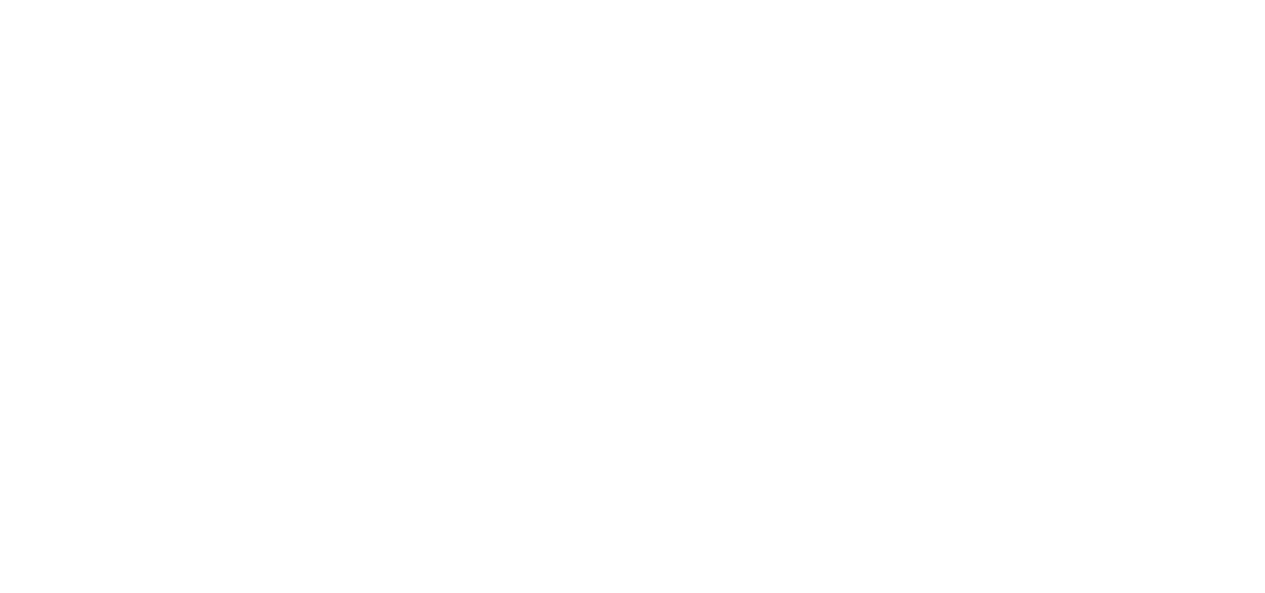 scroll, scrollTop: 0, scrollLeft: 0, axis: both 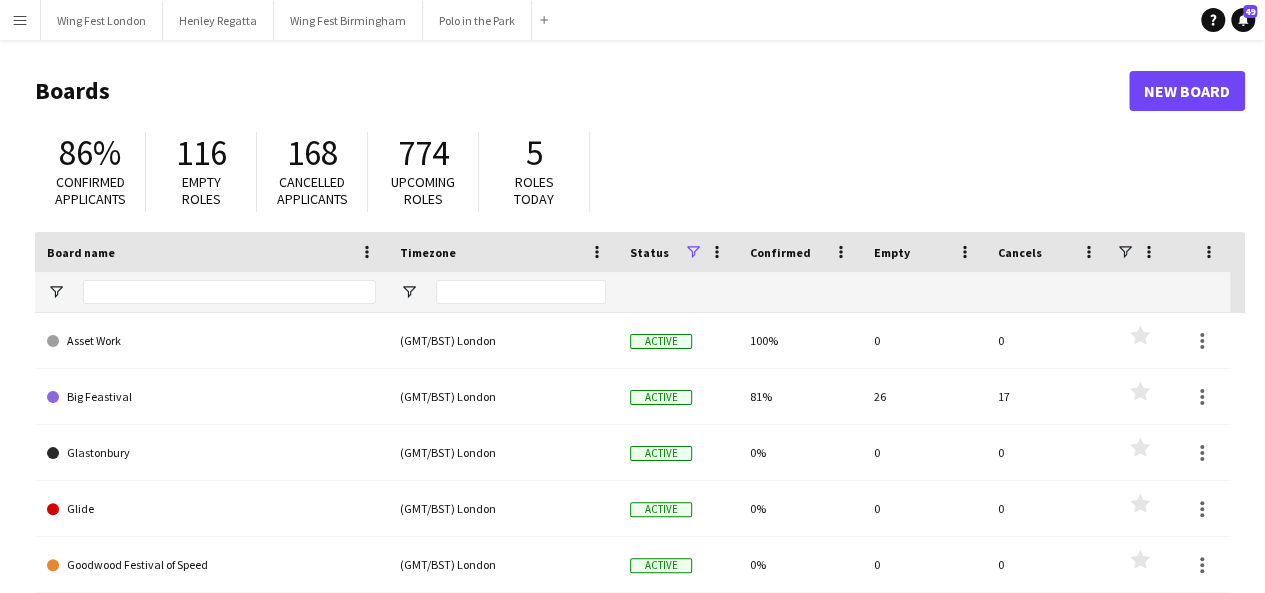 click on "Menu" at bounding box center [20, 20] 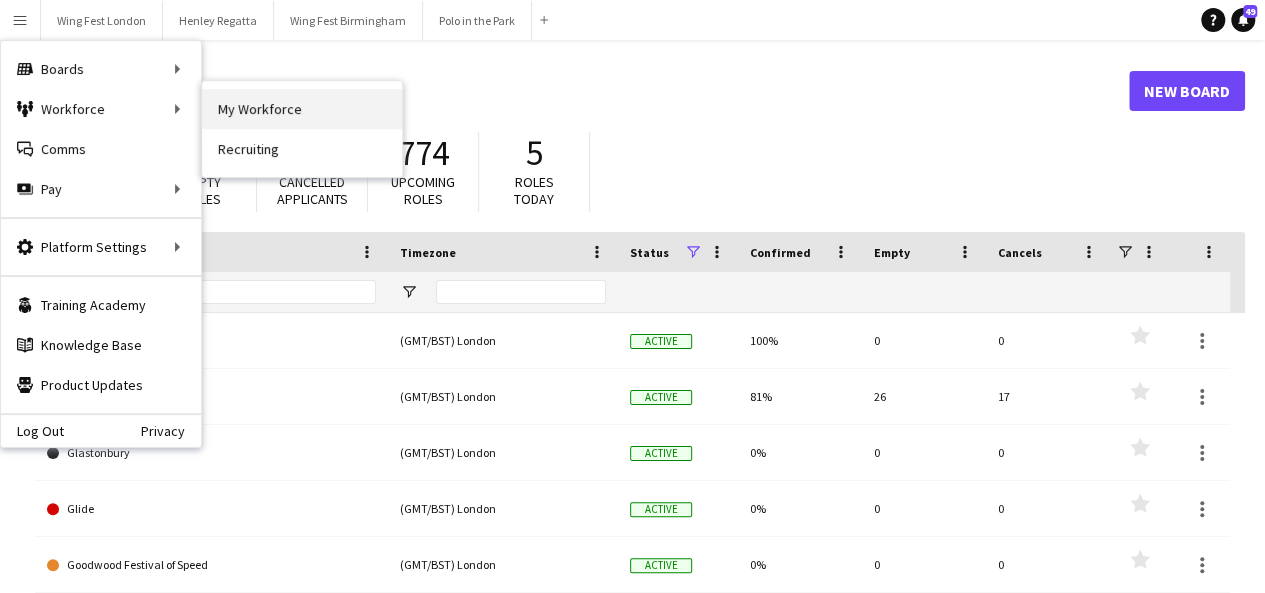click on "My Workforce" at bounding box center (302, 109) 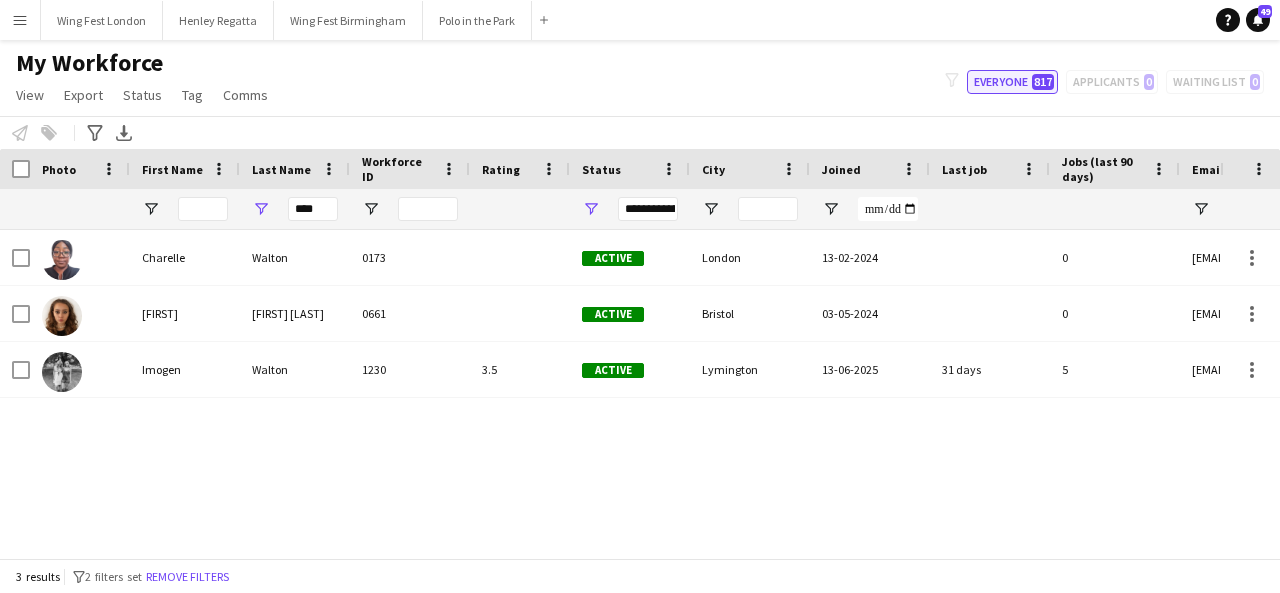 click on "Everyone   817" 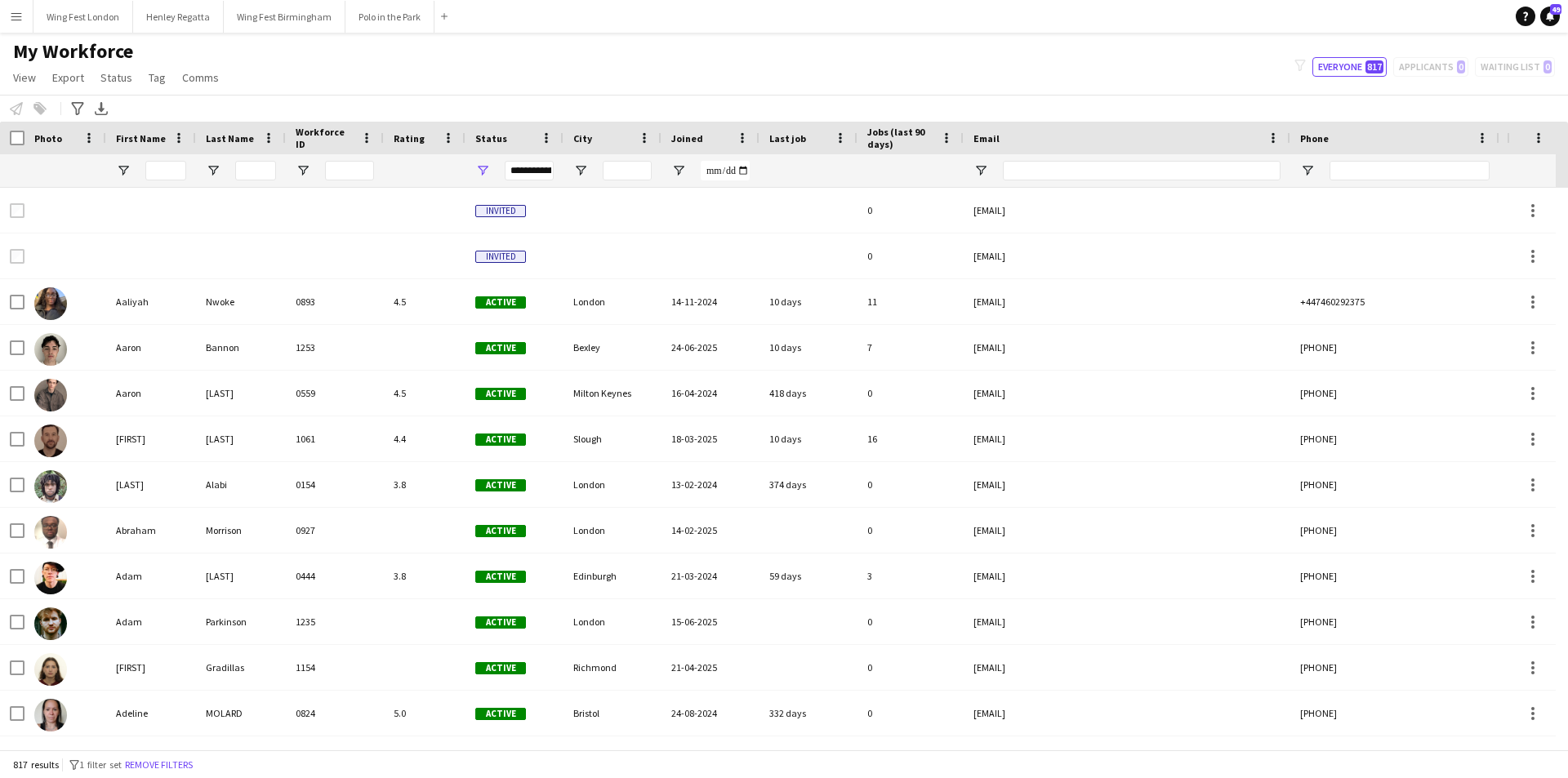 click on "Menu
Boards
Boards   Boards   All jobs   Status
Workforce
Workforce   My Workforce   Recruiting
Comms
Comms
Pay
Pay   Approvals   Payments   Reports
Platform Settings
Platform Settings   App settings   Your settings   Profiles
Training Academy
Training Academy
Knowledge Base
Knowledge Base
Product Updates
Product Updates   Log Out   Privacy   Wing Fest London
Close
Henley Regatta
Close
Wing Fest Birmingham
Close
Polo in the Park
Close
Add
Help
Notifications
49   My Workforce   View   Views  Edit" at bounding box center (784, 389) 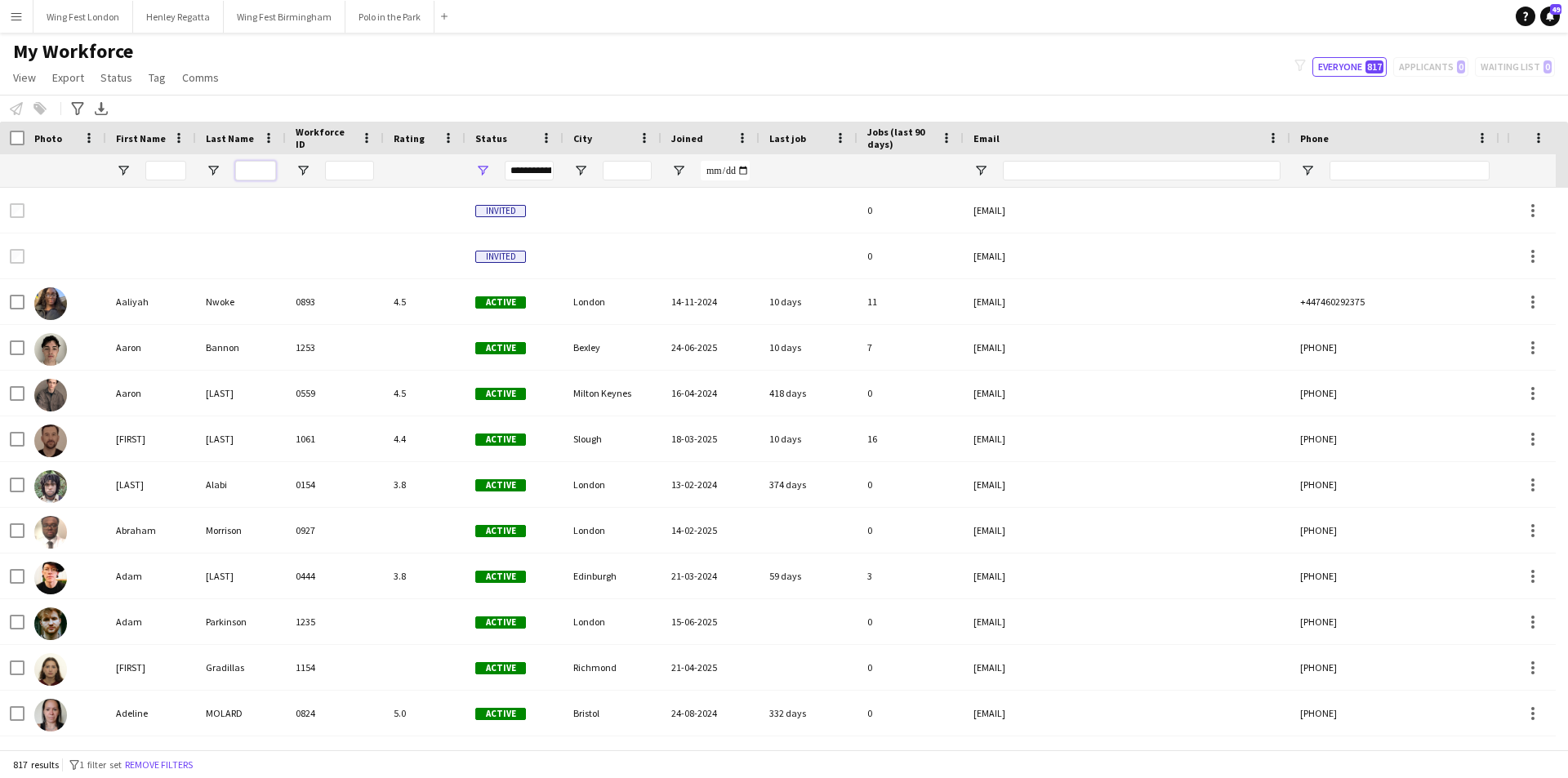 click at bounding box center (256, 171) 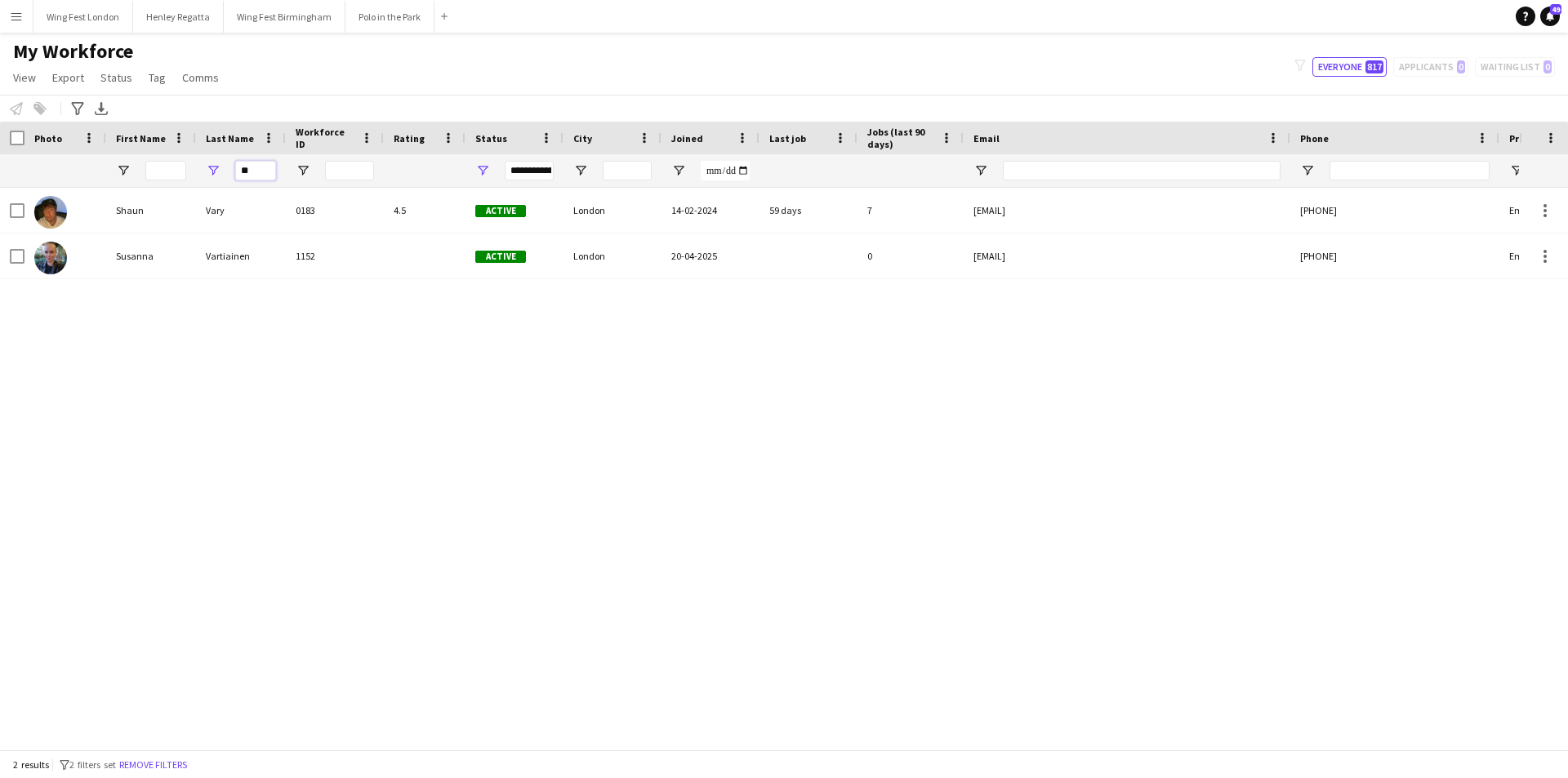 type on "*" 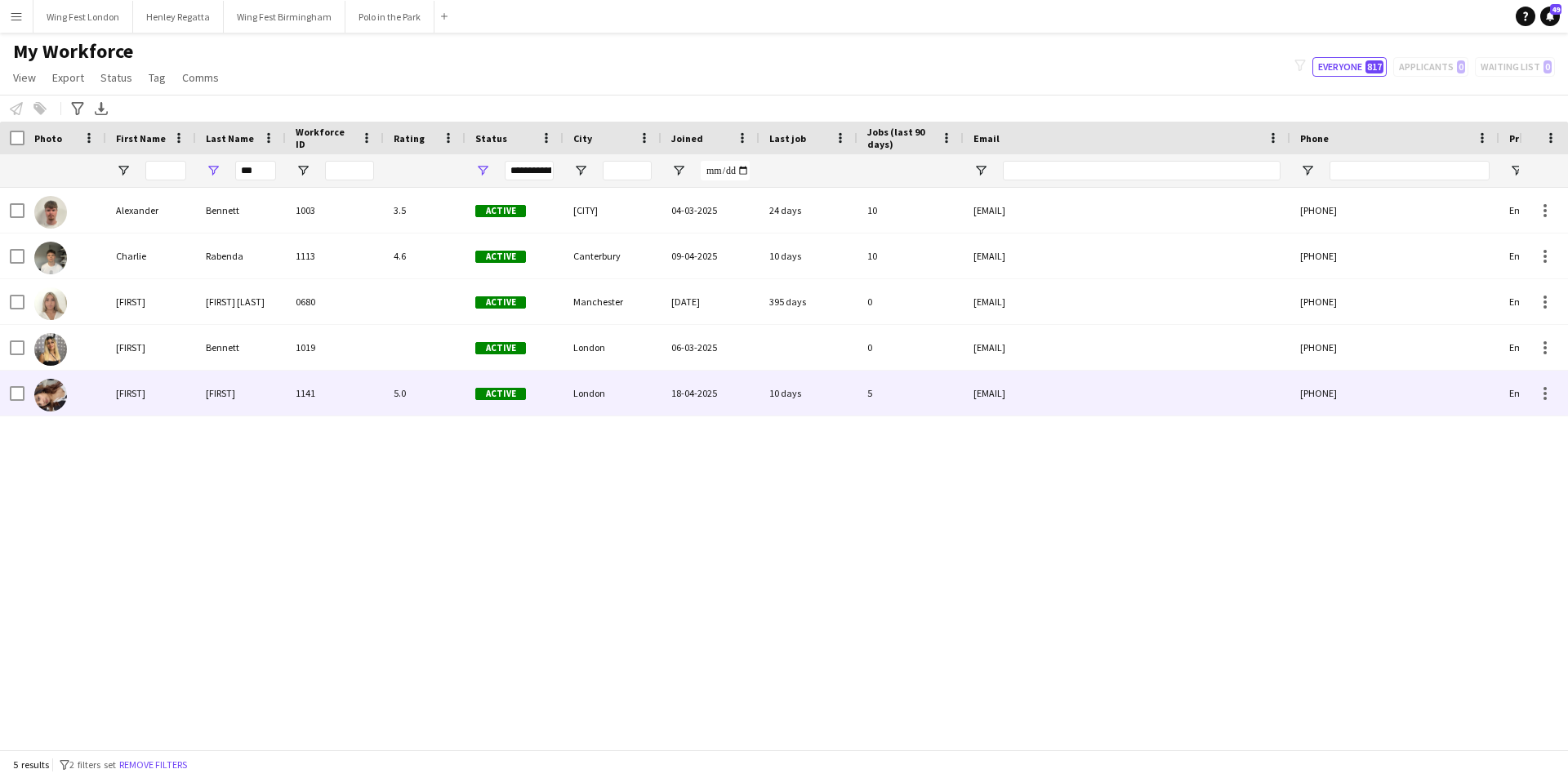 click on "5.0" at bounding box center (425, 393) 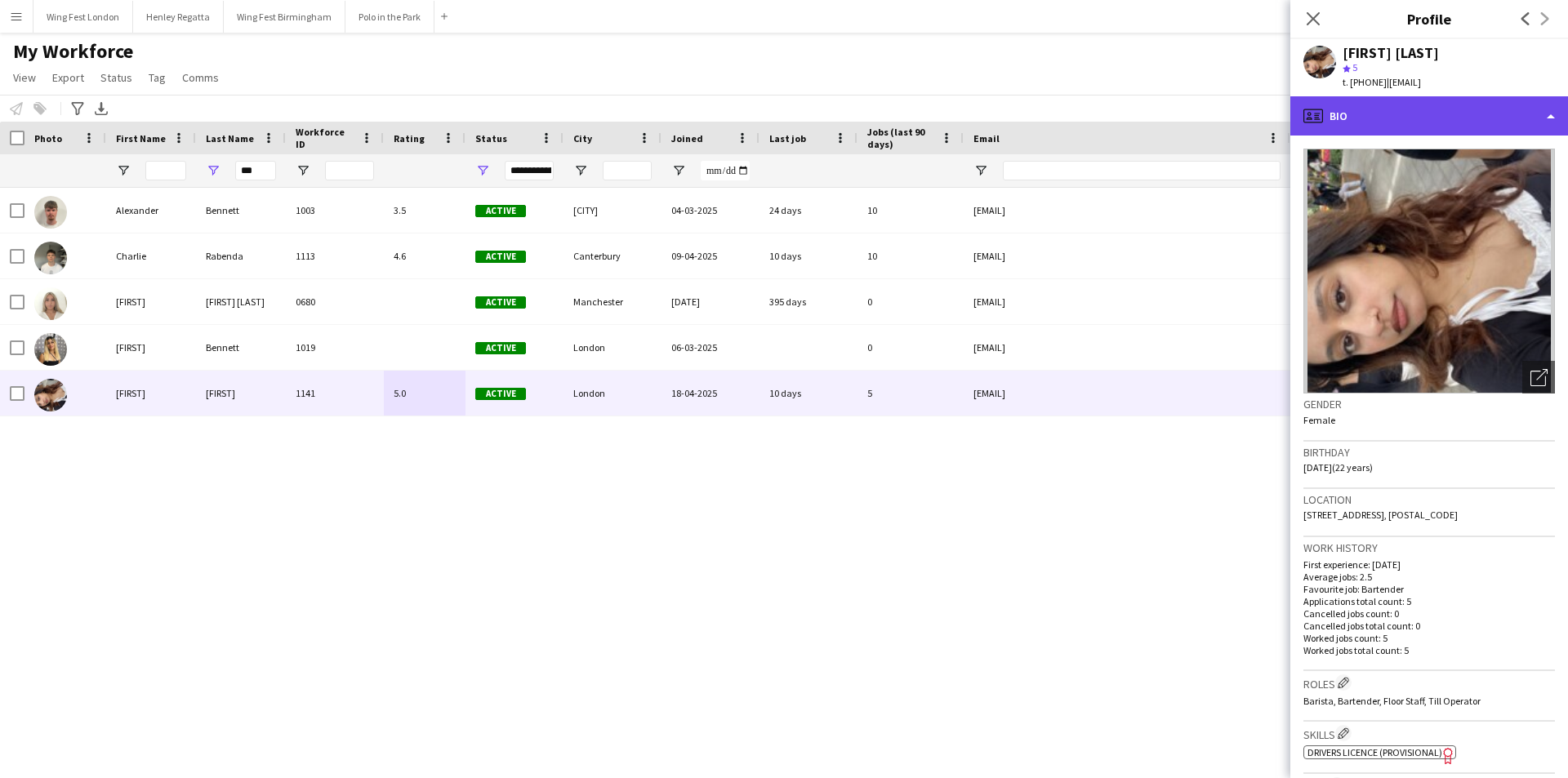 click on "profile
Bio" 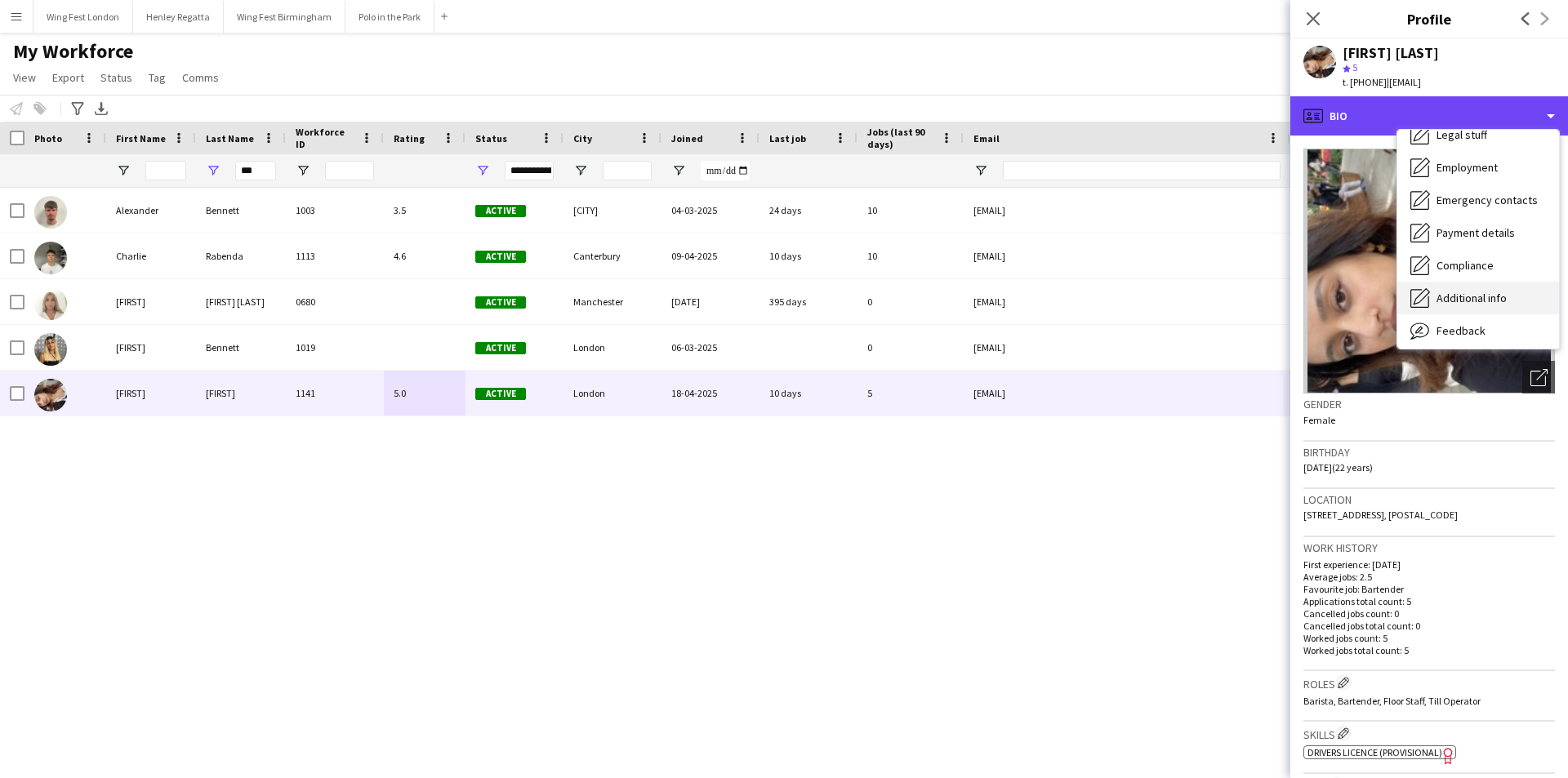 scroll, scrollTop: 121, scrollLeft: 0, axis: vertical 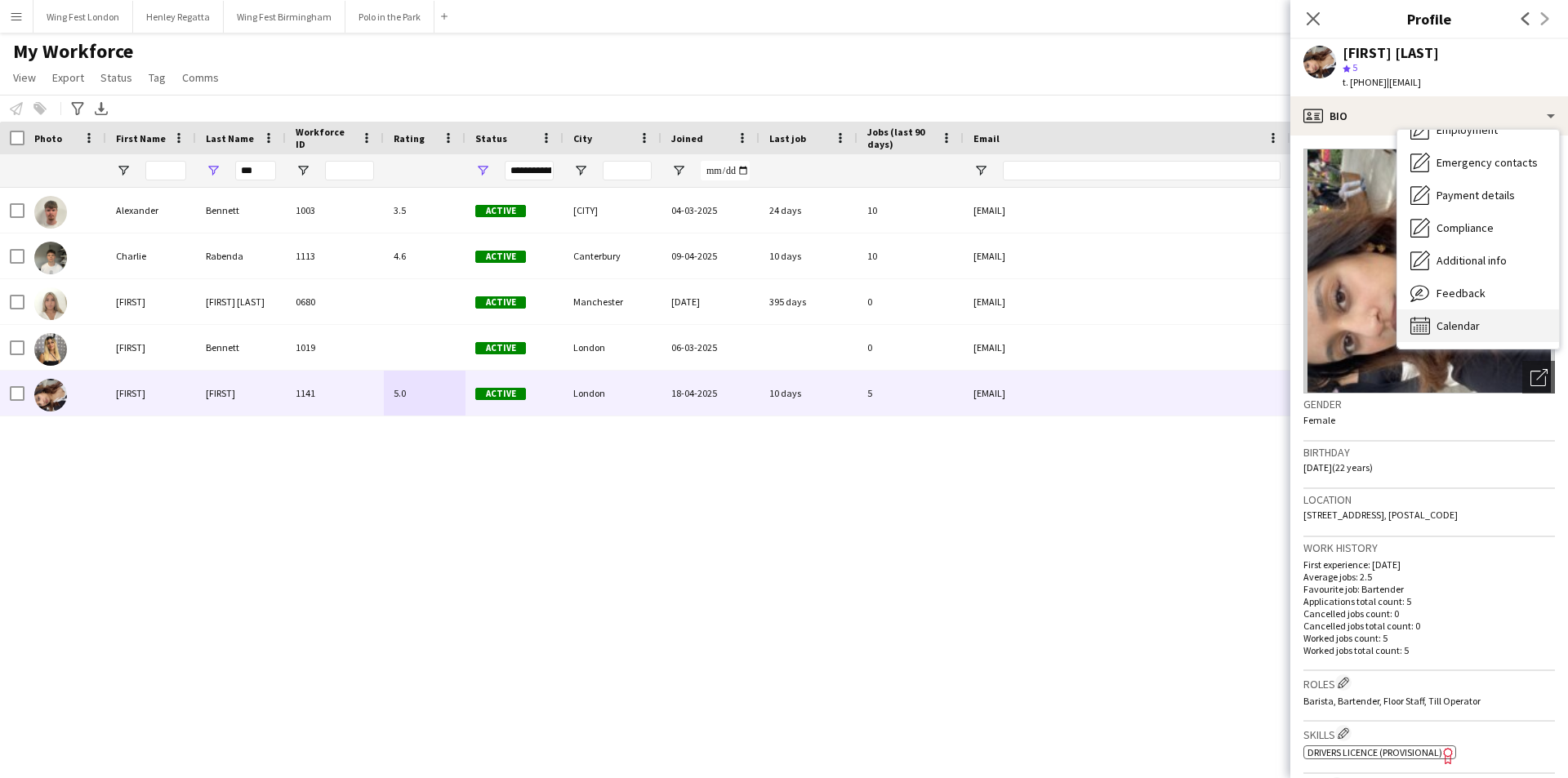 click on "Calendar
Calendar" at bounding box center (1478, 326) 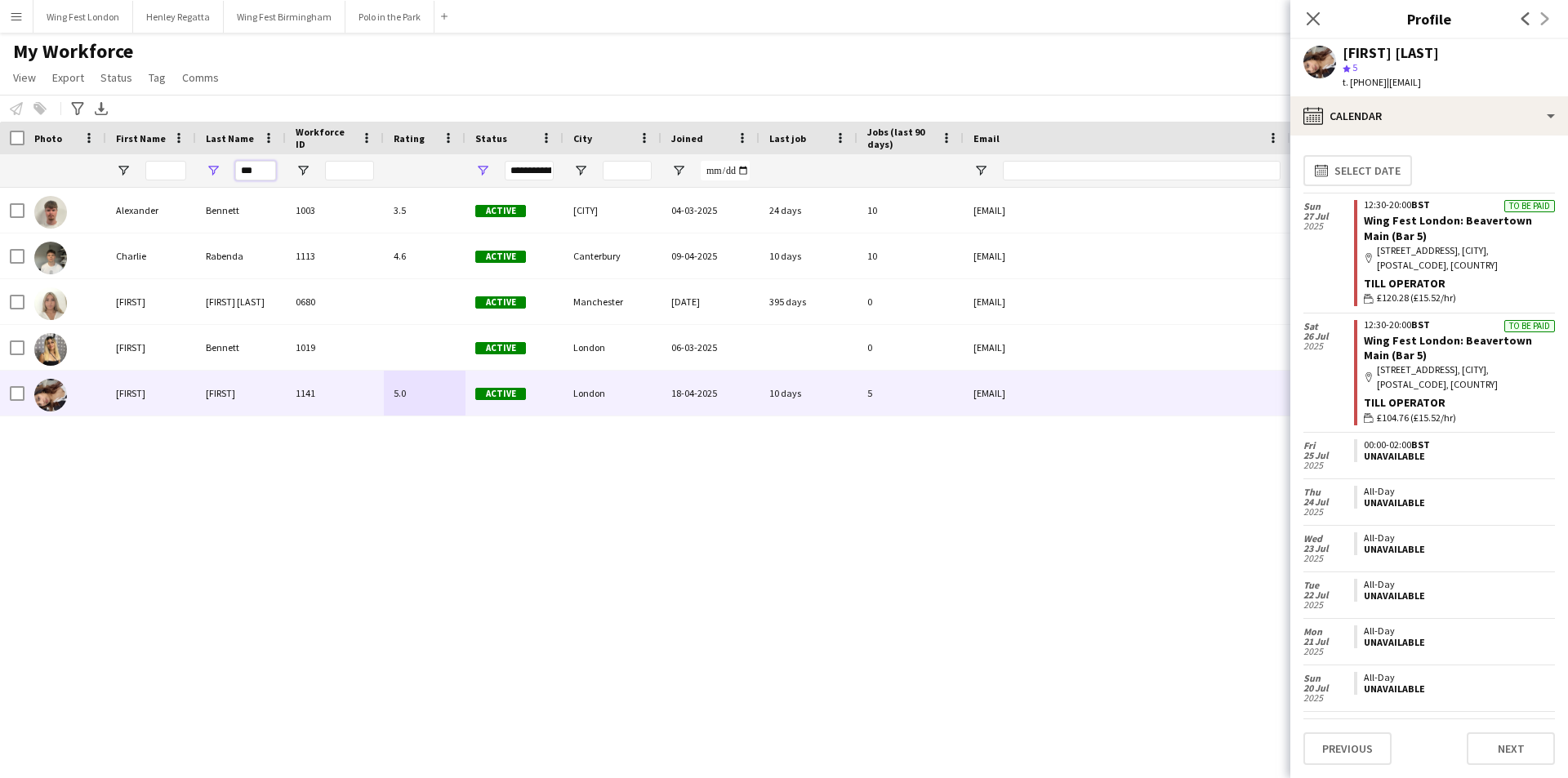 click on "***" at bounding box center (256, 171) 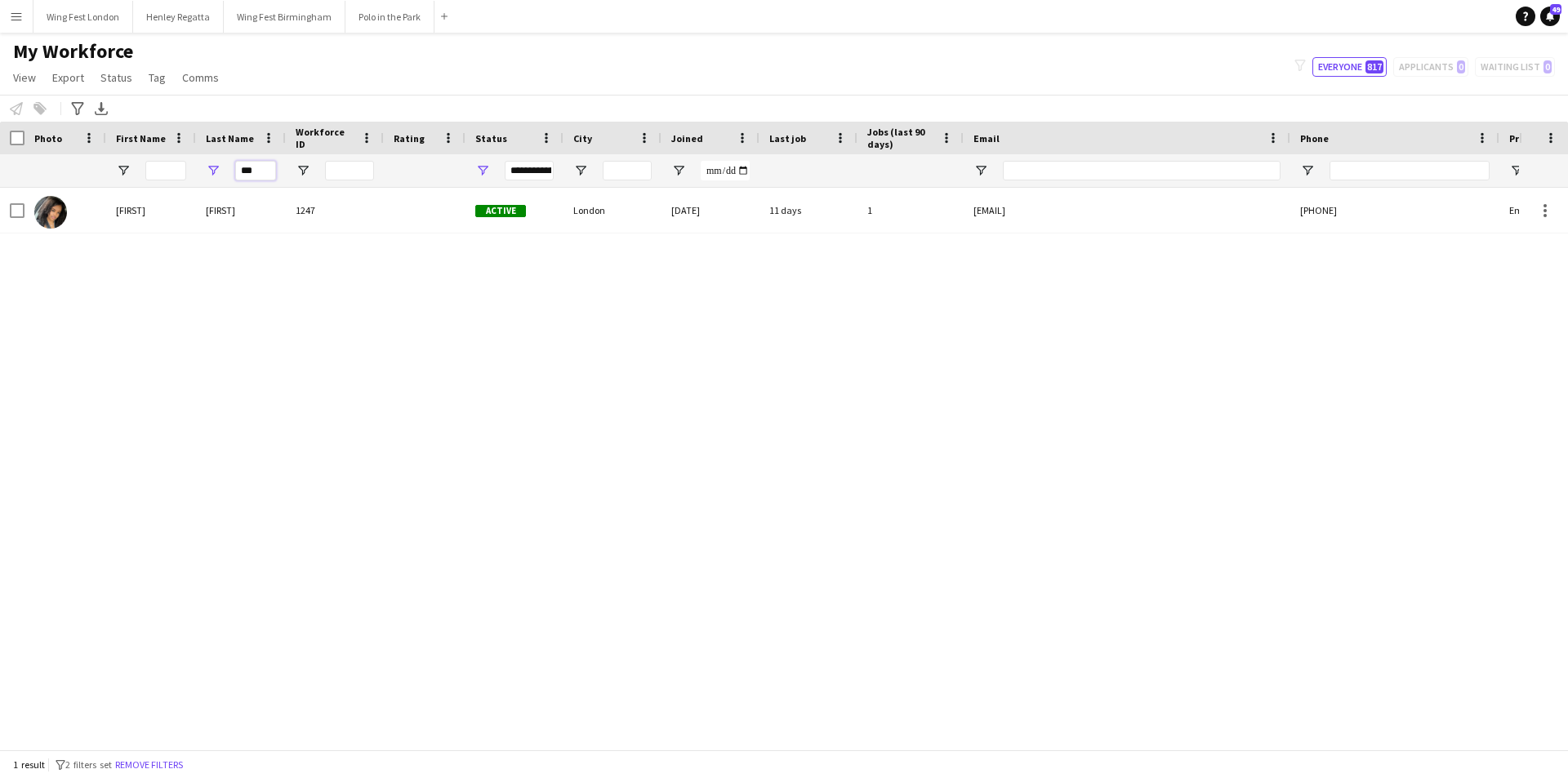 type on "***" 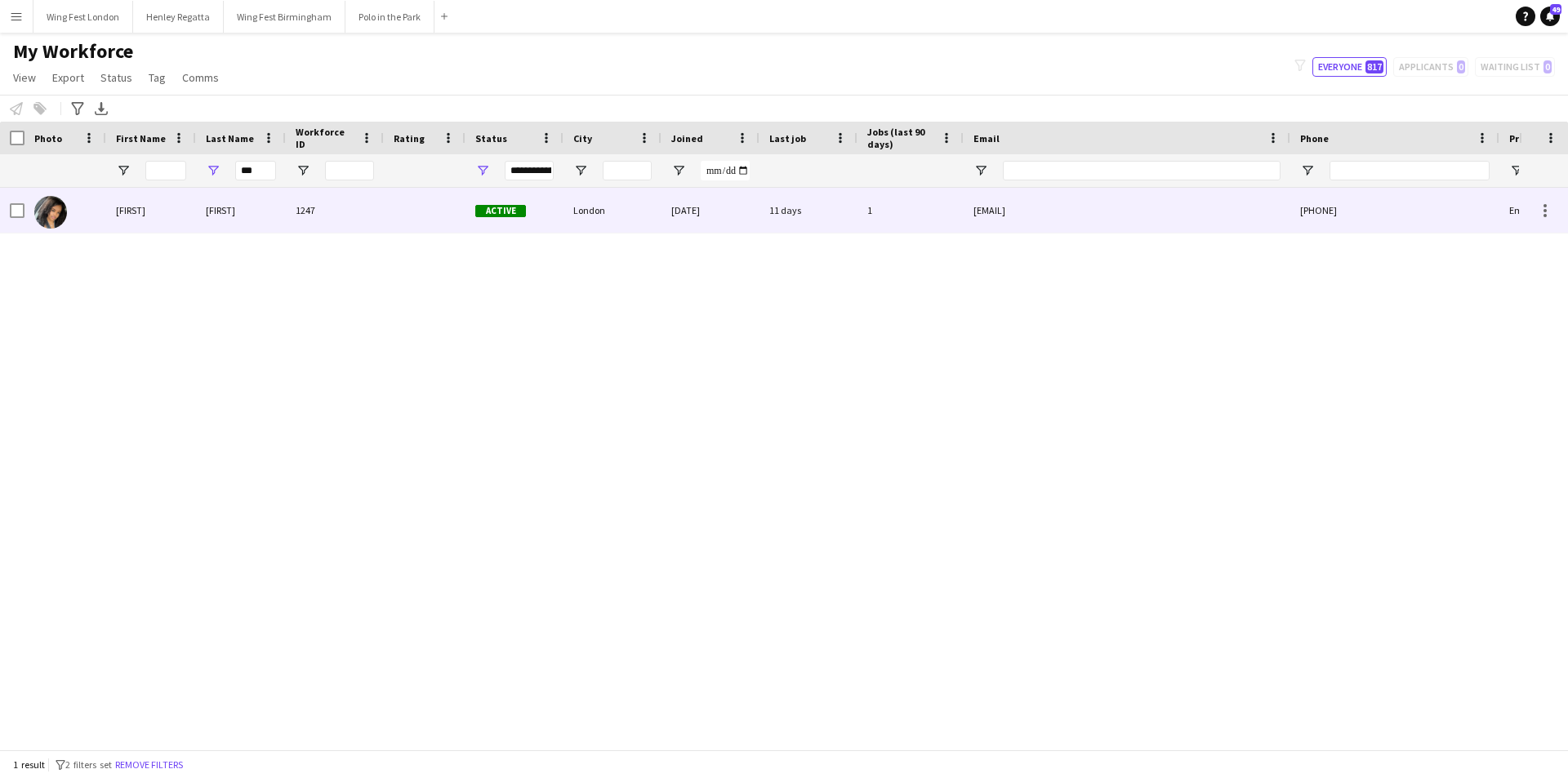 click on "London" at bounding box center [612, 210] 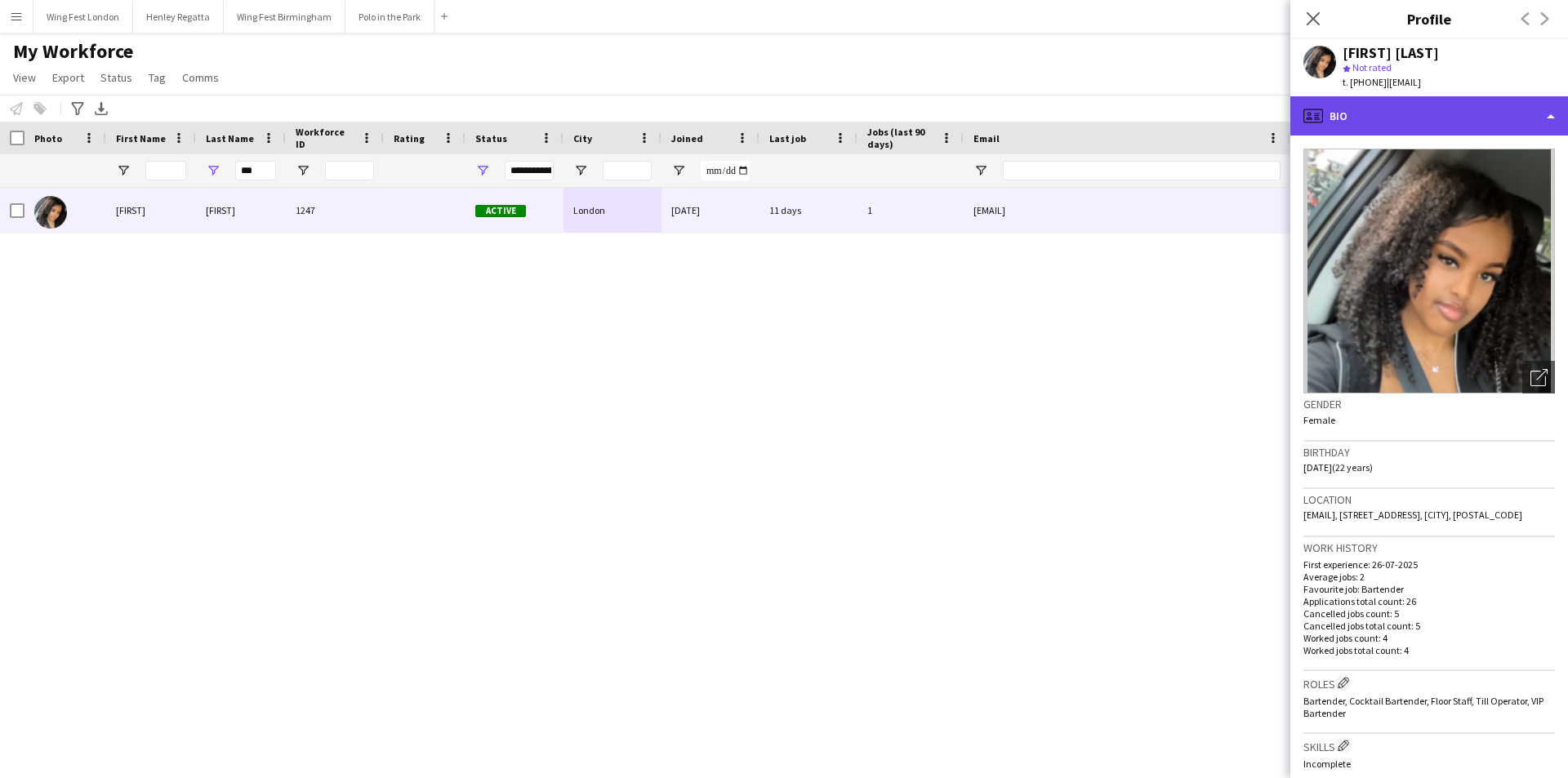 click on "profile
Bio" 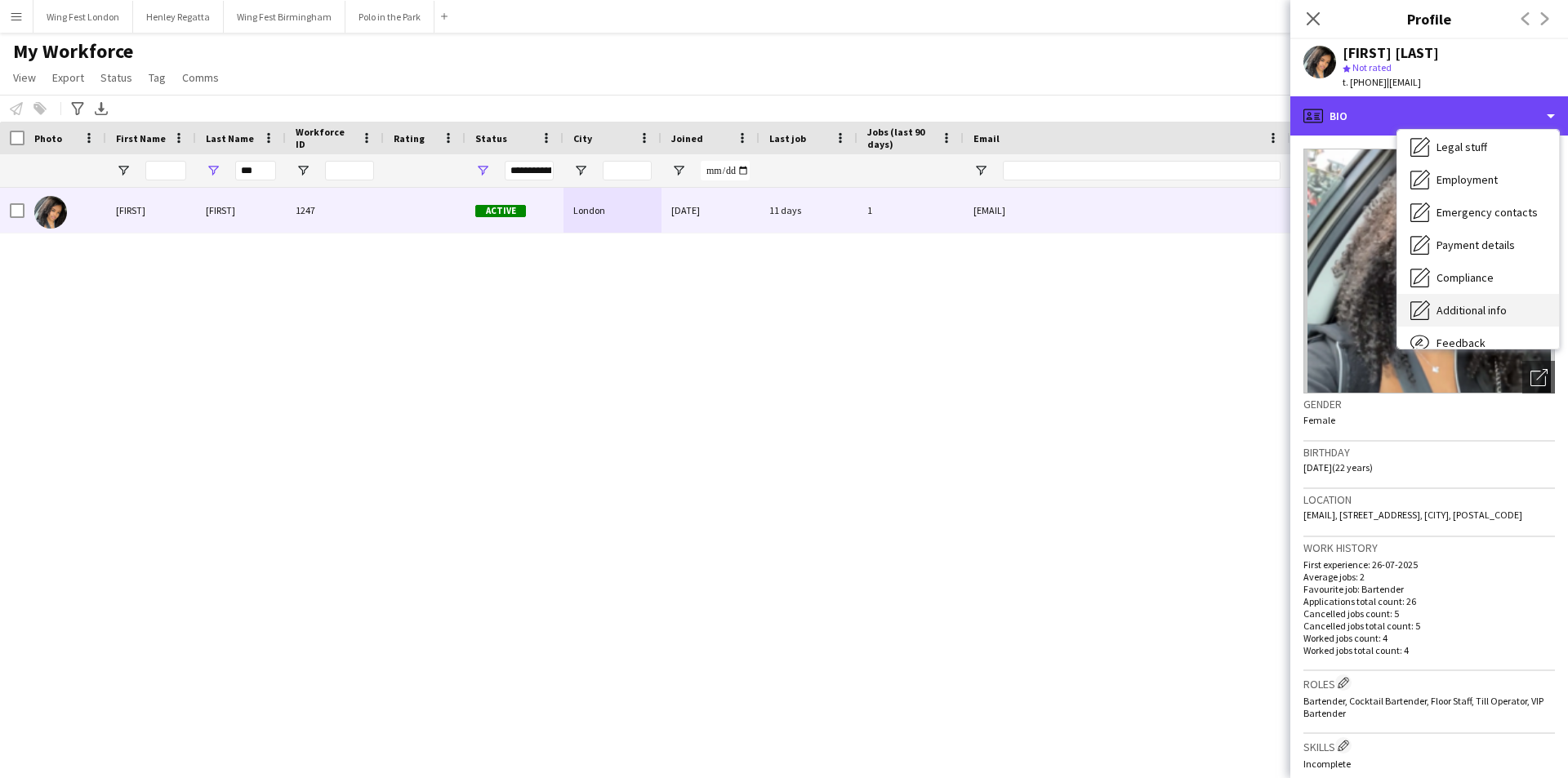scroll, scrollTop: 121, scrollLeft: 0, axis: vertical 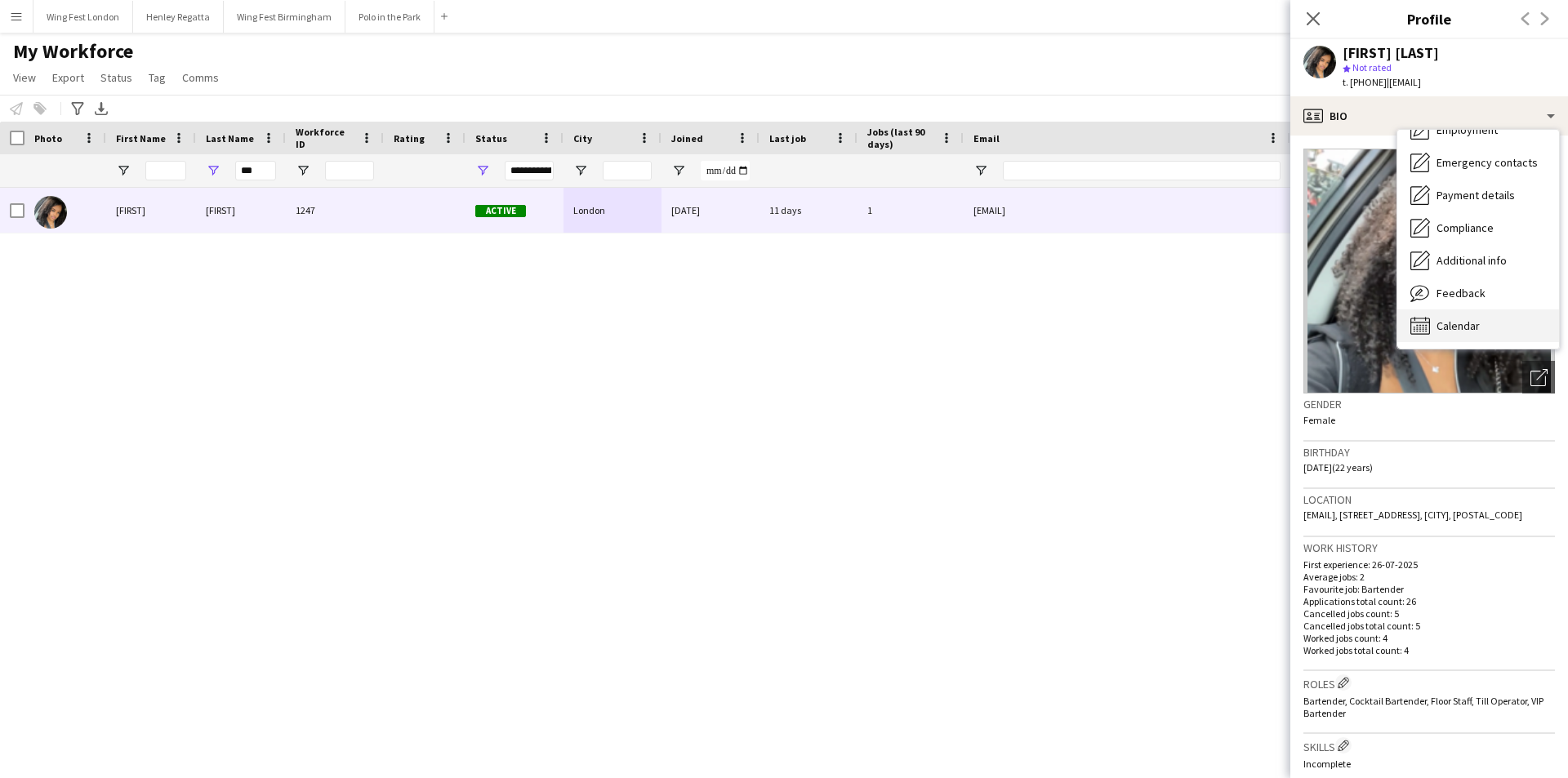 click on "Calendar" at bounding box center [1458, 326] 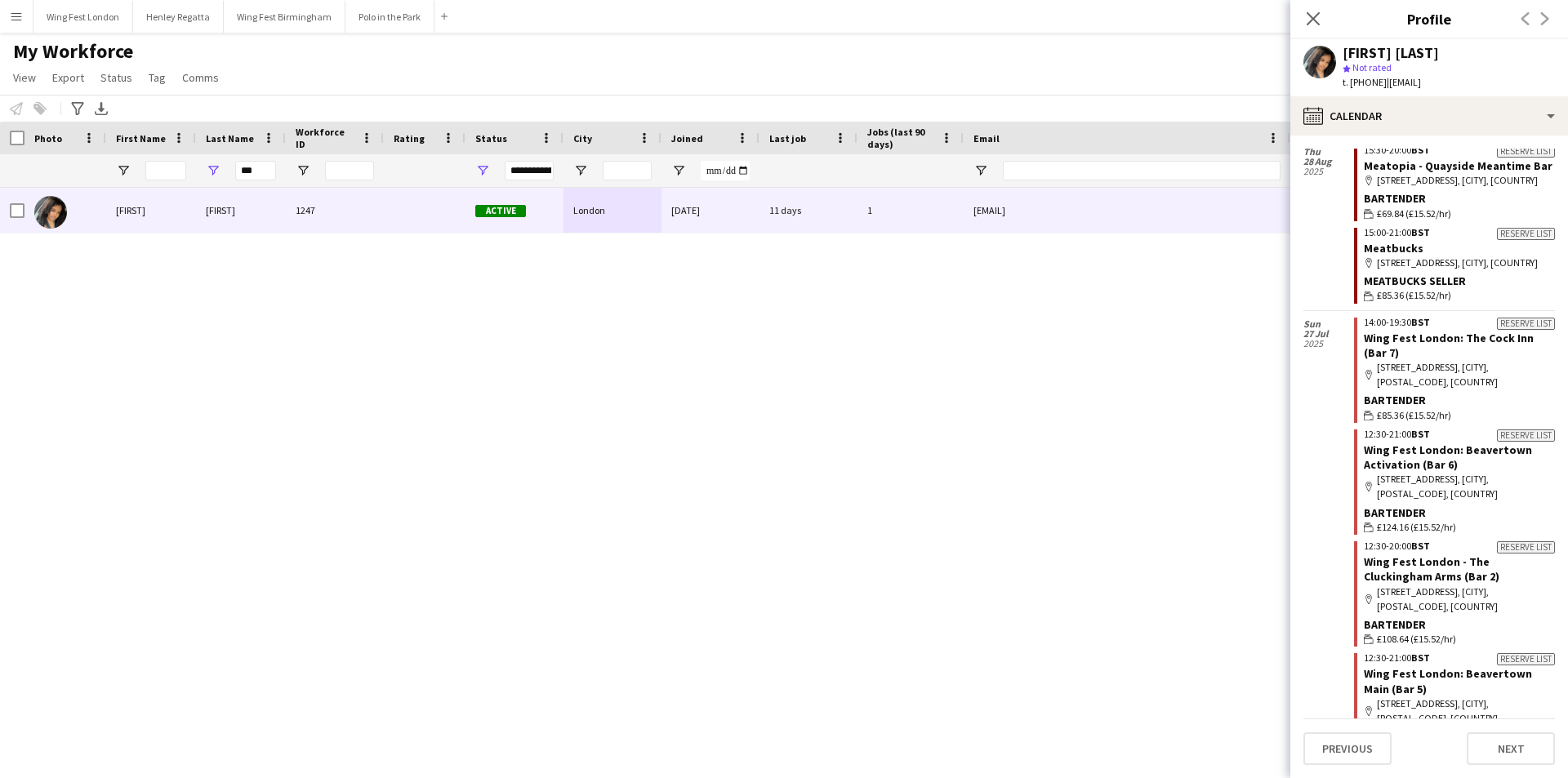 scroll, scrollTop: 1536, scrollLeft: 0, axis: vertical 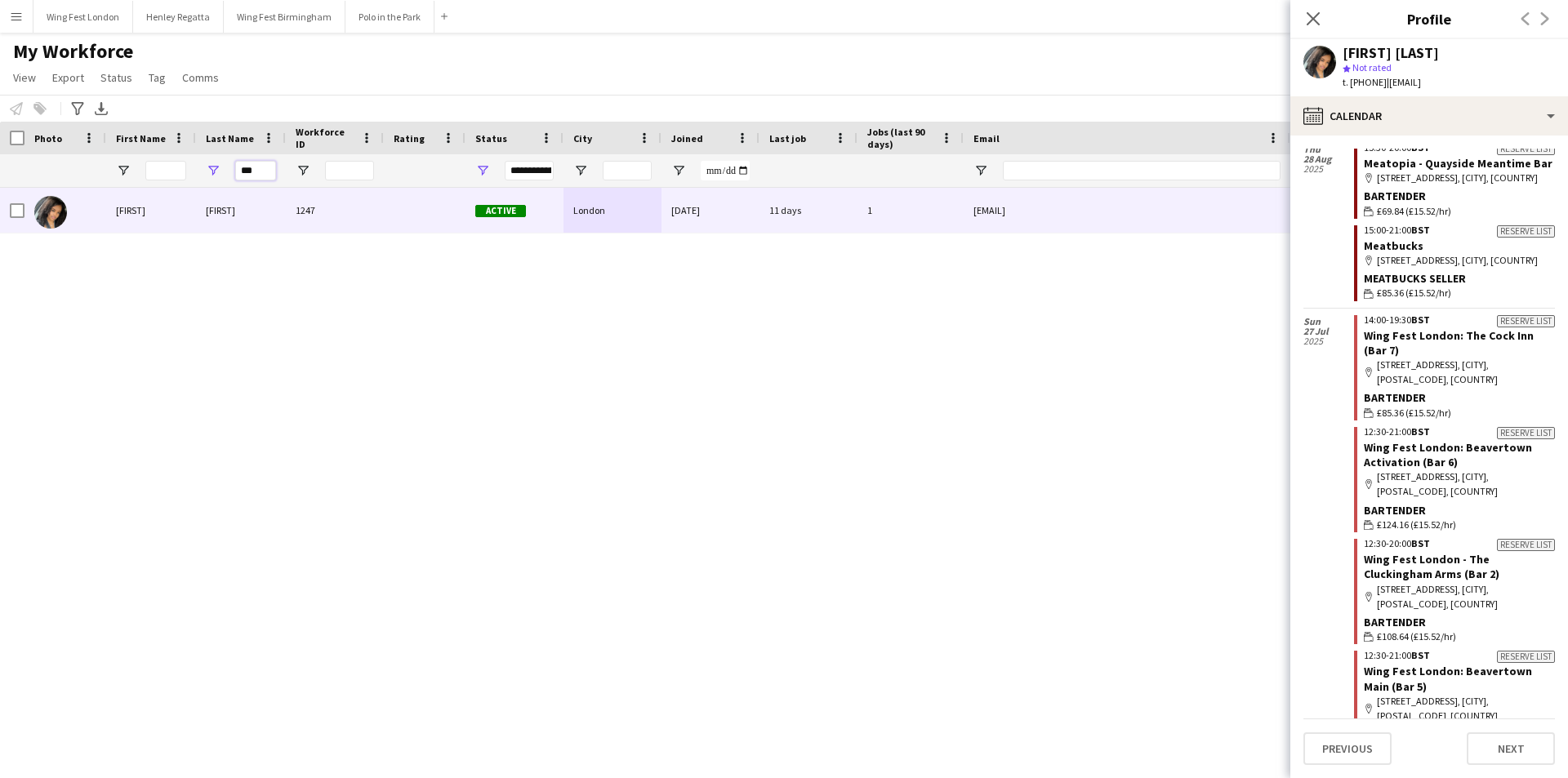 click on "***" at bounding box center (256, 171) 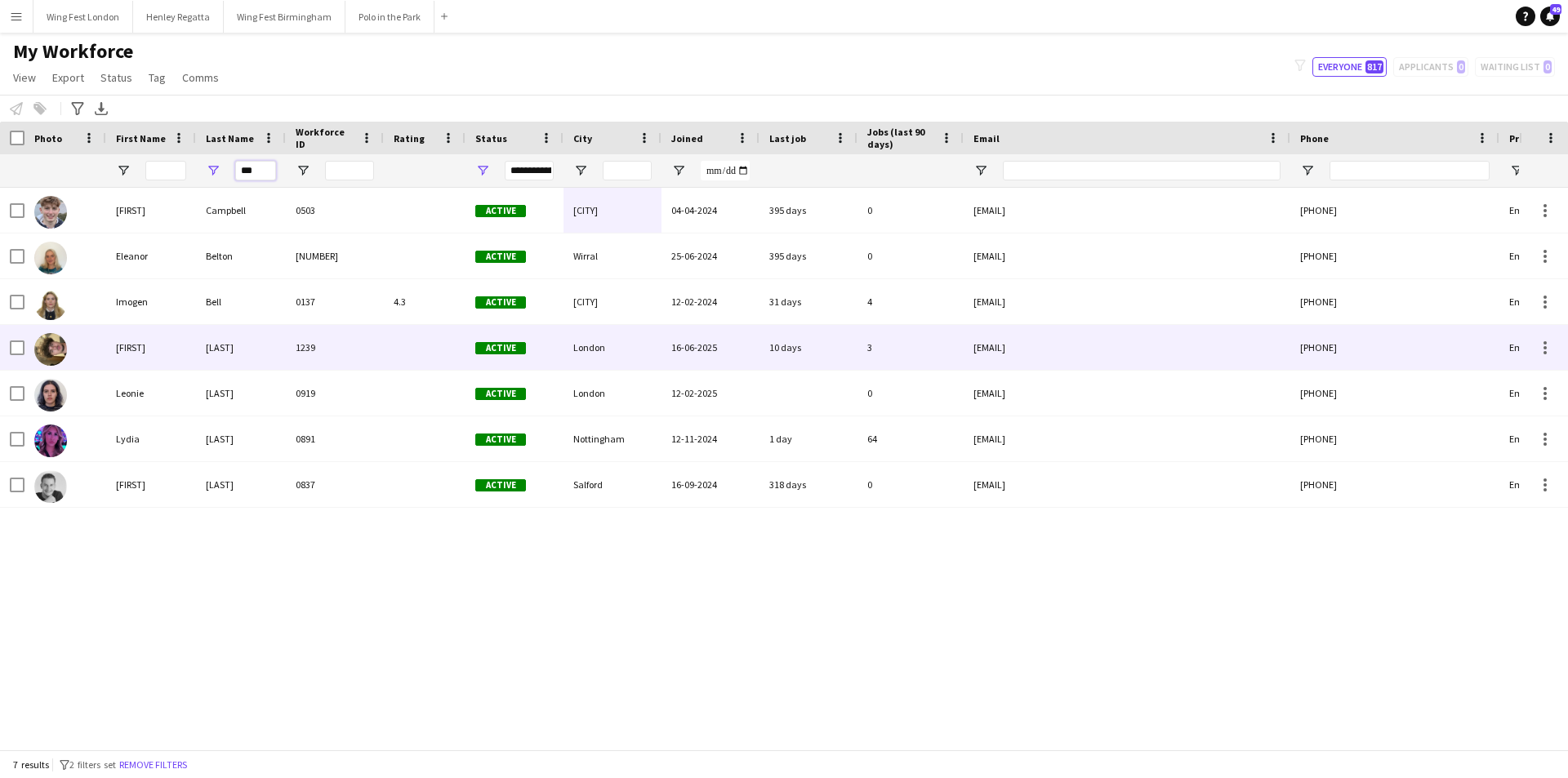 type on "***" 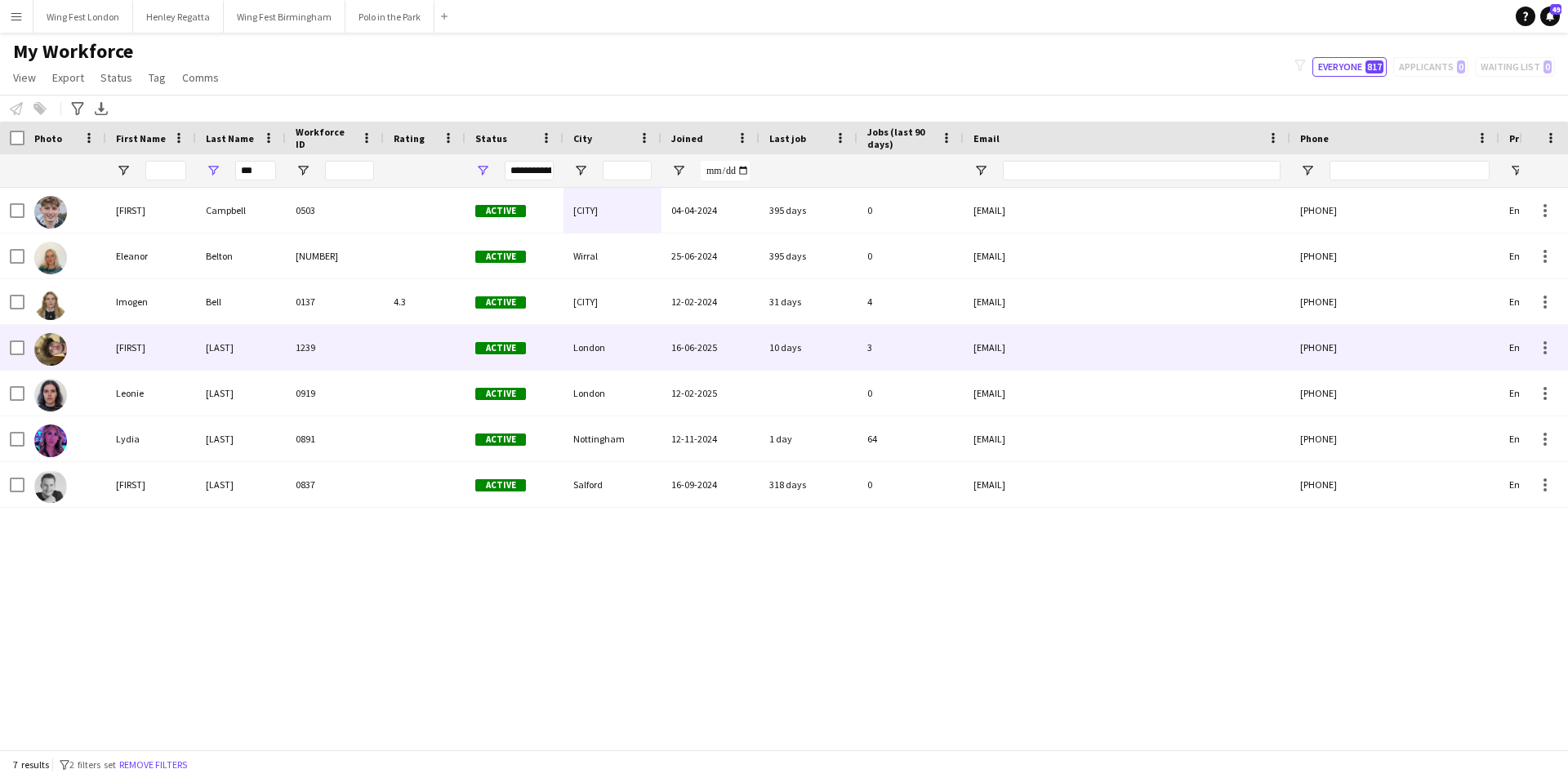 click at bounding box center (425, 347) 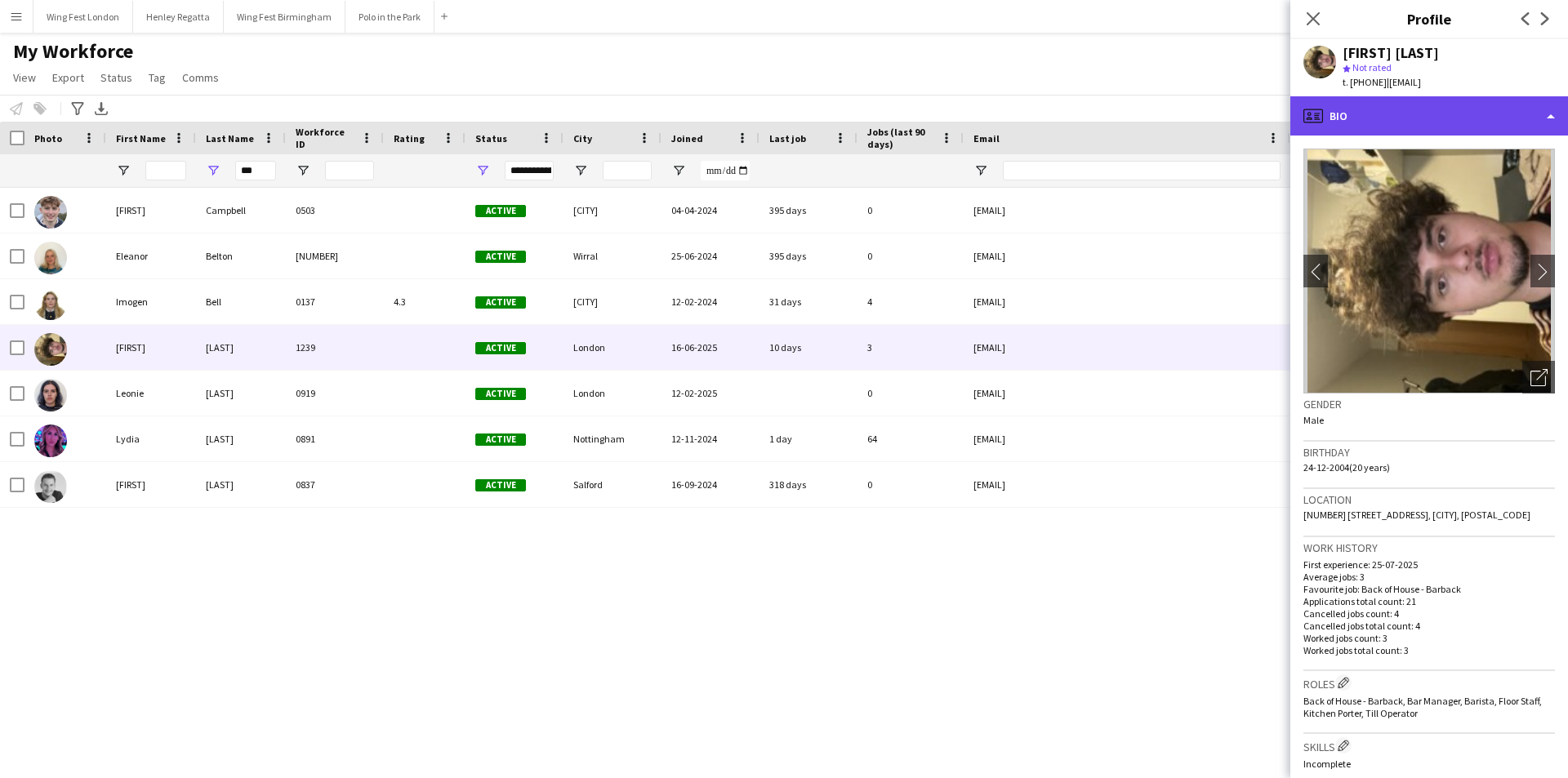click on "profile
Bio" 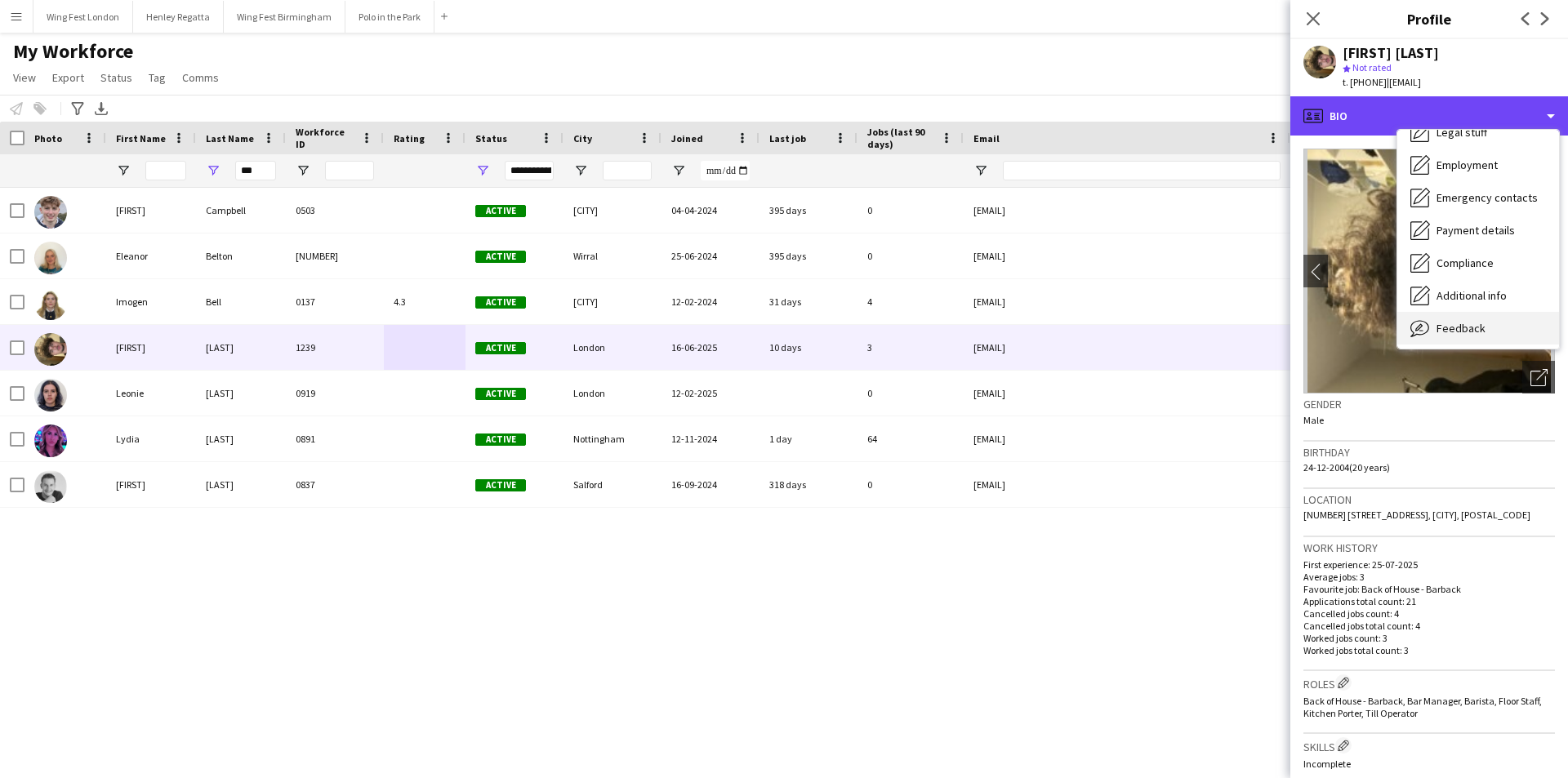 scroll, scrollTop: 121, scrollLeft: 0, axis: vertical 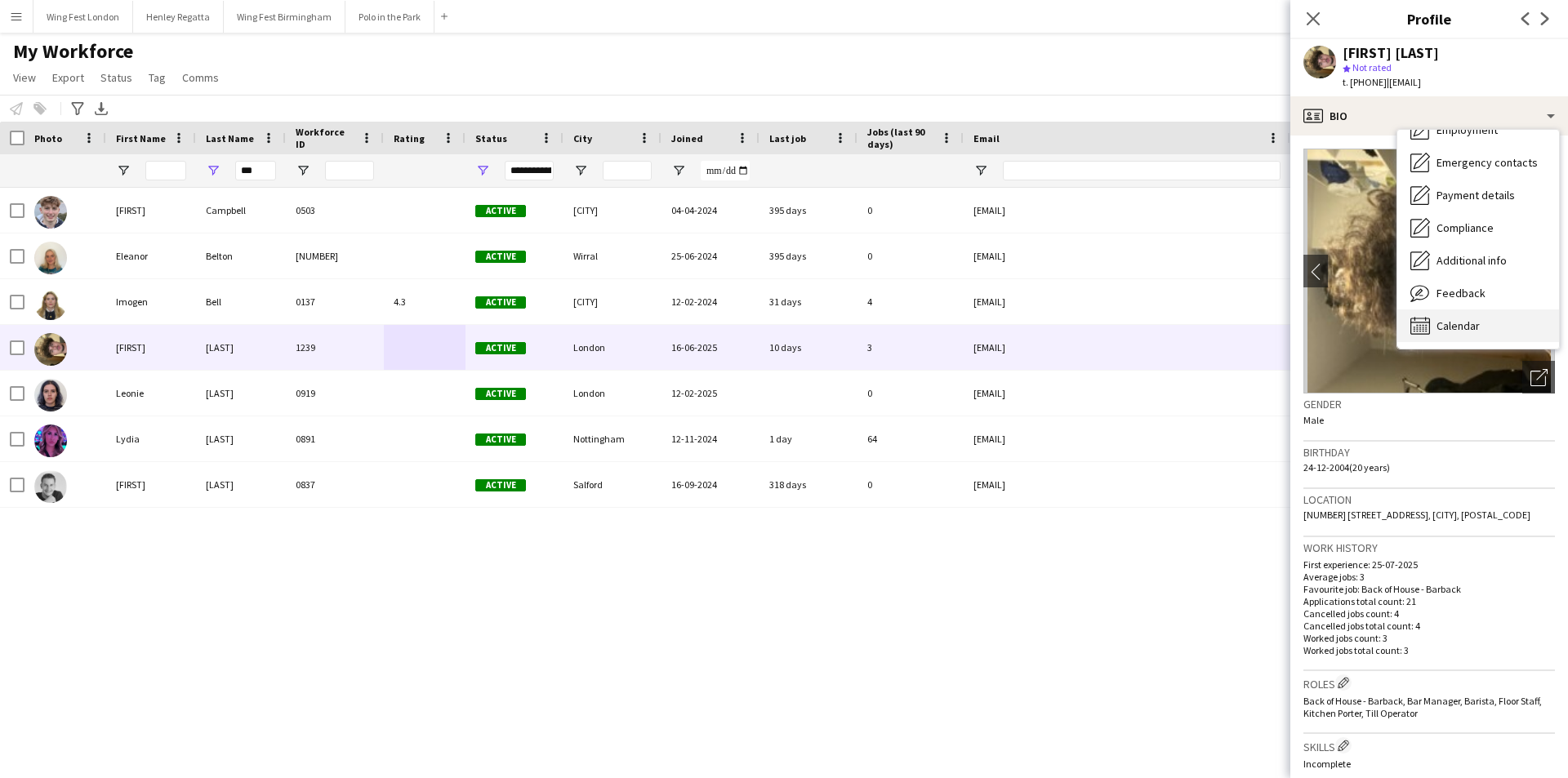 click on "Calendar" at bounding box center [1458, 326] 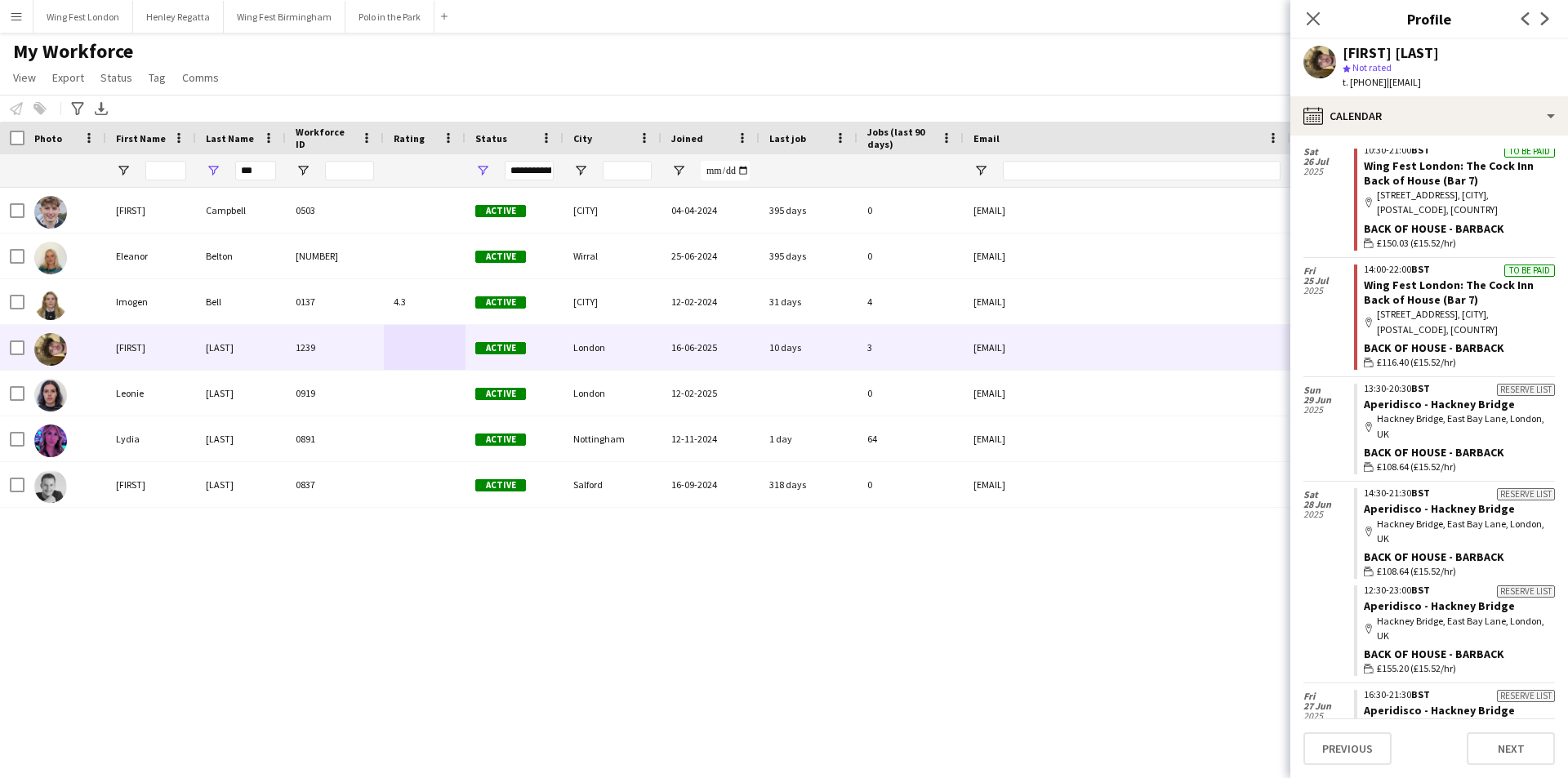 scroll, scrollTop: 96, scrollLeft: 0, axis: vertical 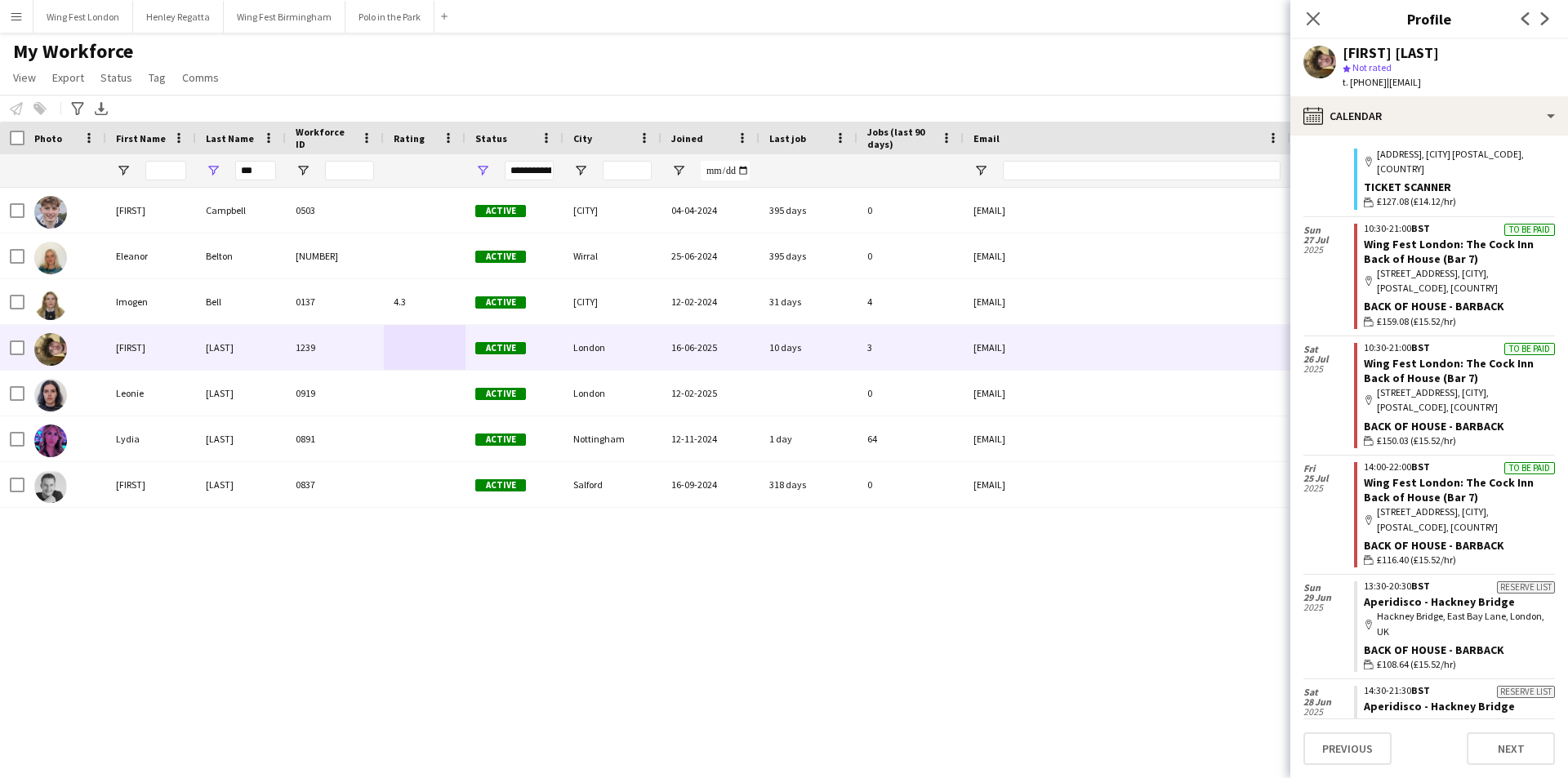 click on "Menu" at bounding box center [16, 16] 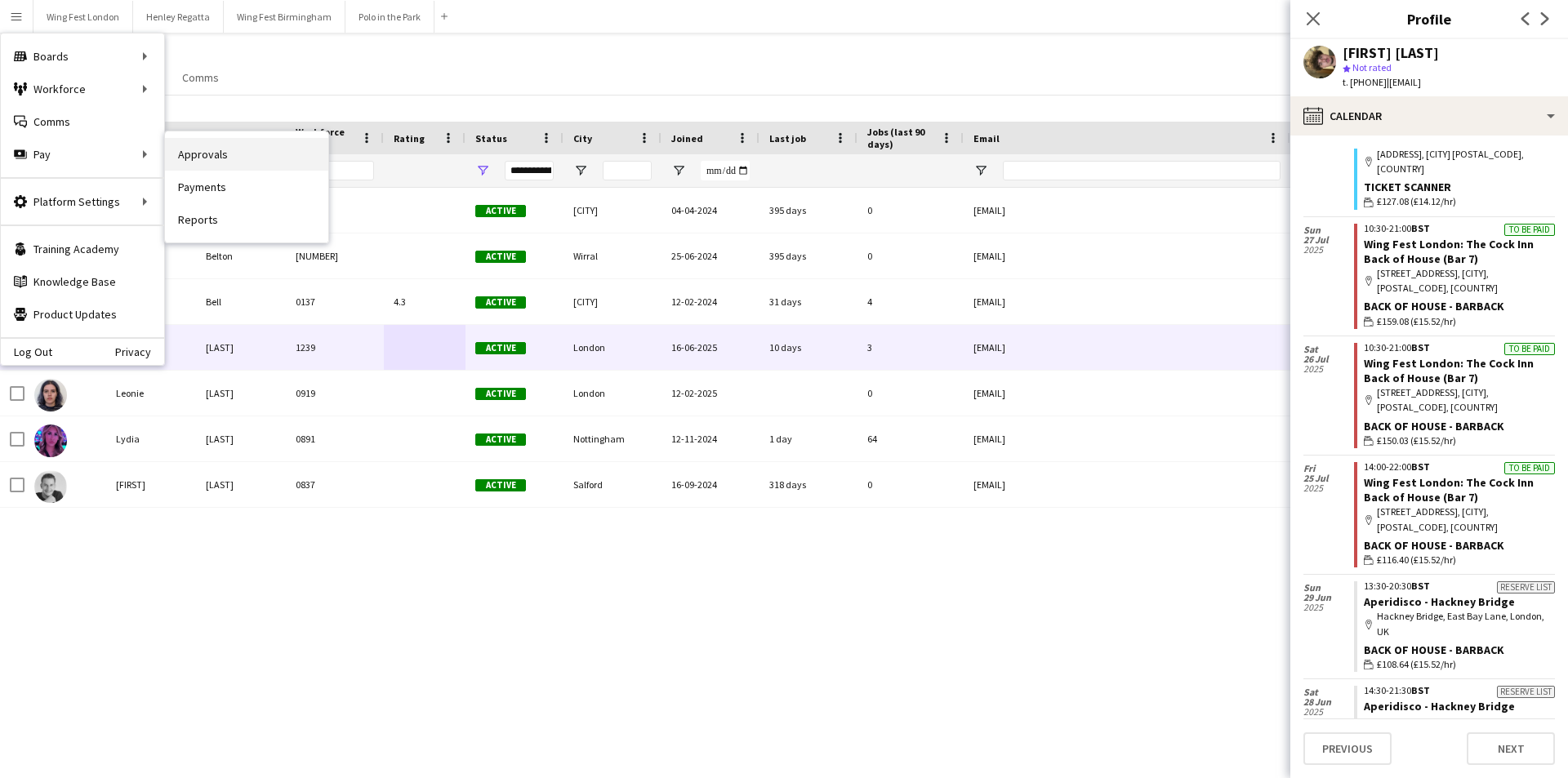 click on "Approvals" at bounding box center [247, 154] 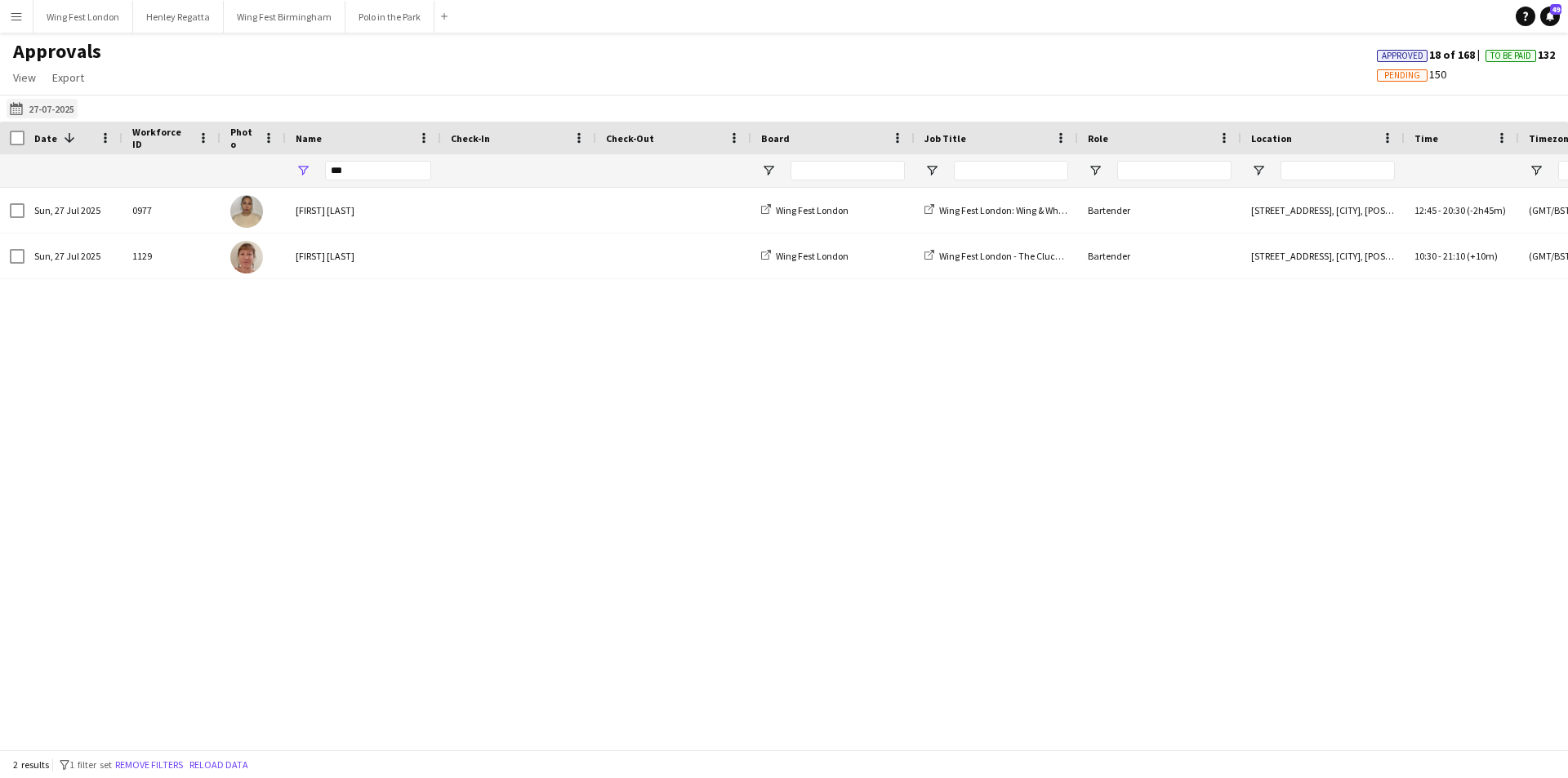 click on "27-07-2025
27-07-2025" 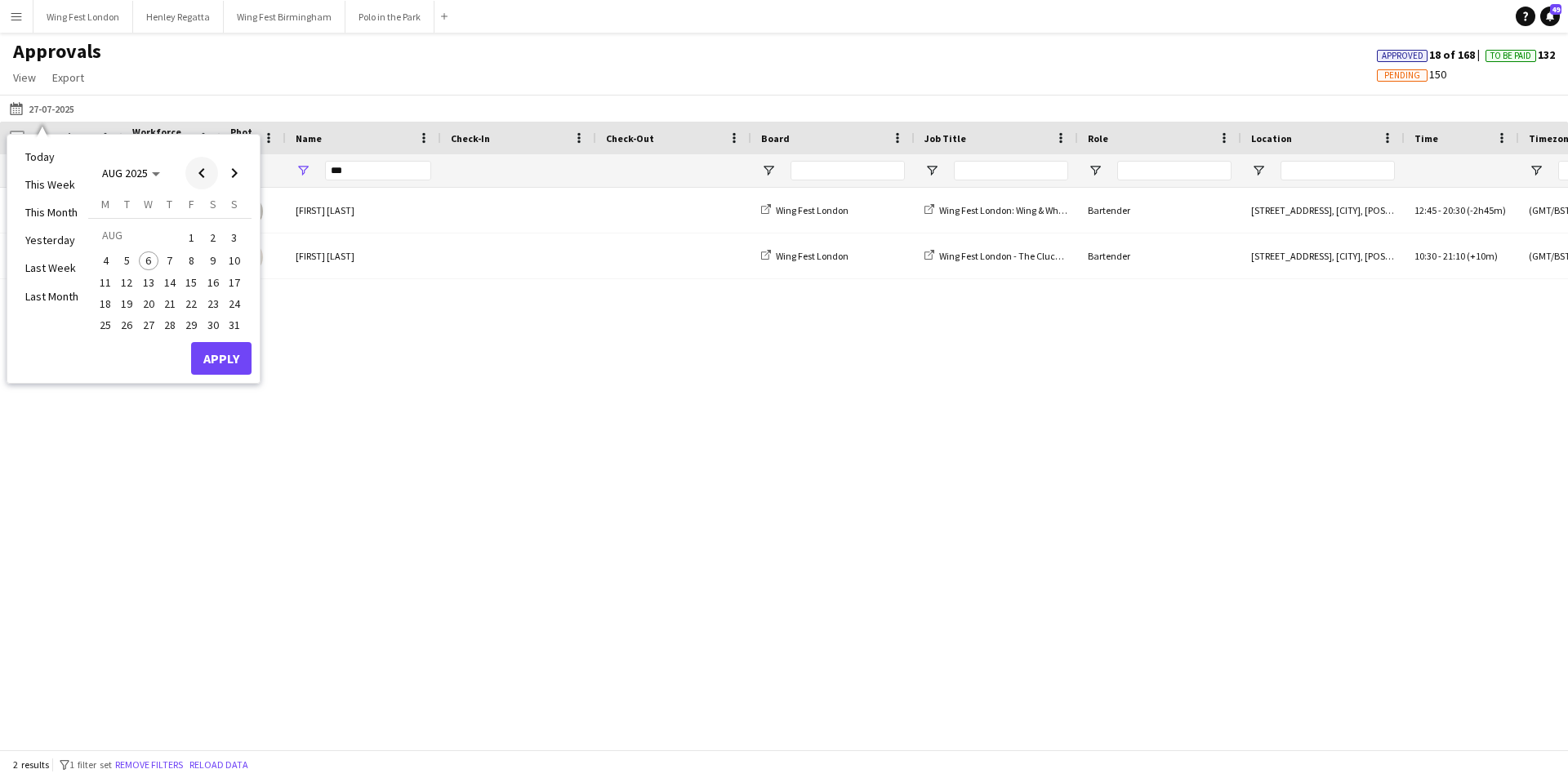 click at bounding box center [202, 173] 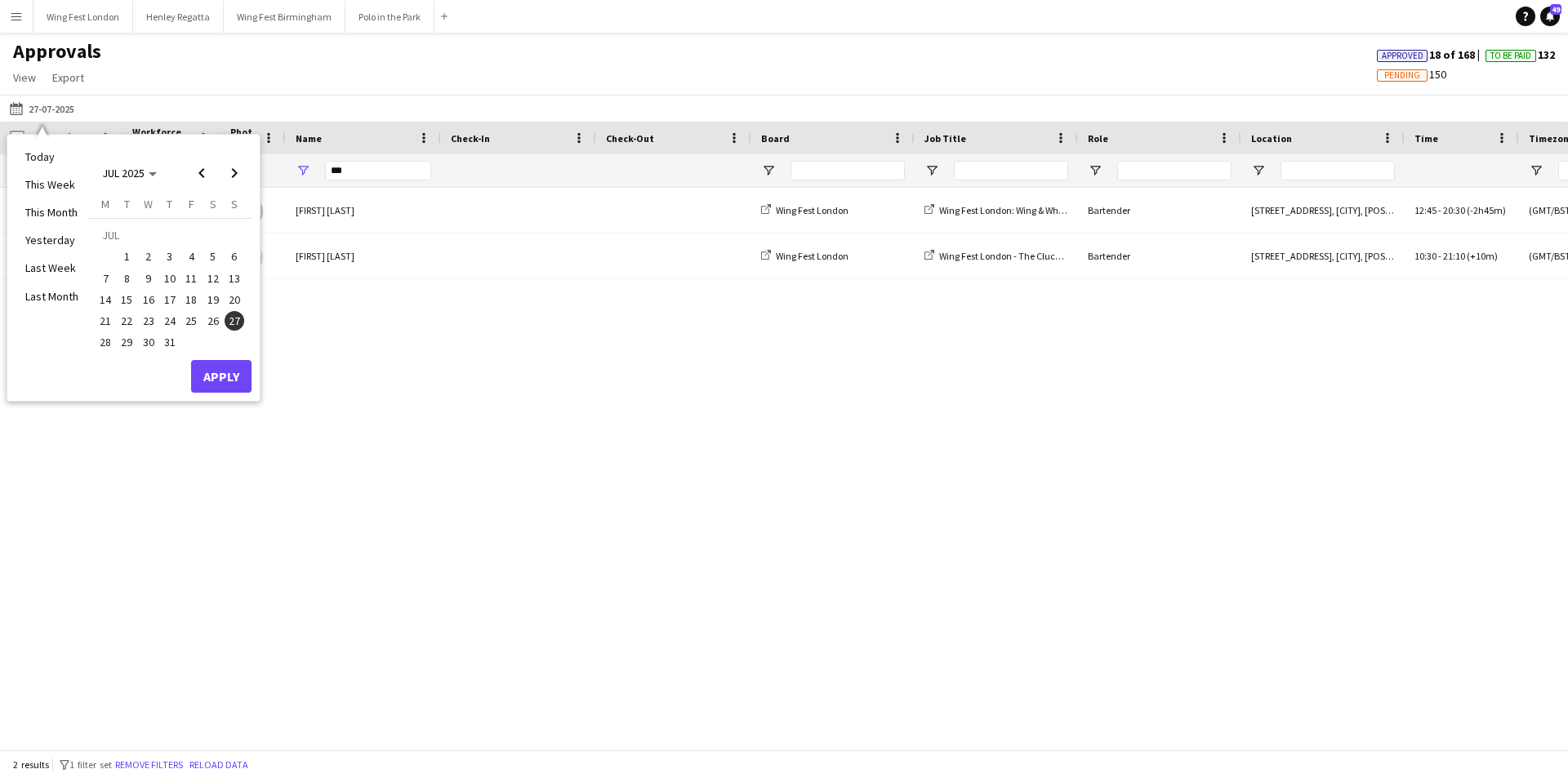 click on "25" at bounding box center (191, 321) 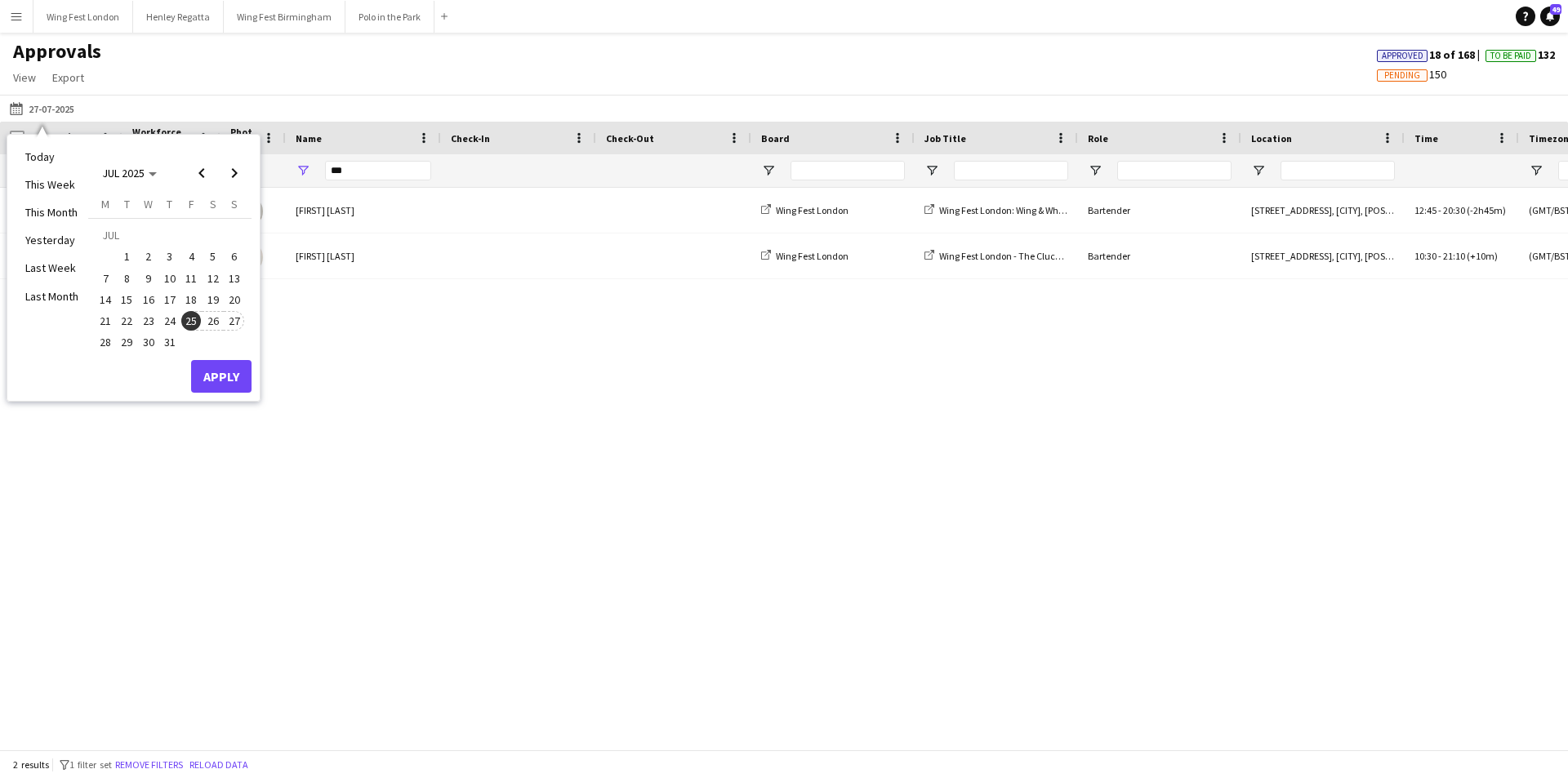 click on "27" at bounding box center [234, 321] 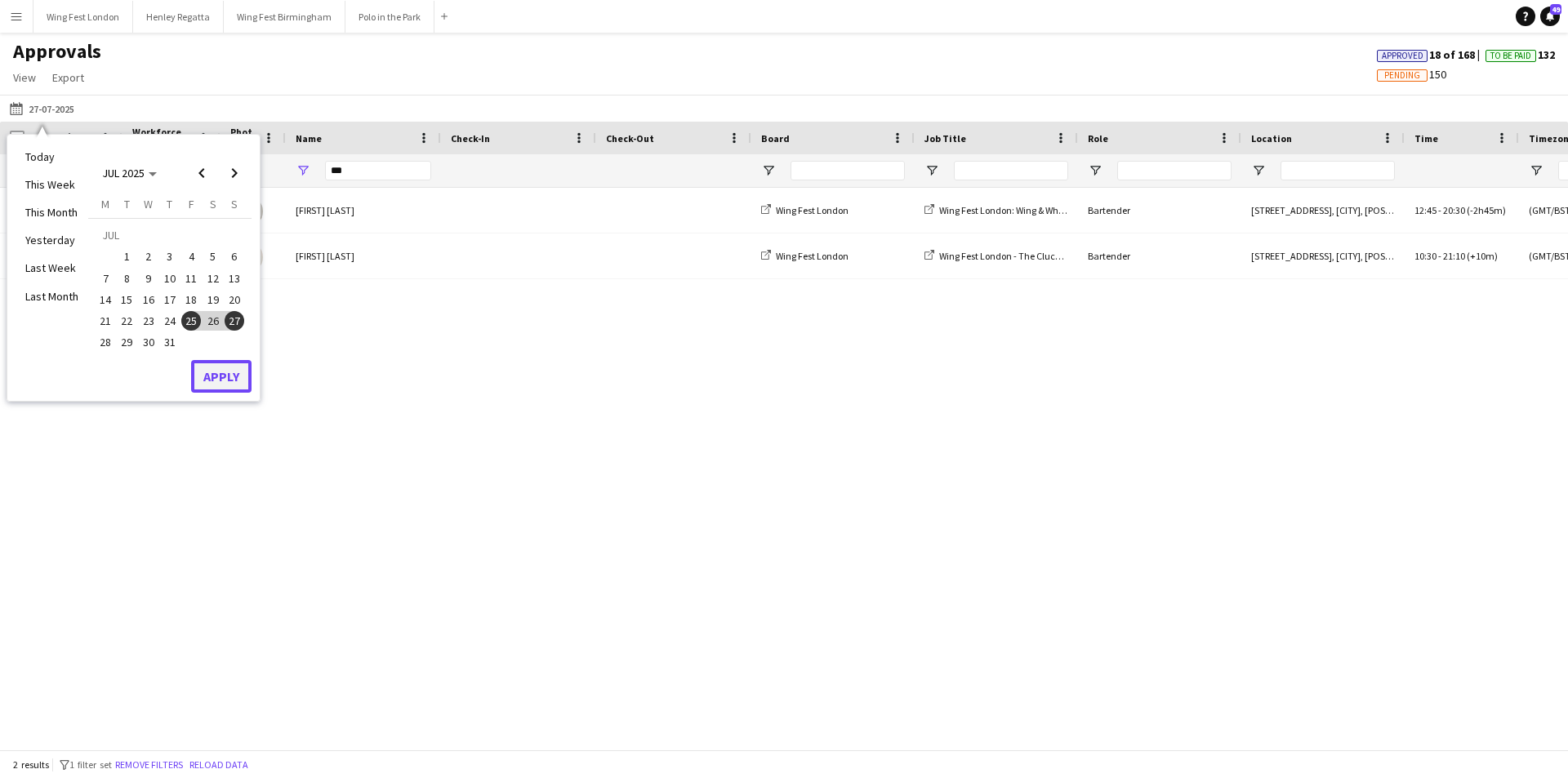 click on "Apply" at bounding box center [221, 376] 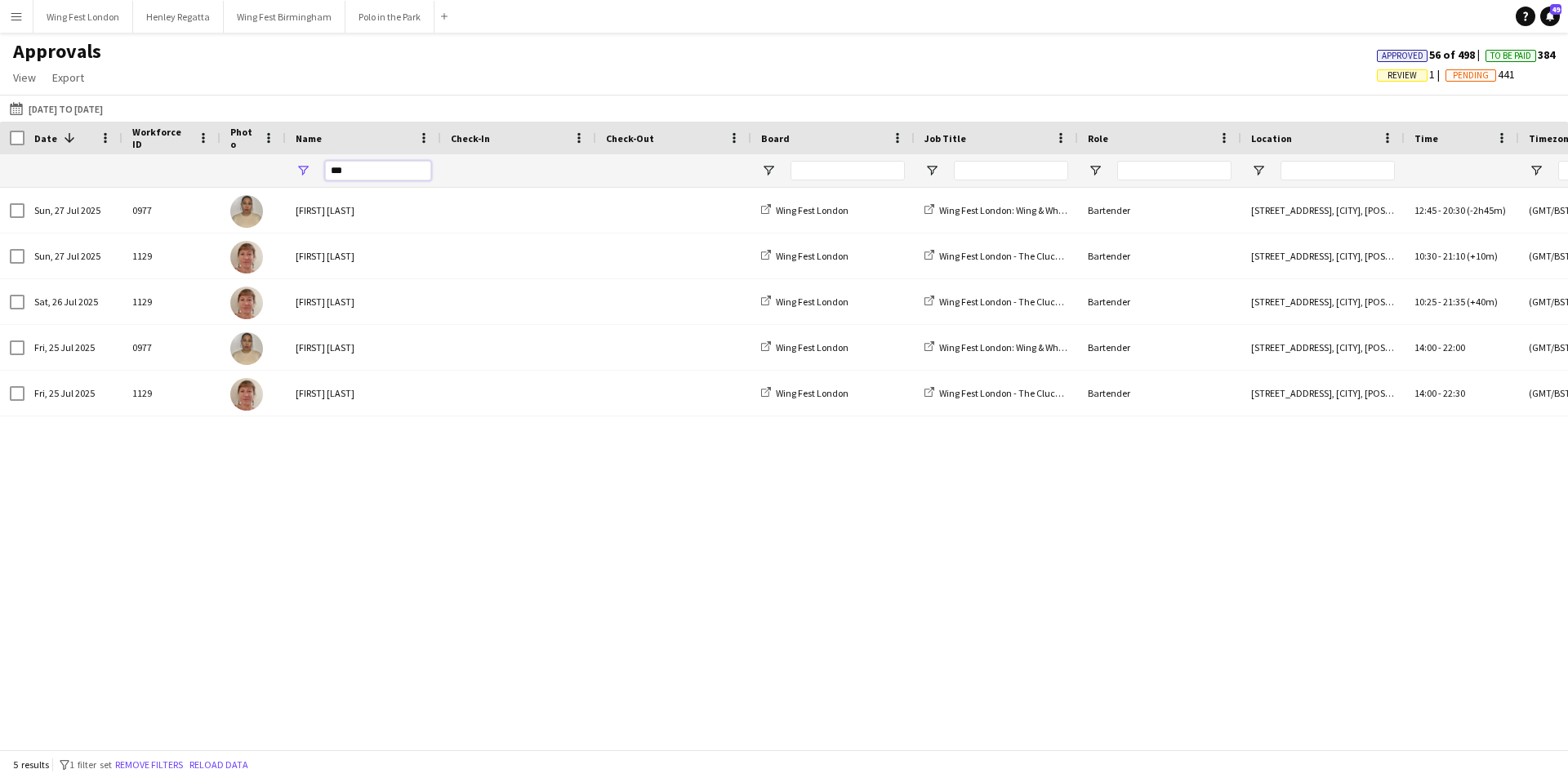 click on "***" at bounding box center [378, 171] 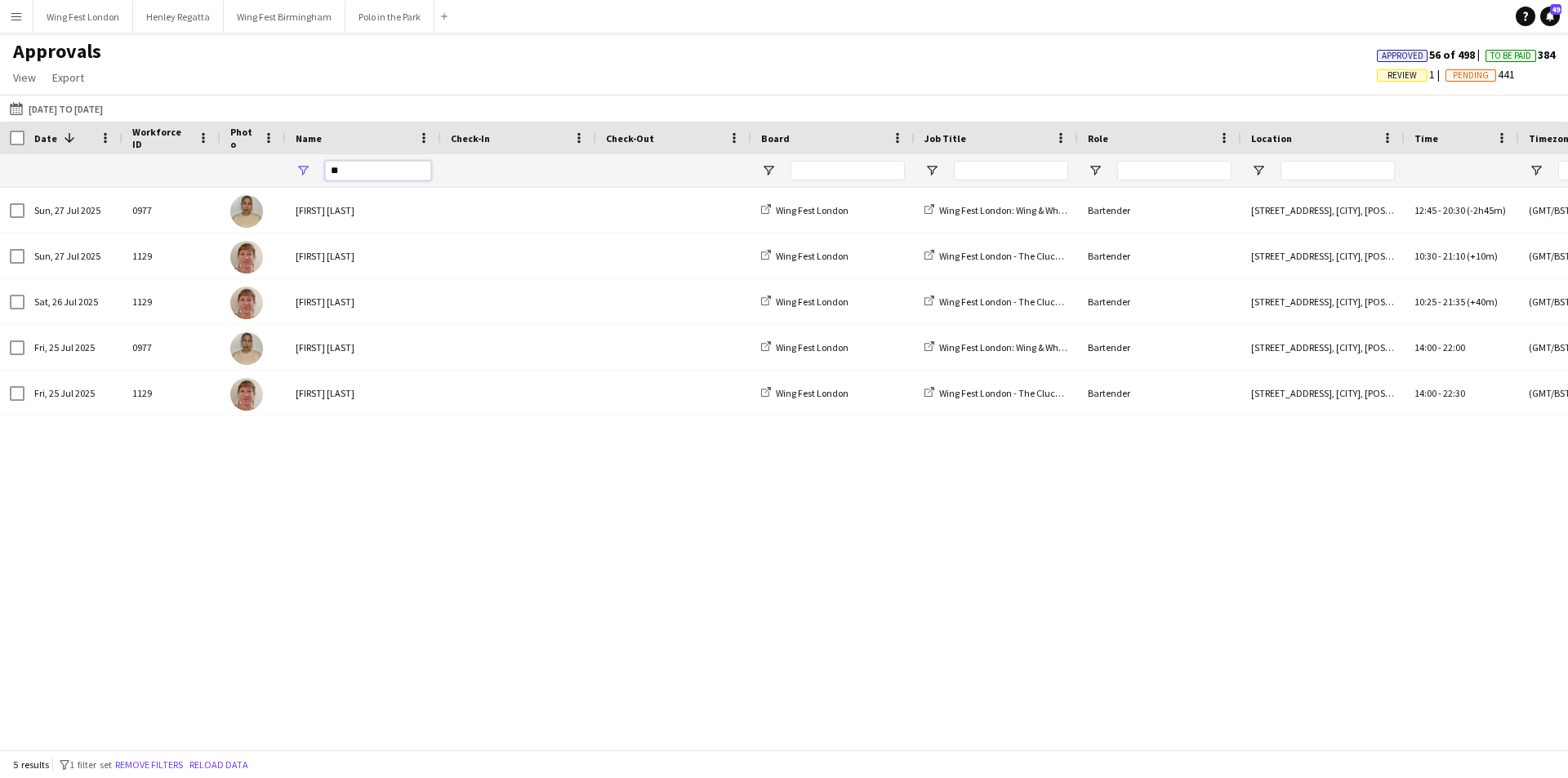 type on "*" 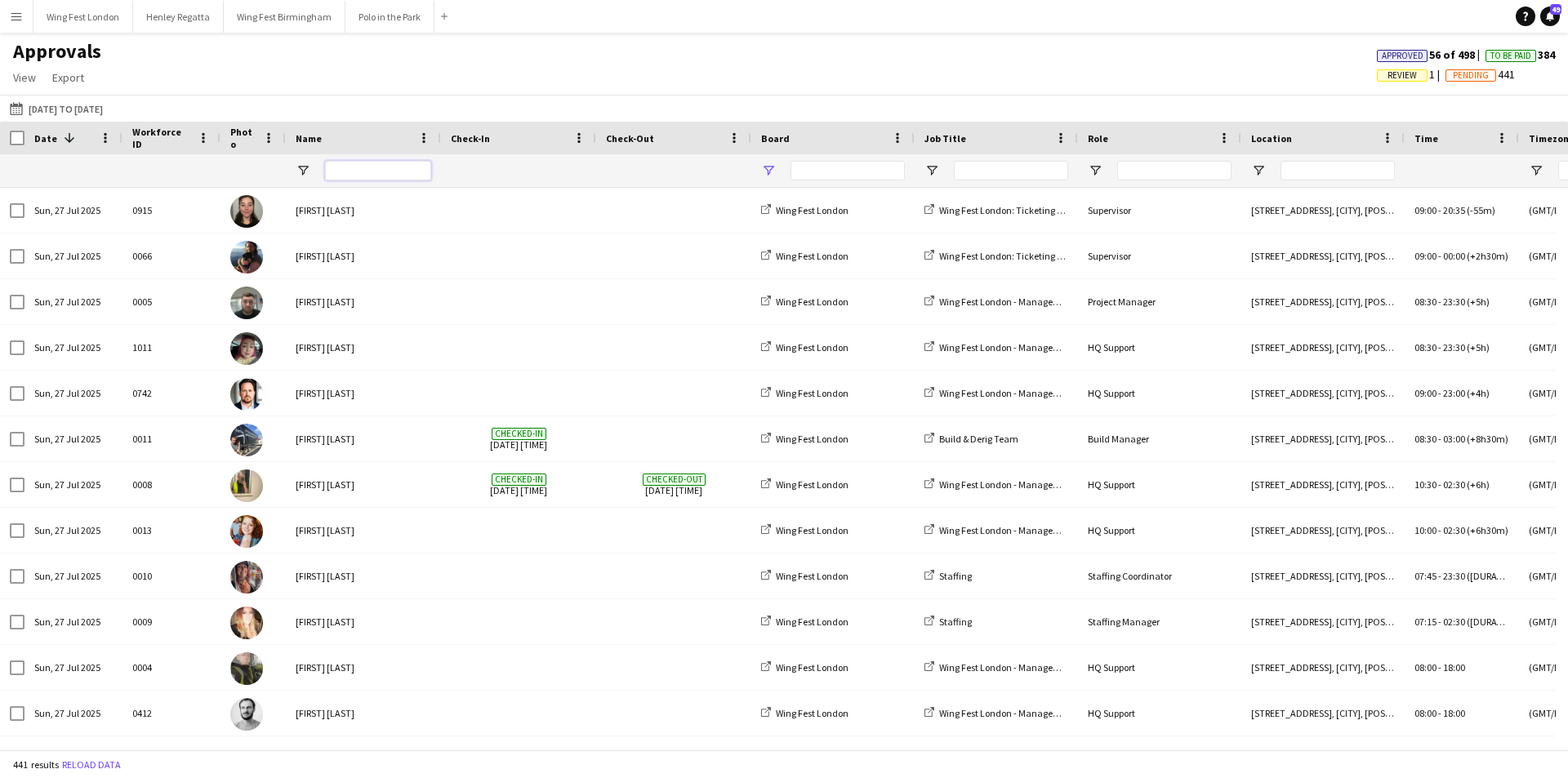 type 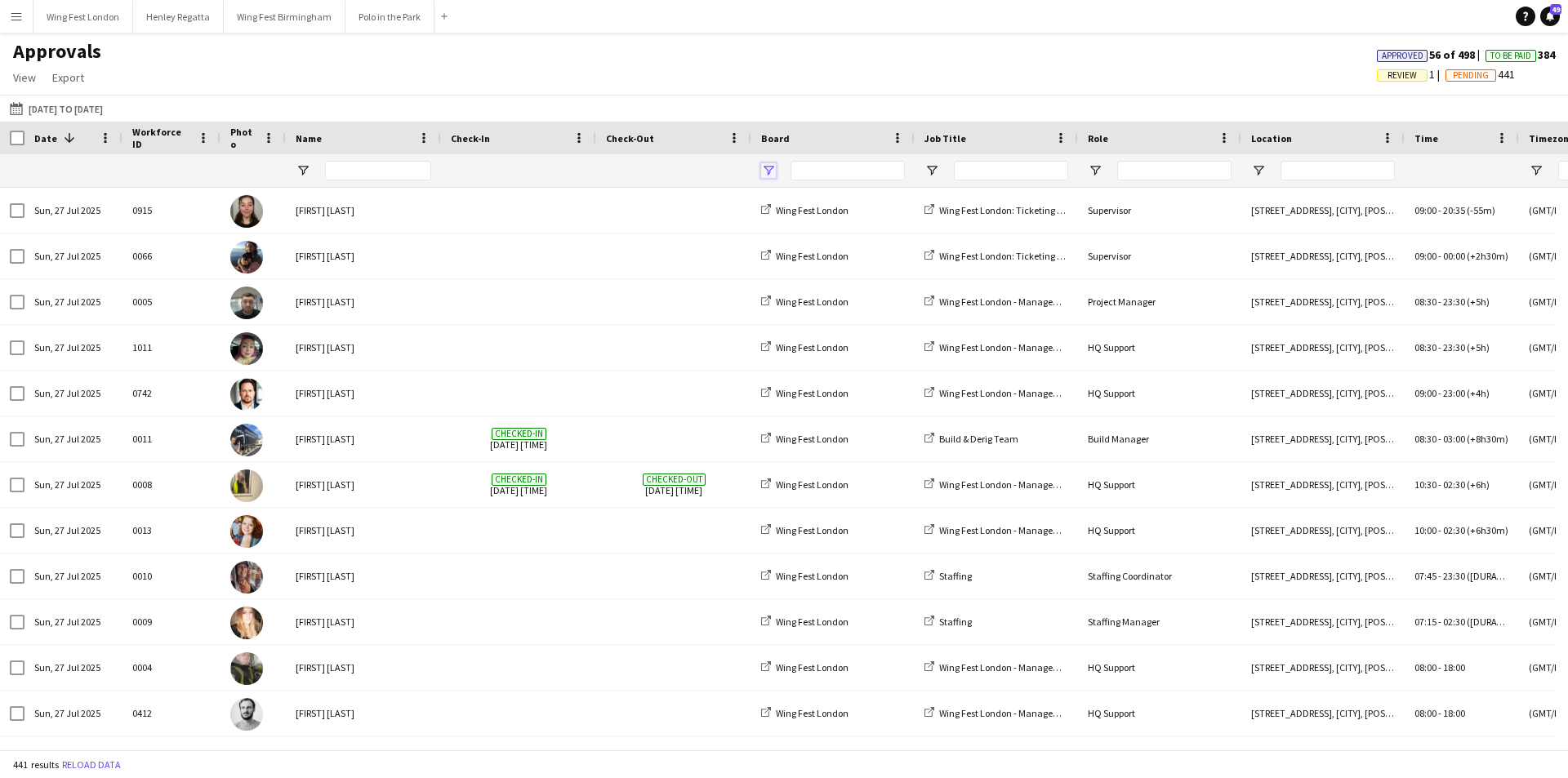 click at bounding box center [768, 171] 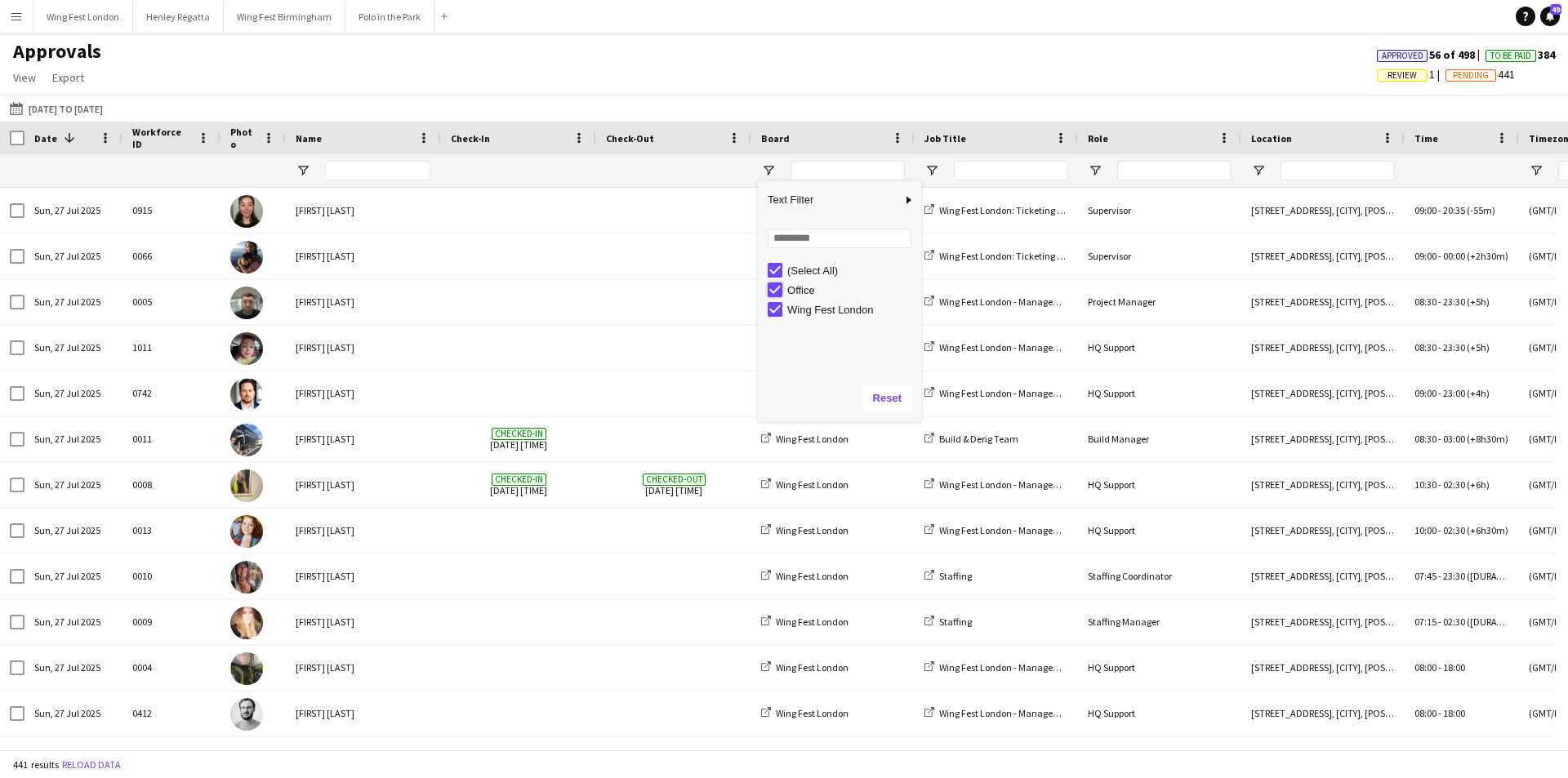 type on "**********" 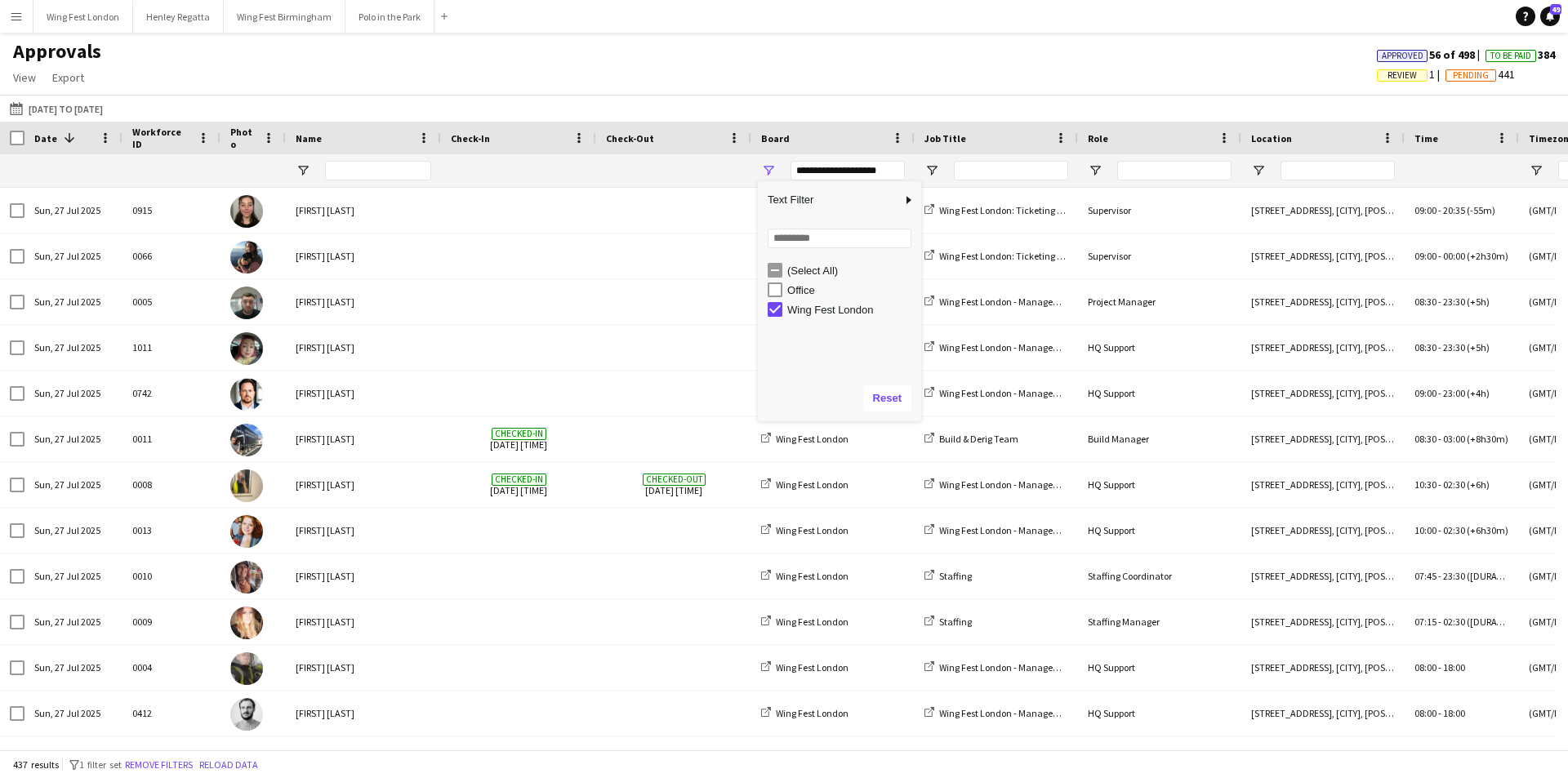 click on "Approvals   View  Customise view Customise filters Reset Filters Reset View Reset All  Export  Export as XLSX Export as CSV Export as PDF Approved  56 of 498  To Be Paid  384   Review   1   Pending   441" 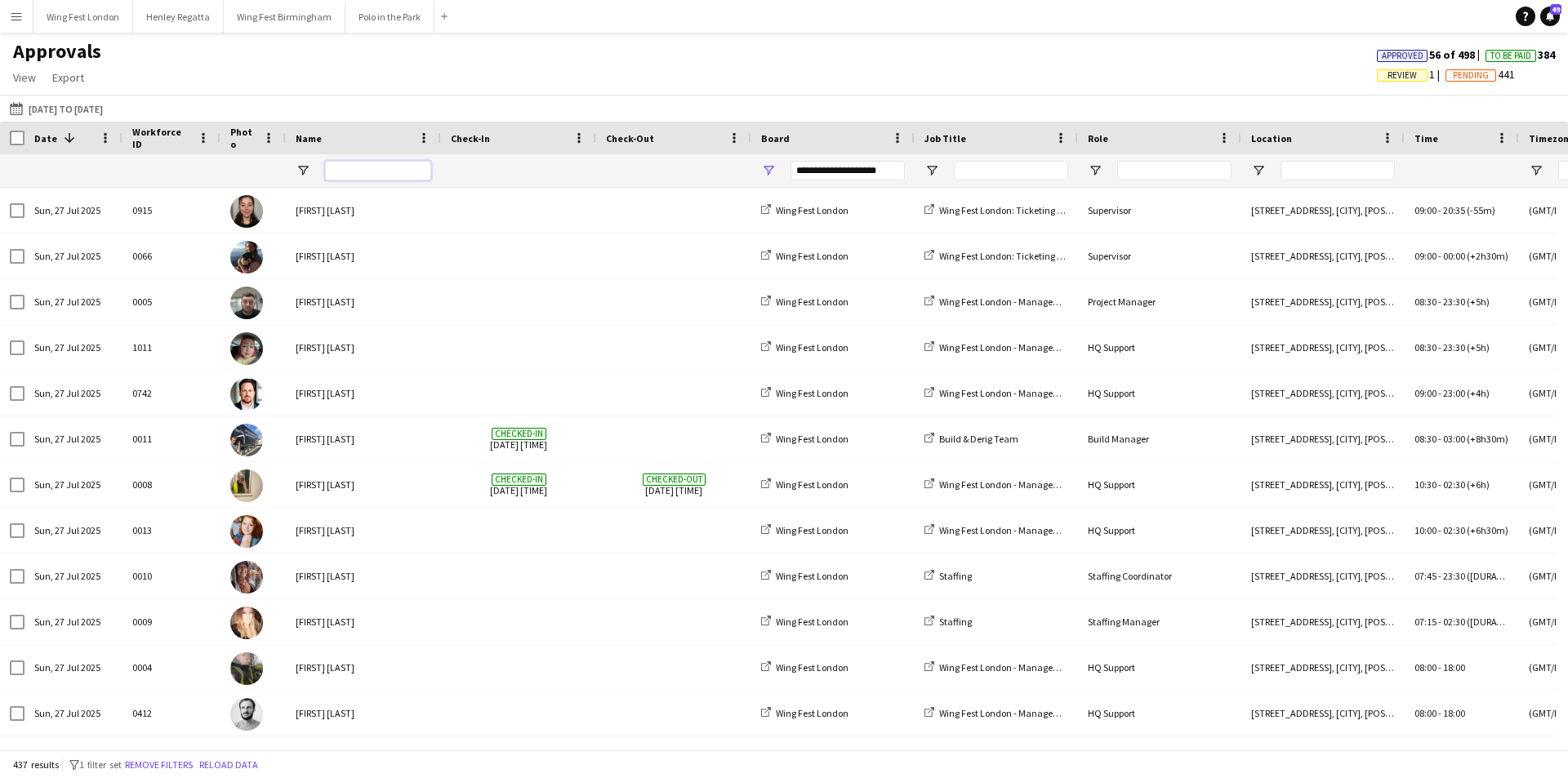 click at bounding box center [378, 171] 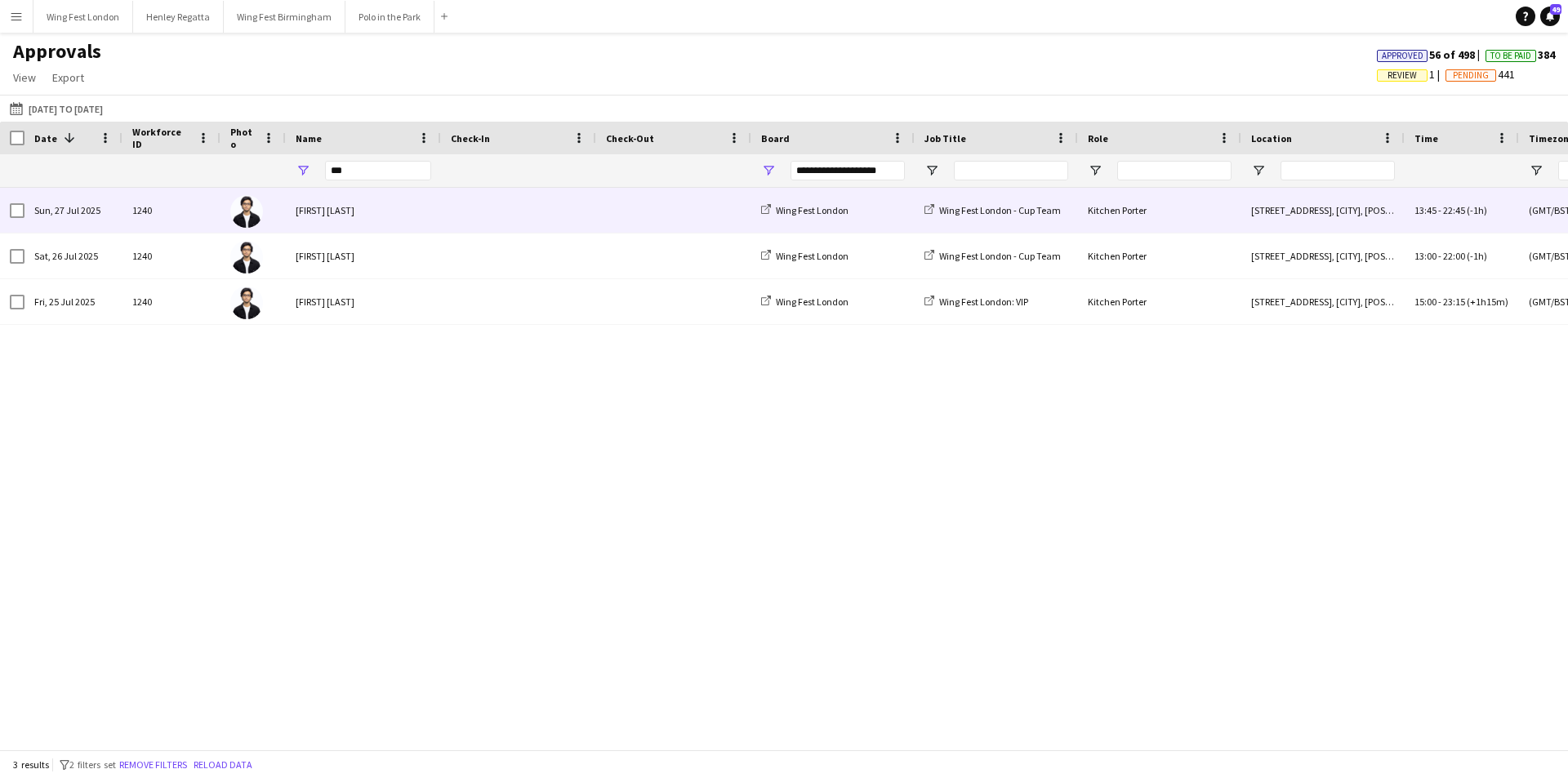 click on "[FIRST] [LAST] [LAST]" at bounding box center [363, 210] 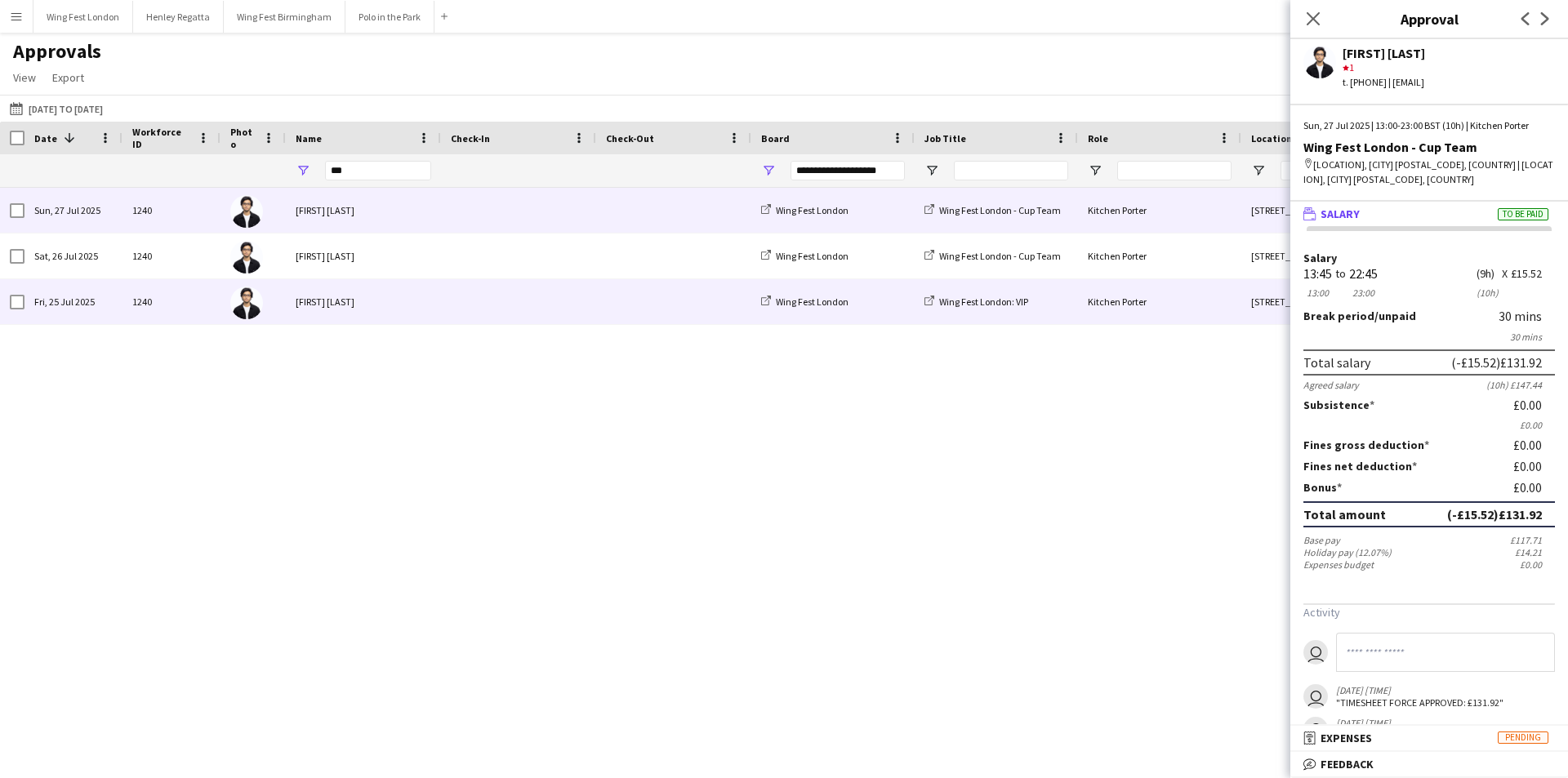 click on "[FIRST] [LAST] [LAST]" at bounding box center (363, 301) 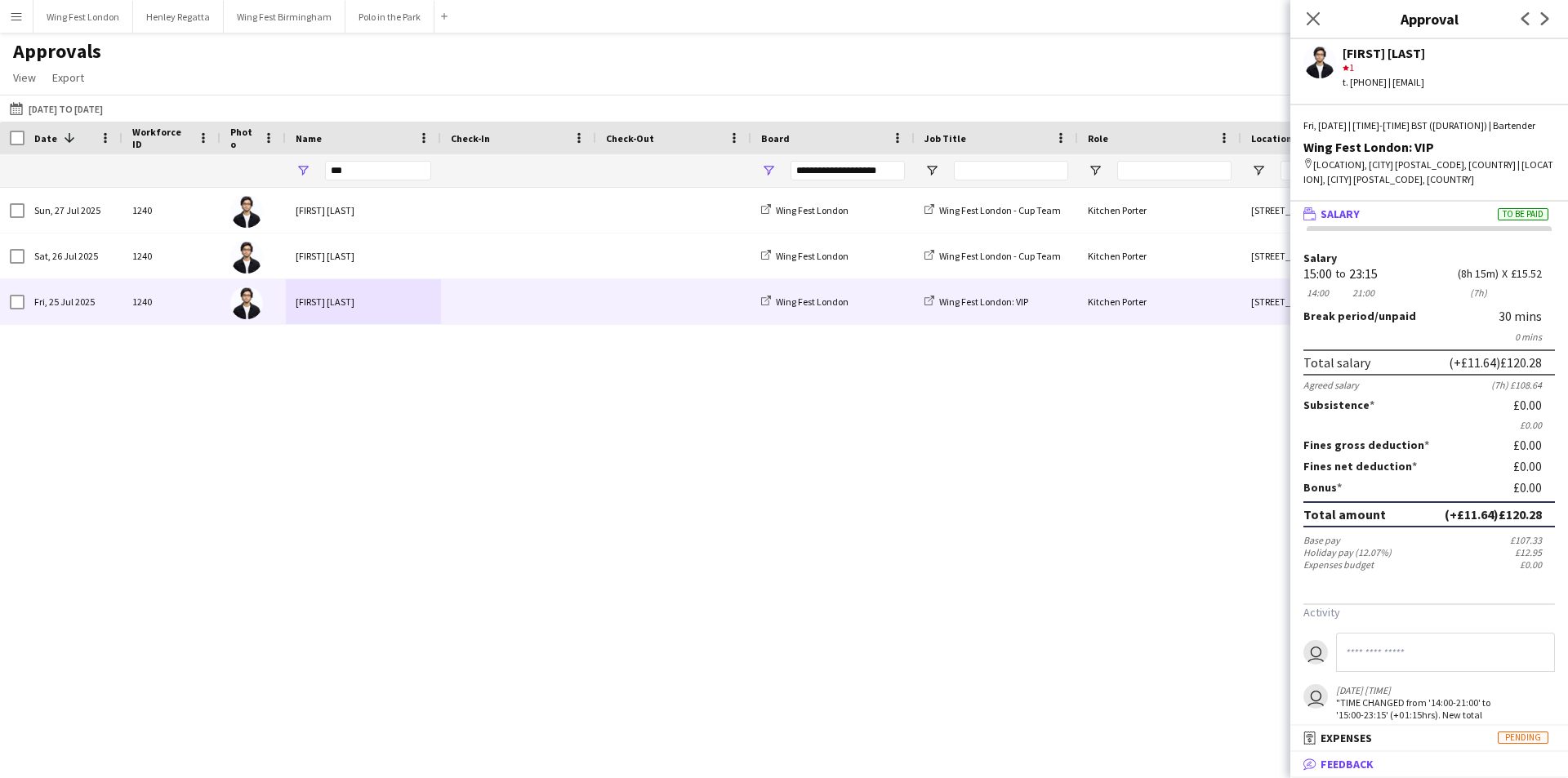 click on "Feedback" at bounding box center [1347, 764] 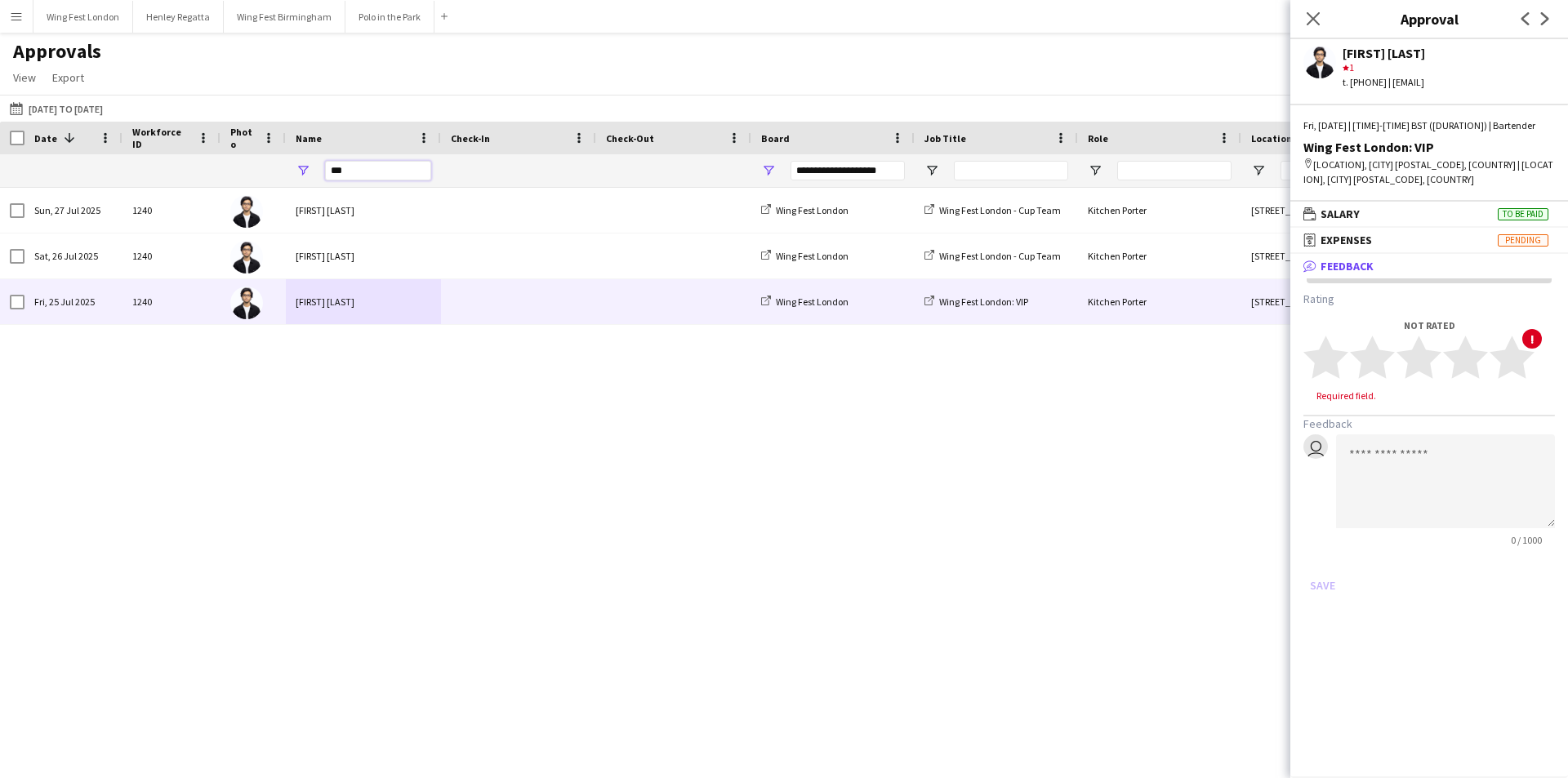 click on "***" at bounding box center [378, 171] 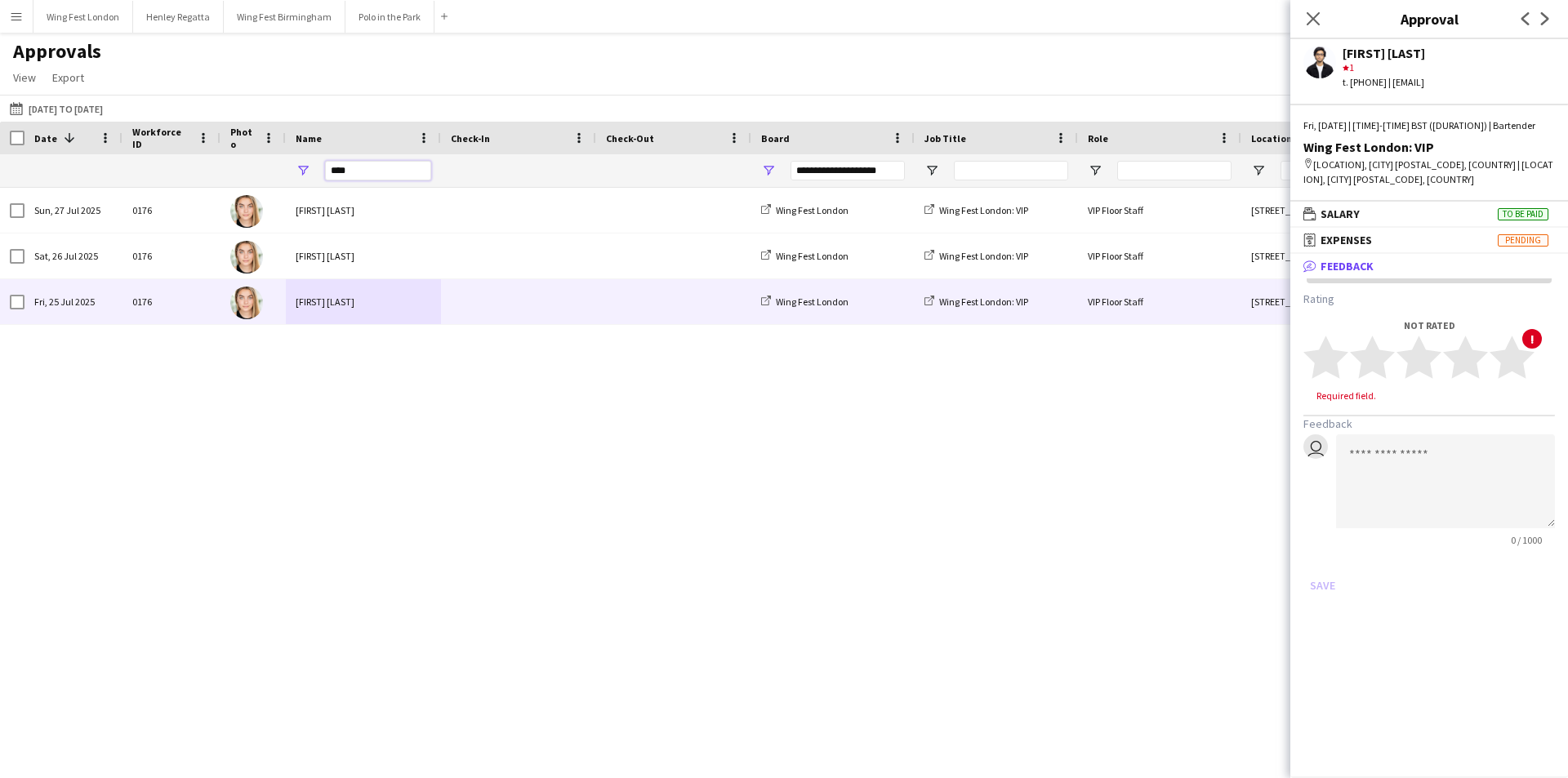 type on "****" 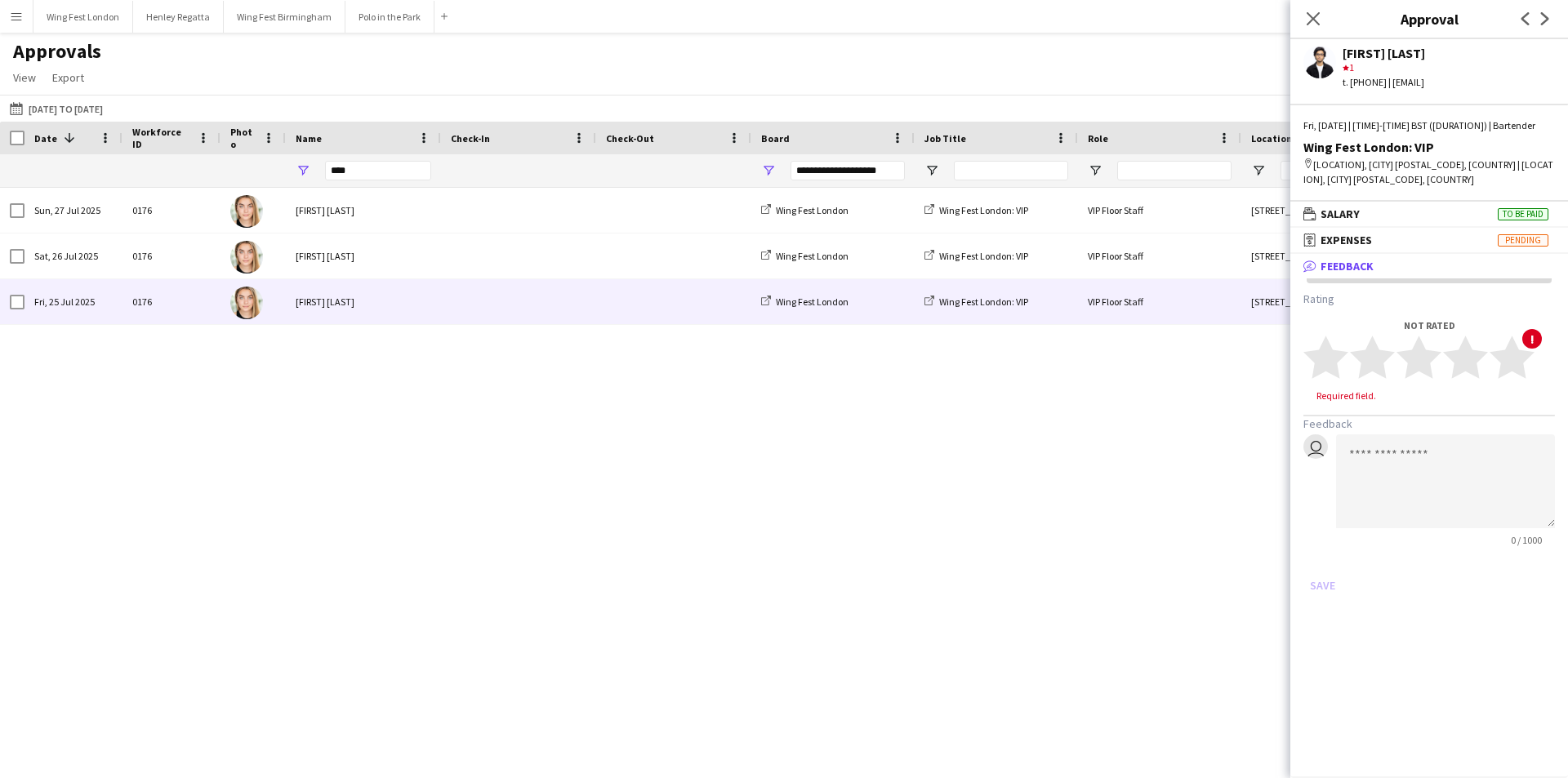 click on "[FIRST] [LAST]" at bounding box center (363, 301) 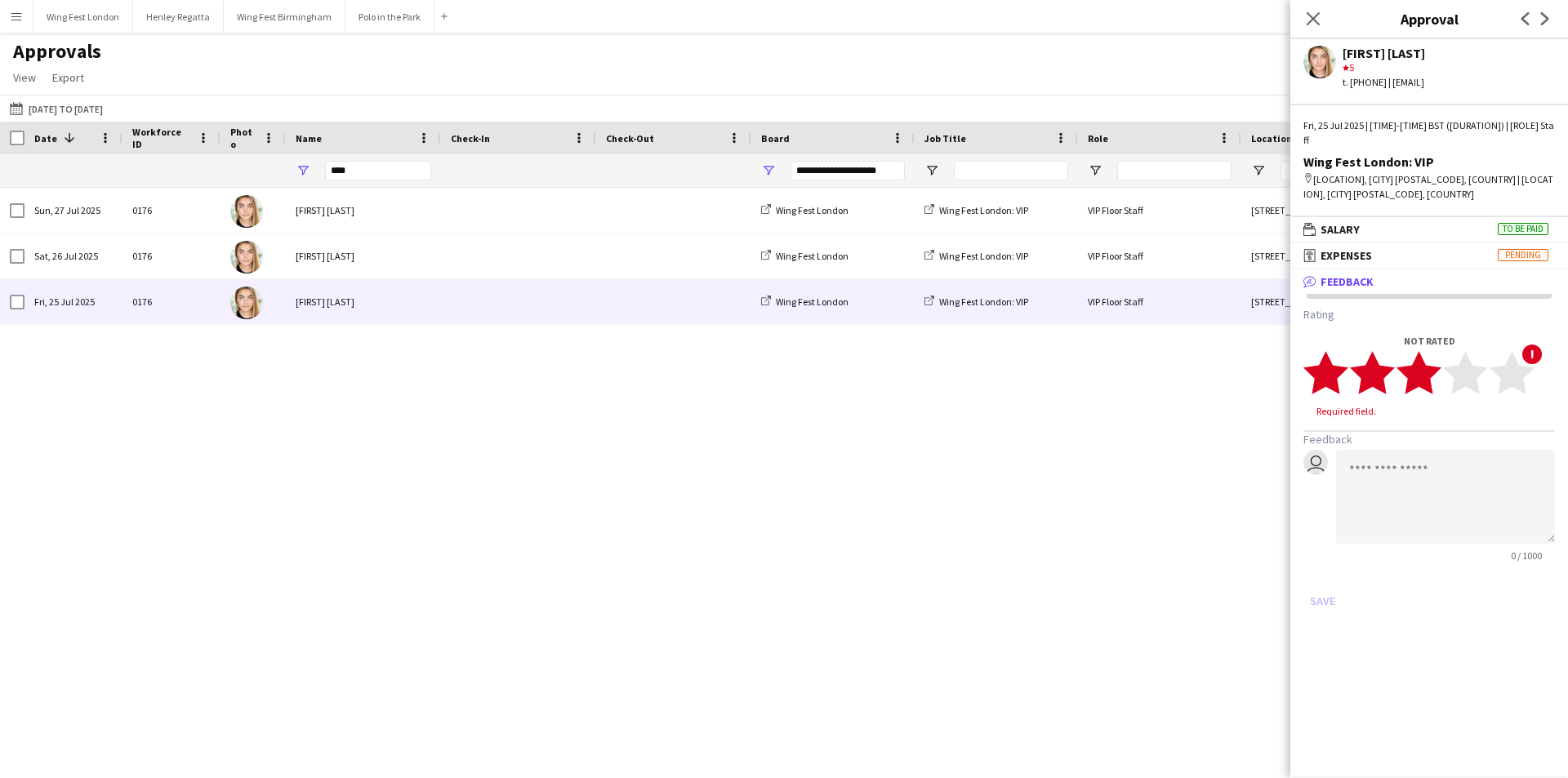 click on "star" 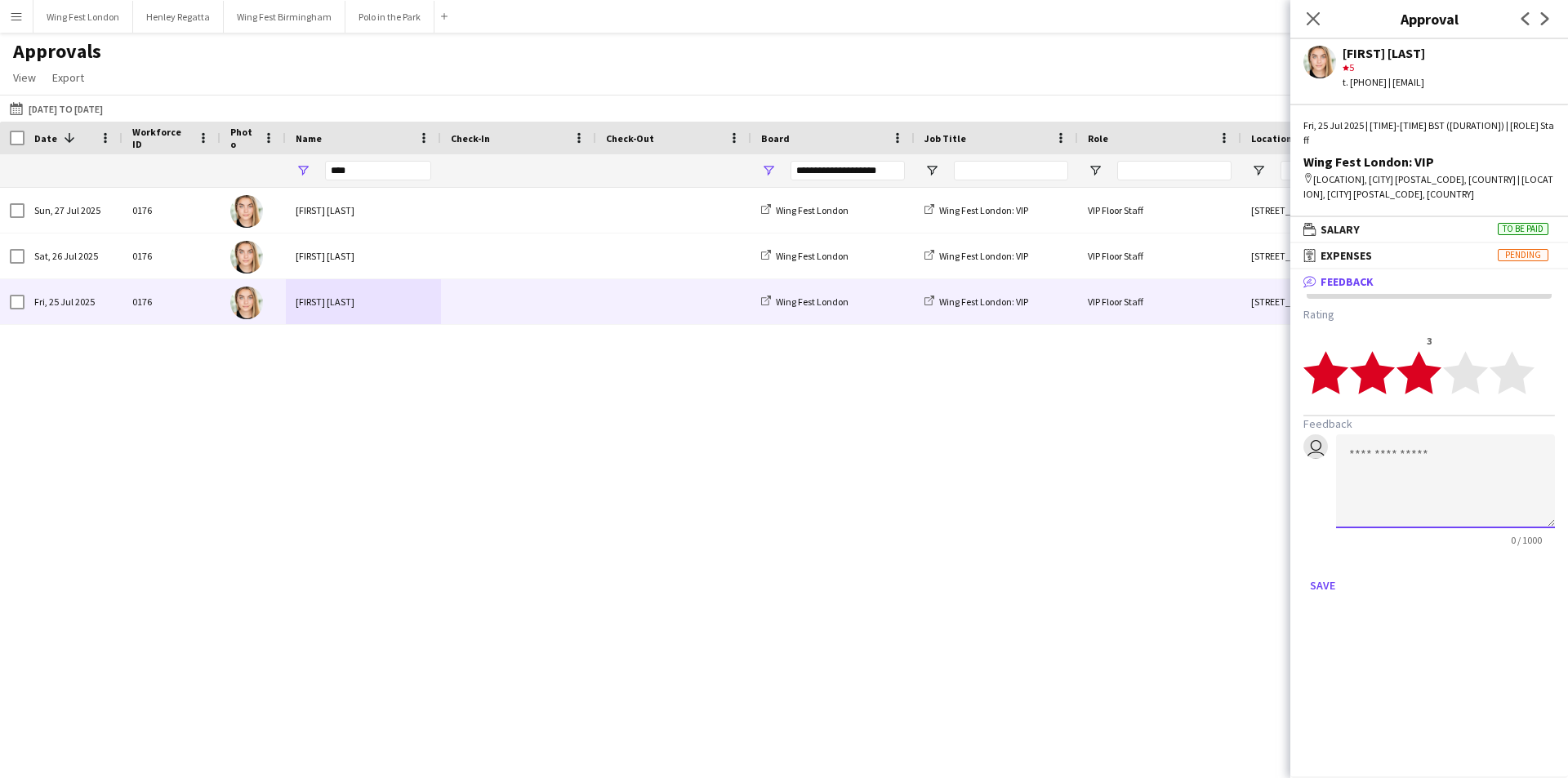 click 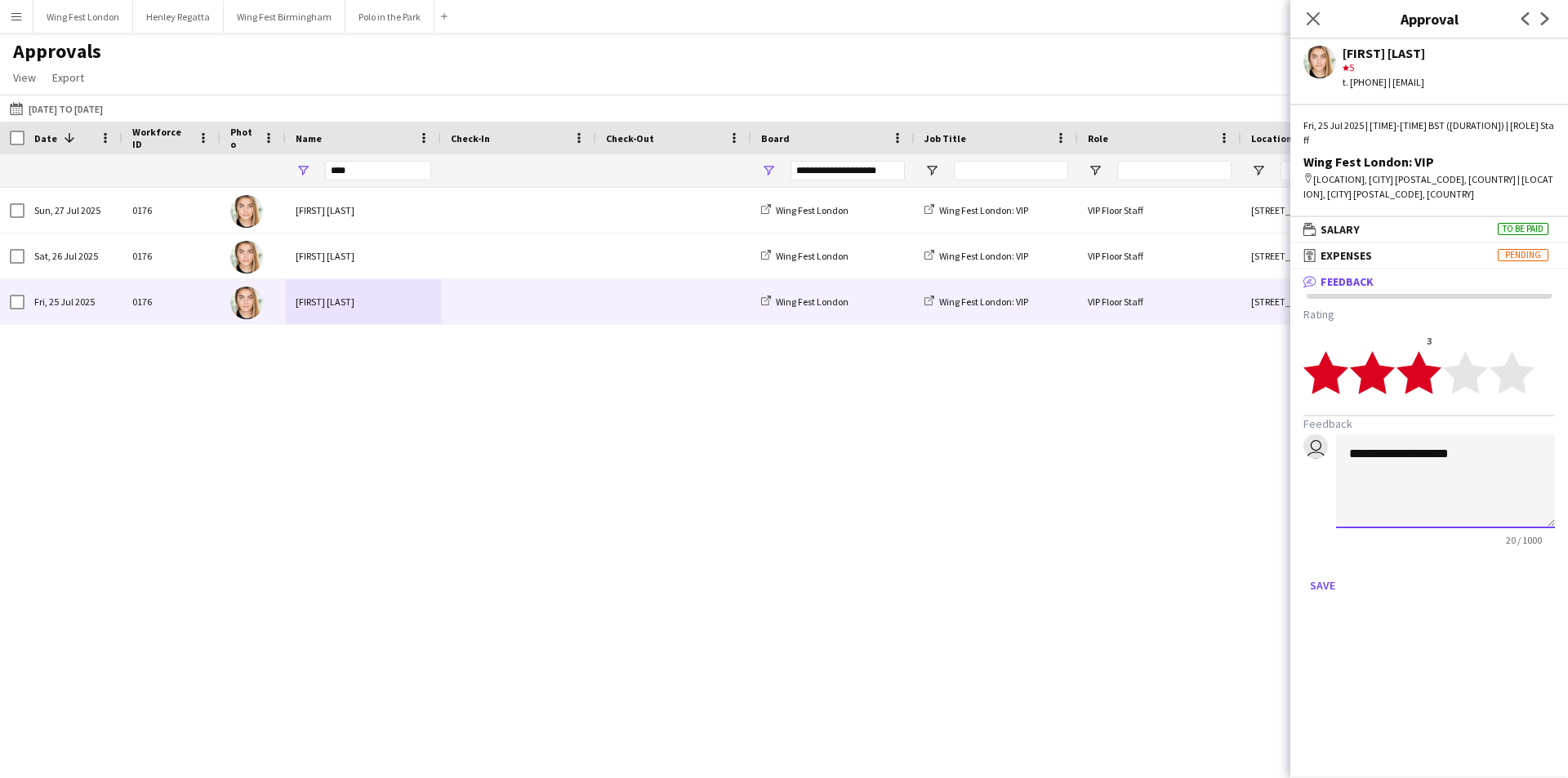 click on "**********" 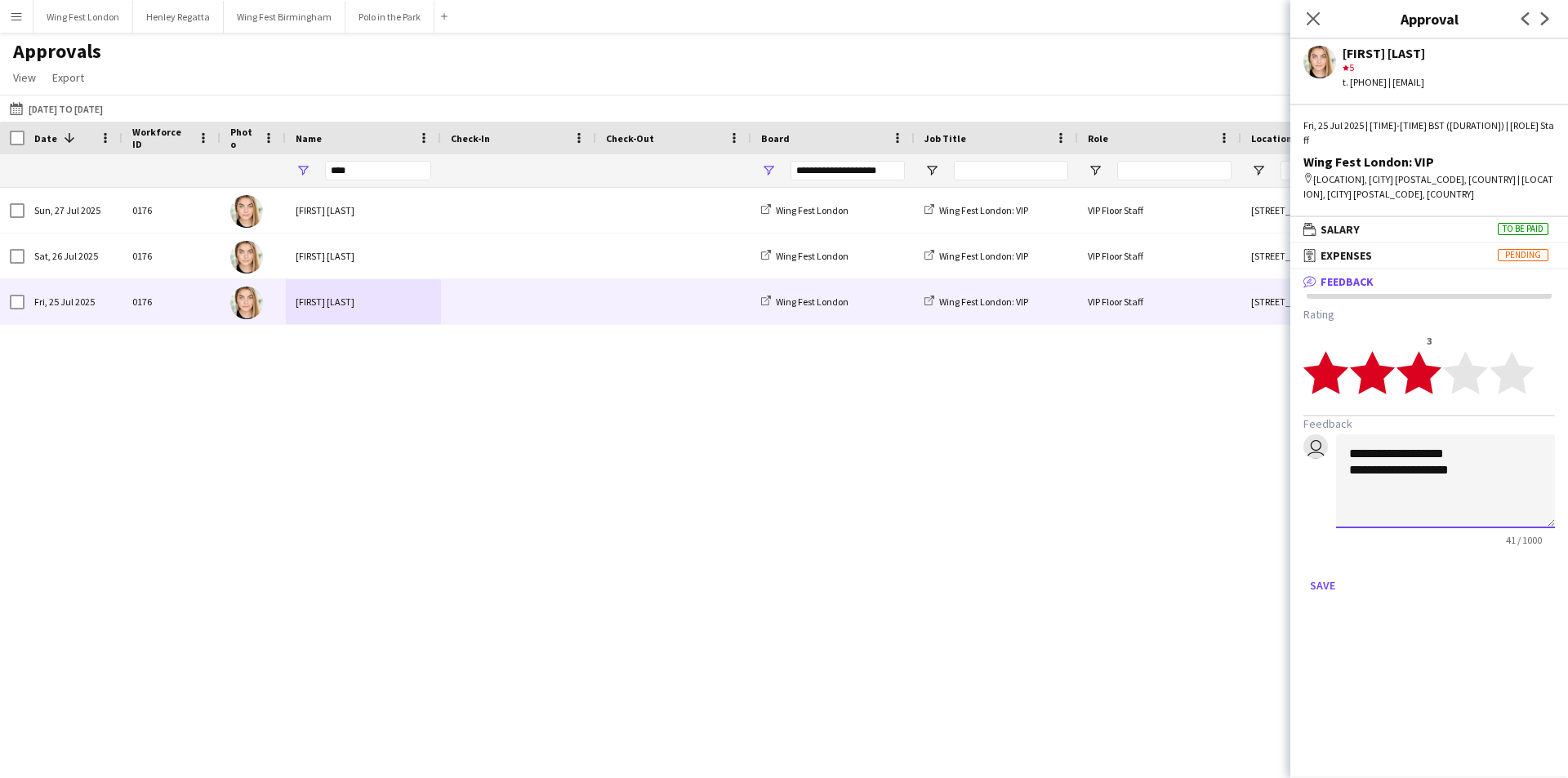 drag, startPoint x: 1486, startPoint y: 452, endPoint x: 1325, endPoint y: 433, distance: 162.11724 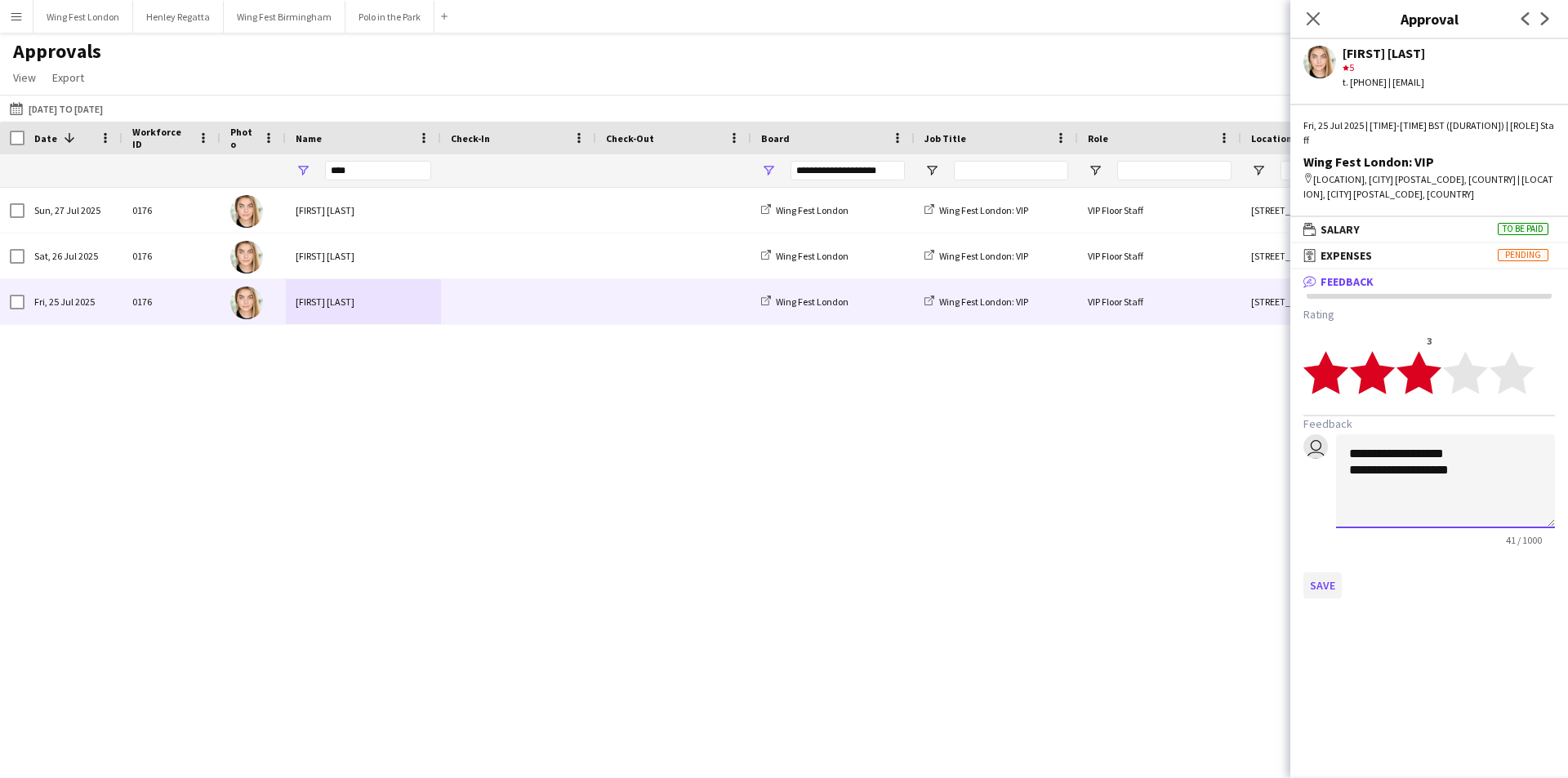 type on "**********" 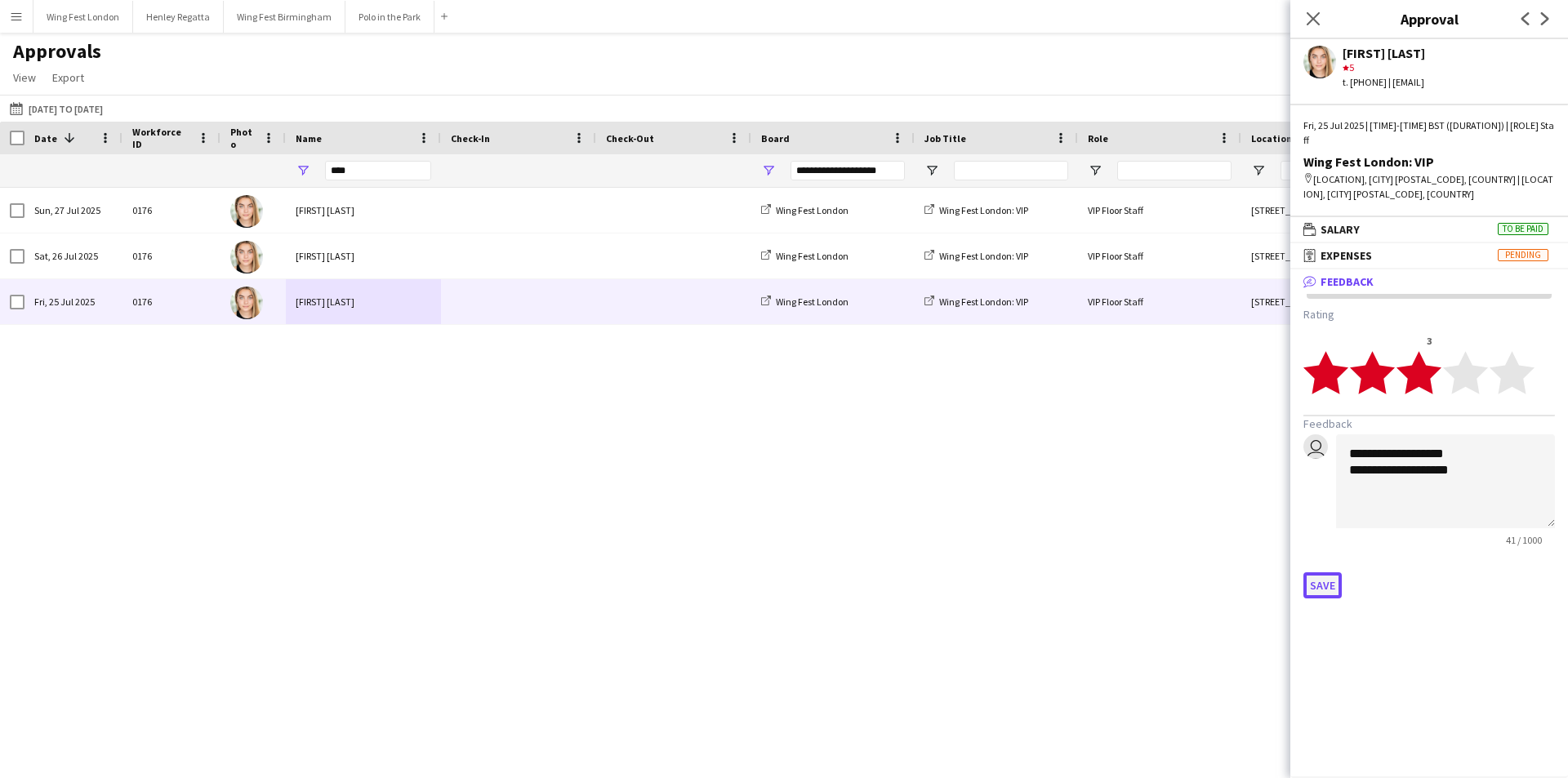 click on "Save" at bounding box center [1322, 585] 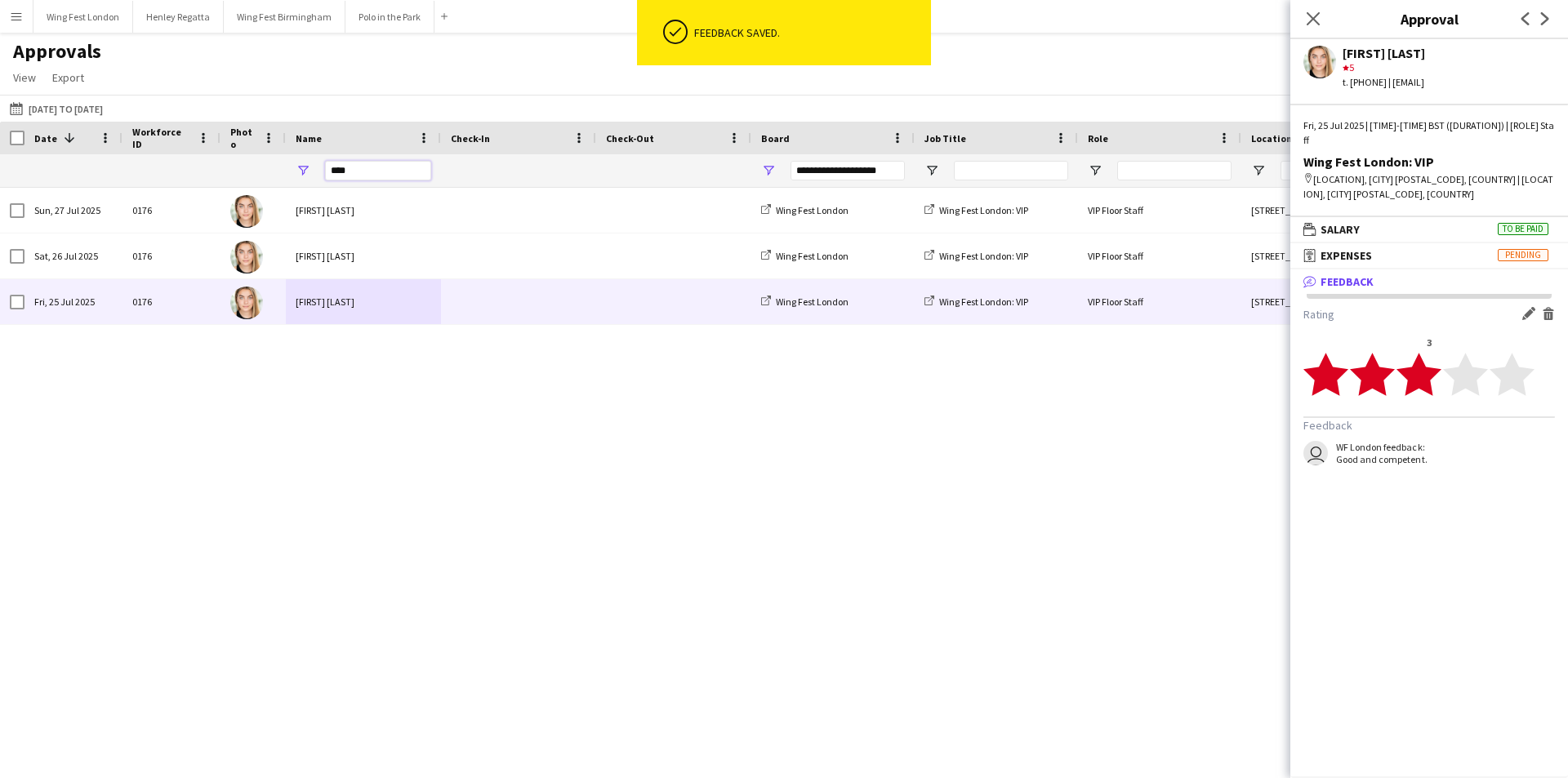 click on "****" at bounding box center [378, 171] 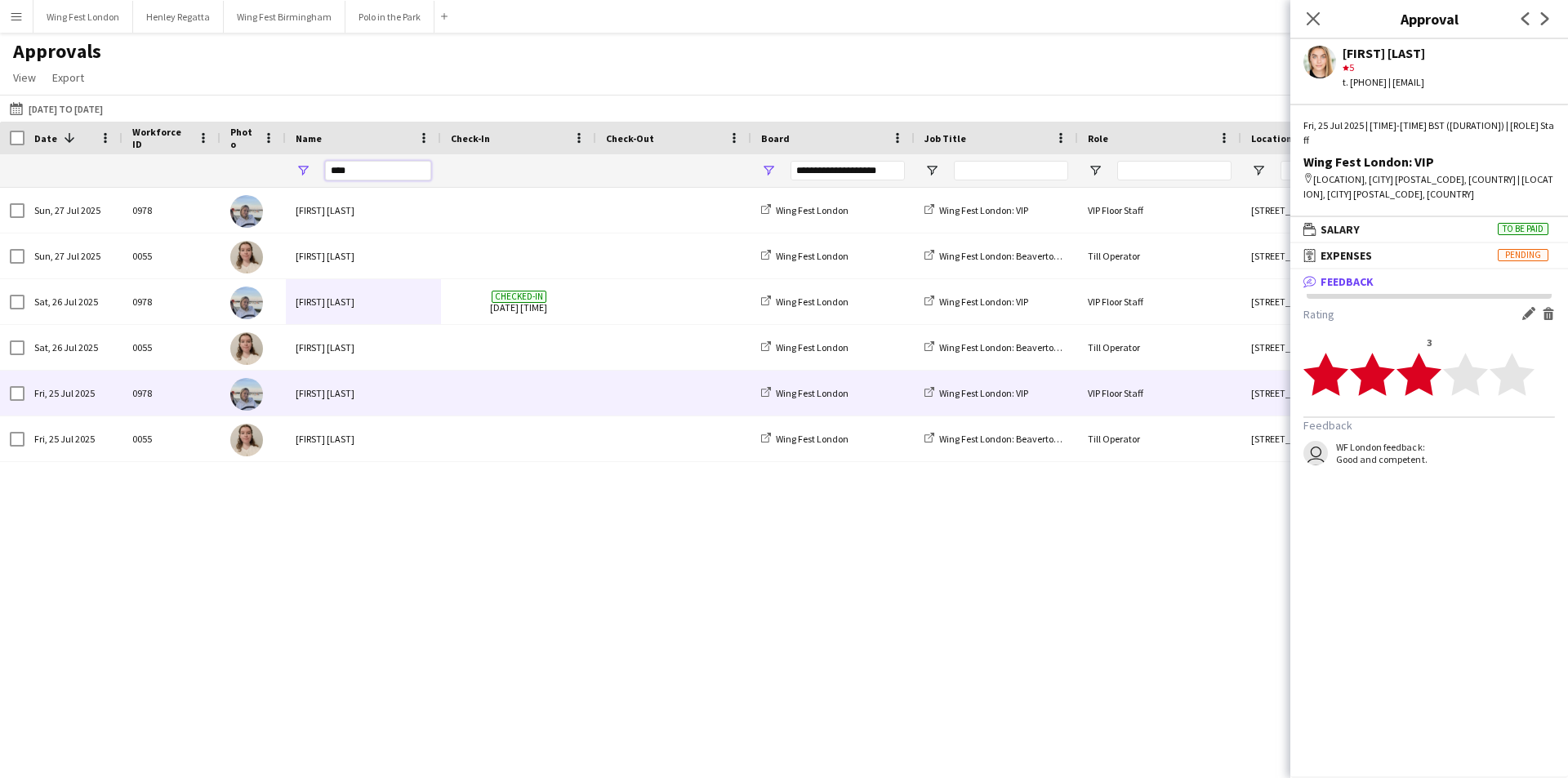 type on "****" 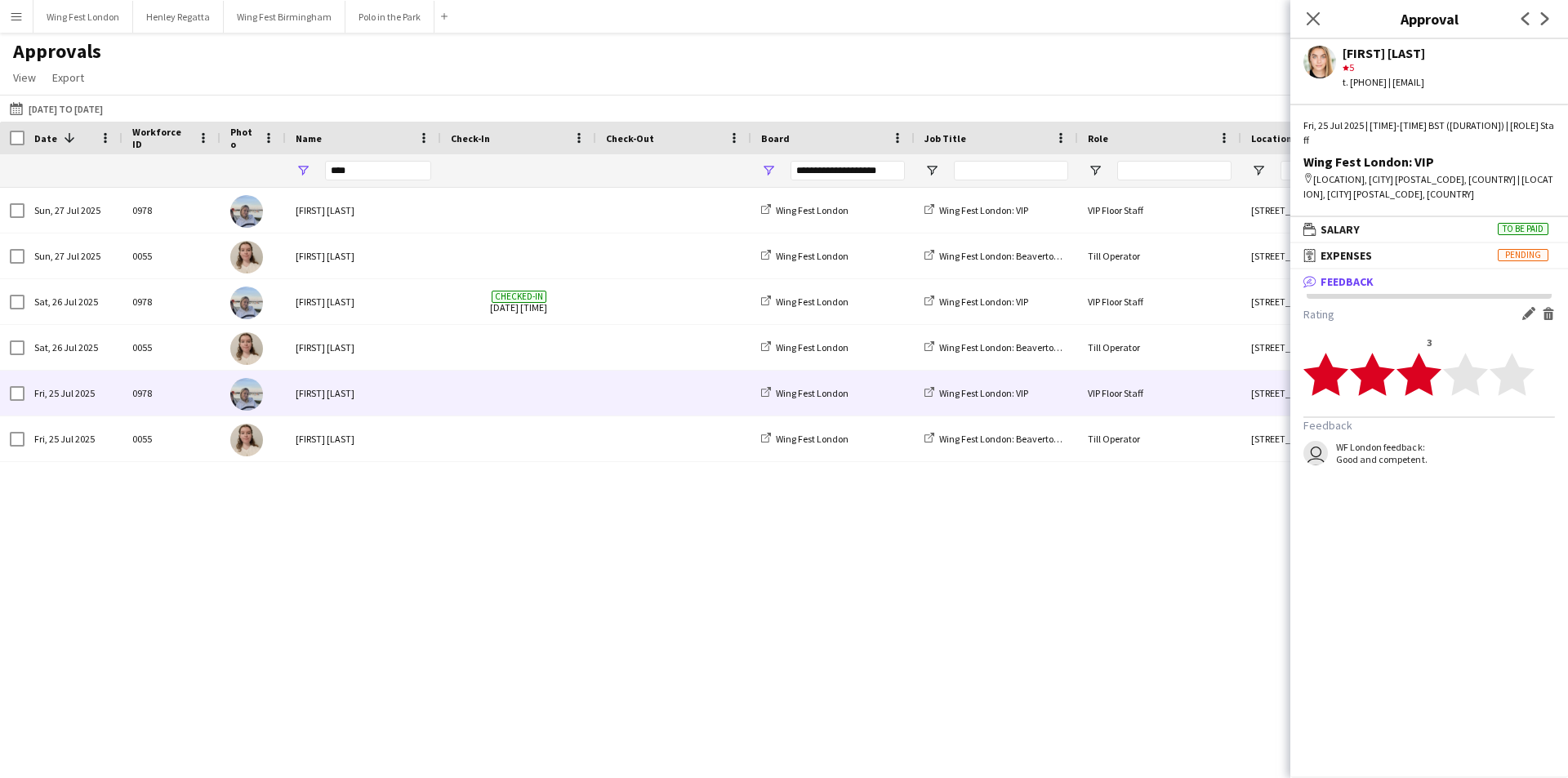 click on "[FIRST] [LAST]" at bounding box center (363, 393) 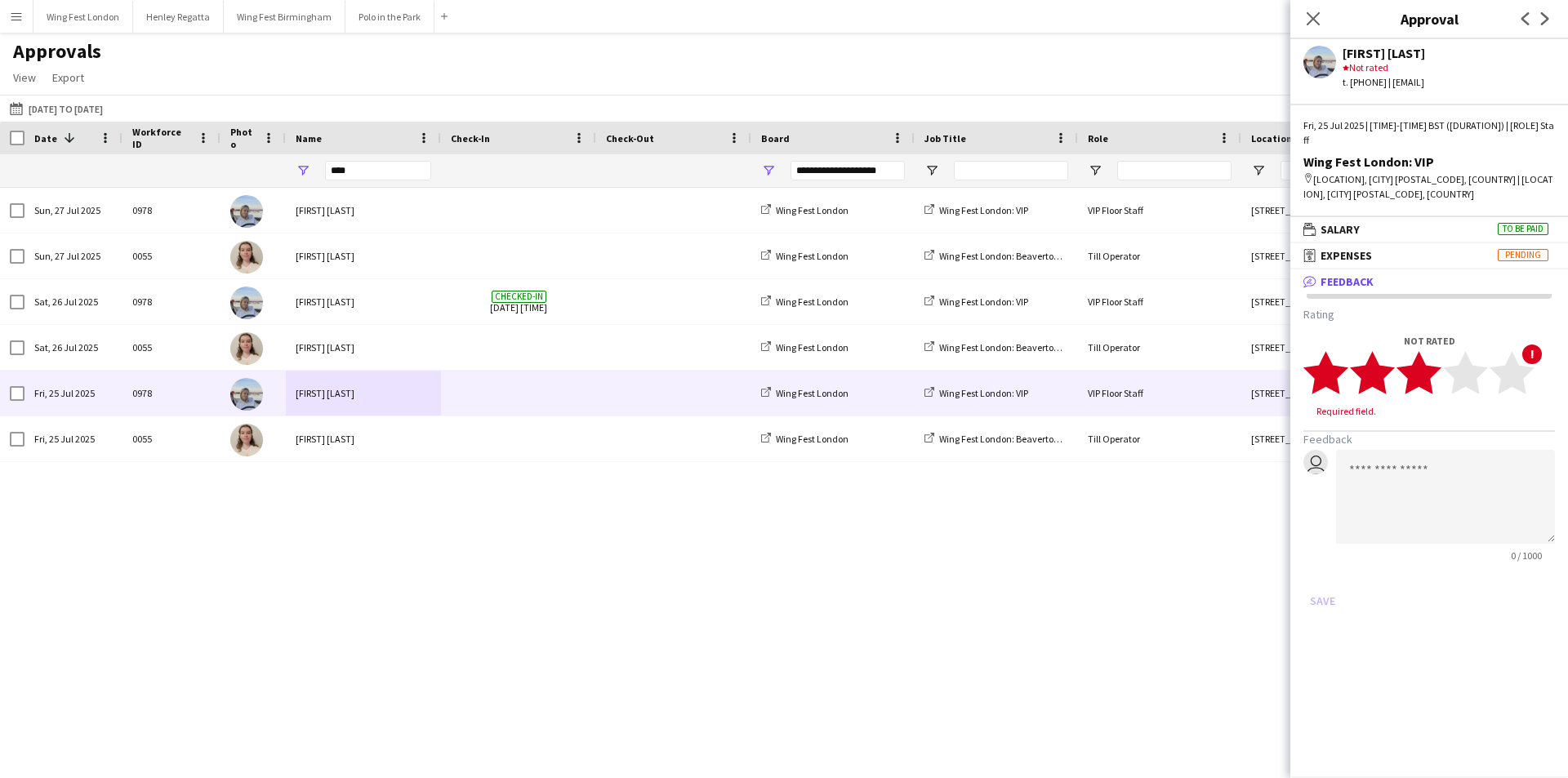 click 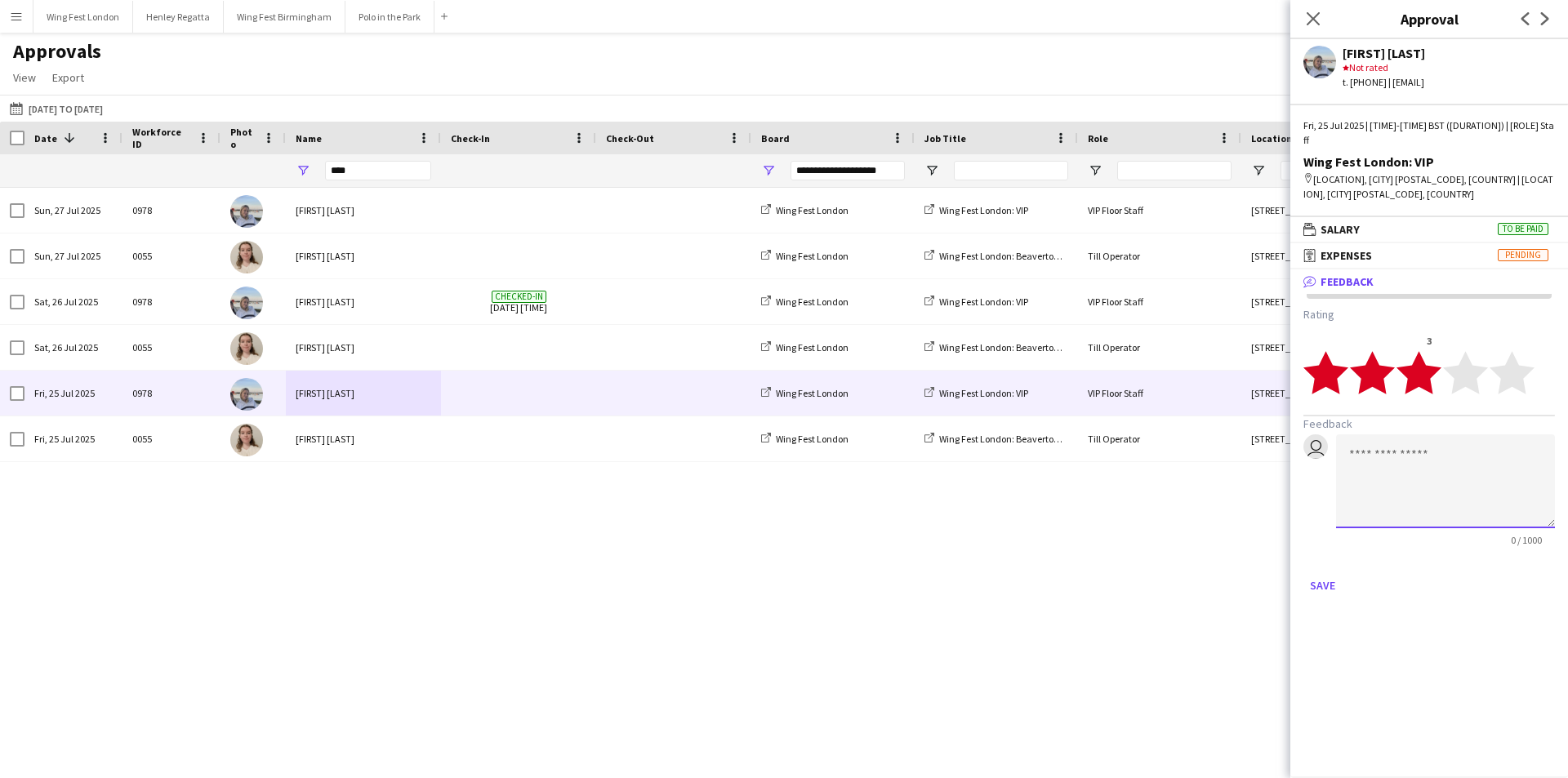 click 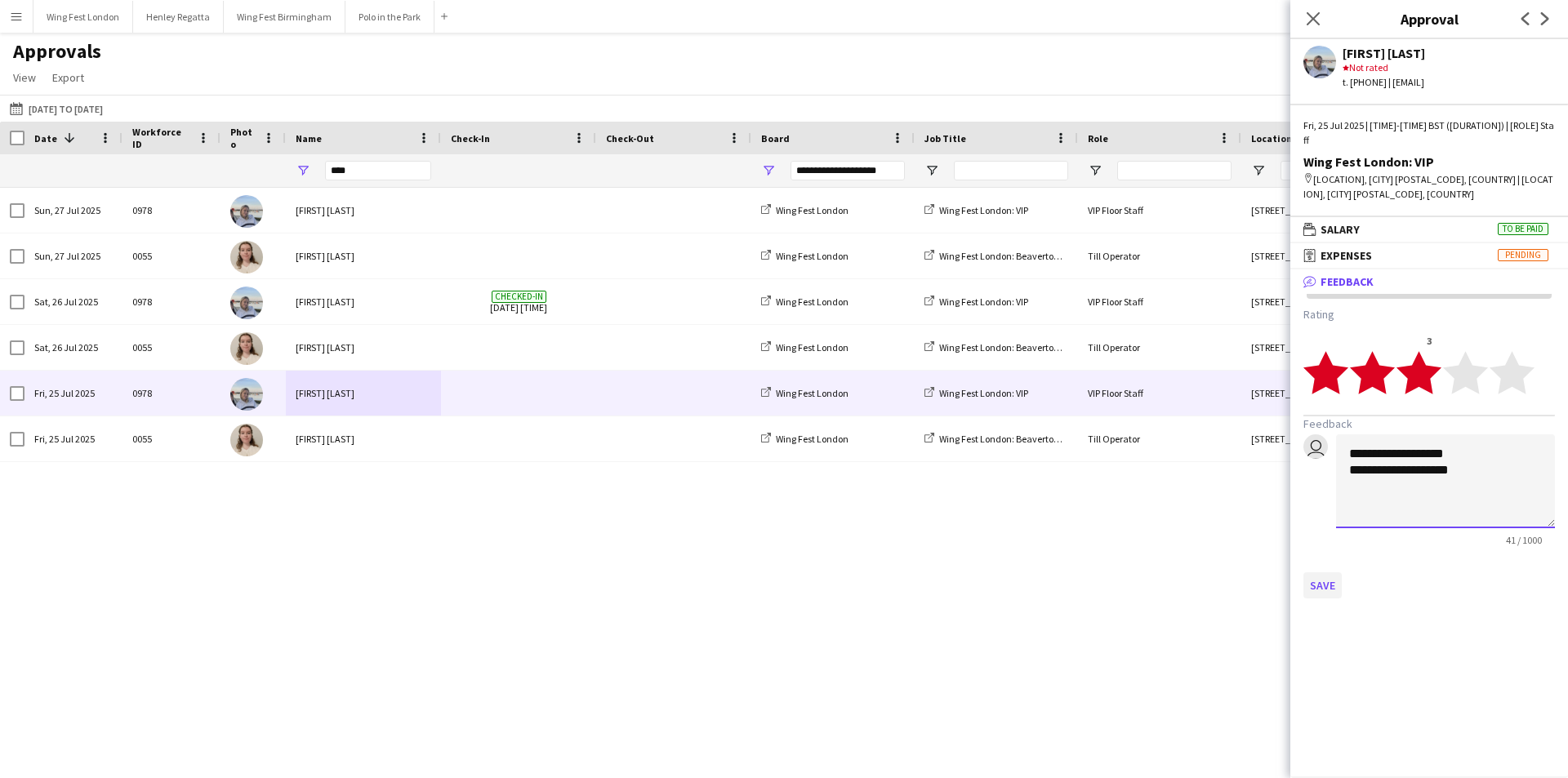 type on "**********" 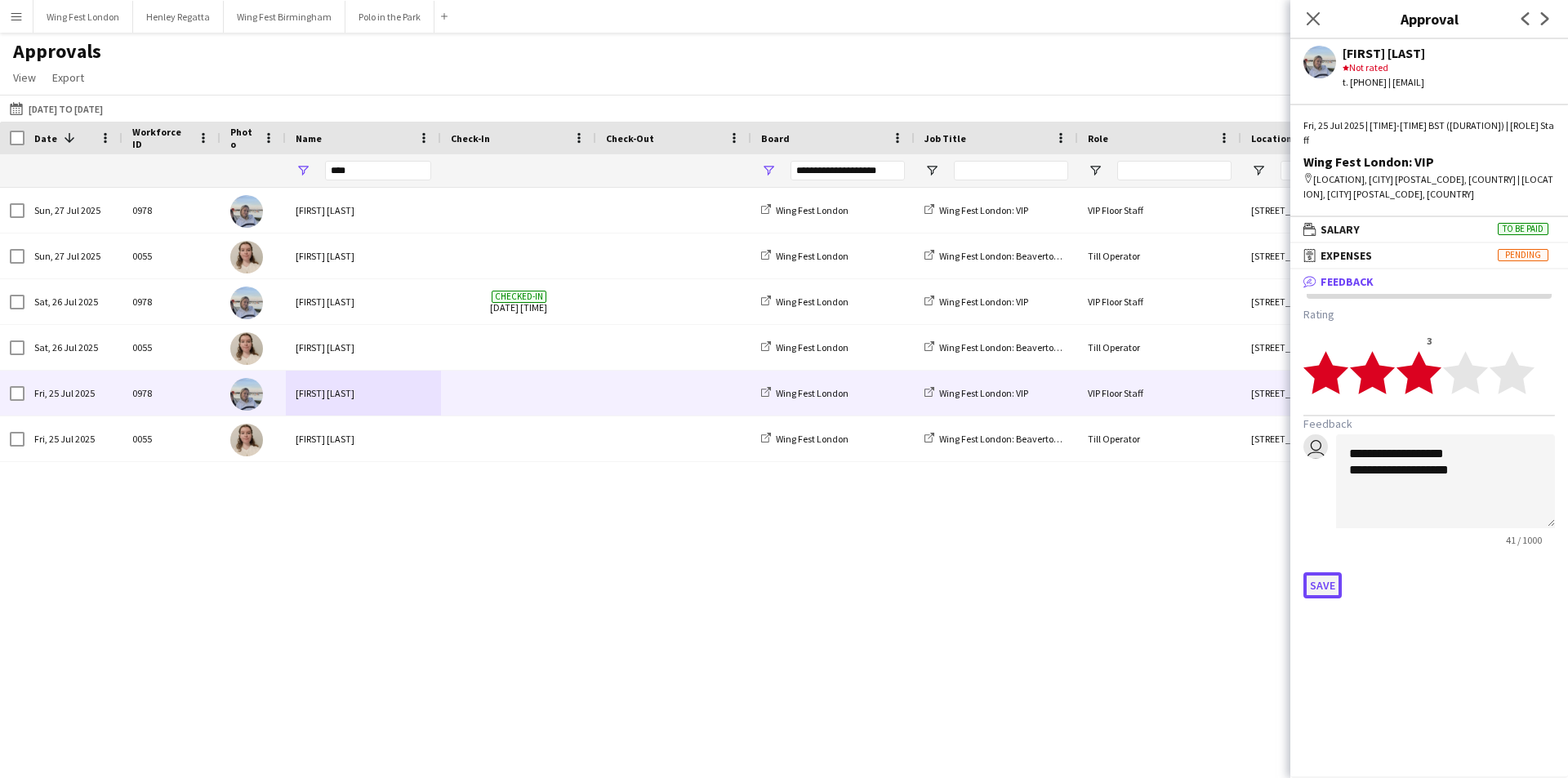 click on "Save" at bounding box center [1322, 585] 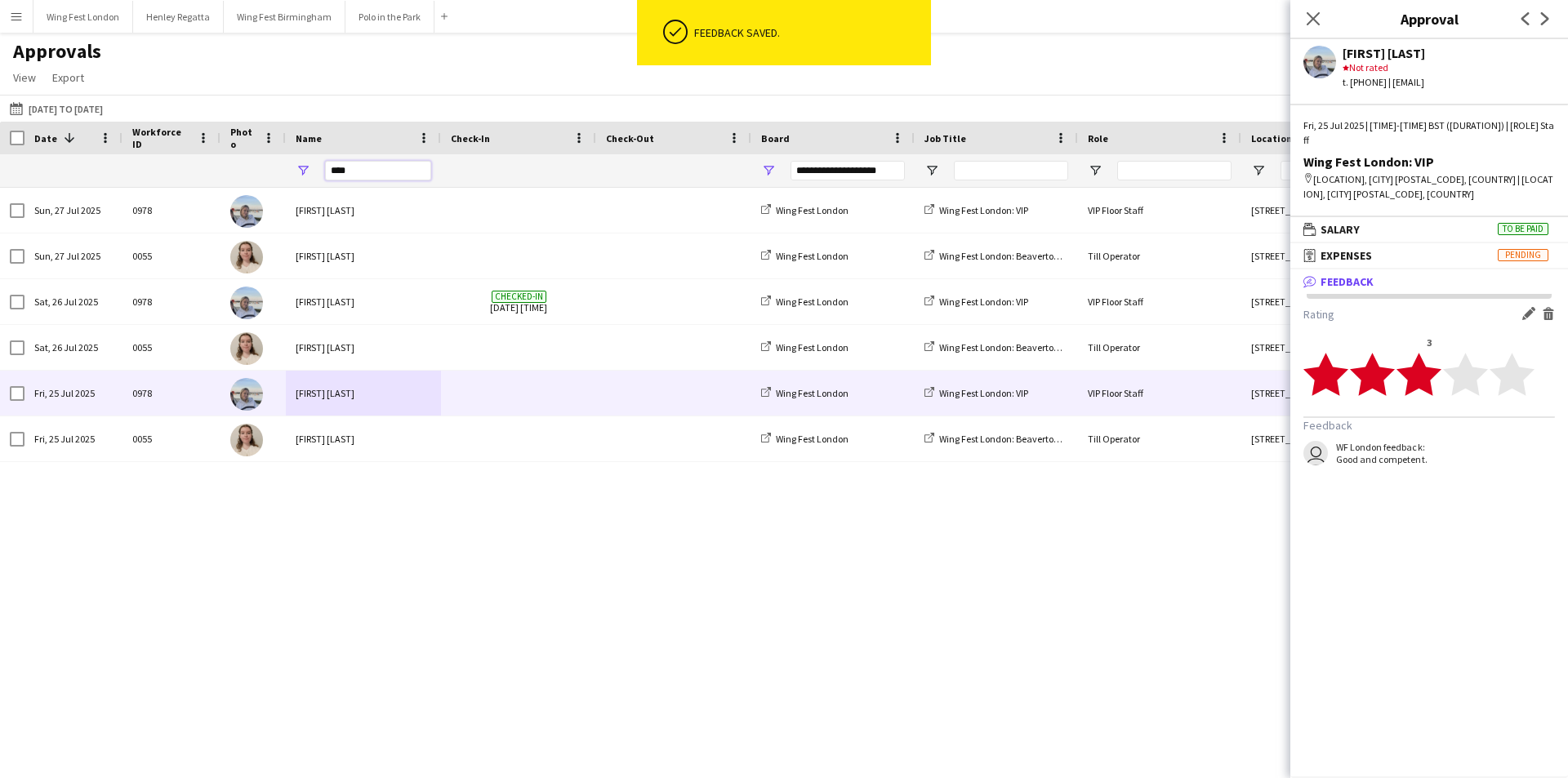 click on "****" at bounding box center [378, 171] 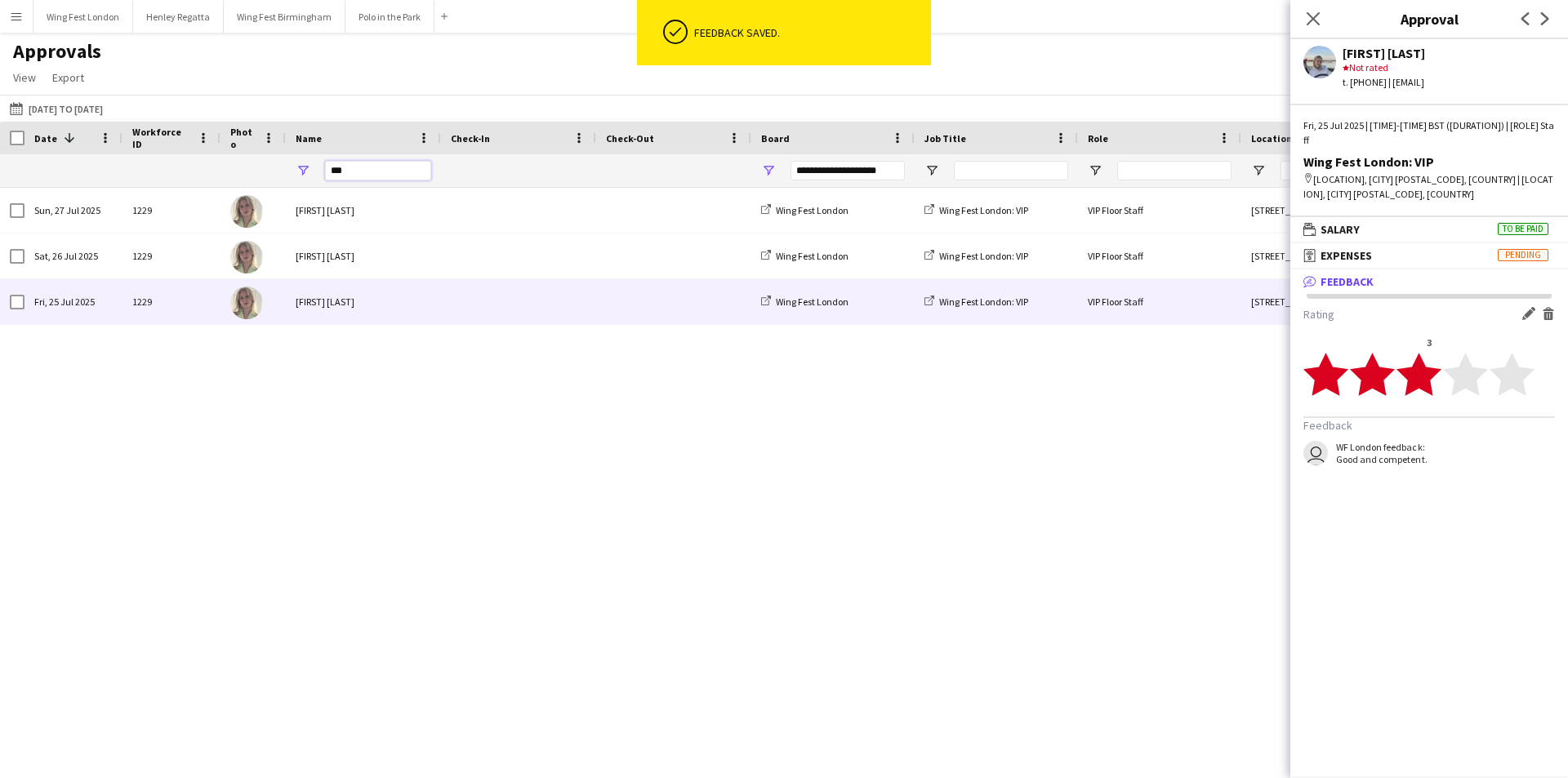 type on "***" 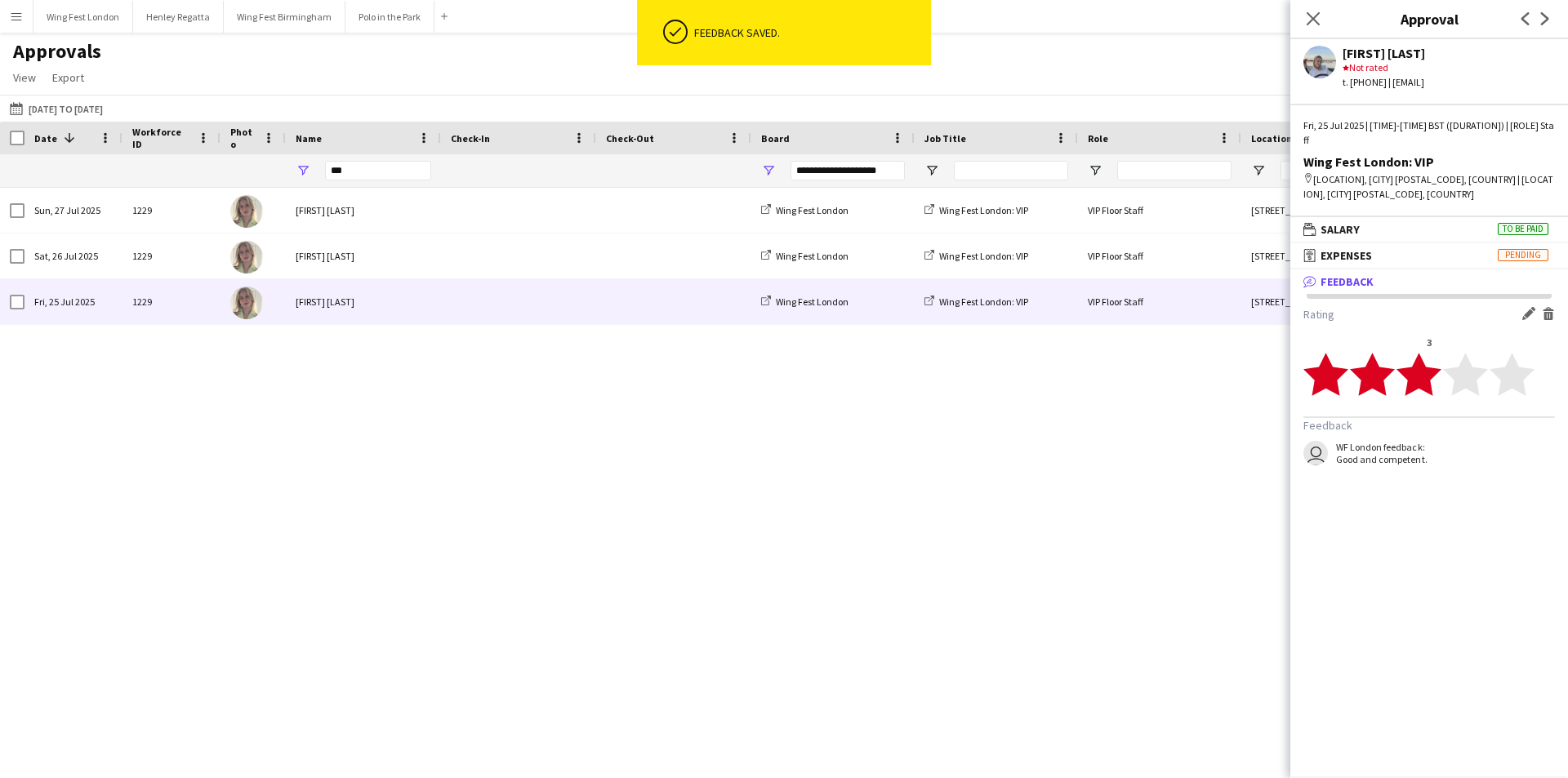 click on "[FIRST] [LAST]" at bounding box center [363, 301] 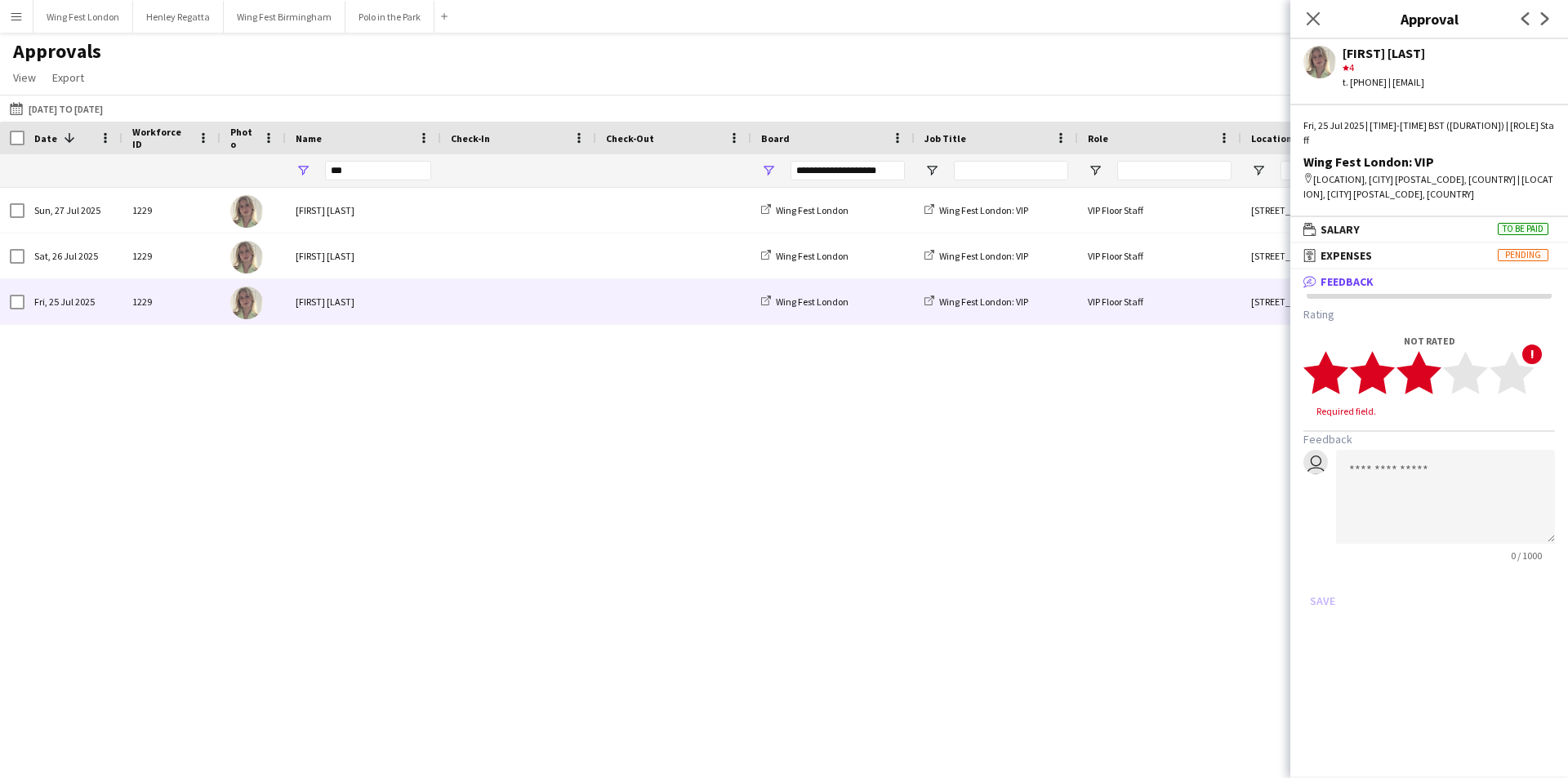 click 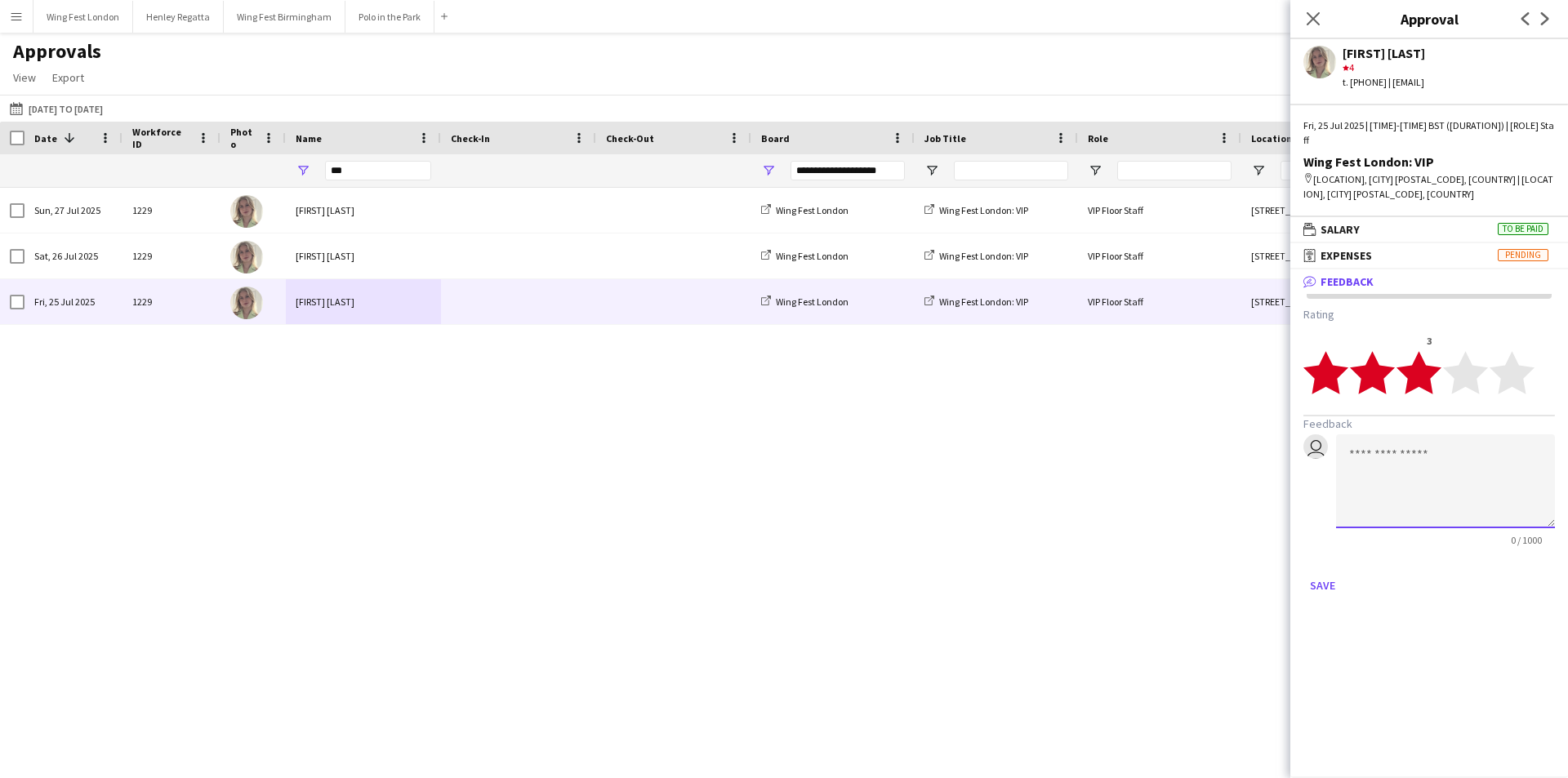 click 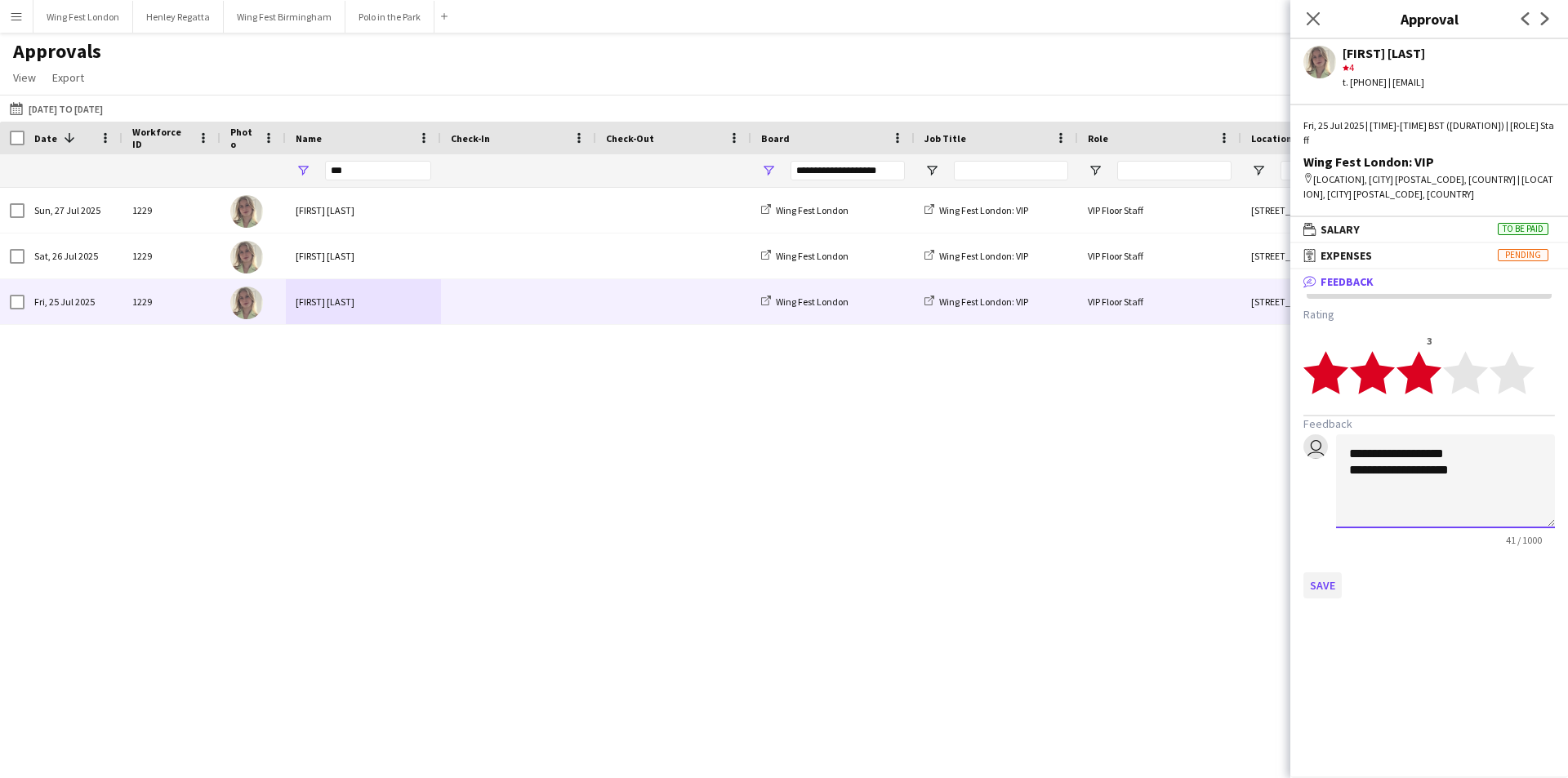 type on "**********" 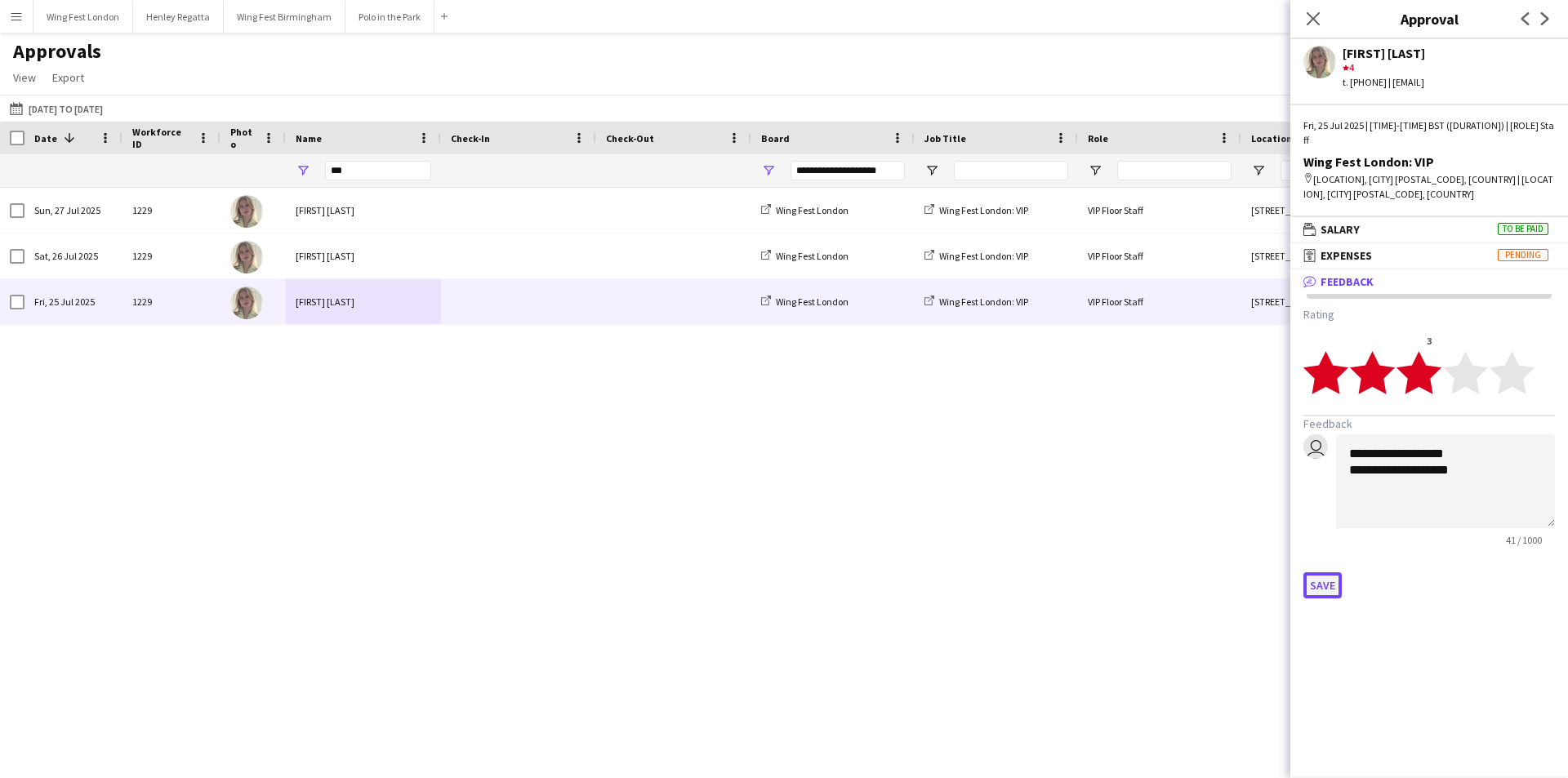 click on "Save" at bounding box center [1322, 585] 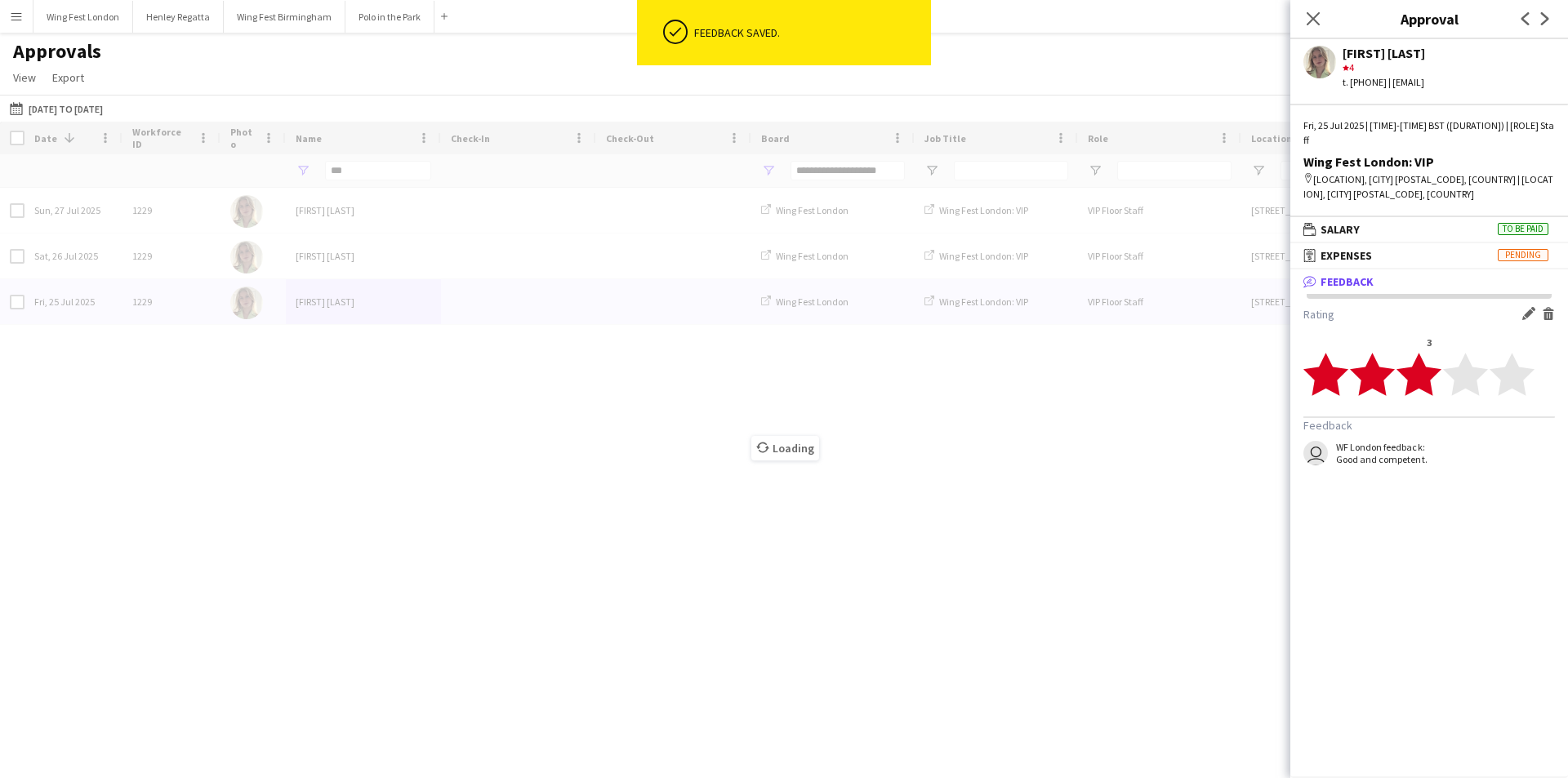 click on "Loading" at bounding box center (784, 435) 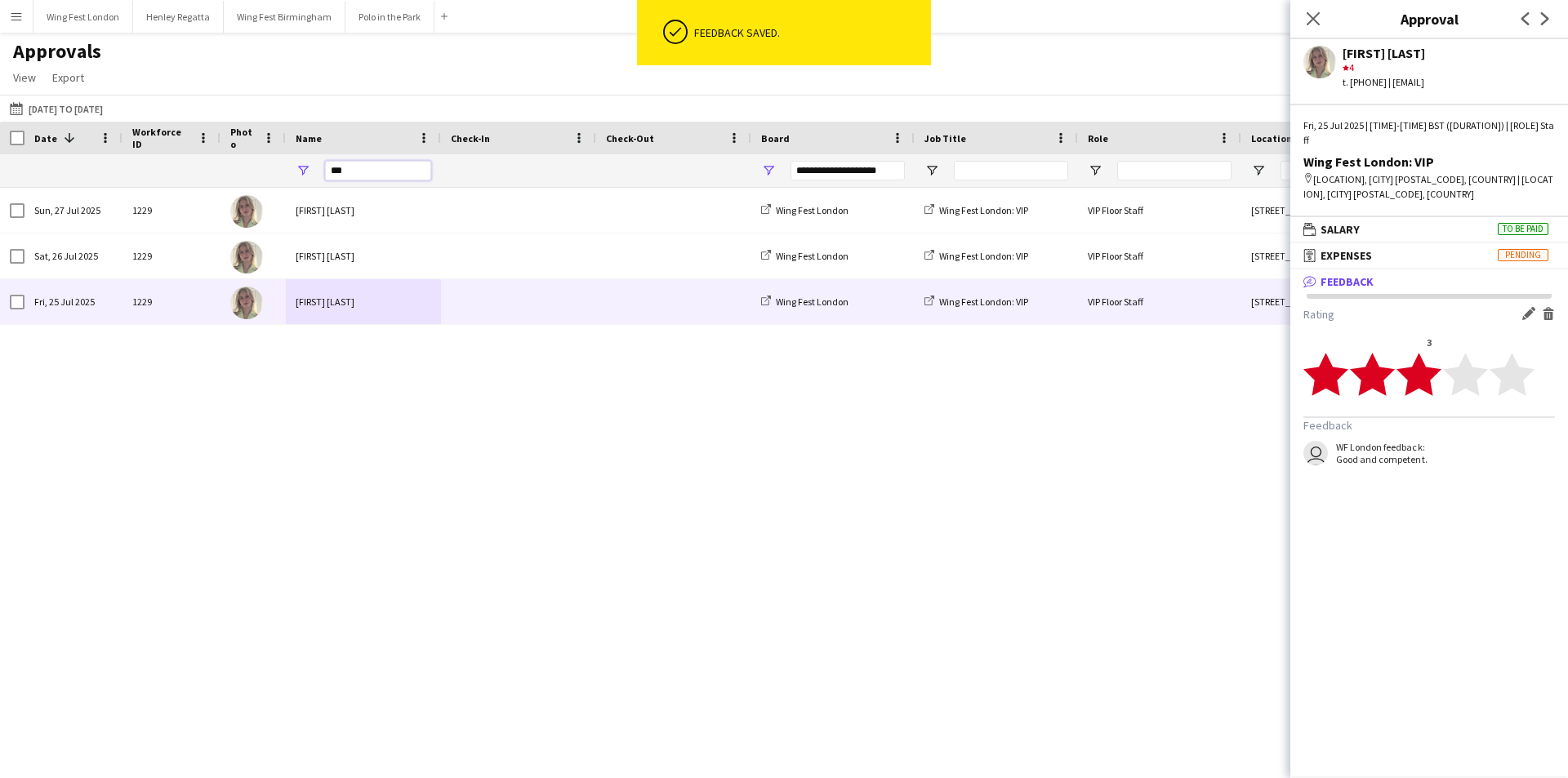 click on "***" at bounding box center (378, 171) 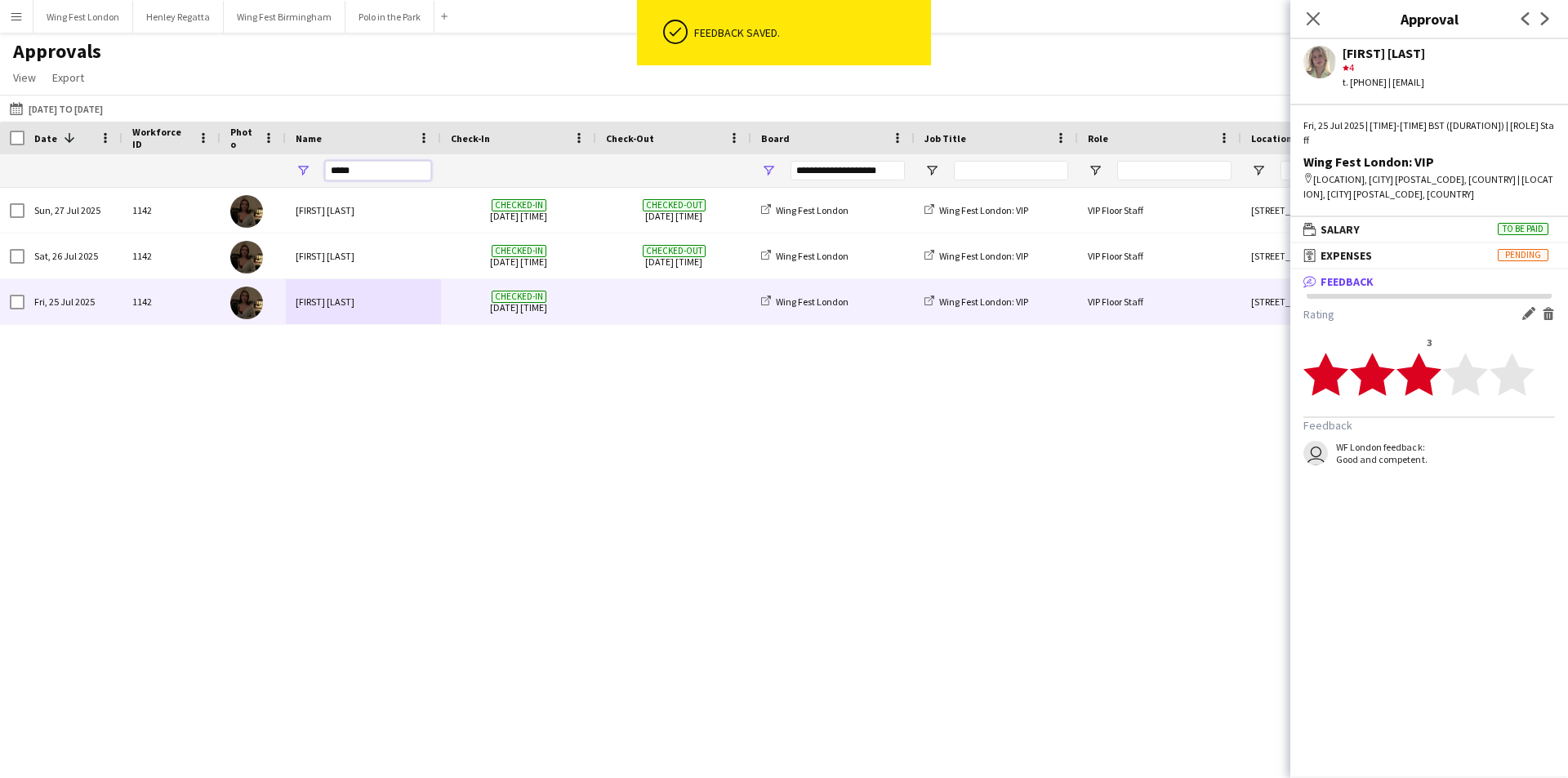 type on "*****" 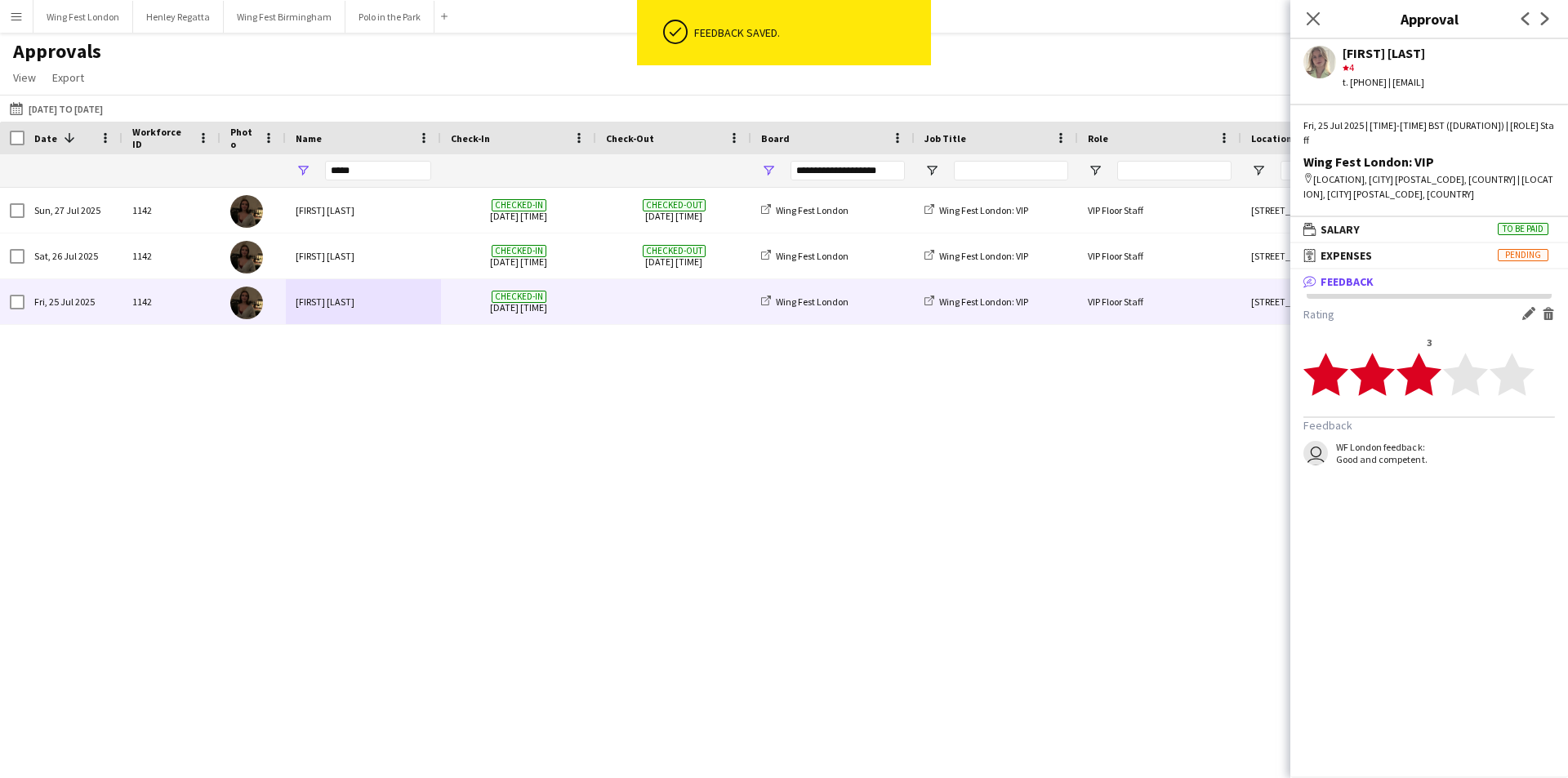 click on "[FIRST] [LAST]" at bounding box center [363, 301] 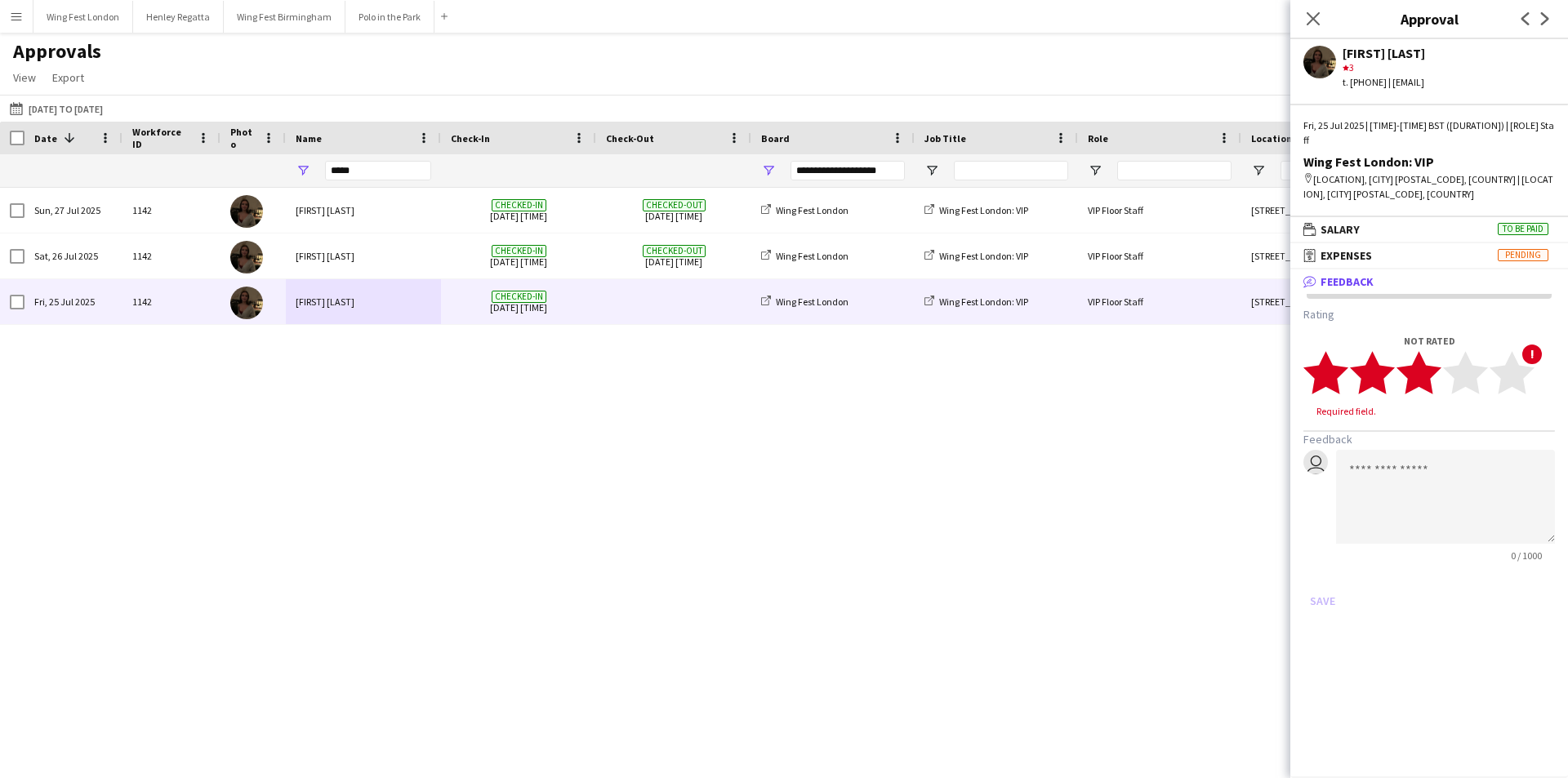 click 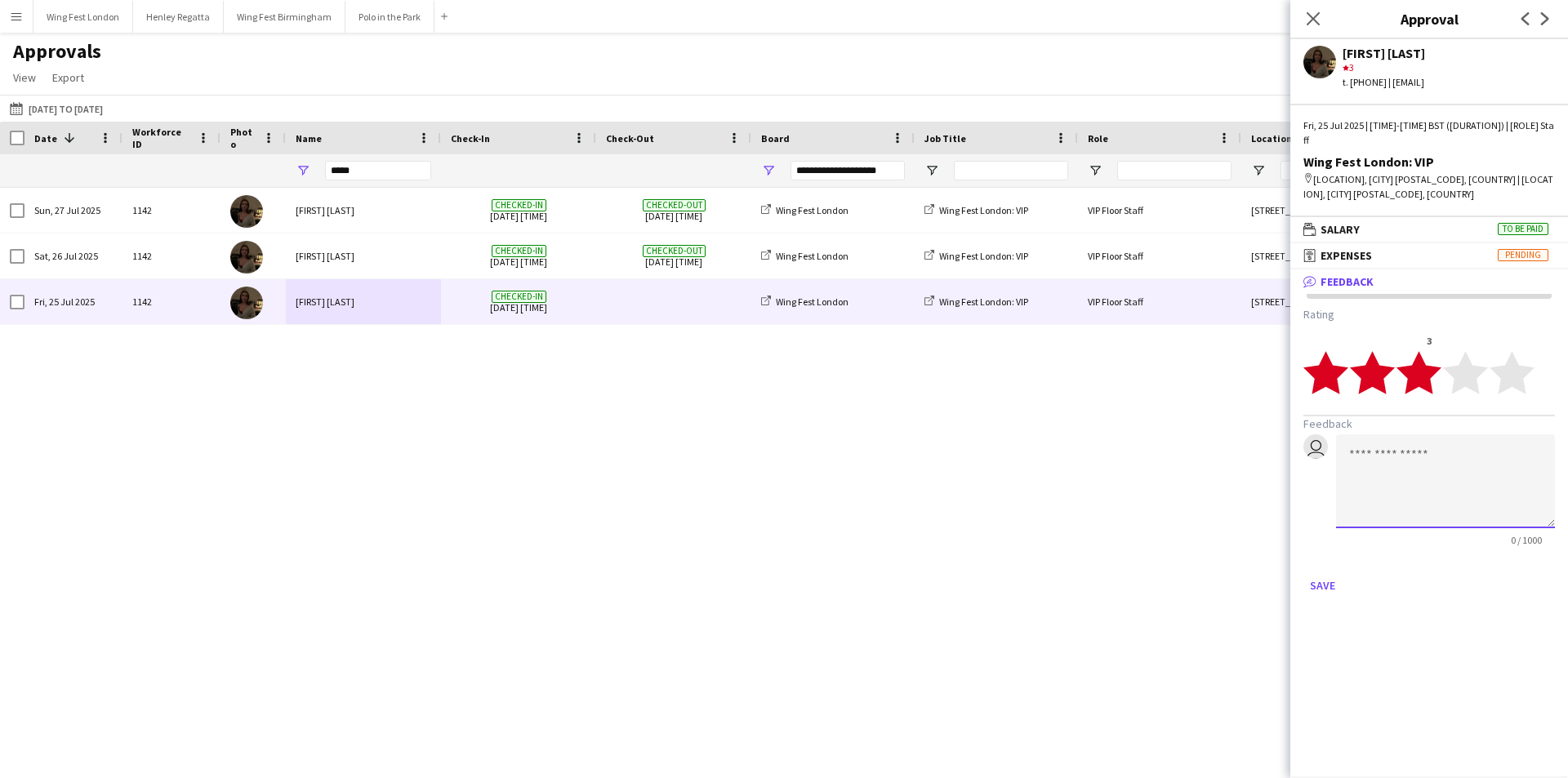 click 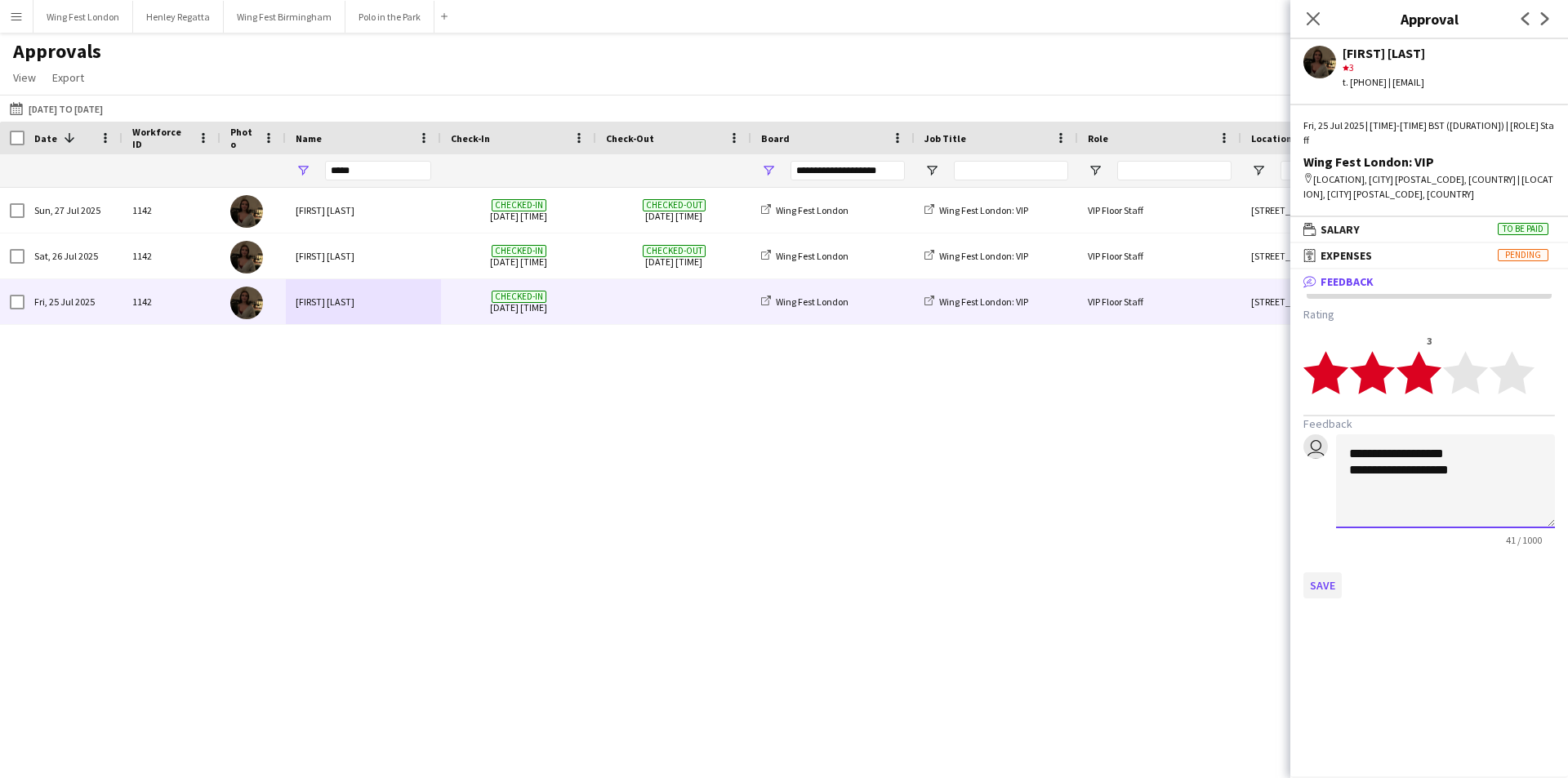 type on "**********" 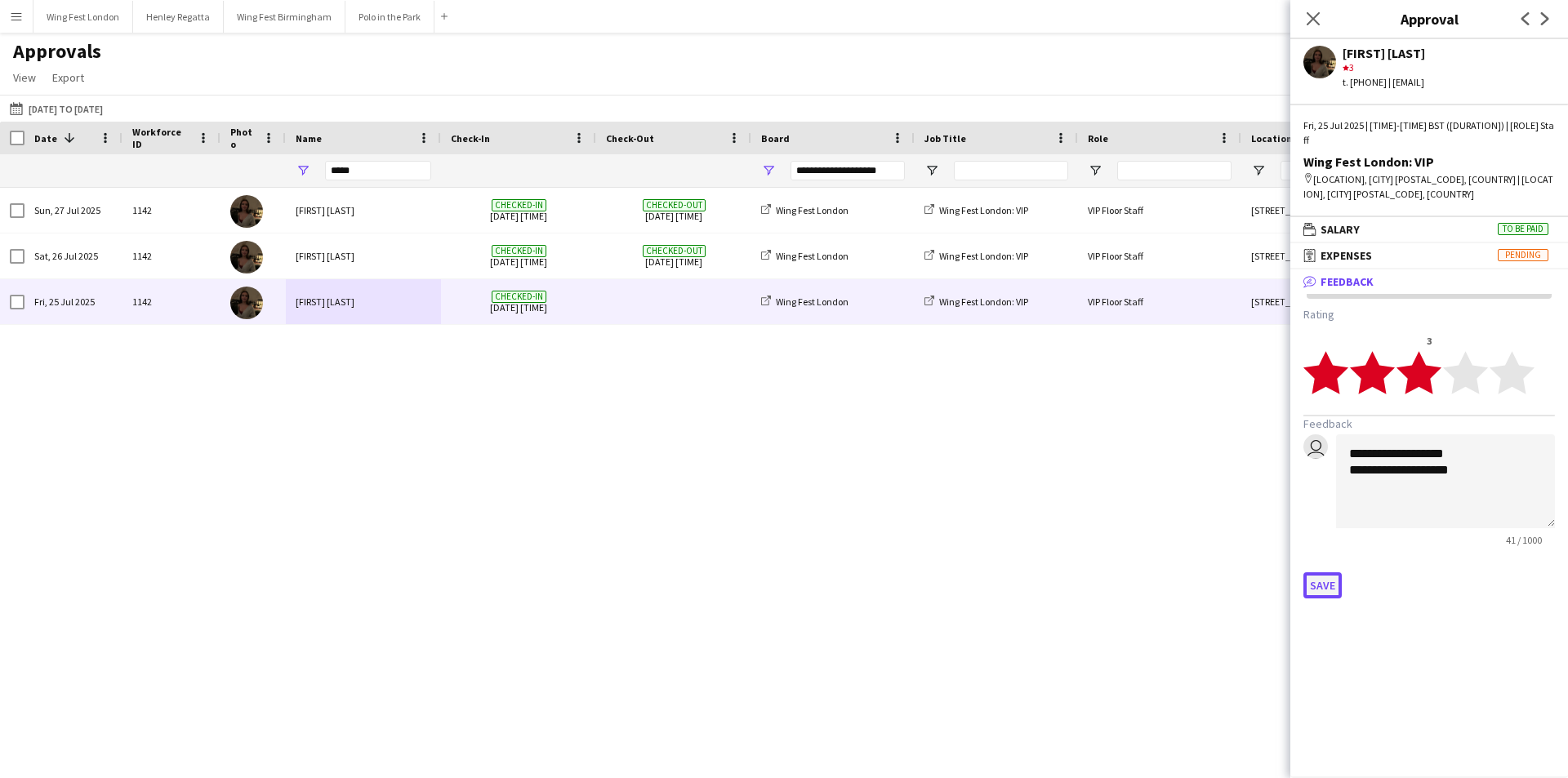 click on "Save" at bounding box center [1322, 585] 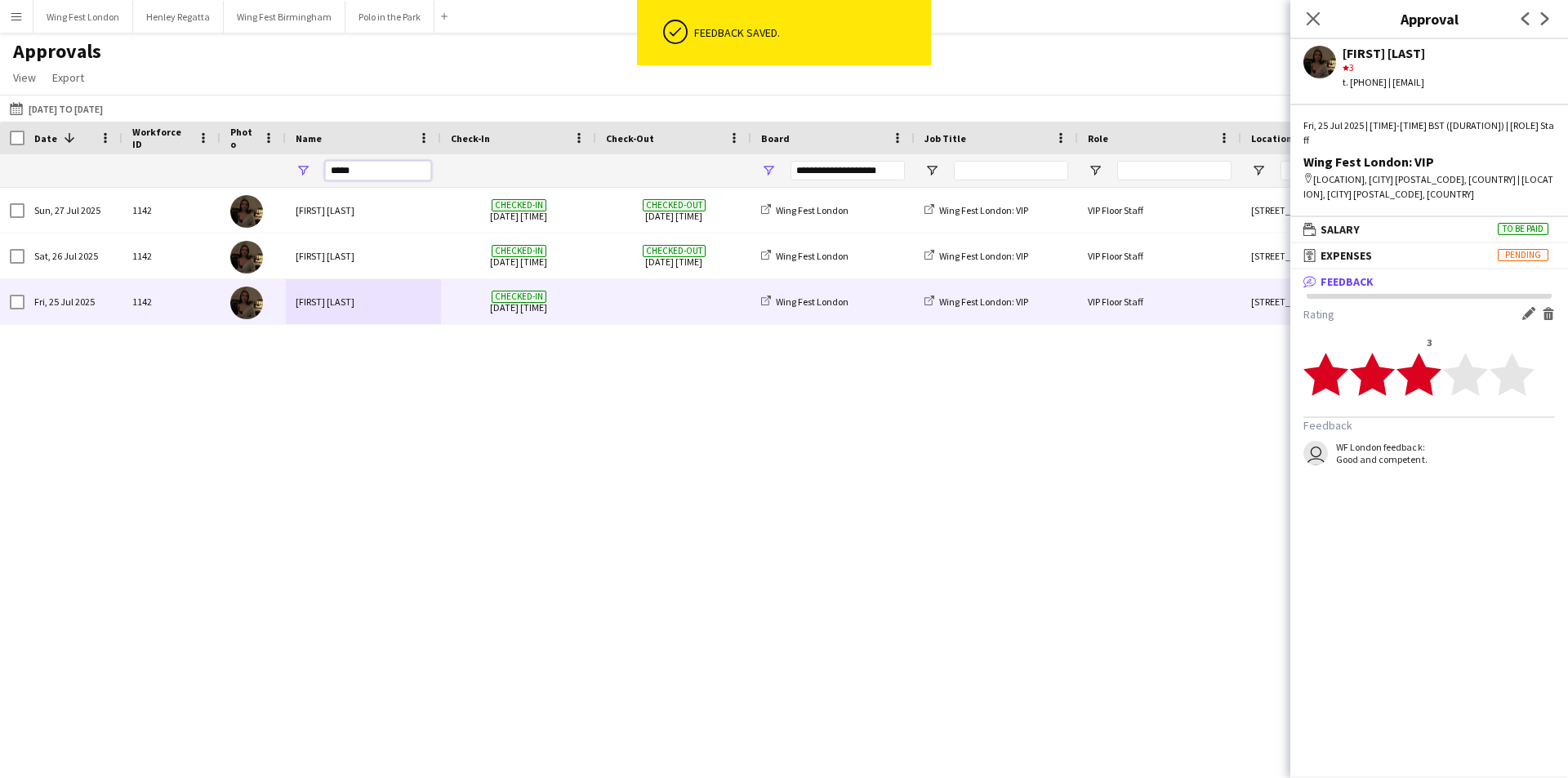 click on "*****" at bounding box center [378, 171] 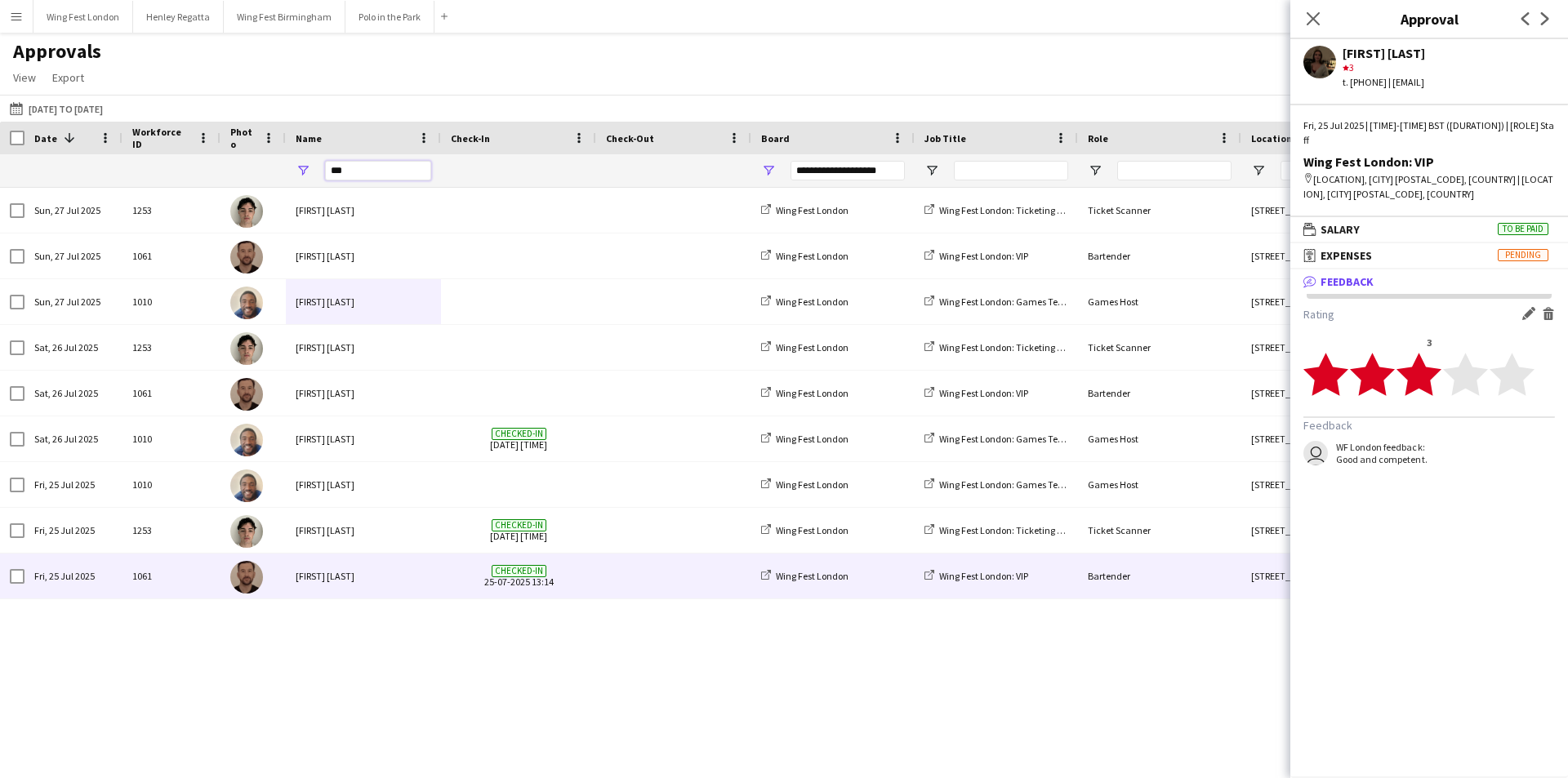 type on "***" 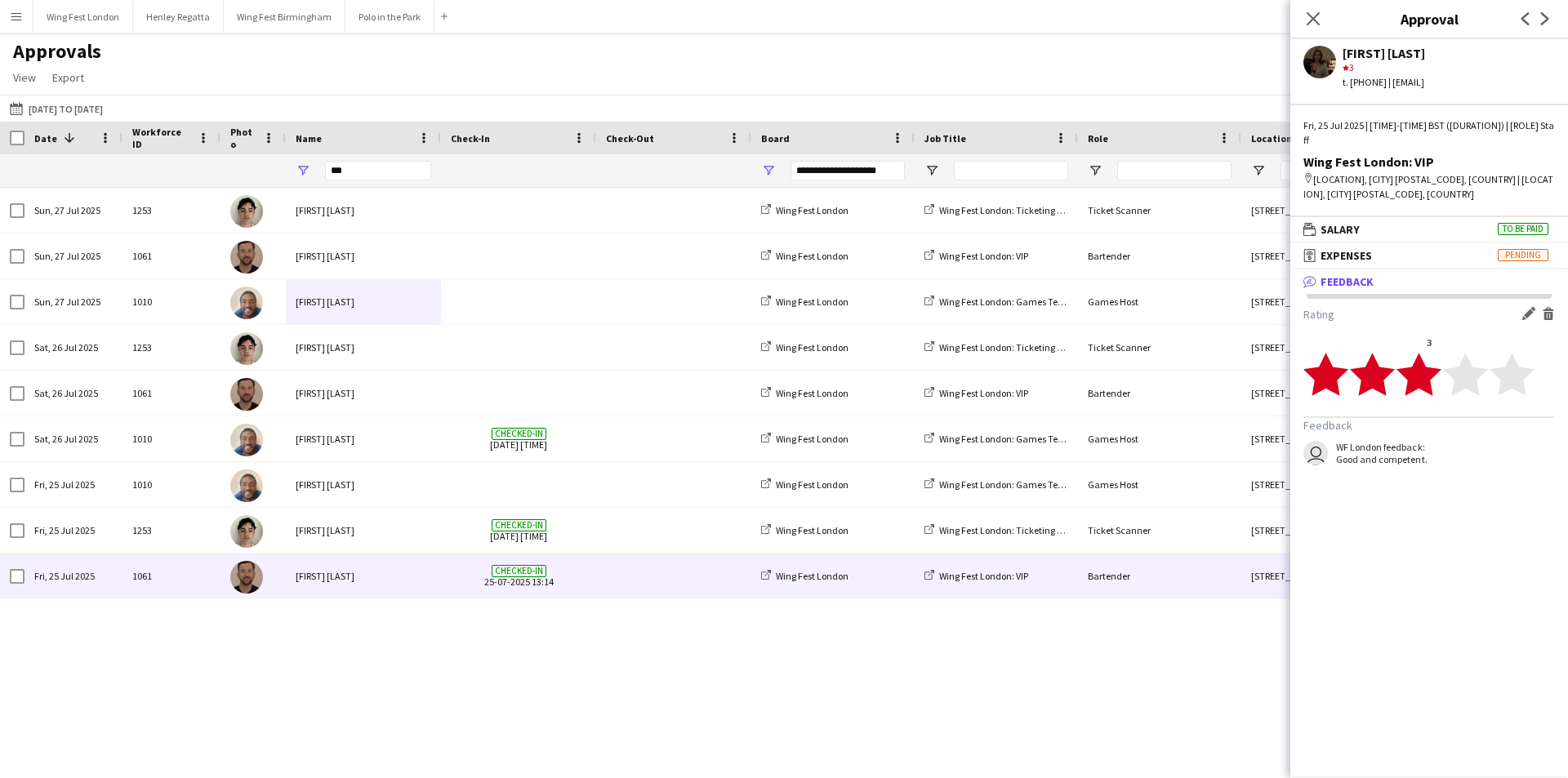click on "[FIRST] [LAST]" at bounding box center (363, 576) 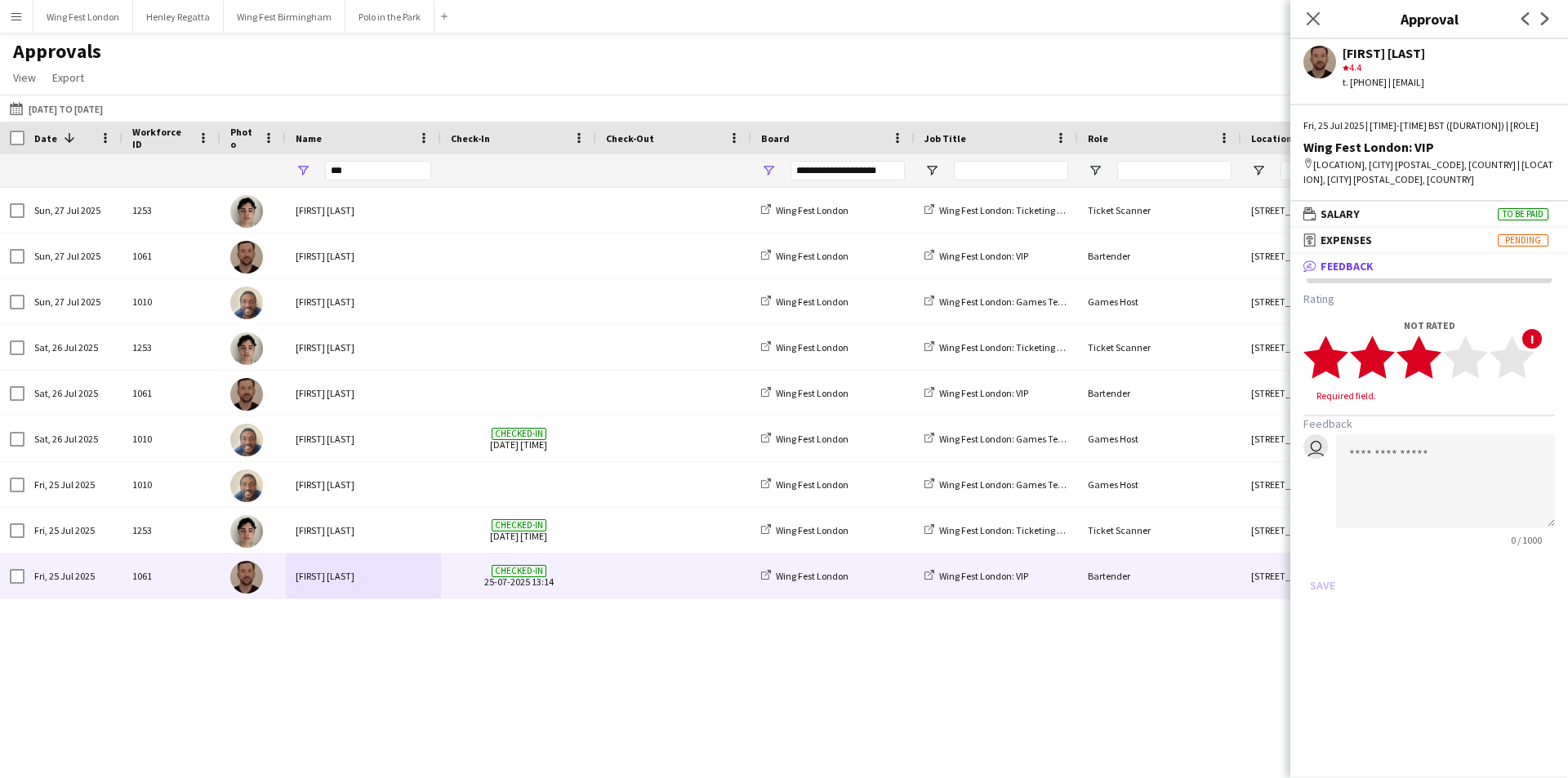 click 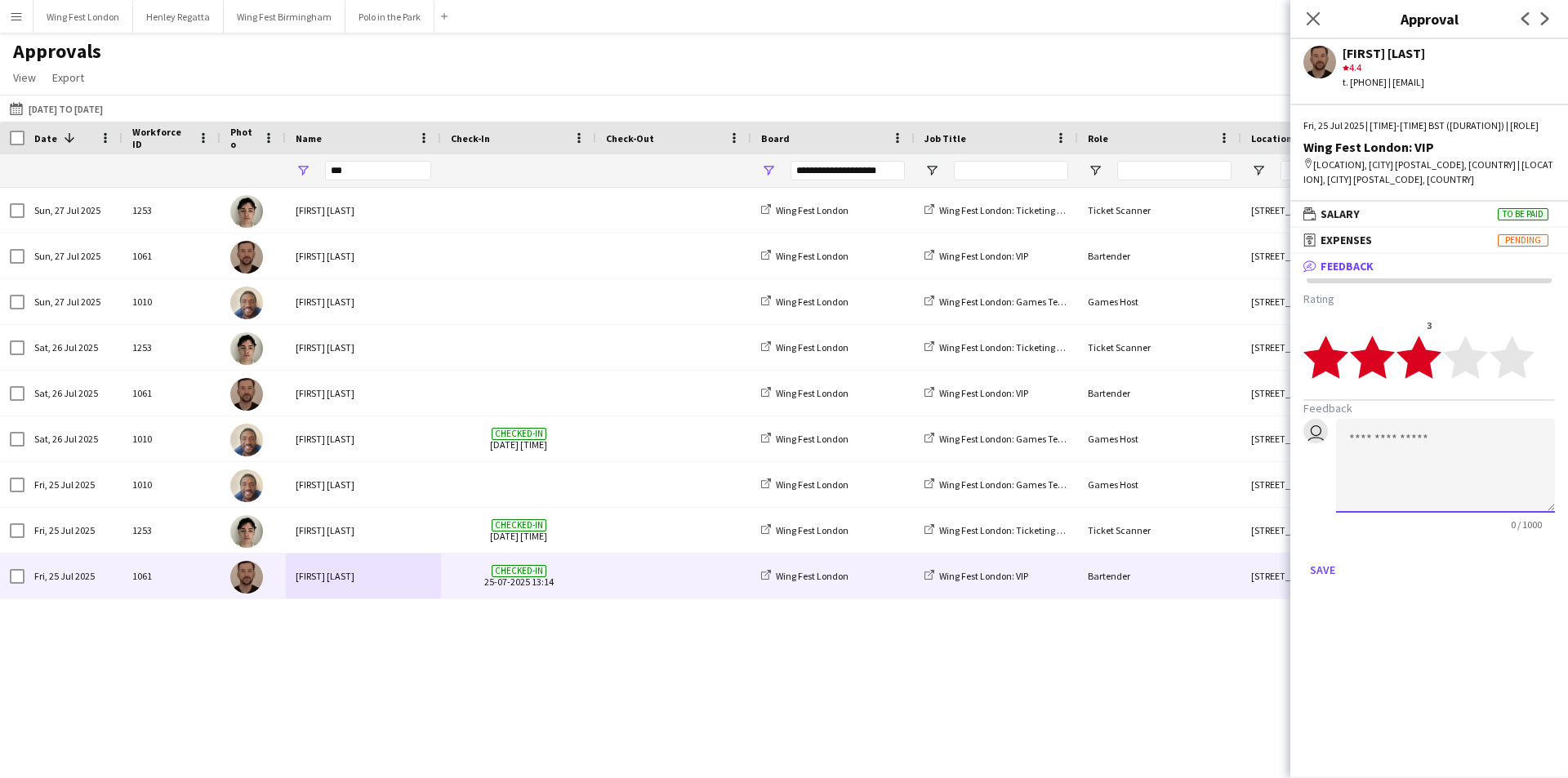 click 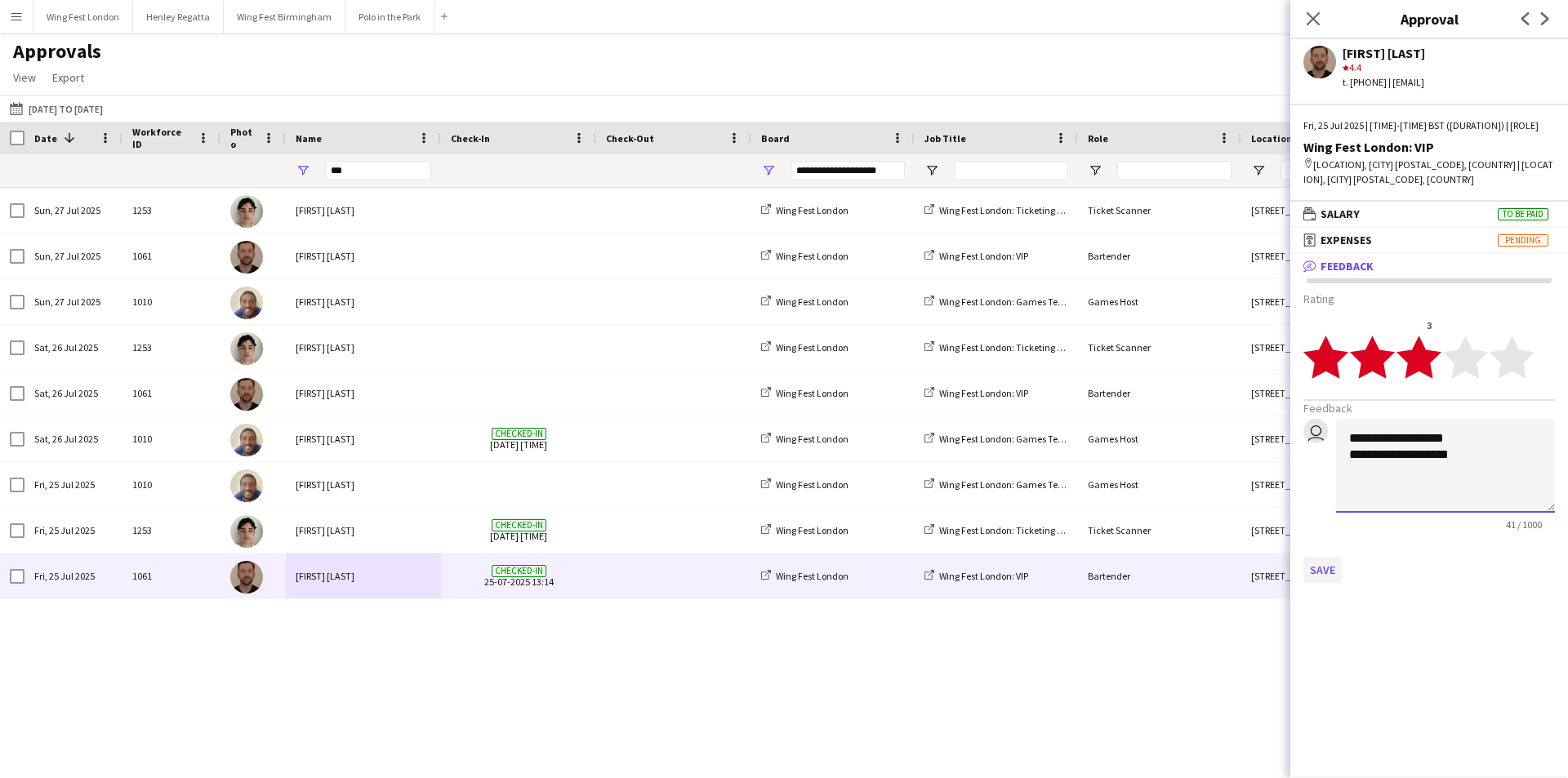 type on "**********" 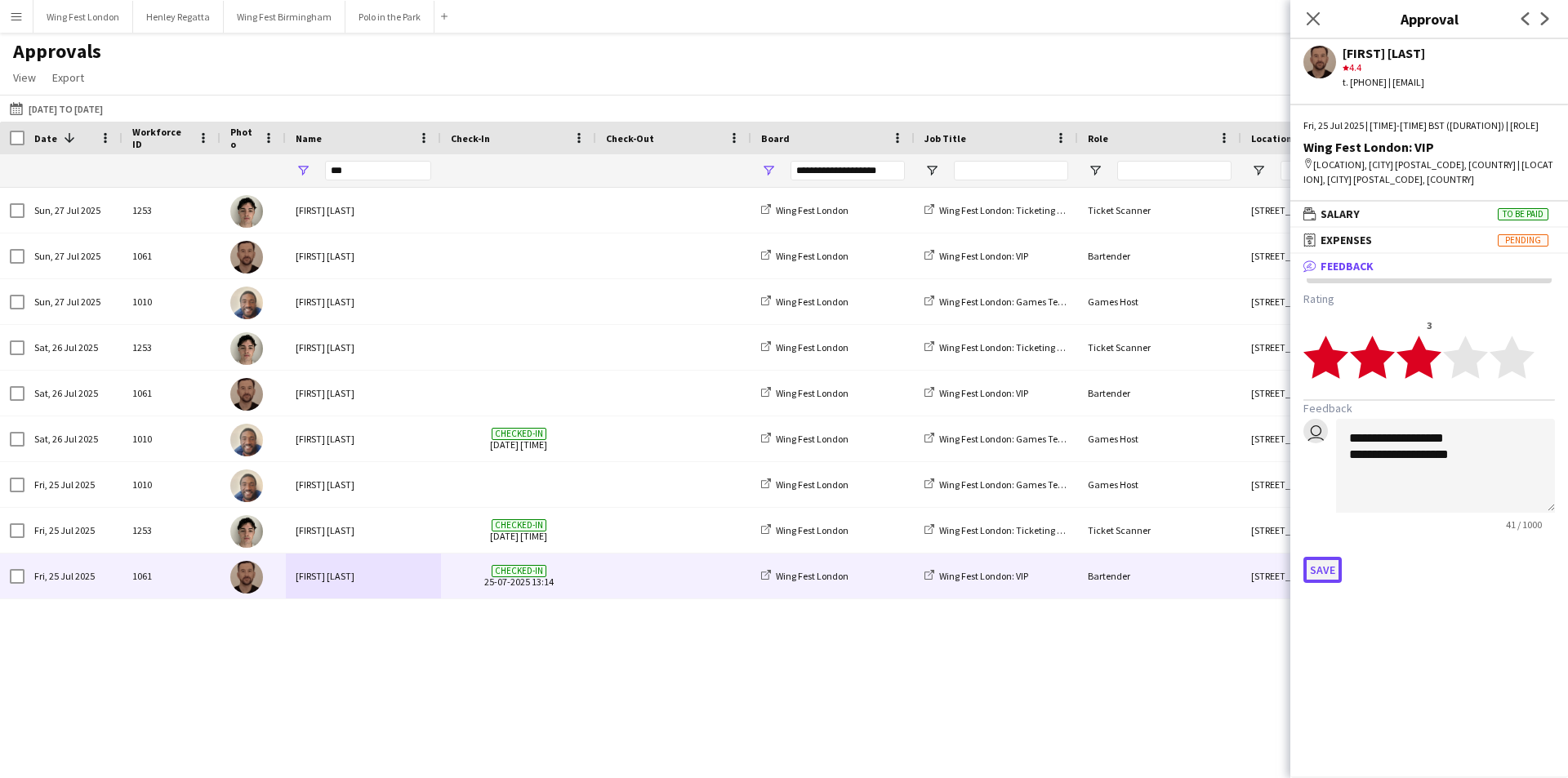 click on "Save" at bounding box center (1322, 570) 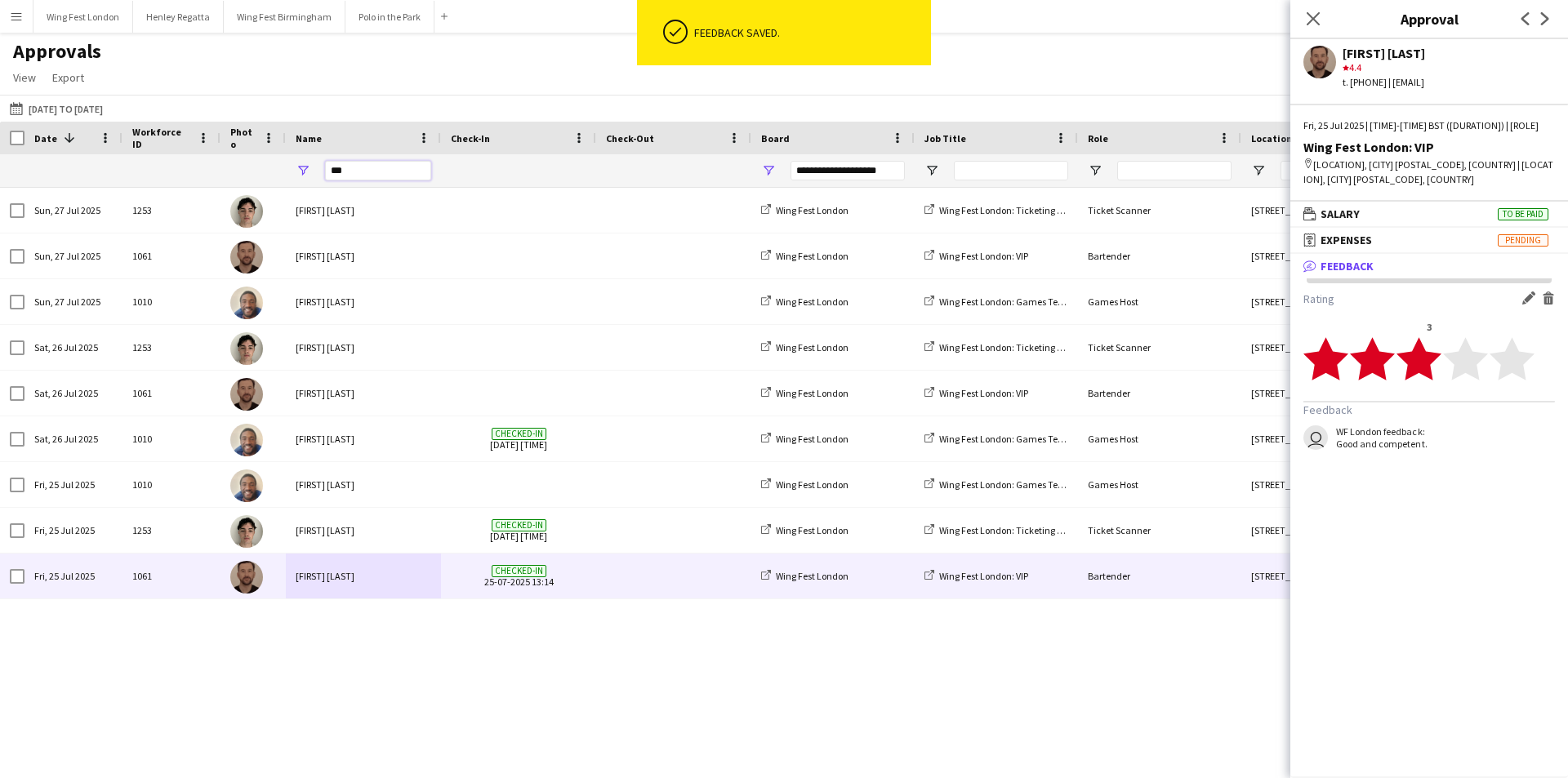 click on "***" at bounding box center (378, 171) 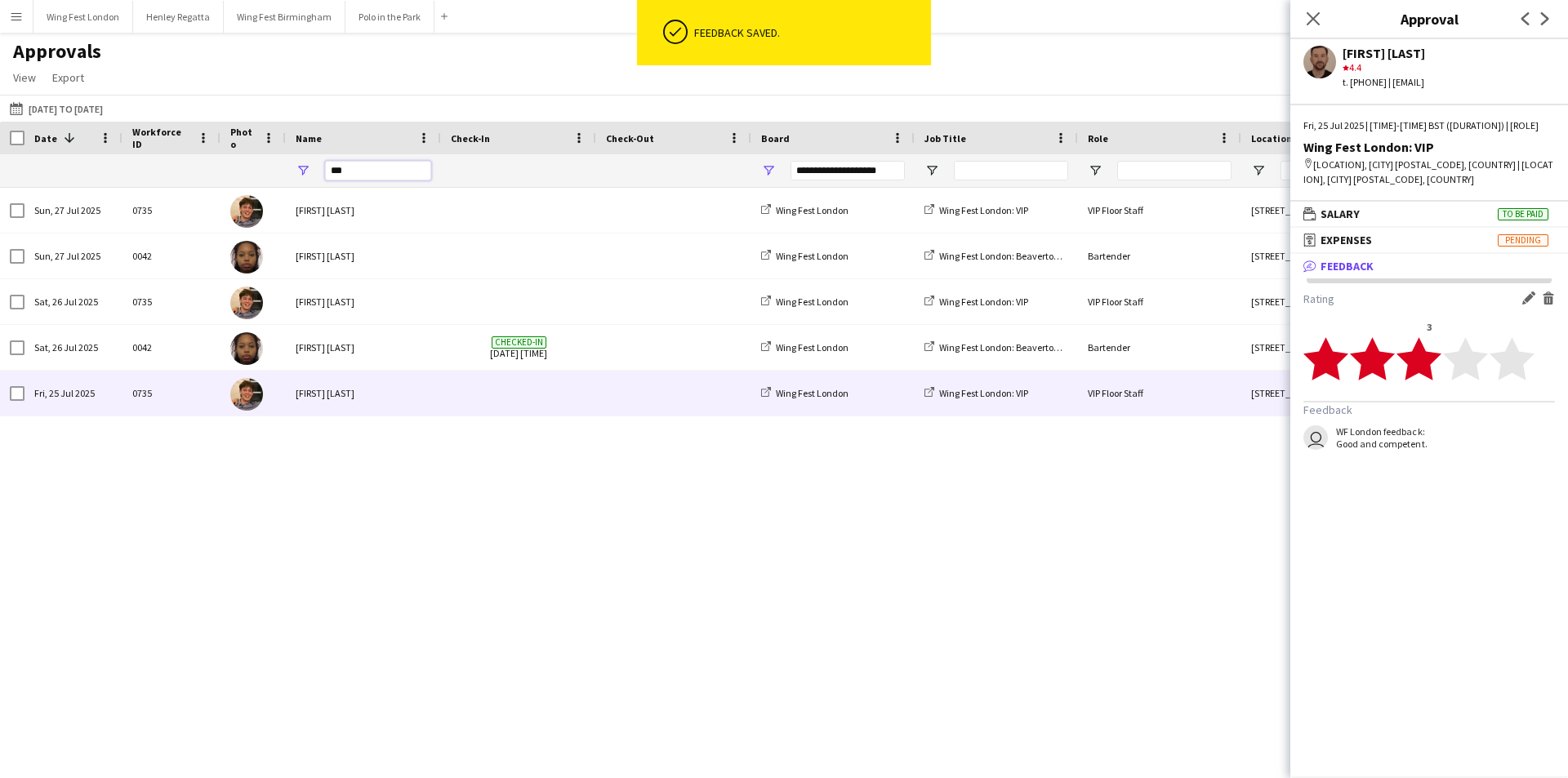 type on "***" 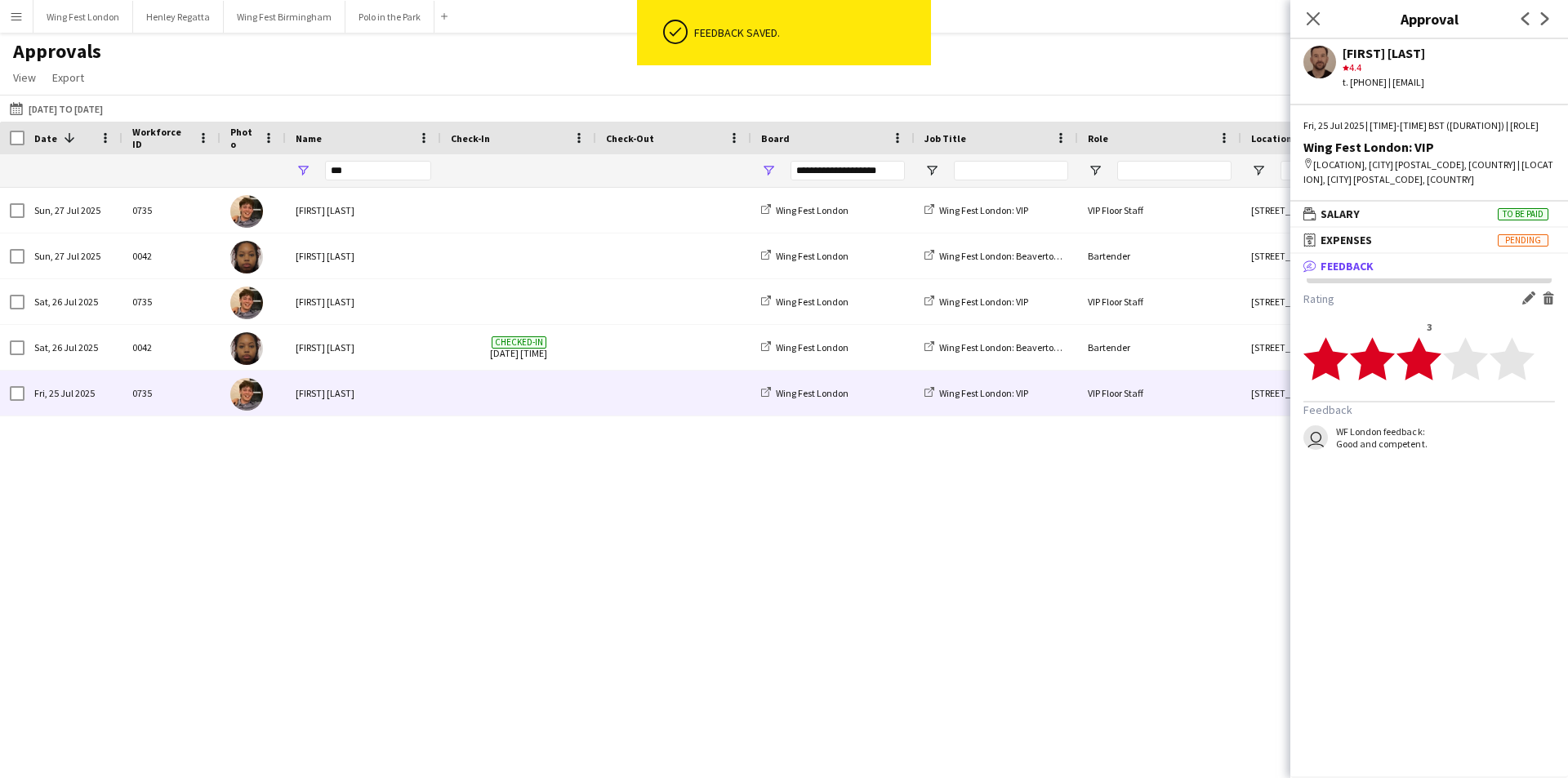 click on "[FIRST] [LAST]" at bounding box center (363, 393) 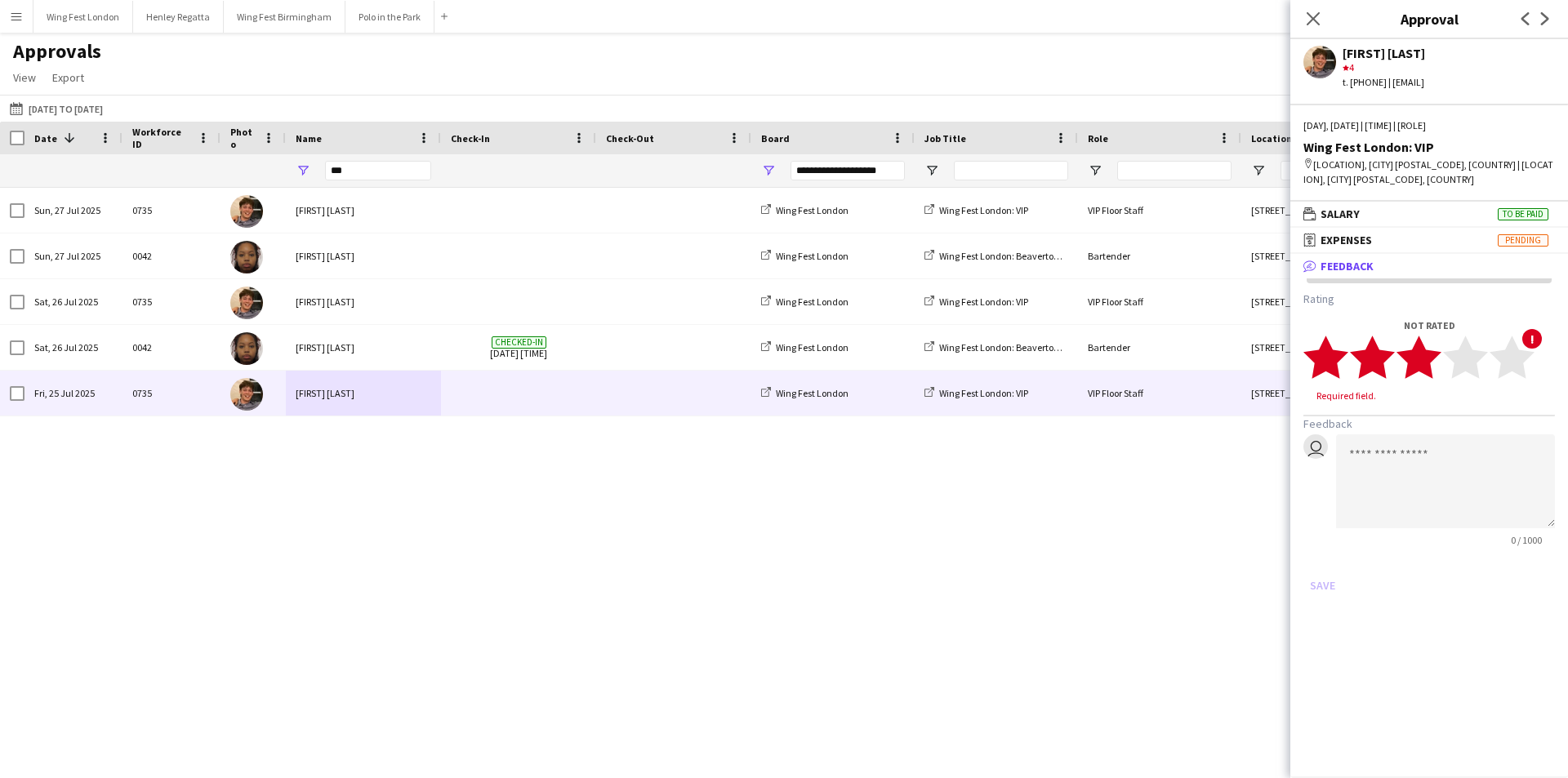 click 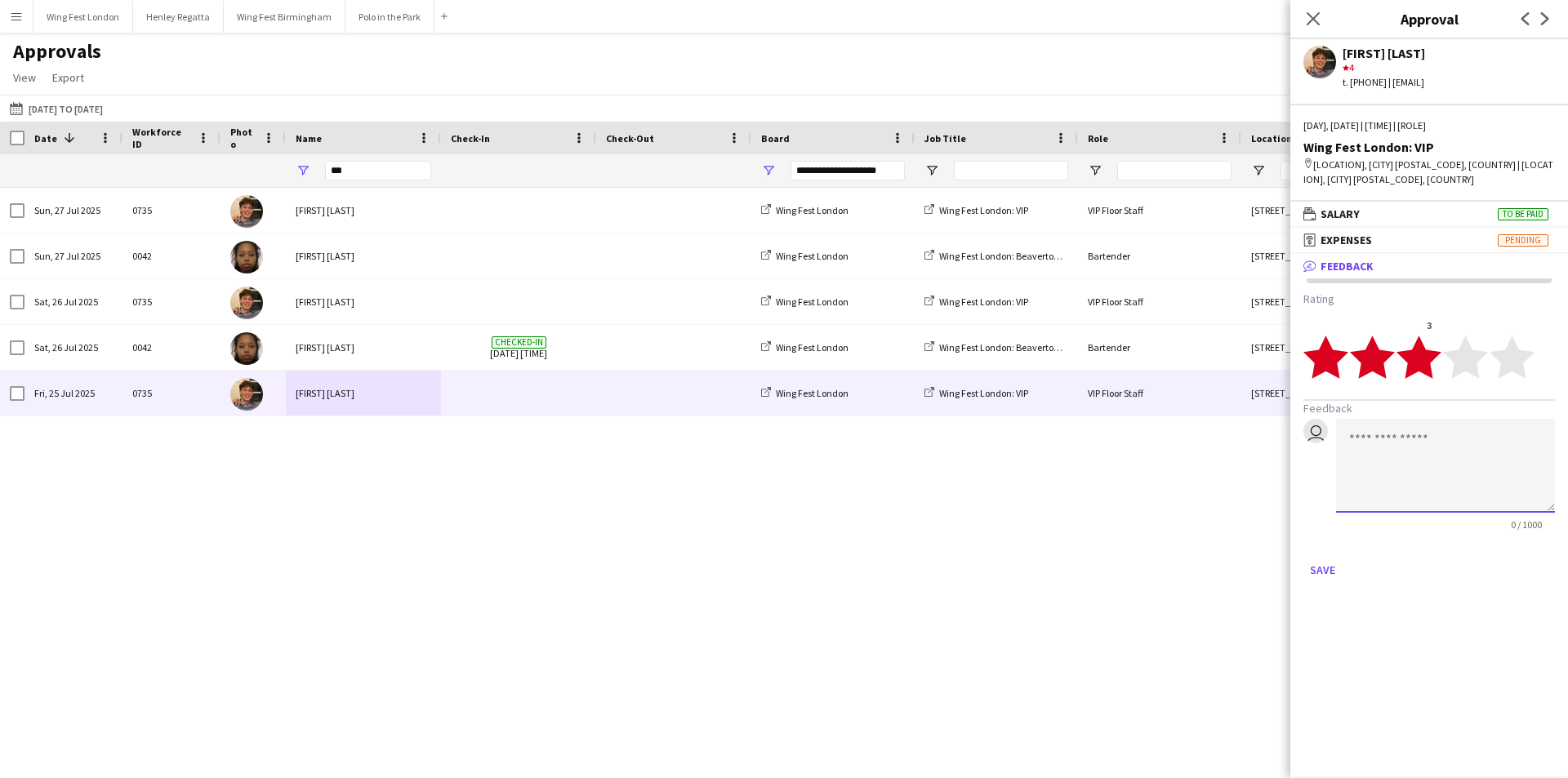 click 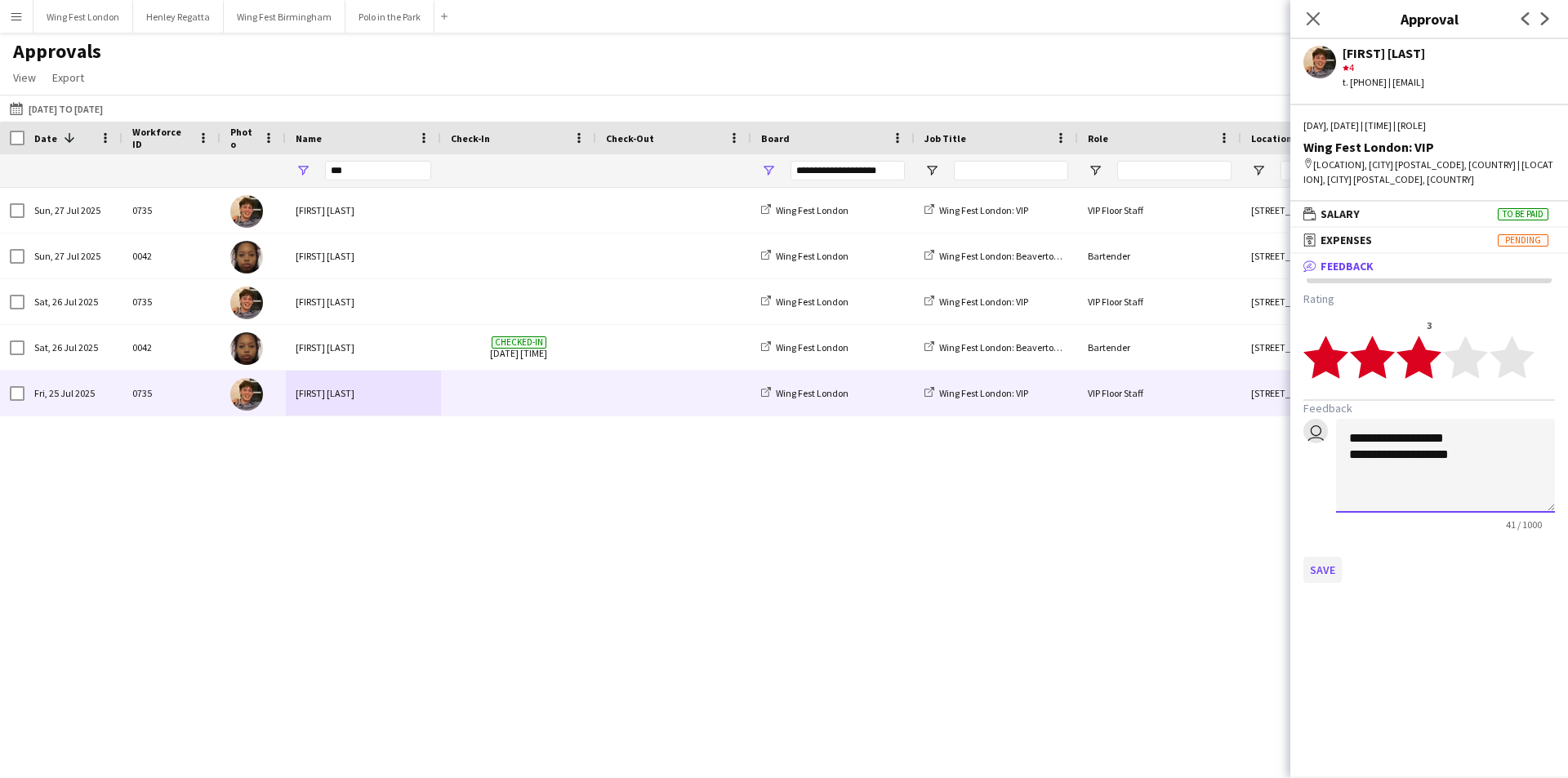 type on "**********" 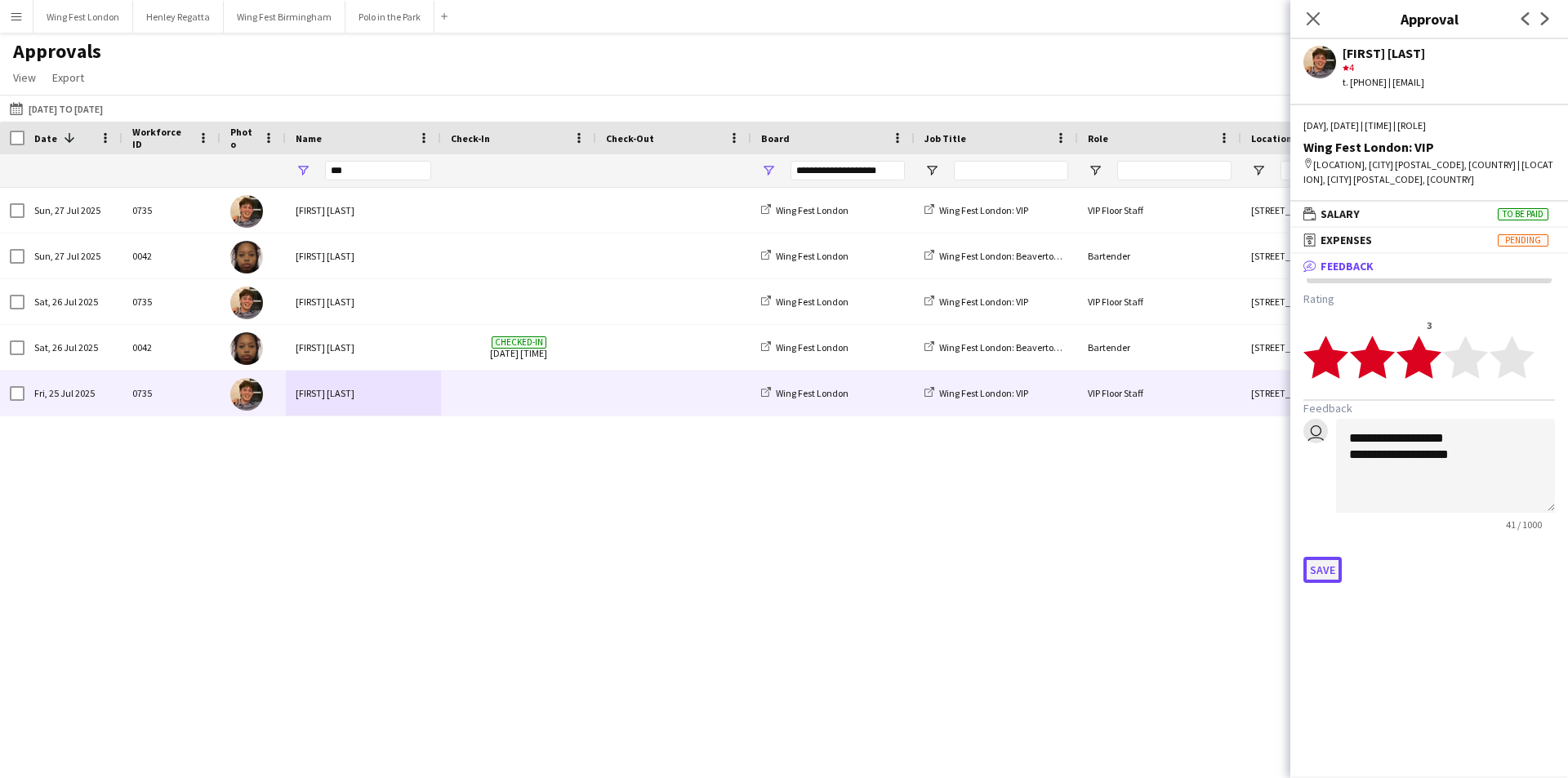 click on "Save" at bounding box center (1322, 570) 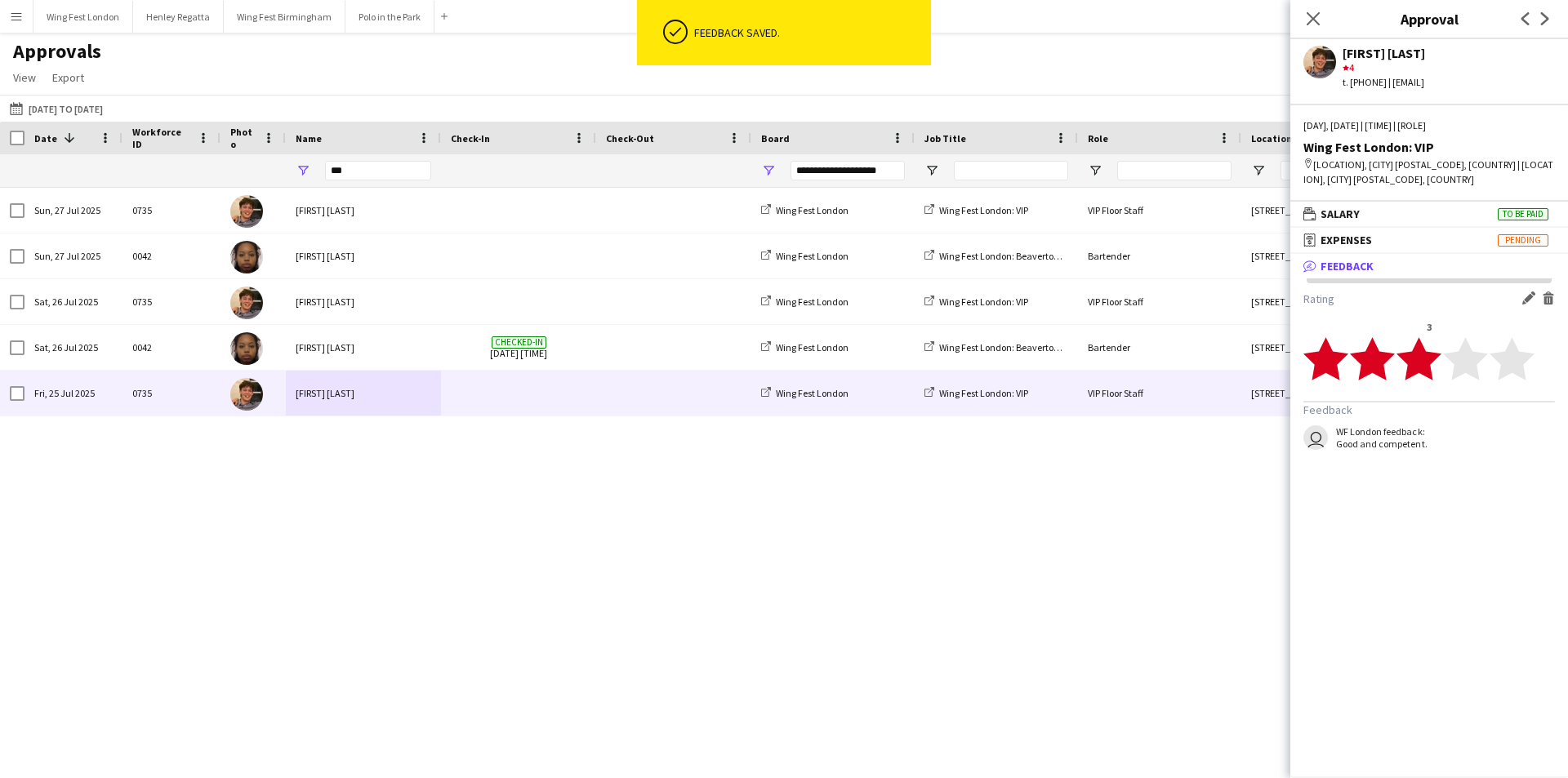 click on "***" at bounding box center (378, 171) 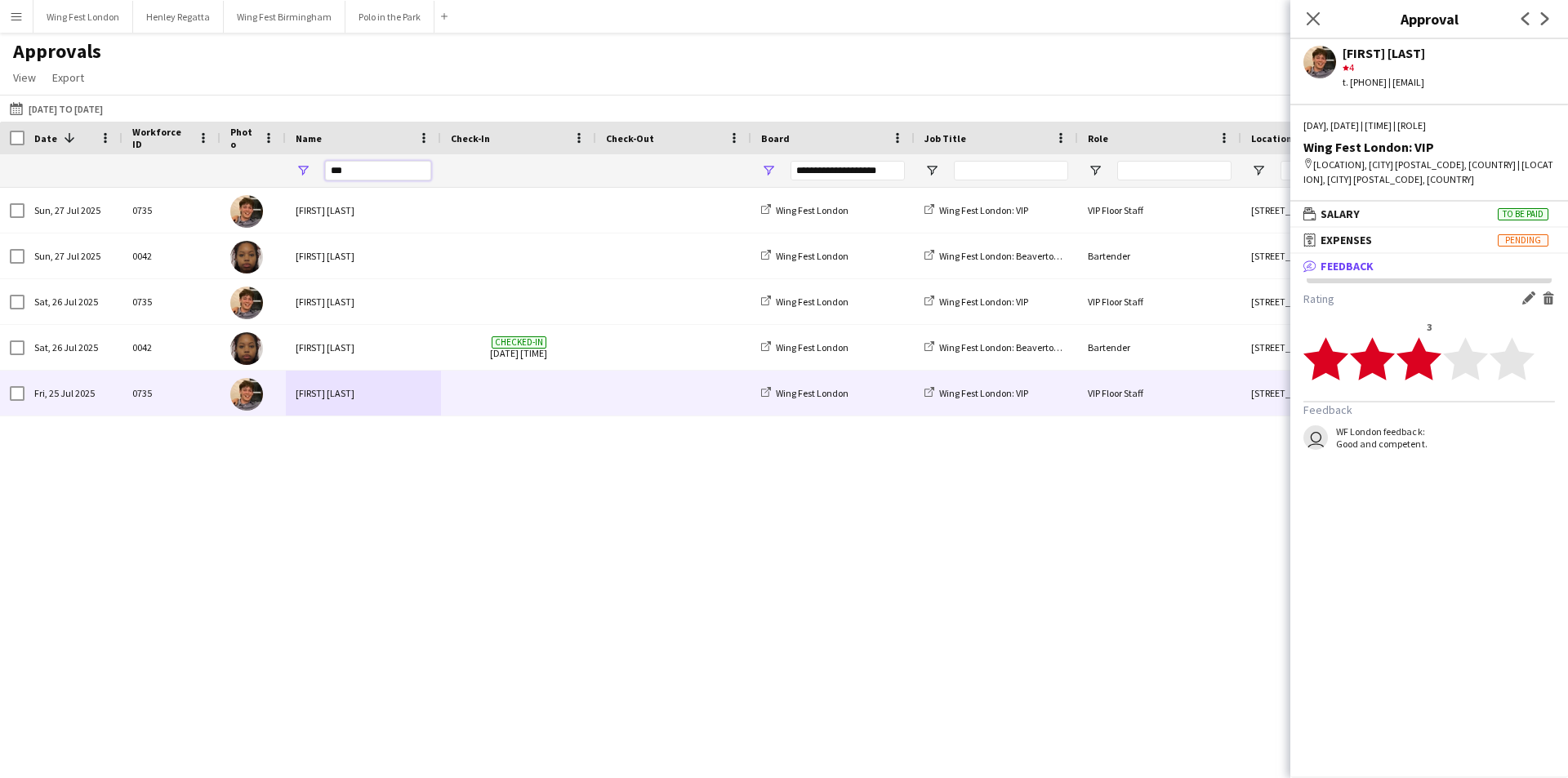 click on "***" at bounding box center (378, 171) 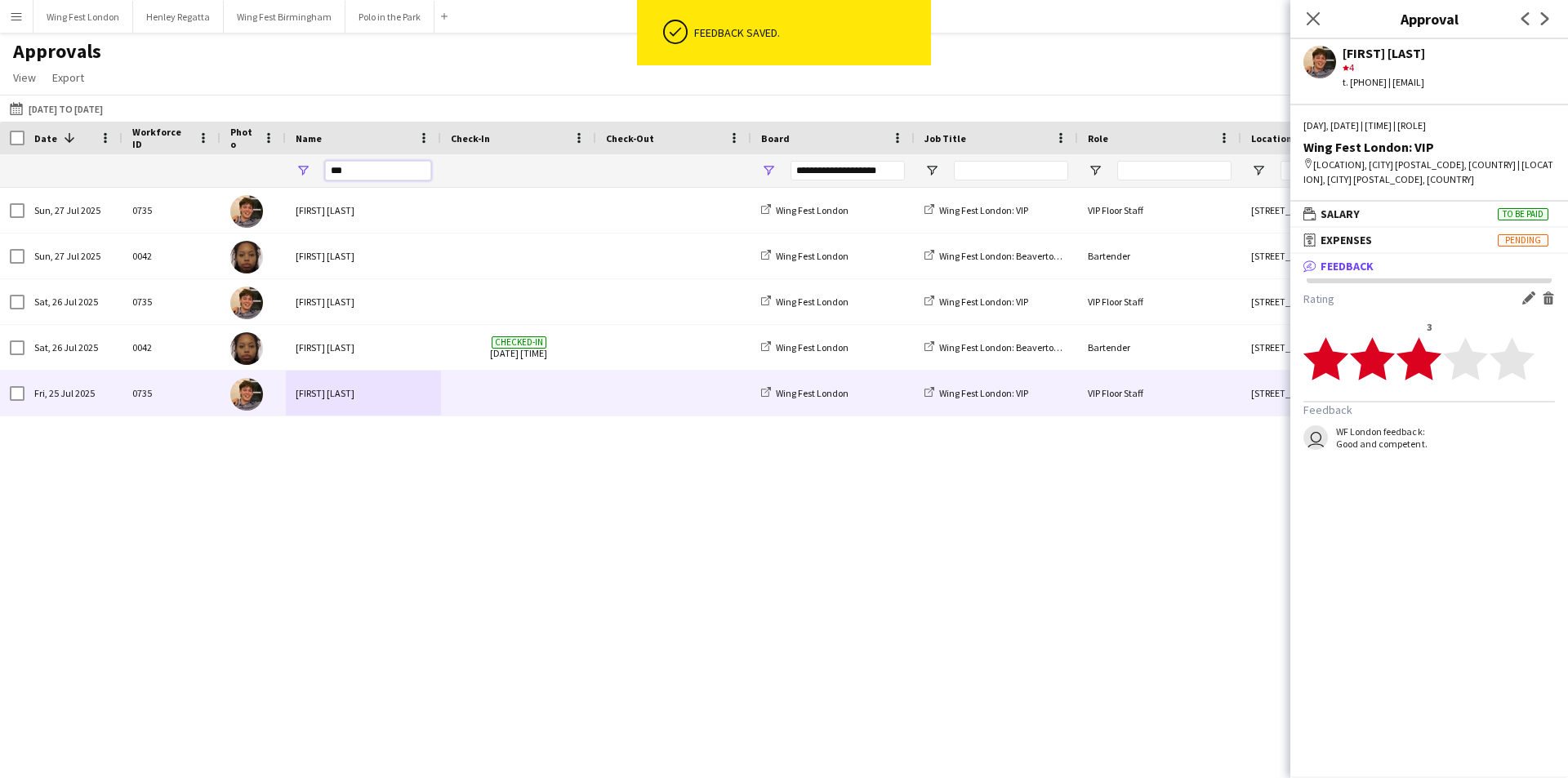 click on "***" at bounding box center (378, 171) 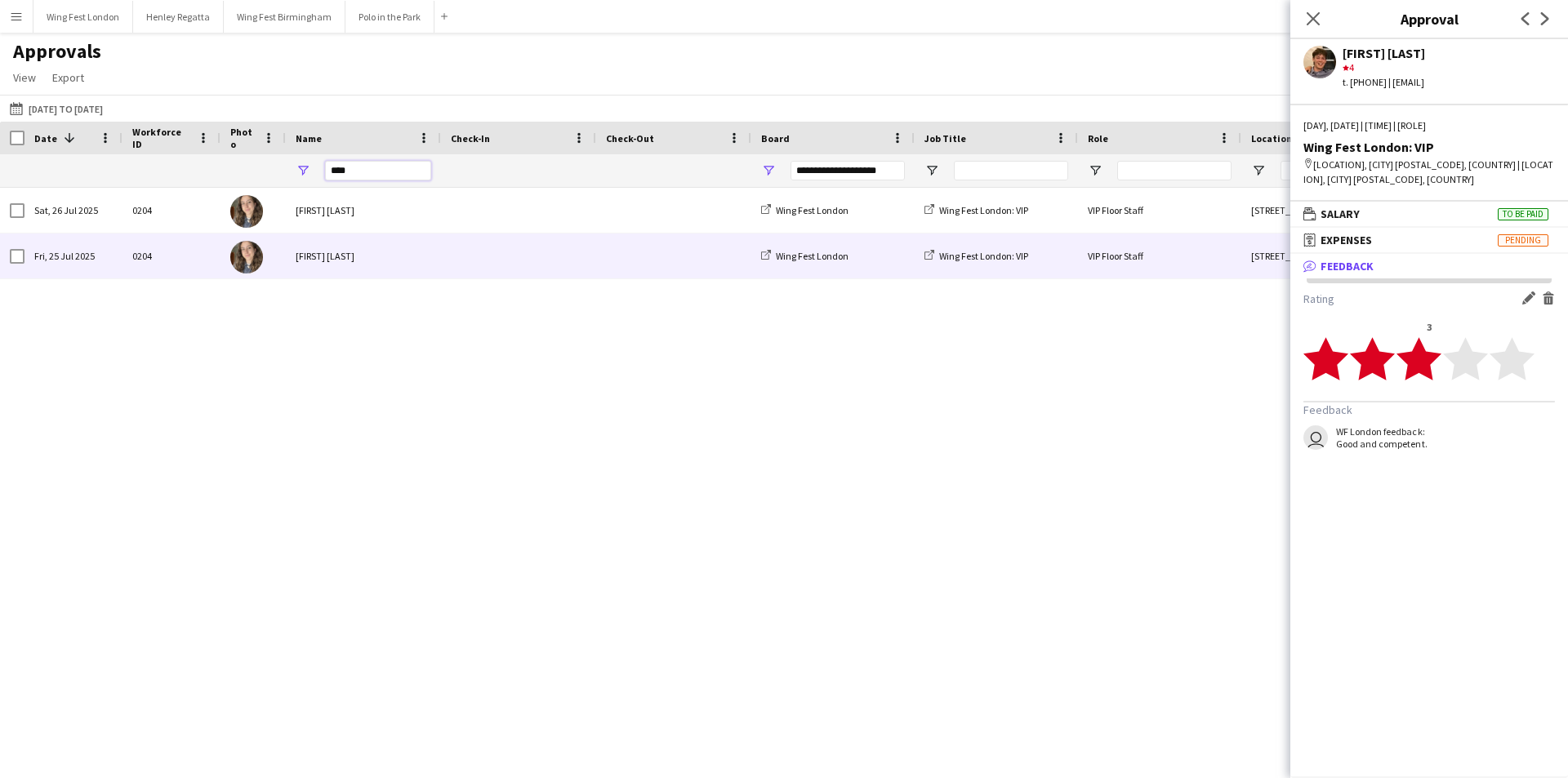 type on "****" 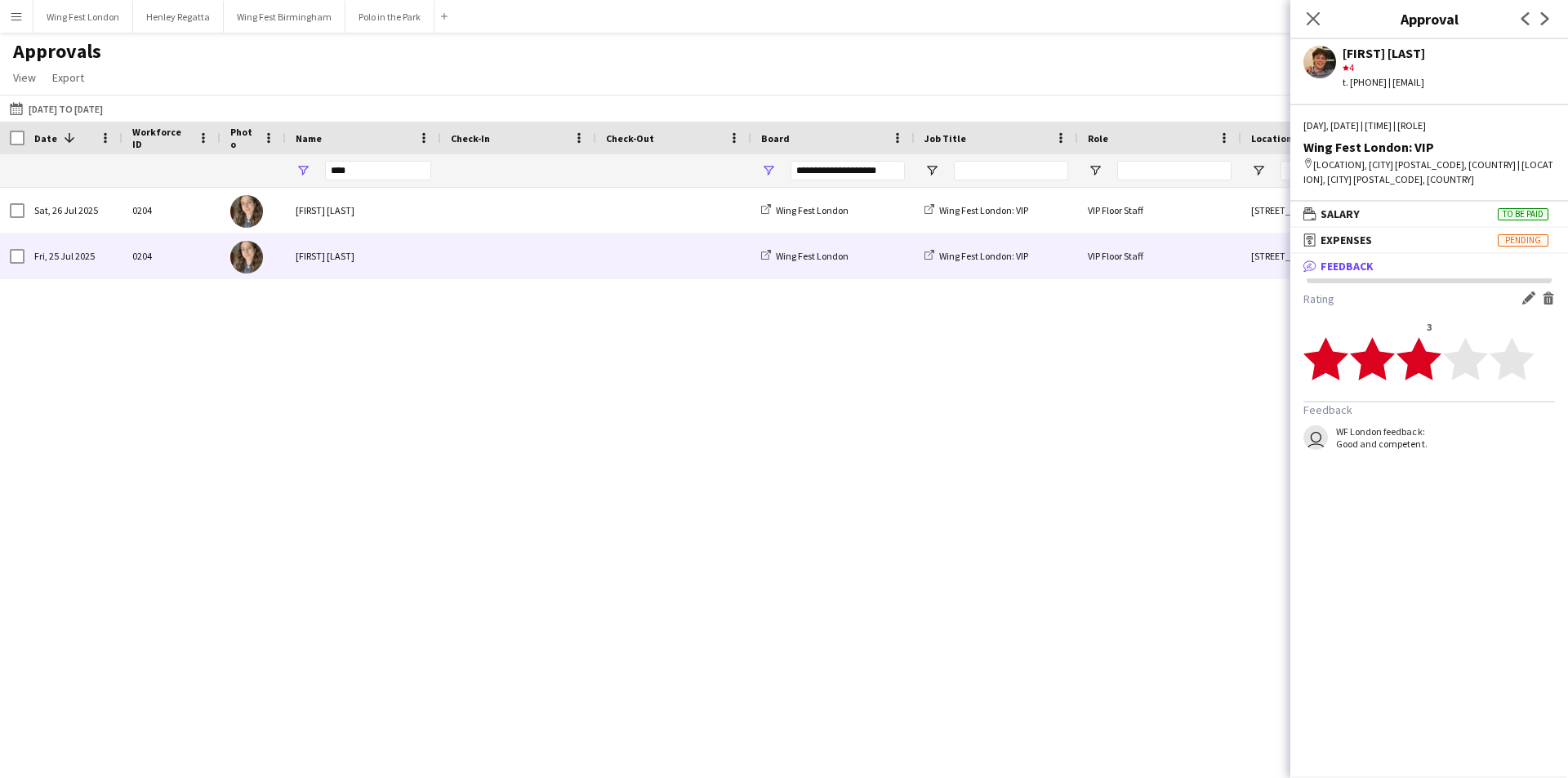 click on "[FIRST] [LAST]" at bounding box center (363, 256) 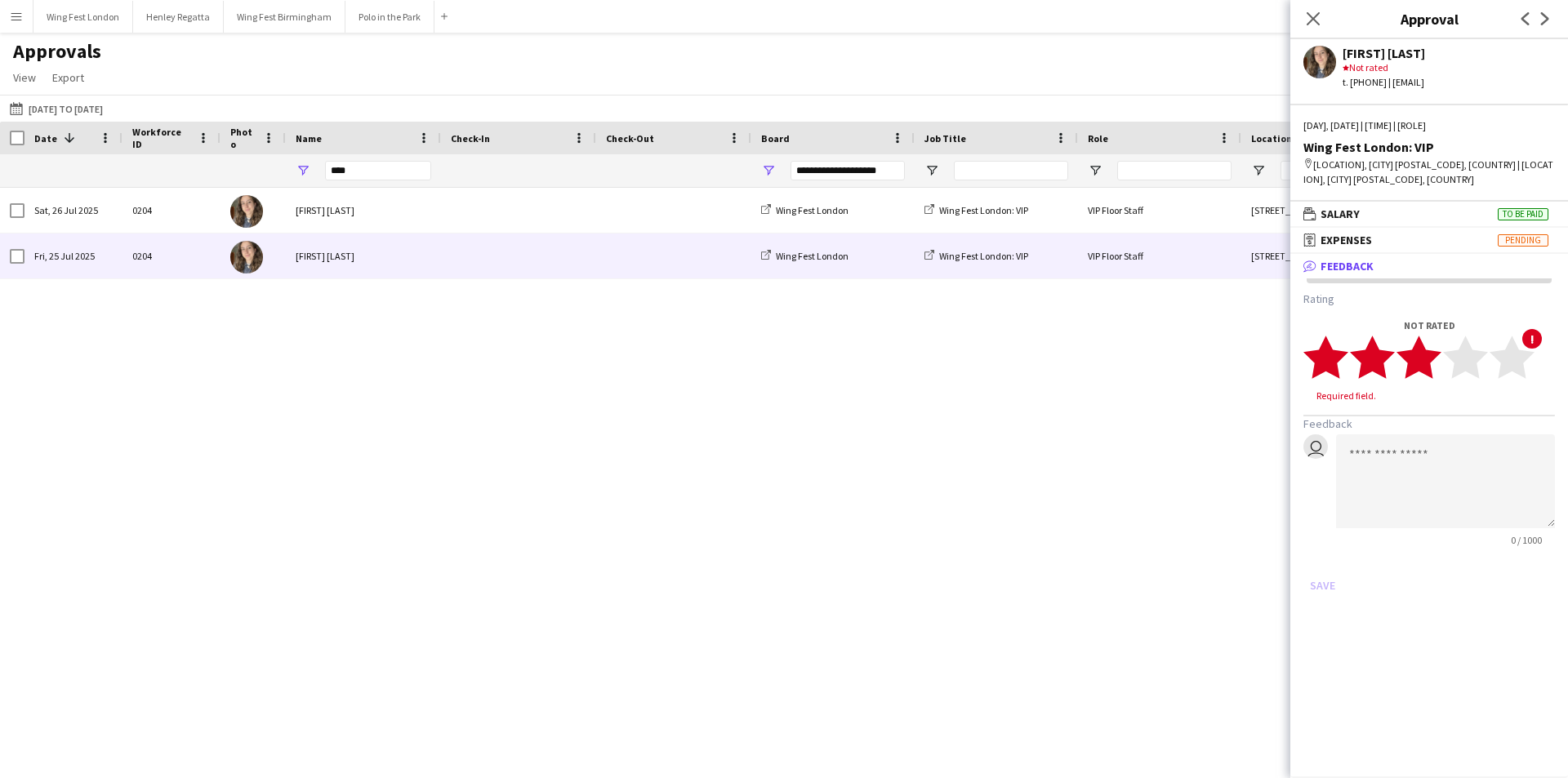 click 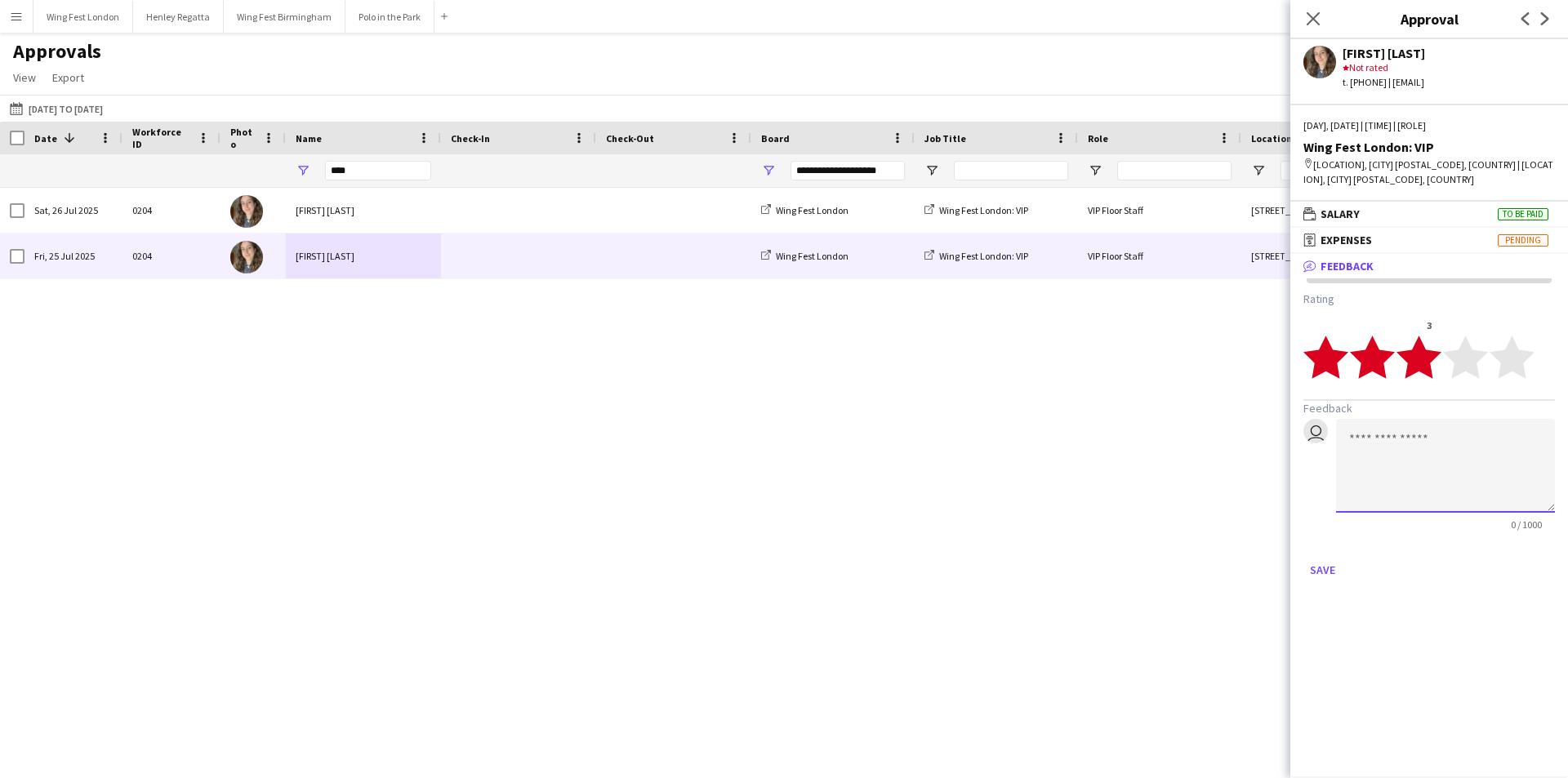 click 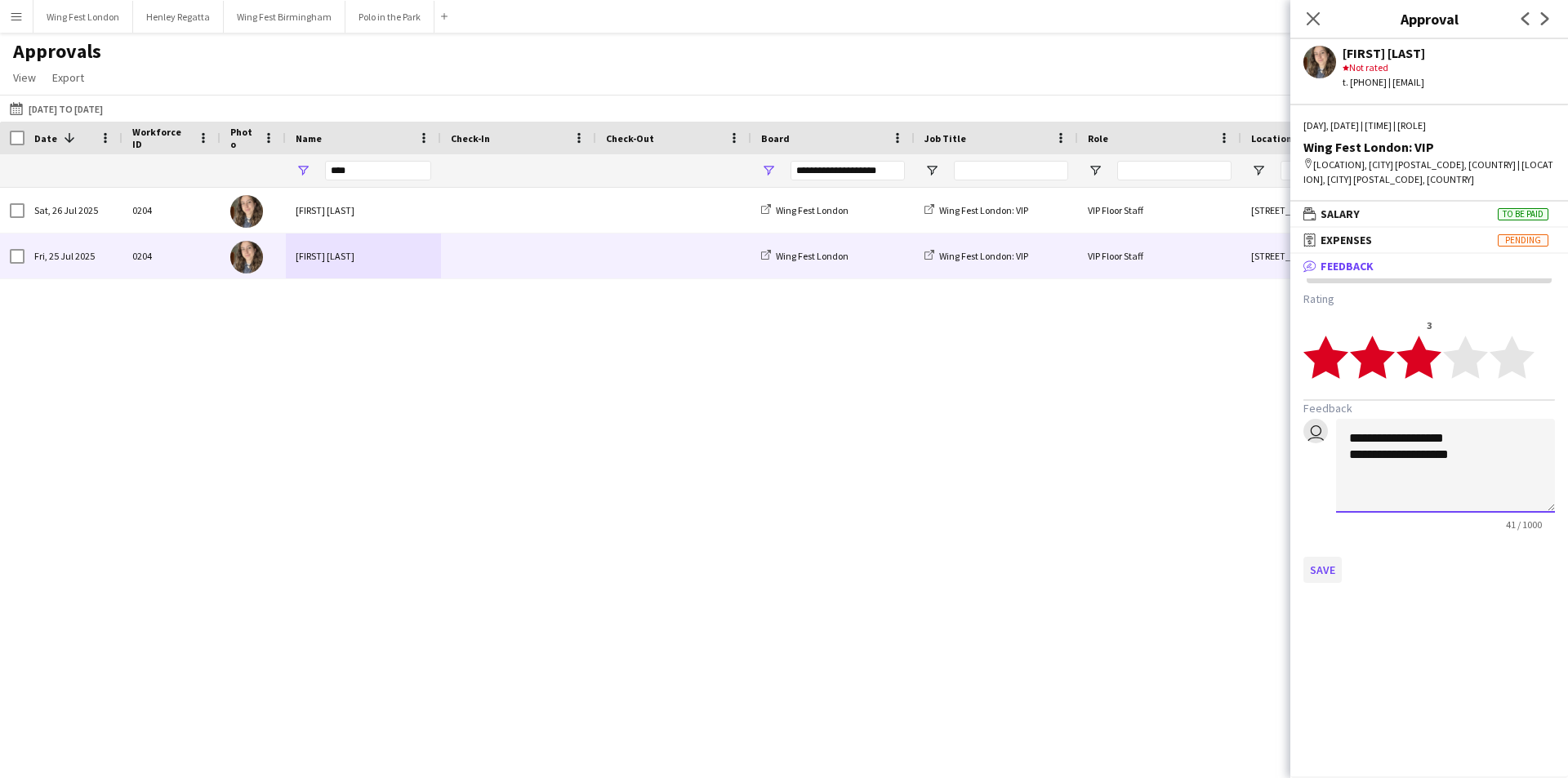 type on "**********" 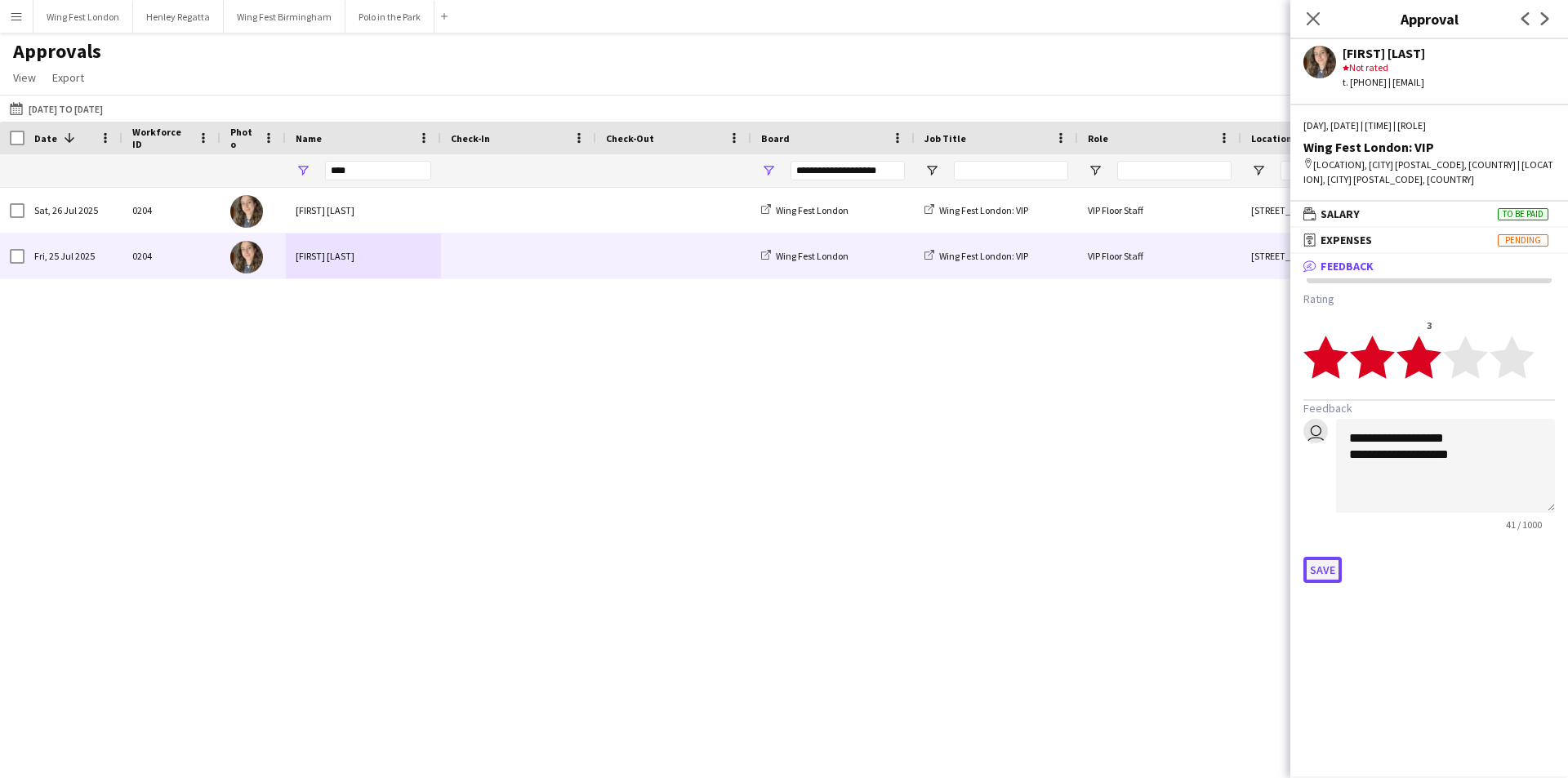 click on "Save" at bounding box center [1322, 570] 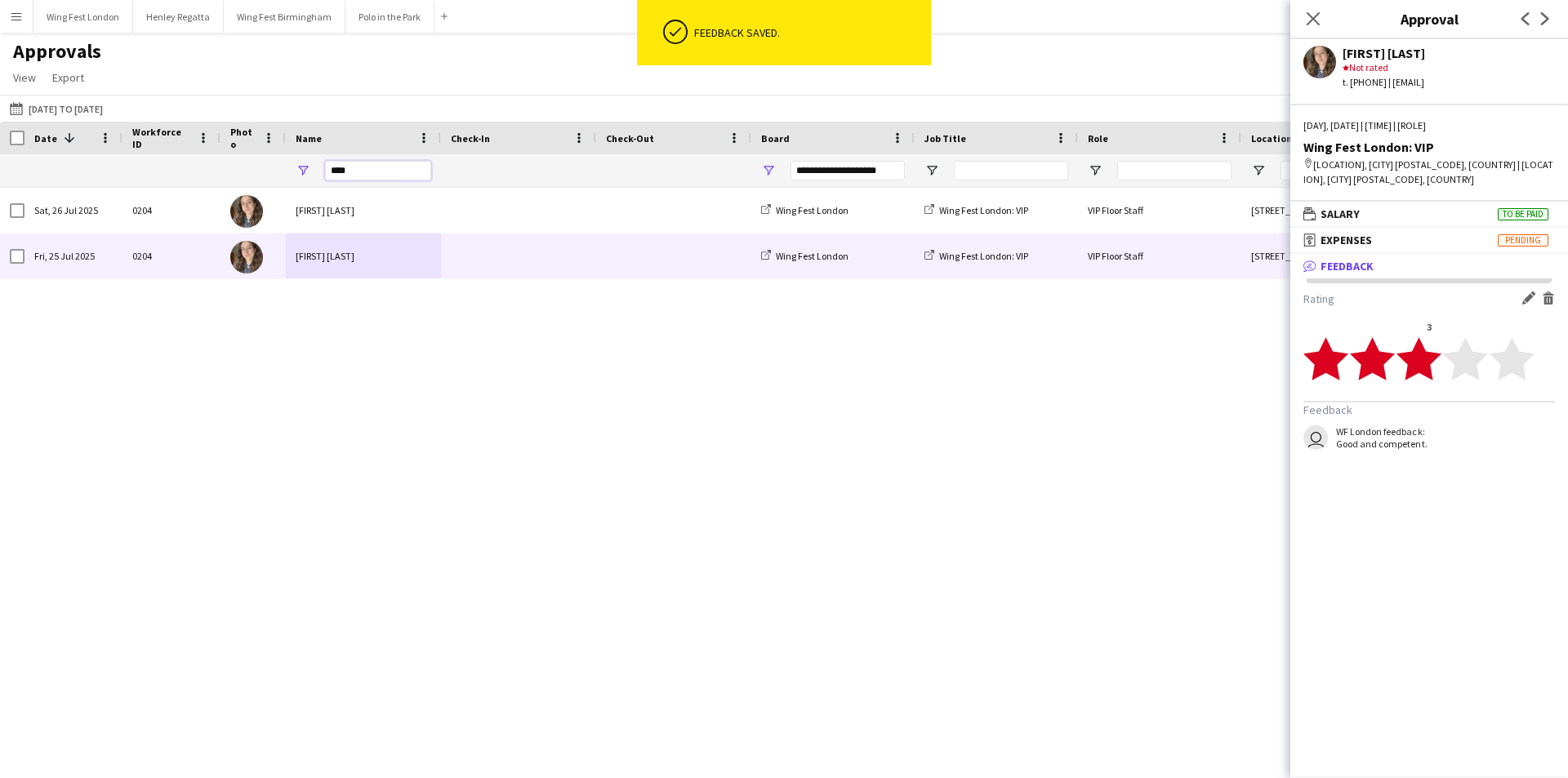 click on "****" at bounding box center [378, 171] 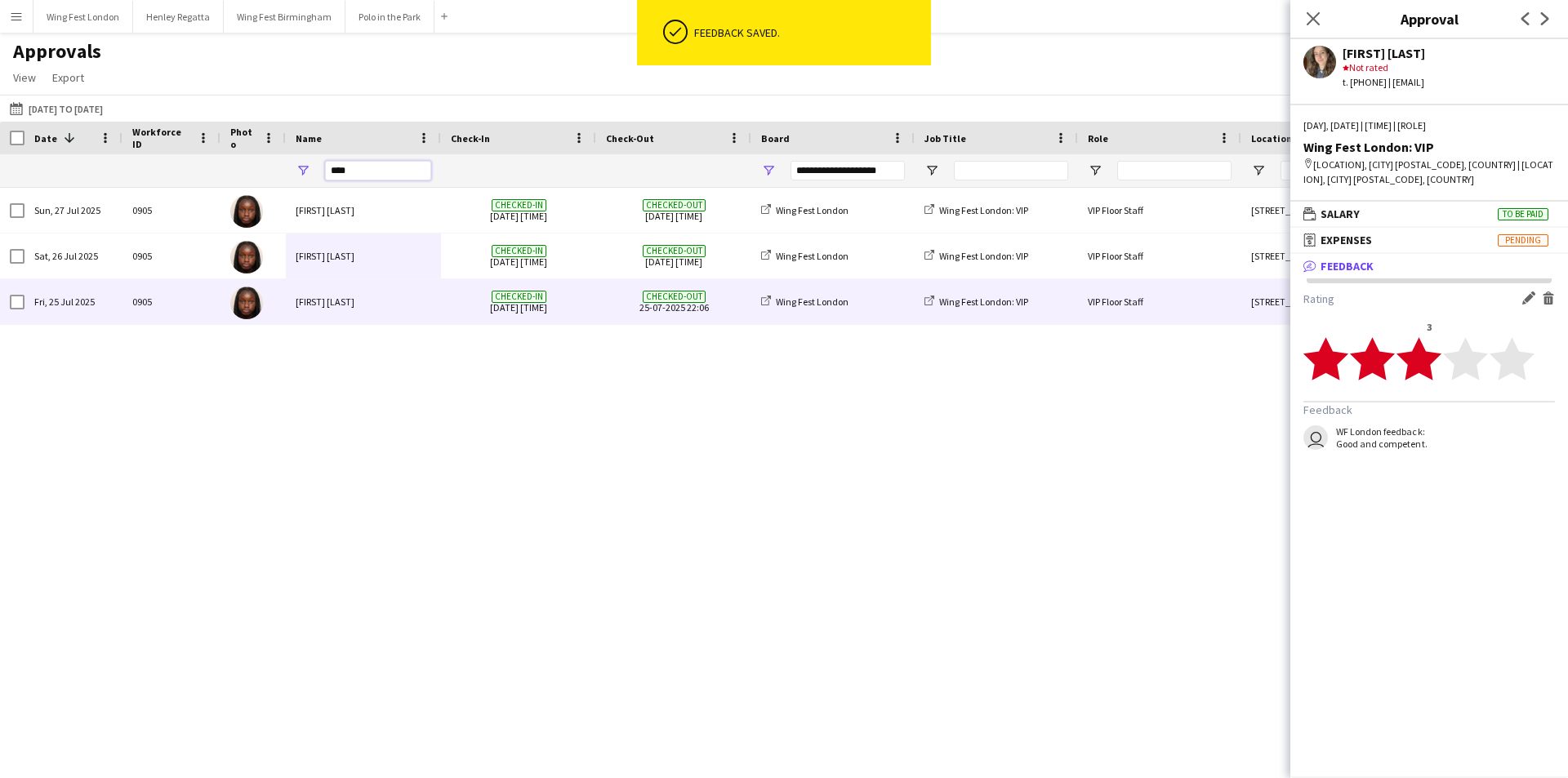 type on "****" 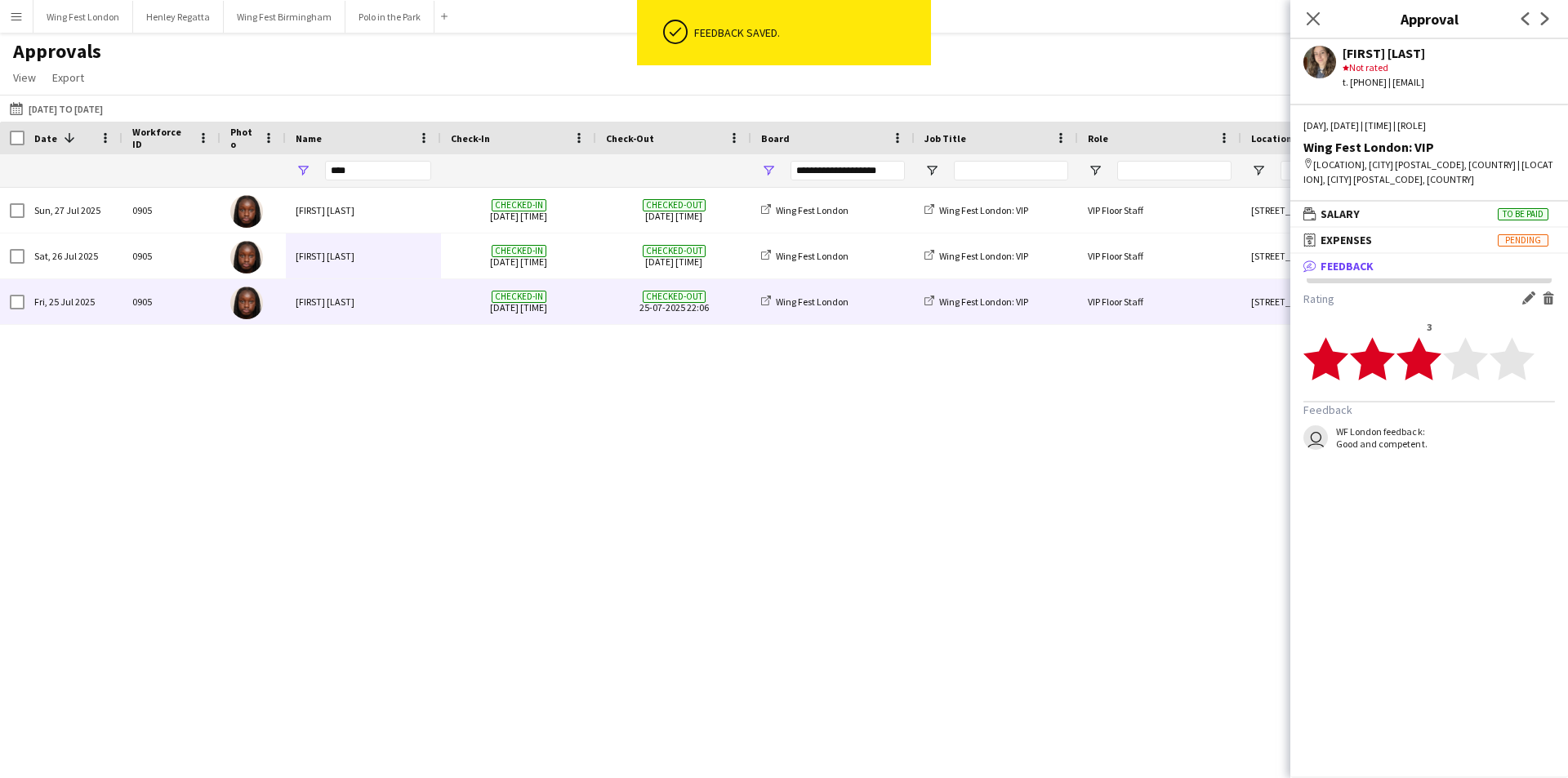 click on "[FIRST] [LAST]" at bounding box center (363, 301) 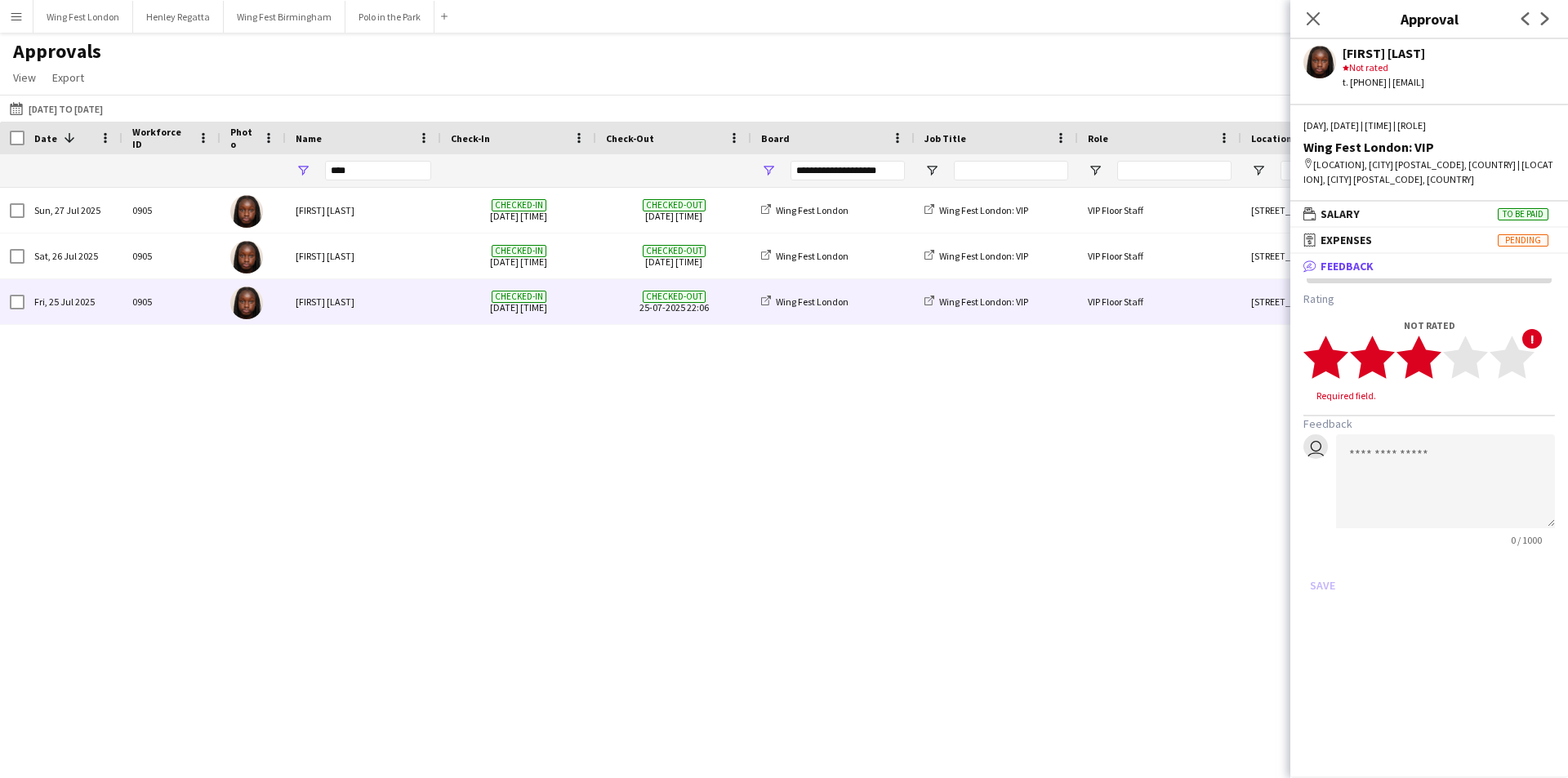 click 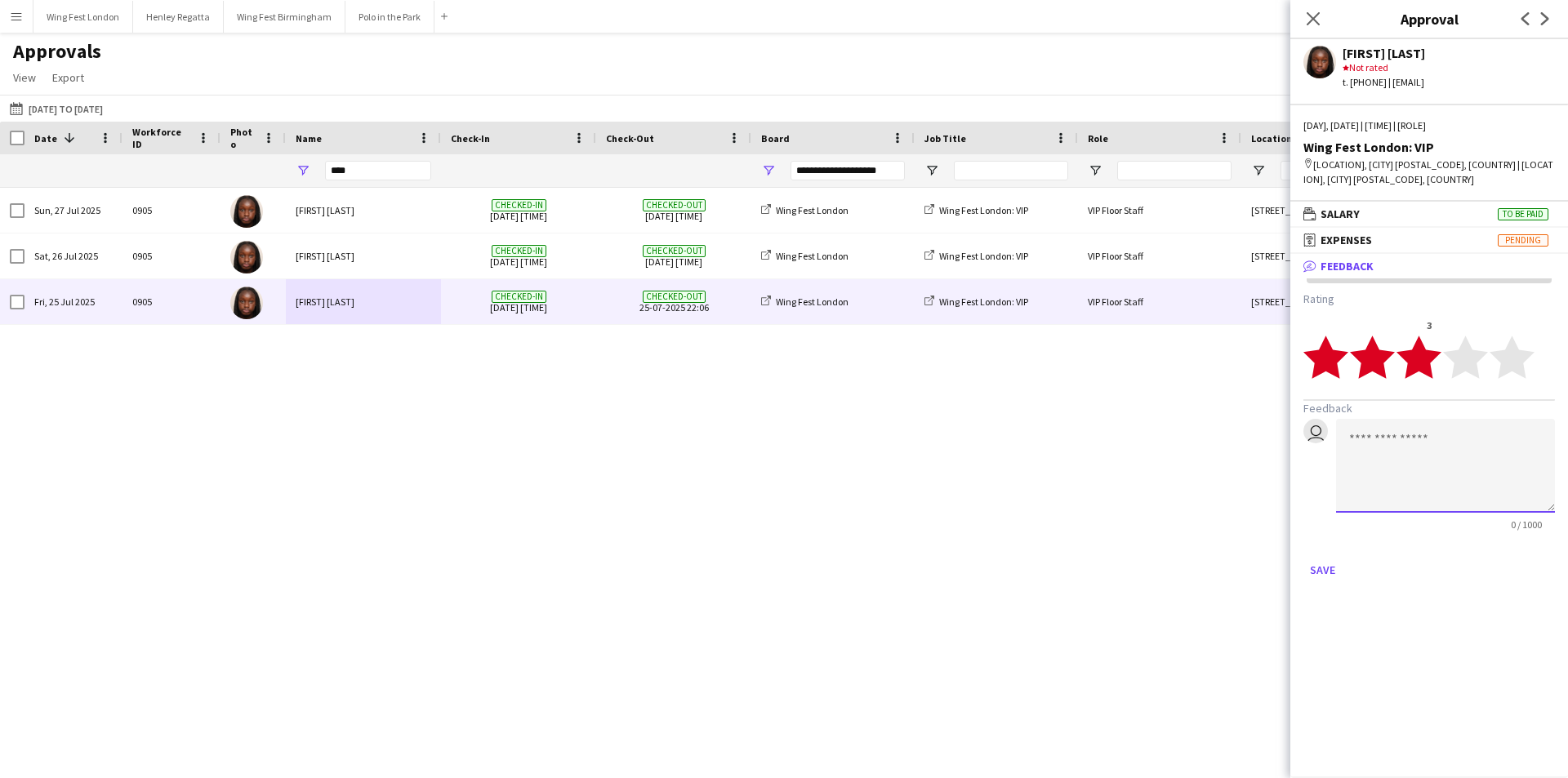 click 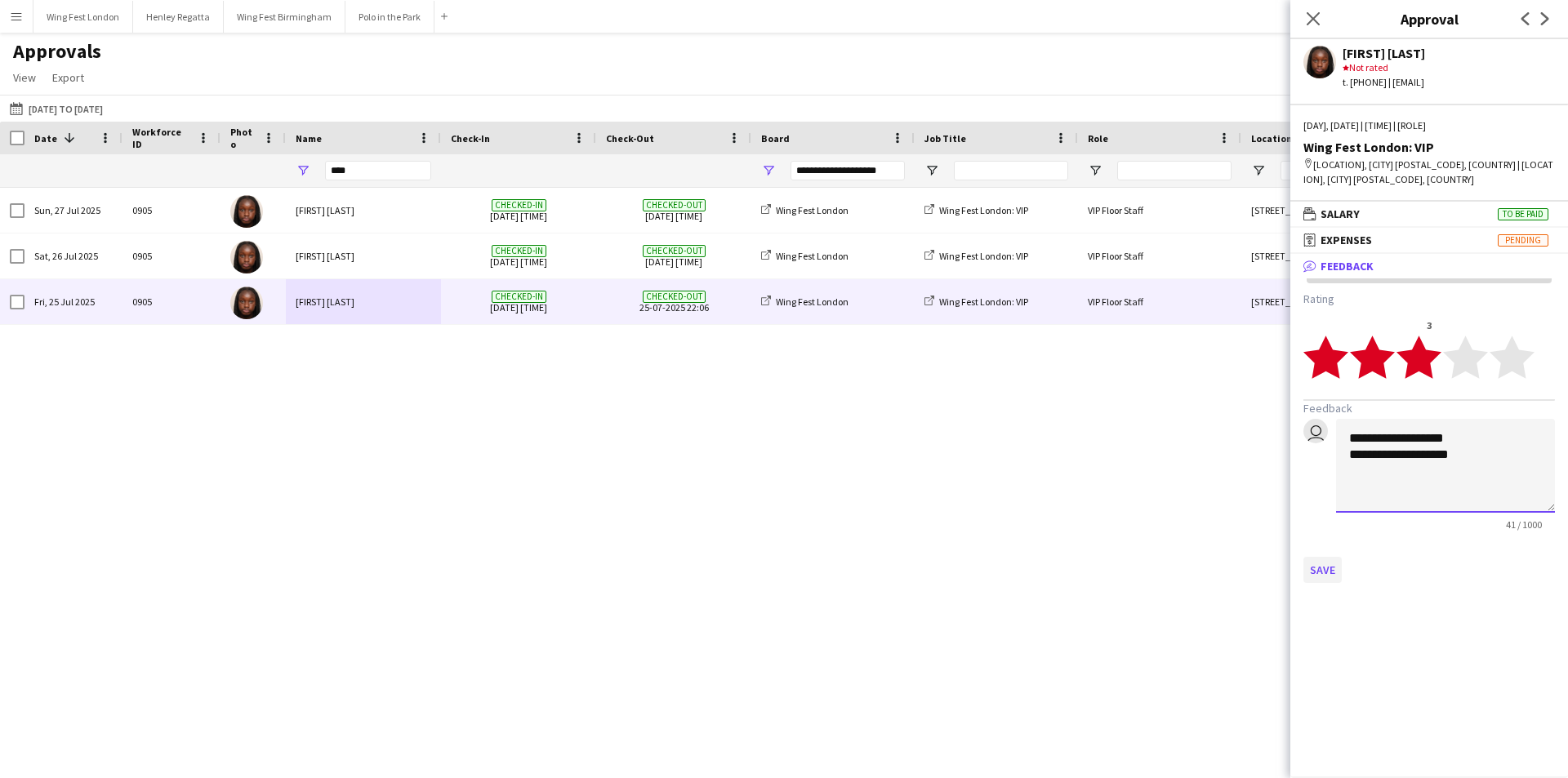 type on "**********" 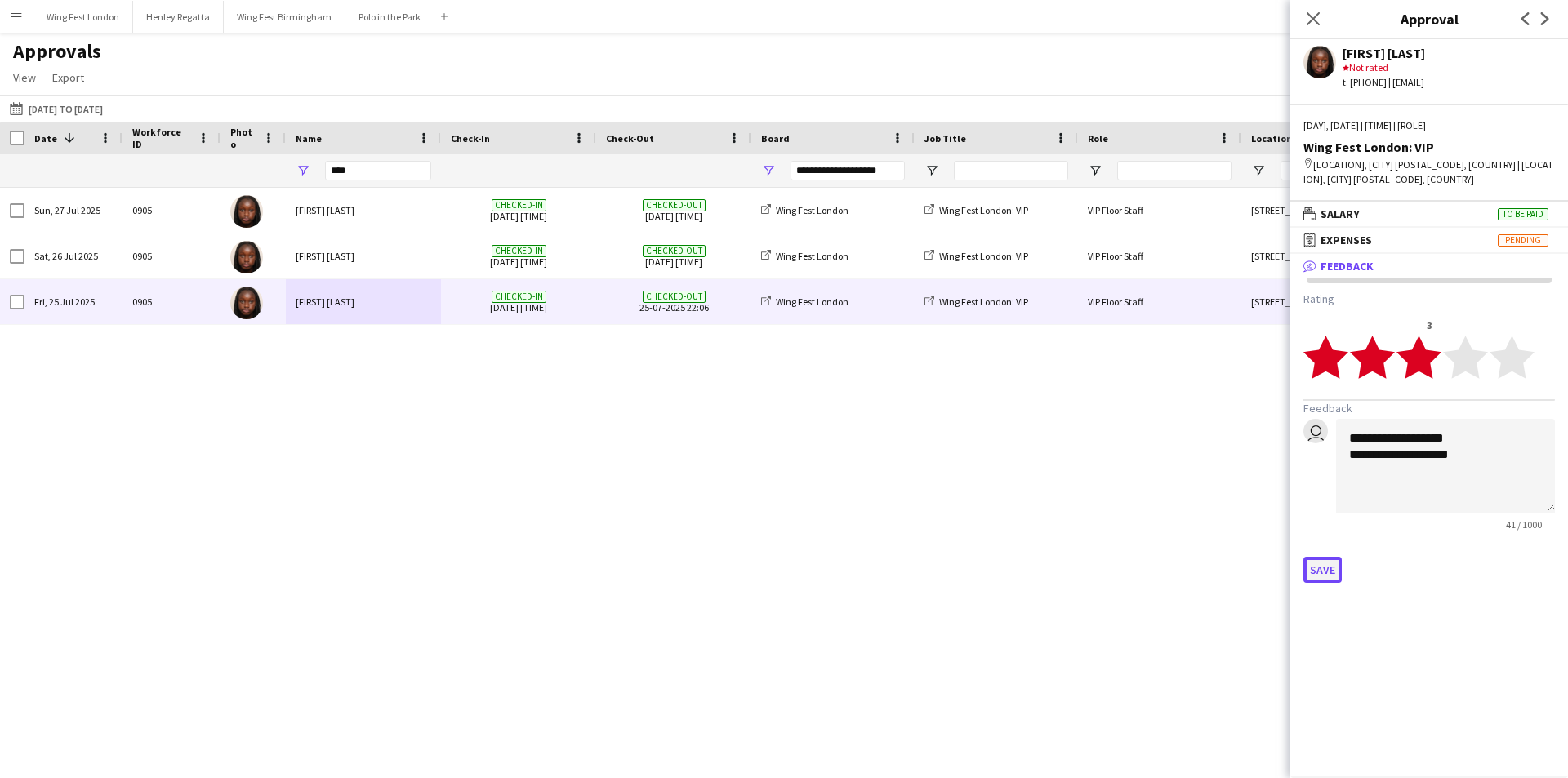 click on "Save" at bounding box center [1322, 570] 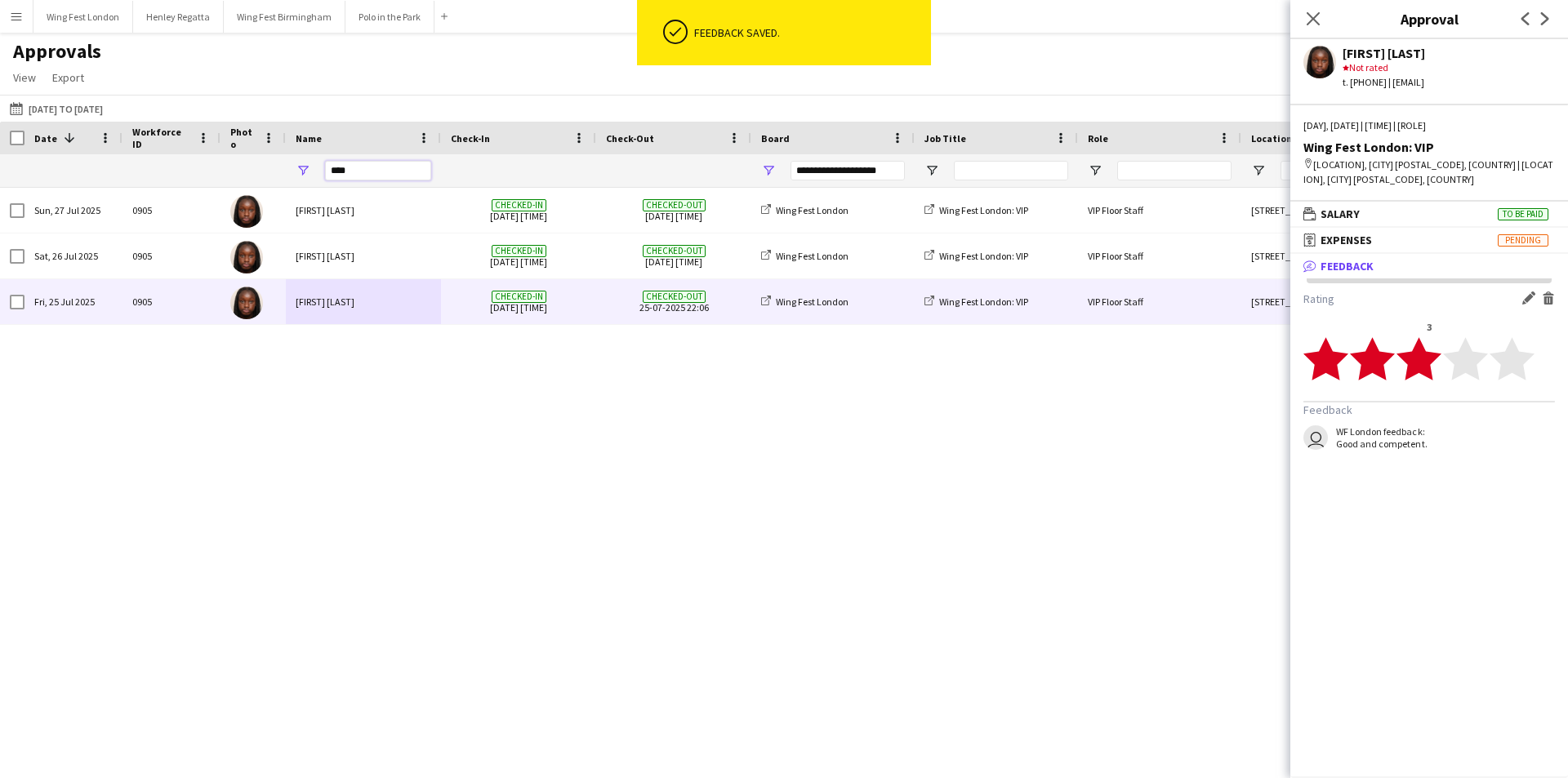 click on "****" at bounding box center [378, 171] 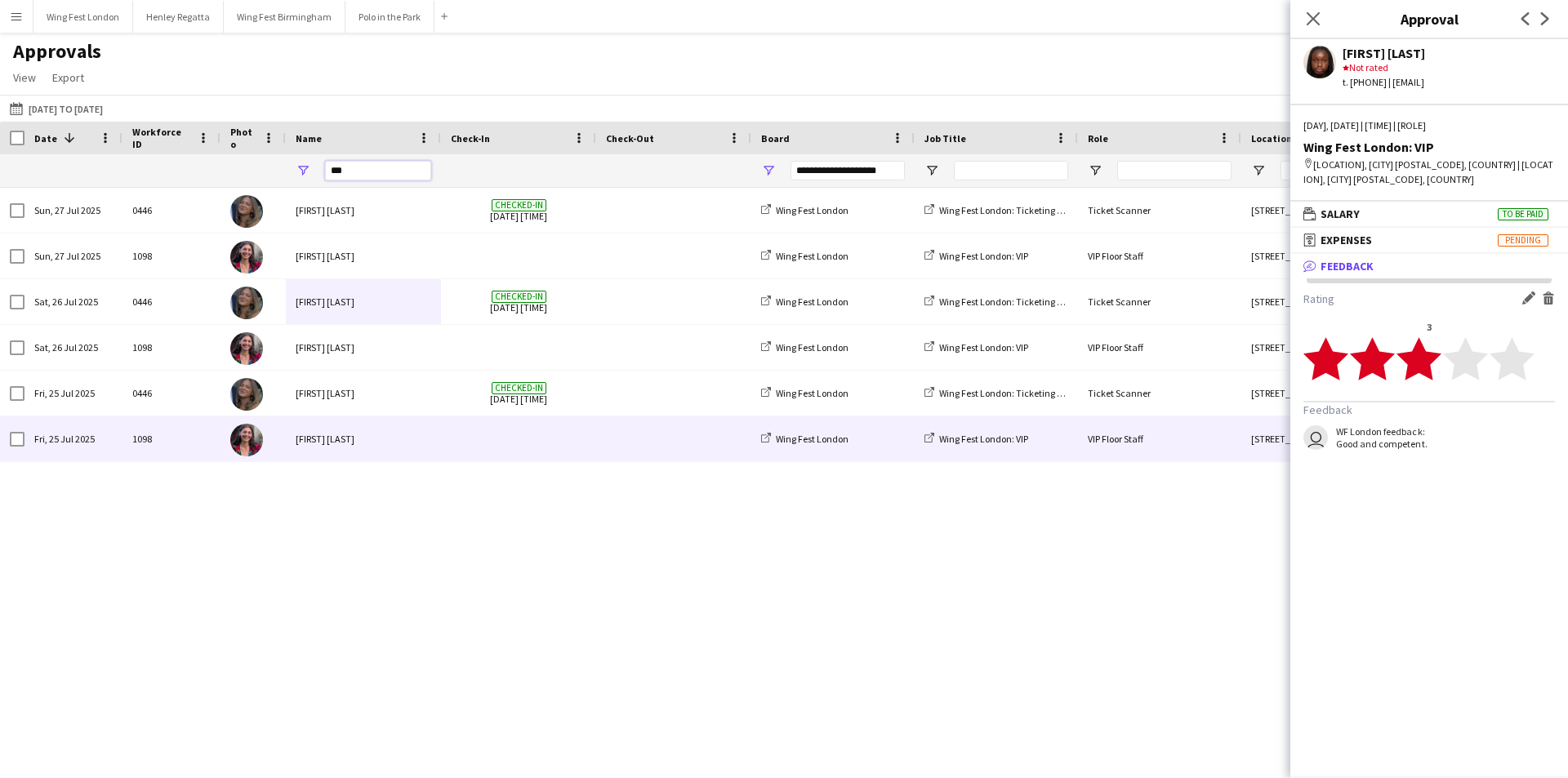 type on "***" 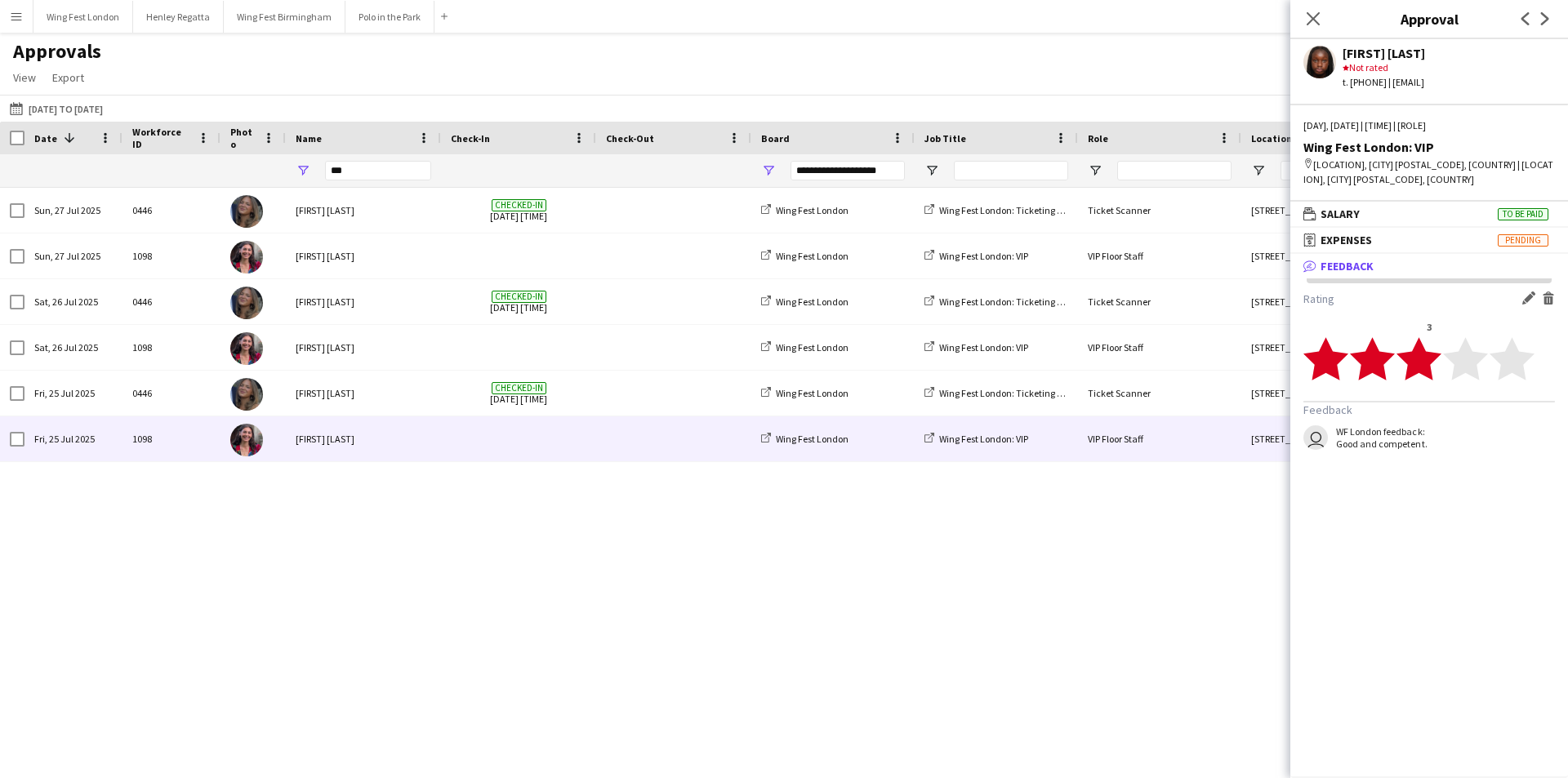 click on "[FIRST] [LAST]" at bounding box center [363, 438] 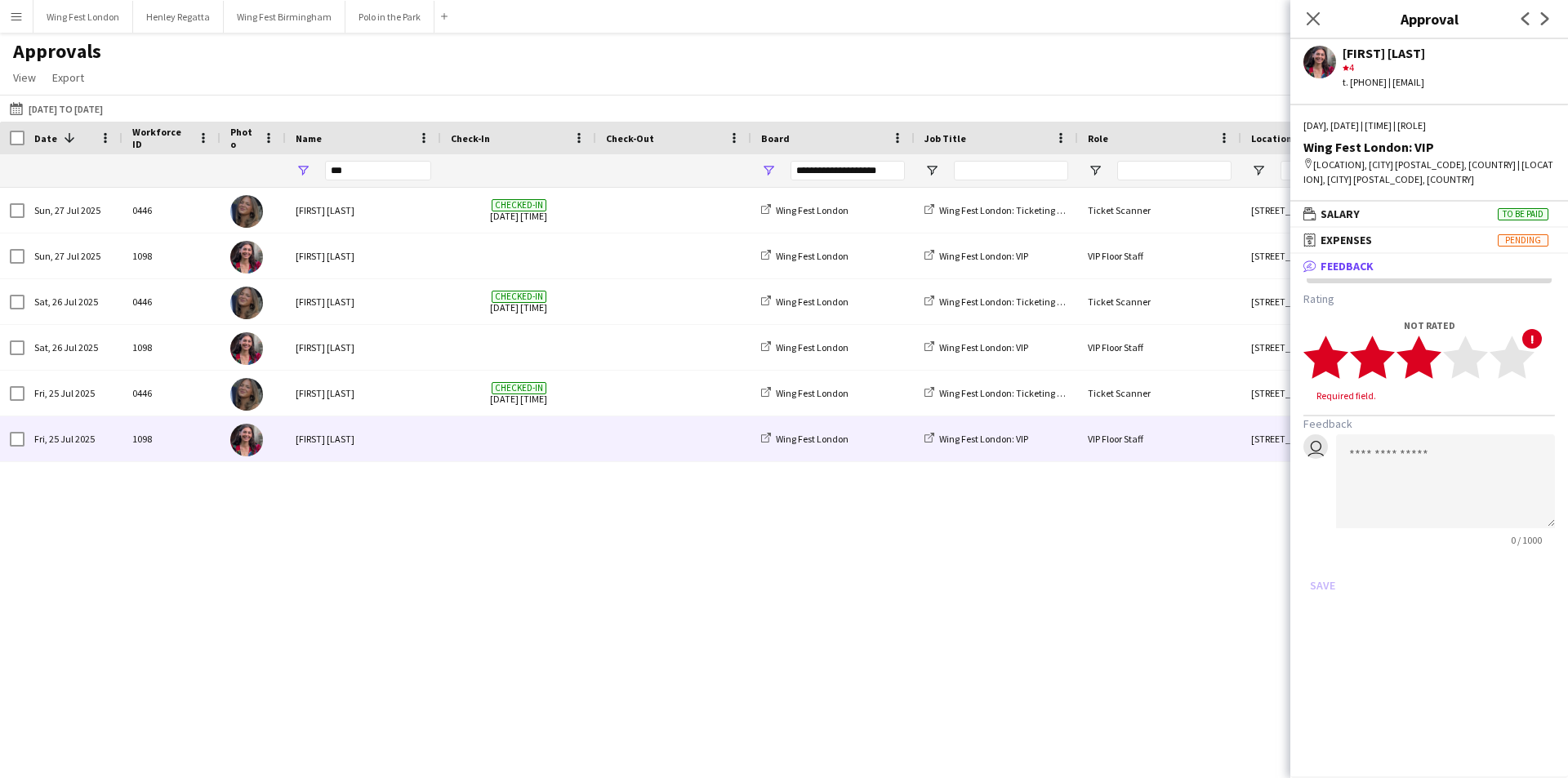 click on "star" 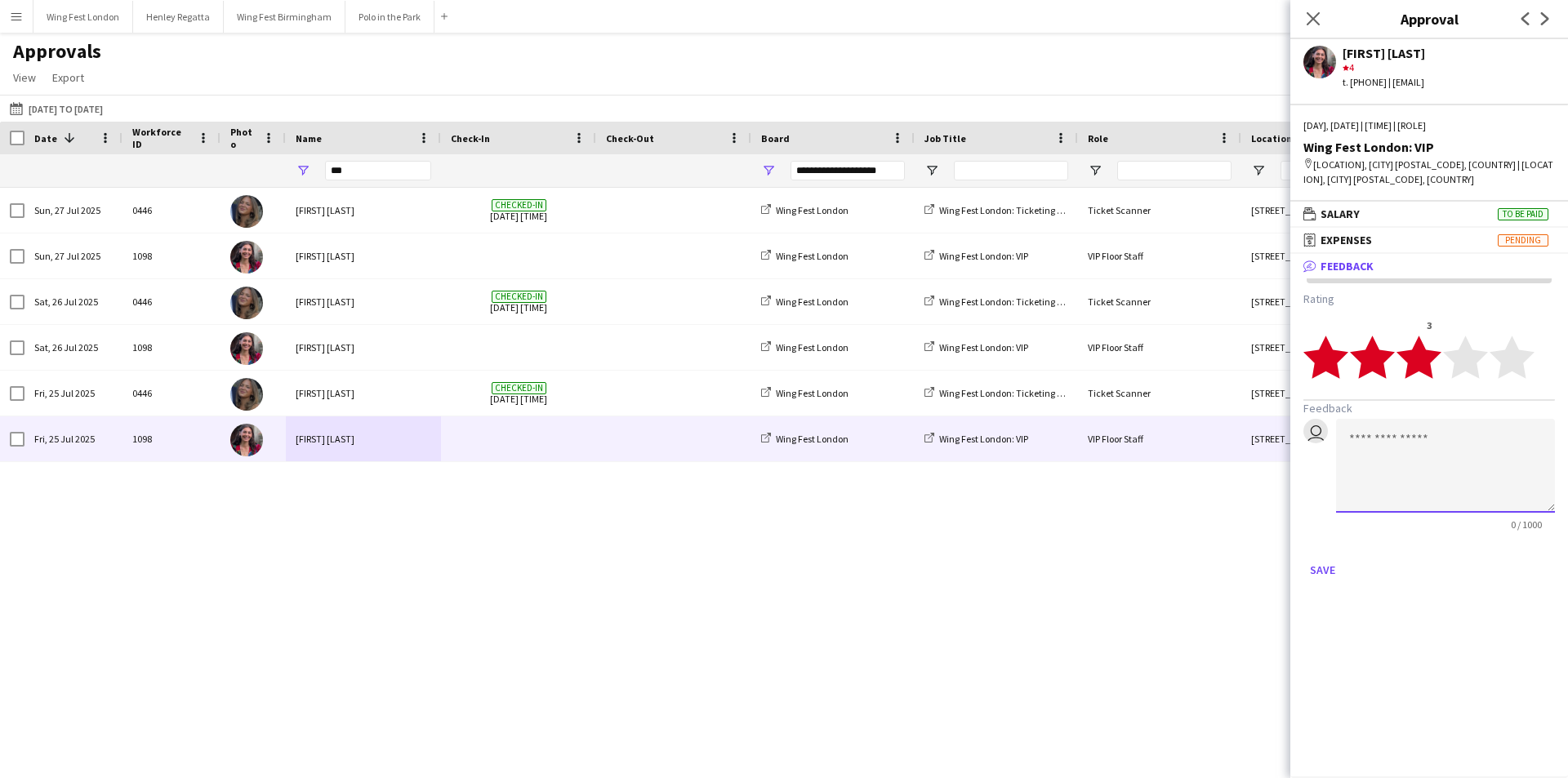 click 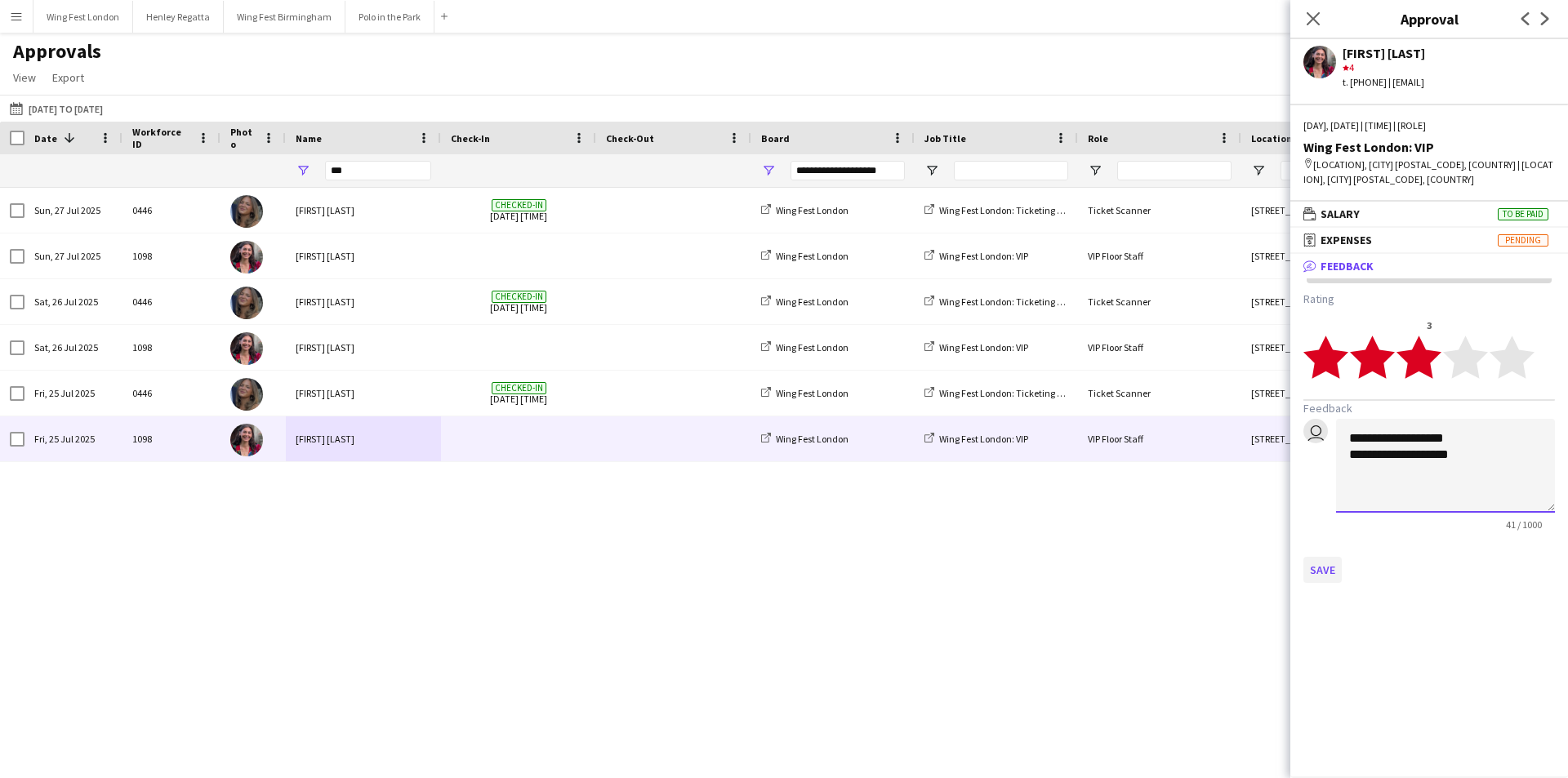 type on "**********" 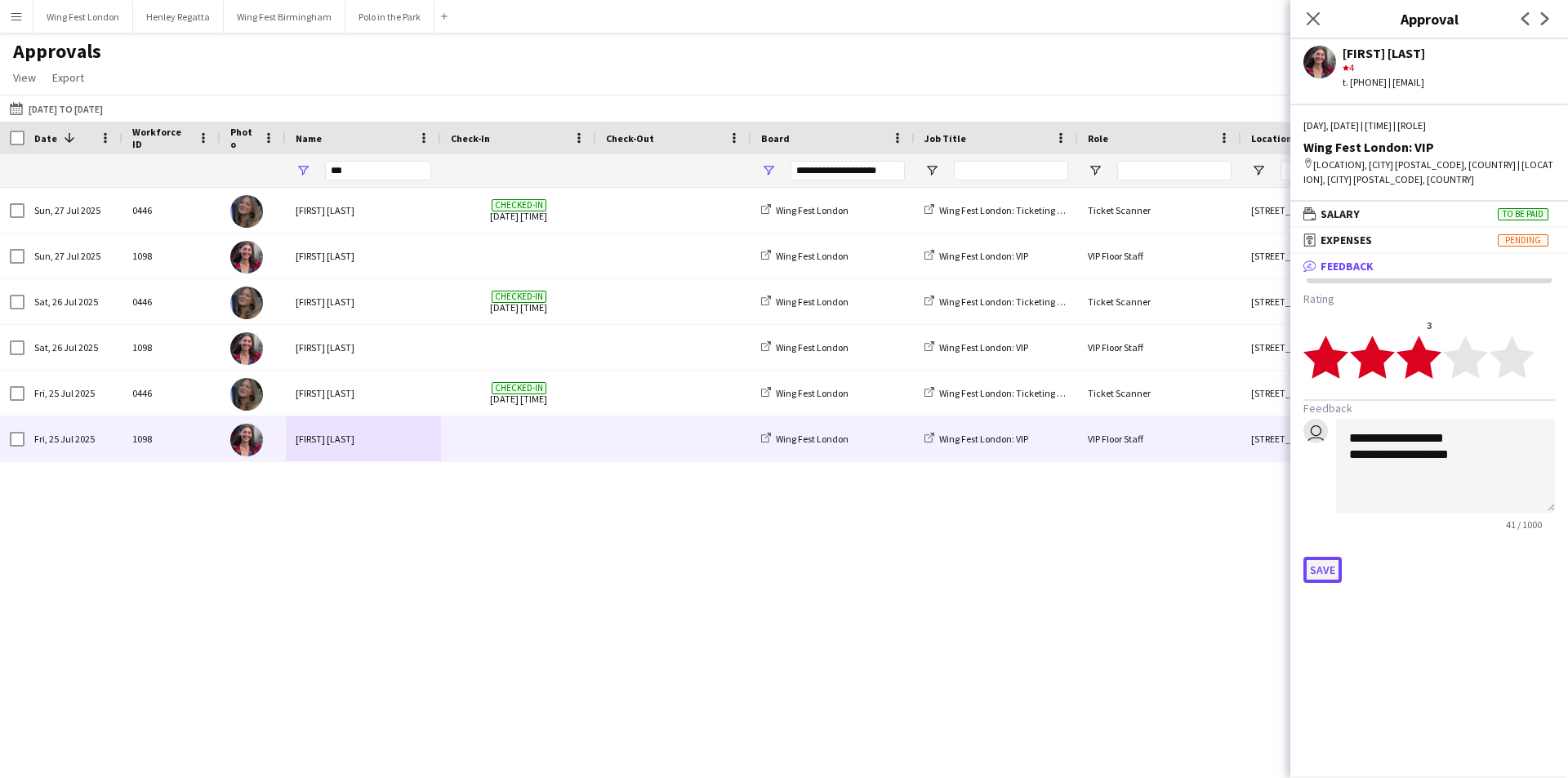 click on "Save" at bounding box center [1322, 570] 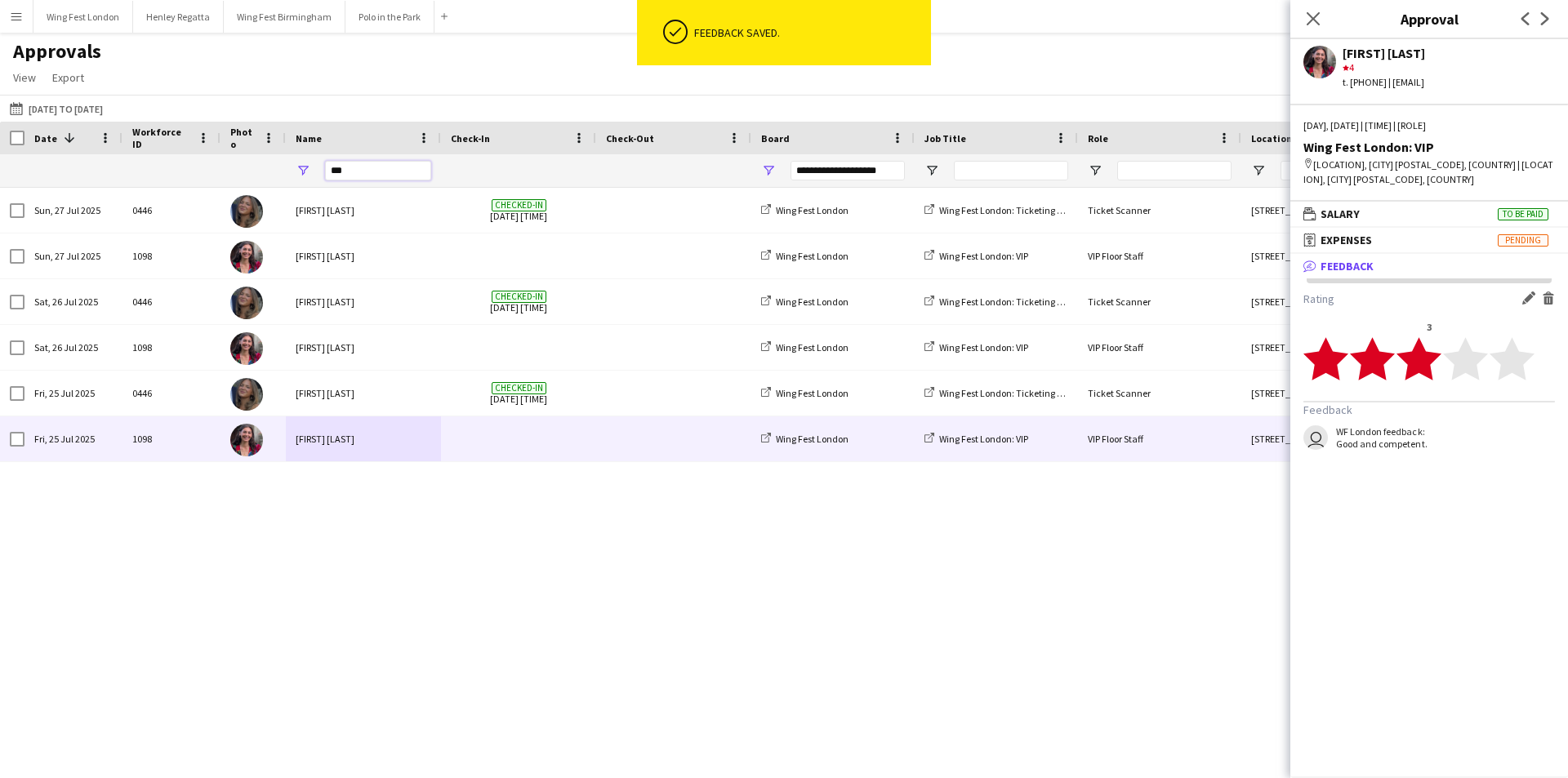 click on "***" at bounding box center (378, 171) 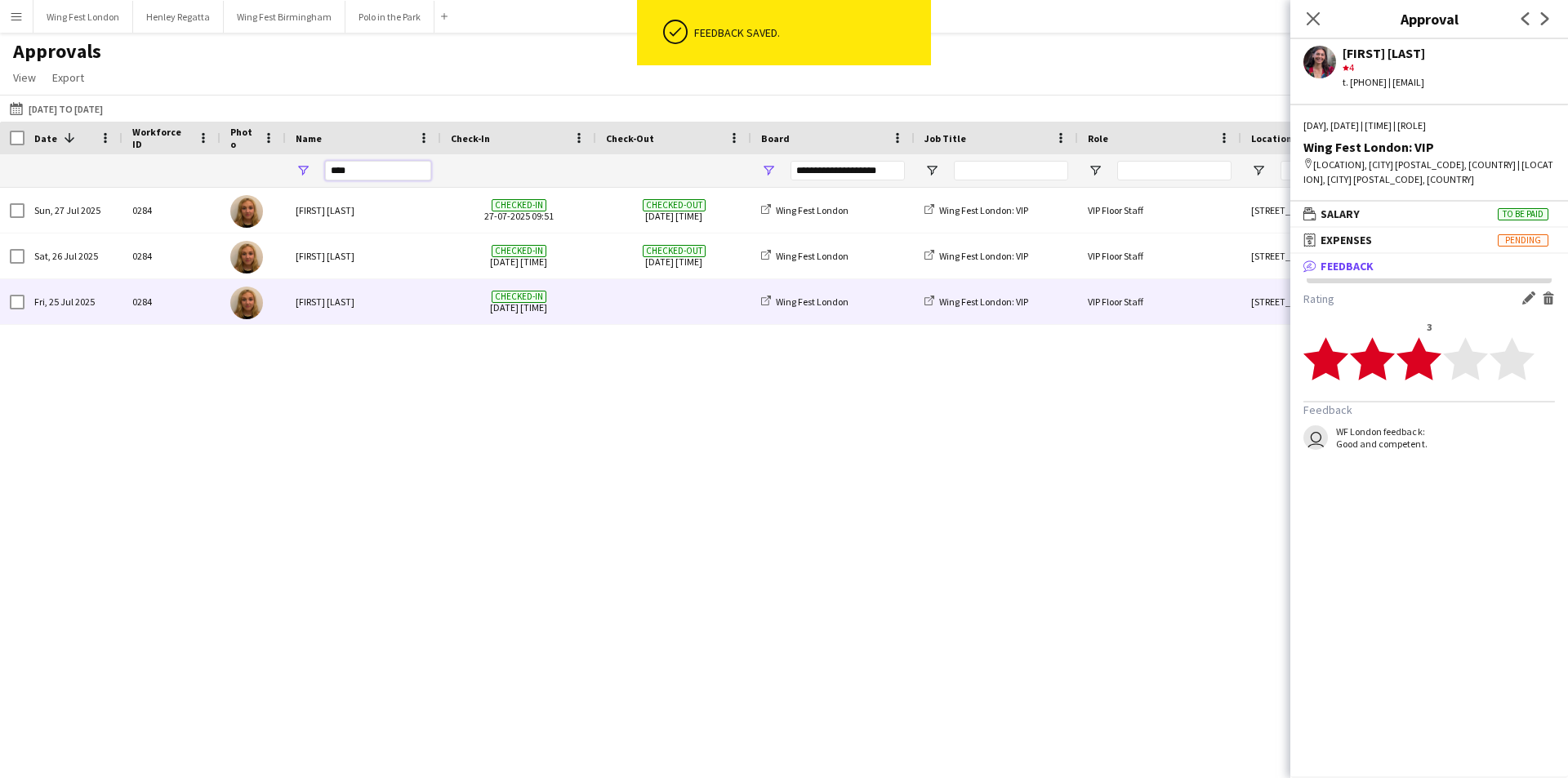 type on "****" 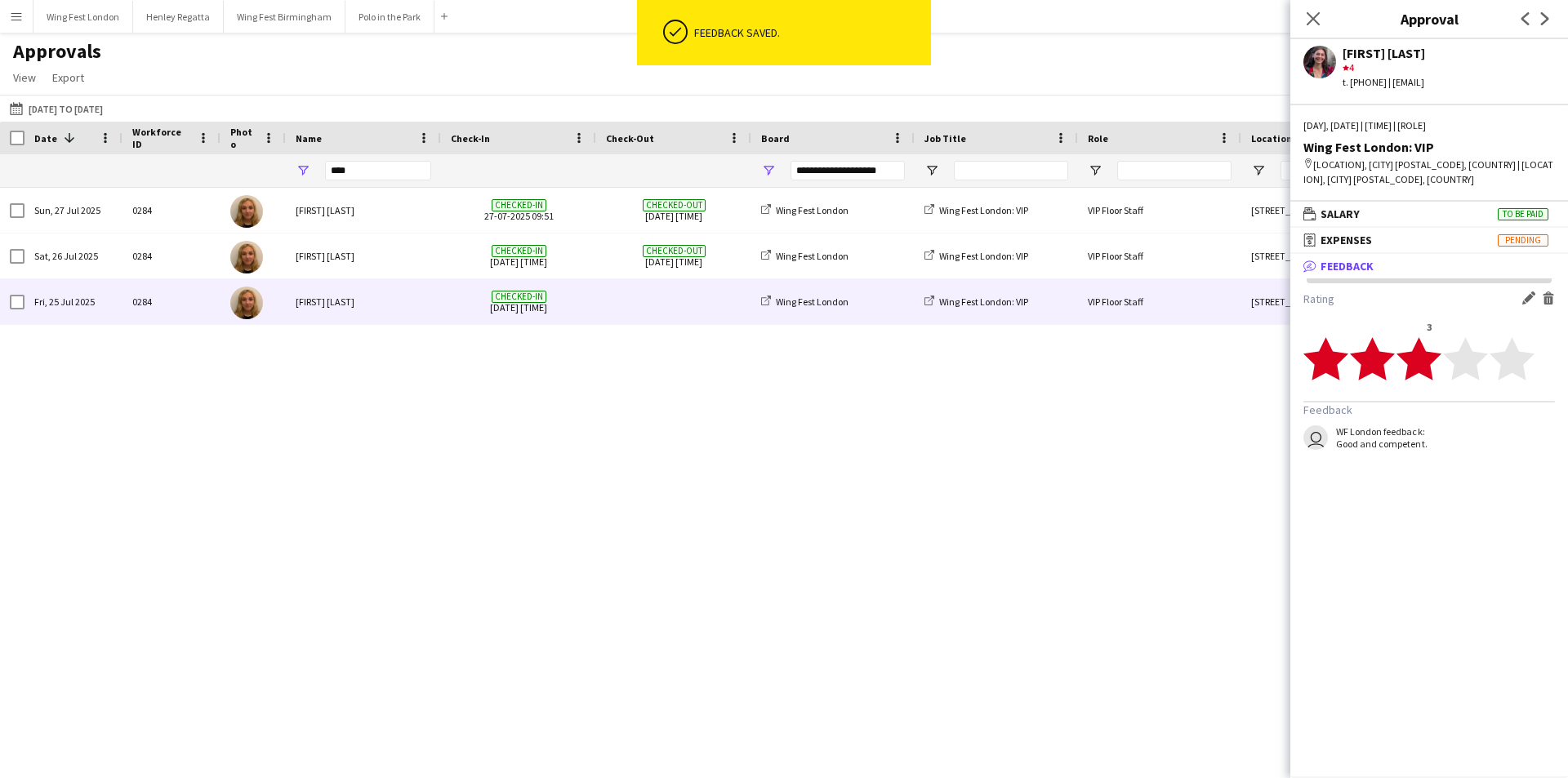 click on "[FIRST] [LAST]" at bounding box center [363, 301] 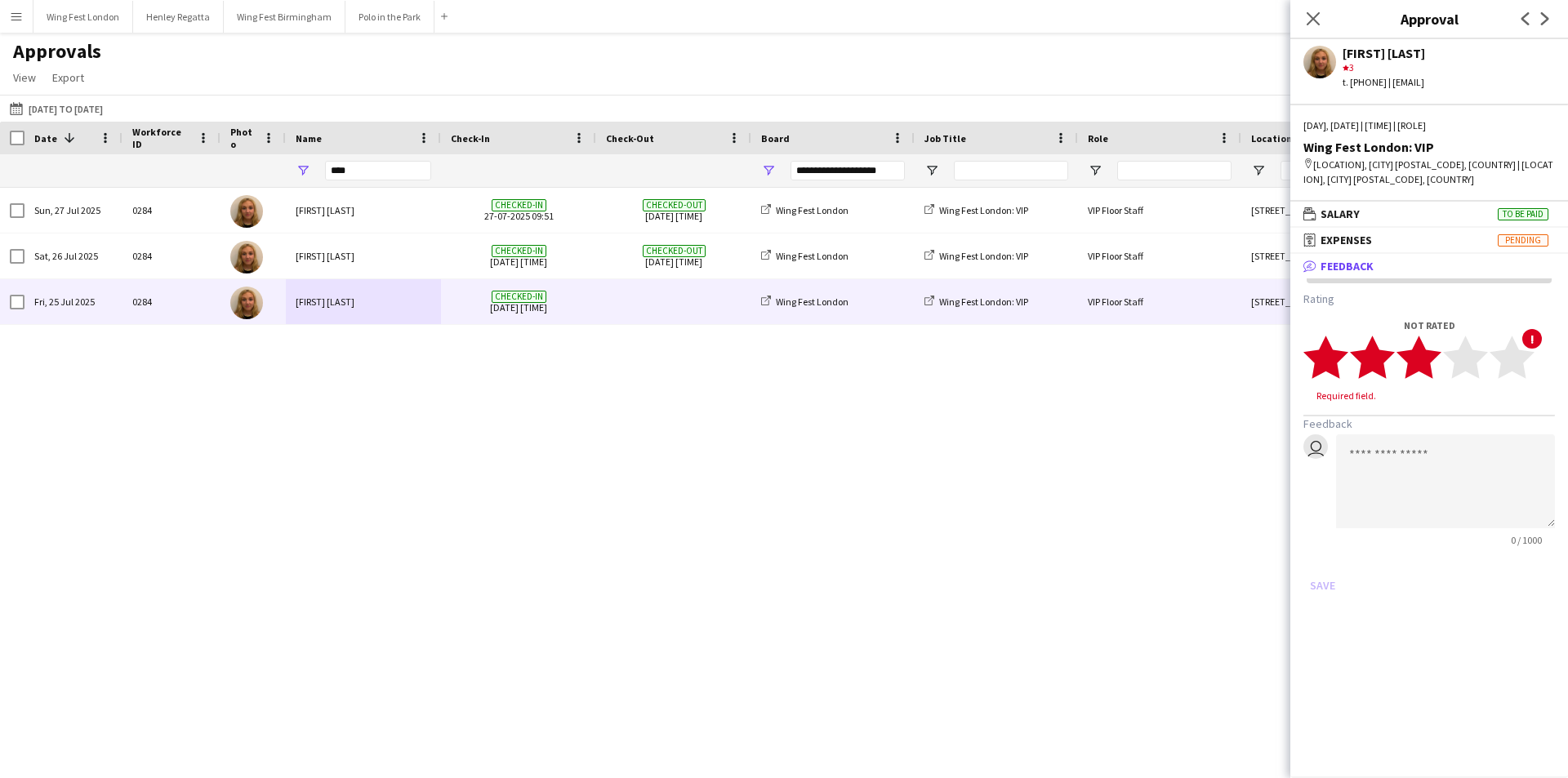 click on "star" 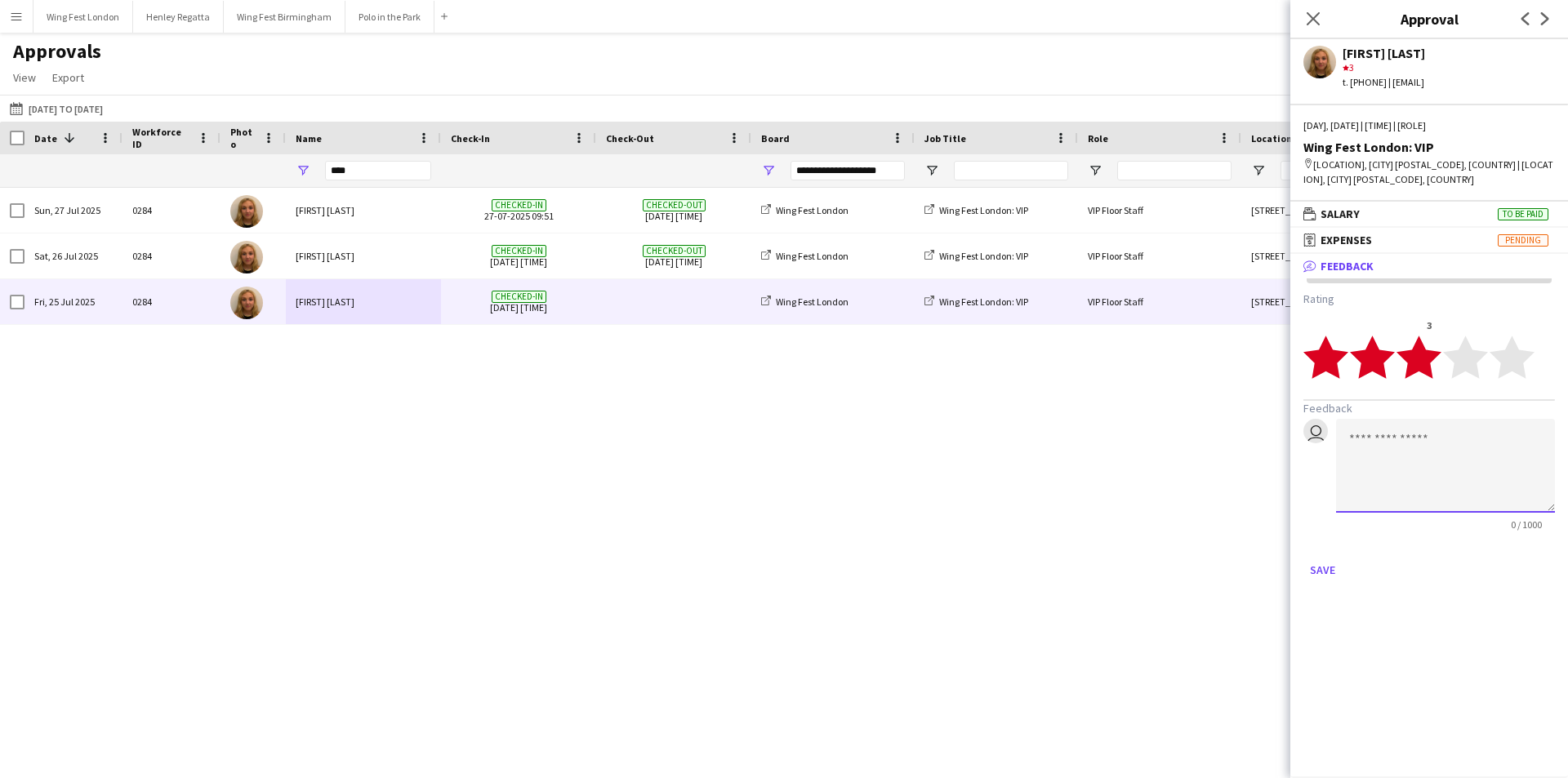 click 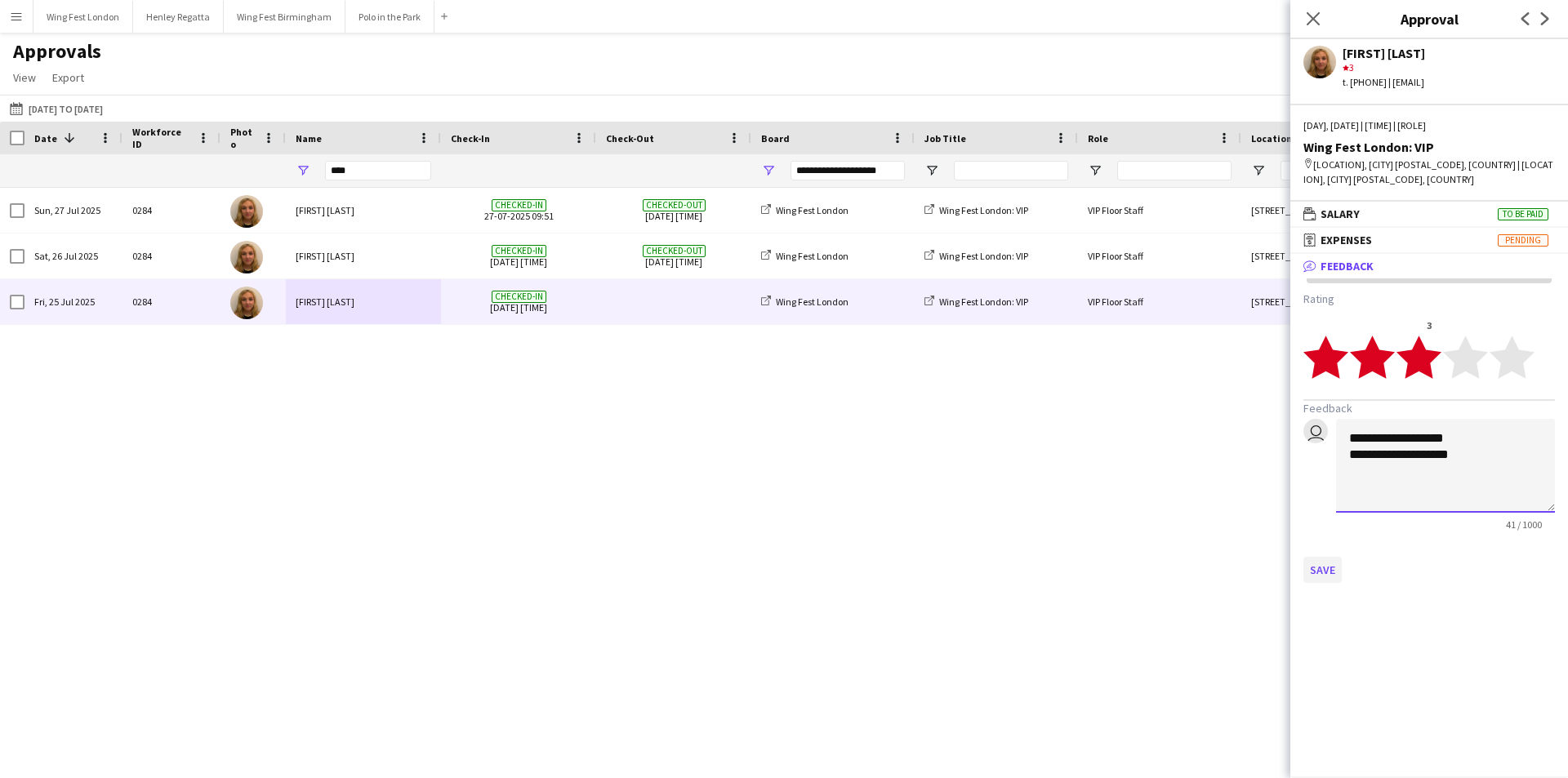 type on "**********" 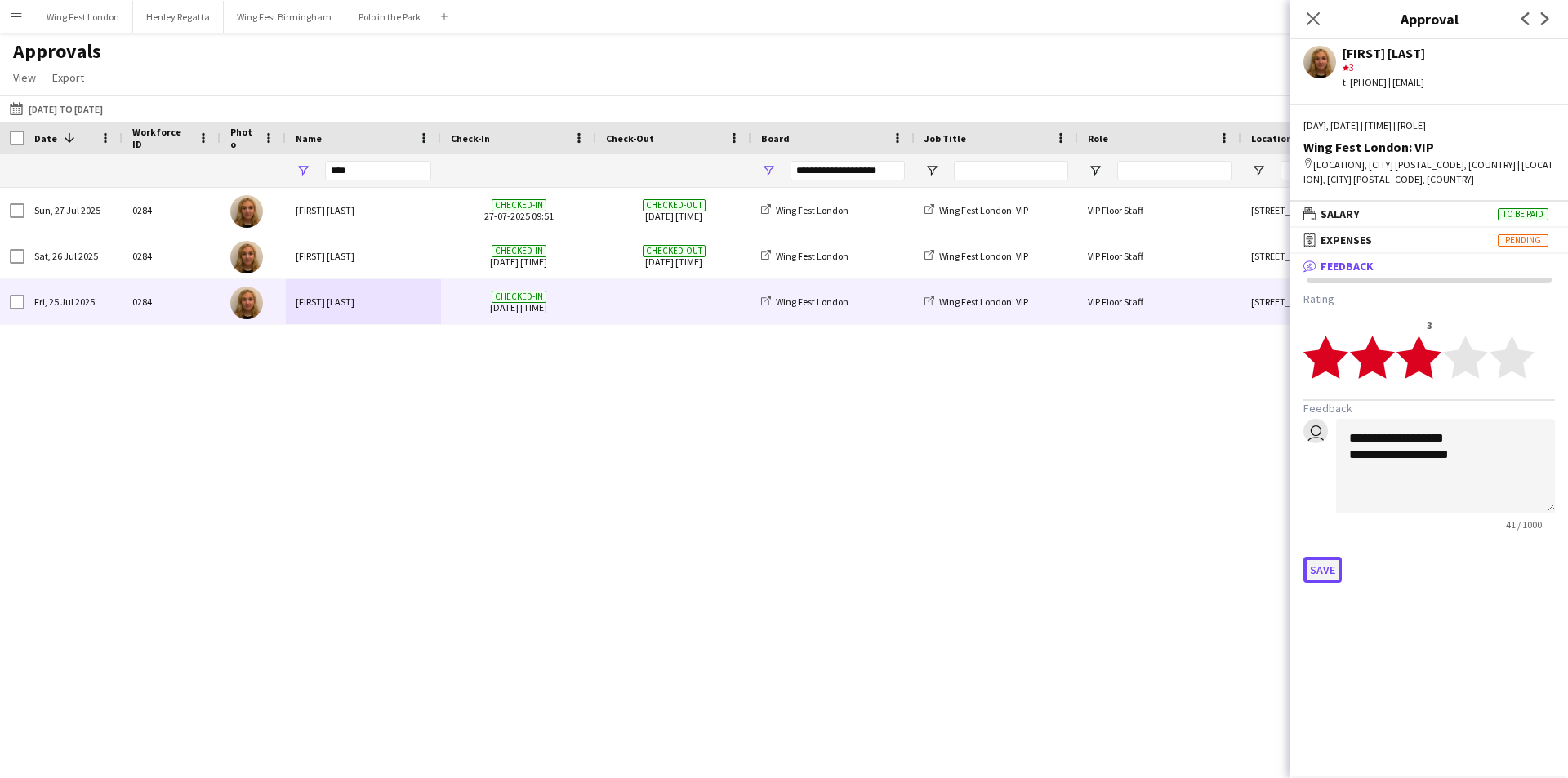 click on "Save" at bounding box center (1322, 570) 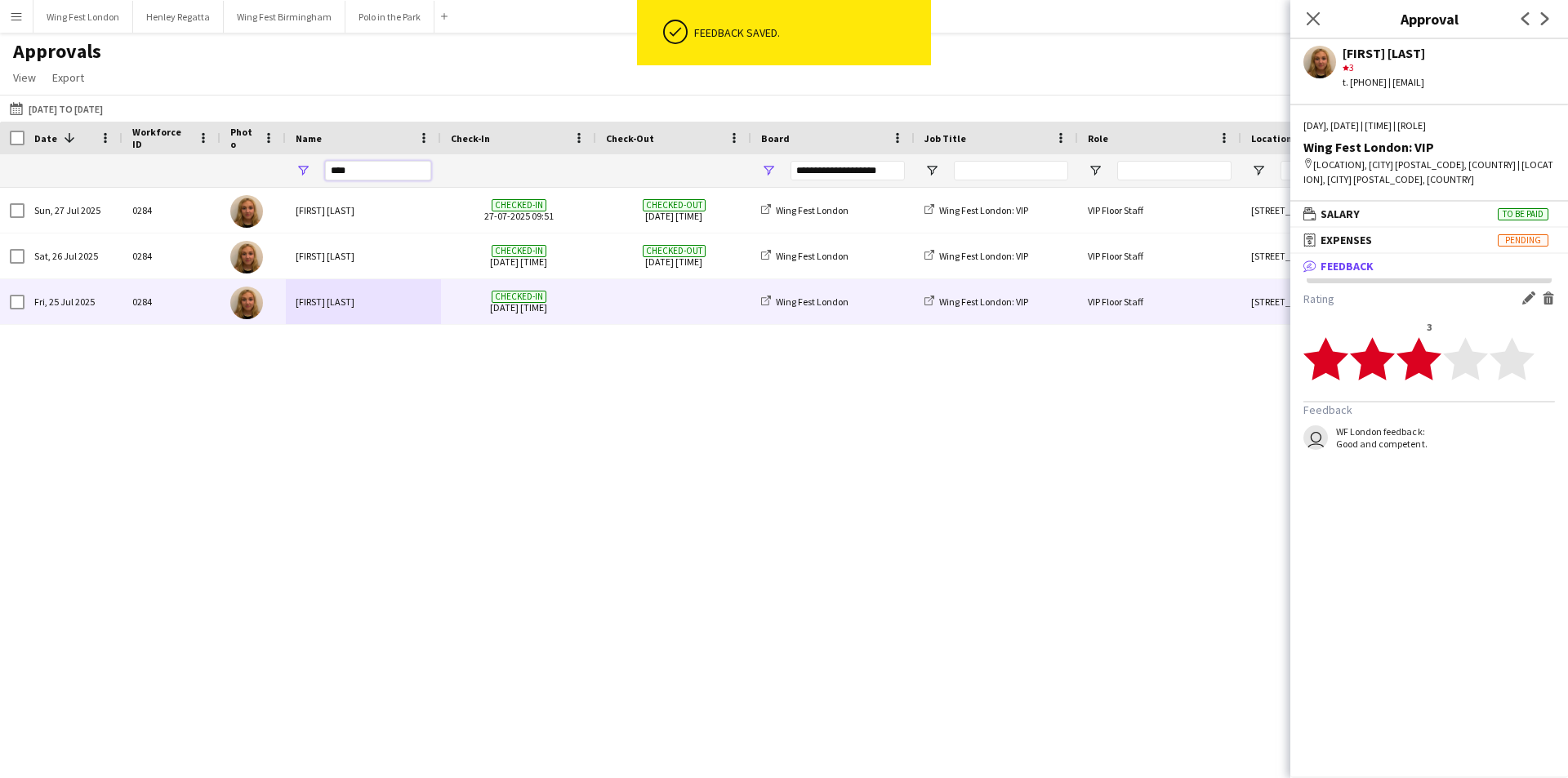 click on "****" at bounding box center (378, 171) 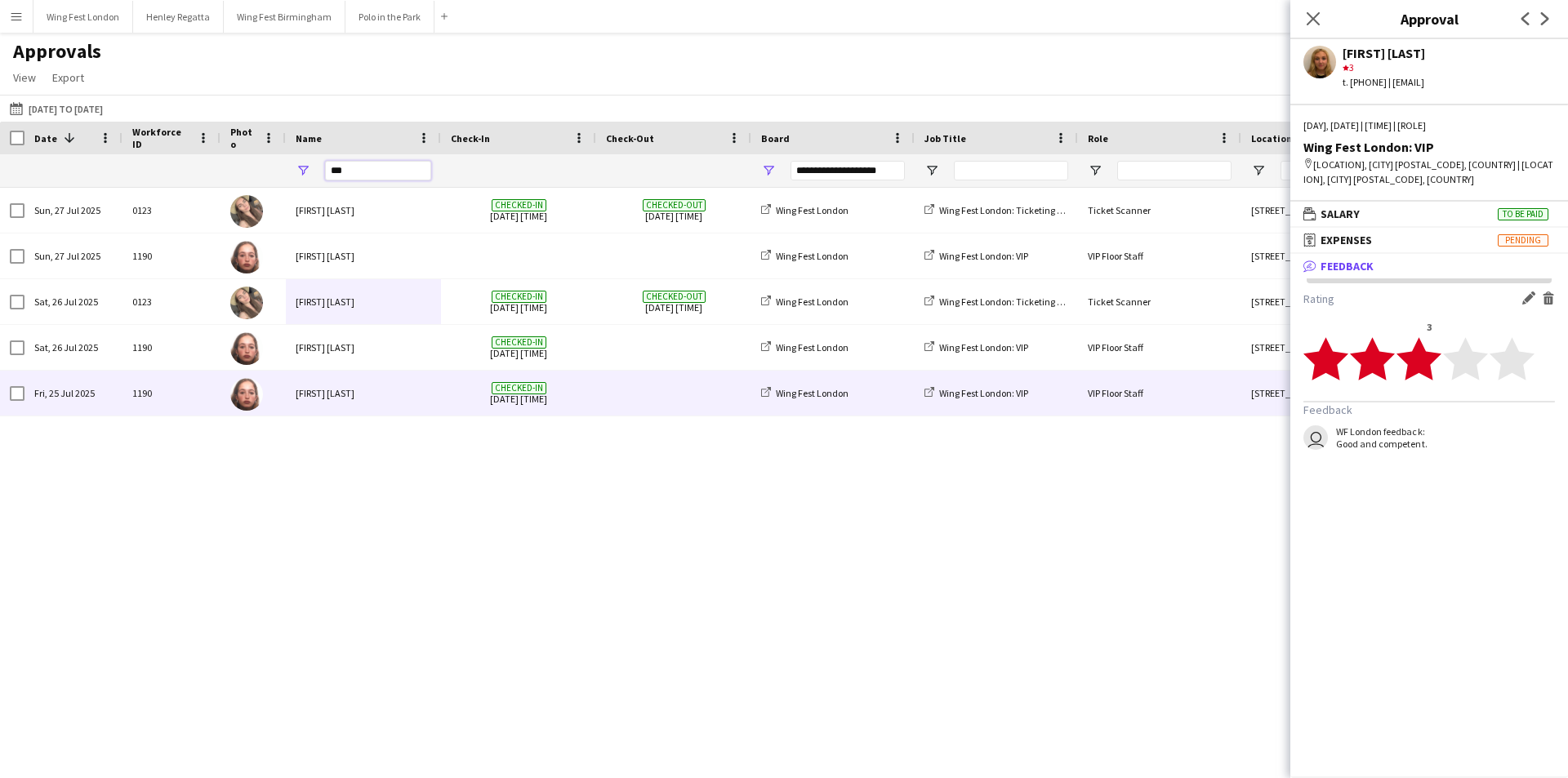 type on "***" 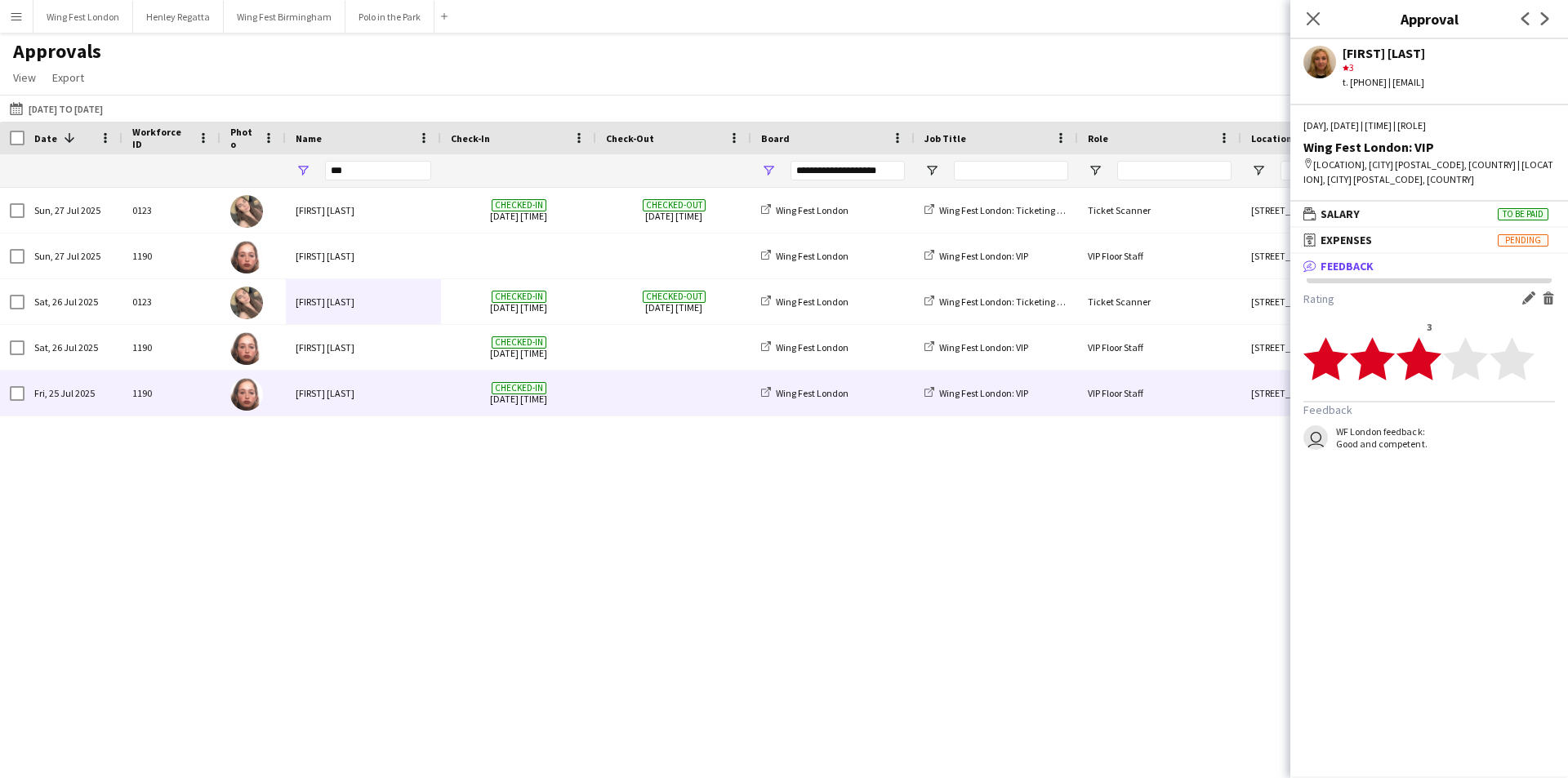 click on "[FIRST] [LAST]" at bounding box center (363, 393) 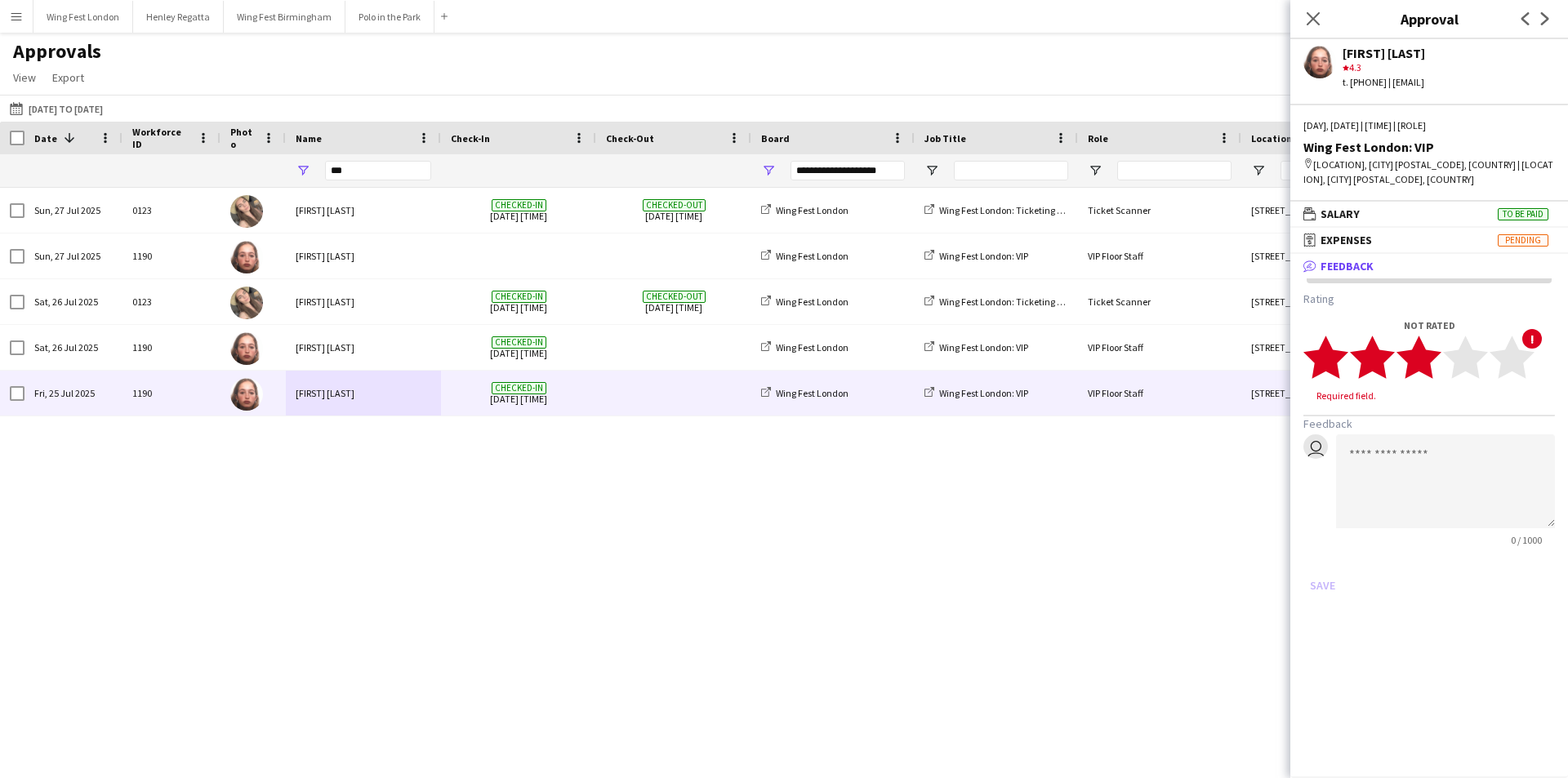 click on "star" 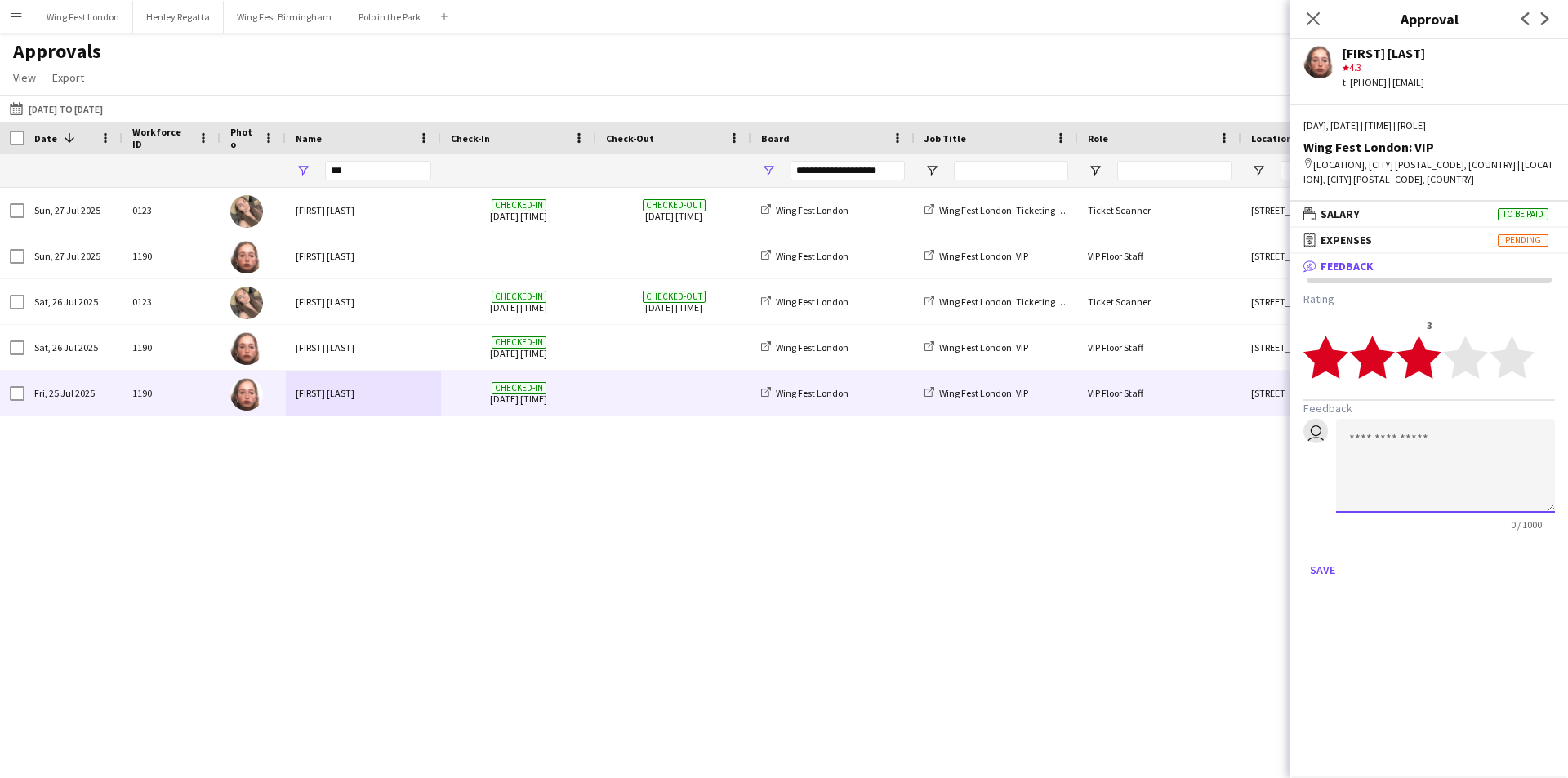 click 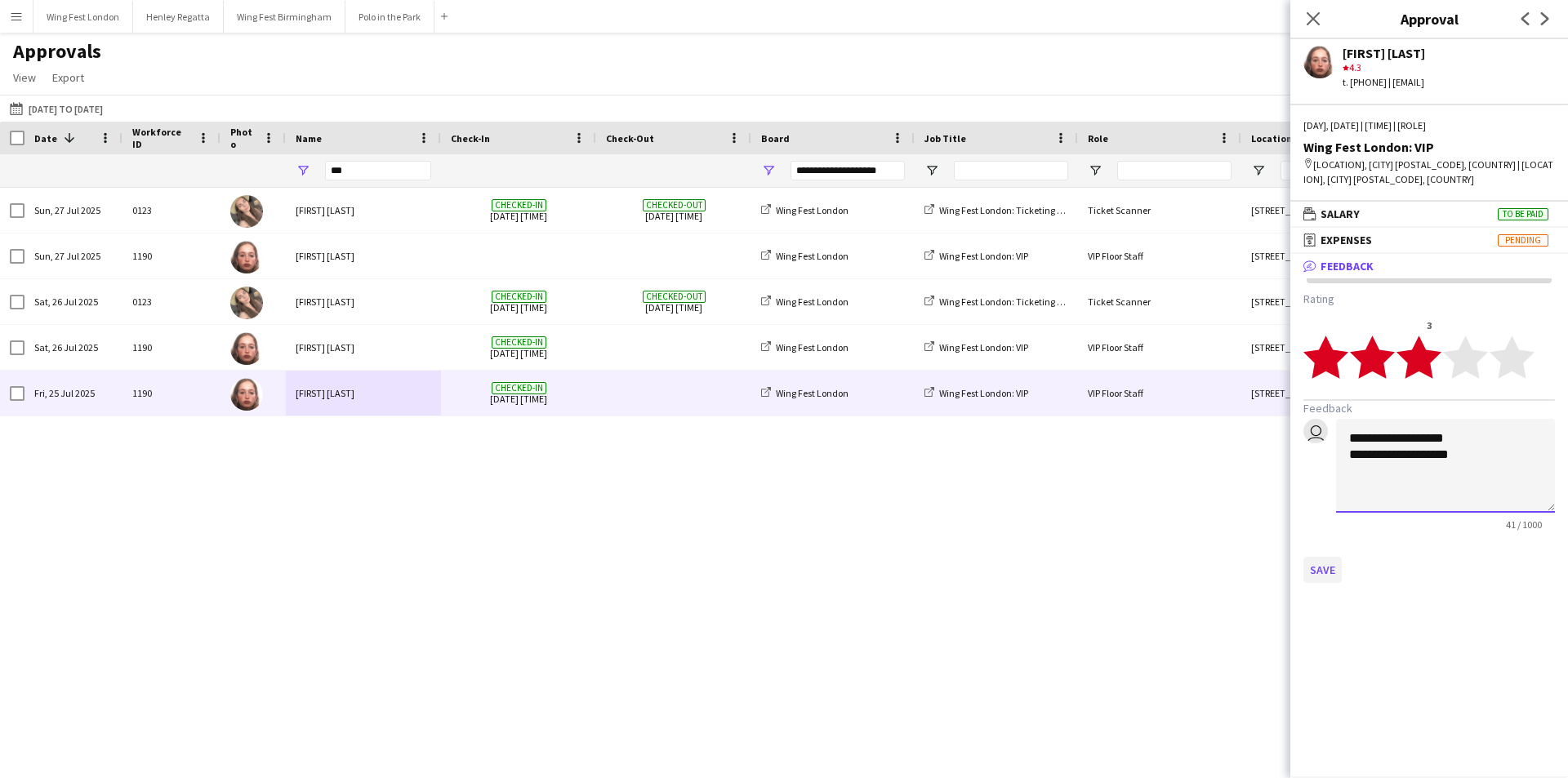 type on "**********" 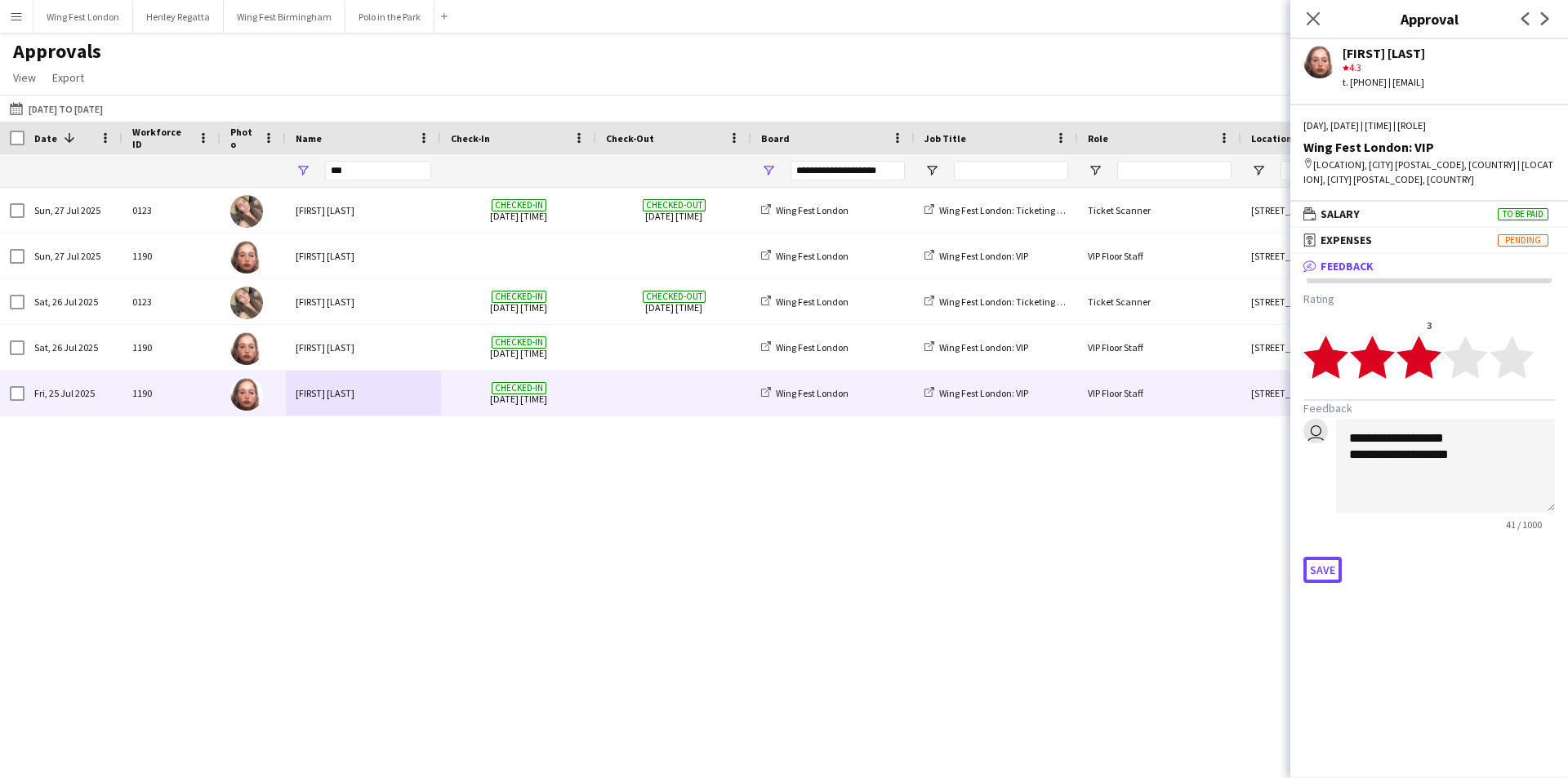 drag, startPoint x: 1324, startPoint y: 571, endPoint x: 1313, endPoint y: 568, distance: 11.401754 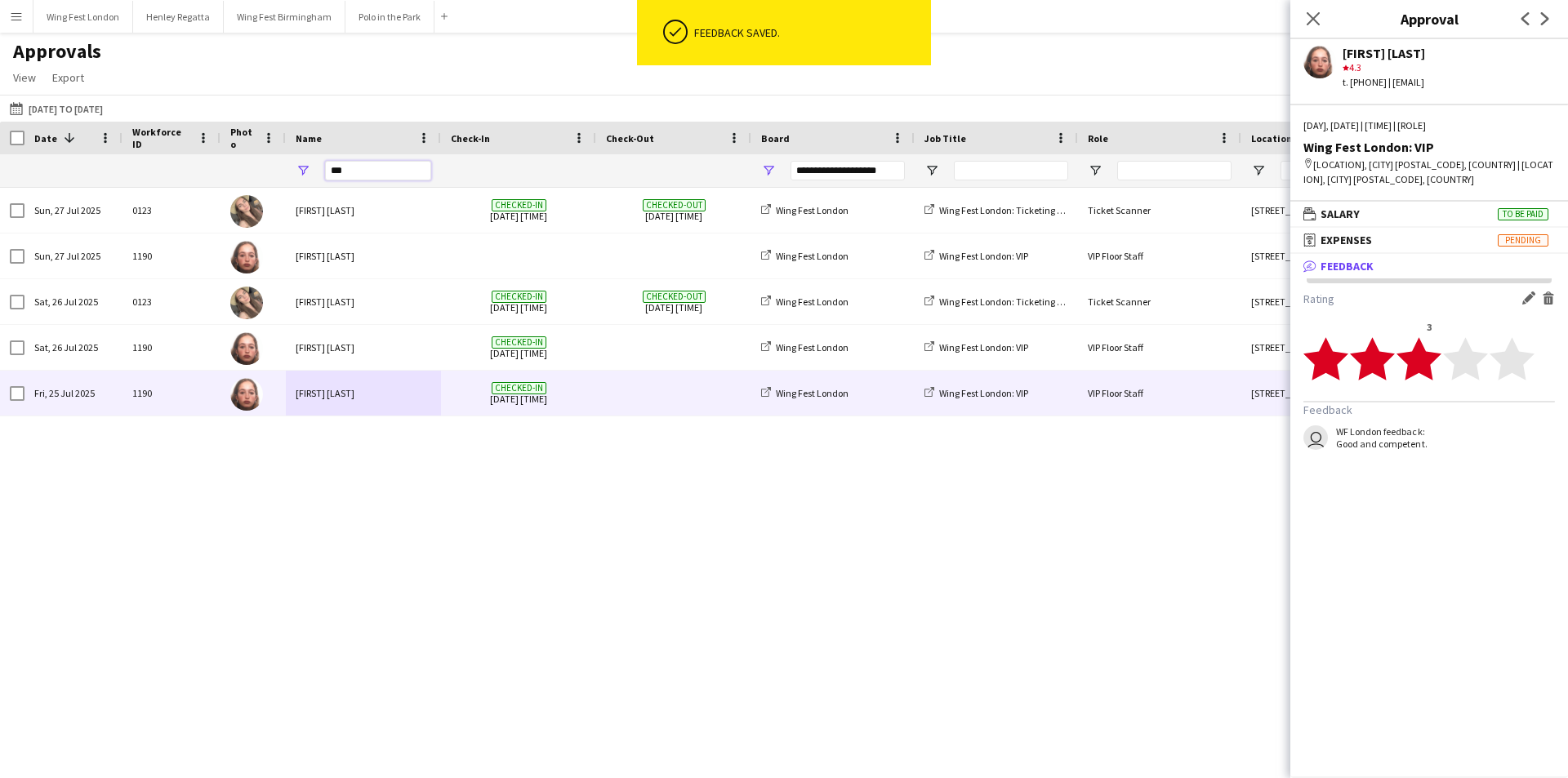 click on "***" at bounding box center (378, 171) 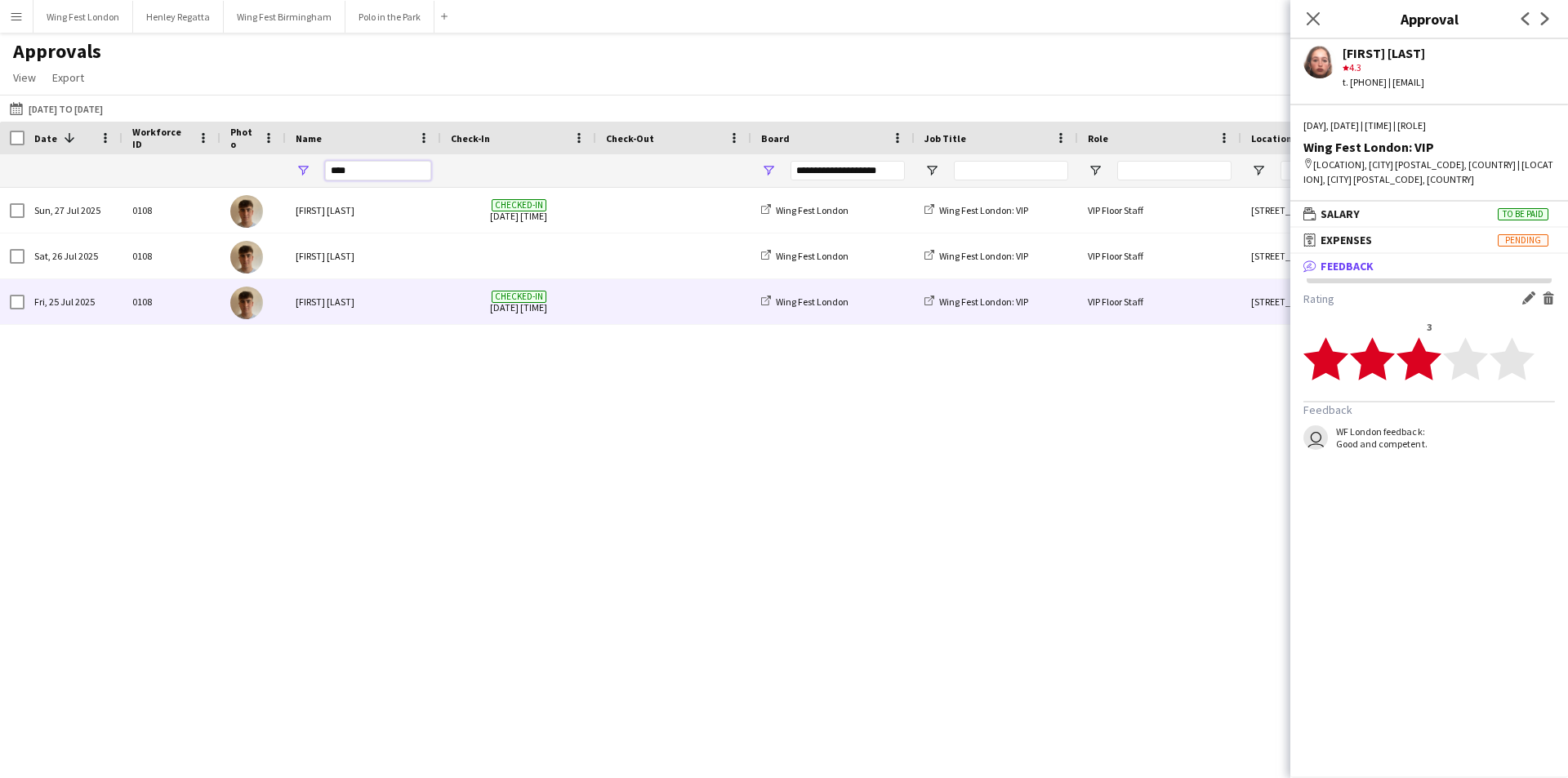 type on "****" 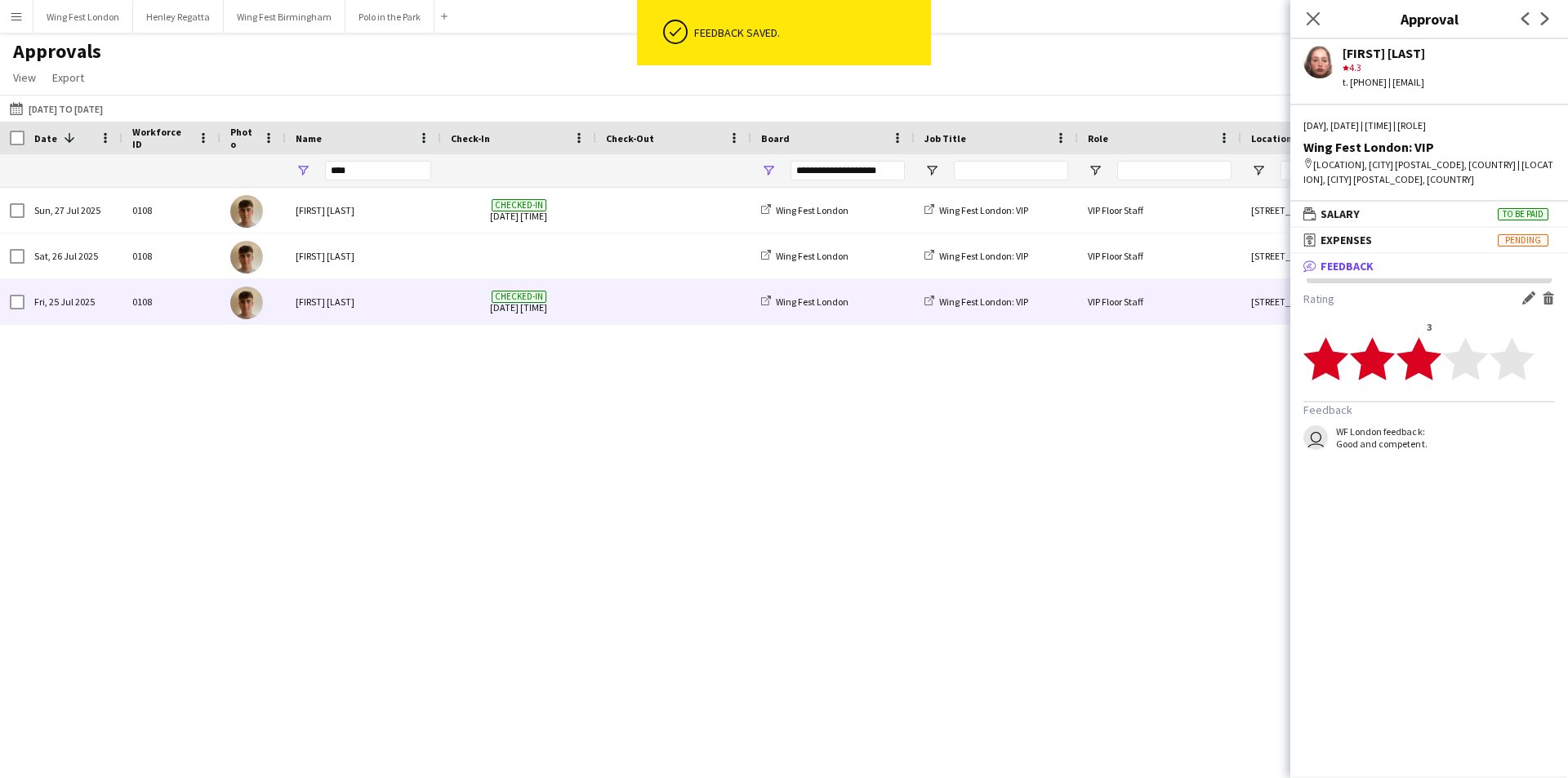 click on "[FIRST] [LAST]" at bounding box center (363, 301) 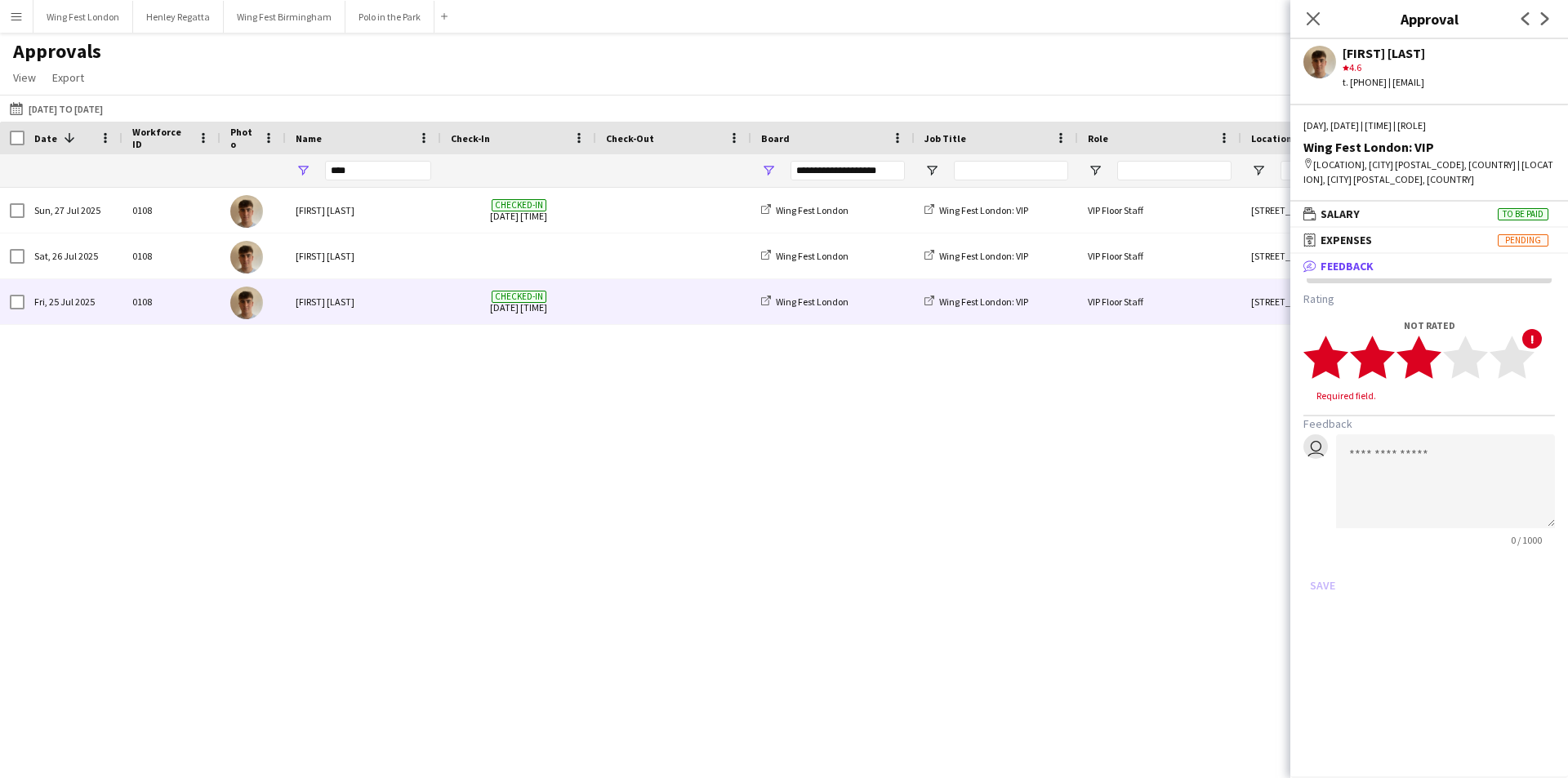 click on "star" 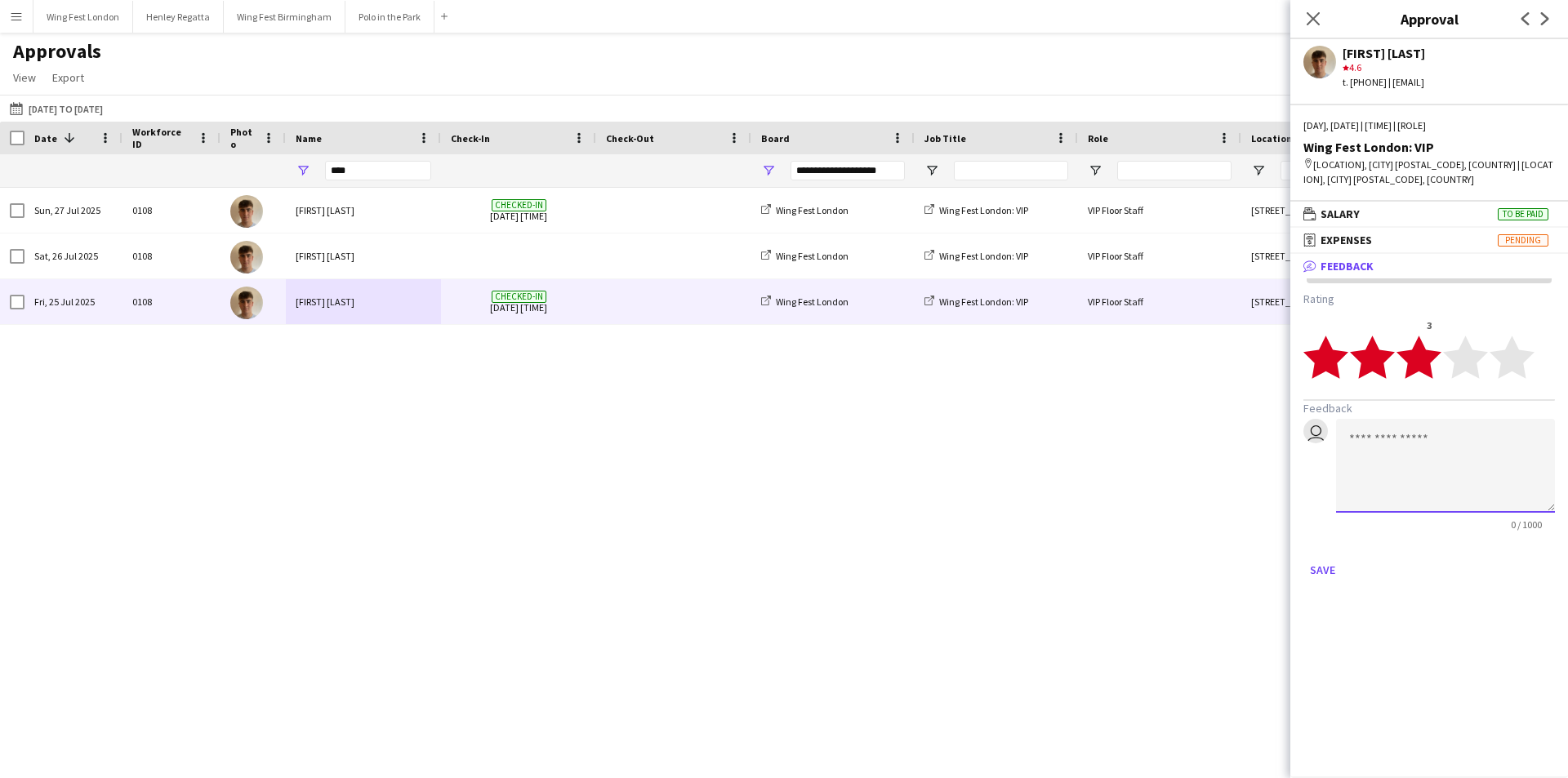 click 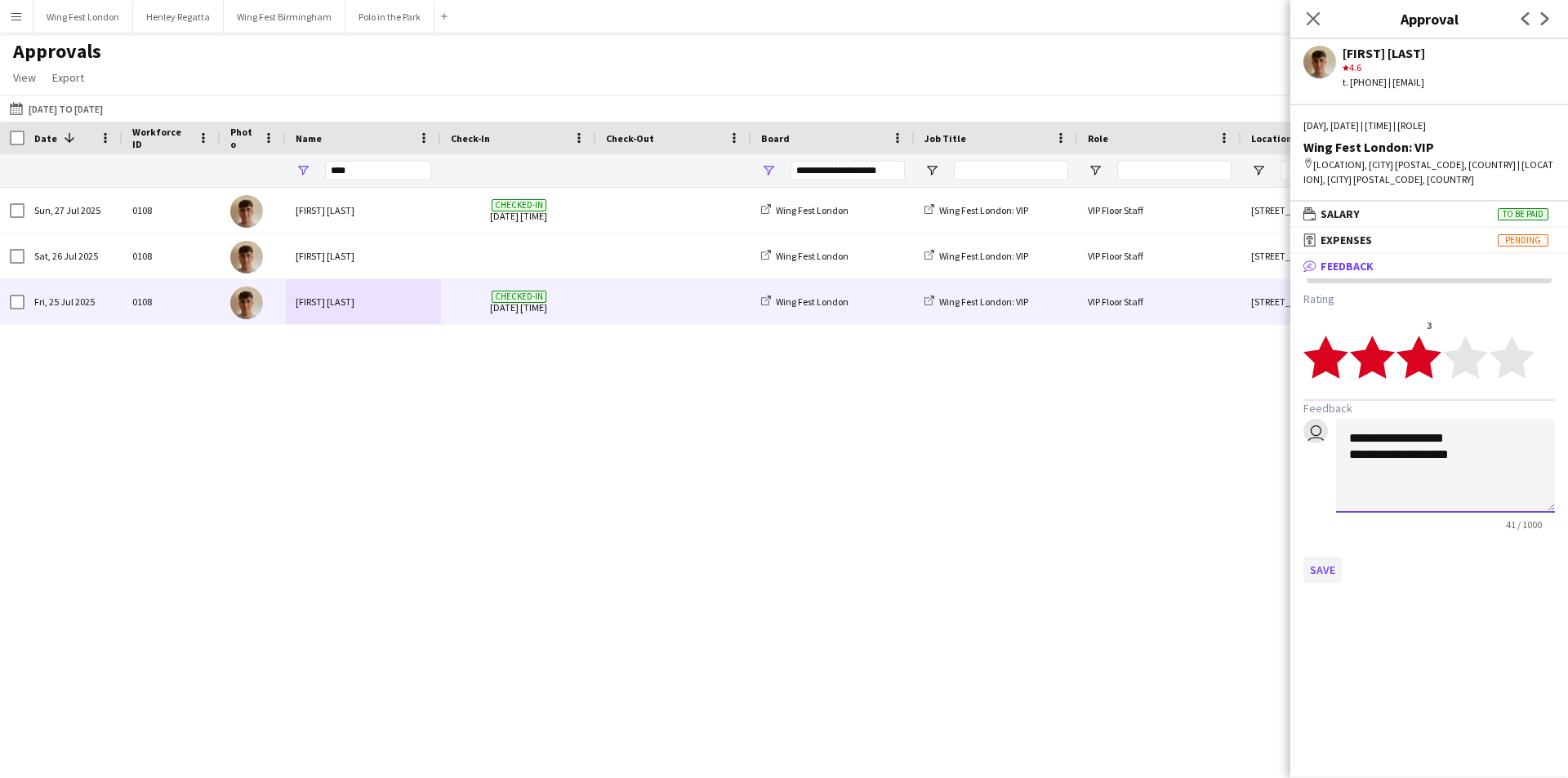 type on "**********" 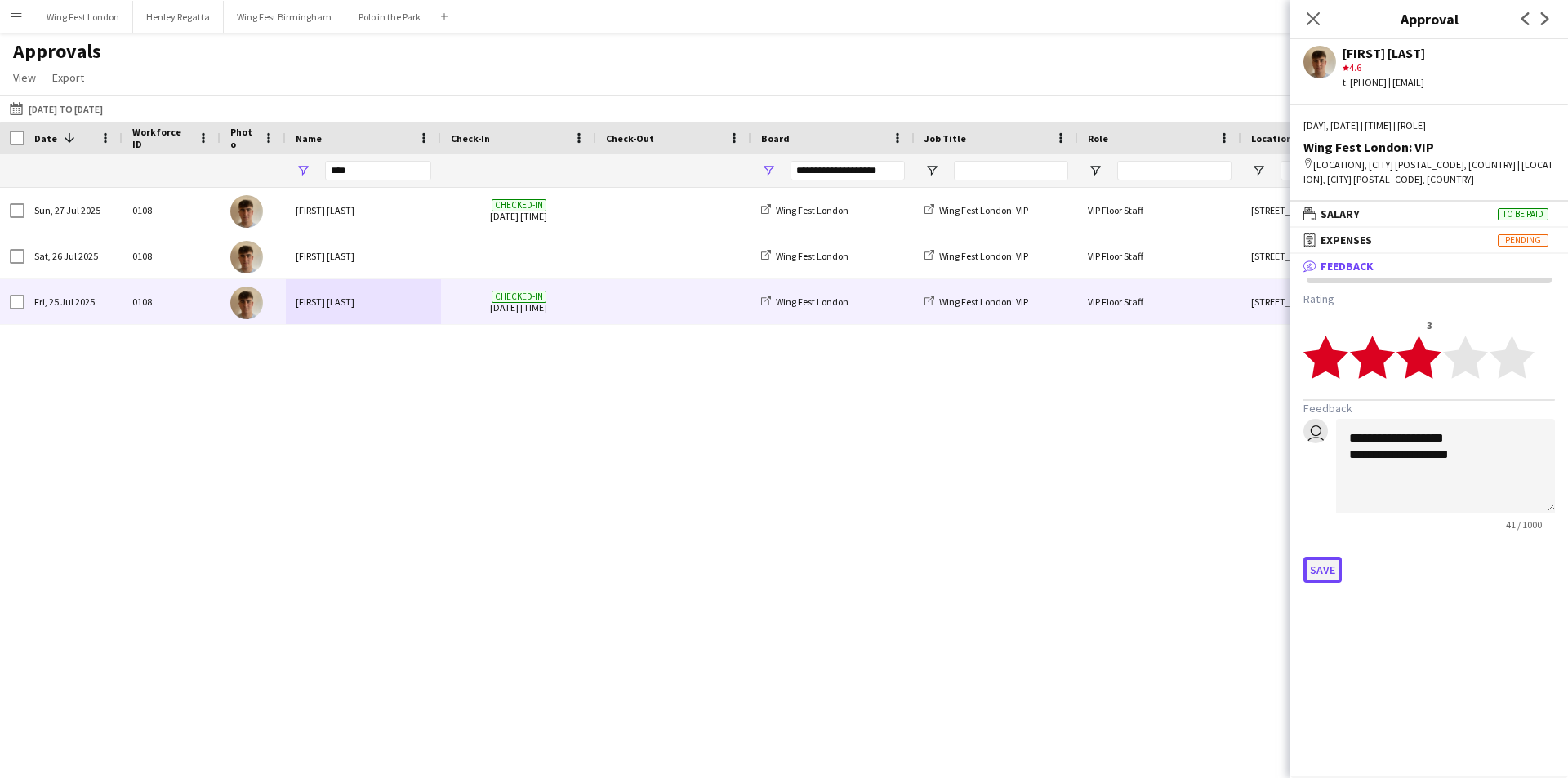 click on "Save" at bounding box center [1322, 570] 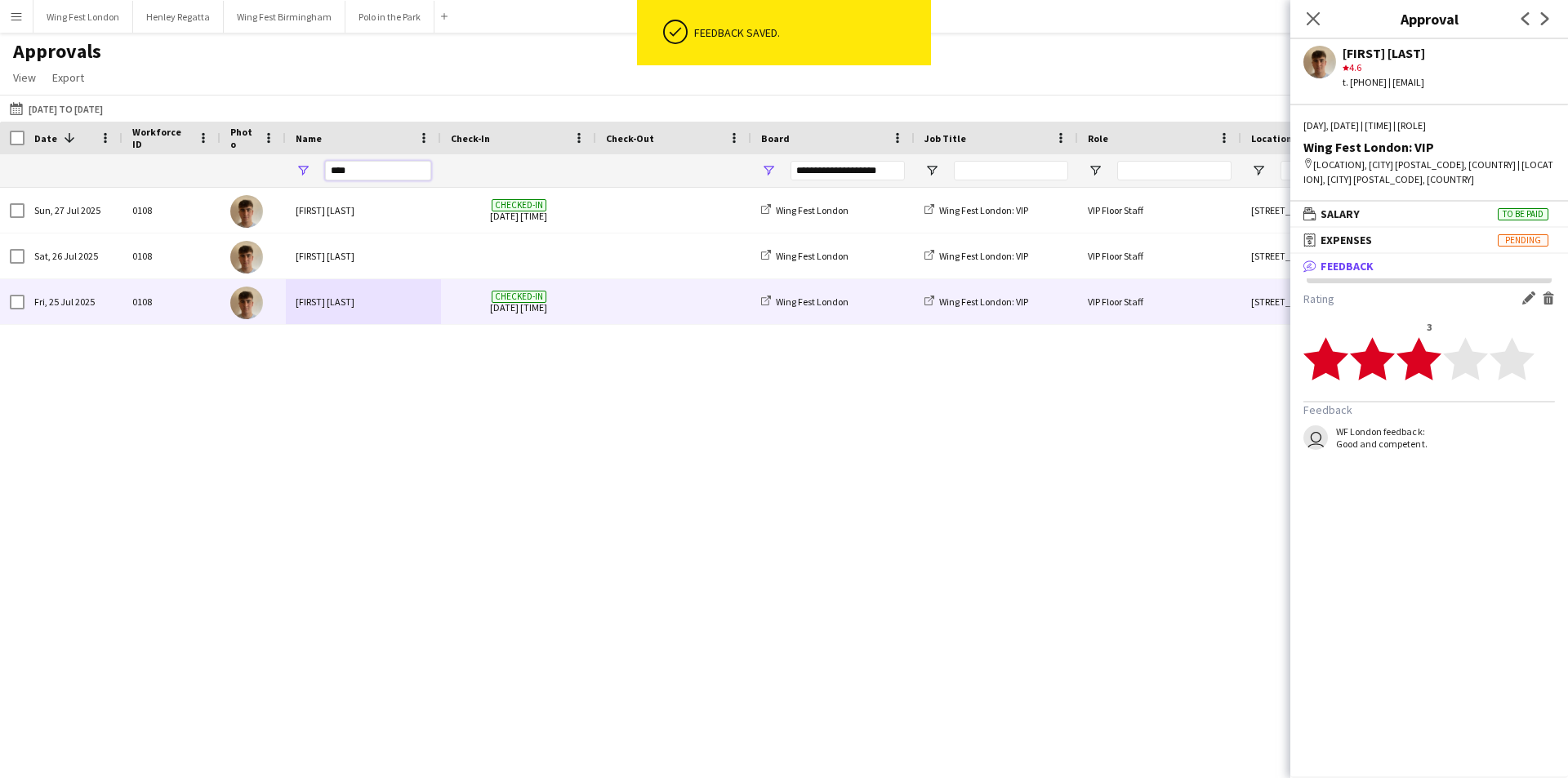 click on "****" at bounding box center (378, 171) 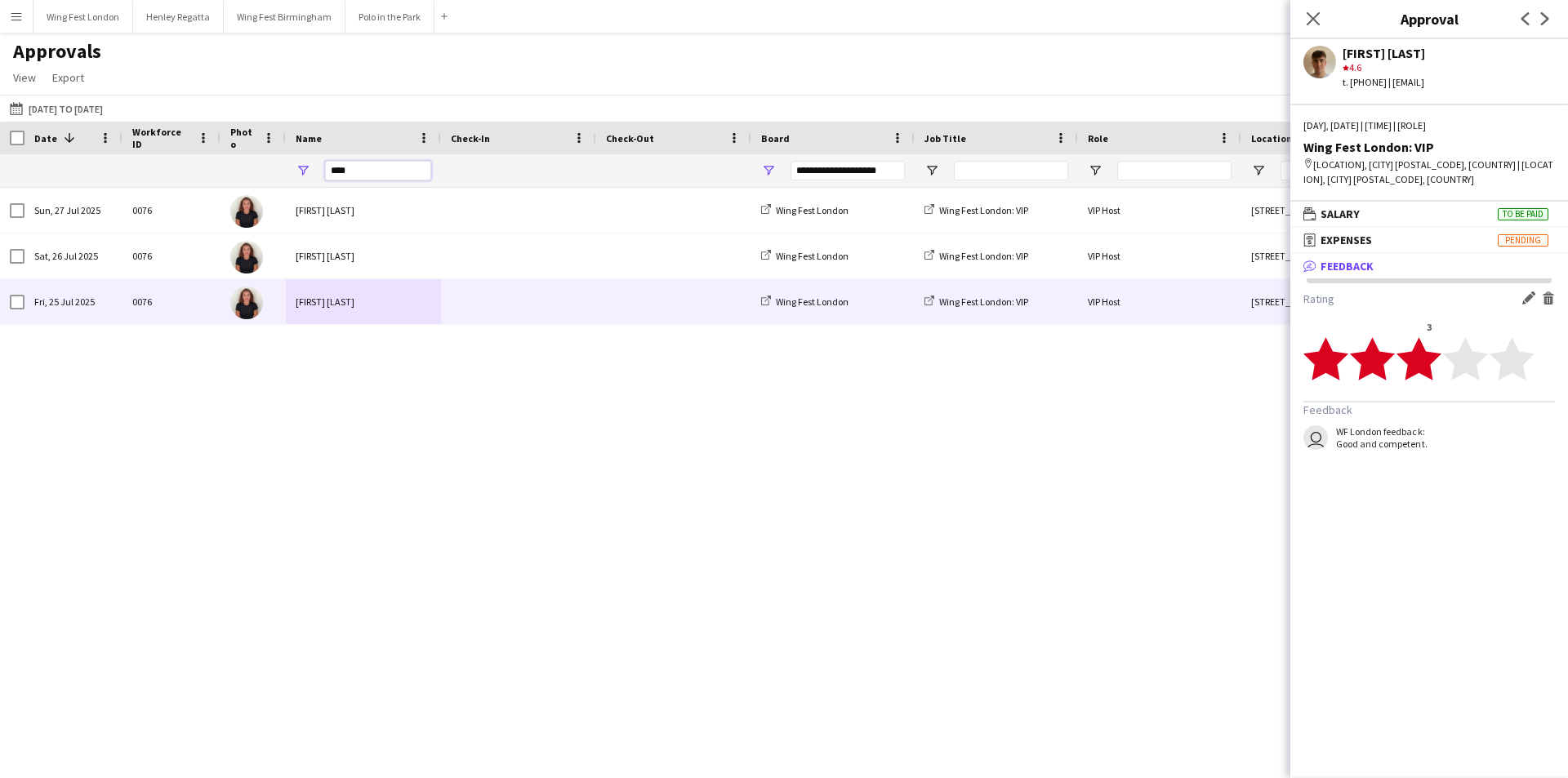 type on "****" 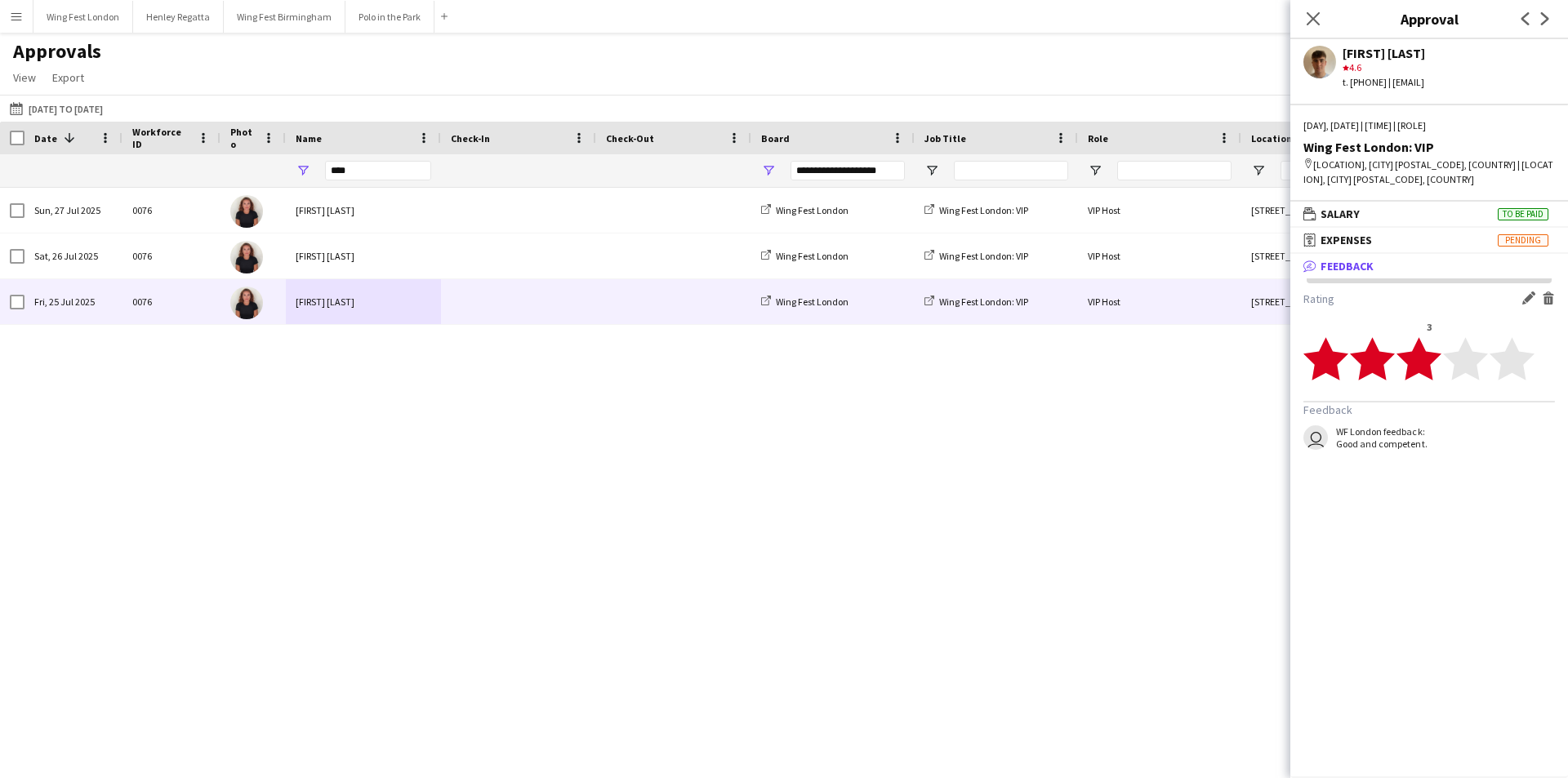 click on "[FIRST] [LAST]" at bounding box center [363, 301] 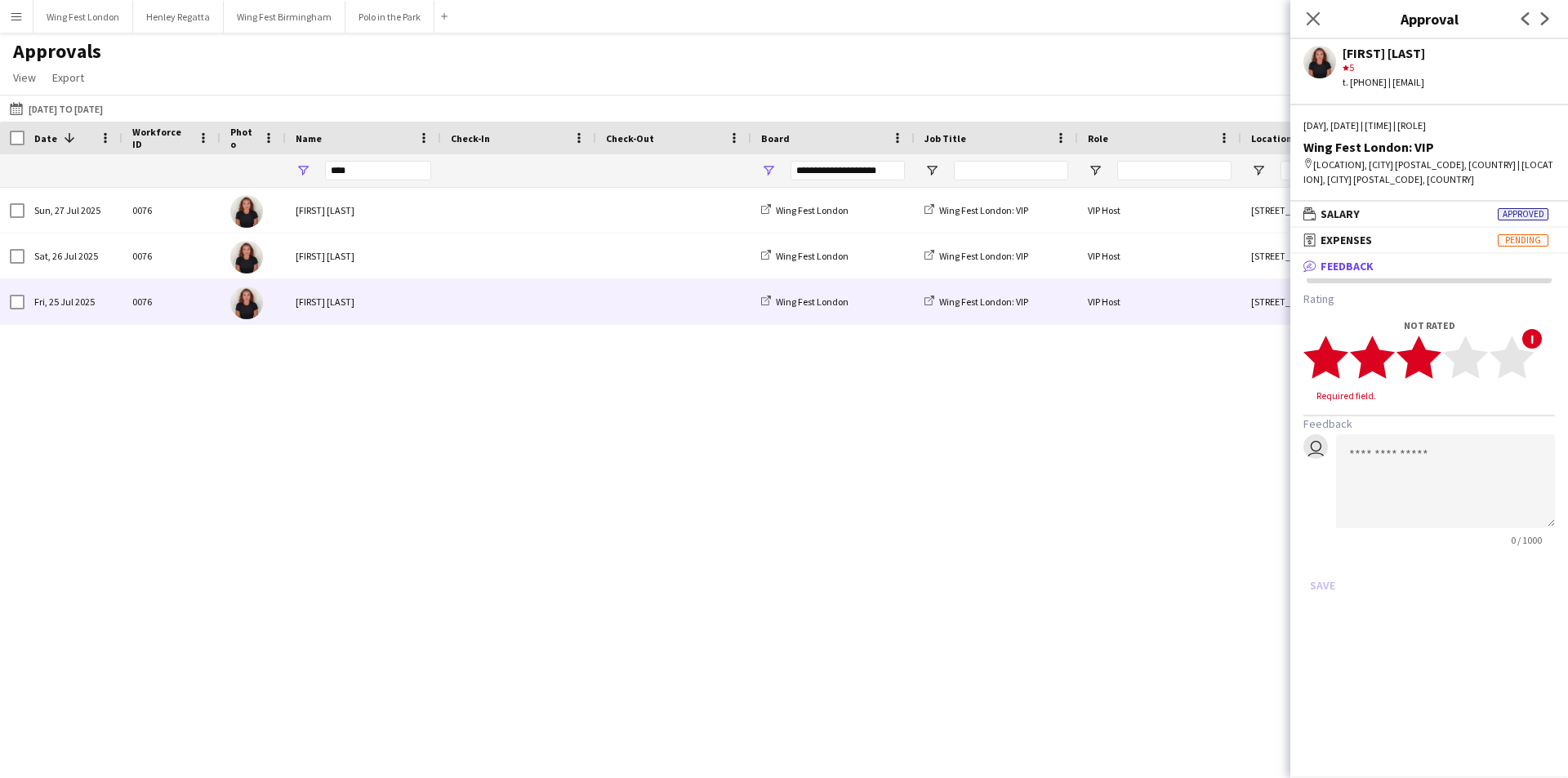 click 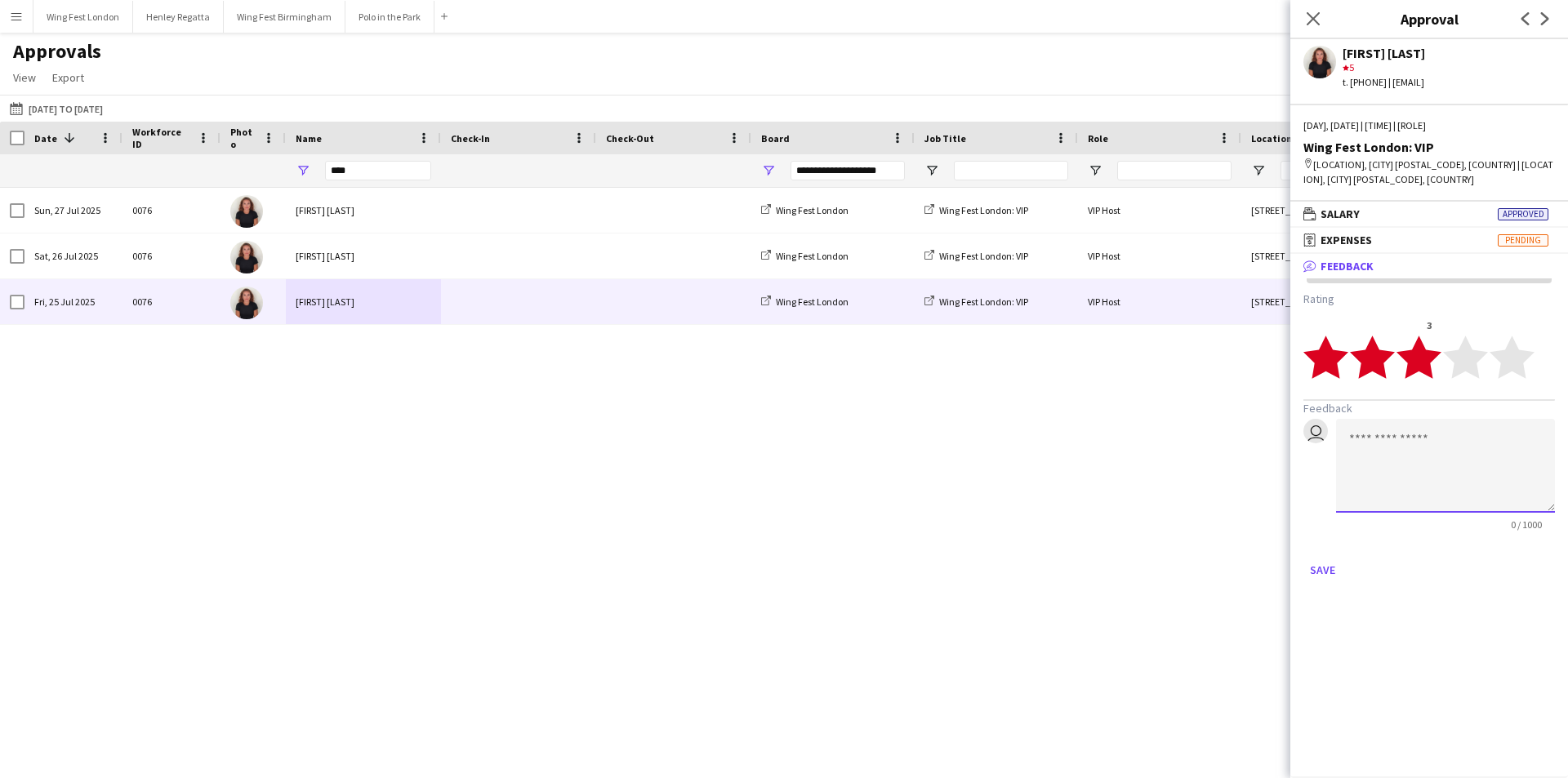 click 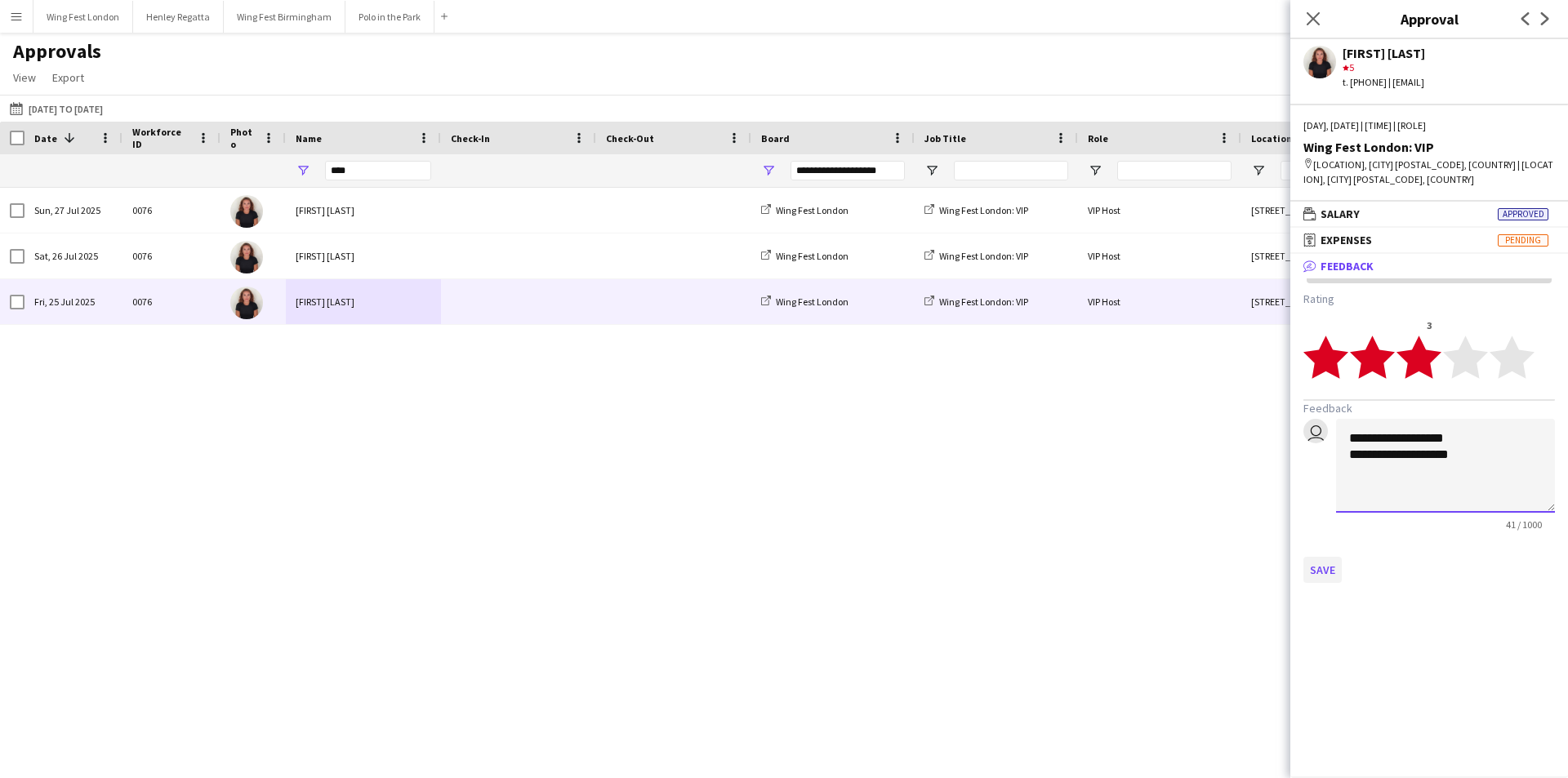 type on "**********" 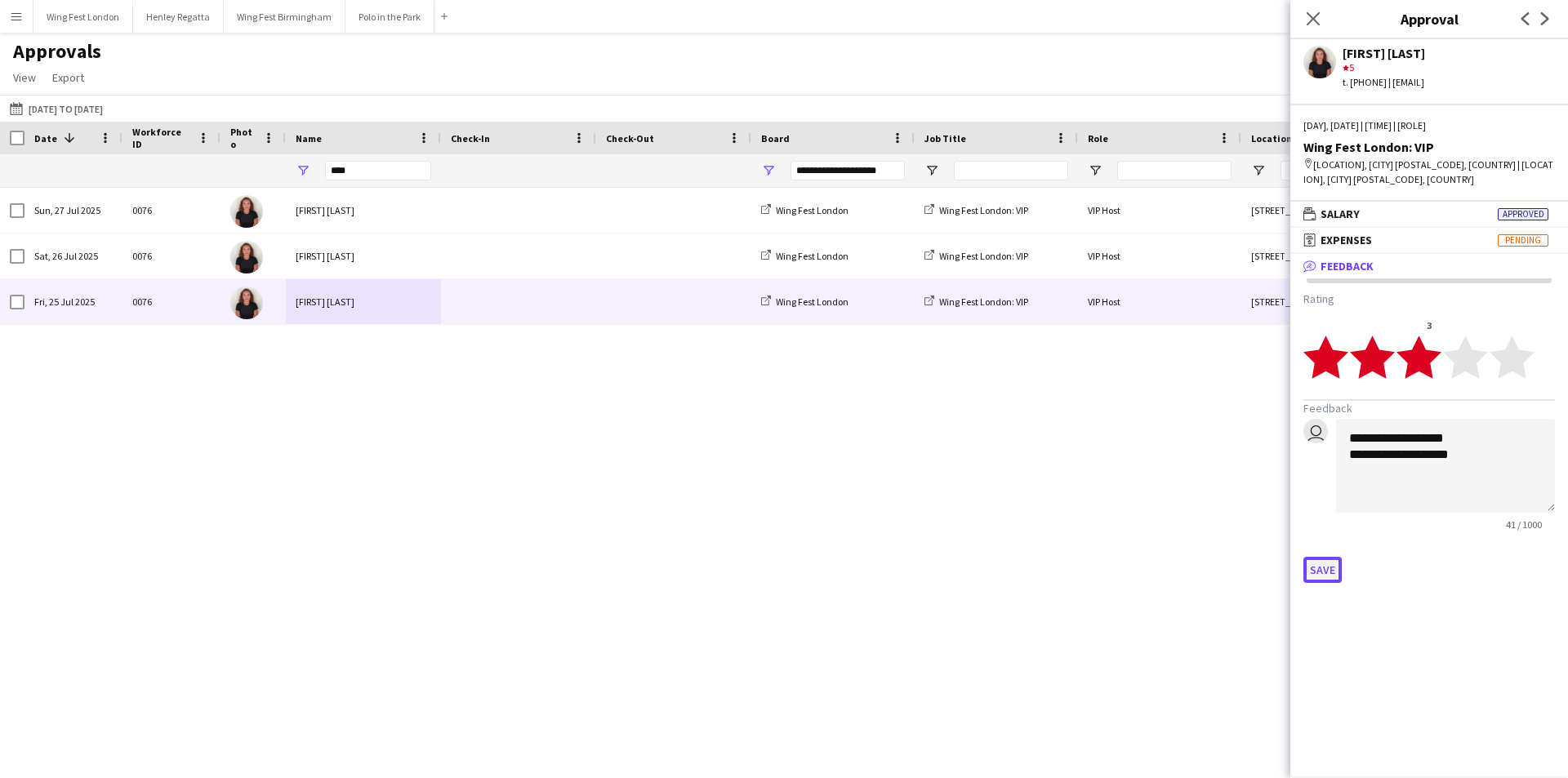 click on "Save" at bounding box center (1322, 570) 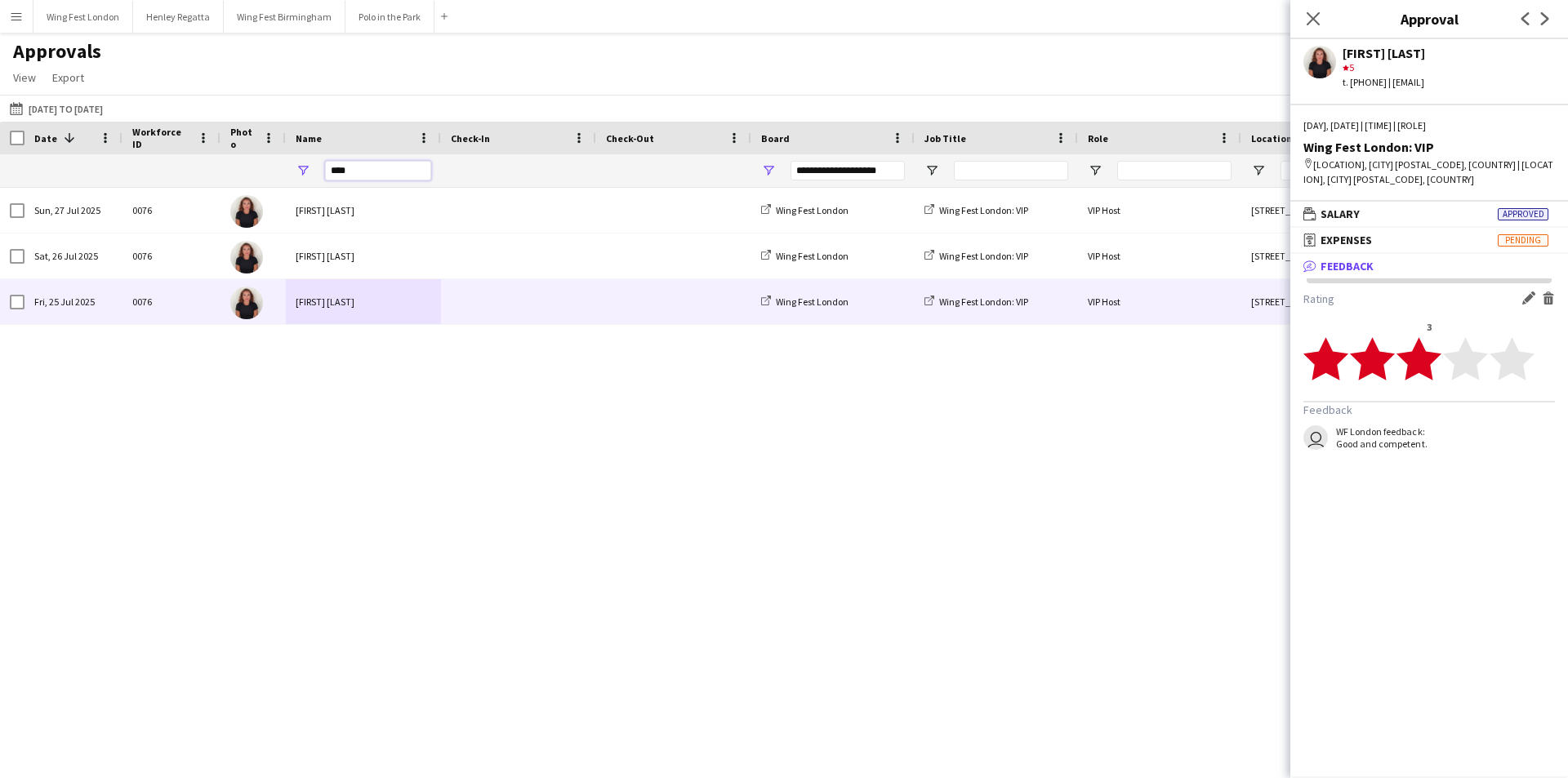 click on "****" at bounding box center (378, 171) 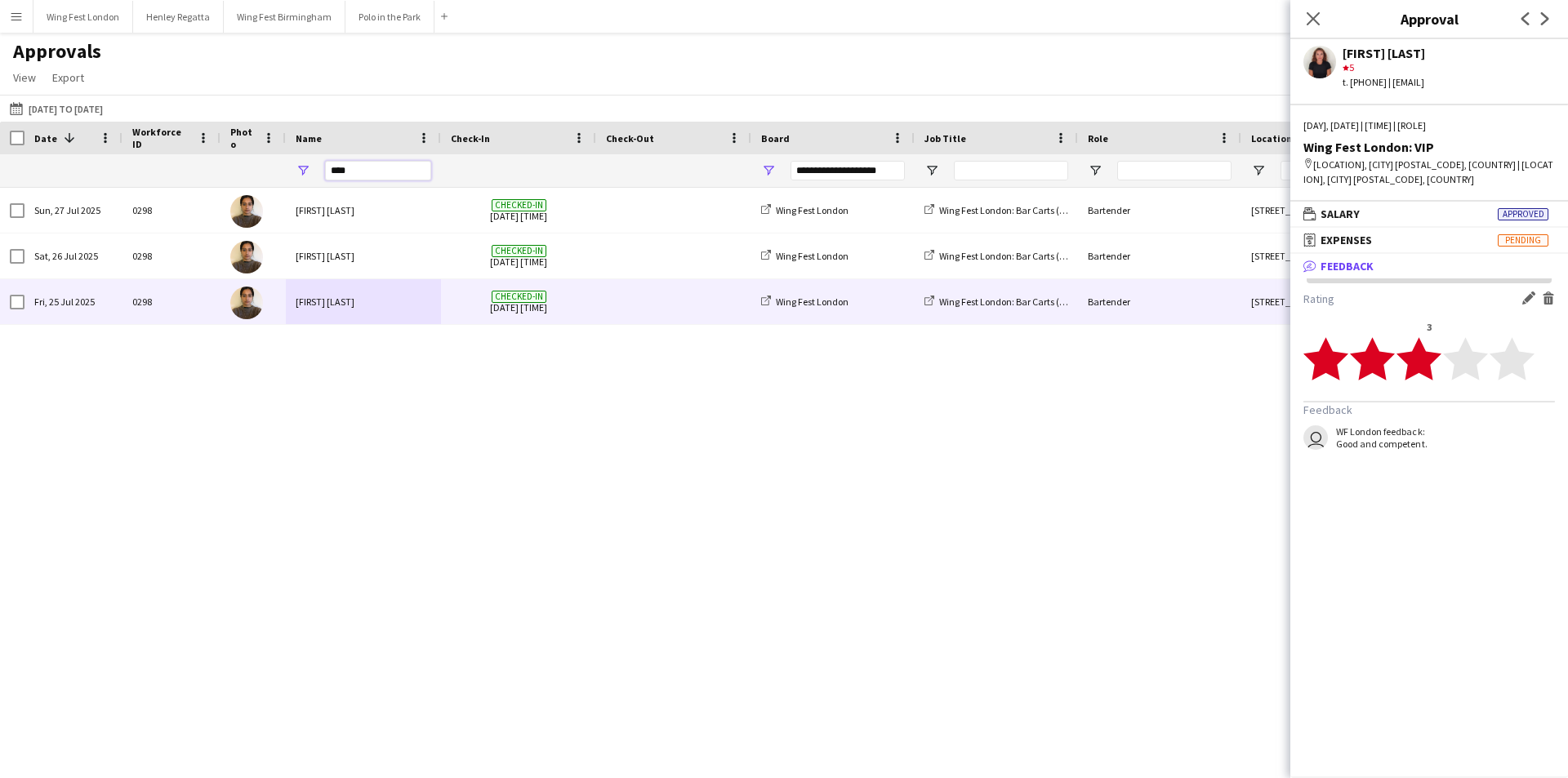type on "****" 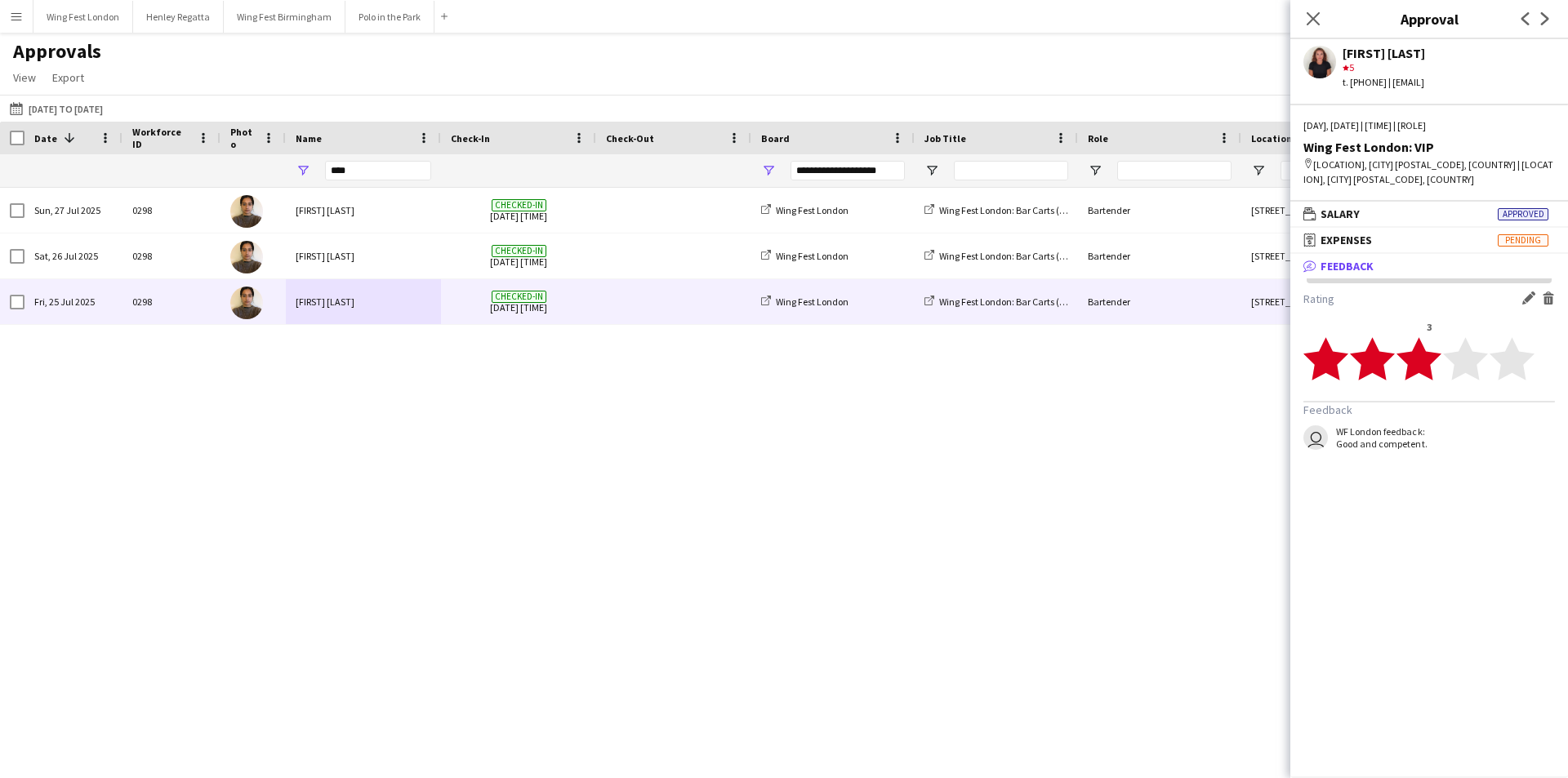 click on "[FIRST] [LAST]" at bounding box center [363, 301] 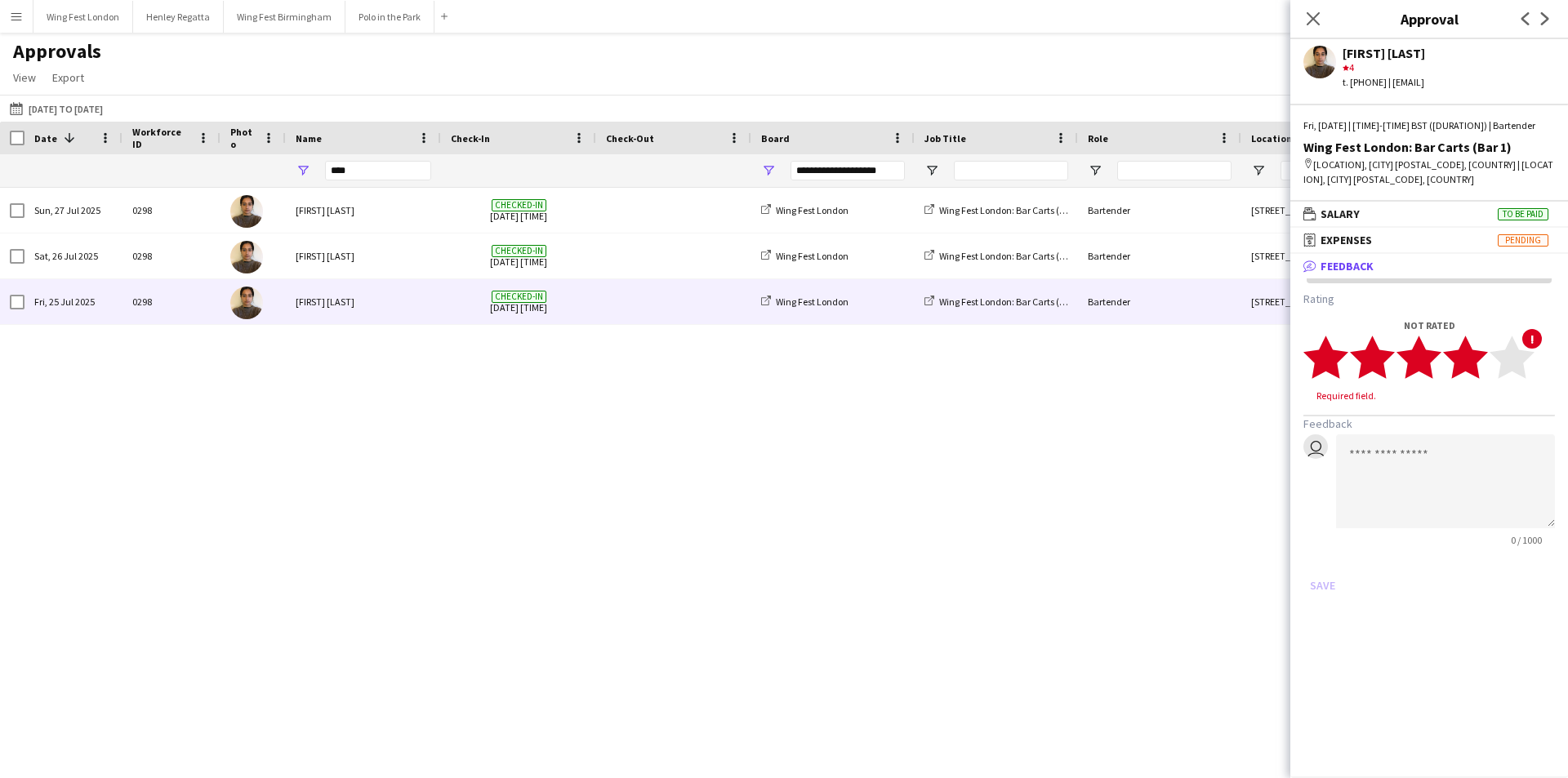 click 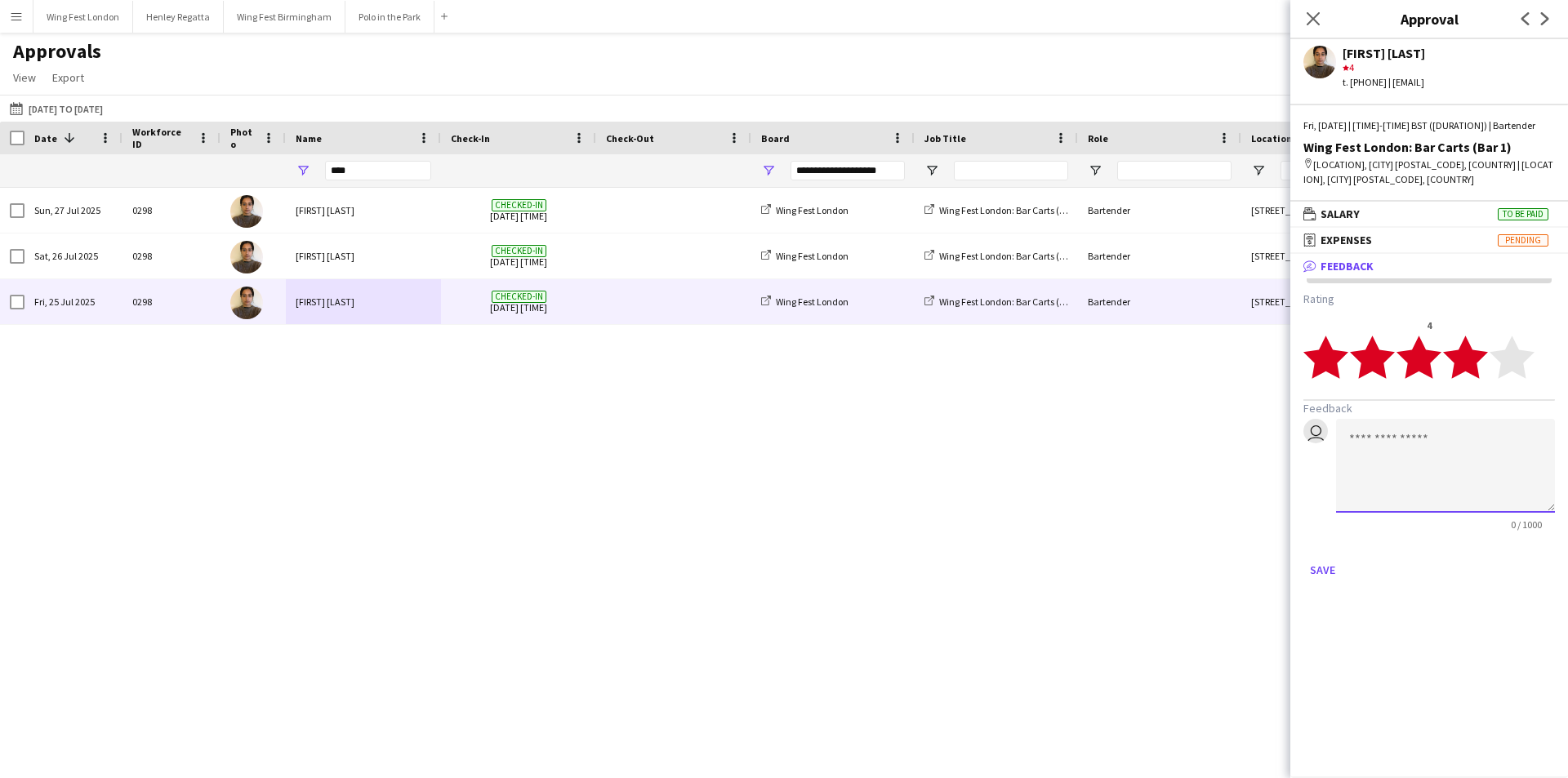 click 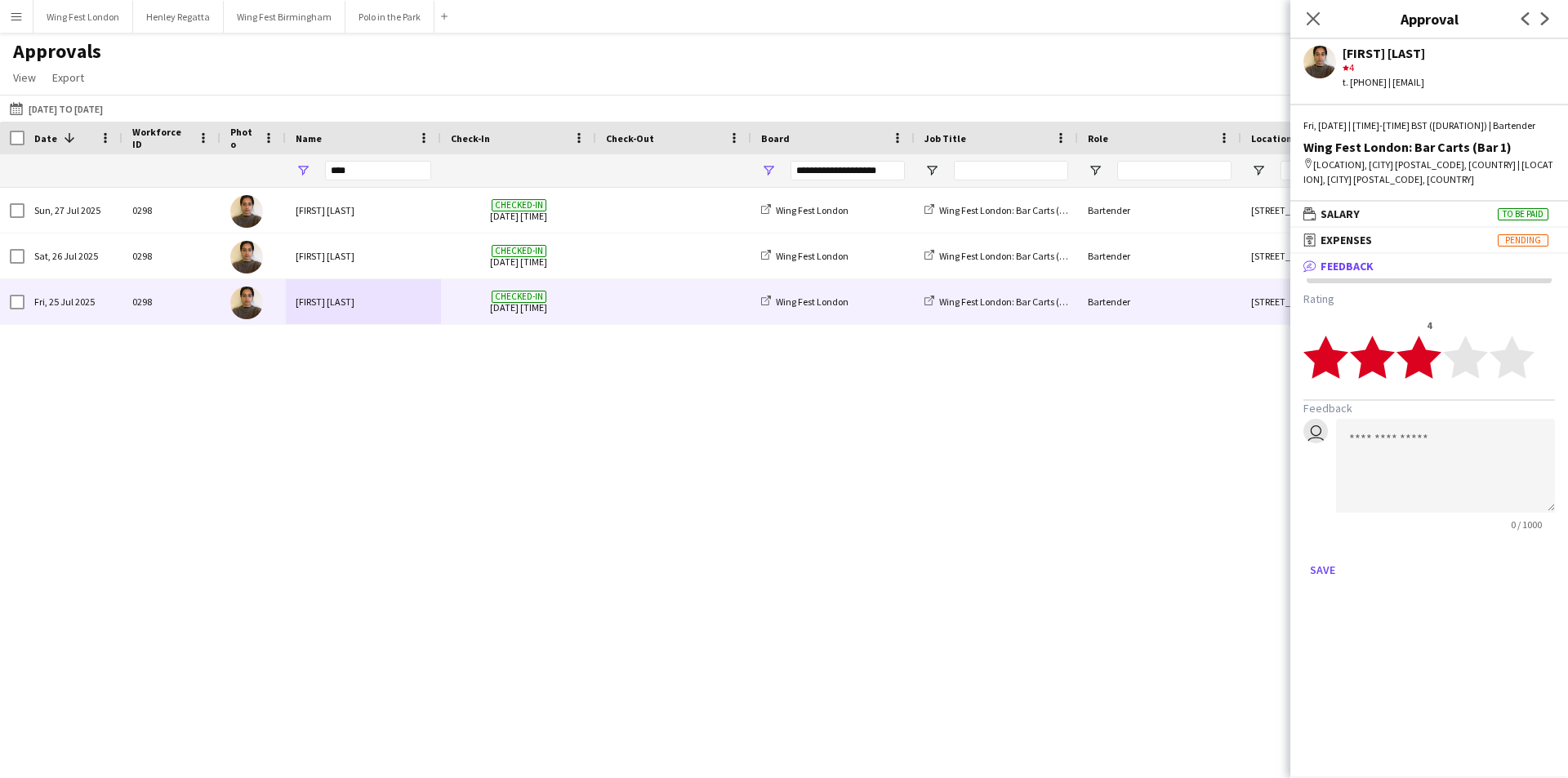 click 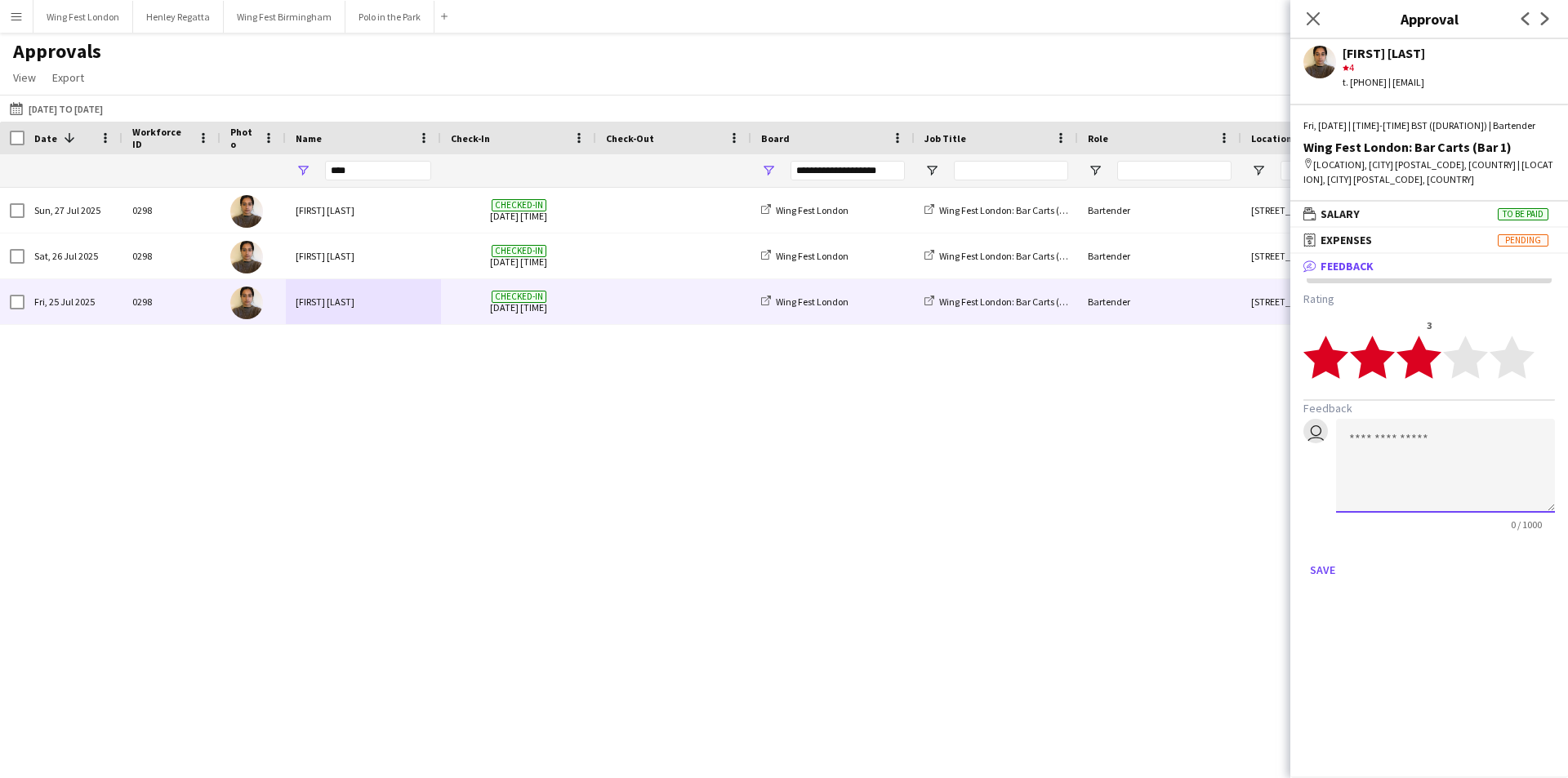 click 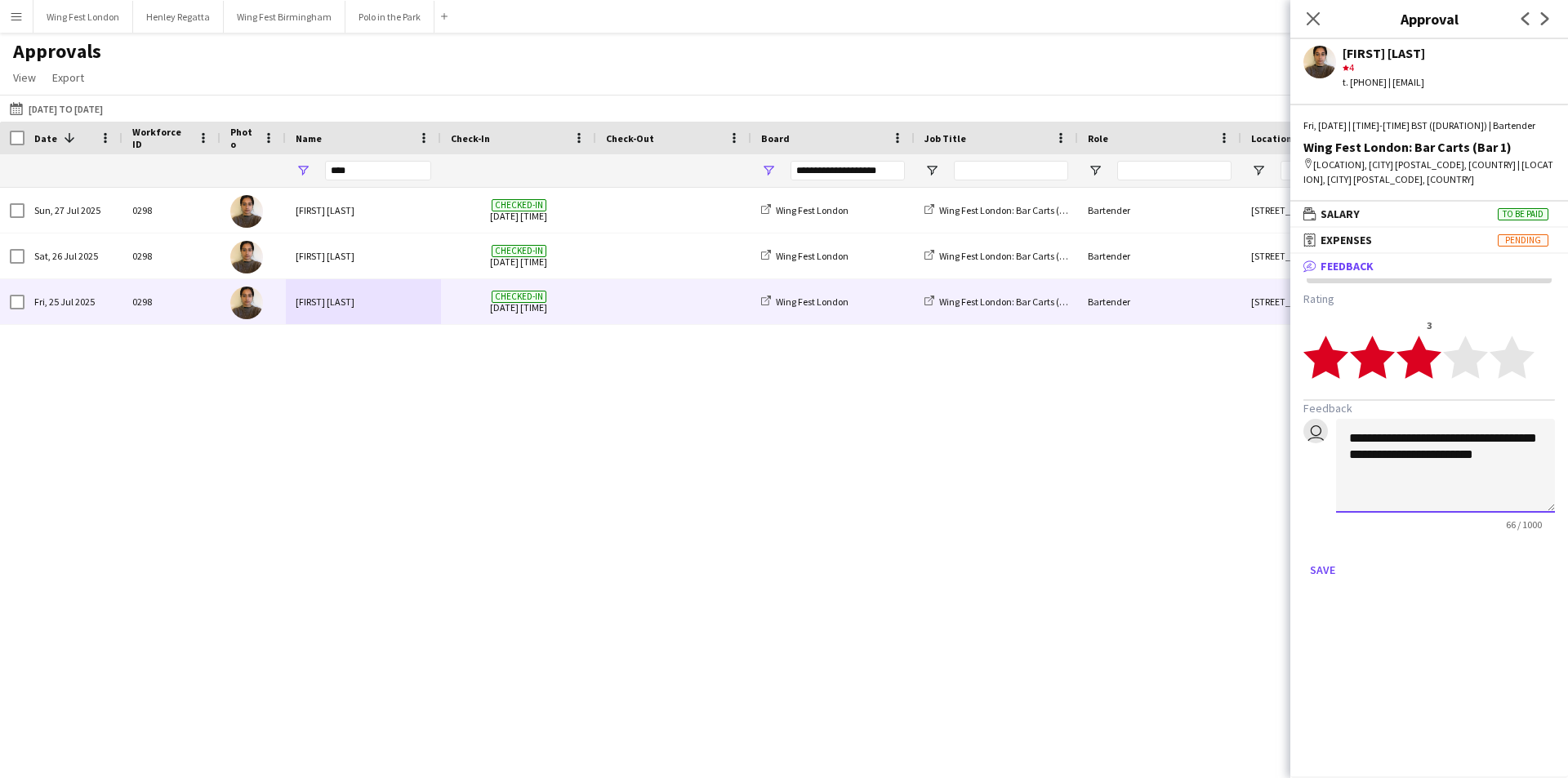 click on "**********" 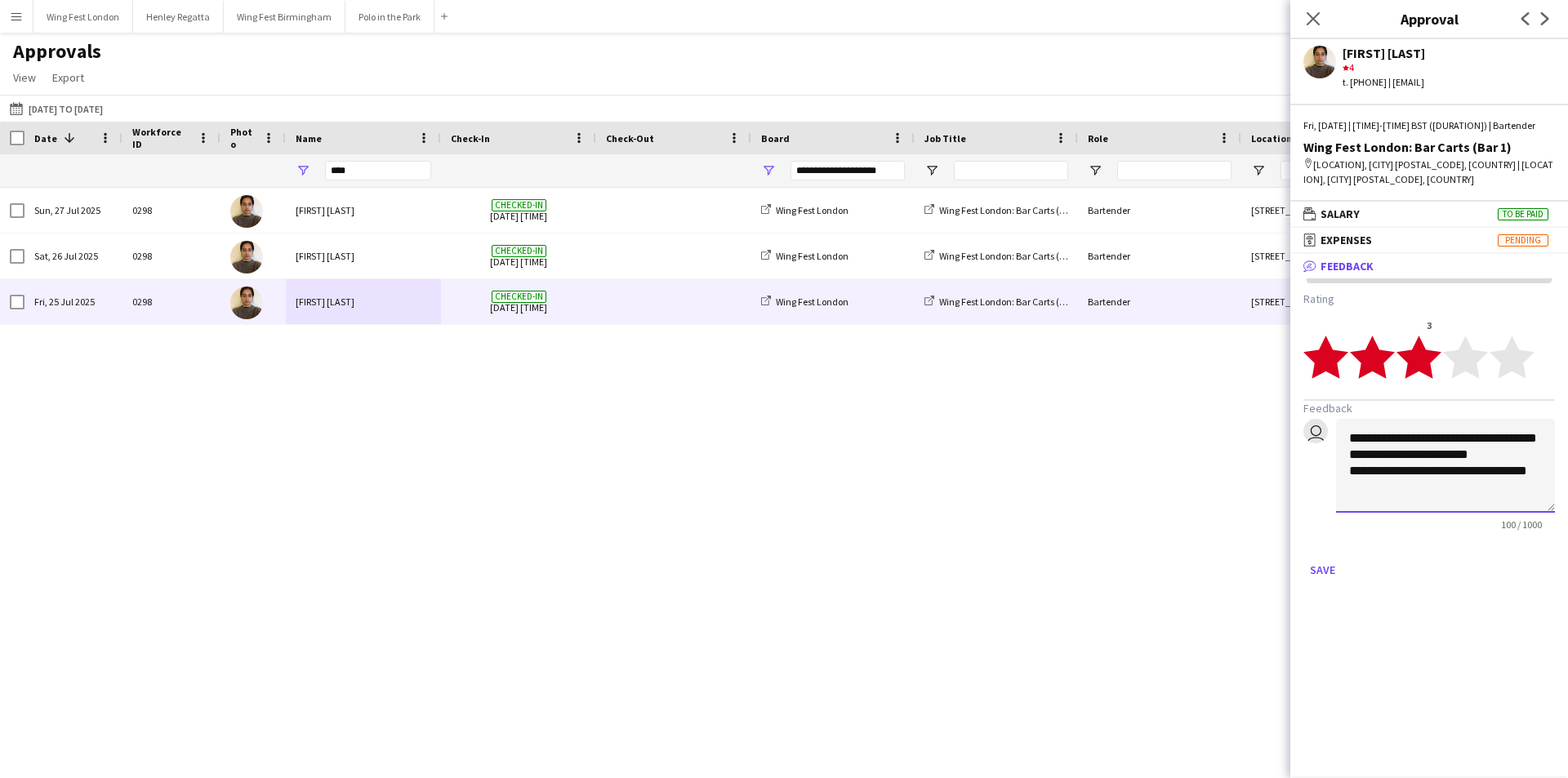 scroll, scrollTop: 2, scrollLeft: 0, axis: vertical 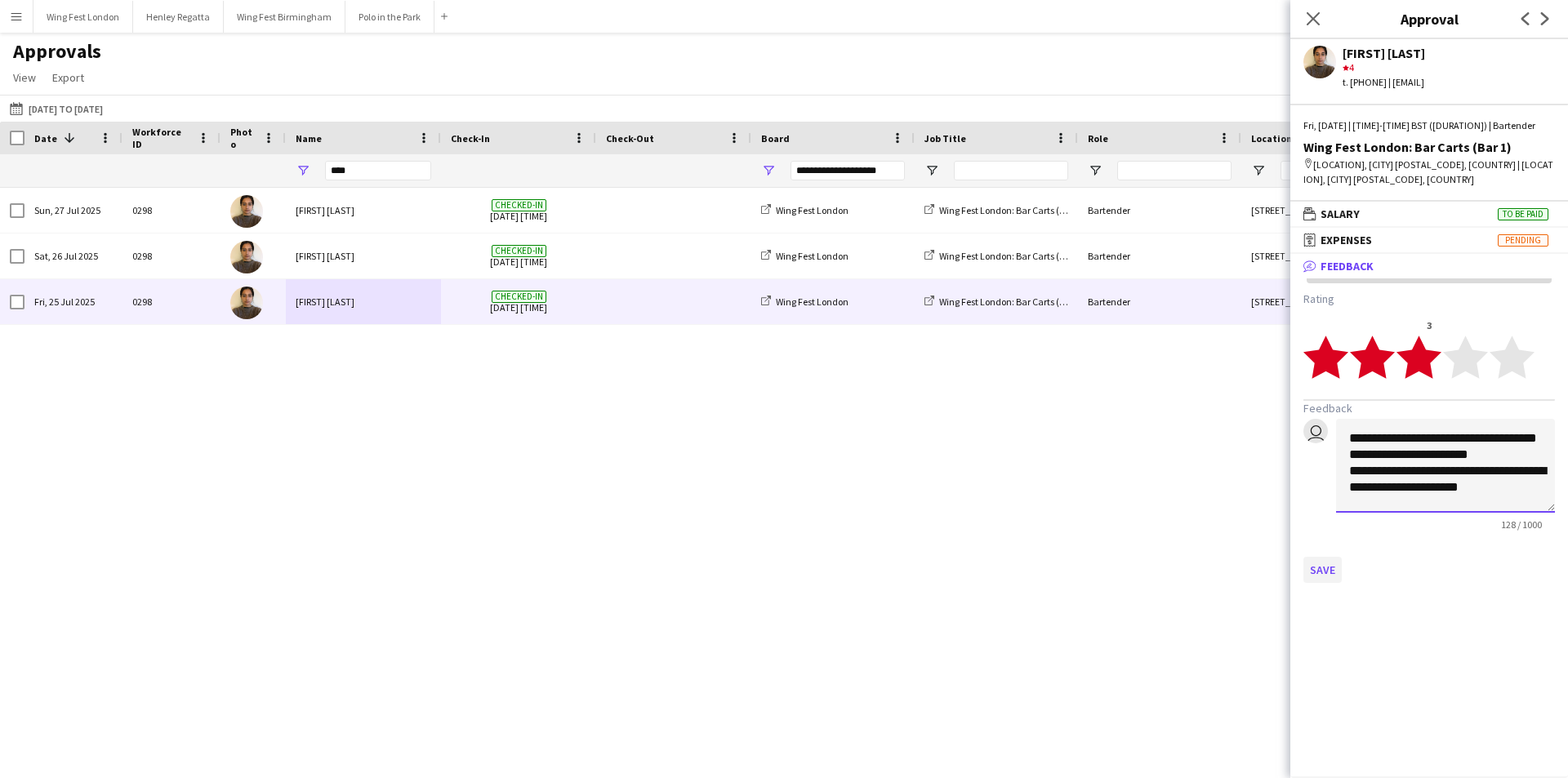 type on "**********" 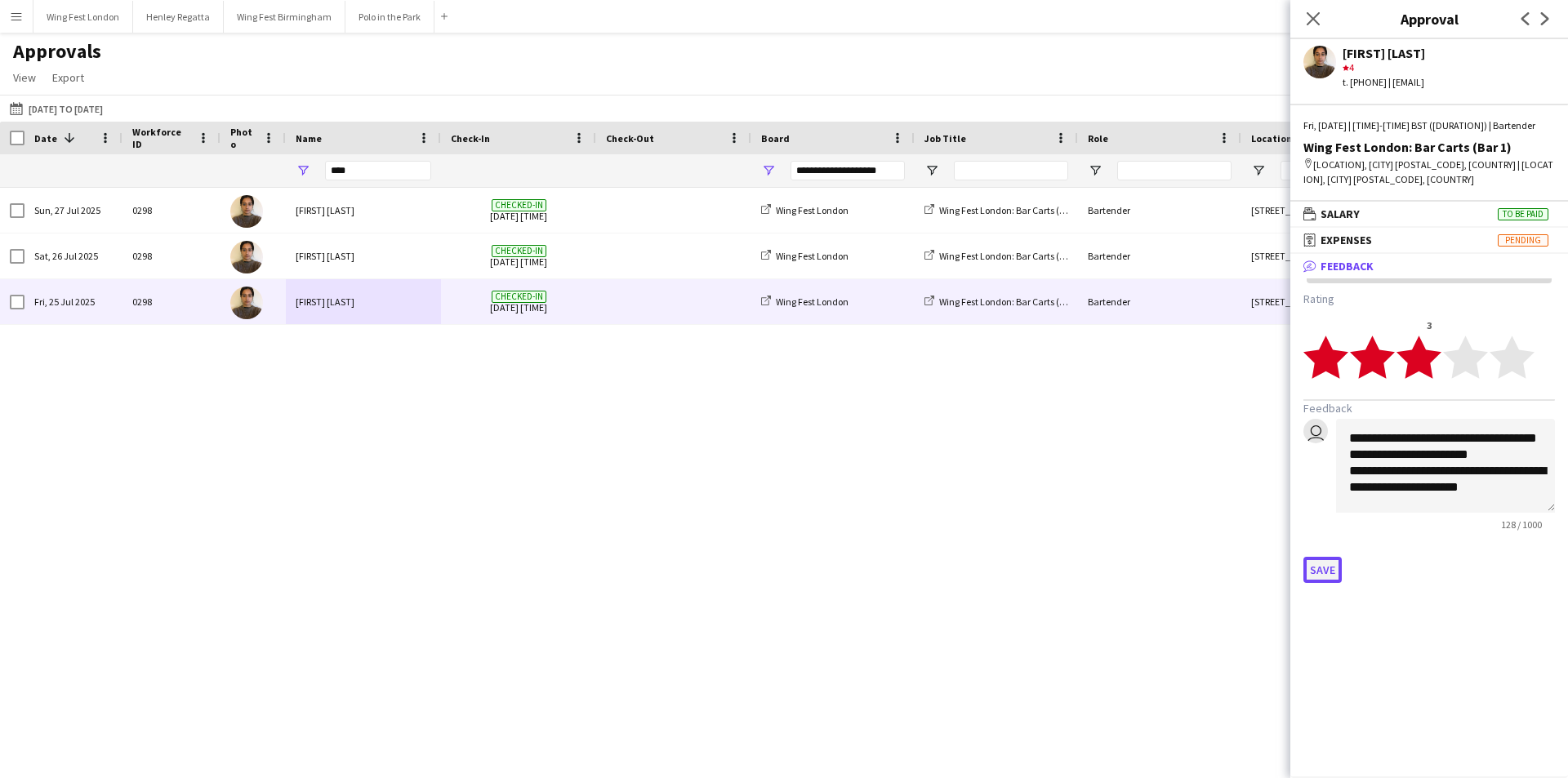 click on "Save" at bounding box center [1322, 570] 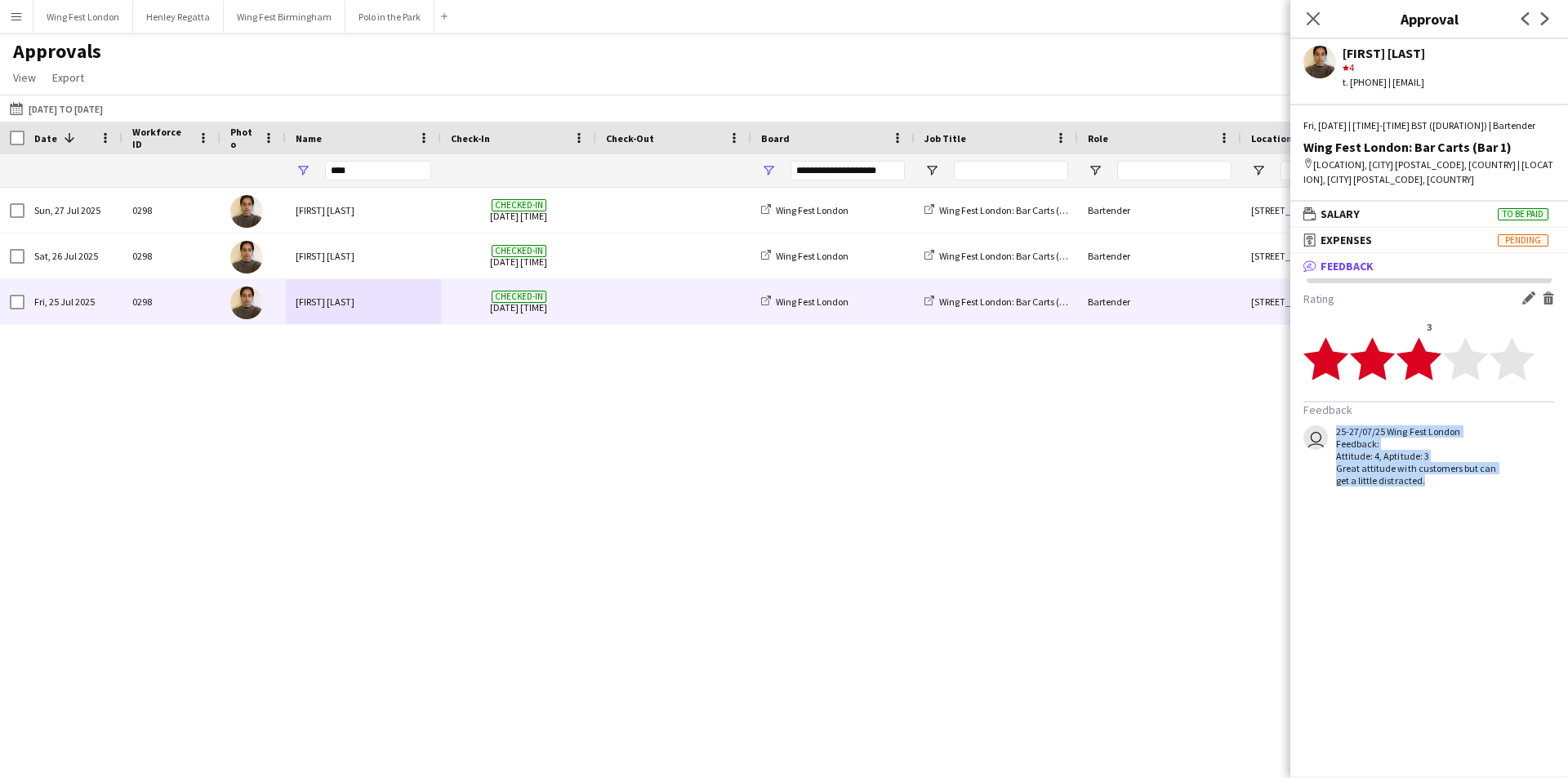 drag, startPoint x: 1425, startPoint y: 472, endPoint x: 1321, endPoint y: 446, distance: 107.20075 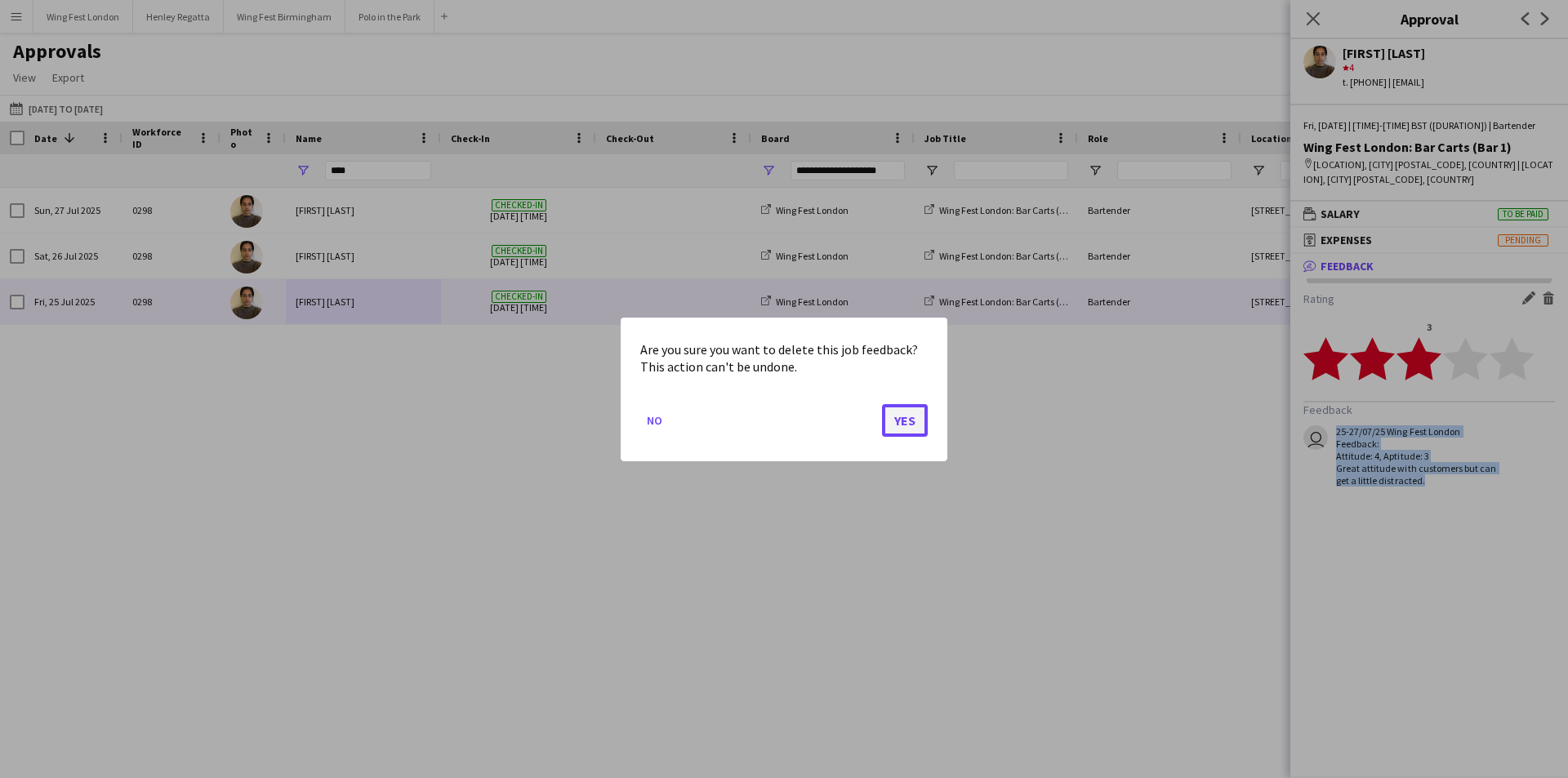 drag, startPoint x: 900, startPoint y: 419, endPoint x: 898, endPoint y: 411, distance: 8.246211 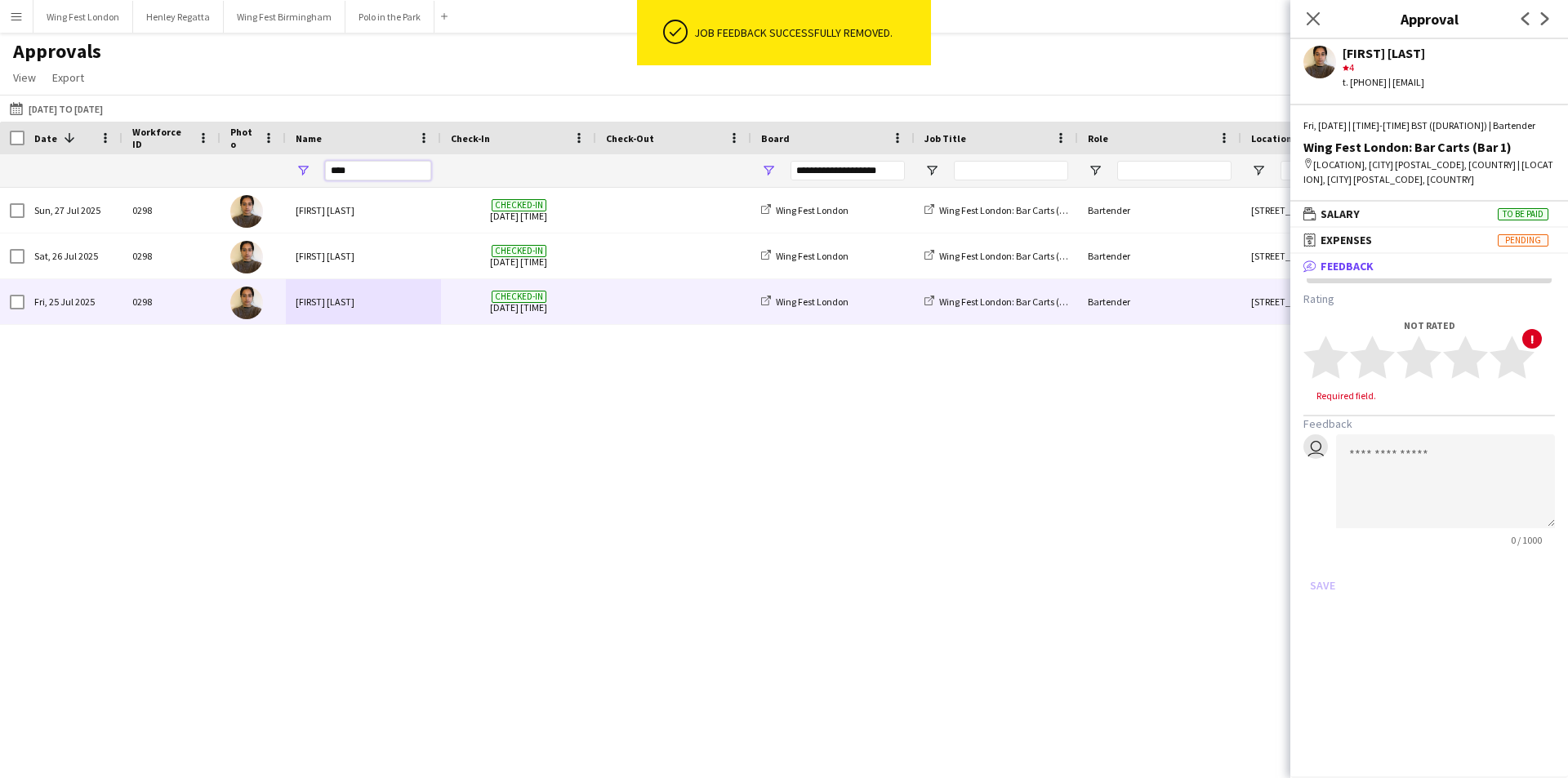 click on "****" at bounding box center [378, 171] 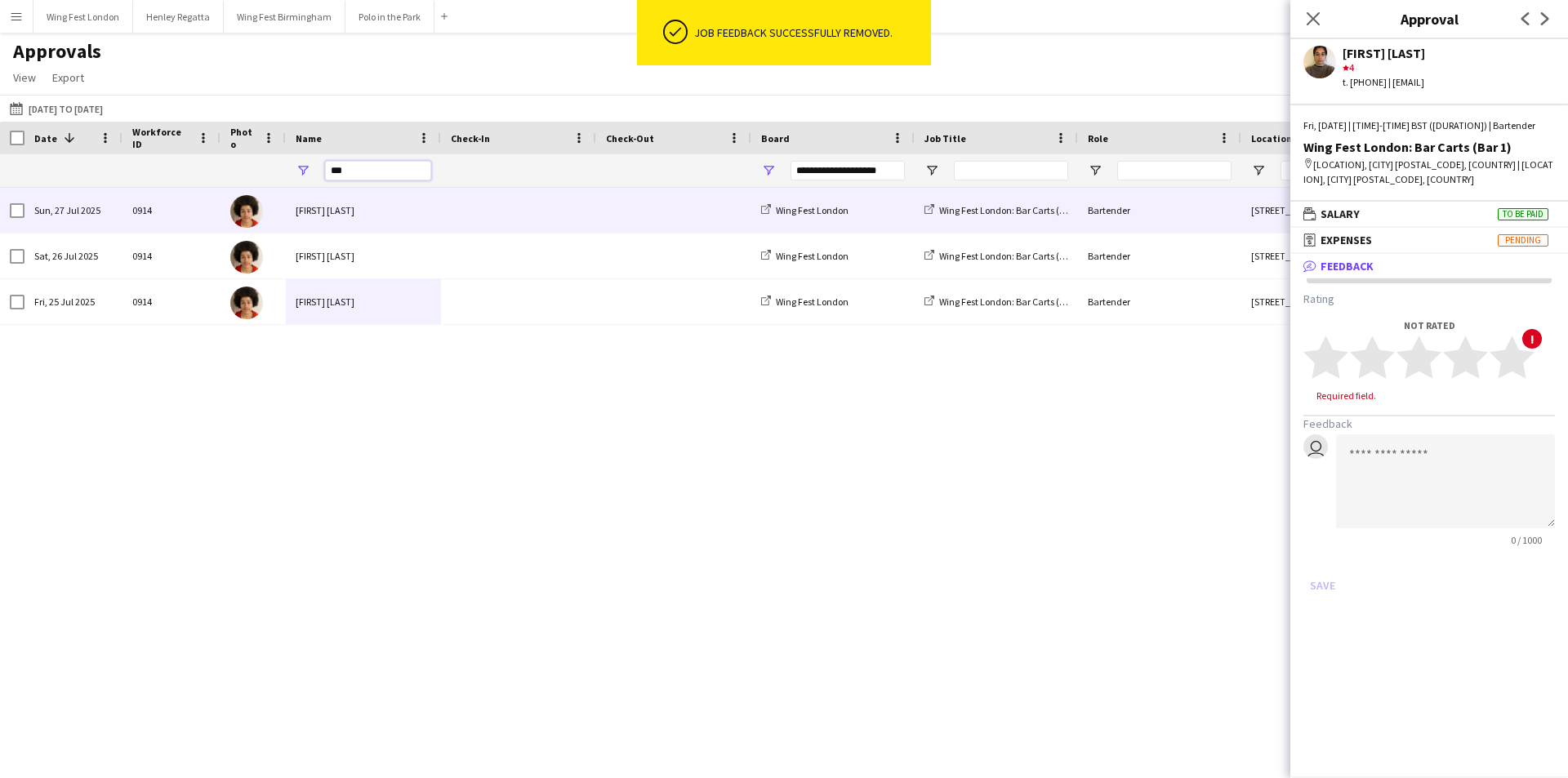 type on "***" 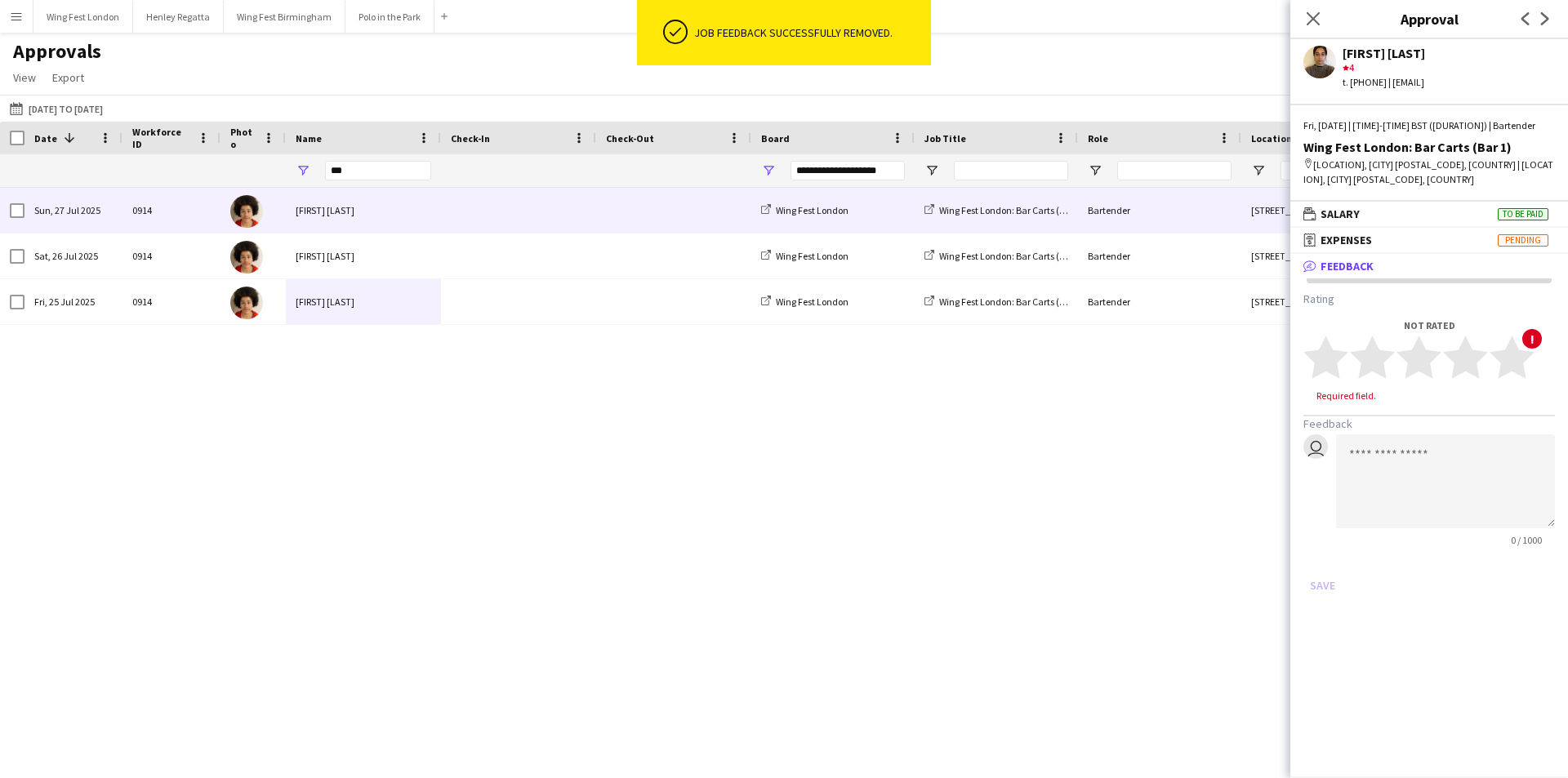 click on "[FIRST] [LAST]" at bounding box center (363, 210) 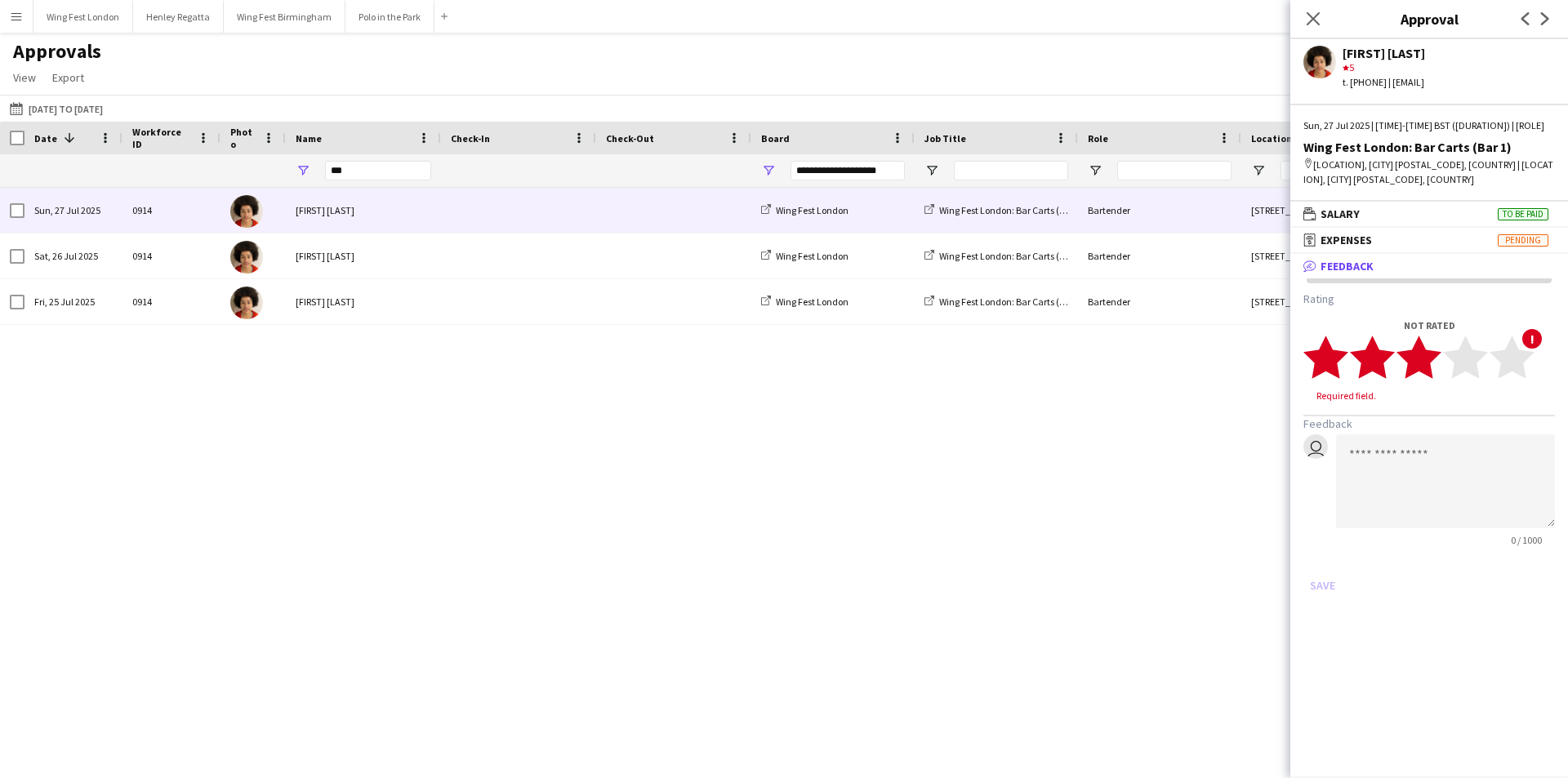 click 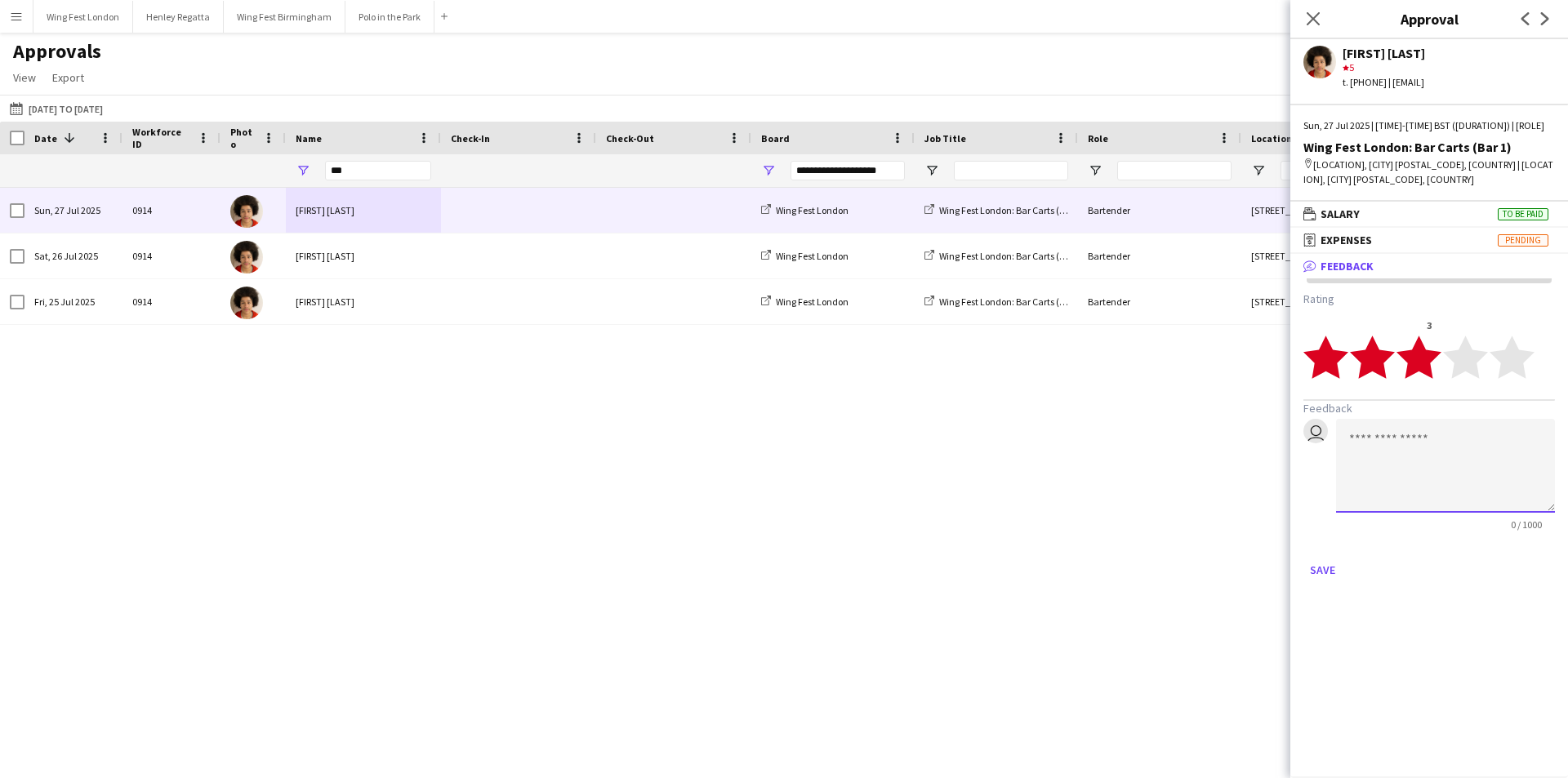 click 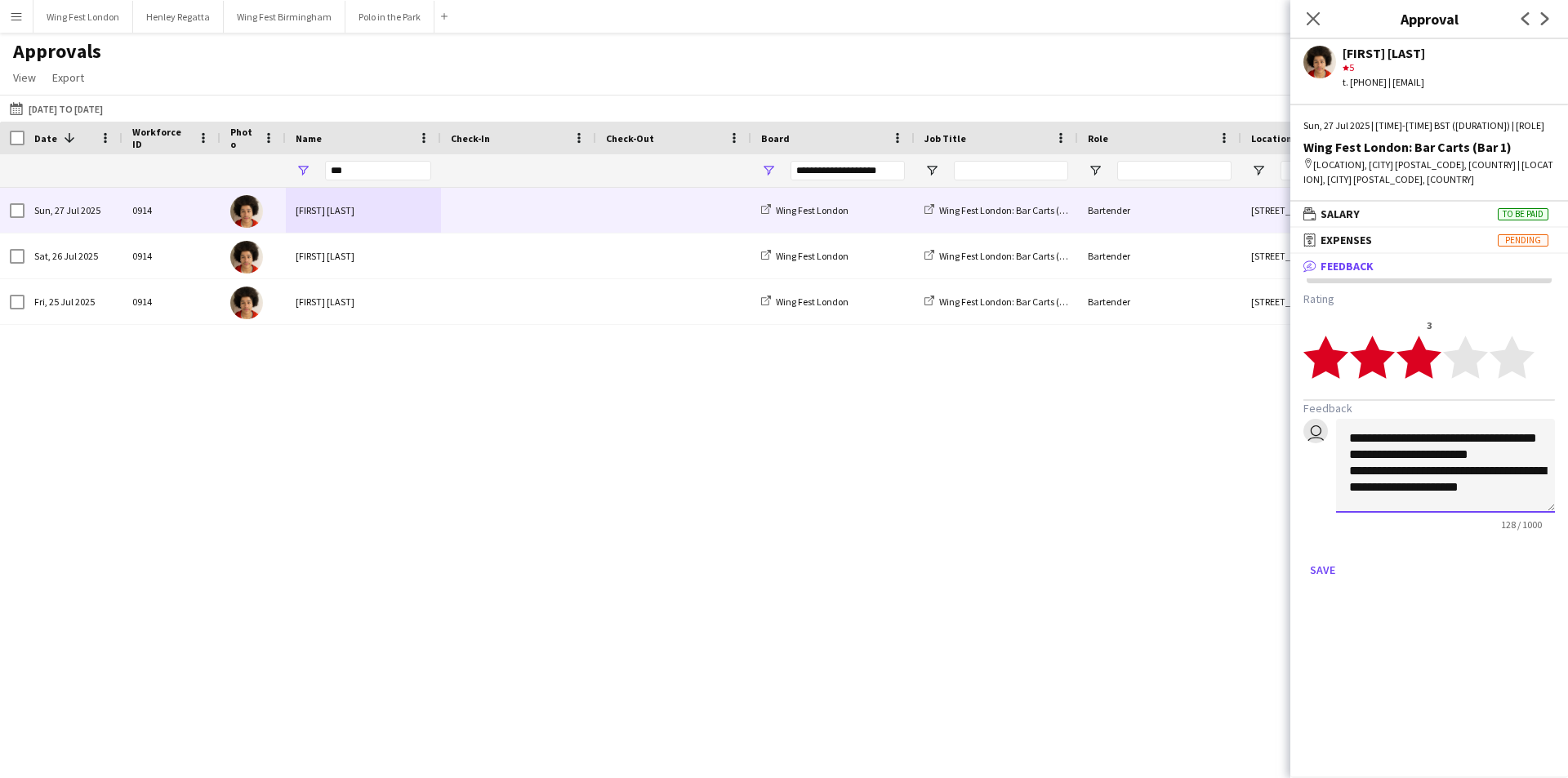 scroll, scrollTop: 2, scrollLeft: 0, axis: vertical 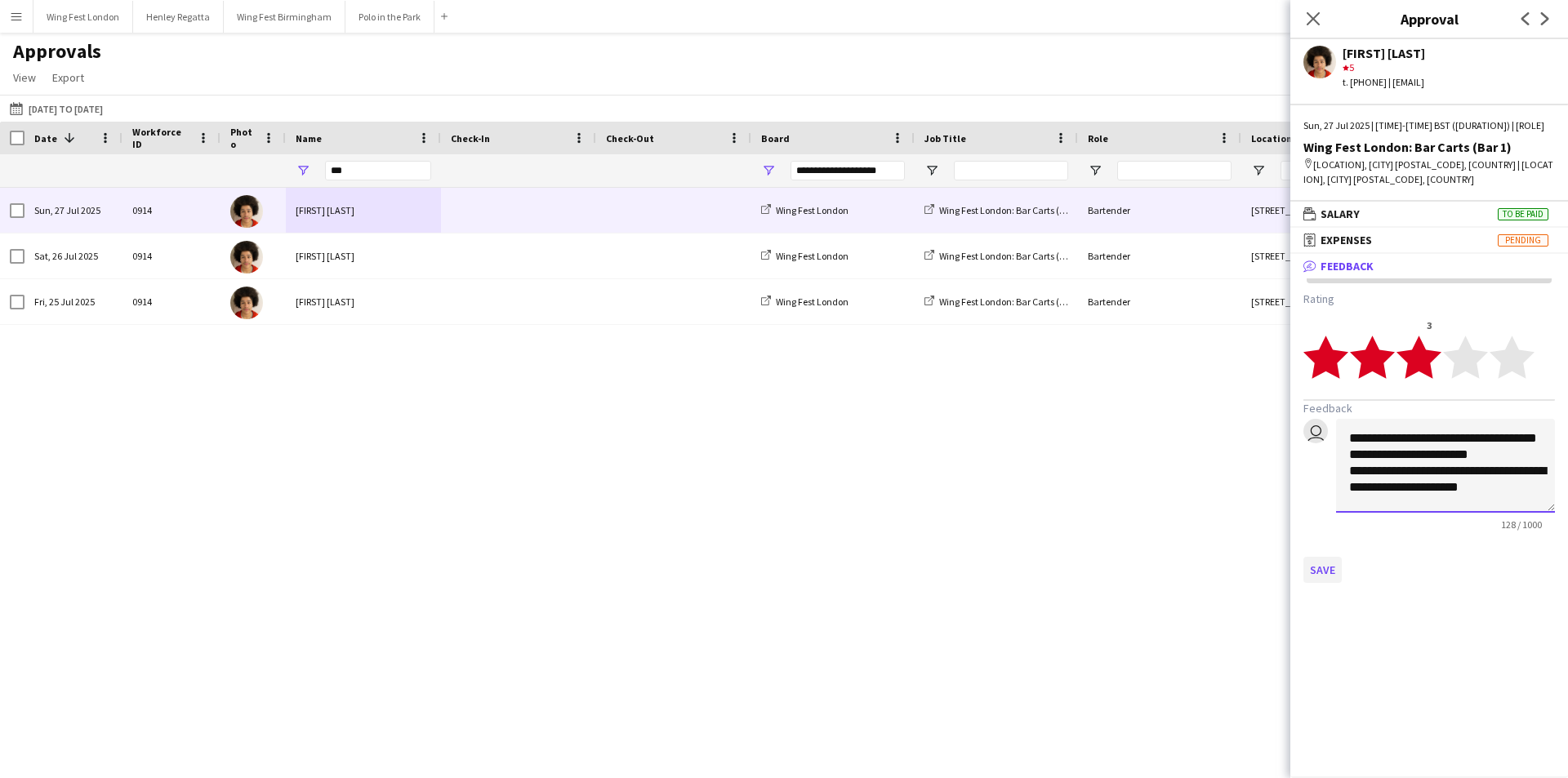 type on "**********" 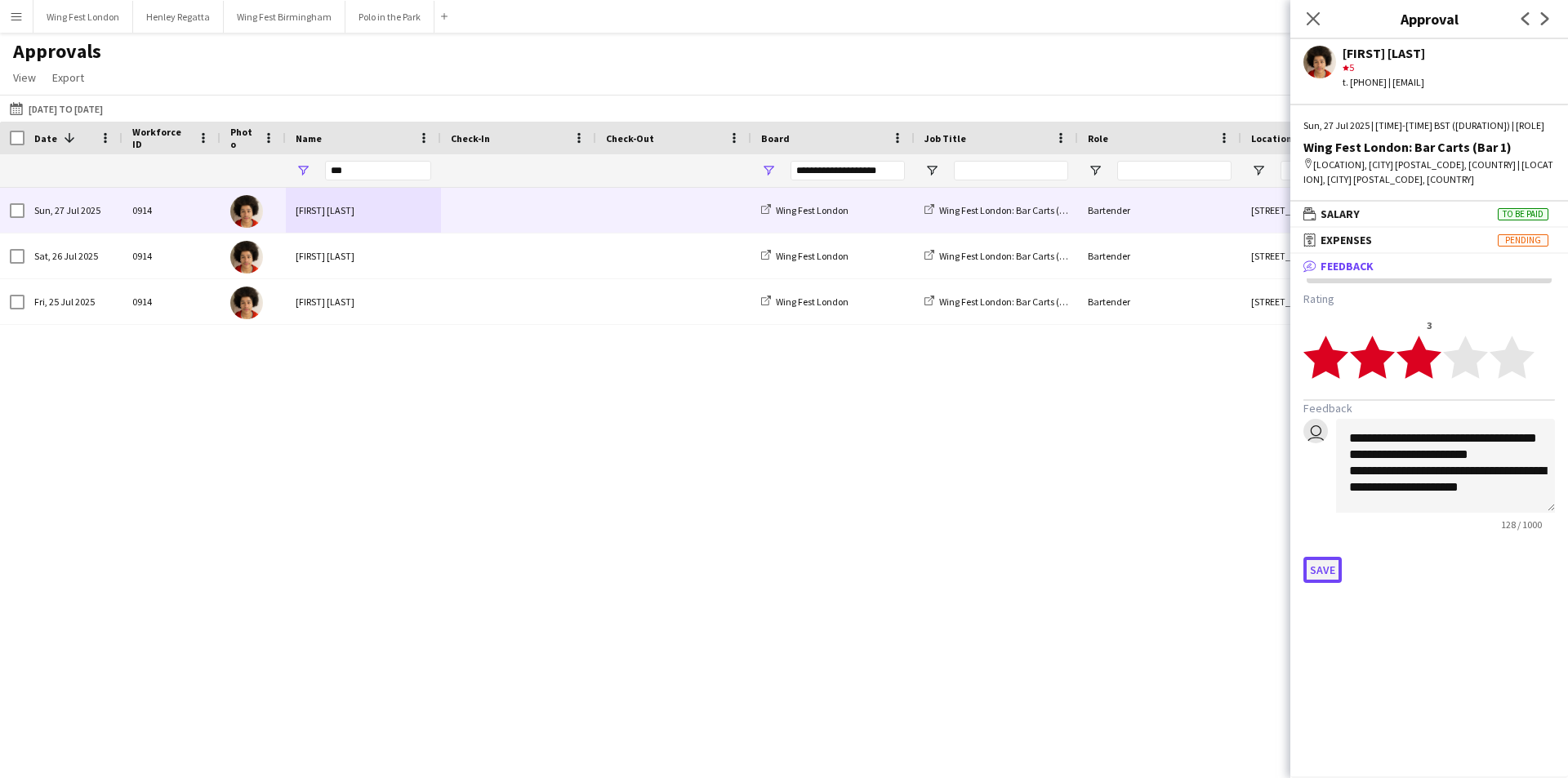 click on "Save" at bounding box center (1322, 570) 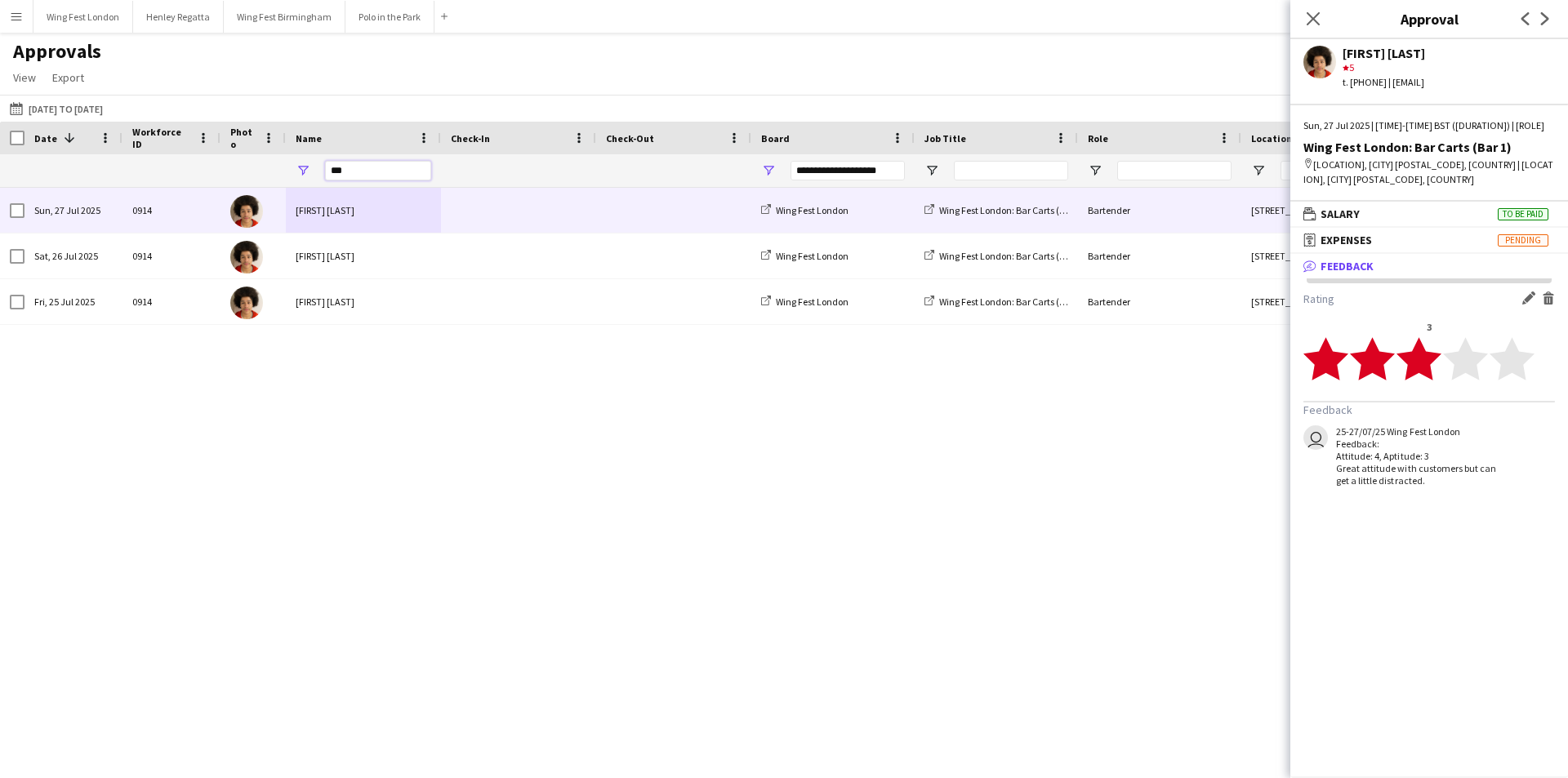 click on "***" at bounding box center [378, 171] 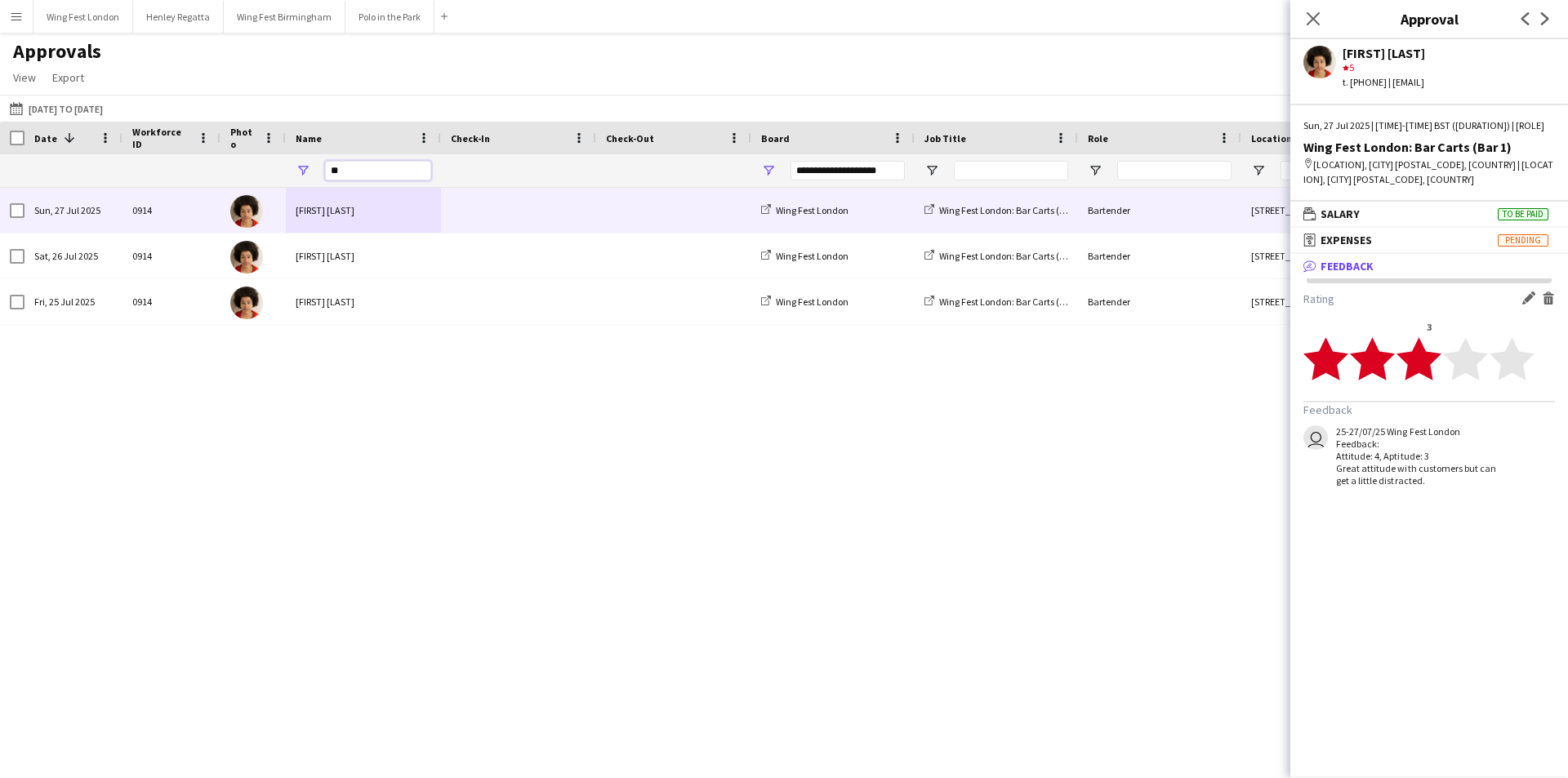 type on "***" 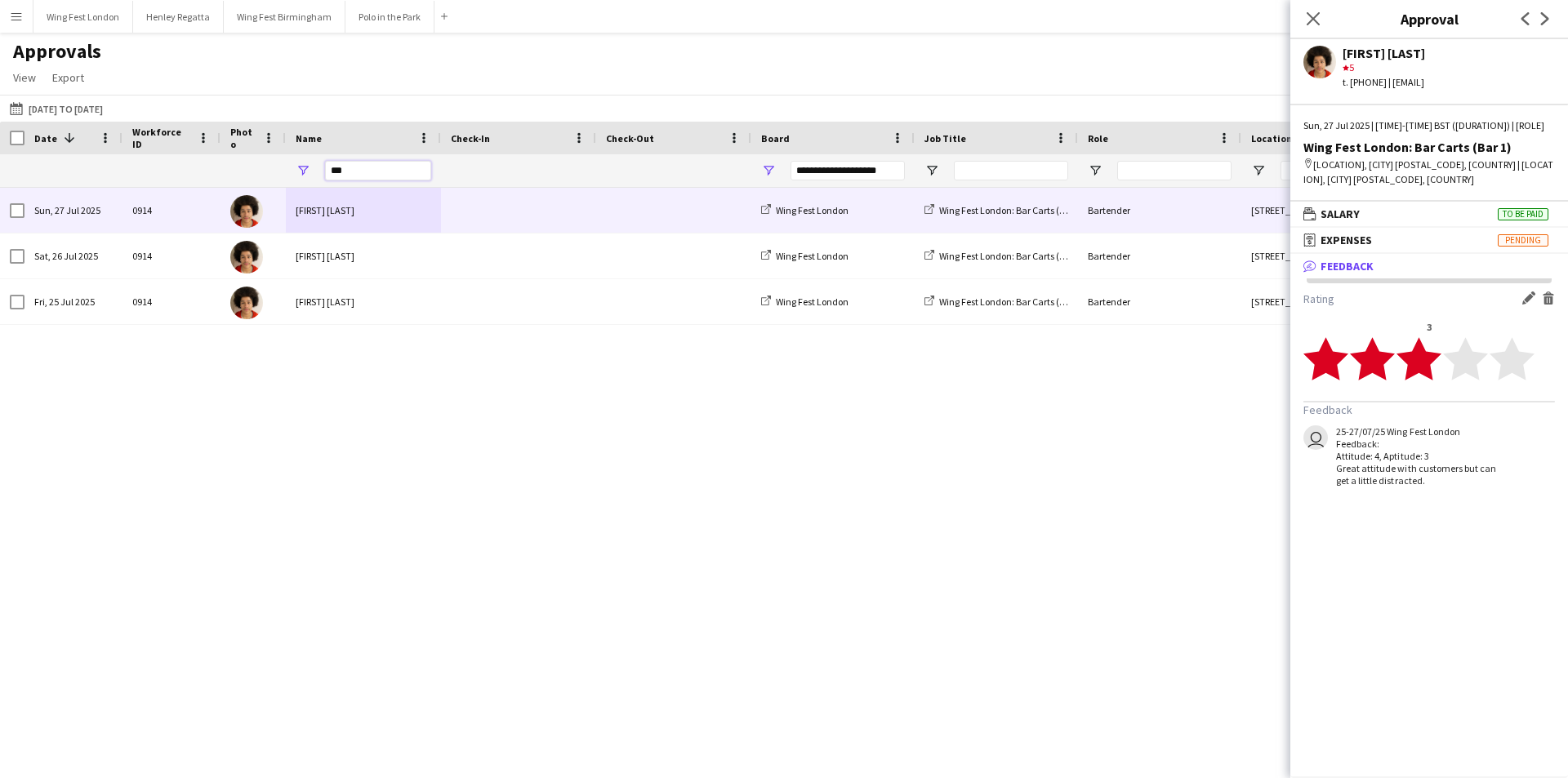 type on "***" 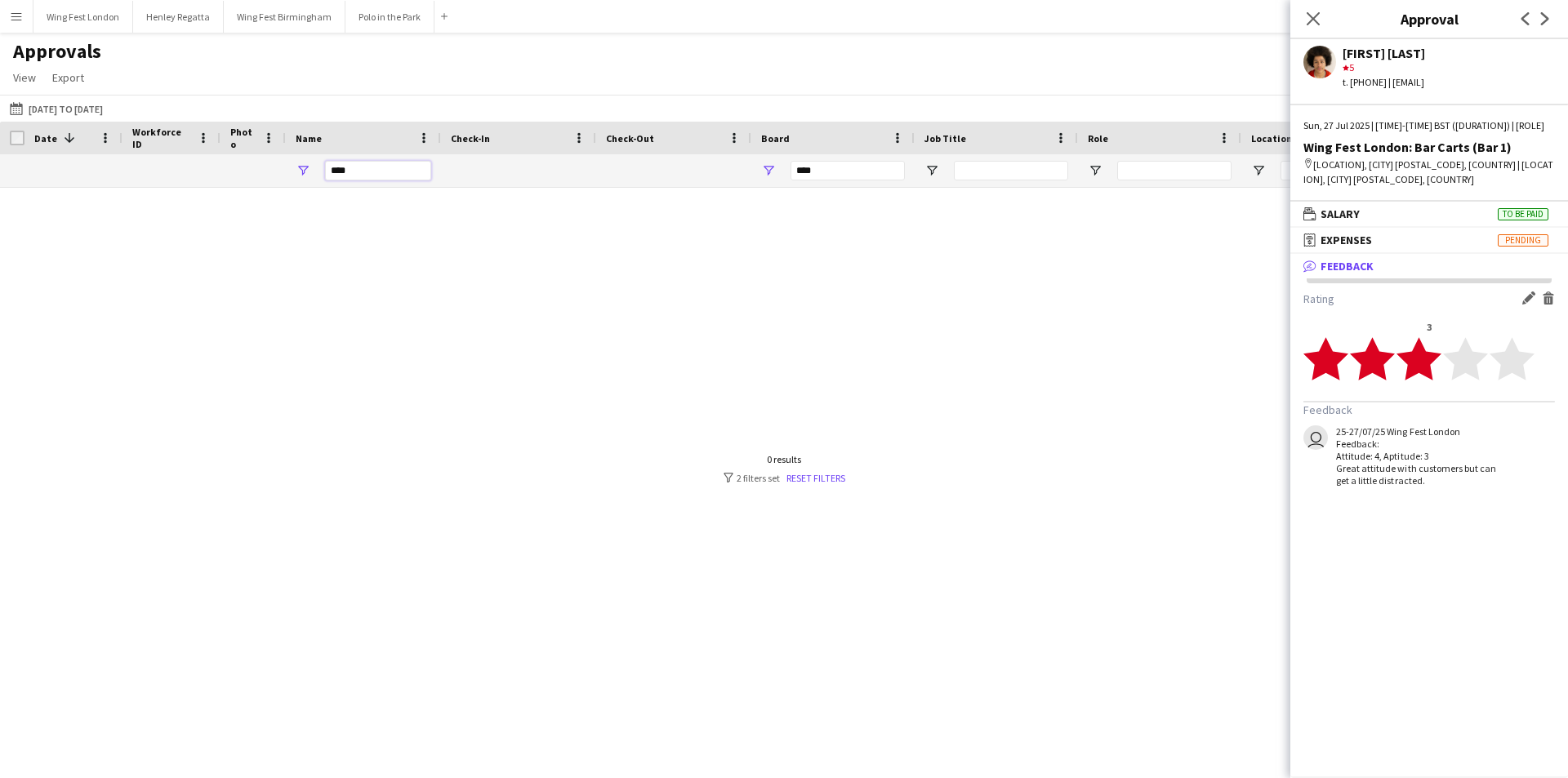 type on "*****" 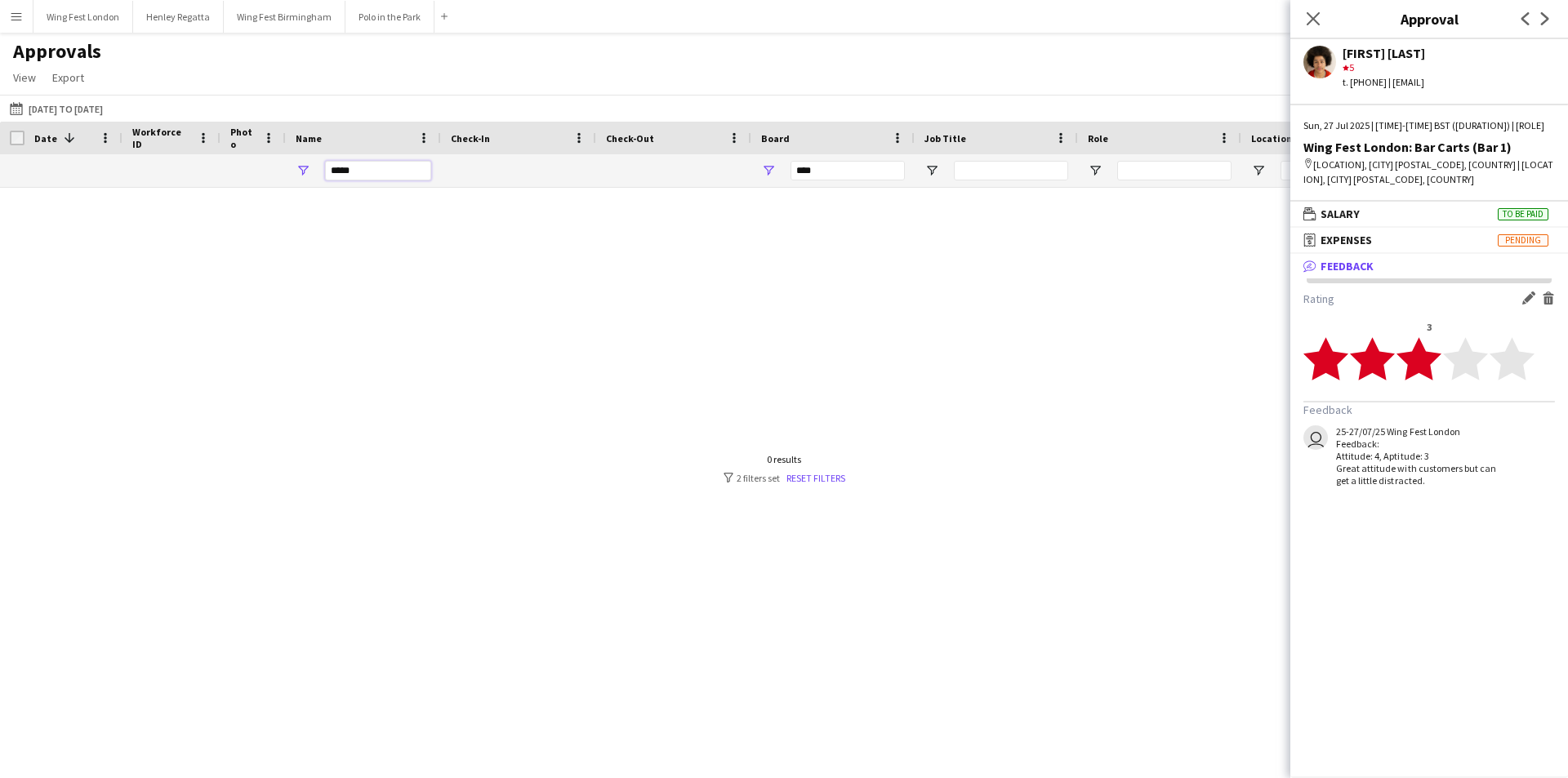 type on "**********" 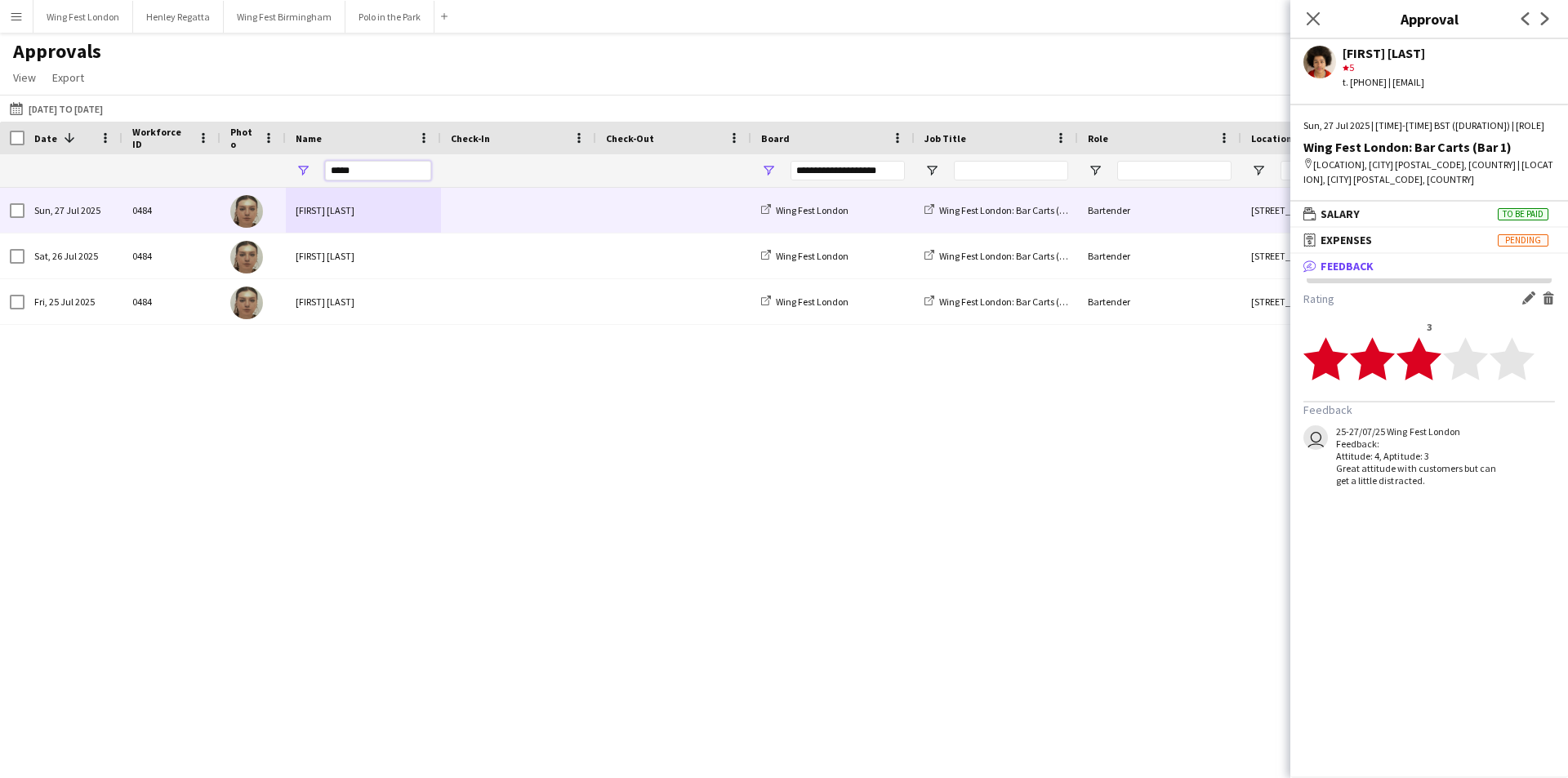type on "*****" 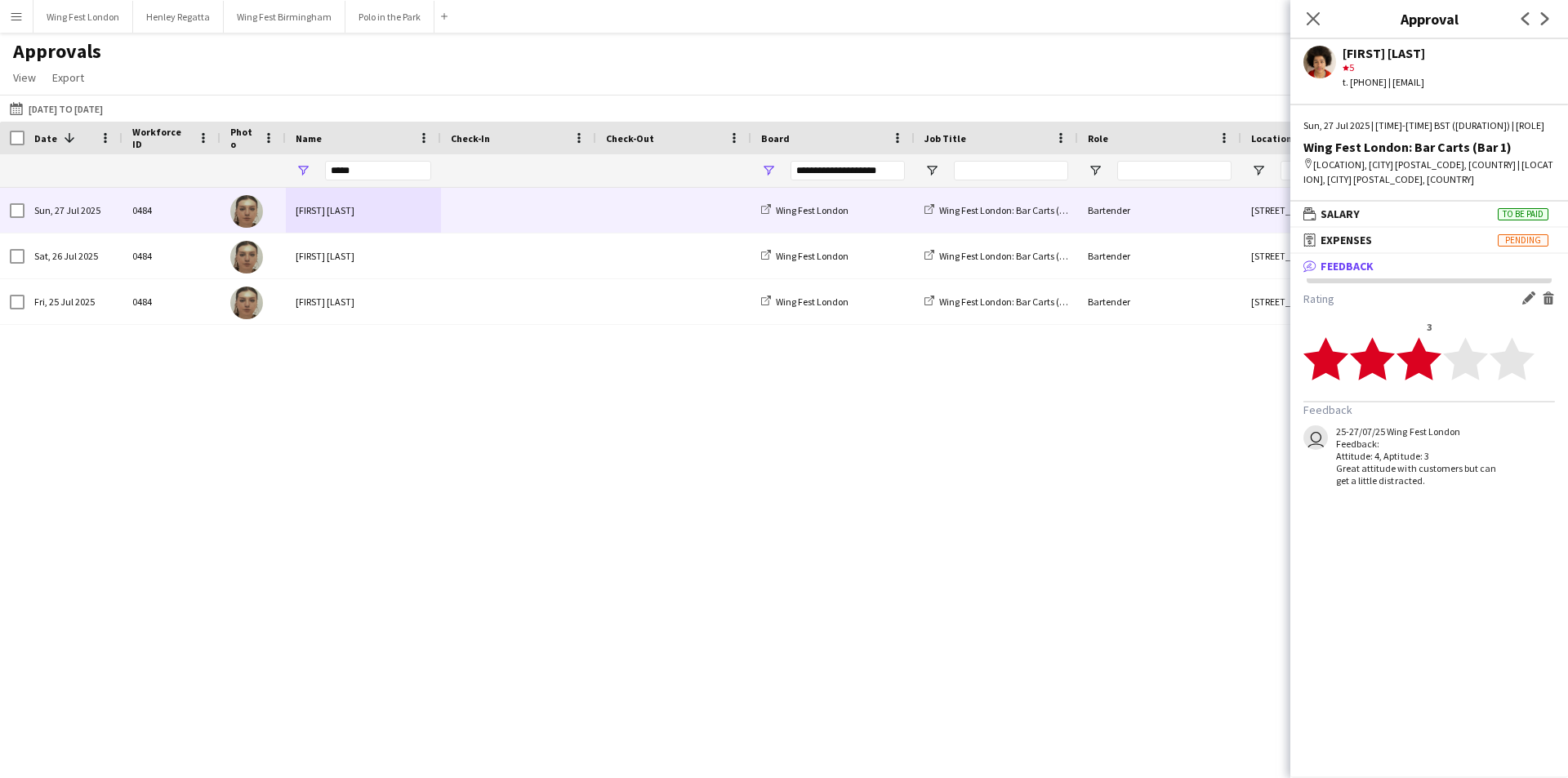 click on "[FIRST] [LAST]" at bounding box center [363, 210] 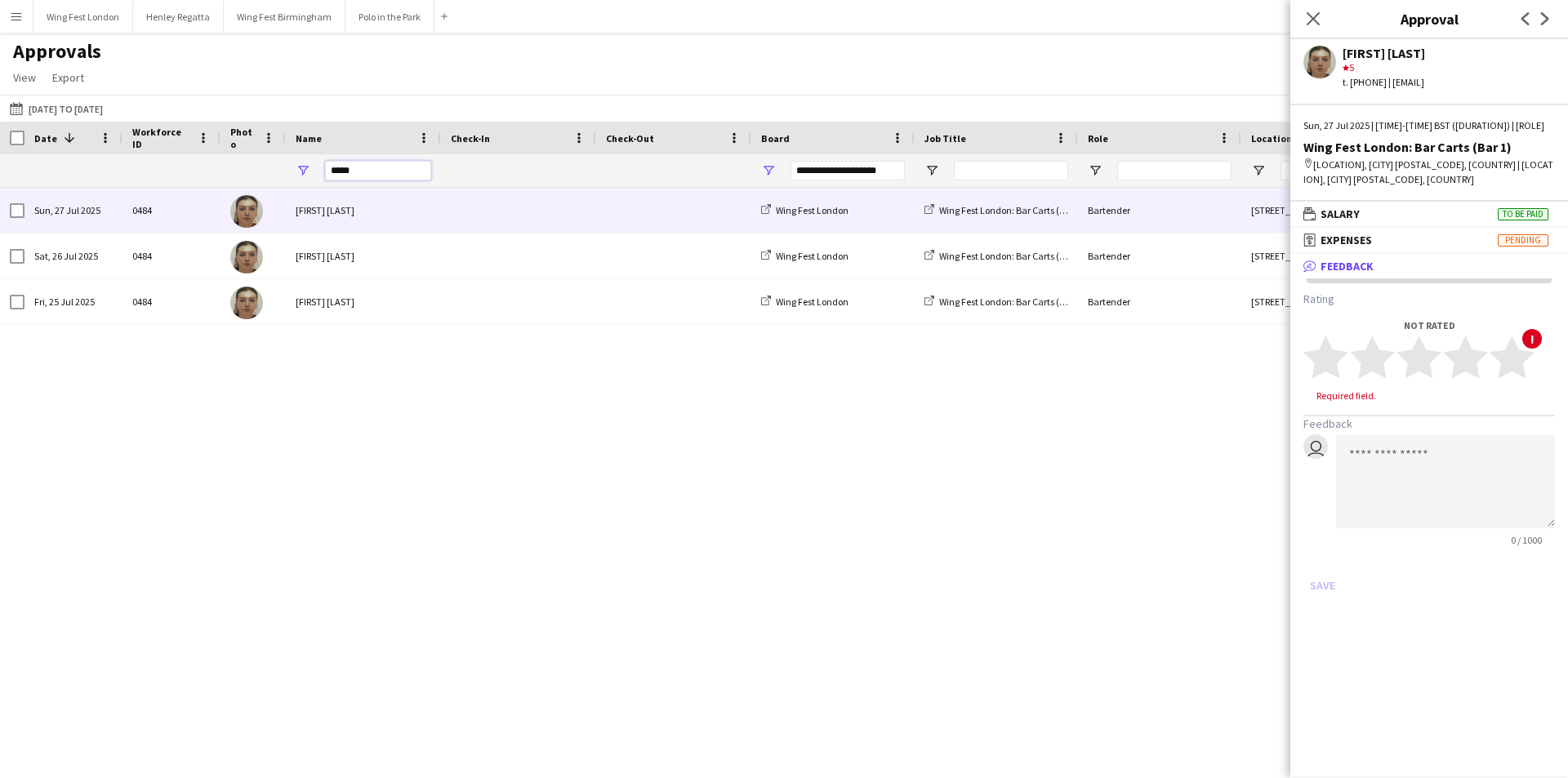 click on "*****" at bounding box center (378, 171) 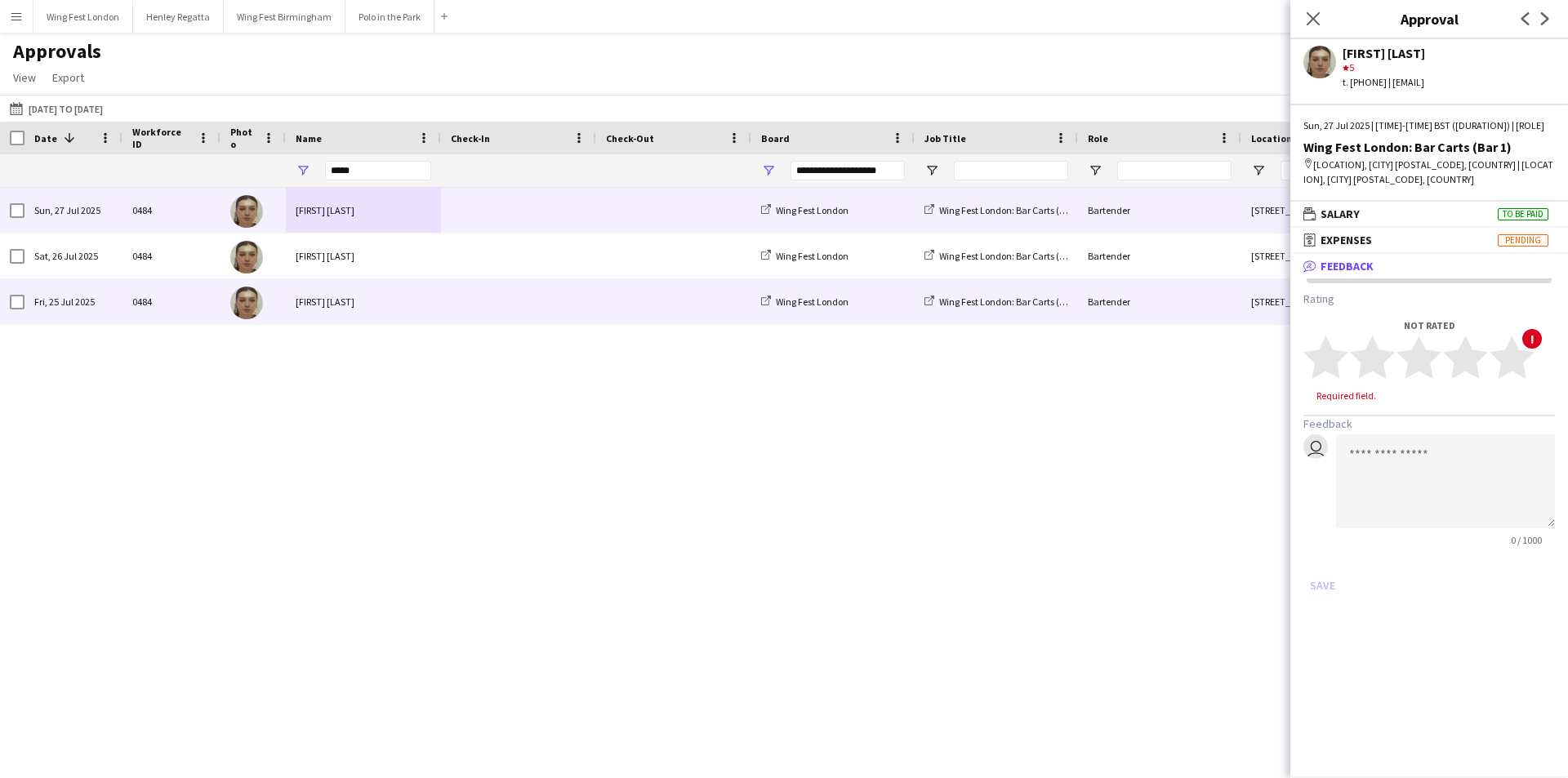 click on "0484" at bounding box center [172, 301] 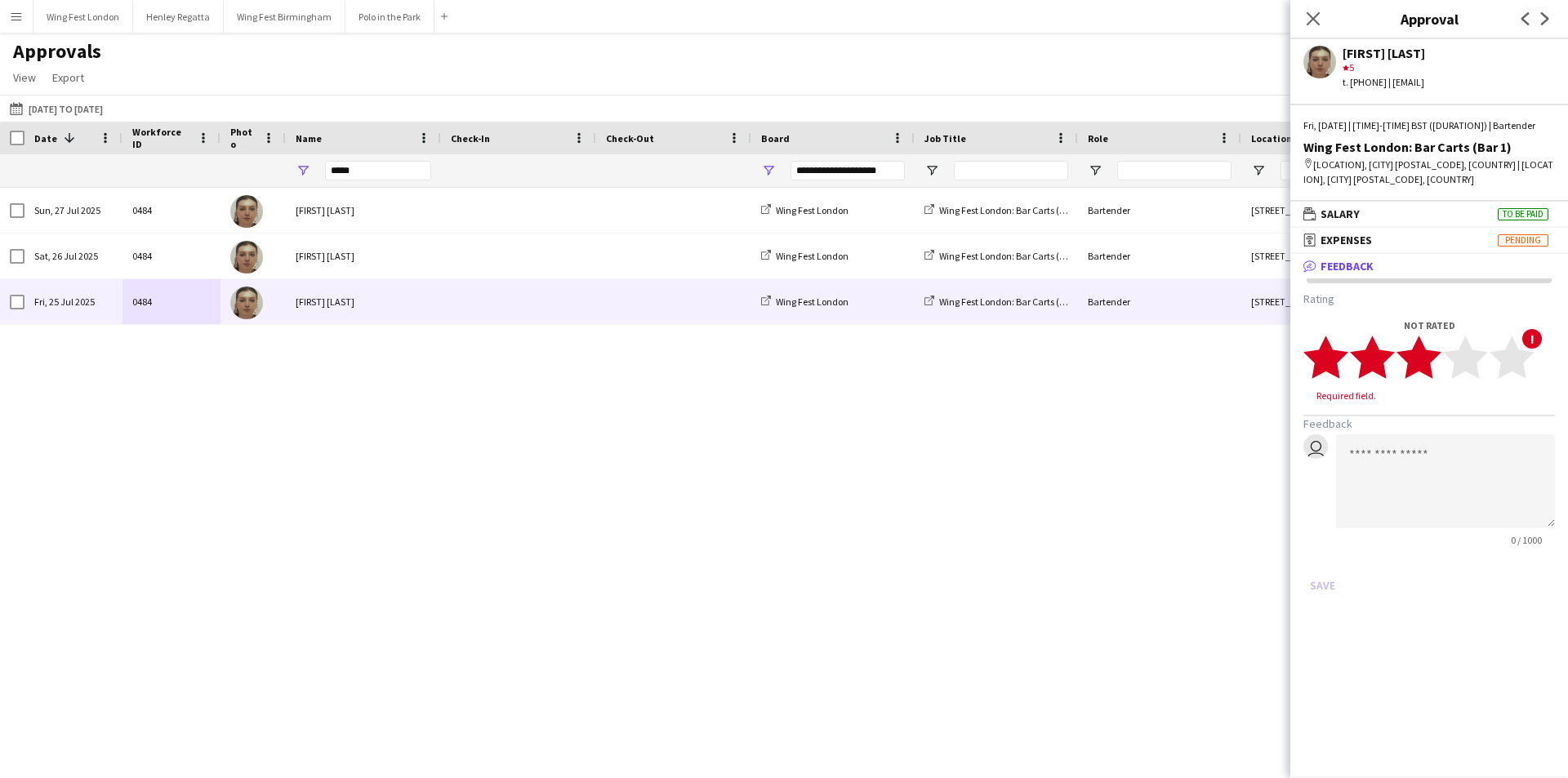click on "star" 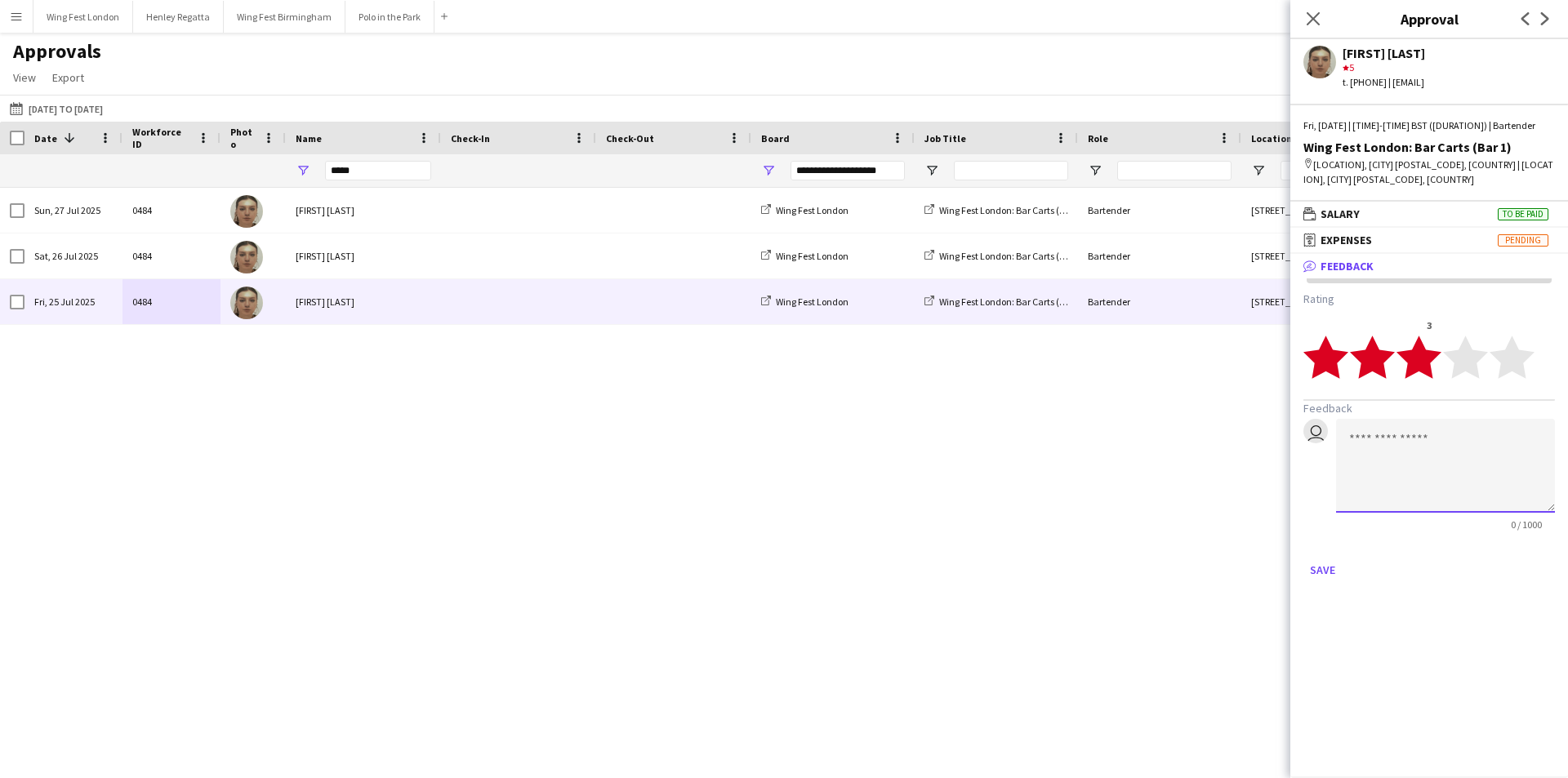 click 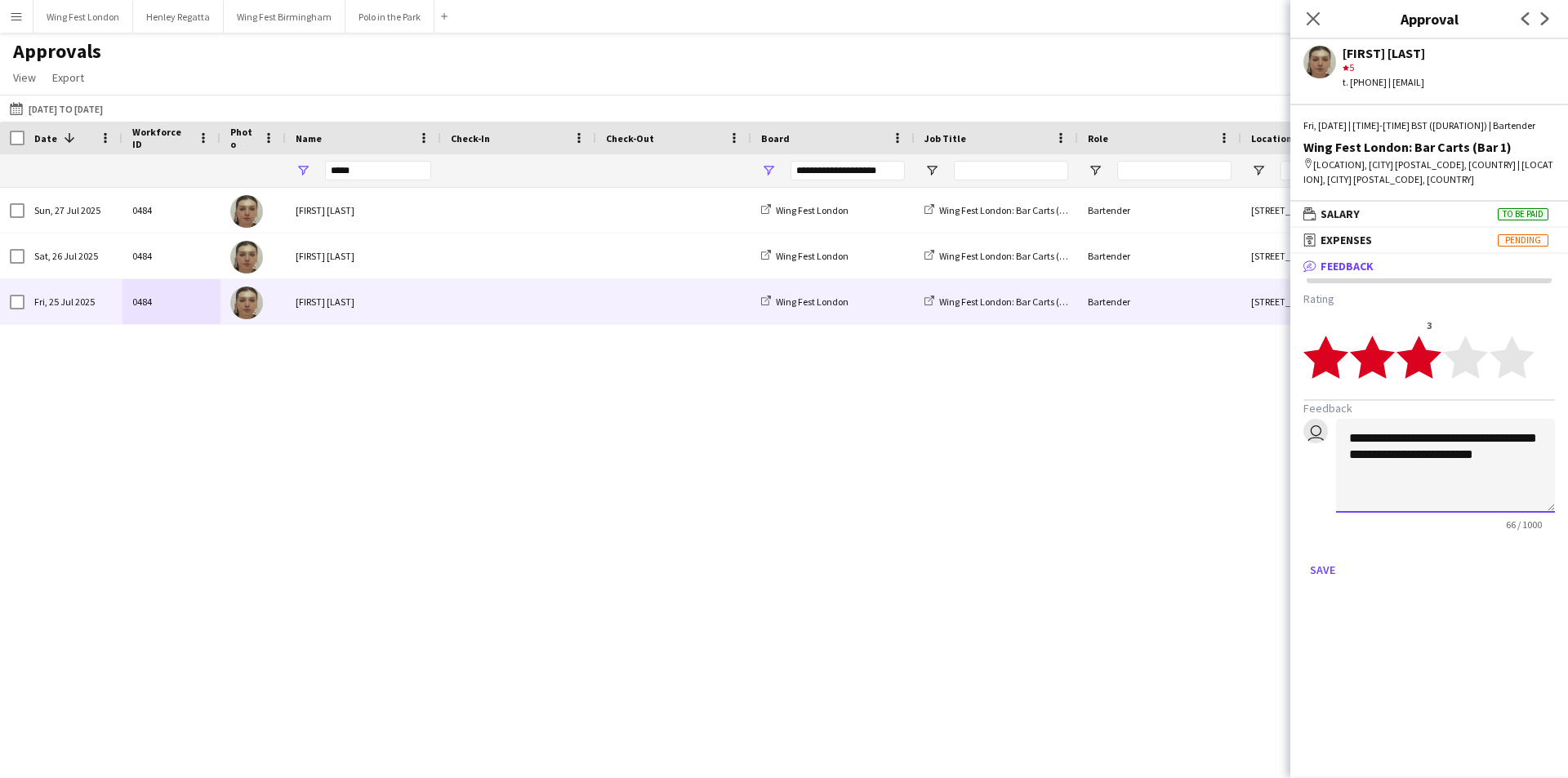 click on "**********" 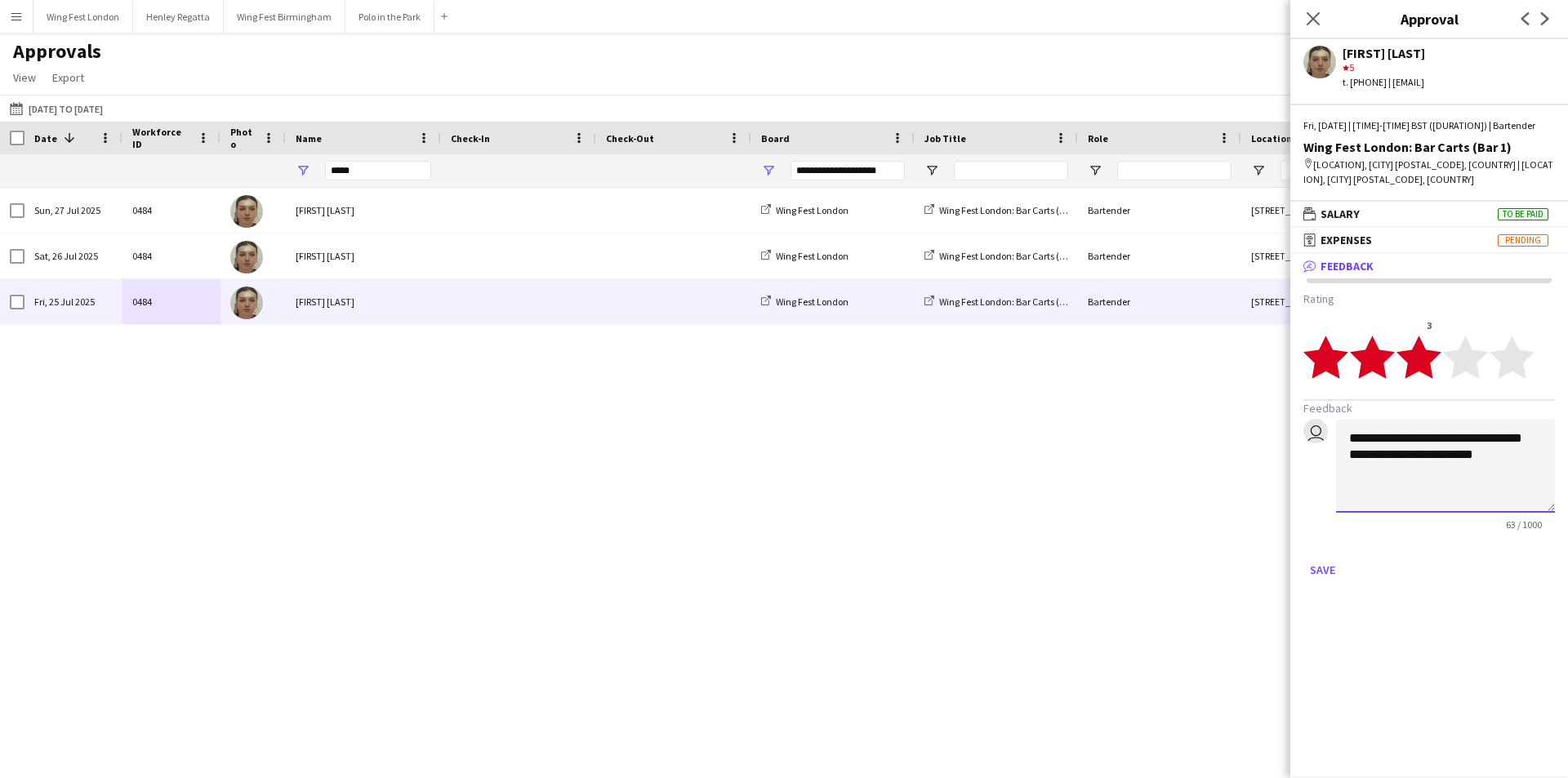 click on "**********" 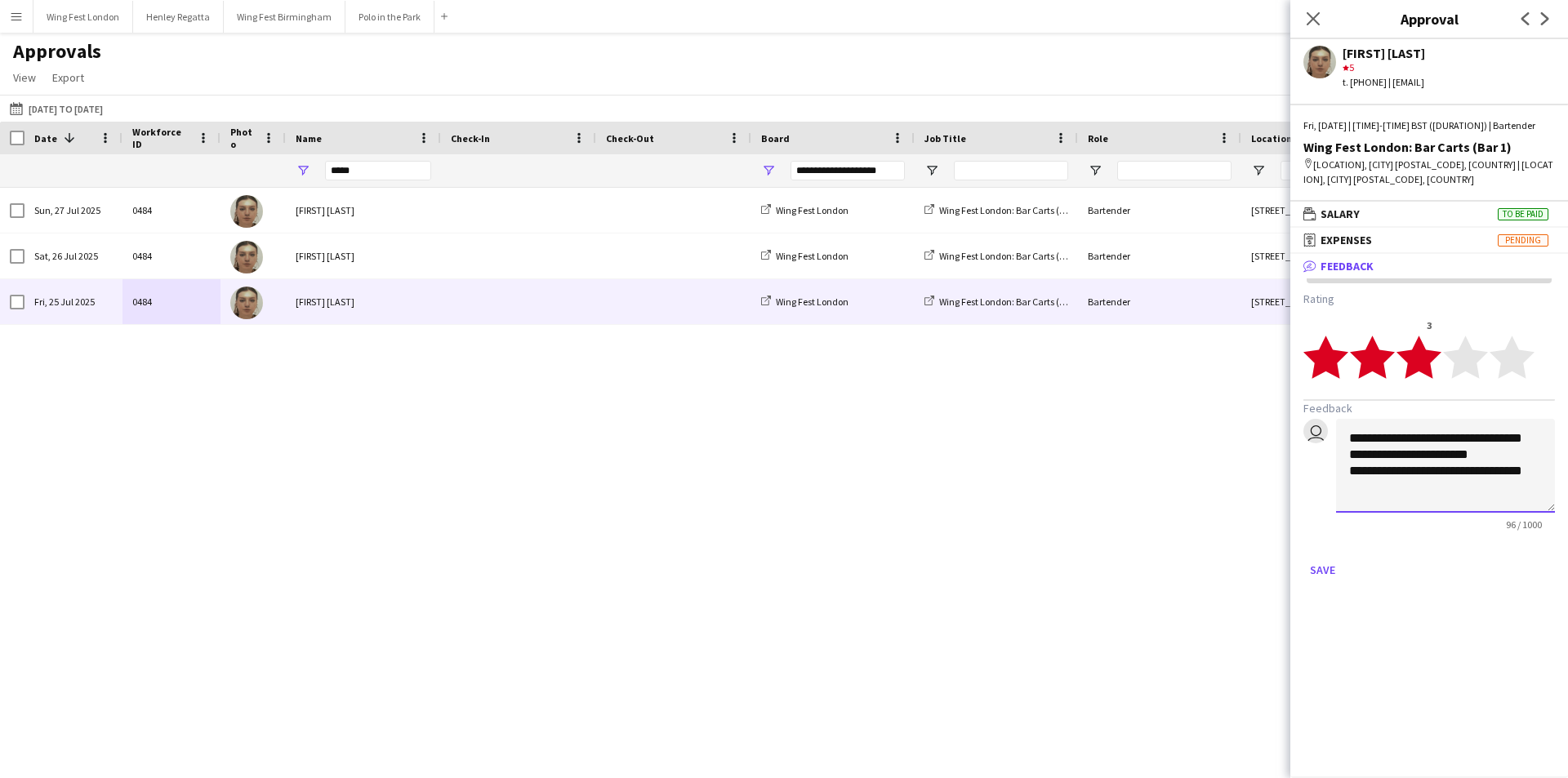 scroll, scrollTop: 2, scrollLeft: 0, axis: vertical 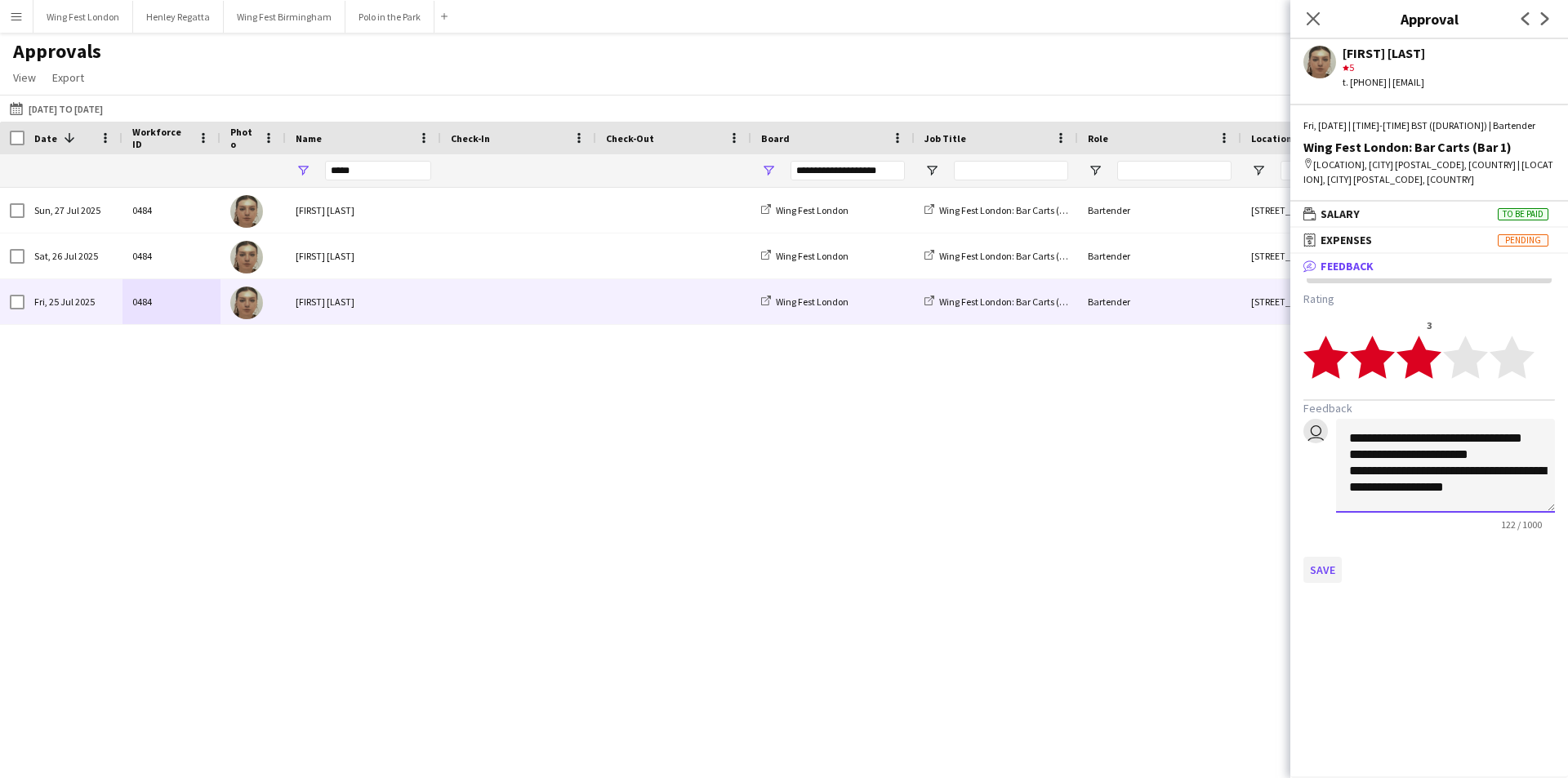 type on "**********" 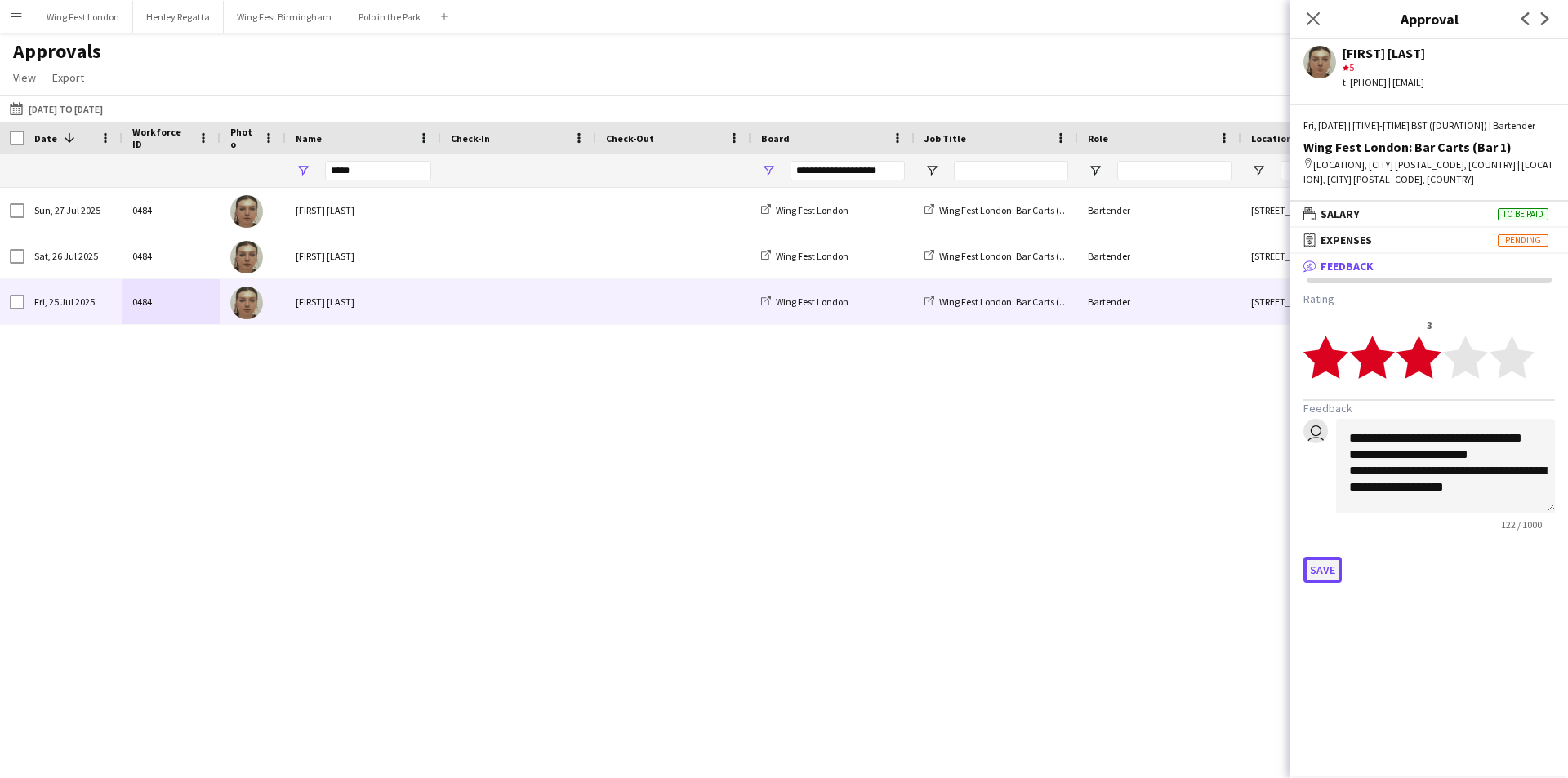 click on "Save" at bounding box center [1322, 570] 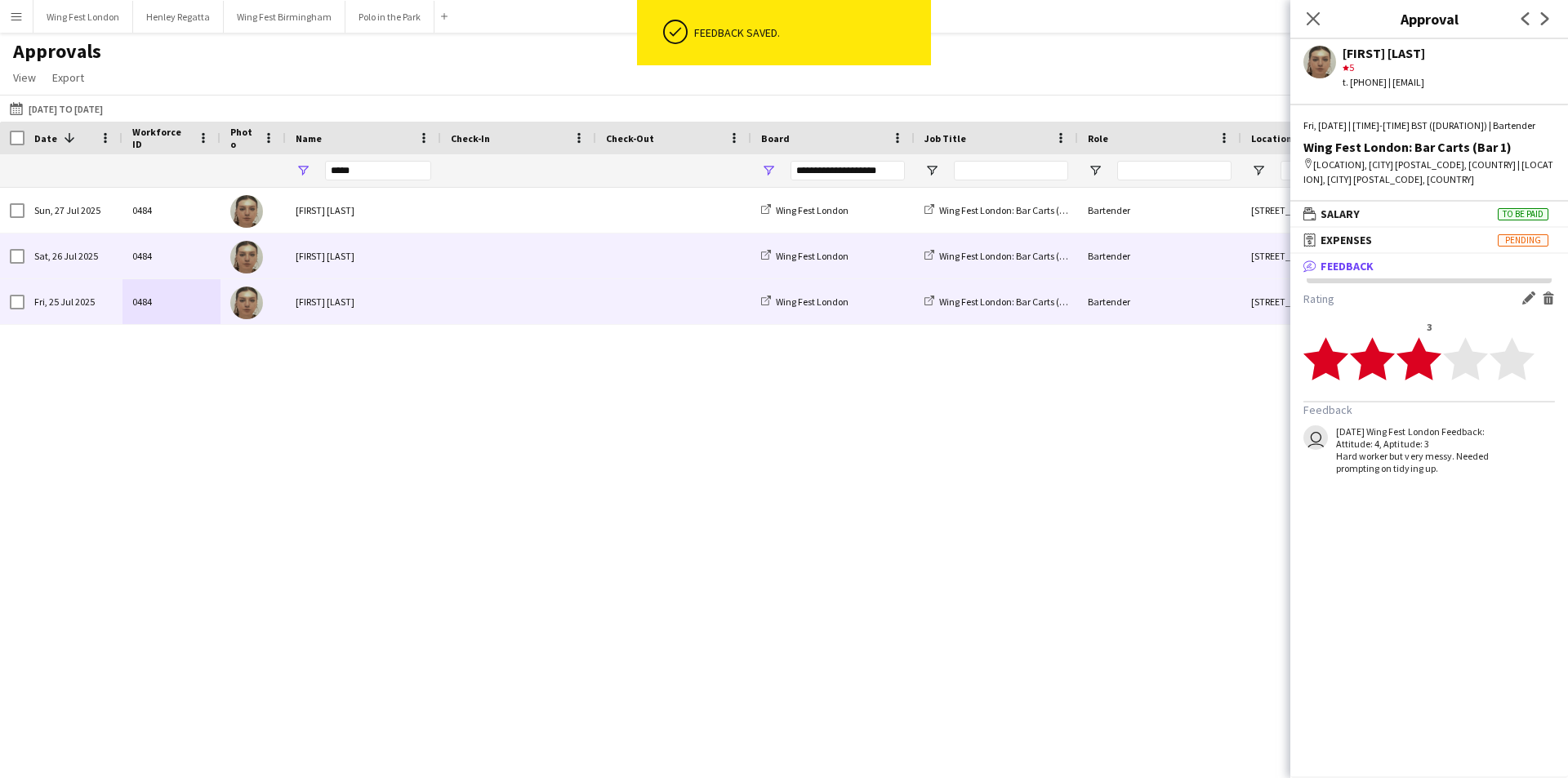click on "[FIRST] [LAST]" at bounding box center [363, 256] 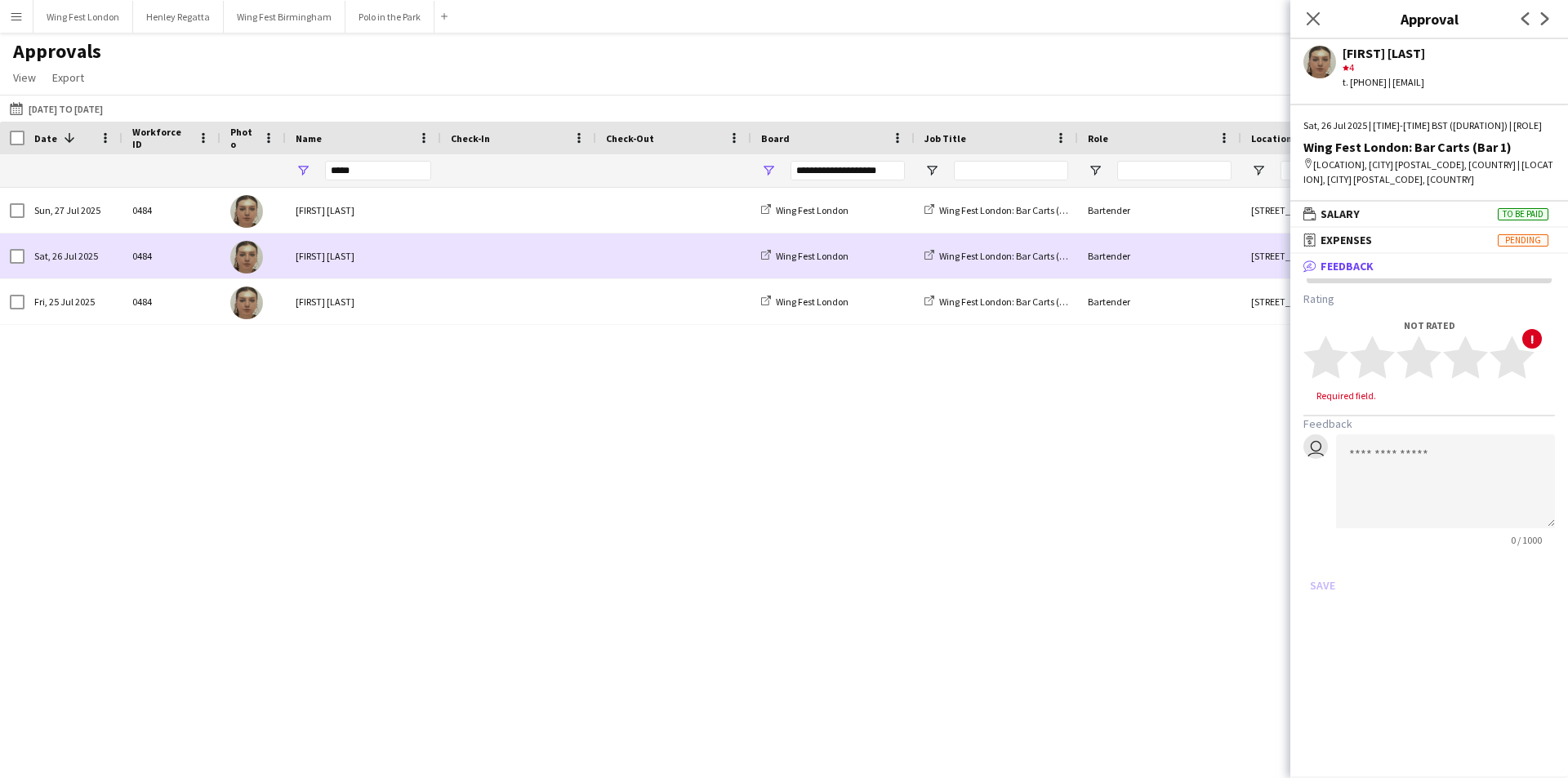 click on "[FIRST] [LAST]" at bounding box center (363, 256) 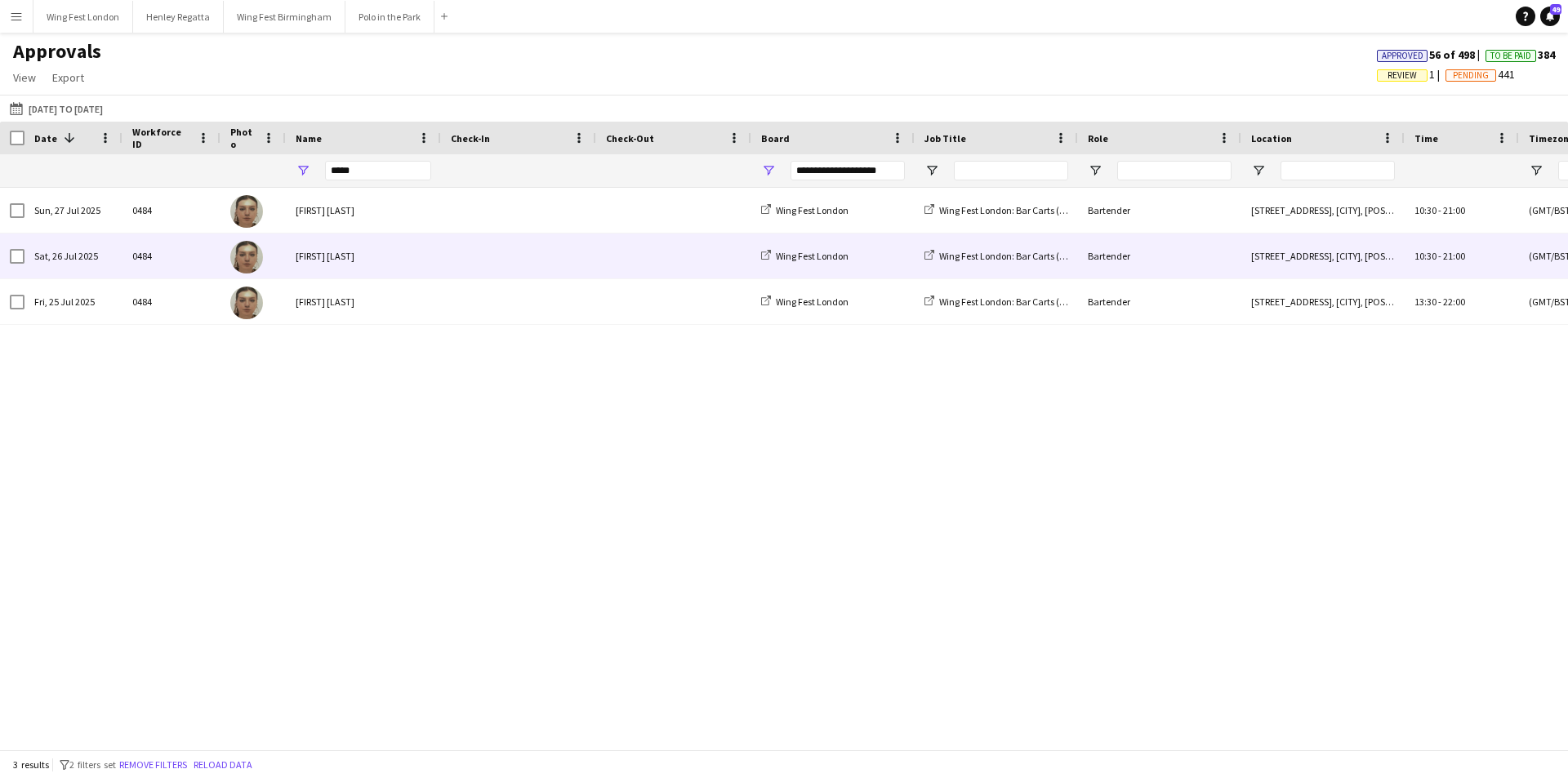 click on "[FIRST] [LAST]" at bounding box center (363, 256) 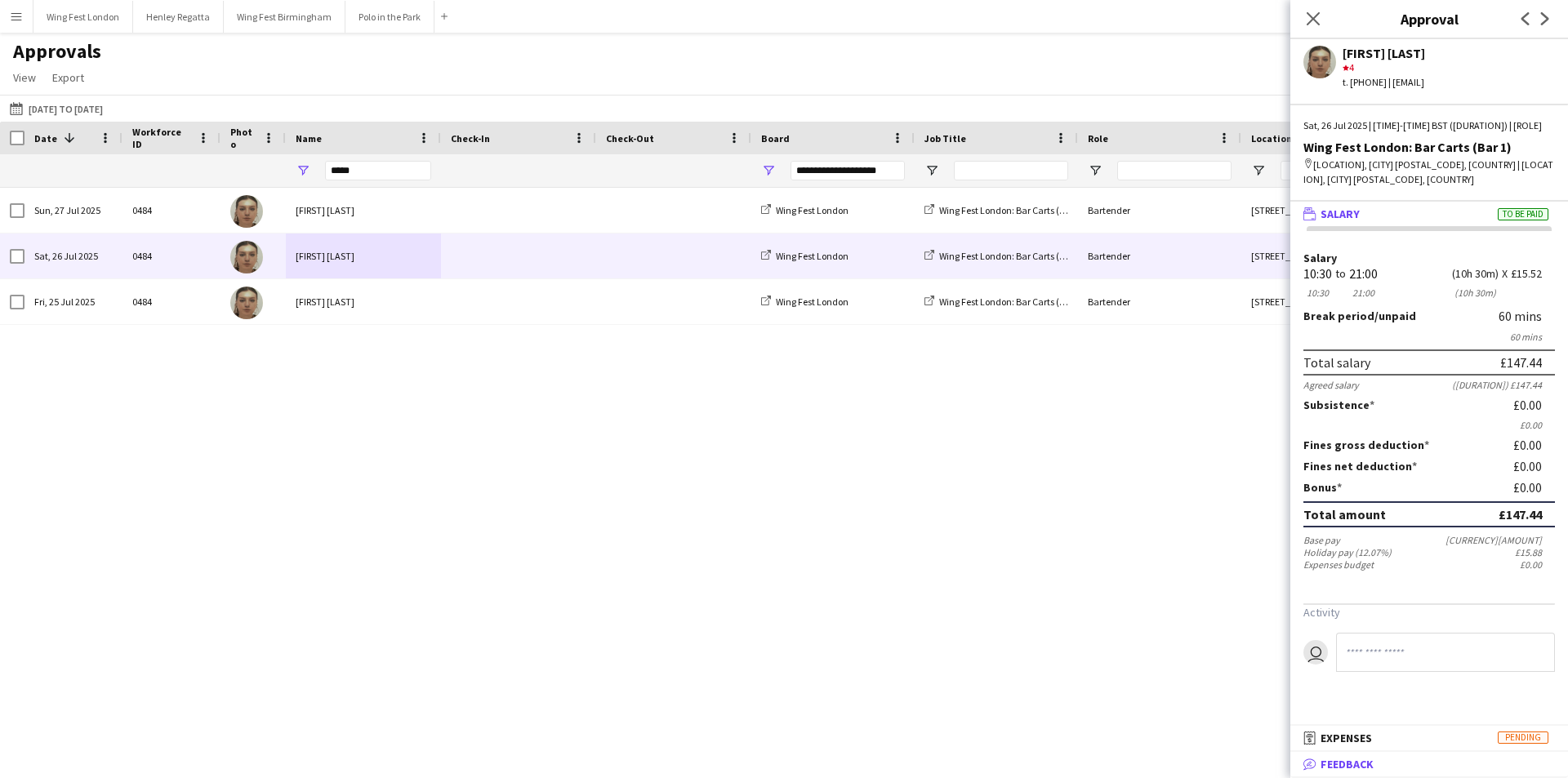 click on "Feedback" at bounding box center (1347, 764) 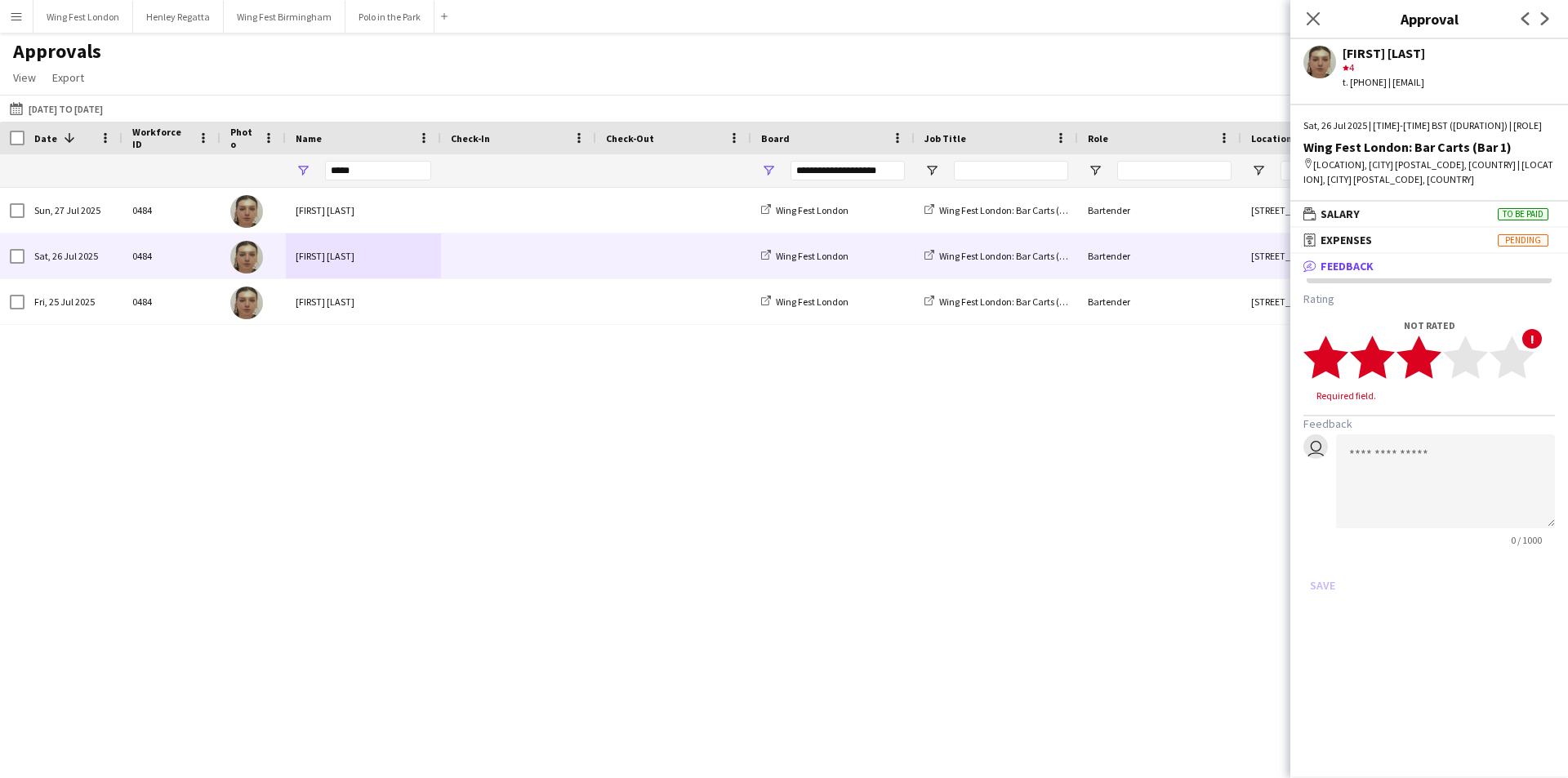 click on "star" 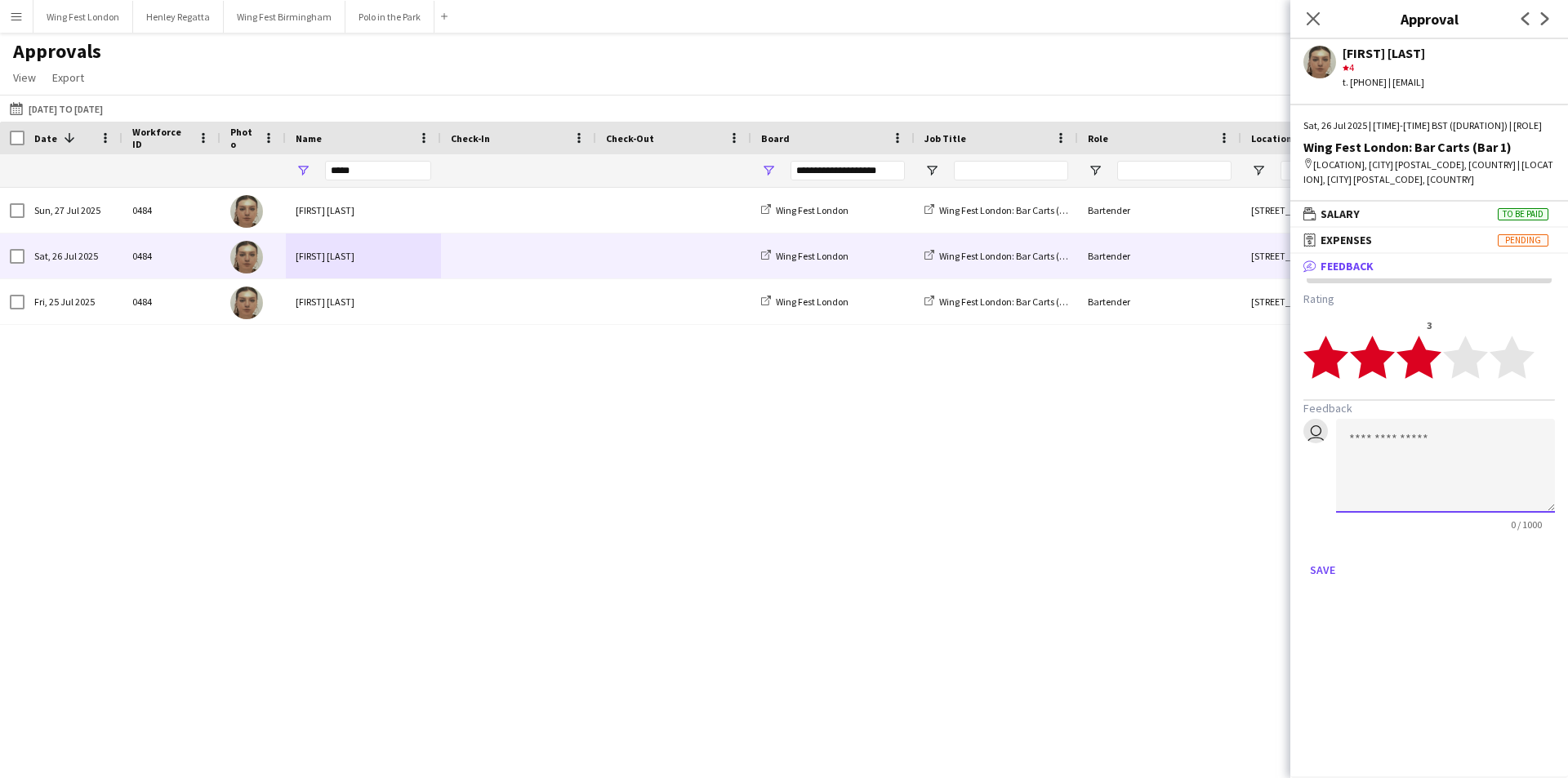 click 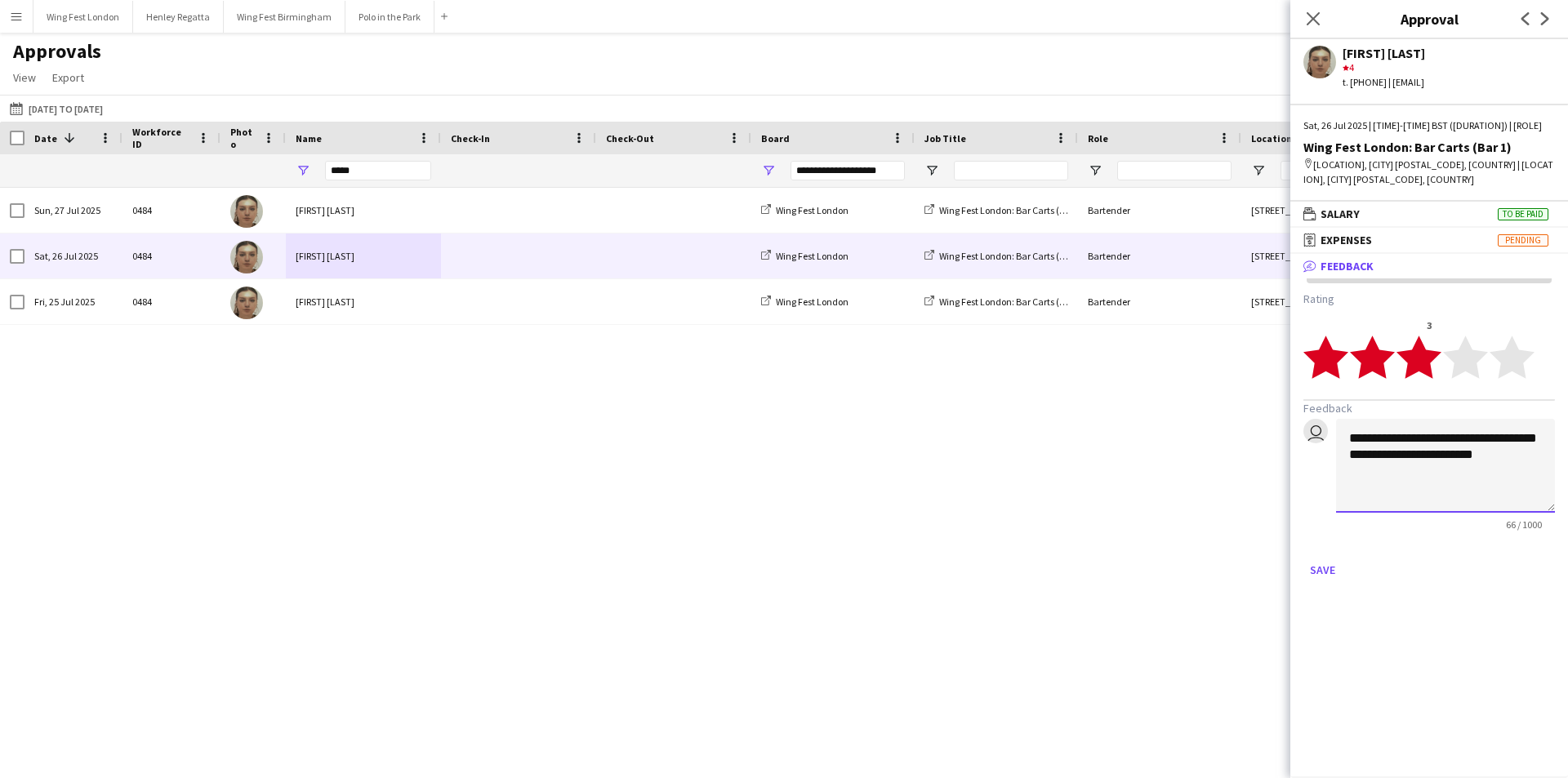 click on "**********" 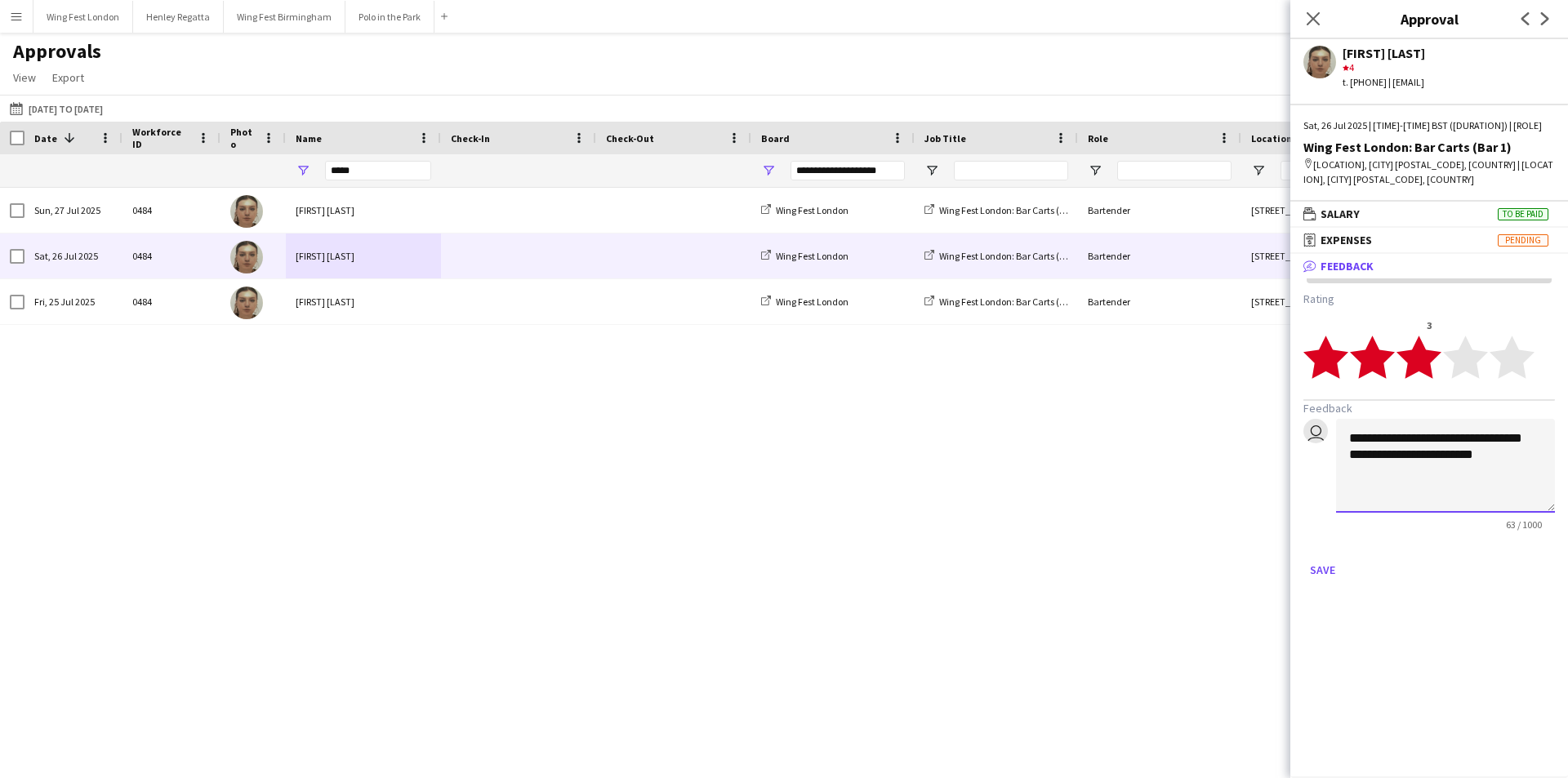 click on "**********" 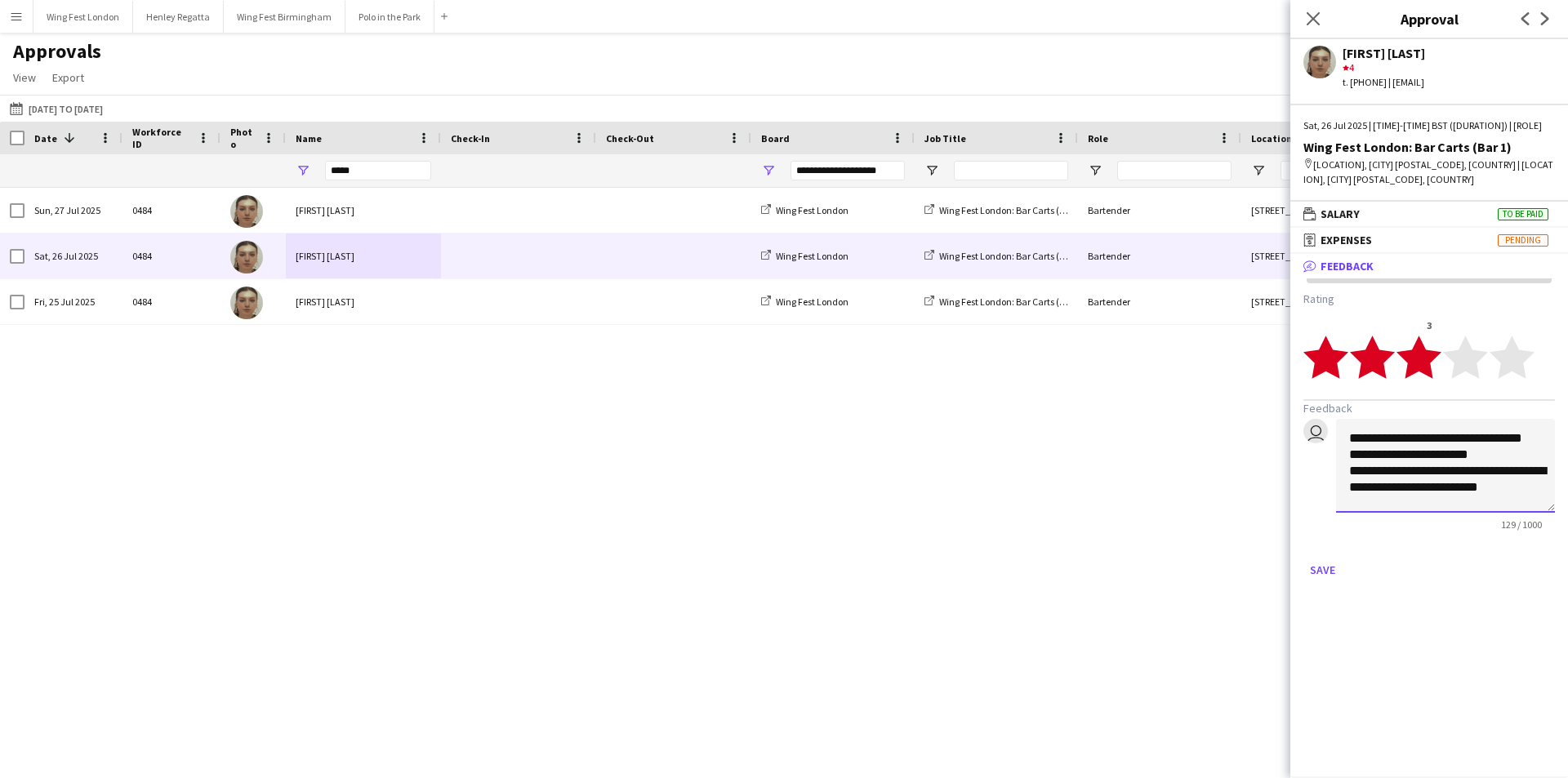 scroll, scrollTop: 18, scrollLeft: 0, axis: vertical 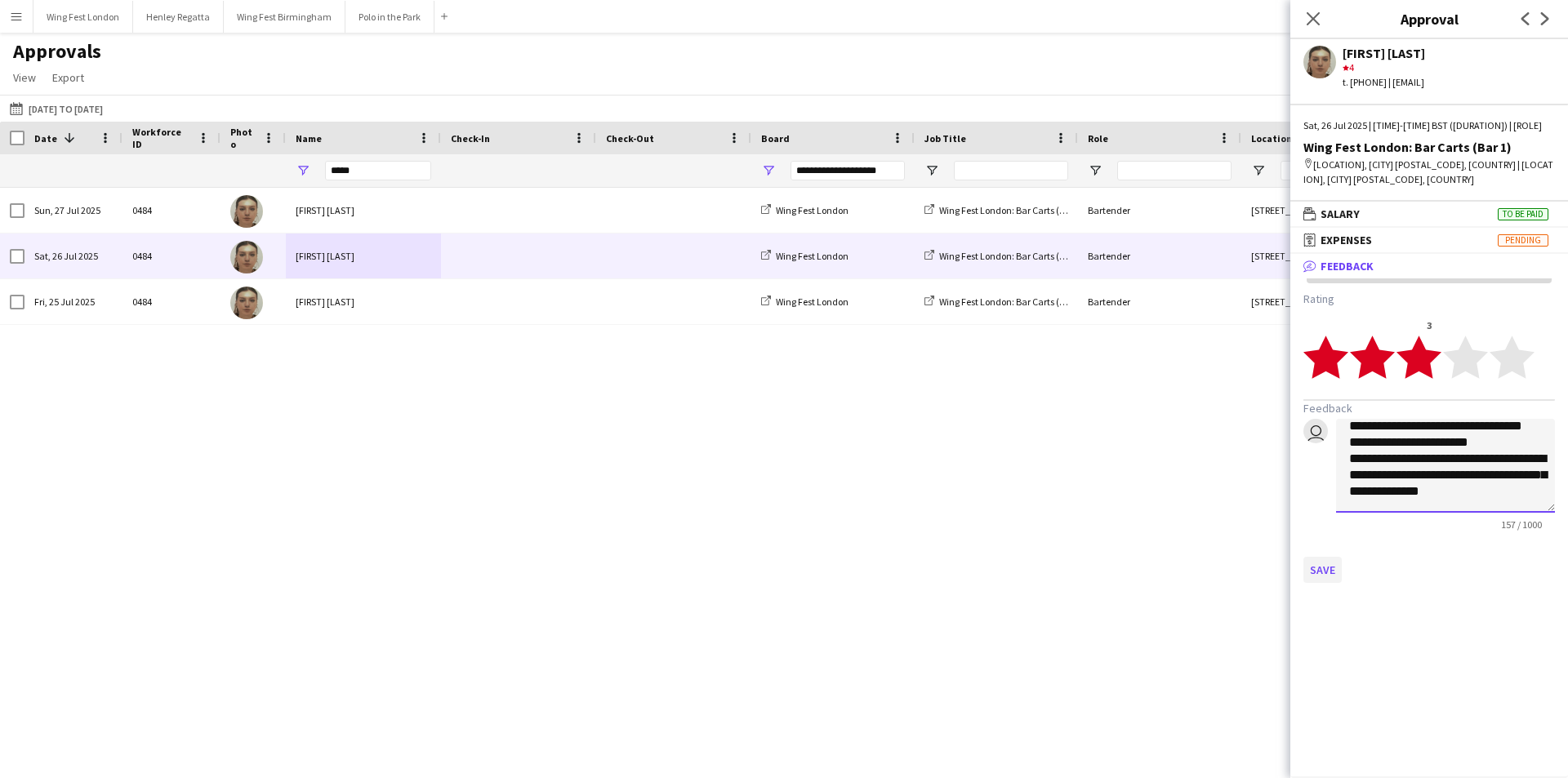 type on "**********" 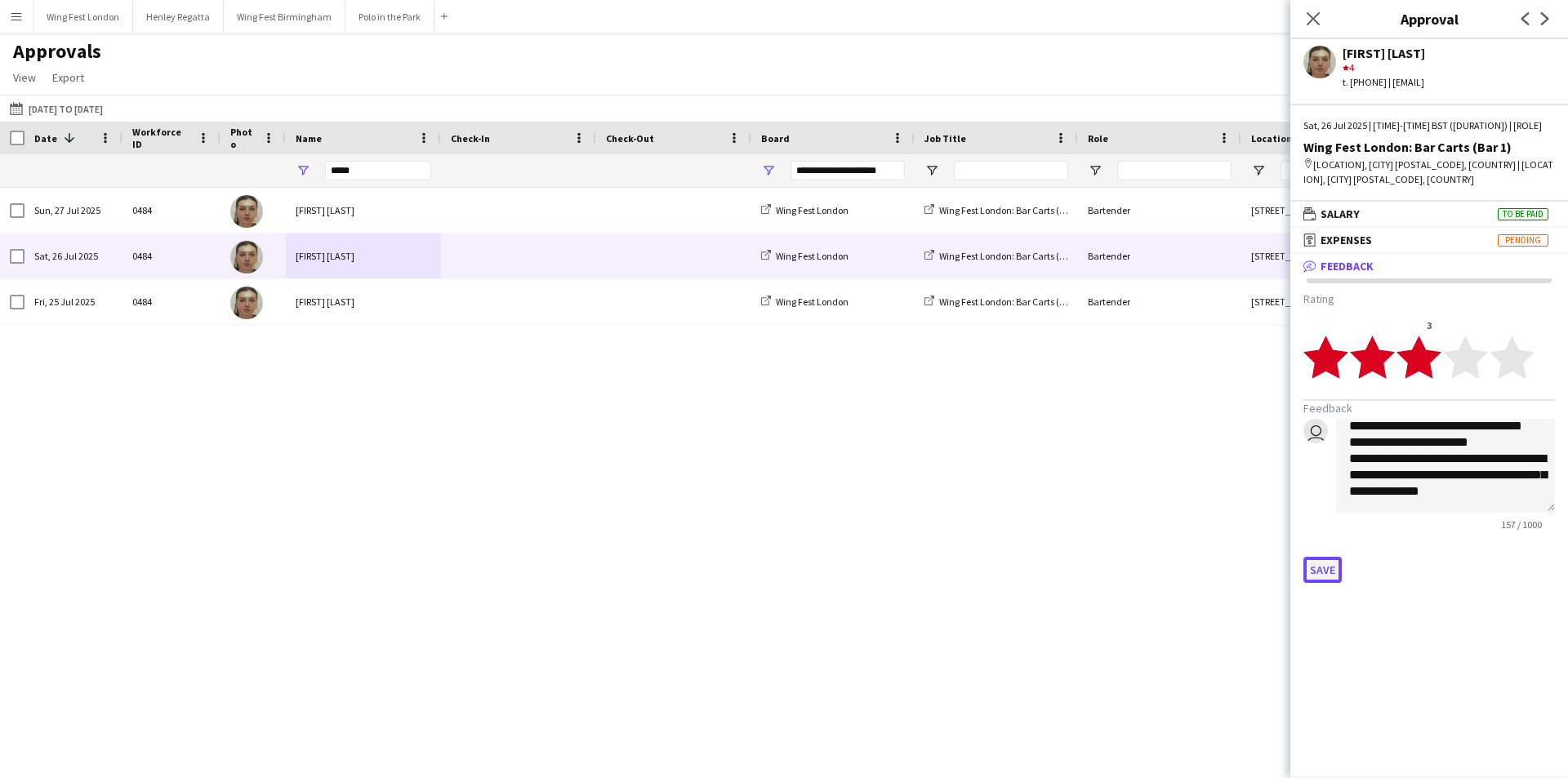 click on "Save" at bounding box center [1322, 570] 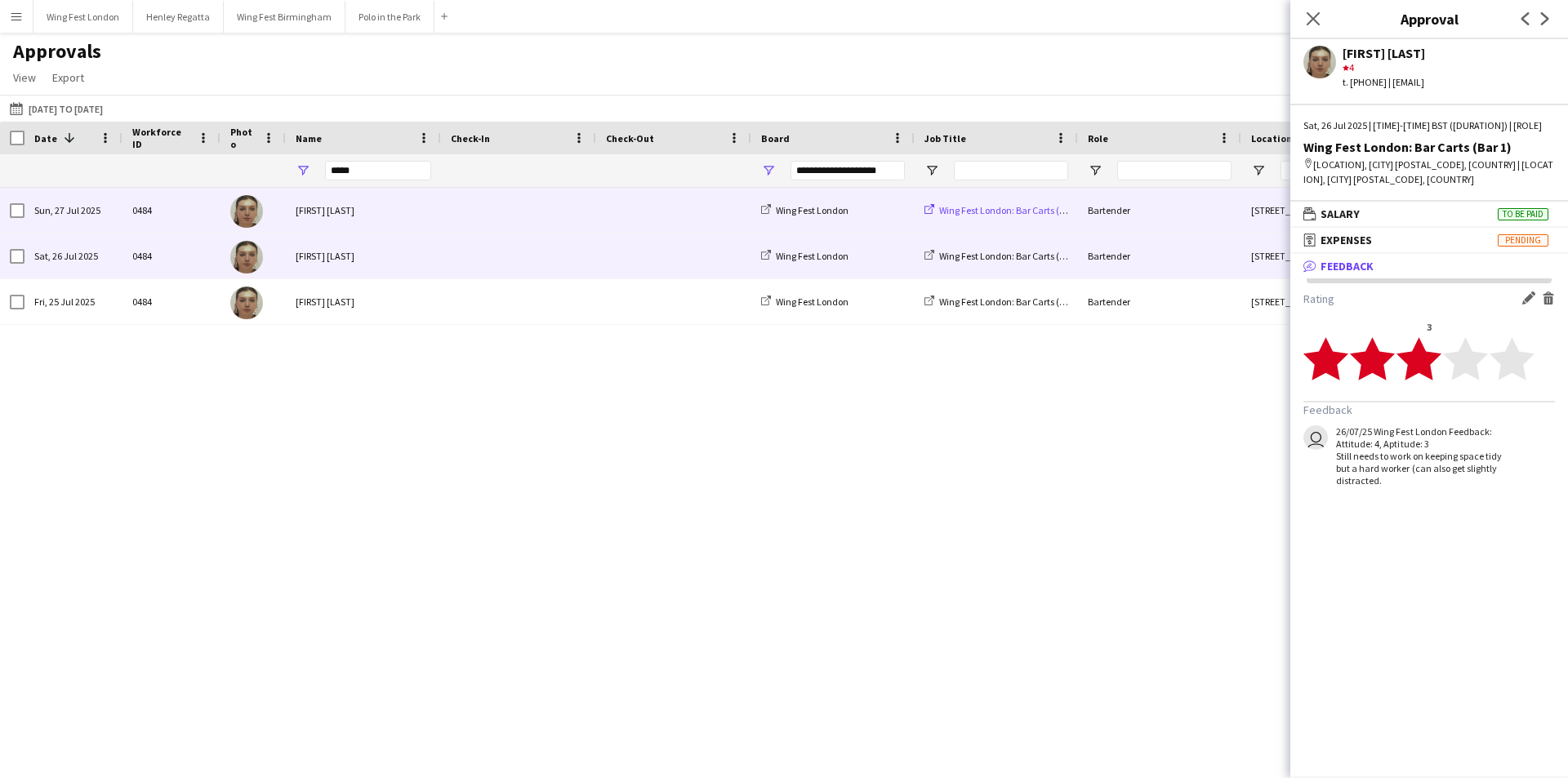 click on "Wing Fest London: Bar Carts (Bar 1)" at bounding box center (1011, 210) 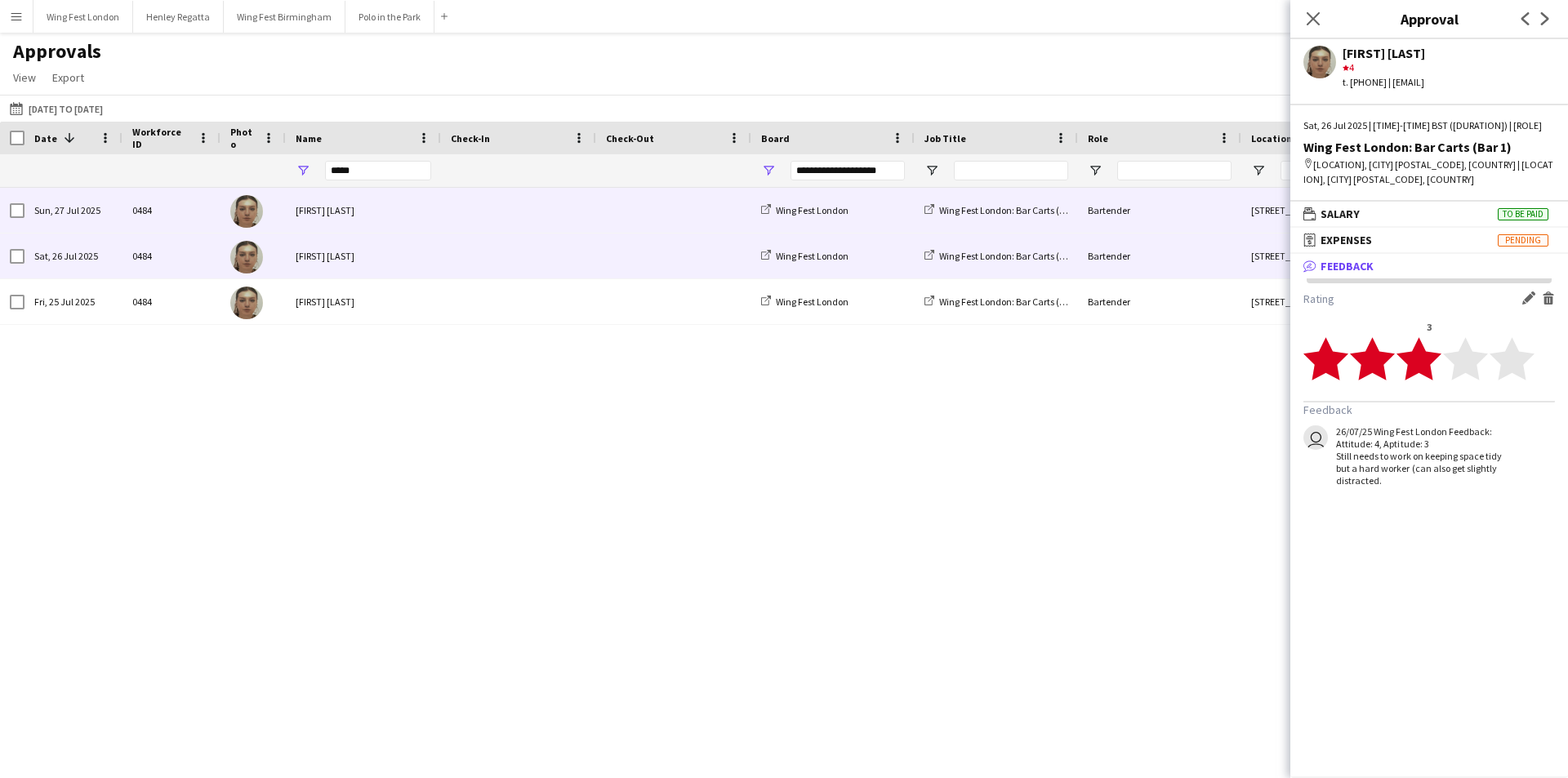 click on "Sun, 27 Jul 2025" at bounding box center (74, 210) 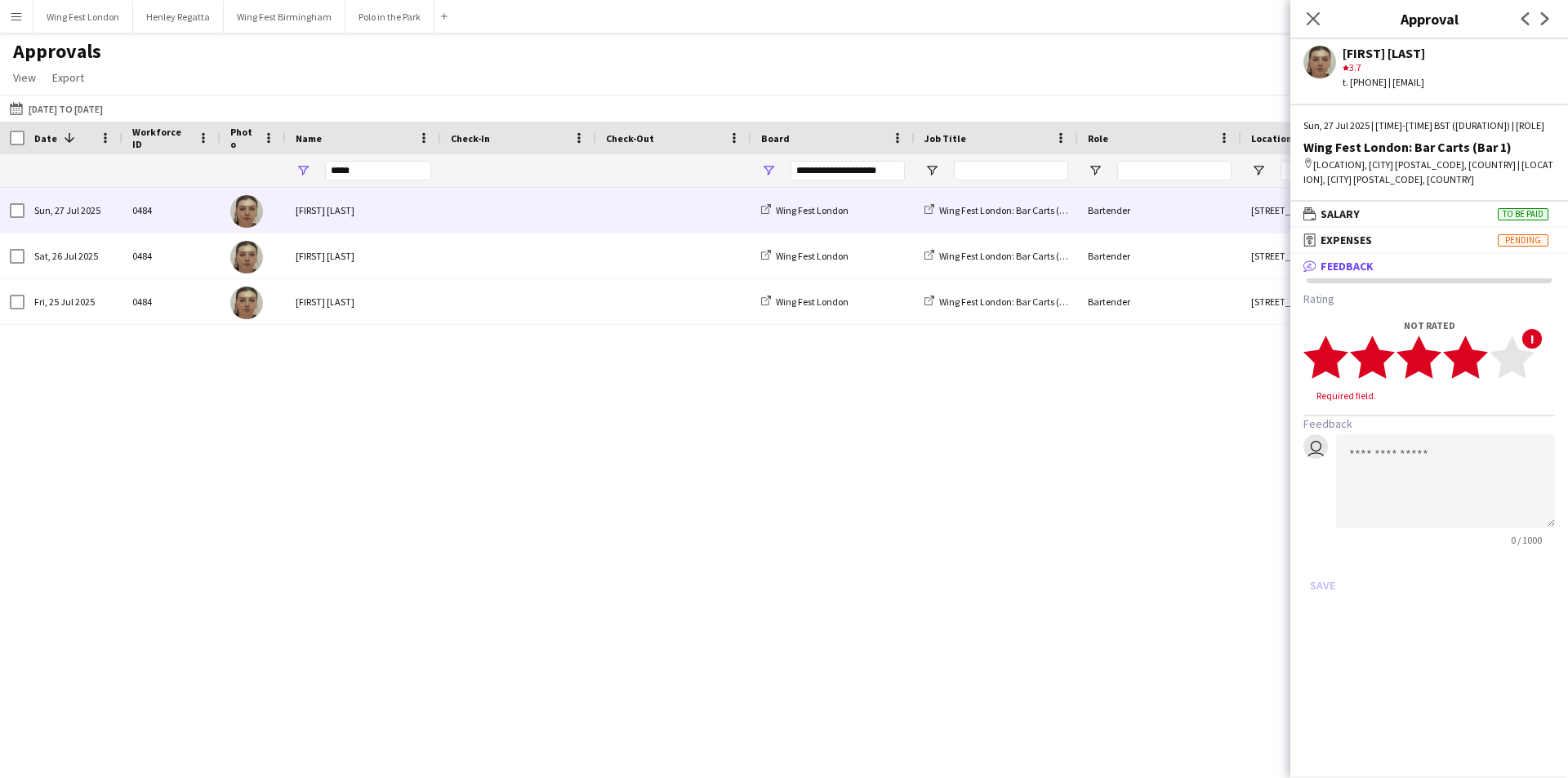 click 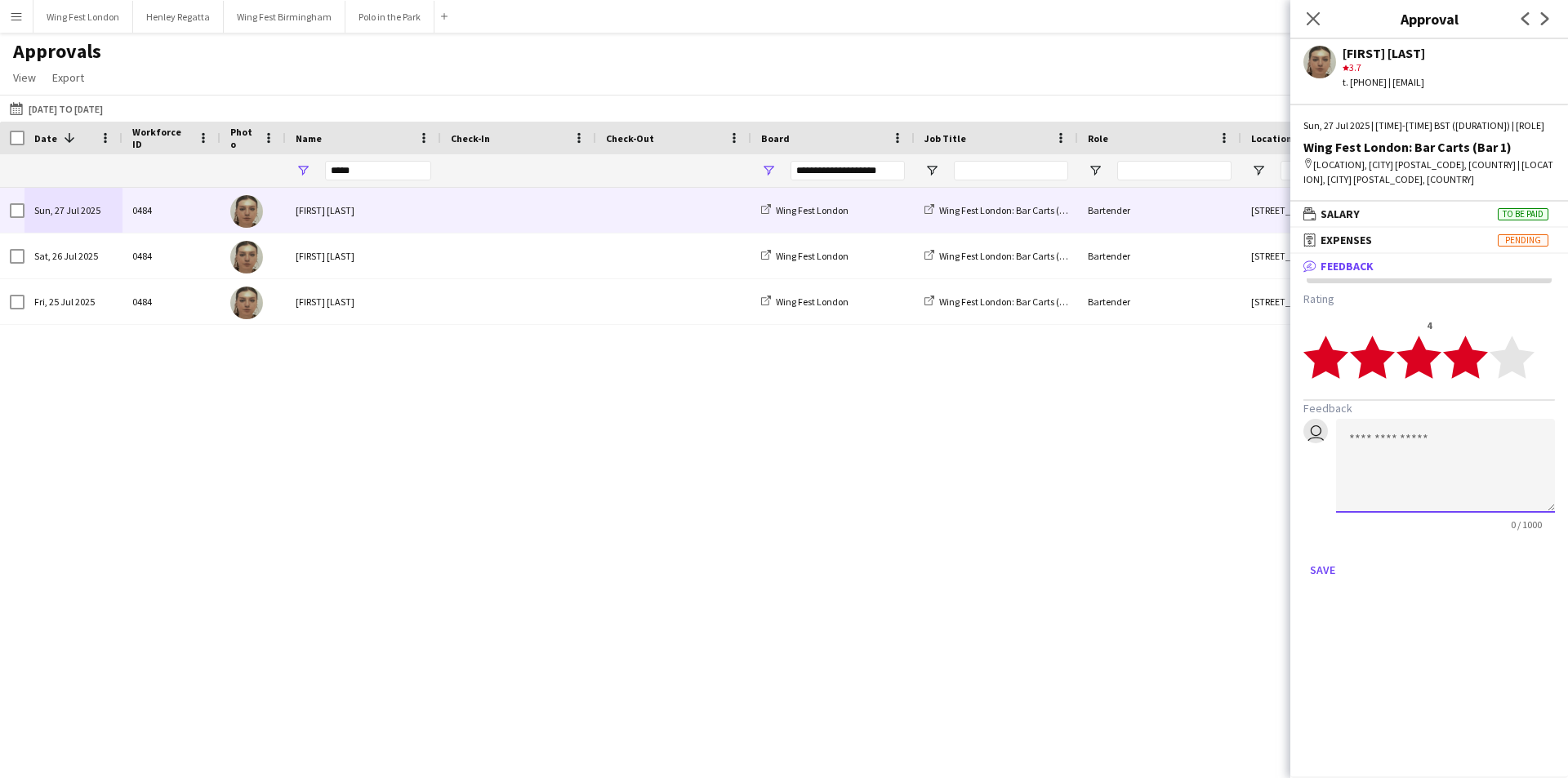 click 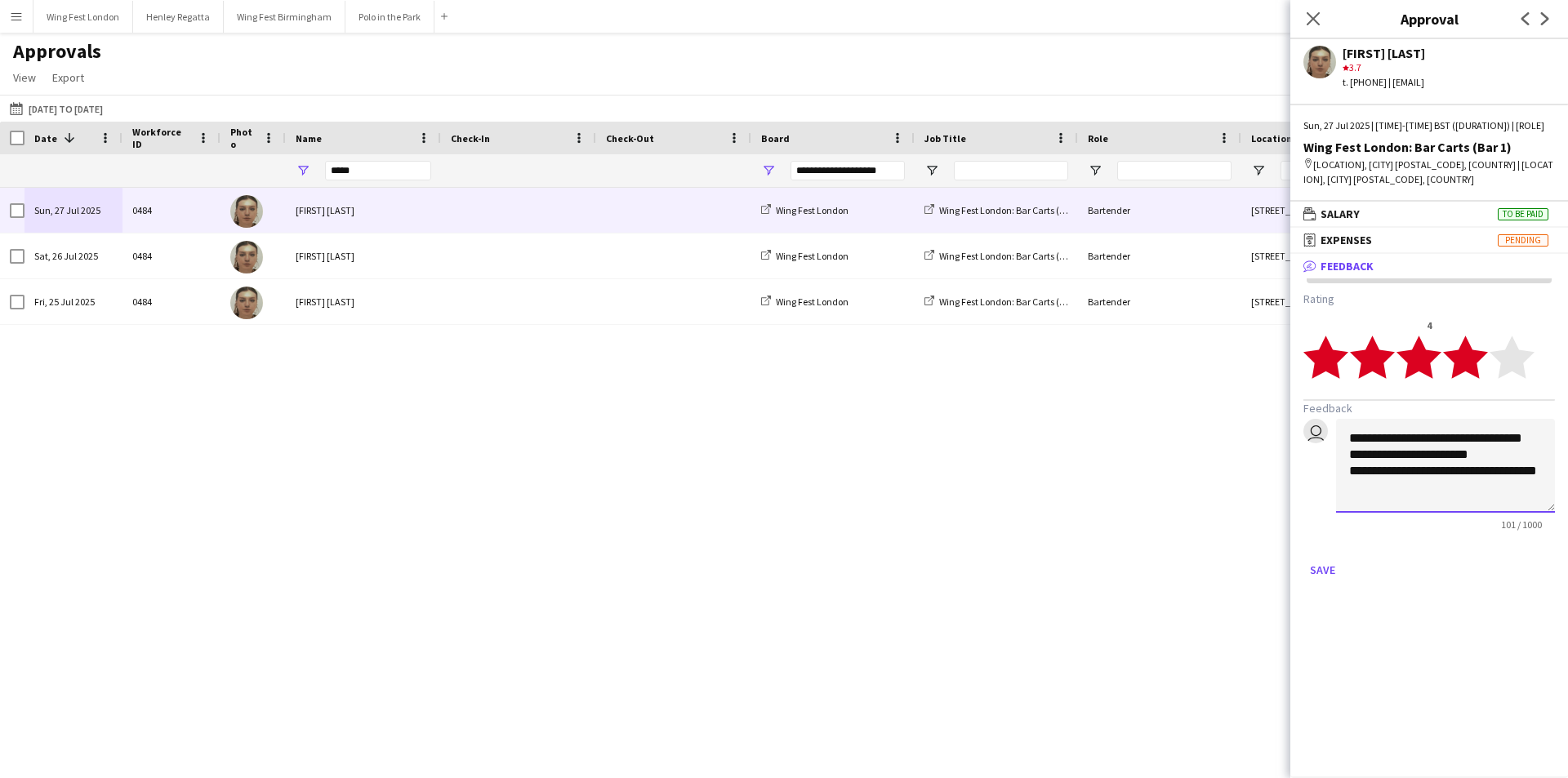 scroll, scrollTop: 2, scrollLeft: 0, axis: vertical 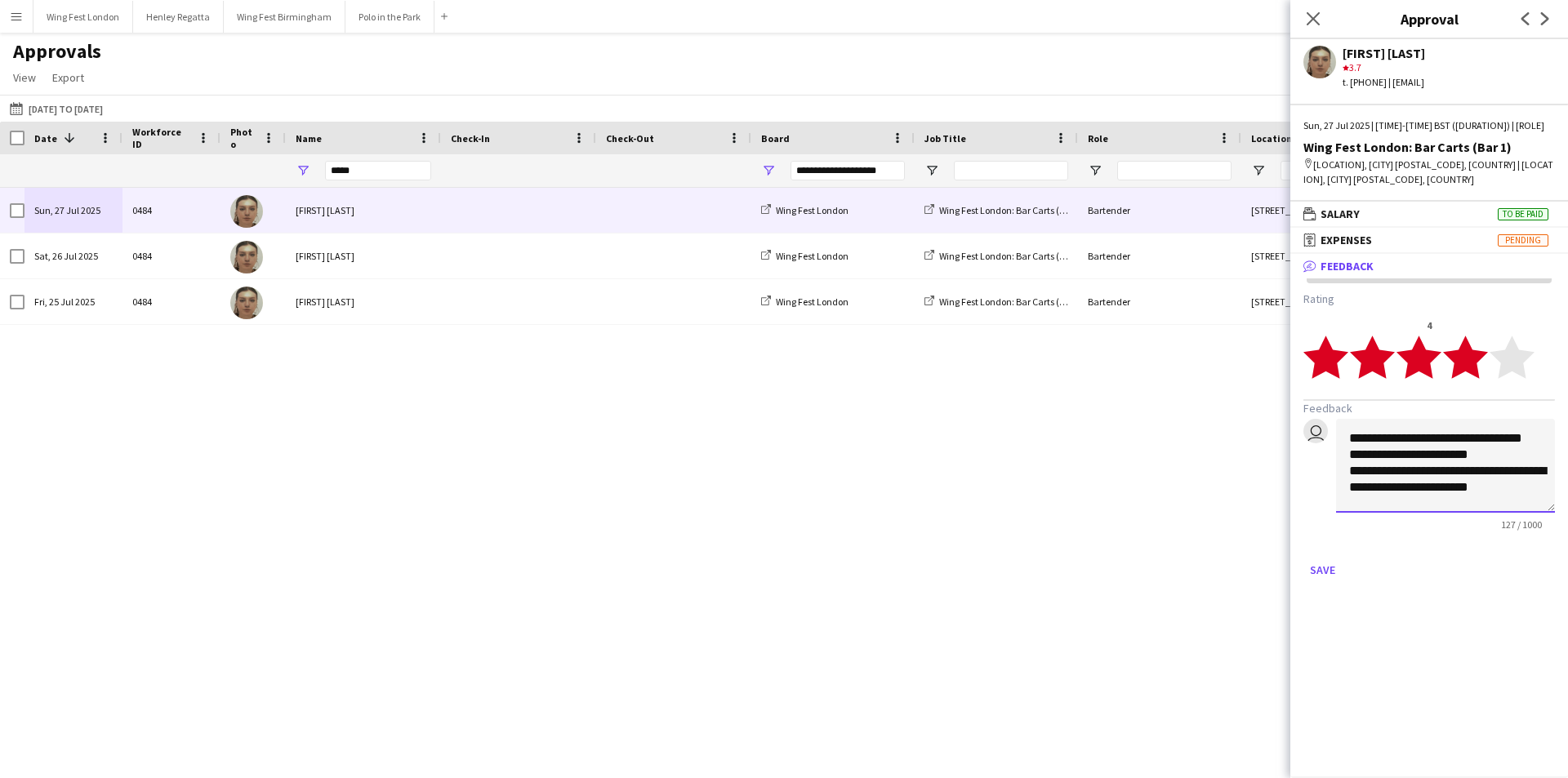 click on "**********" 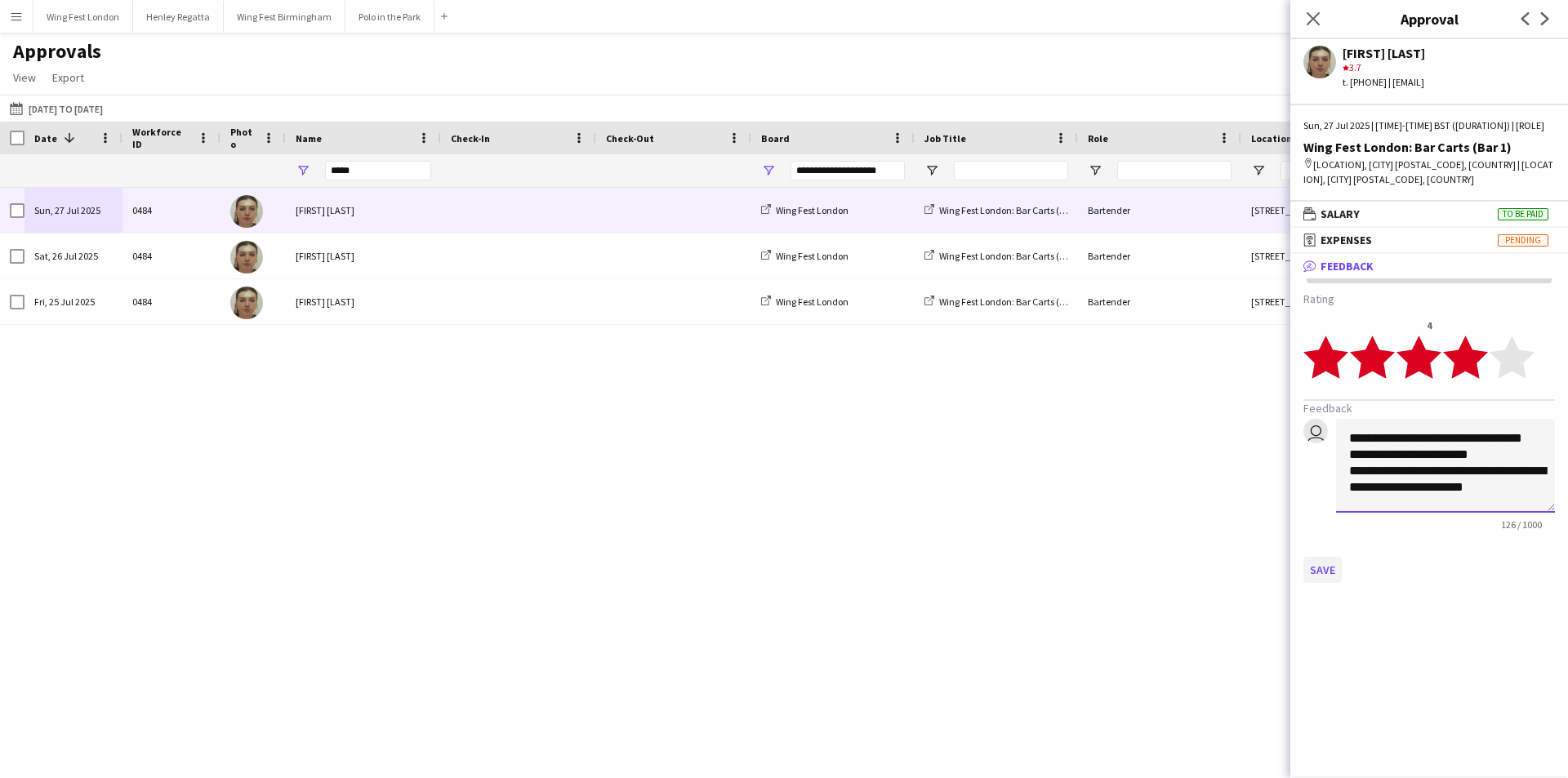 type on "**********" 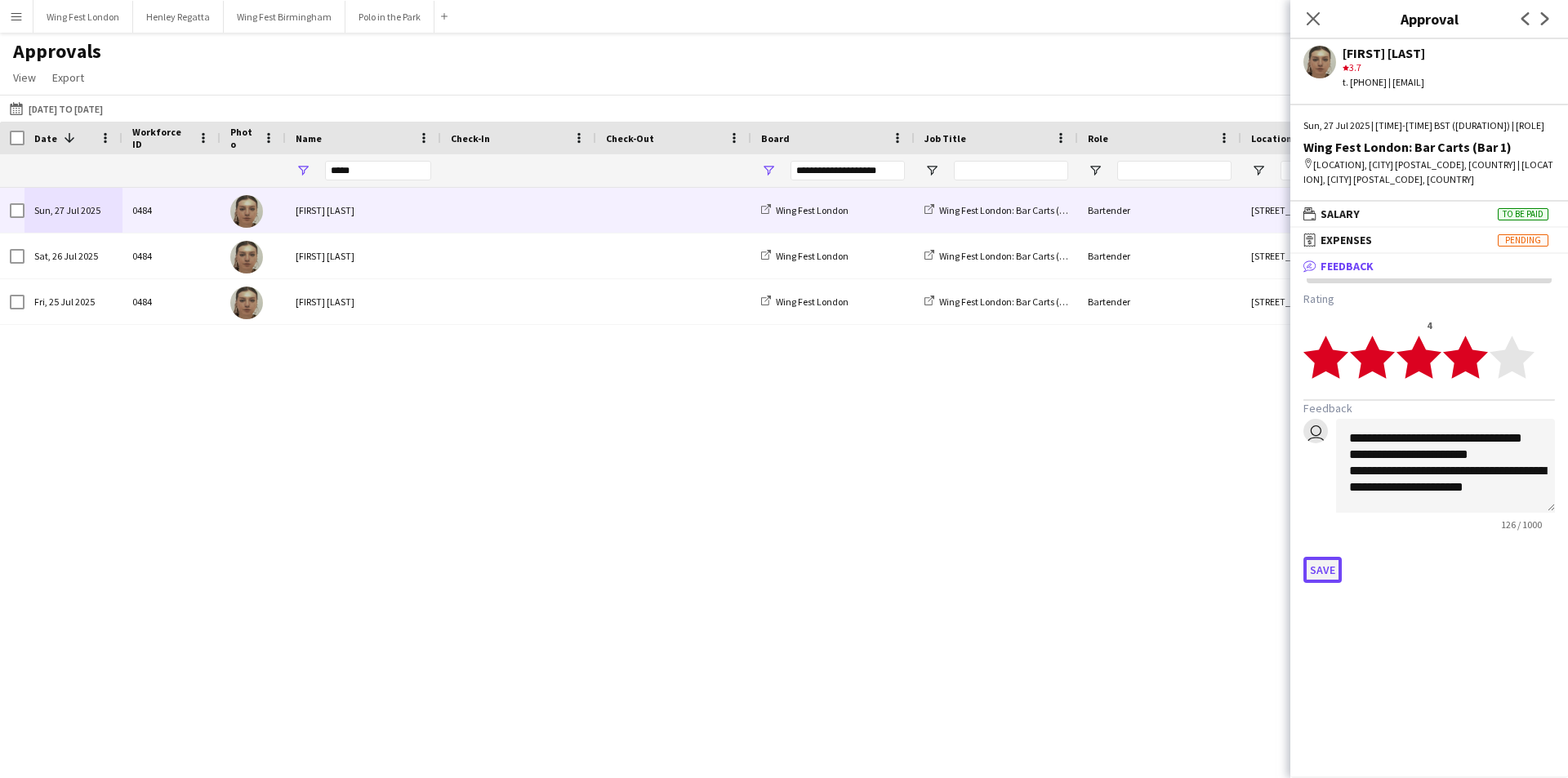 click on "Save" at bounding box center [1322, 570] 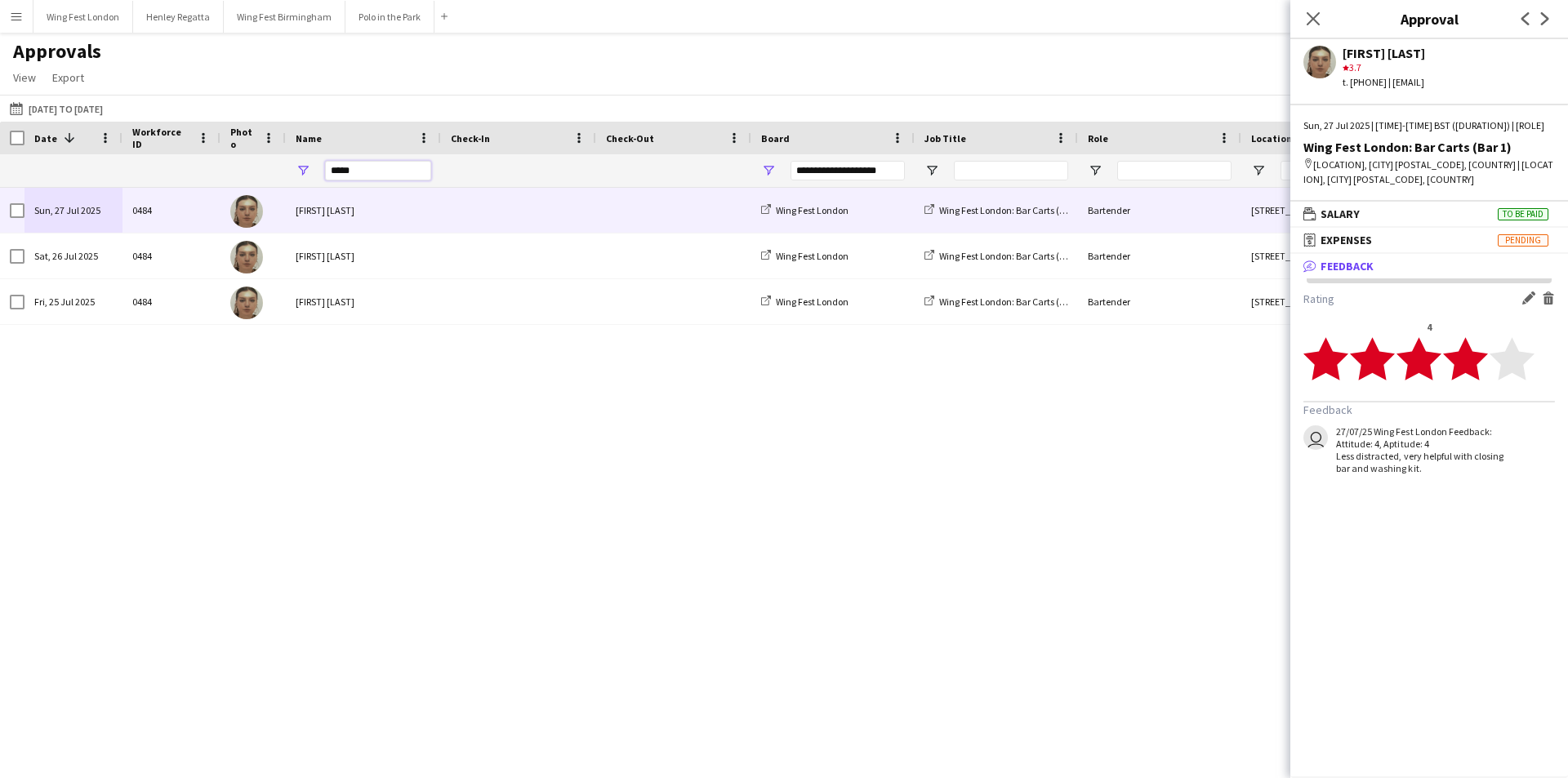 click on "*****" at bounding box center (378, 171) 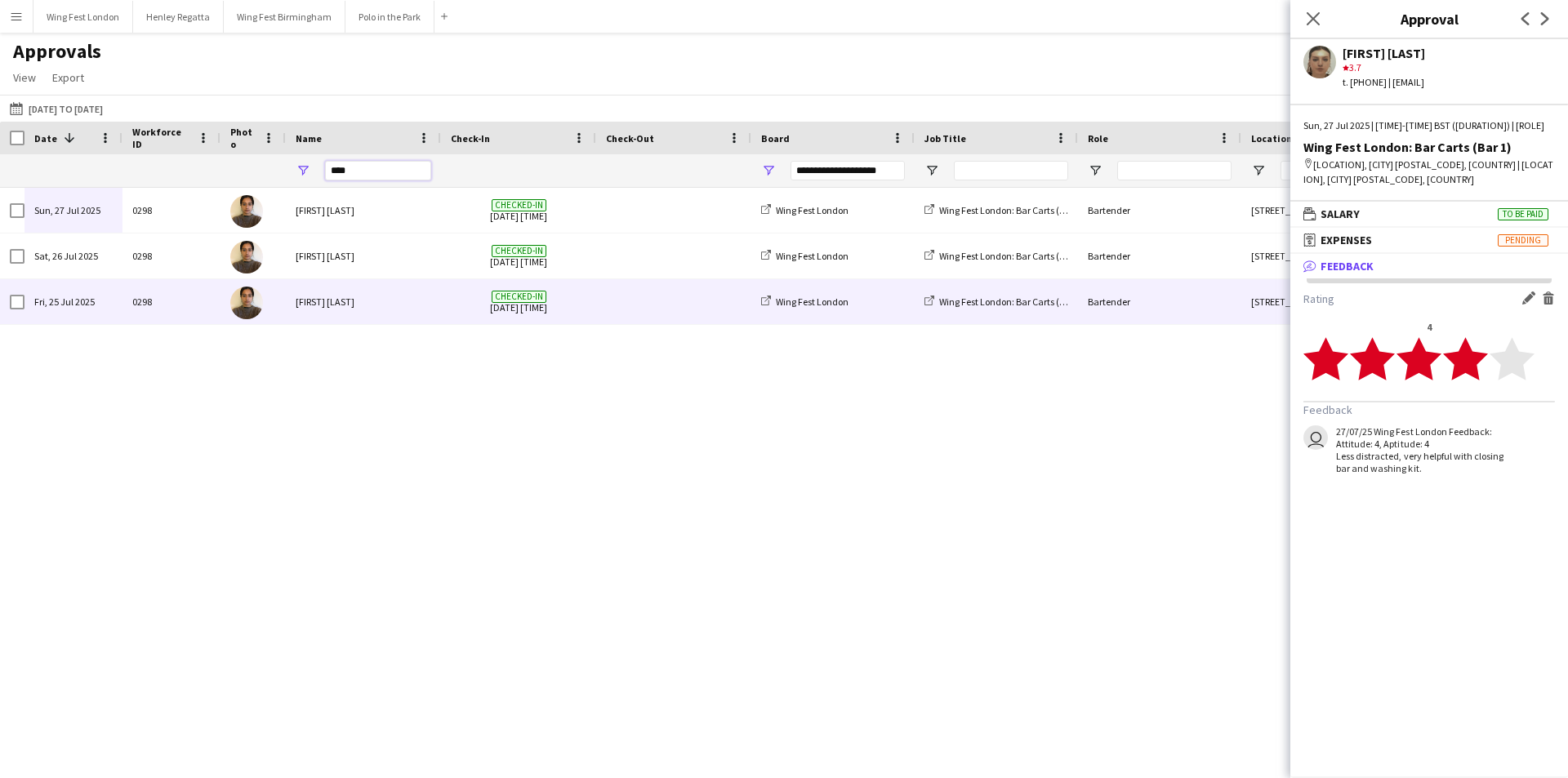 type on "****" 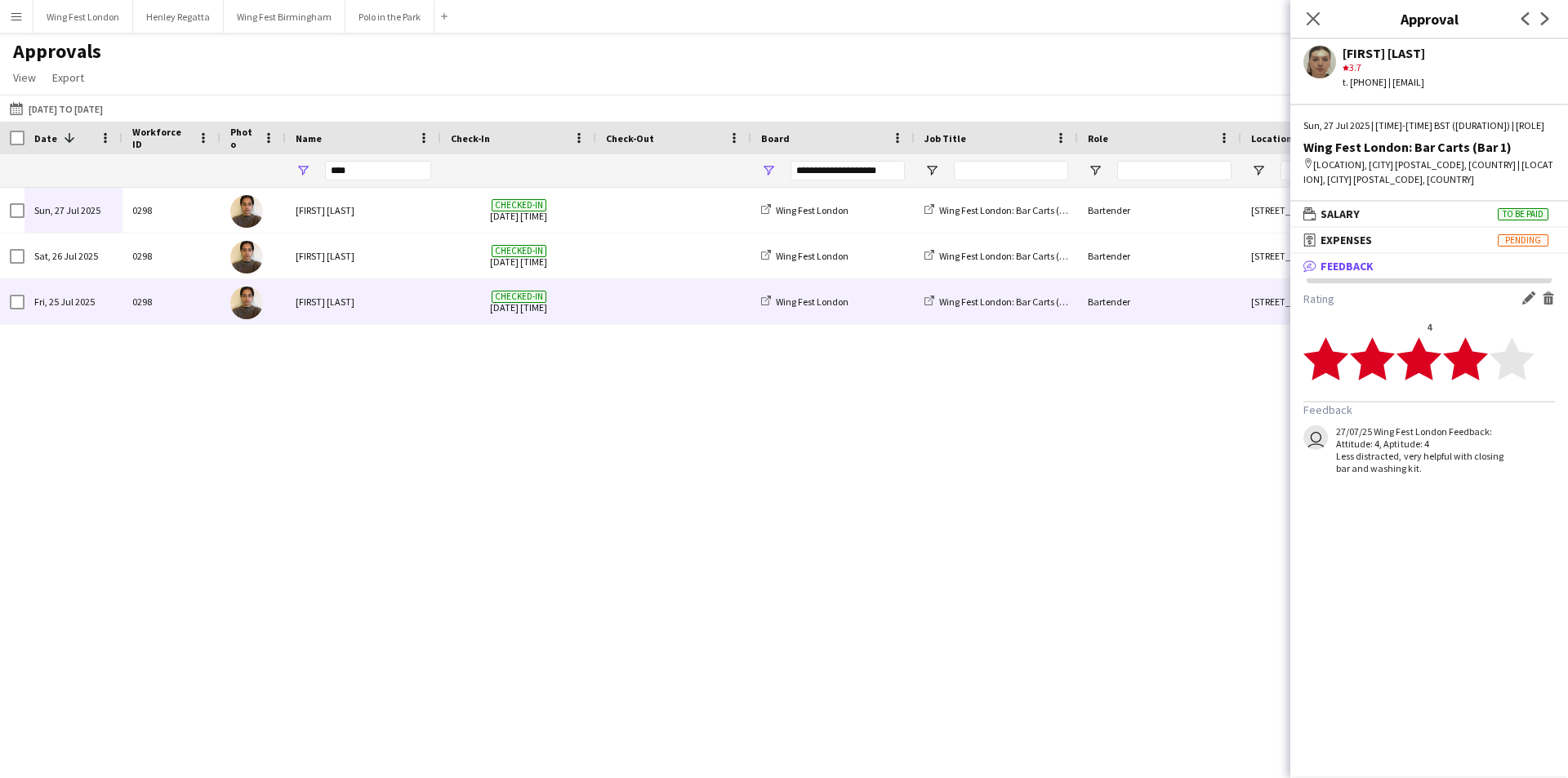 click on "[FIRST] [LAST]" at bounding box center (363, 301) 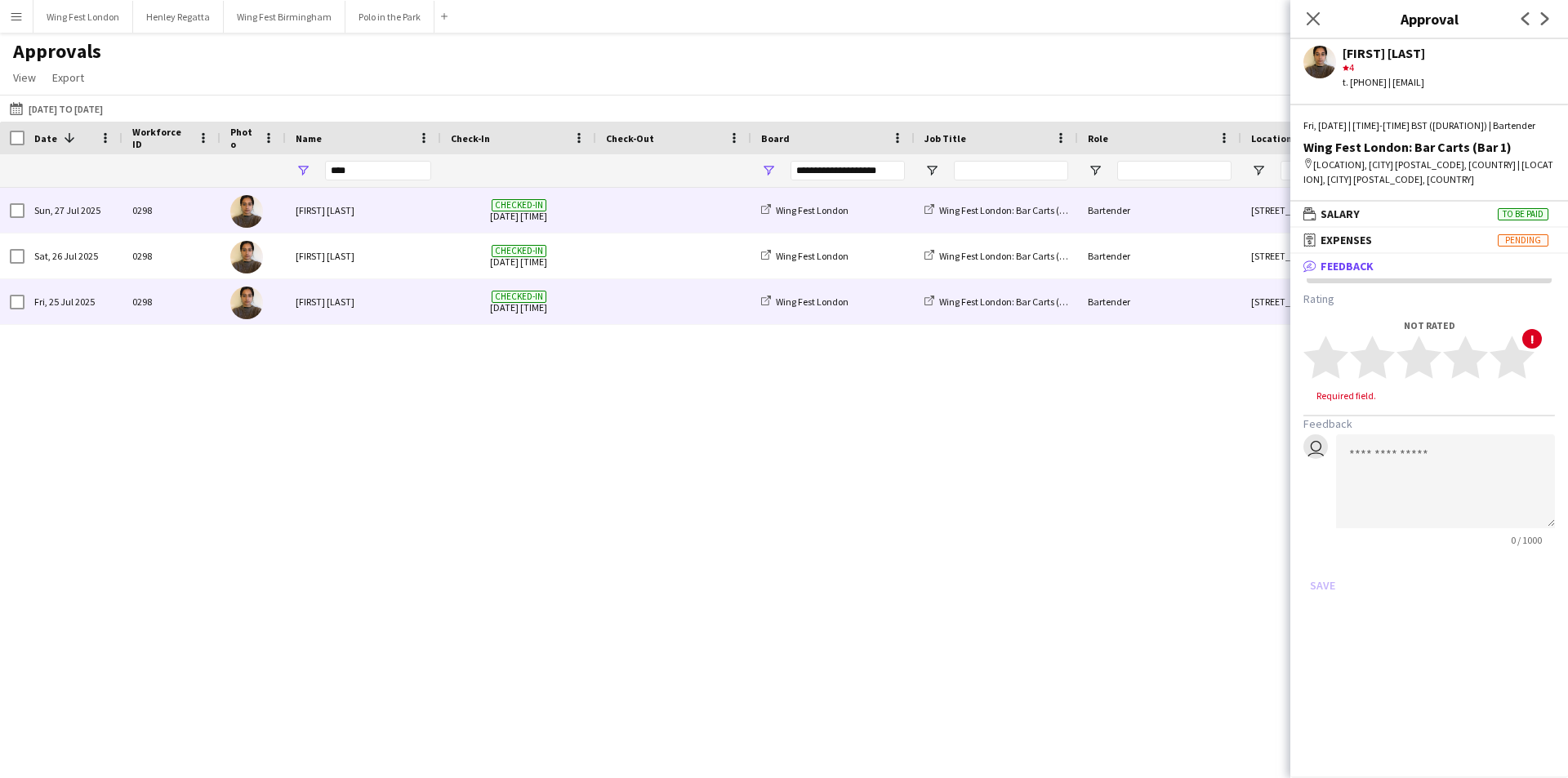 click on "[FIRST] [LAST]" at bounding box center [363, 210] 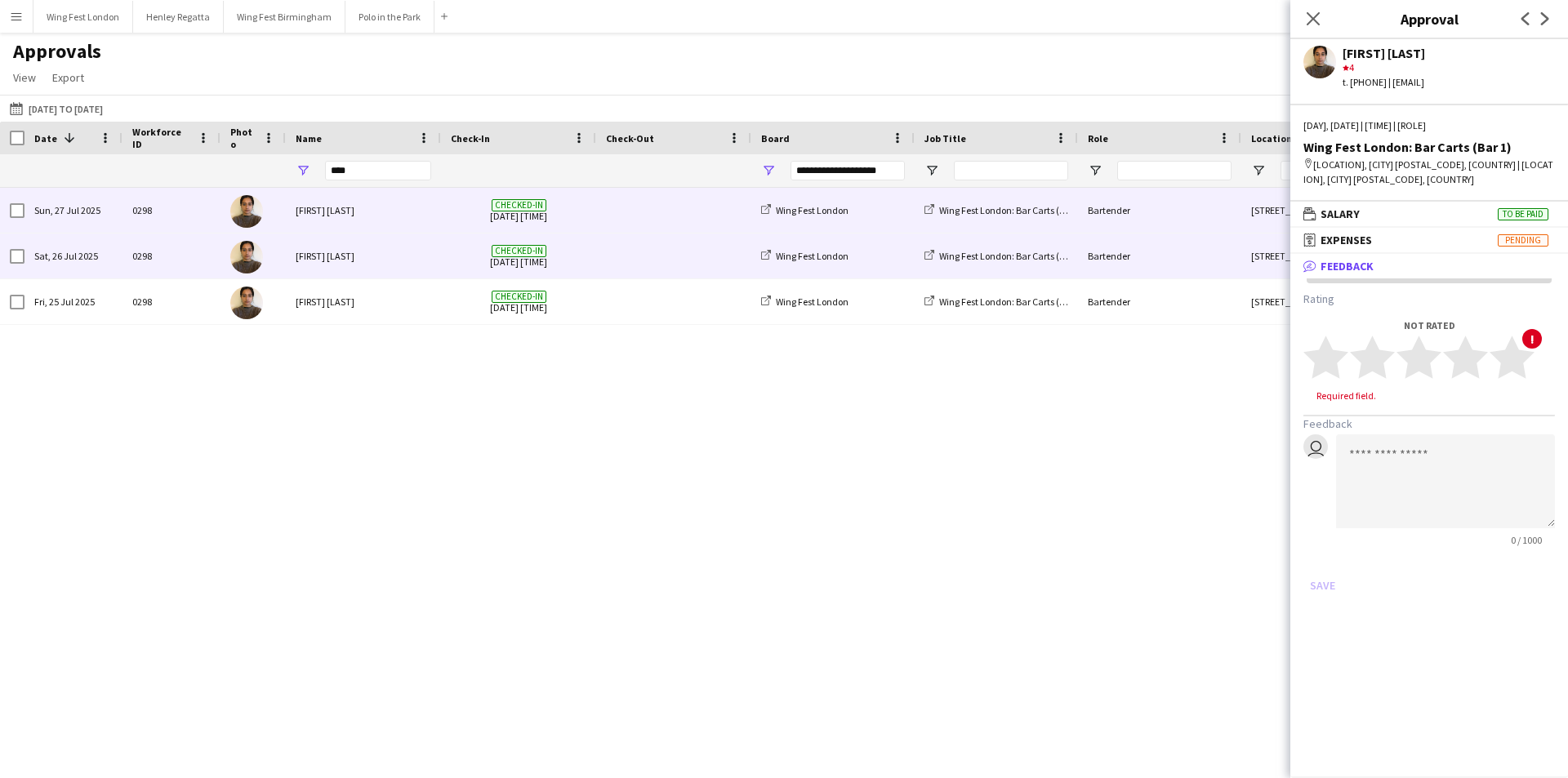 click on "[FIRST] [LAST]" at bounding box center (363, 256) 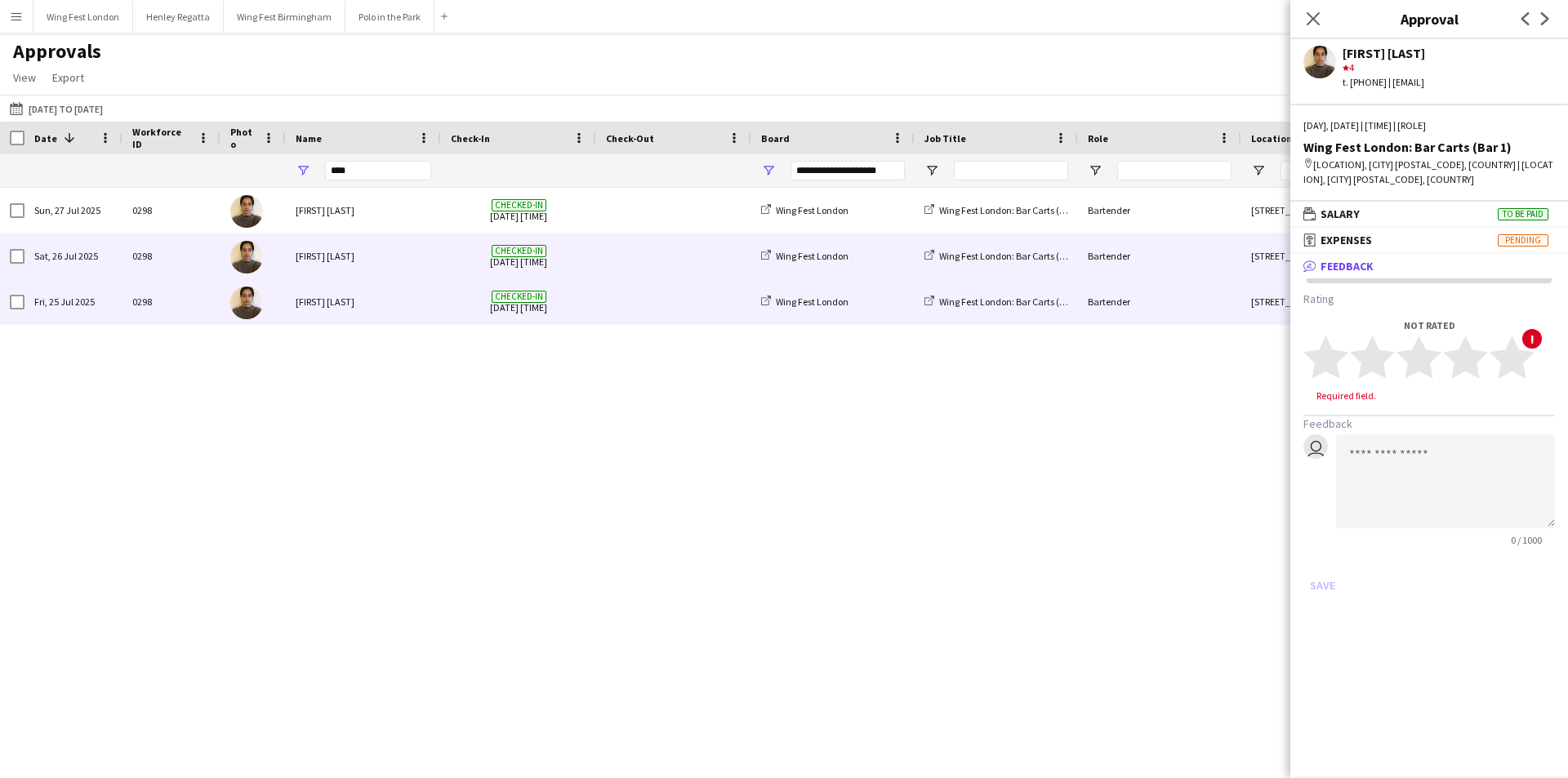 click on "[FIRST] [LAST]" at bounding box center [363, 301] 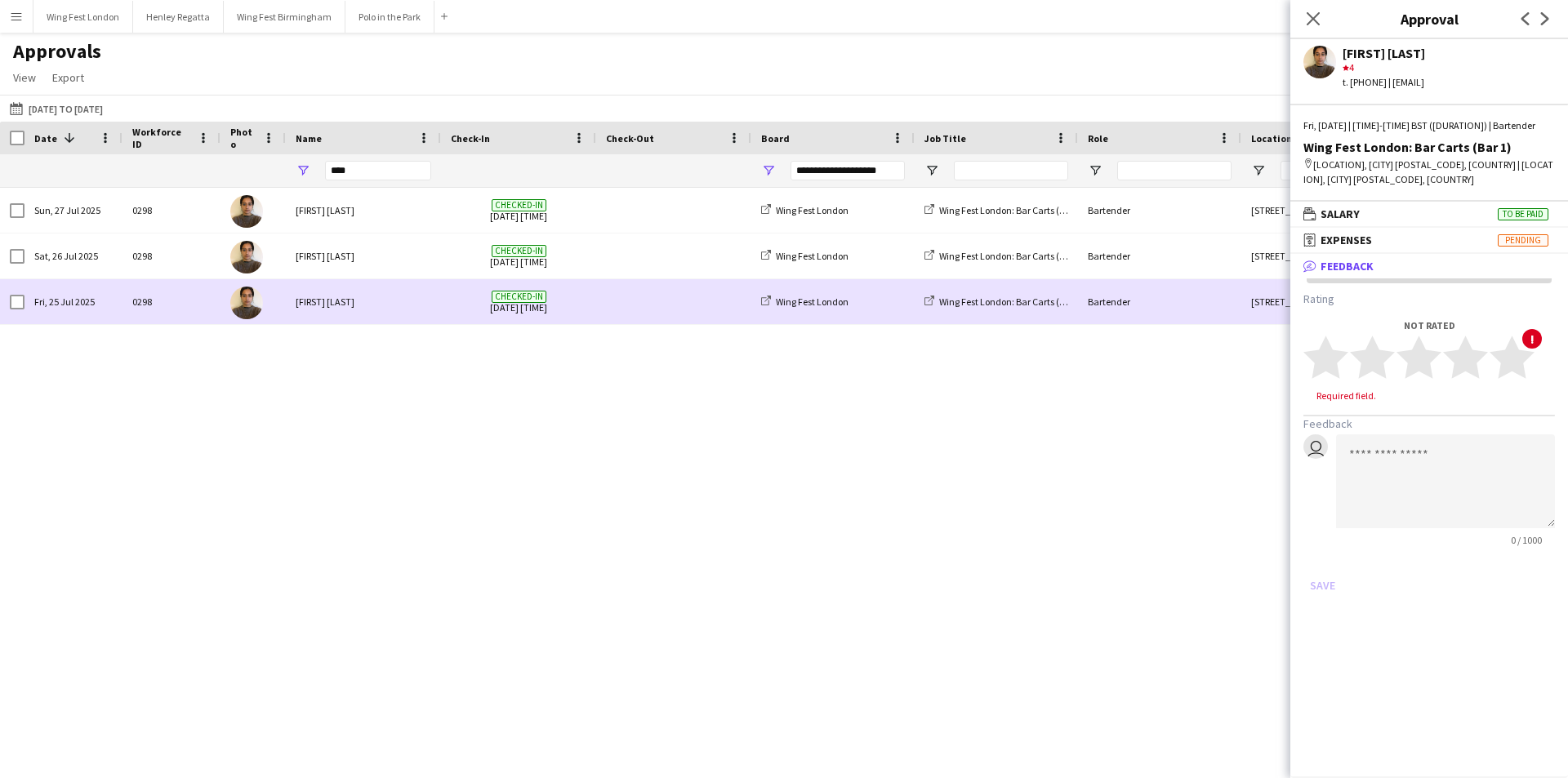 click on "0298" at bounding box center [172, 301] 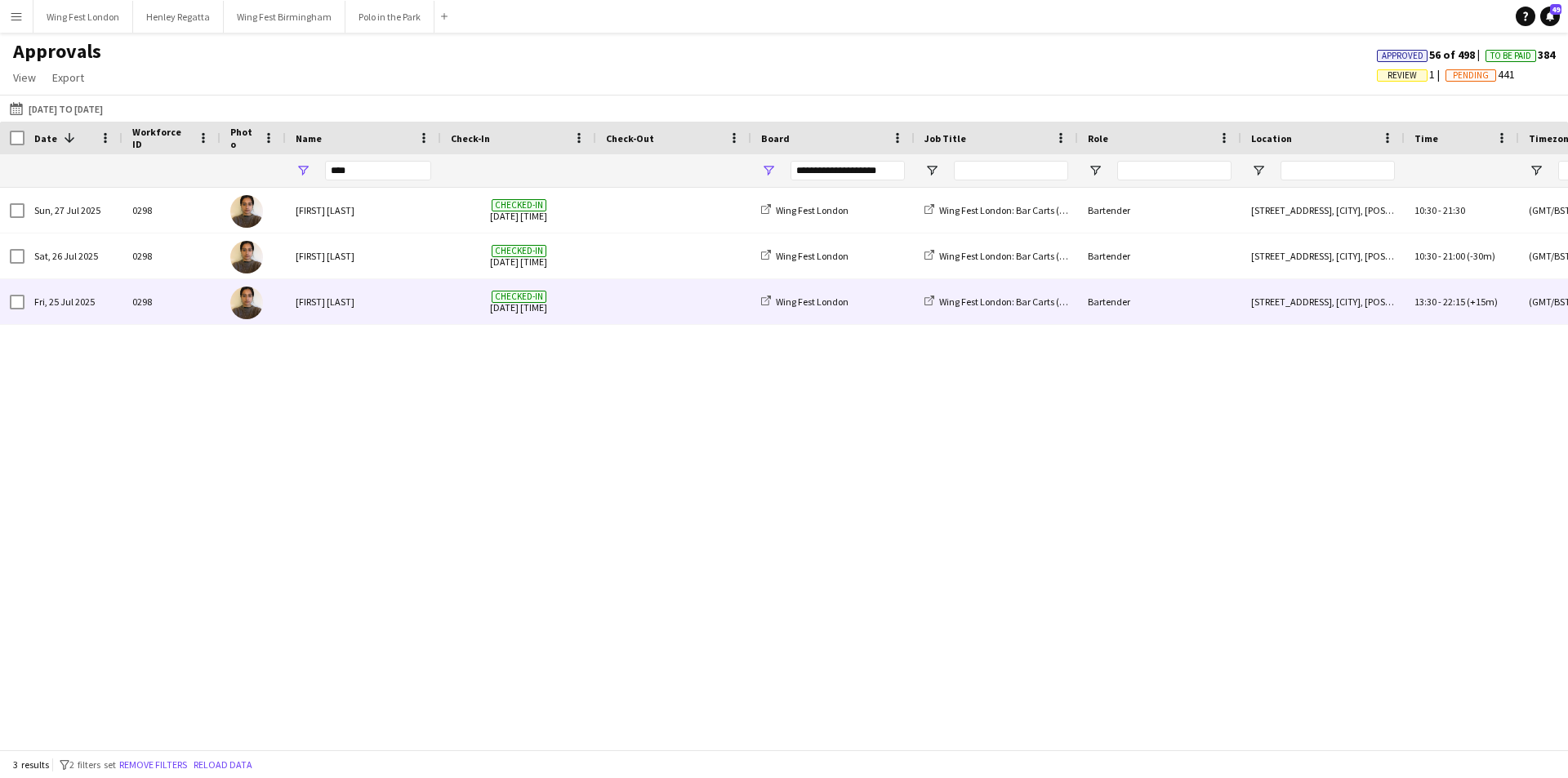 click on "Checked-in  25-07-2025 13:10" at bounding box center (519, 301) 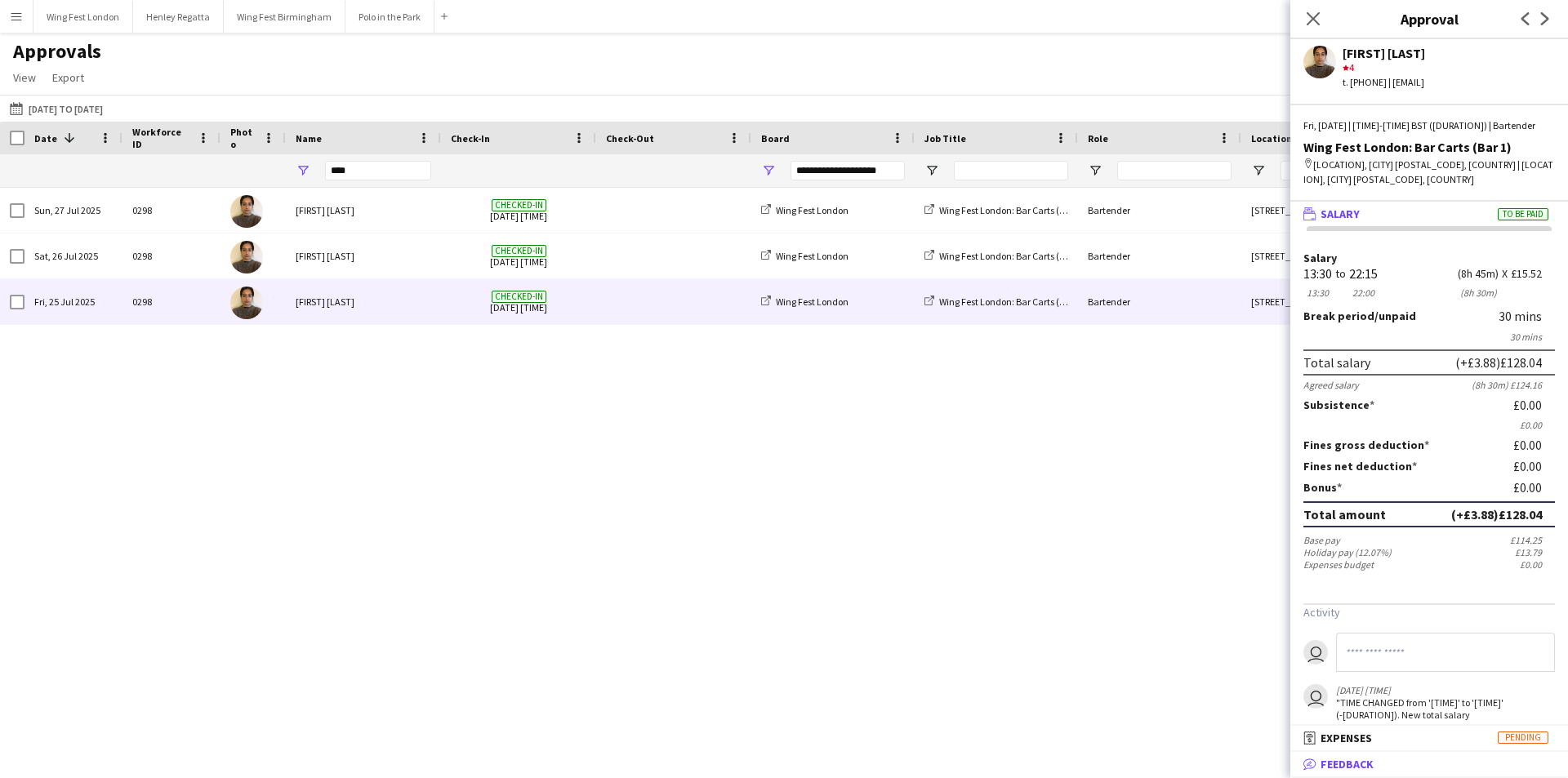click on "Feedback" at bounding box center (1347, 764) 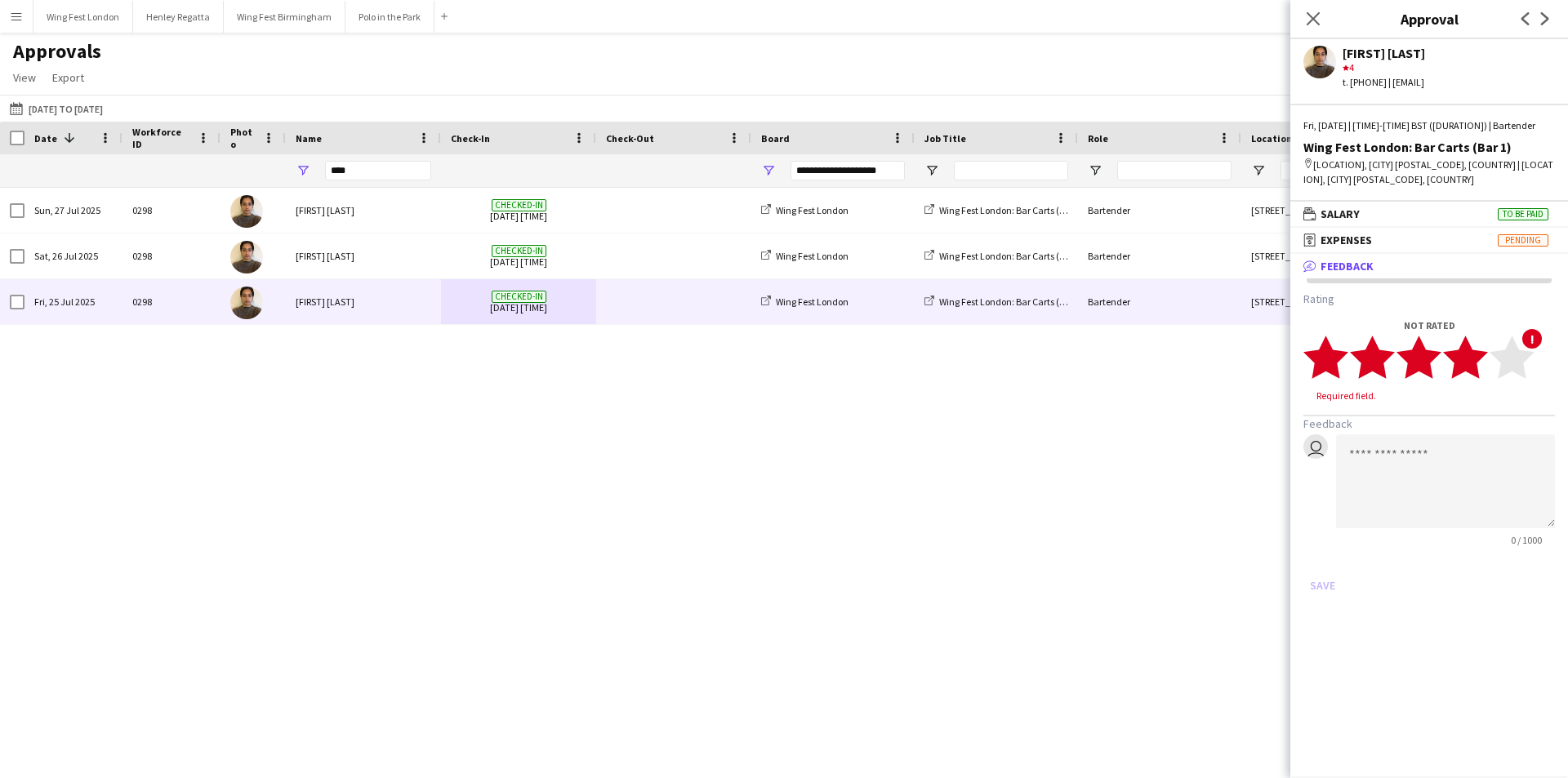 click on "star" 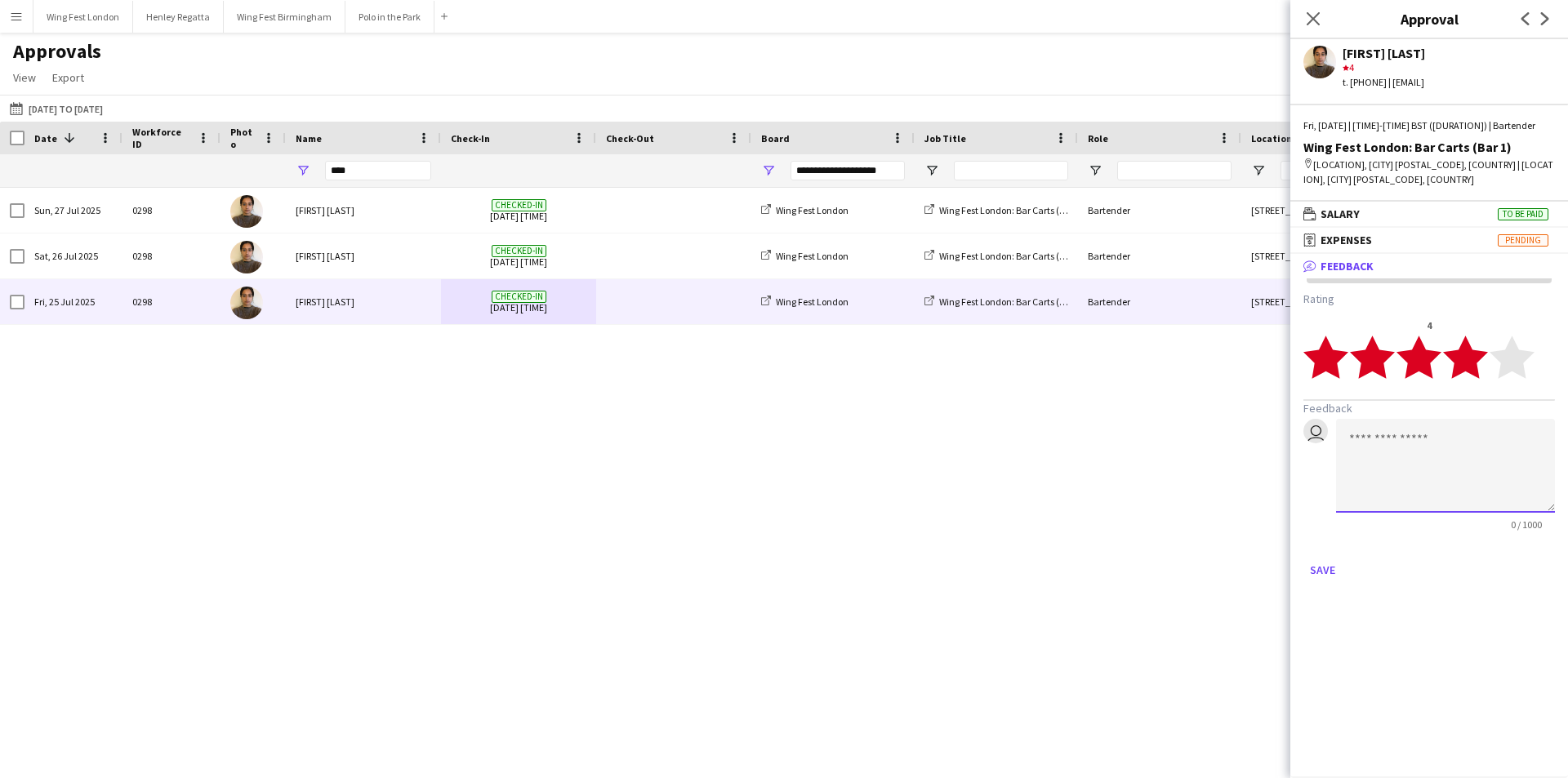 click 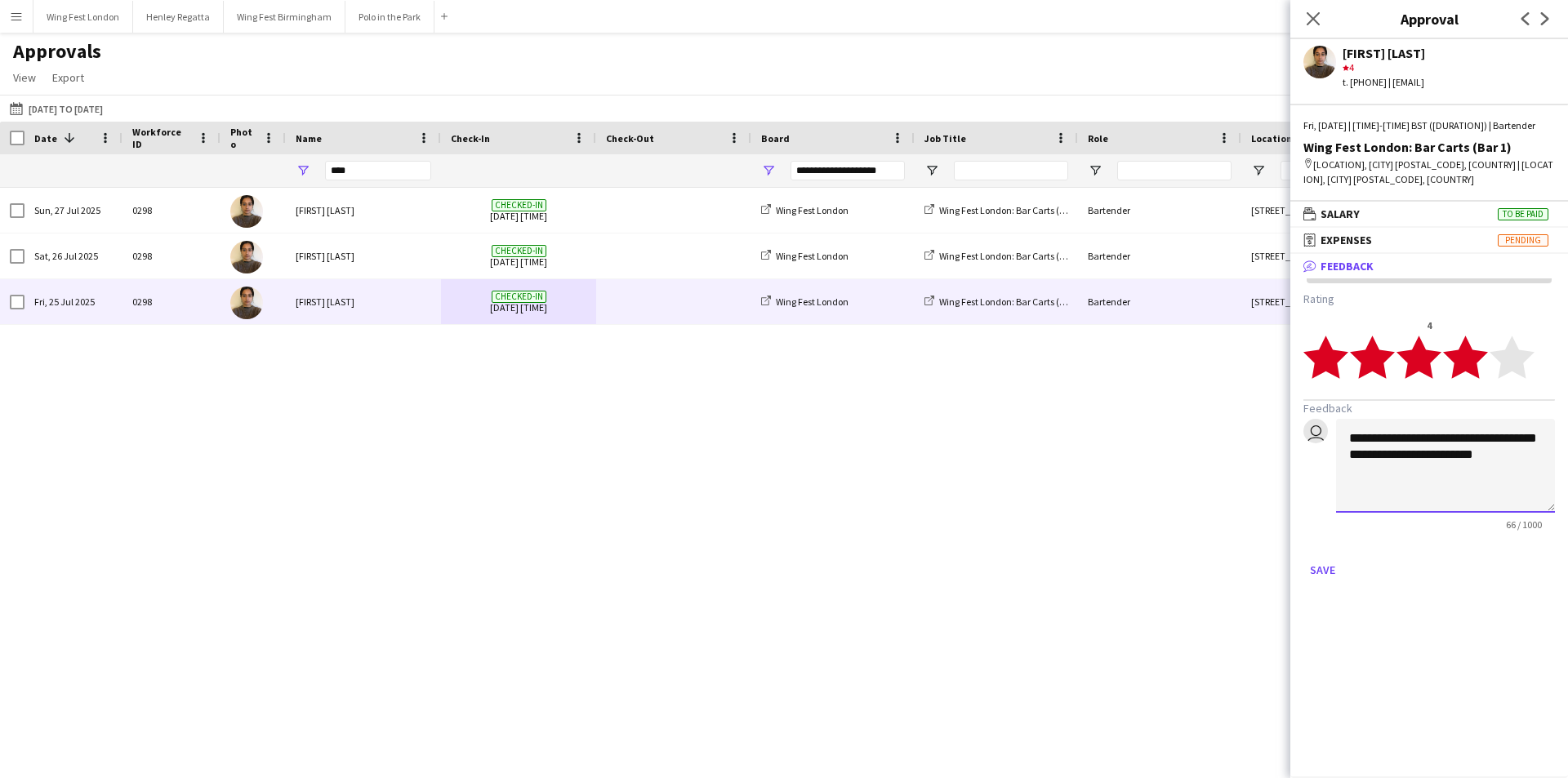 click on "**********" 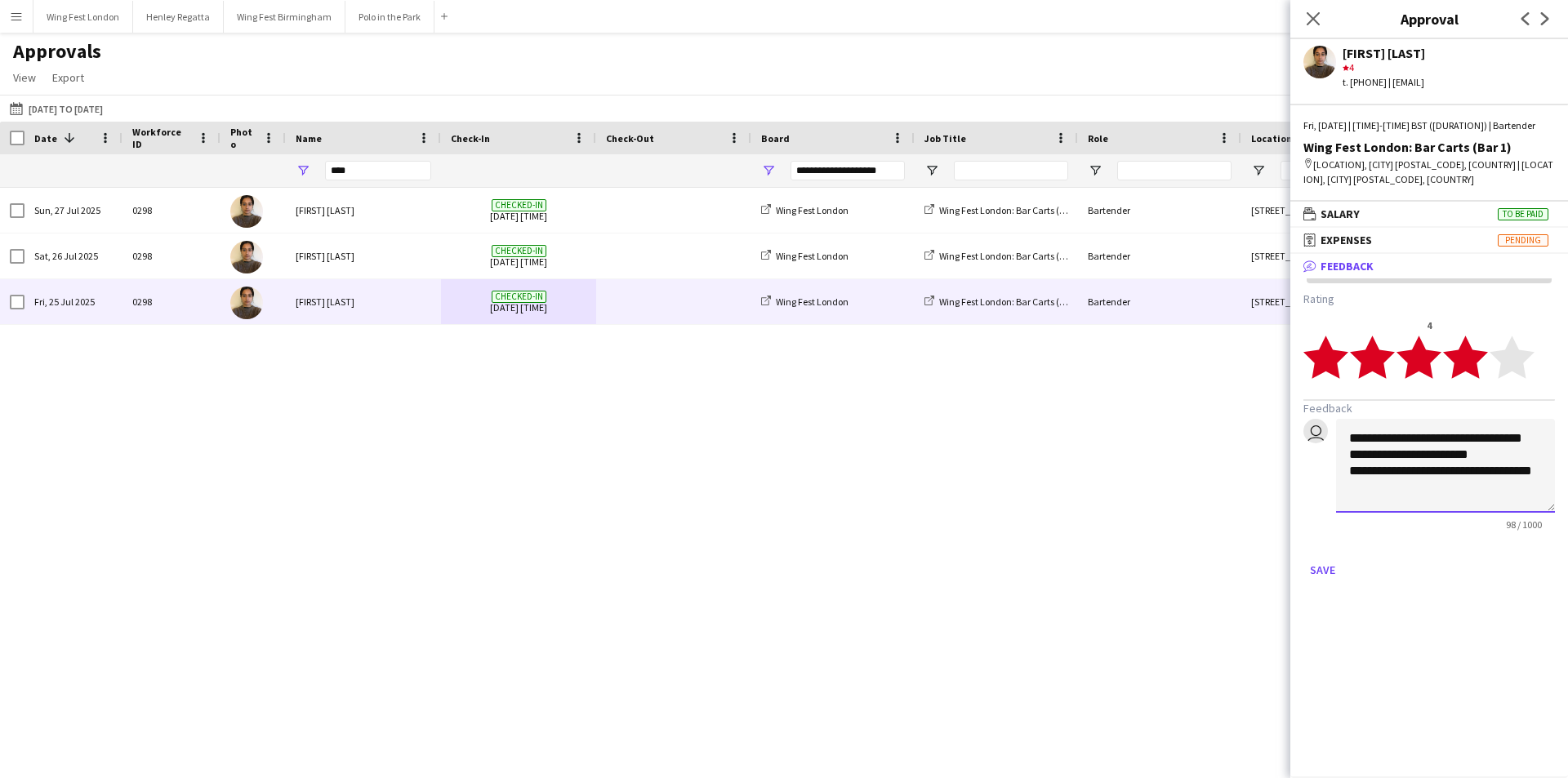 scroll, scrollTop: 2, scrollLeft: 0, axis: vertical 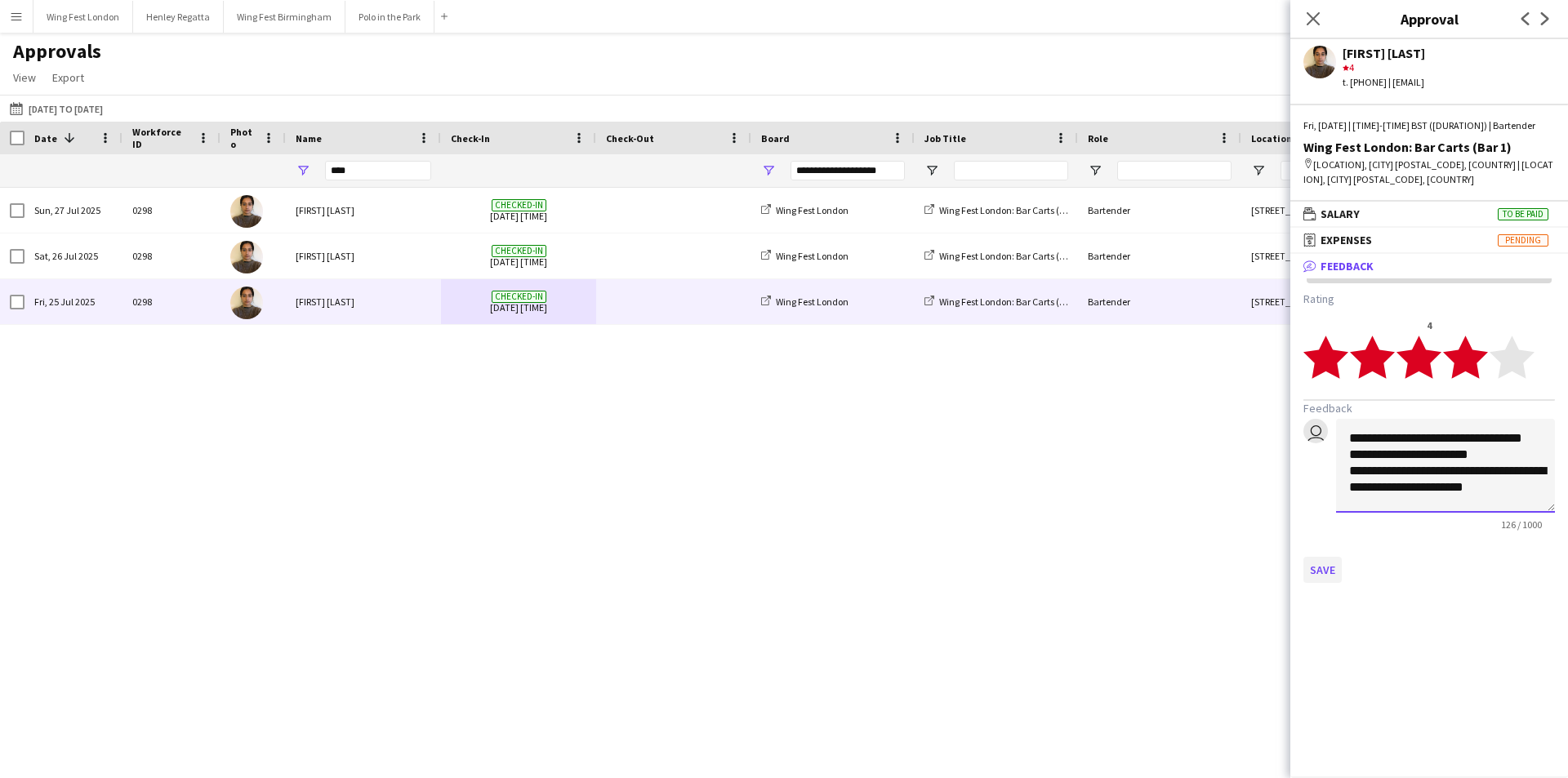 type on "**********" 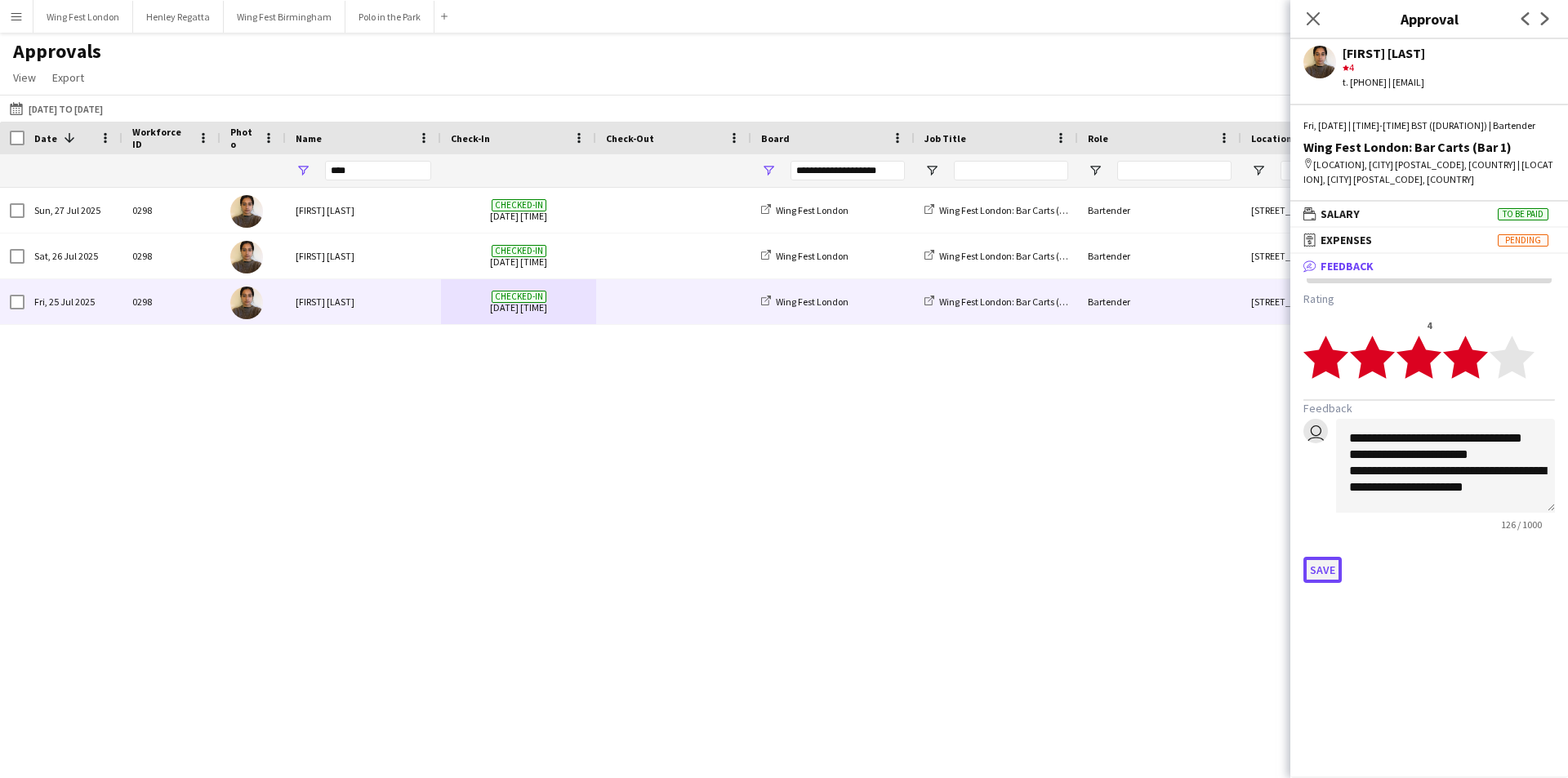 click on "Save" at bounding box center [1322, 570] 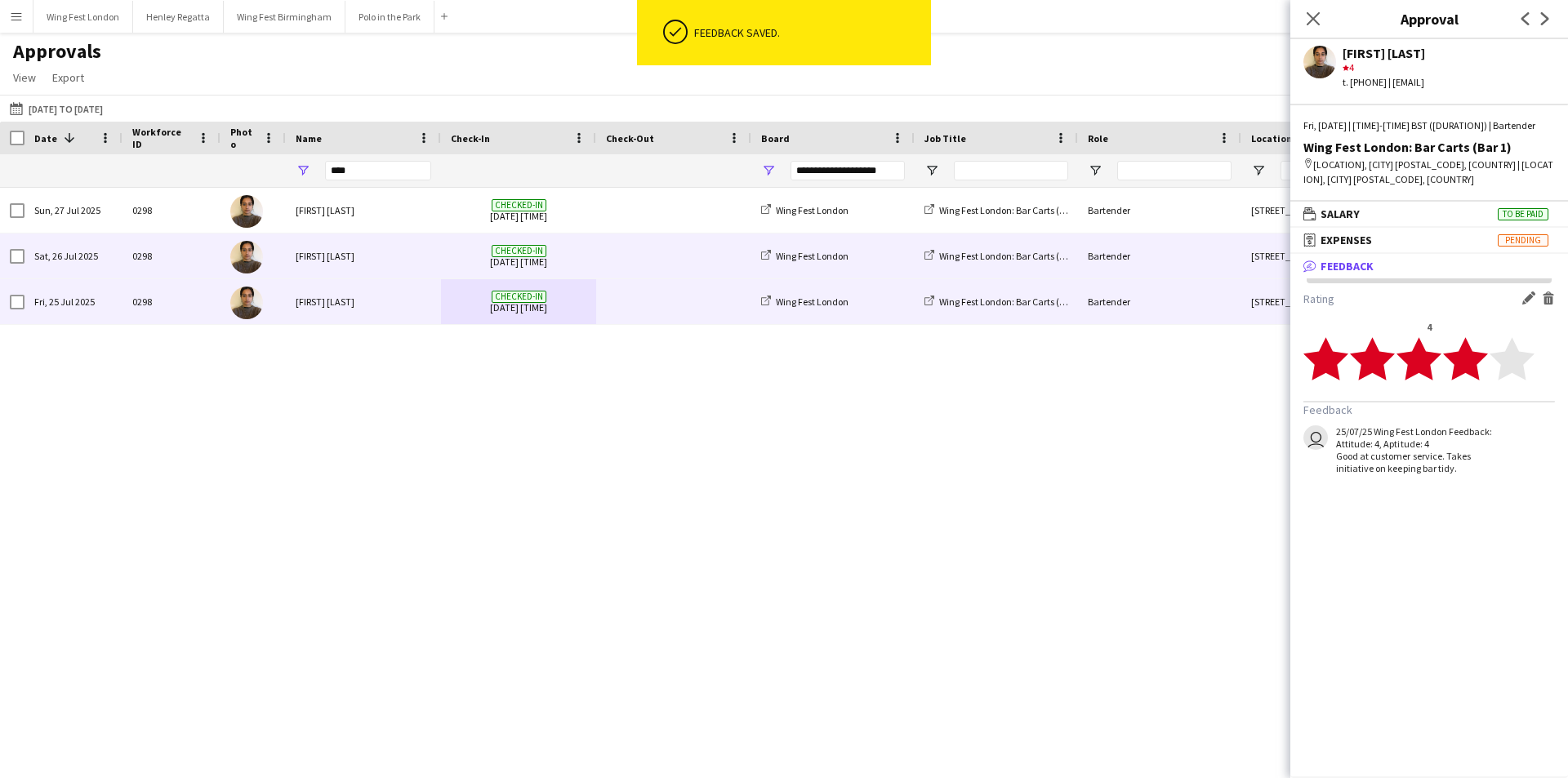 click at bounding box center [253, 256] 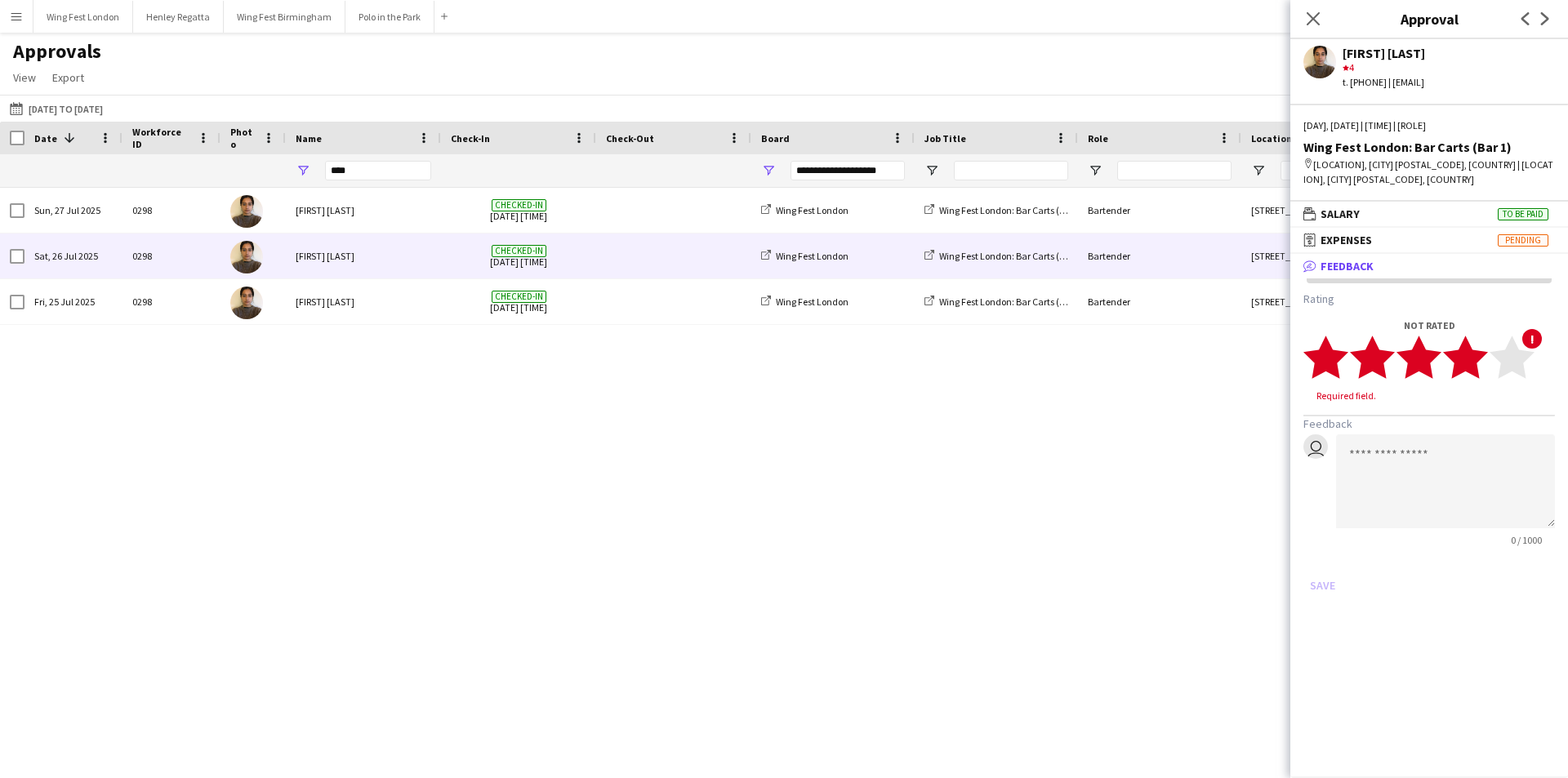 click 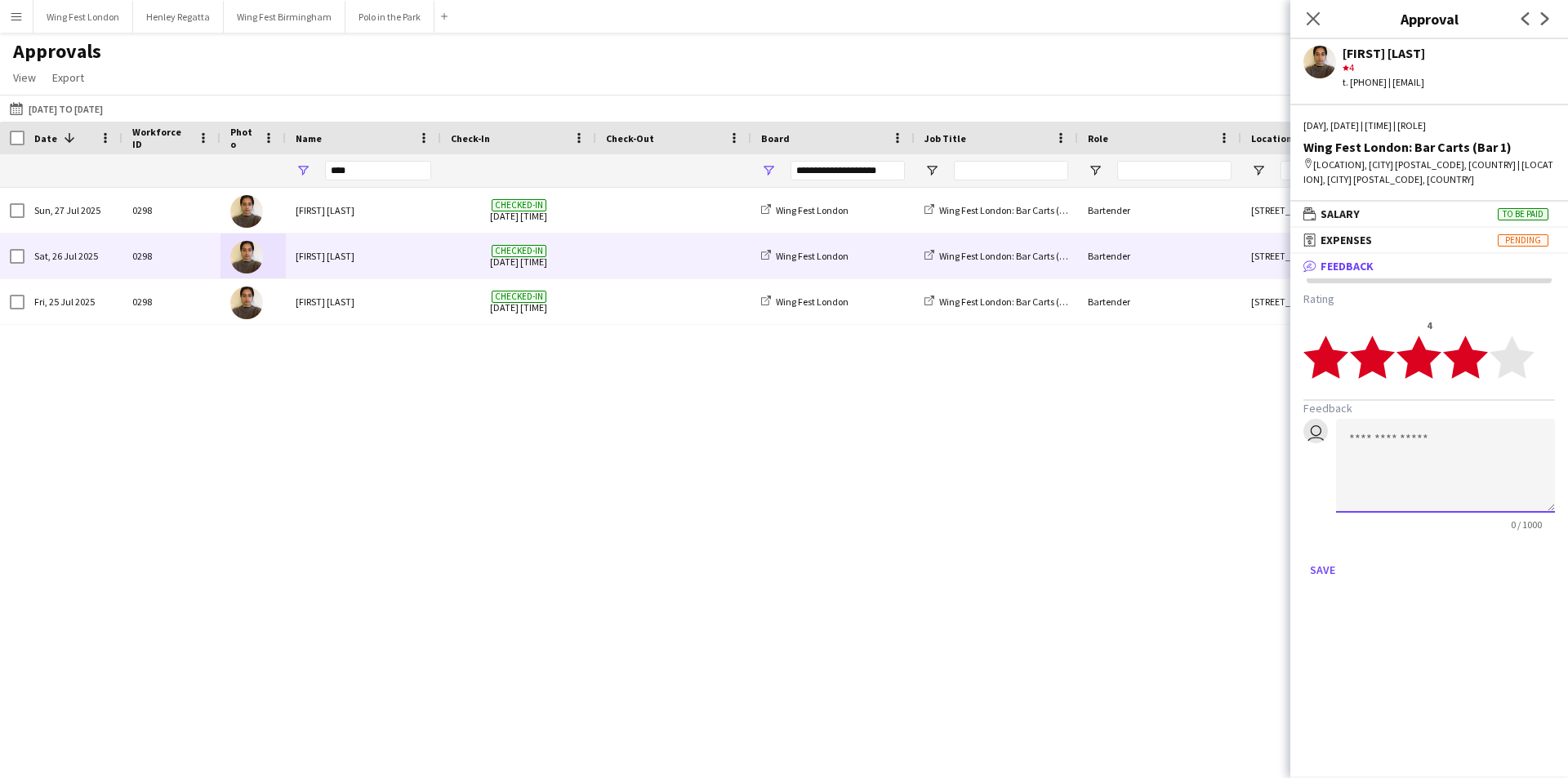 click 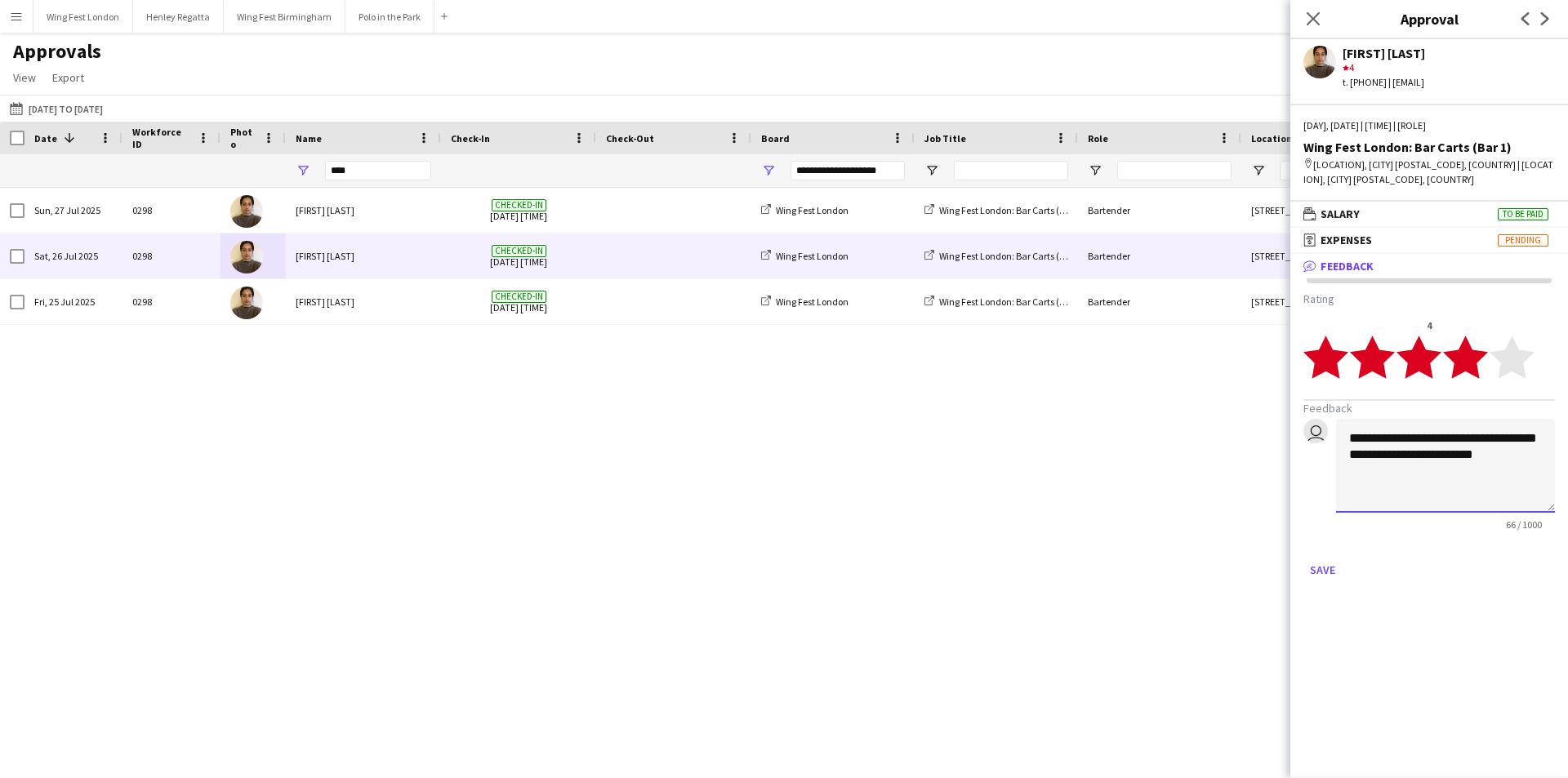 click on "**********" 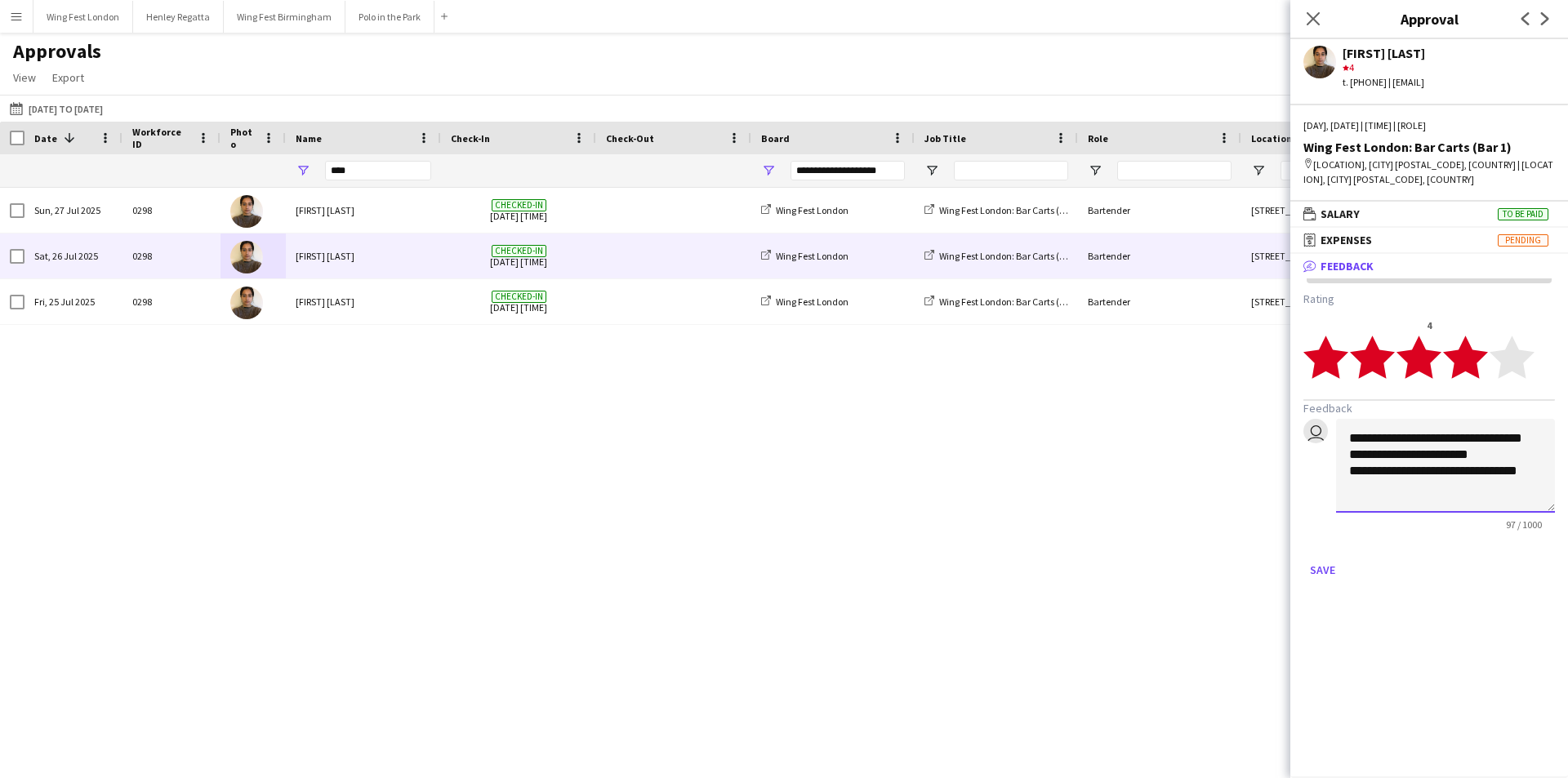 scroll, scrollTop: 2, scrollLeft: 0, axis: vertical 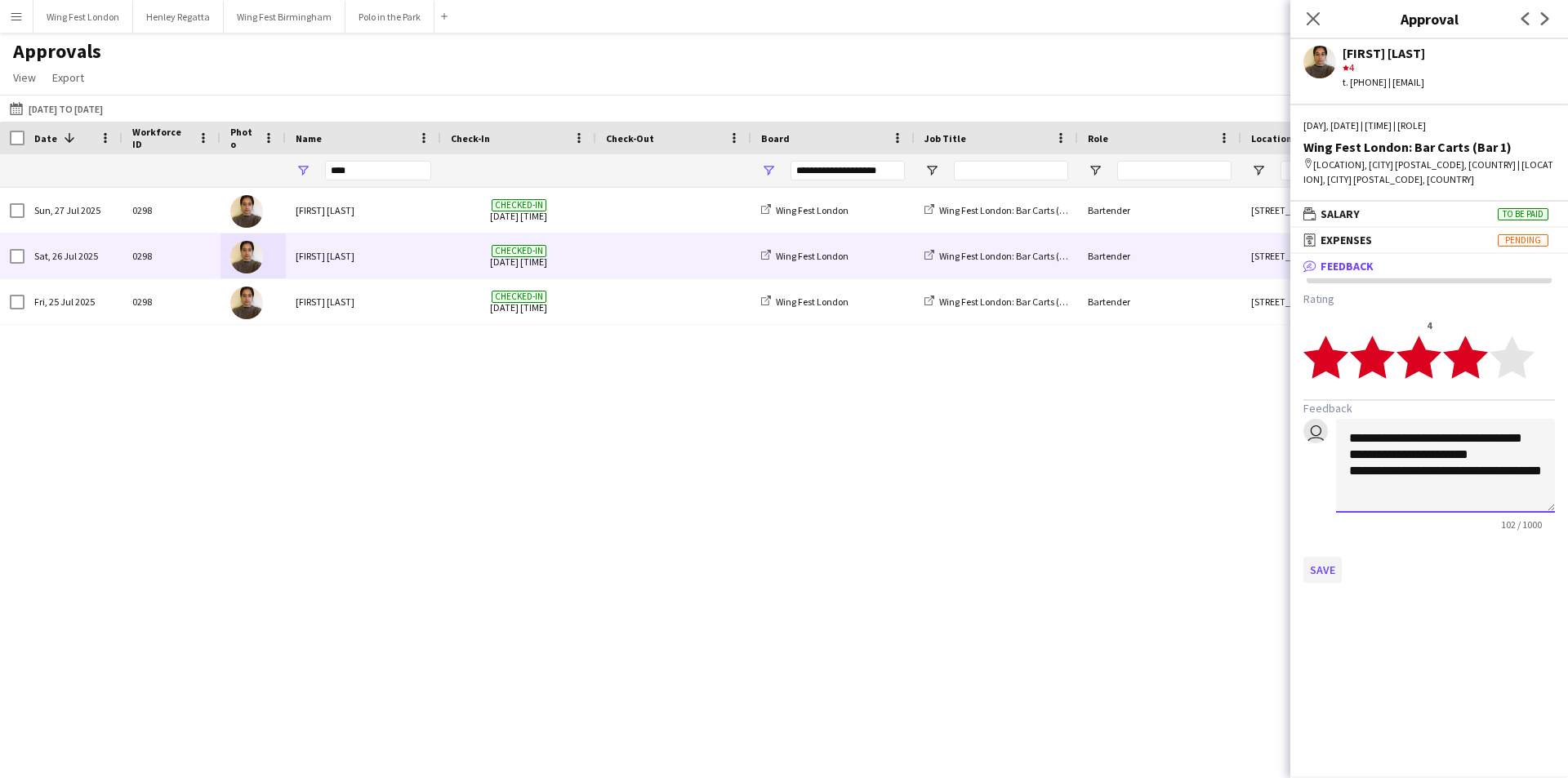 type on "**********" 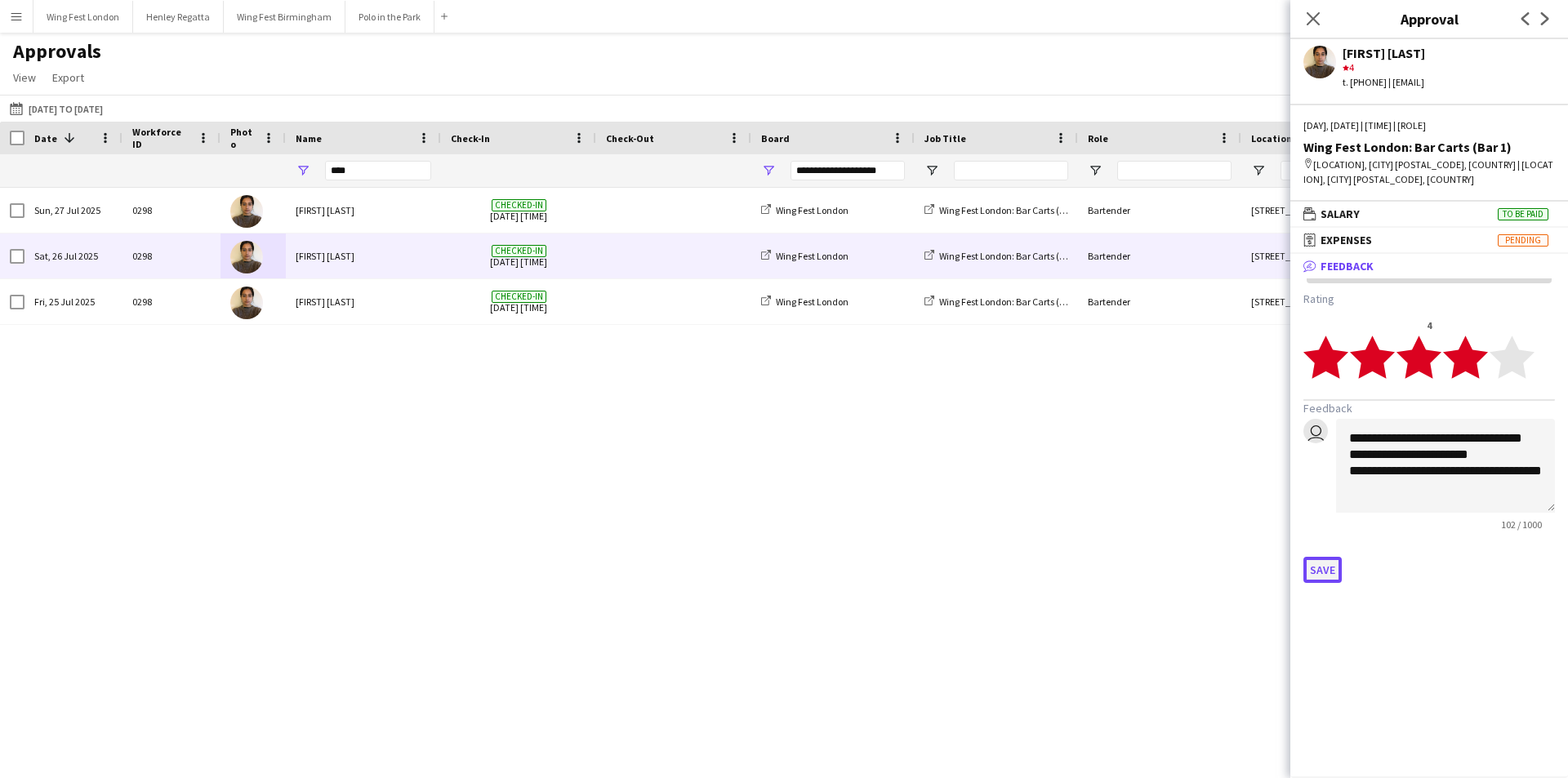 click on "Save" at bounding box center [1322, 570] 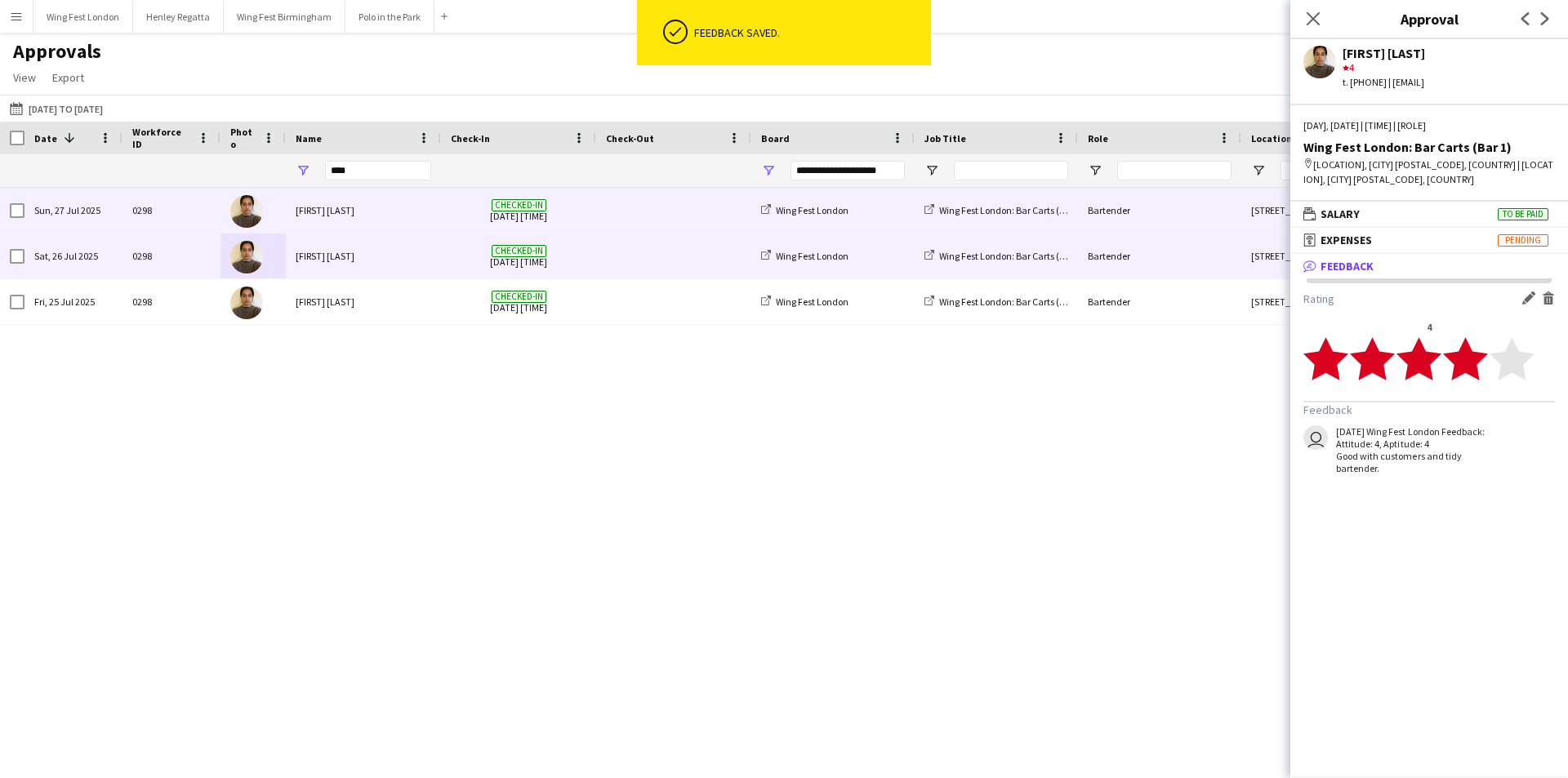 click on "Checked-in  27-07-2025 10:27" at bounding box center [519, 210] 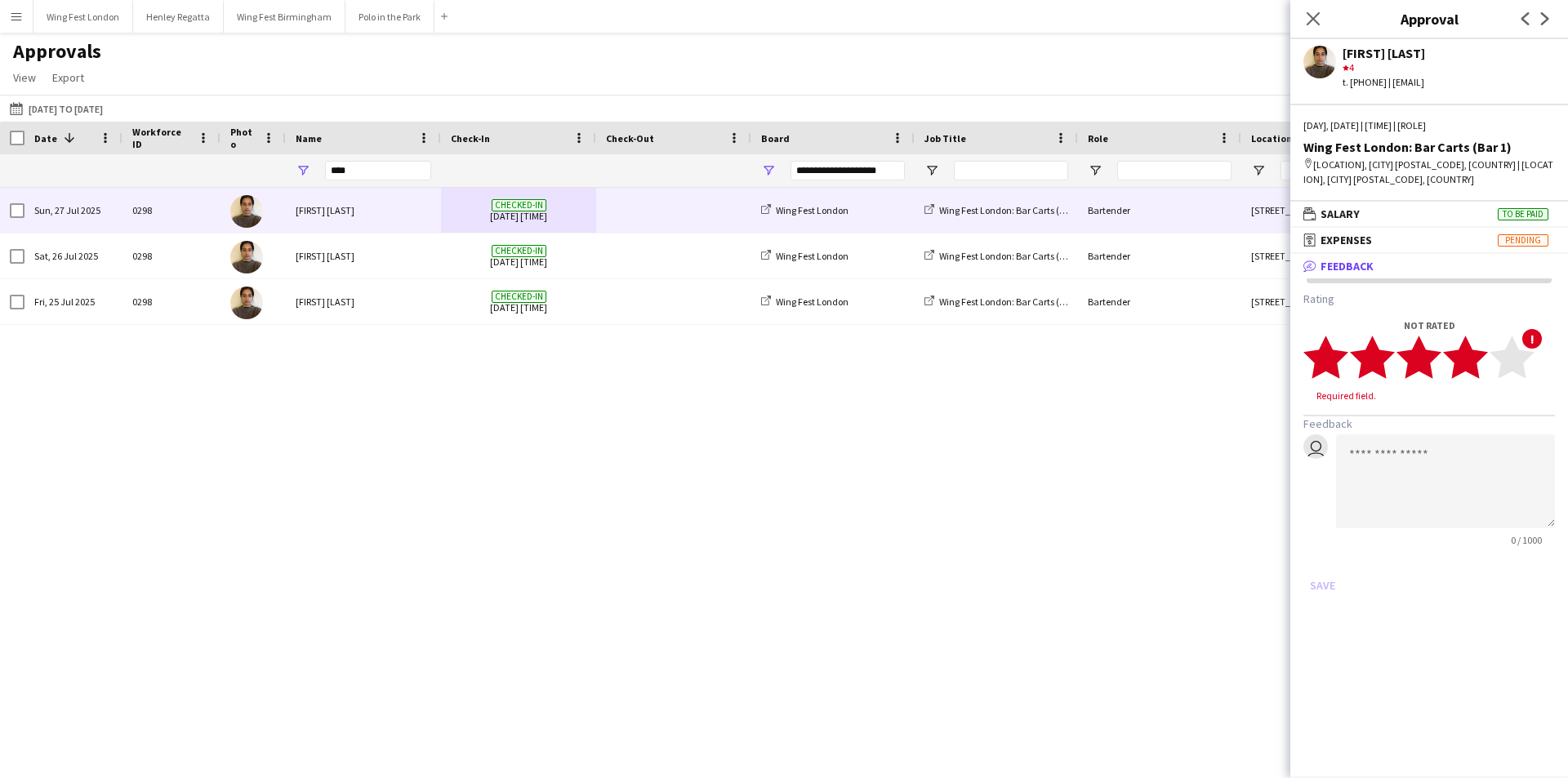 click 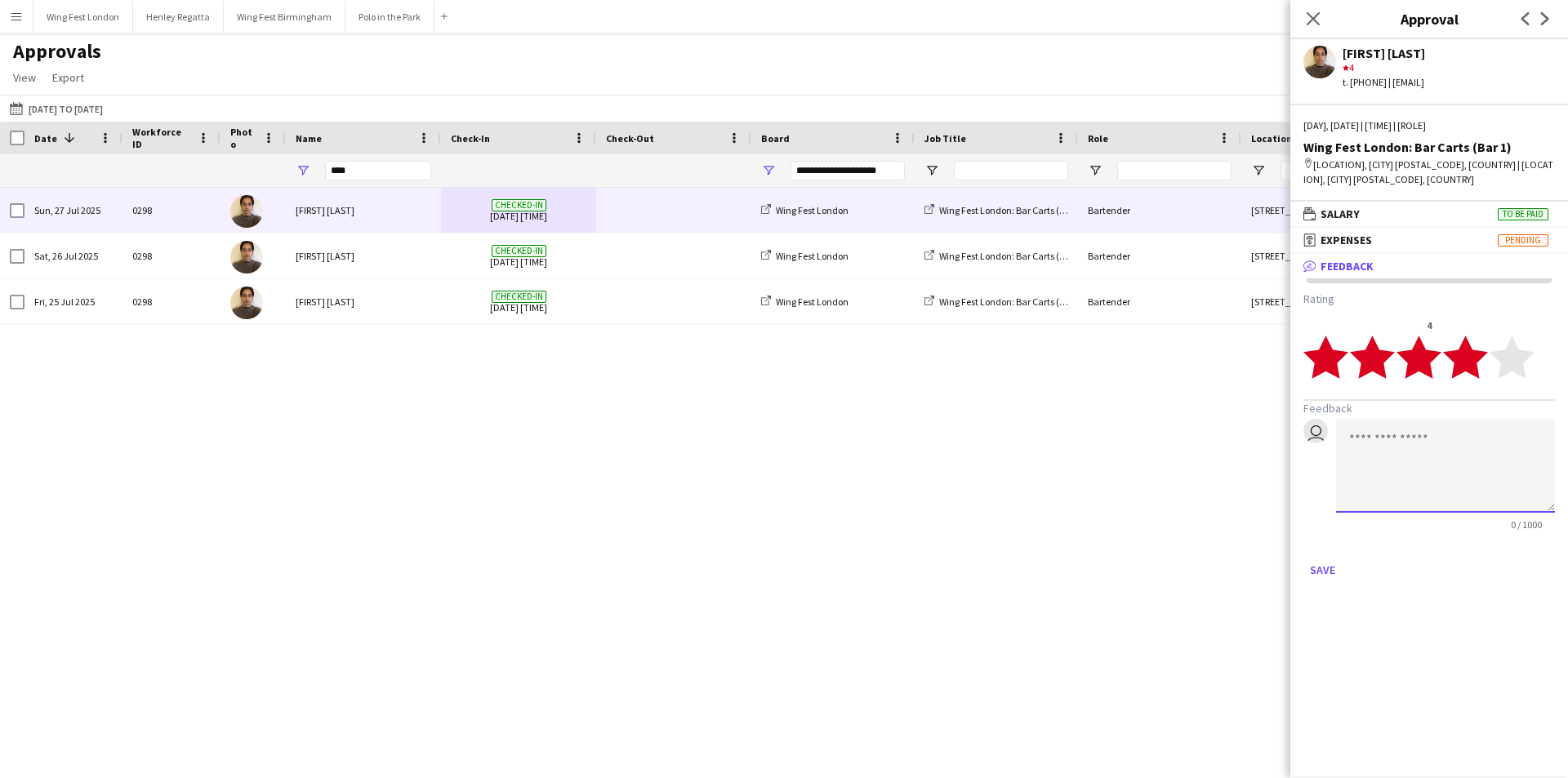 click 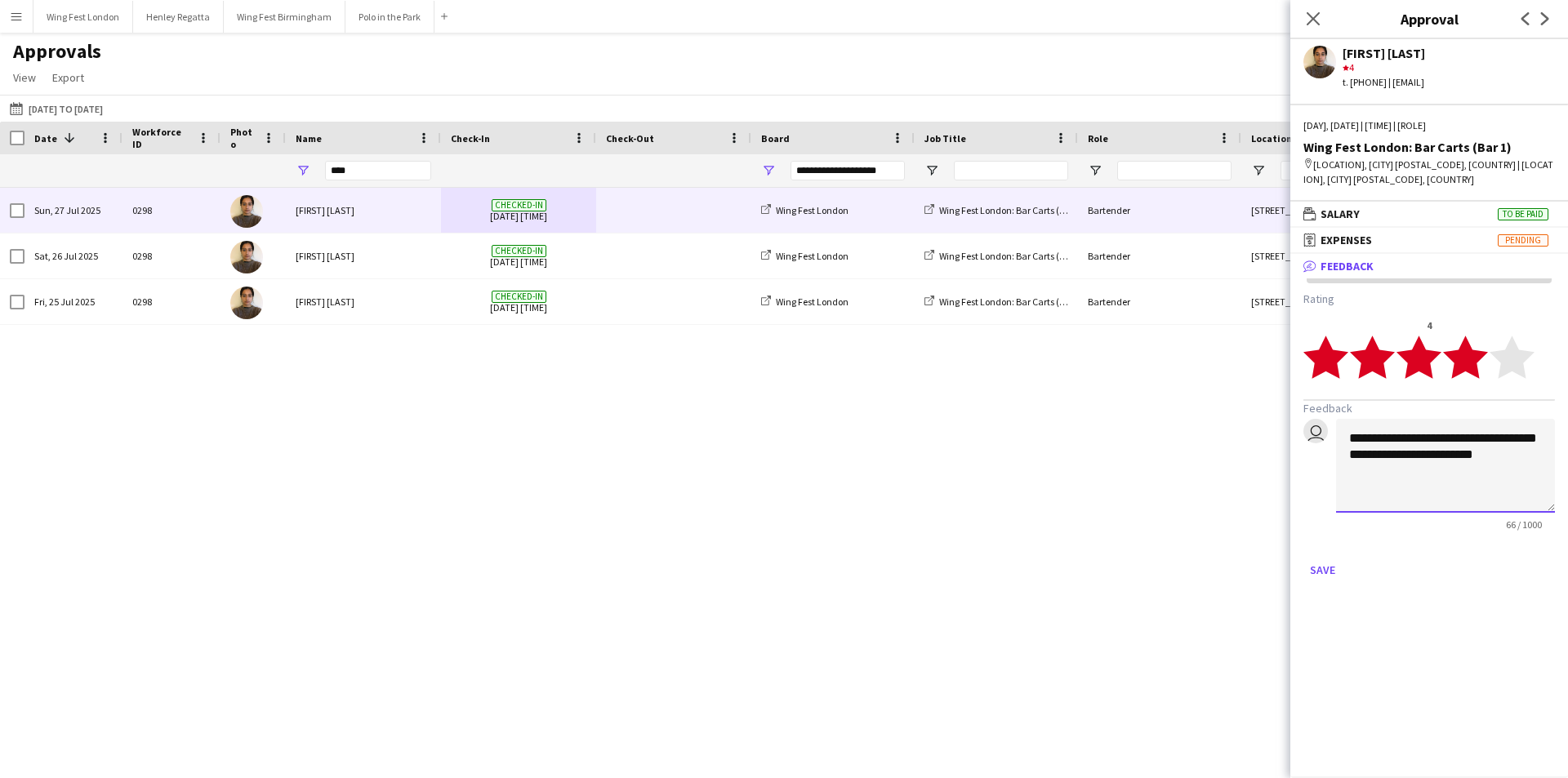 click on "**********" 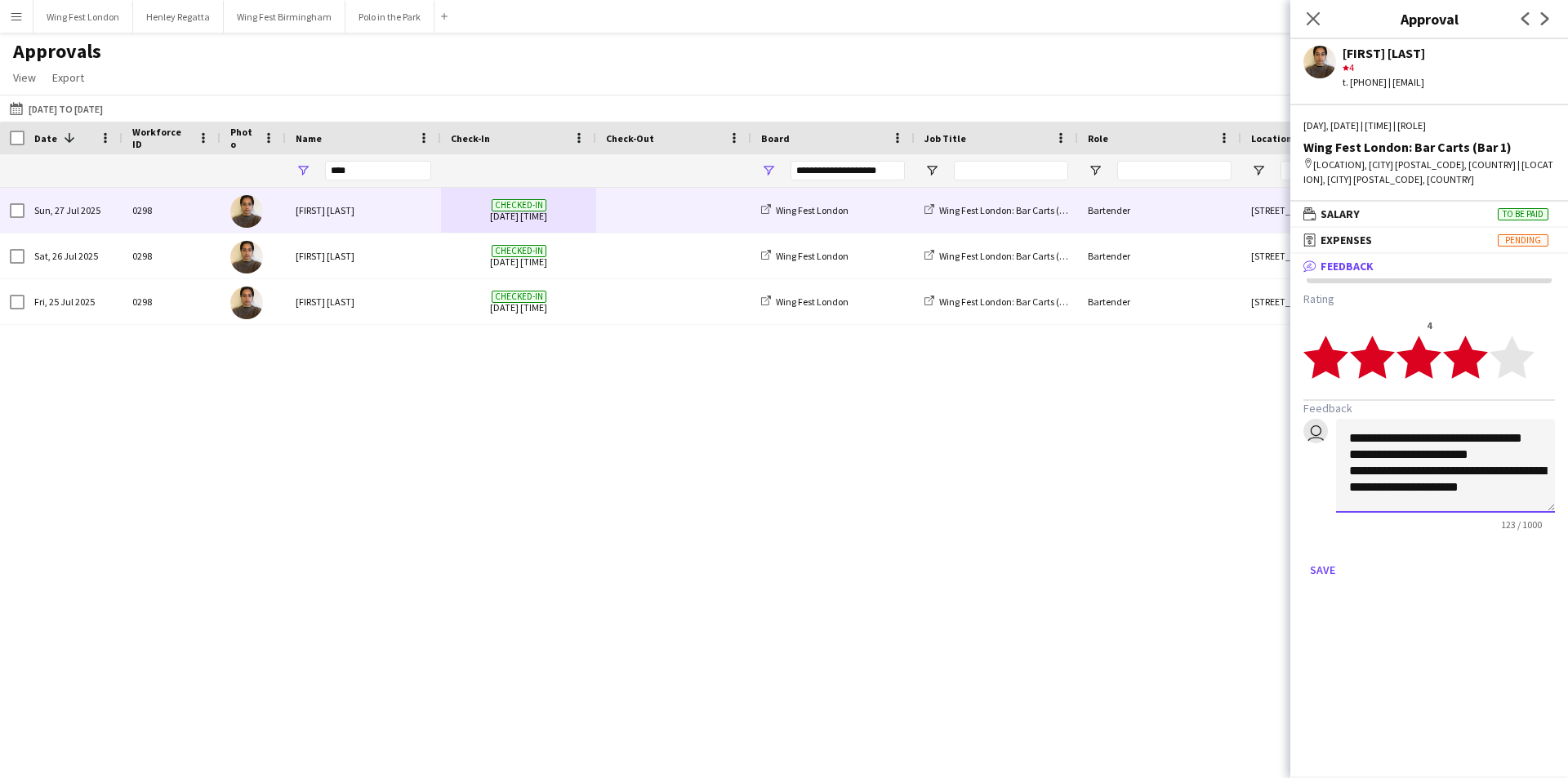 scroll, scrollTop: 18, scrollLeft: 0, axis: vertical 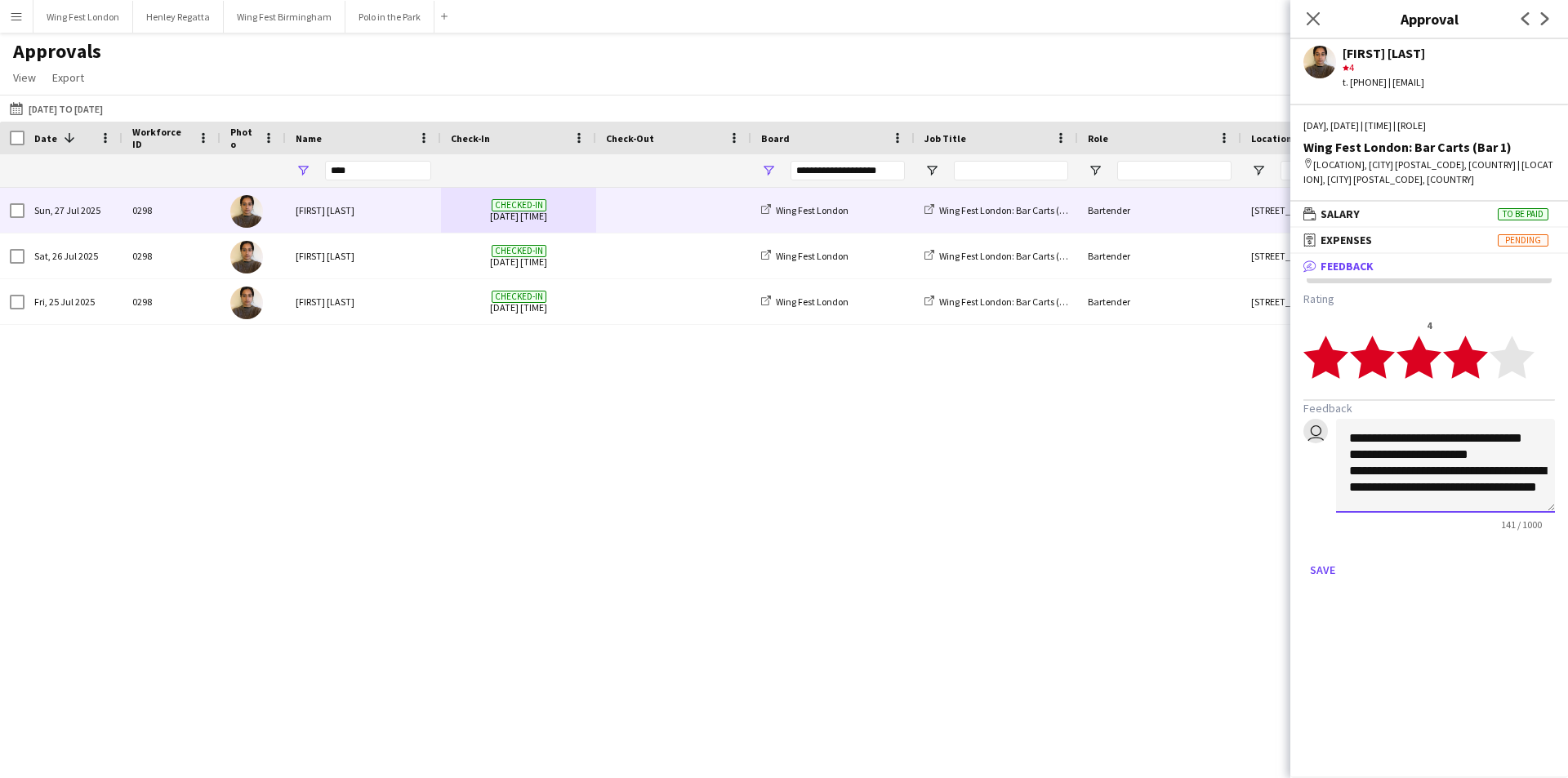 click on "**********" 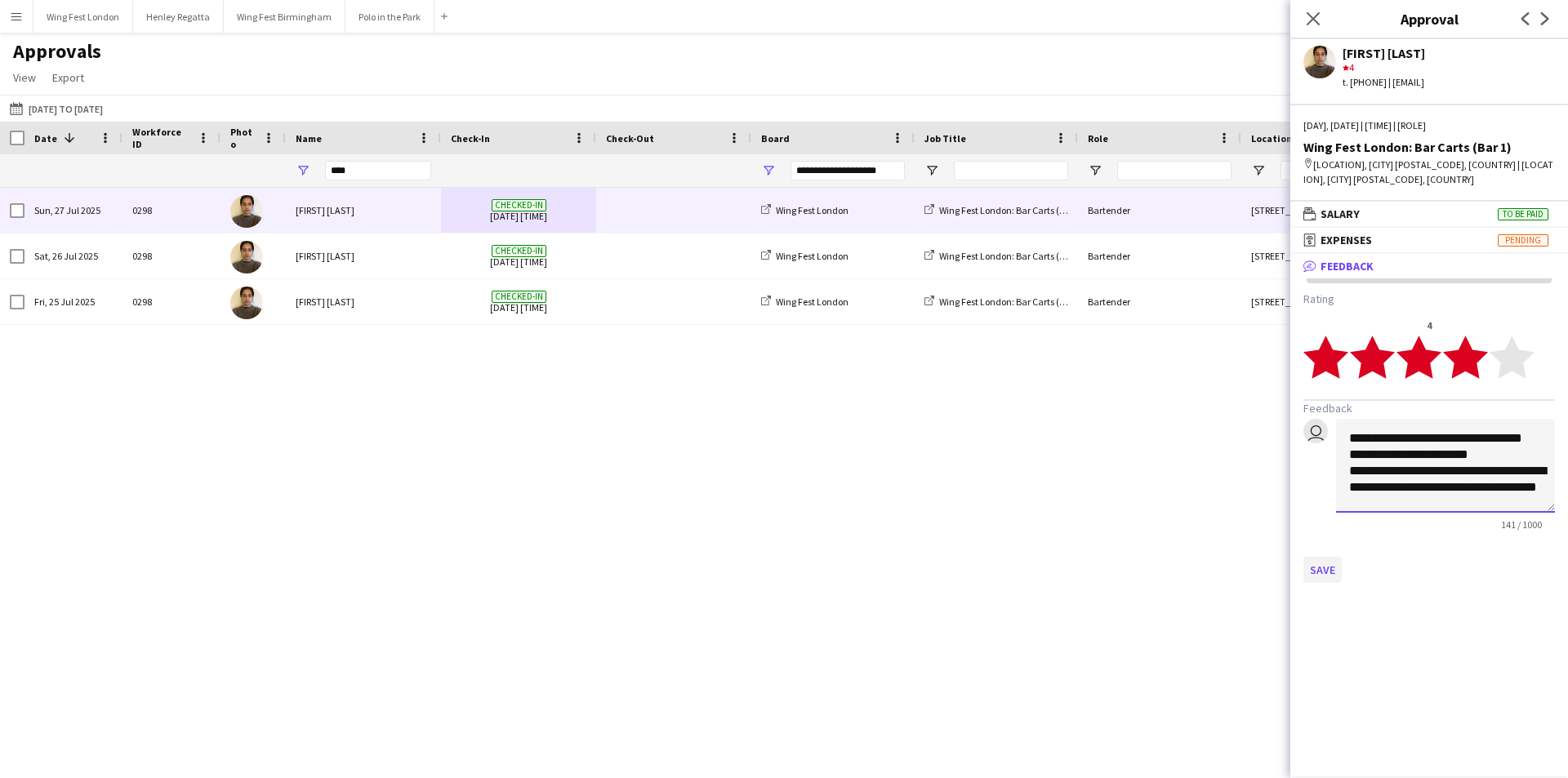 type on "**********" 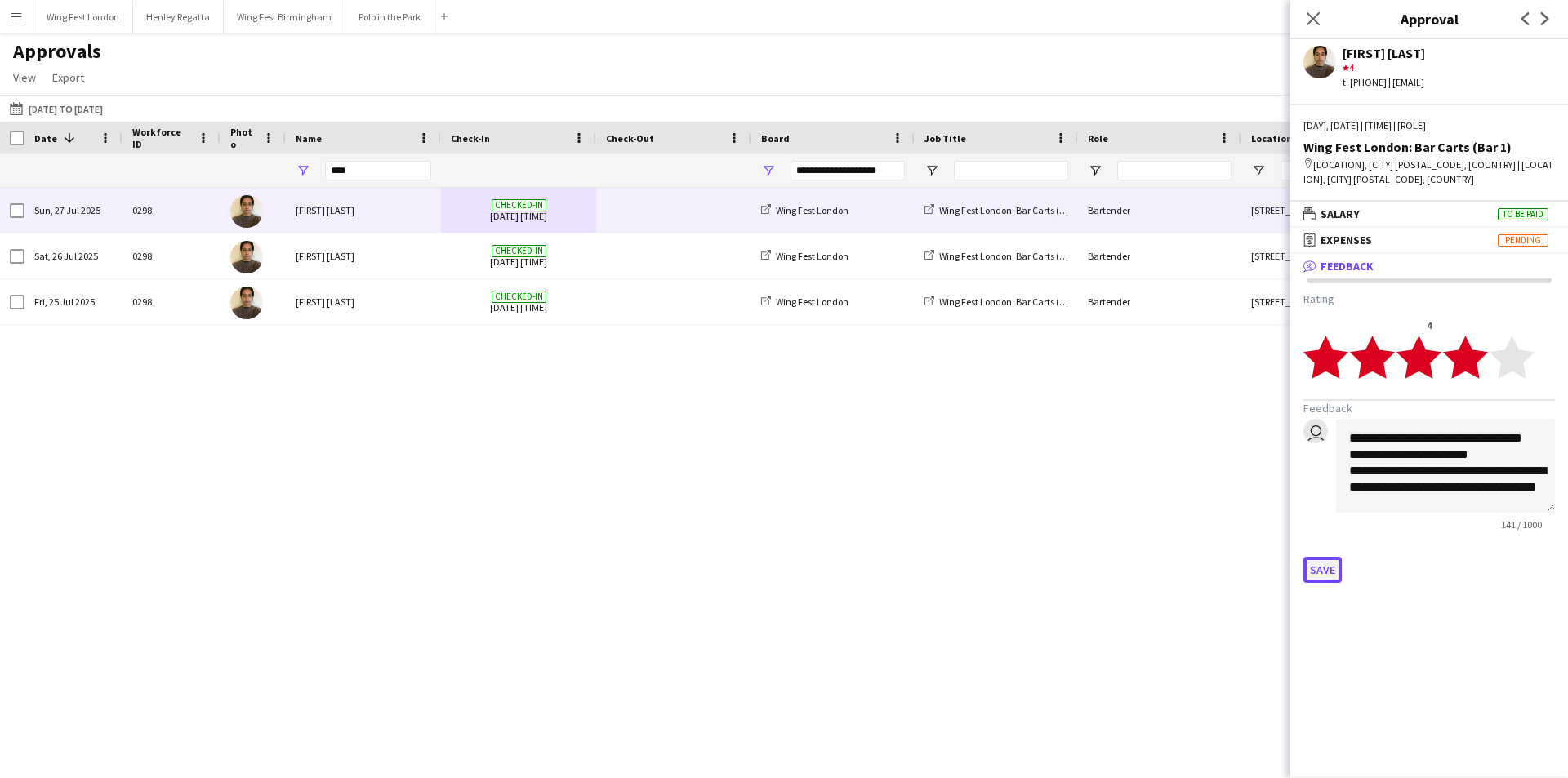 click on "Save" at bounding box center (1322, 570) 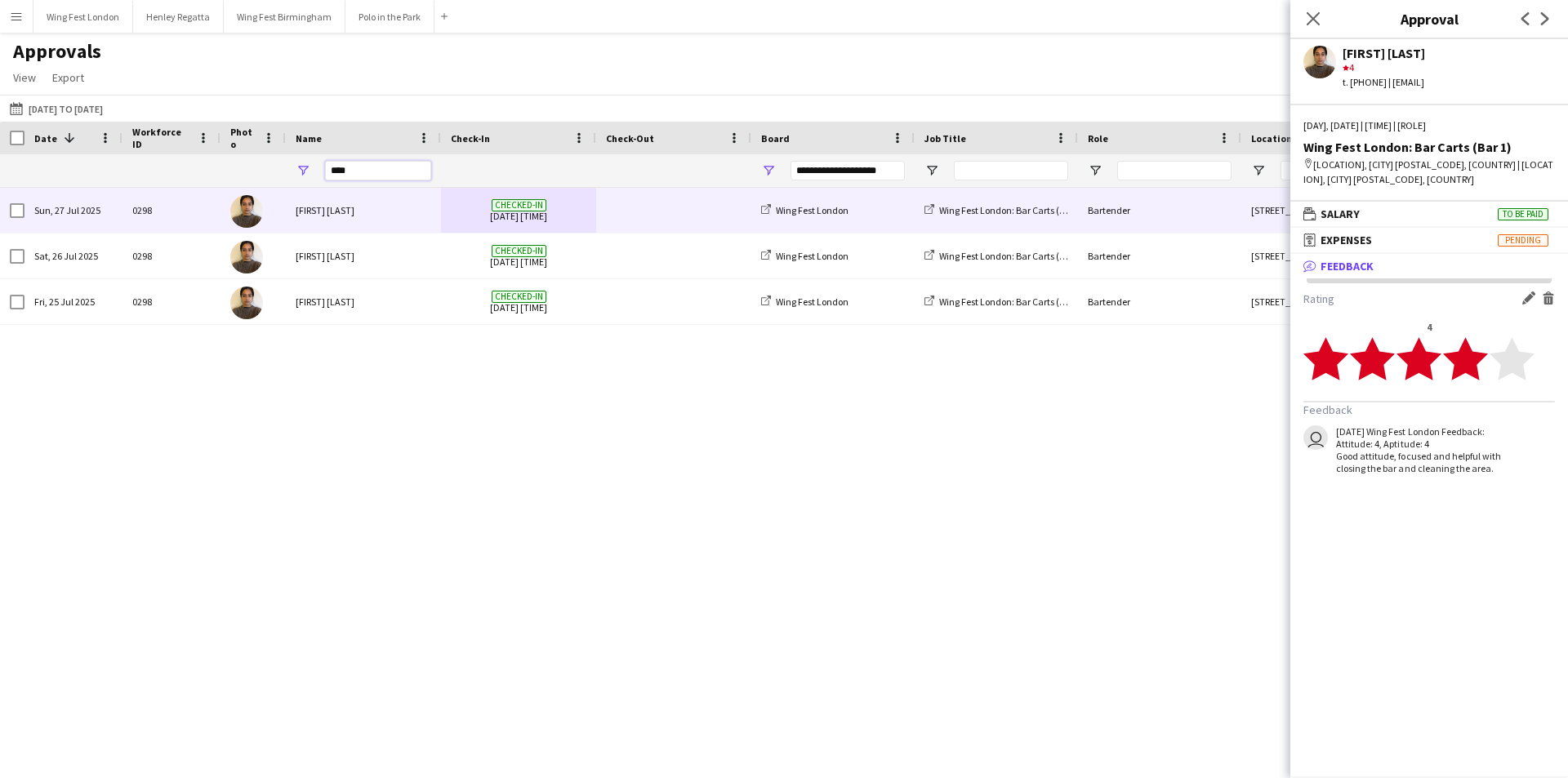 click on "****" at bounding box center (378, 171) 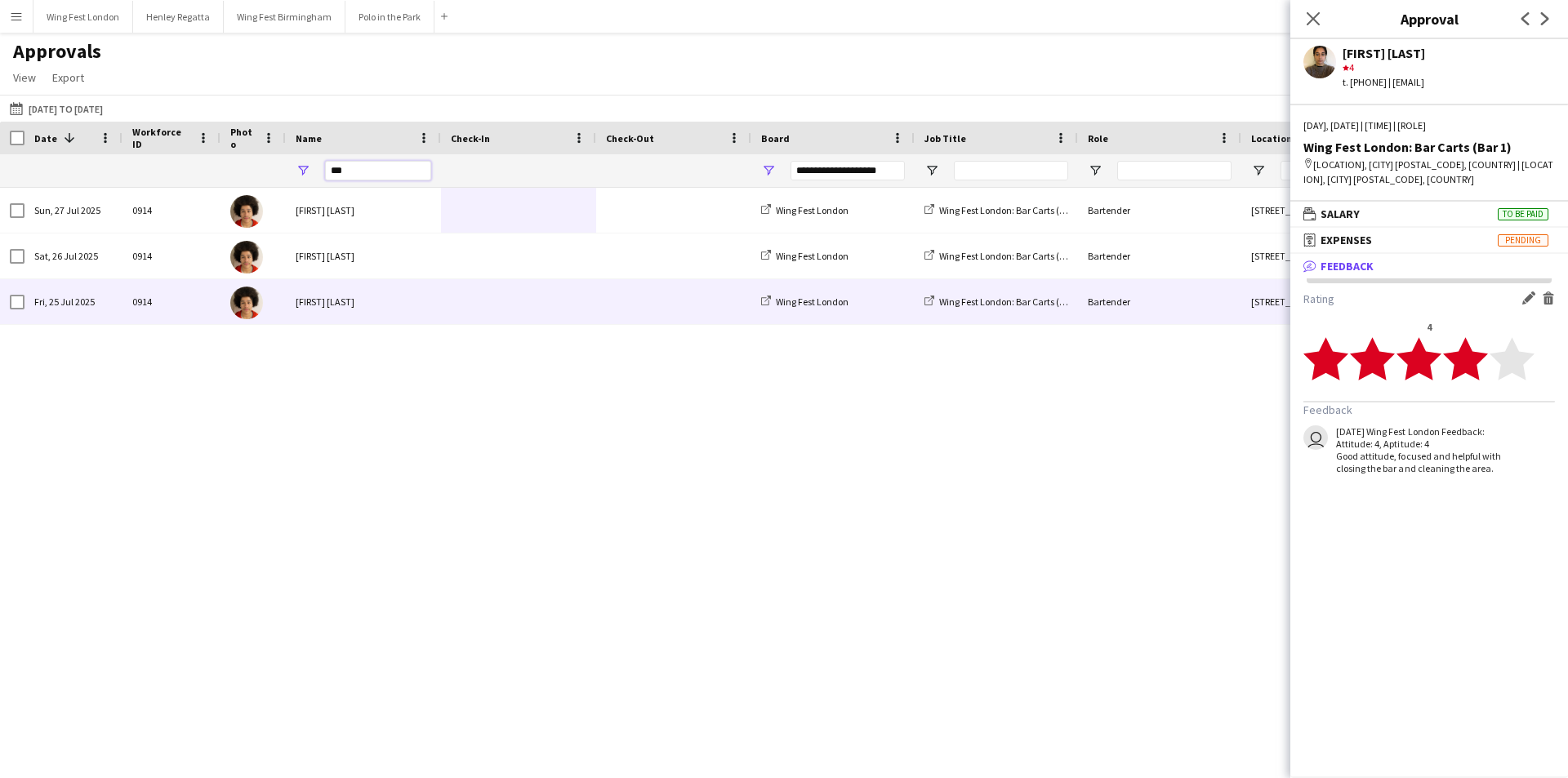 type on "***" 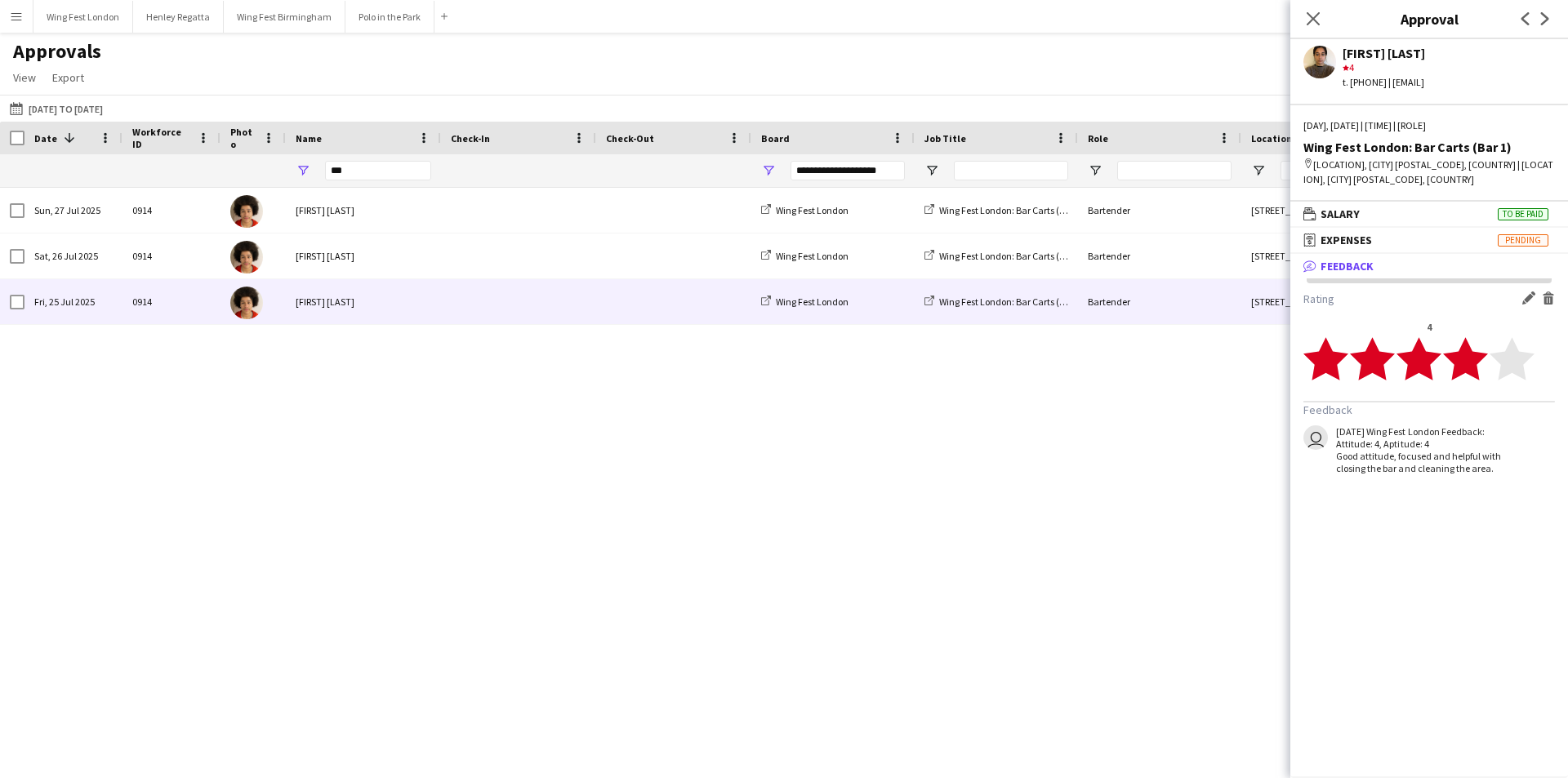 click on "[FIRST] [LAST]" at bounding box center (363, 301) 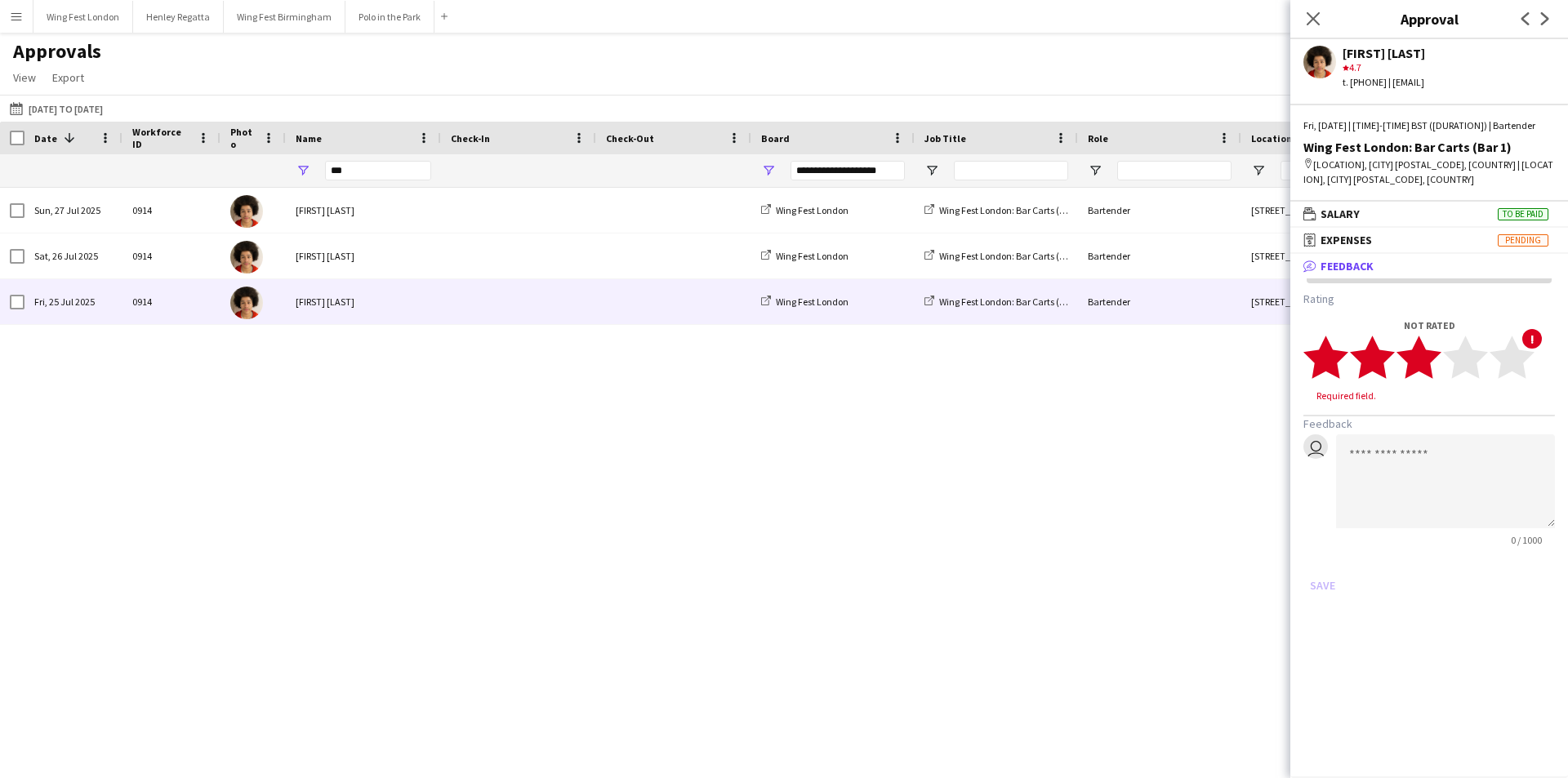 click 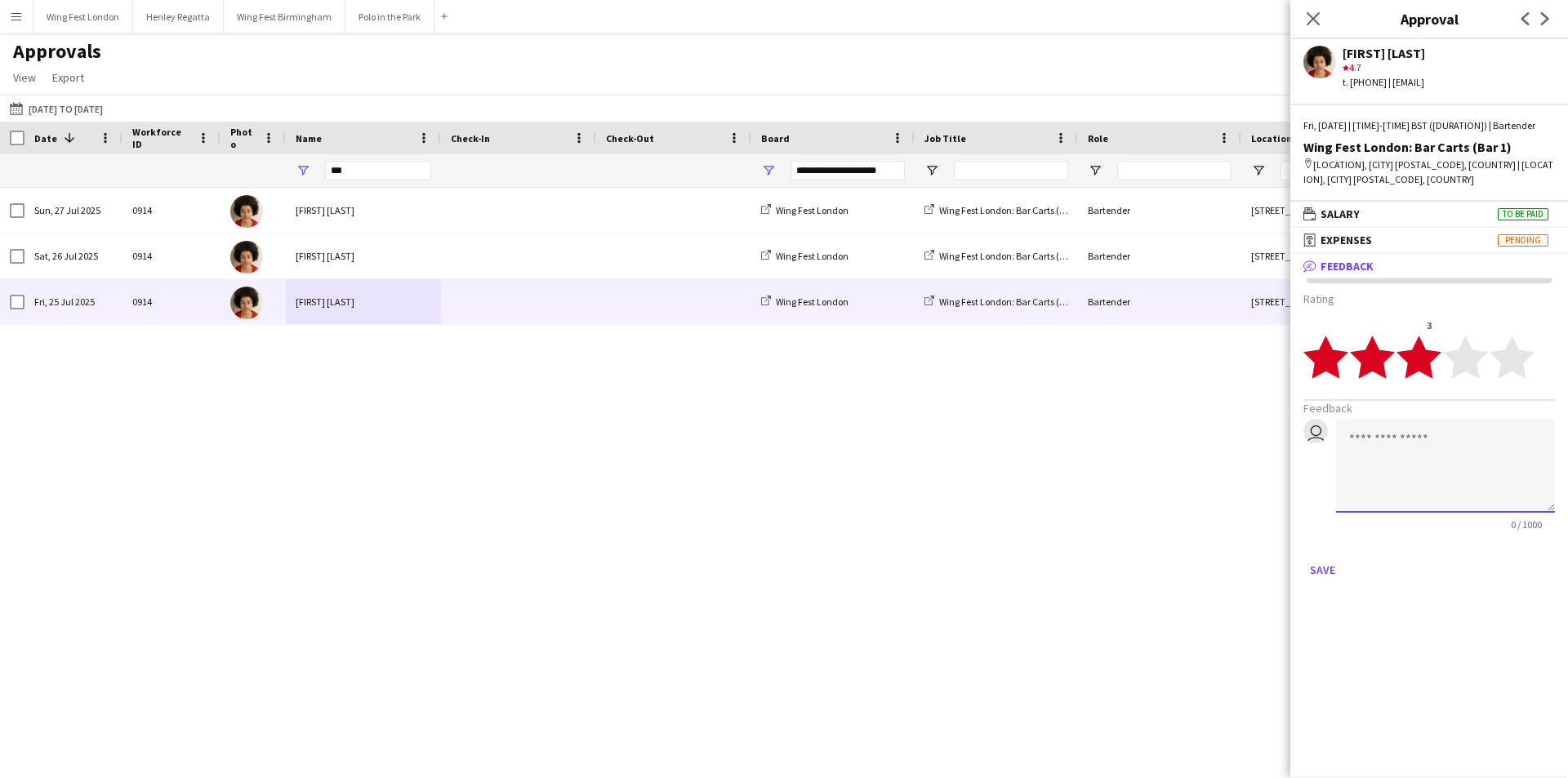 click 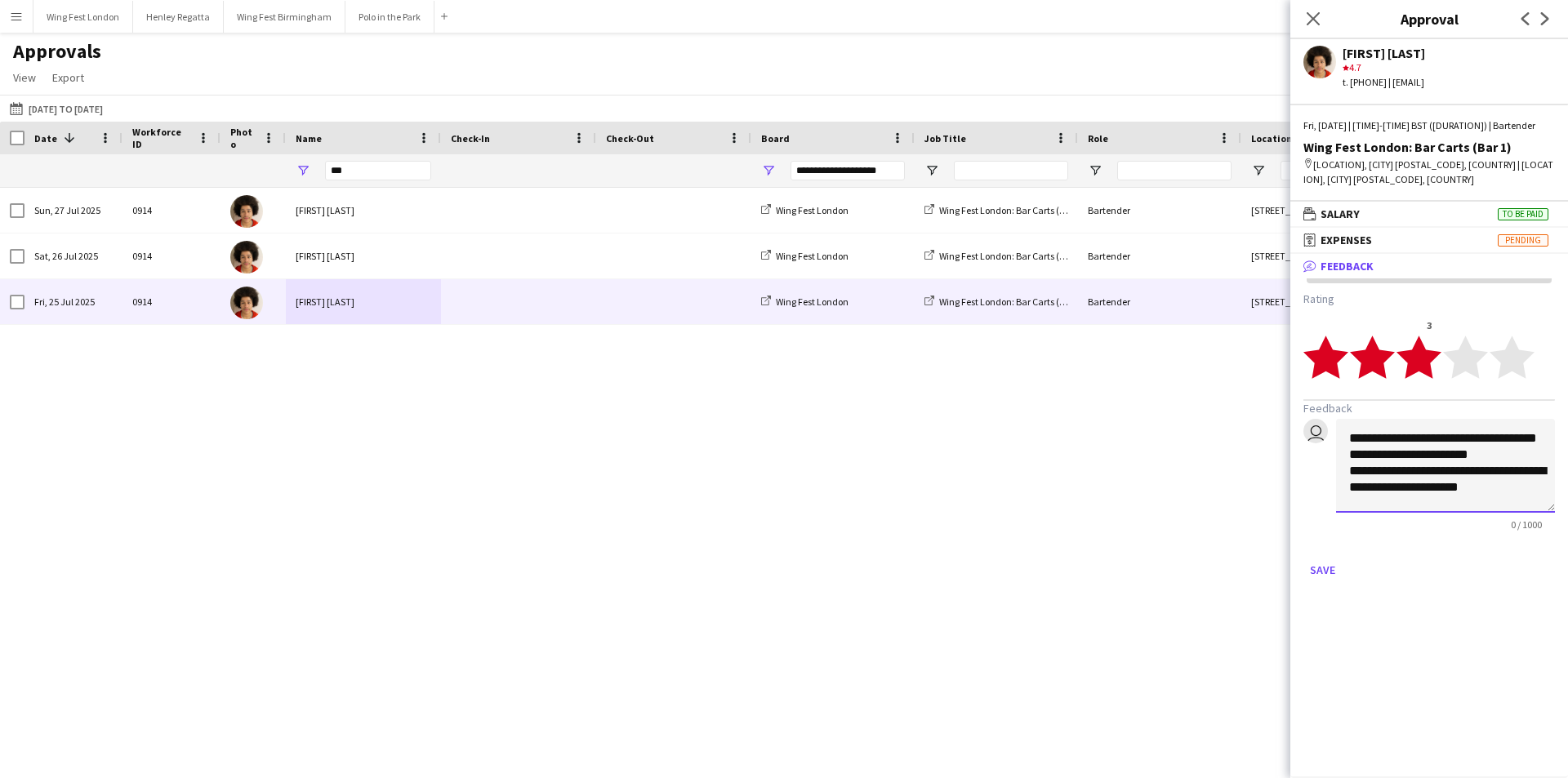 scroll, scrollTop: 2, scrollLeft: 0, axis: vertical 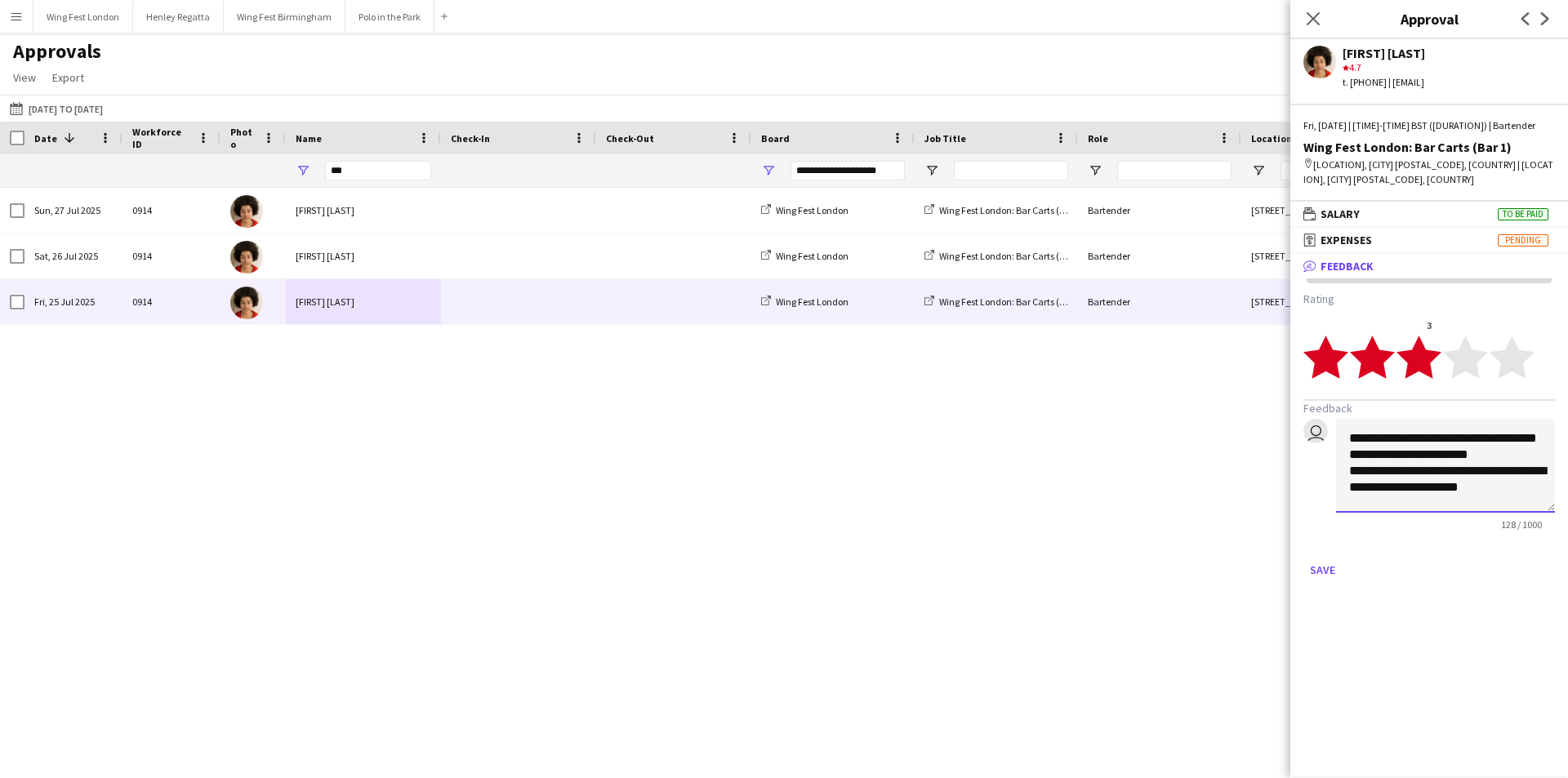 click on "**********" 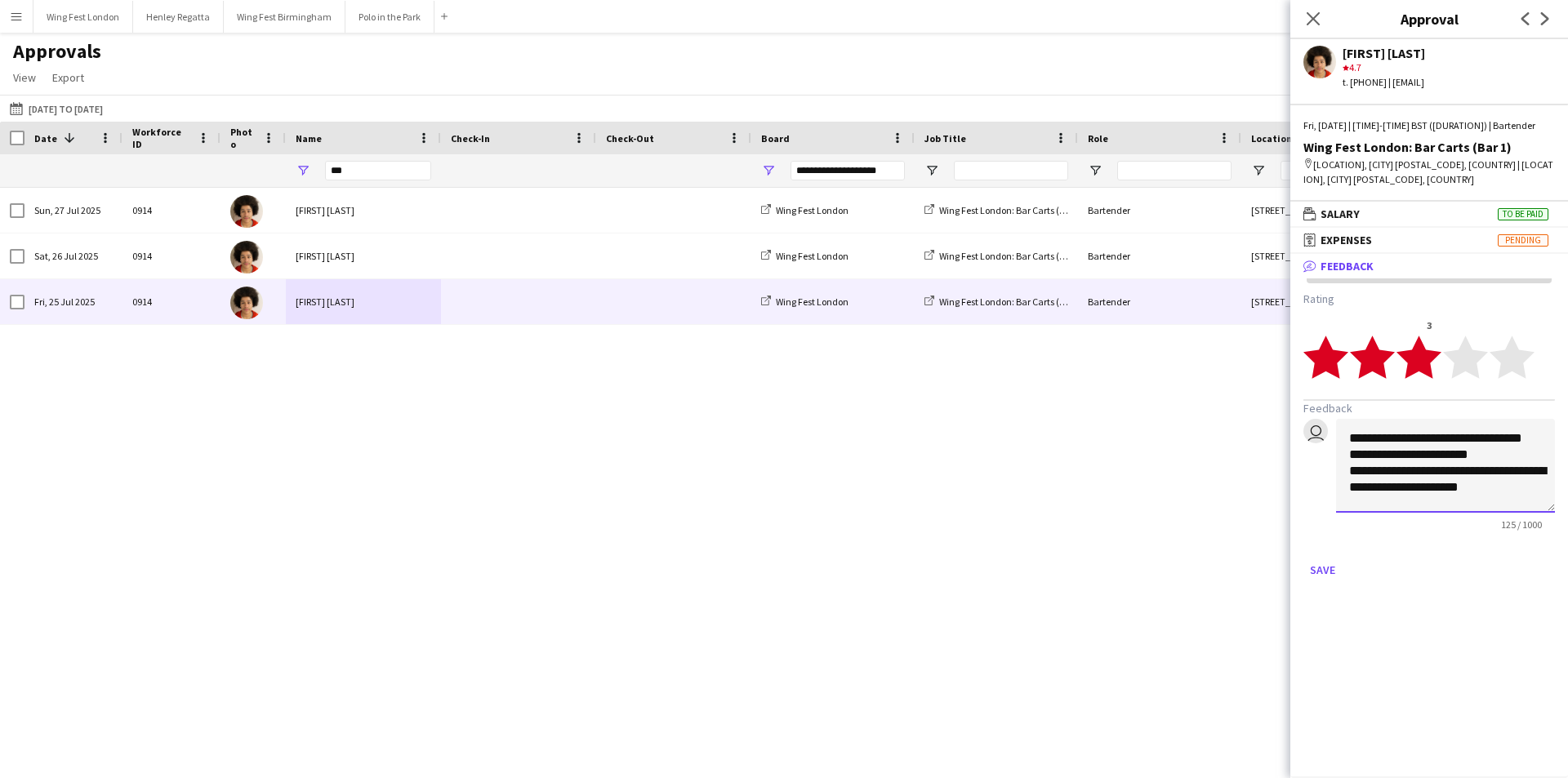 scroll, scrollTop: 12, scrollLeft: 0, axis: vertical 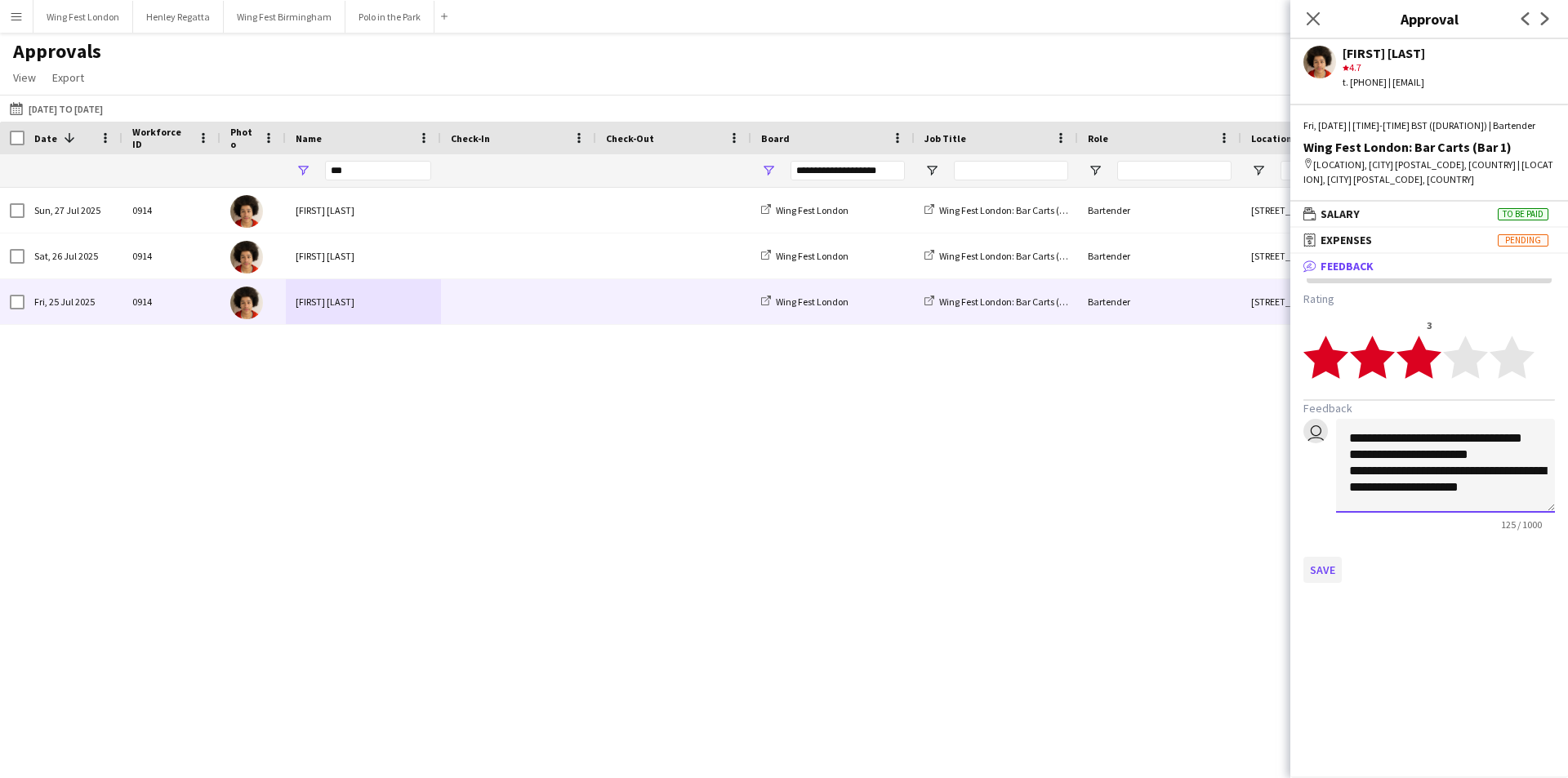 type on "**********" 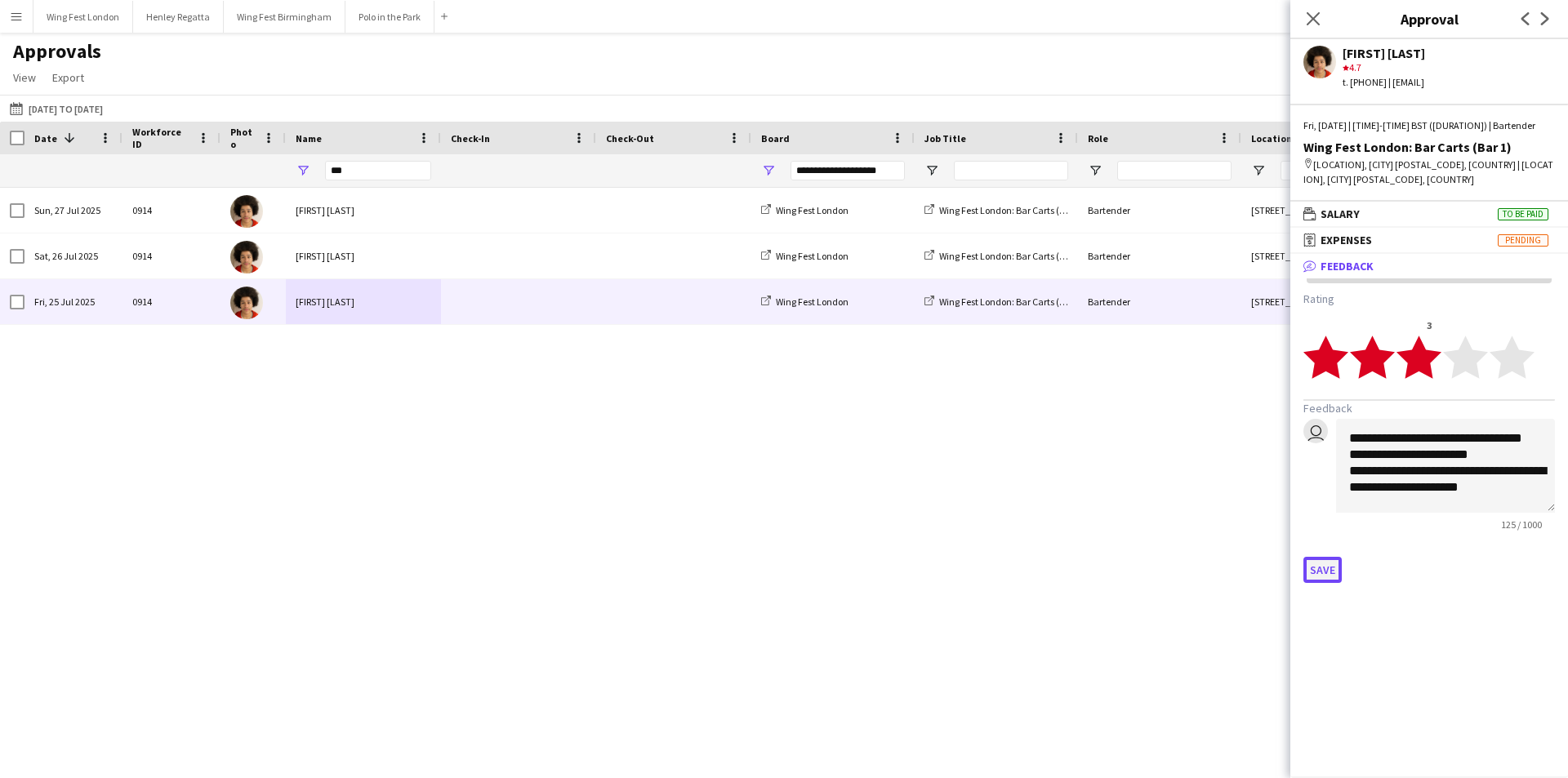 click on "Save" at bounding box center (1322, 570) 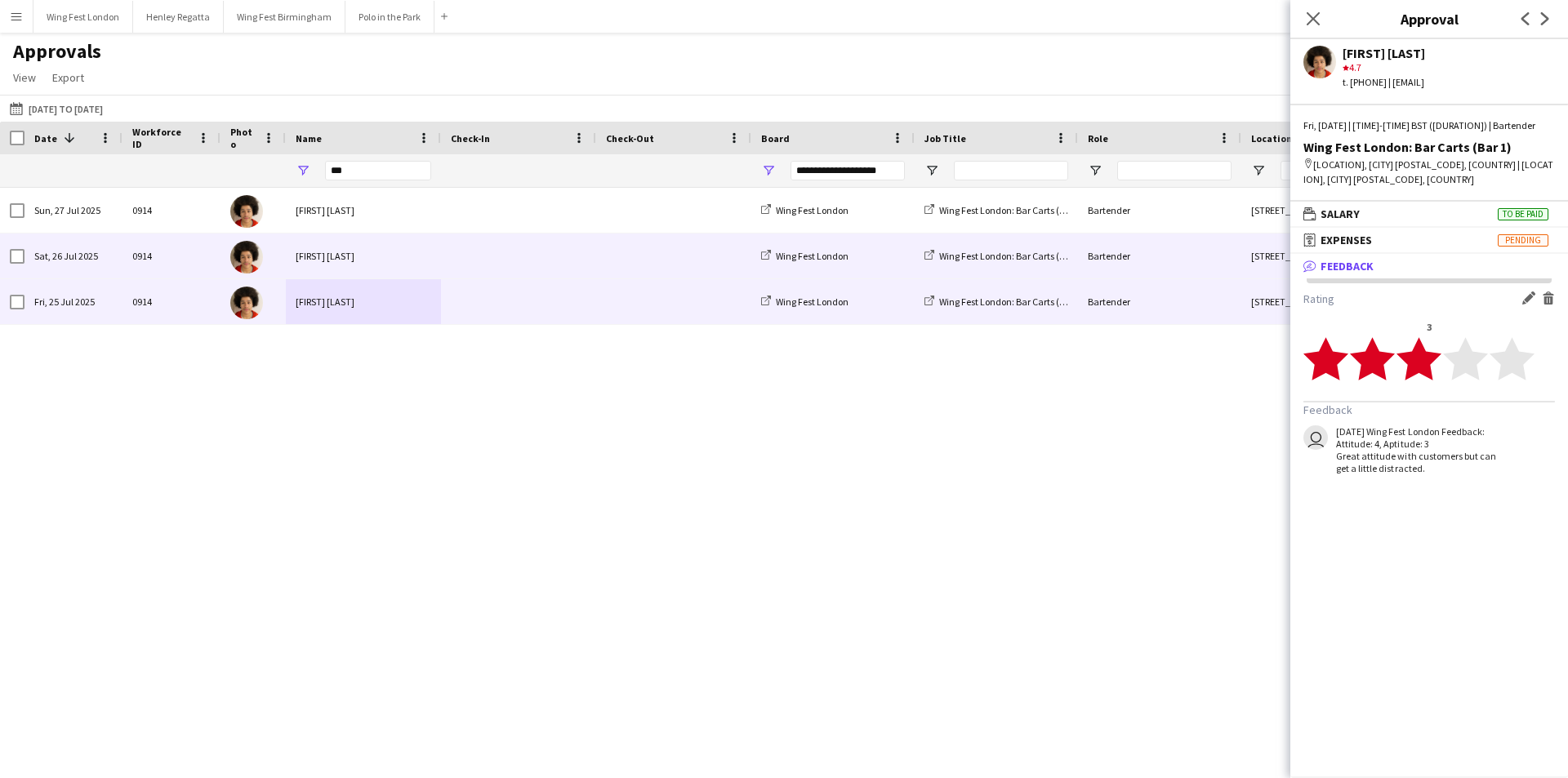 drag, startPoint x: 338, startPoint y: 265, endPoint x: 368, endPoint y: 269, distance: 30.26549 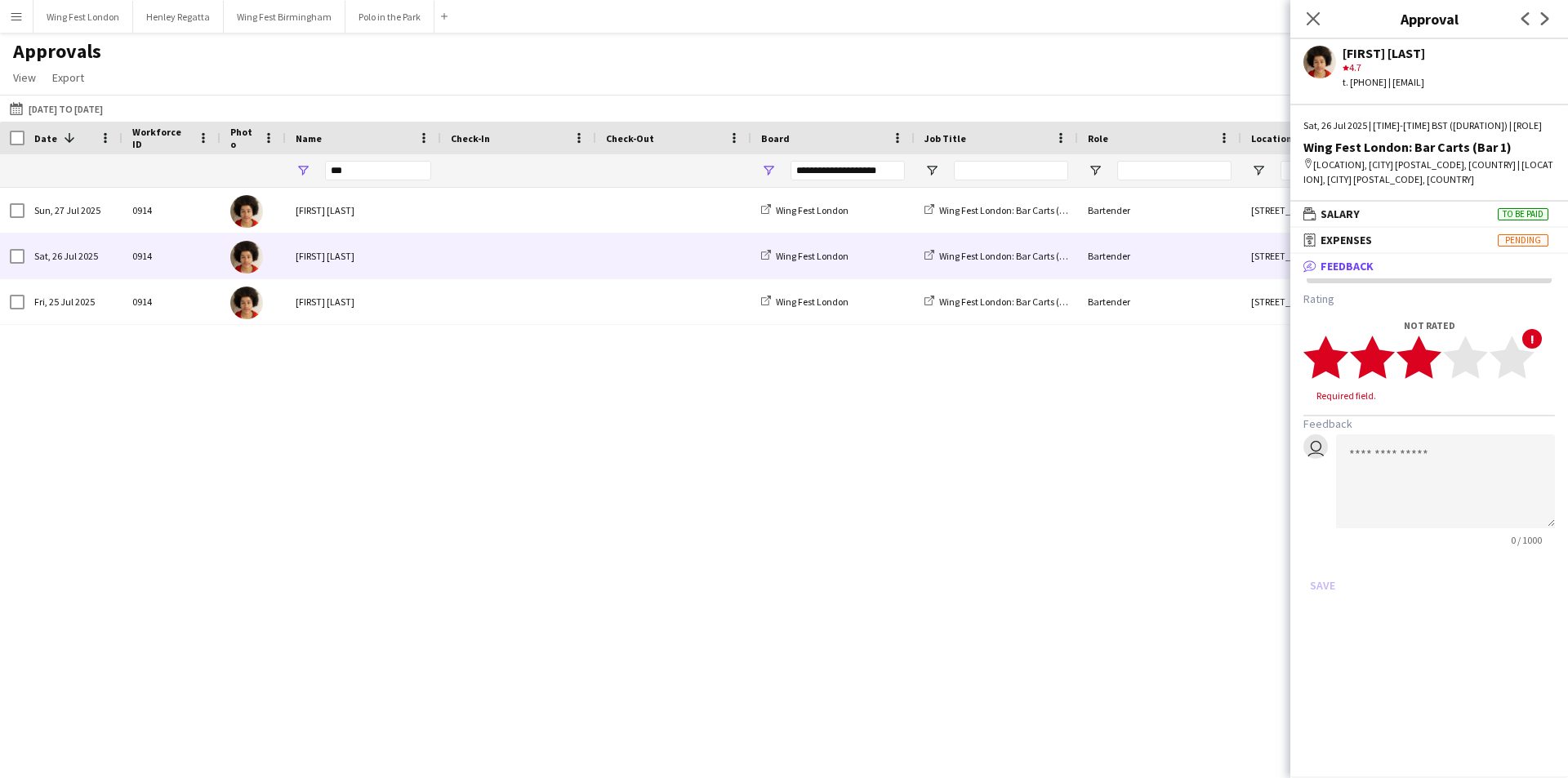 click on "star" 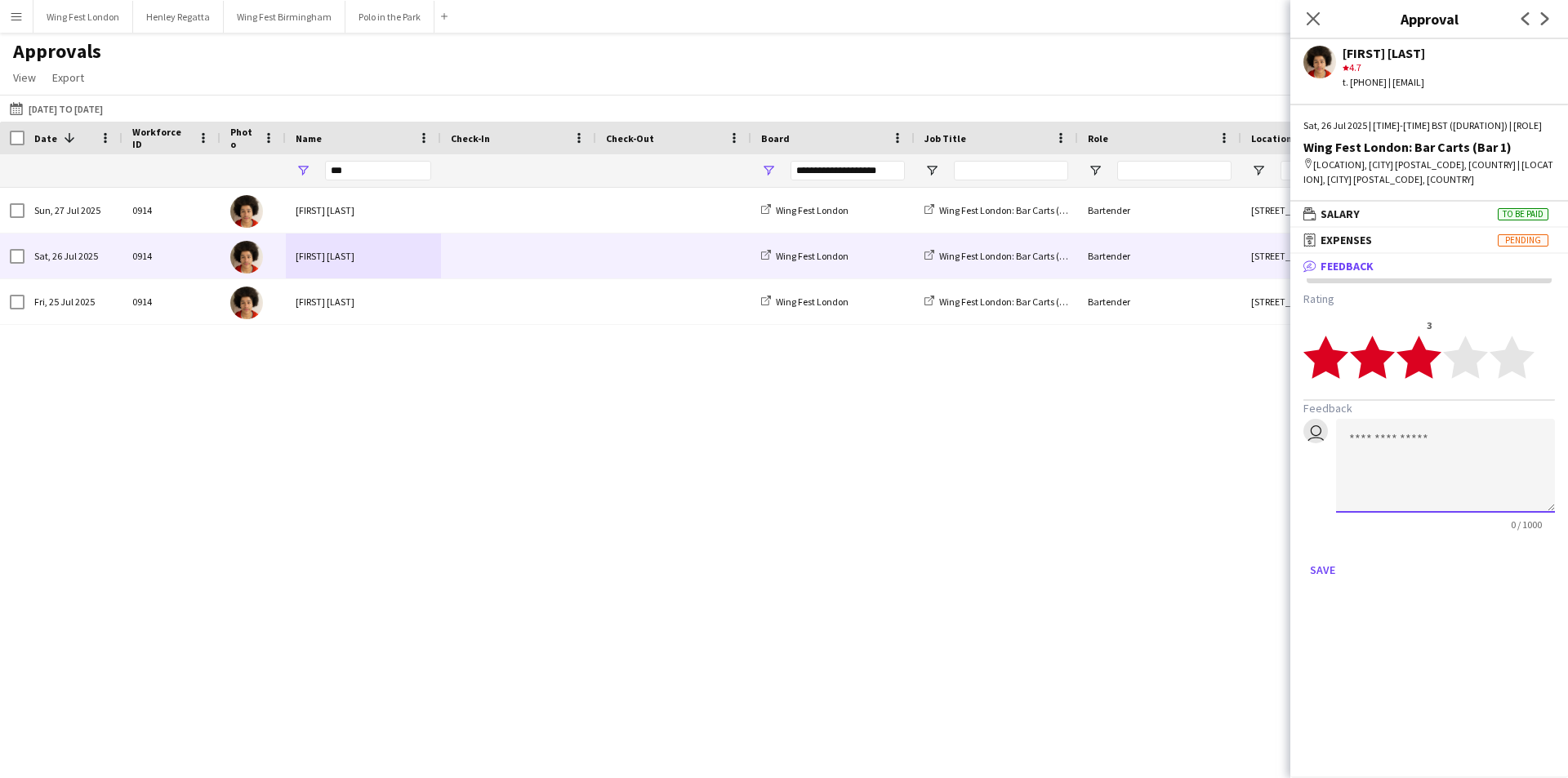 click 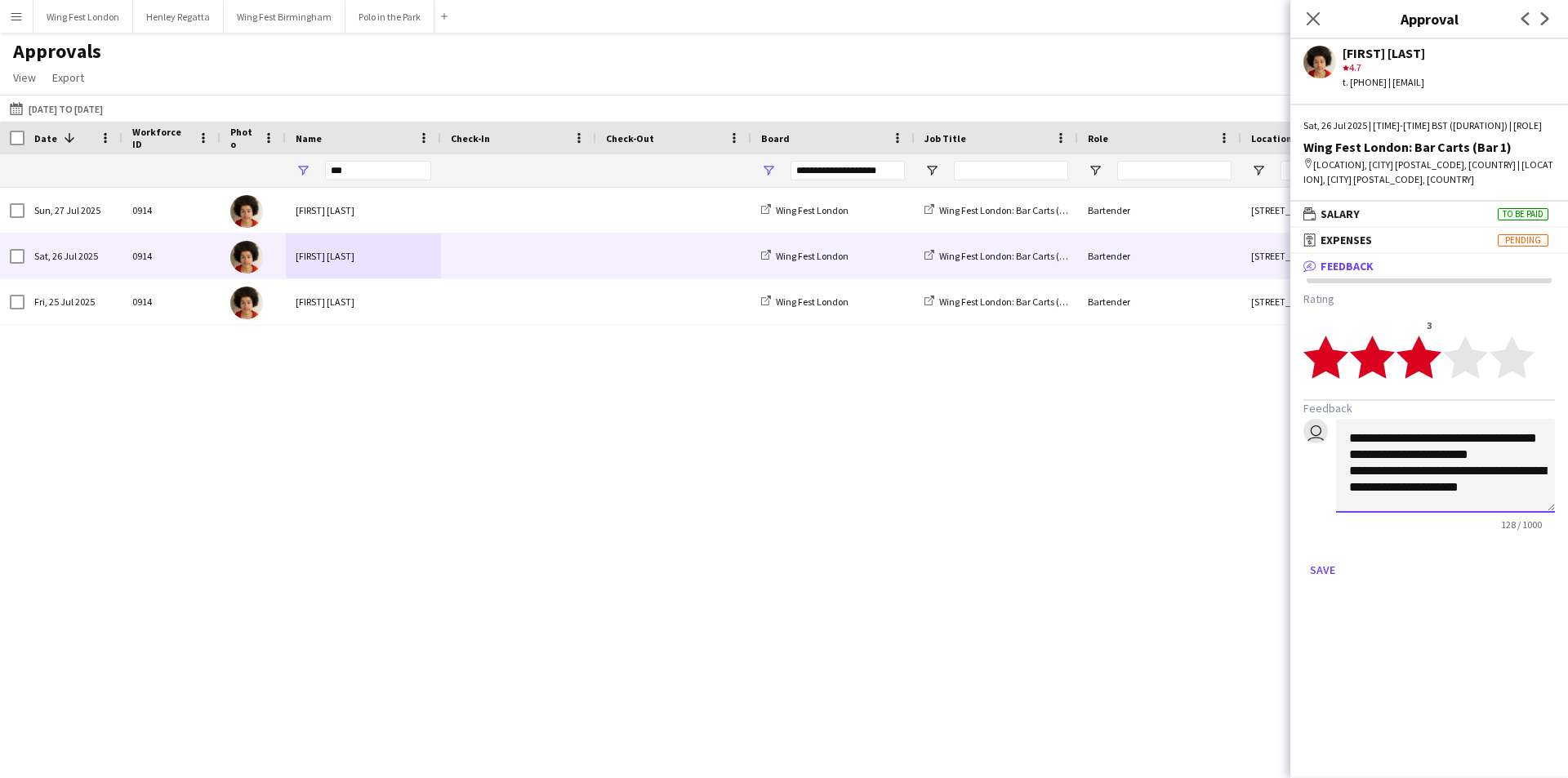 scroll, scrollTop: 2, scrollLeft: 0, axis: vertical 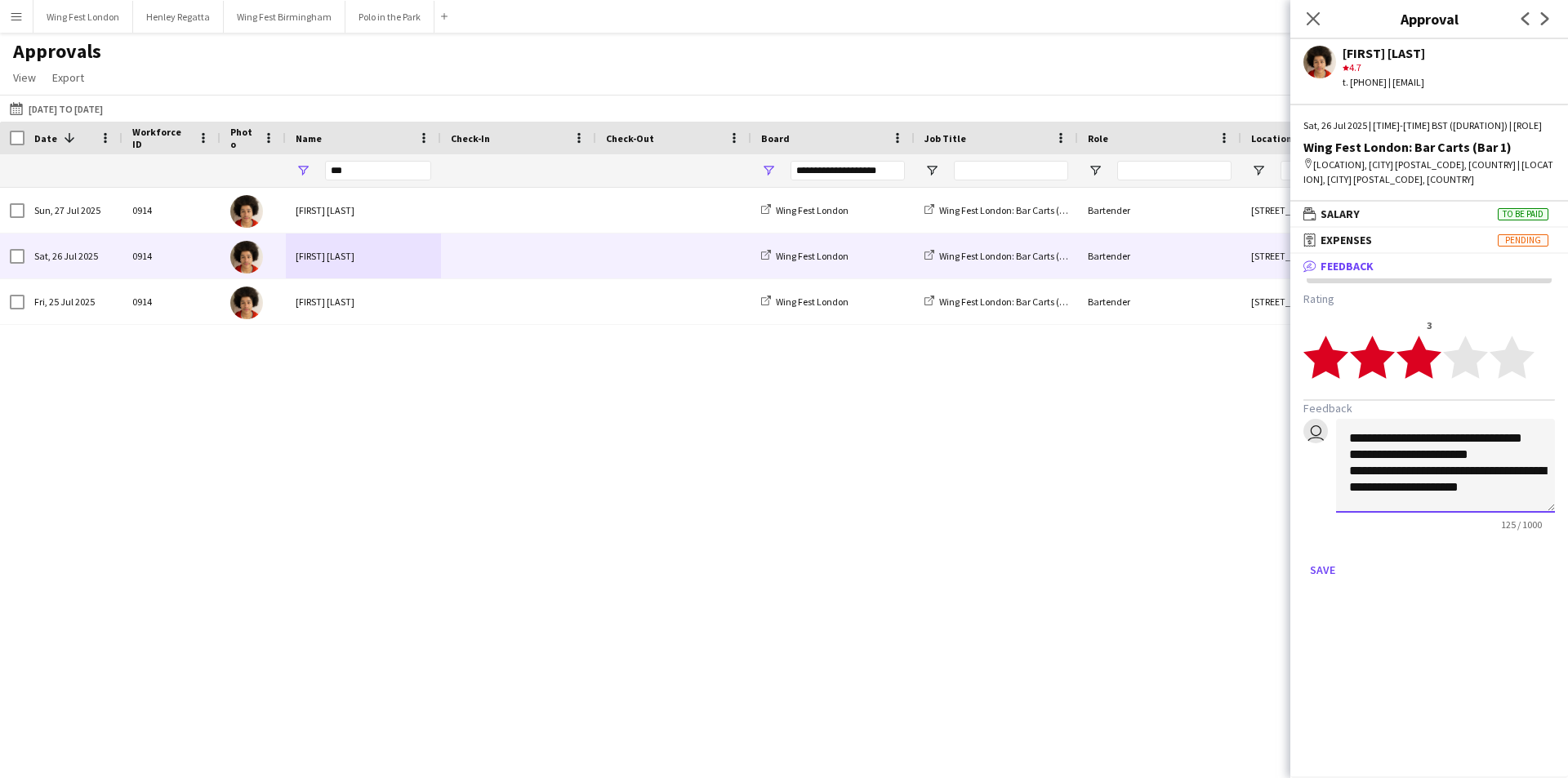 click on "**********" 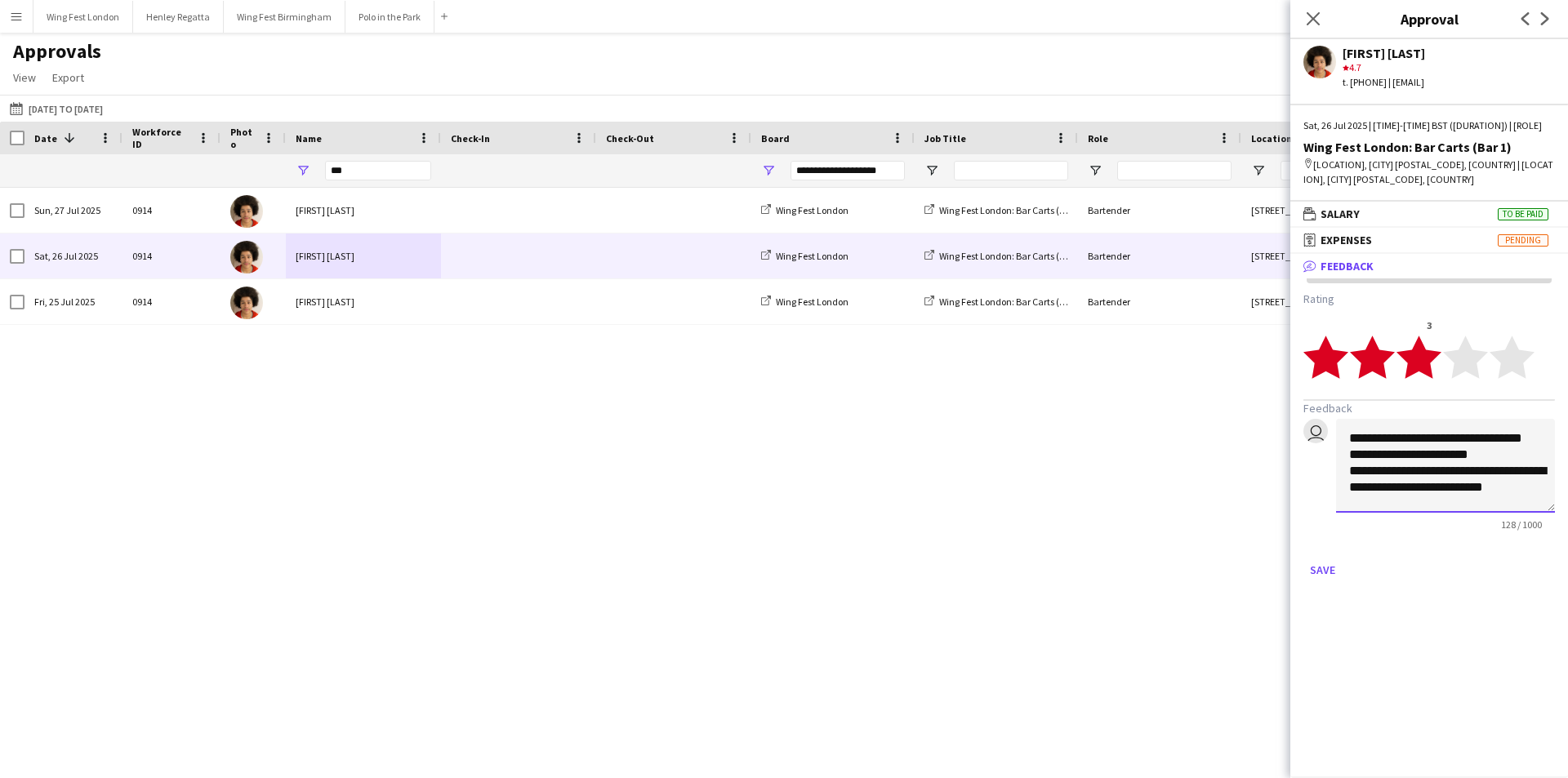 scroll, scrollTop: 18, scrollLeft: 0, axis: vertical 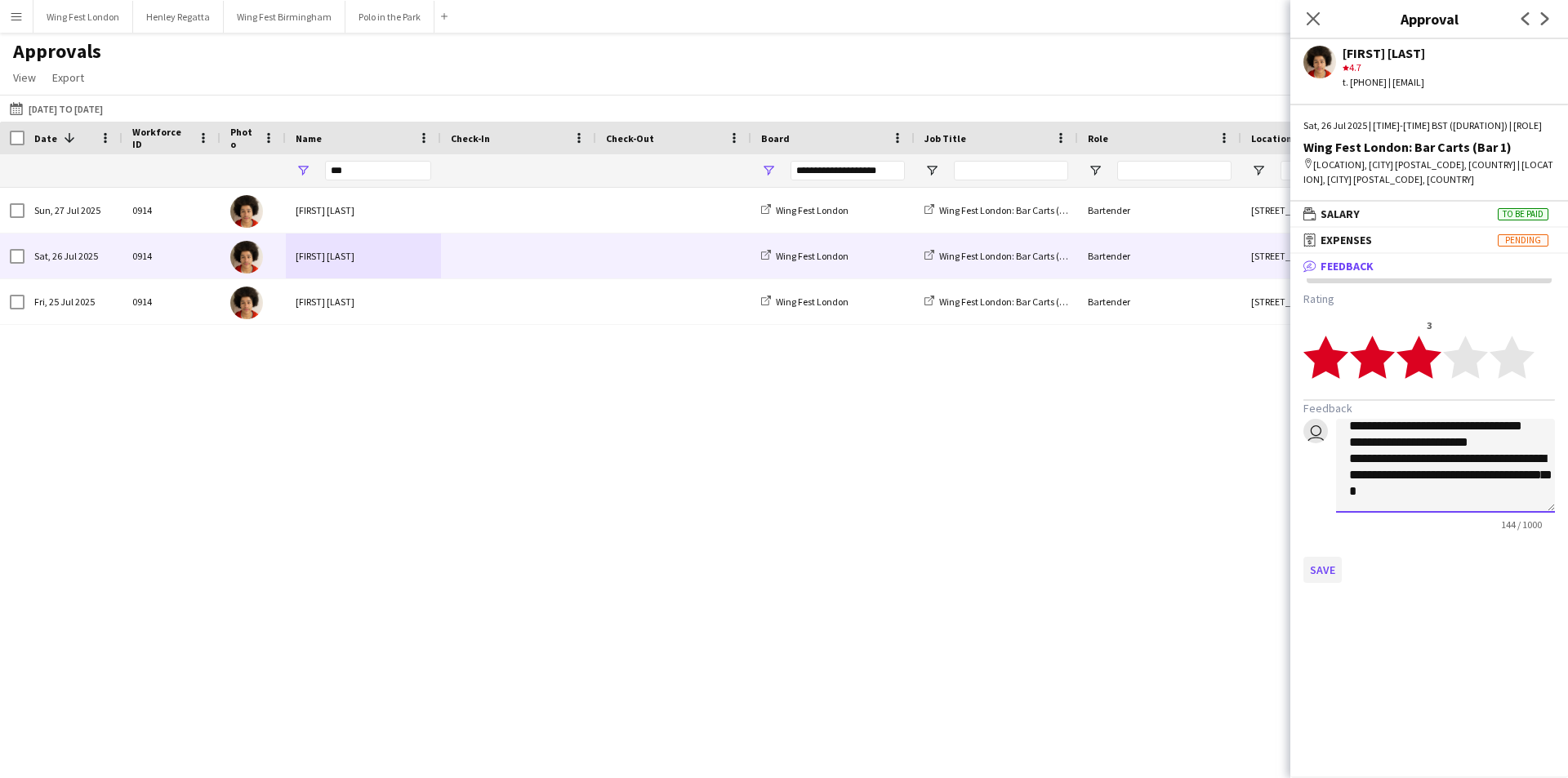 type on "**********" 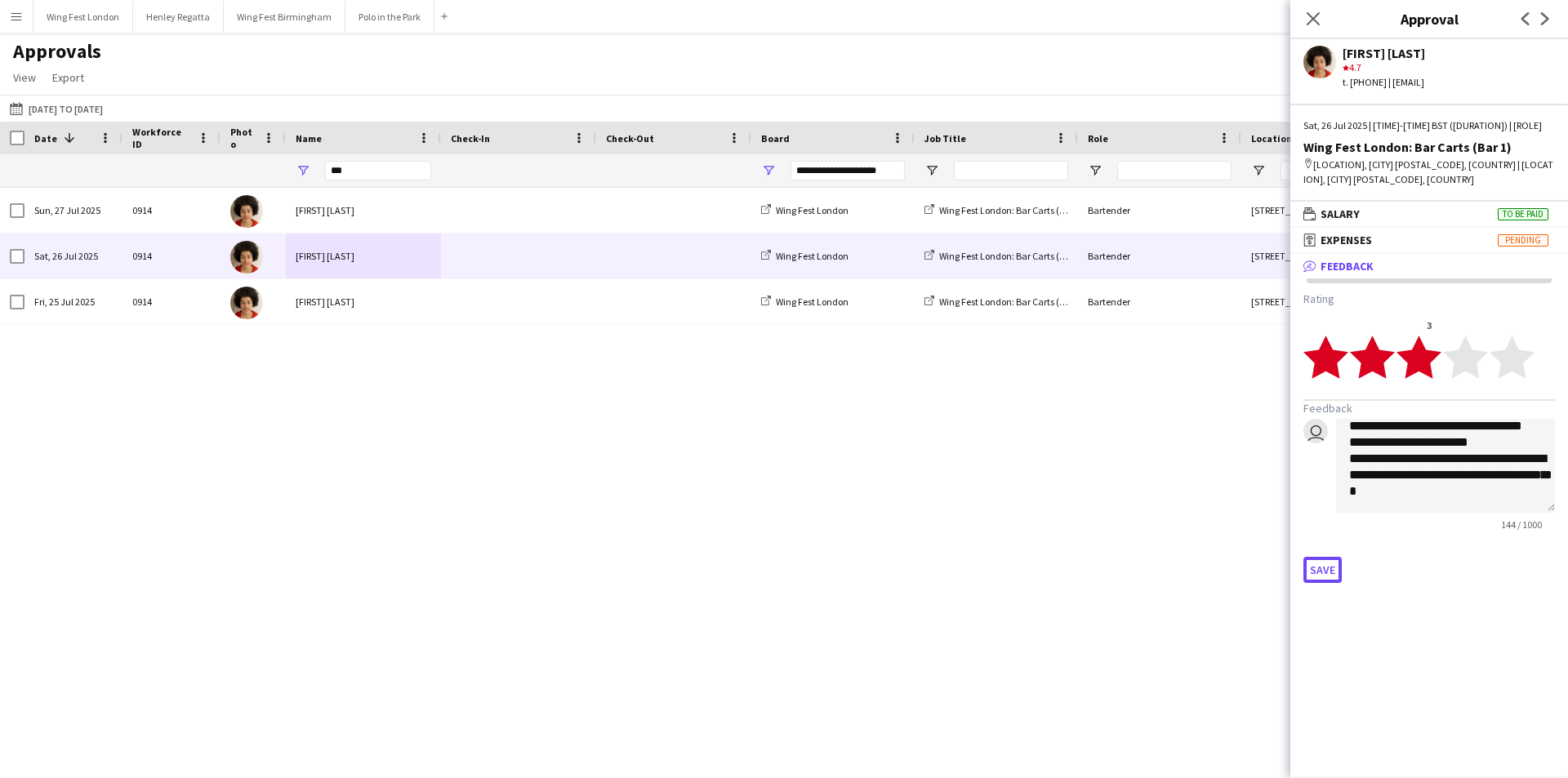 click on "Save" at bounding box center (1322, 570) 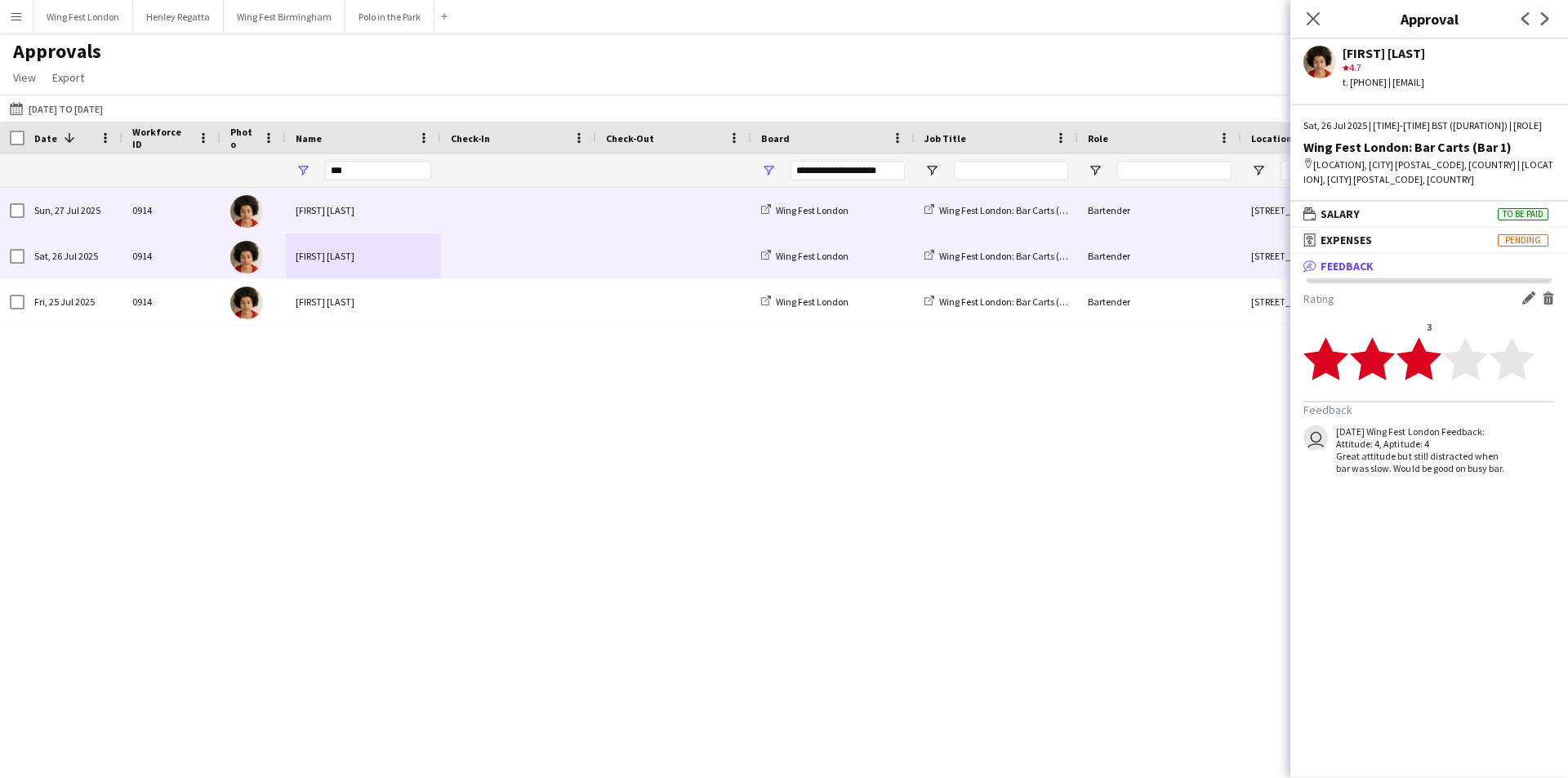 click on "[FIRST] [LAST]" at bounding box center [363, 210] 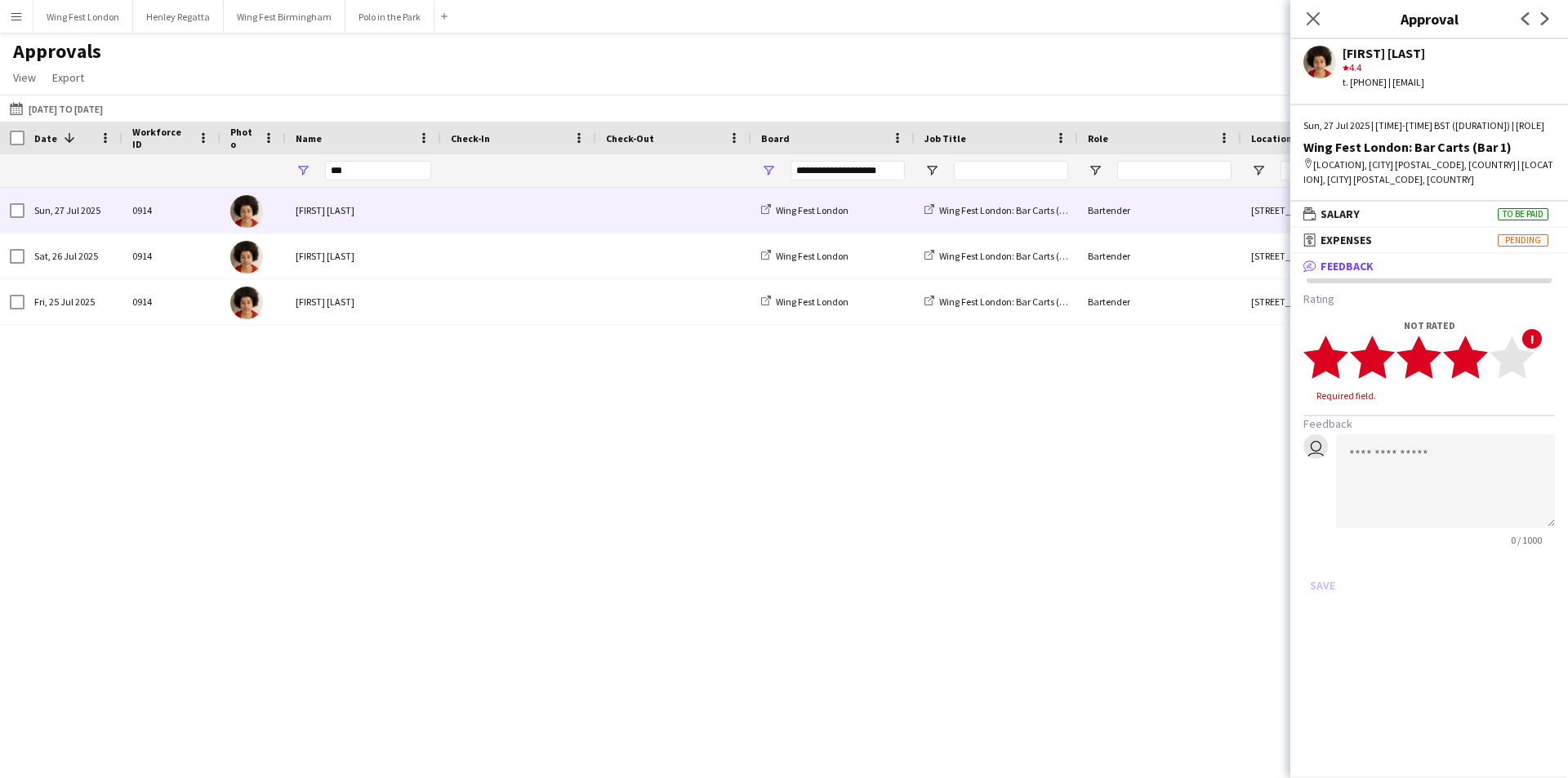 click 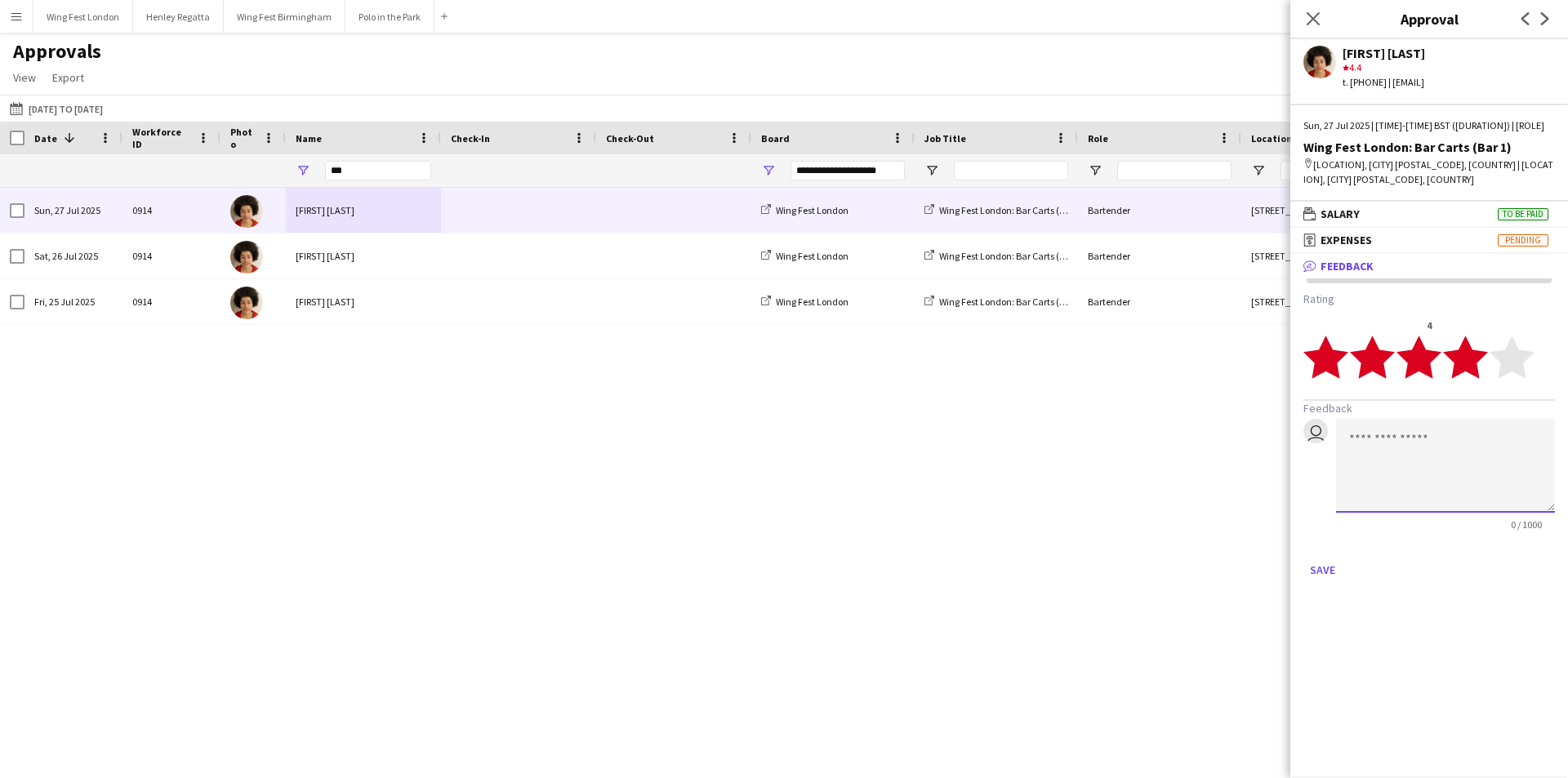 click 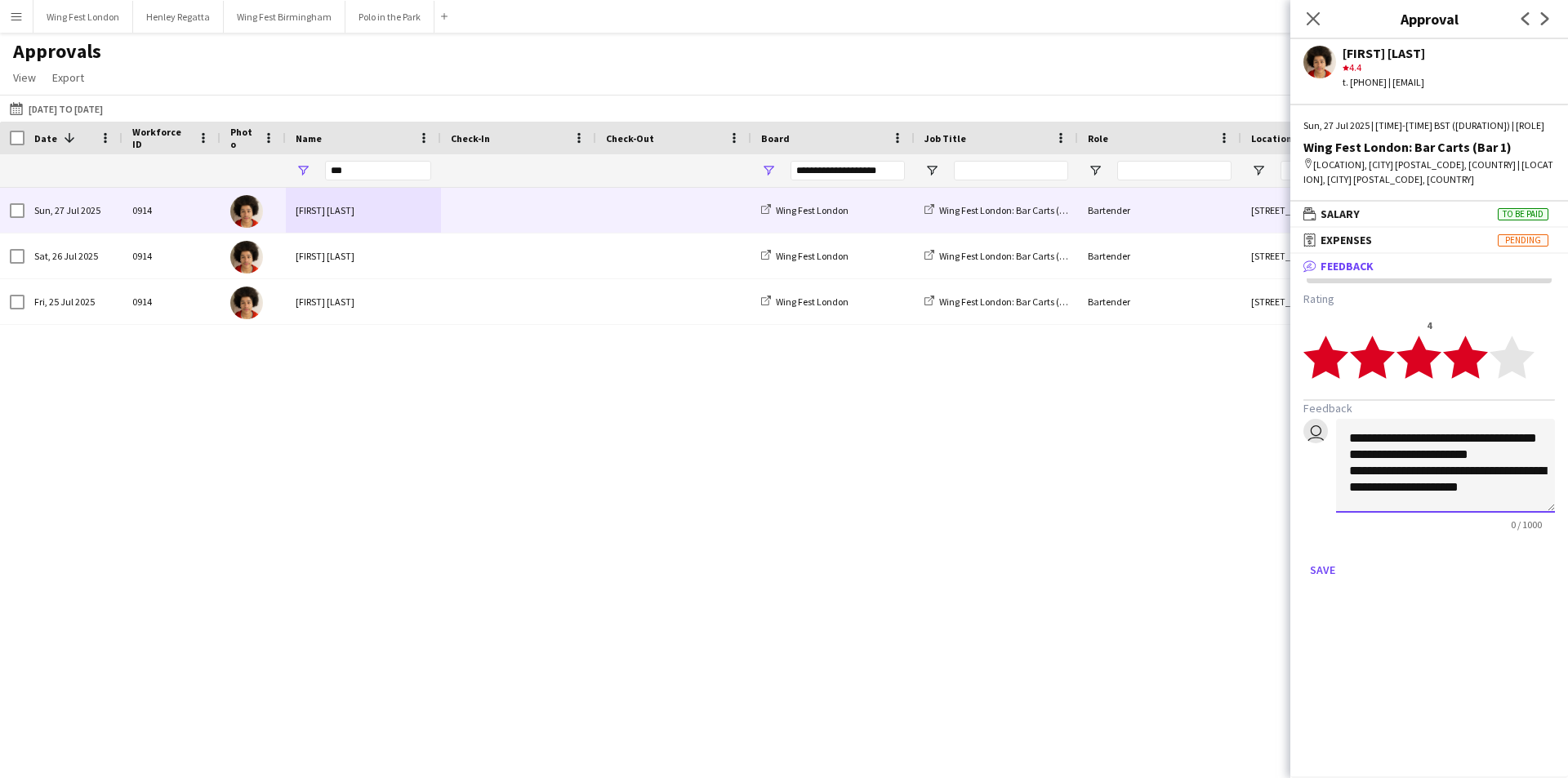 scroll, scrollTop: 2, scrollLeft: 0, axis: vertical 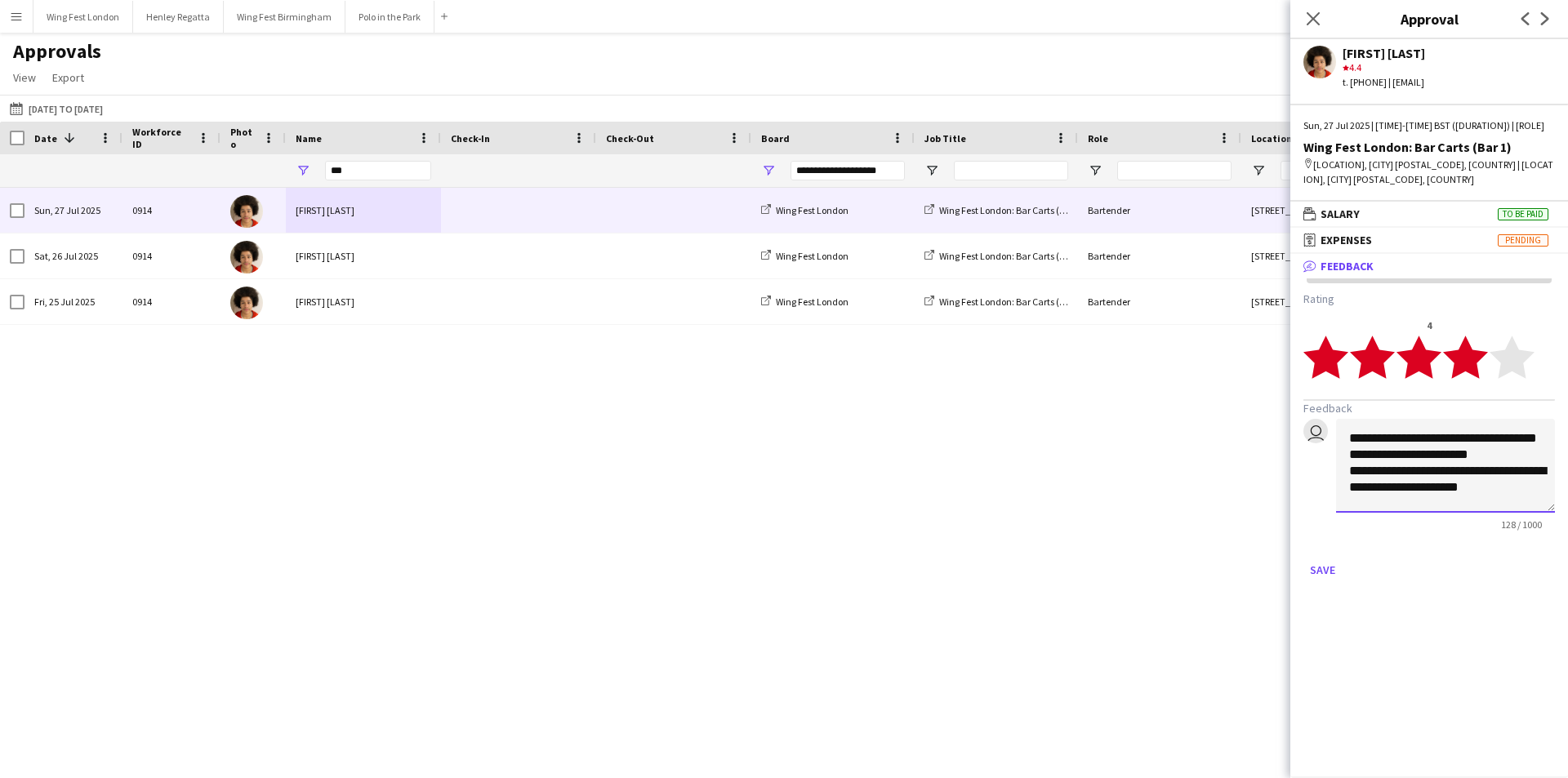 click on "**********" 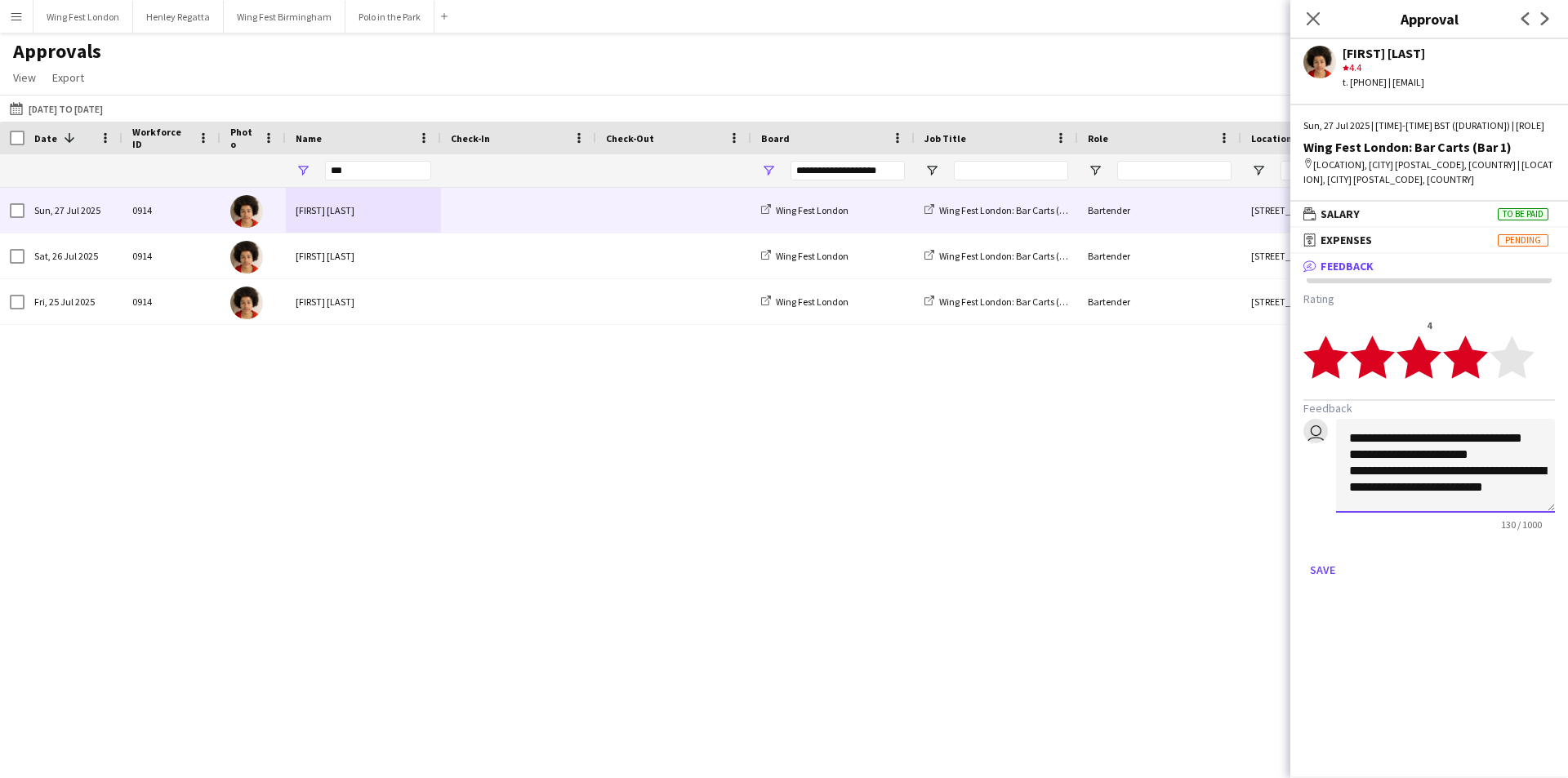 scroll, scrollTop: 18, scrollLeft: 0, axis: vertical 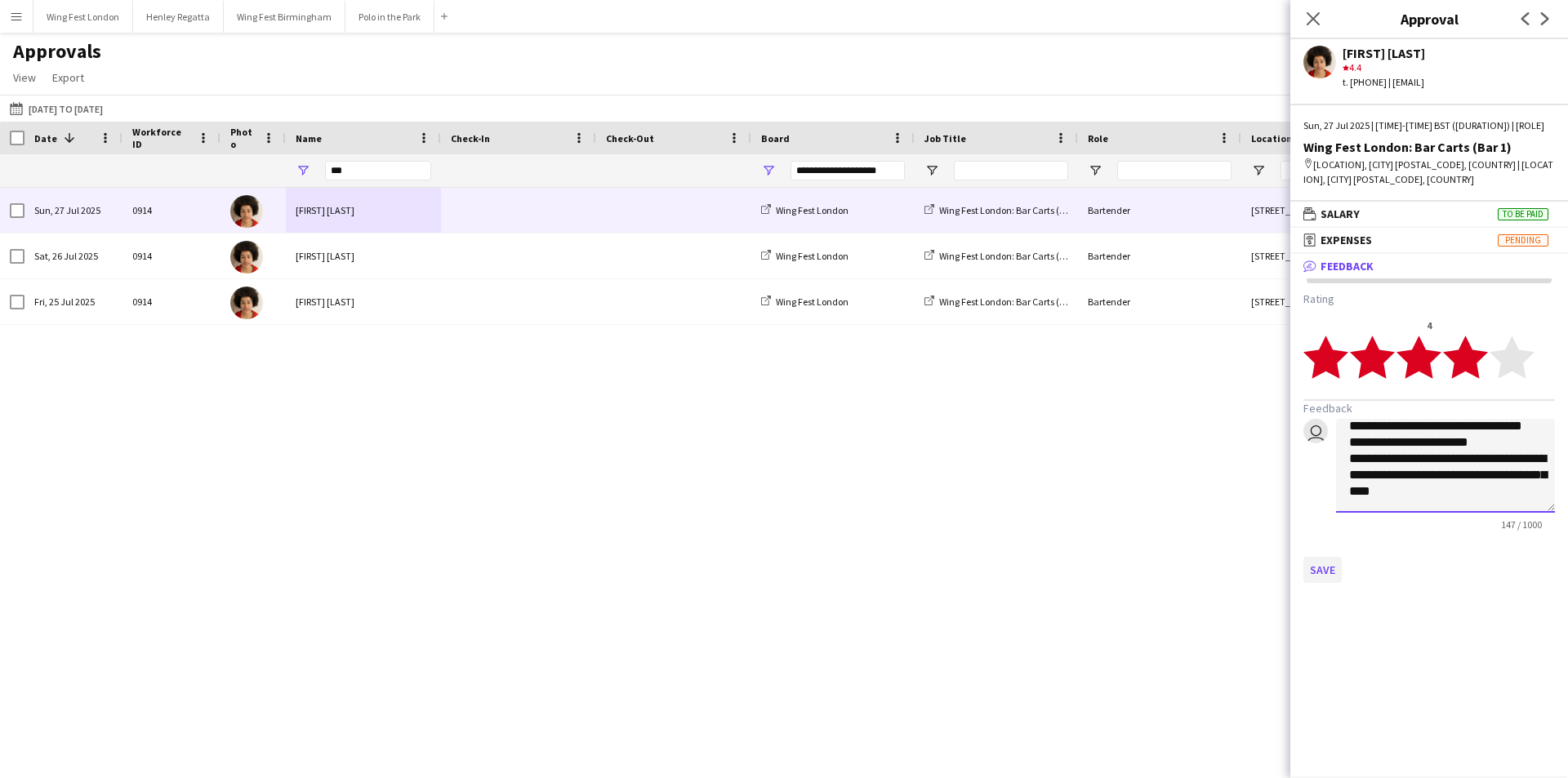 type on "**********" 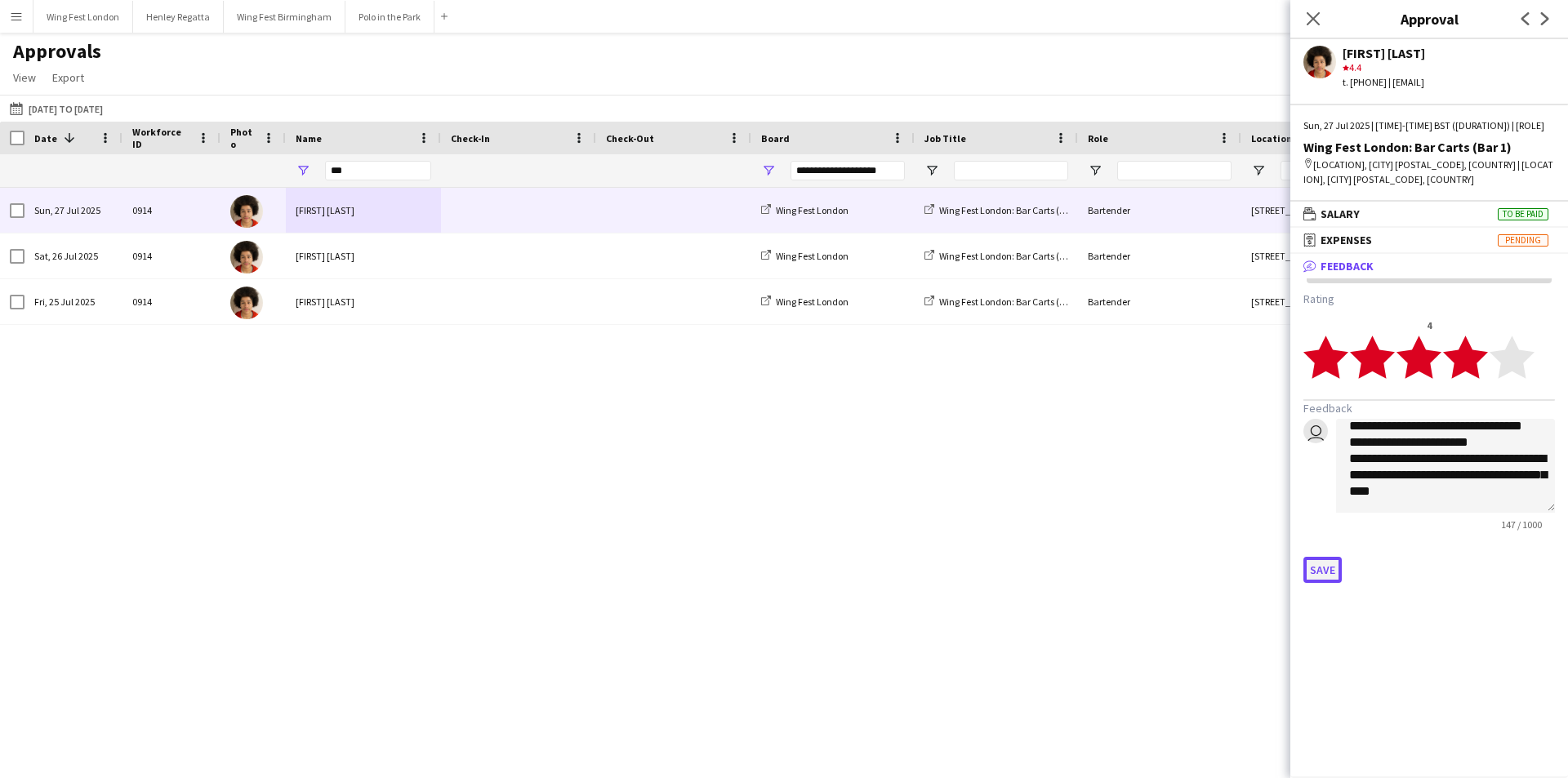 click on "Save" at bounding box center (1322, 570) 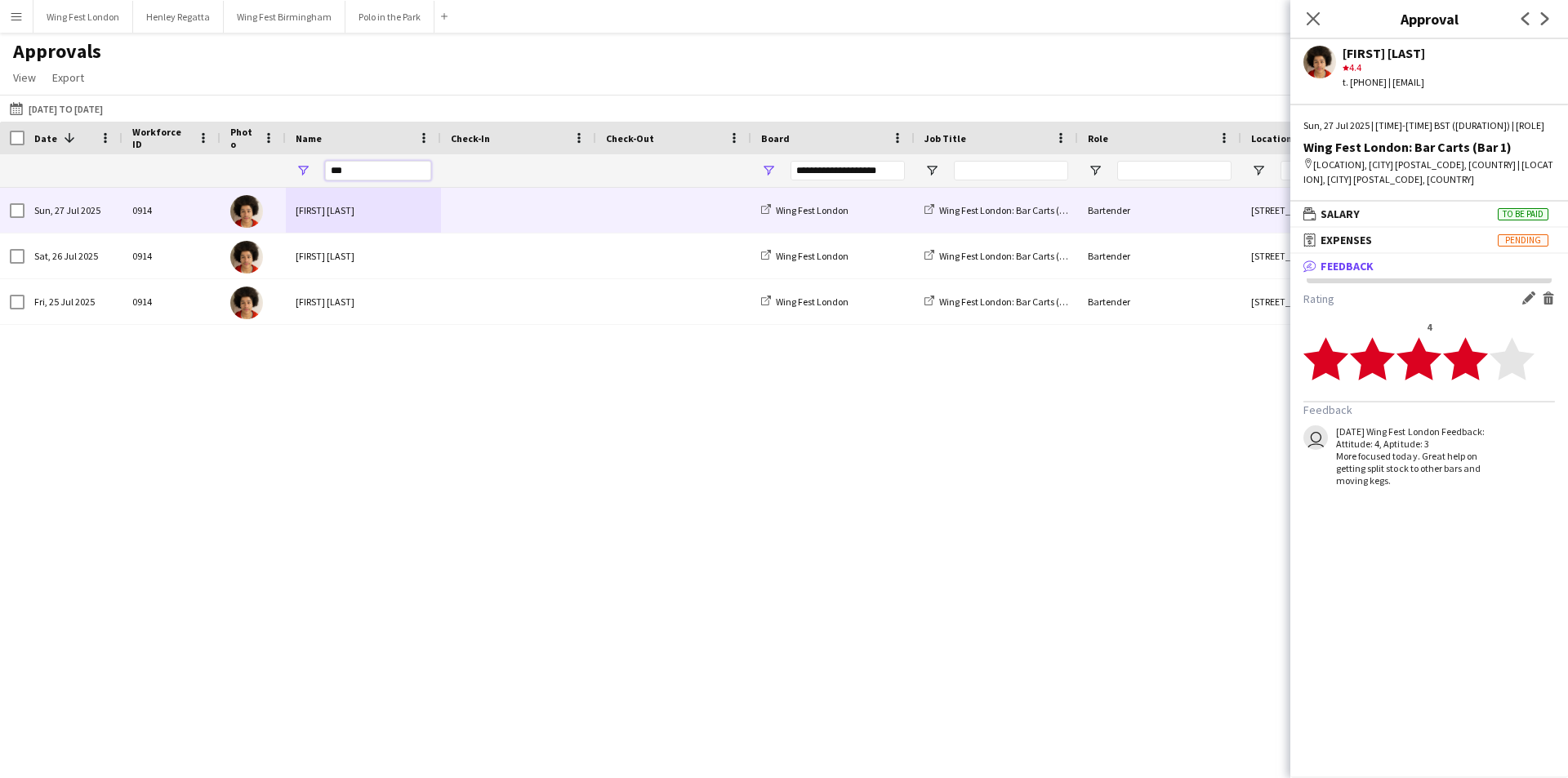 click on "***" at bounding box center [378, 171] 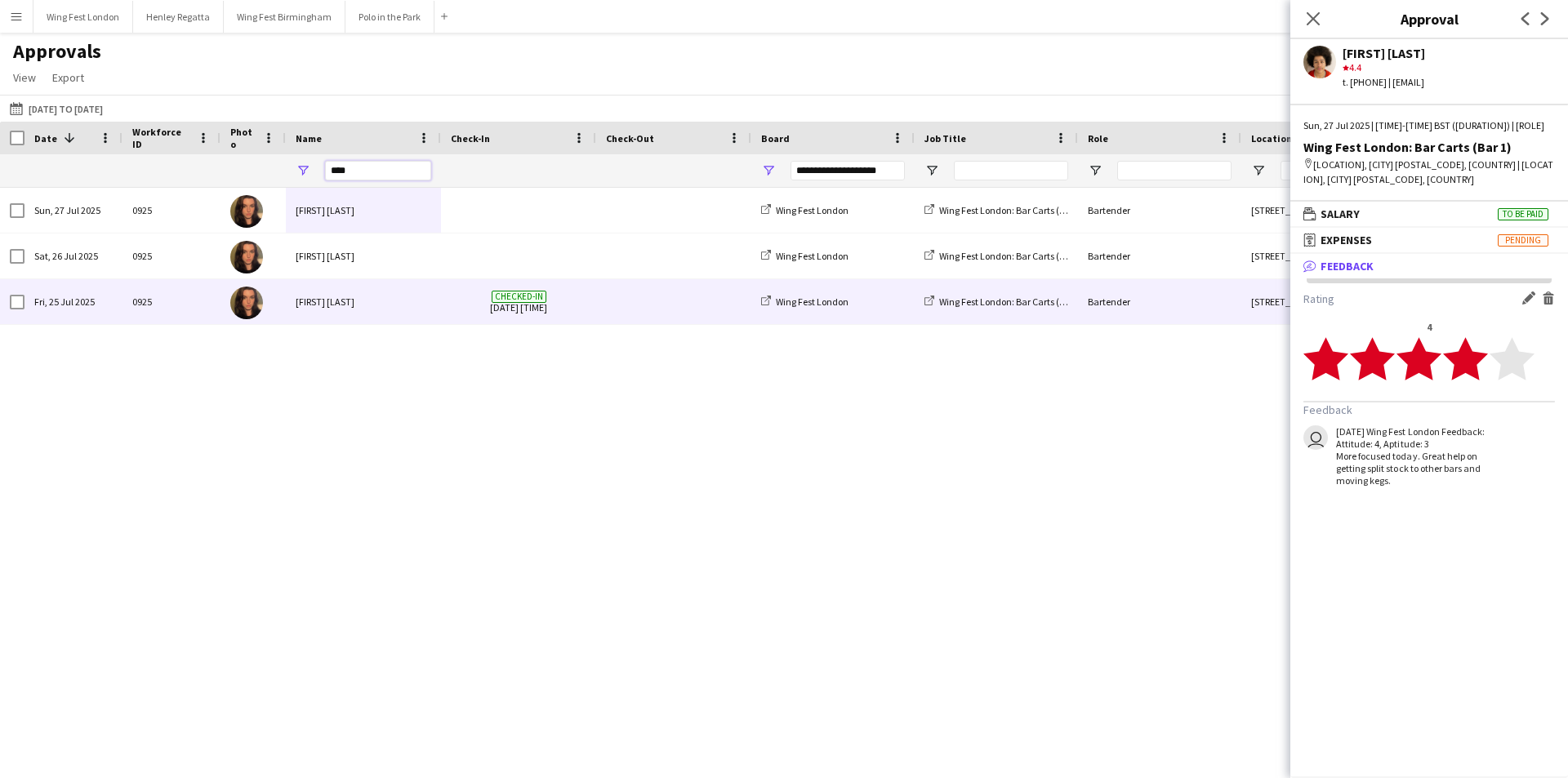 type on "****" 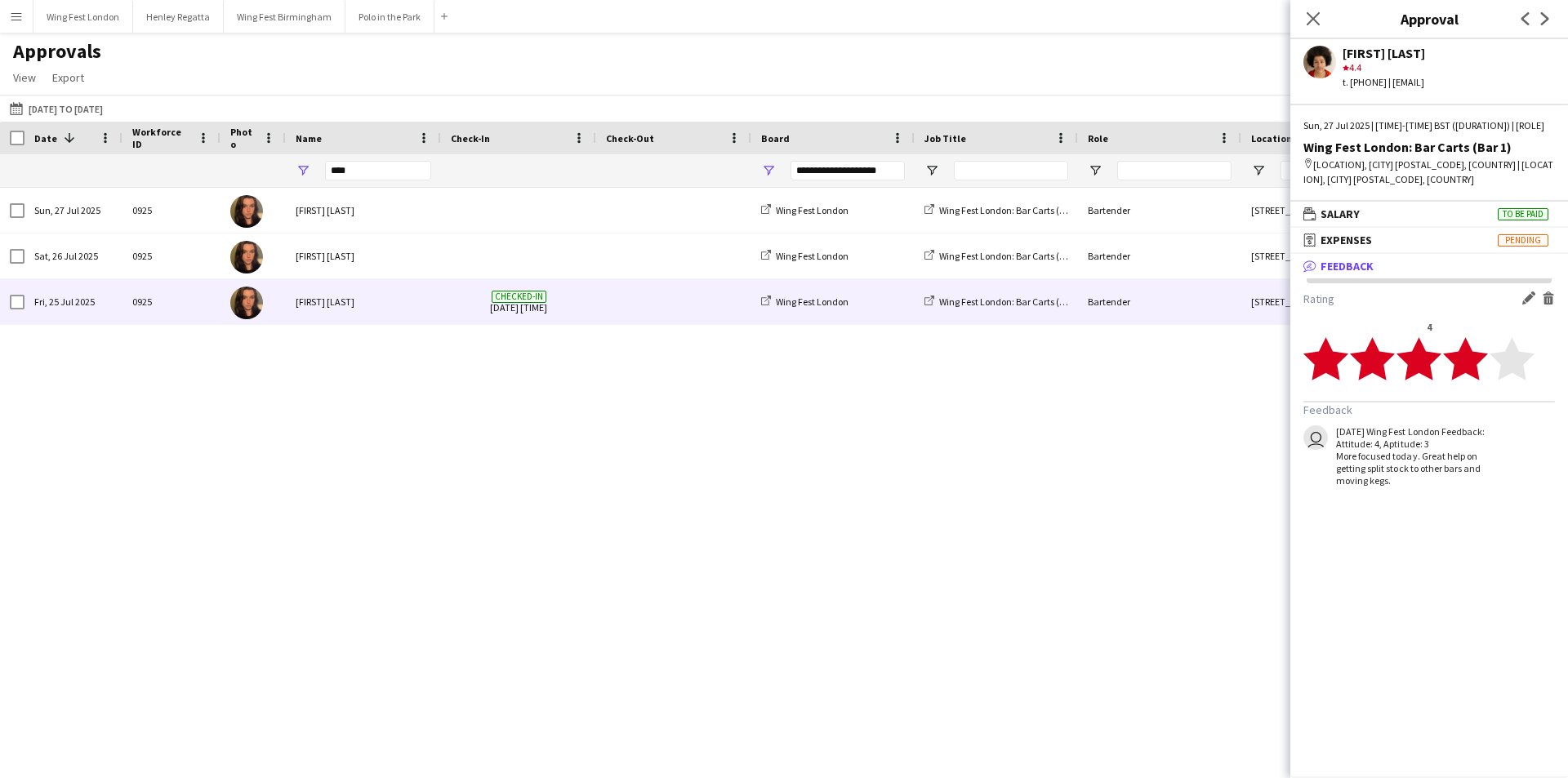 click on "[FIRST] [LAST]" at bounding box center (363, 301) 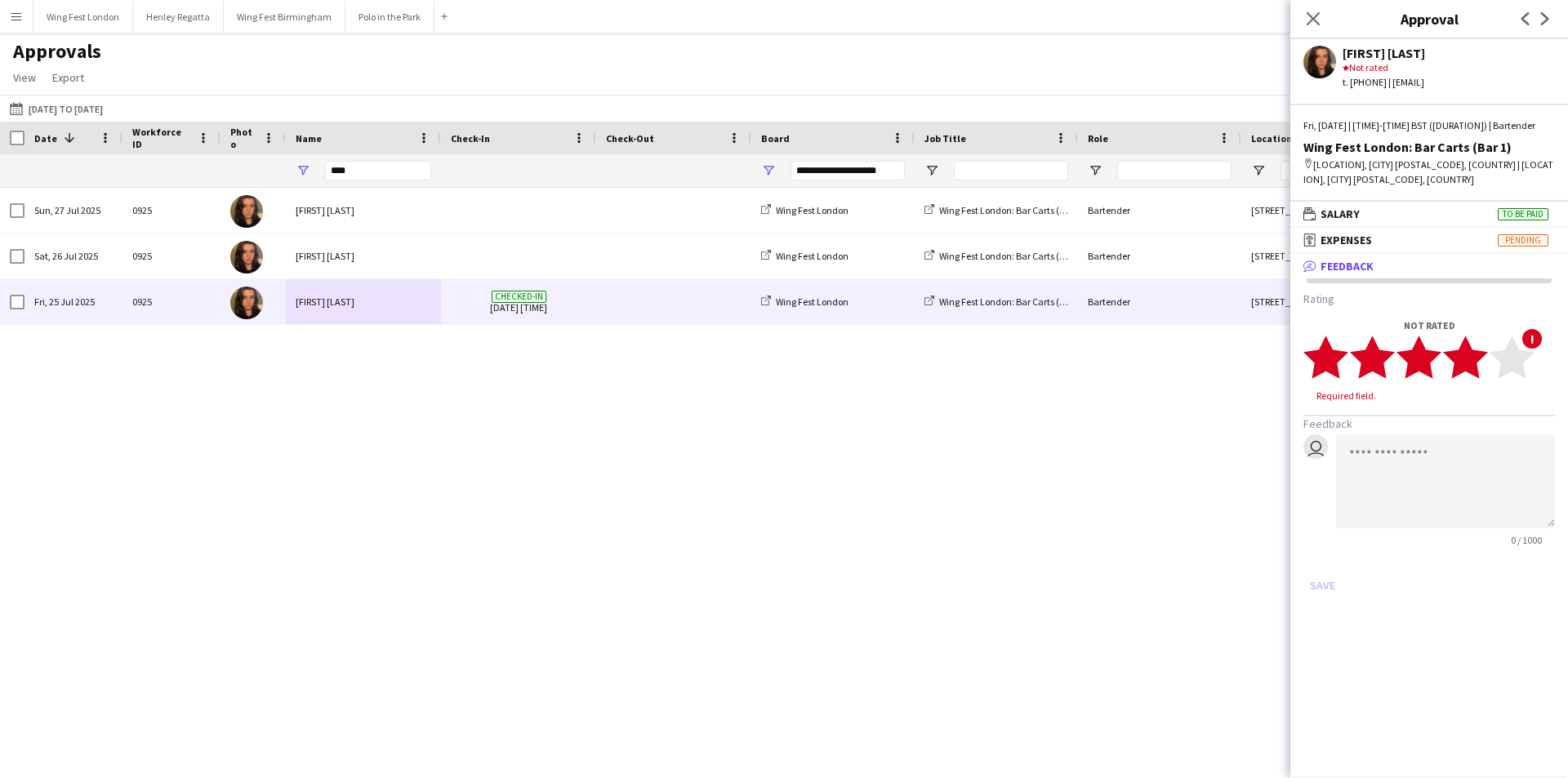 click 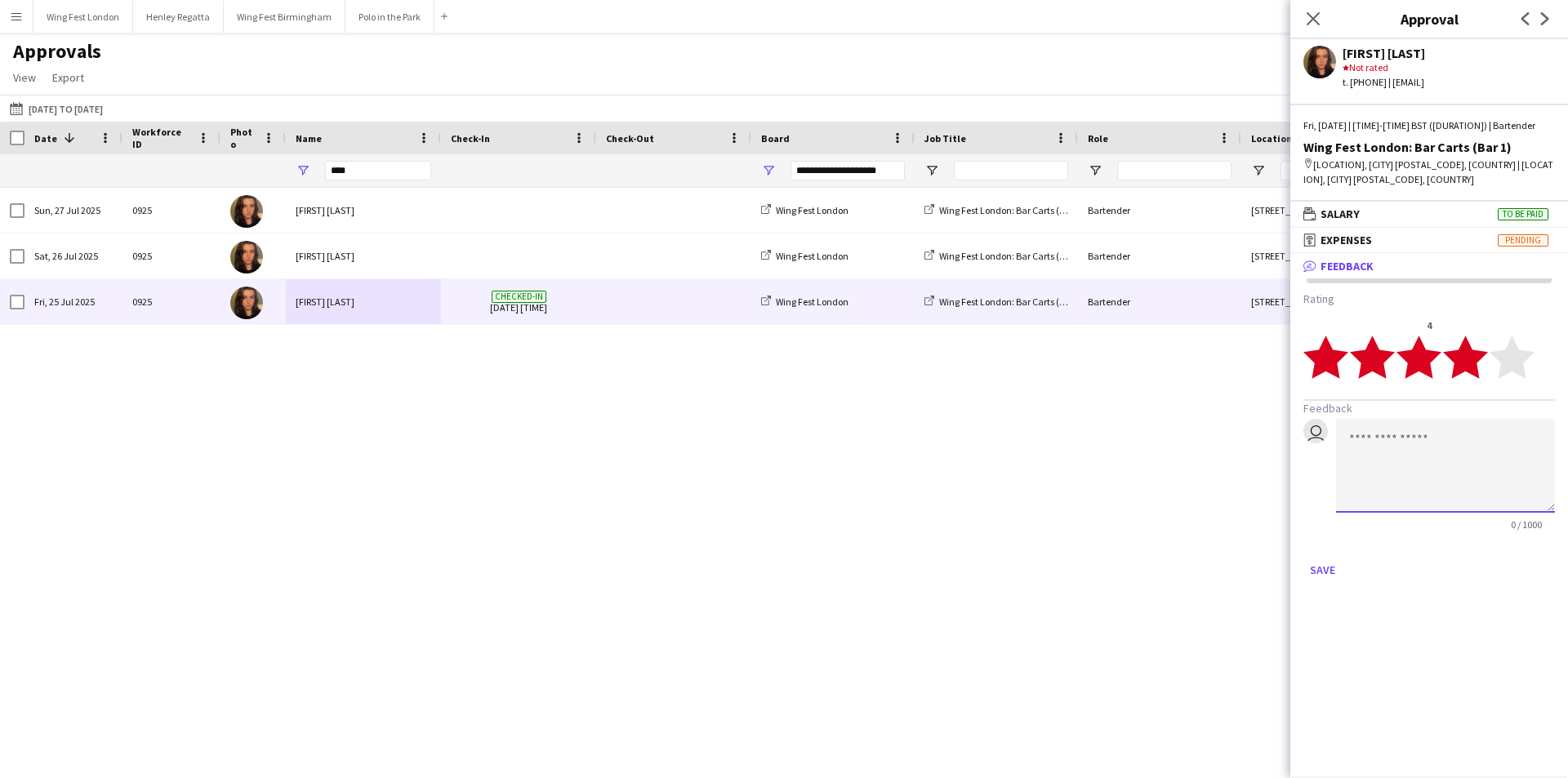 click 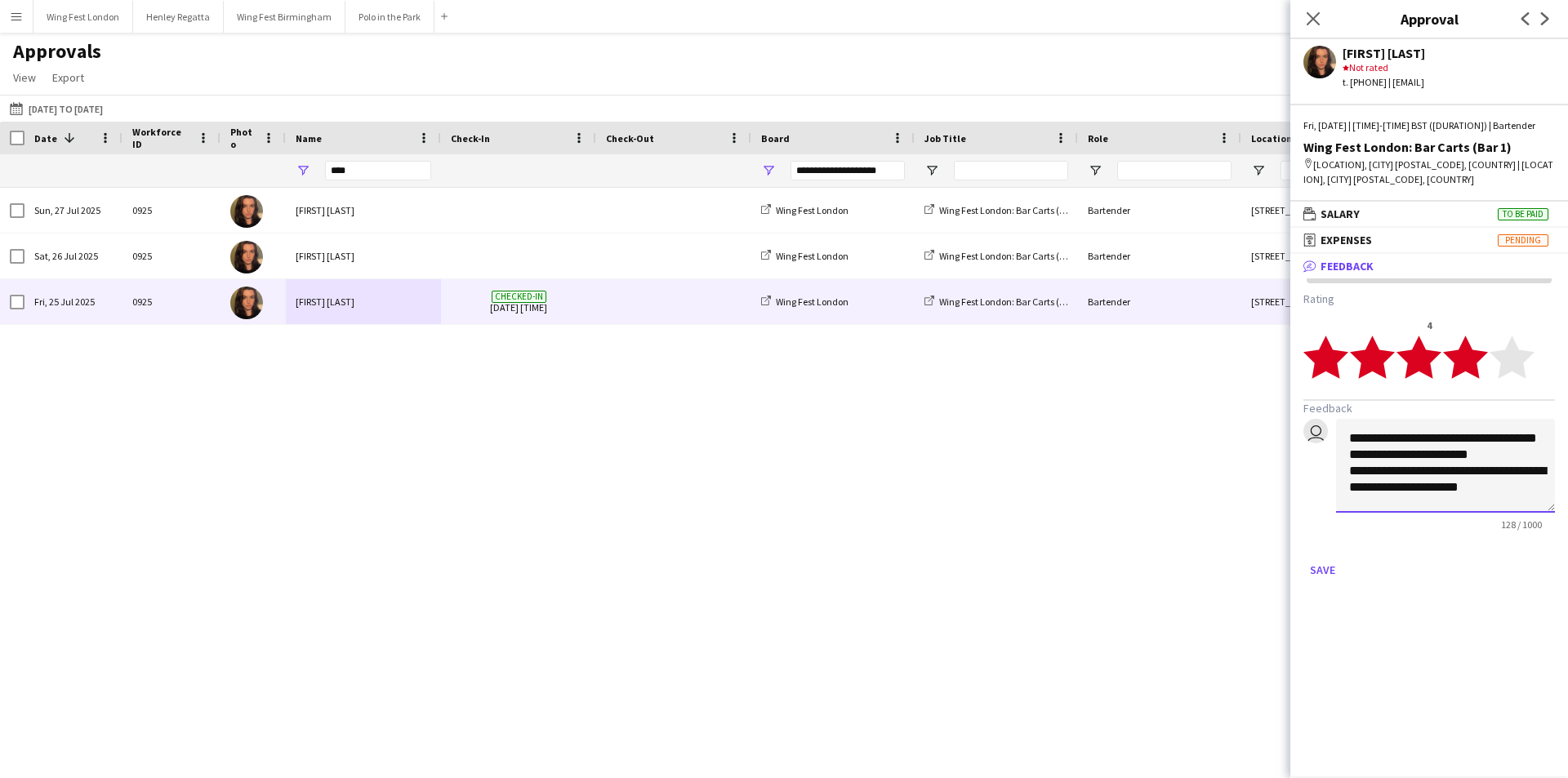 scroll, scrollTop: 2, scrollLeft: 0, axis: vertical 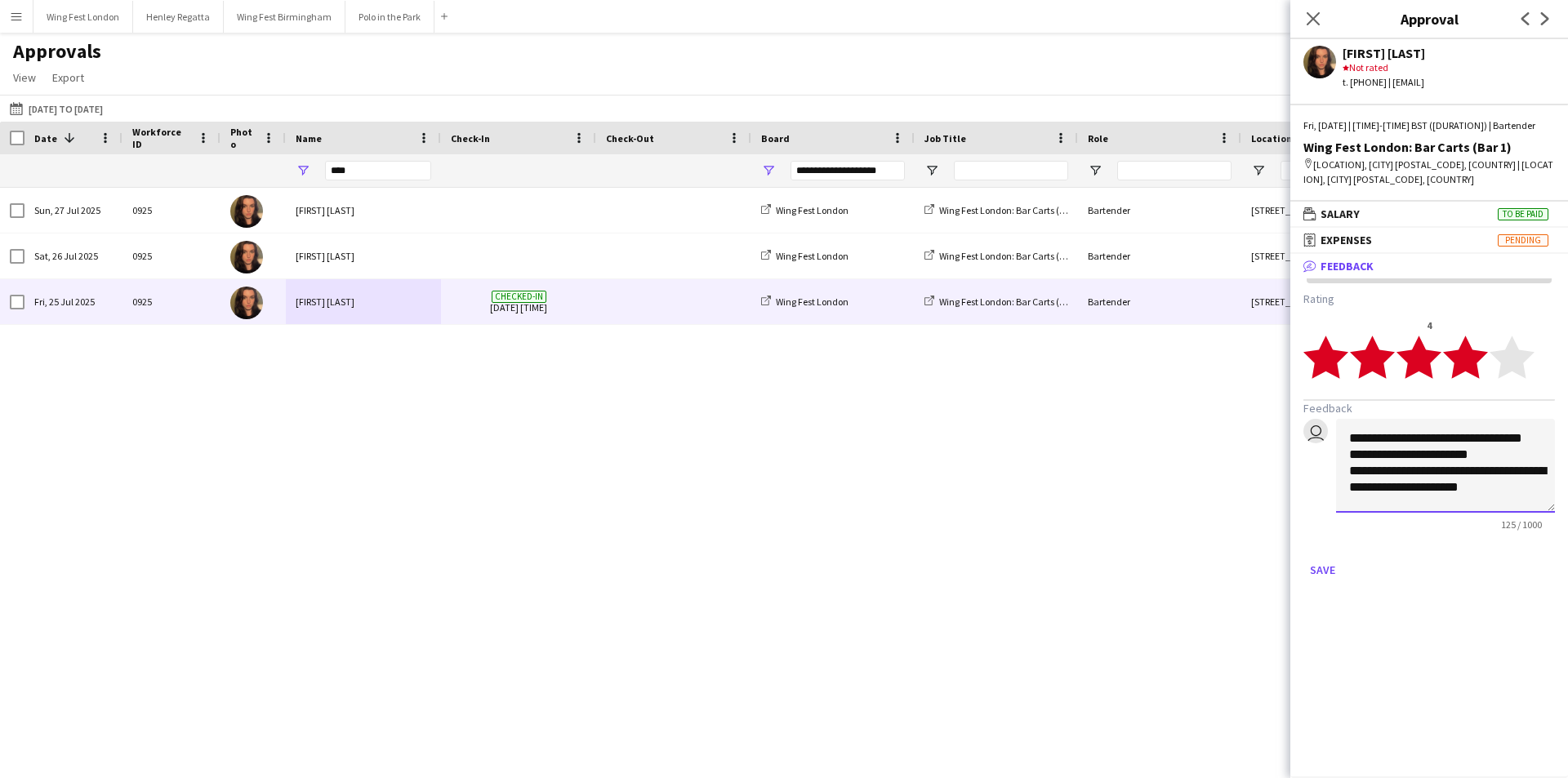 click on "**********" 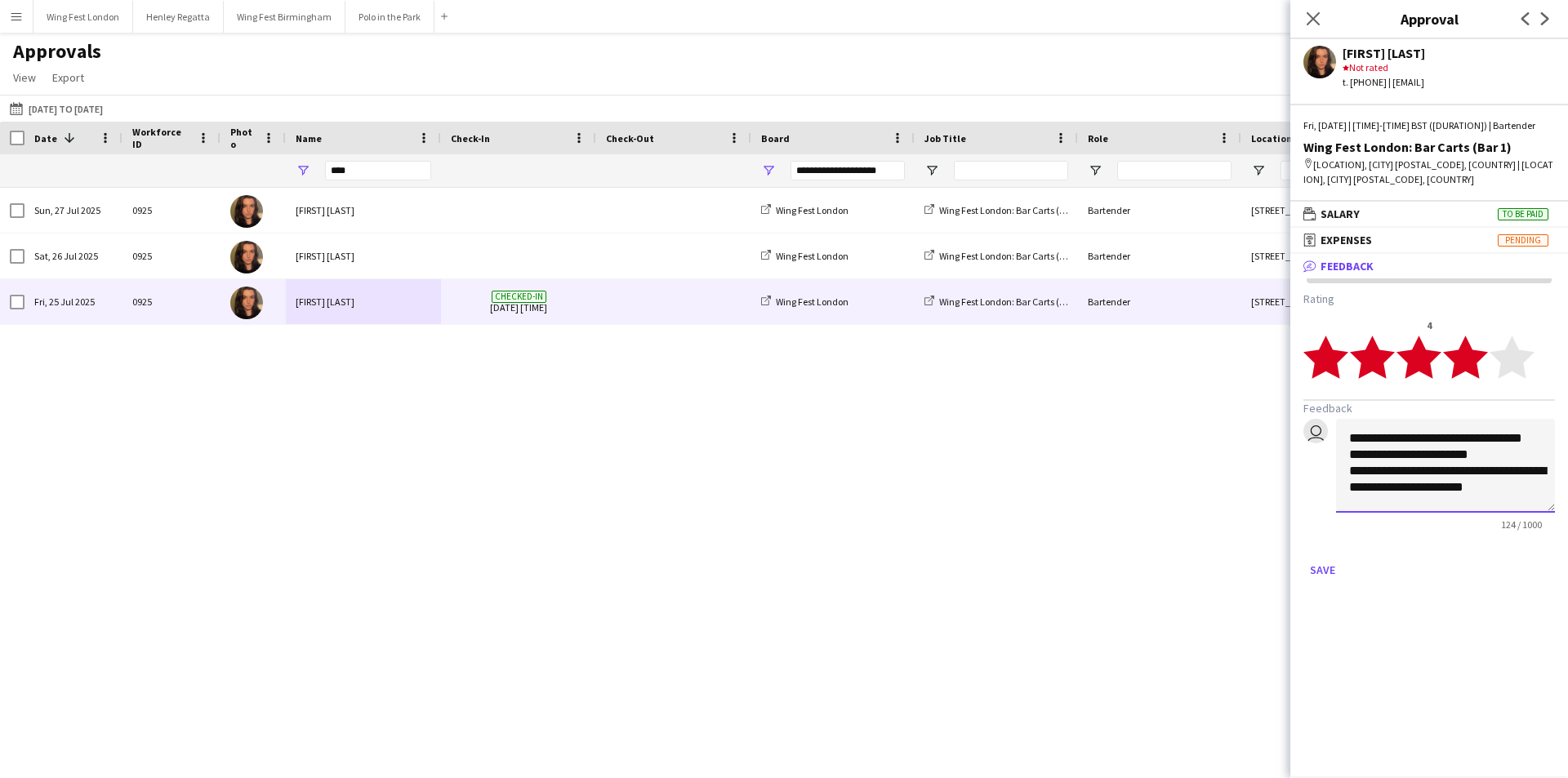 scroll, scrollTop: 18, scrollLeft: 0, axis: vertical 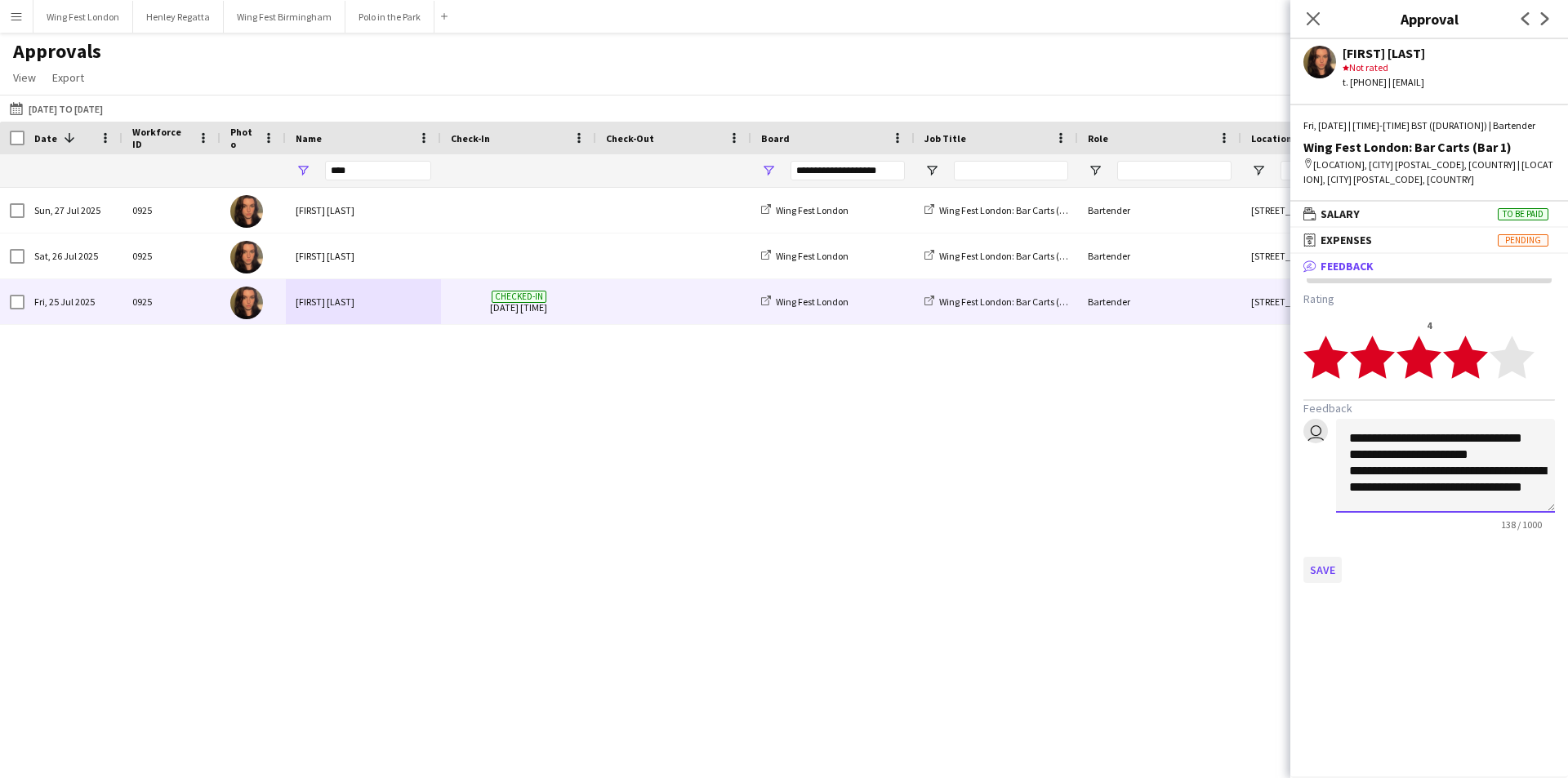 type on "**********" 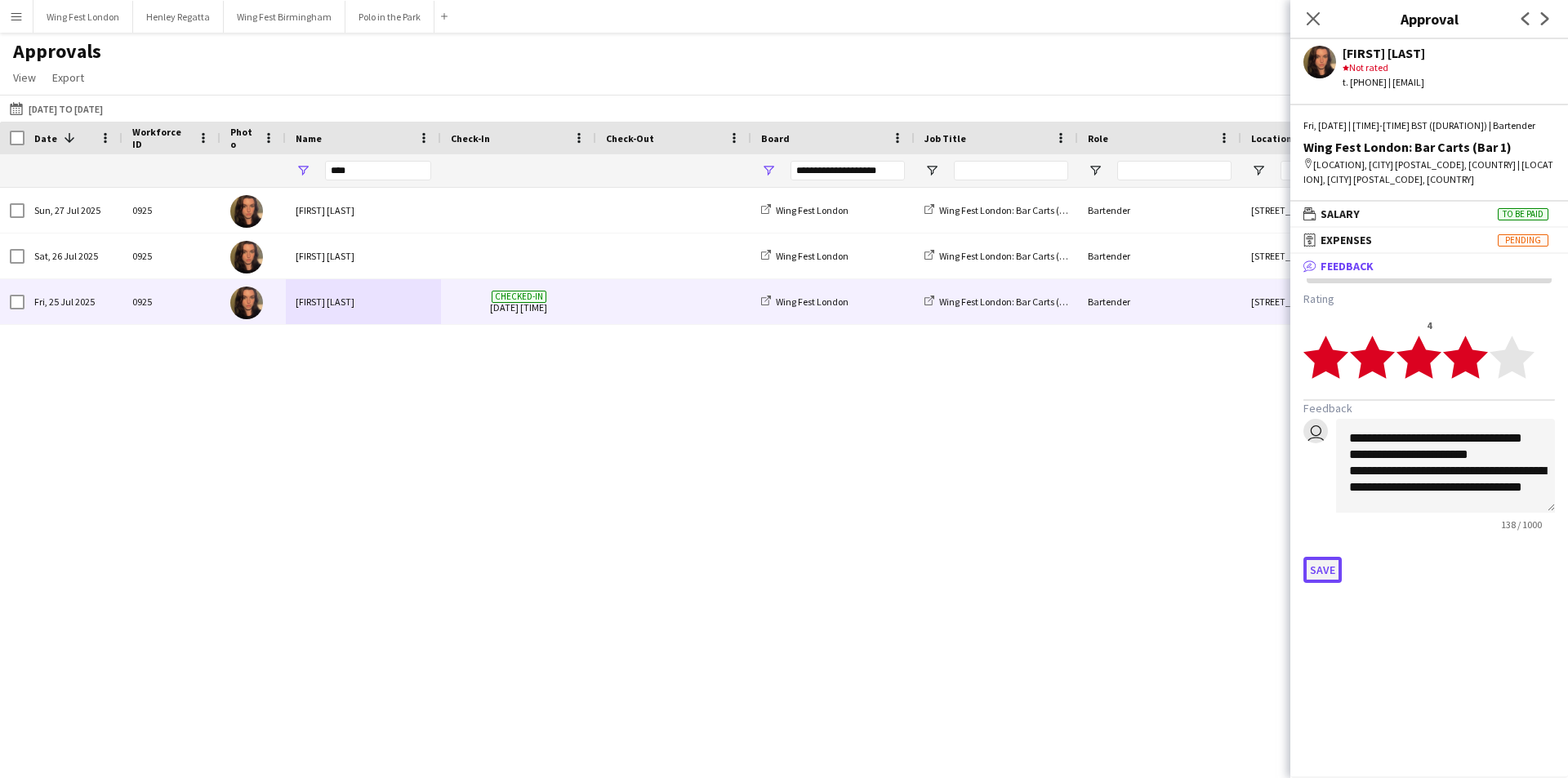 click on "Save" at bounding box center (1322, 570) 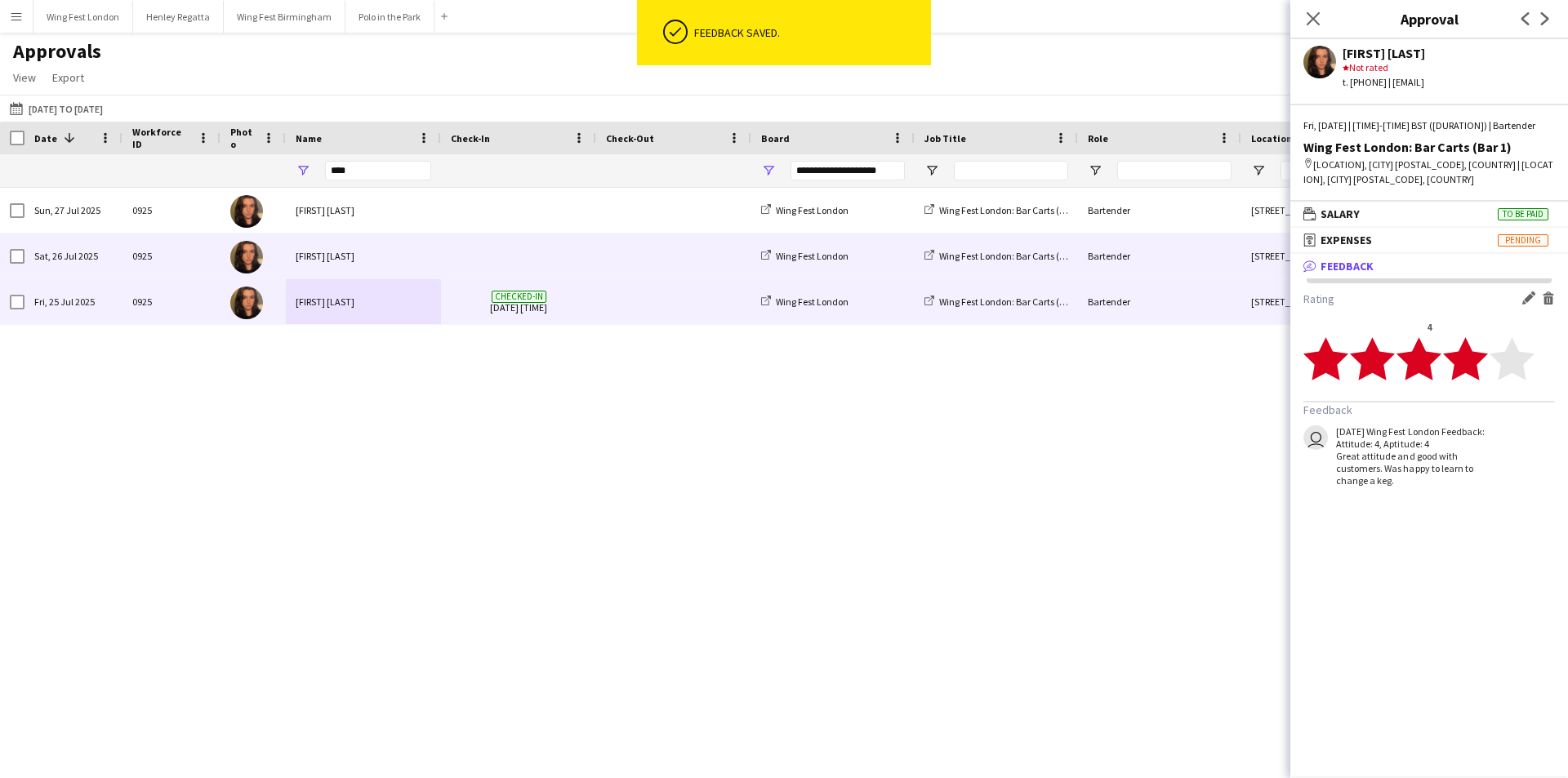 click on "[FIRST] [LAST]" at bounding box center (363, 256) 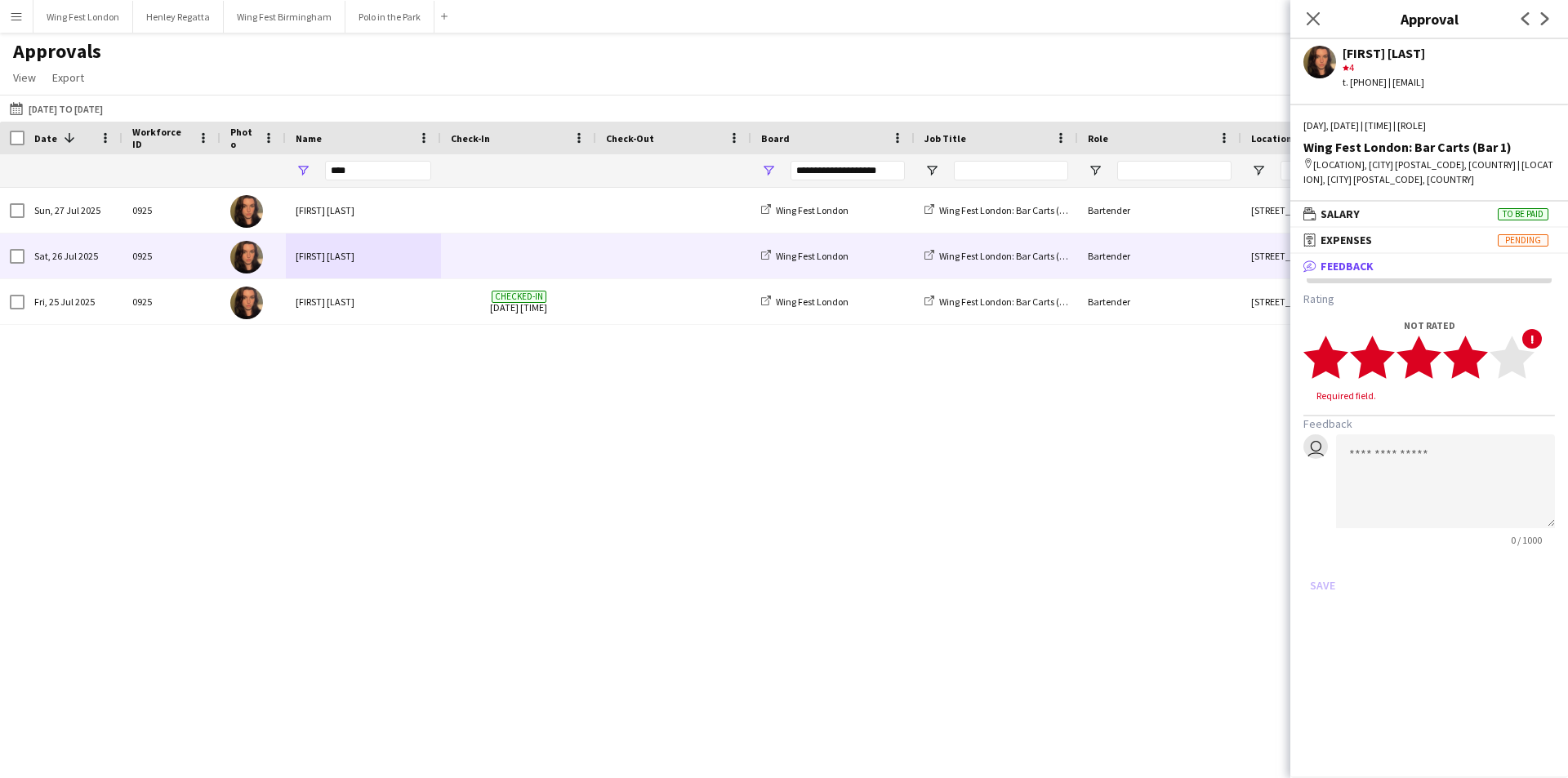 click 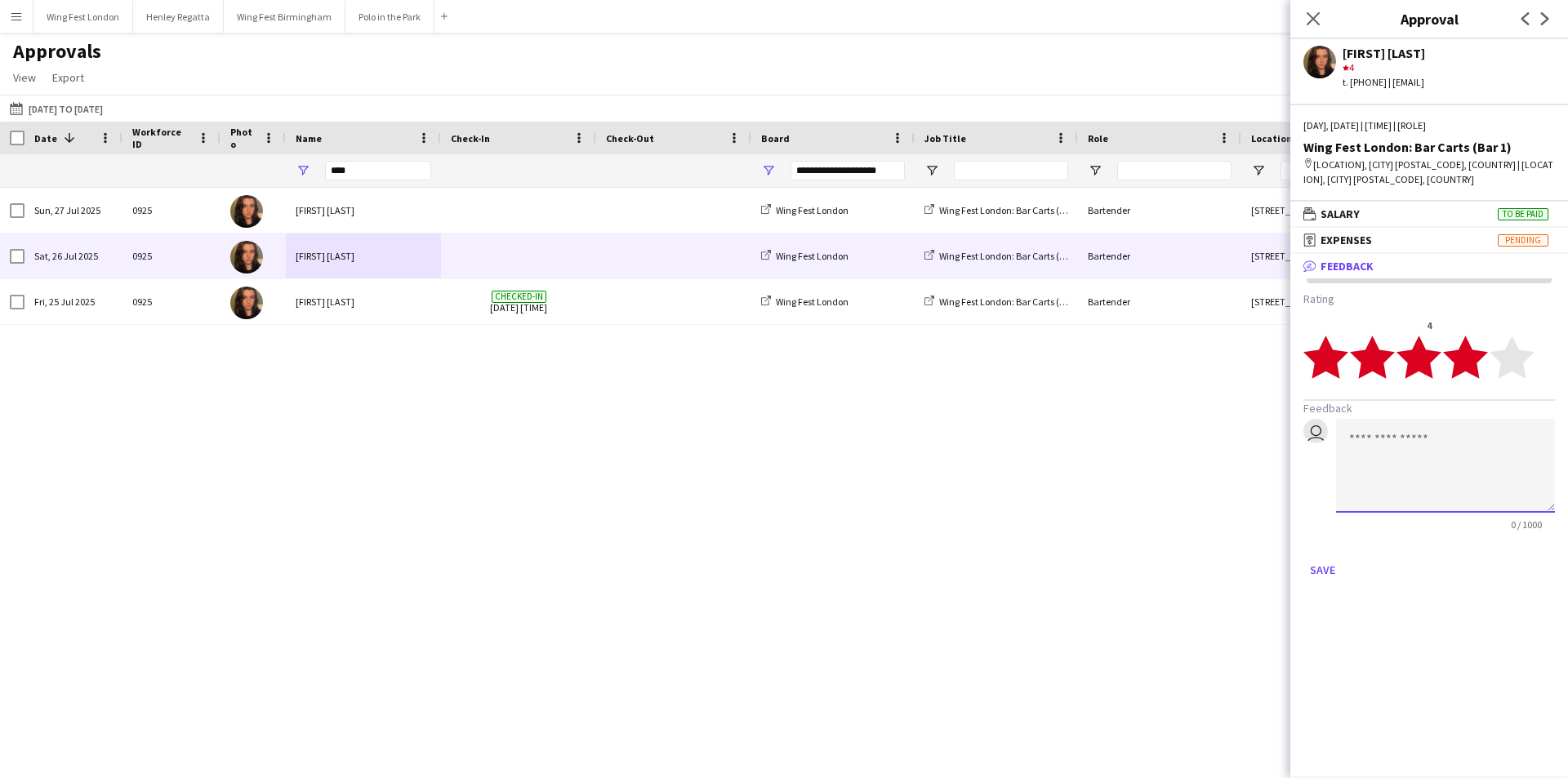 click 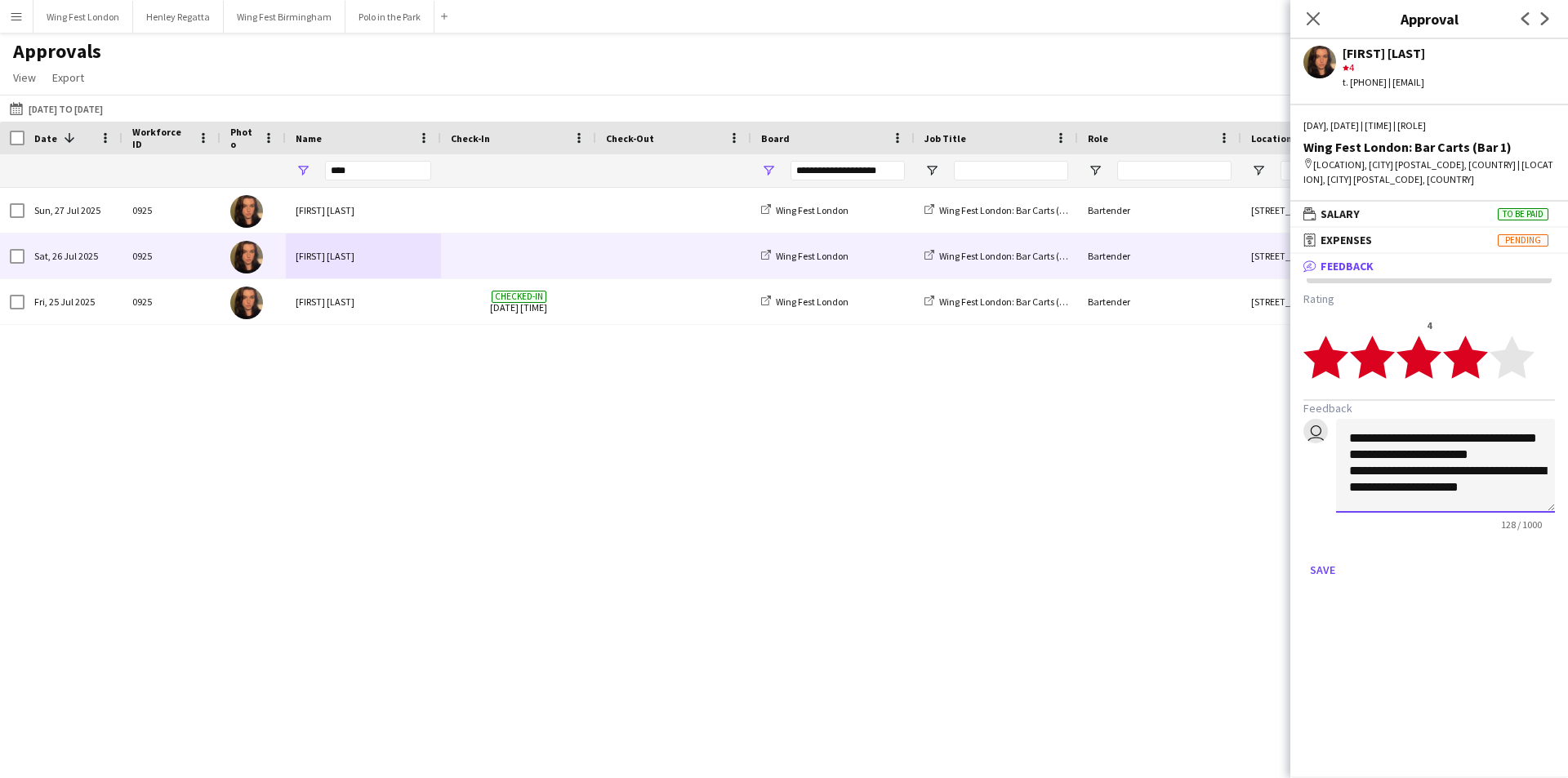 scroll, scrollTop: 2, scrollLeft: 0, axis: vertical 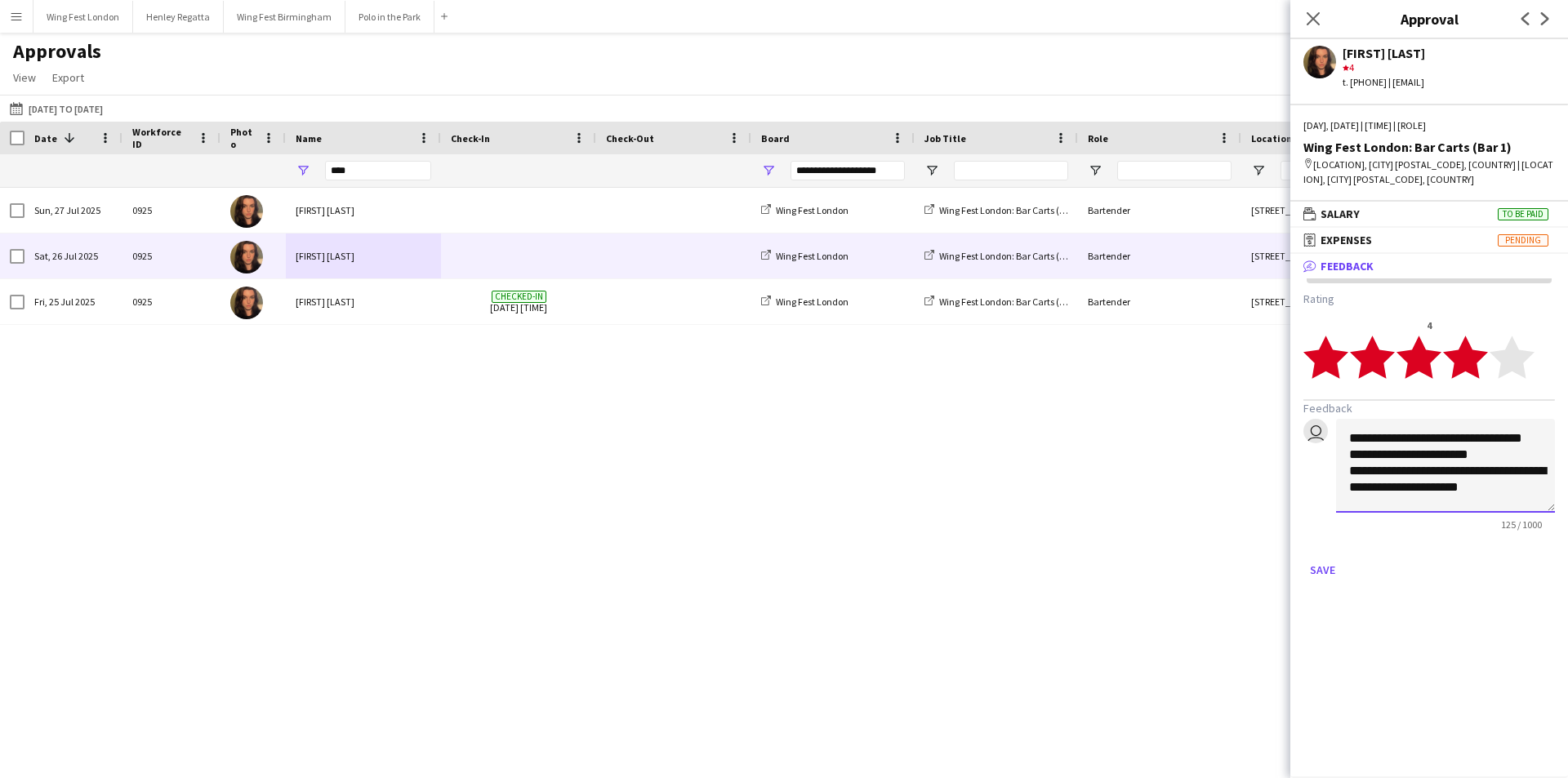click on "**********" 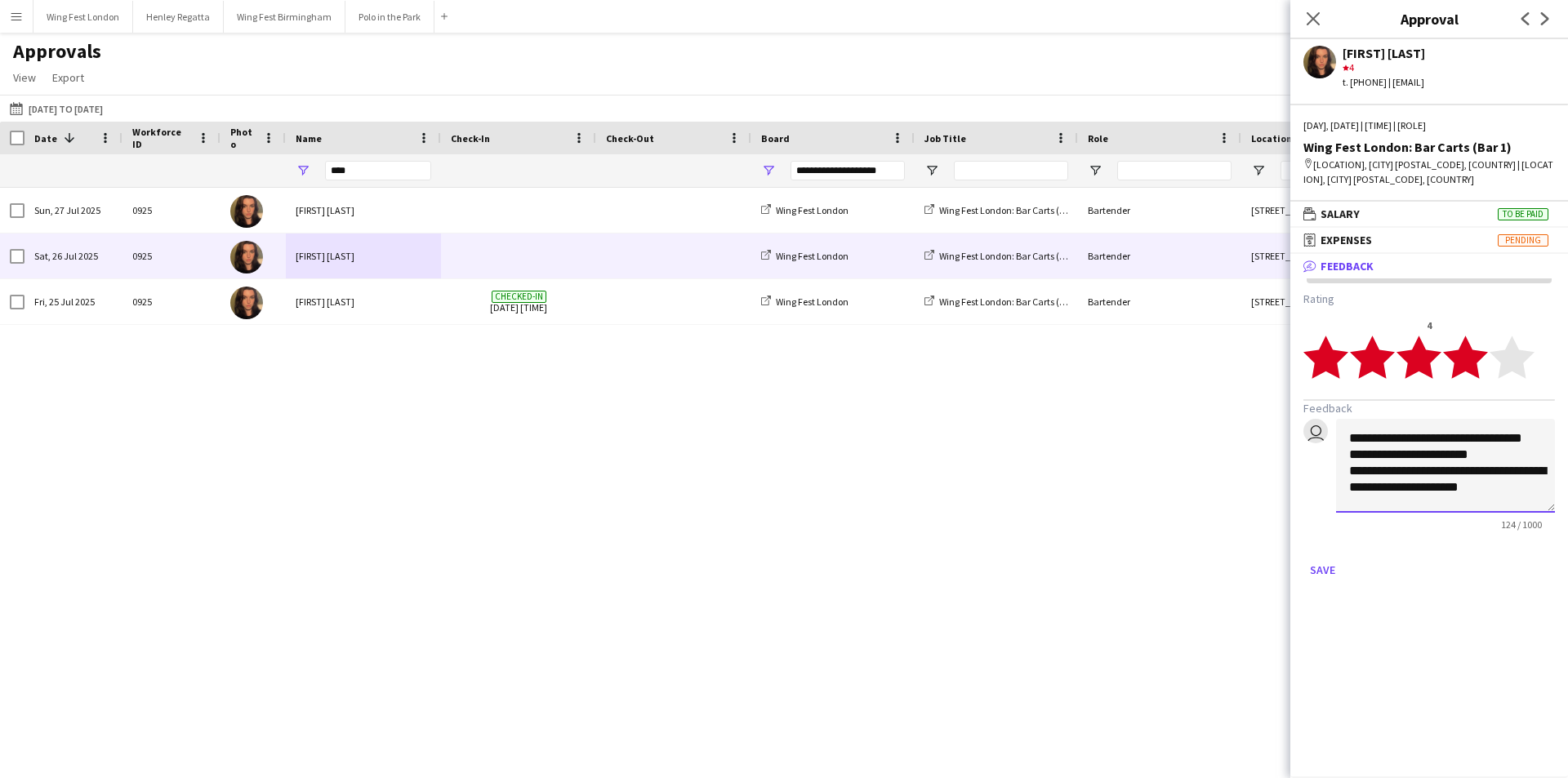 scroll, scrollTop: 18, scrollLeft: 0, axis: vertical 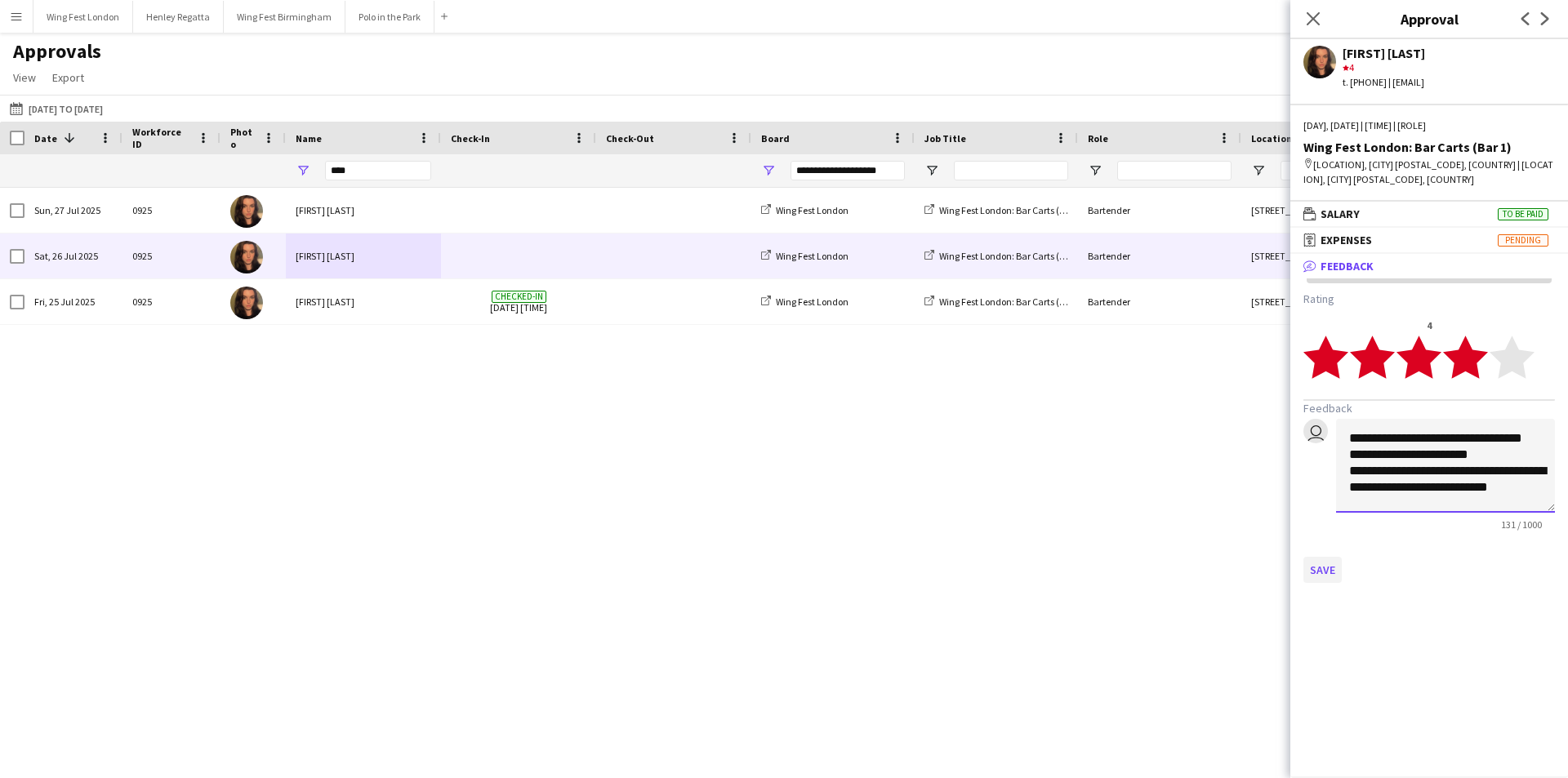 type on "**********" 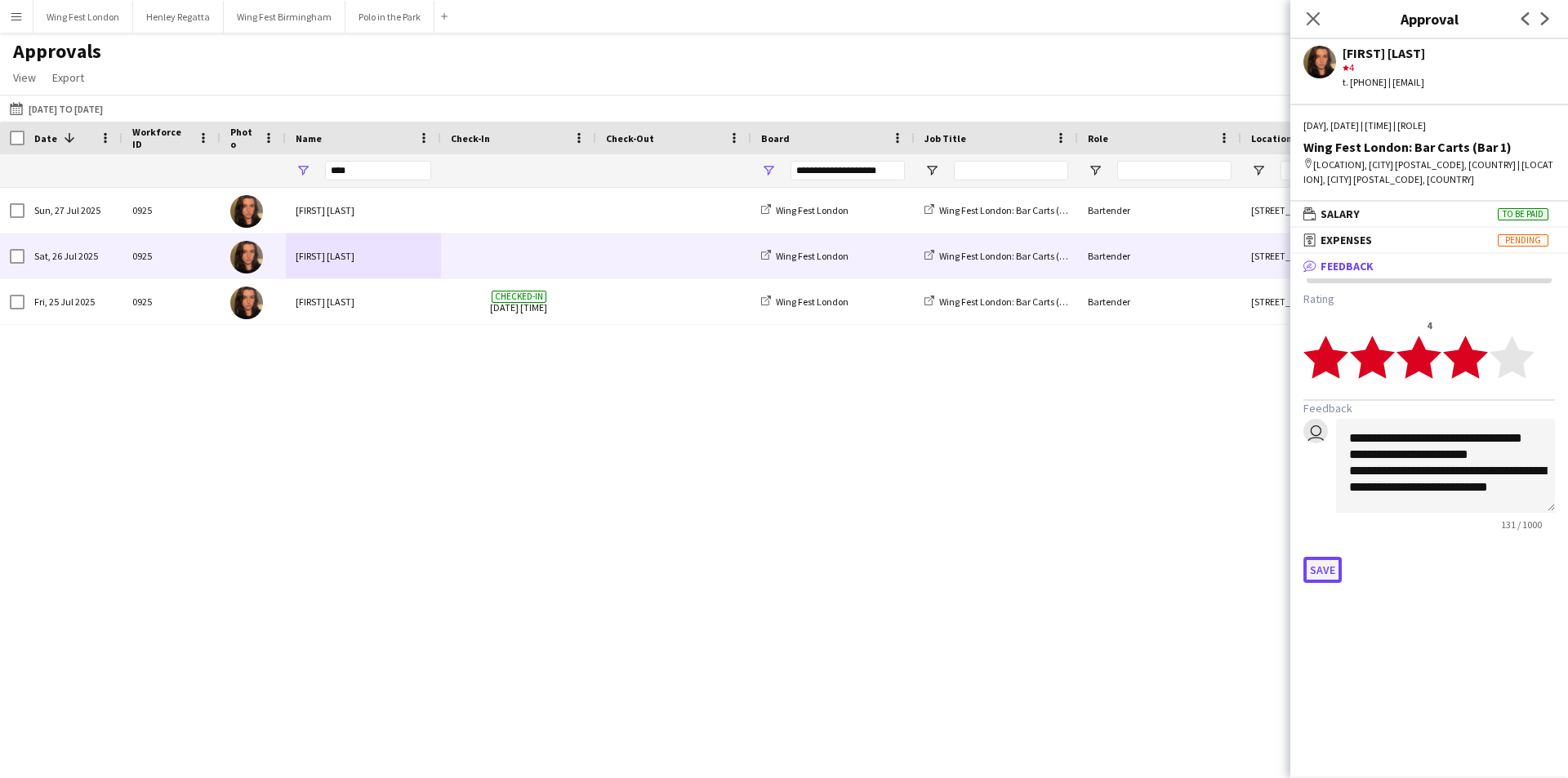 click on "Save" at bounding box center [1322, 570] 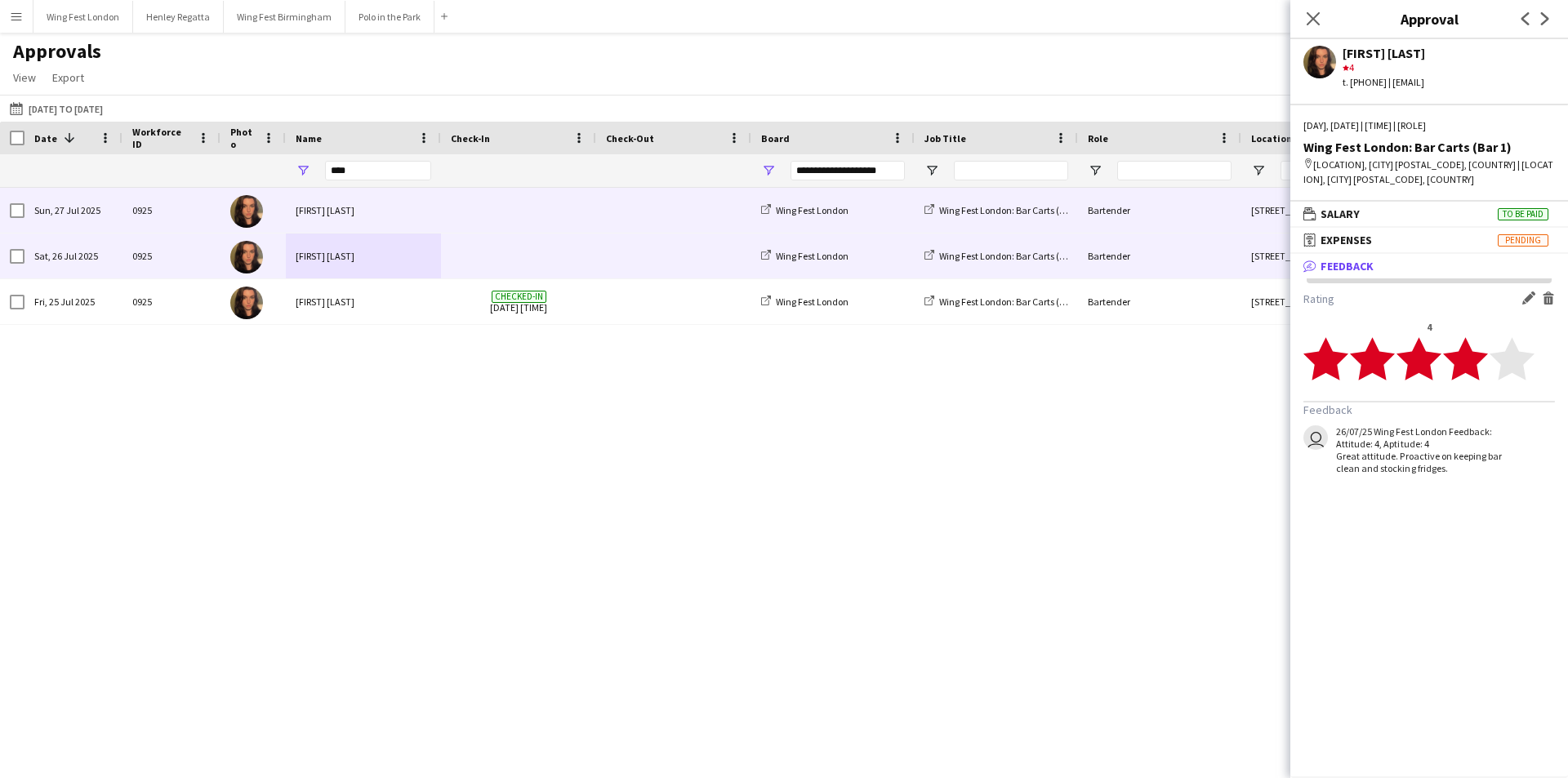 click at bounding box center (674, 210) 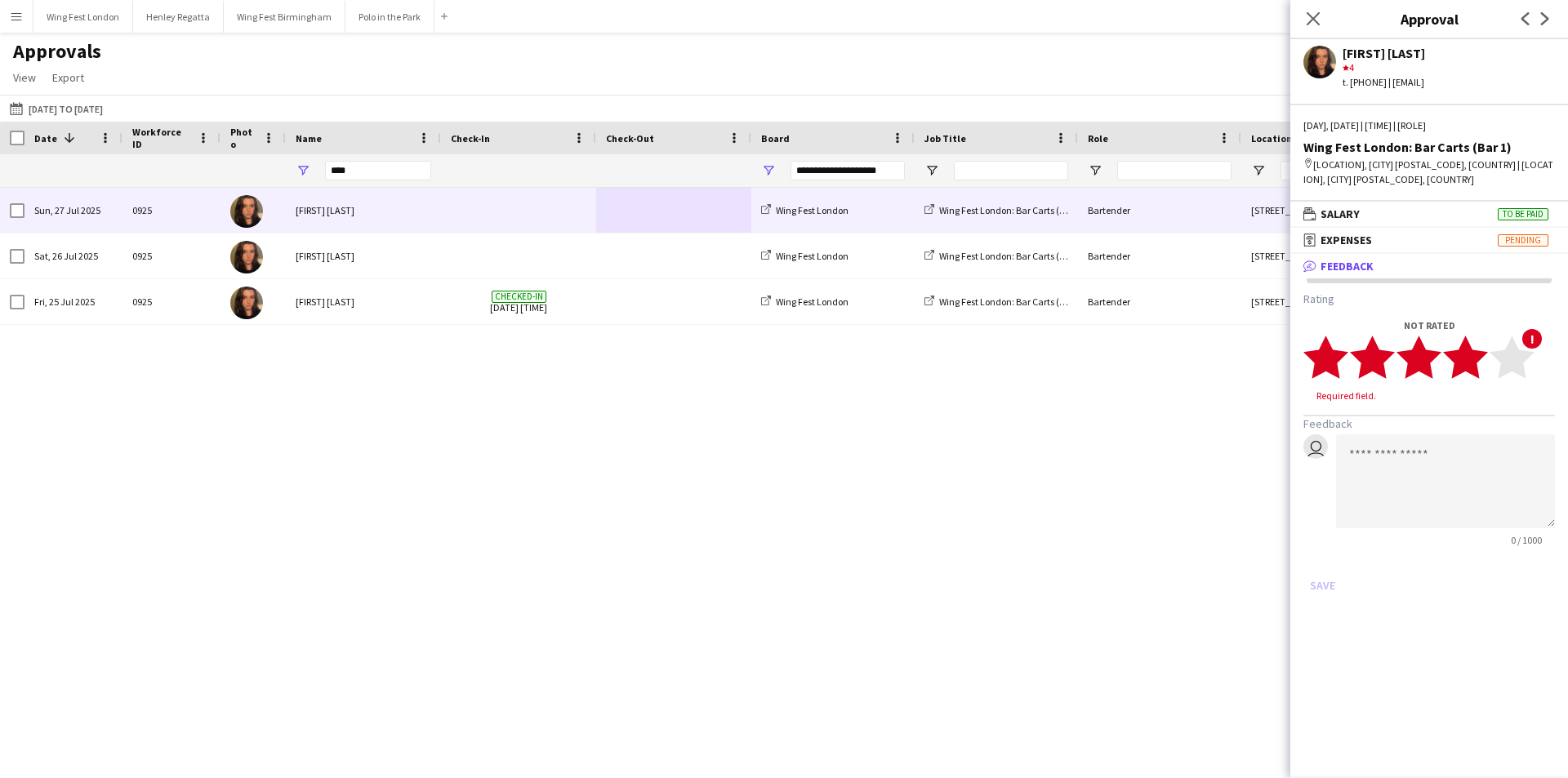 click on "star" 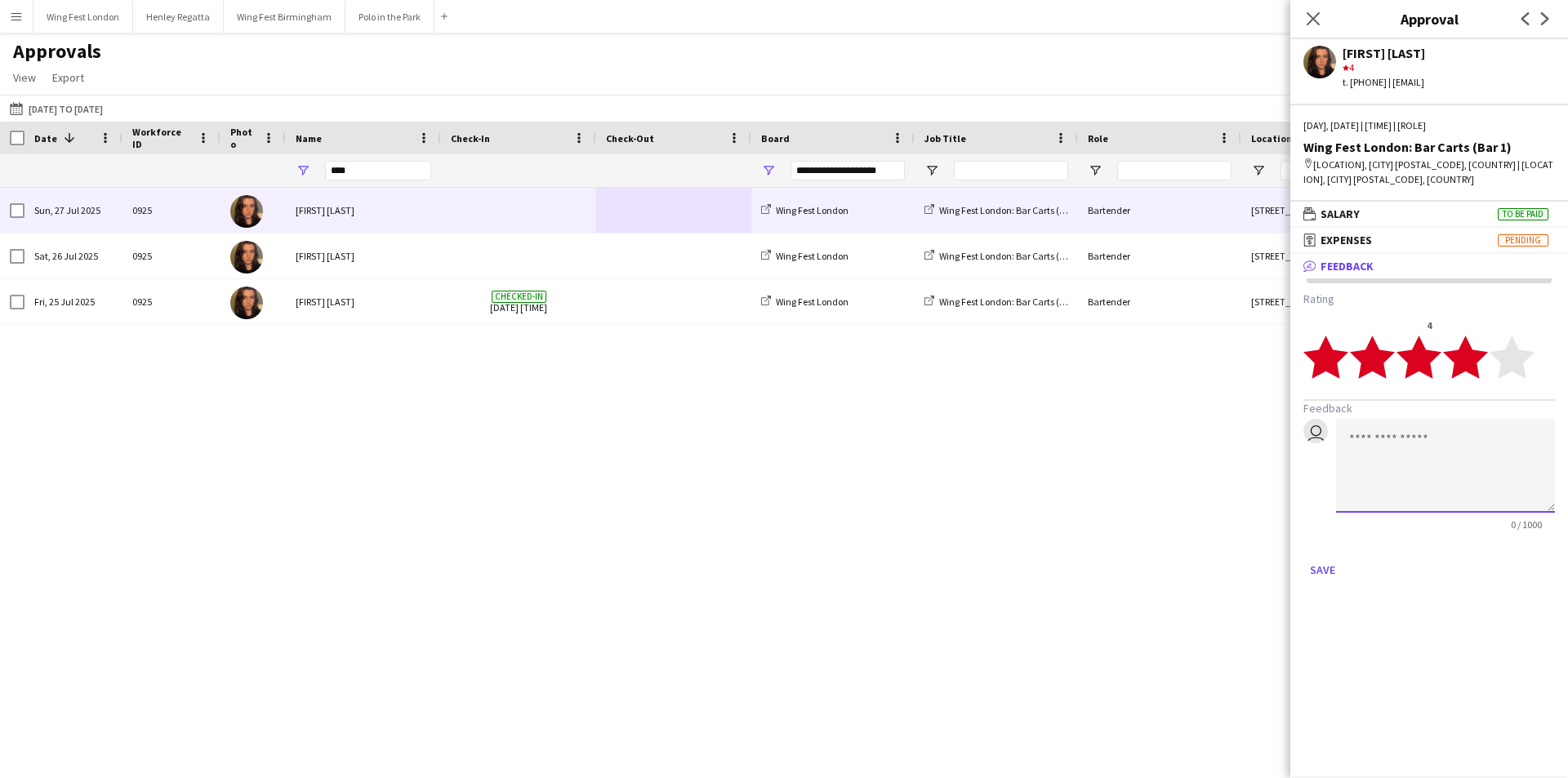 click 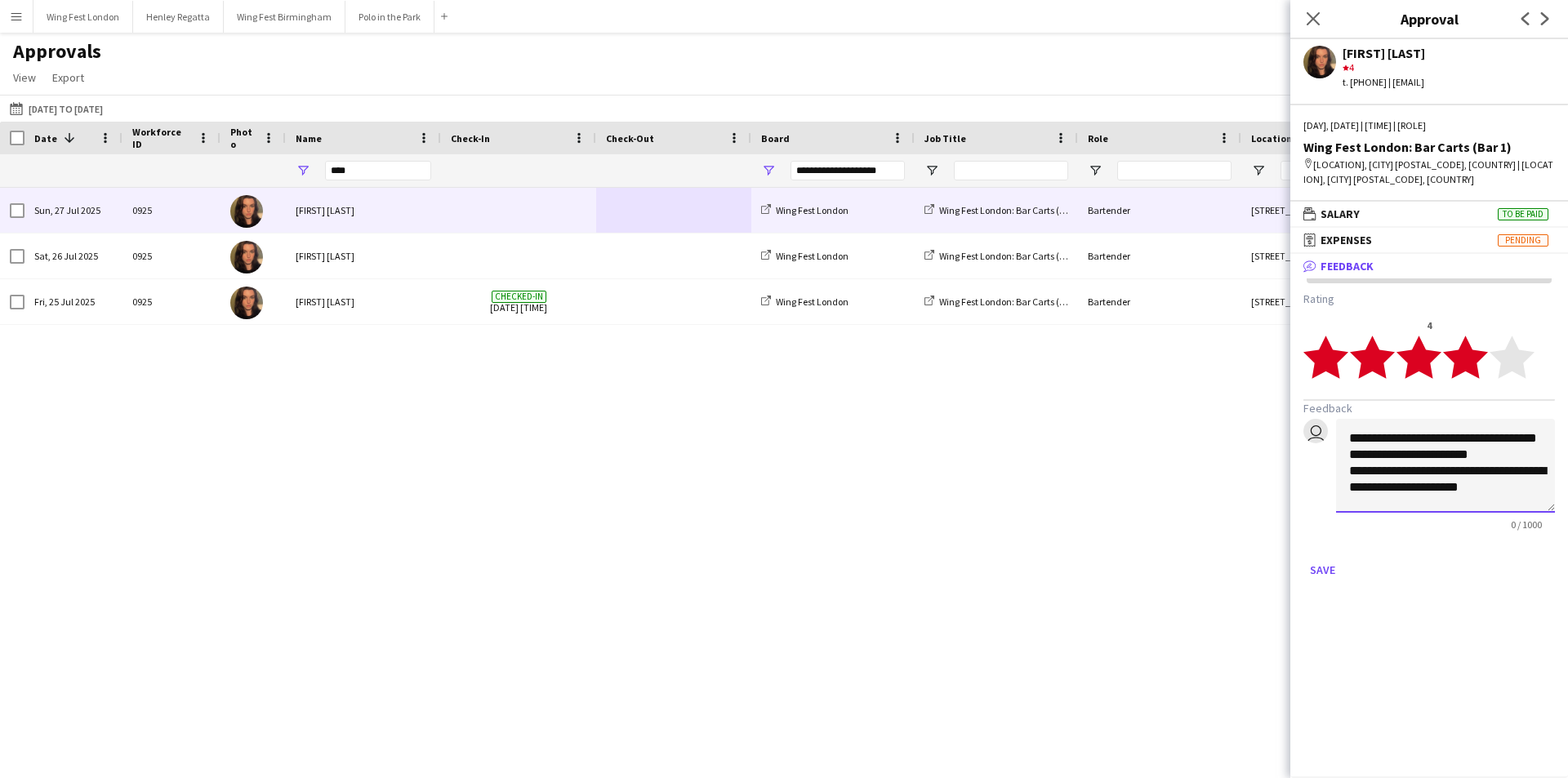 scroll, scrollTop: 2, scrollLeft: 0, axis: vertical 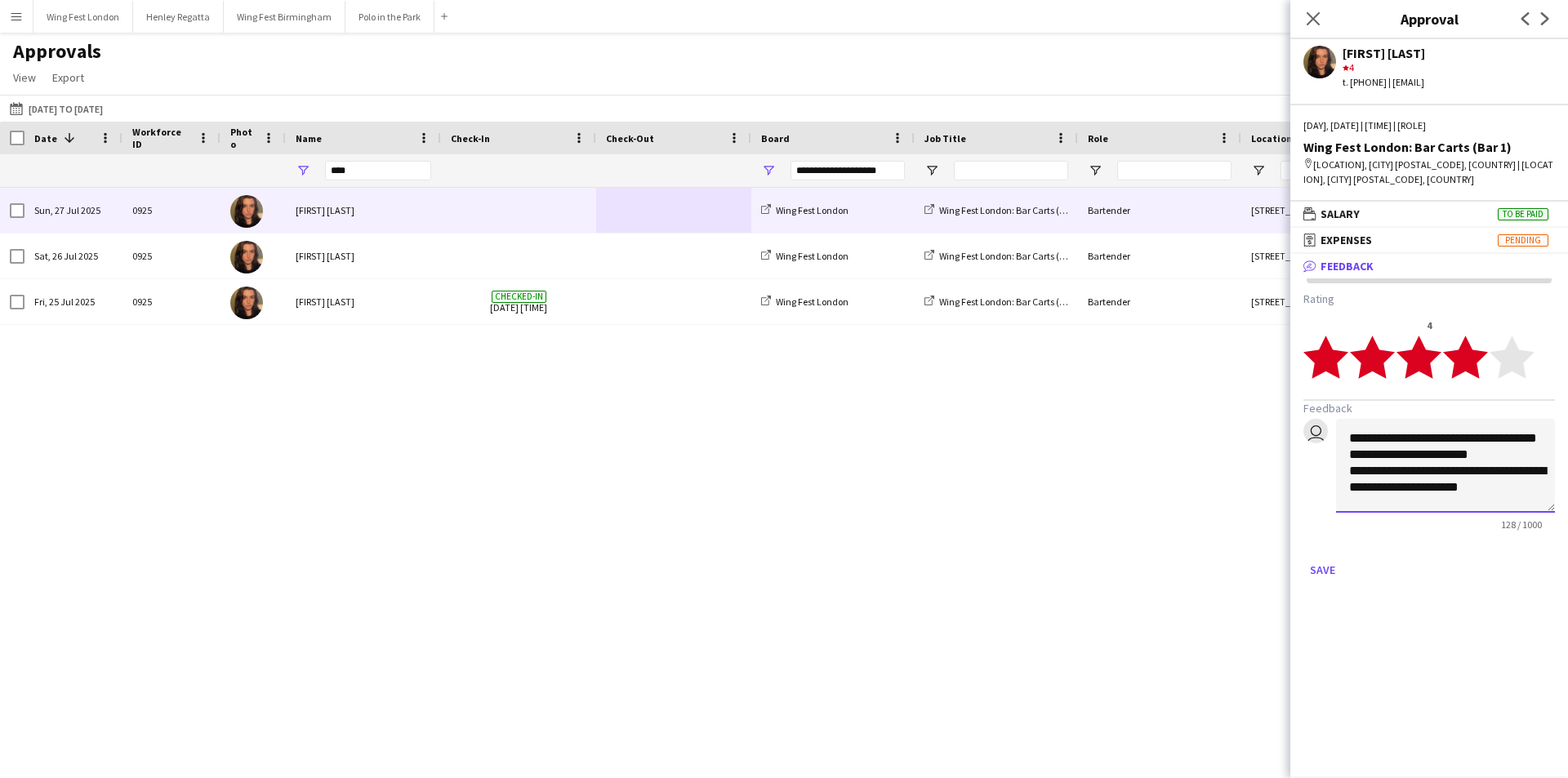 click on "**********" 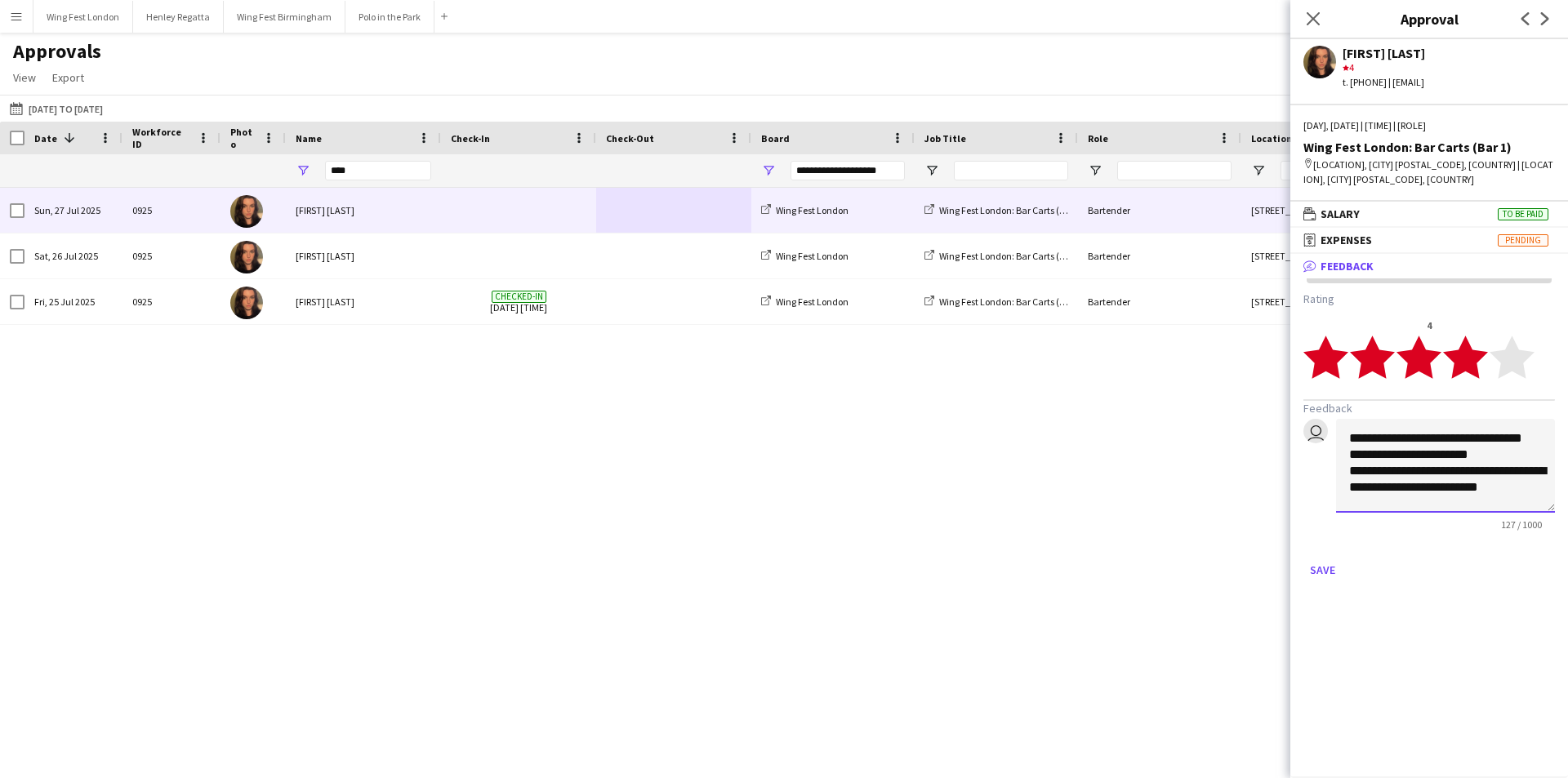 scroll, scrollTop: 18, scrollLeft: 0, axis: vertical 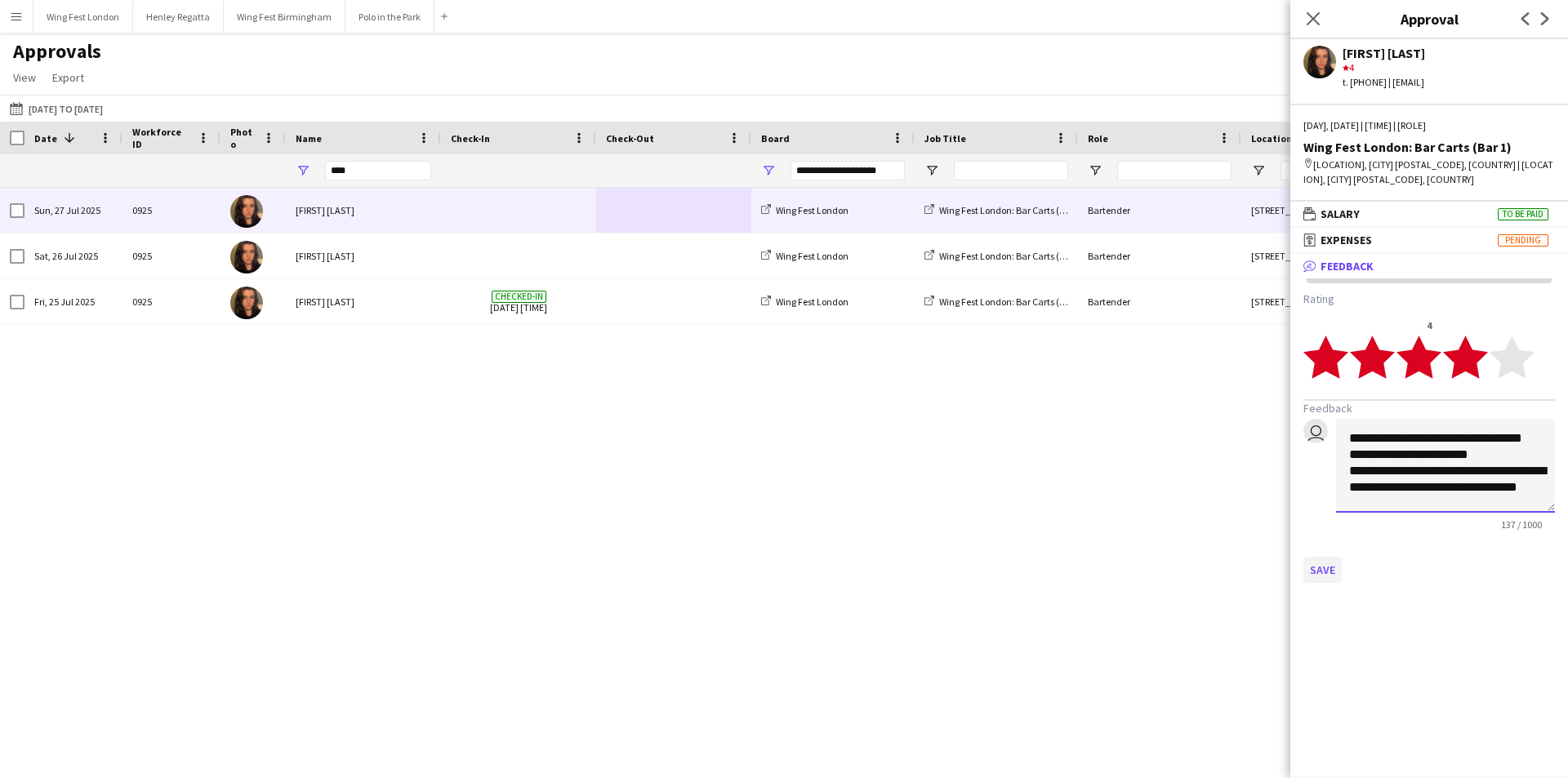 type on "**********" 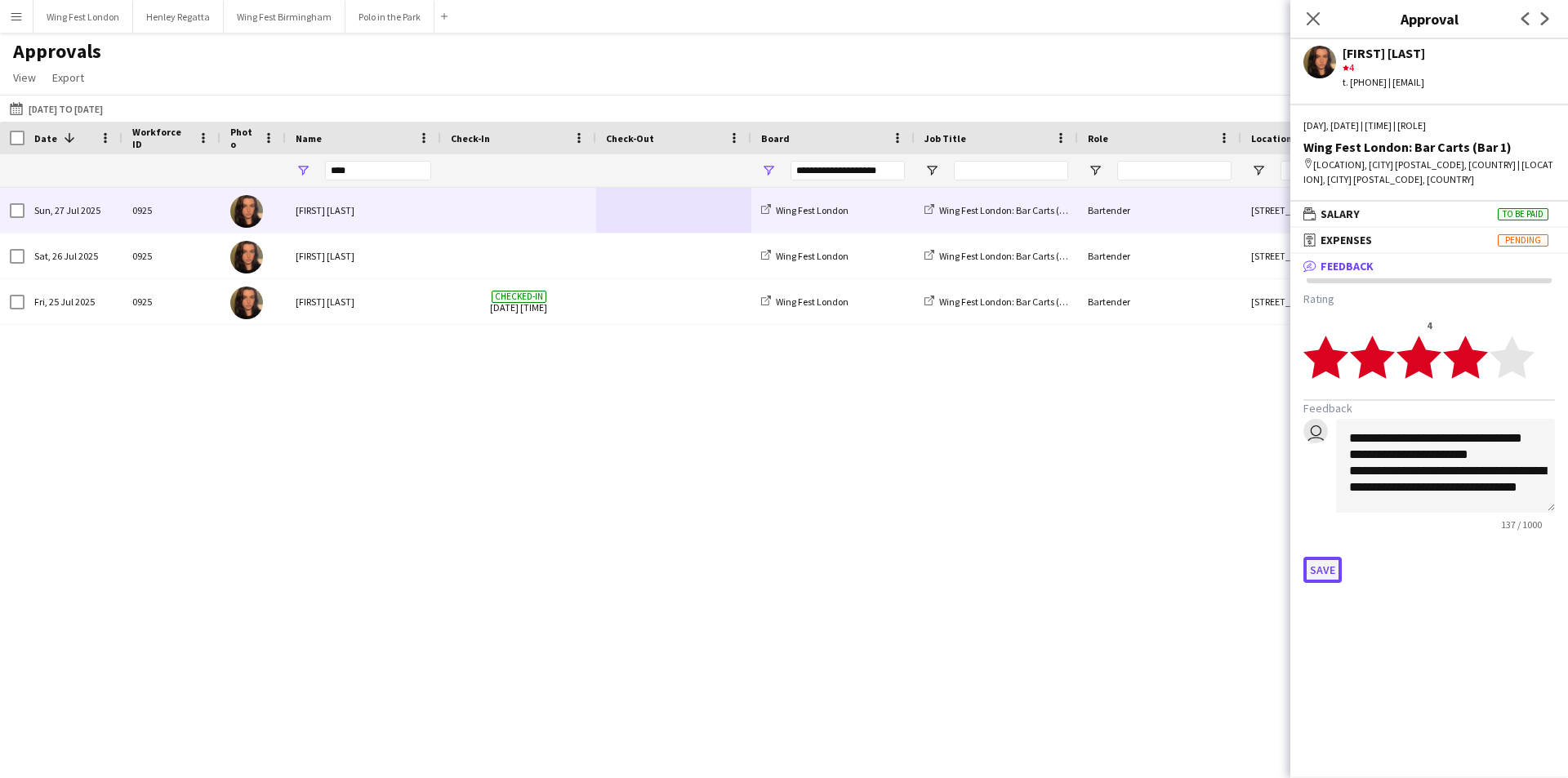 click on "Save" at bounding box center [1322, 570] 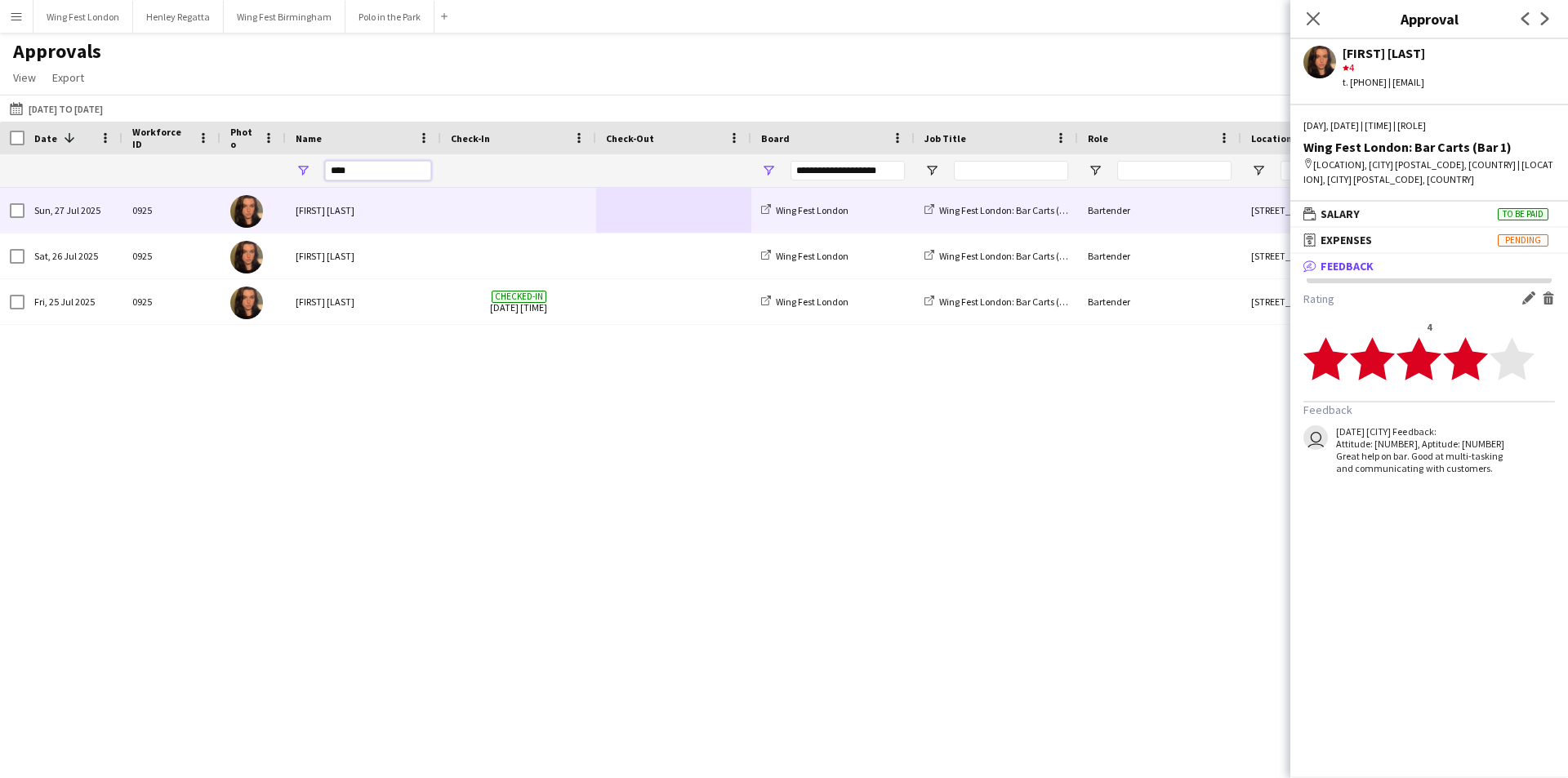 click on "****" at bounding box center (378, 171) 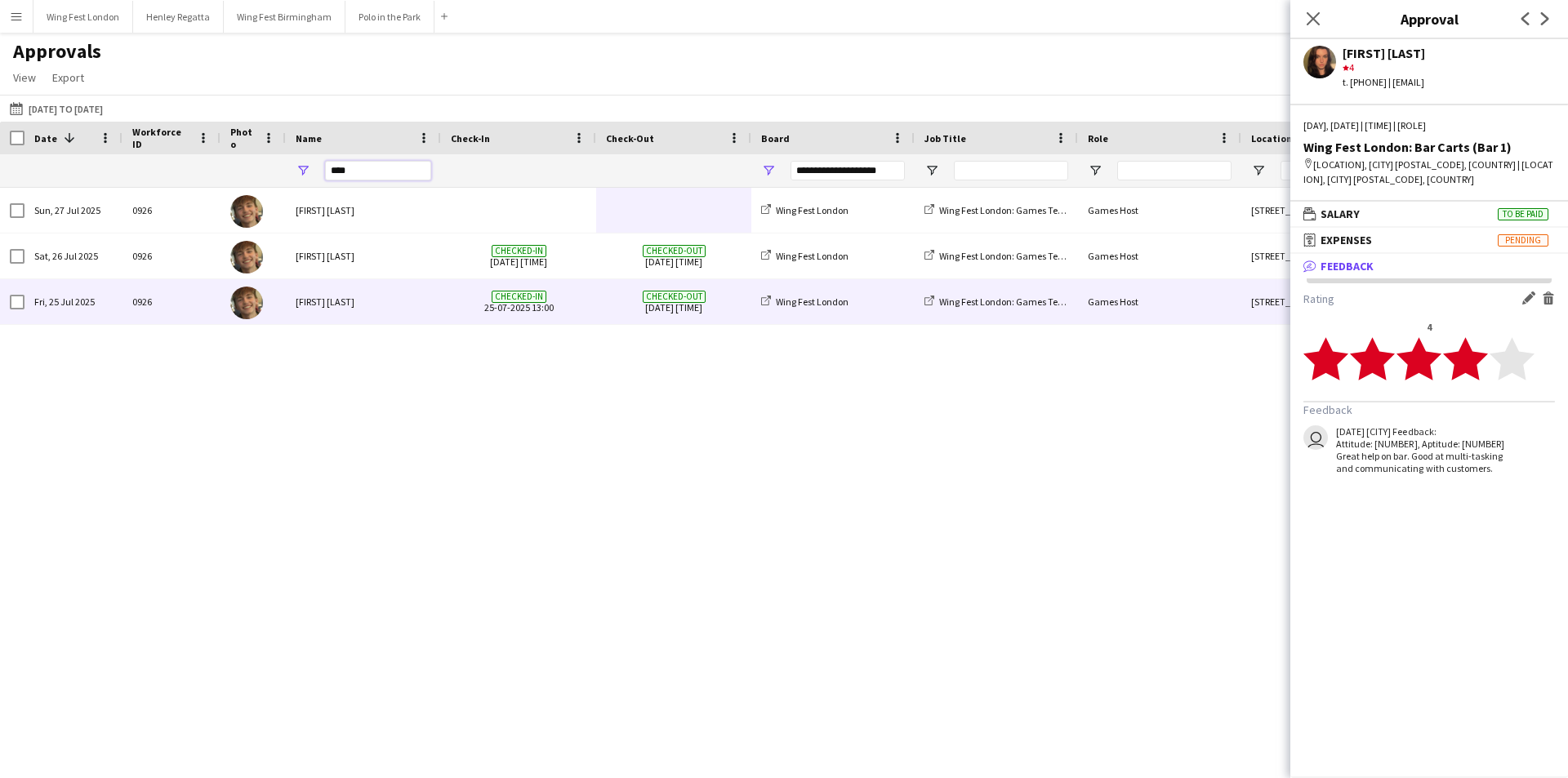 type on "****" 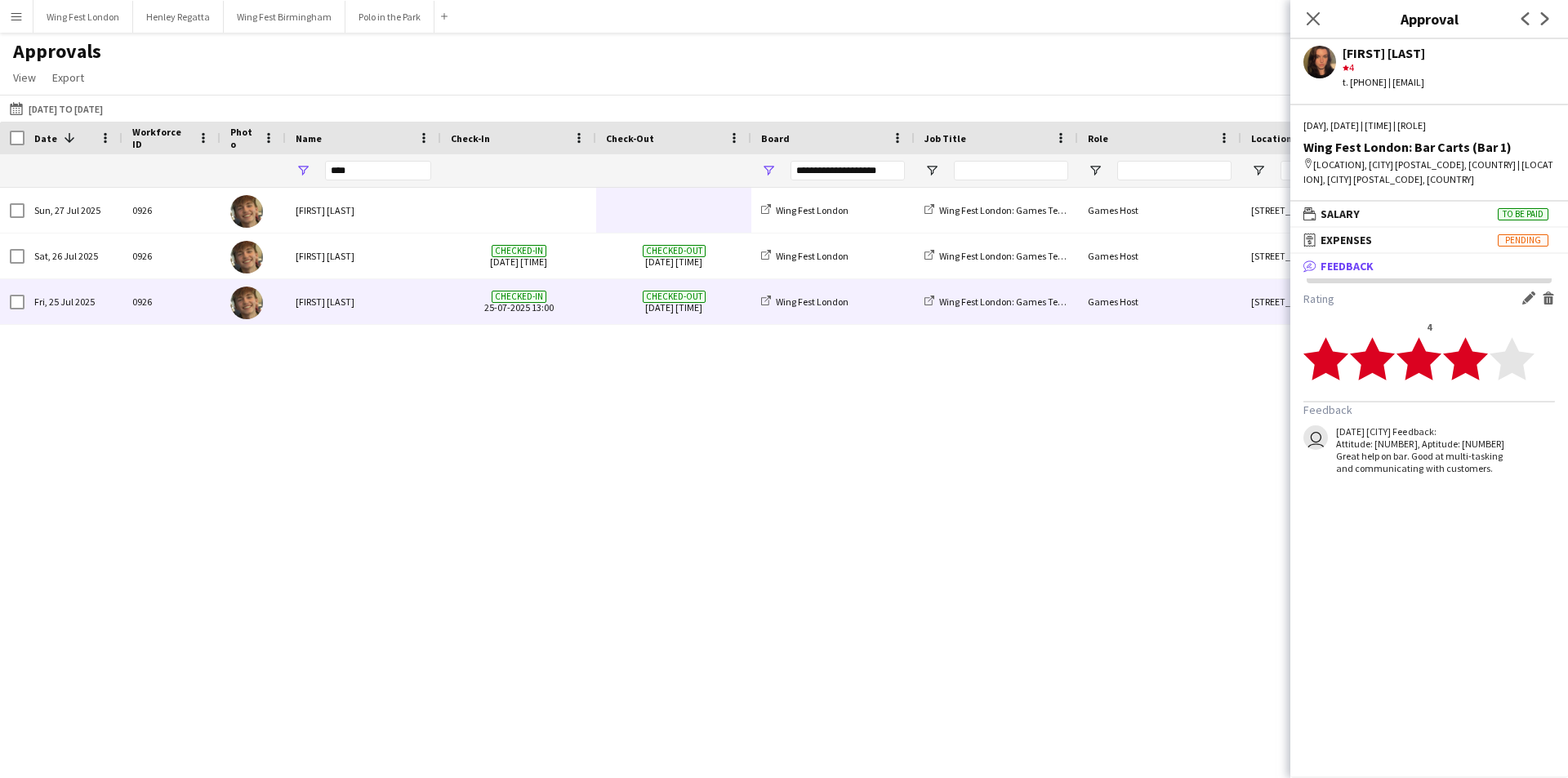click on "[FIRST] [LAST]" at bounding box center [363, 301] 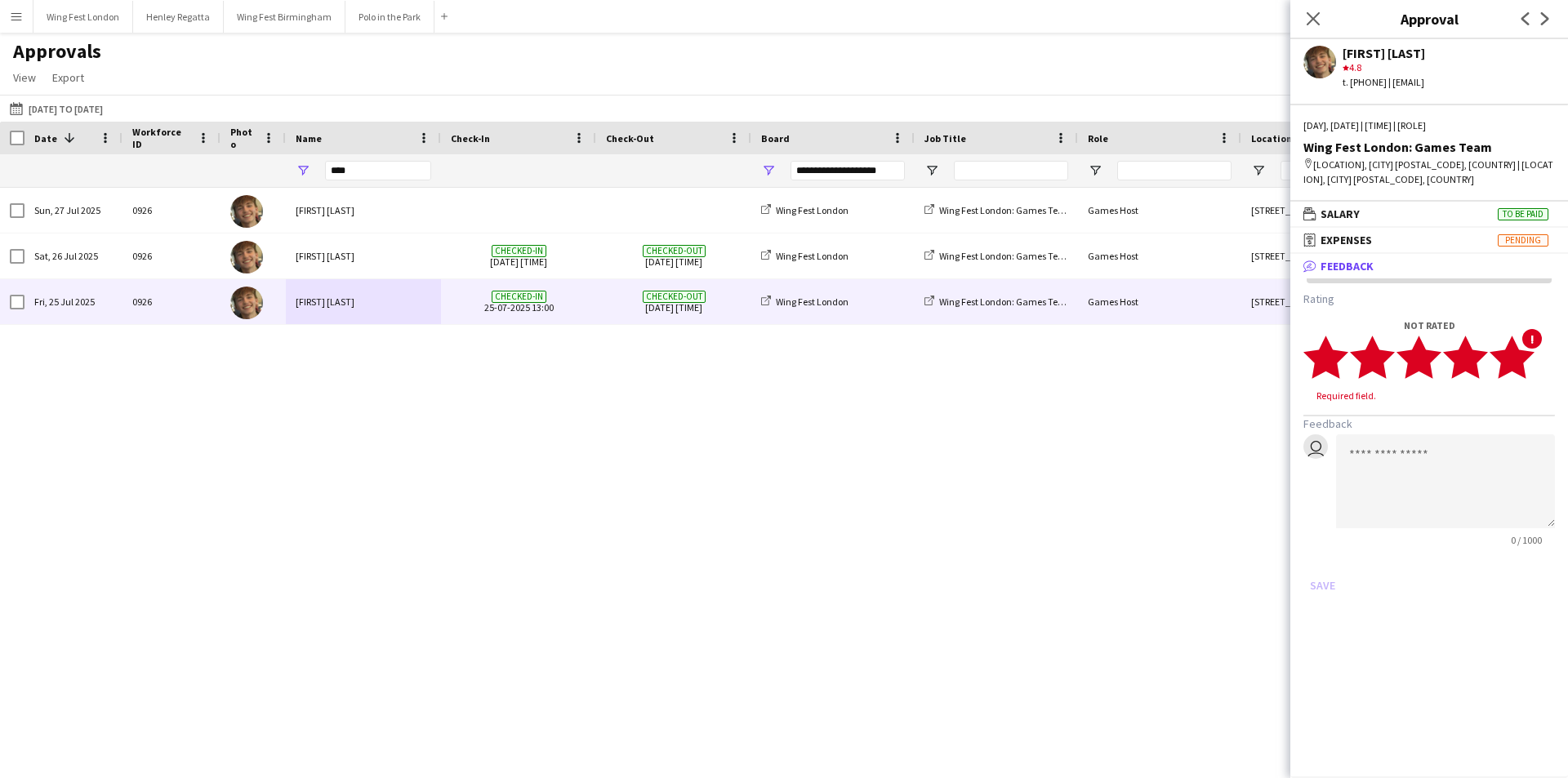 click 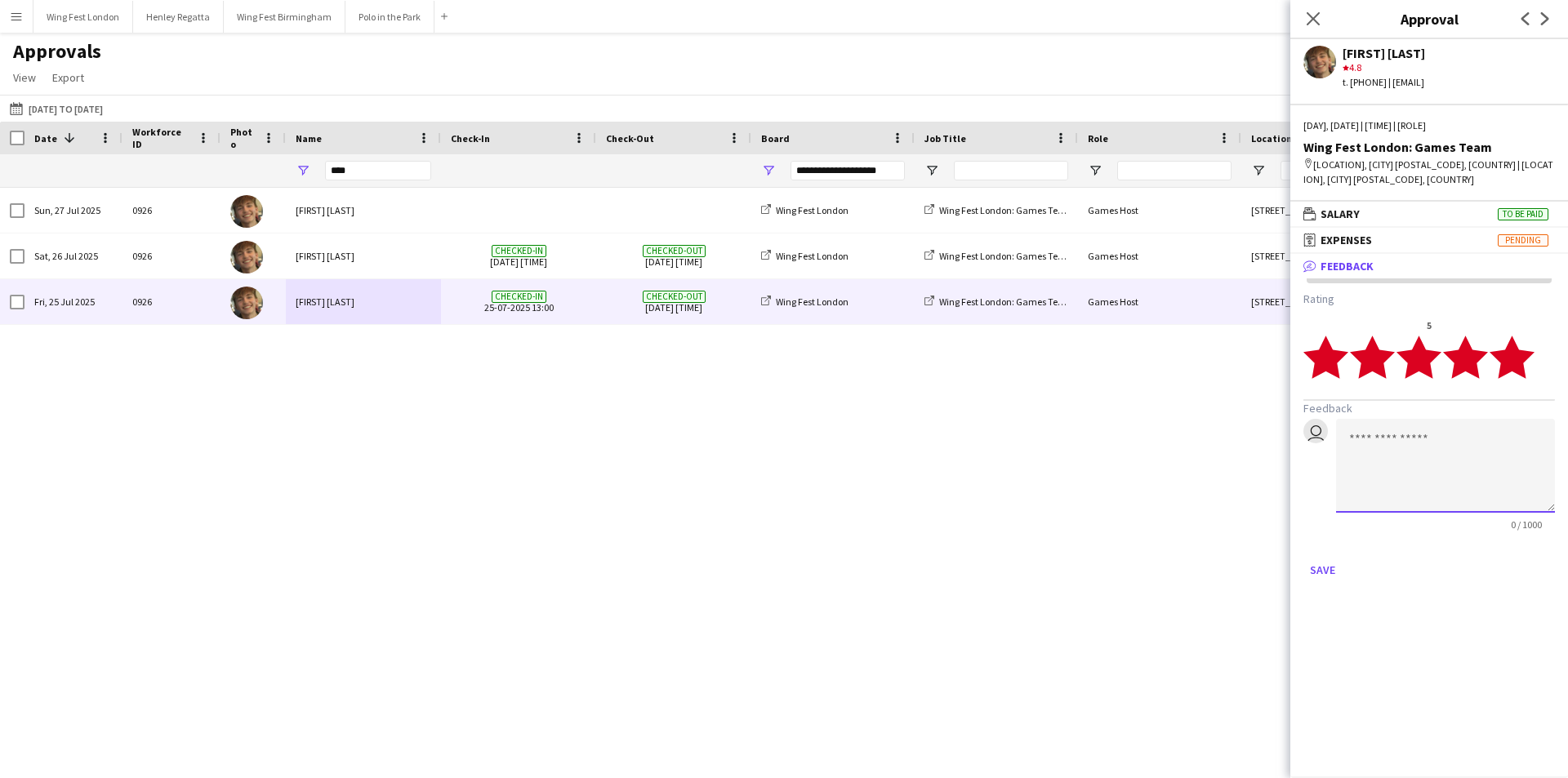 click 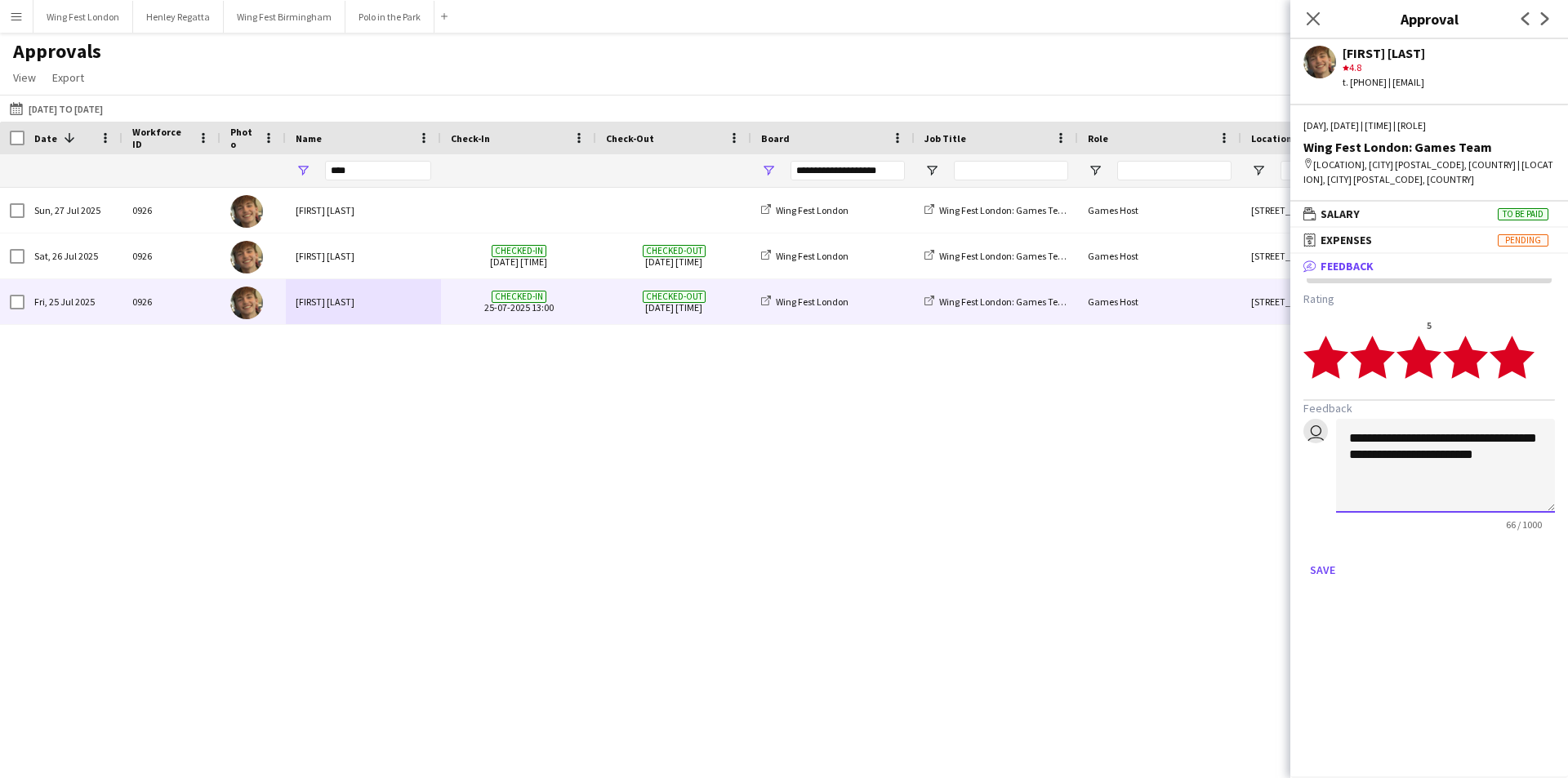 click on "**********" 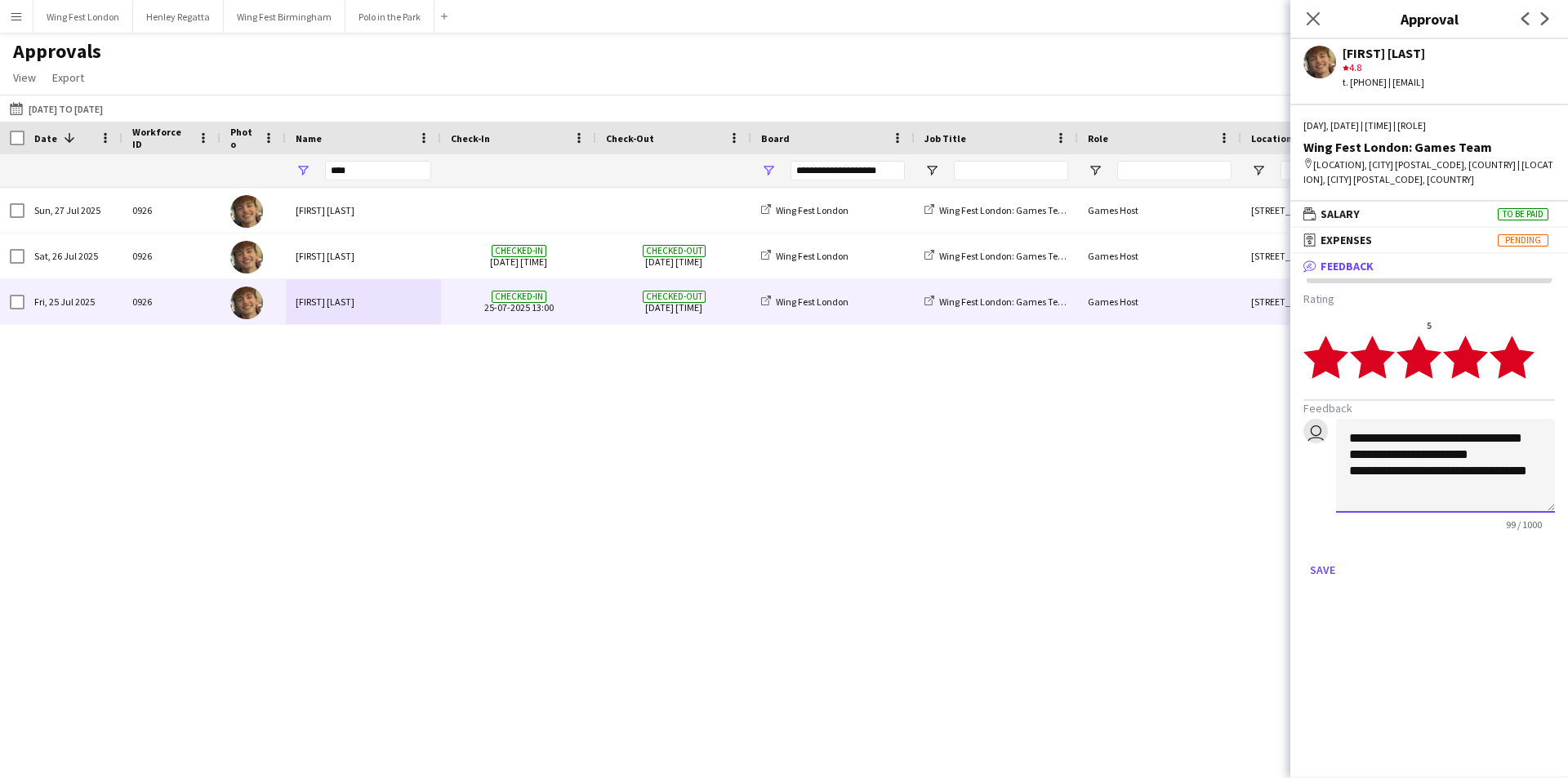 scroll, scrollTop: 2, scrollLeft: 0, axis: vertical 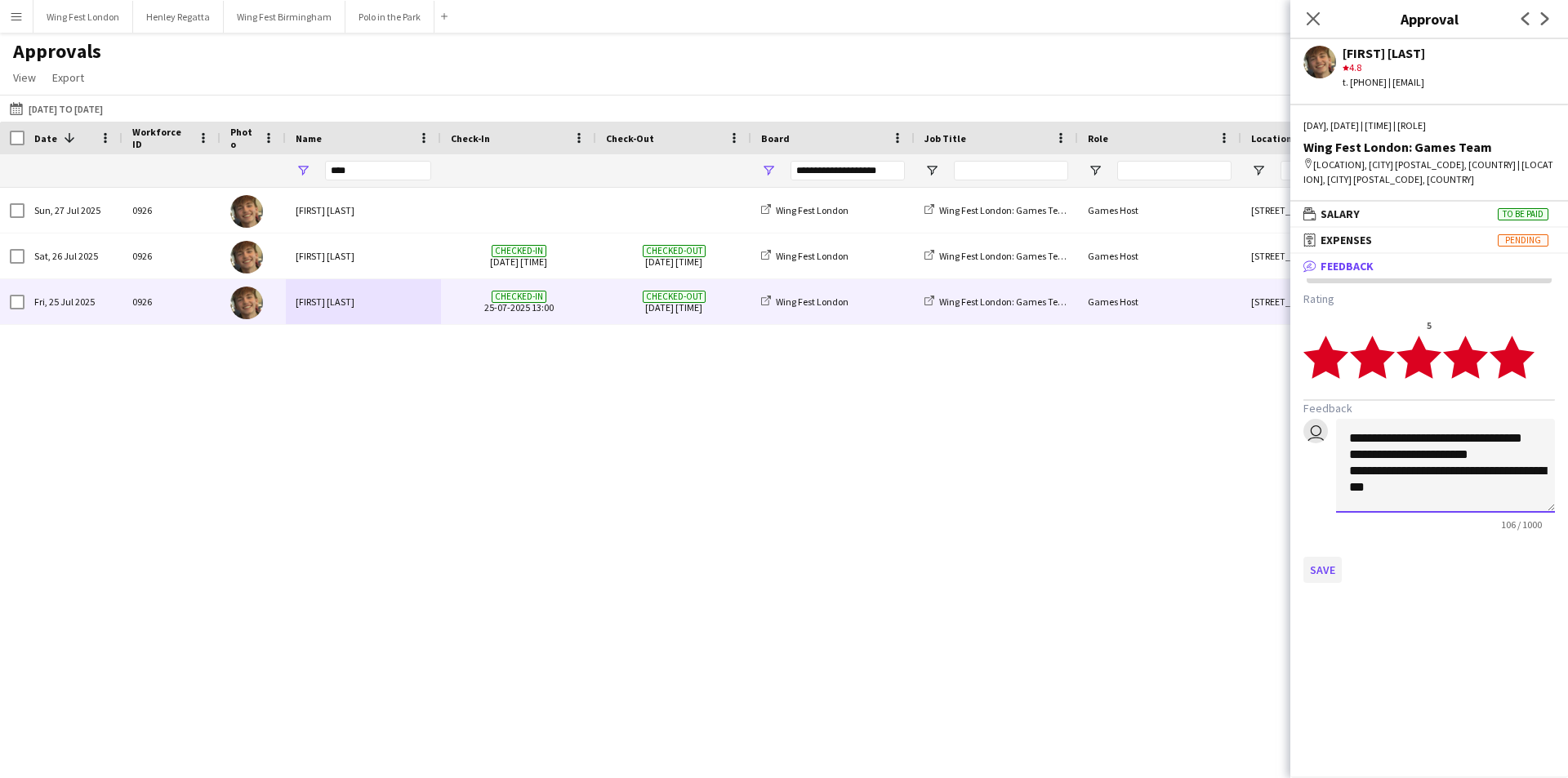 type on "**********" 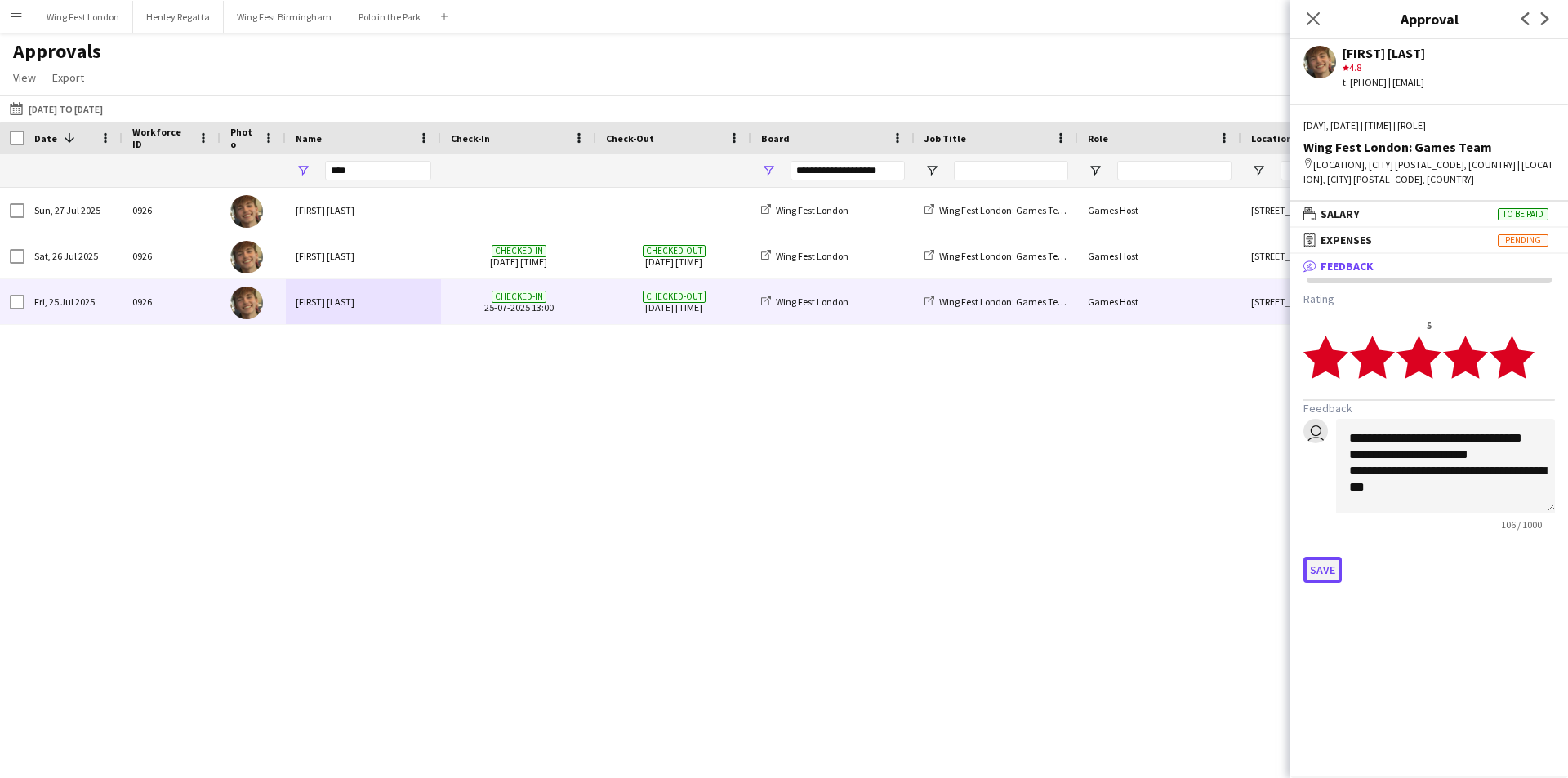 click on "Save" at bounding box center [1322, 570] 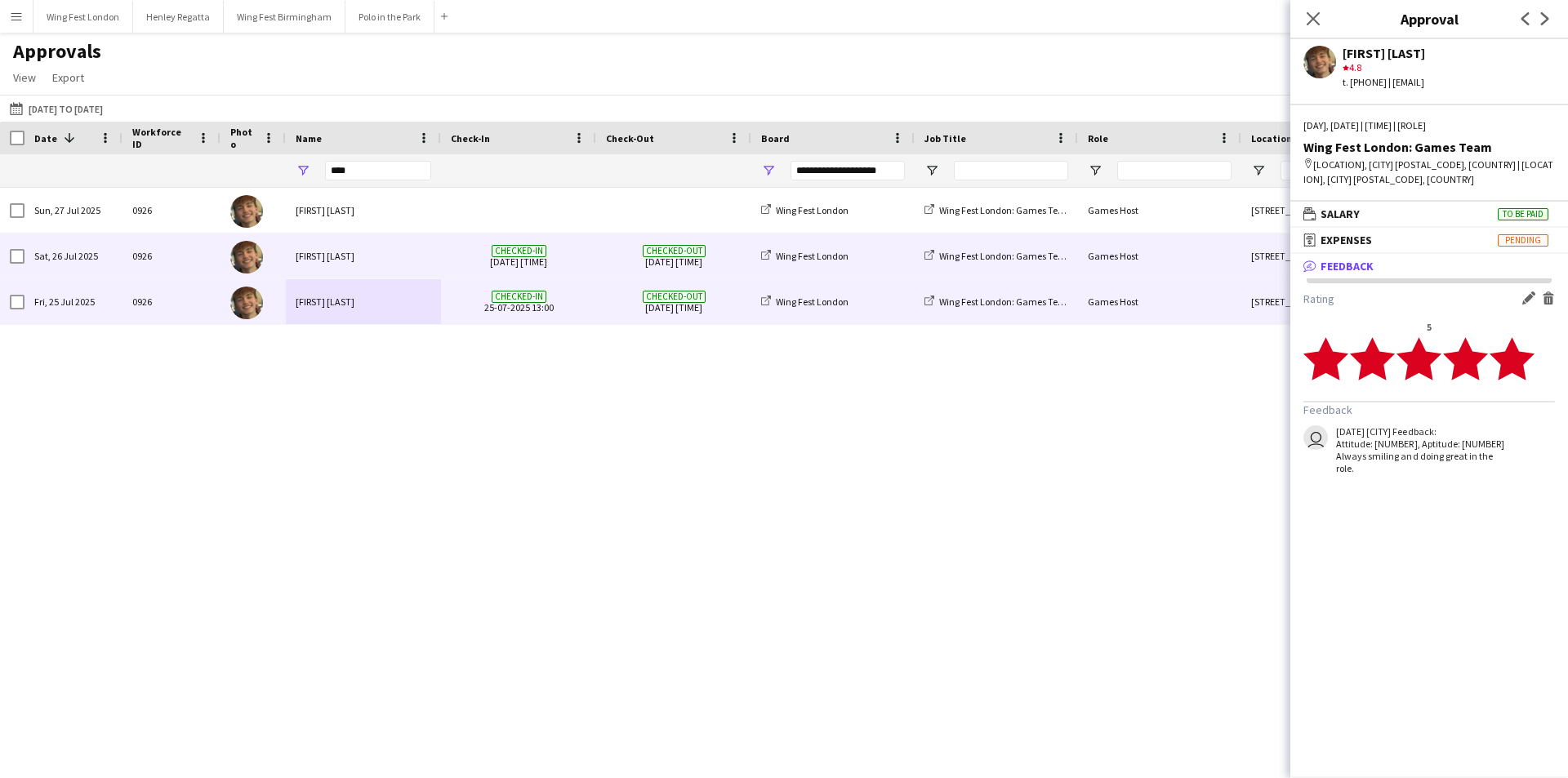 click on "Wing Fest London" at bounding box center (833, 256) 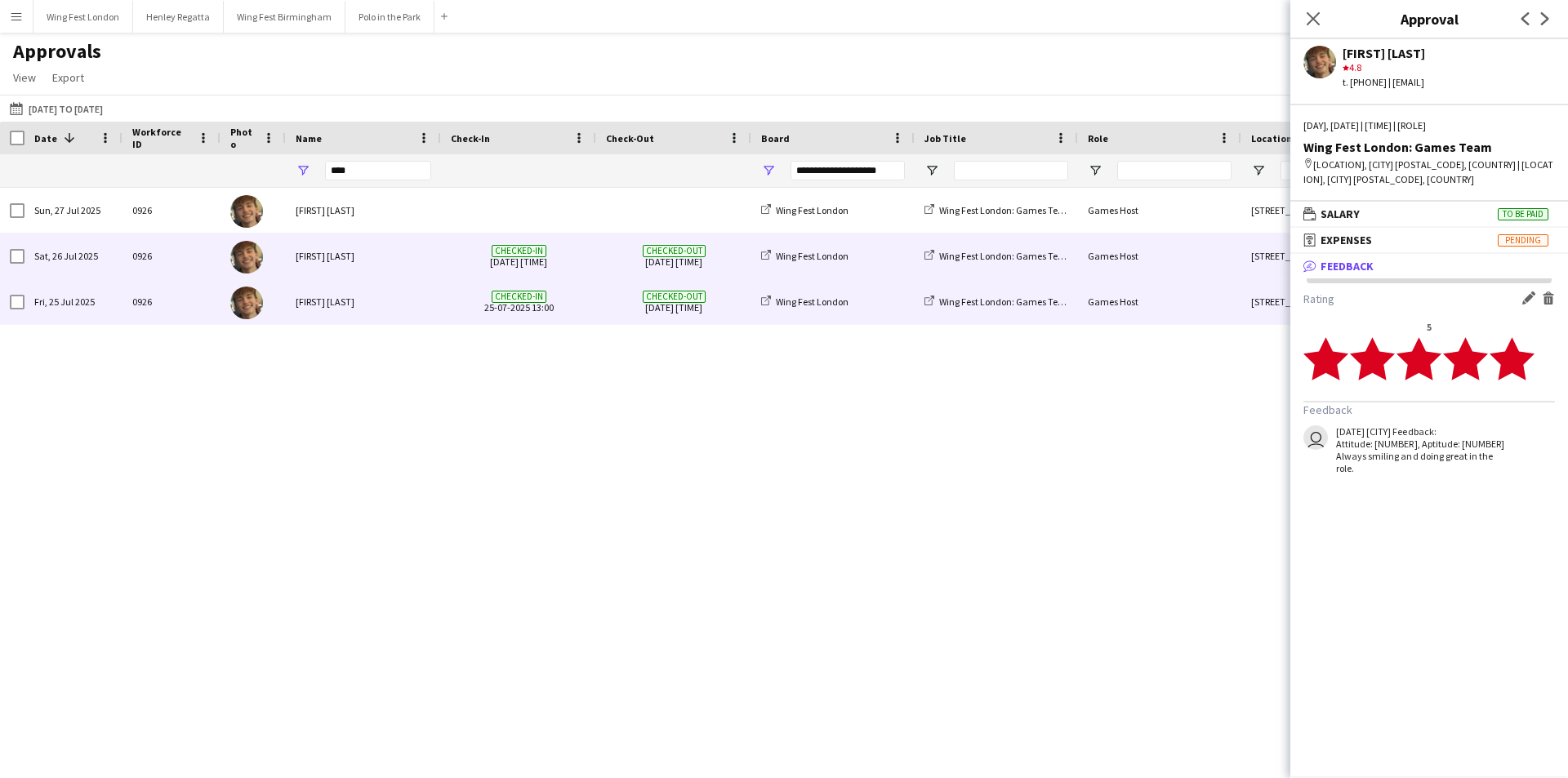 click on "Wing Fest London" at bounding box center [833, 256] 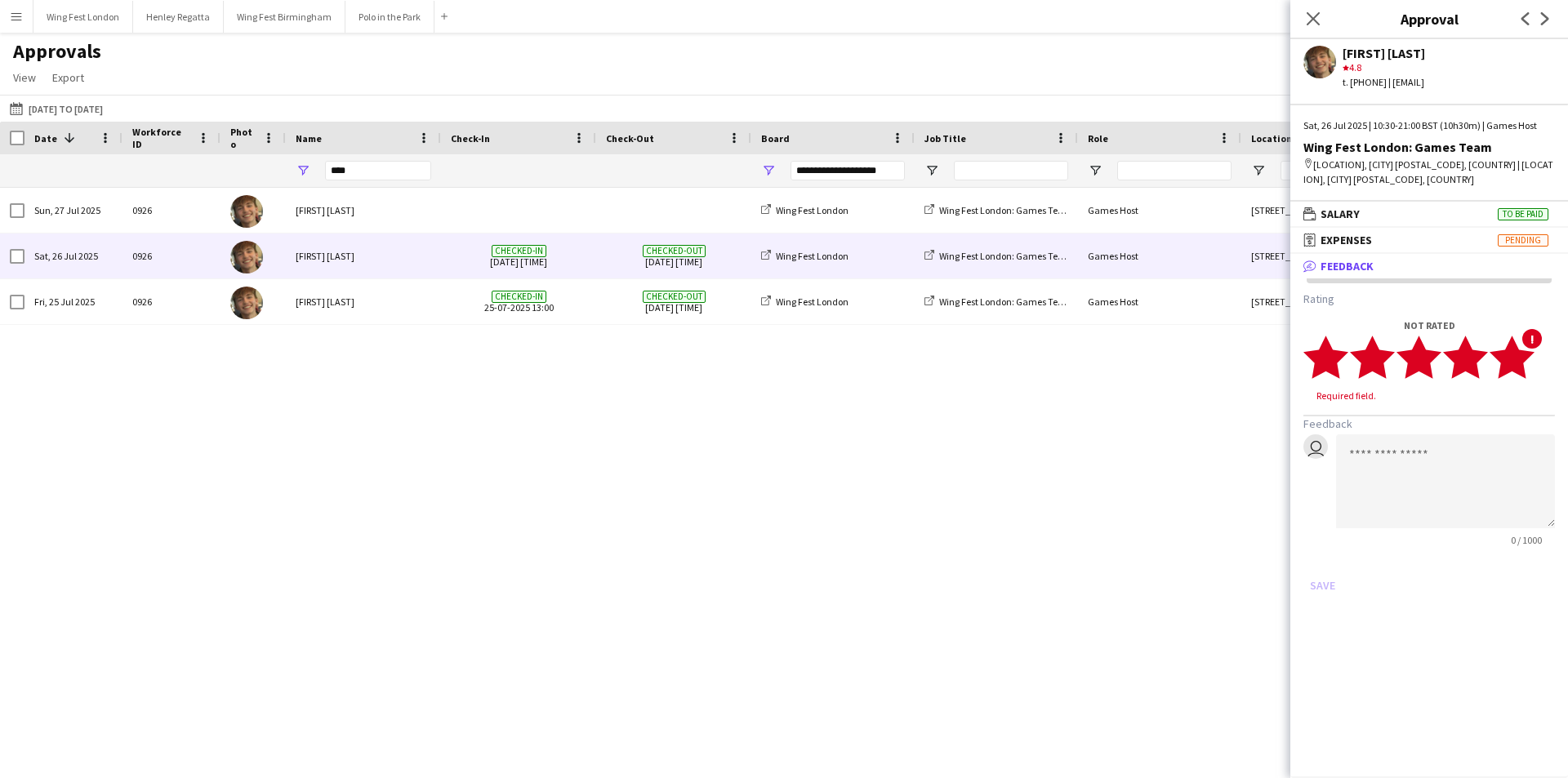 click 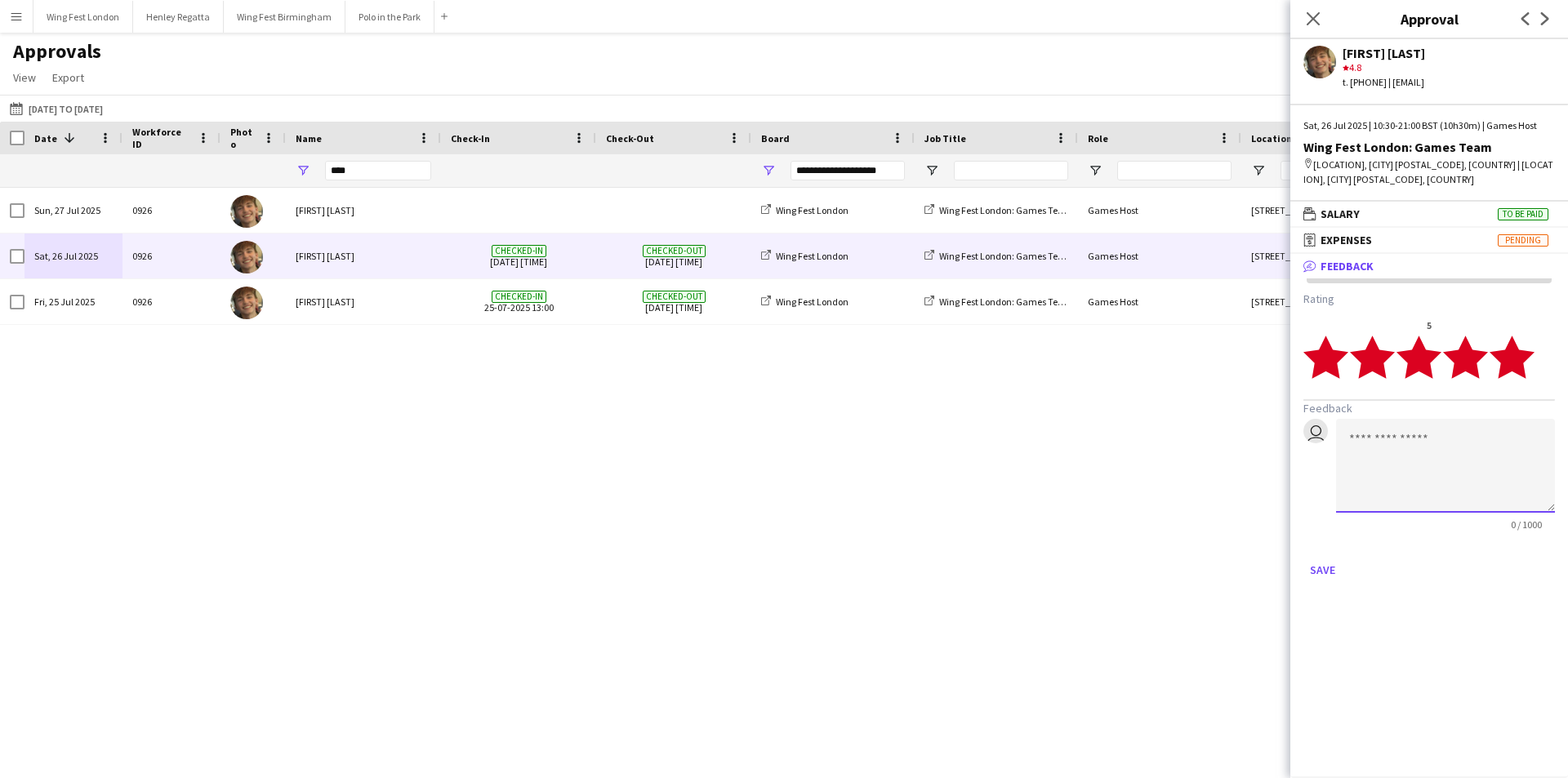 click 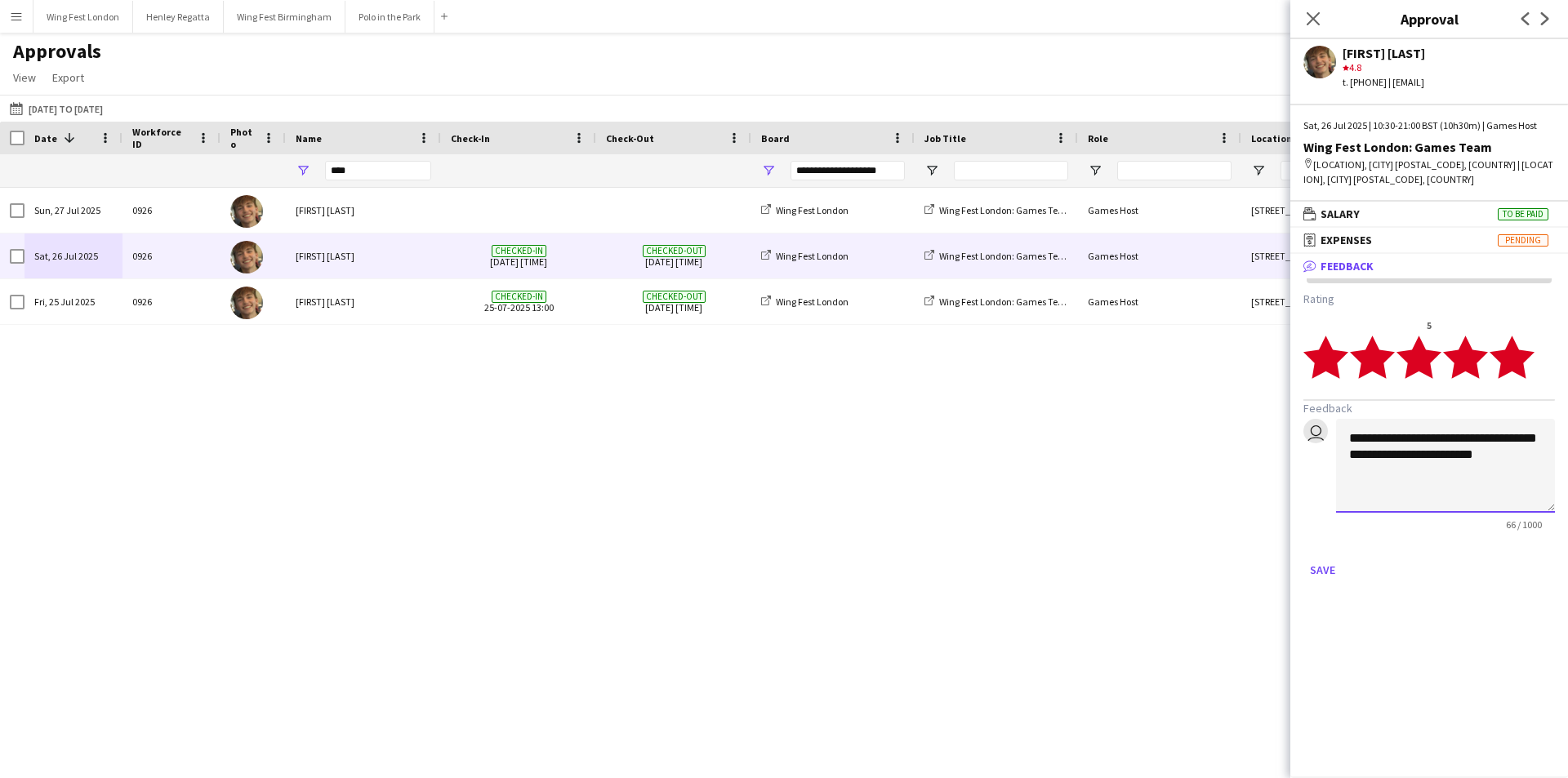click on "**********" 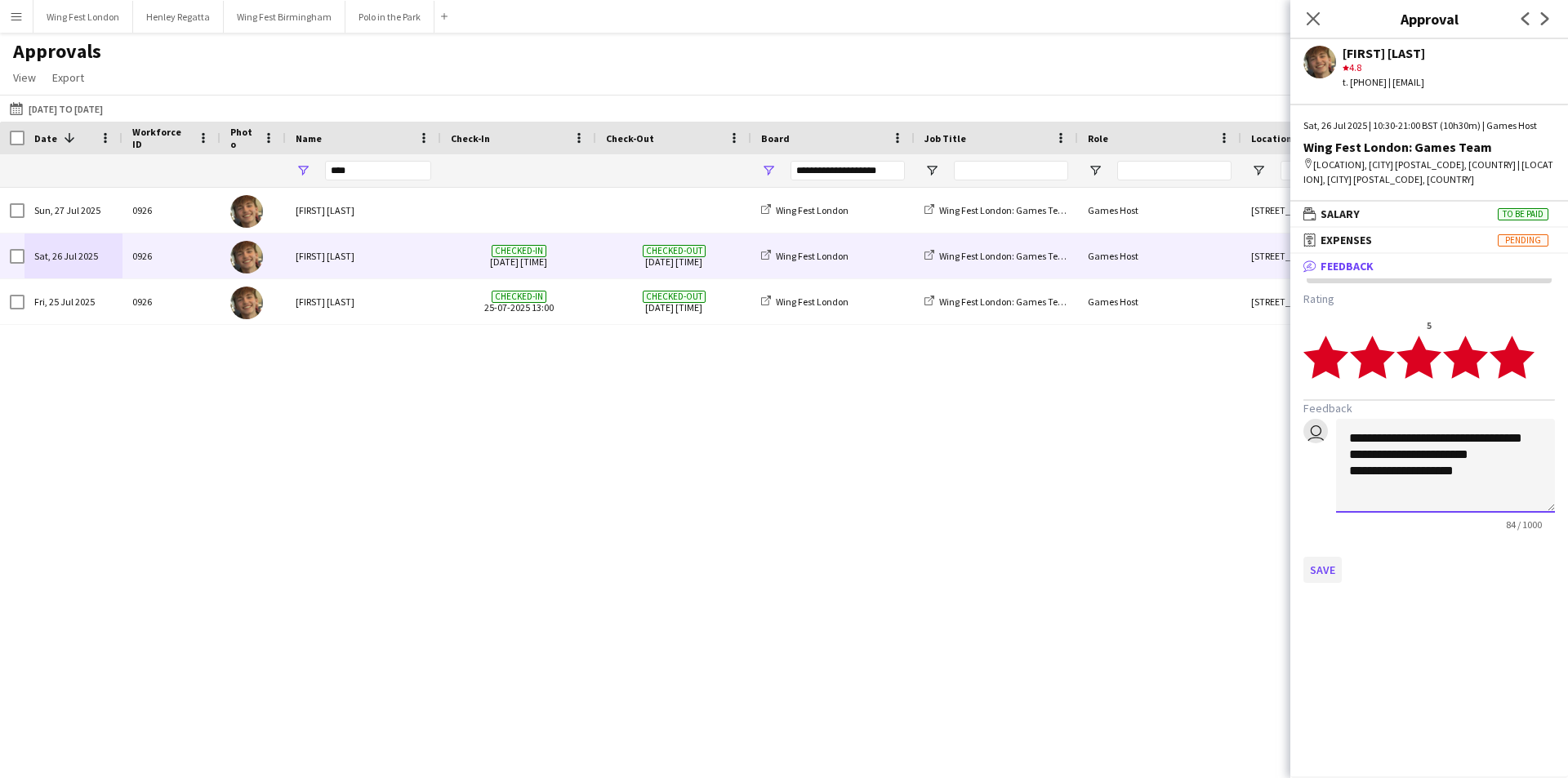 type on "**********" 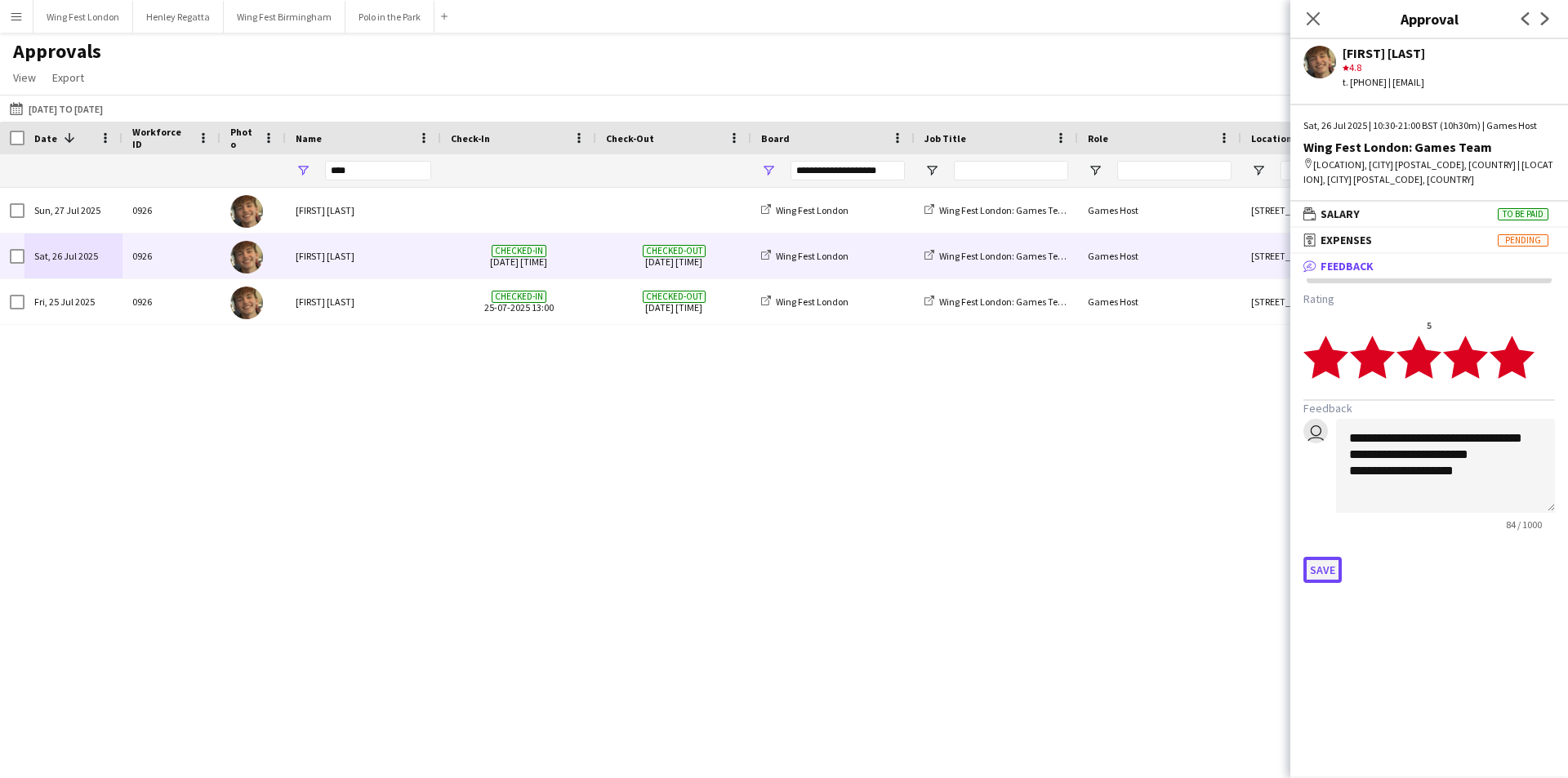 click on "Save" at bounding box center (1322, 570) 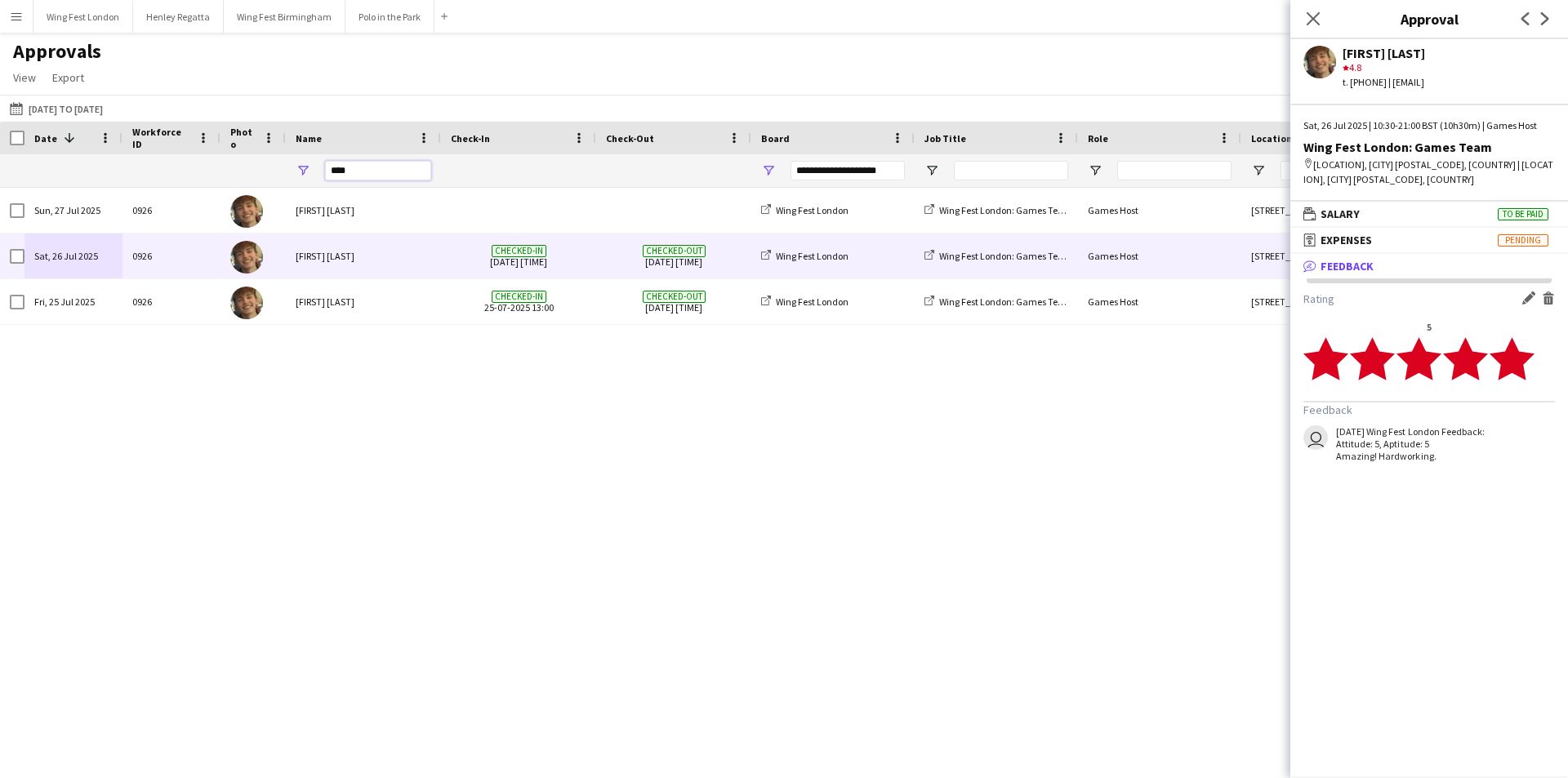 click on "****" at bounding box center (378, 171) 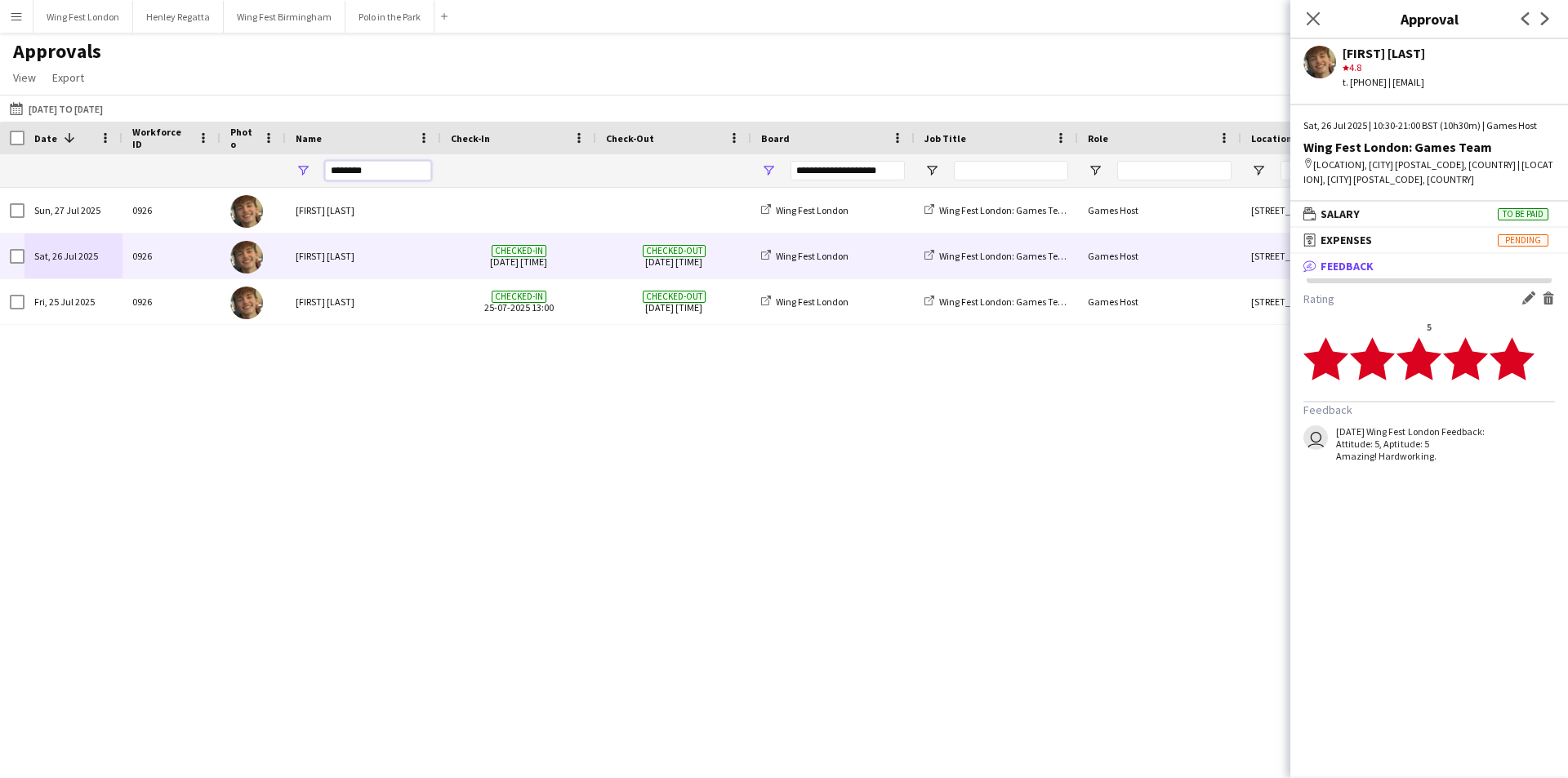 type on "*********" 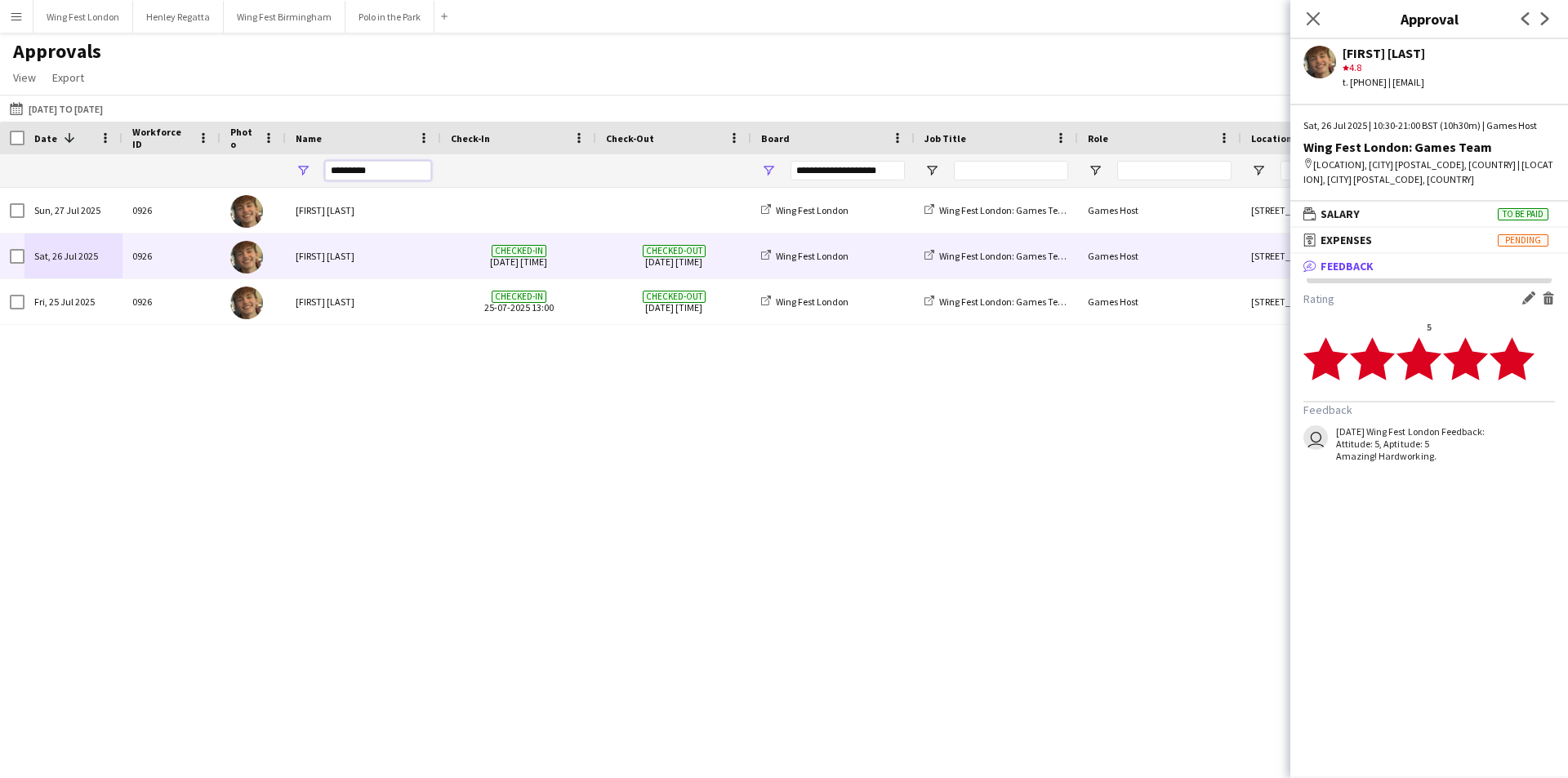 type on "***" 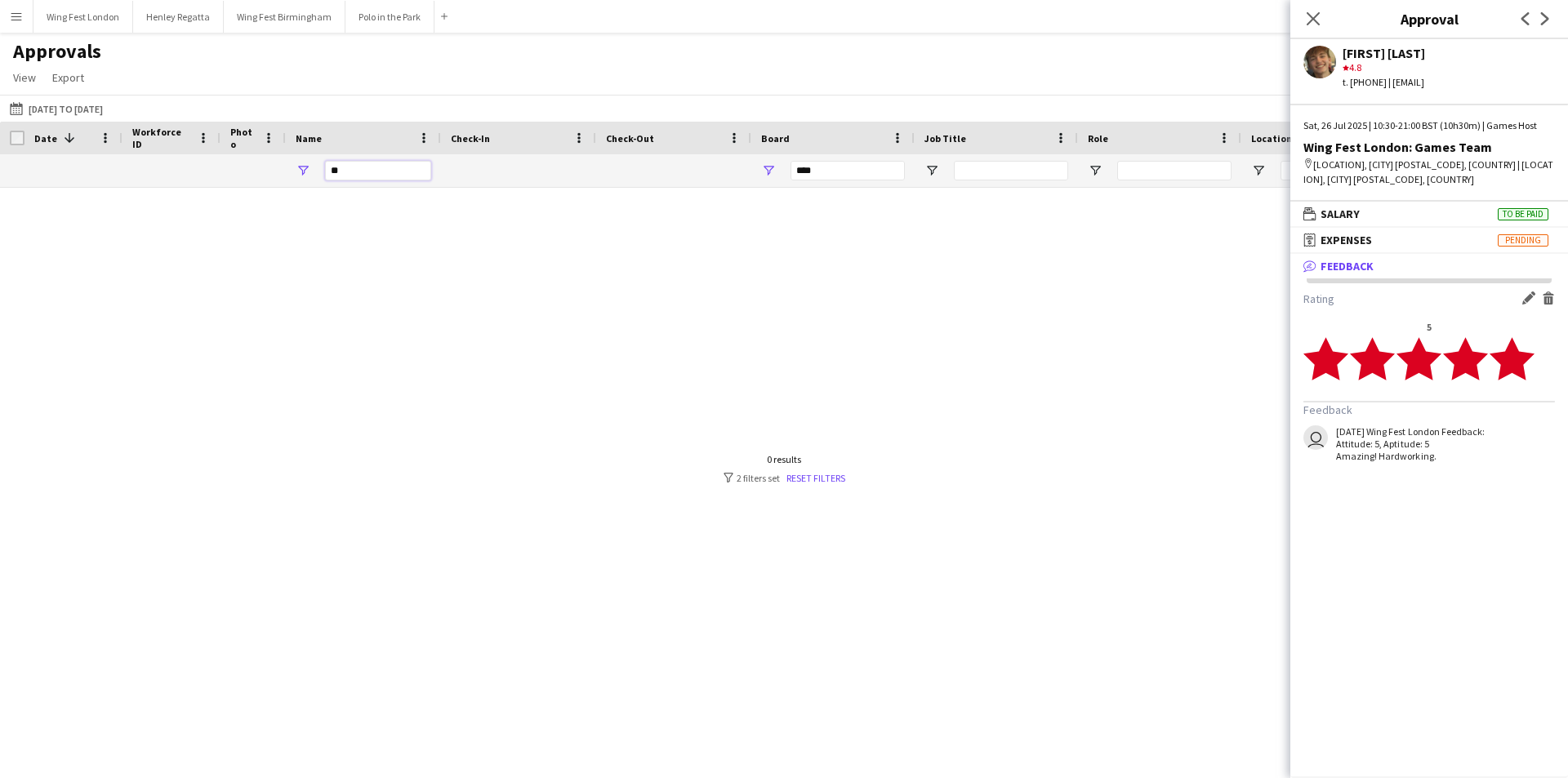 type on "*" 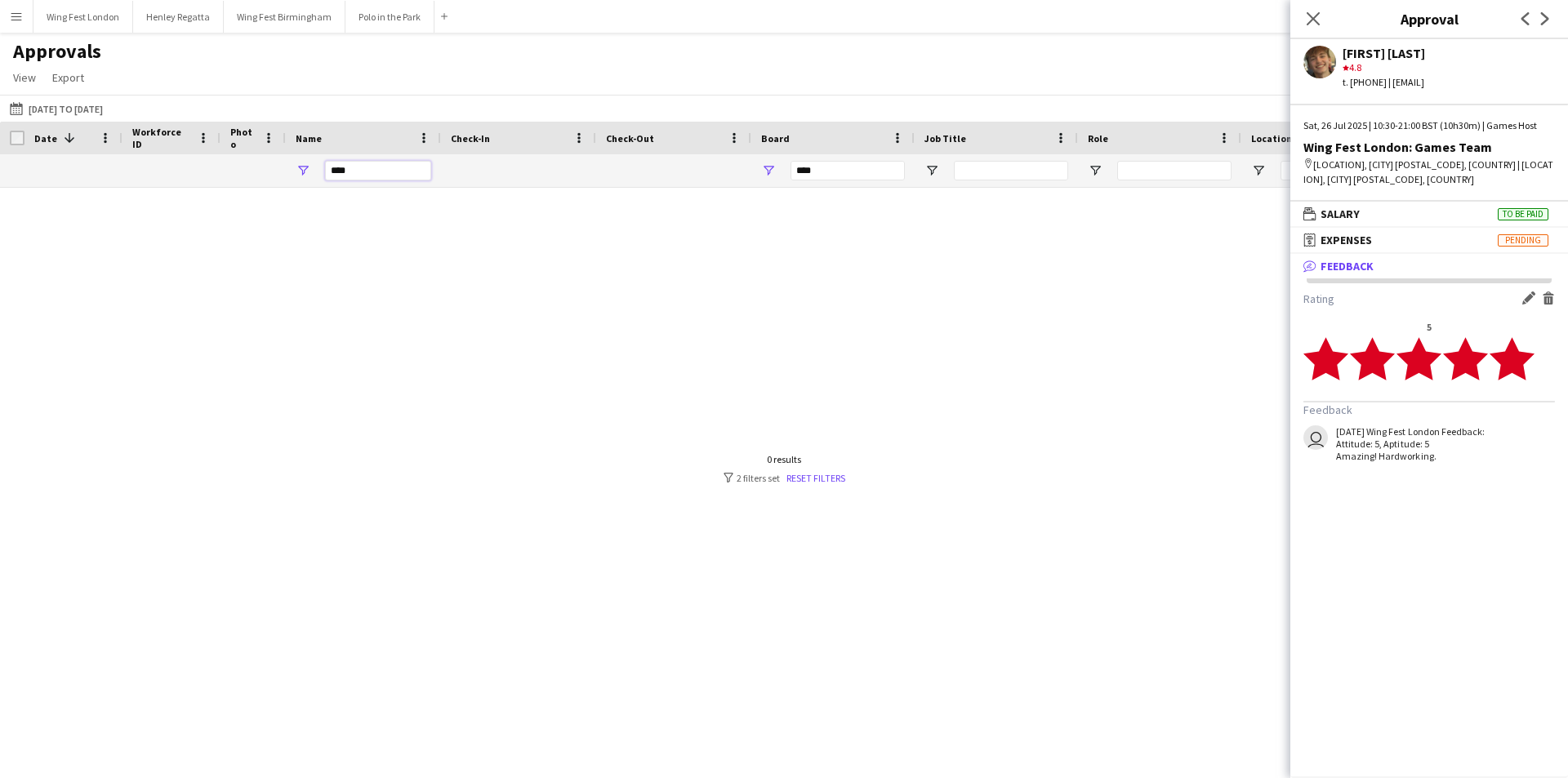type on "*****" 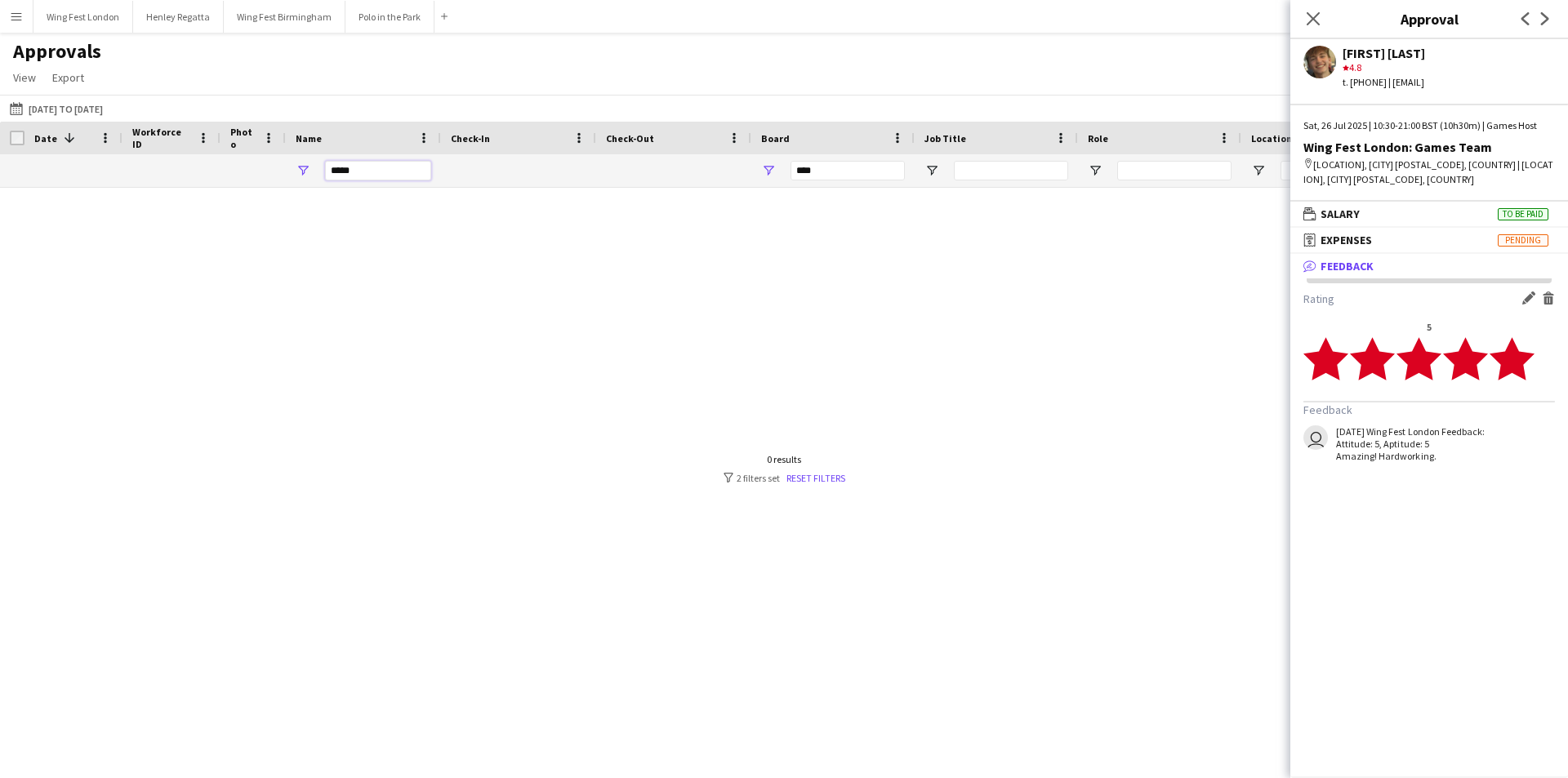 type on "**********" 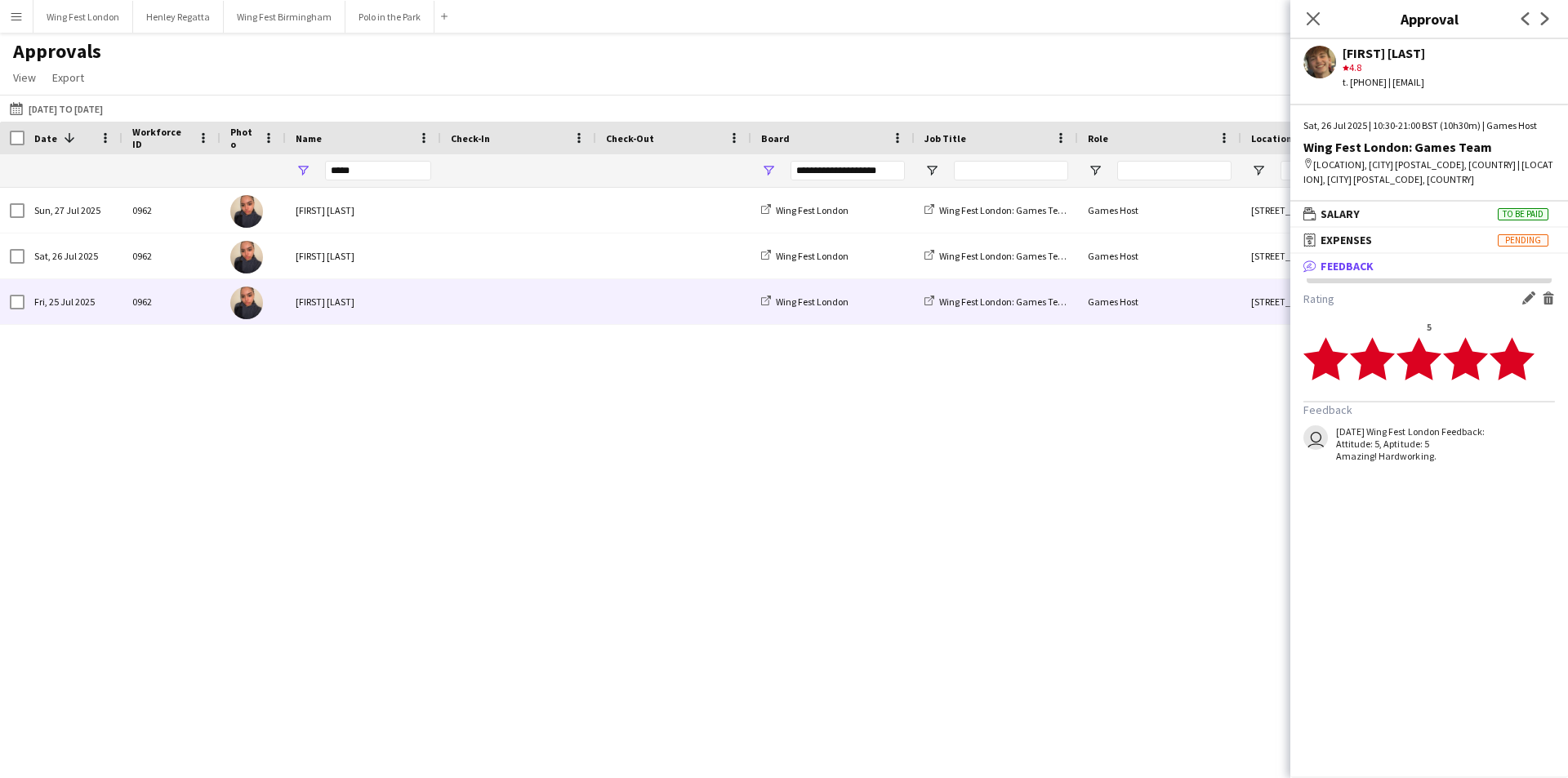 click on "[FIRST] [LAST]" at bounding box center [363, 301] 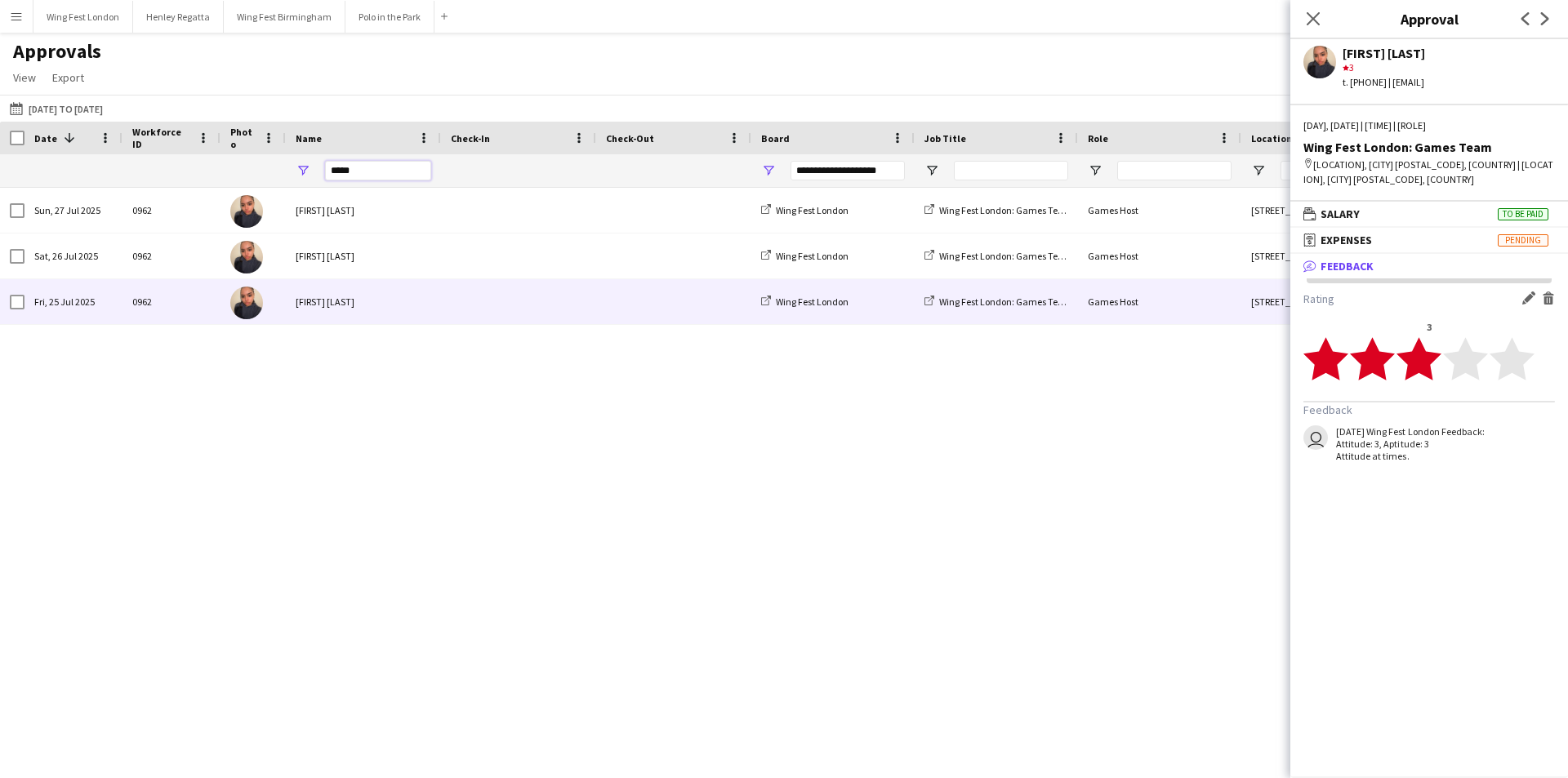 click on "*****" at bounding box center [378, 171] 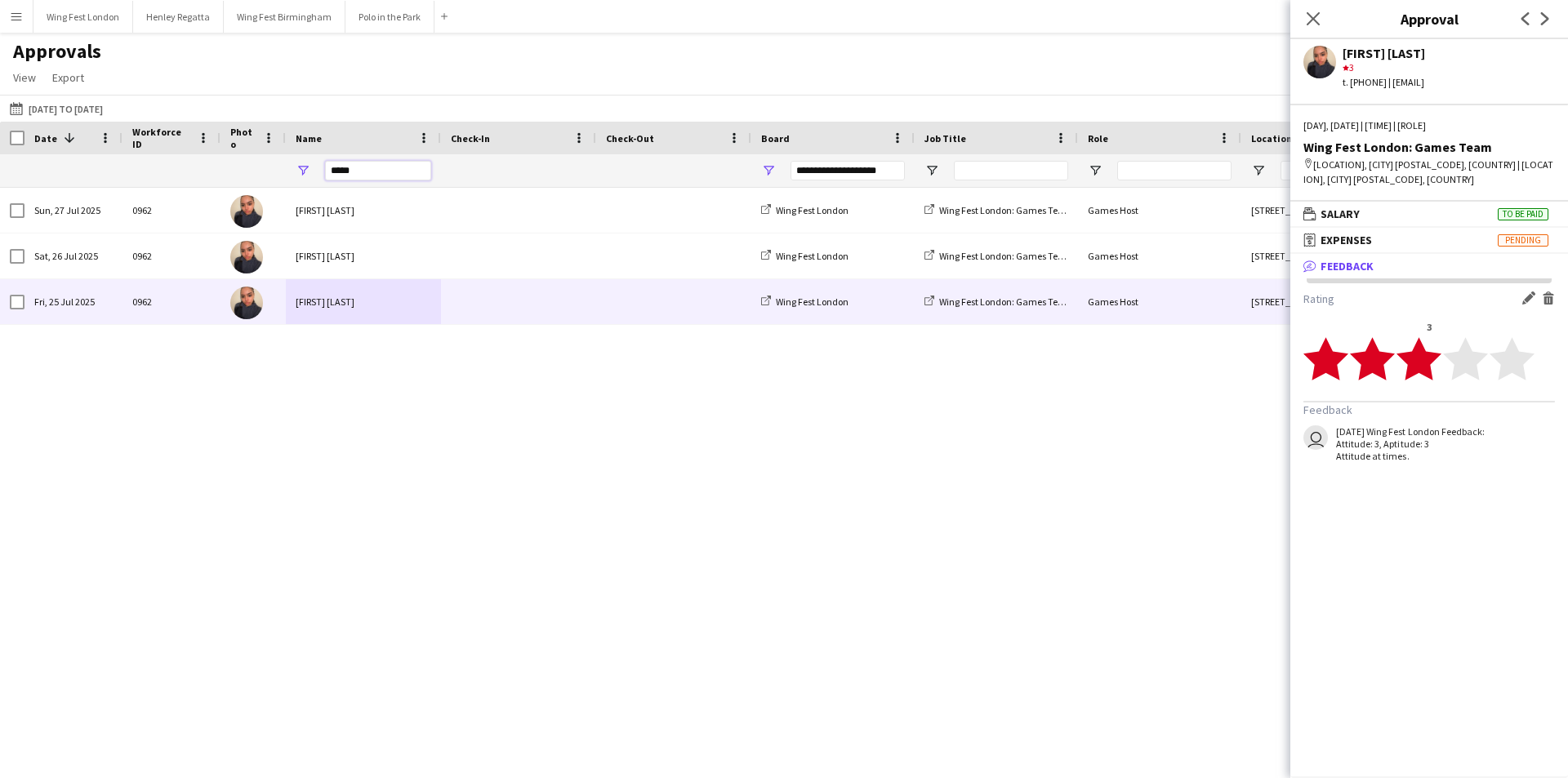 click on "*****" at bounding box center (378, 171) 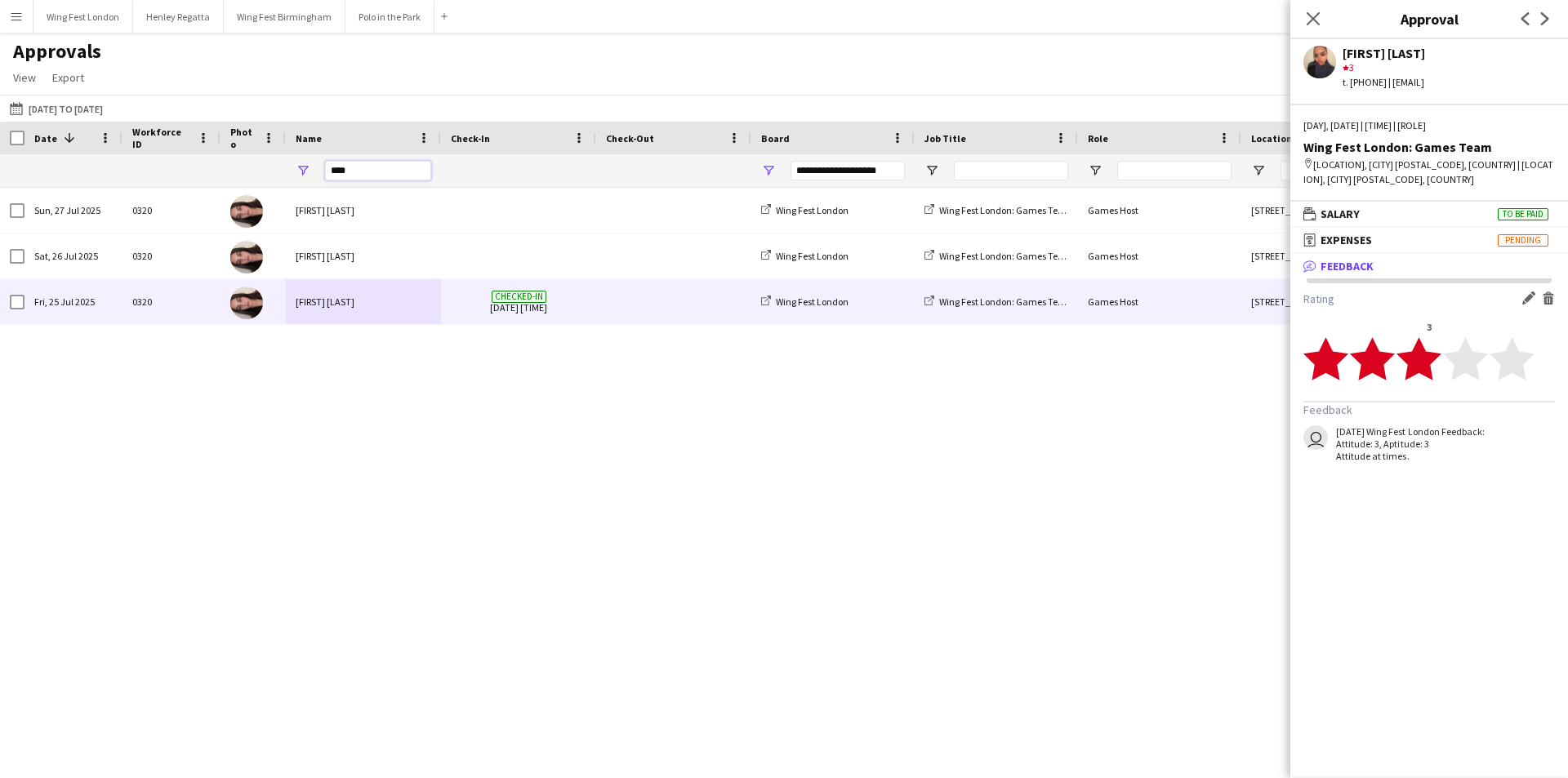 type on "****" 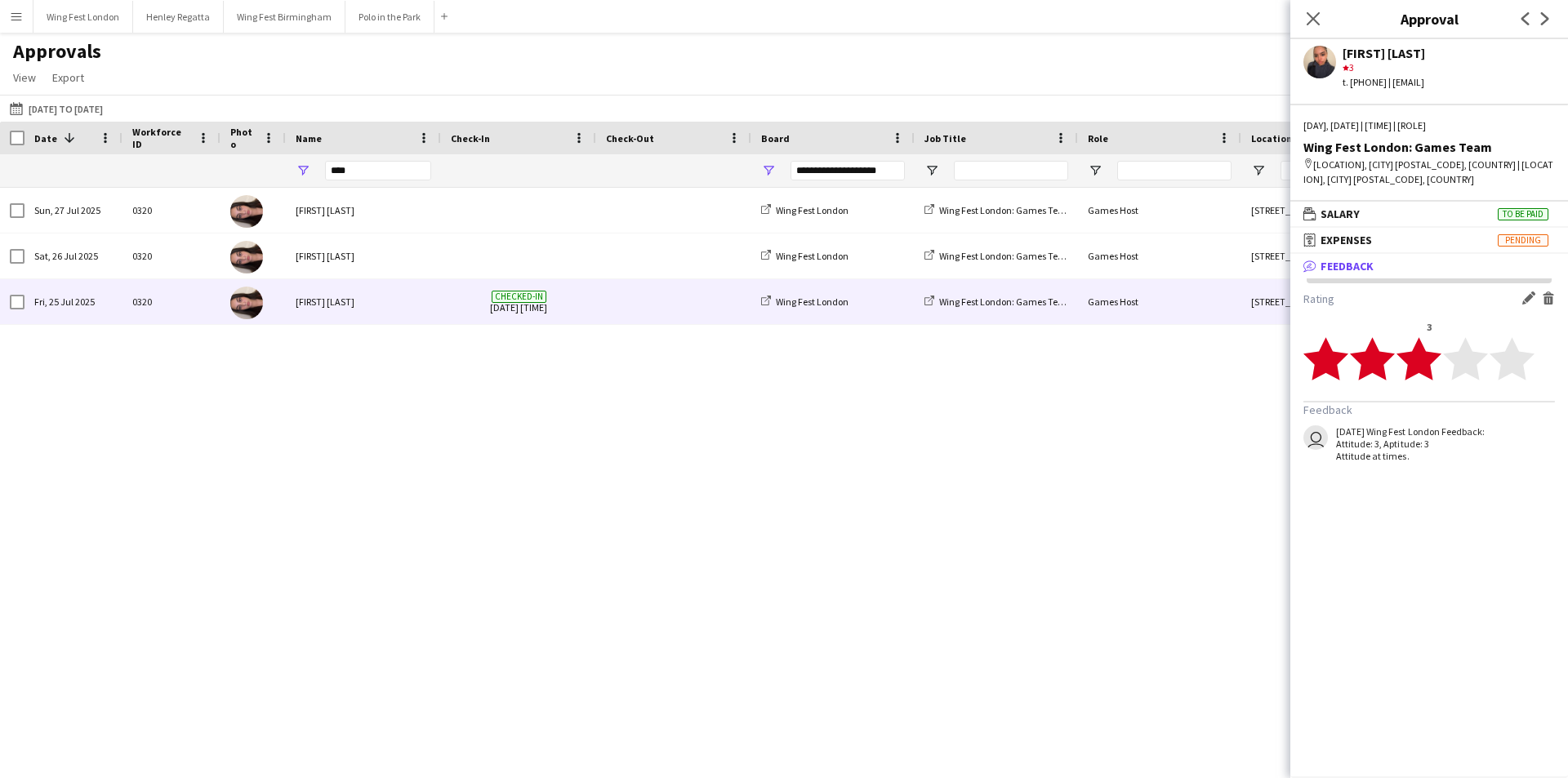 click on "[FIRST] [LAST]" at bounding box center (363, 301) 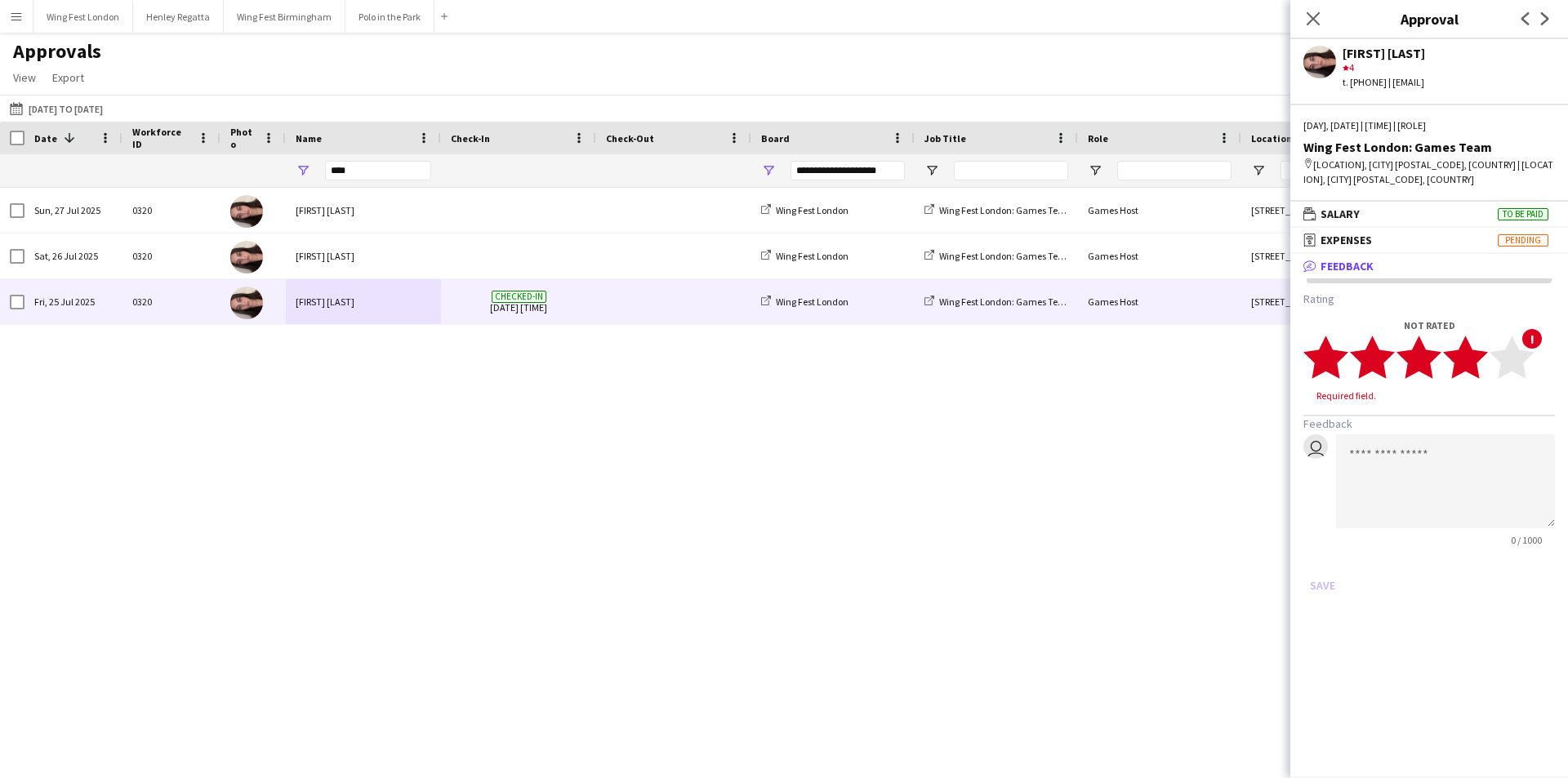 click 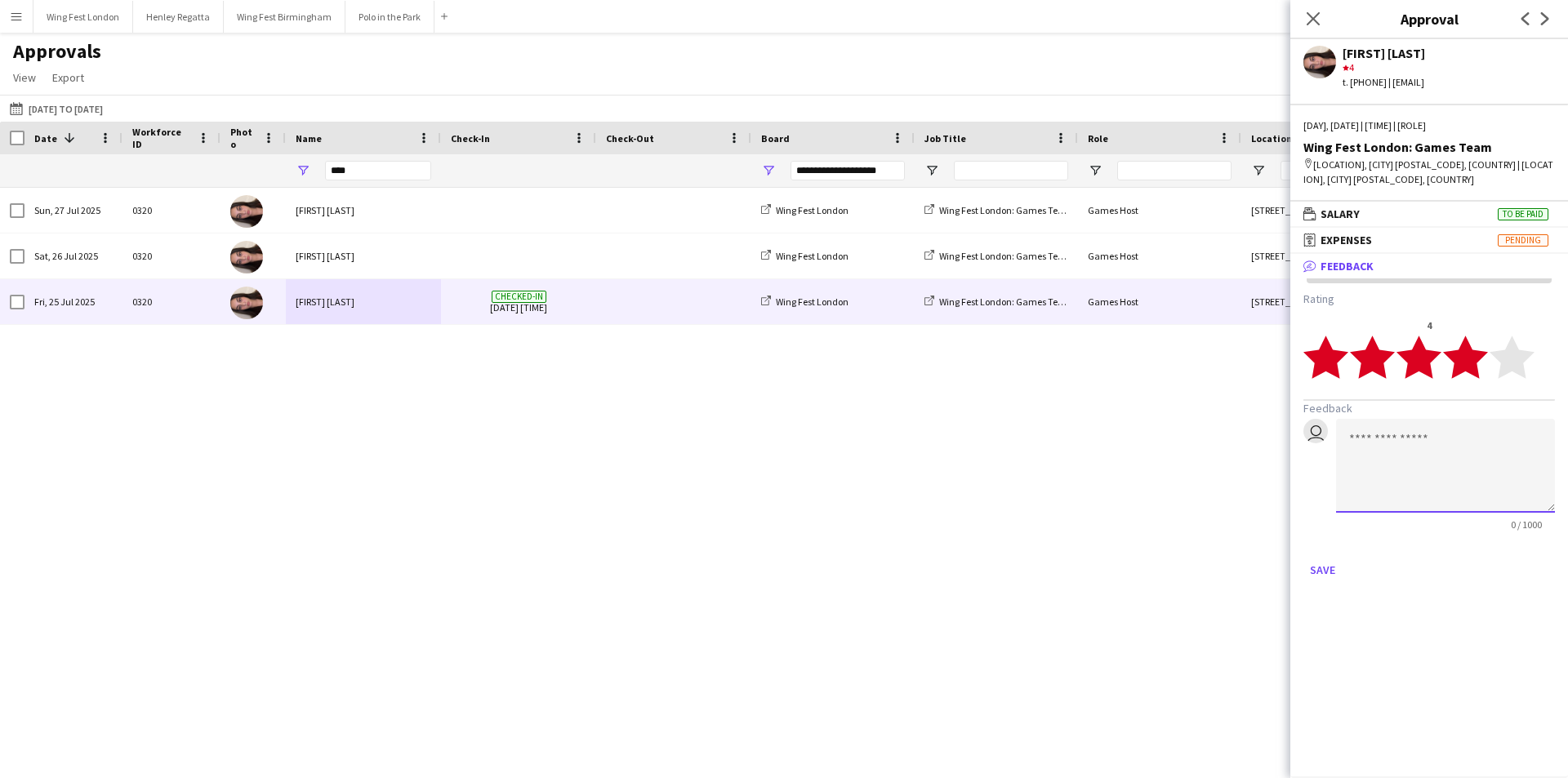 click 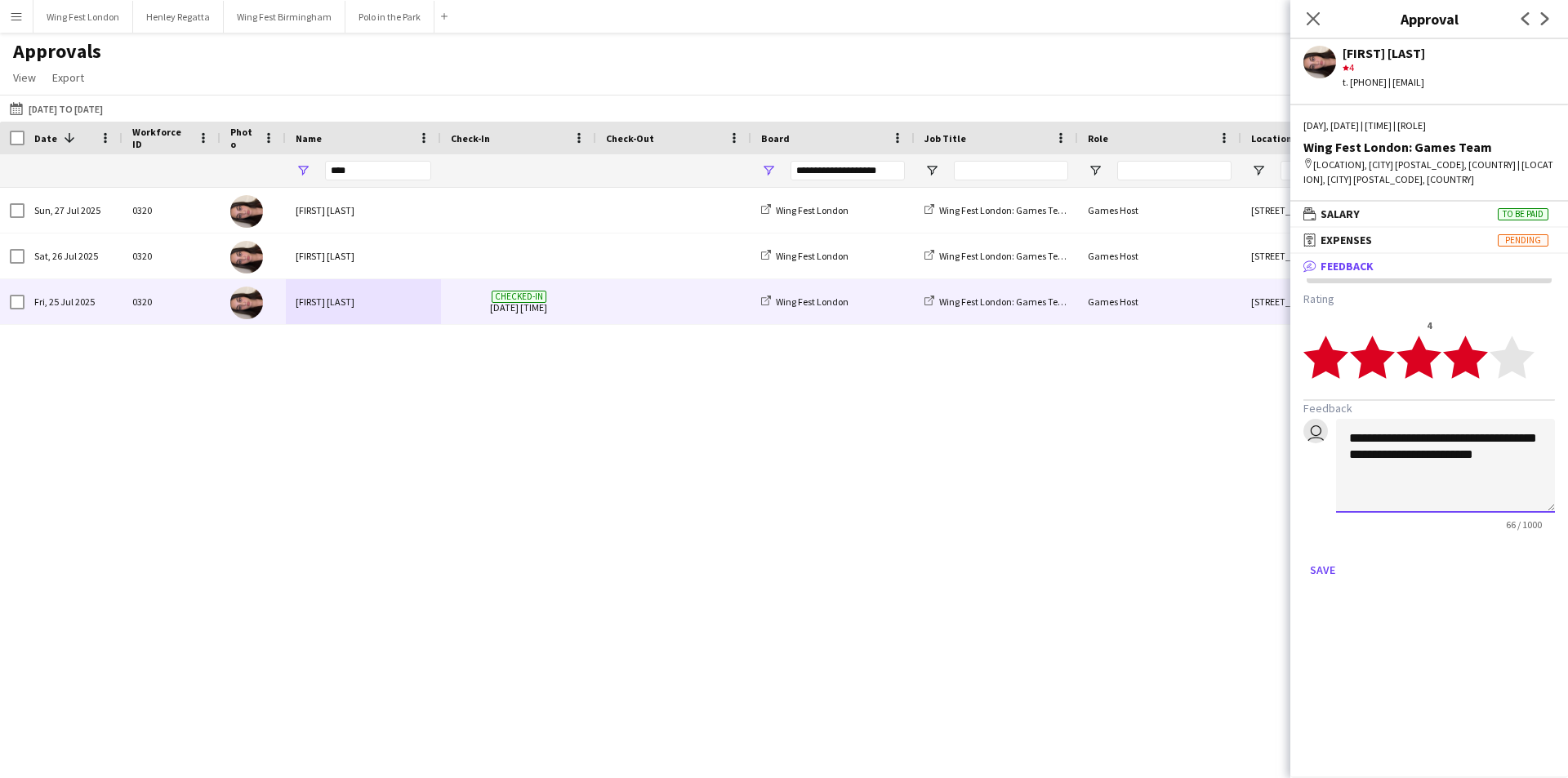 click on "**********" 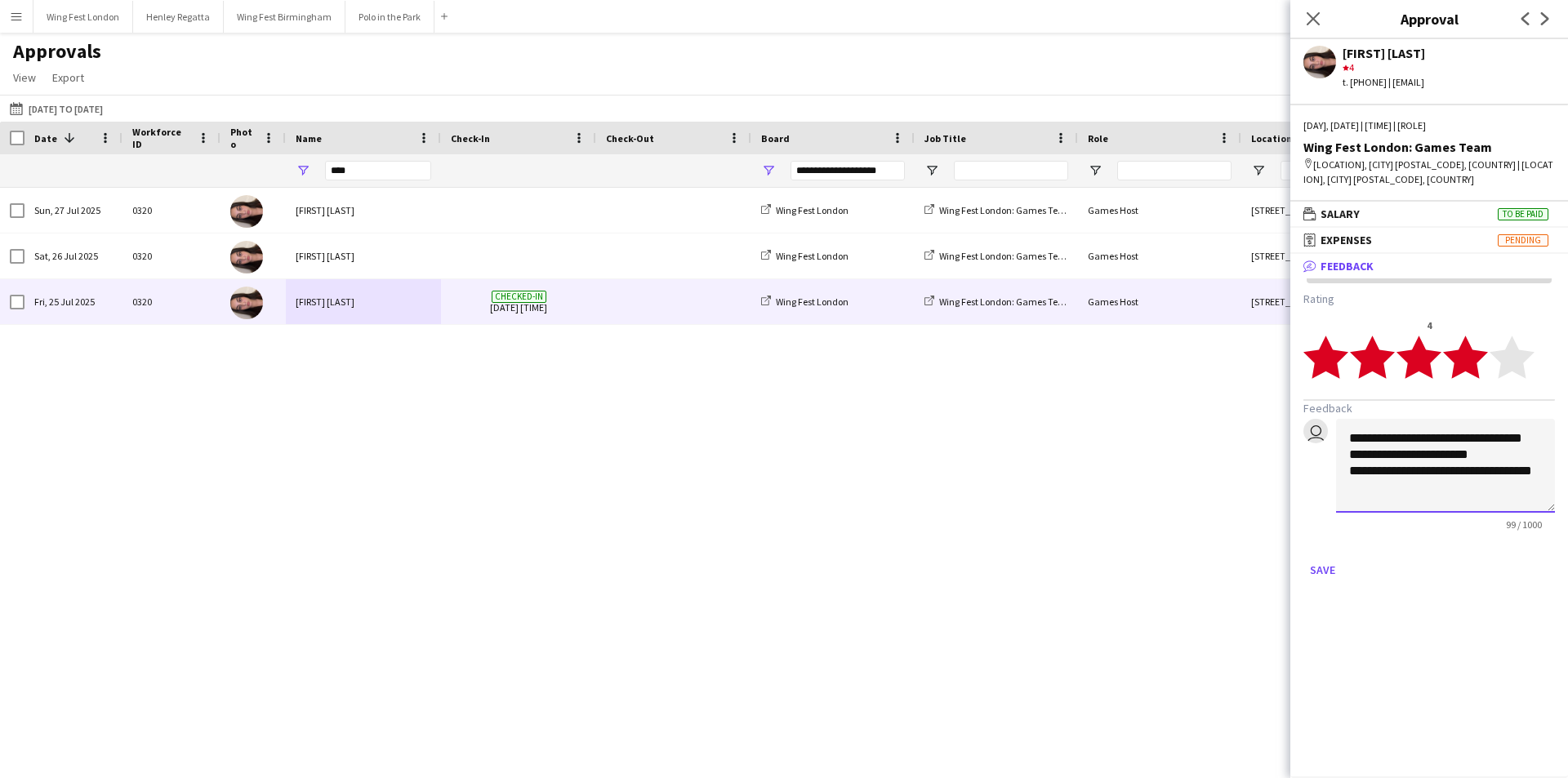 scroll, scrollTop: 2, scrollLeft: 0, axis: vertical 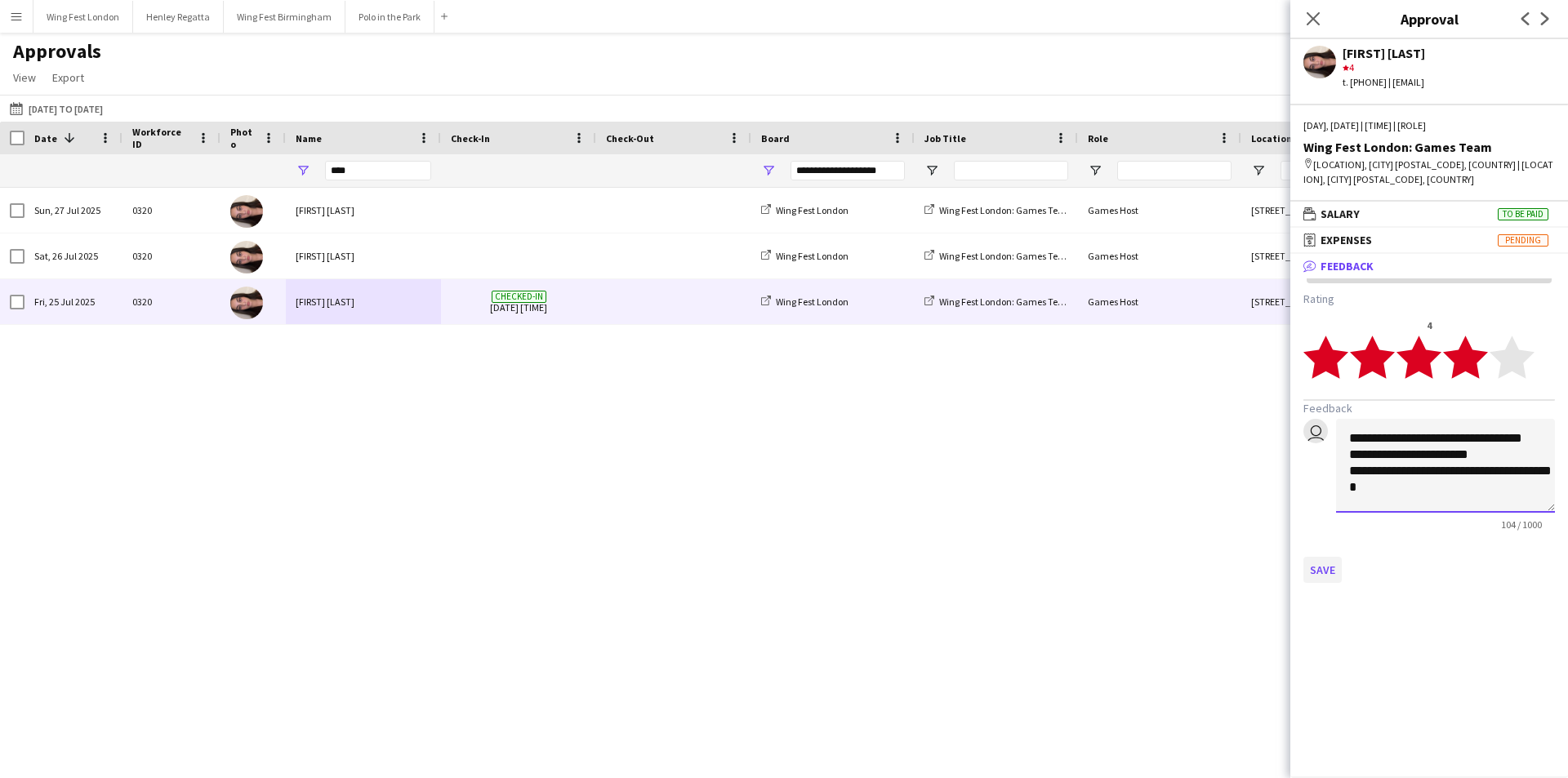 type on "**********" 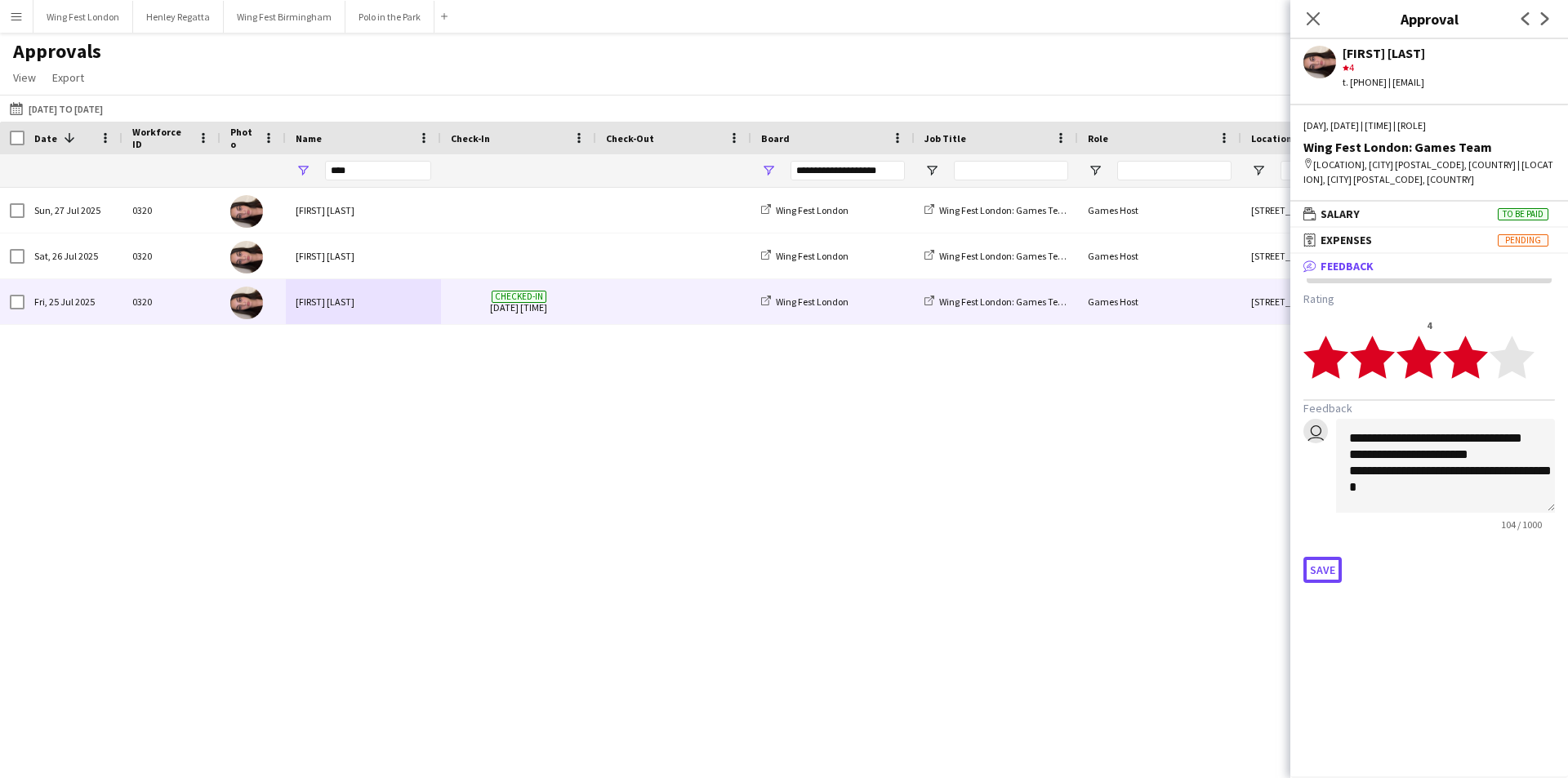 drag, startPoint x: 1327, startPoint y: 577, endPoint x: 1316, endPoint y: 576, distance: 11.045361 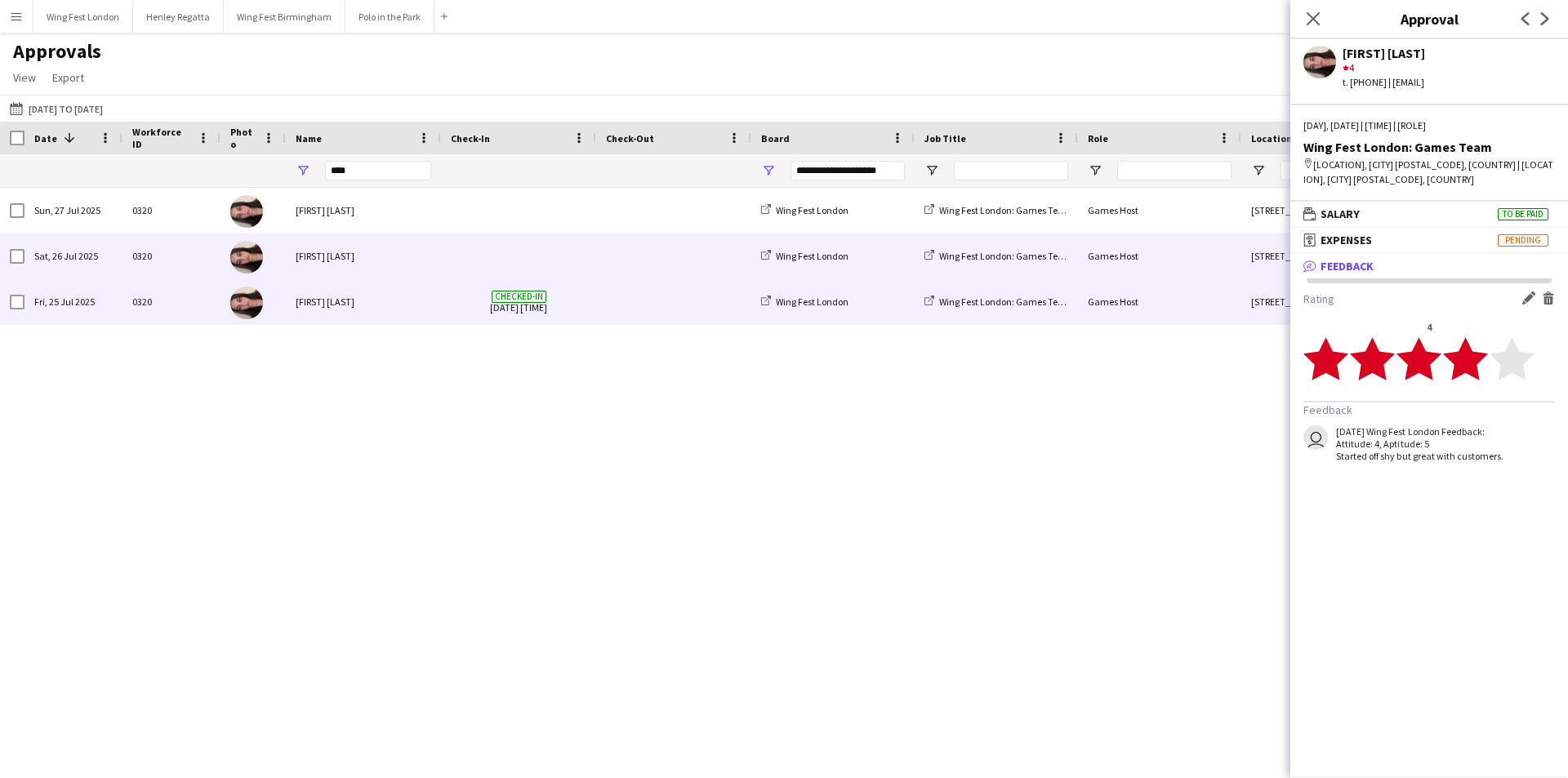 click at bounding box center (247, 257) 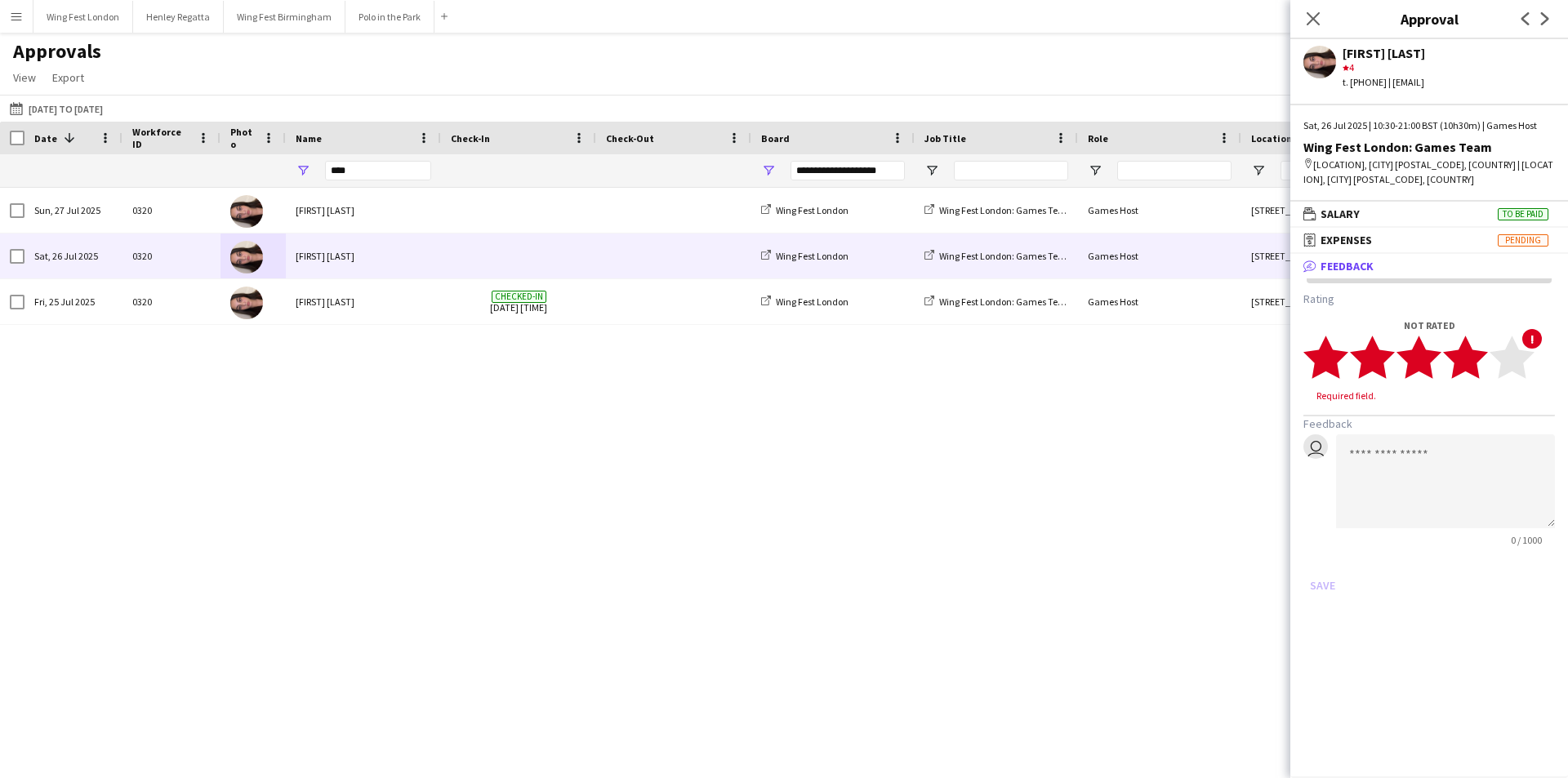 click on "star" 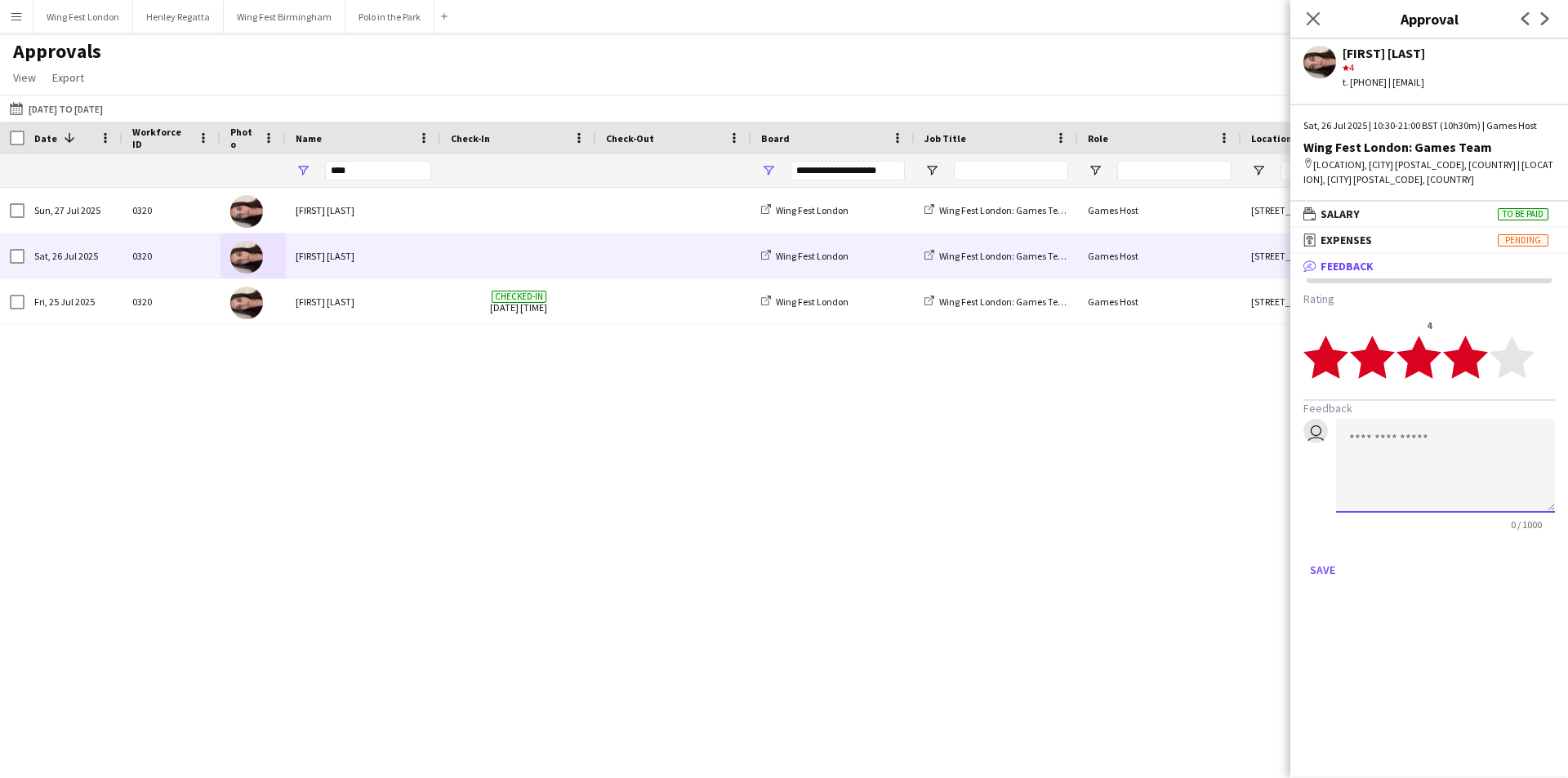 click 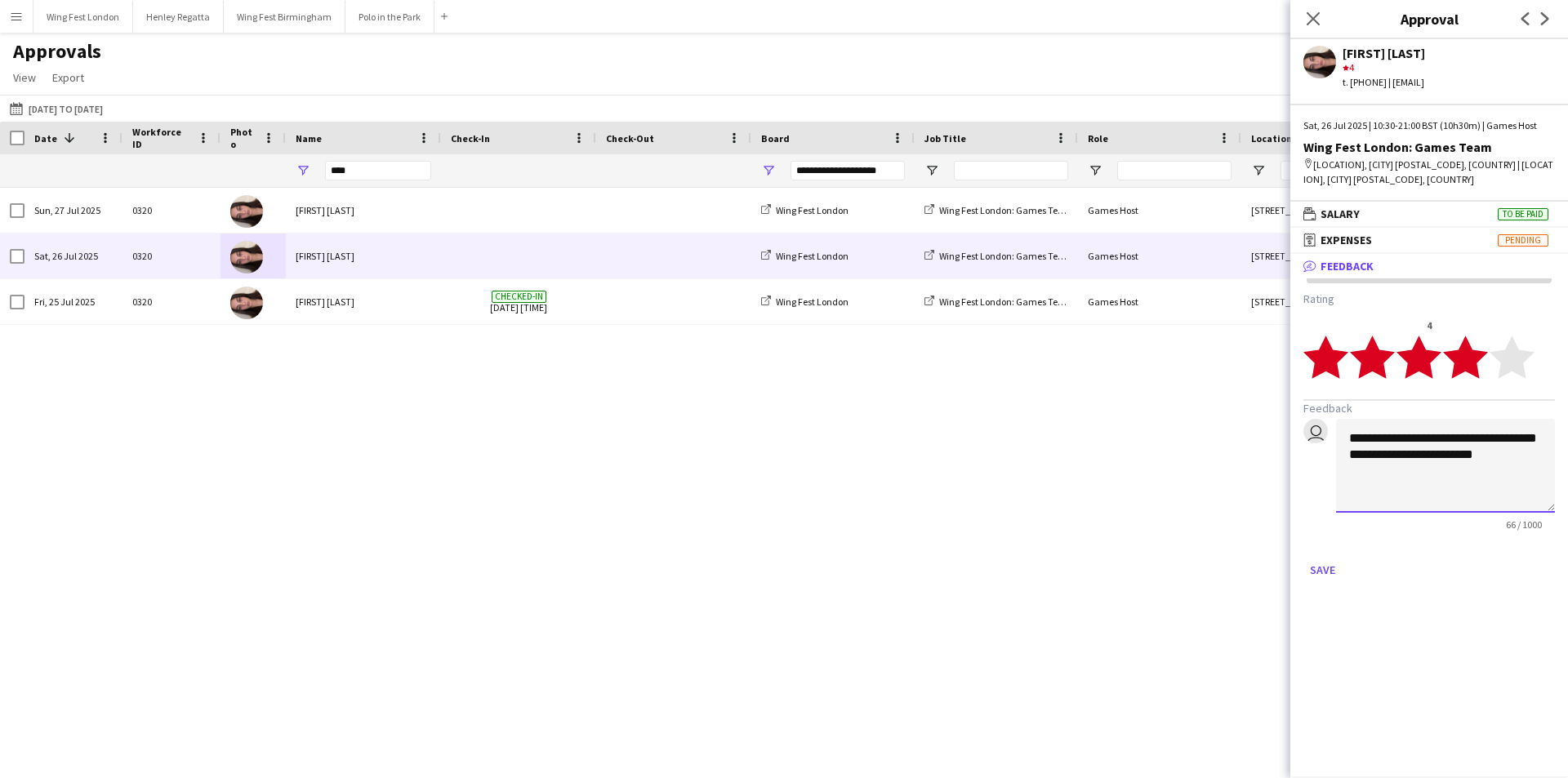 click on "**********" 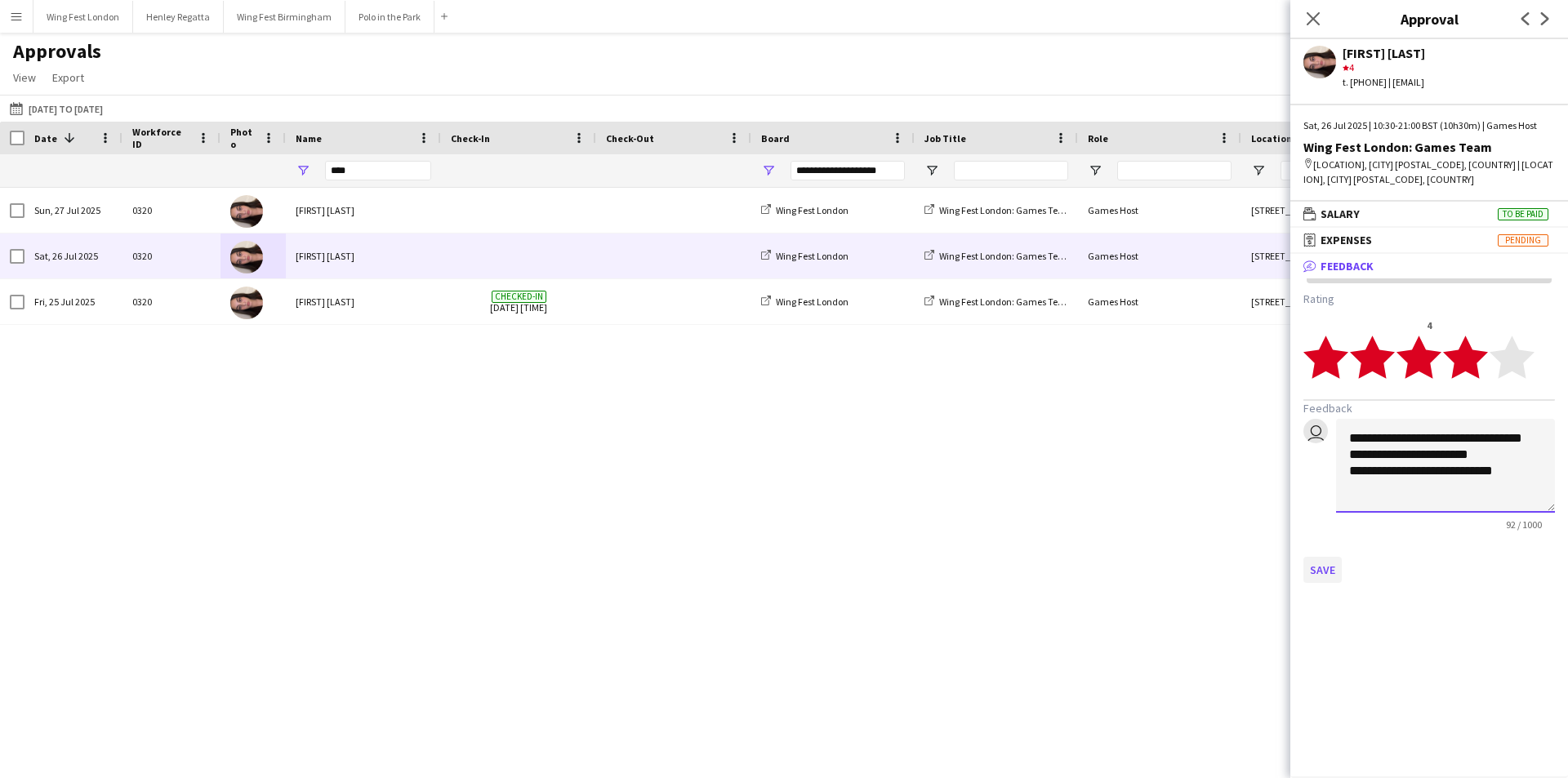 type on "**********" 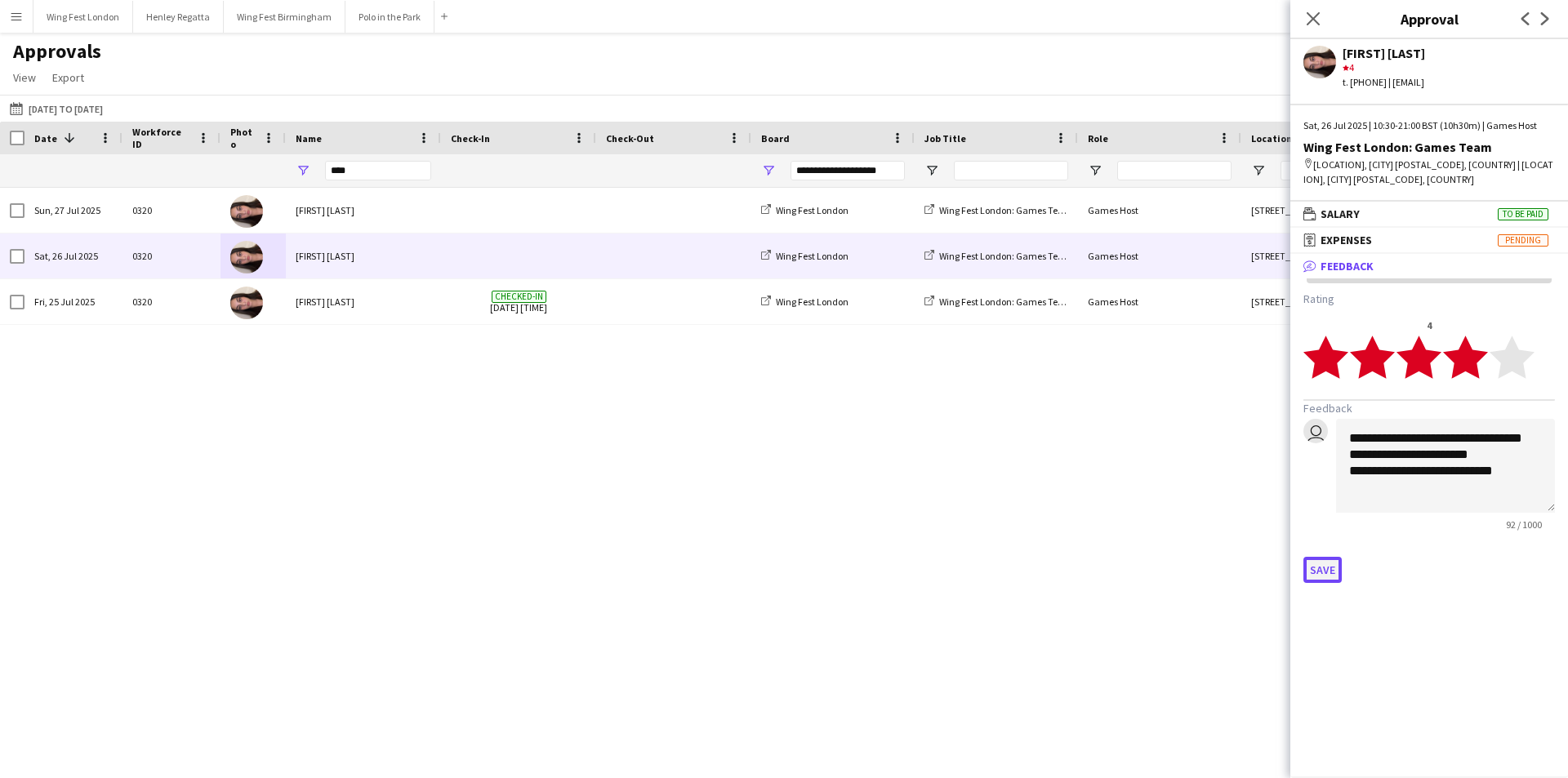 click on "Save" at bounding box center [1322, 570] 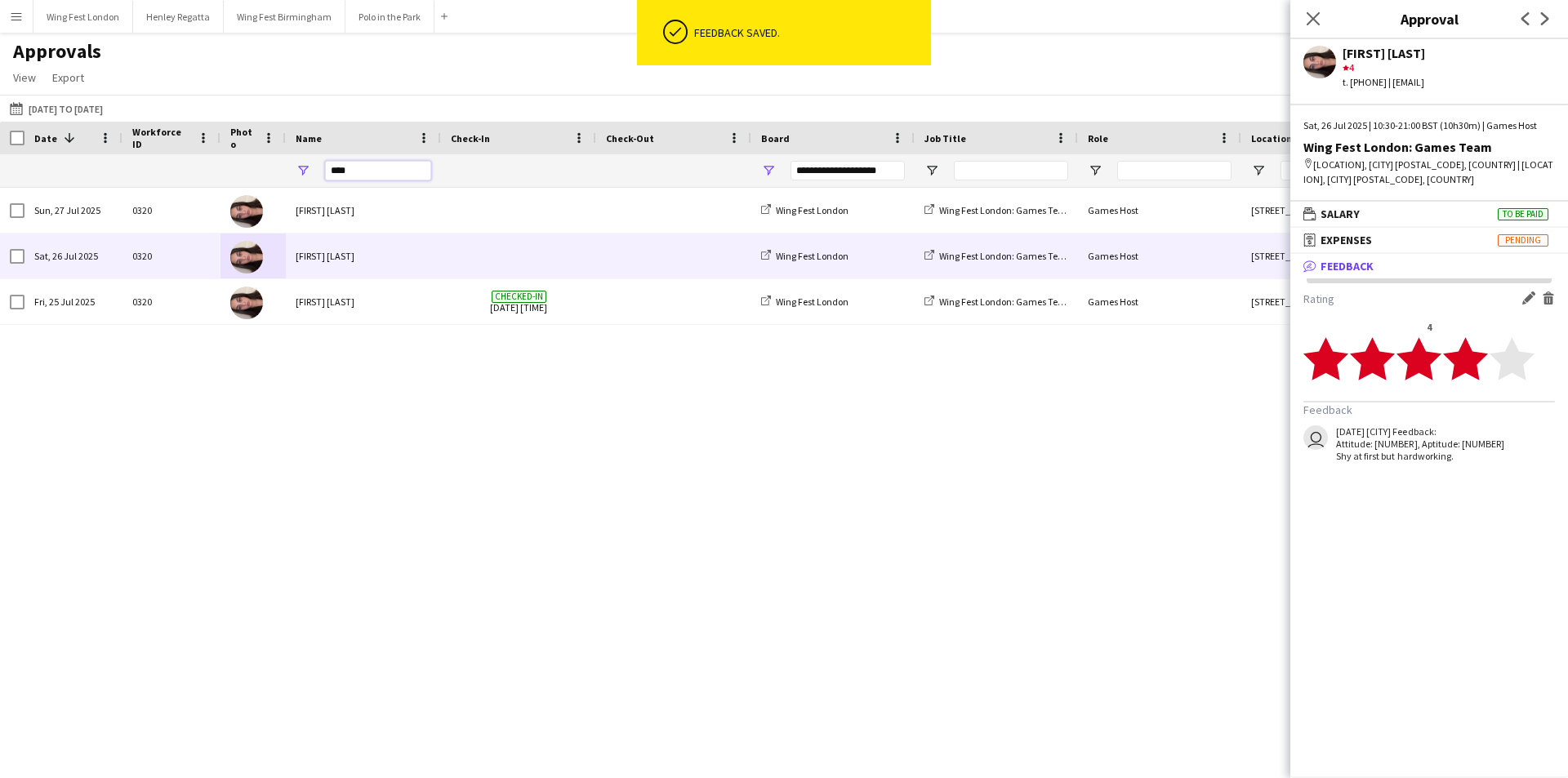 click on "****" at bounding box center (378, 171) 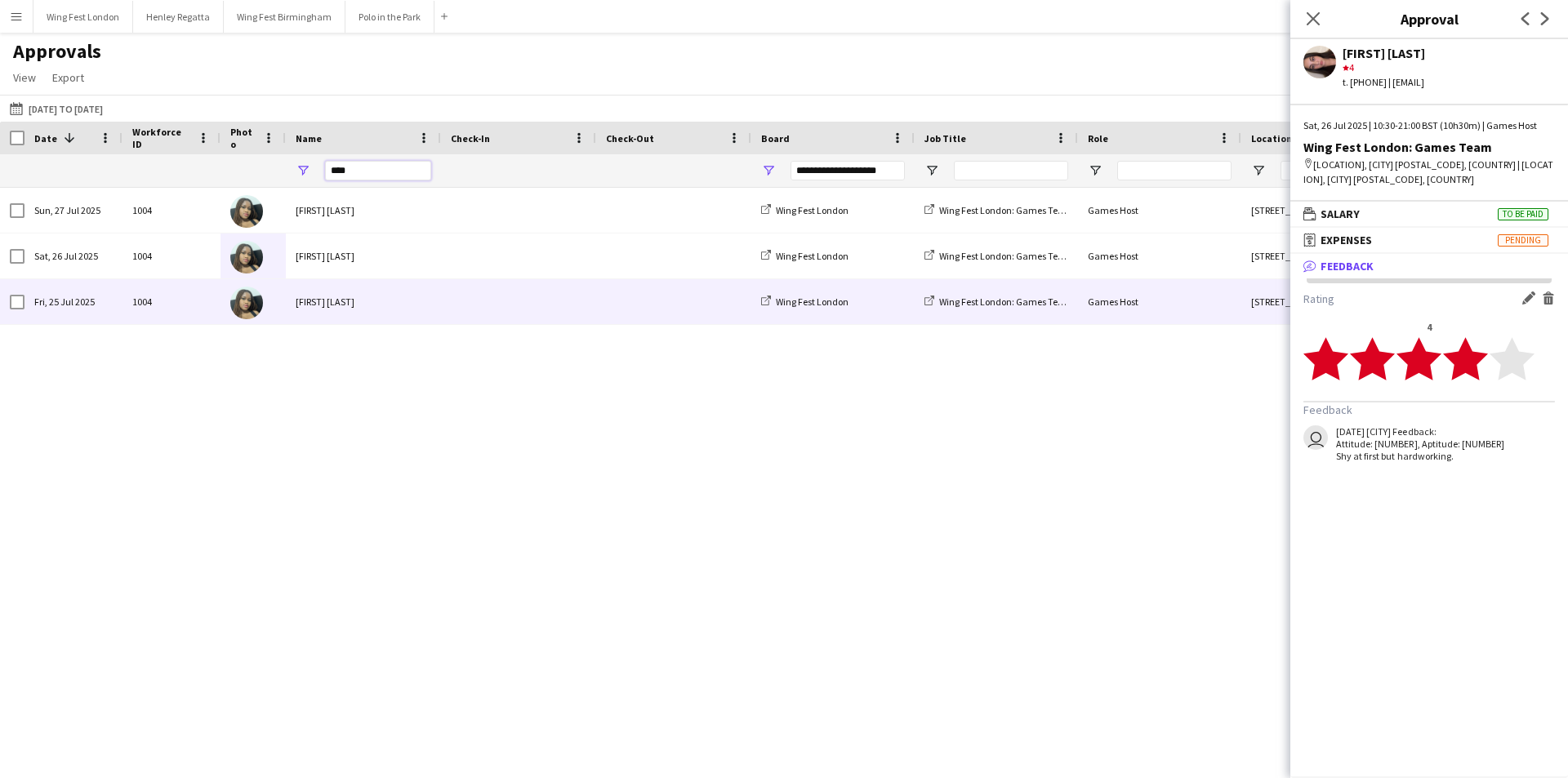 type on "****" 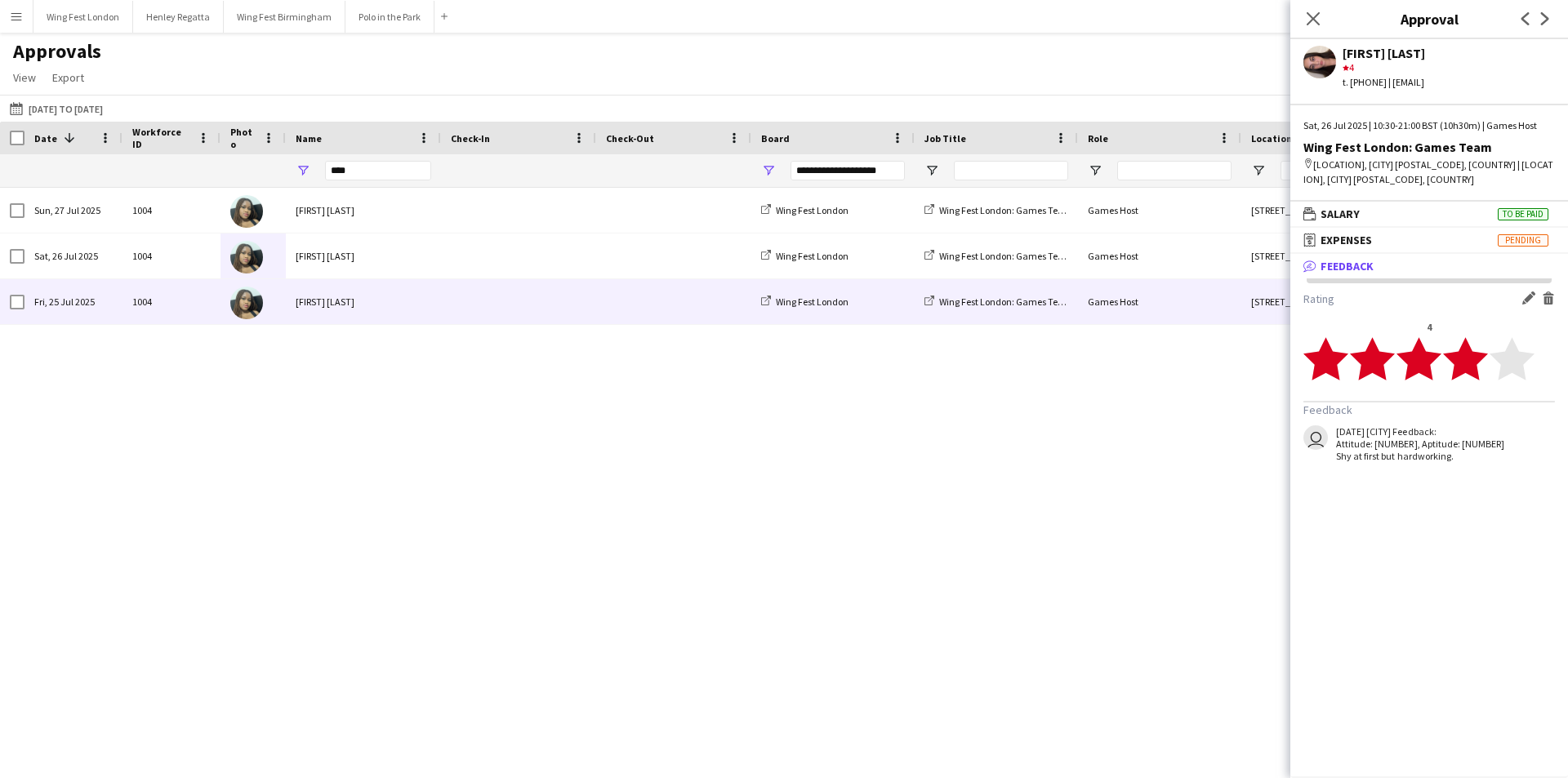click at bounding box center [519, 301] 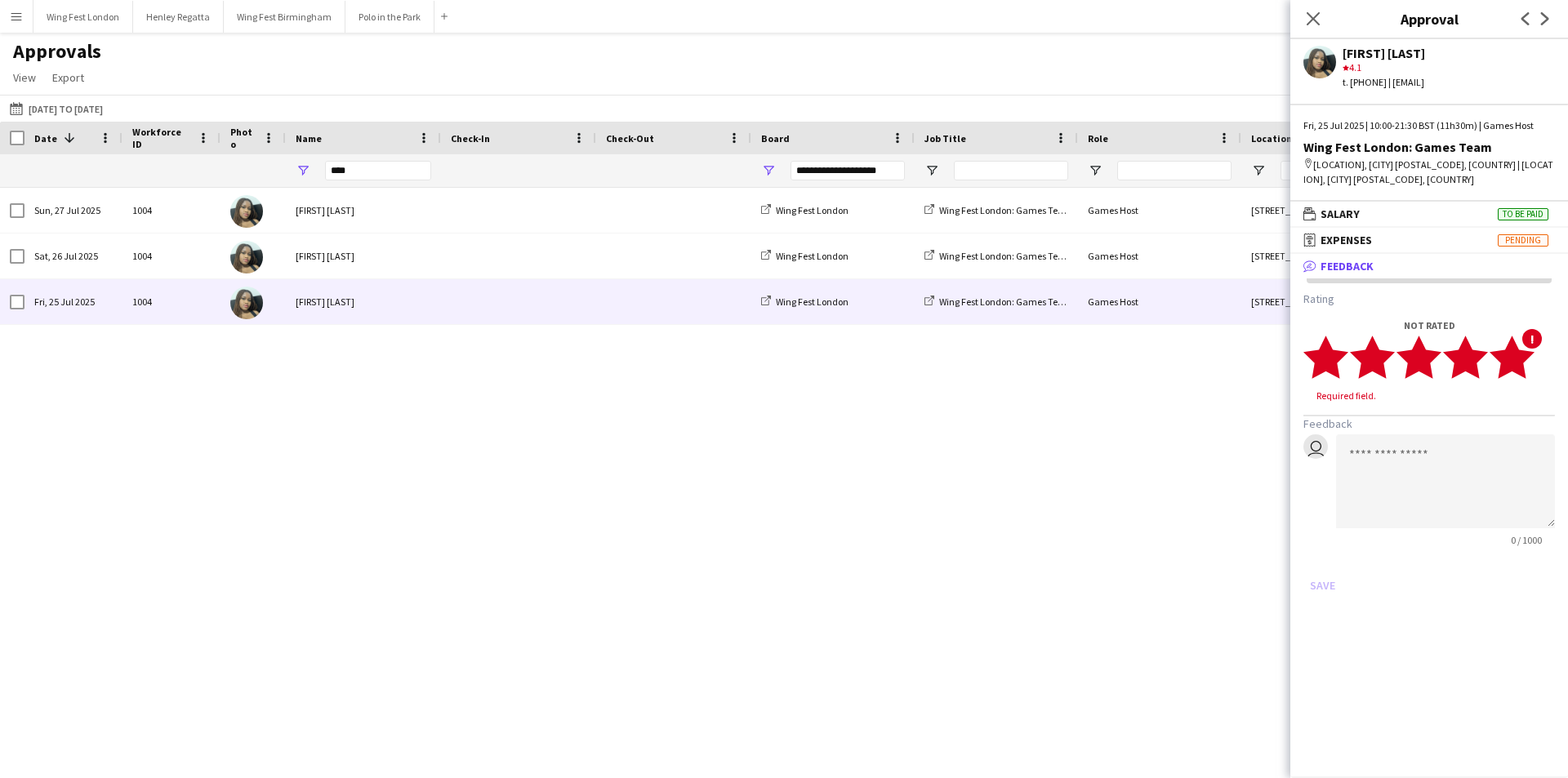 click on "star" 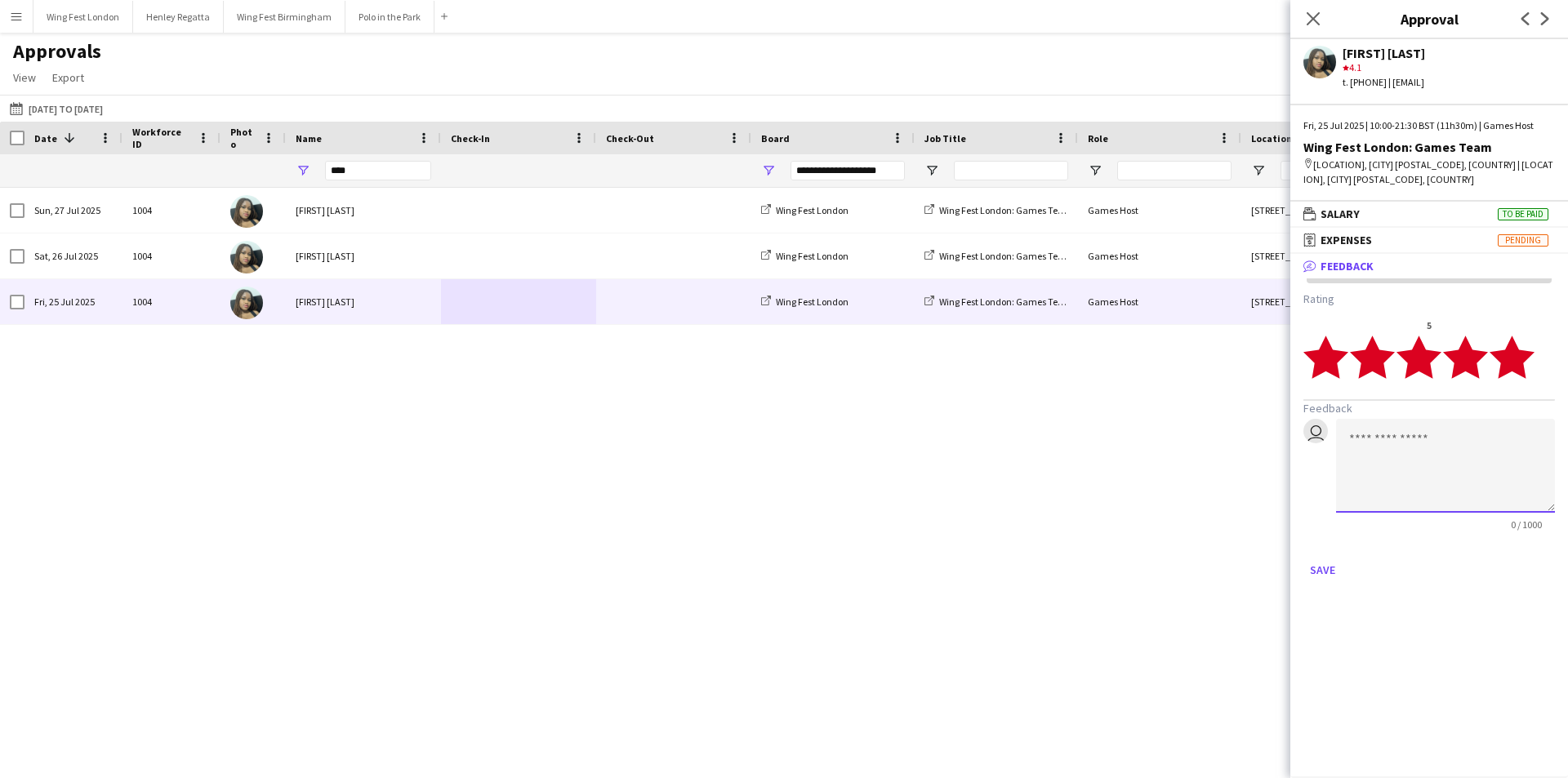 click 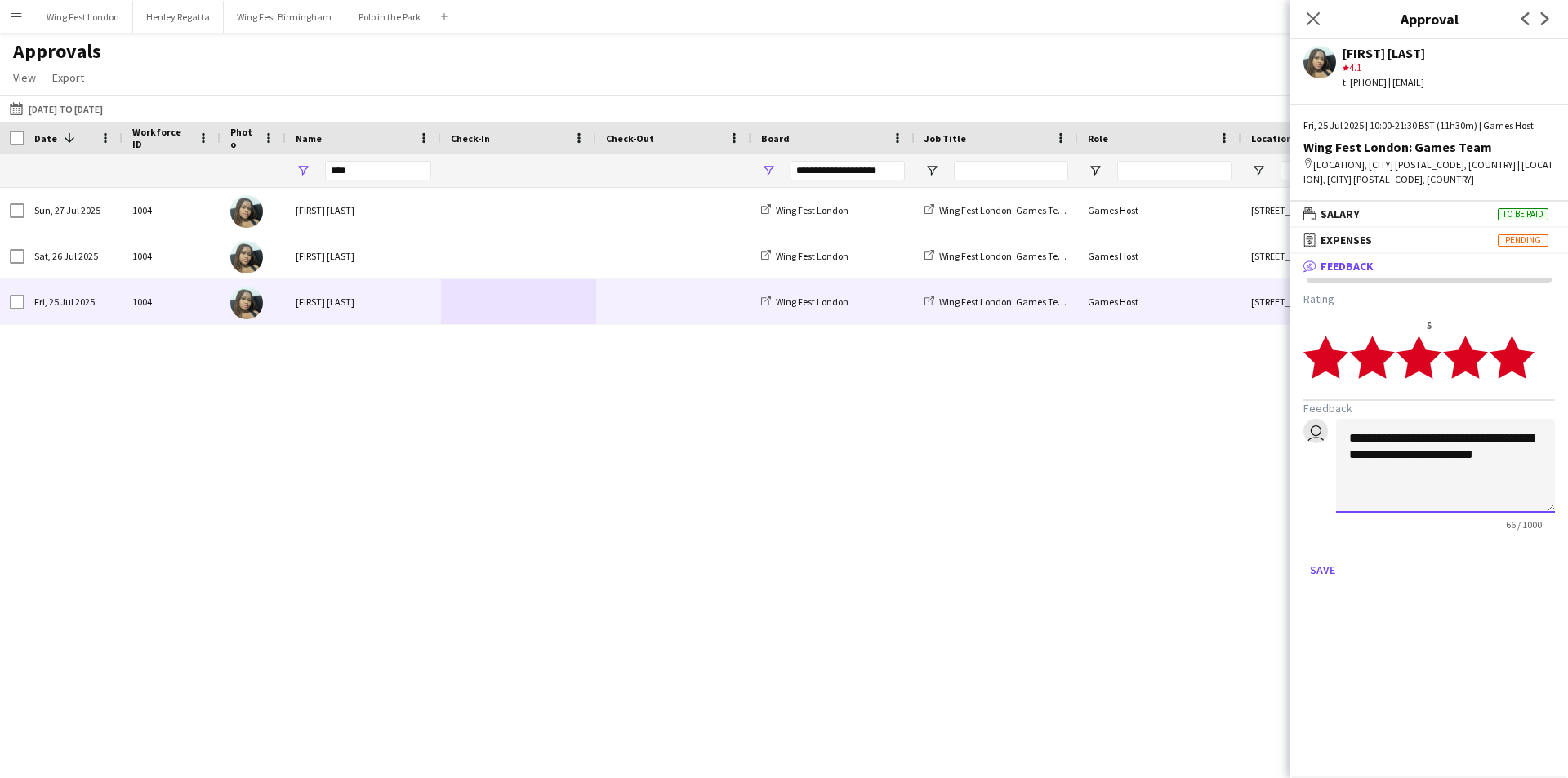 click on "**********" 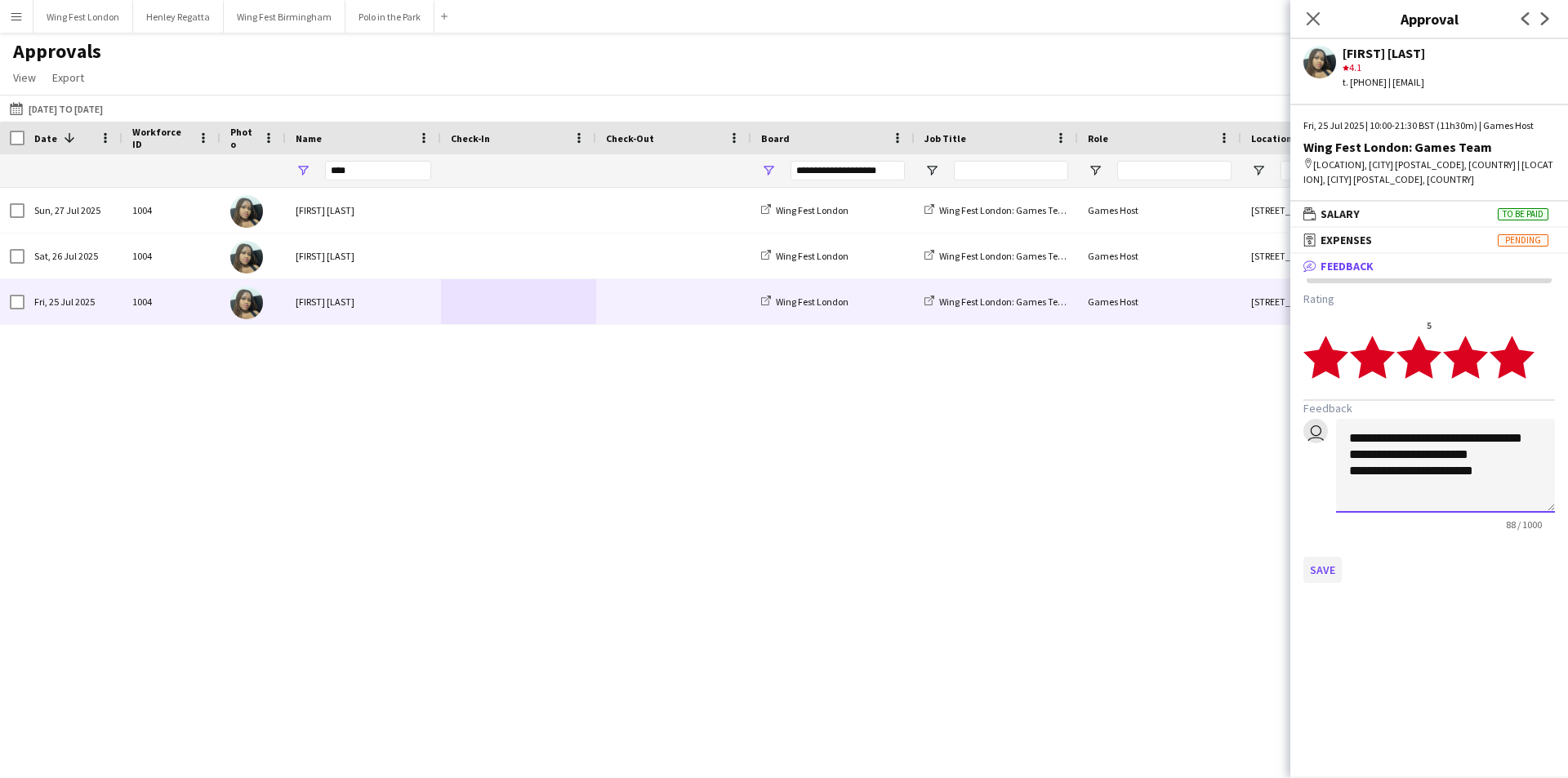type on "**********" 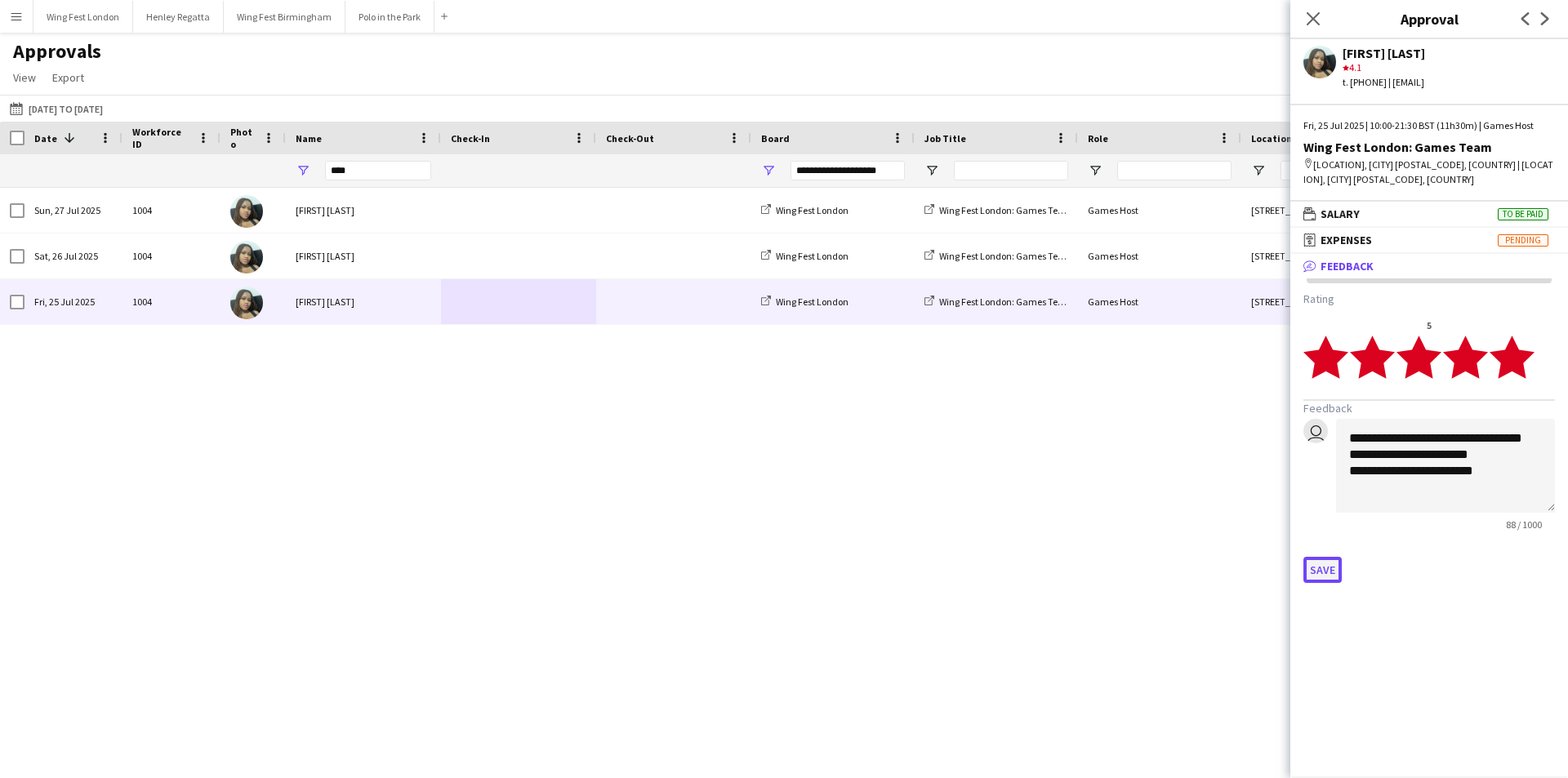 click on "Save" at bounding box center (1322, 570) 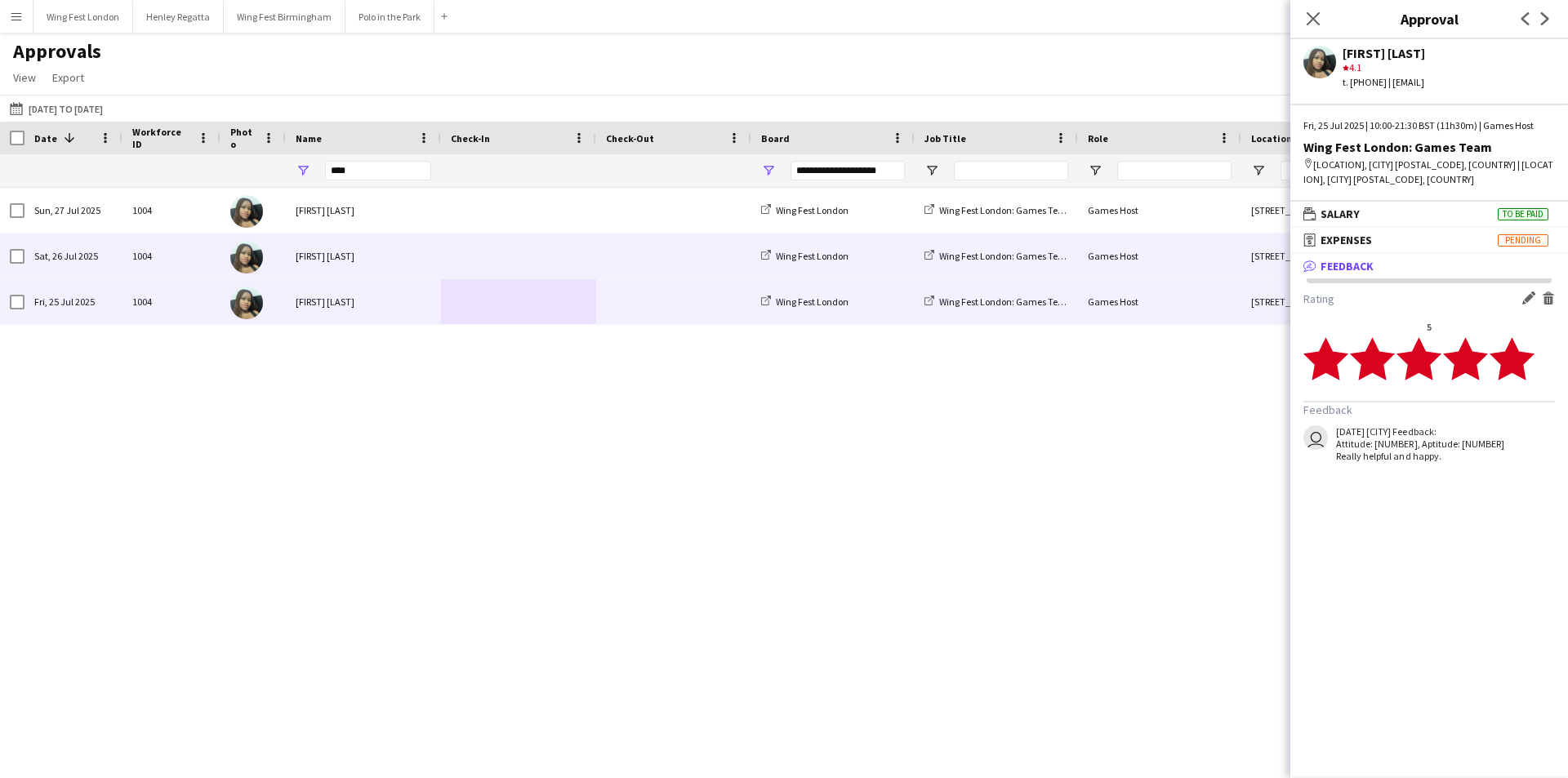 click at bounding box center (519, 256) 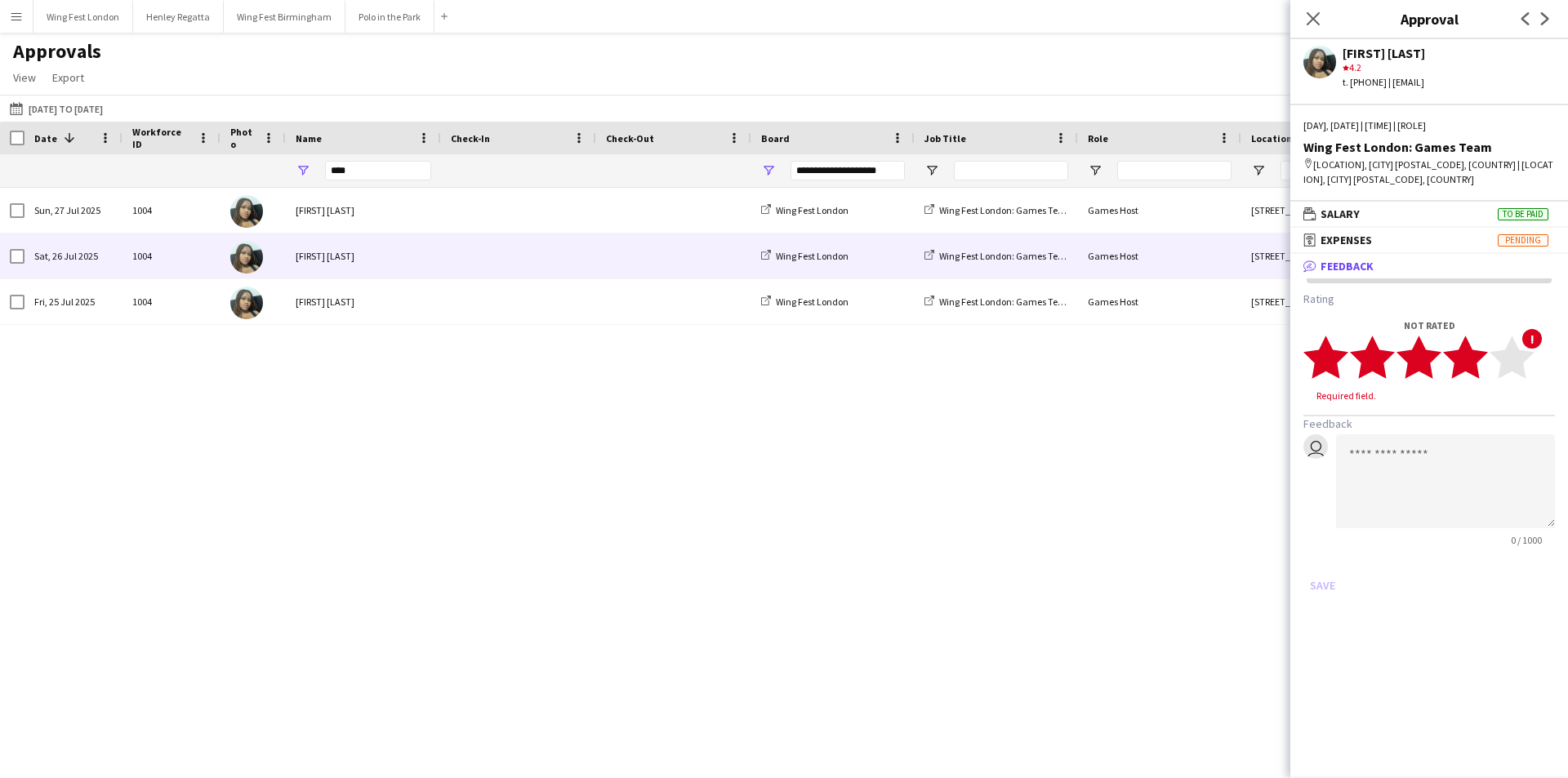 click on "star" 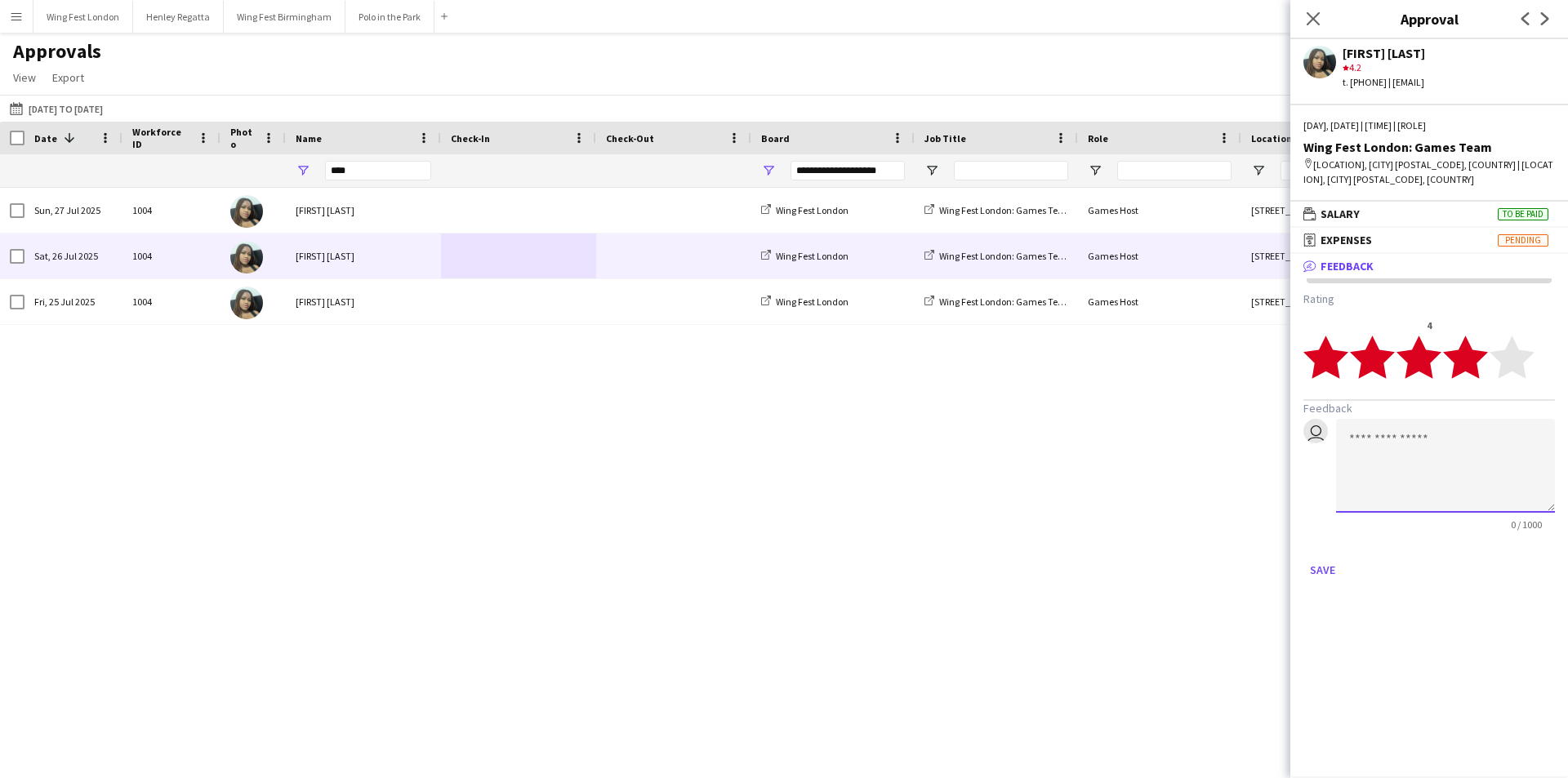 click 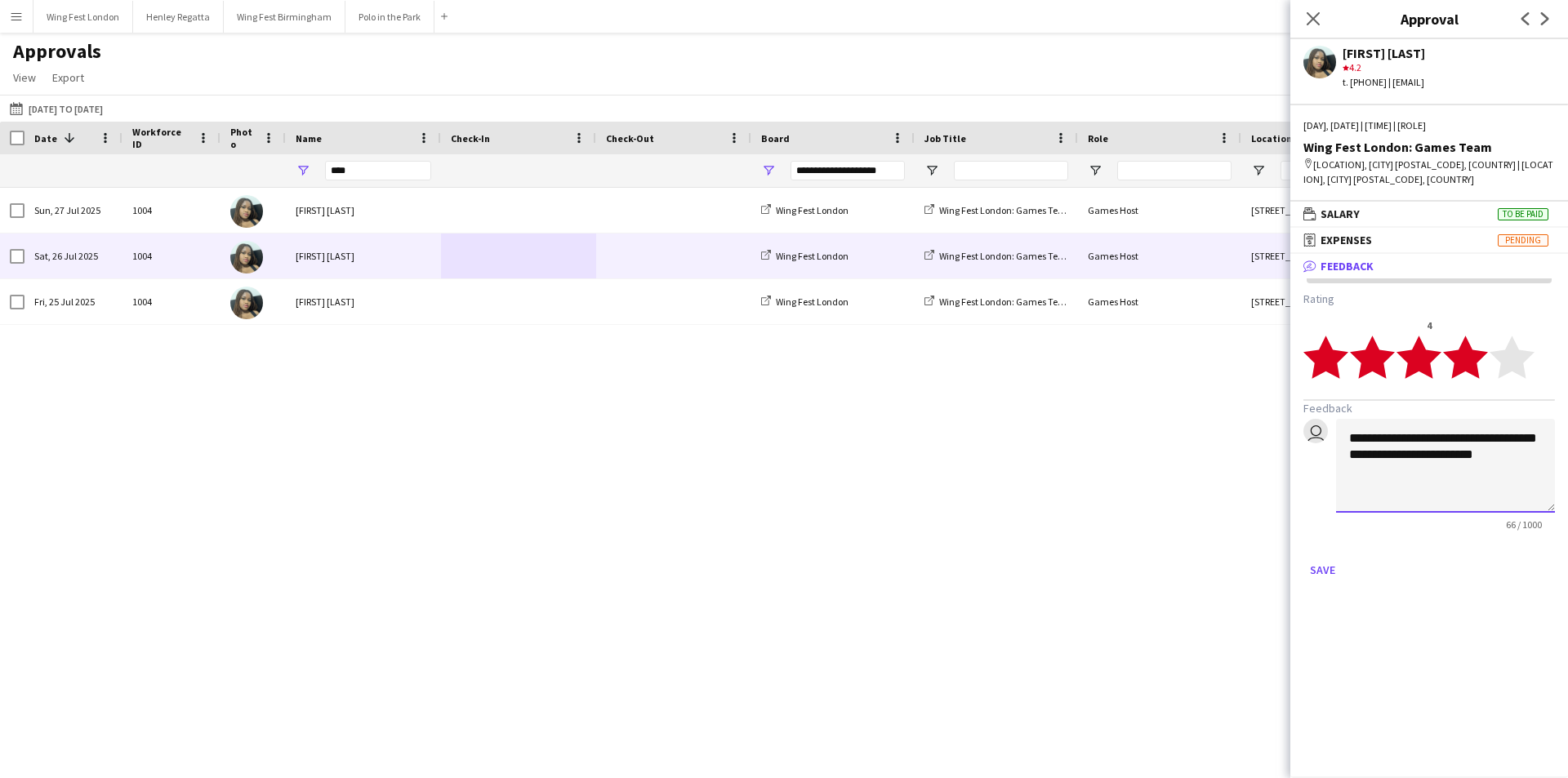 click on "**********" 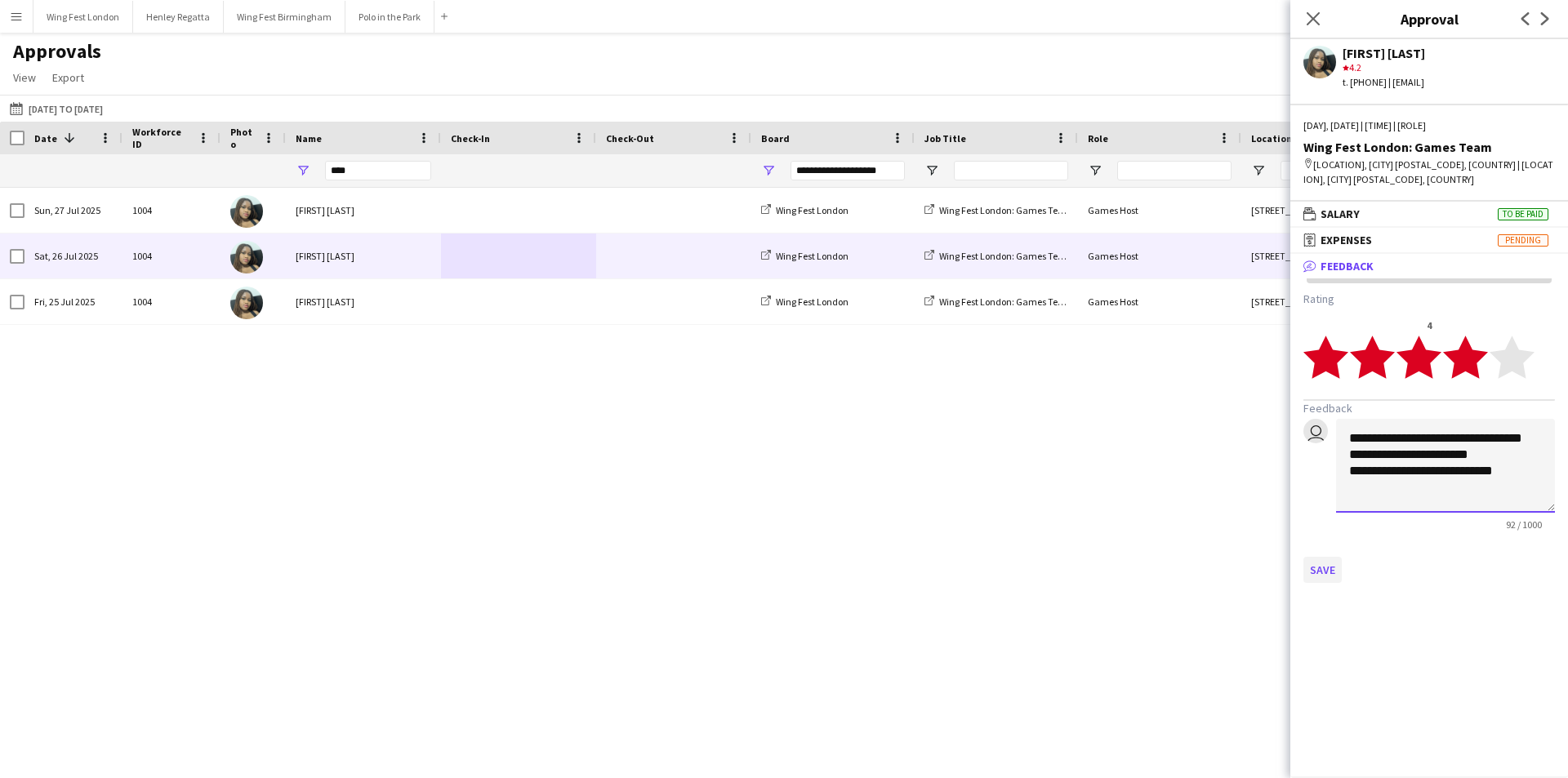 type on "**********" 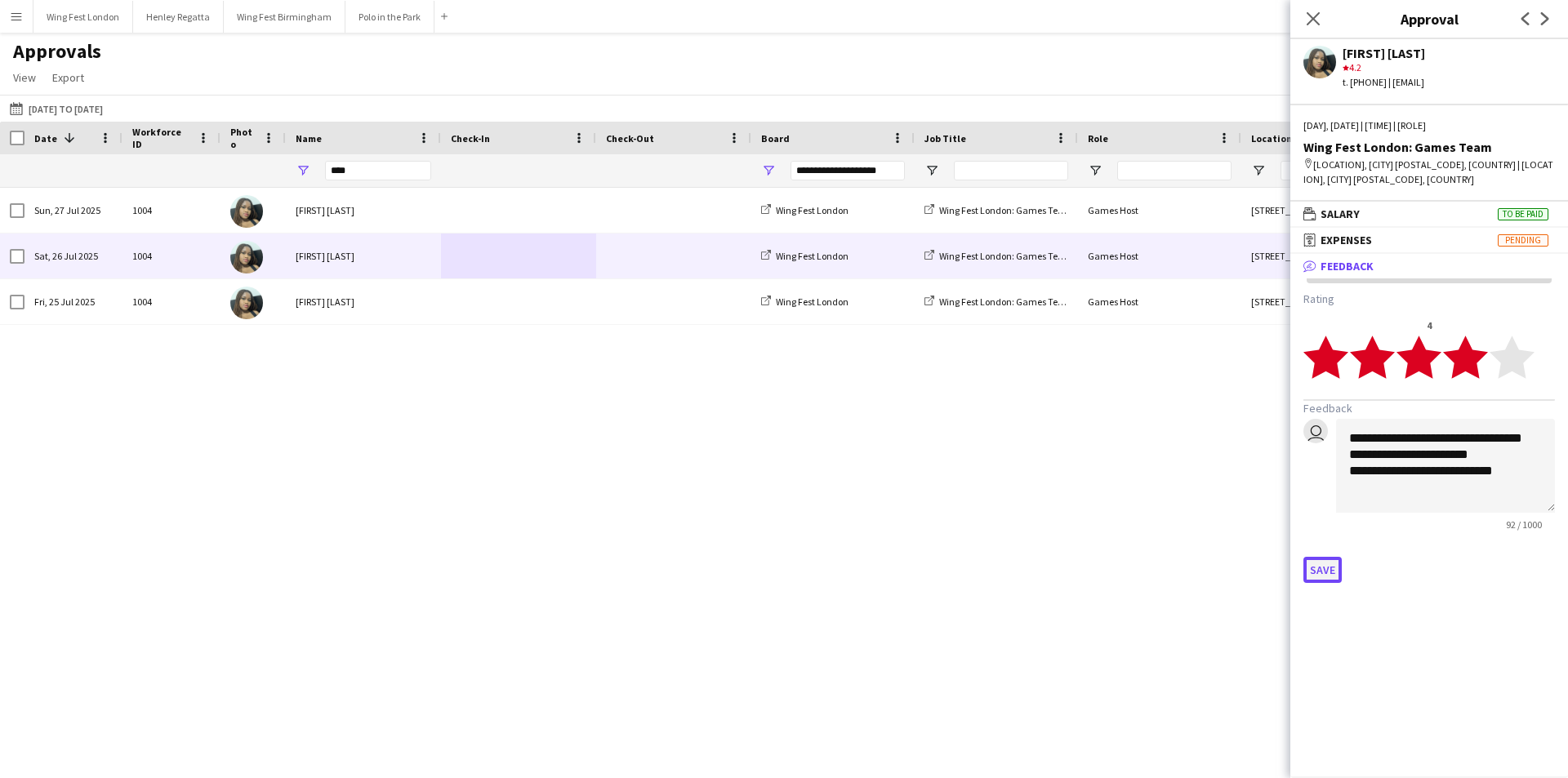 click on "Save" at bounding box center (1322, 570) 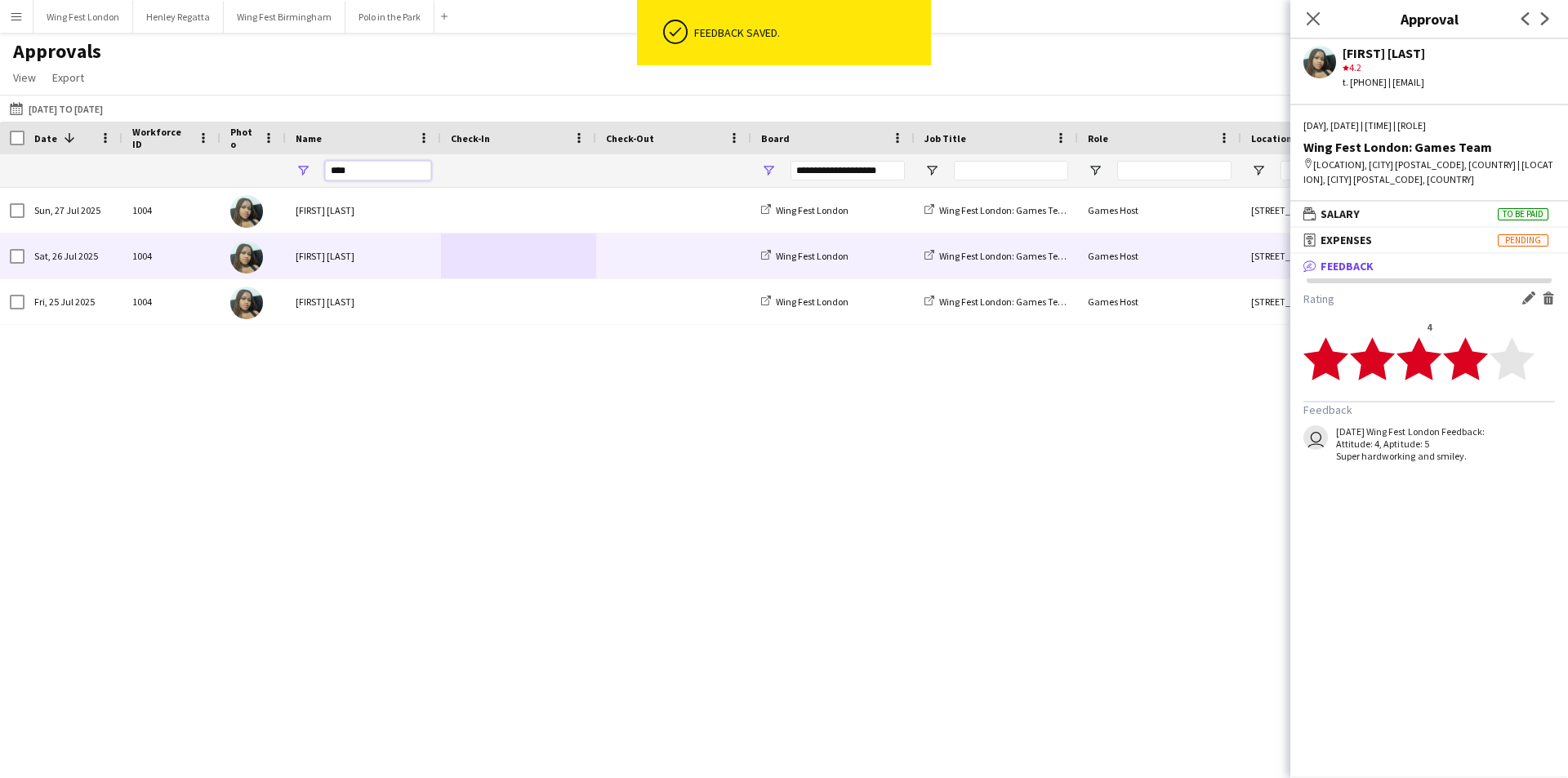 click on "****" at bounding box center (378, 171) 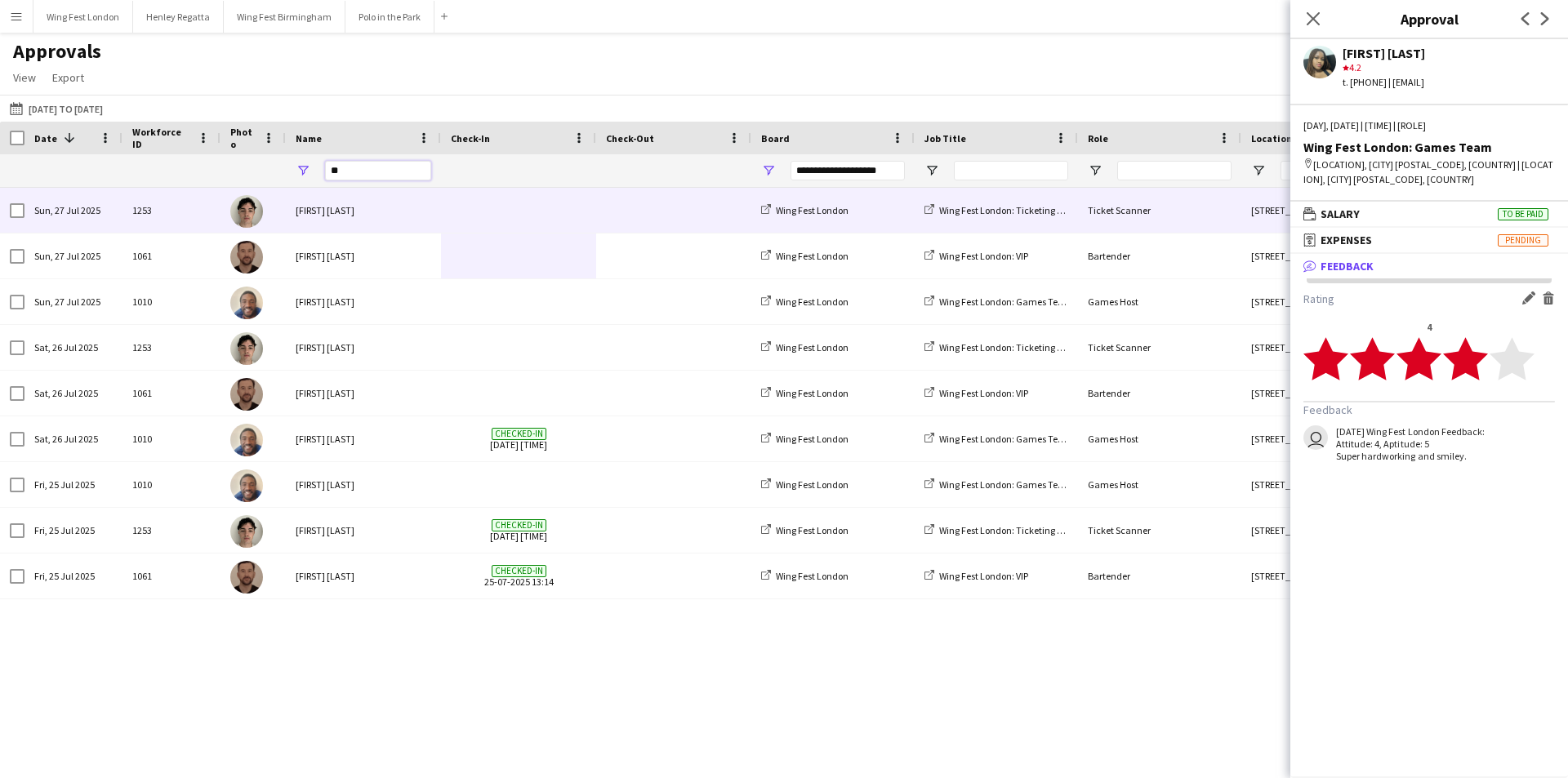 type on "*" 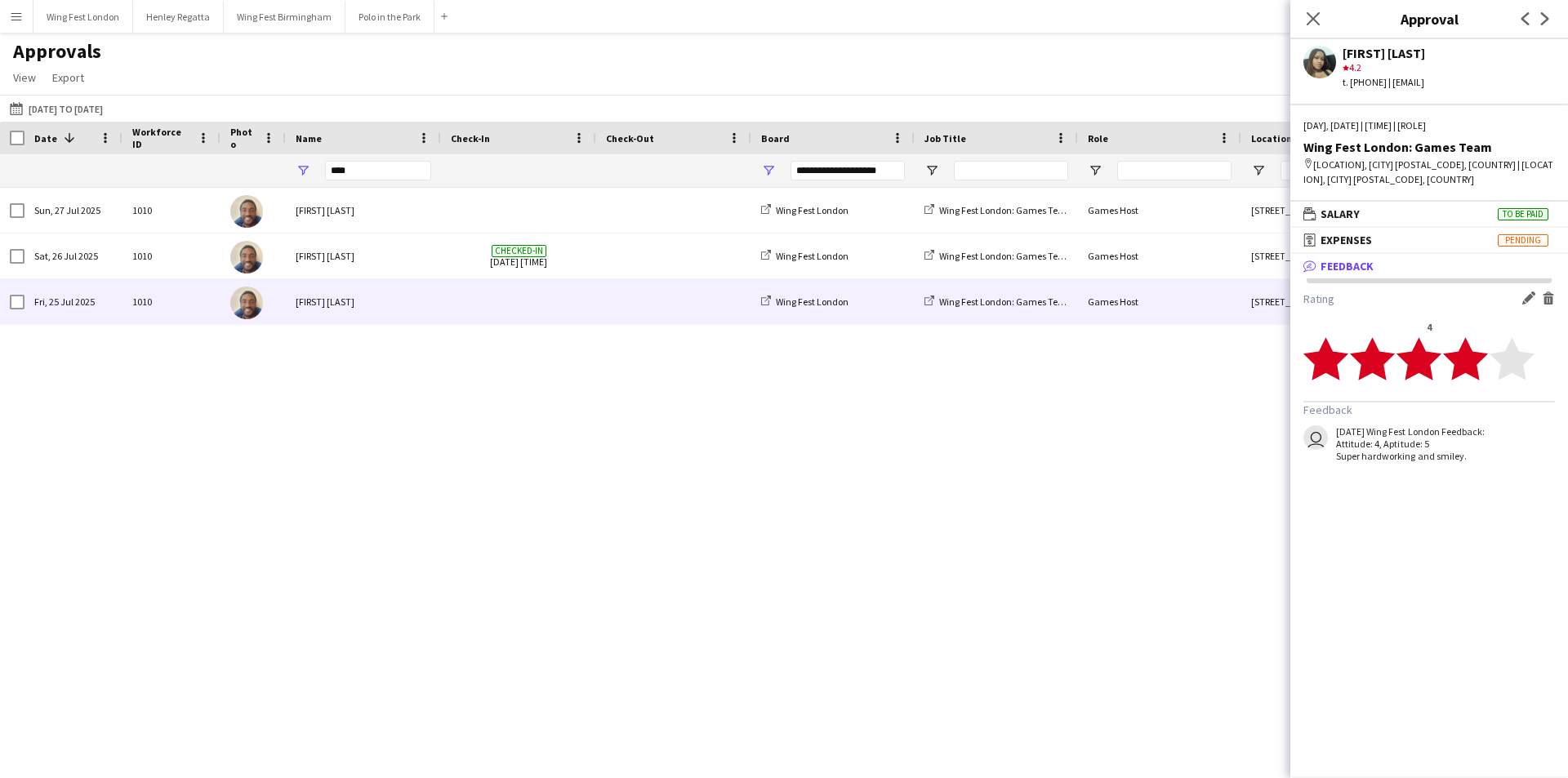 click on "[FIRST] [LAST]" at bounding box center [363, 301] 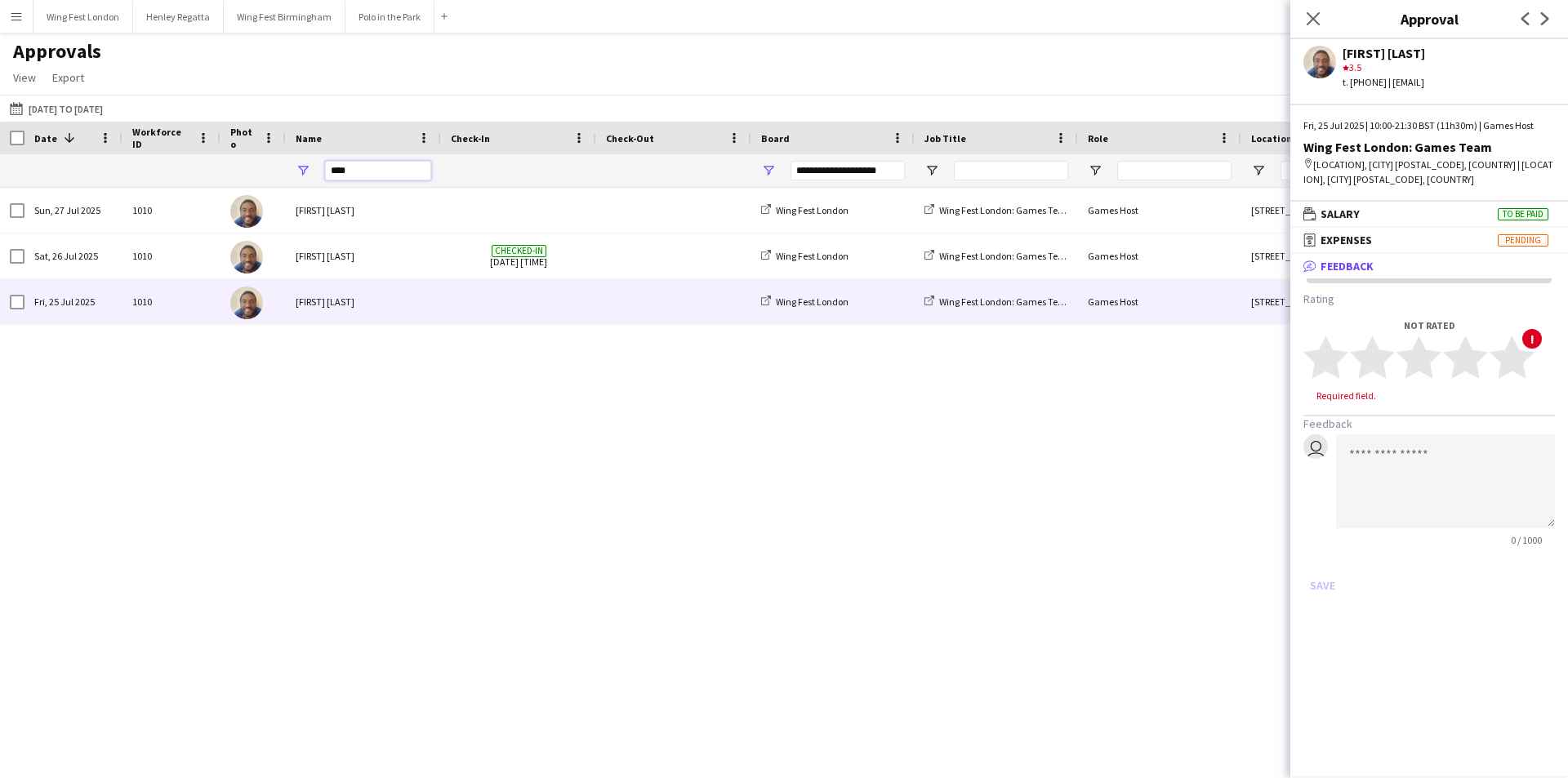 click on "****" at bounding box center [378, 171] 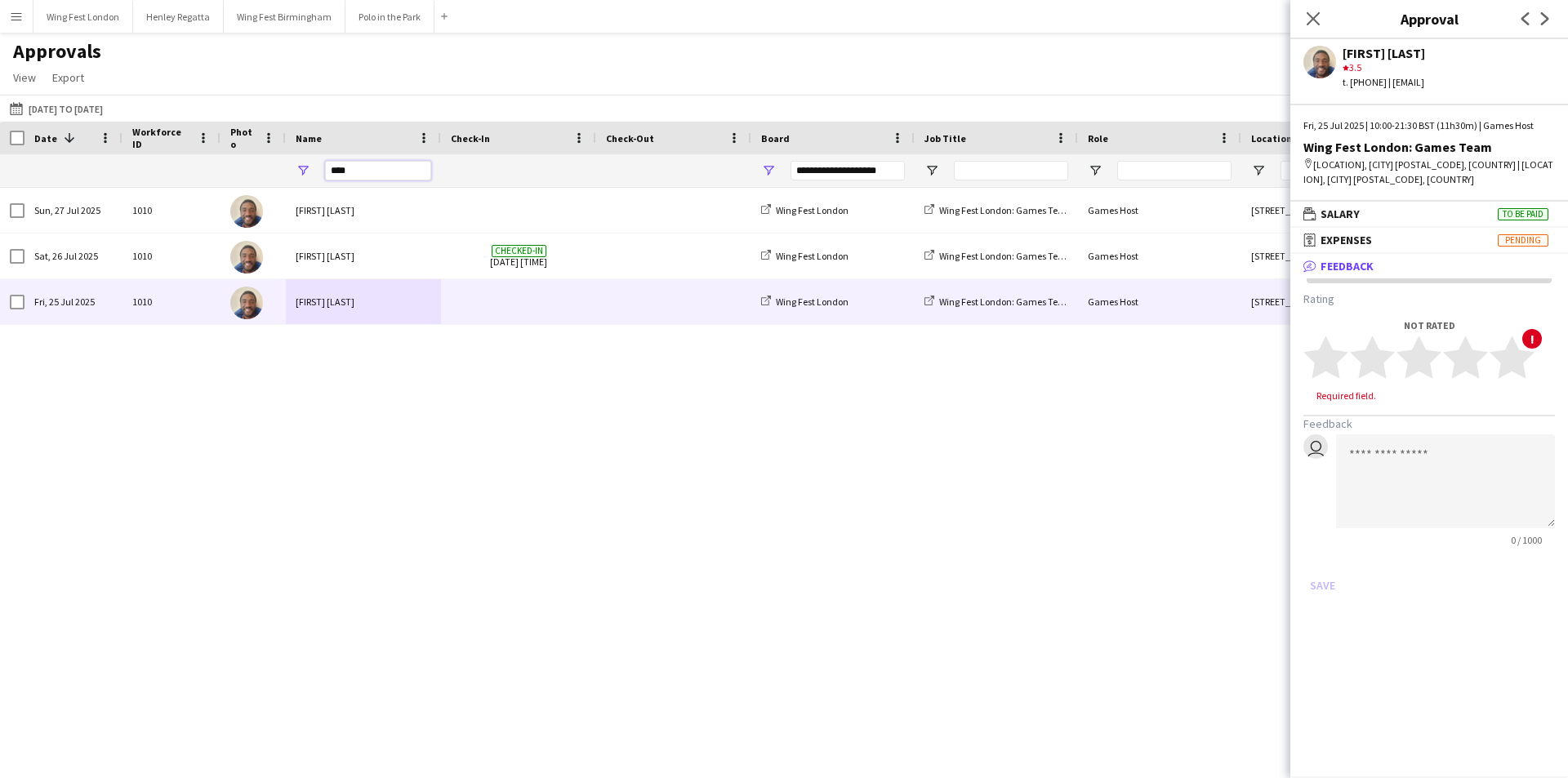 click on "****" at bounding box center [378, 171] 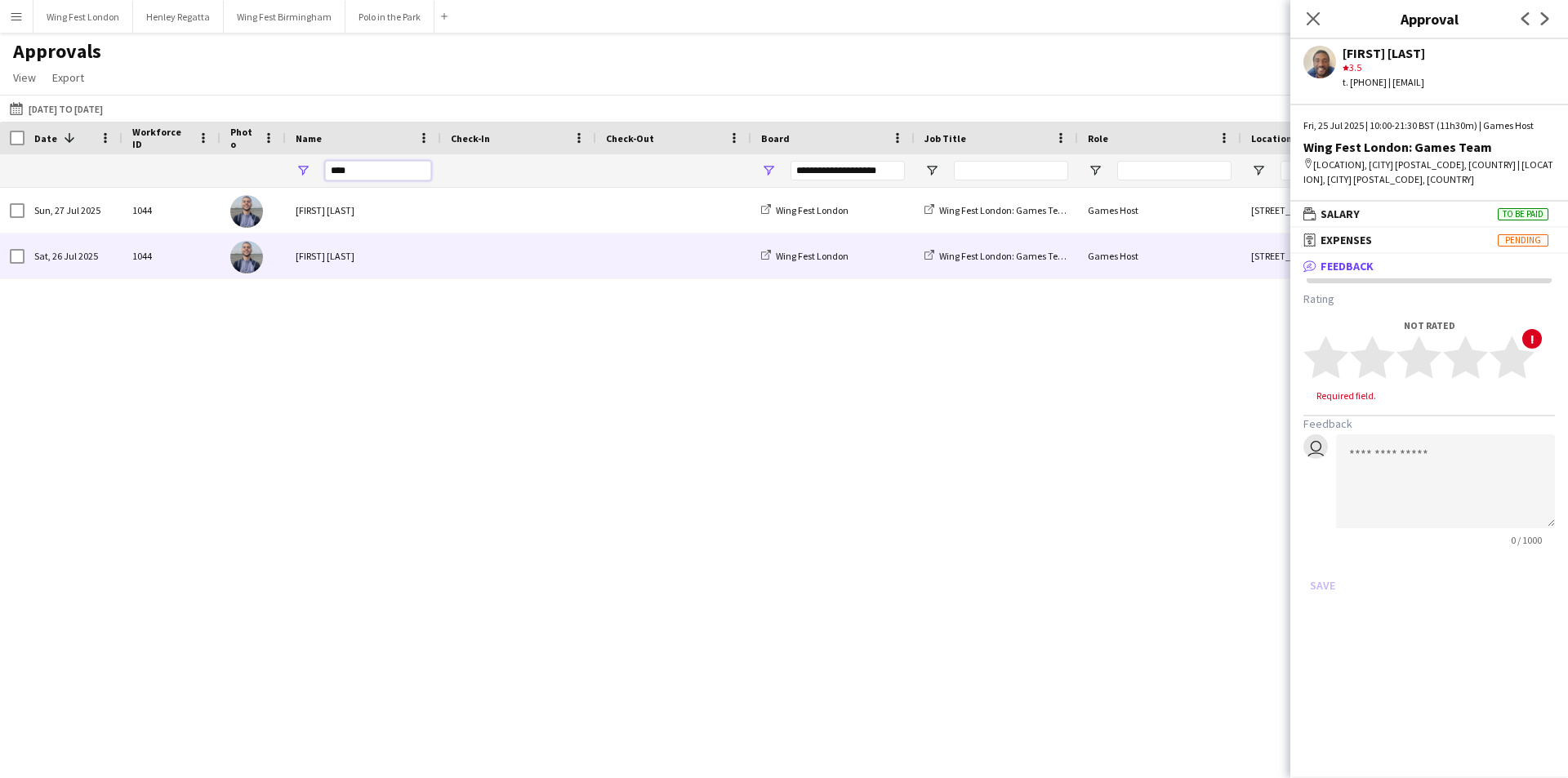 type on "****" 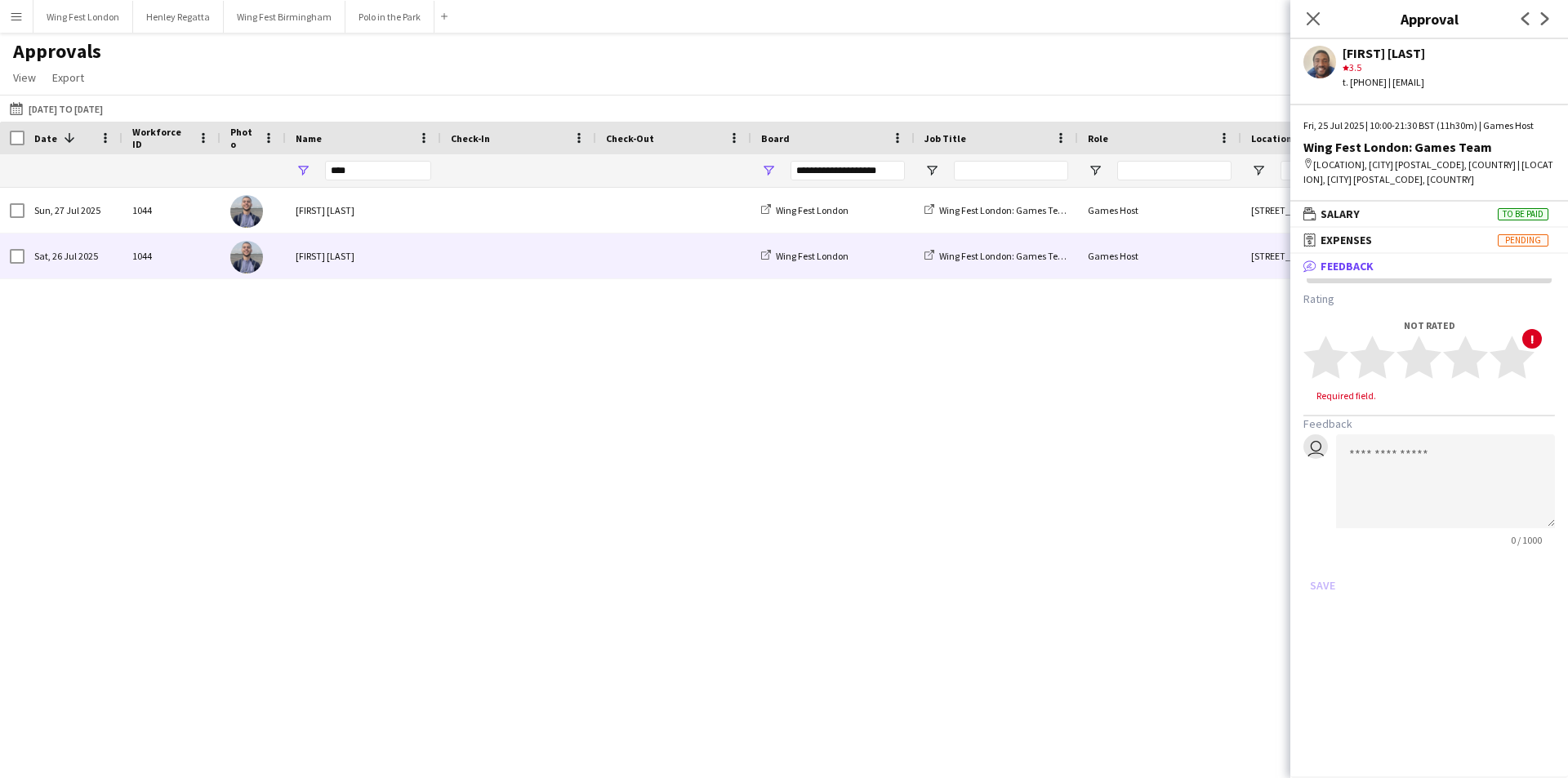 click on "[FIRST] [LAST]" at bounding box center [363, 256] 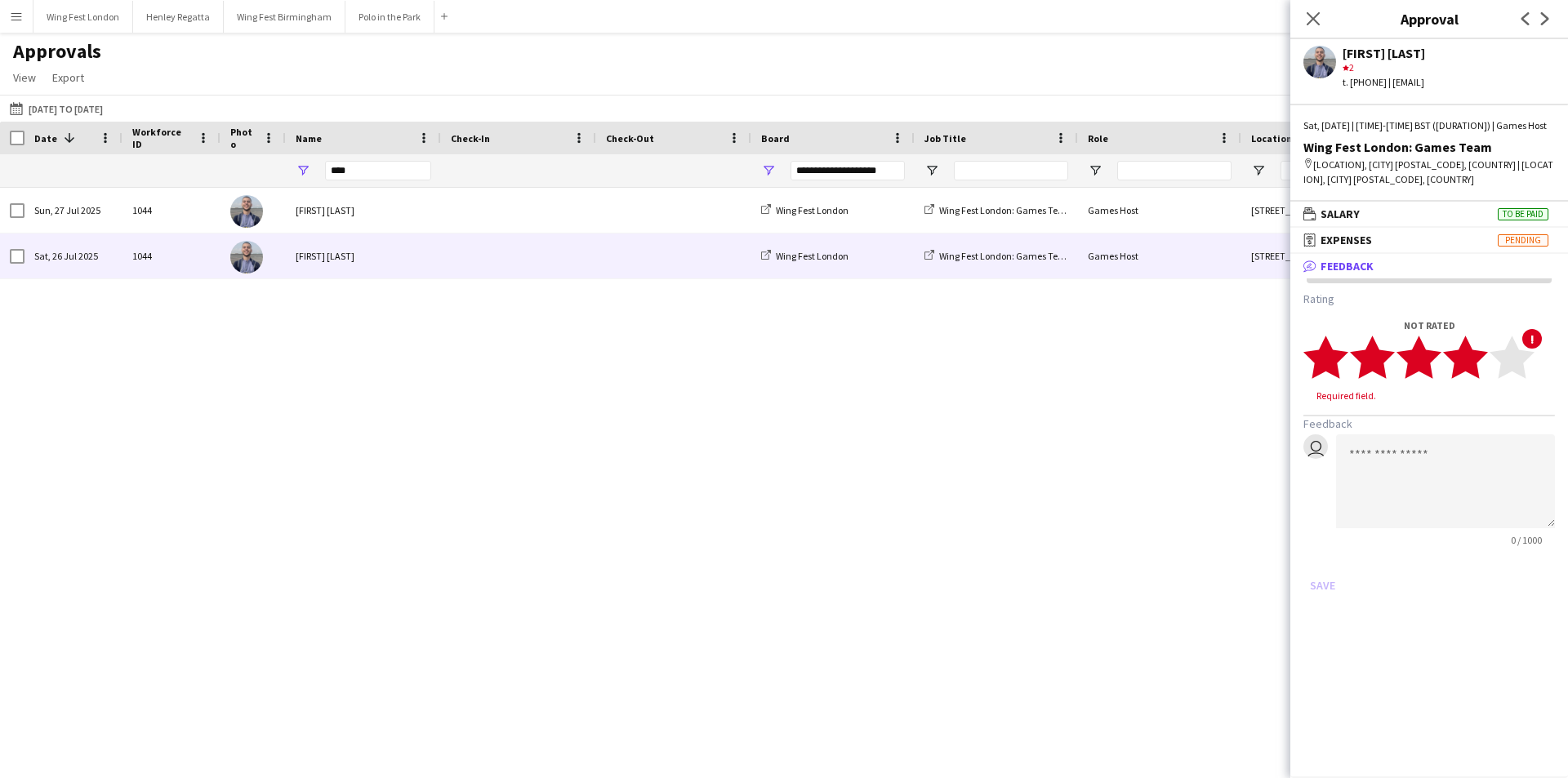 click 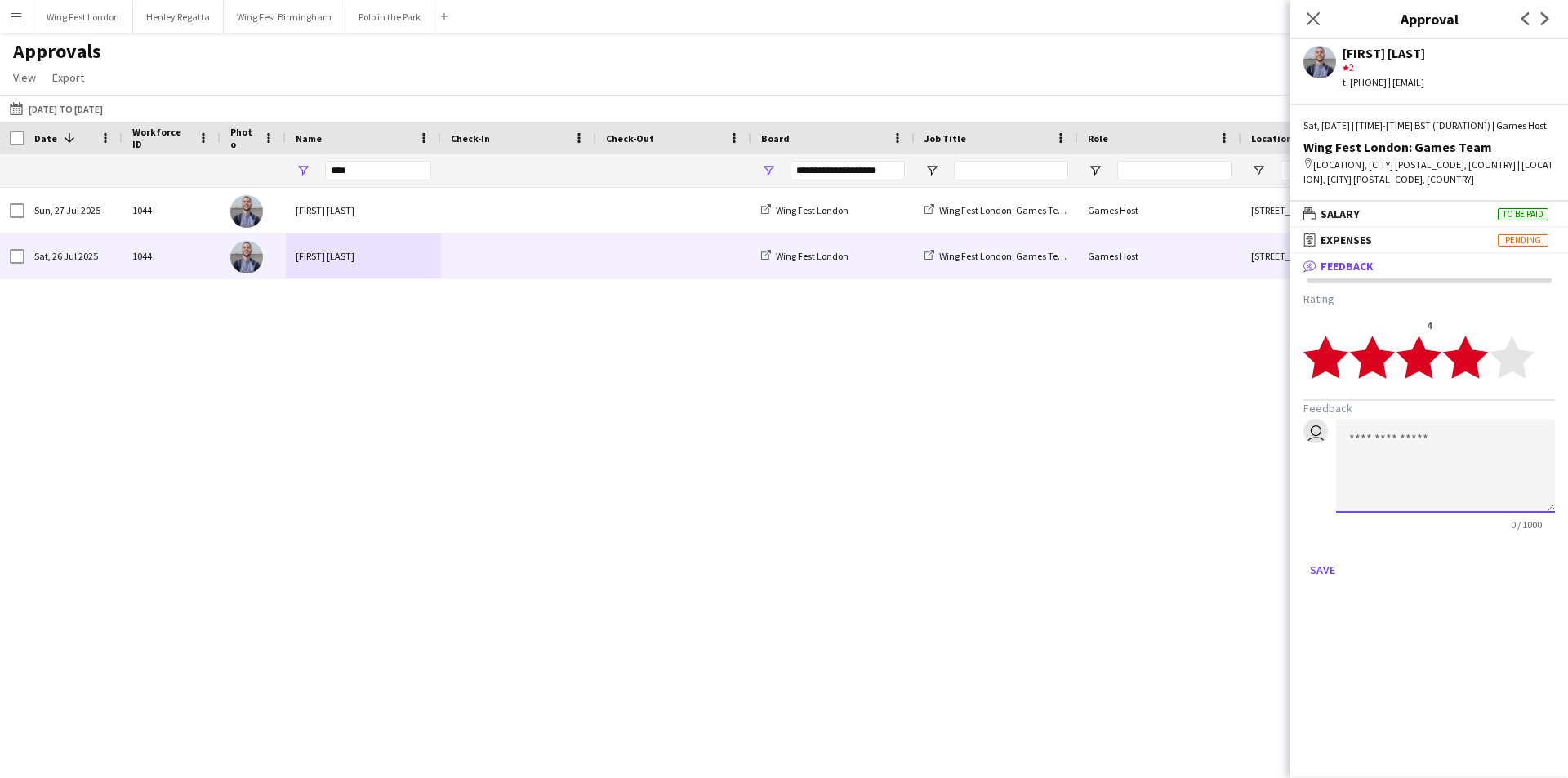 click 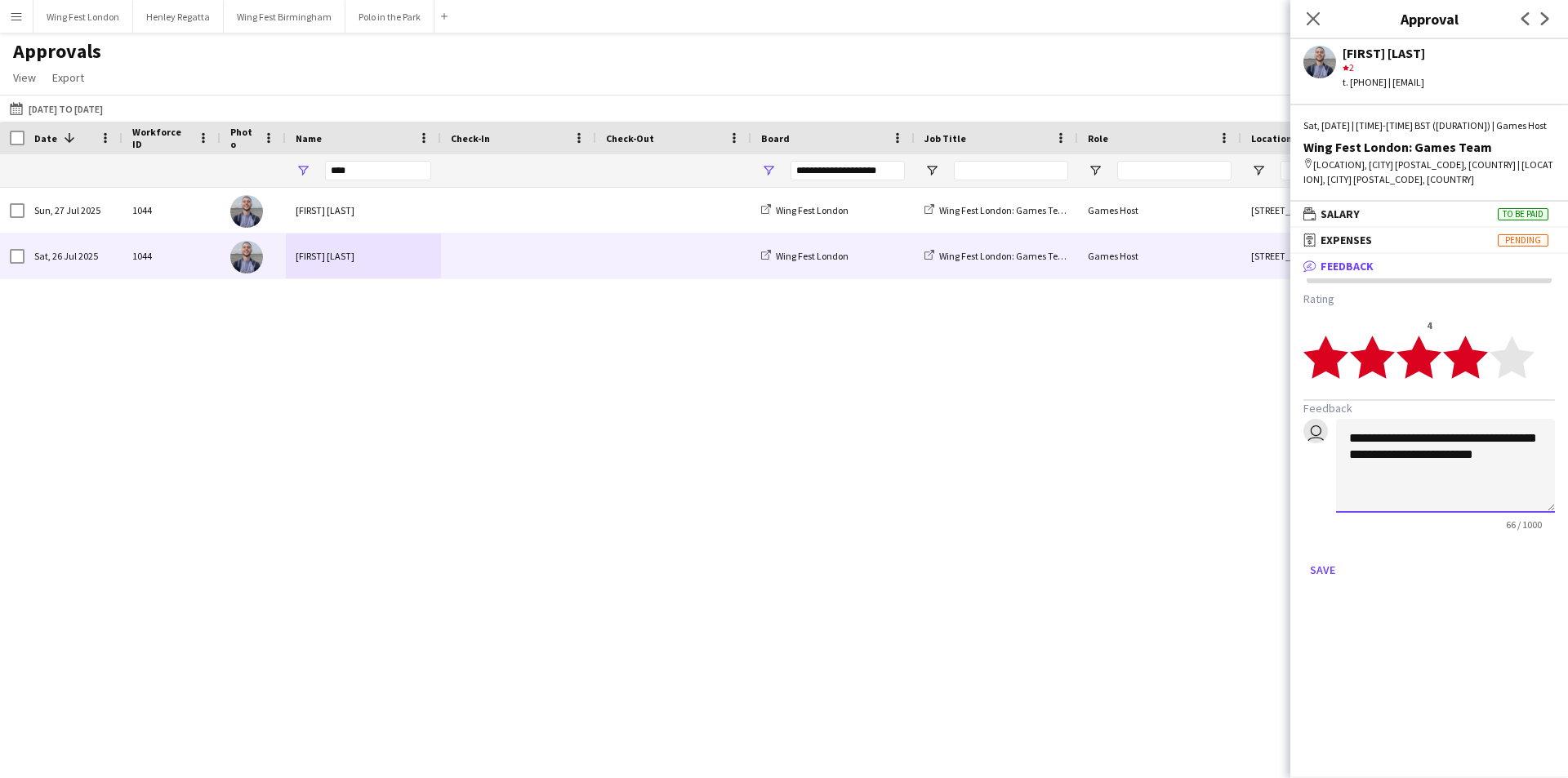 click on "**********" 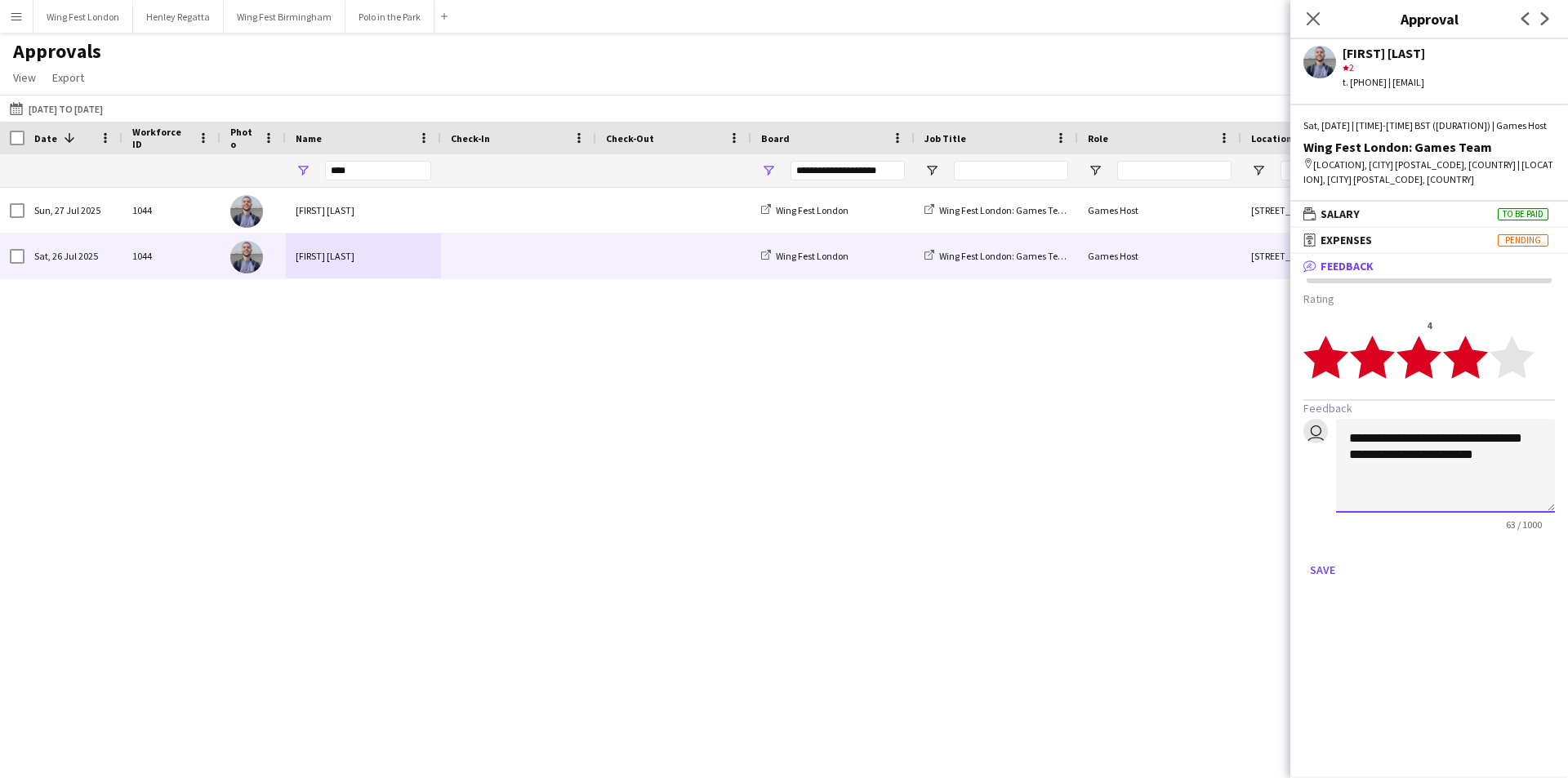 click on "**********" 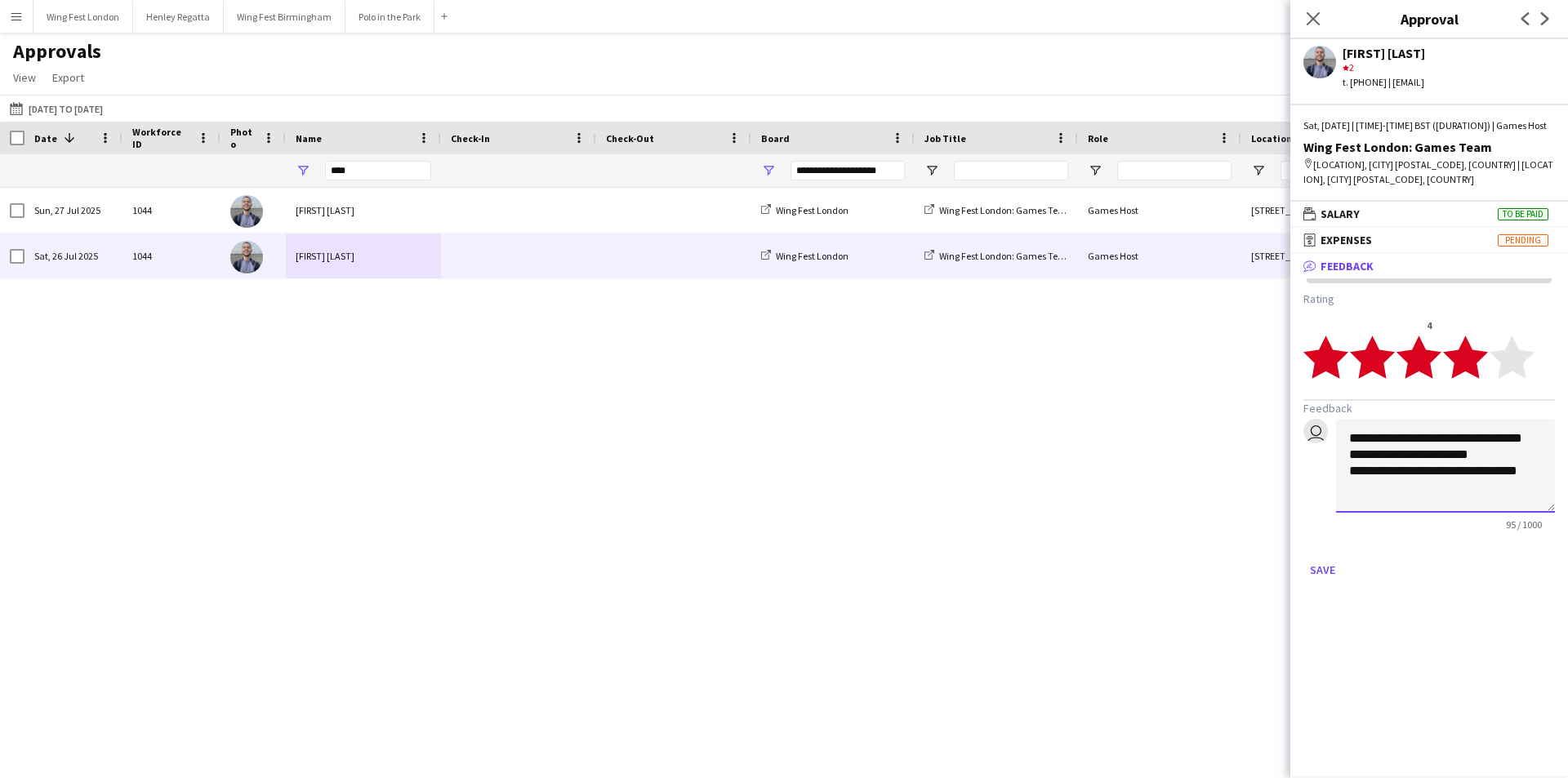 scroll, scrollTop: 2, scrollLeft: 0, axis: vertical 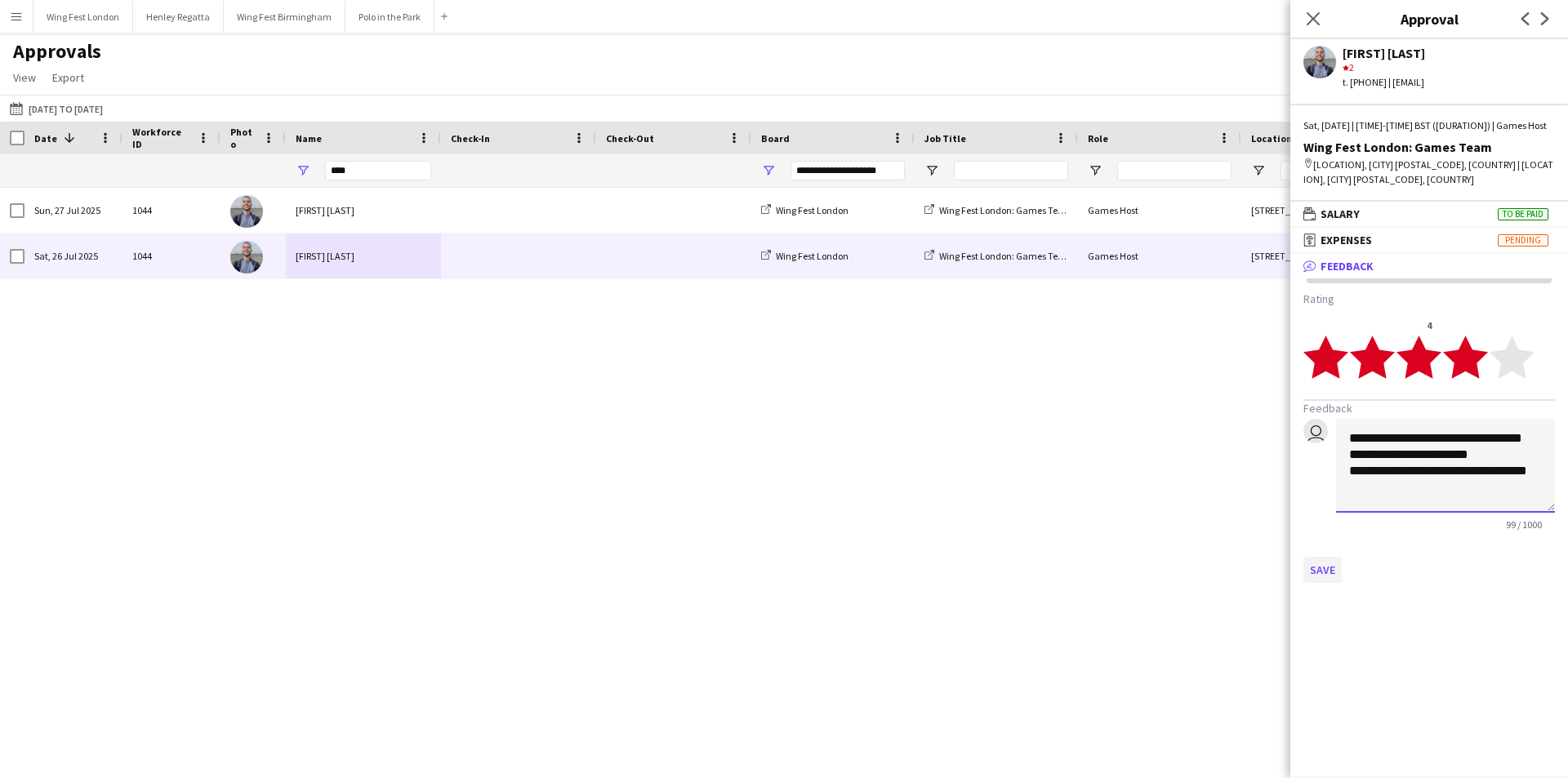 type on "**********" 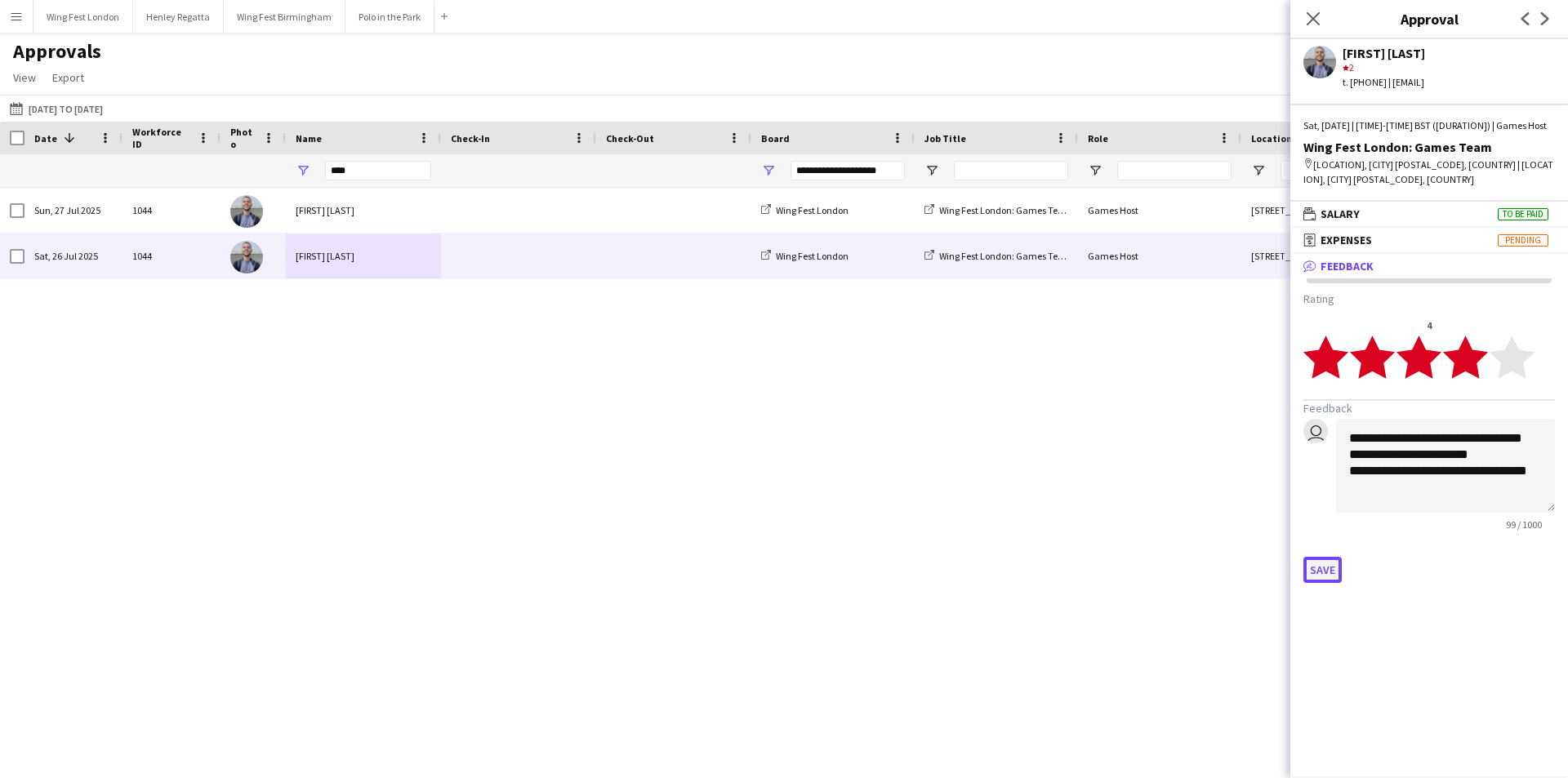 click on "Save" at bounding box center (1322, 570) 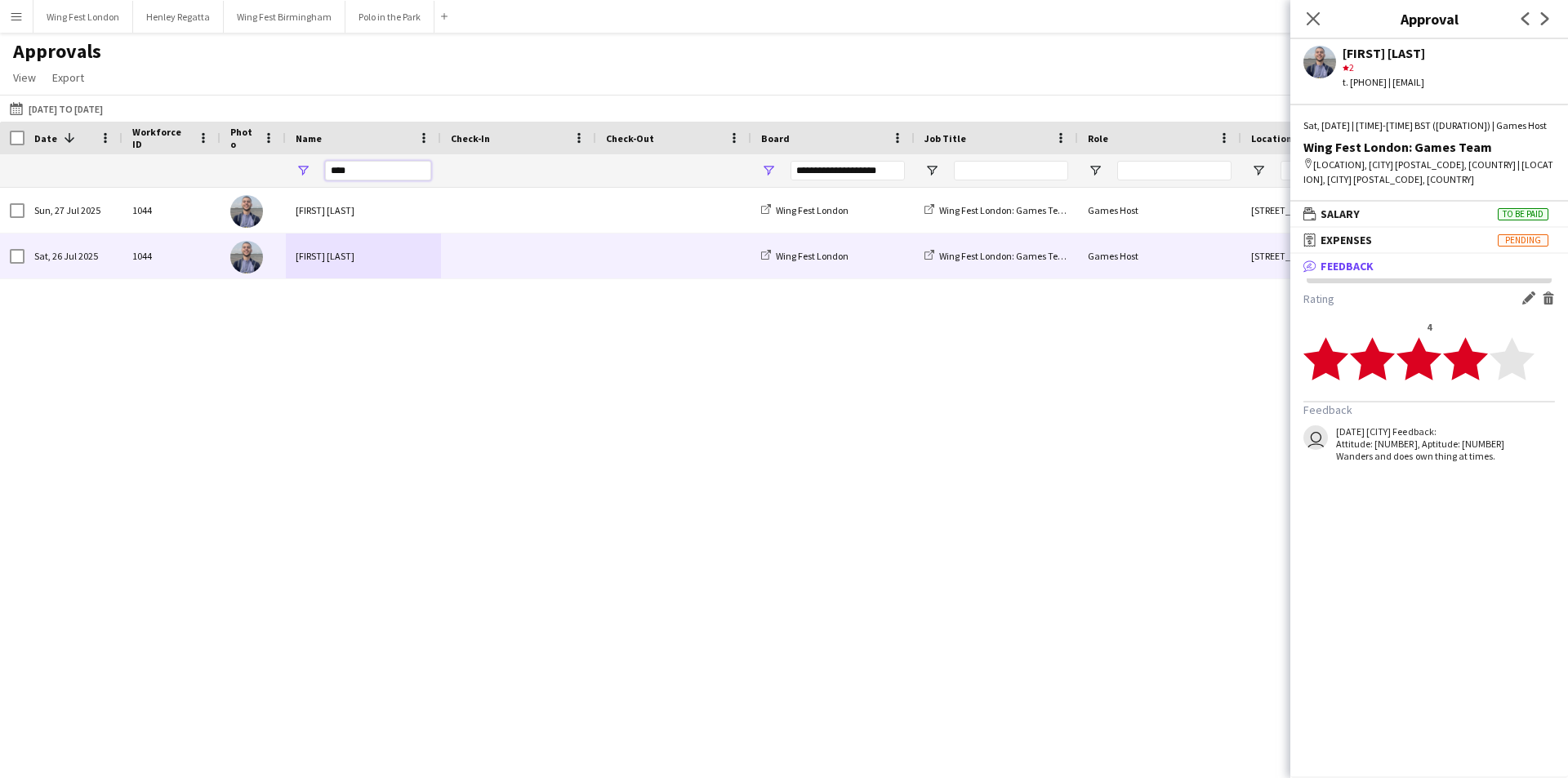 click on "****" at bounding box center (378, 171) 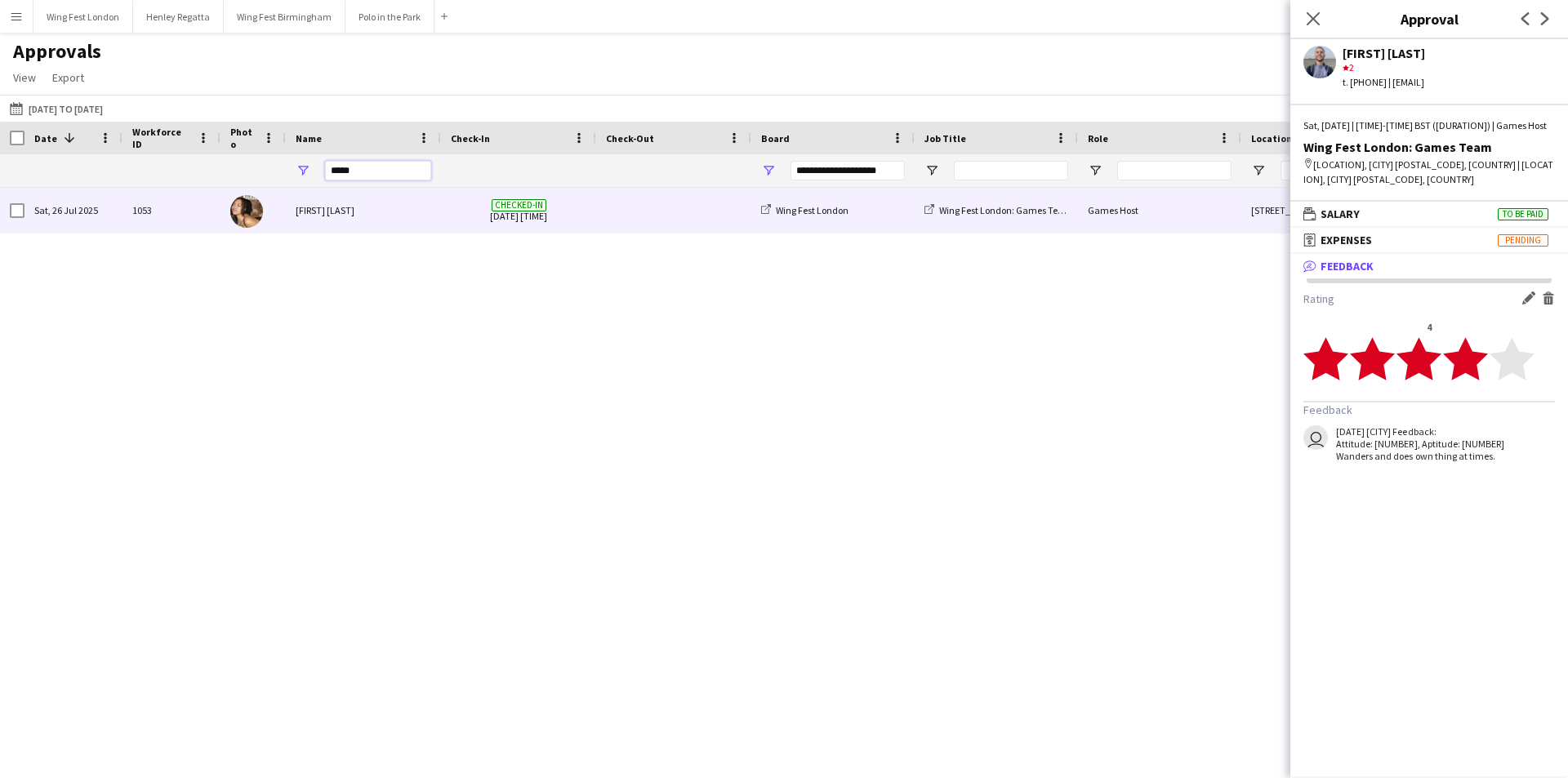 type on "*****" 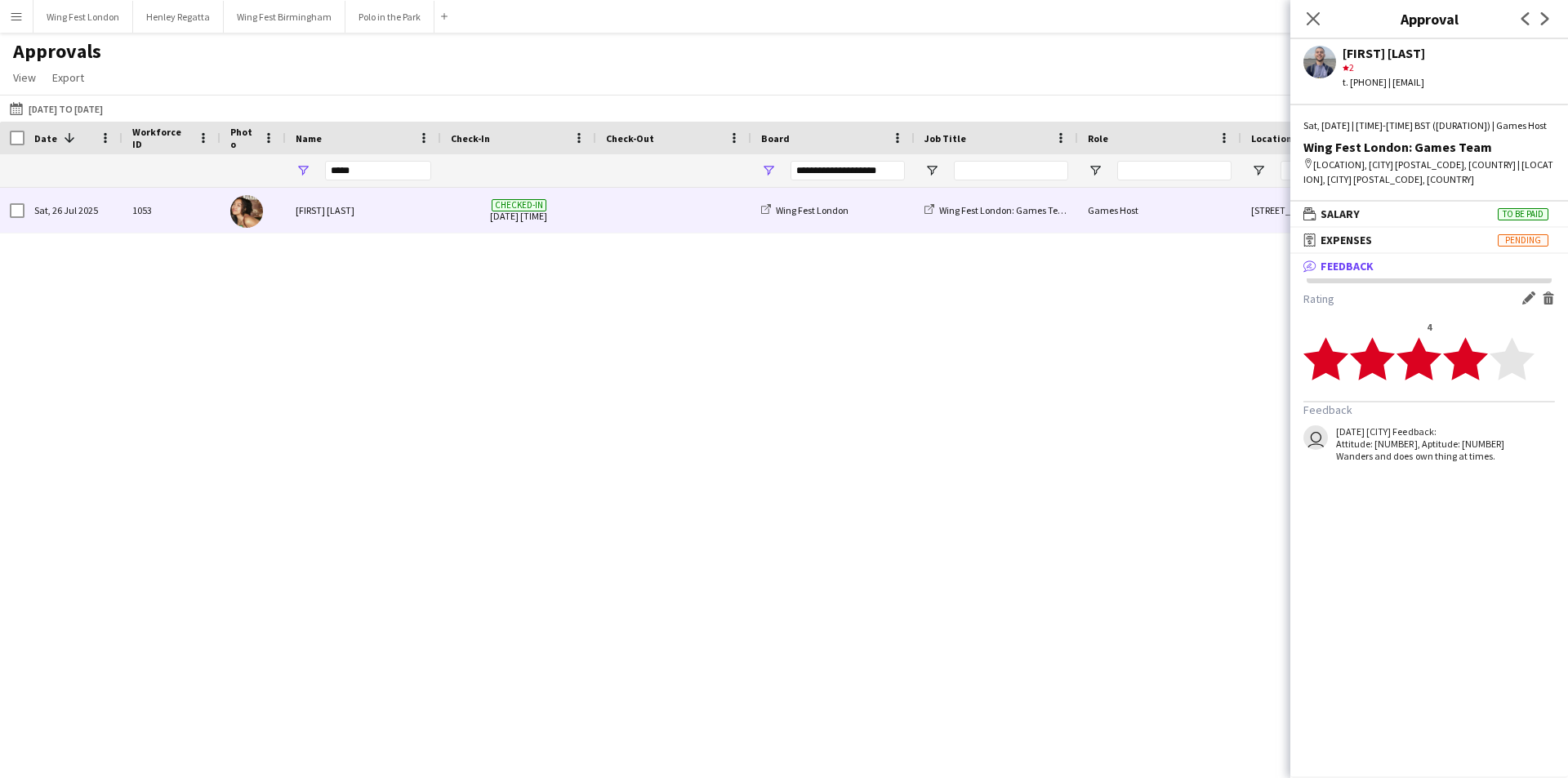 click on "[FIRST] [LAST]" at bounding box center [363, 210] 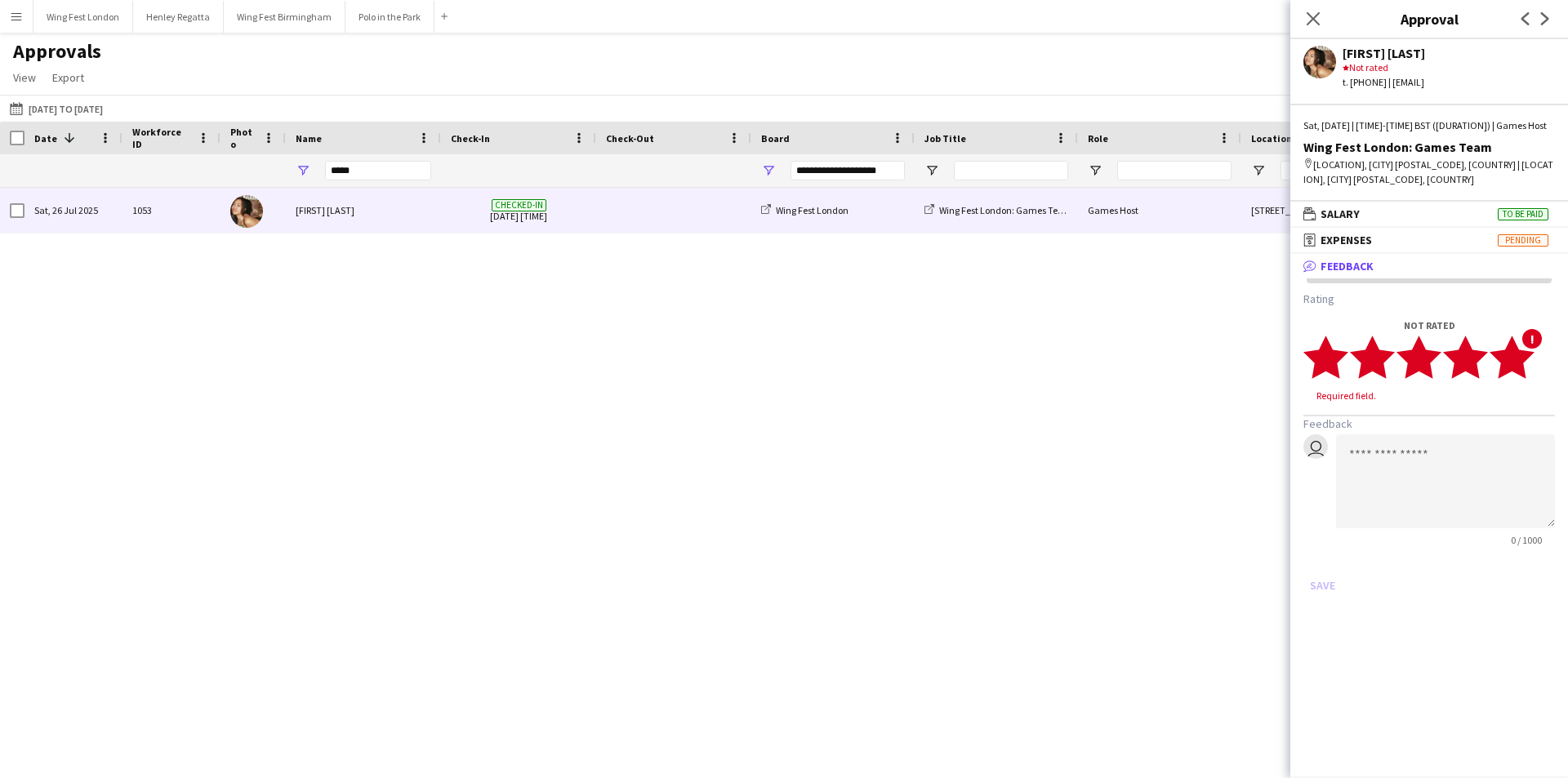 click 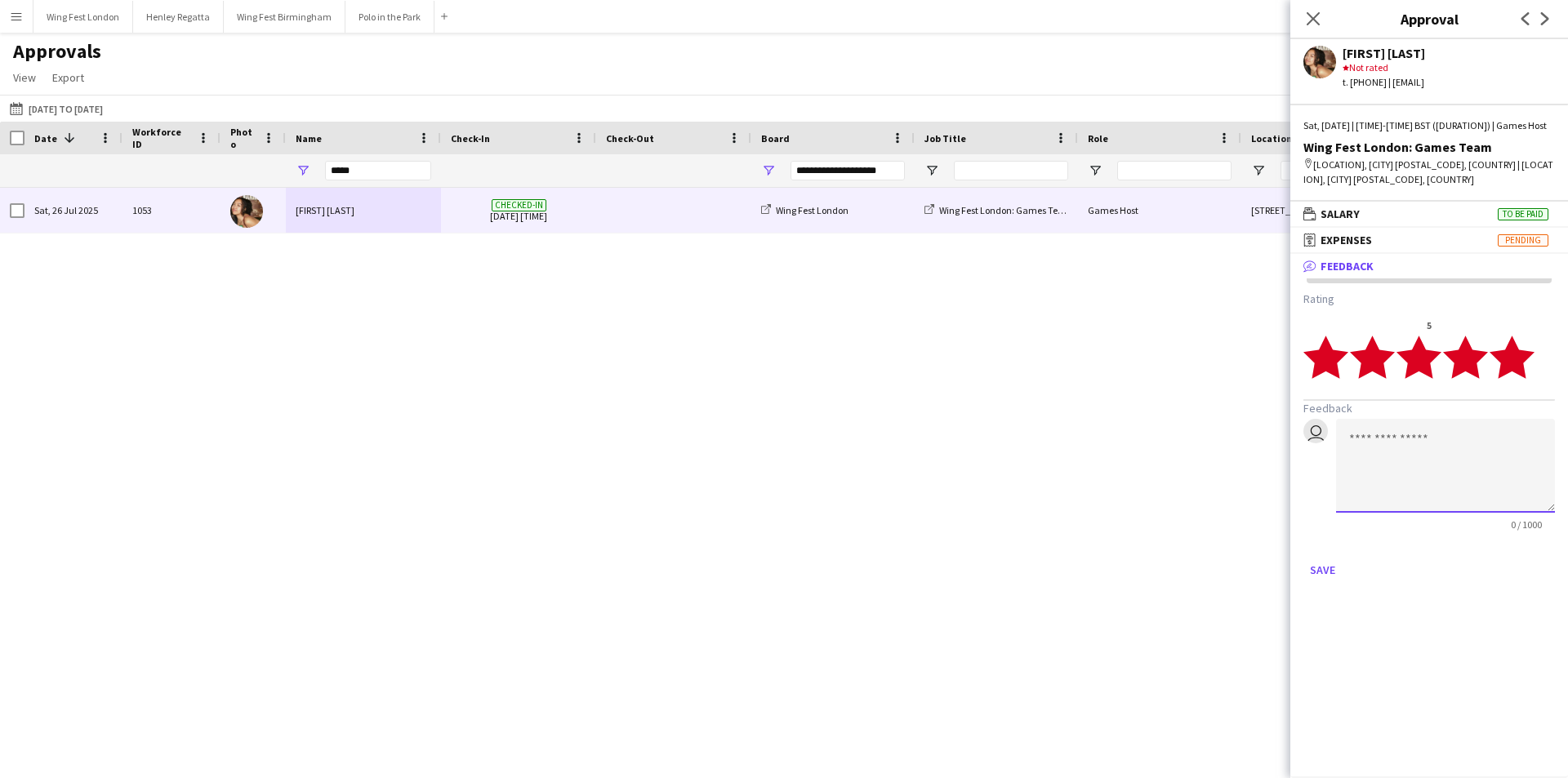 click 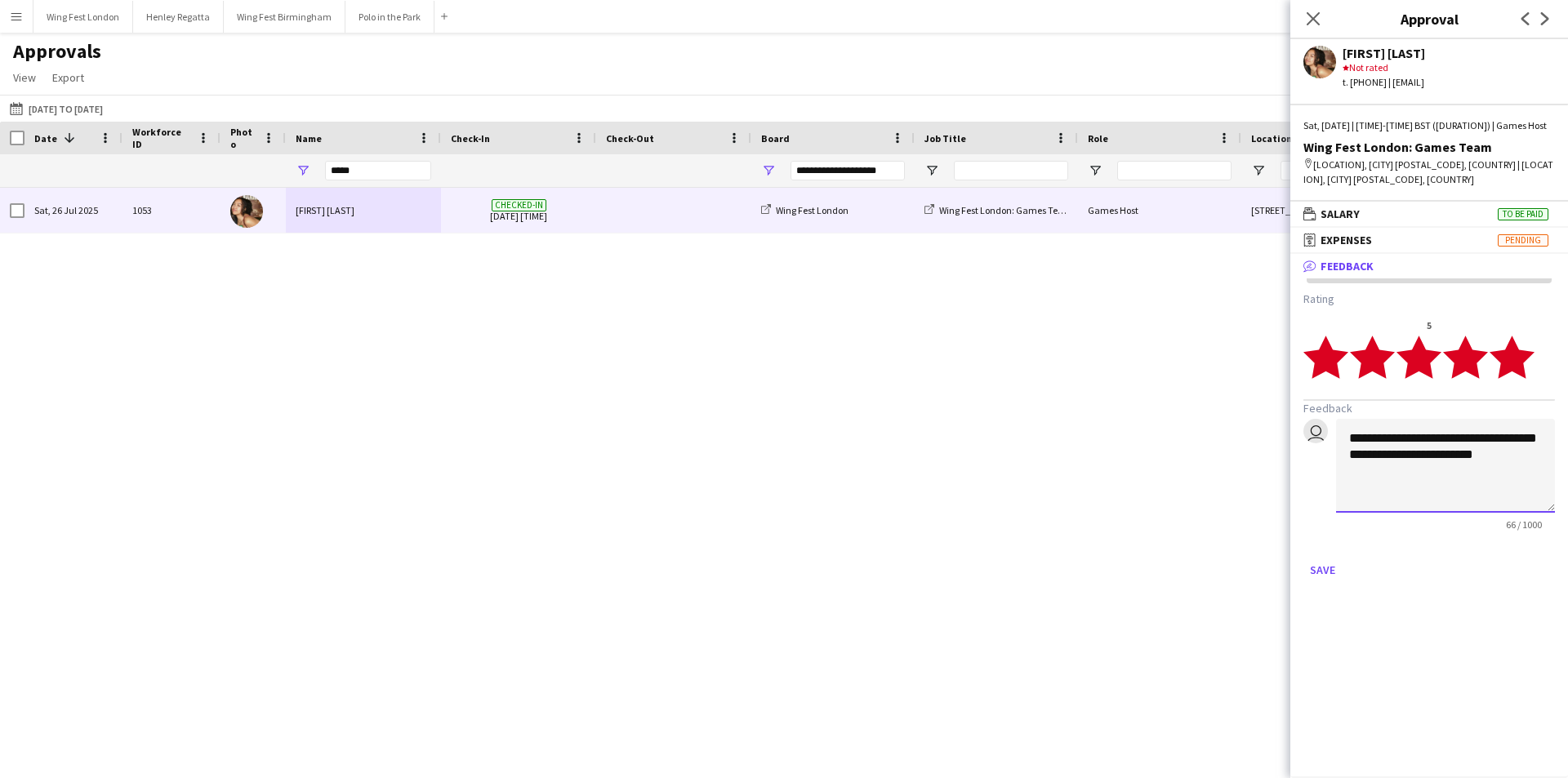 click on "**********" 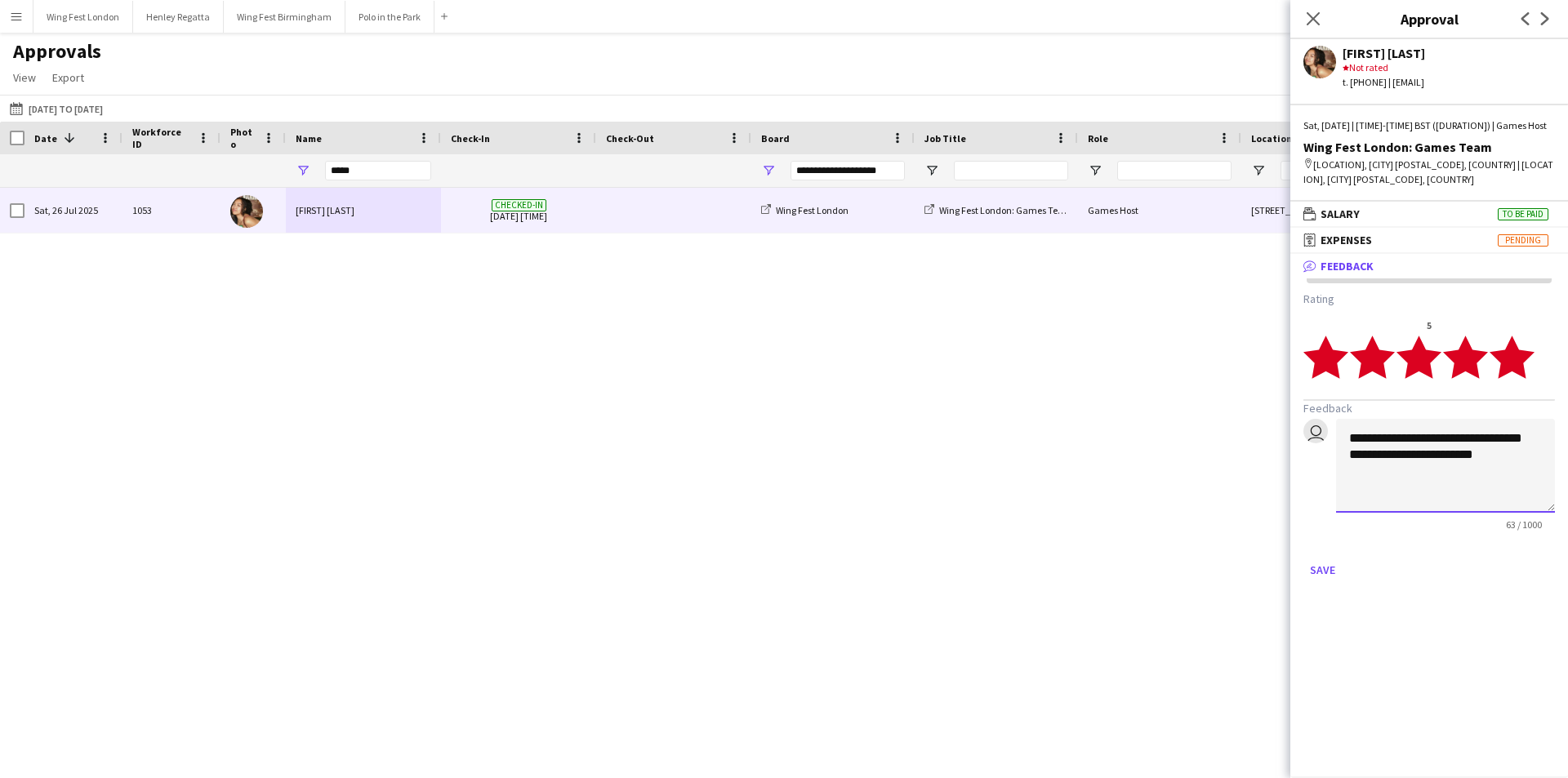 click on "**********" 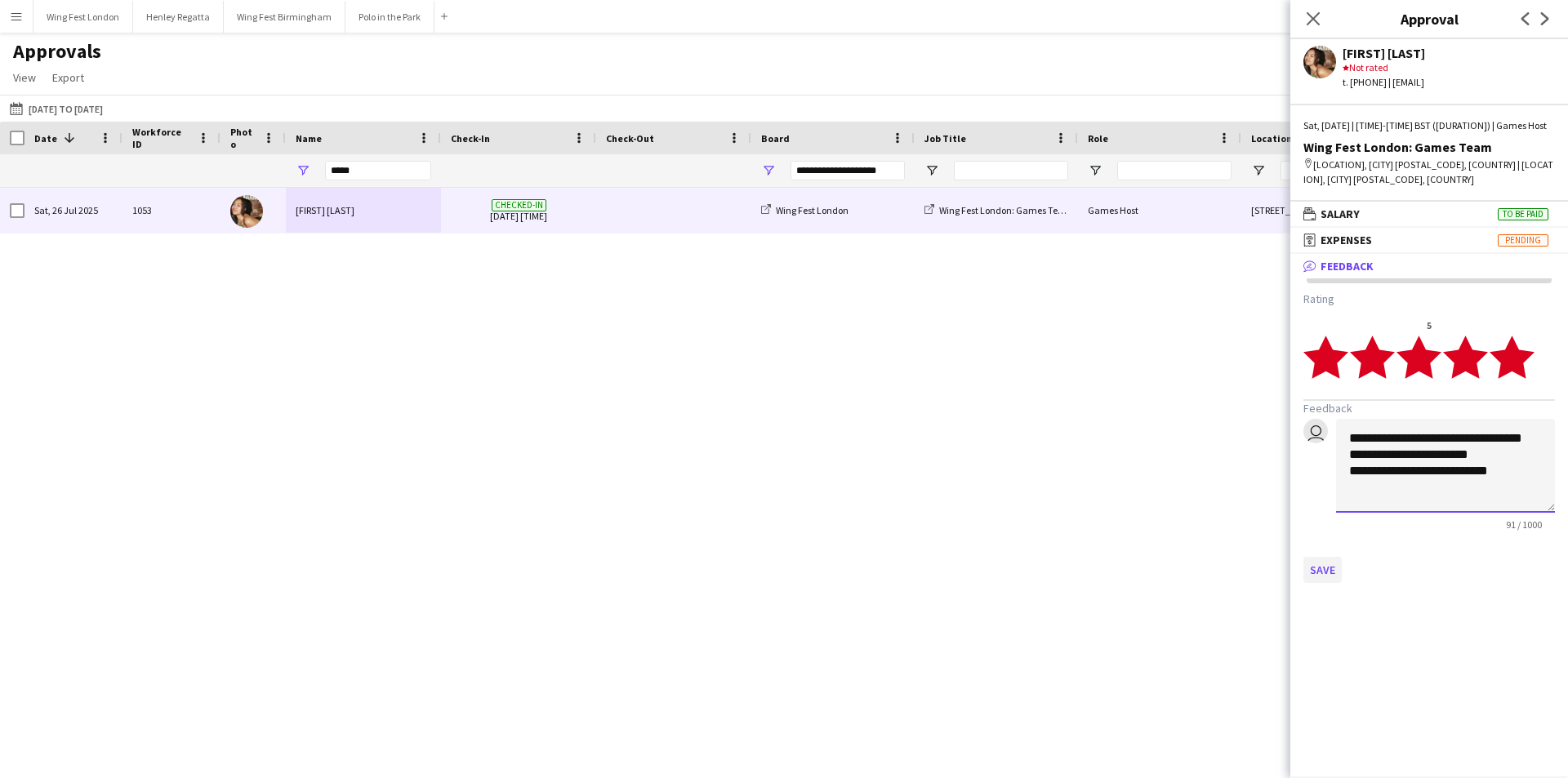 type on "**********" 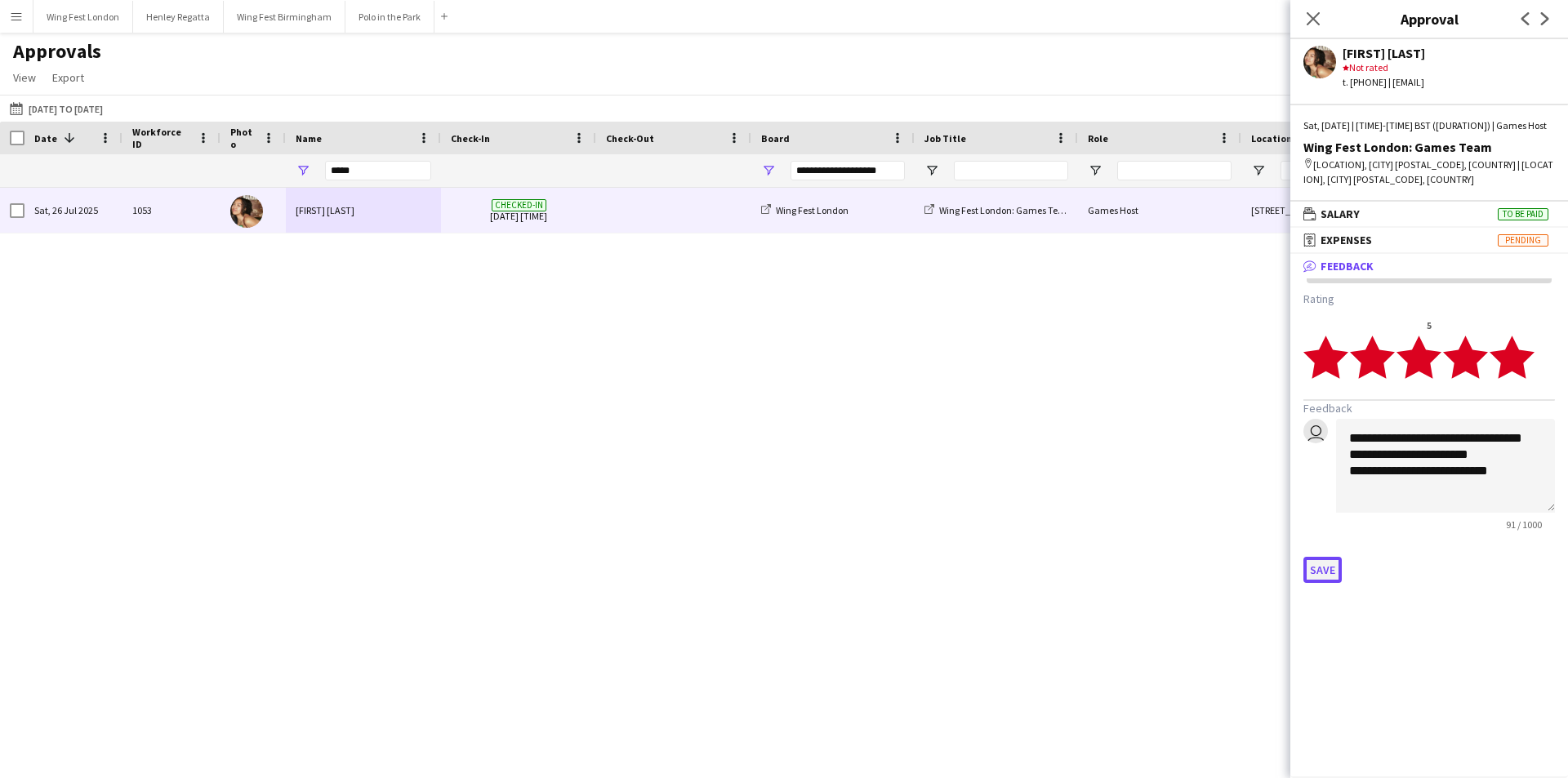 click on "Save" at bounding box center [1322, 570] 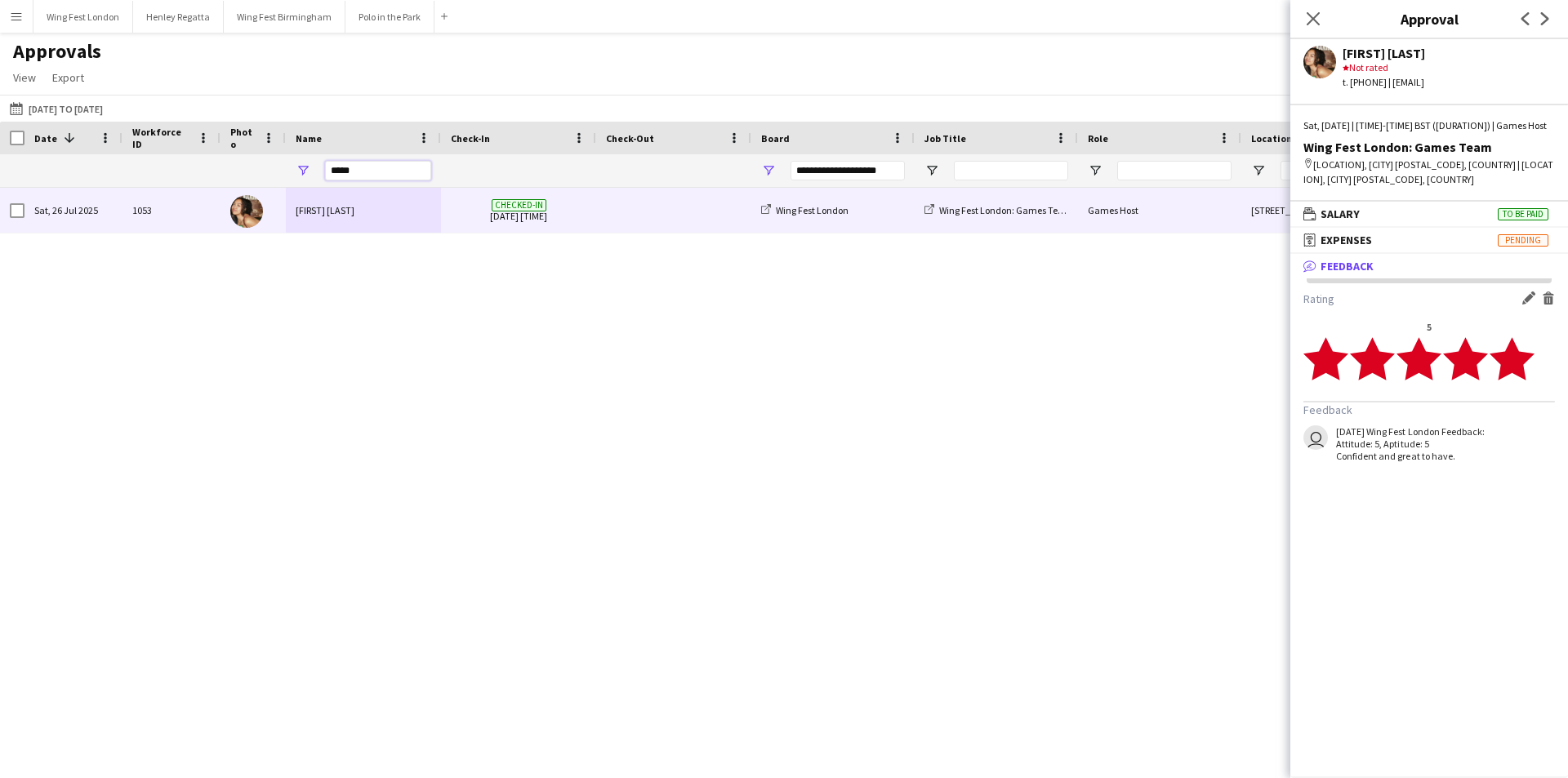 click on "*****" at bounding box center (378, 171) 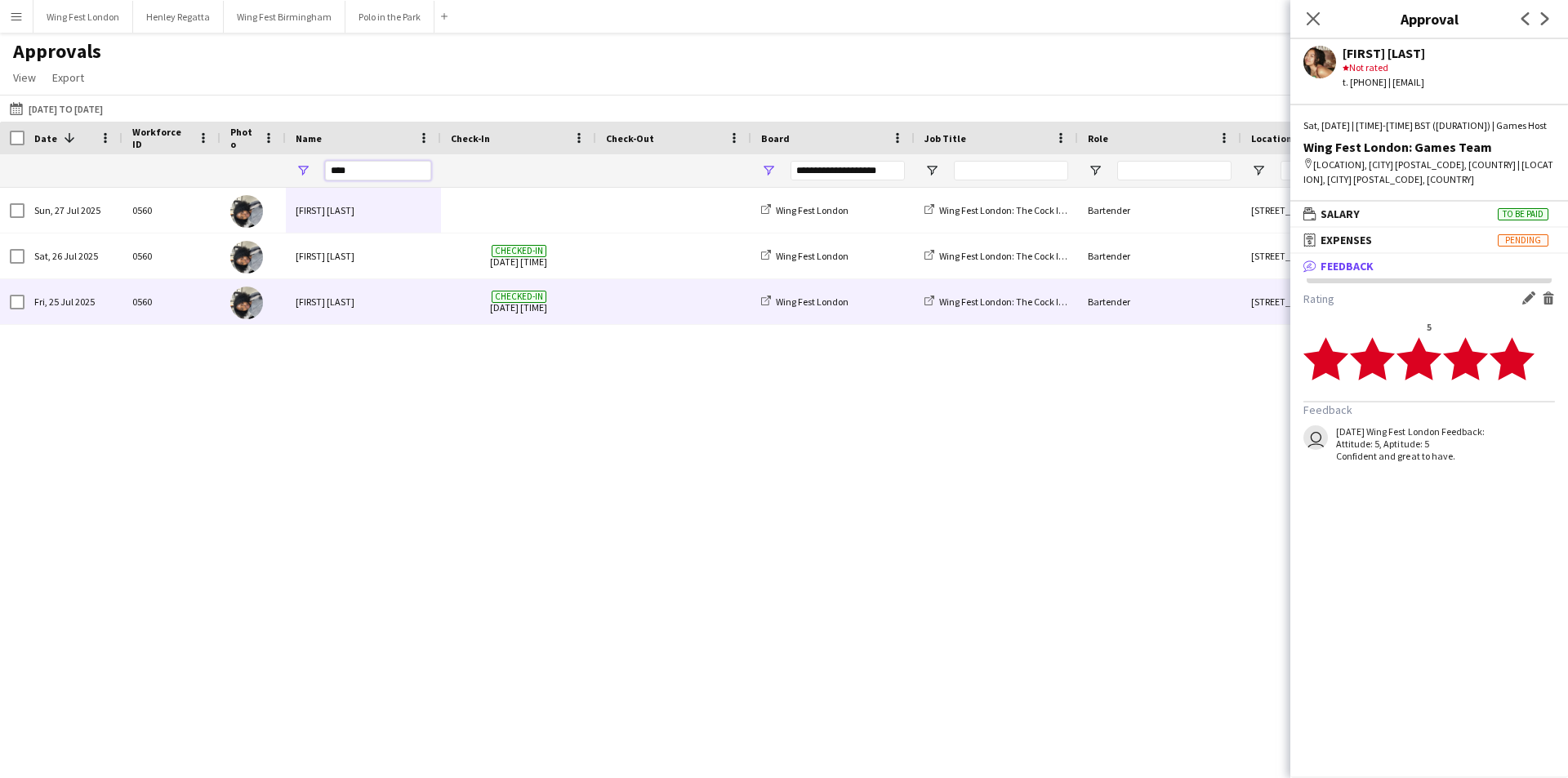 type on "****" 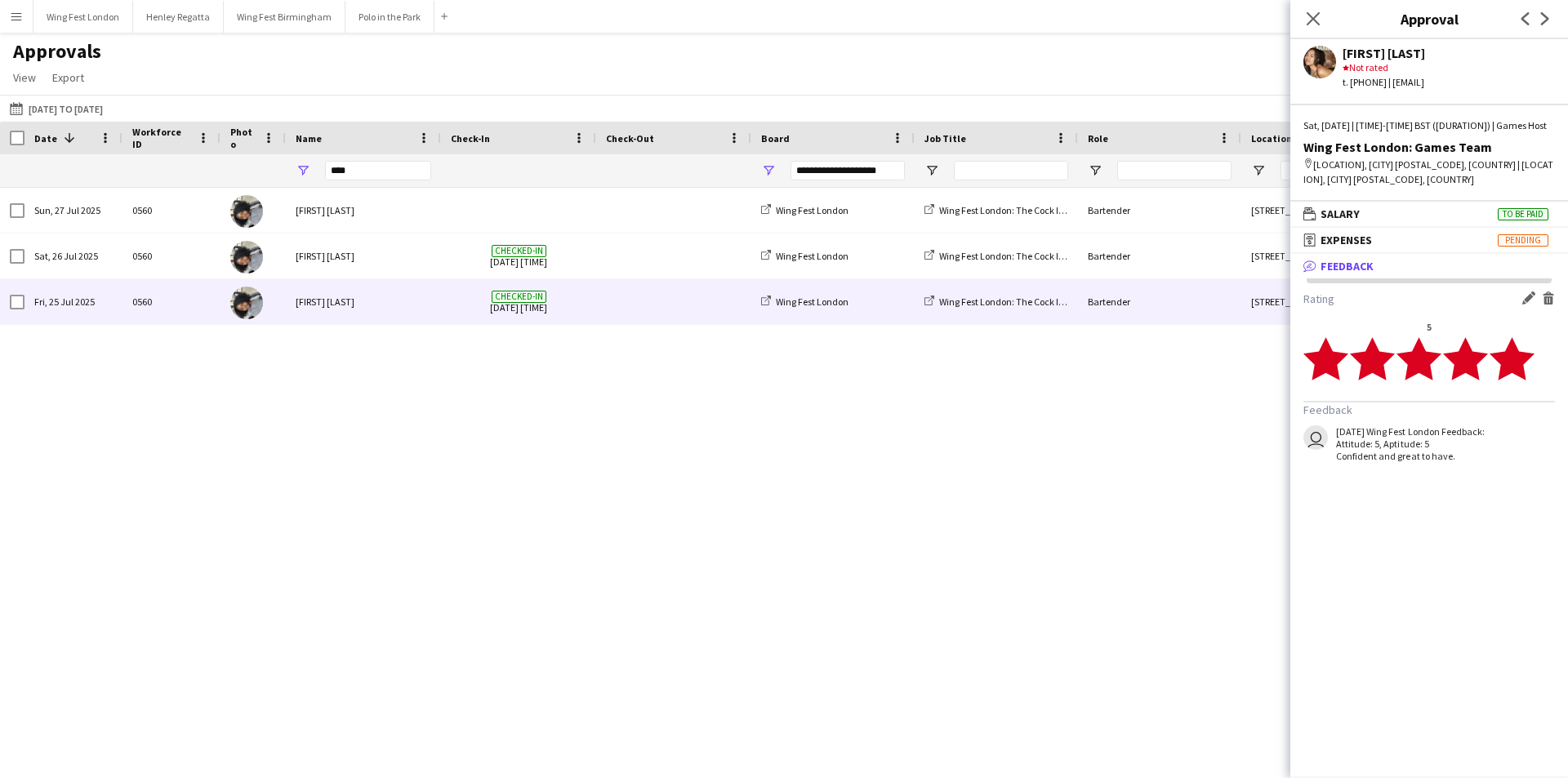 click on "[FIRST] [LAST]" at bounding box center (363, 301) 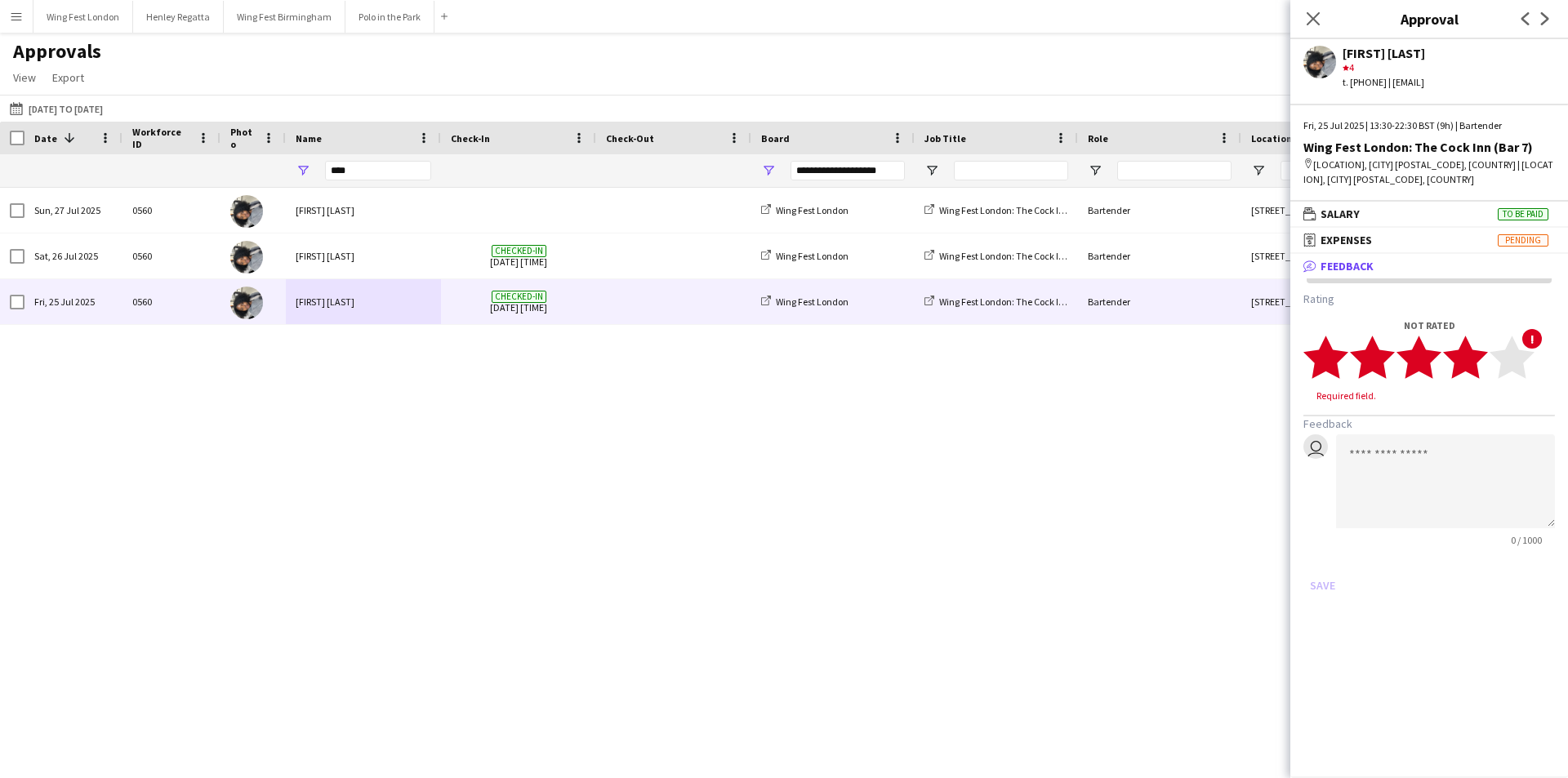 click 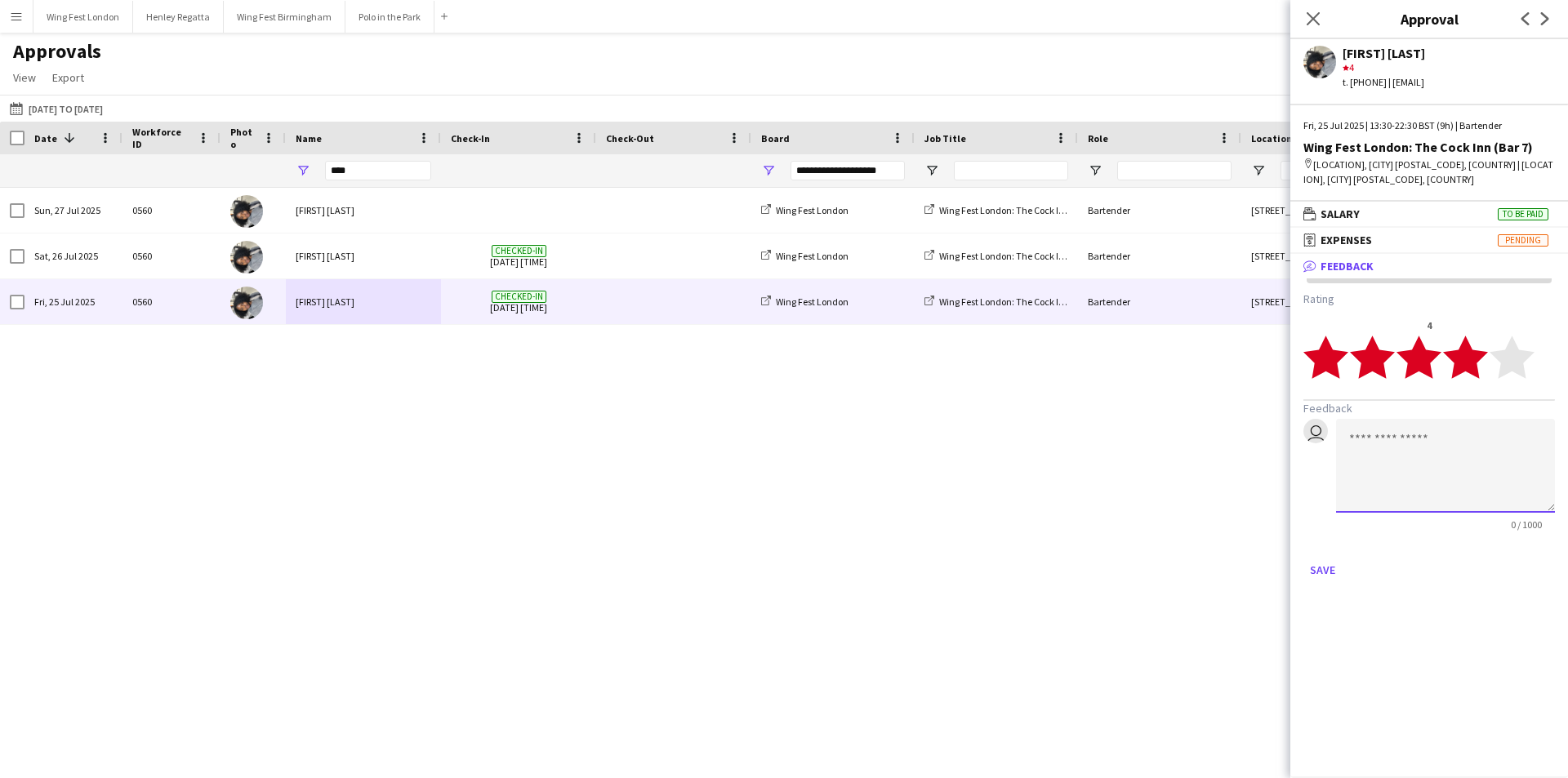 click 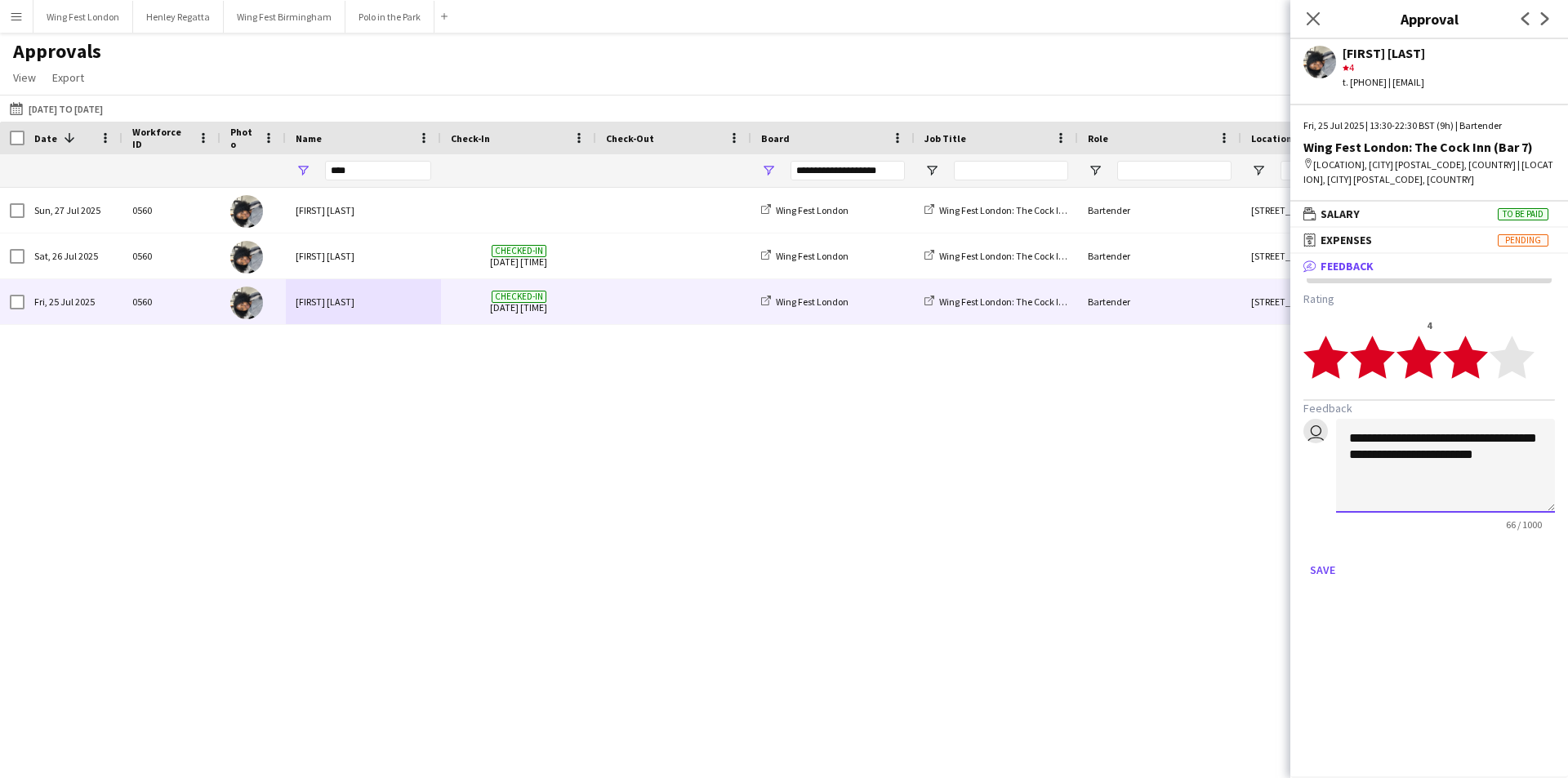 click on "**********" 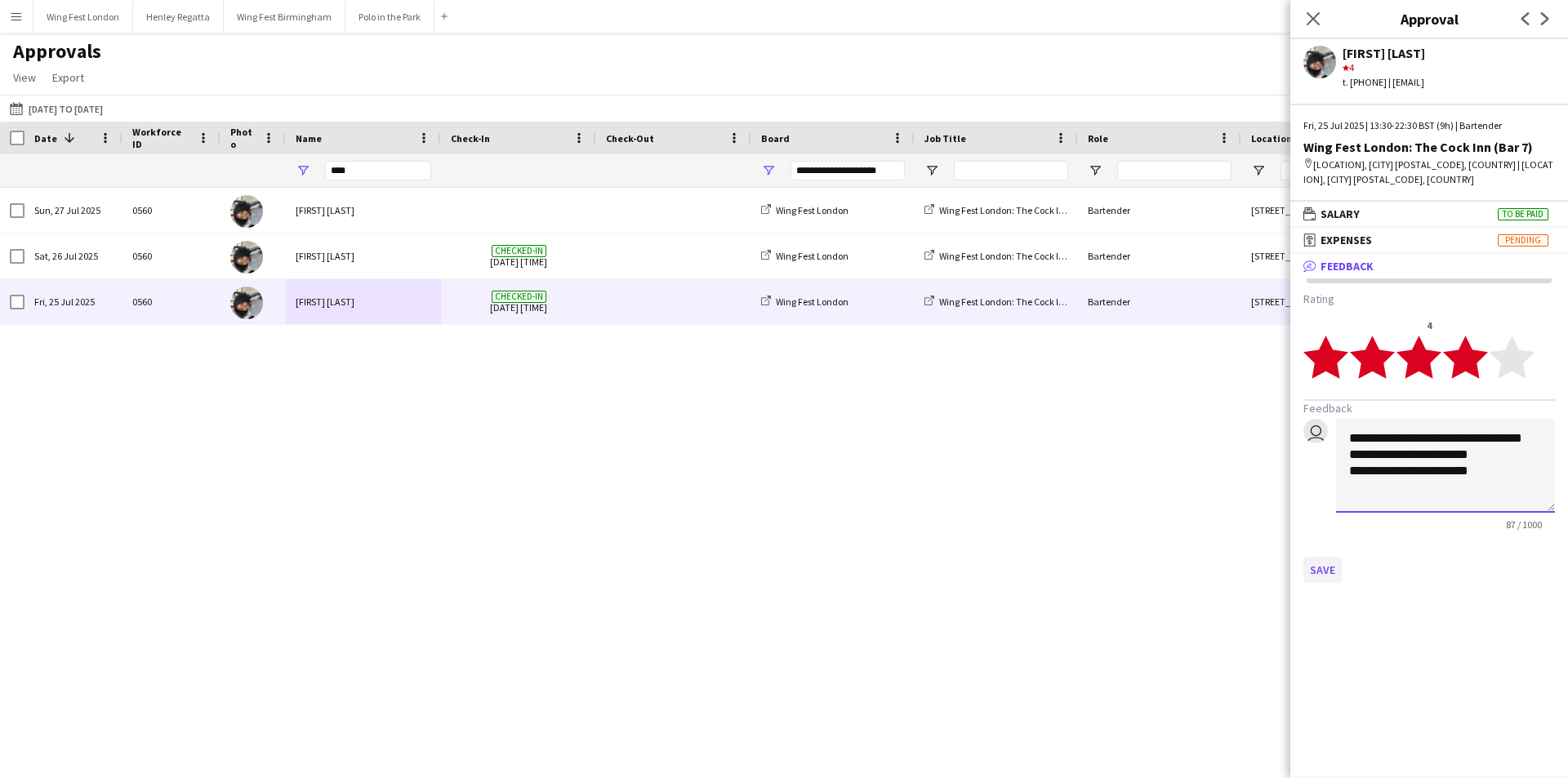 type on "**********" 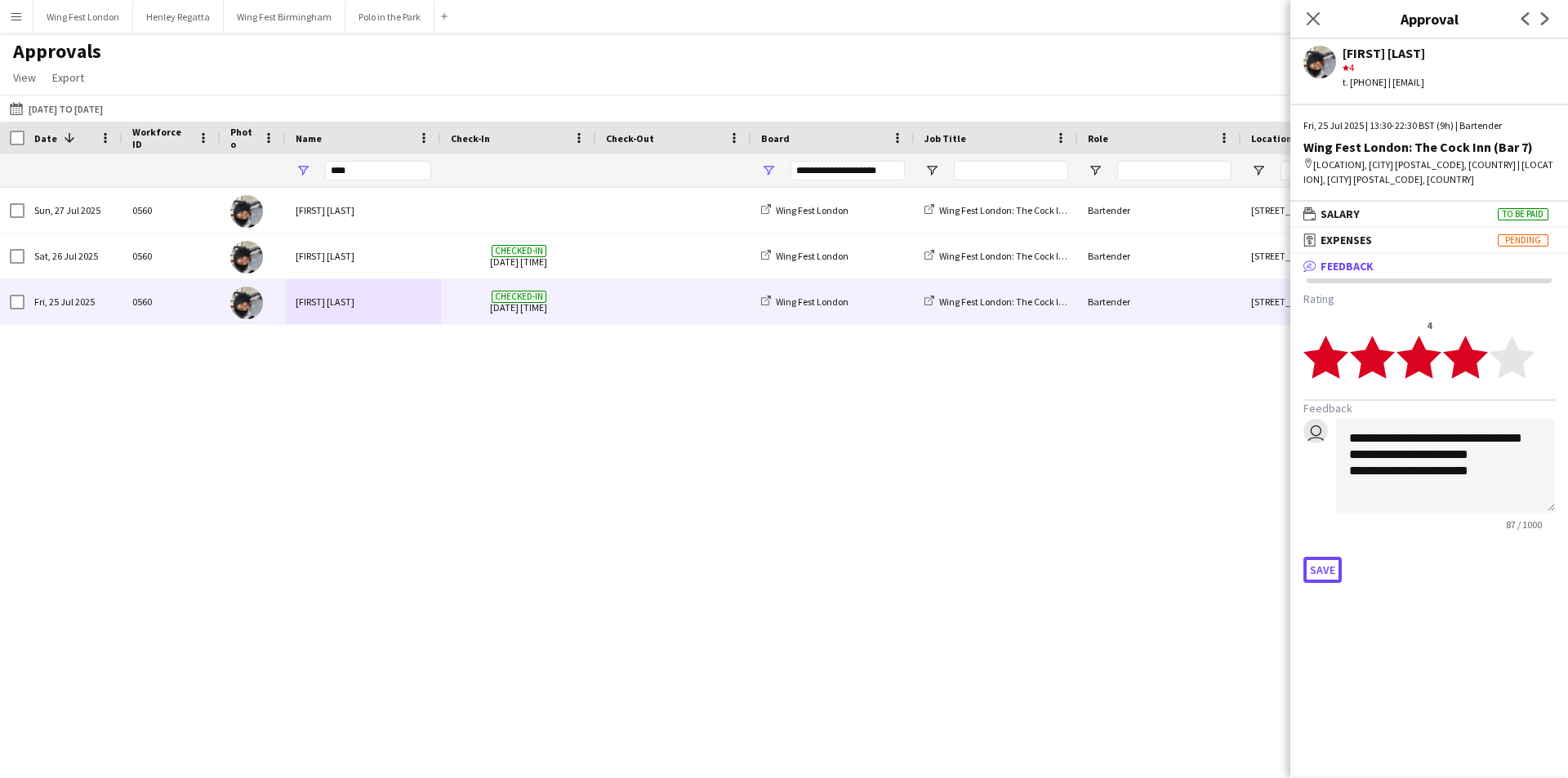 click on "Save" at bounding box center [1322, 570] 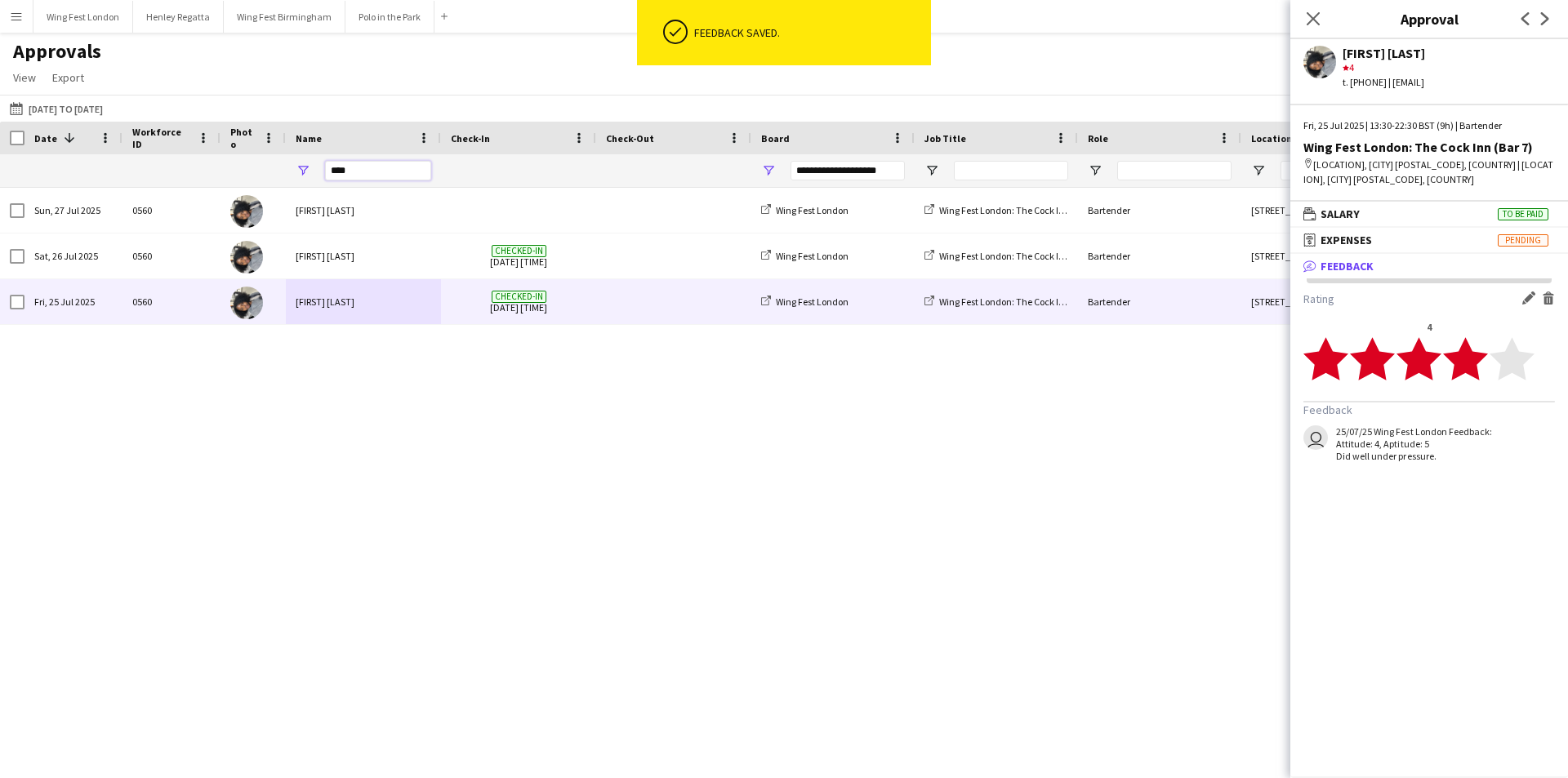 click on "****" at bounding box center [378, 171] 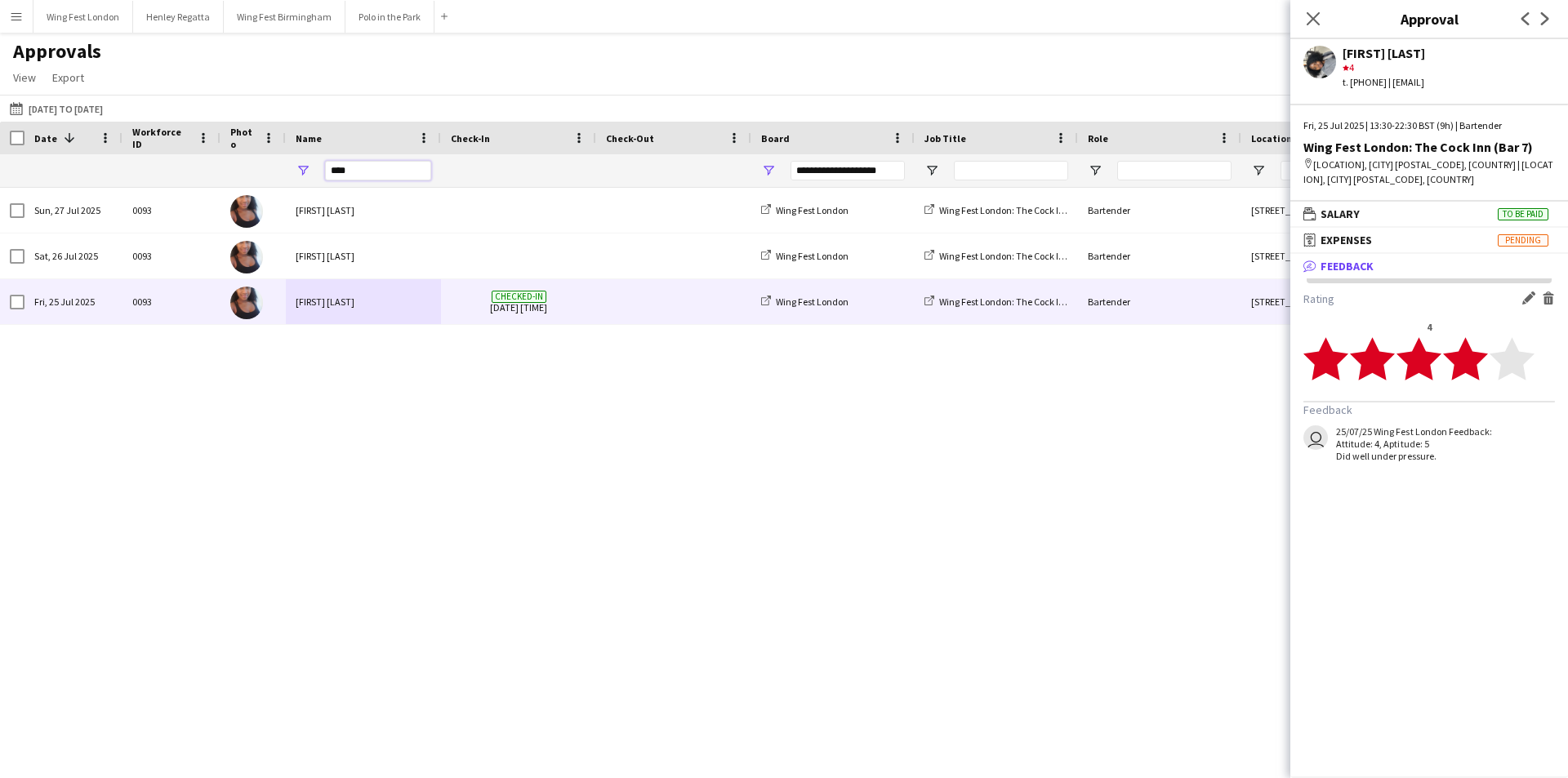 type on "****" 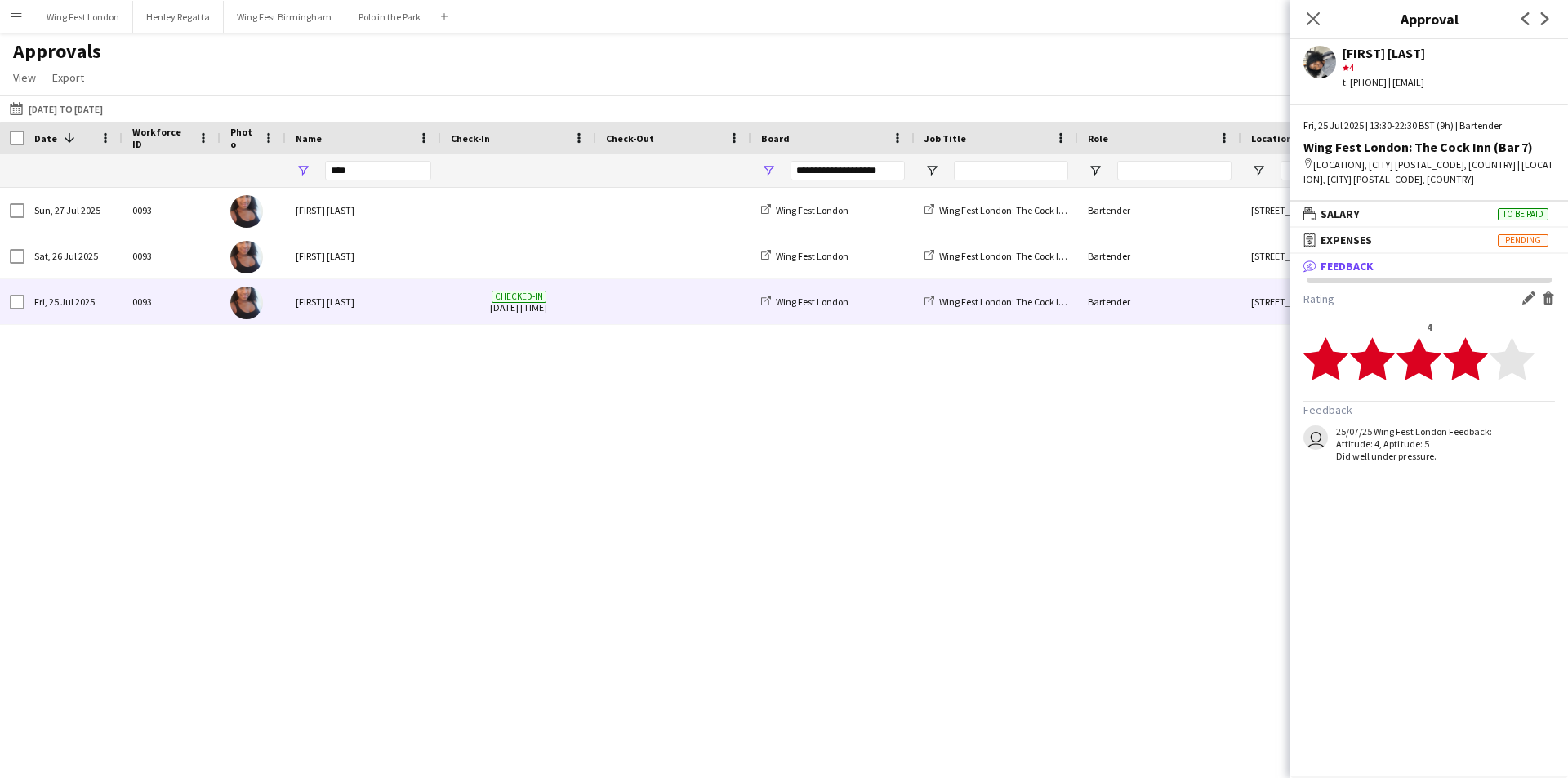 click on "[FIRST] [LAST]" at bounding box center [363, 301] 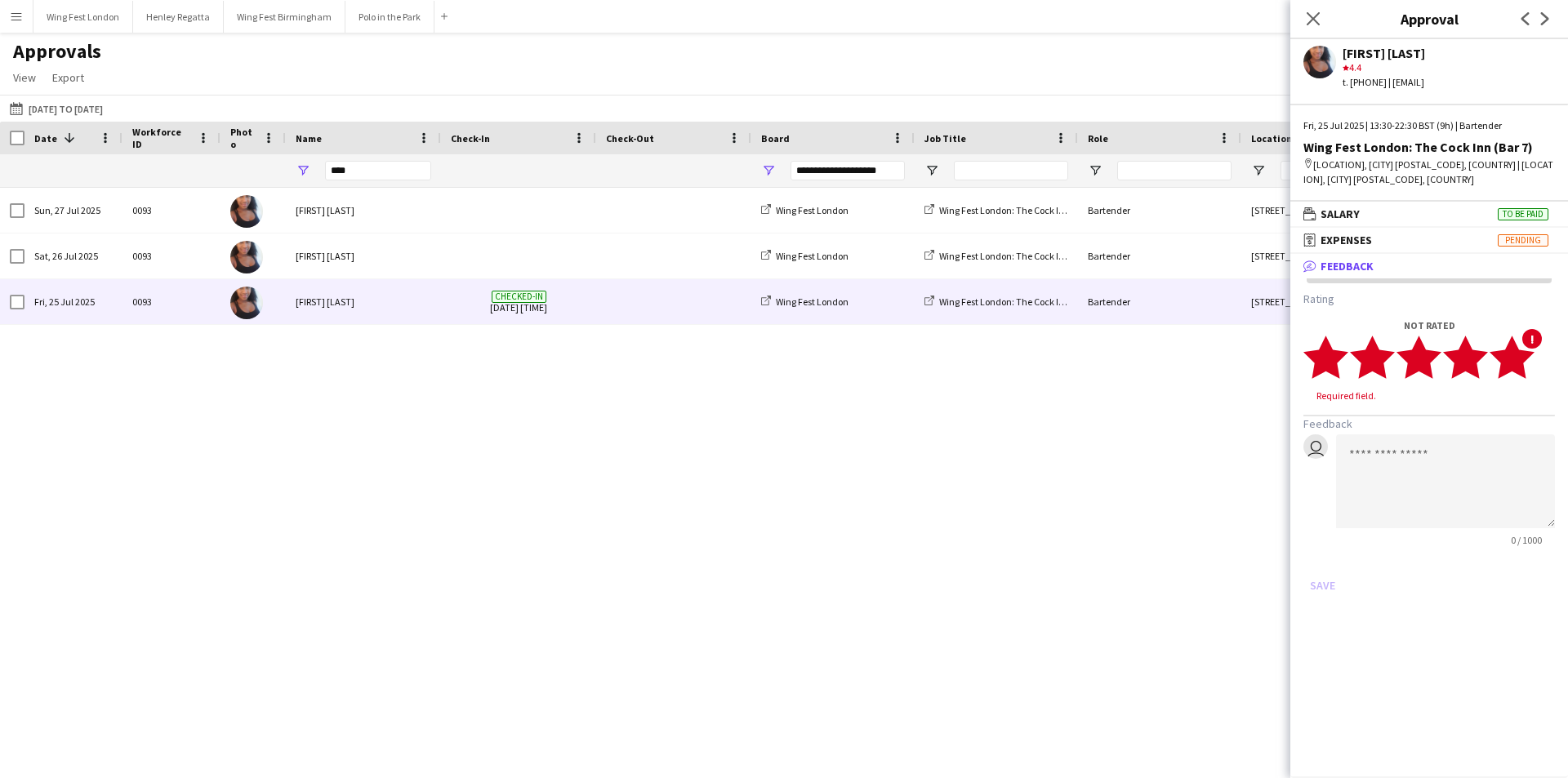 click on "star" 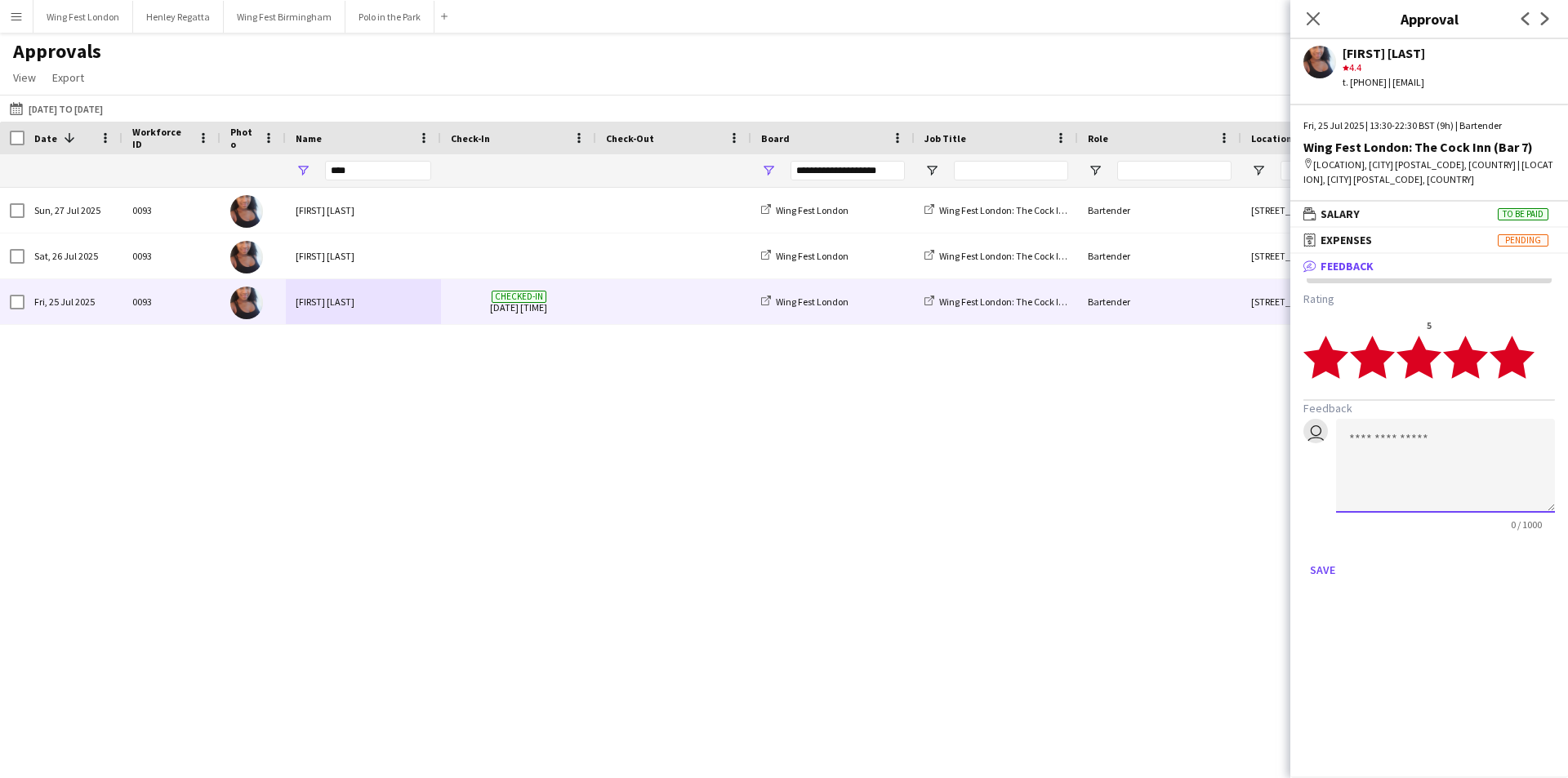 click 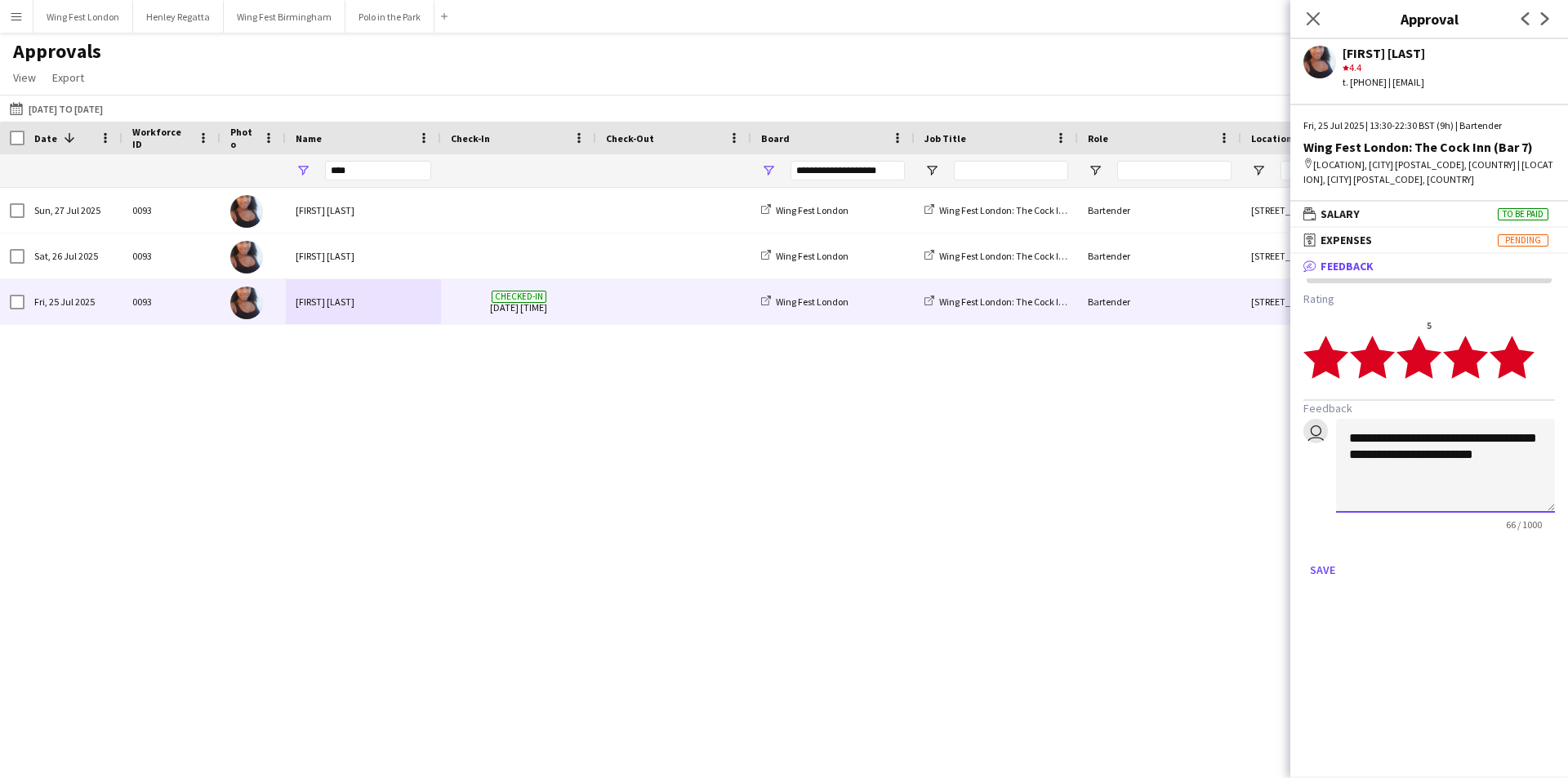 click on "**********" 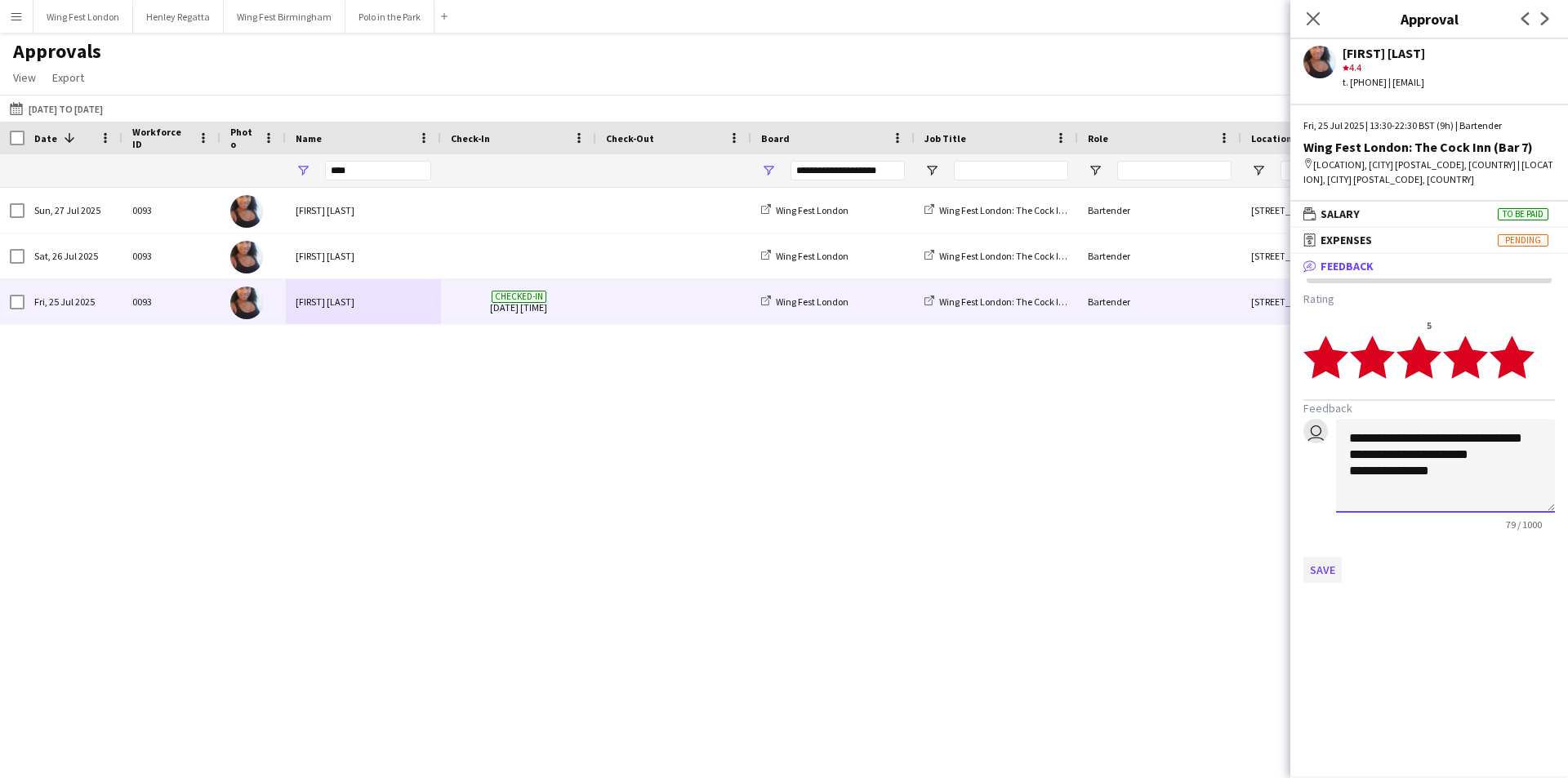 type on "**********" 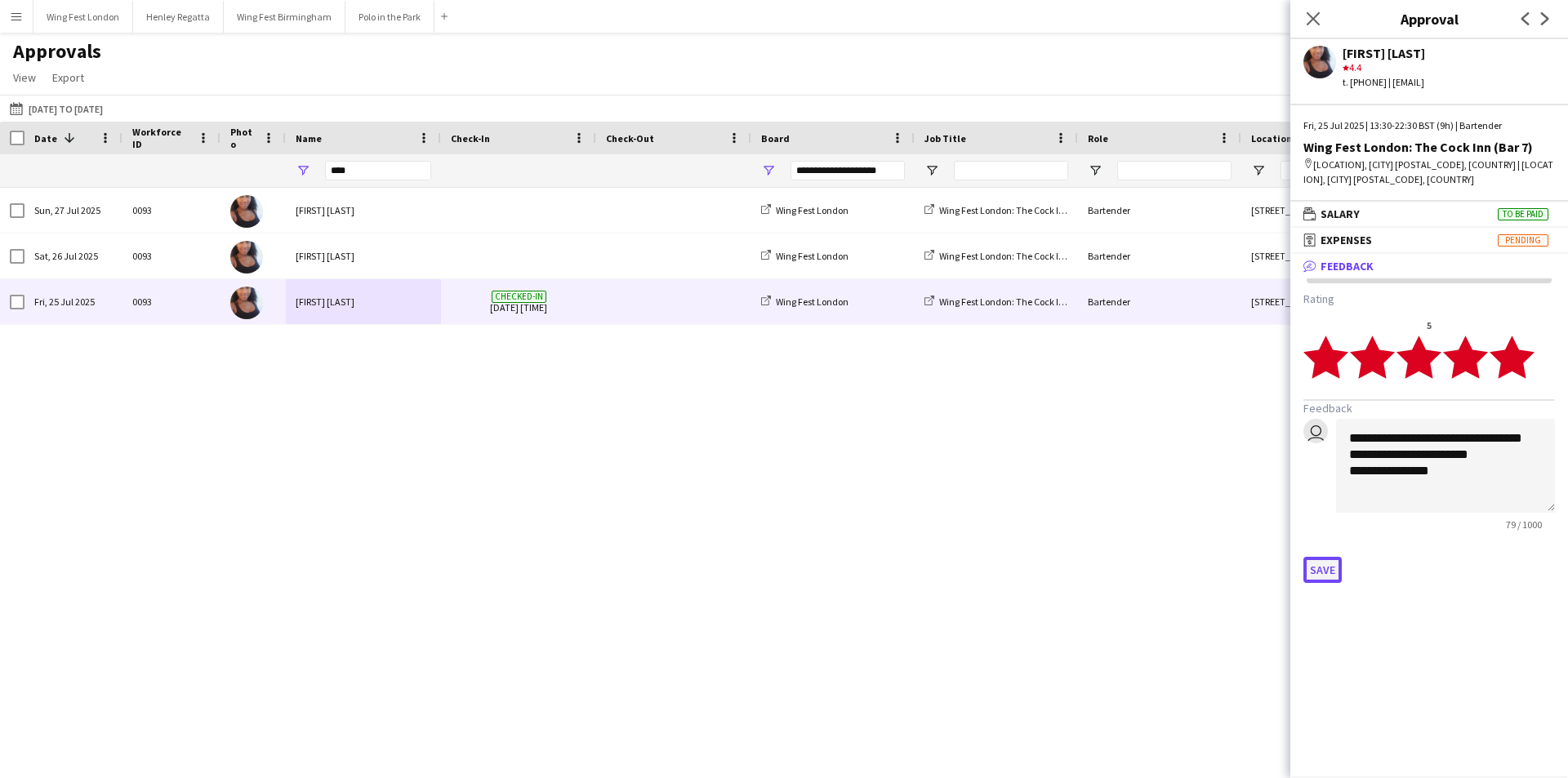 click on "Save" at bounding box center (1322, 570) 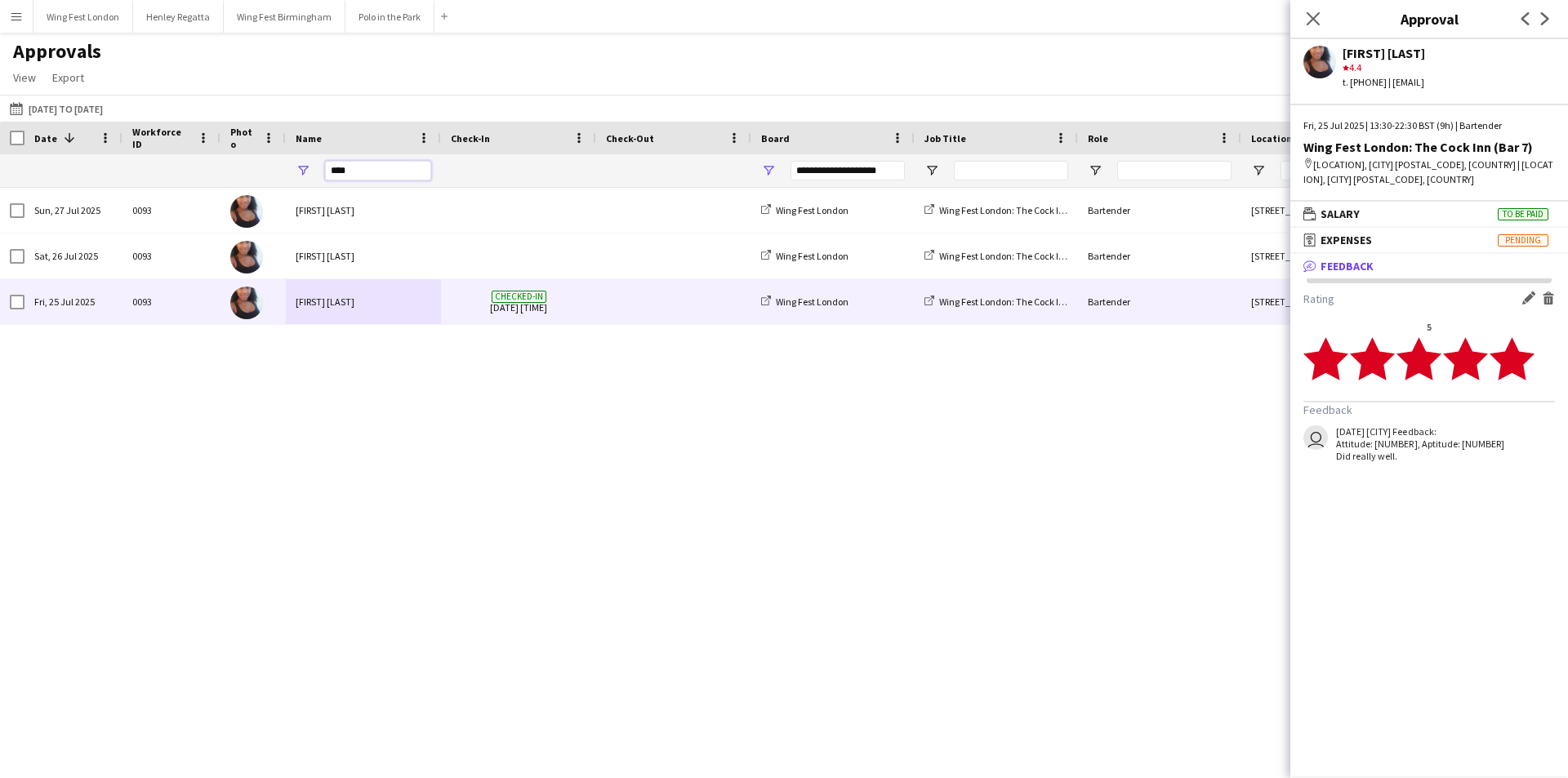 click on "****" at bounding box center [378, 171] 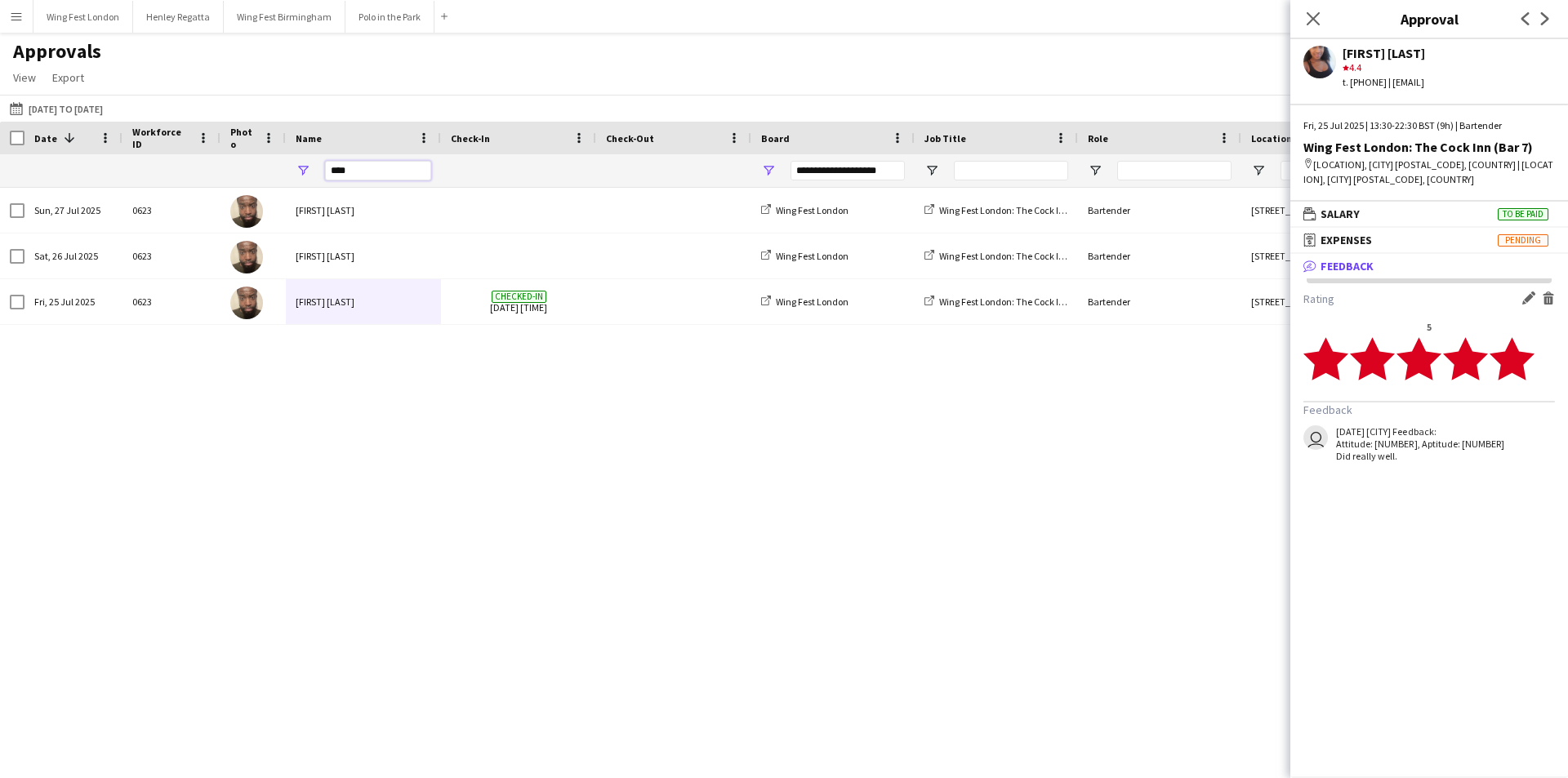 type on "****" 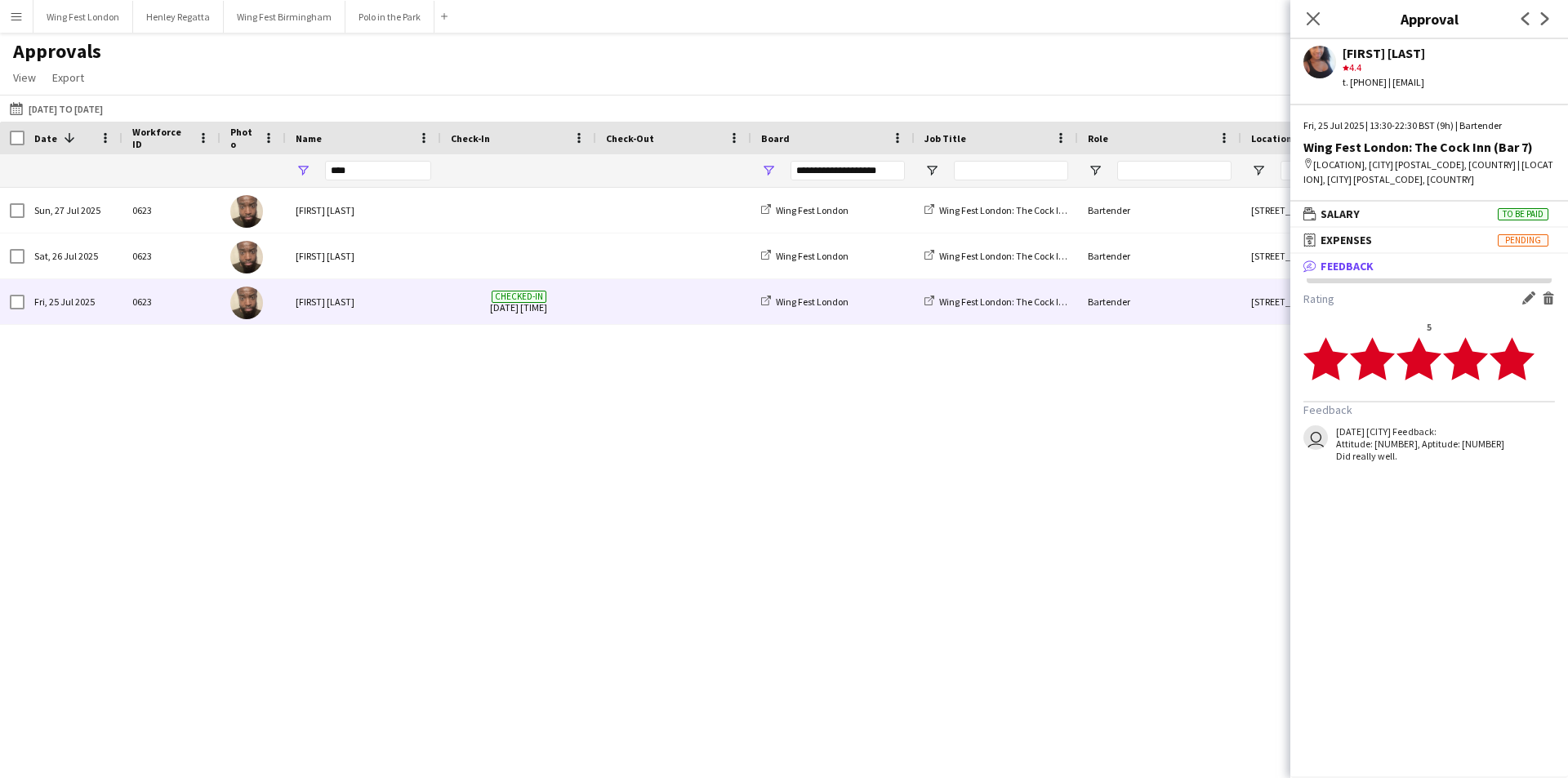 click on "[FIRST] [LAST]" at bounding box center [363, 301] 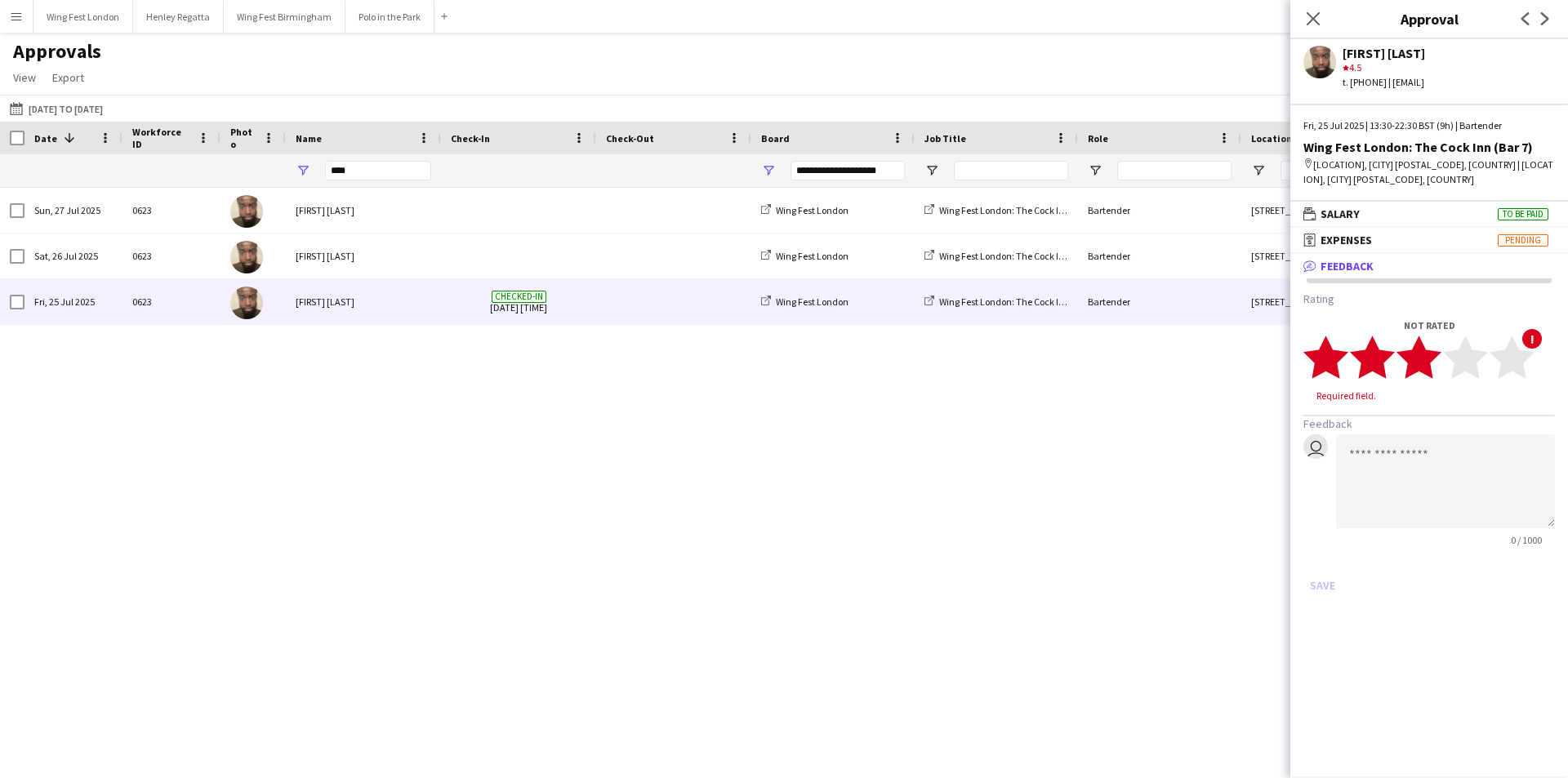 click 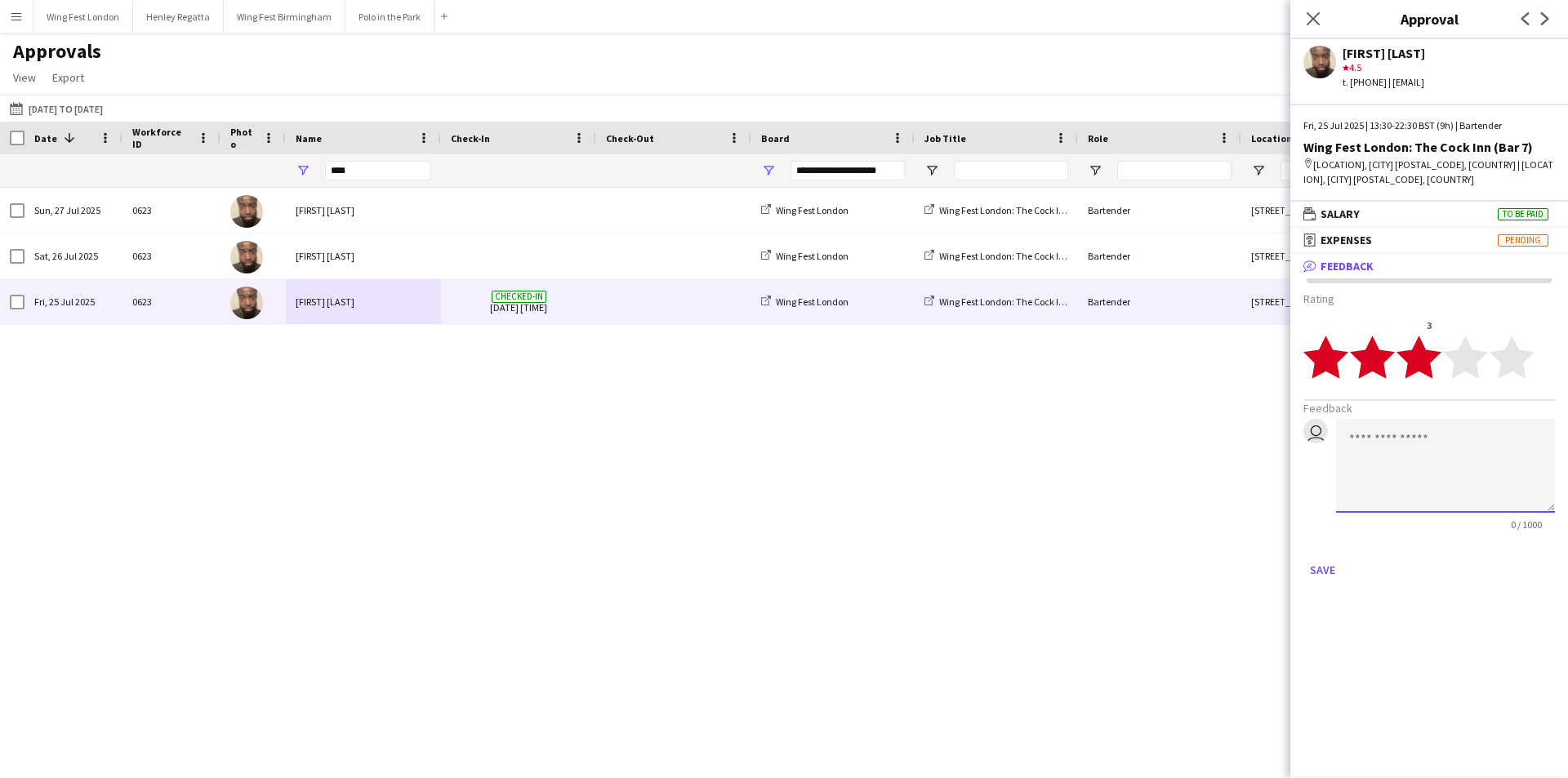 click 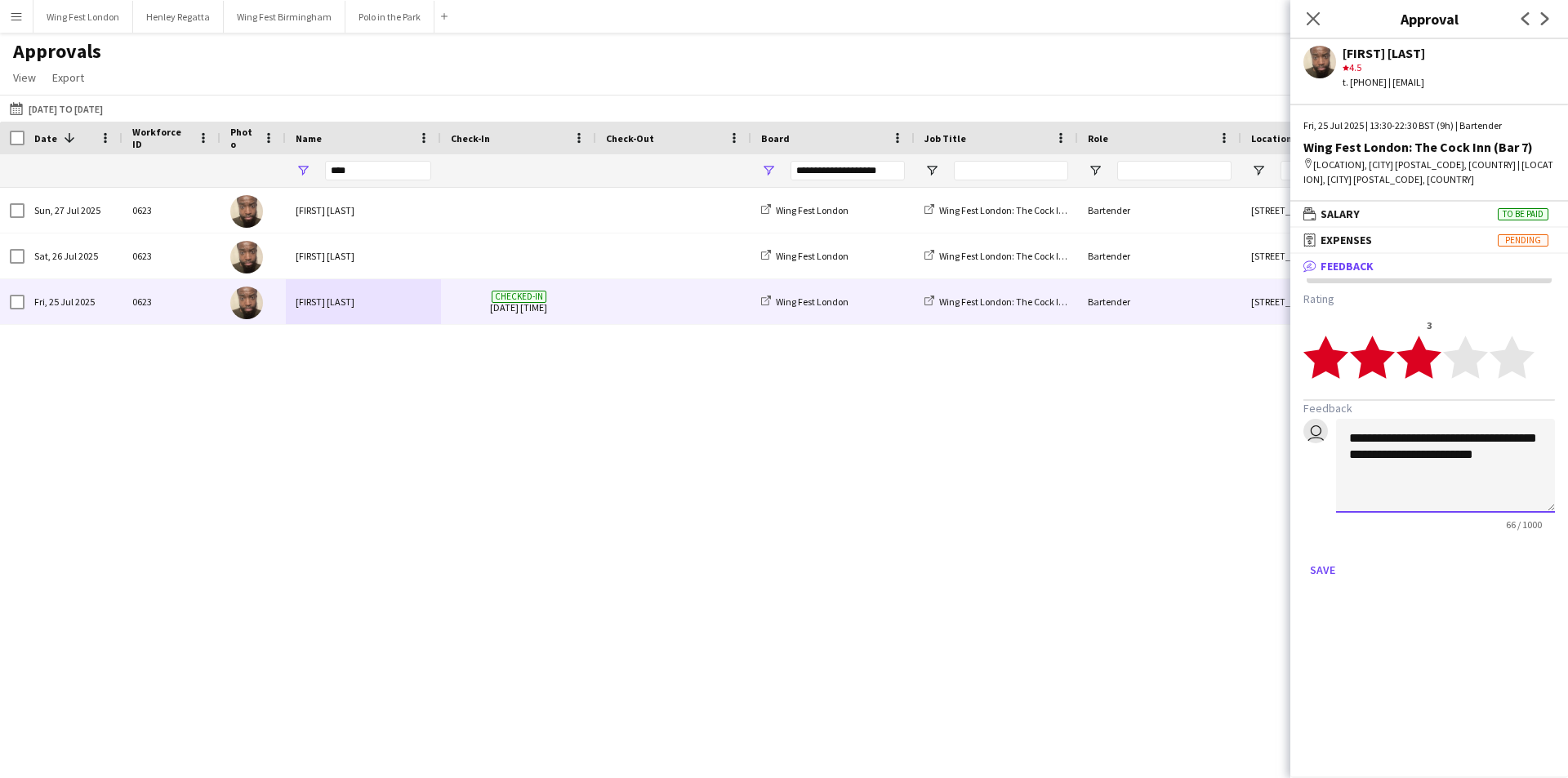 click on "**********" 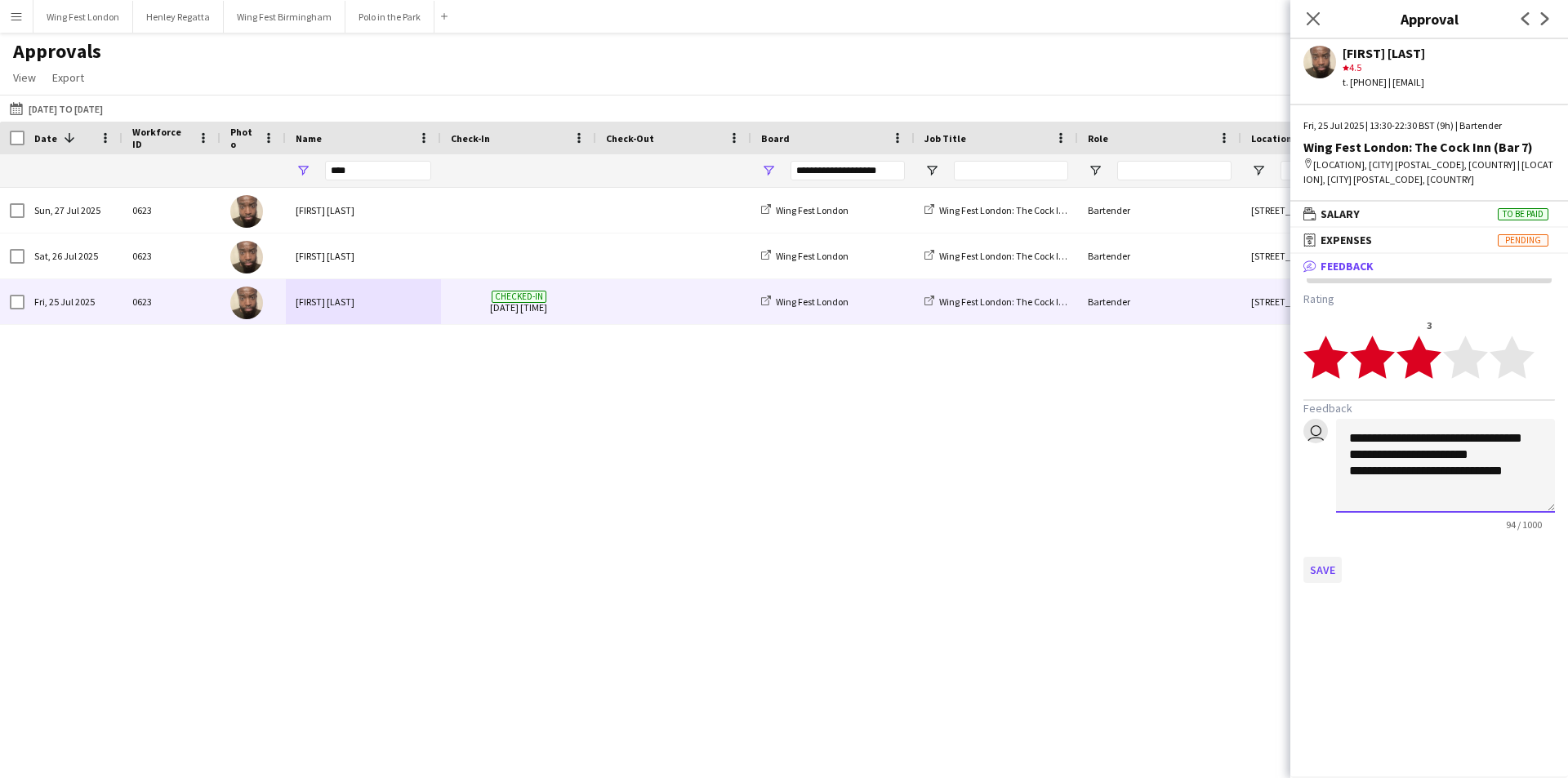 type on "**********" 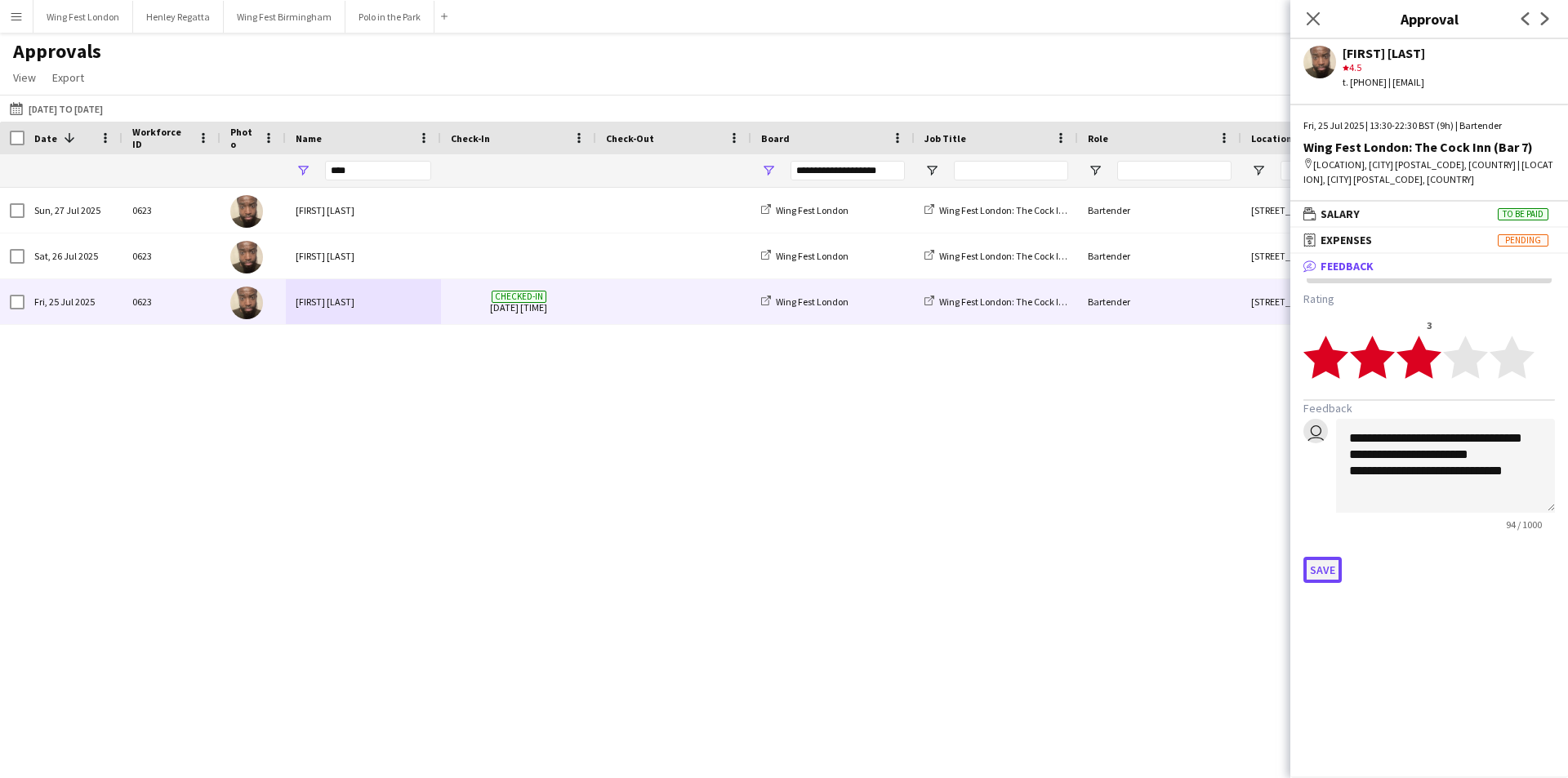 click on "Save" at bounding box center [1322, 570] 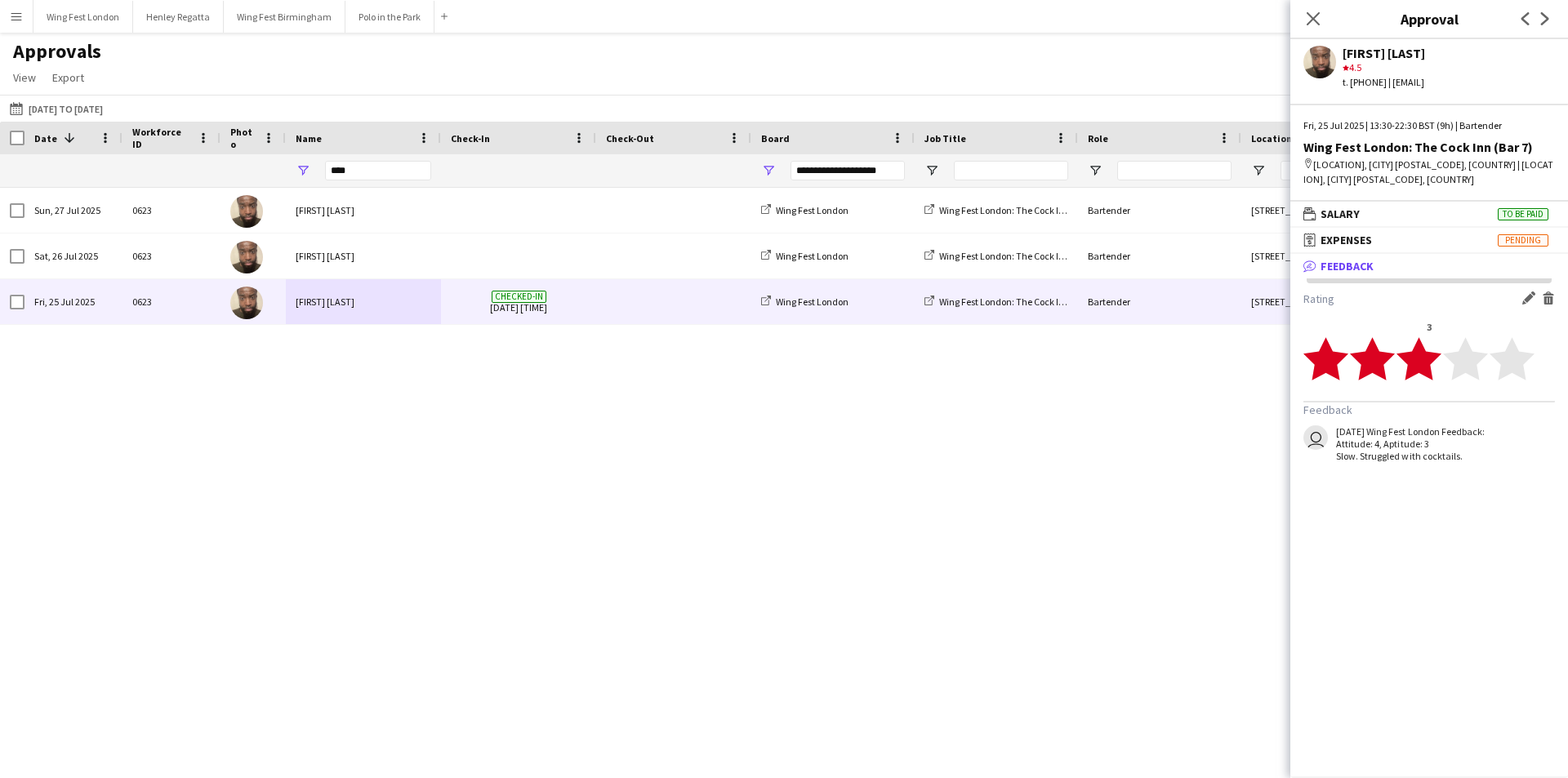 drag, startPoint x: 1472, startPoint y: 457, endPoint x: 1337, endPoint y: 433, distance: 137.1167 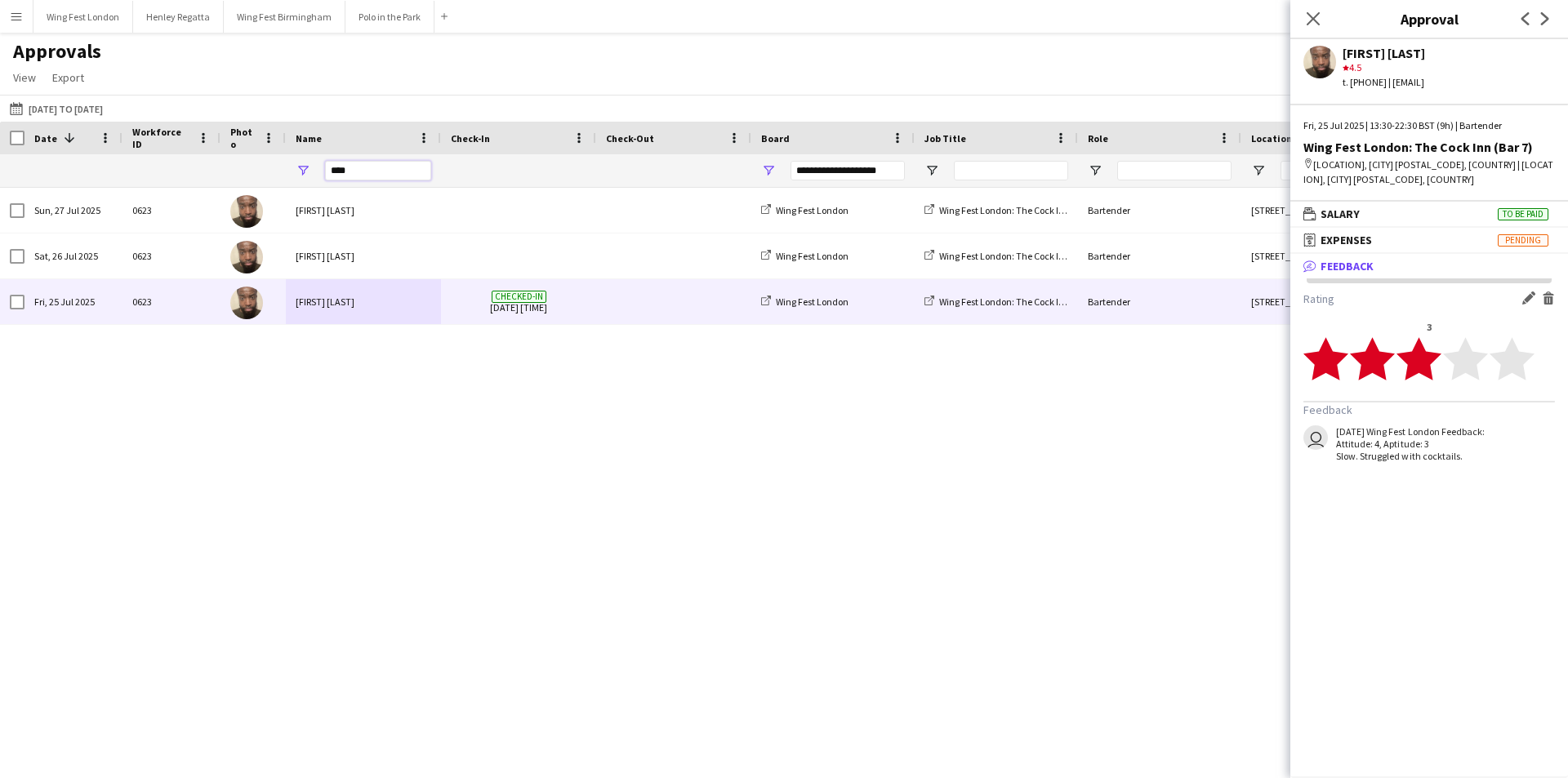 click on "****" at bounding box center [378, 171] 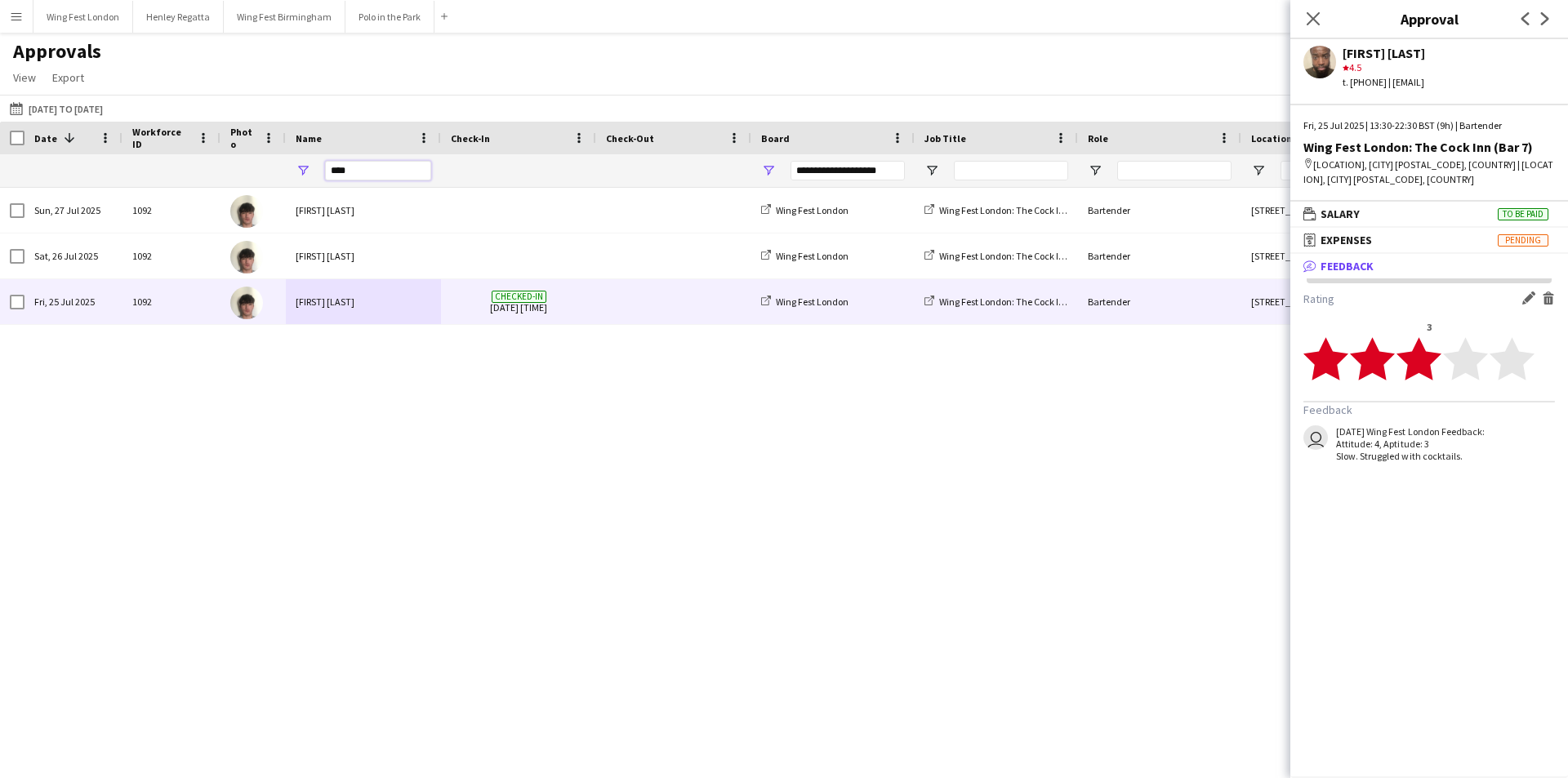 type on "****" 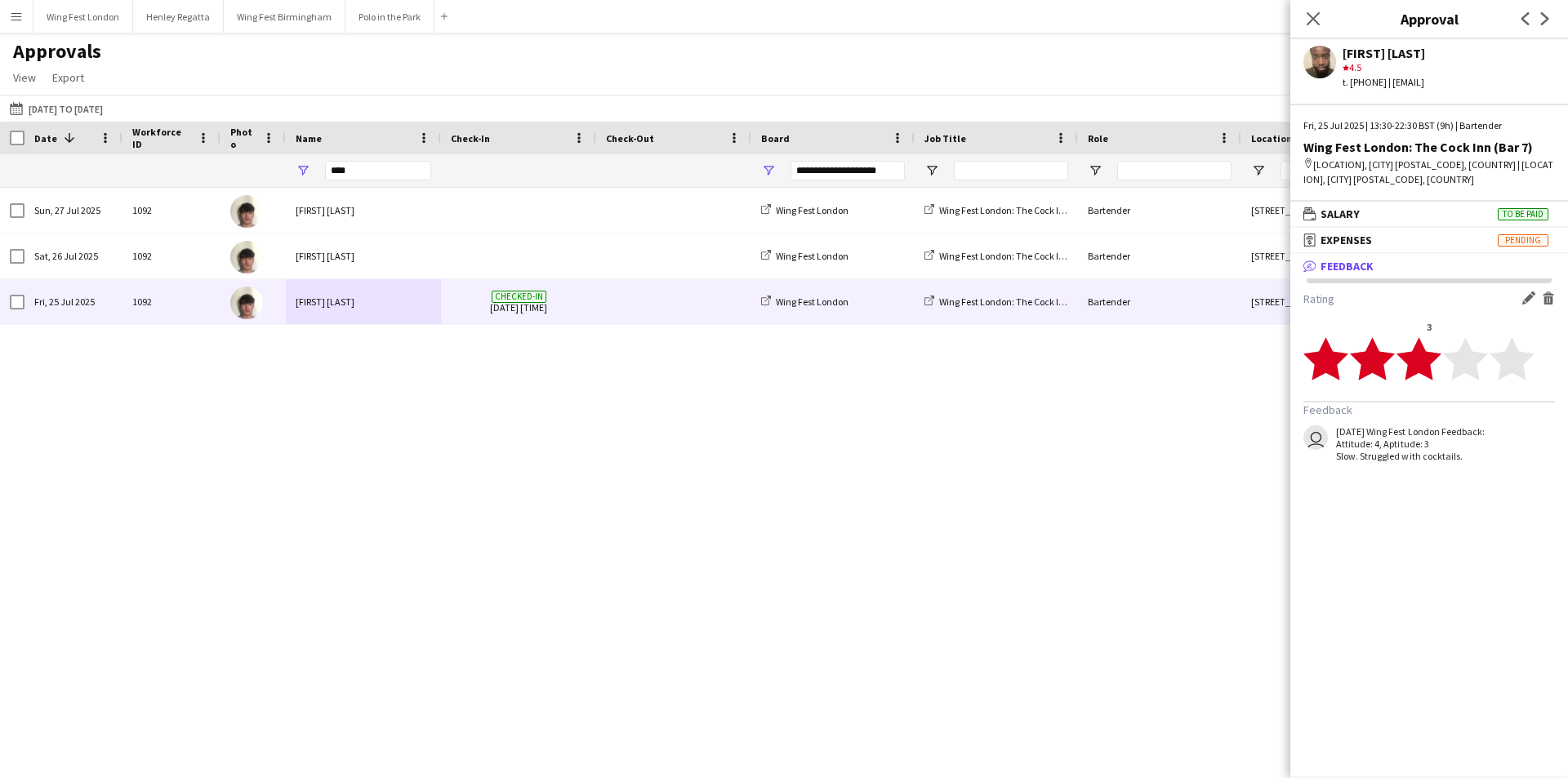 click on "[FIRST] [LAST]" at bounding box center (363, 301) 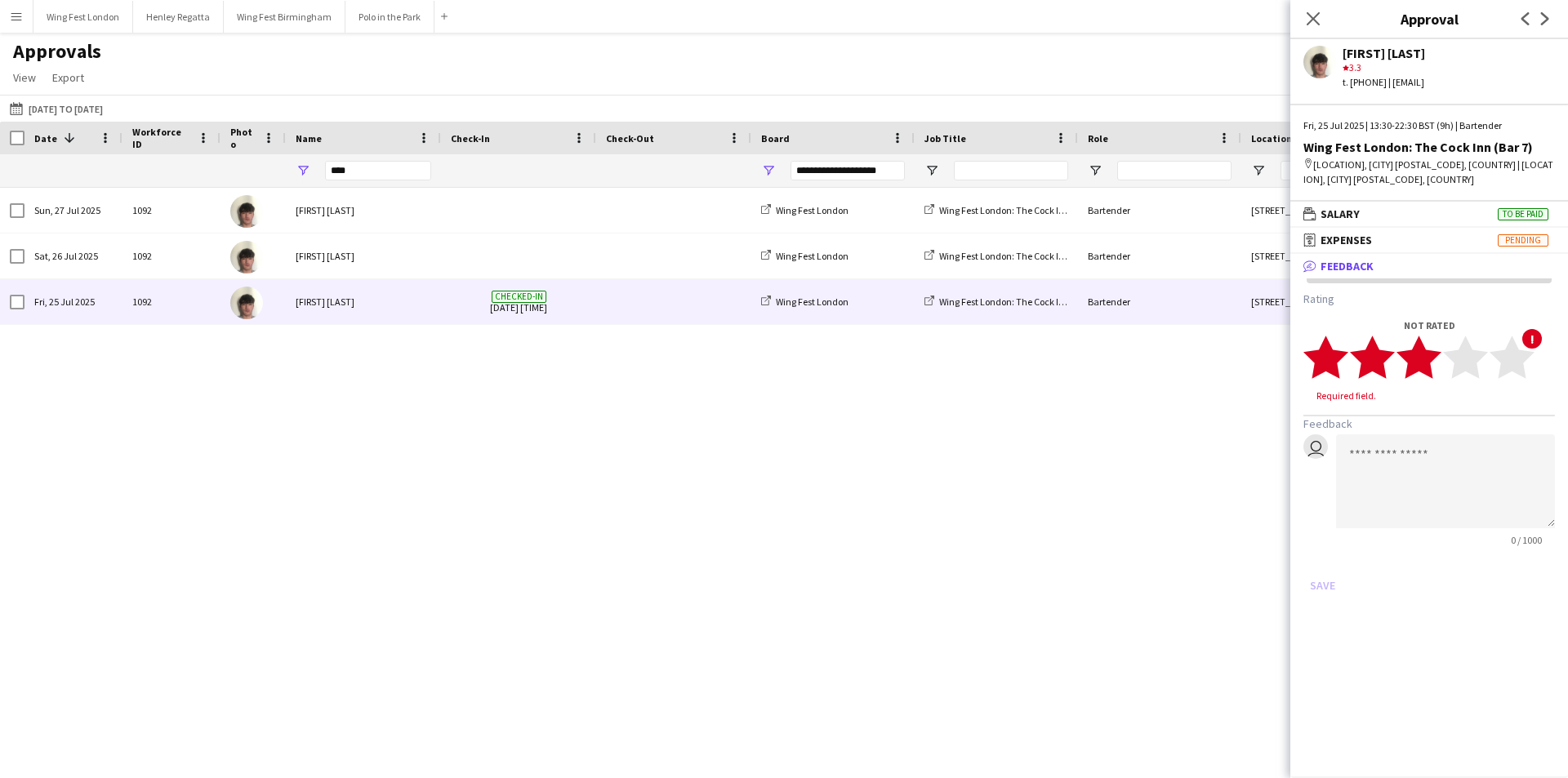 click 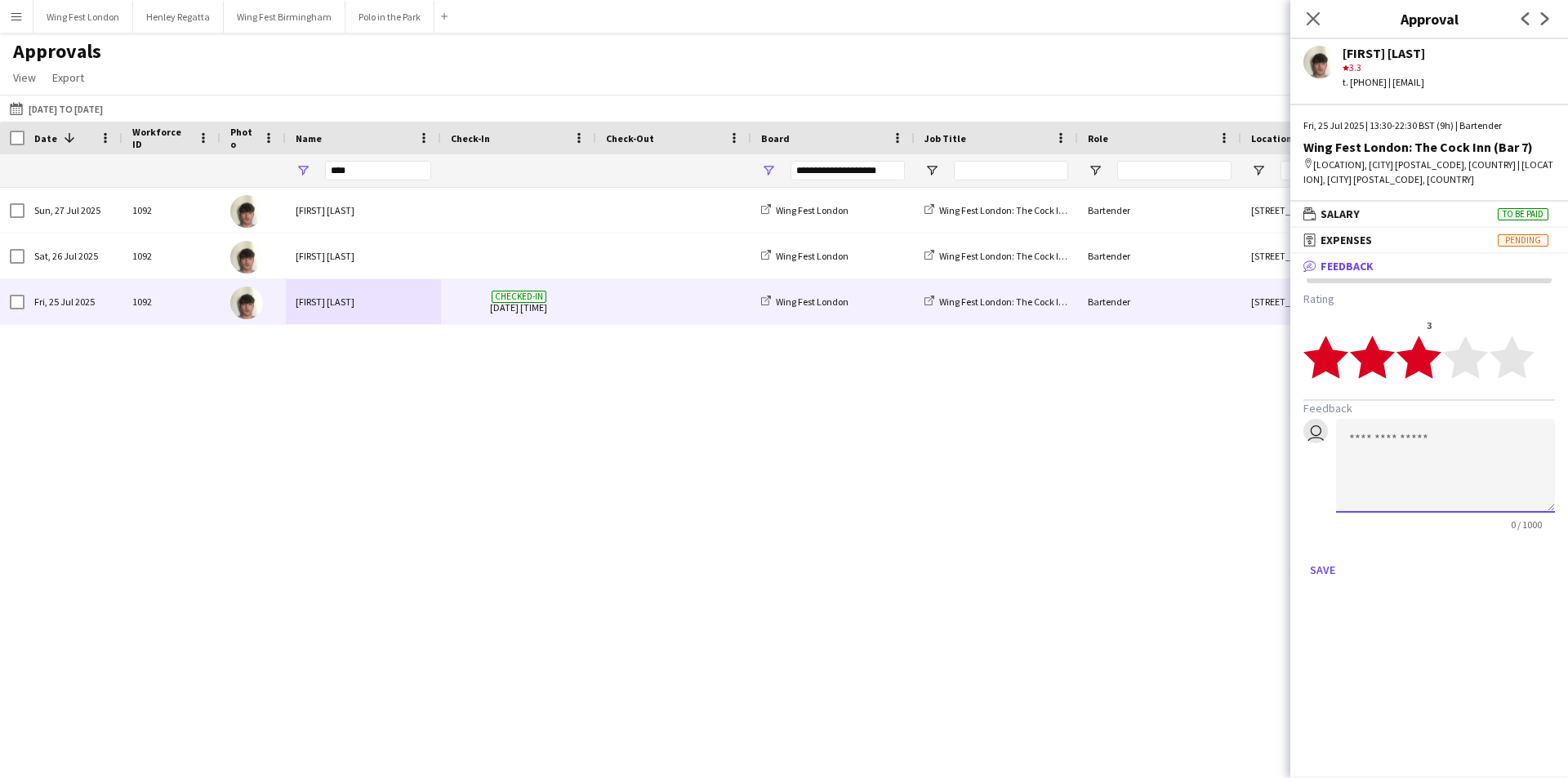 click 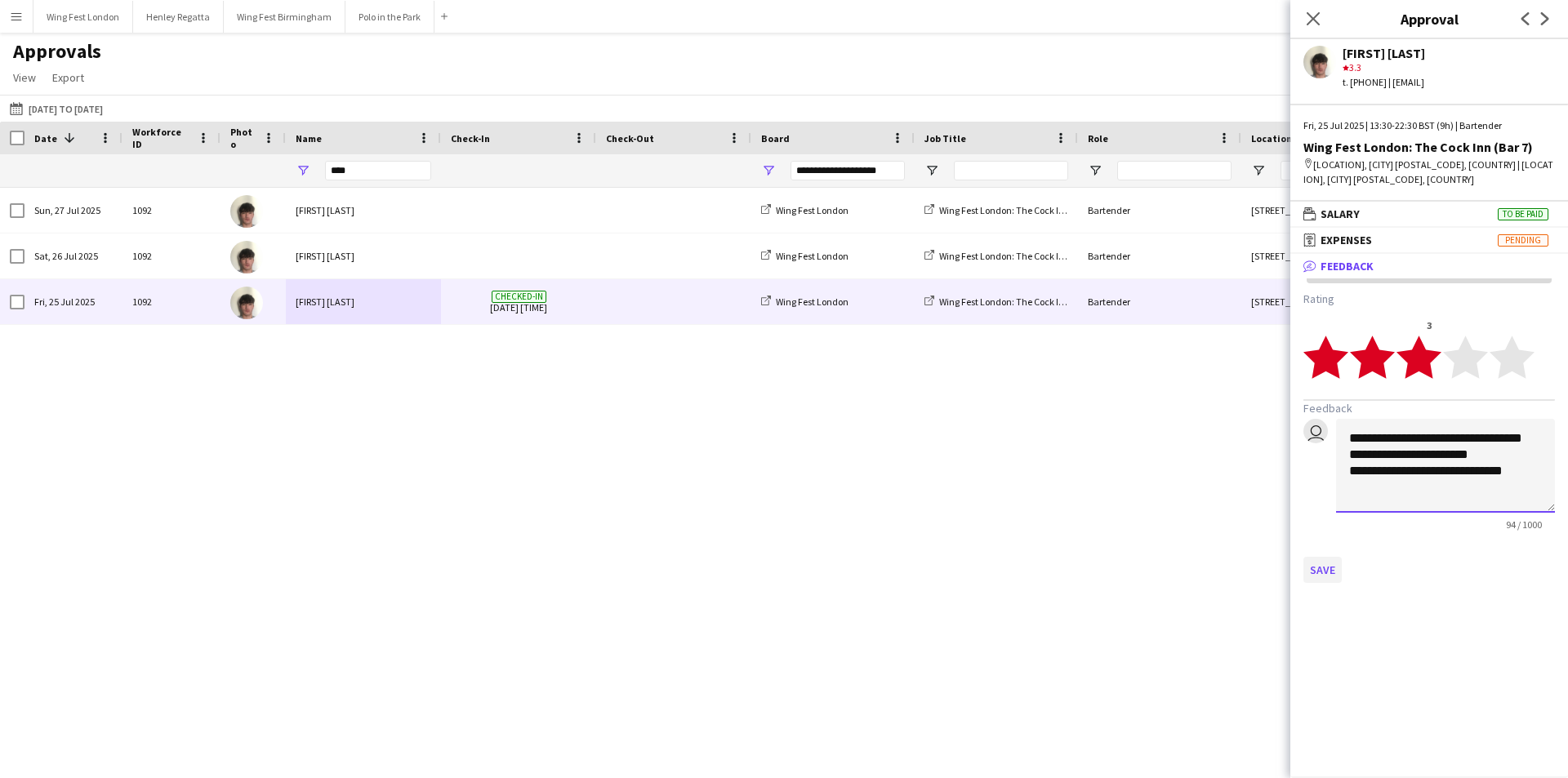 type on "**********" 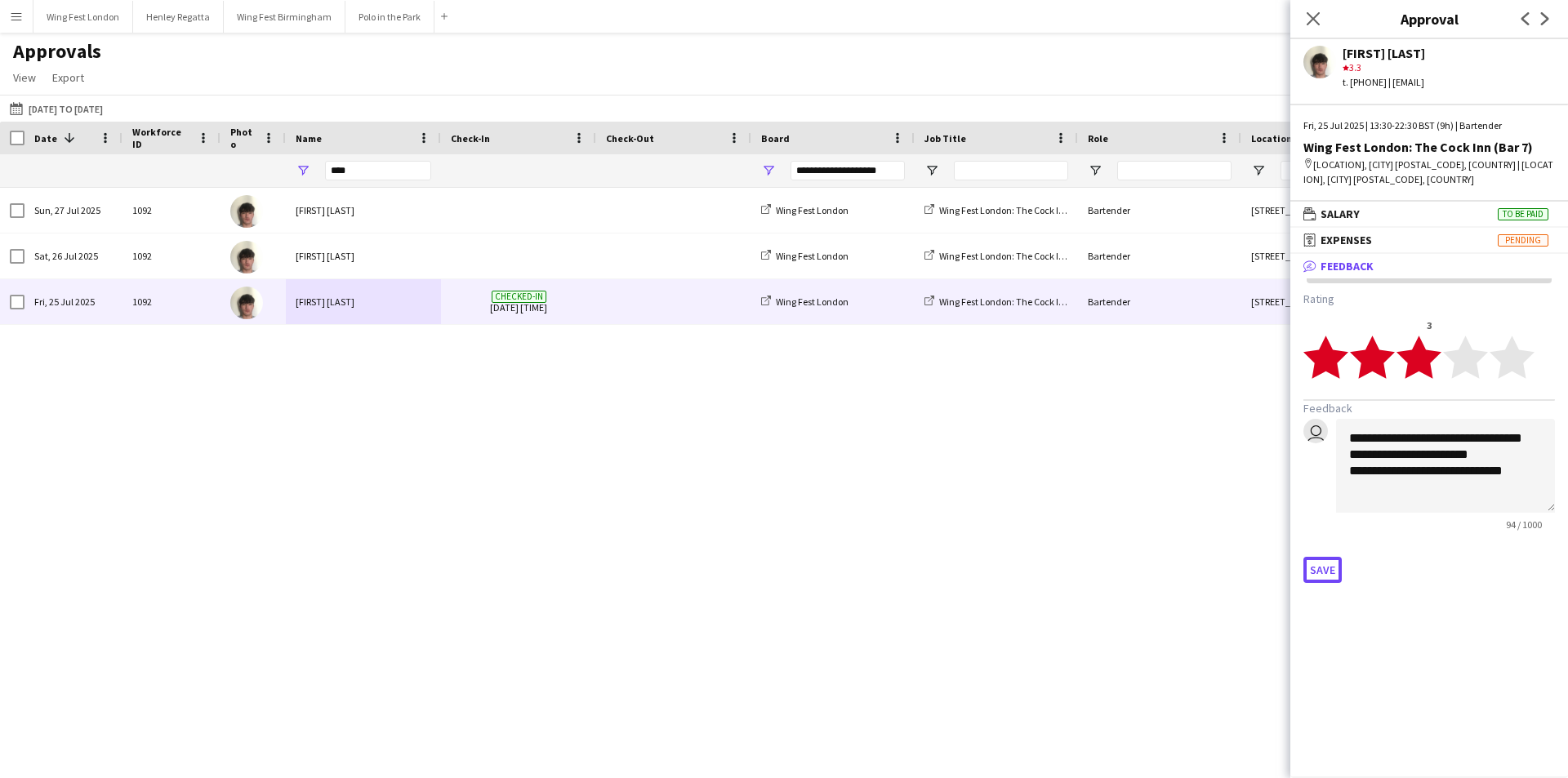 click on "Save" at bounding box center [1322, 570] 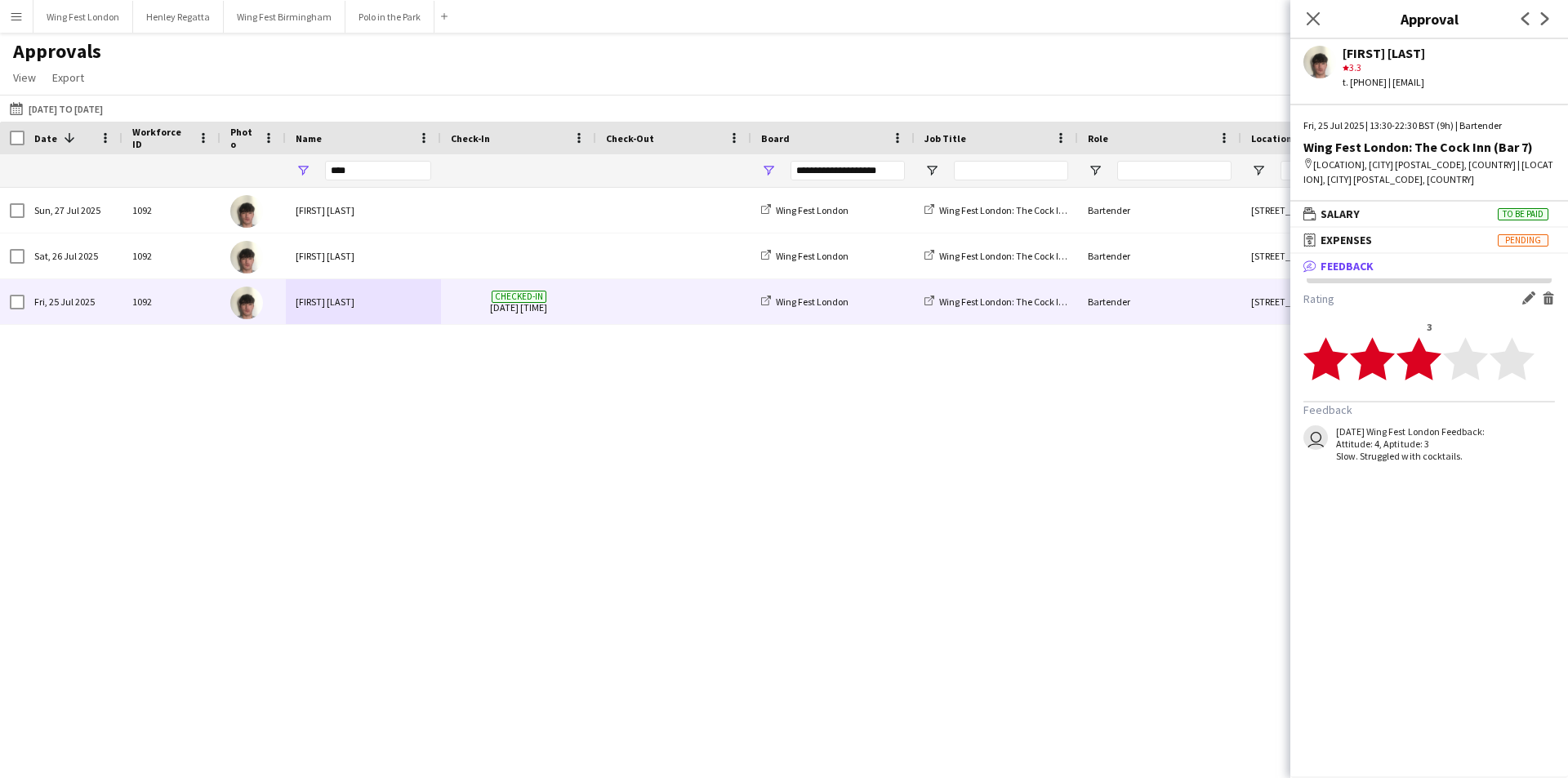click on "****" at bounding box center [378, 171] 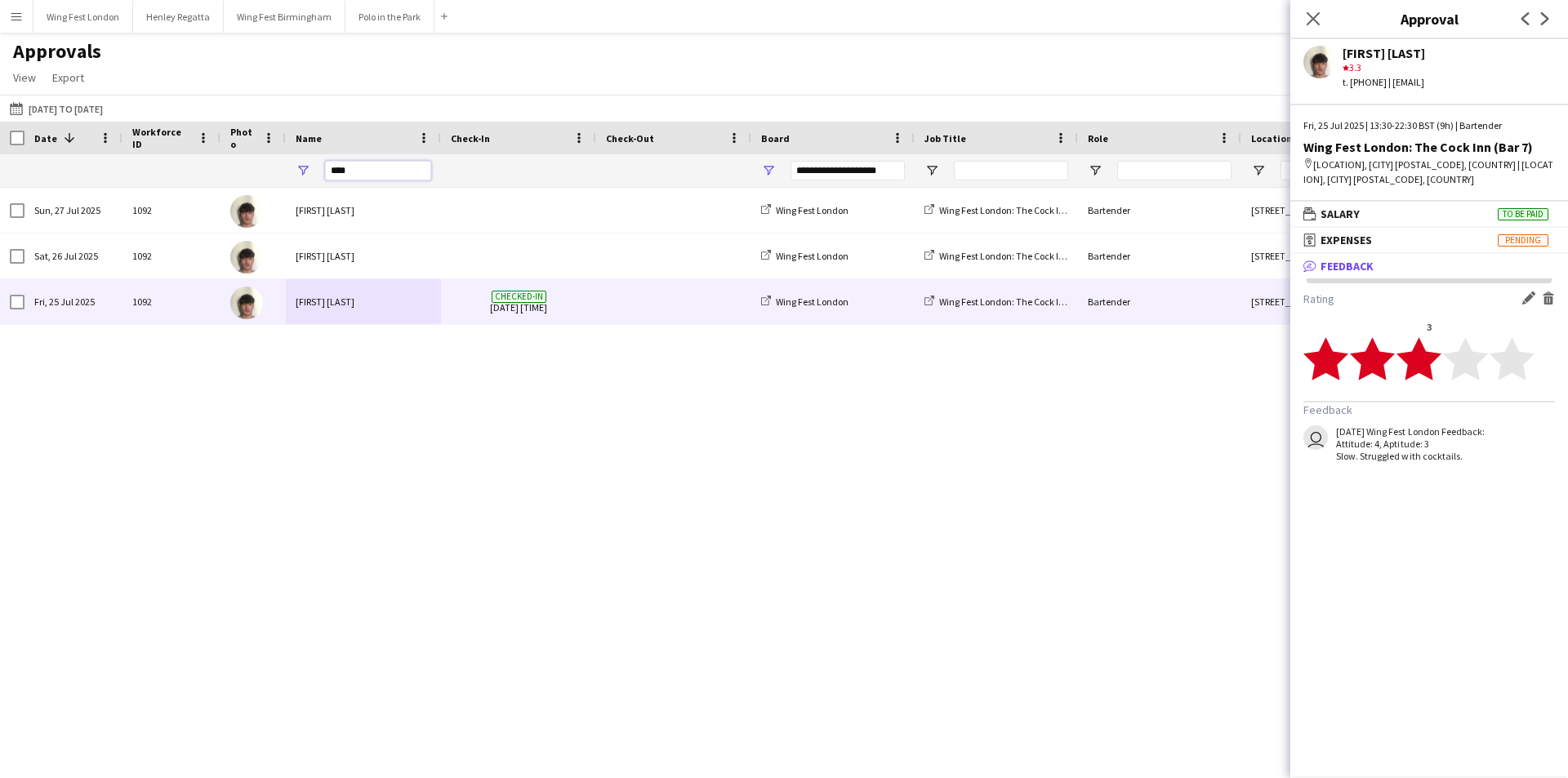 click on "****" at bounding box center [378, 171] 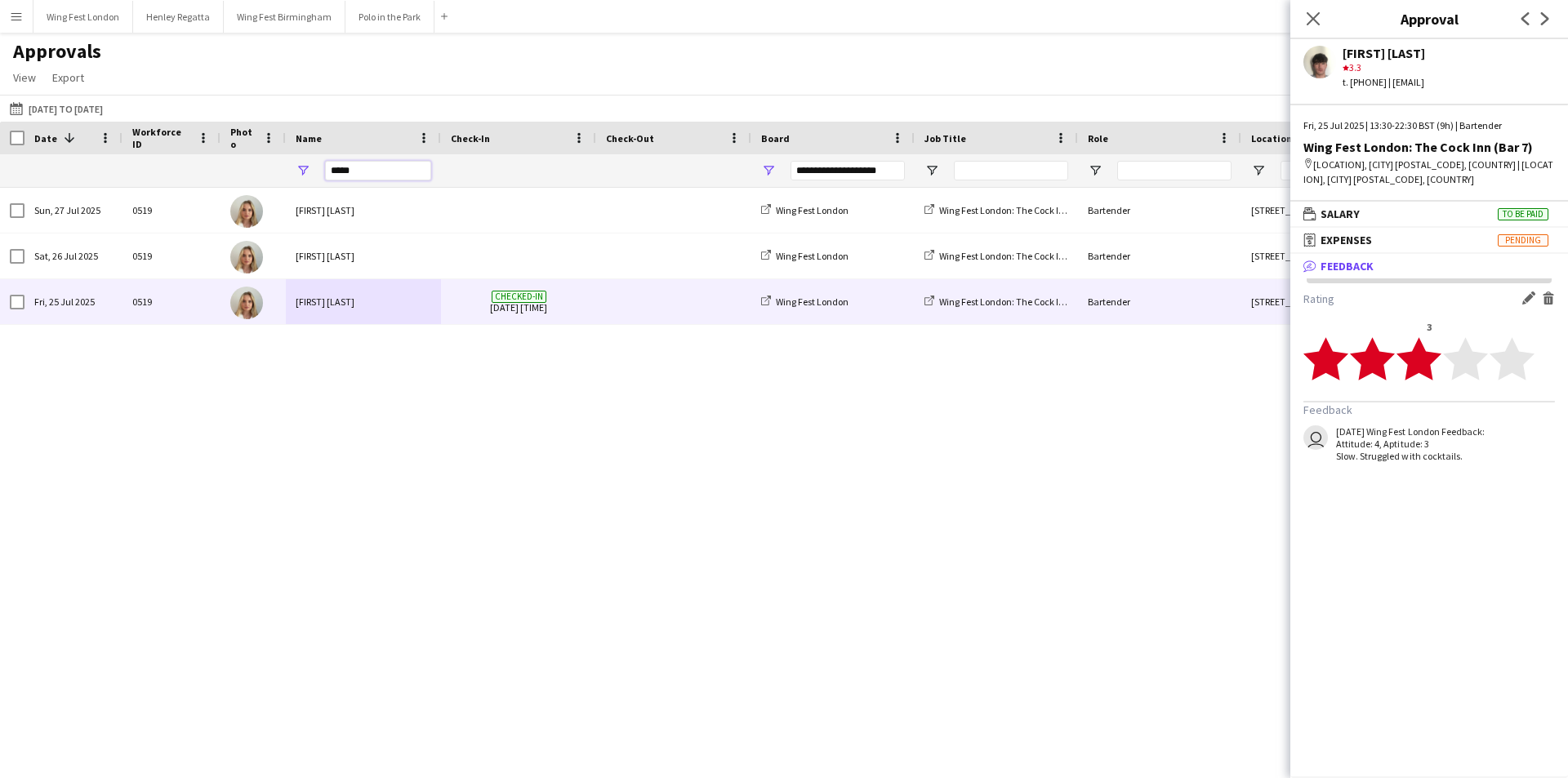 type on "*****" 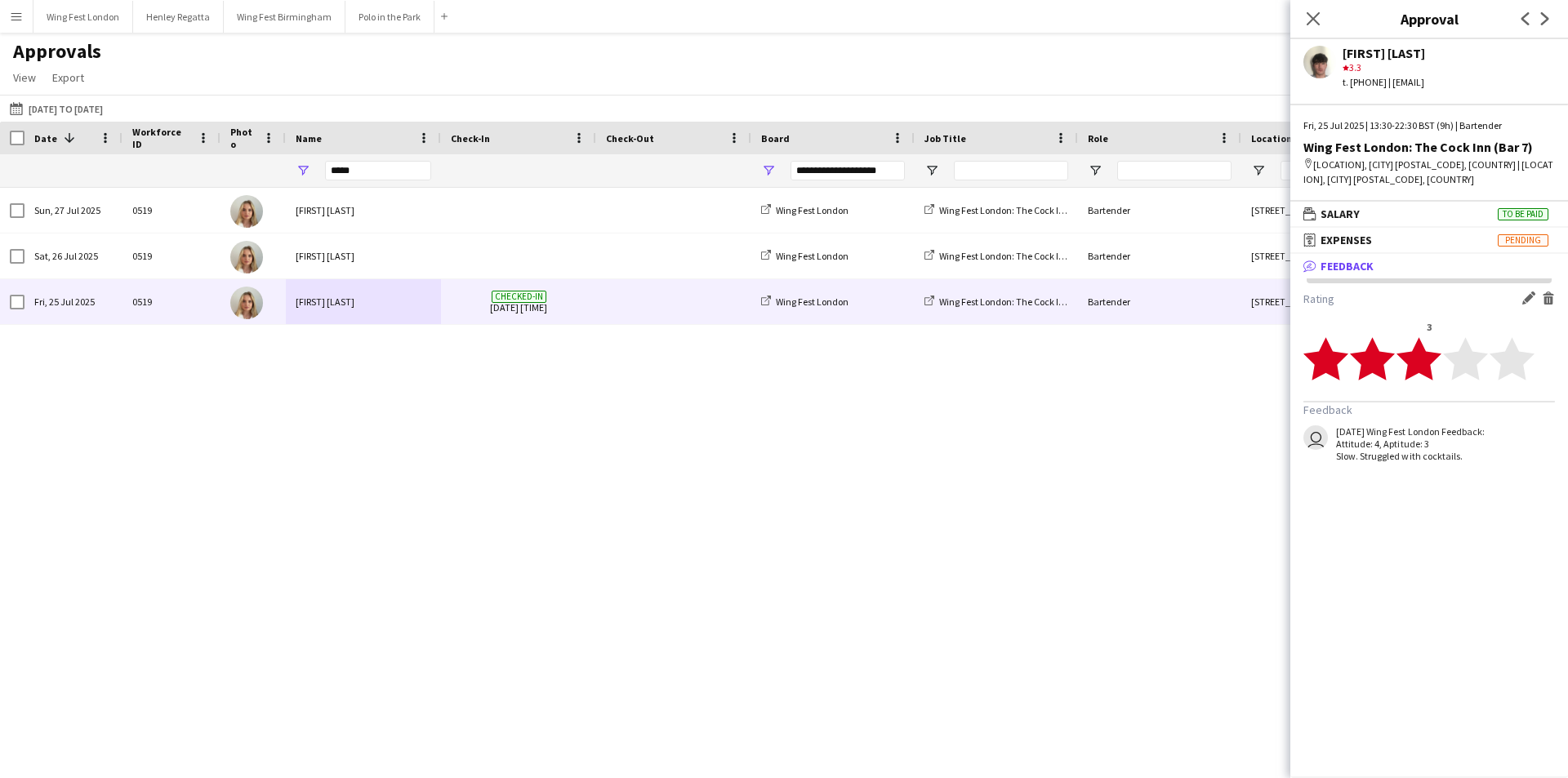 click on "[FIRST] [LAST]" at bounding box center [363, 301] 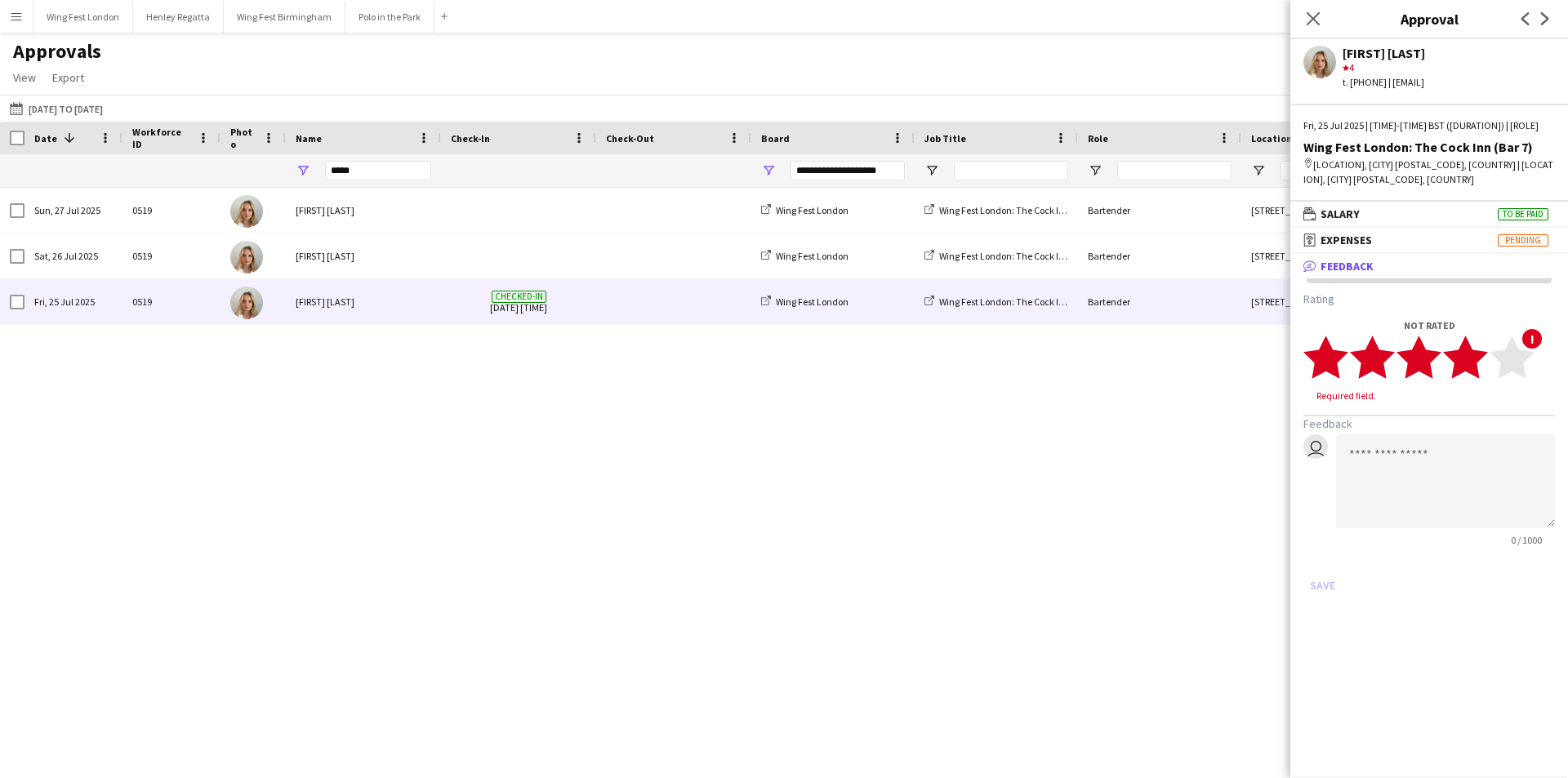 drag, startPoint x: 1475, startPoint y: 353, endPoint x: 1477, endPoint y: 368, distance: 15.132746 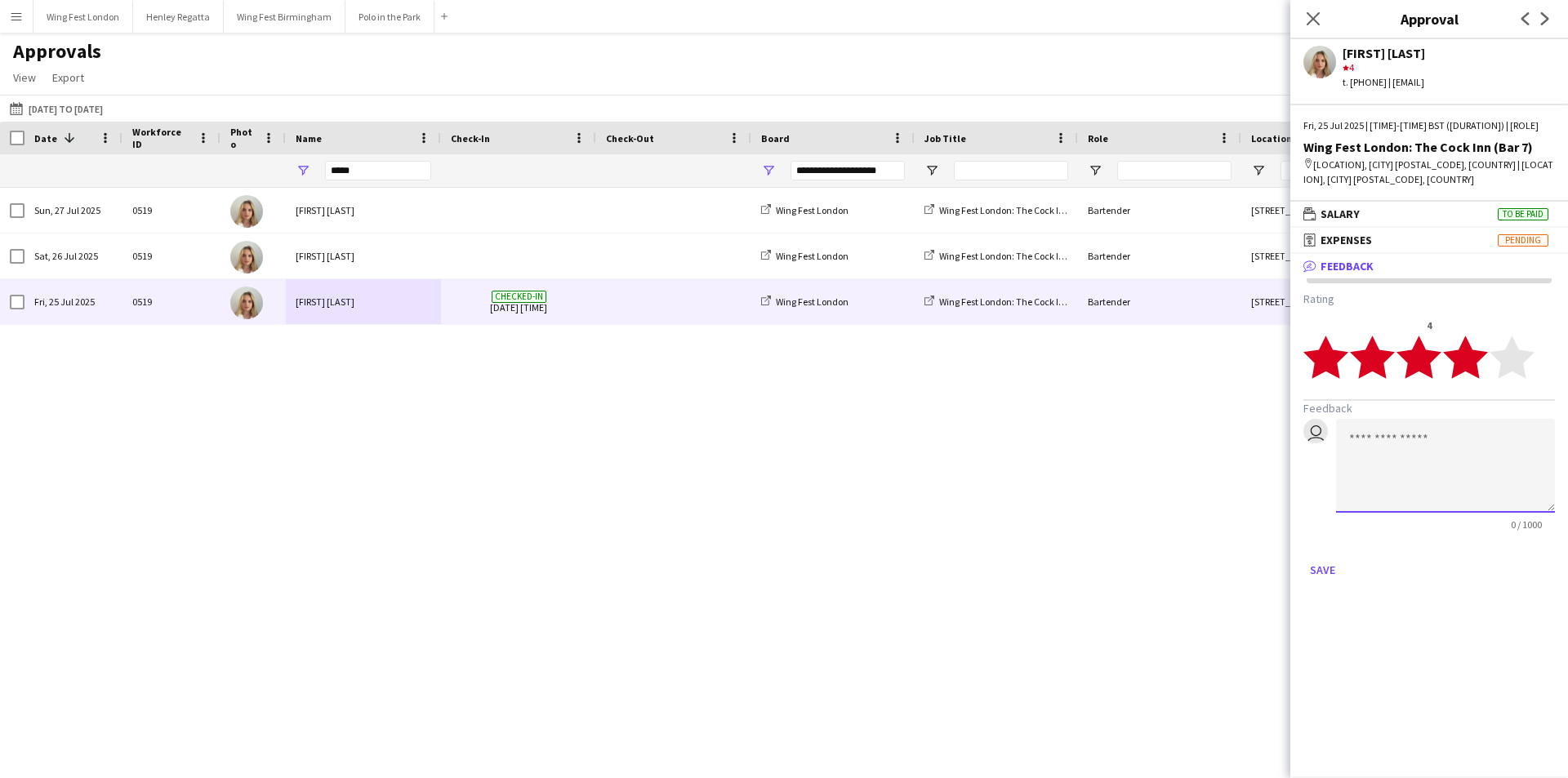 click 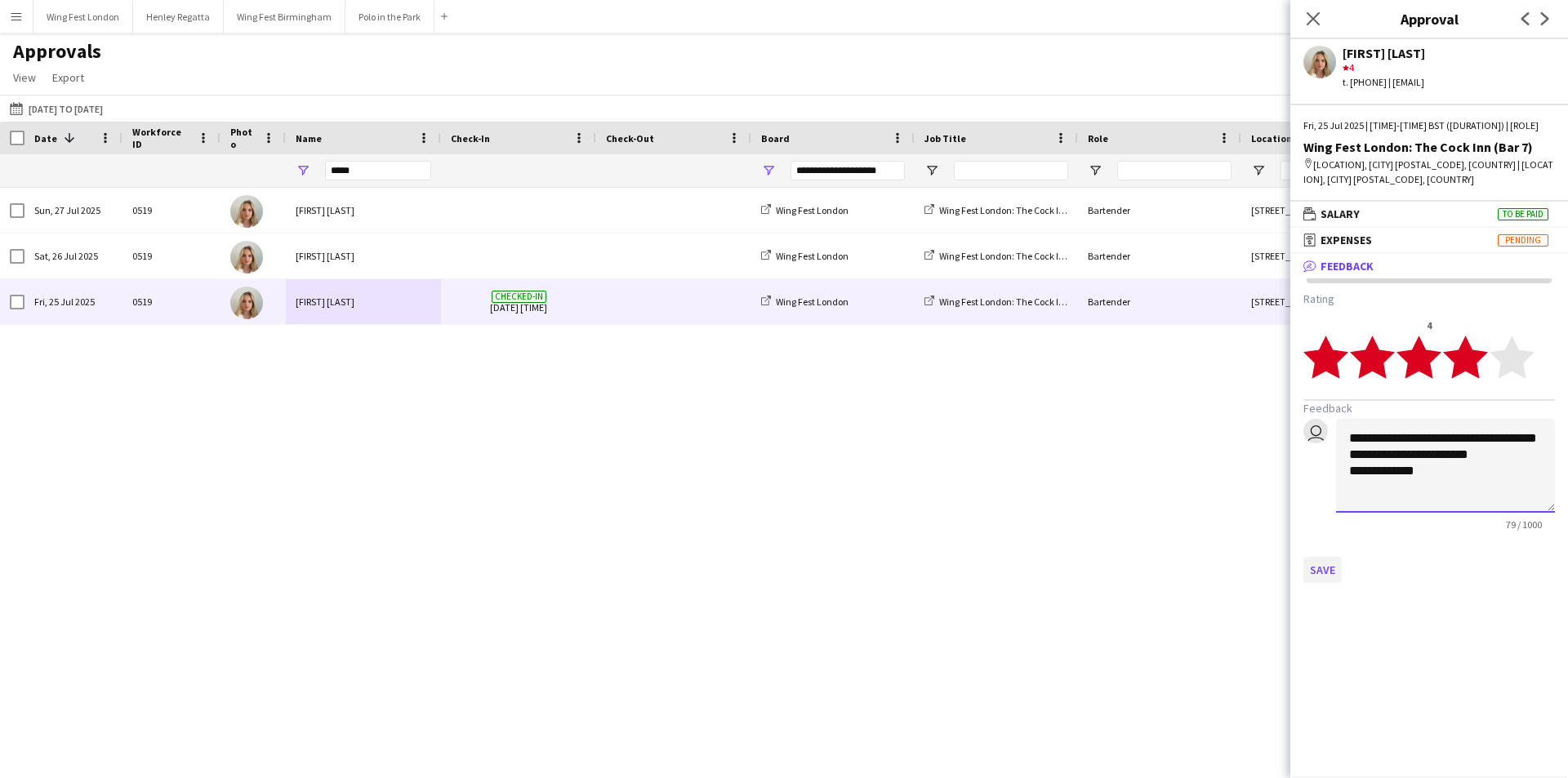 type on "**********" 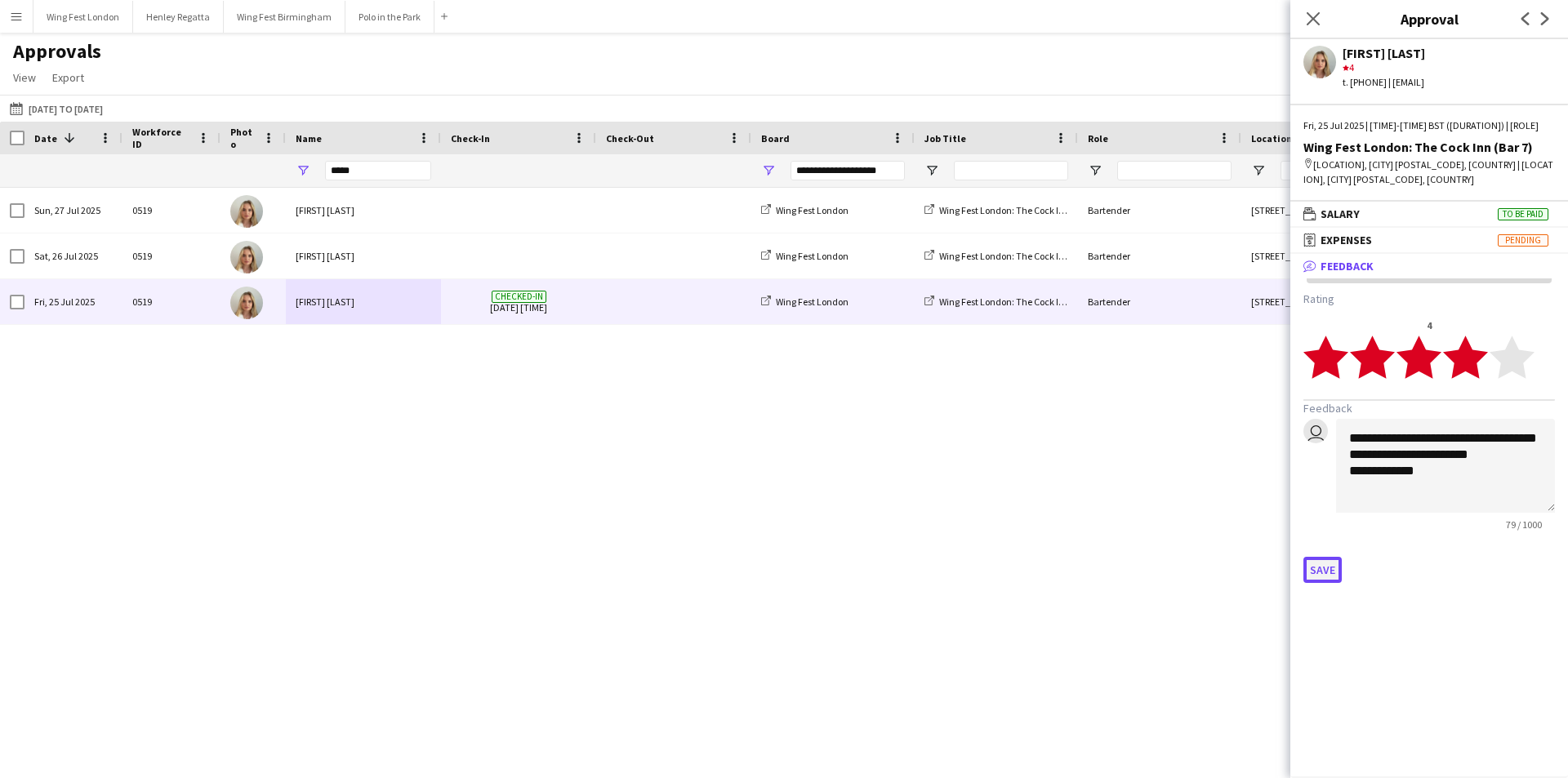 click on "Save" at bounding box center [1322, 570] 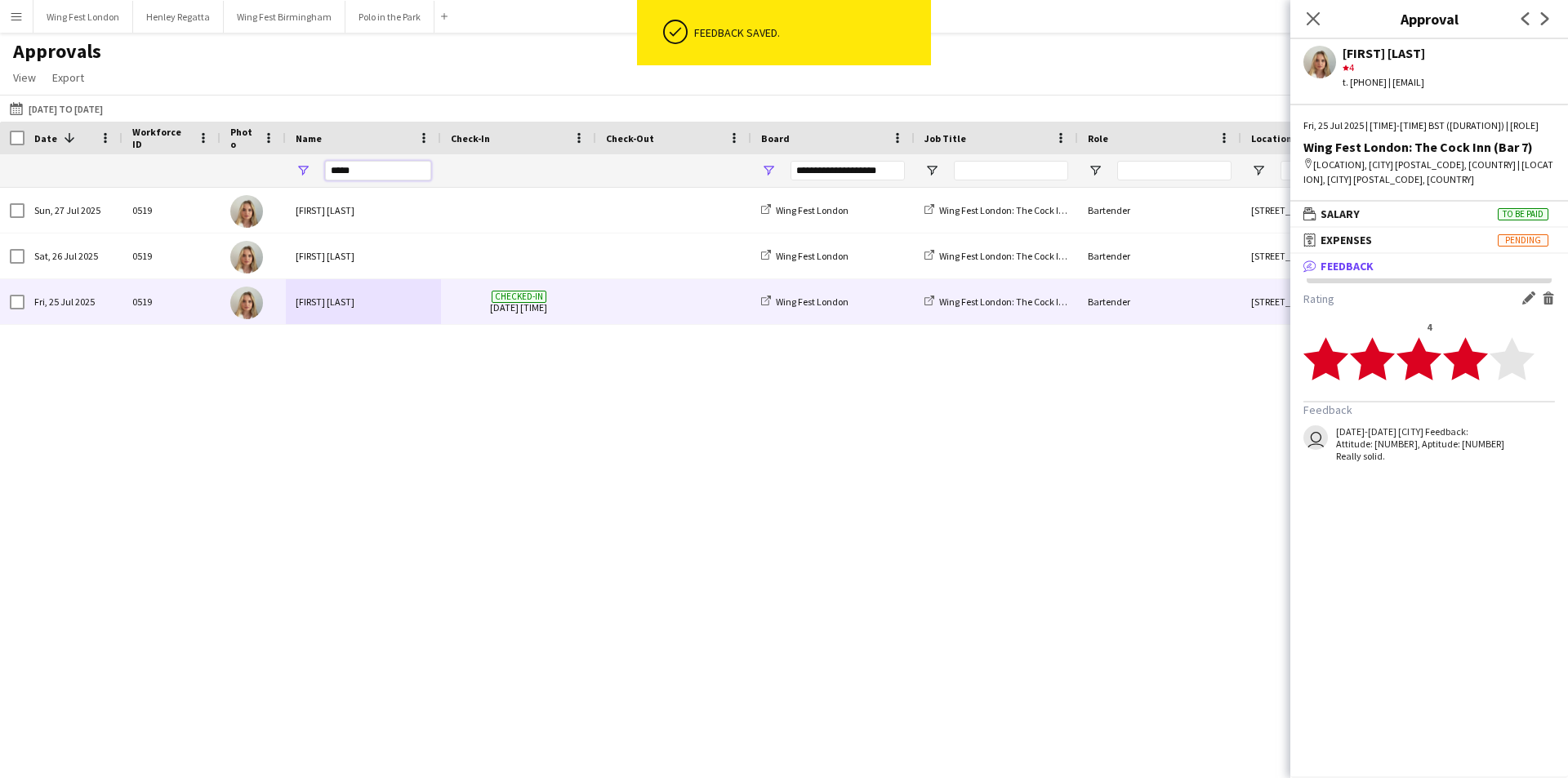 click on "*****" at bounding box center (378, 171) 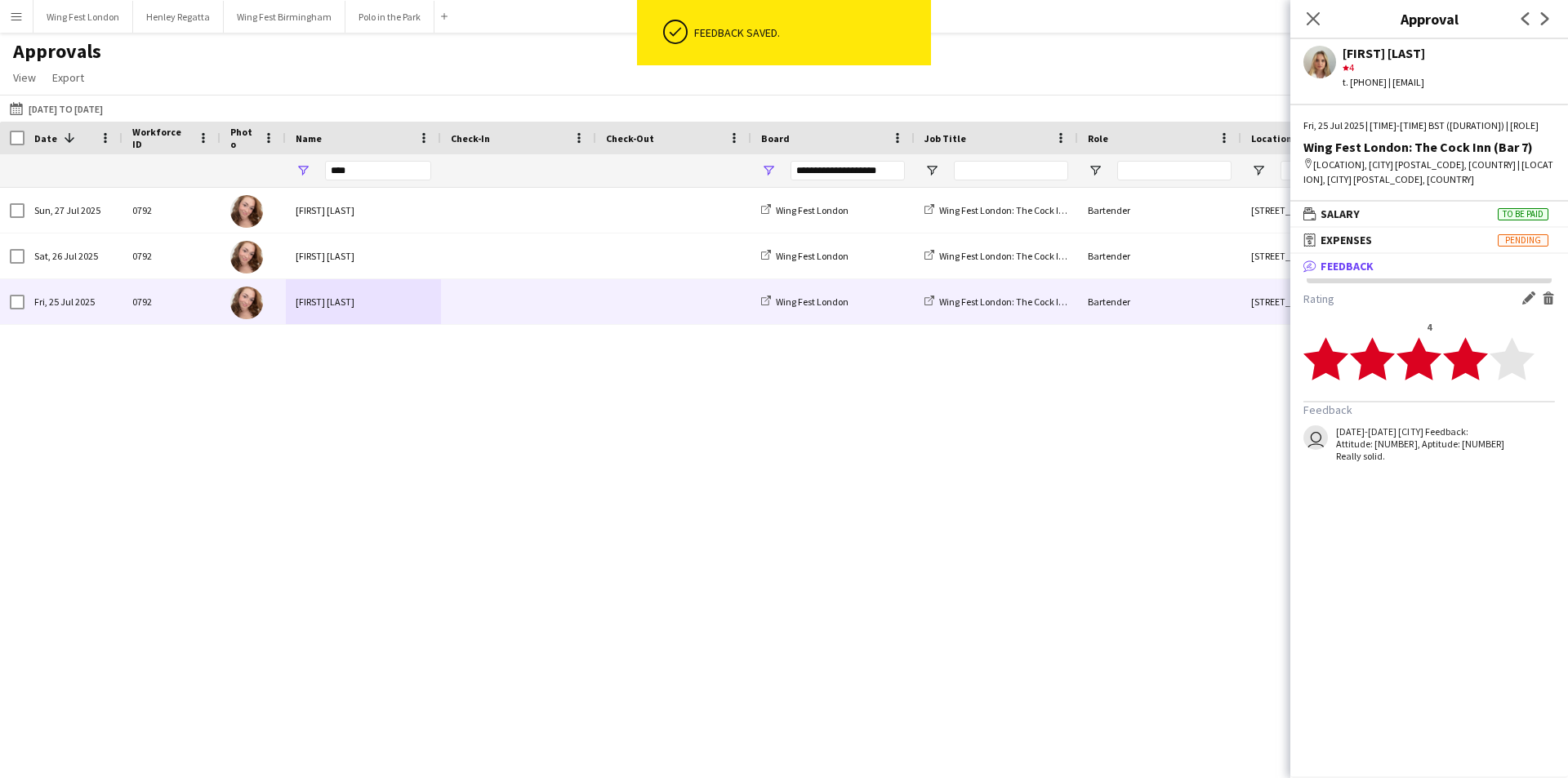 click on "[FIRST] [LAST]" at bounding box center (363, 301) 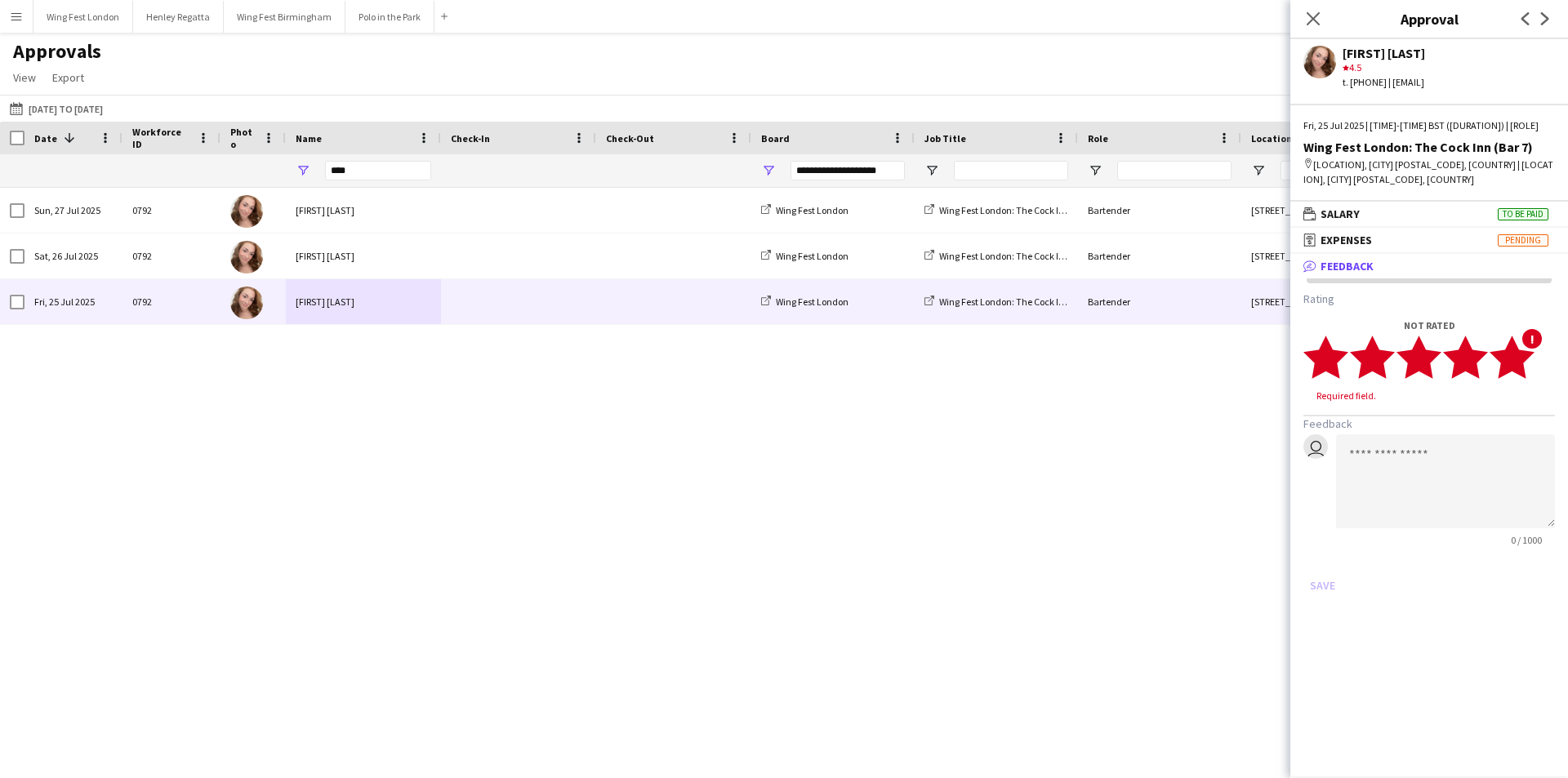 click 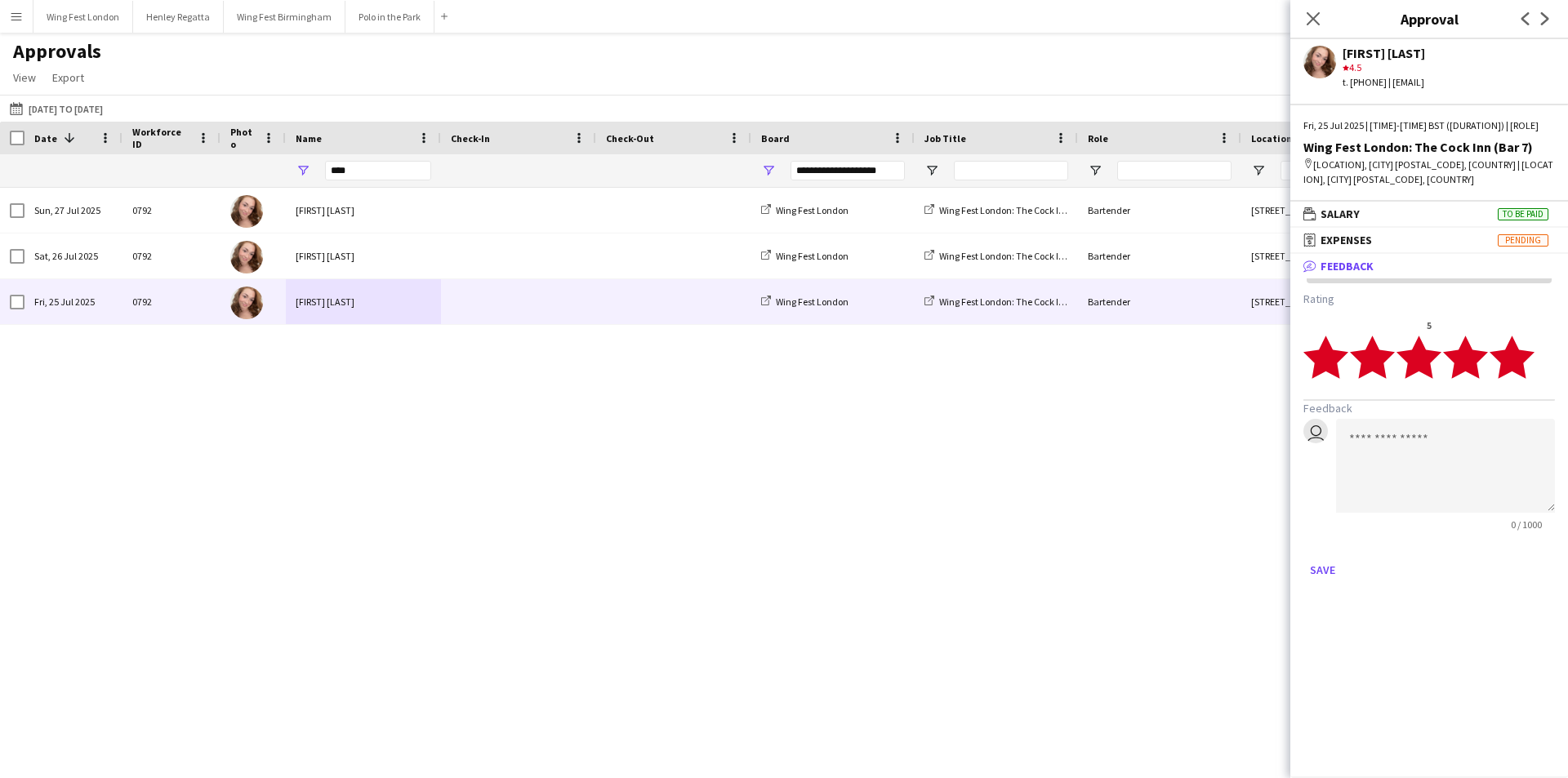 click on "Feedback" at bounding box center (1429, 408) 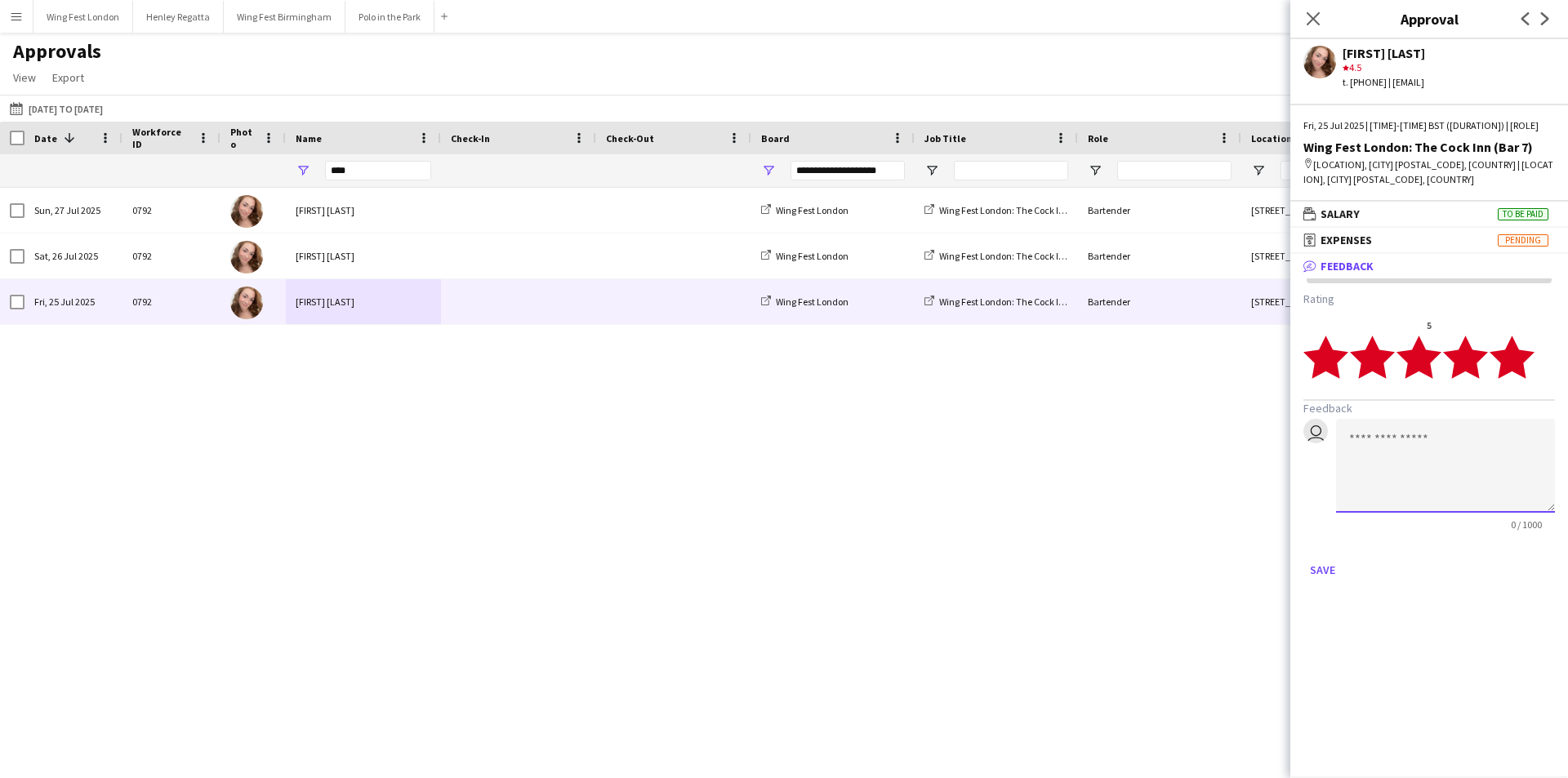 click 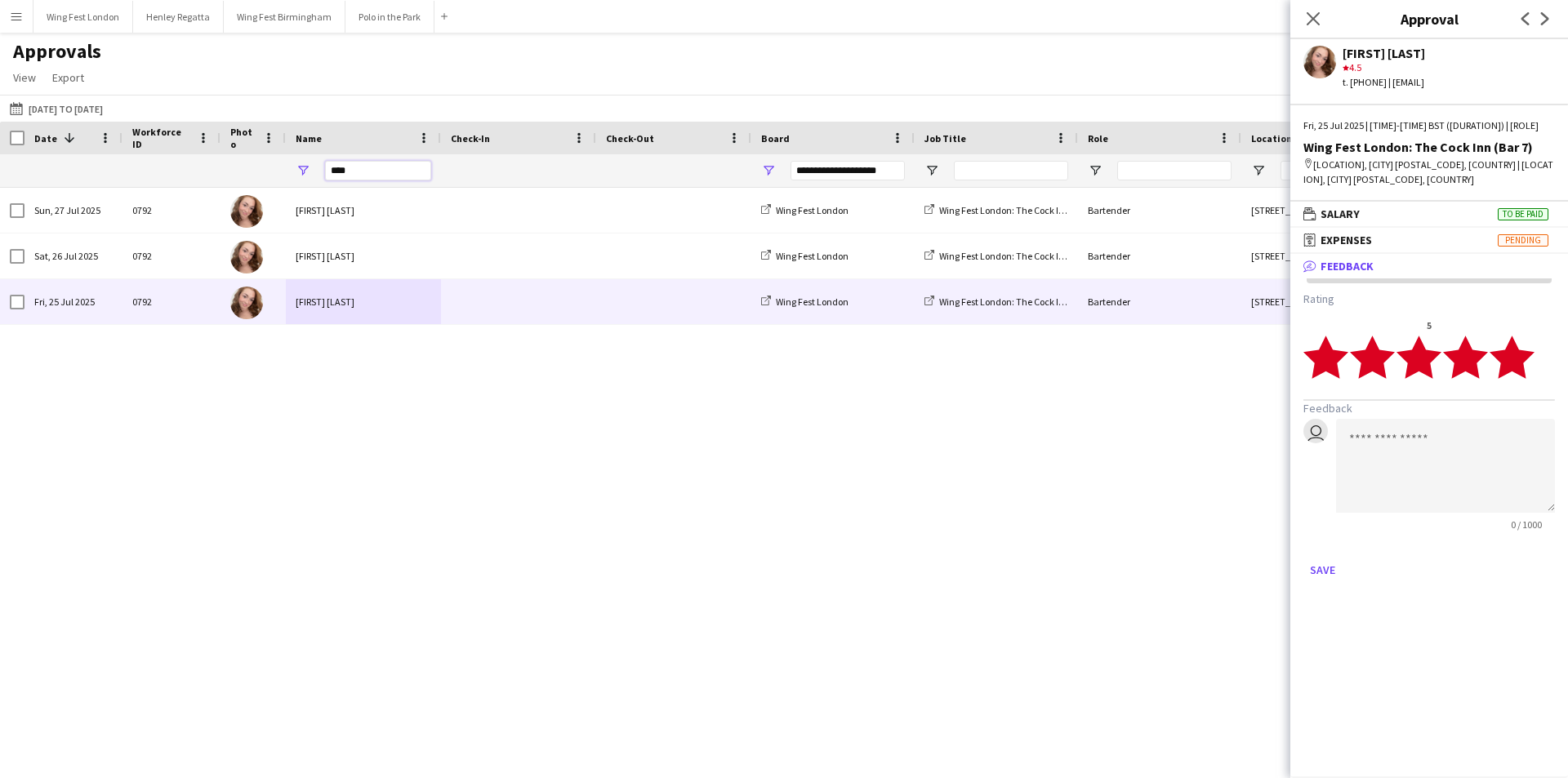 click on "****" at bounding box center (378, 171) 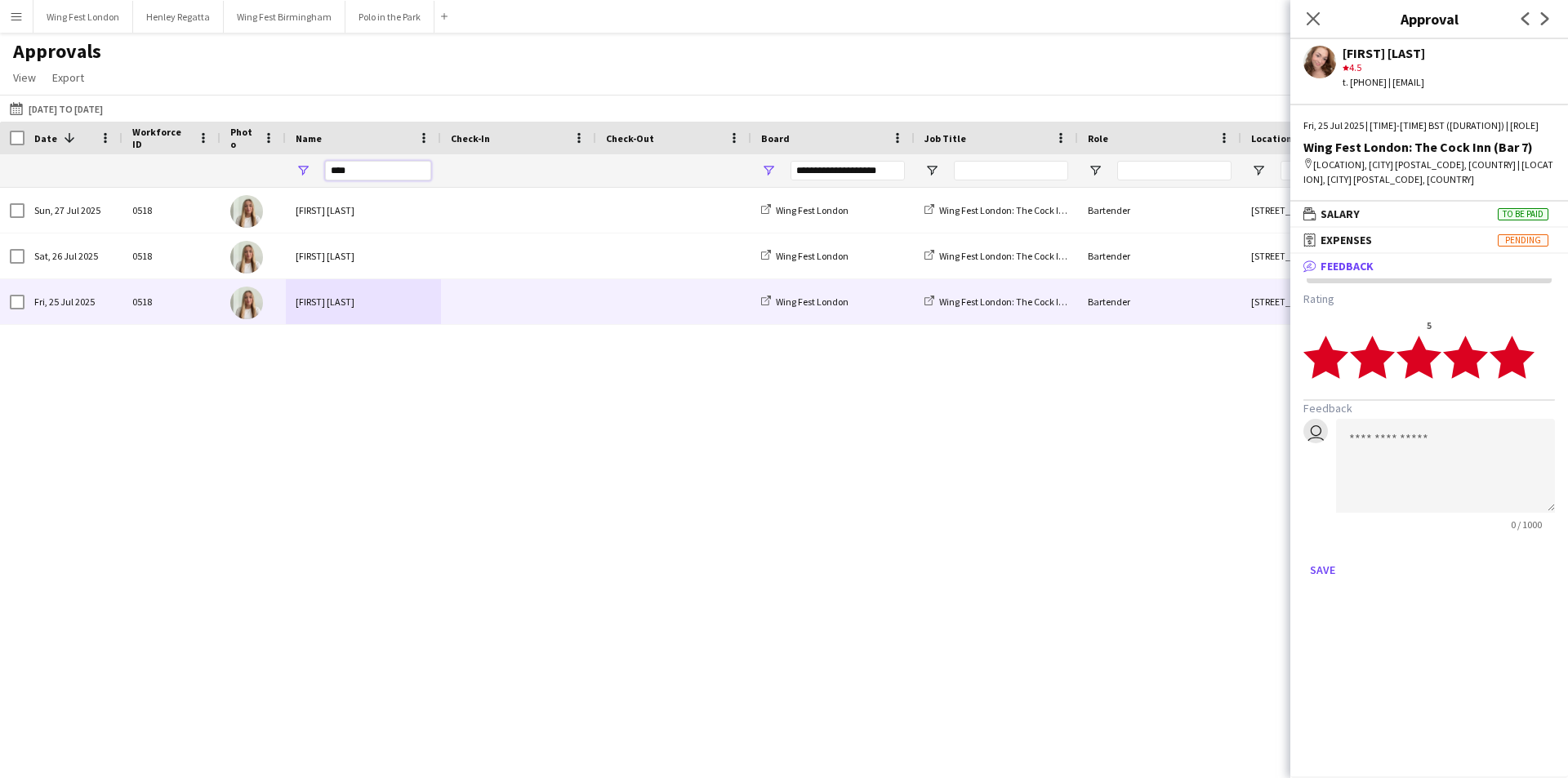 type on "****" 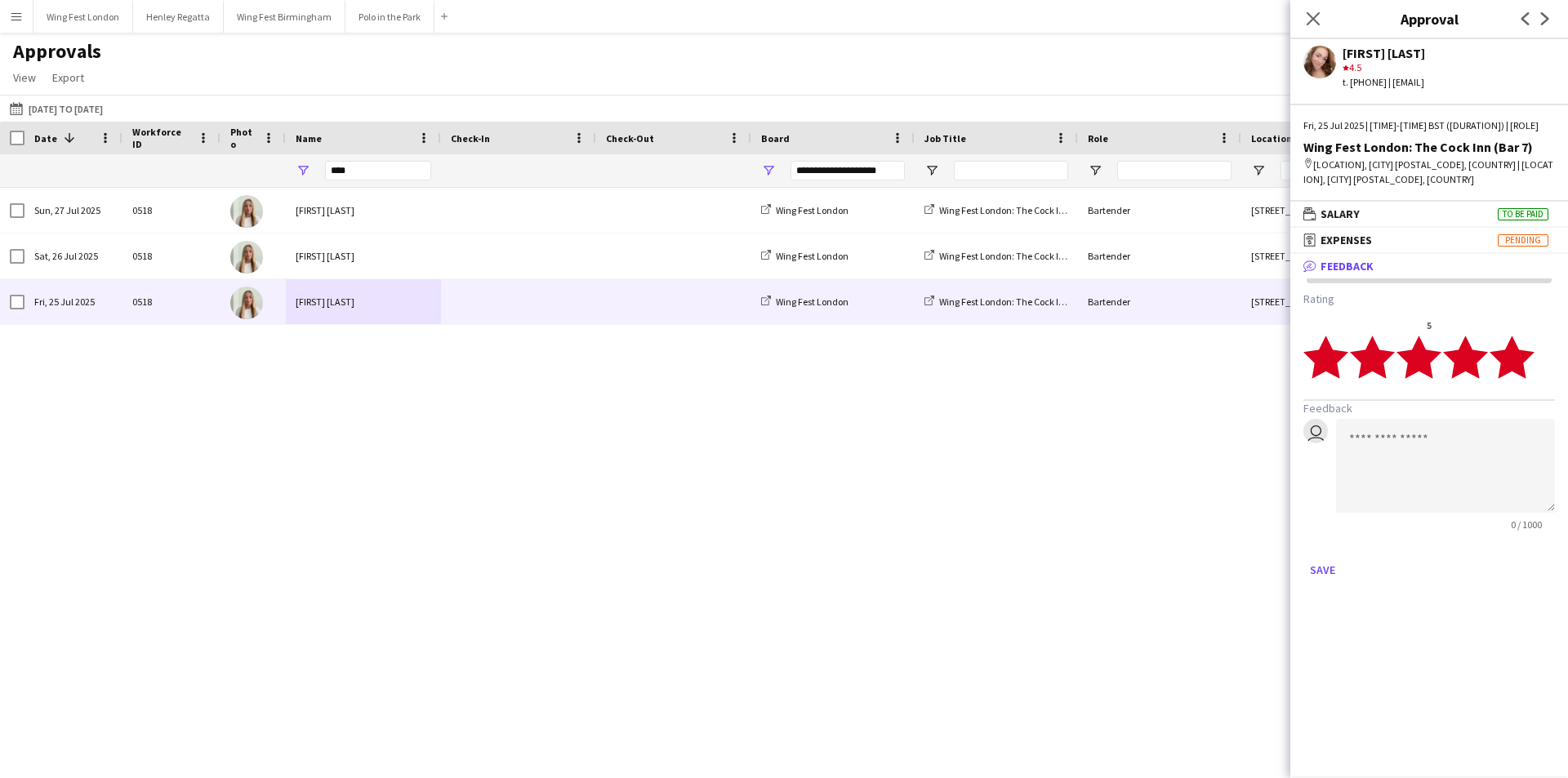 click at bounding box center [519, 301] 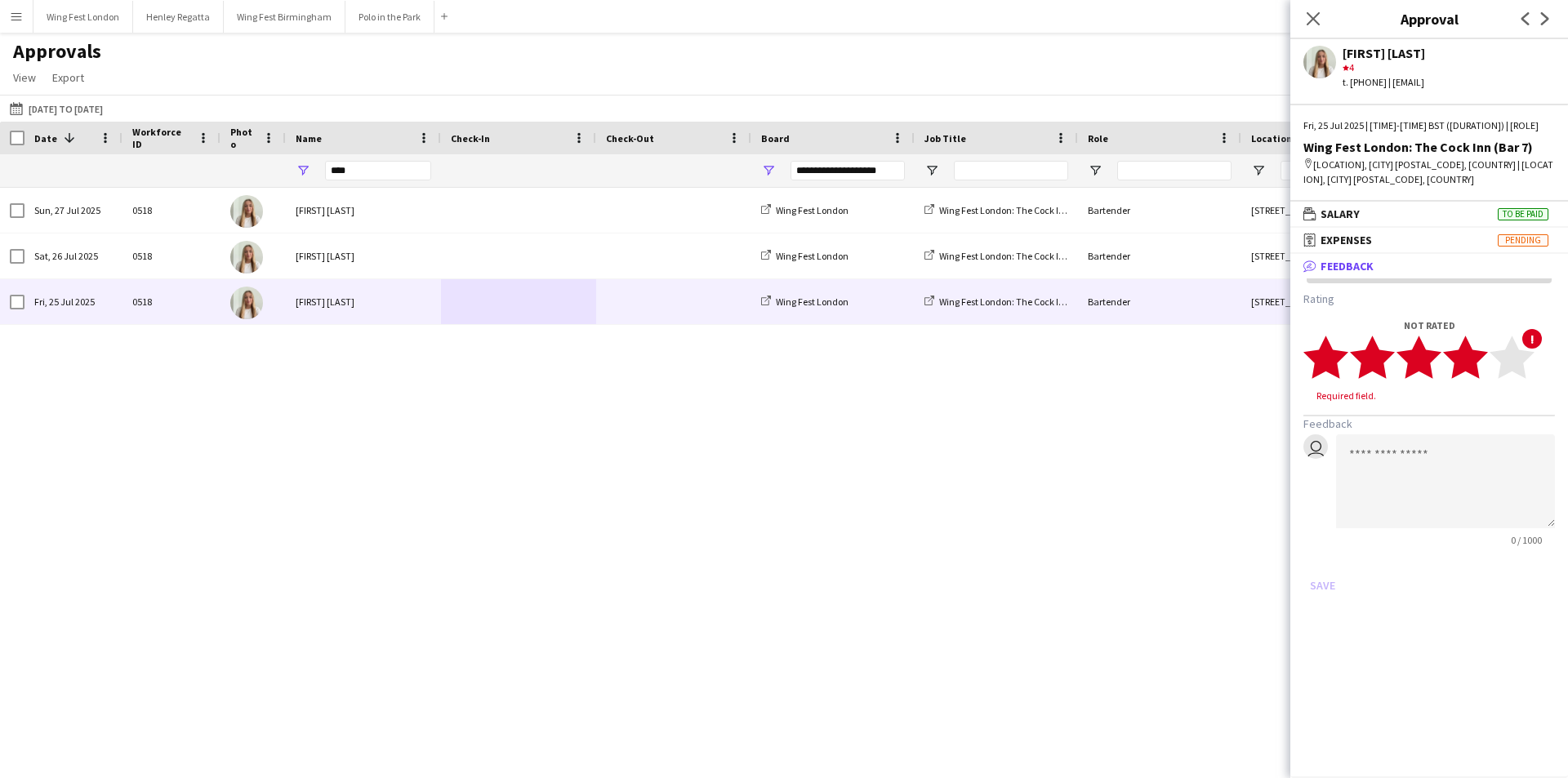 click on "star" 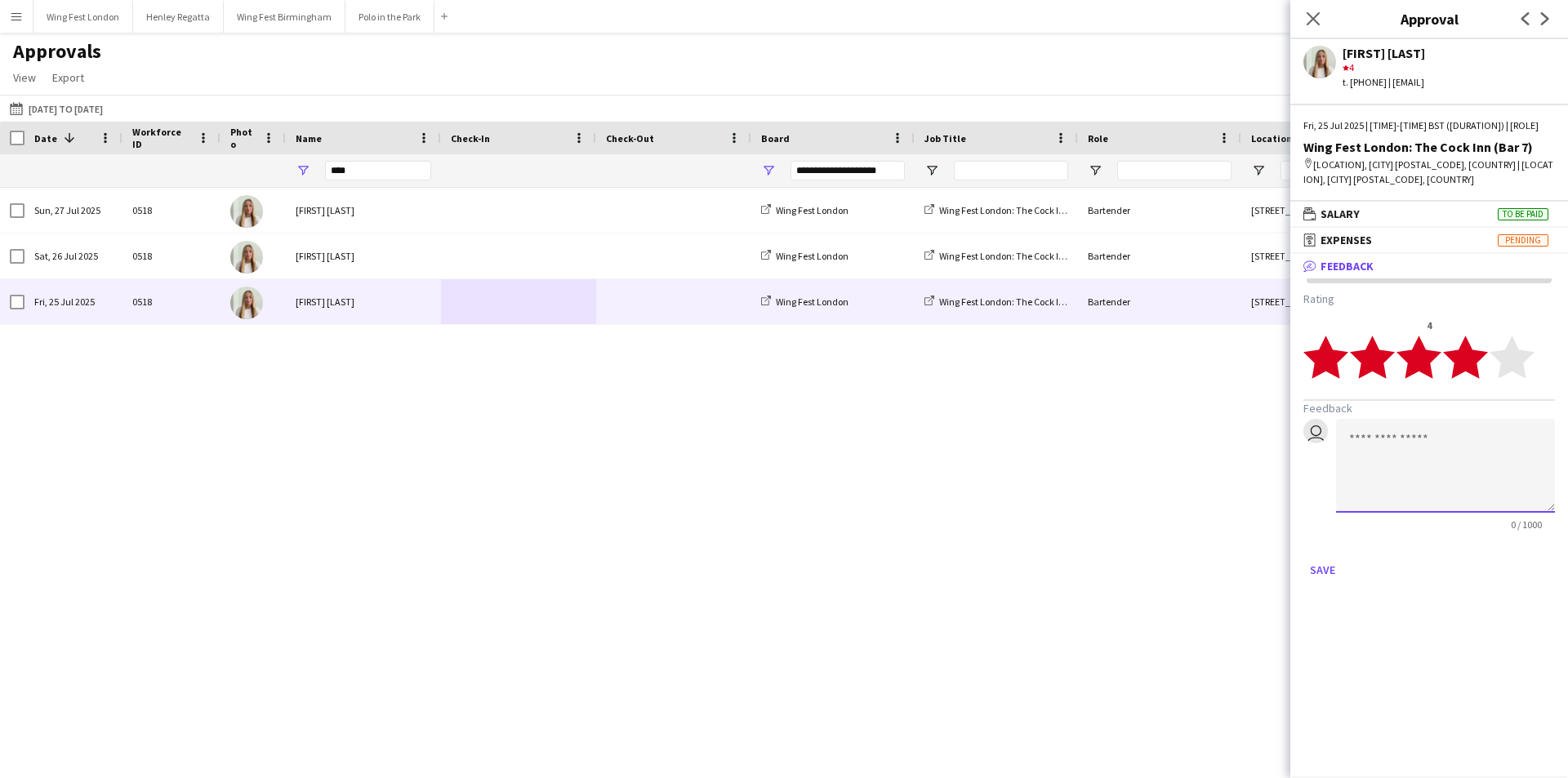 click 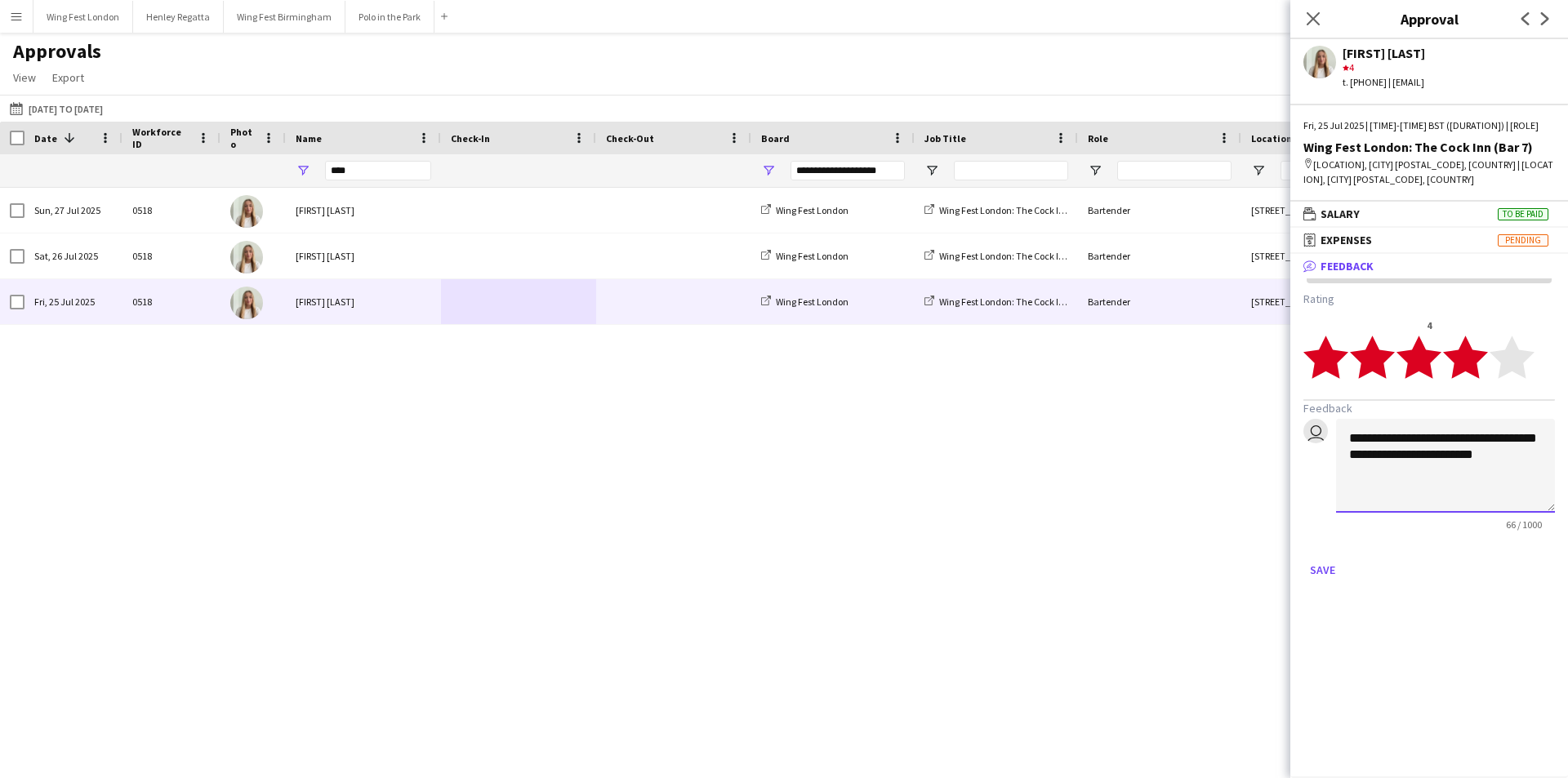 click on "**********" 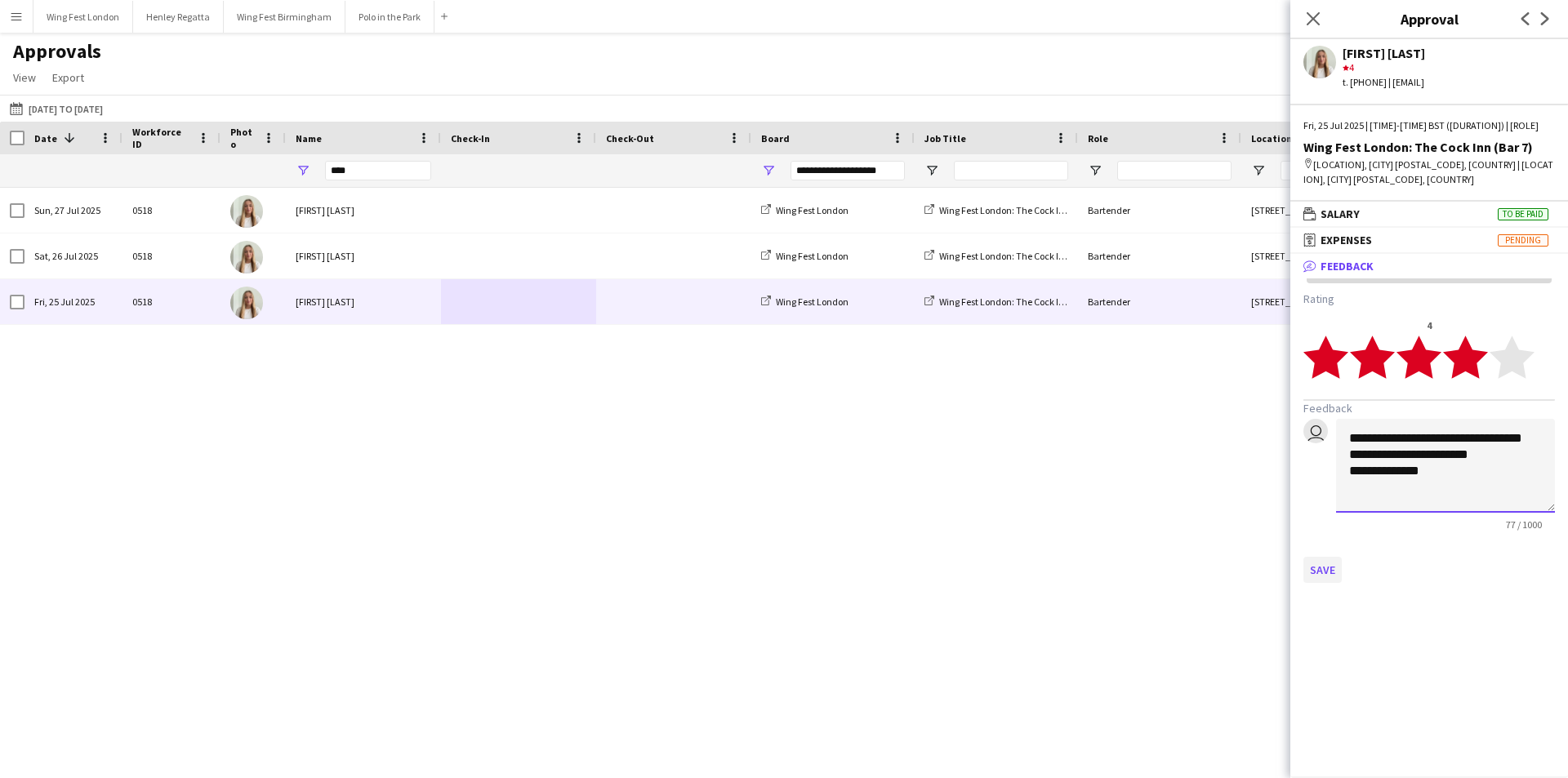 type on "**********" 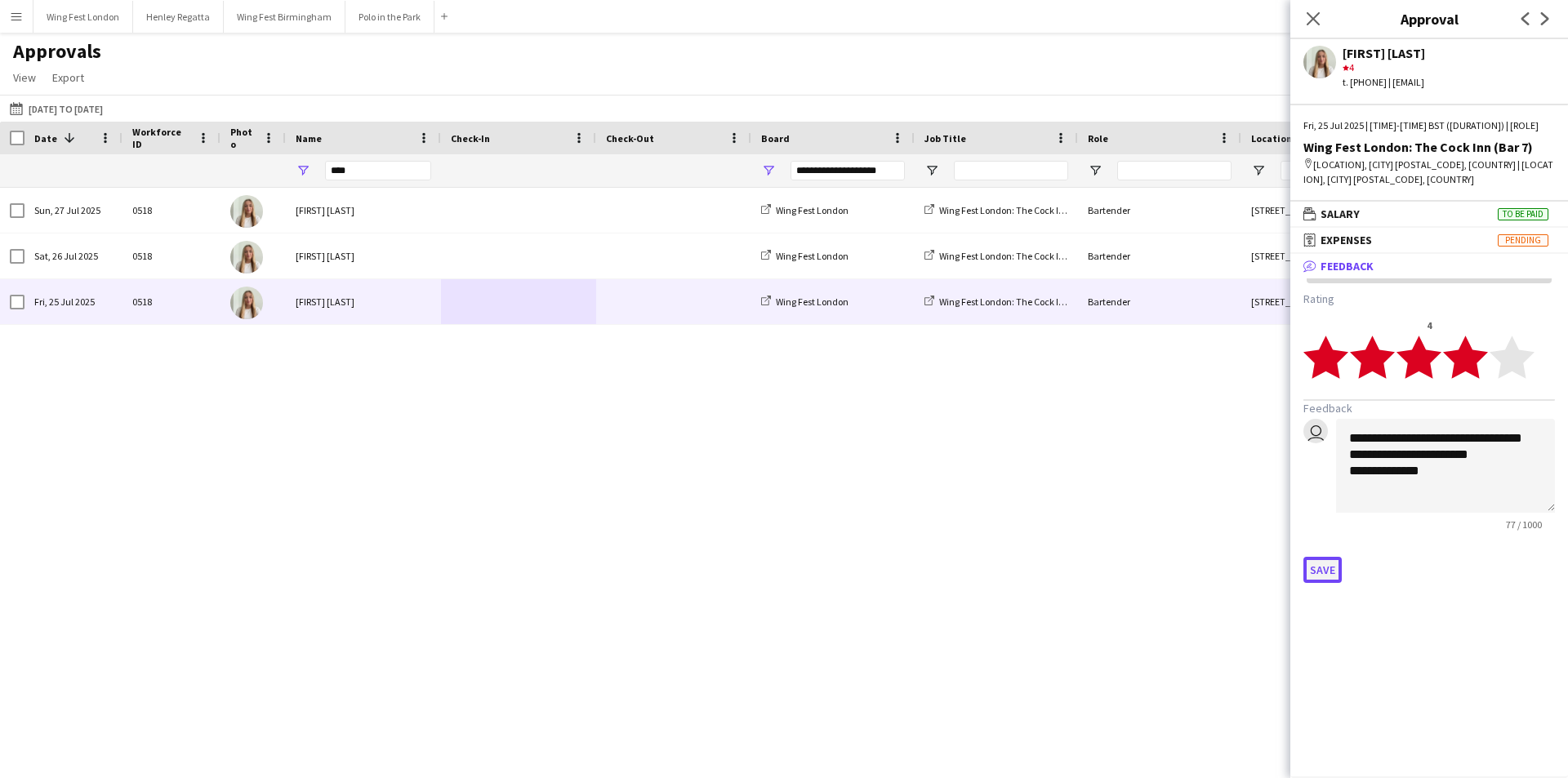 click on "Save" at bounding box center (1322, 570) 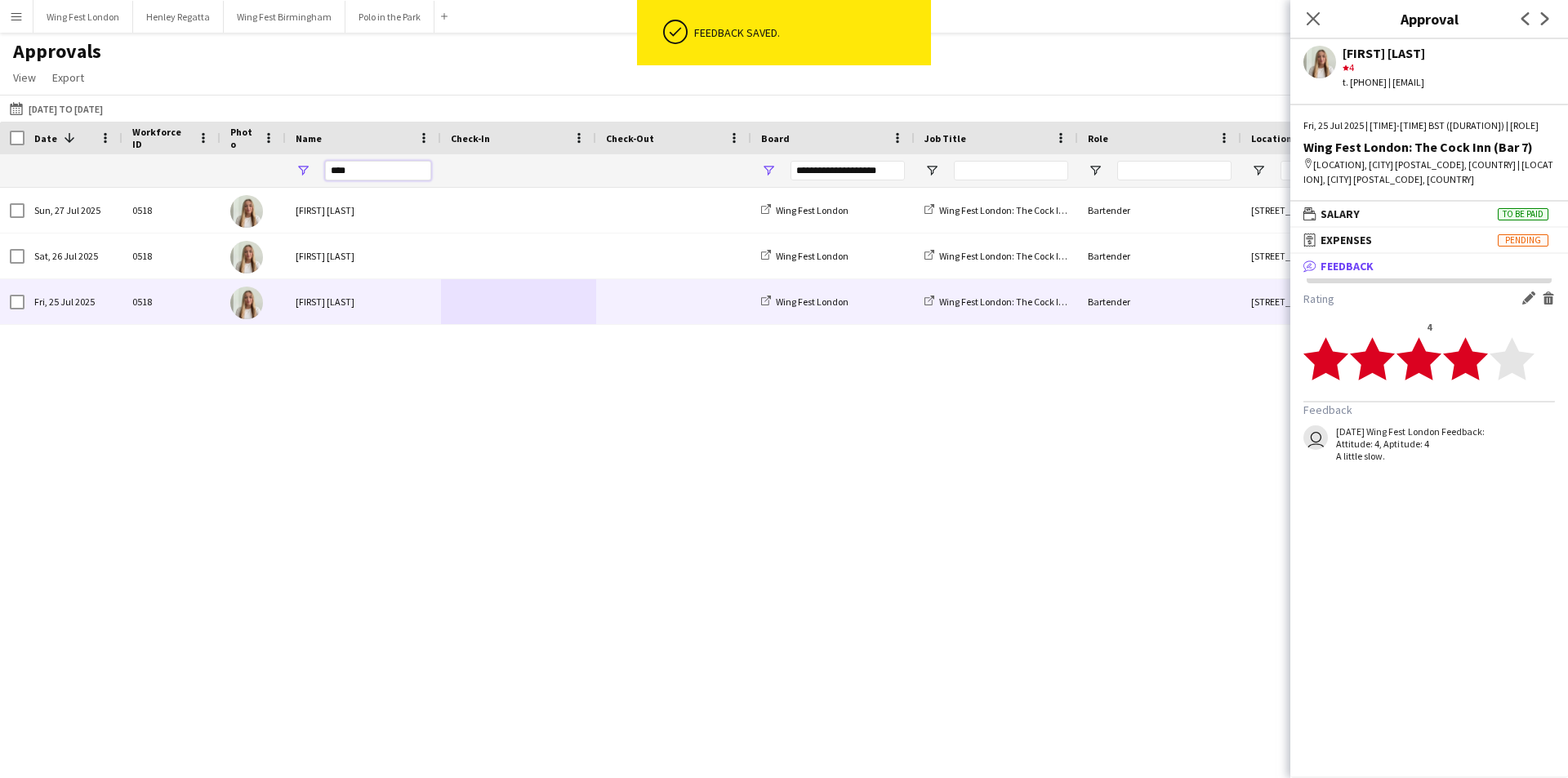 click on "****" at bounding box center [378, 171] 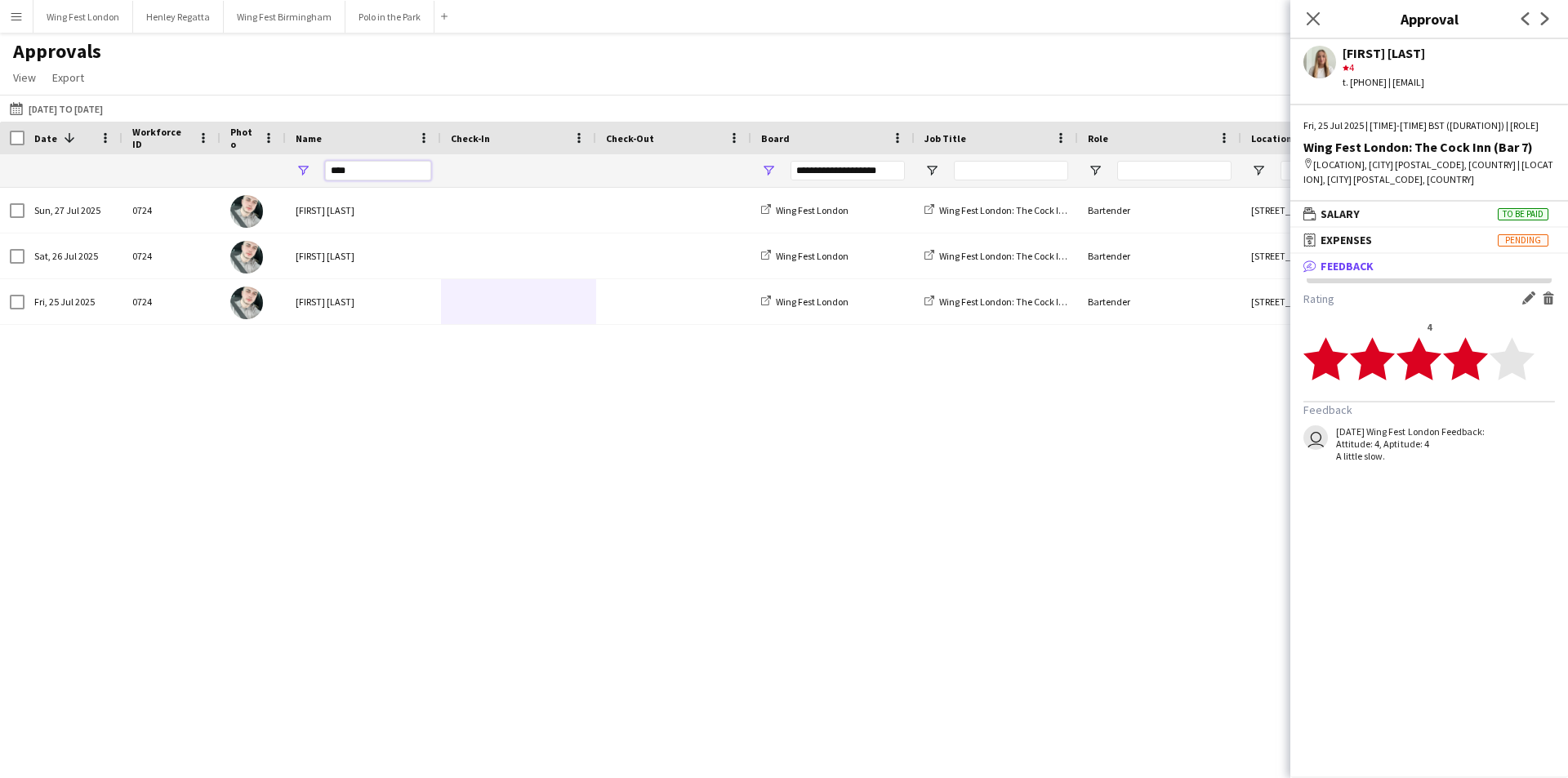 type on "****" 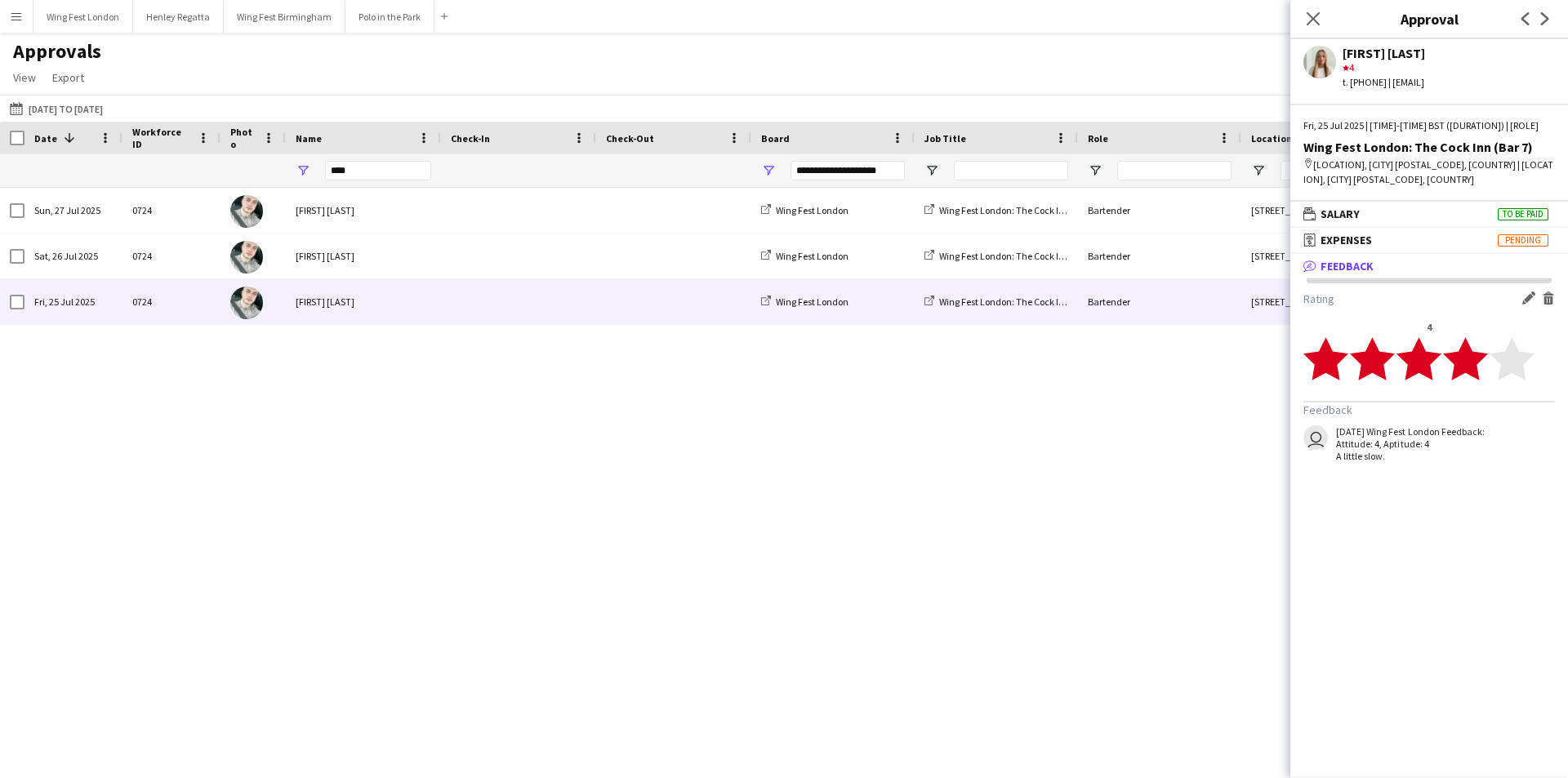 click on "[FIRST] [LAST]" at bounding box center [363, 301] 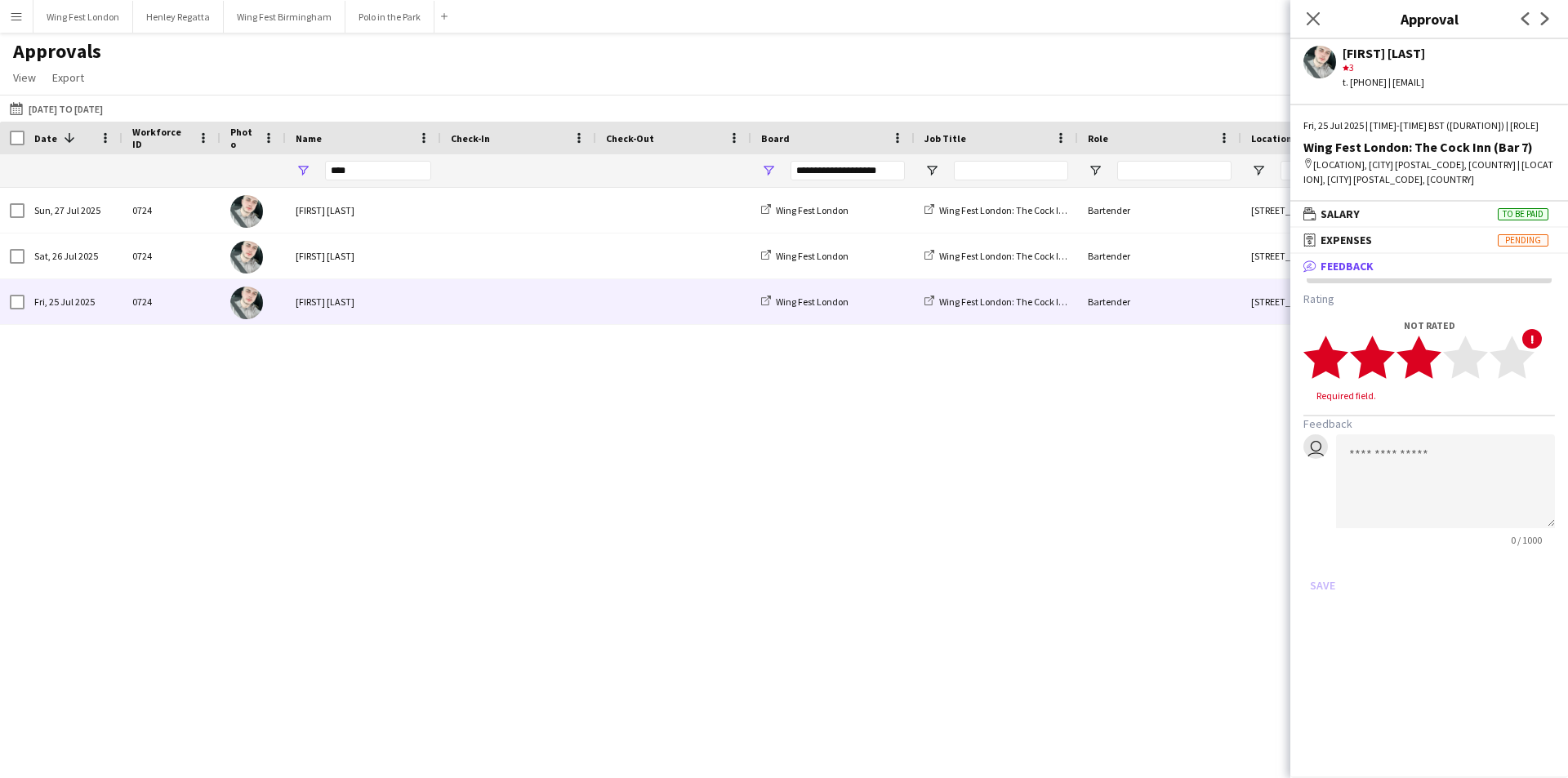 click on "star" 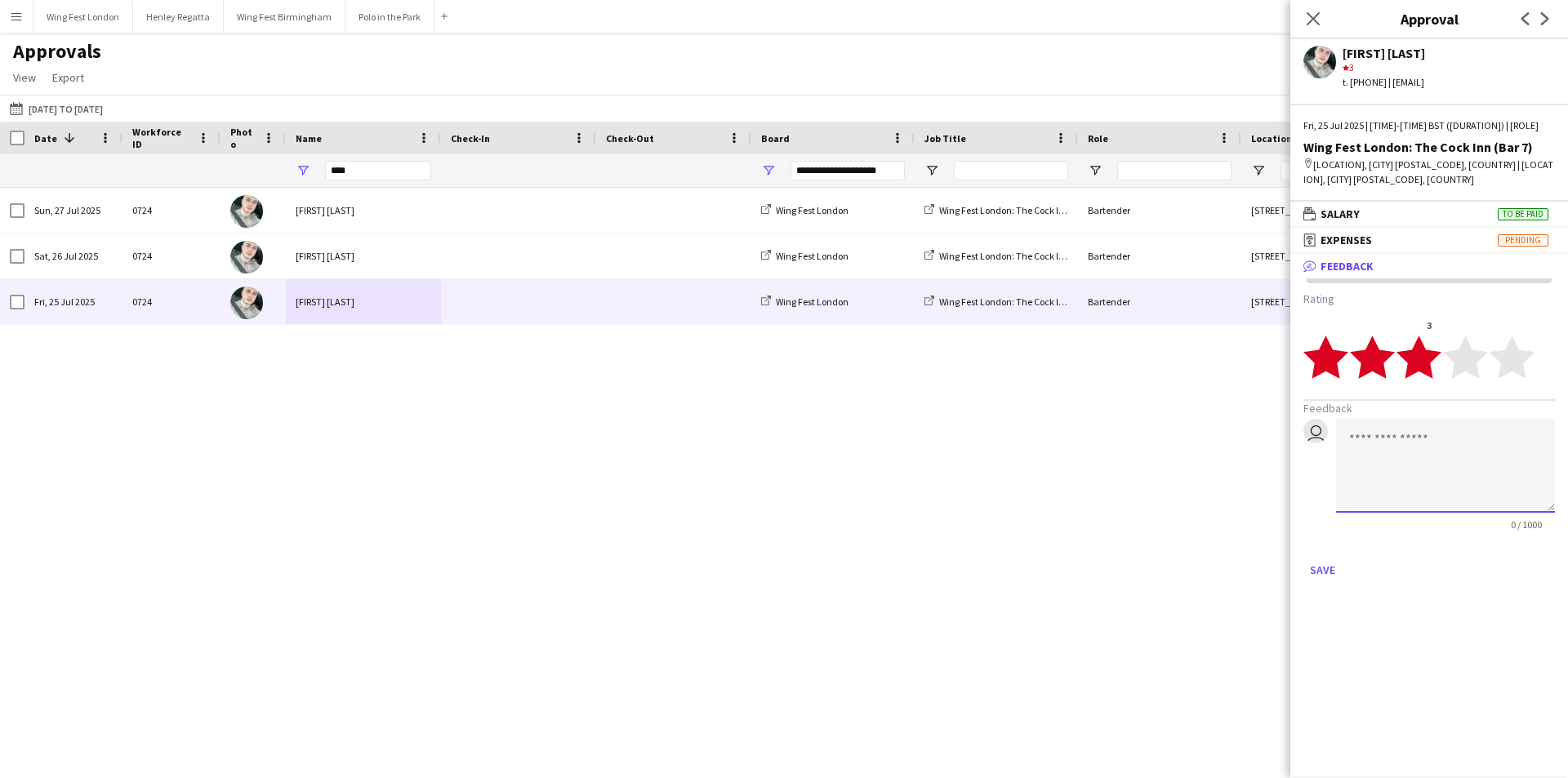 click 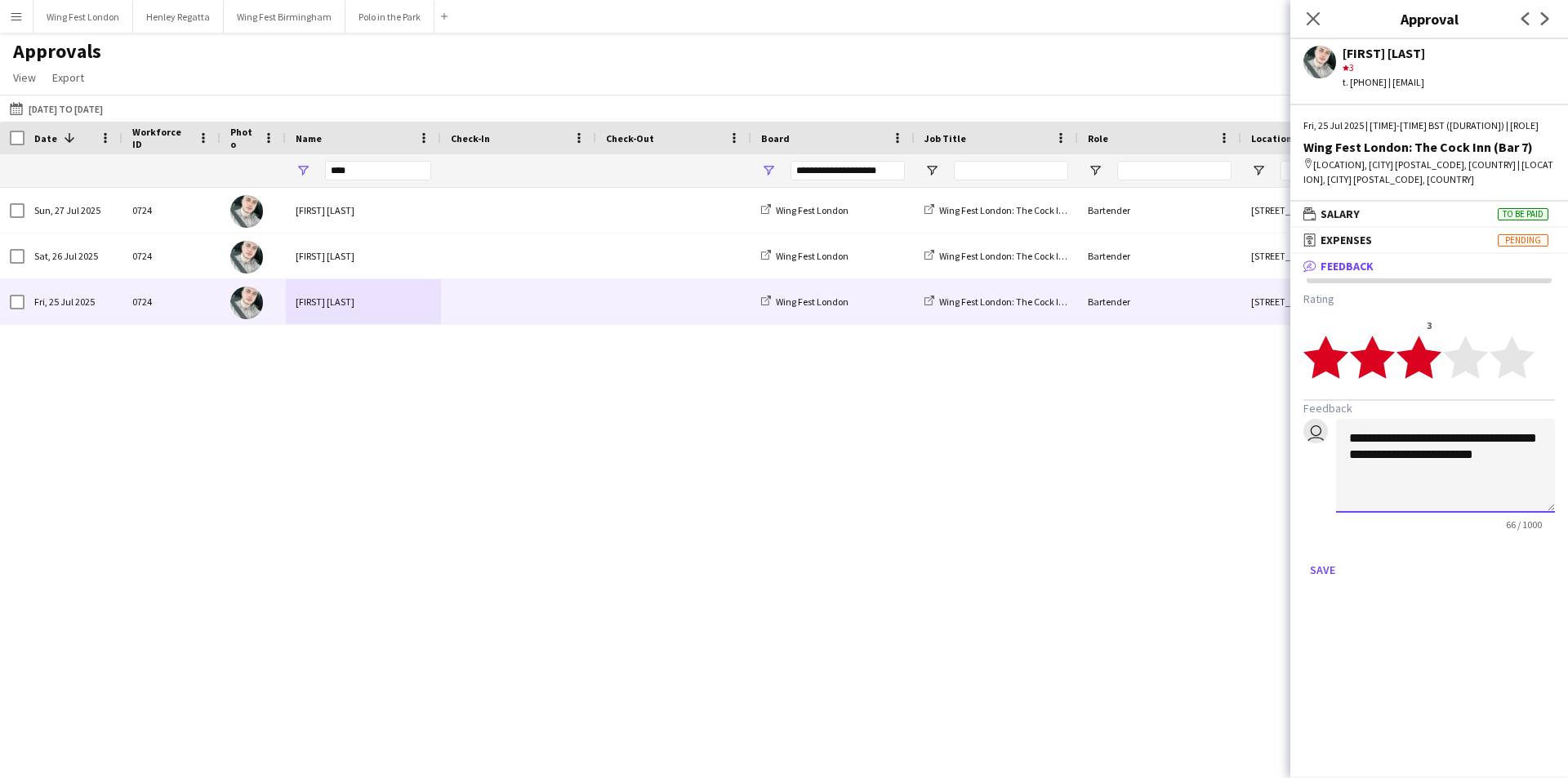 click on "**********" 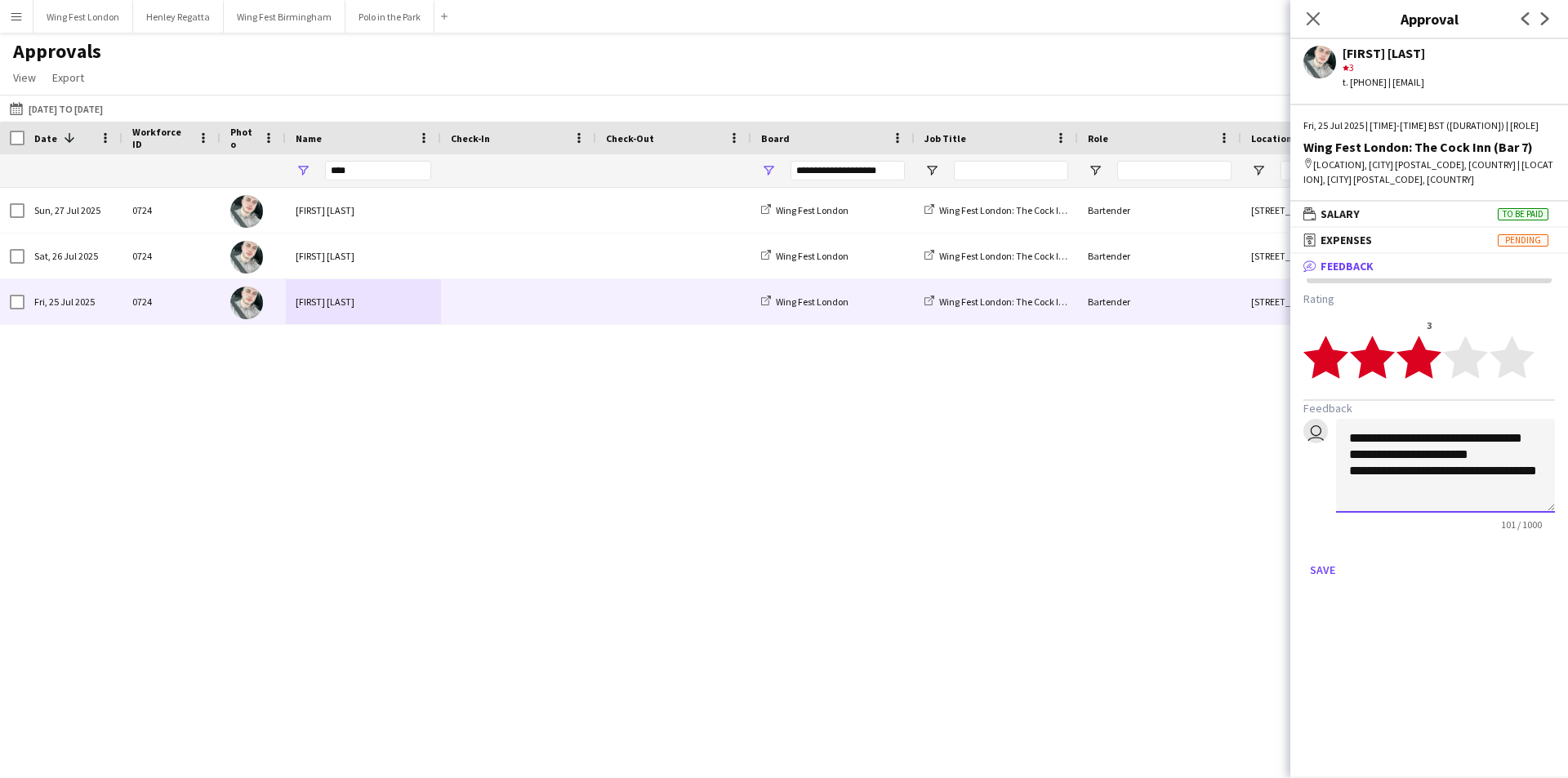scroll, scrollTop: 2, scrollLeft: 0, axis: vertical 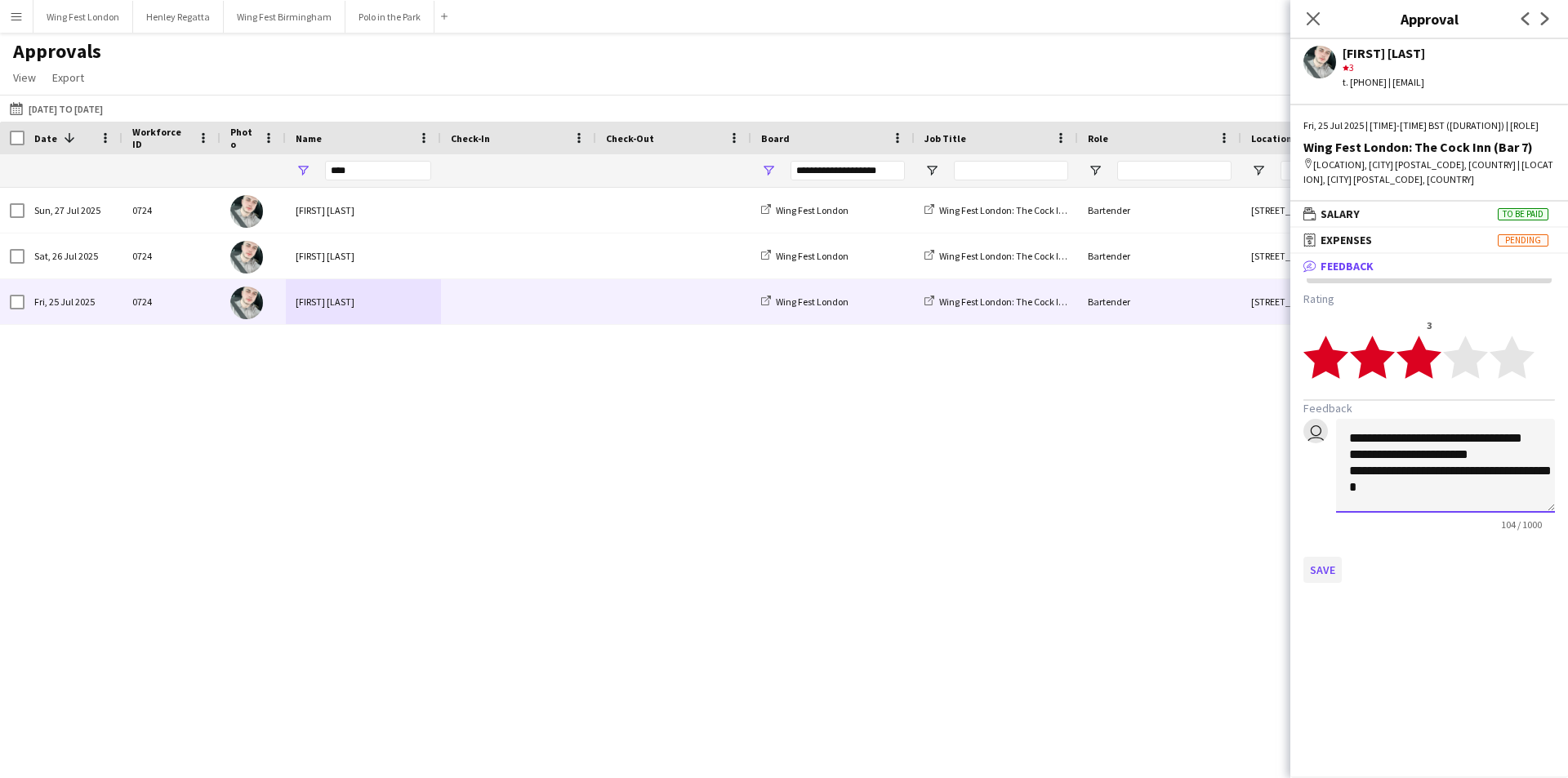 type on "**********" 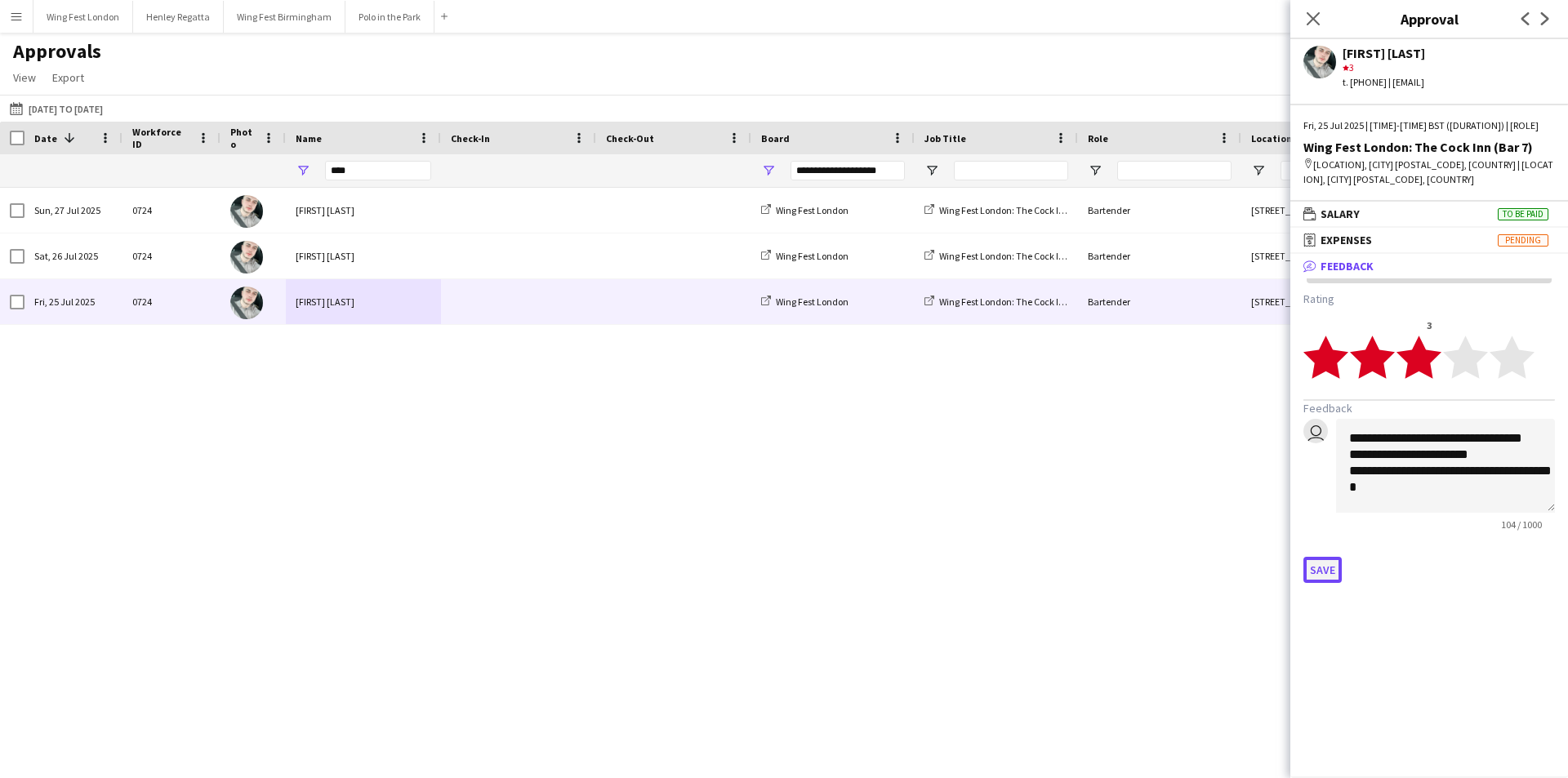 click on "Save" at bounding box center [1322, 570] 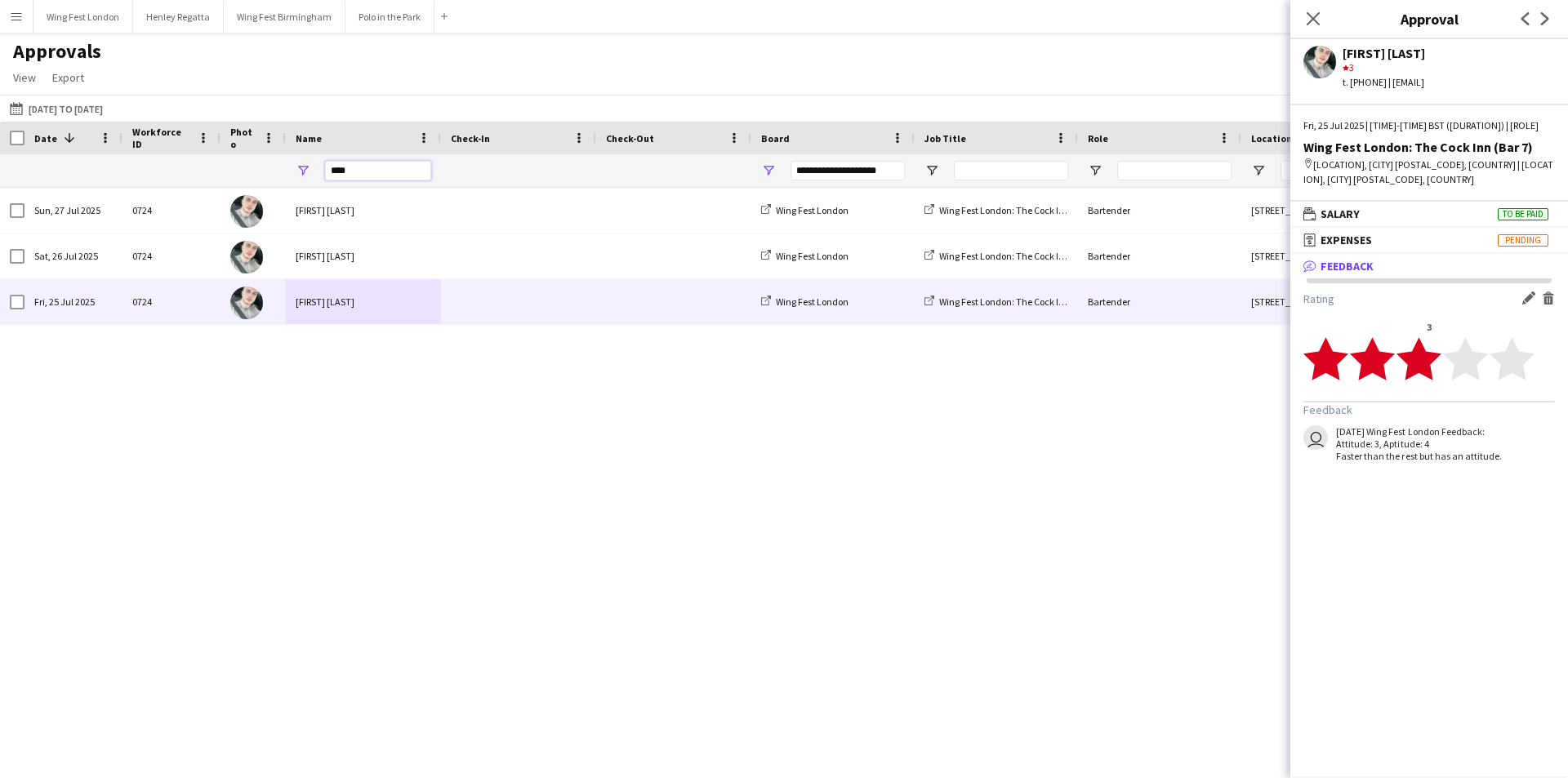 click on "****" at bounding box center (378, 171) 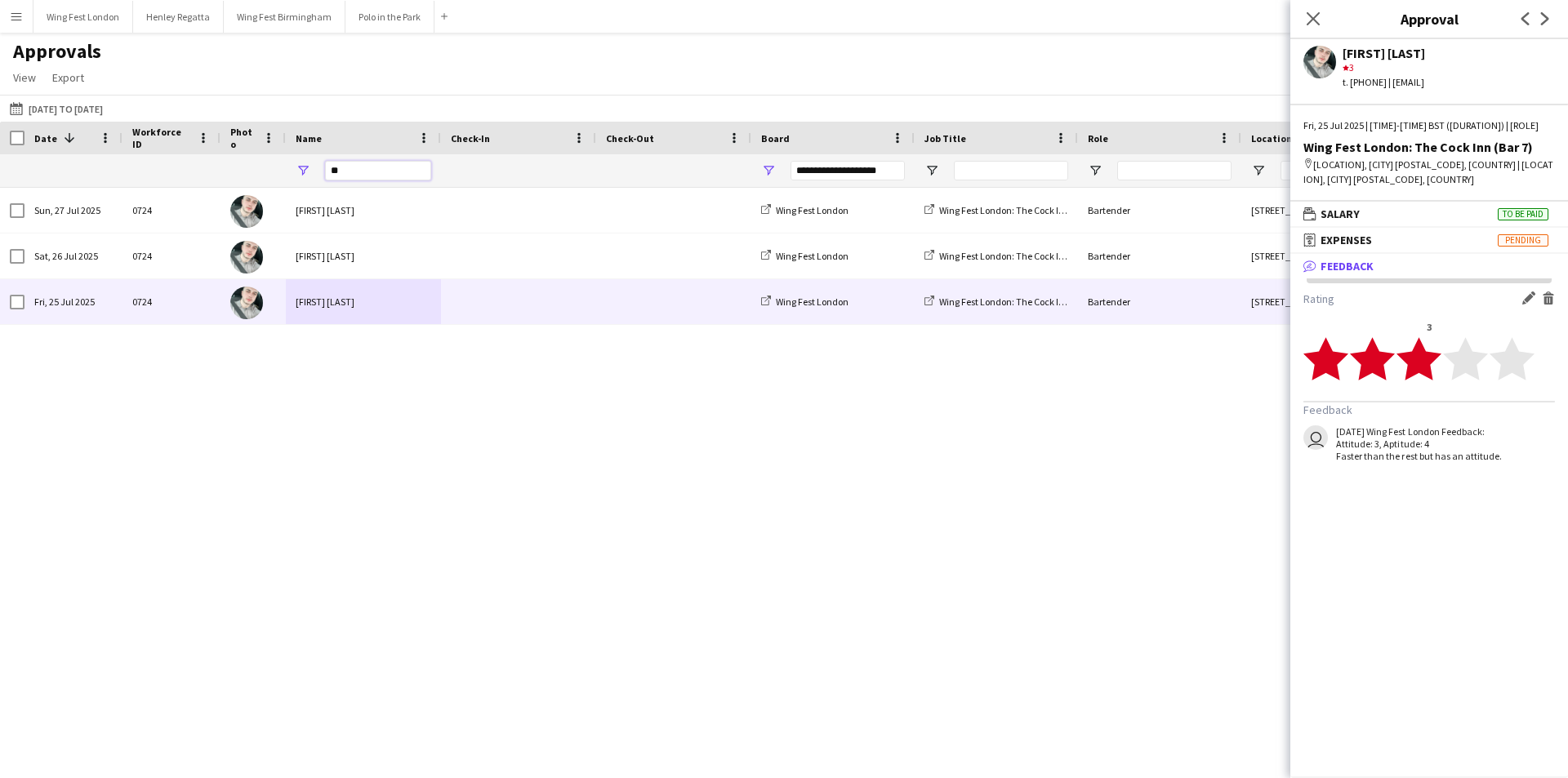 type on "*" 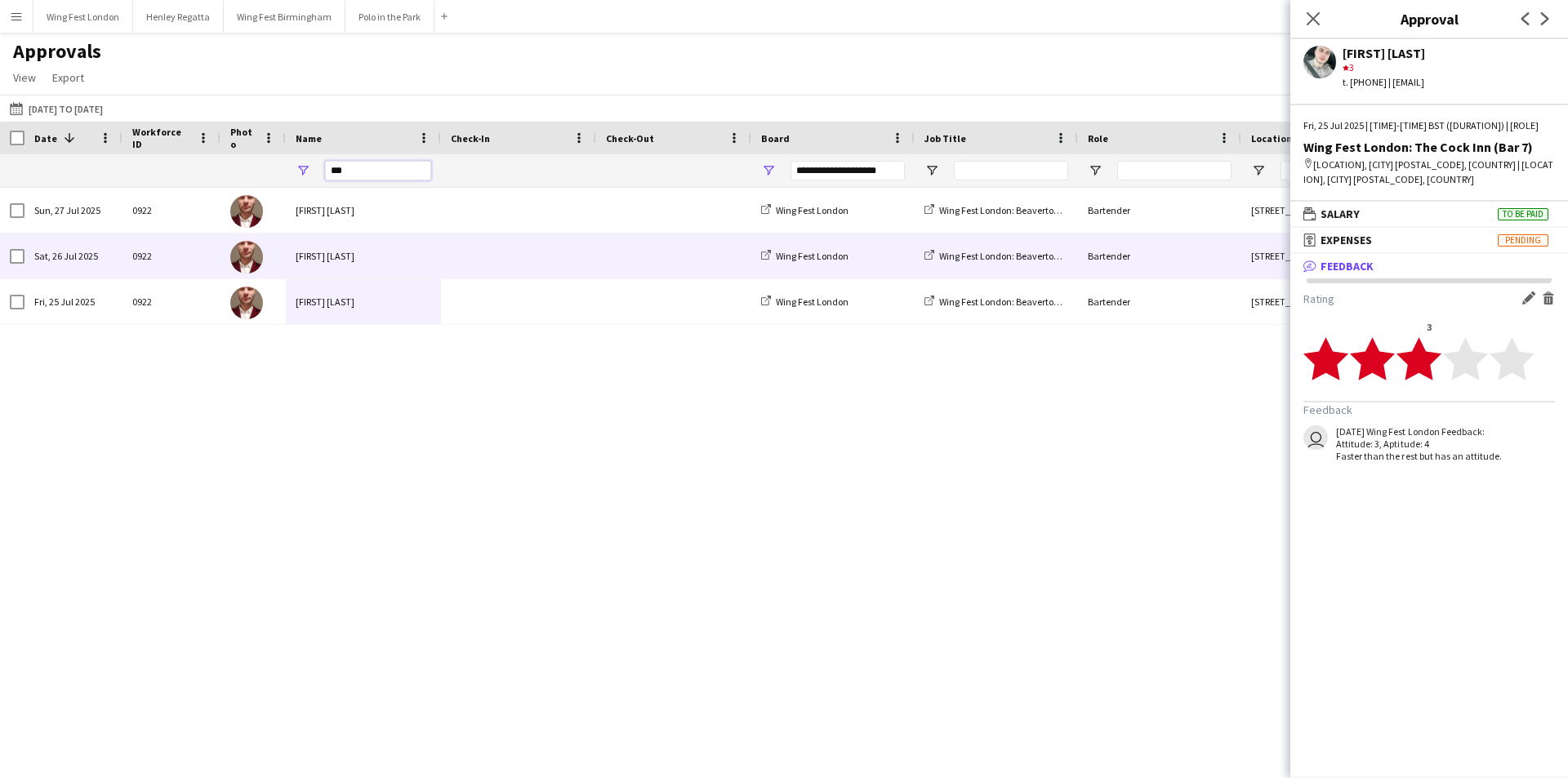 type on "***" 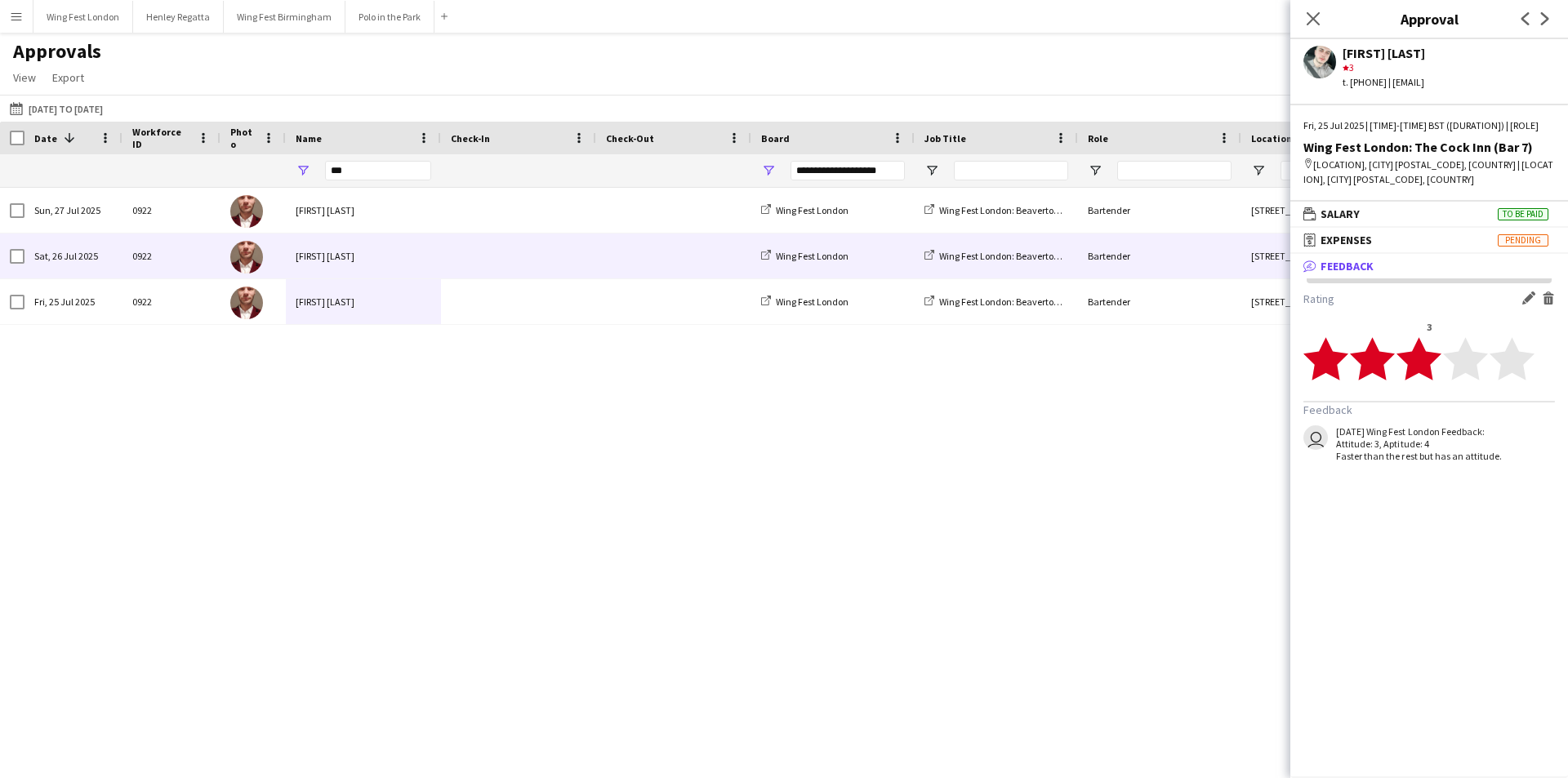 click on "[FIRST] [LAST]" at bounding box center (363, 256) 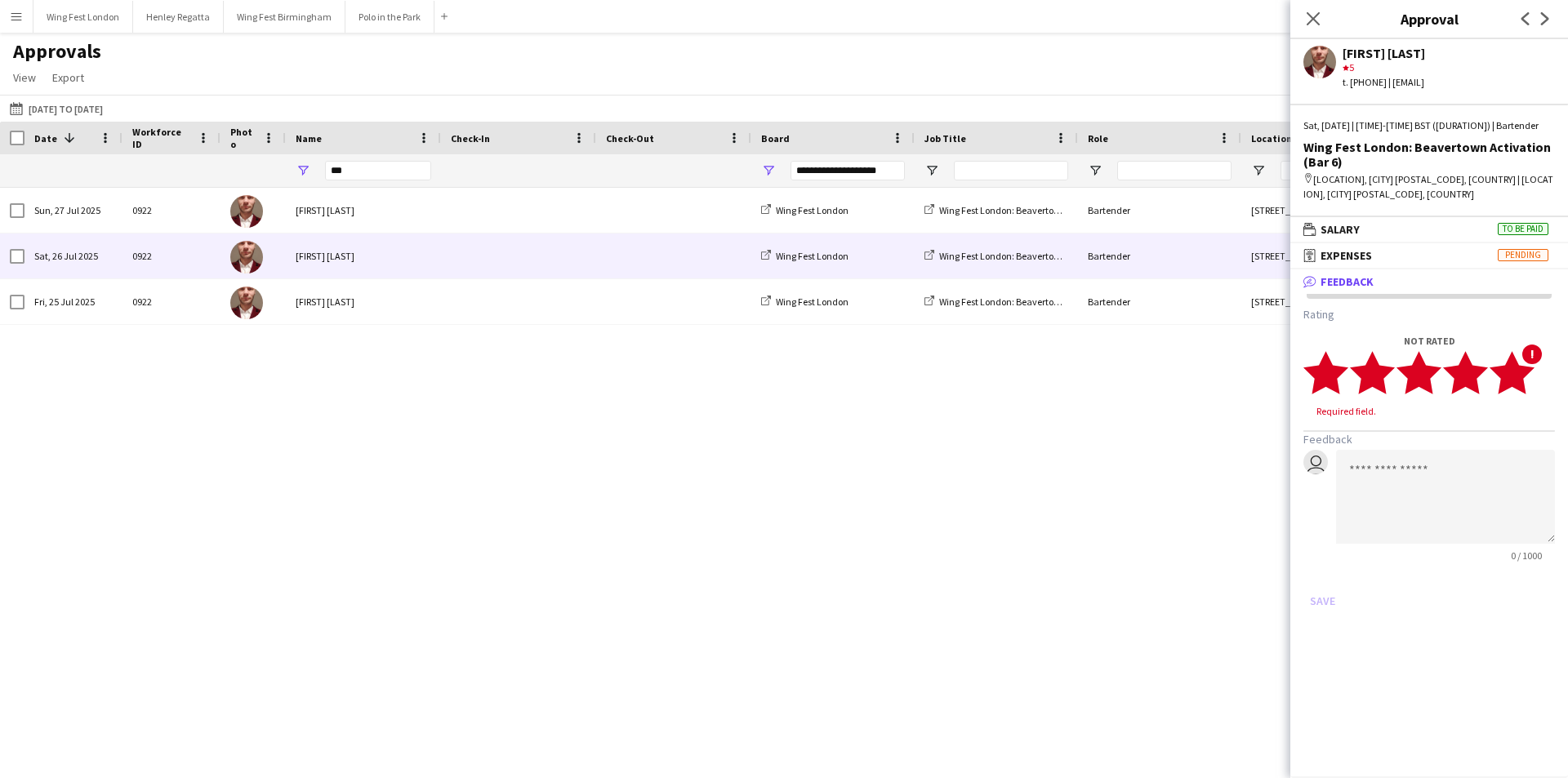 click 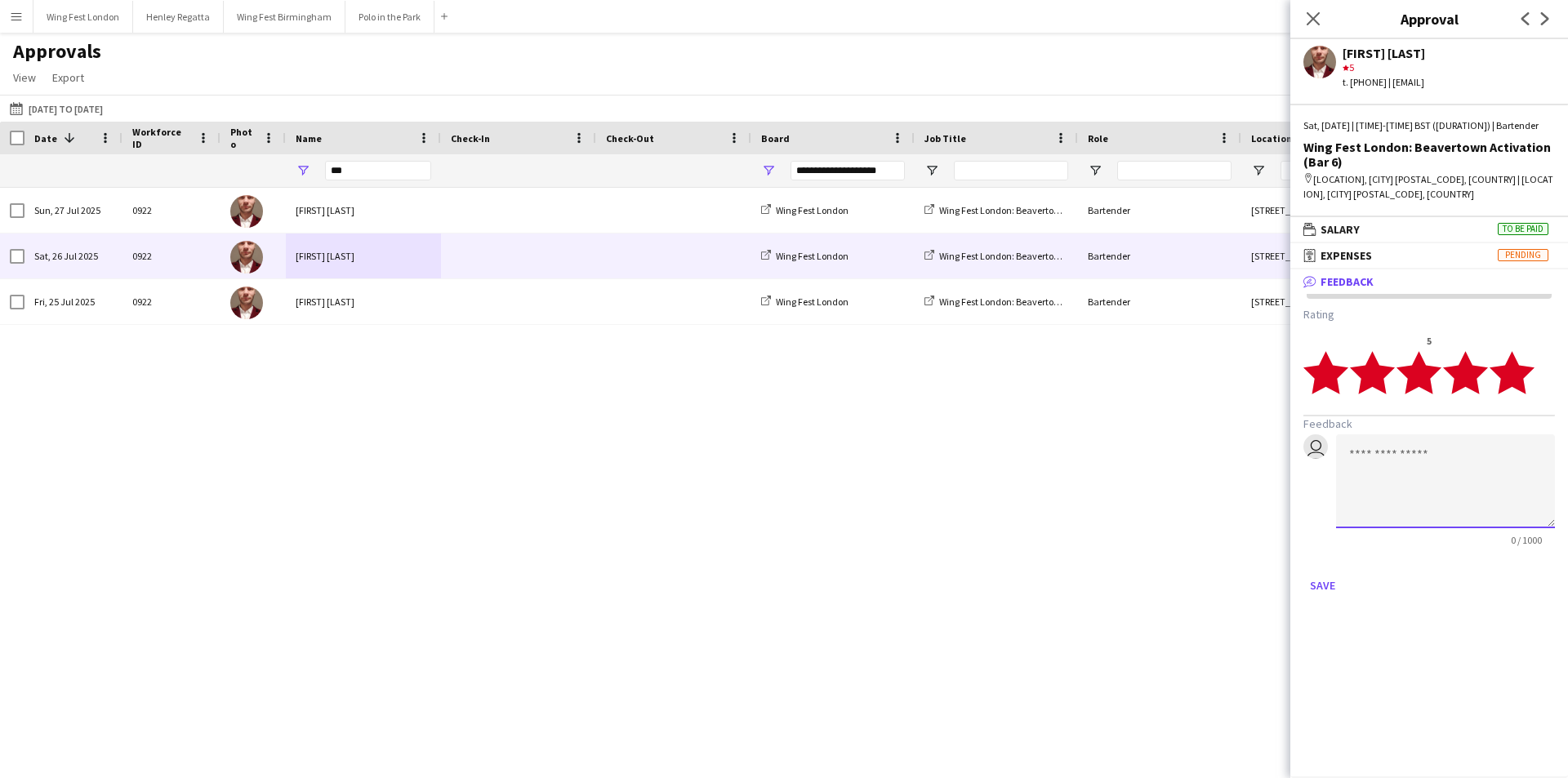 click 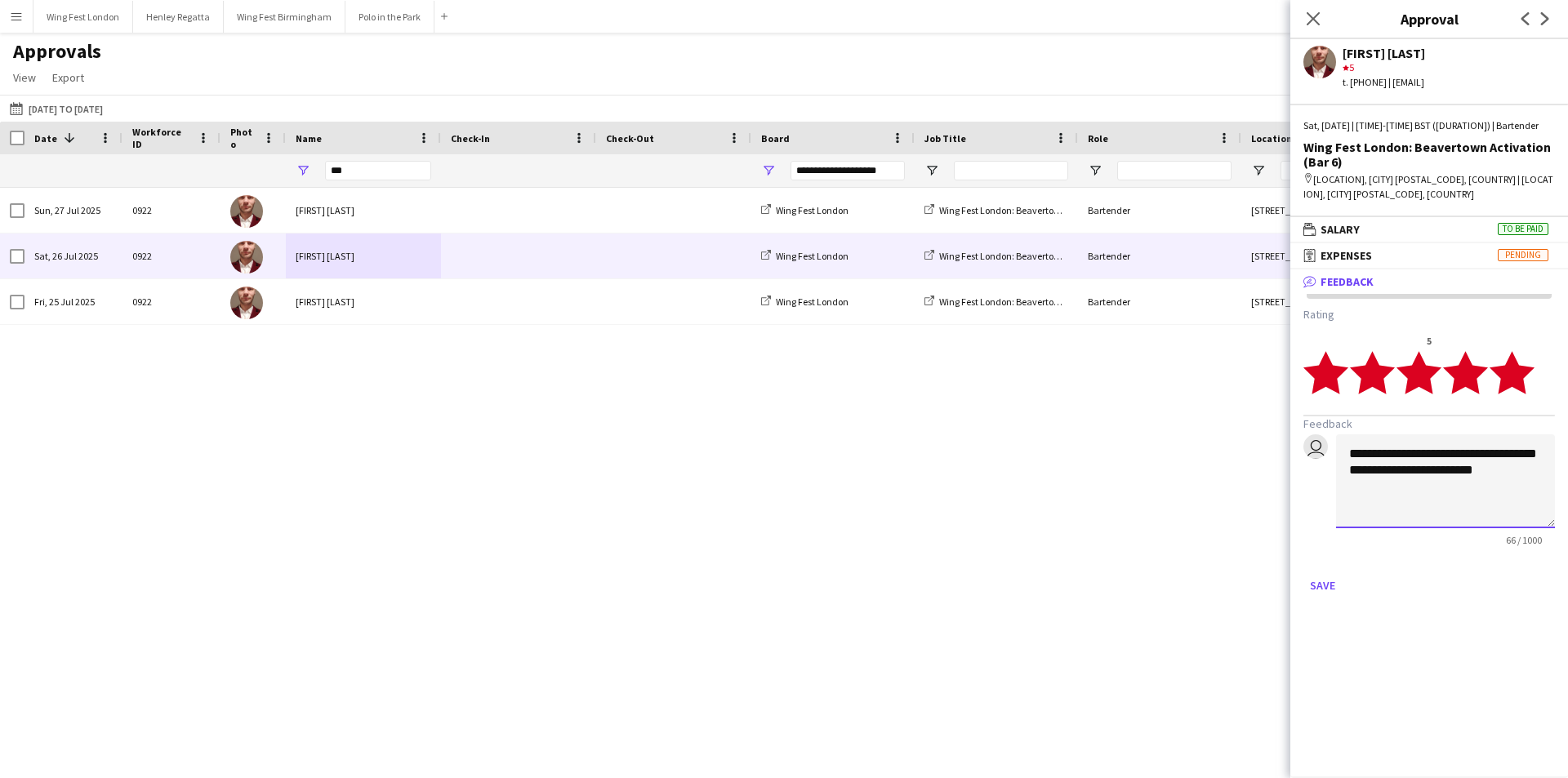 click on "**********" 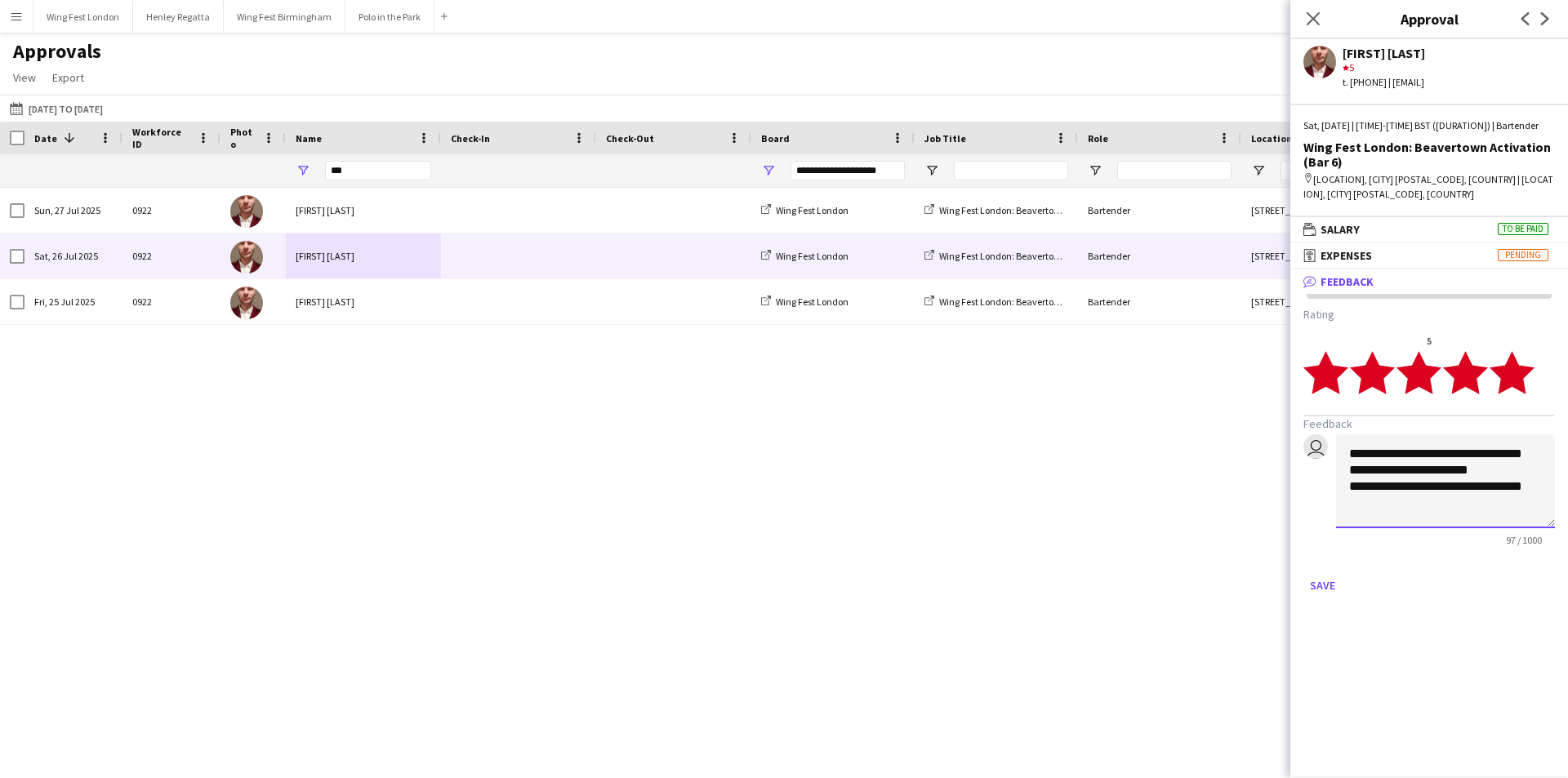 scroll, scrollTop: 1, scrollLeft: 0, axis: vertical 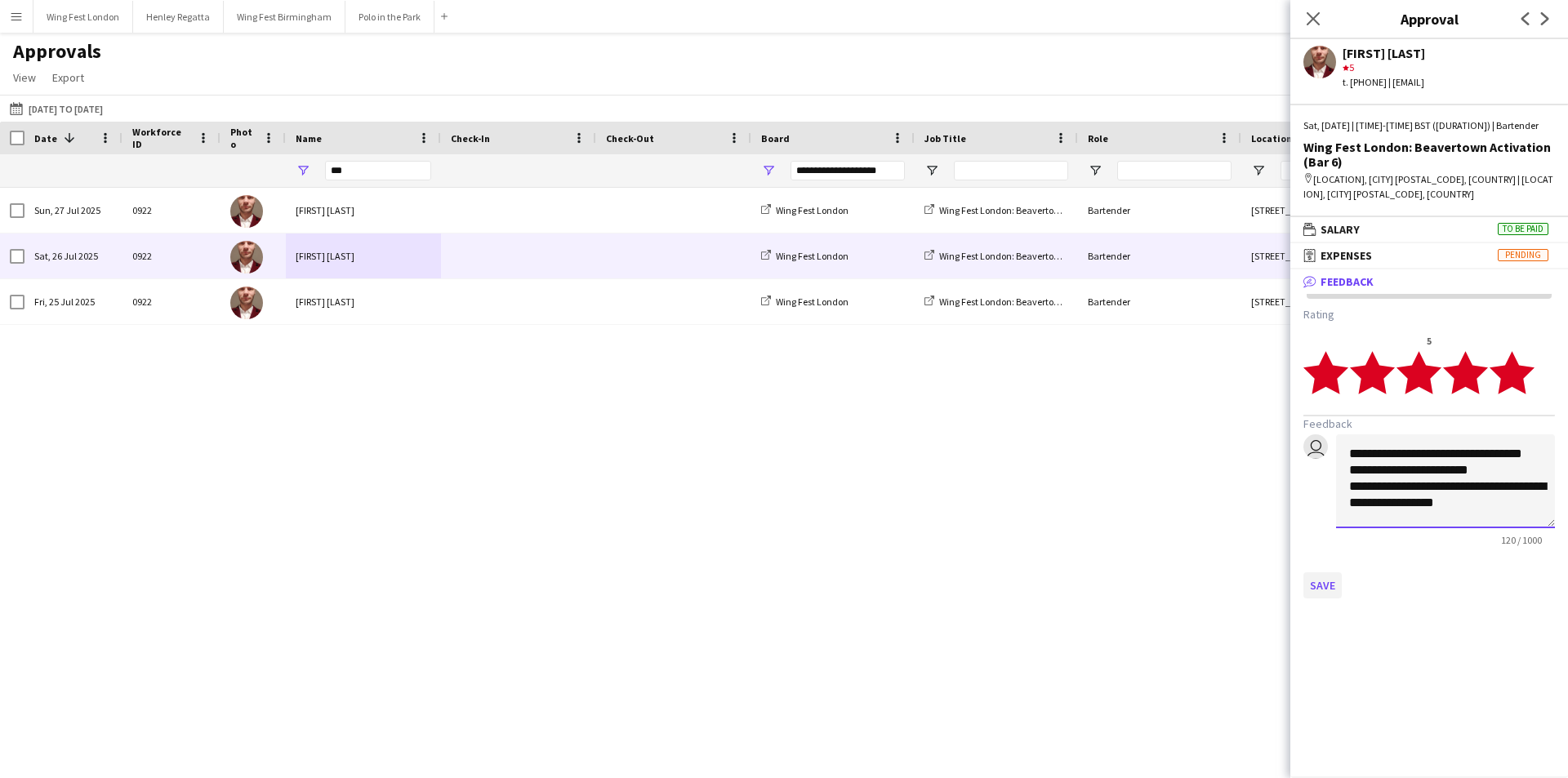 type on "**********" 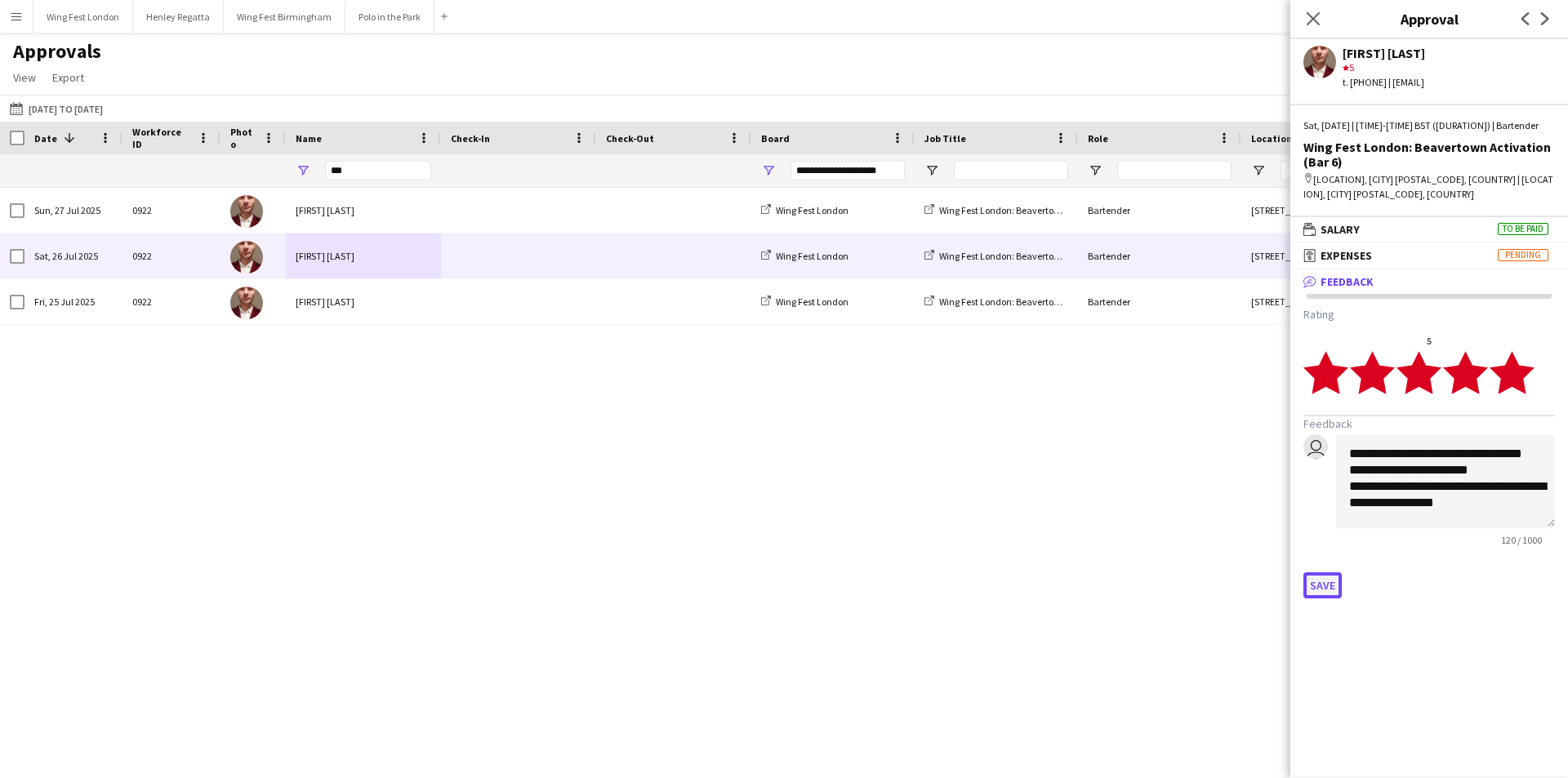 click on "Save" at bounding box center [1322, 585] 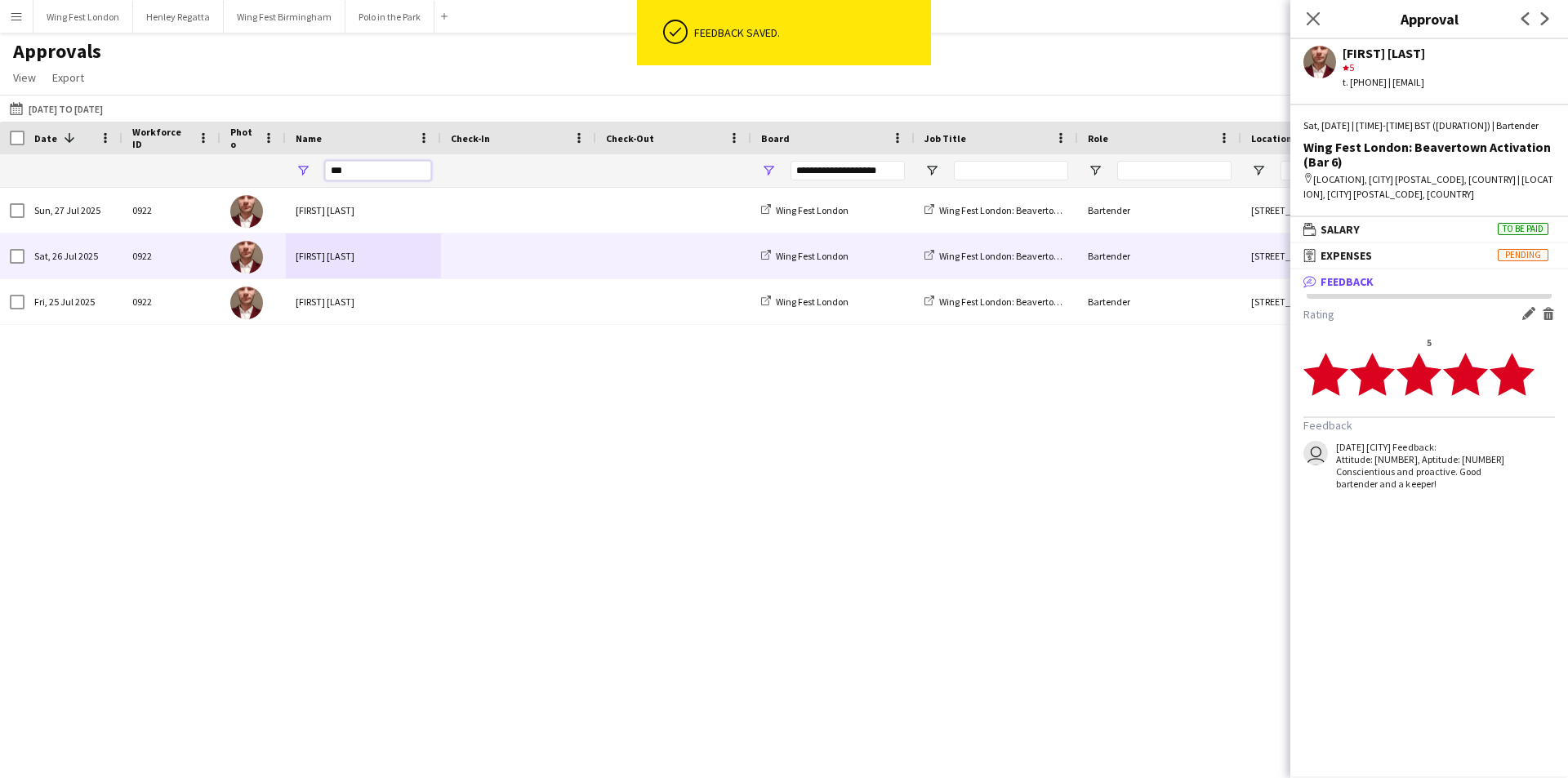 click on "***" at bounding box center (378, 171) 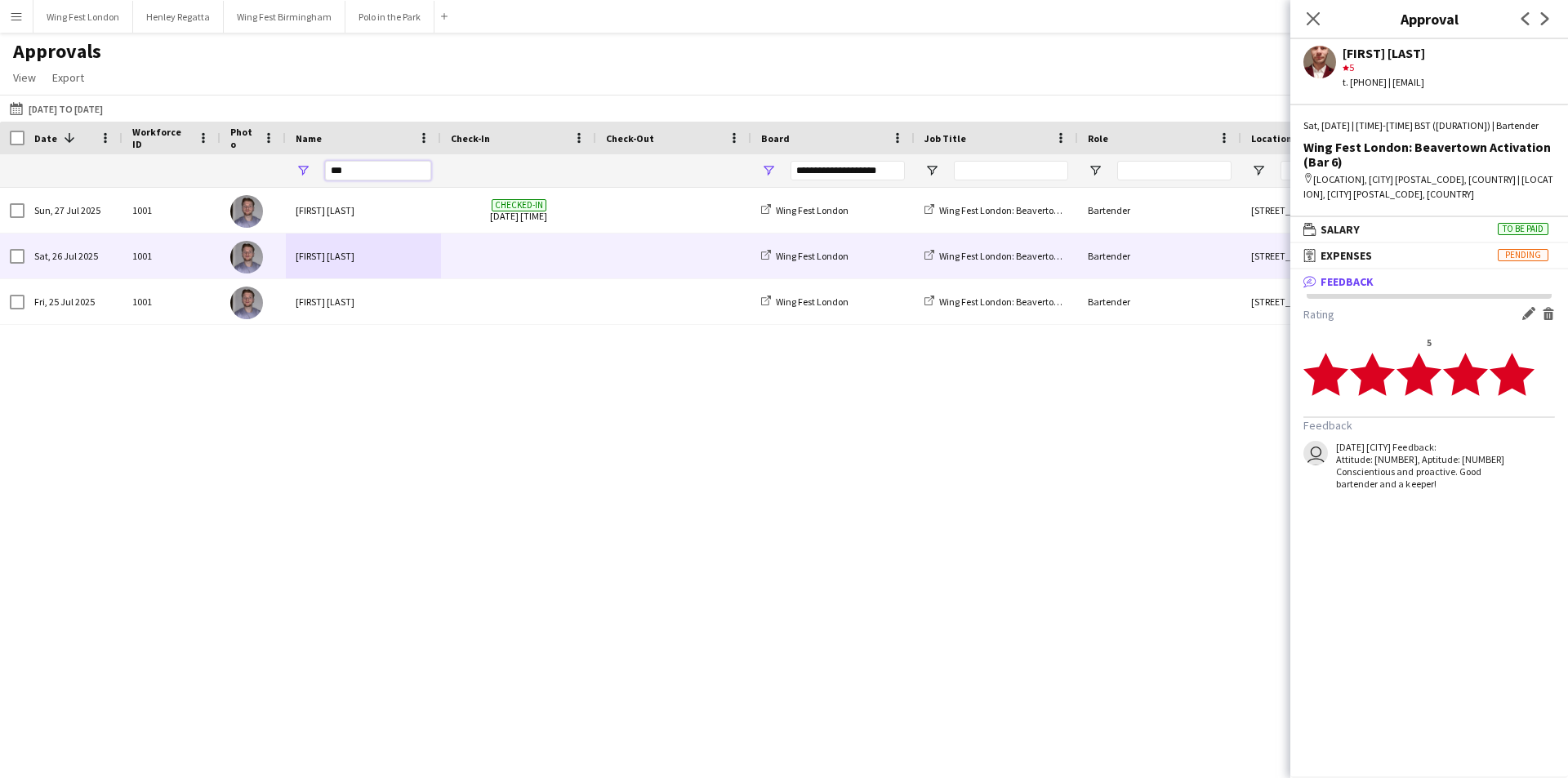type on "***" 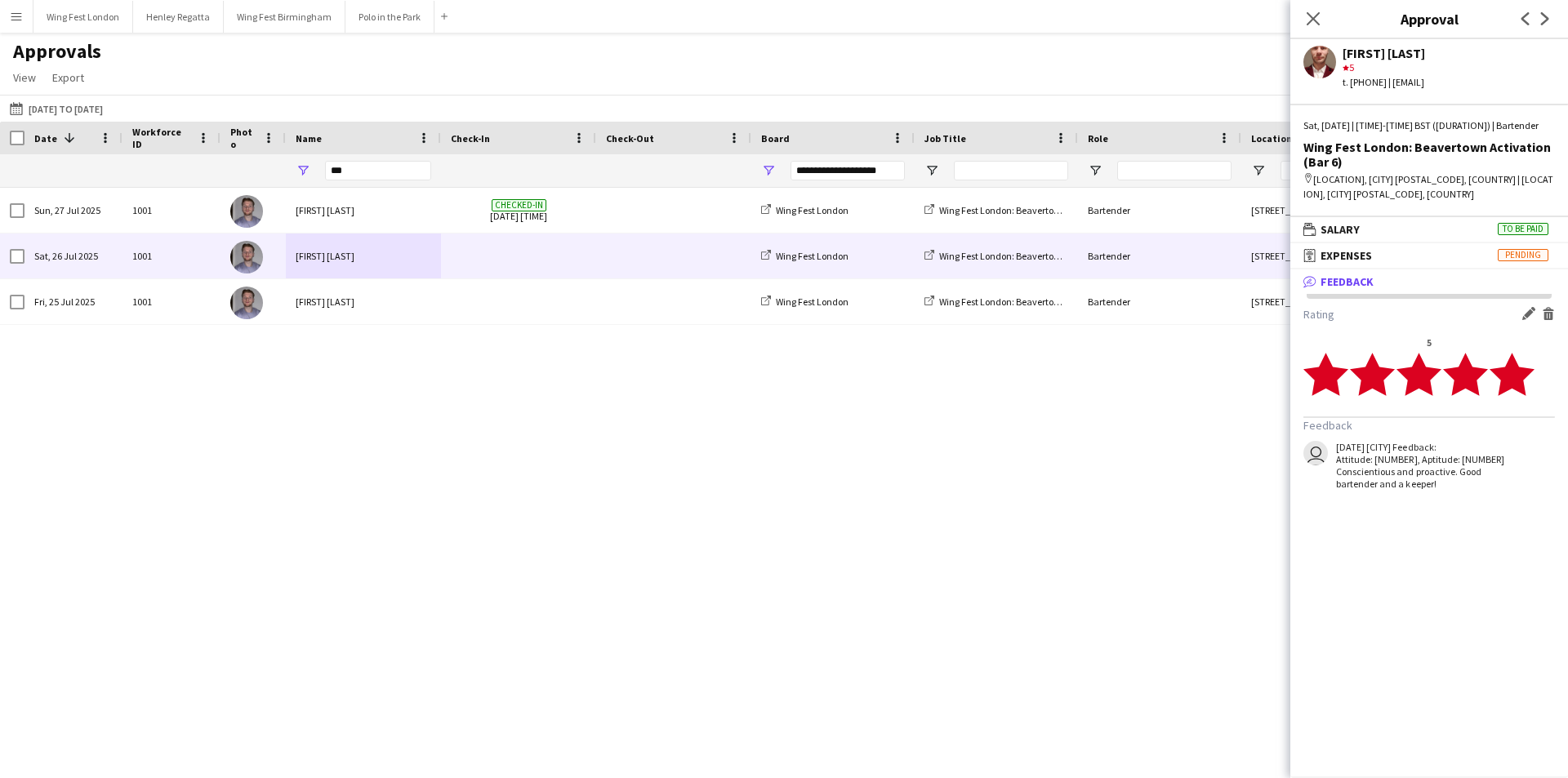 click on "[FIRST] [LAST]" at bounding box center (363, 256) 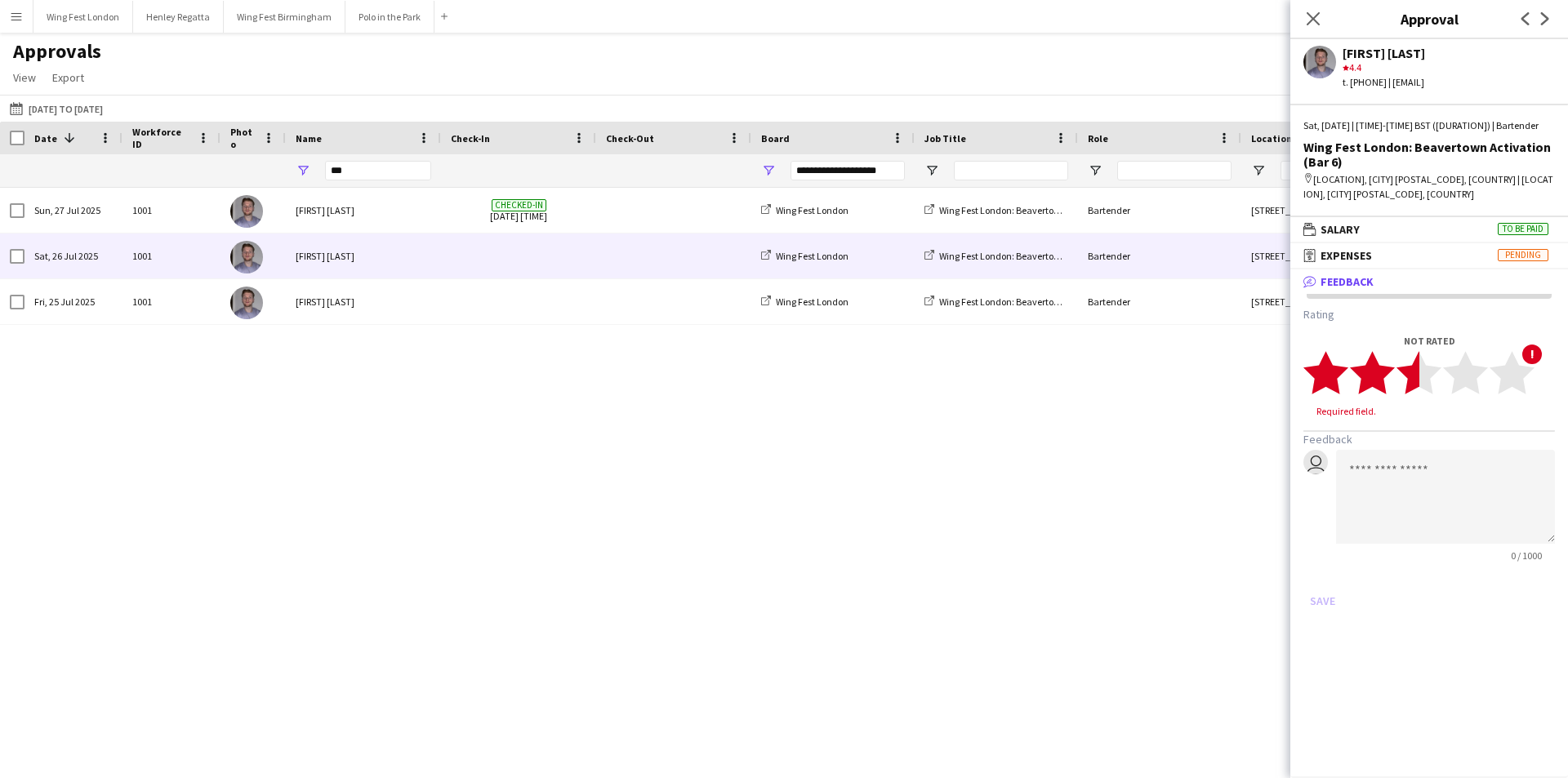 click 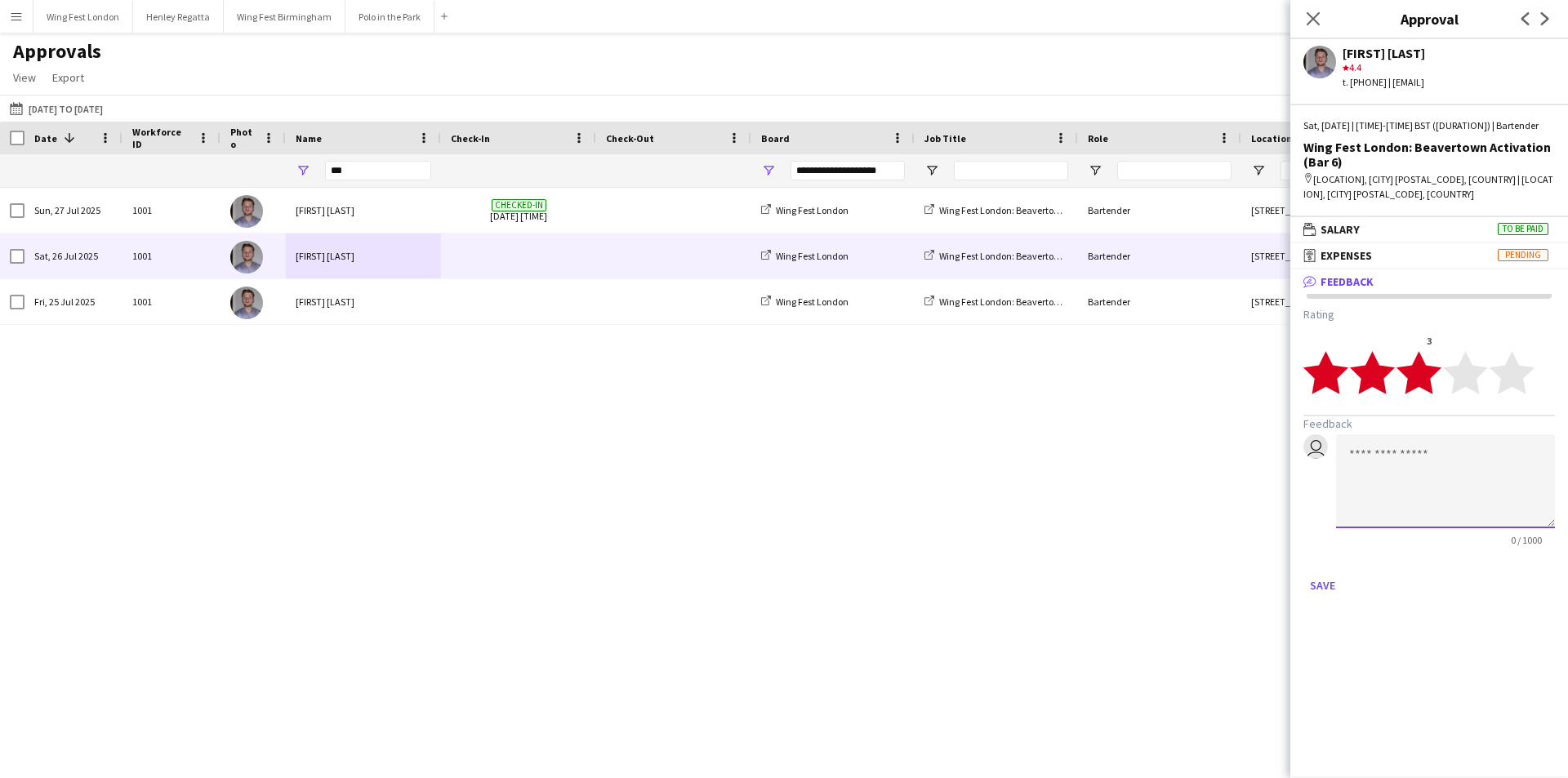 click 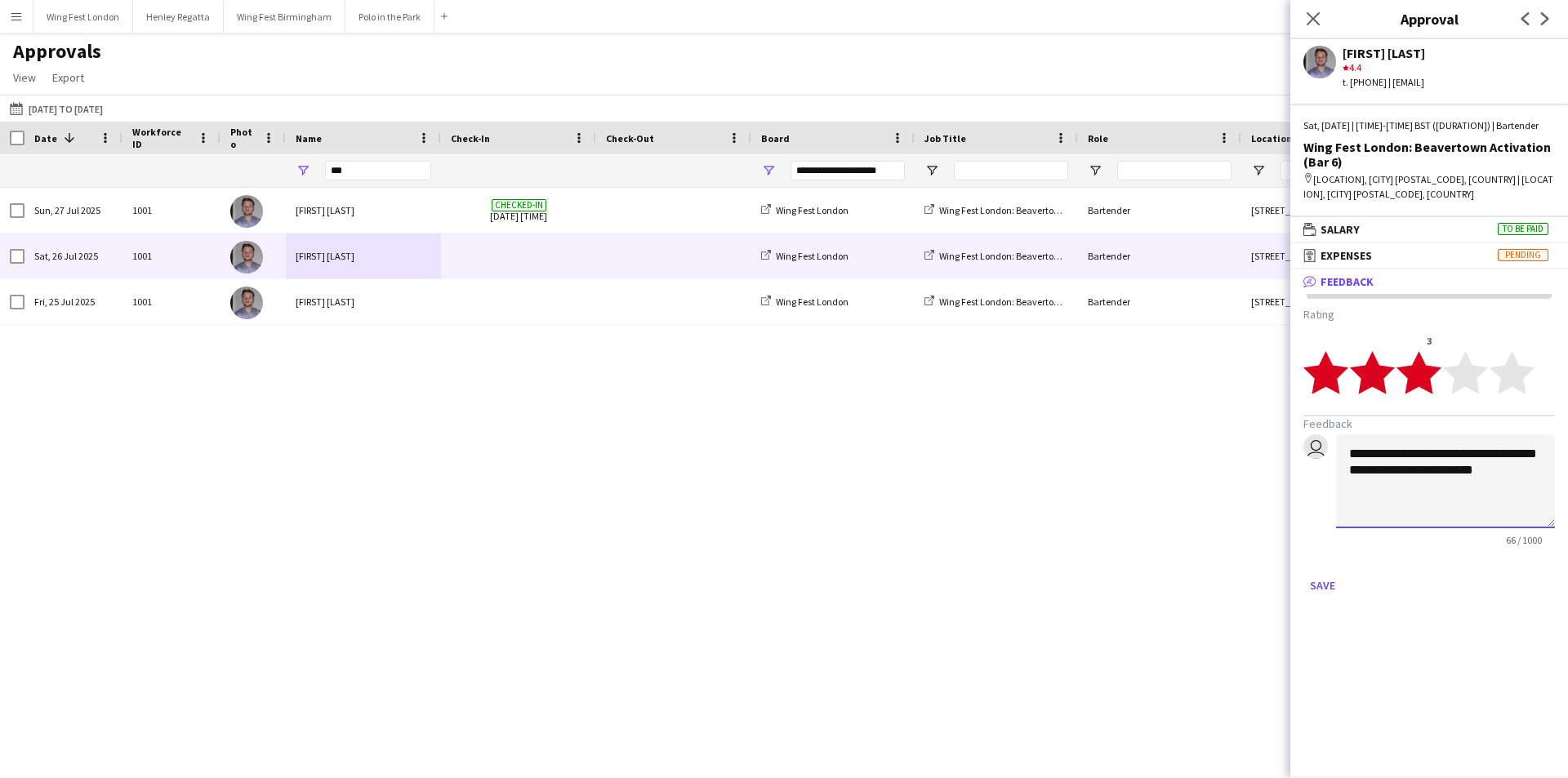 click on "**********" 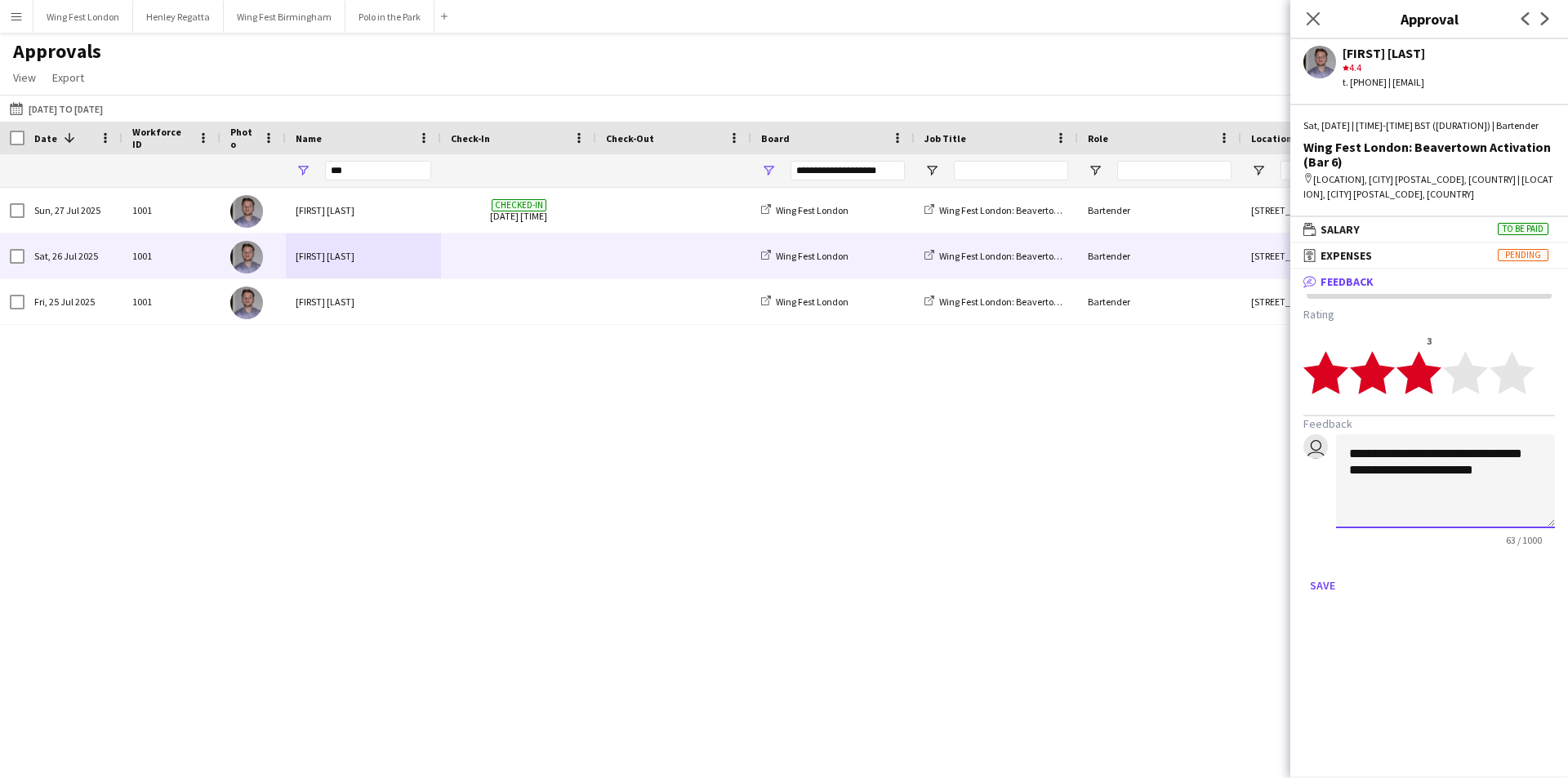 click on "**********" 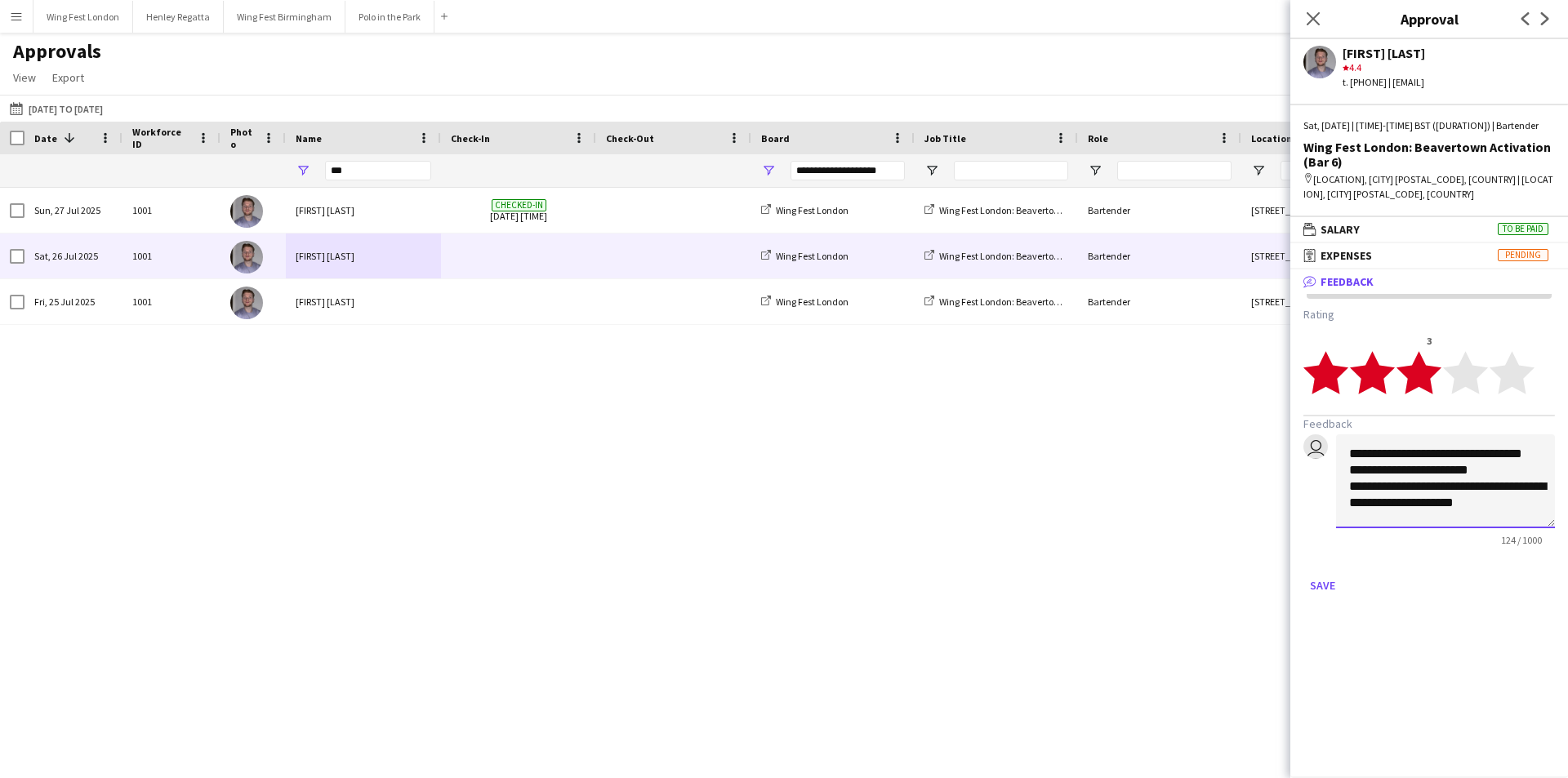scroll, scrollTop: 17, scrollLeft: 0, axis: vertical 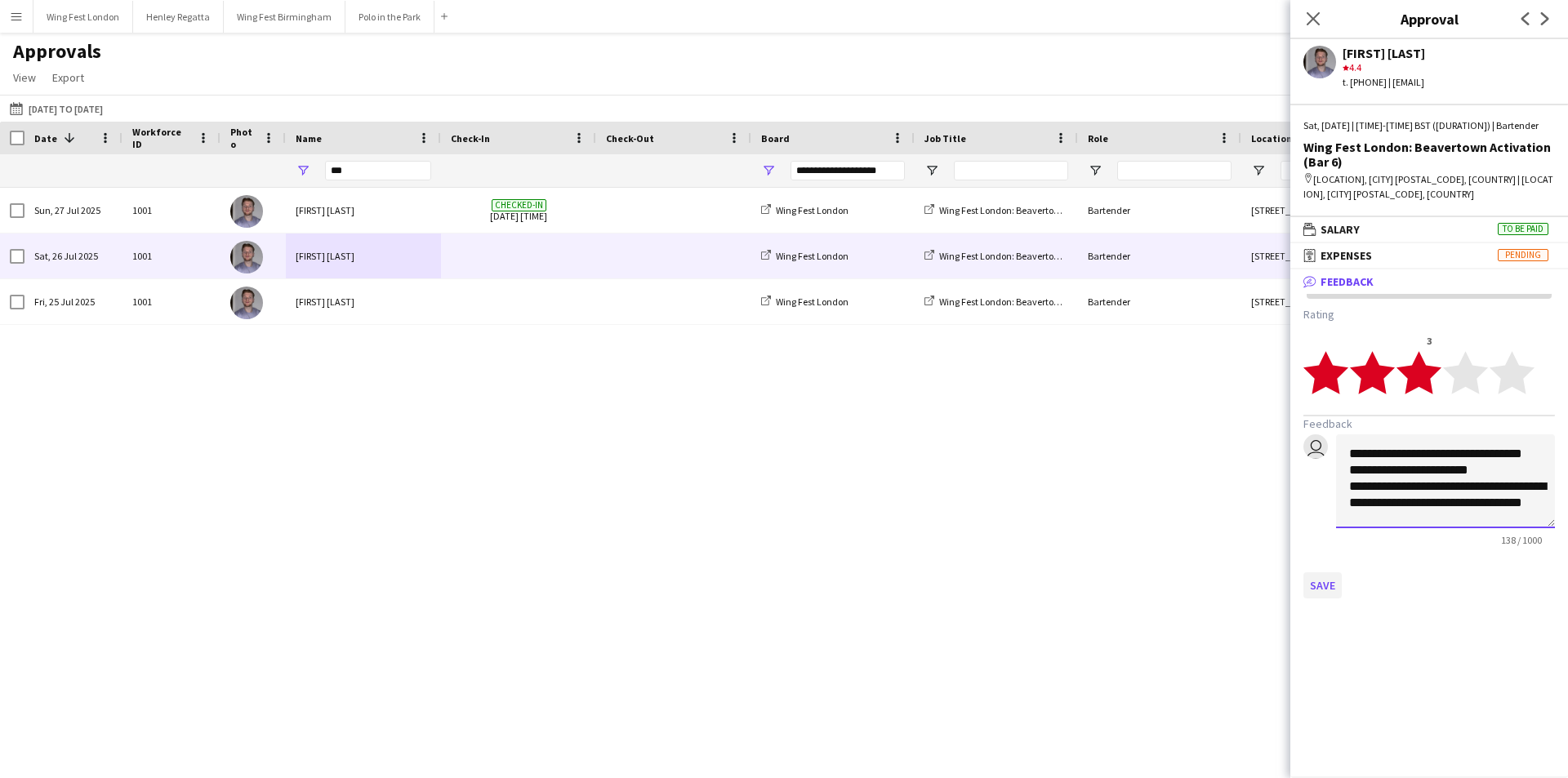 type on "**********" 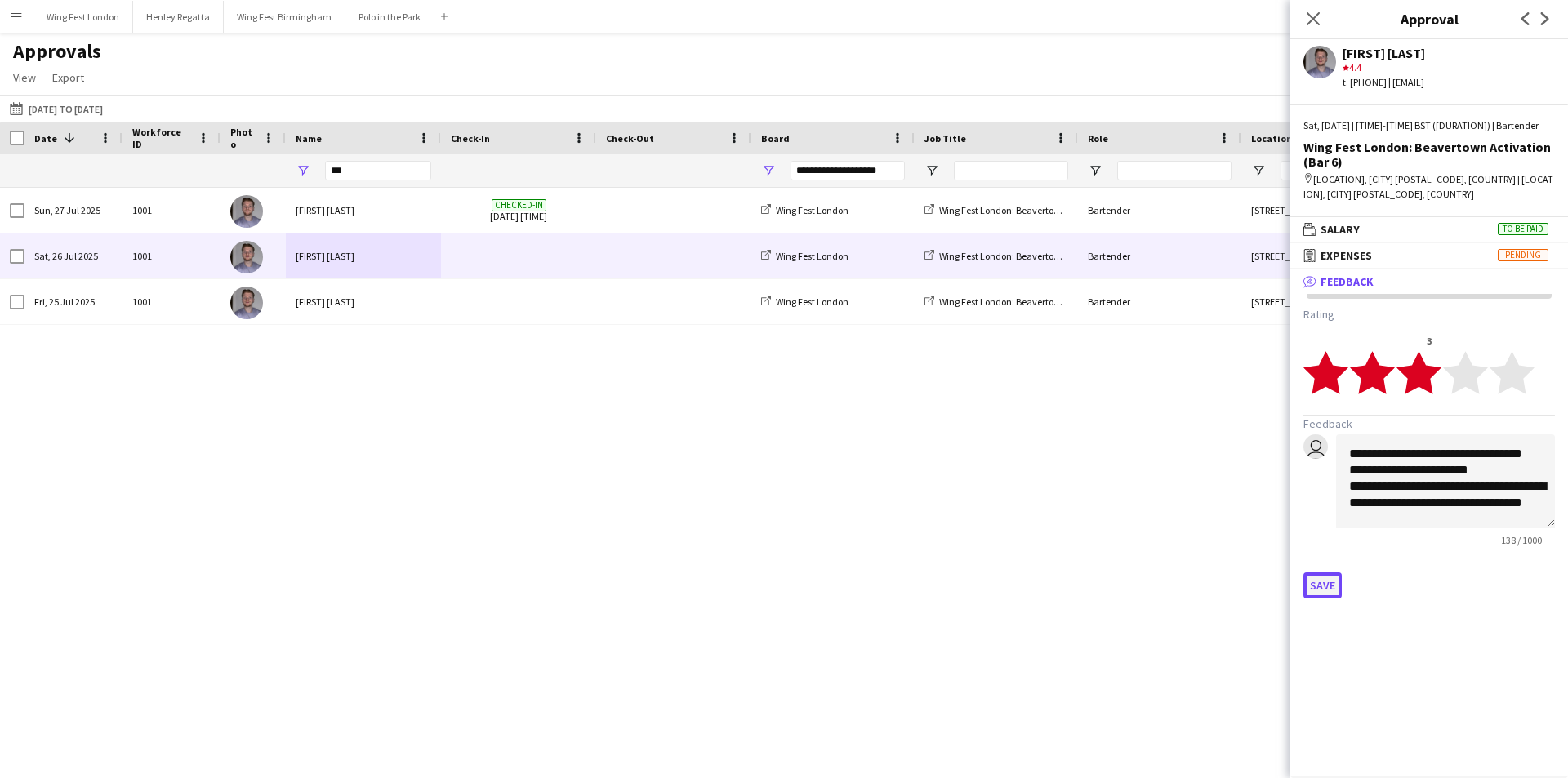 click on "Save" at bounding box center (1322, 585) 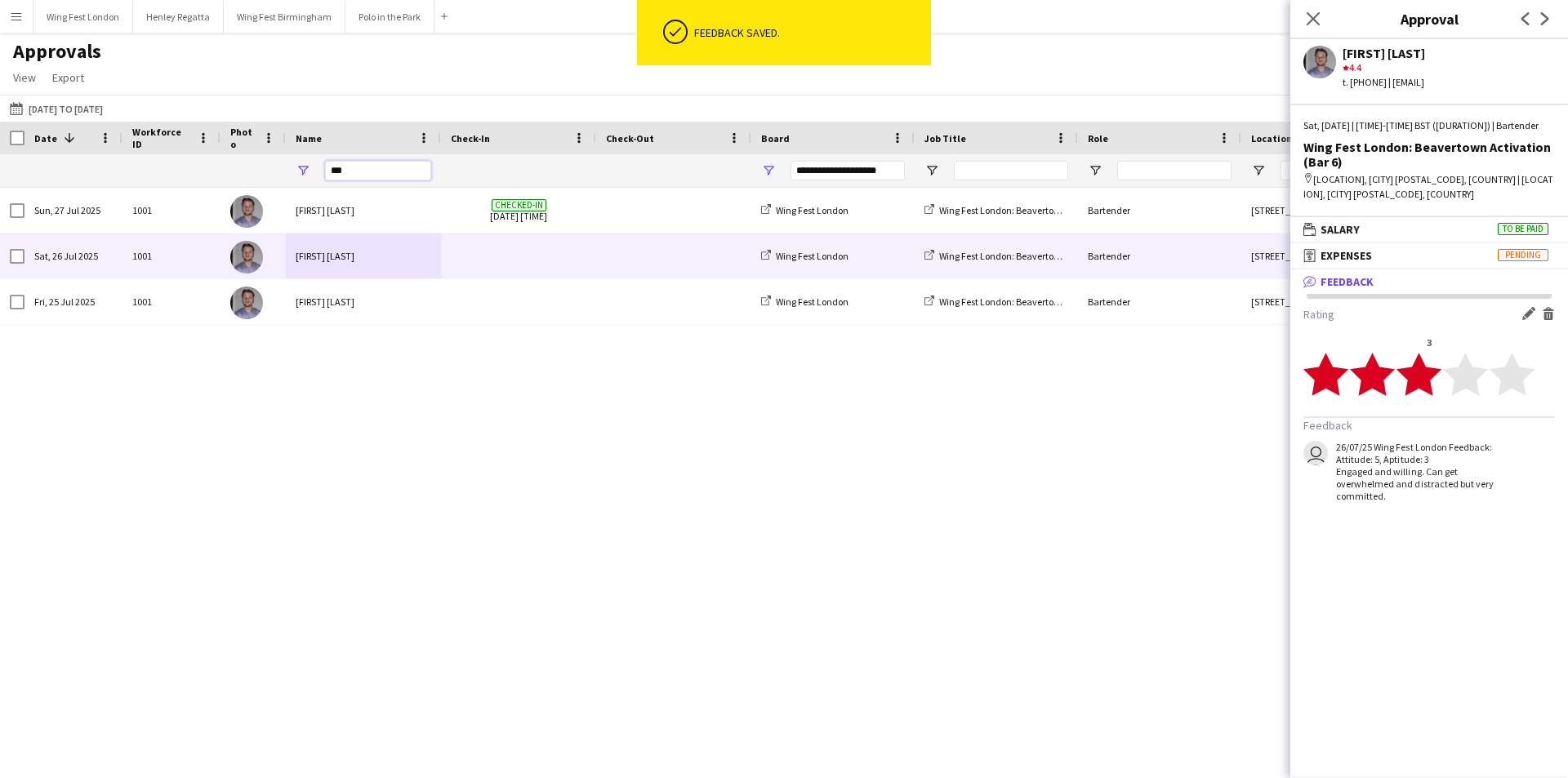 click on "***" at bounding box center (378, 171) 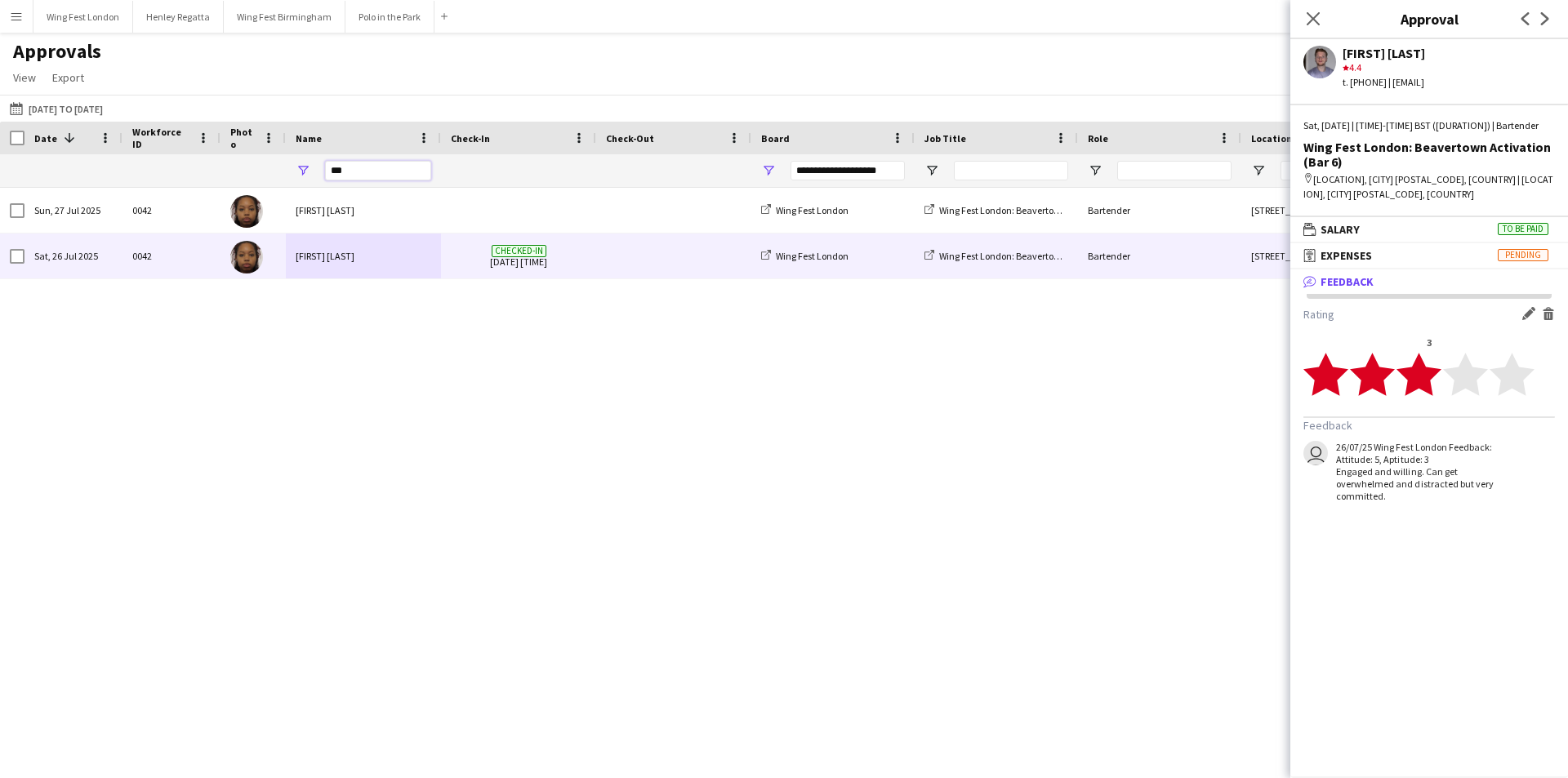 type on "***" 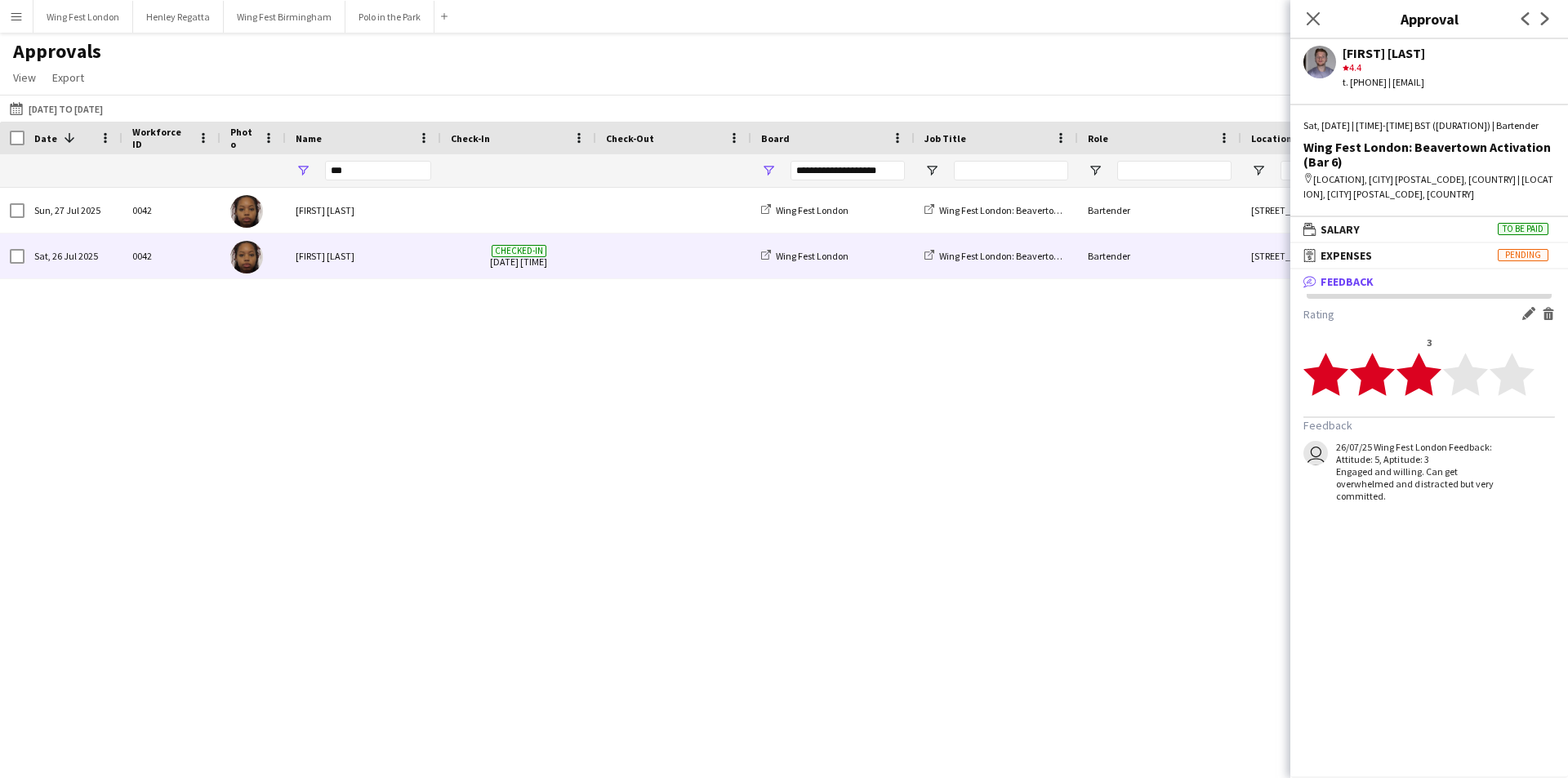 click on "Checked-in  26-07-2025 12:29" at bounding box center [519, 256] 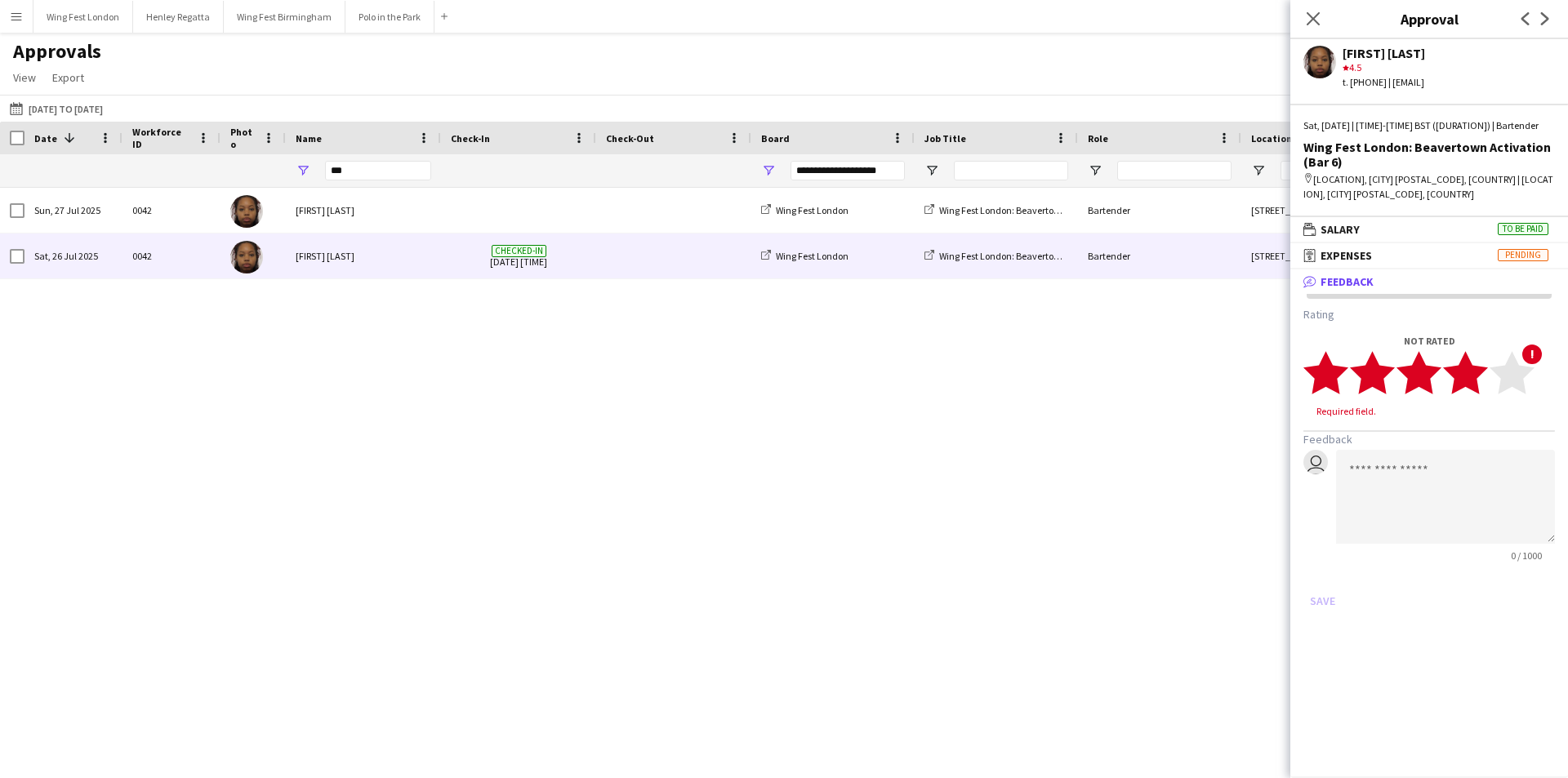 click 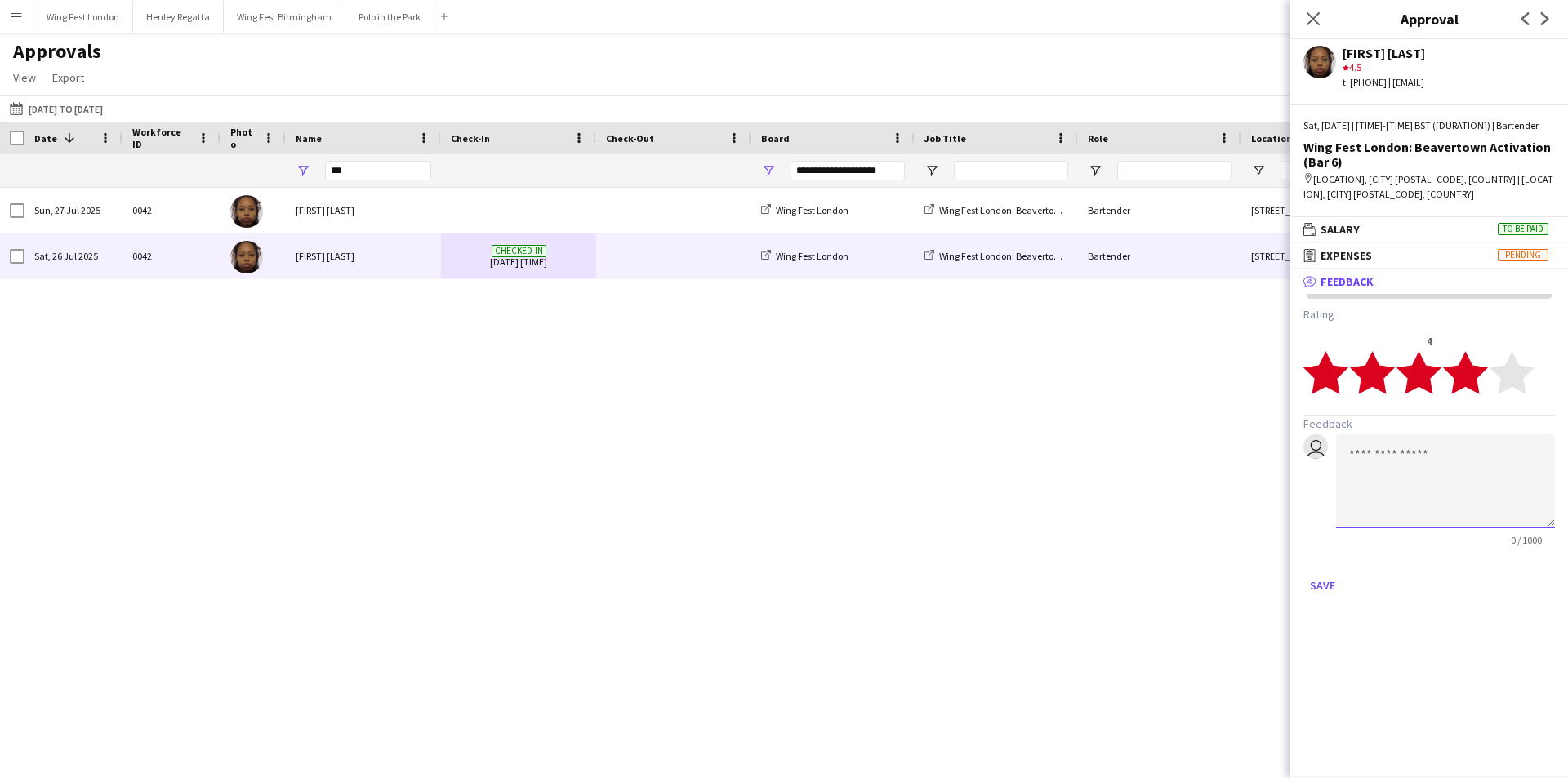 click 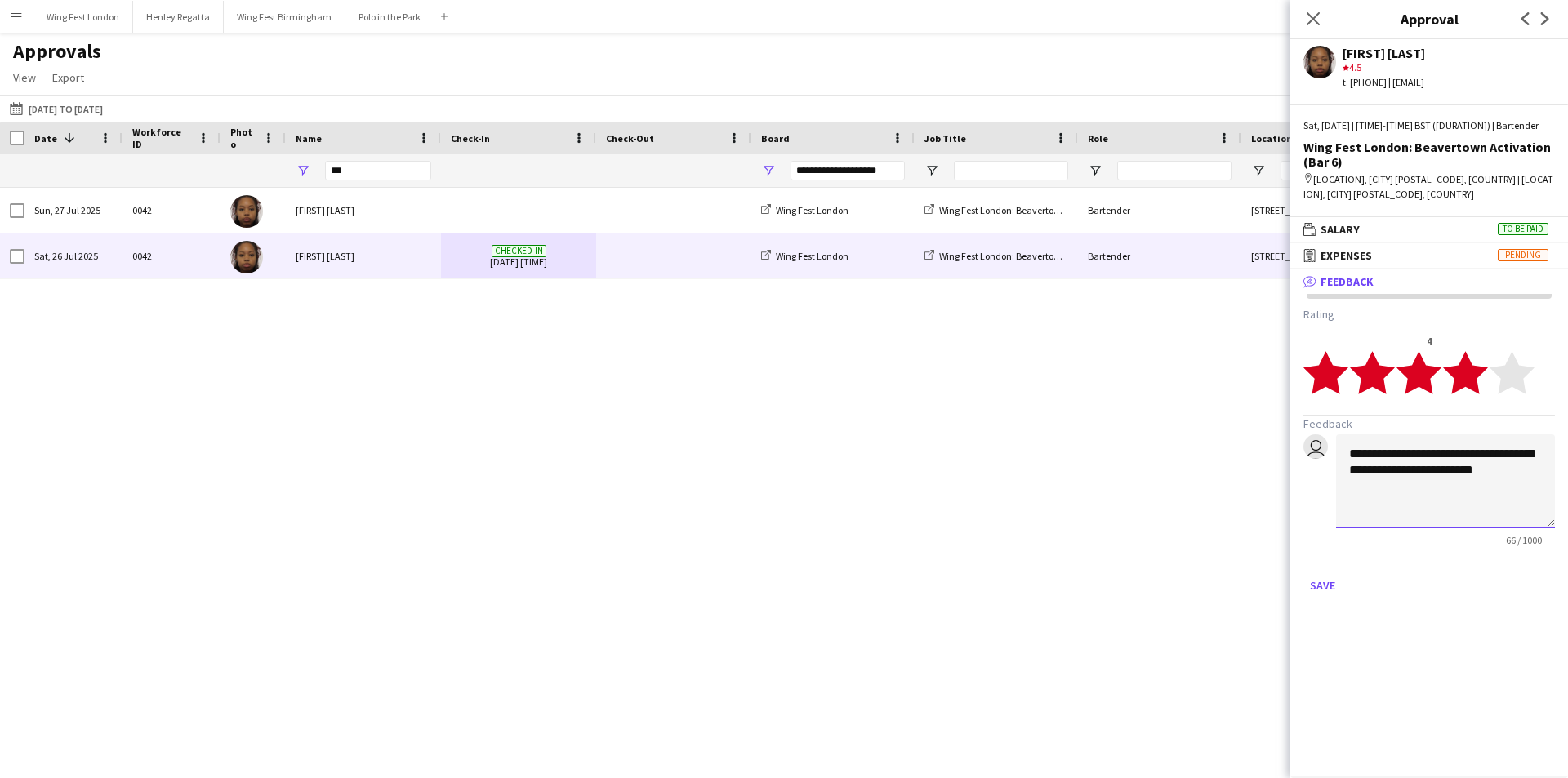 click on "**********" 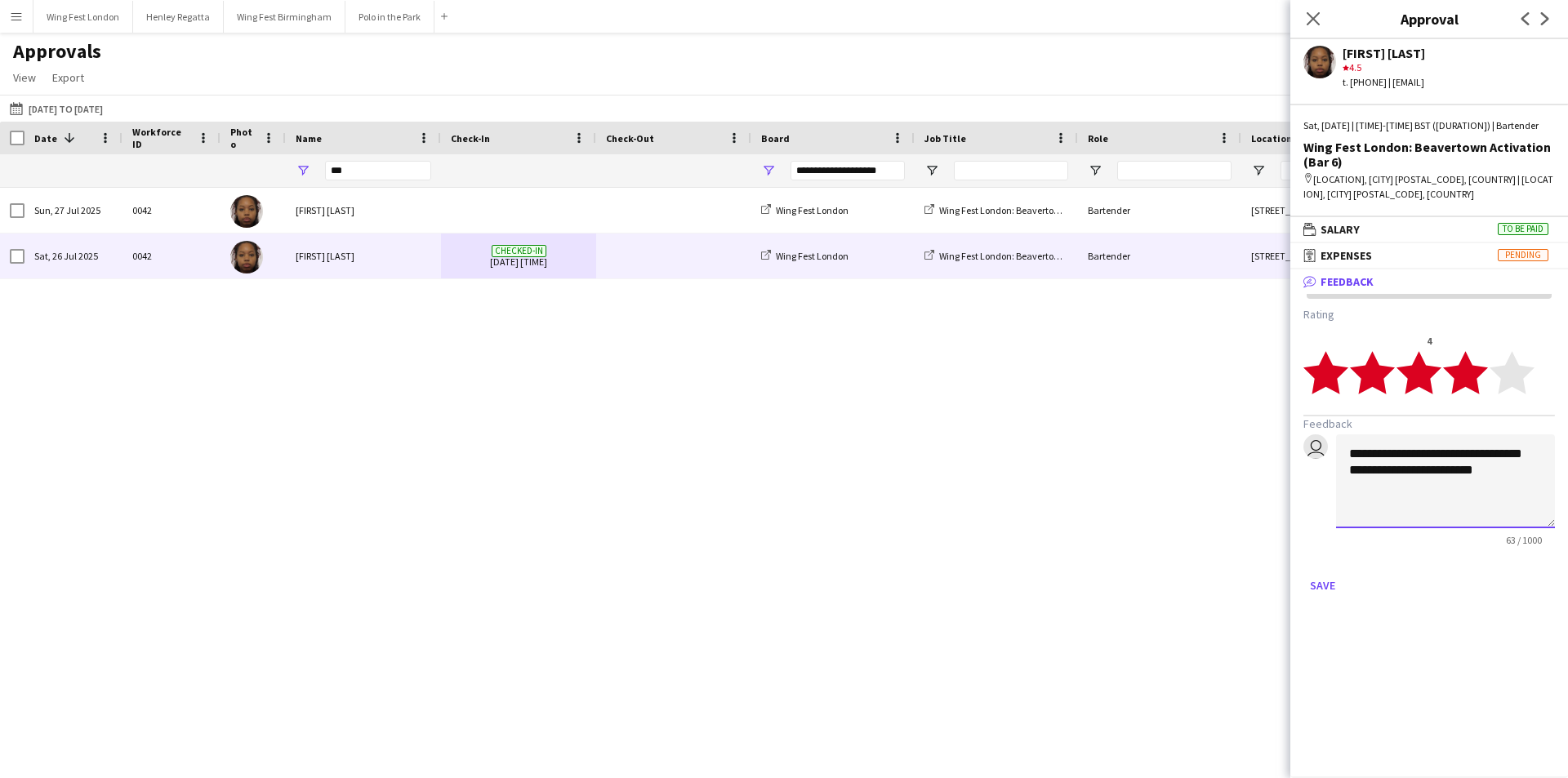drag, startPoint x: 1401, startPoint y: 484, endPoint x: 1501, endPoint y: 491, distance: 100.2447 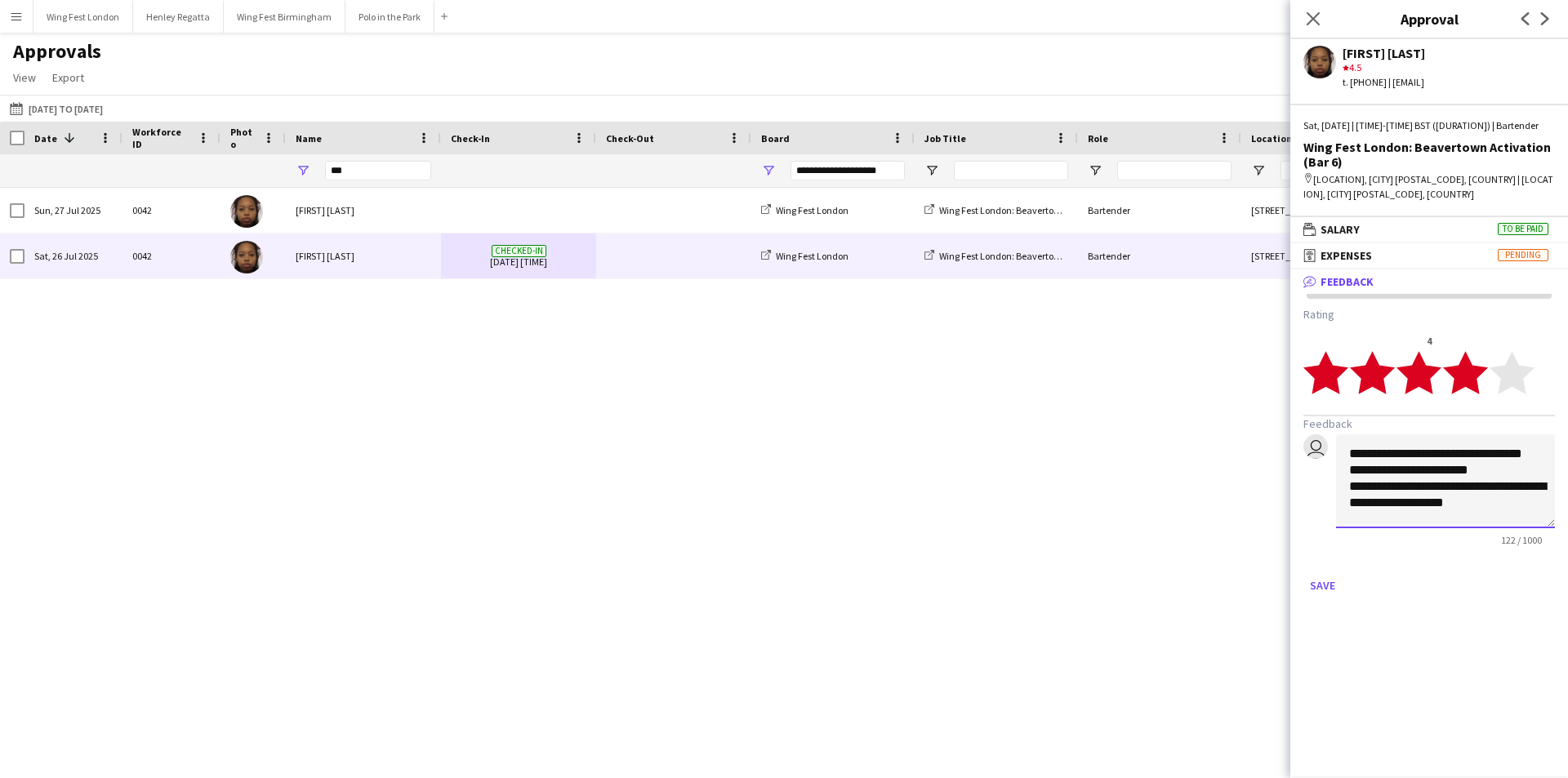 scroll, scrollTop: 17, scrollLeft: 0, axis: vertical 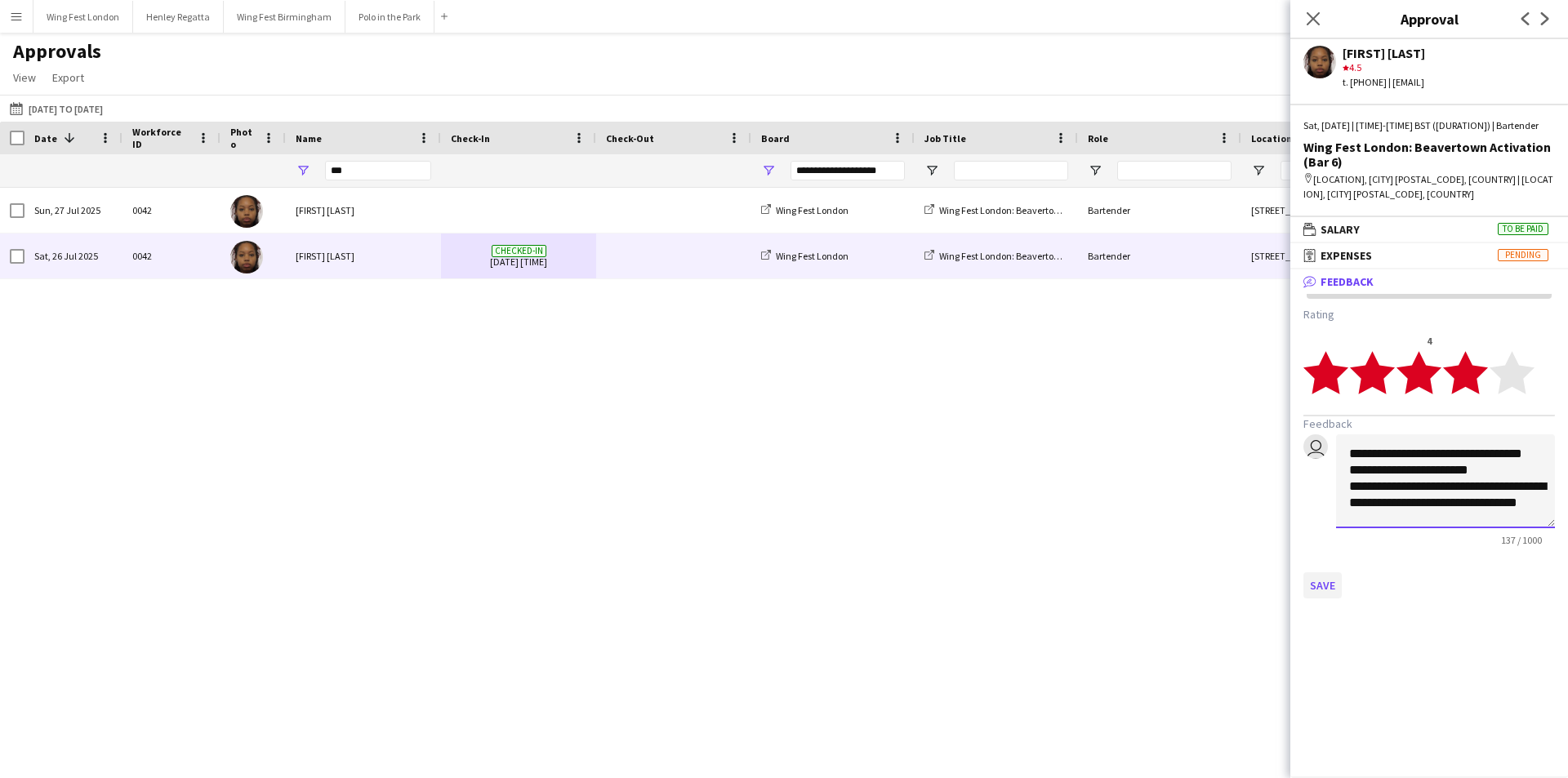 type on "**********" 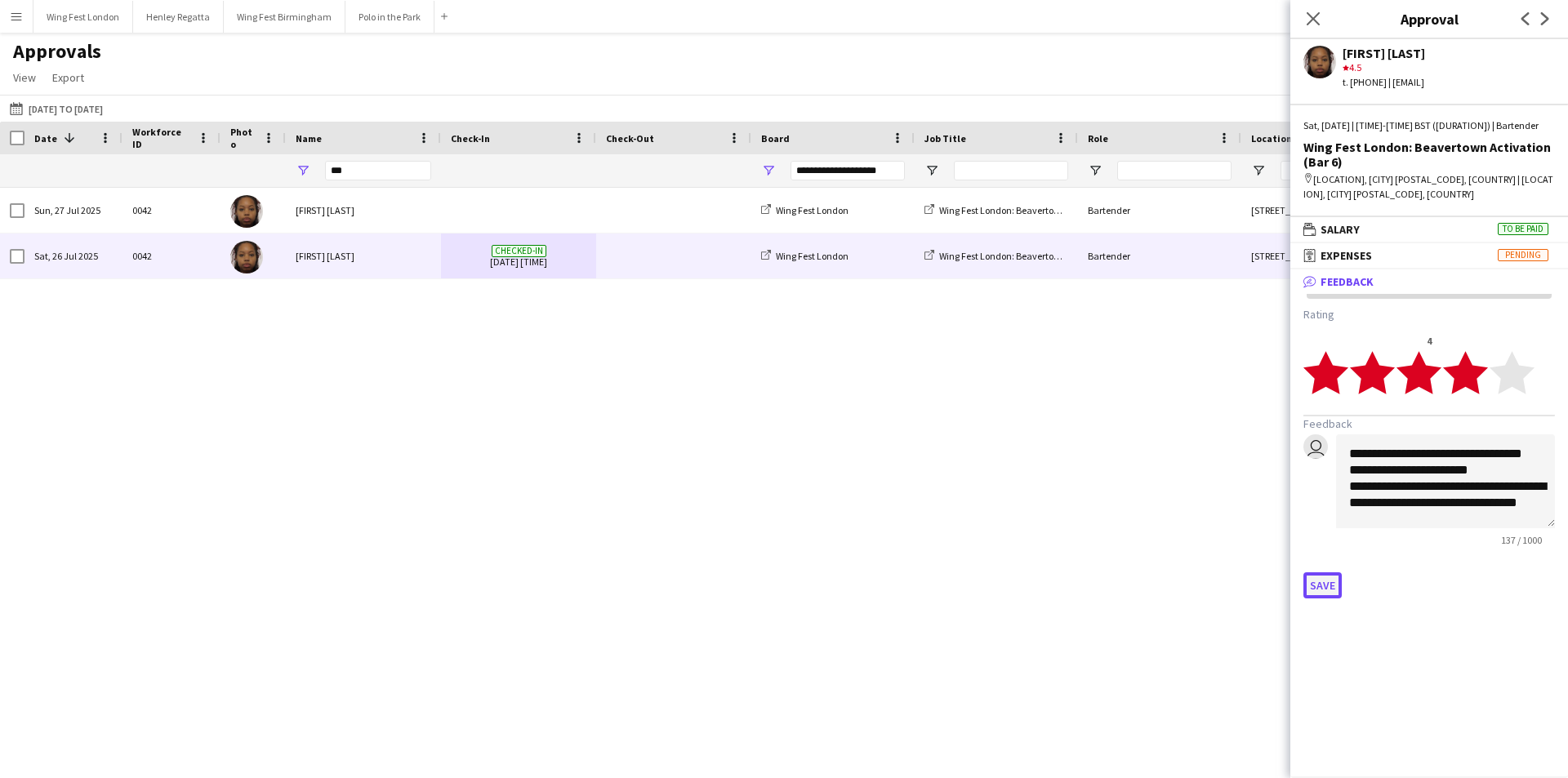 click on "Save" at bounding box center (1322, 585) 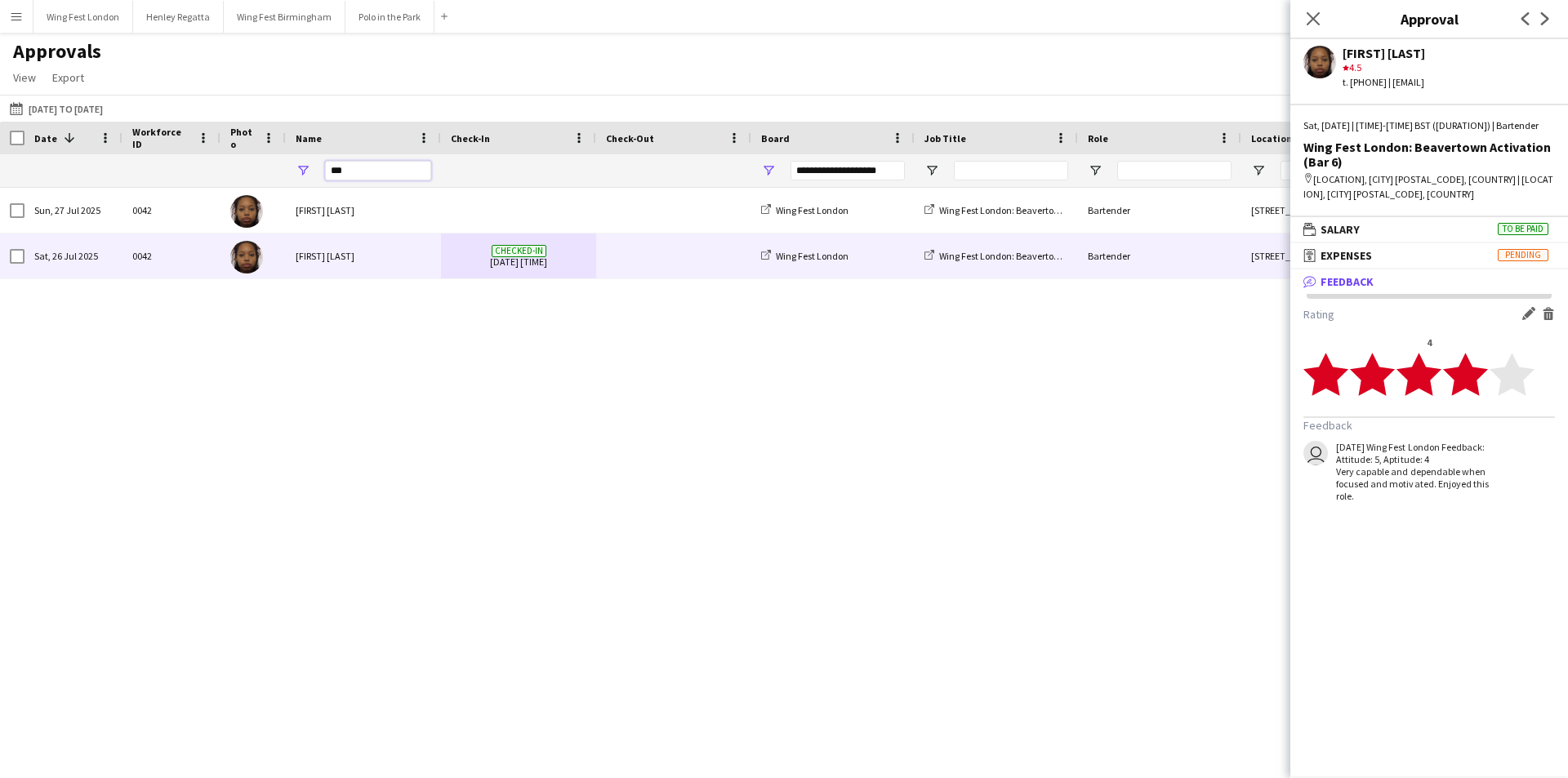 click on "***" at bounding box center [378, 171] 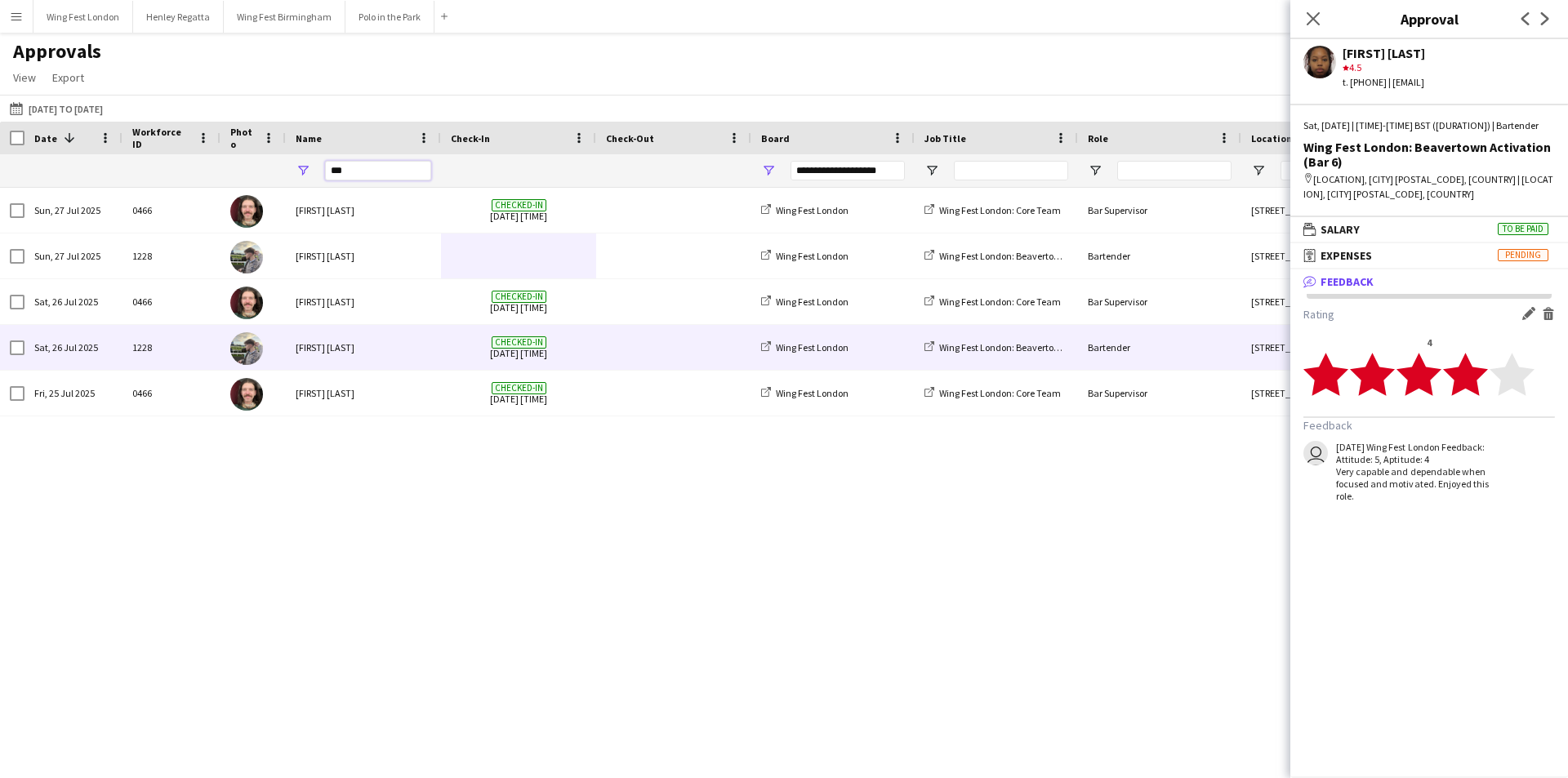 type on "***" 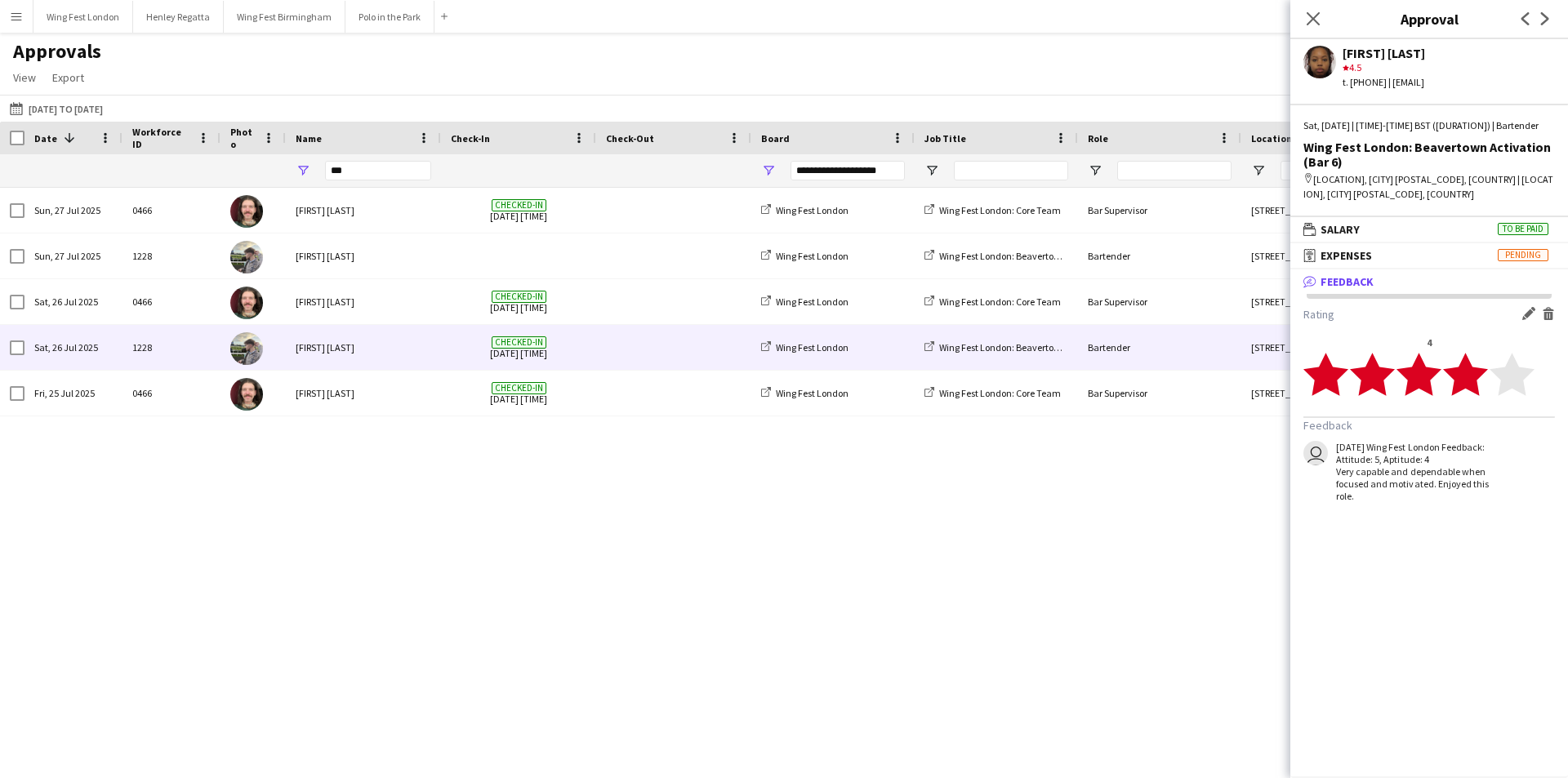 click on "[FIRST] [LAST]" at bounding box center (363, 347) 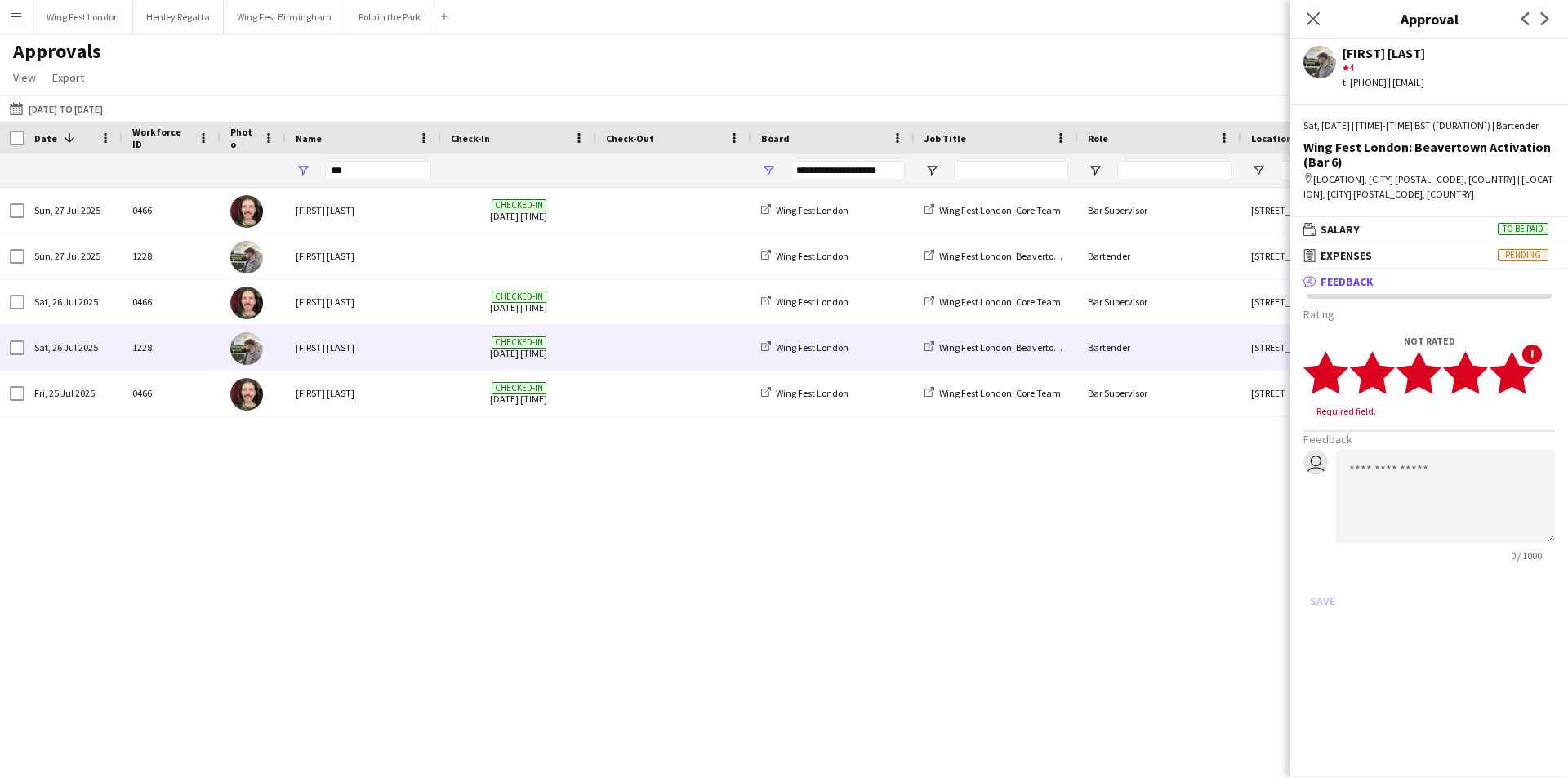 click 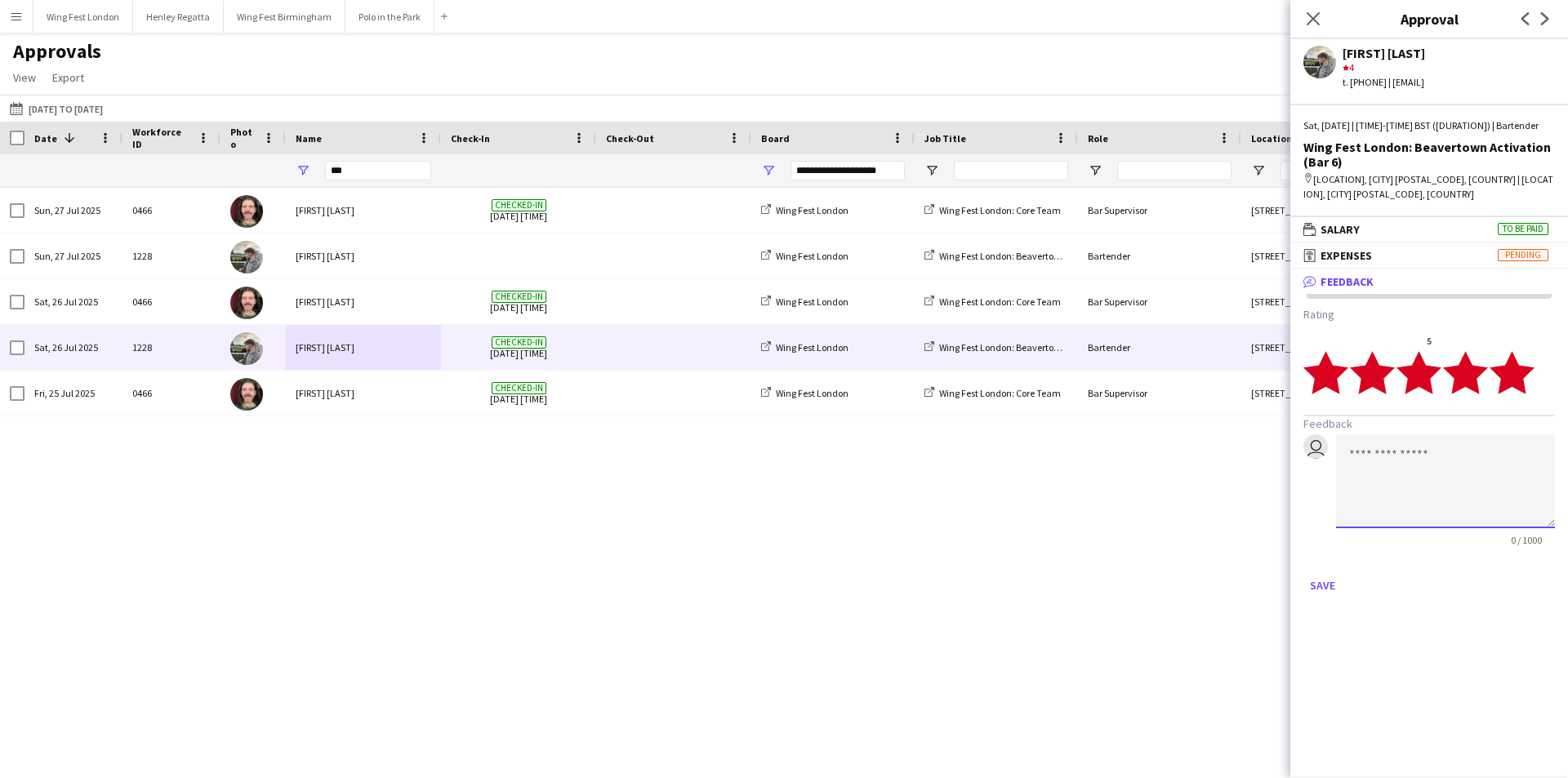 click 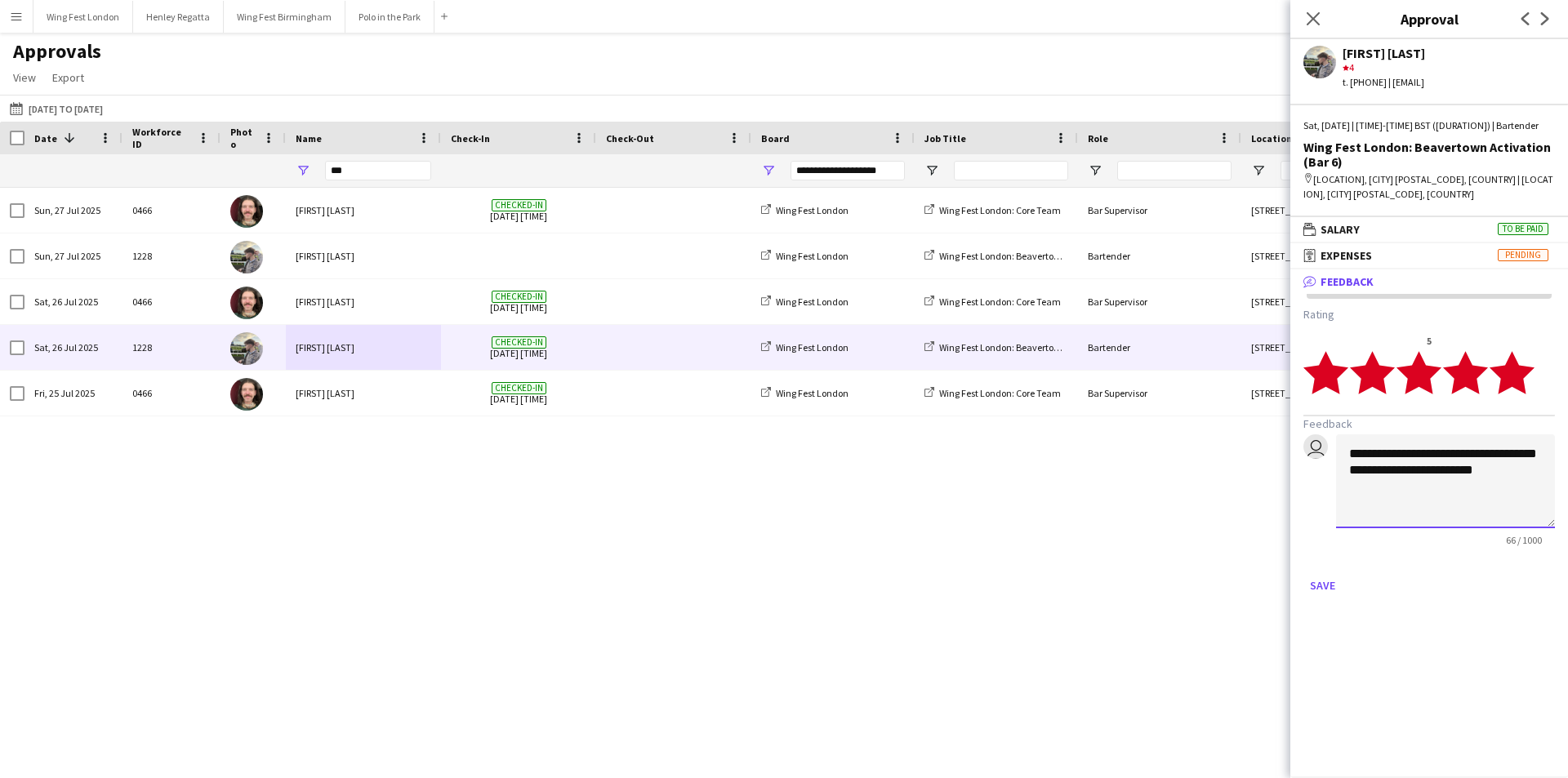 click on "**********" 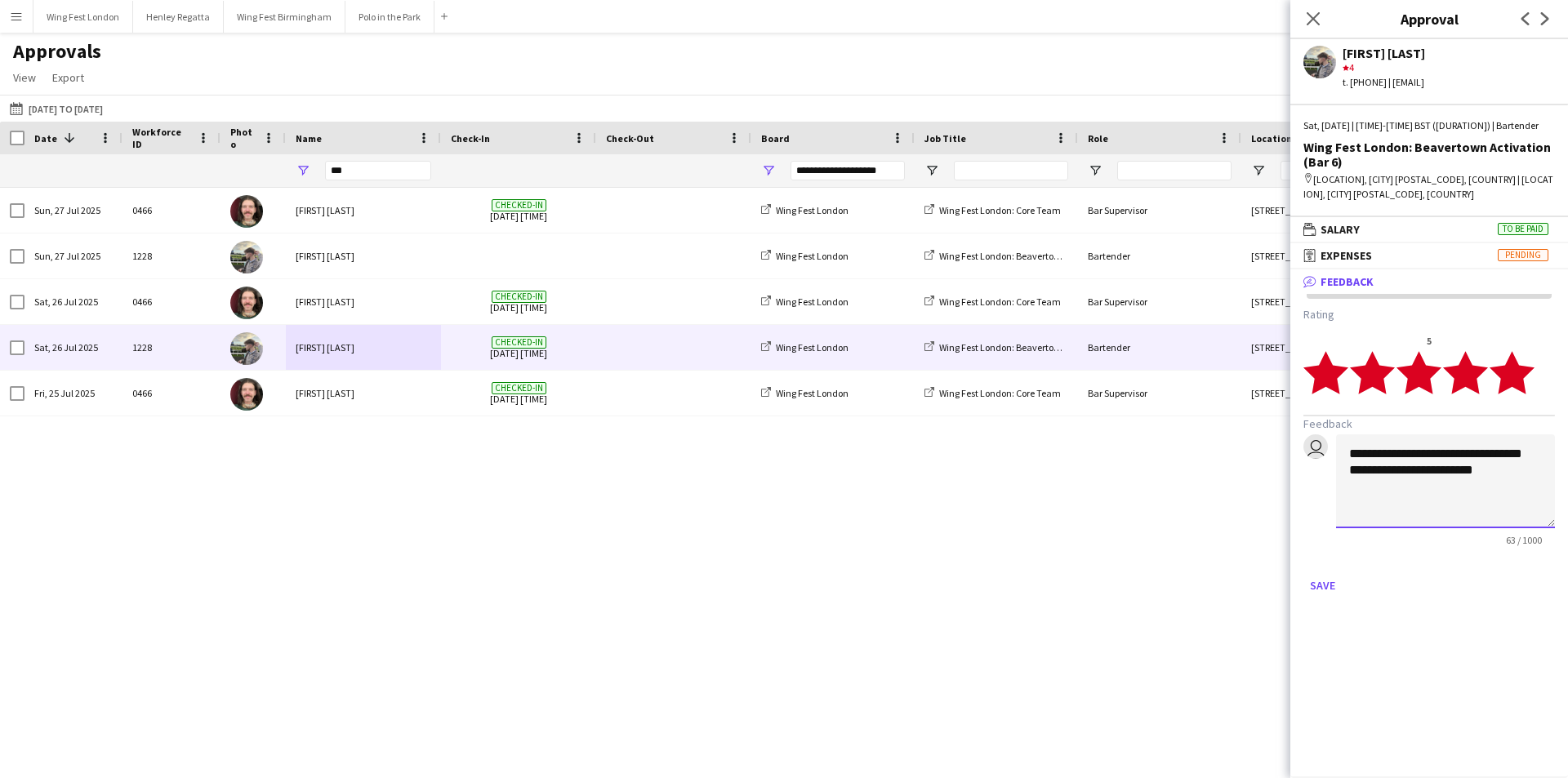 click on "**********" 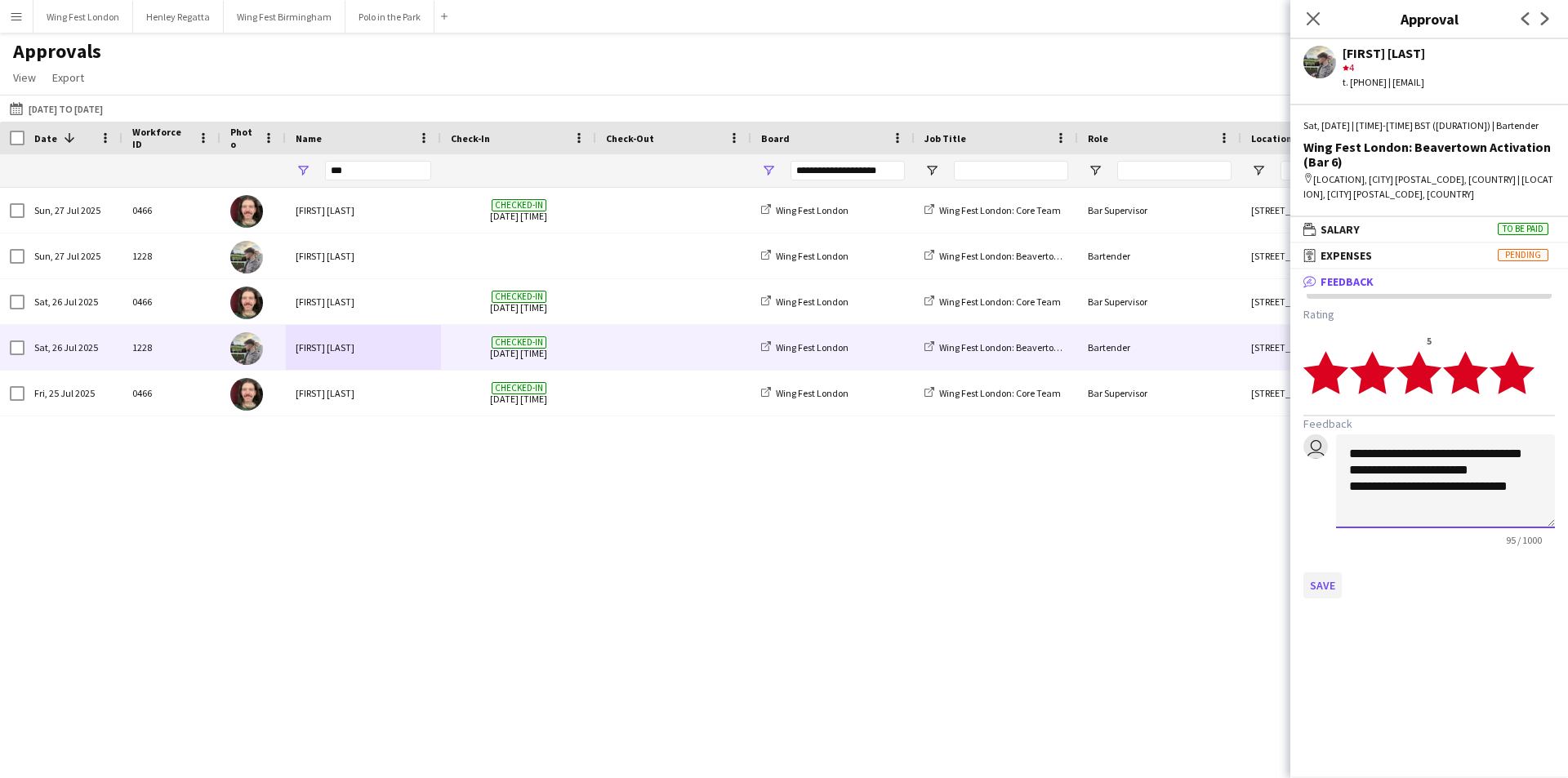 type on "**********" 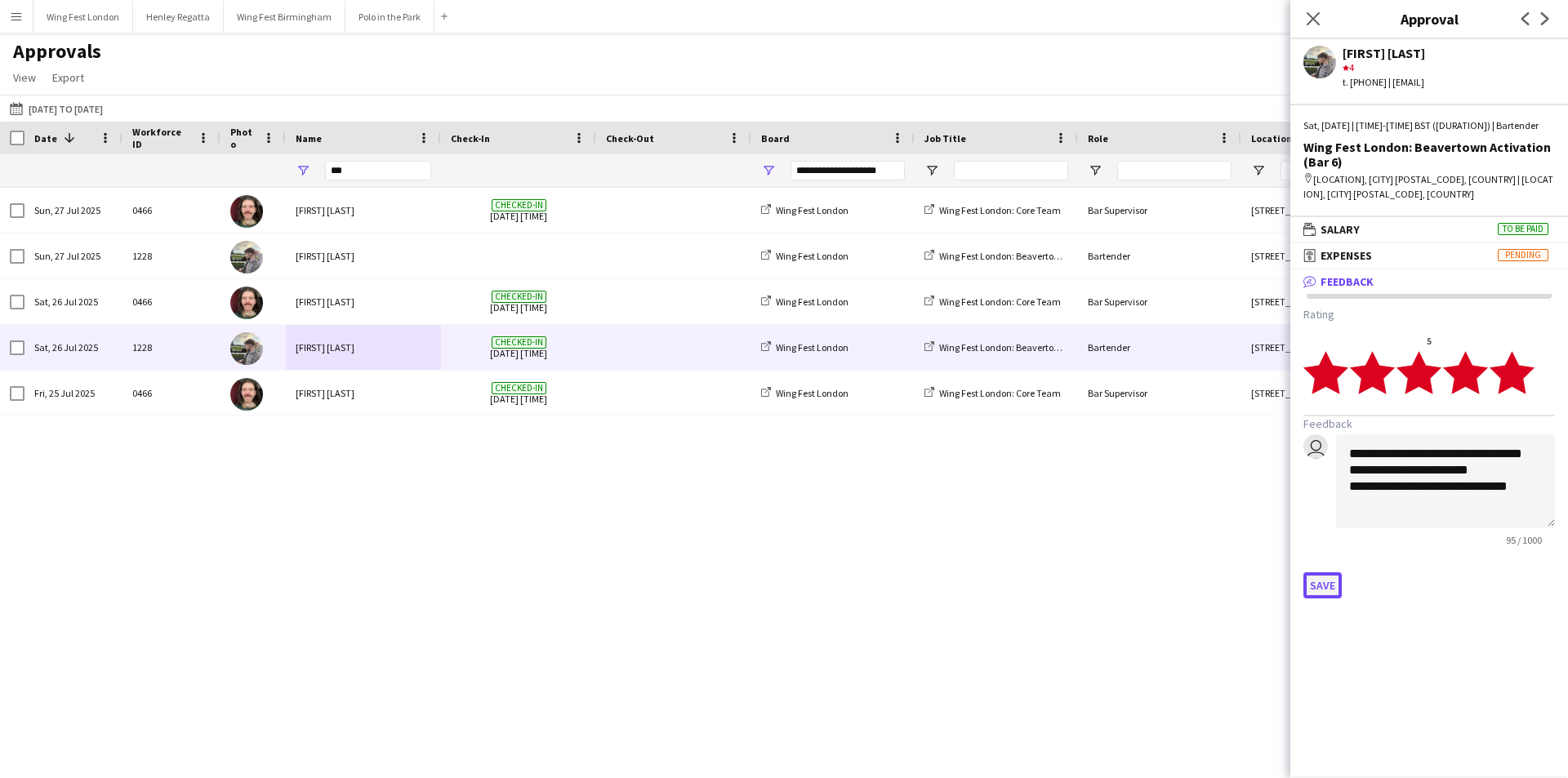 click on "Save" at bounding box center [1322, 585] 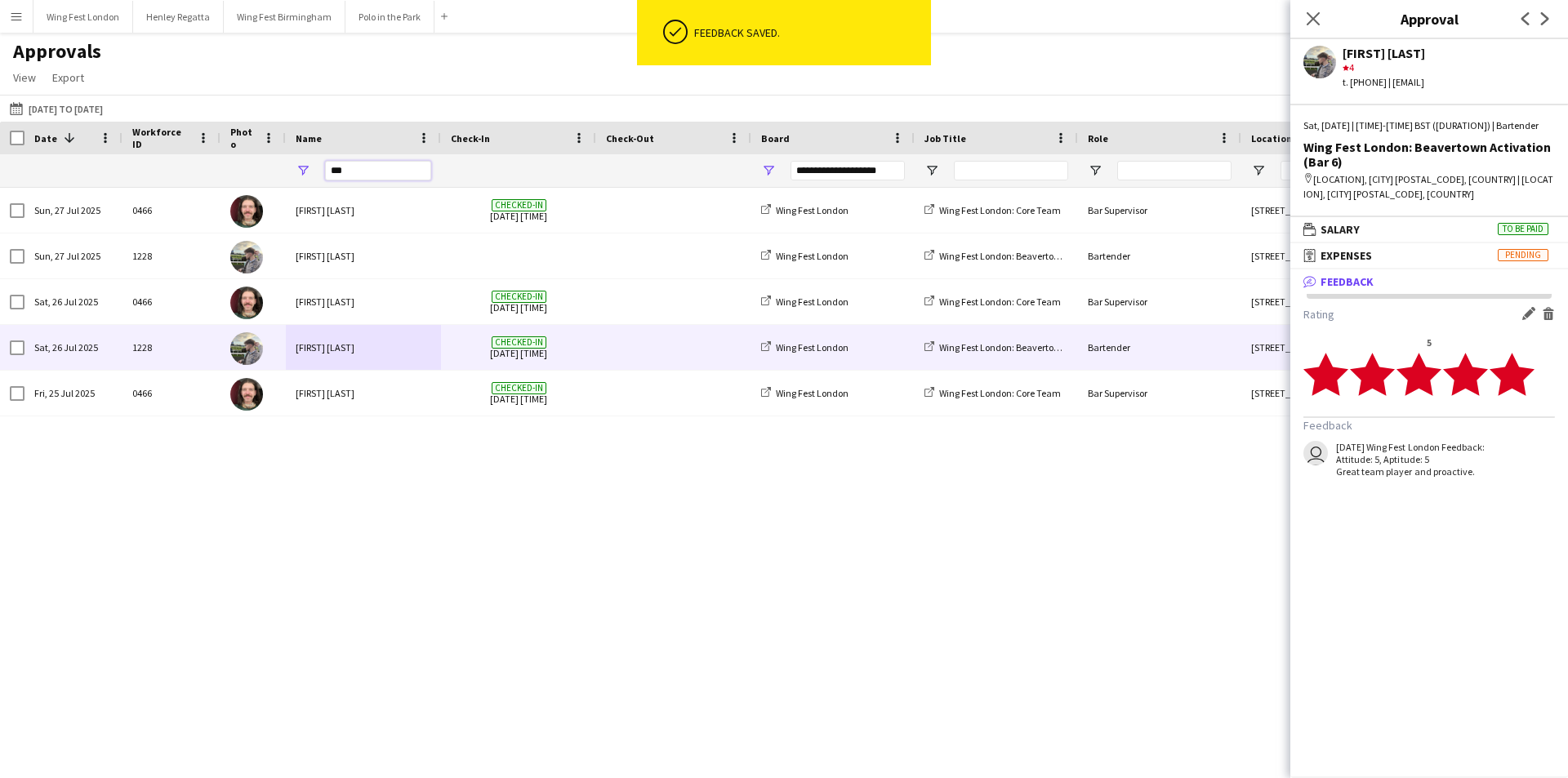 click on "***" at bounding box center [378, 171] 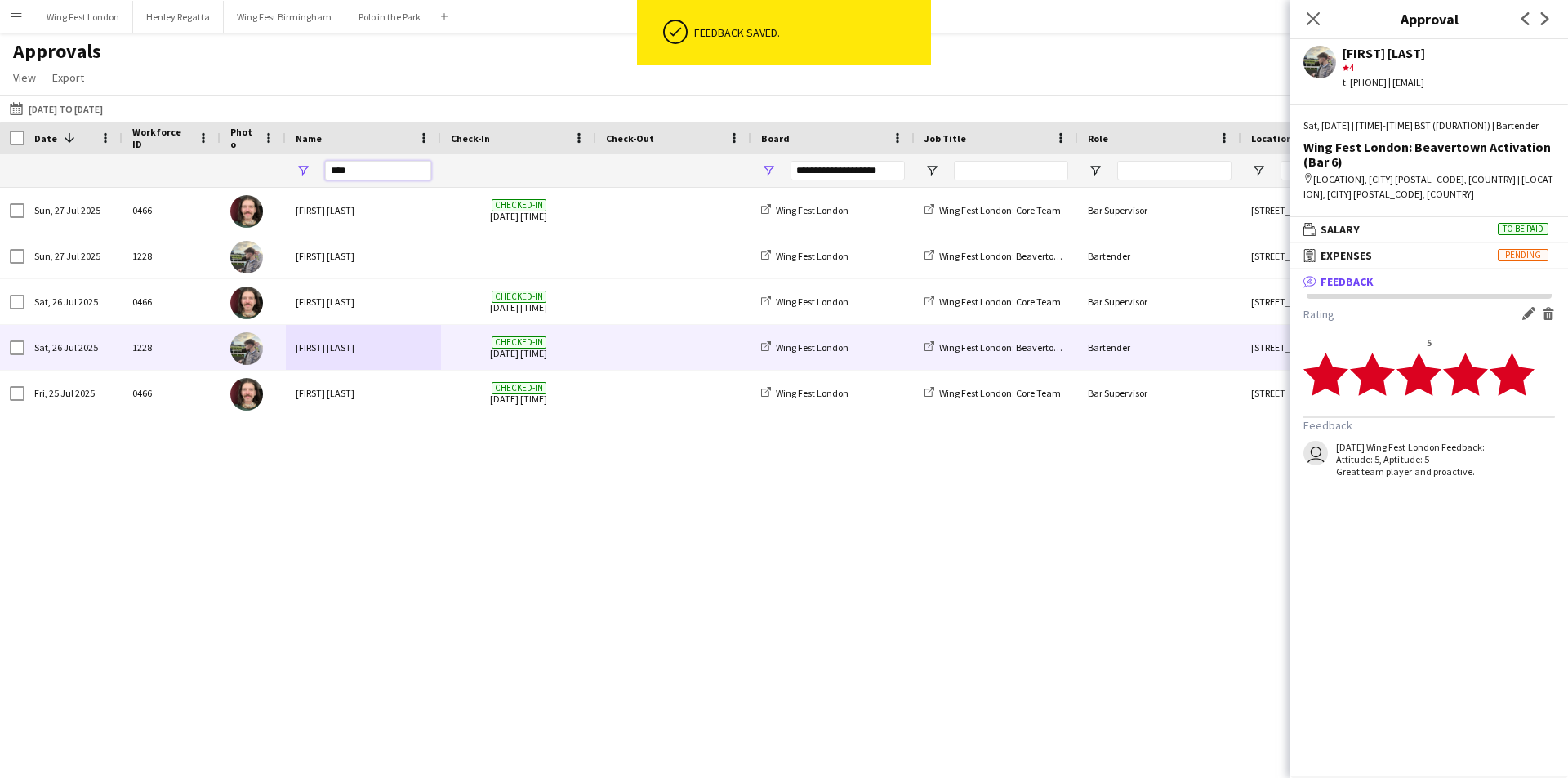 type on "***" 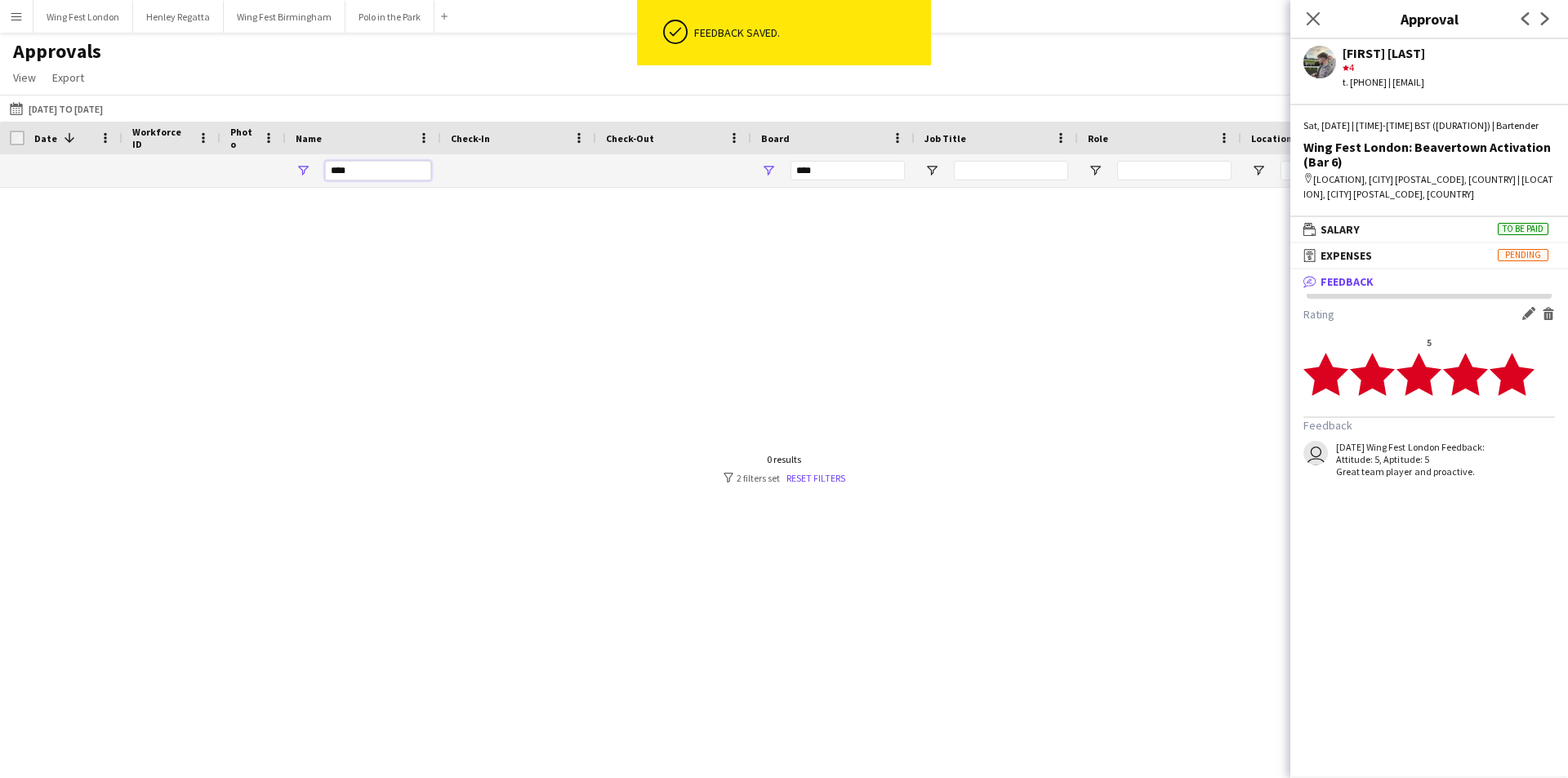 type on "***" 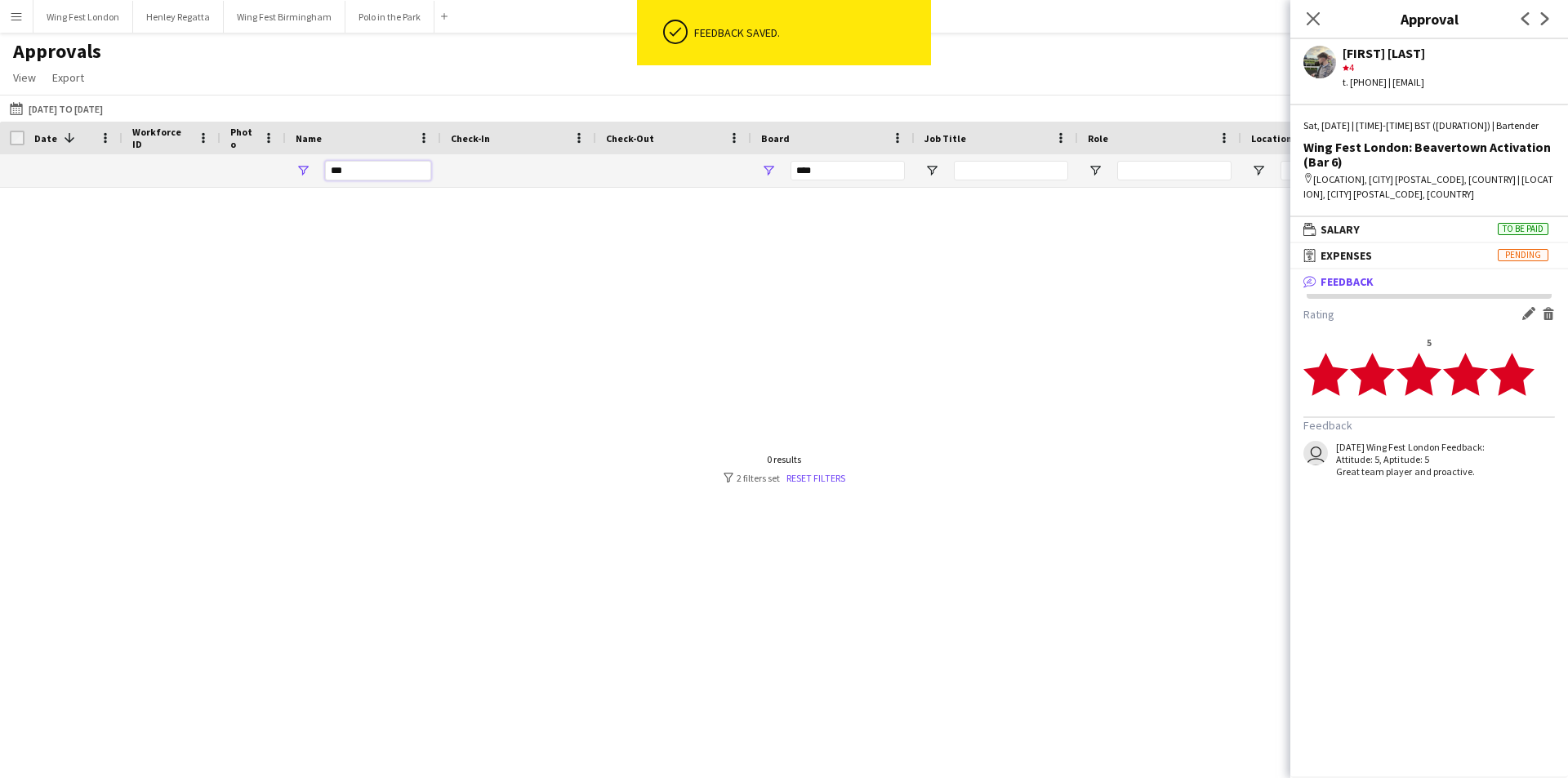type on "**********" 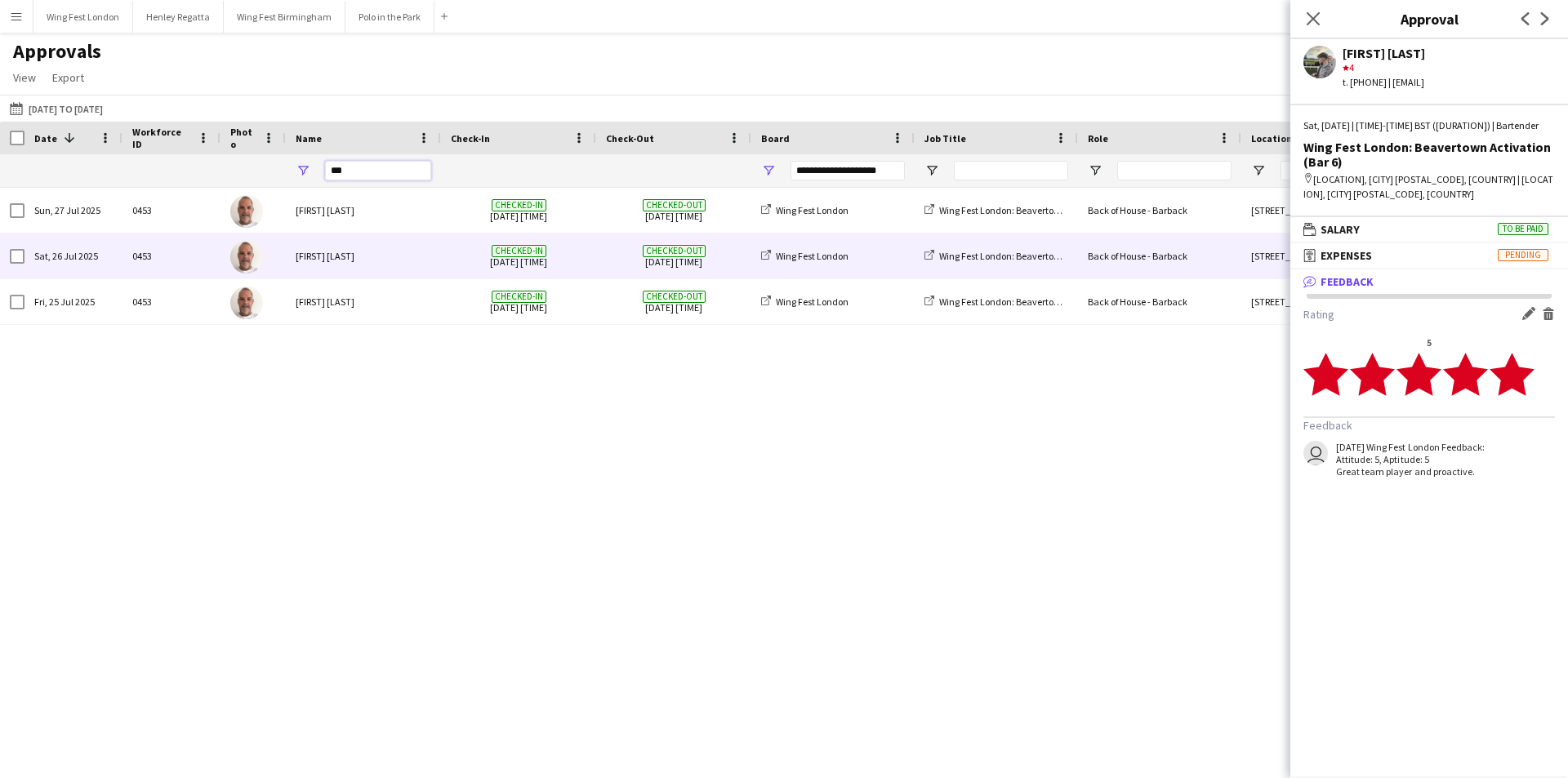 type on "***" 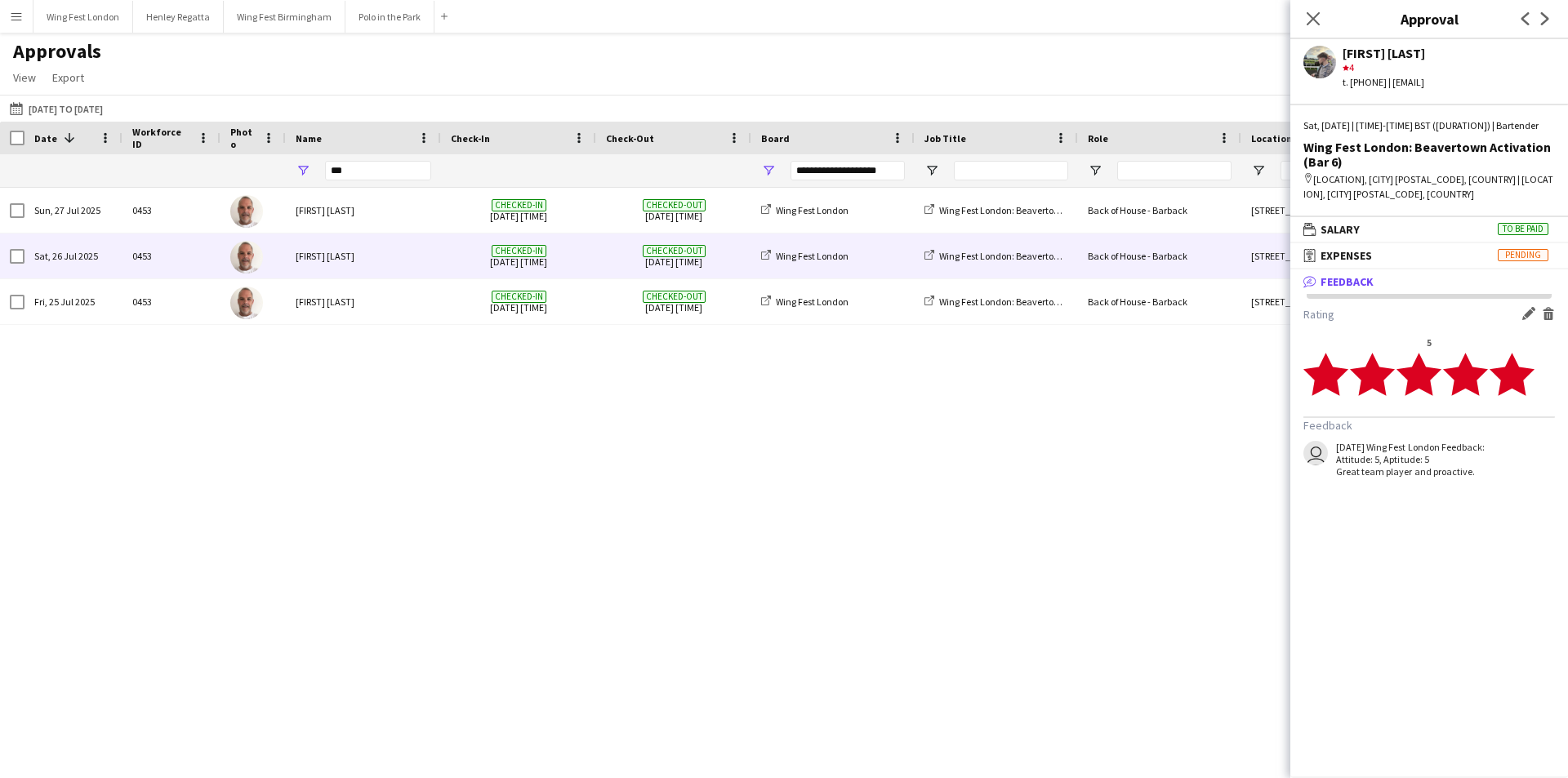 click on "[FIRST] [LAST]" at bounding box center (363, 256) 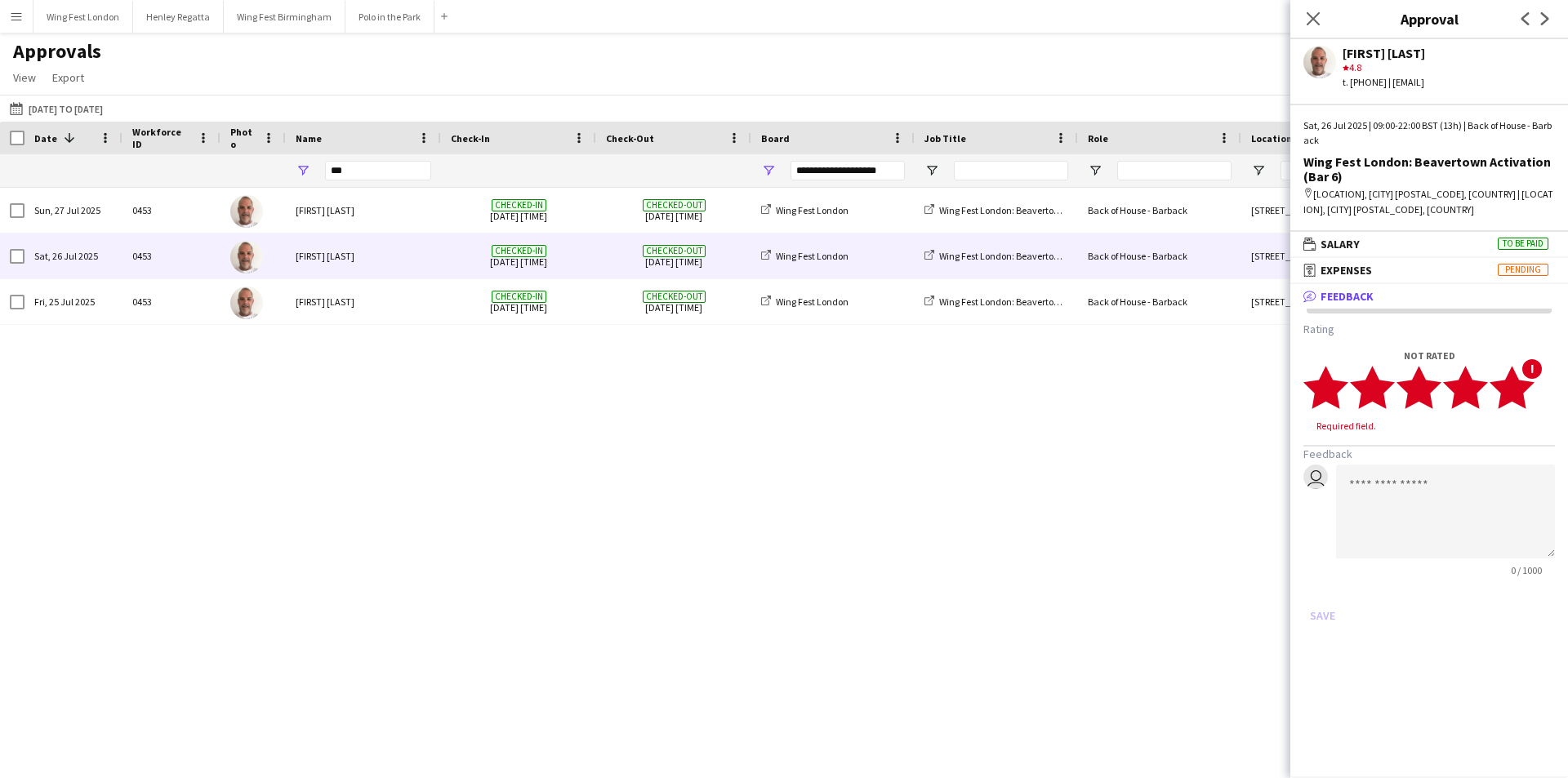 click 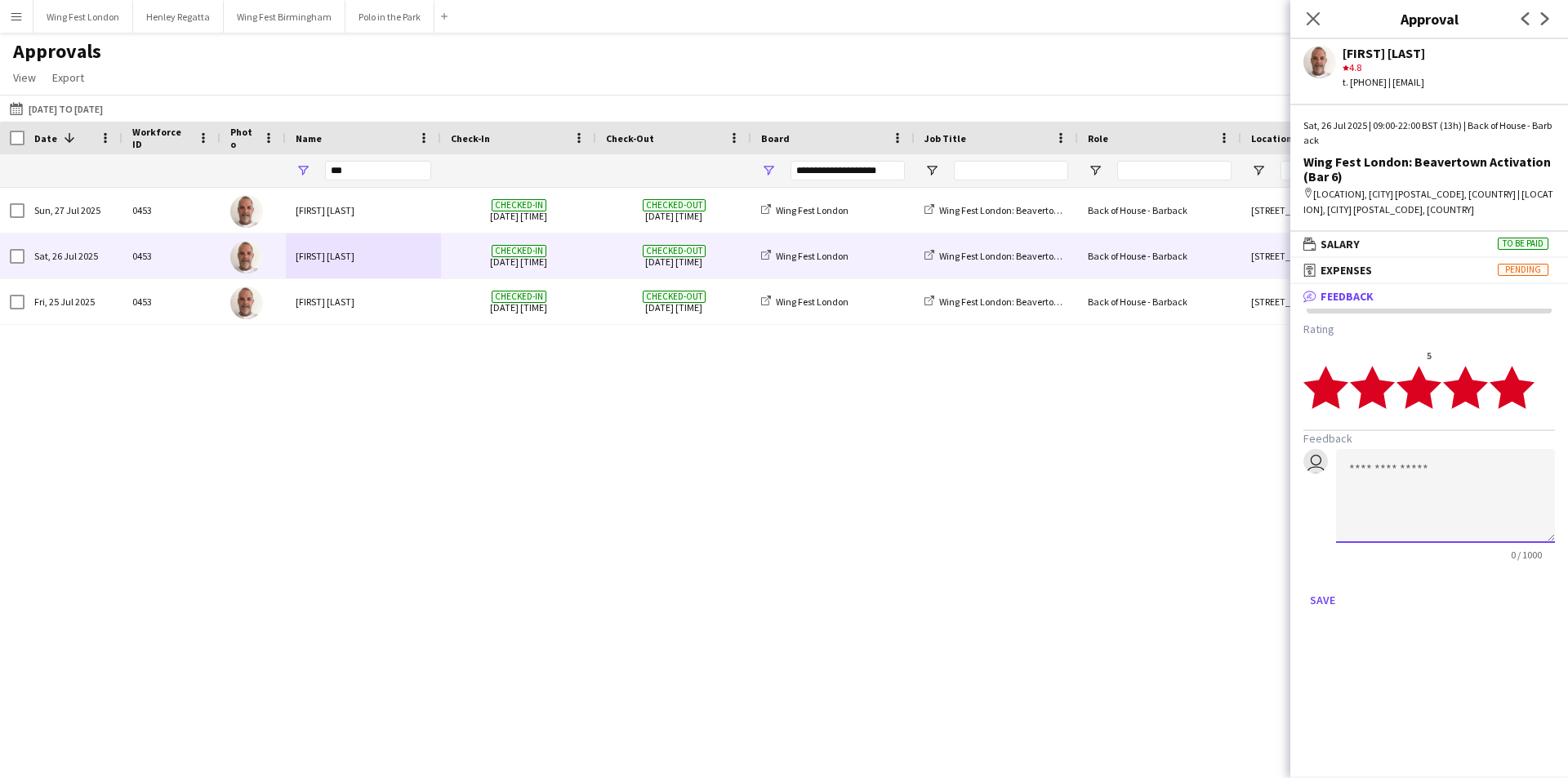 click 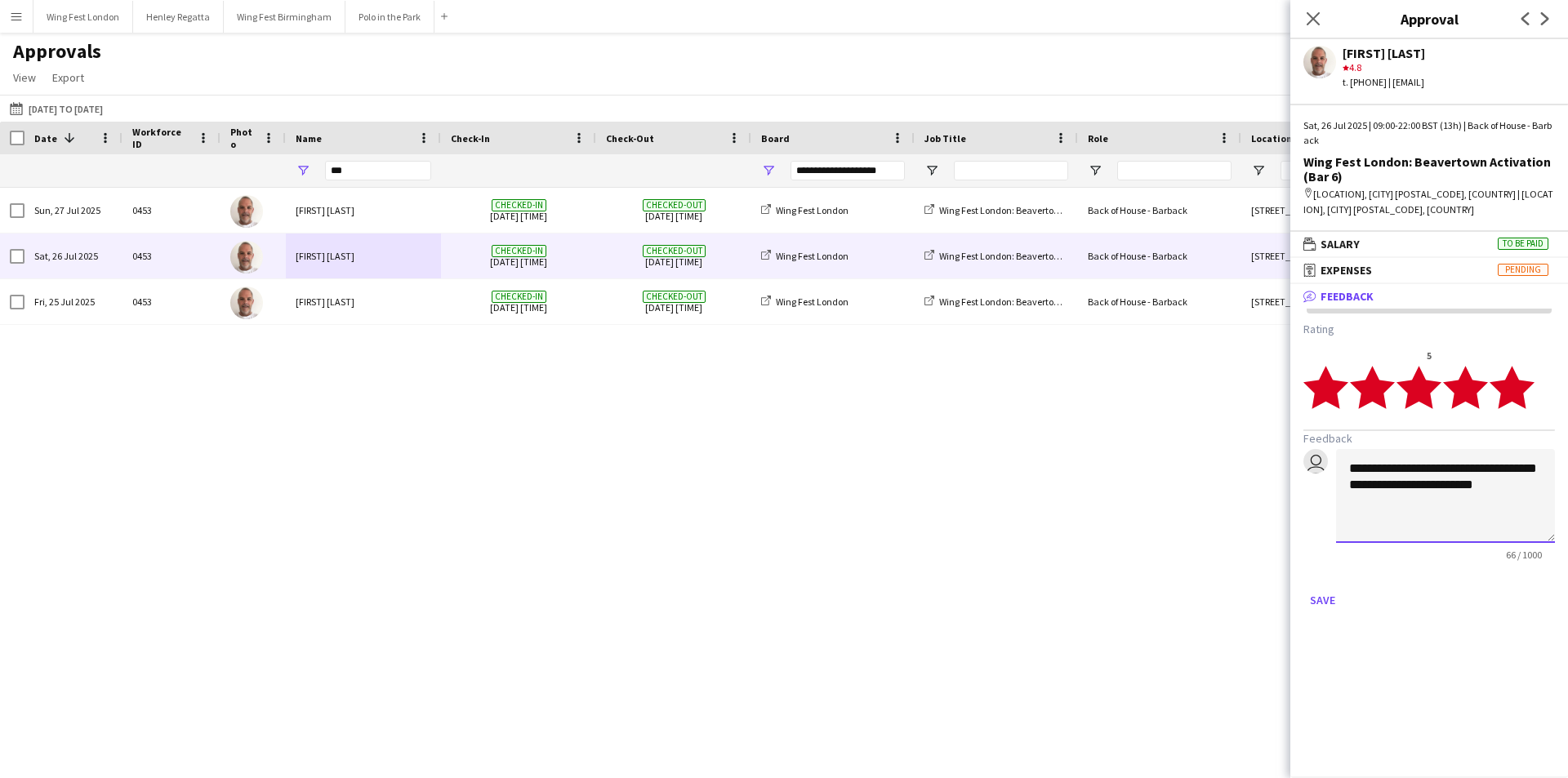 click on "**********" 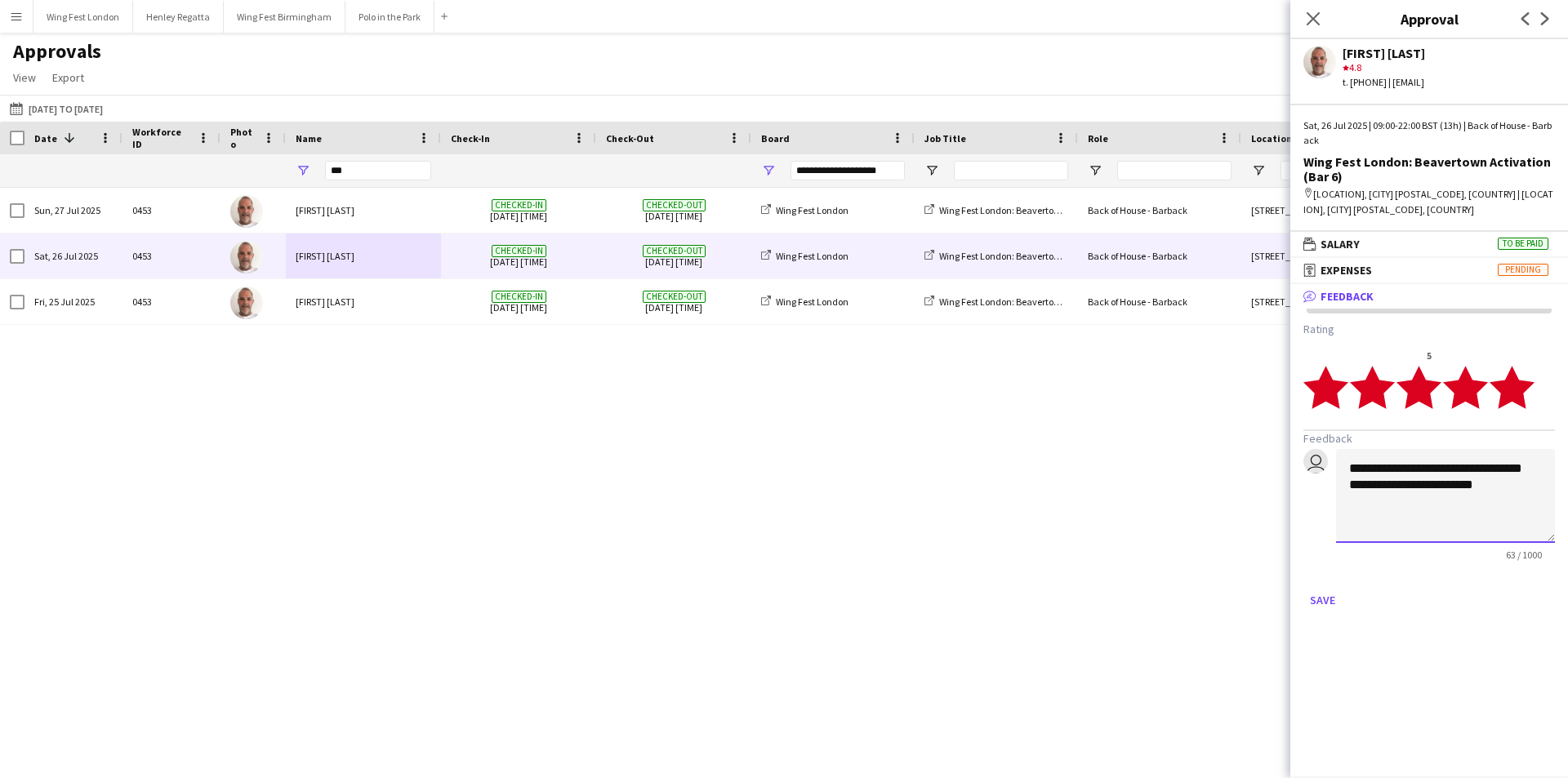 click on "**********" 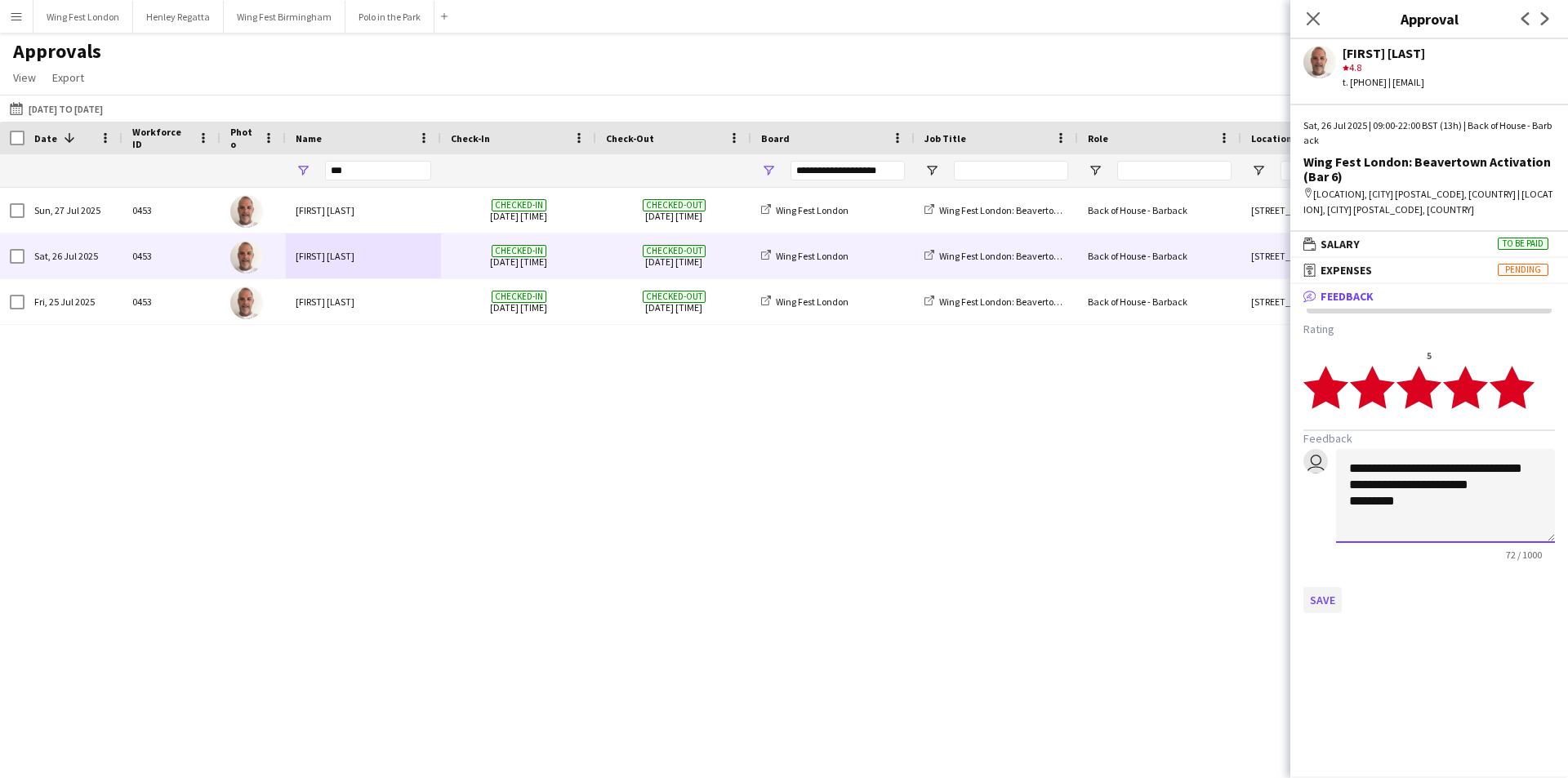 type on "**********" 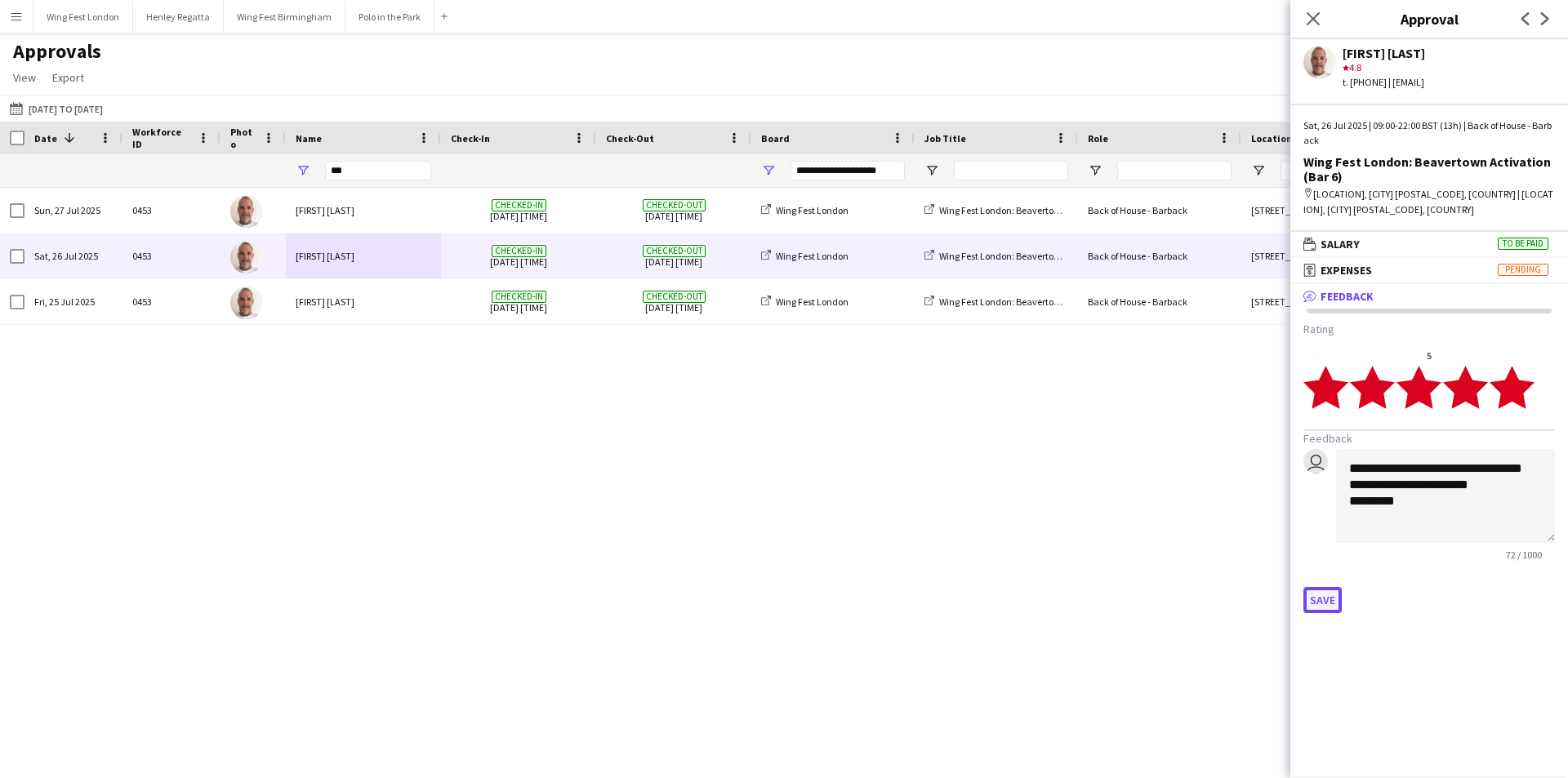 click on "Save" at bounding box center [1322, 600] 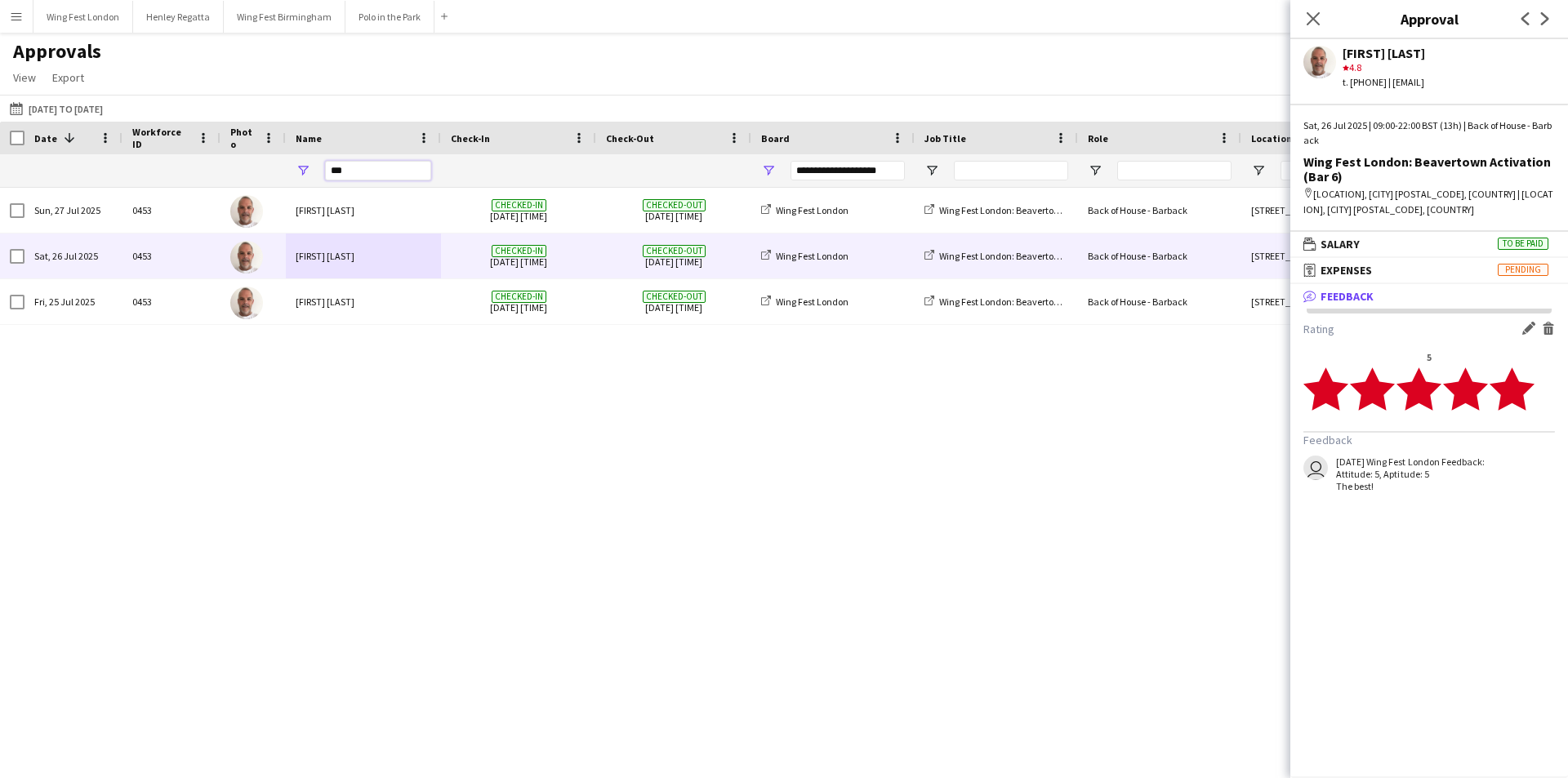 click on "***" at bounding box center [378, 171] 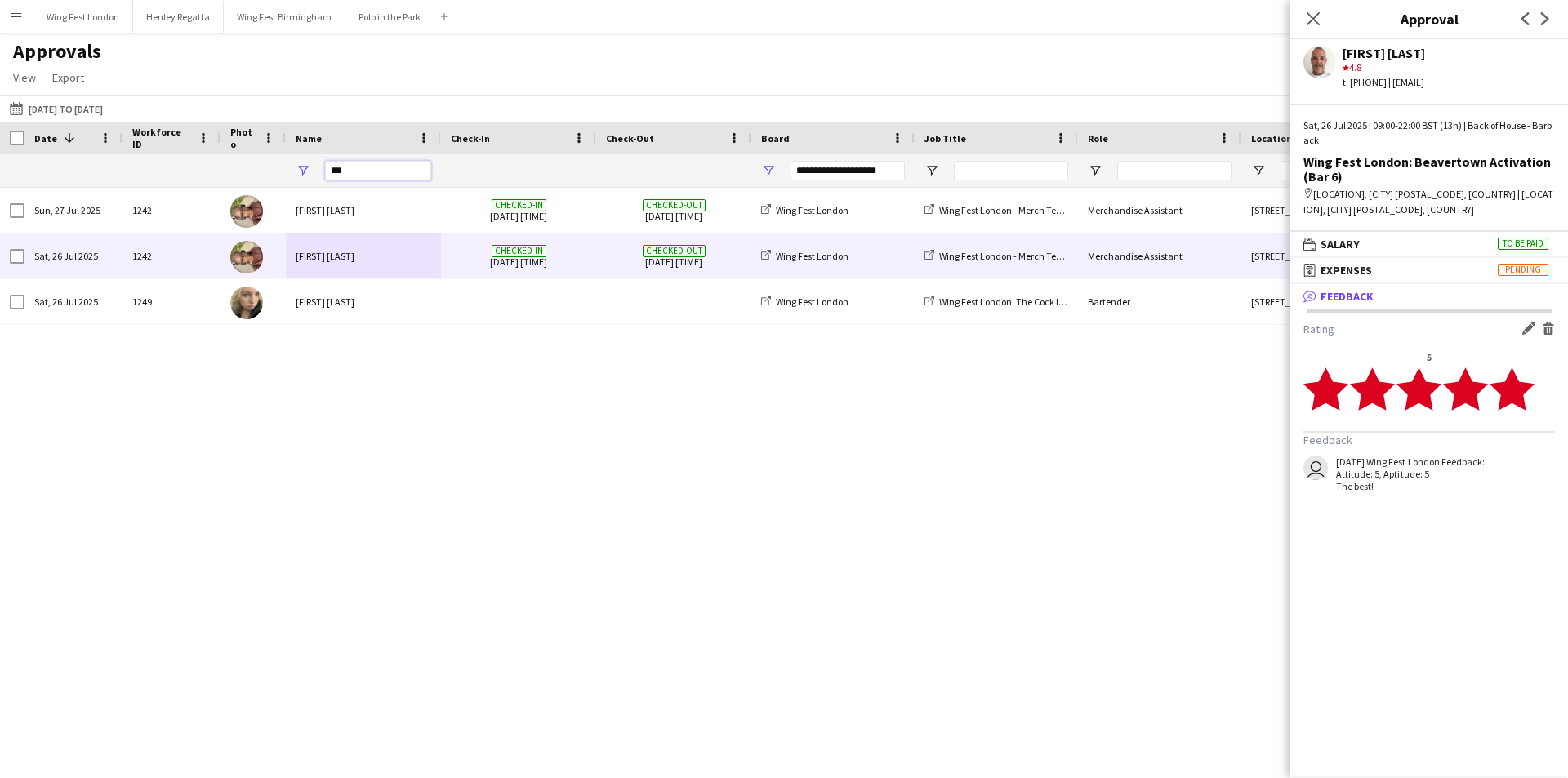 type on "***" 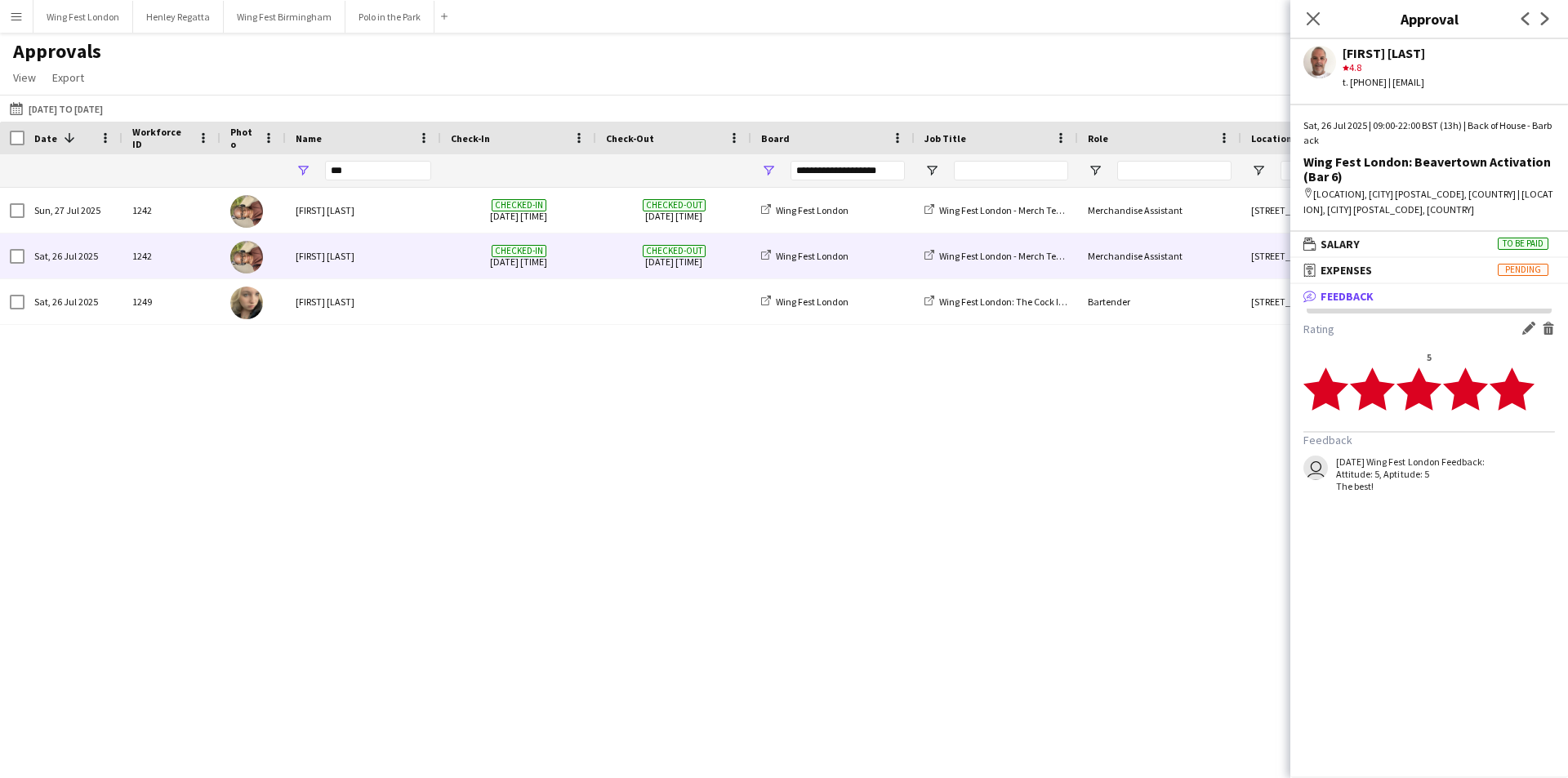 click on "[FIRST] [LAST]" at bounding box center [363, 256] 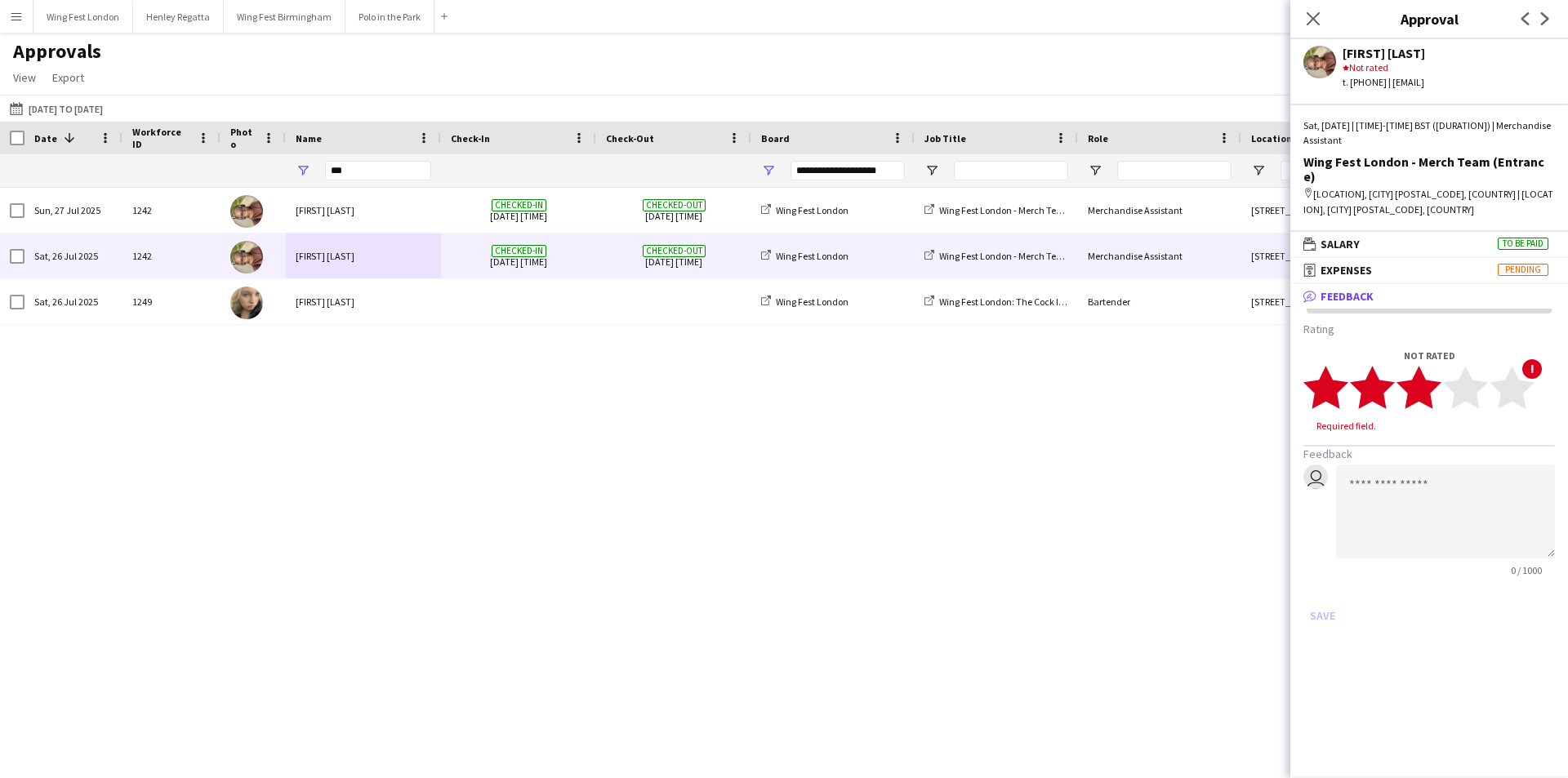 drag, startPoint x: 1428, startPoint y: 370, endPoint x: 1414, endPoint y: 416, distance: 48.08326 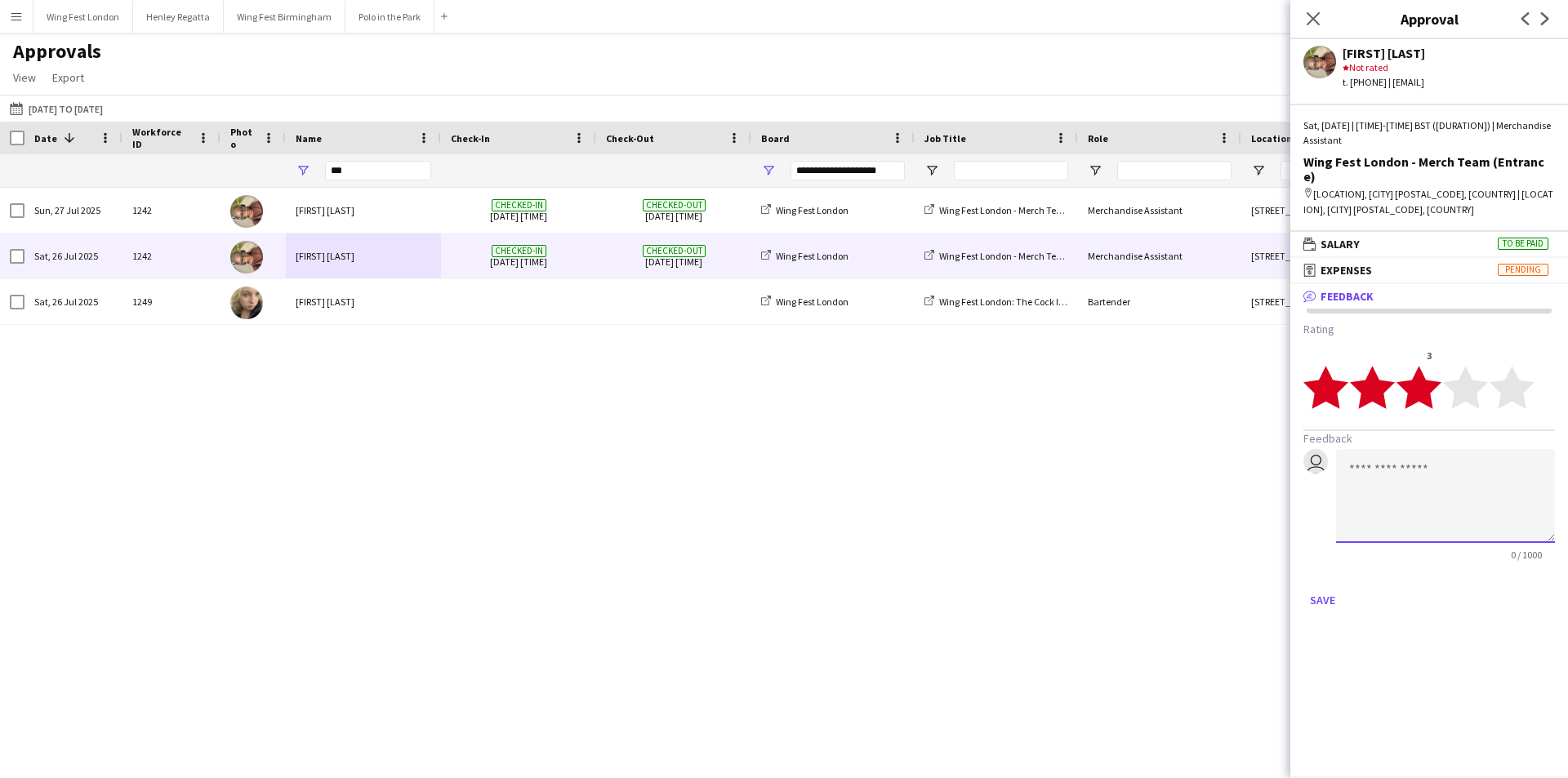 click 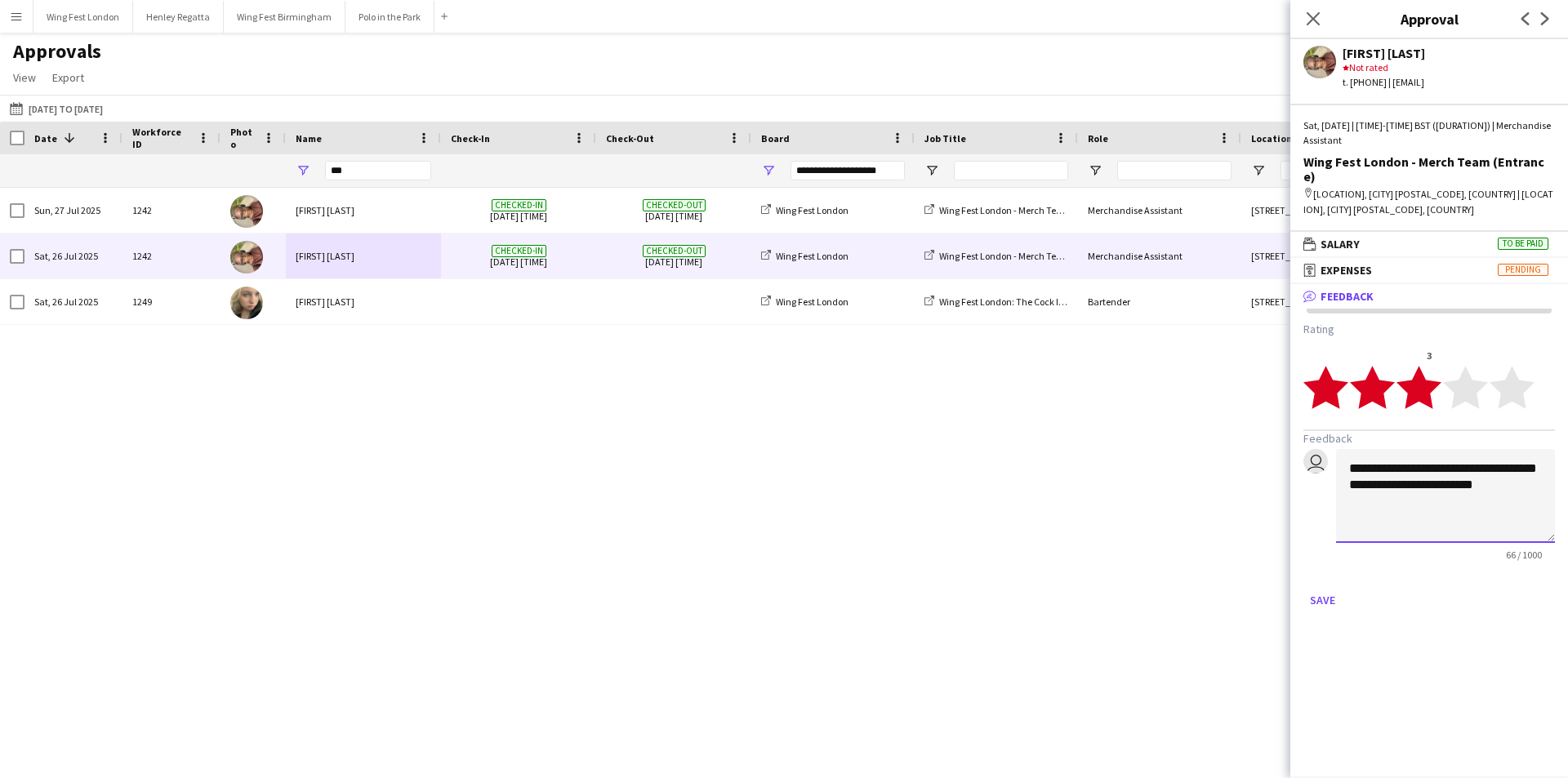 click on "**********" 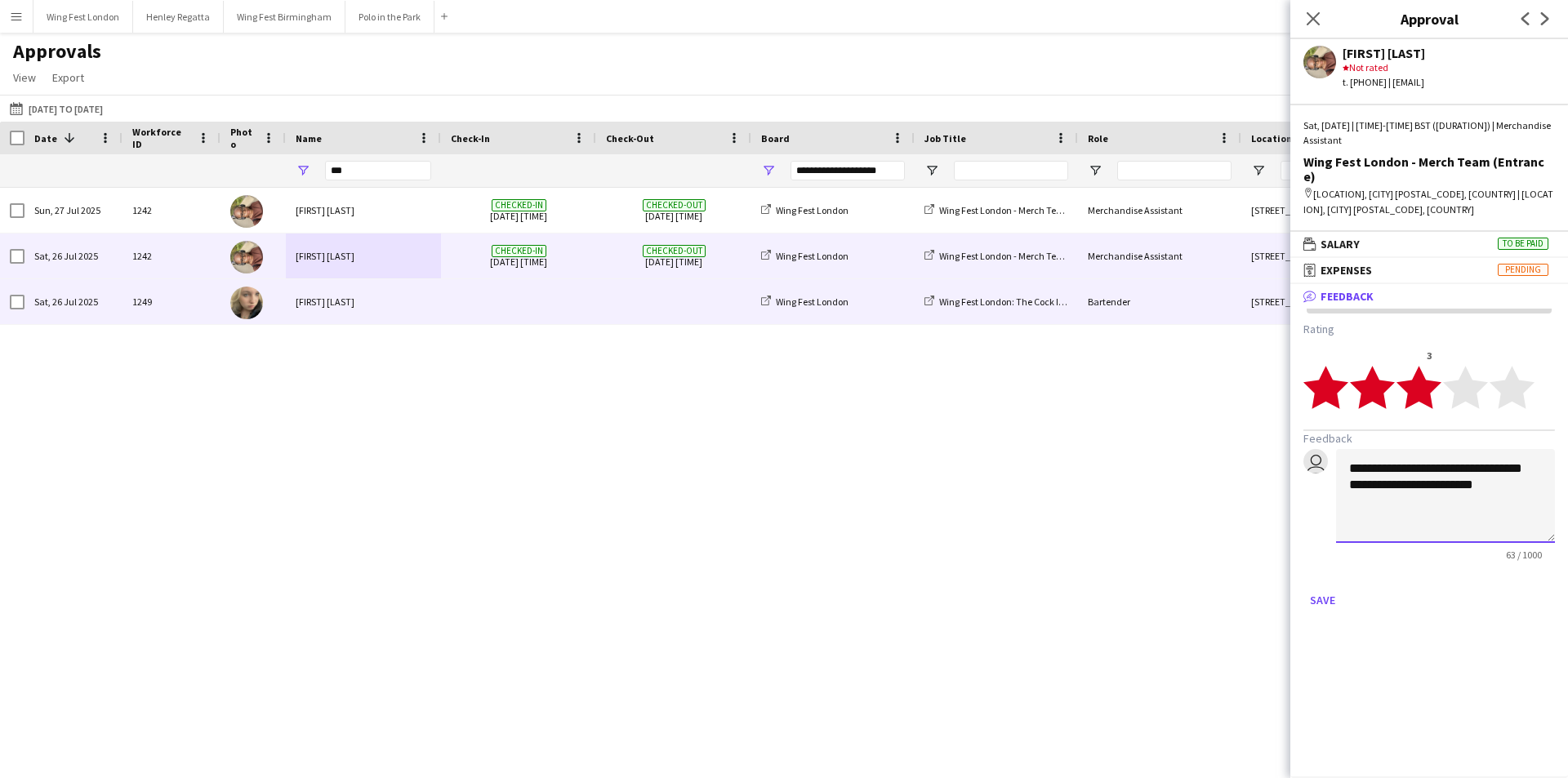 type on "**********" 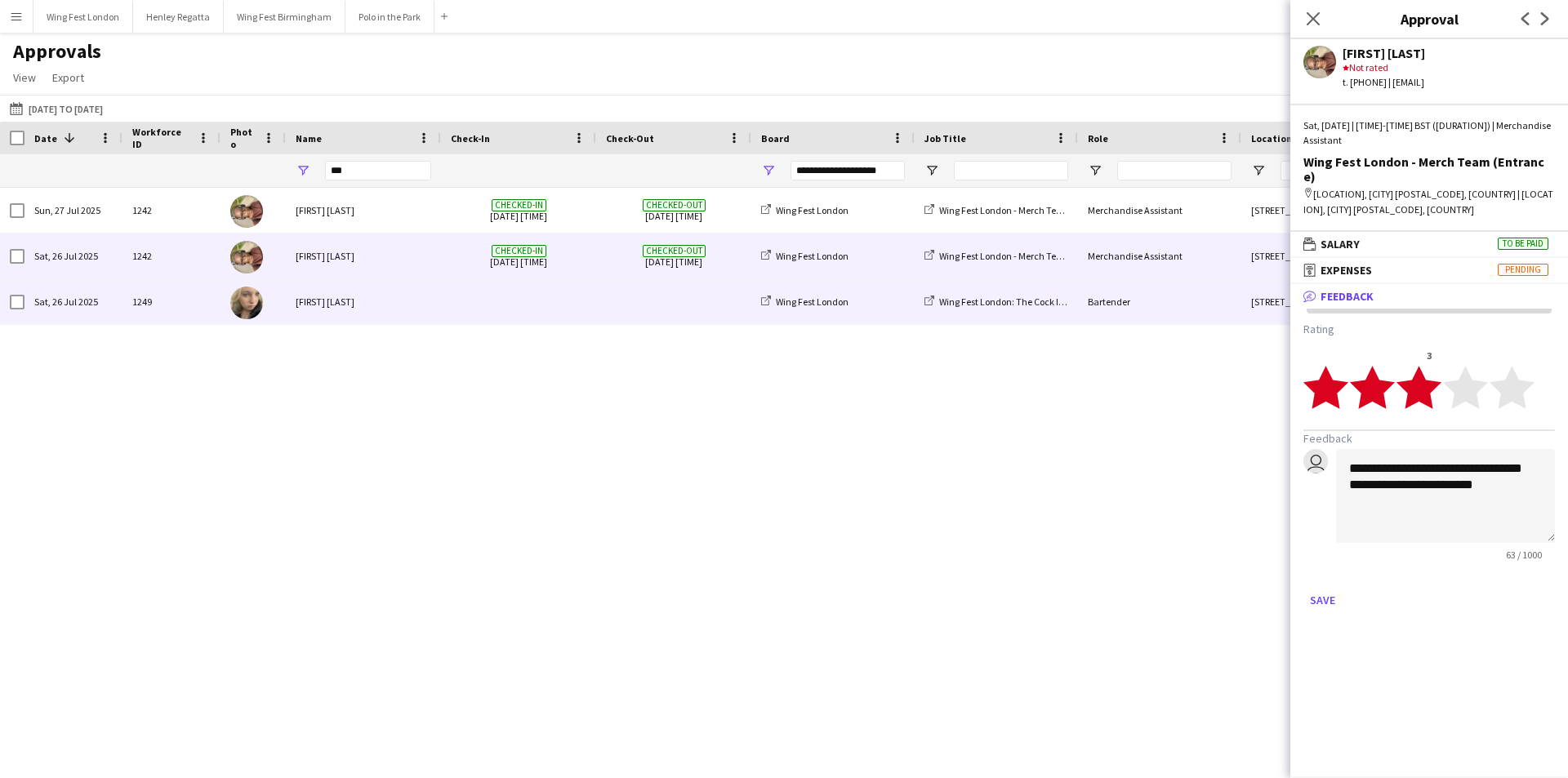 click on "[FIRST] [LAST]" at bounding box center (363, 301) 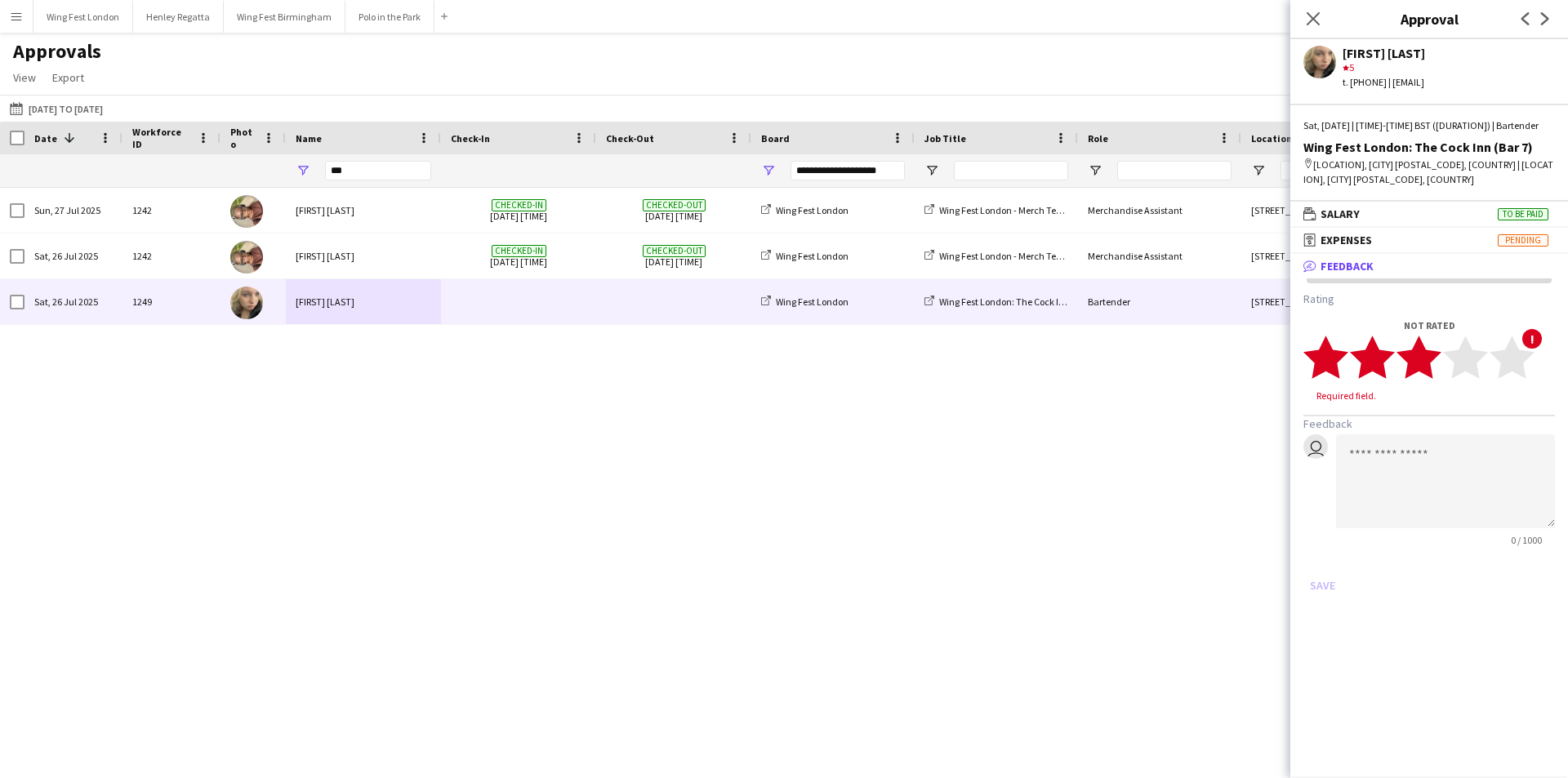 click 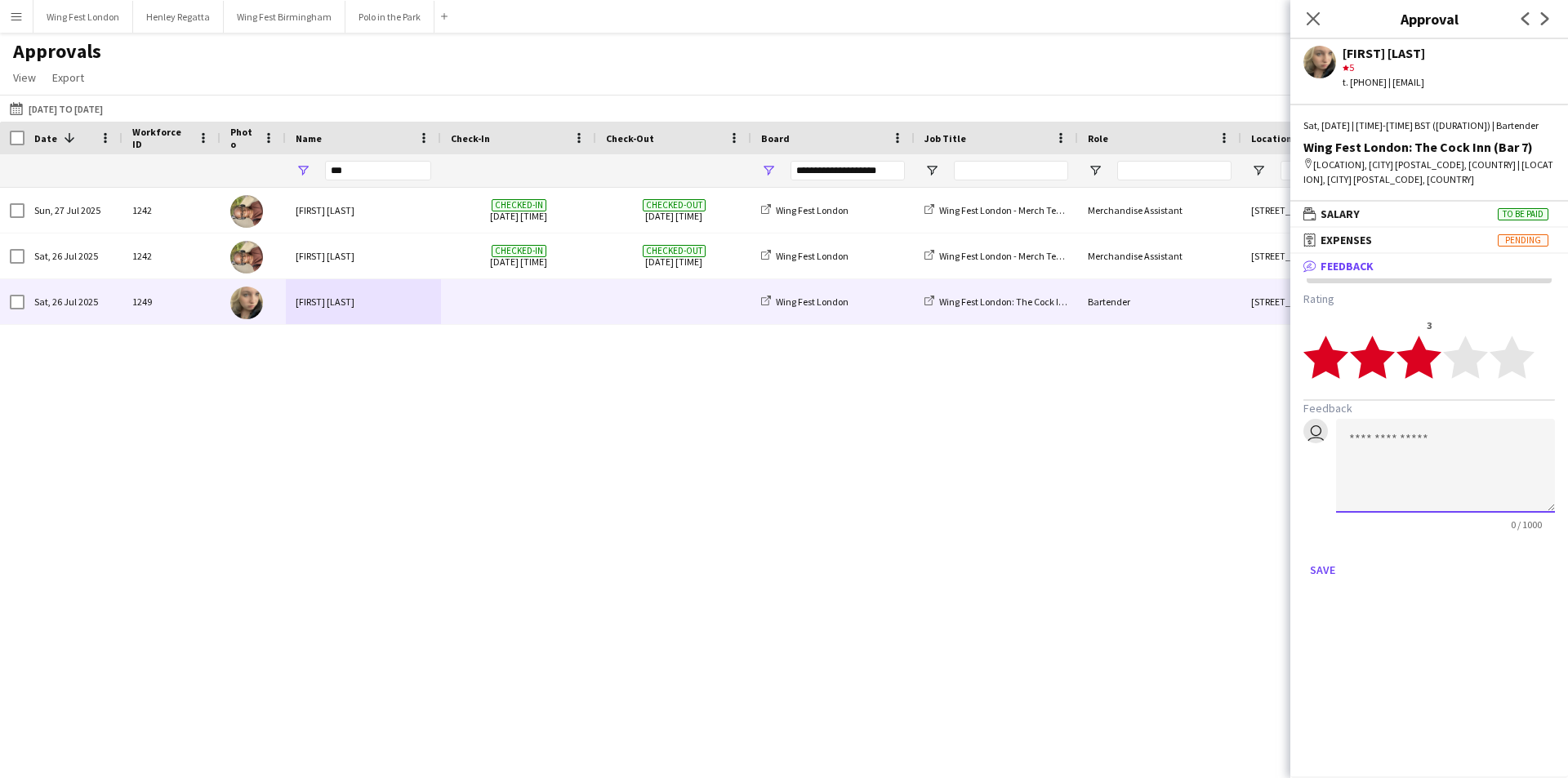 click 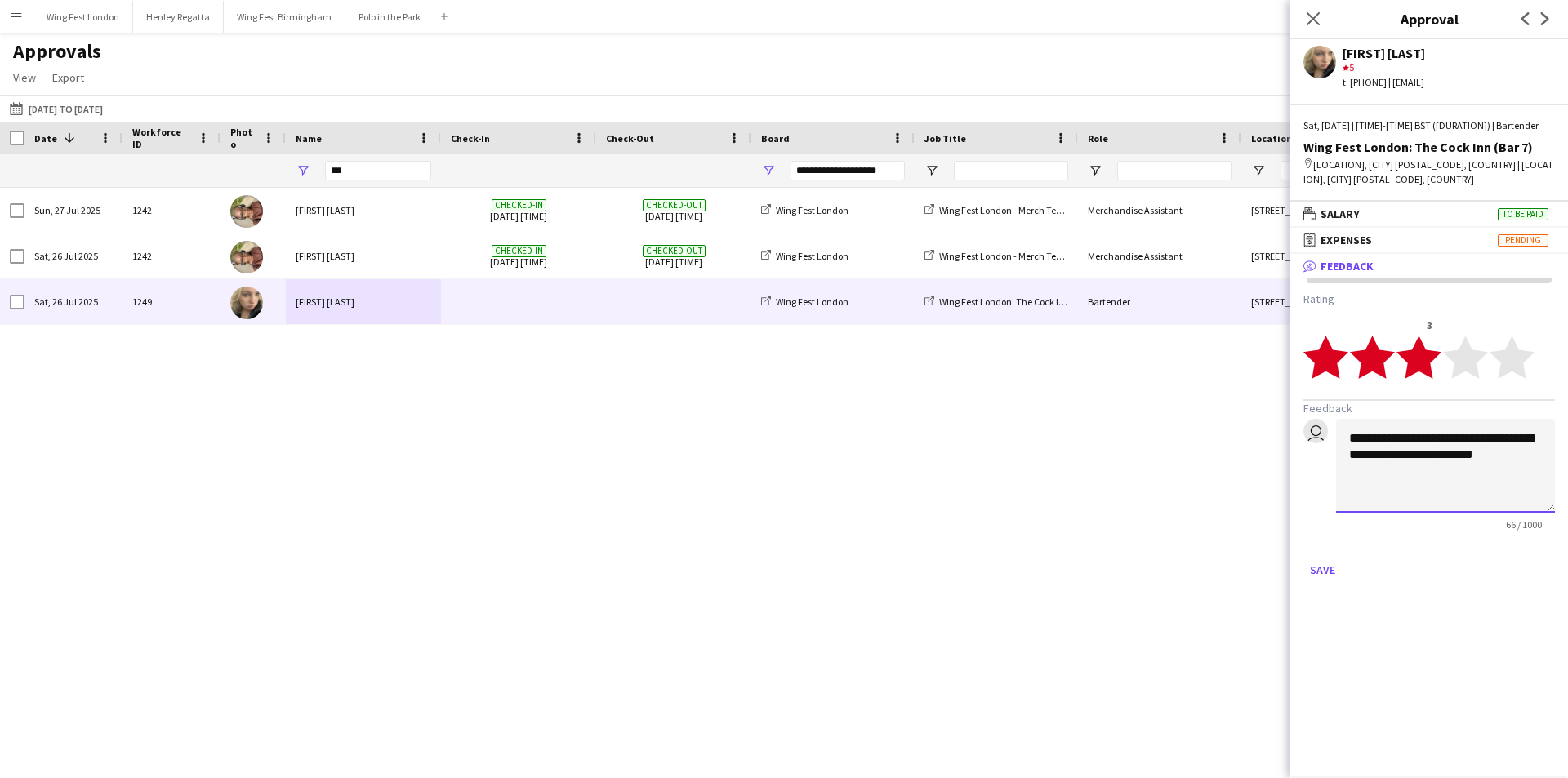 click on "**********" 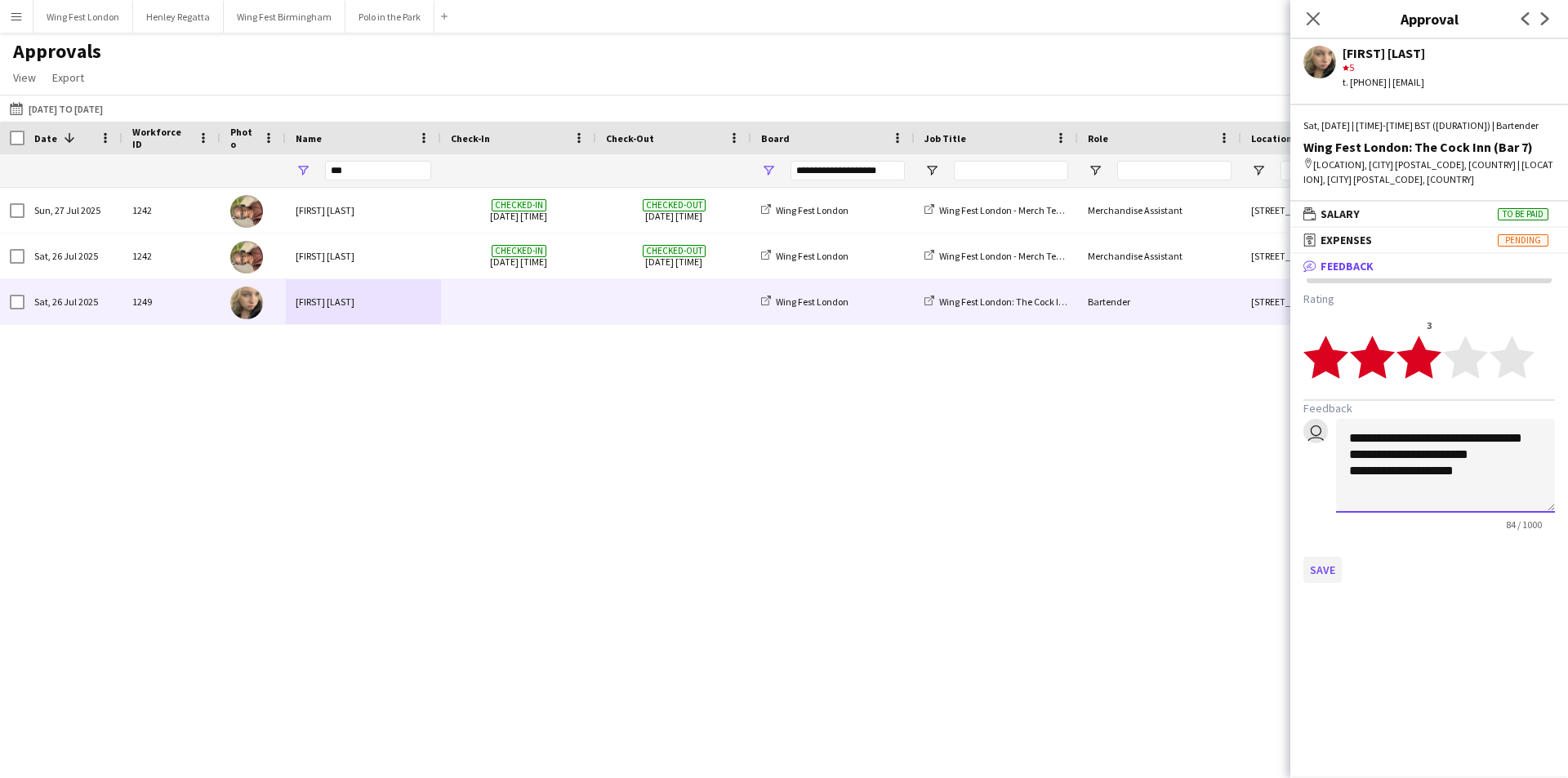 type on "**********" 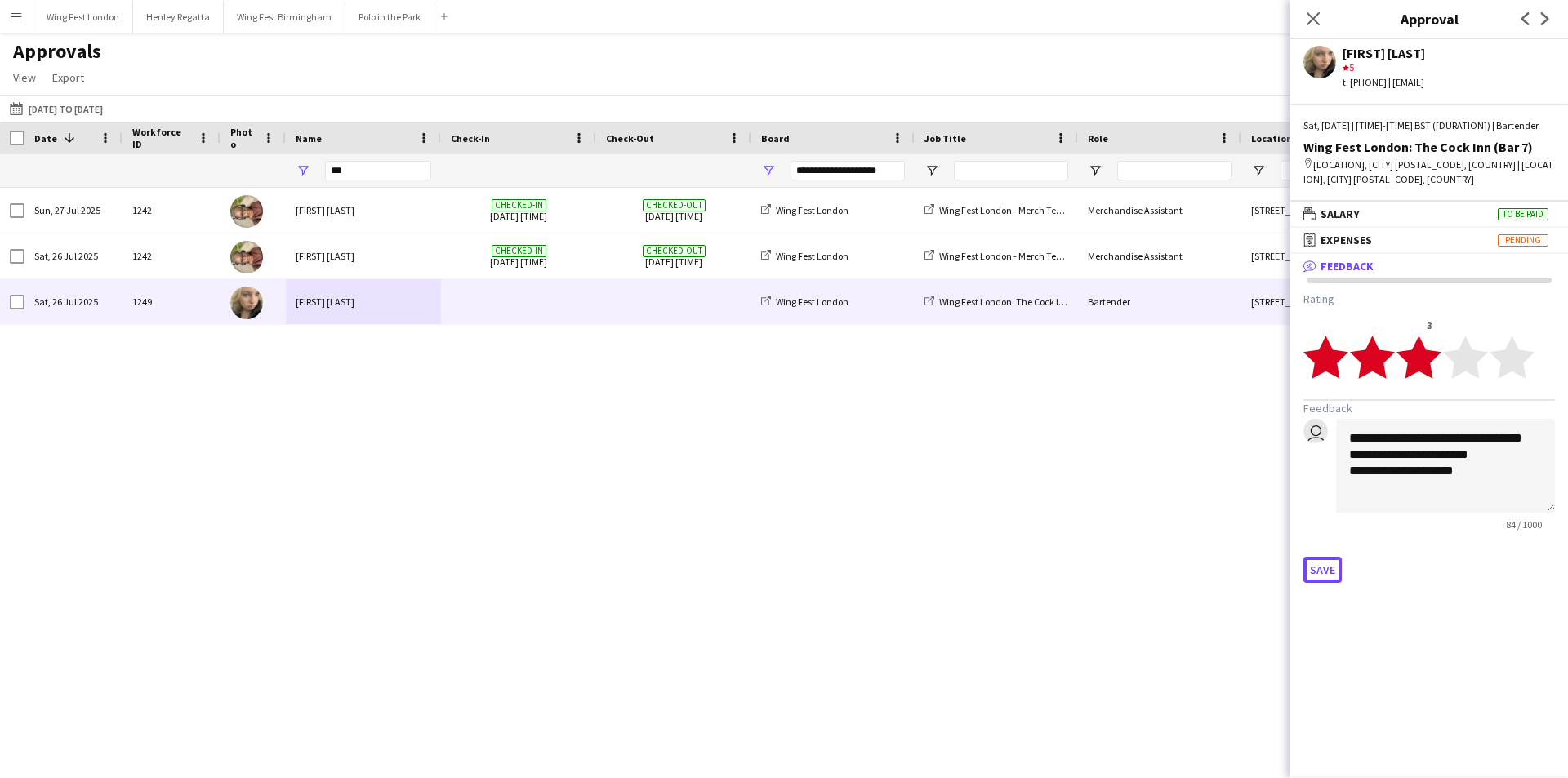 click on "Save" at bounding box center (1322, 570) 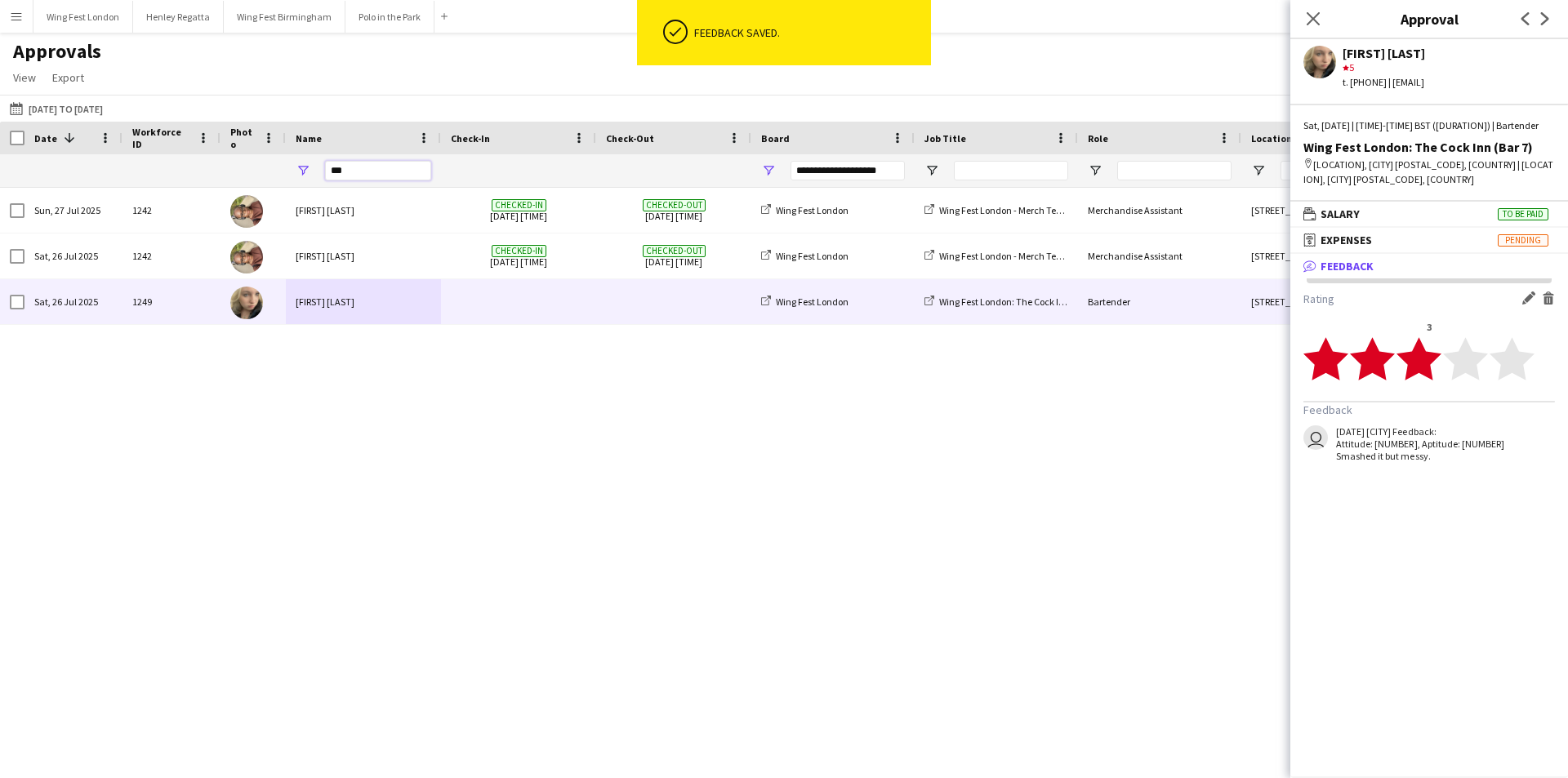 click on "***" at bounding box center (378, 171) 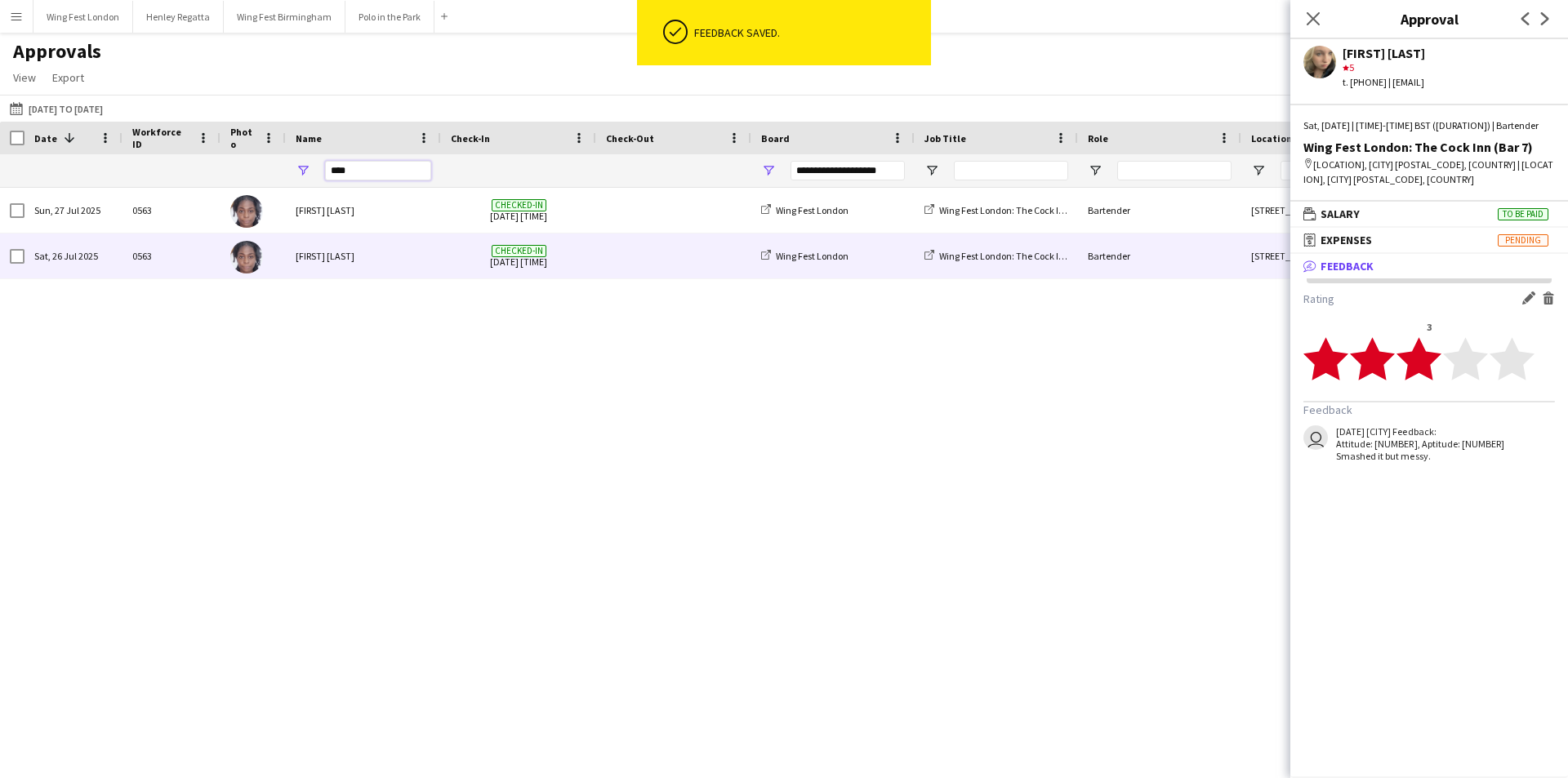 type on "****" 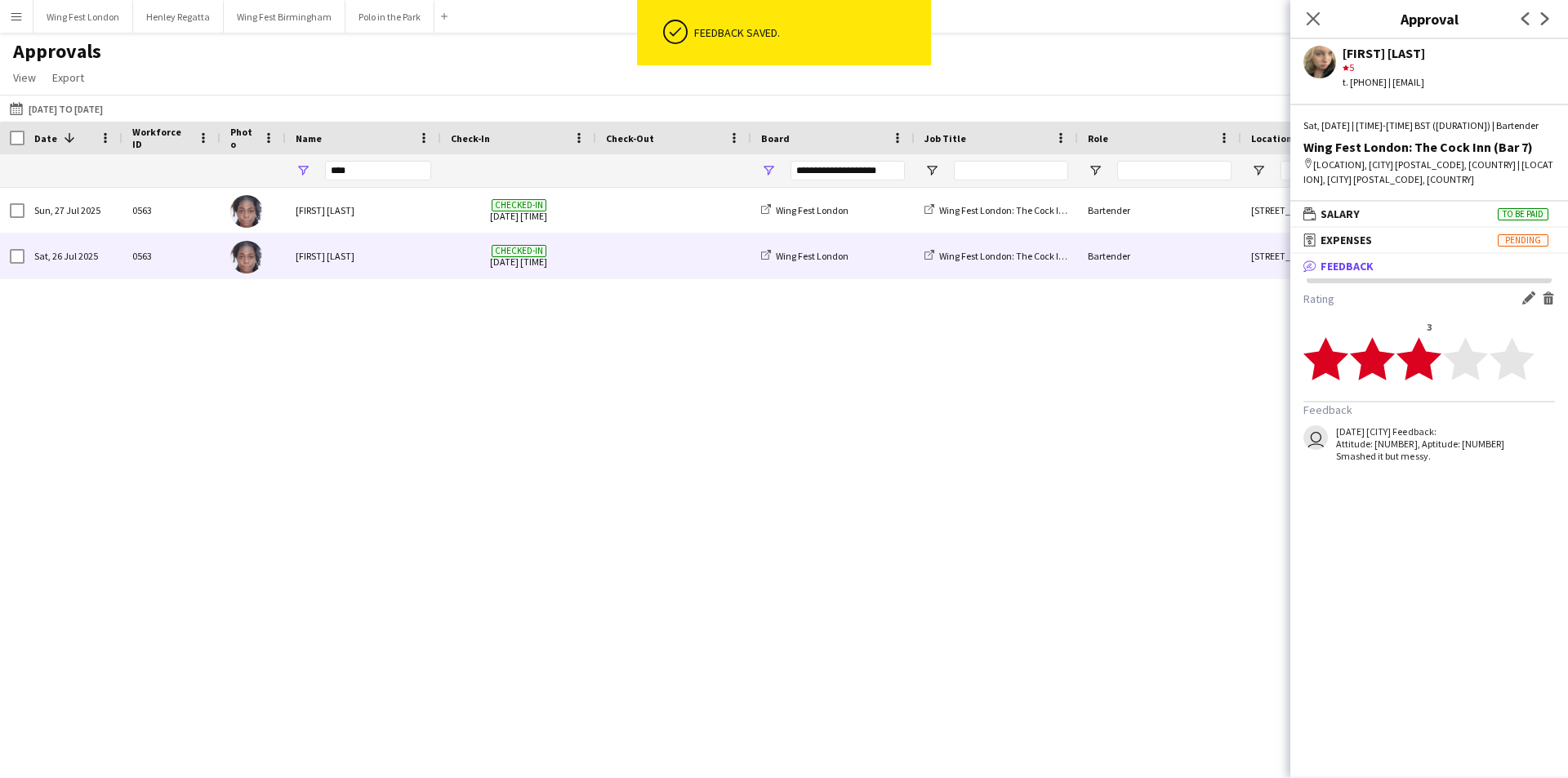 click on "[FIRST] [LAST]" at bounding box center (363, 256) 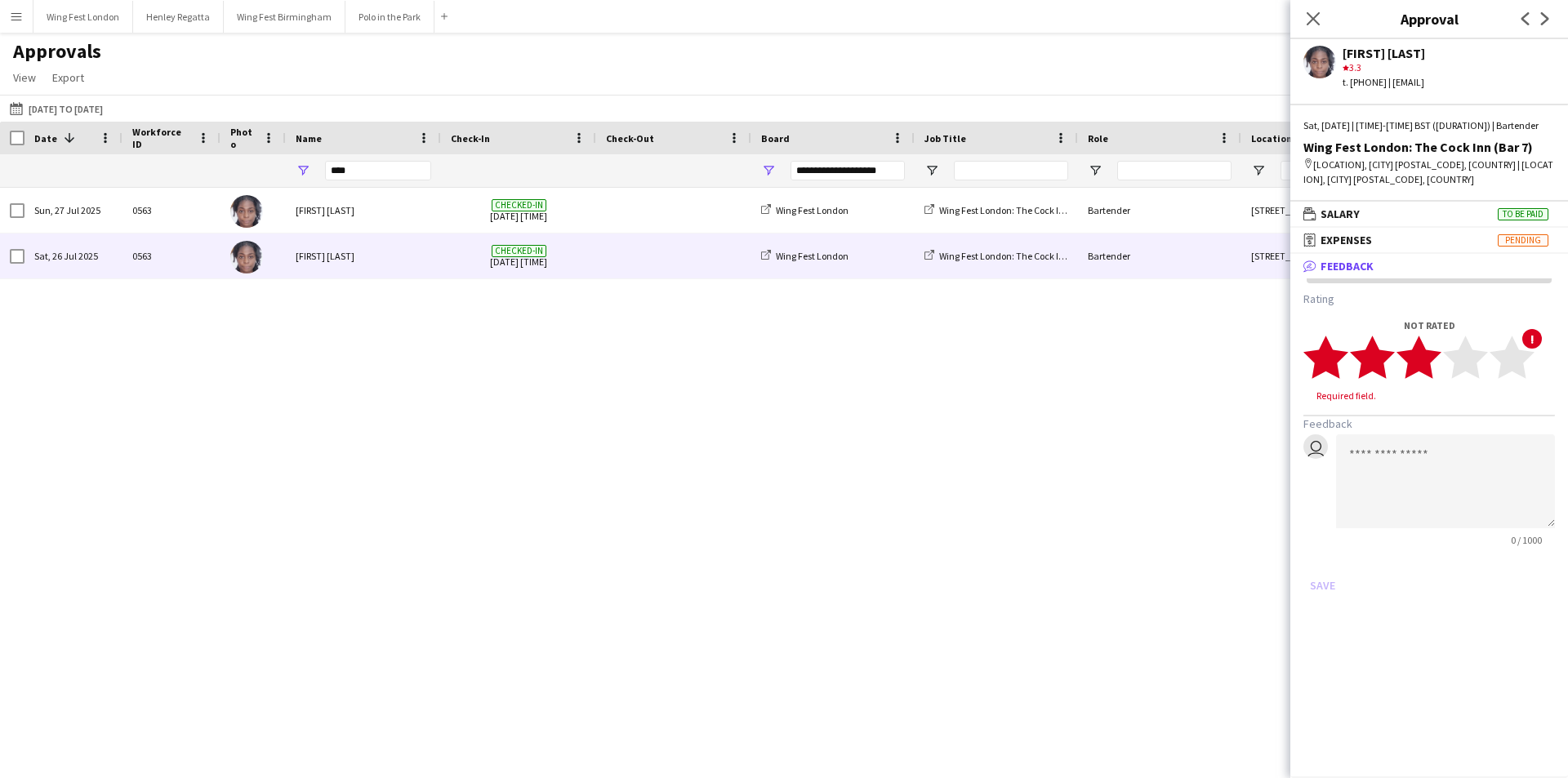 click on "star" 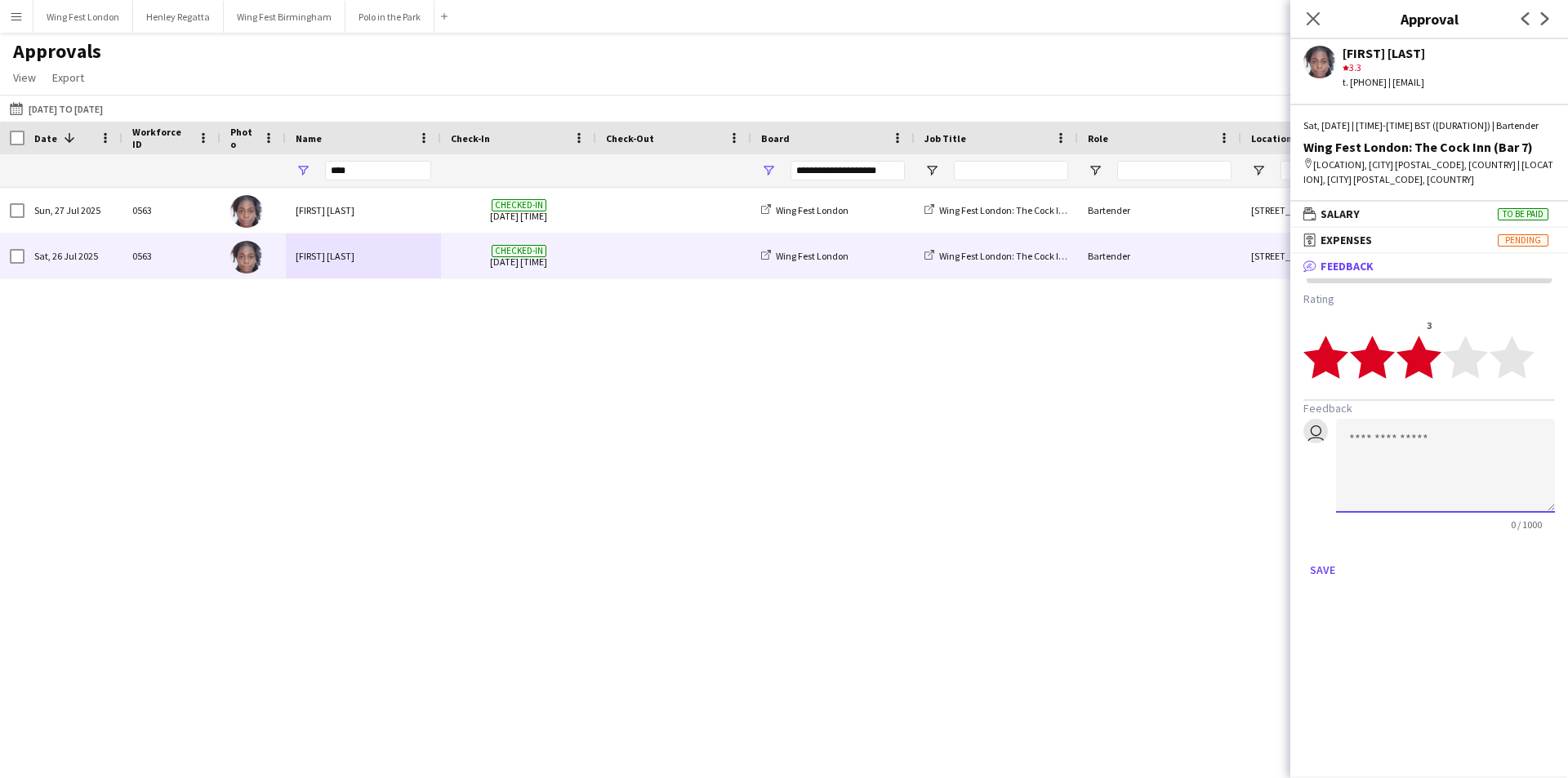 click 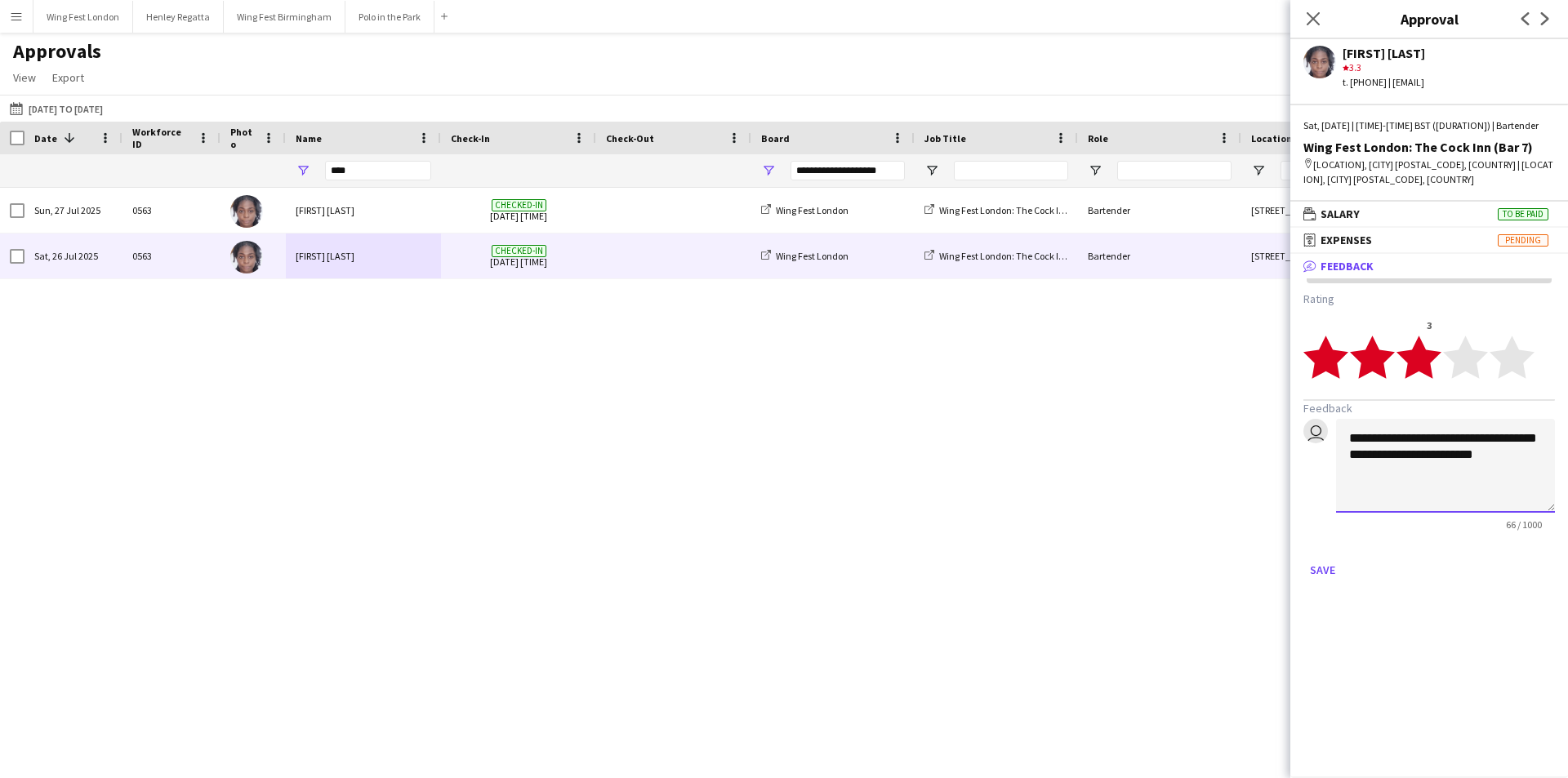 click on "**********" 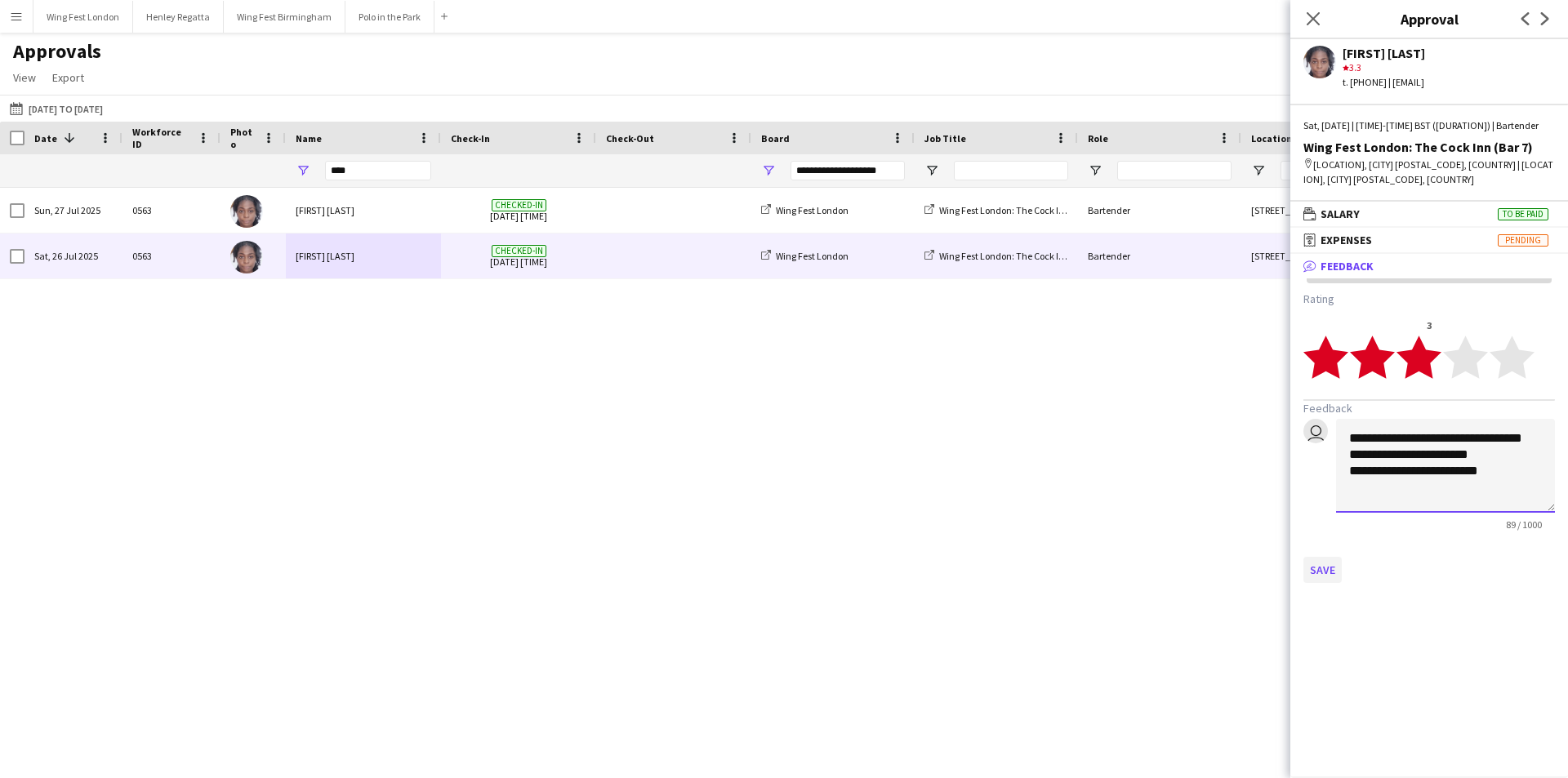 type on "**********" 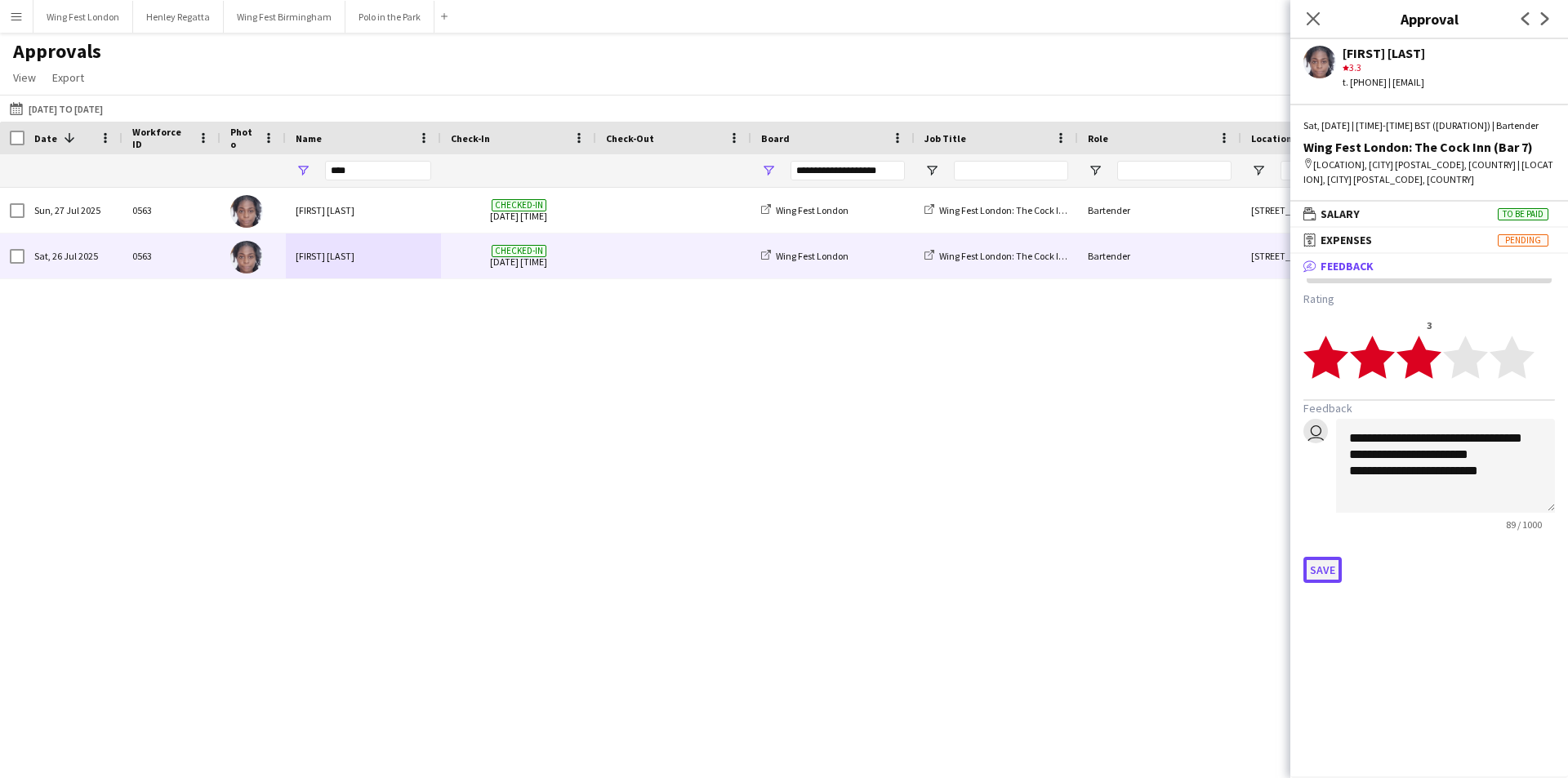 click on "Save" at bounding box center [1322, 570] 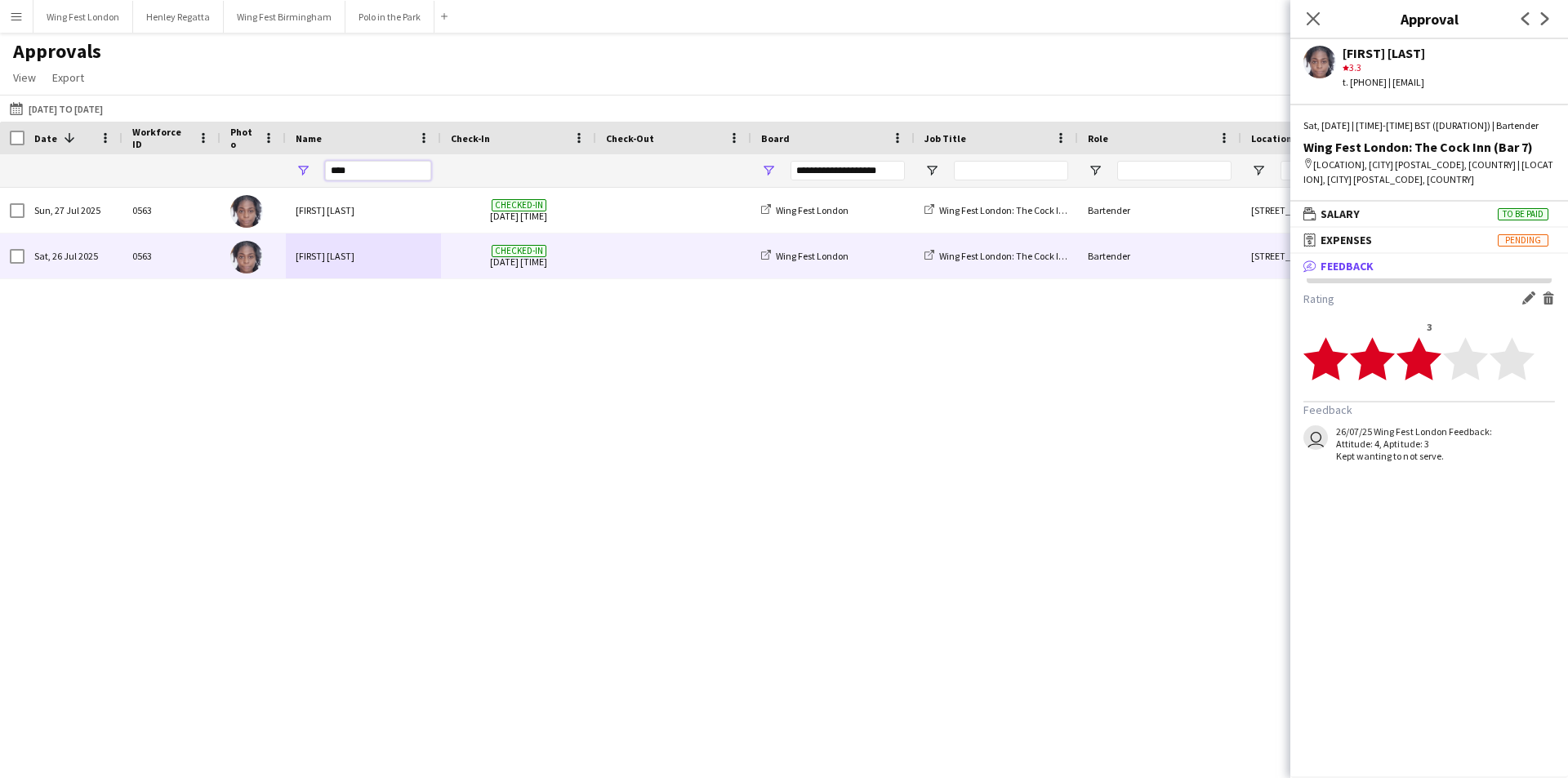 click on "****" at bounding box center (378, 171) 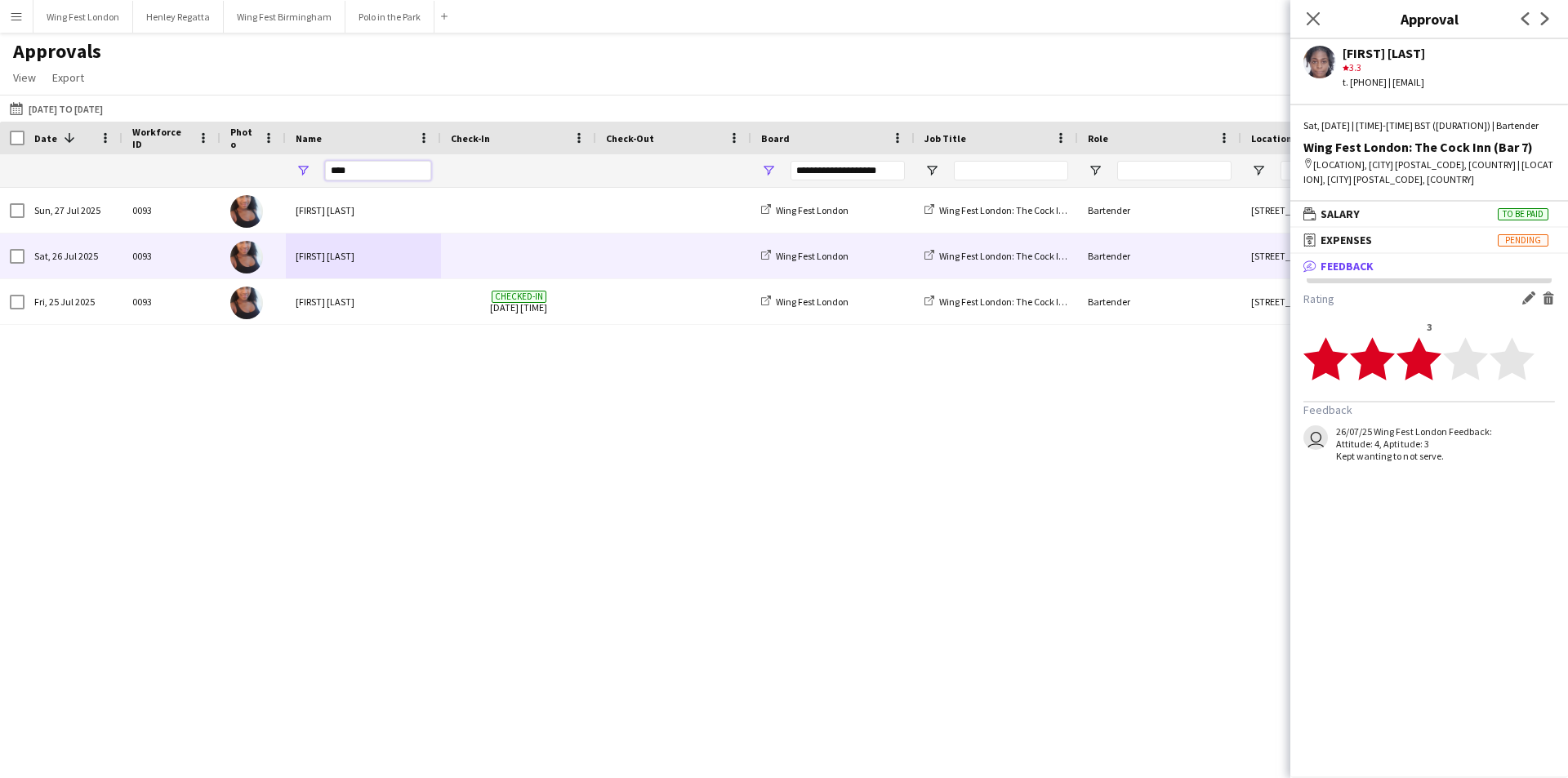 type on "****" 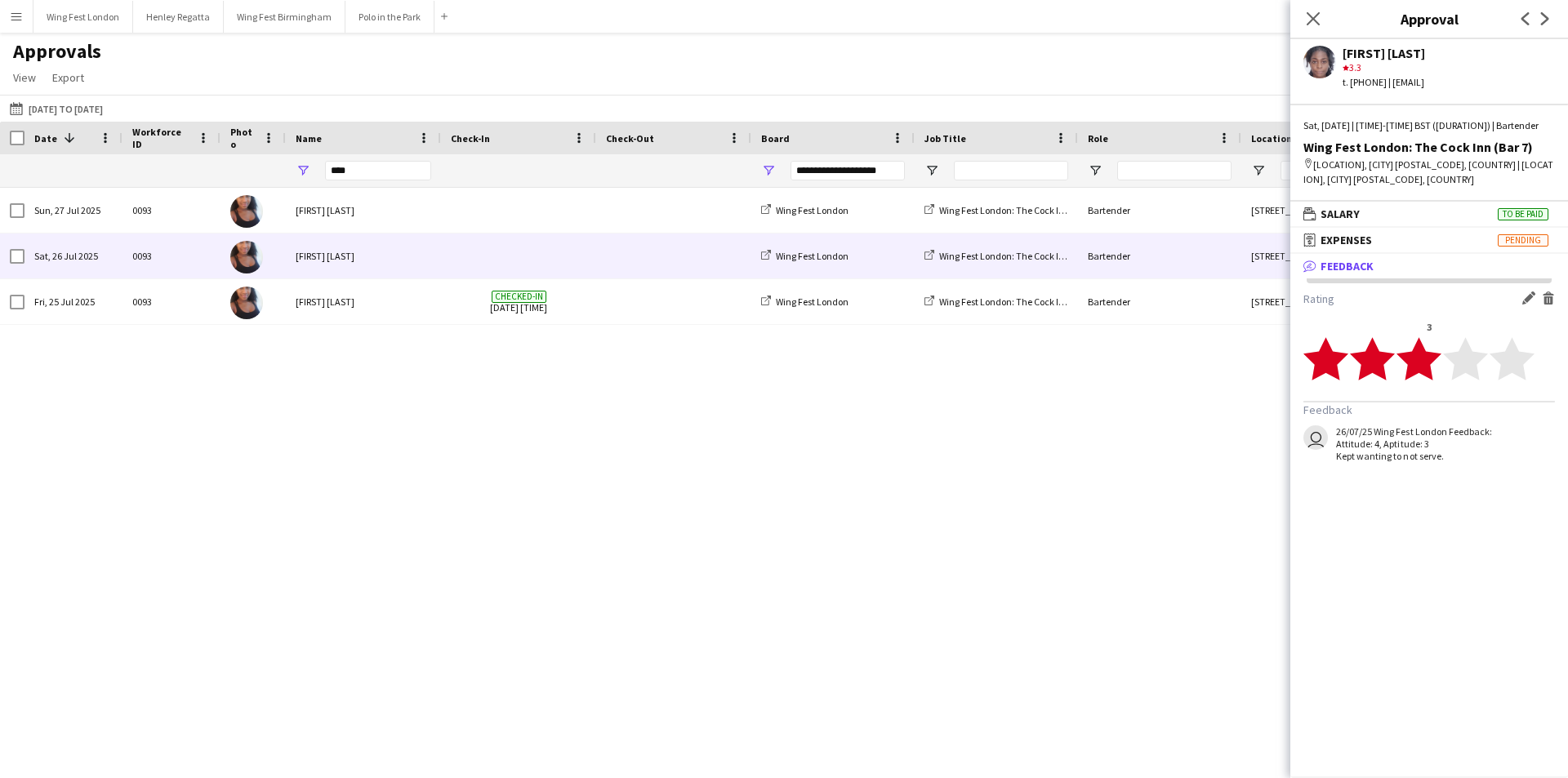 click on "[FIRST] [LAST]" at bounding box center [363, 256] 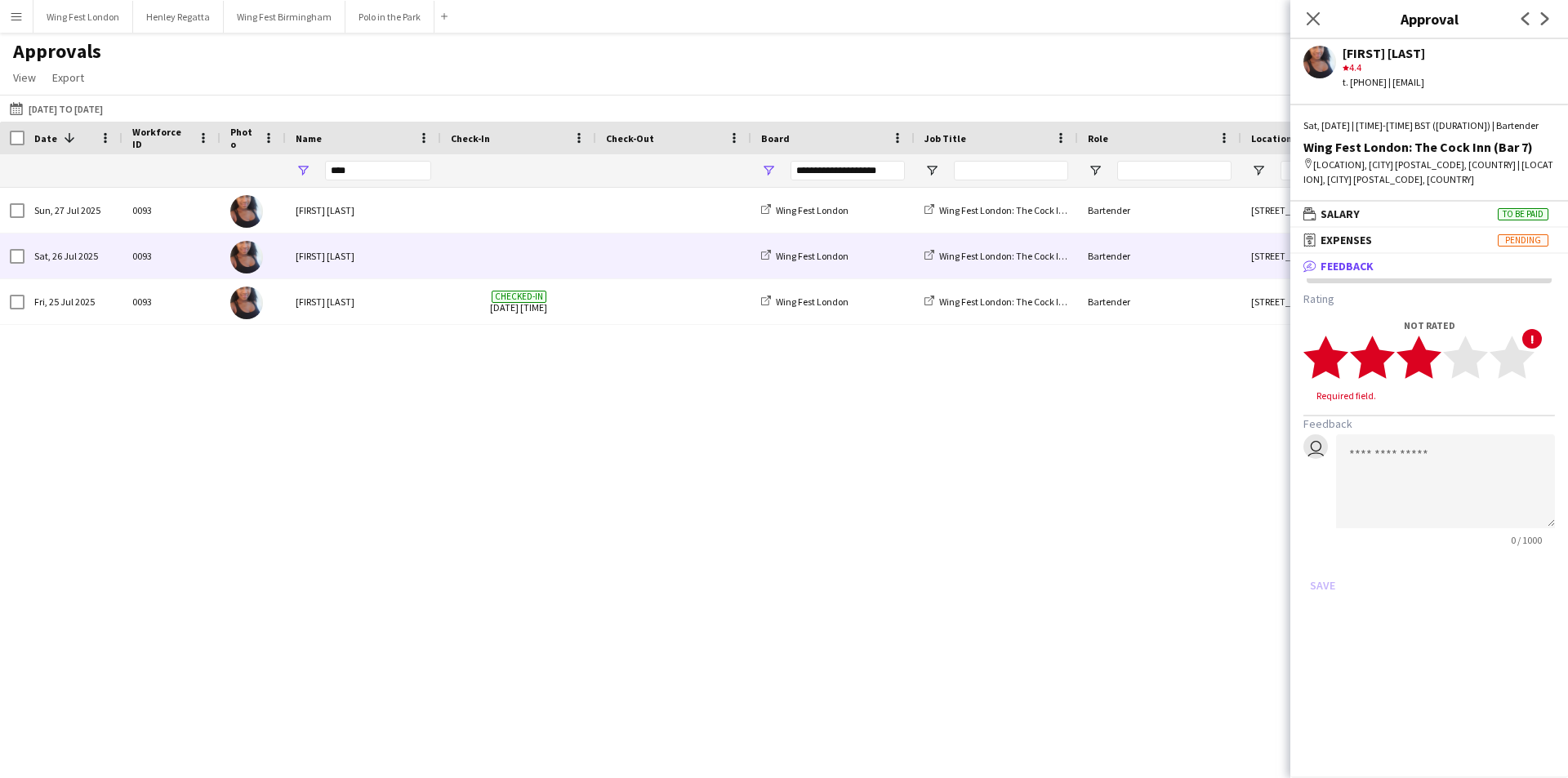 click on "star" 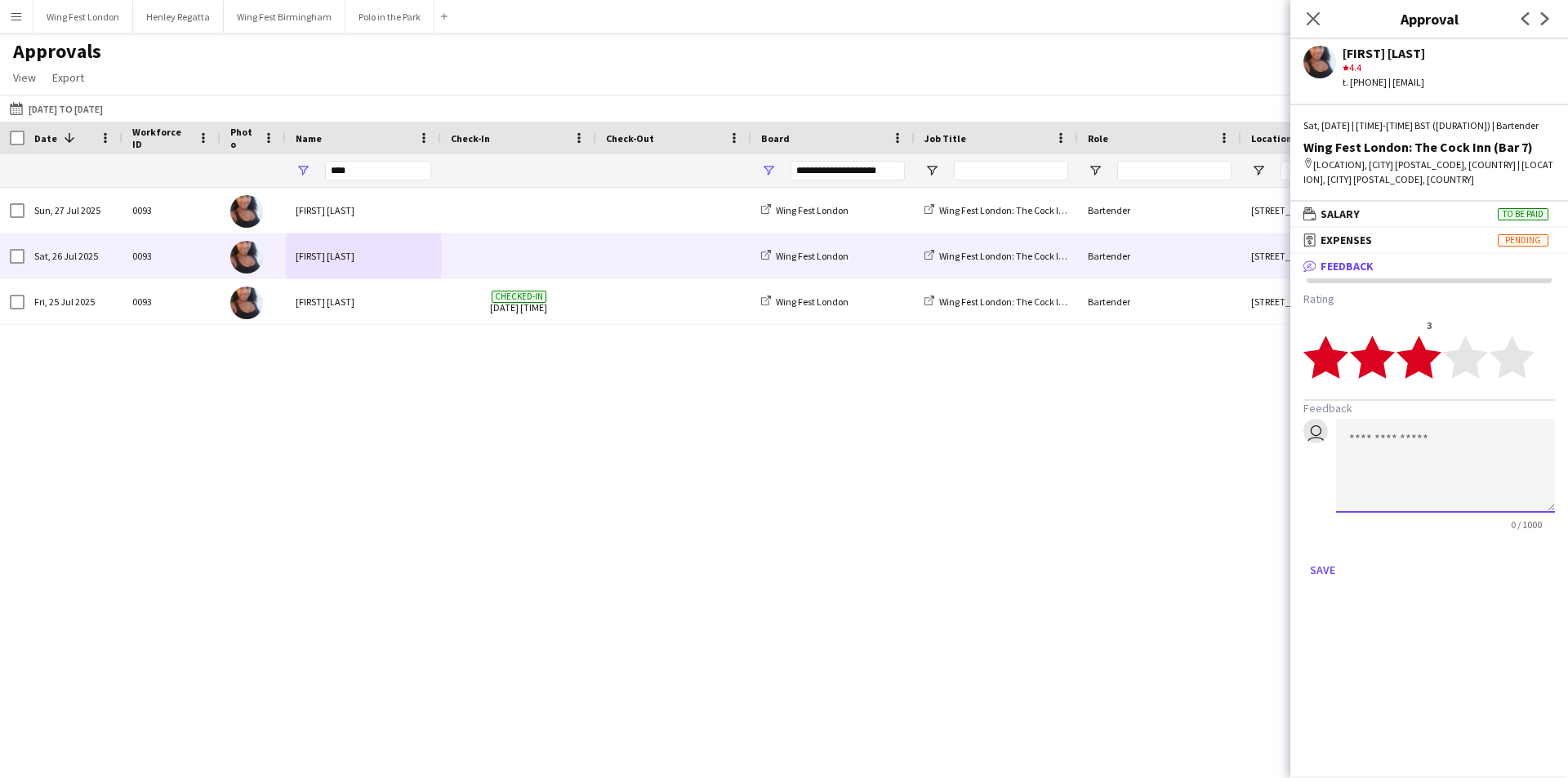 click 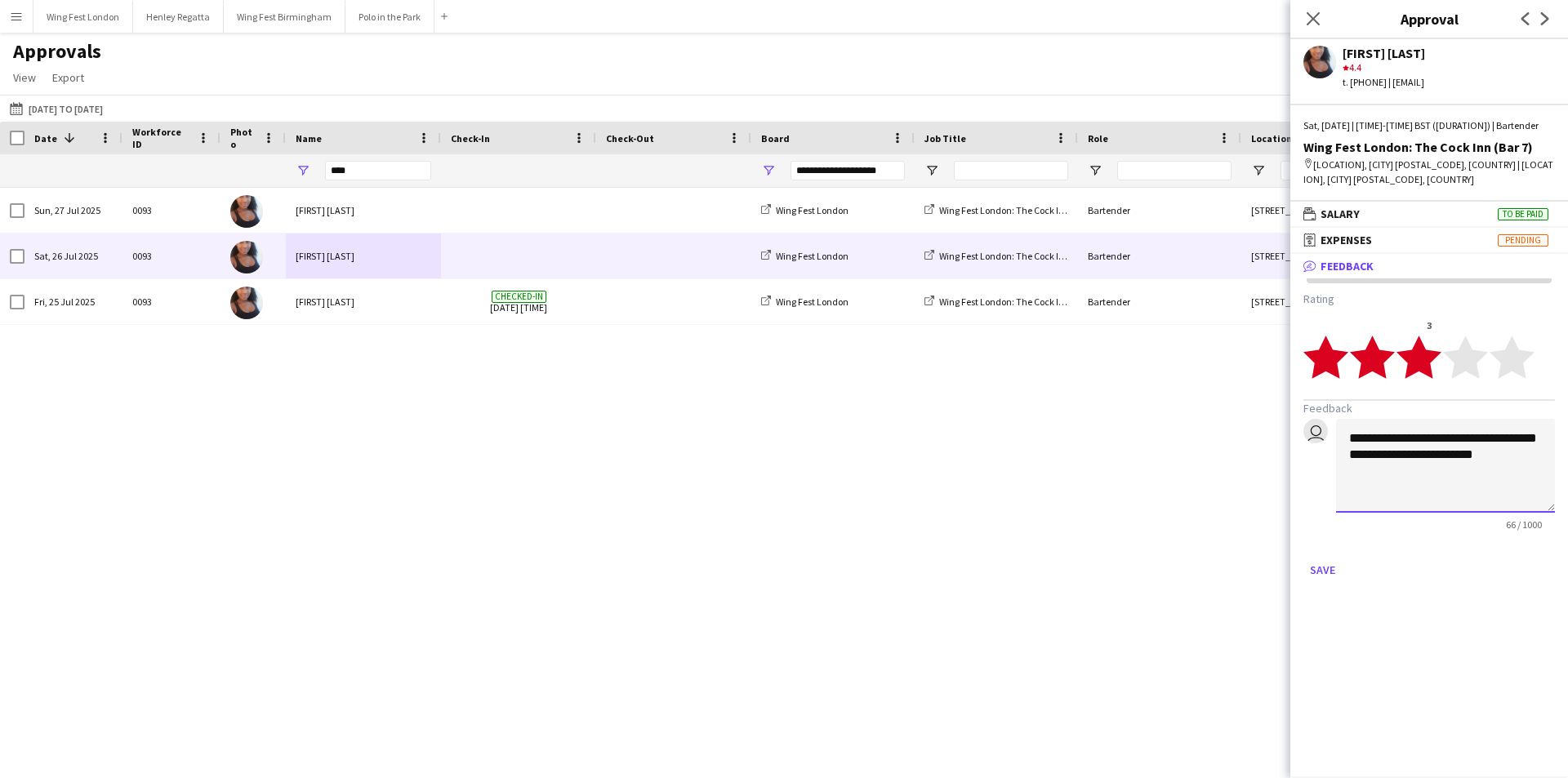 click on "**********" 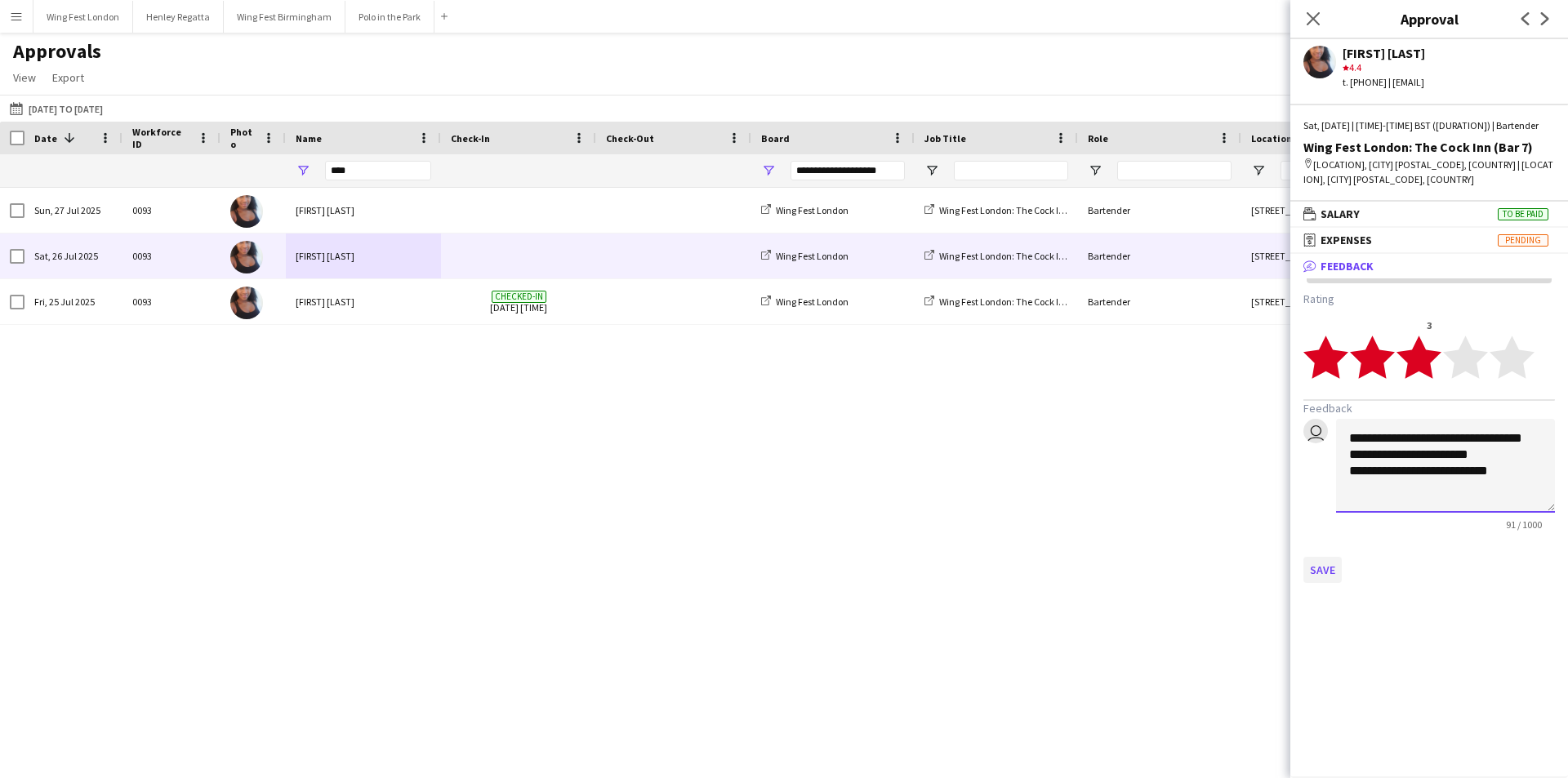 type on "**********" 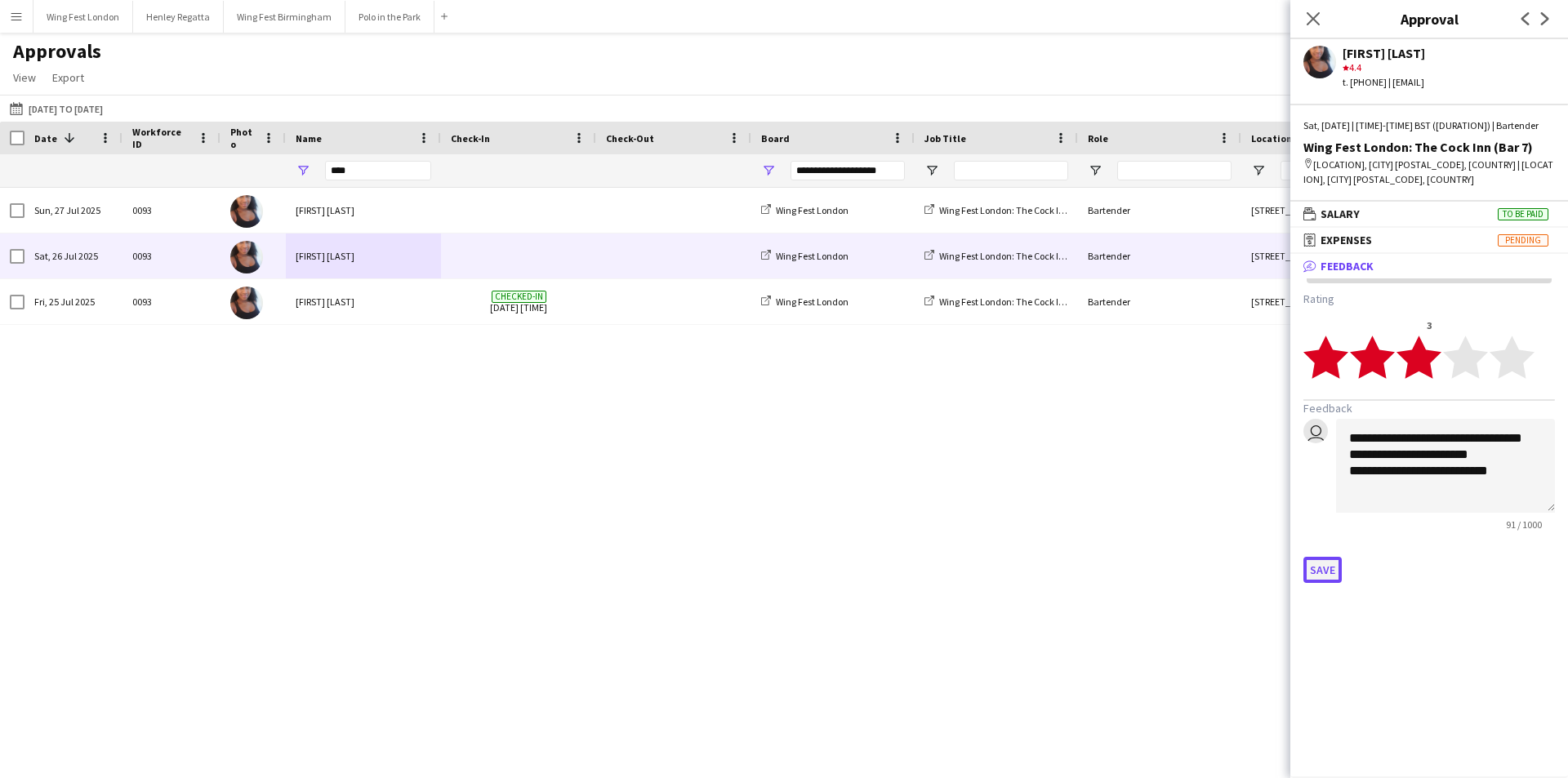 click on "Save" at bounding box center (1322, 570) 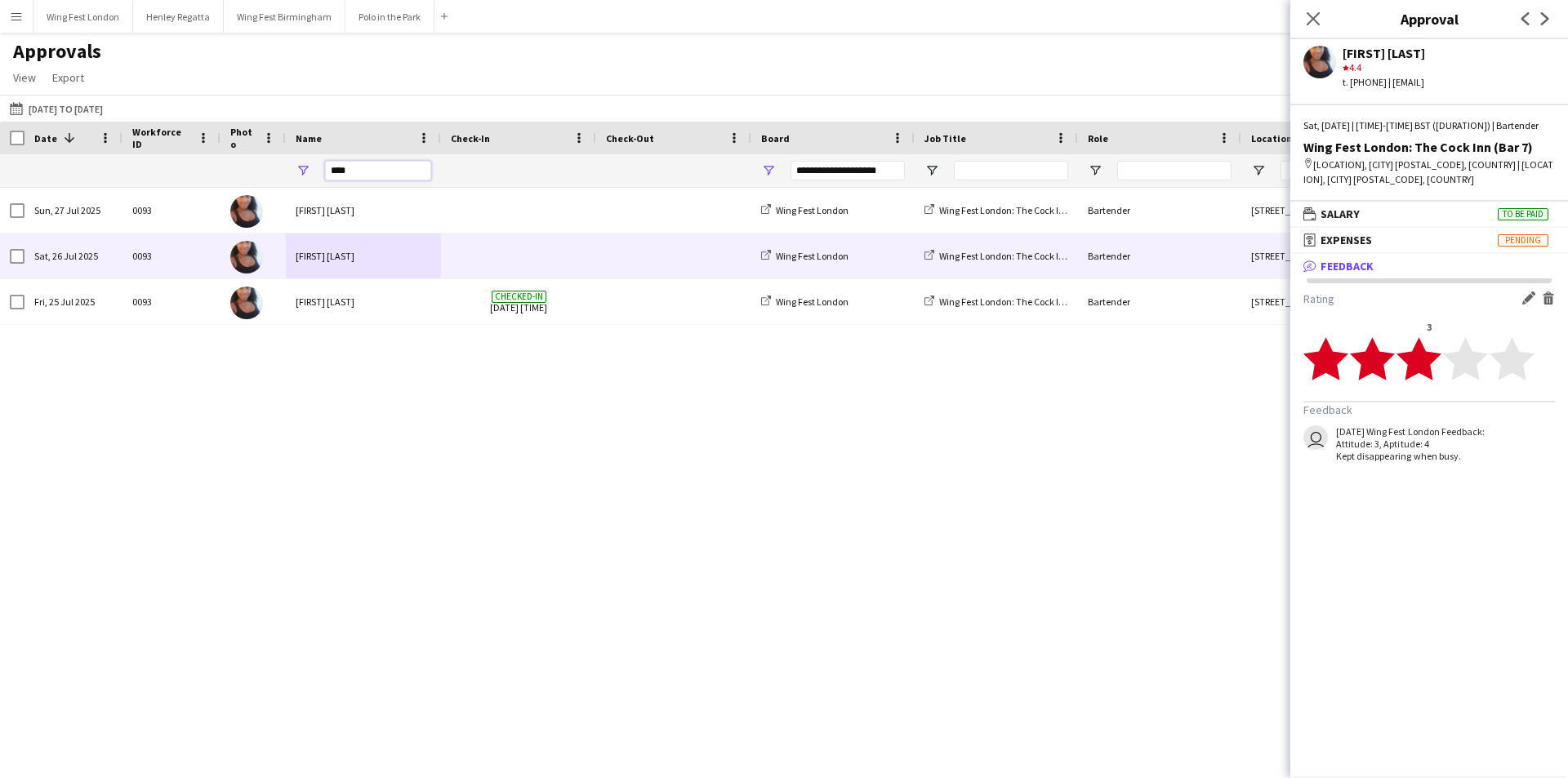click on "****" at bounding box center [378, 171] 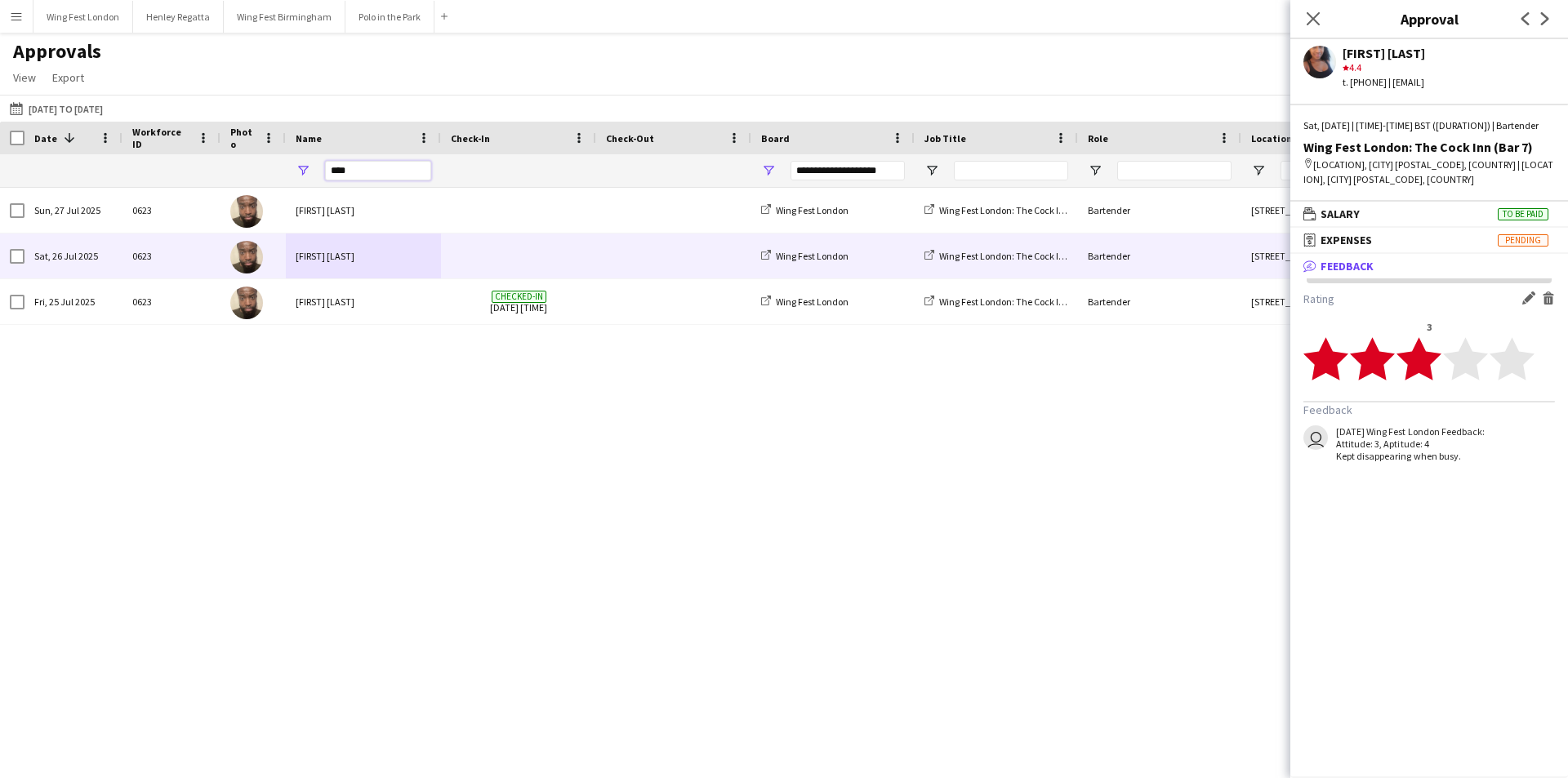 type on "****" 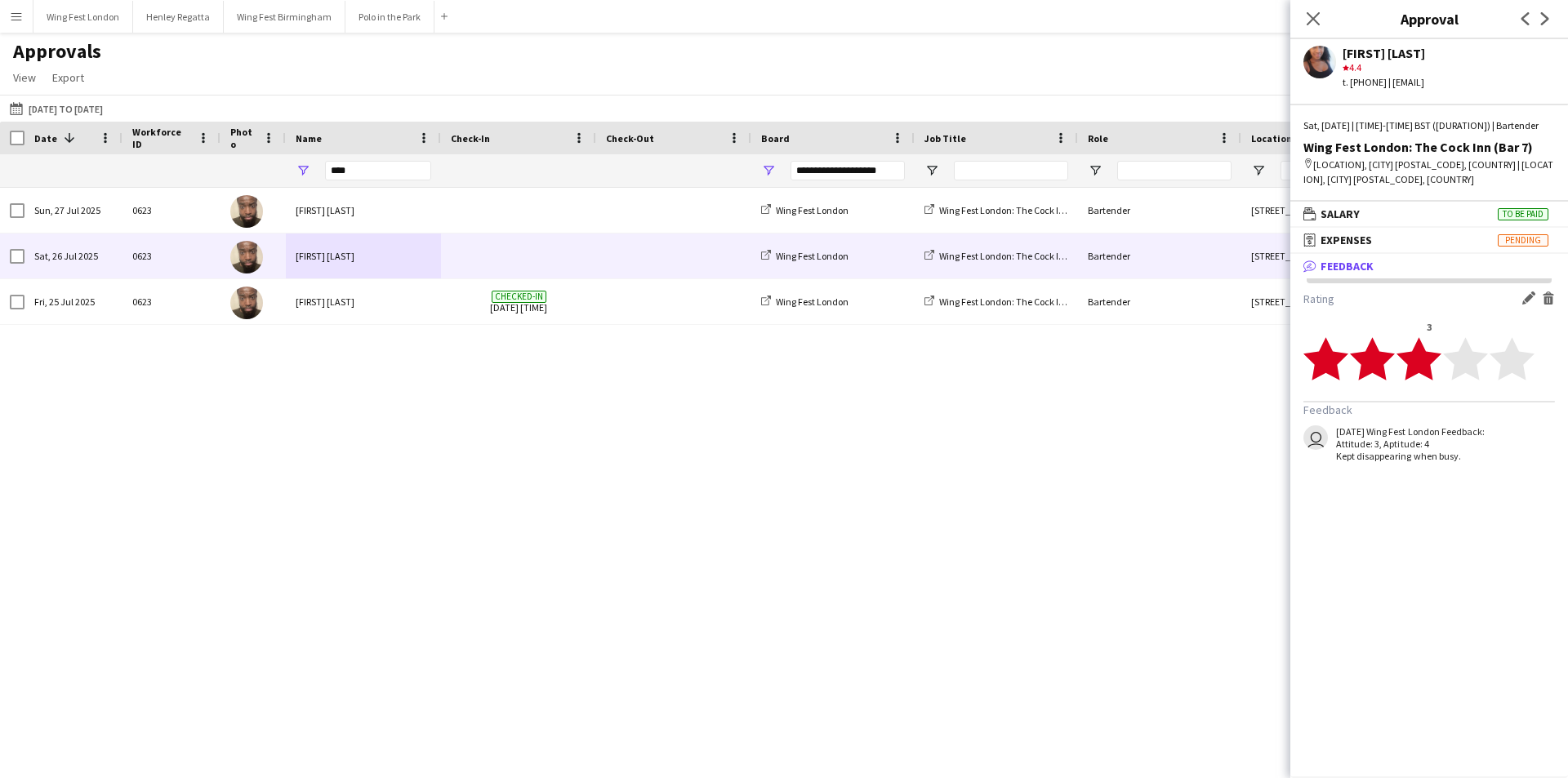 click on "[FIRST] [LAST]" at bounding box center (363, 256) 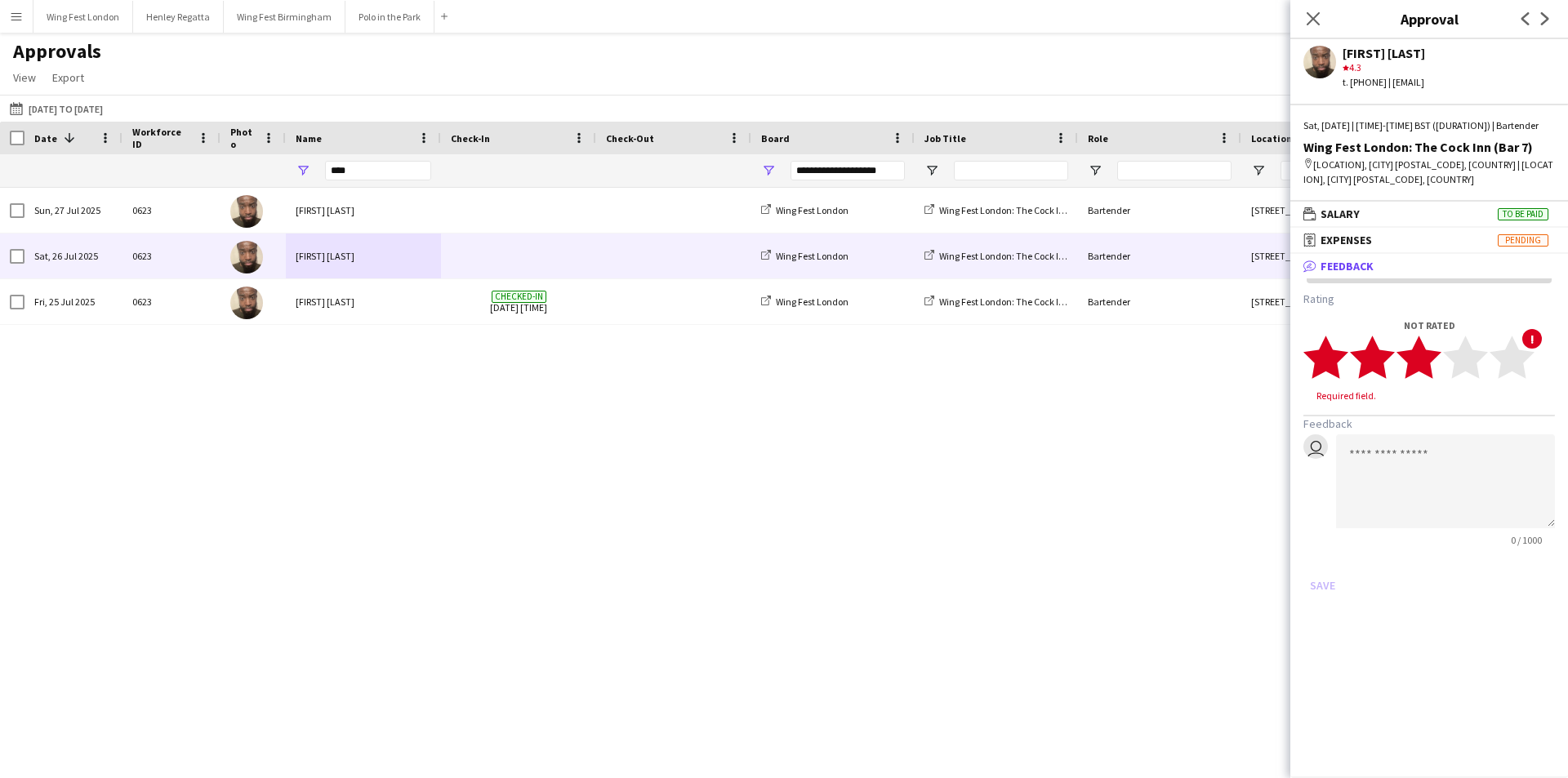 click 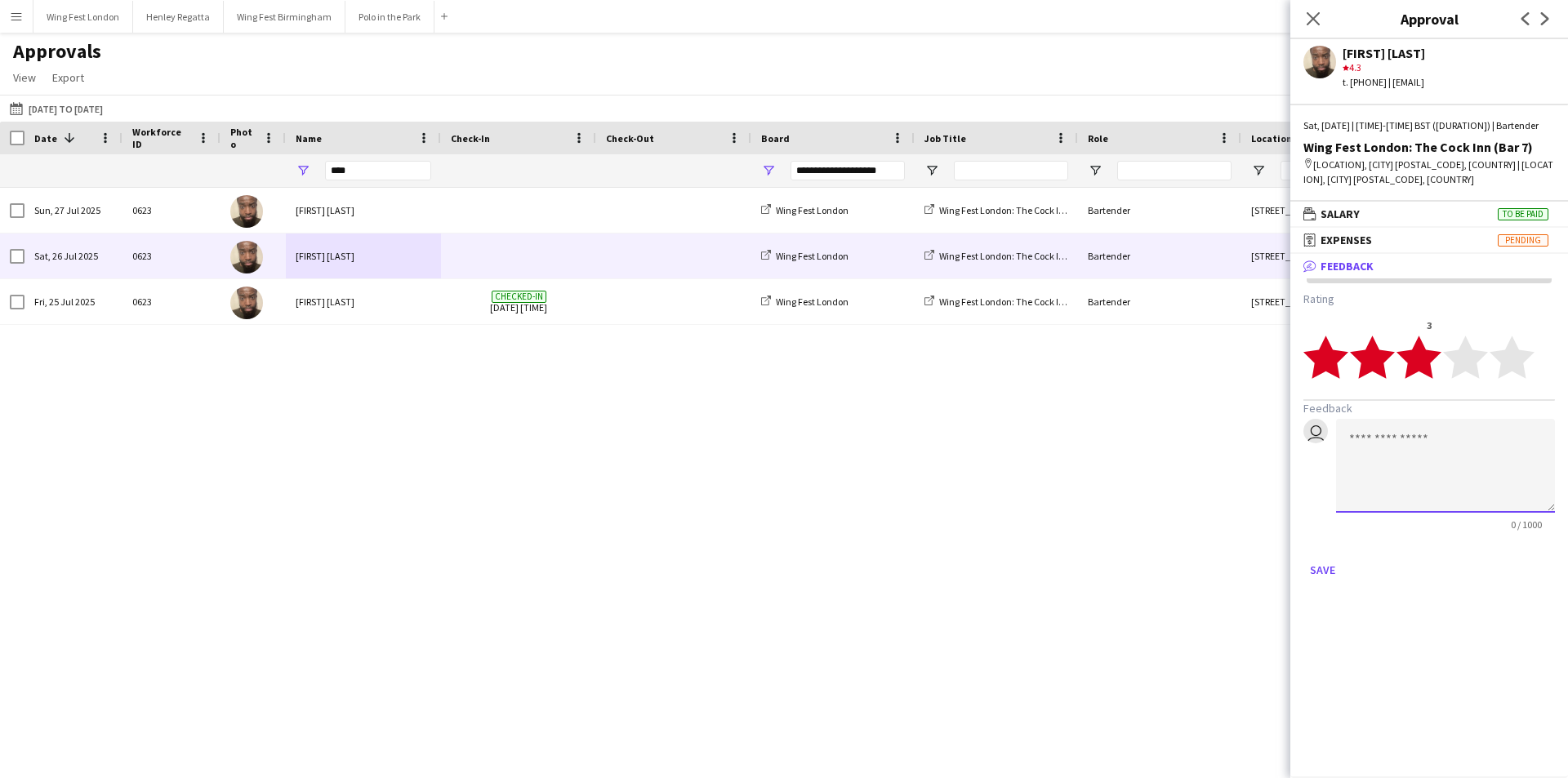 click 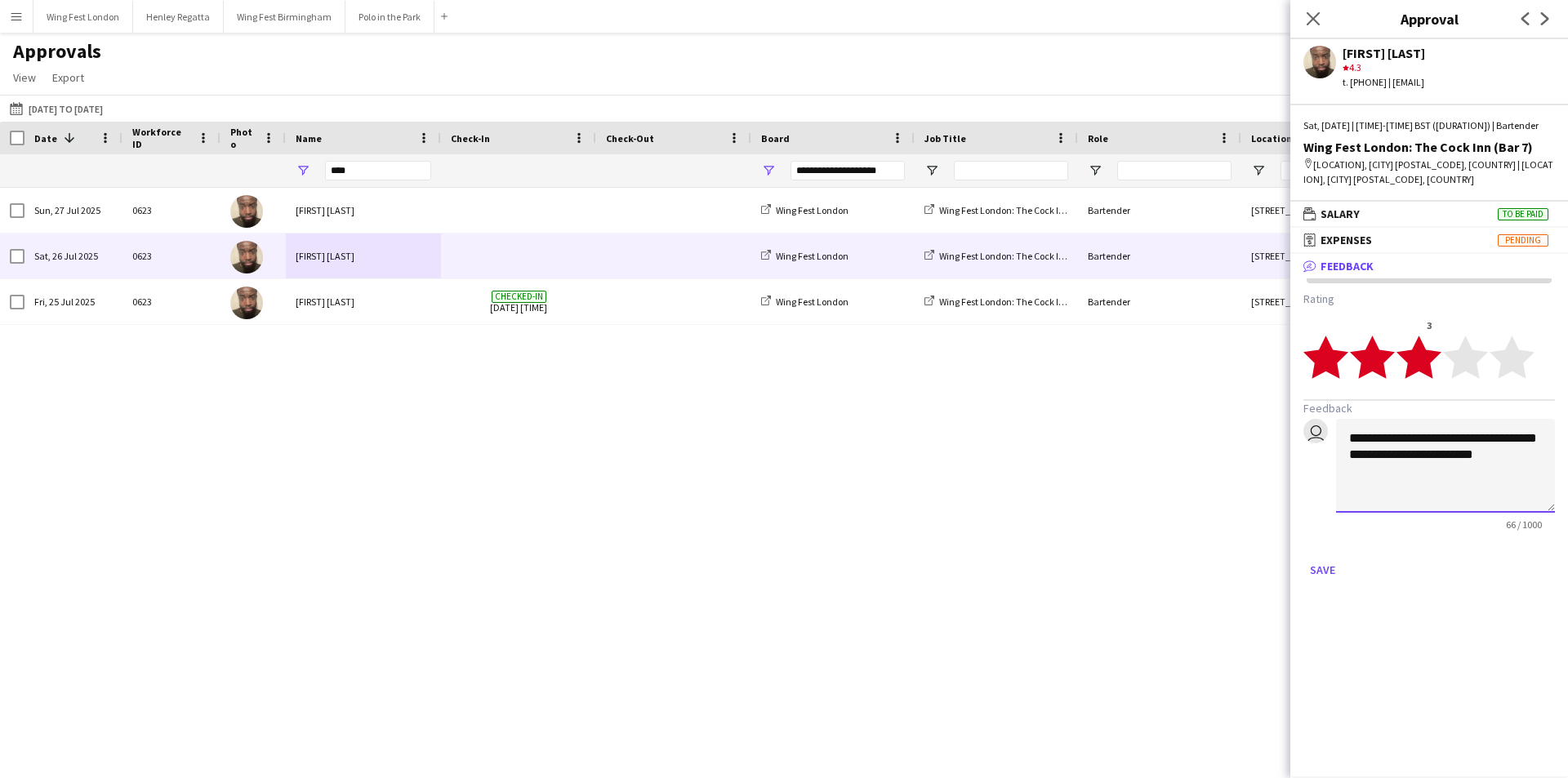click on "**********" 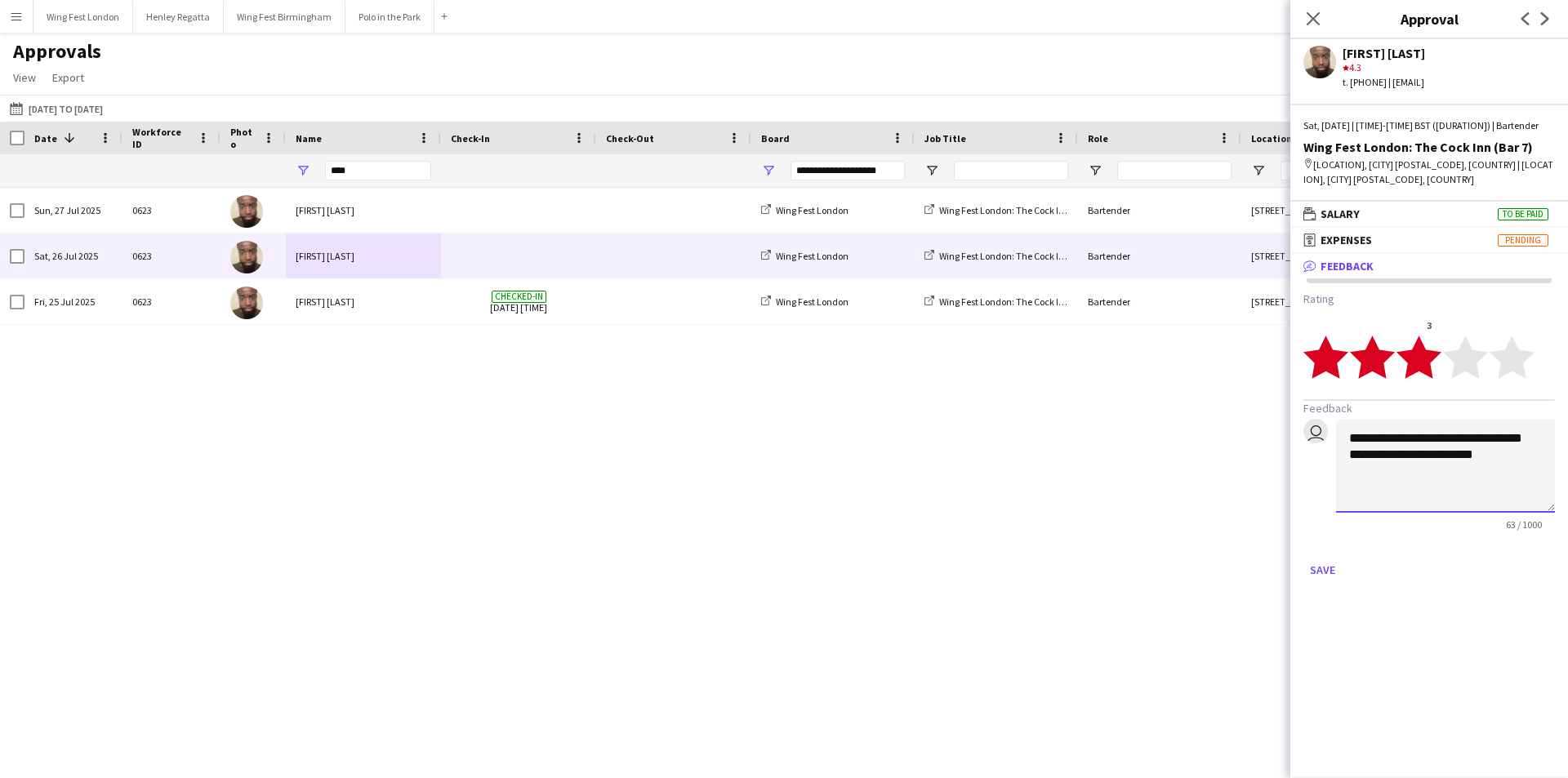 click on "**********" 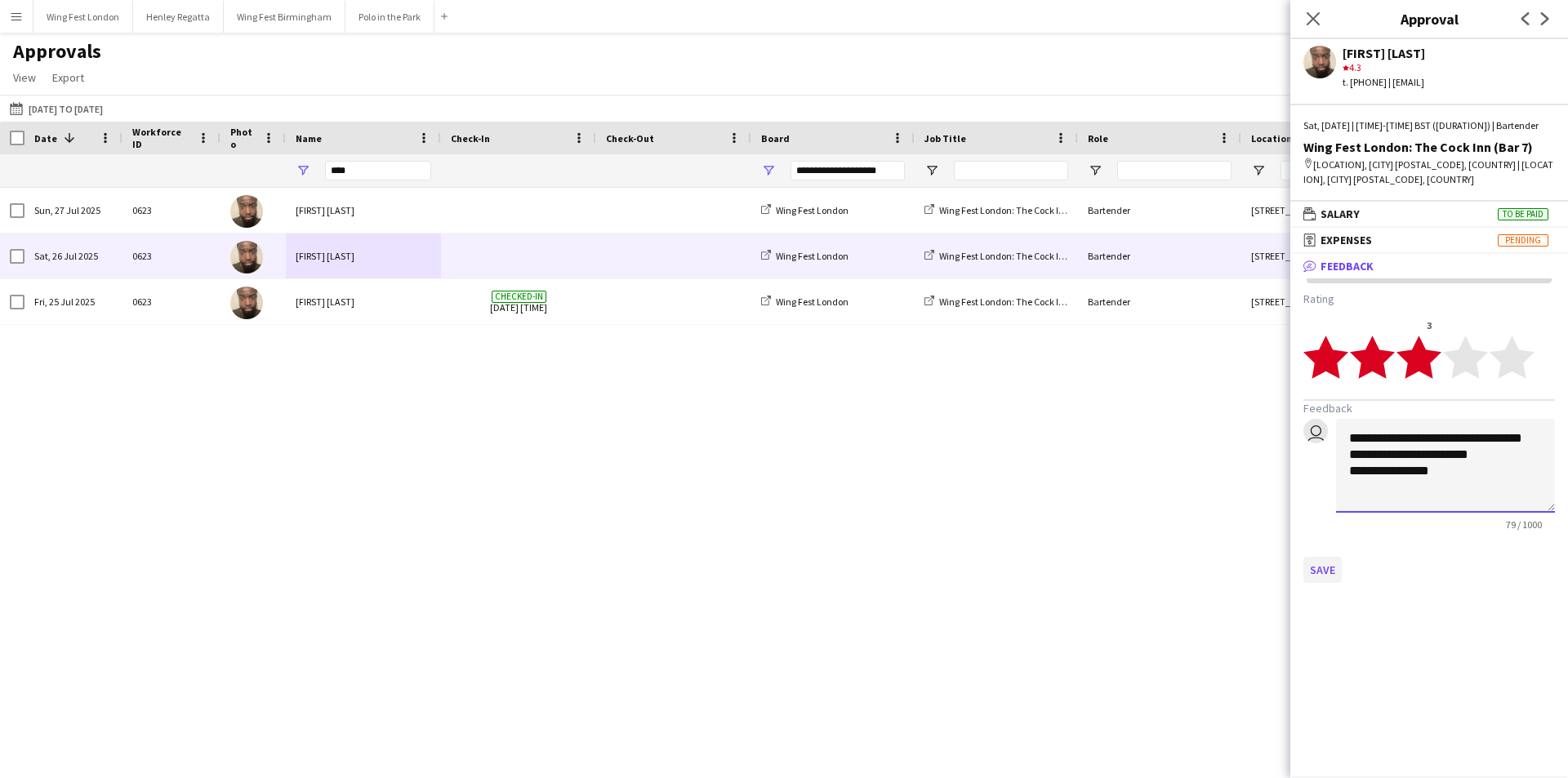 type on "**********" 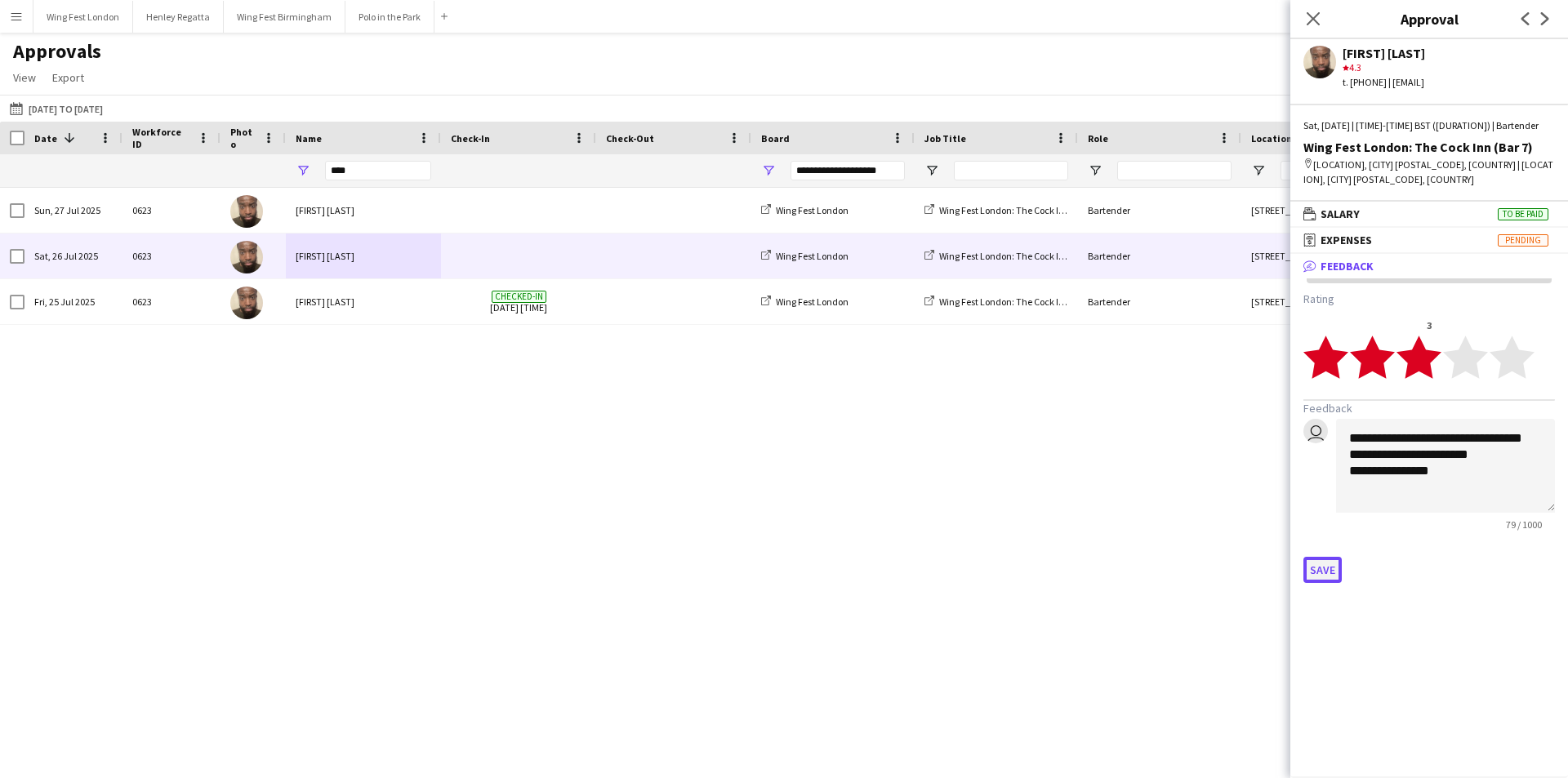 click on "Save" at bounding box center [1322, 570] 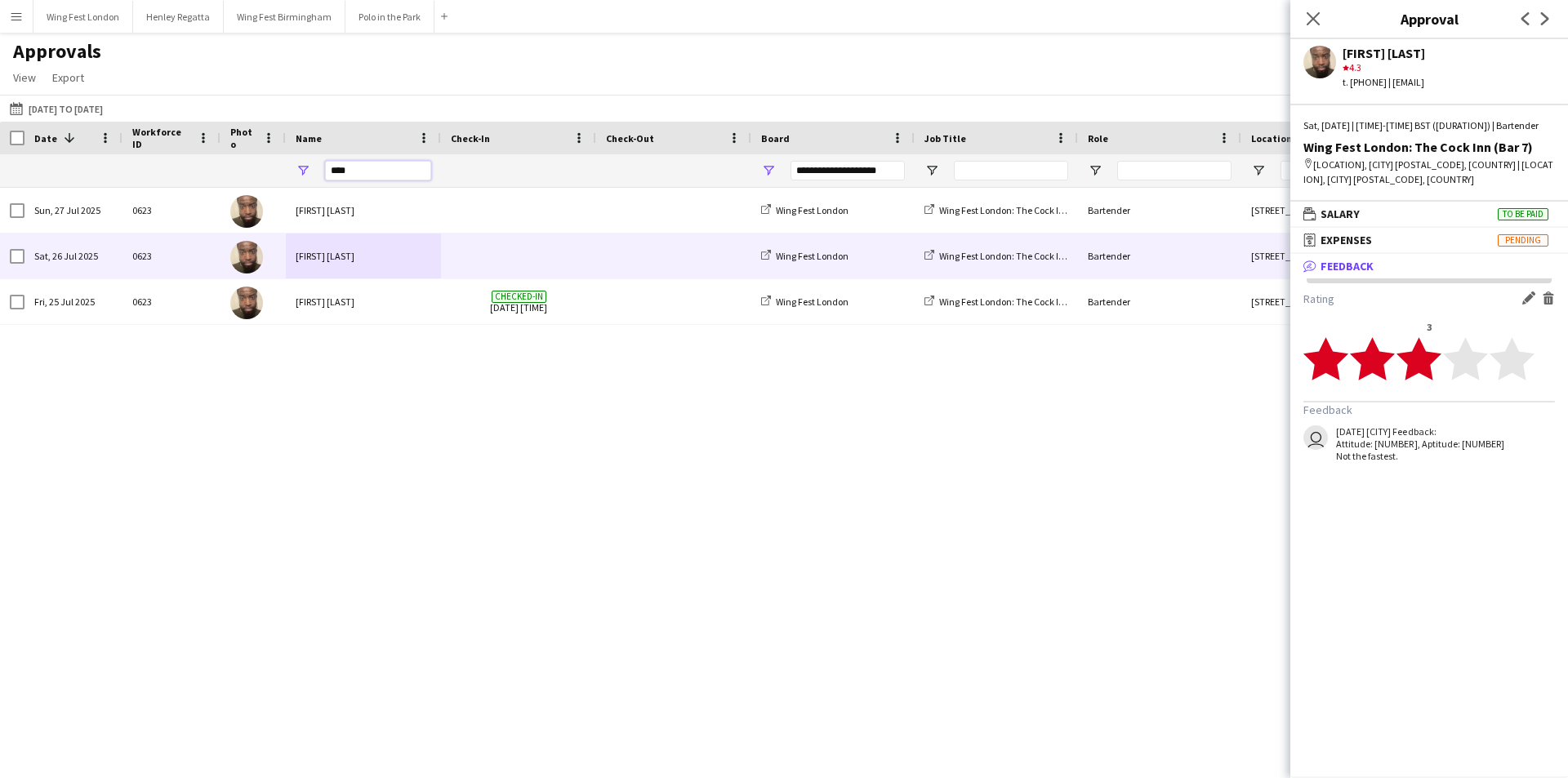click on "****" at bounding box center [378, 171] 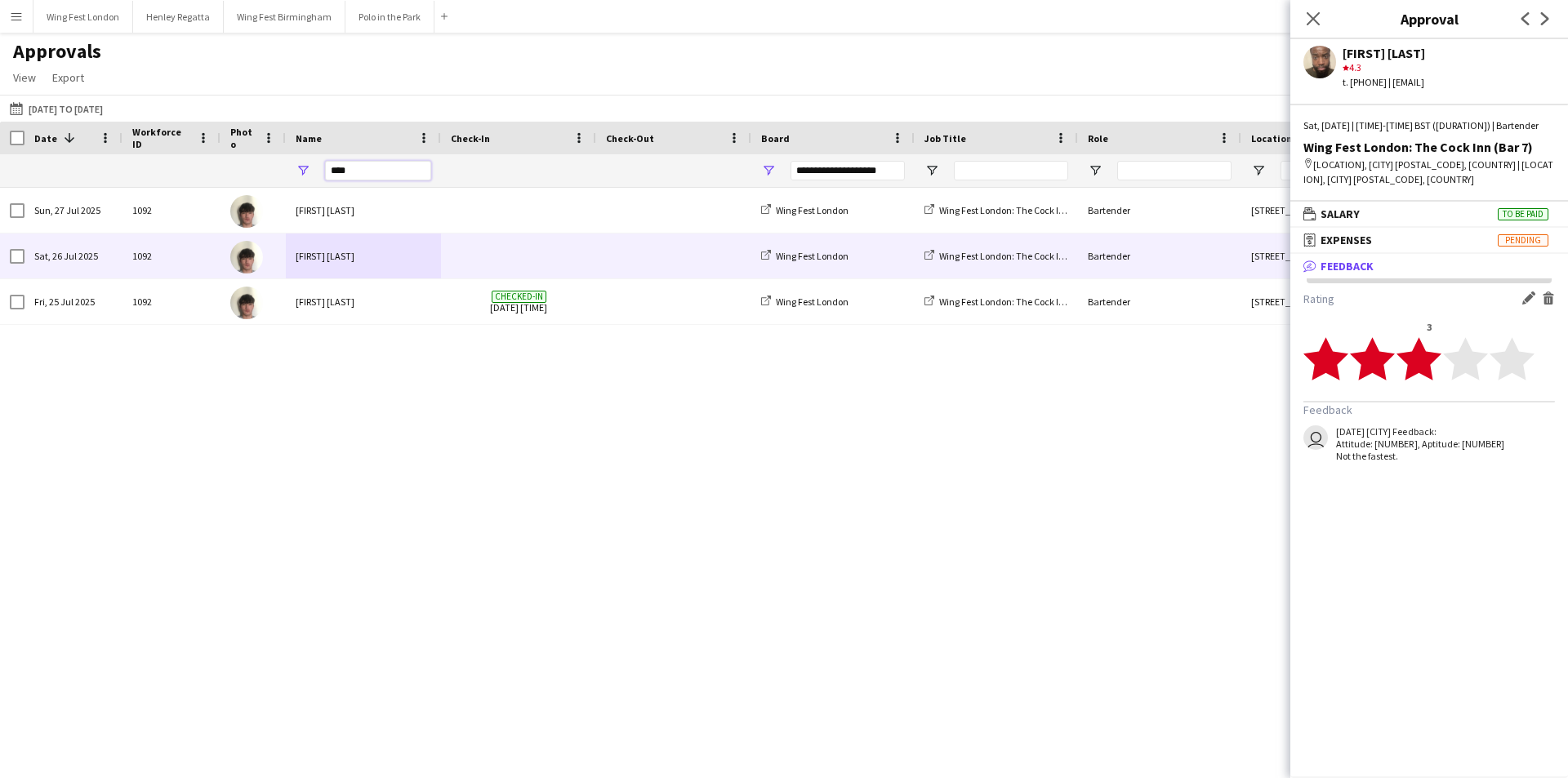 type on "****" 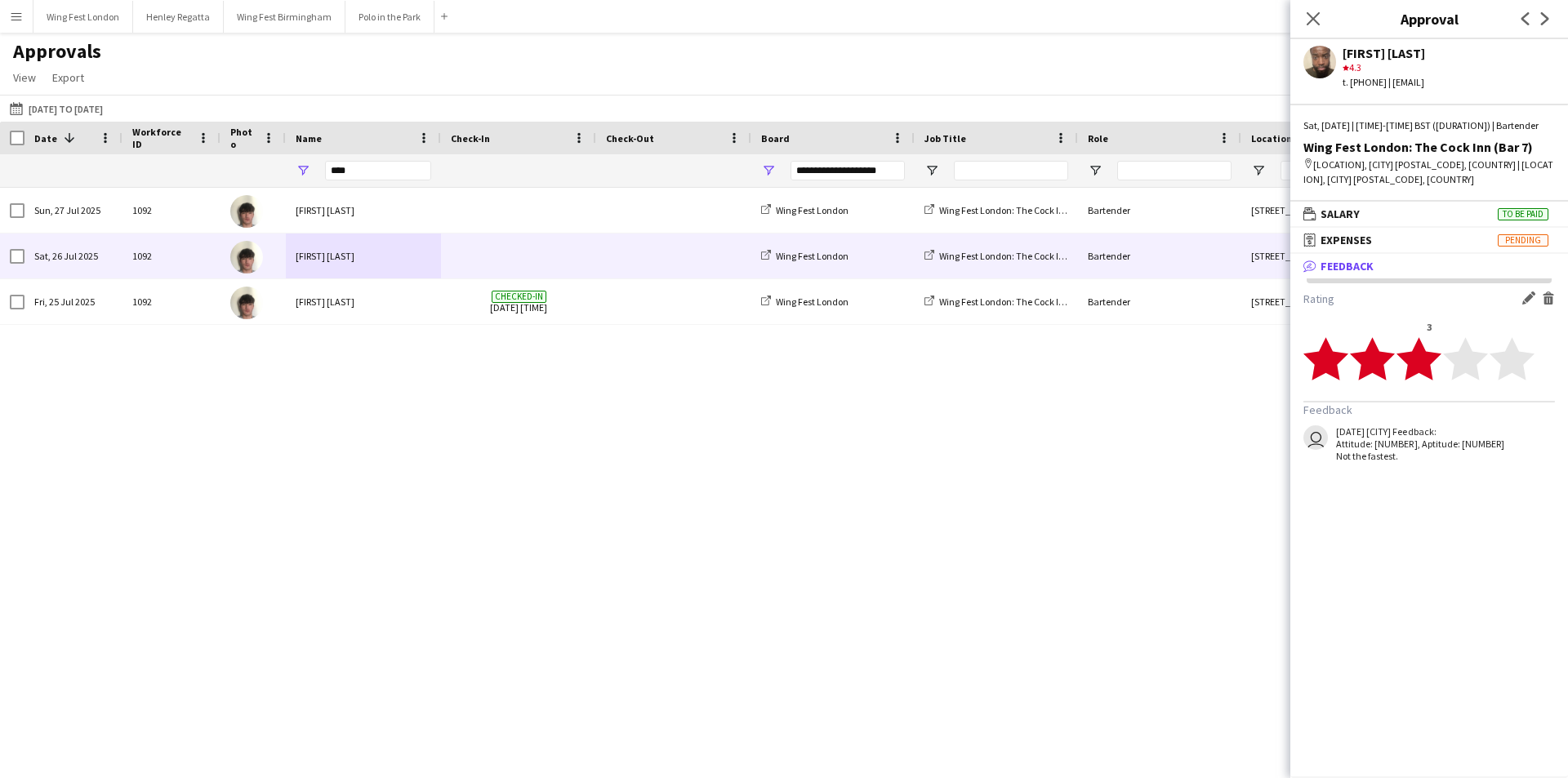 click on "[FIRST] [LAST]" at bounding box center [363, 256] 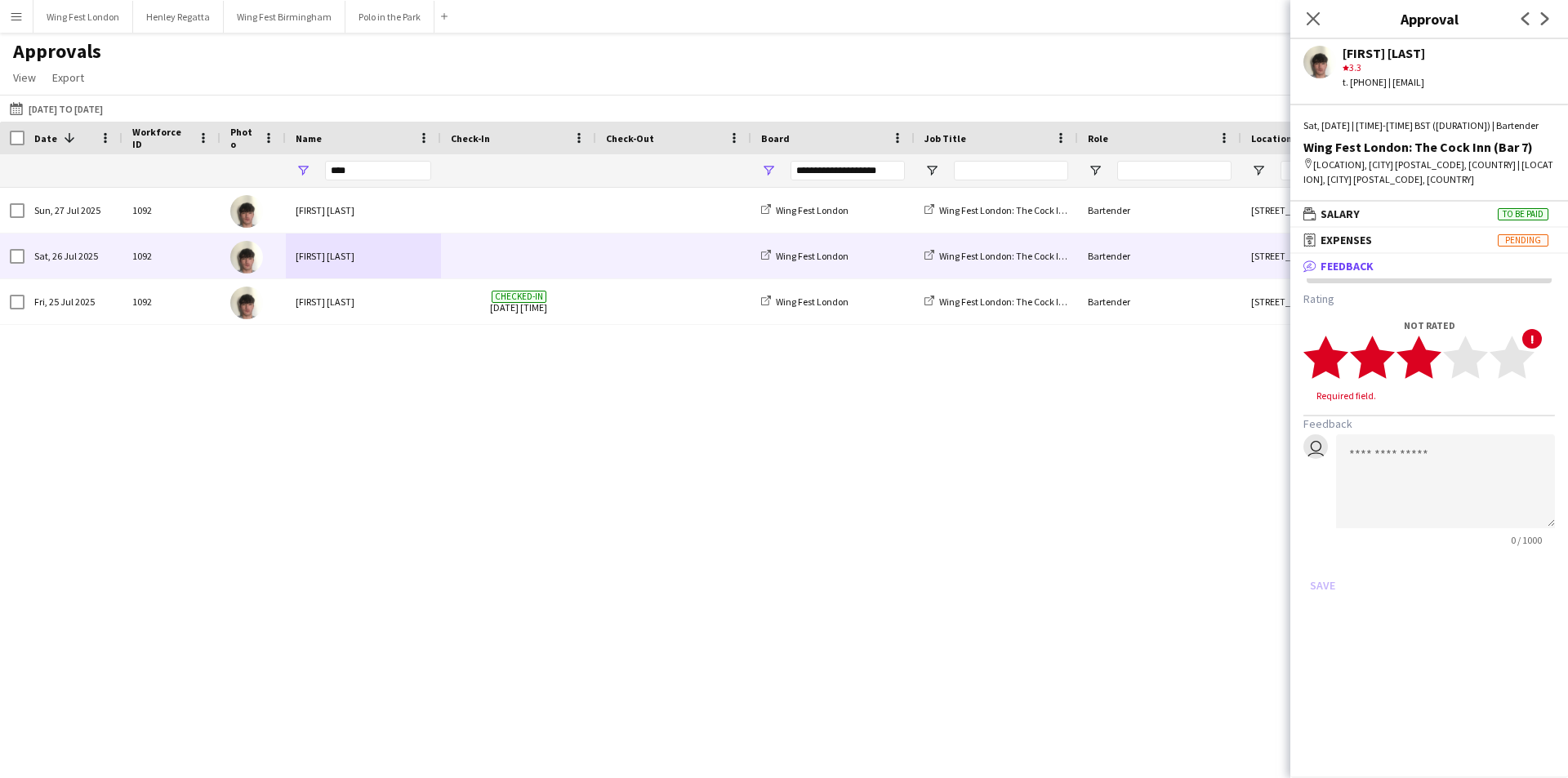 click 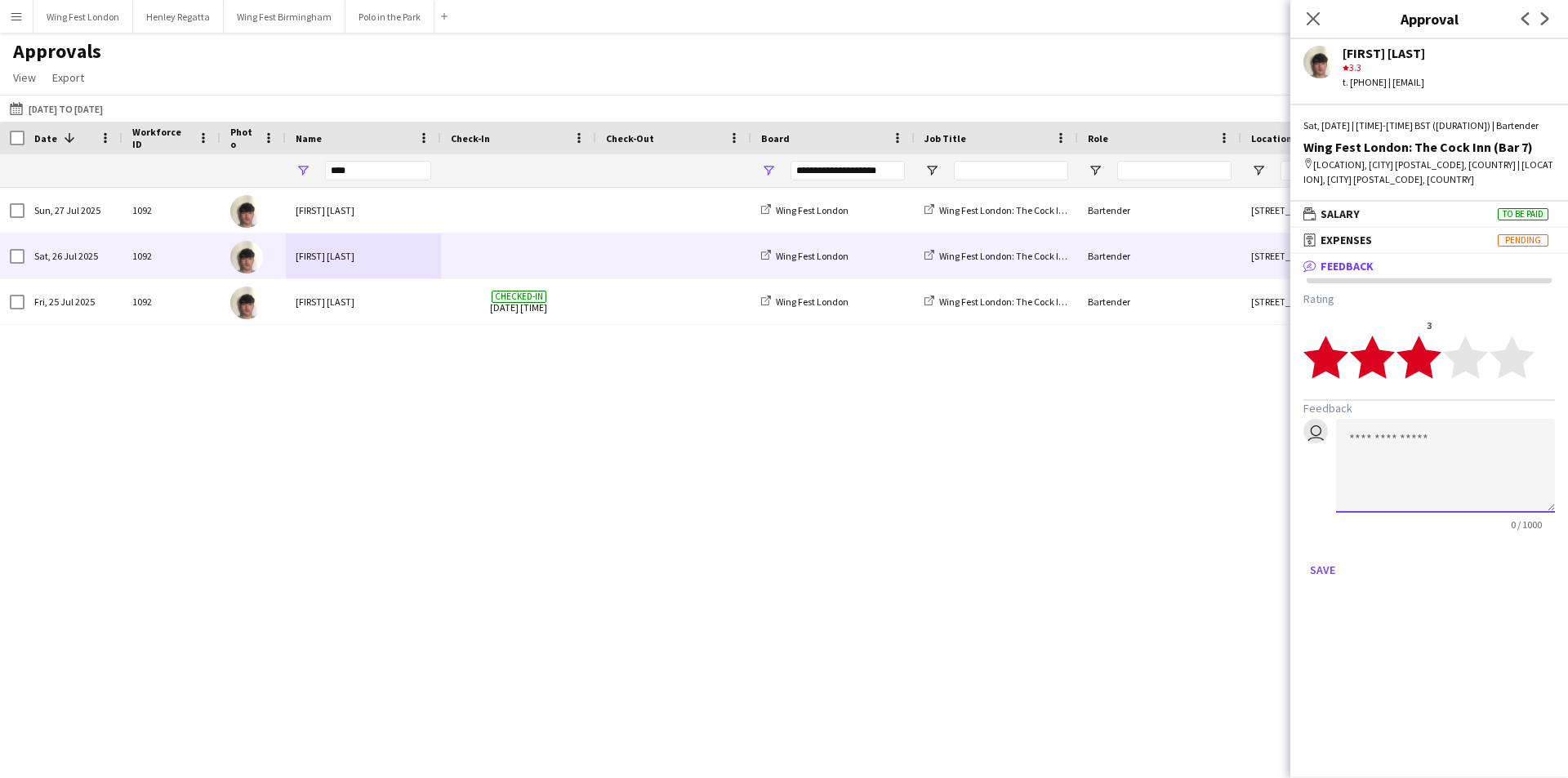 click 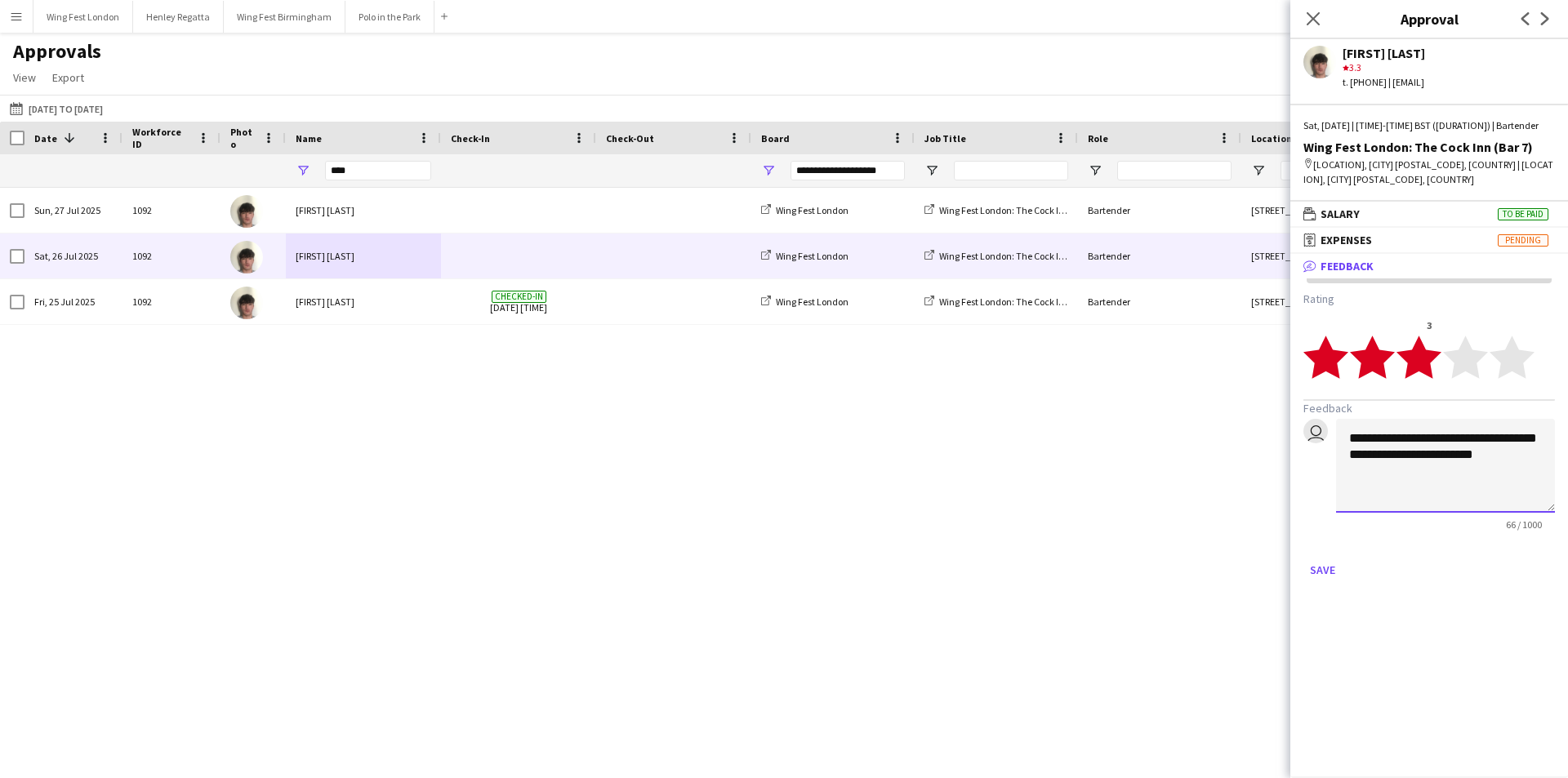 drag, startPoint x: 1379, startPoint y: 435, endPoint x: 1412, endPoint y: 439, distance: 33.24154 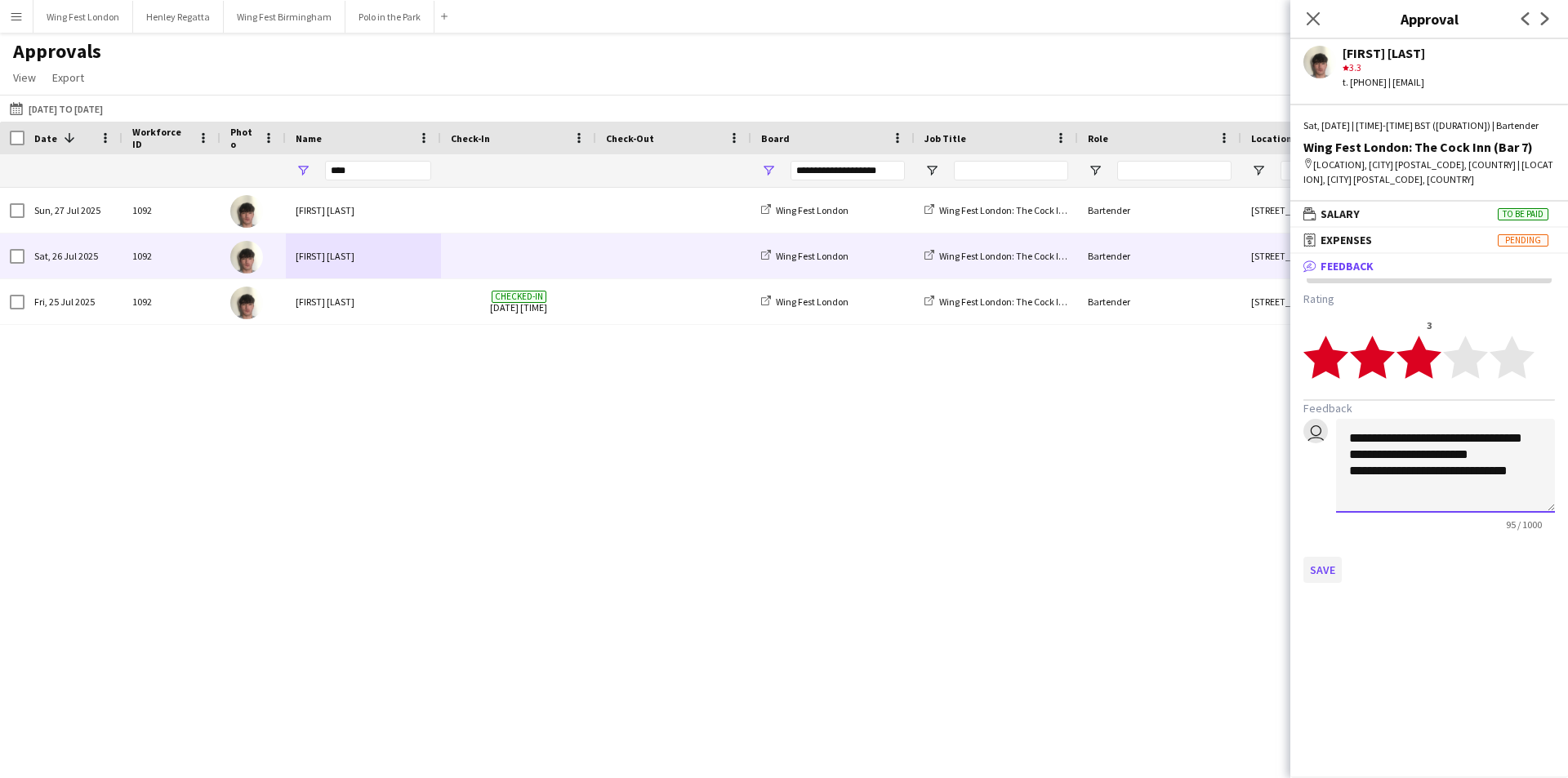 type on "**********" 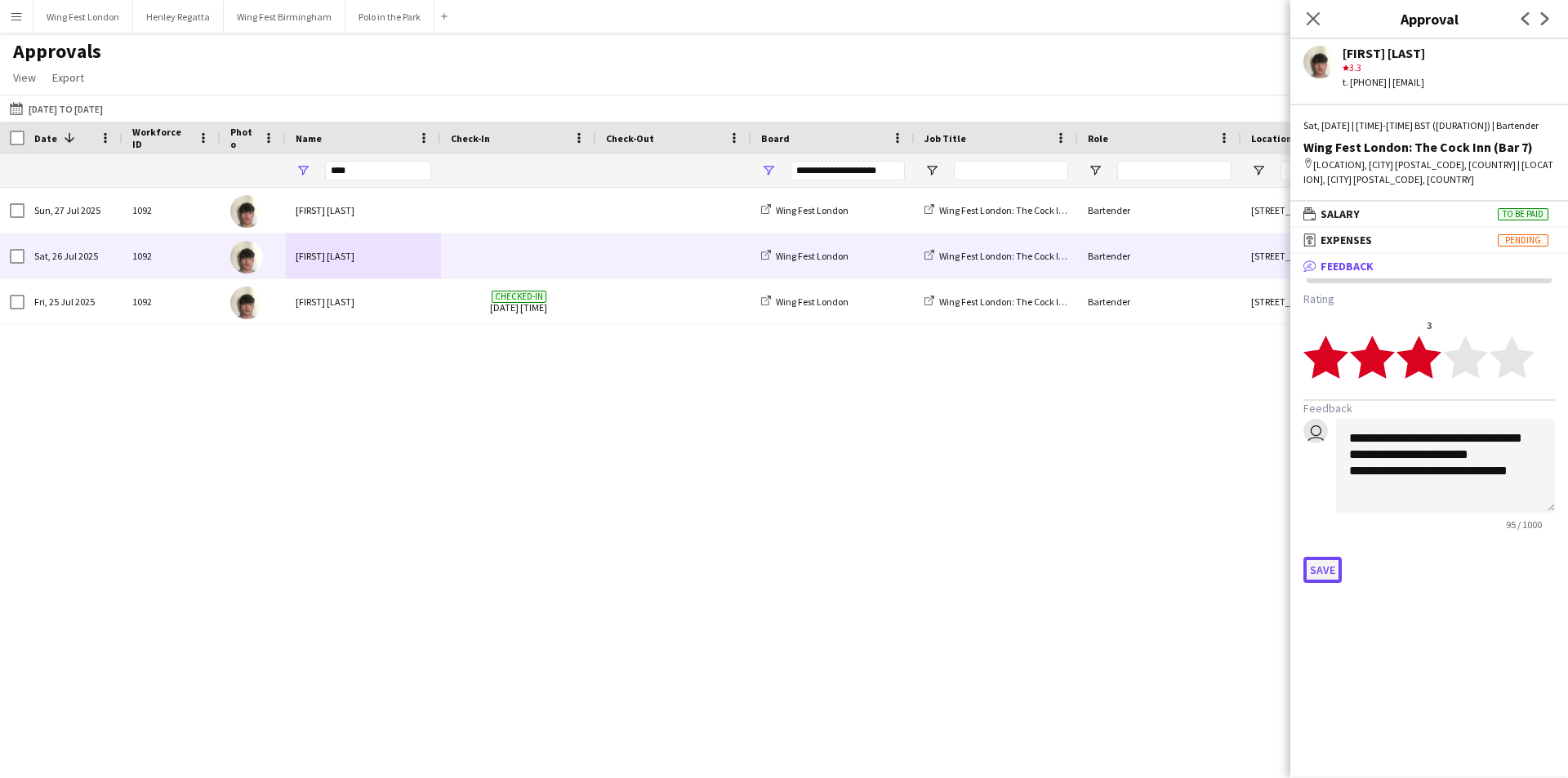 click on "Save" at bounding box center (1322, 570) 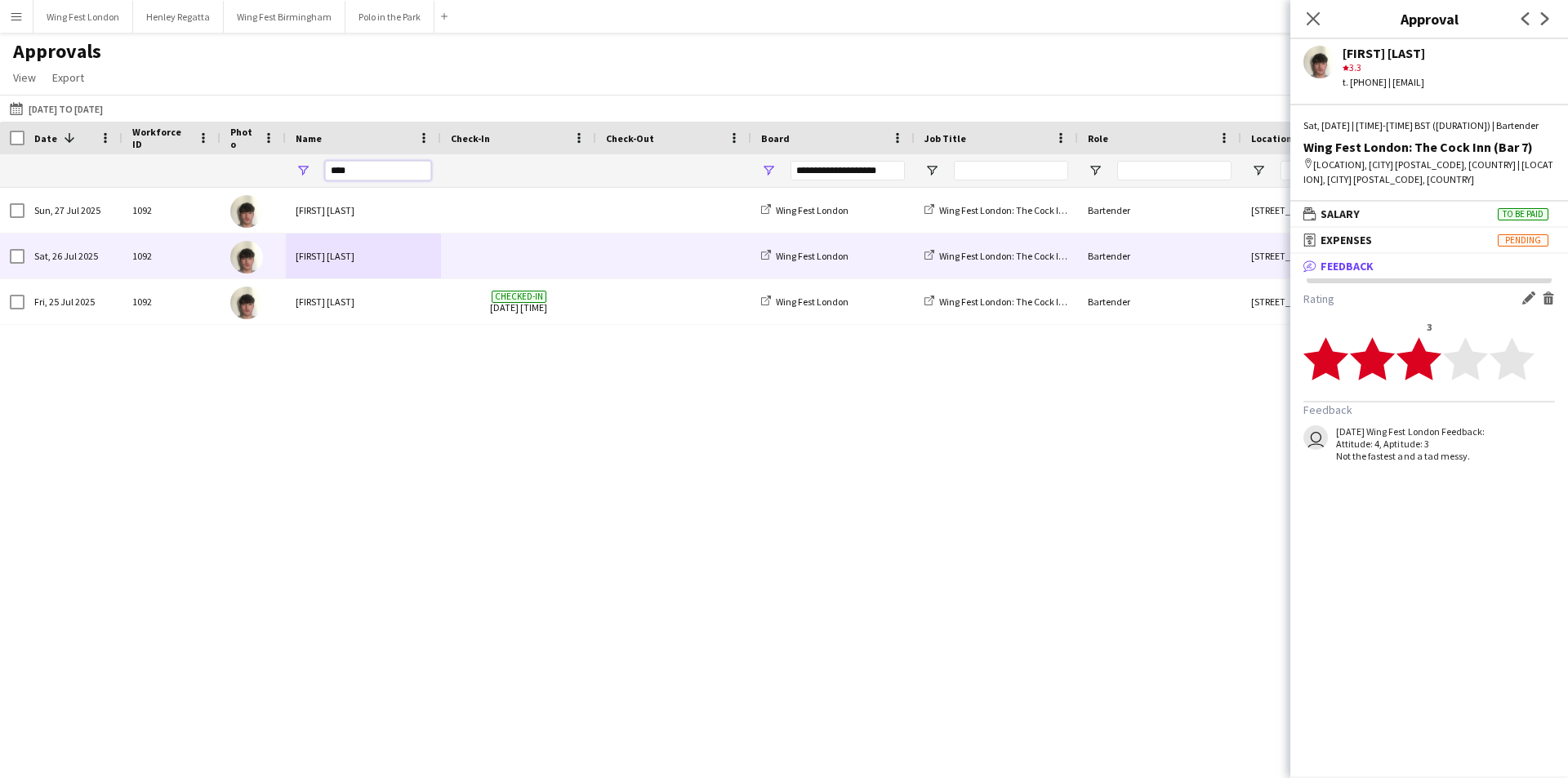 click on "****" at bounding box center [378, 171] 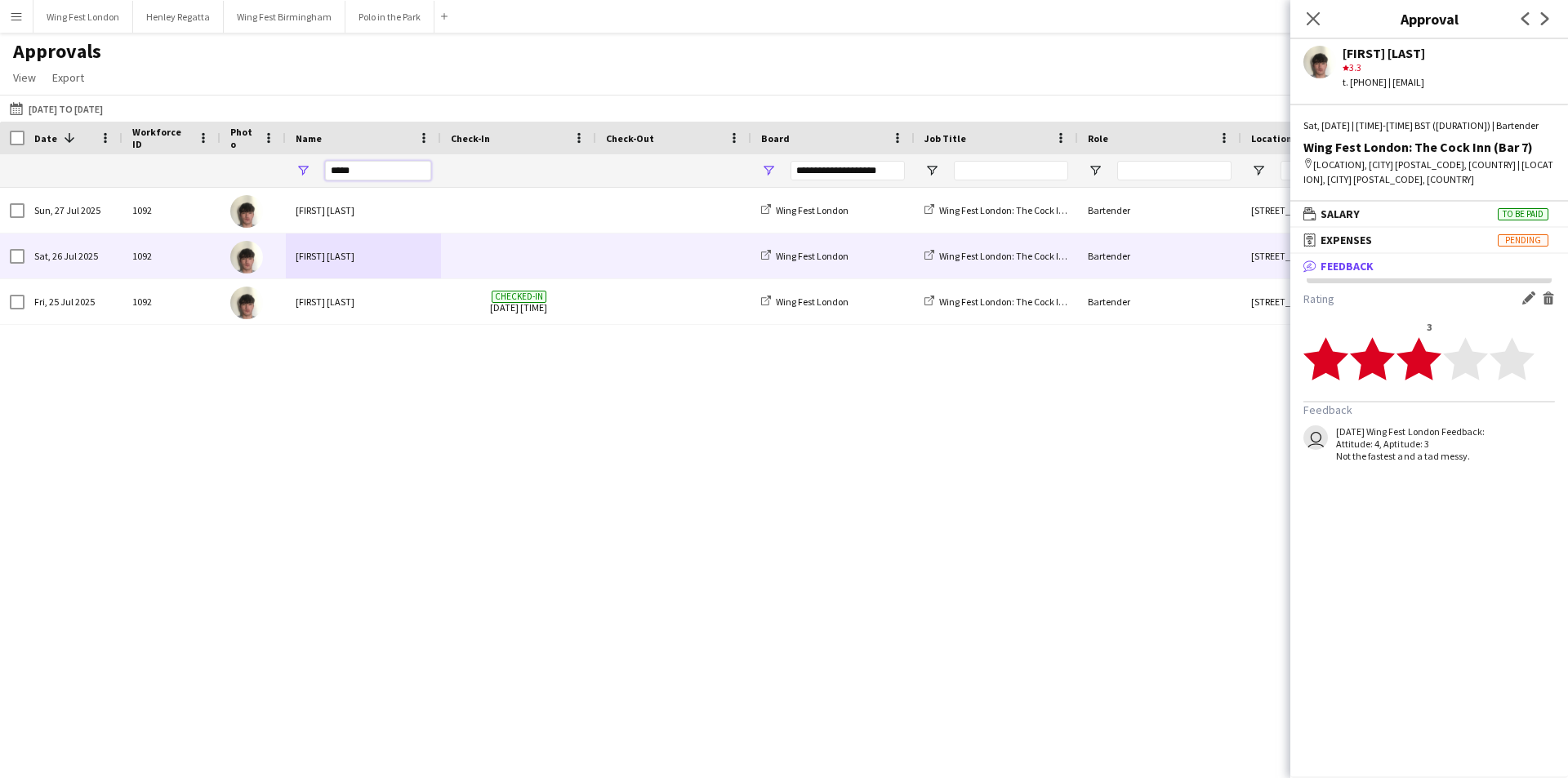 type on "******" 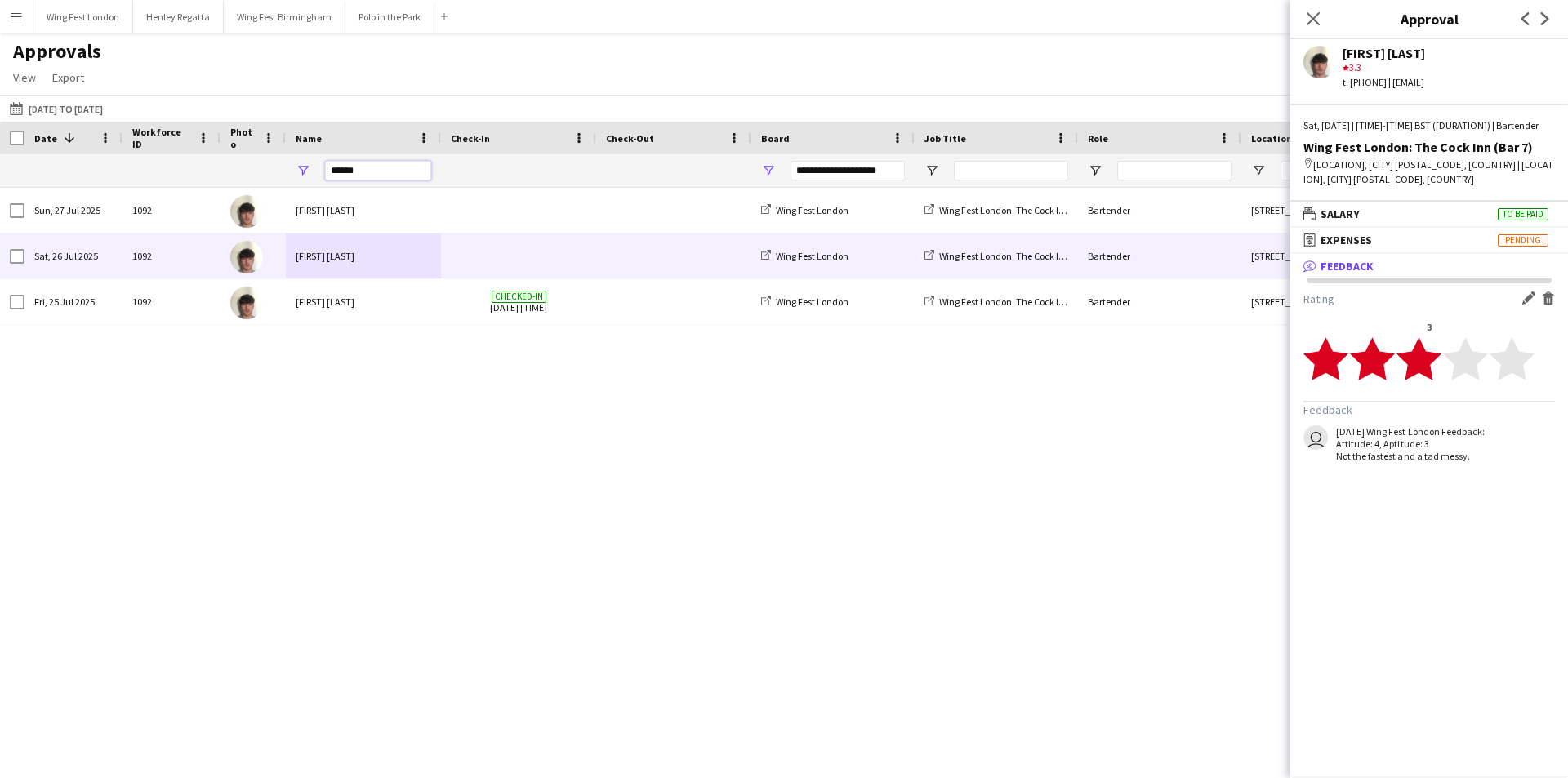 type on "***" 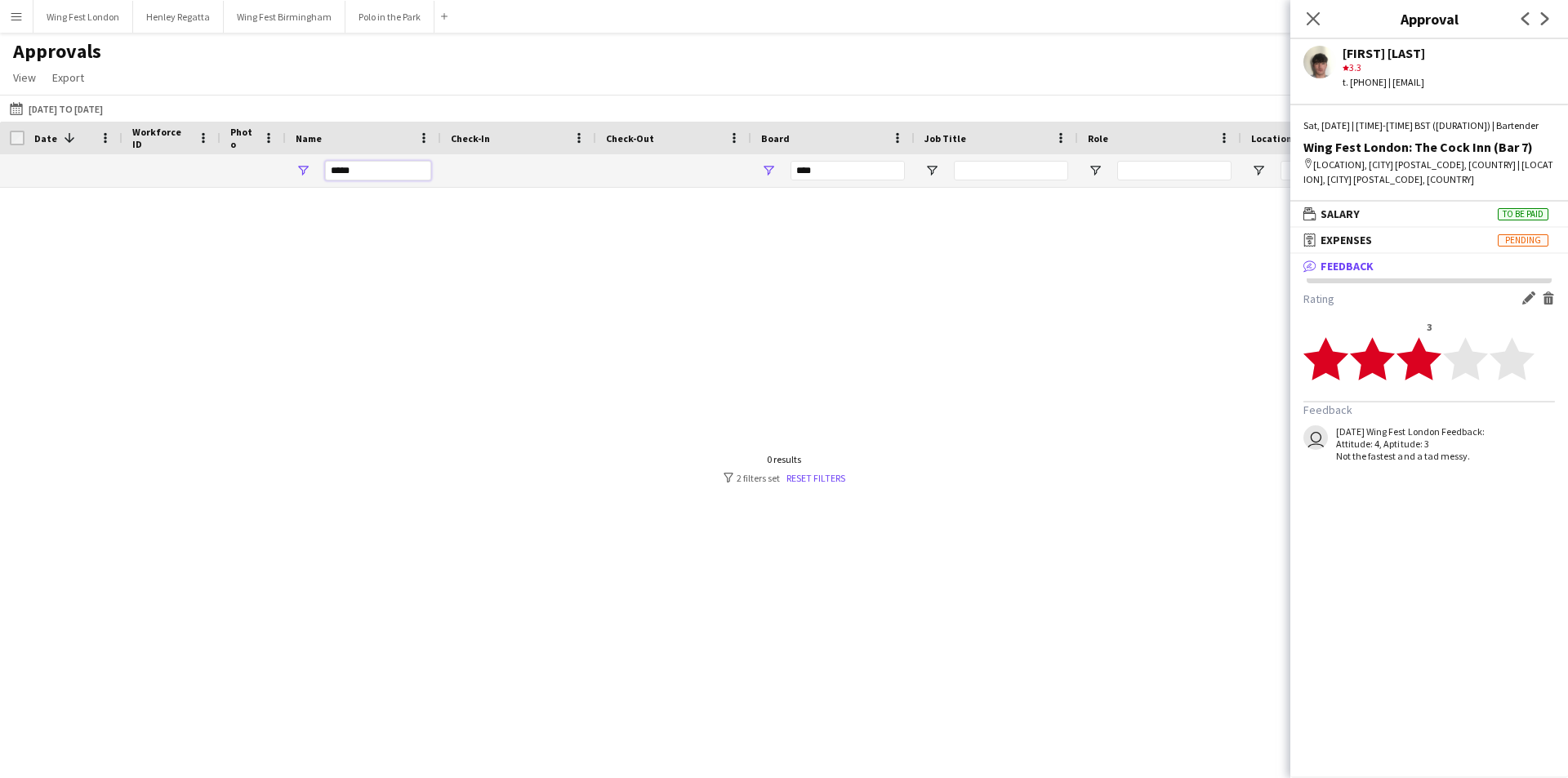 type on "****" 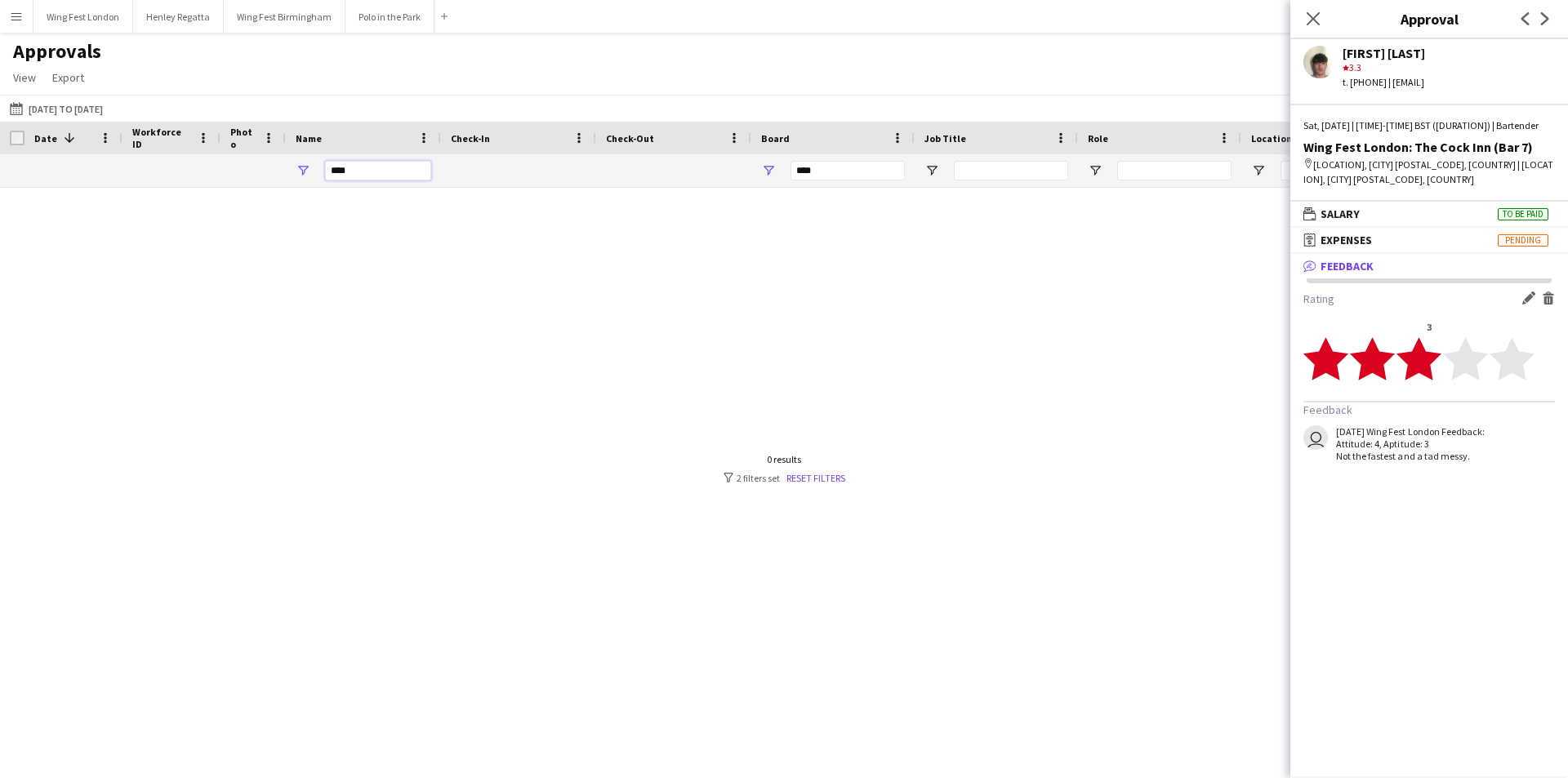 type on "**********" 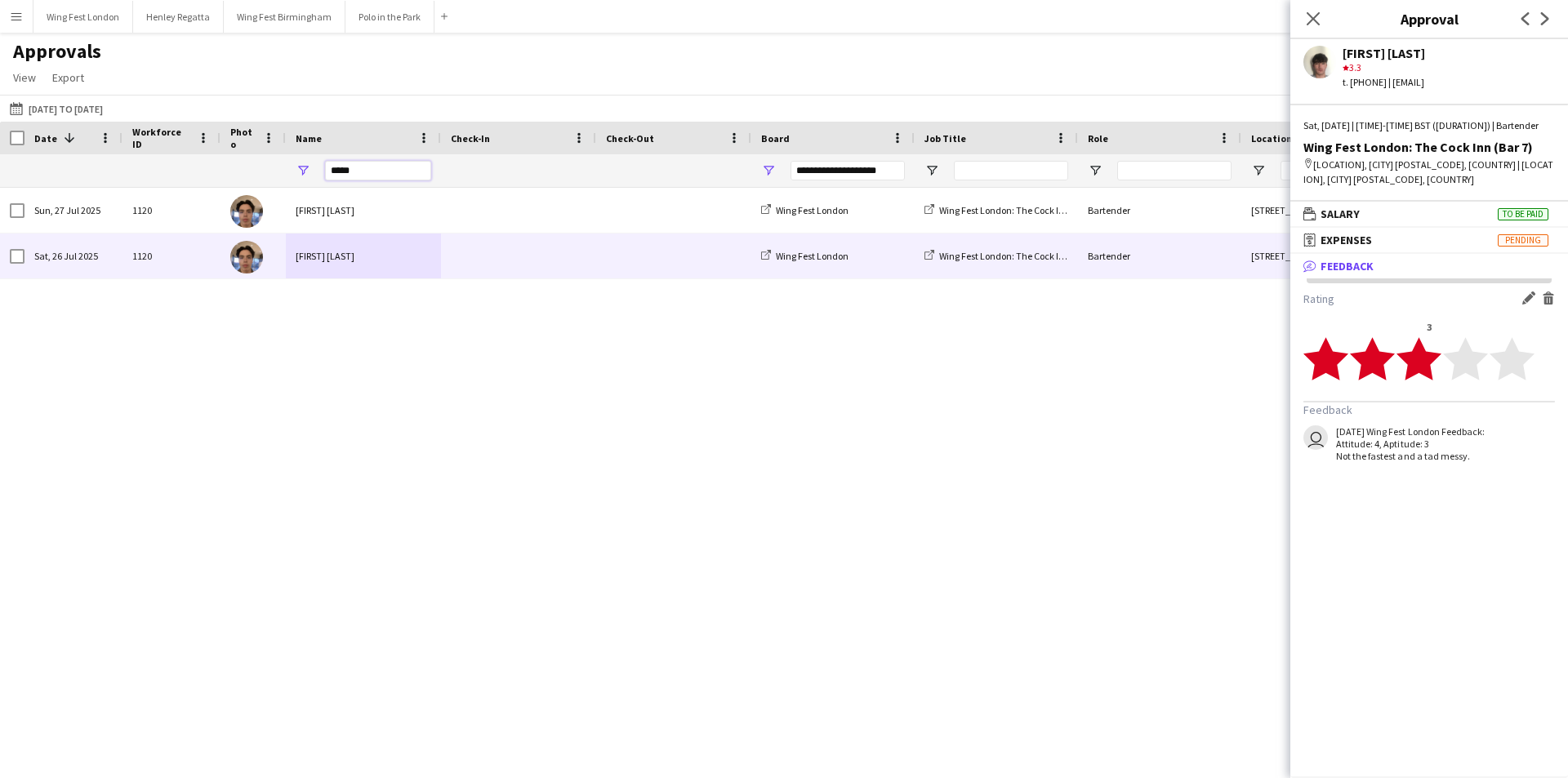 type on "*****" 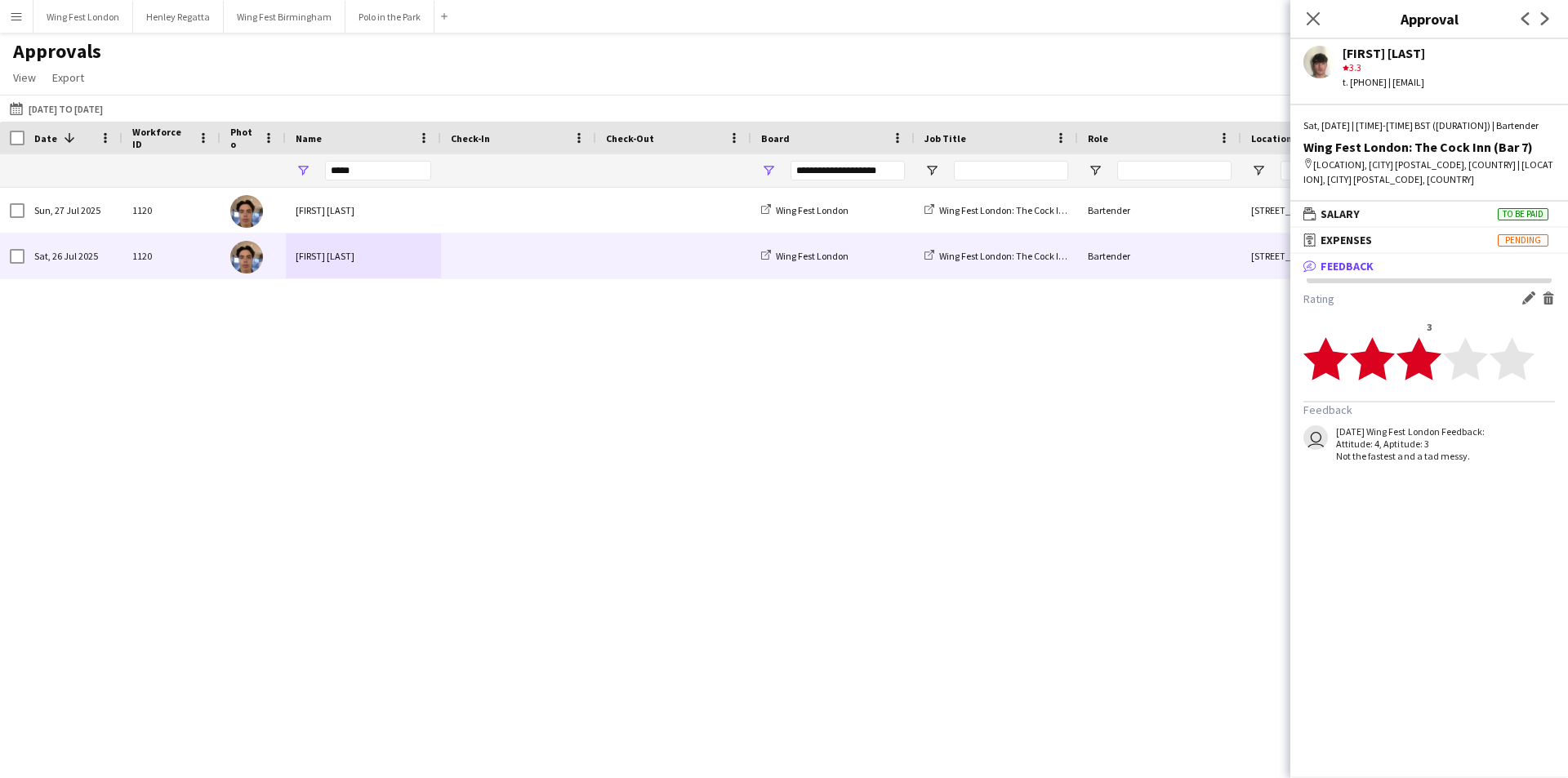 click on "[FIRST] [LAST]" at bounding box center [363, 256] 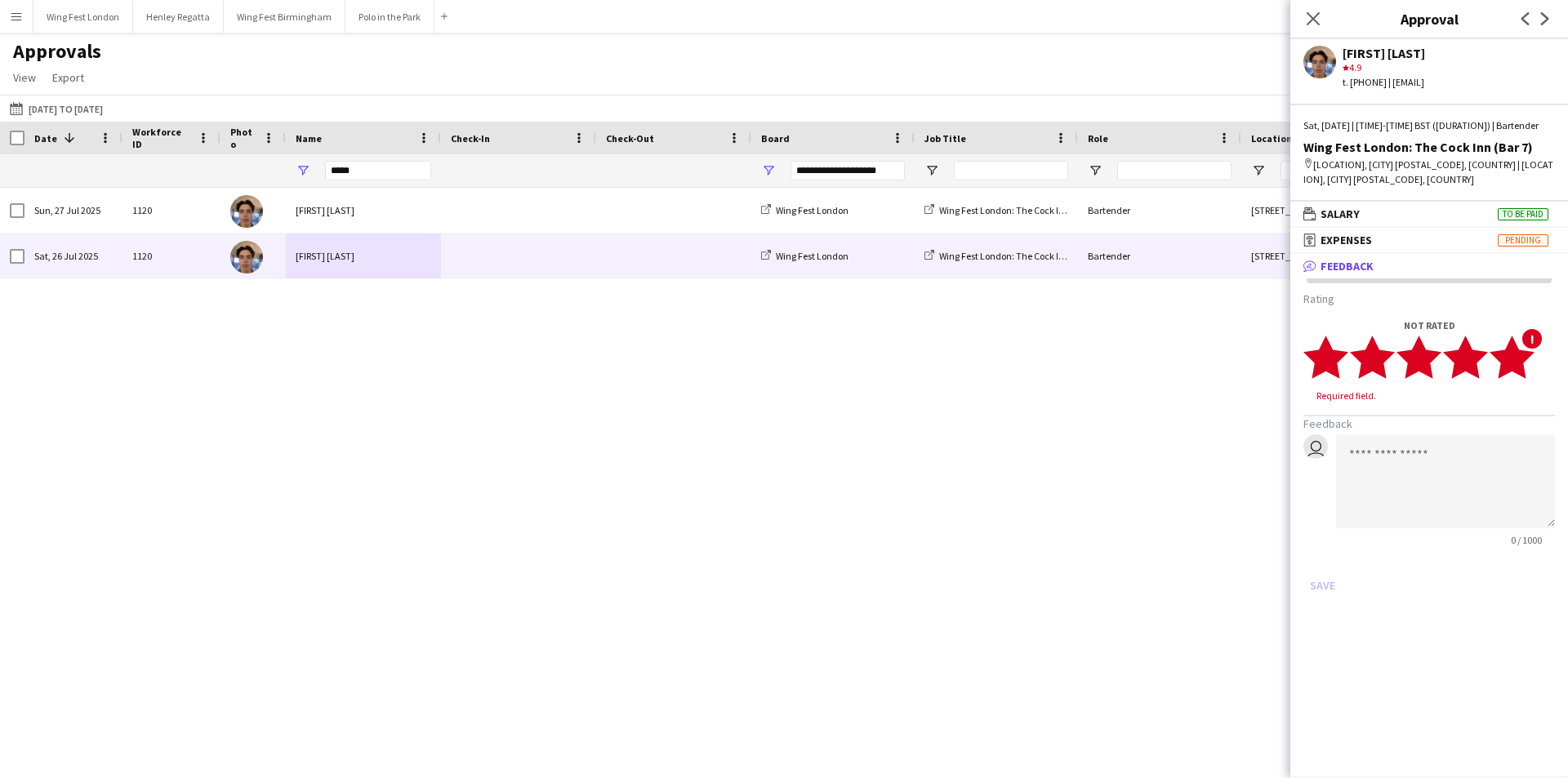 click on "star" 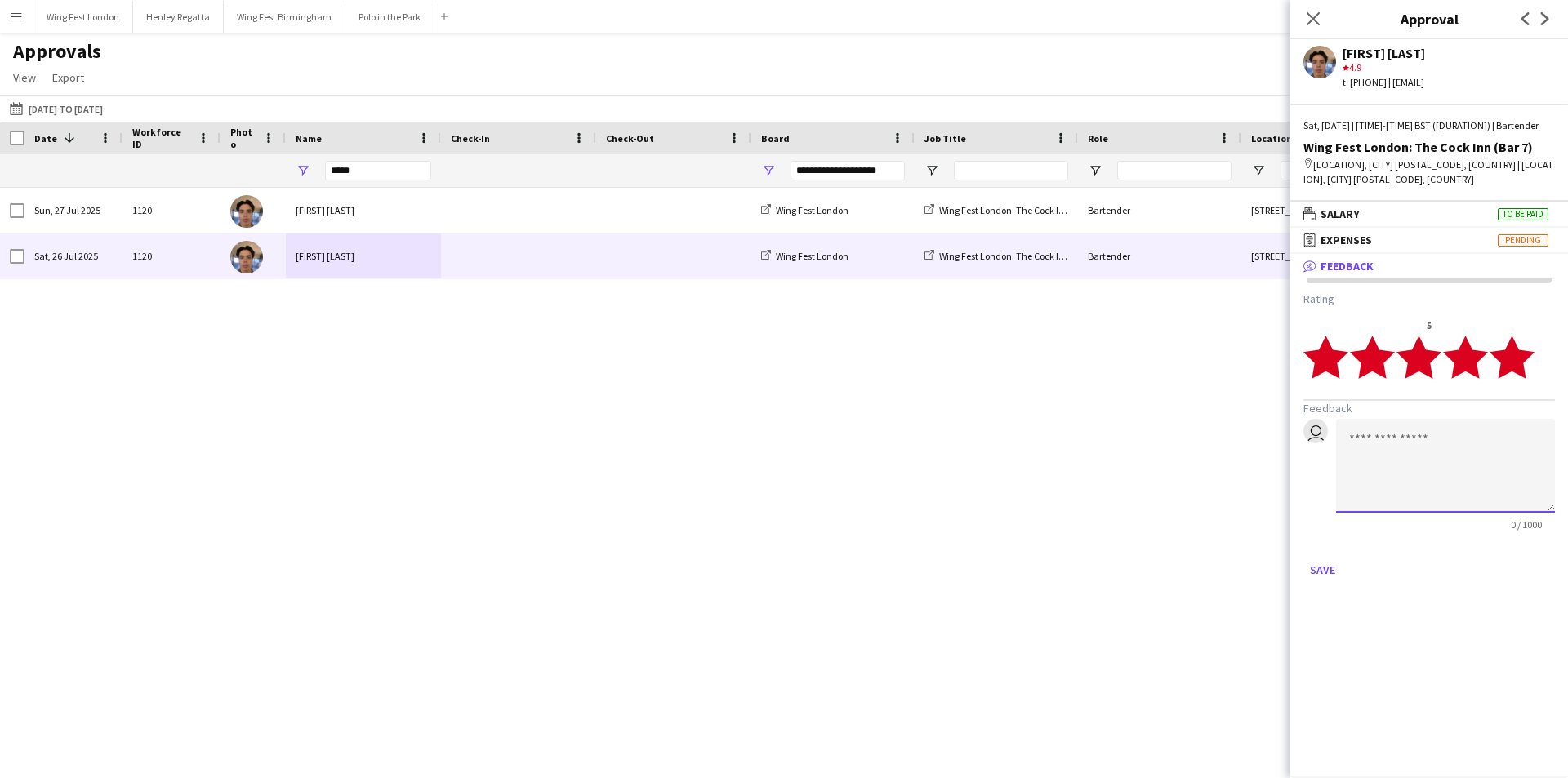 click 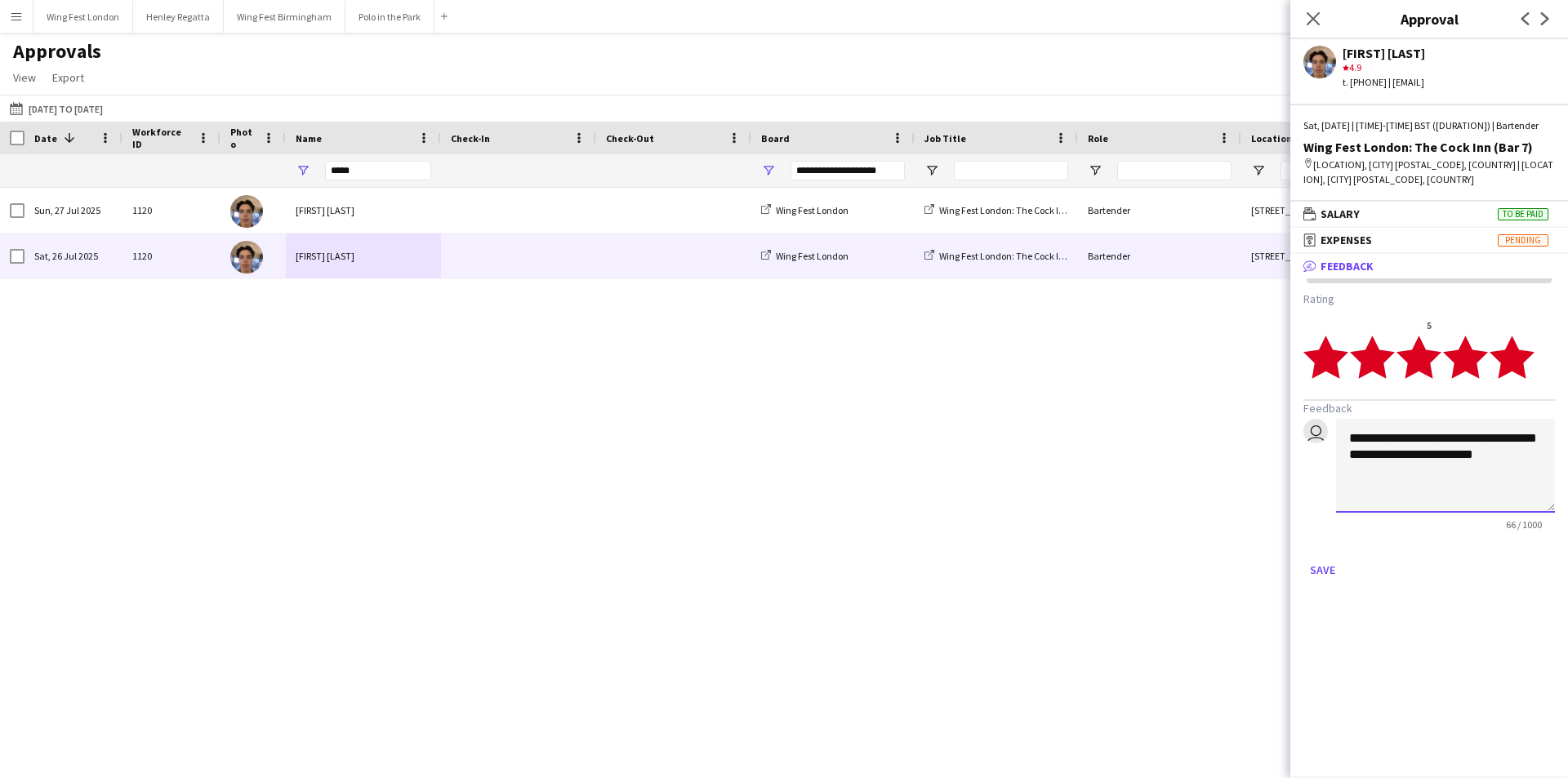 click on "**********" 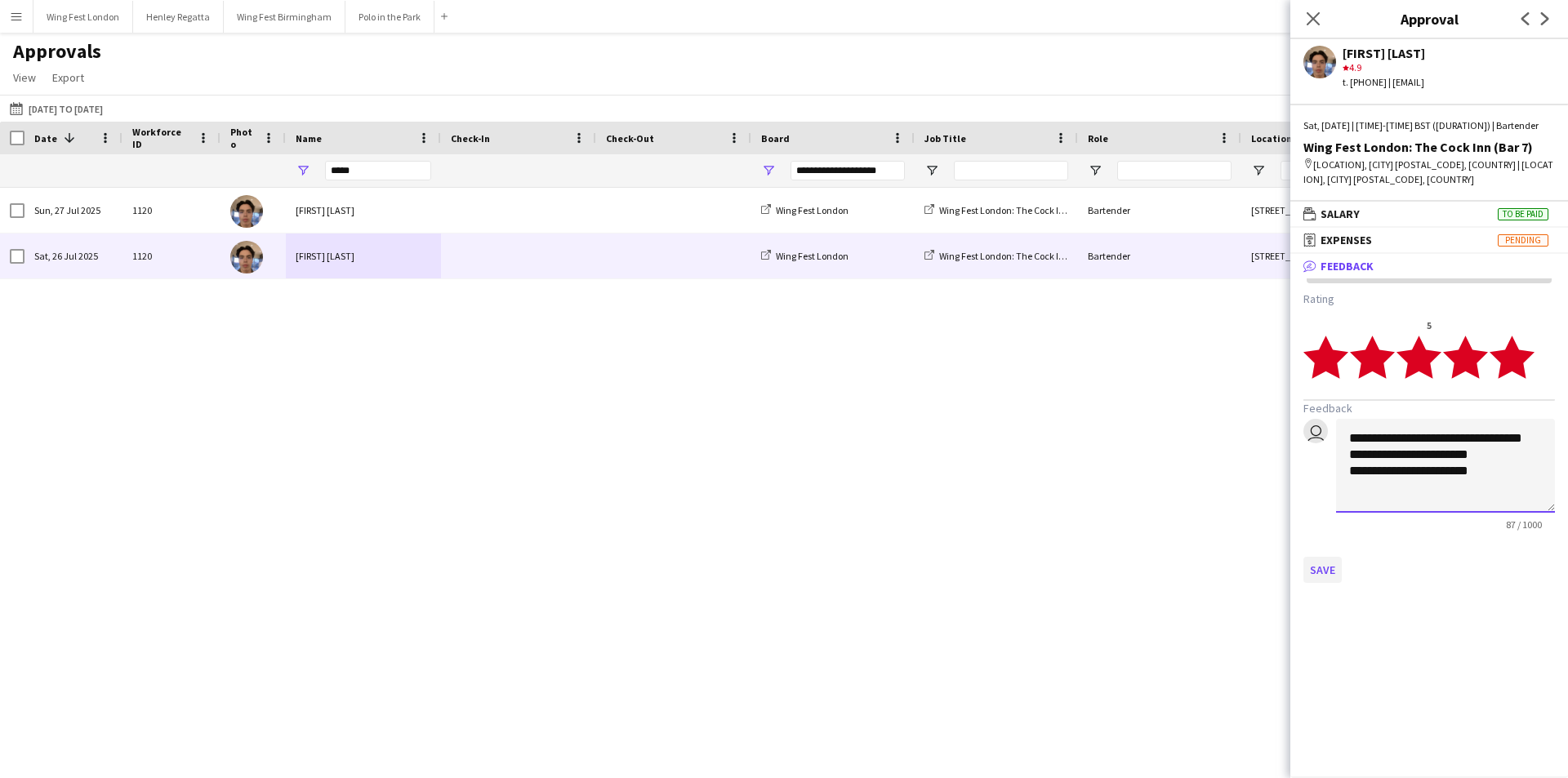 type on "**********" 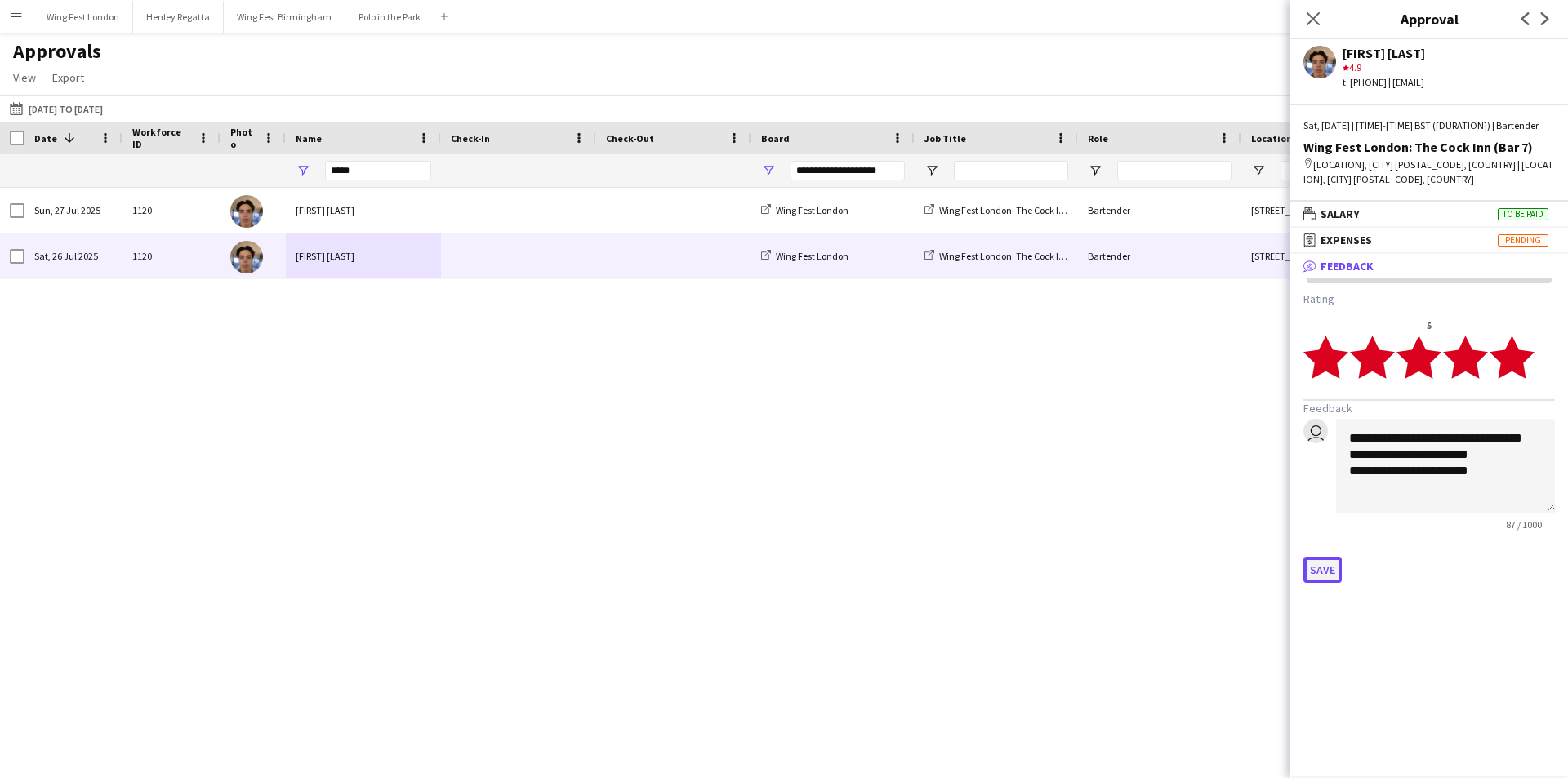 click on "Save" at bounding box center [1322, 570] 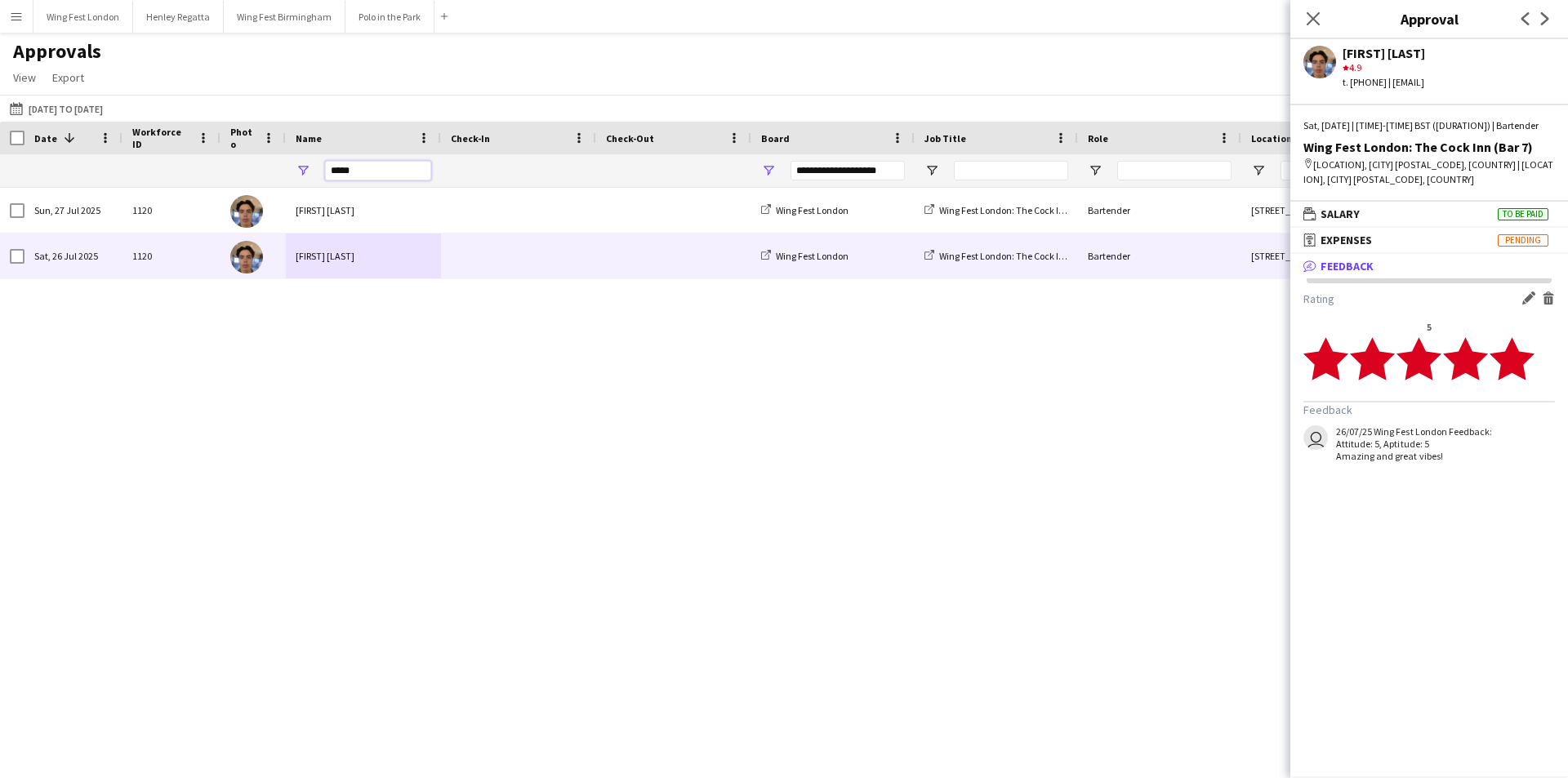 click on "*****" at bounding box center (378, 171) 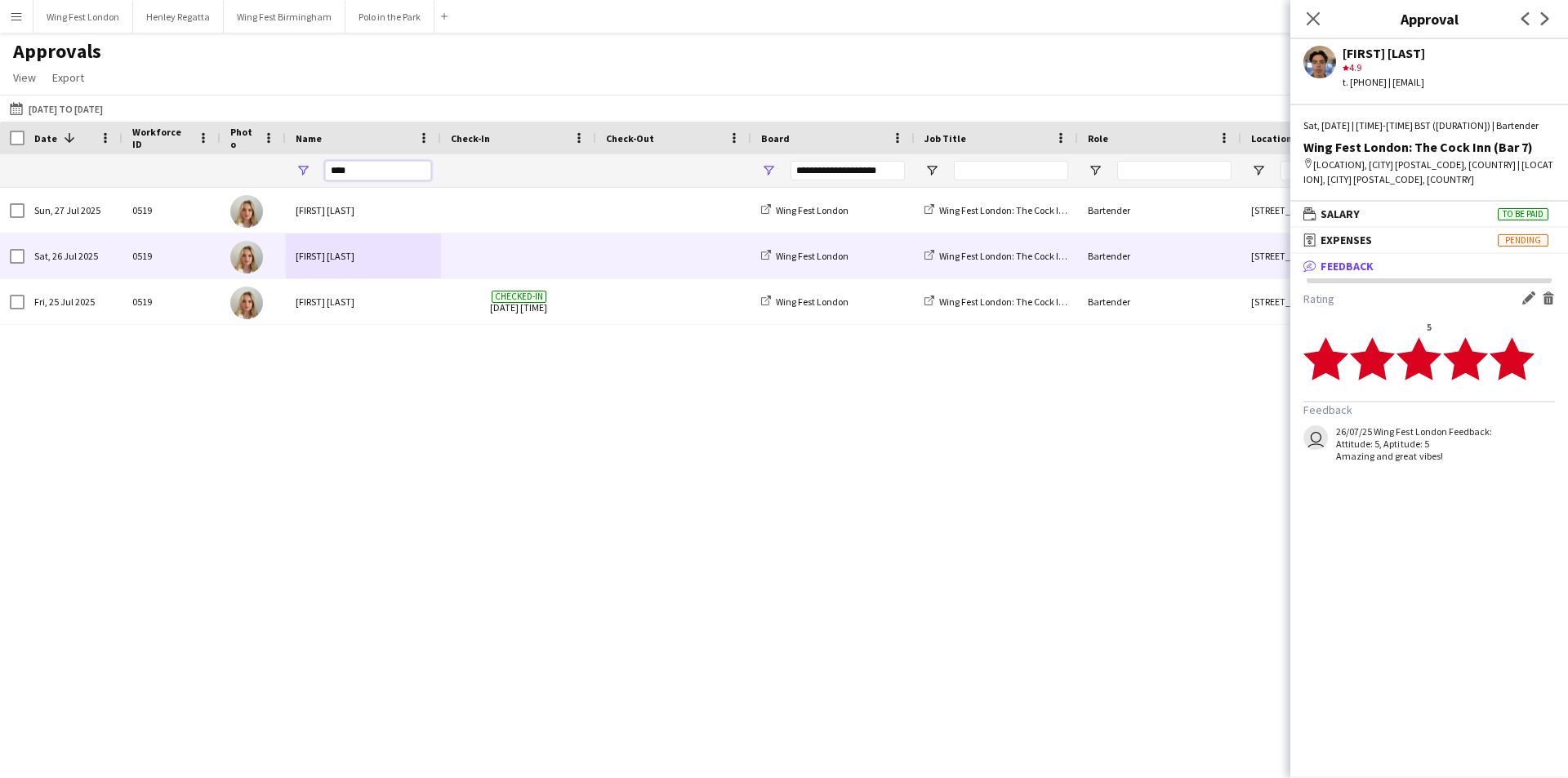 type on "****" 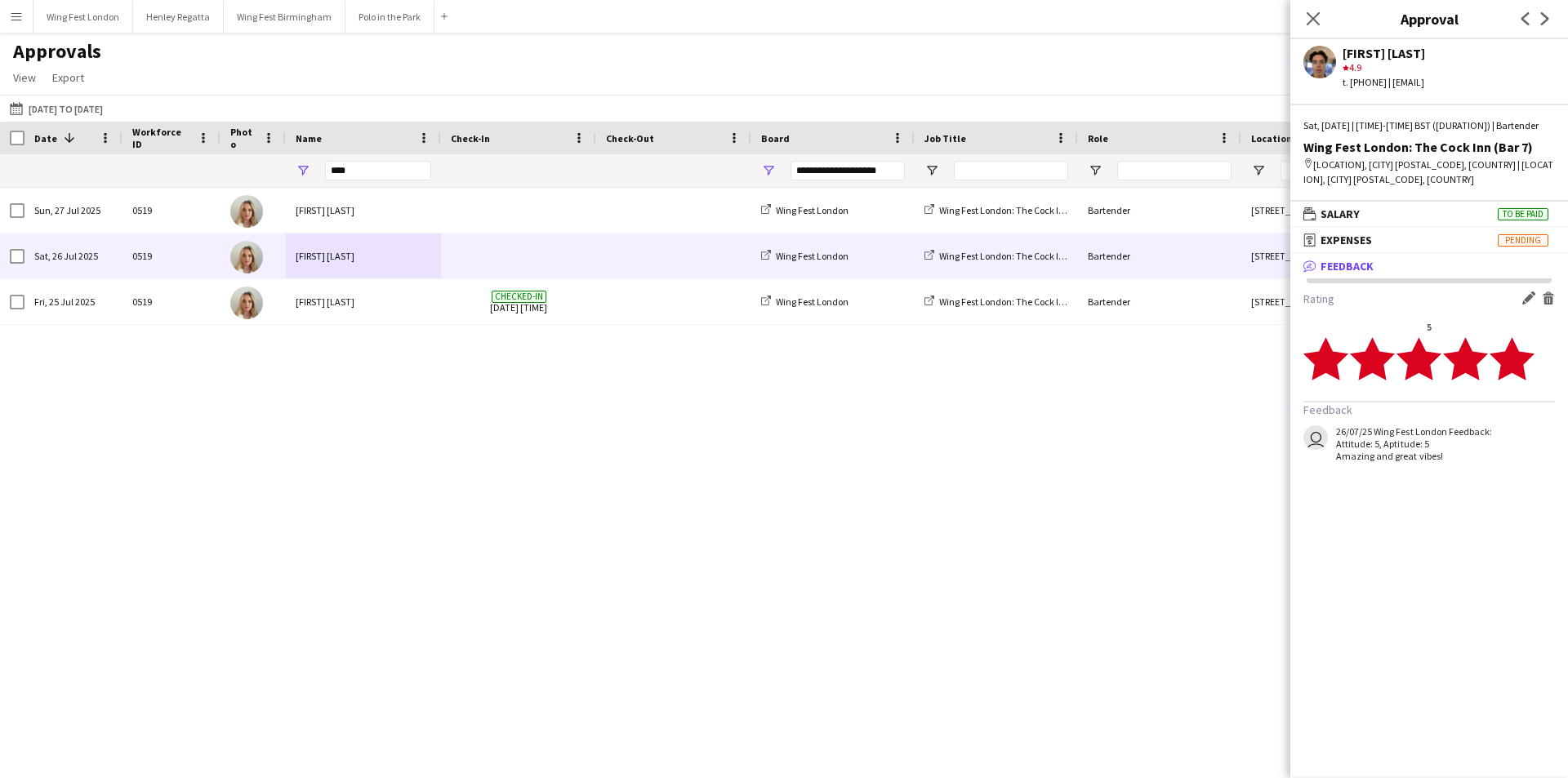 click on "[FIRST] [LAST]" at bounding box center [363, 256] 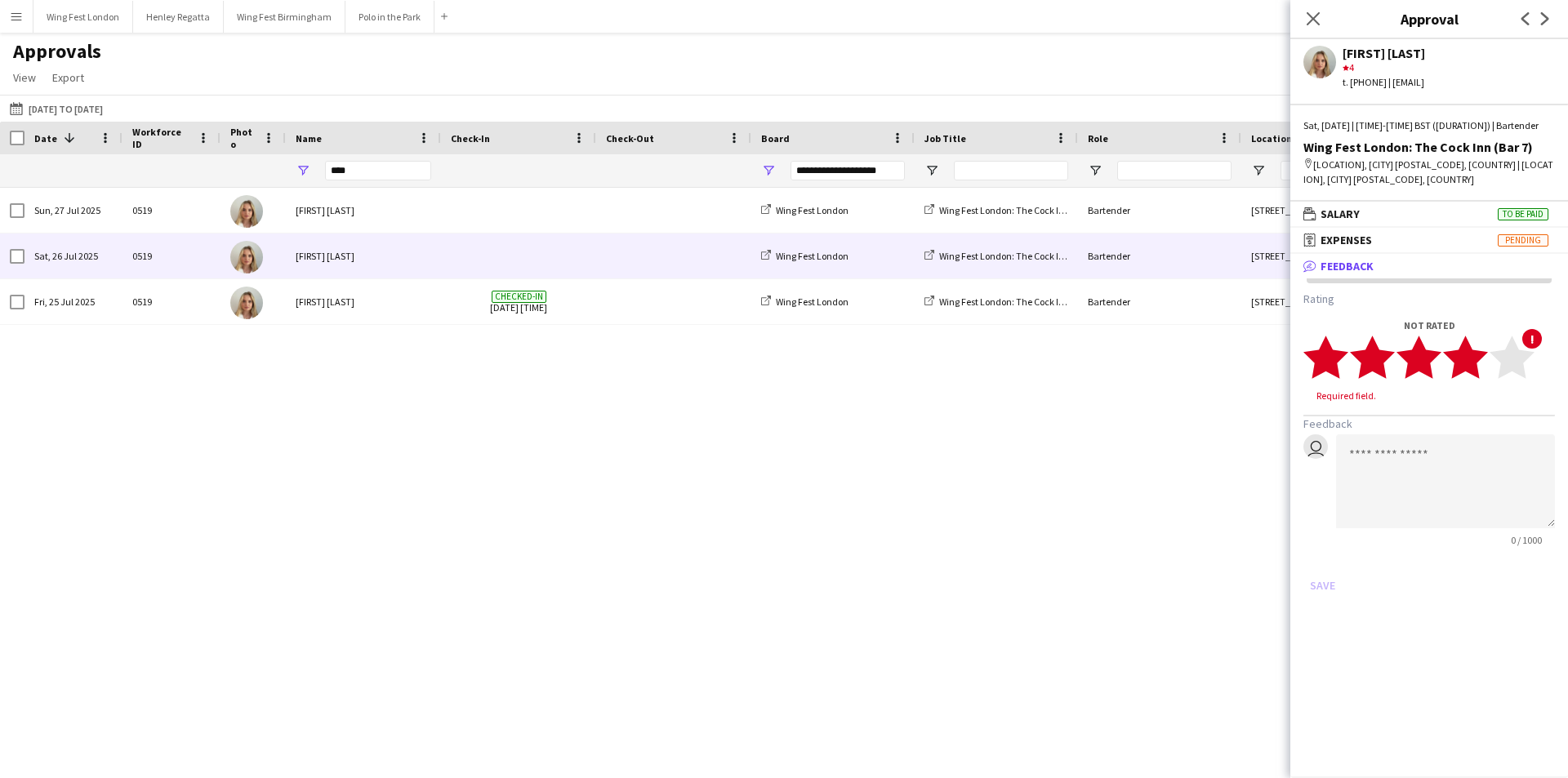 click on "star" 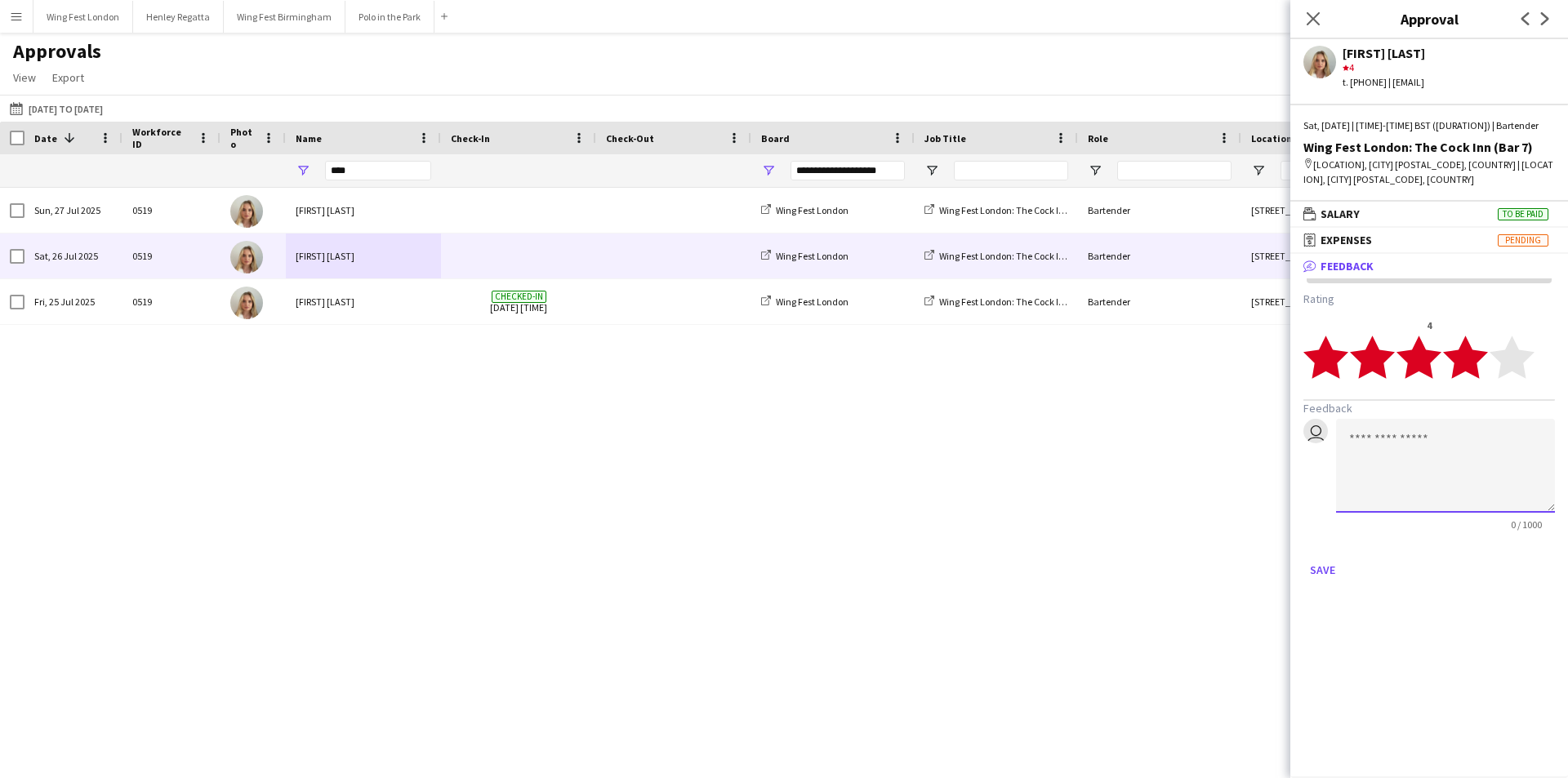 click 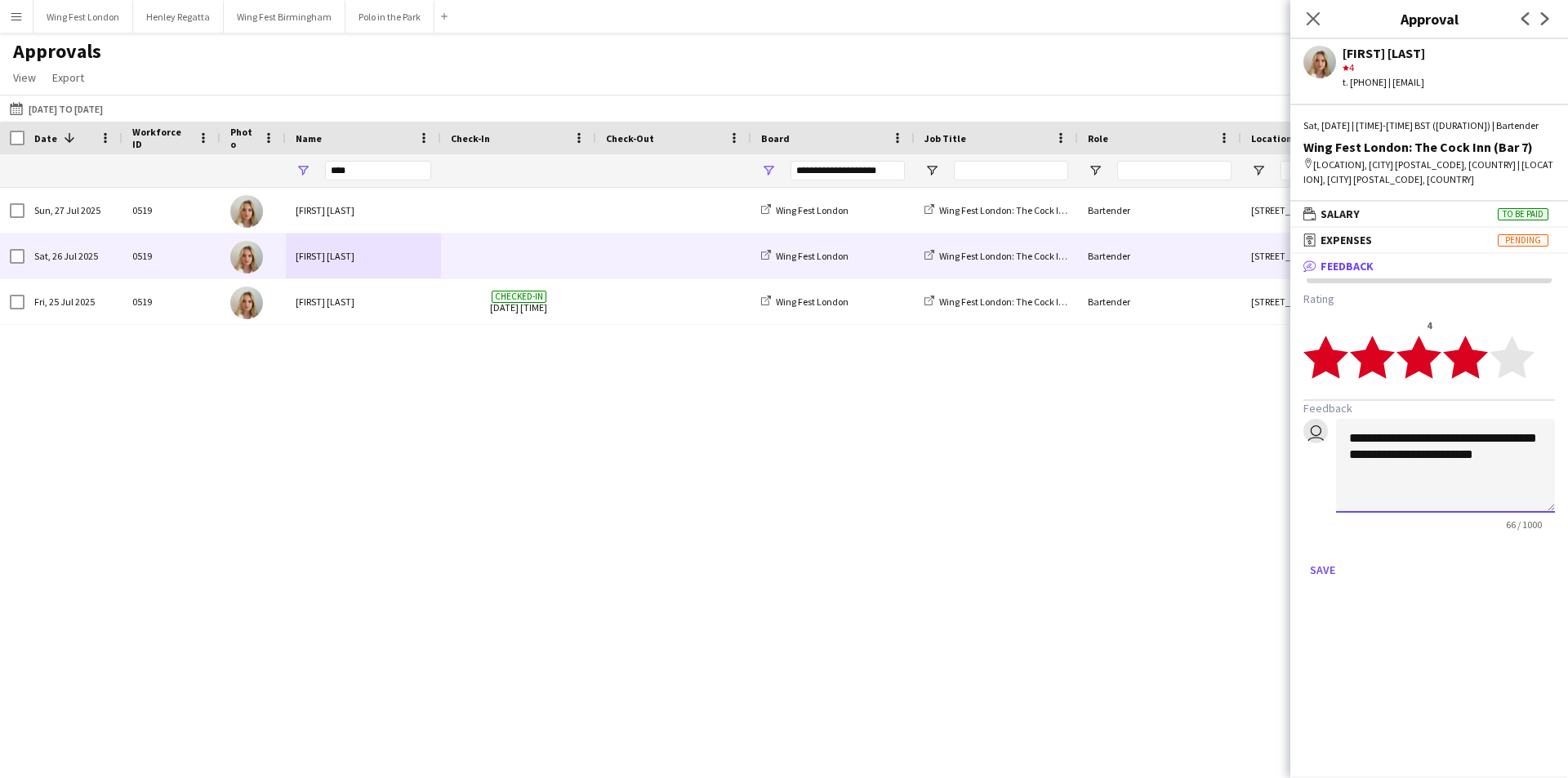 click on "**********" 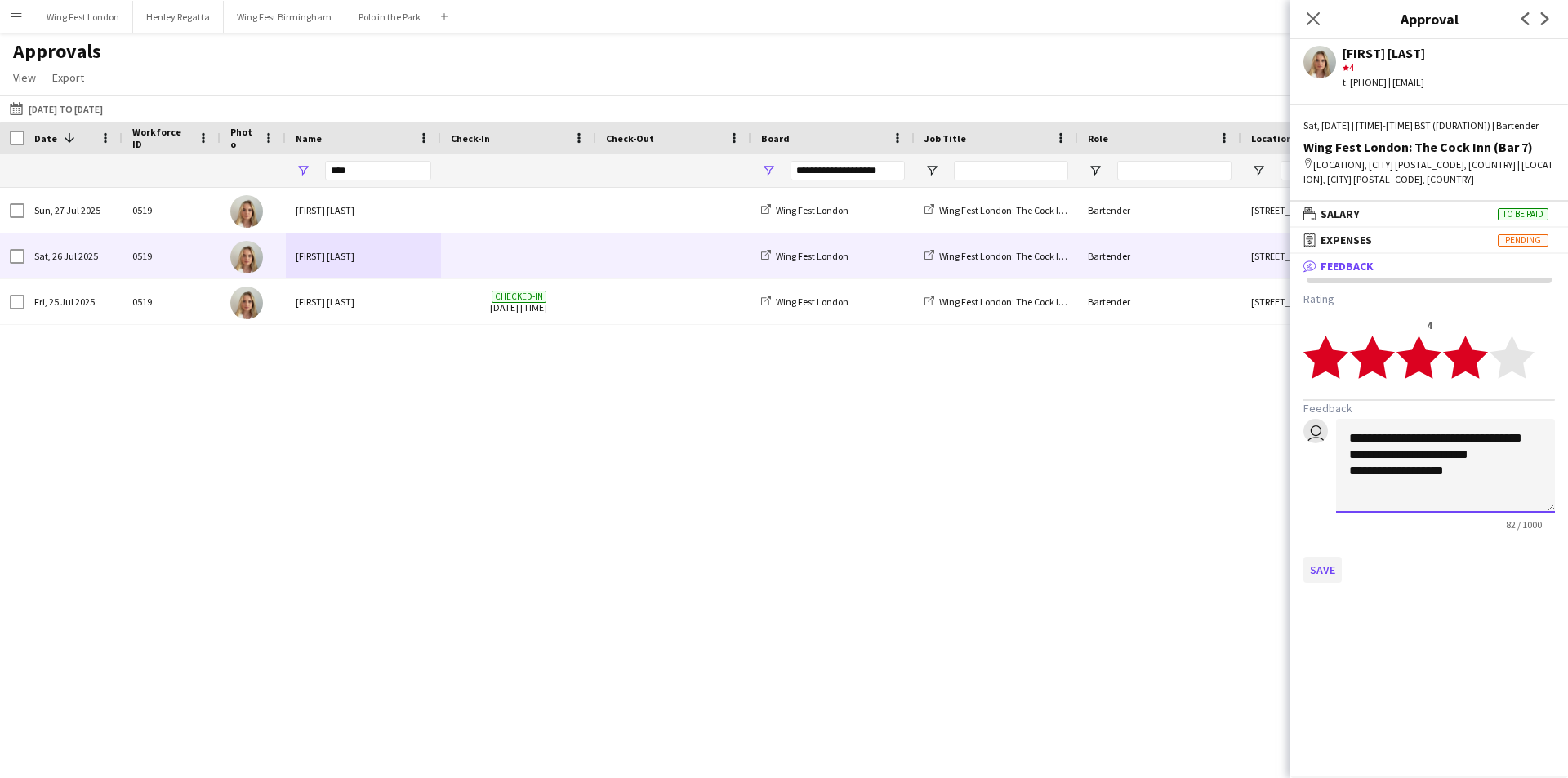 type on "**********" 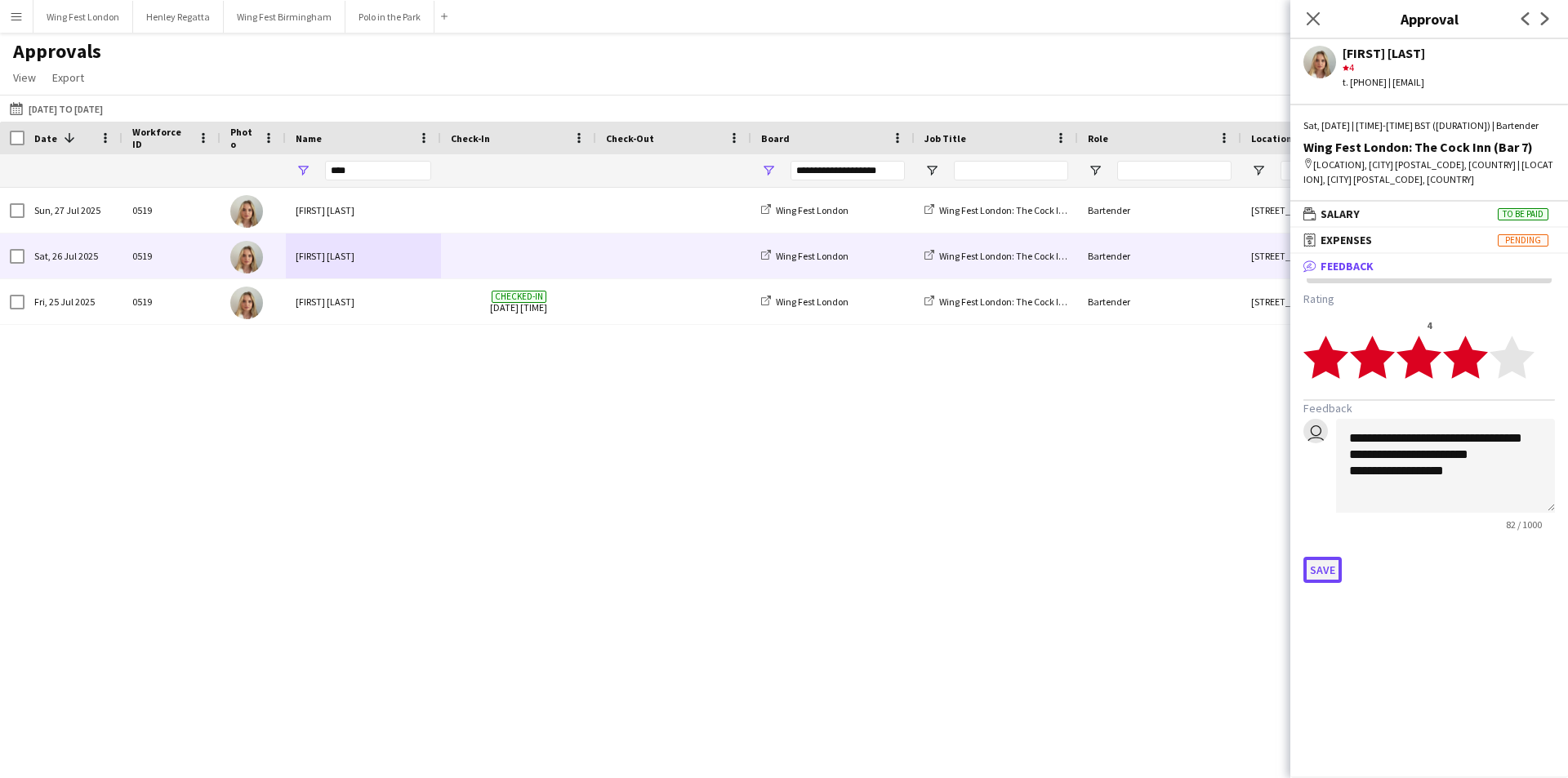 drag, startPoint x: 1314, startPoint y: 567, endPoint x: 1242, endPoint y: 491, distance: 104.69002 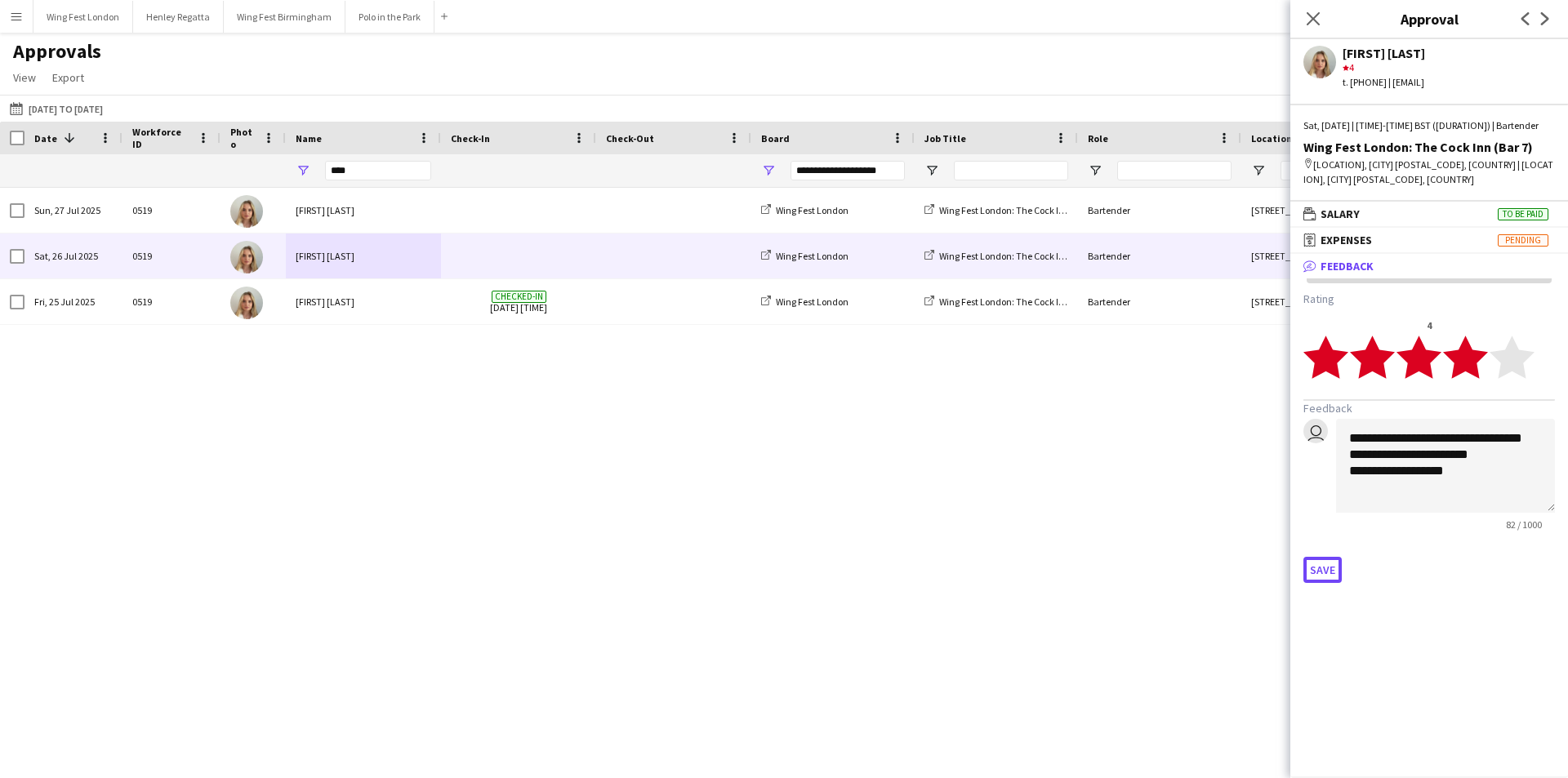 click on "Save" at bounding box center [1322, 570] 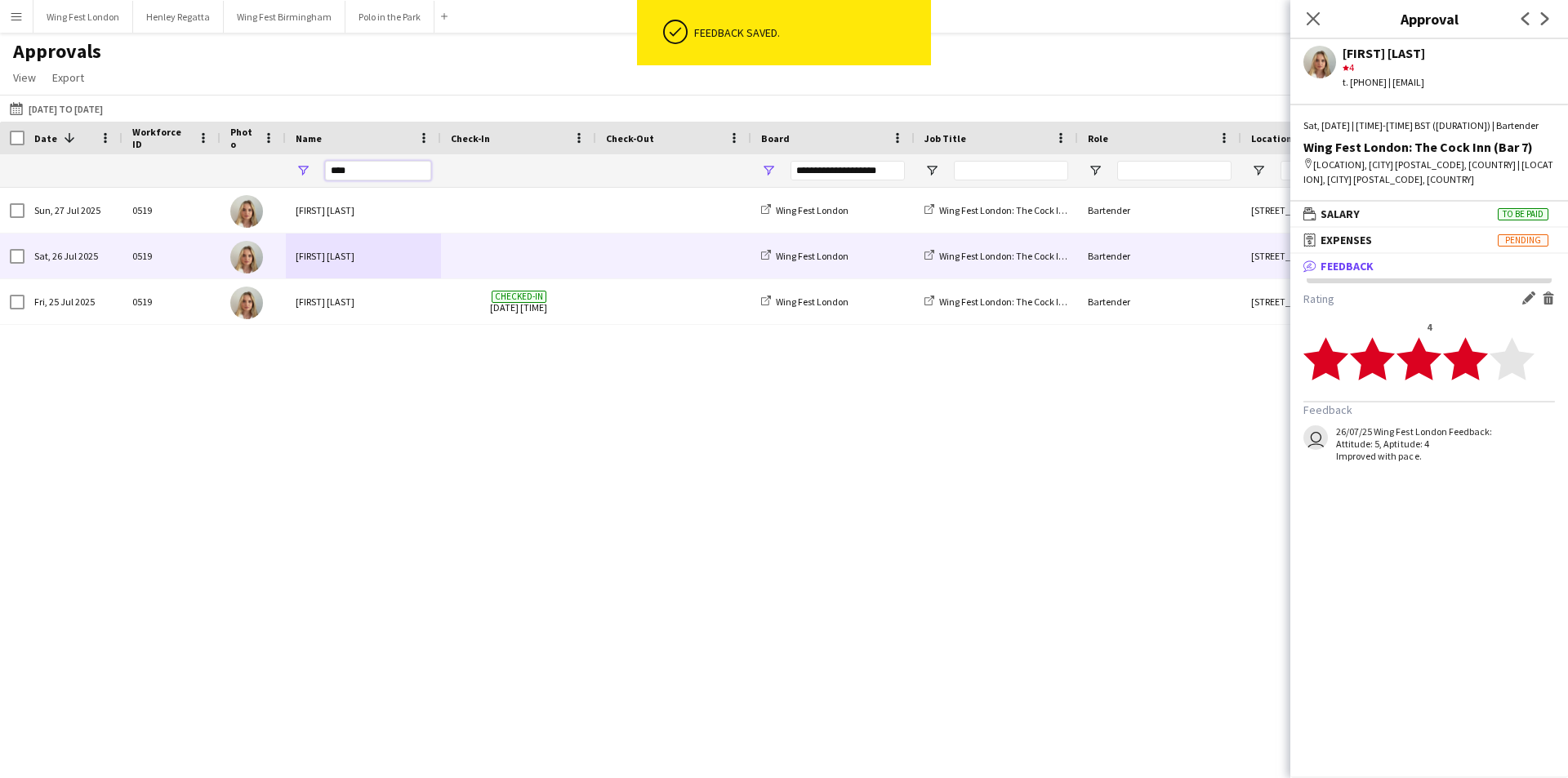 click on "****" at bounding box center [378, 171] 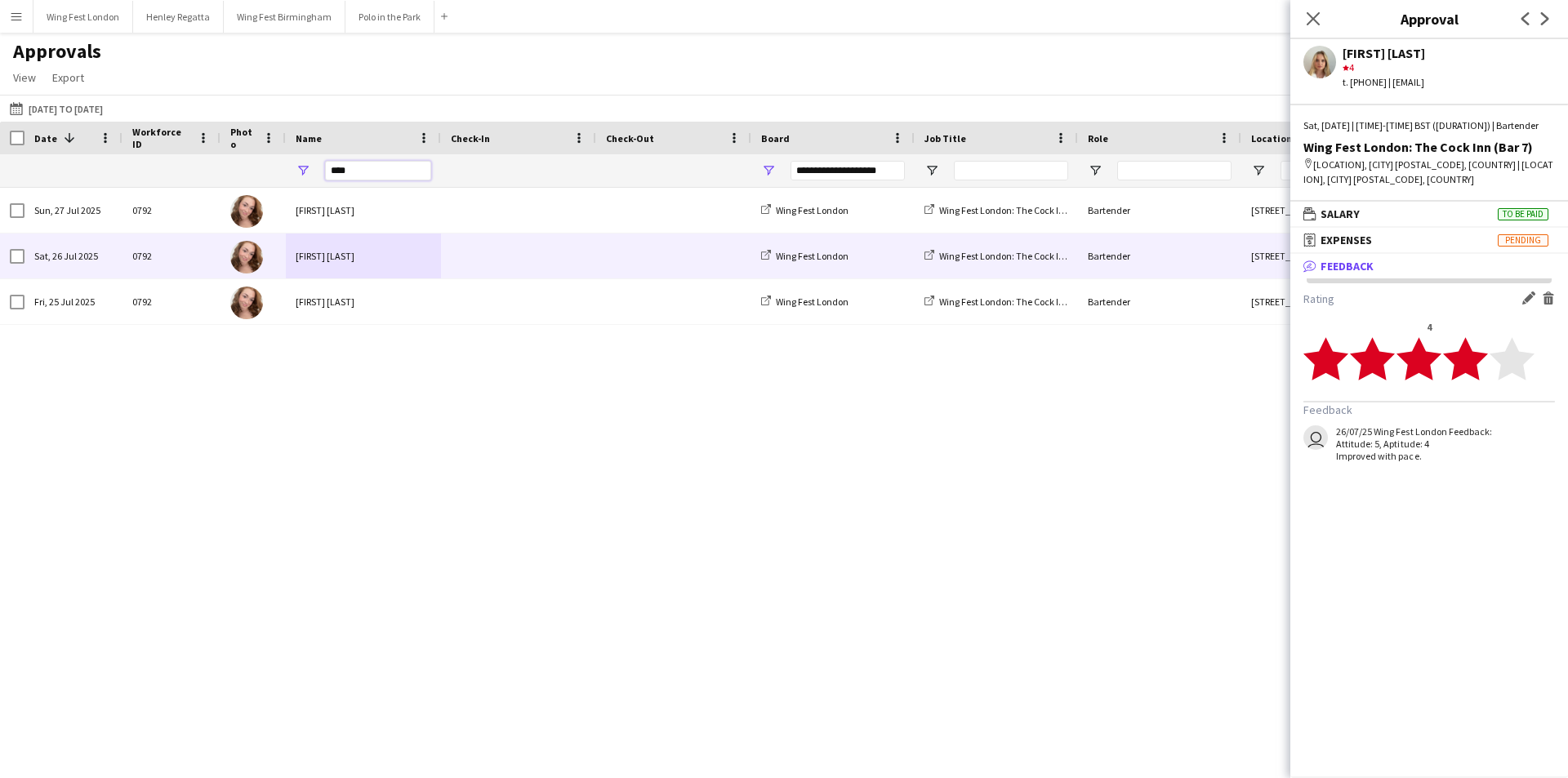 type on "****" 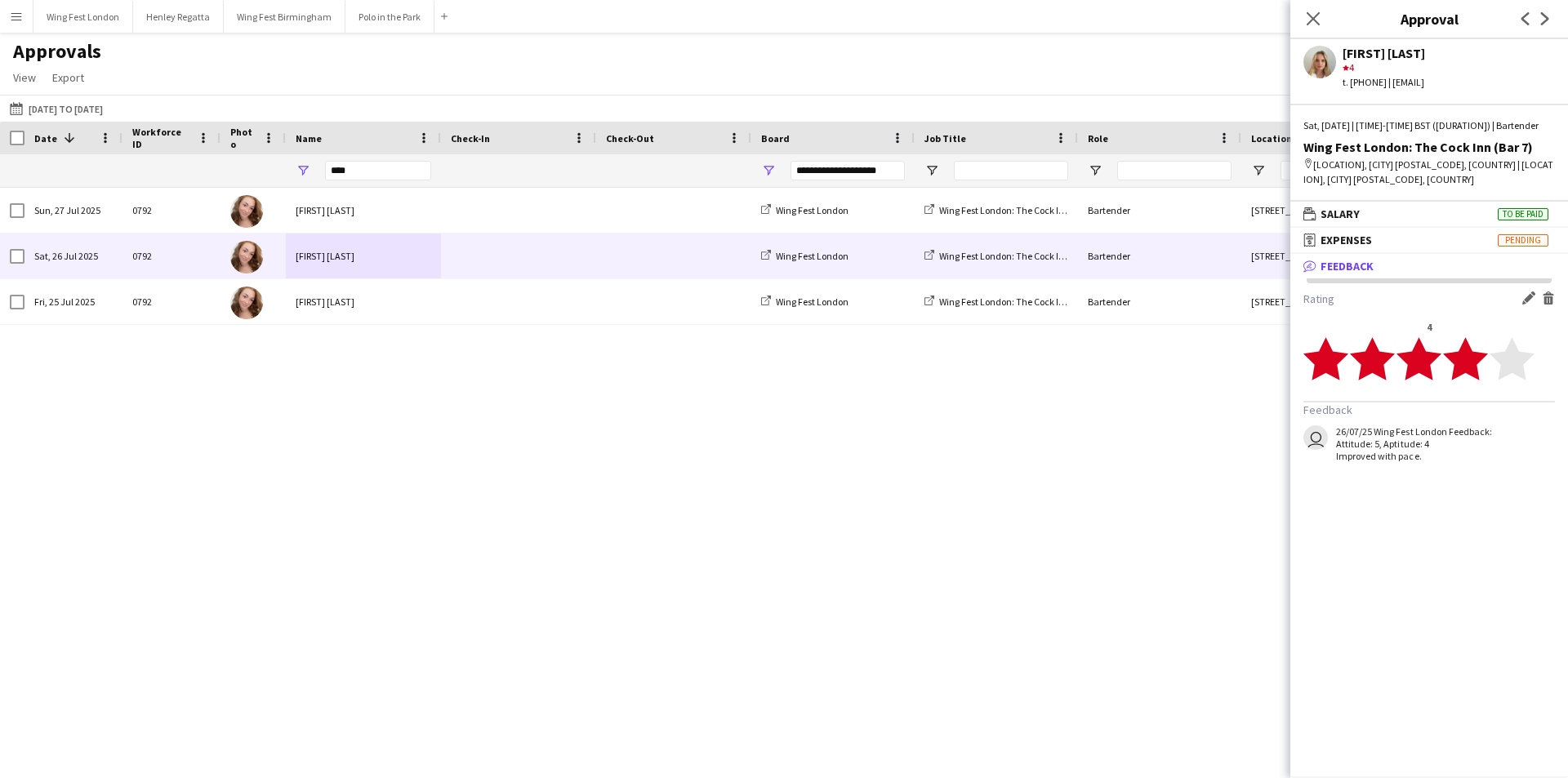 click on "[FIRST] [LAST]" at bounding box center [363, 256] 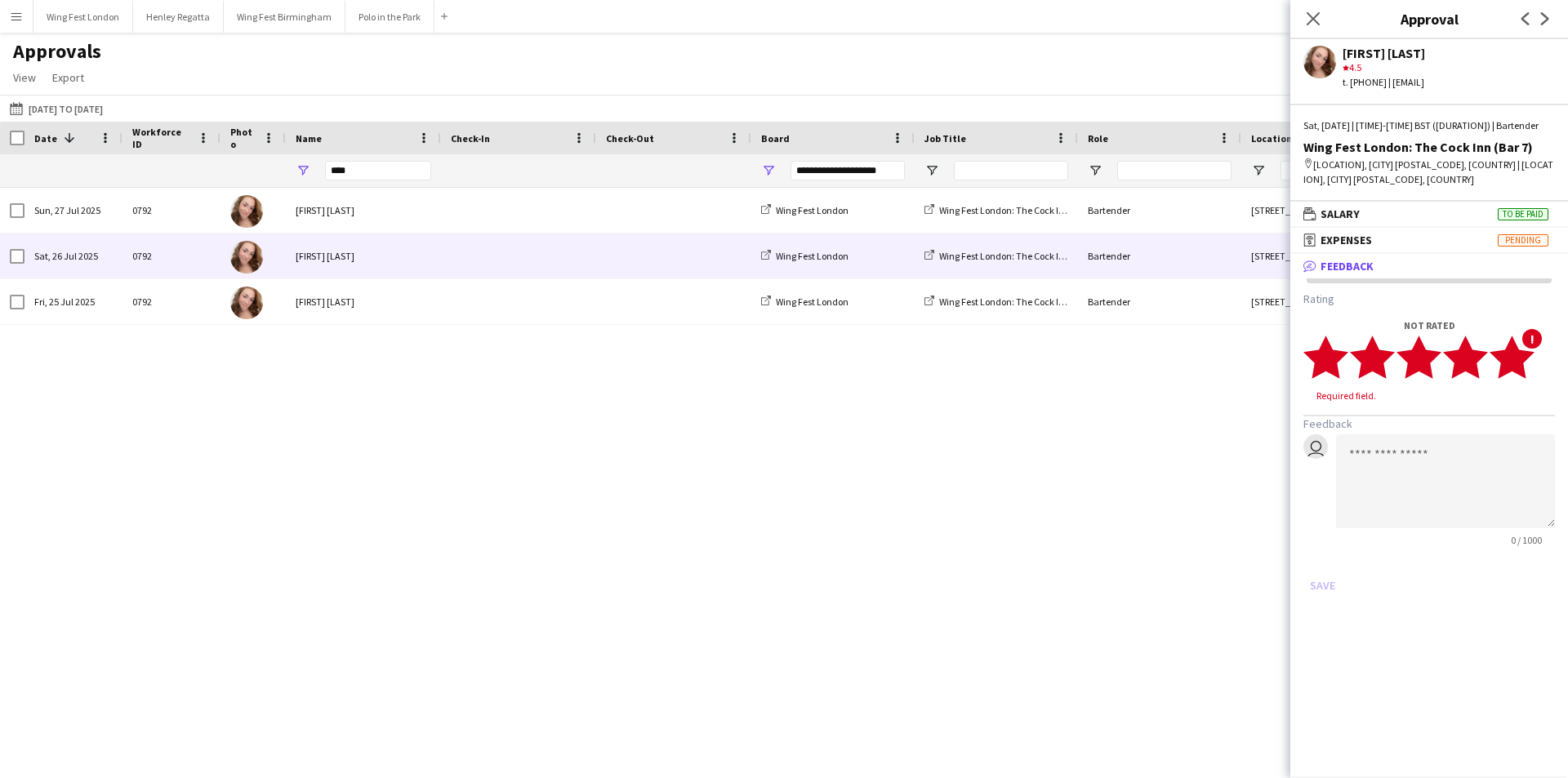 click 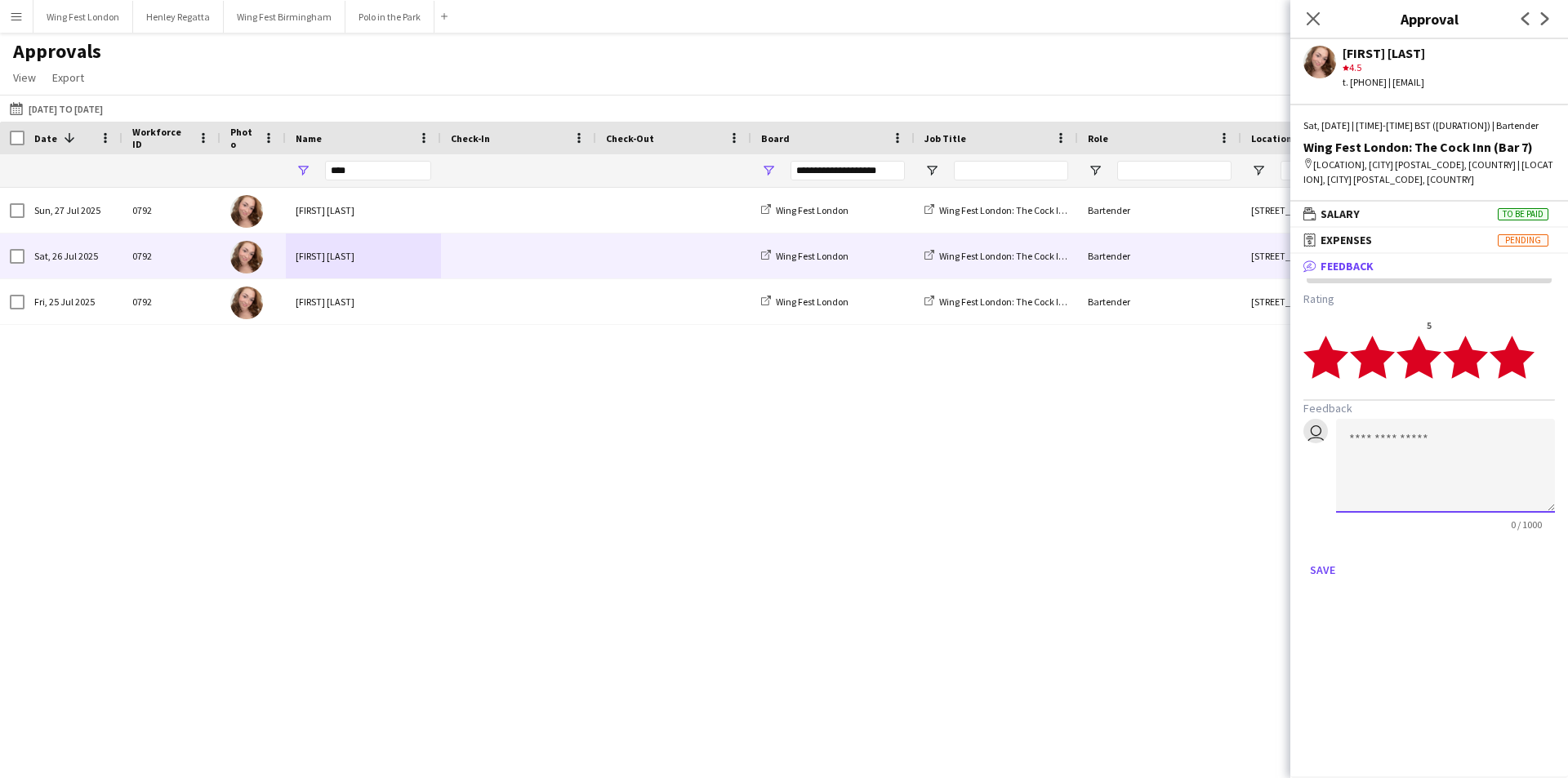 click 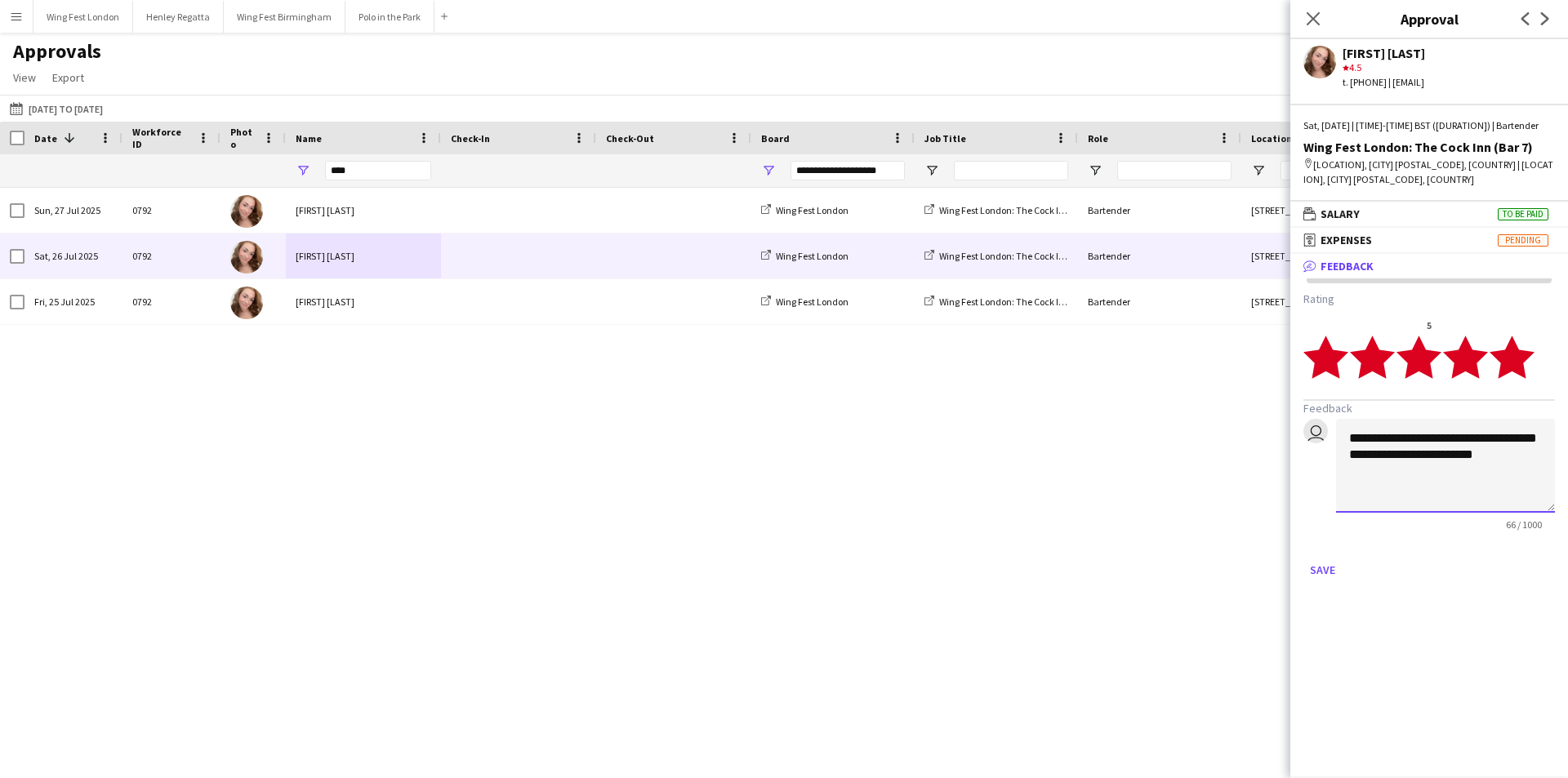 click on "**********" 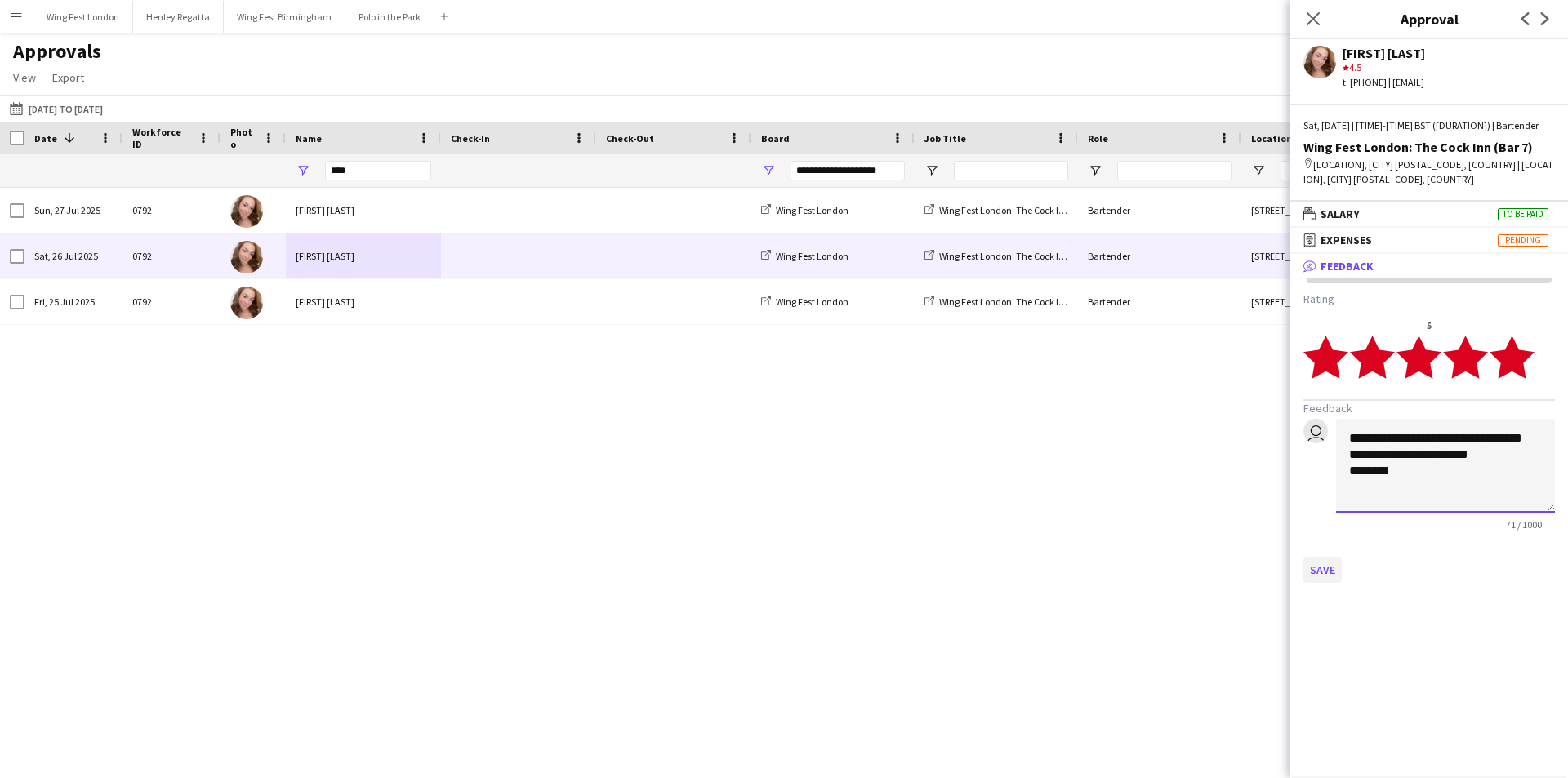 type on "**********" 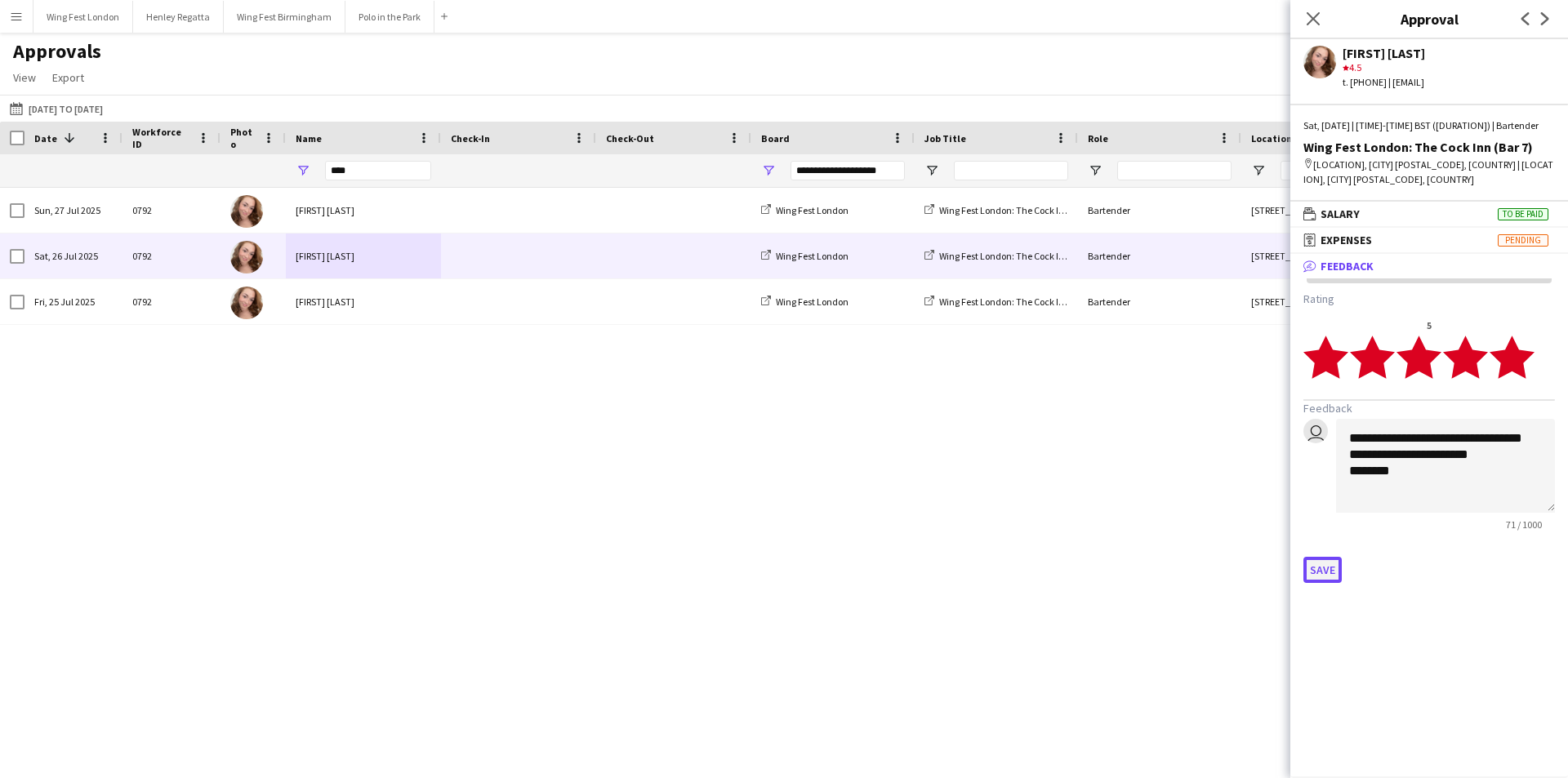 click on "Save" at bounding box center (1322, 570) 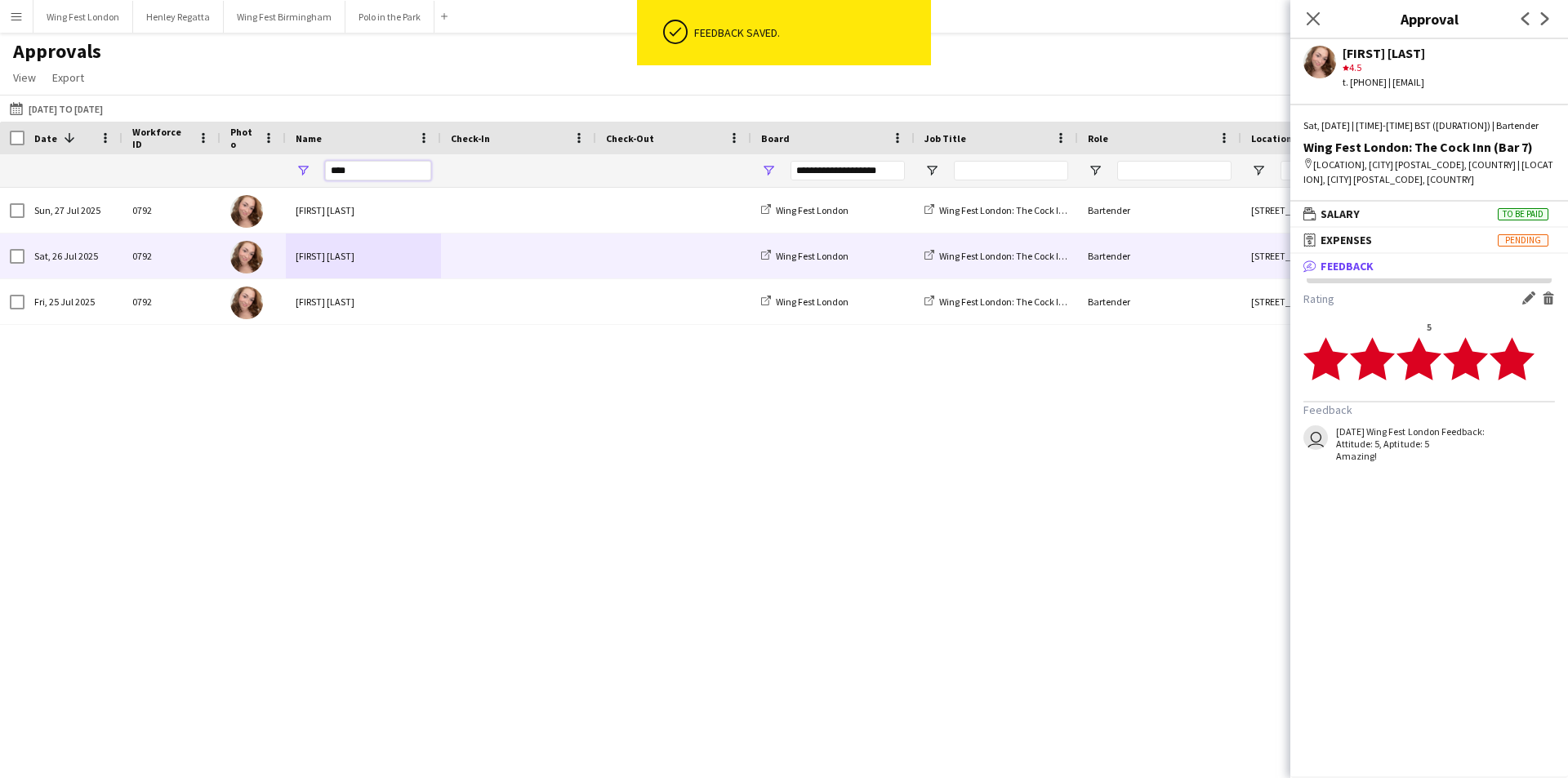 click on "****" at bounding box center [378, 171] 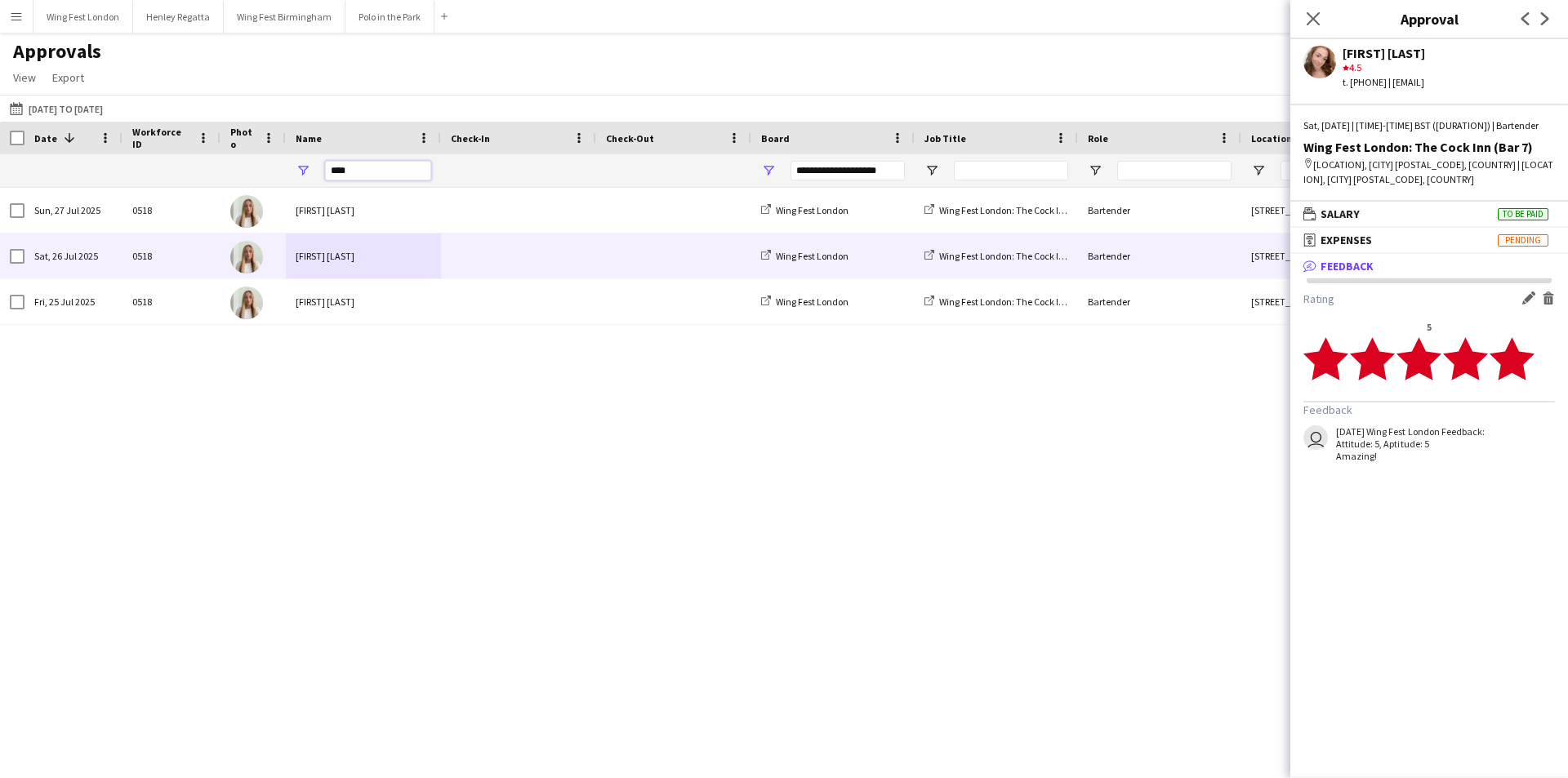 type on "****" 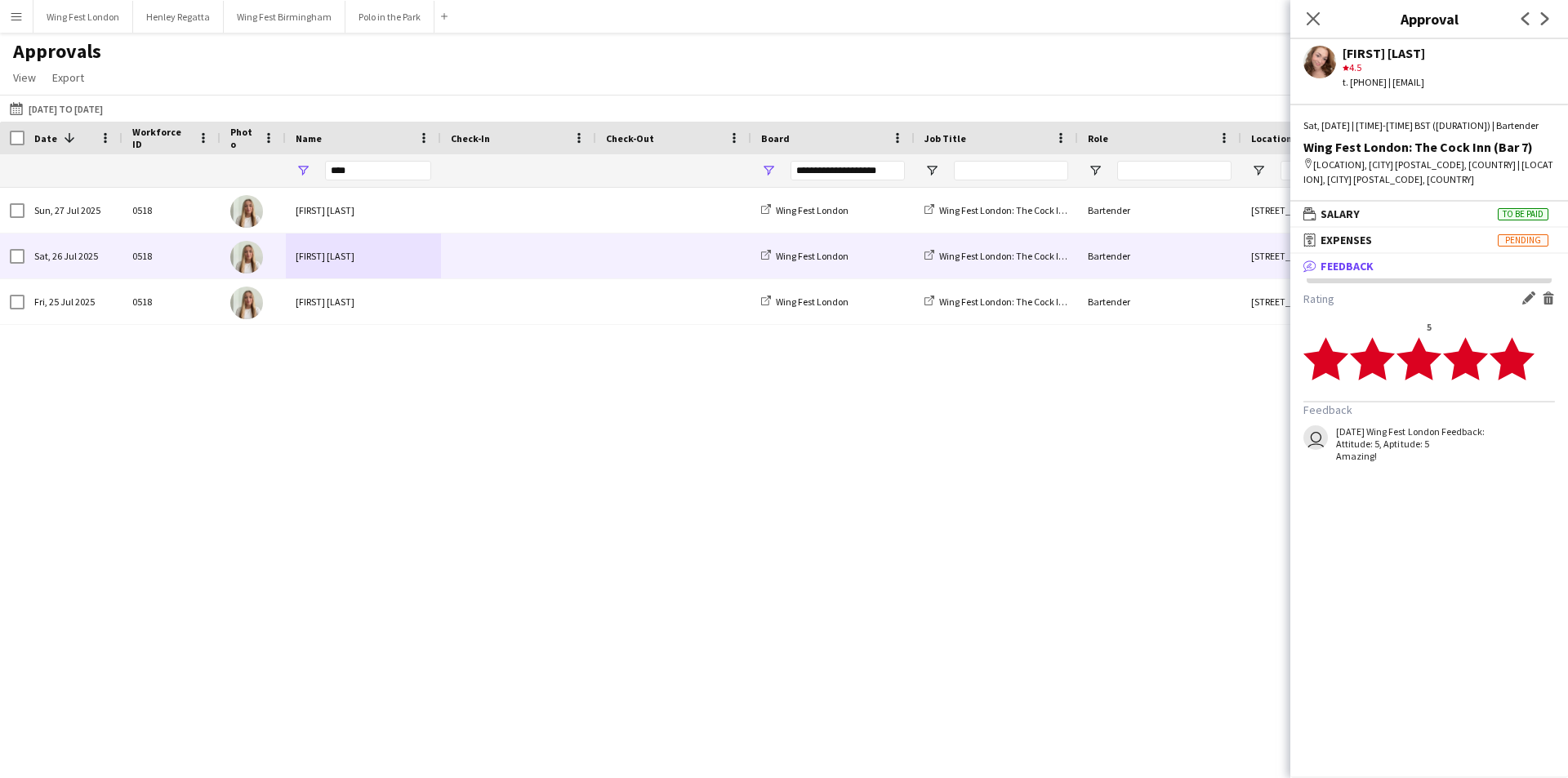 click on "[FIRST] [LAST]" at bounding box center (363, 256) 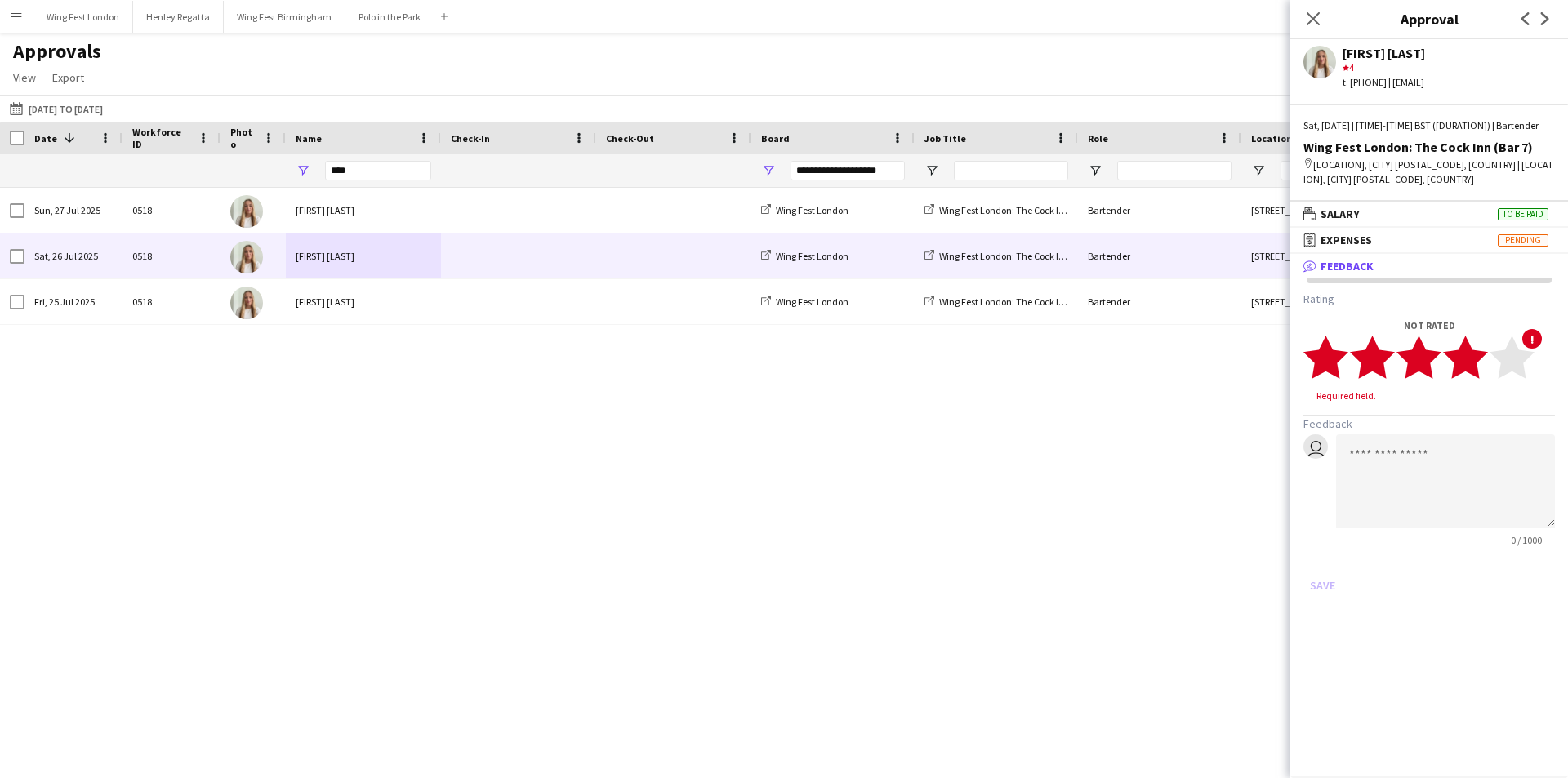 drag, startPoint x: 1478, startPoint y: 349, endPoint x: 1463, endPoint y: 474, distance: 125.89678 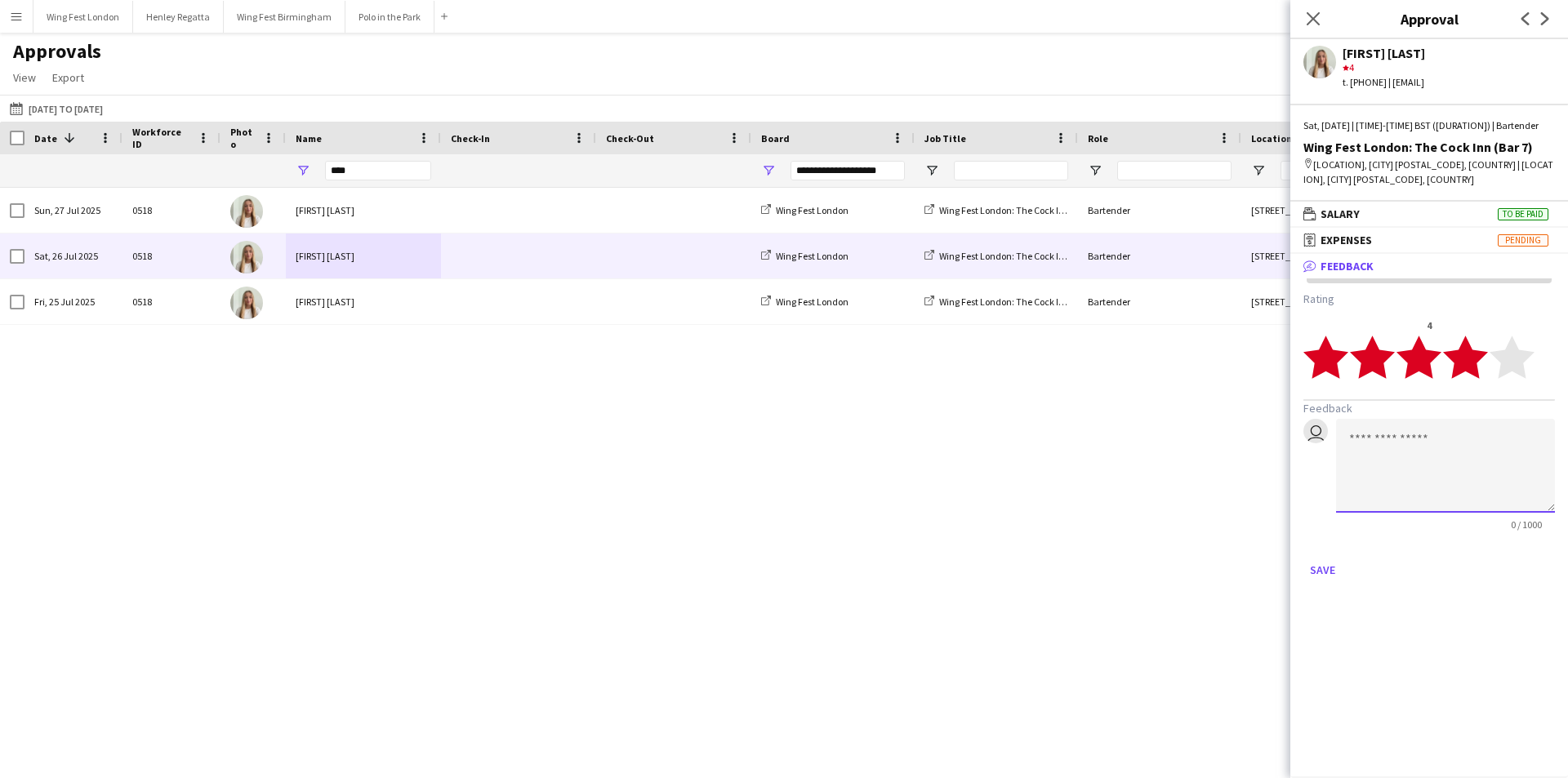 drag, startPoint x: 1463, startPoint y: 450, endPoint x: 1405, endPoint y: 447, distance: 58.07753 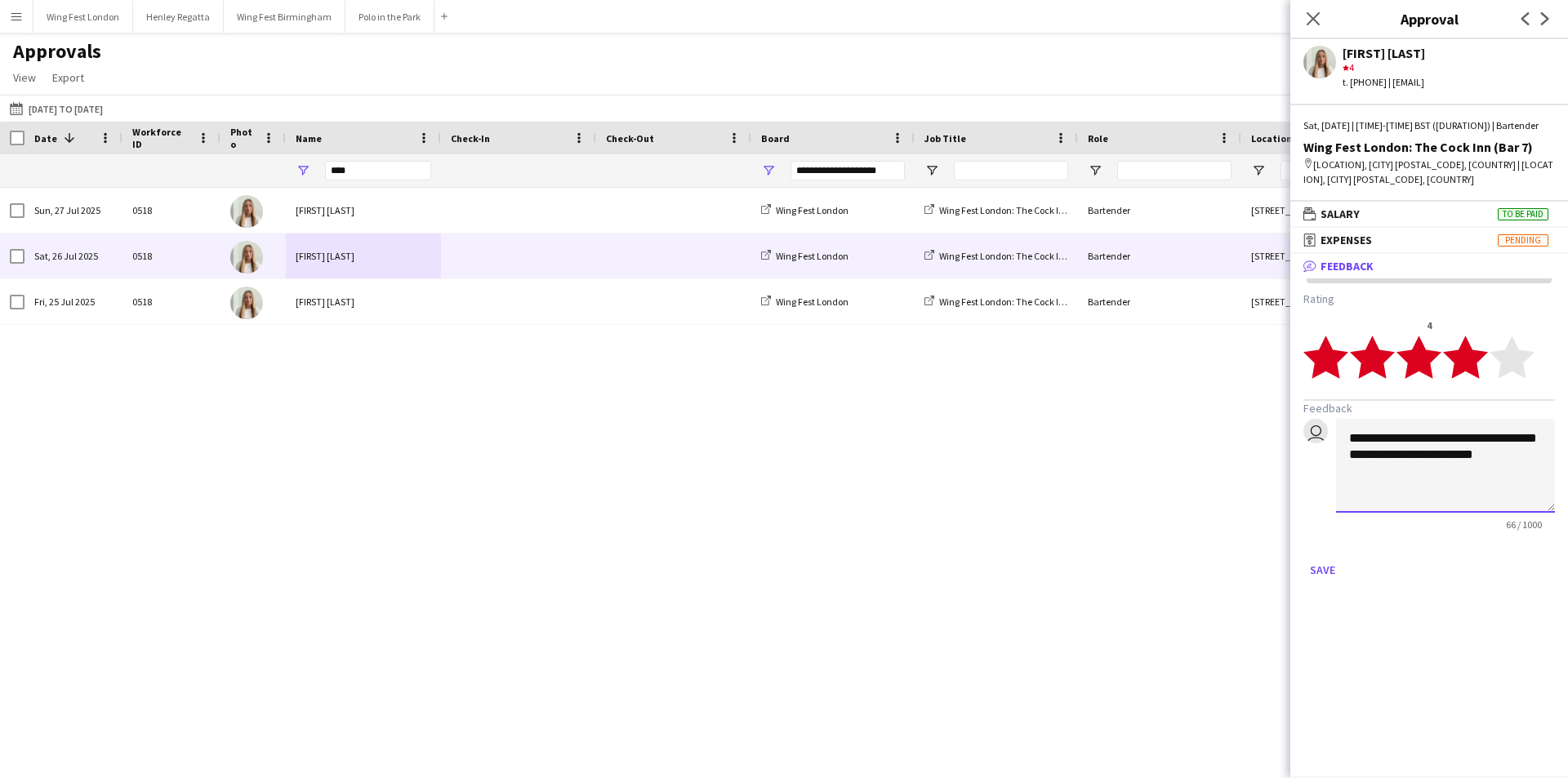 click on "**********" 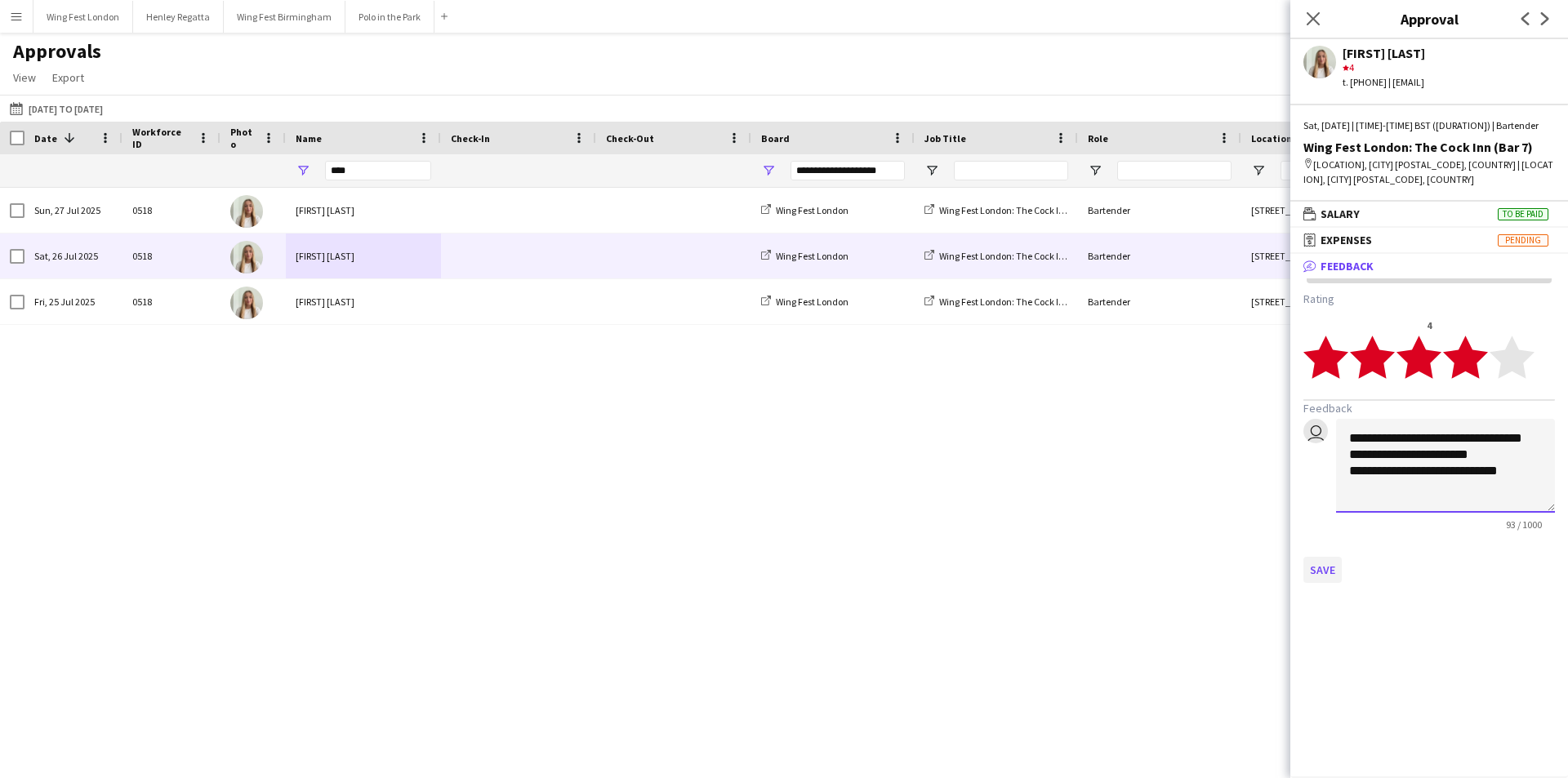 type on "**********" 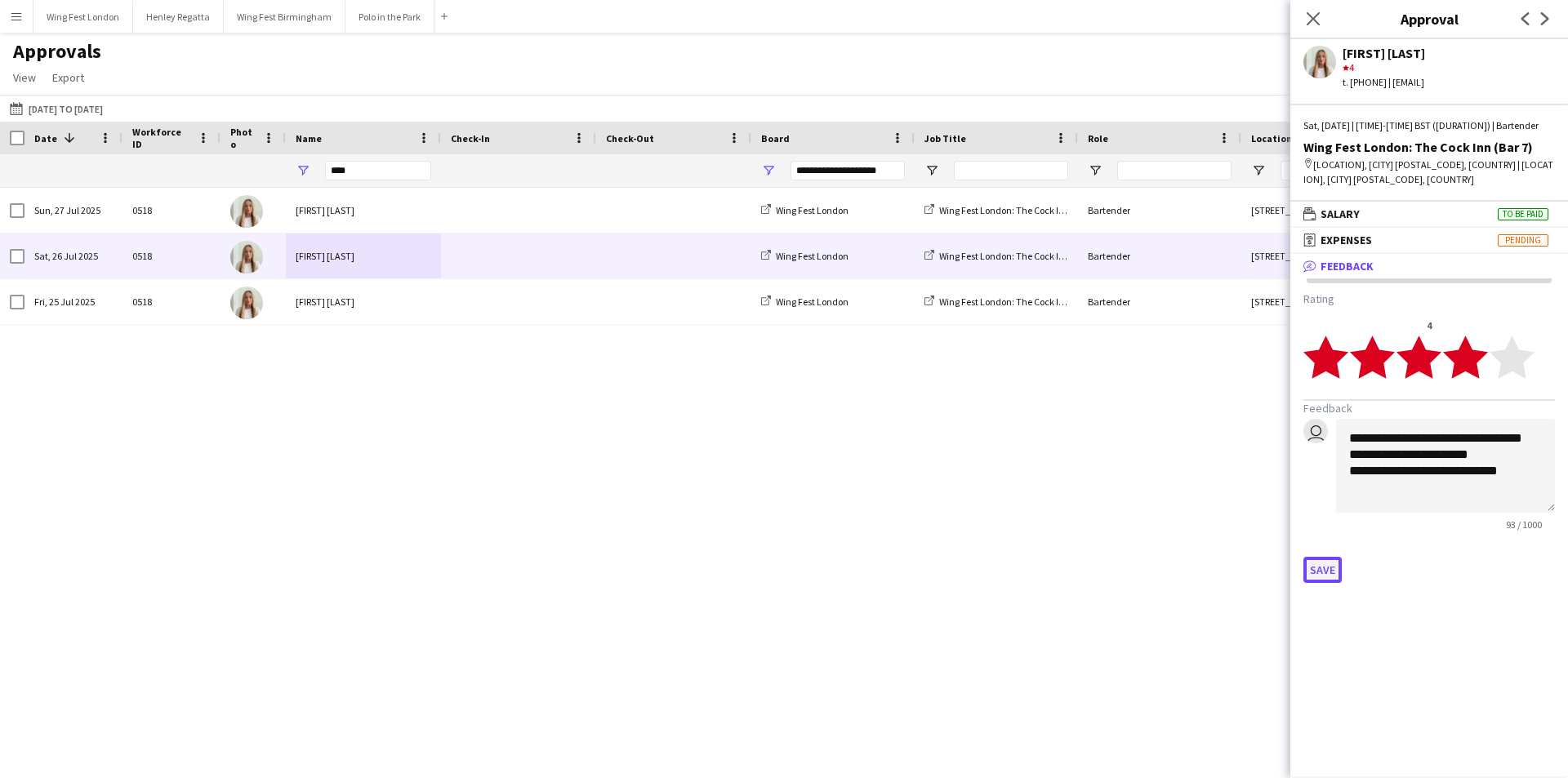 click on "Save" at bounding box center (1322, 570) 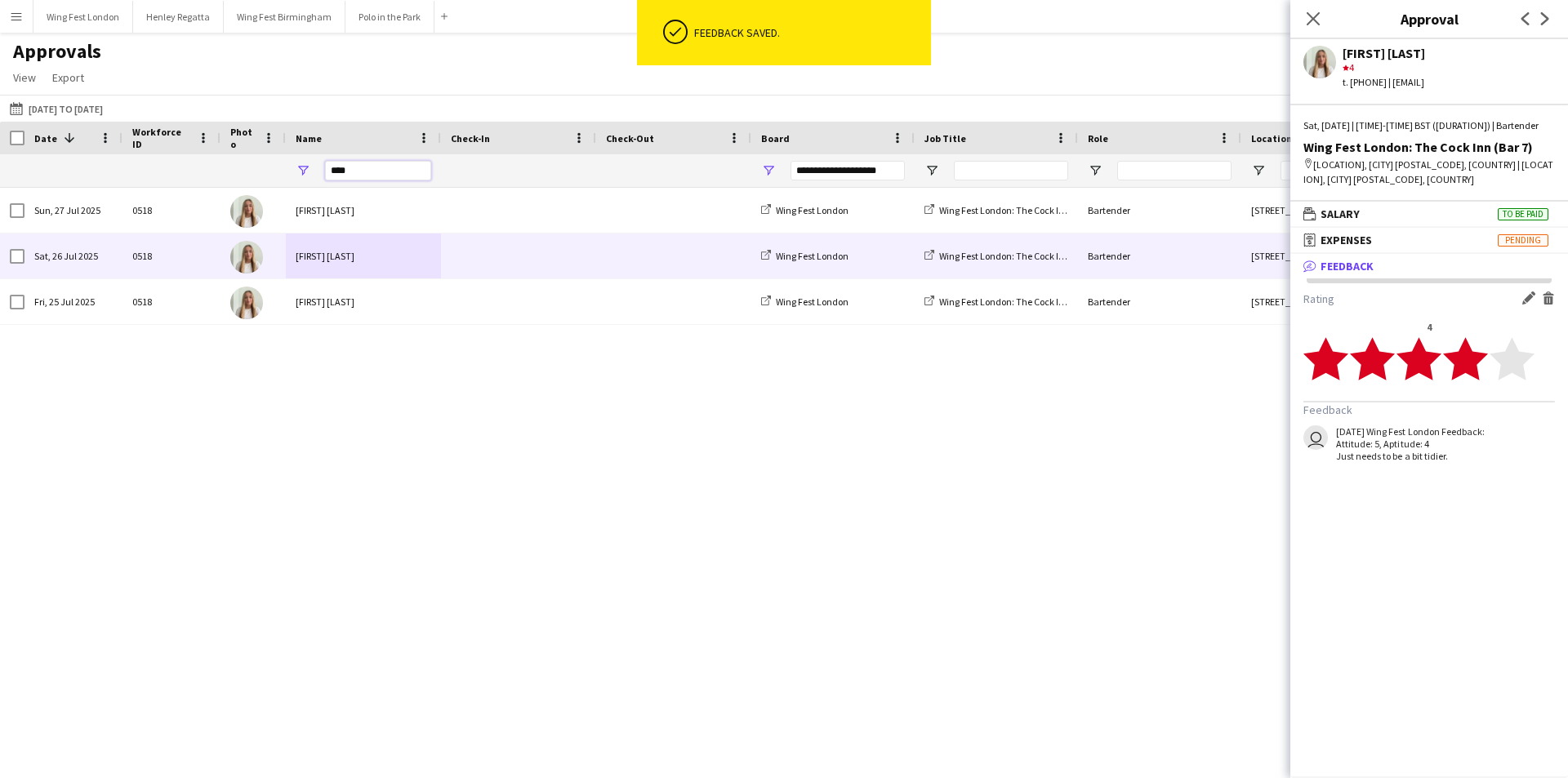 click on "****" at bounding box center [378, 171] 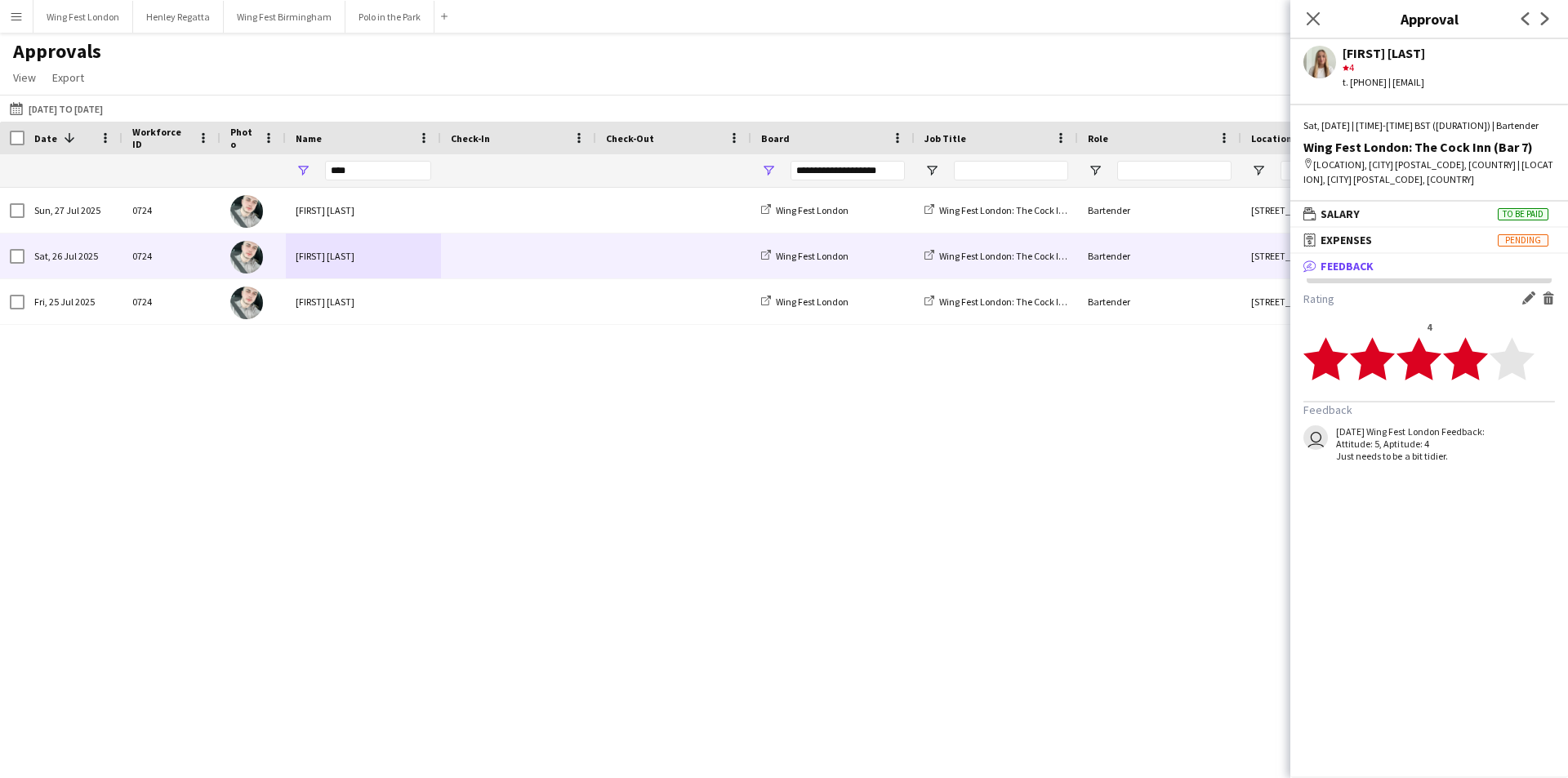 click on "[FIRST] [LAST]" at bounding box center [363, 256] 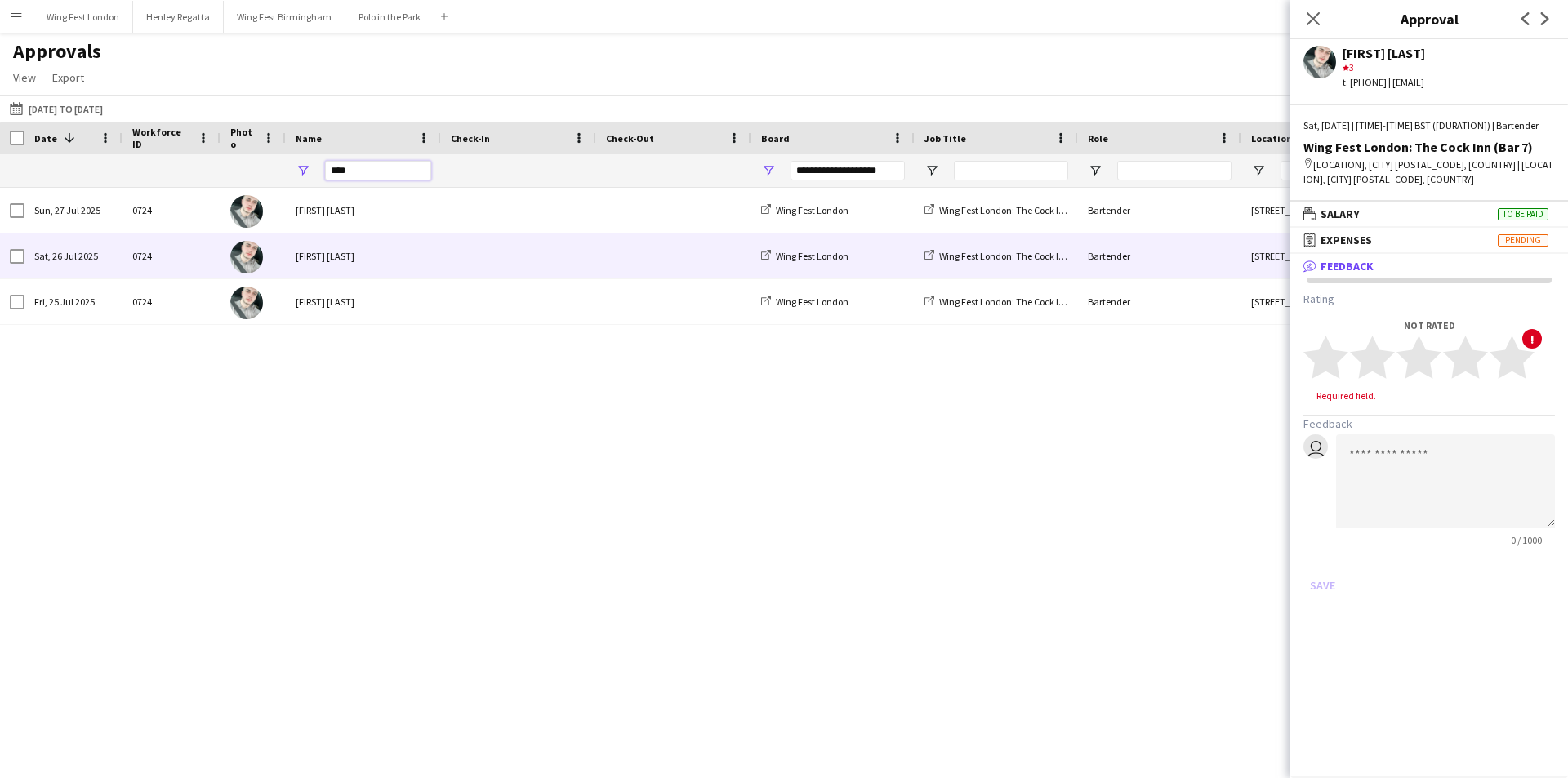 click on "****" at bounding box center [378, 171] 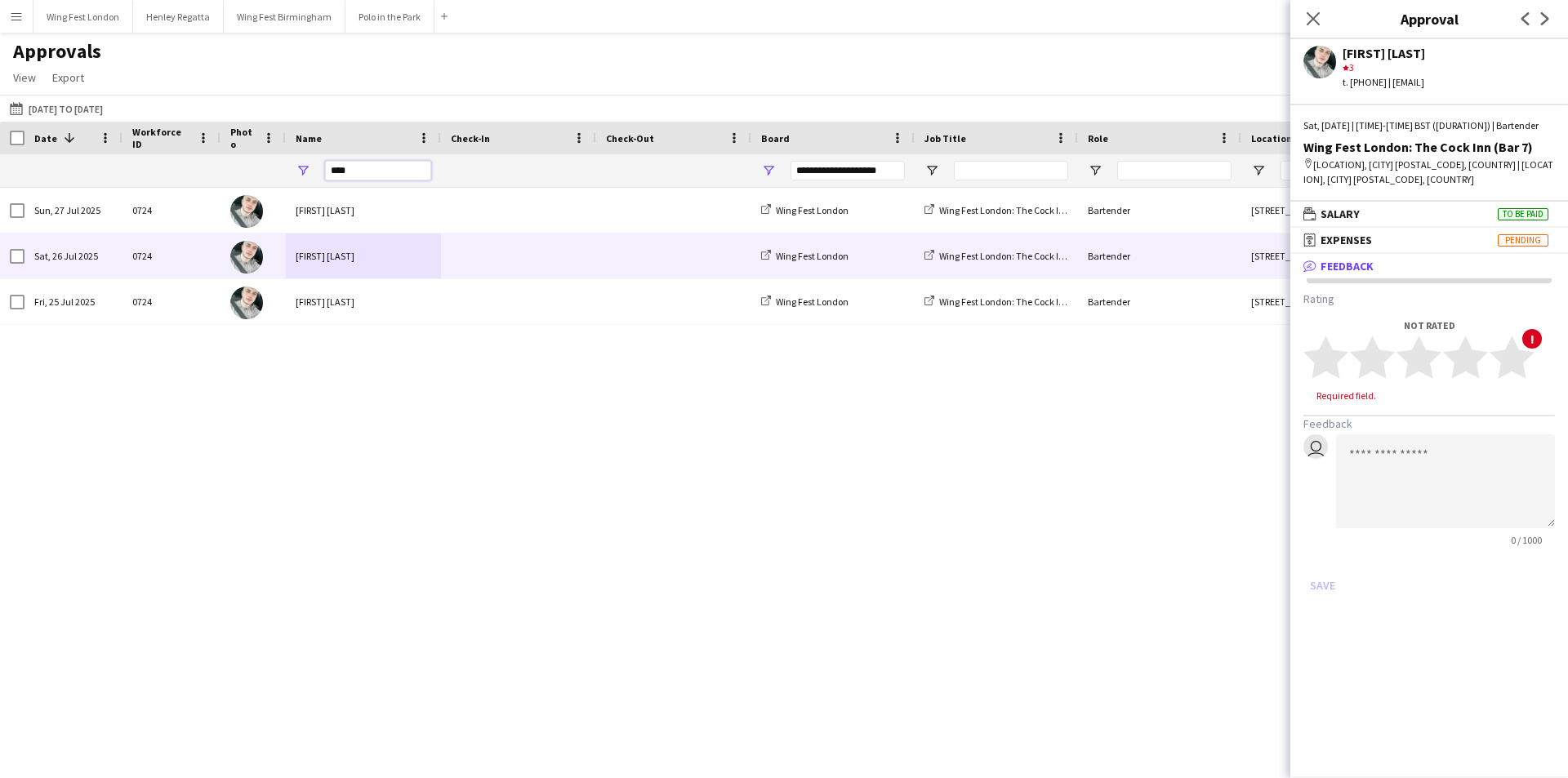 click on "****" at bounding box center (378, 171) 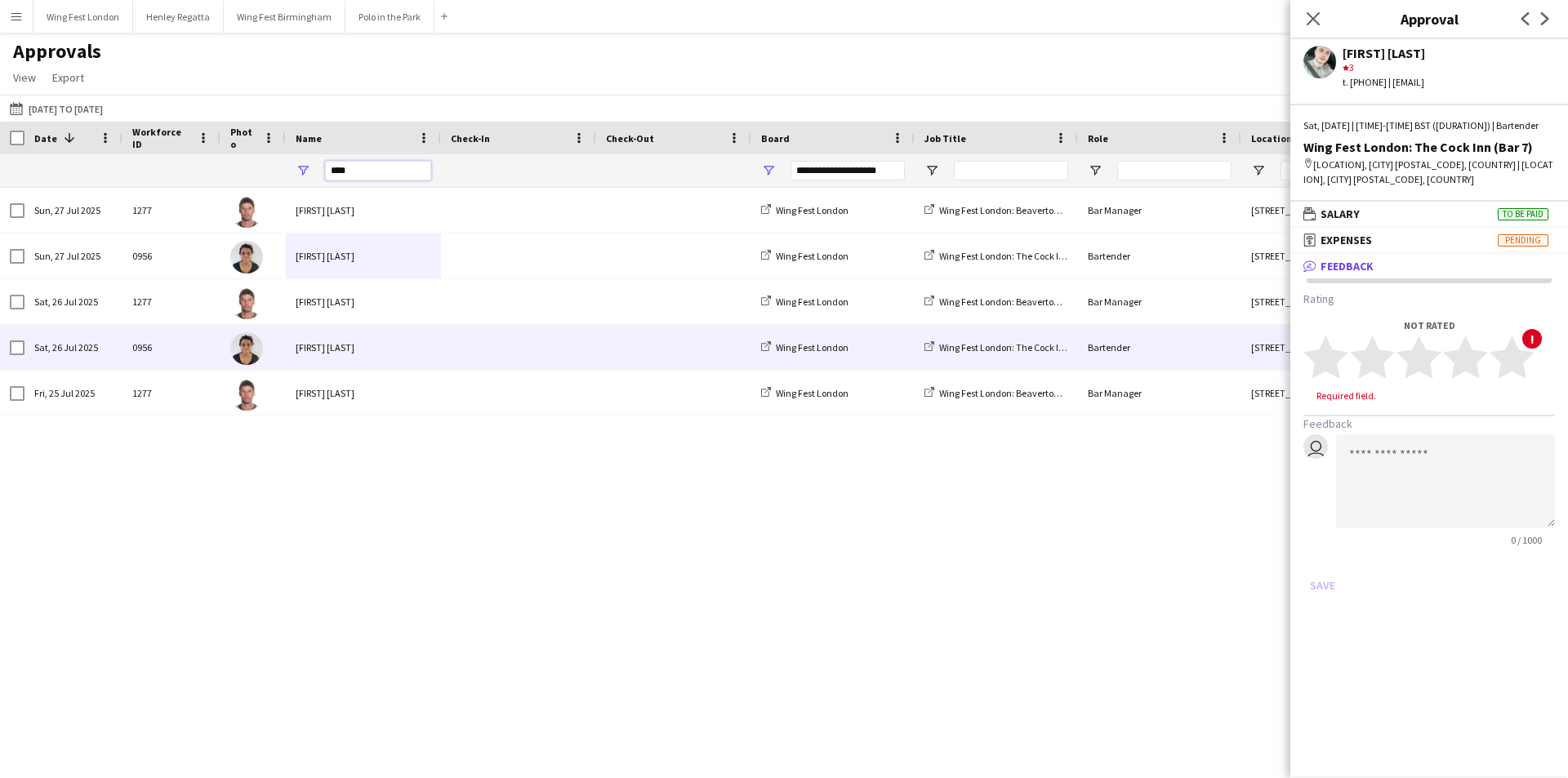 type on "****" 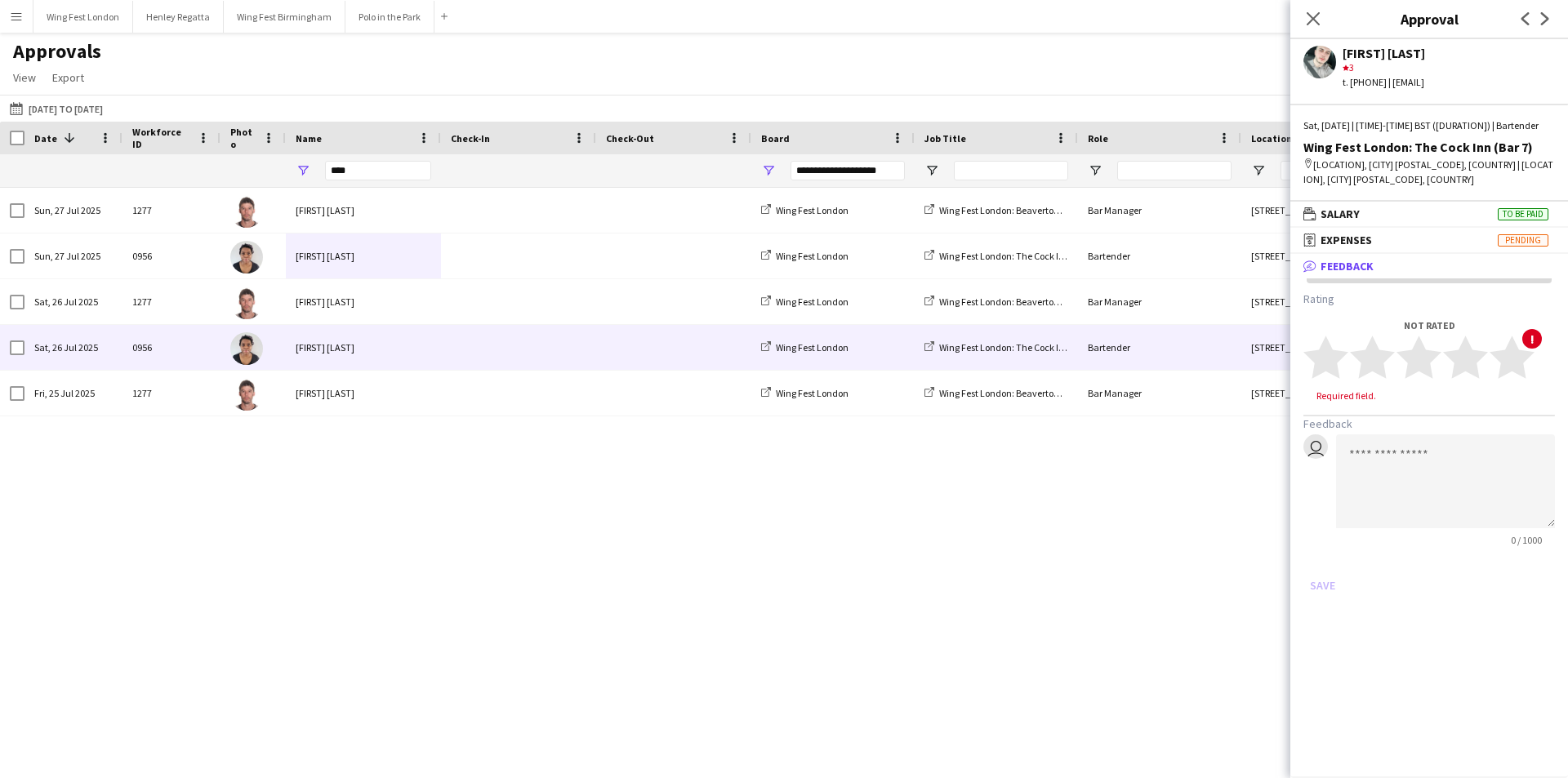 click on "[FIRST] [LAST]" at bounding box center (363, 347) 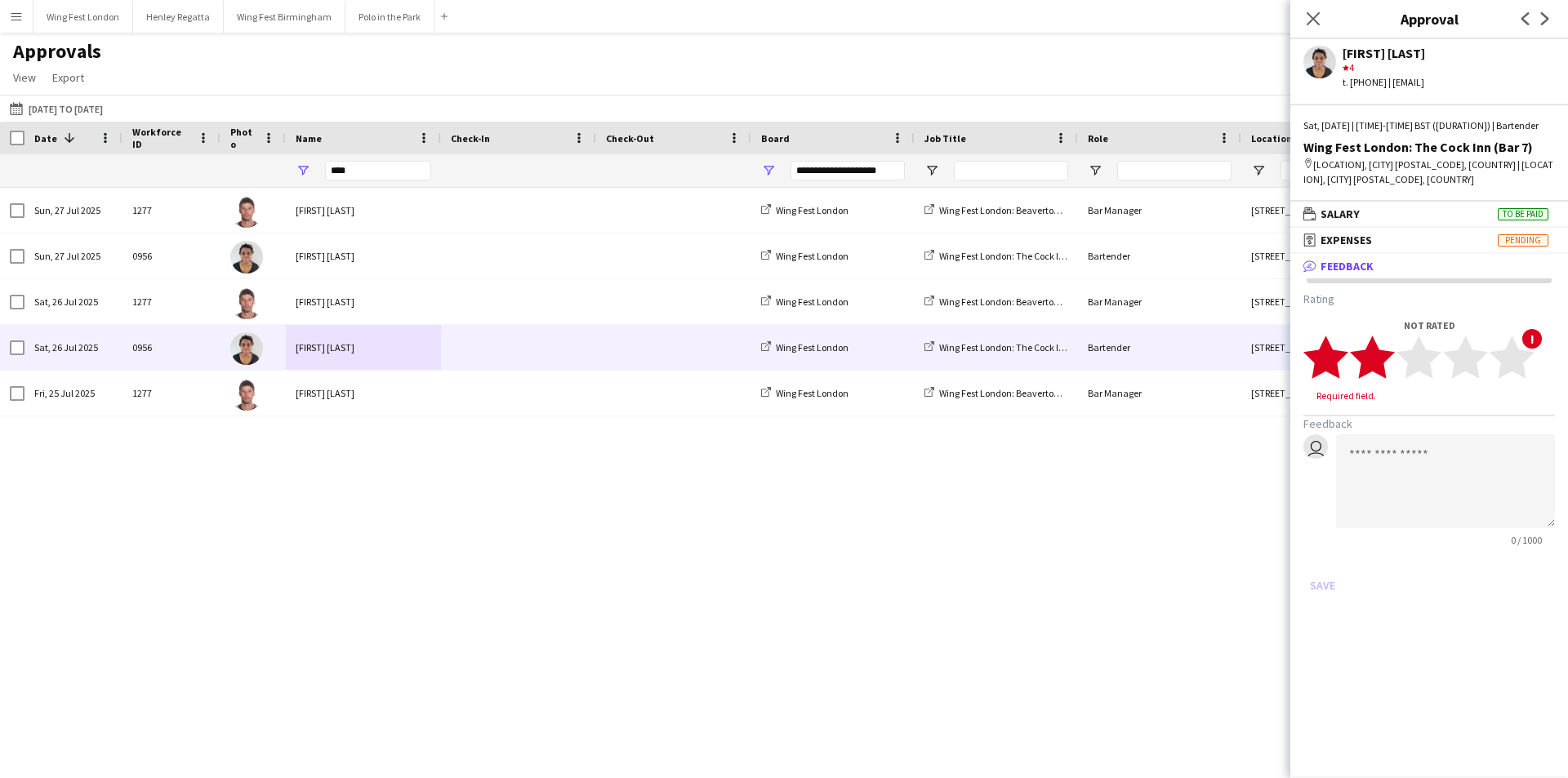 click 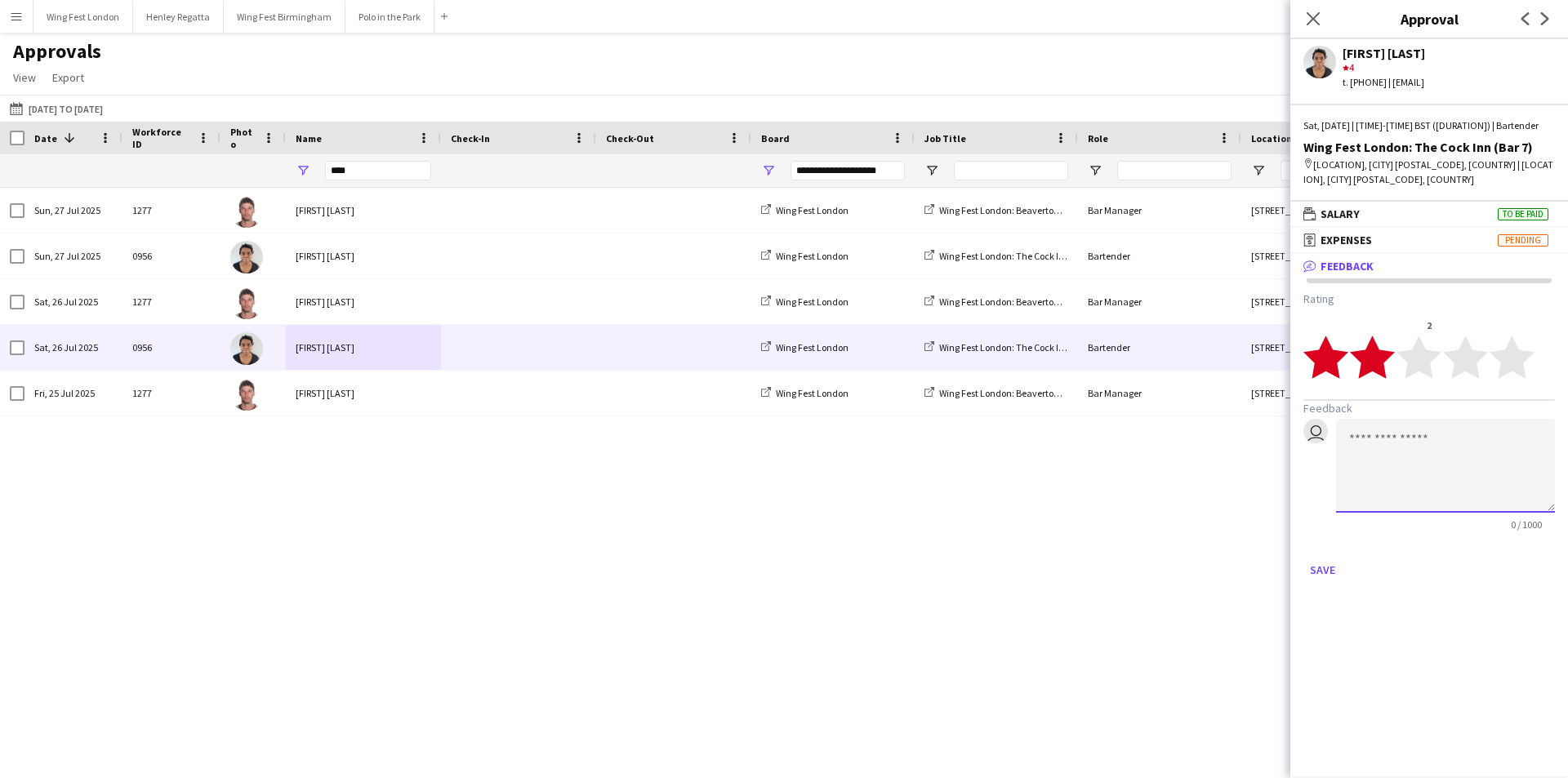 click 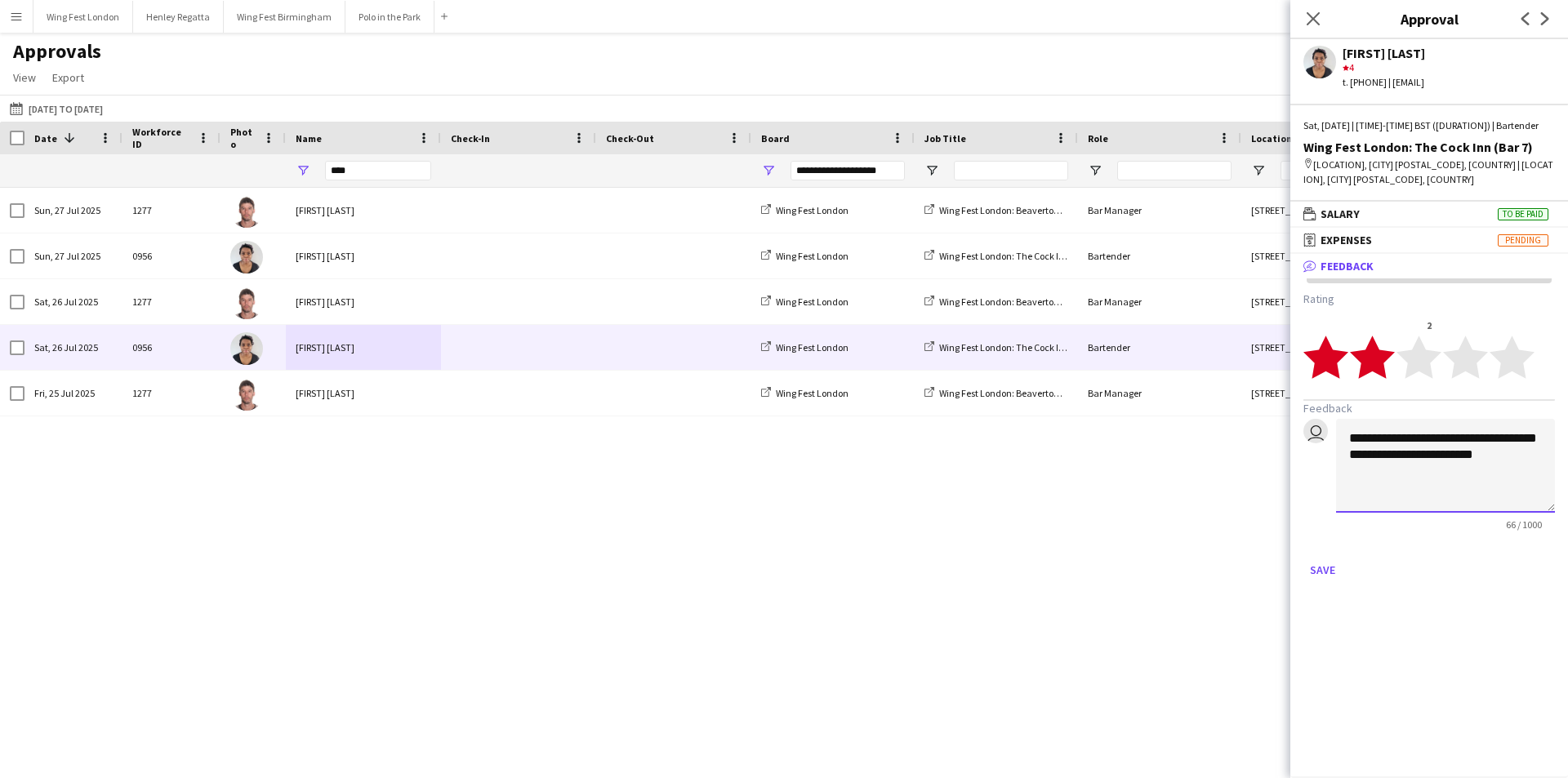 click on "**********" 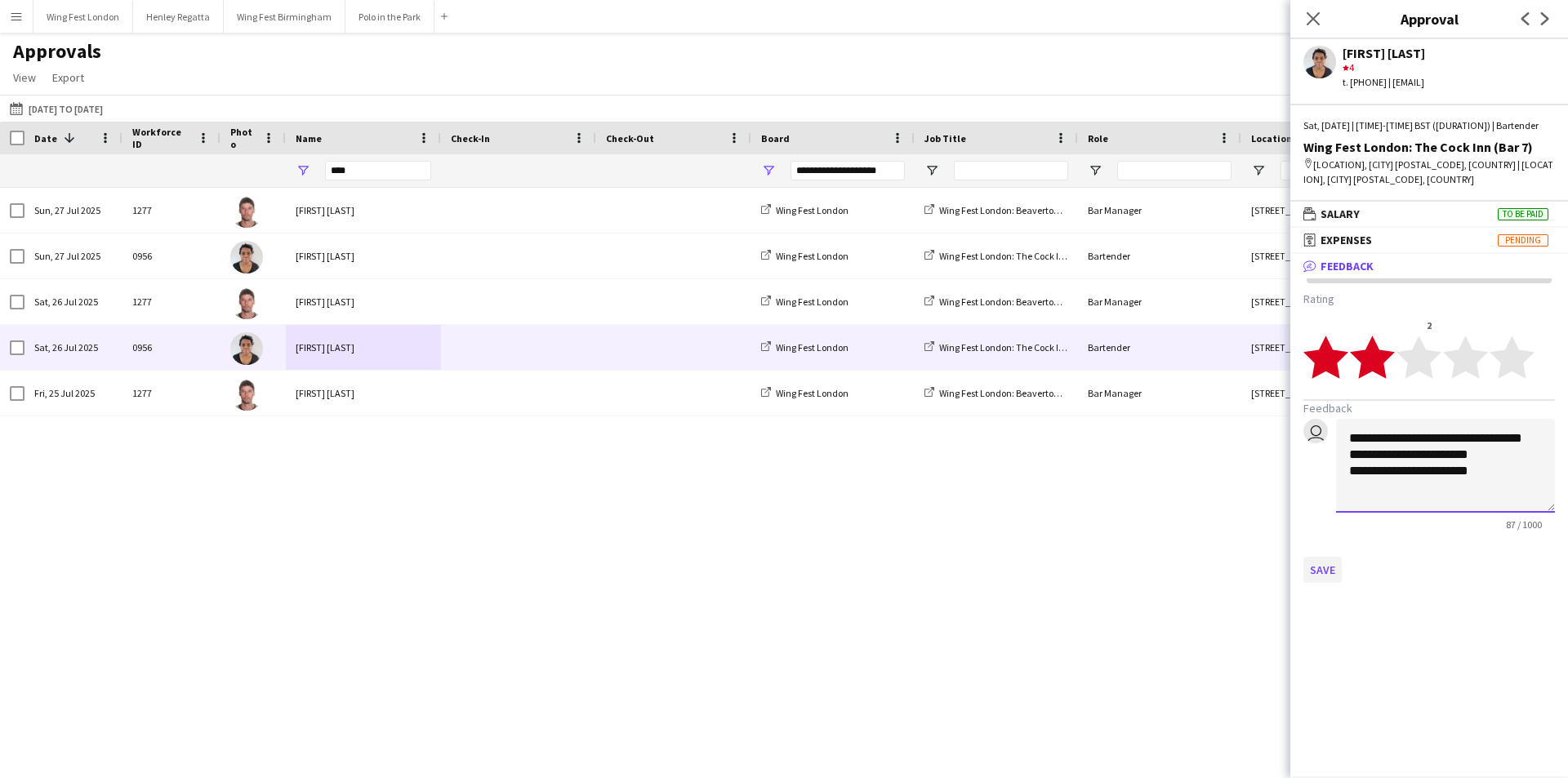 type on "**********" 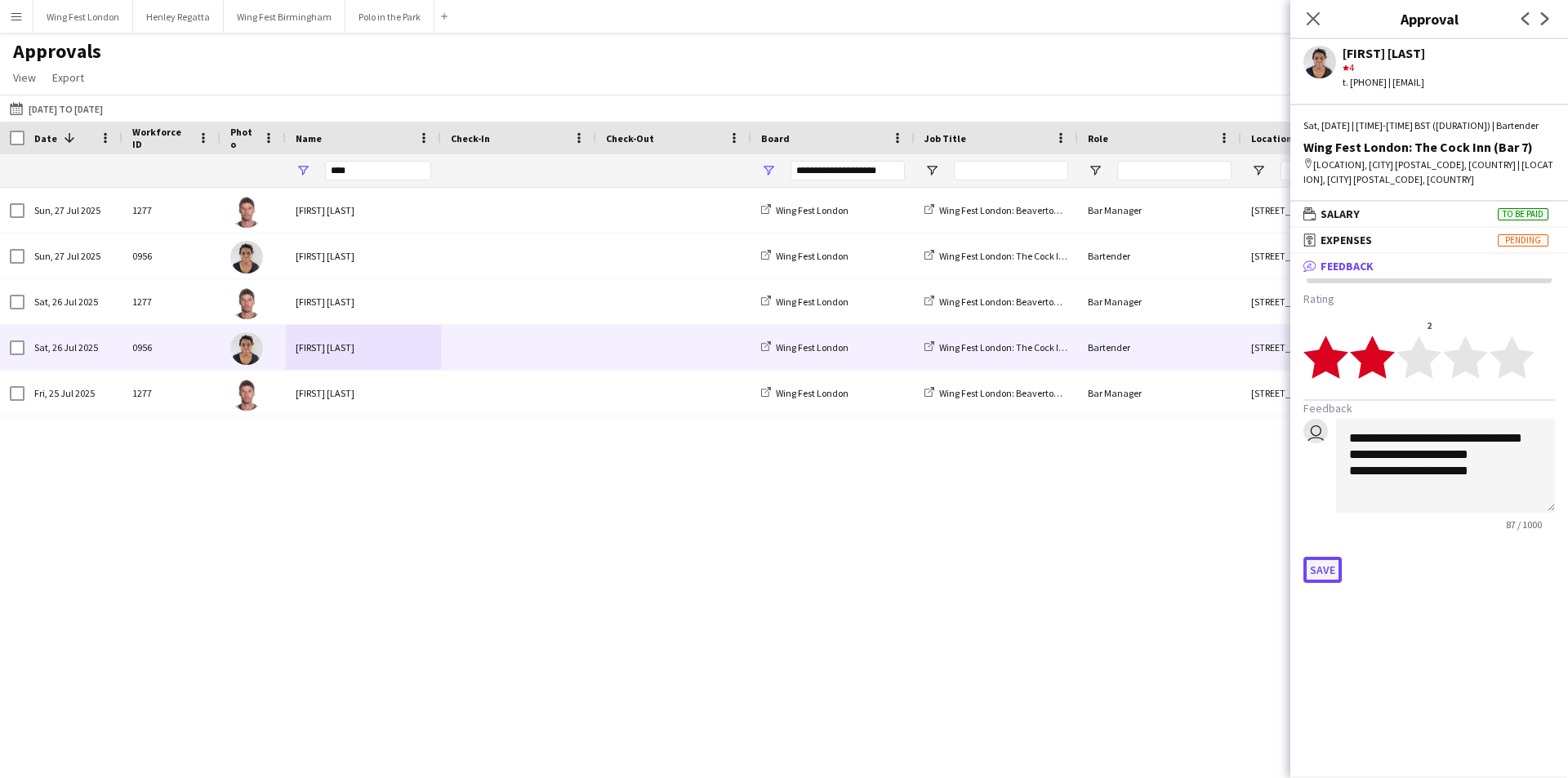 click on "Save" at bounding box center [1322, 570] 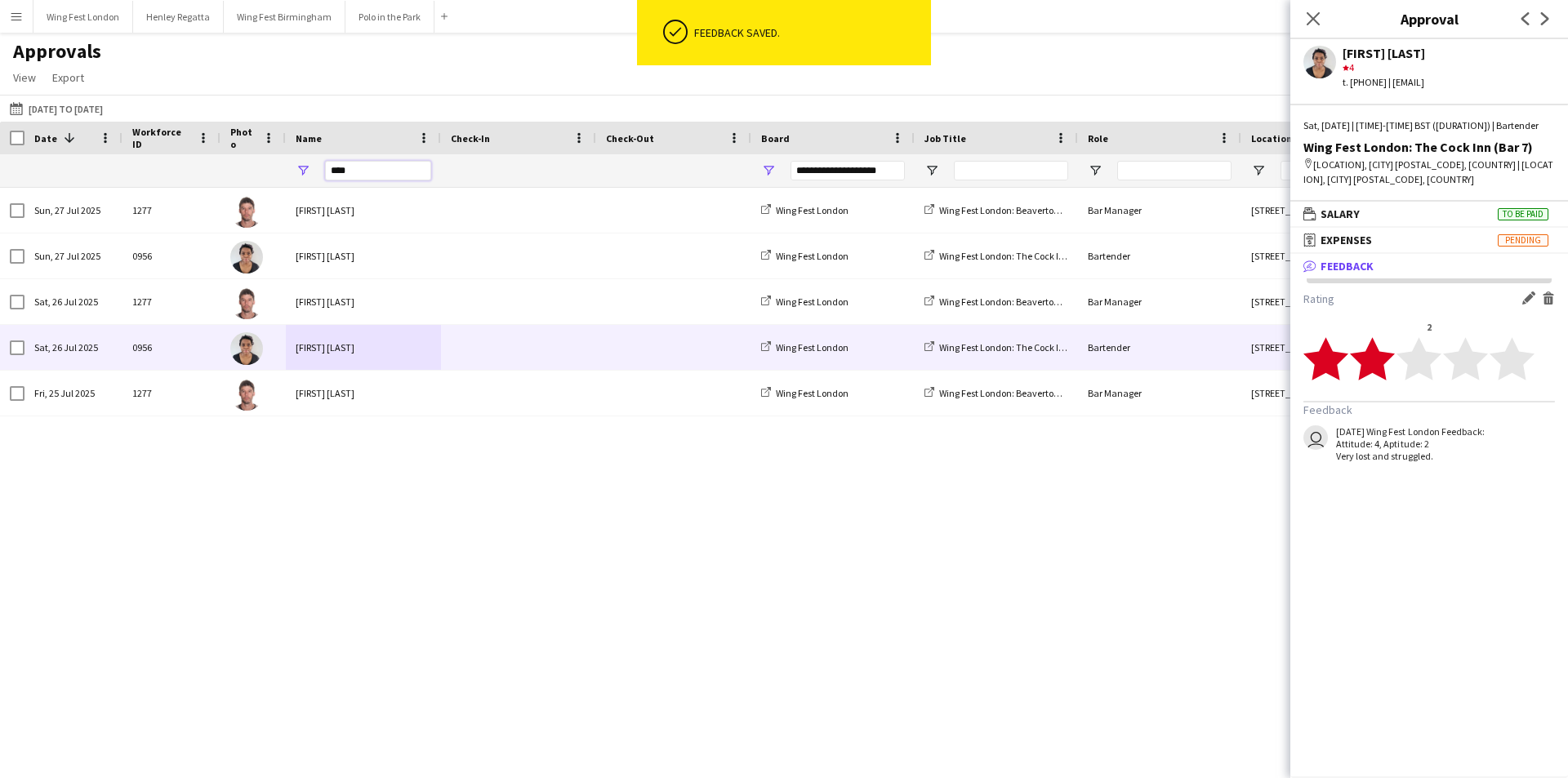 click on "****" at bounding box center (378, 171) 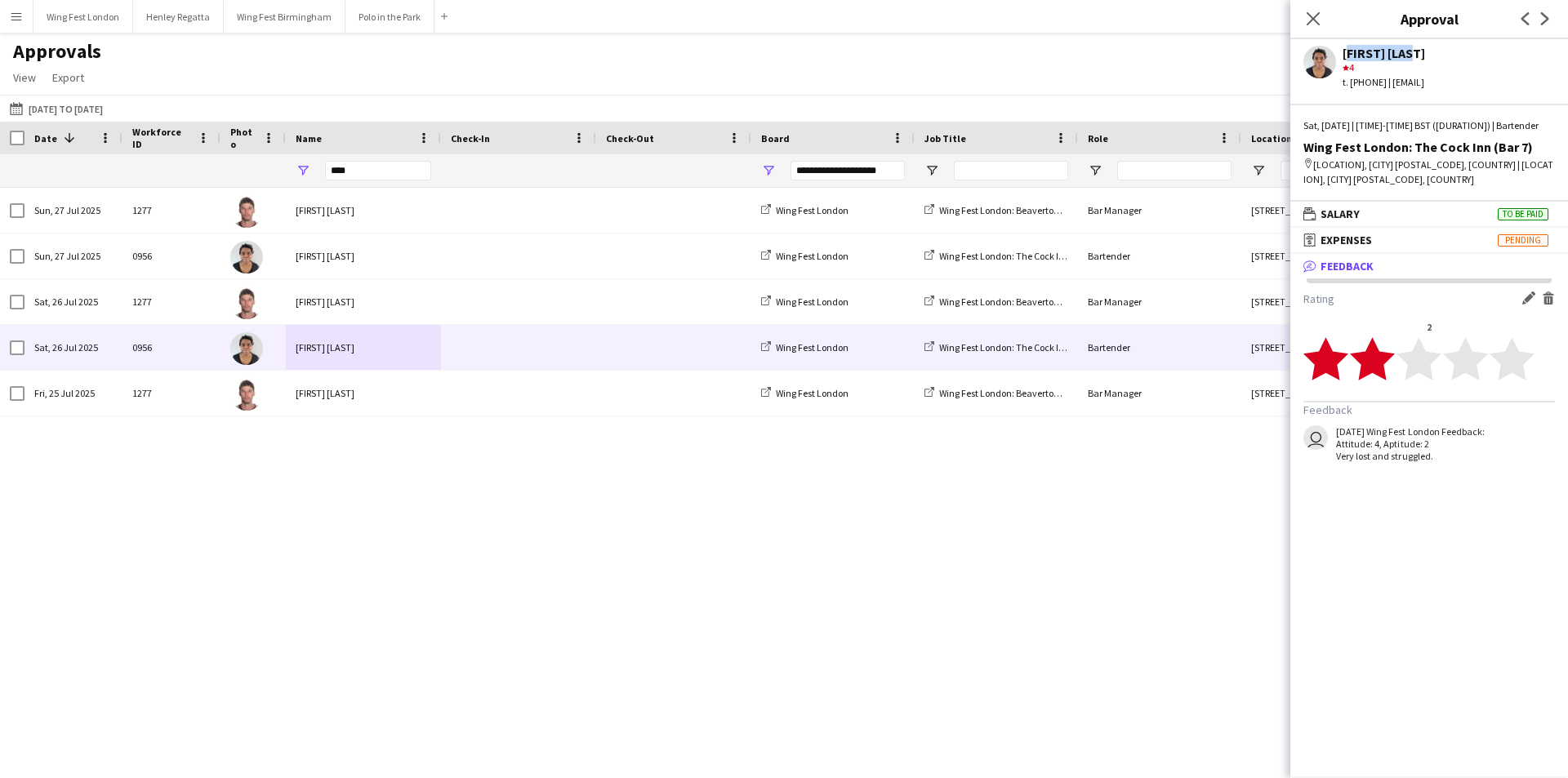 drag, startPoint x: 1443, startPoint y: 55, endPoint x: 1344, endPoint y: 51, distance: 99.0808 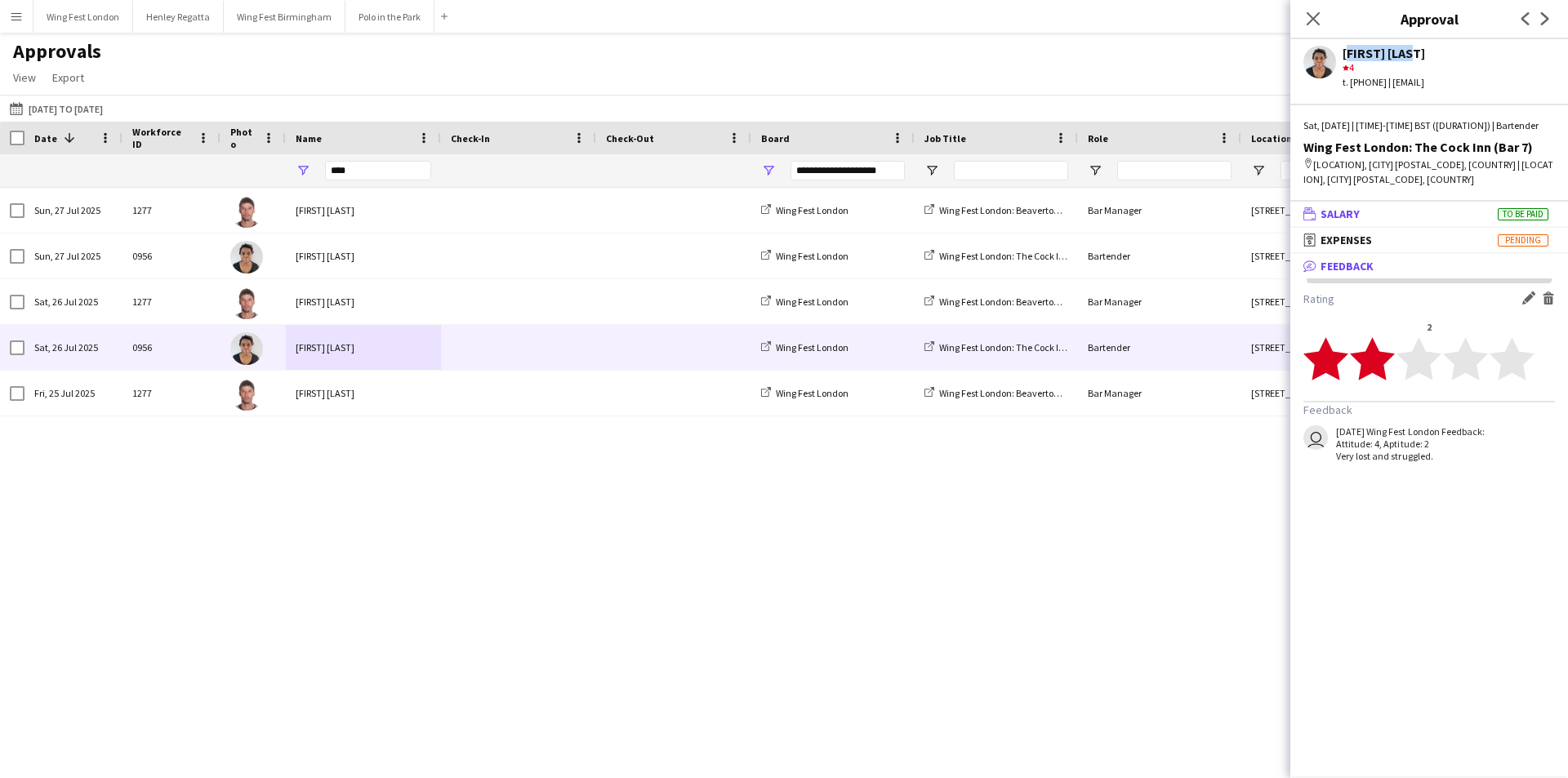 copy on "[FIRST] [LAST]" 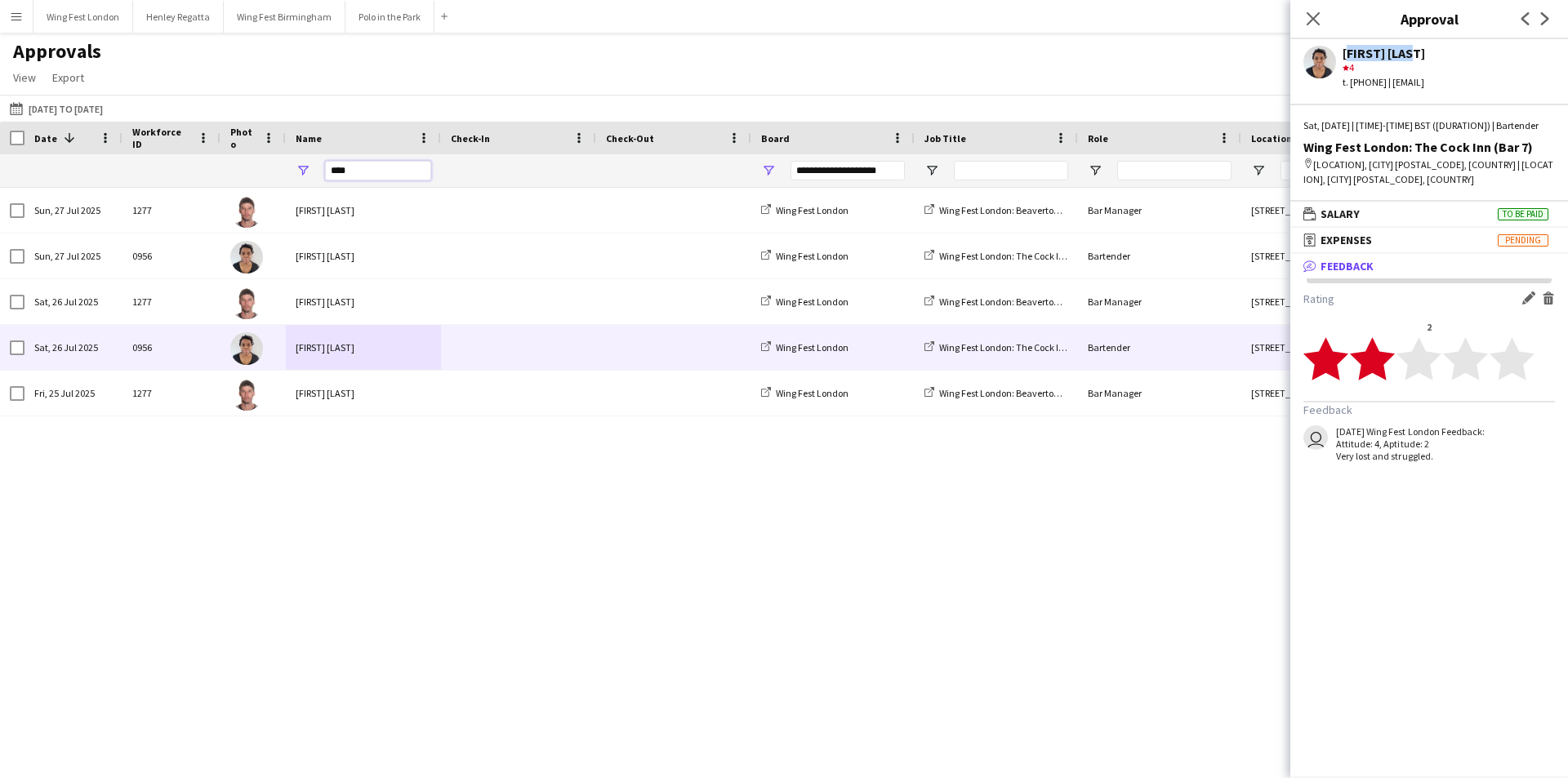 click on "****" at bounding box center (378, 171) 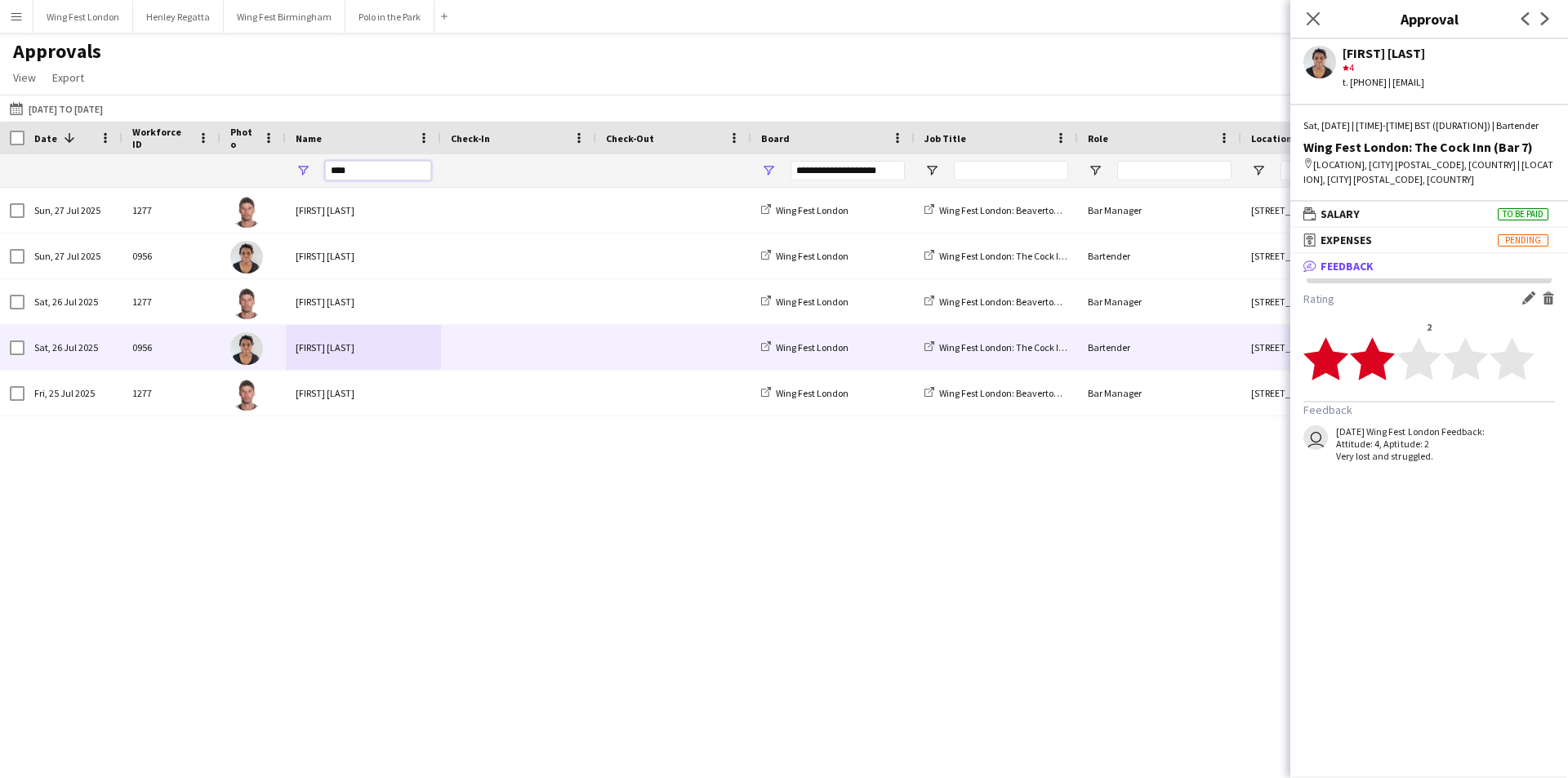 click on "****" at bounding box center (378, 171) 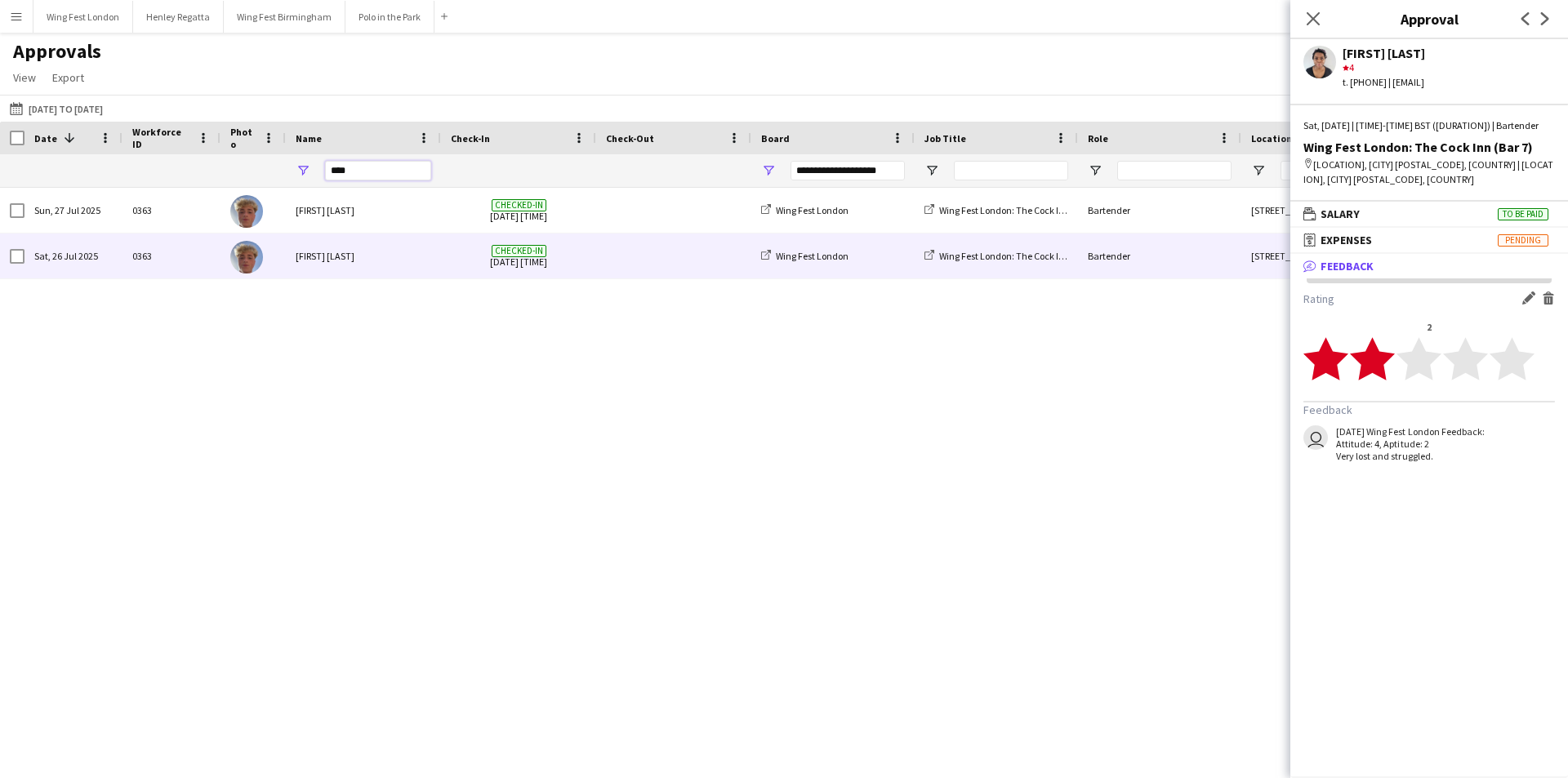 type on "****" 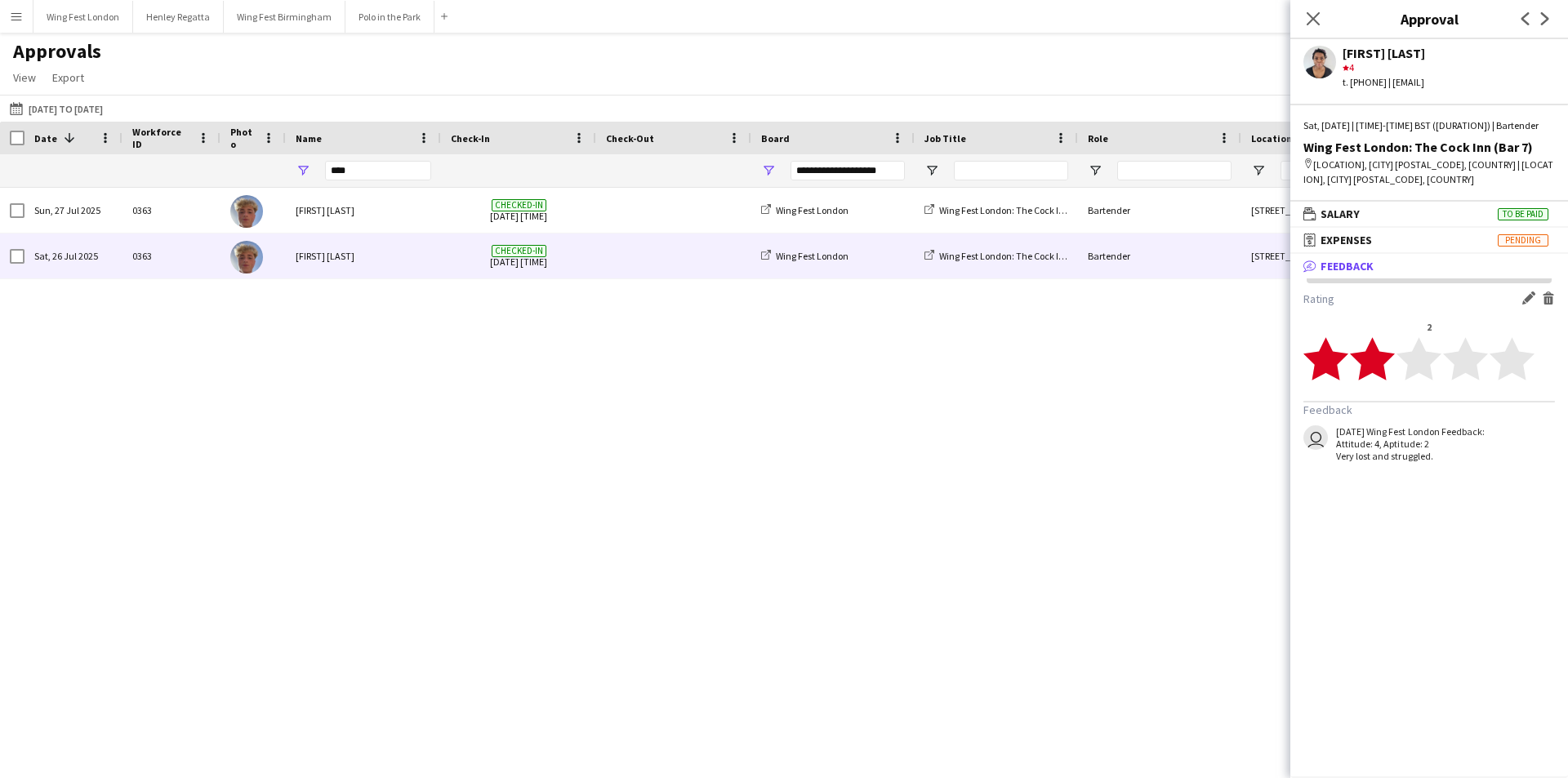 click on "[FIRST] [LAST]" at bounding box center (363, 256) 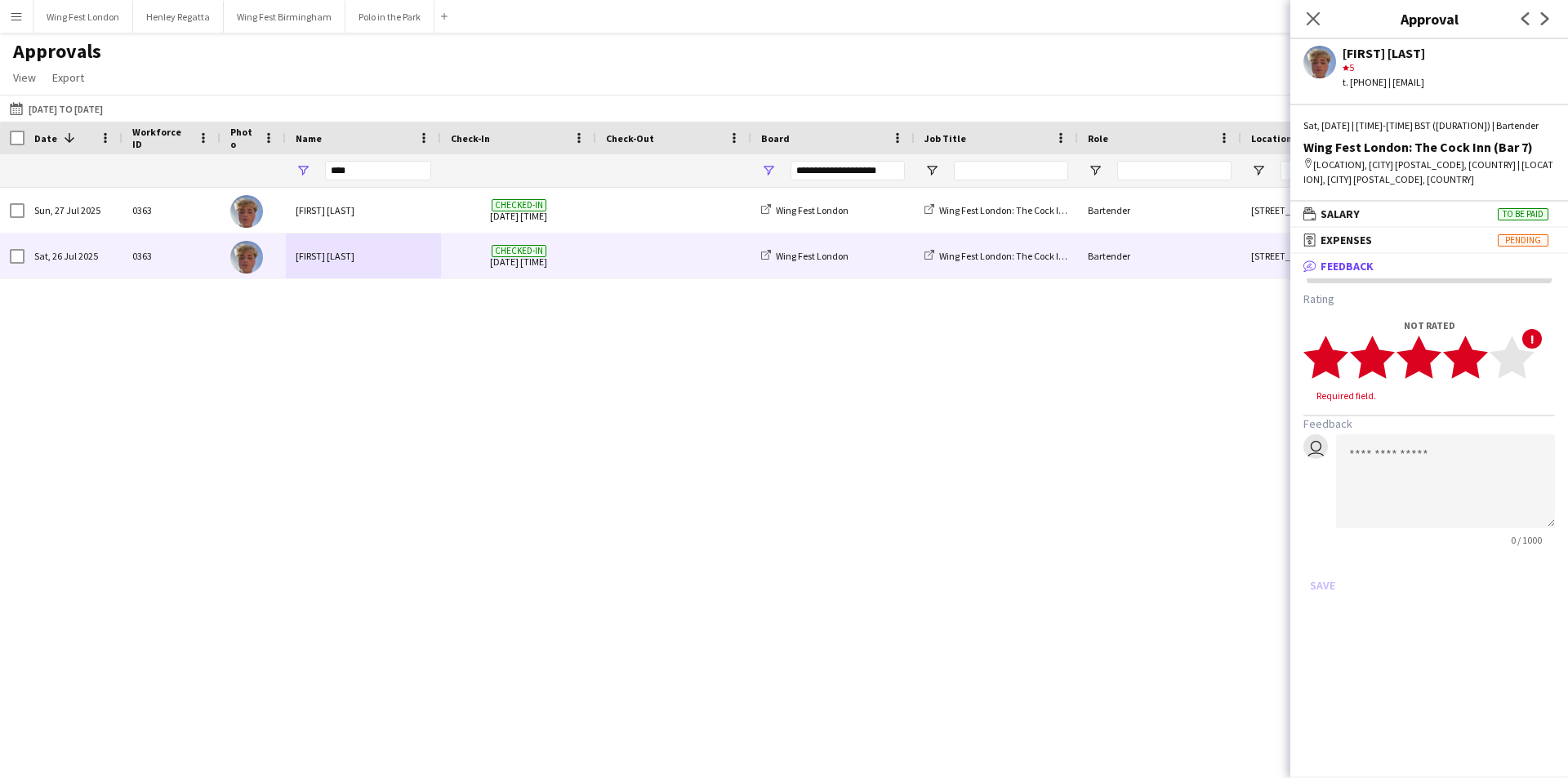 click 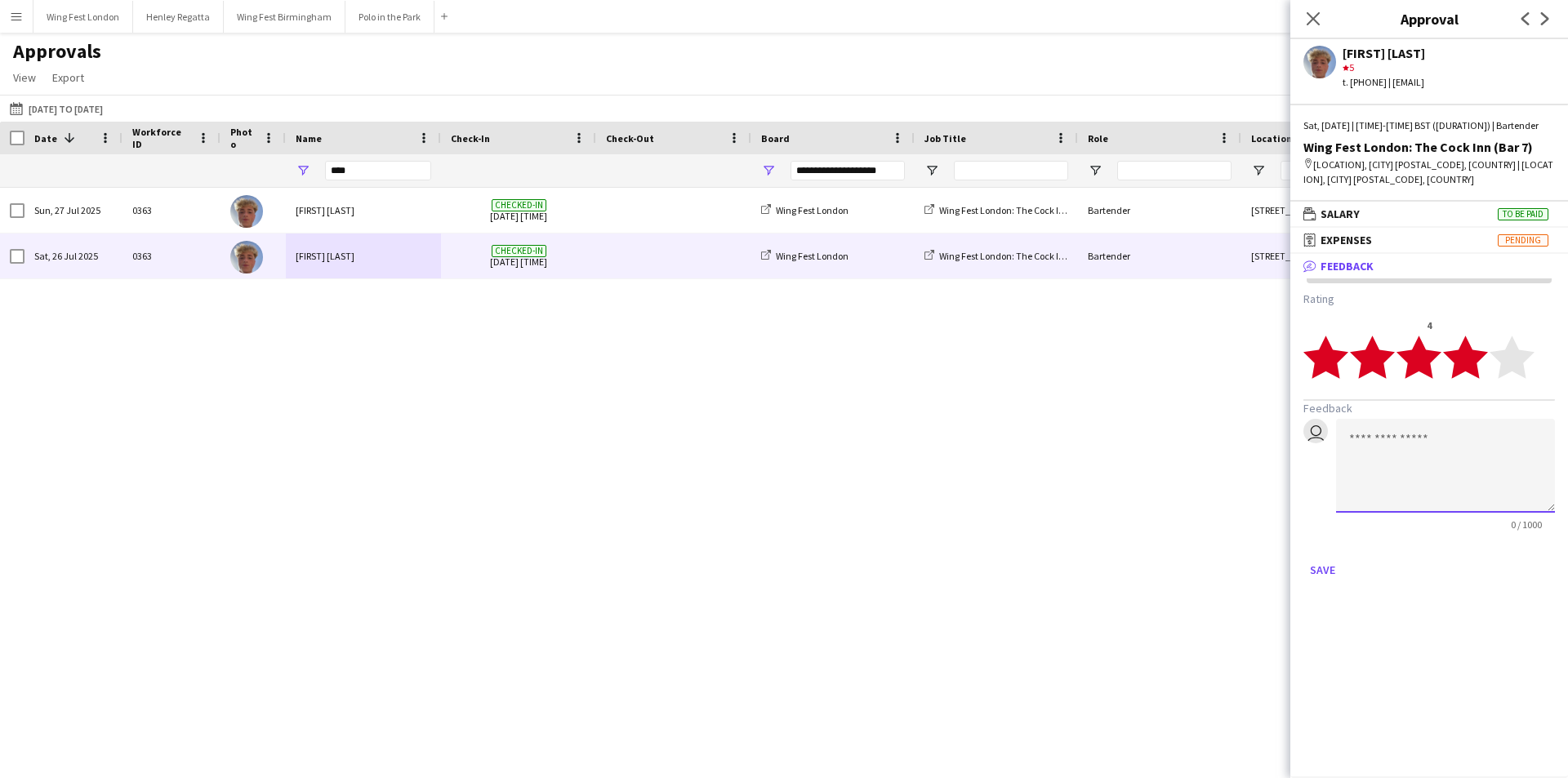 click 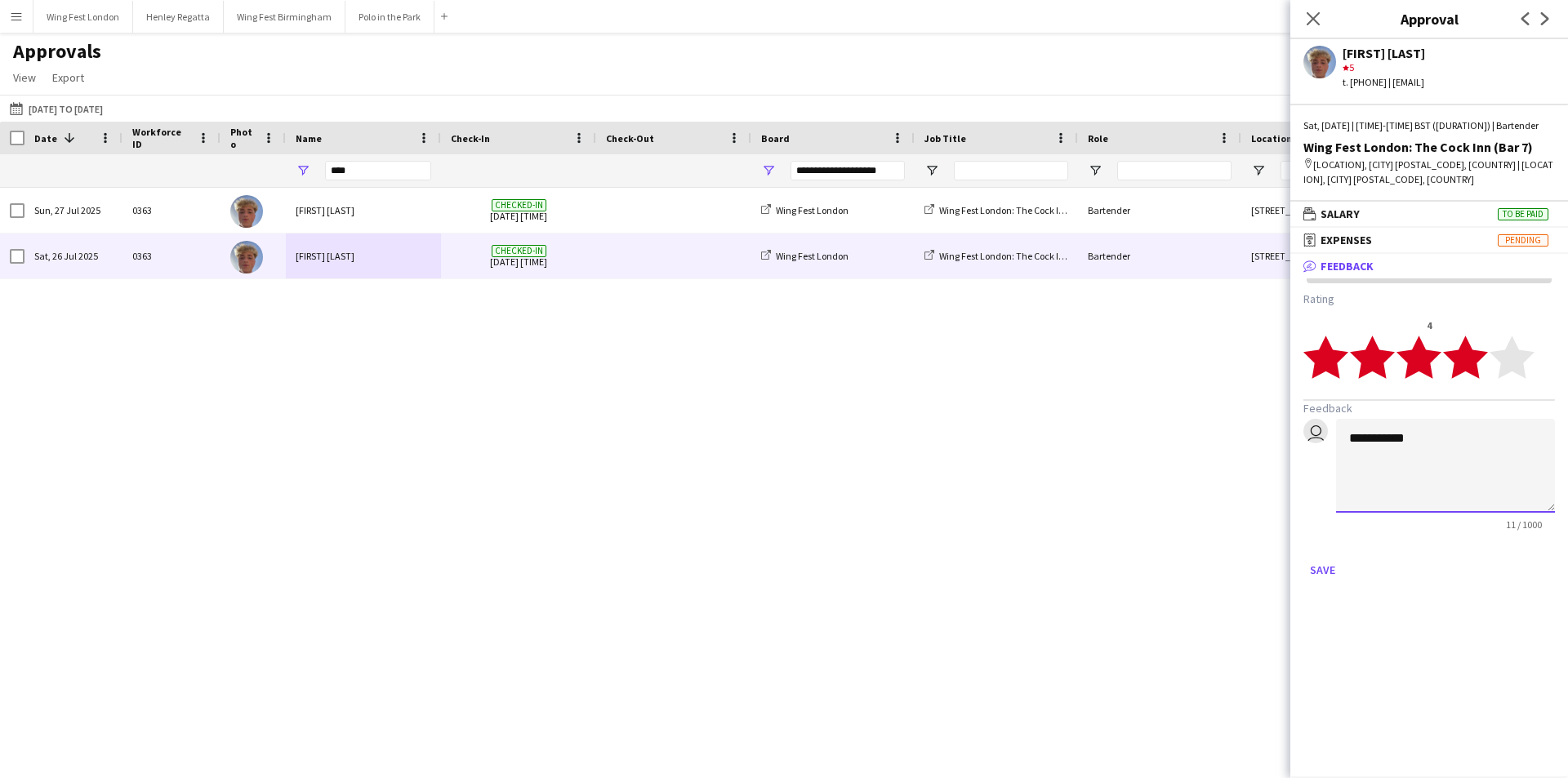 click on "**********" 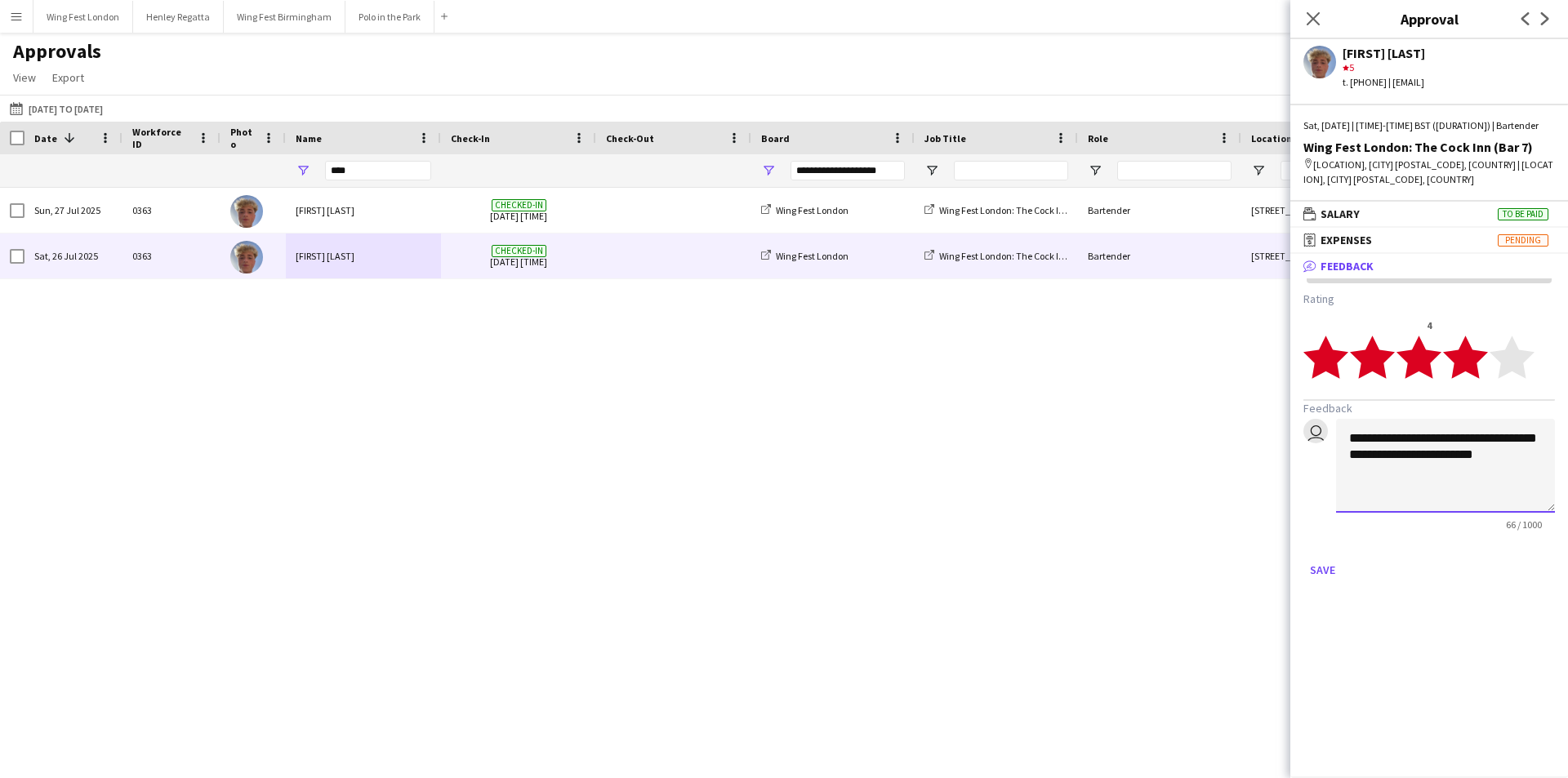 click on "**********" 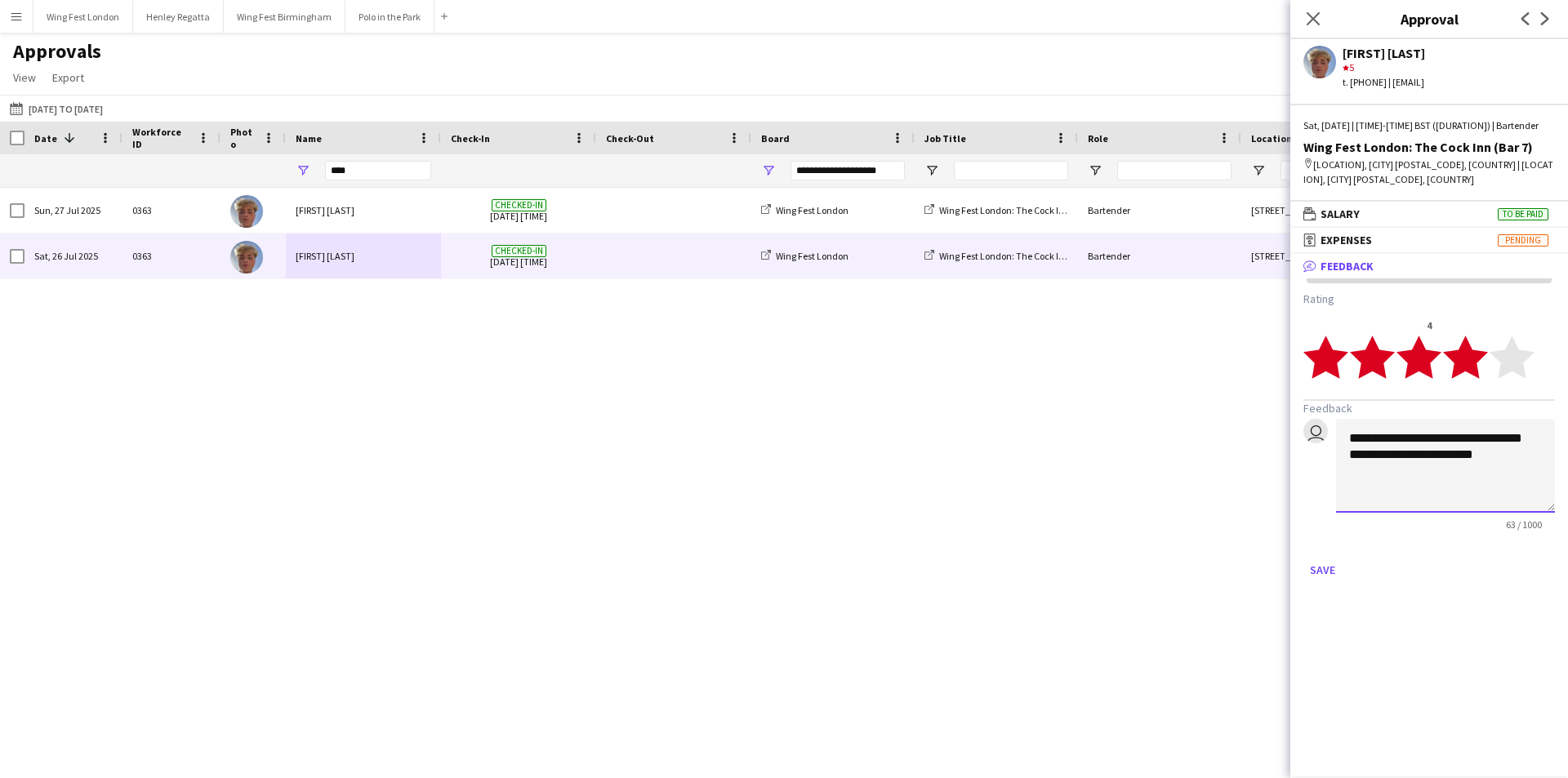 click on "**********" 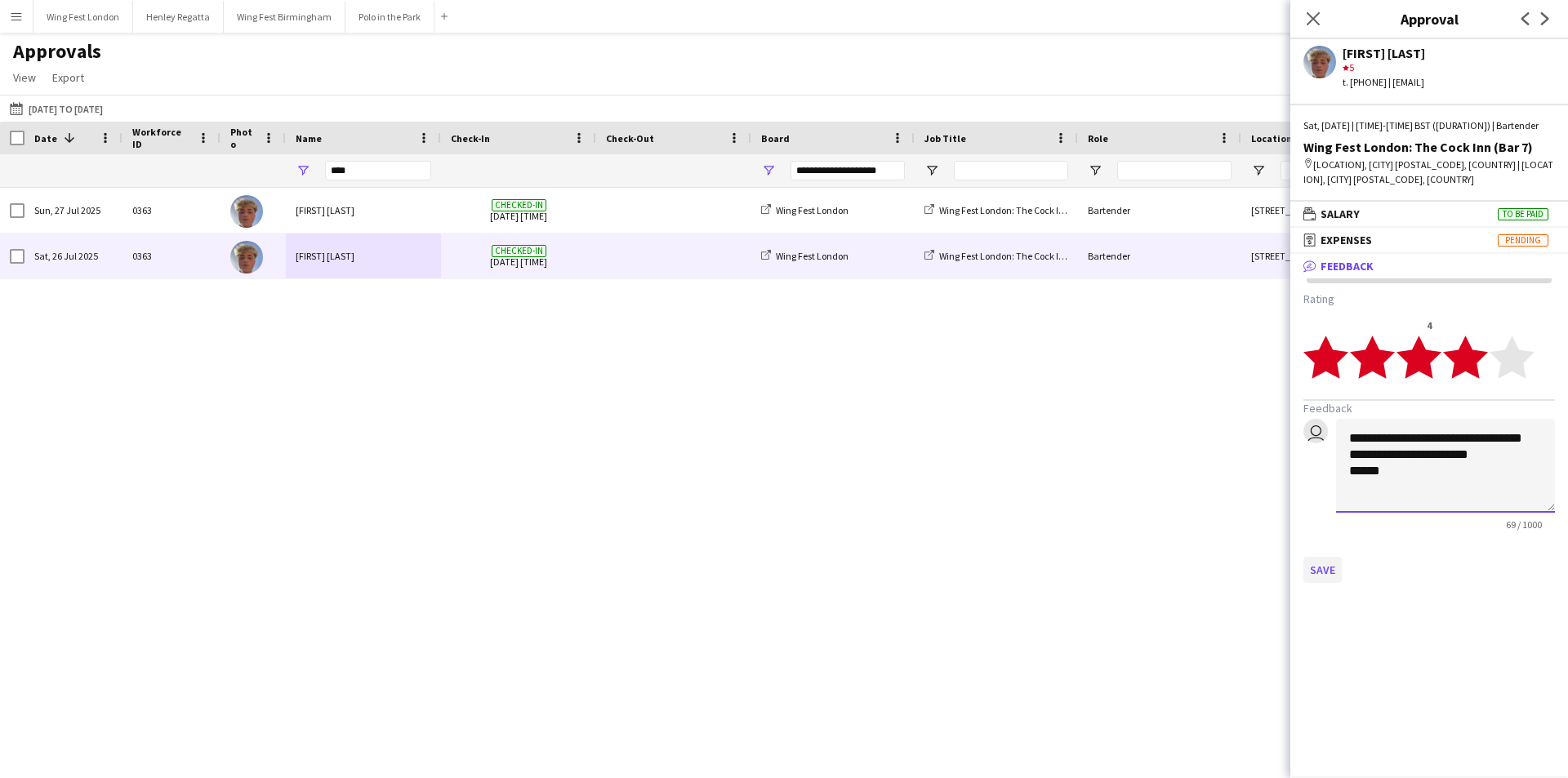 type on "**********" 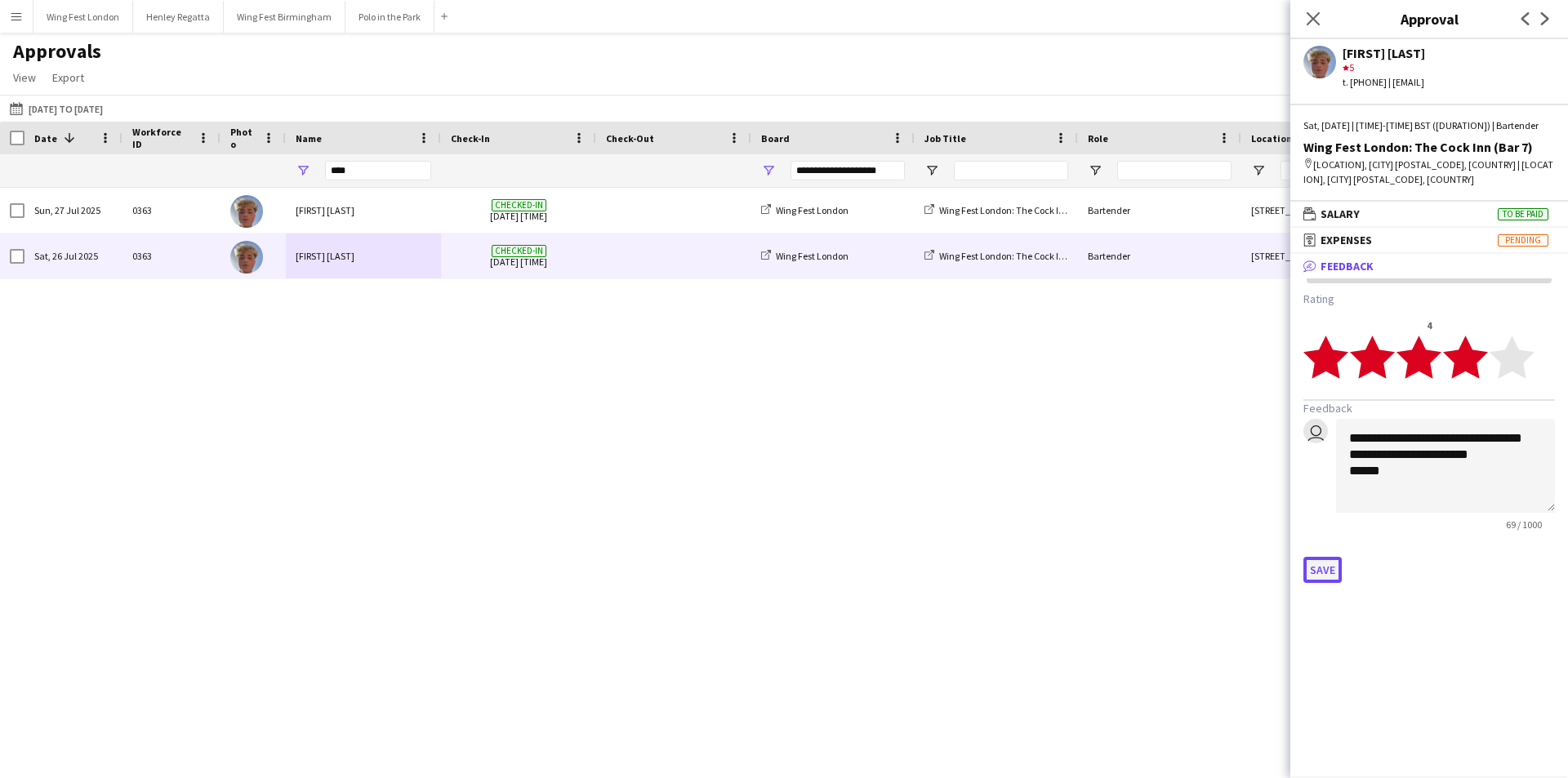 click on "Save" at bounding box center (1322, 570) 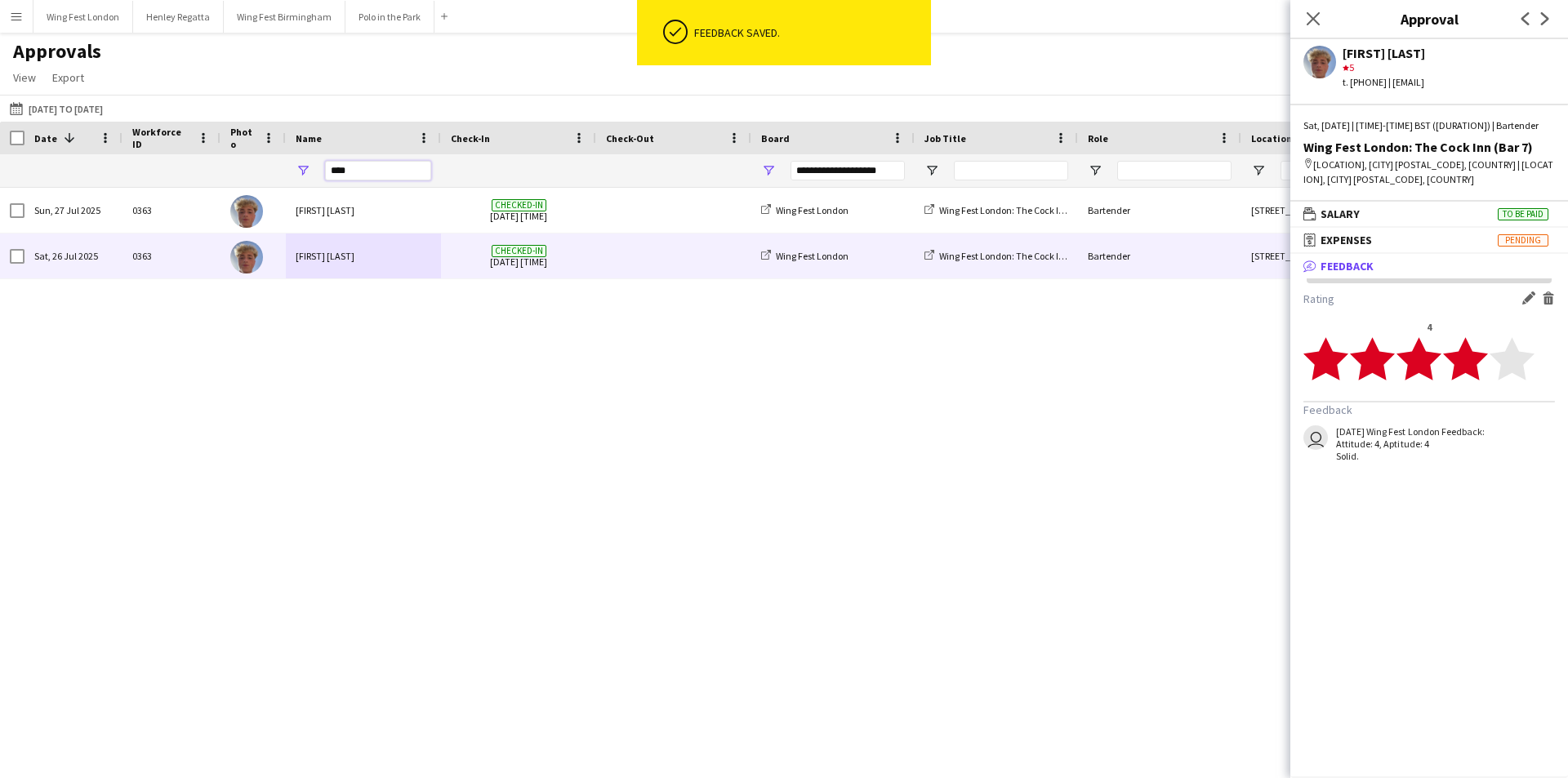 click on "****" at bounding box center (378, 171) 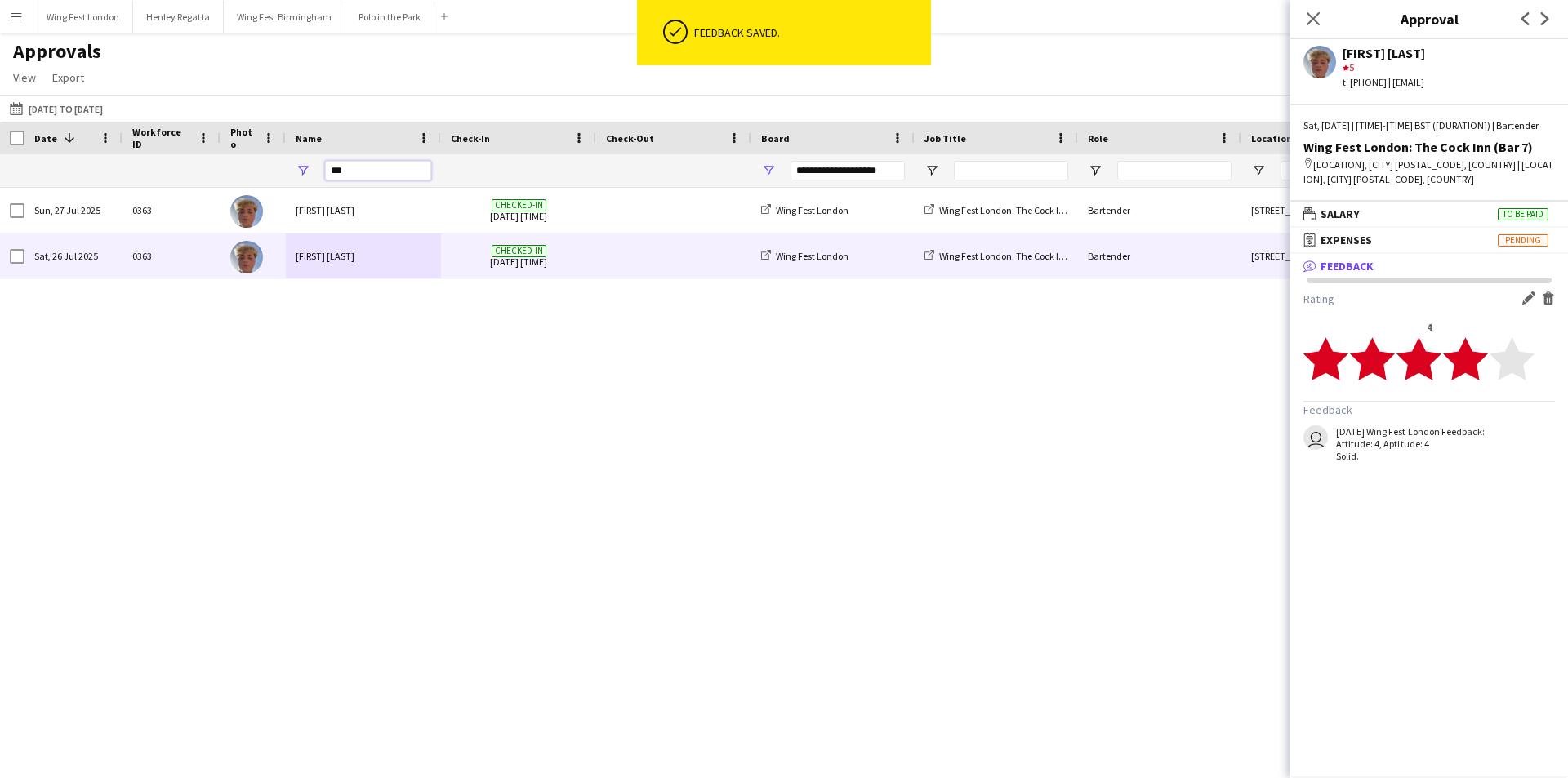 type on "****" 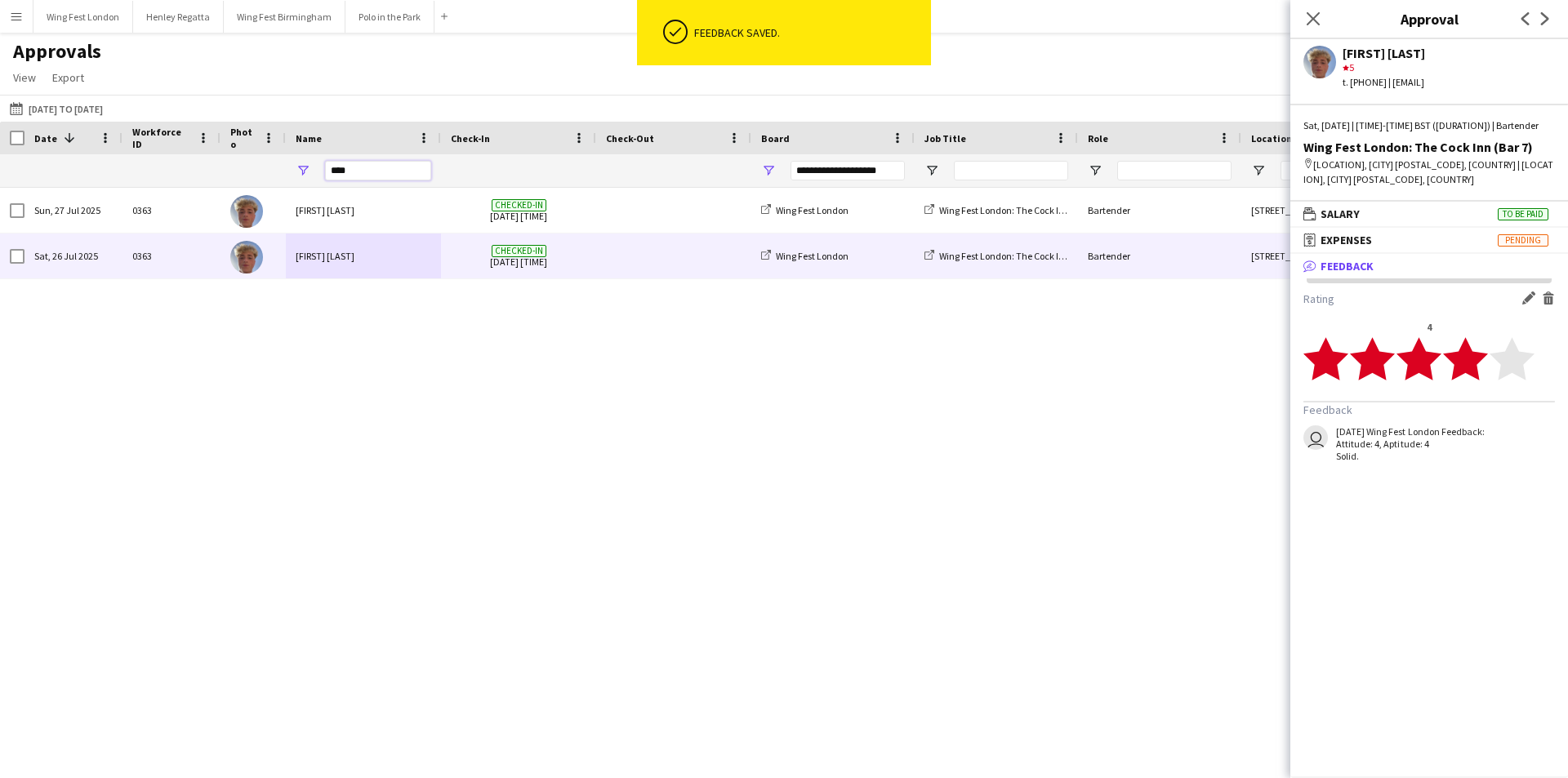 type on "***" 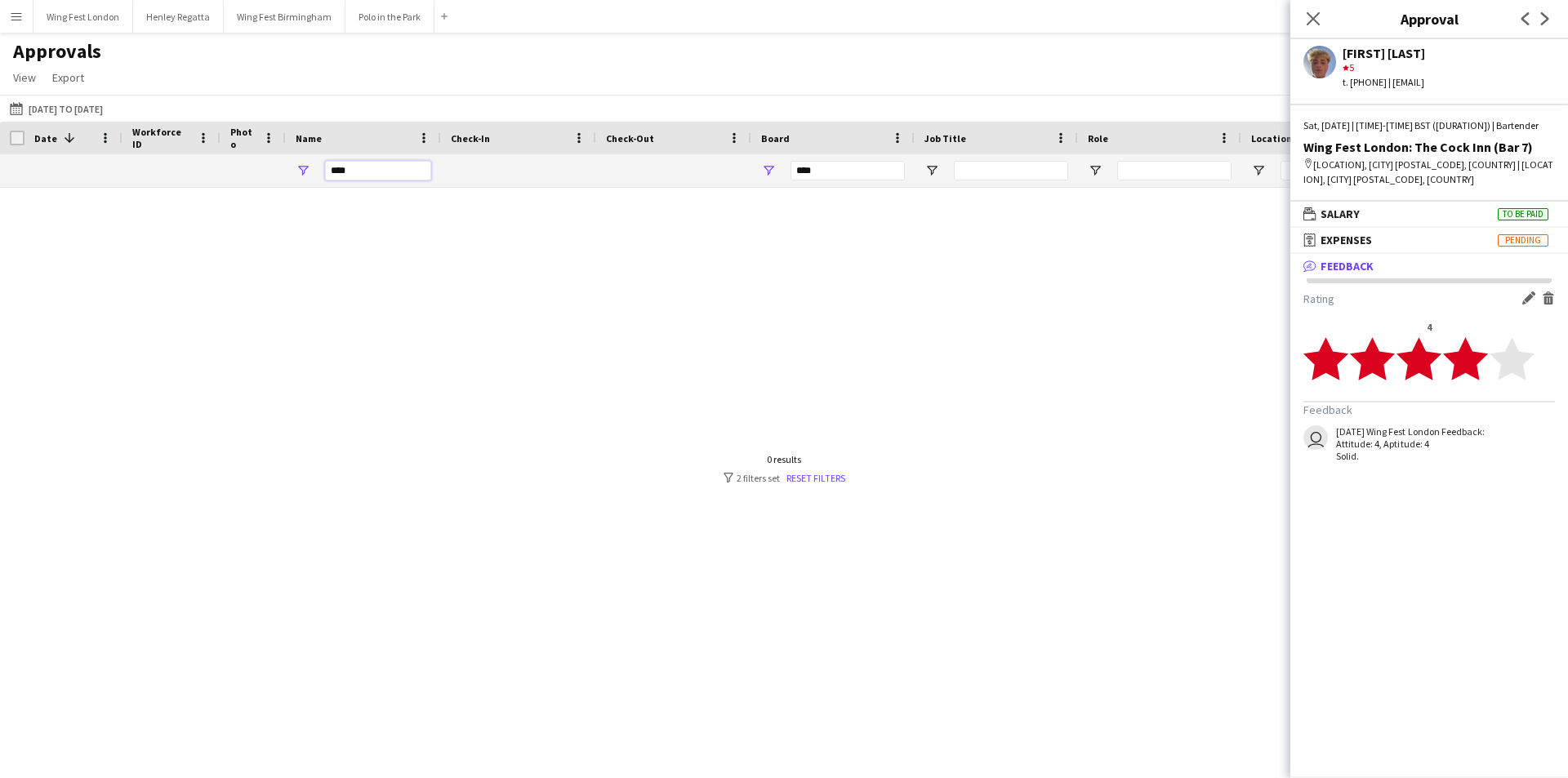 type on "***" 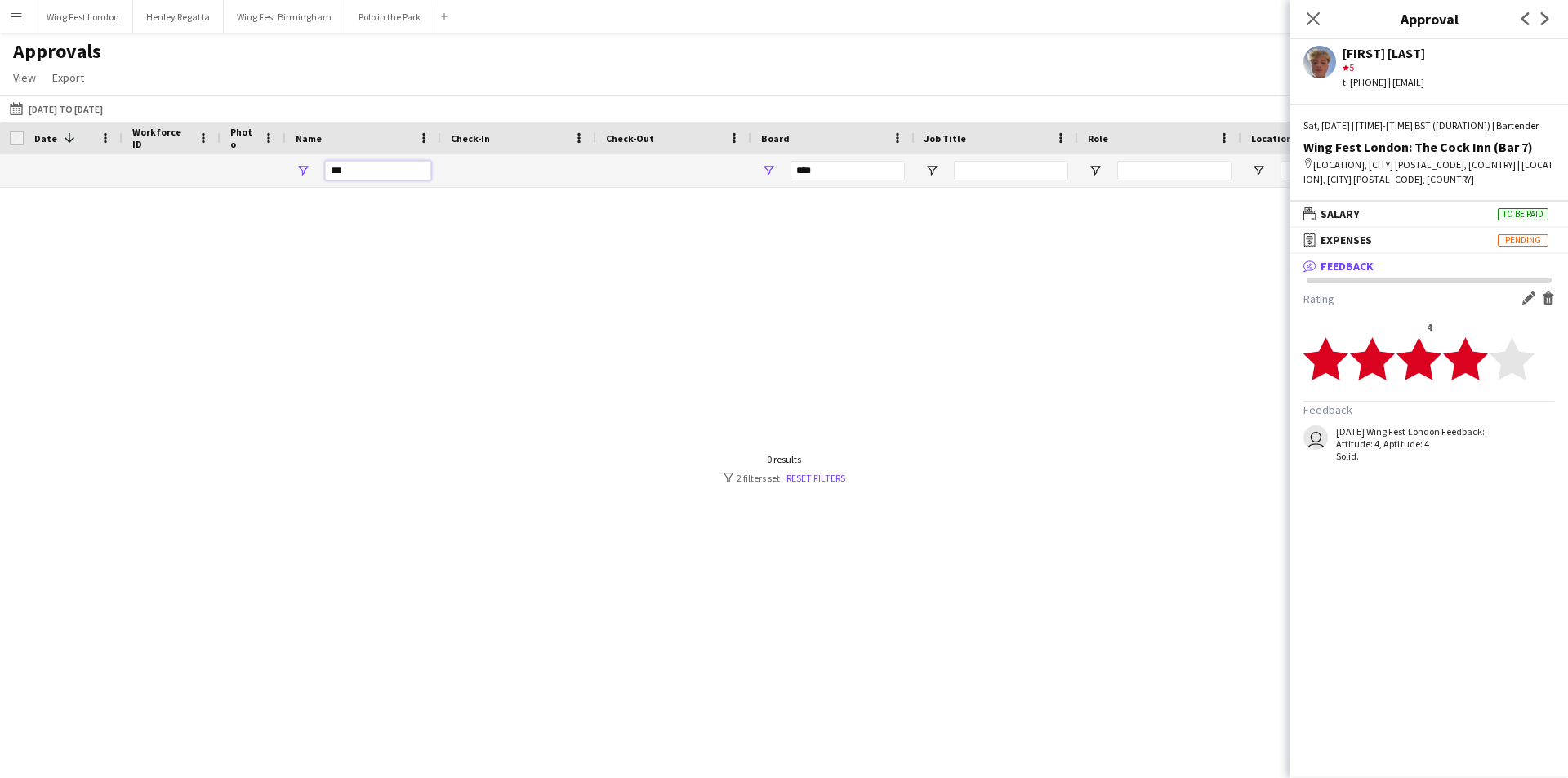 type on "**********" 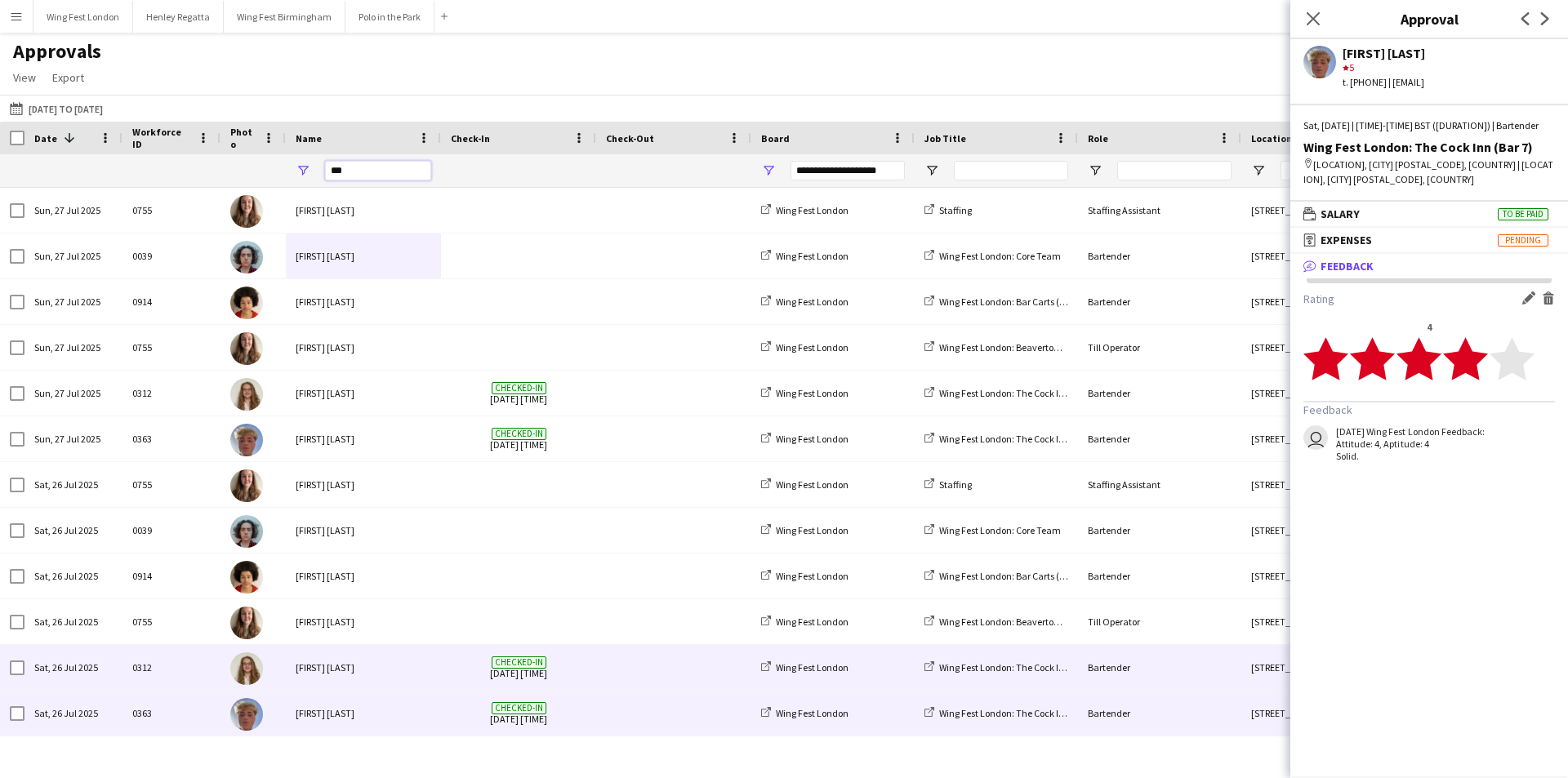 type on "***" 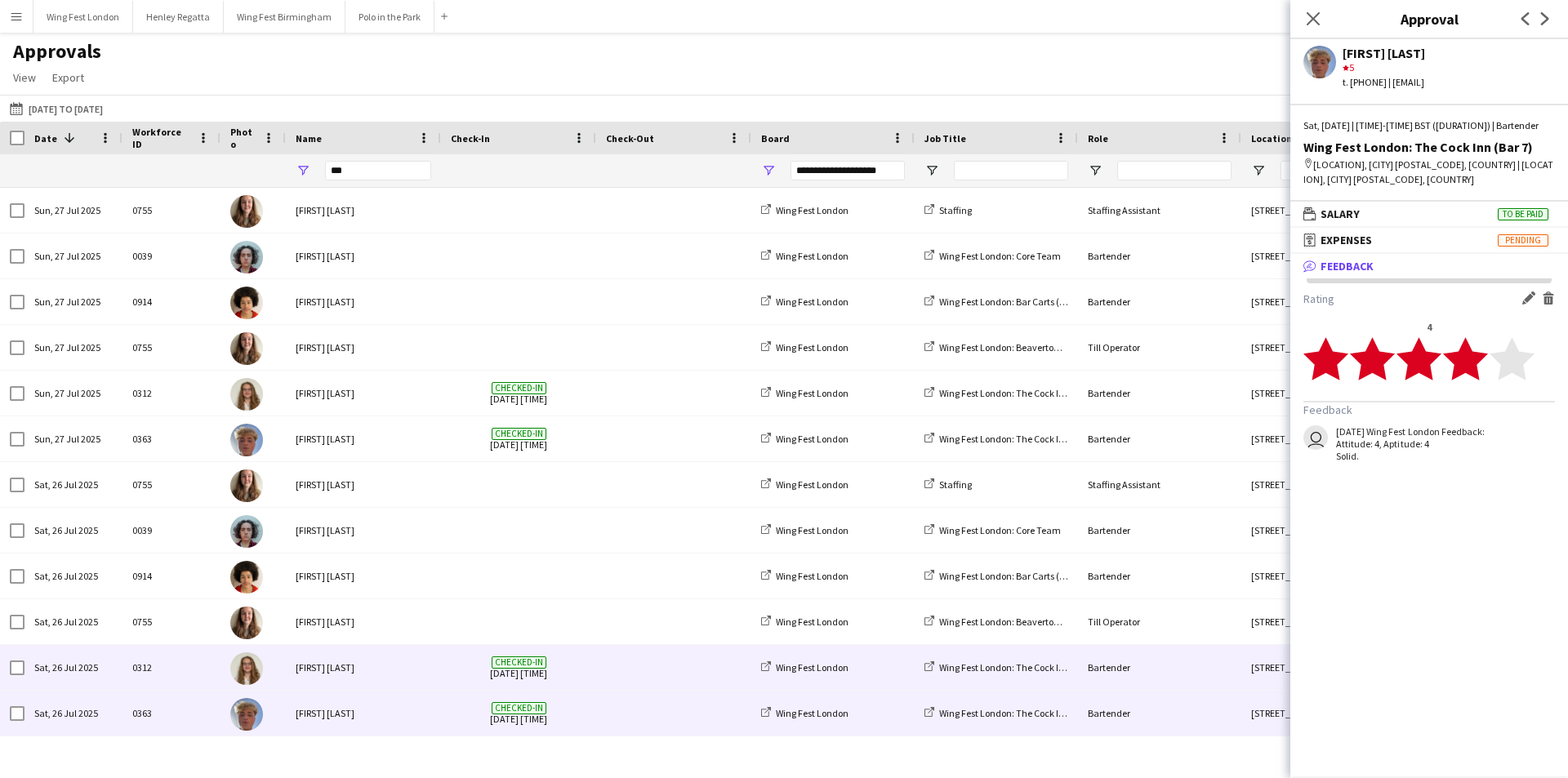 click on "[FIRST] [LAST]" at bounding box center (363, 667) 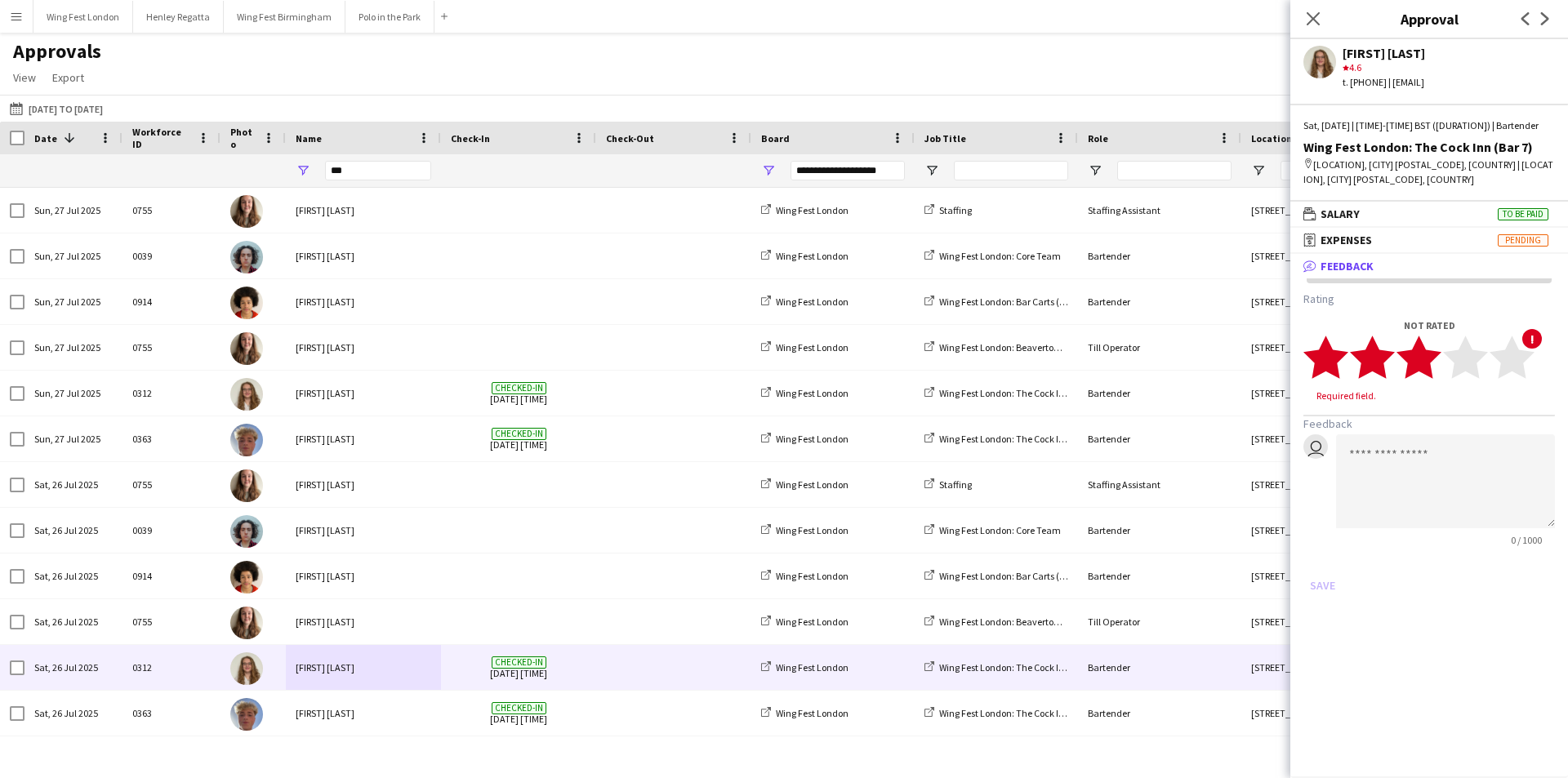 click 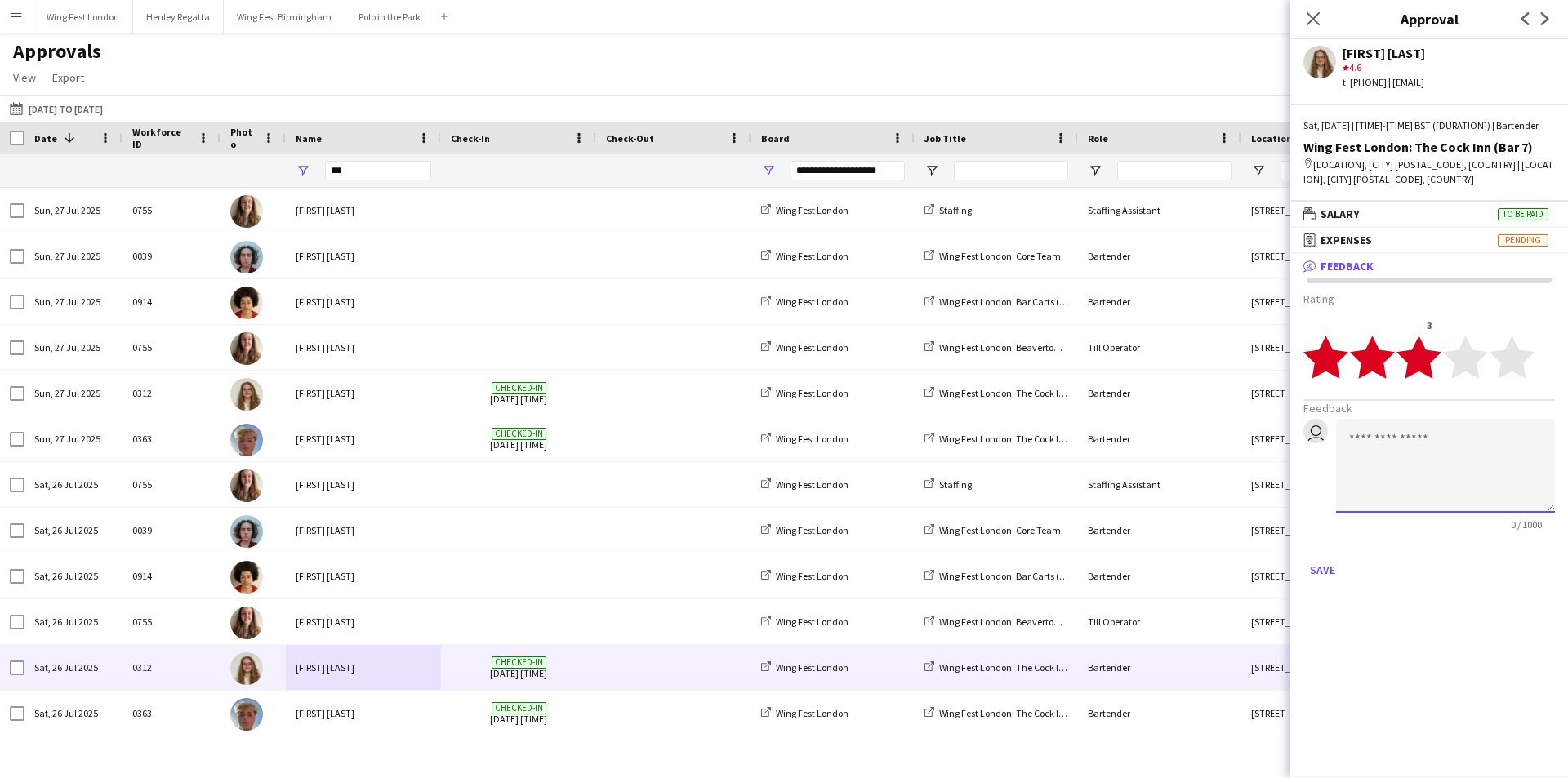click 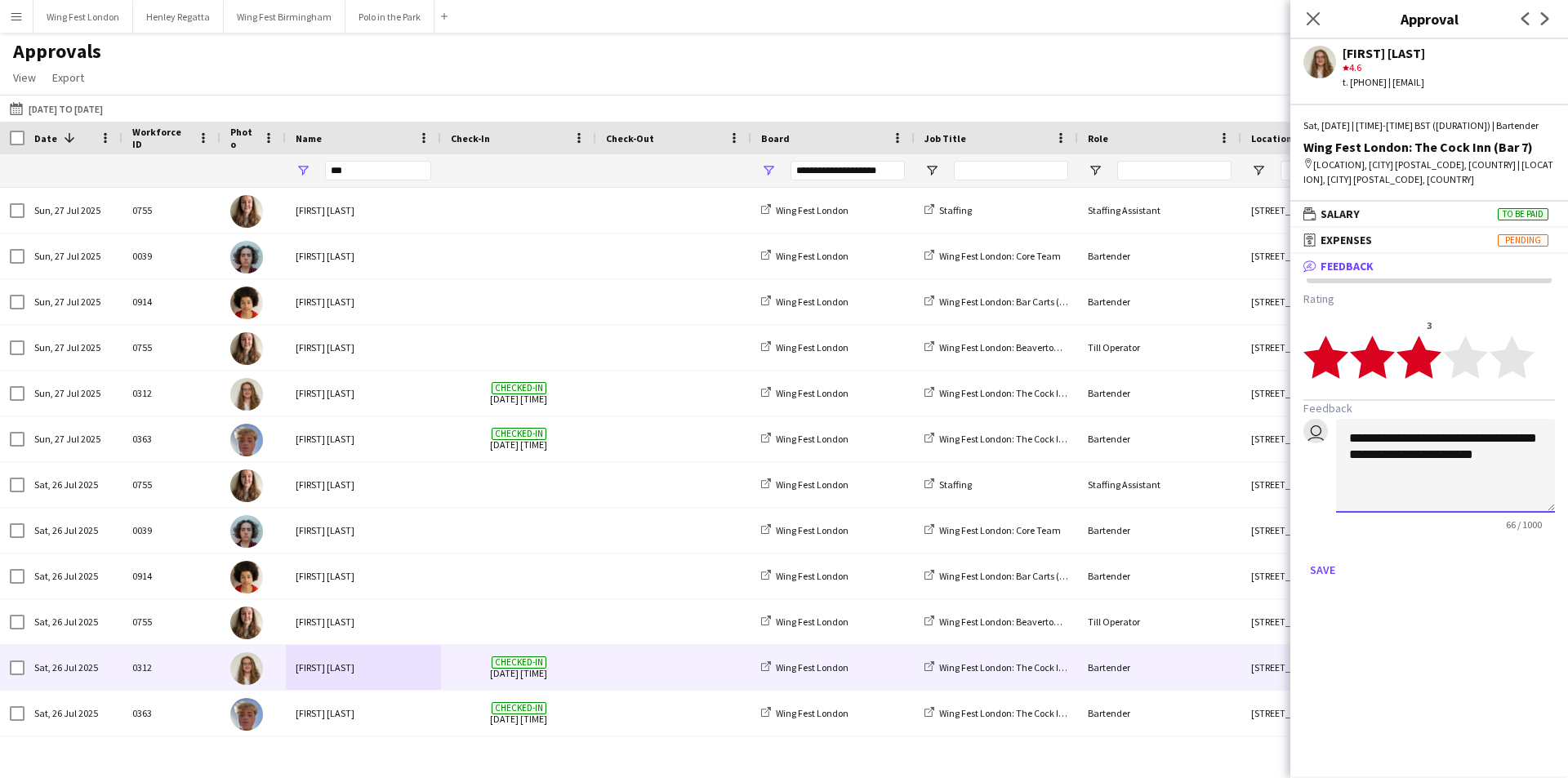 drag, startPoint x: 1375, startPoint y: 437, endPoint x: 1385, endPoint y: 438, distance: 10.0498756 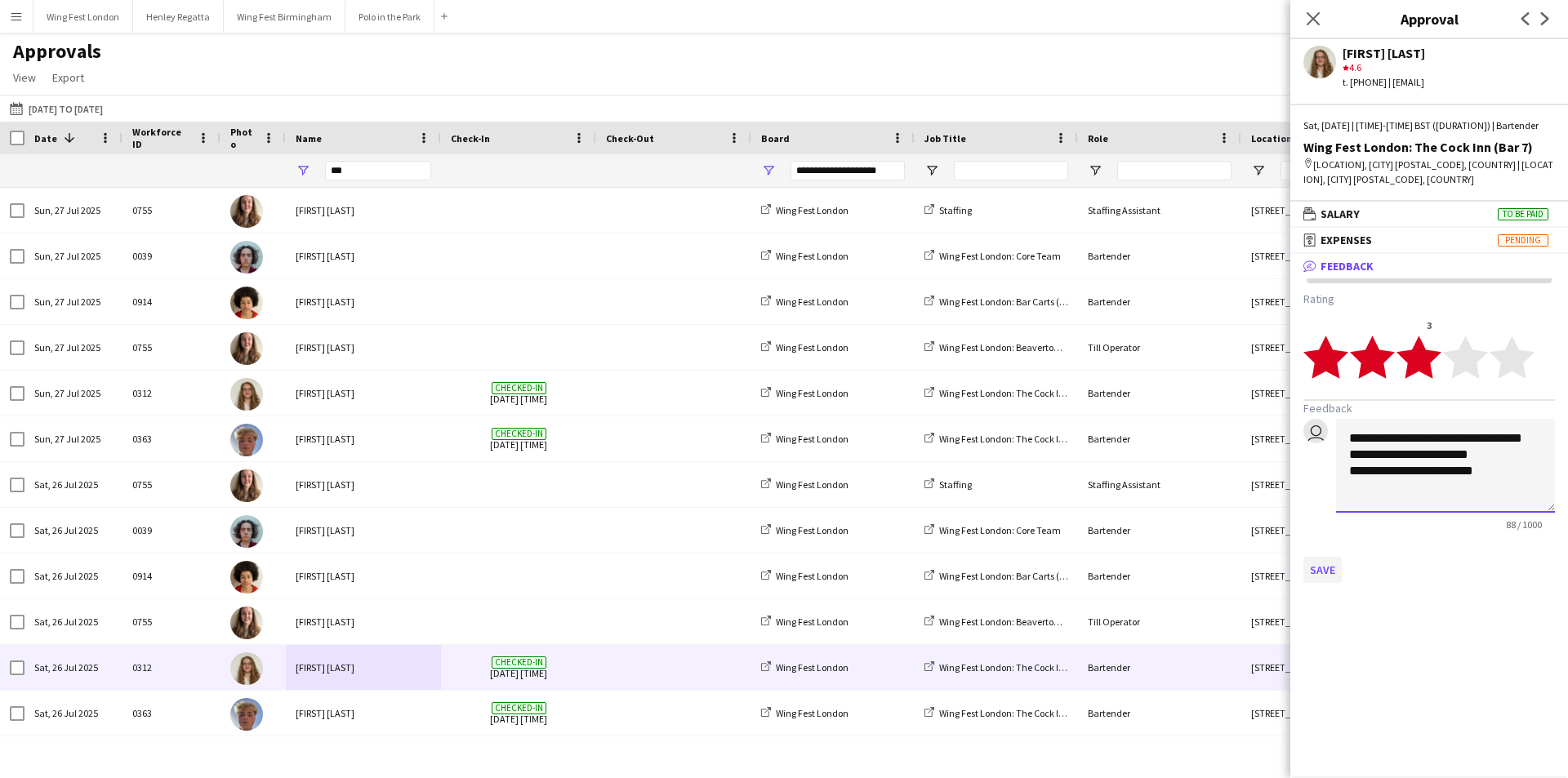 type on "**********" 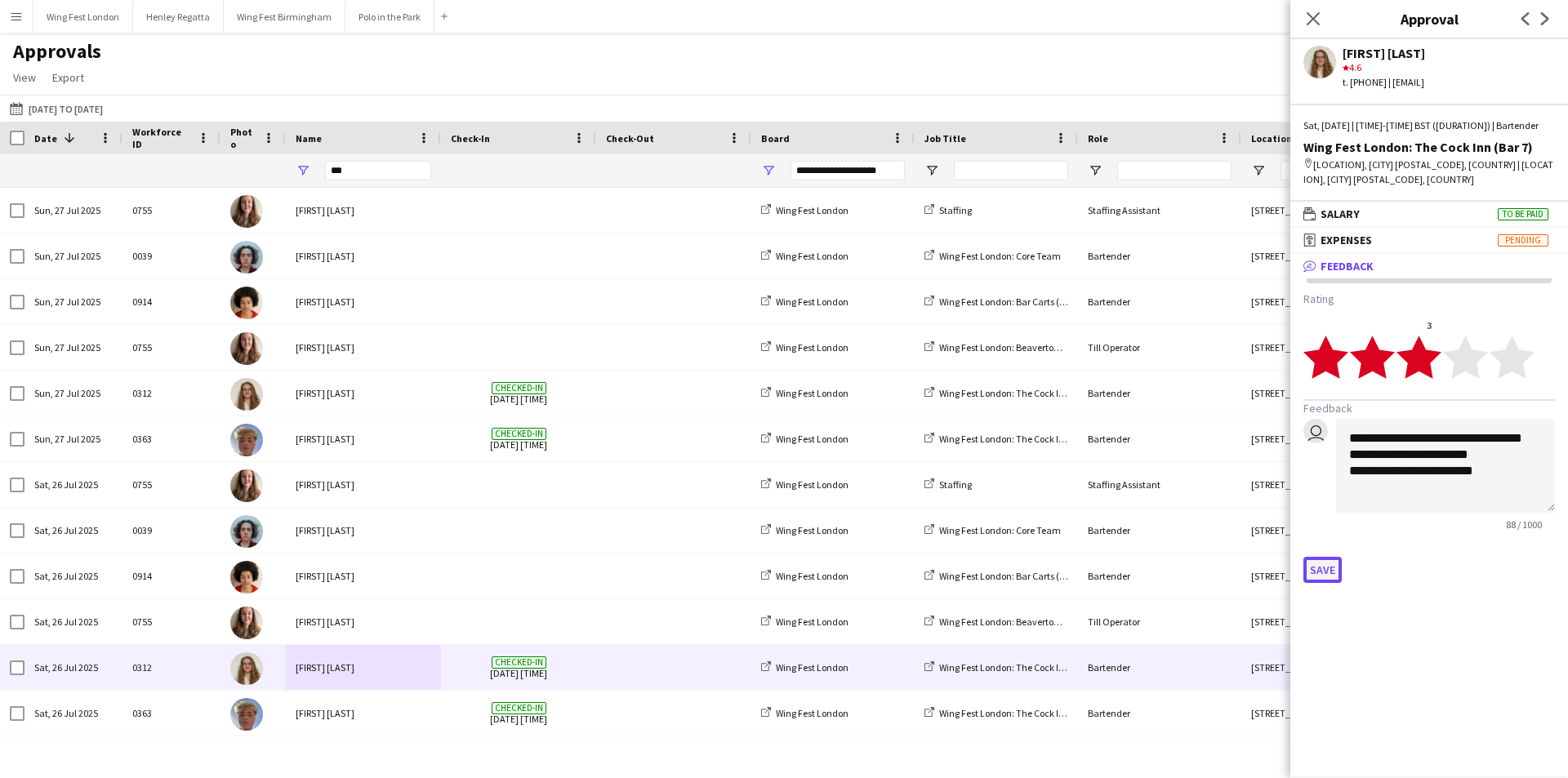 click on "Save" at bounding box center [1322, 570] 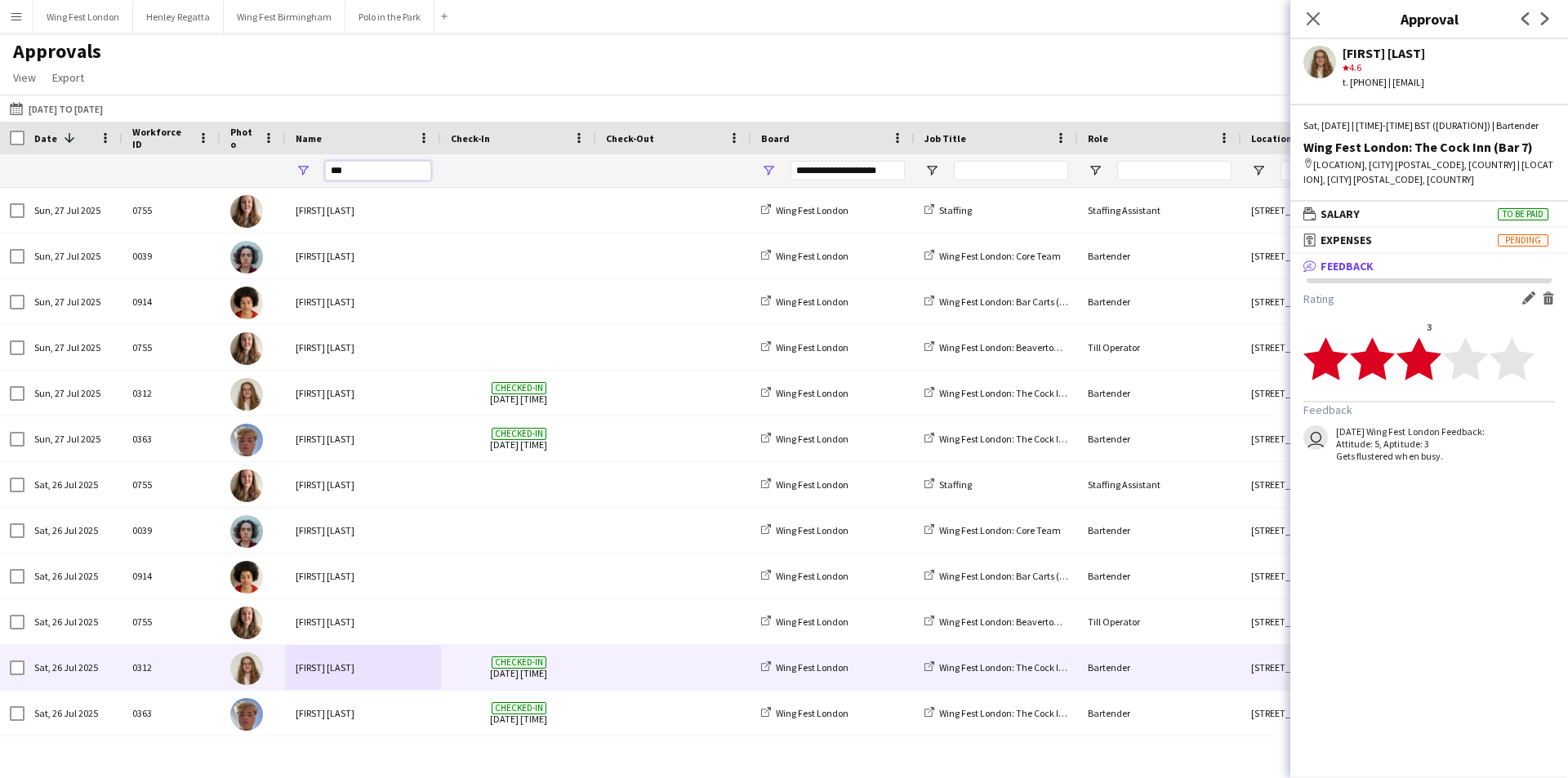 click on "***" at bounding box center [378, 171] 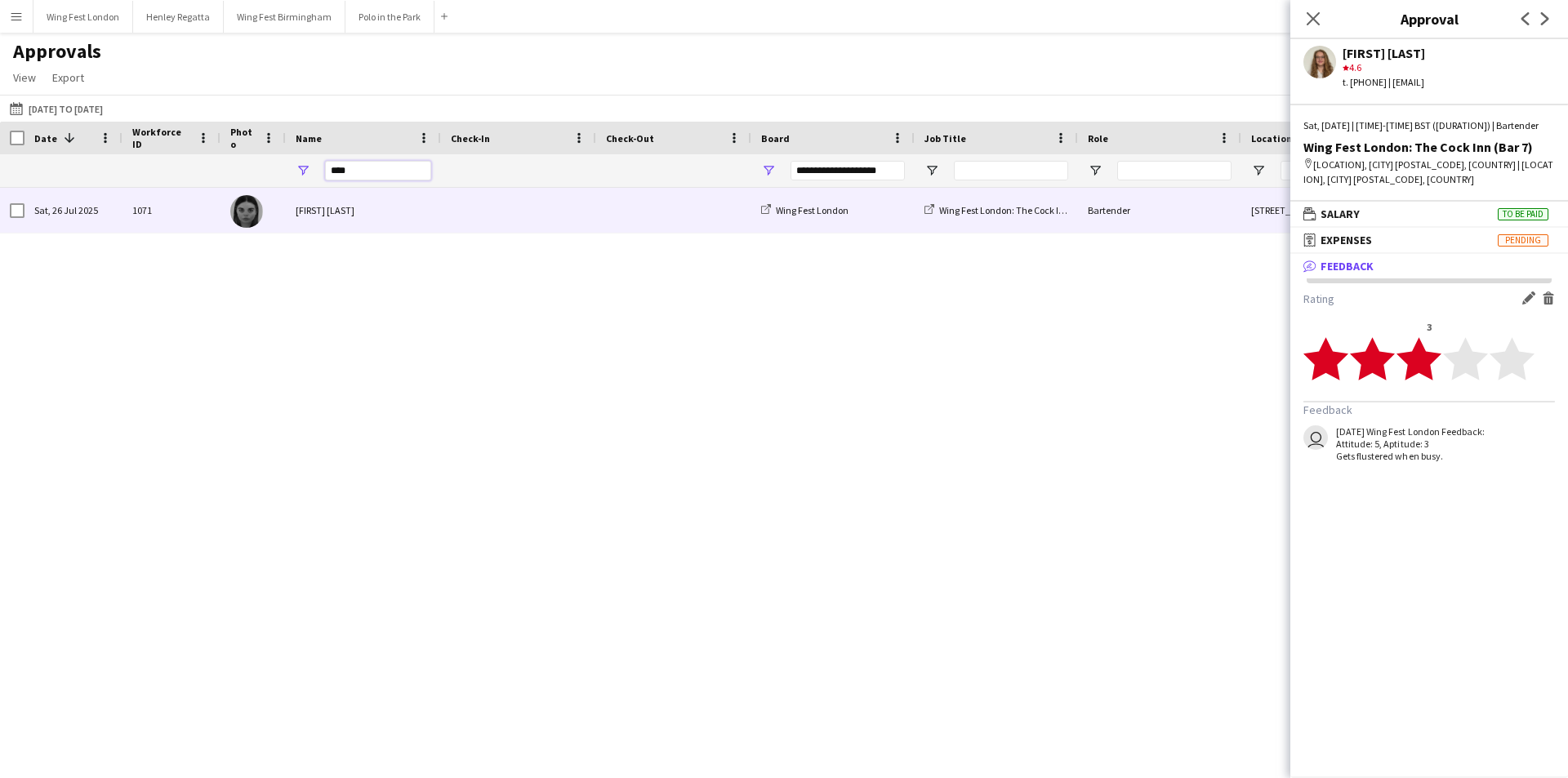 type on "****" 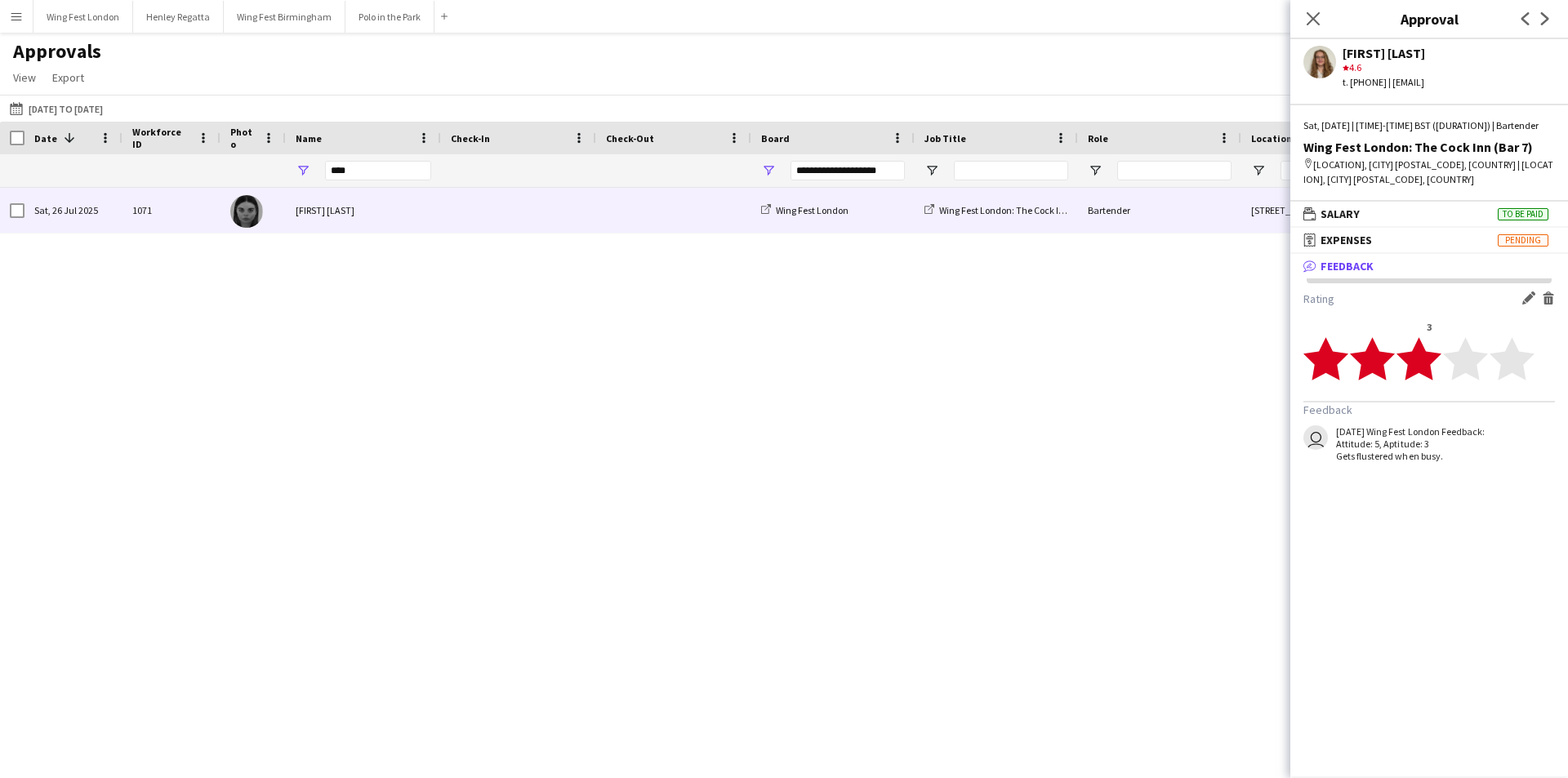 click on "[FIRST] [LAST]" at bounding box center (363, 210) 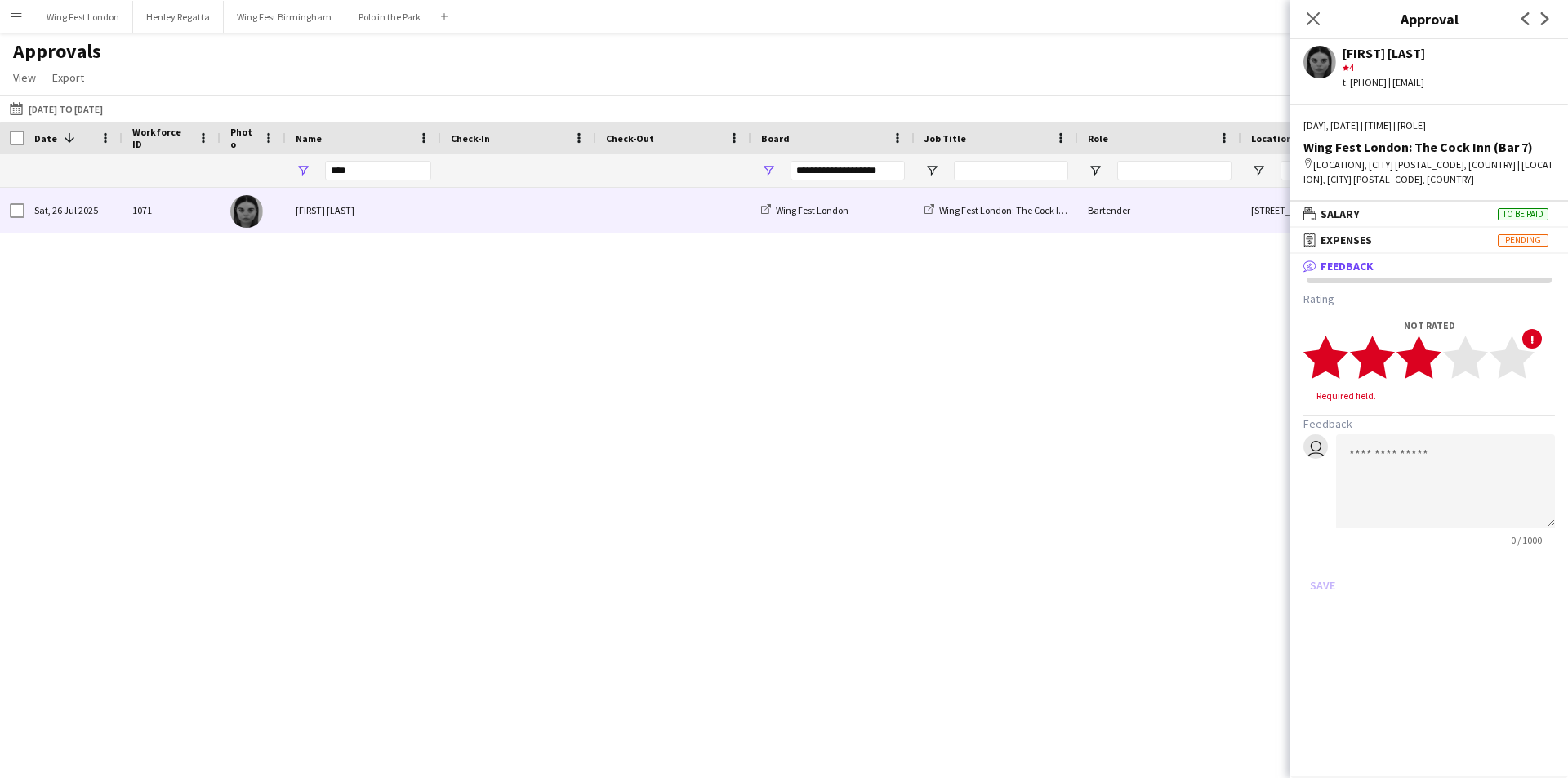 click on "star" 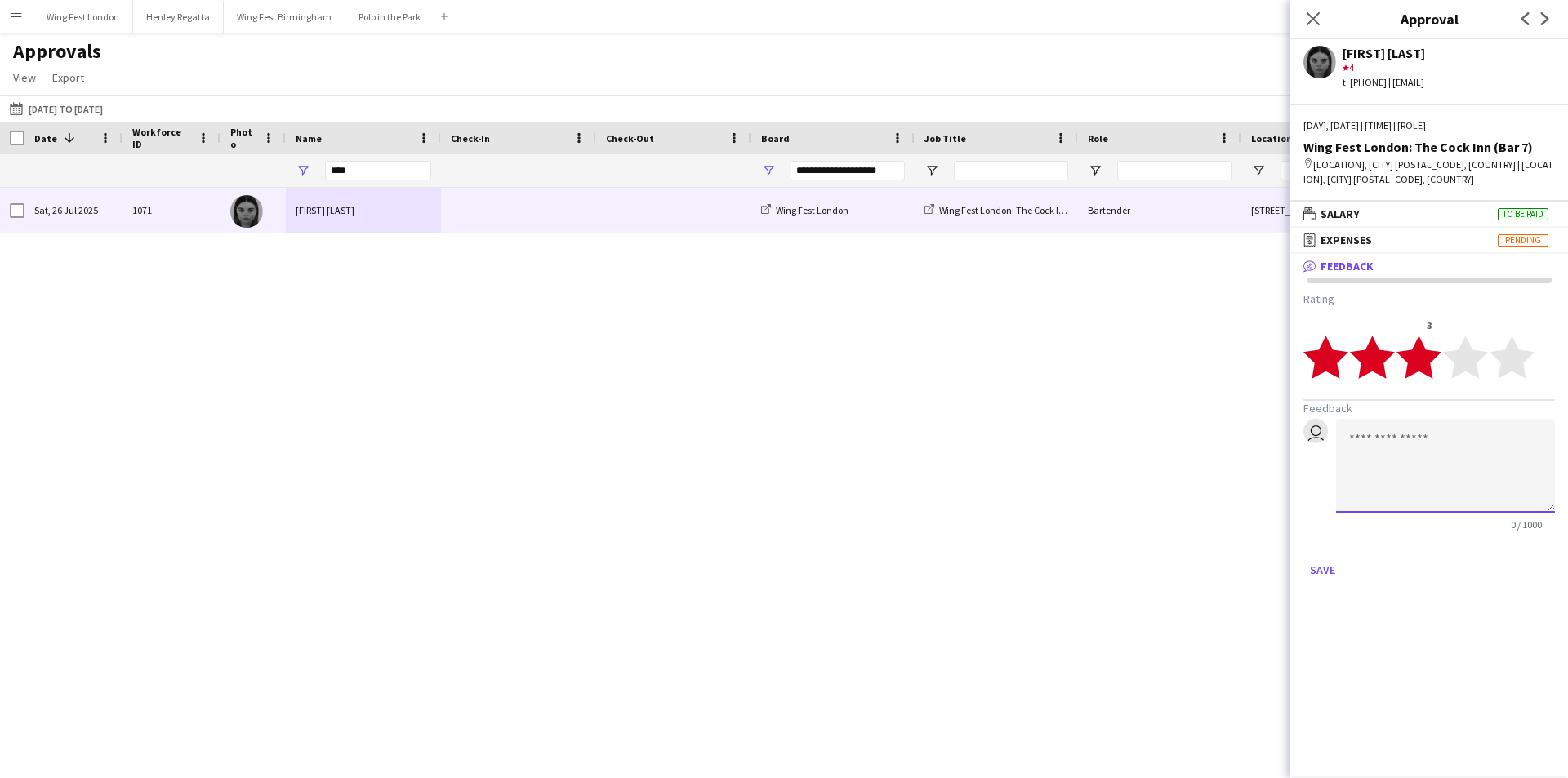 click 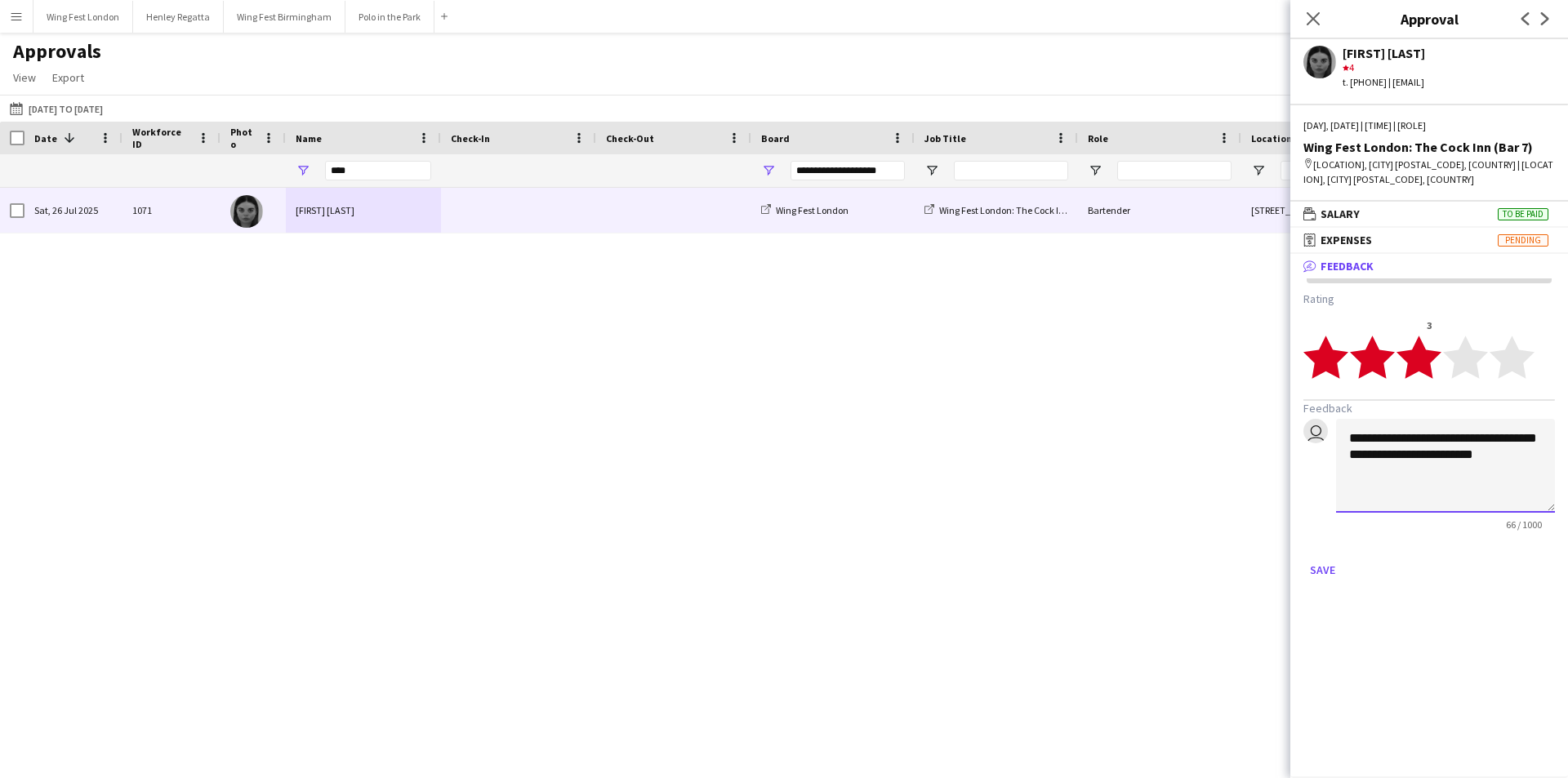 click on "**********" 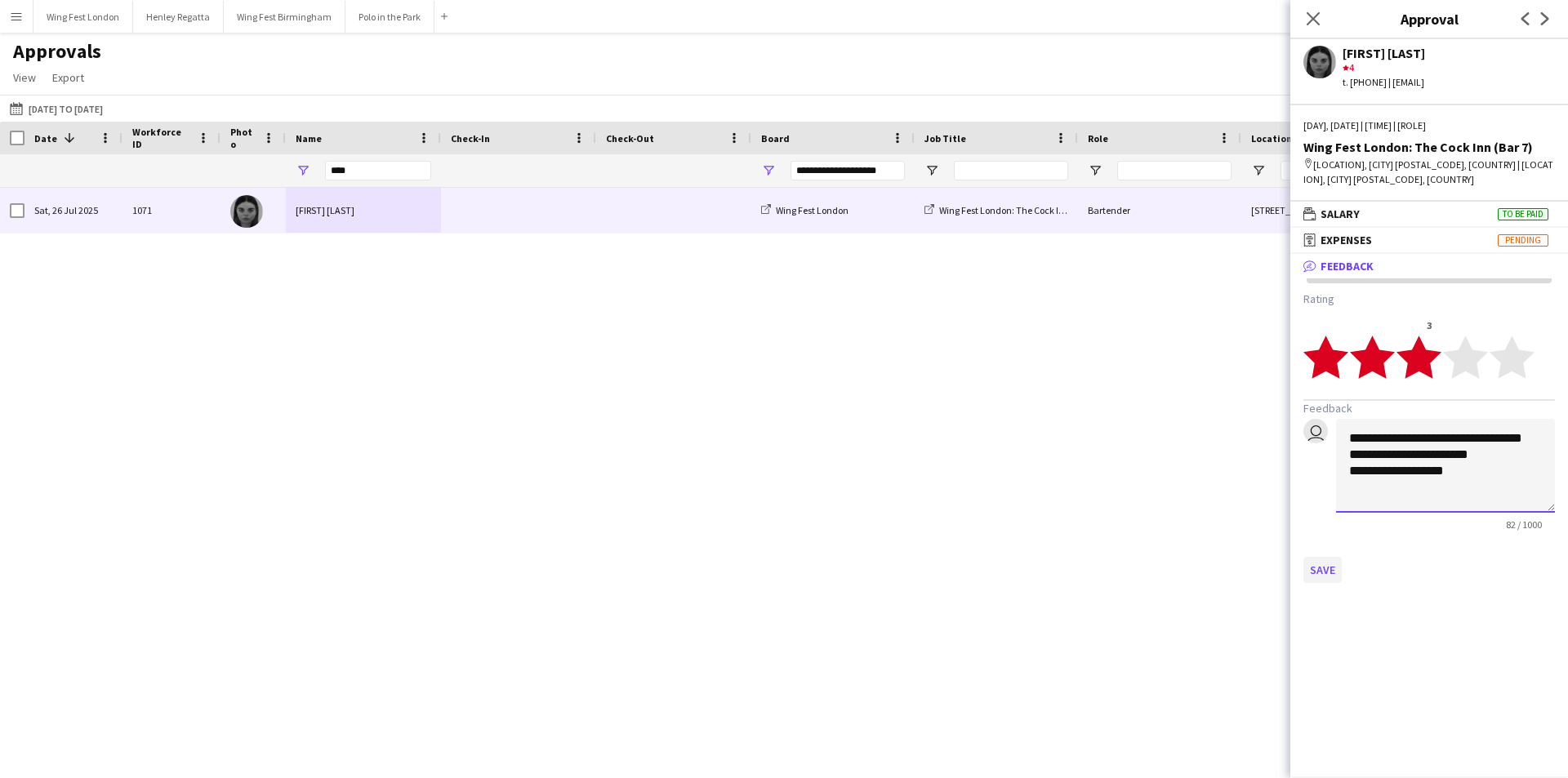 type on "**********" 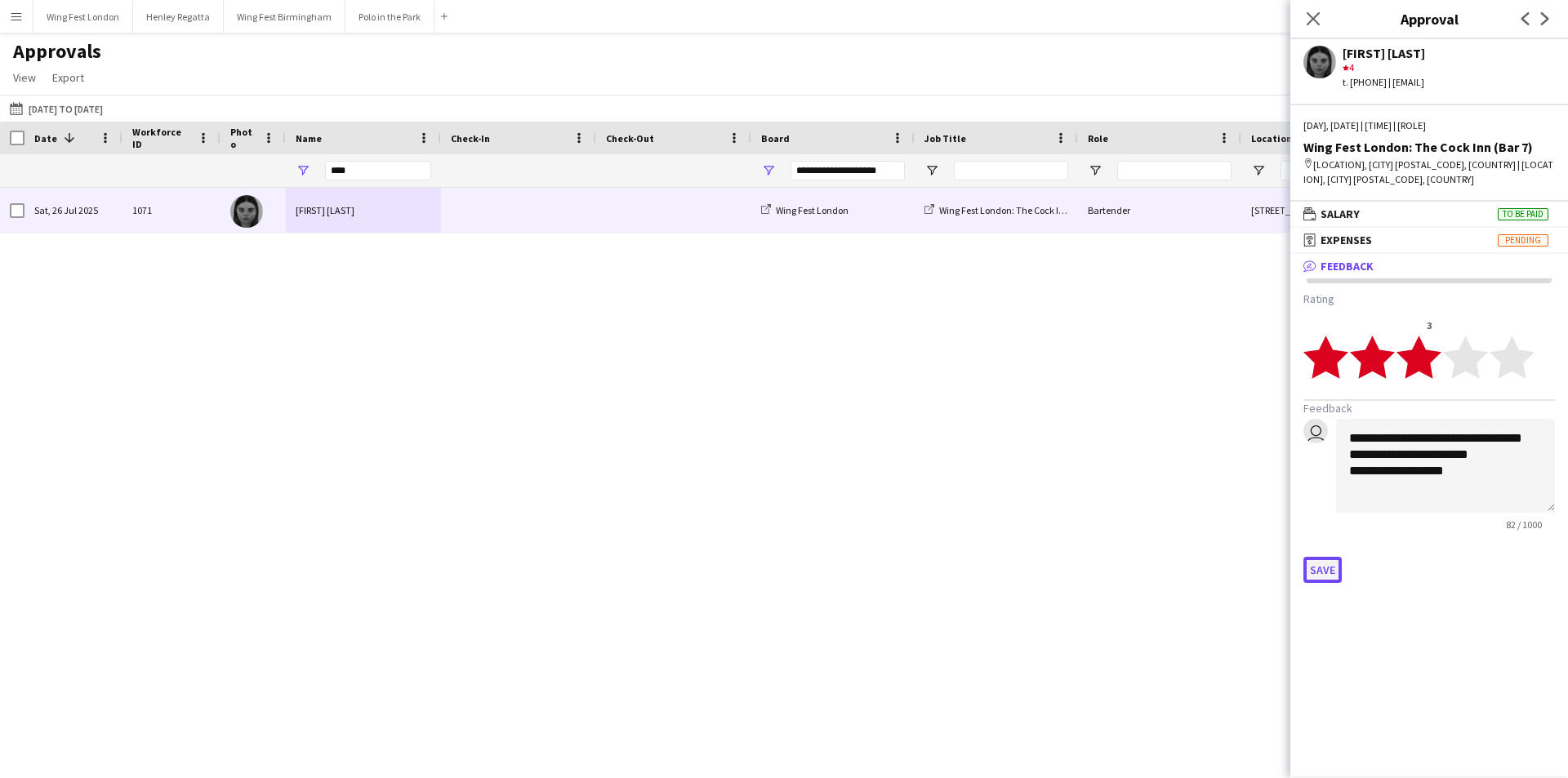 click on "Save" at bounding box center [1322, 570] 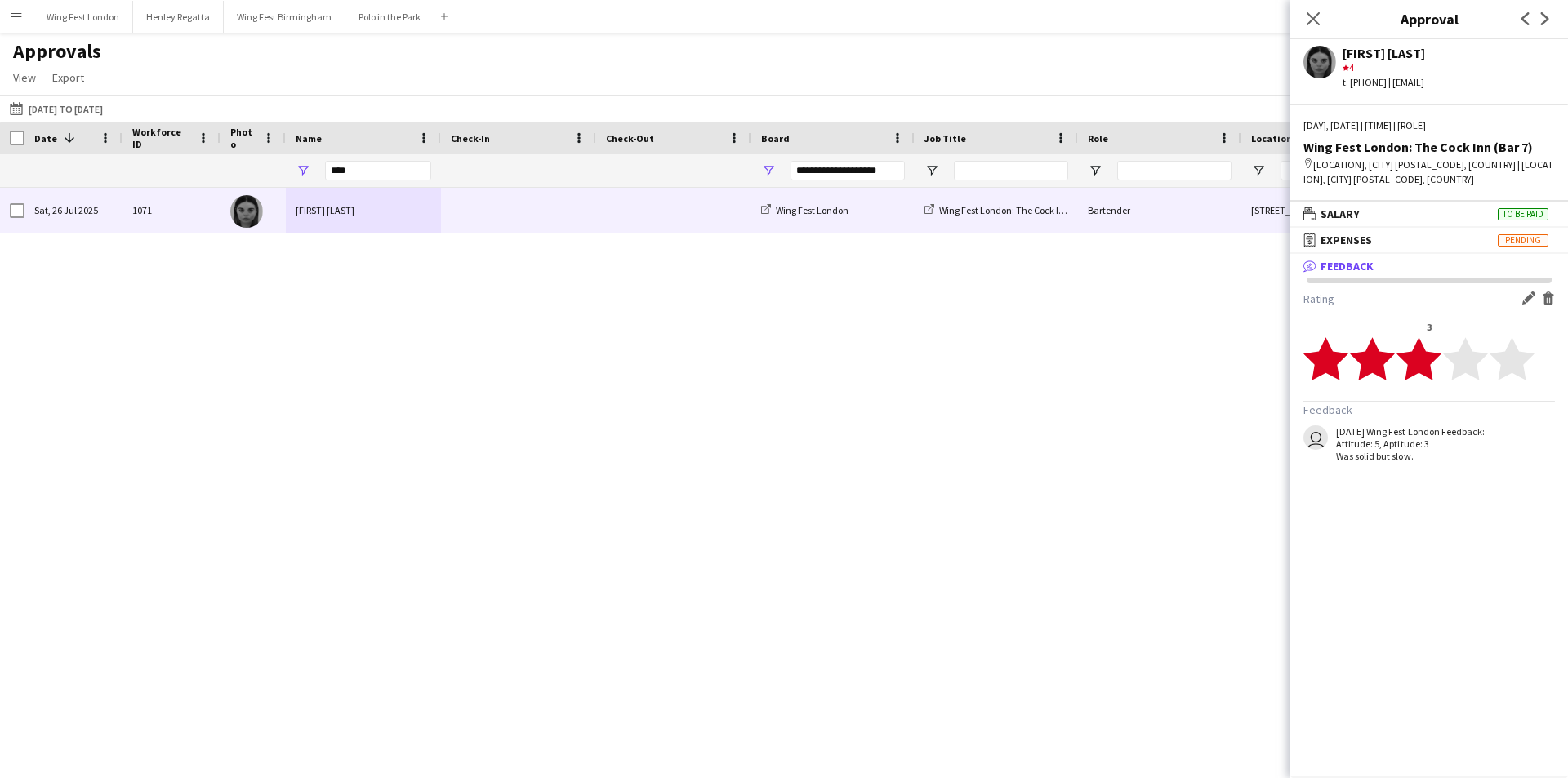 drag, startPoint x: 1428, startPoint y: 460, endPoint x: 1316, endPoint y: 440, distance: 113.7717 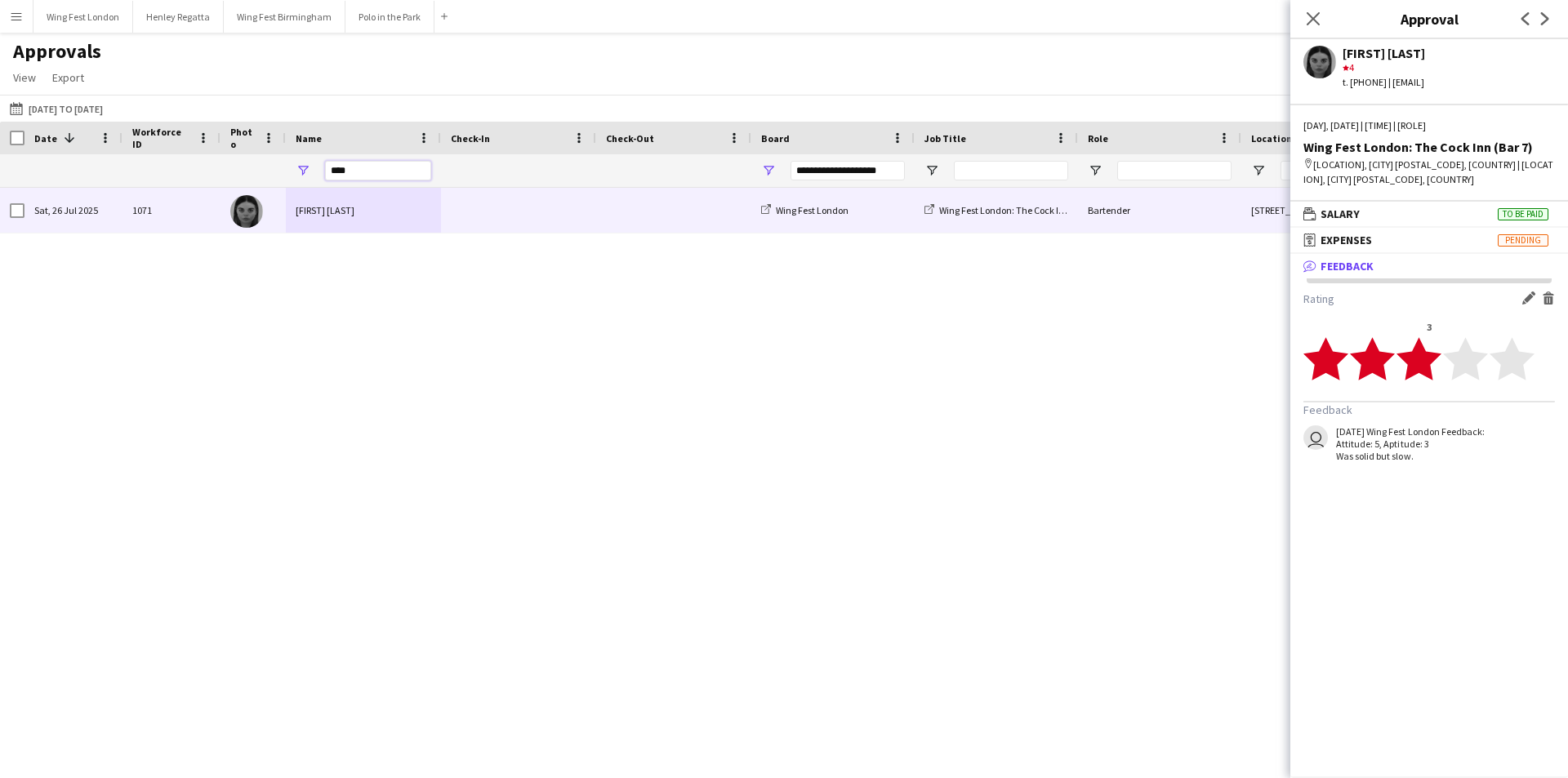 click on "****" at bounding box center [378, 171] 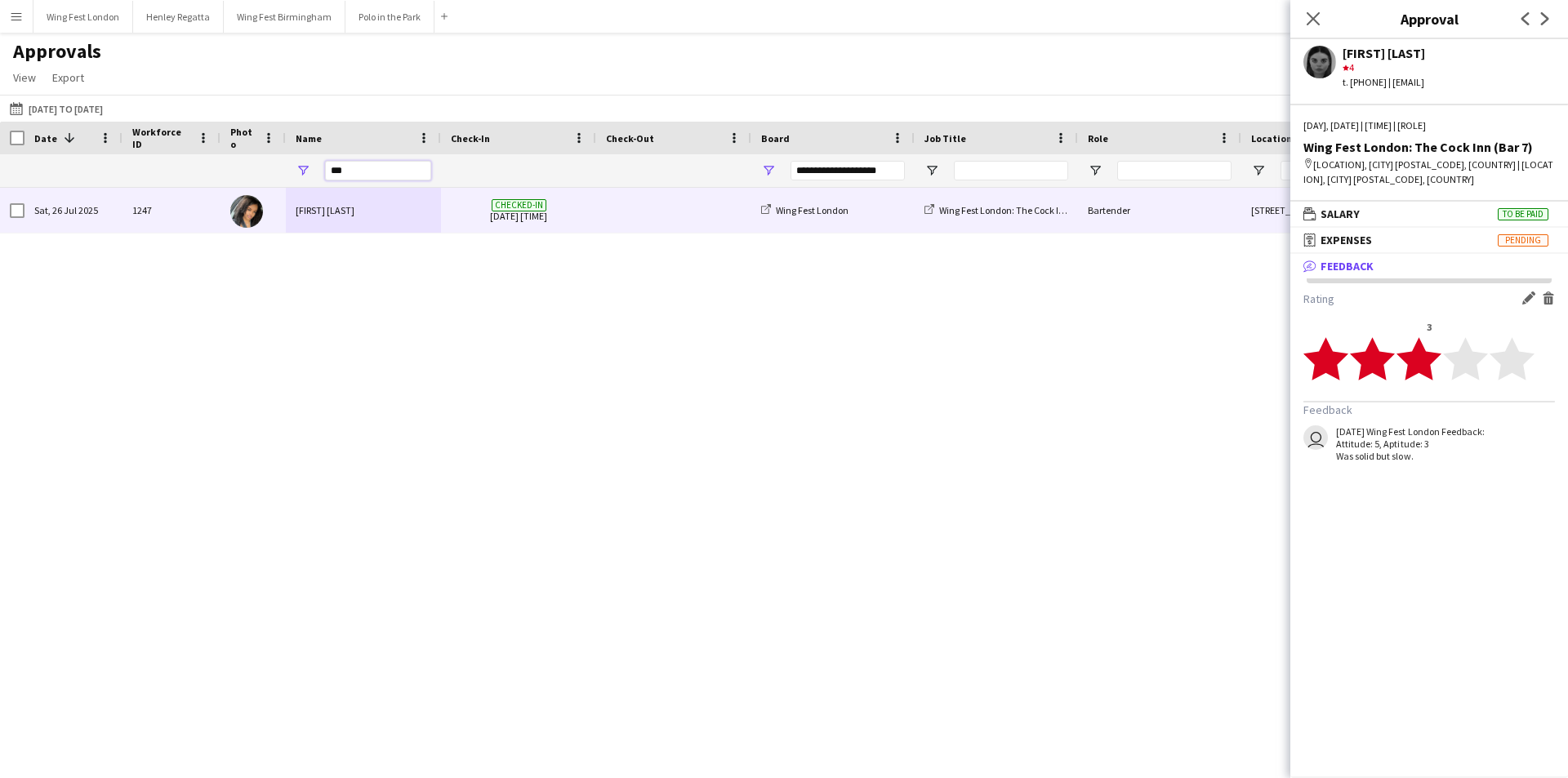 type on "***" 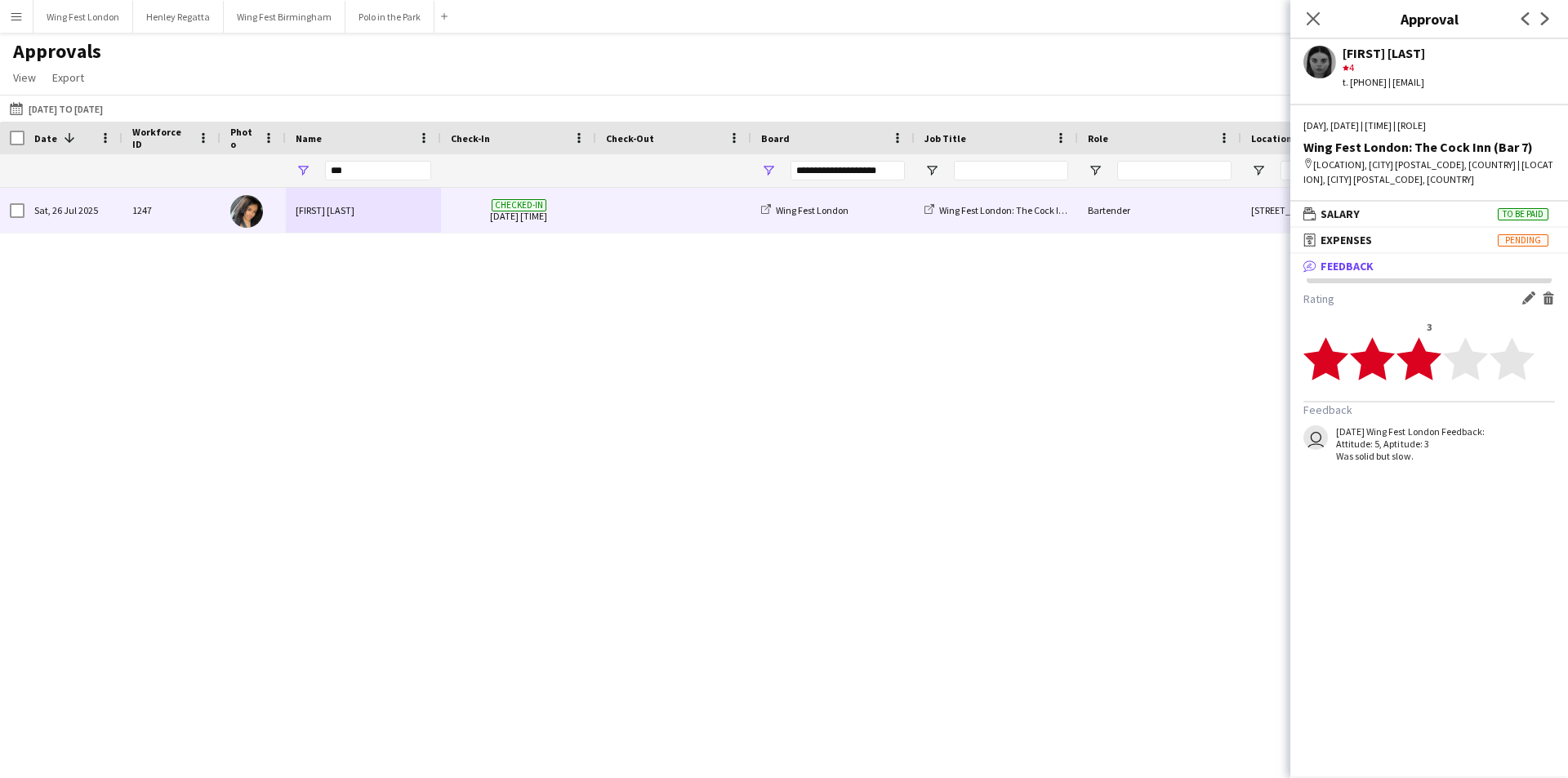 click on "[FIRST] [LAST]" at bounding box center [363, 210] 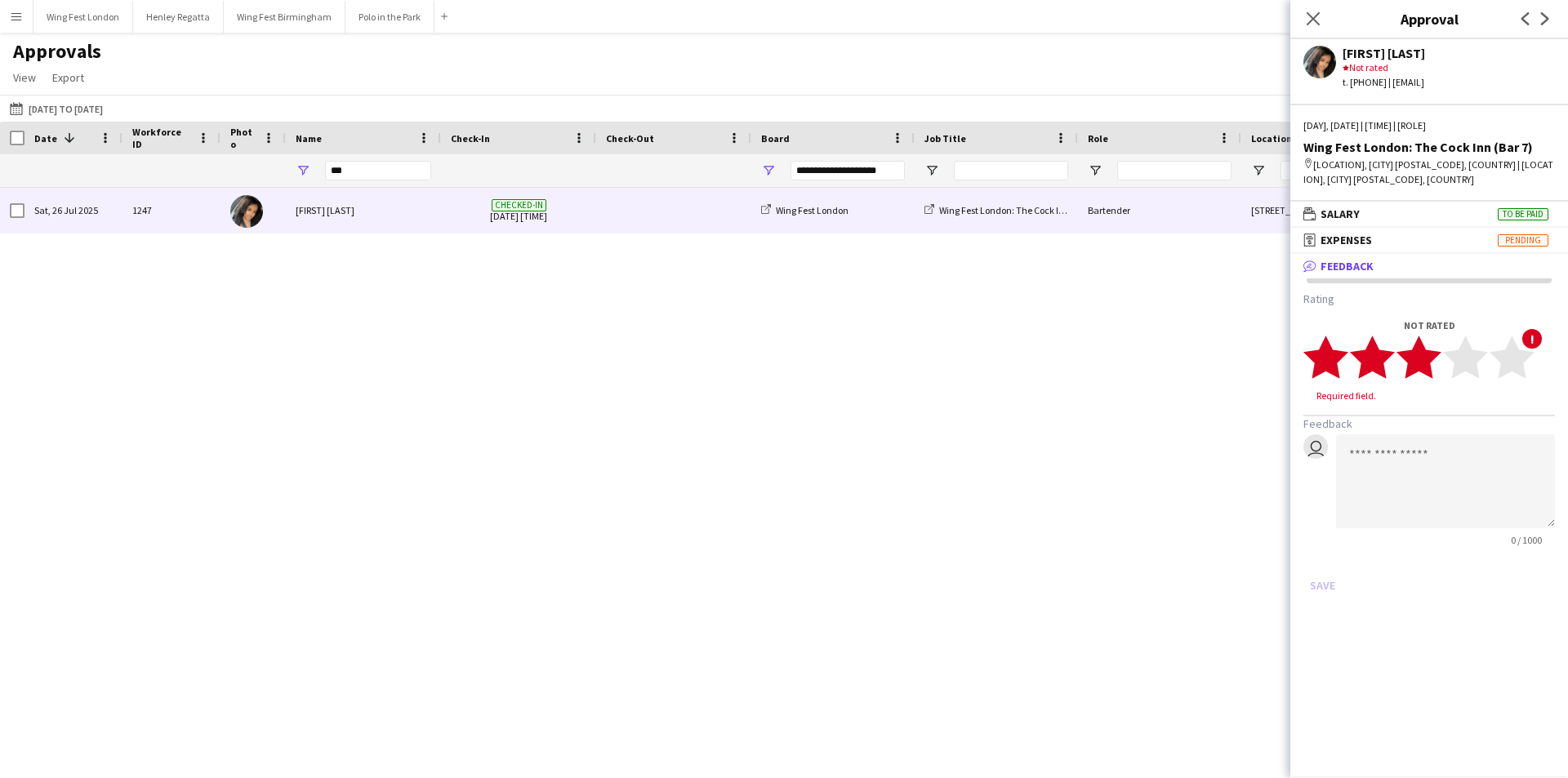 click 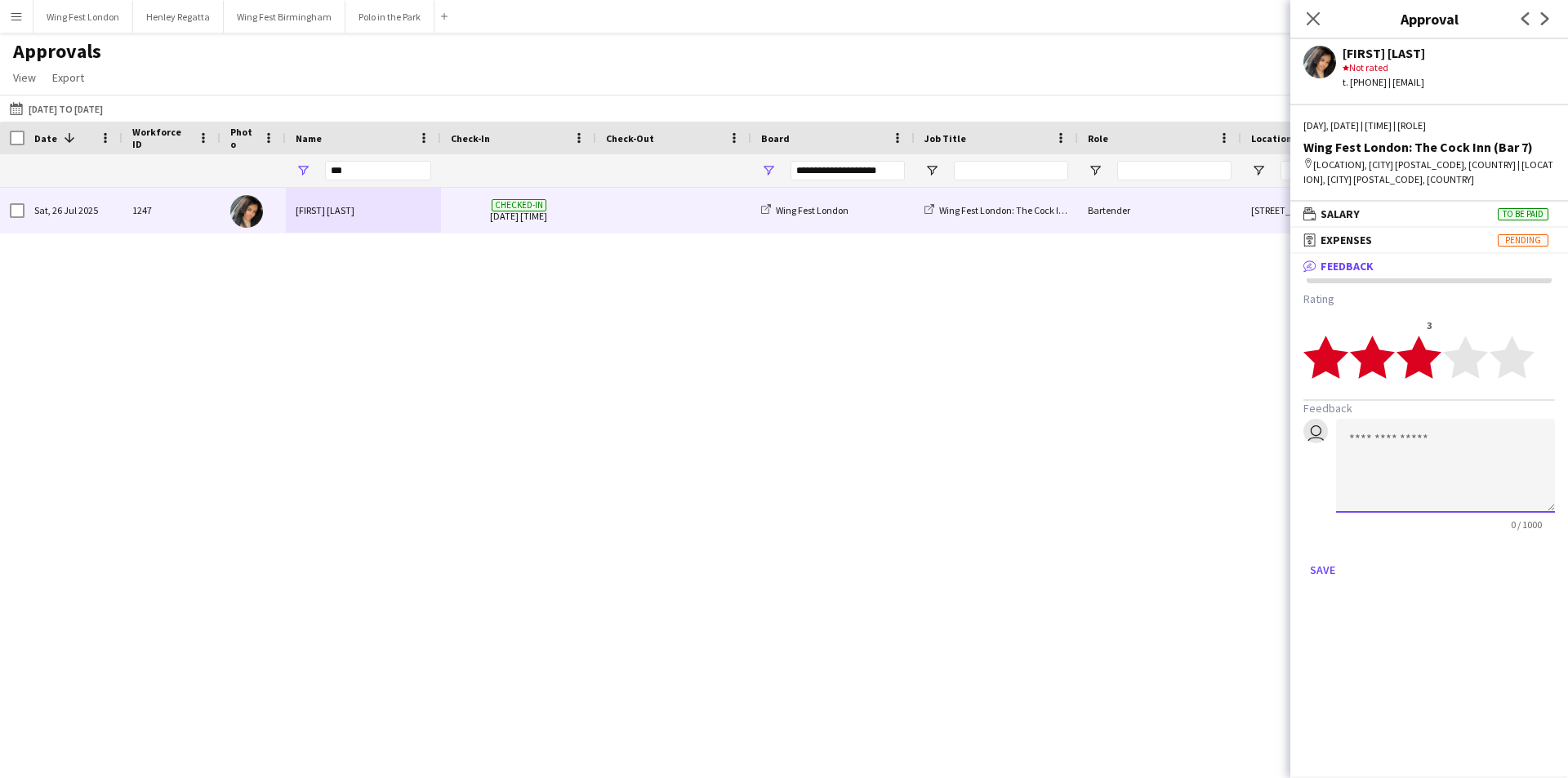 click 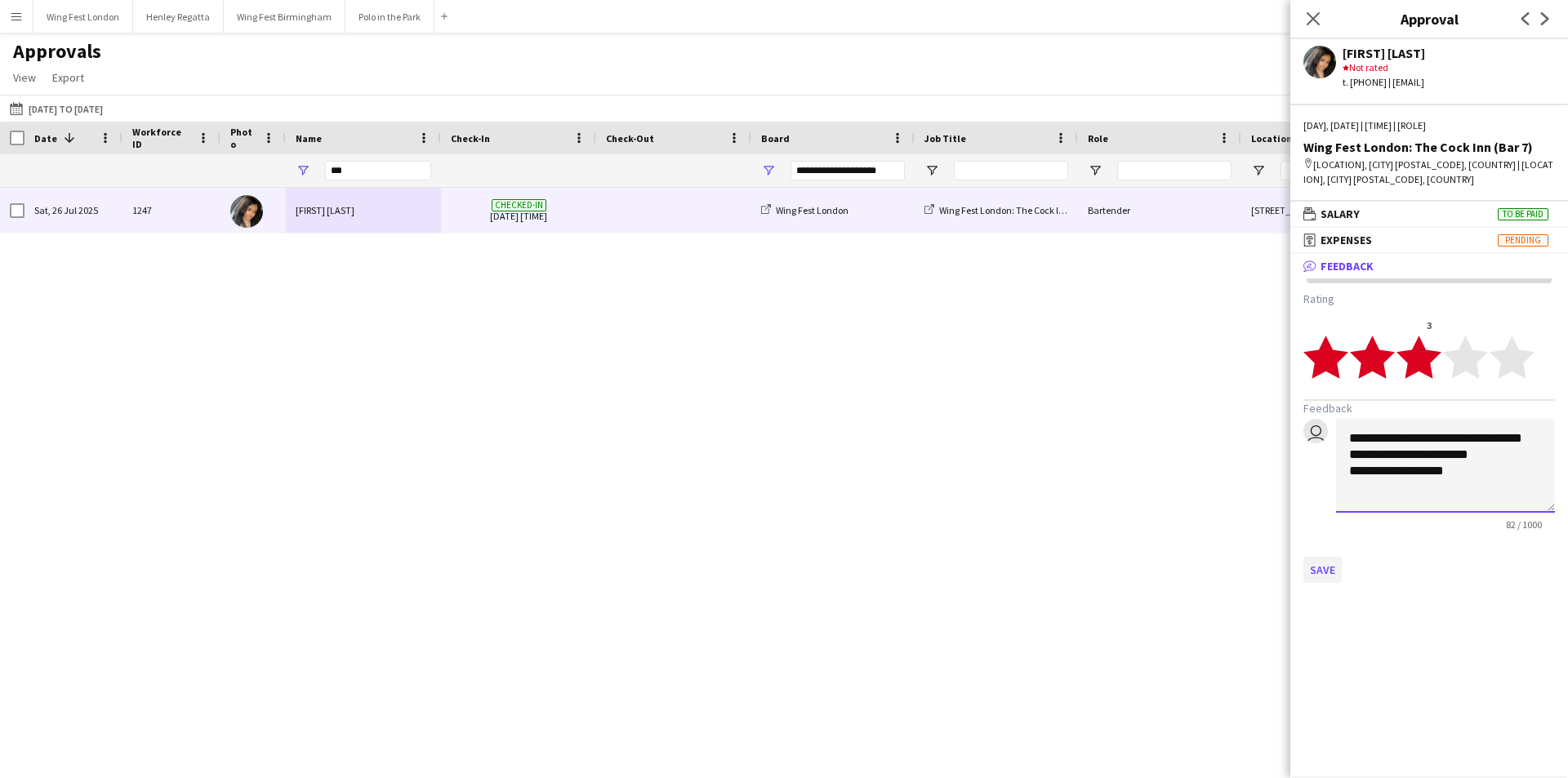 type on "**********" 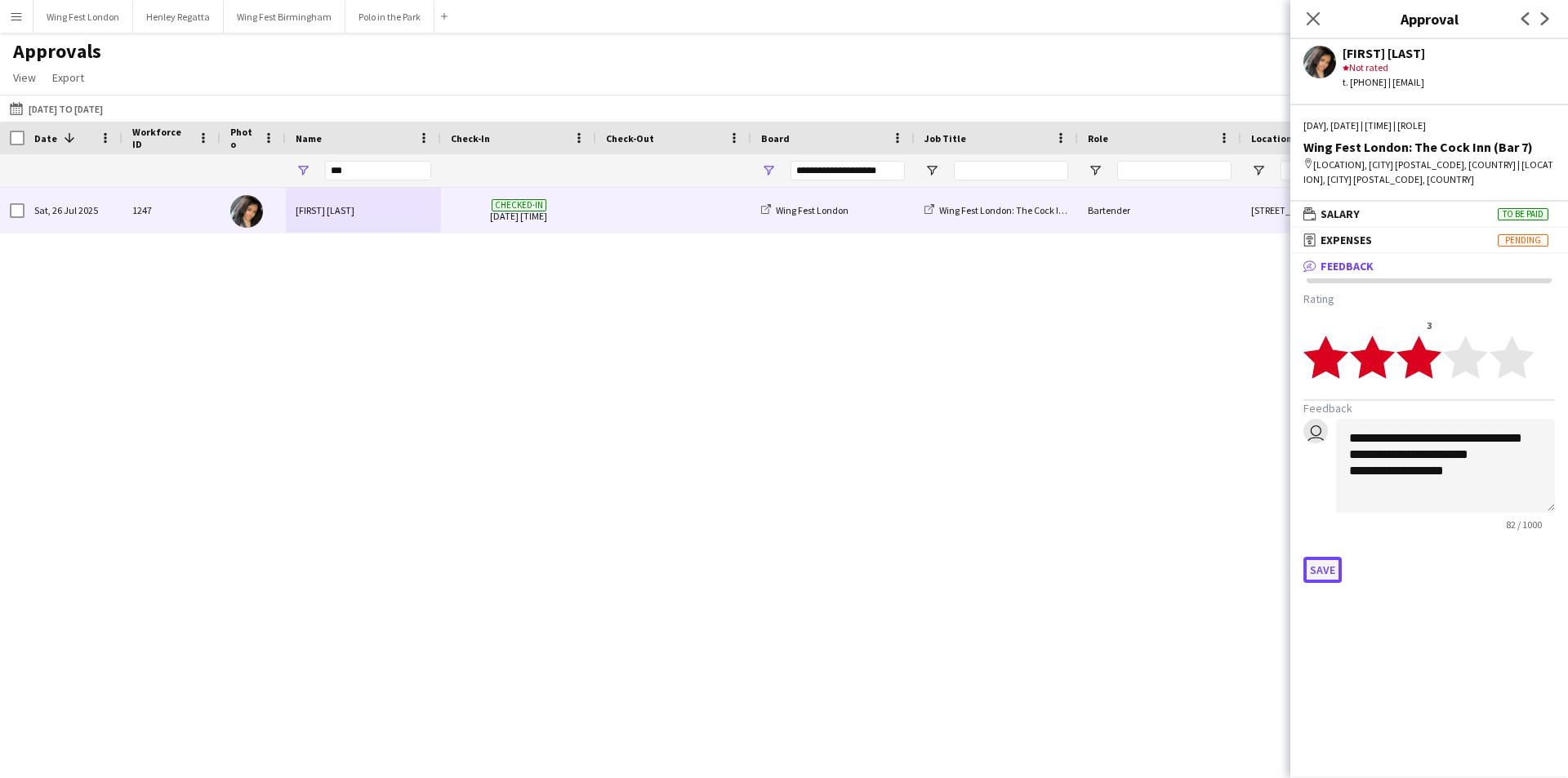 click on "Save" at bounding box center [1322, 570] 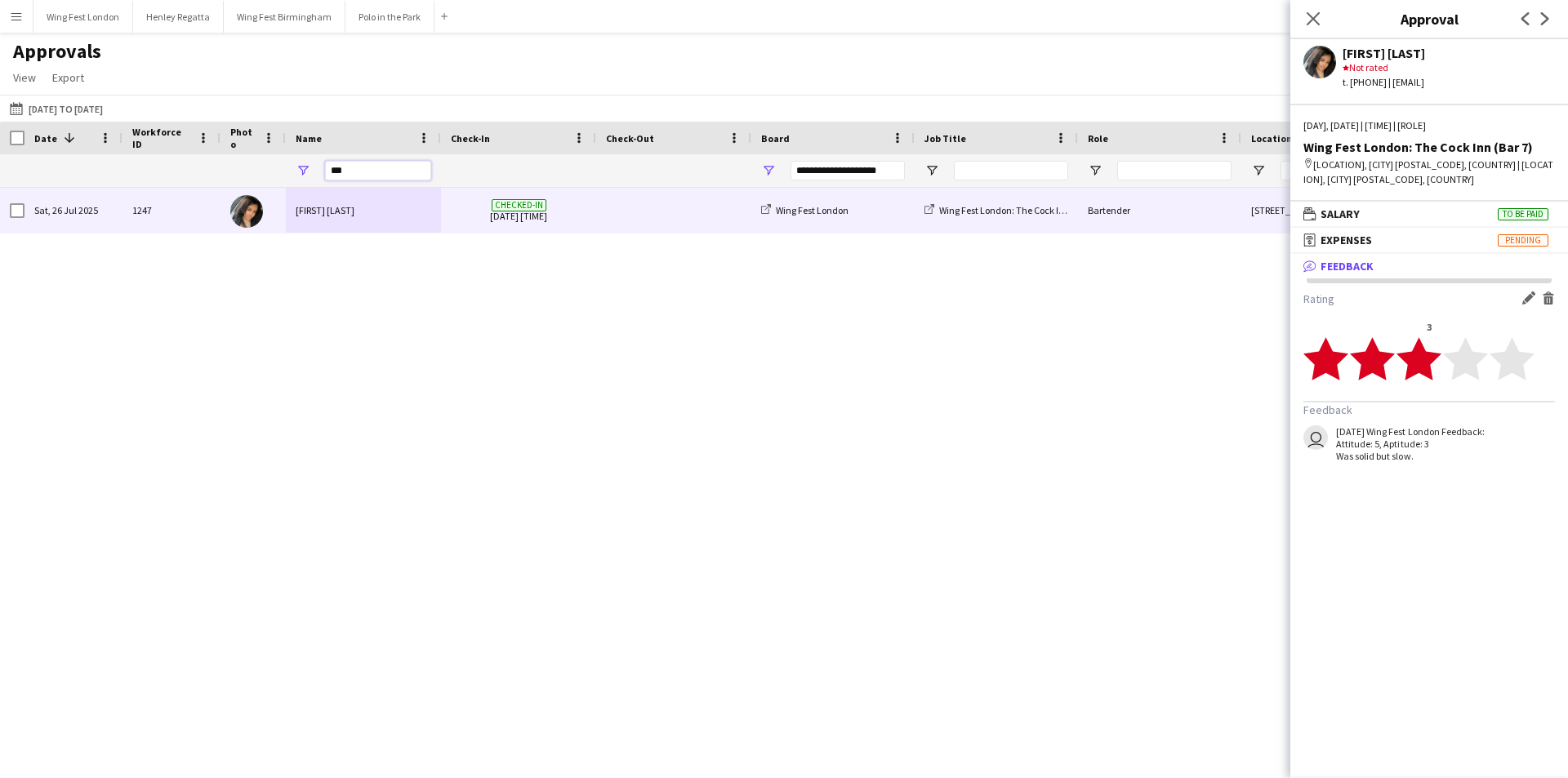 click on "***" at bounding box center (378, 171) 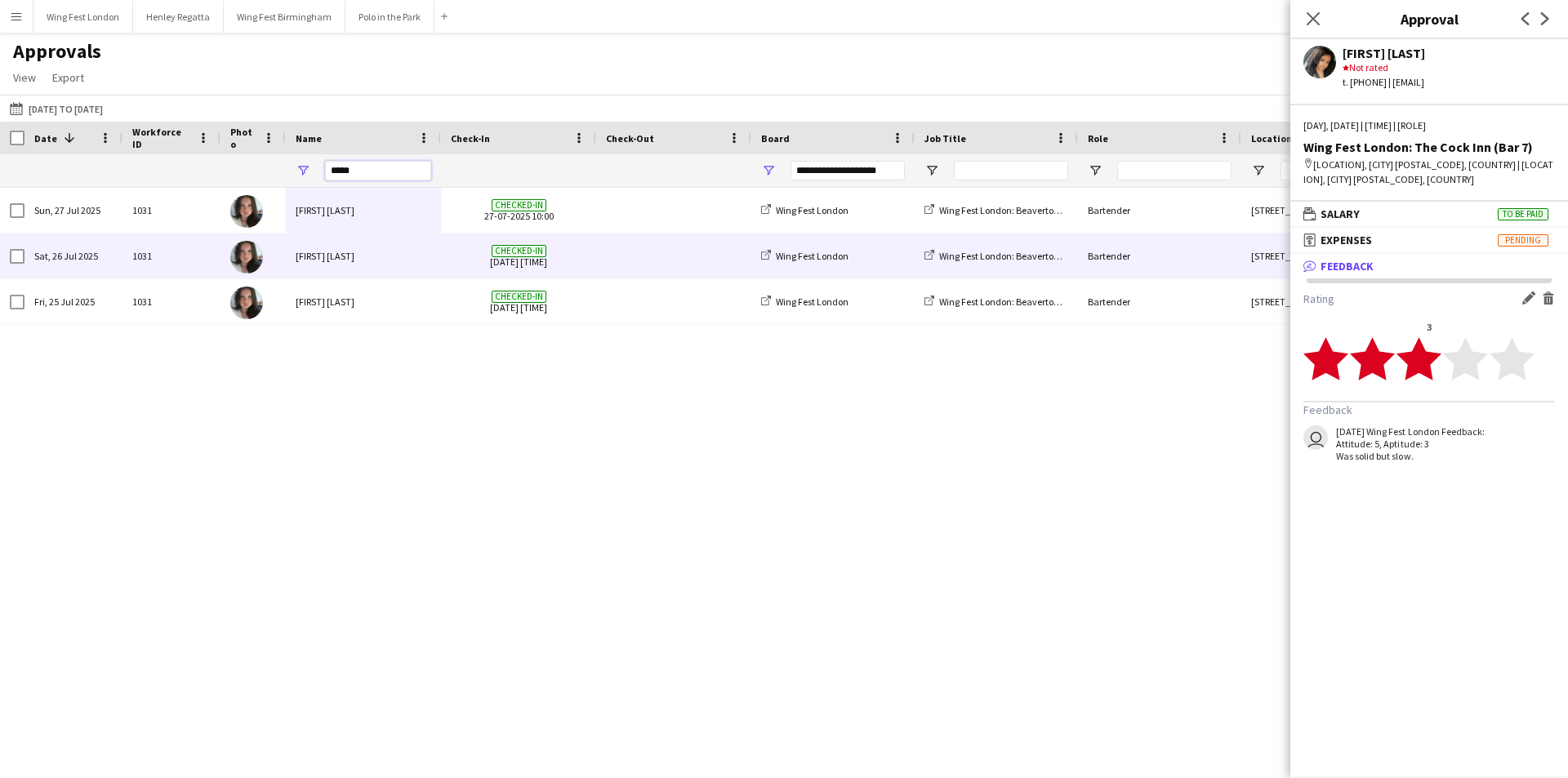 type on "*****" 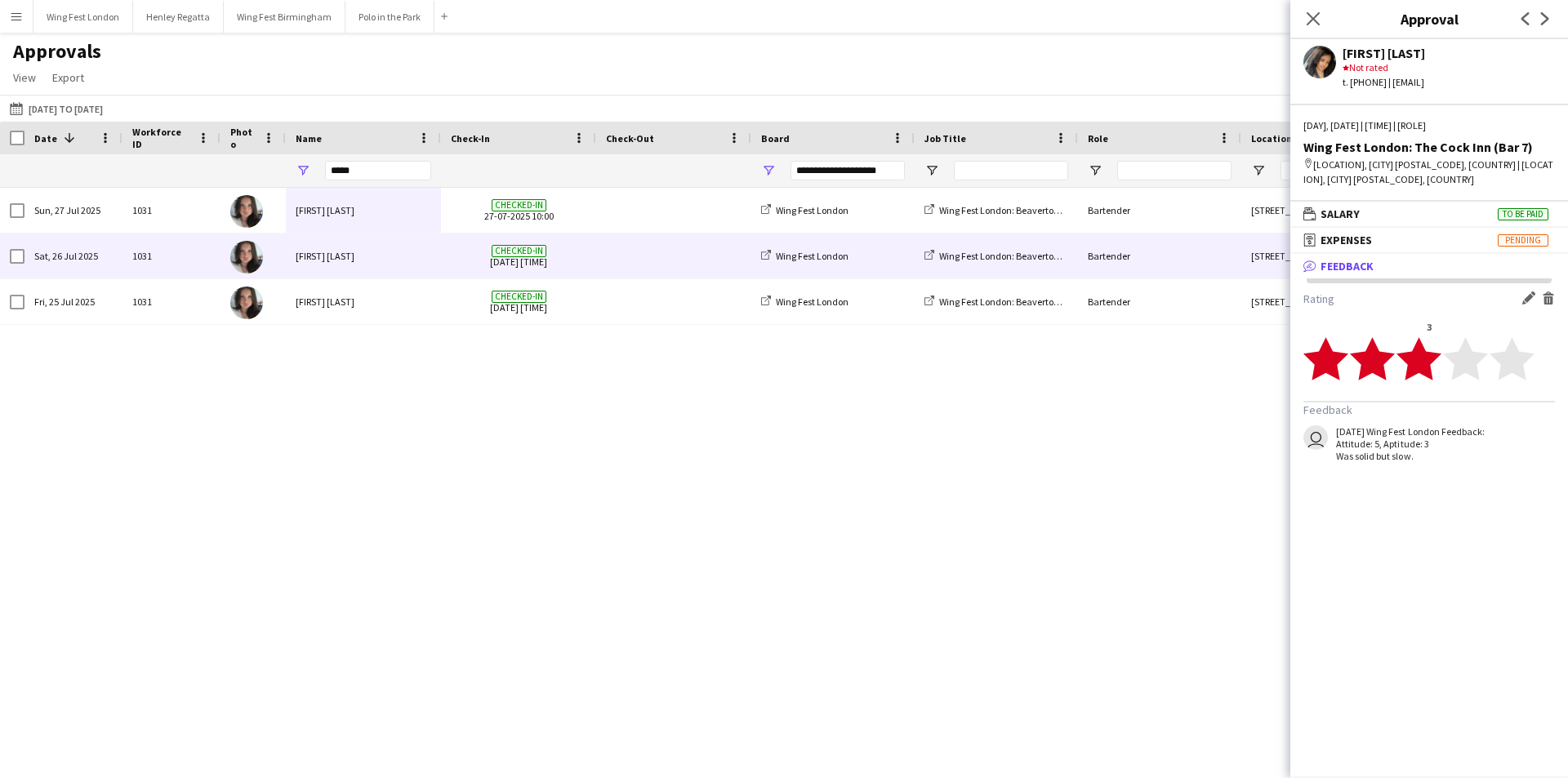 click on "[FIRST] [LAST]" at bounding box center (363, 256) 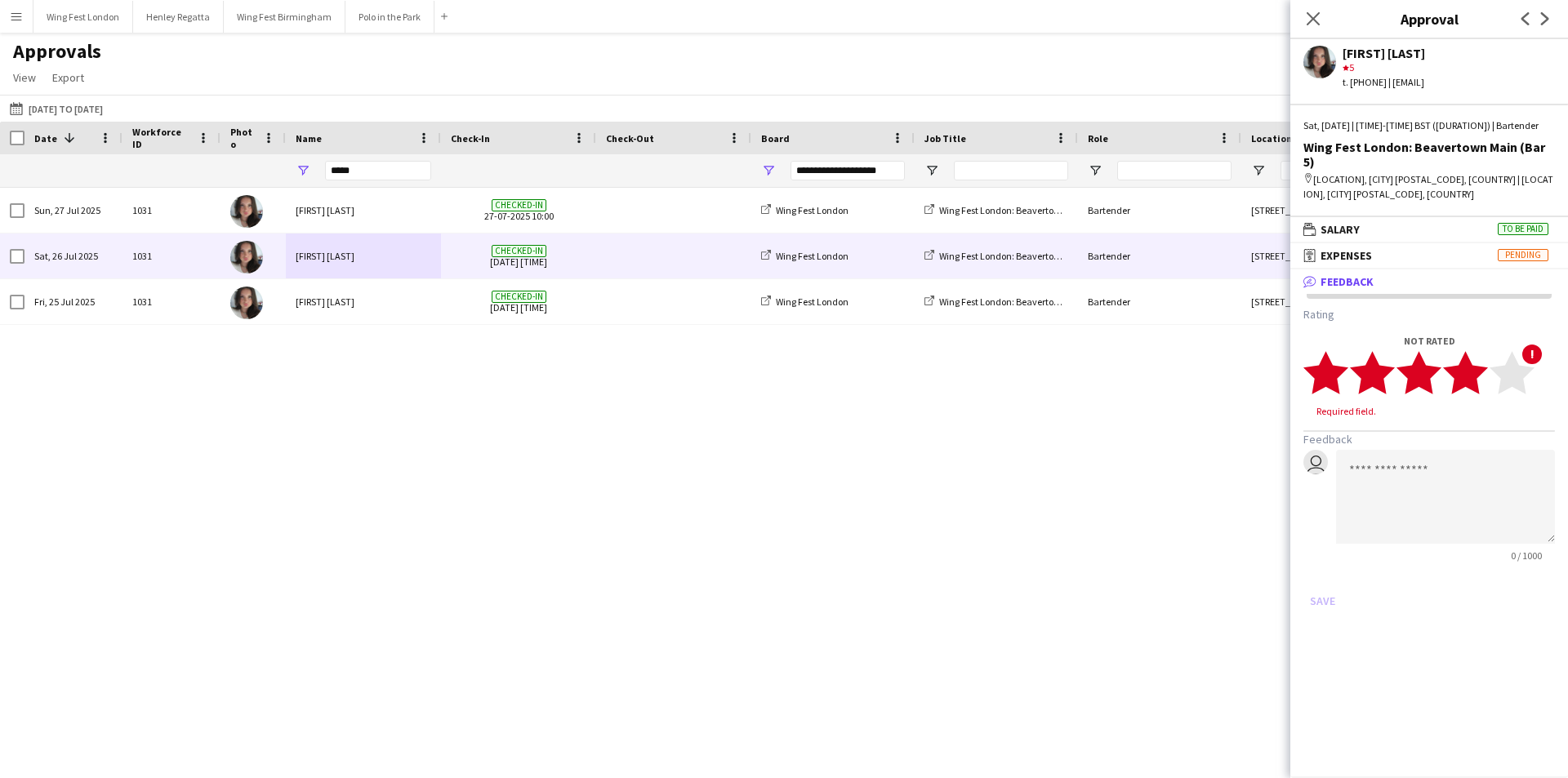 click on "star" 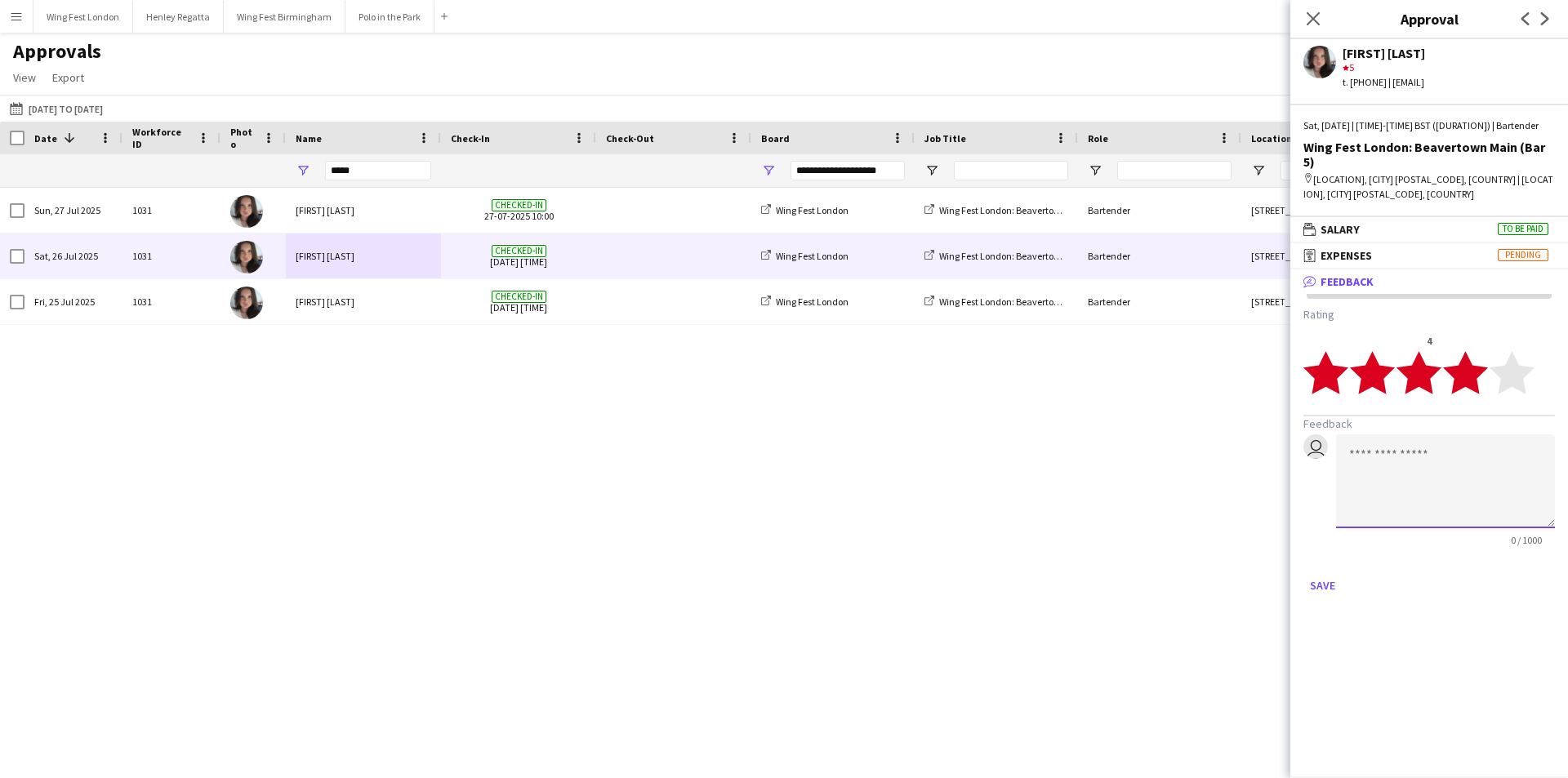 click 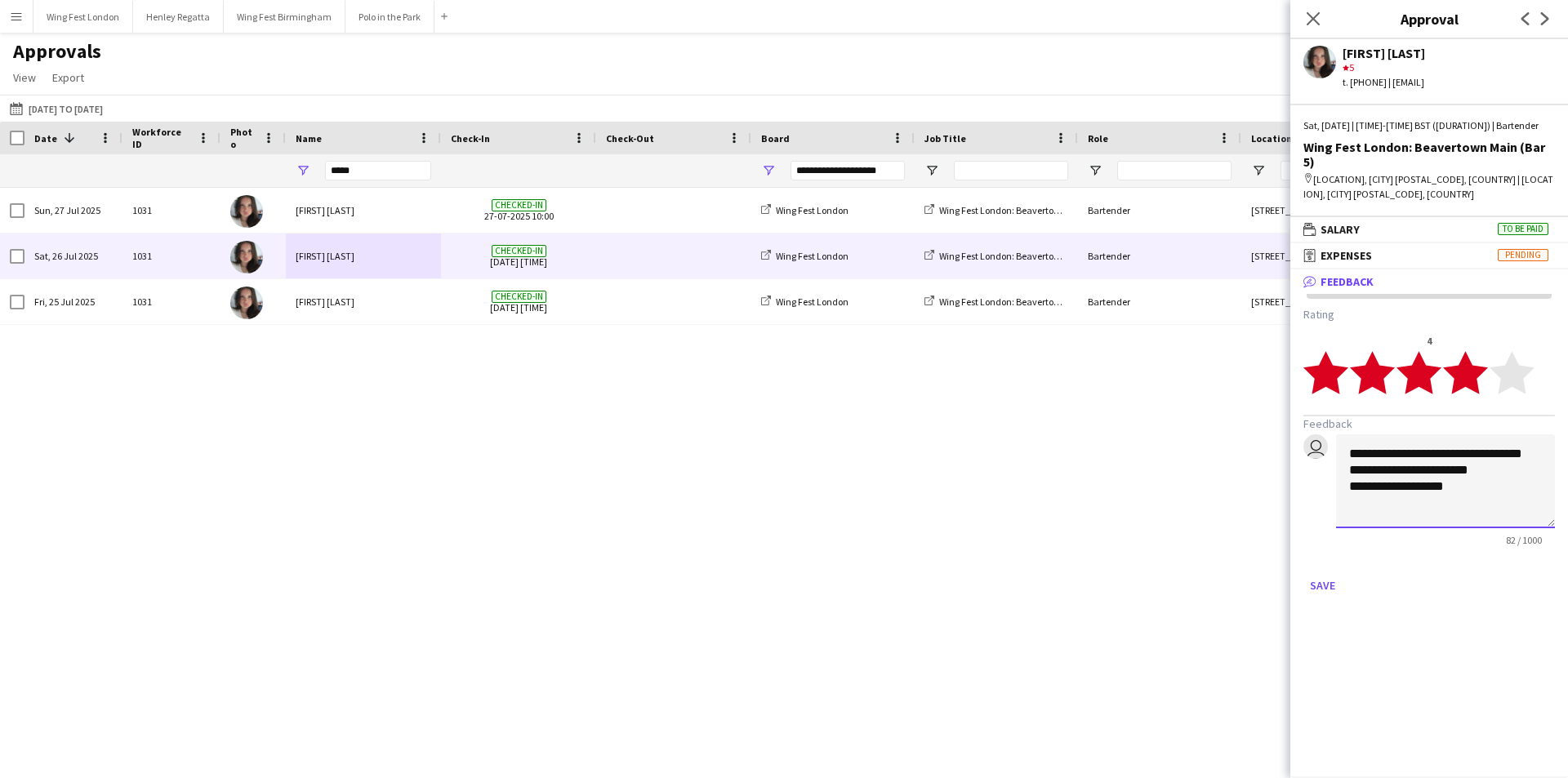 click on "**********" 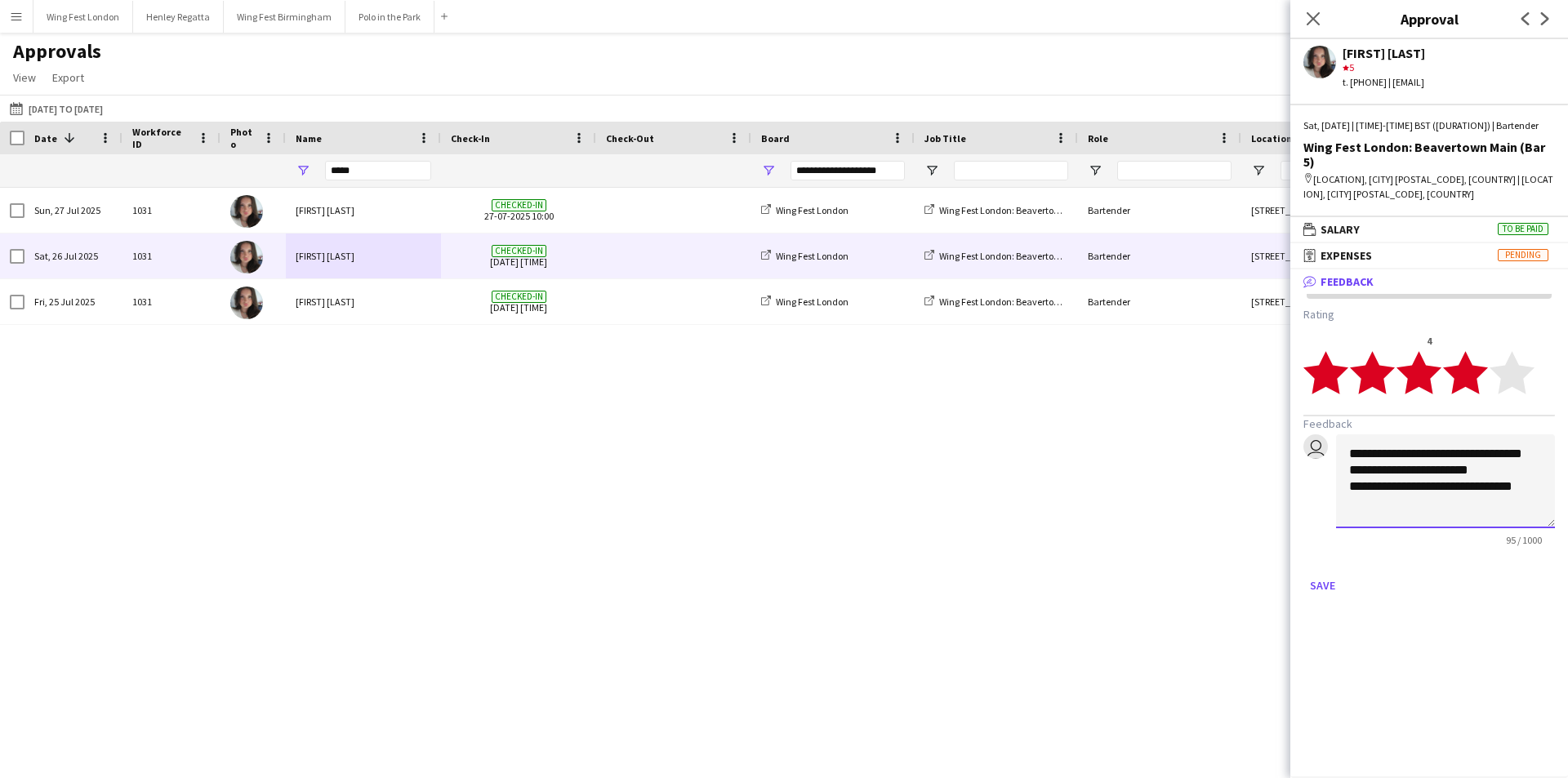scroll, scrollTop: 2, scrollLeft: 0, axis: vertical 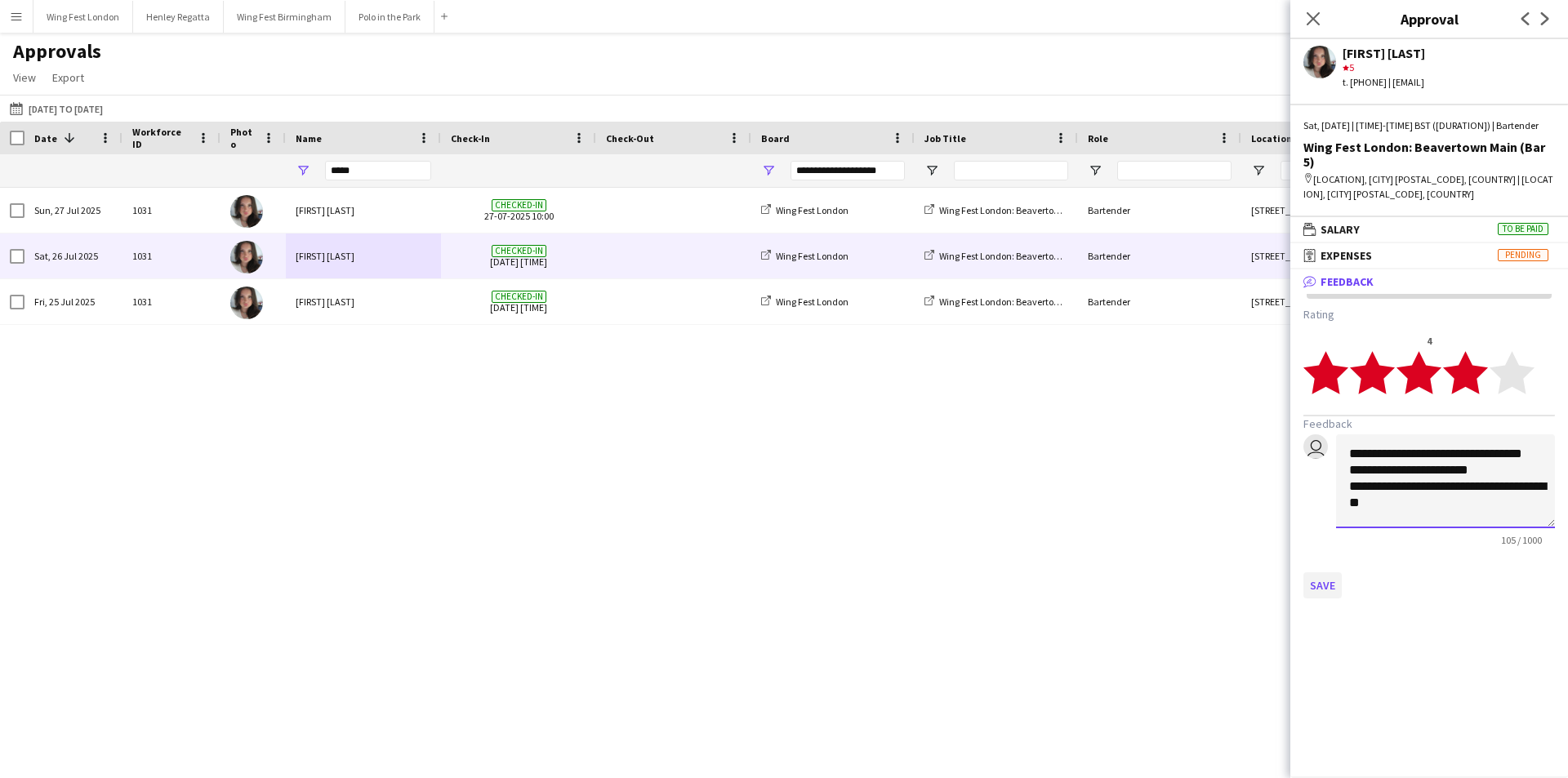type on "**********" 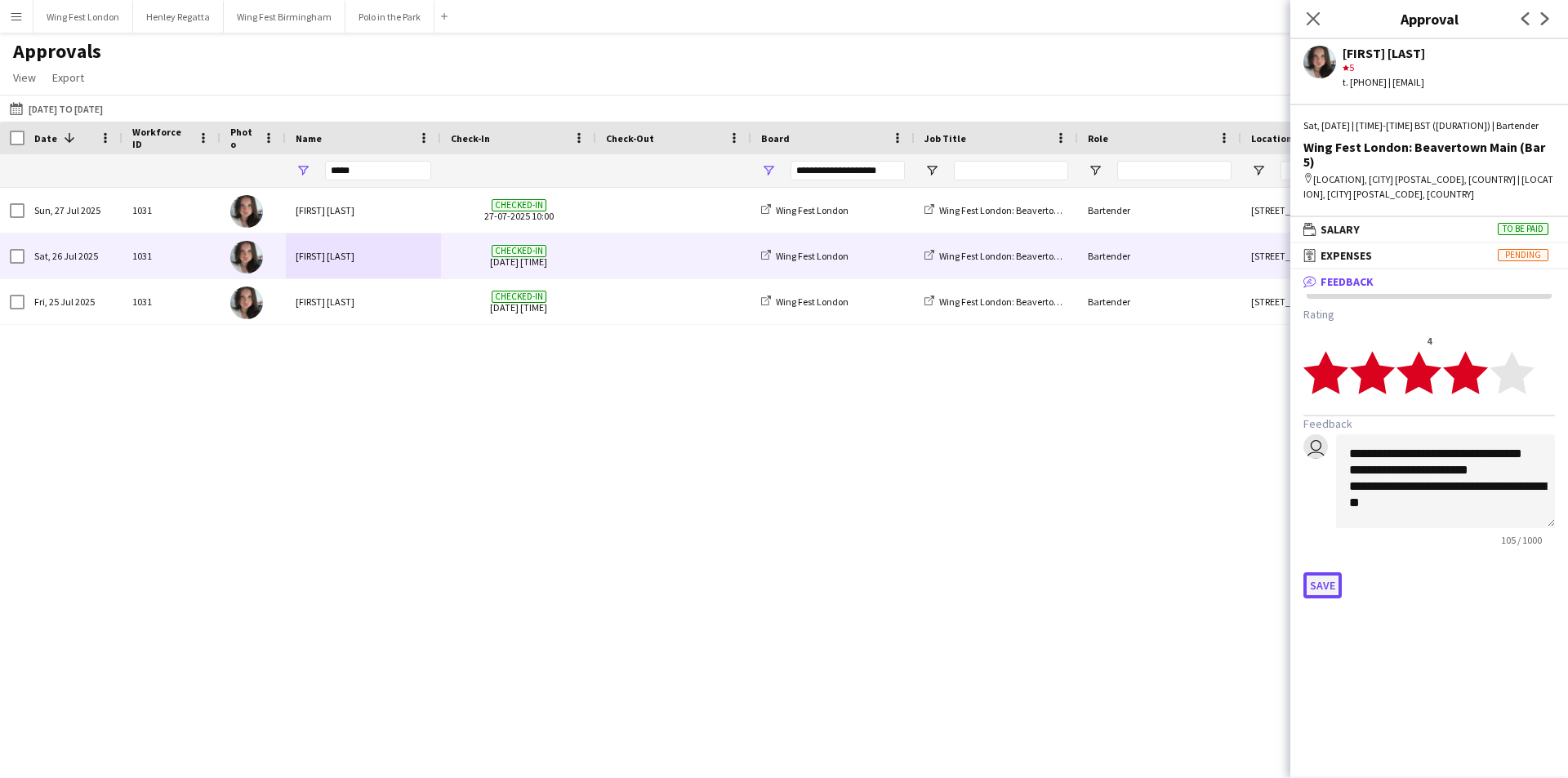 click on "Save" at bounding box center [1322, 585] 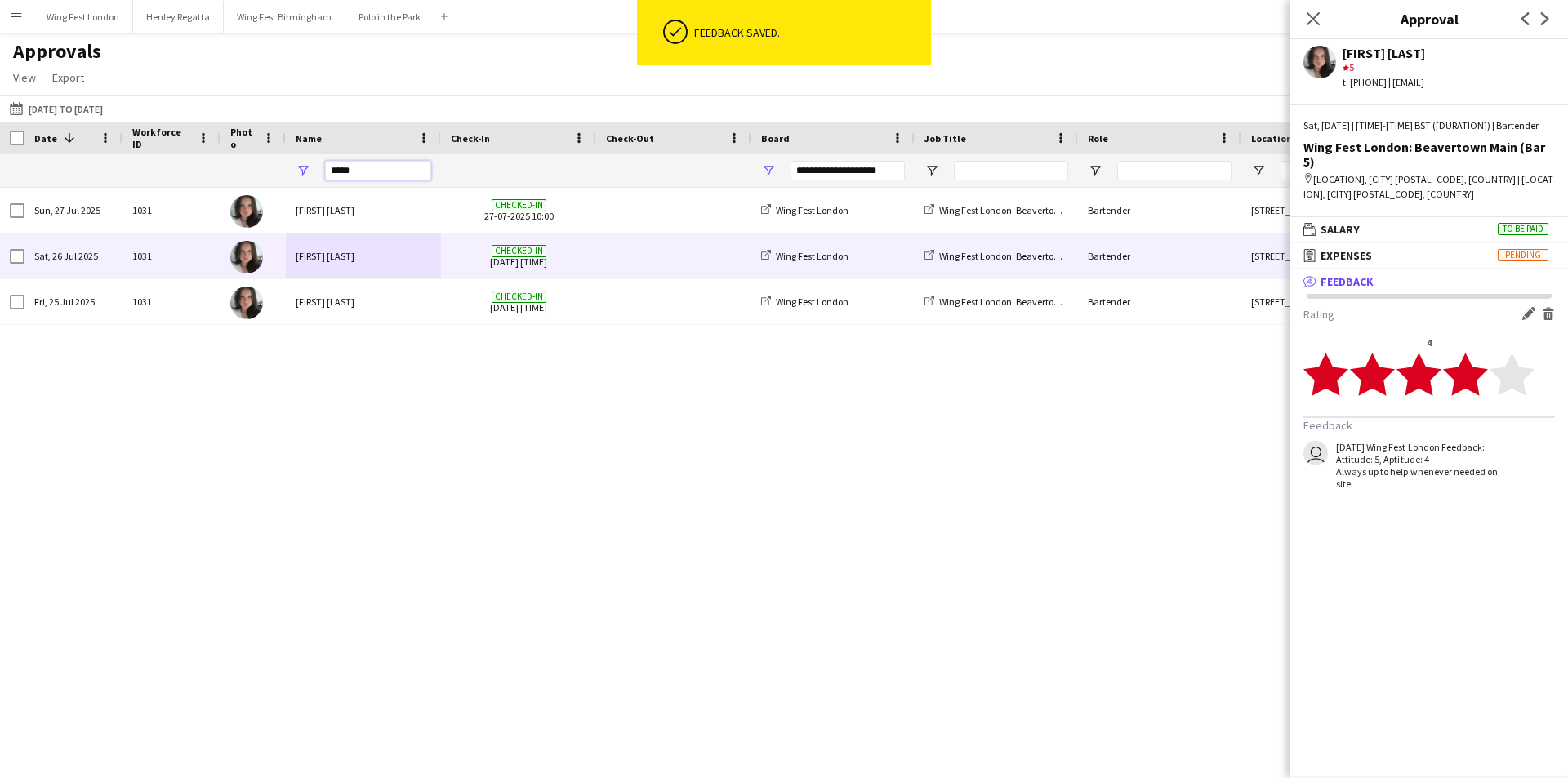 click on "*****" at bounding box center [378, 171] 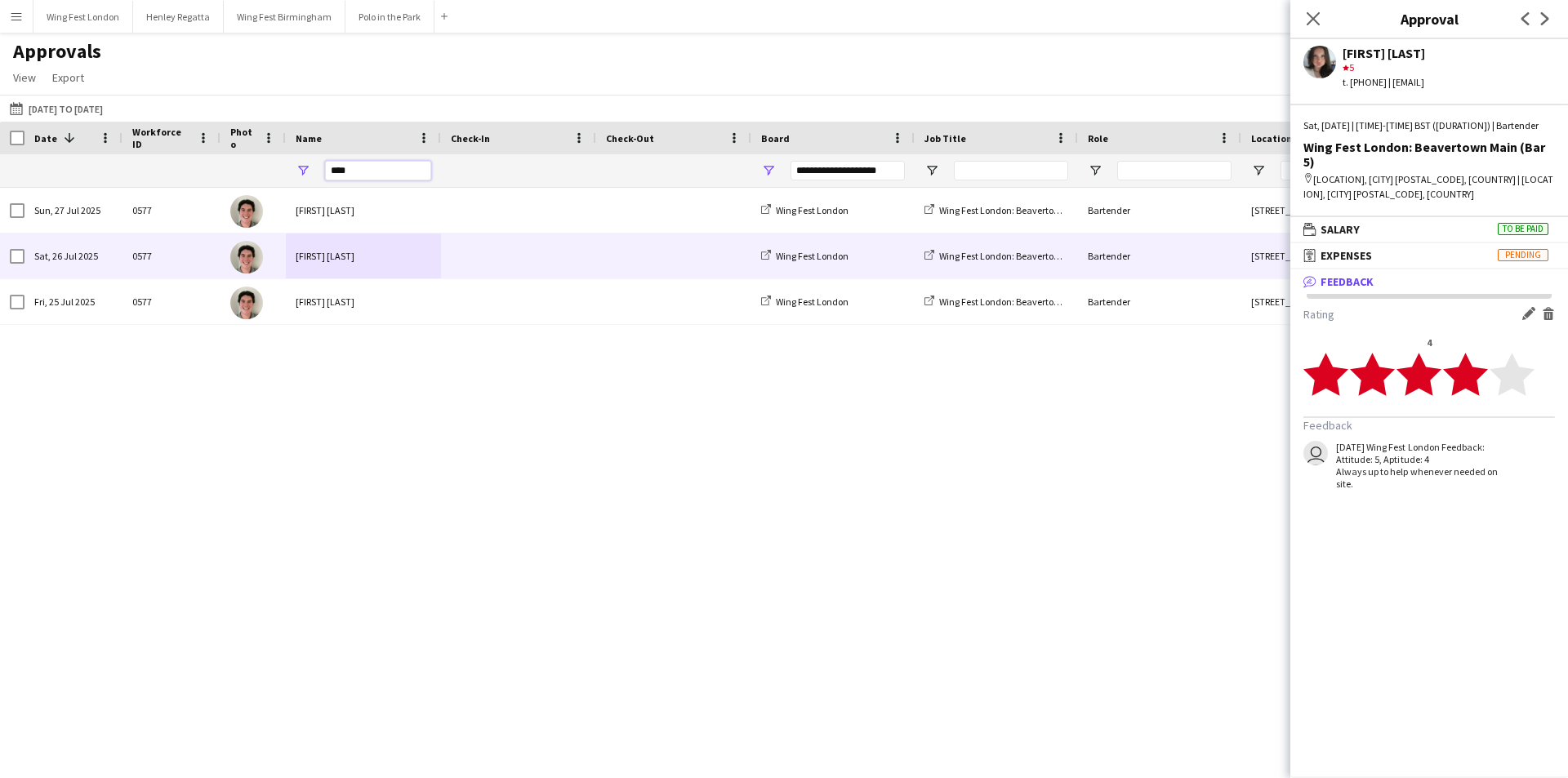 type on "****" 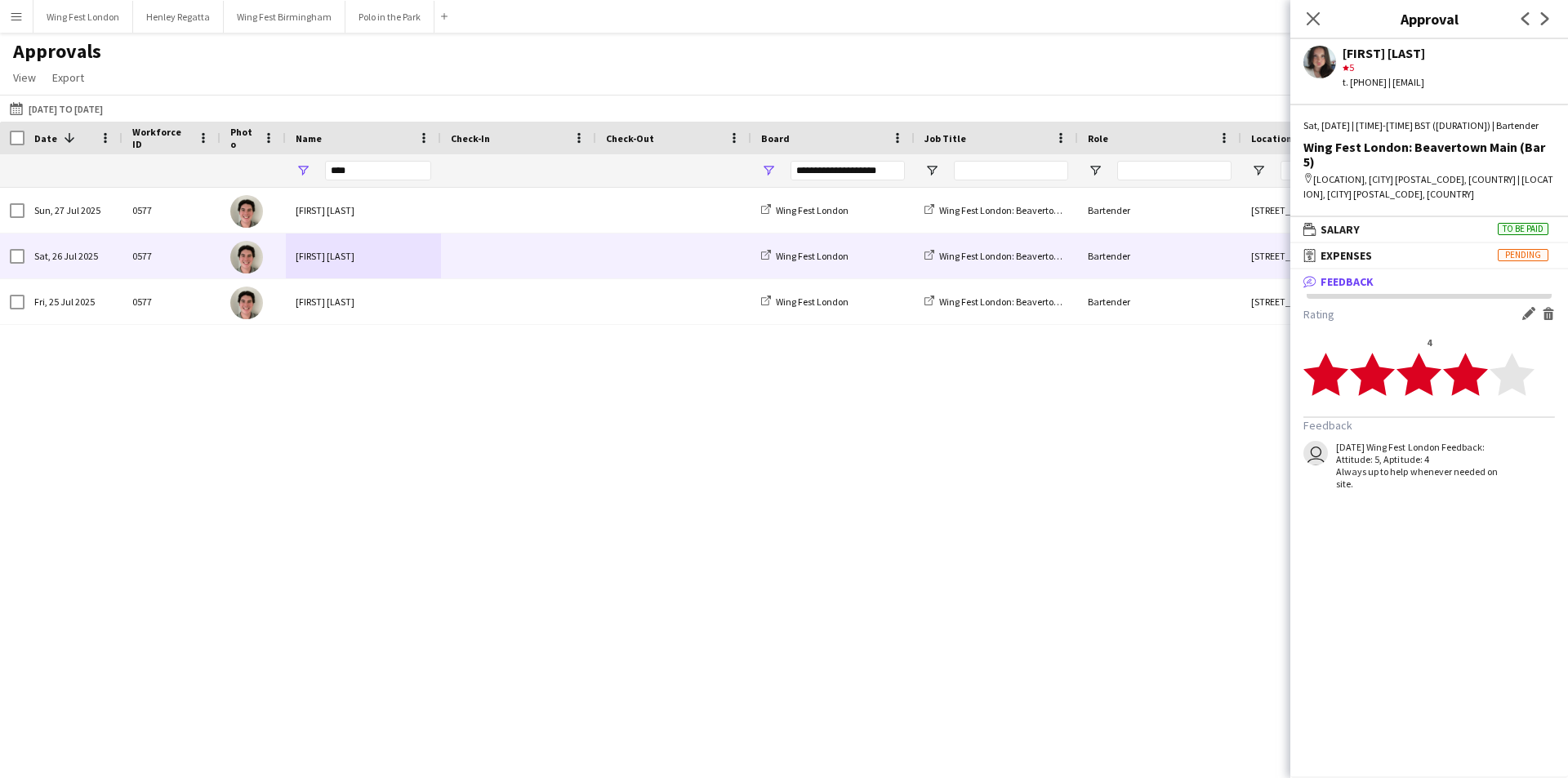 click on "[FIRST] [LAST]" at bounding box center [363, 256] 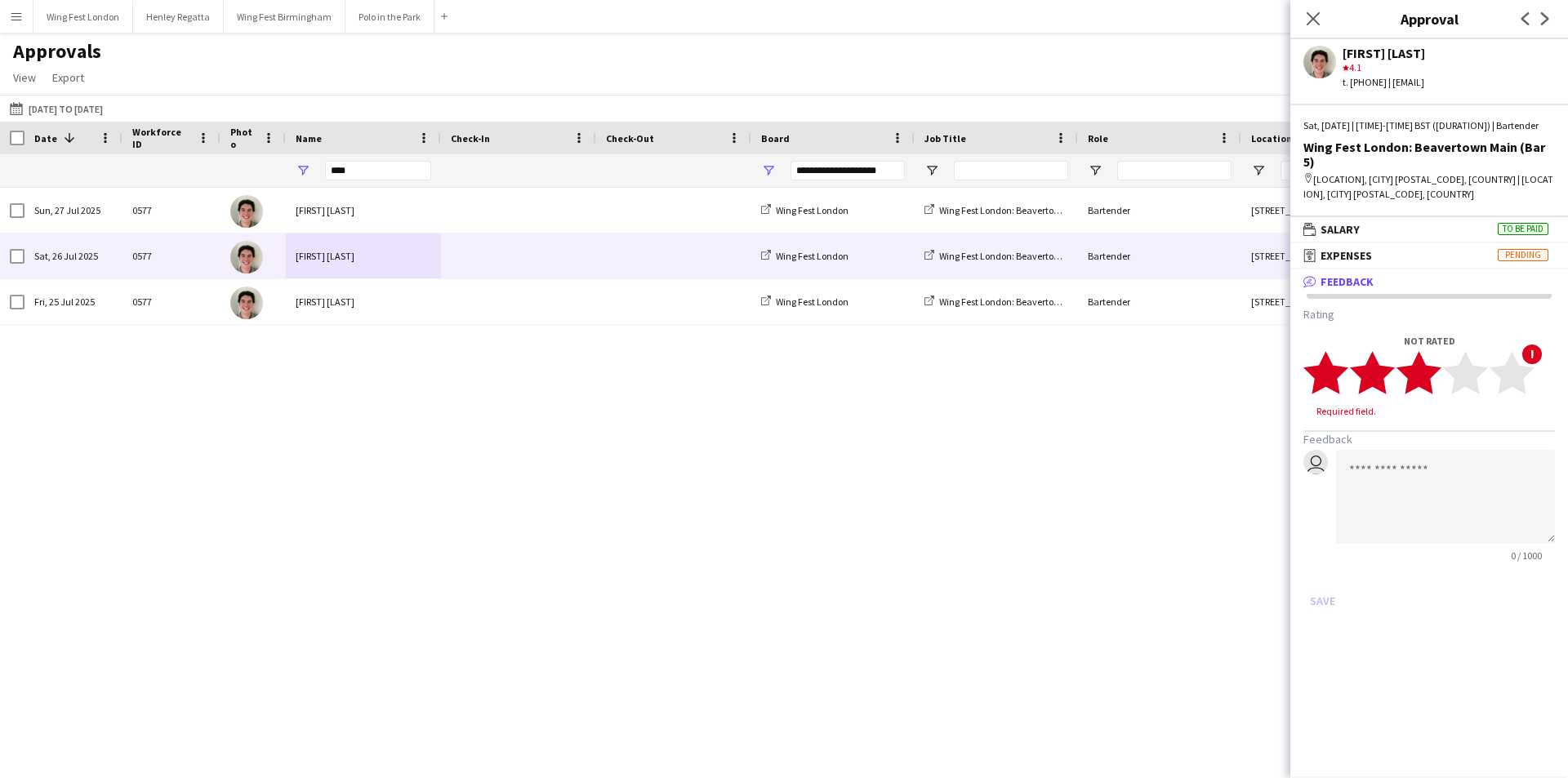 click 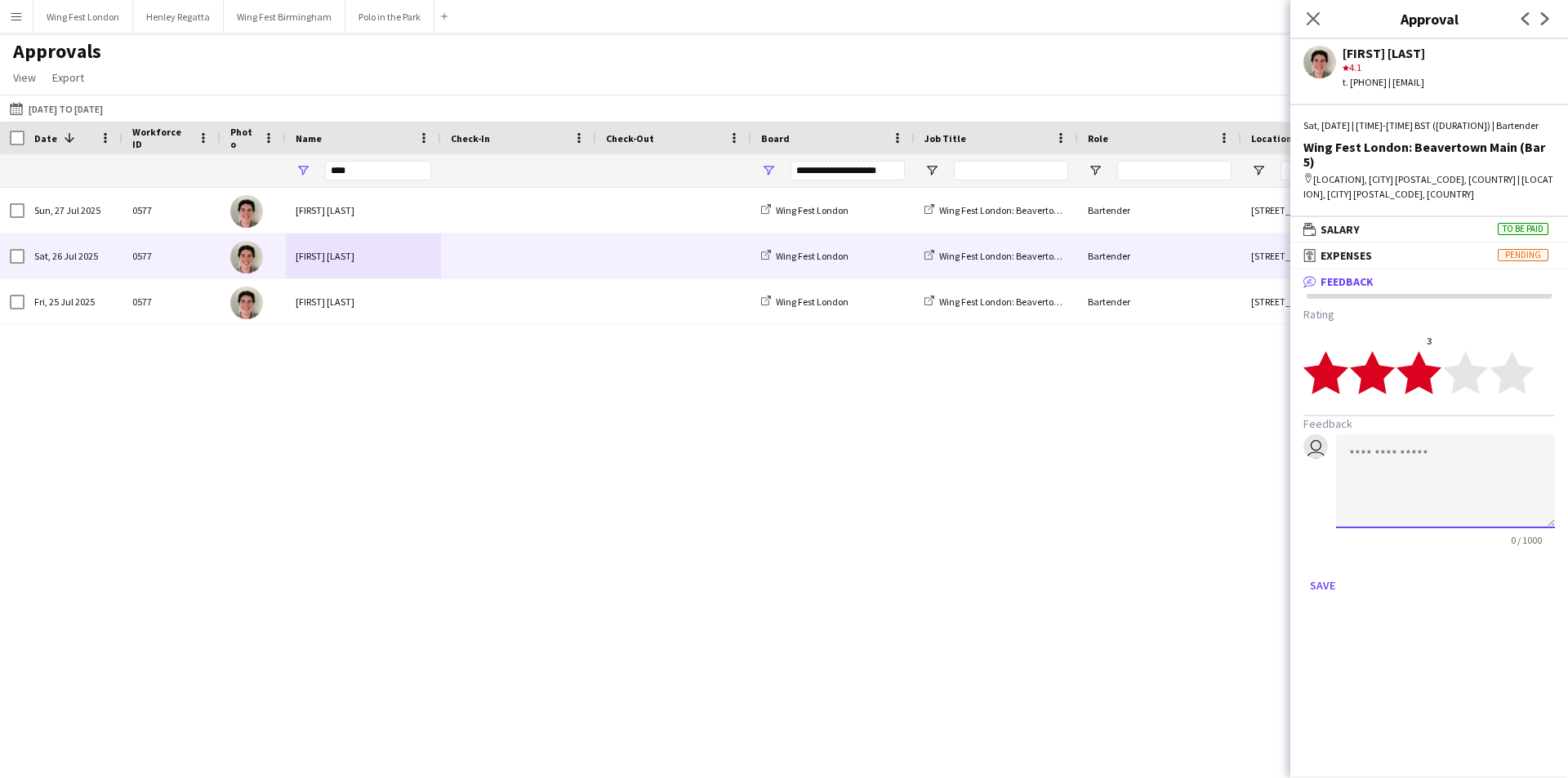 click 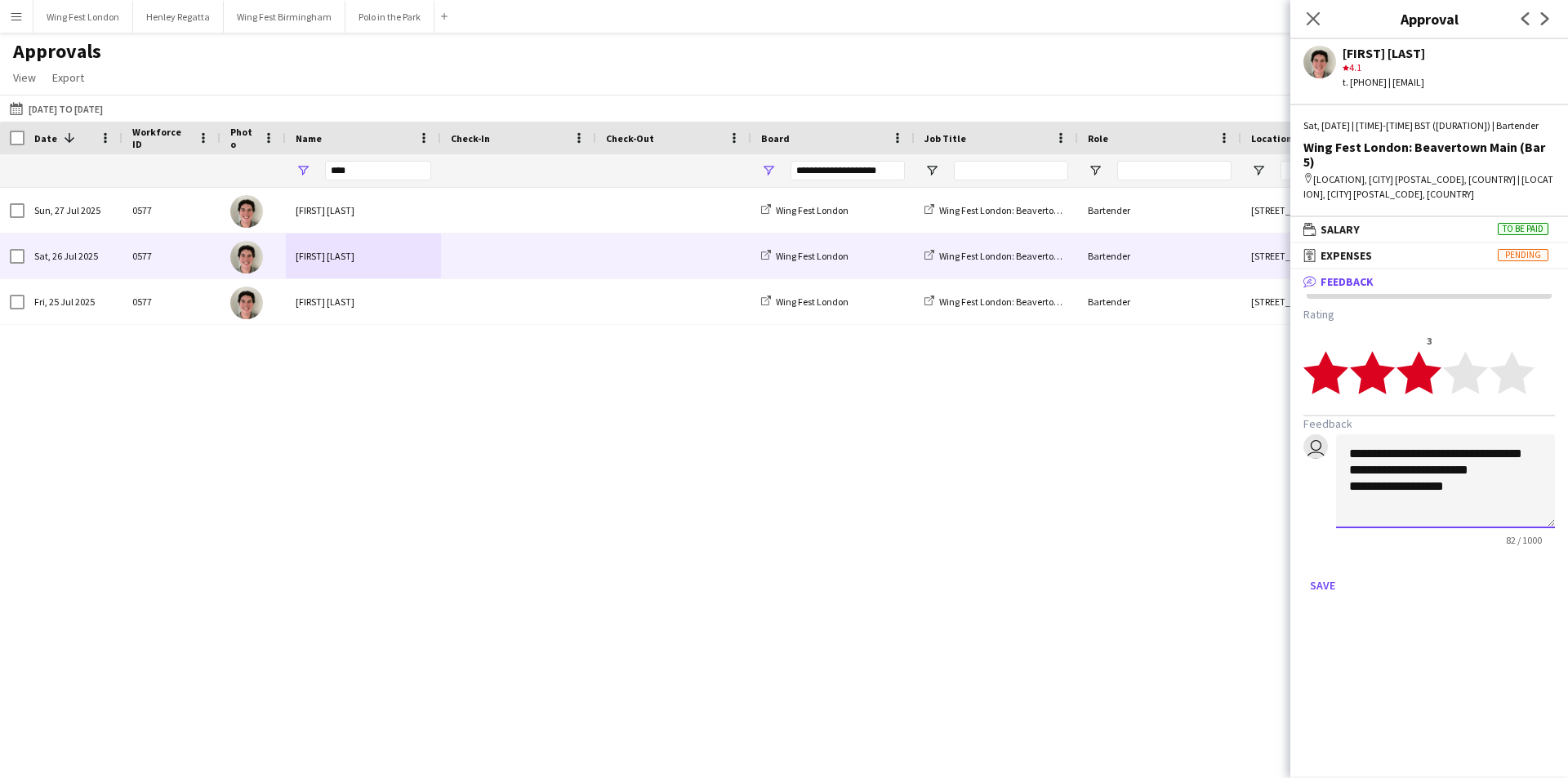 click on "**********" 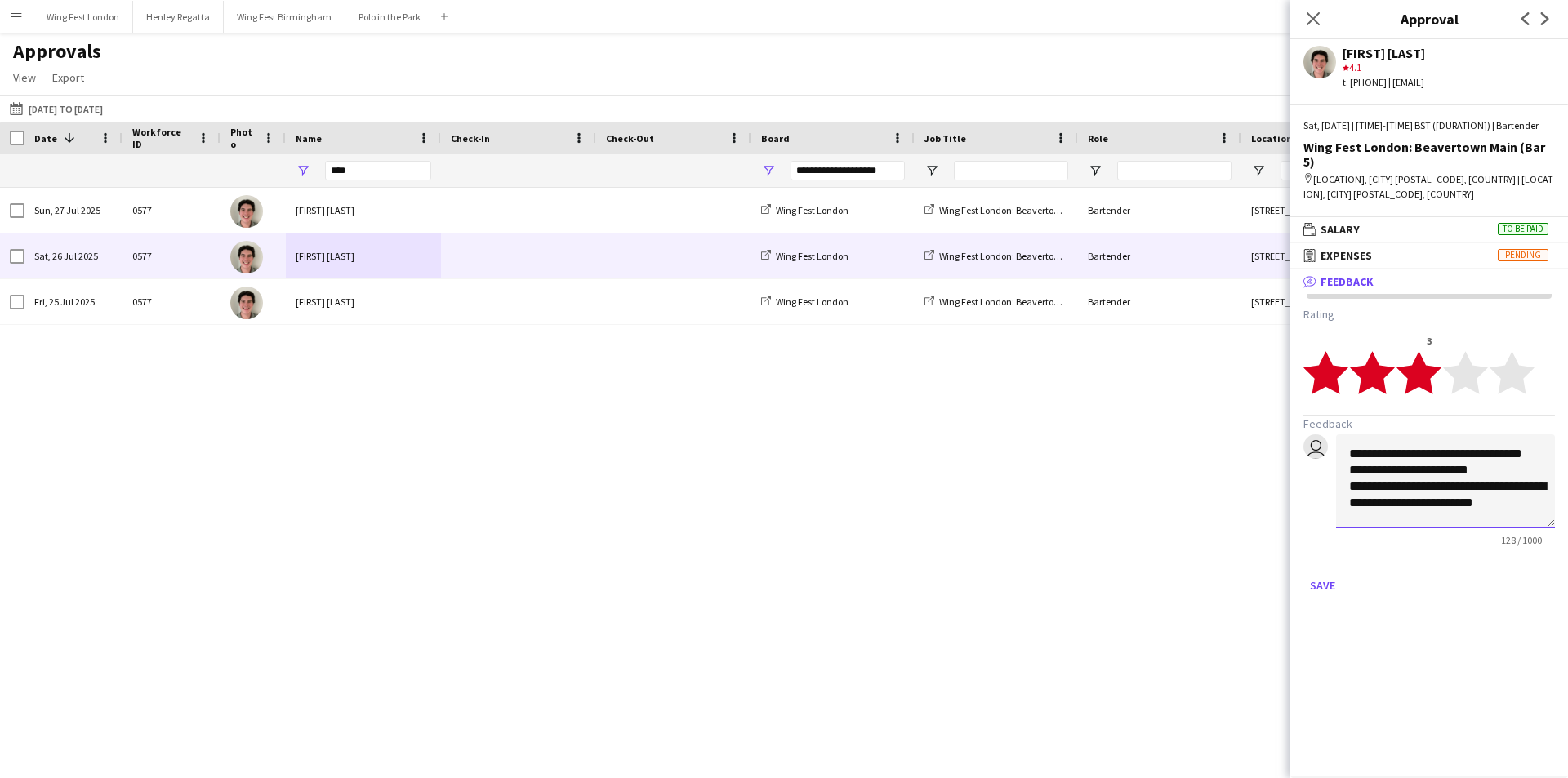 scroll, scrollTop: 18, scrollLeft: 0, axis: vertical 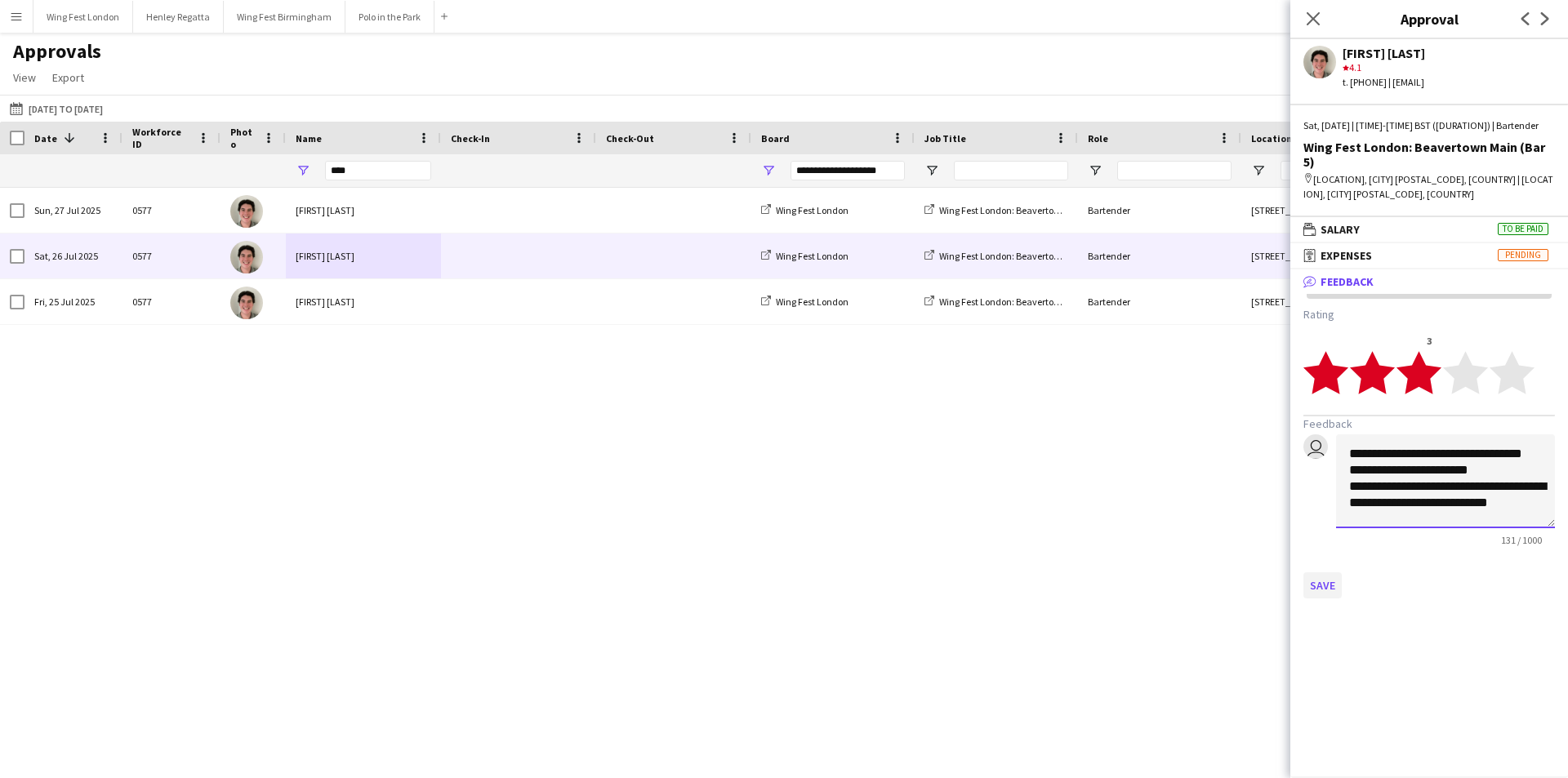 type on "**********" 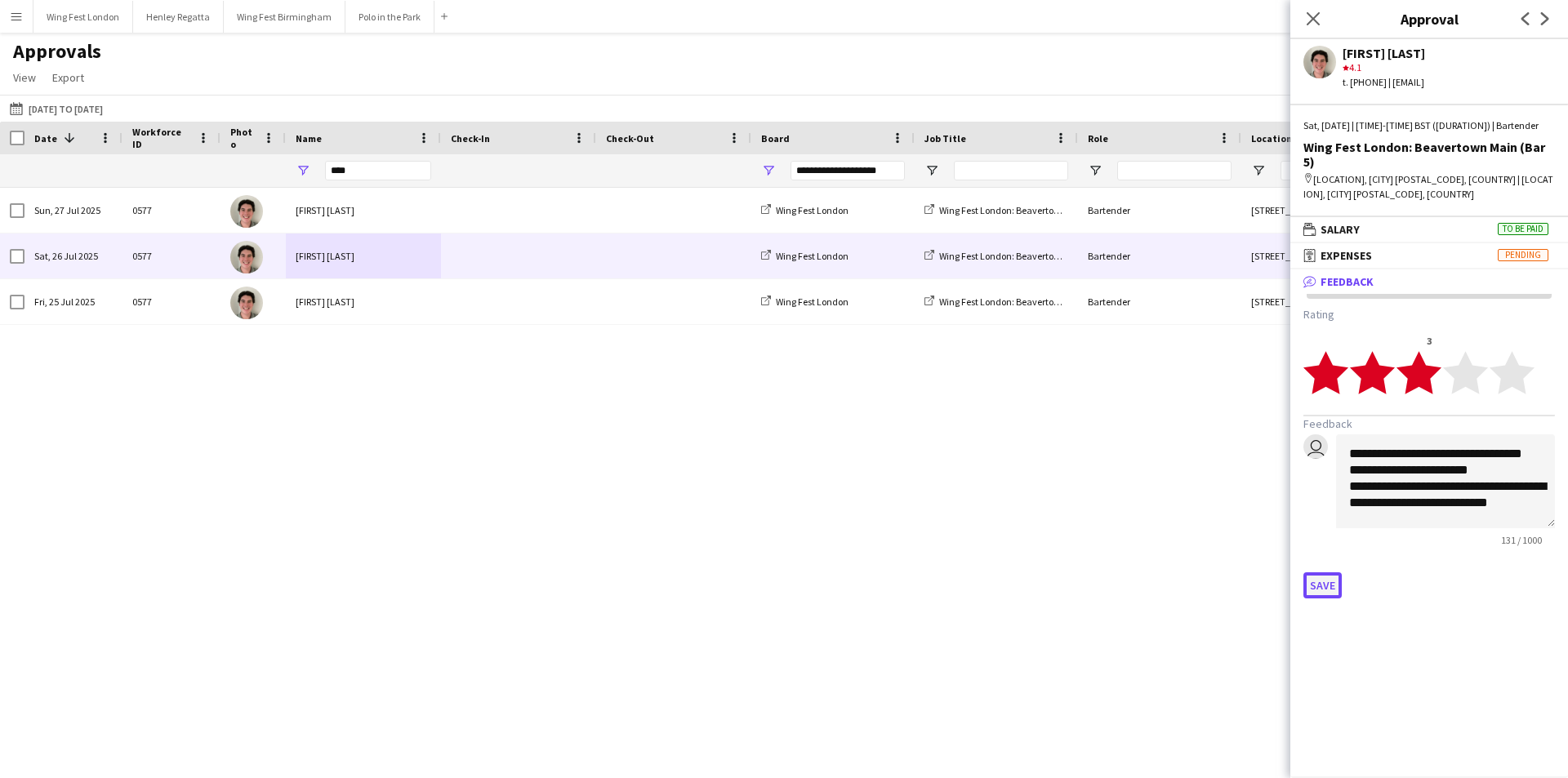 click on "Save" at bounding box center [1322, 585] 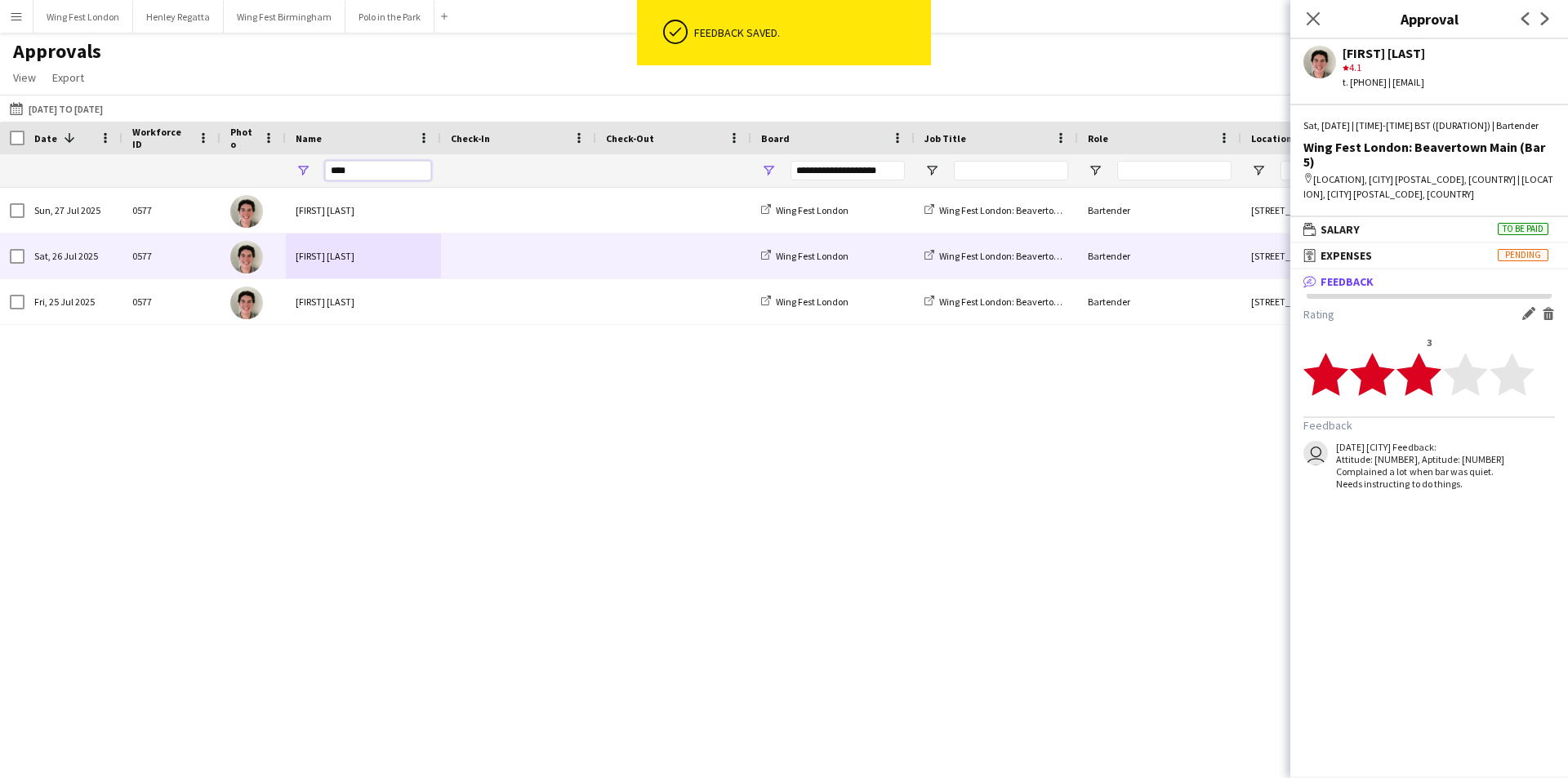 click on "****" at bounding box center [378, 171] 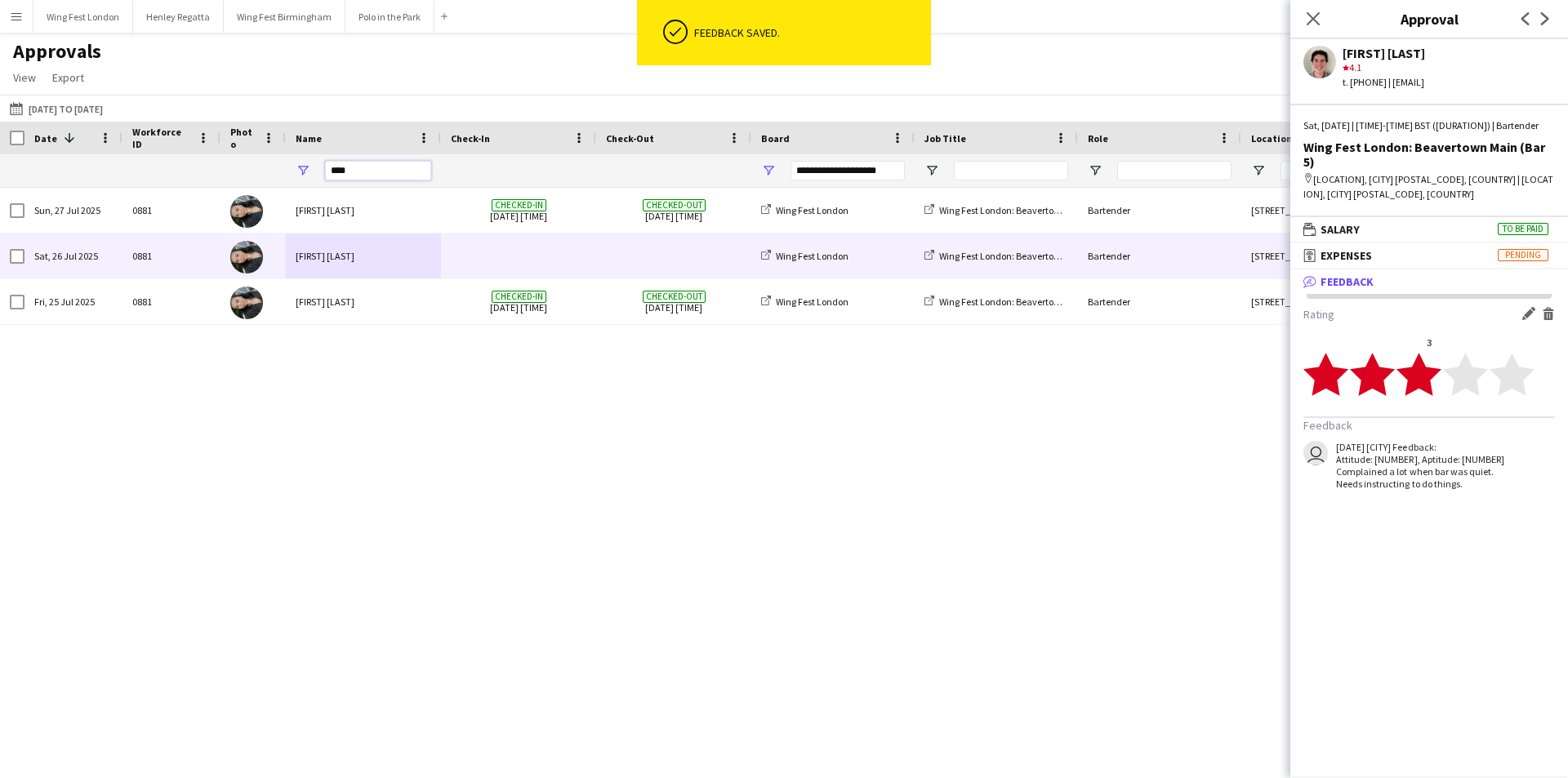 type on "****" 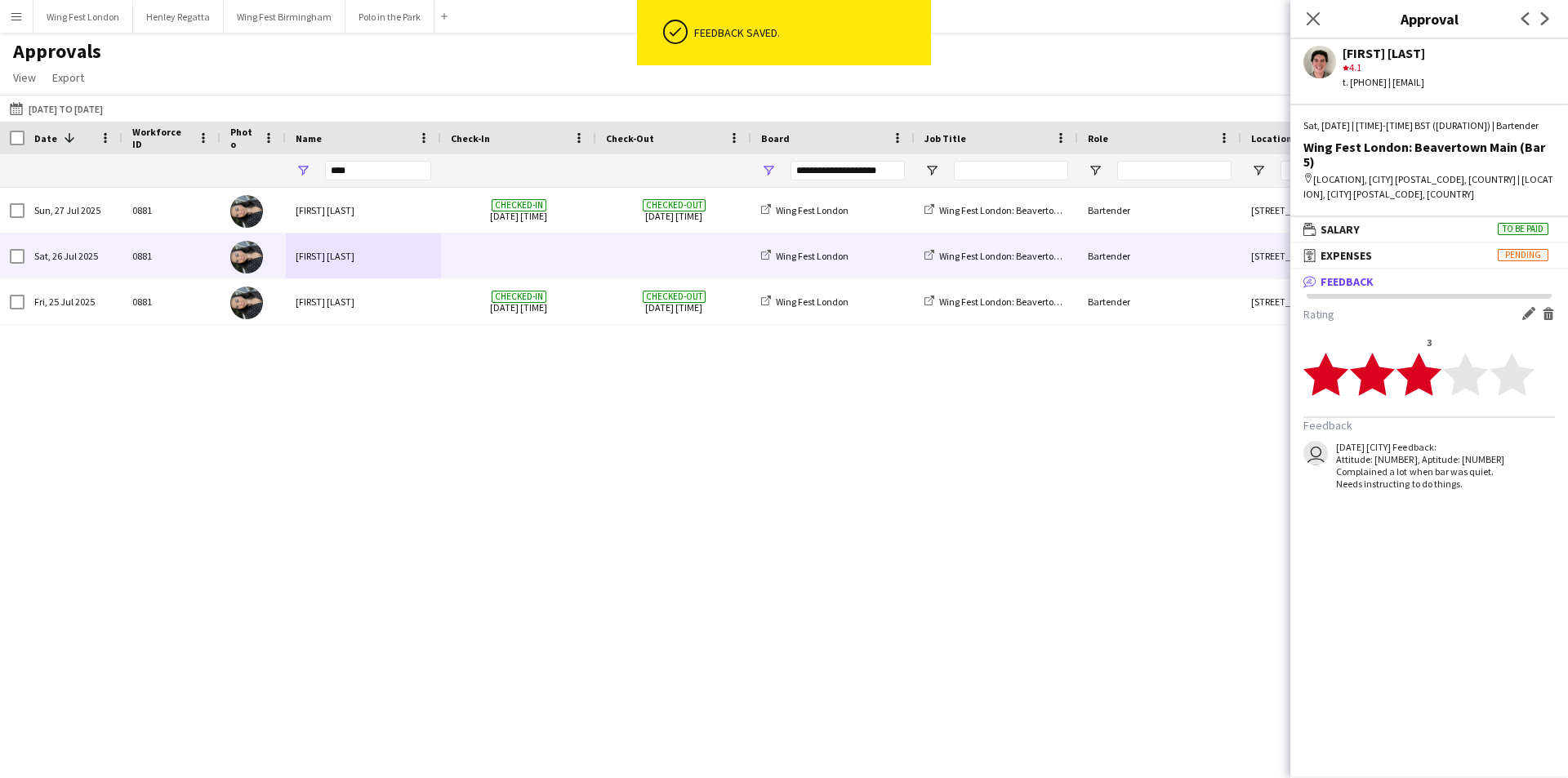 click on "[FIRST] [LAST]" at bounding box center (363, 256) 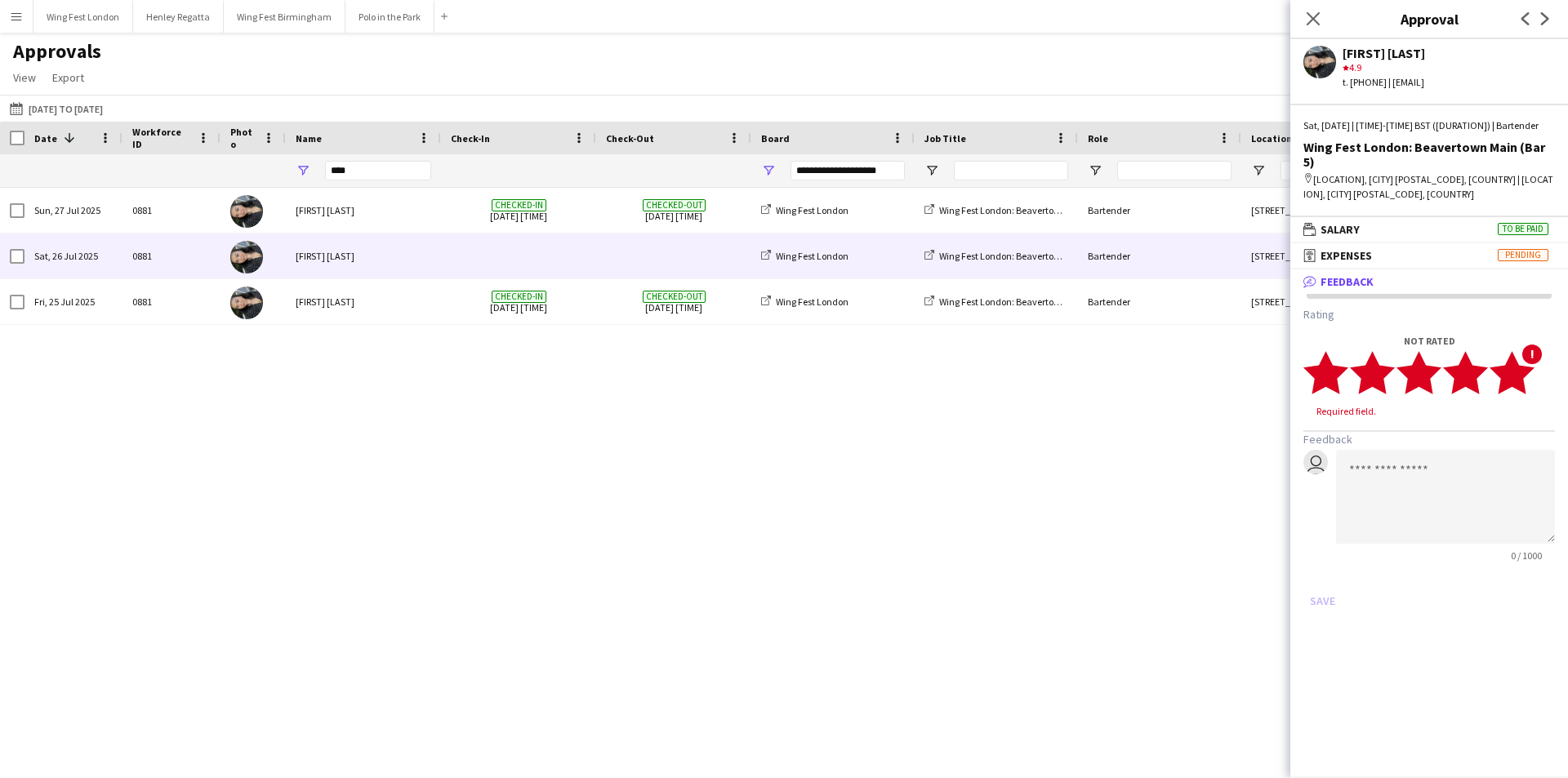 click on "star" 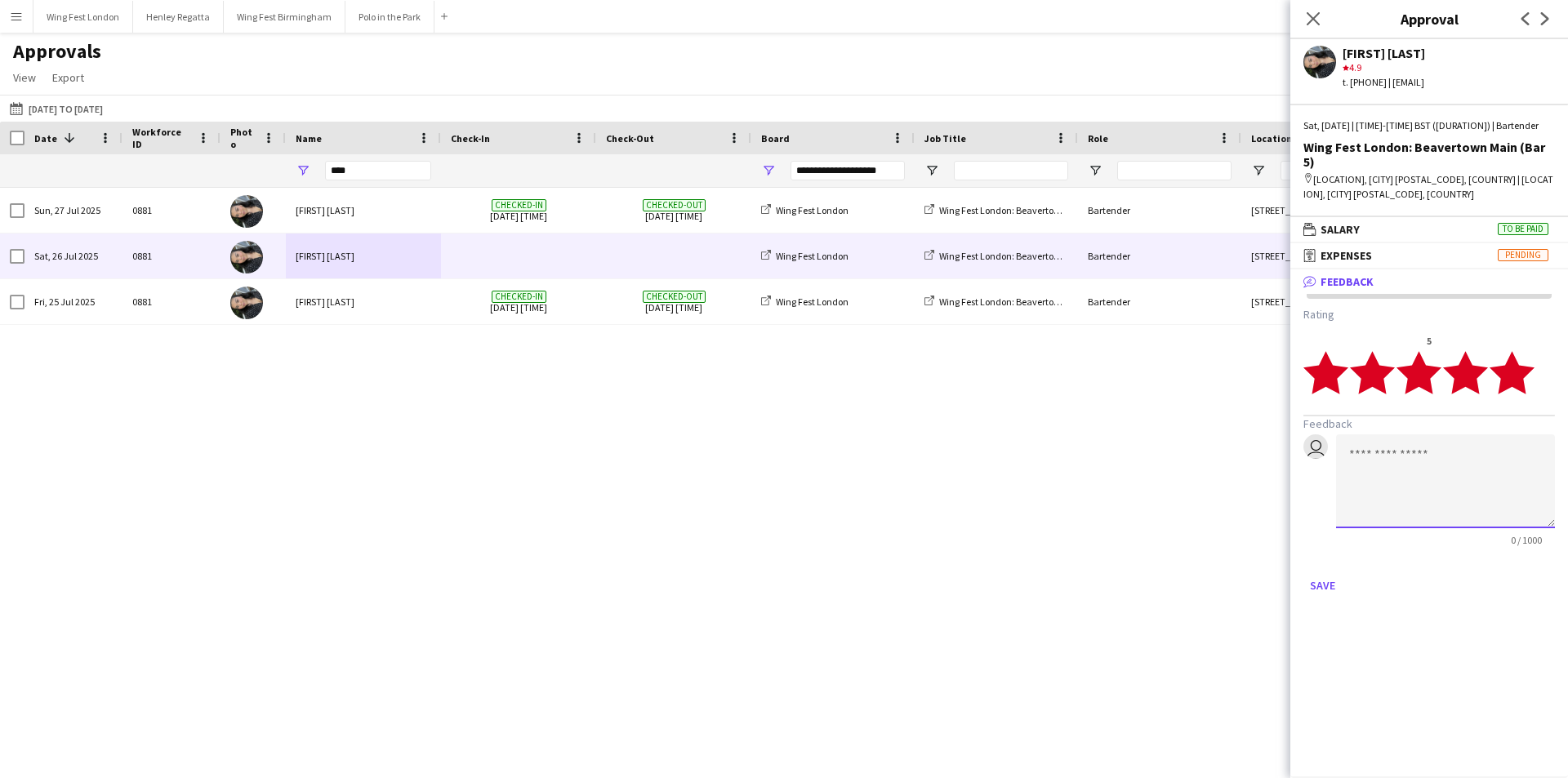 click 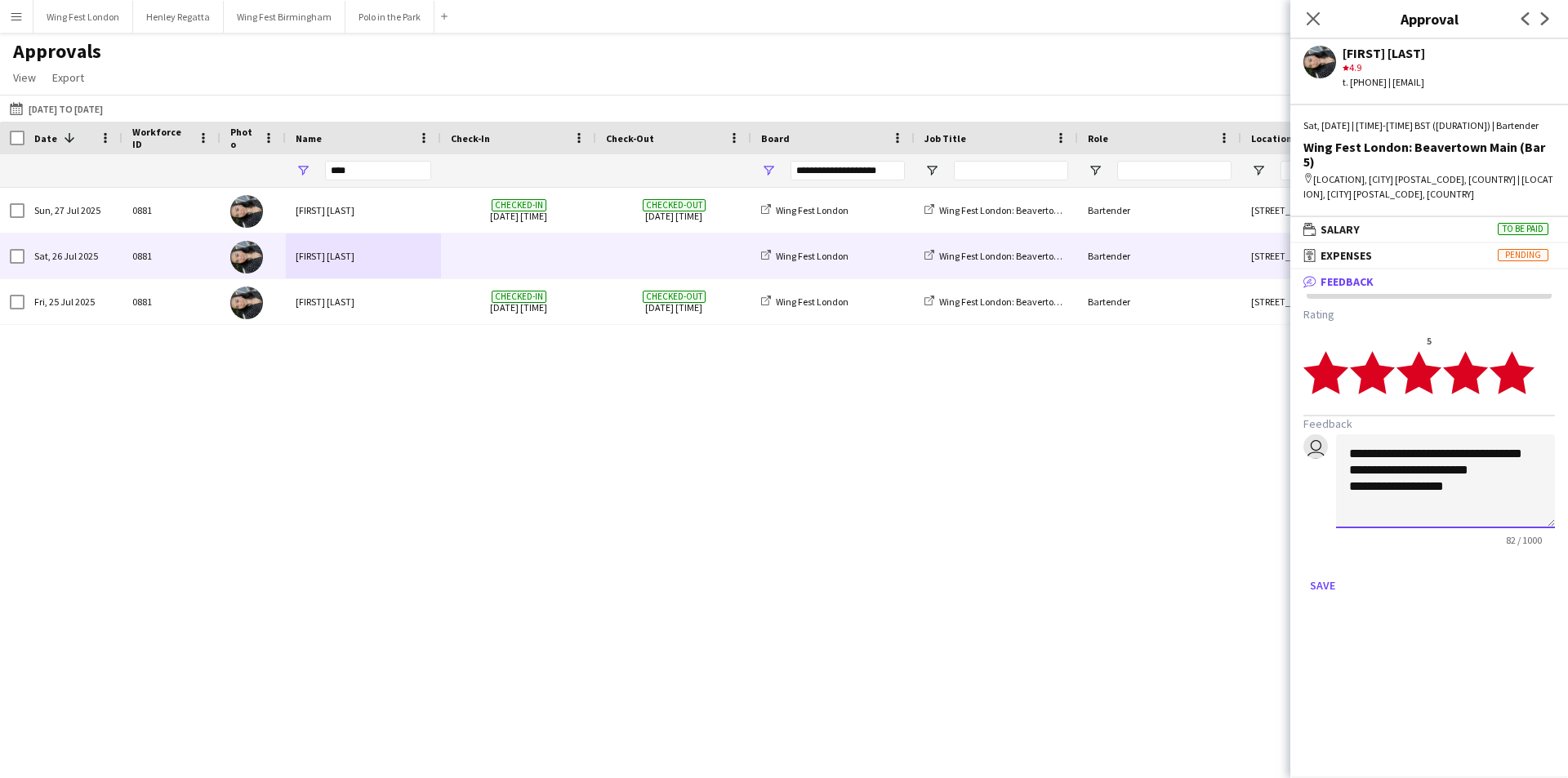 click on "**********" 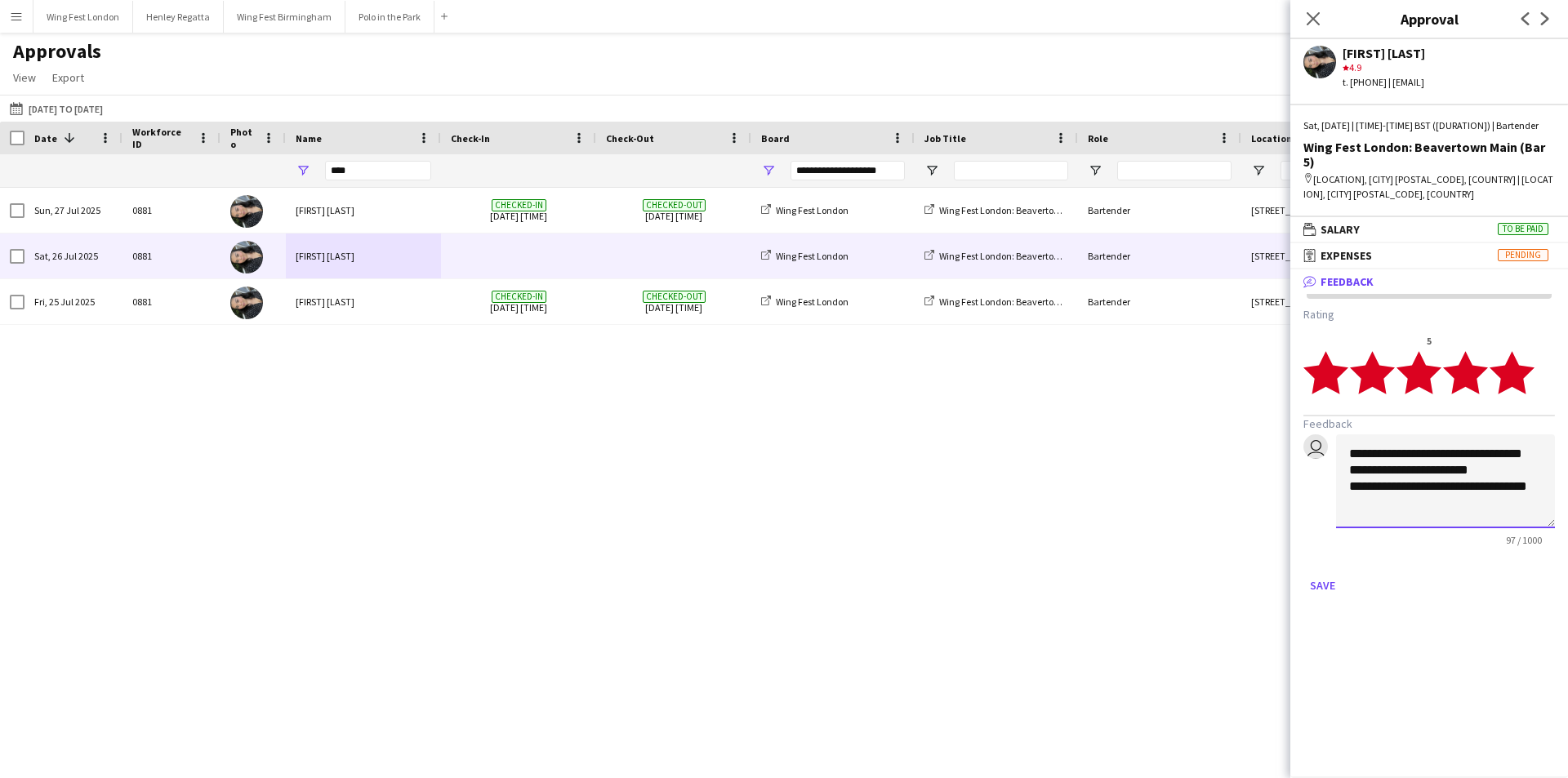 scroll, scrollTop: 2, scrollLeft: 0, axis: vertical 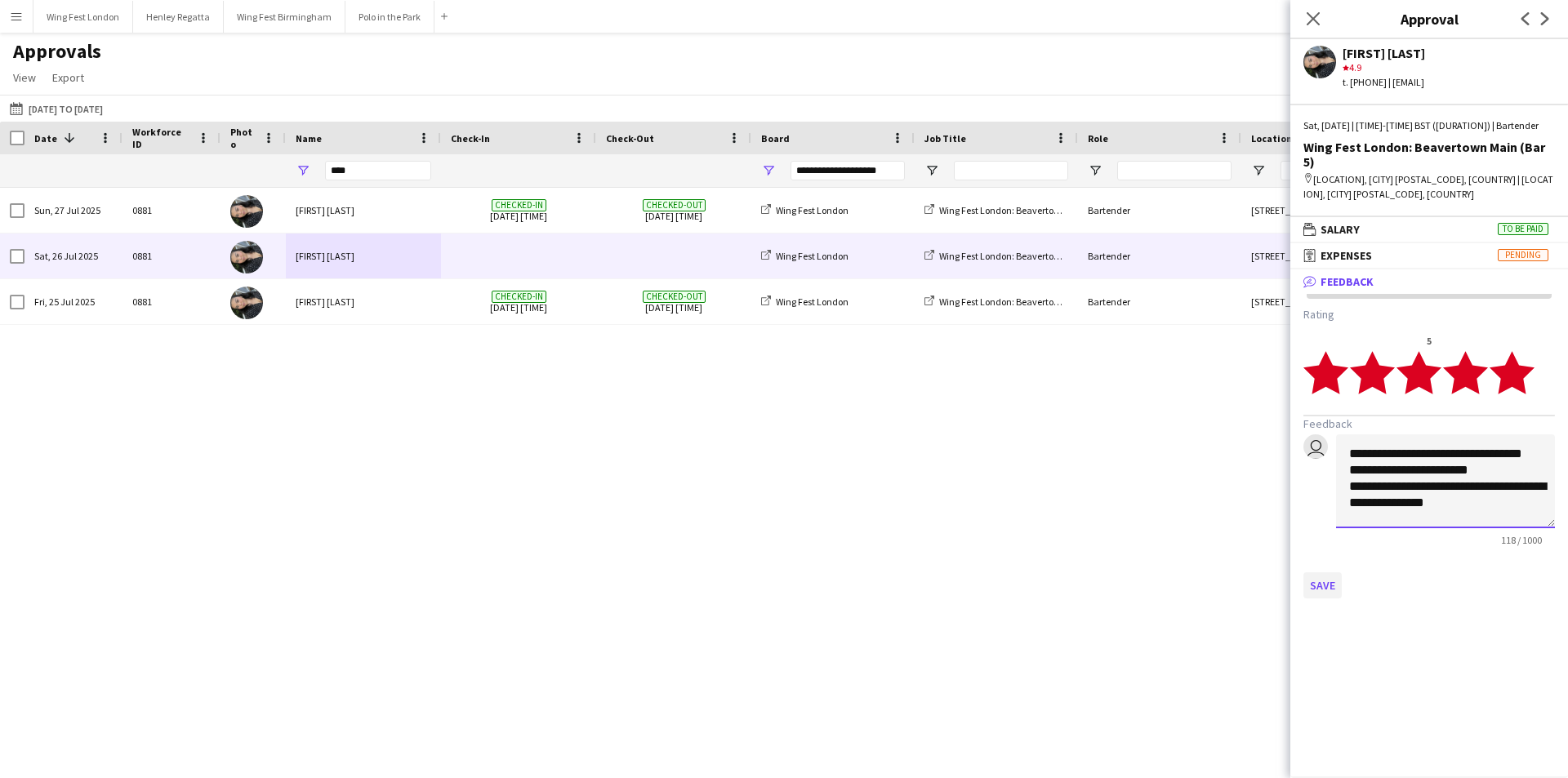 type on "**********" 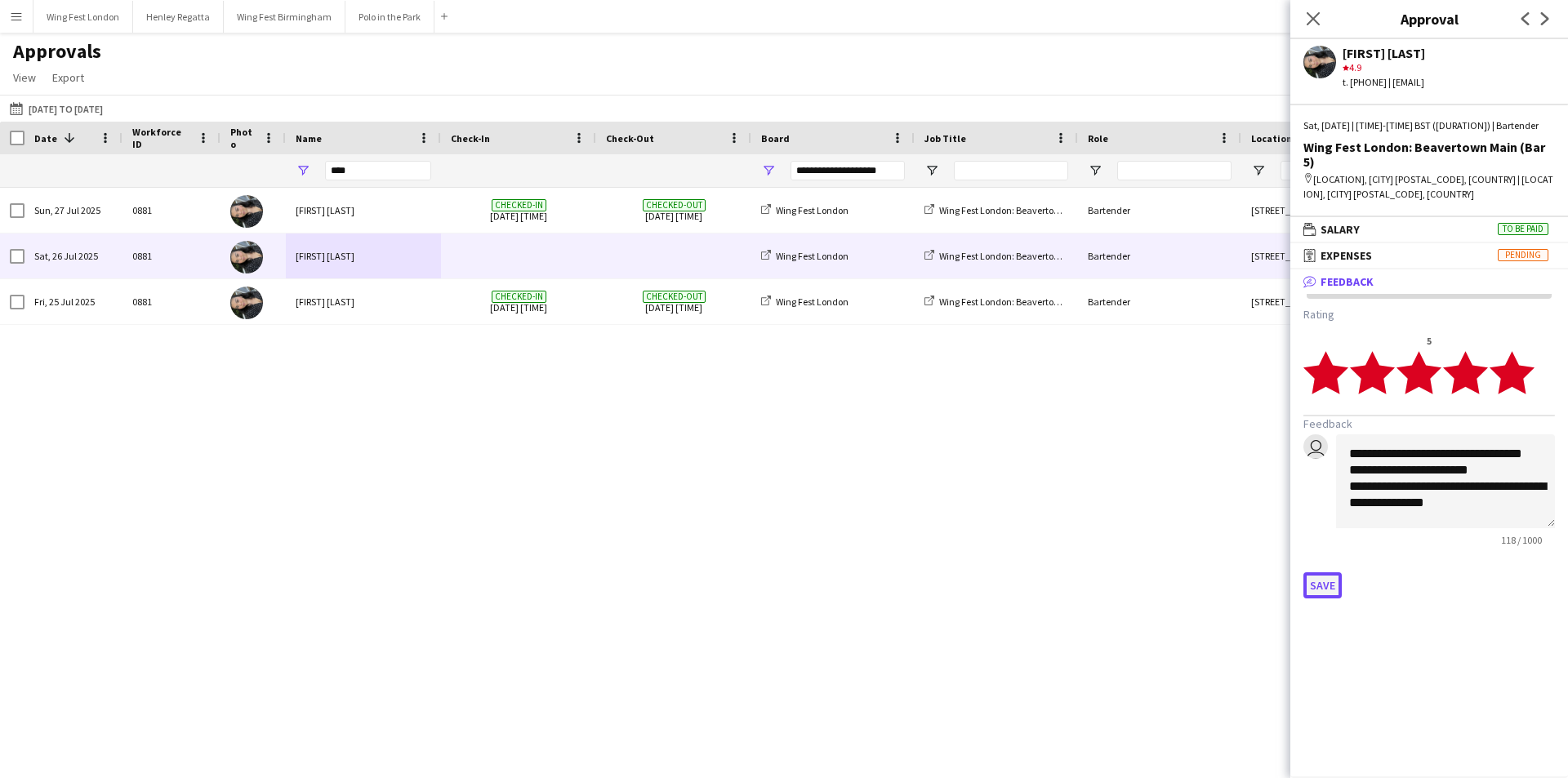 click on "Save" at bounding box center [1322, 585] 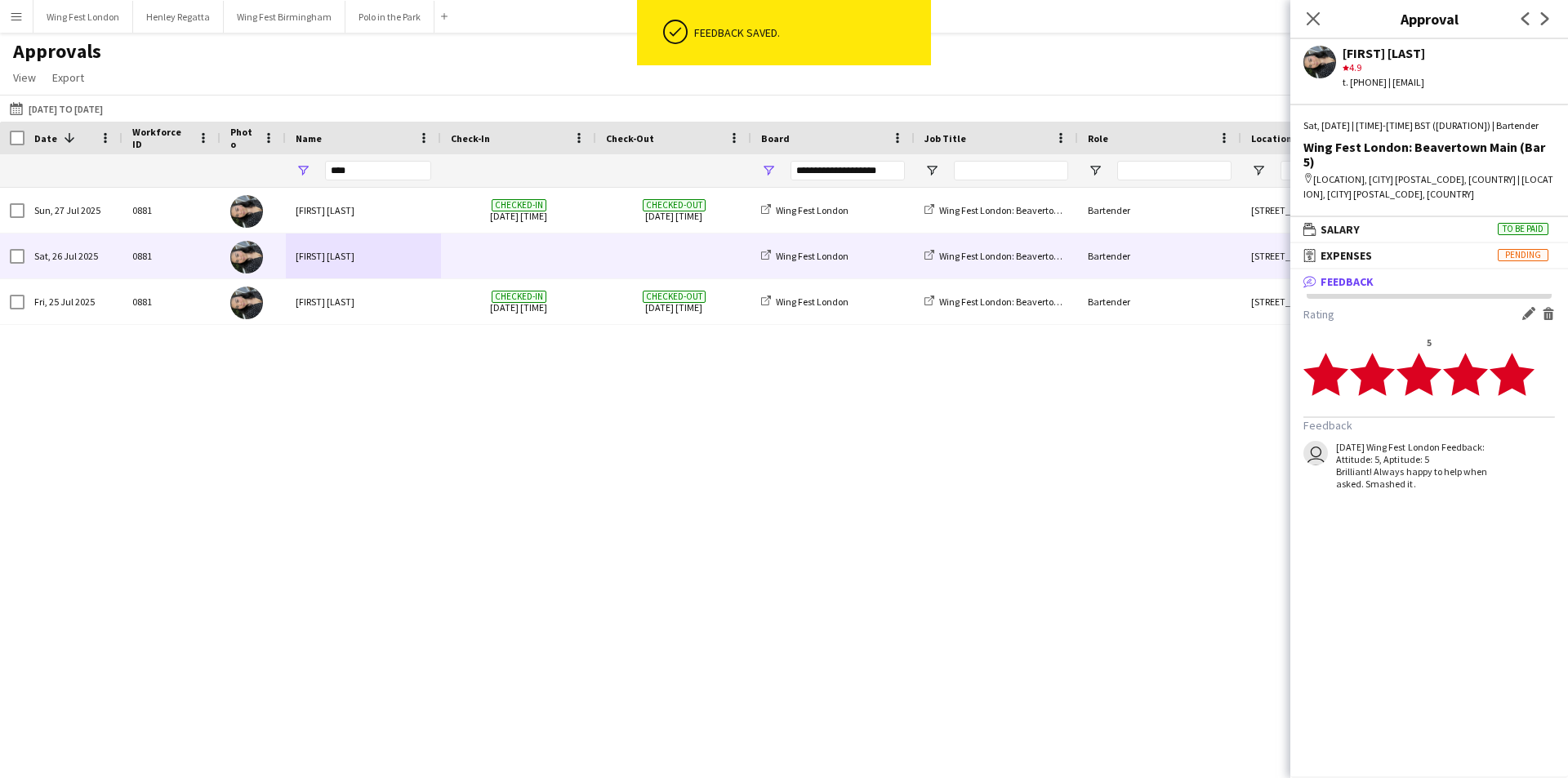 click on "****" at bounding box center (378, 171) 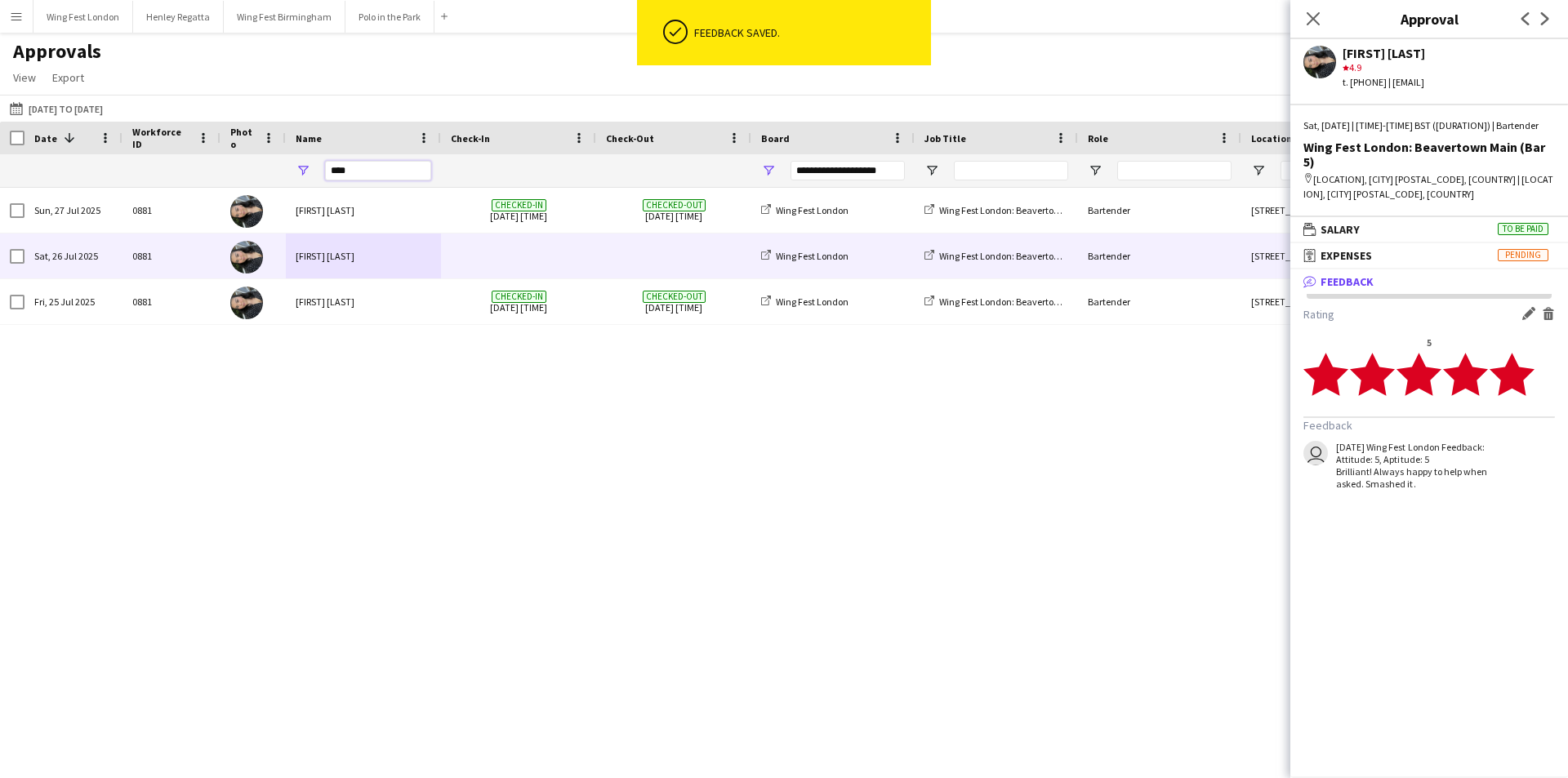click on "****" at bounding box center [378, 171] 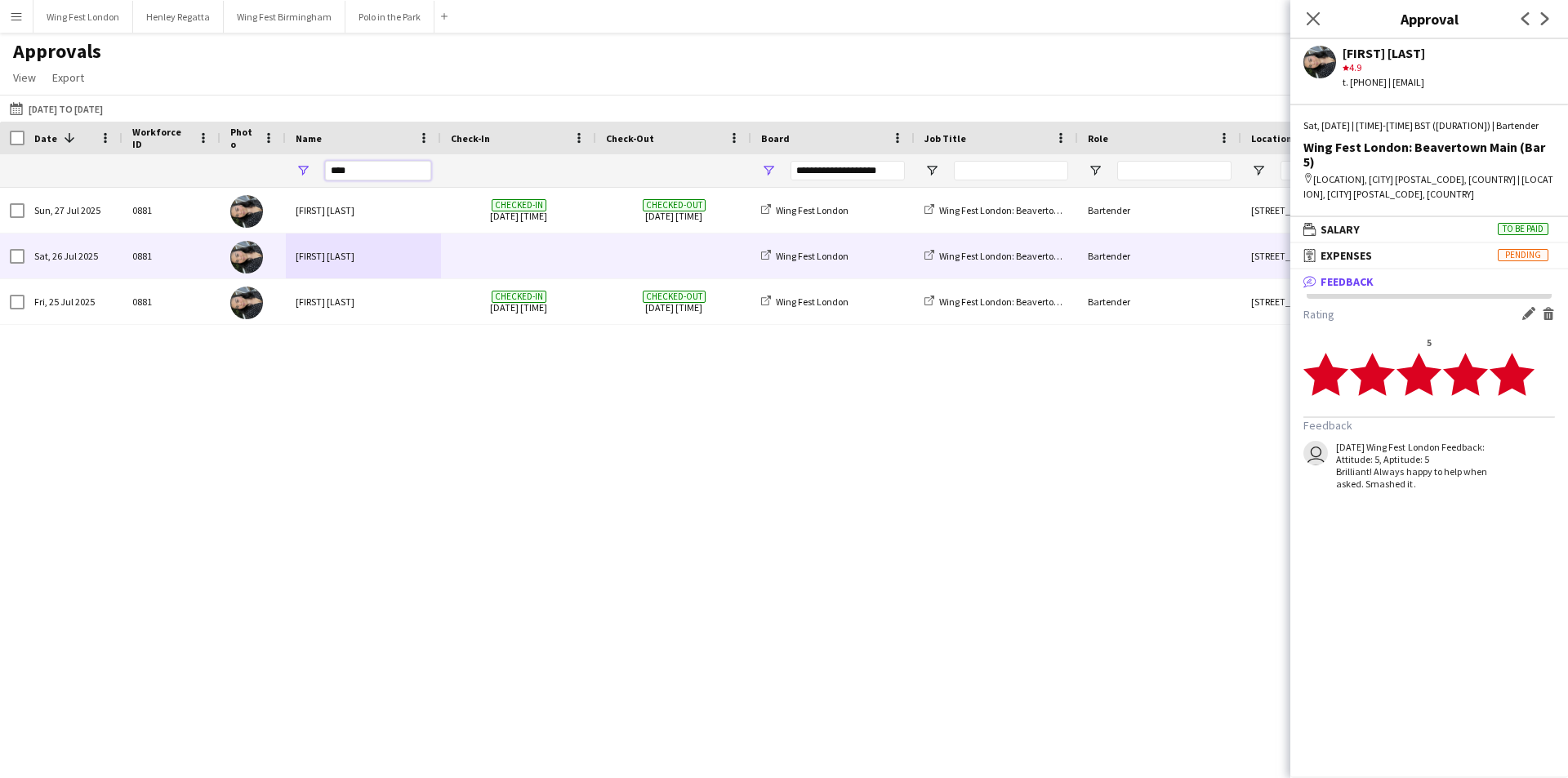 click on "****" at bounding box center (378, 171) 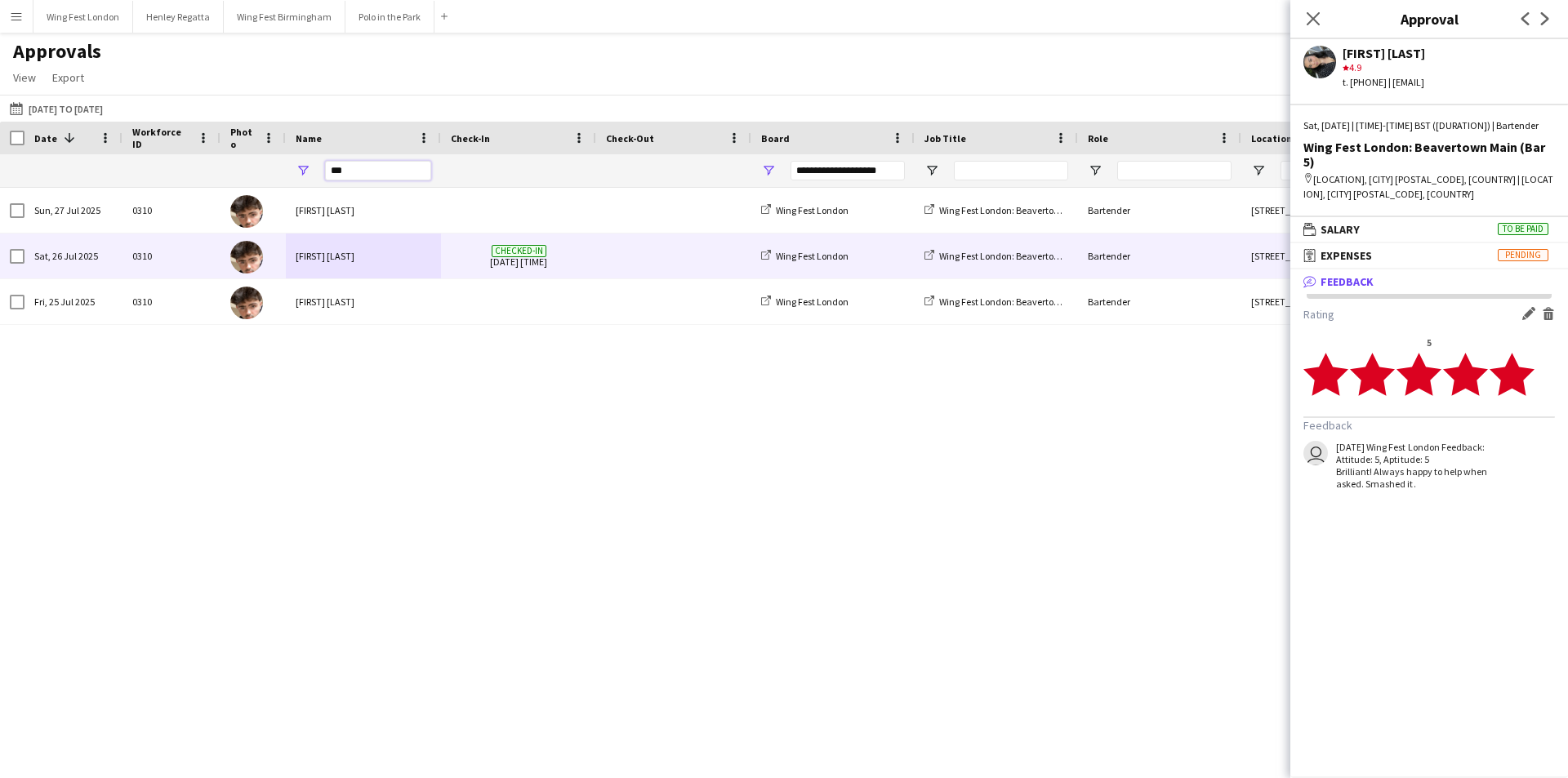 type on "***" 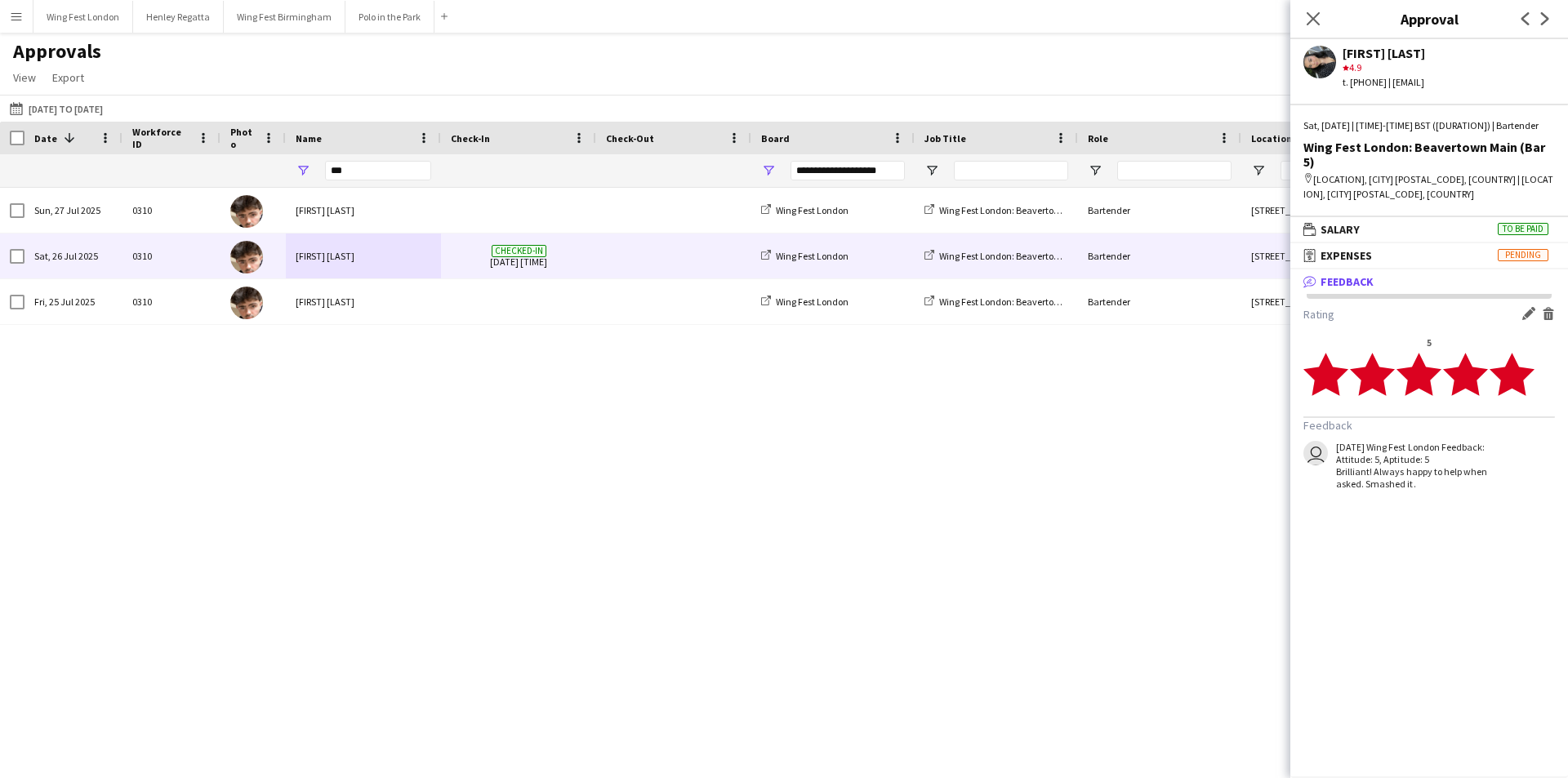 click on "[FIRST] [LAST]" at bounding box center (363, 256) 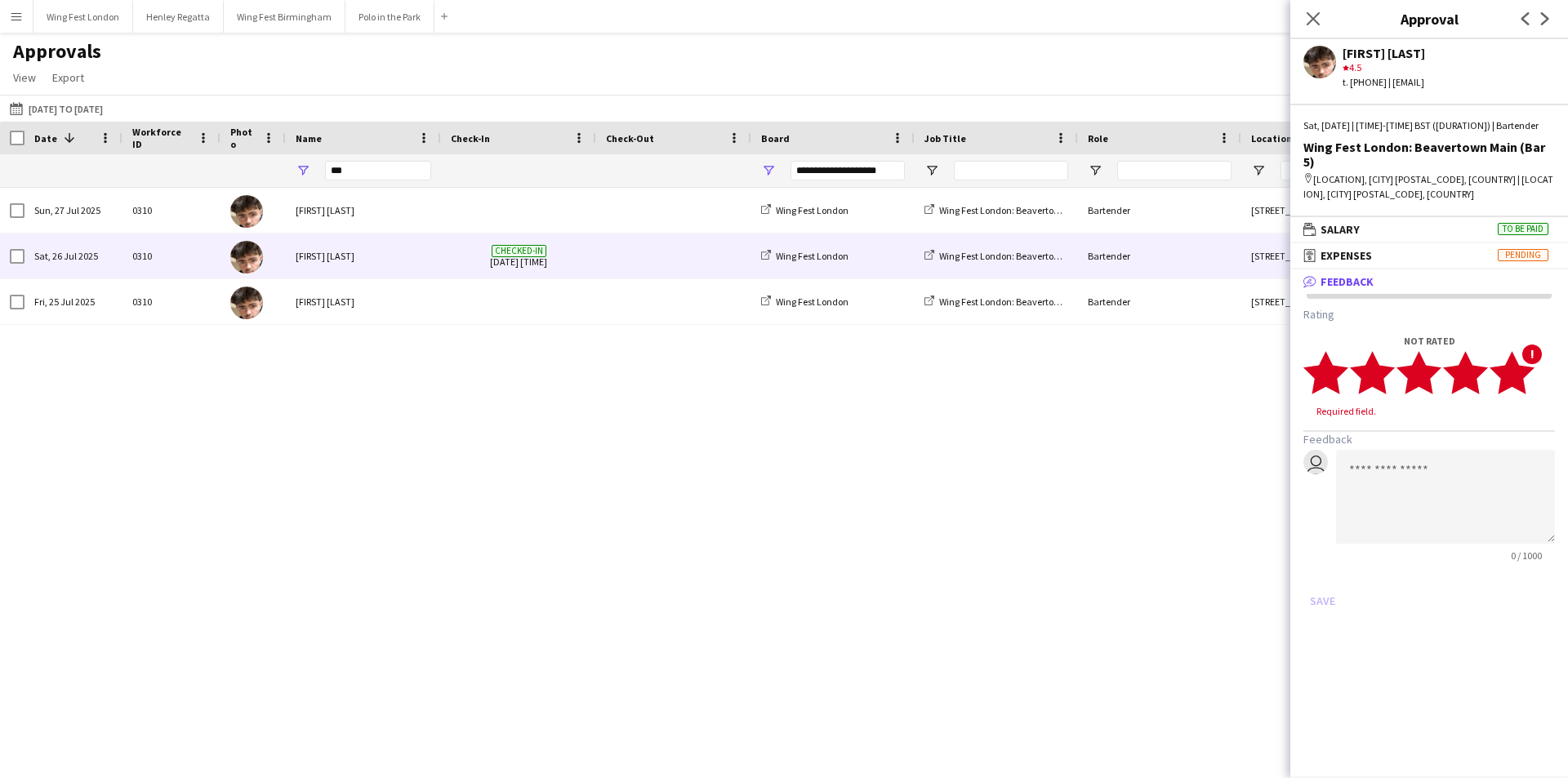 click 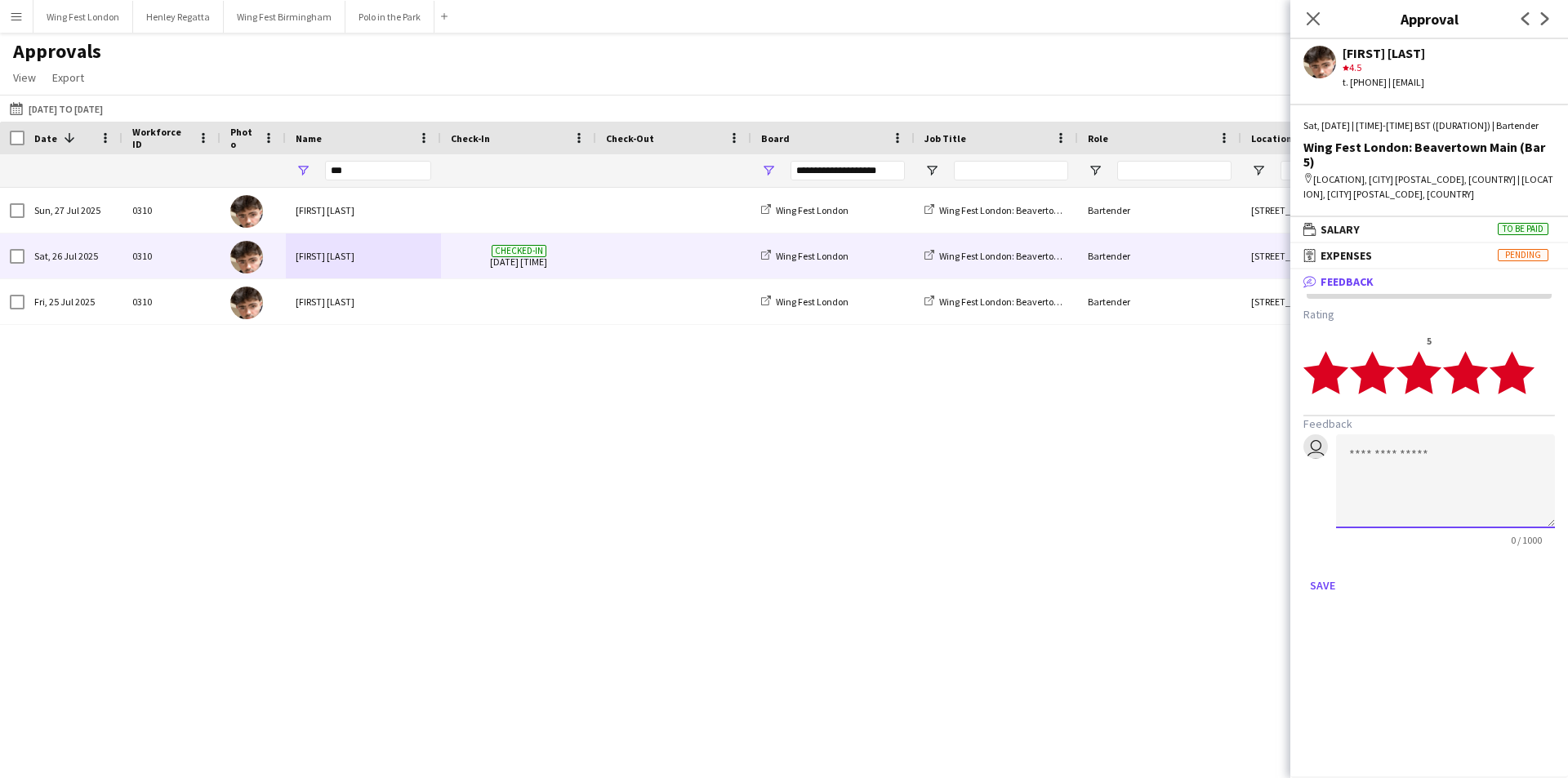 click 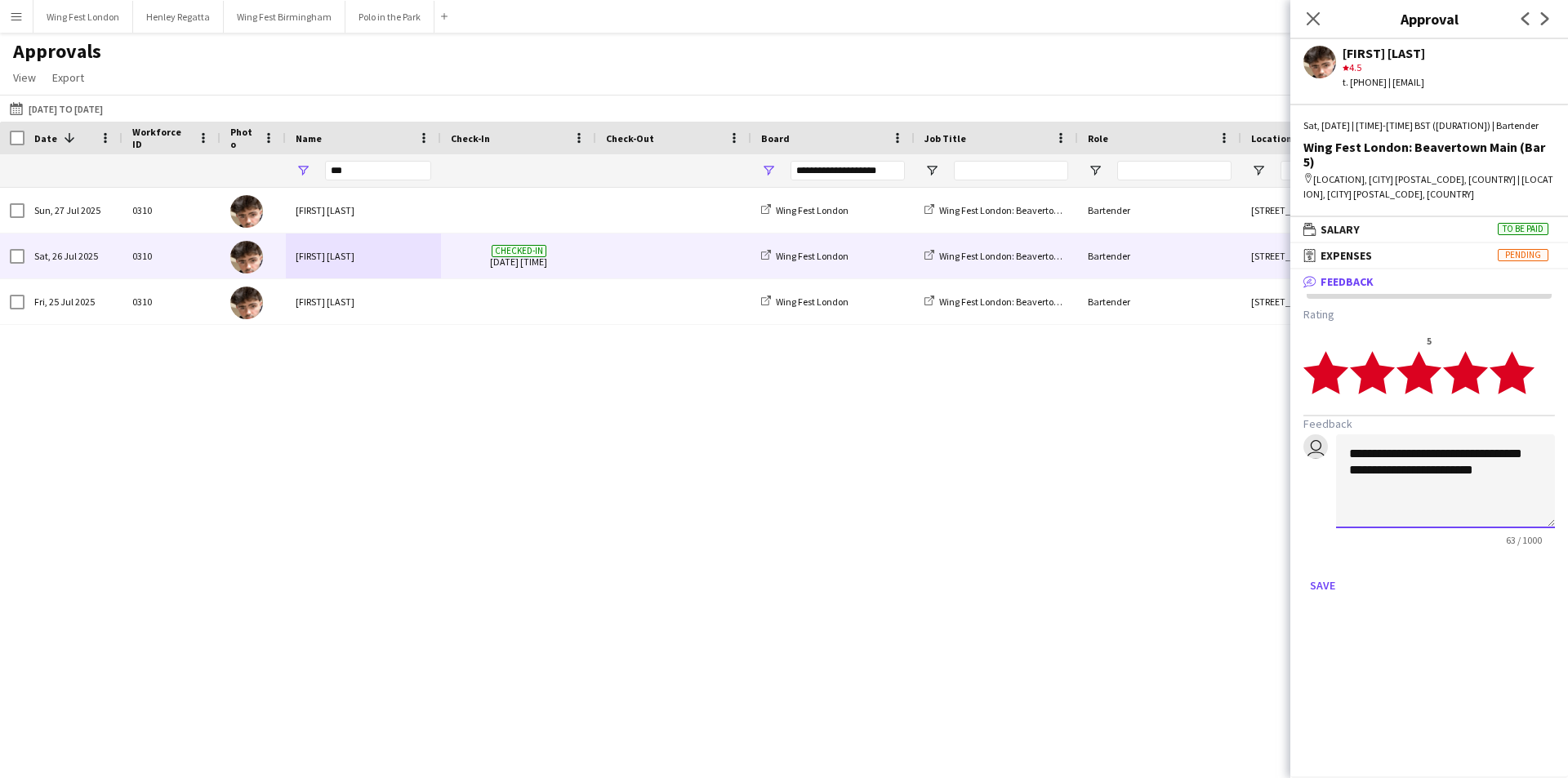 click on "**********" 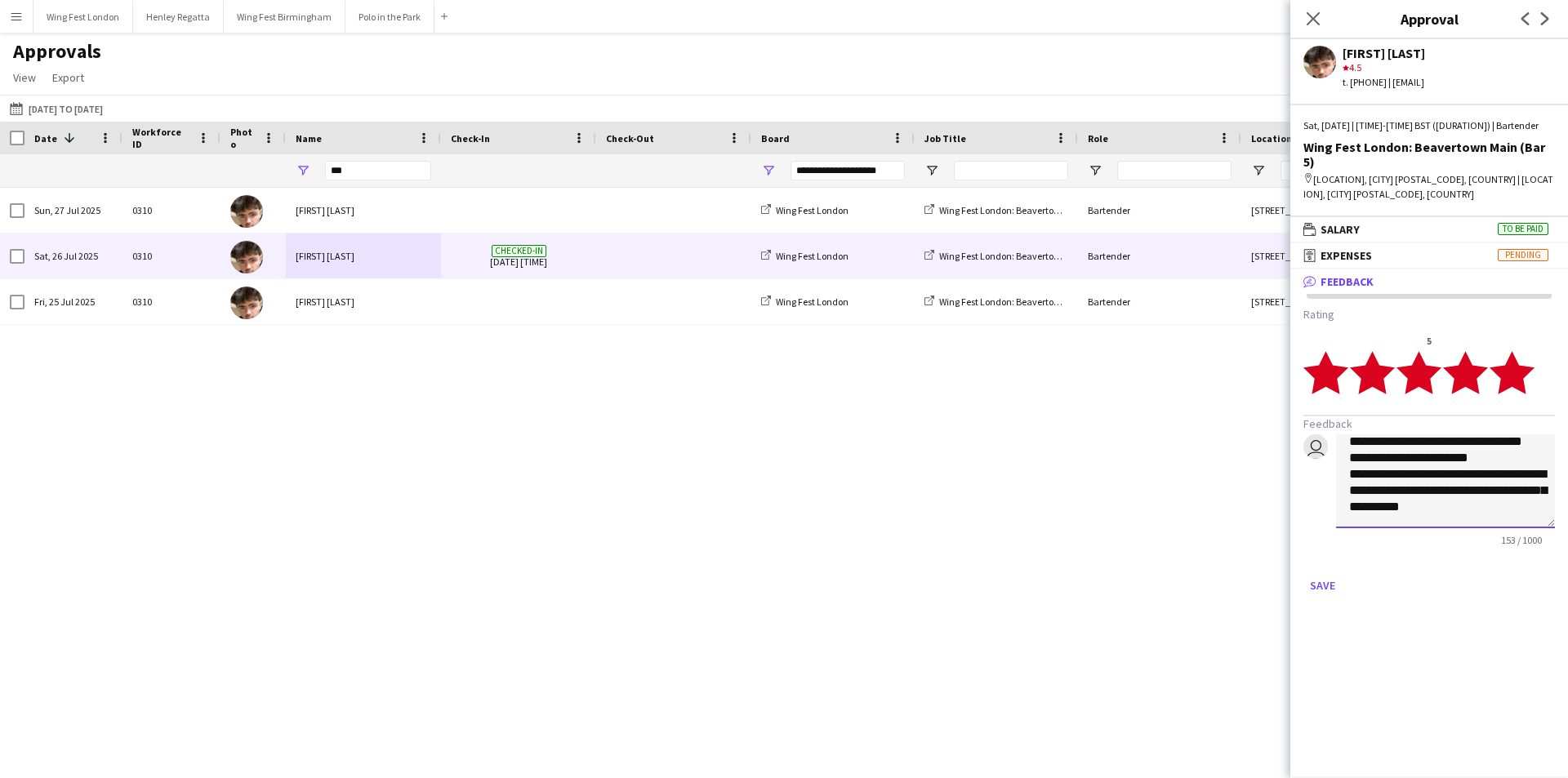 scroll, scrollTop: 34, scrollLeft: 0, axis: vertical 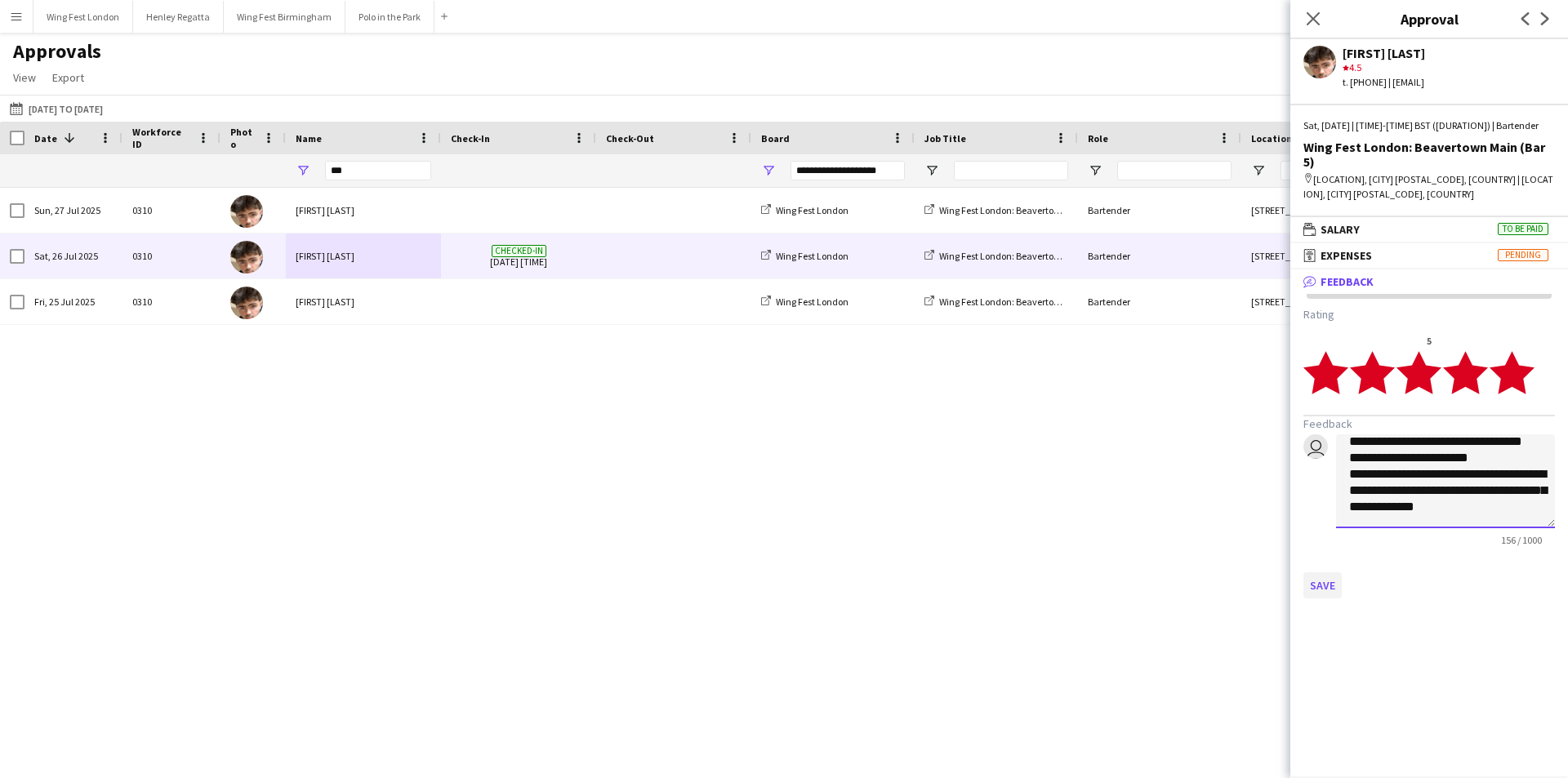 type on "**********" 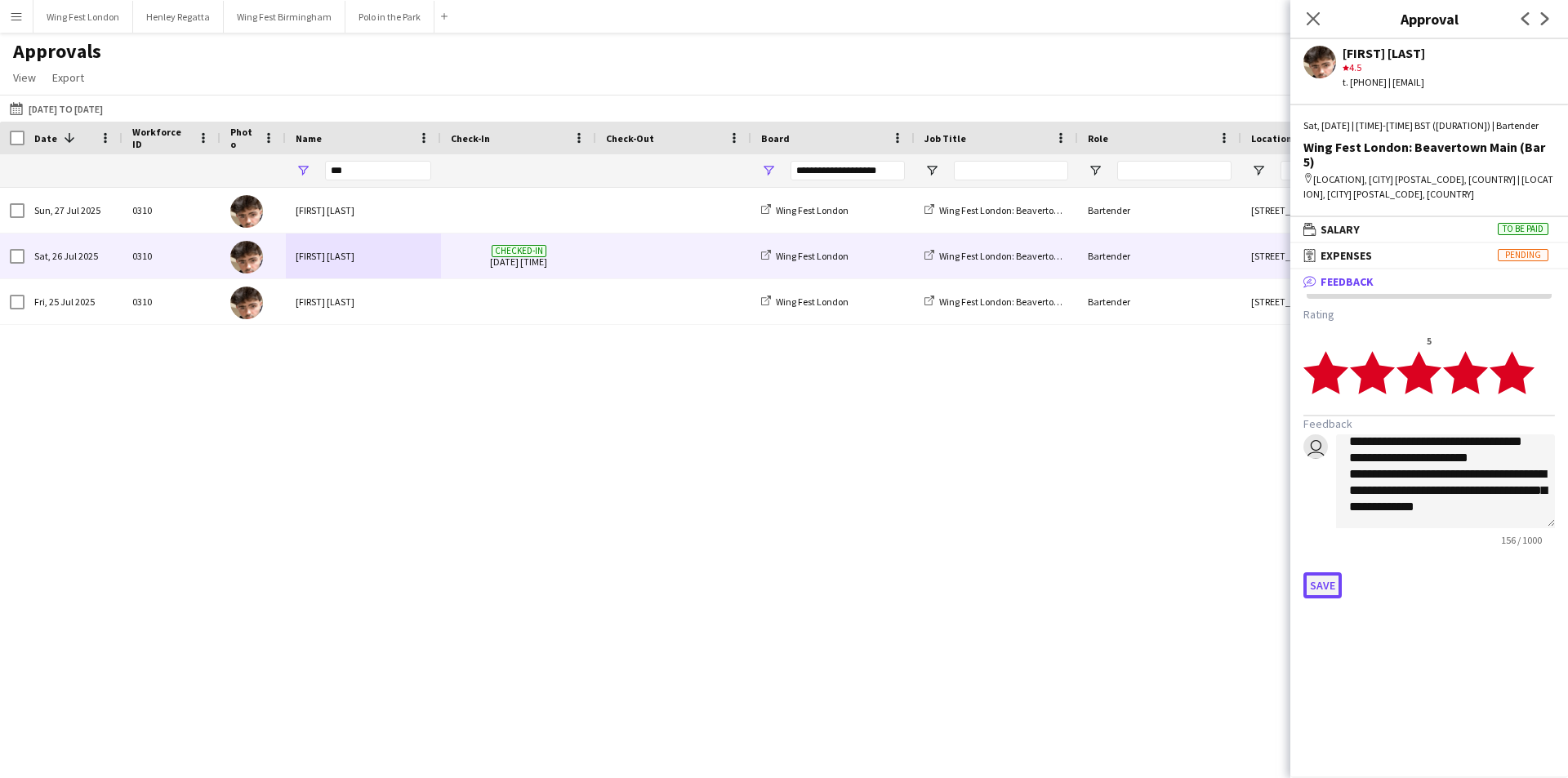 click on "Save" at bounding box center [1322, 585] 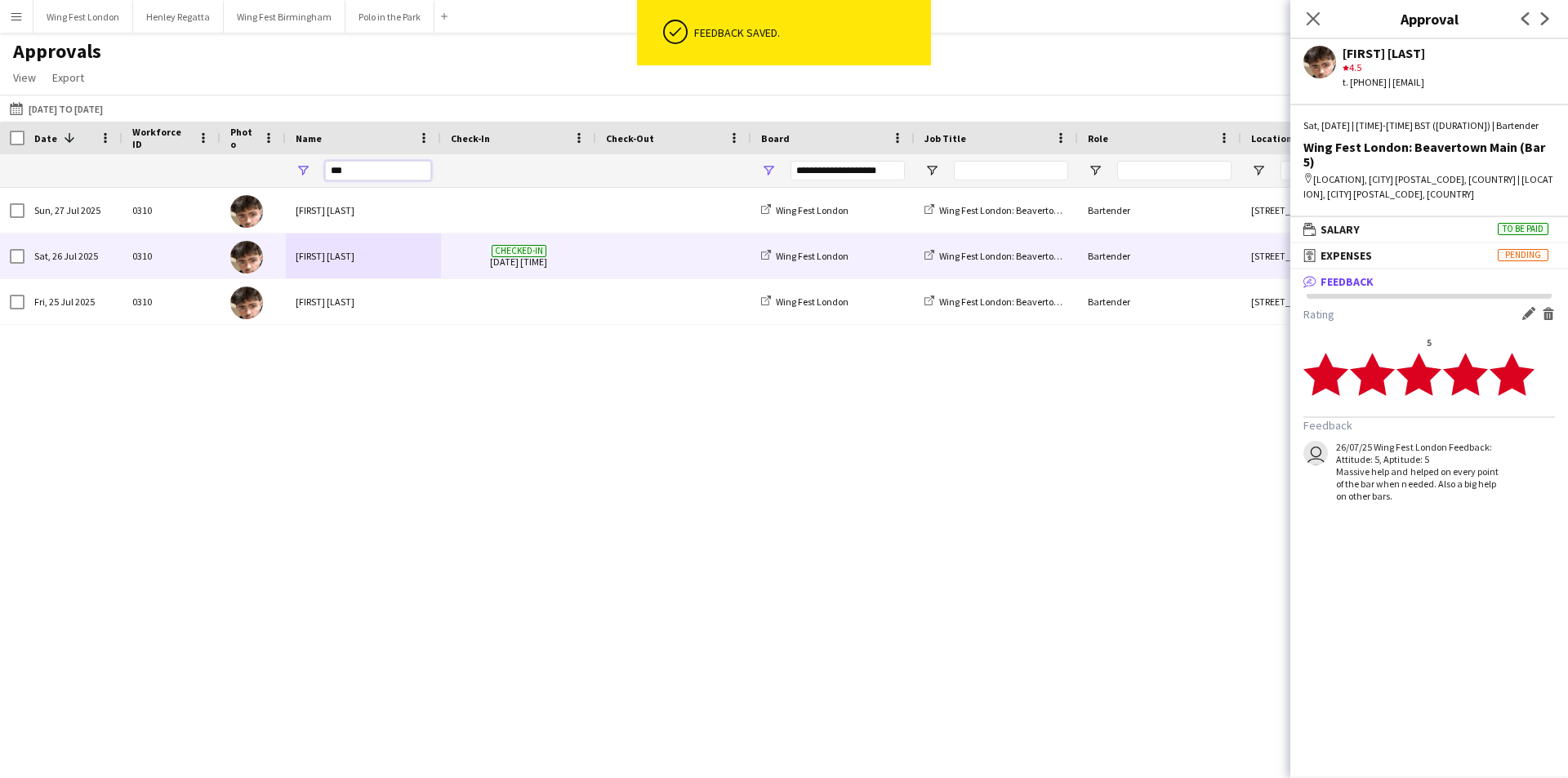 click on "***" at bounding box center [378, 171] 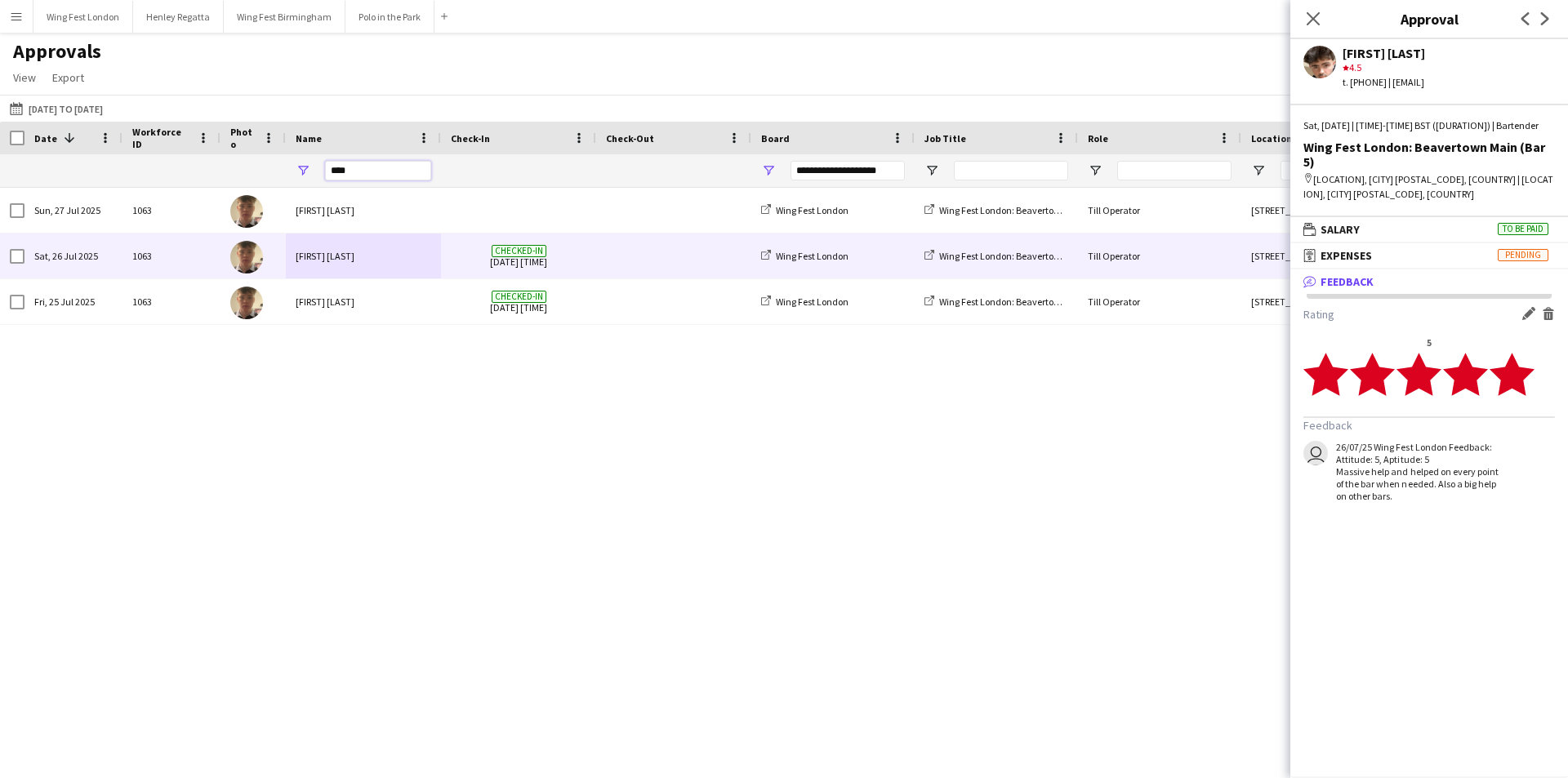 type on "****" 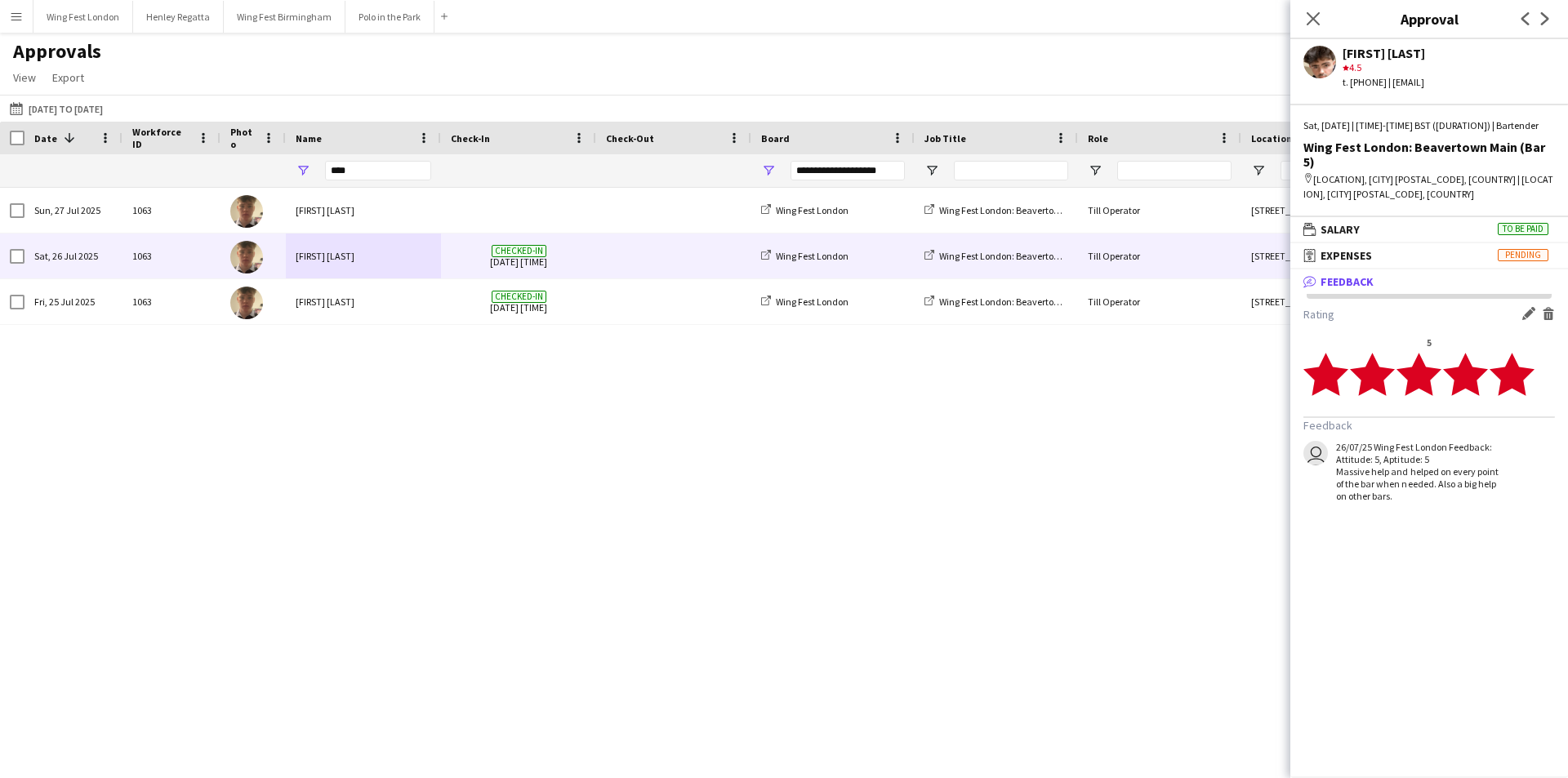 click on "[FIRST] [LAST]" at bounding box center (363, 256) 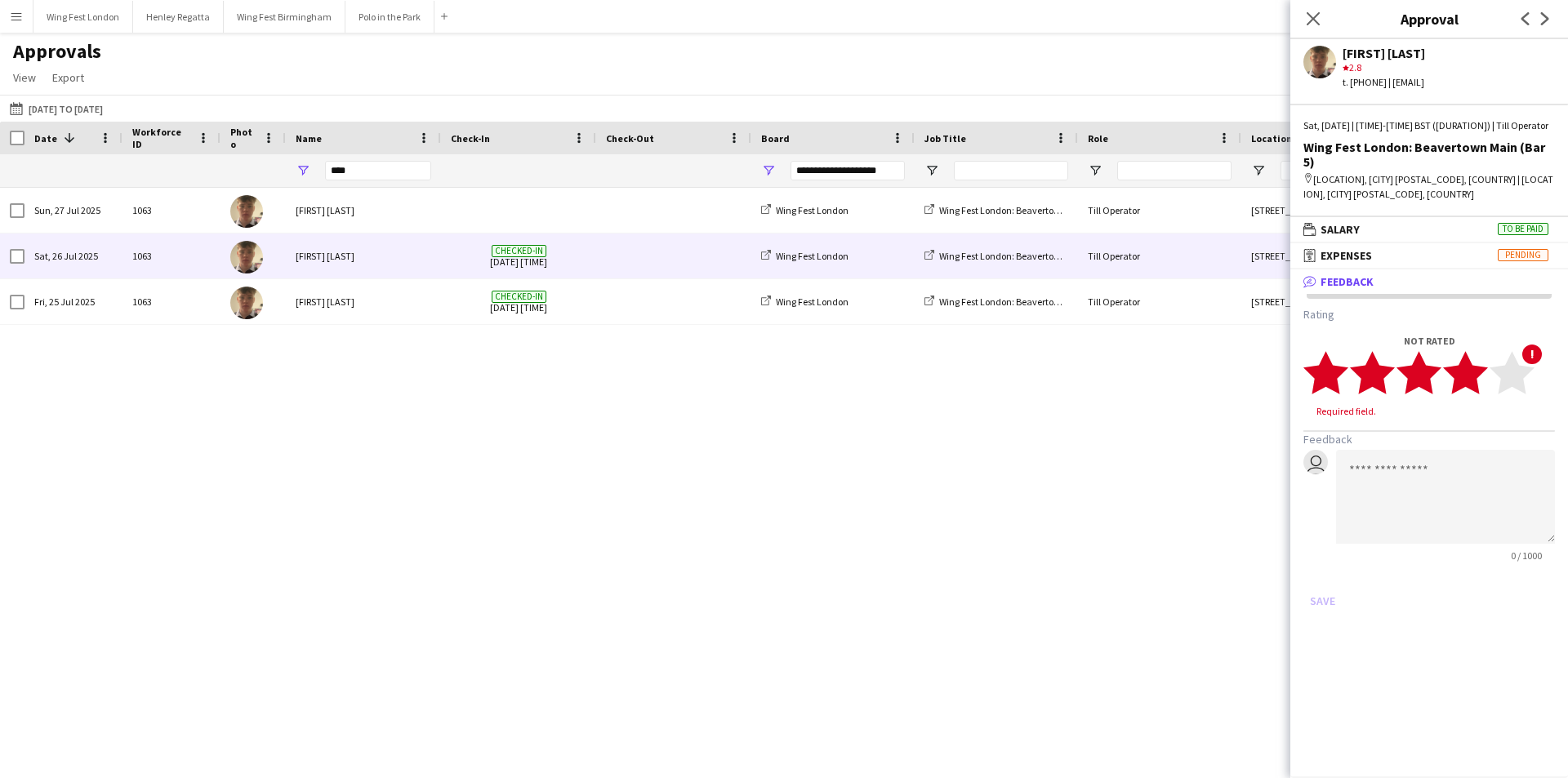 click 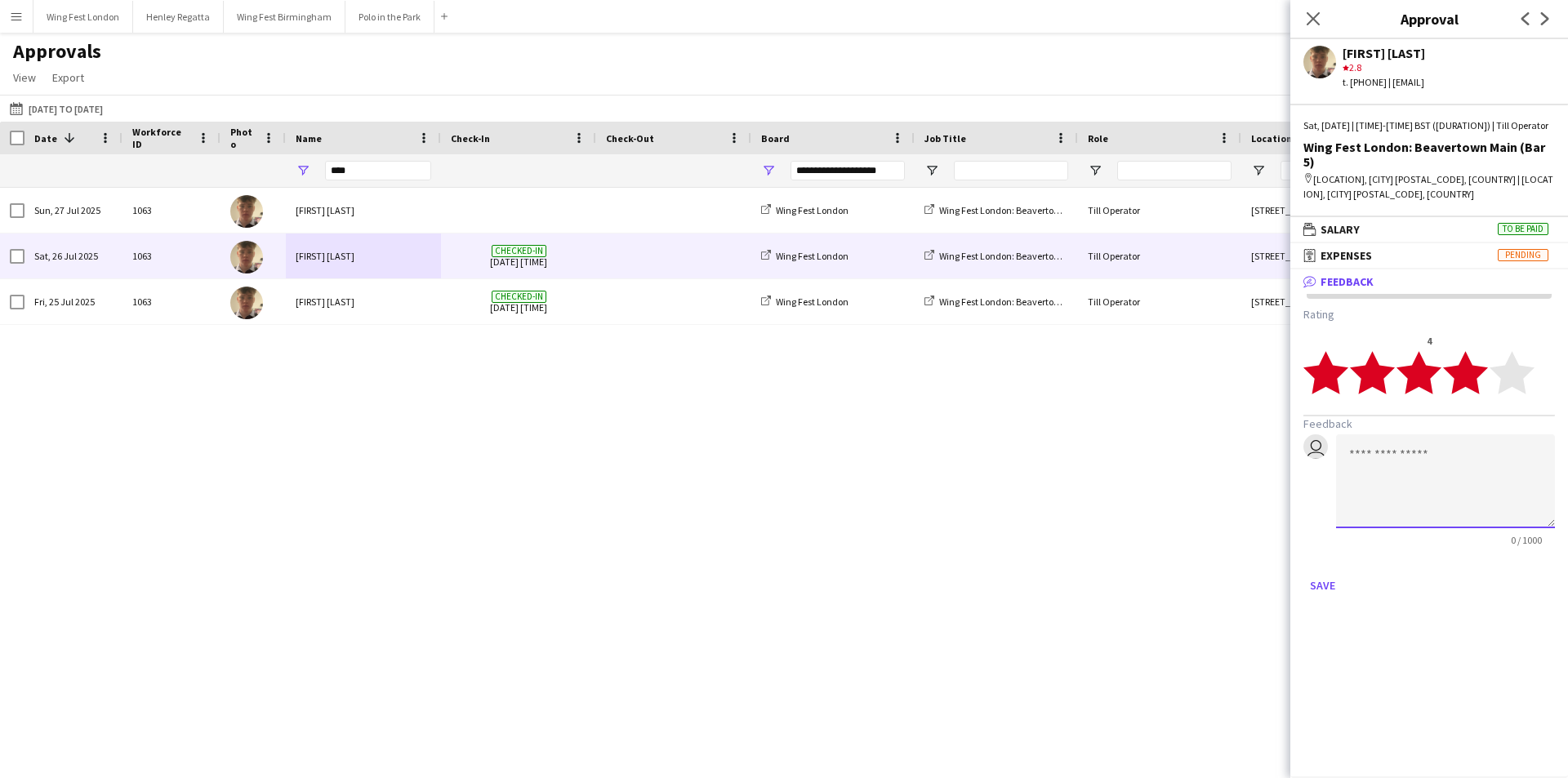 click 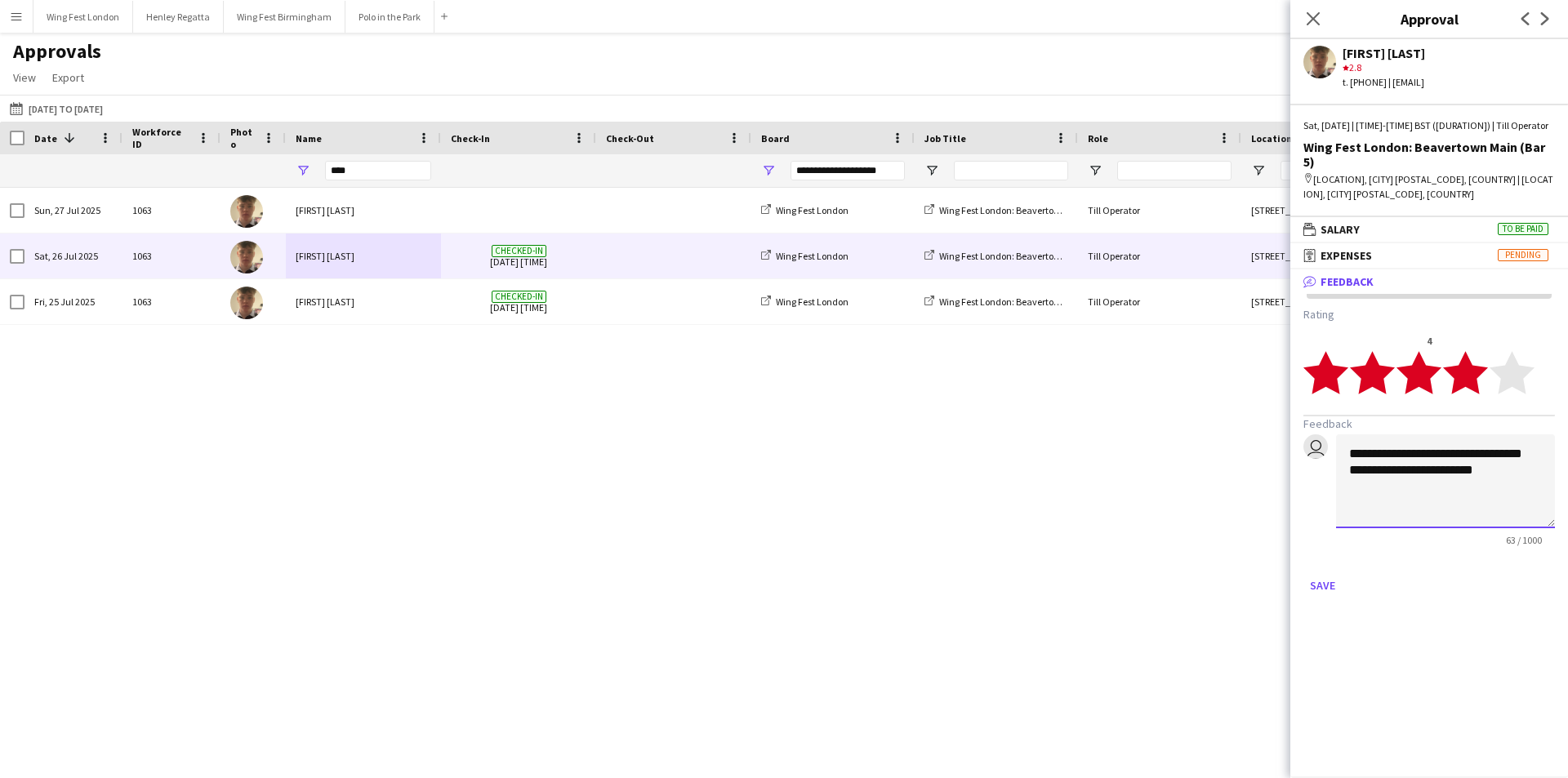 click on "**********" 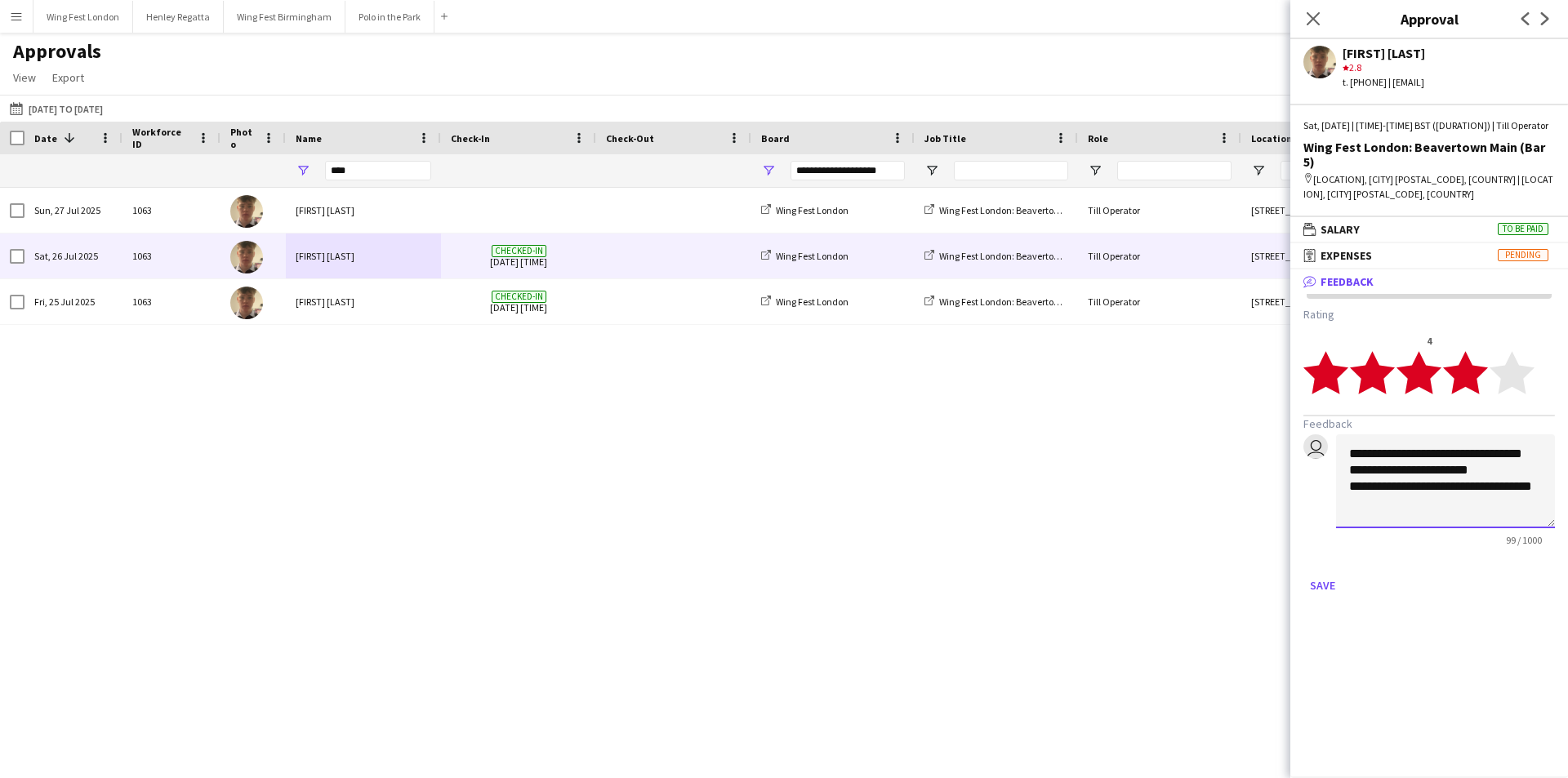 scroll, scrollTop: 2, scrollLeft: 0, axis: vertical 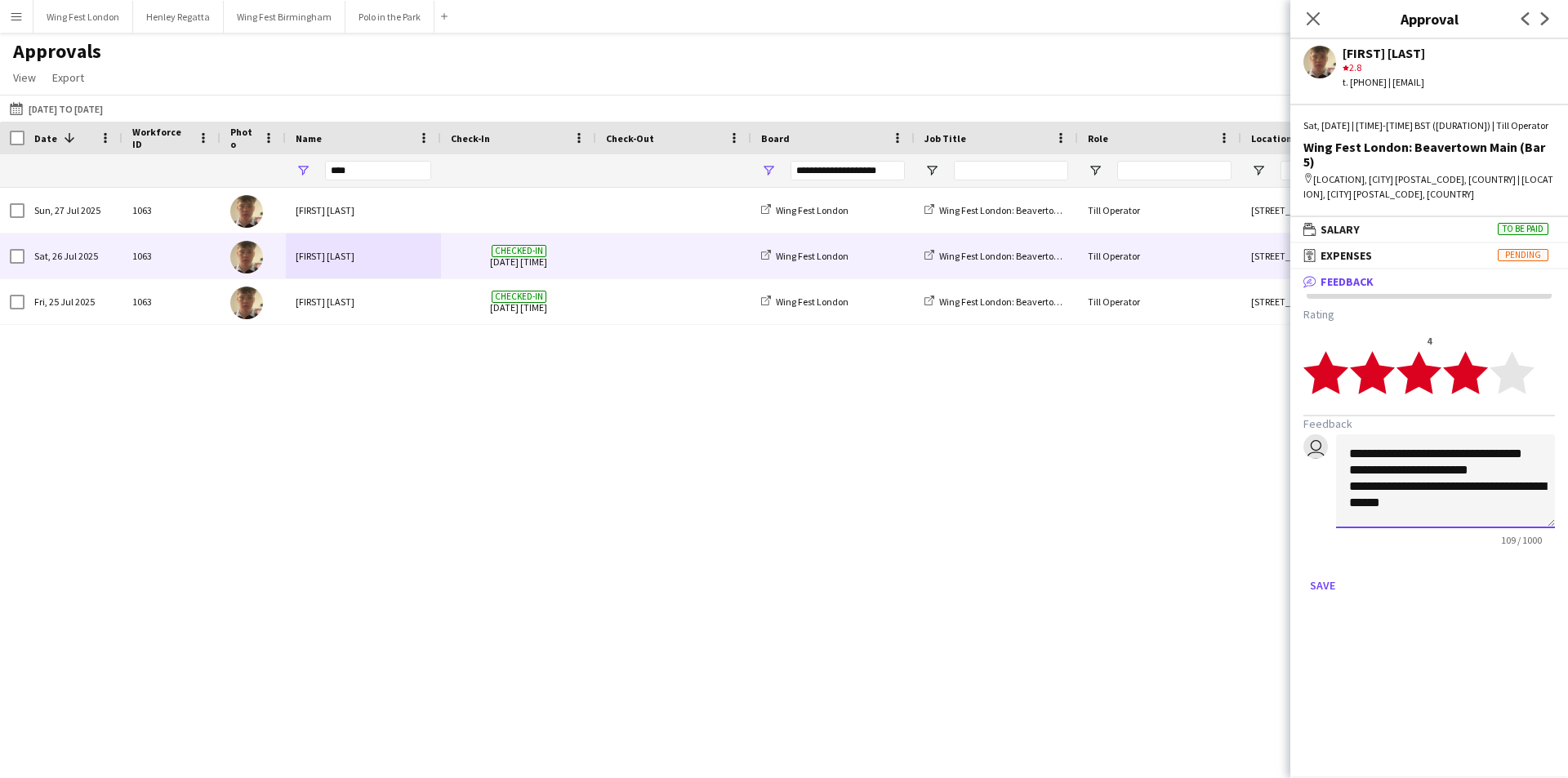 click on "**********" 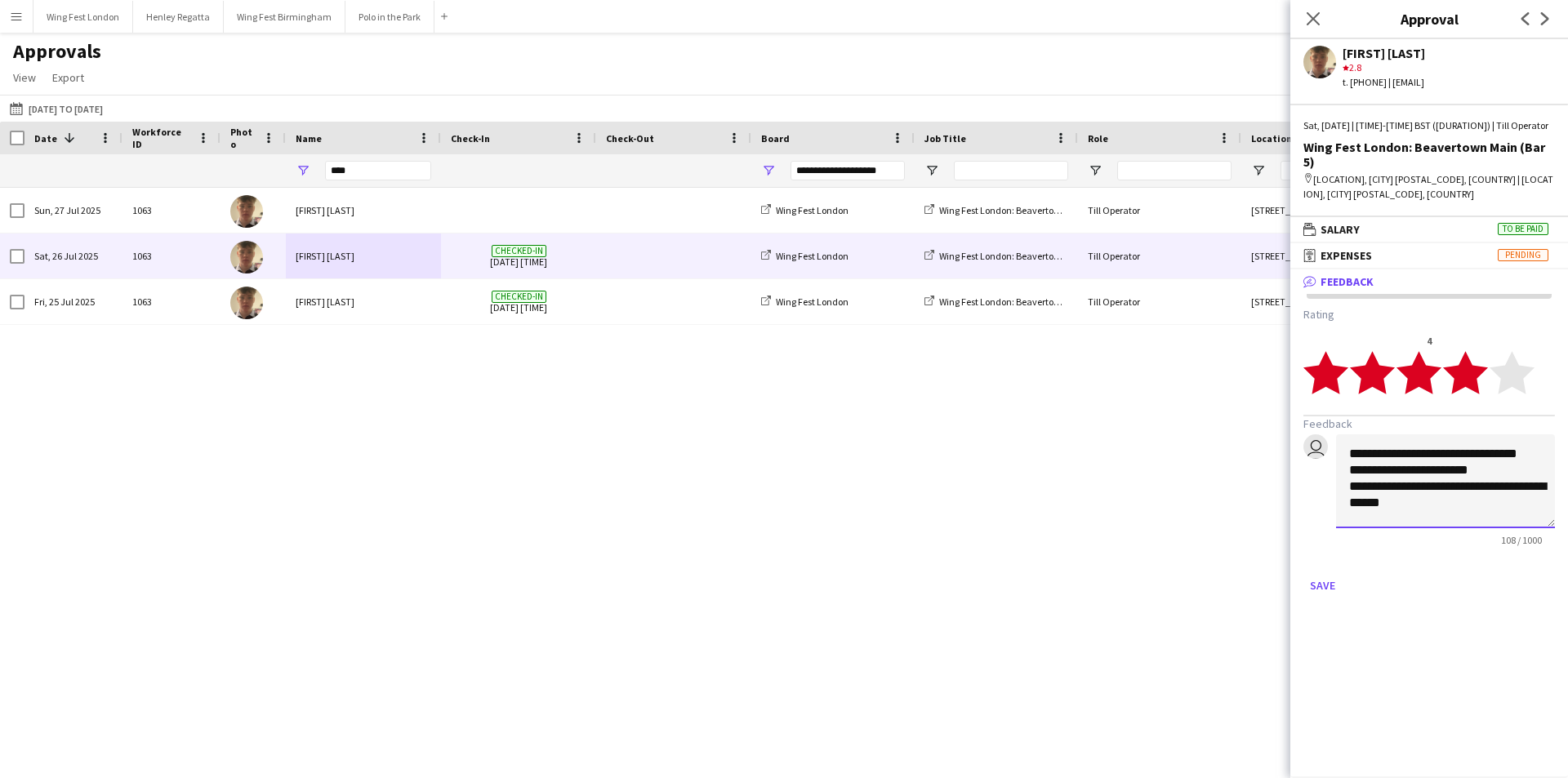 type on "**********" 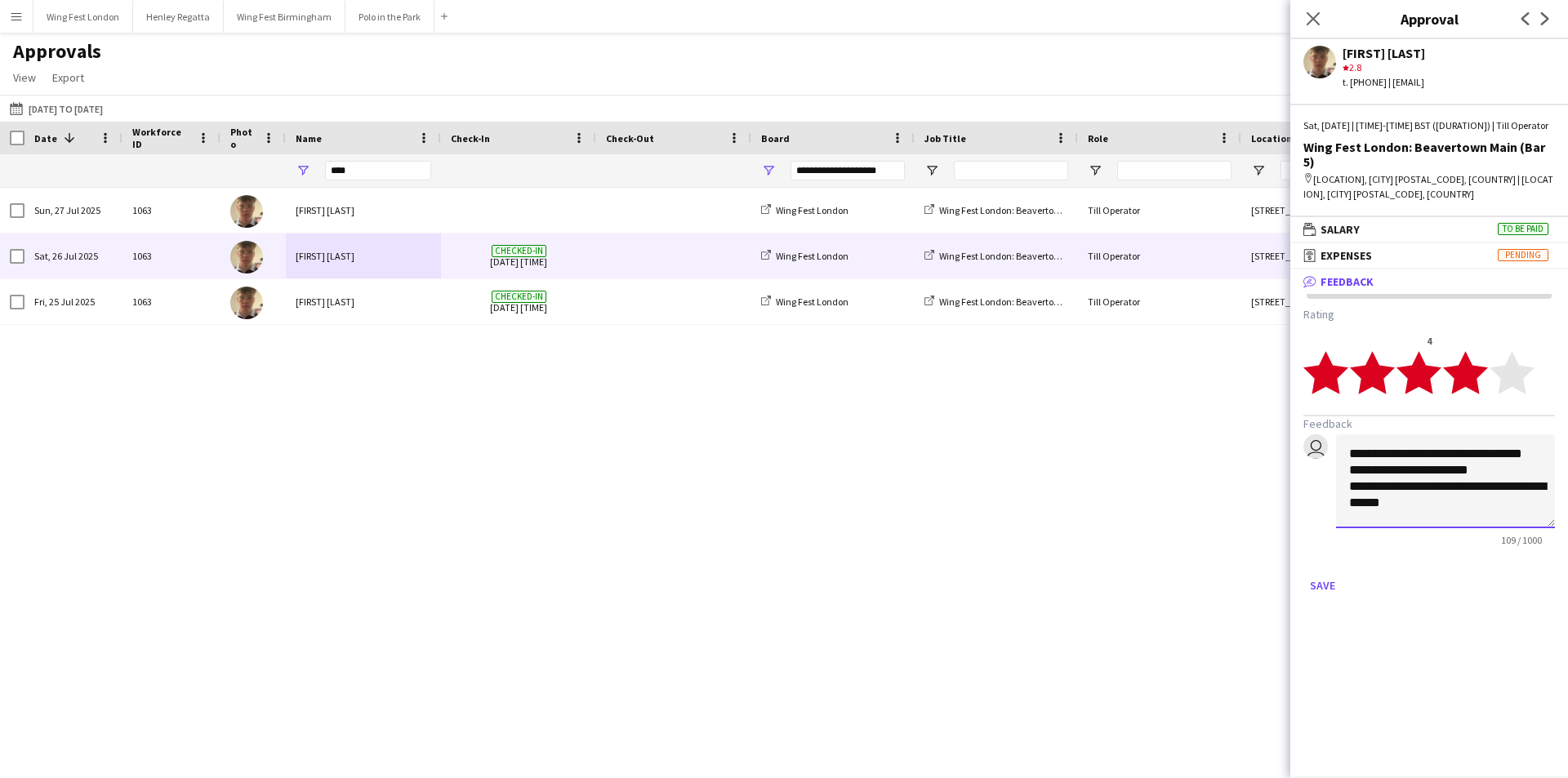 scroll, scrollTop: 12, scrollLeft: 0, axis: vertical 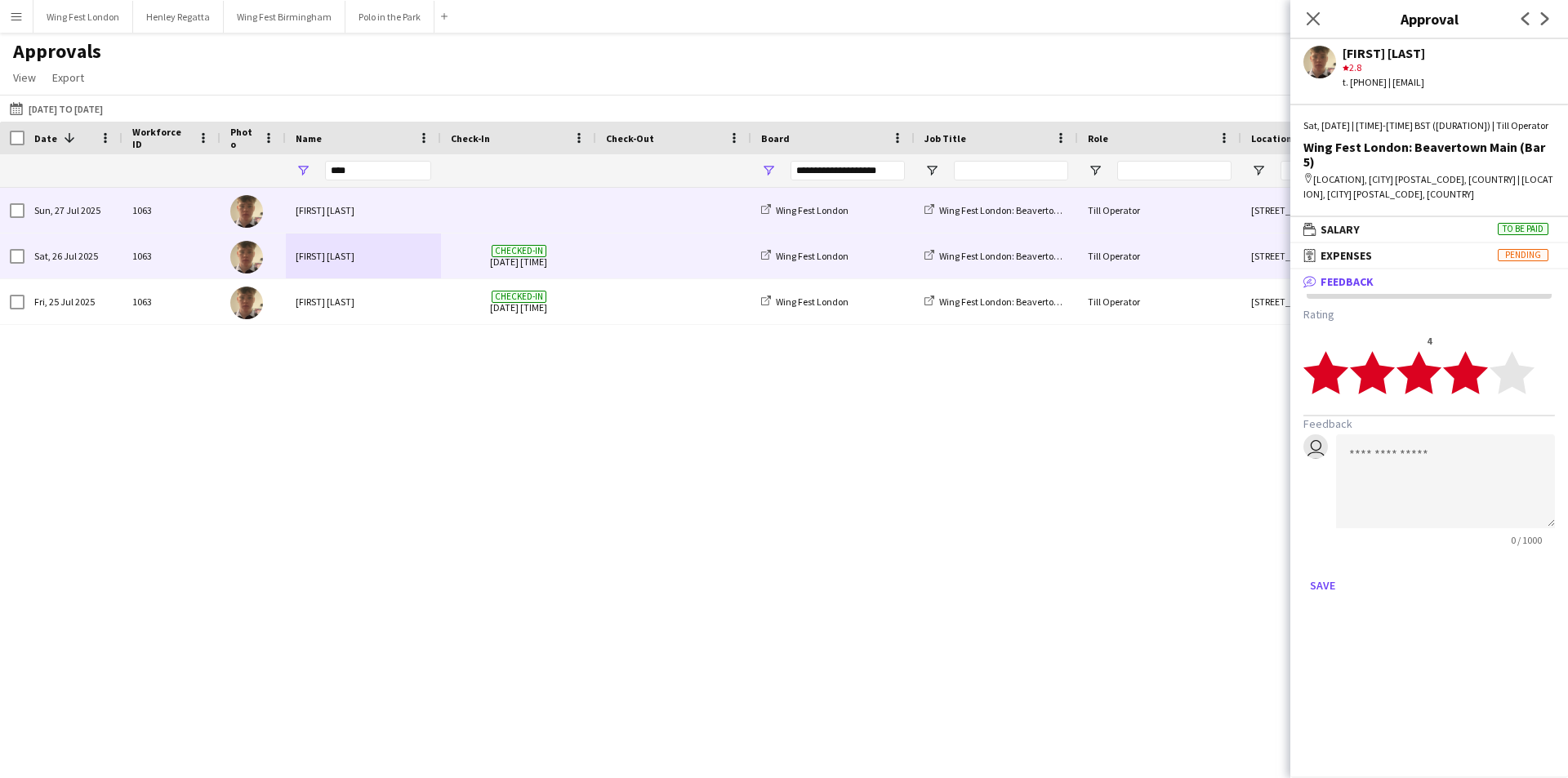 click on "[FIRST] [LAST]" at bounding box center [363, 210] 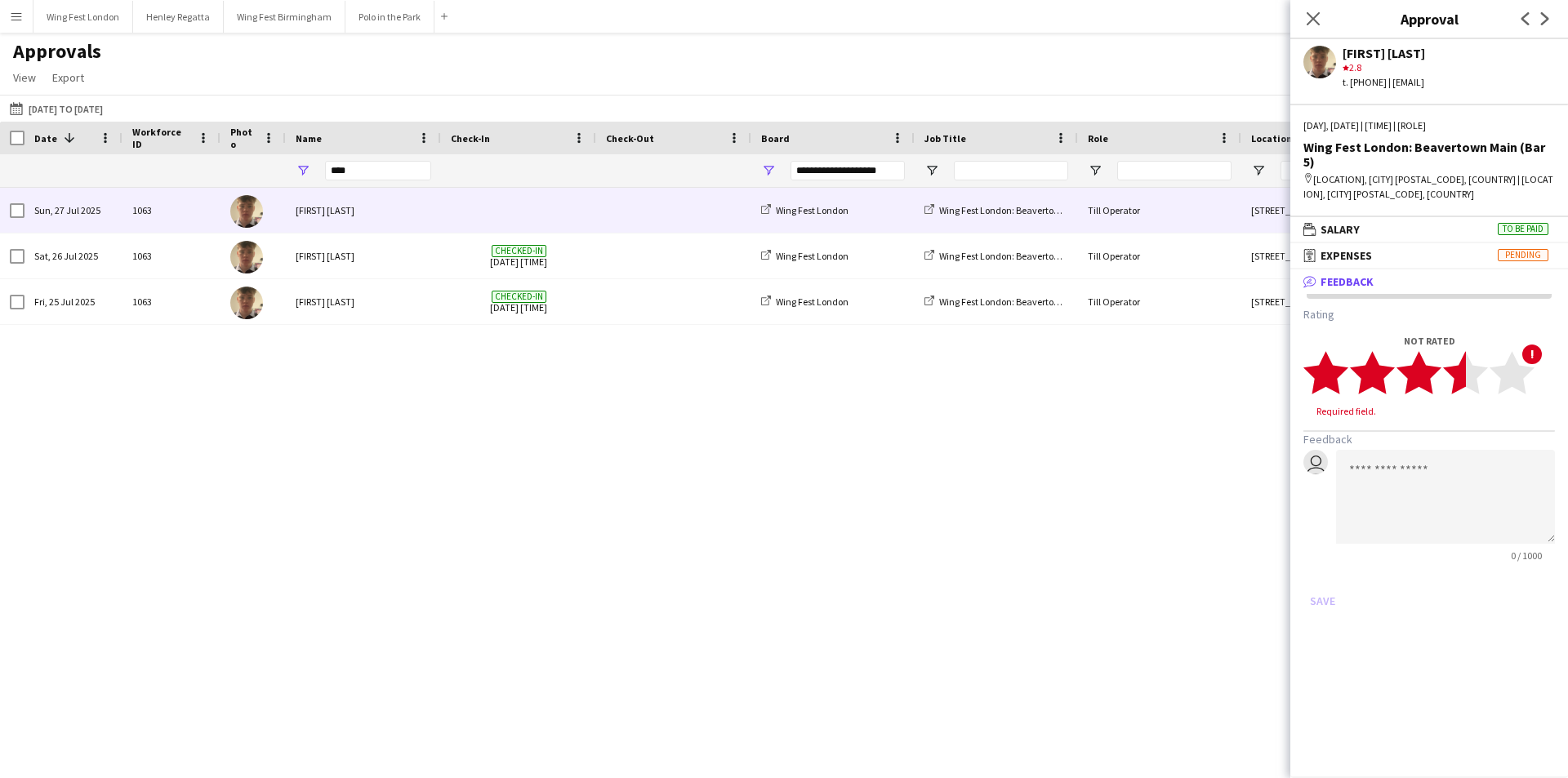 click 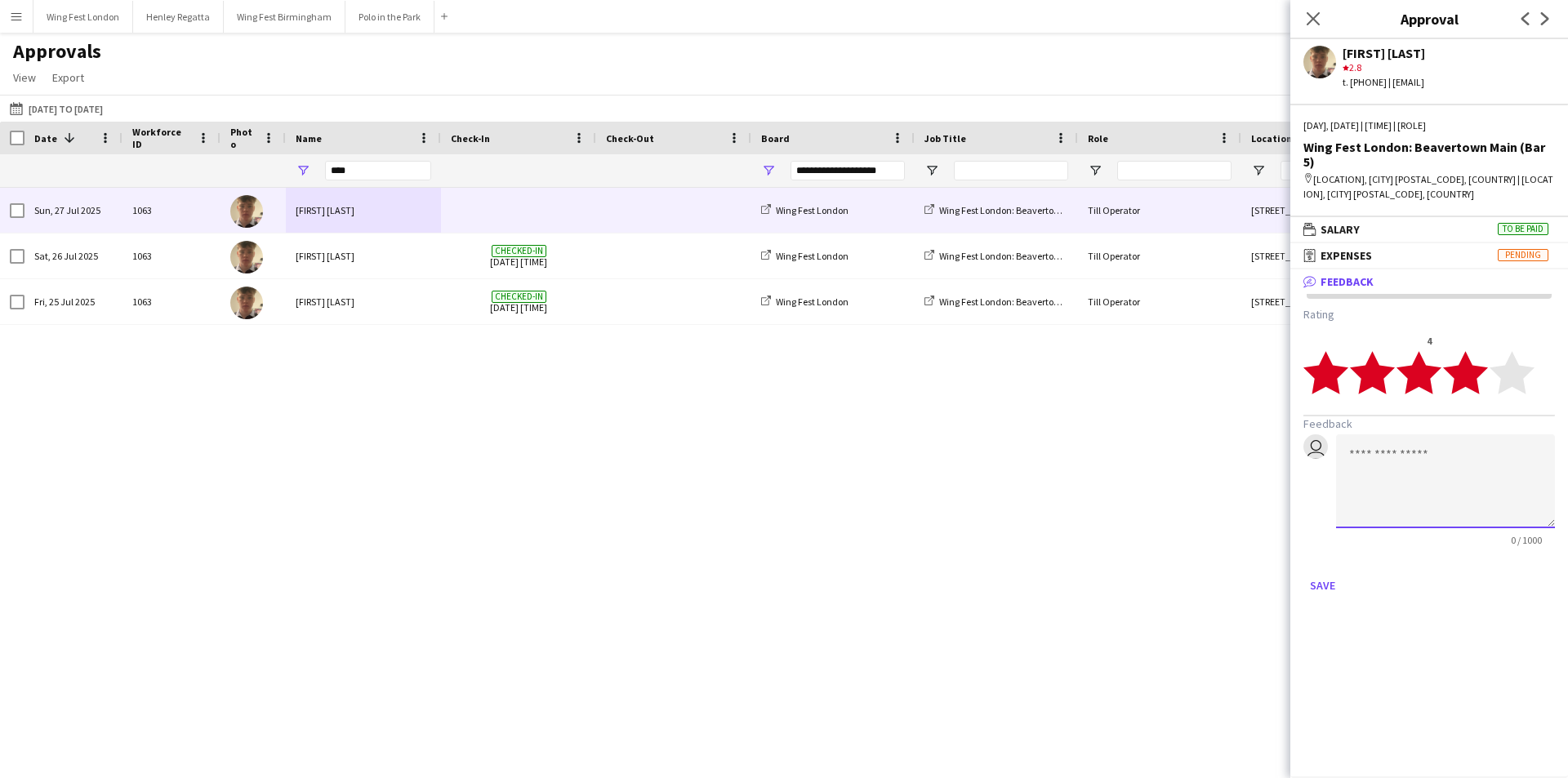 click 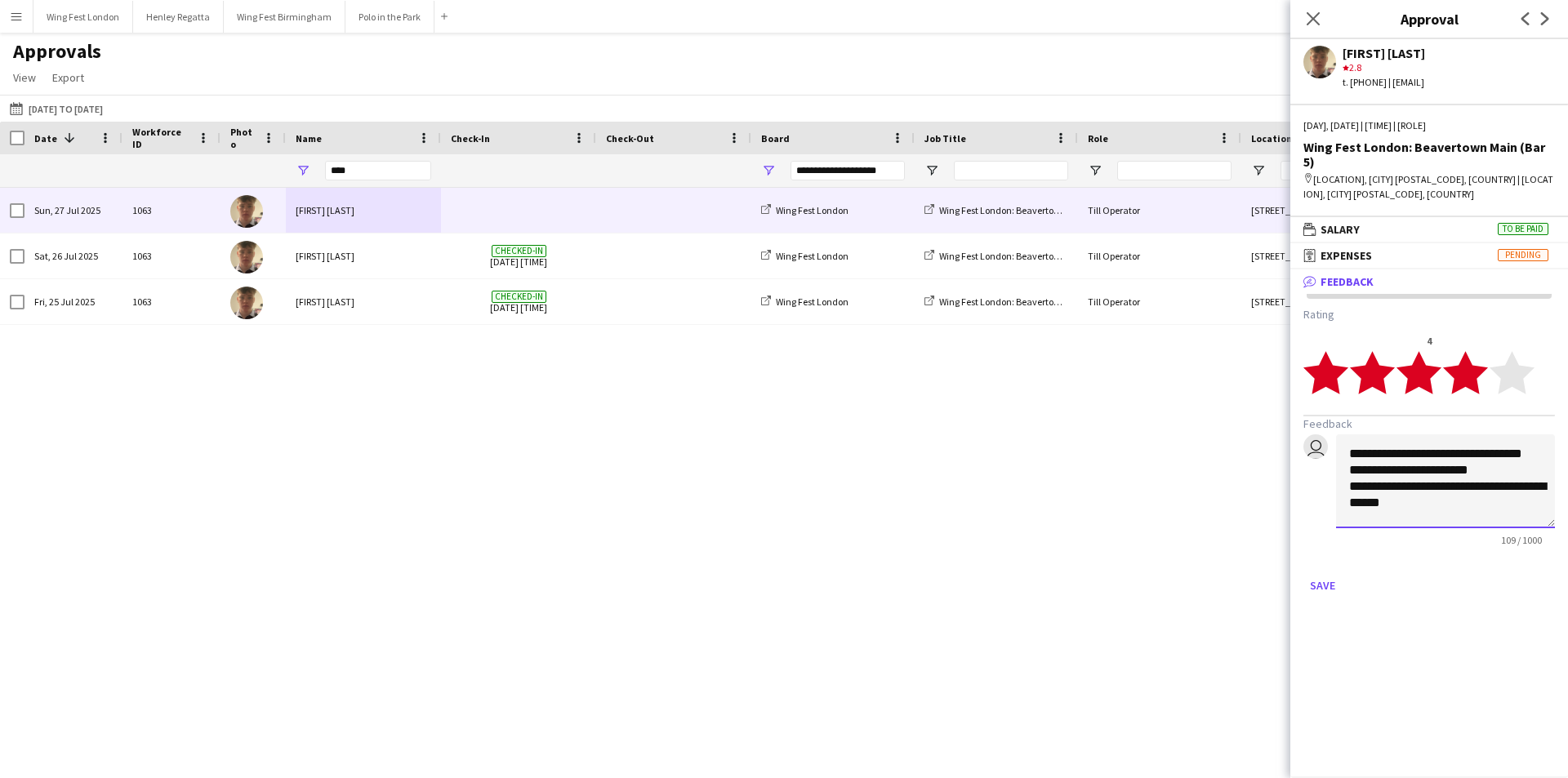 scroll, scrollTop: 2, scrollLeft: 0, axis: vertical 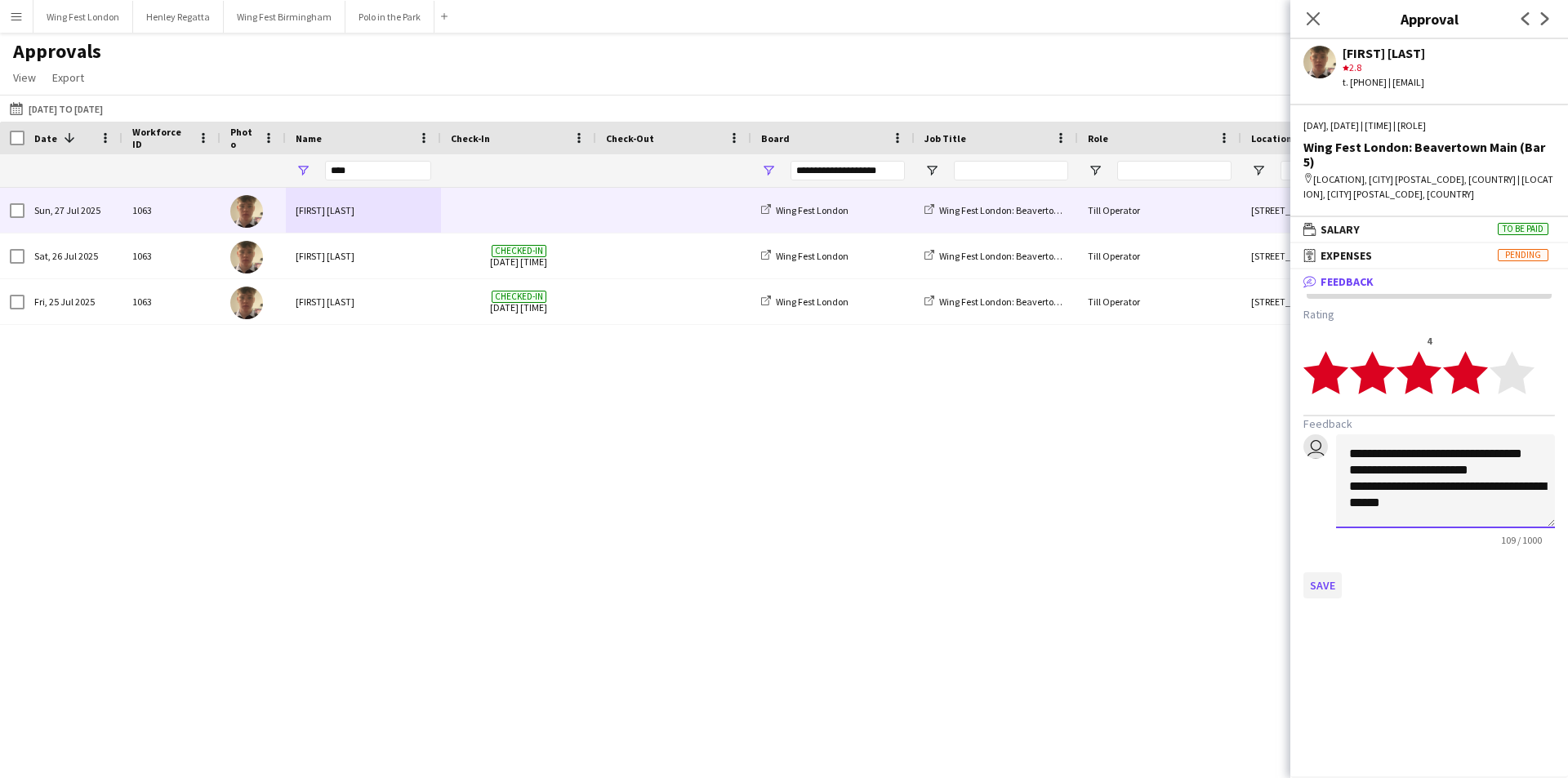 type on "**********" 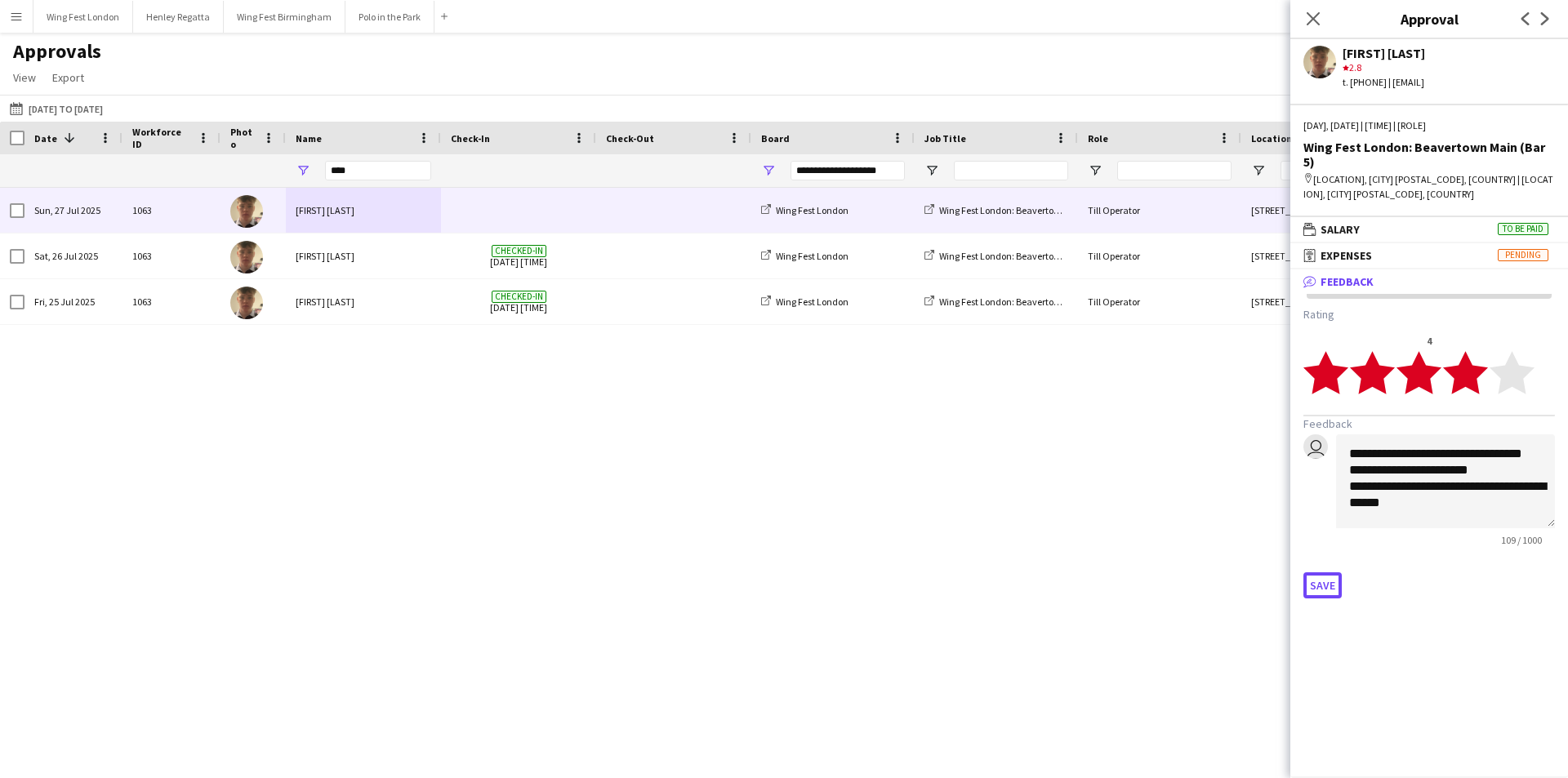 click on "Save" at bounding box center (1322, 585) 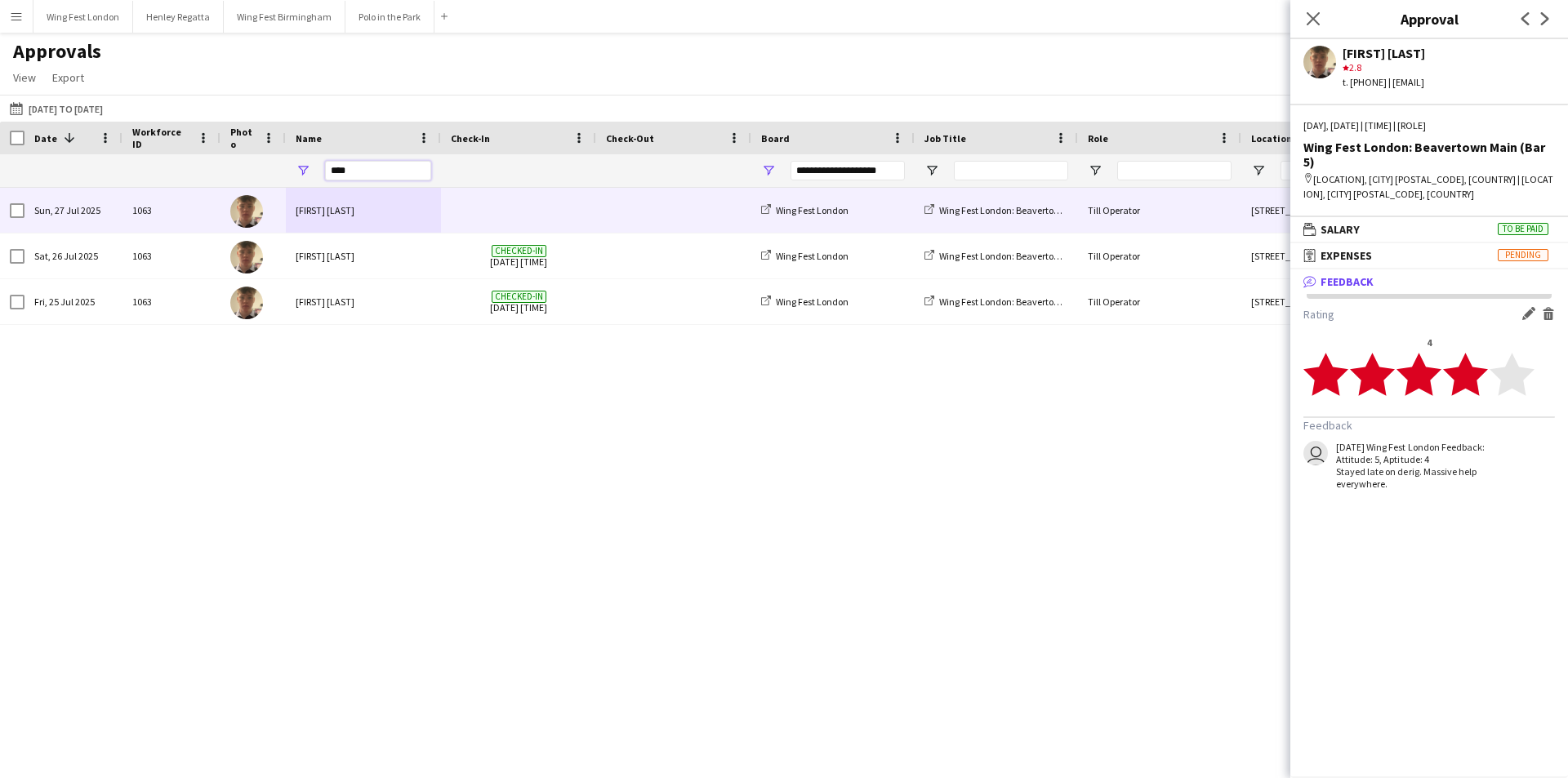 click on "****" at bounding box center [378, 171] 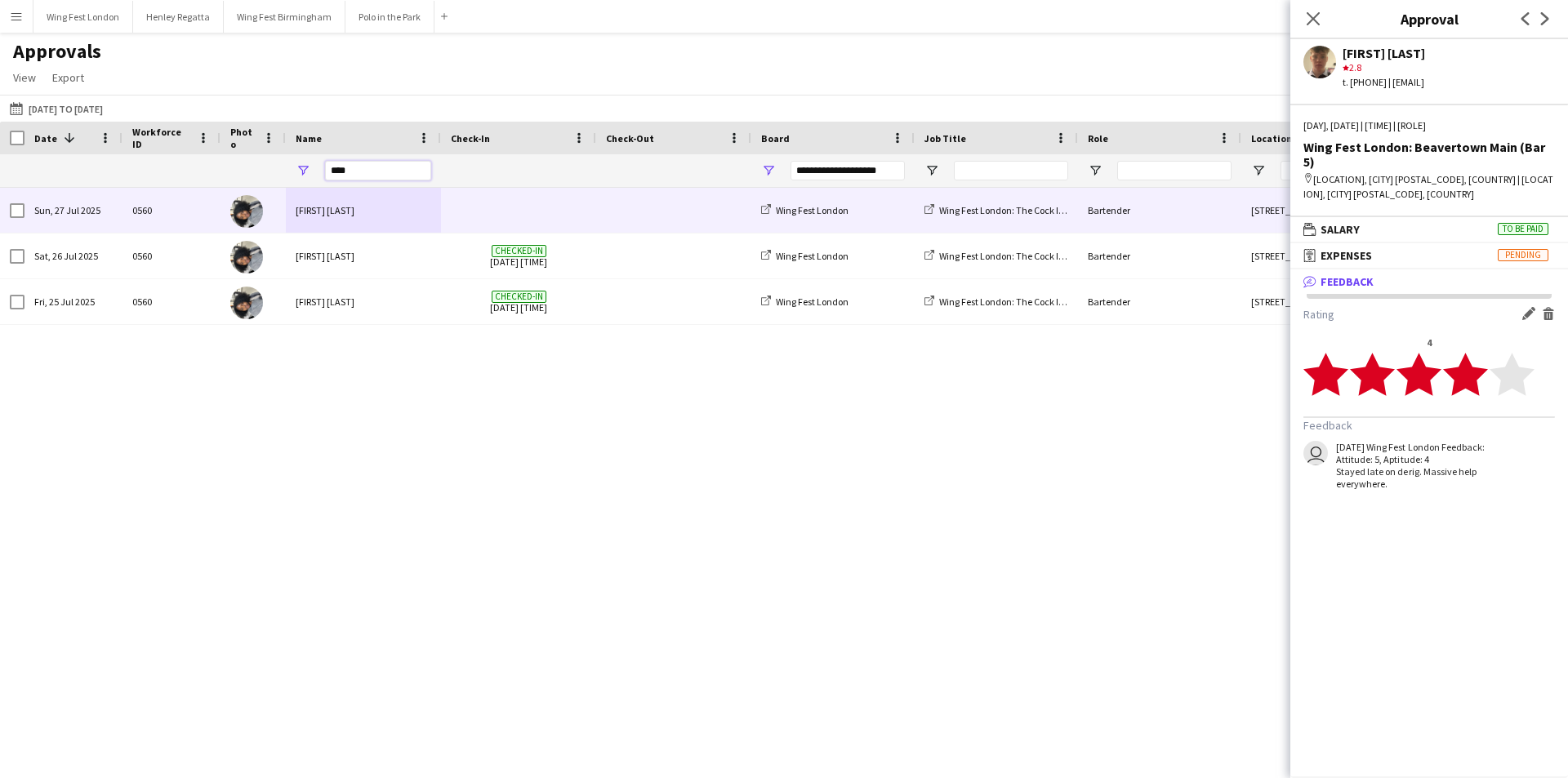 type on "****" 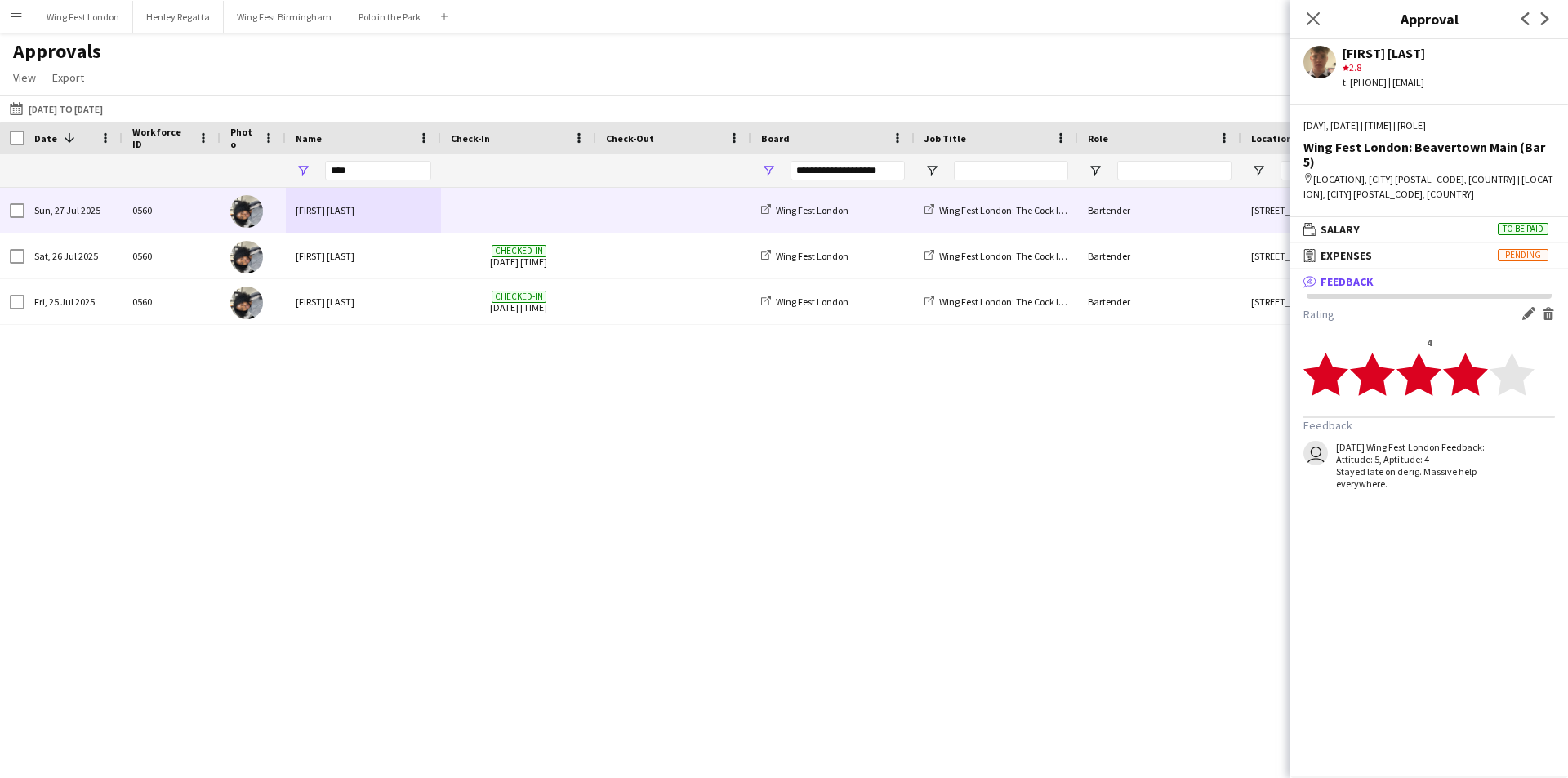 click on "[FIRST] [LAST]" at bounding box center (363, 210) 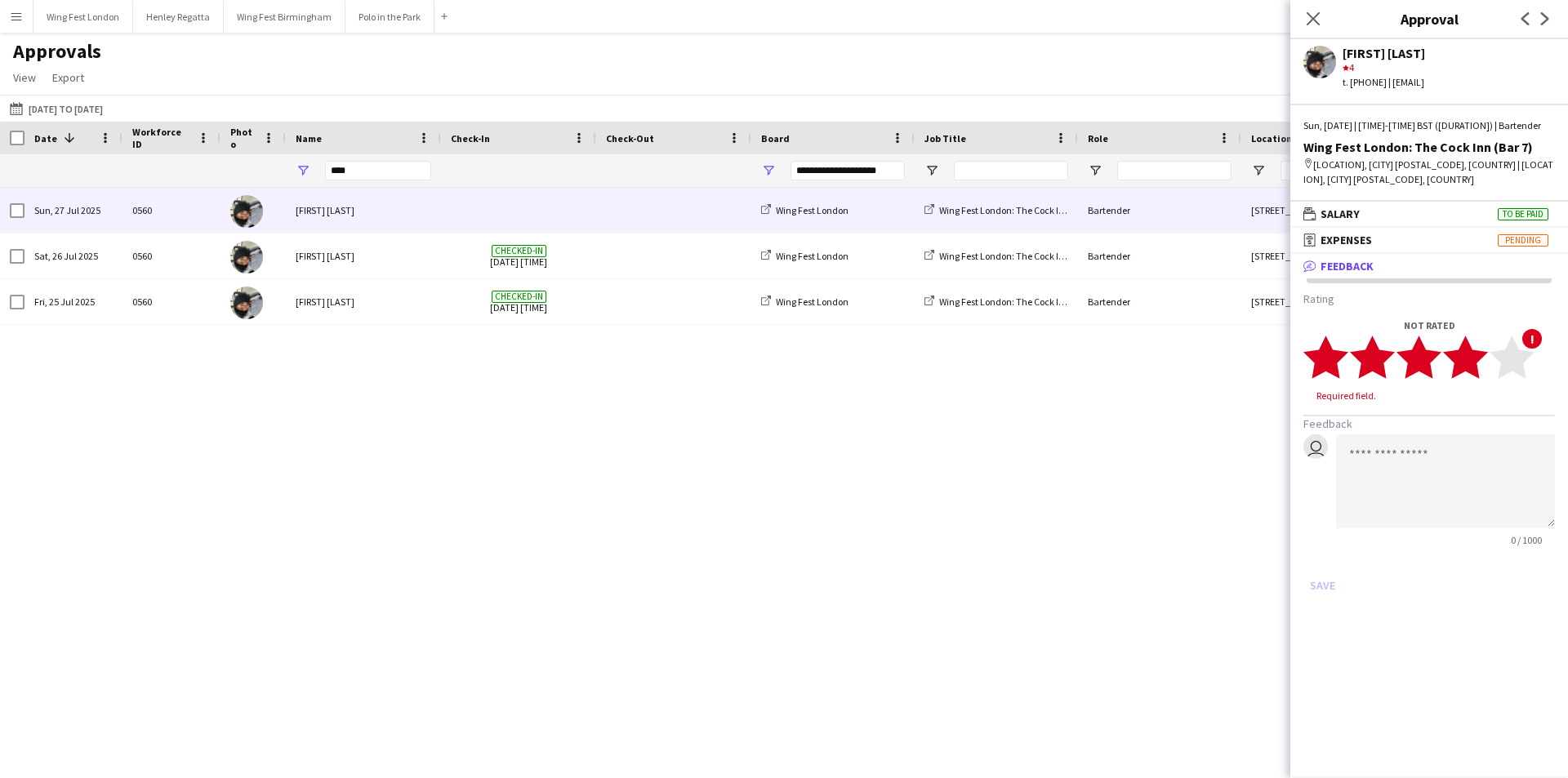 click on "star" 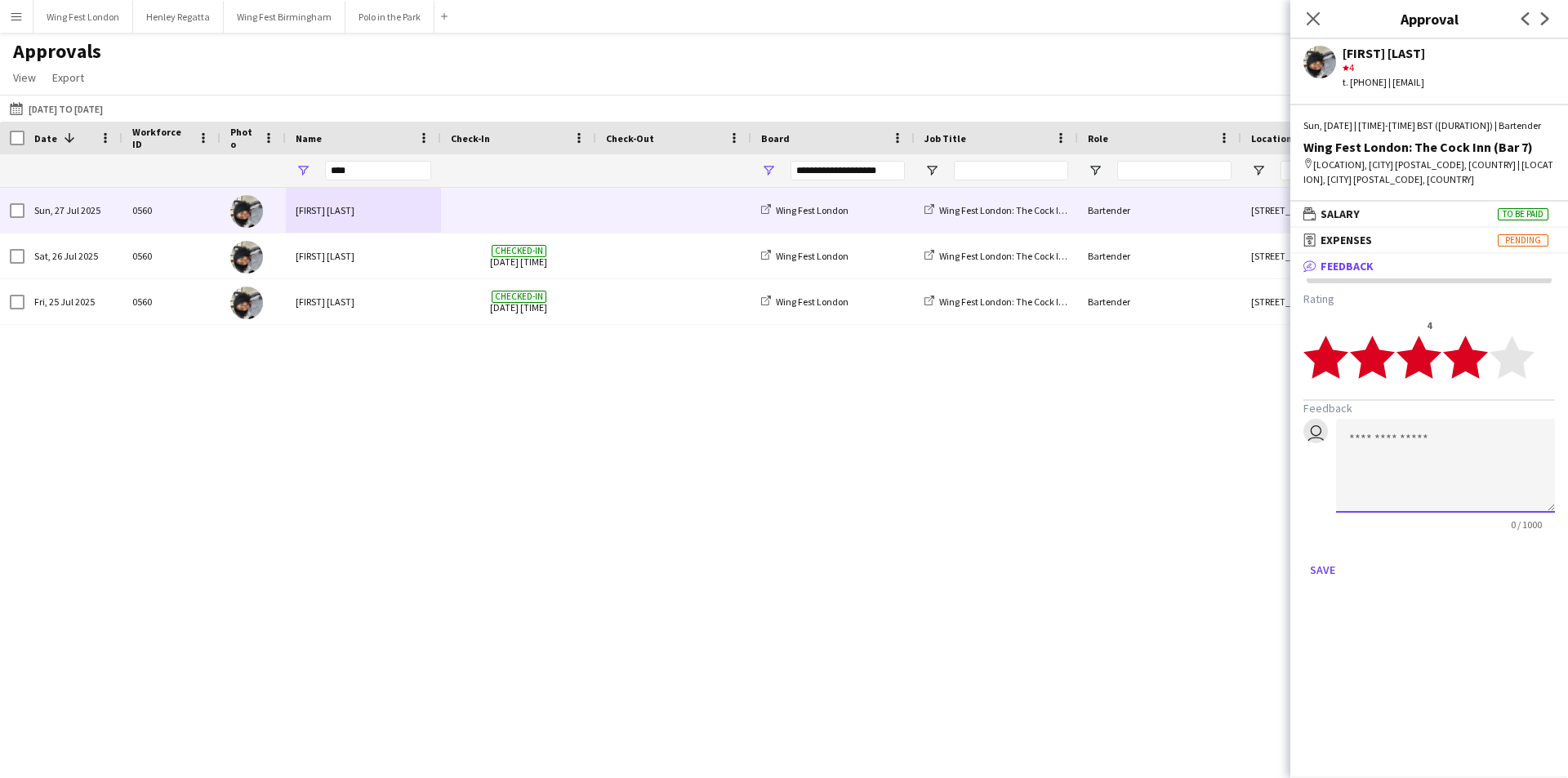 click 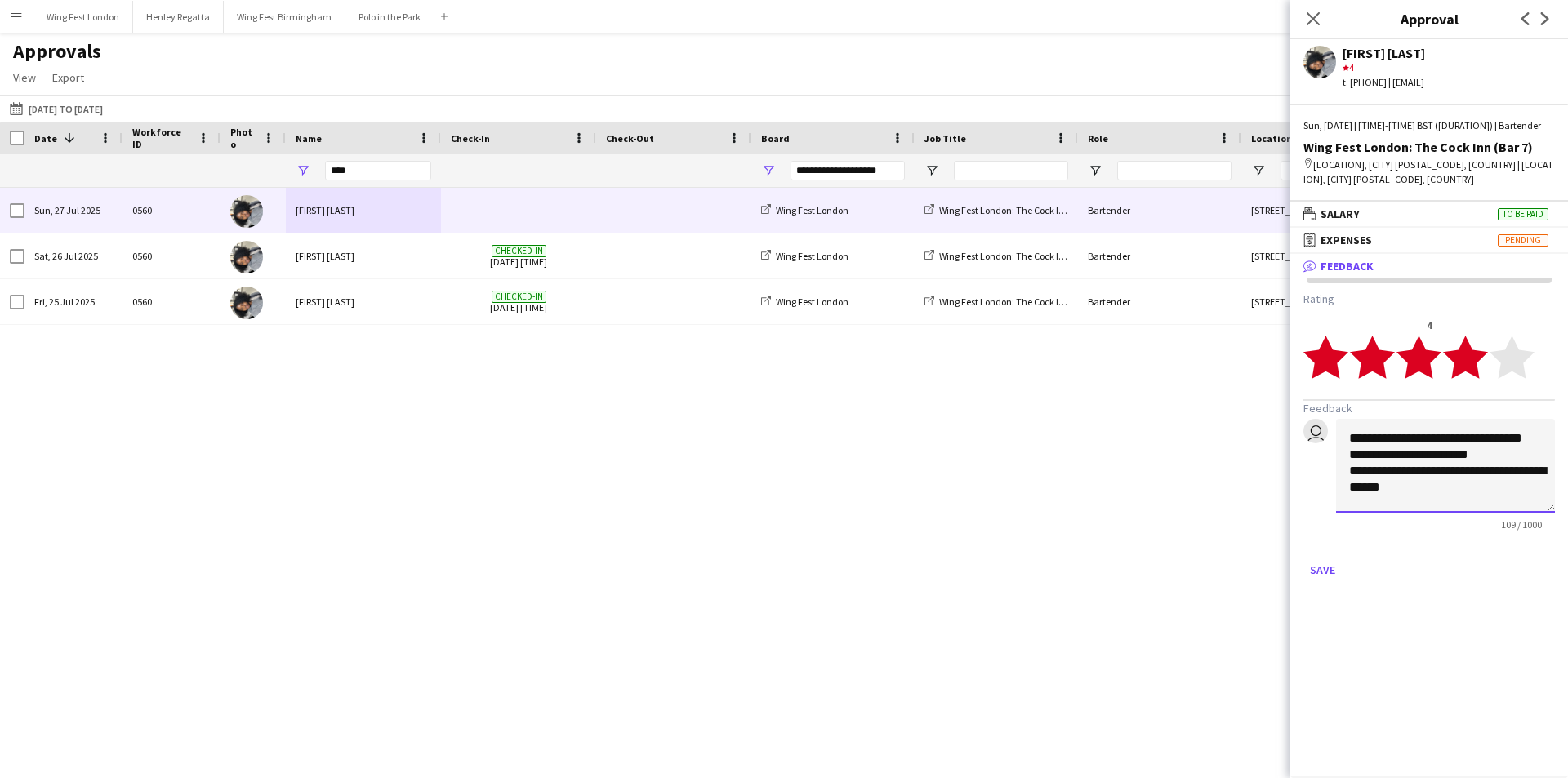 scroll, scrollTop: 12, scrollLeft: 0, axis: vertical 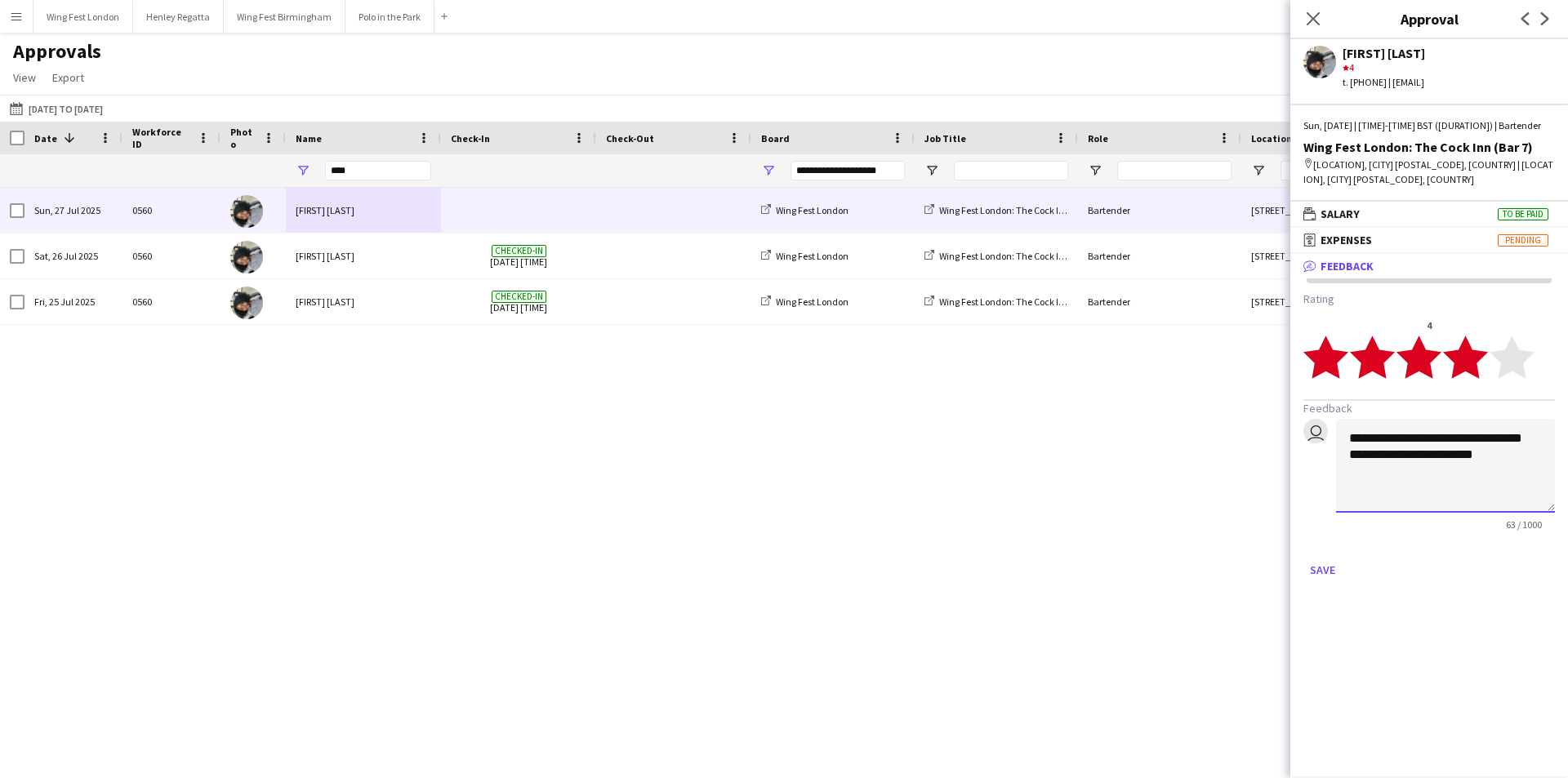 click on "**********" 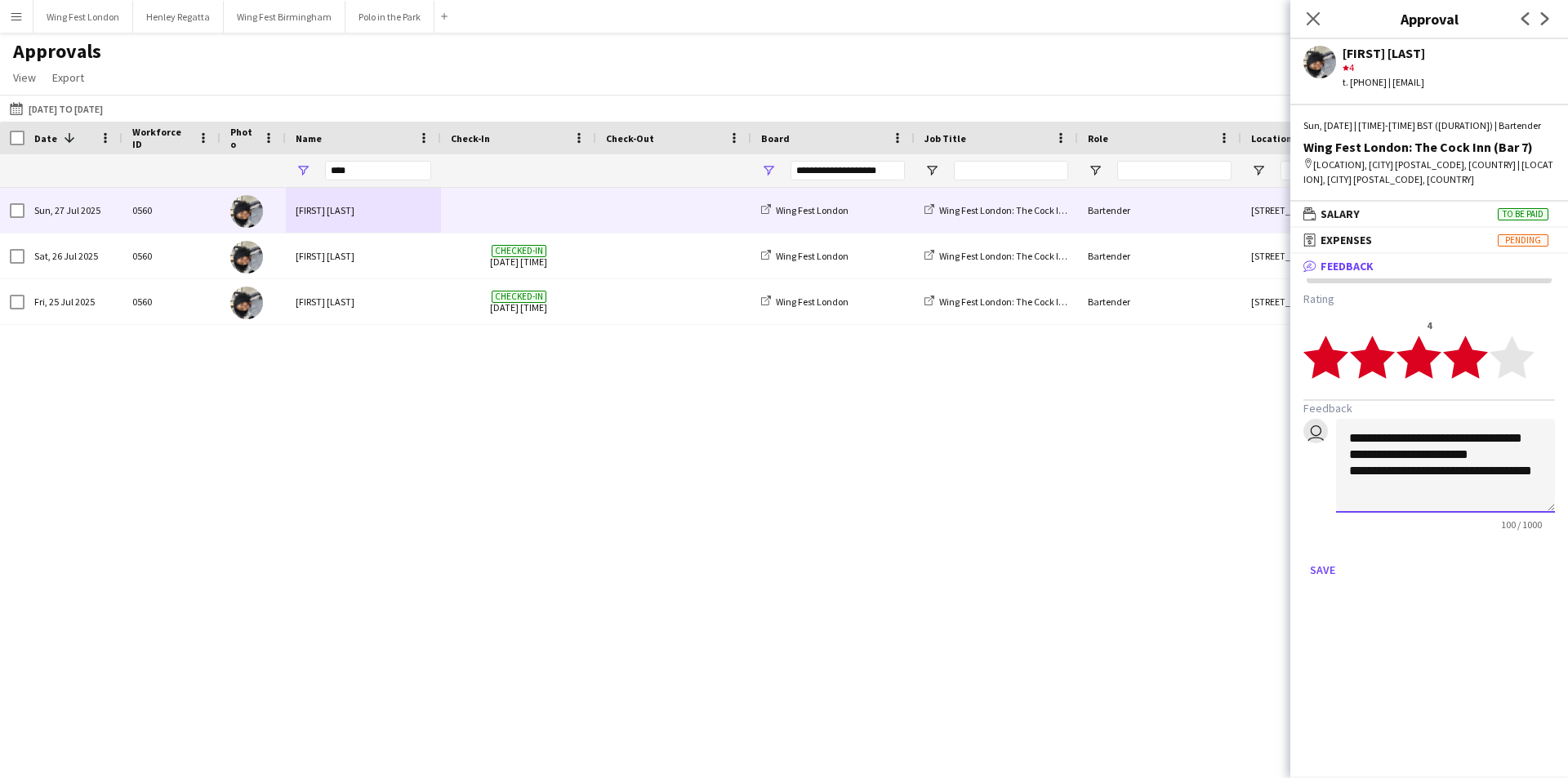 scroll, scrollTop: 2, scrollLeft: 0, axis: vertical 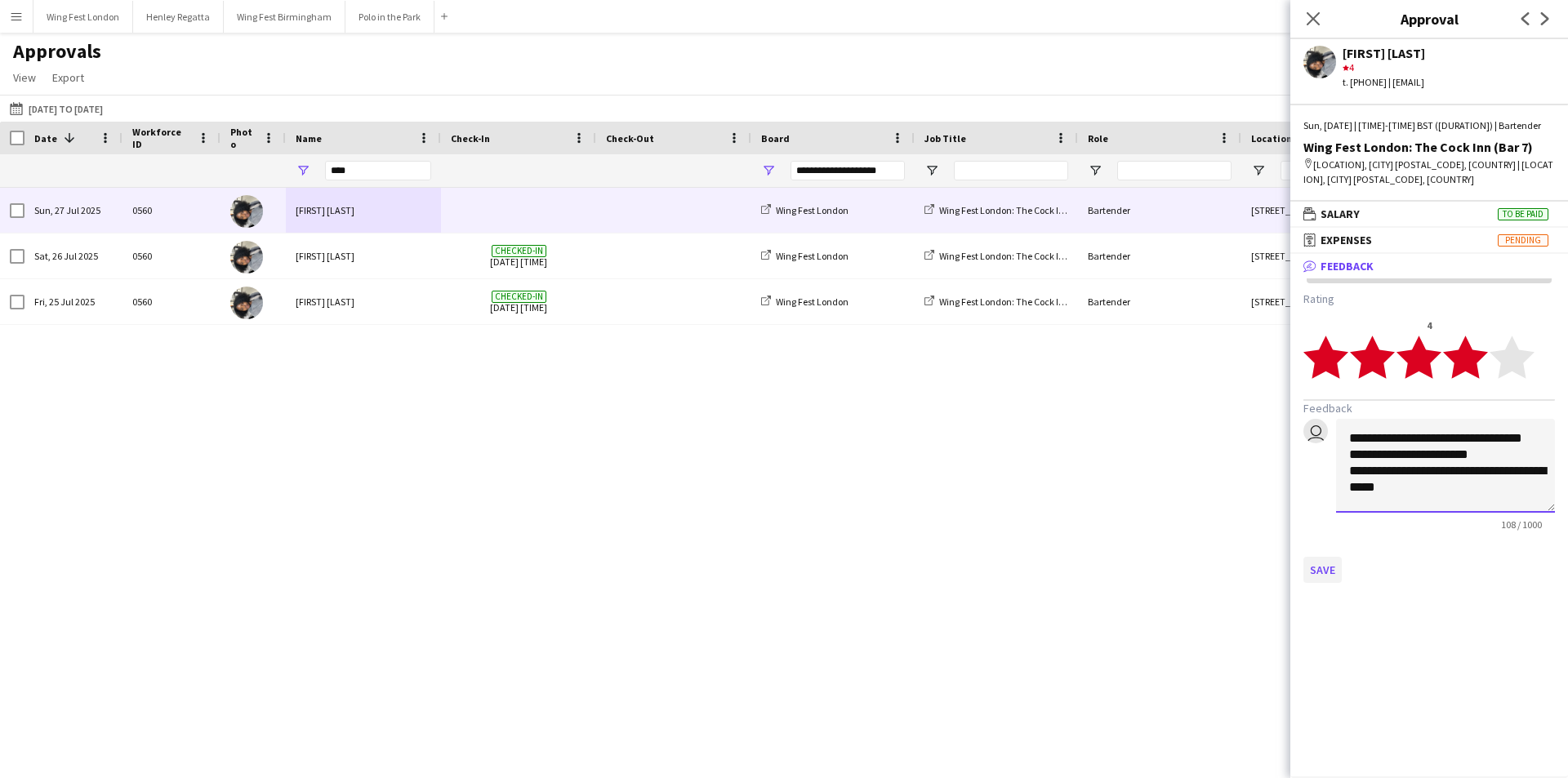 type on "**********" 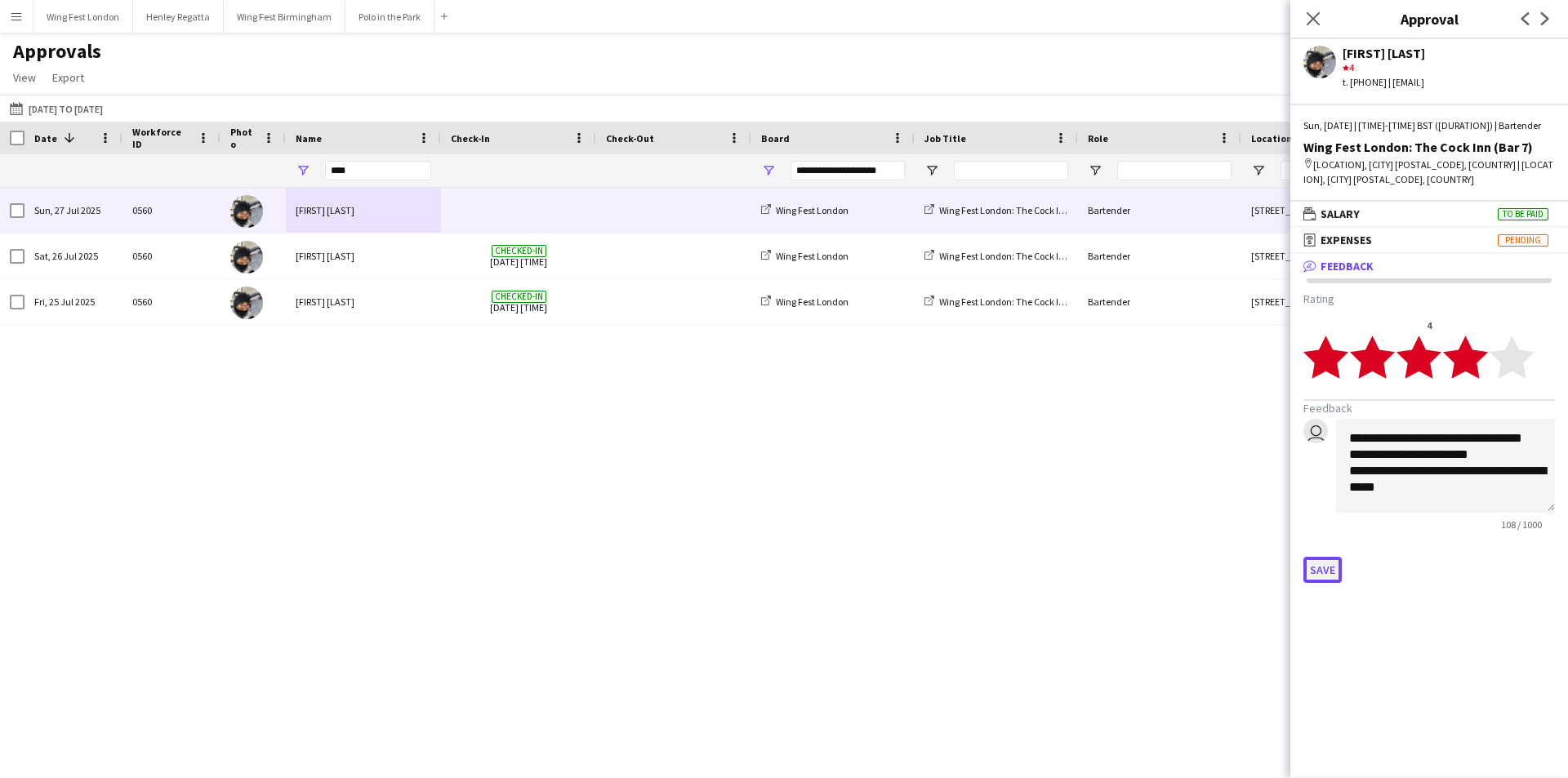 click on "Save" at bounding box center [1322, 570] 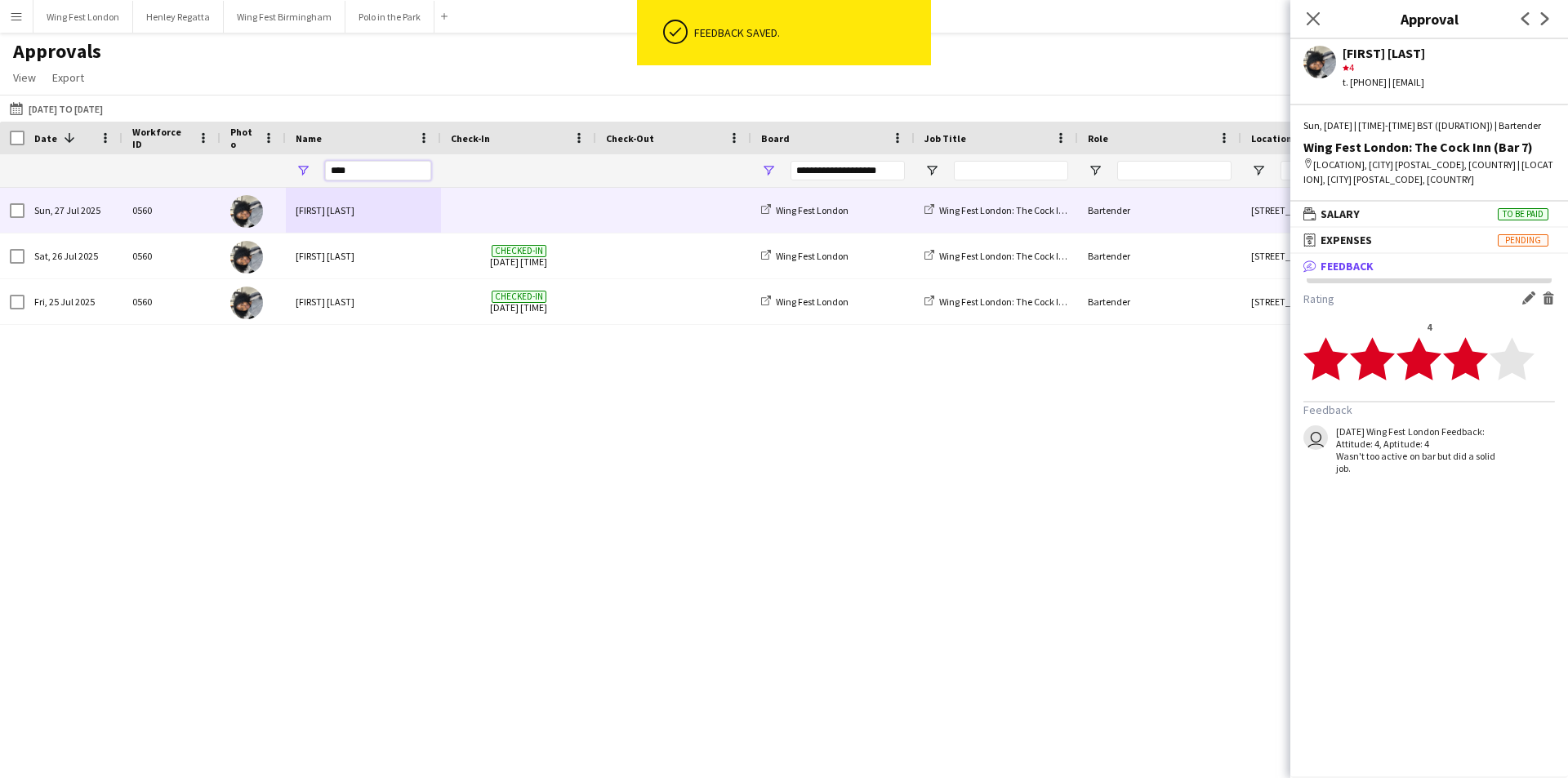 click on "****" at bounding box center (378, 171) 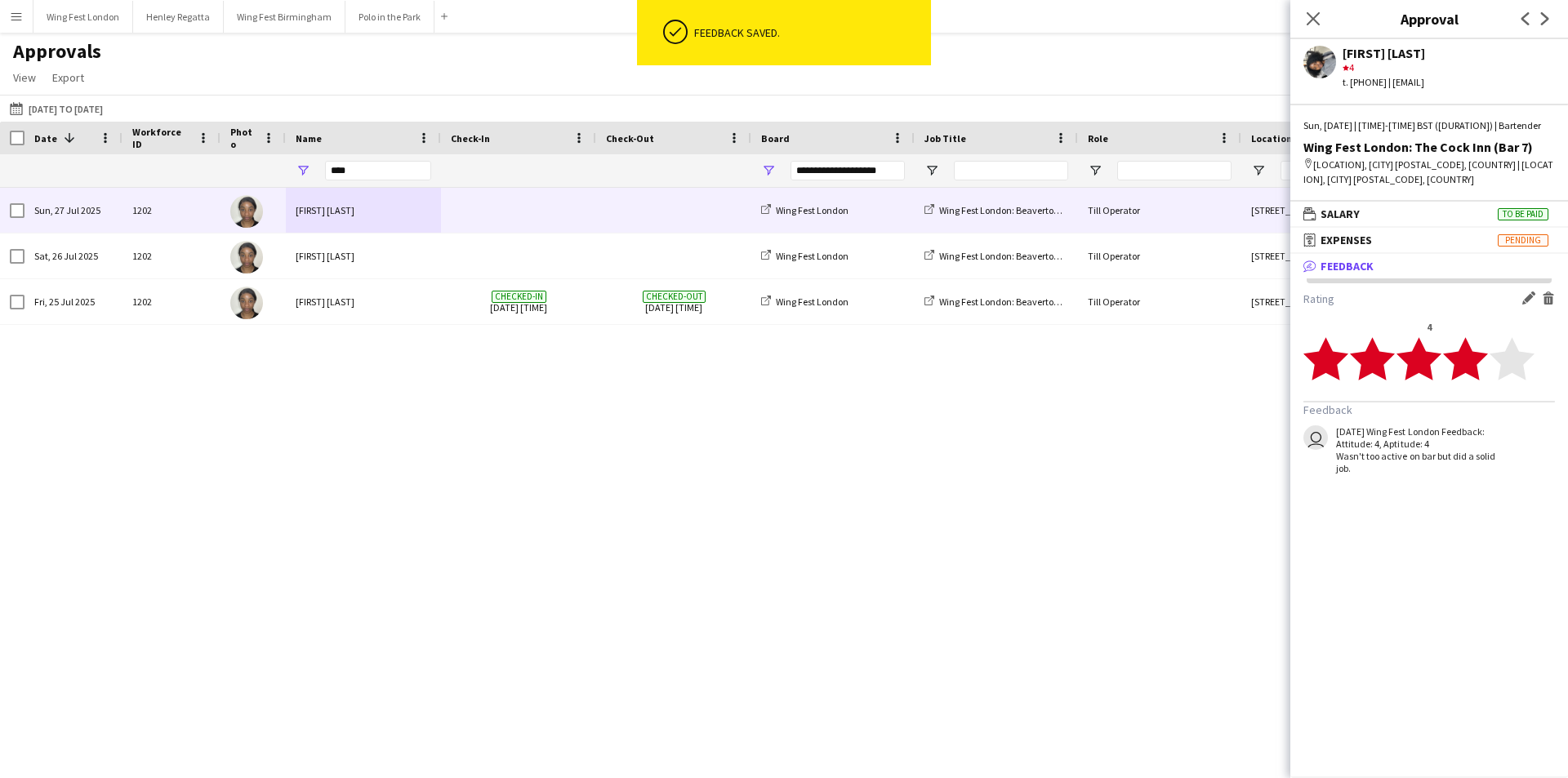 click on "[FIRST] [LAST]" at bounding box center (363, 210) 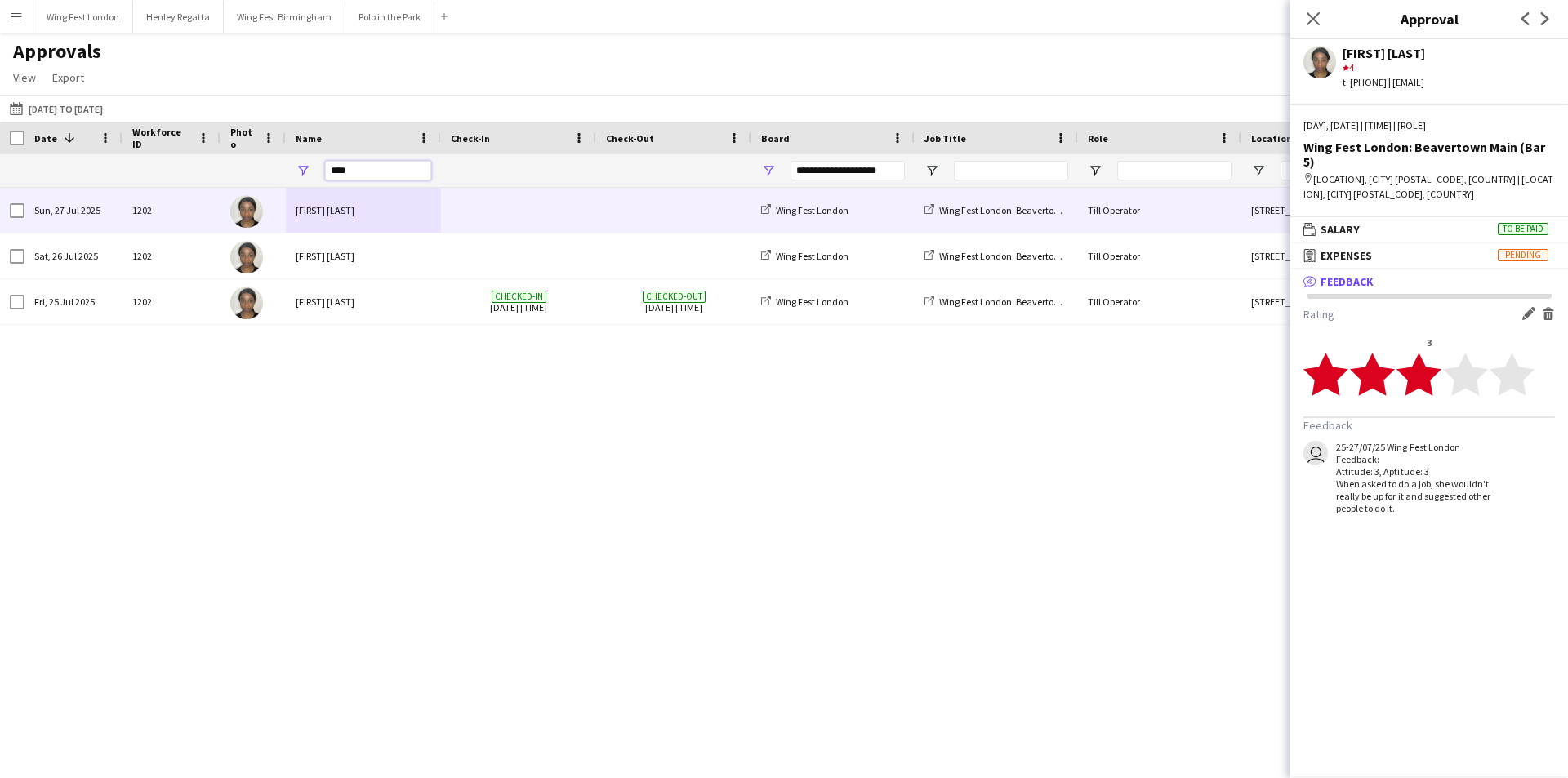click on "****" at bounding box center (378, 171) 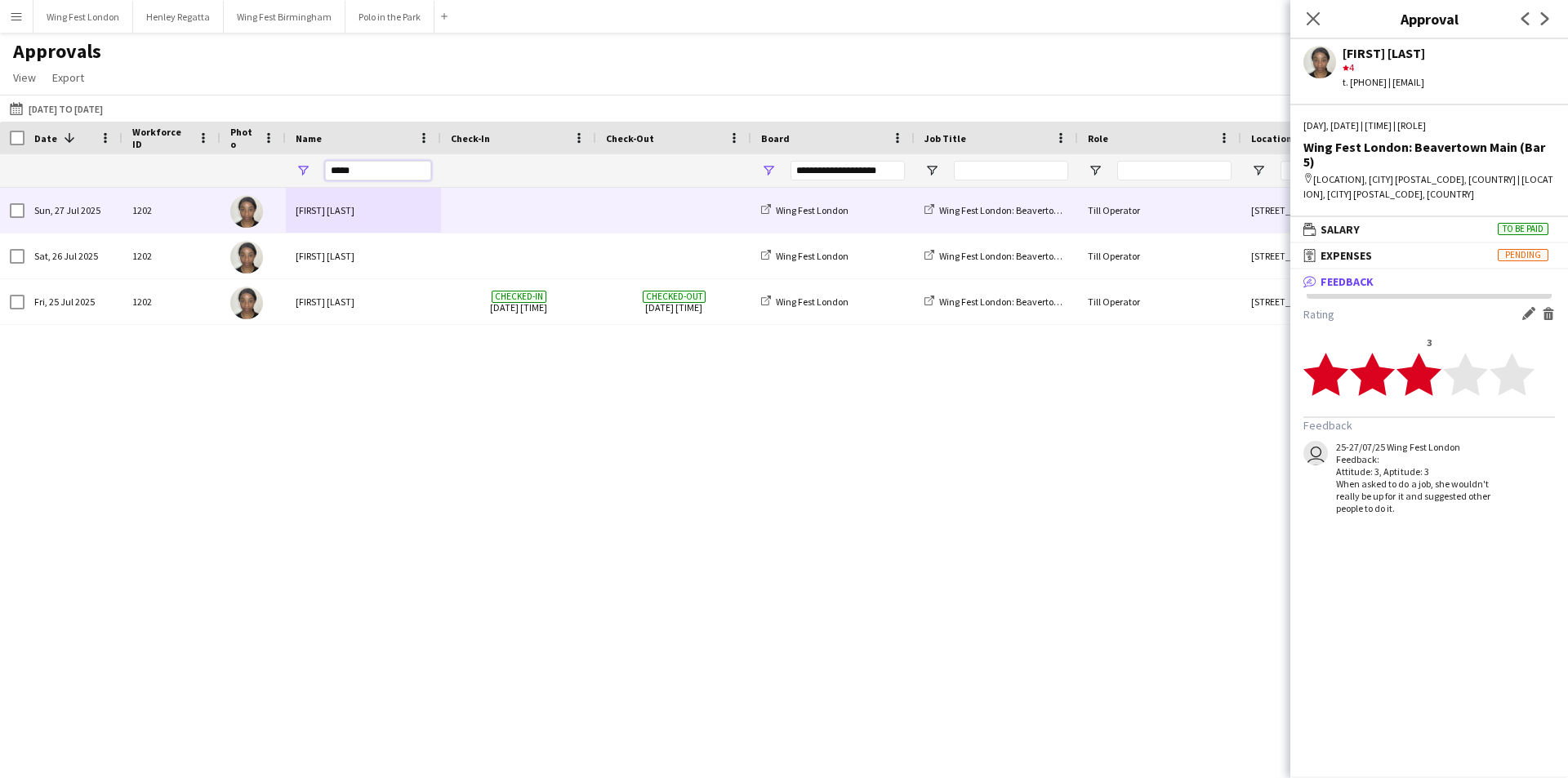 type on "******" 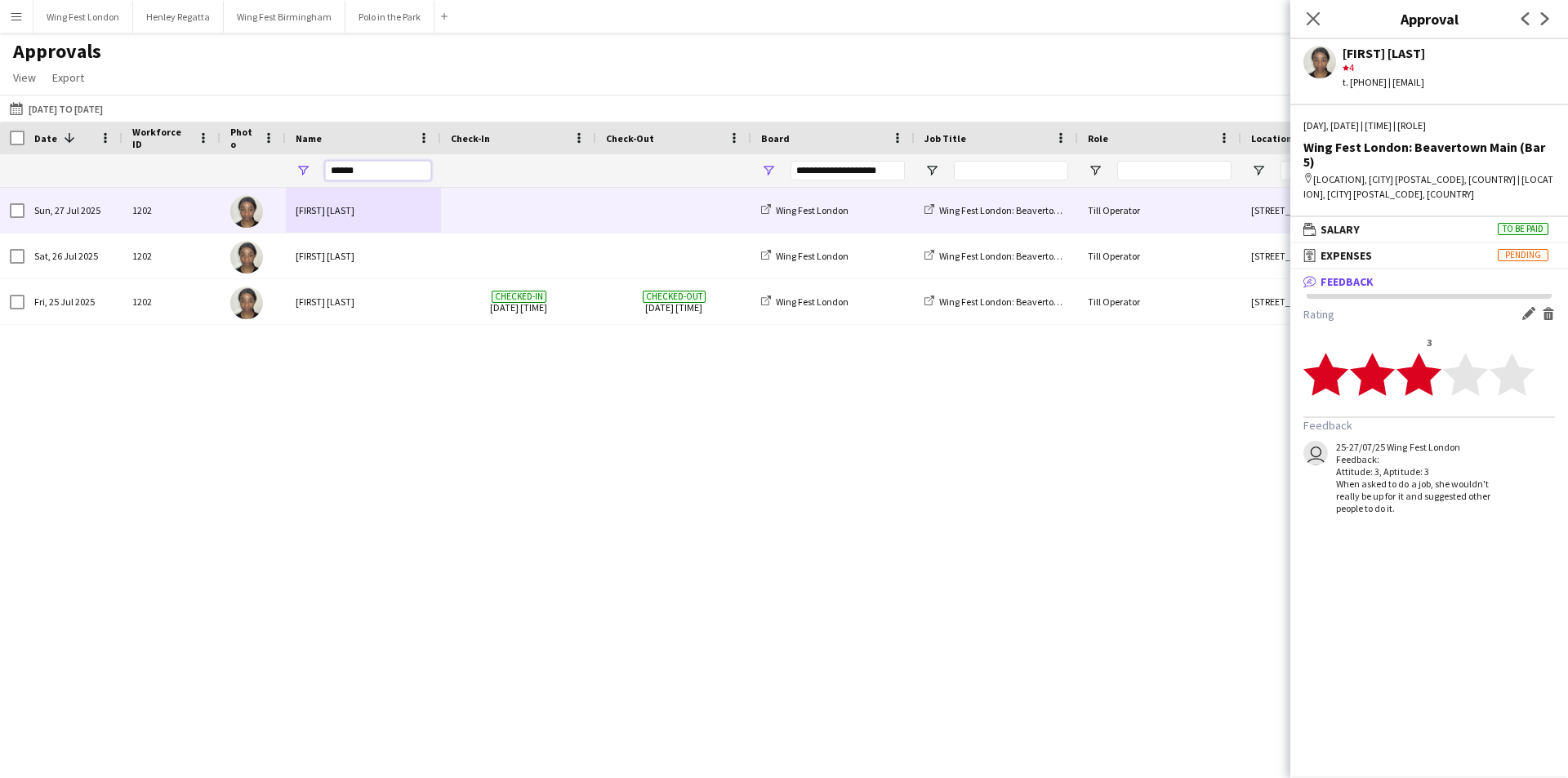 type on "***" 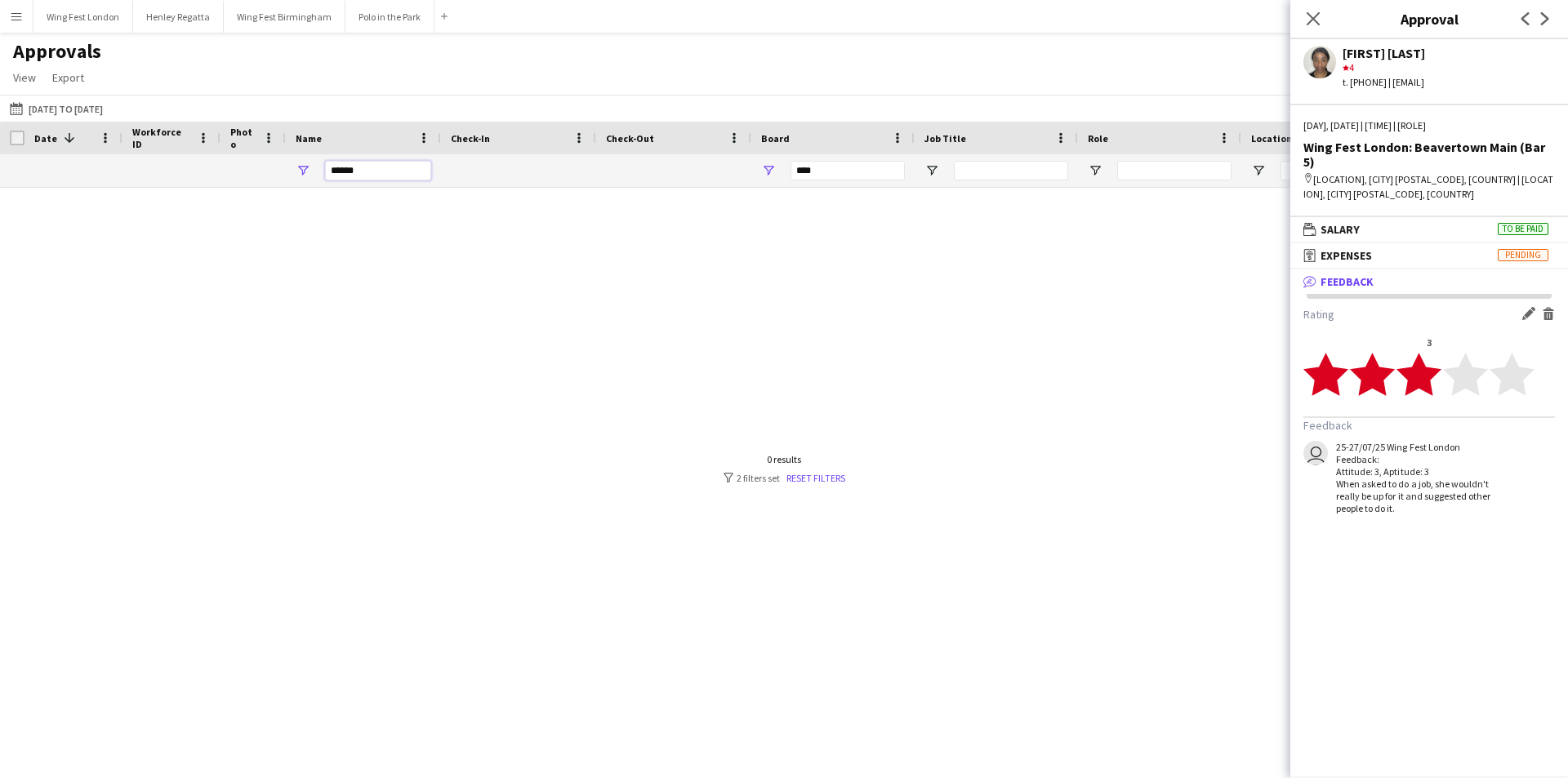 type on "*****" 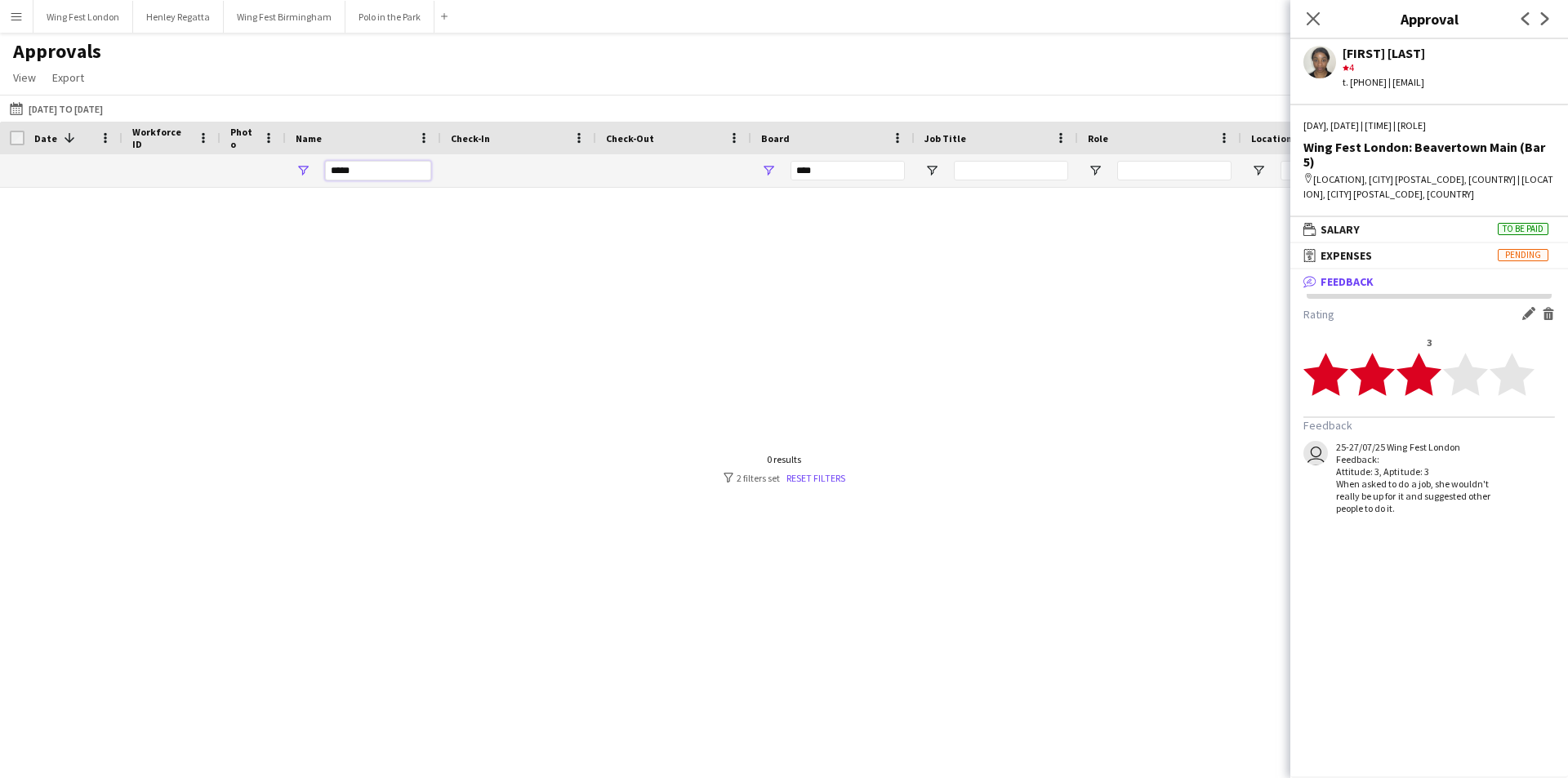 type on "**********" 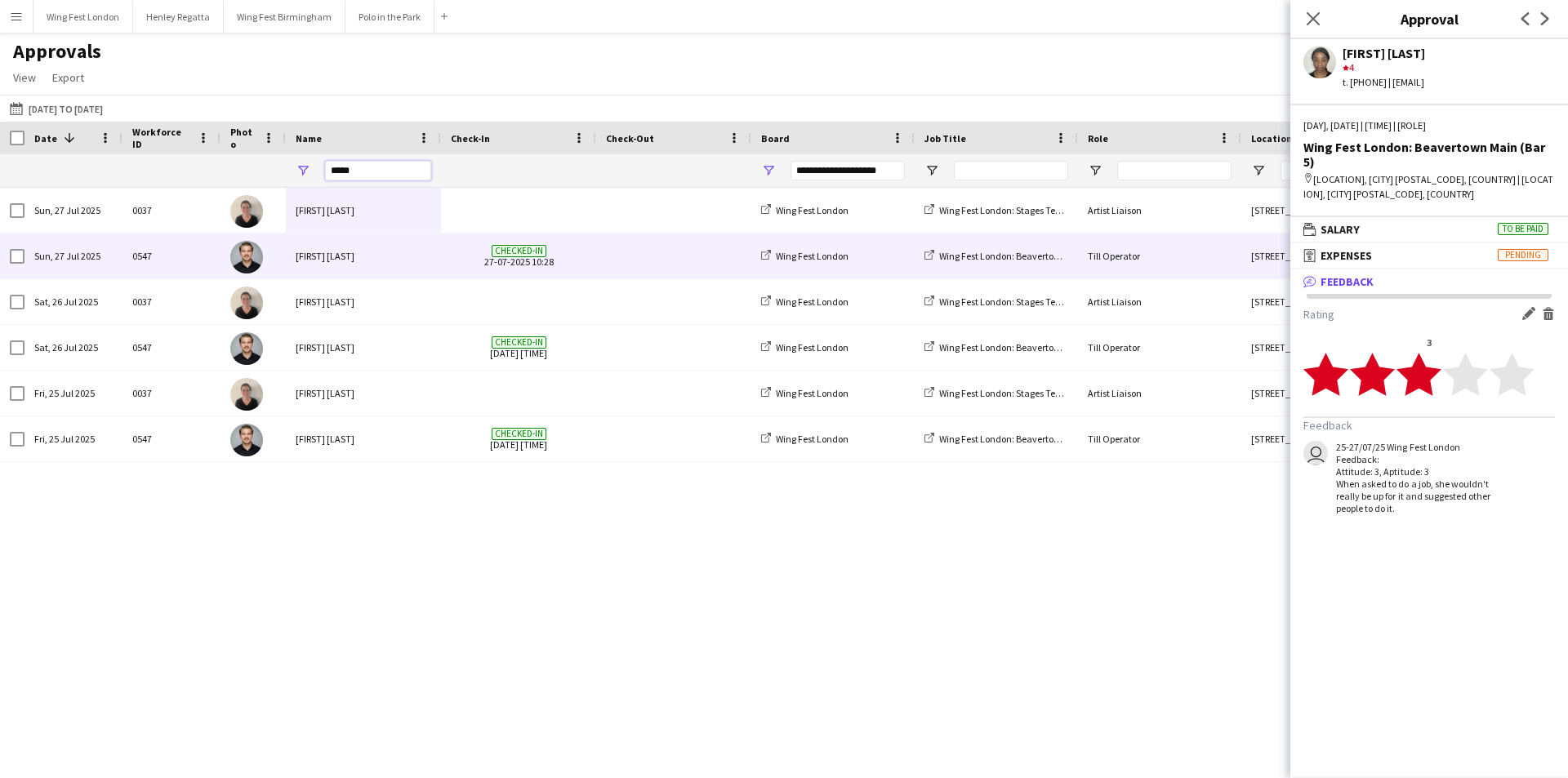 type on "*****" 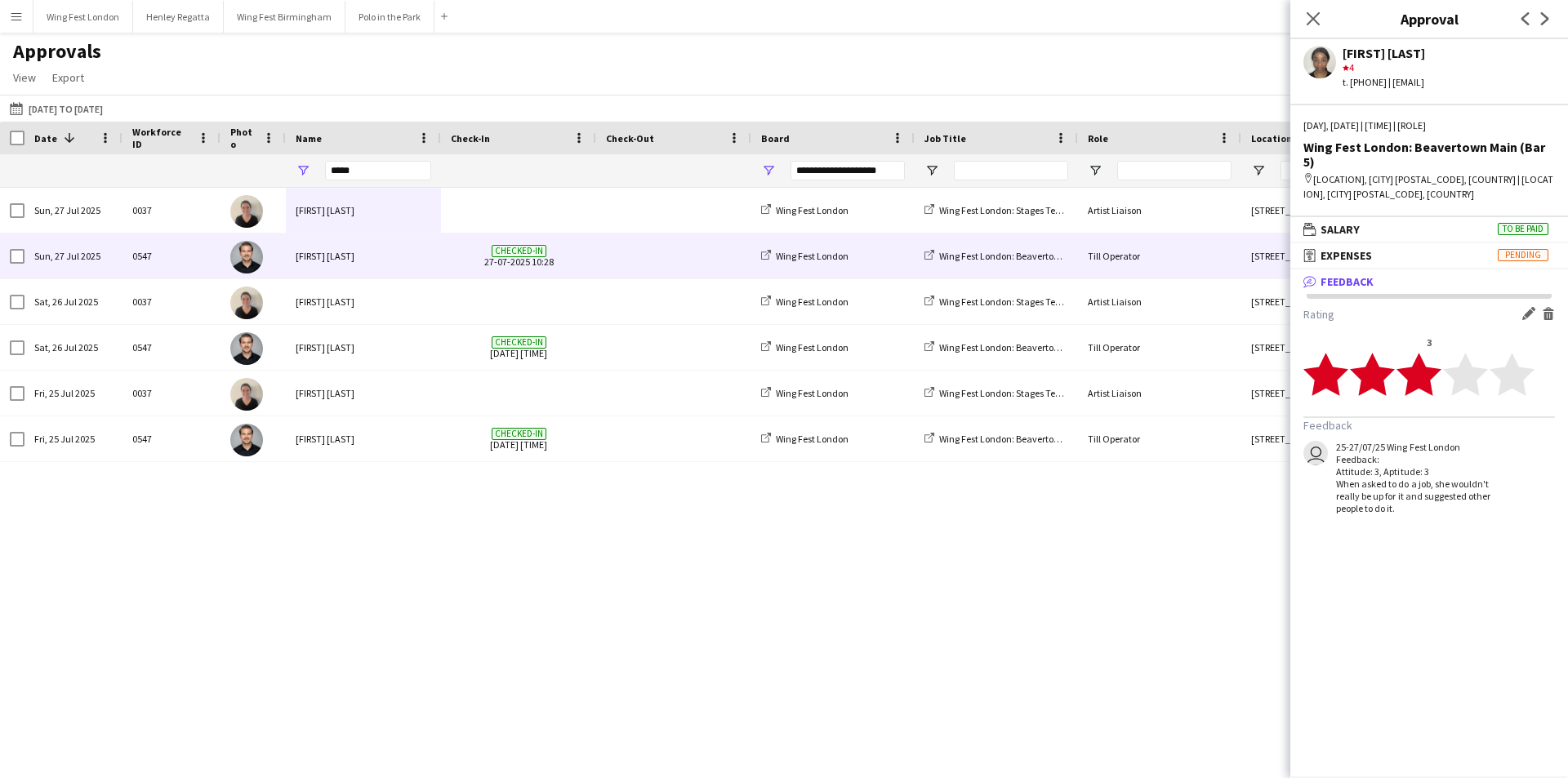 click on "[FIRST] [LAST]" at bounding box center [363, 256] 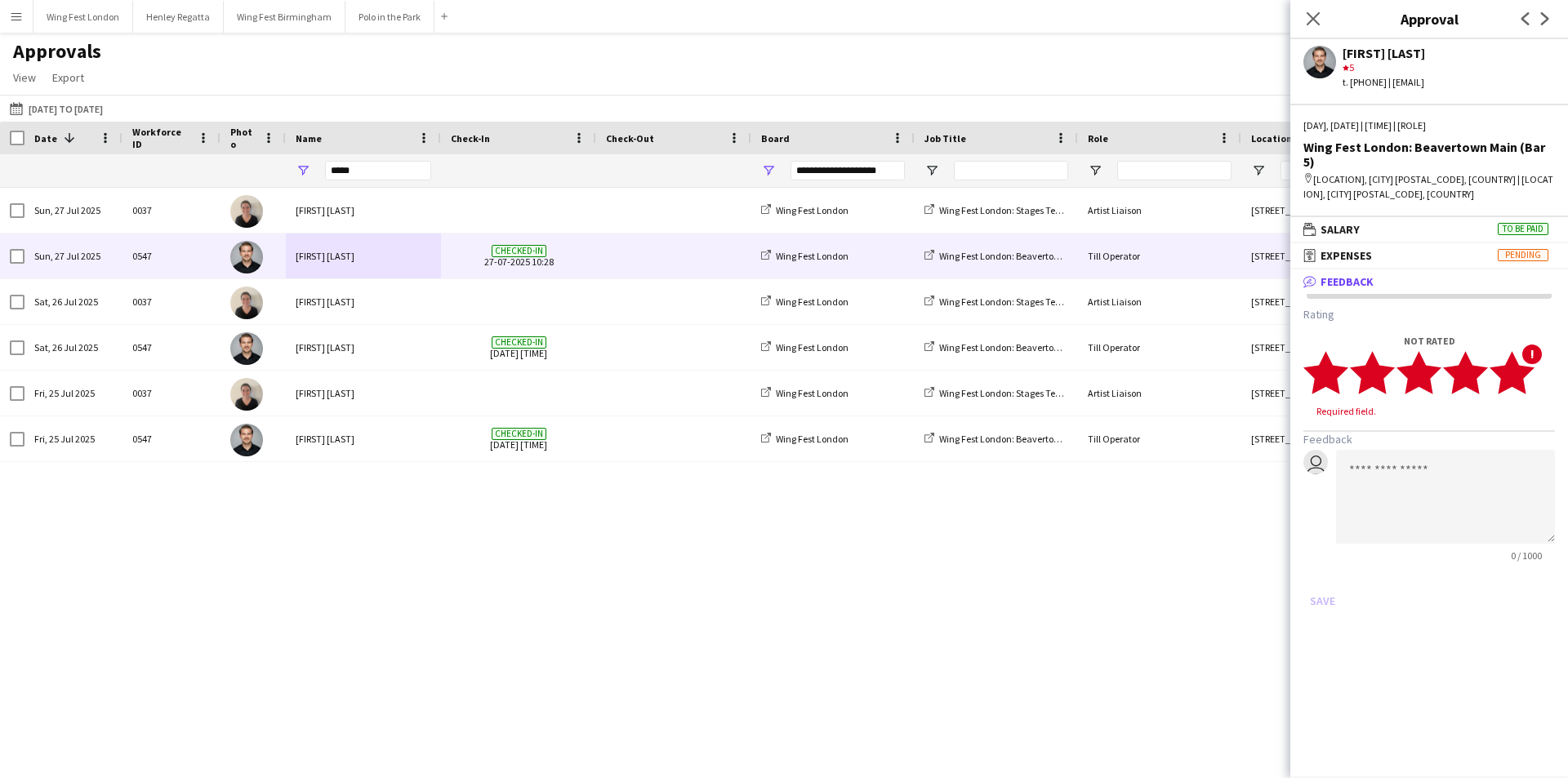 click 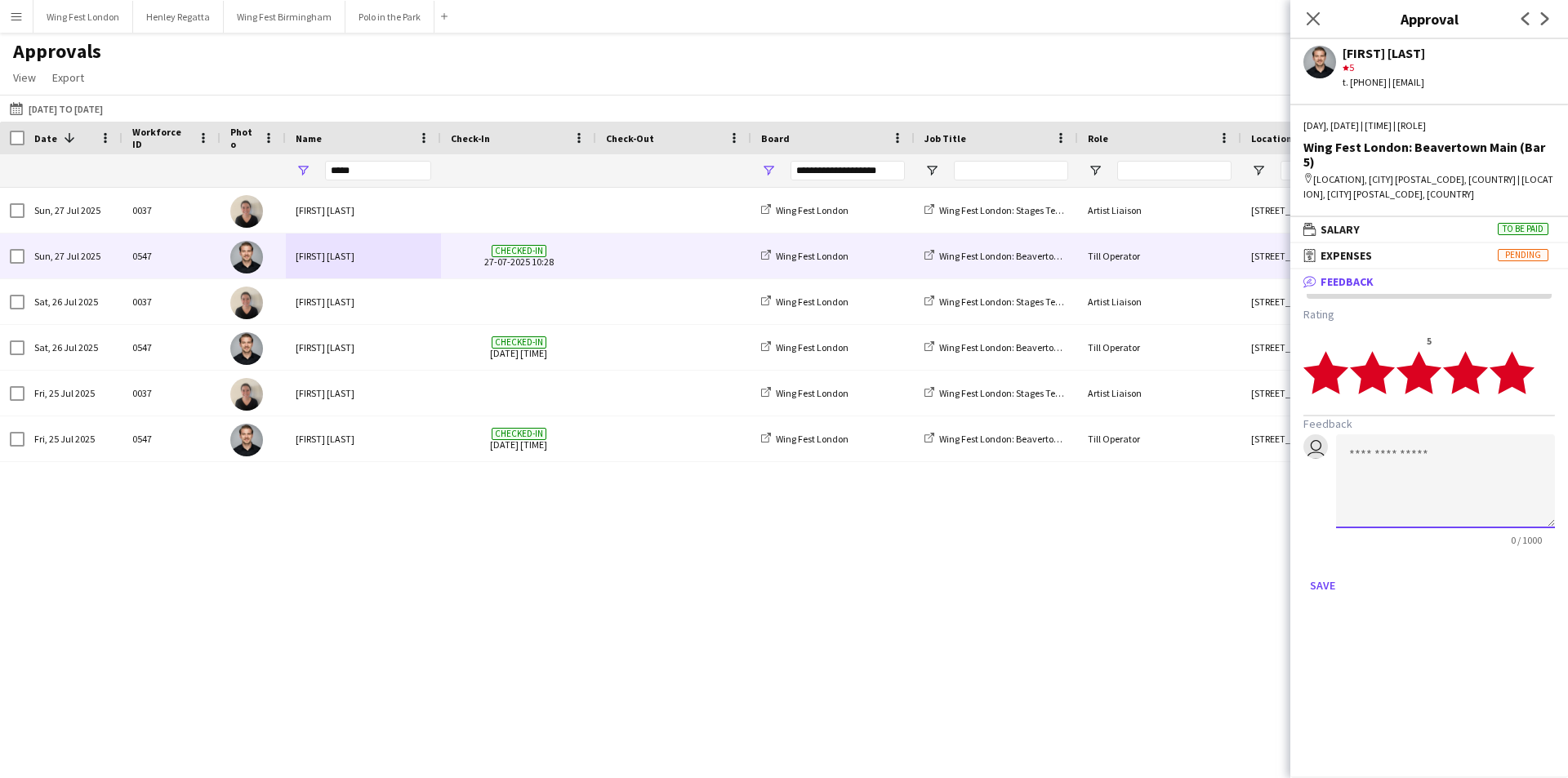 click 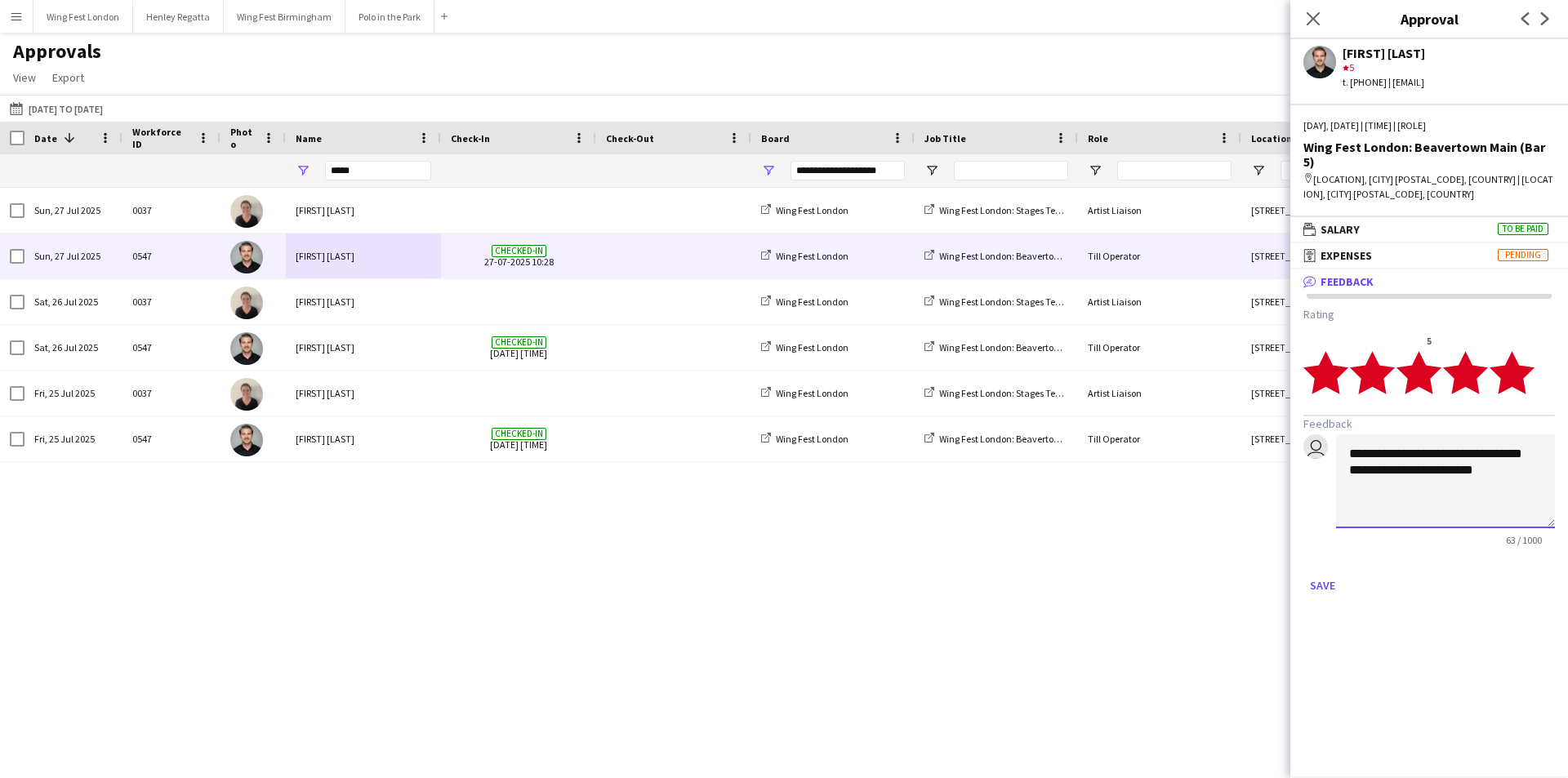 click on "**********" 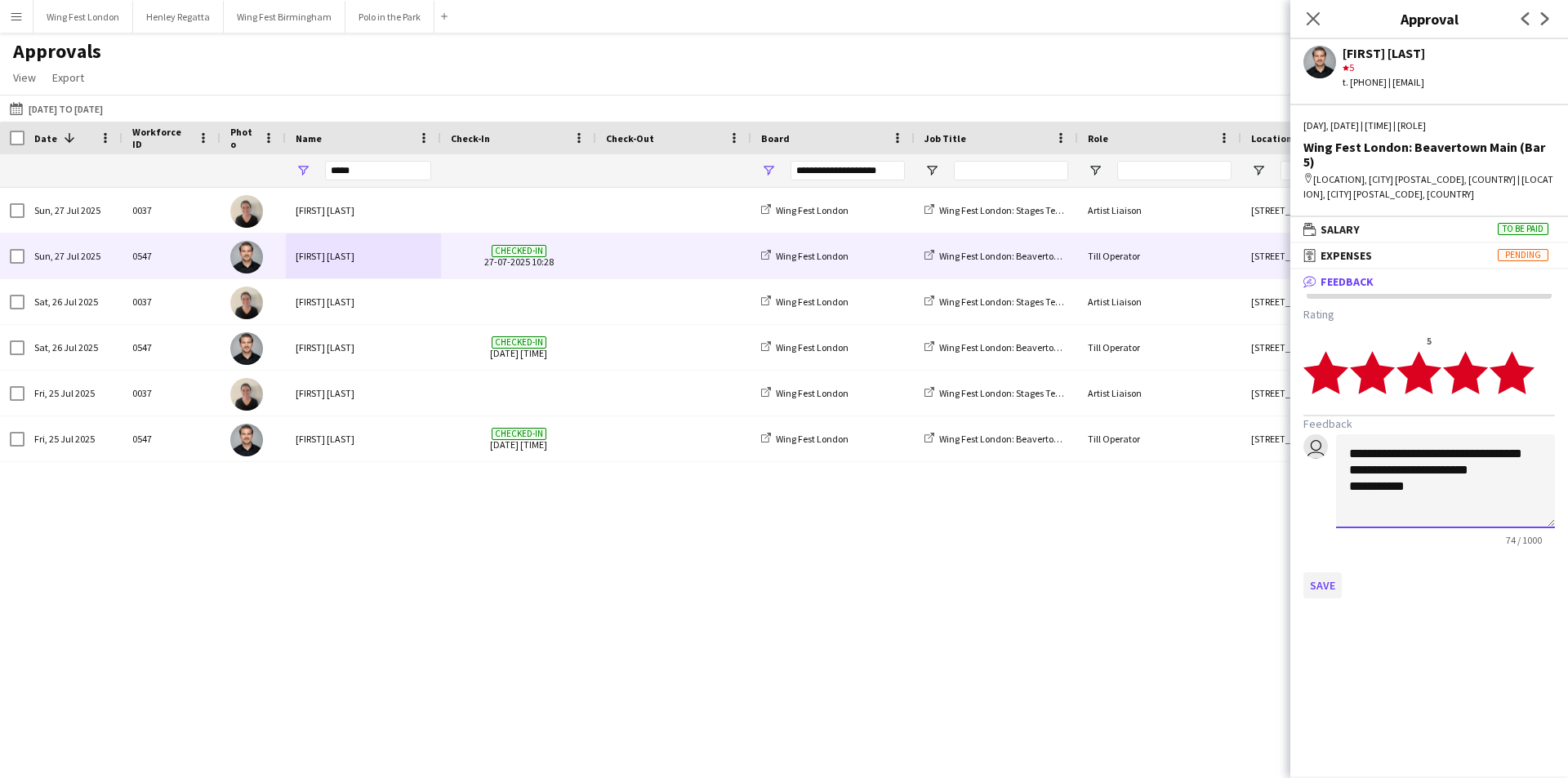 type on "**********" 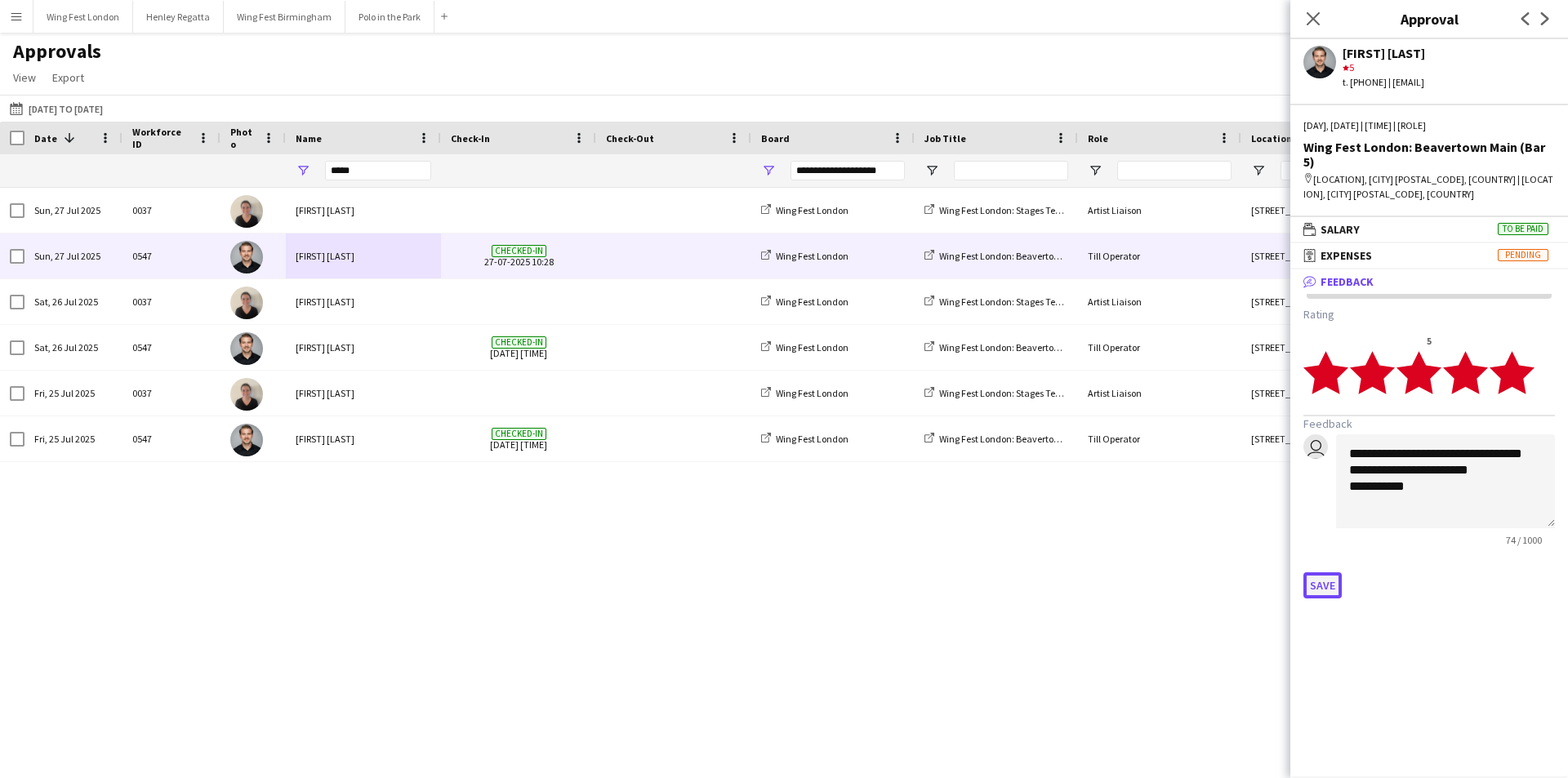click on "Save" at bounding box center [1322, 585] 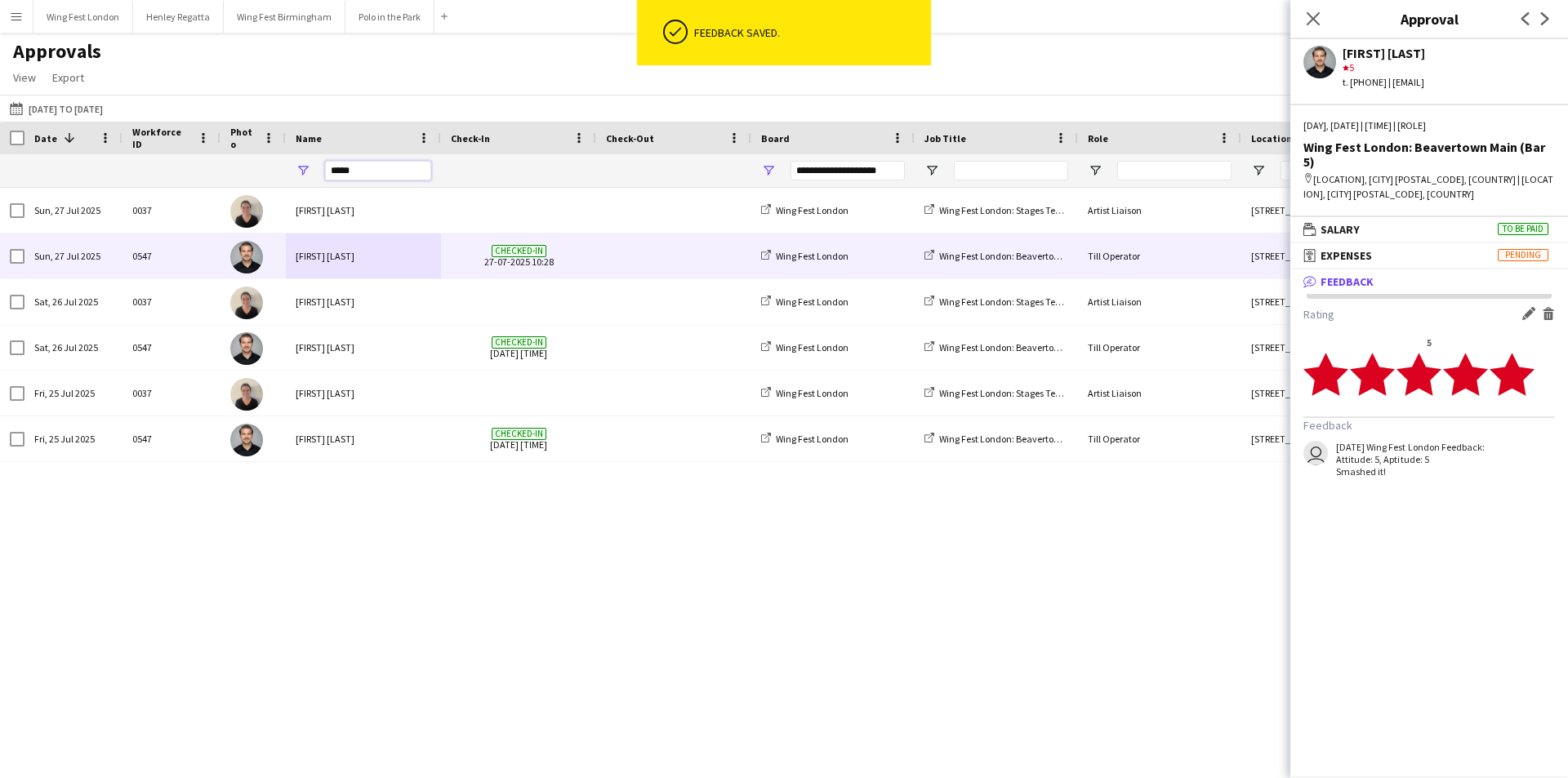 drag, startPoint x: 390, startPoint y: 167, endPoint x: 381, endPoint y: 167, distance: 9 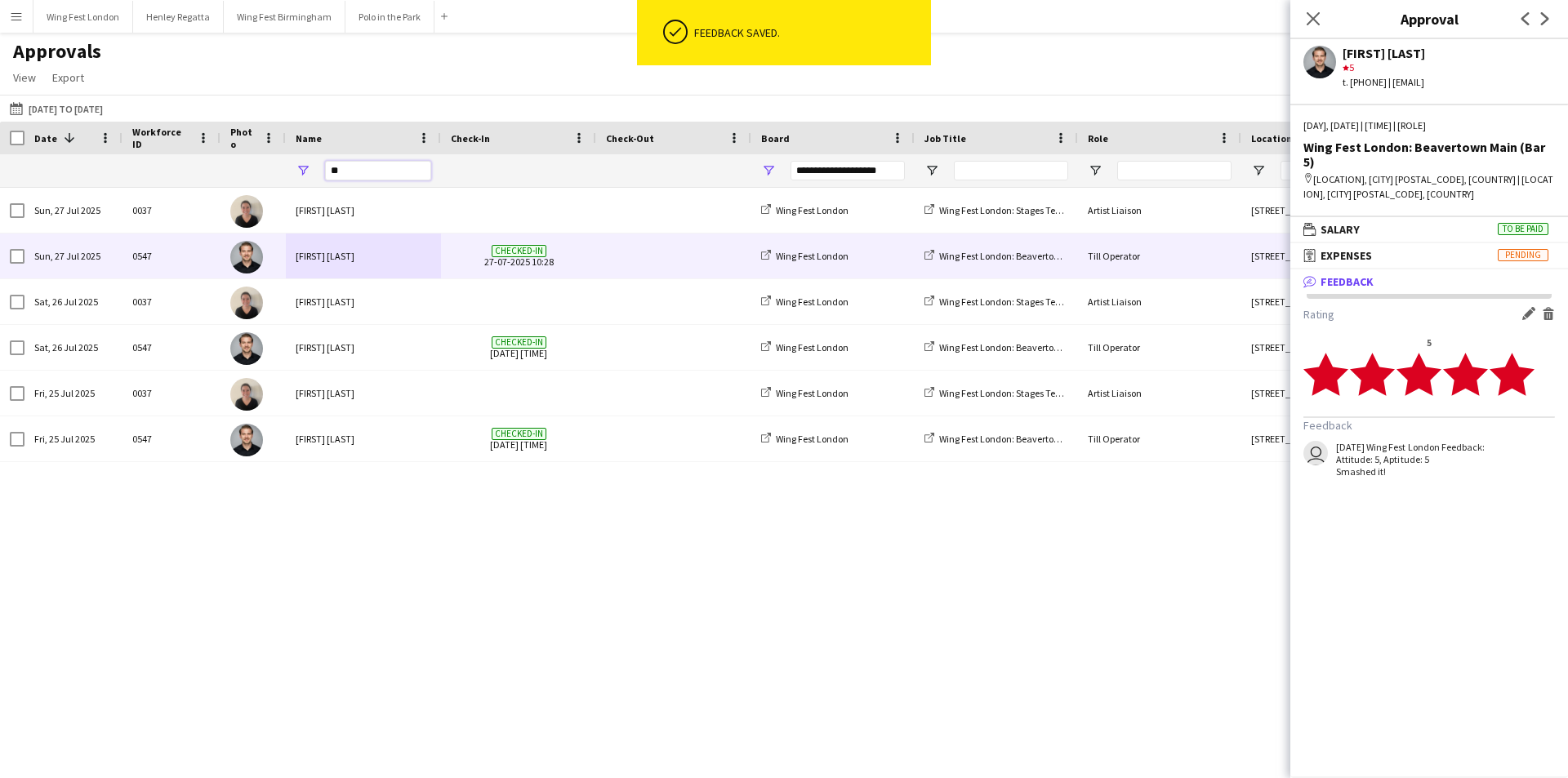 type on "*" 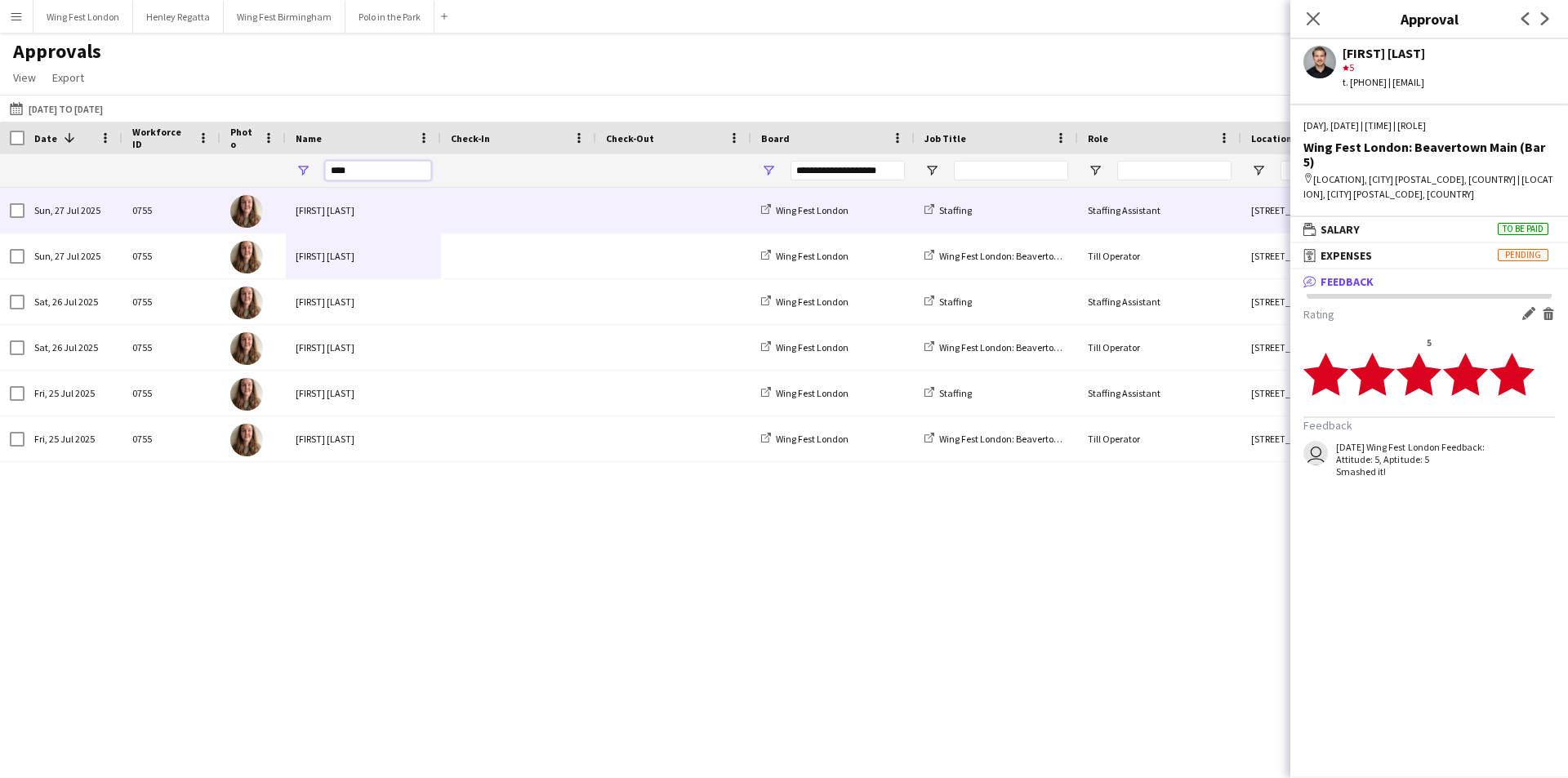 type on "****" 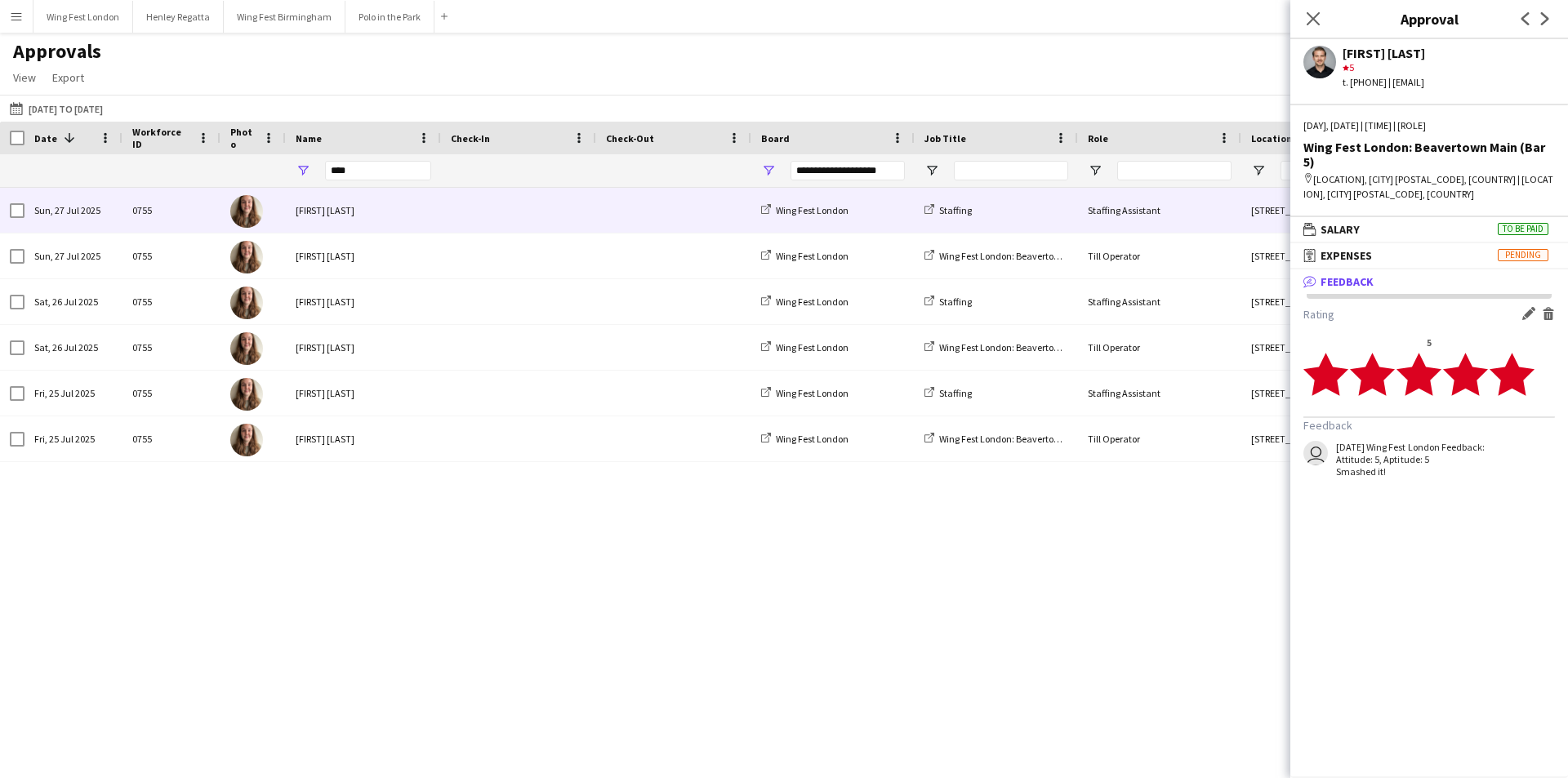click on "[FIRST] [LAST]" at bounding box center (363, 210) 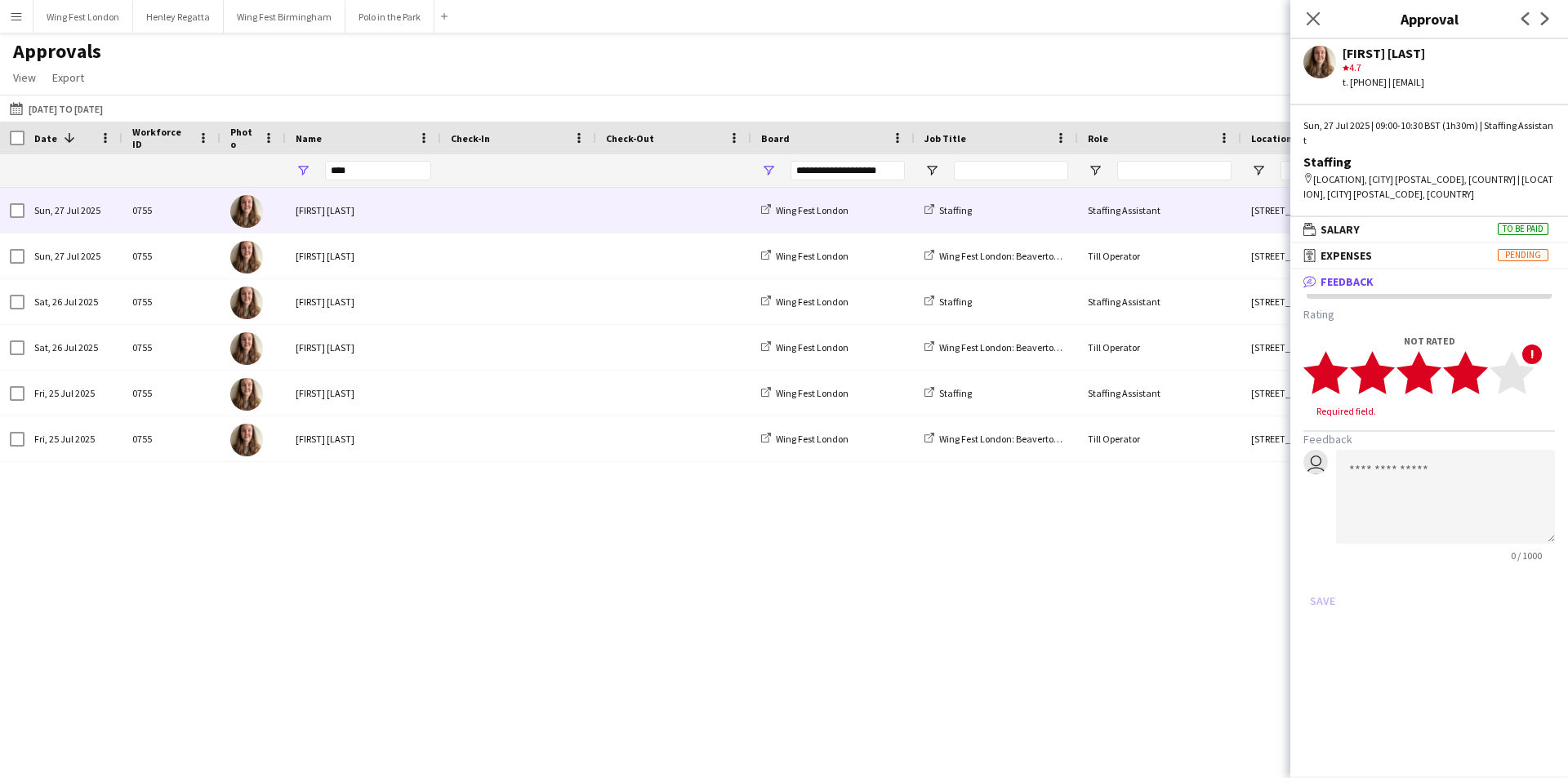 click 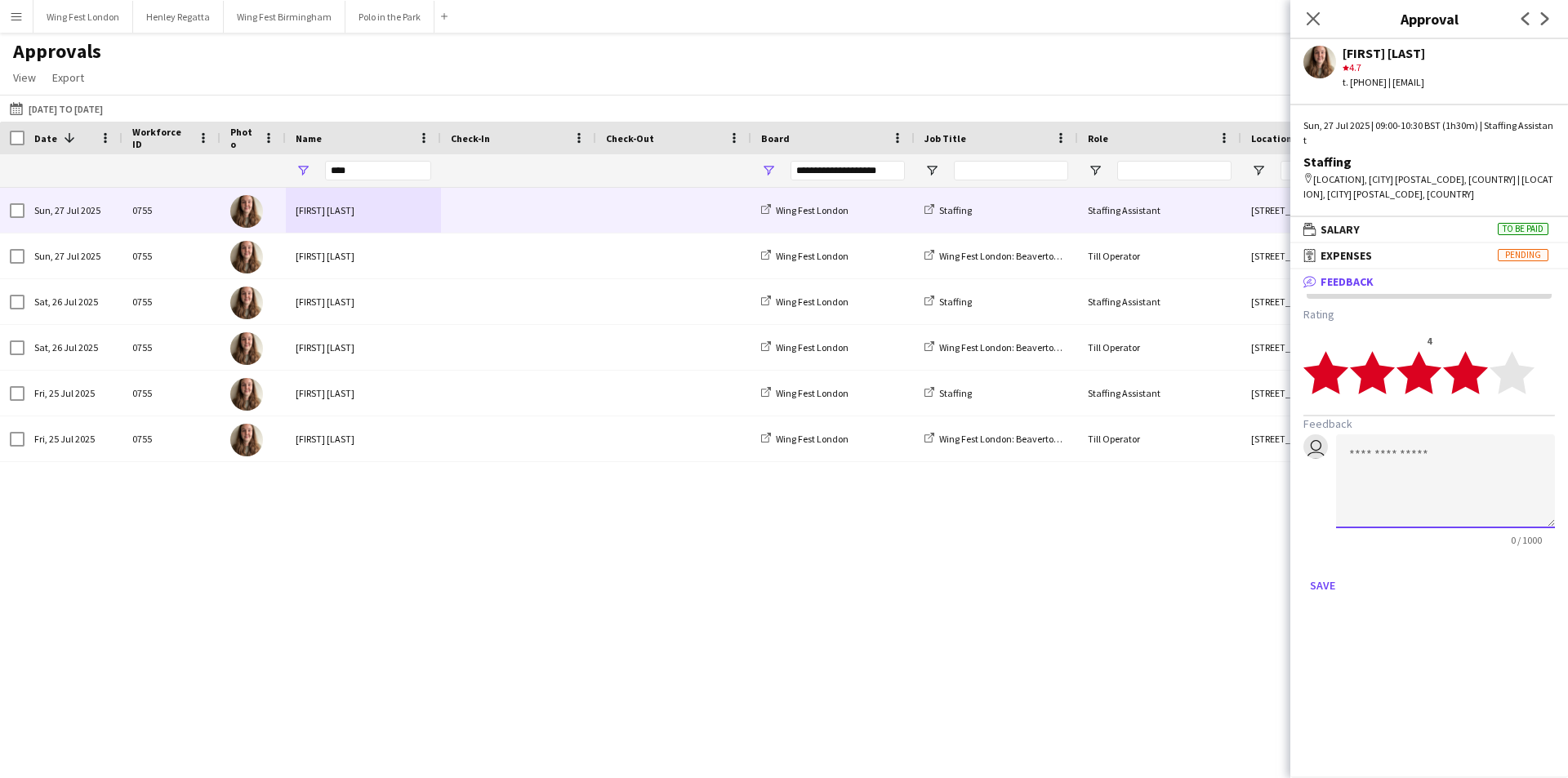 click 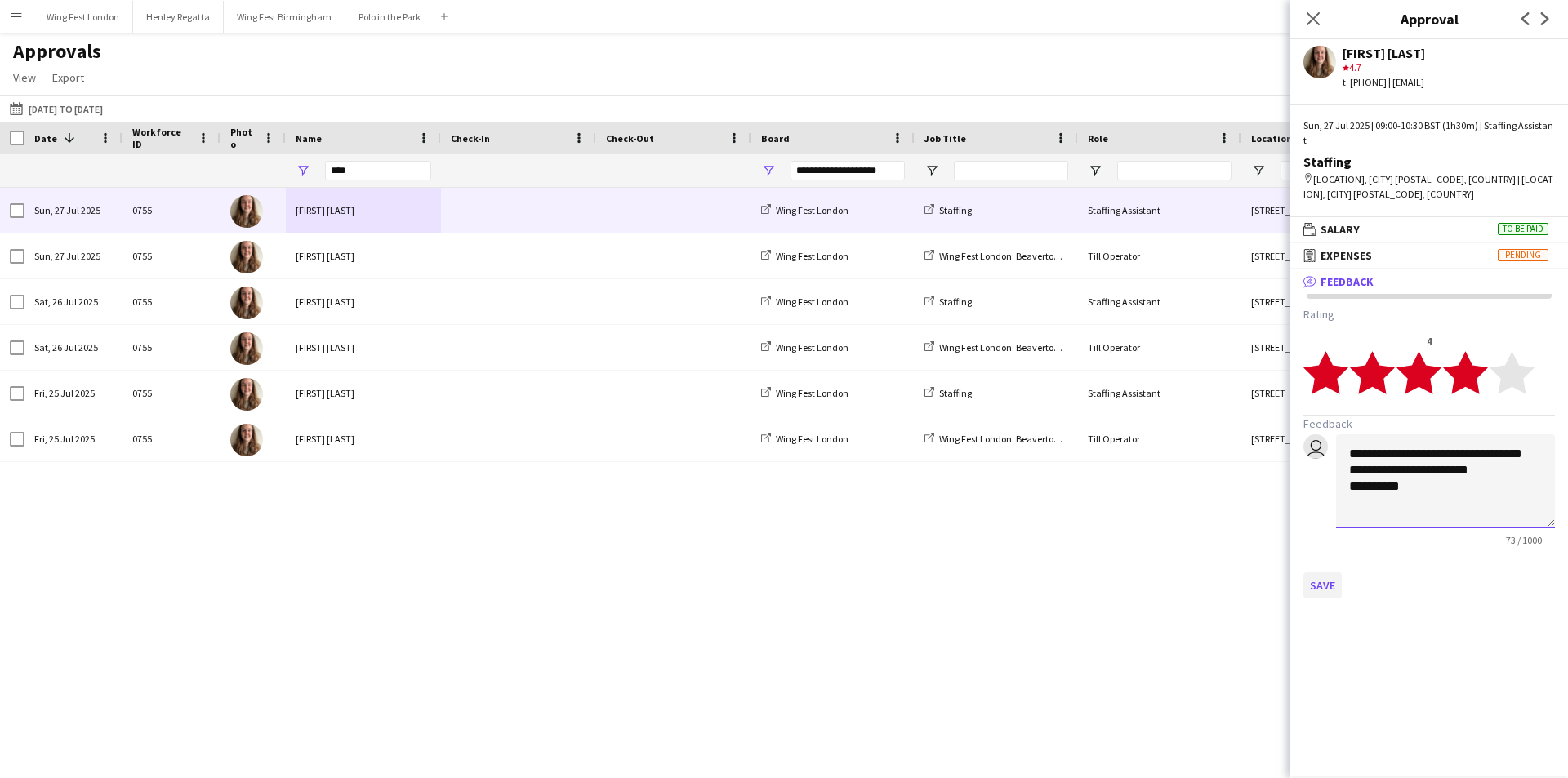 type on "**********" 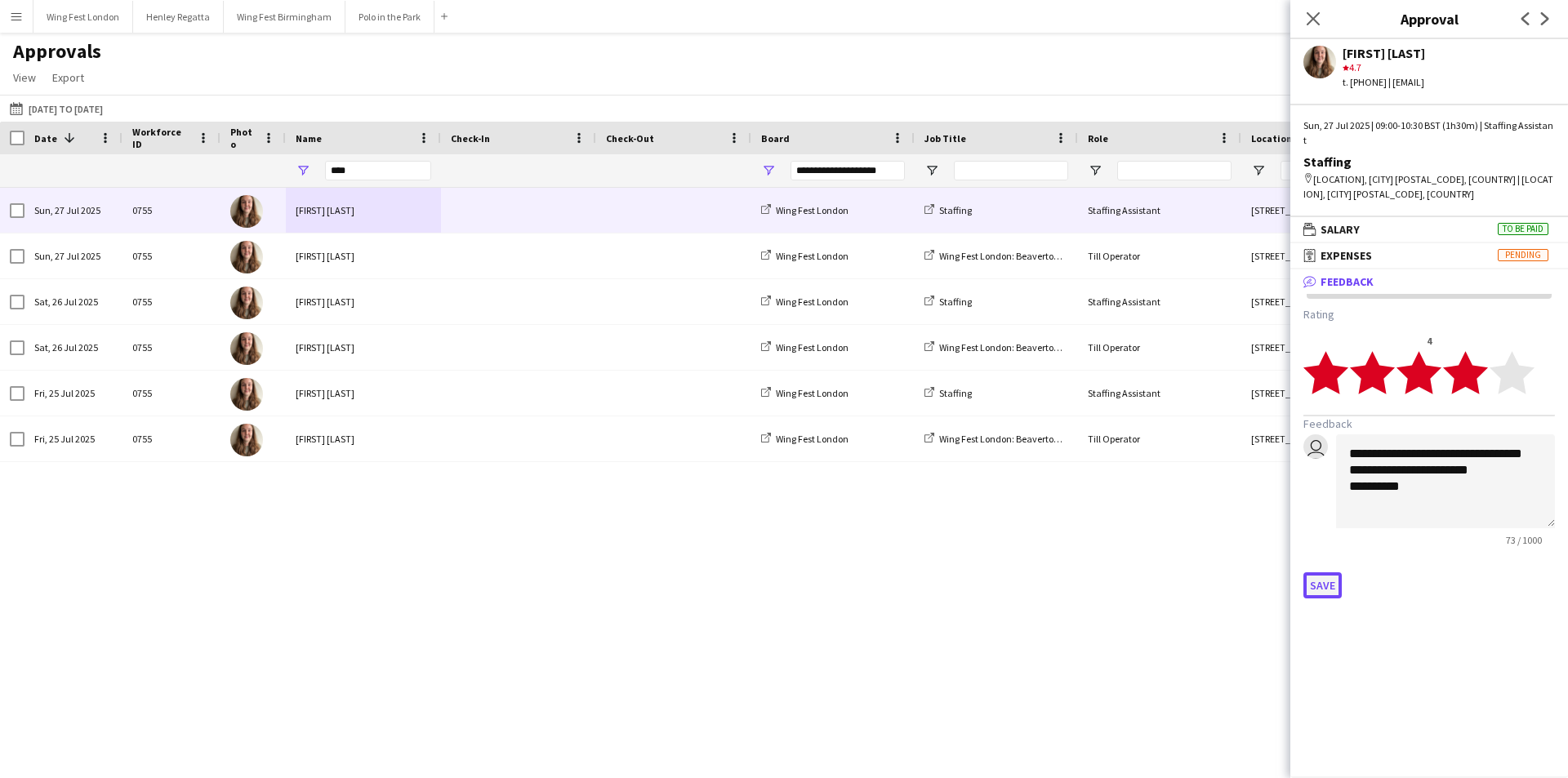 click on "Save" at bounding box center [1322, 585] 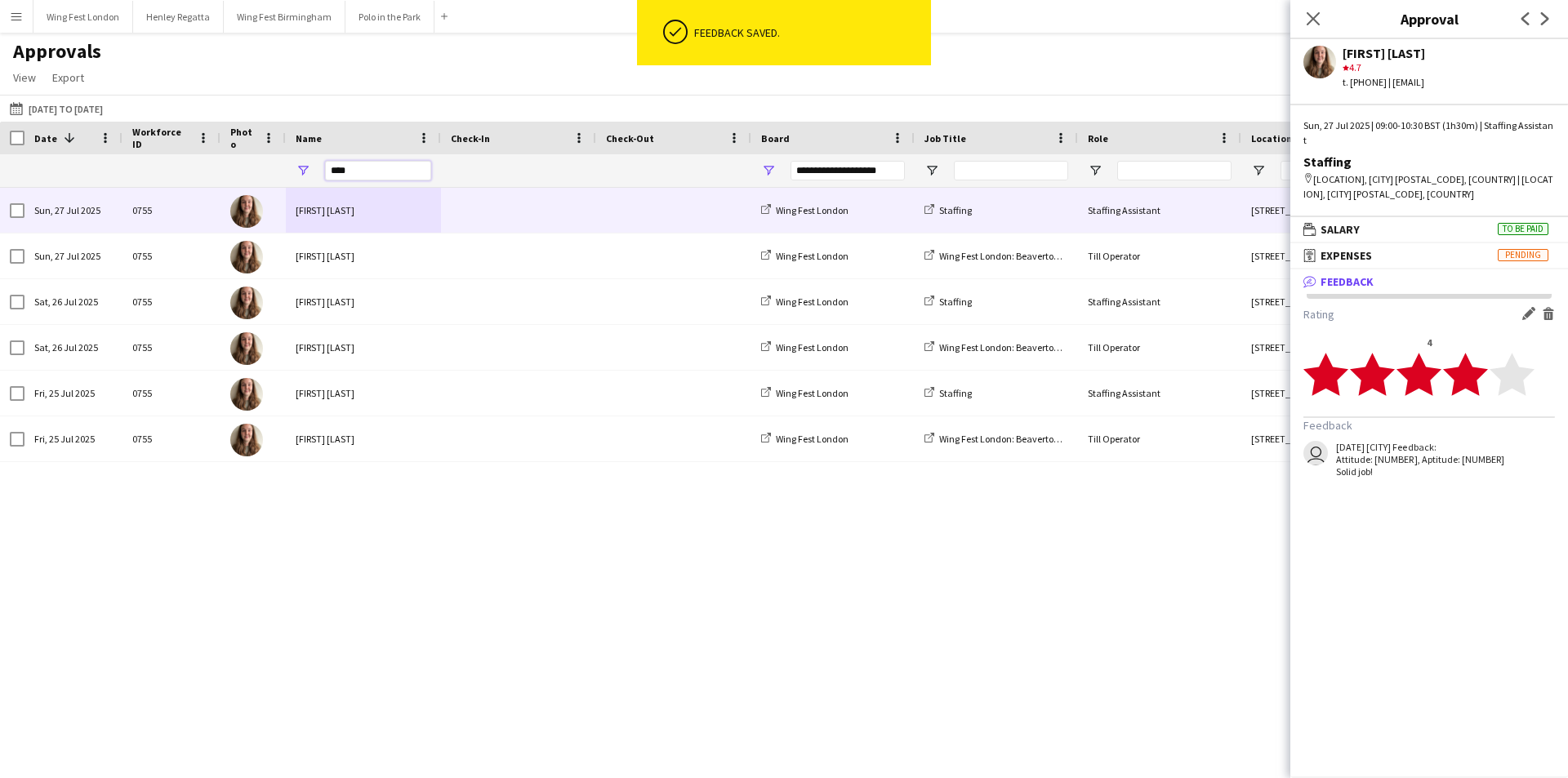 click on "****" at bounding box center [378, 171] 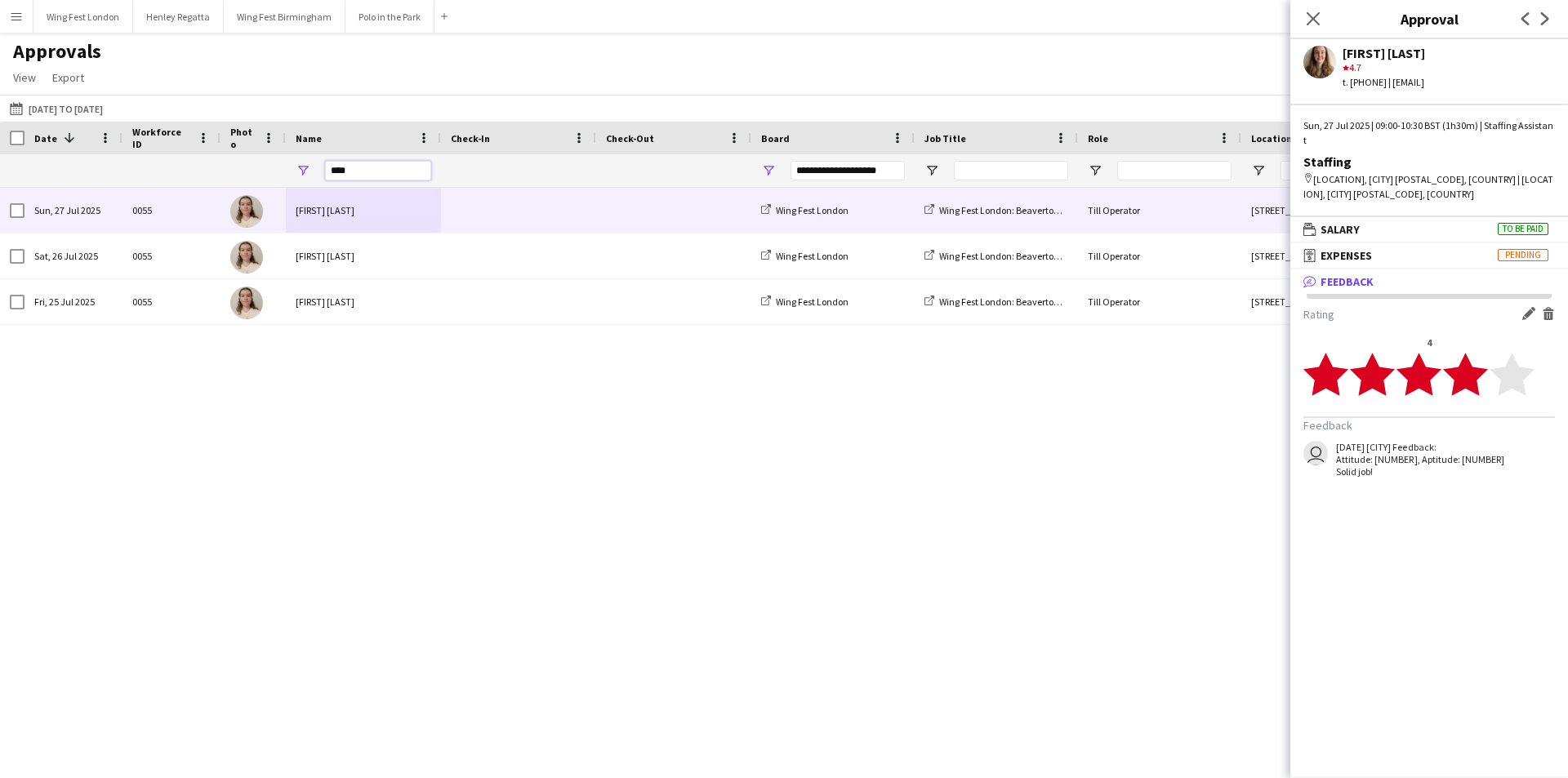 type on "****" 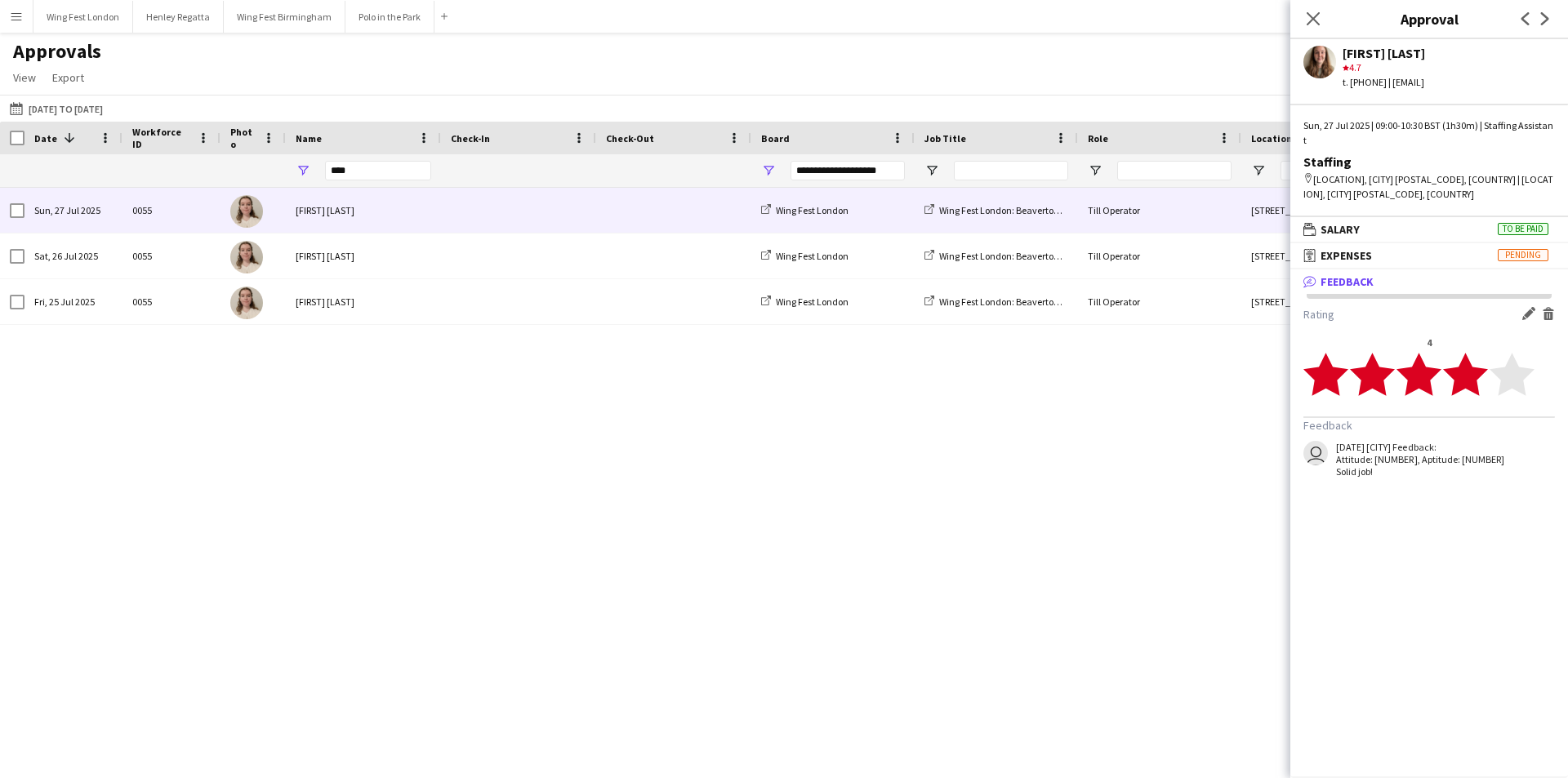 click on "[FIRST] [LAST]" at bounding box center [363, 210] 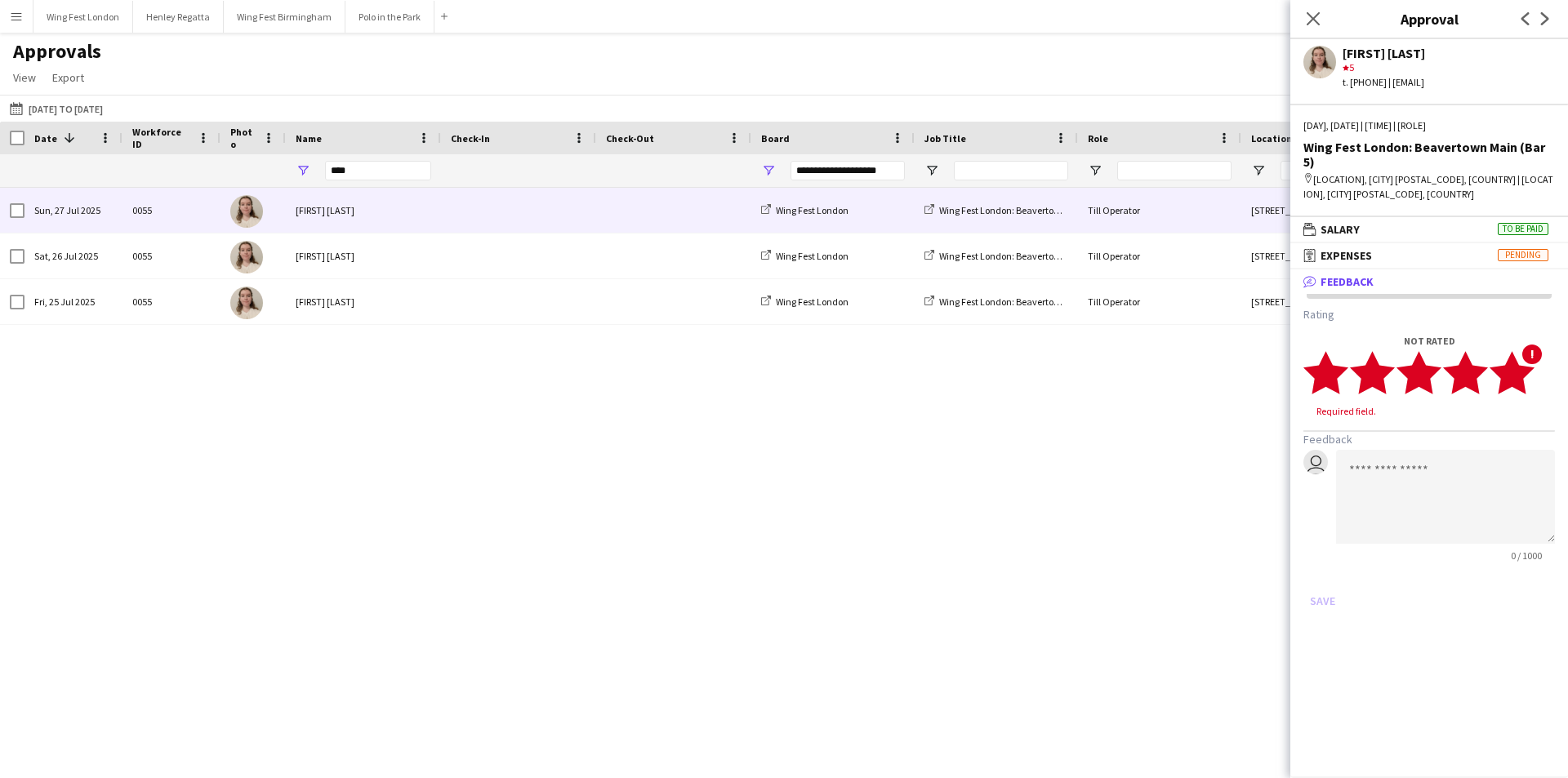 click 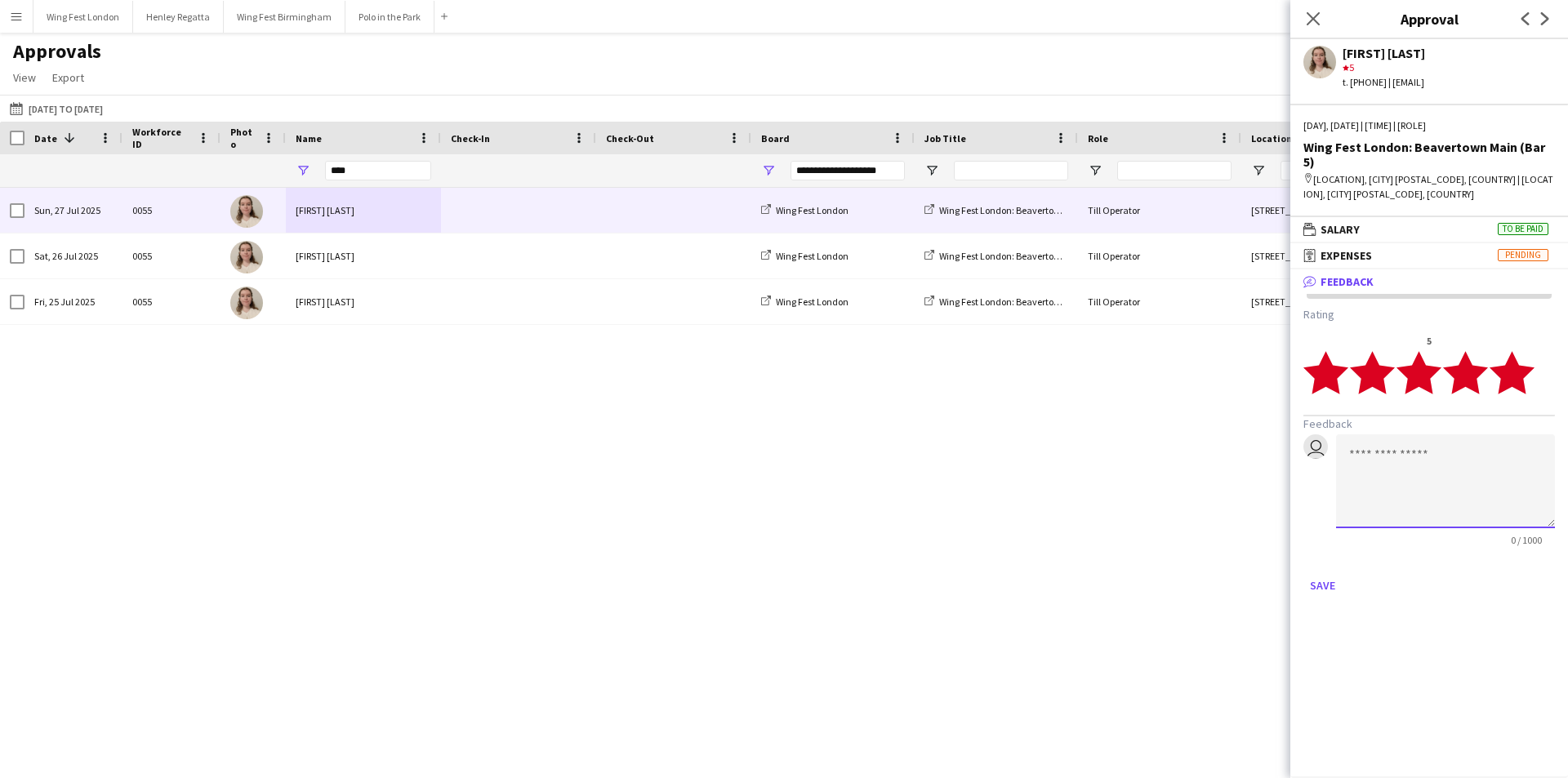 click 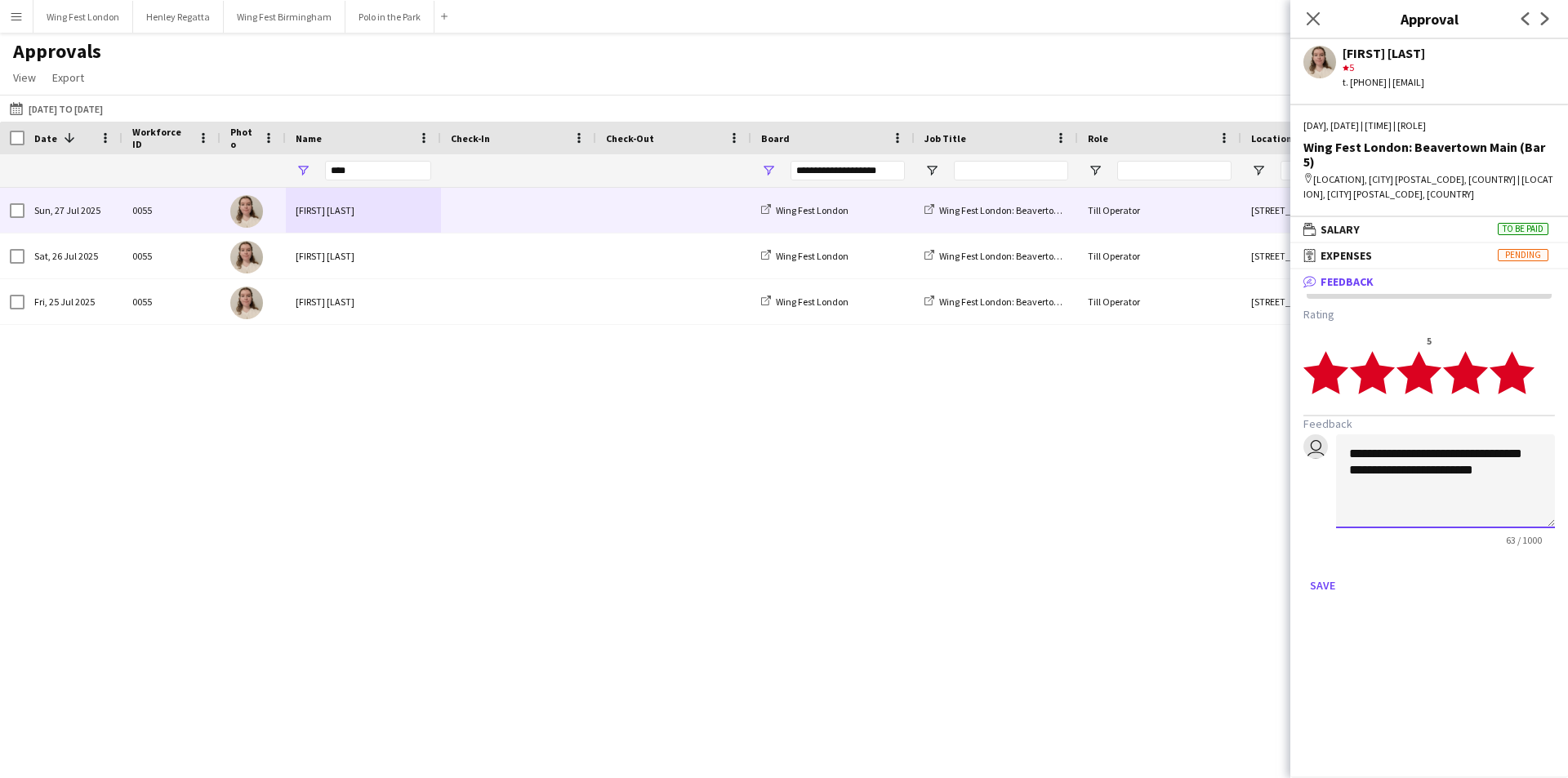 click on "**********" 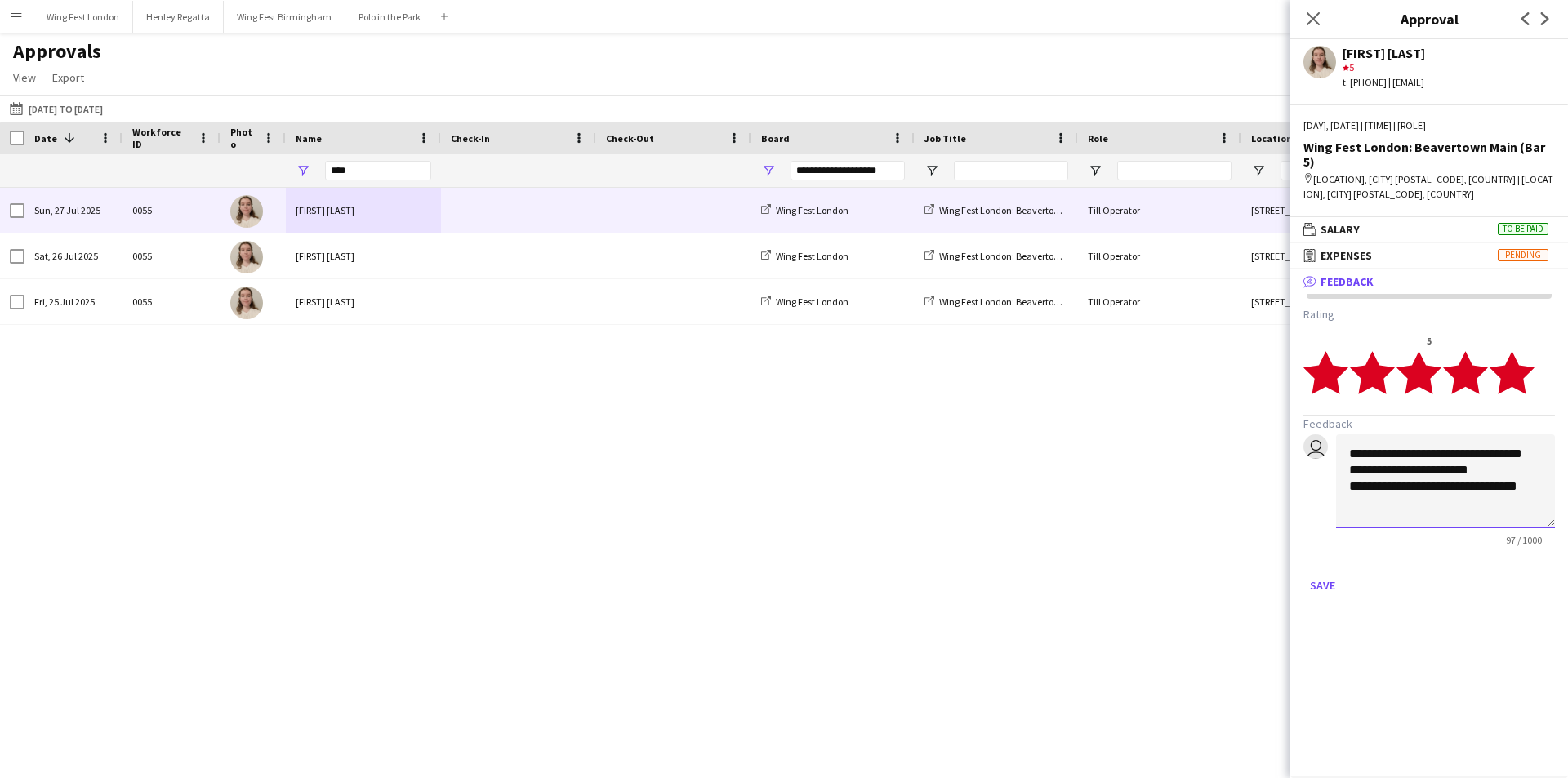 scroll, scrollTop: 2, scrollLeft: 0, axis: vertical 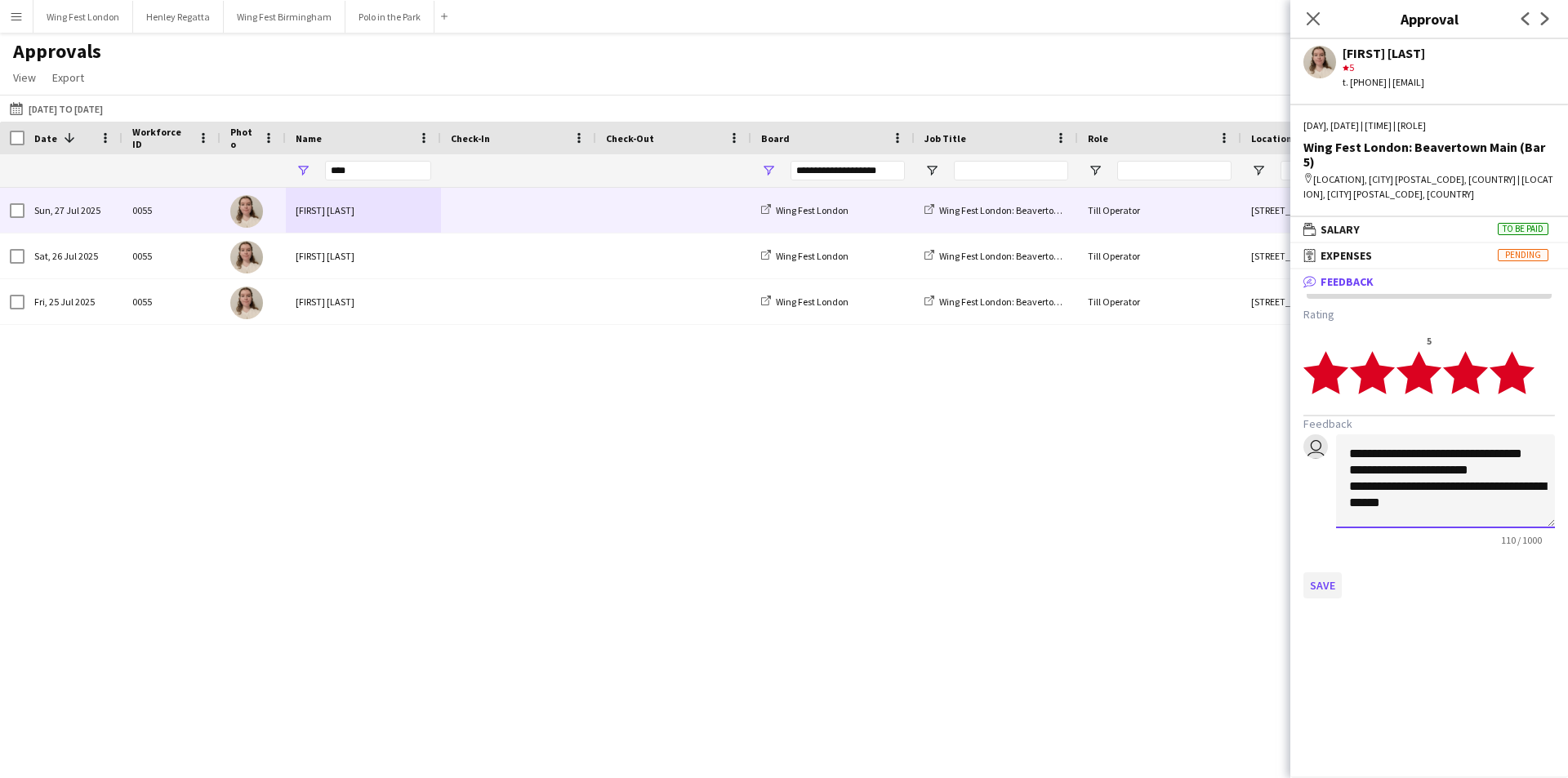 type on "**********" 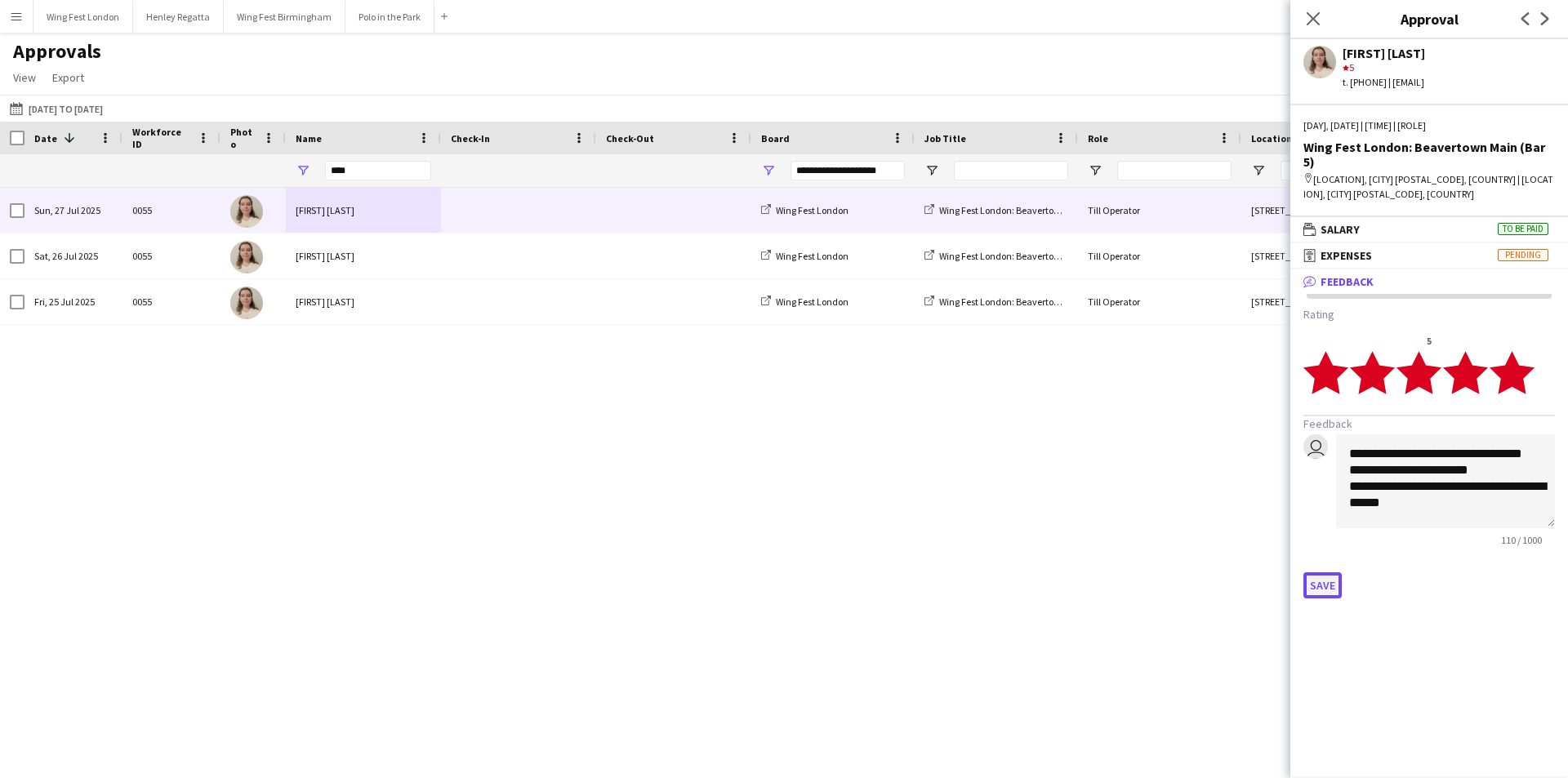 click on "Save" at bounding box center [1322, 585] 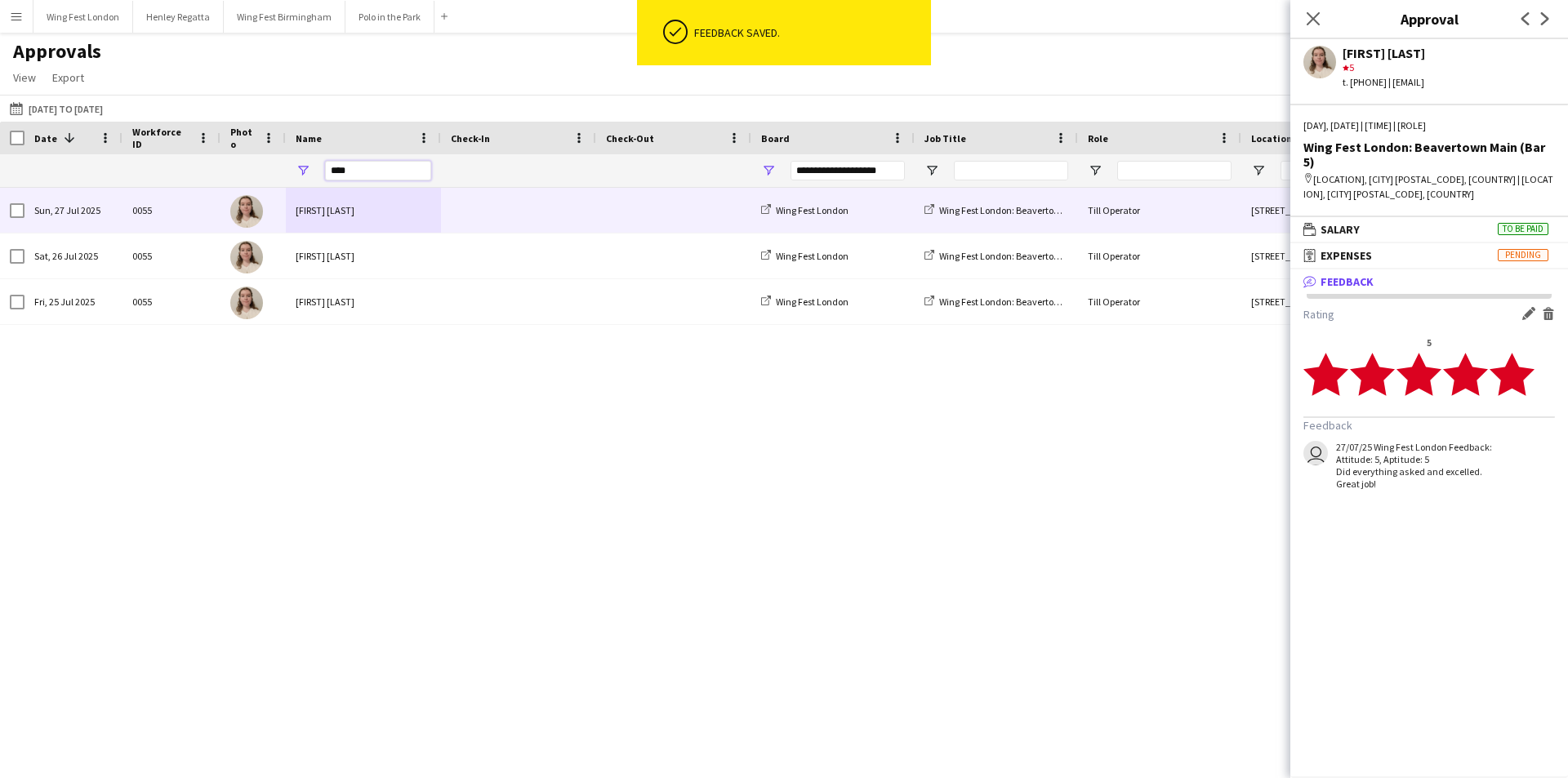 click on "****" at bounding box center (378, 171) 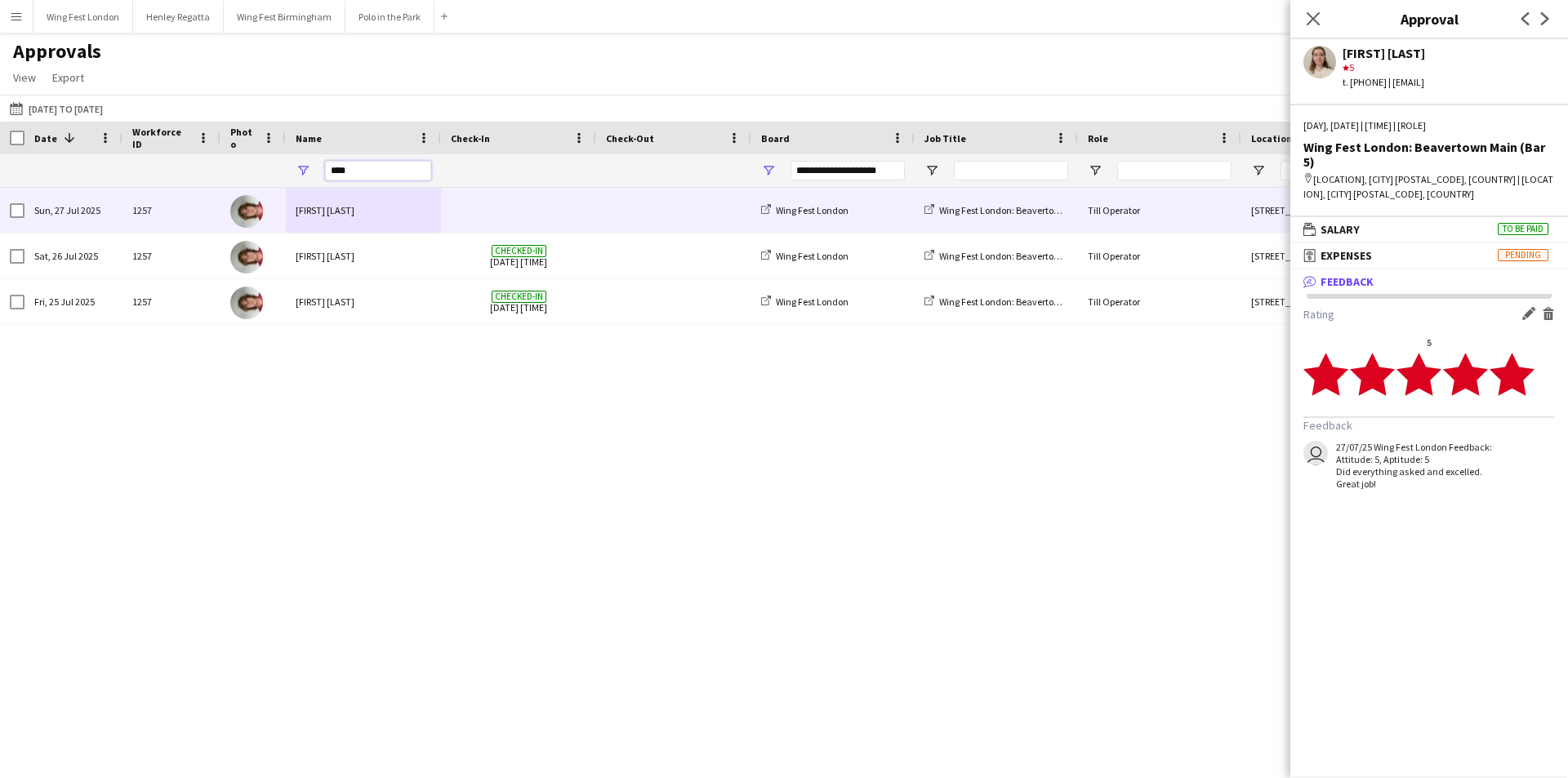 type on "****" 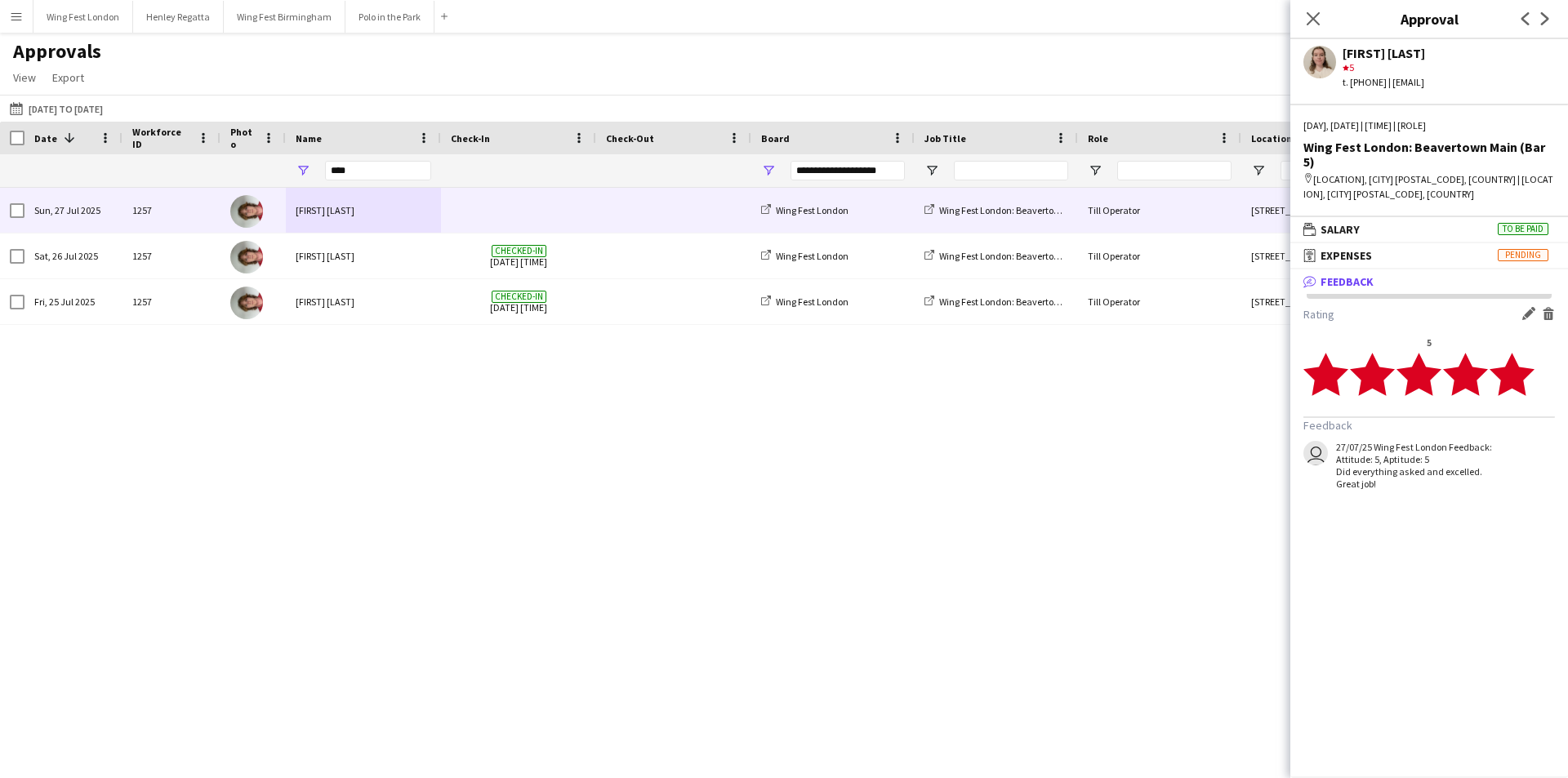 click on "[FIRST] [LAST]" at bounding box center [363, 210] 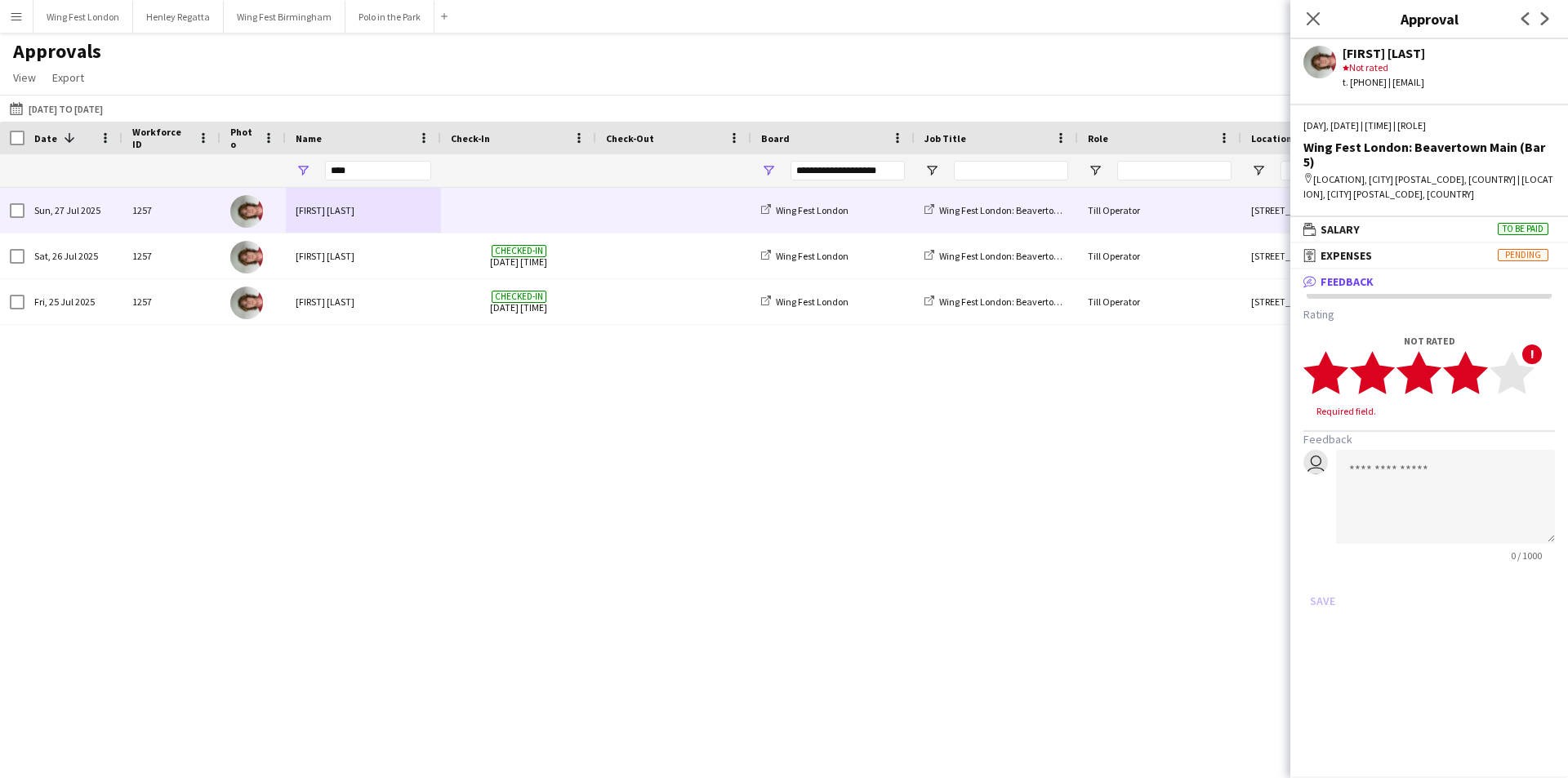 click 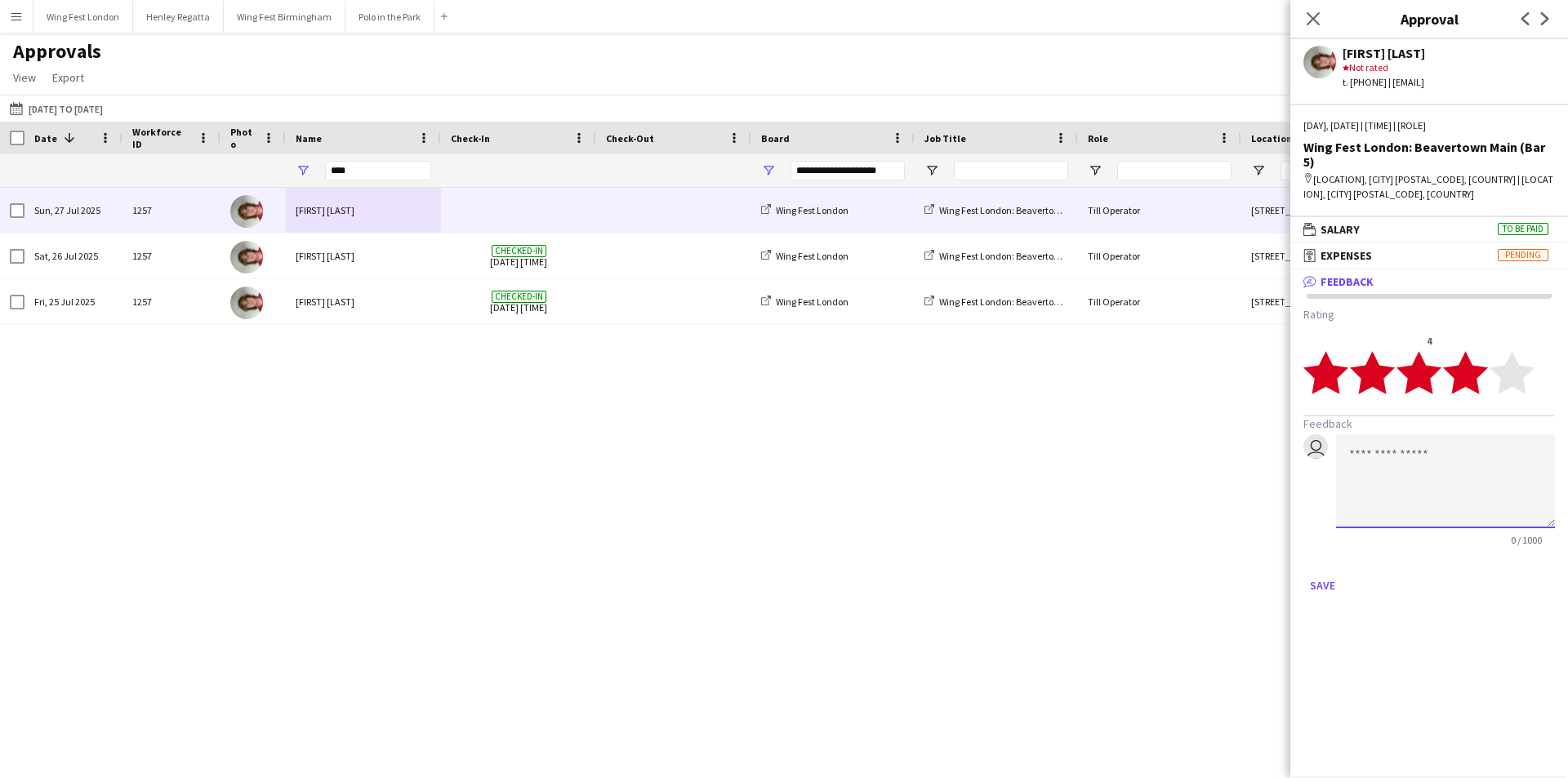 click 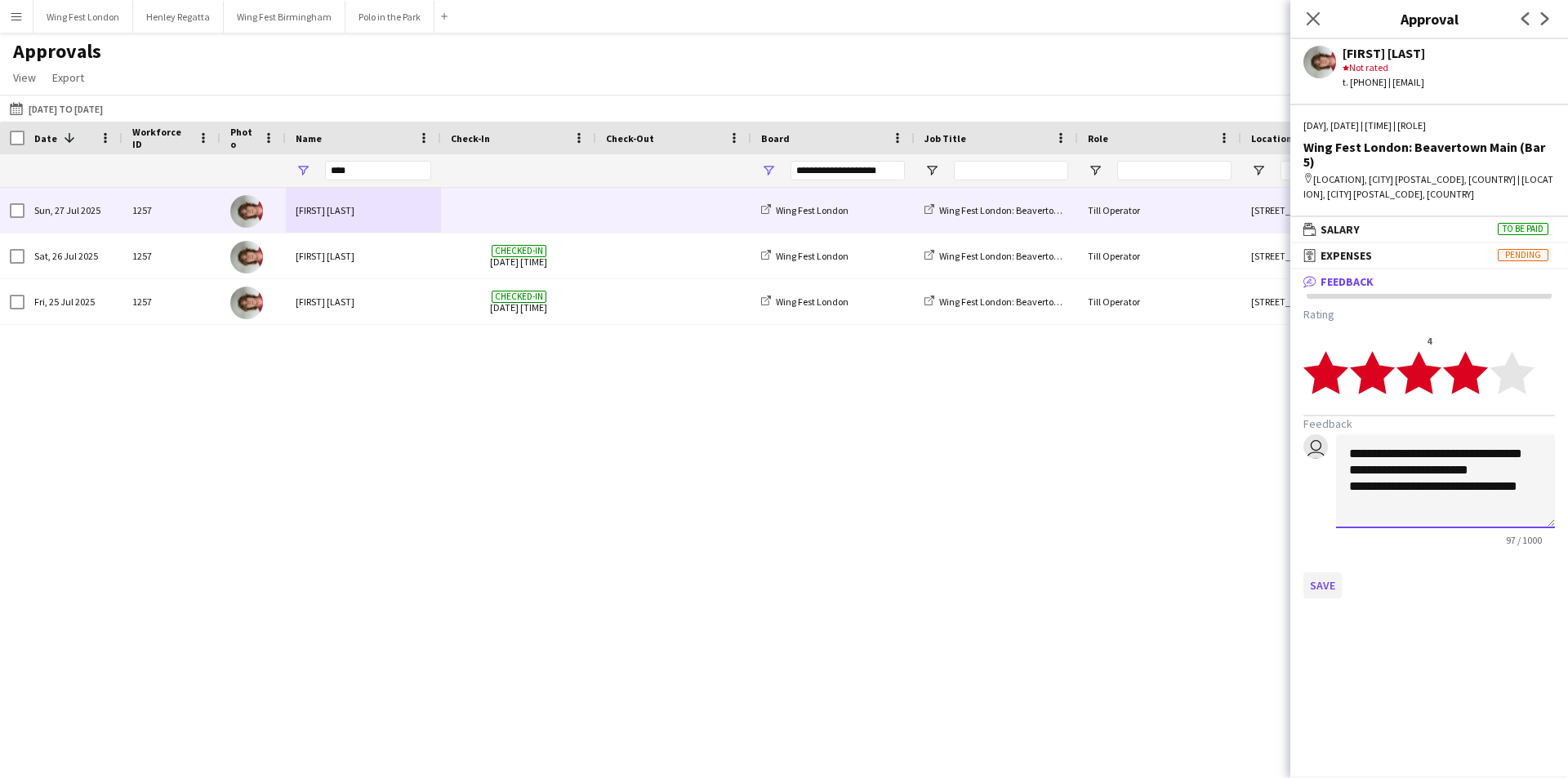 type on "**********" 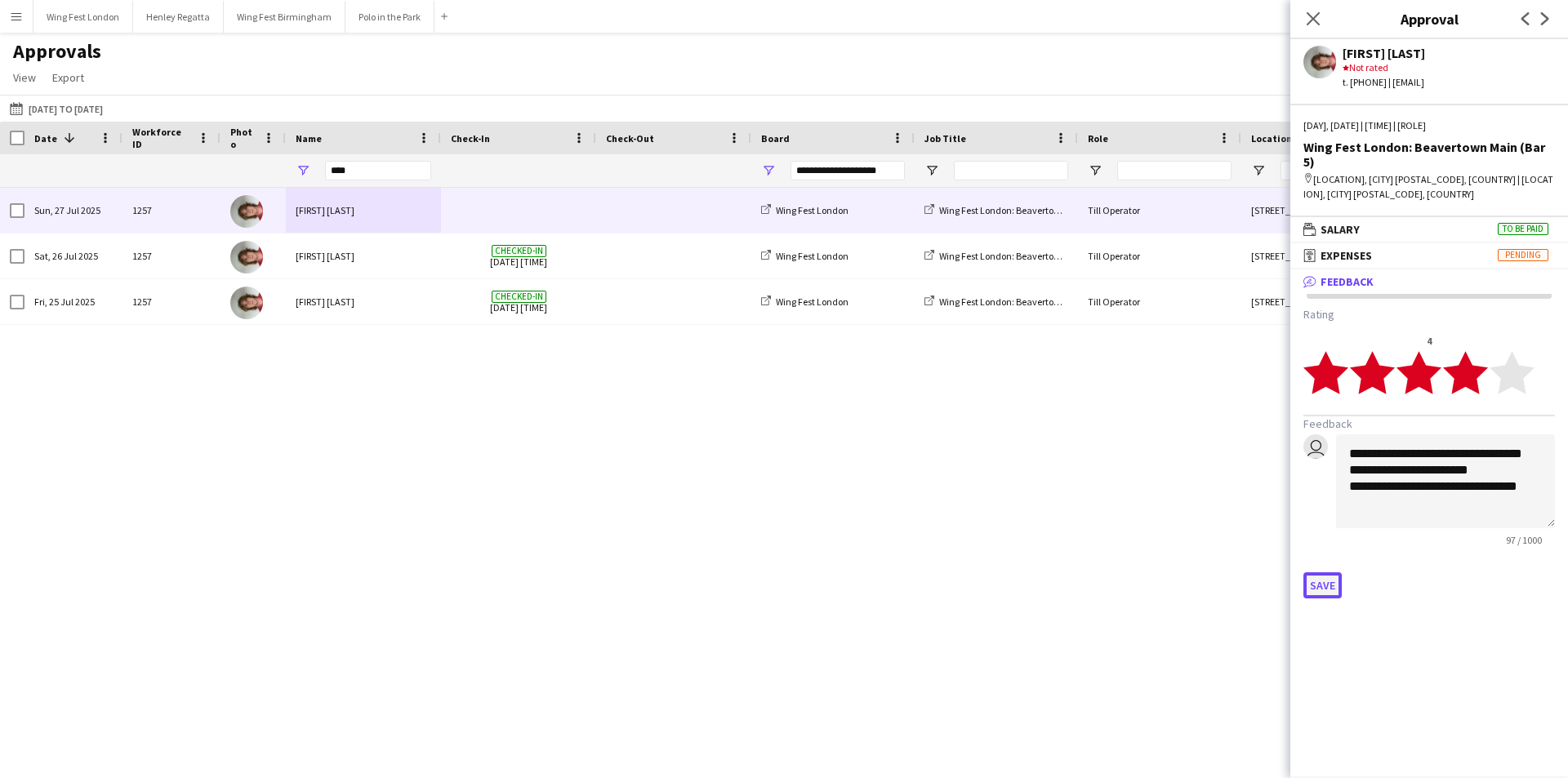 click on "Save" at bounding box center (1322, 585) 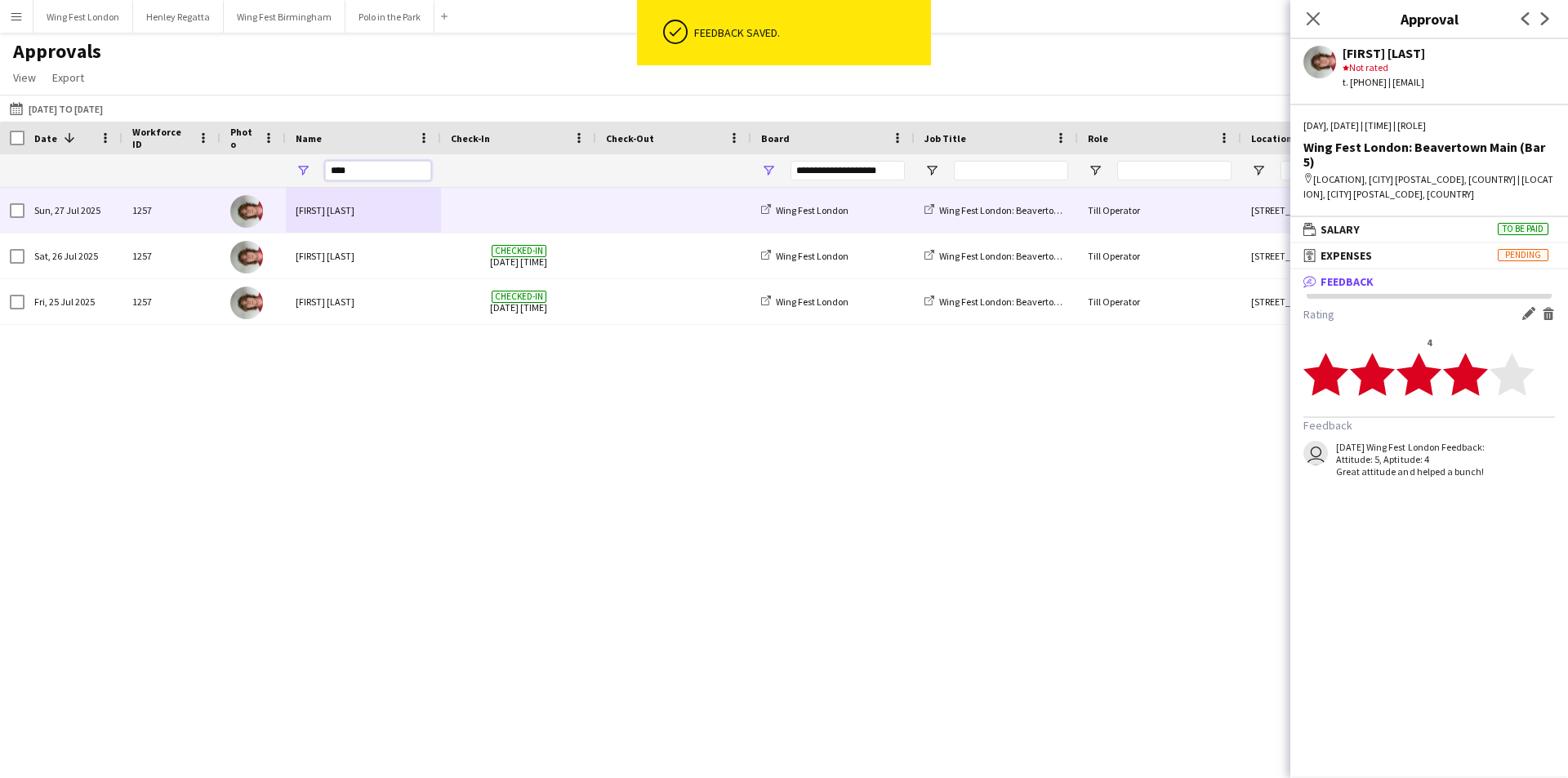 click on "****" at bounding box center (378, 171) 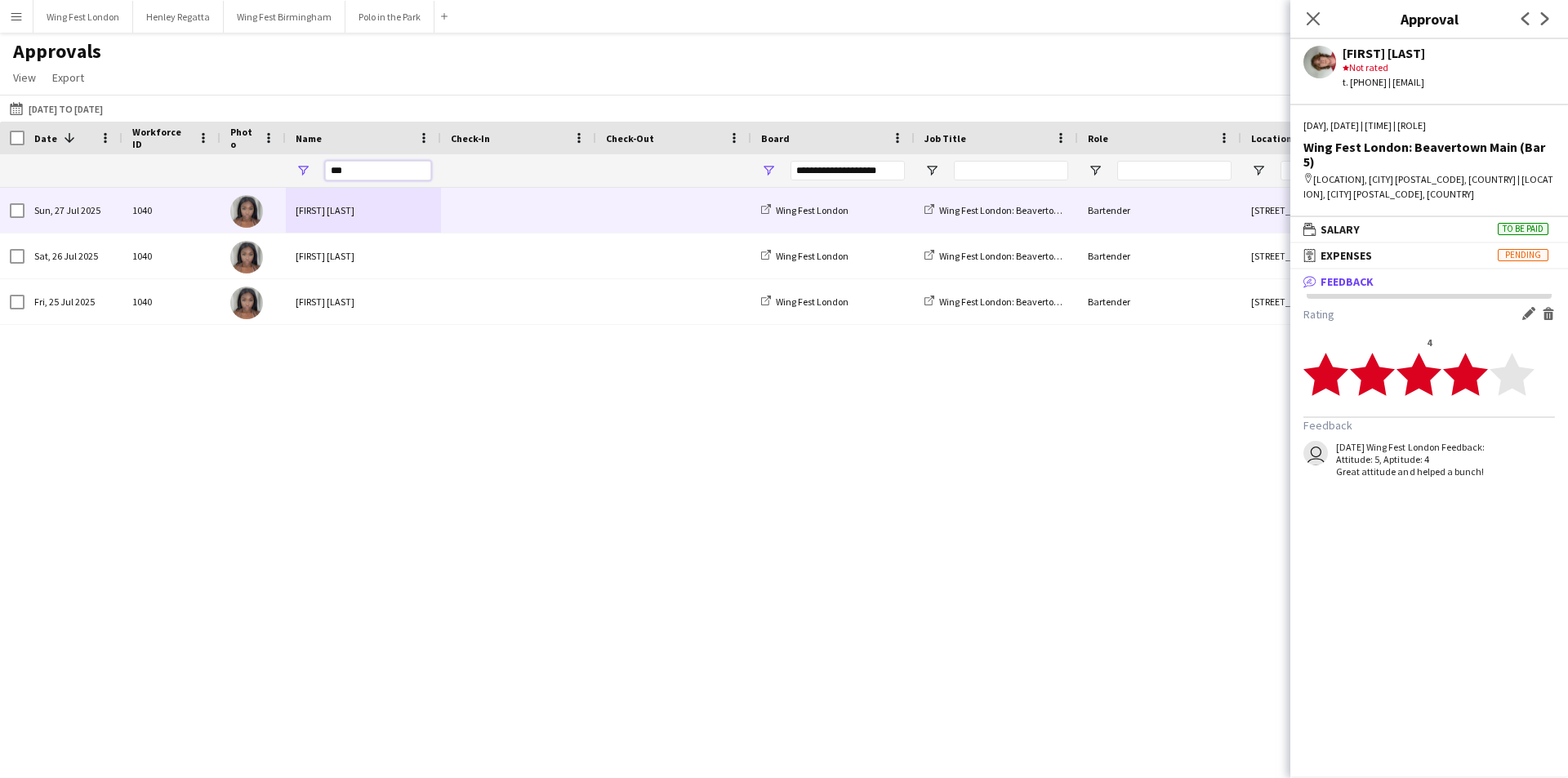 type on "***" 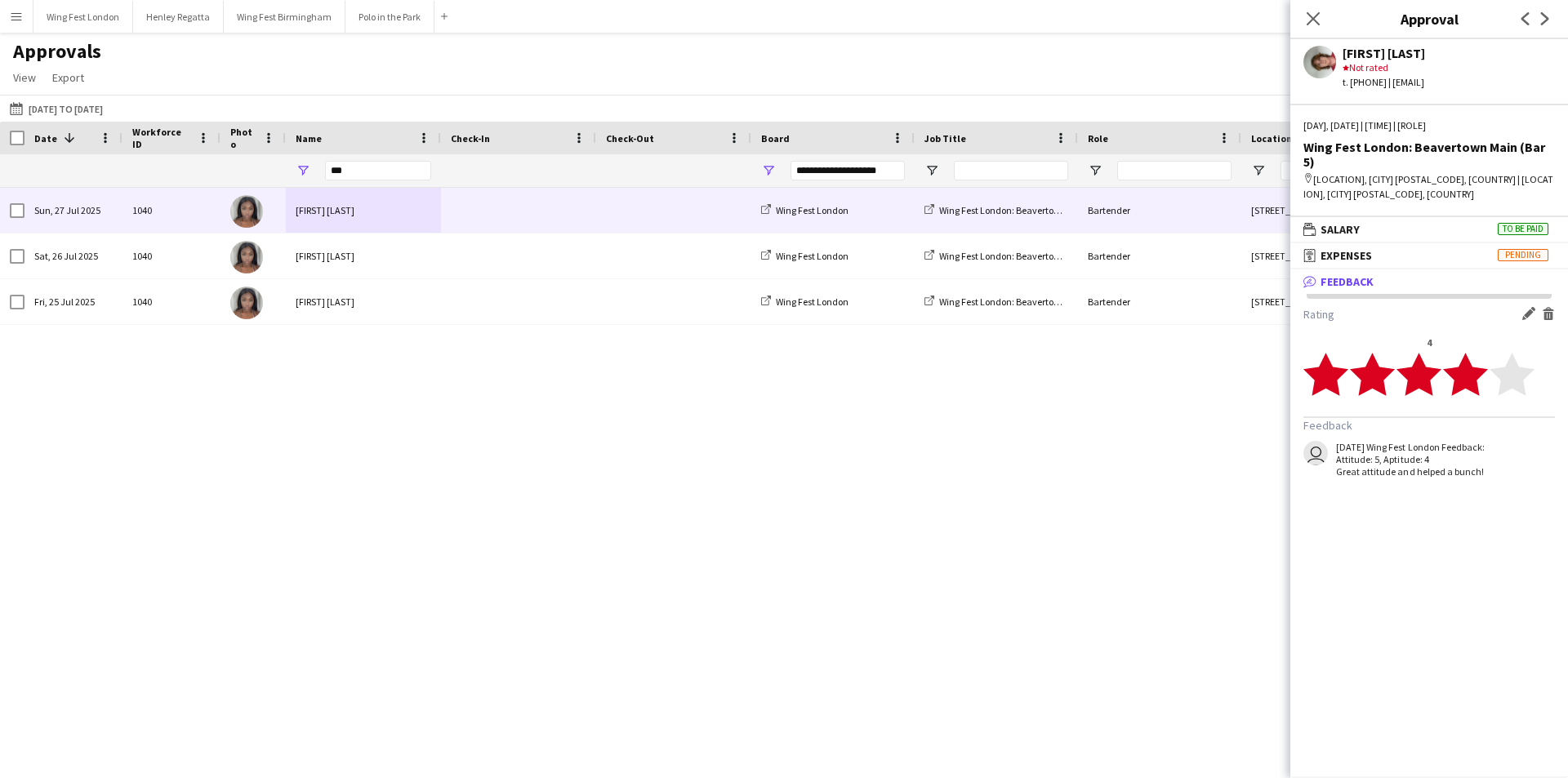 click on "[FIRST] [LAST]" at bounding box center (363, 210) 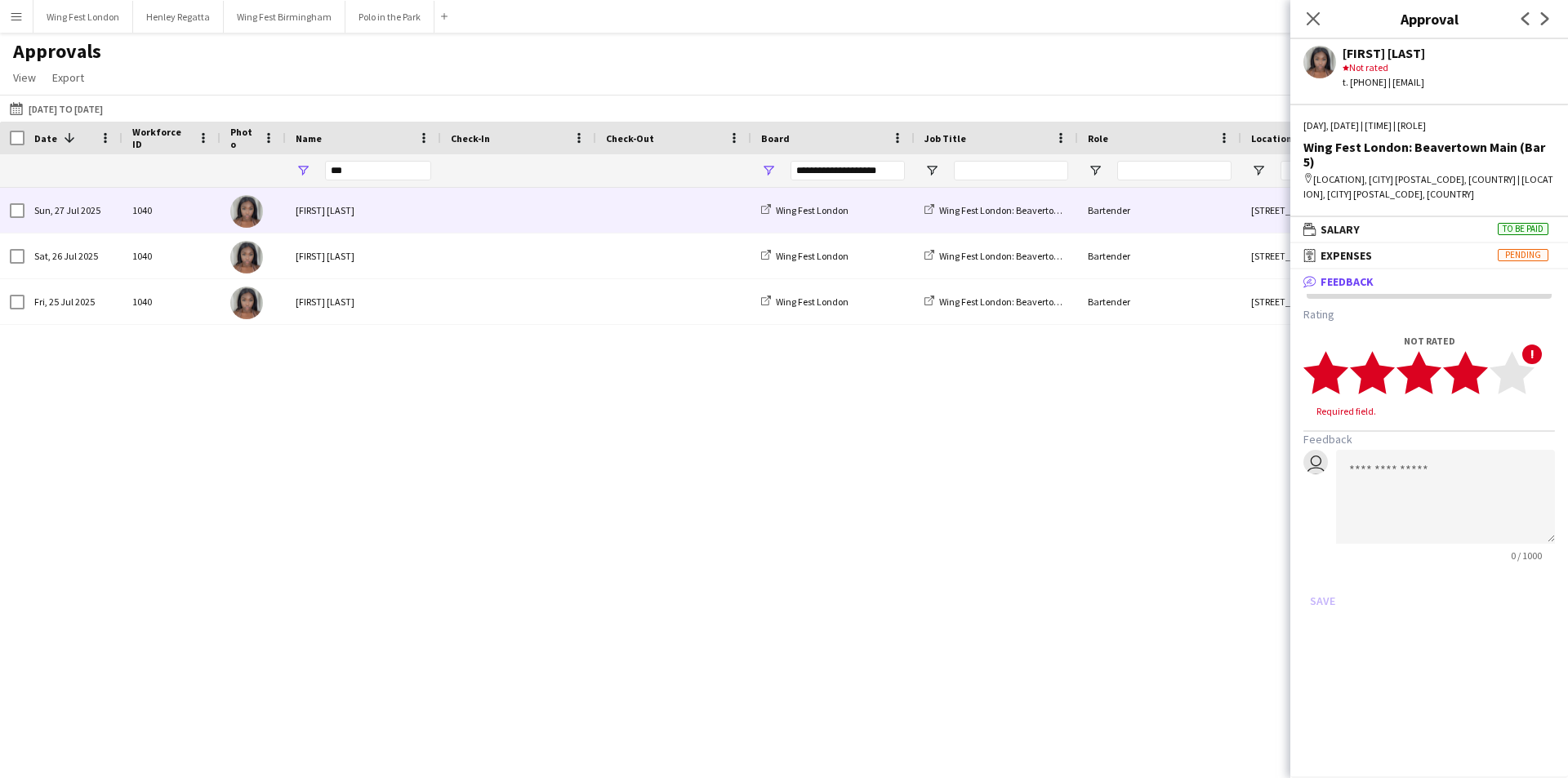 click on "star" 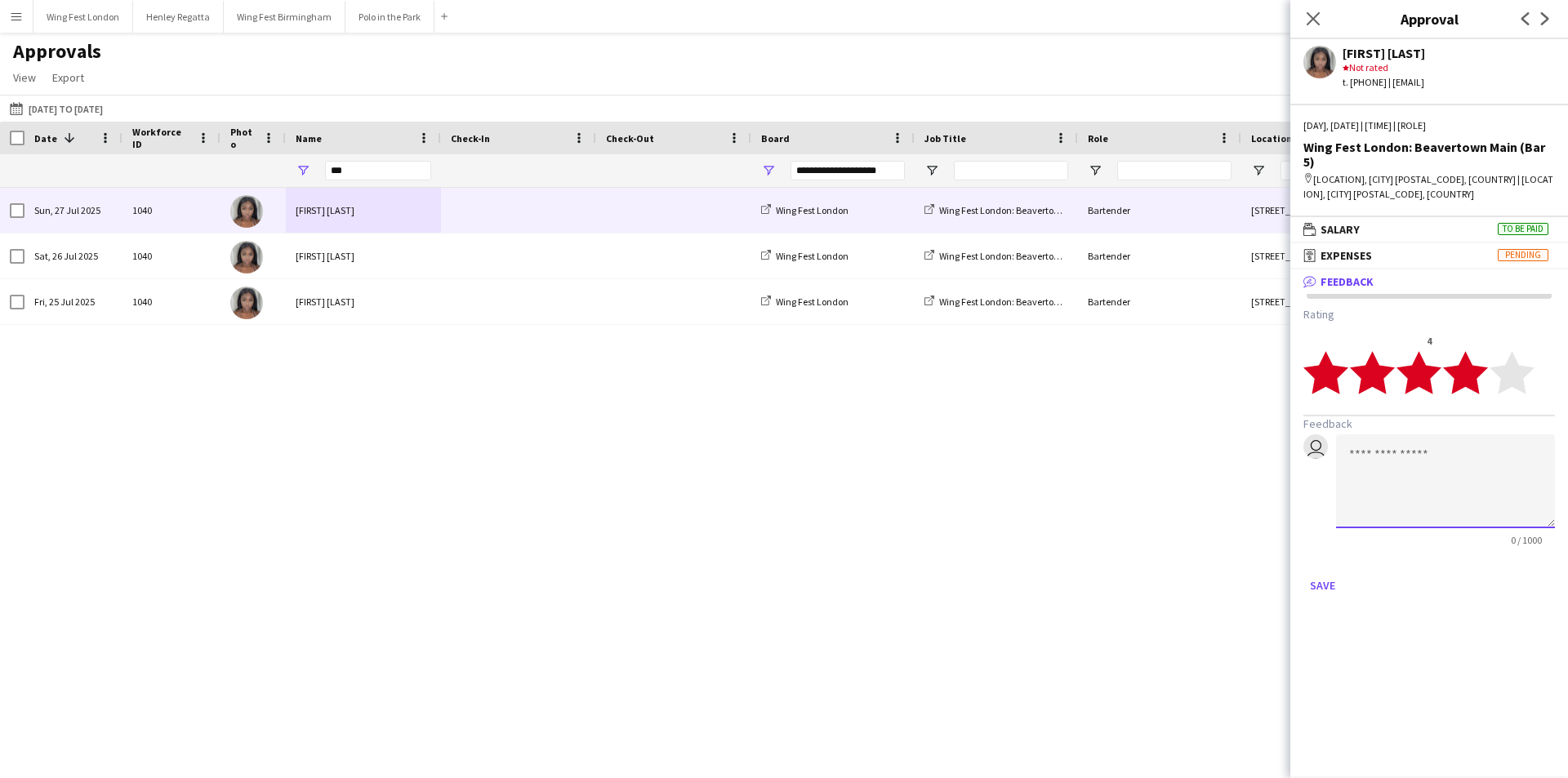 click 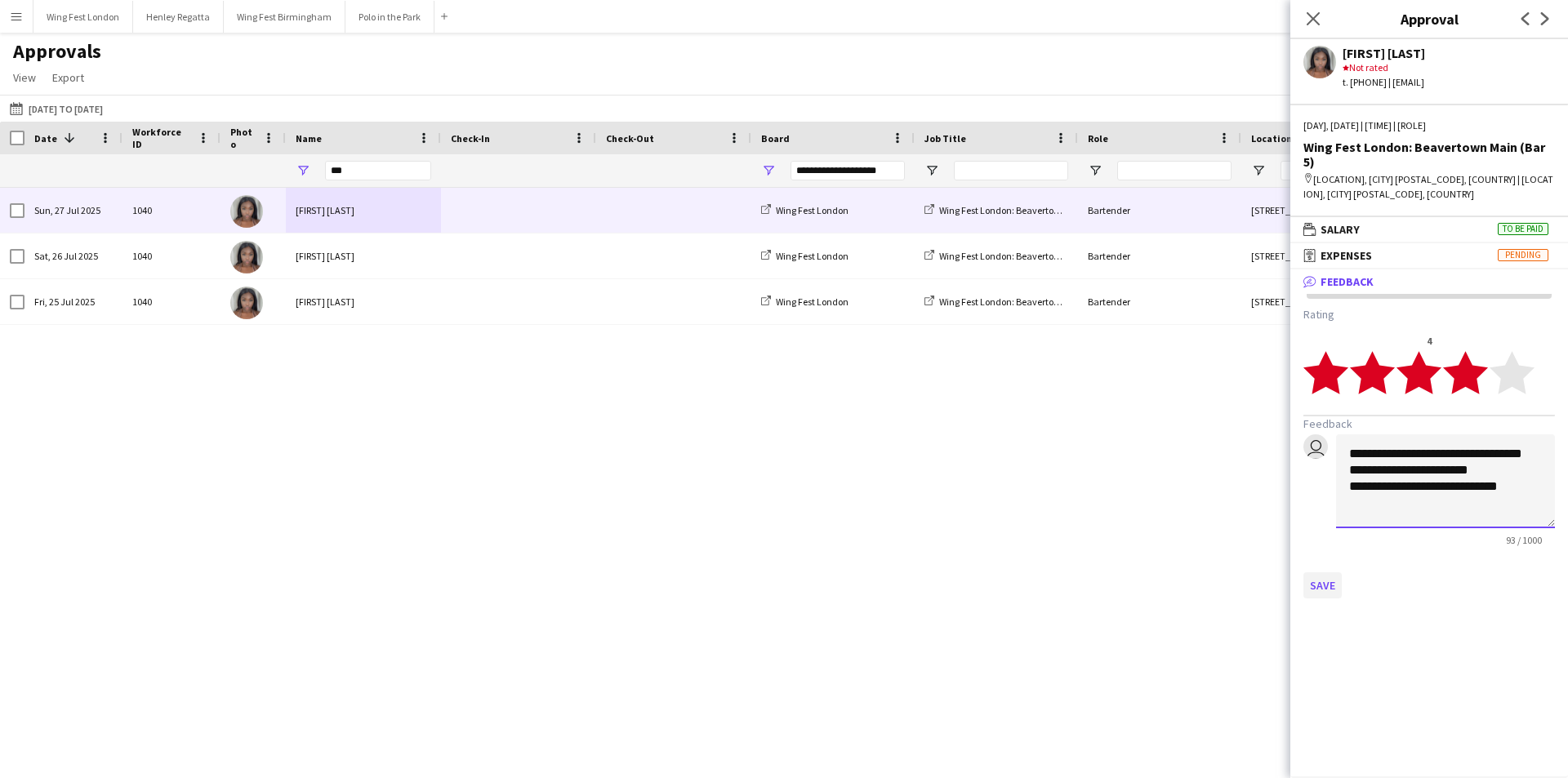 type on "**********" 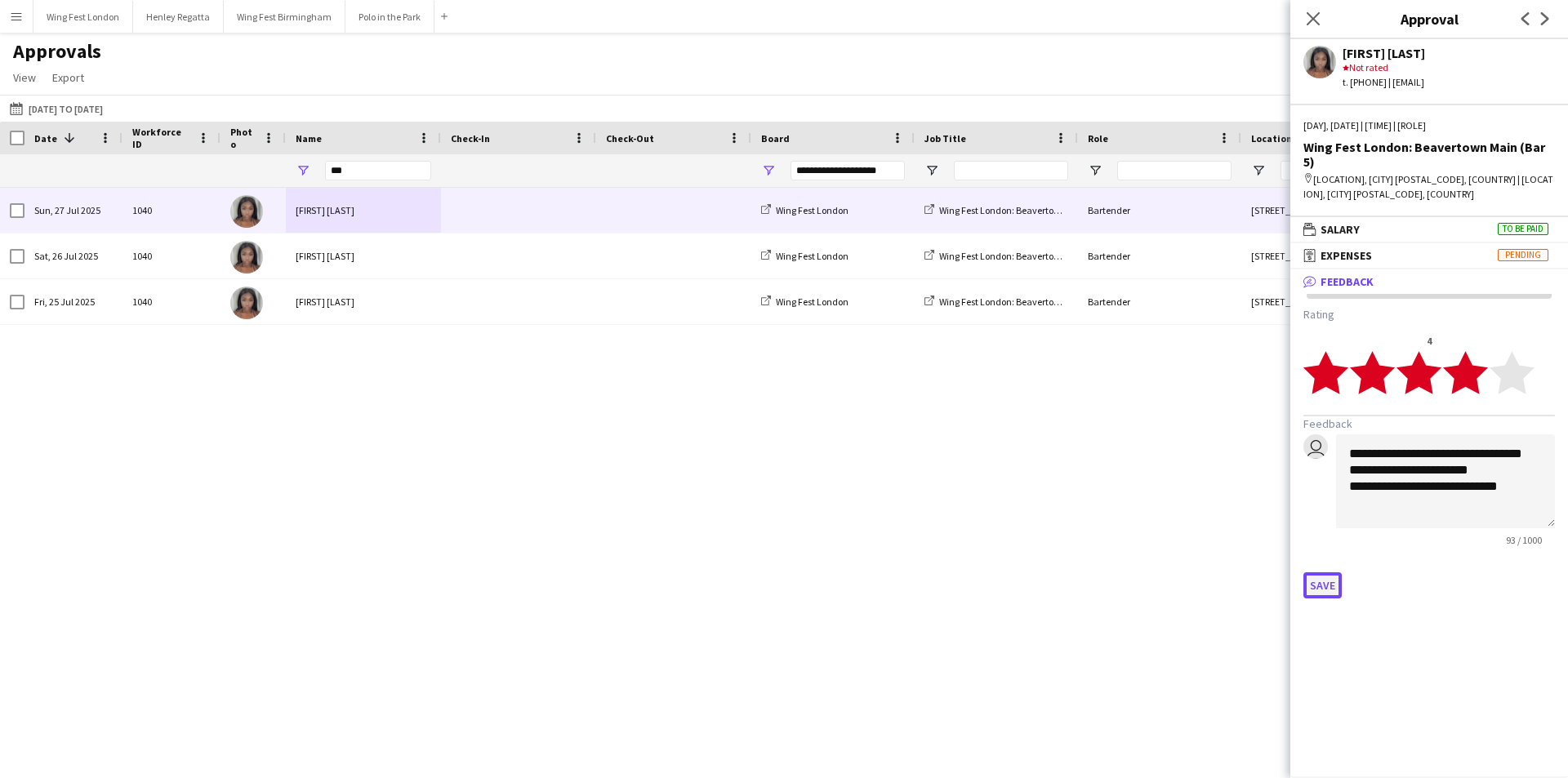drag, startPoint x: 1324, startPoint y: 572, endPoint x: 1334, endPoint y: 565, distance: 12 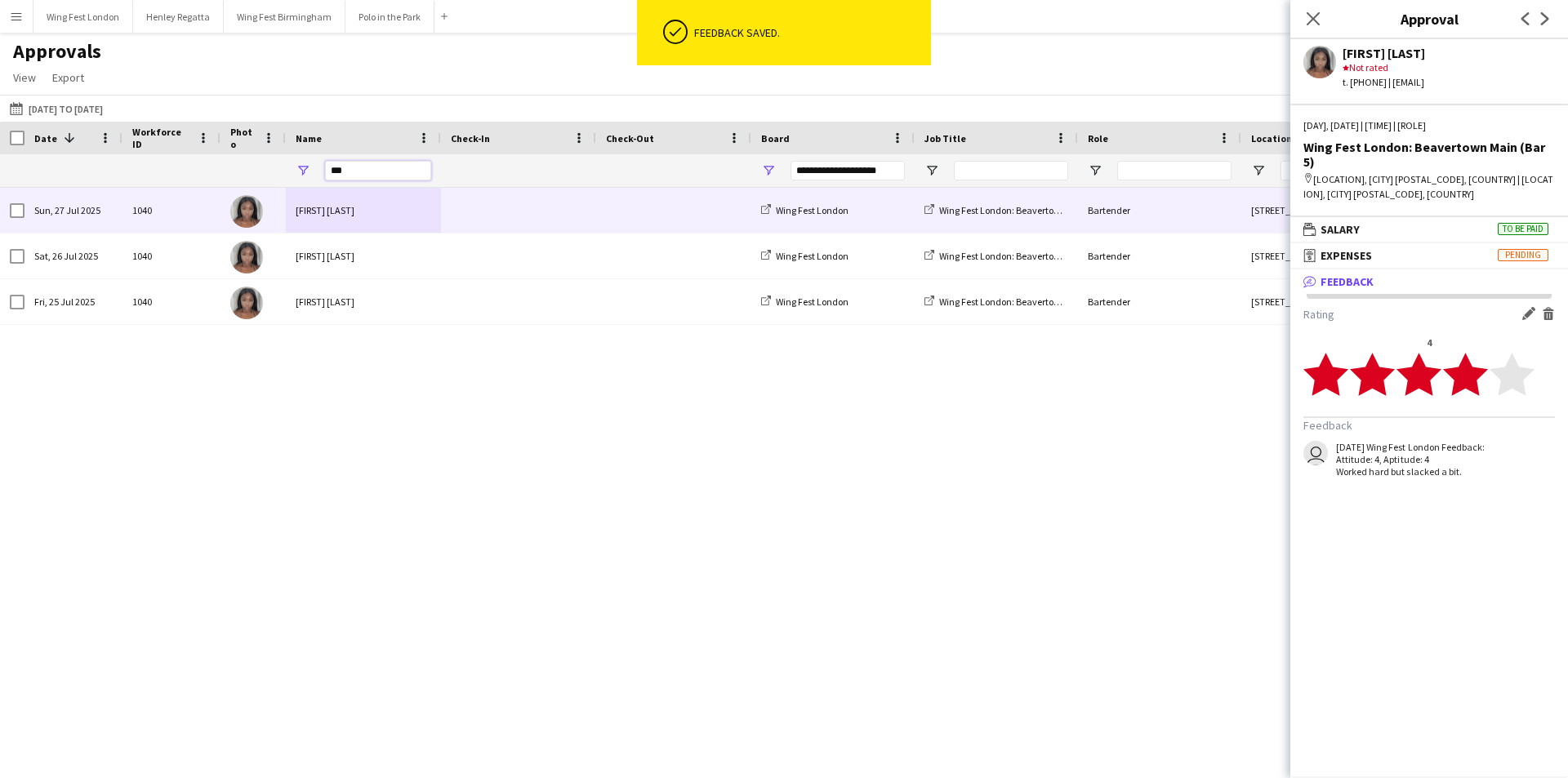 click on "***" at bounding box center [378, 171] 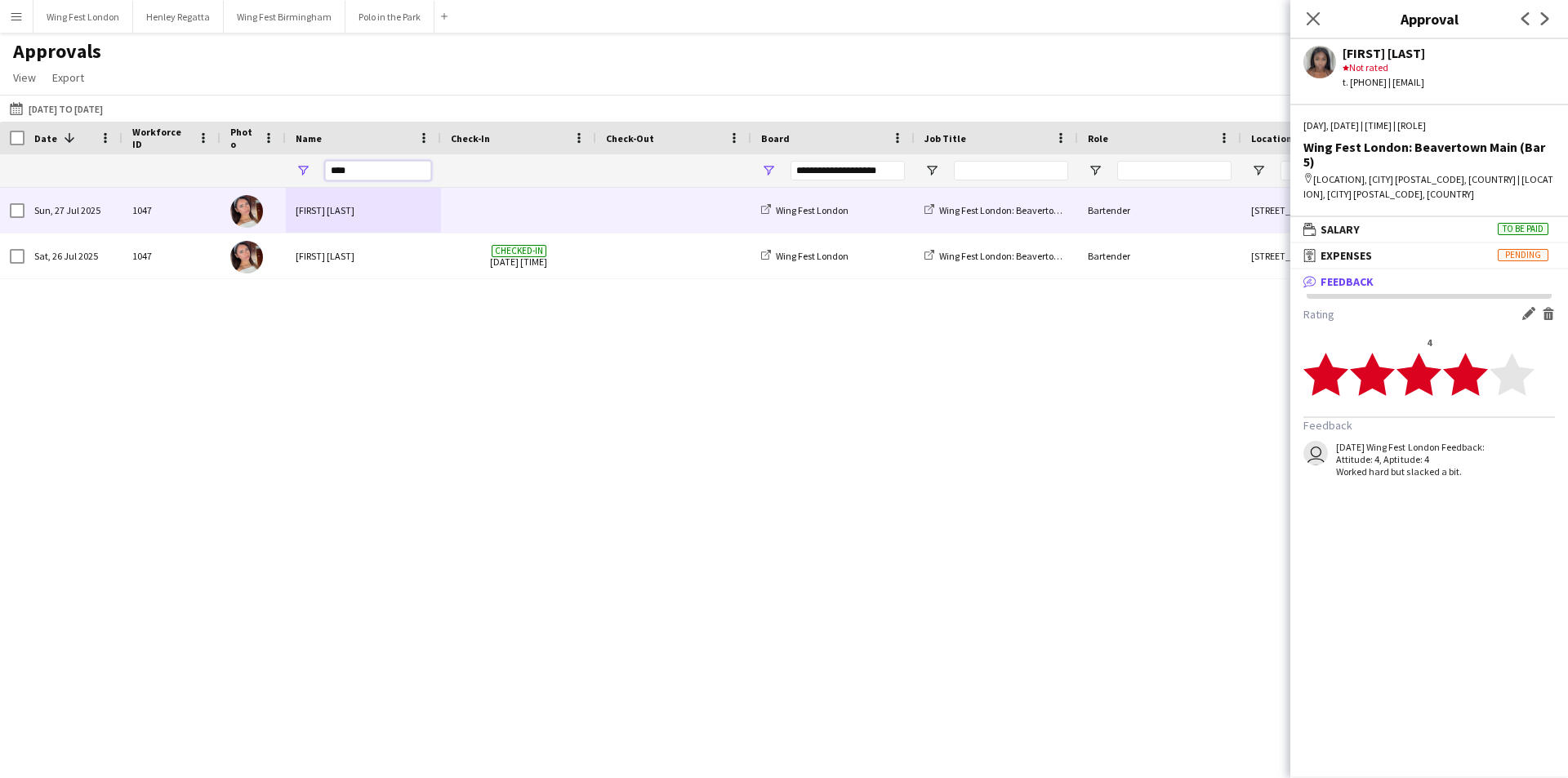 type on "****" 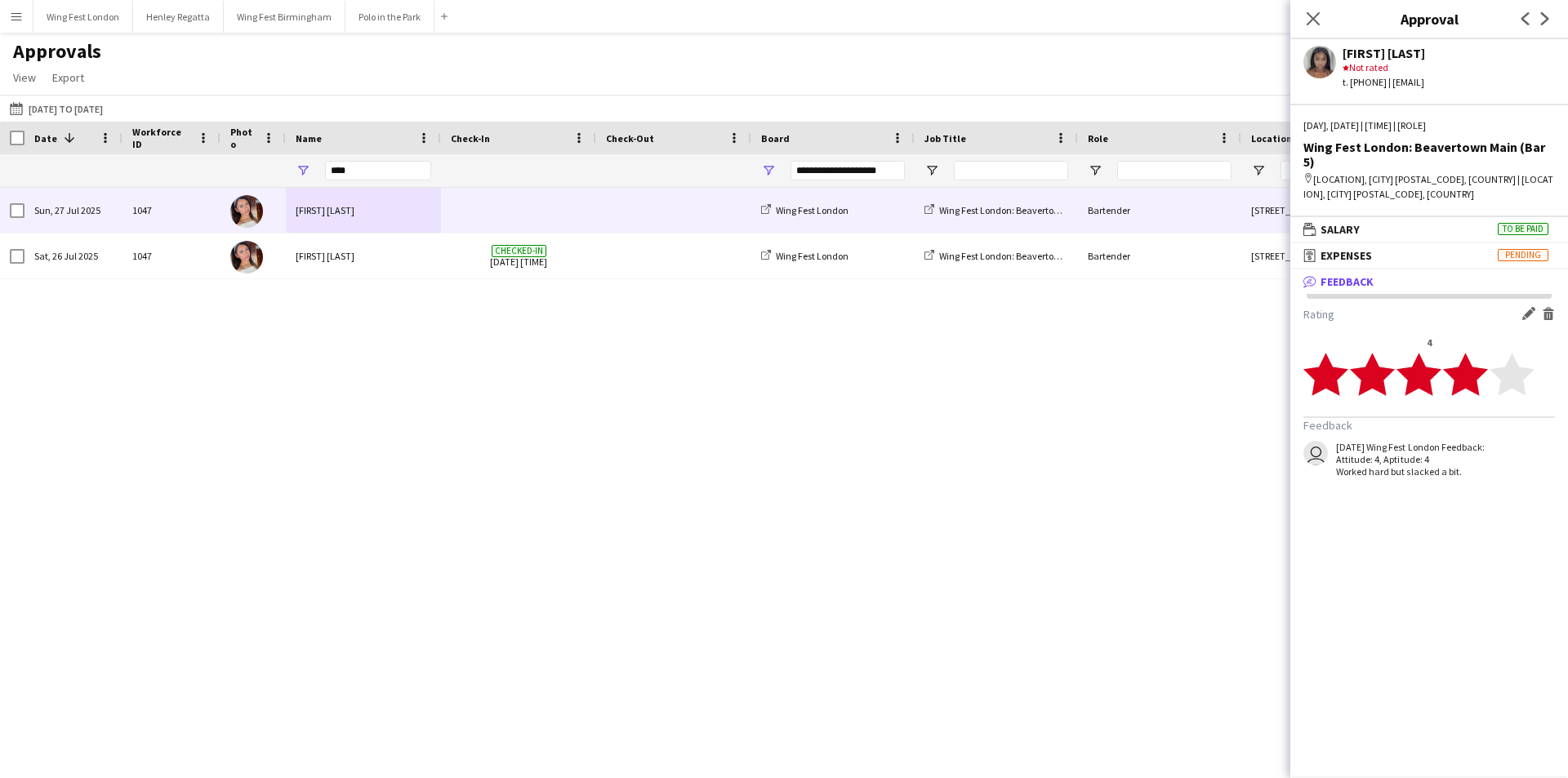 click on "[FIRST] [LAST]" at bounding box center (363, 210) 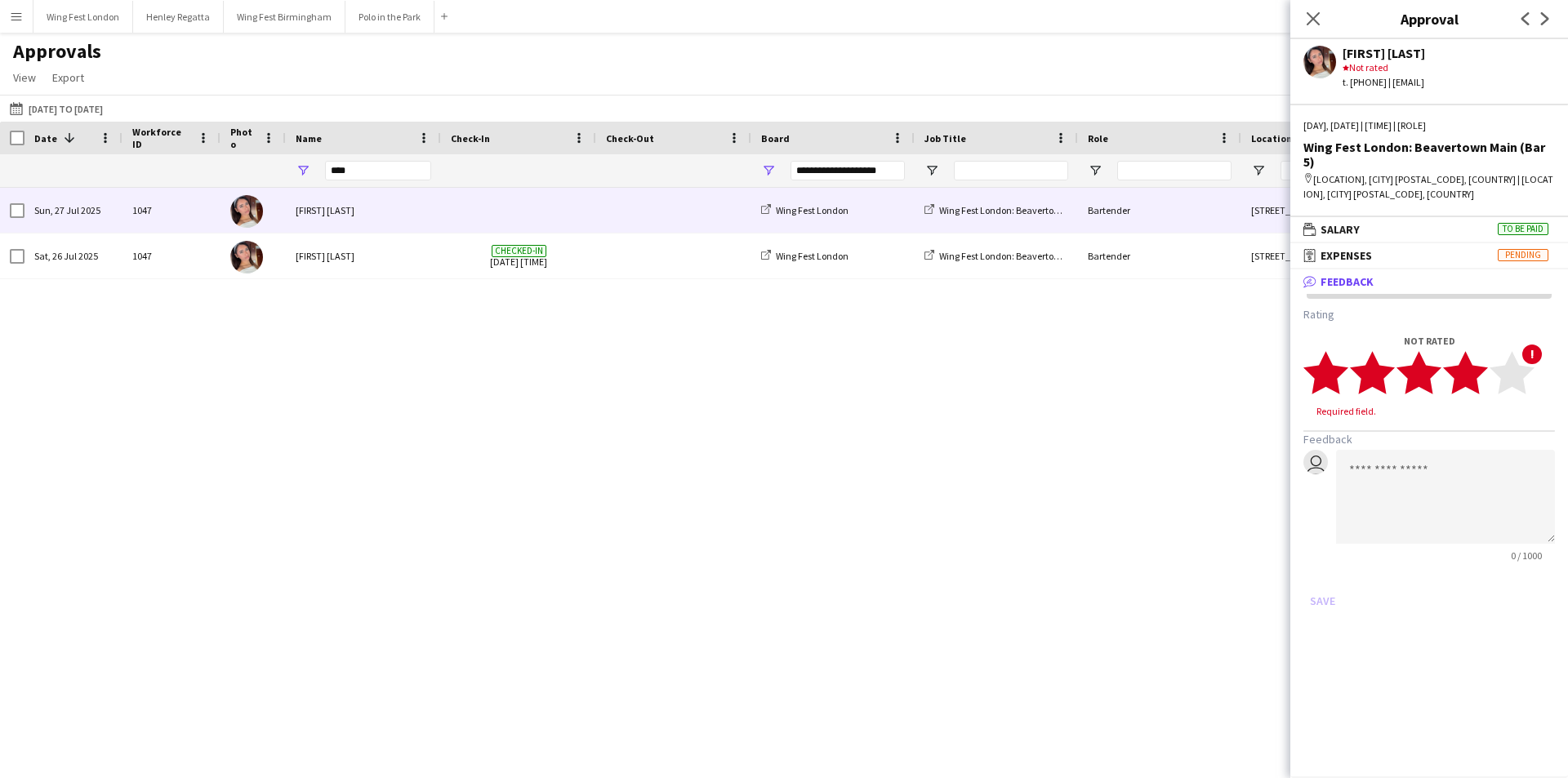 click 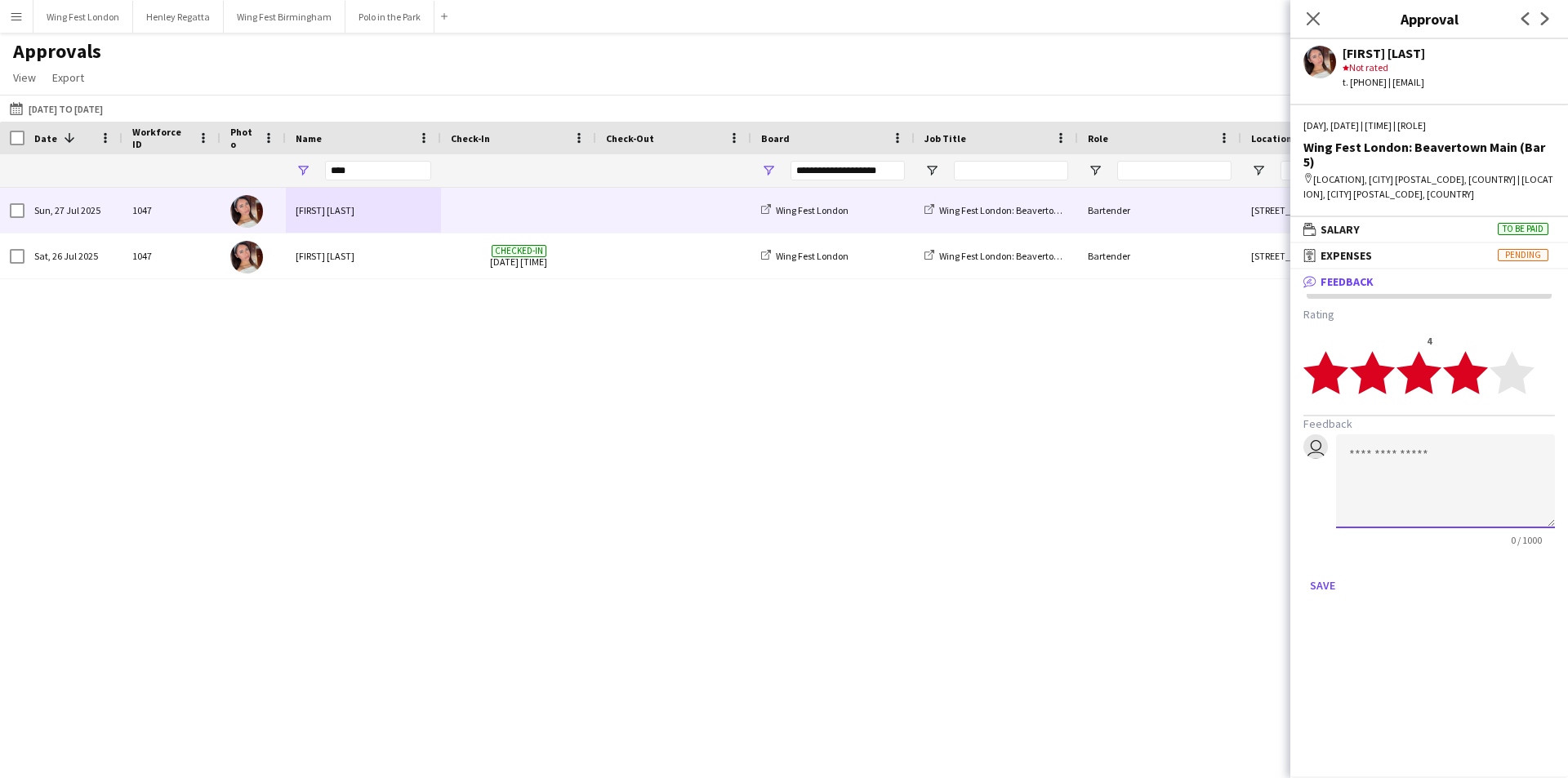 click 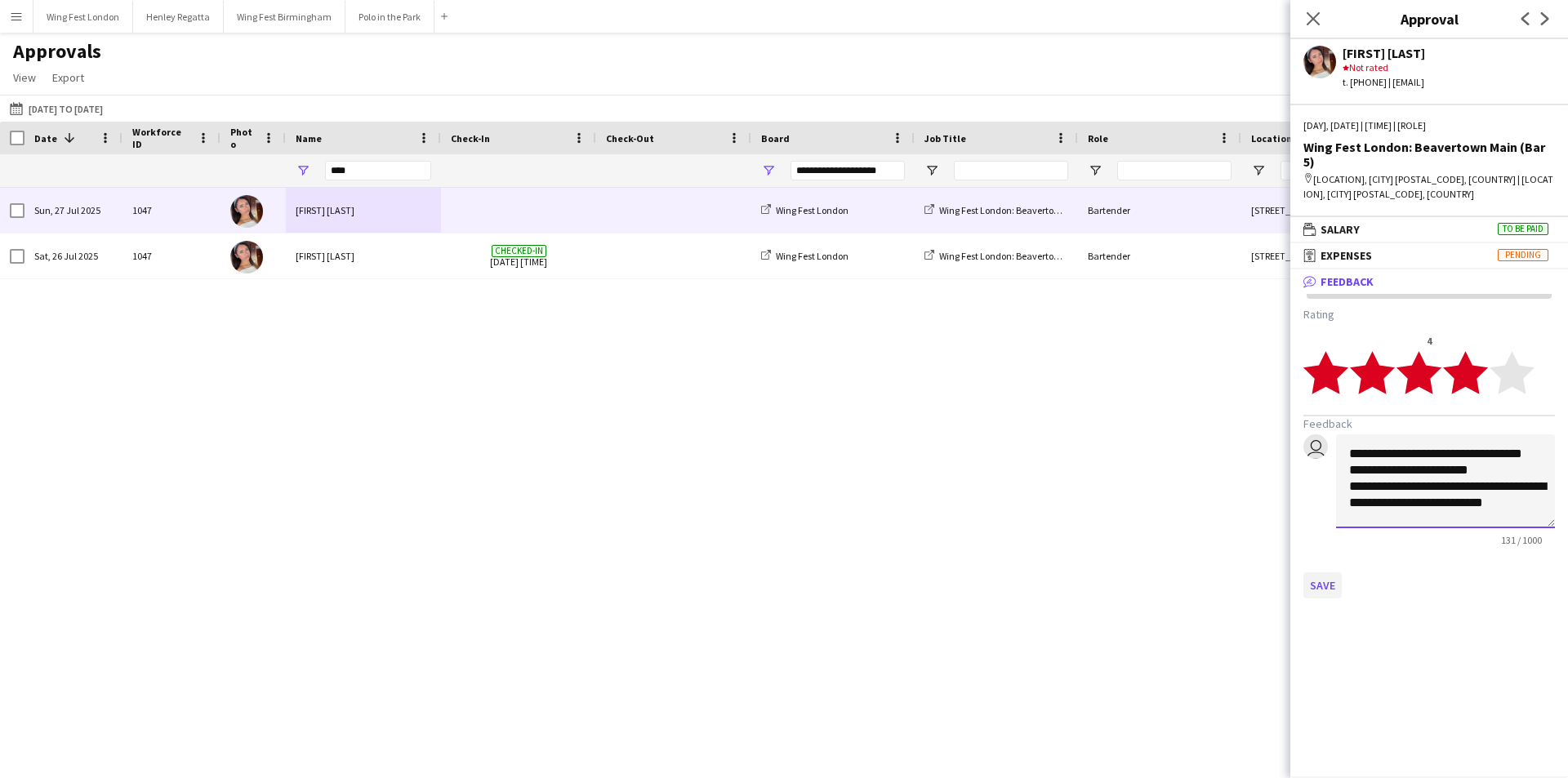 scroll, scrollTop: 12, scrollLeft: 0, axis: vertical 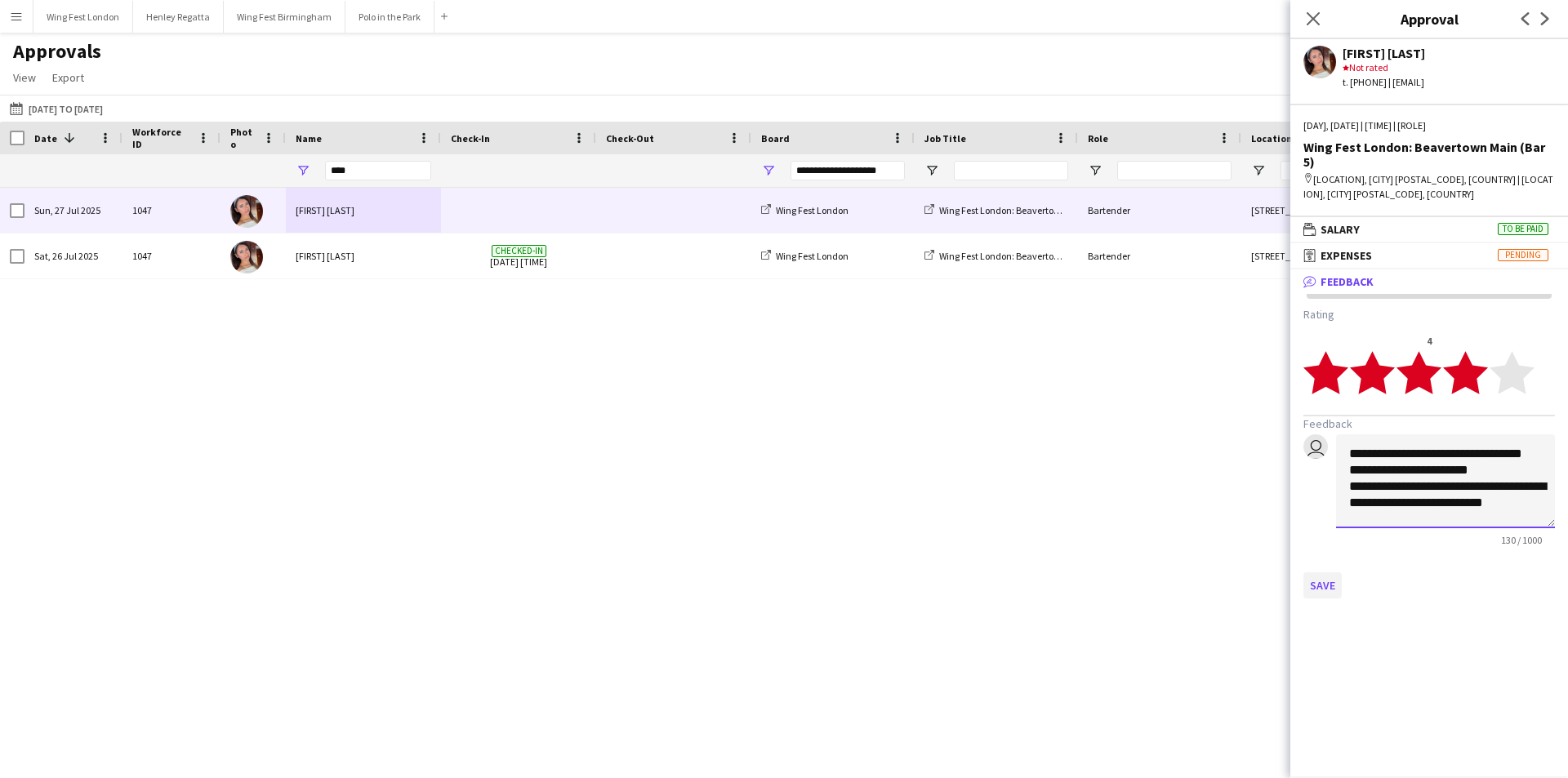 type on "**********" 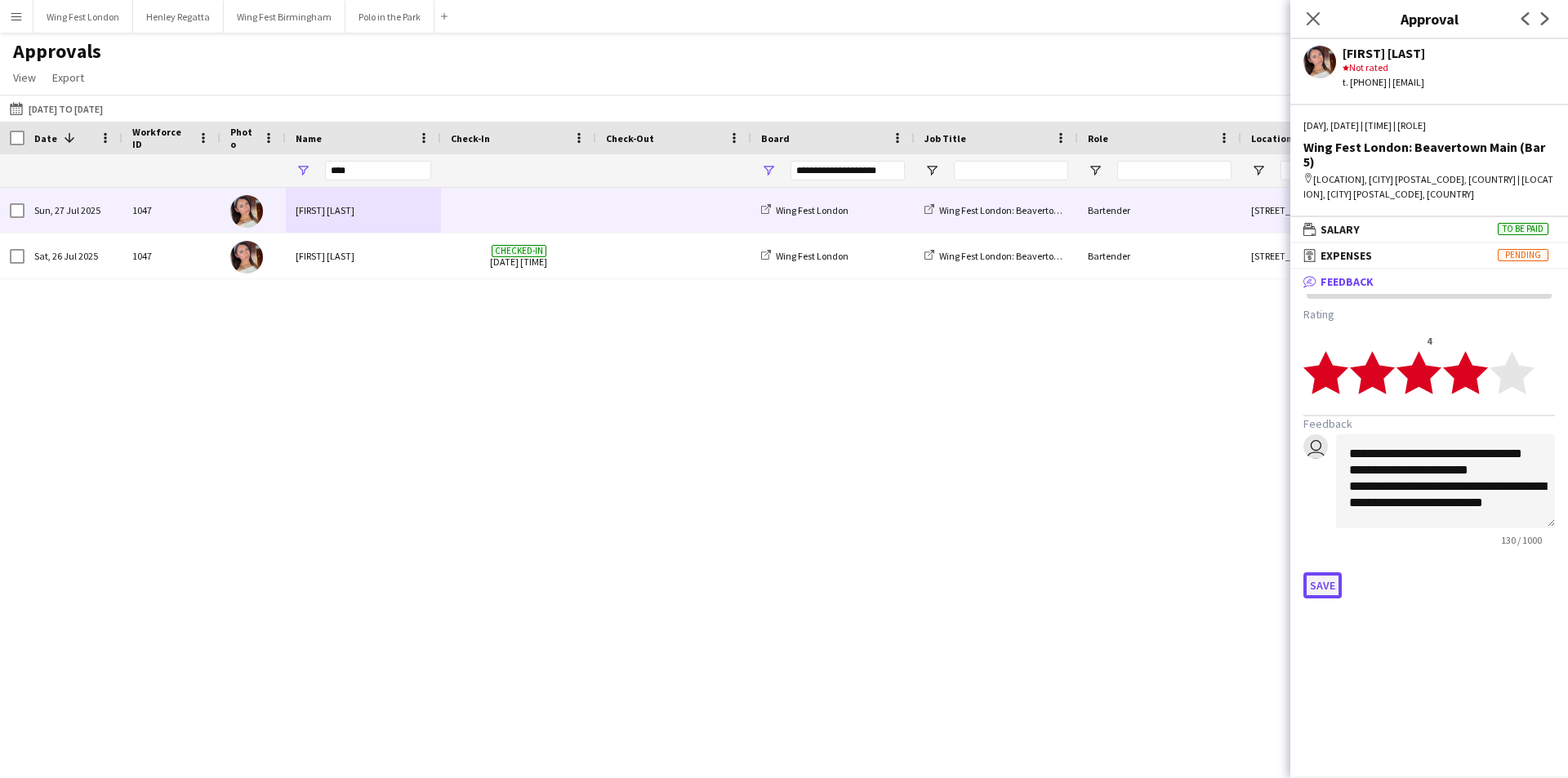 click on "Save" at bounding box center (1322, 585) 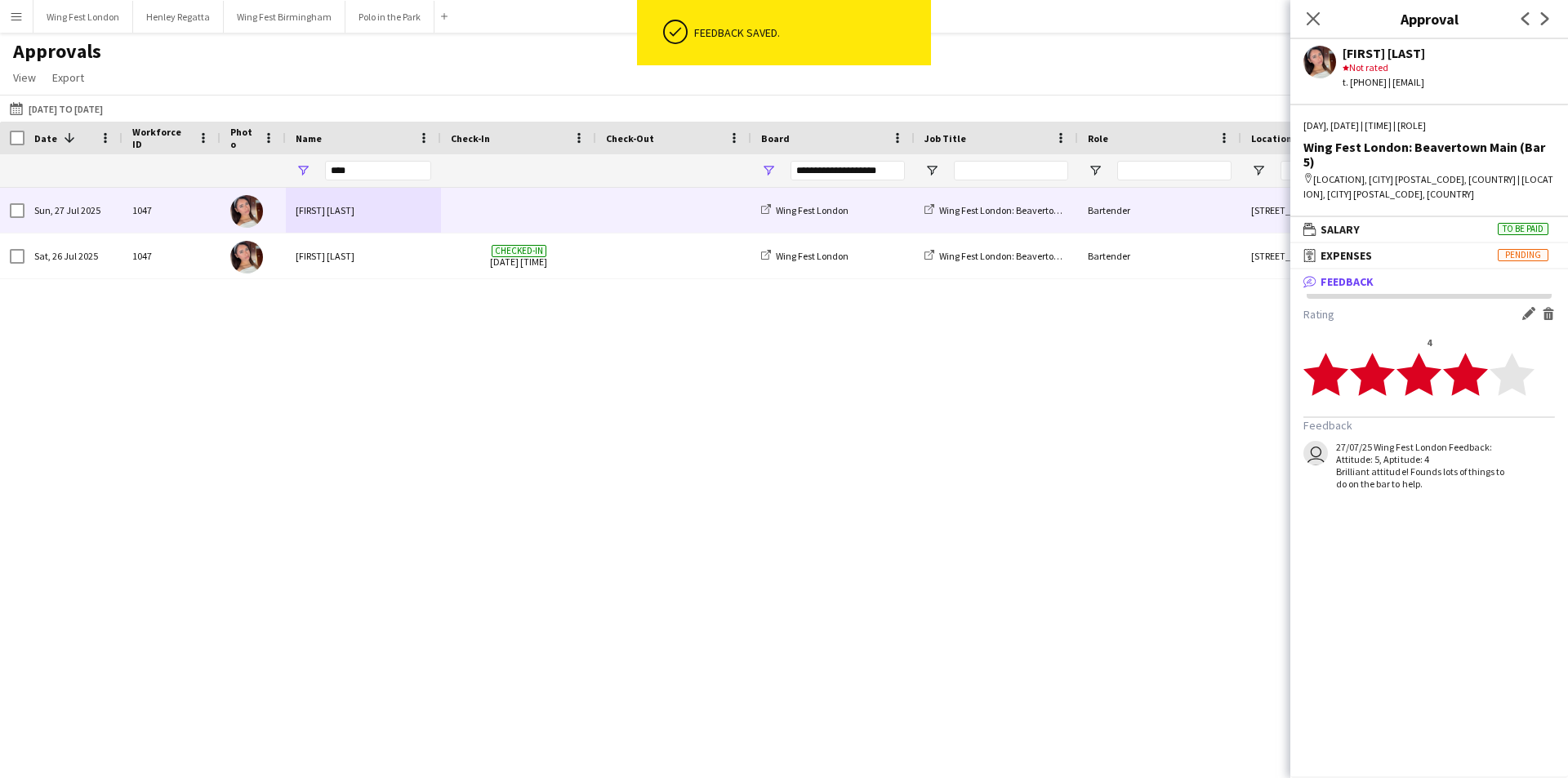 click on "****" at bounding box center [378, 171] 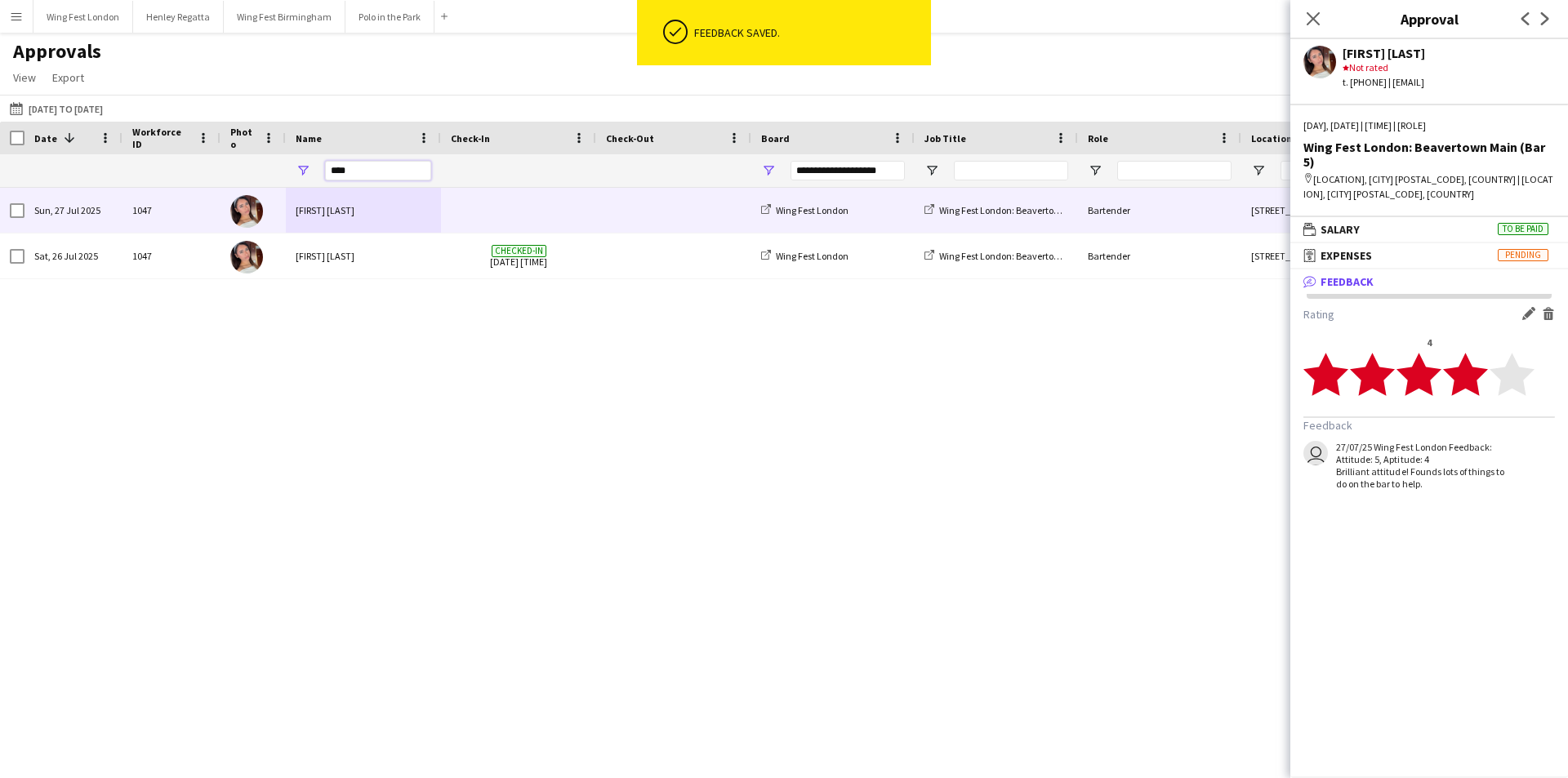 click on "****" at bounding box center (378, 171) 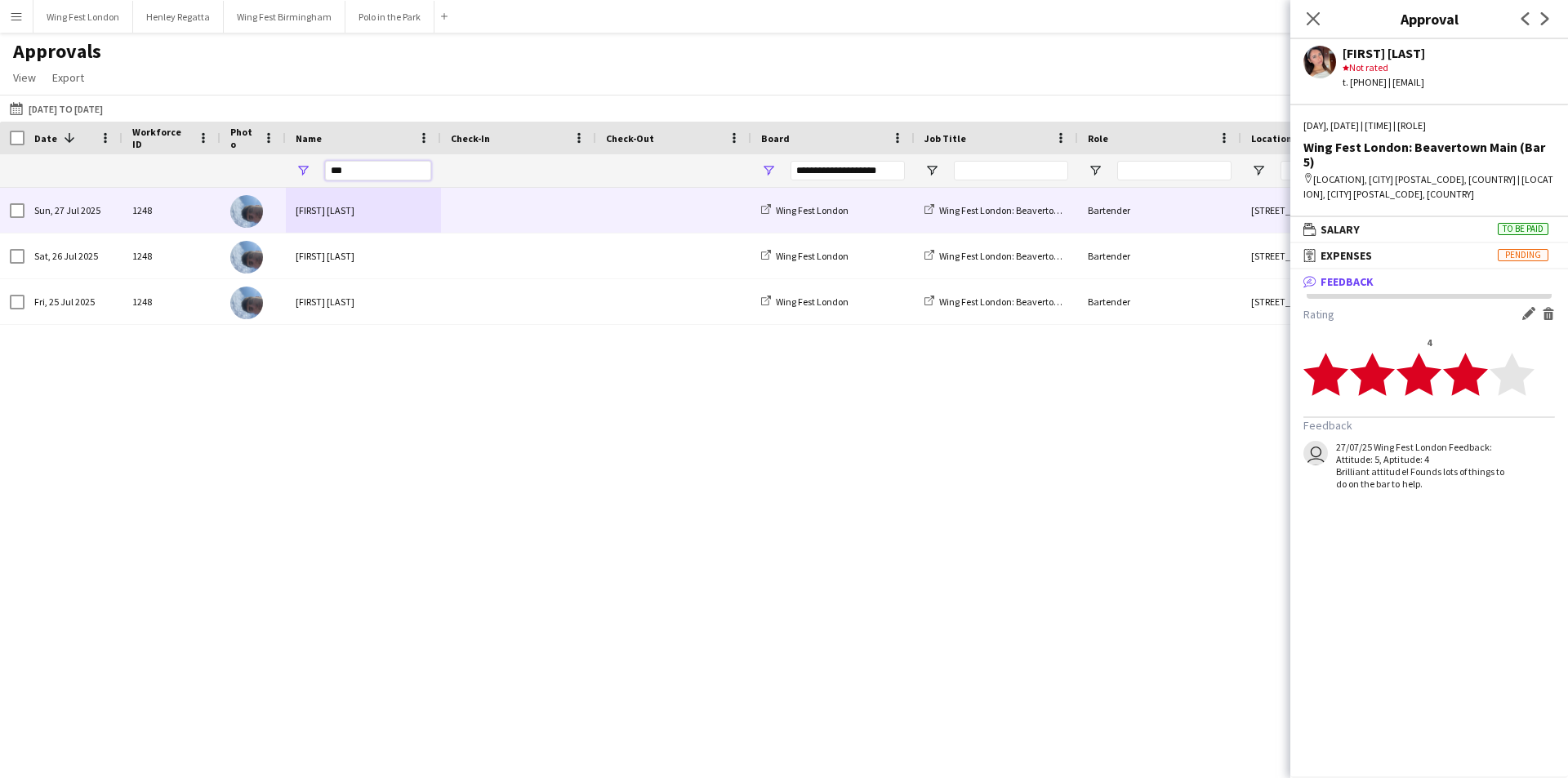 type on "***" 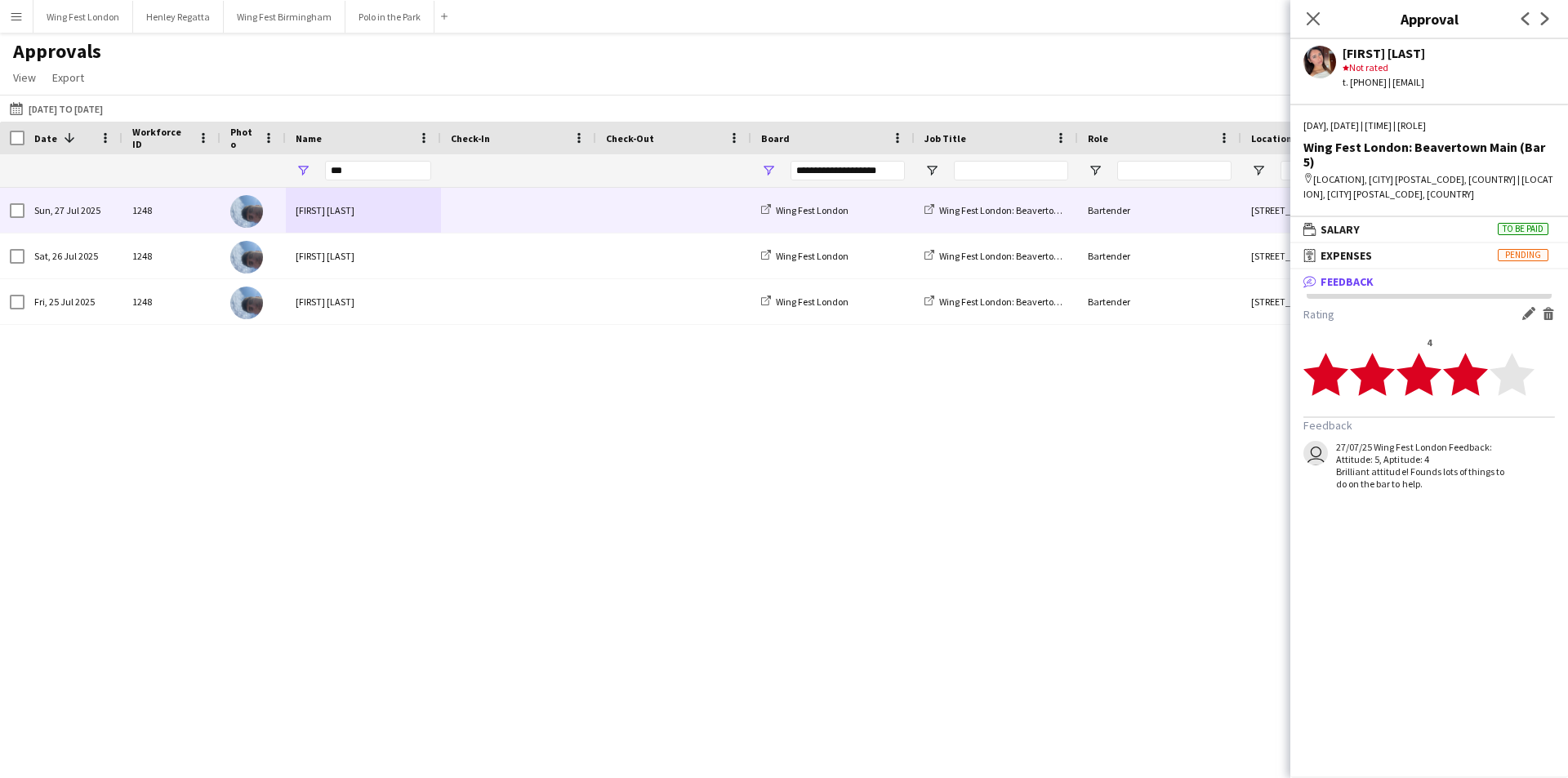 click on "[FIRST] [LAST]" at bounding box center (363, 210) 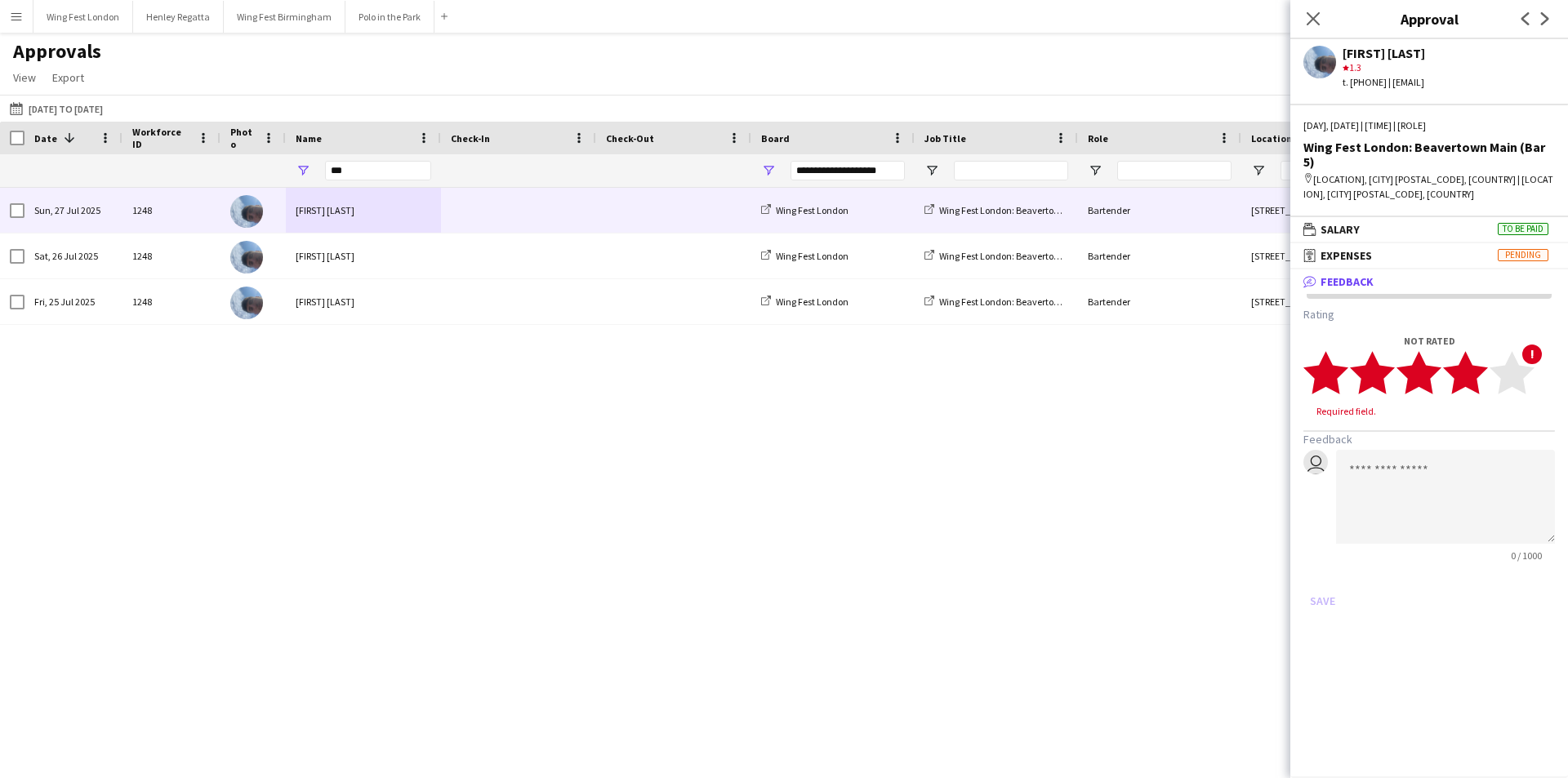 drag, startPoint x: 1478, startPoint y: 352, endPoint x: 1446, endPoint y: 526, distance: 176.91806 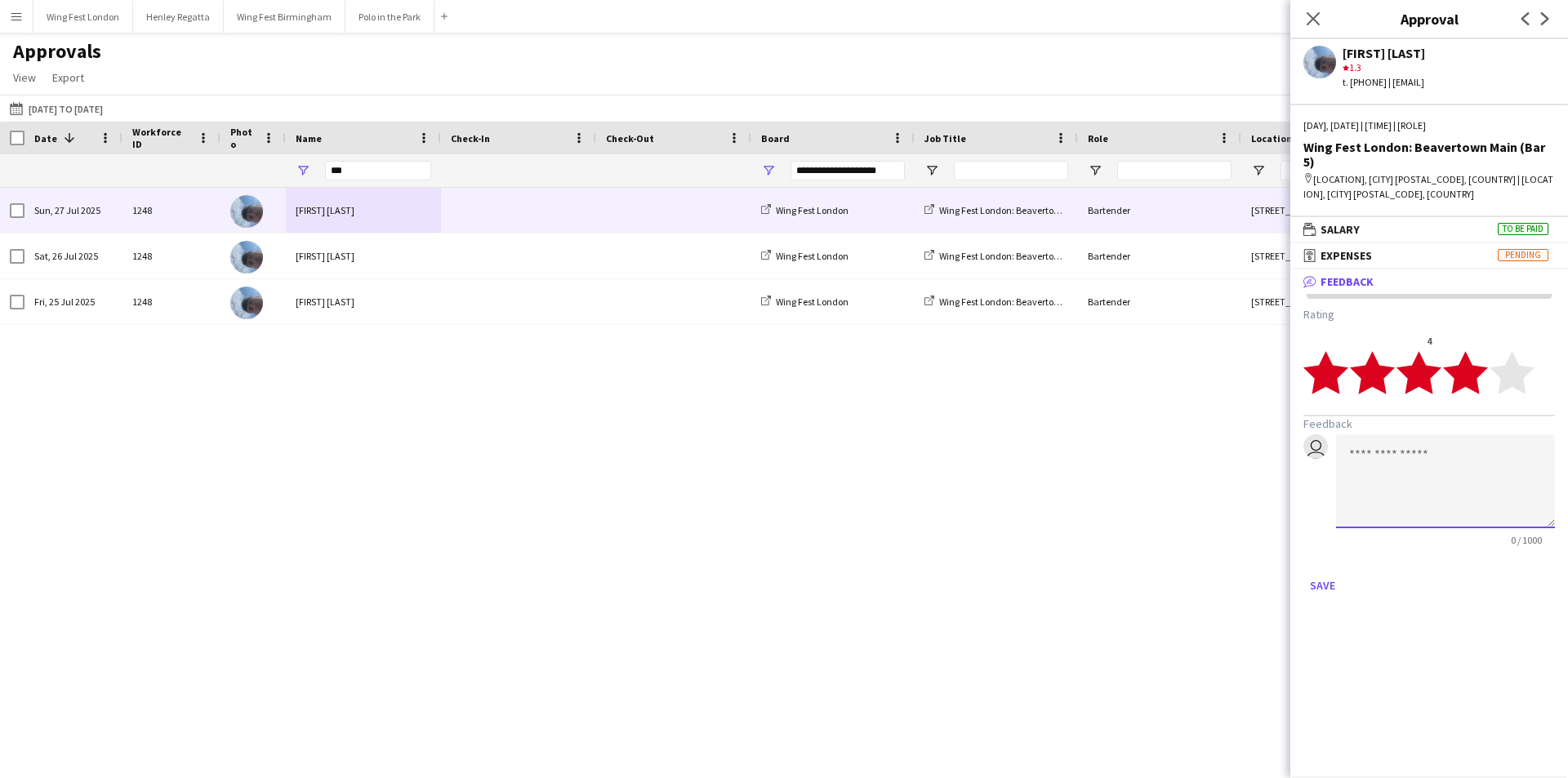 click 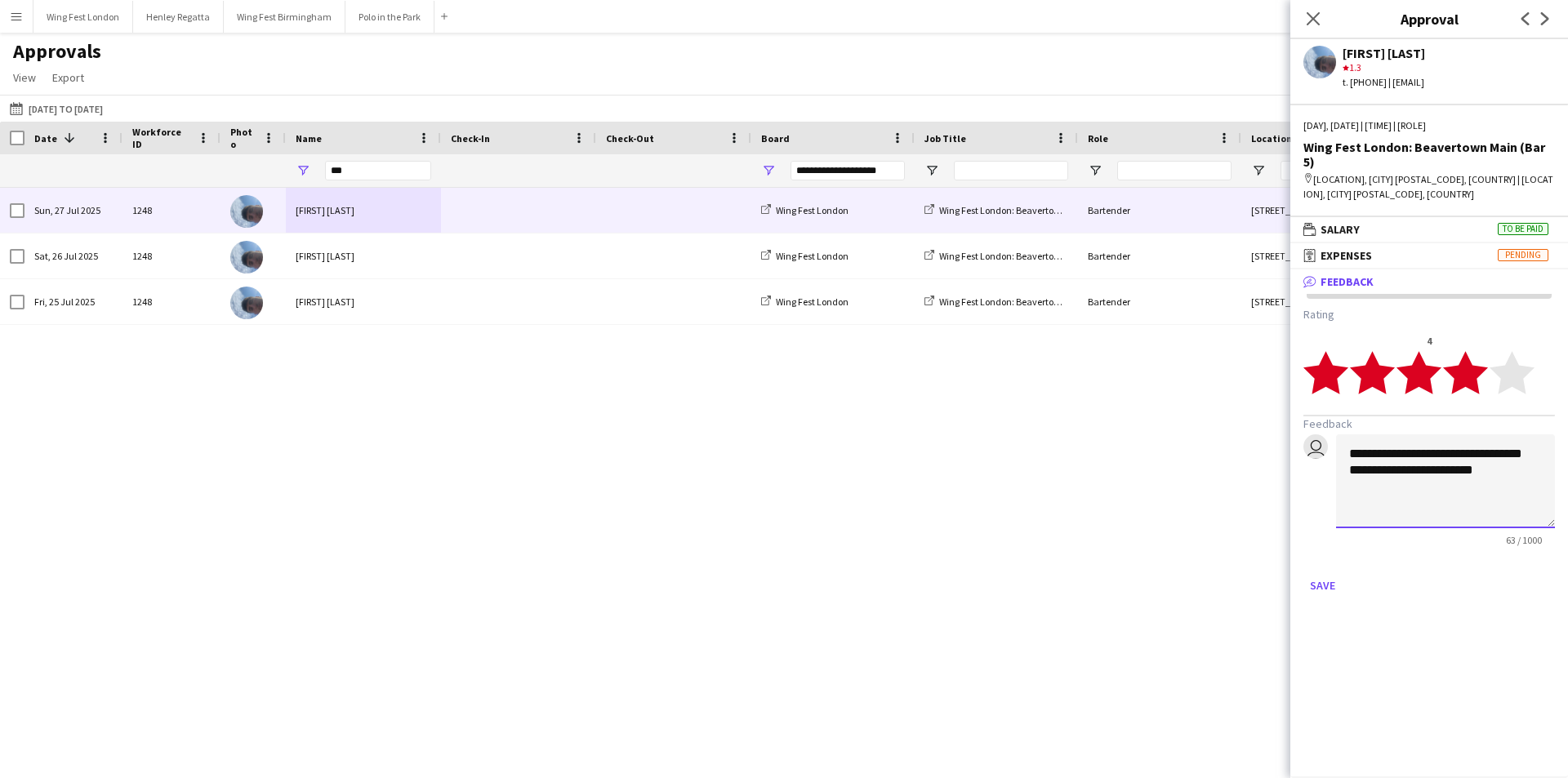 click on "**********" 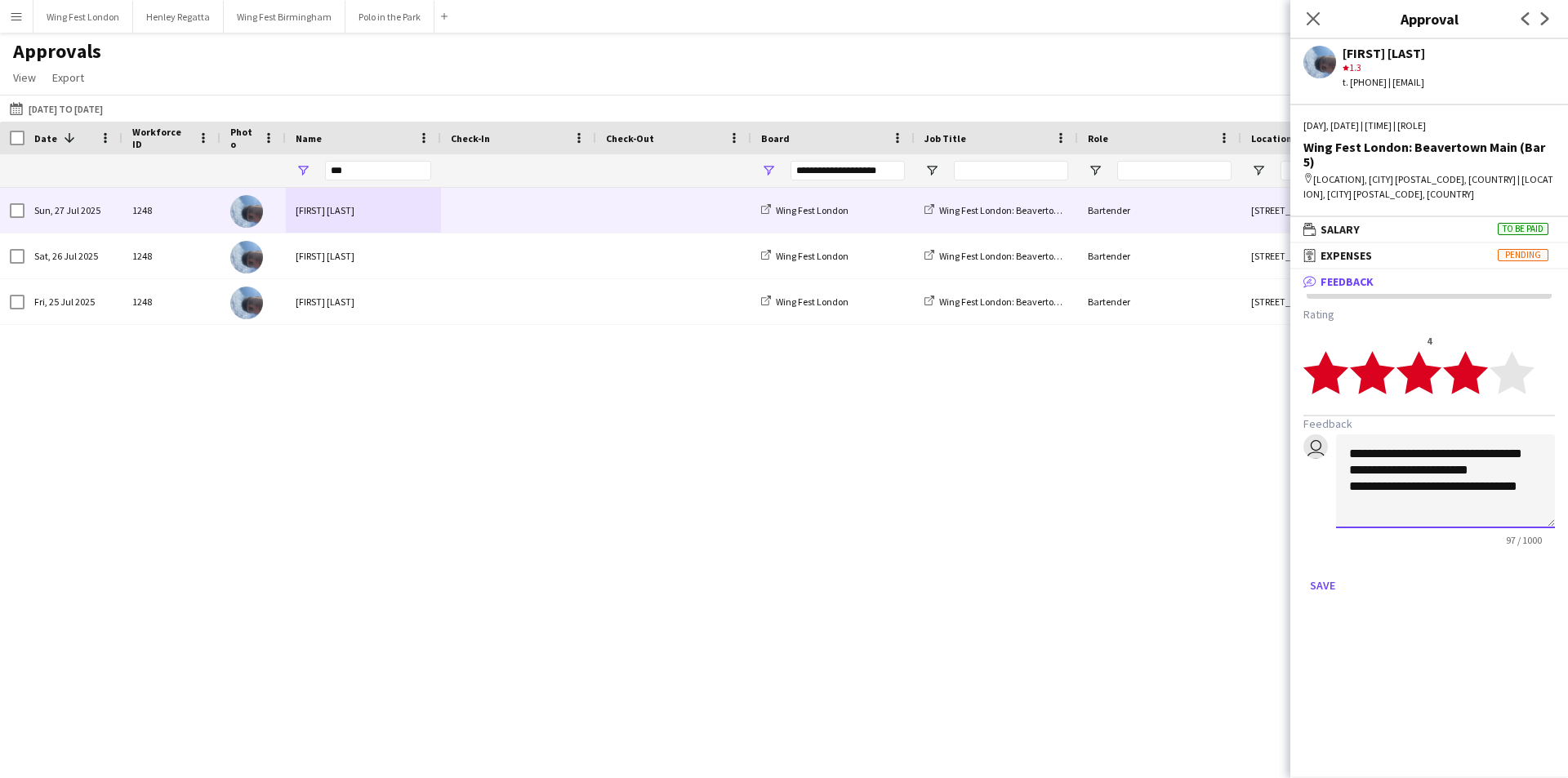 scroll, scrollTop: 2, scrollLeft: 0, axis: vertical 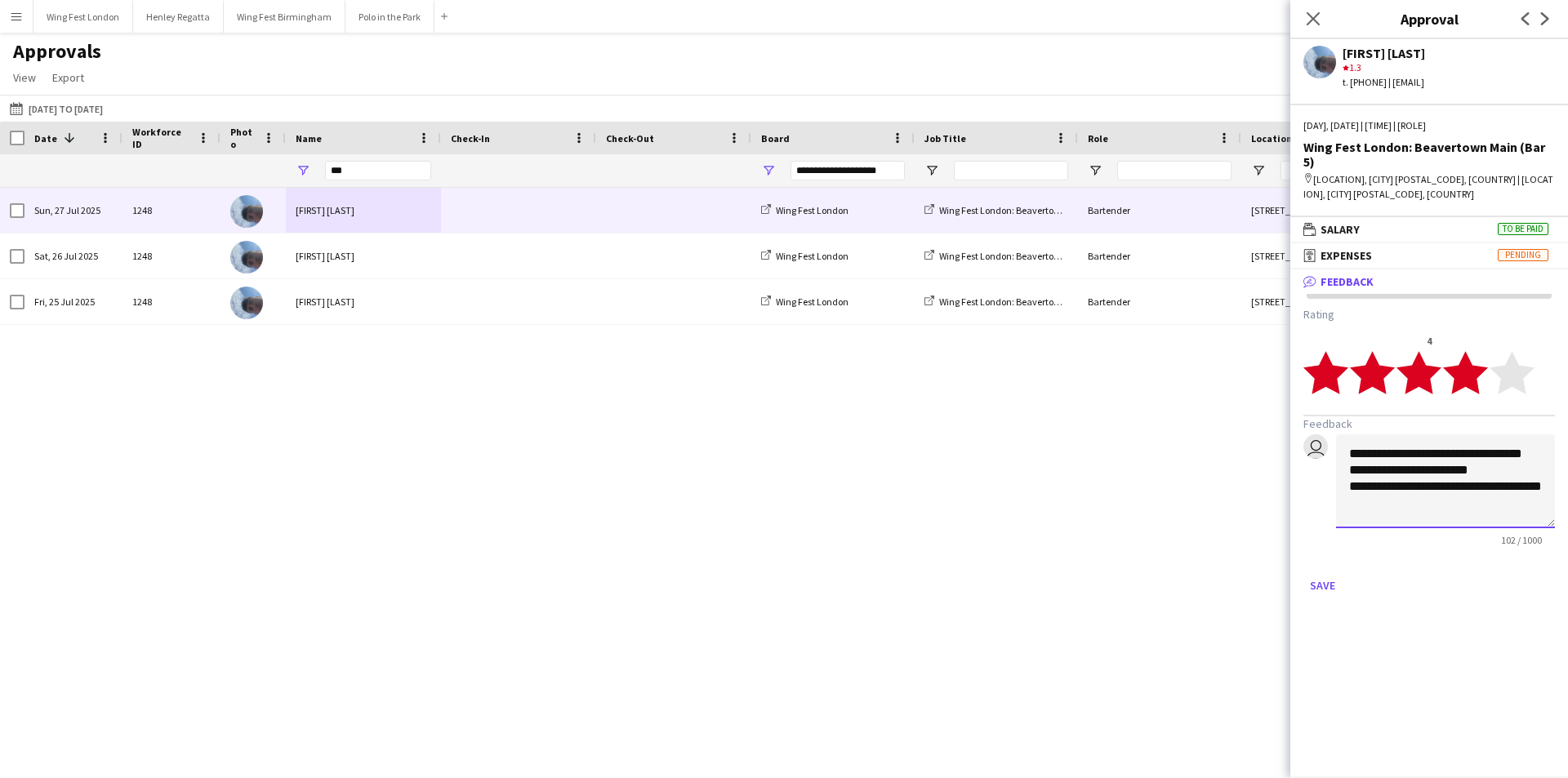 click on "**********" 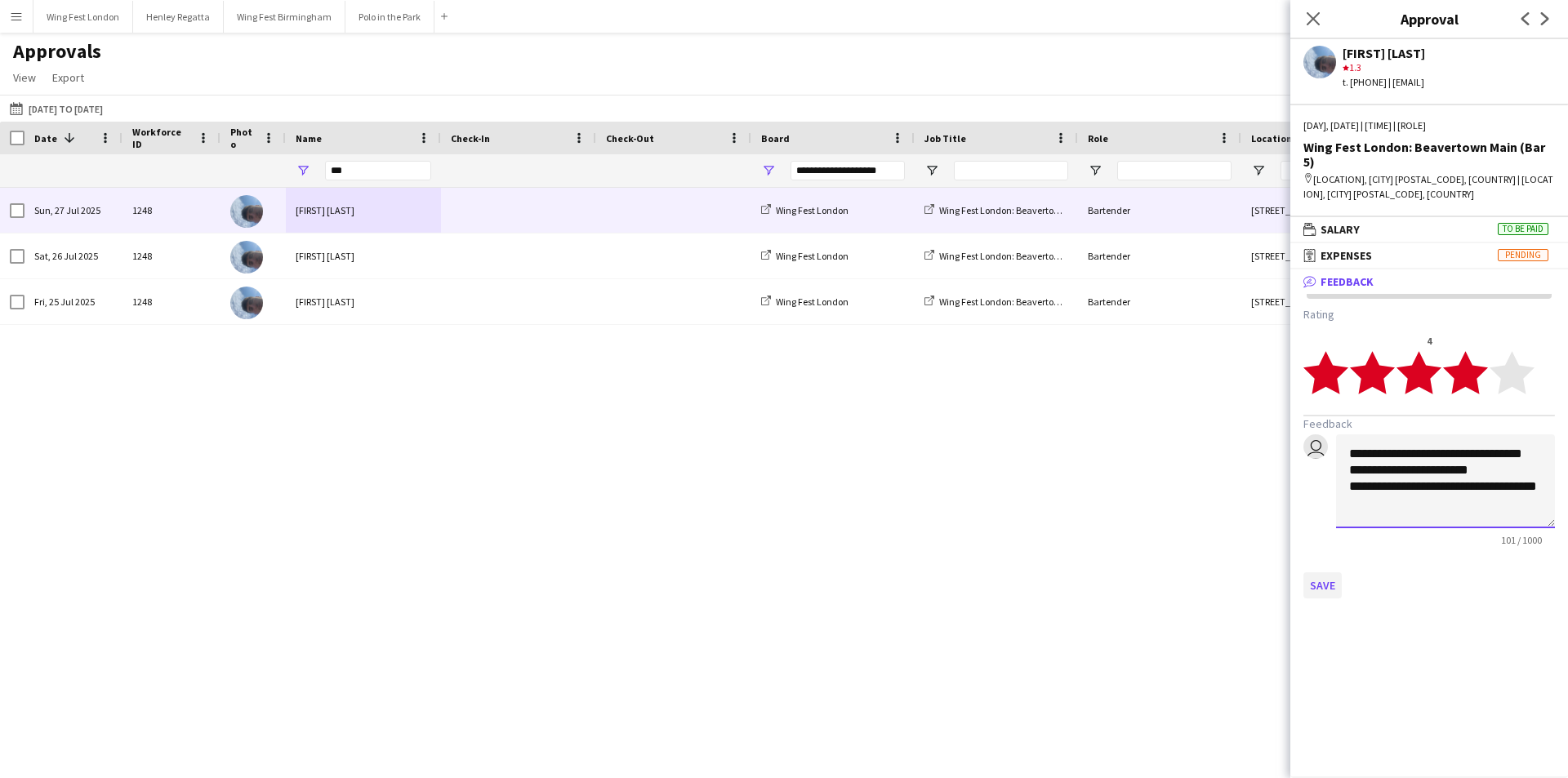 type on "**********" 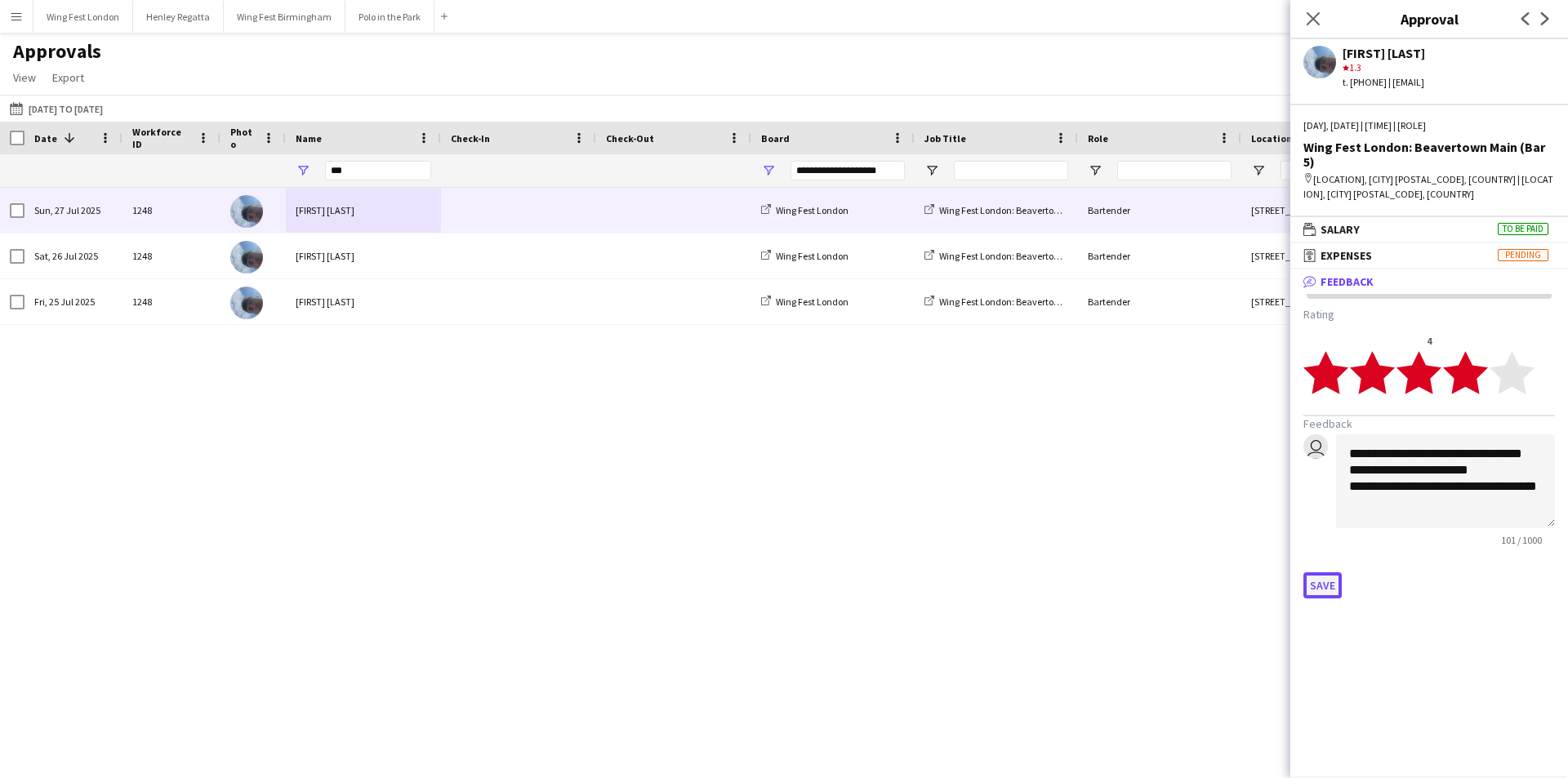 click on "Save" at bounding box center (1322, 585) 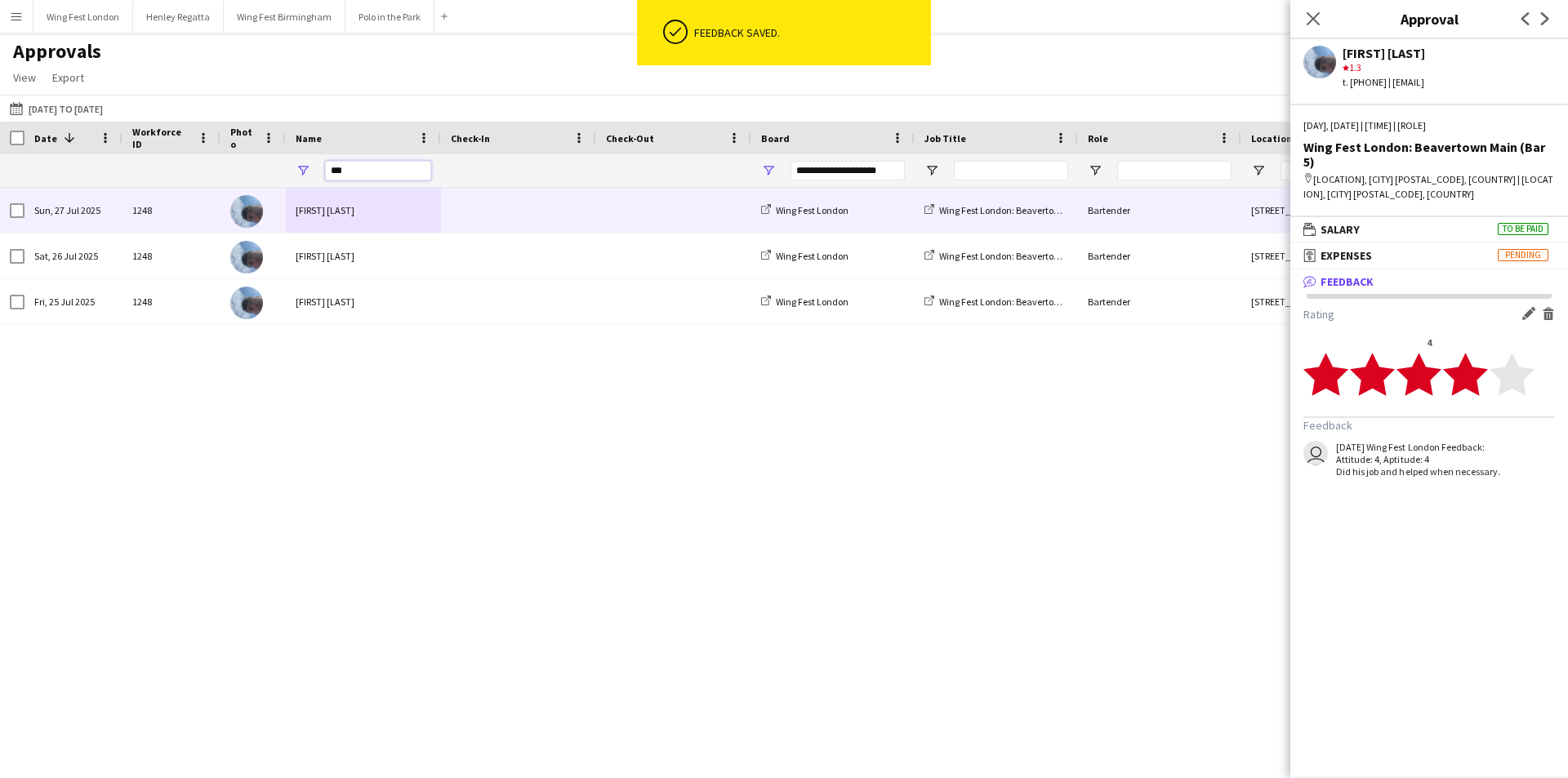 click on "***" at bounding box center [378, 171] 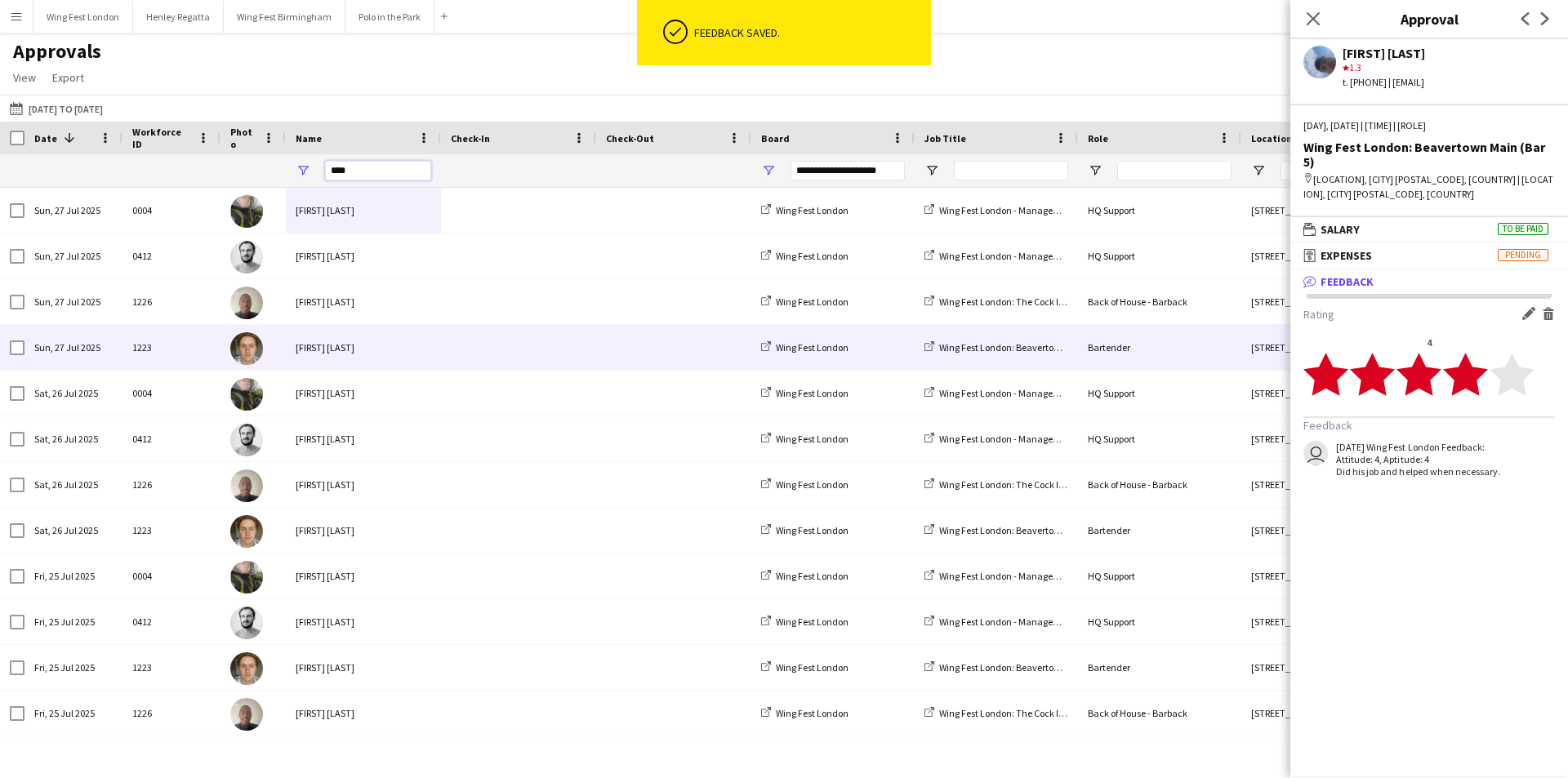 type on "****" 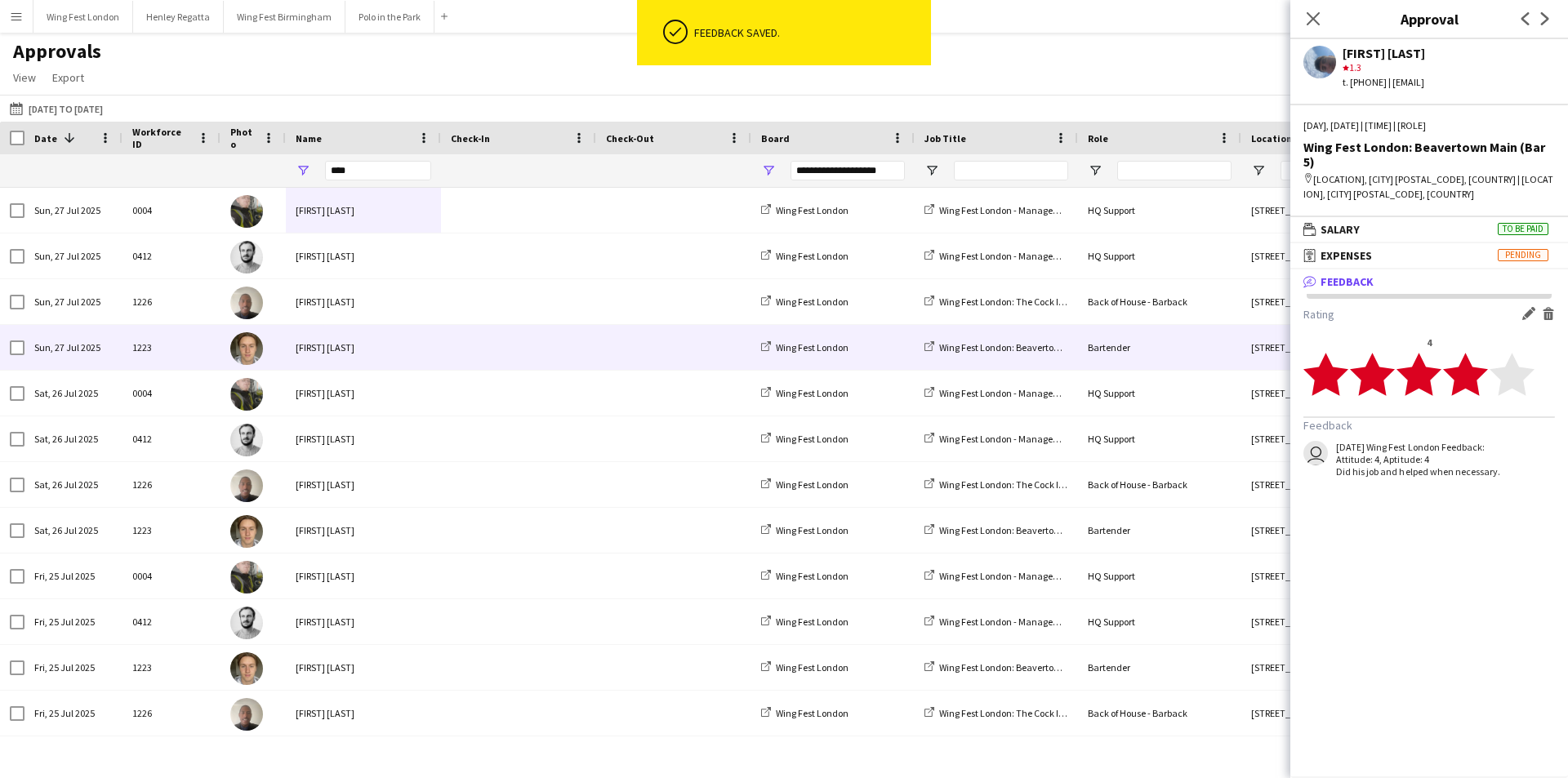 click on "[FIRST] [LAST]" at bounding box center [363, 347] 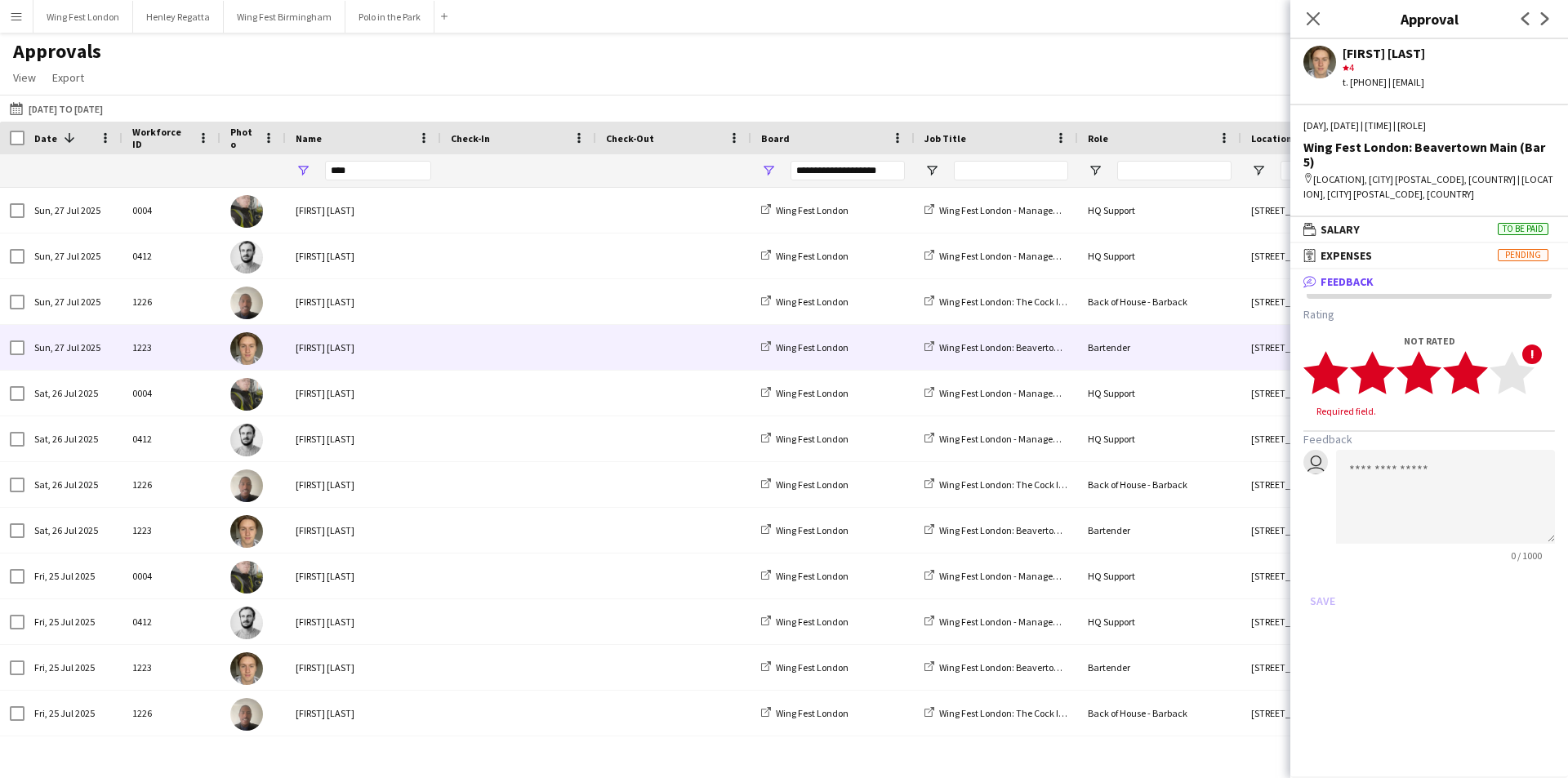 click 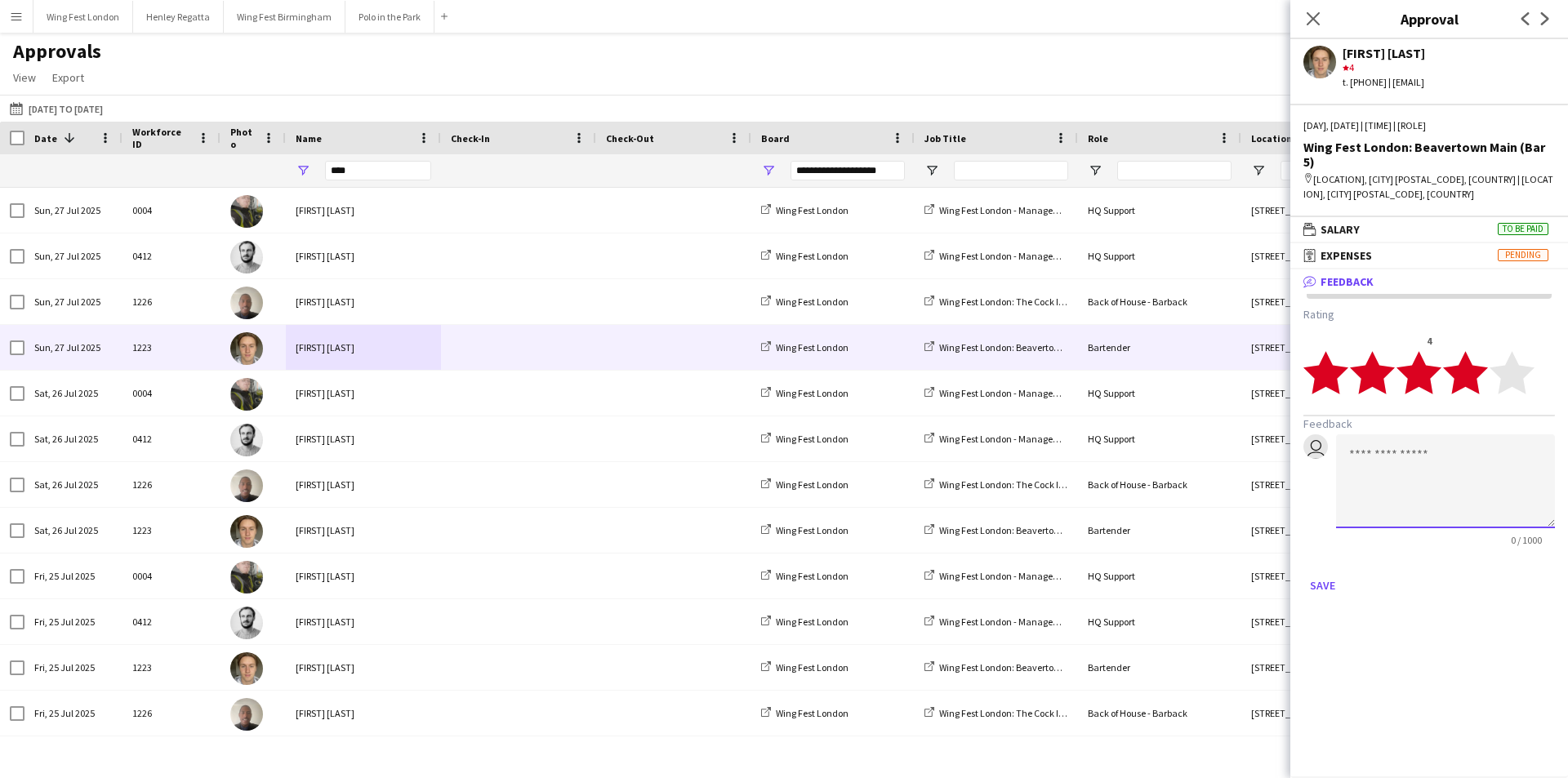 click 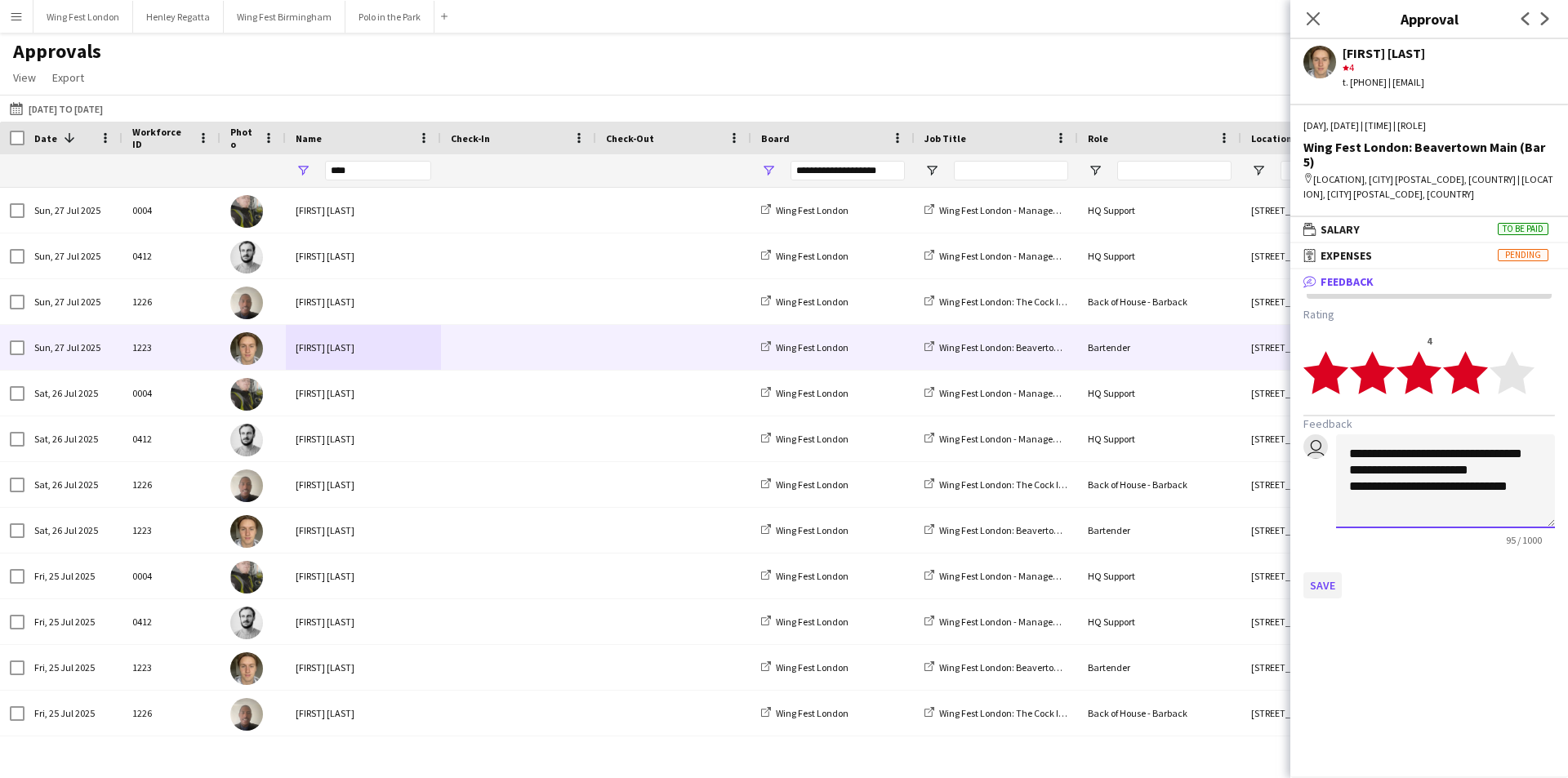 type on "**********" 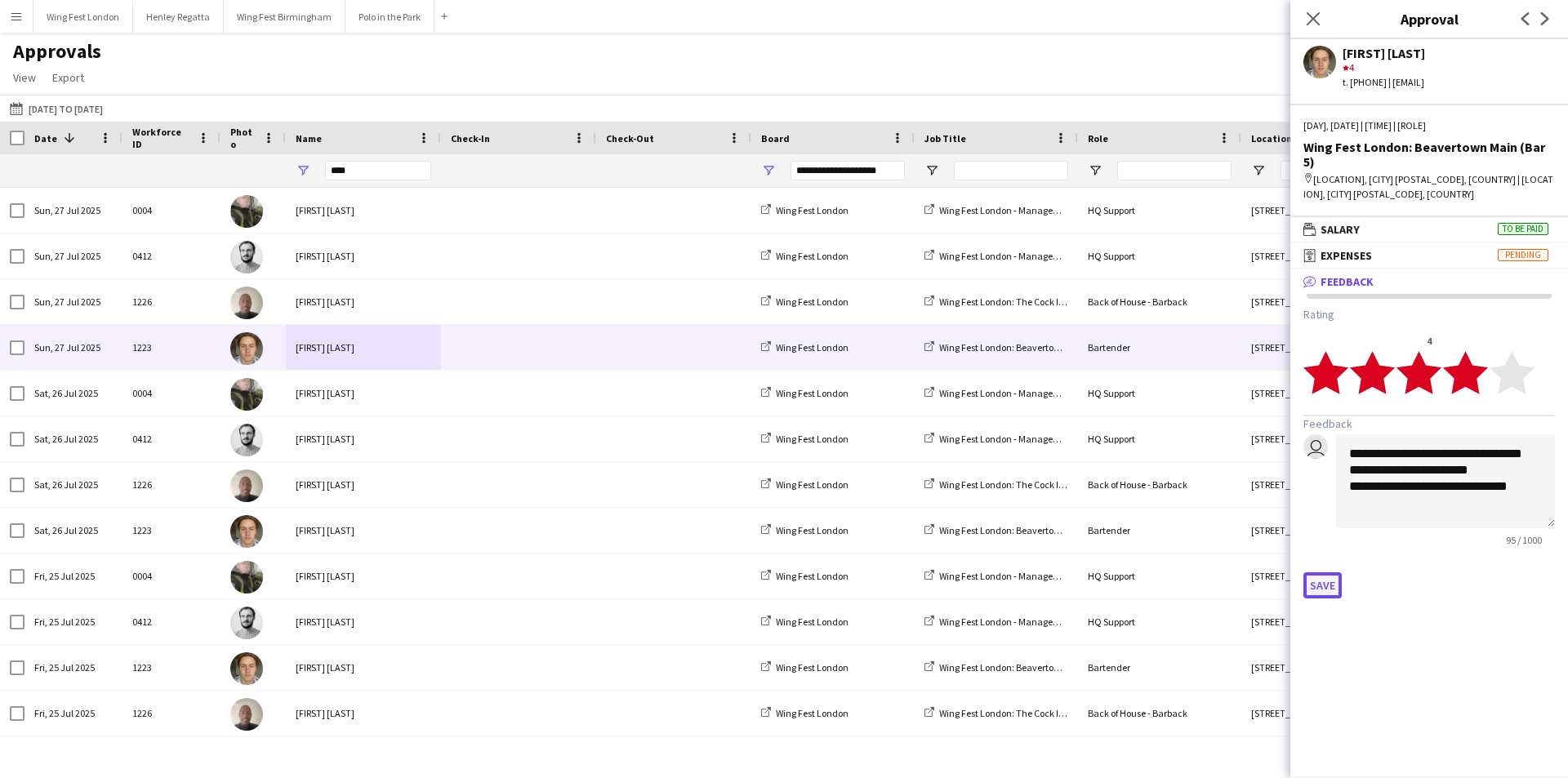 click on "Save" at bounding box center (1322, 585) 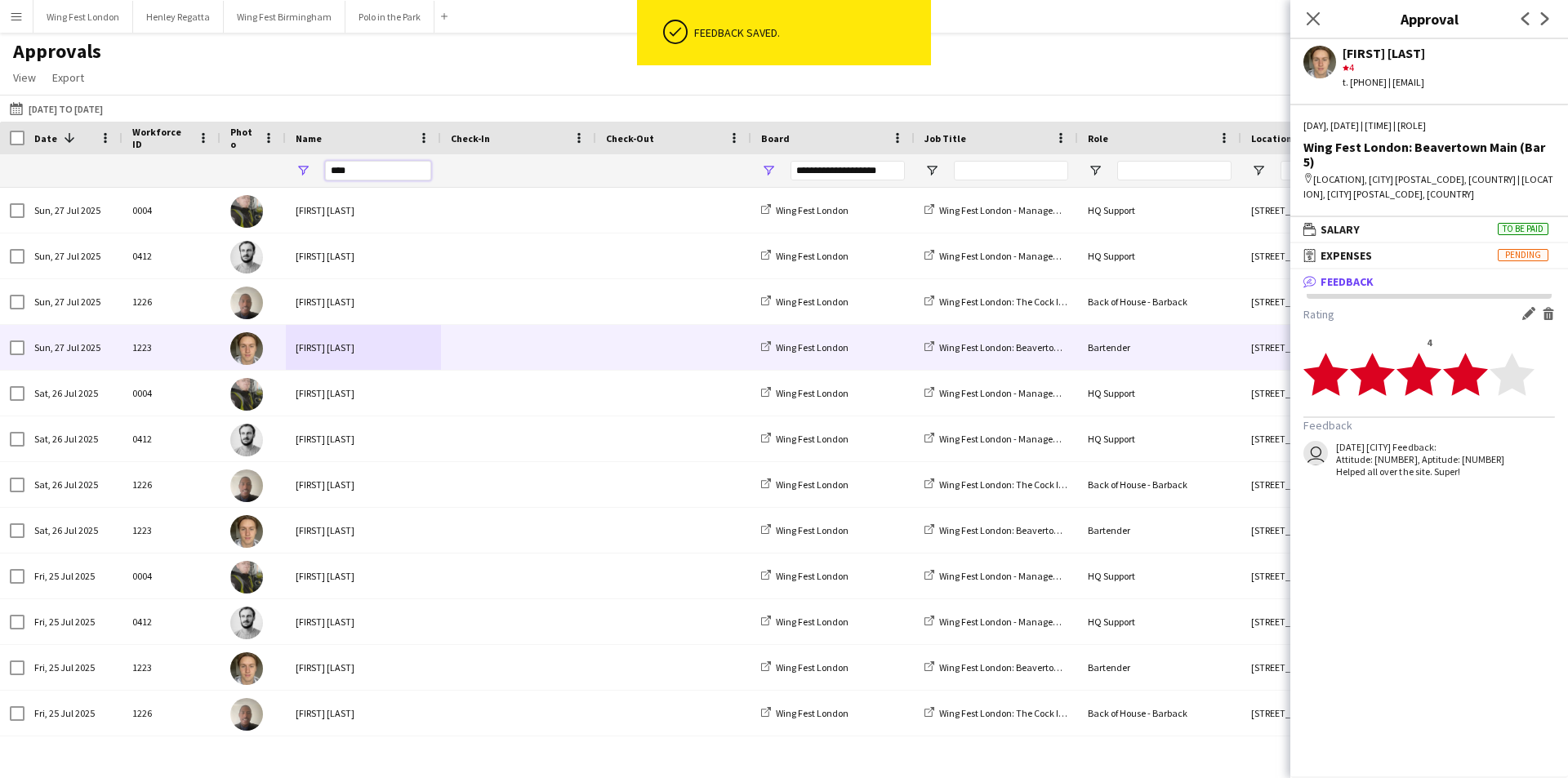 click on "****" at bounding box center (378, 171) 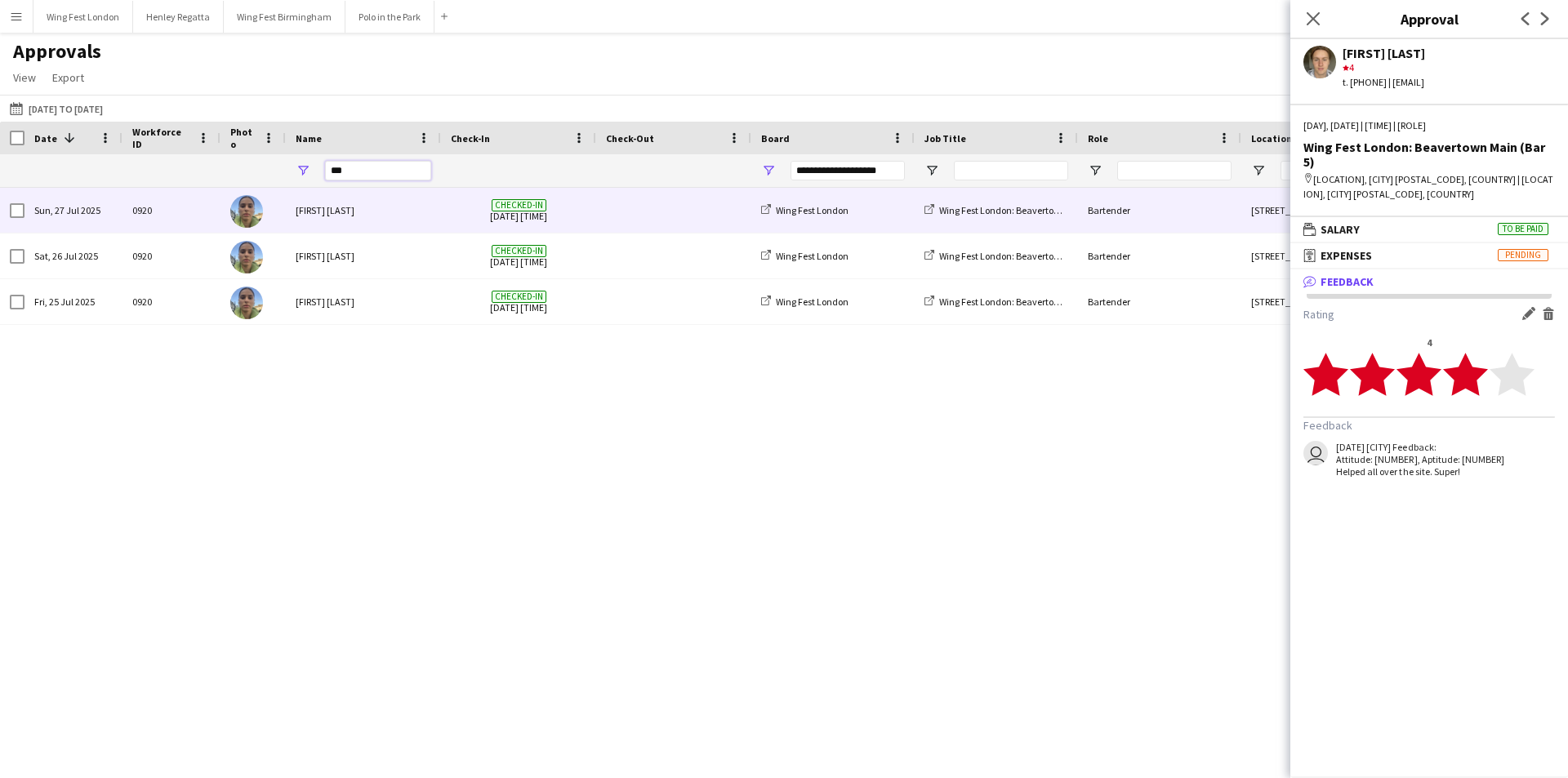 type on "***" 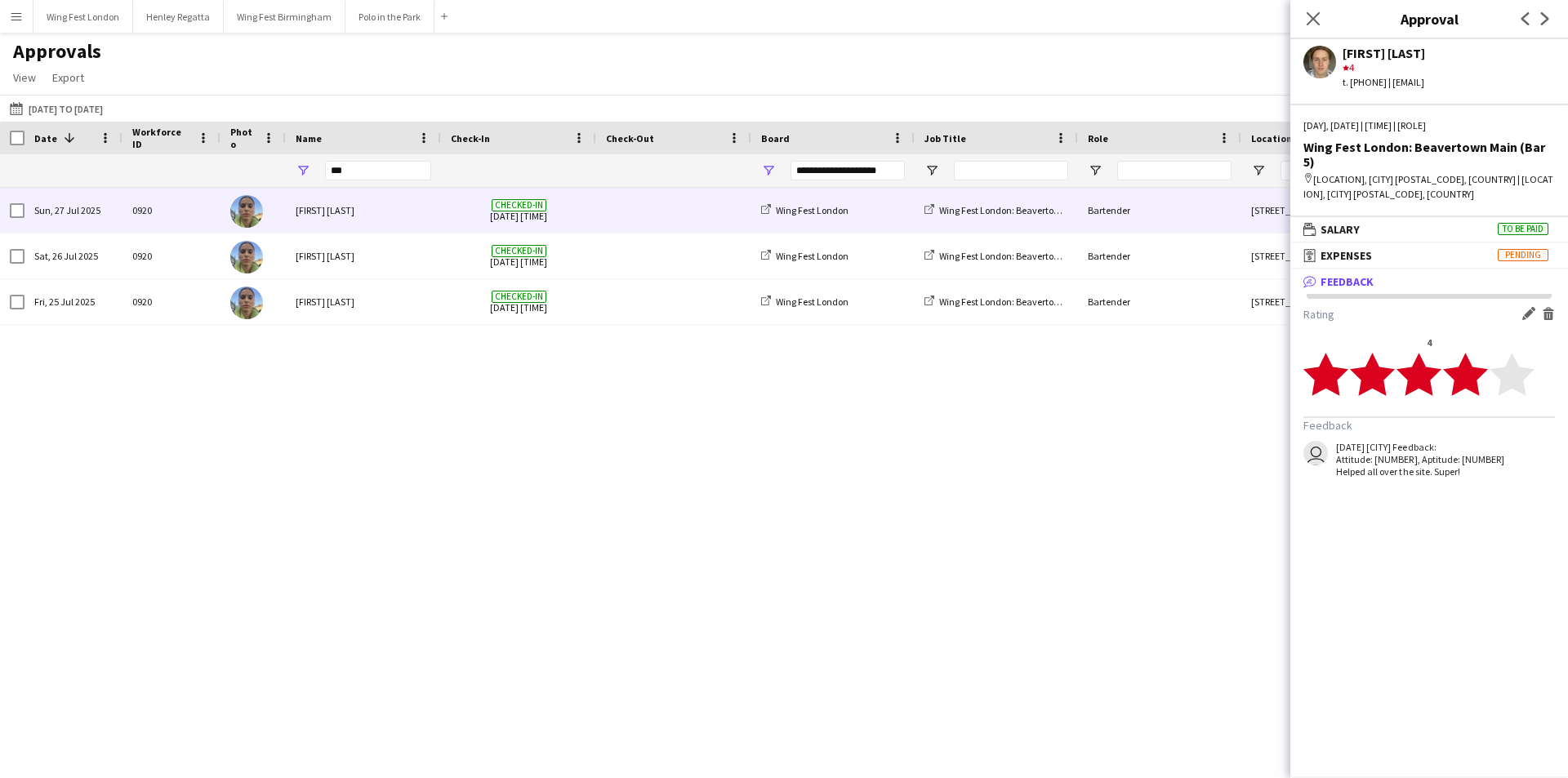 click on "[FIRST] [LAST]" at bounding box center (363, 210) 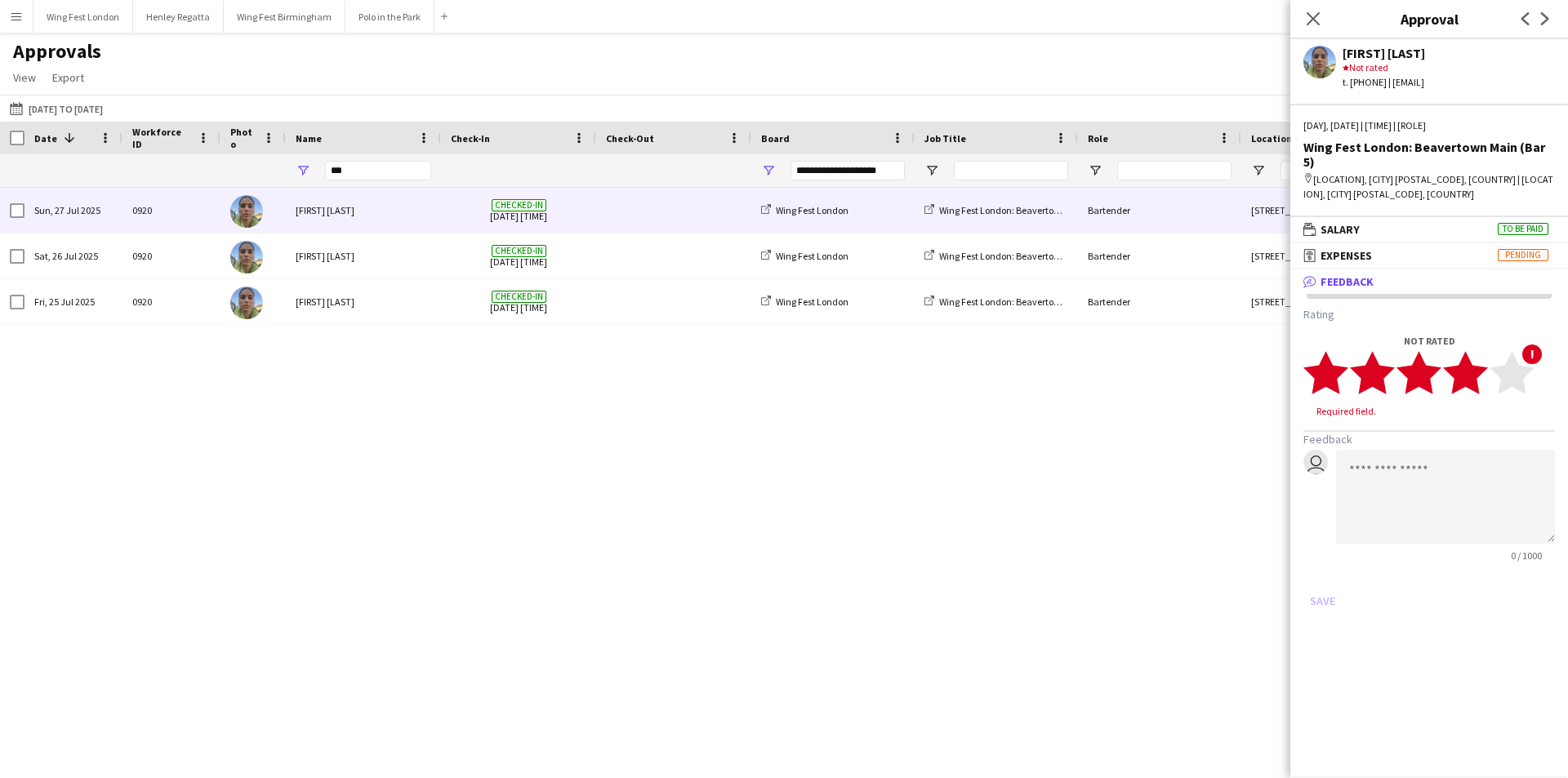 click 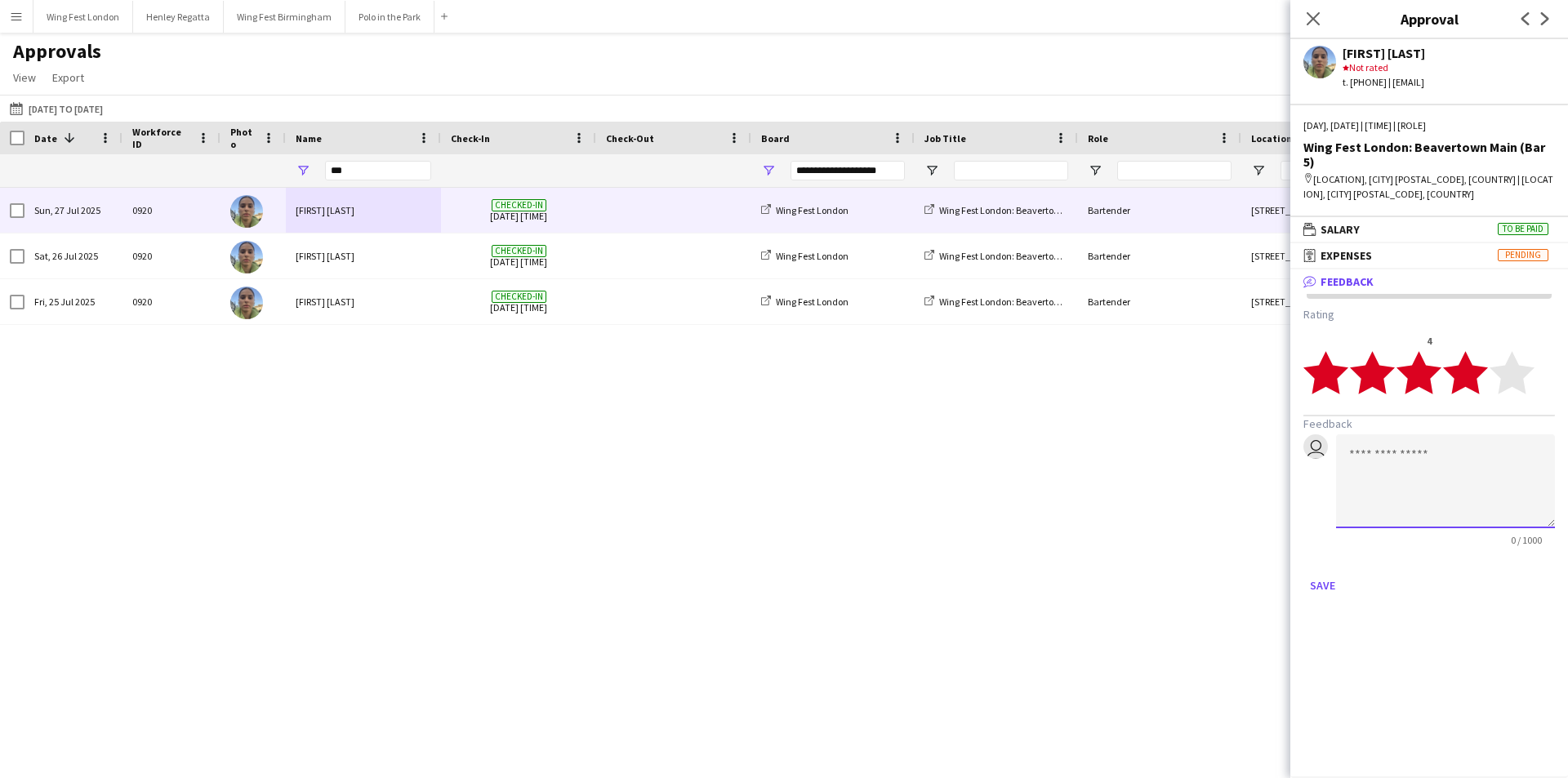 click 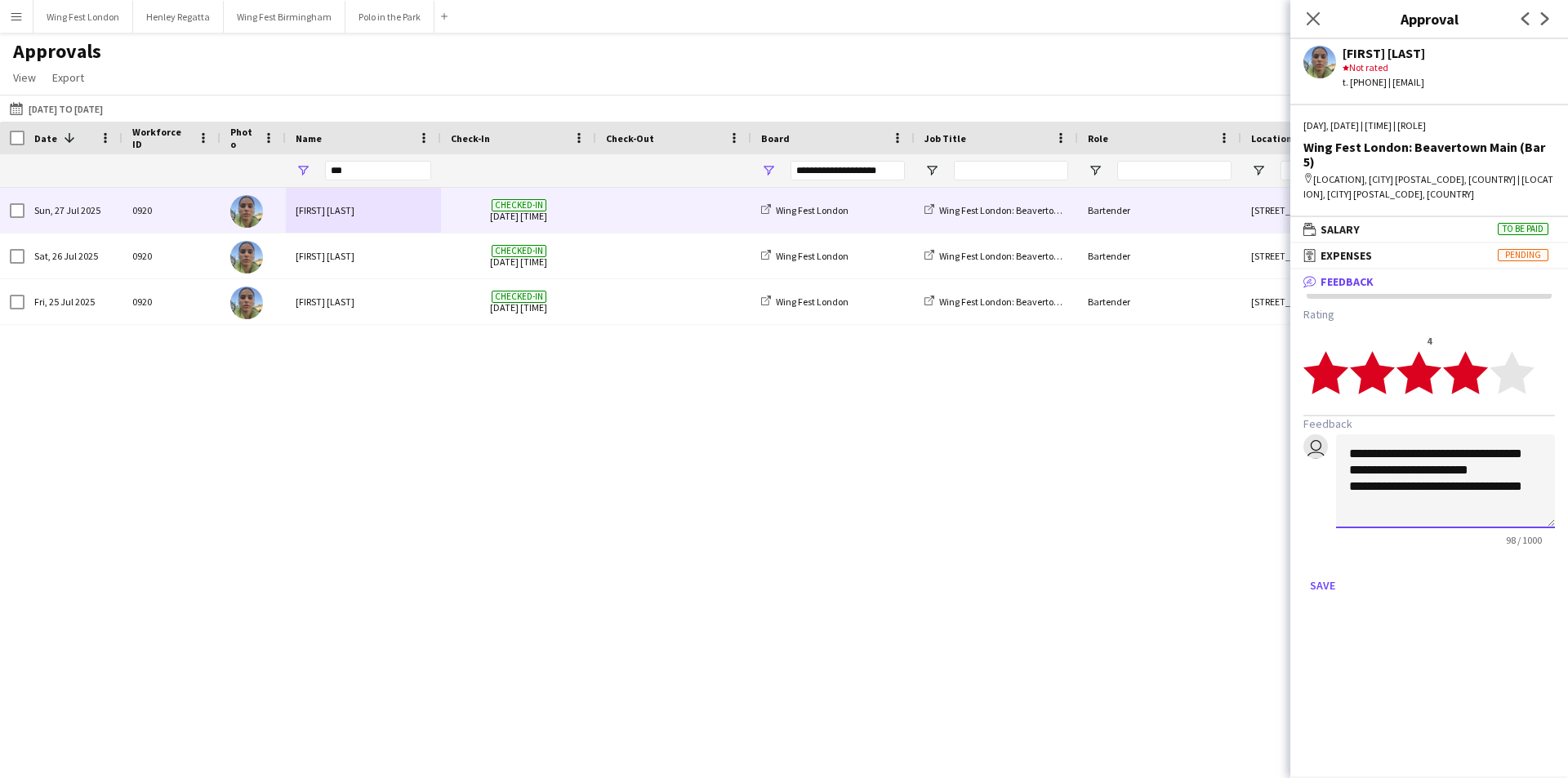 scroll, scrollTop: 2, scrollLeft: 0, axis: vertical 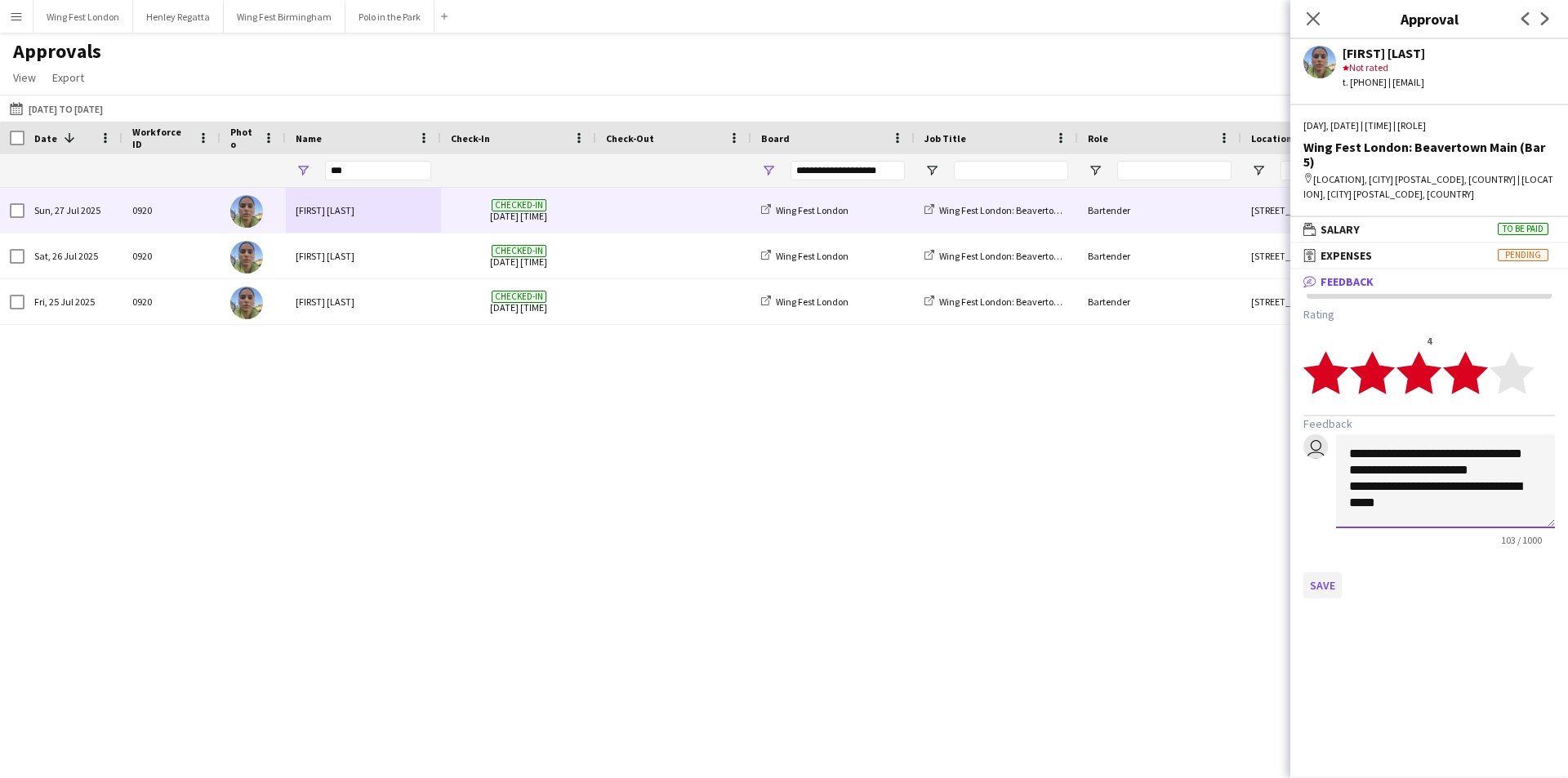type on "**********" 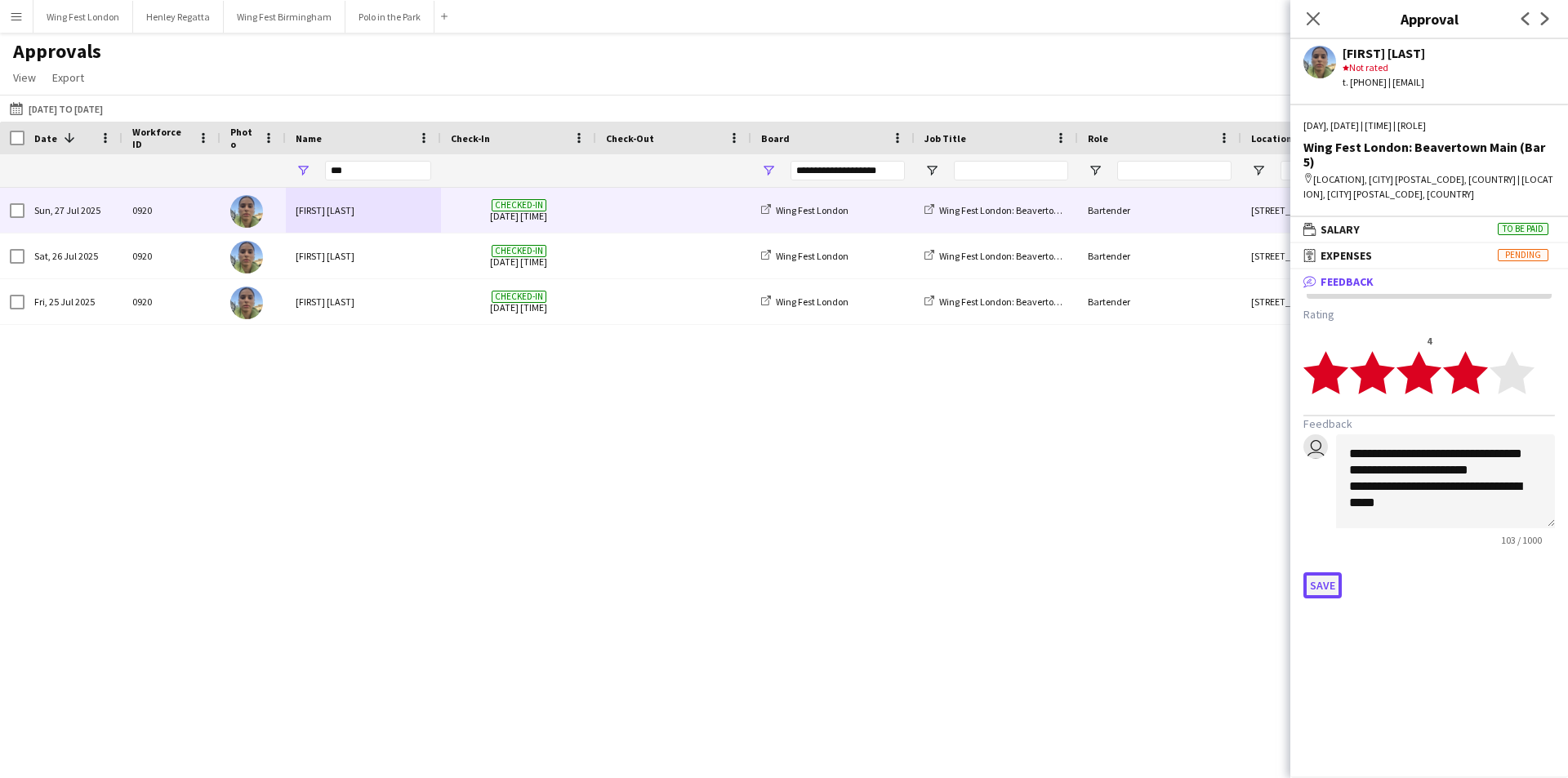 click on "Save" at bounding box center (1322, 585) 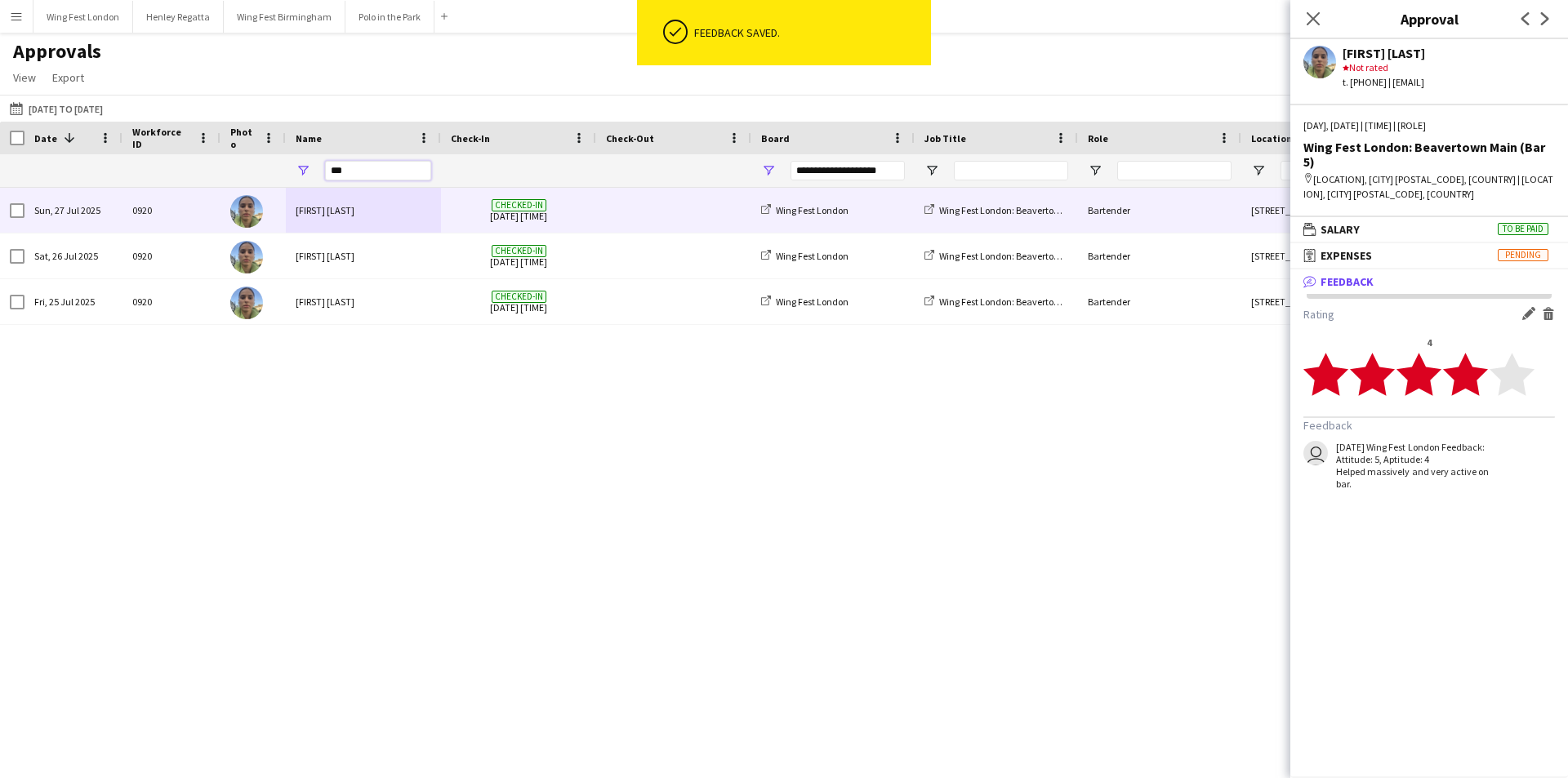 click on "***" at bounding box center [378, 171] 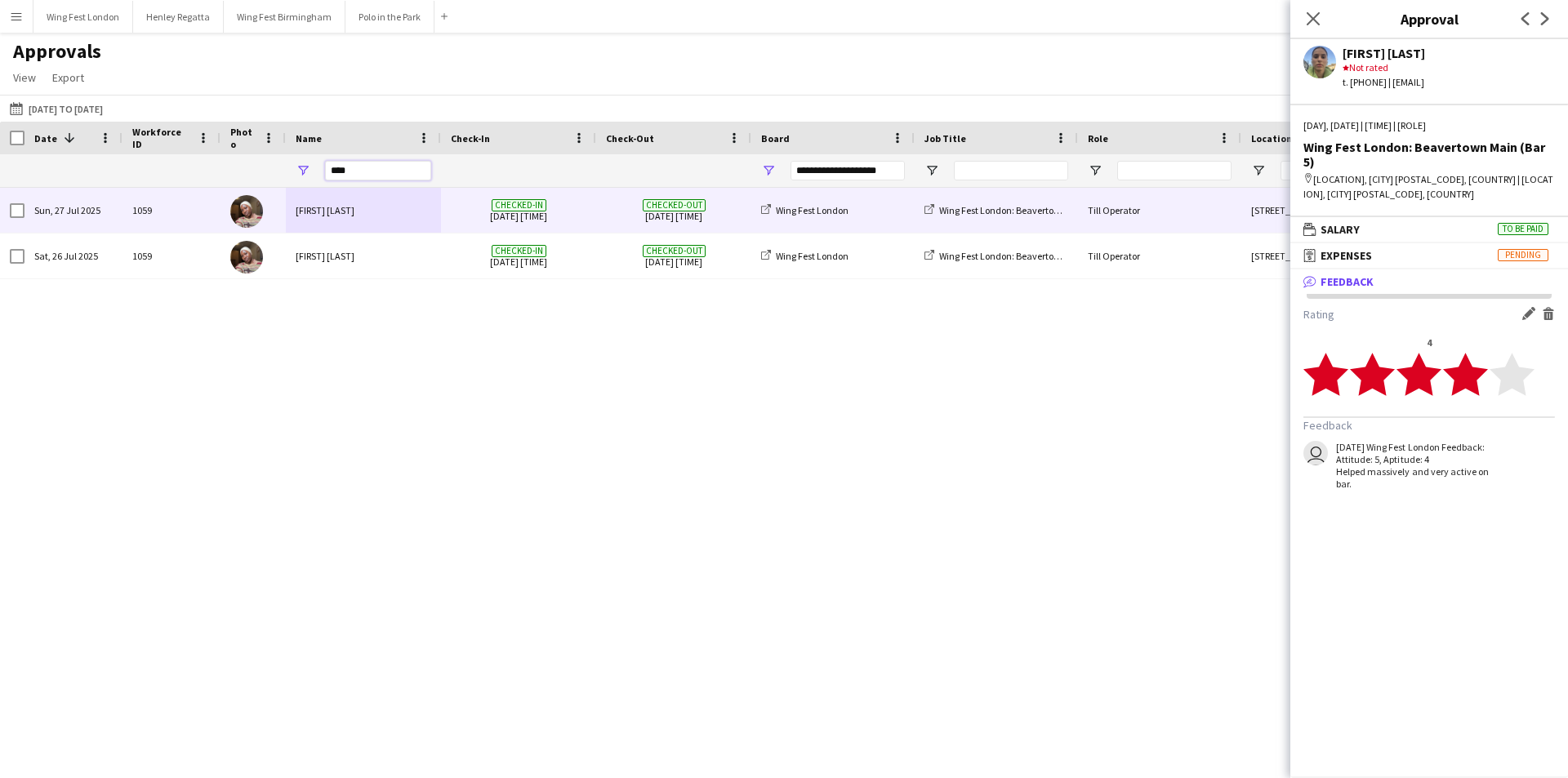 type on "****" 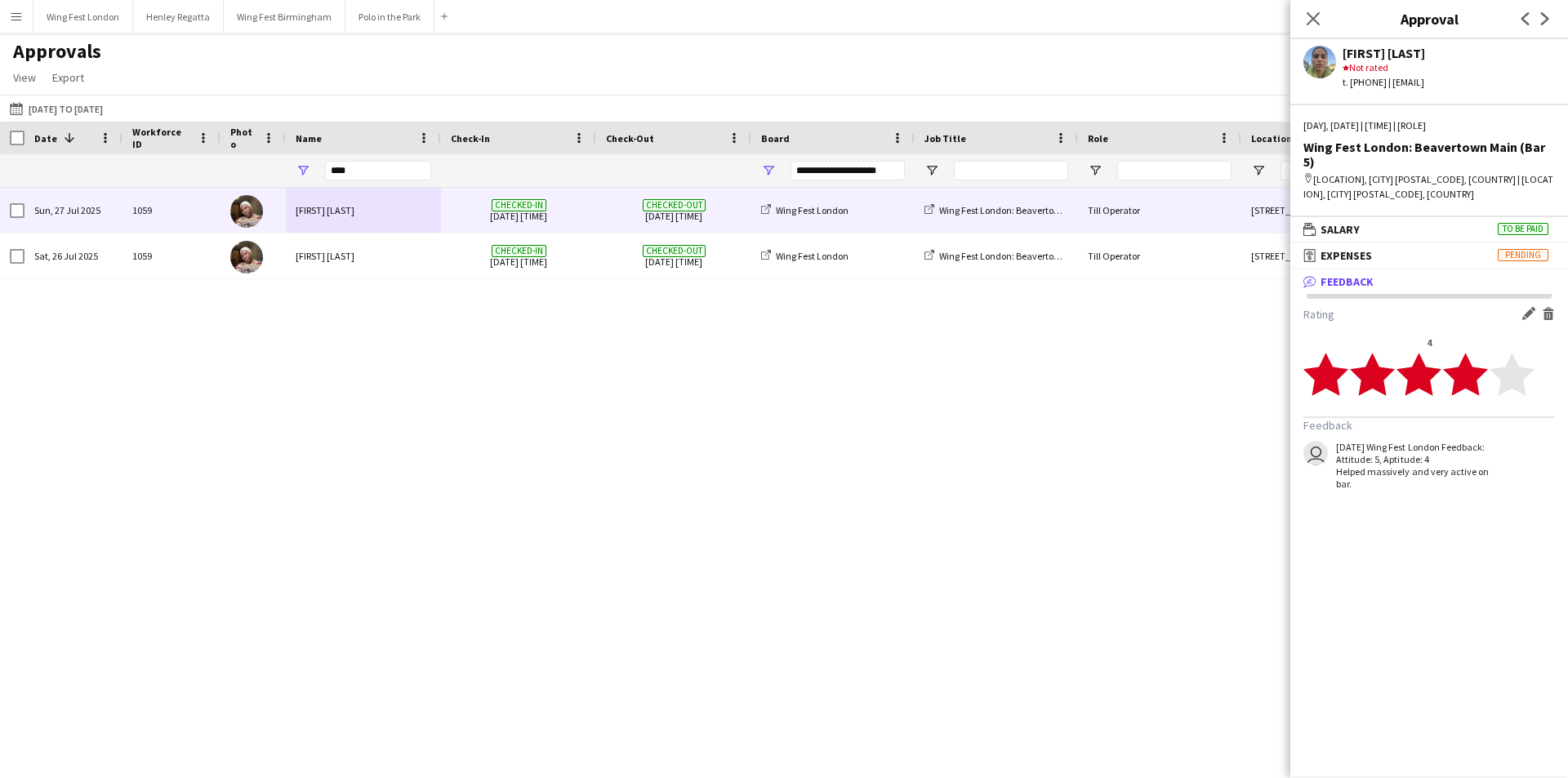 click on "[FIRST] [LAST]" at bounding box center (363, 210) 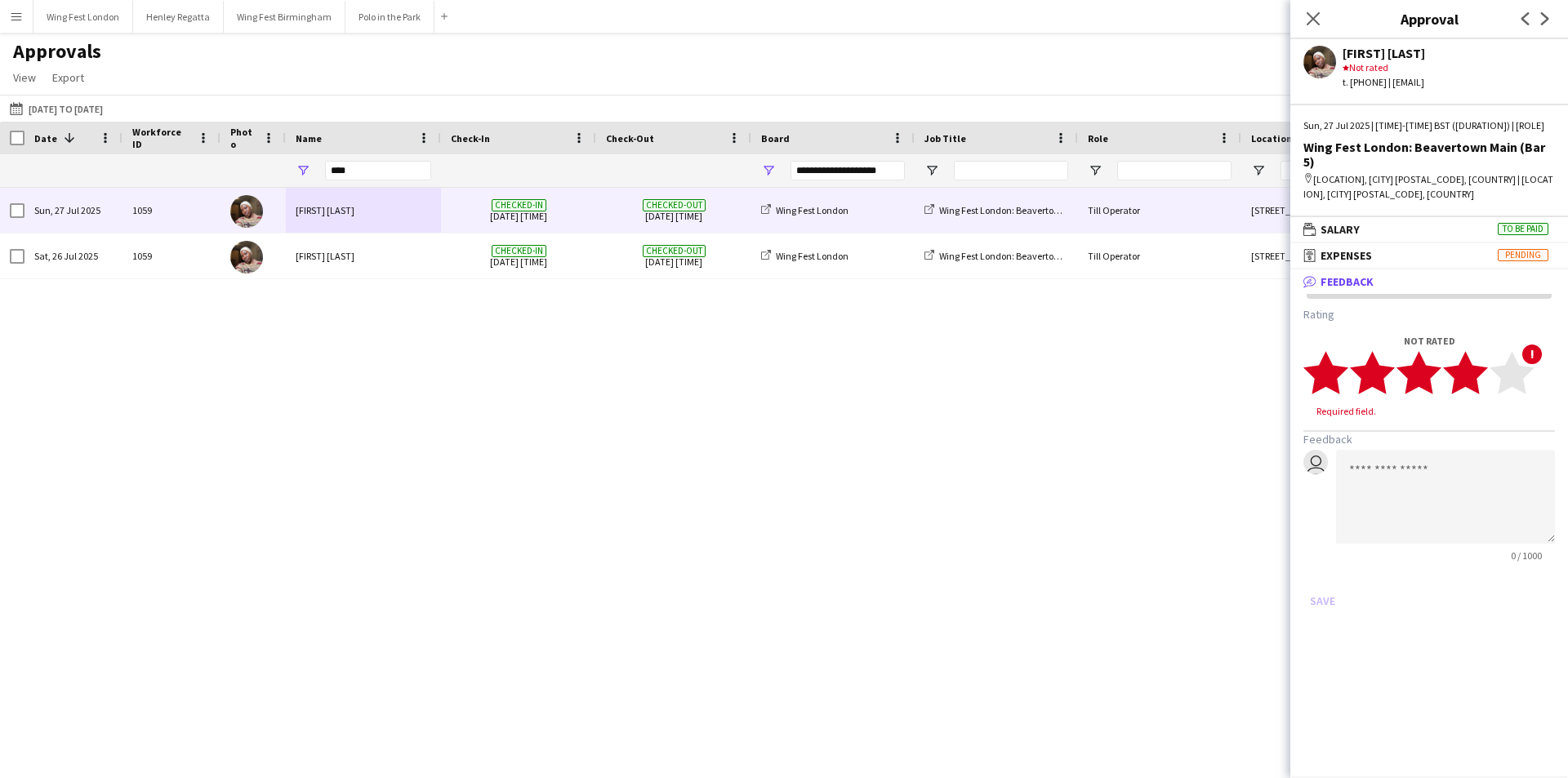 click on "star" 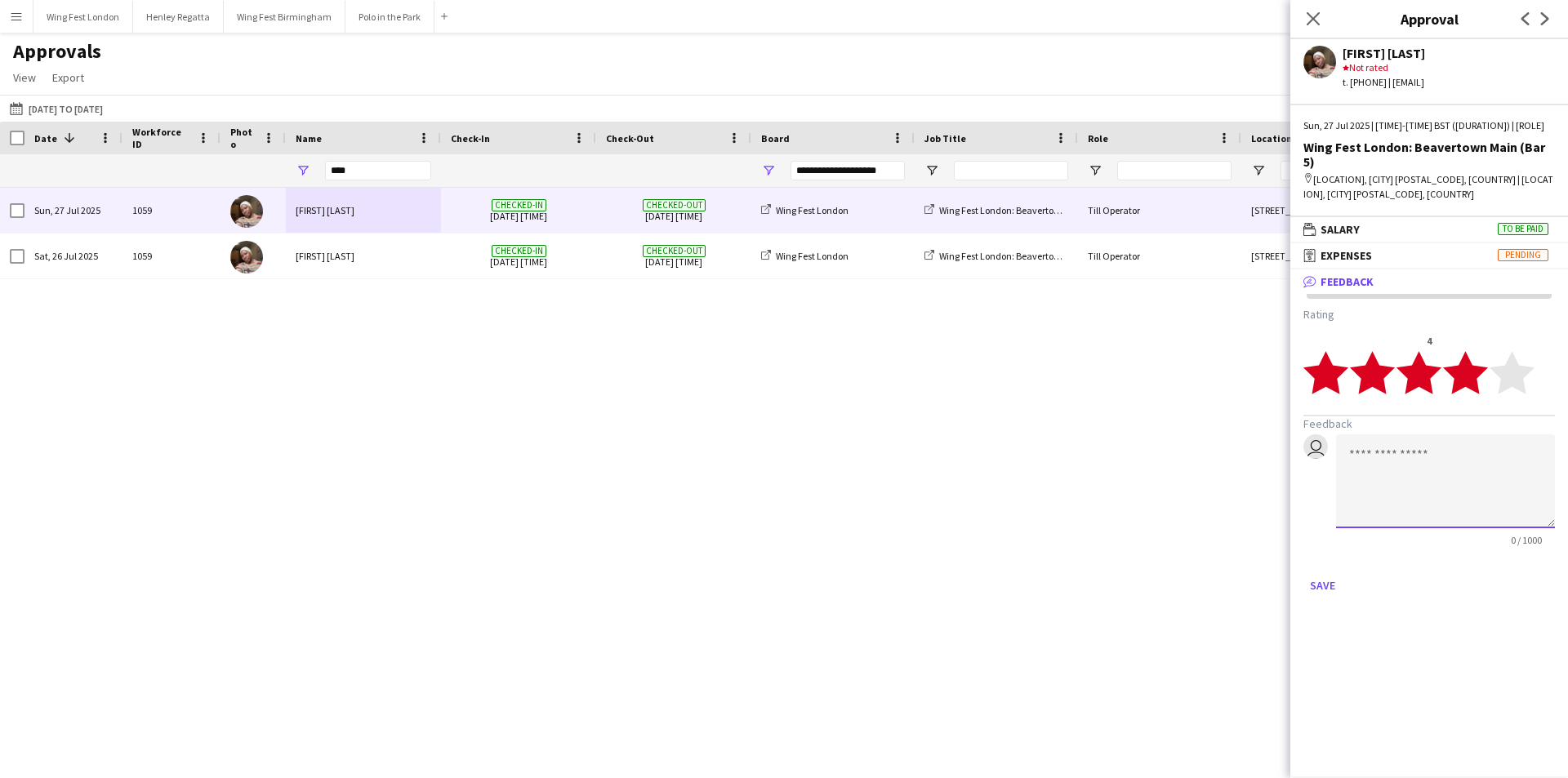 click 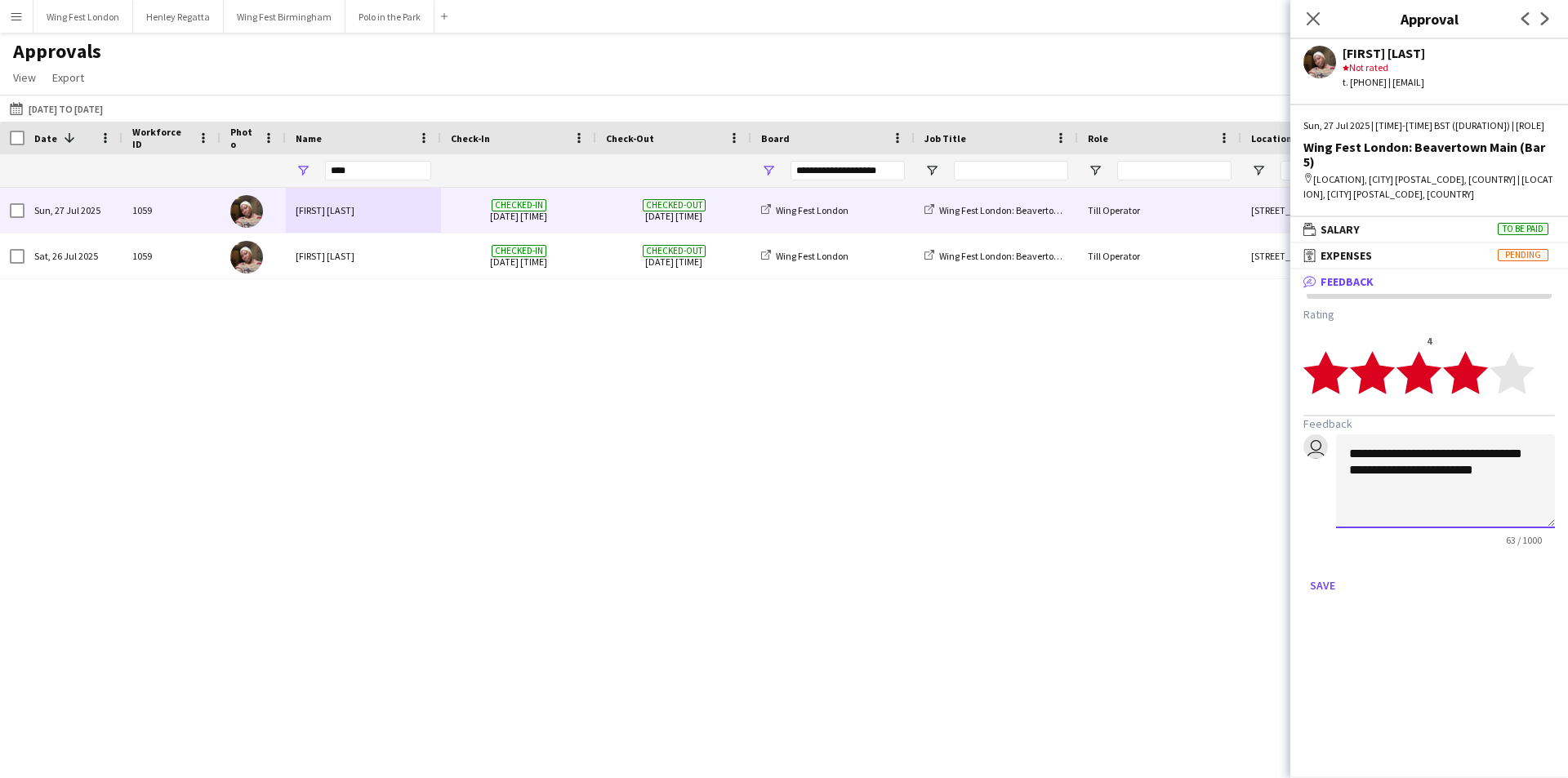 click on "**********" 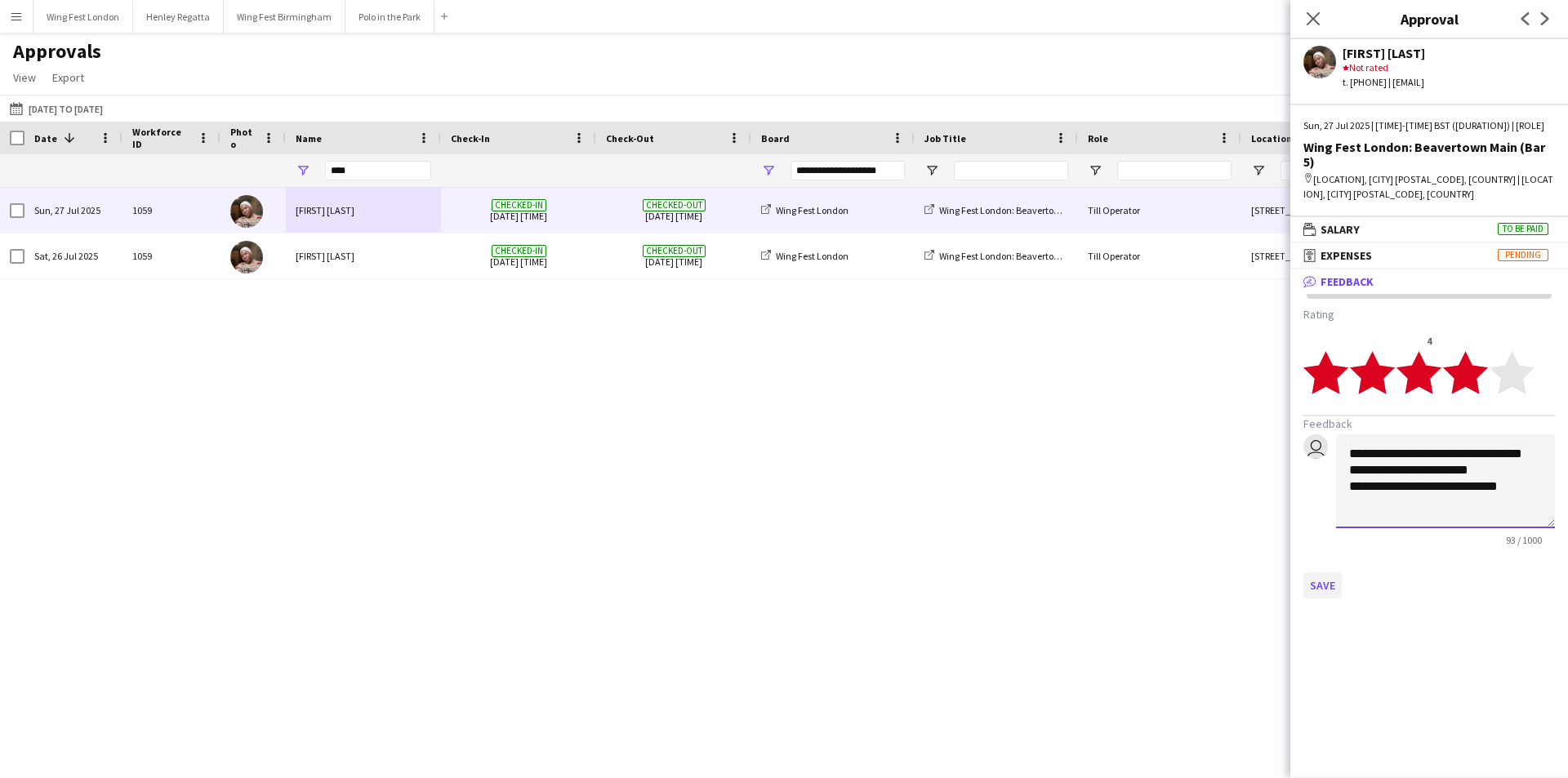 type on "**********" 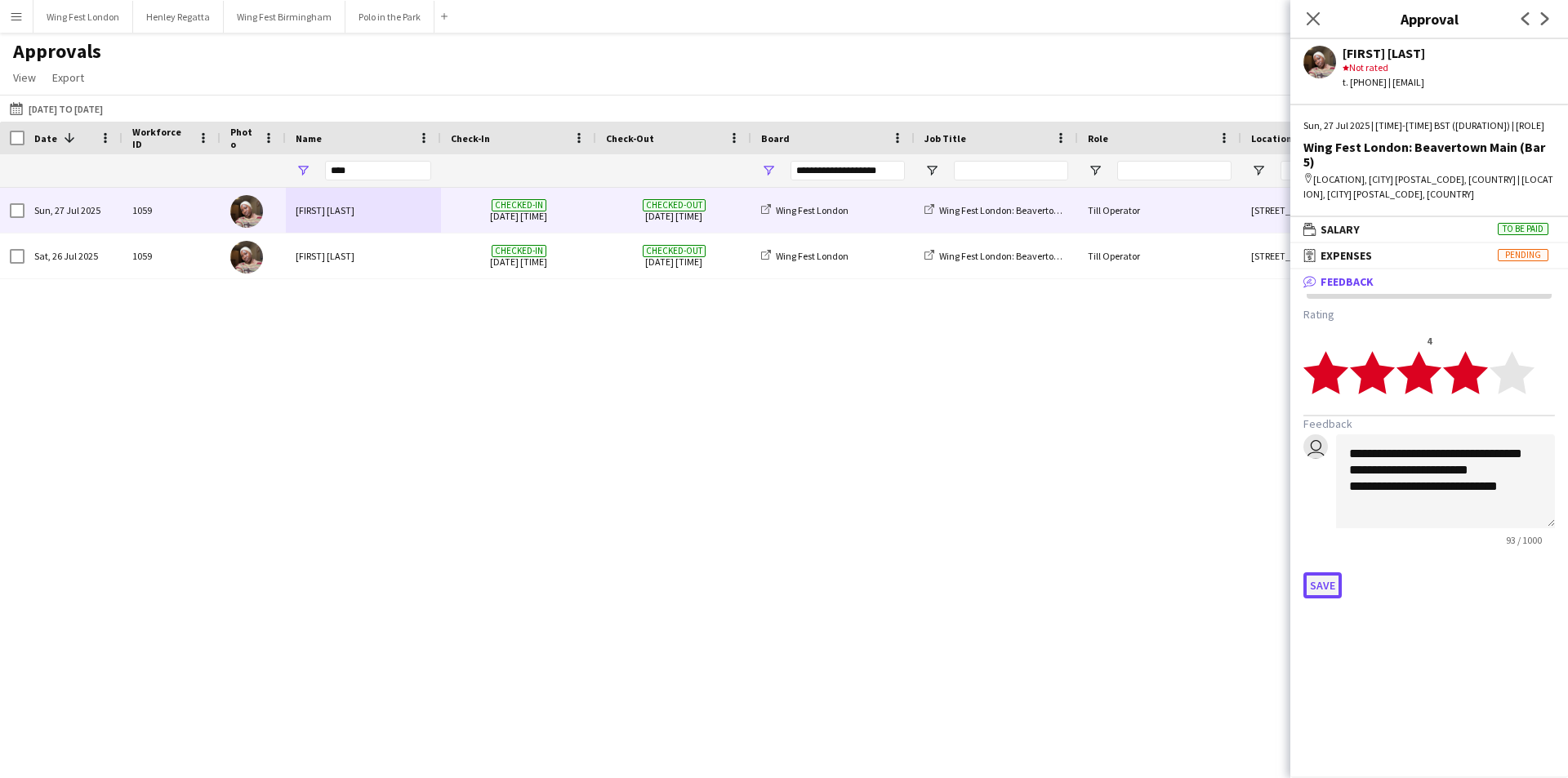 click on "Save" at bounding box center [1322, 585] 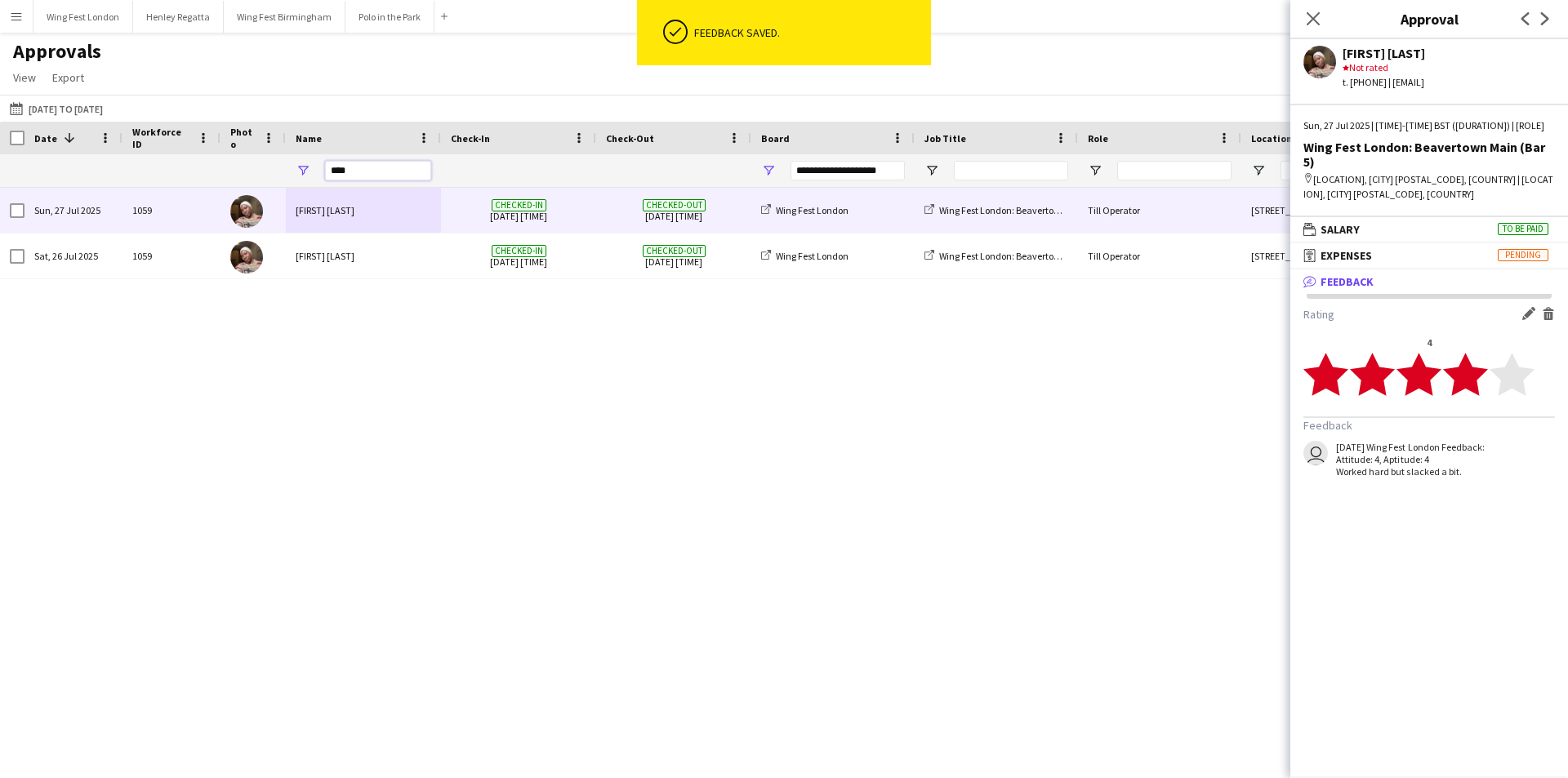 click on "****" at bounding box center (378, 171) 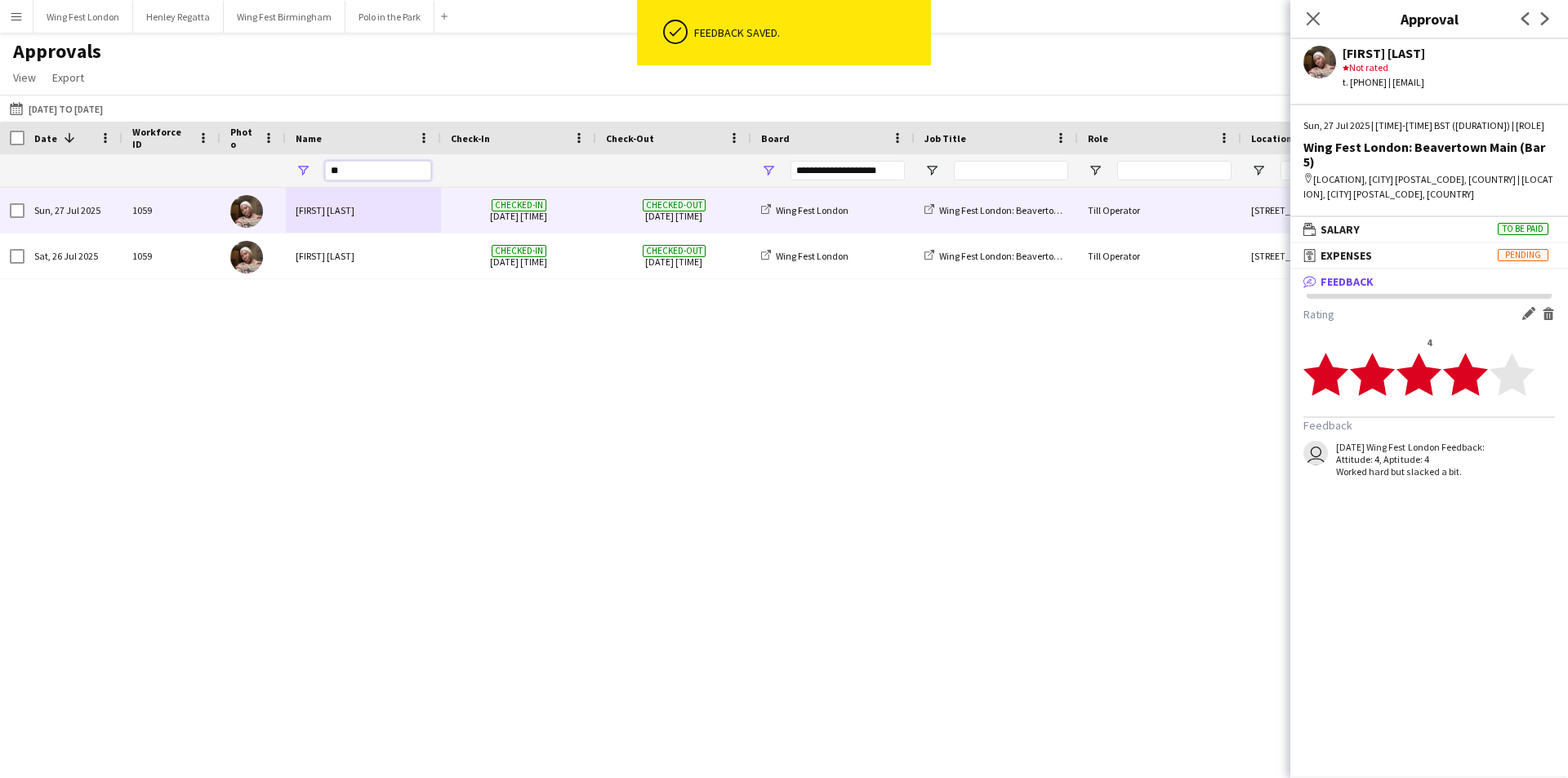 type on "***" 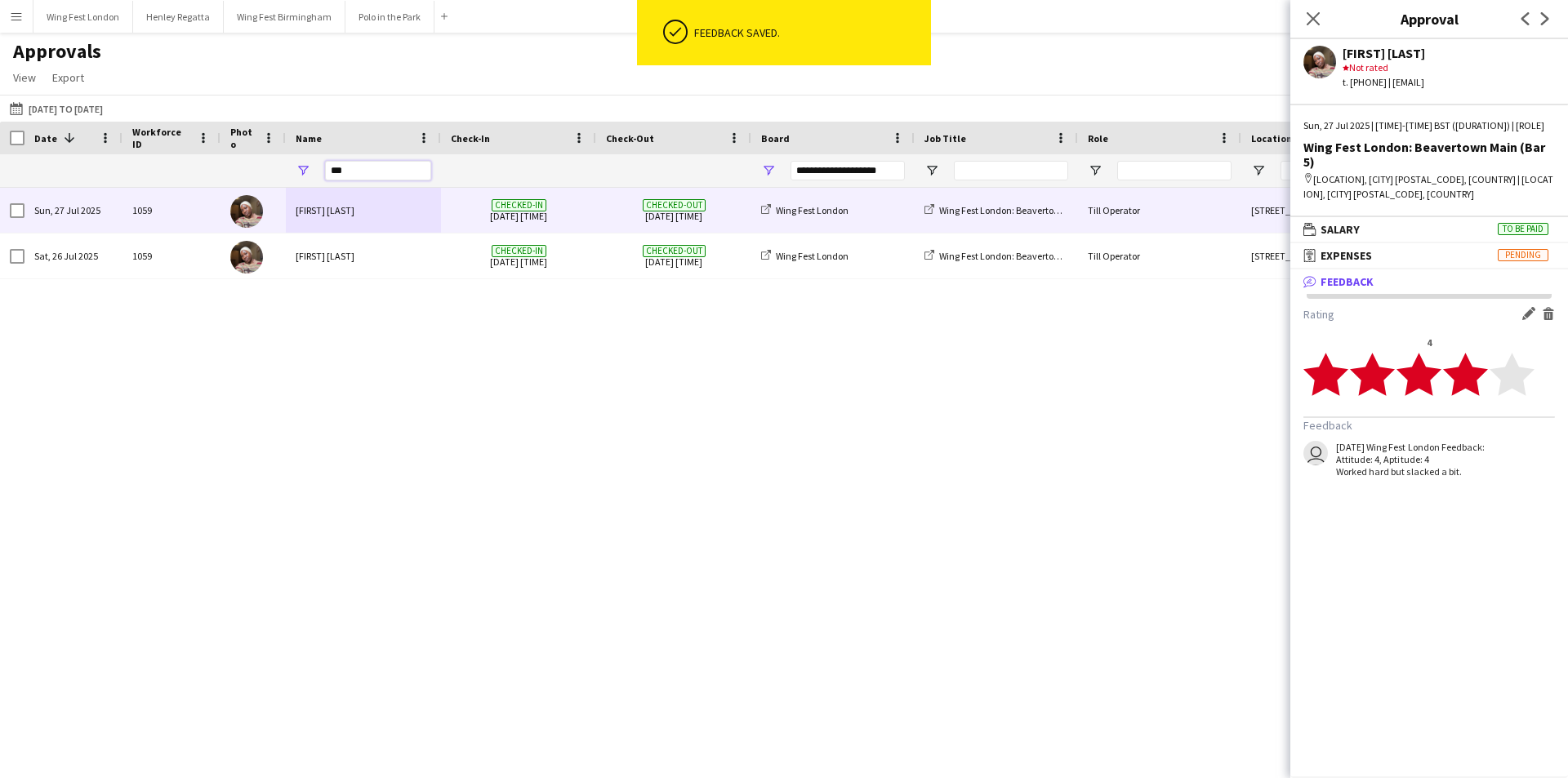 type on "***" 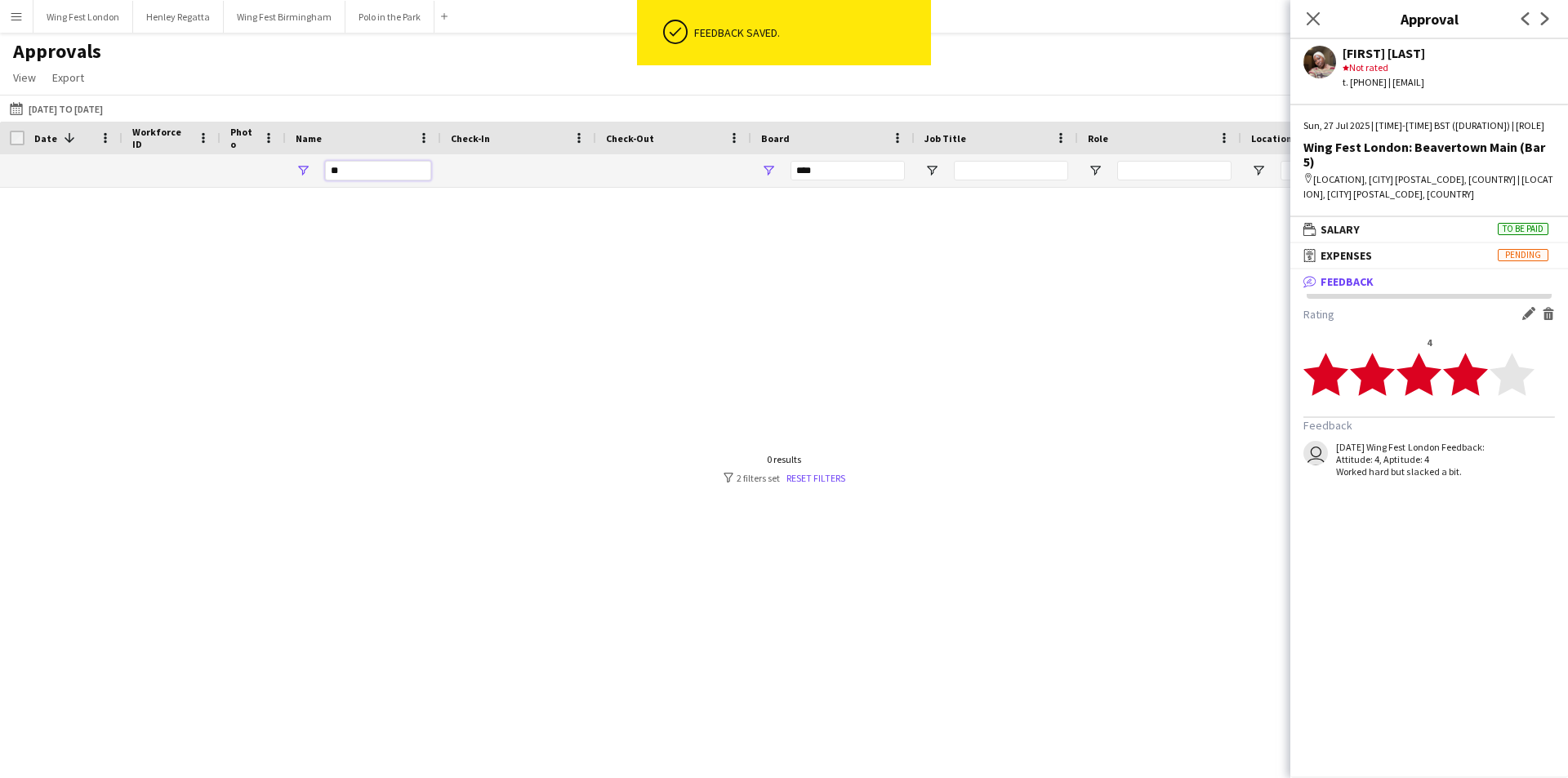 type on "***" 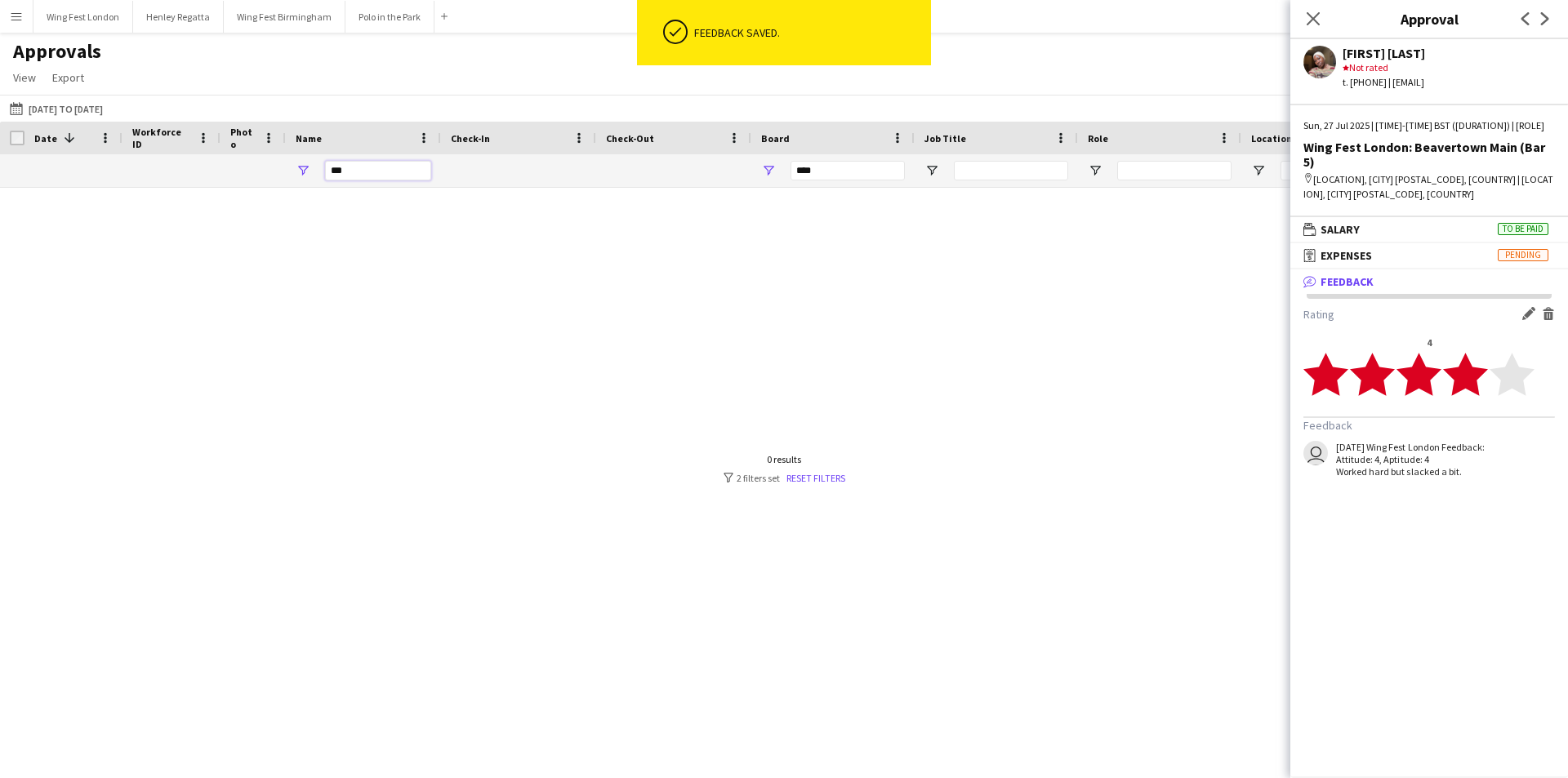 type on "**********" 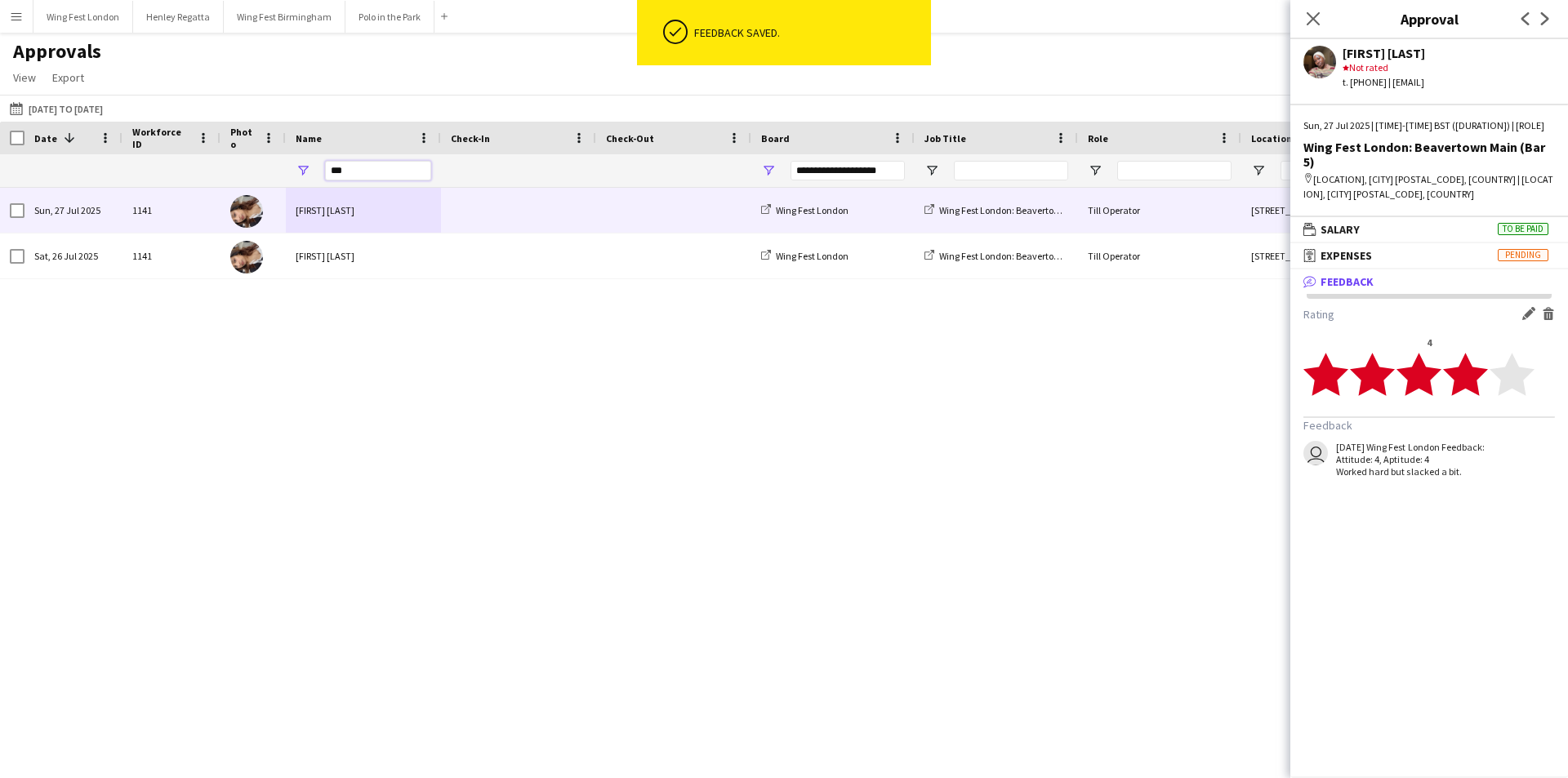 type on "***" 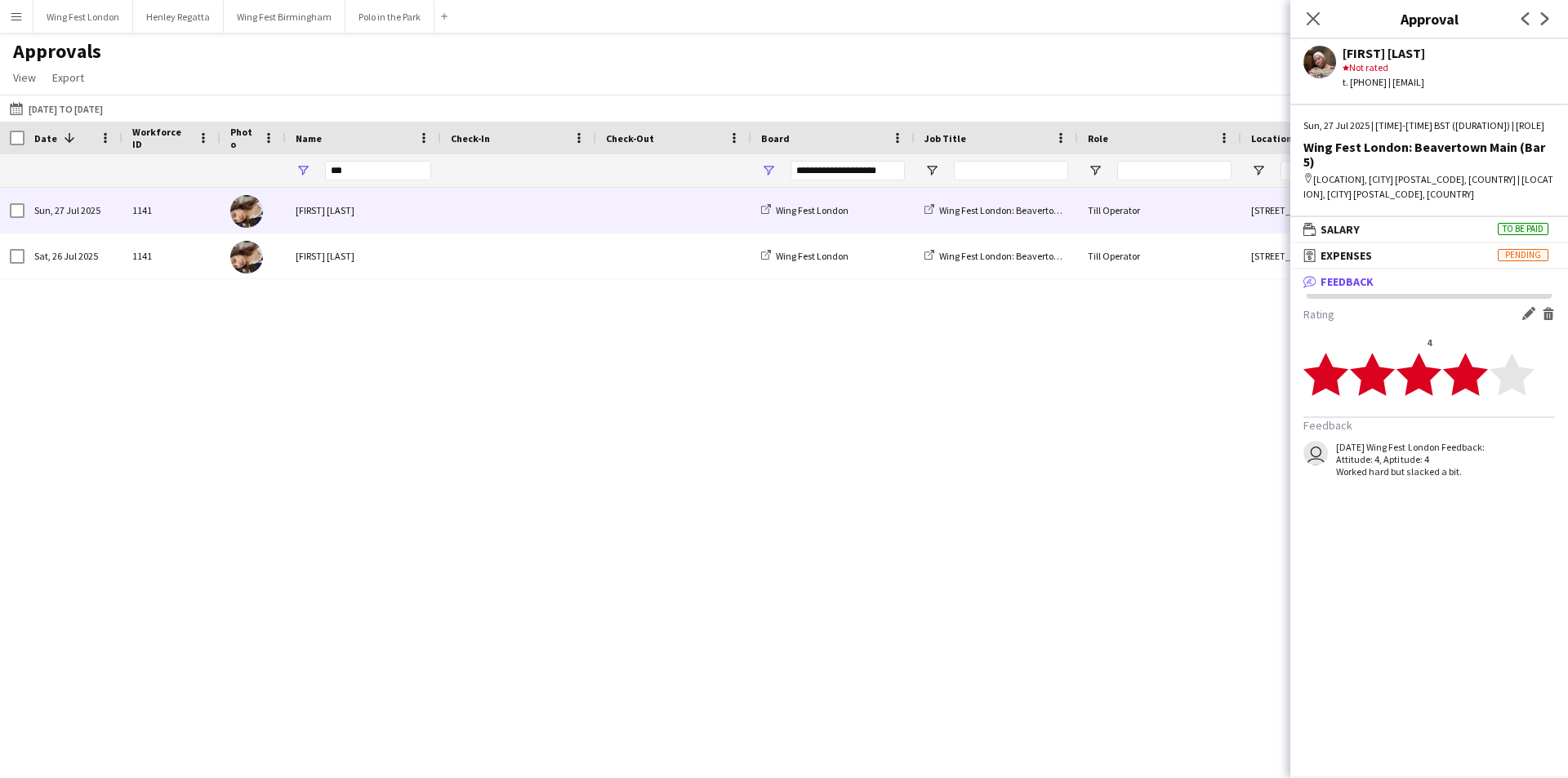 click on "[FIRST] [LAST]" at bounding box center (363, 210) 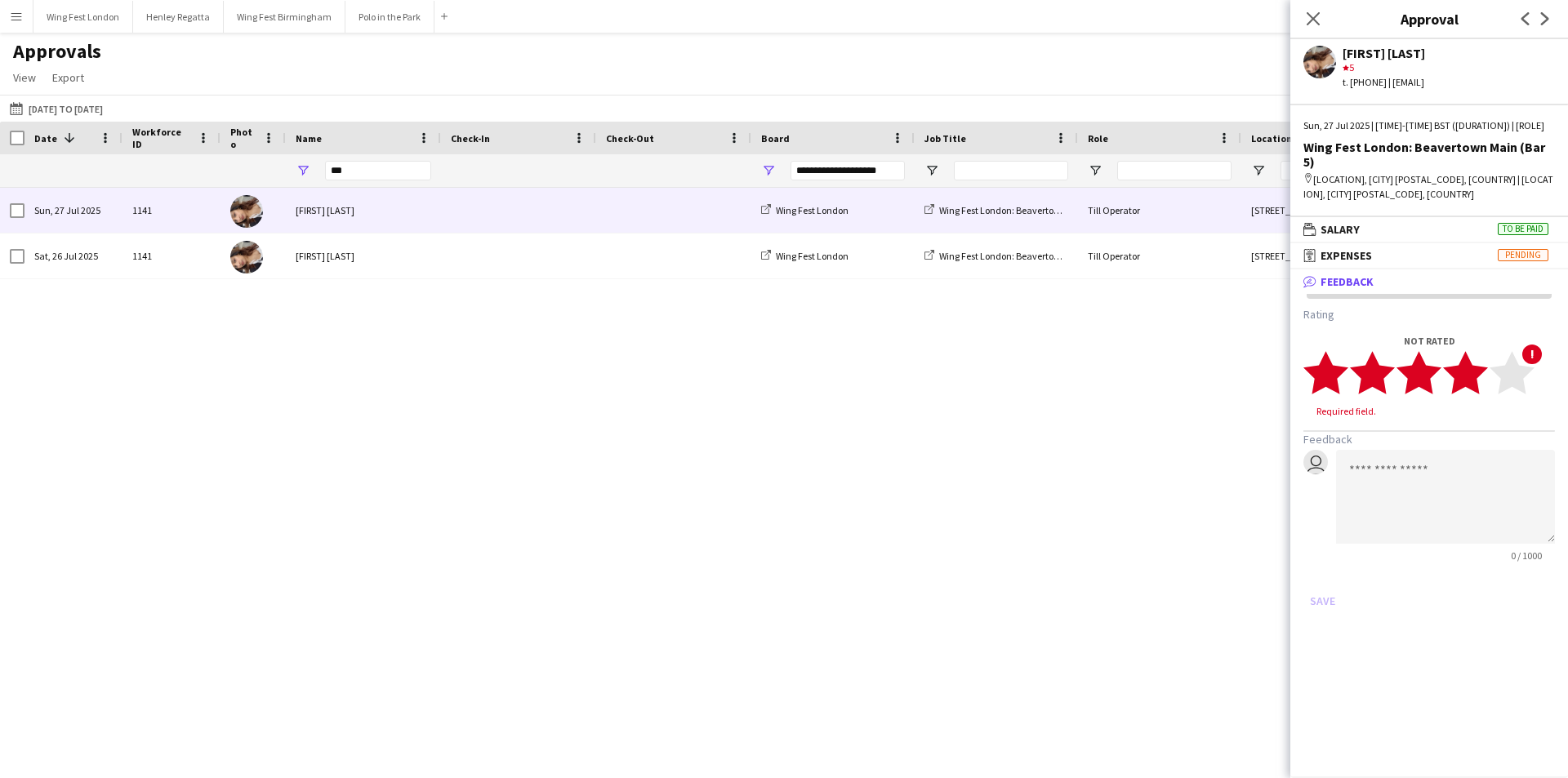 click 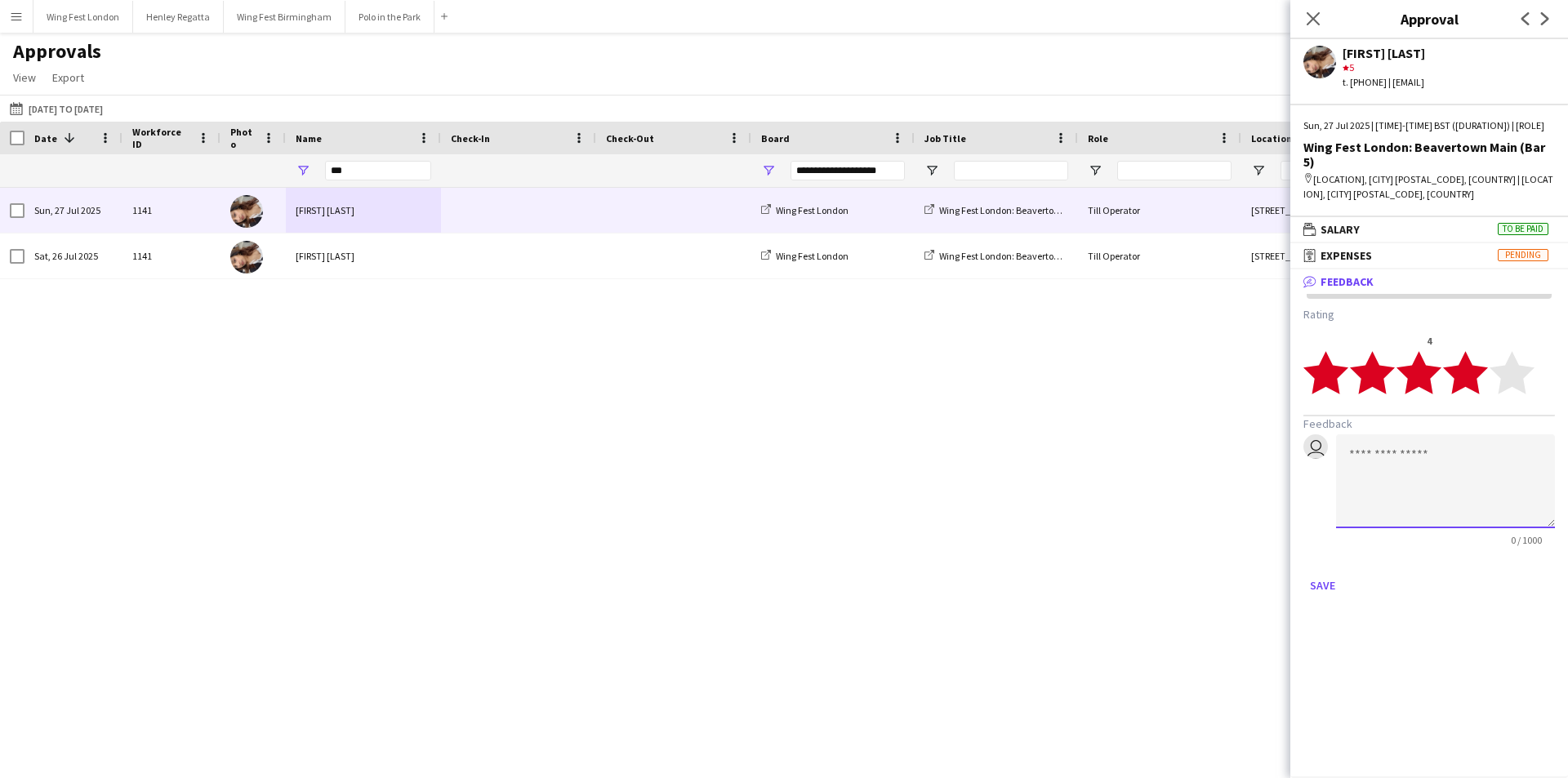 click 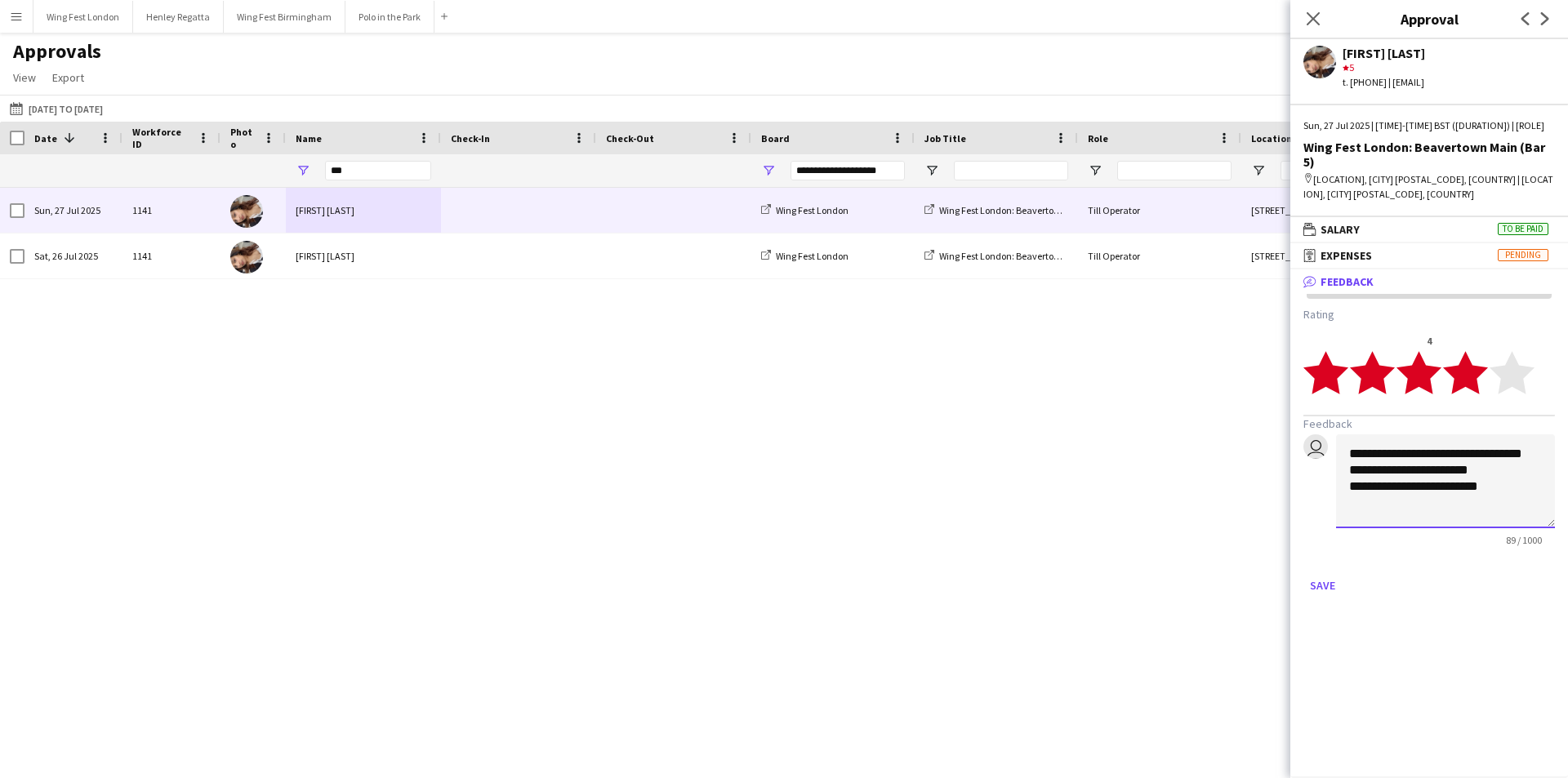 type on "**********" 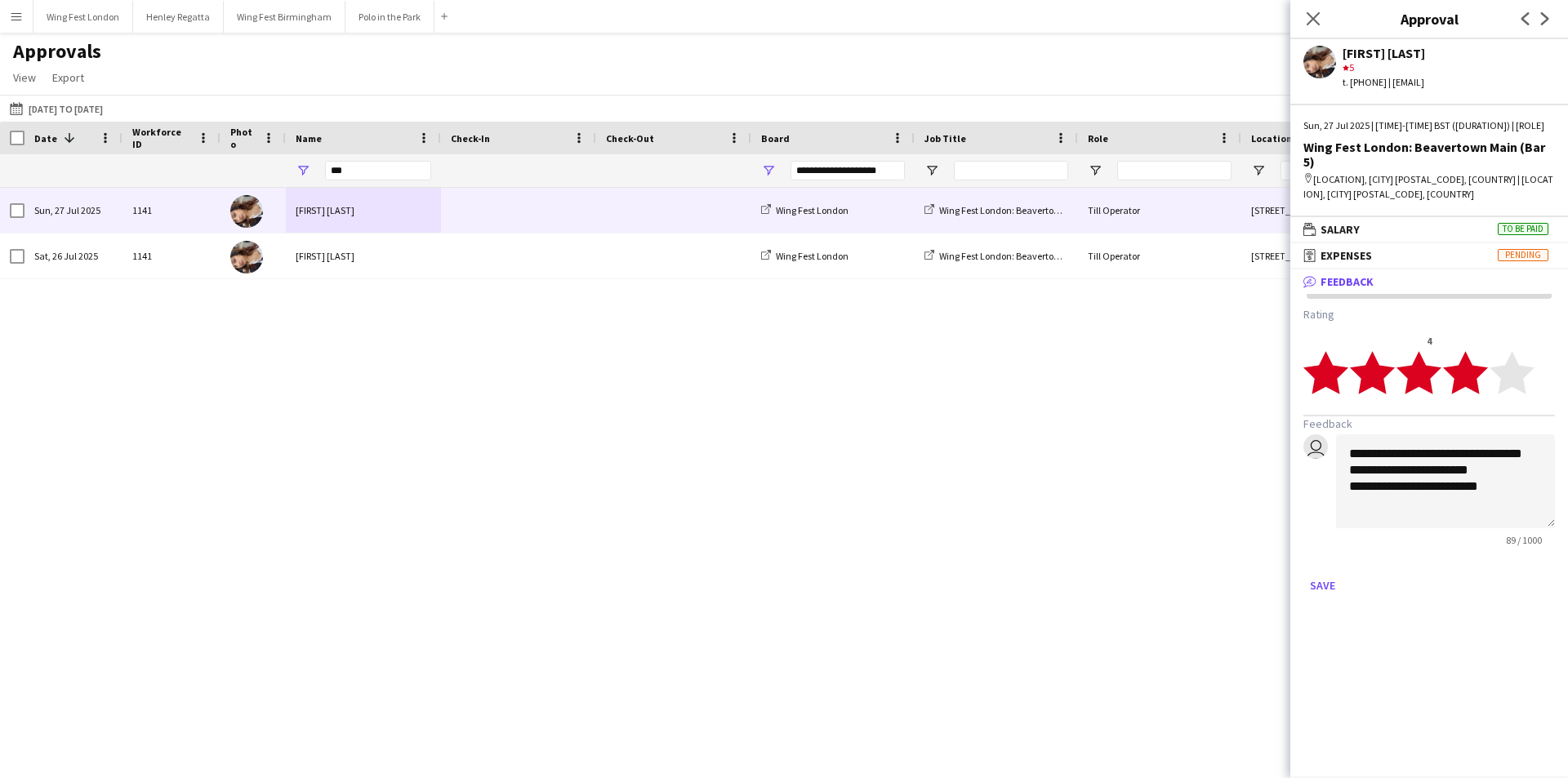 click on "**********" at bounding box center (1429, 452) 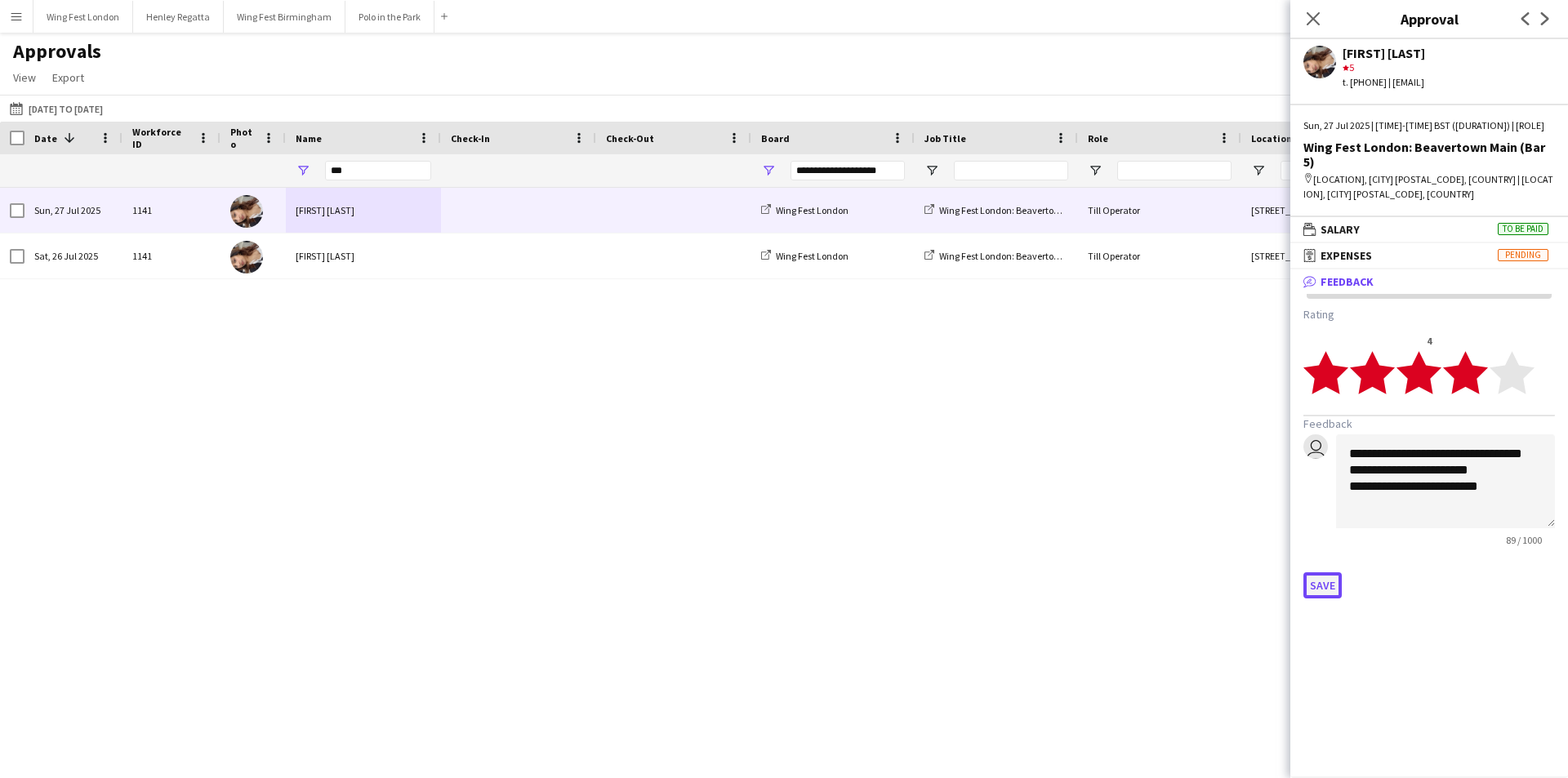 click on "Save" at bounding box center [1322, 585] 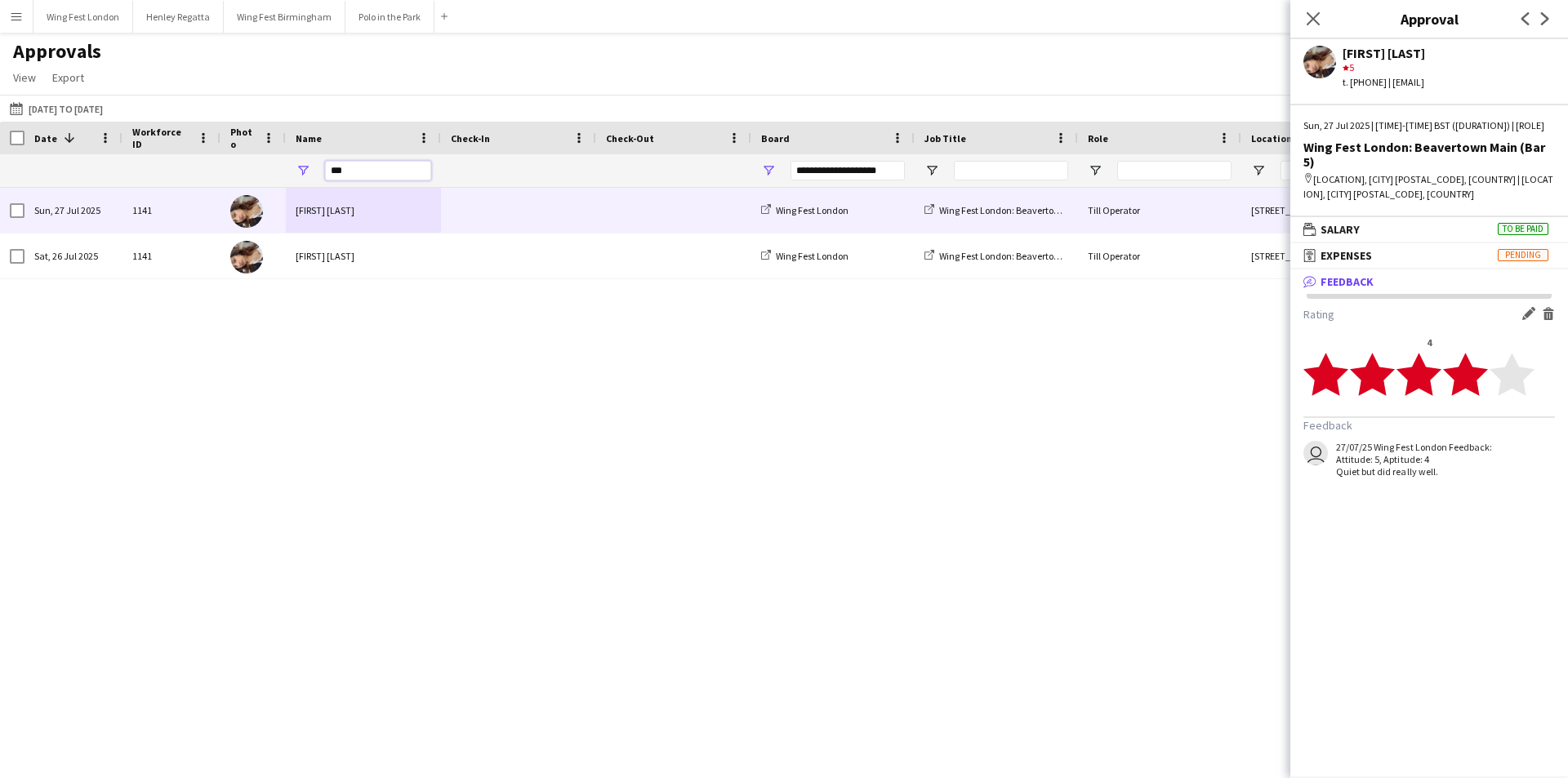 click on "***" at bounding box center (378, 171) 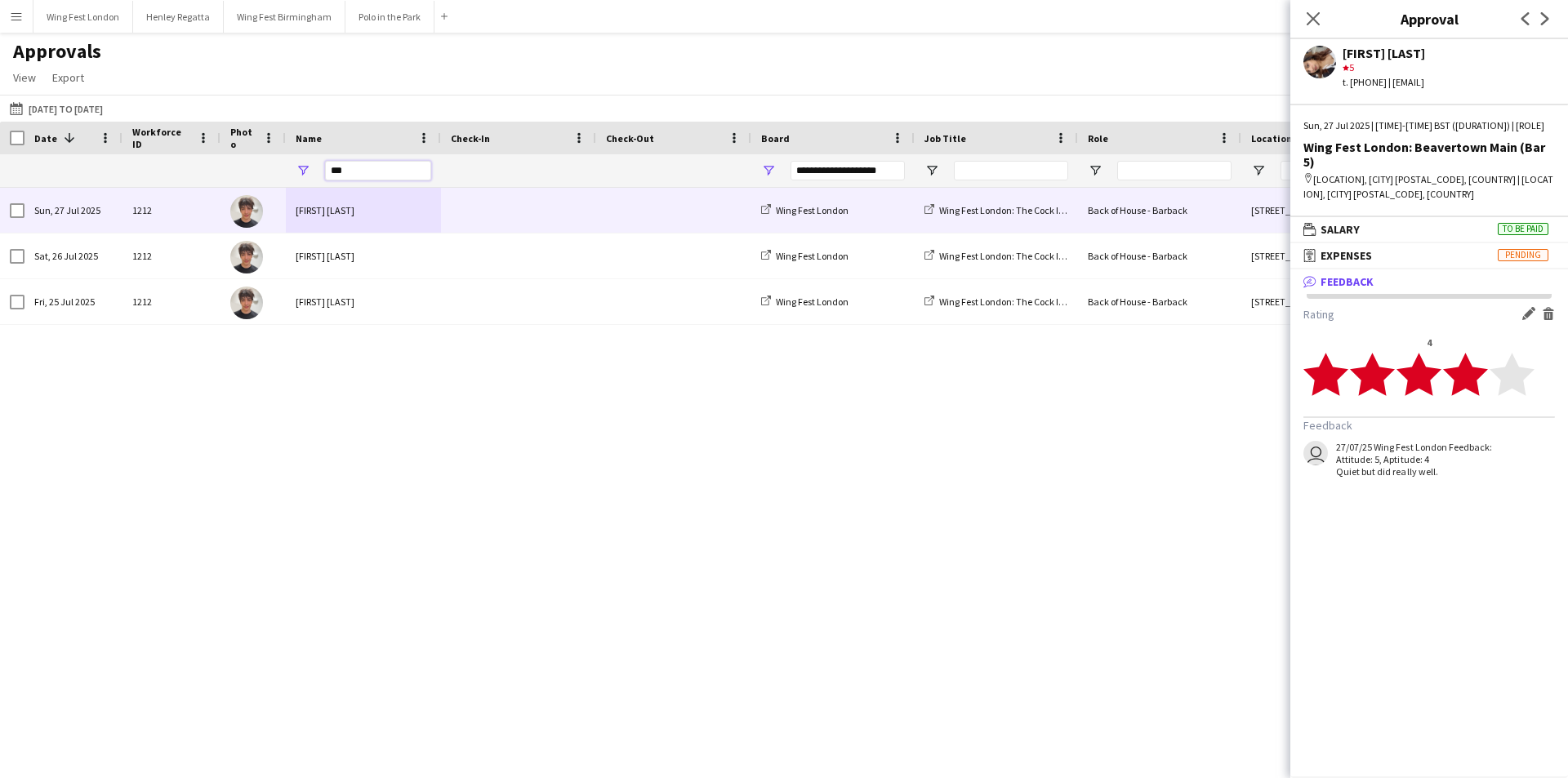 type on "***" 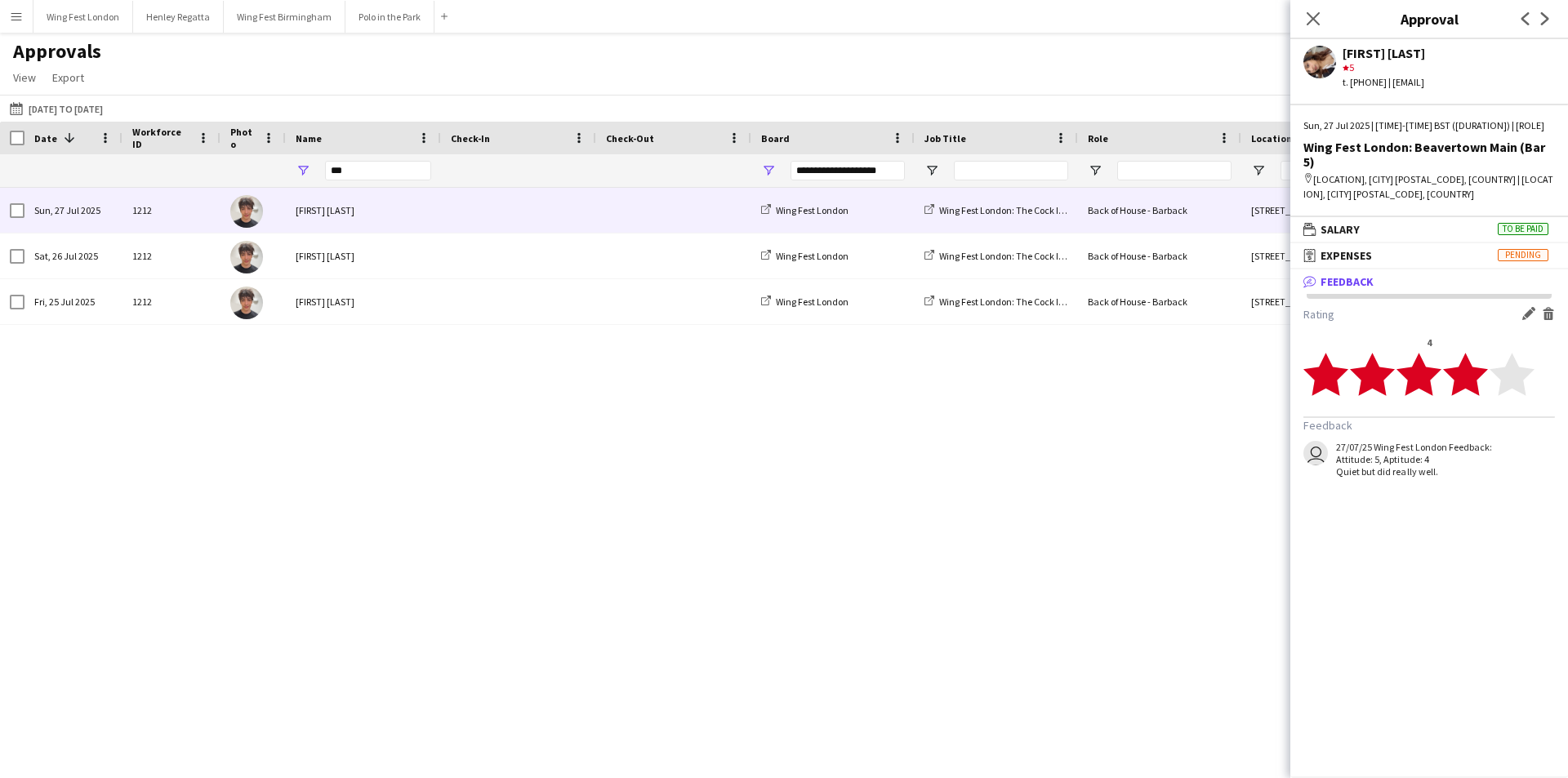 click on "[FIRST] [LAST]" at bounding box center [363, 210] 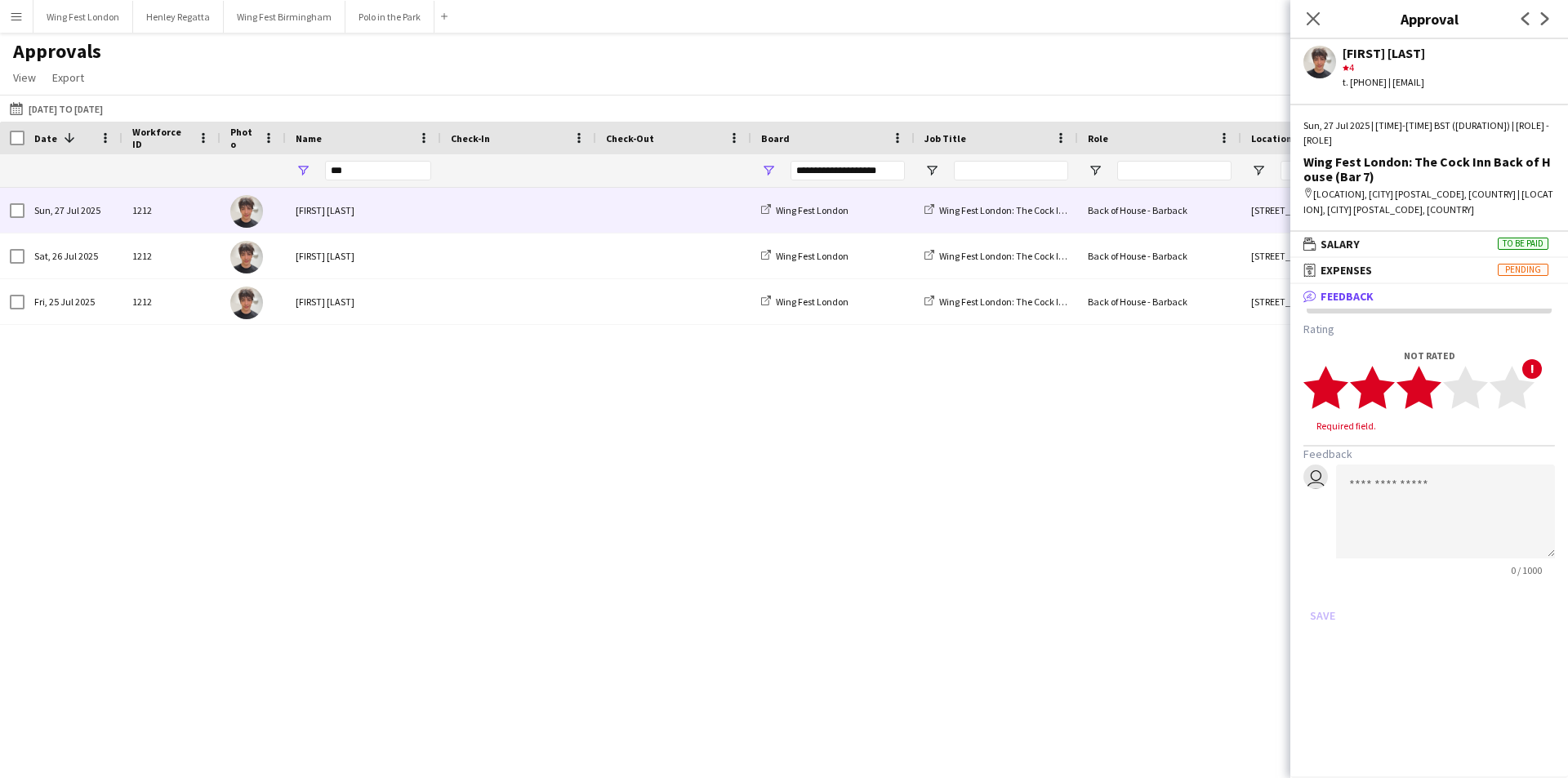 click on "star" 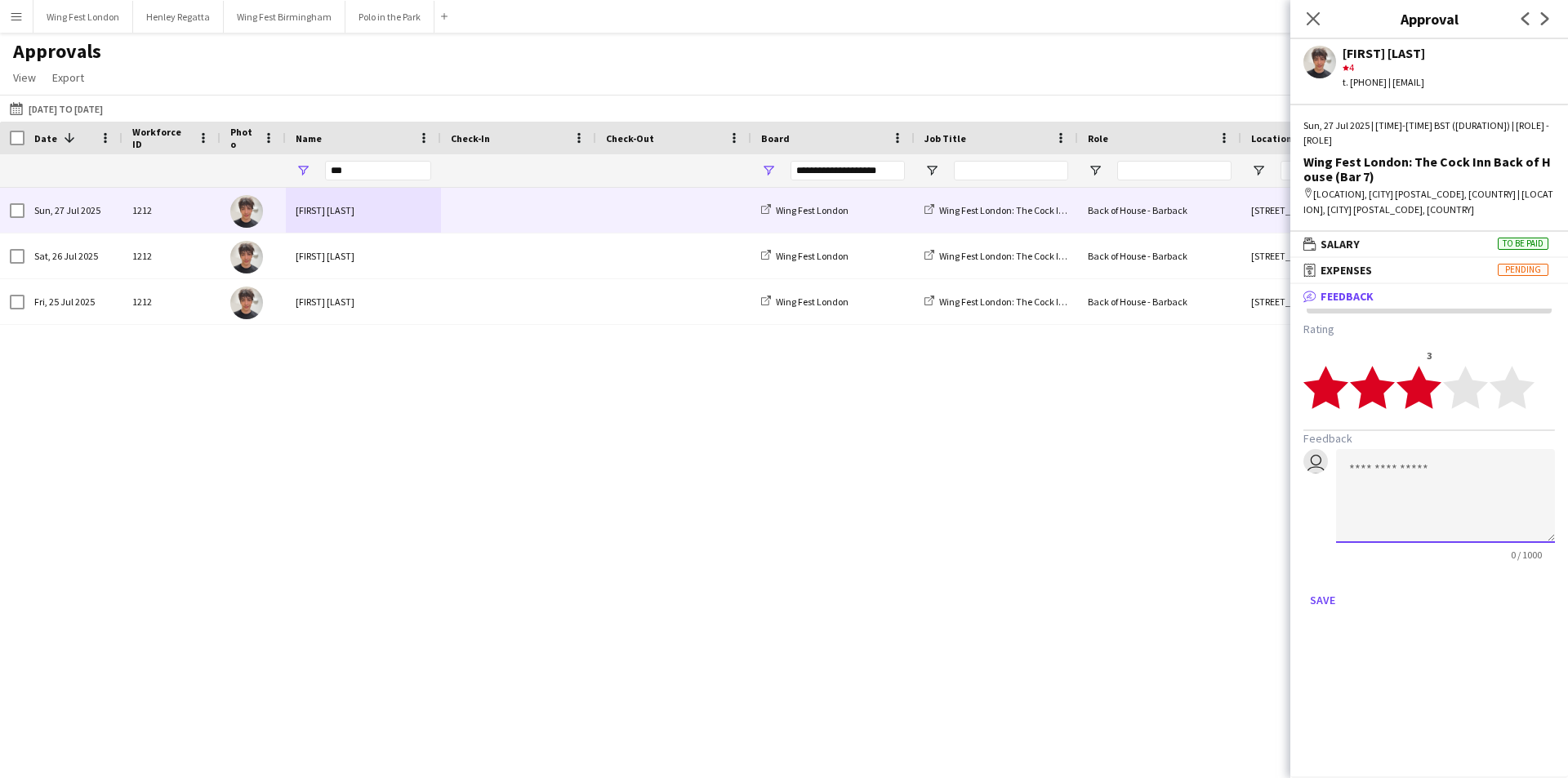 click 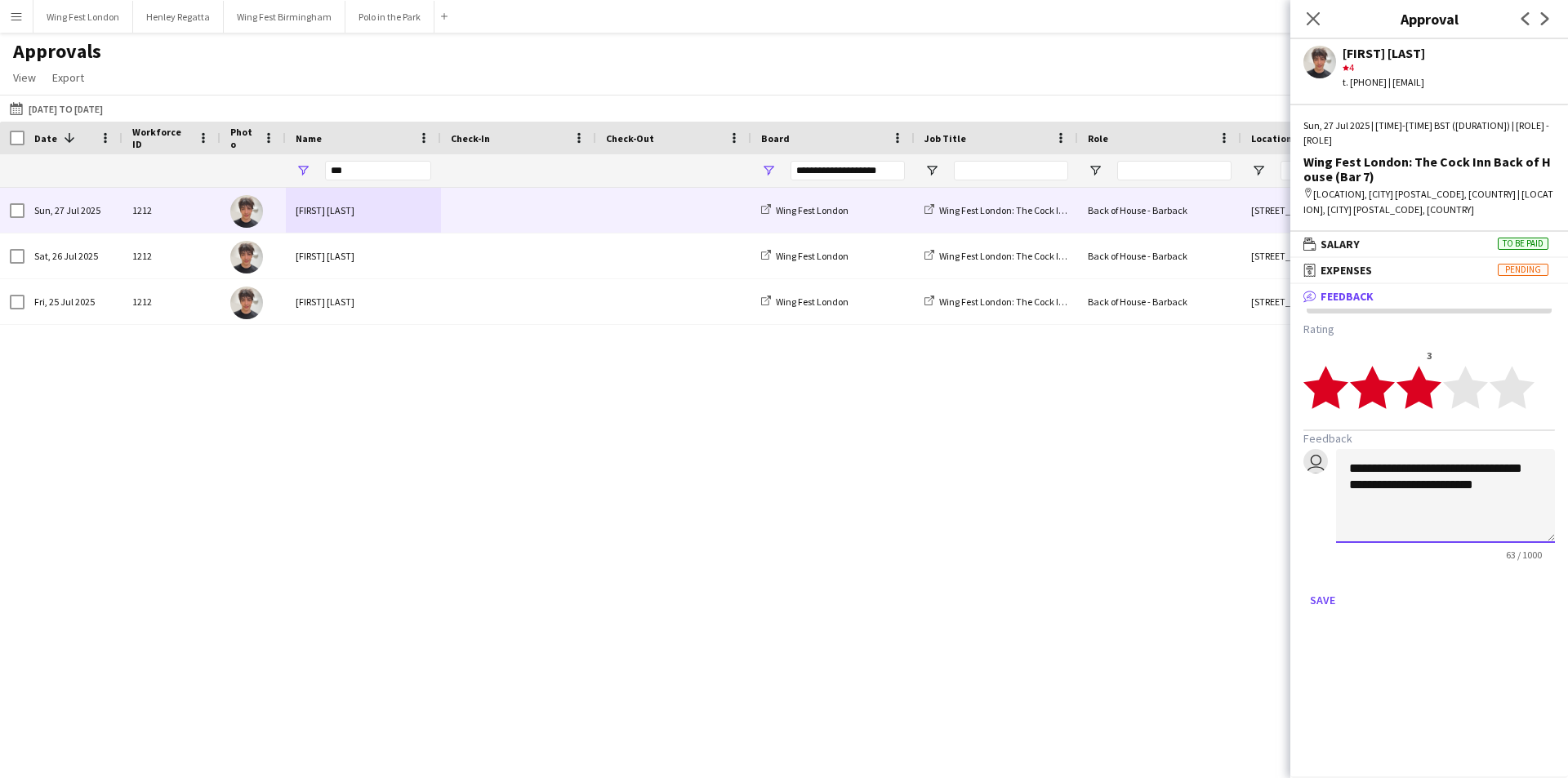 click on "**********" 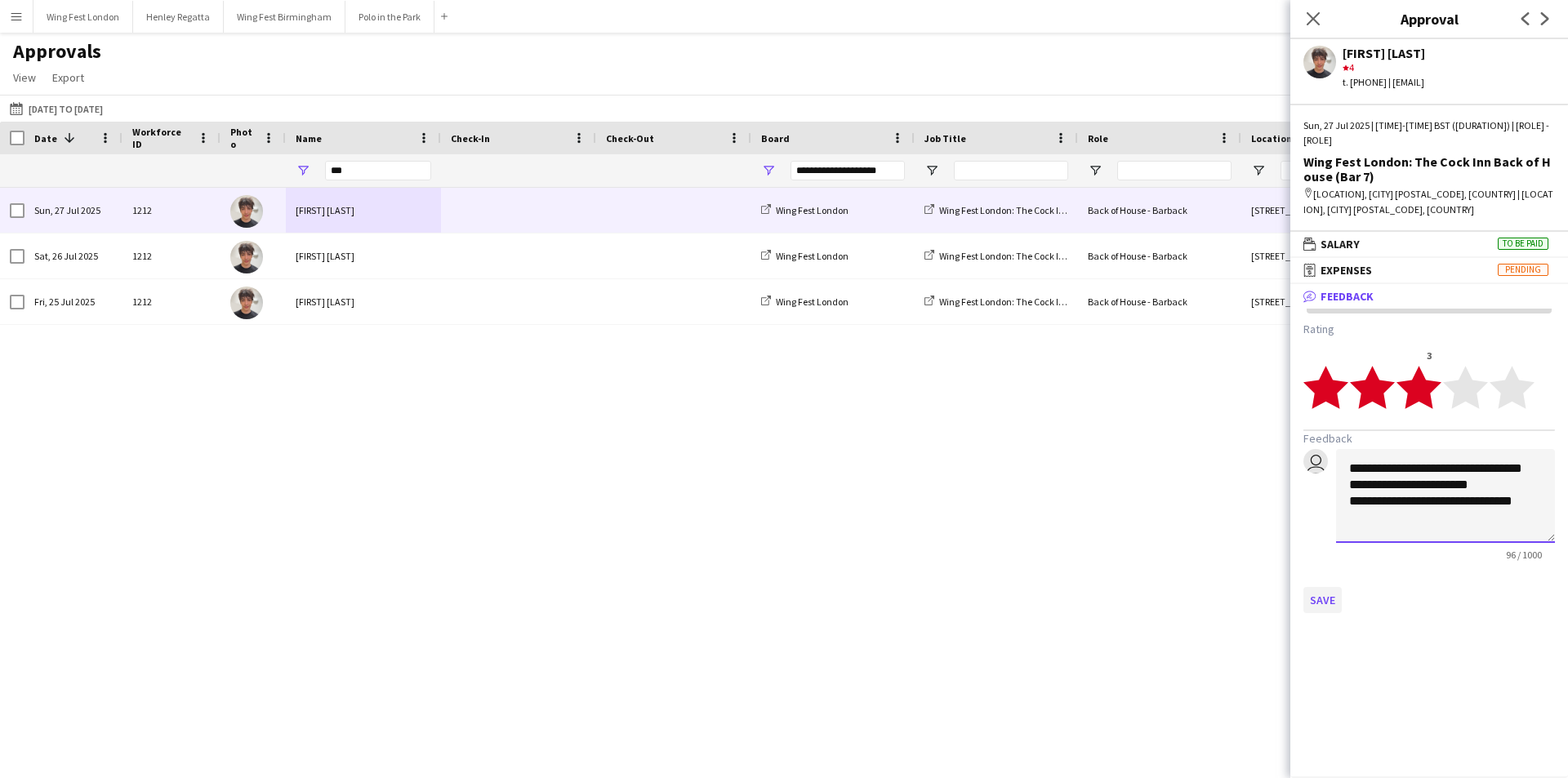 type on "**********" 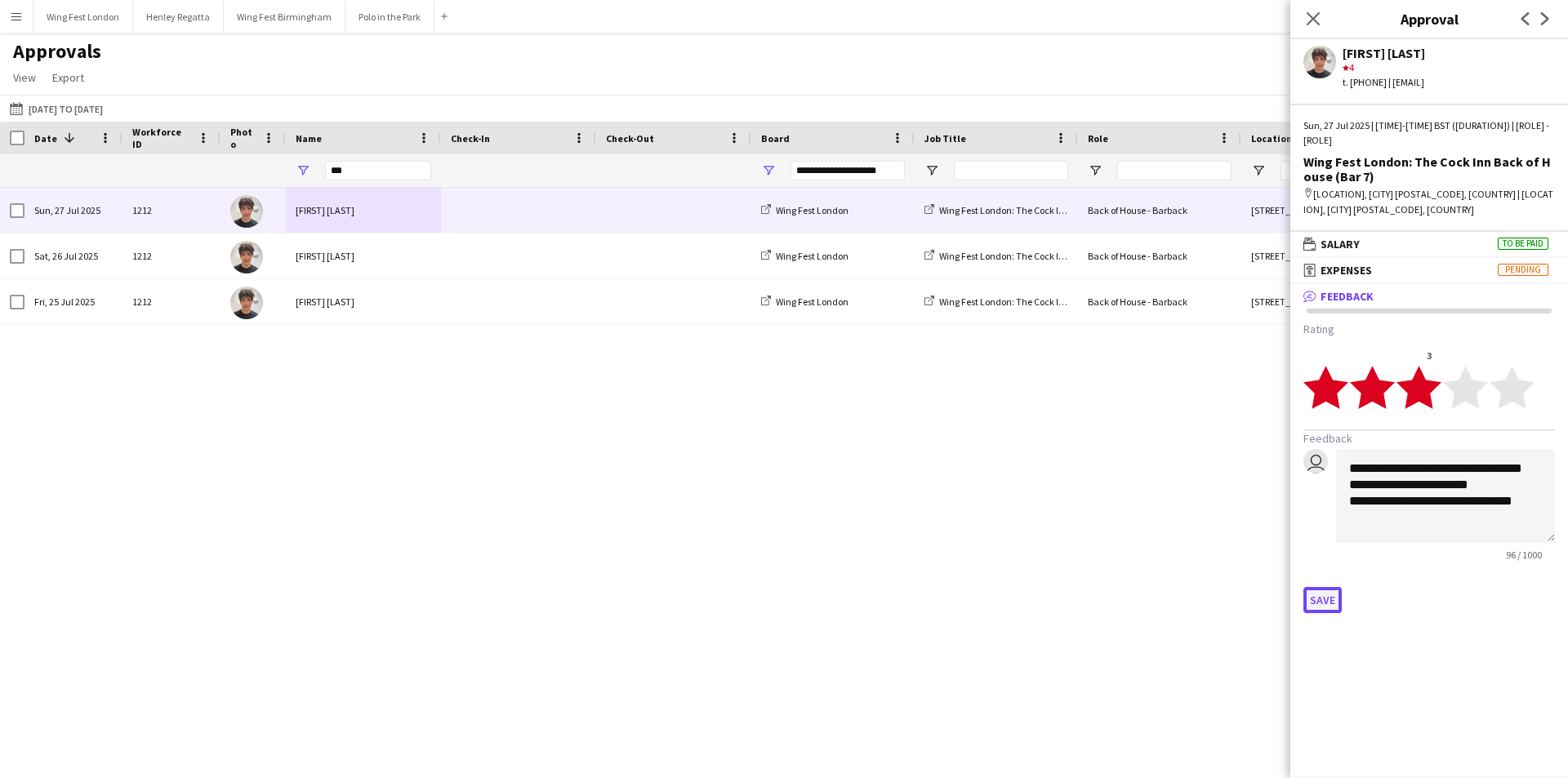 click on "Save" at bounding box center [1322, 600] 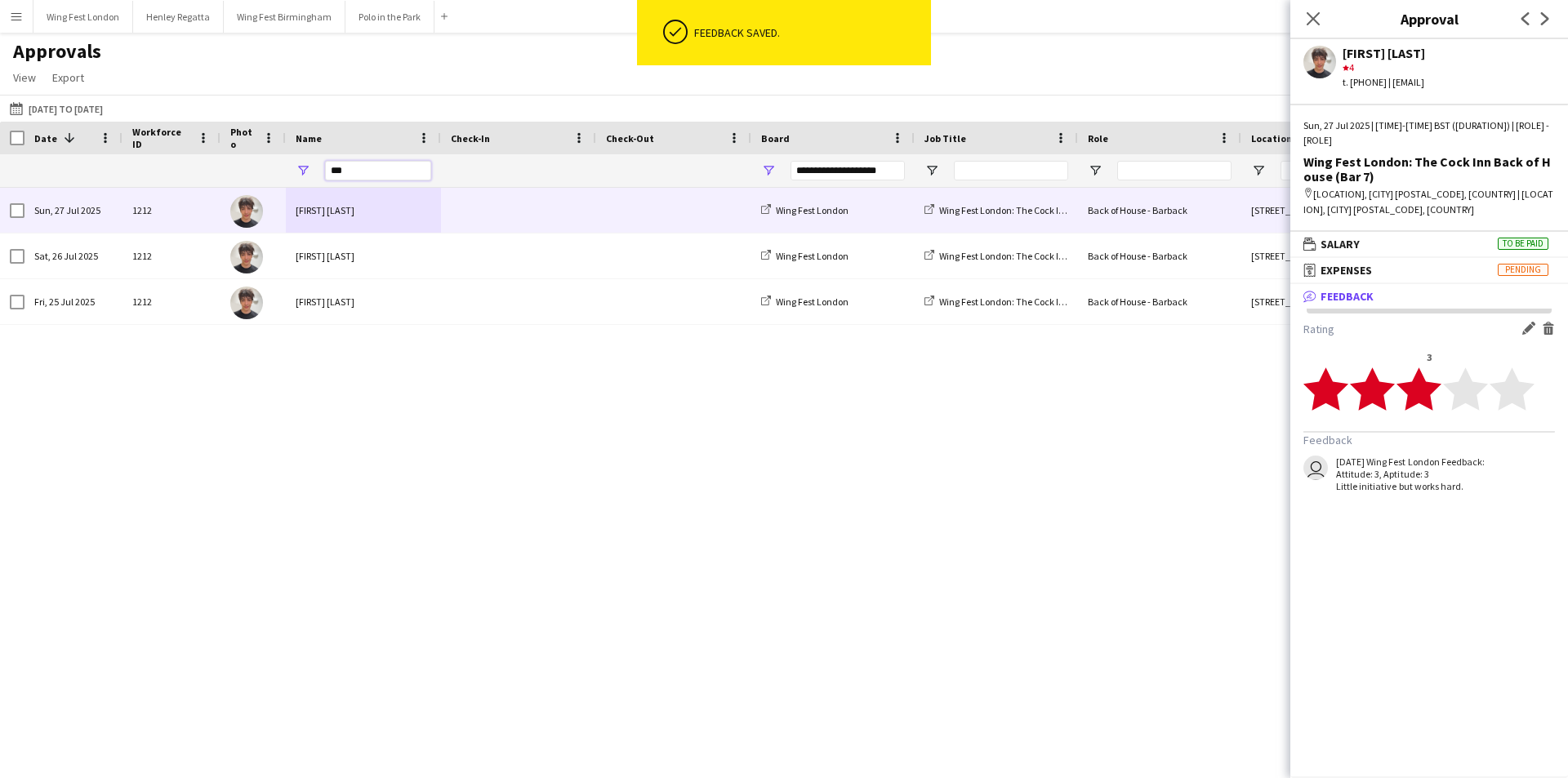 click on "***" at bounding box center (378, 171) 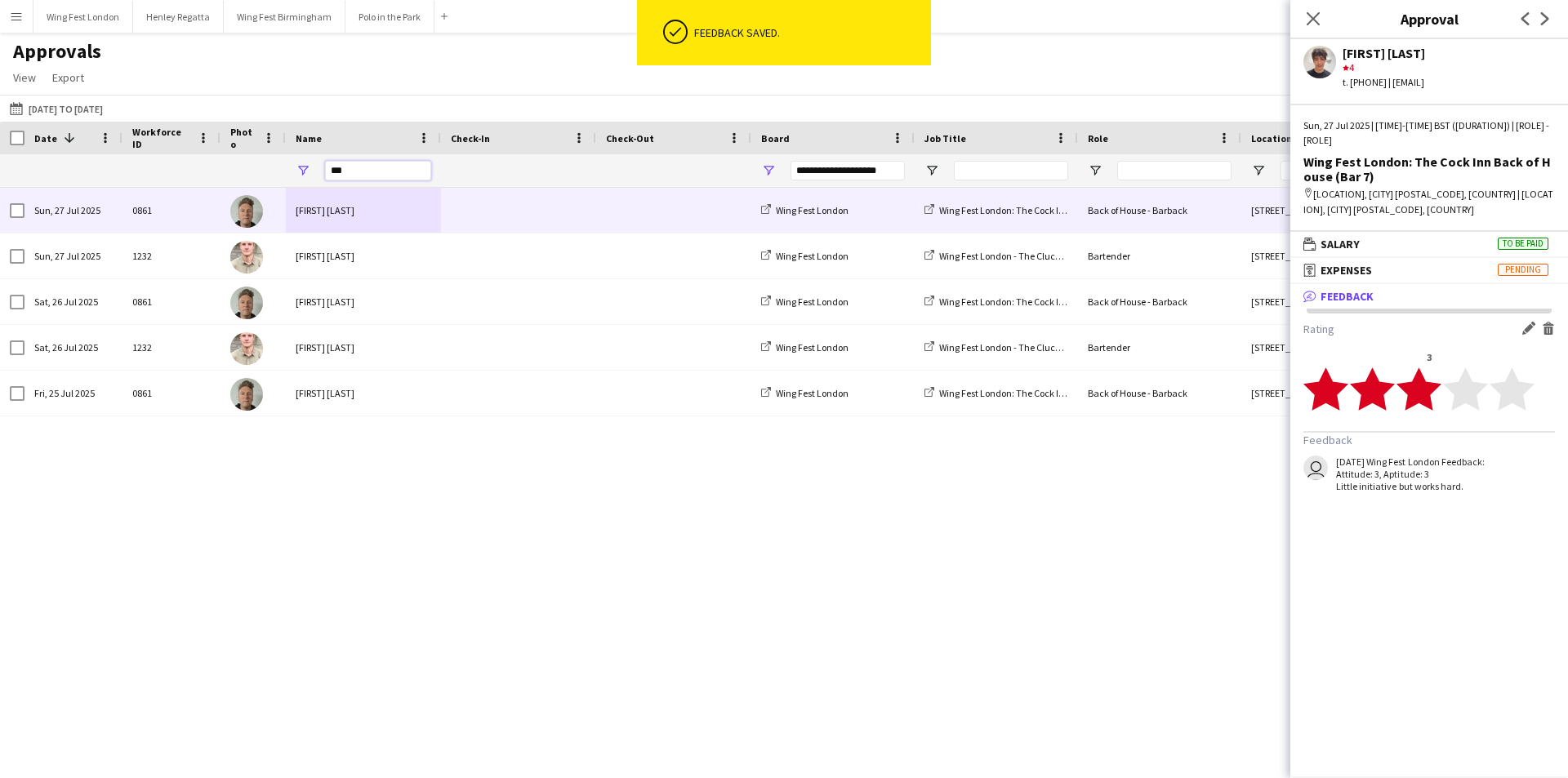 type on "***" 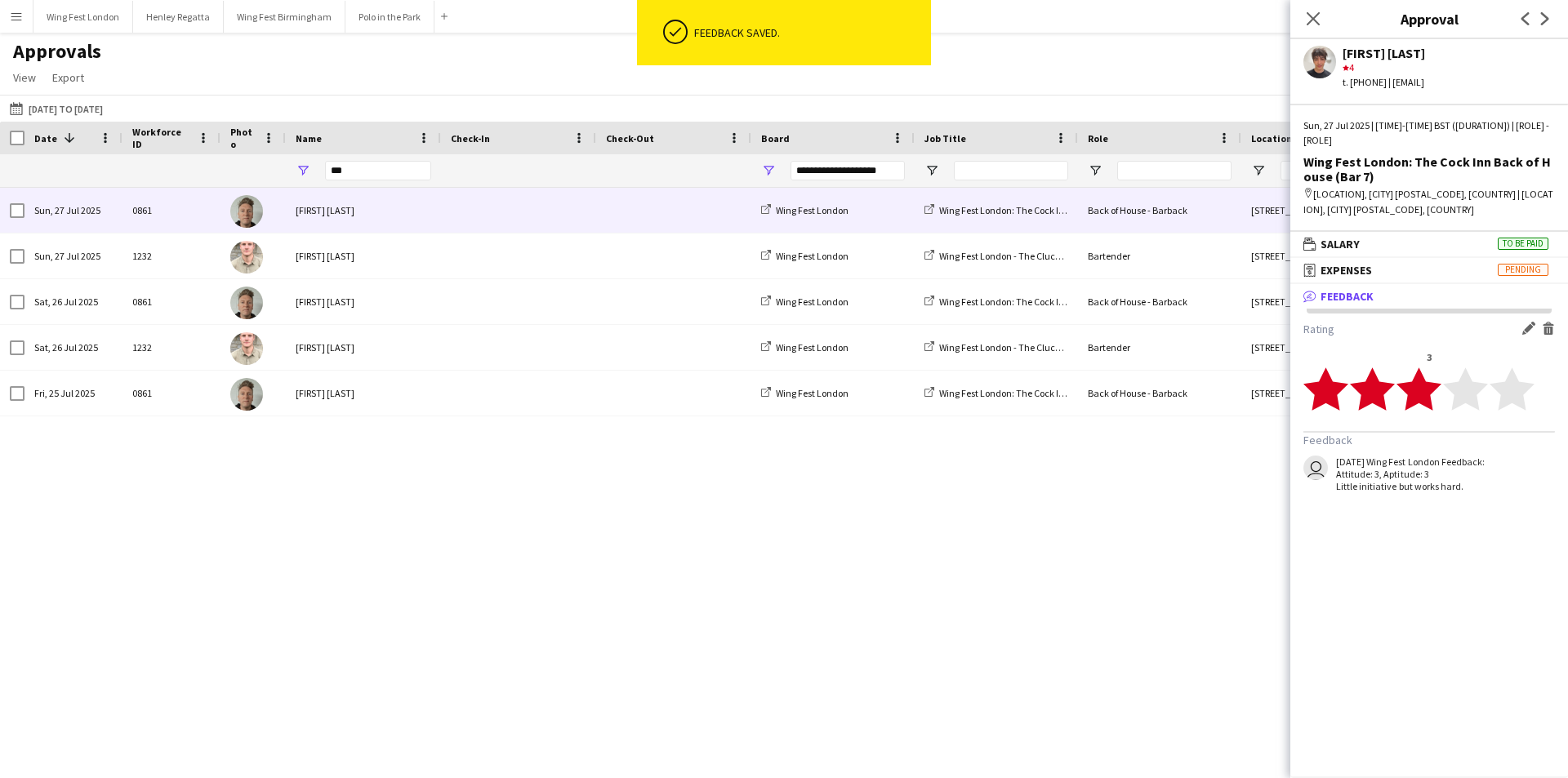 click on "[FIRST] [LAST]" at bounding box center (363, 210) 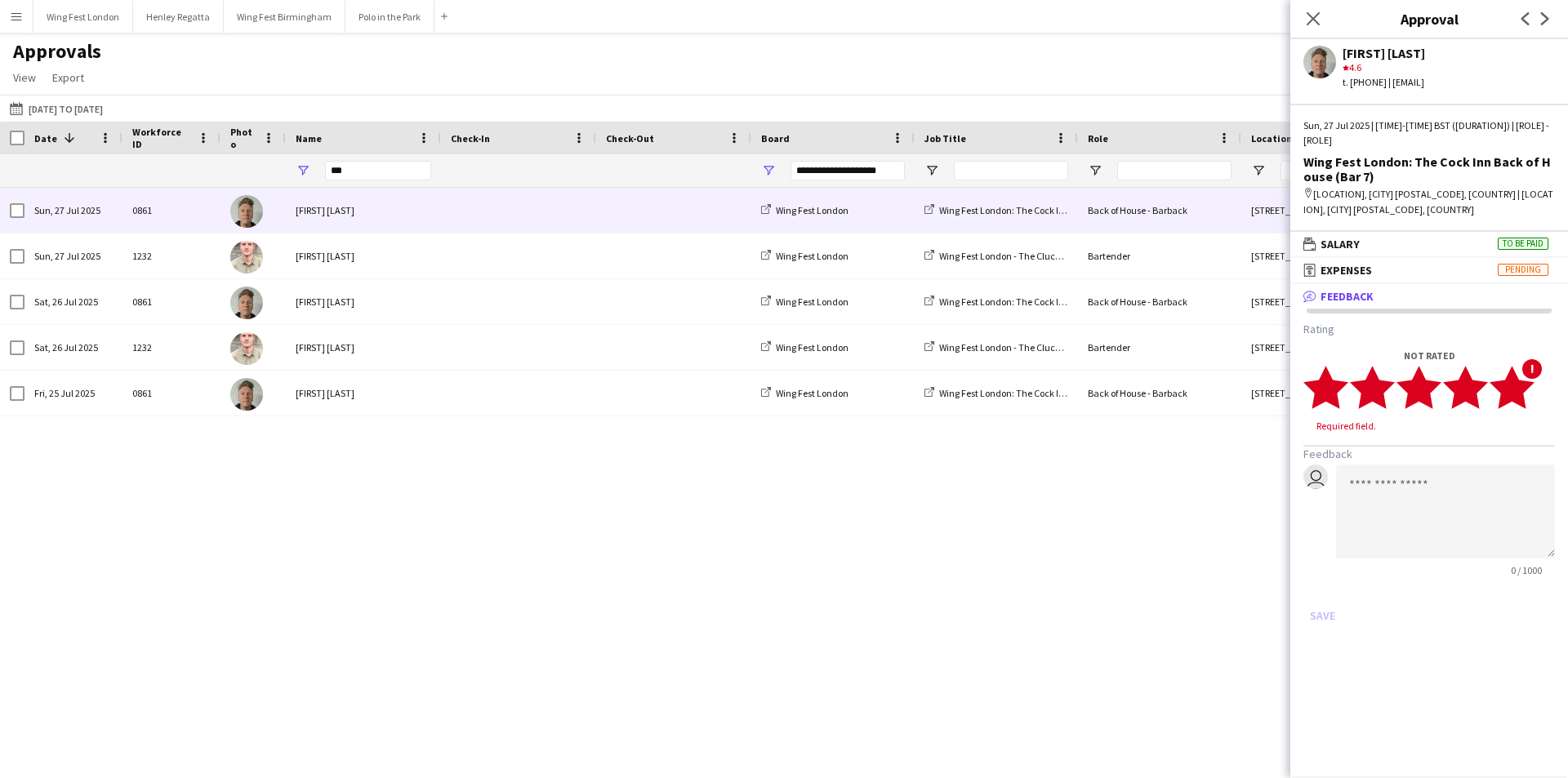 click on "star" 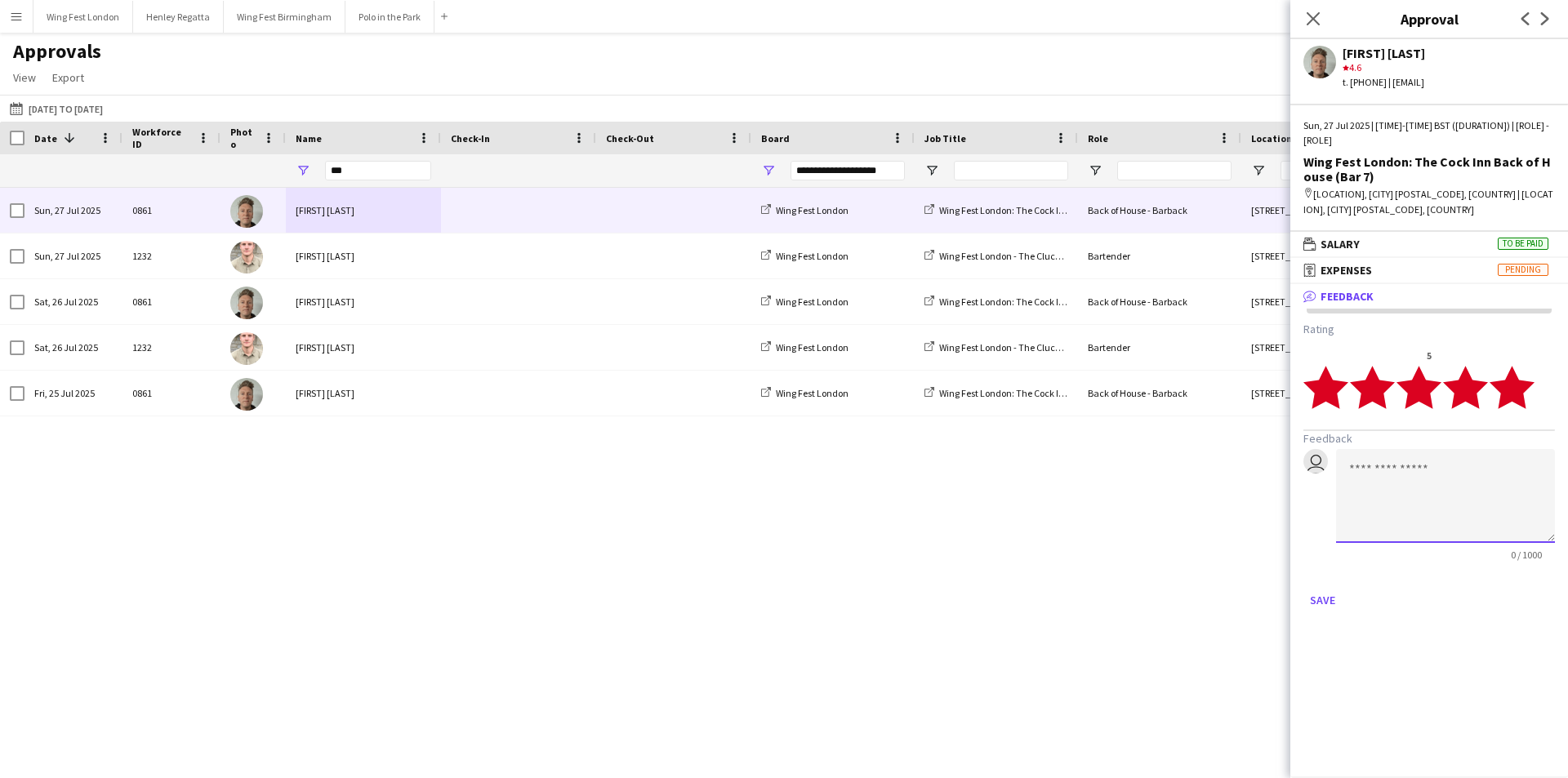 click 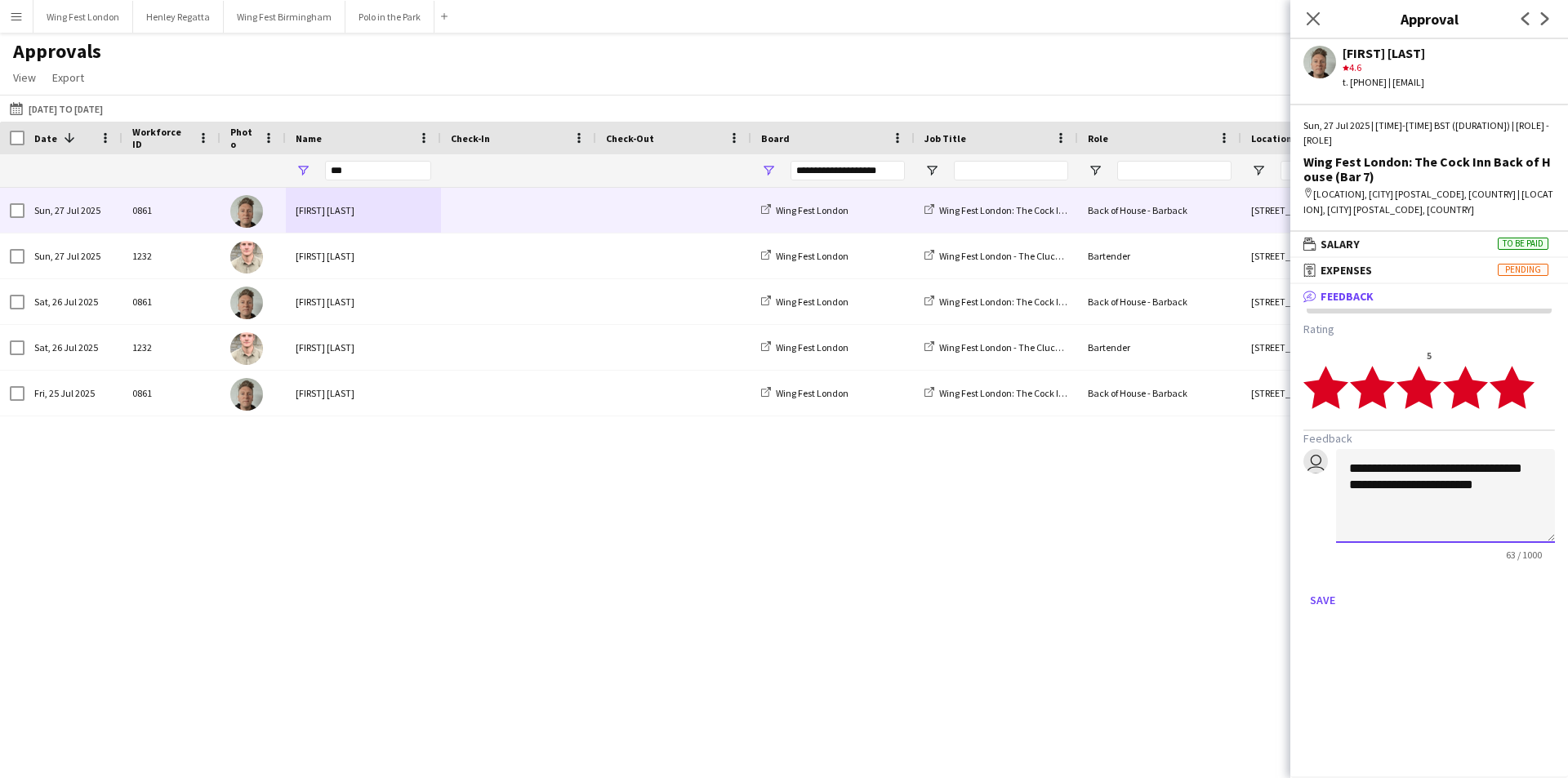 click on "**********" 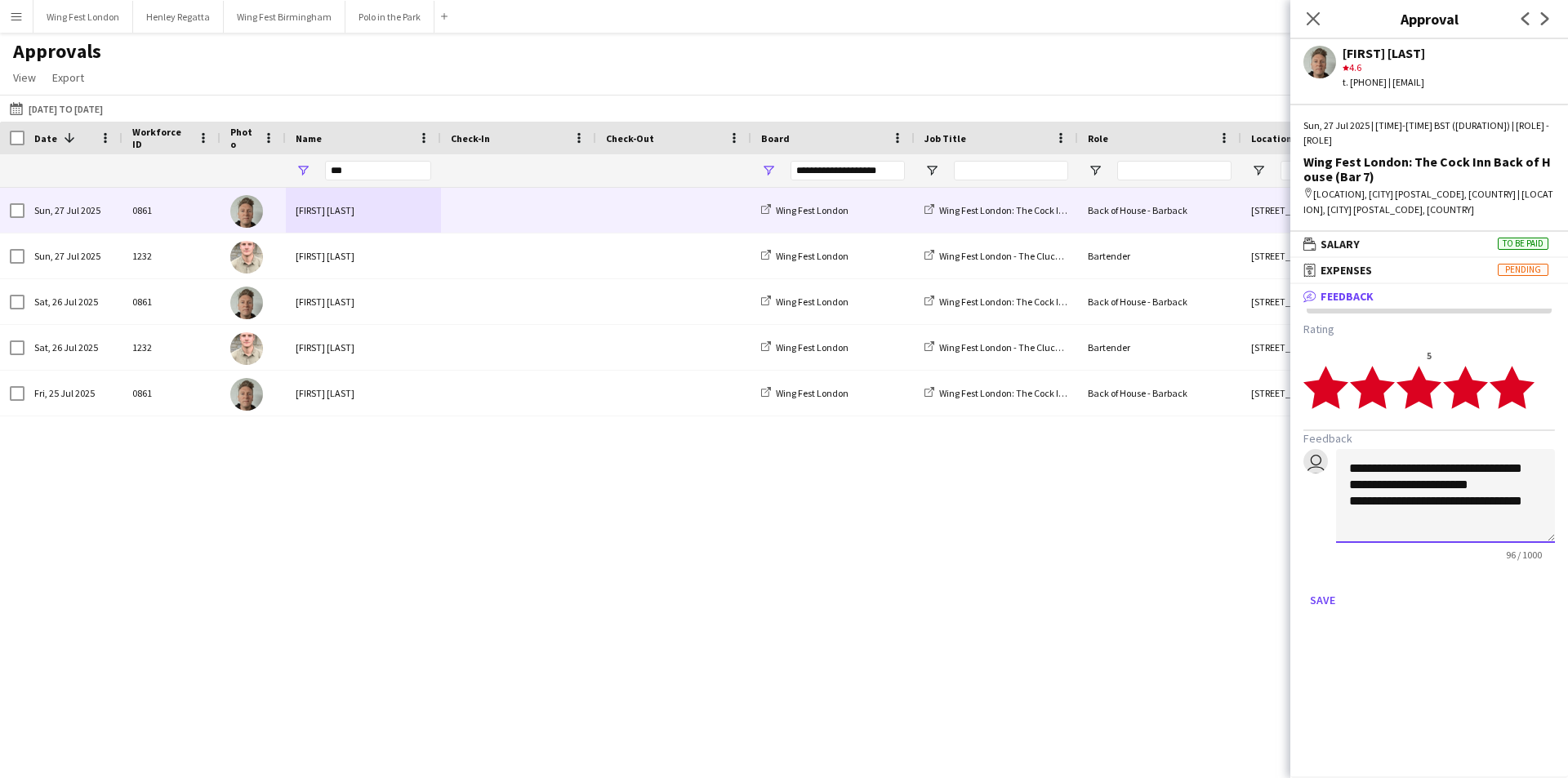 scroll, scrollTop: 1, scrollLeft: 0, axis: vertical 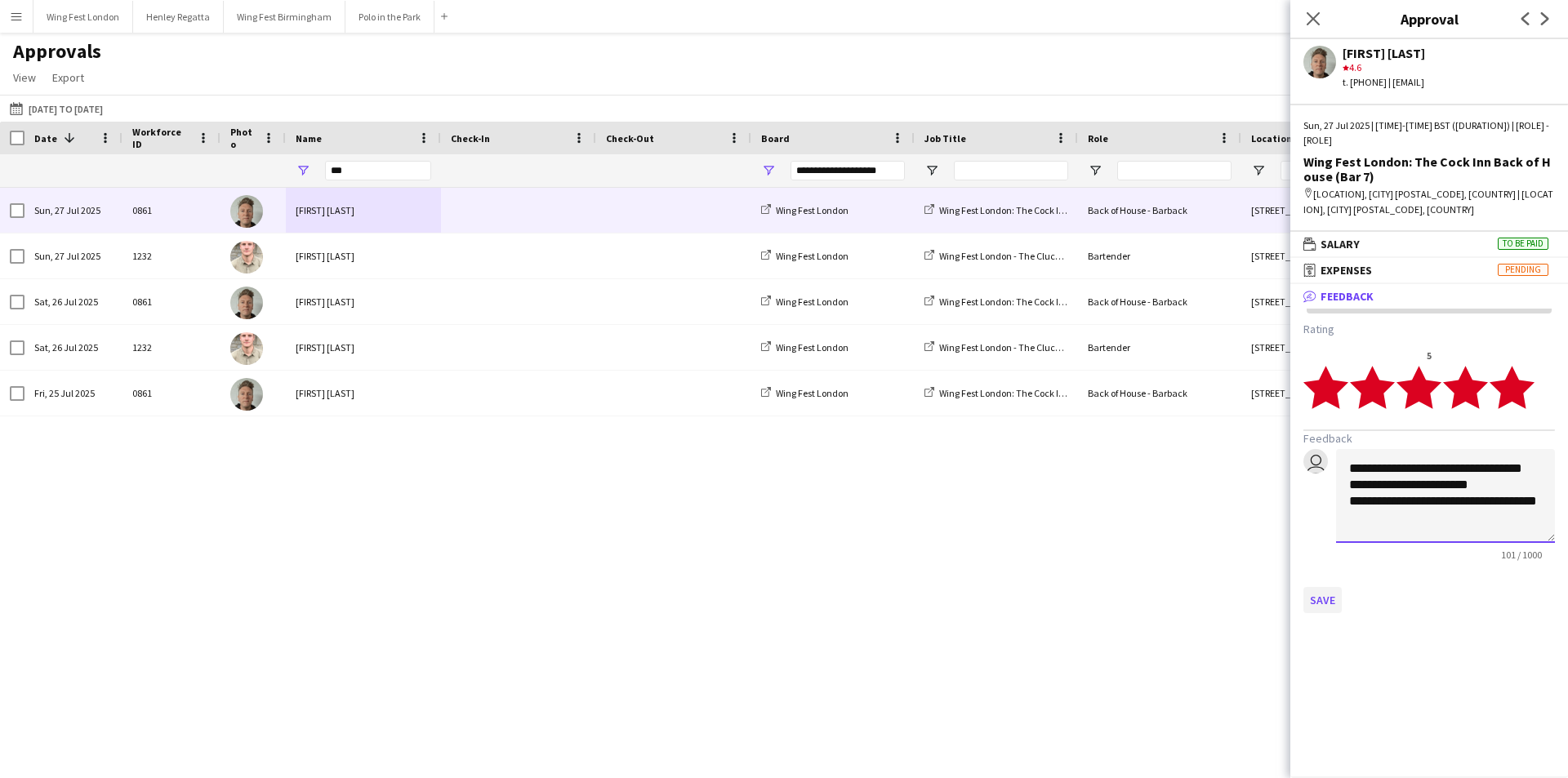 type on "**********" 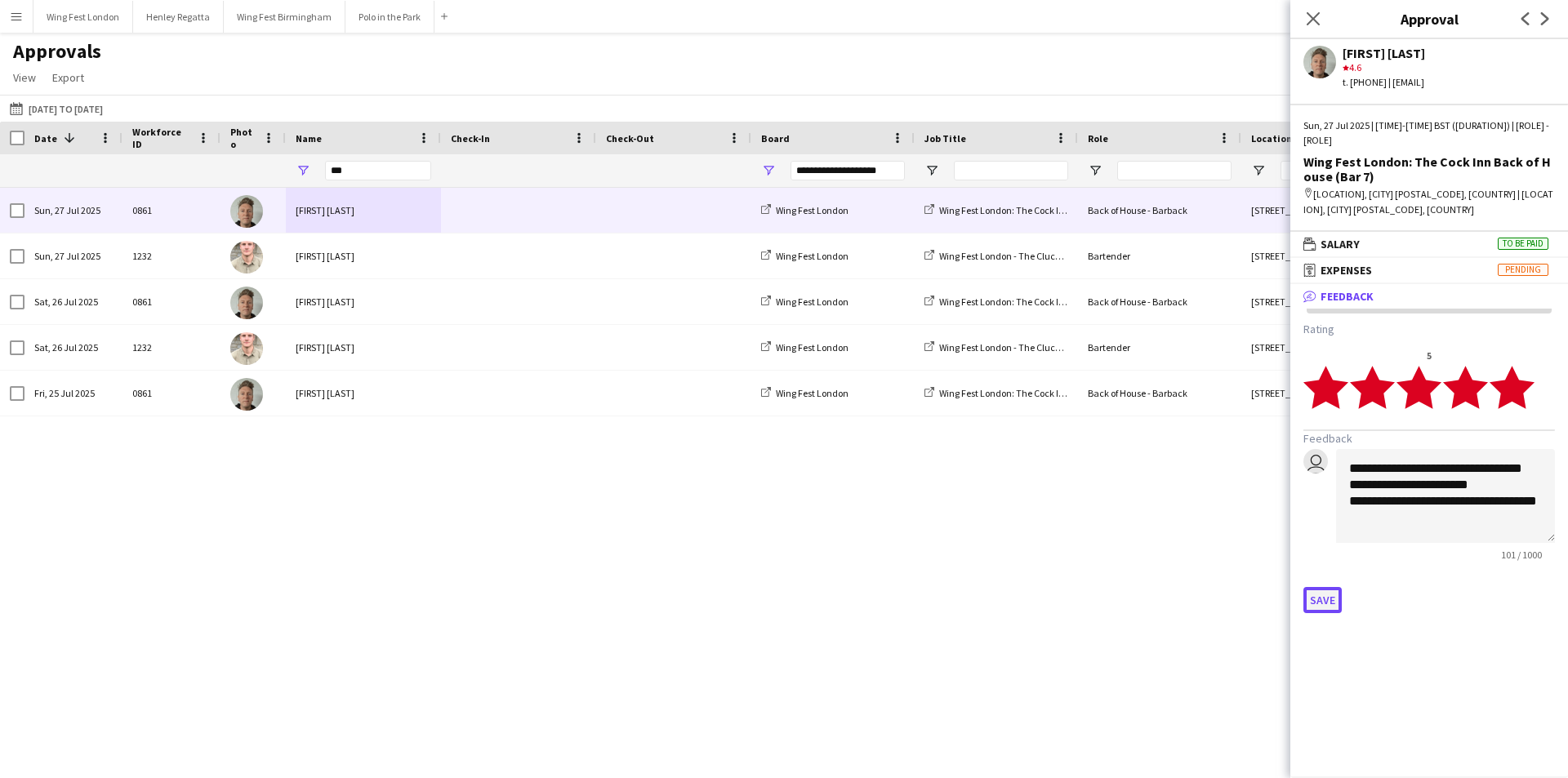 click on "Save" at bounding box center [1322, 600] 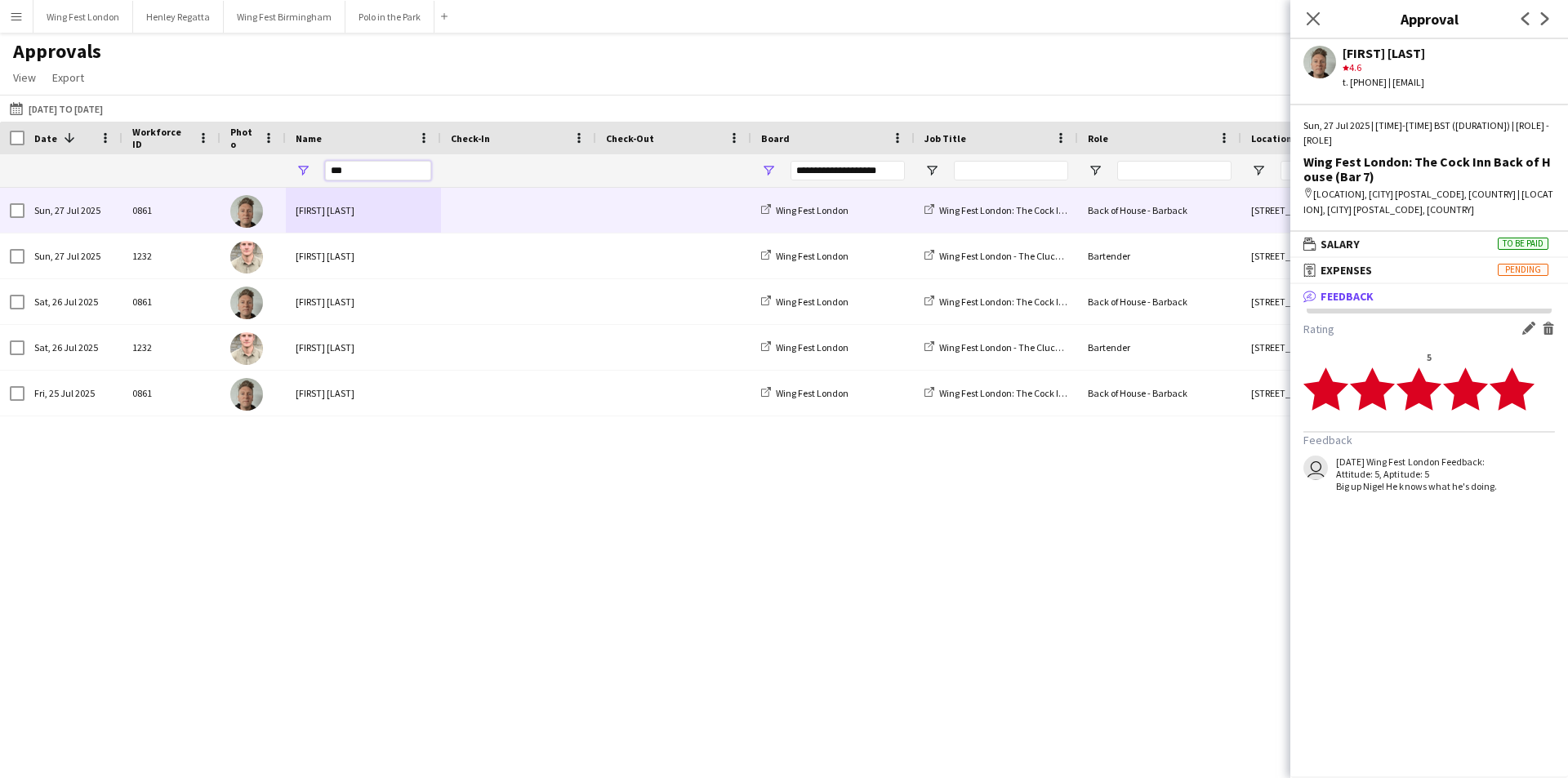 click on "***" at bounding box center [378, 171] 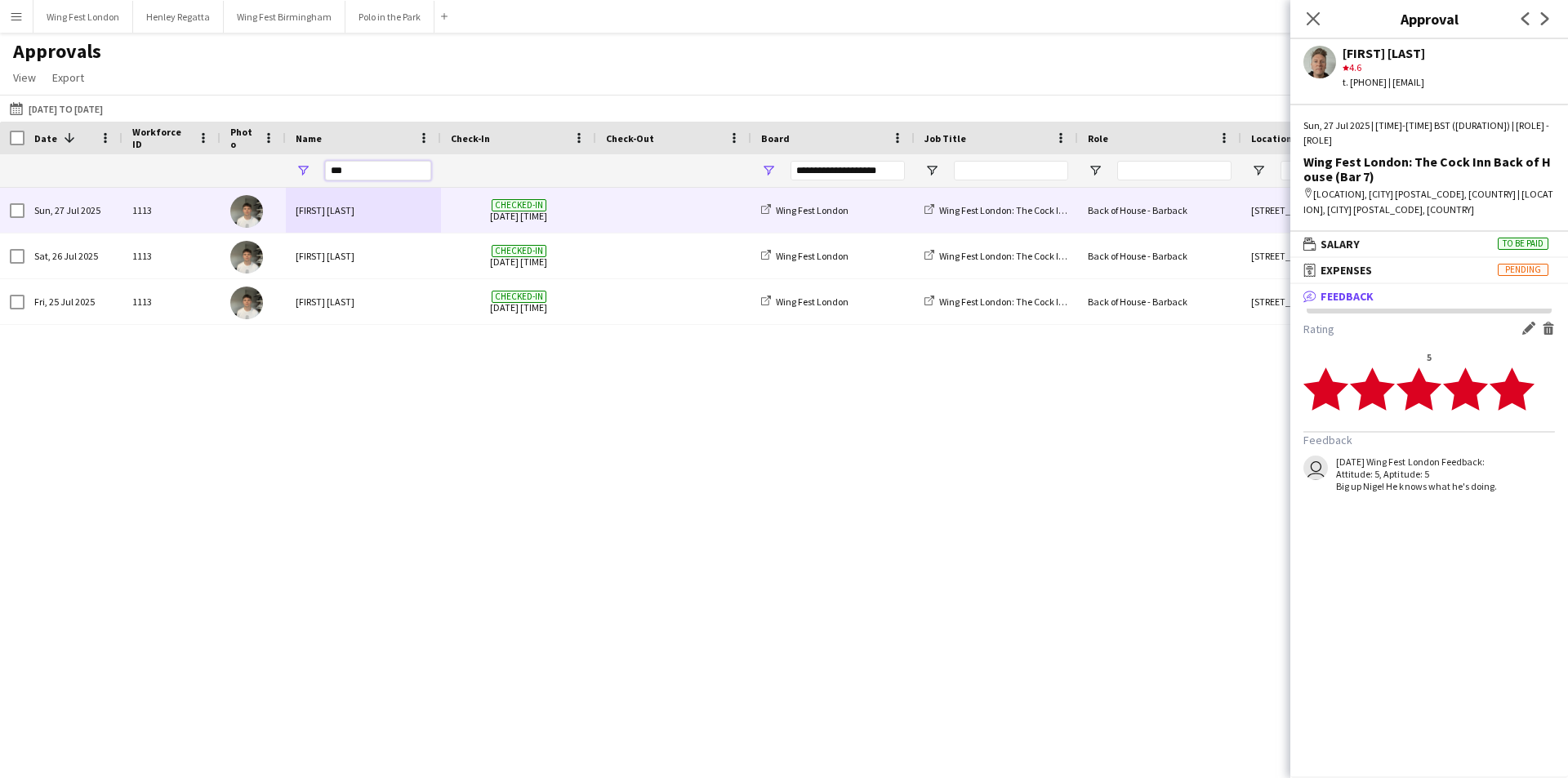type on "***" 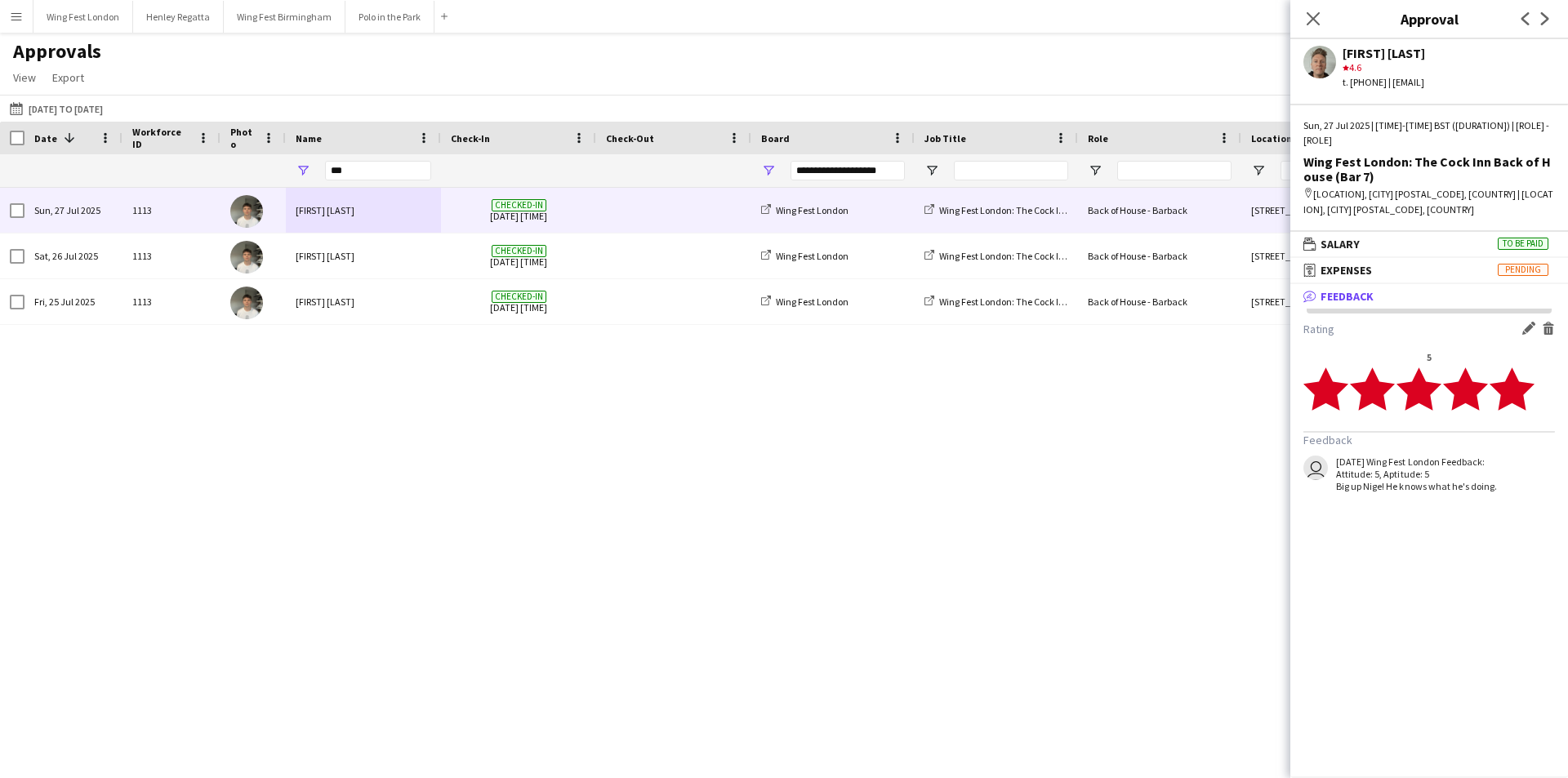 click on "[FIRST] [LAST]" at bounding box center (363, 210) 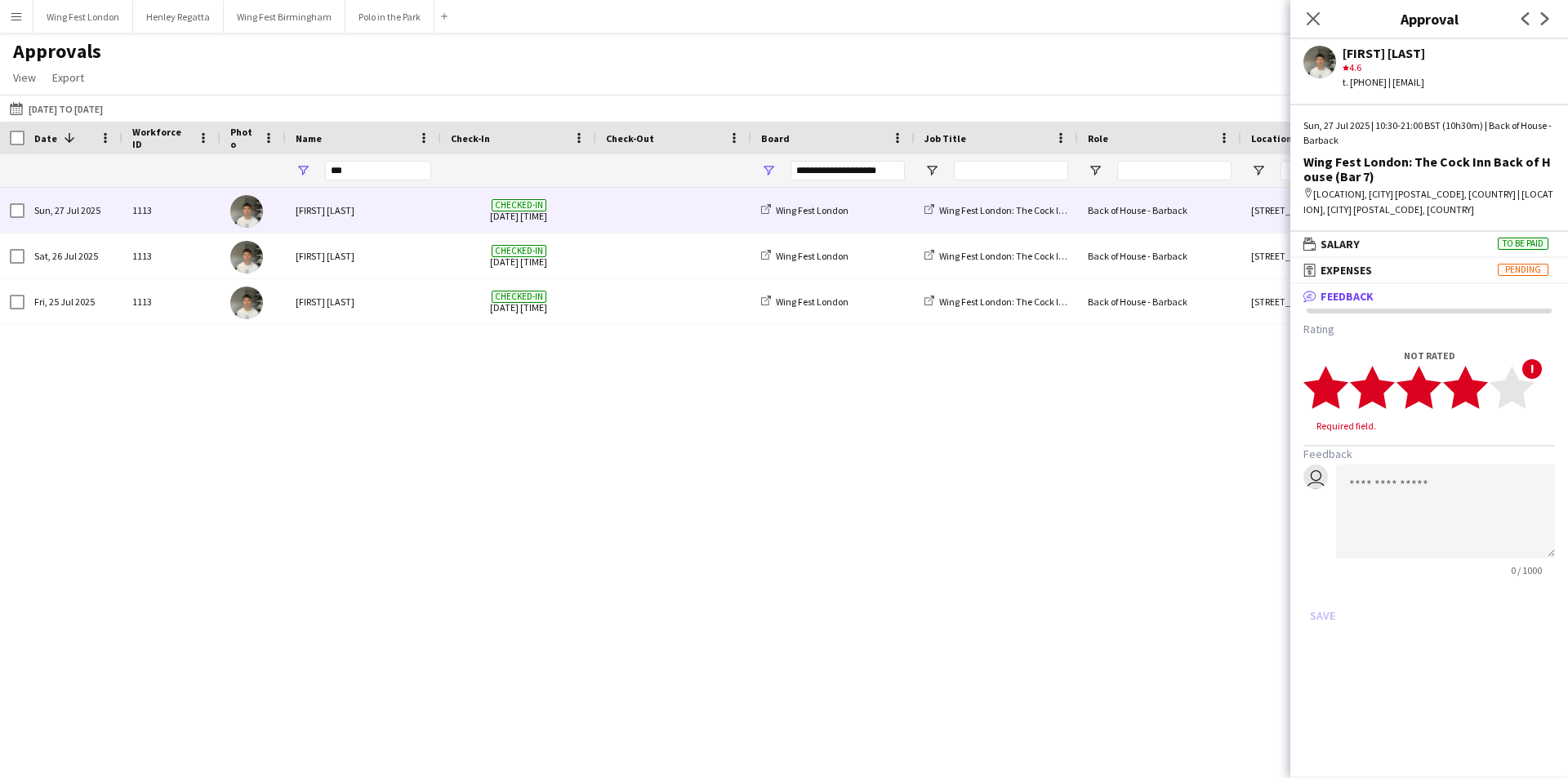 click 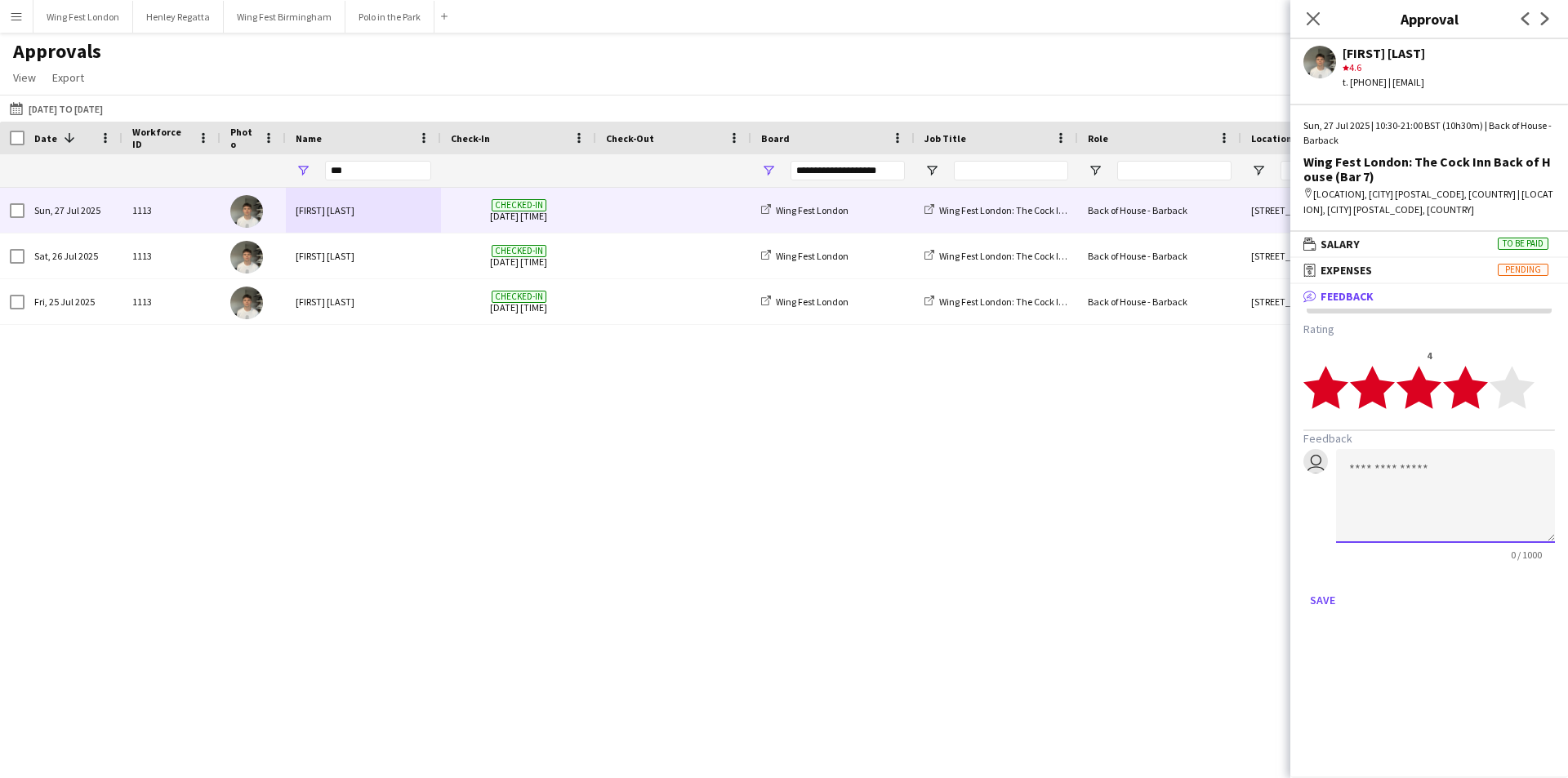 click 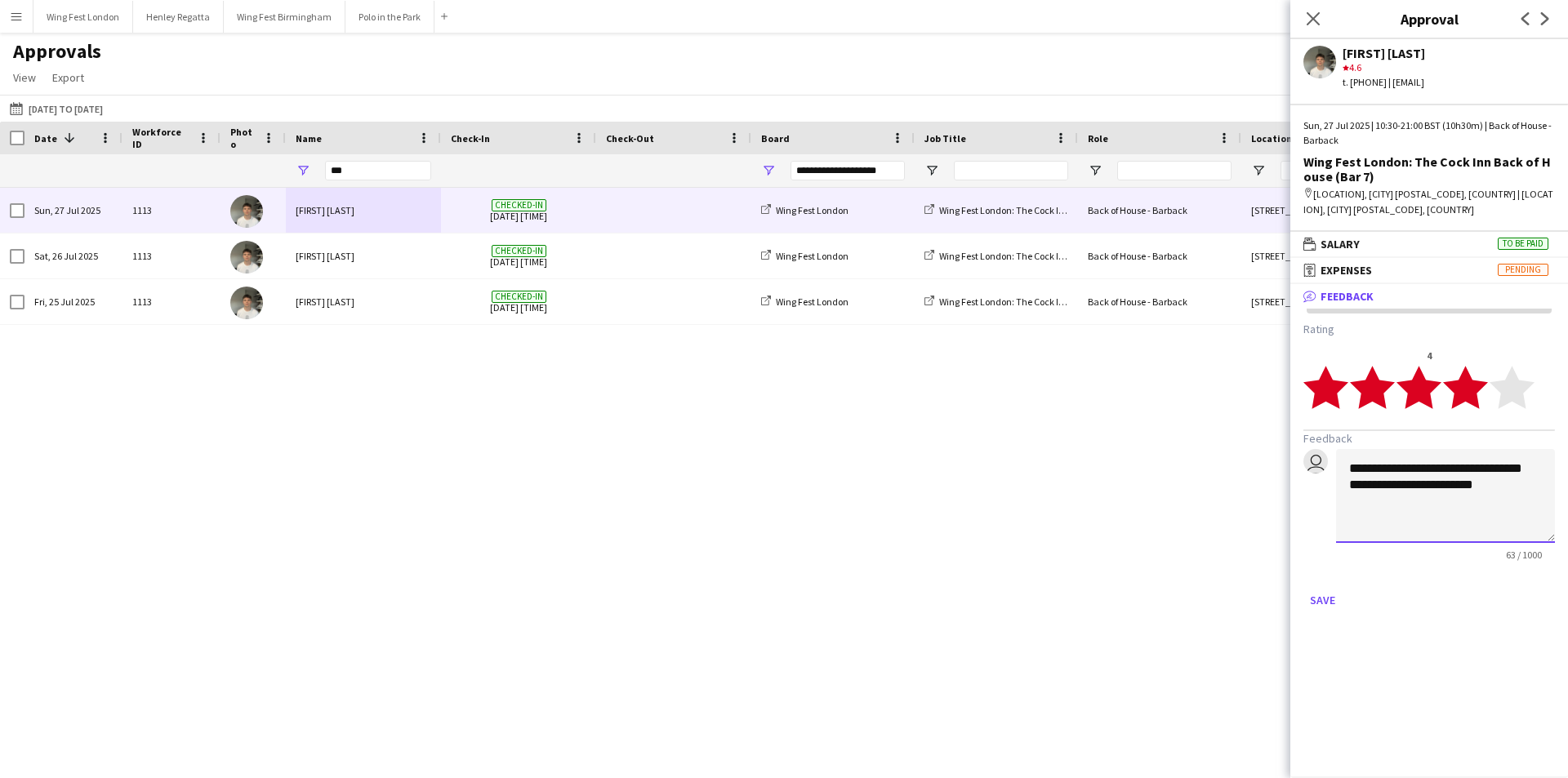 click on "**********" 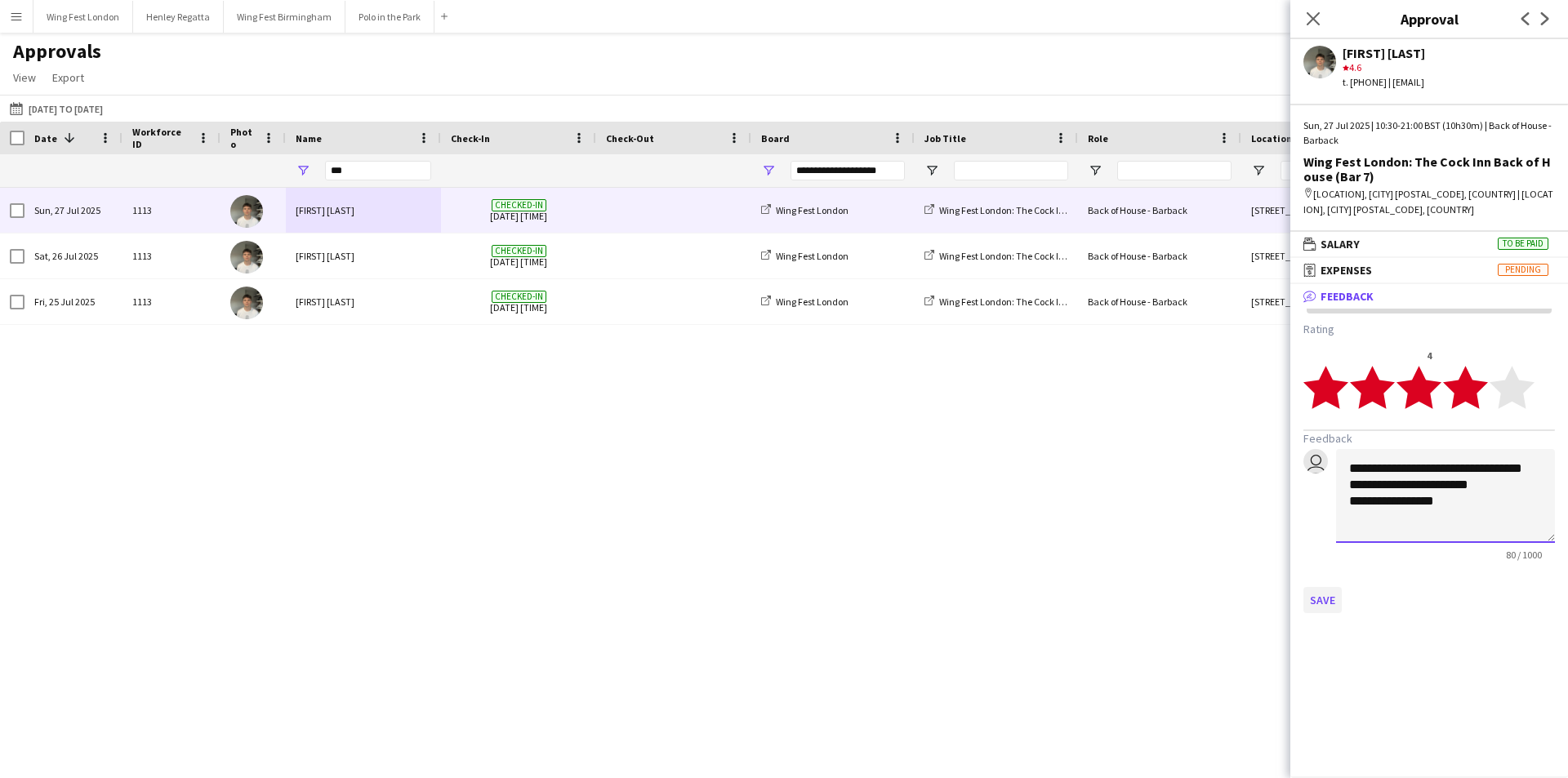 type on "**********" 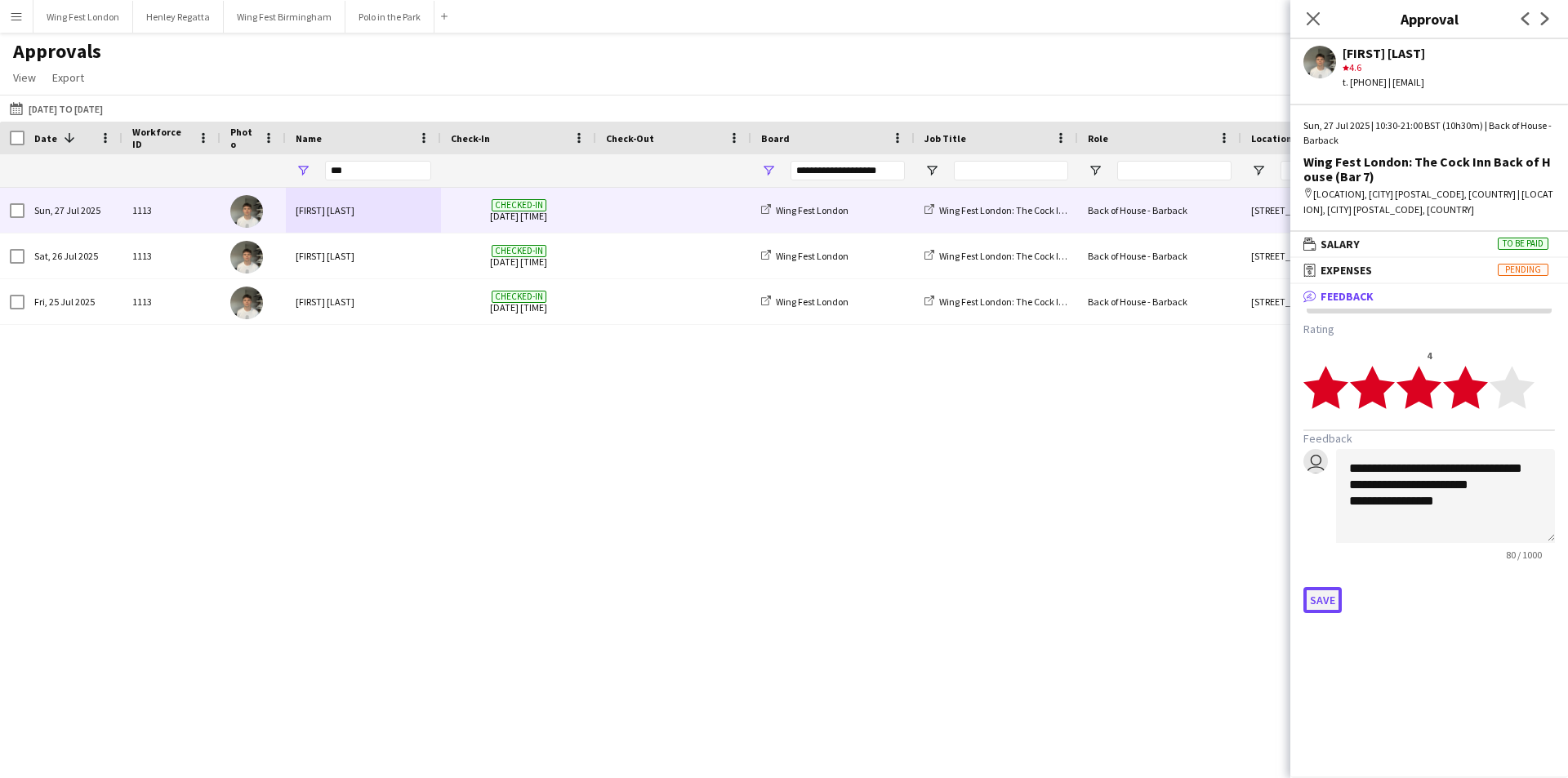 click on "Save" at bounding box center [1322, 600] 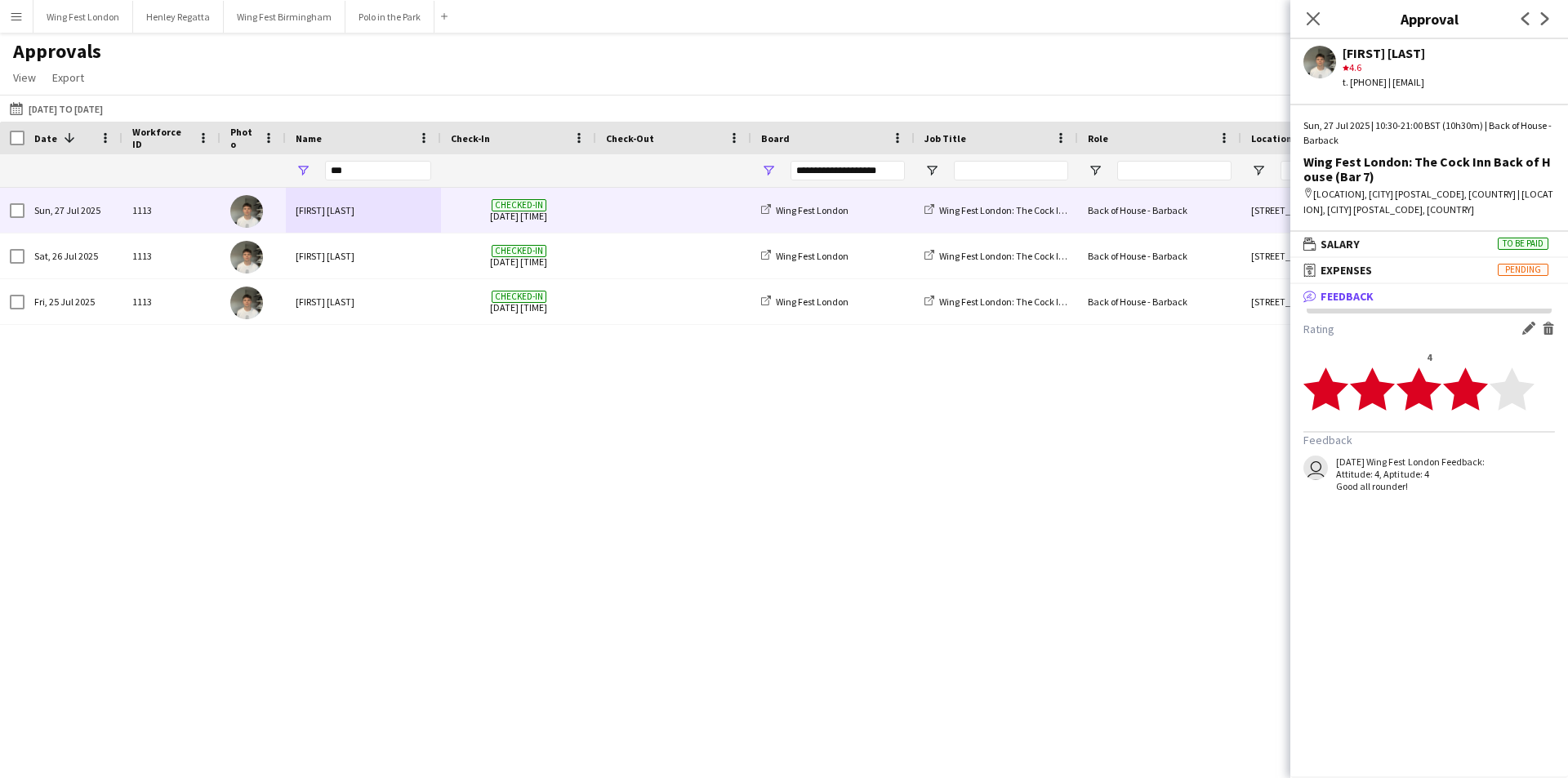 click on "Edit feedback" at bounding box center [1529, 328] 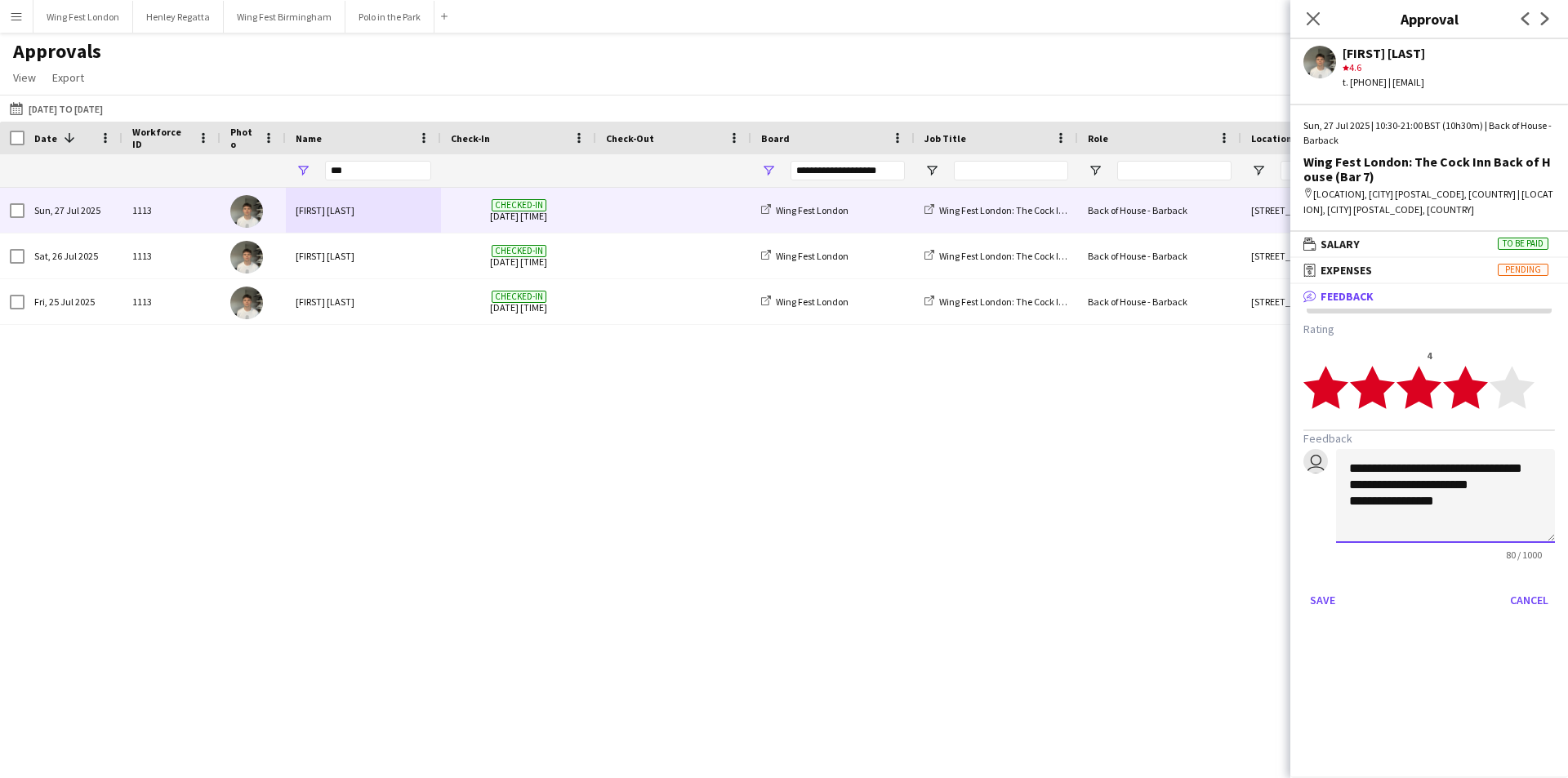 click on "**********" 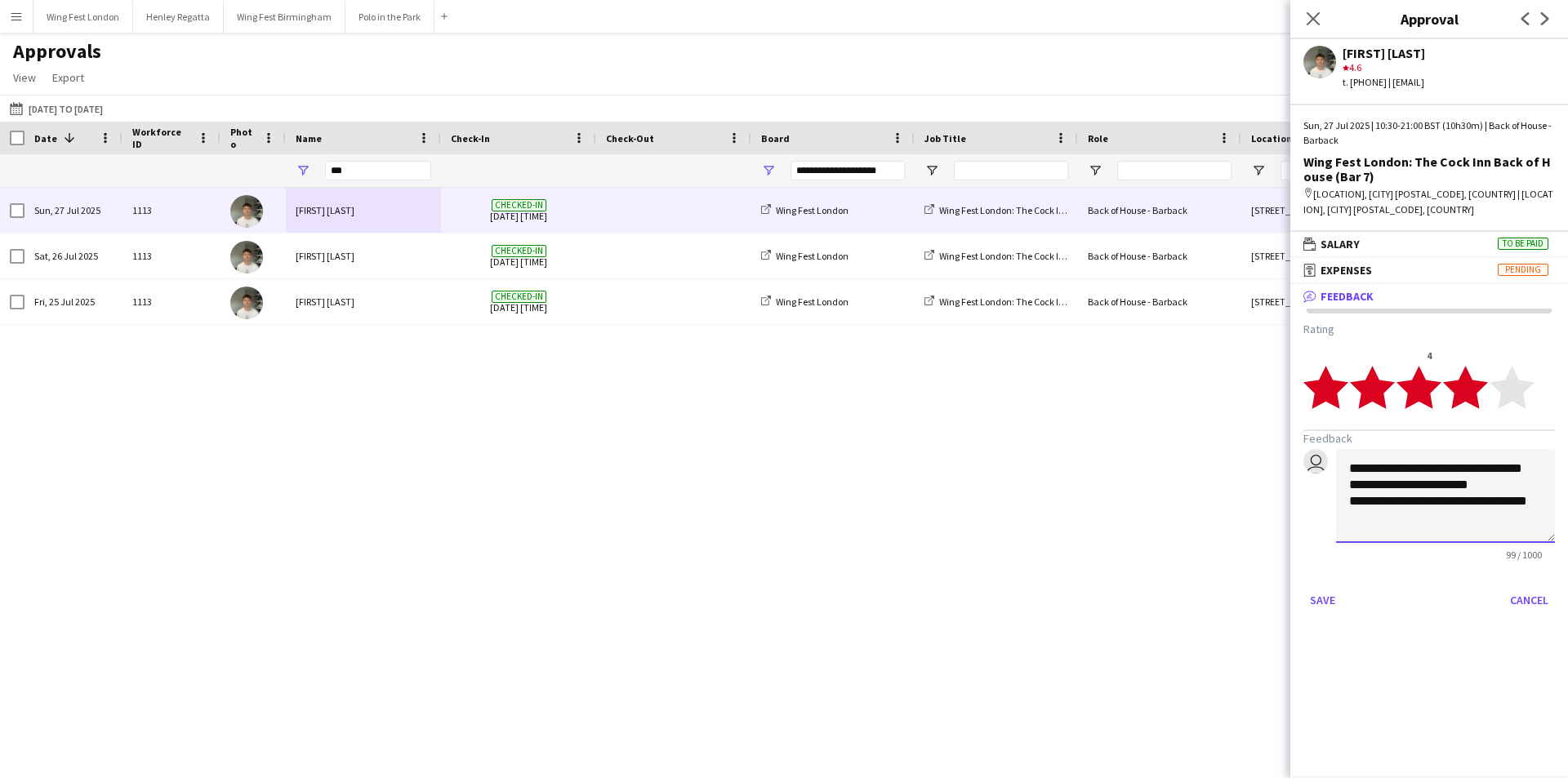 scroll, scrollTop: 1, scrollLeft: 0, axis: vertical 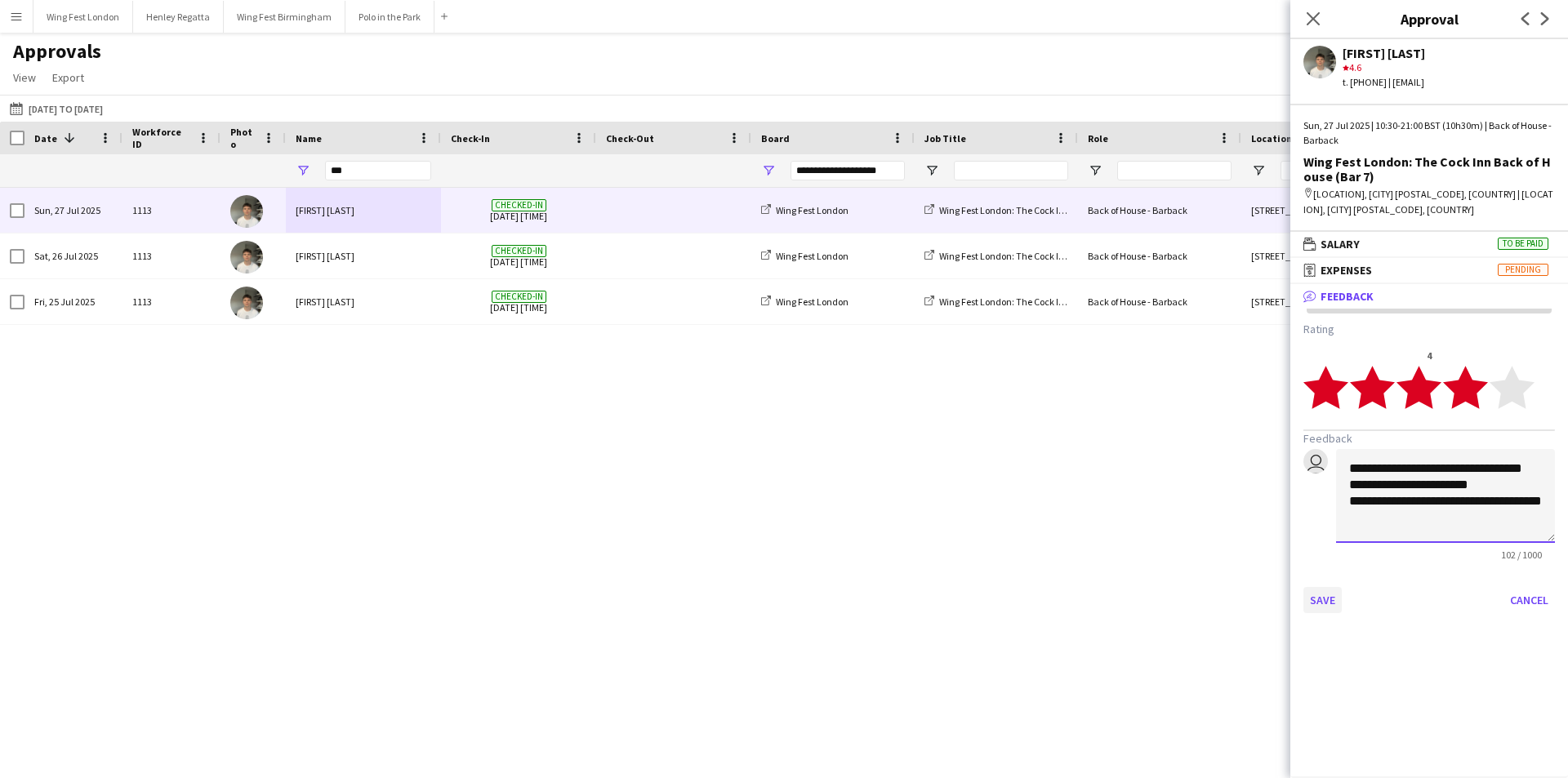 type on "**********" 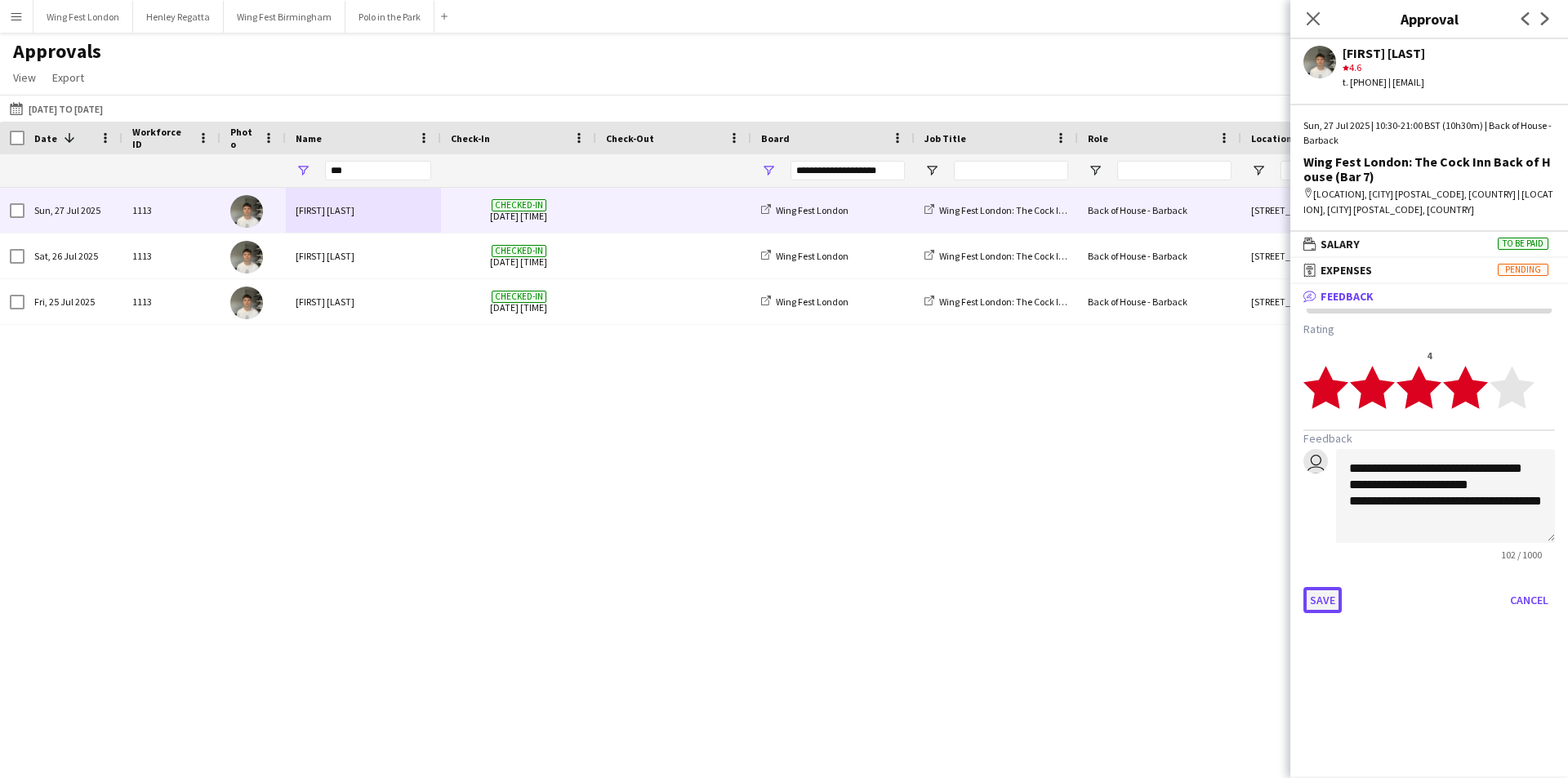 click on "Save" at bounding box center [1322, 600] 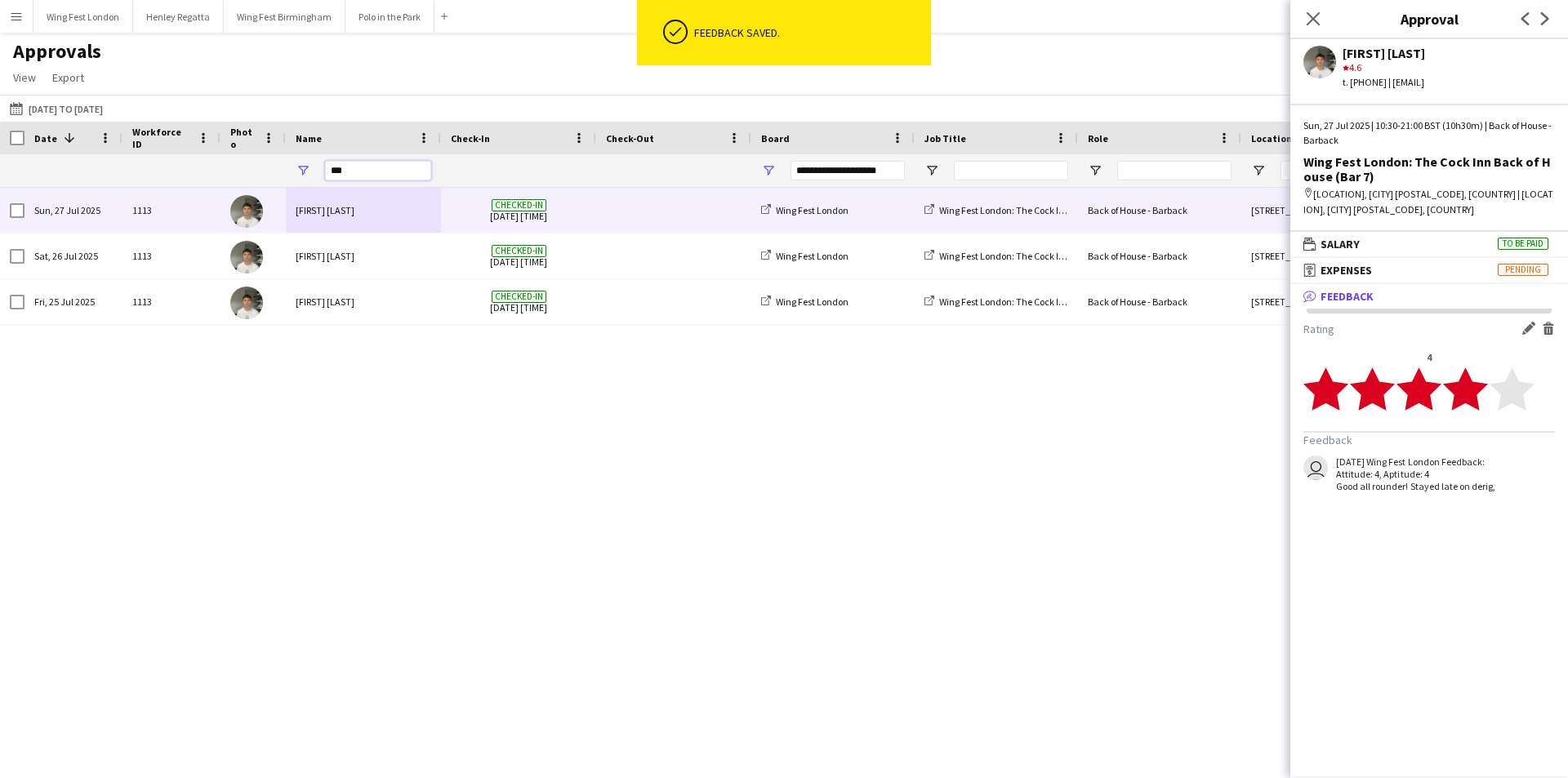 click on "***" at bounding box center (378, 171) 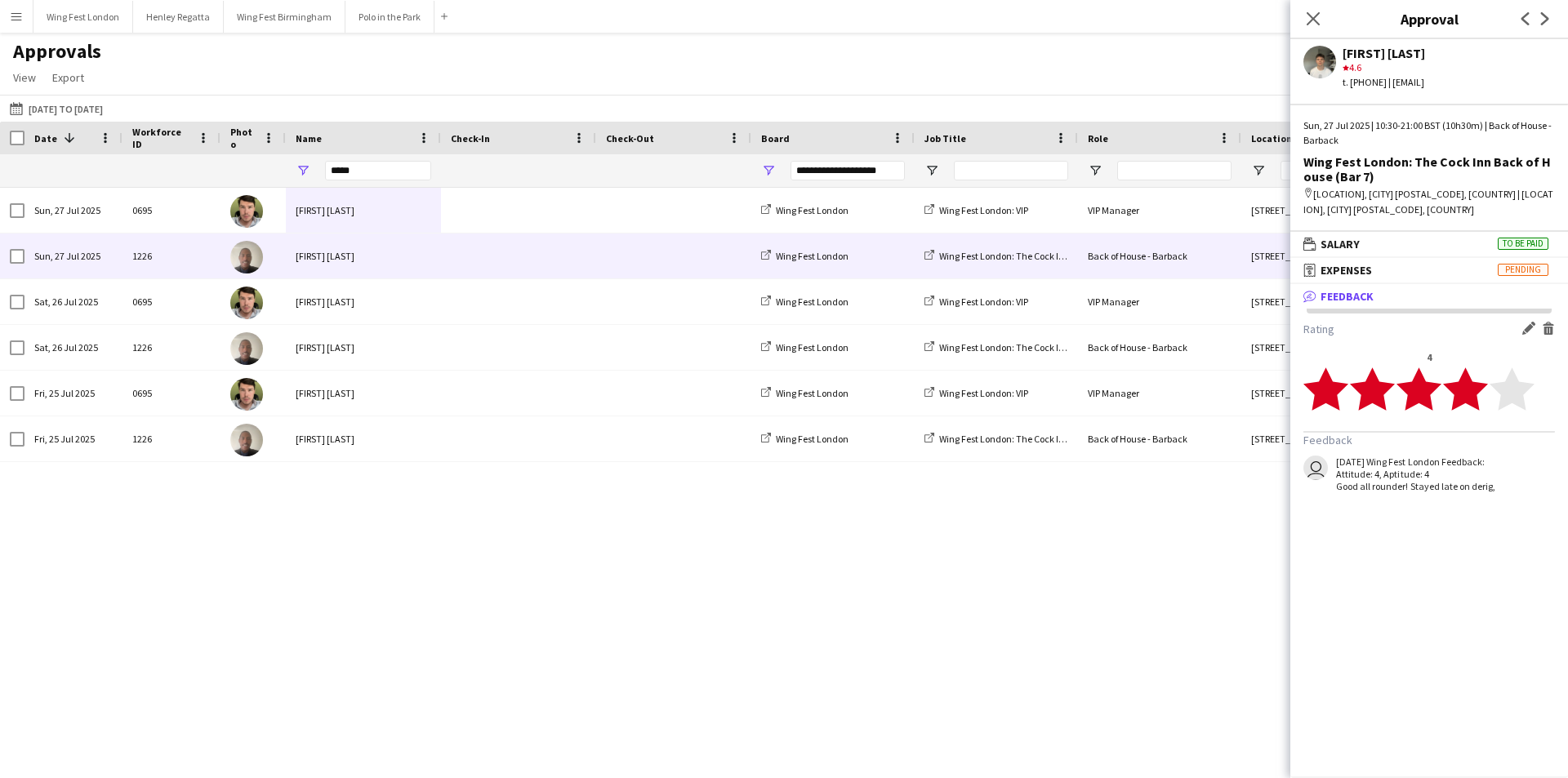 click on "[FIRST] [LAST]" at bounding box center [363, 256] 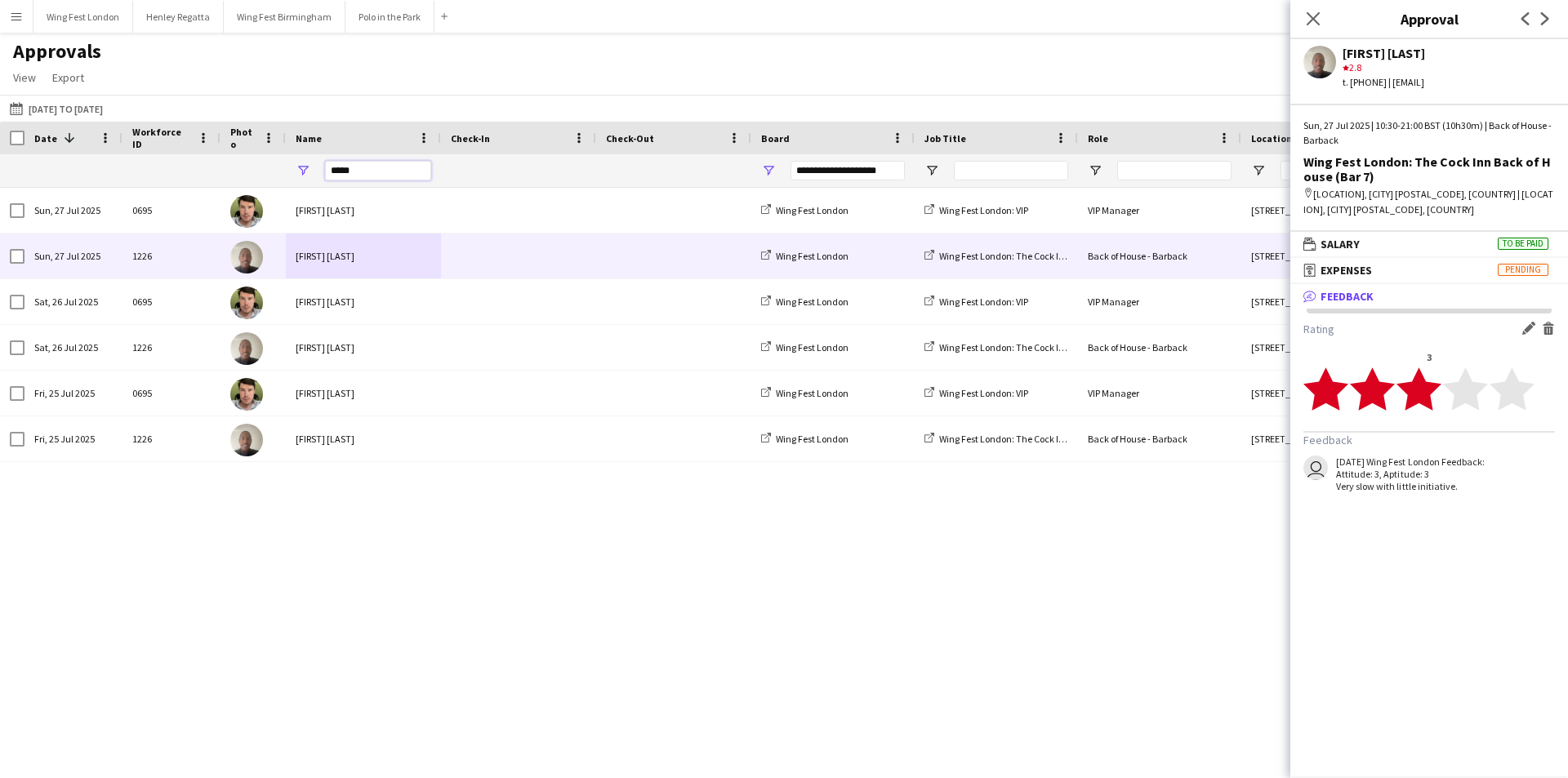 click on "*****" at bounding box center (378, 171) 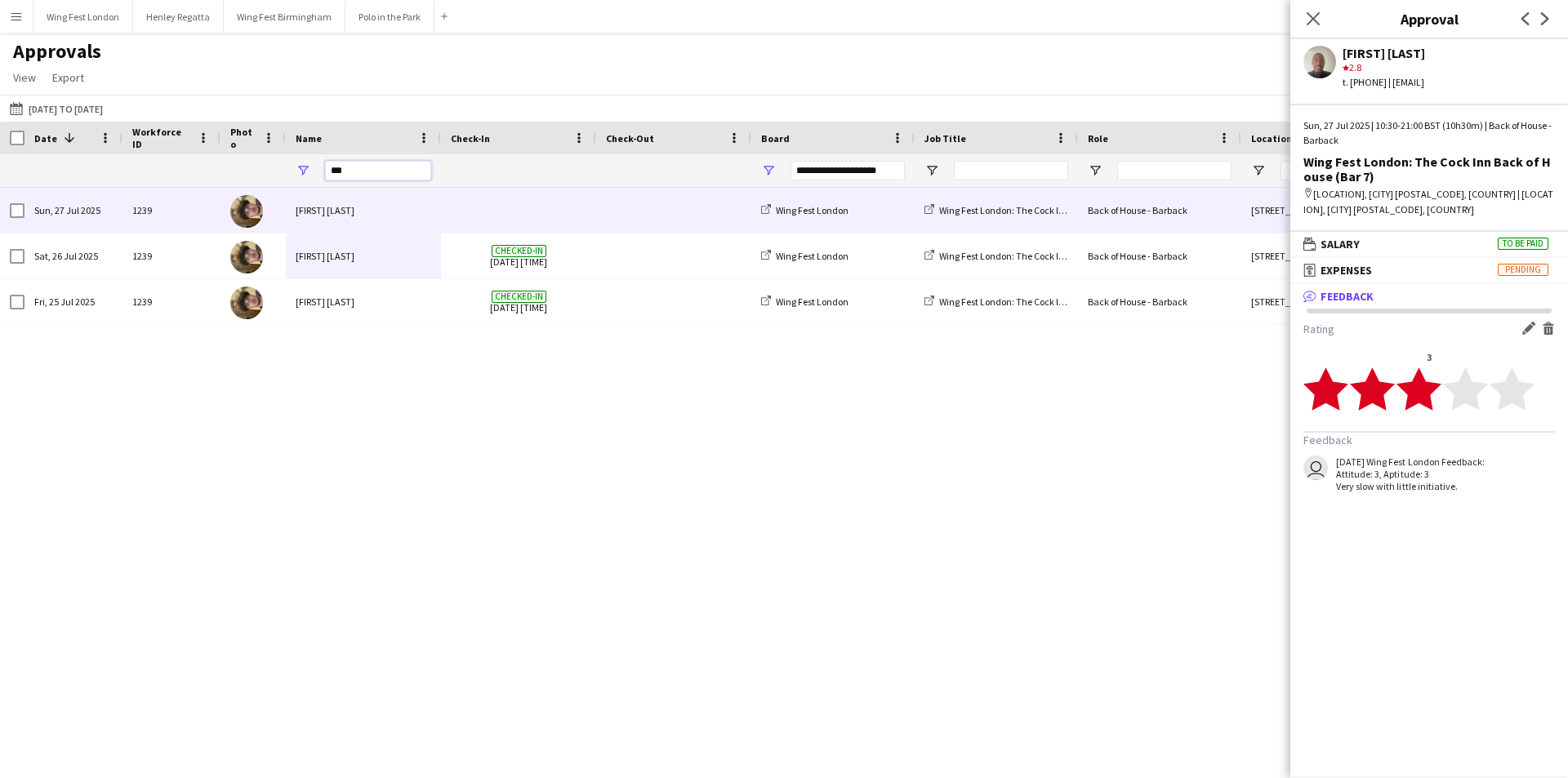 type on "***" 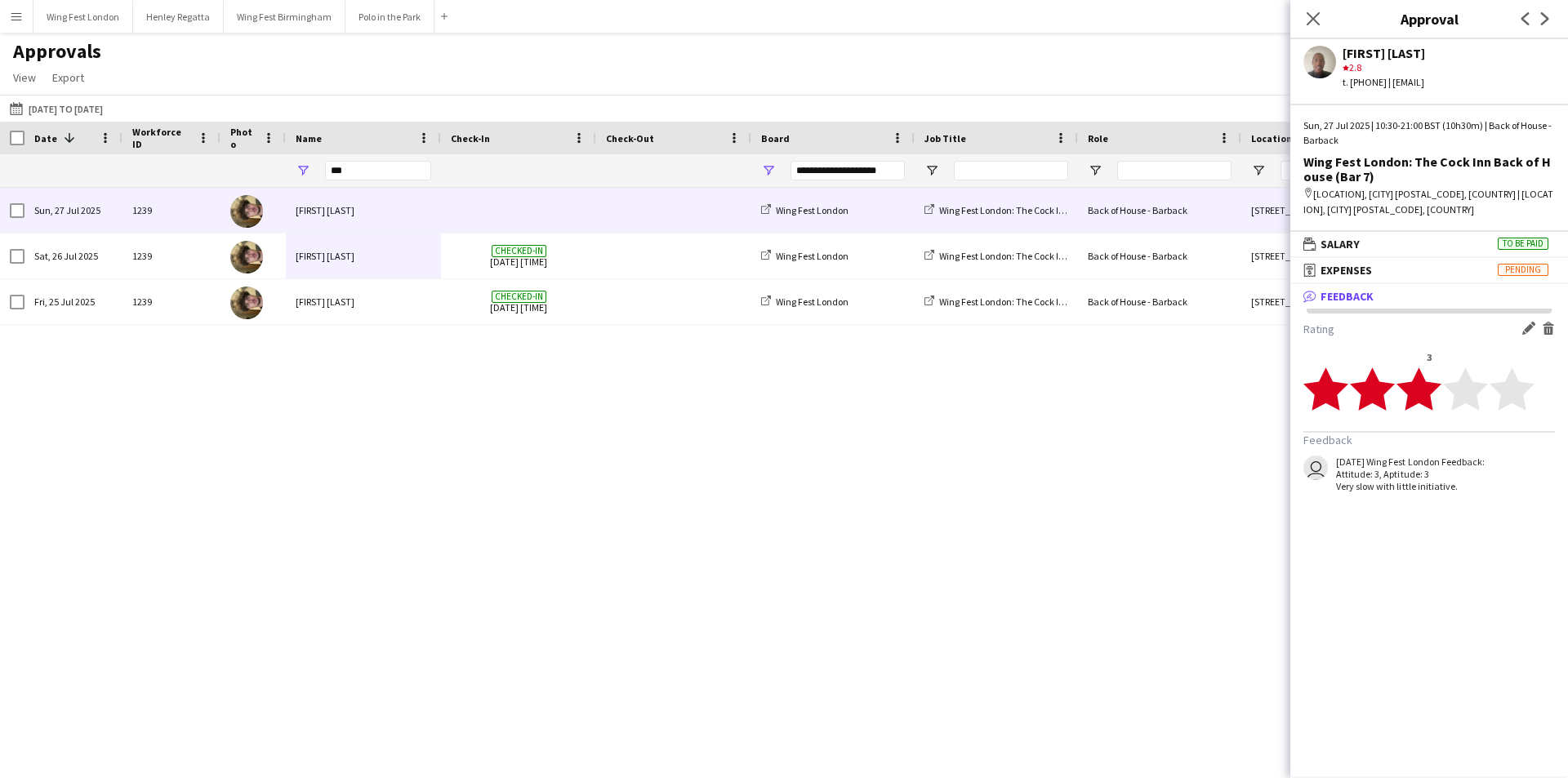 click on "[FIRST] [LAST]" at bounding box center [363, 210] 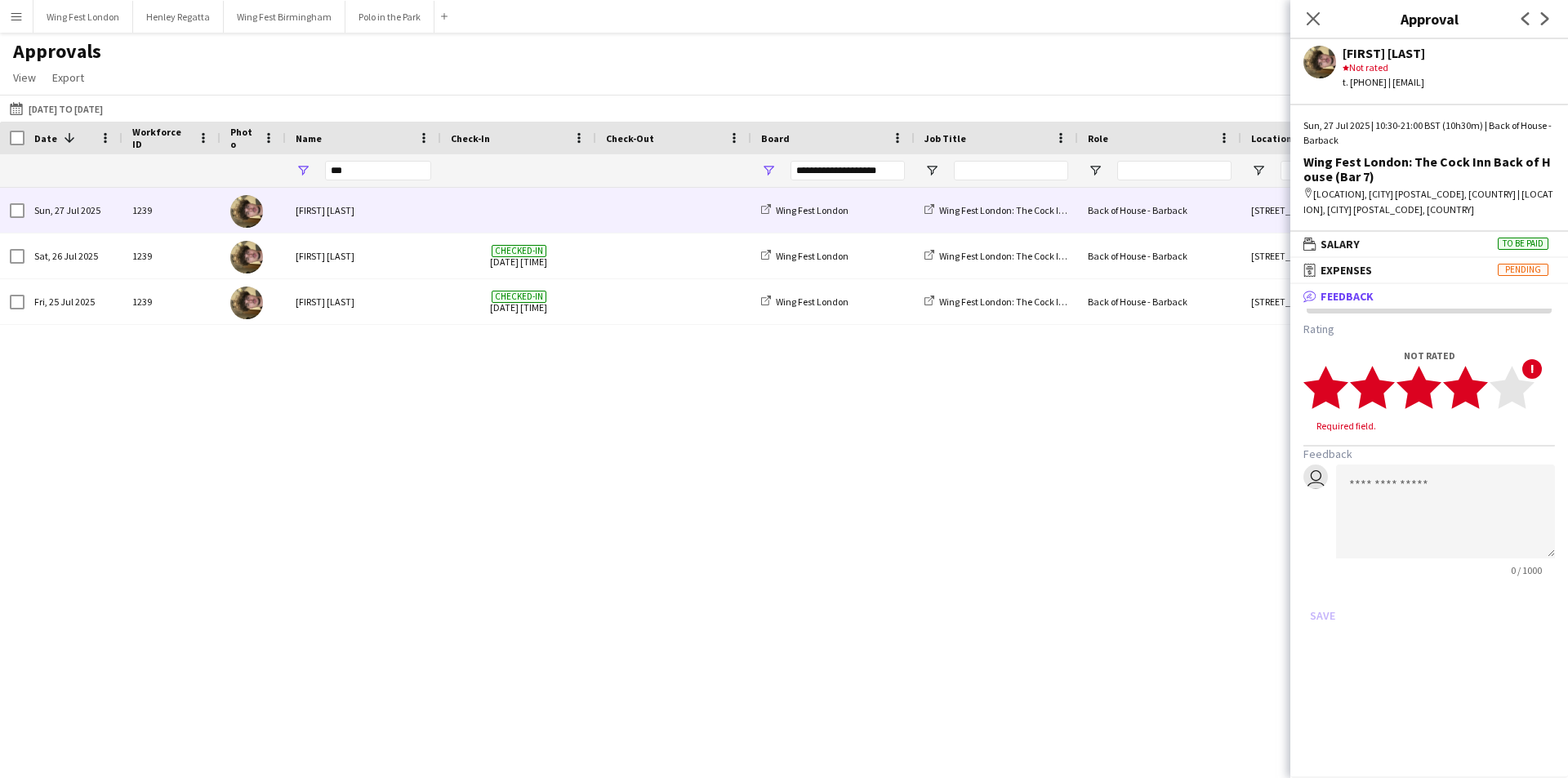 click 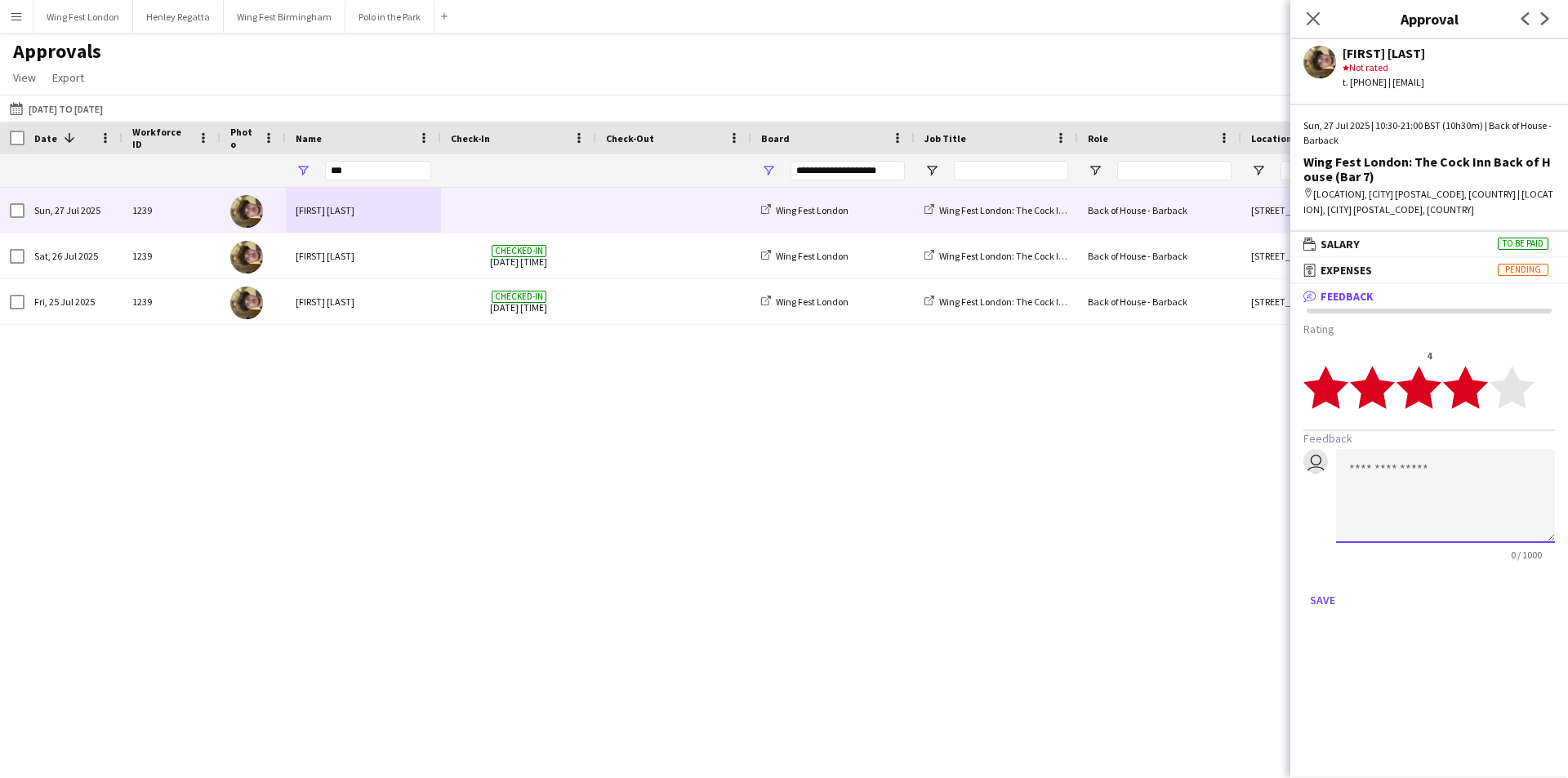 click 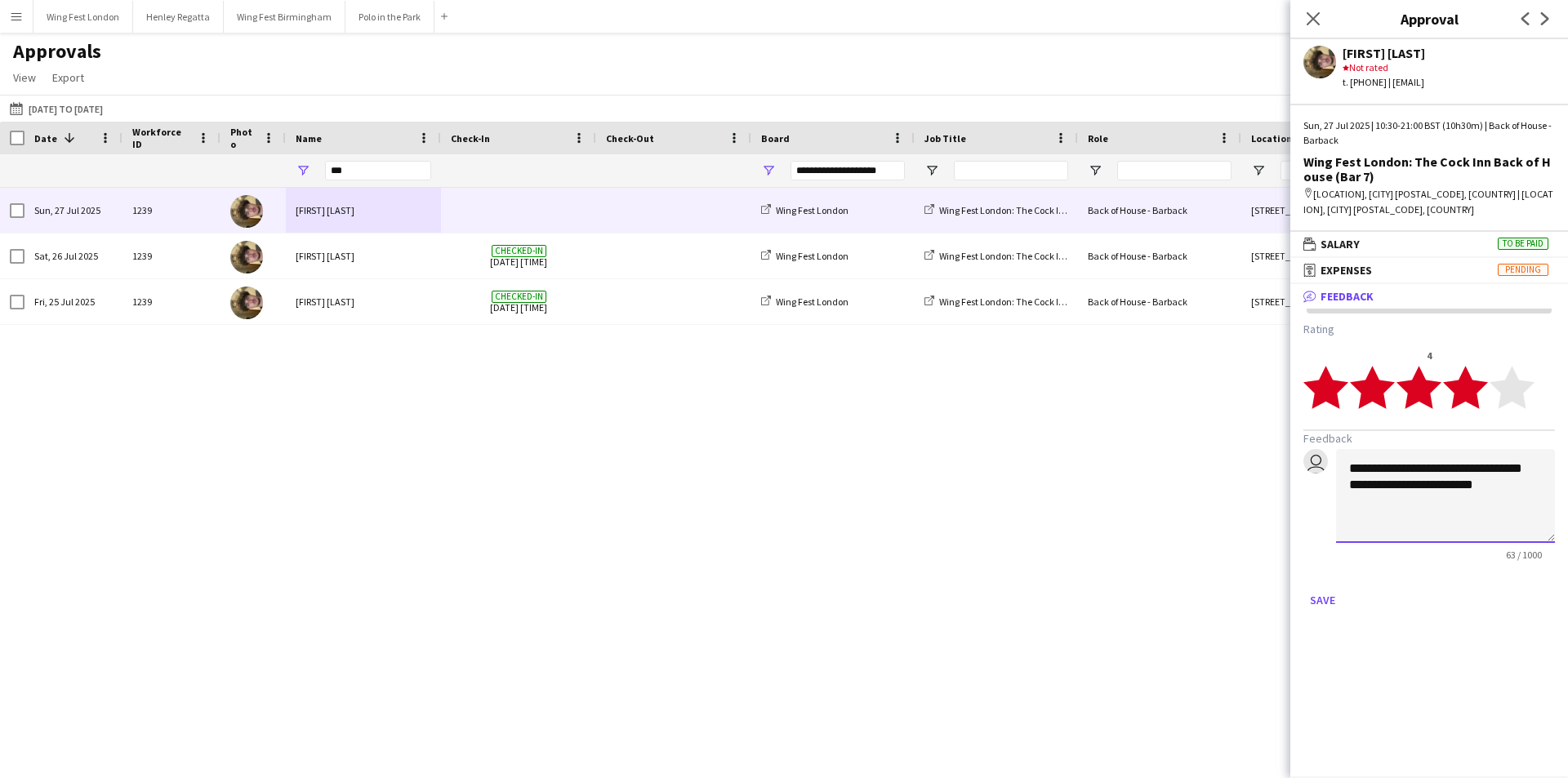 click on "**********" 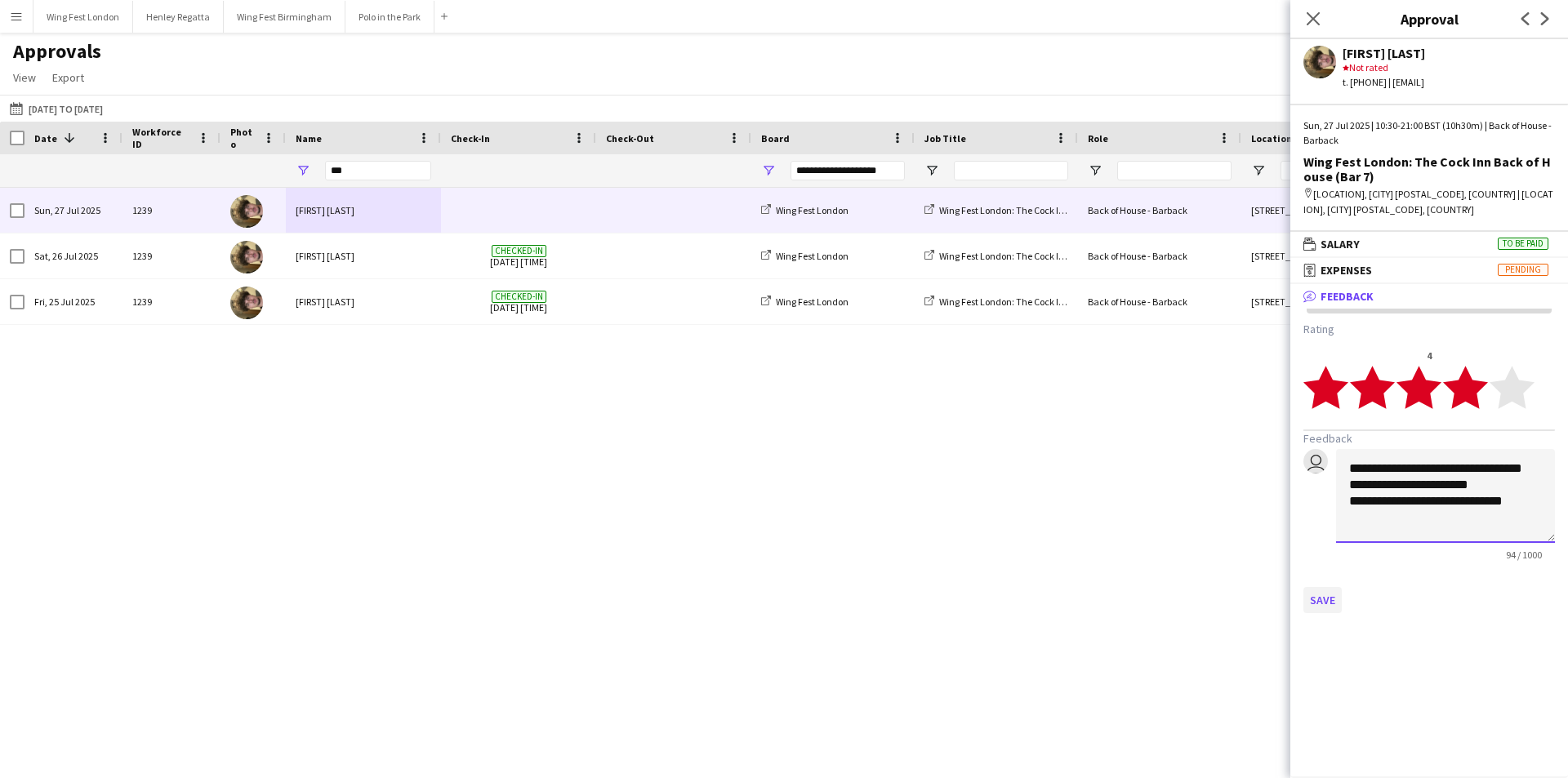 type on "**********" 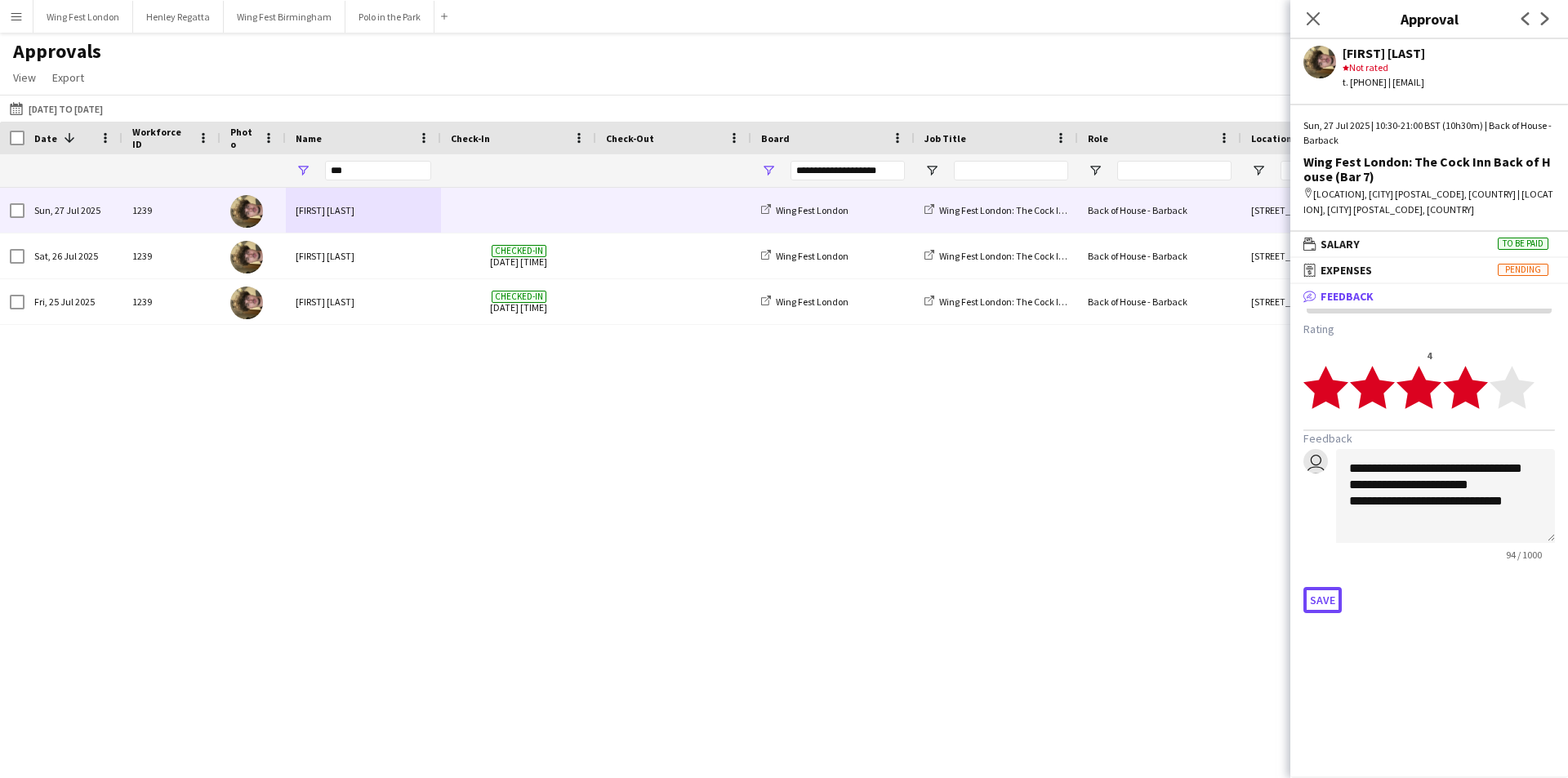 click on "Save" at bounding box center (1322, 600) 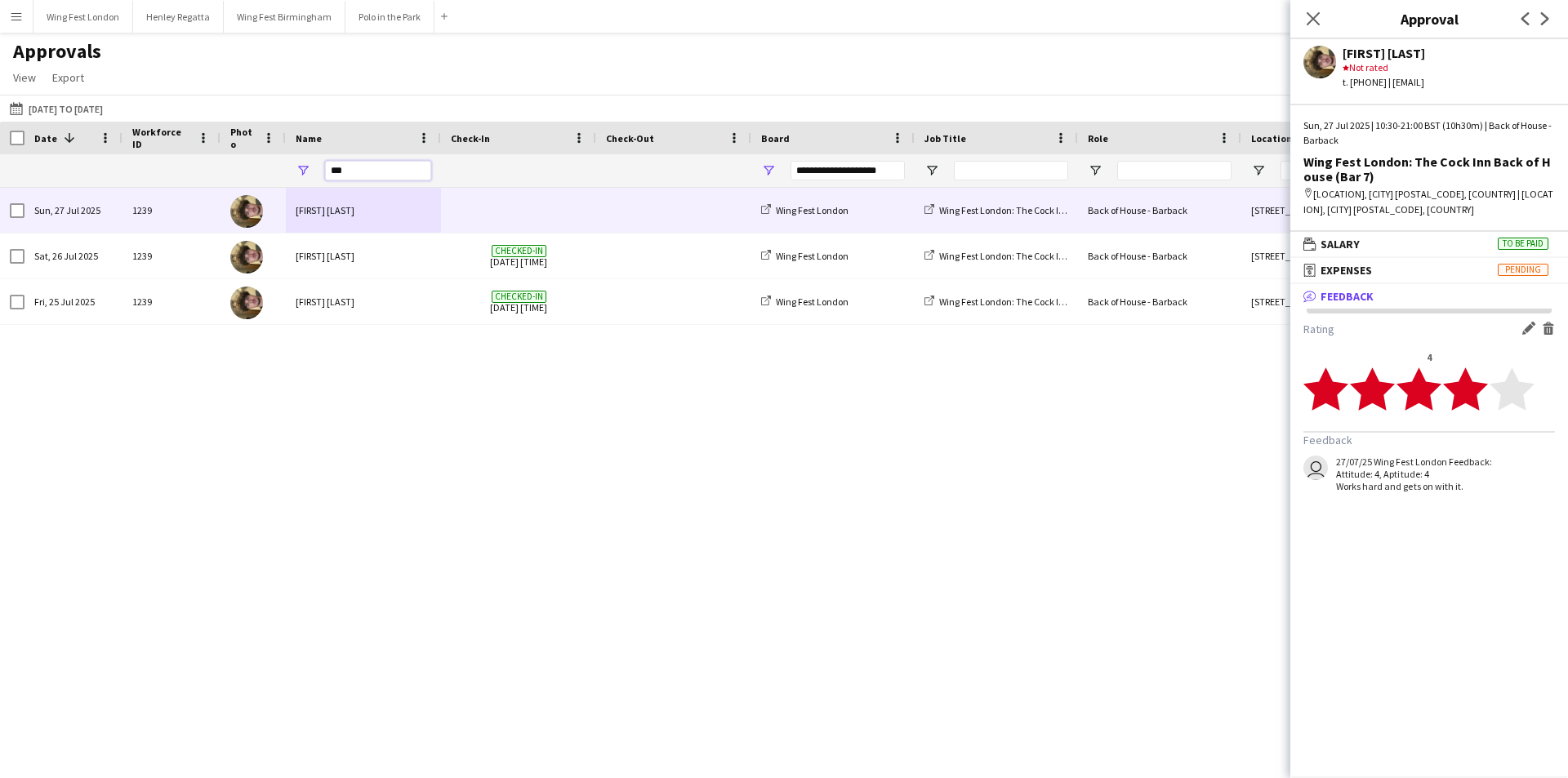 click on "***" at bounding box center (378, 171) 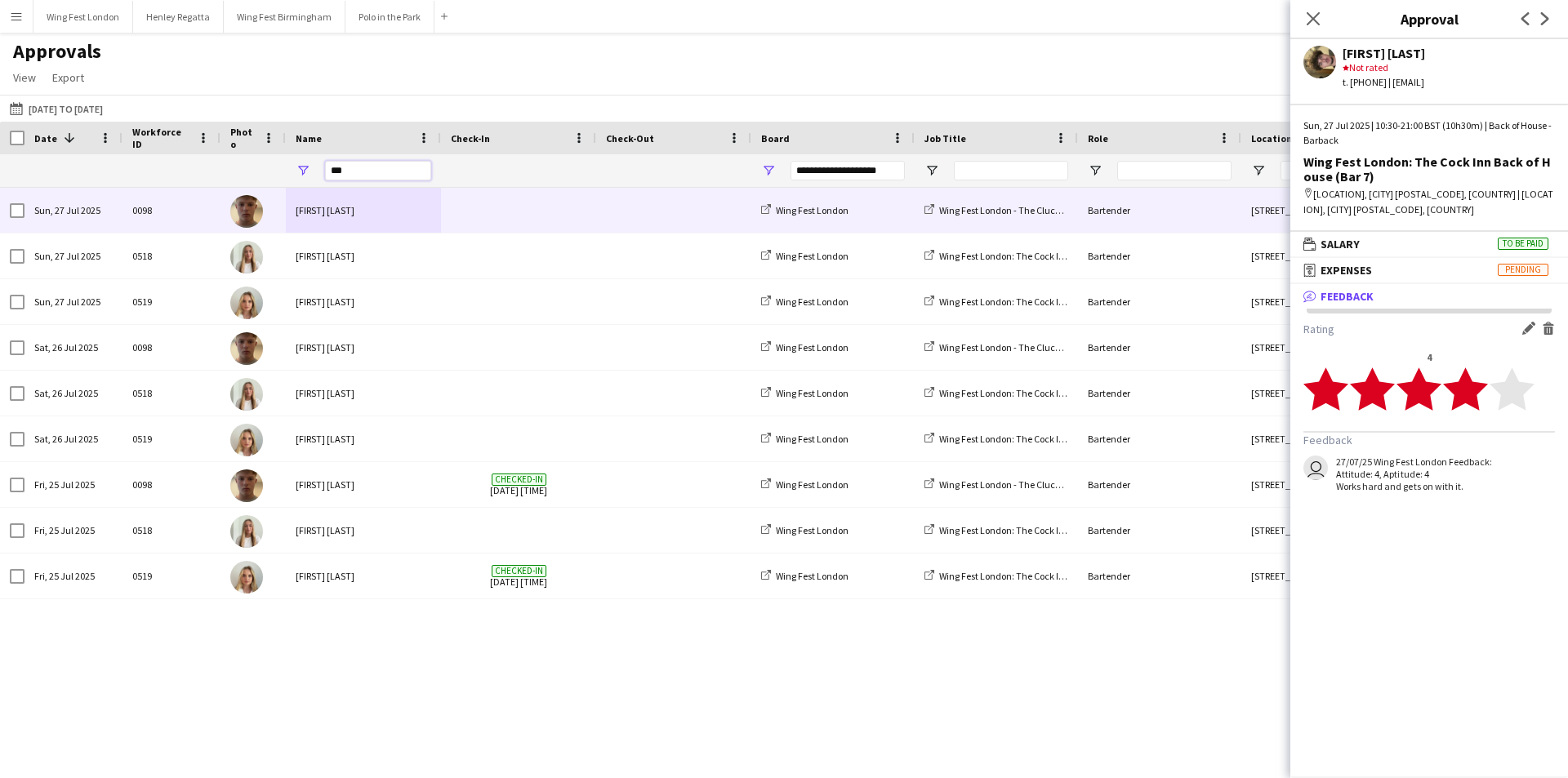 type on "***" 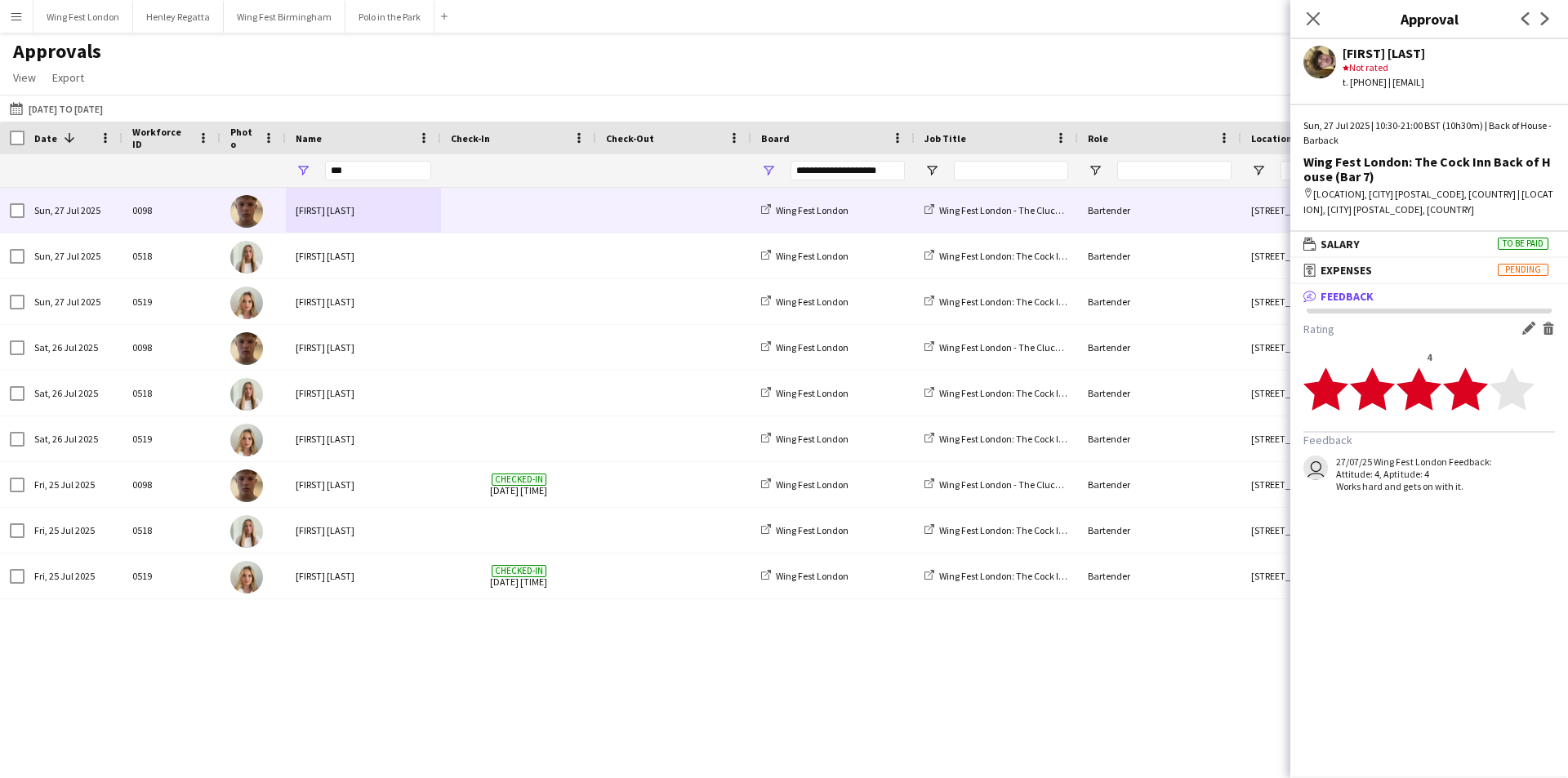 click on "[FIRST] [LAST]" at bounding box center [363, 210] 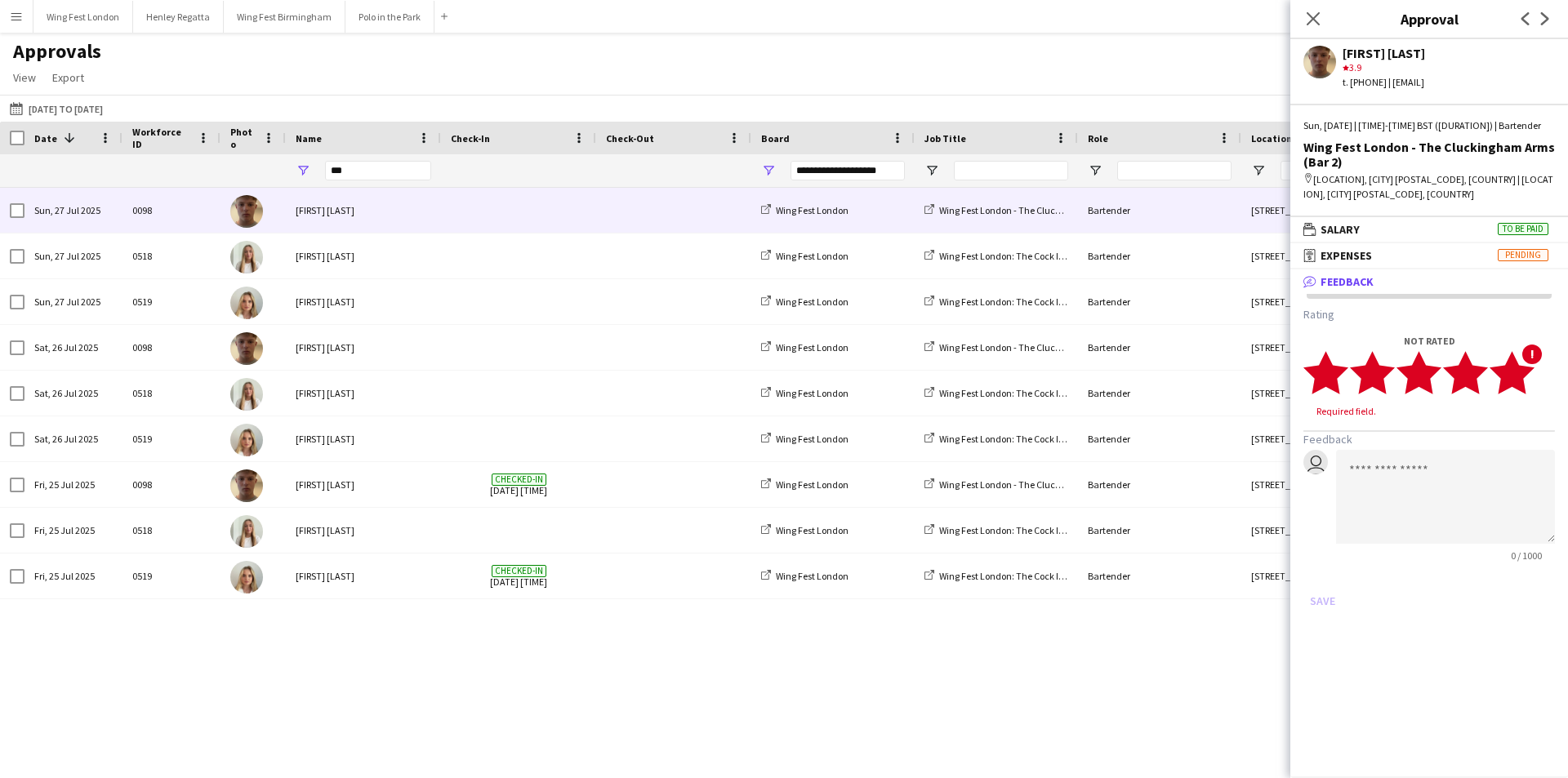 click 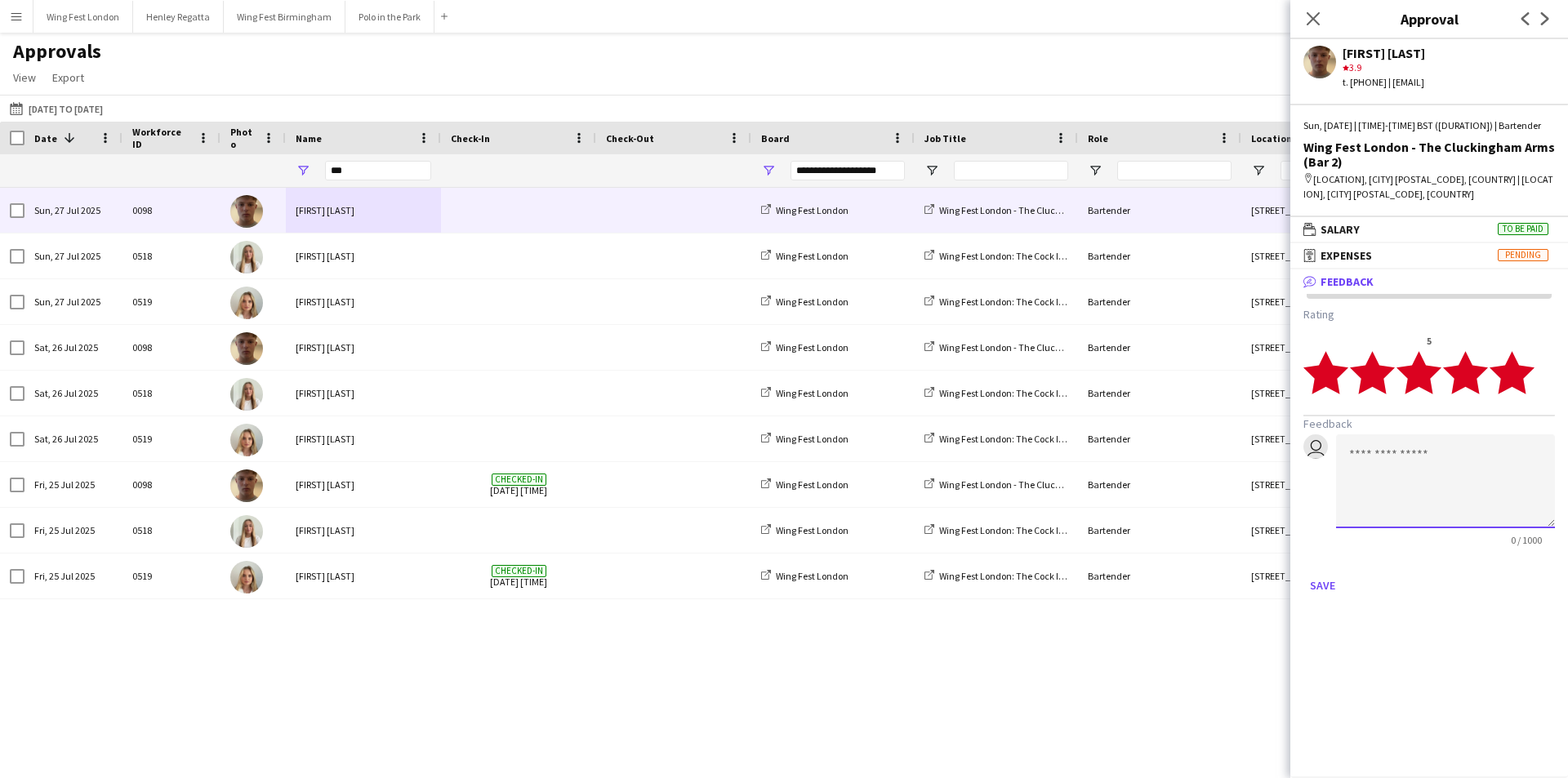 click 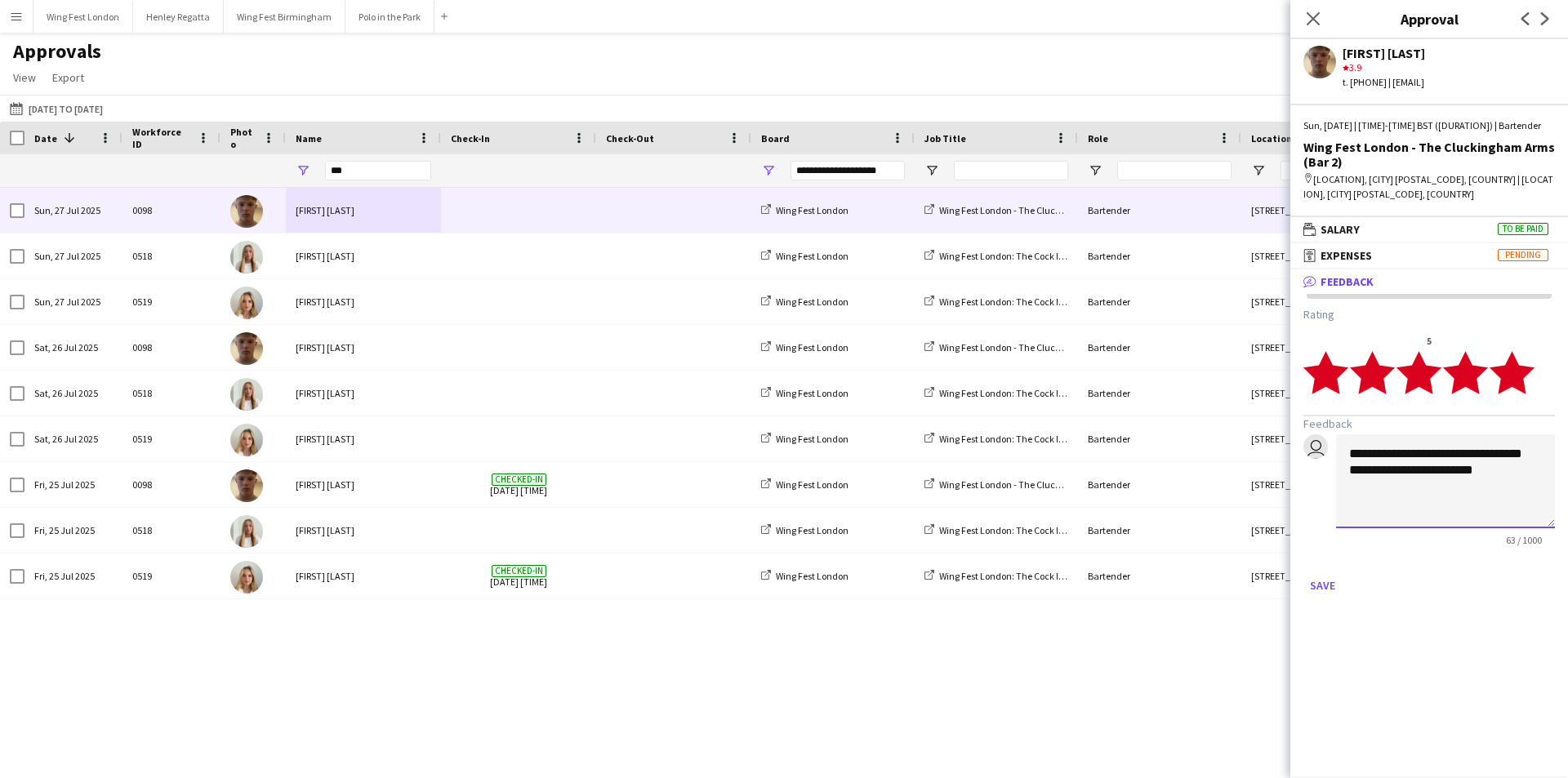 click on "**********" 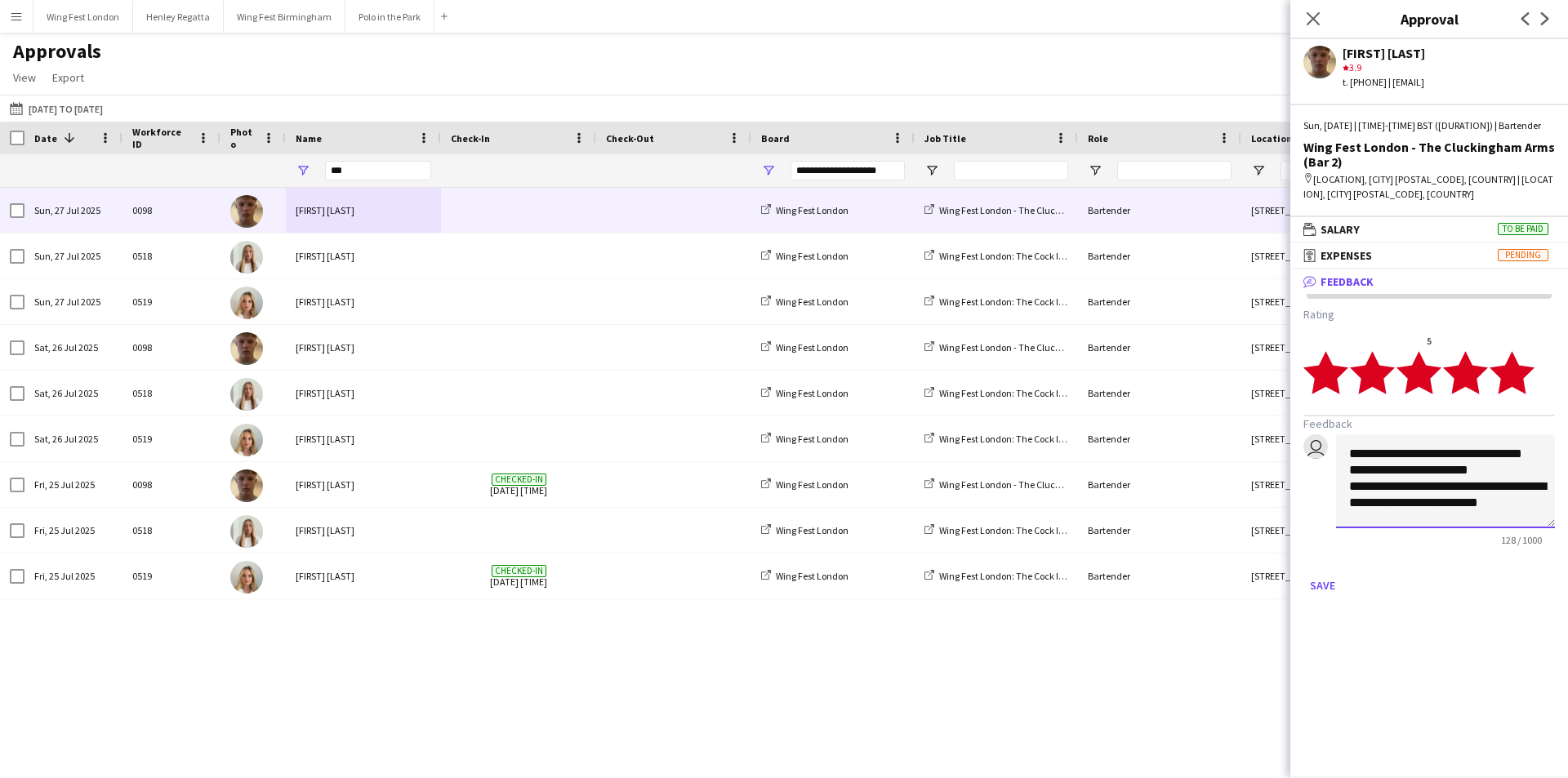 scroll, scrollTop: 17, scrollLeft: 0, axis: vertical 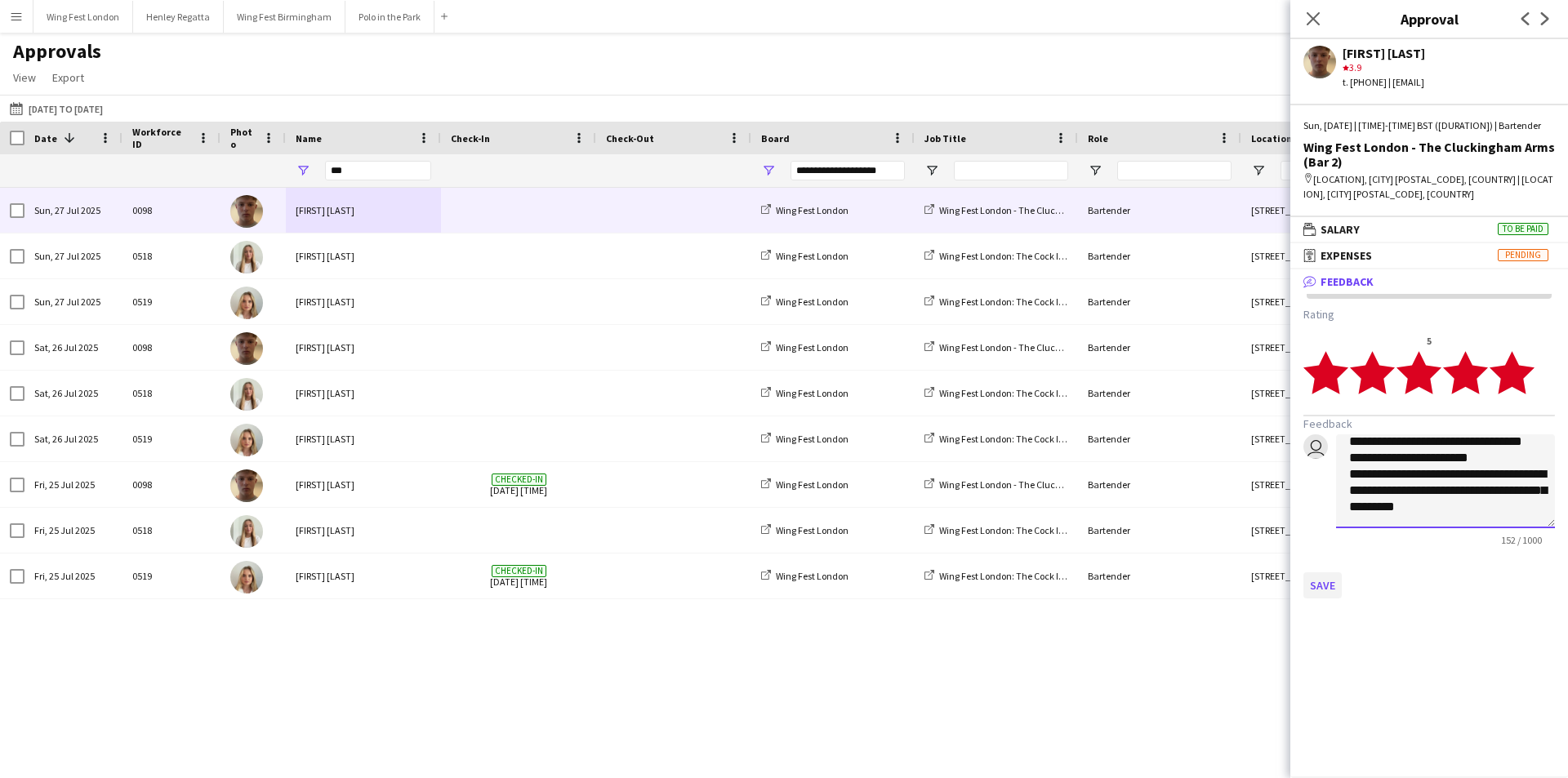 type on "**********" 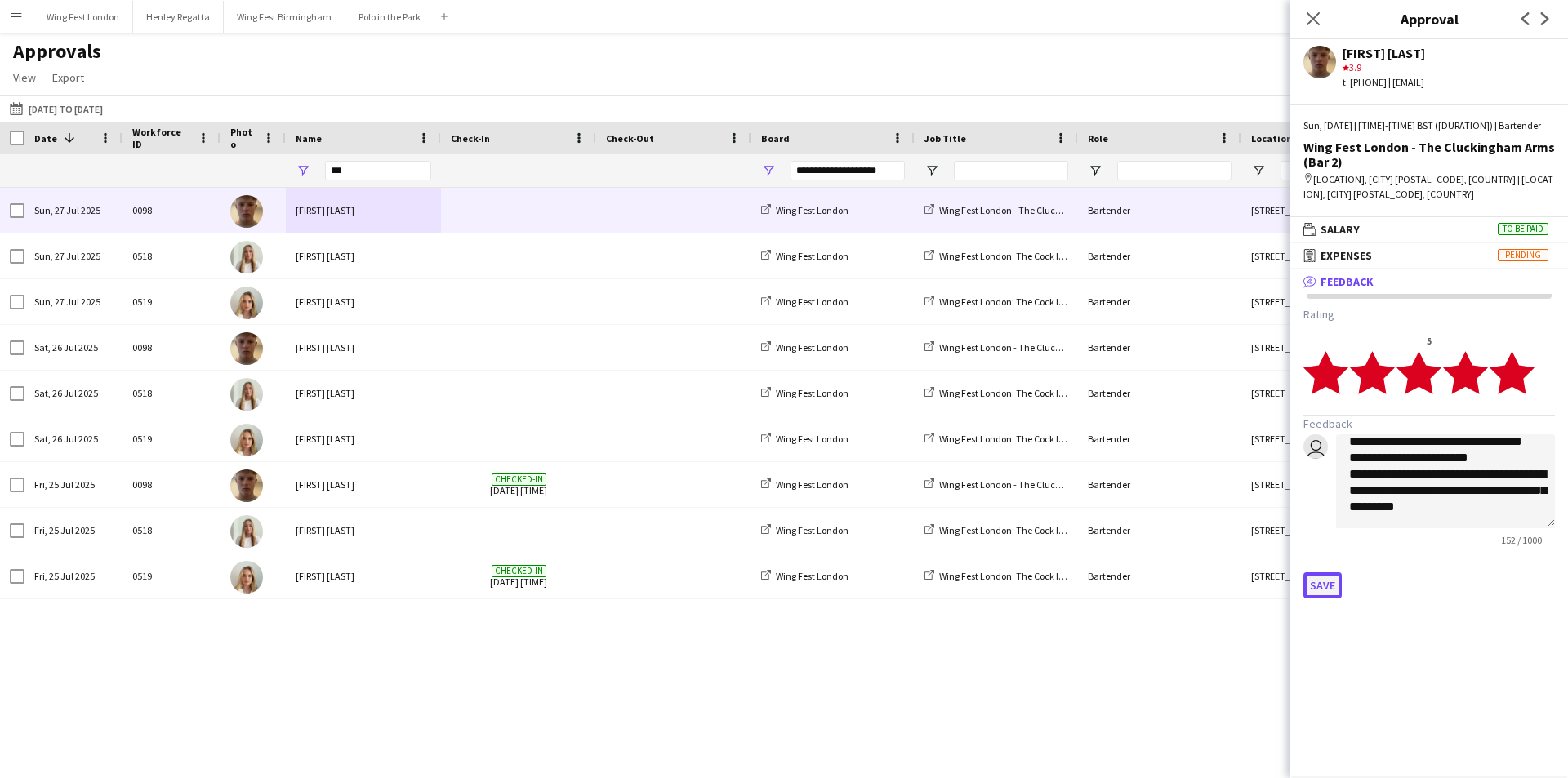 click on "Save" at bounding box center (1322, 585) 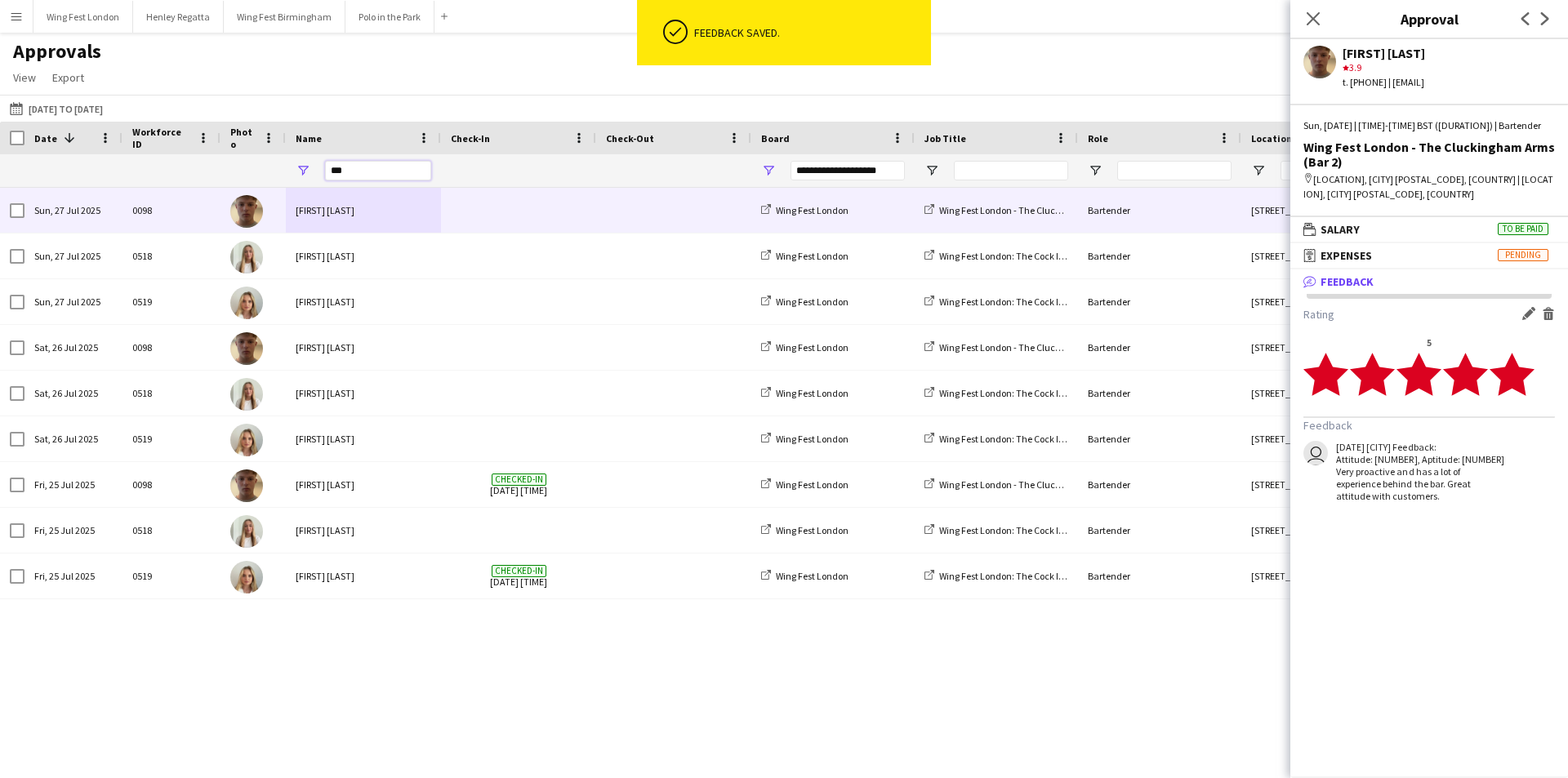 click on "***" at bounding box center (378, 171) 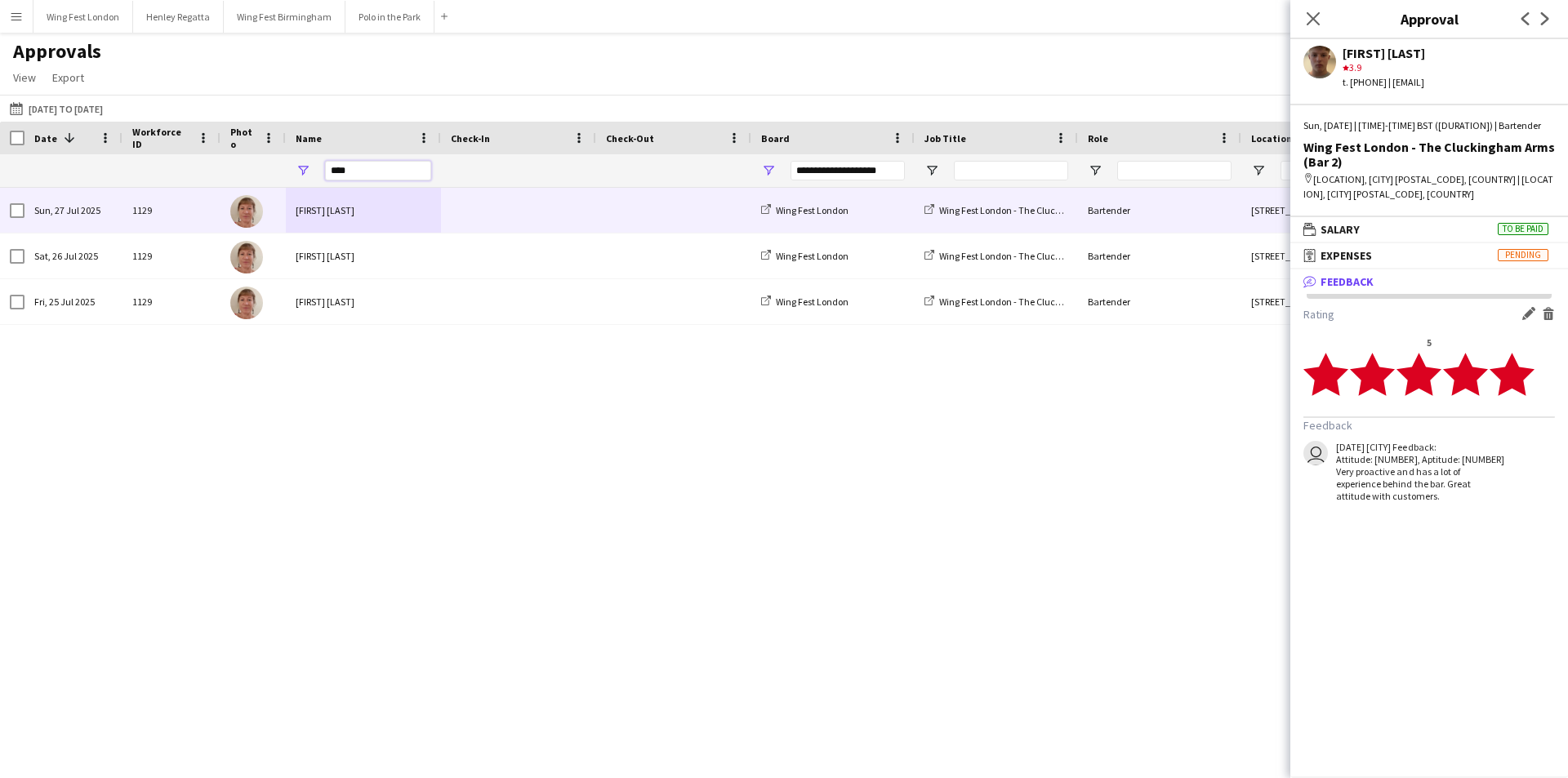 type on "****" 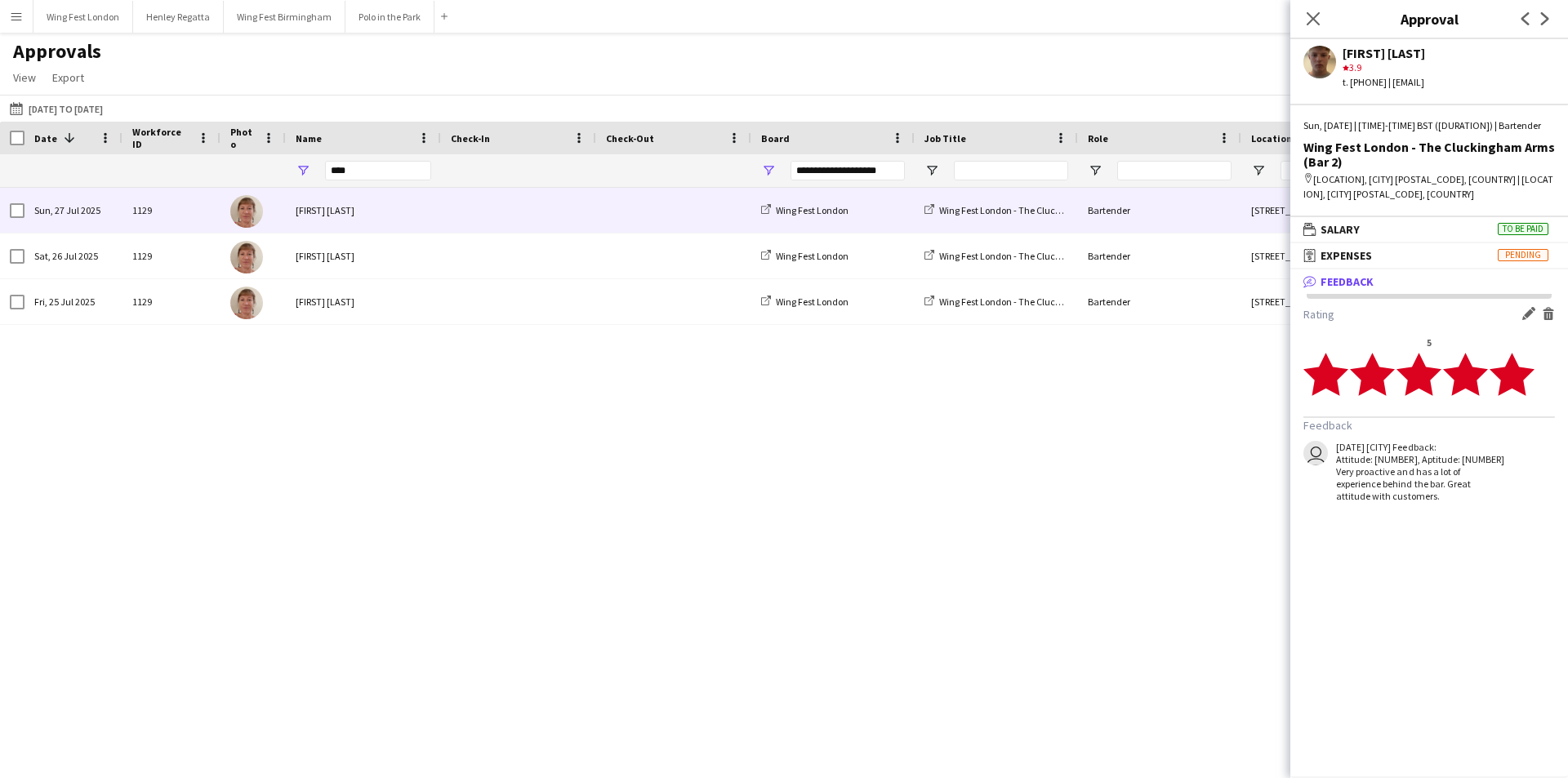 click on "[FIRST] [LAST]" at bounding box center (363, 210) 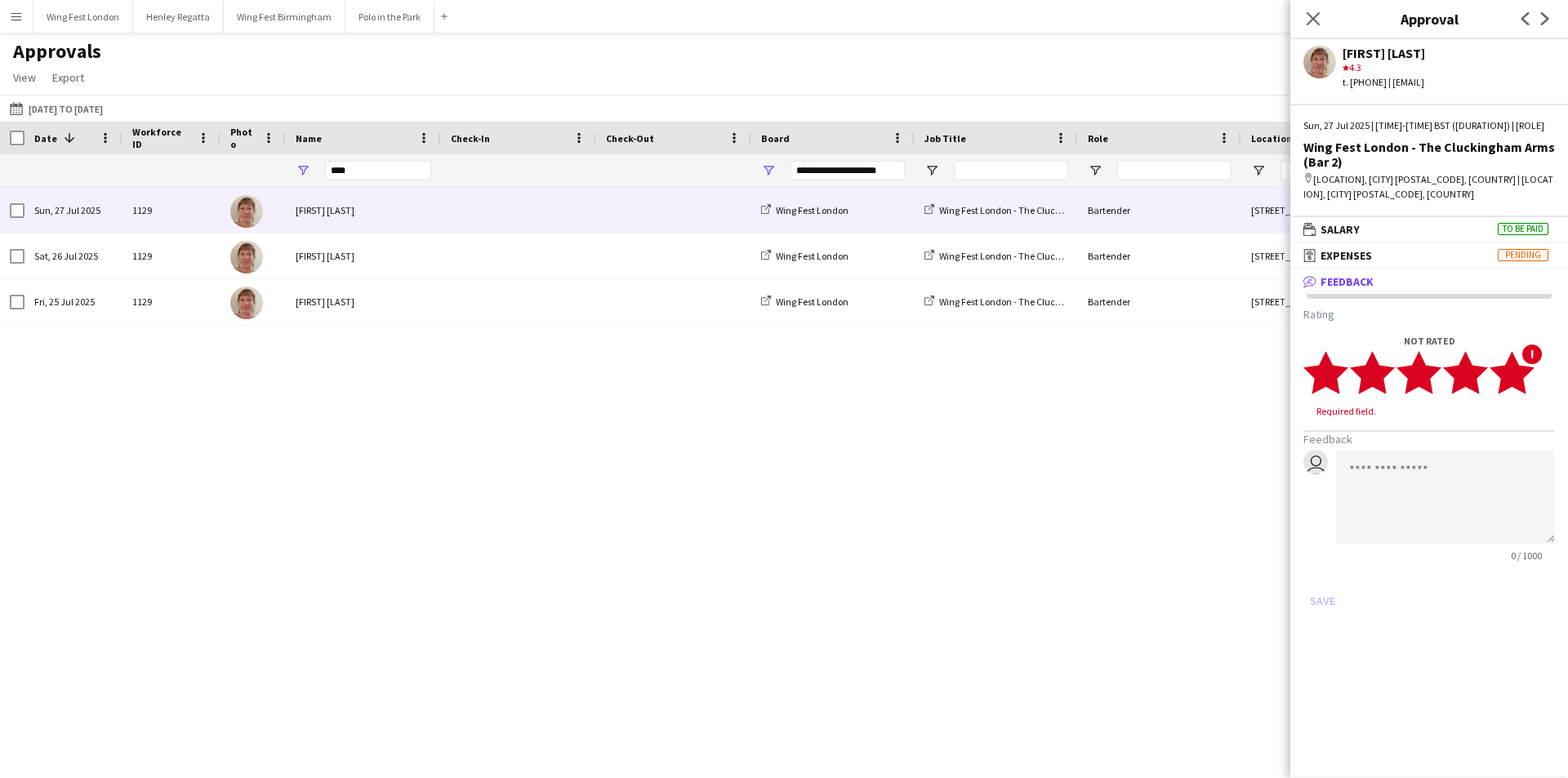 click 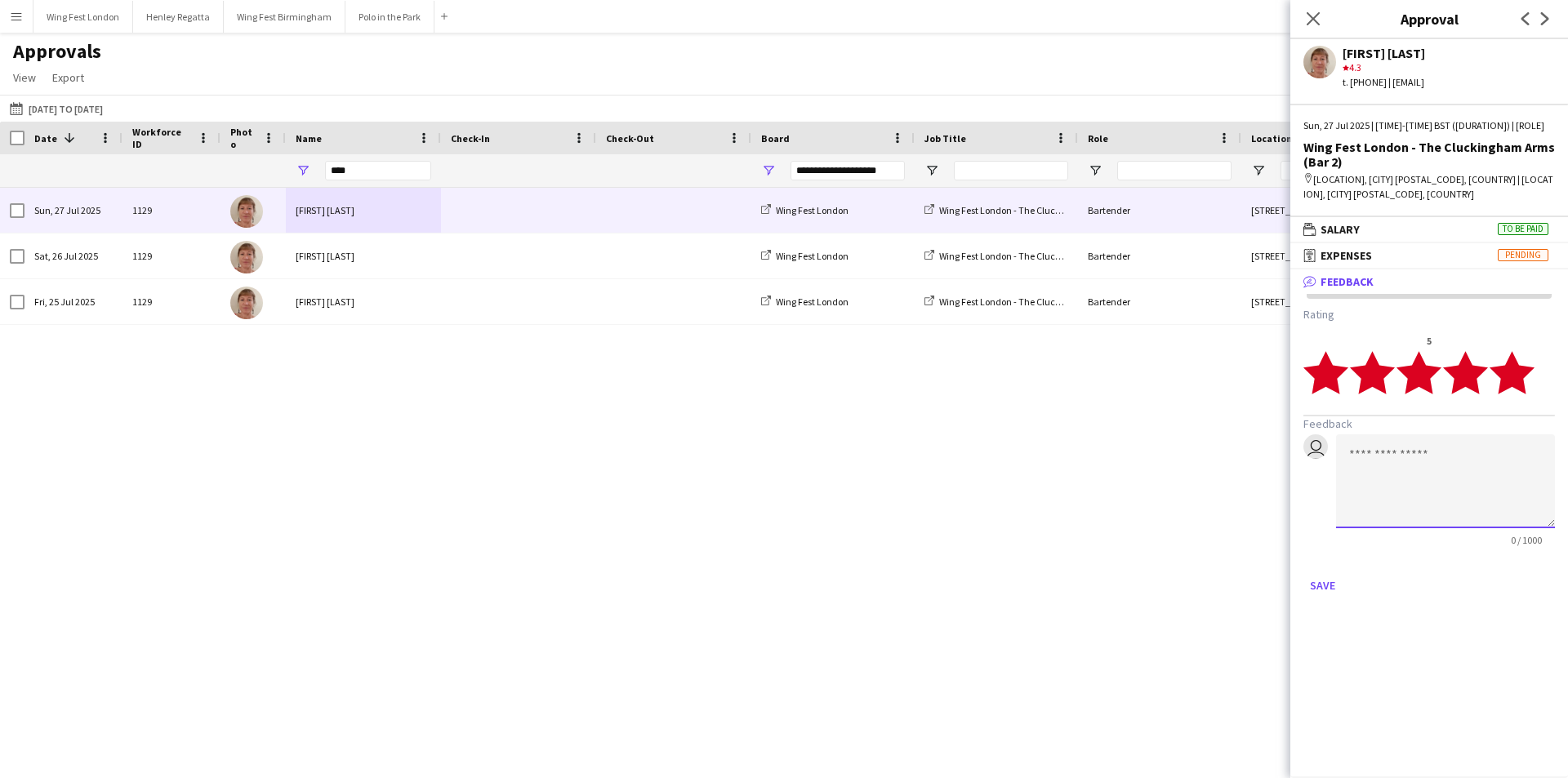 click 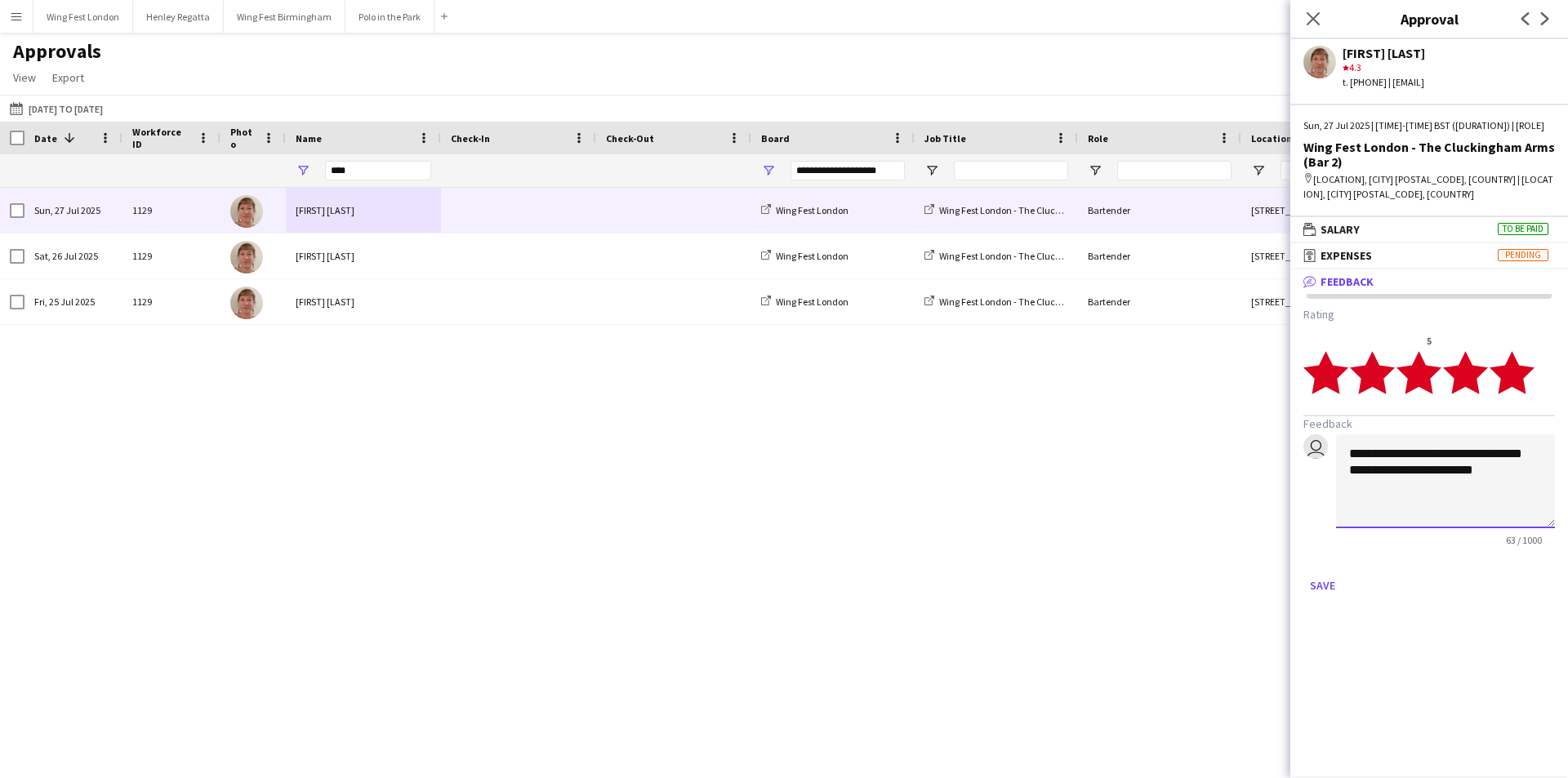 click on "**********" 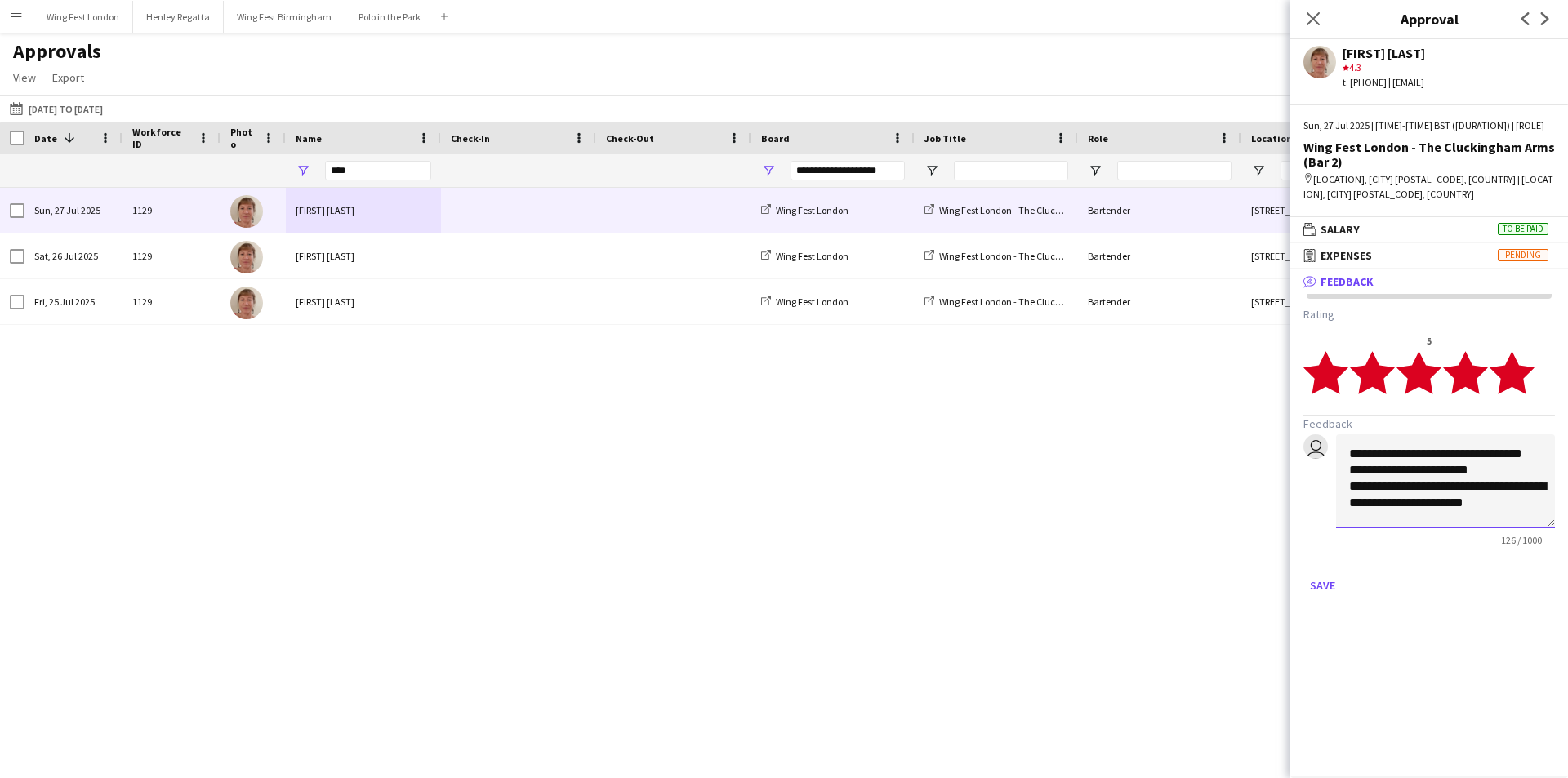 scroll, scrollTop: 17, scrollLeft: 0, axis: vertical 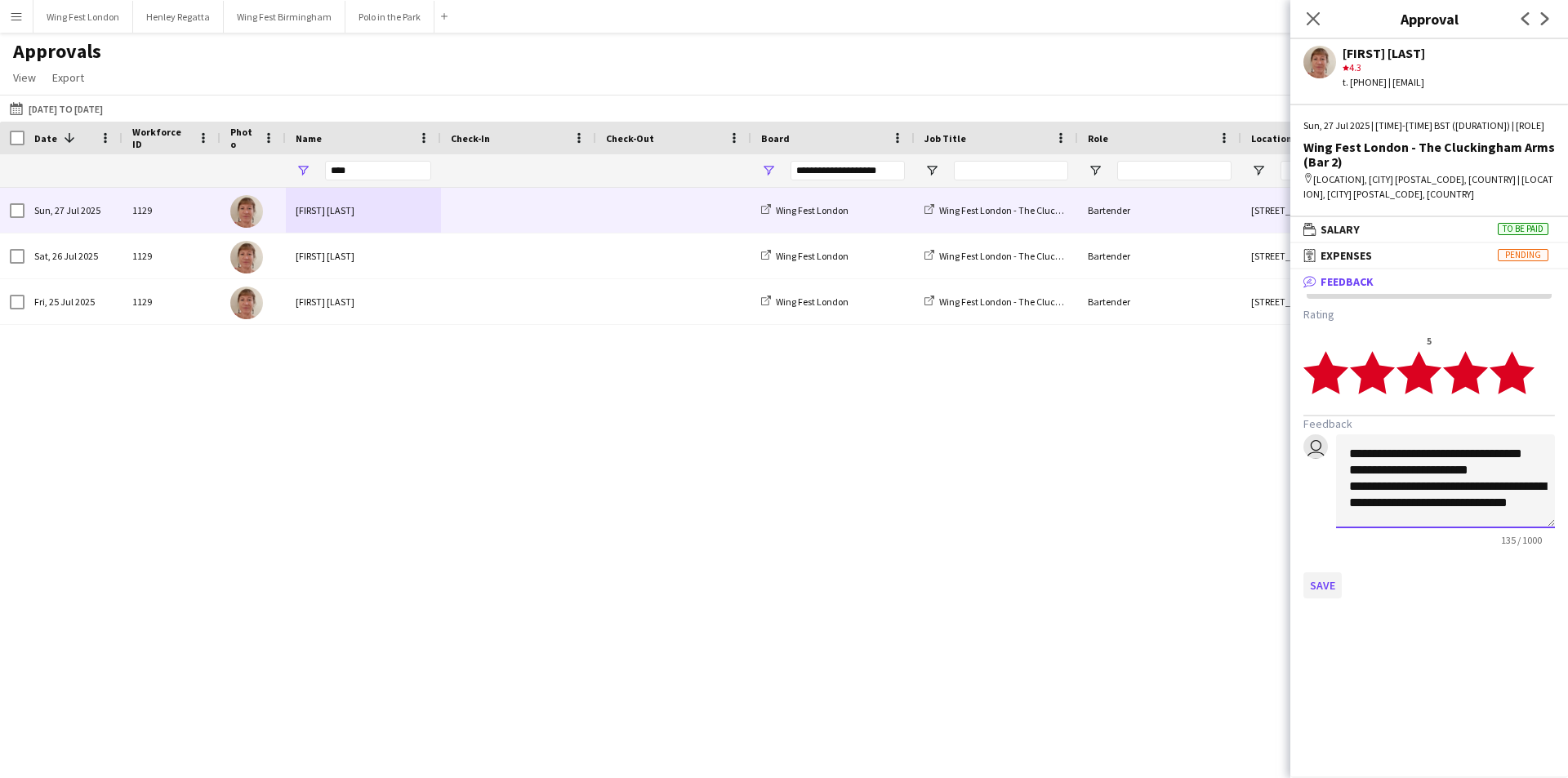 type on "**********" 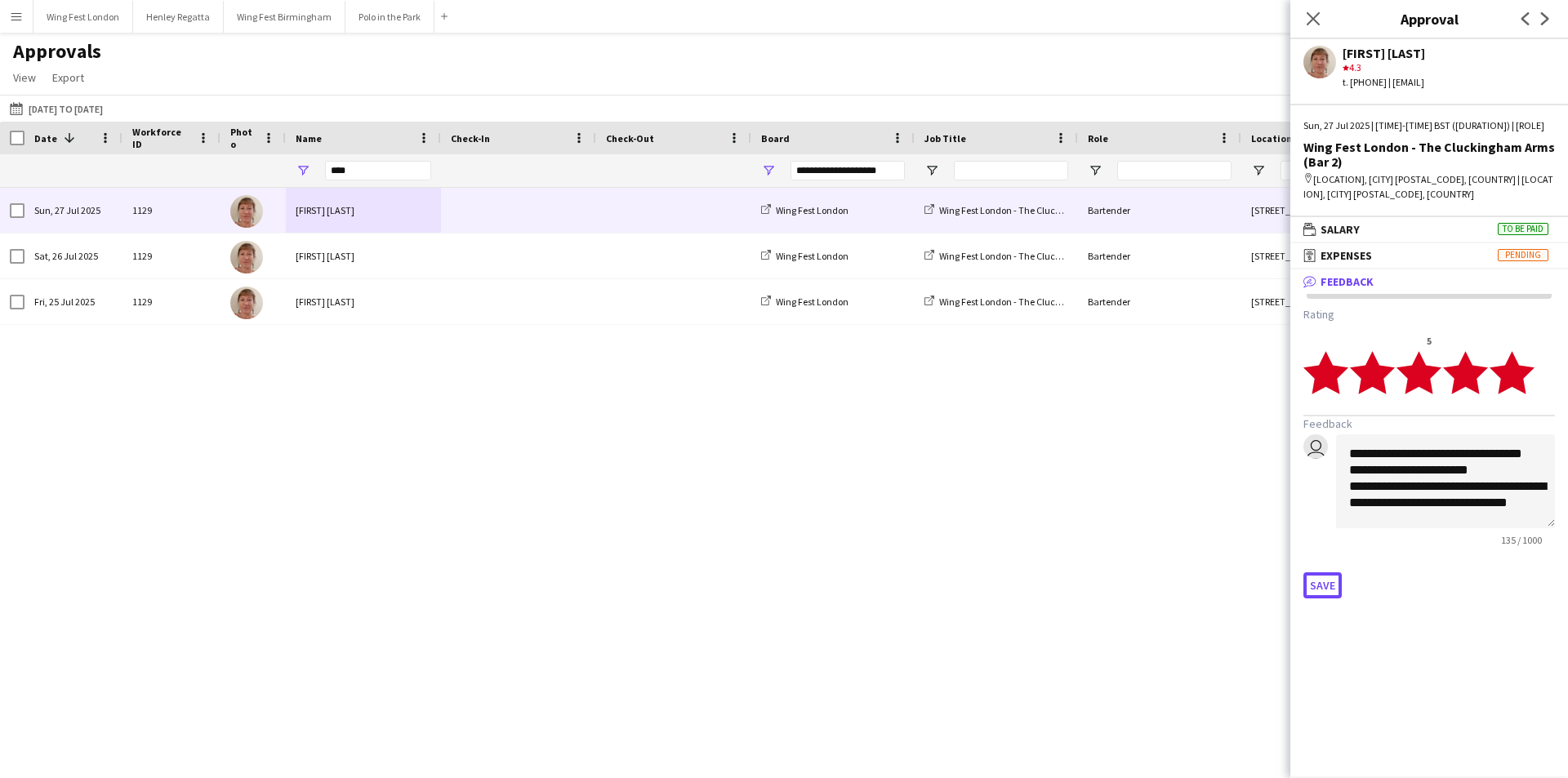 click on "Save" at bounding box center [1322, 585] 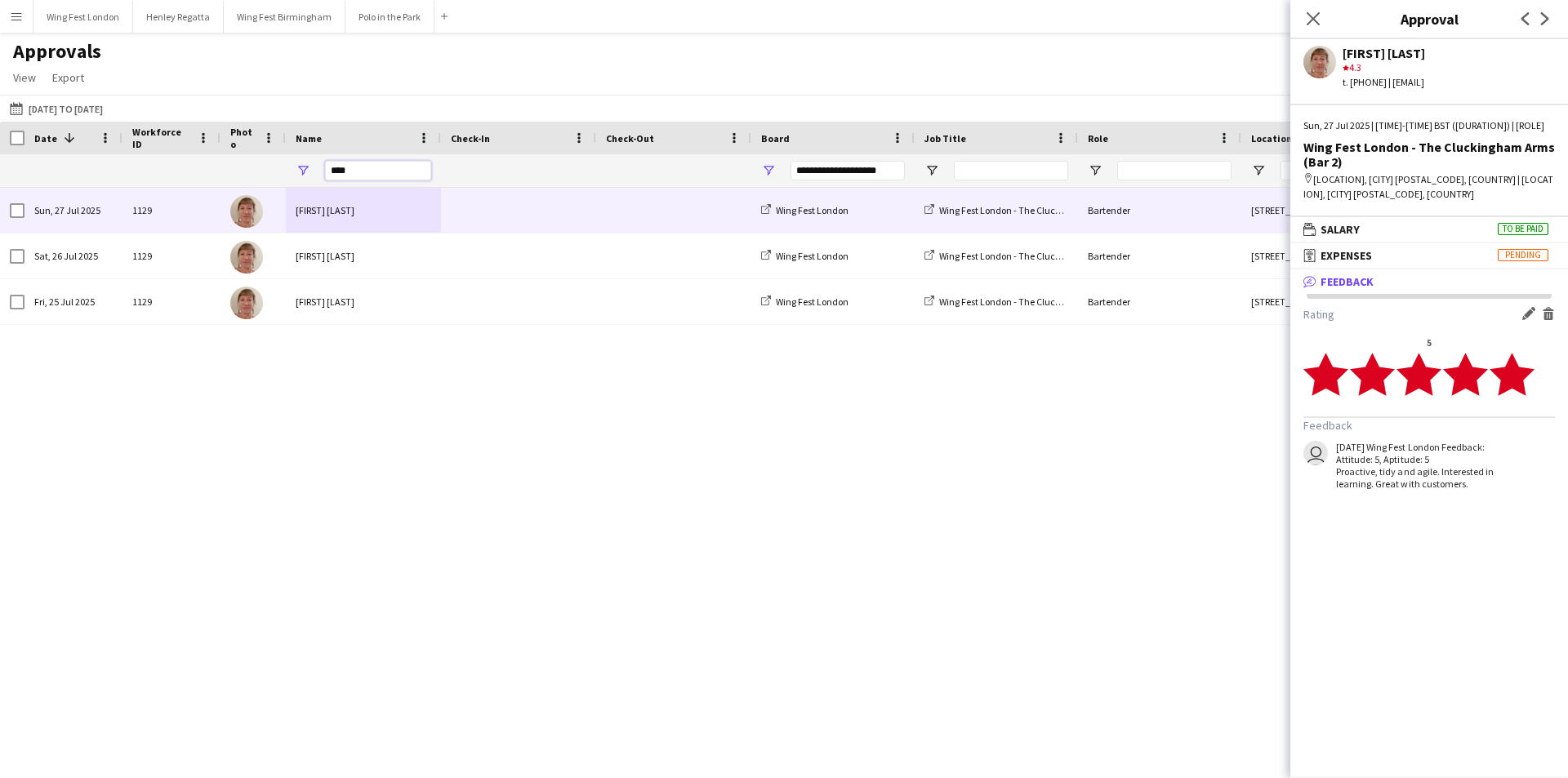 click on "****" at bounding box center (378, 171) 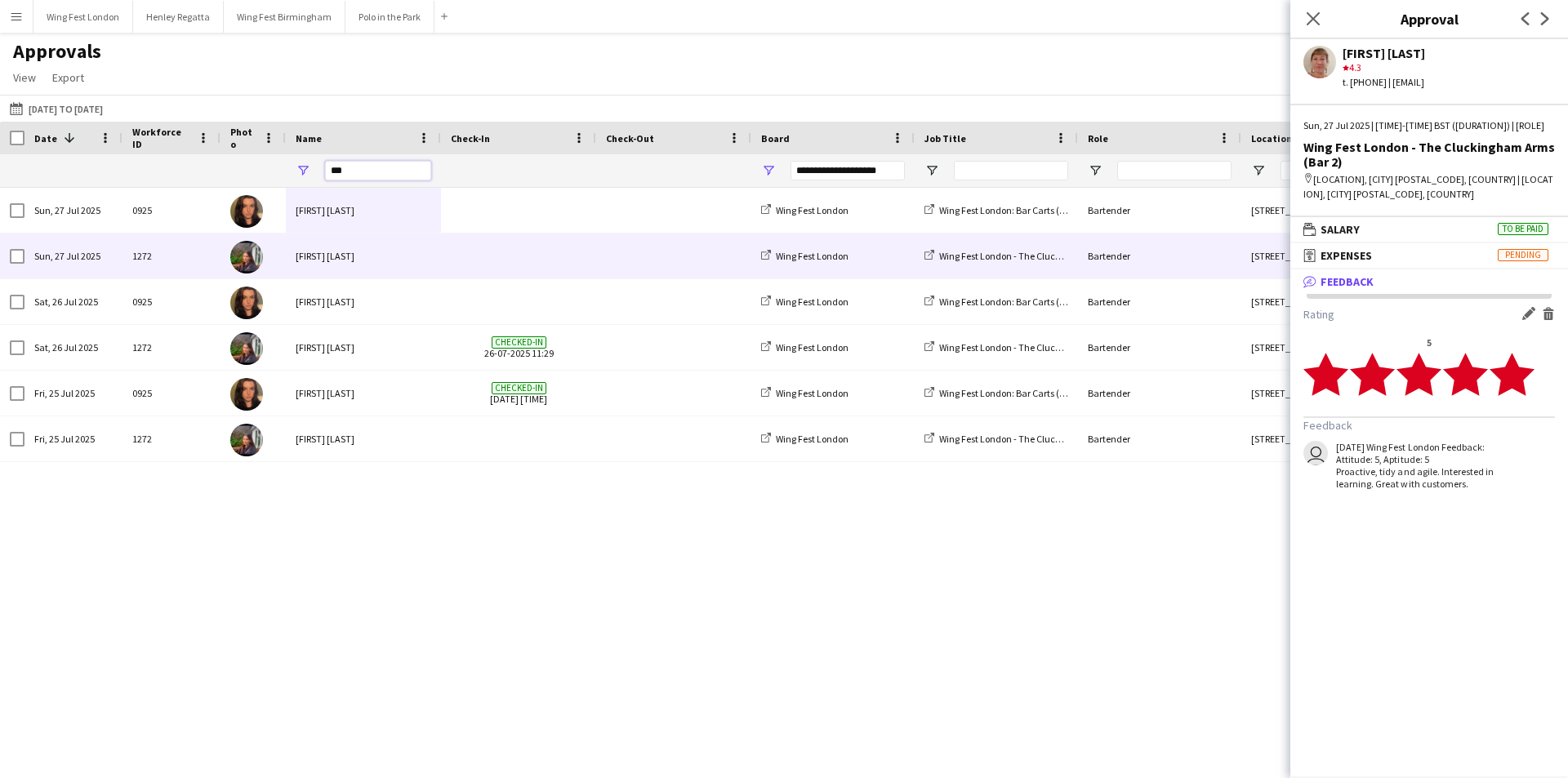 type on "***" 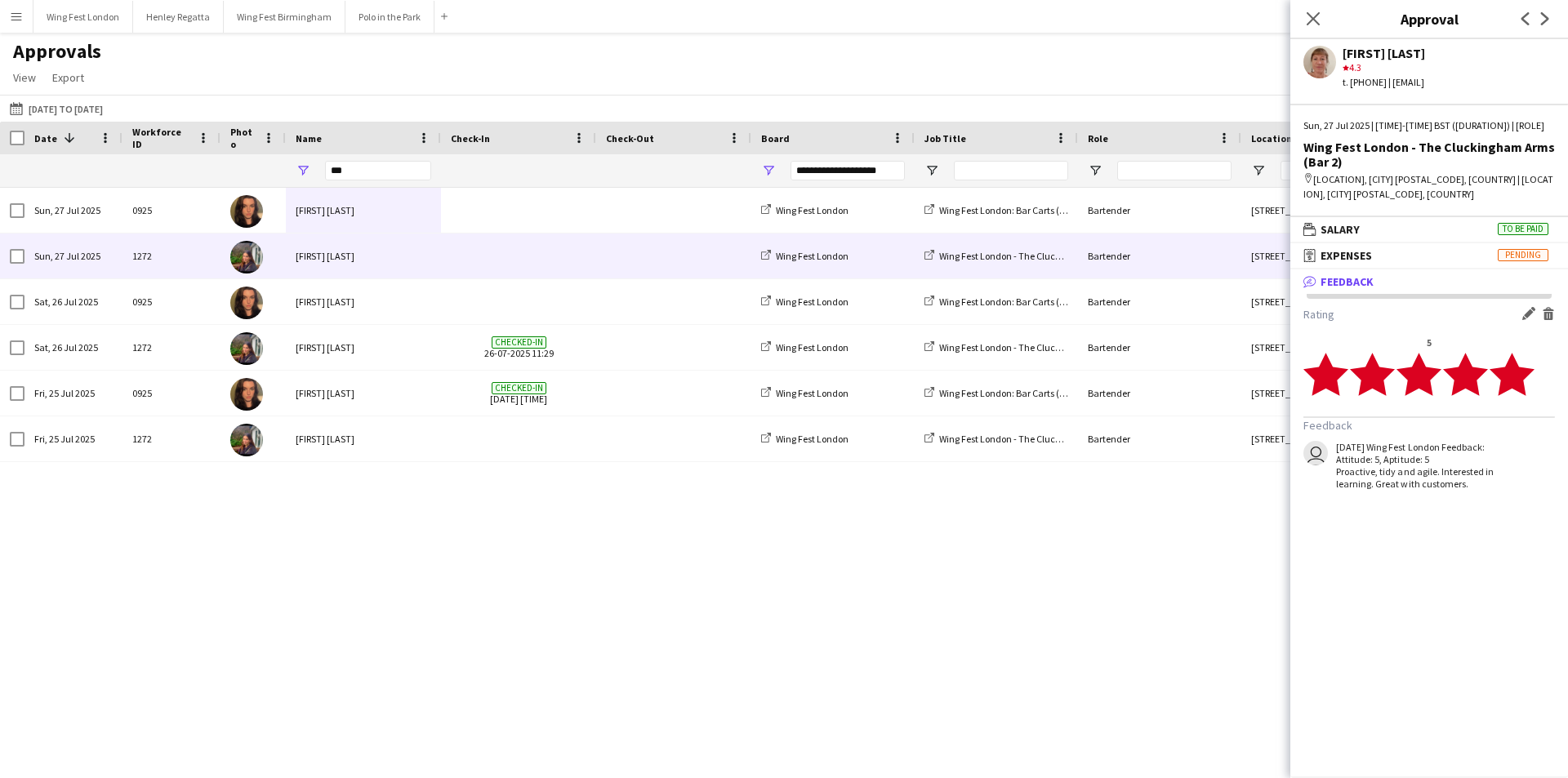 click on "[FIRST] [LAST]" at bounding box center [363, 256] 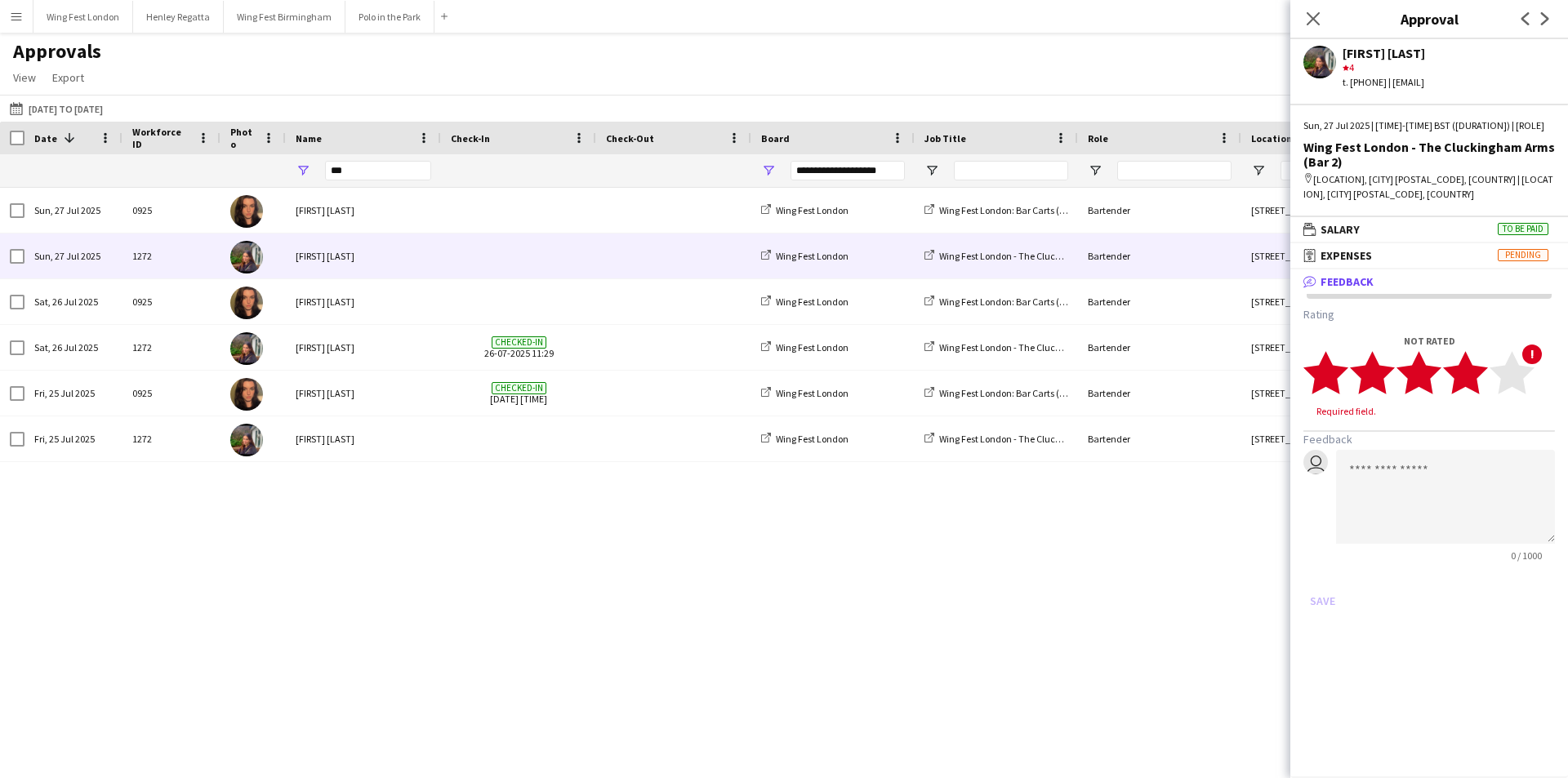drag, startPoint x: 1480, startPoint y: 371, endPoint x: 1444, endPoint y: 476, distance: 111 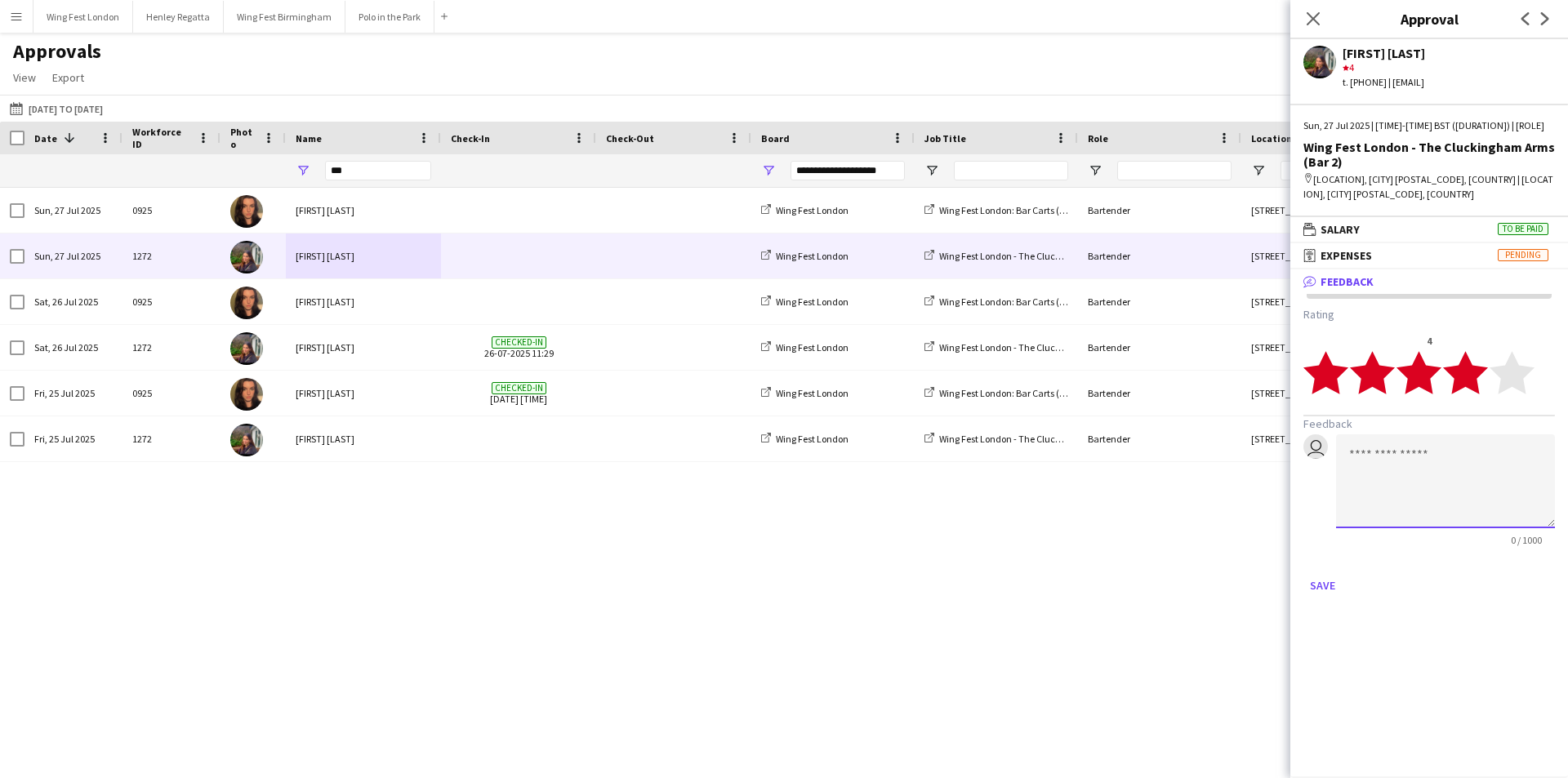 click 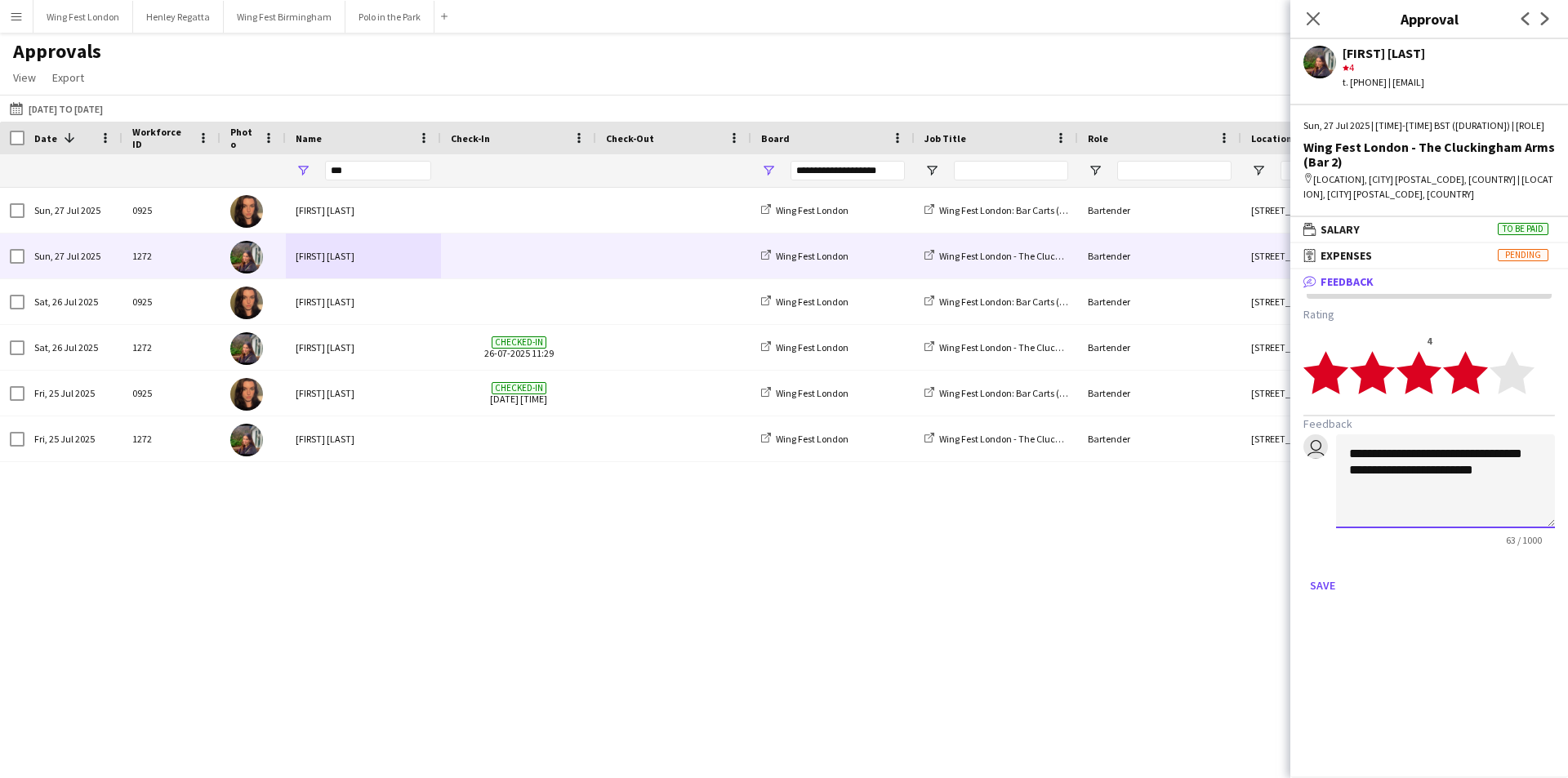 click on "**********" 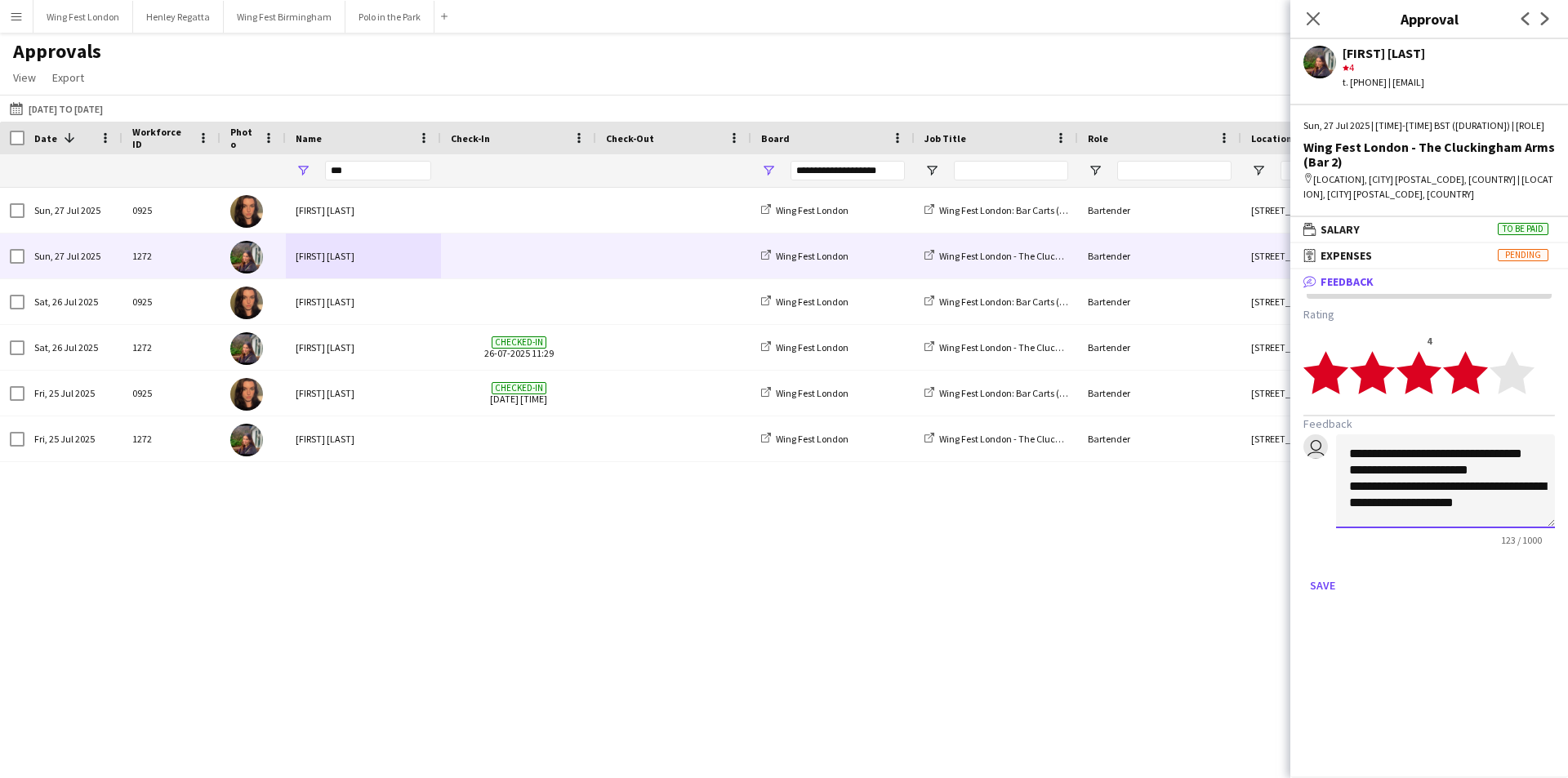 scroll, scrollTop: 17, scrollLeft: 0, axis: vertical 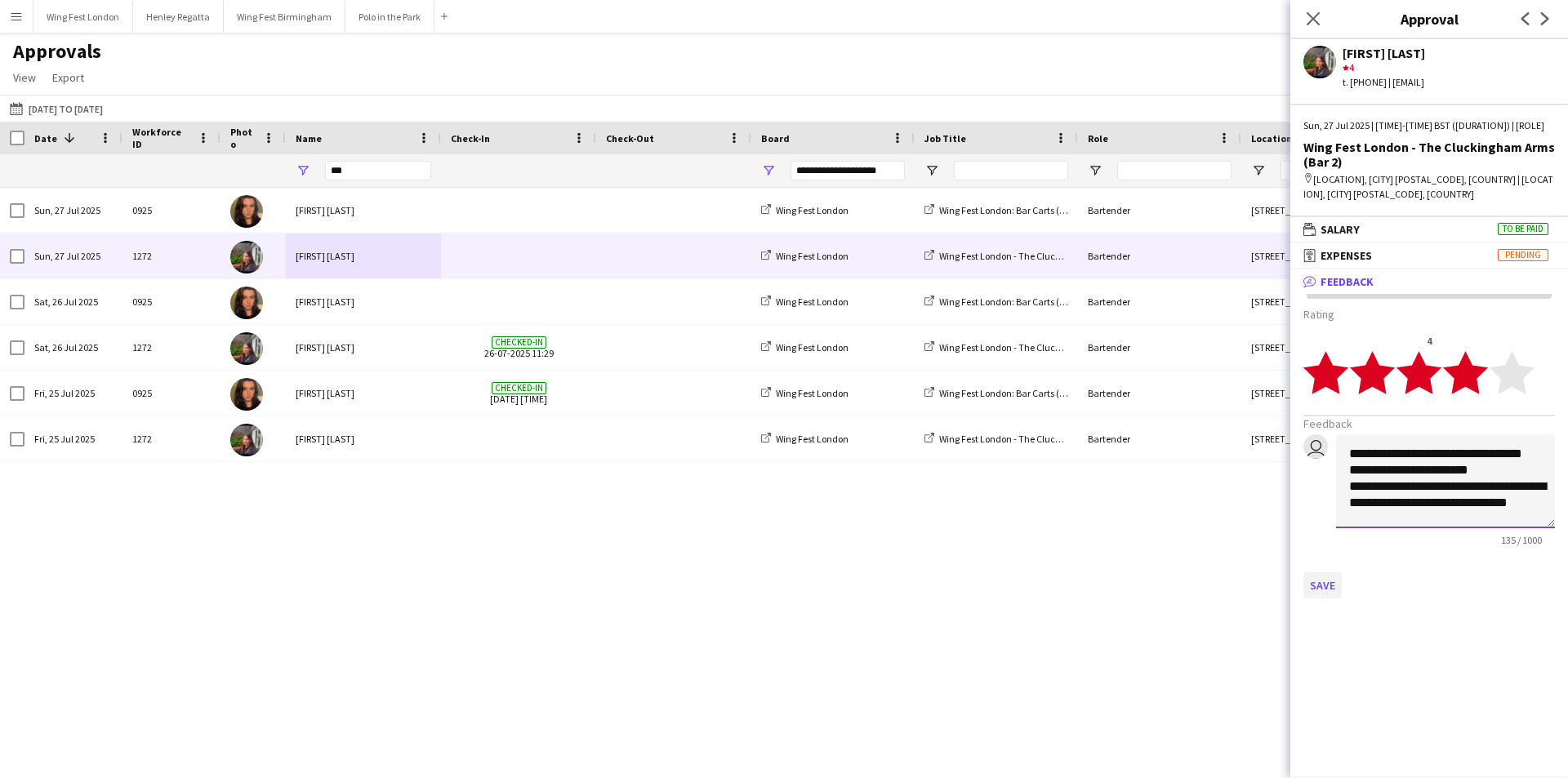 type 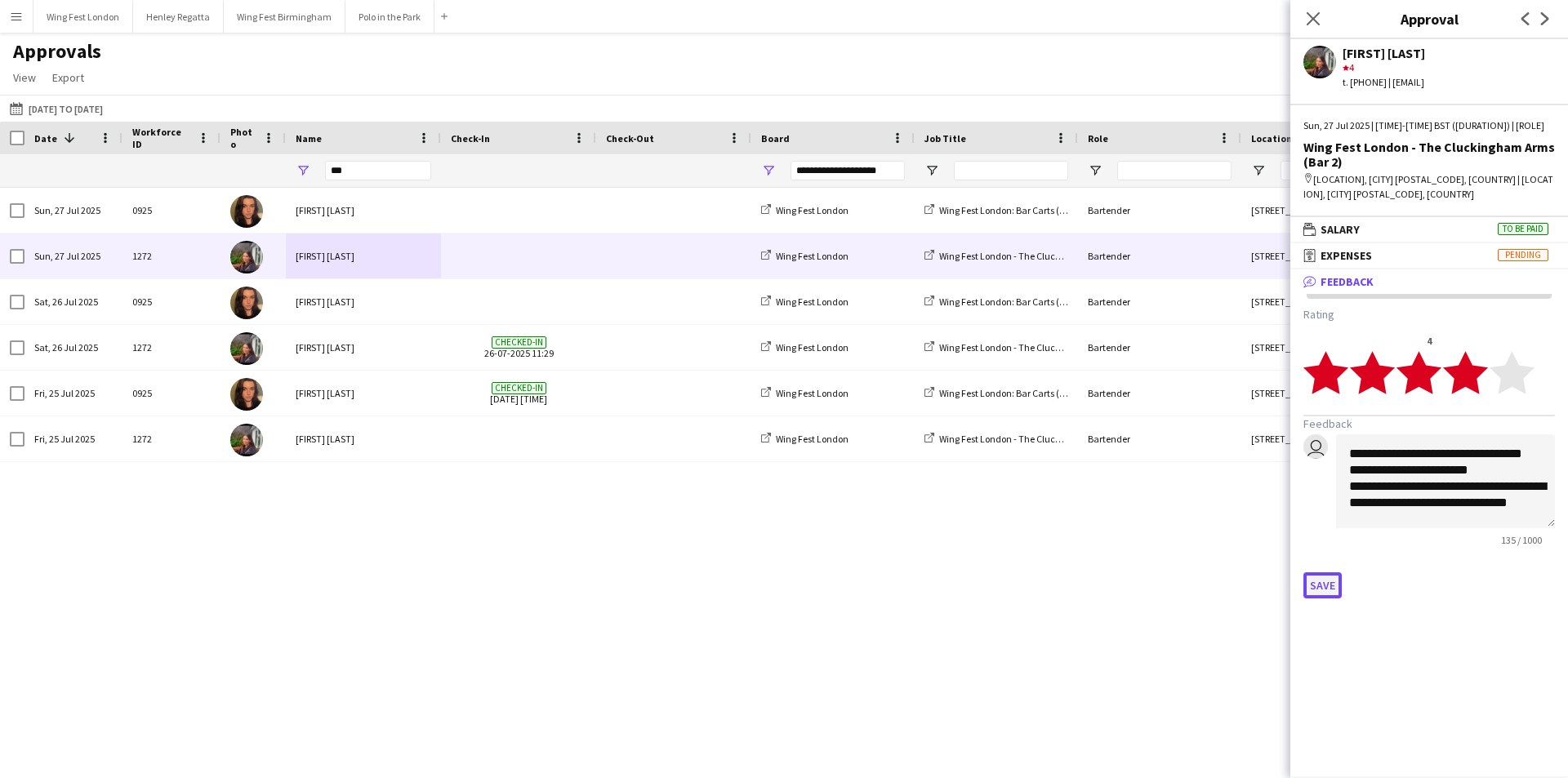 click on "Save" at bounding box center [1322, 585] 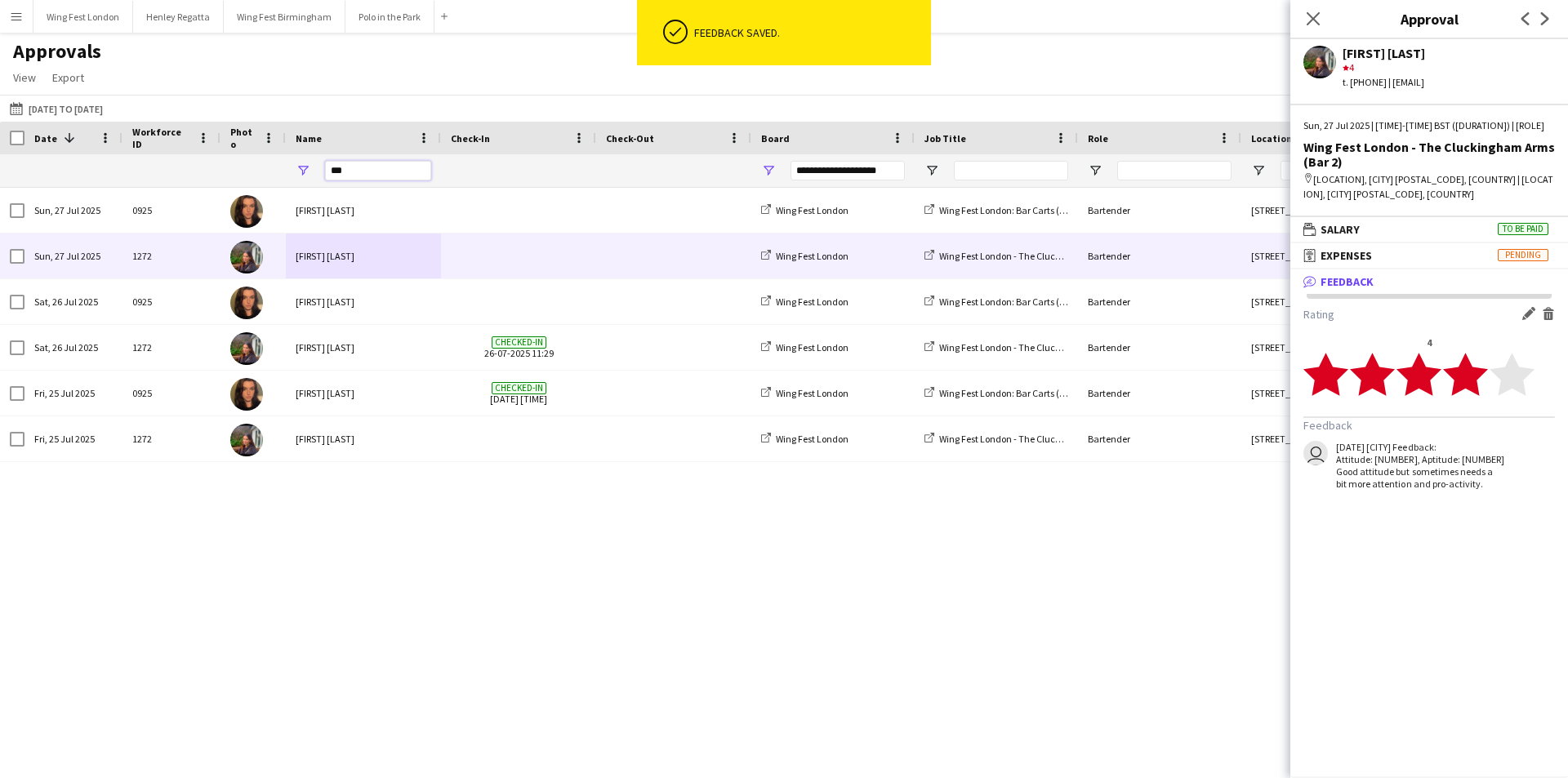 click on "***" at bounding box center (378, 171) 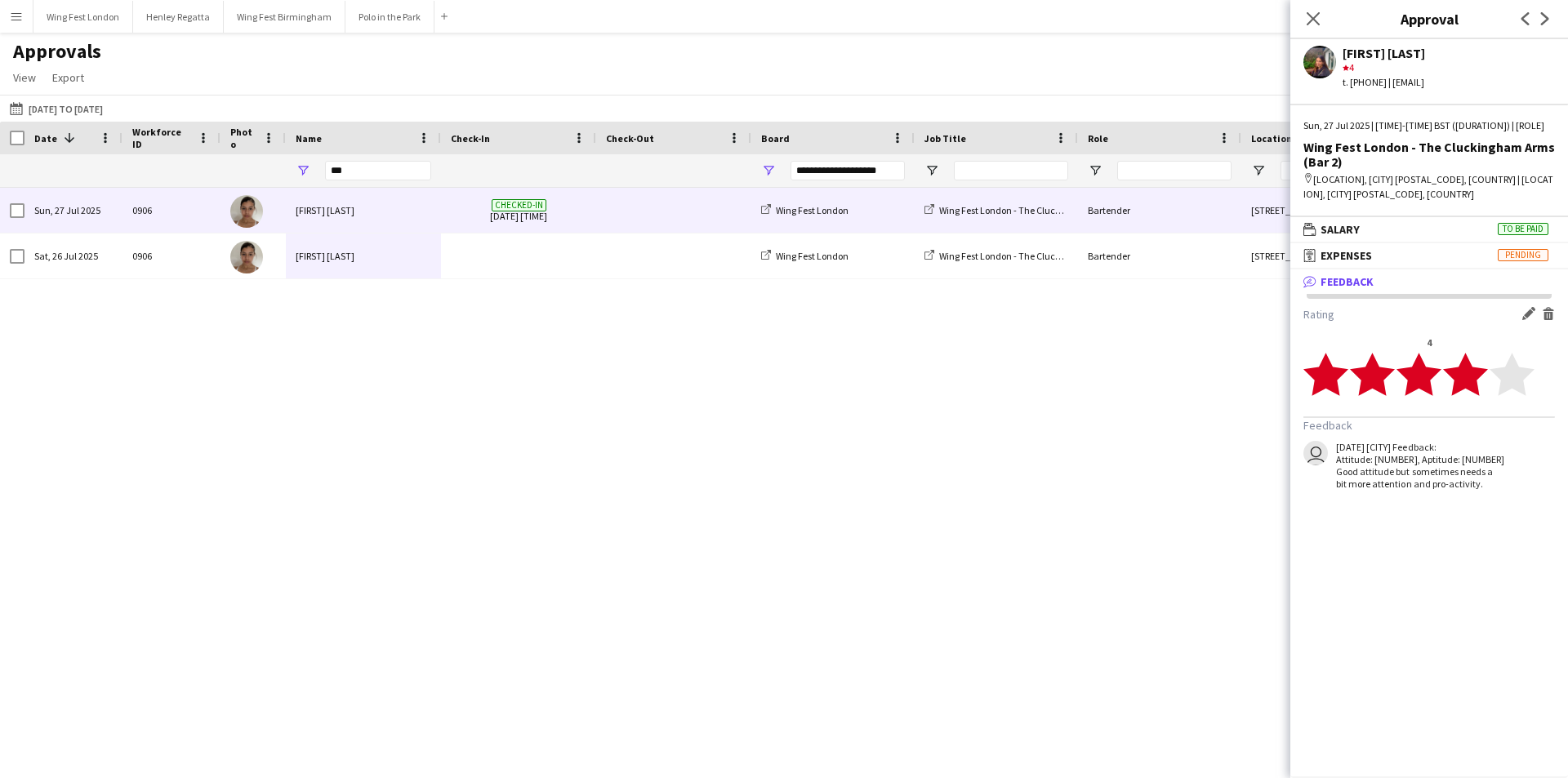 click on "[FIRST] [LAST]" at bounding box center (363, 210) 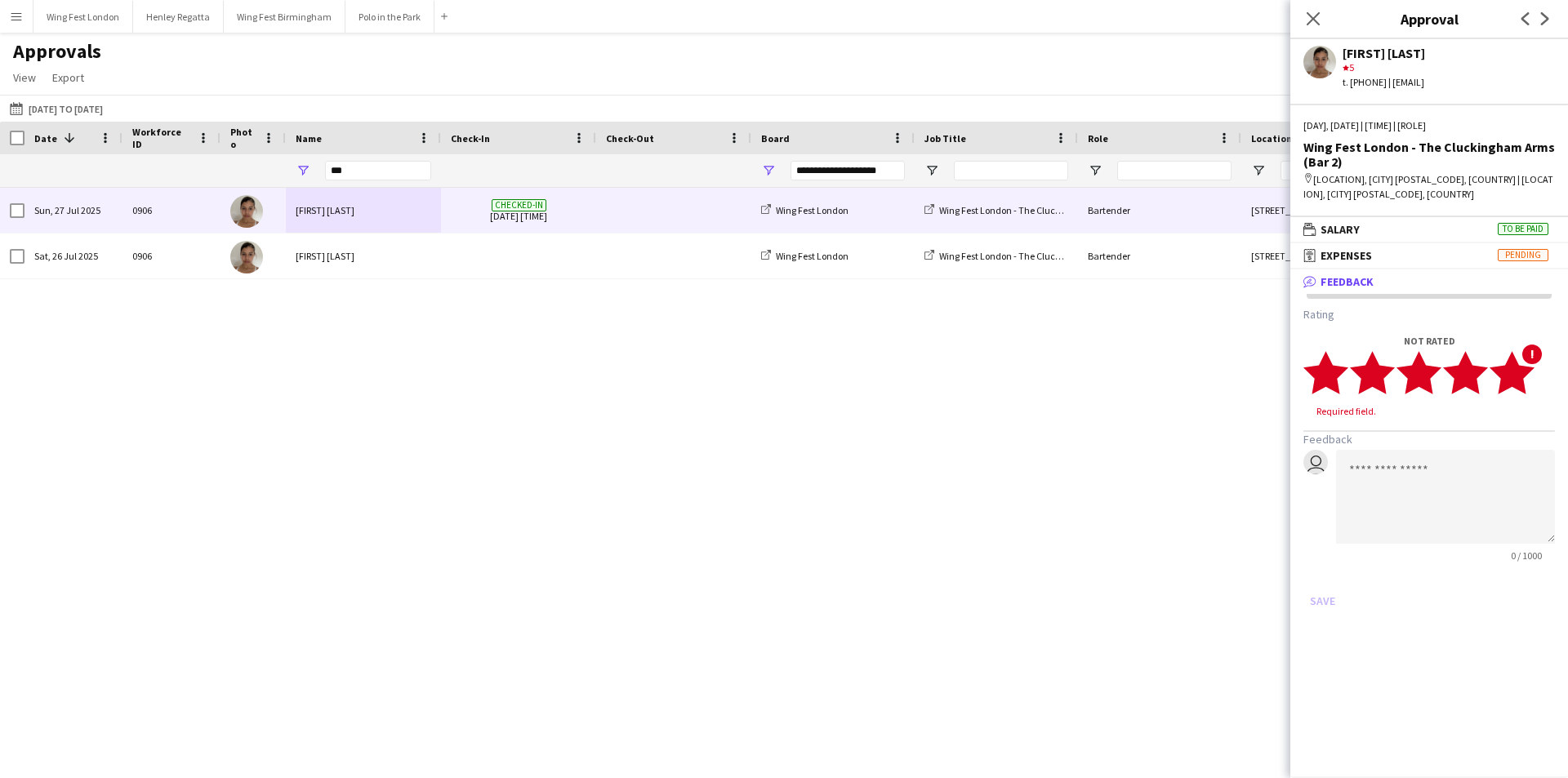 click 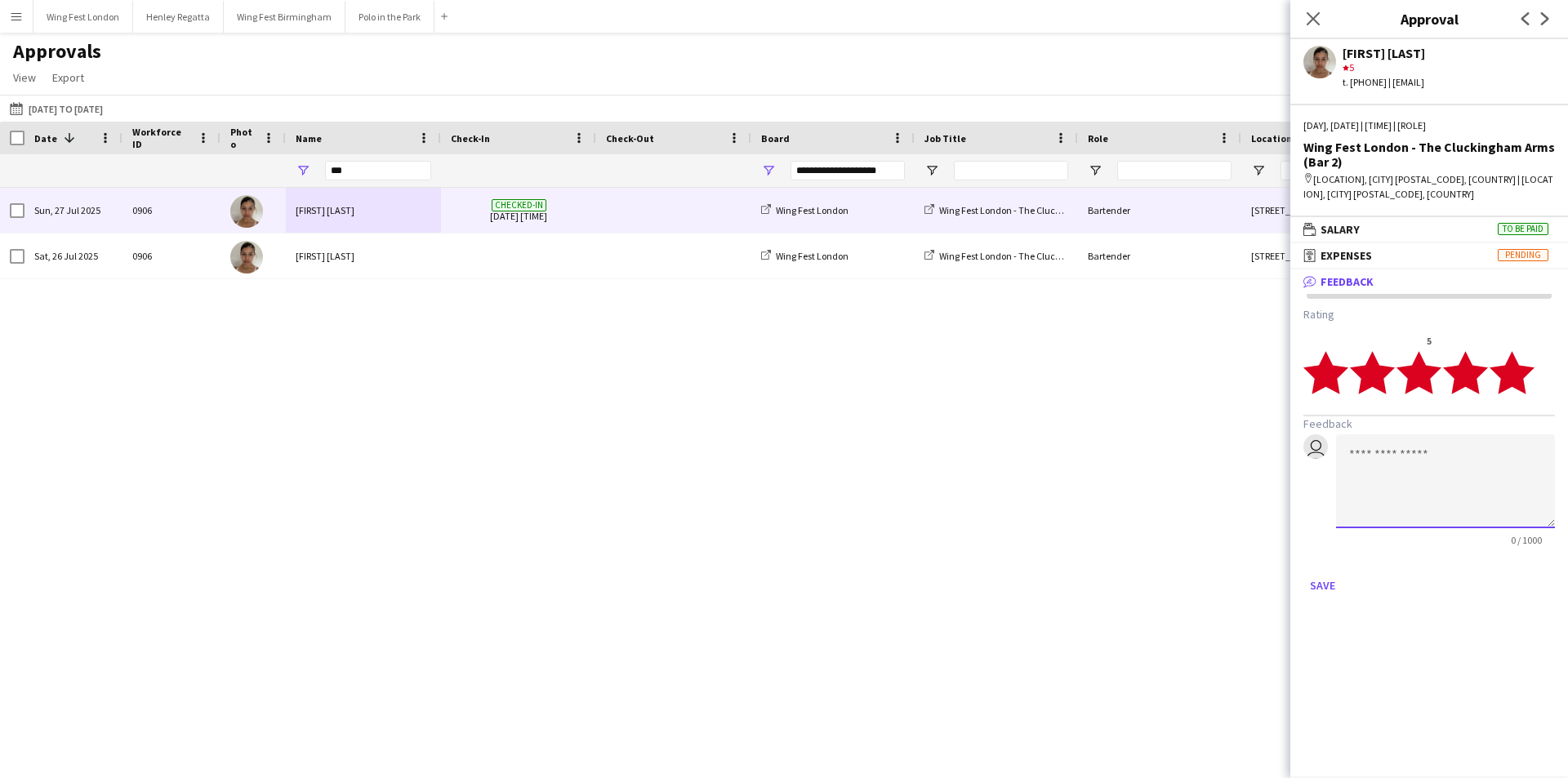 click 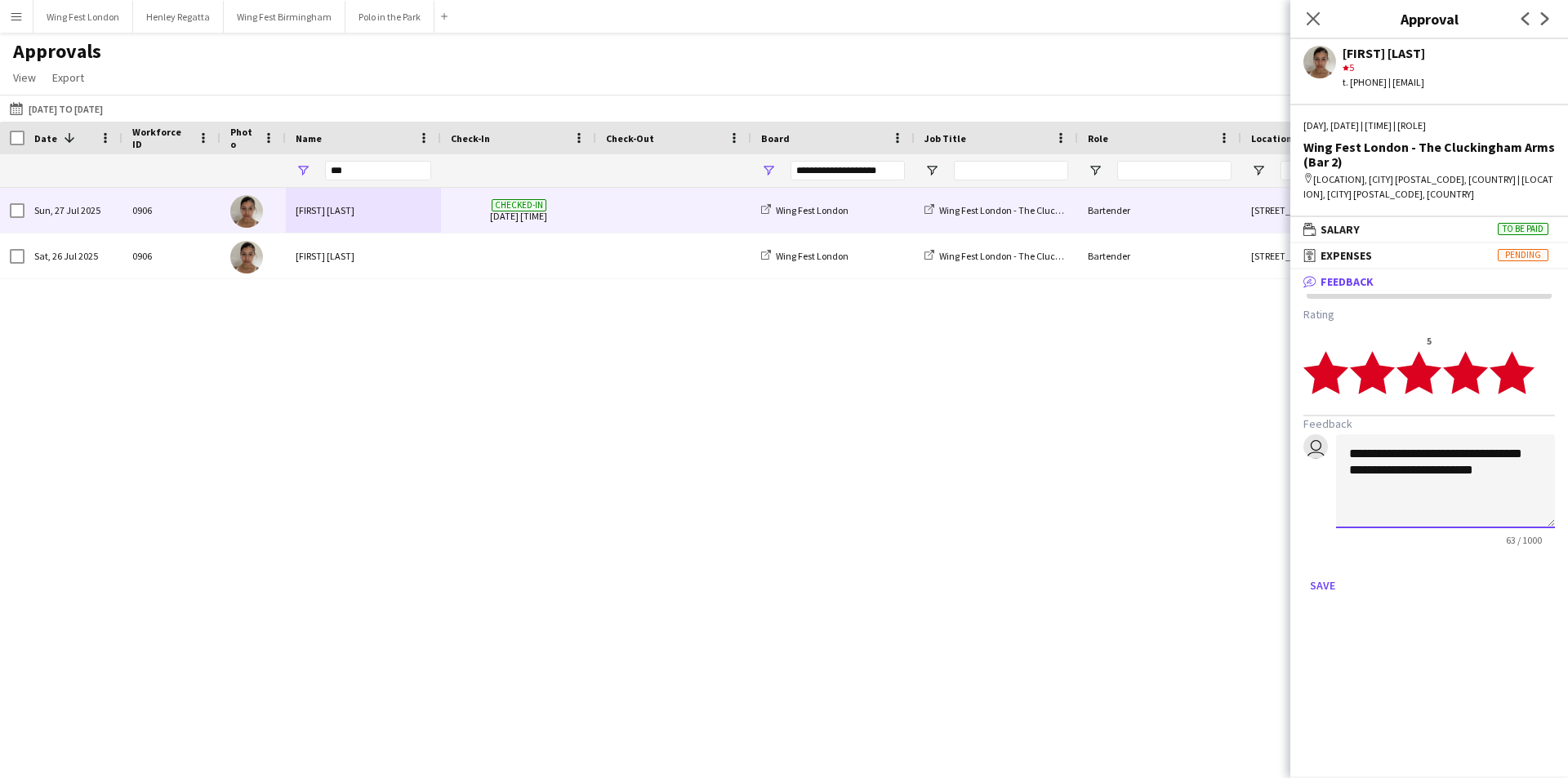 click on "**********" 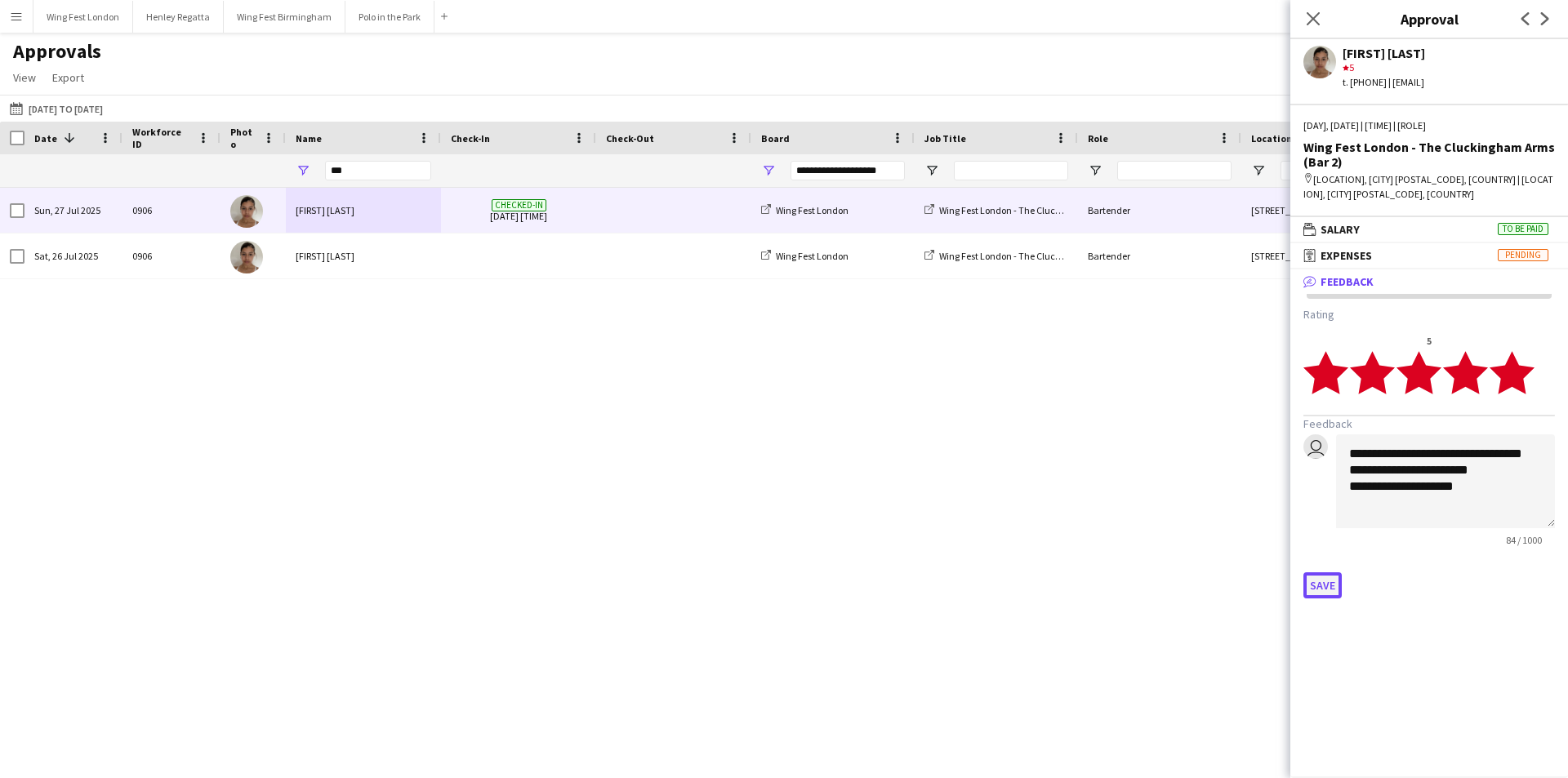click on "Save" at bounding box center (1322, 585) 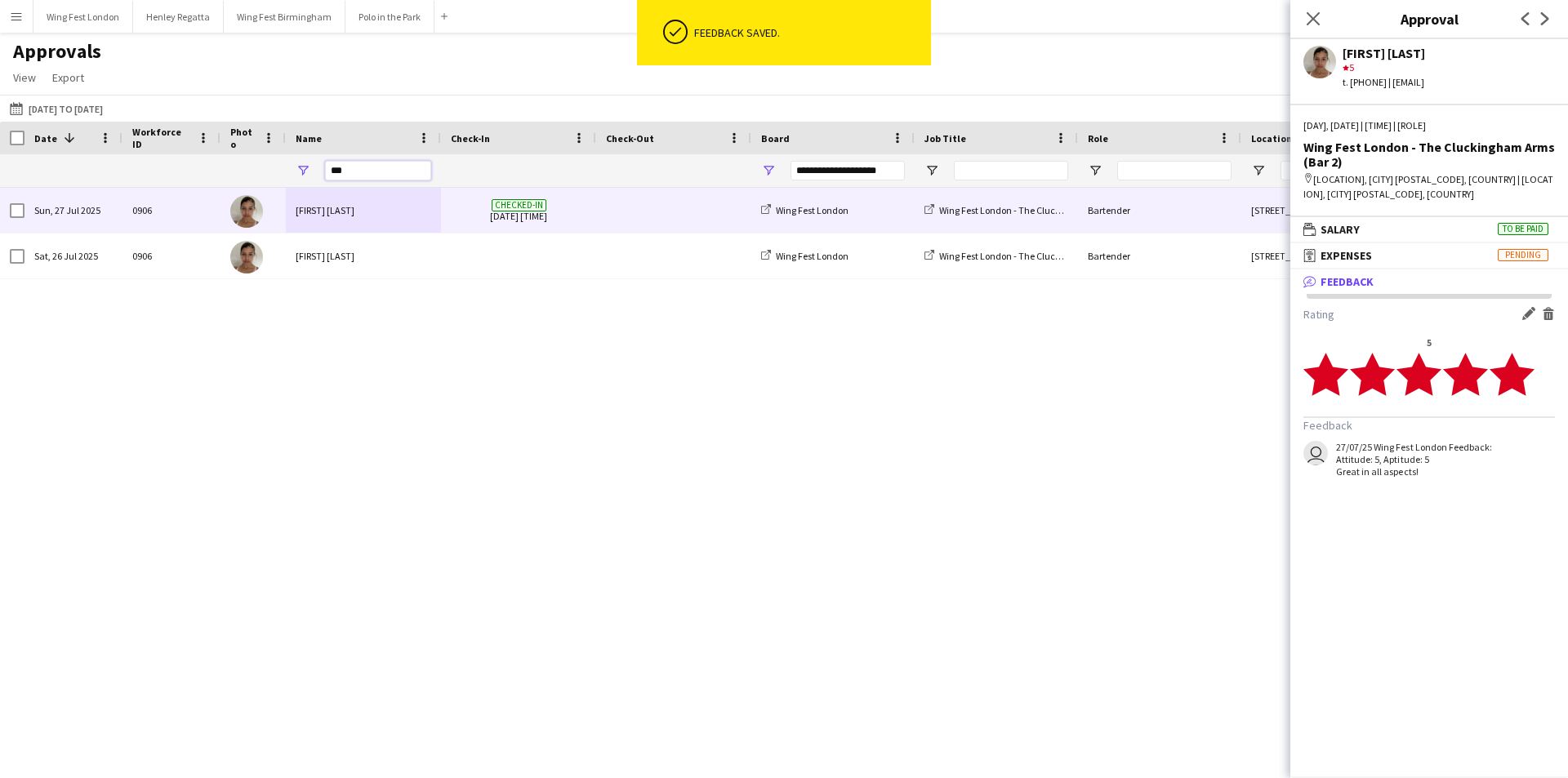 click on "***" at bounding box center (378, 171) 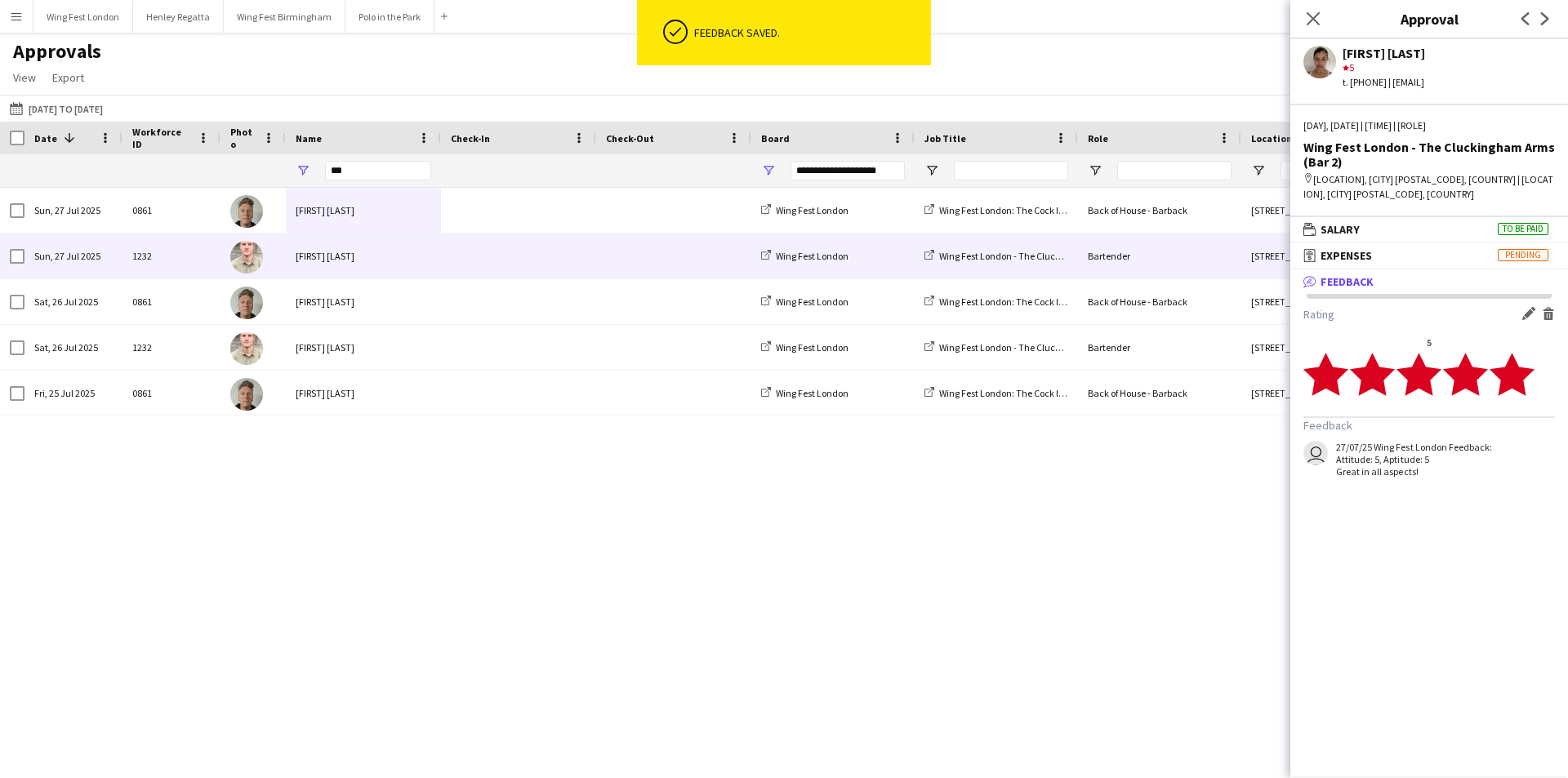 click on "[FIRST] [LAST]" at bounding box center [363, 256] 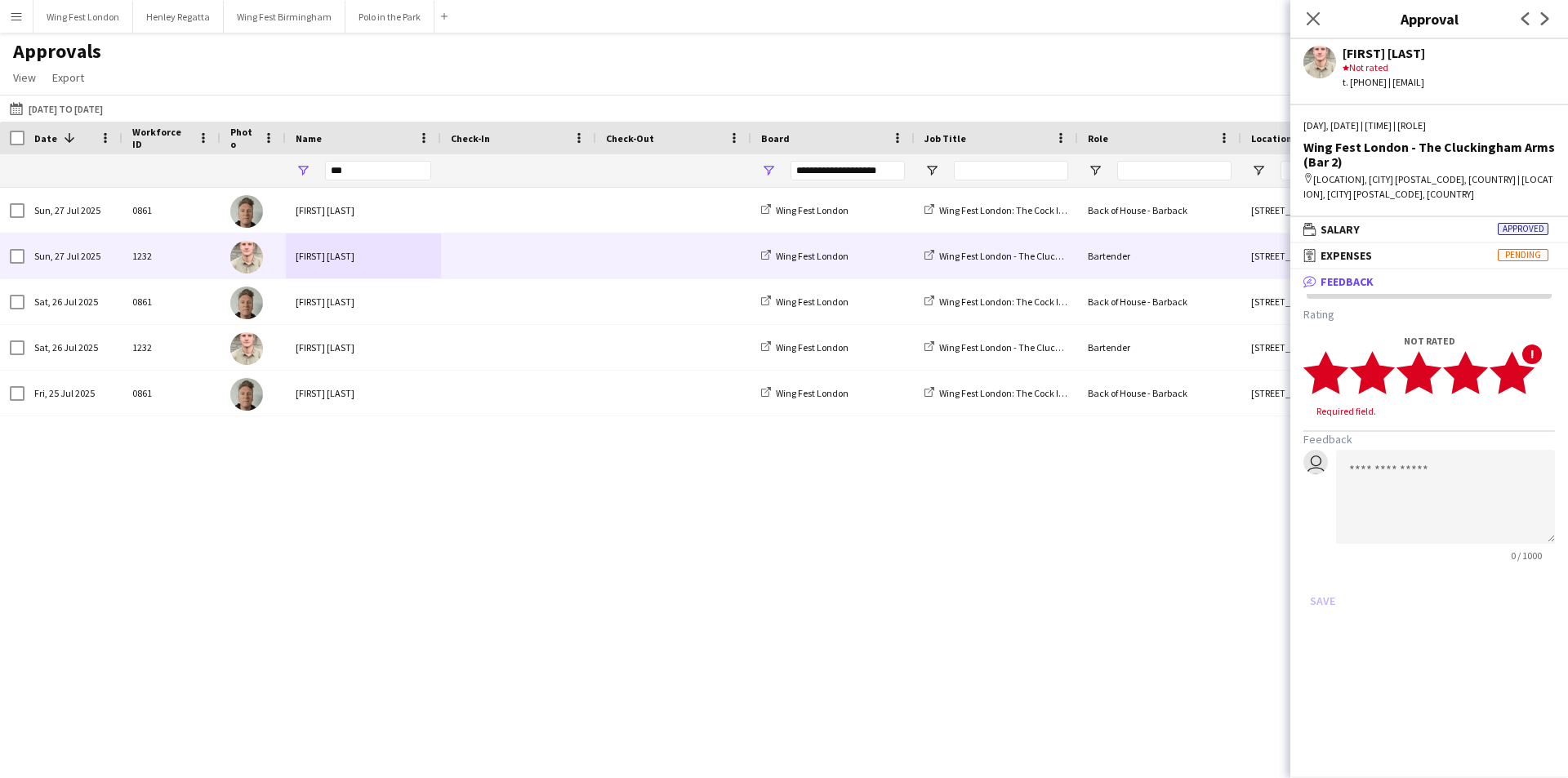 click 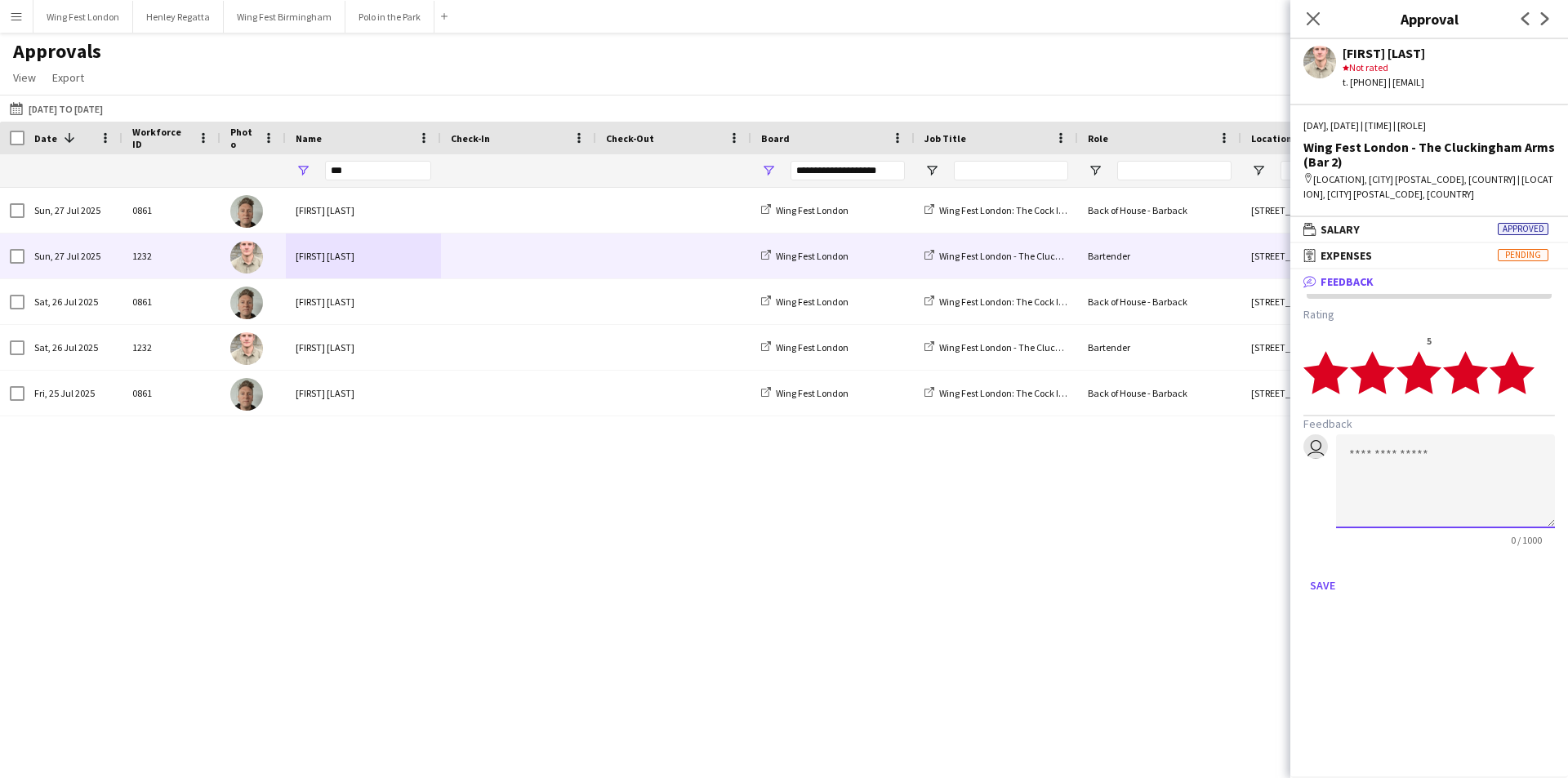 click 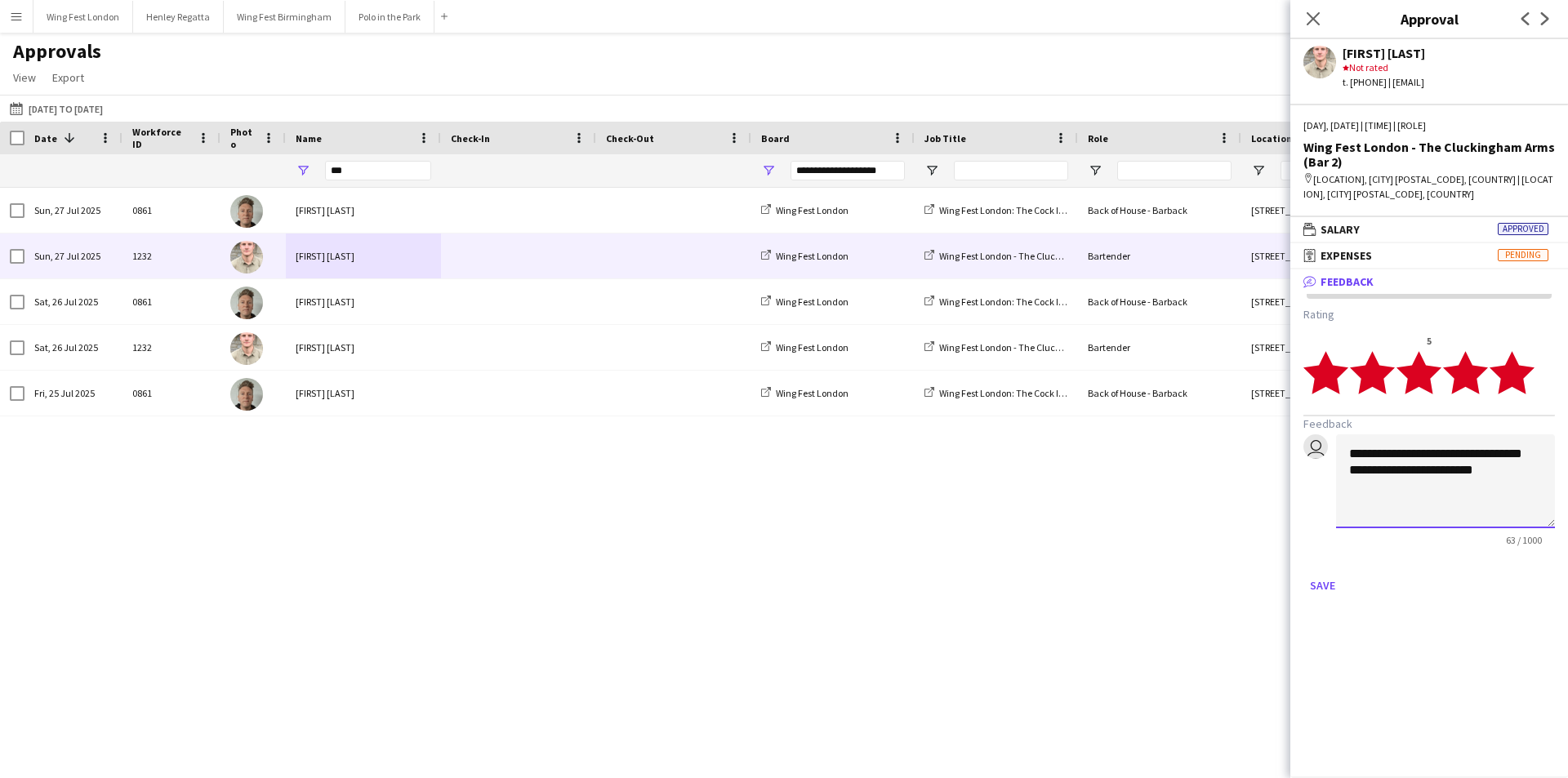 click on "**********" 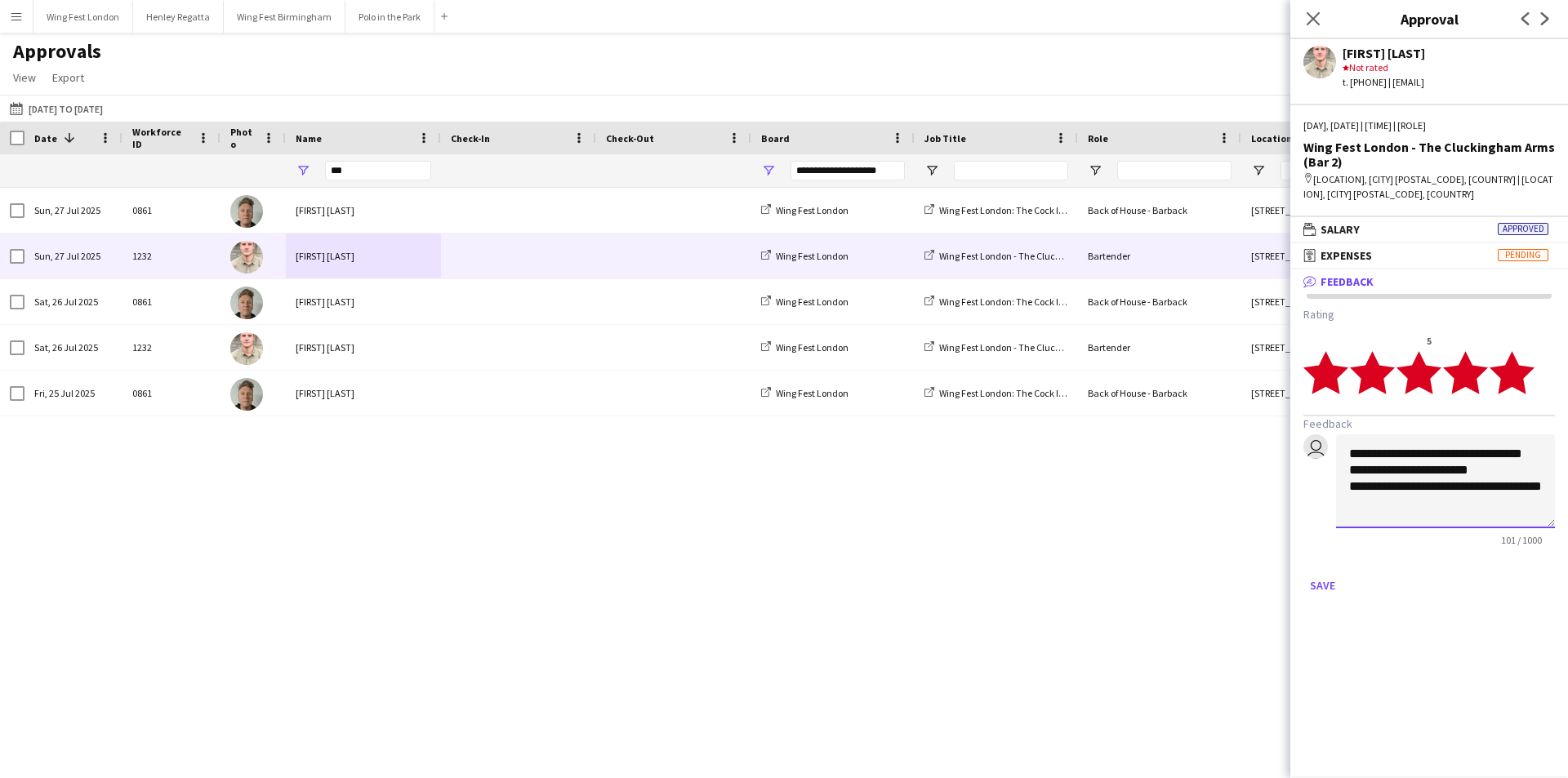 scroll, scrollTop: 1, scrollLeft: 0, axis: vertical 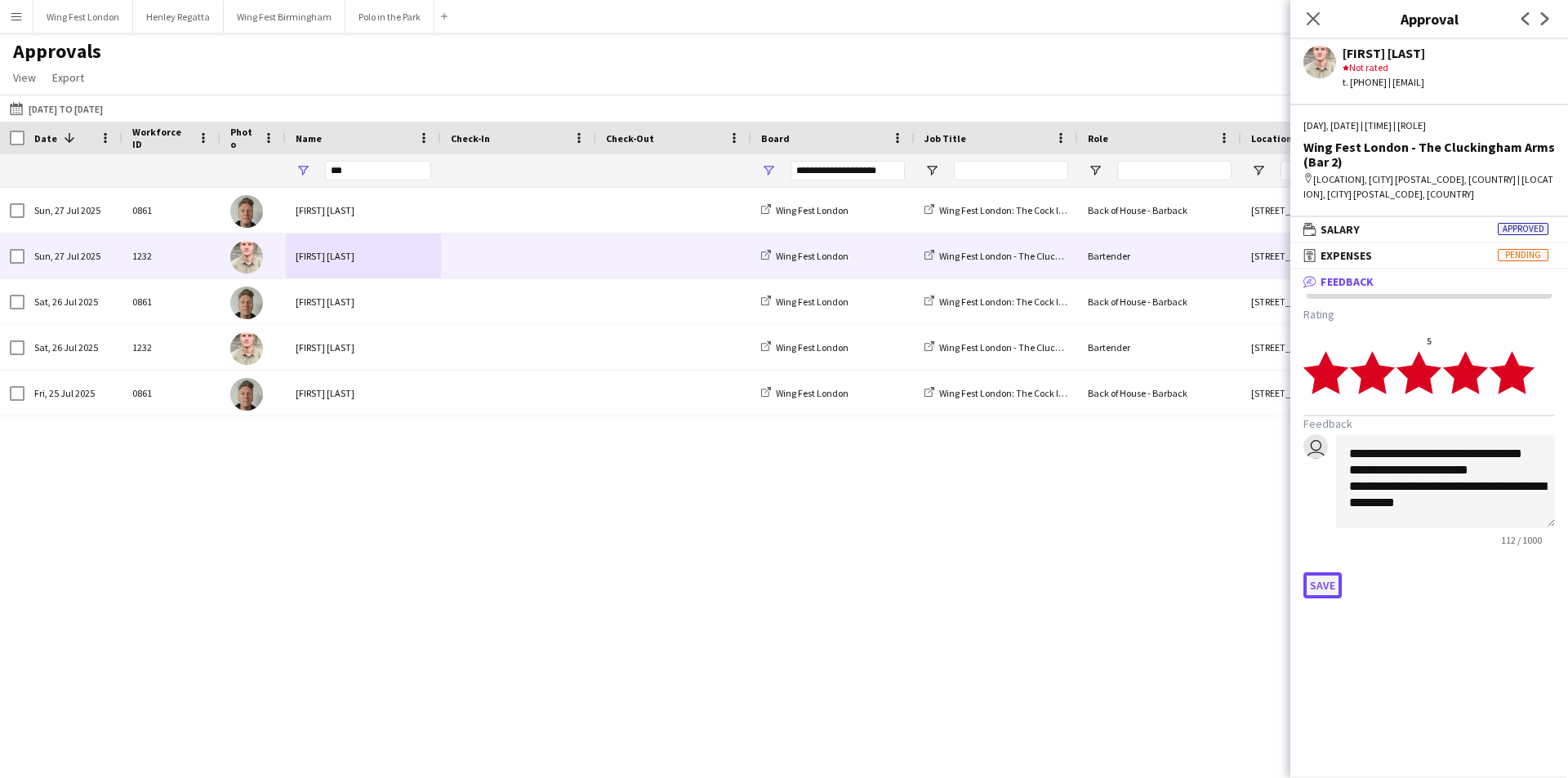 click on "Save" at bounding box center [1322, 585] 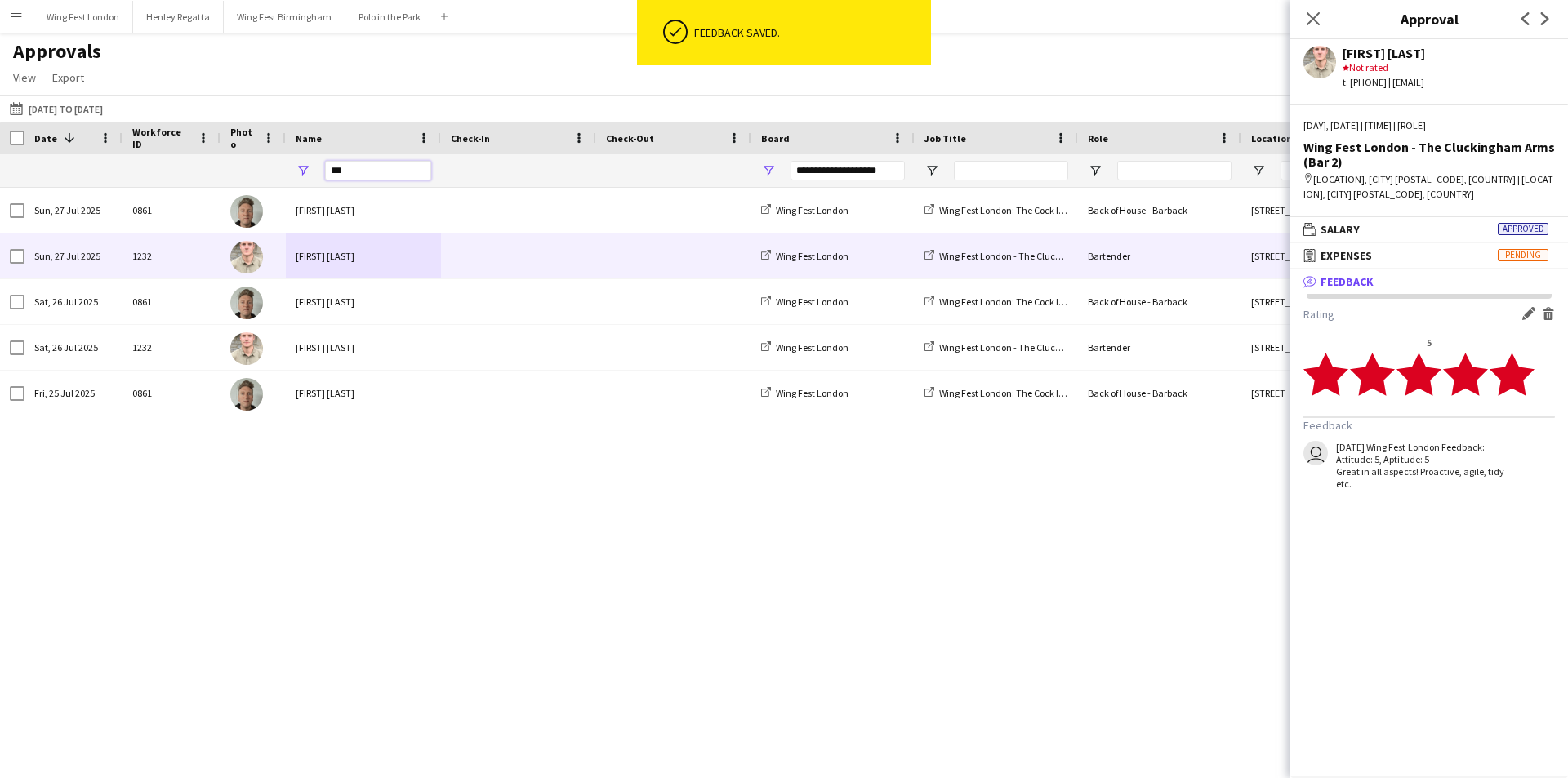 click on "***" at bounding box center [378, 171] 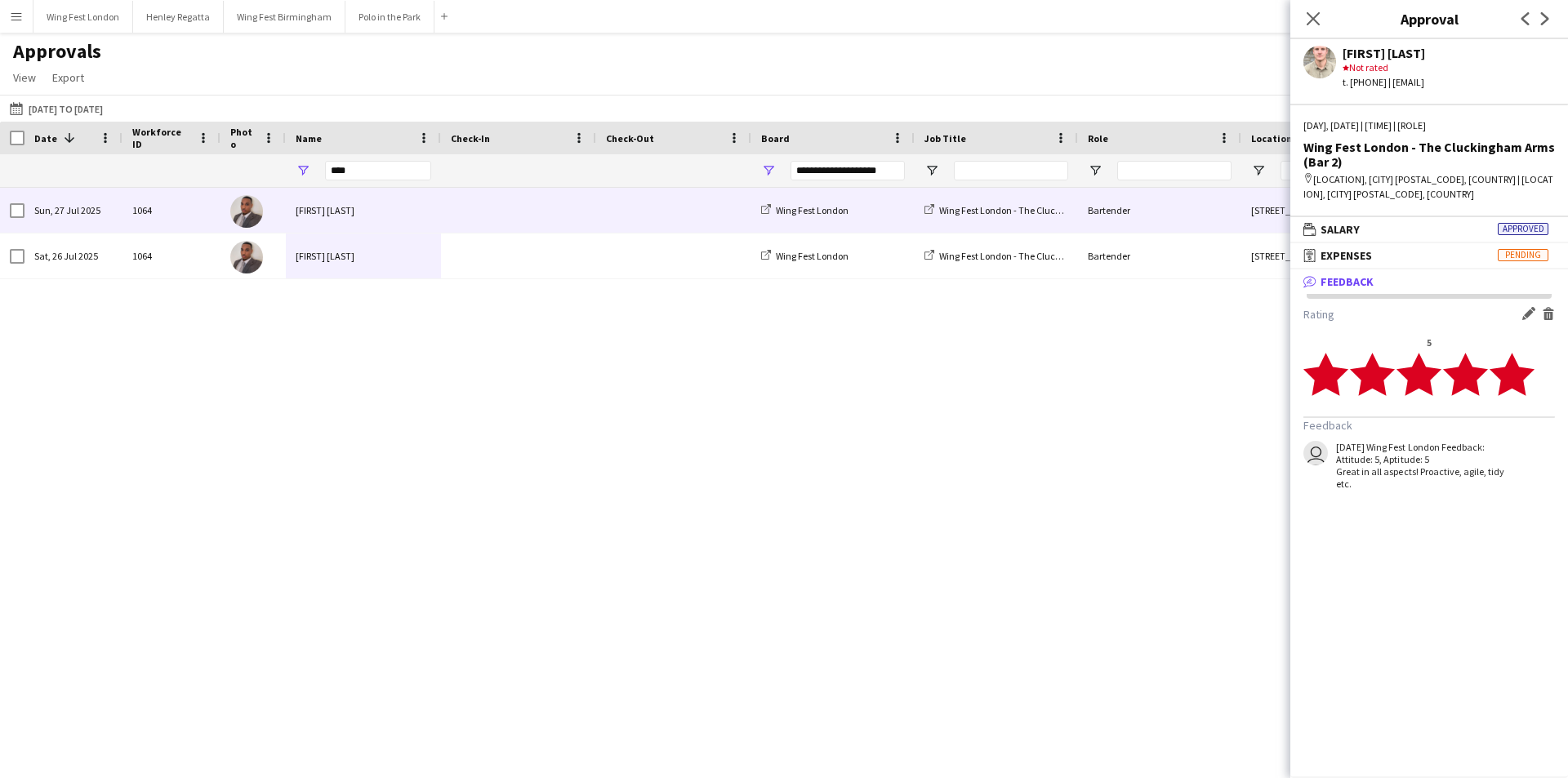 click on "[FIRST] [LAST]" at bounding box center (363, 210) 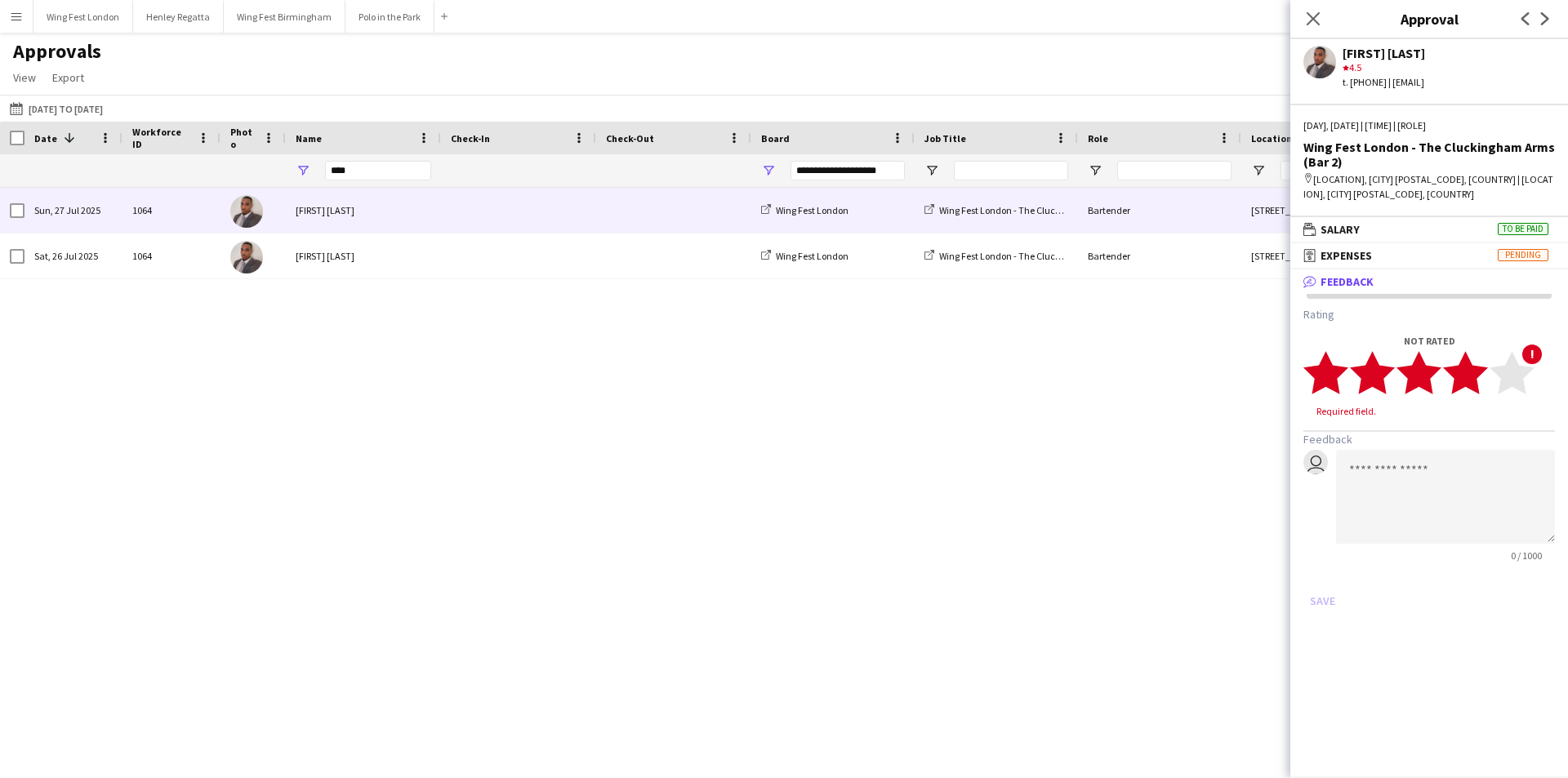 click 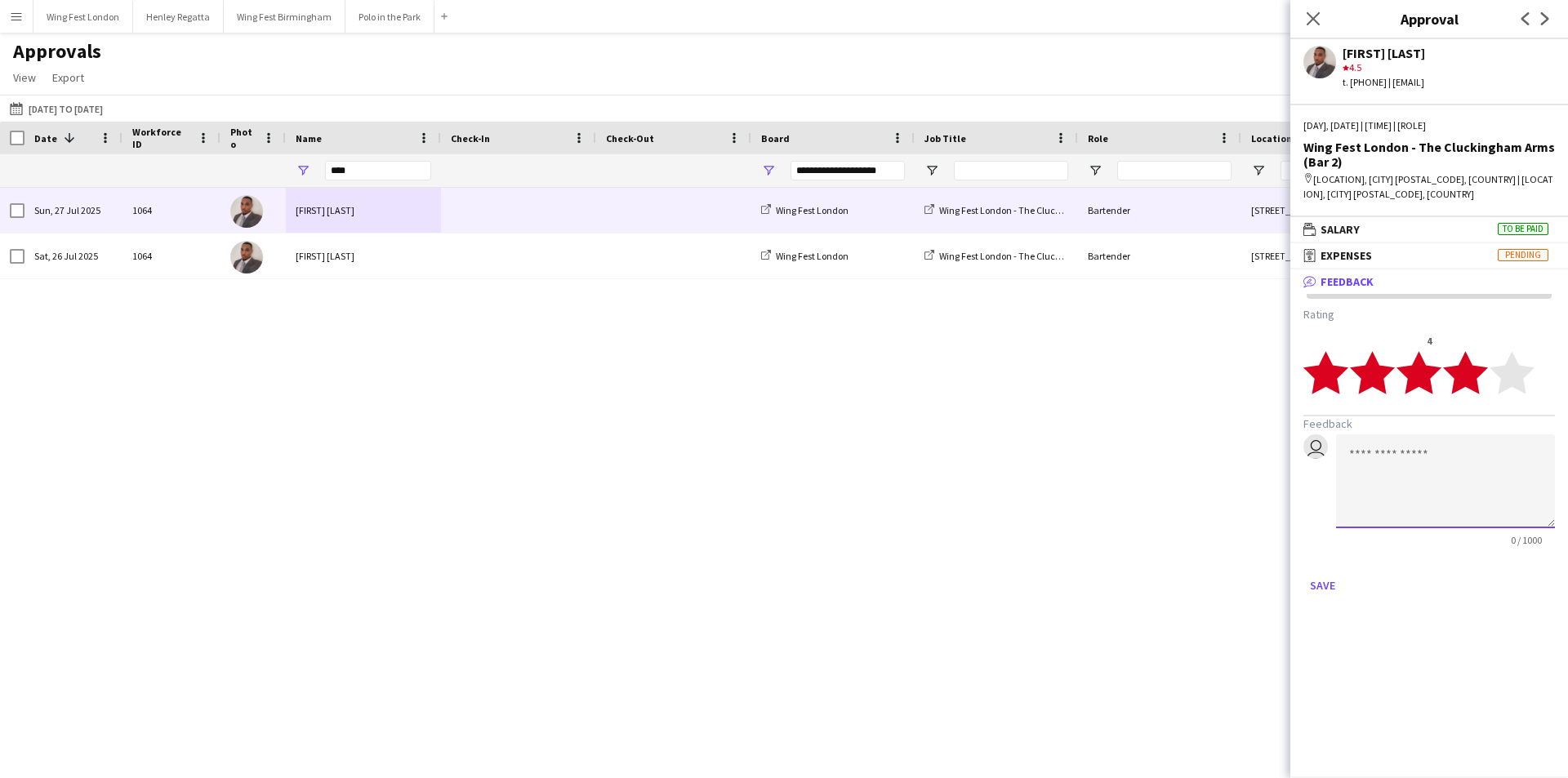 click 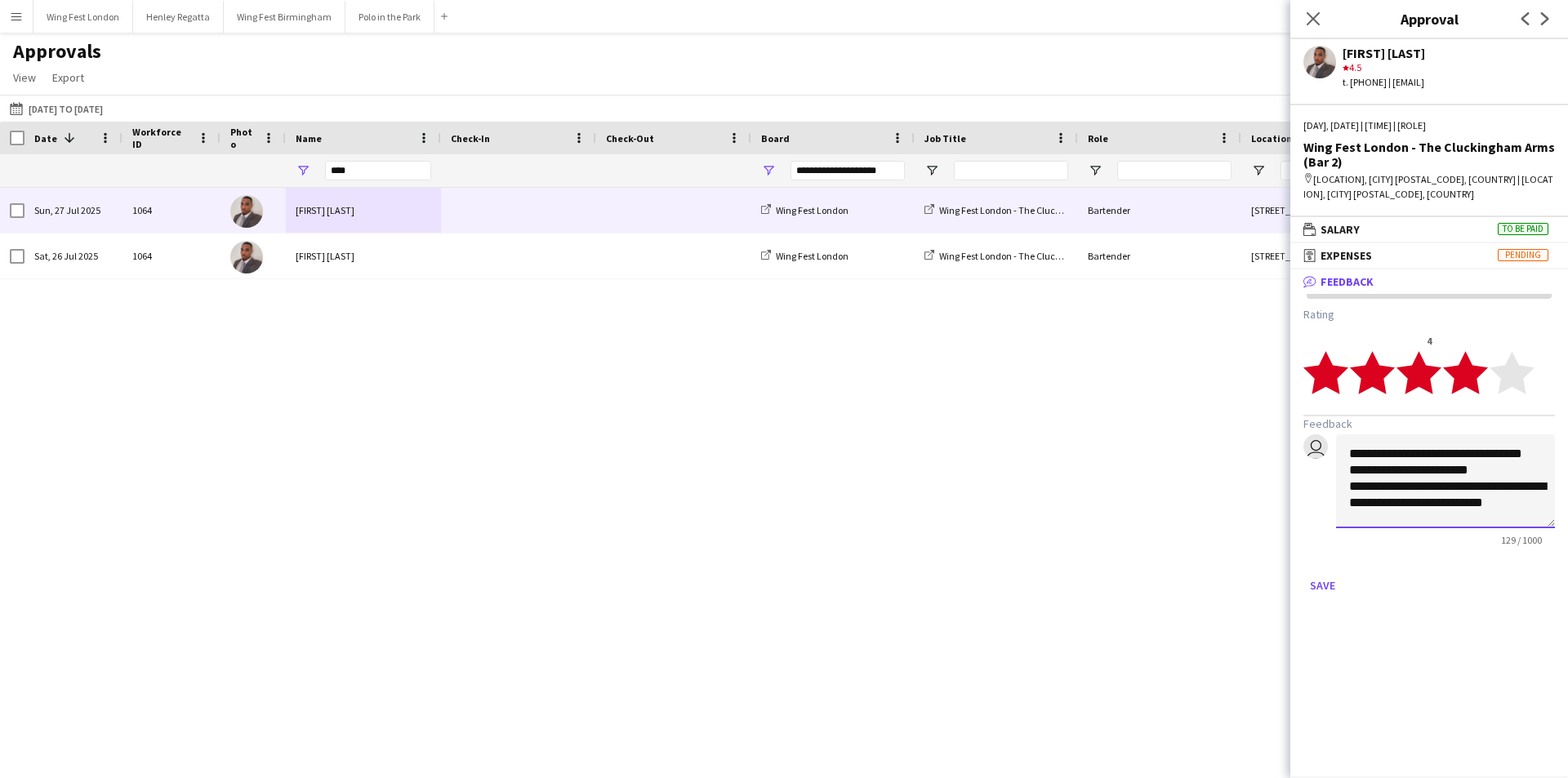 scroll, scrollTop: 17, scrollLeft: 0, axis: vertical 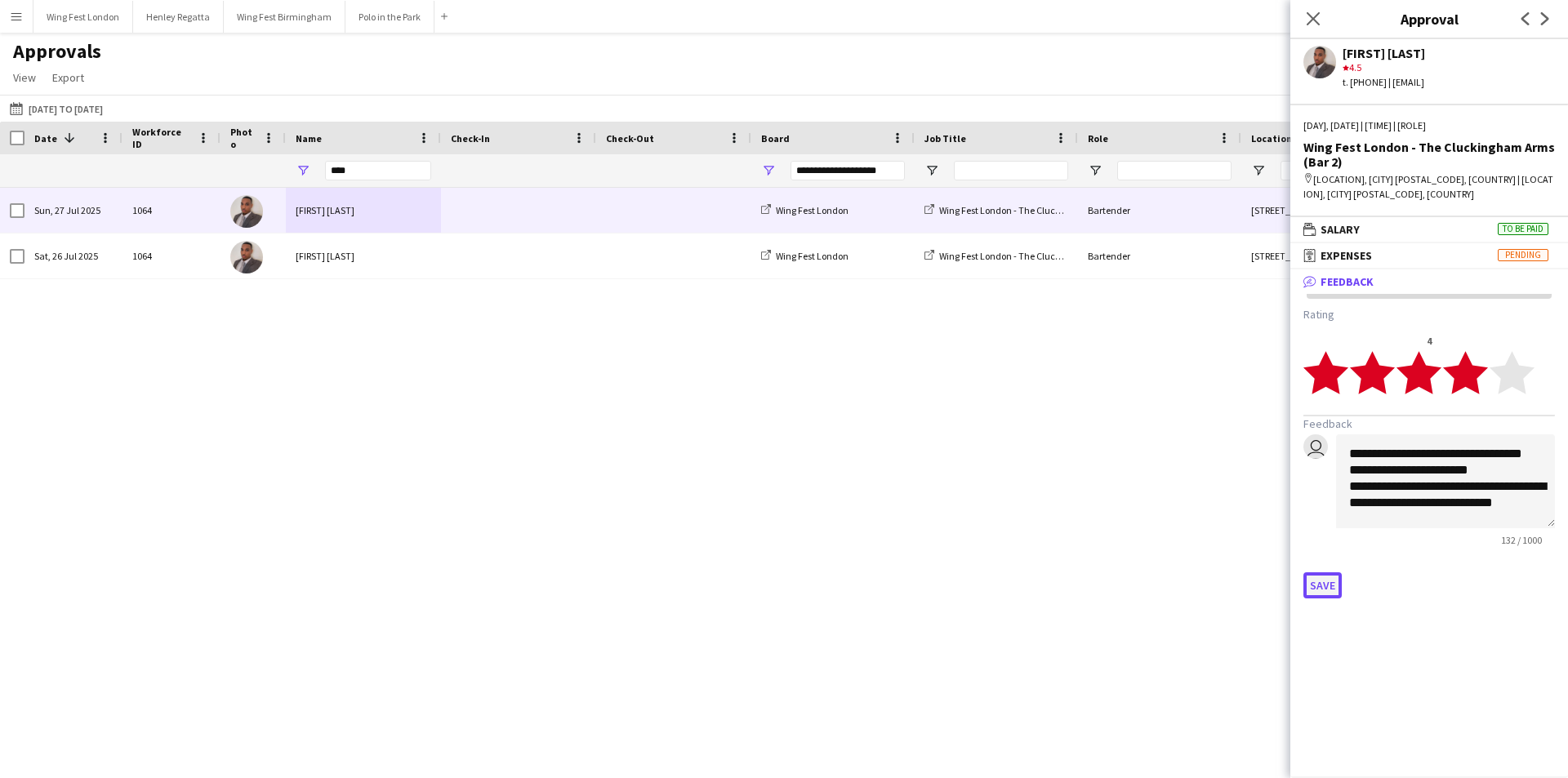 click on "Save" at bounding box center [1322, 585] 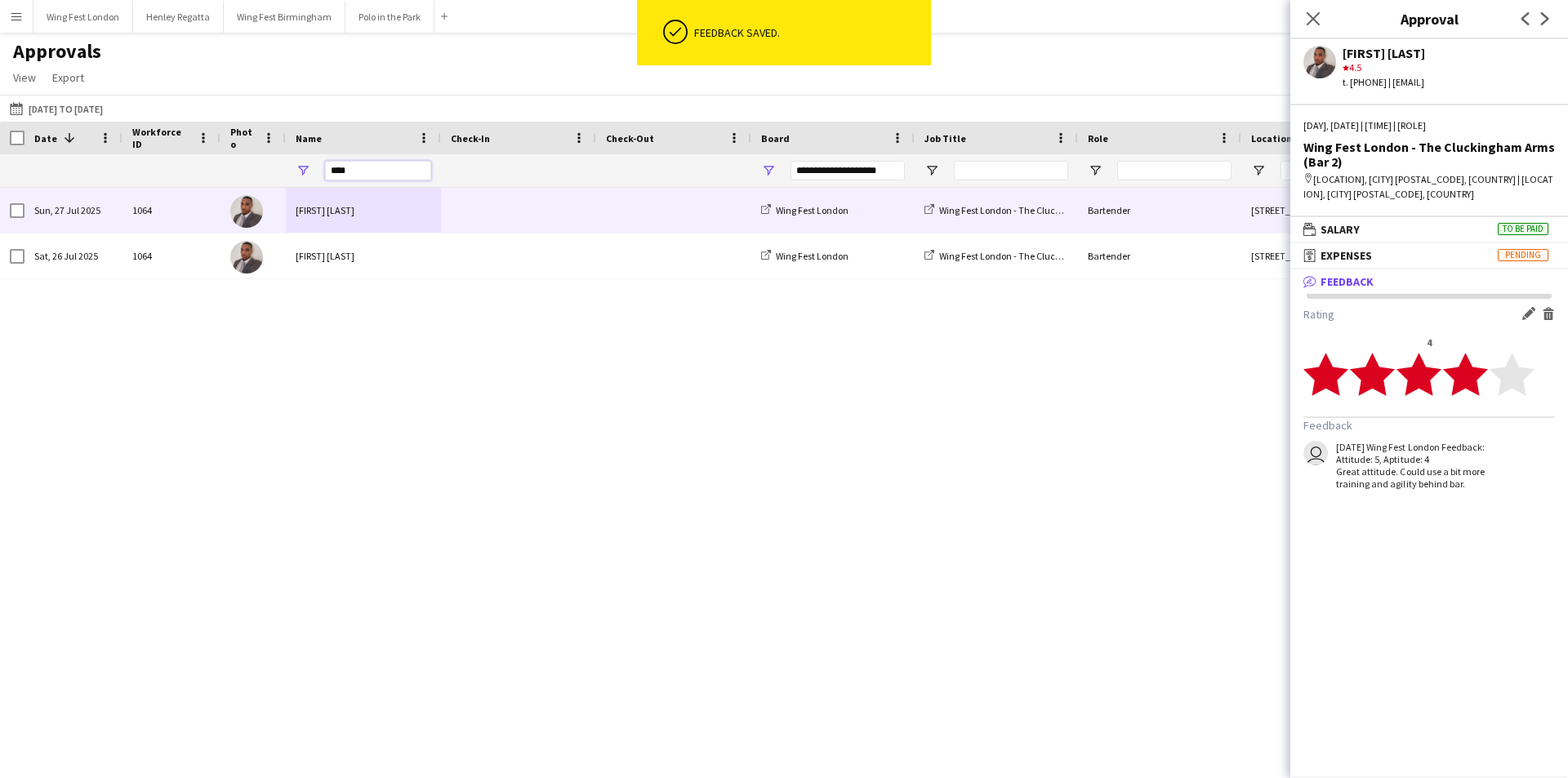 click on "****" at bounding box center (378, 171) 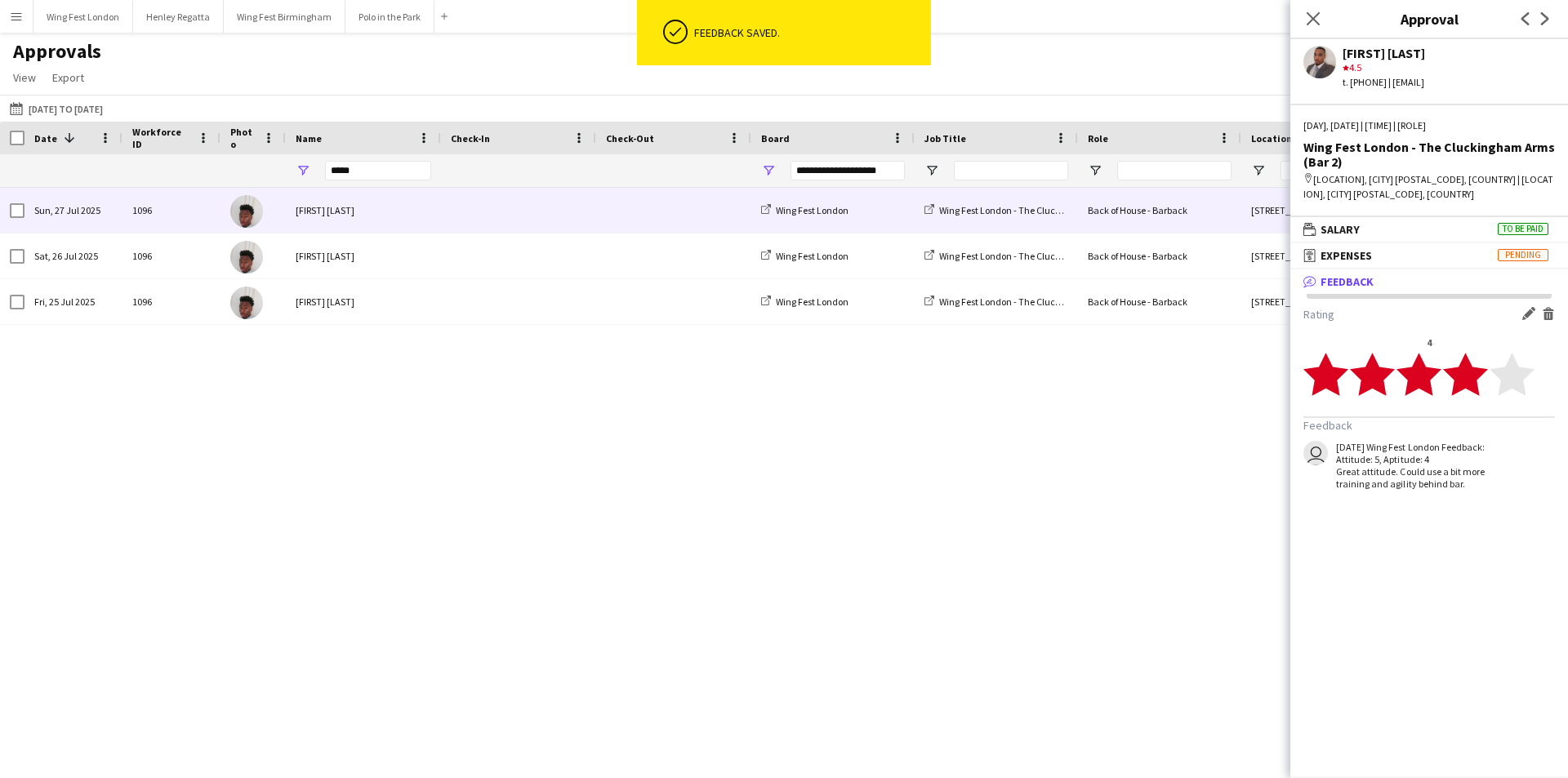 click on "[FIRST] [LAST]" at bounding box center (363, 210) 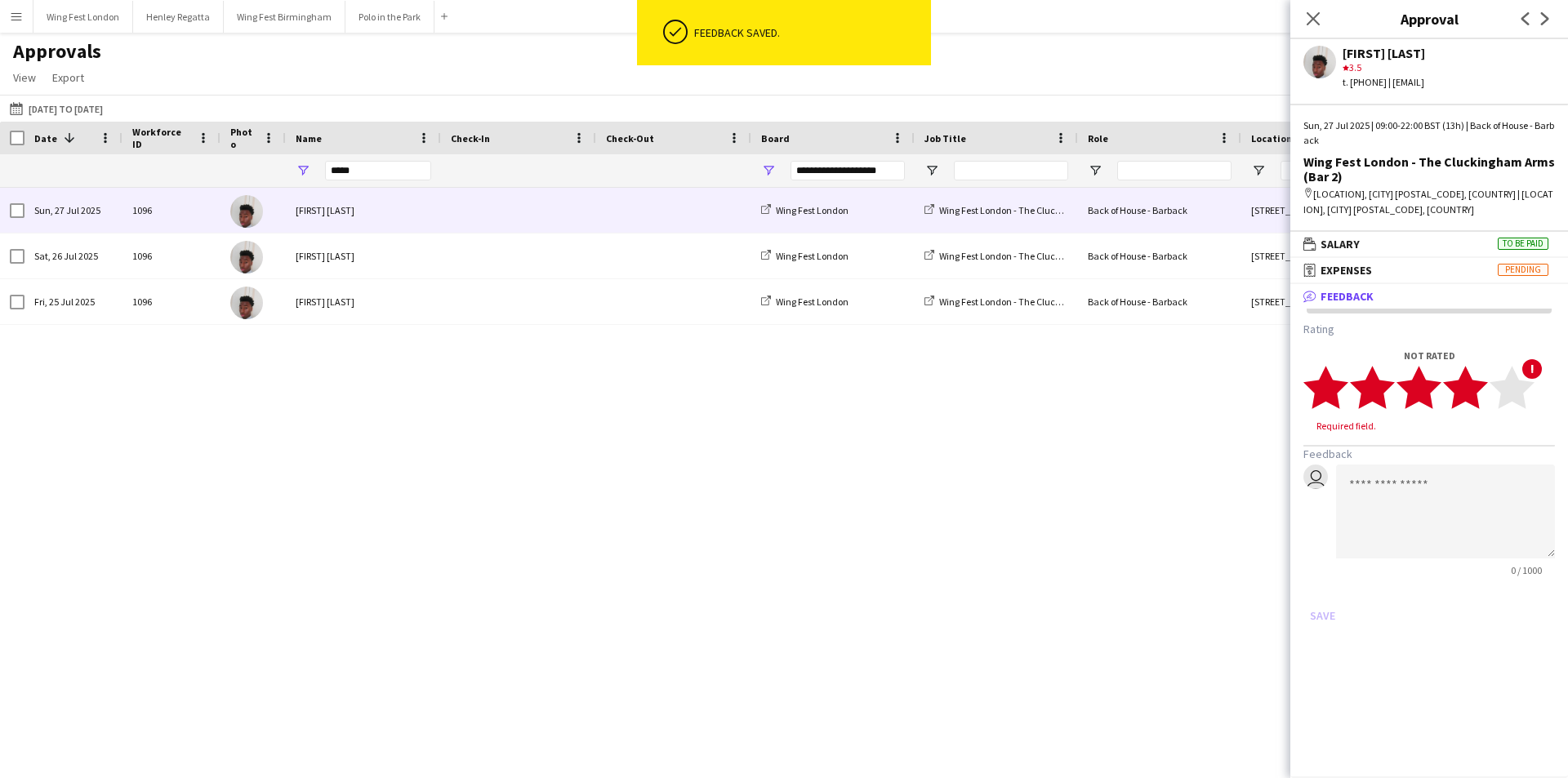 click 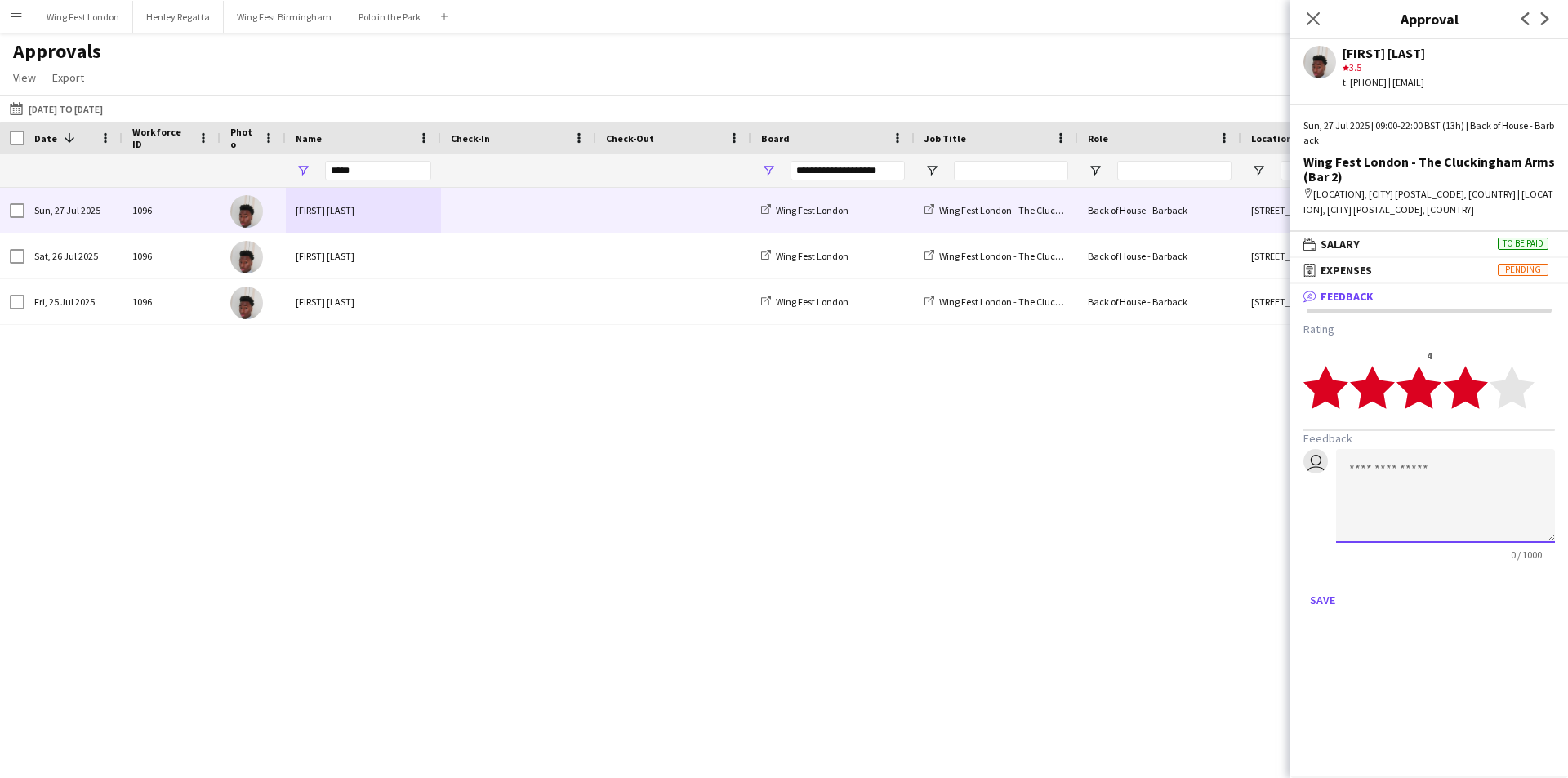 click 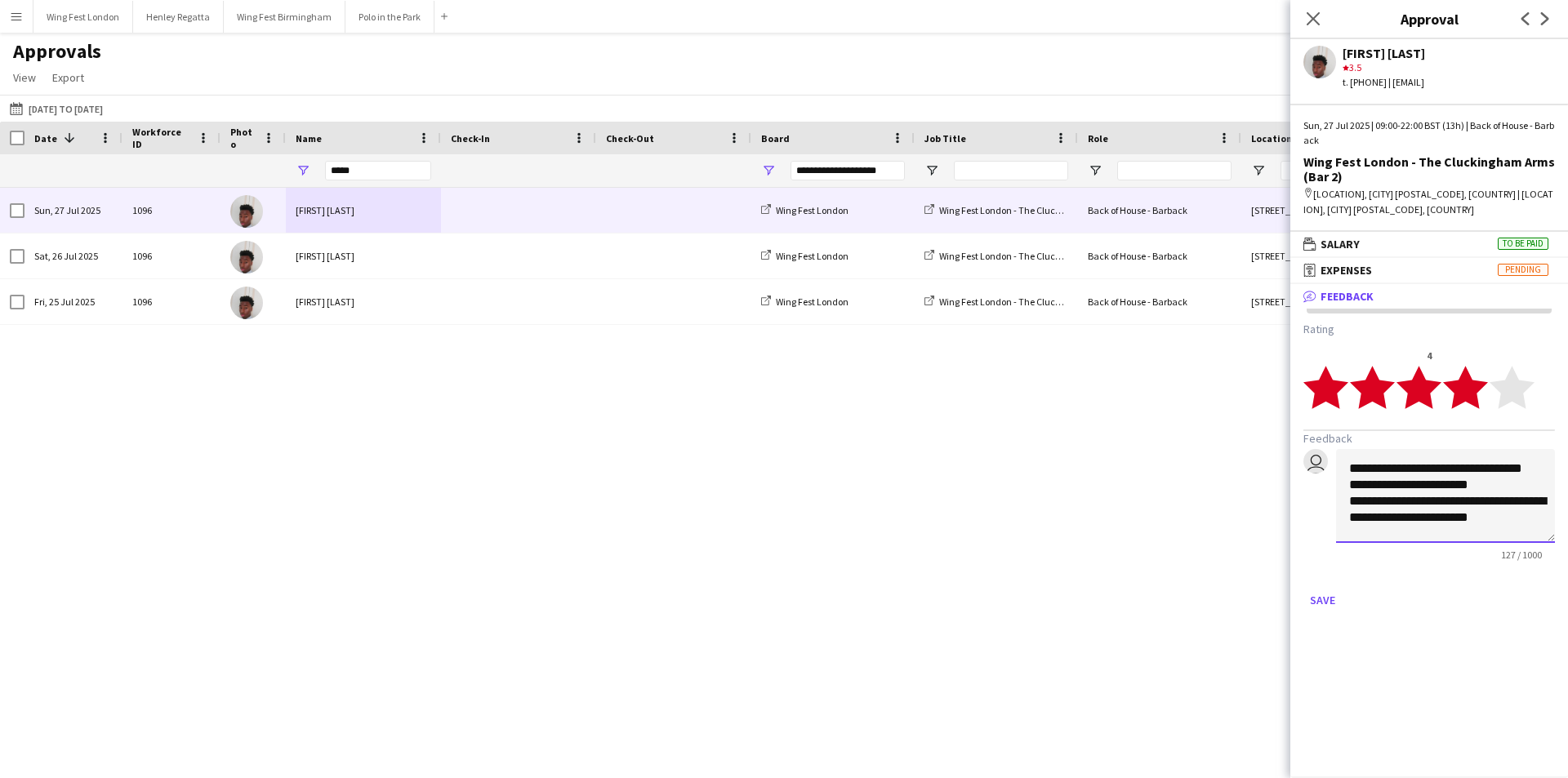 scroll, scrollTop: 17, scrollLeft: 0, axis: vertical 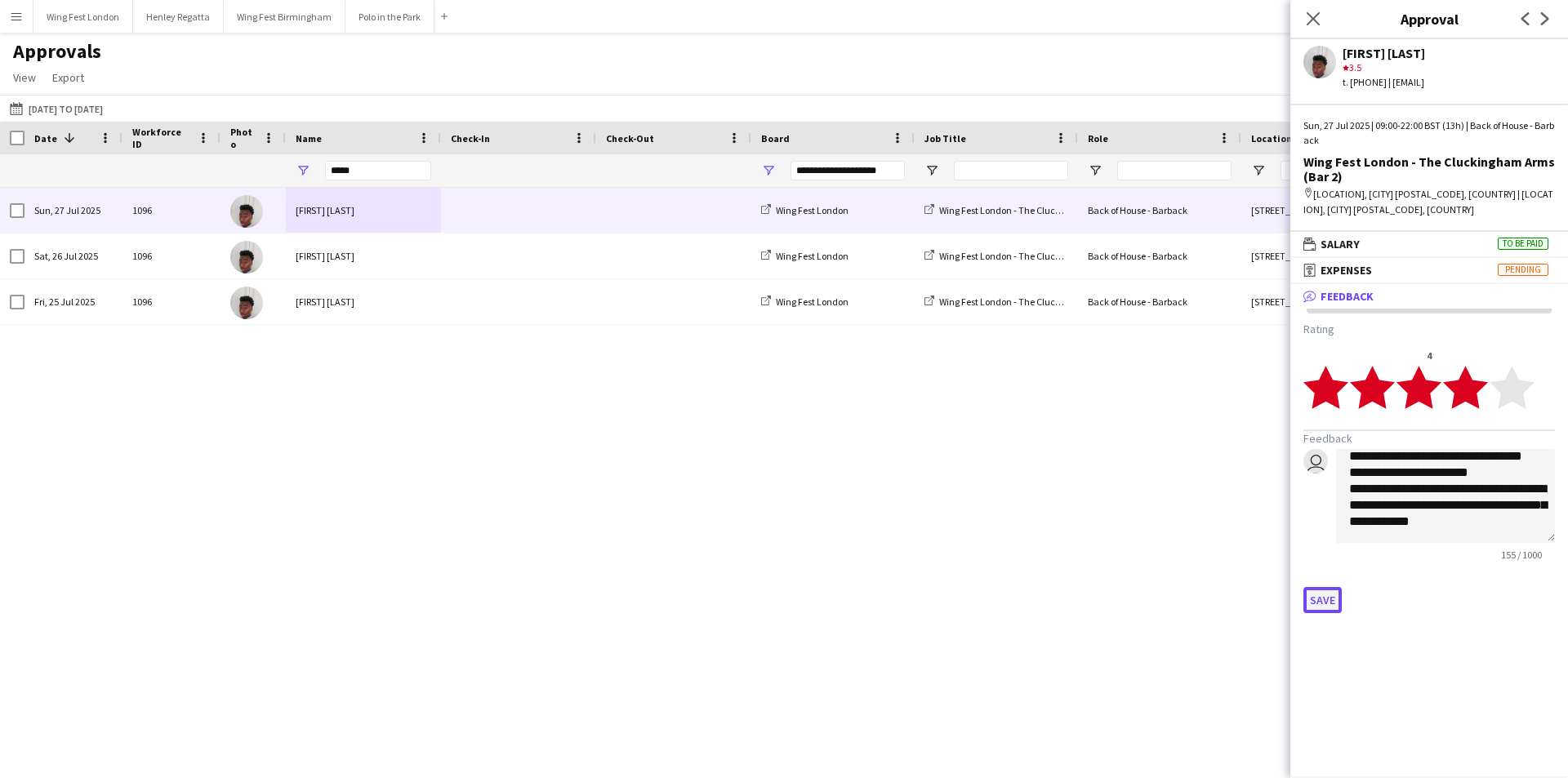 click on "Save" at bounding box center [1322, 600] 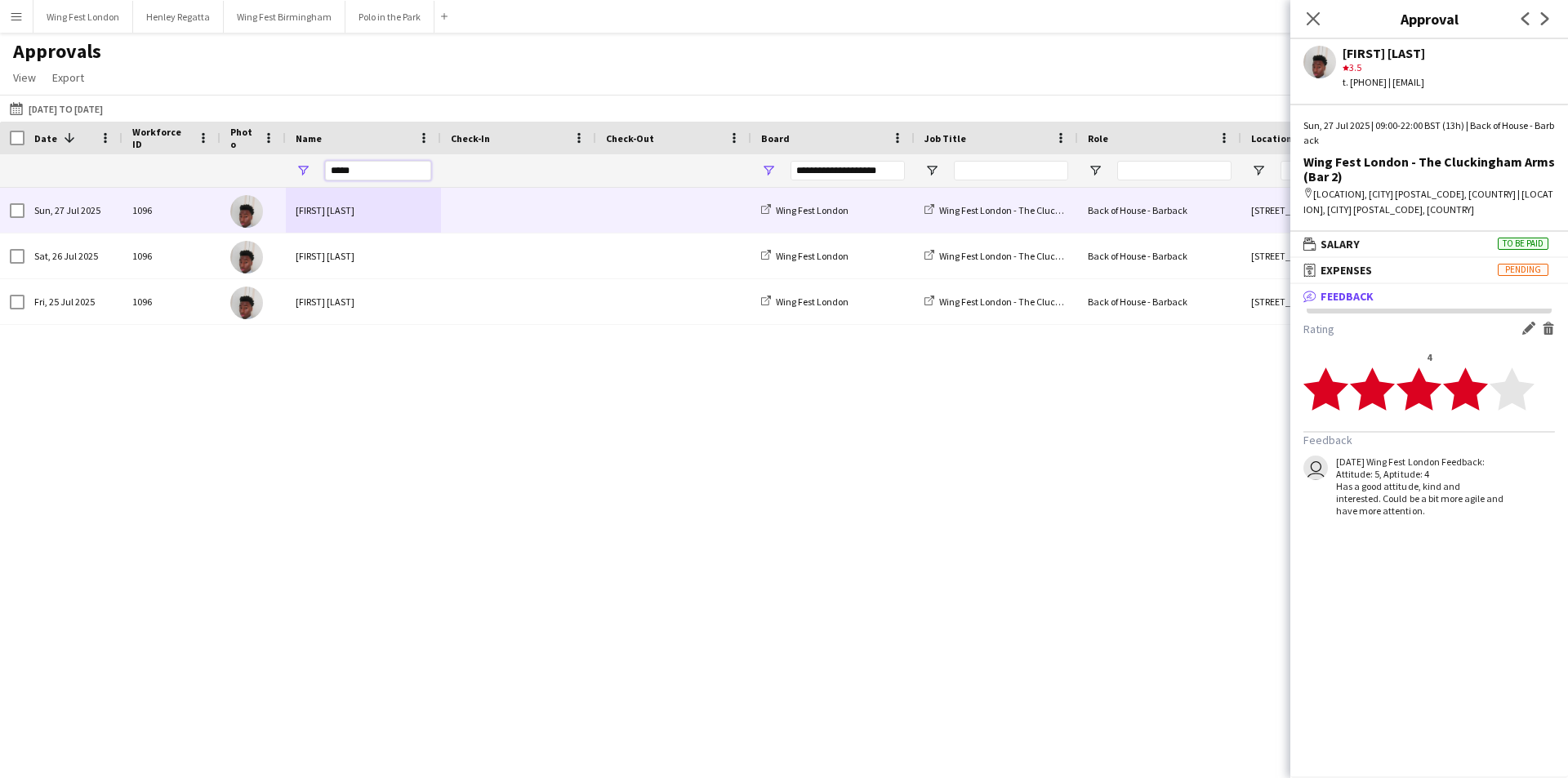 click on "*****" at bounding box center [378, 171] 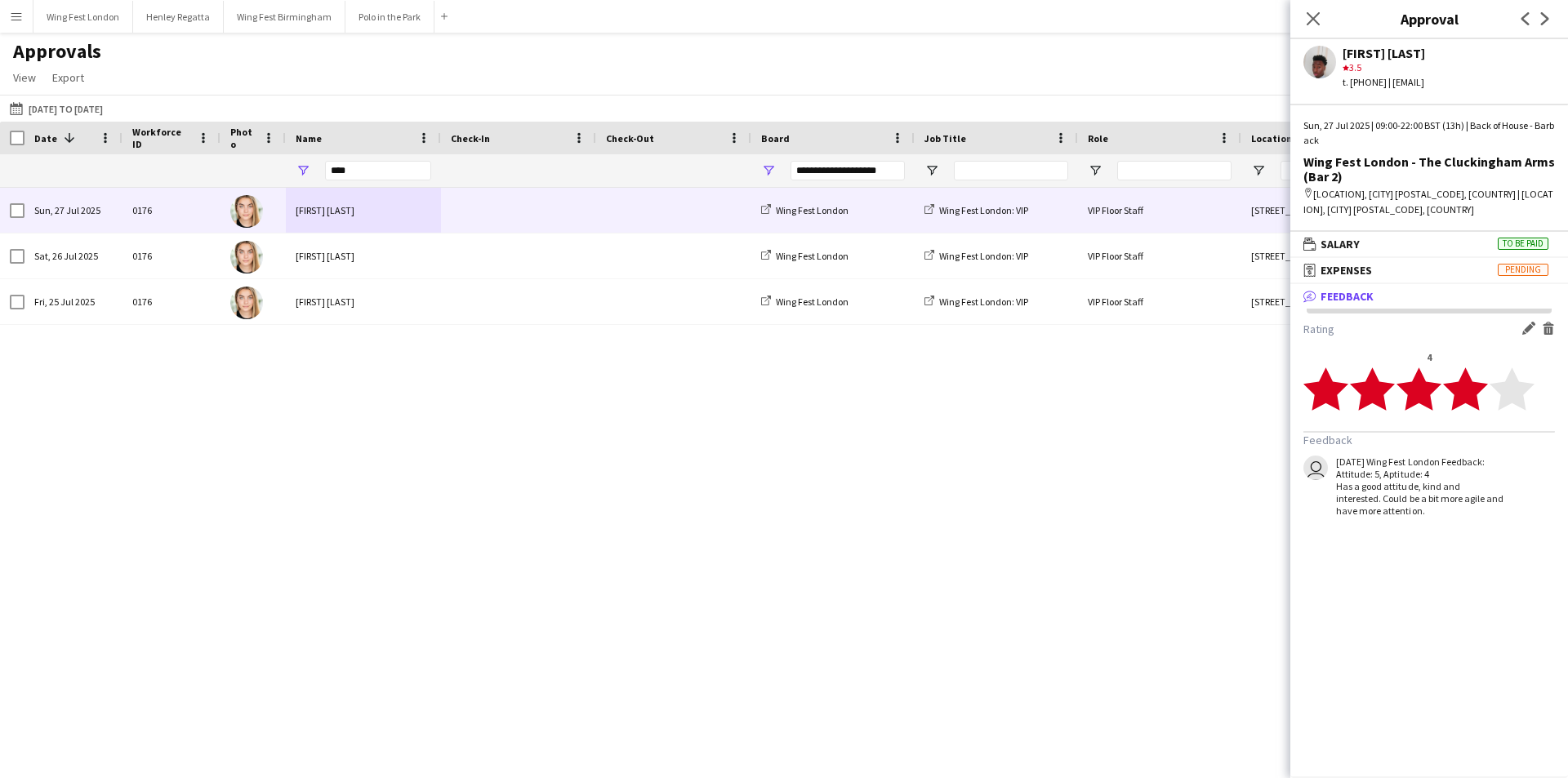 click on "[FIRST] [LAST]" at bounding box center (363, 210) 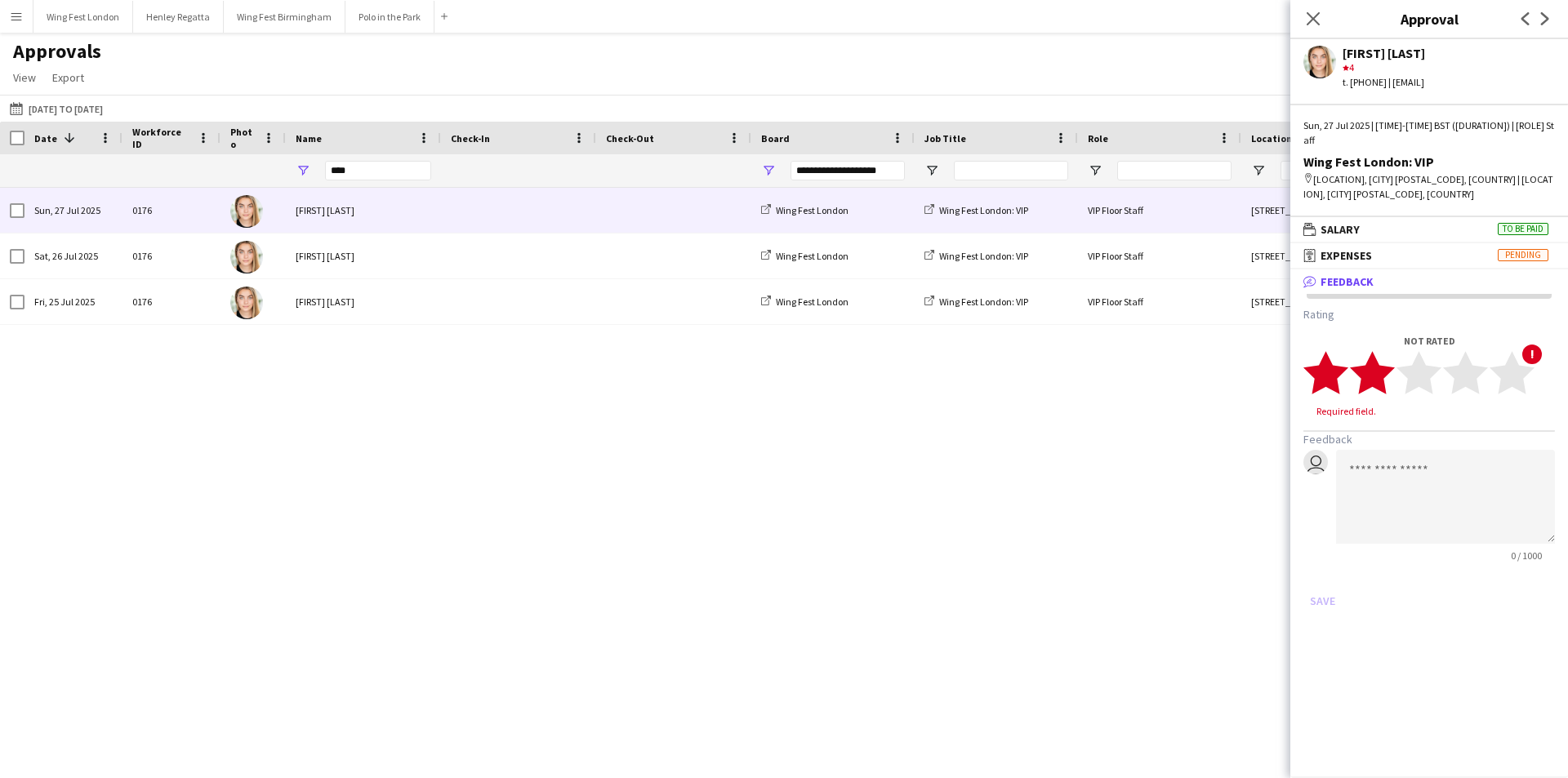 click 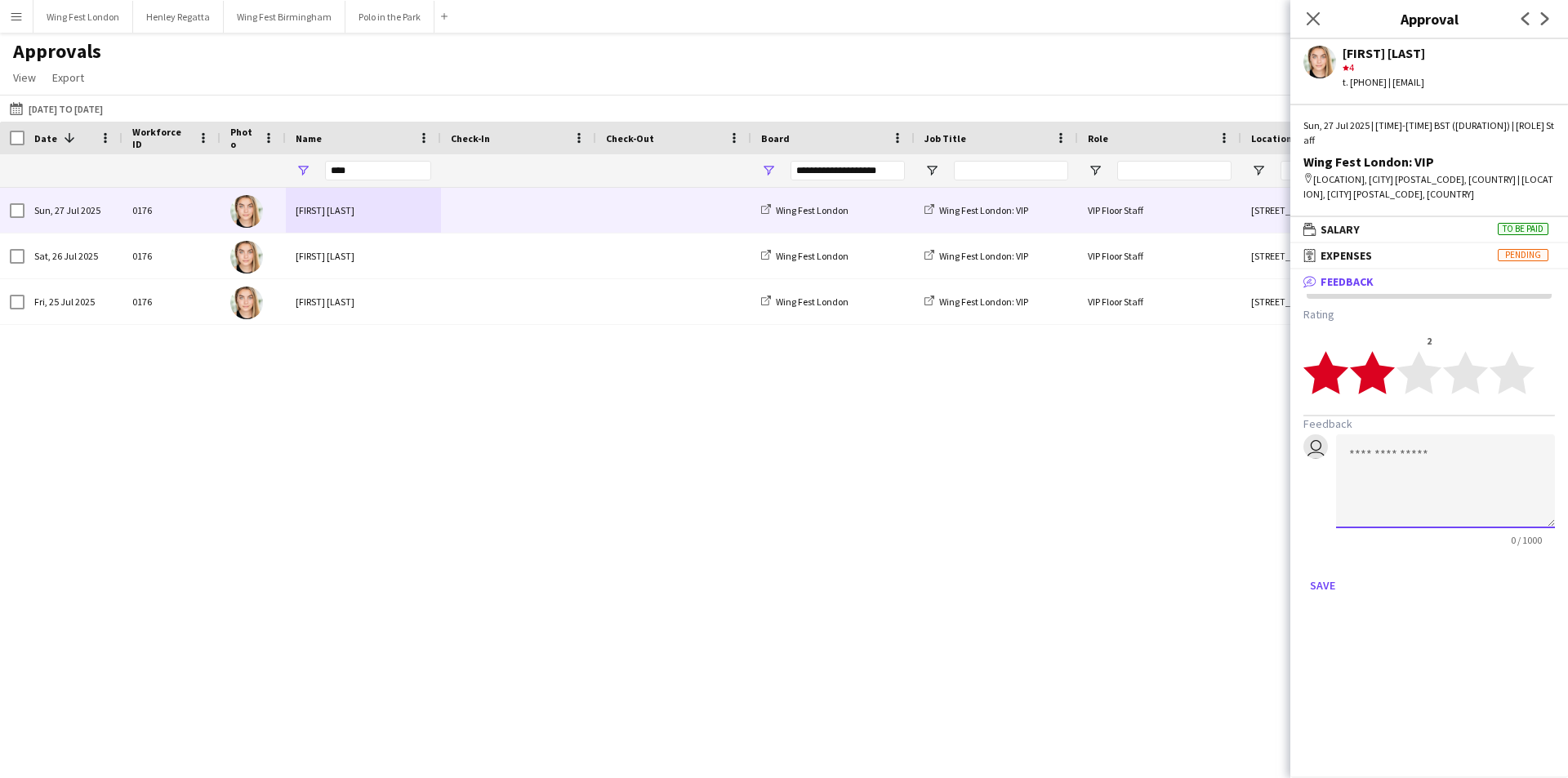 click 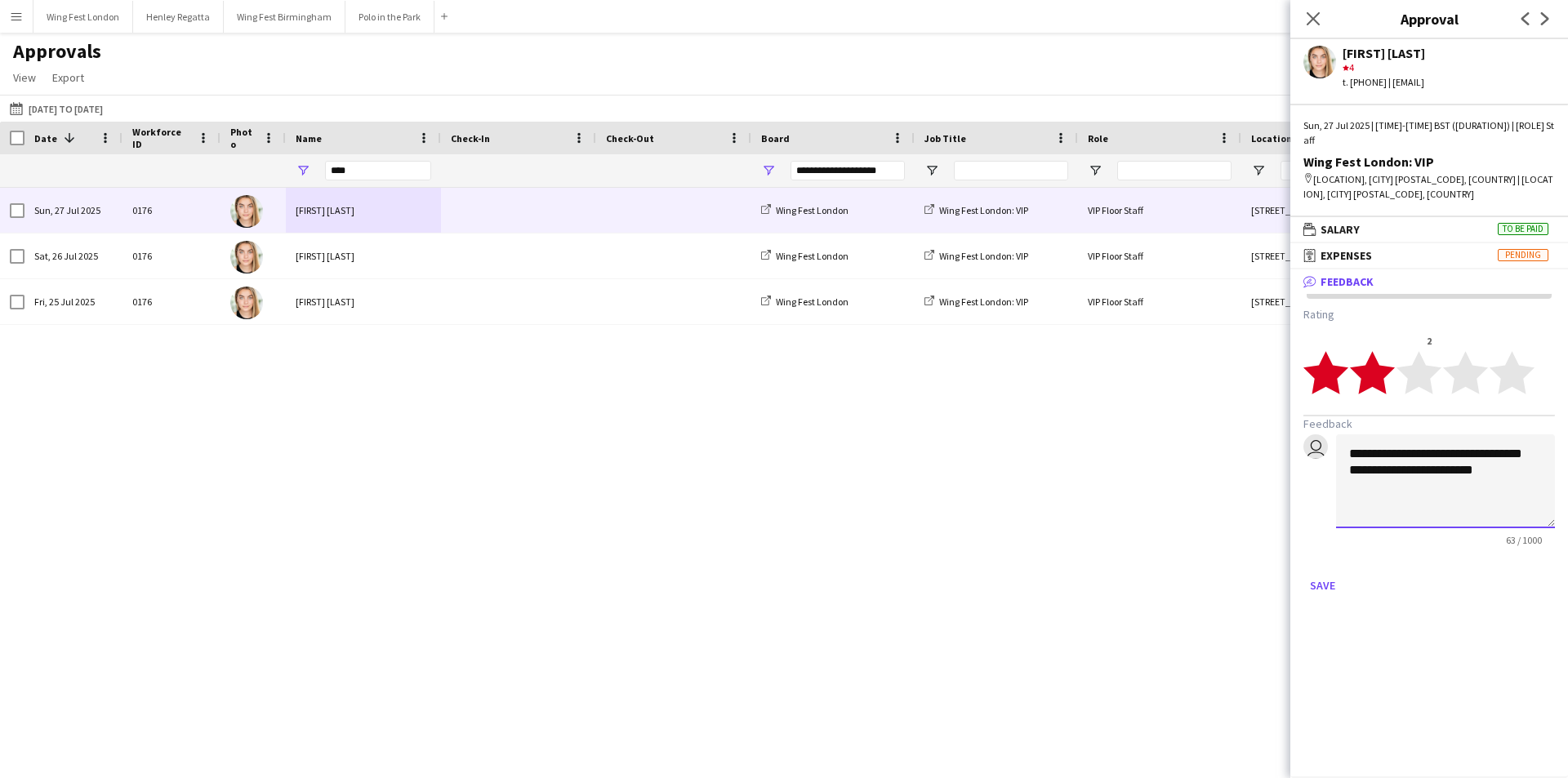 click on "**********" 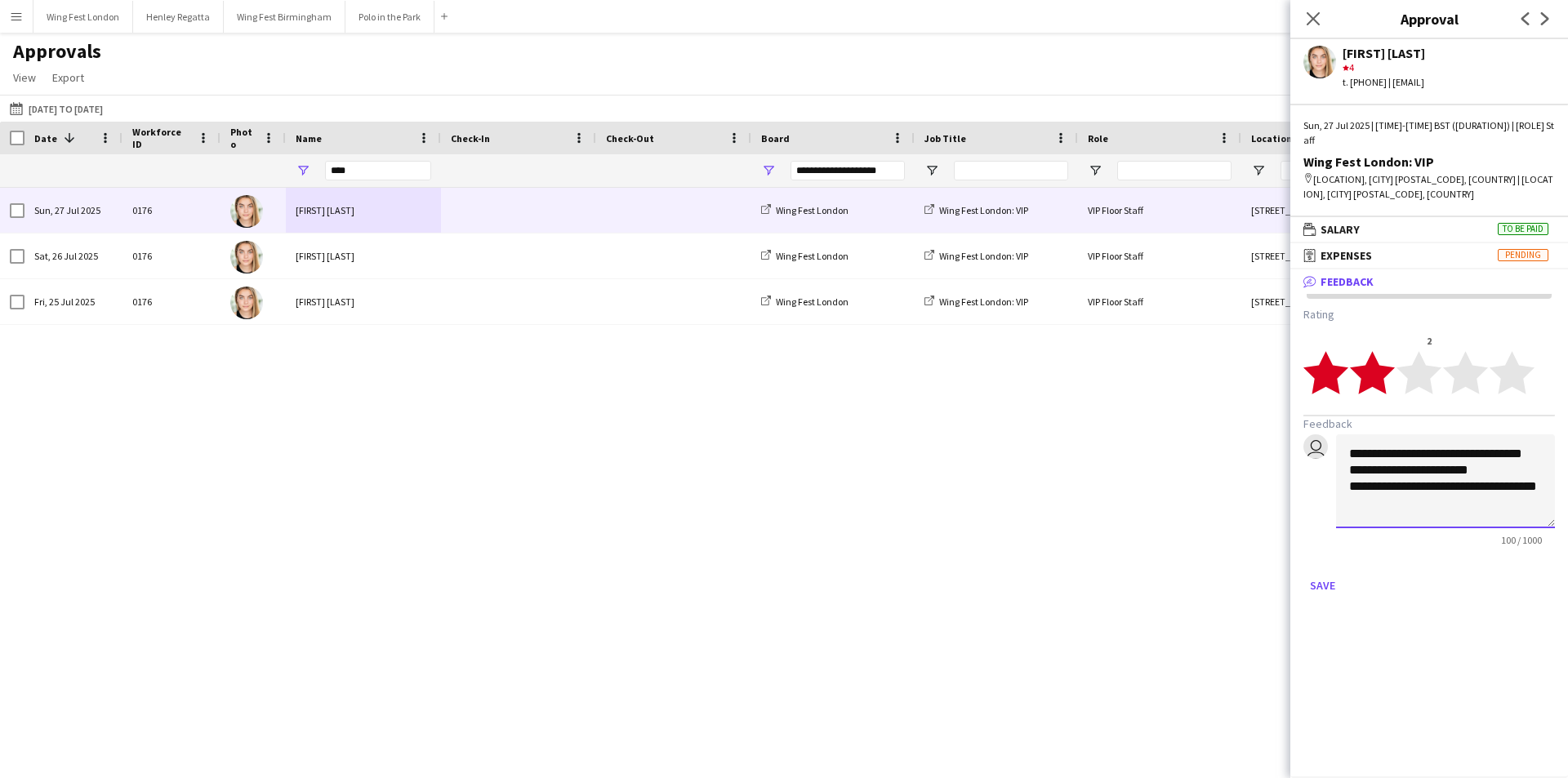 scroll, scrollTop: 2, scrollLeft: 0, axis: vertical 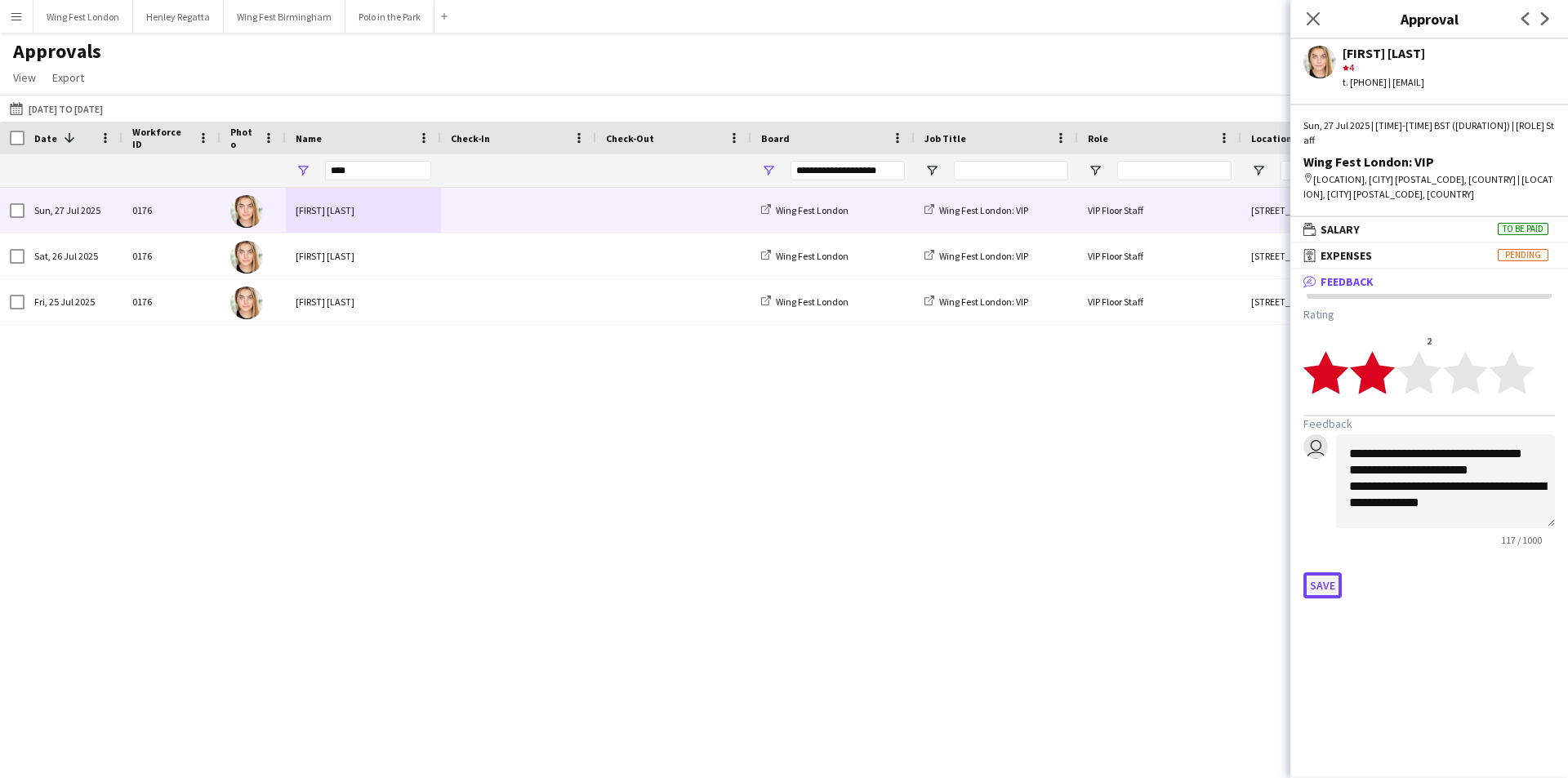 click on "Save" at bounding box center (1322, 585) 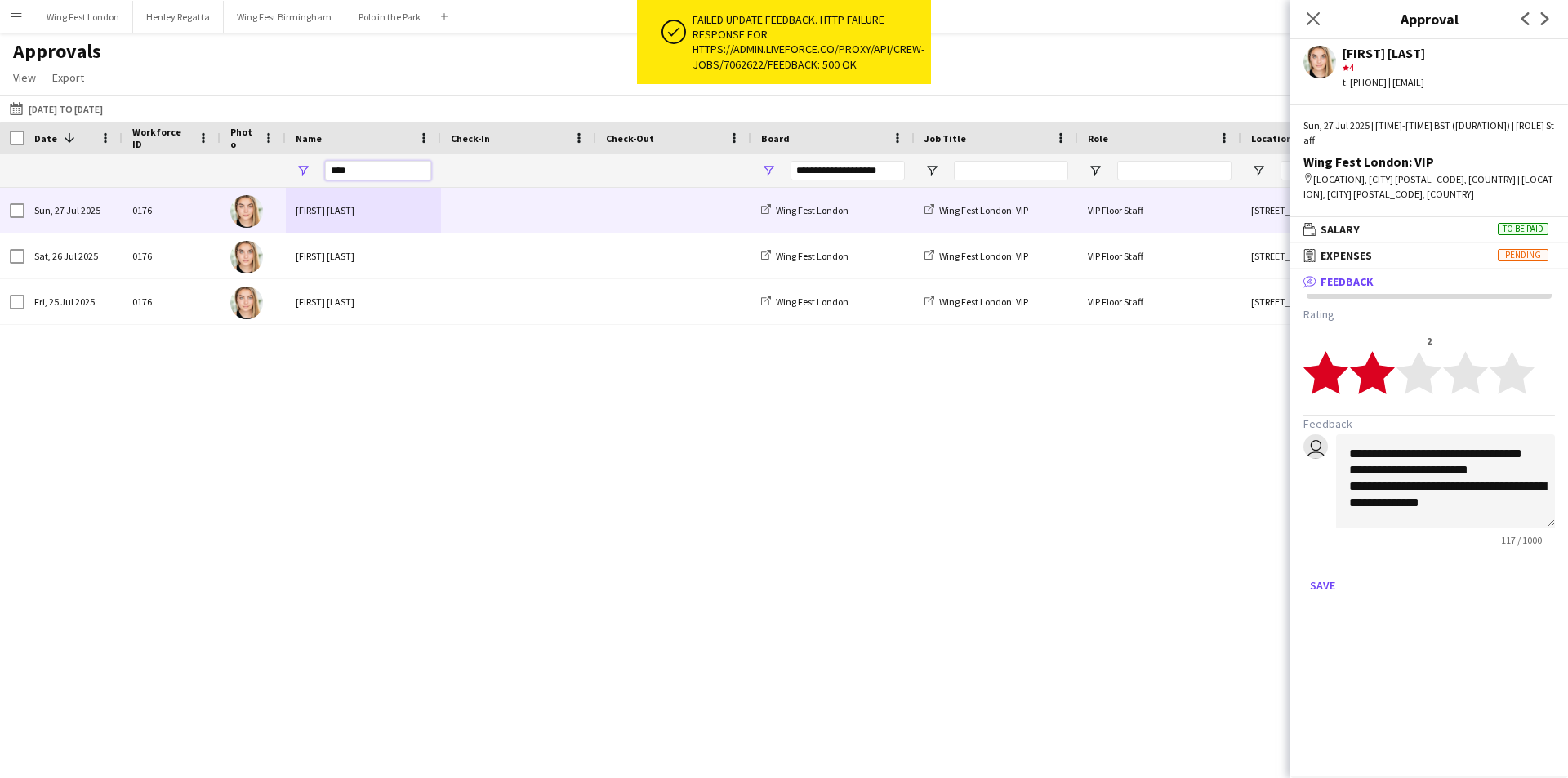 click on "****" at bounding box center (378, 171) 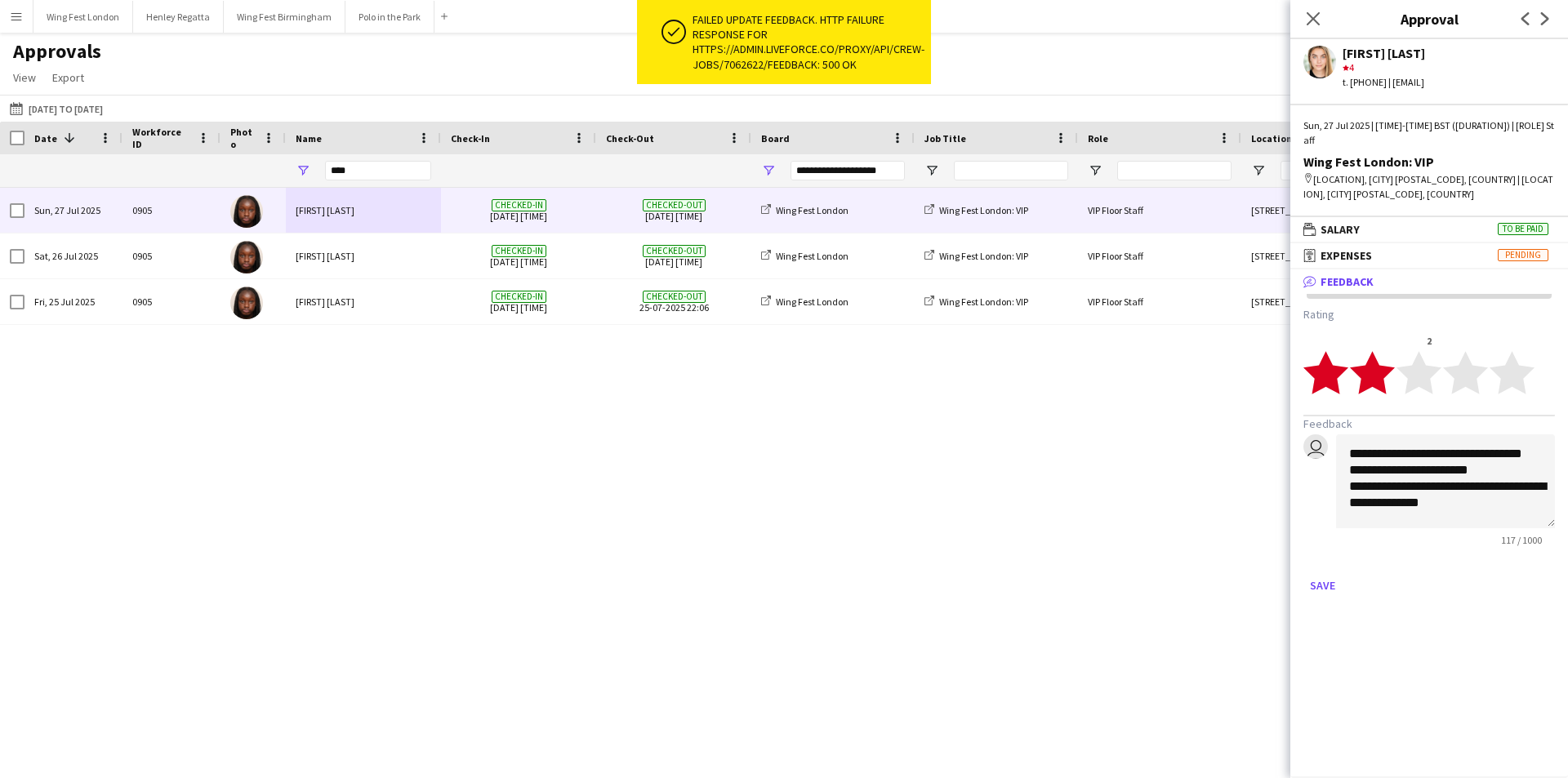 click on "[FIRST] [LAST]" at bounding box center (363, 210) 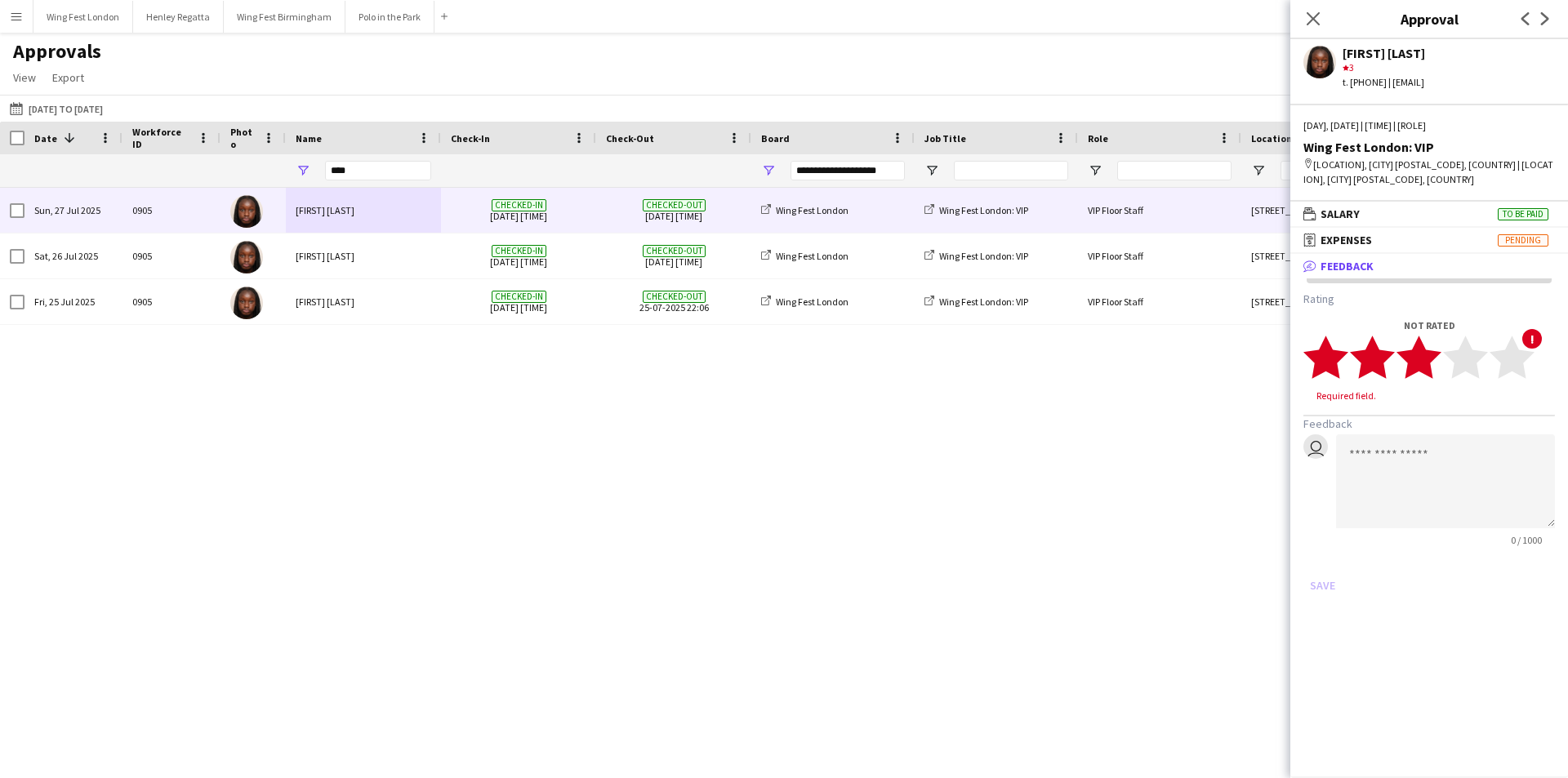 click 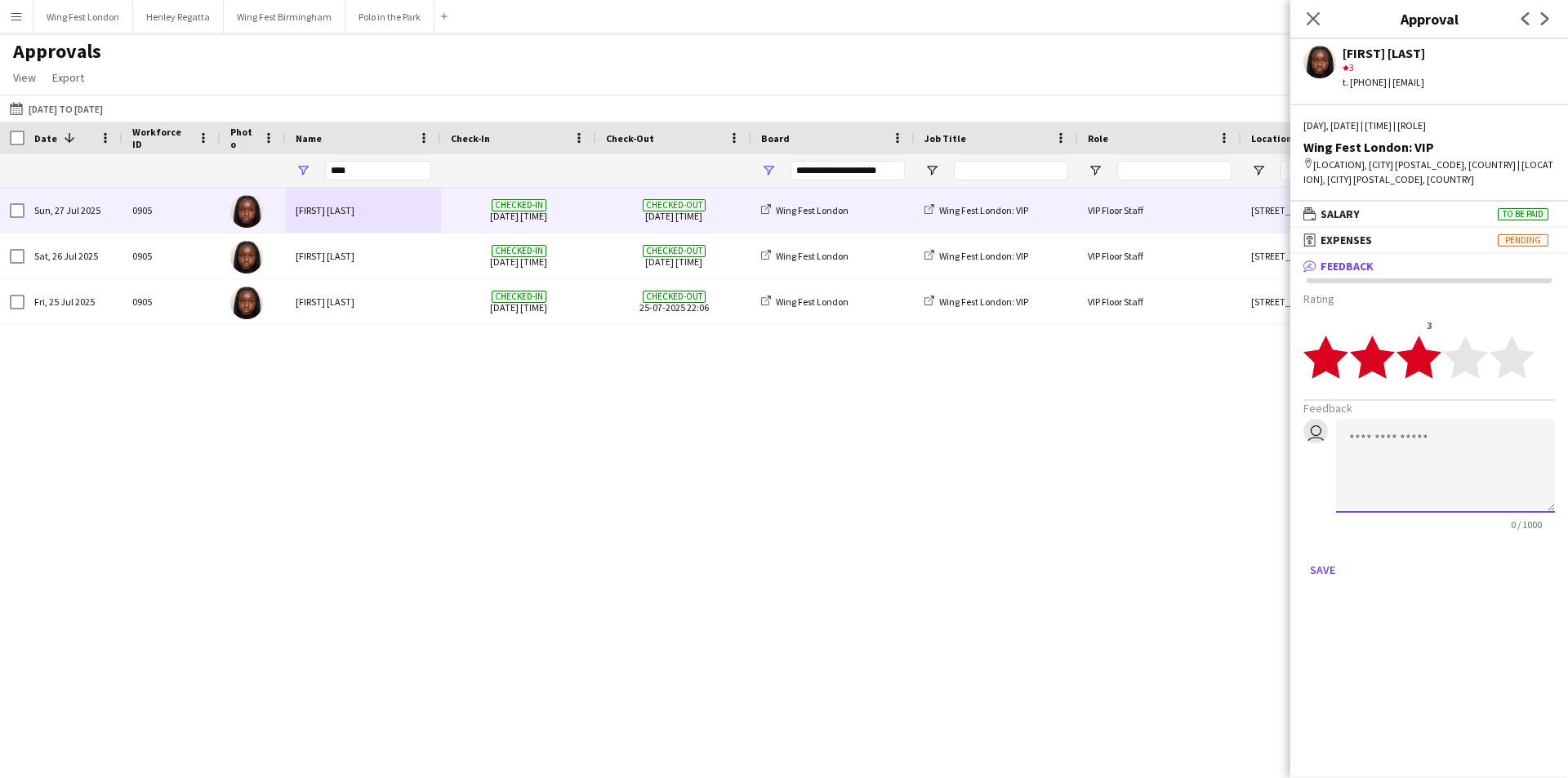 click 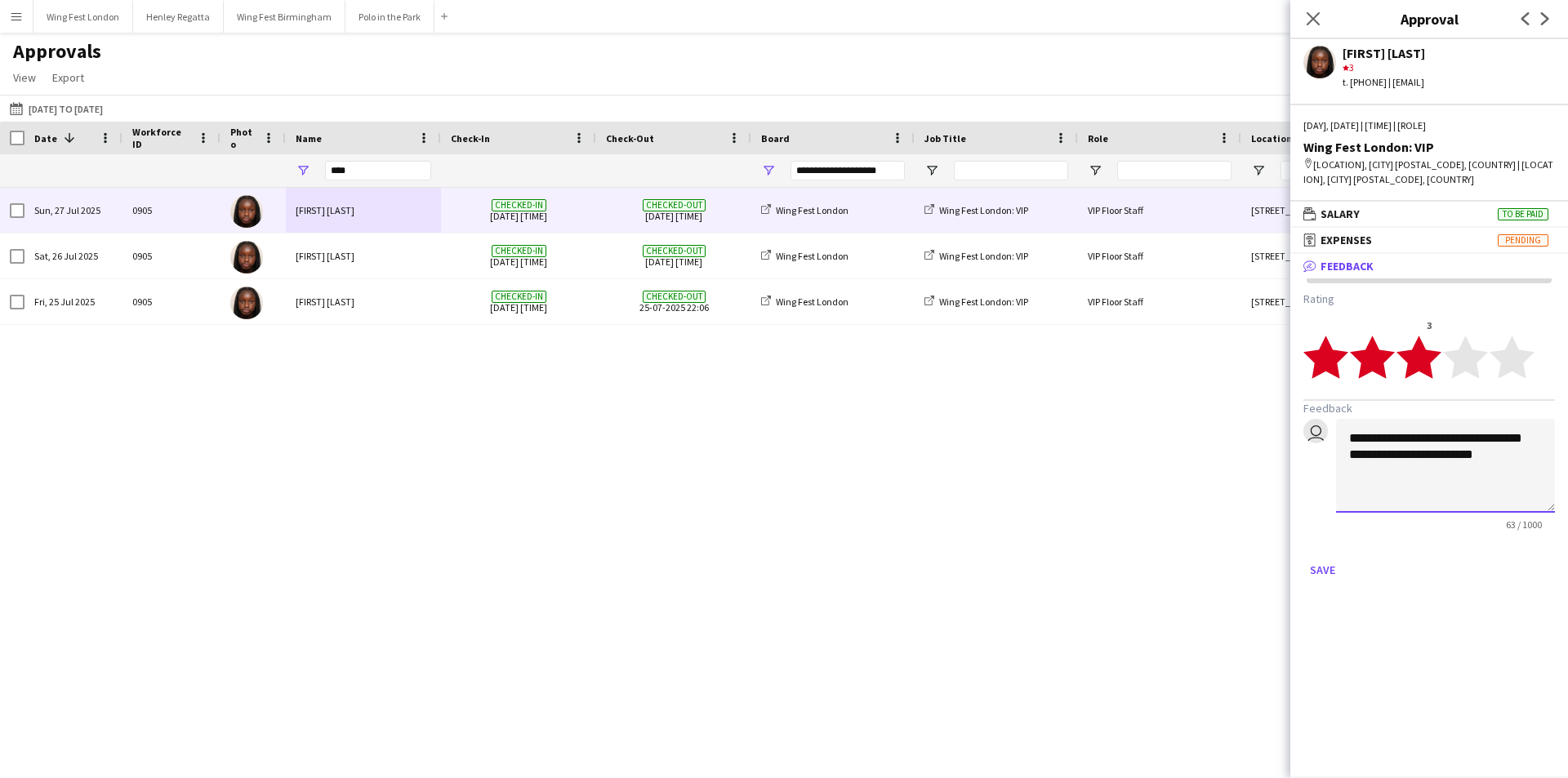 click on "**********" 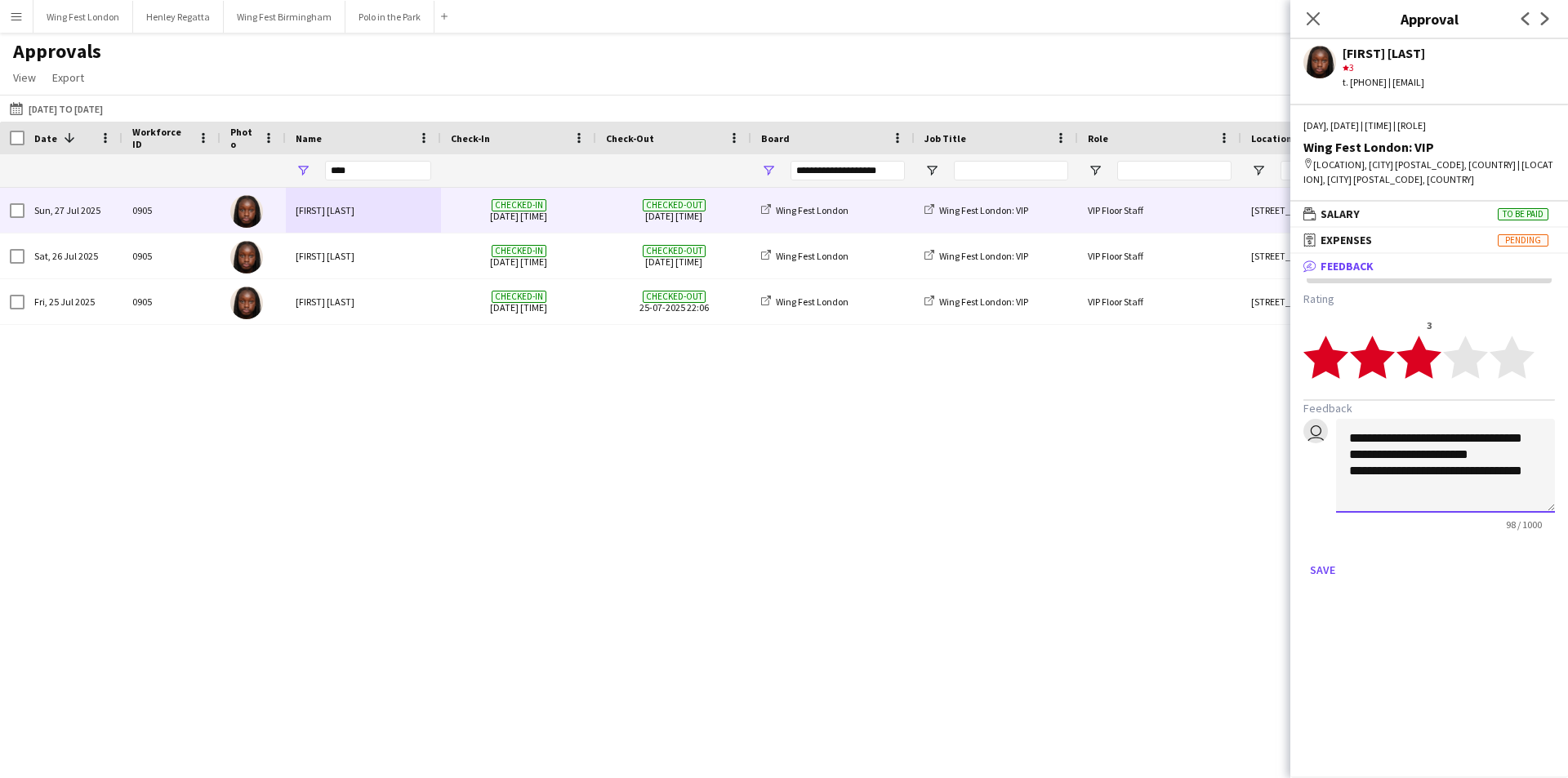 scroll, scrollTop: 2, scrollLeft: 0, axis: vertical 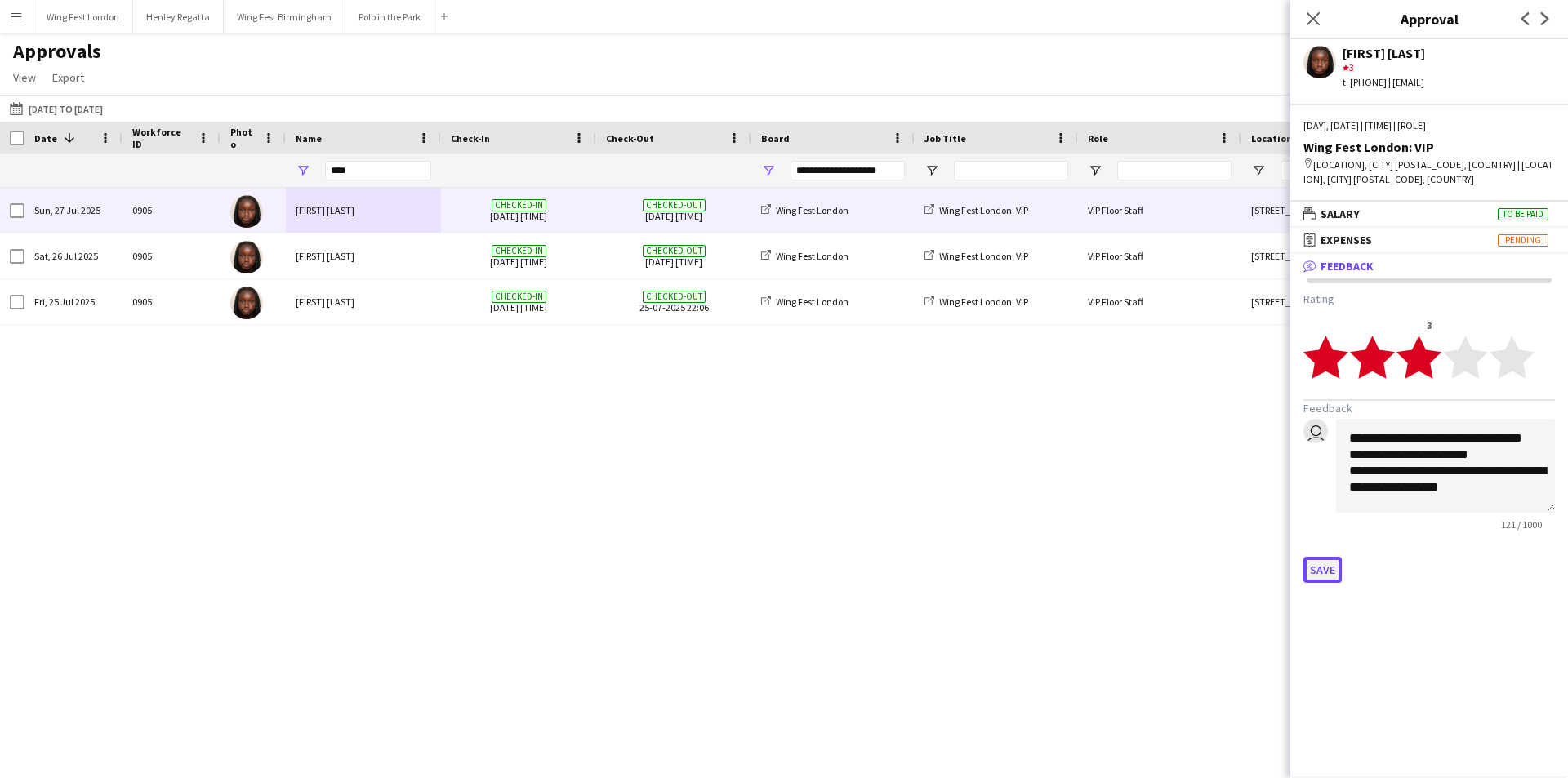 click on "Save" at bounding box center (1322, 570) 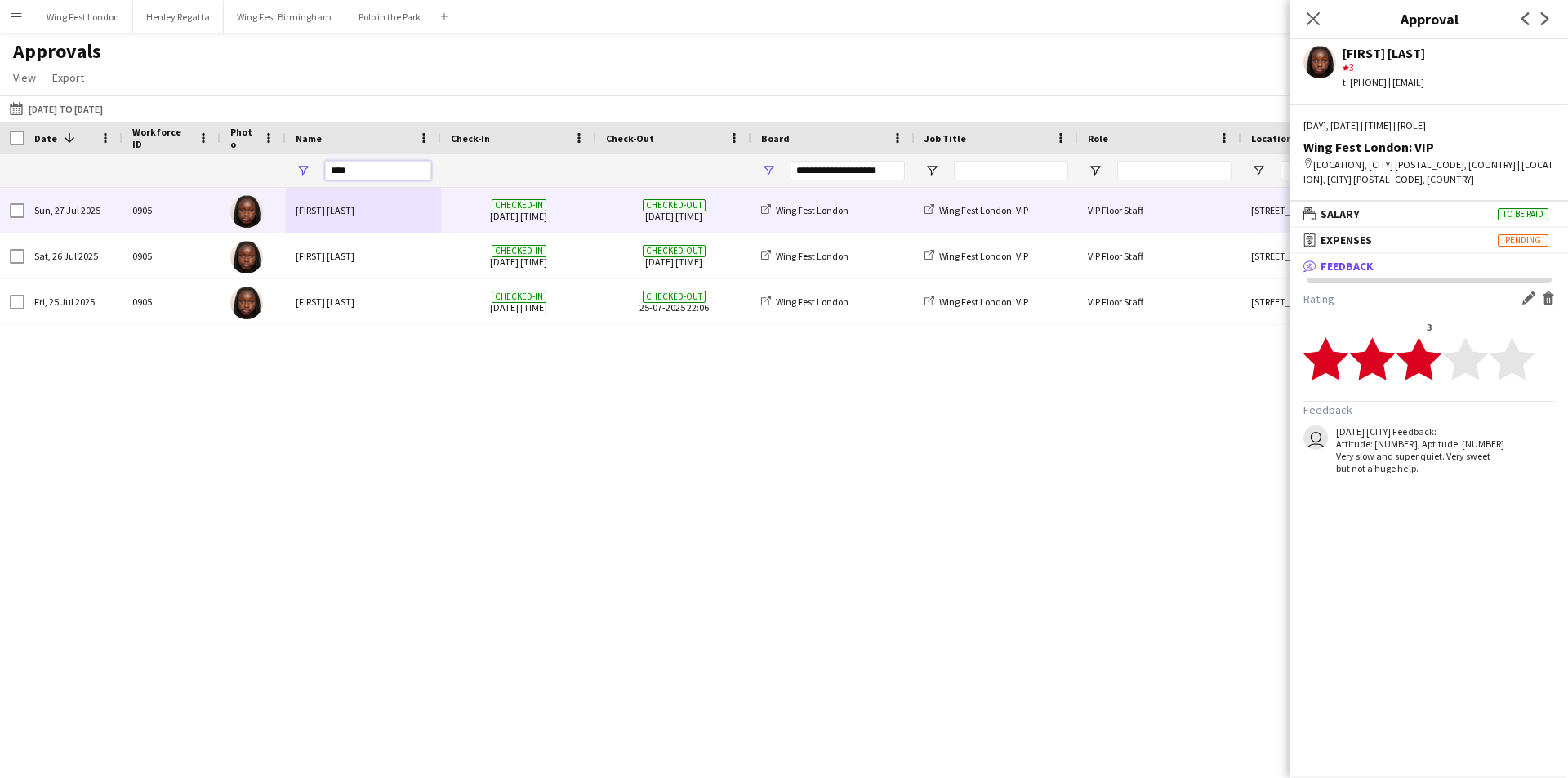 click on "****" at bounding box center [378, 171] 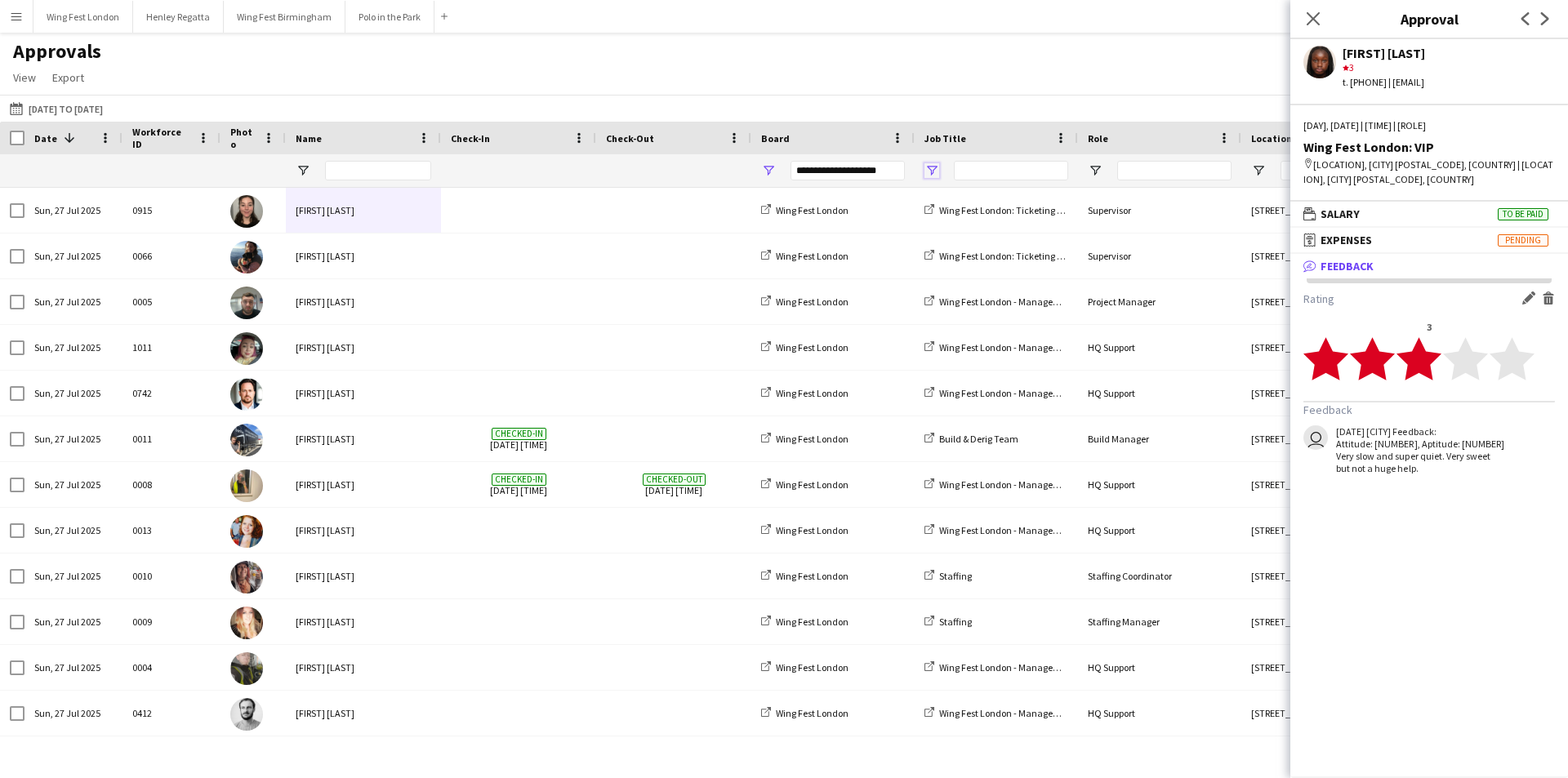 click at bounding box center [932, 171] 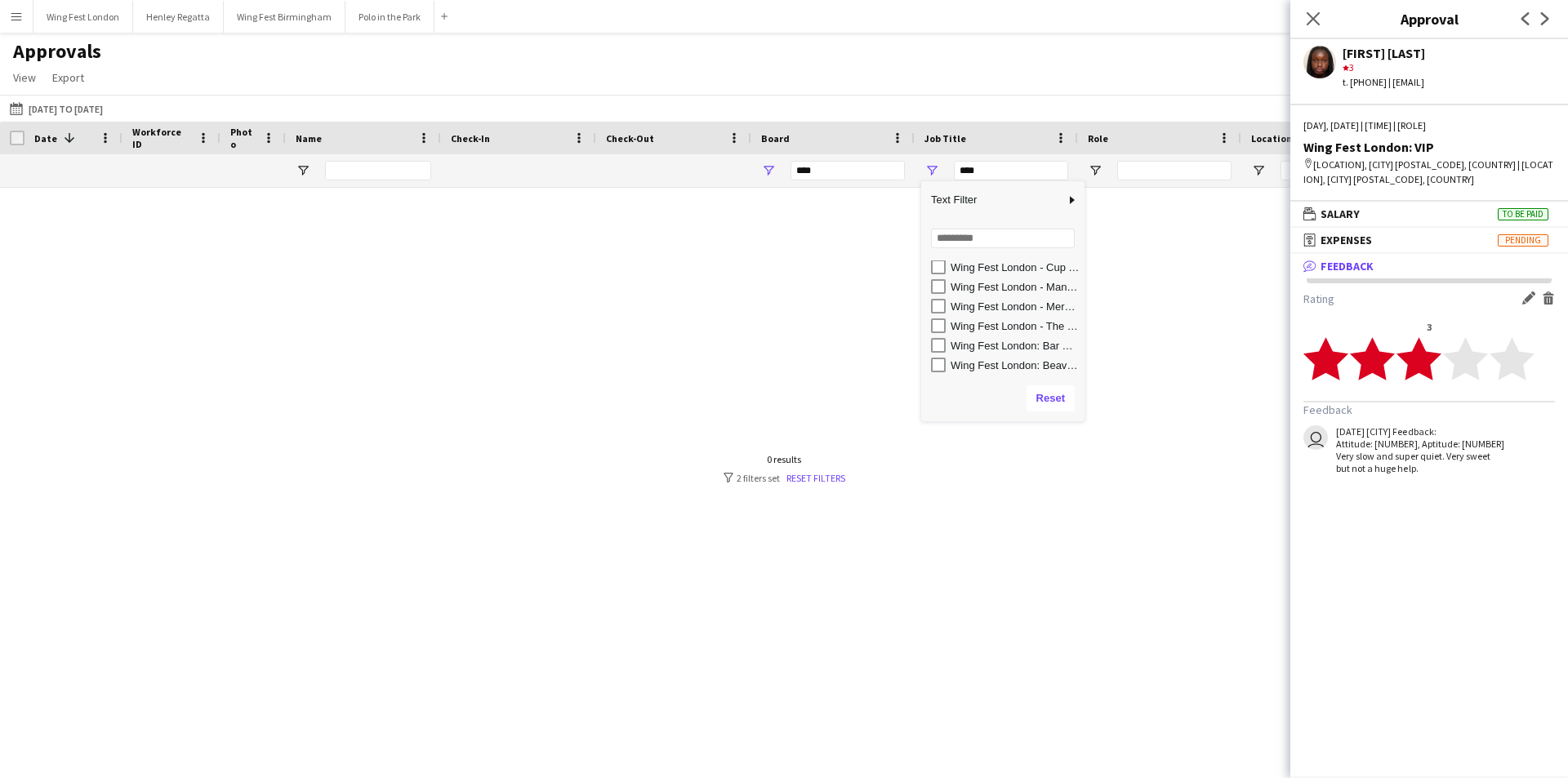 scroll, scrollTop: 163, scrollLeft: 0, axis: vertical 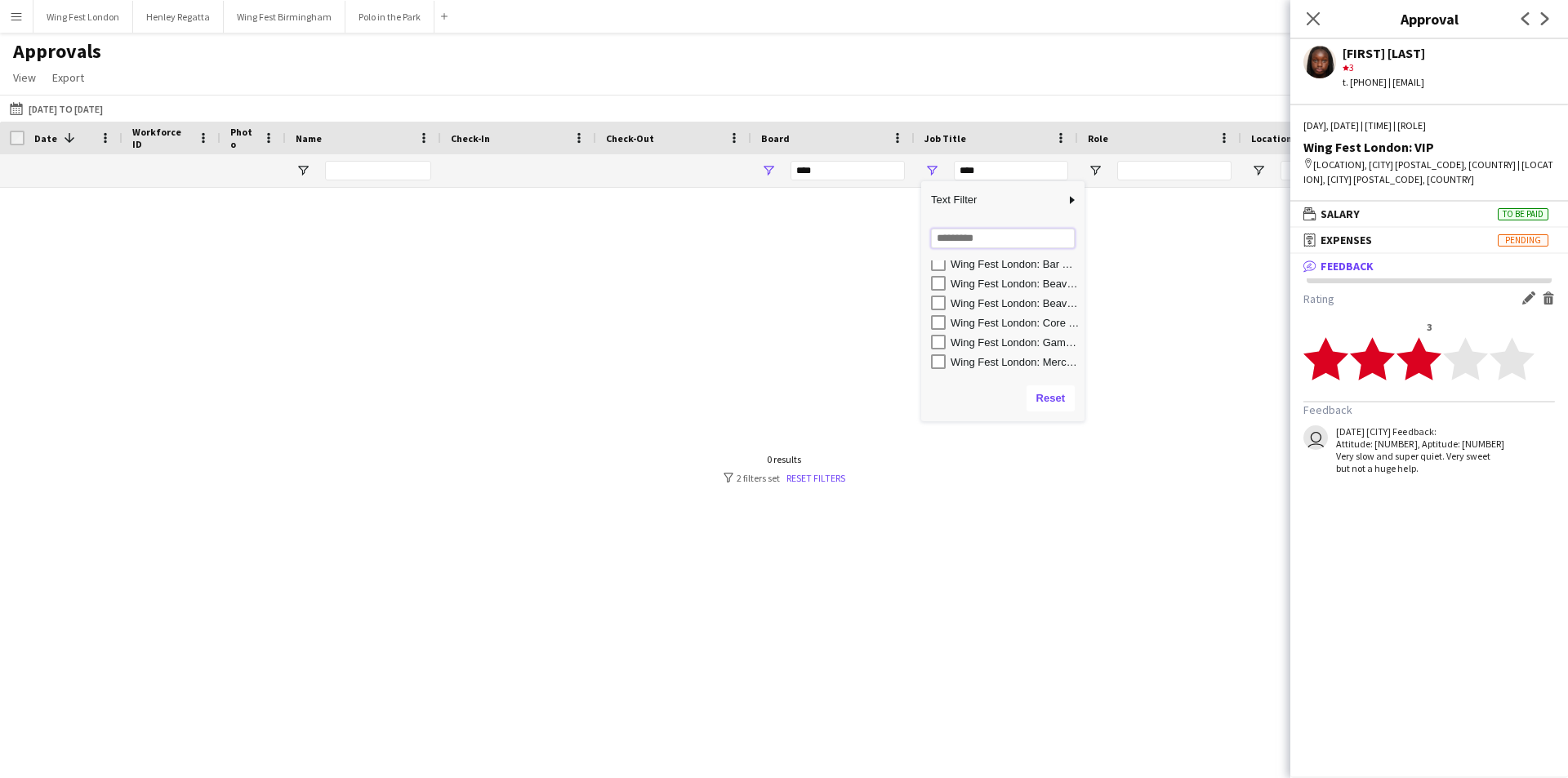 click at bounding box center (1003, 238) 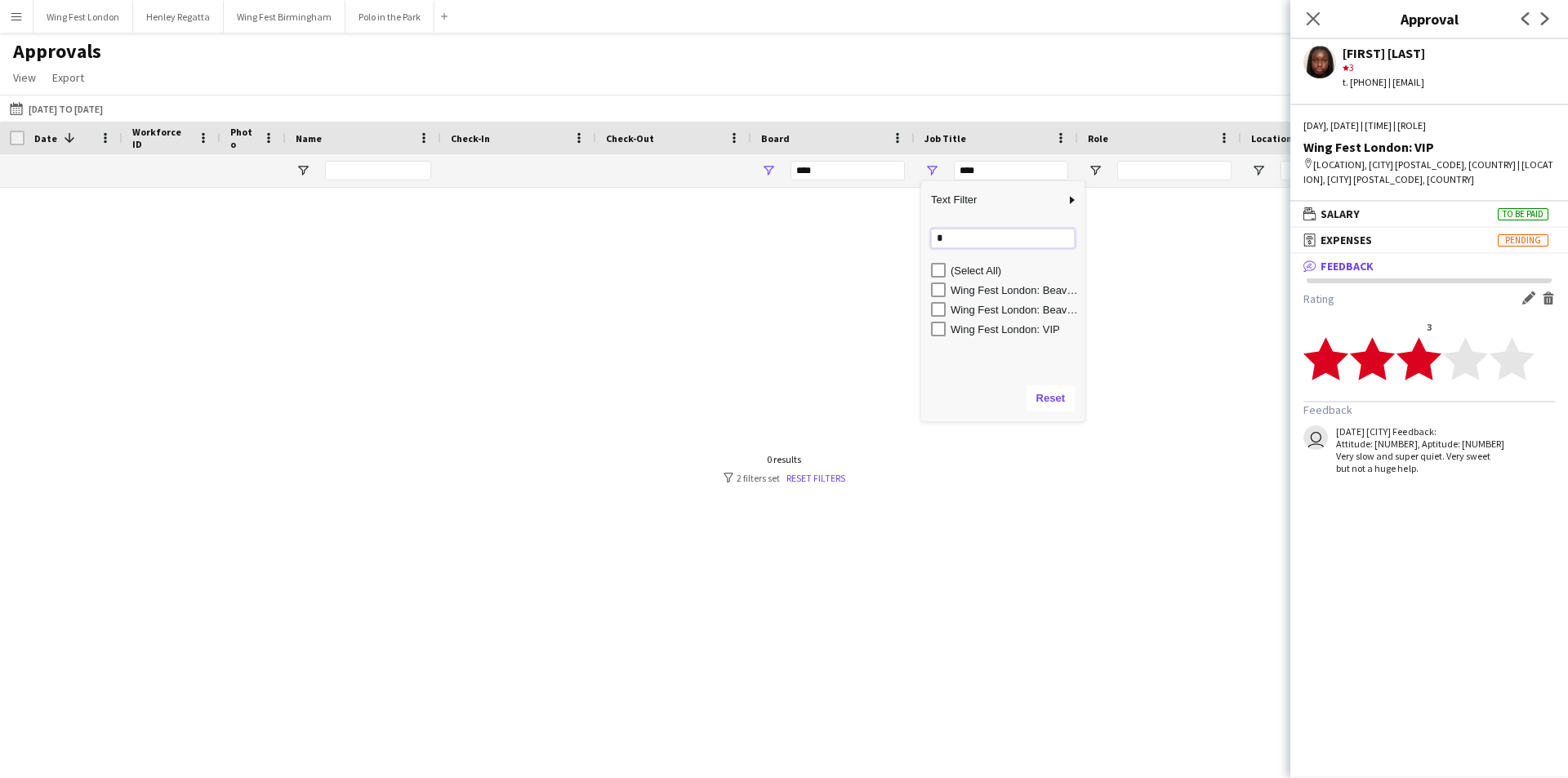 scroll, scrollTop: 0, scrollLeft: 0, axis: both 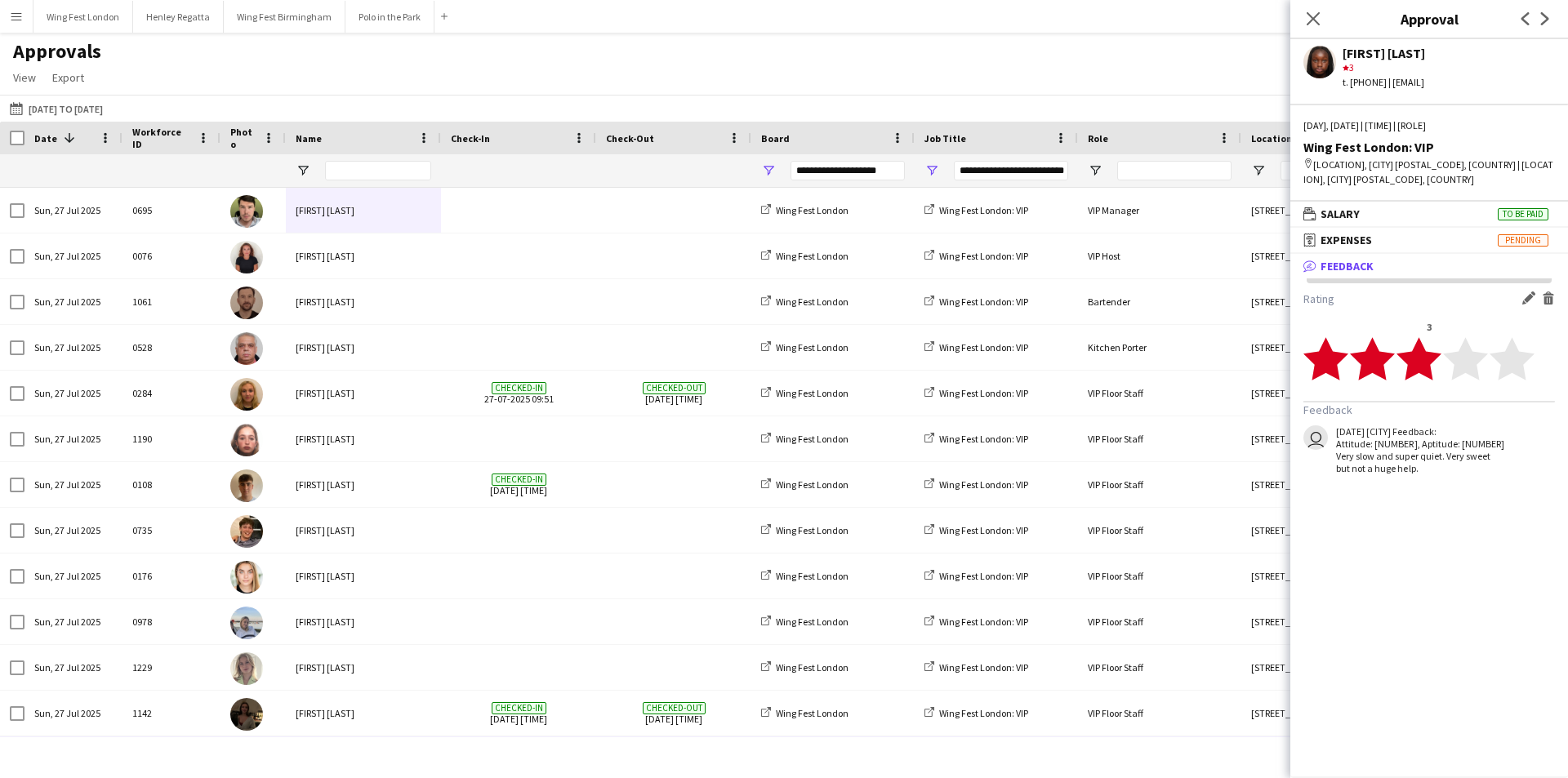 click on "Approvals   View  Customise view Customise filters Reset Filters Reset View Reset All  Export  Export as XLSX Export as CSV Export as PDF Approved  56 of 498  To Be Paid  384   Review   1   Pending   441" 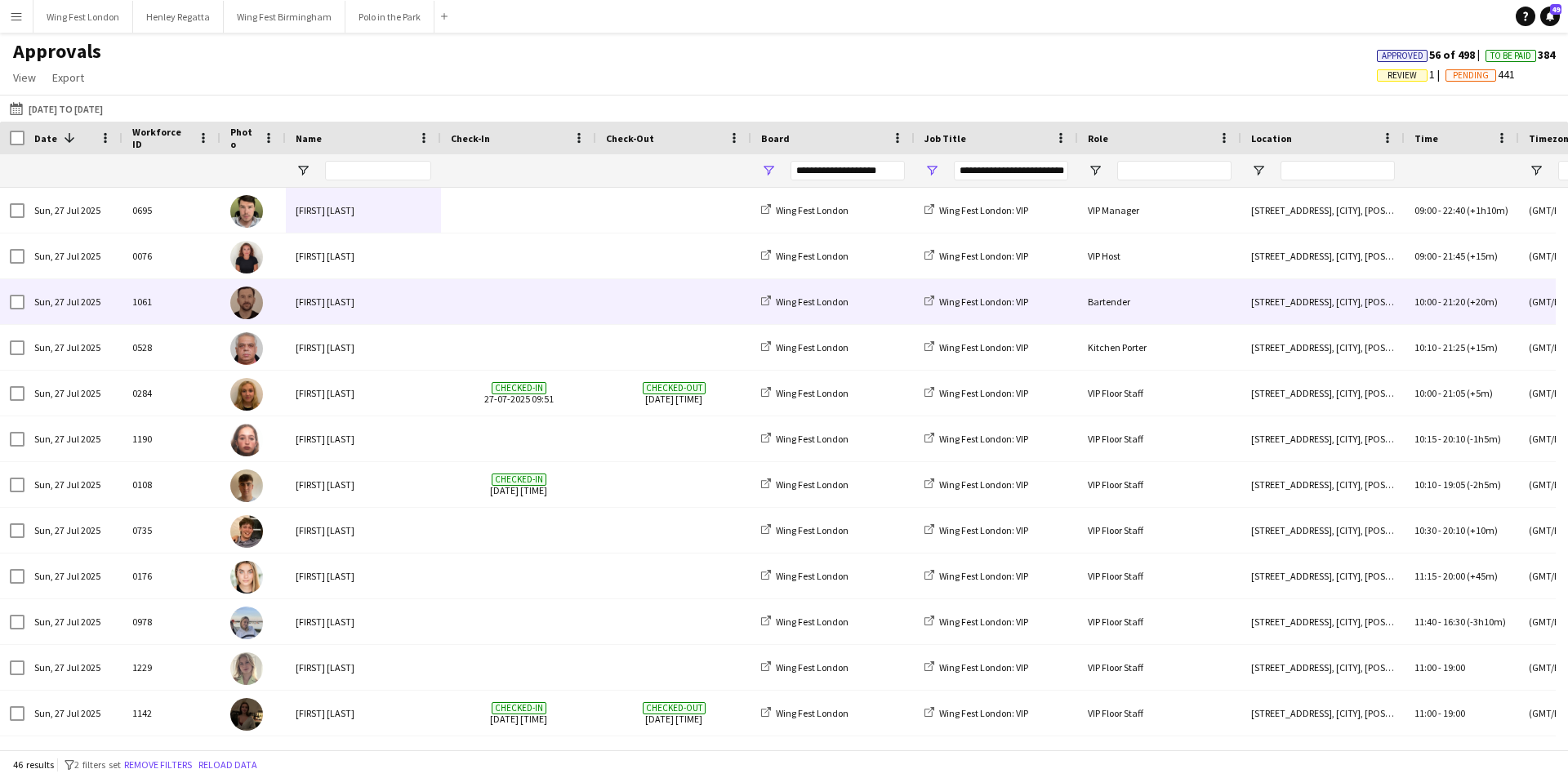 scroll, scrollTop: 171, scrollLeft: 0, axis: vertical 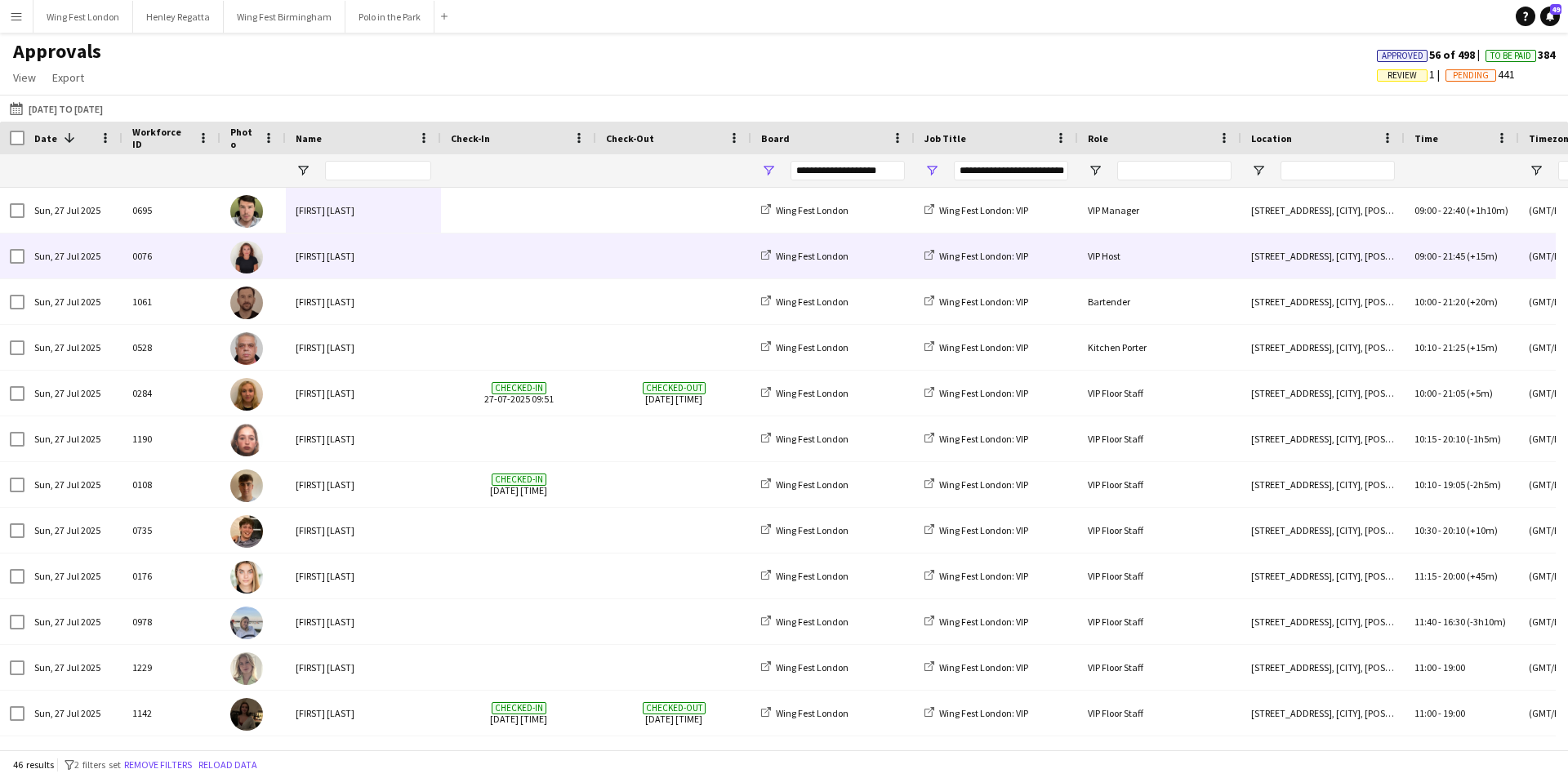 click on "Sun, 27 Jul 2025" at bounding box center (74, 256) 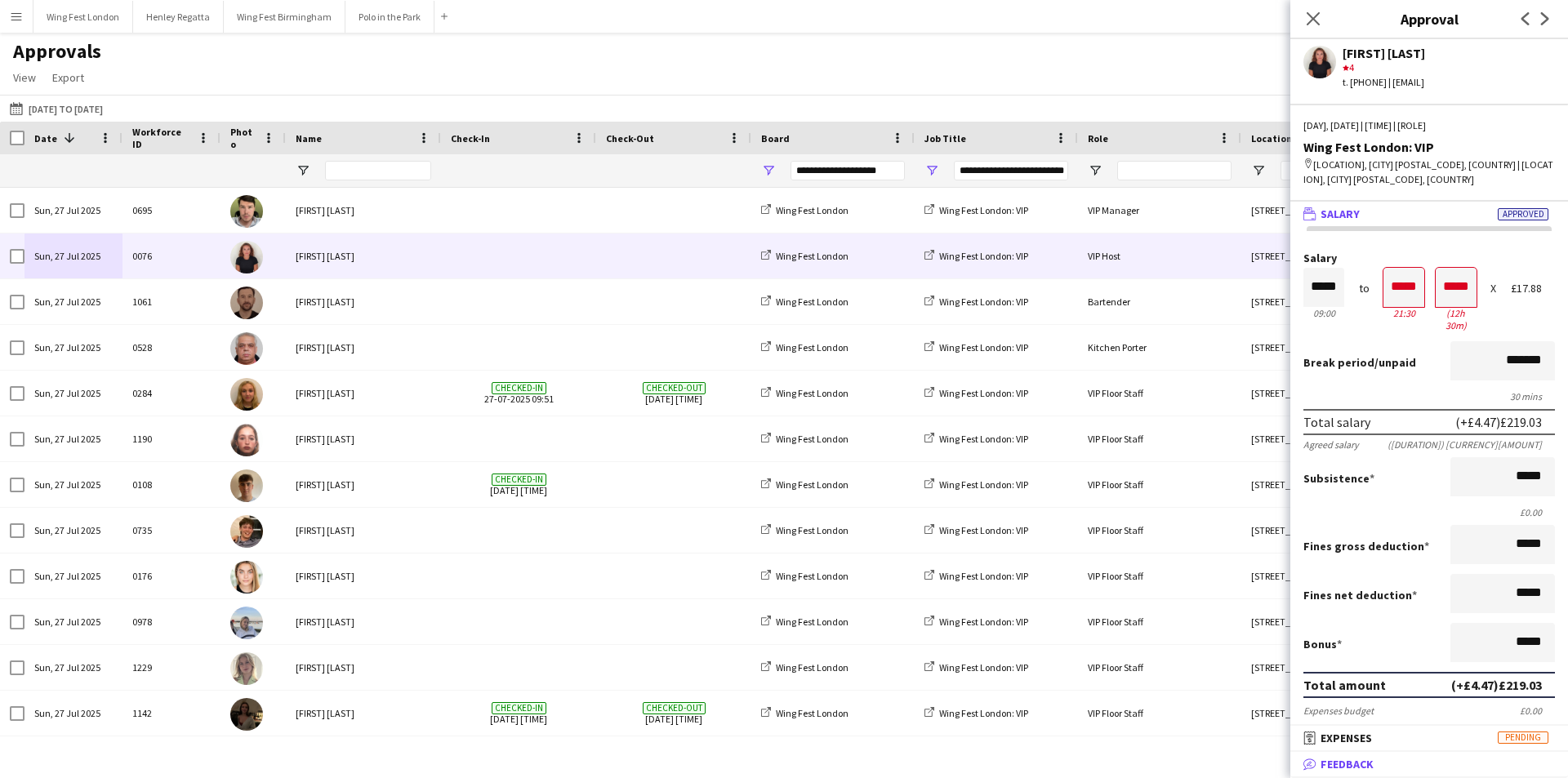 click on "Feedback" at bounding box center [1347, 764] 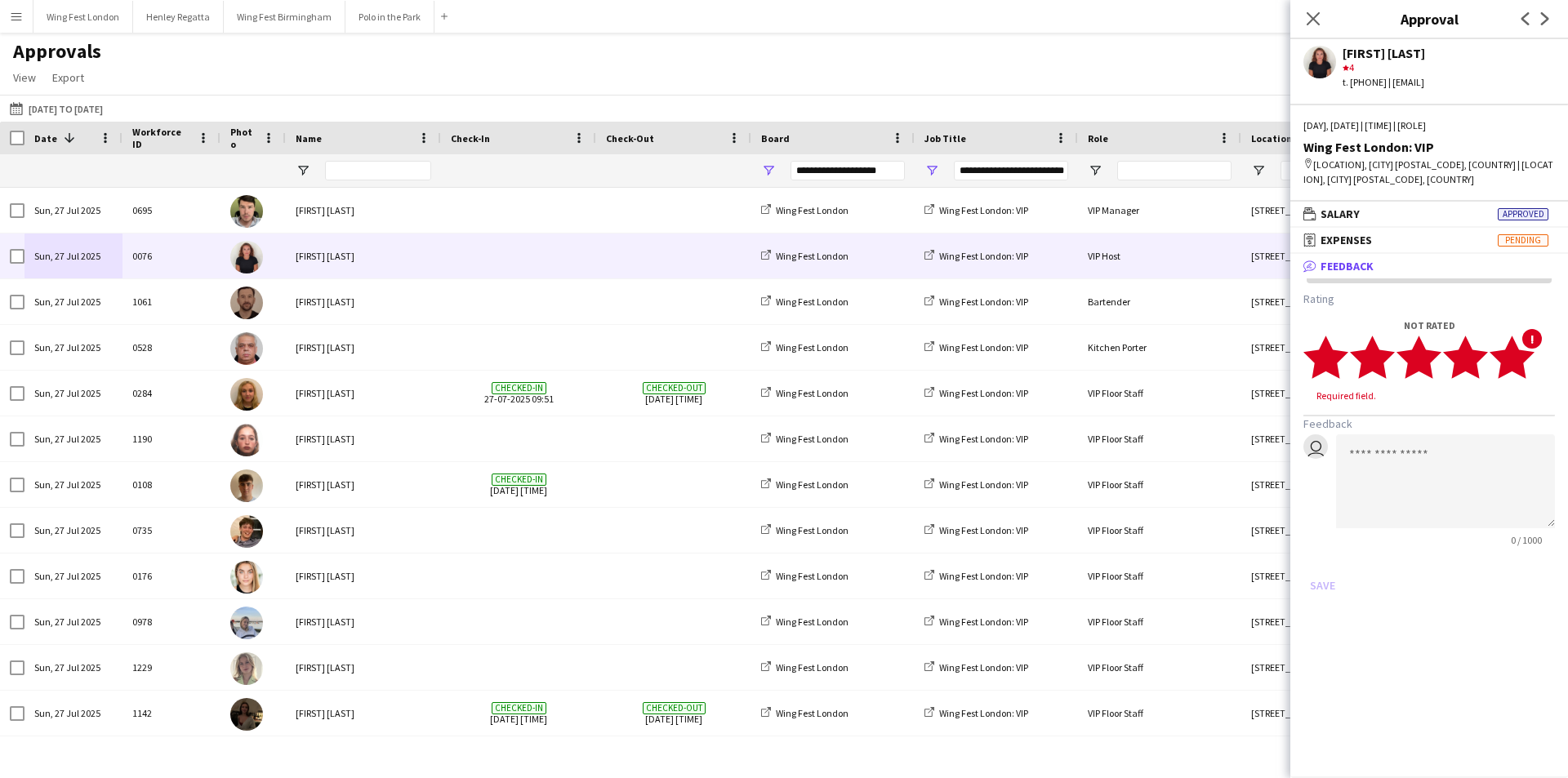click 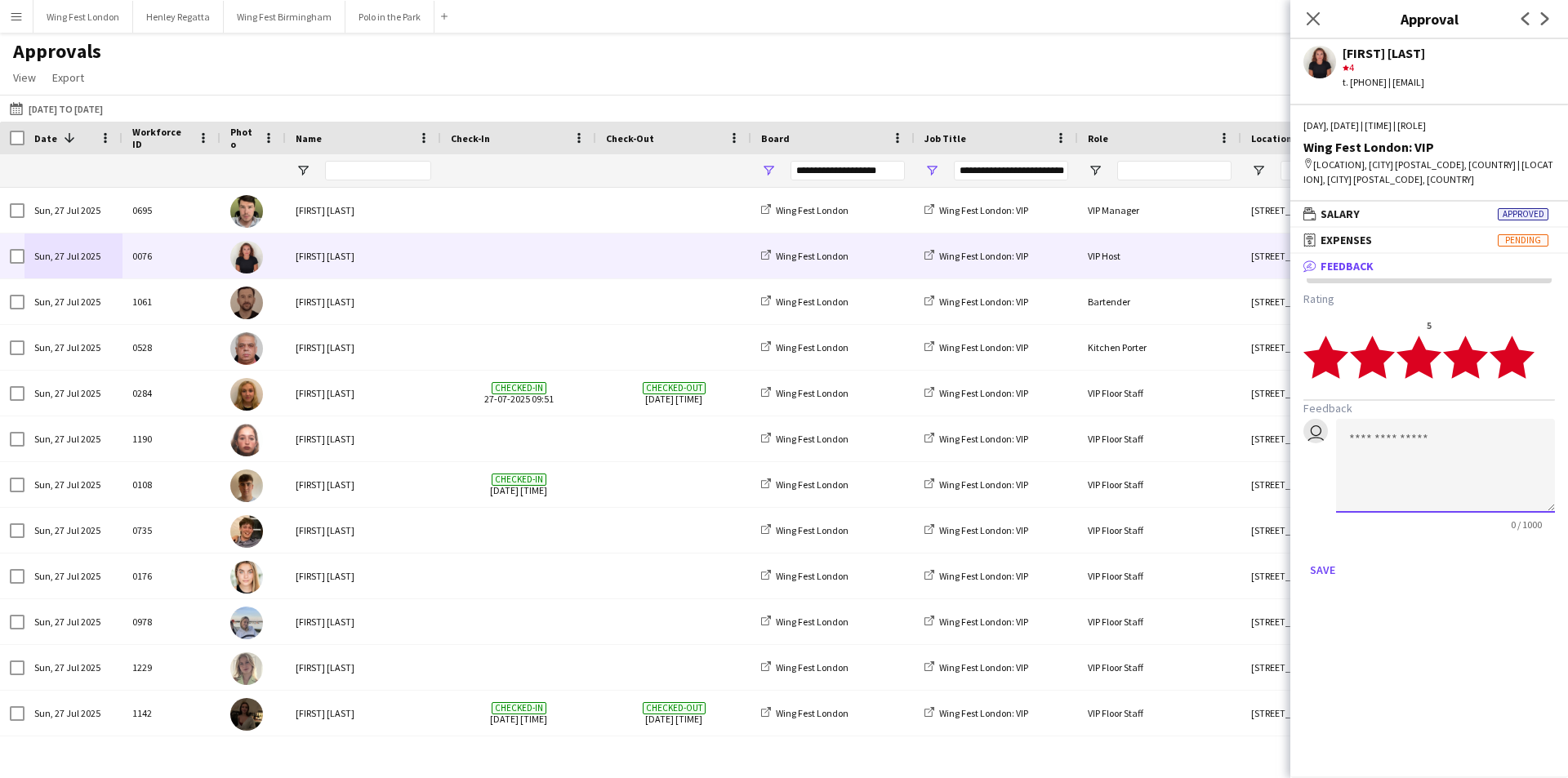 click 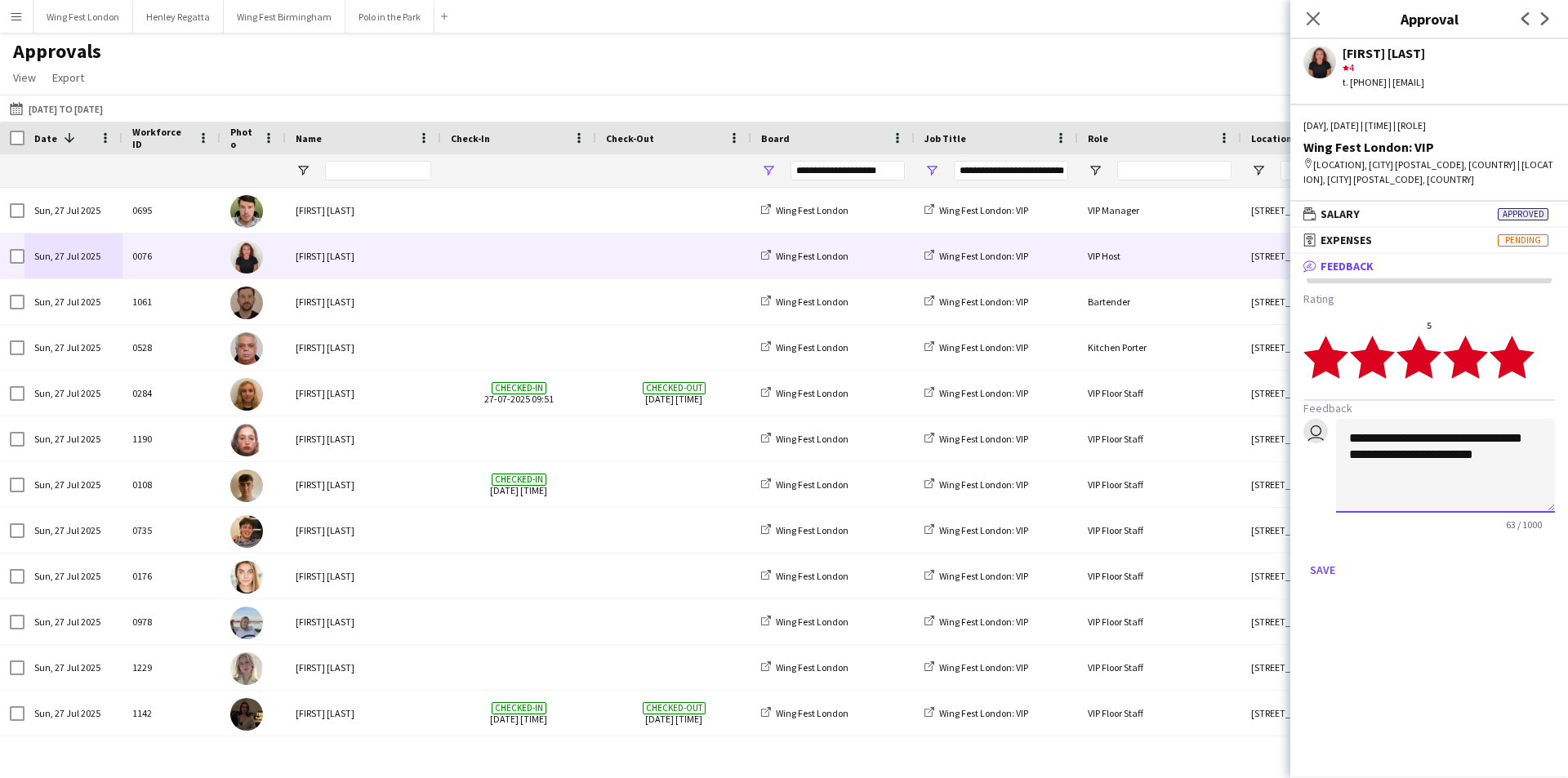 click on "**********" 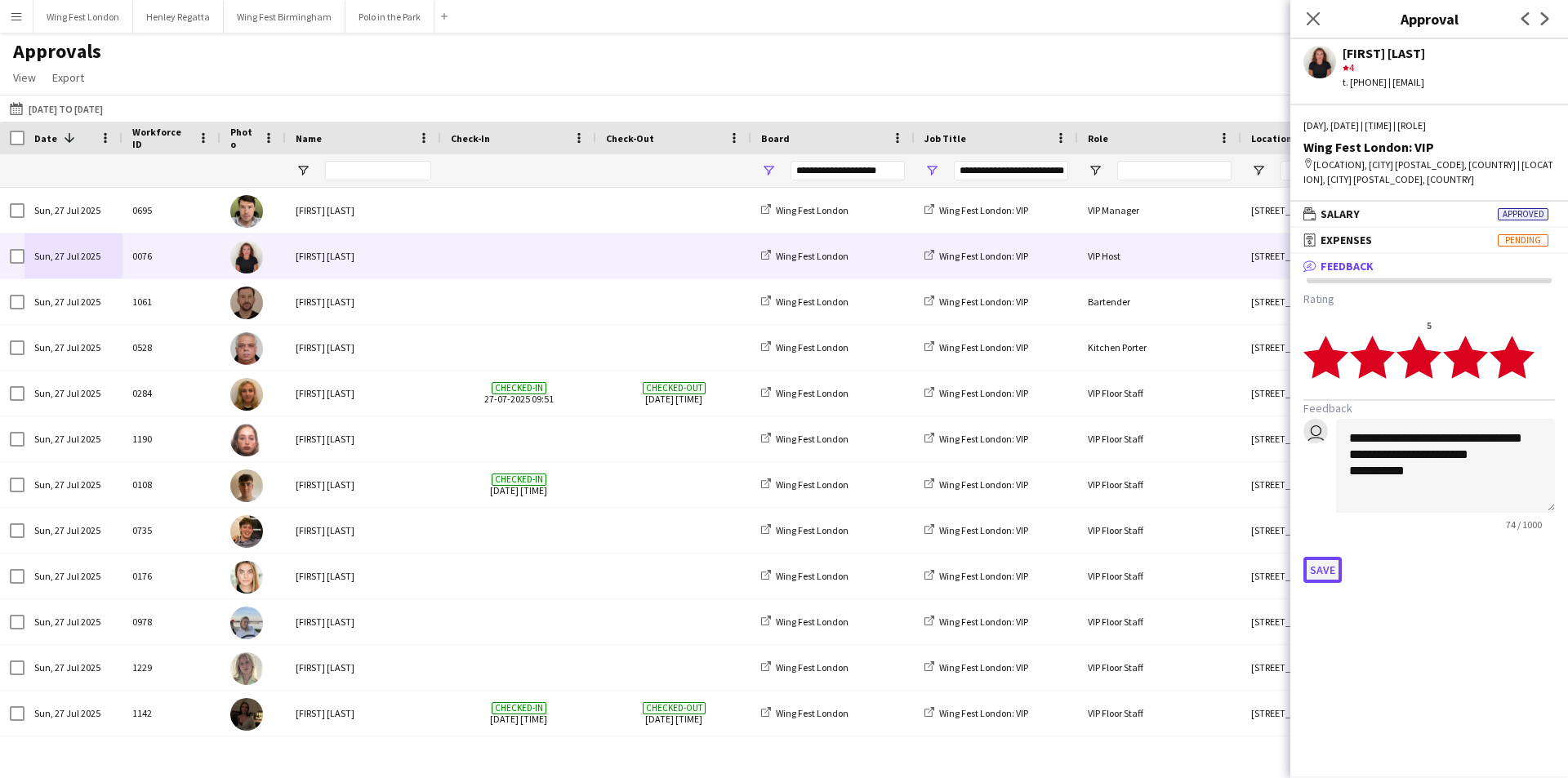 click on "Save" at bounding box center [1322, 570] 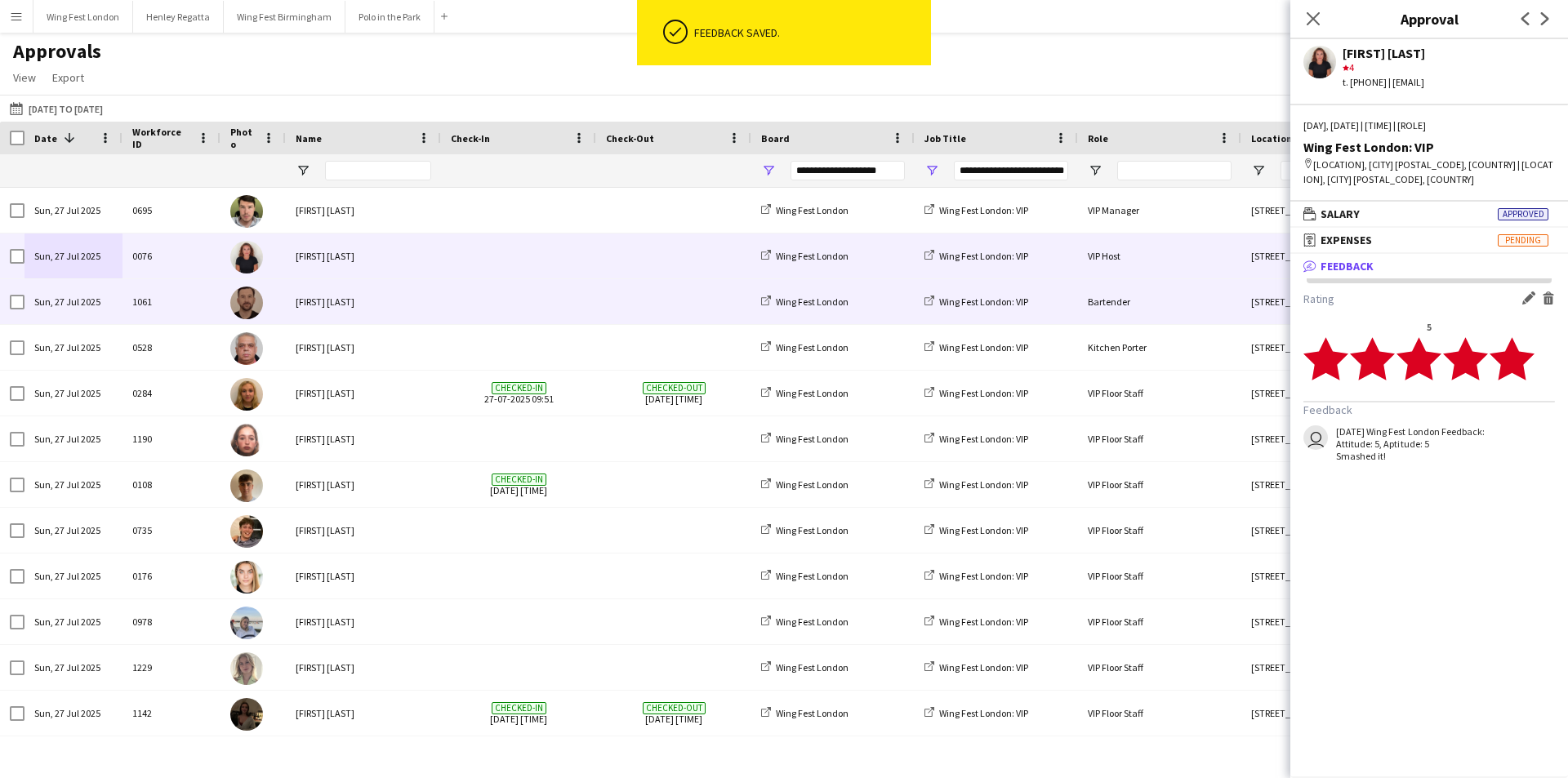 click on "[FIRST] [LAST]" at bounding box center (363, 301) 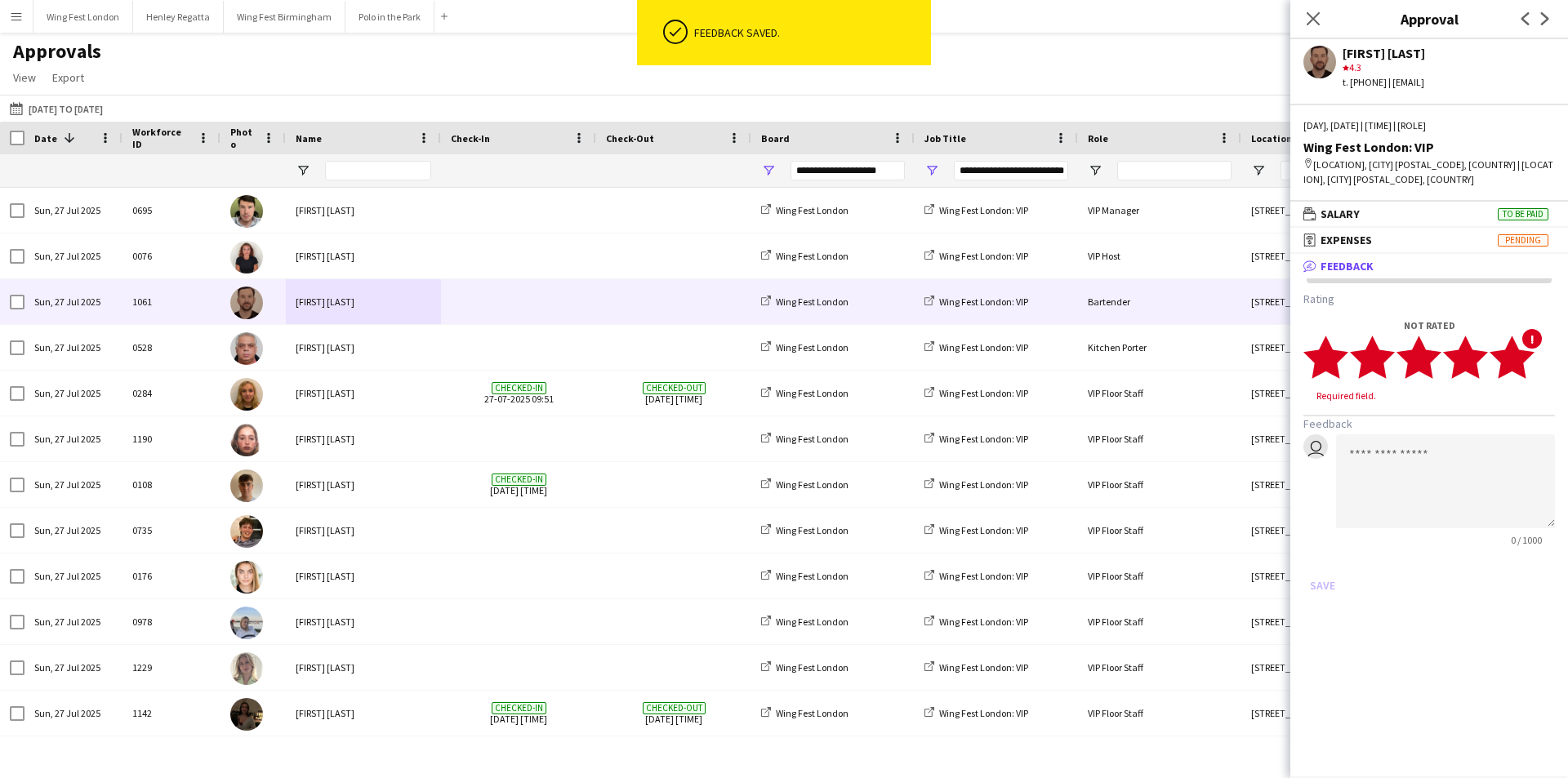 click 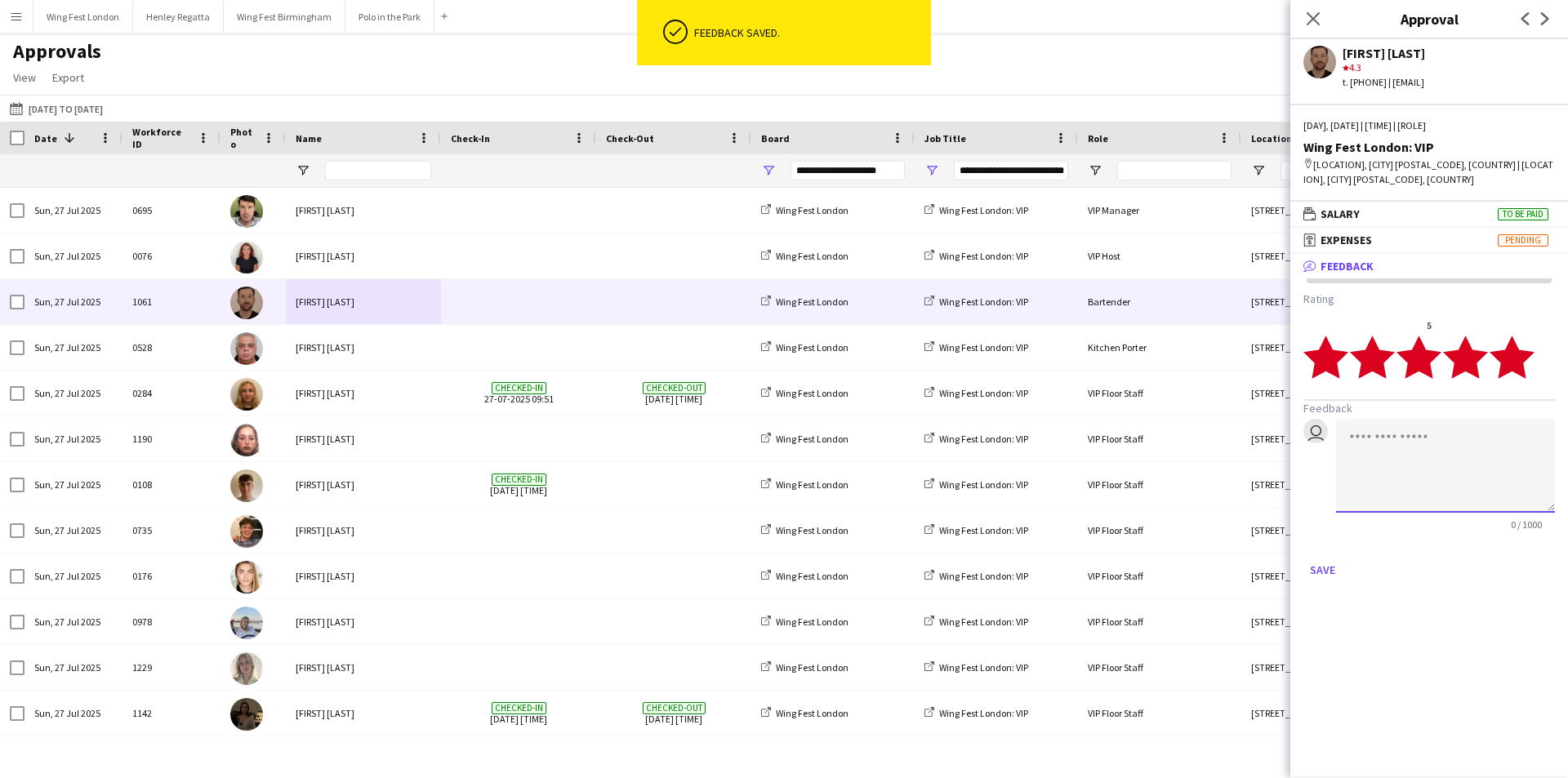 click 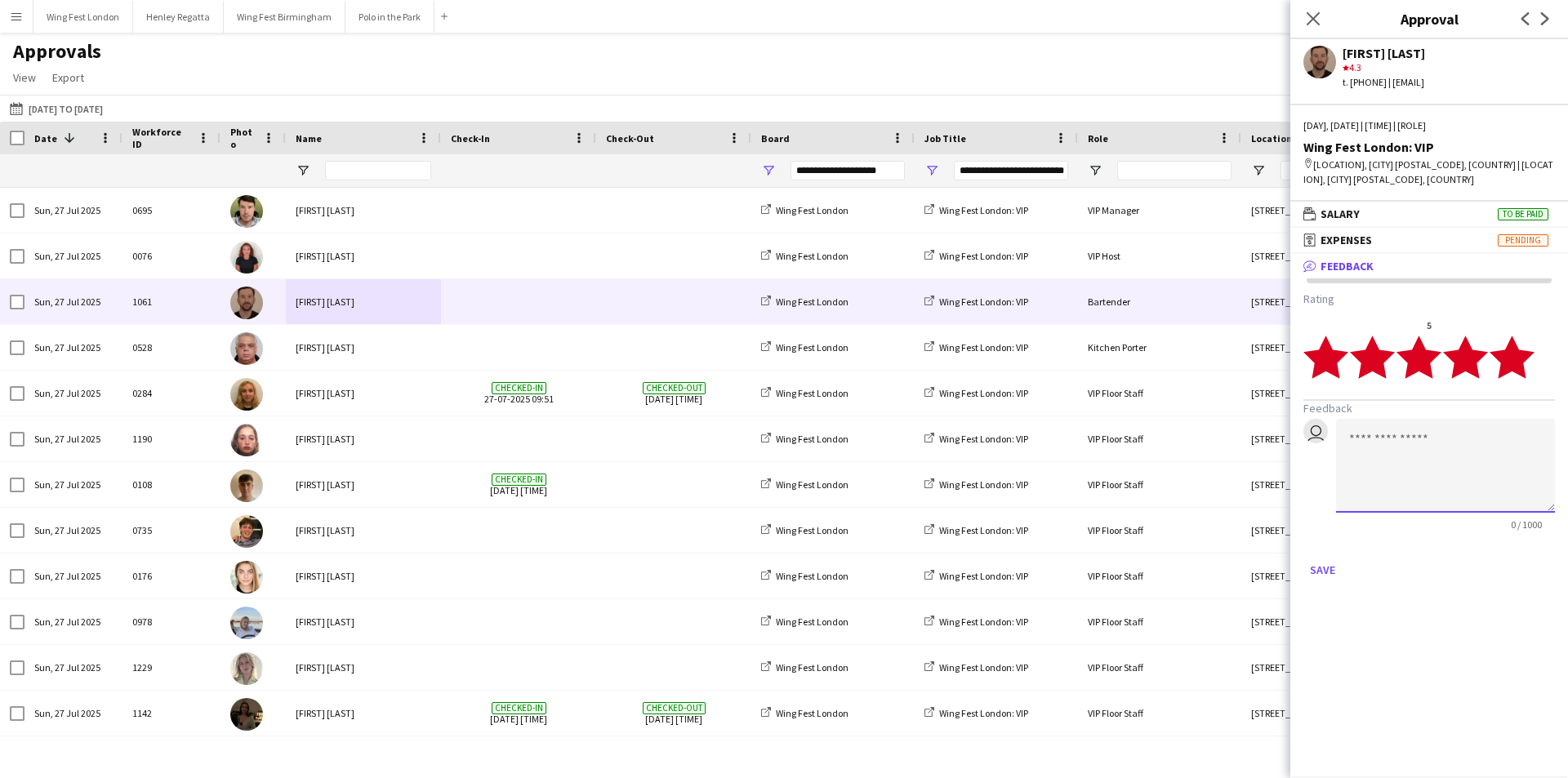 paste on "**********" 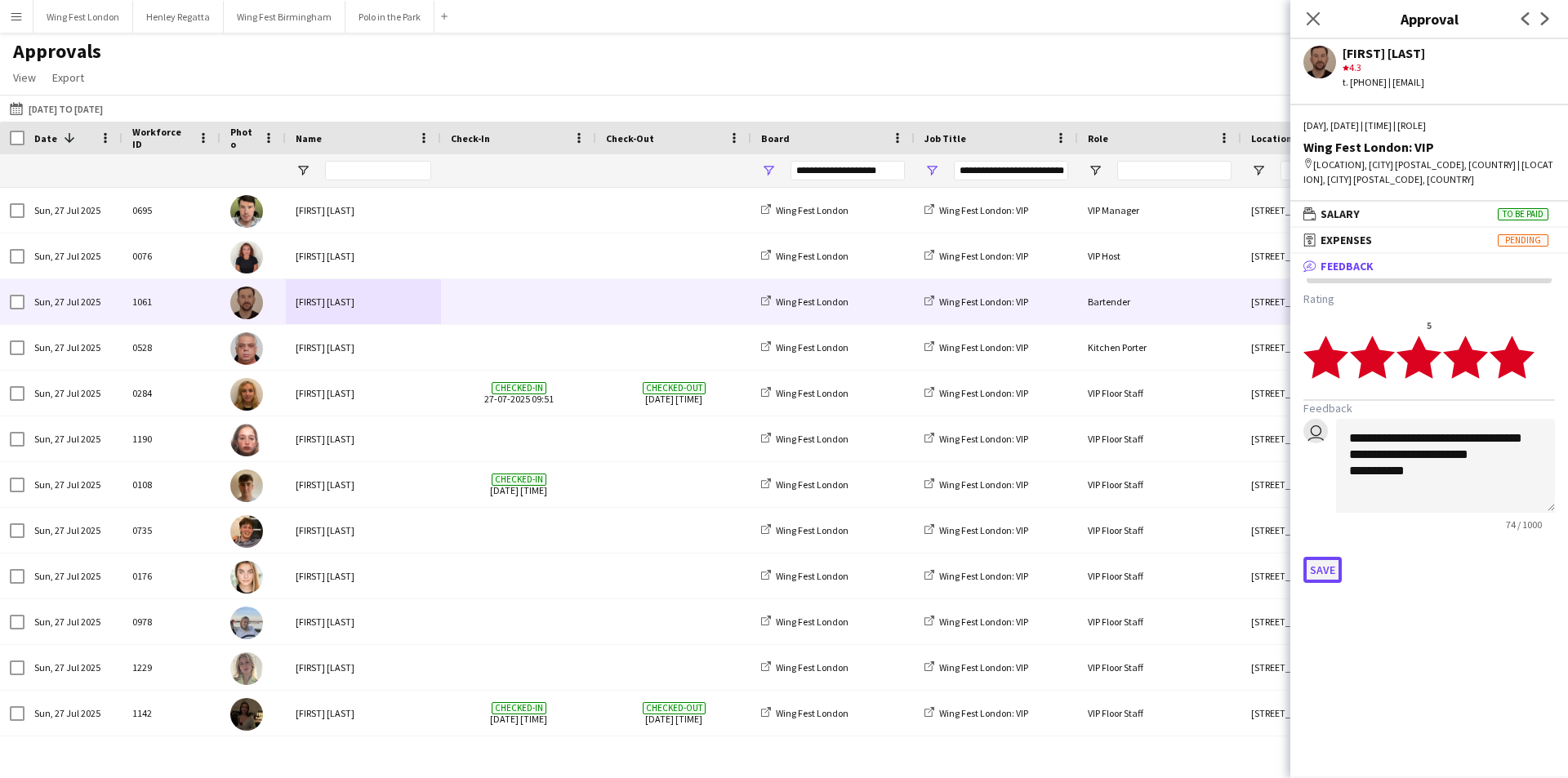 click on "Save" at bounding box center [1322, 570] 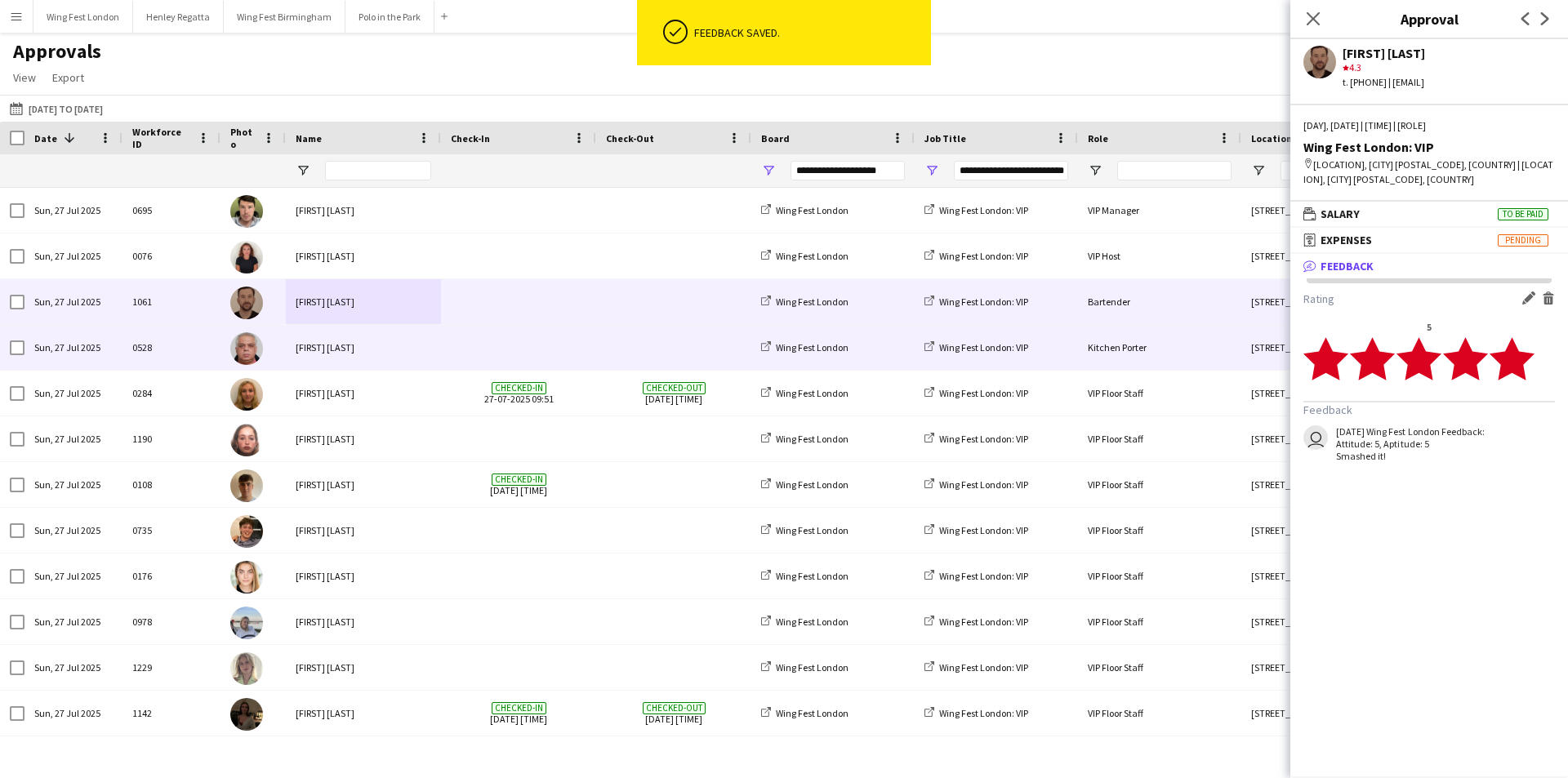 click at bounding box center (519, 347) 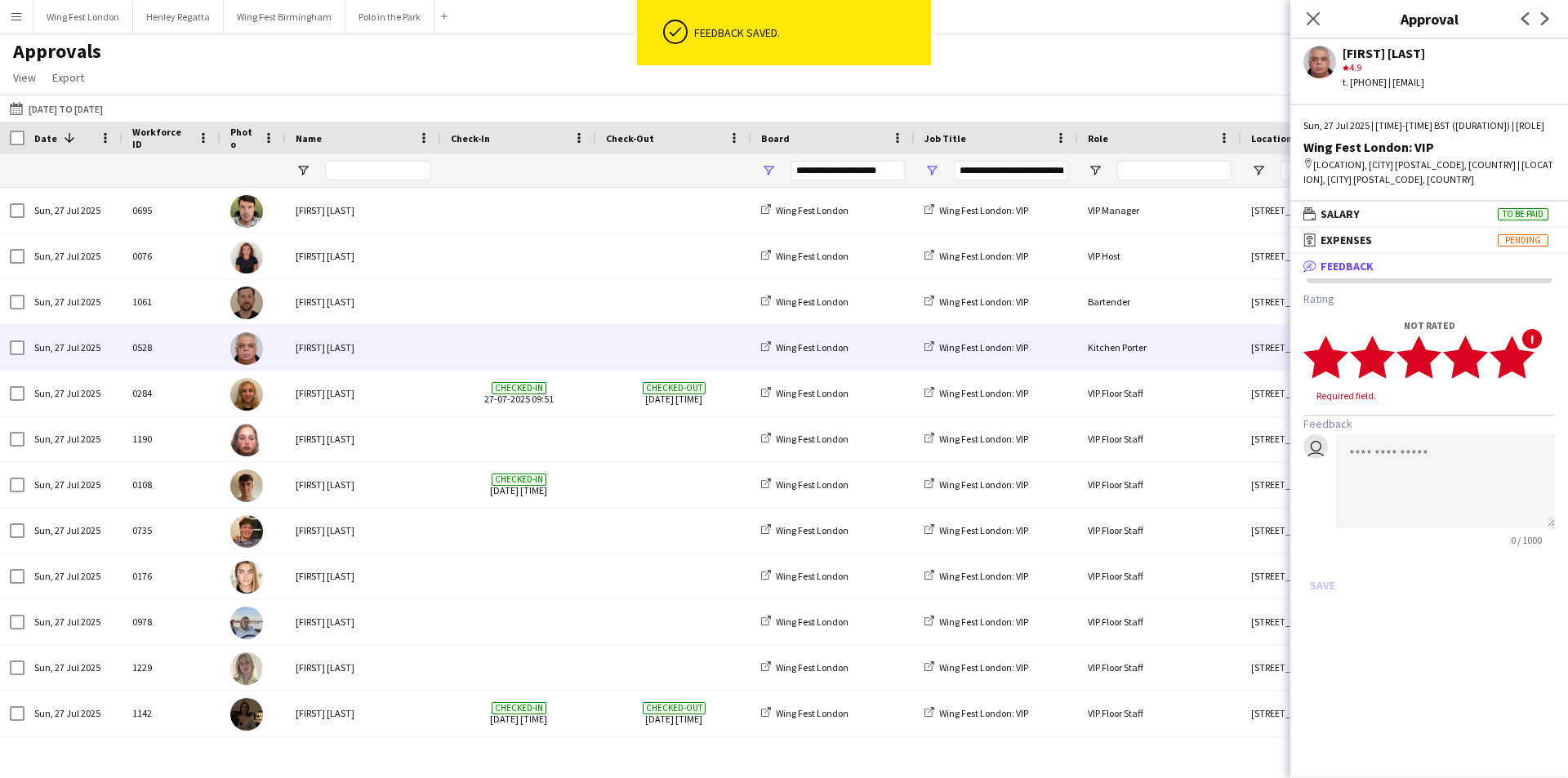 click 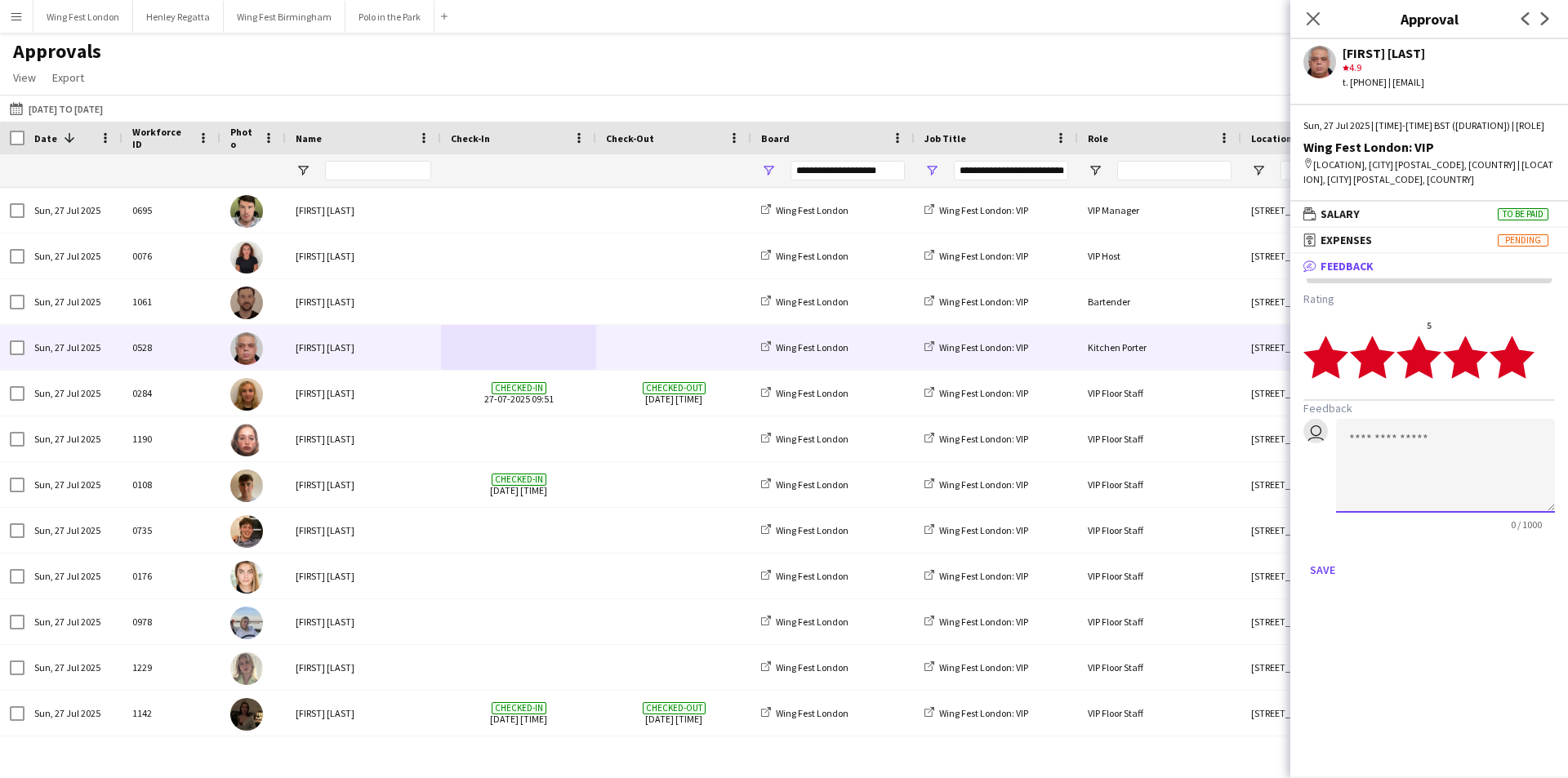click 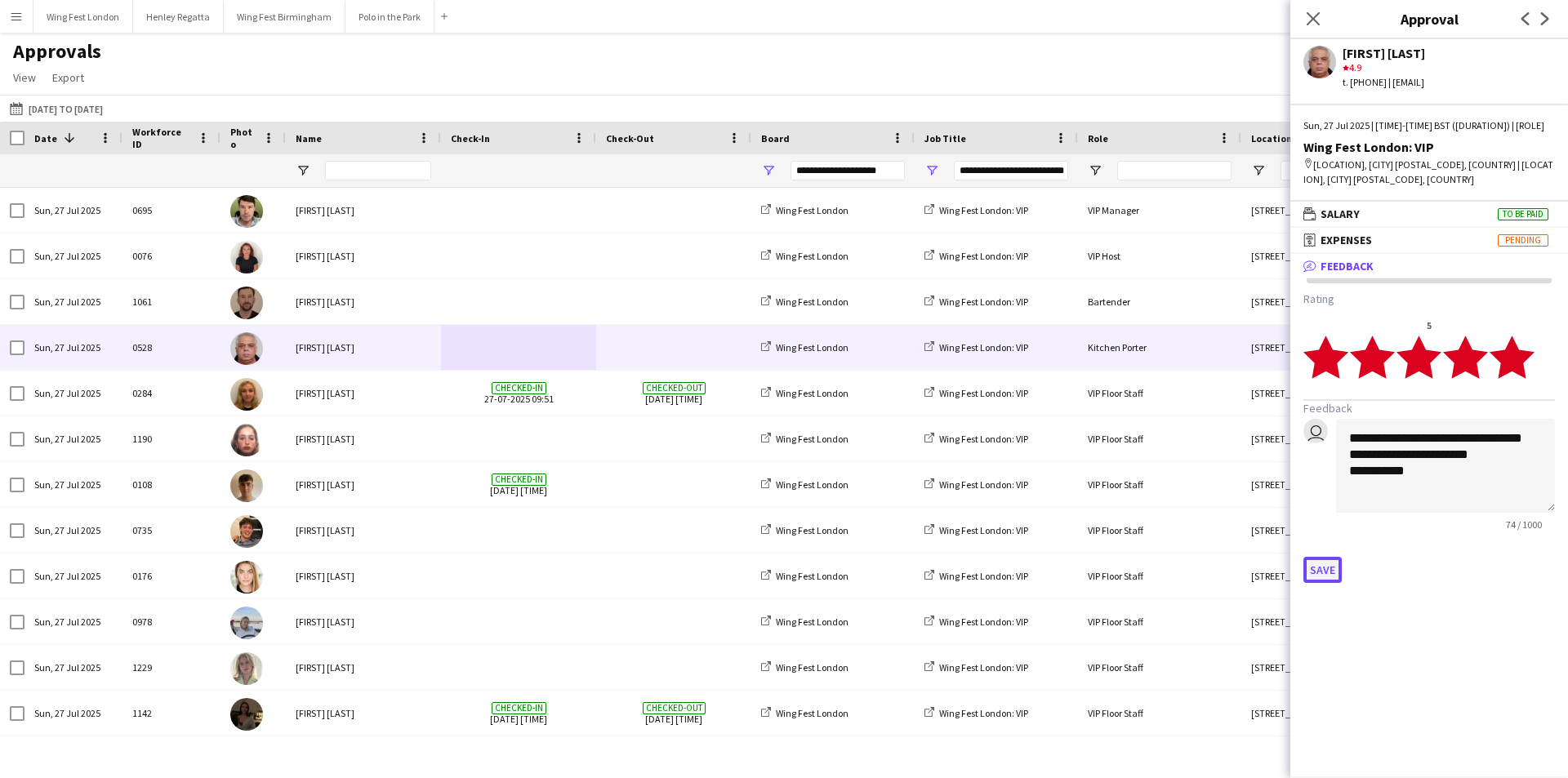 click on "Save" at bounding box center (1322, 570) 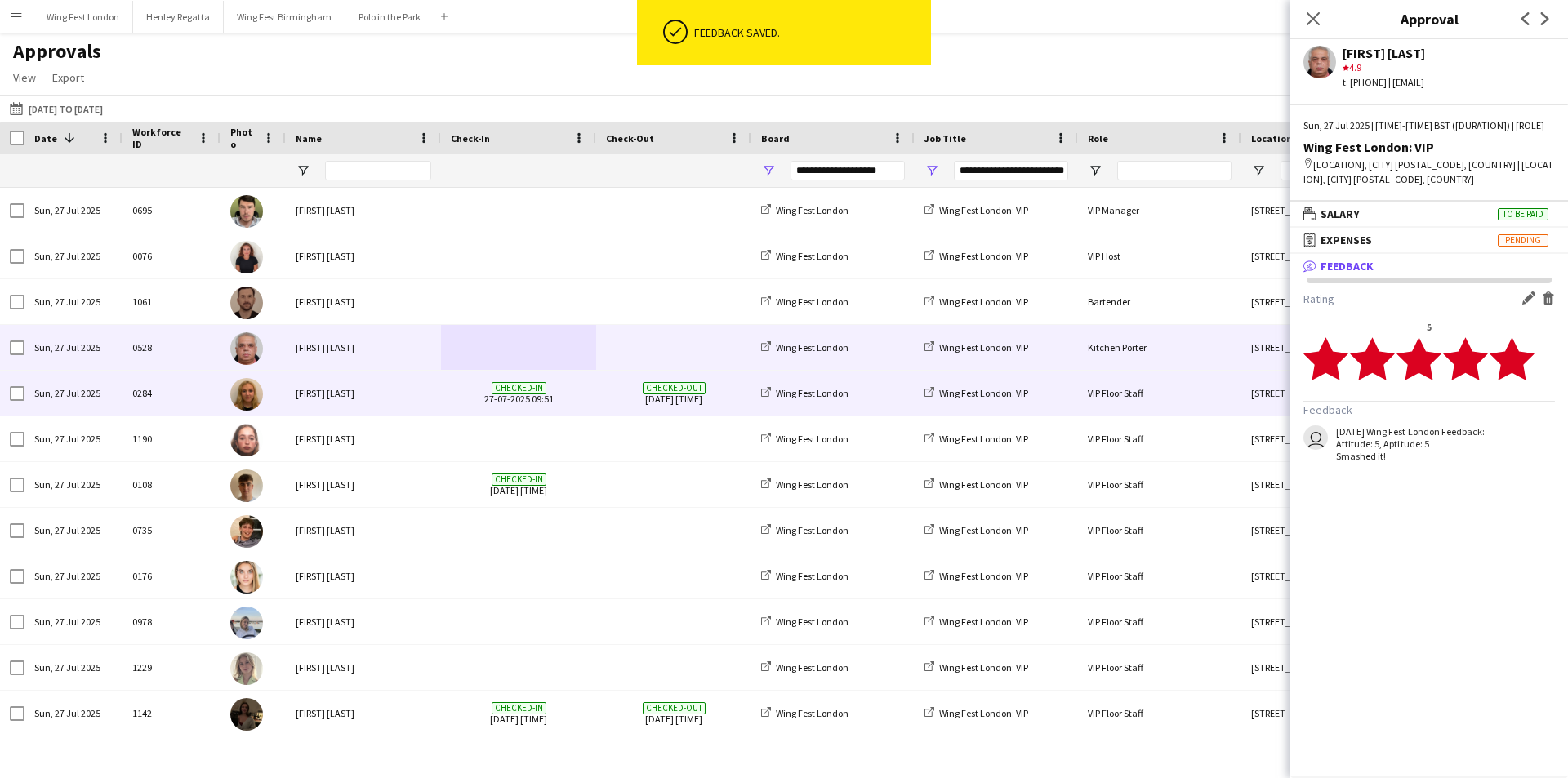 click on "[FIRST] [LAST]" at bounding box center (363, 393) 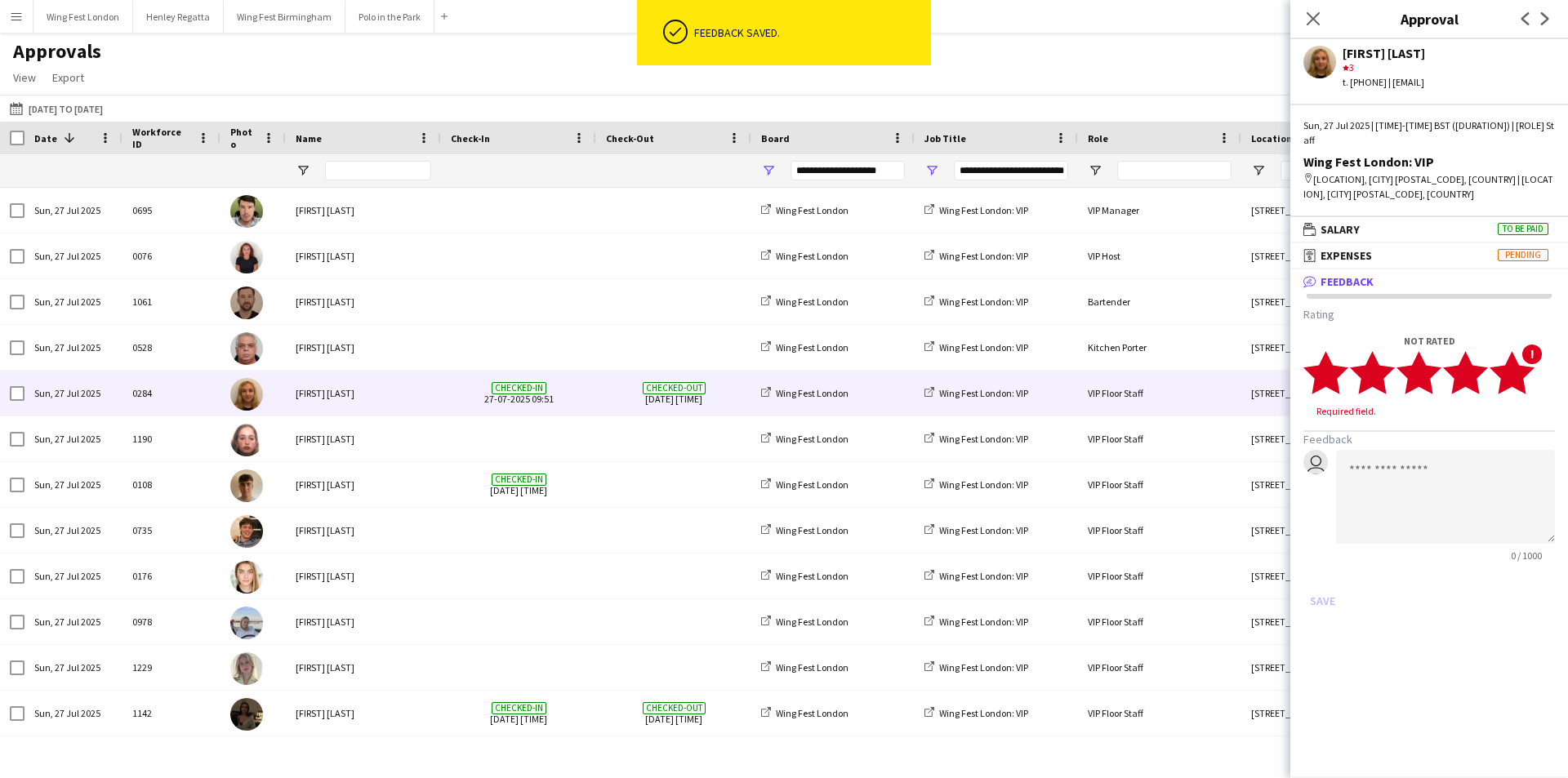 click 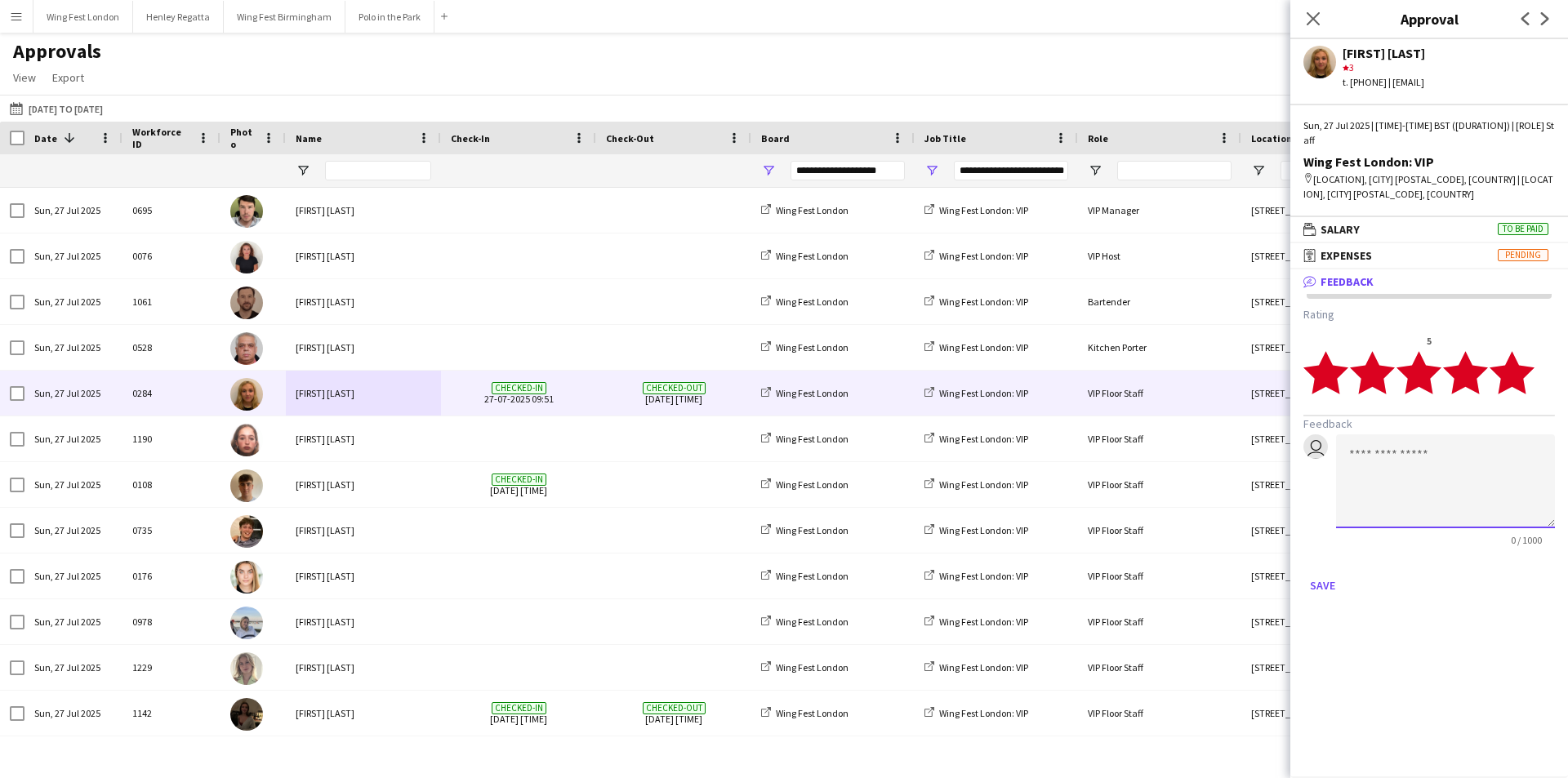 click 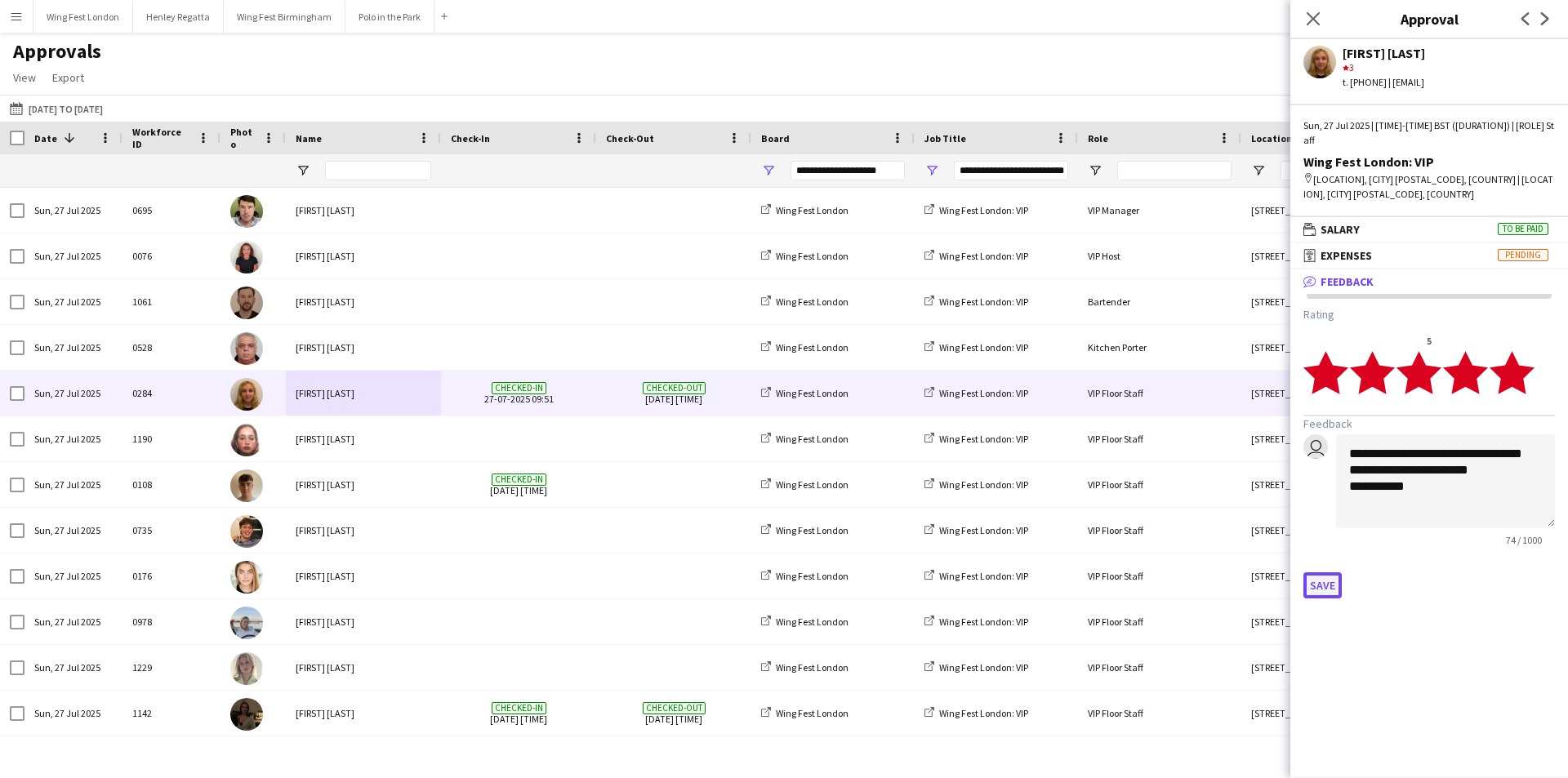 click on "Save" at bounding box center [1322, 585] 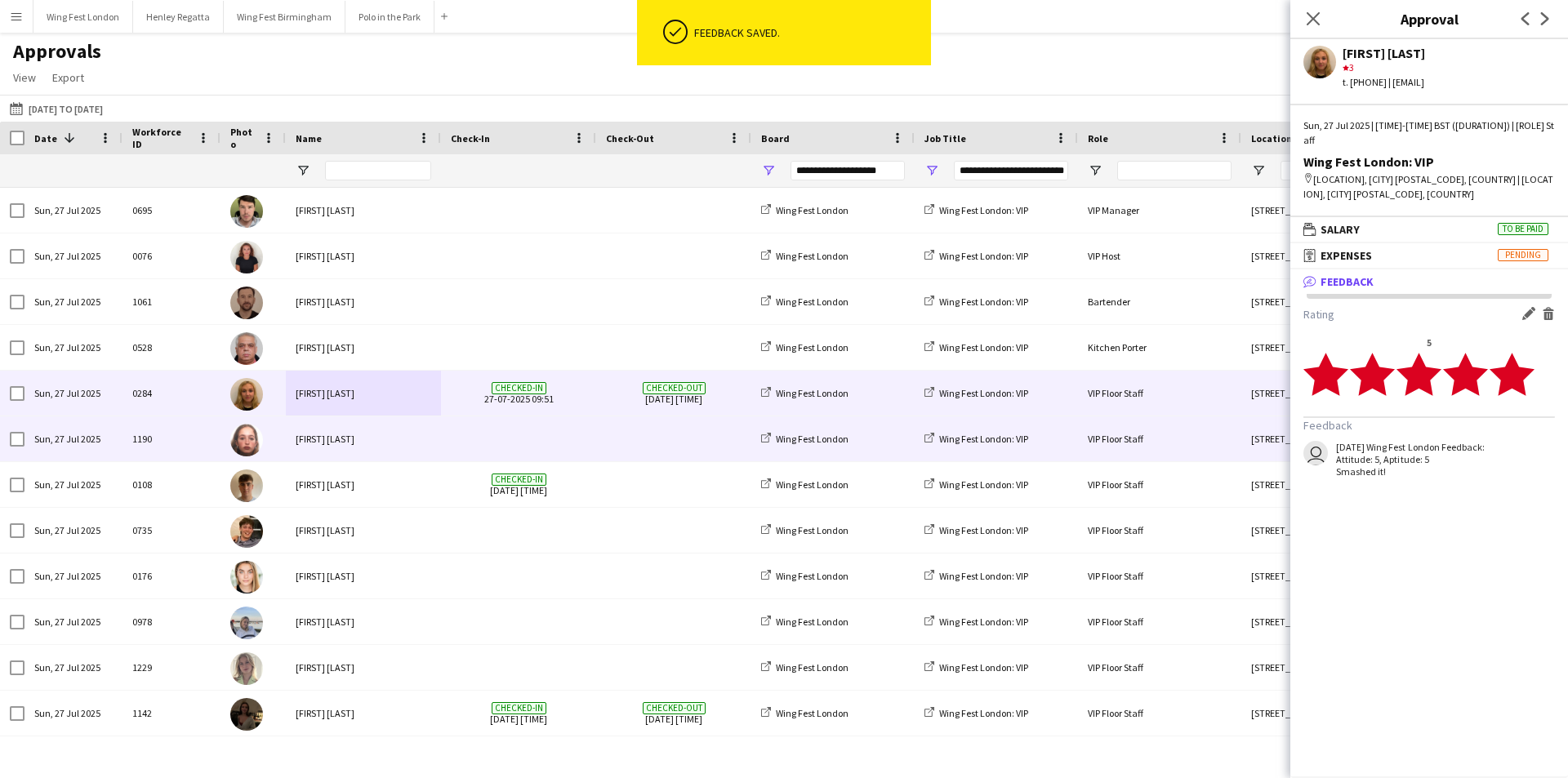 click on "[FIRST] [LAST]" at bounding box center [363, 438] 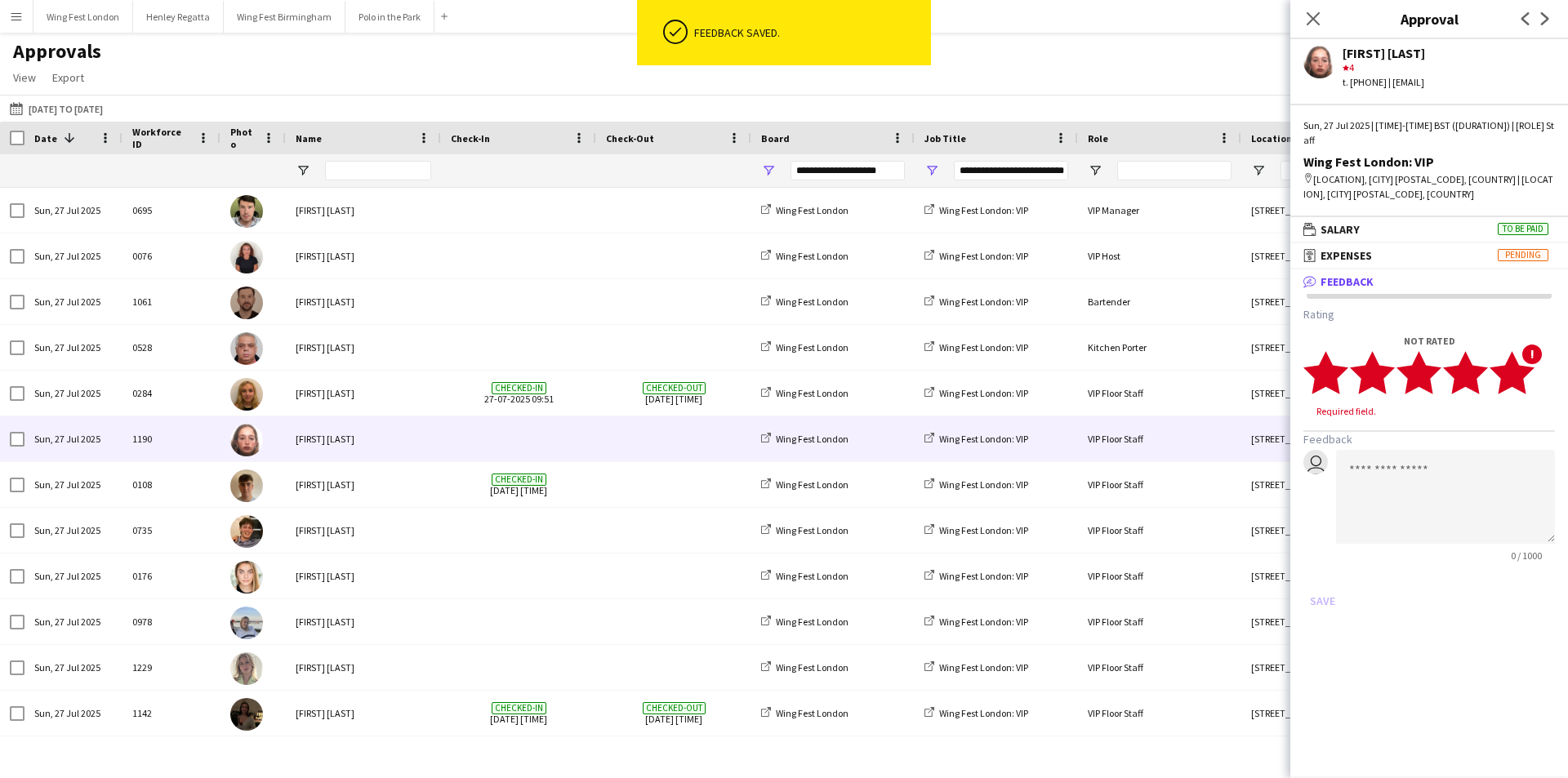 click 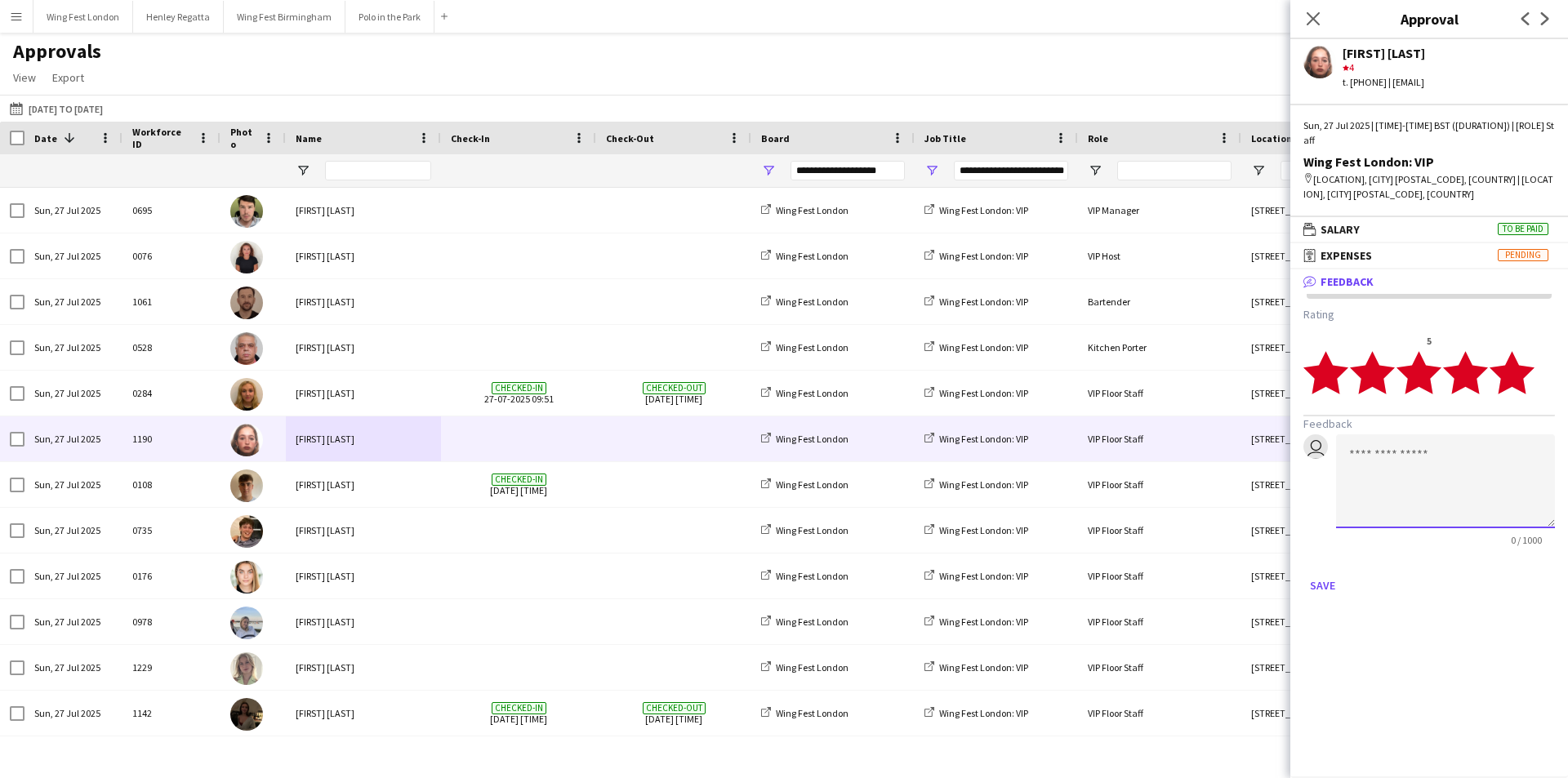 click 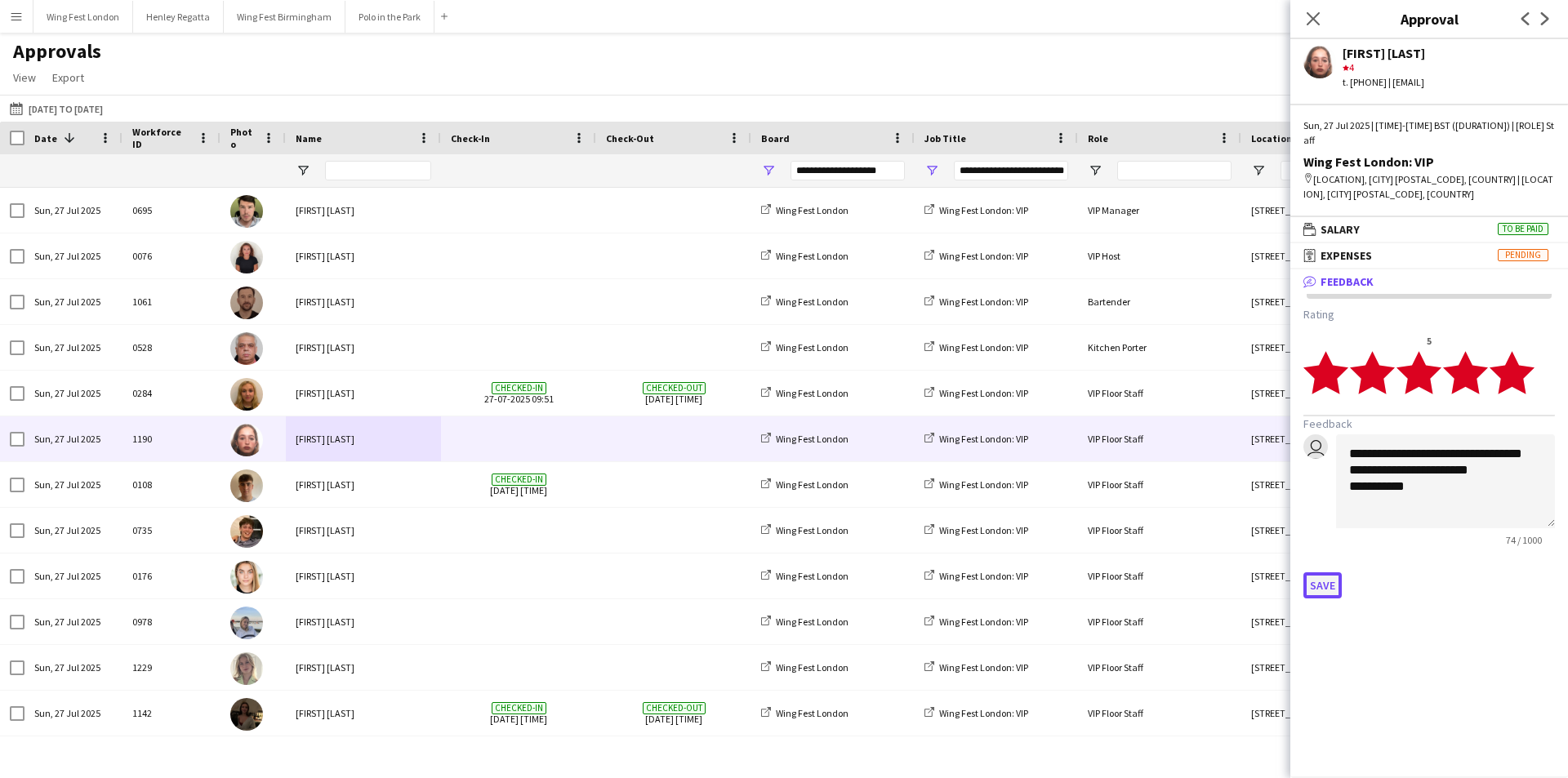 click on "Save" at bounding box center [1322, 585] 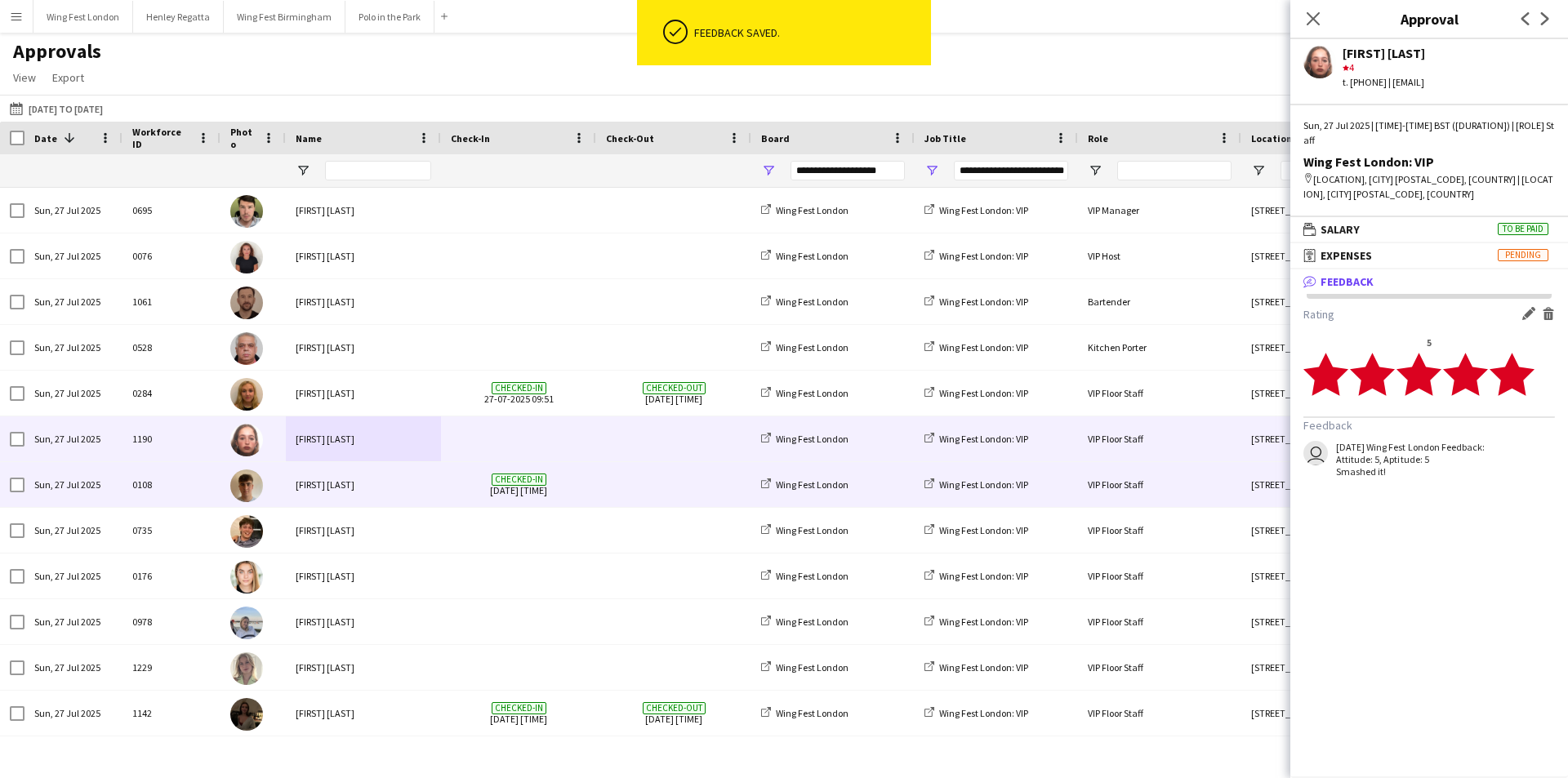 click on "[FIRST] [LAST]" at bounding box center [363, 484] 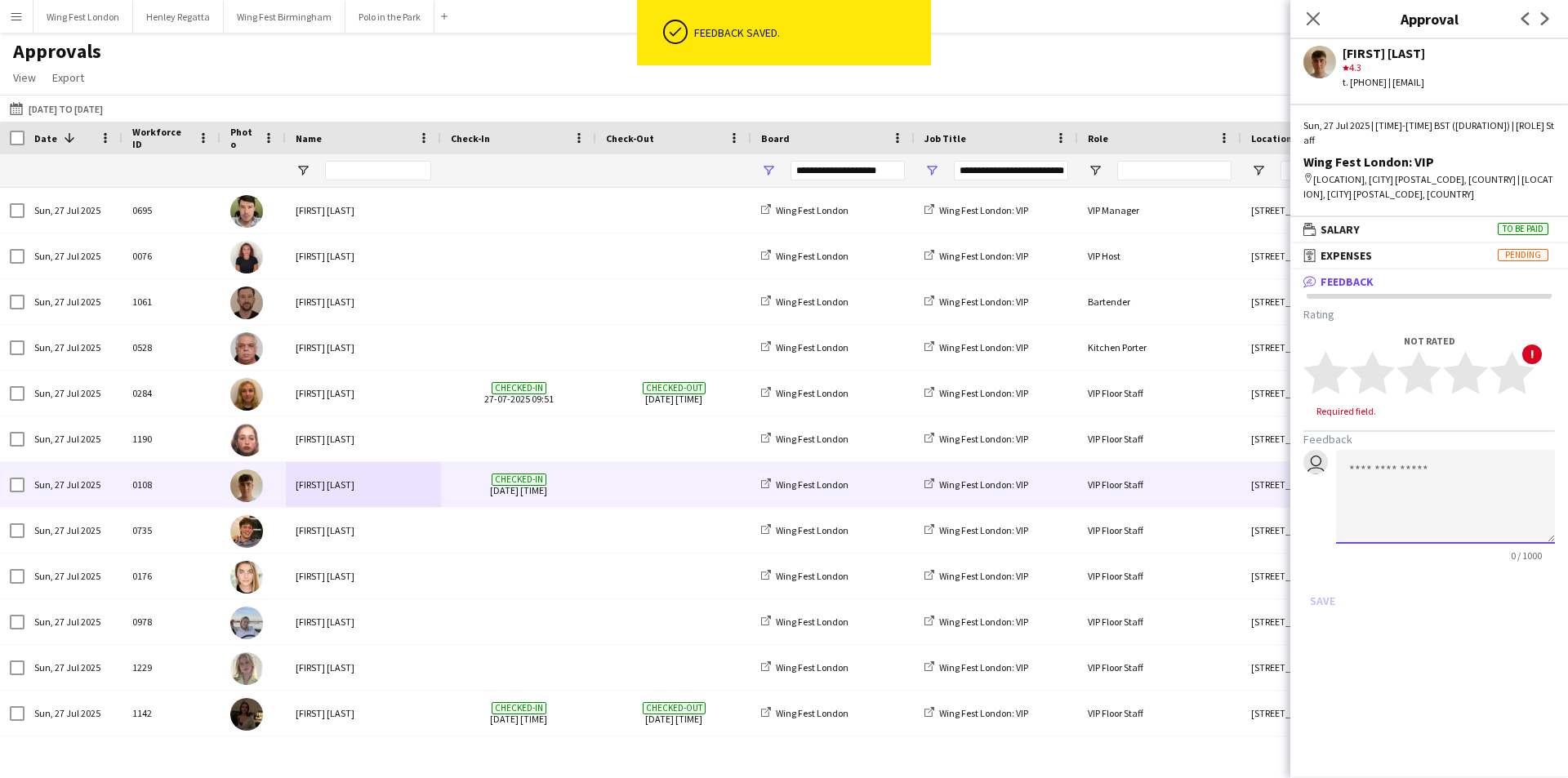click 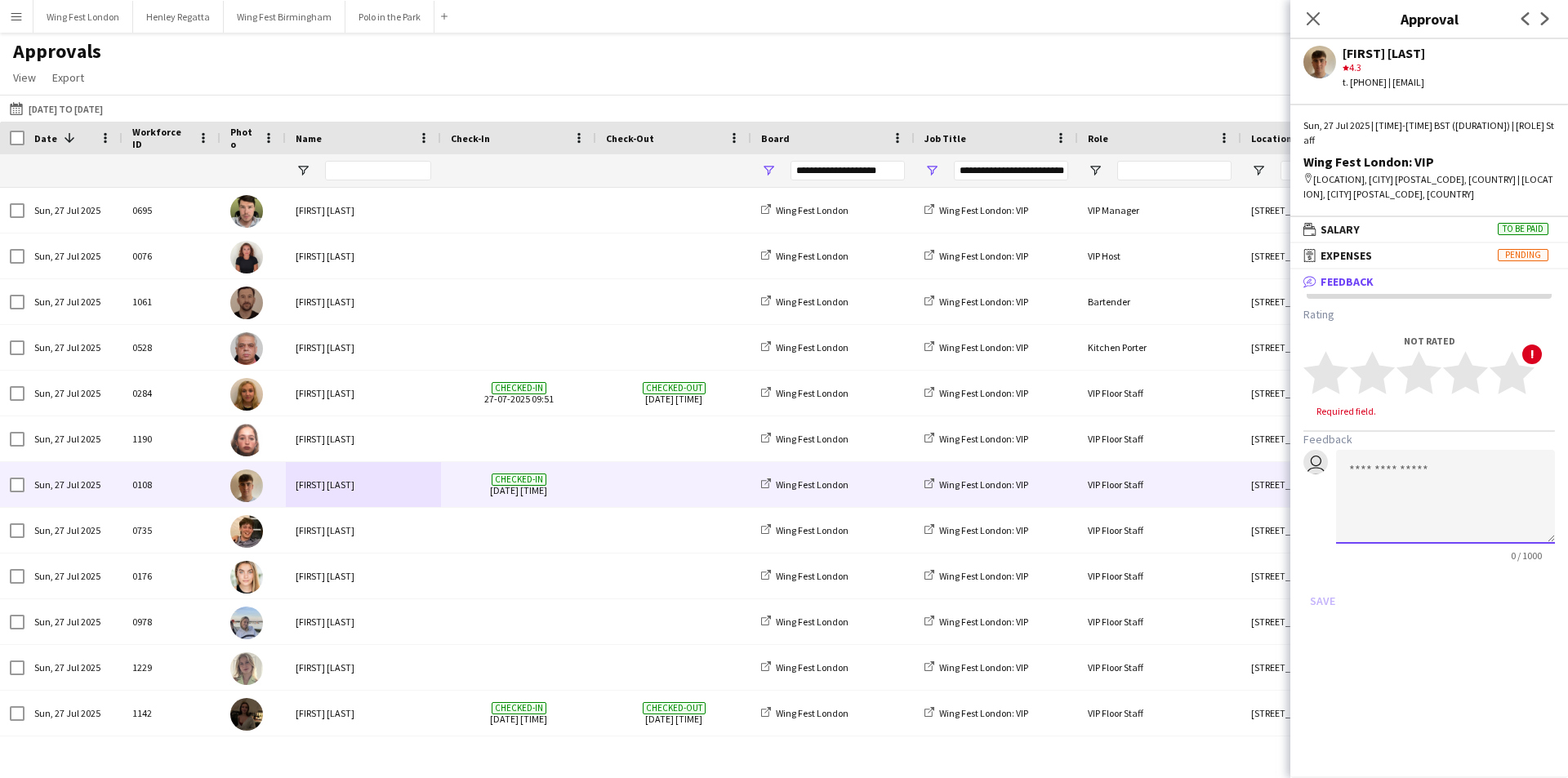 paste on "**********" 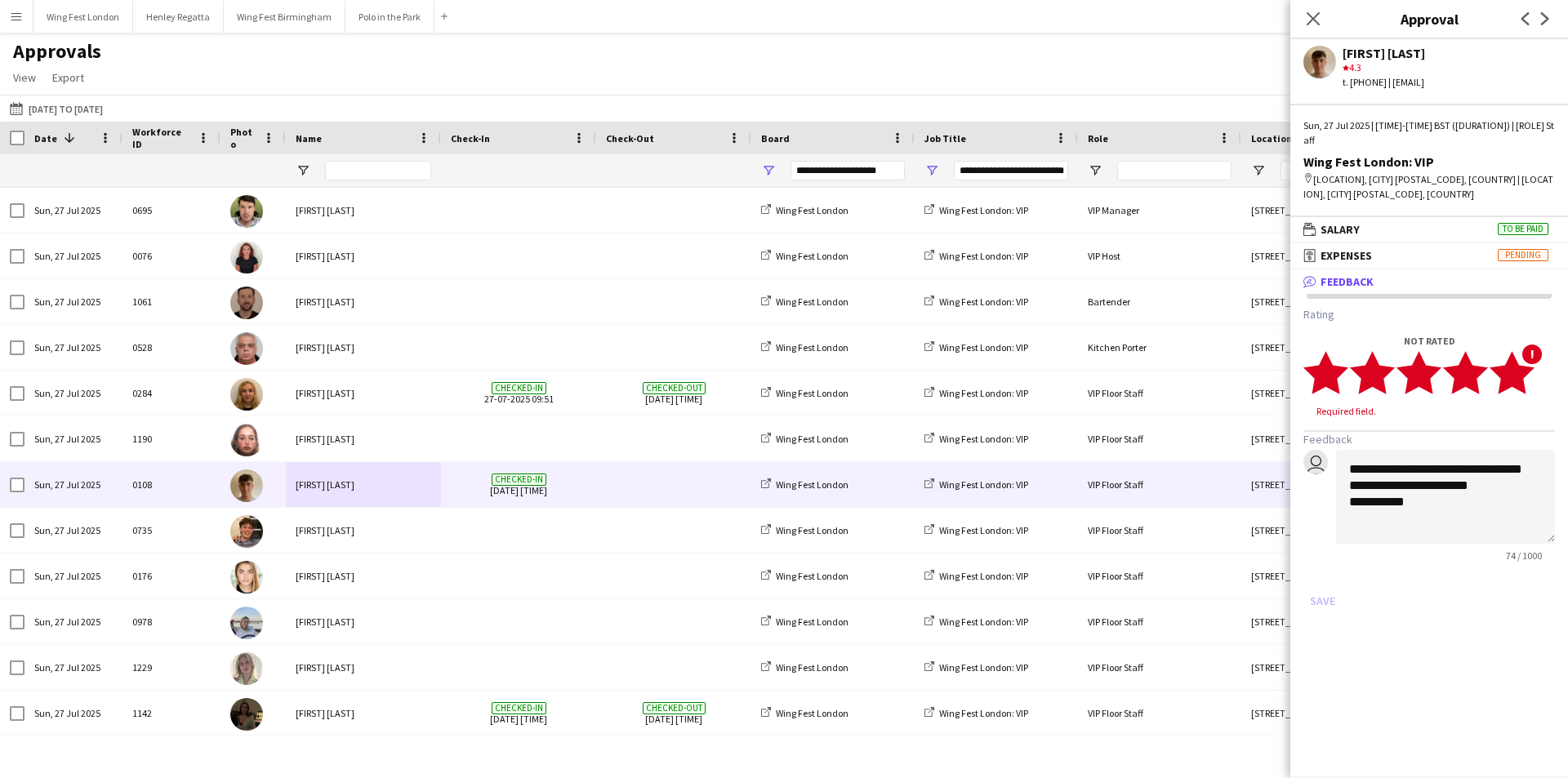 click on "star" 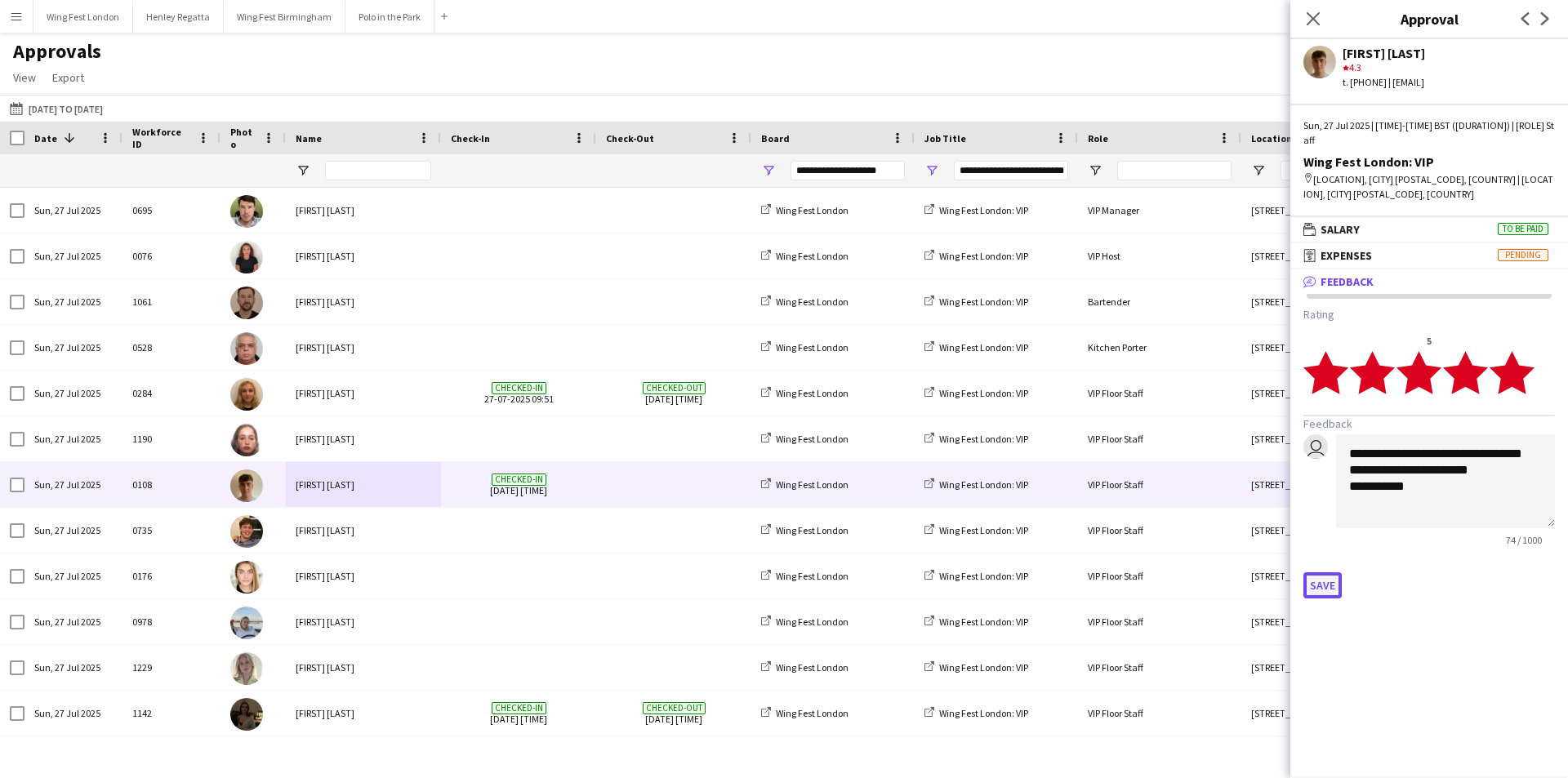 click on "Save" at bounding box center (1322, 585) 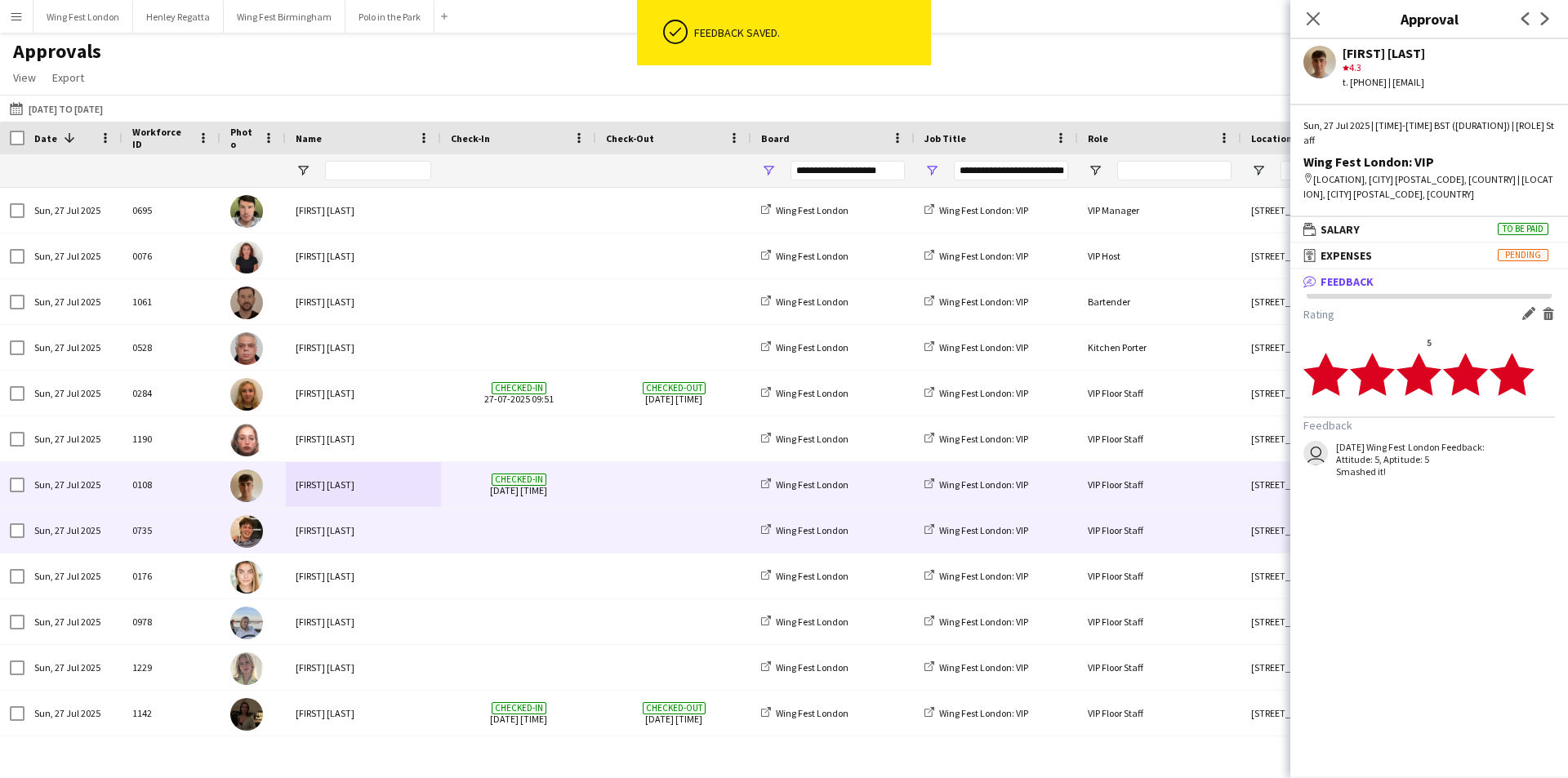 click at bounding box center (674, 530) 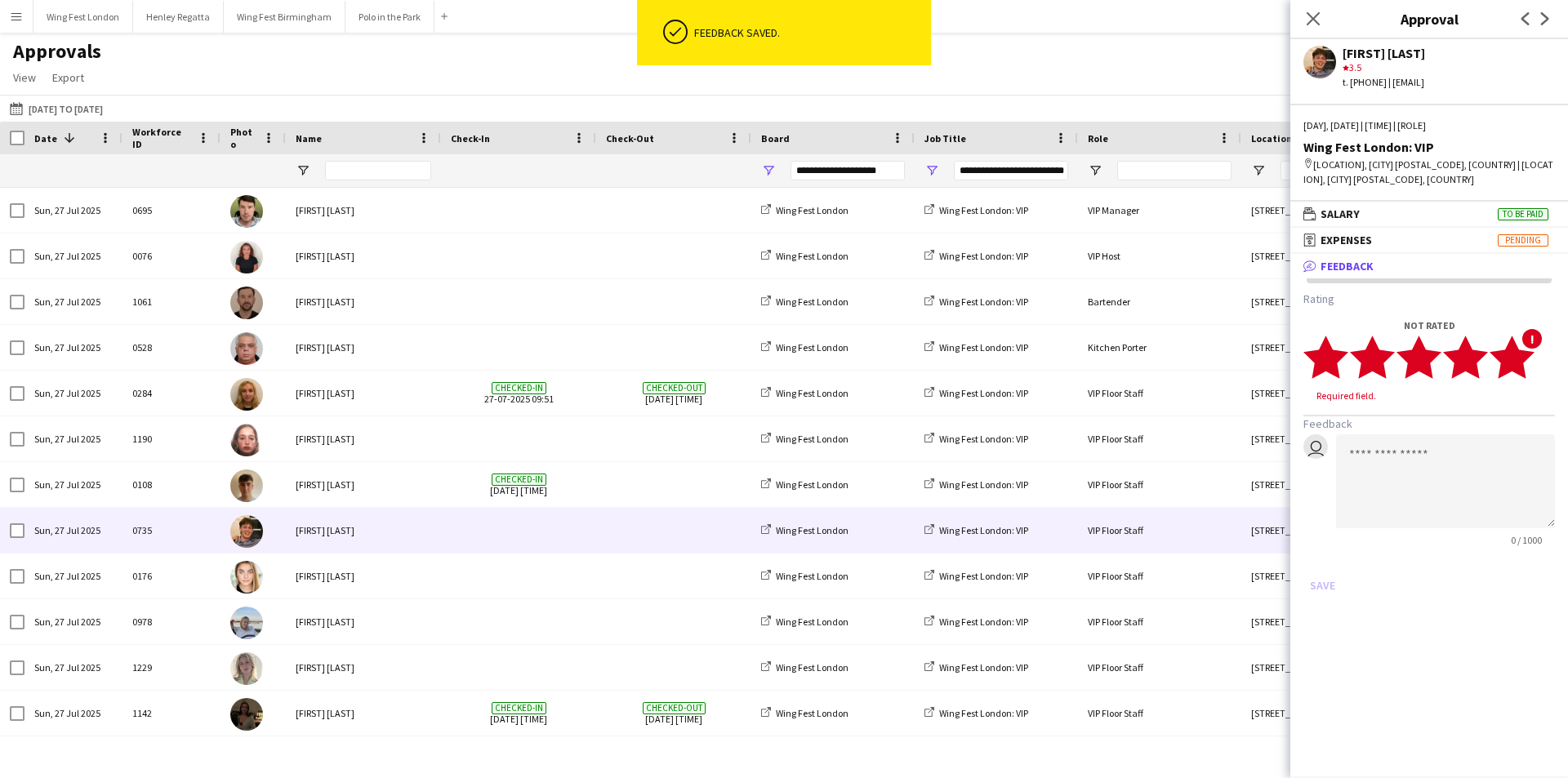 click 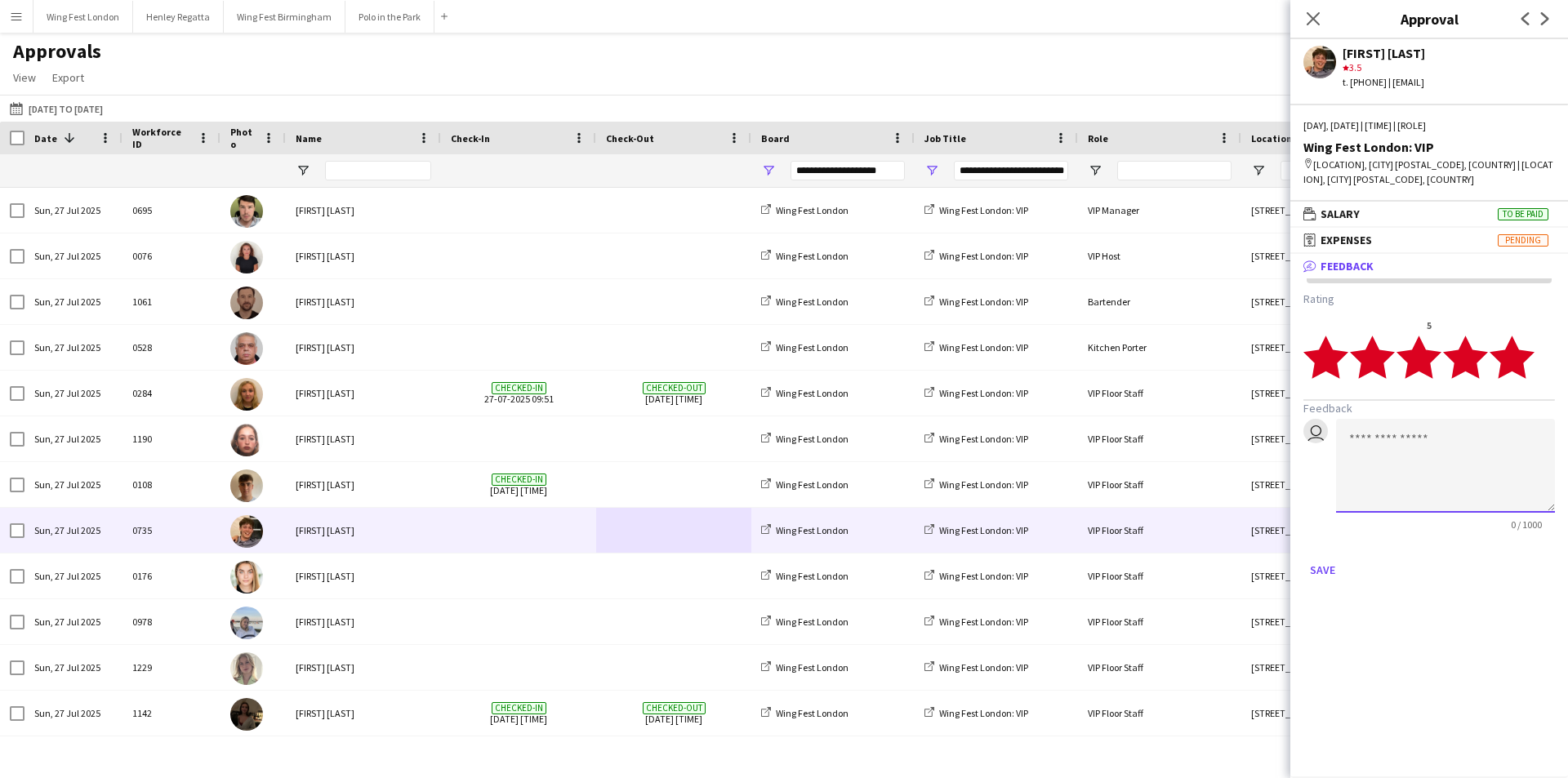 click 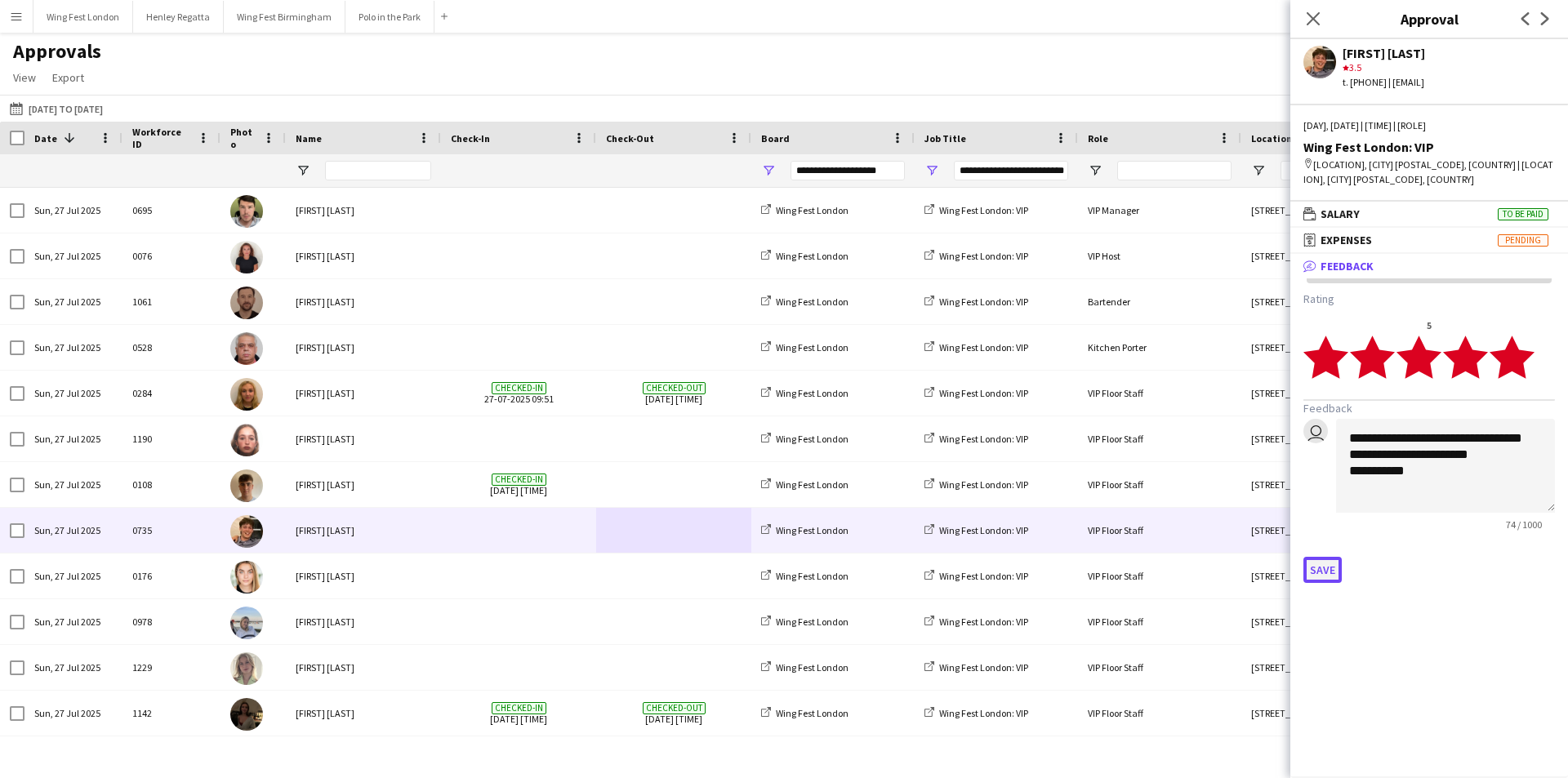 click on "Save" at bounding box center (1322, 570) 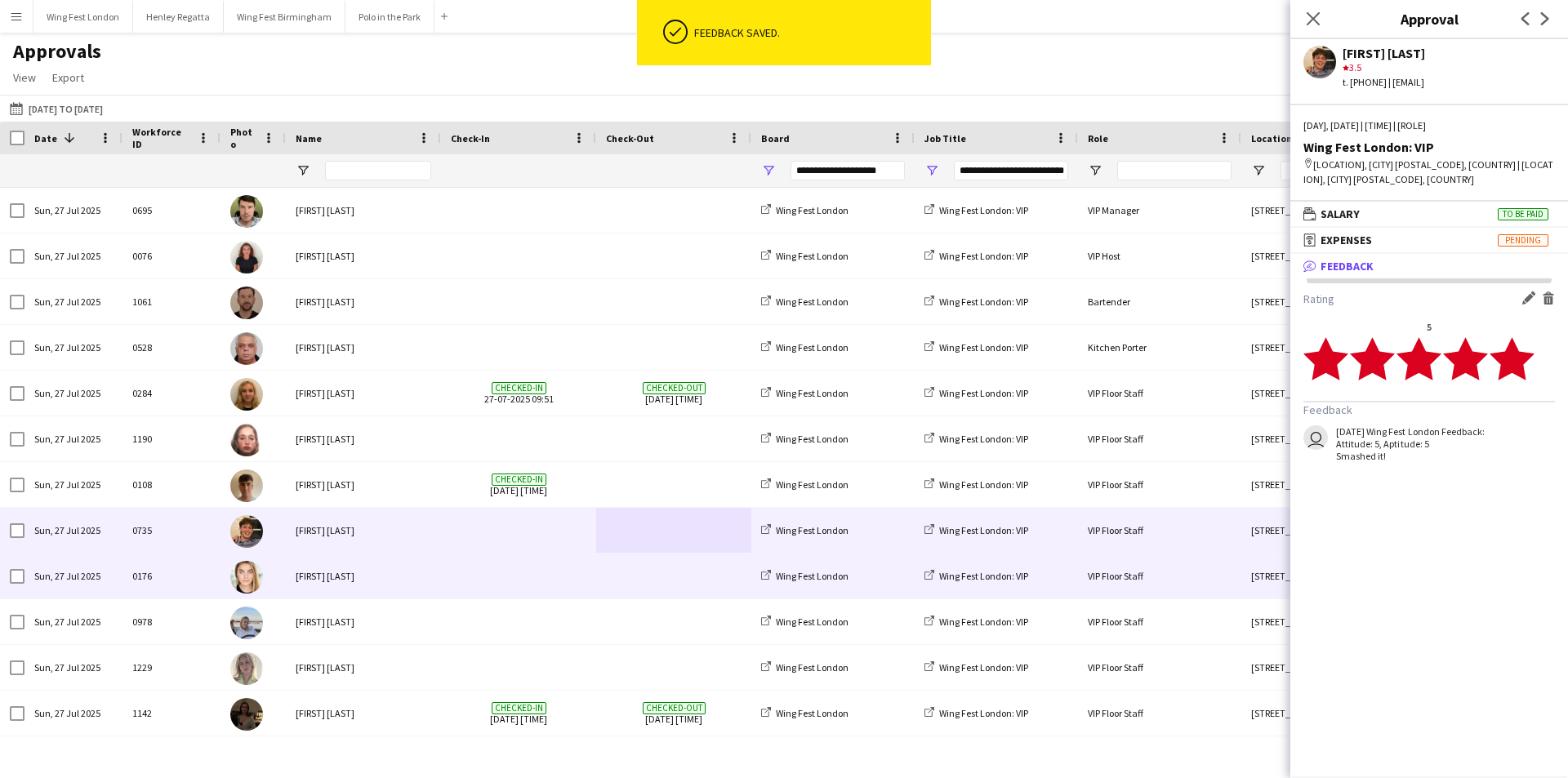 click on "VIP Floor Staff" at bounding box center [1160, 576] 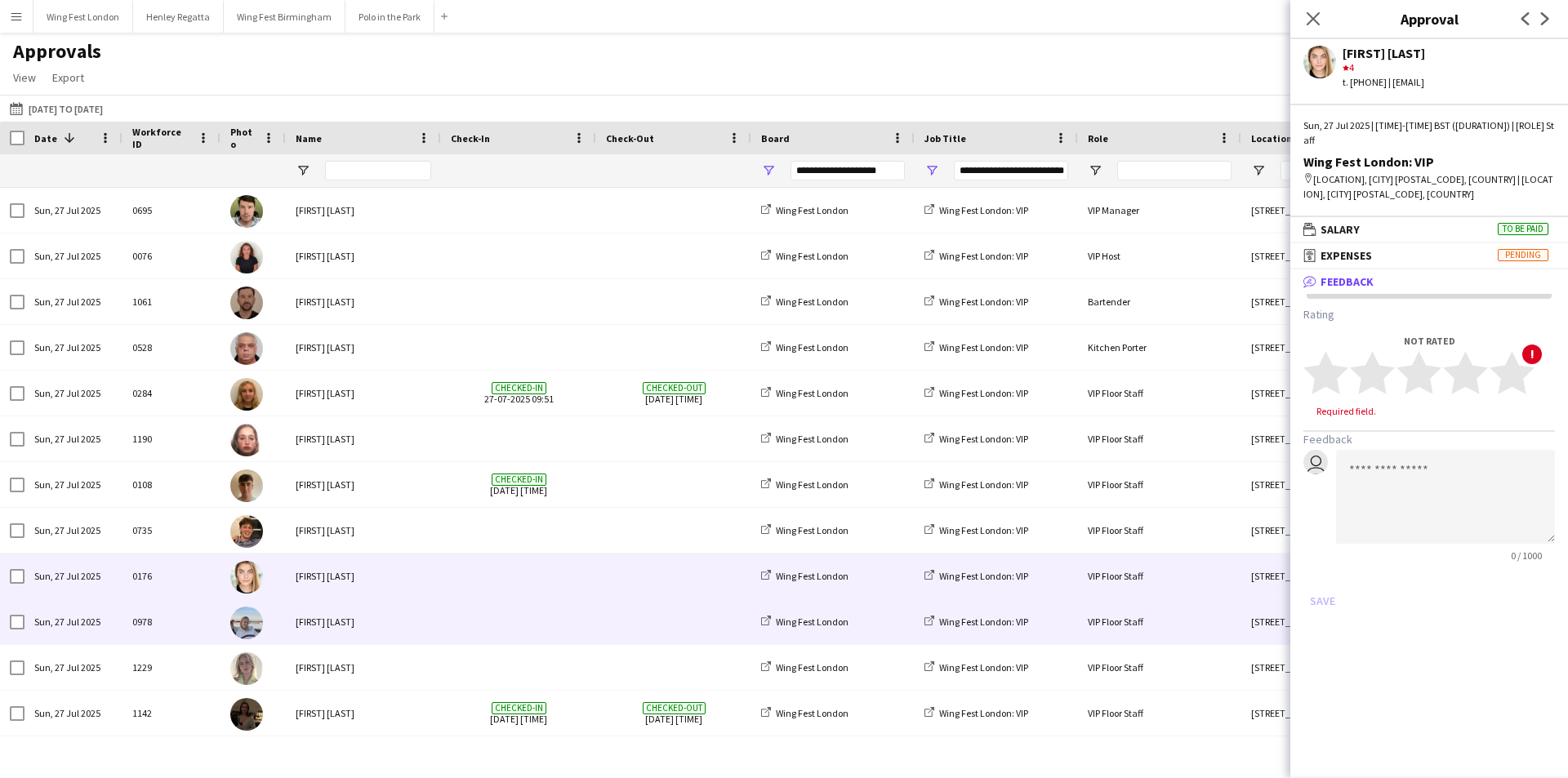 click on "VIP Floor Staff" at bounding box center [1160, 621] 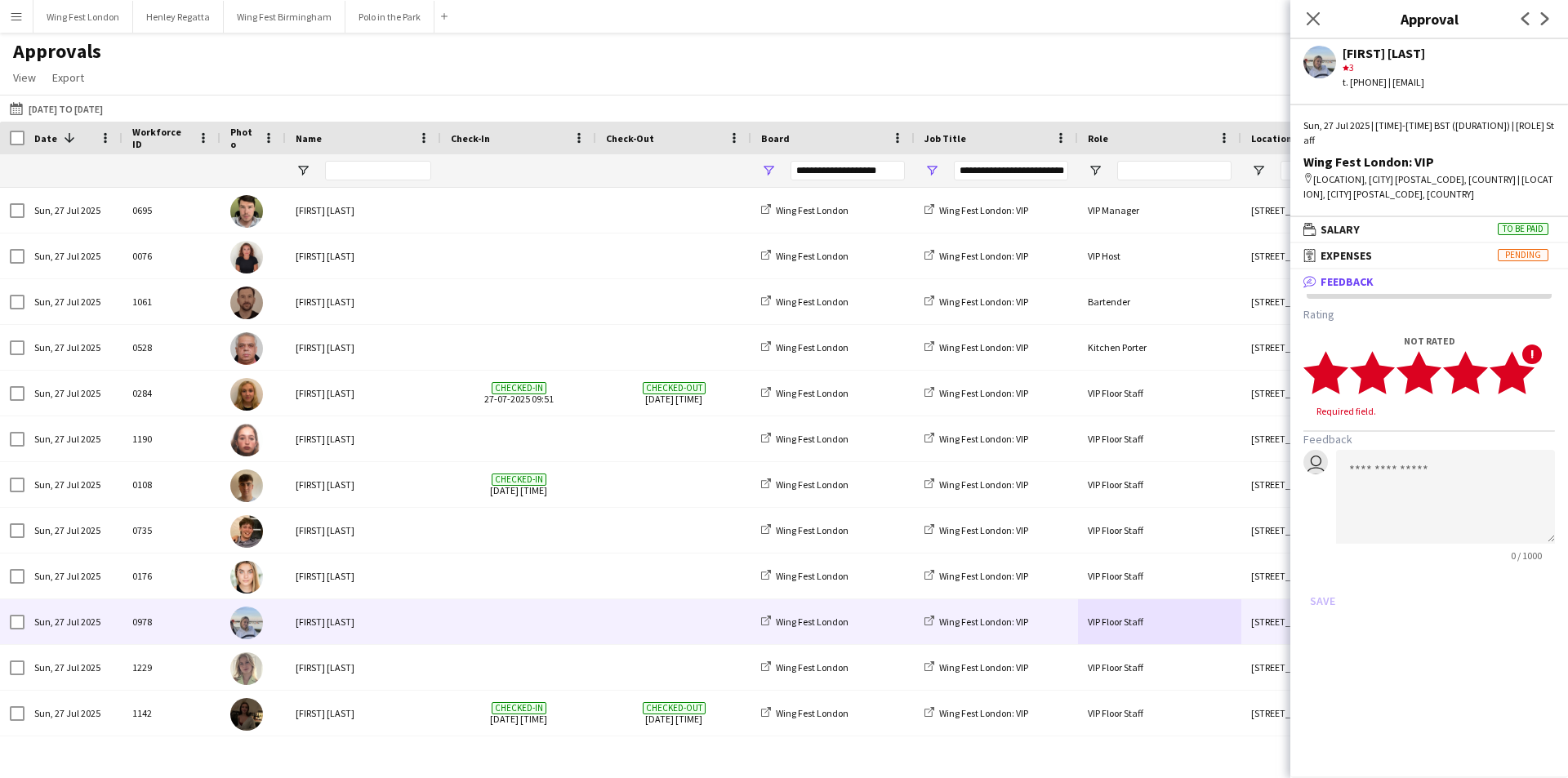 click 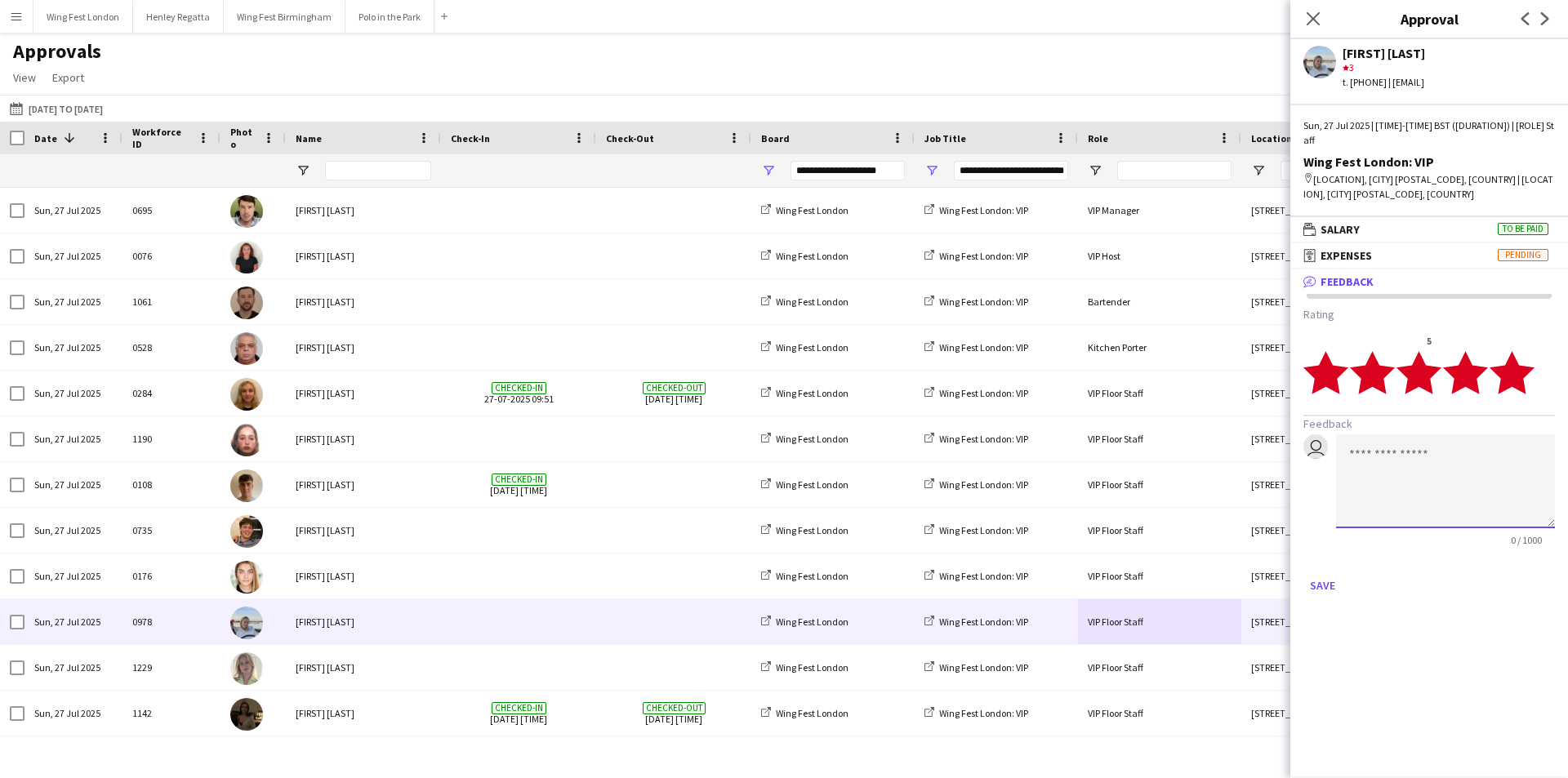 click 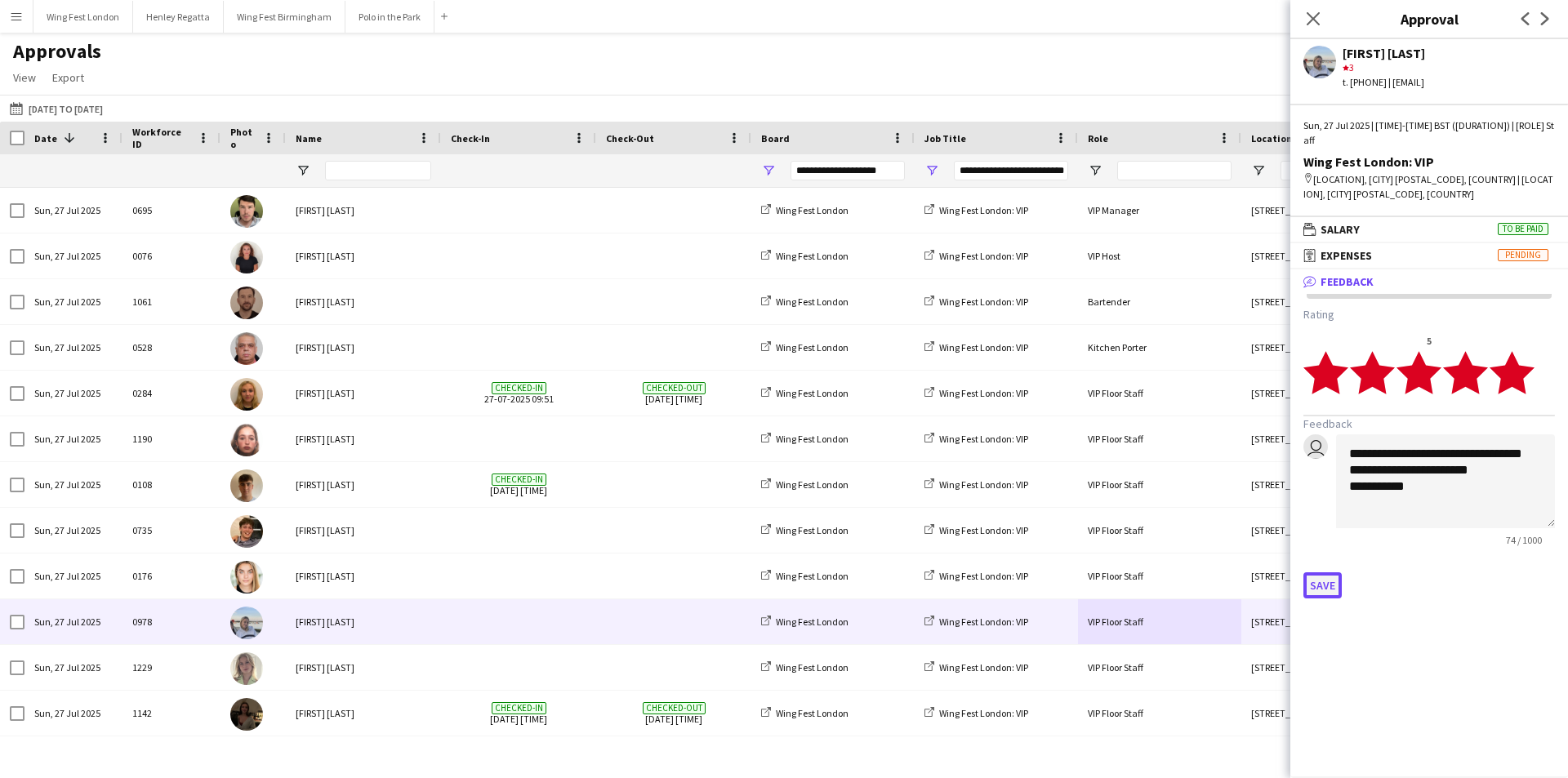 click on "Save" at bounding box center (1322, 585) 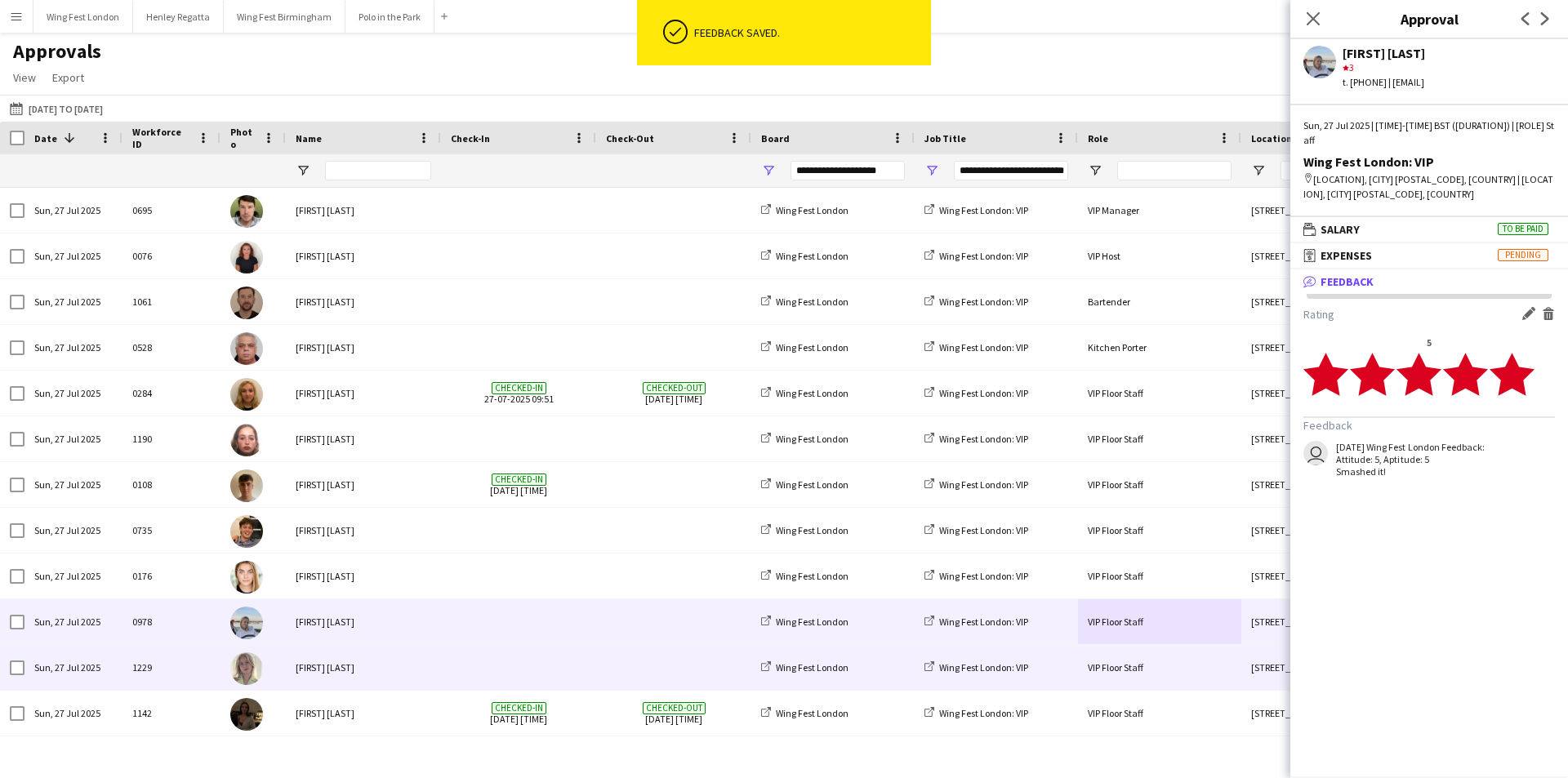 click at bounding box center (674, 667) 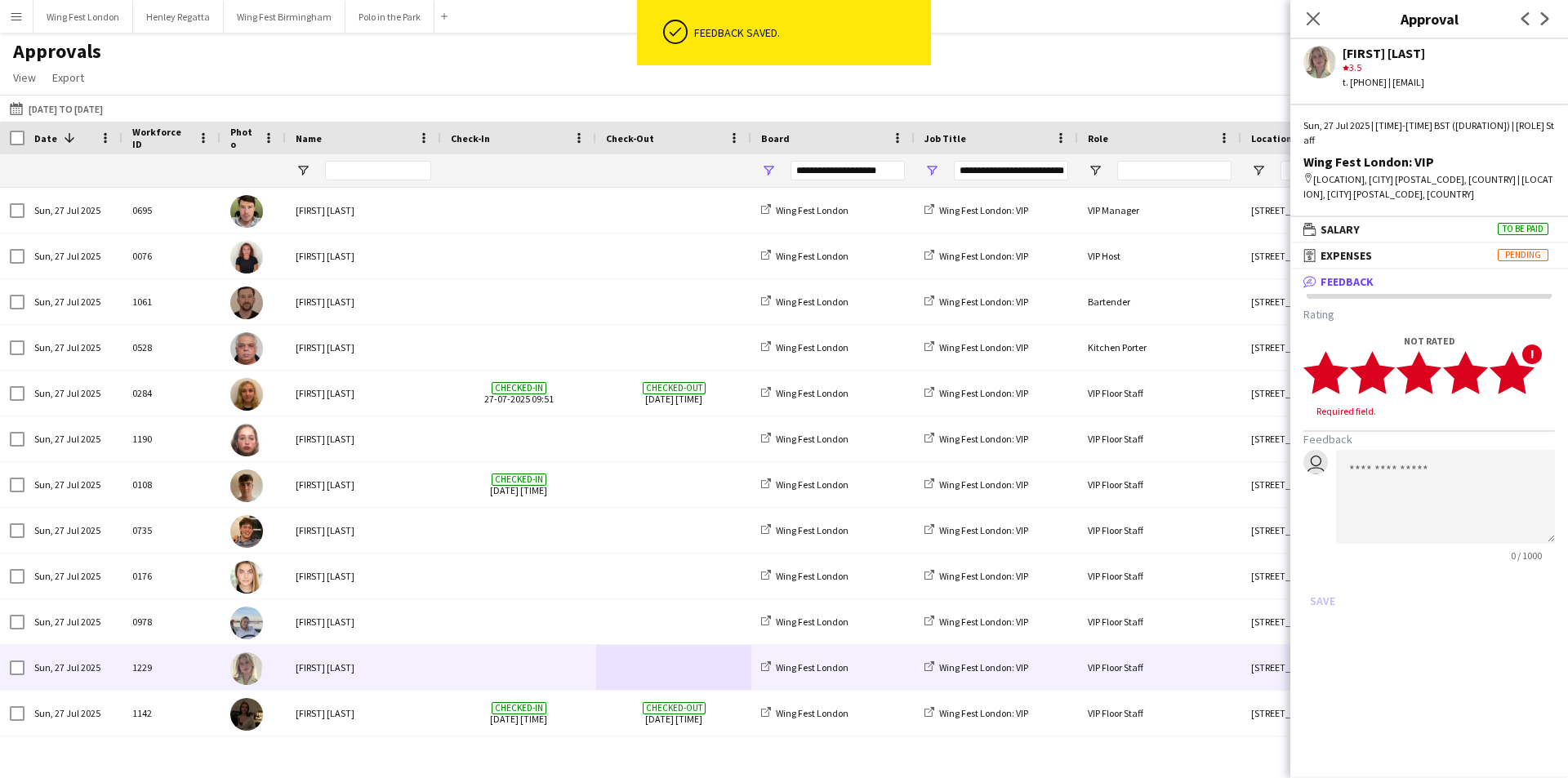 click 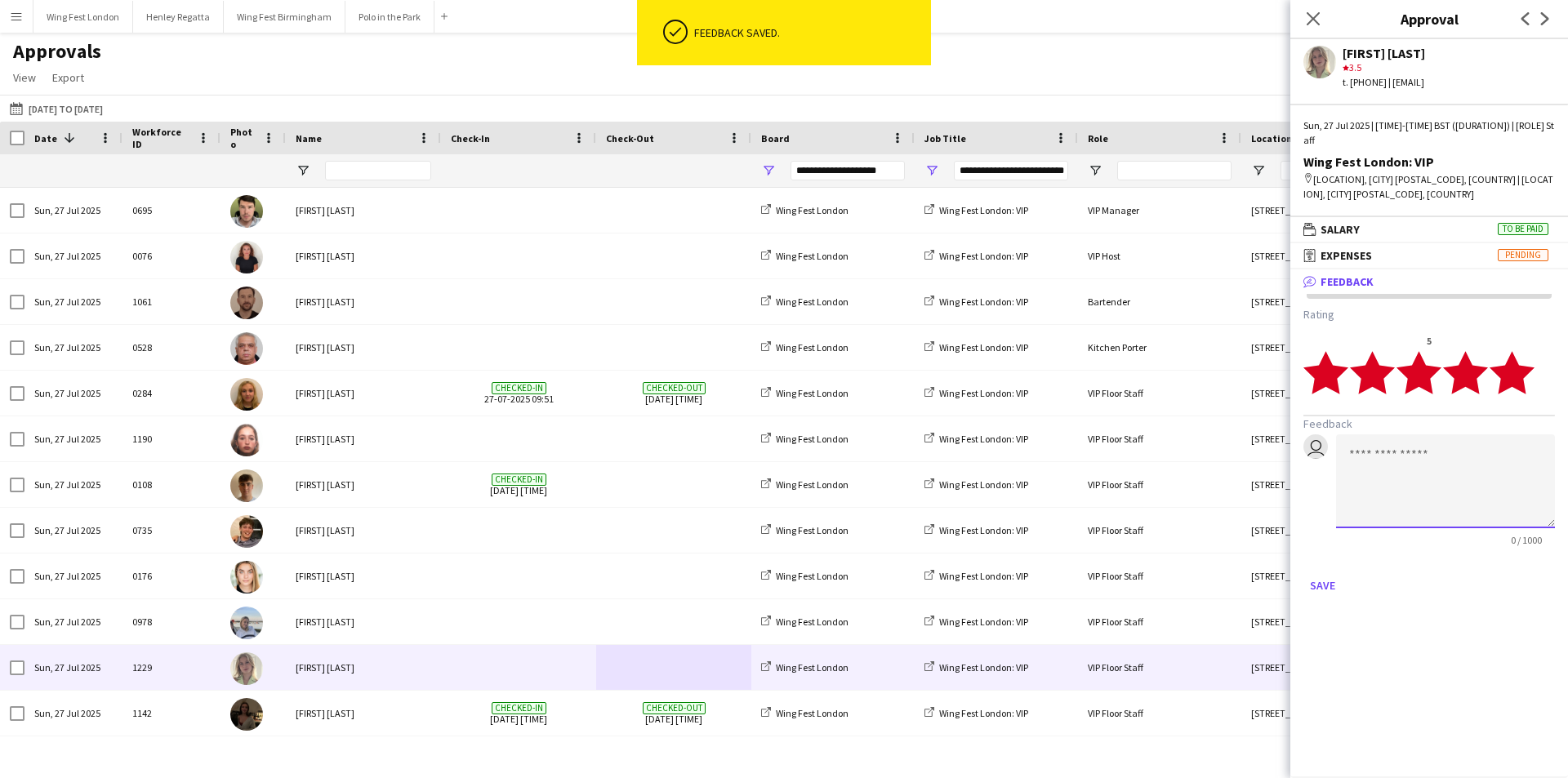 click 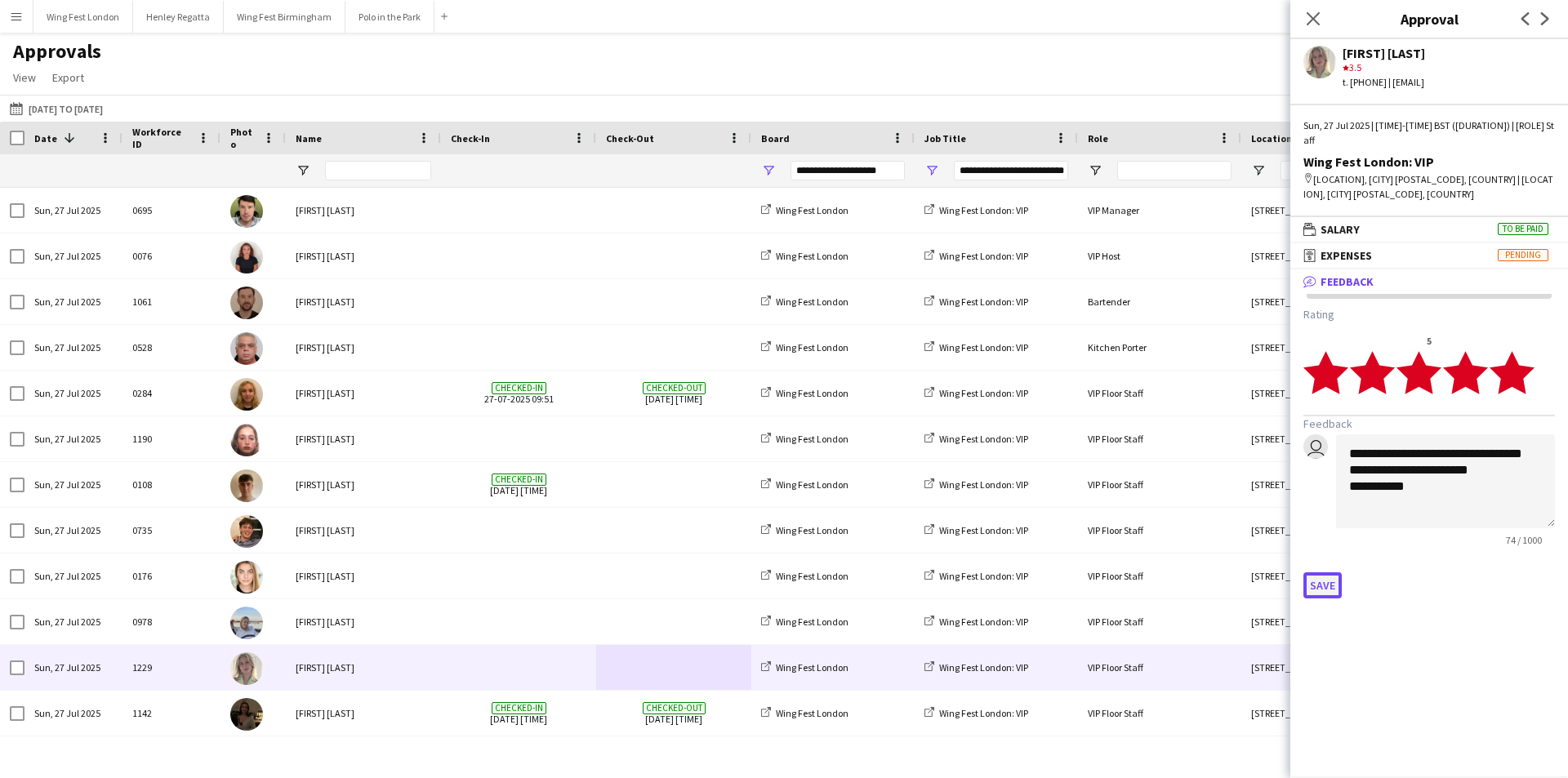click on "Save" at bounding box center (1322, 585) 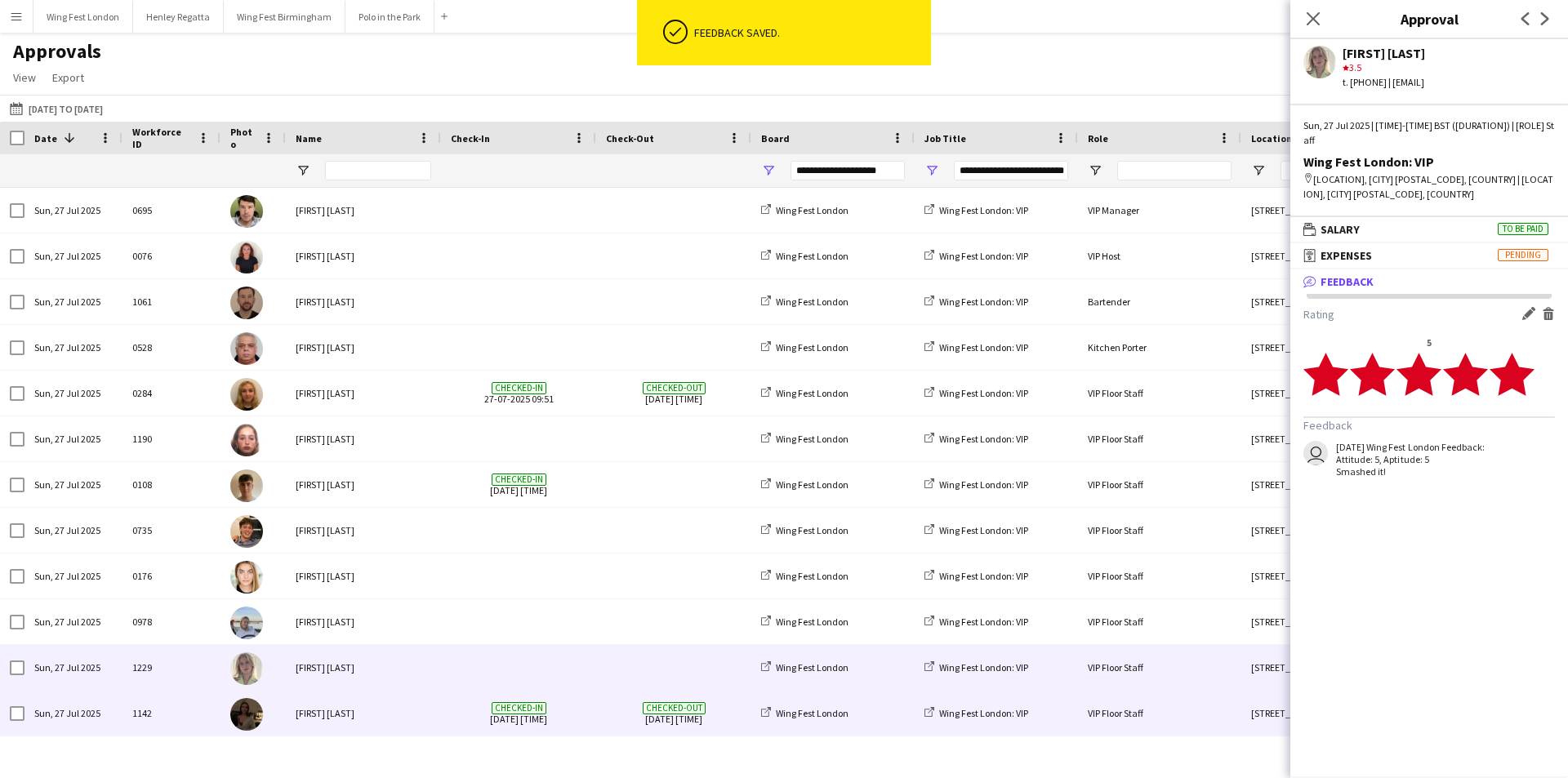 click on "Checked-in  27-07-2025 10:59" at bounding box center (519, 713) 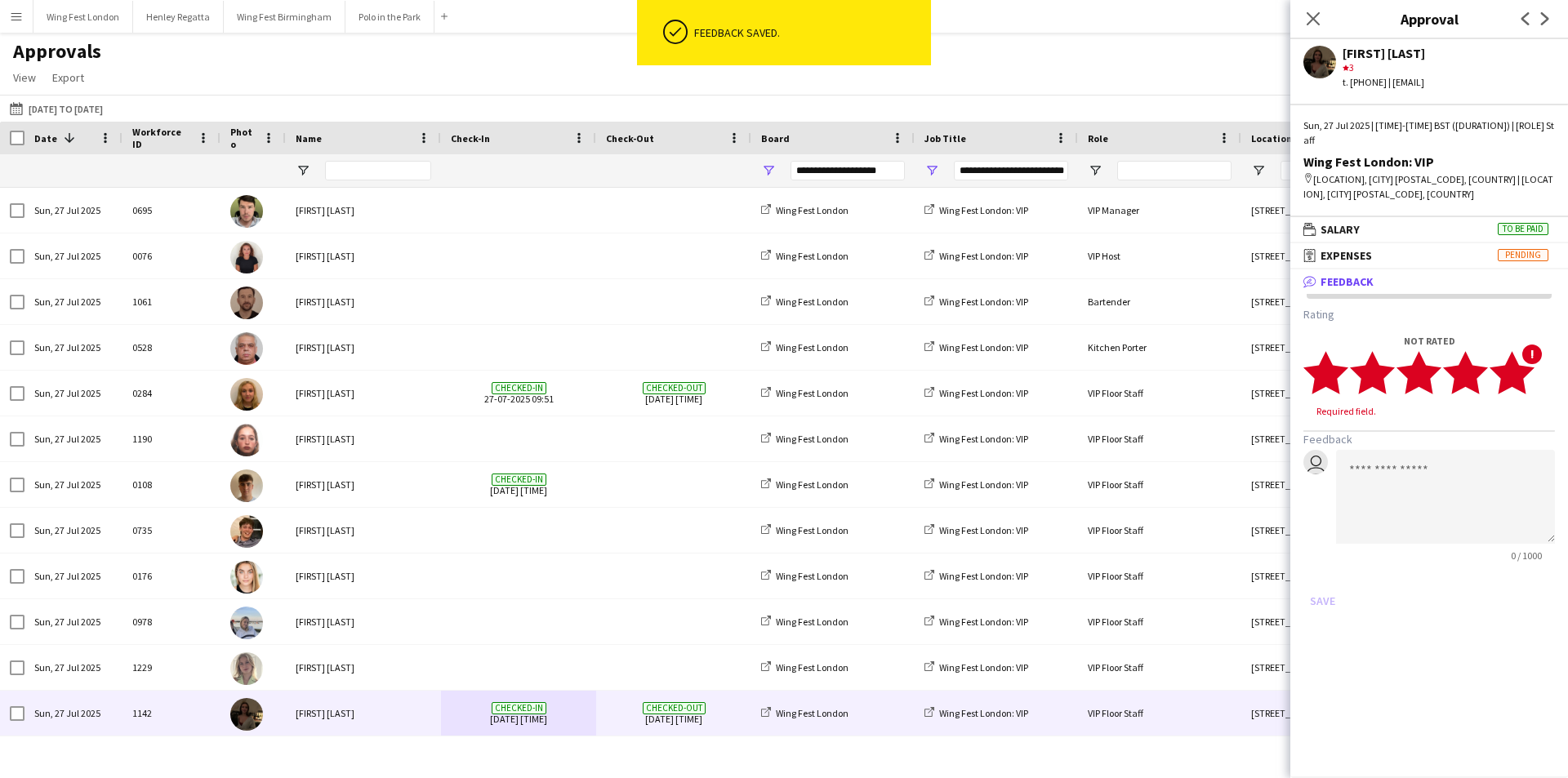 click 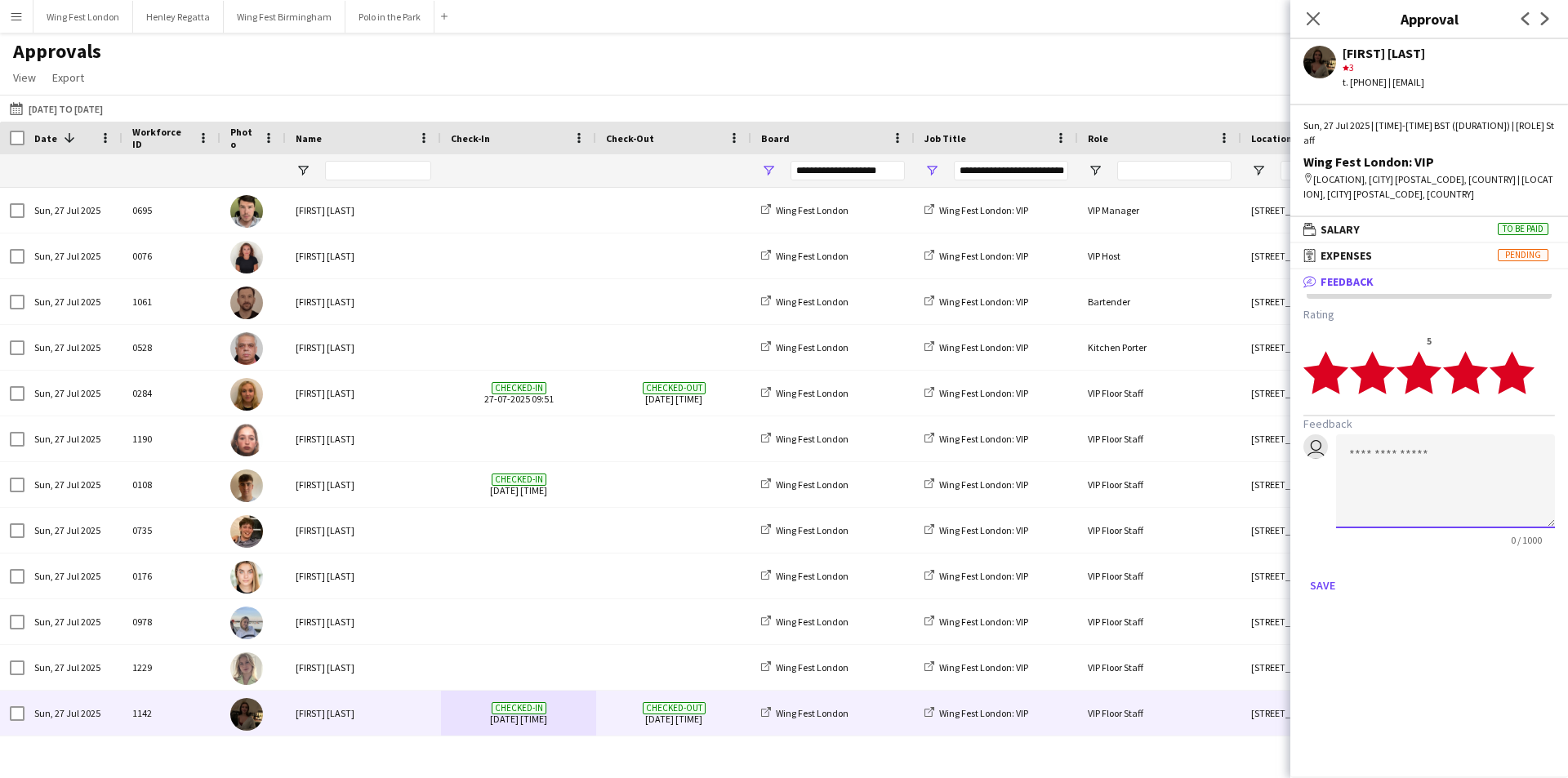 click 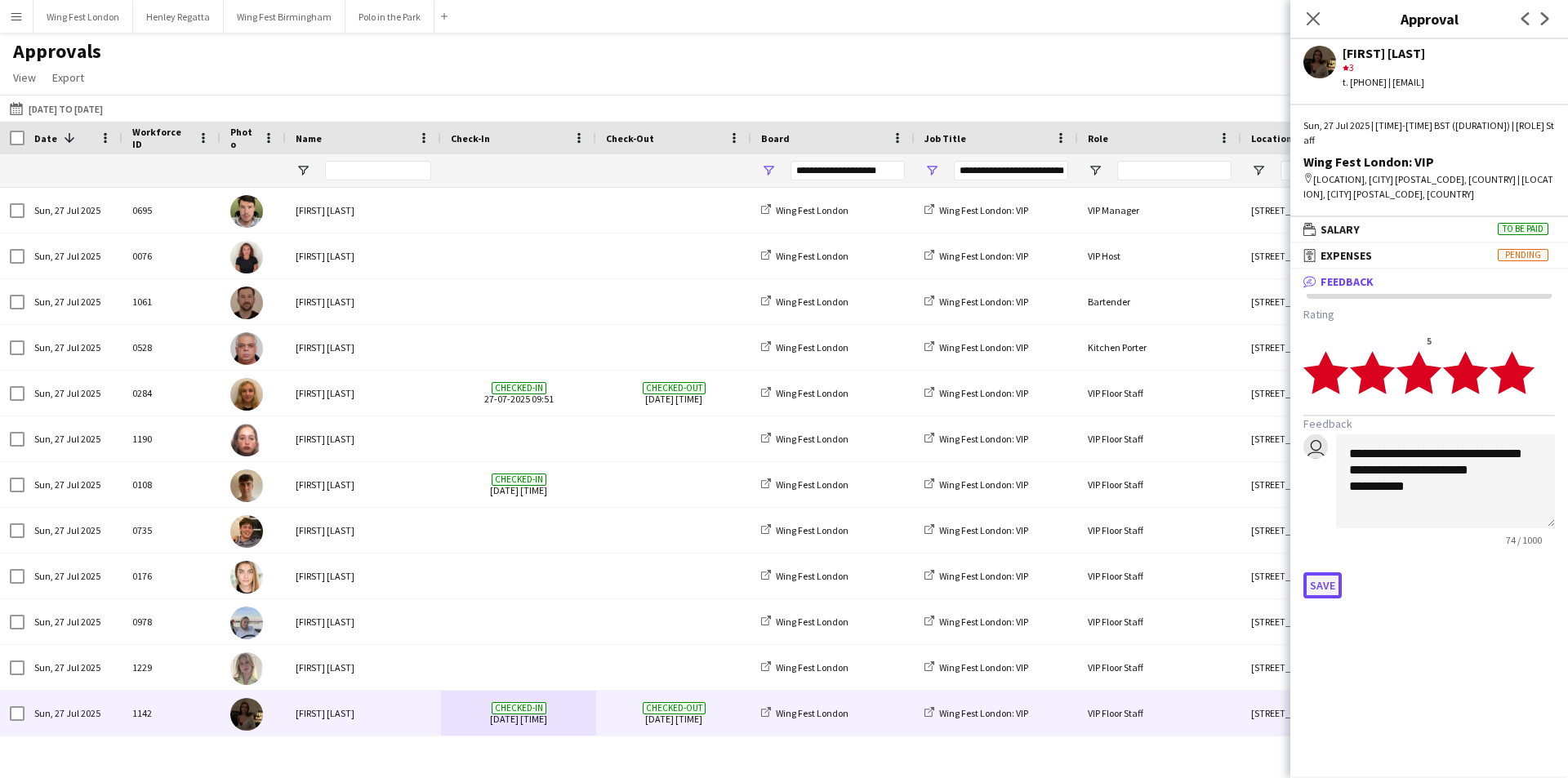 click on "Save" at bounding box center (1322, 585) 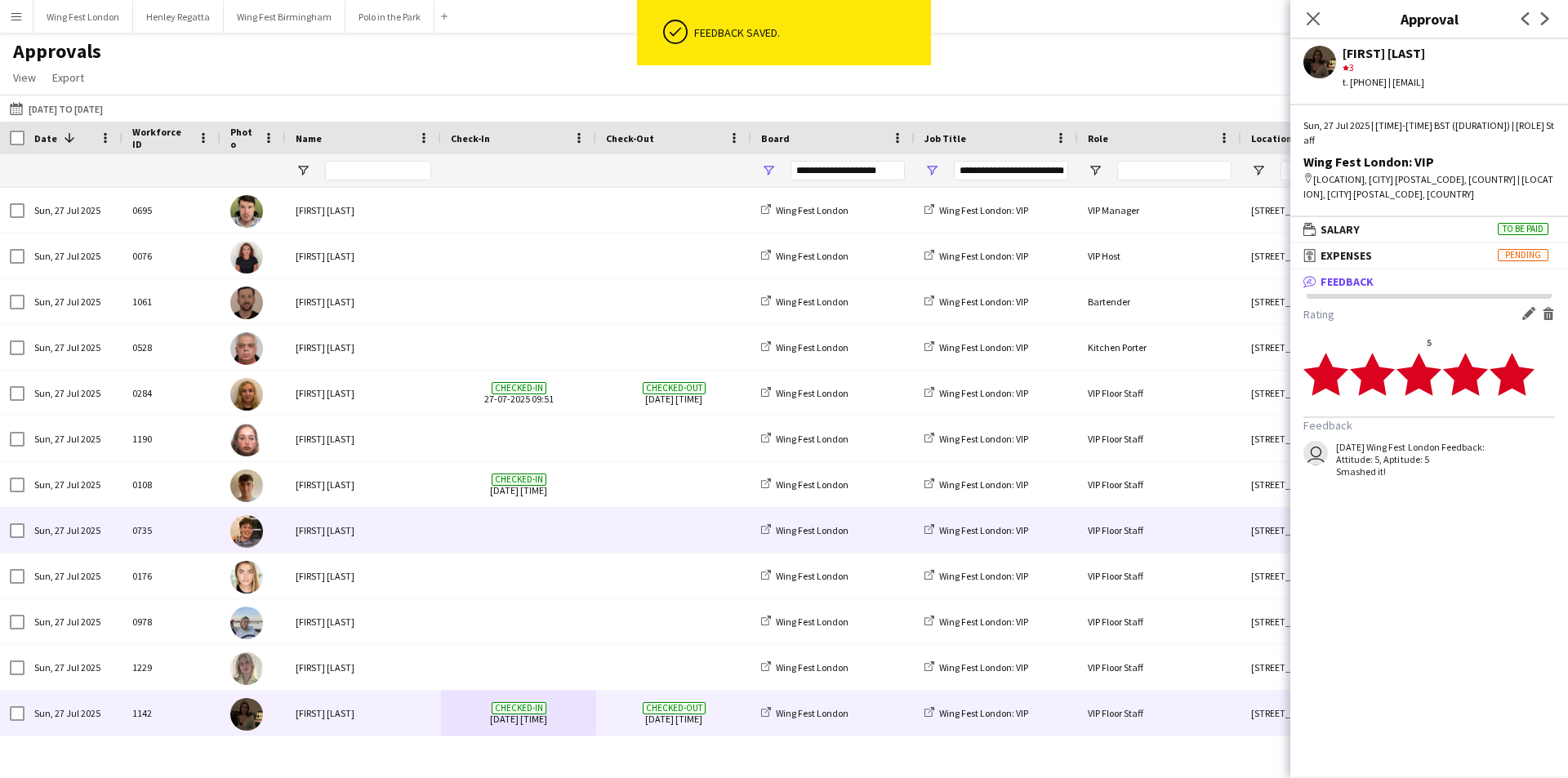 scroll, scrollTop: 82, scrollLeft: 0, axis: vertical 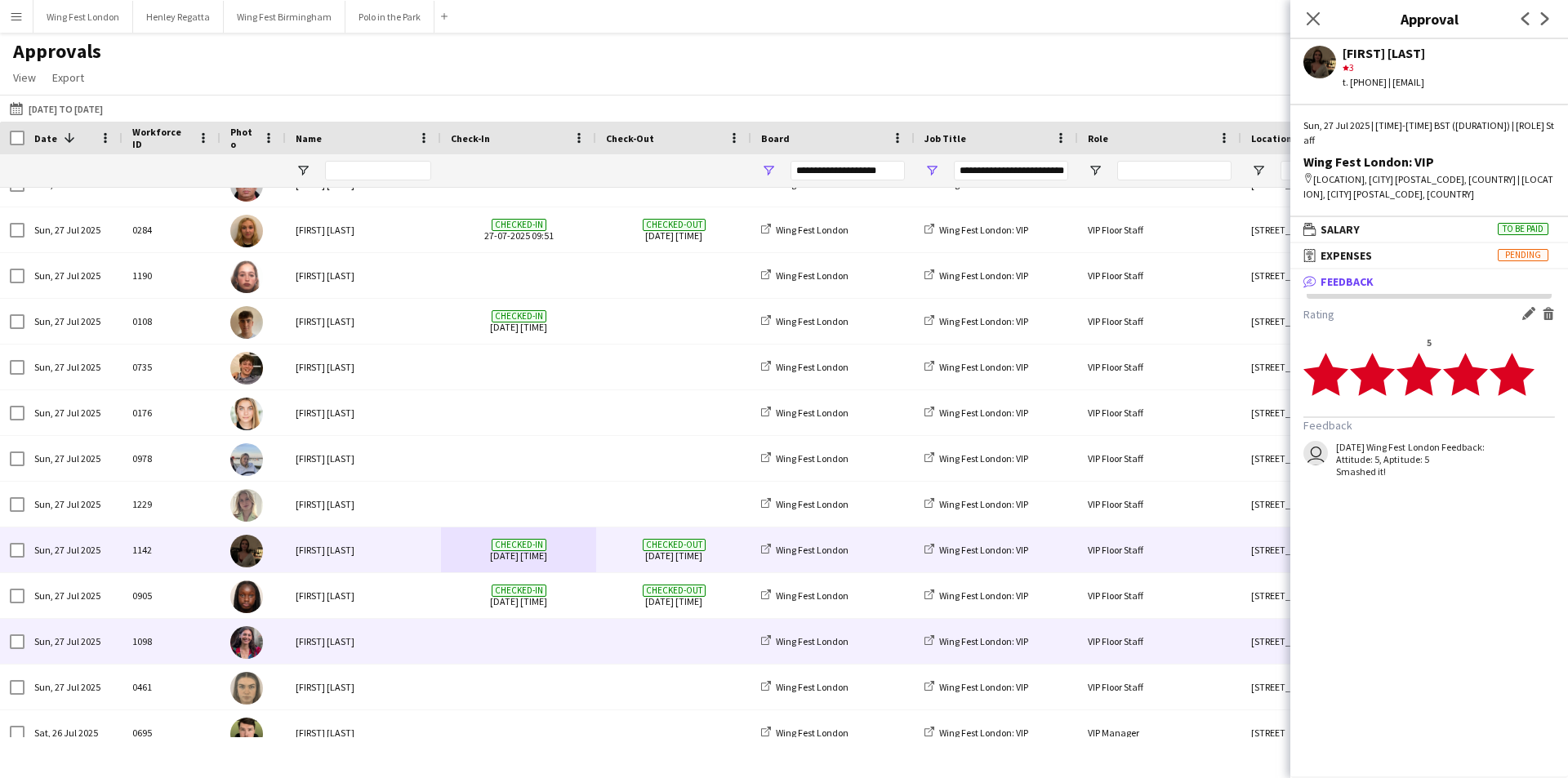 click on "[FIRST] [LAST]" at bounding box center (363, 641) 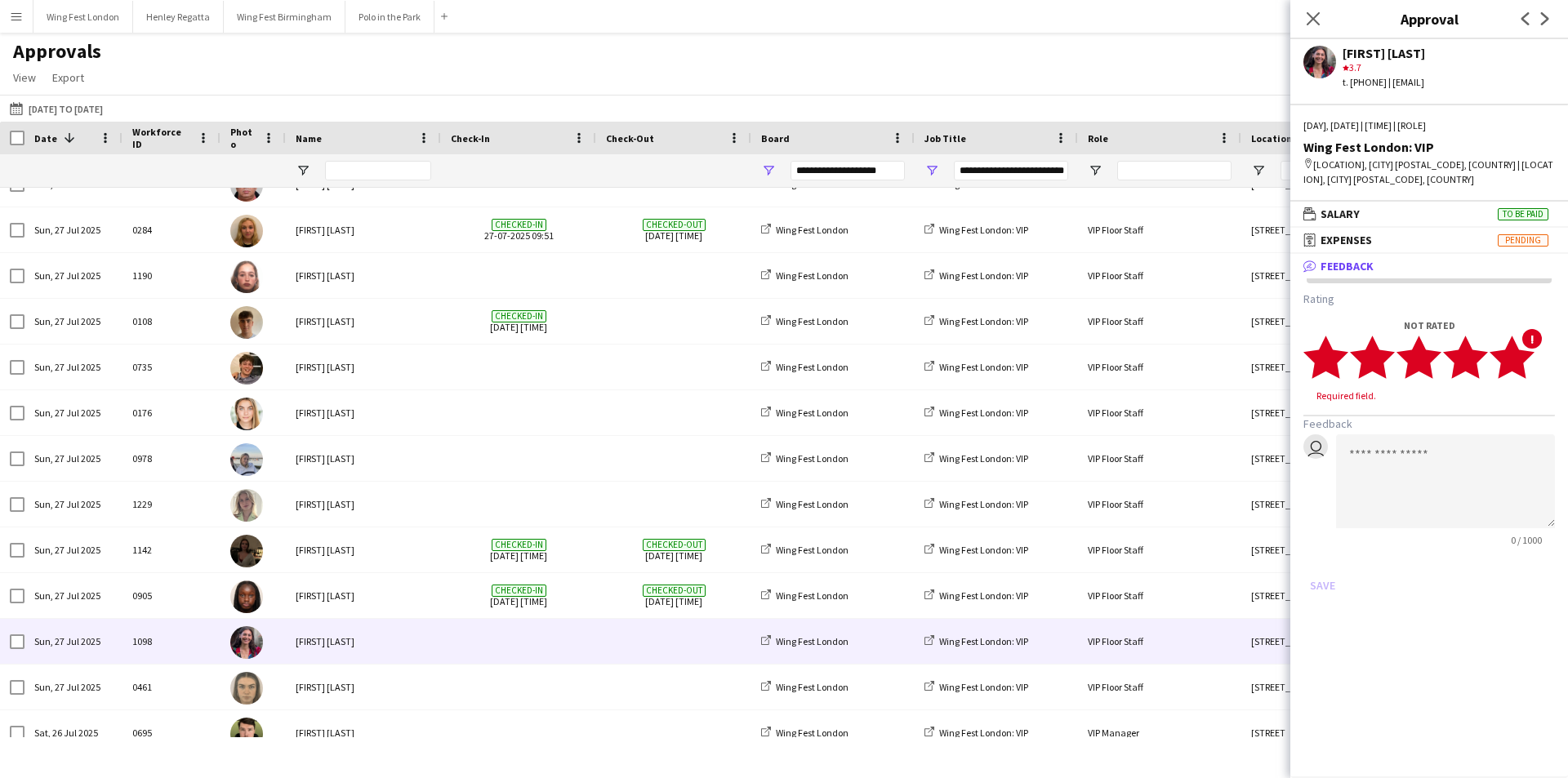 click 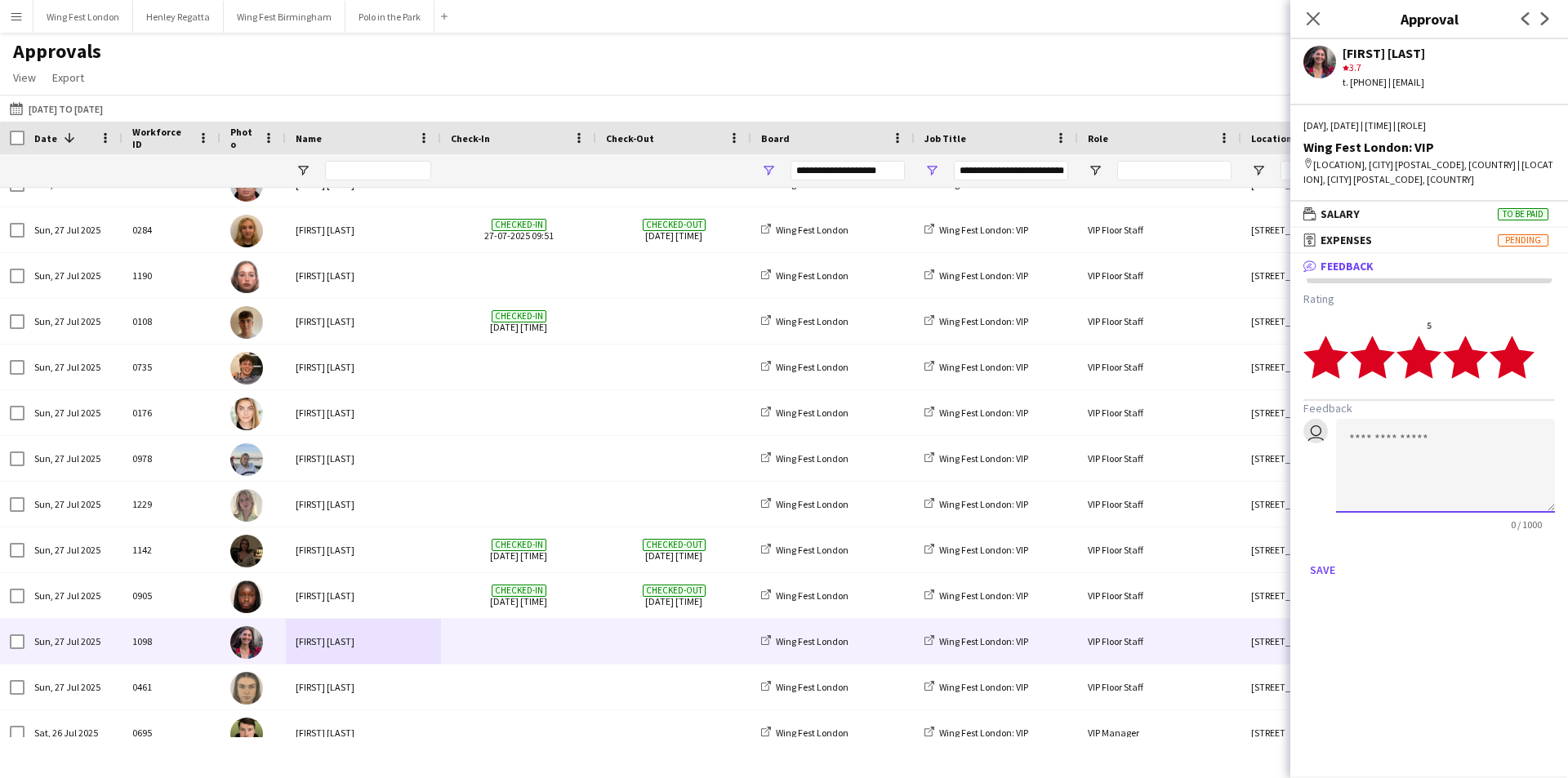 click 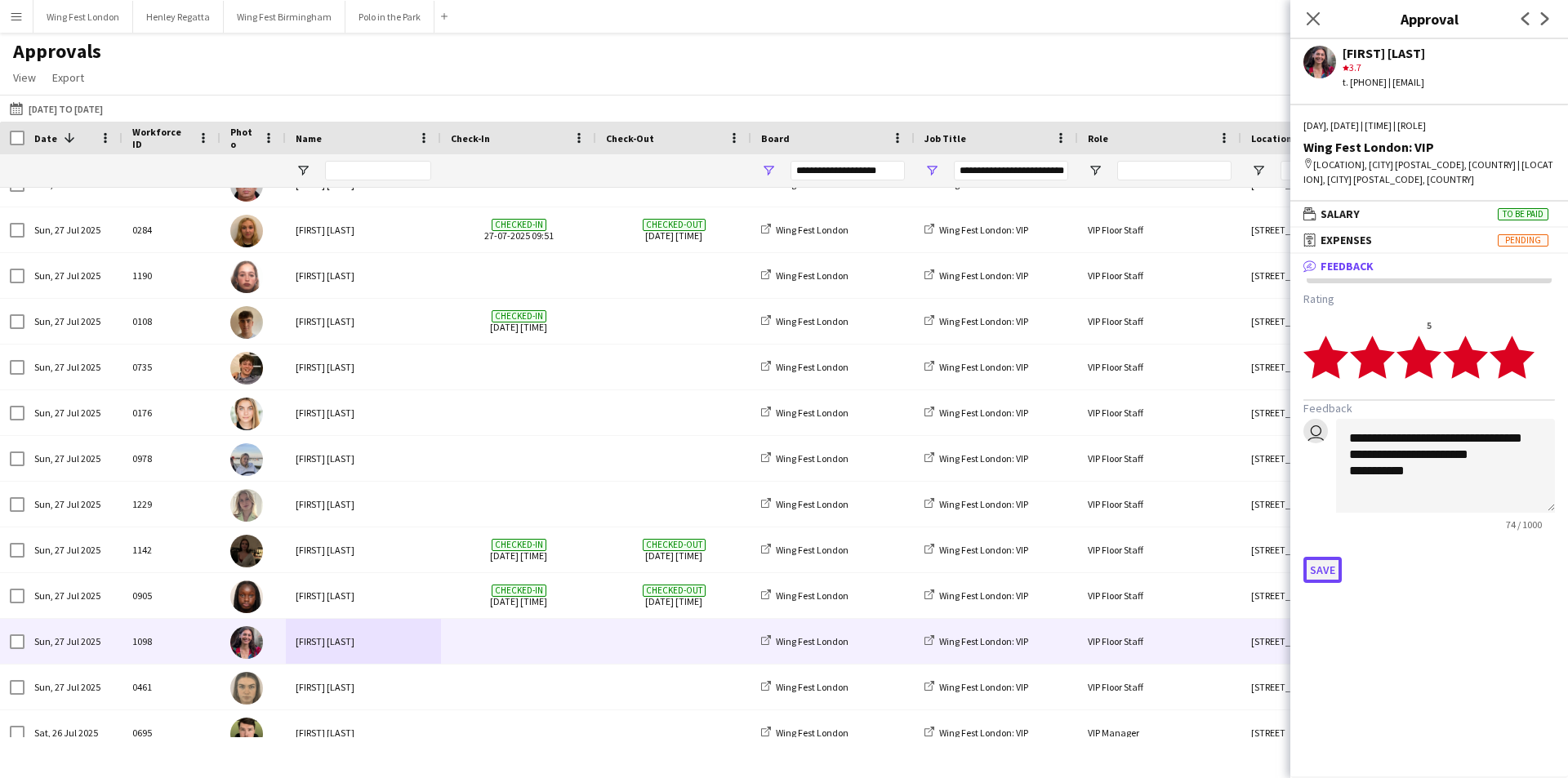click on "Save" at bounding box center [1322, 570] 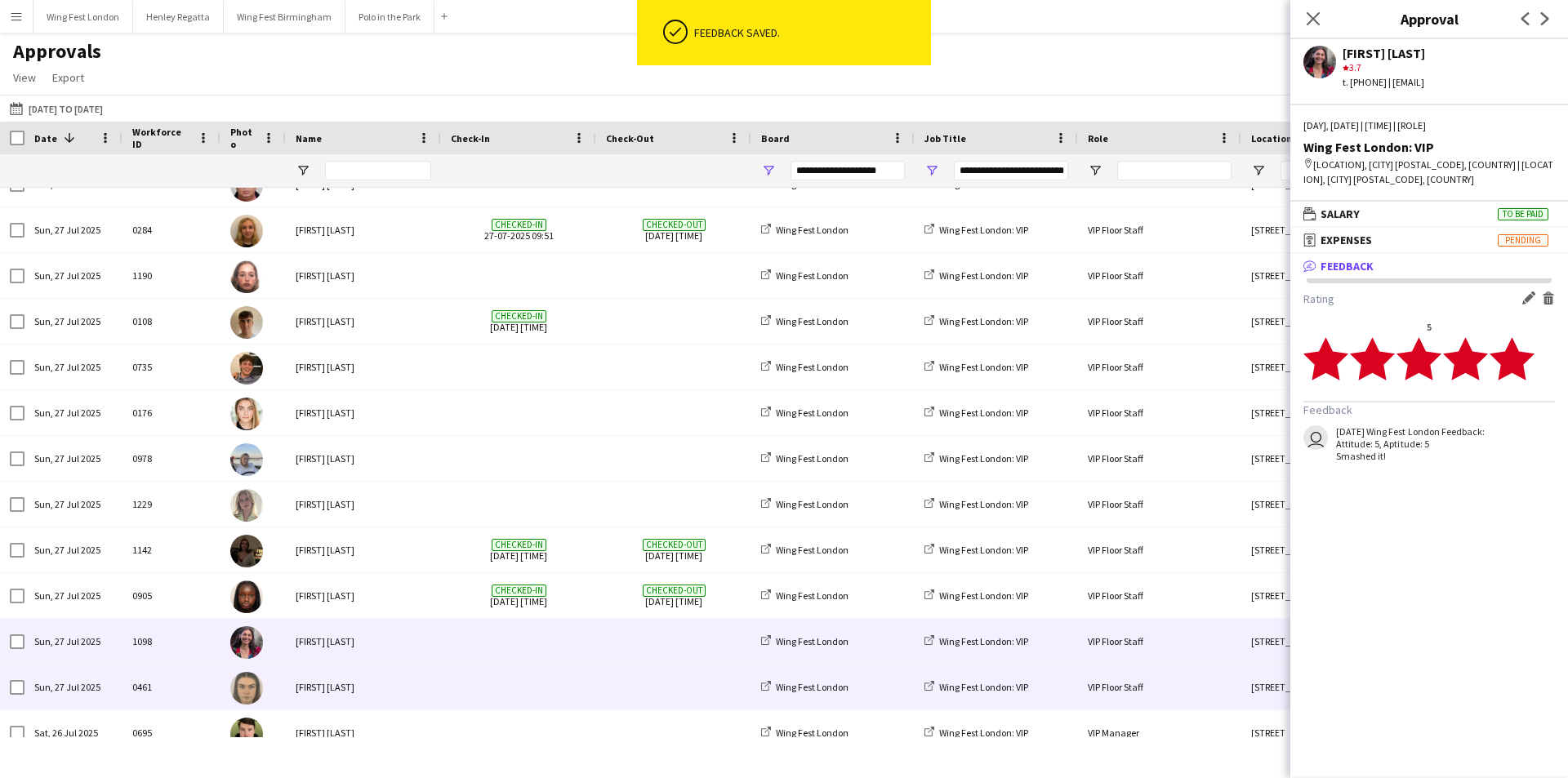 click on "[FIRST] [LAST]" at bounding box center [363, 687] 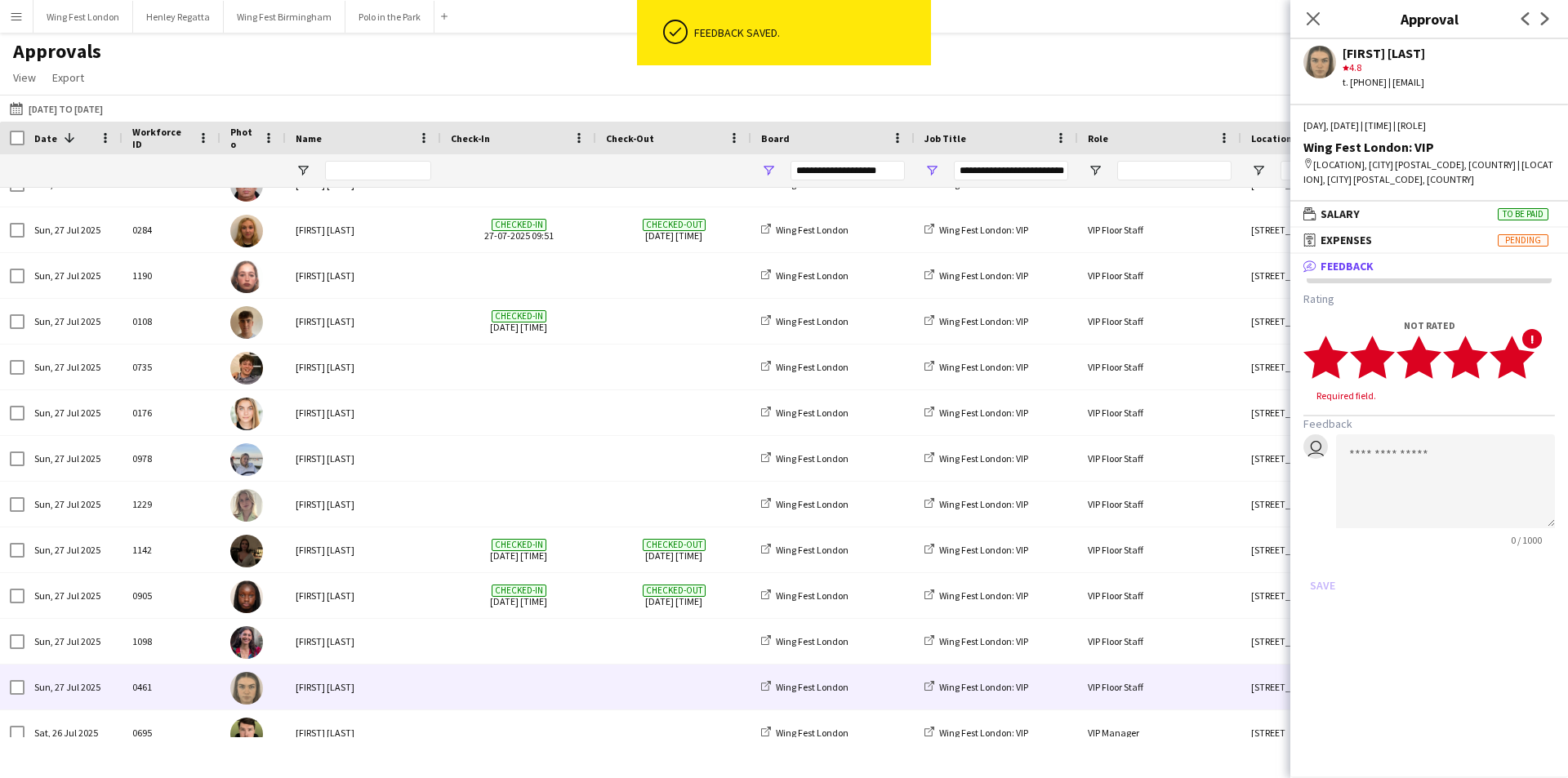 click on "star
star
star
star
star" at bounding box center (1419, 357) 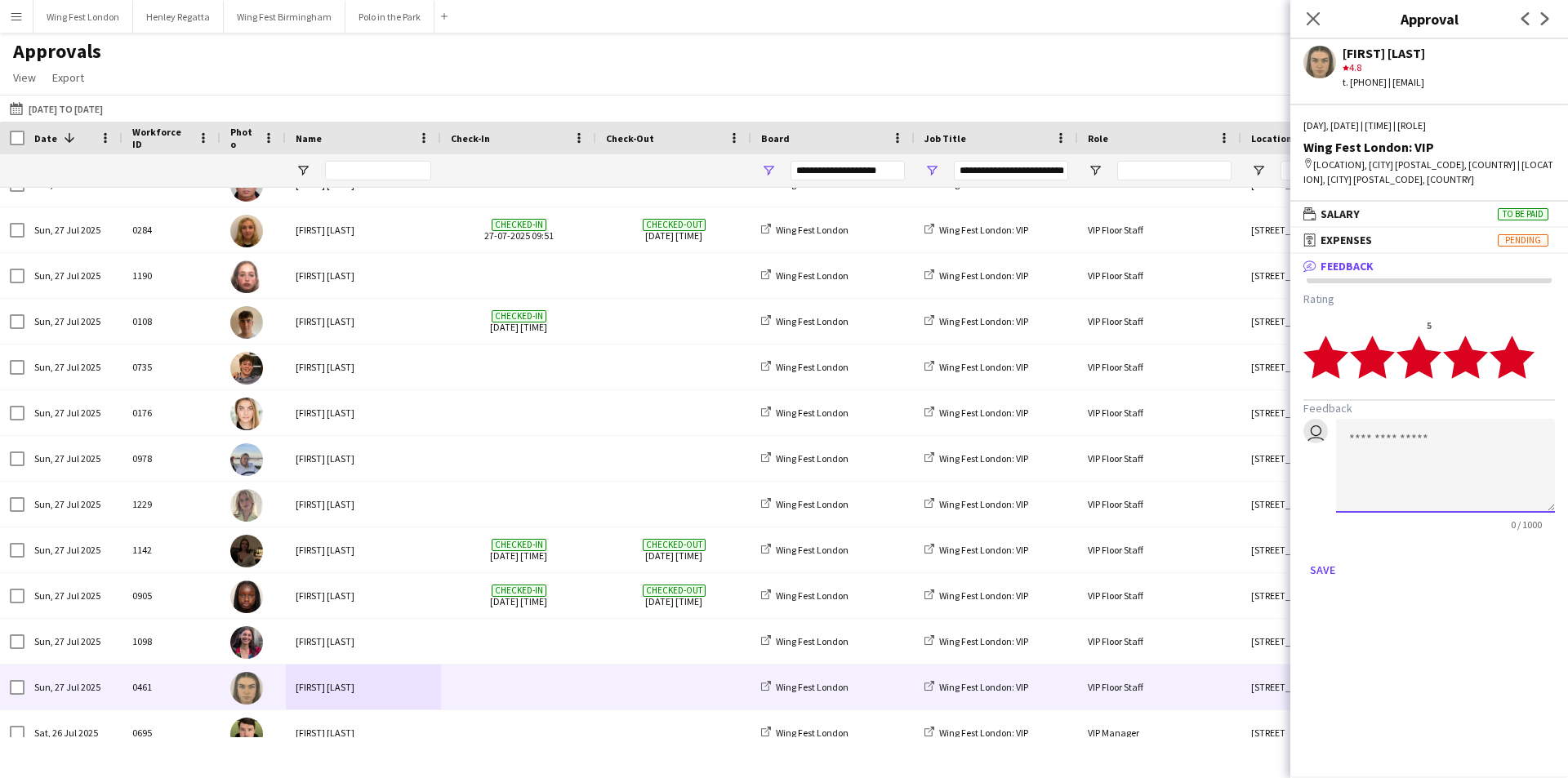 click 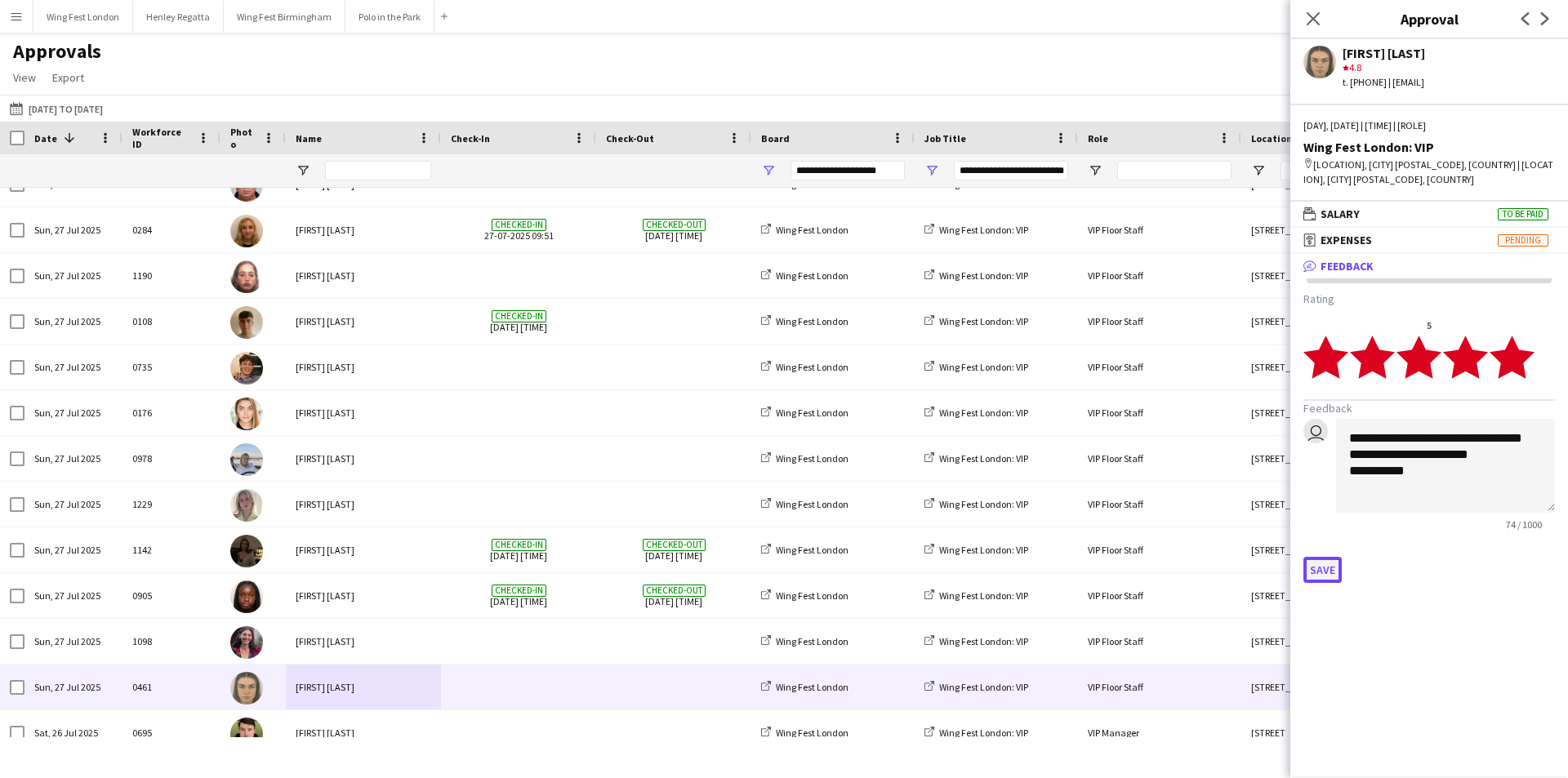 click on "Save" at bounding box center [1322, 570] 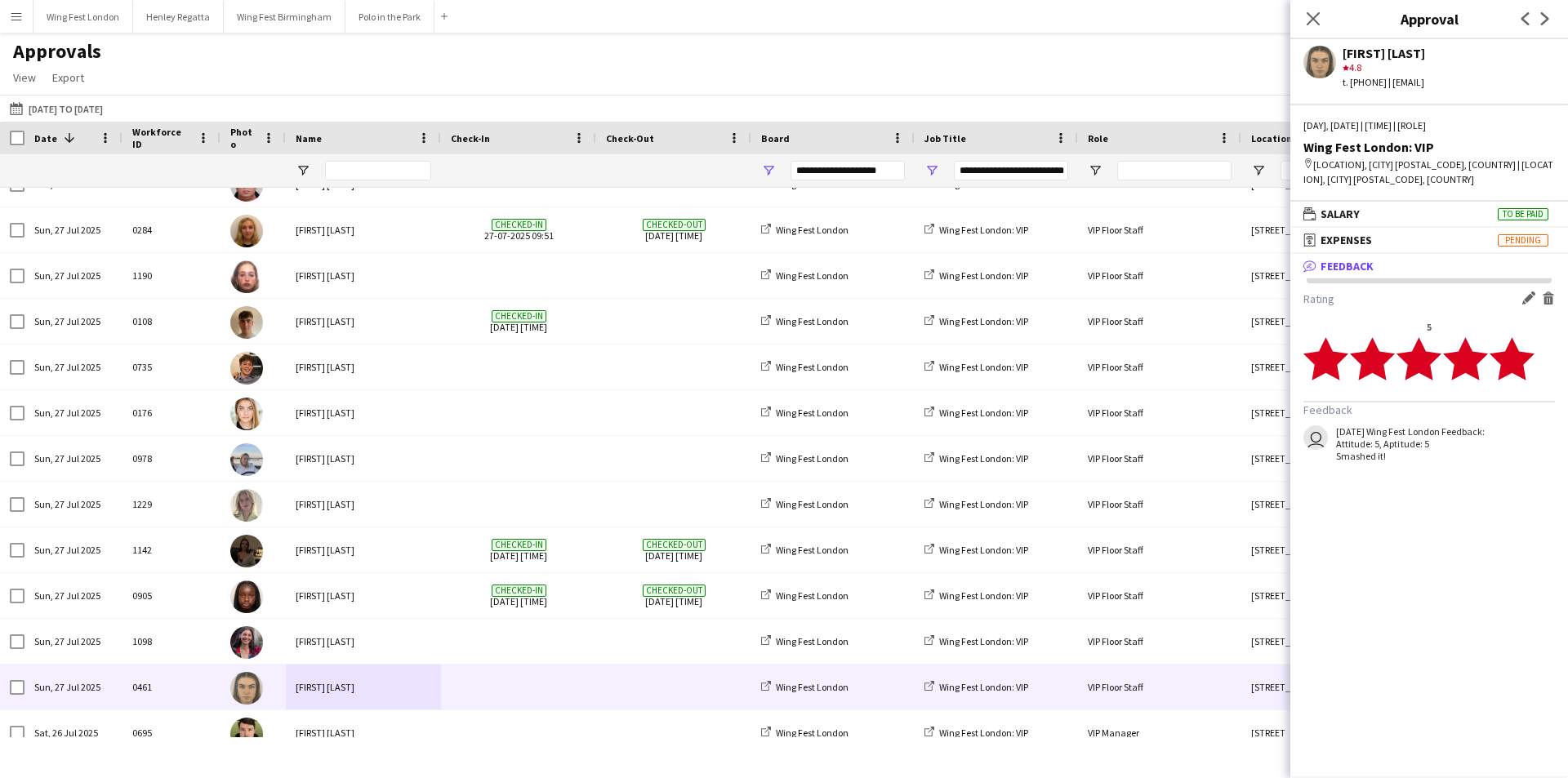 click on "Close pop-in" 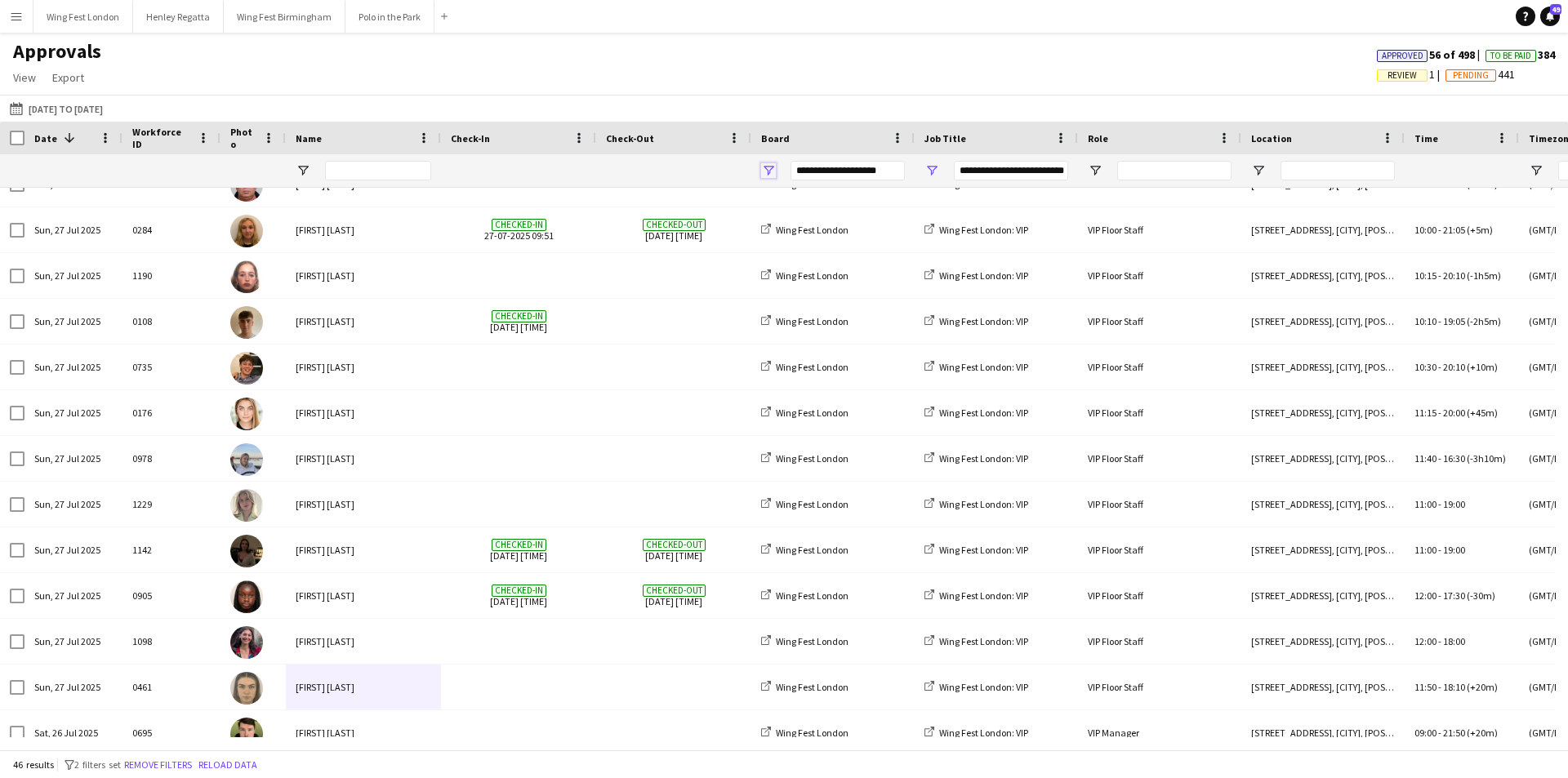 click at bounding box center (768, 171) 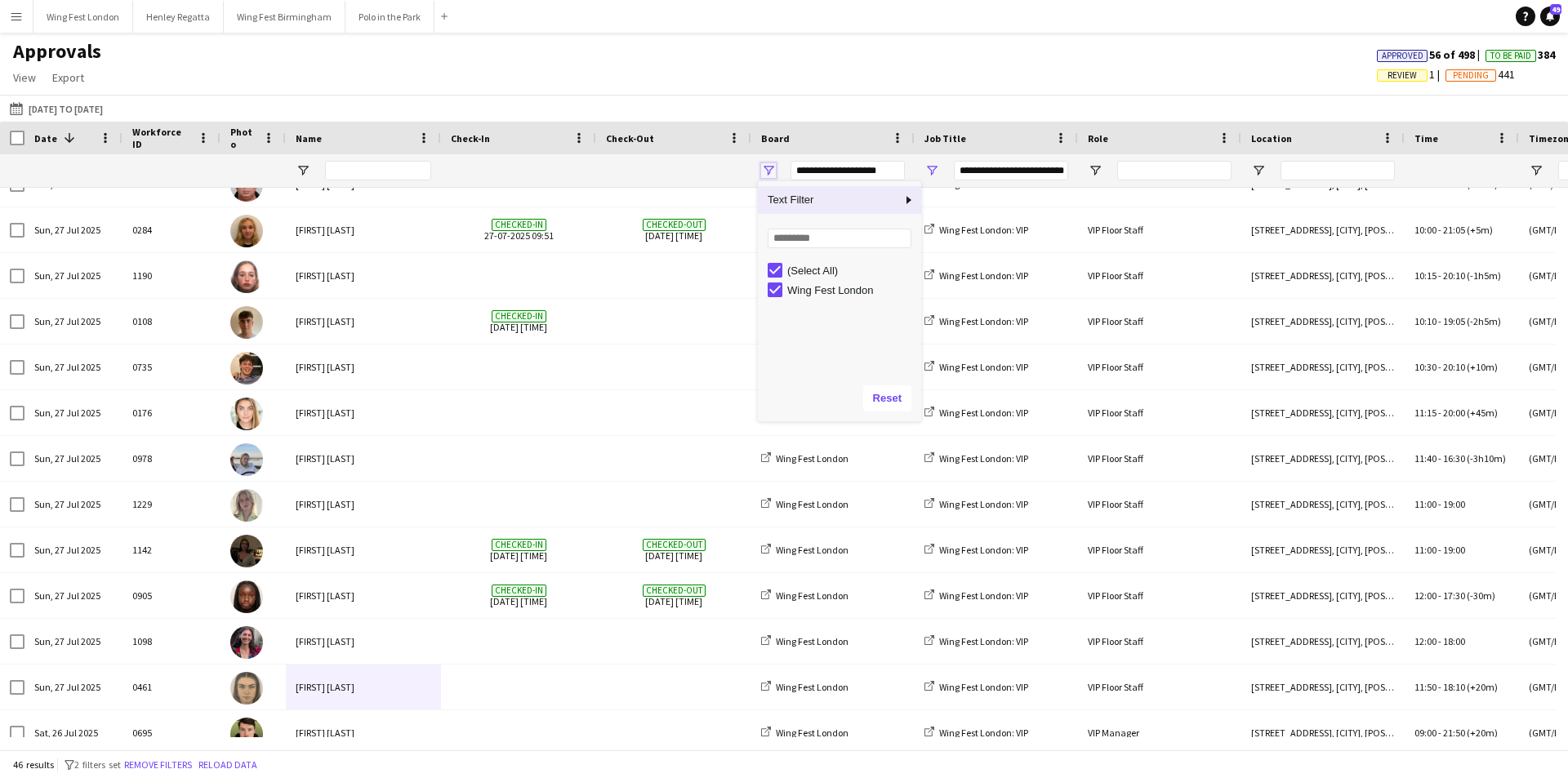 click at bounding box center [768, 171] 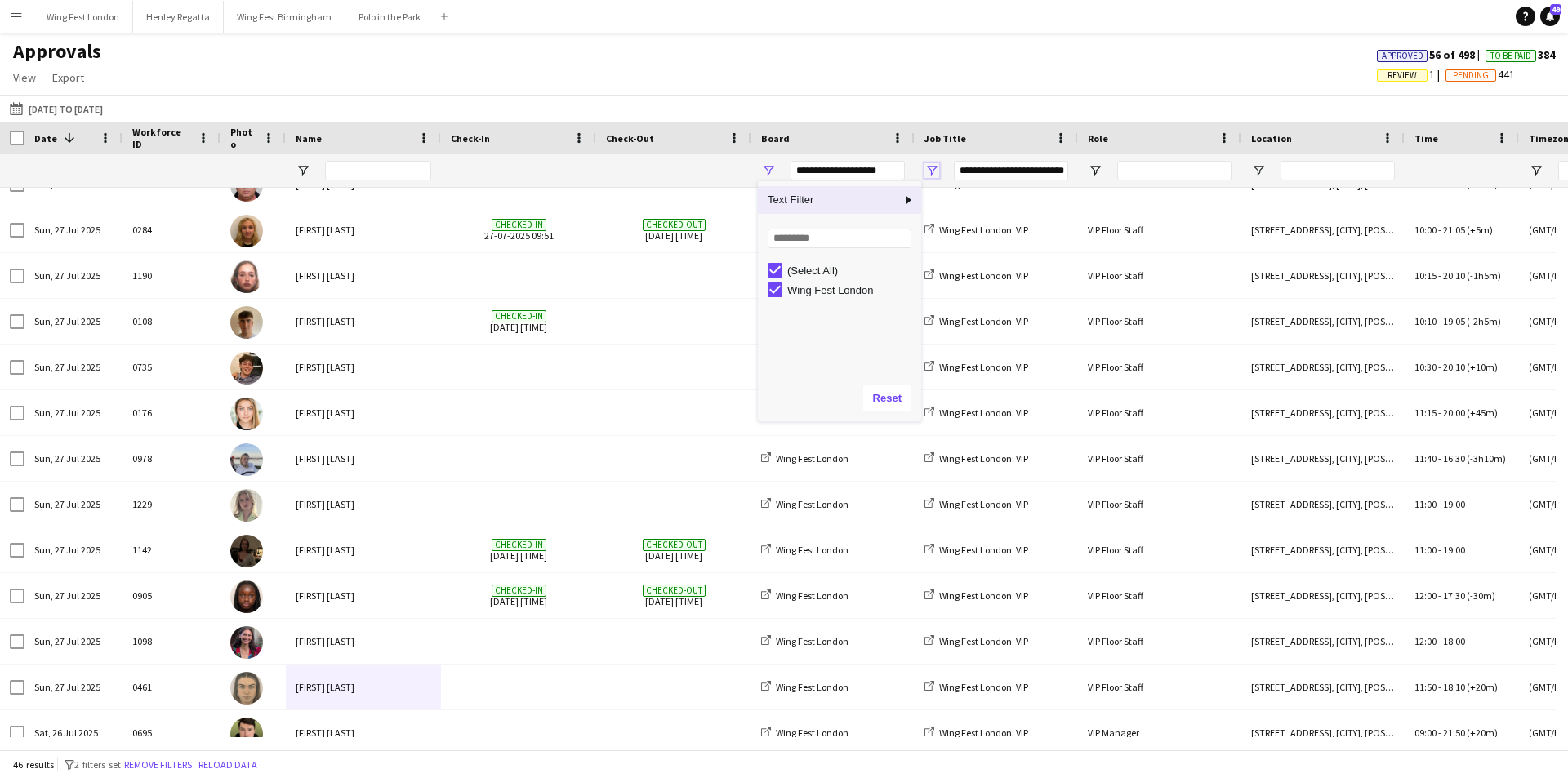 click at bounding box center [932, 171] 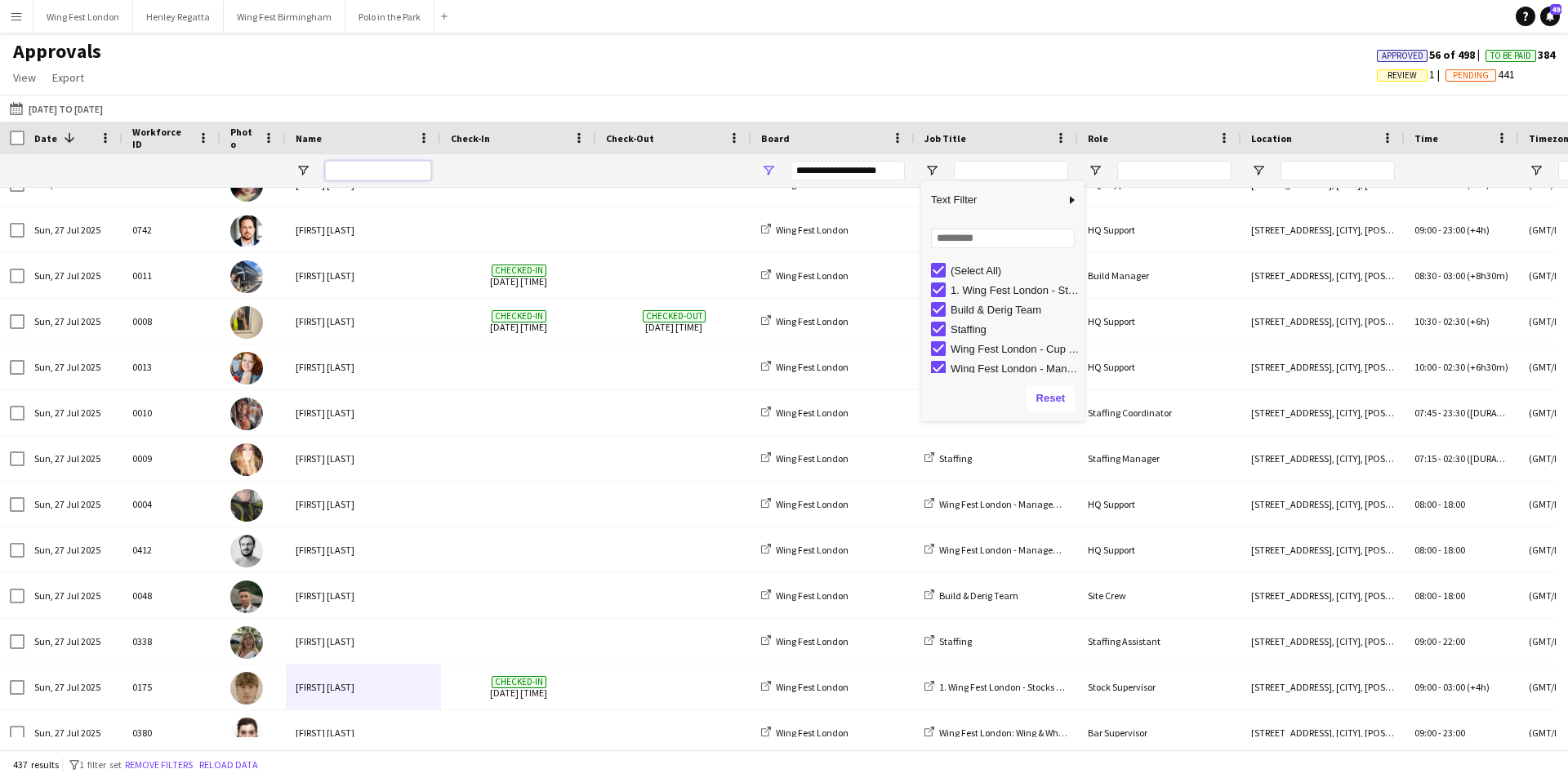 click at bounding box center (378, 171) 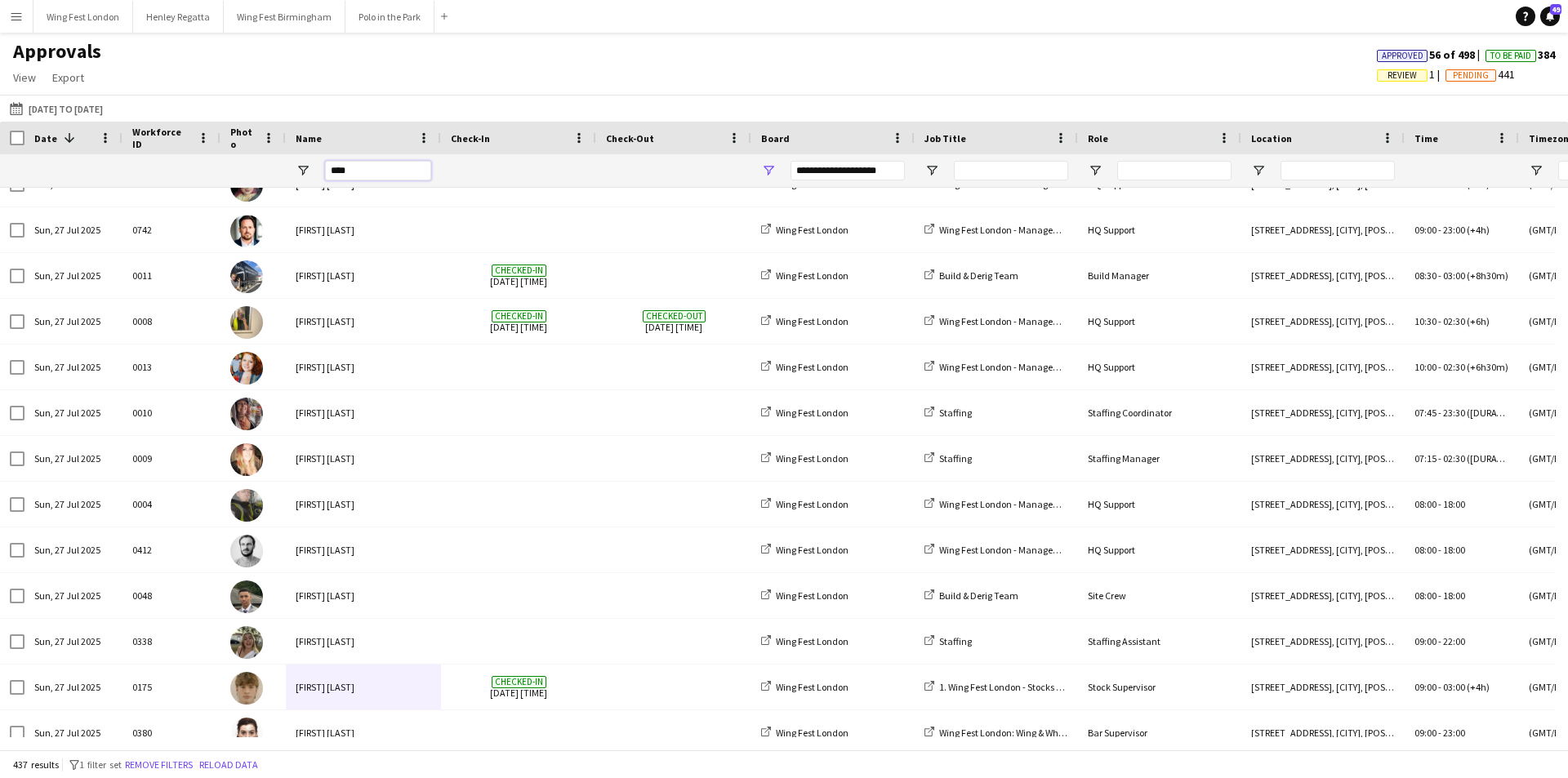scroll, scrollTop: 0, scrollLeft: 0, axis: both 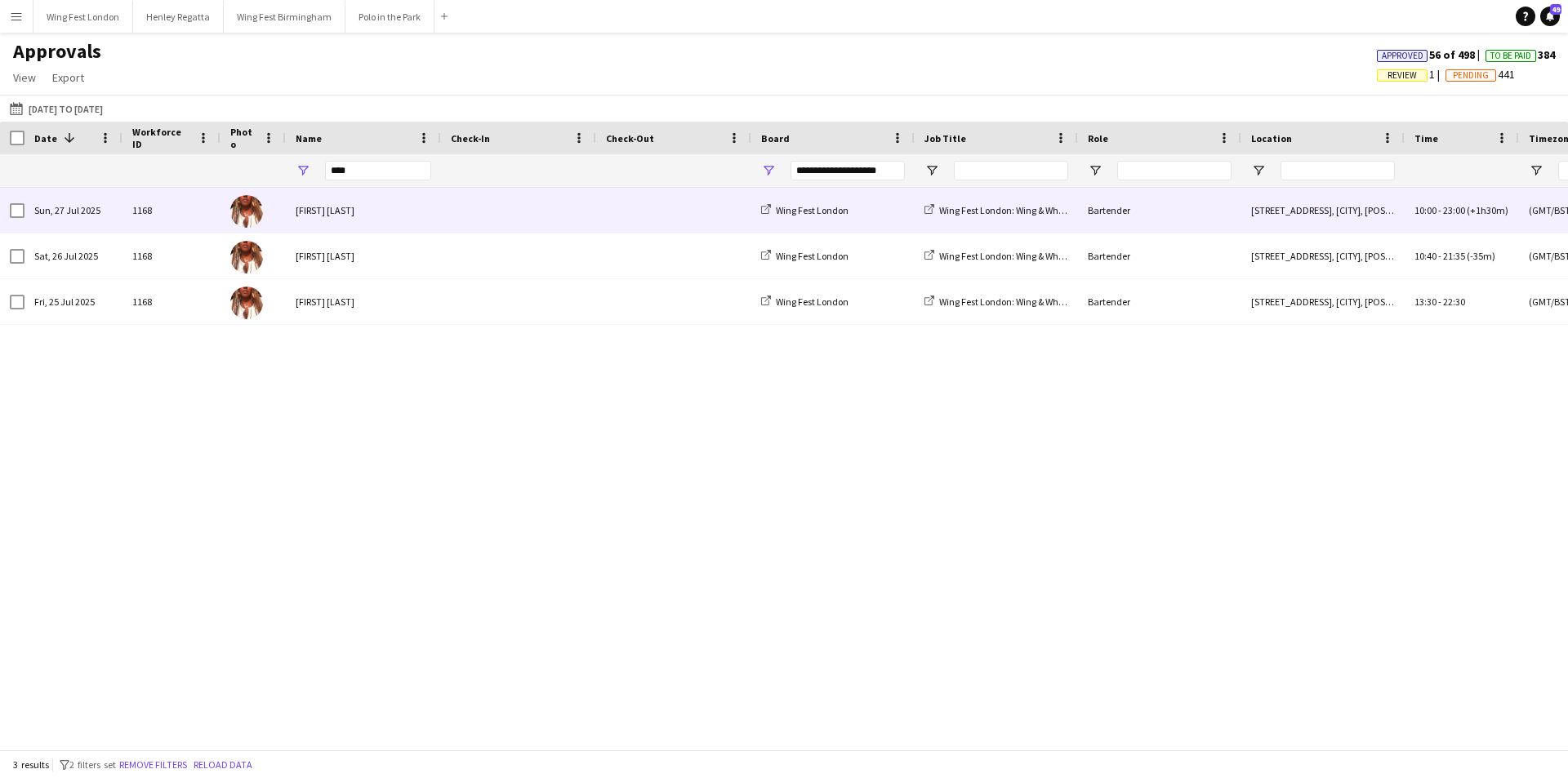 click on "[FIRST] [LAST]" at bounding box center (363, 210) 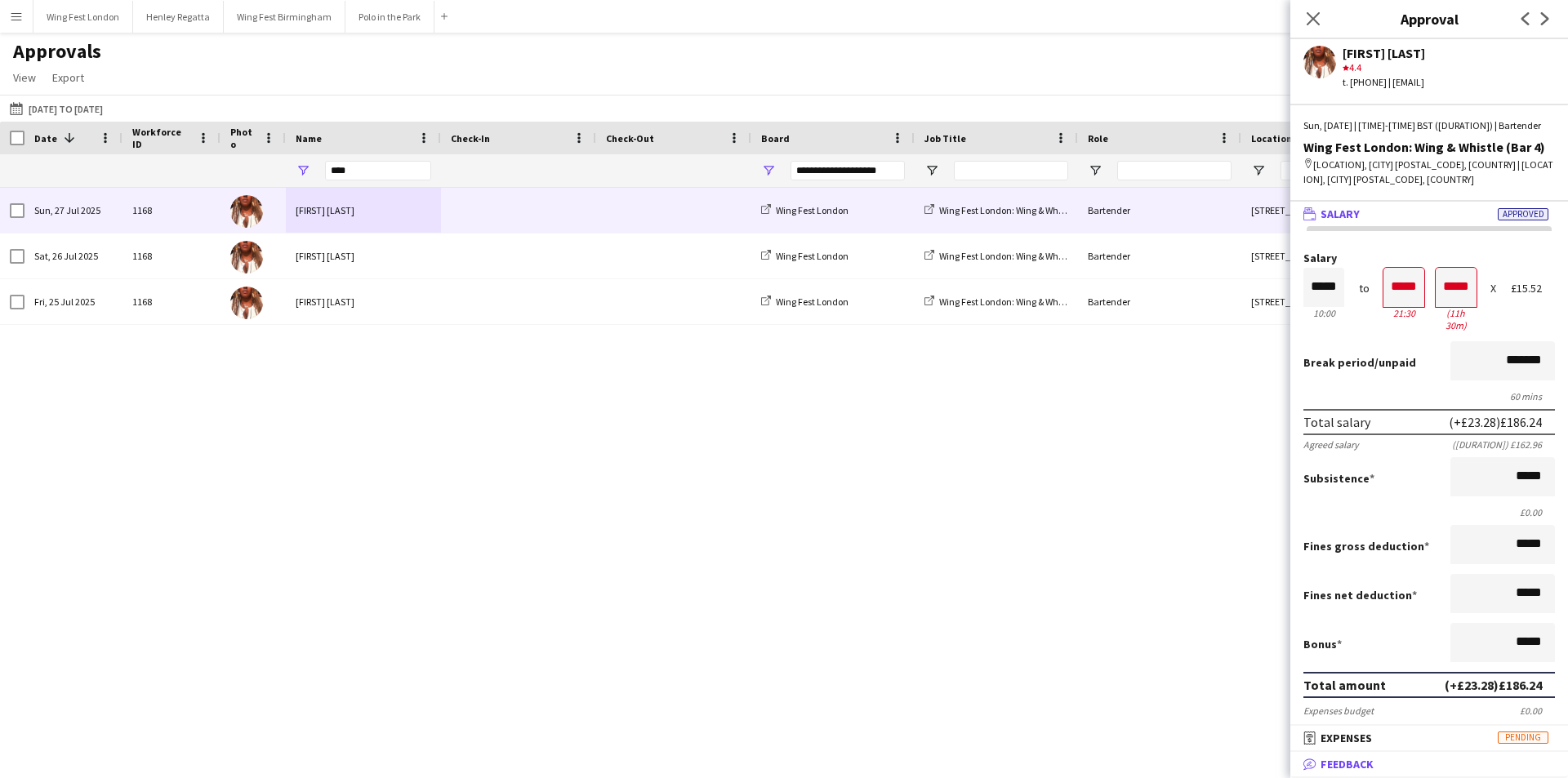 click on "bubble-pencil
Feedback" at bounding box center [1429, 764] 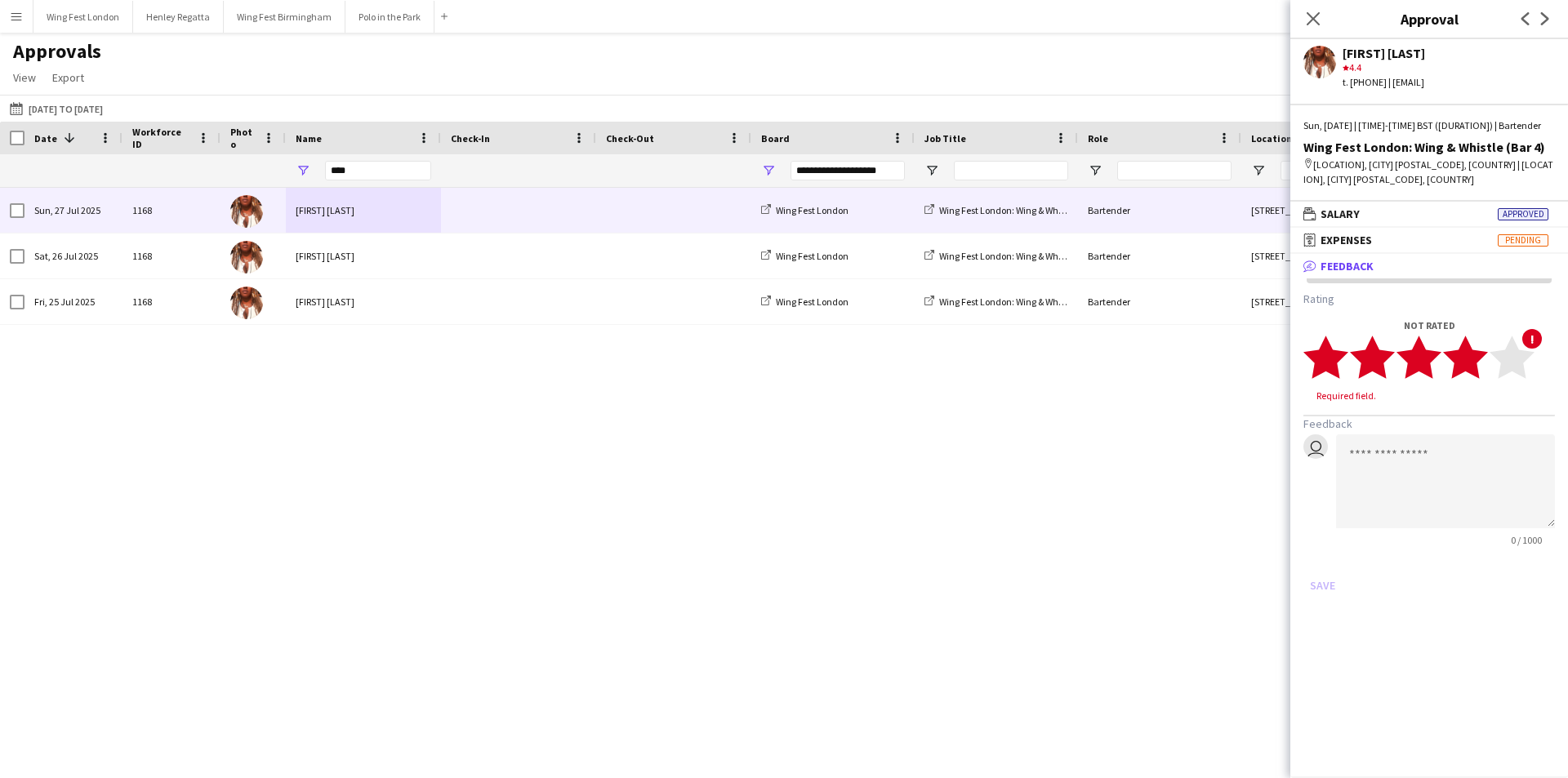 click on "star" 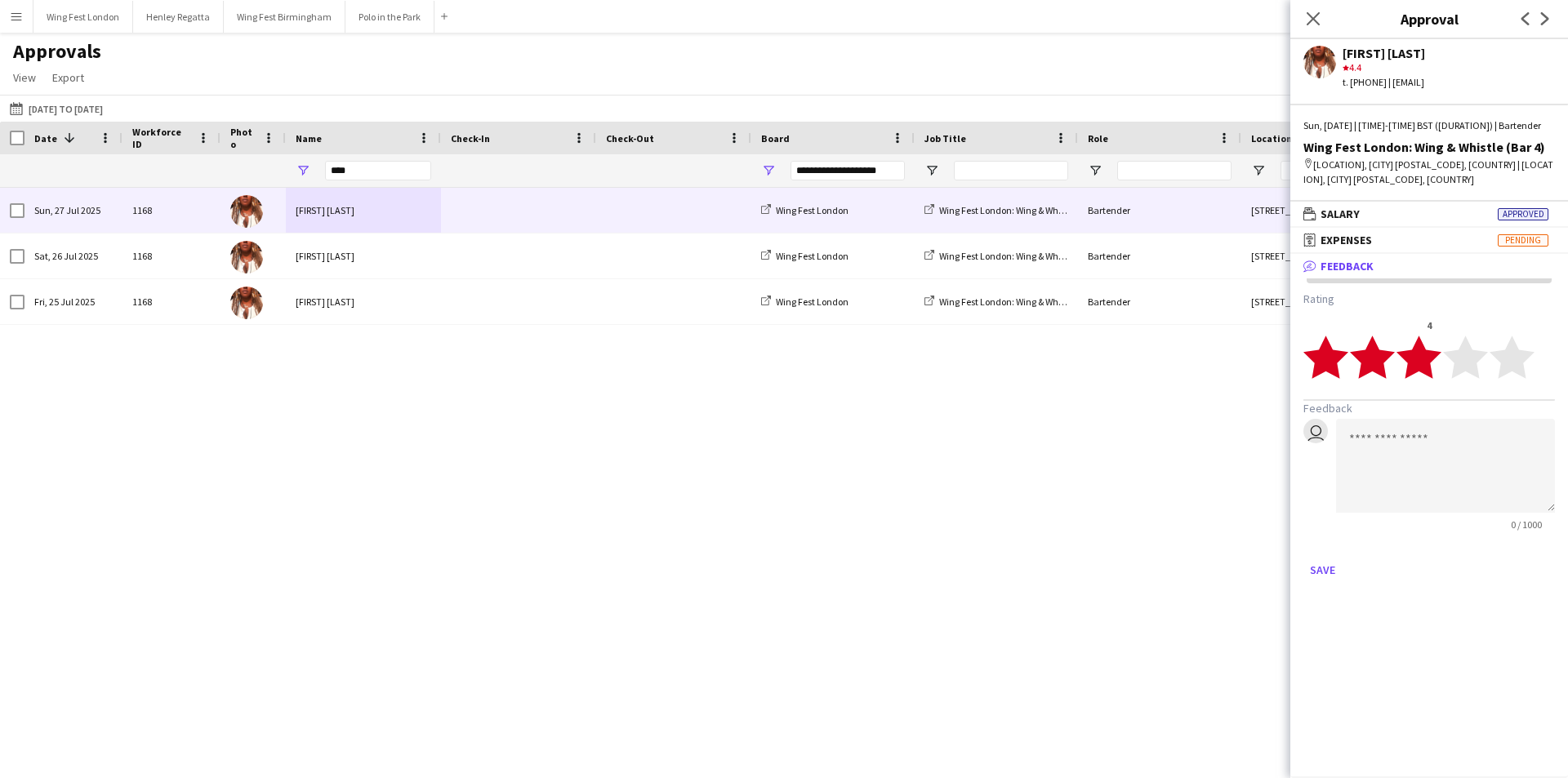 click 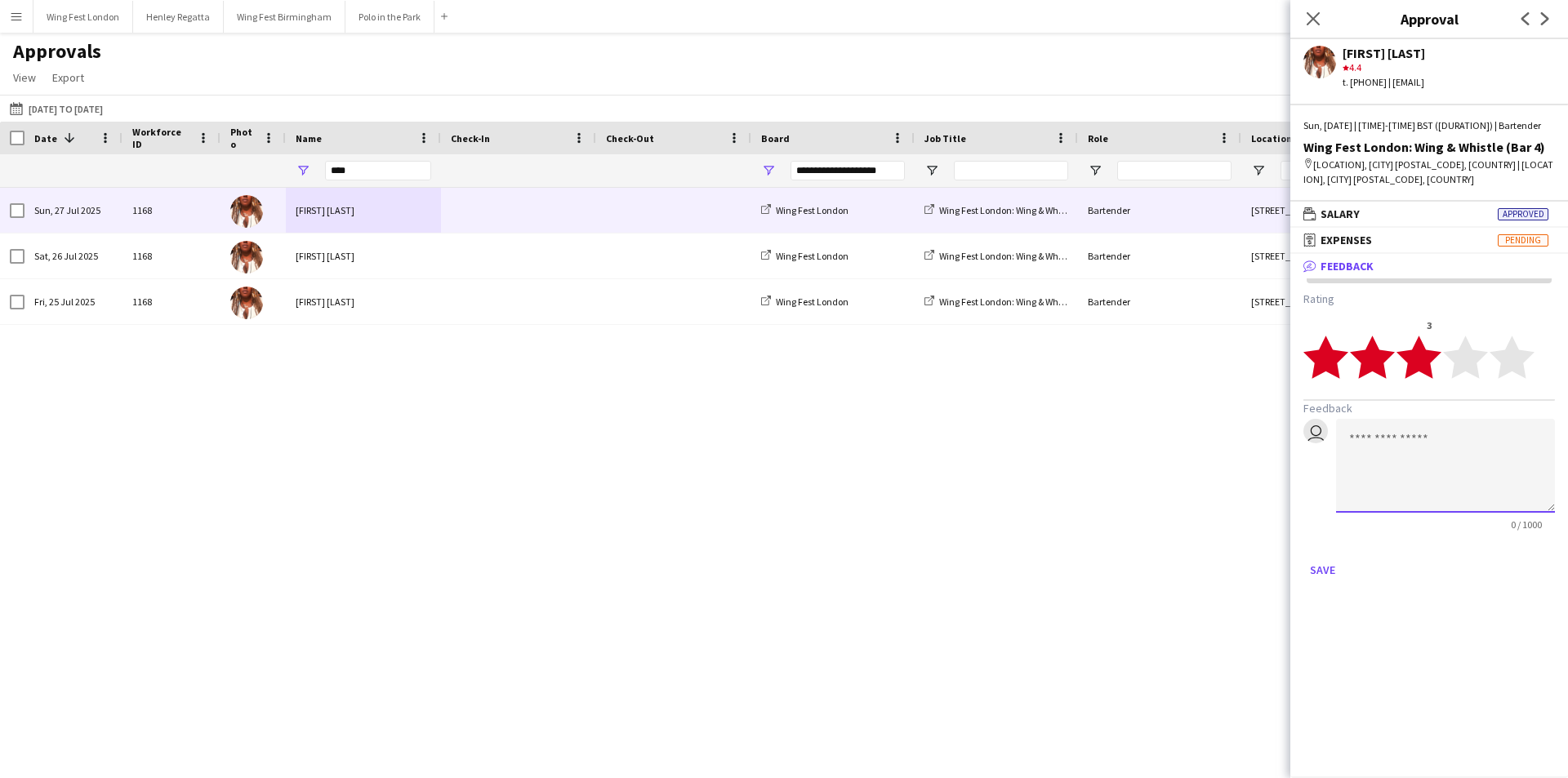 click 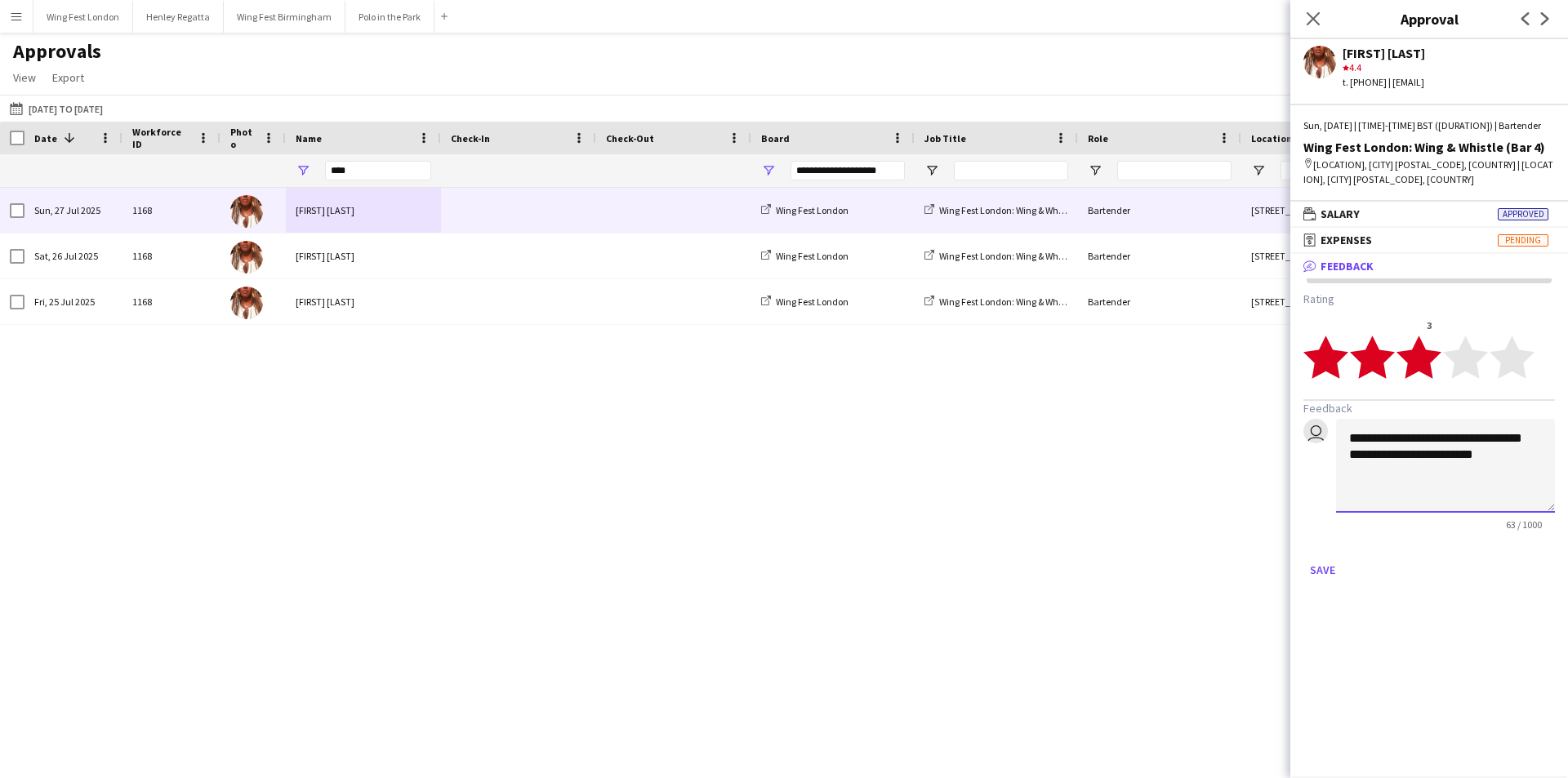 drag, startPoint x: 1404, startPoint y: 482, endPoint x: 1437, endPoint y: 512, distance: 44.59821 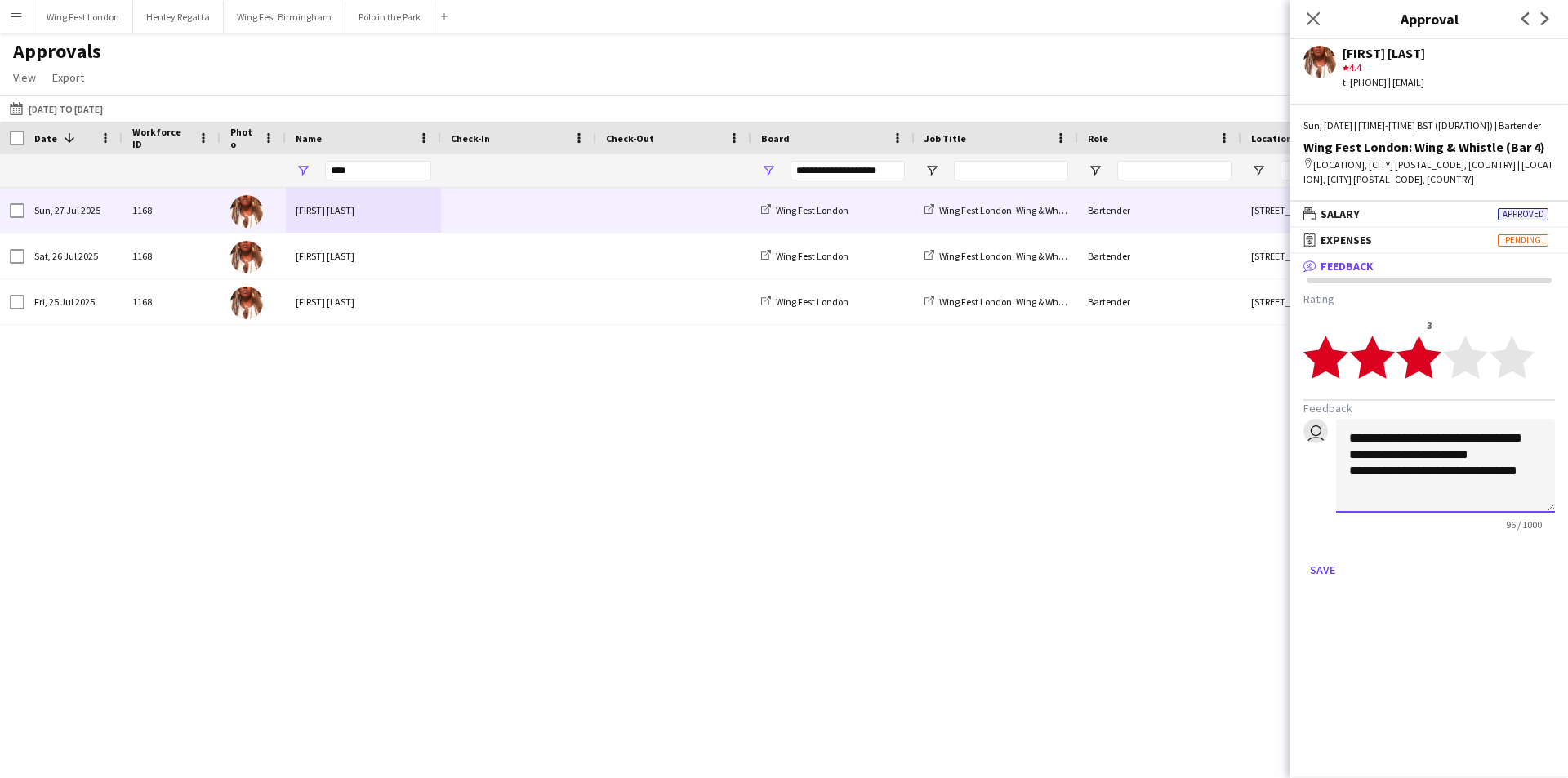 scroll, scrollTop: 1, scrollLeft: 0, axis: vertical 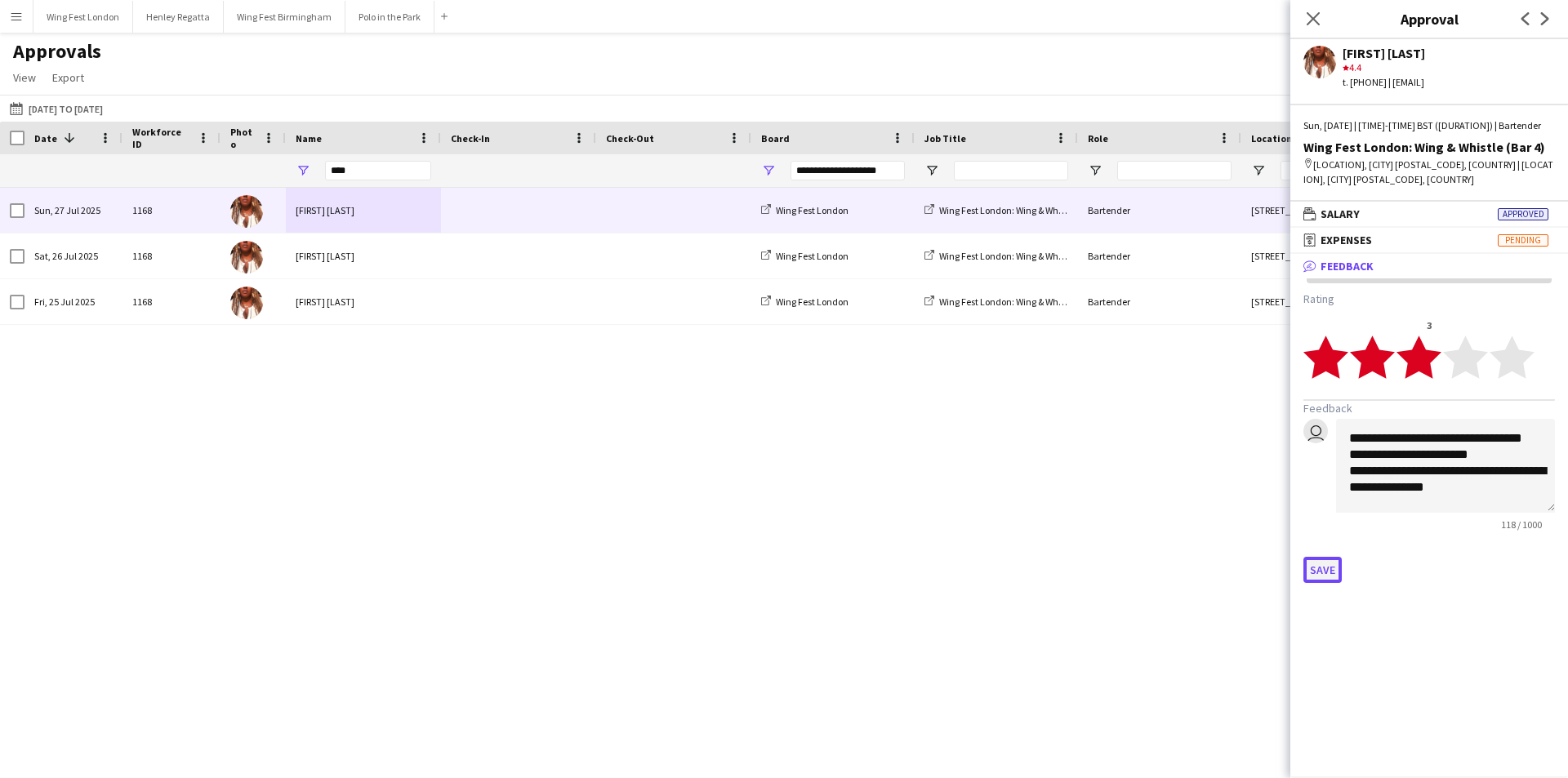 click on "Save" at bounding box center (1322, 570) 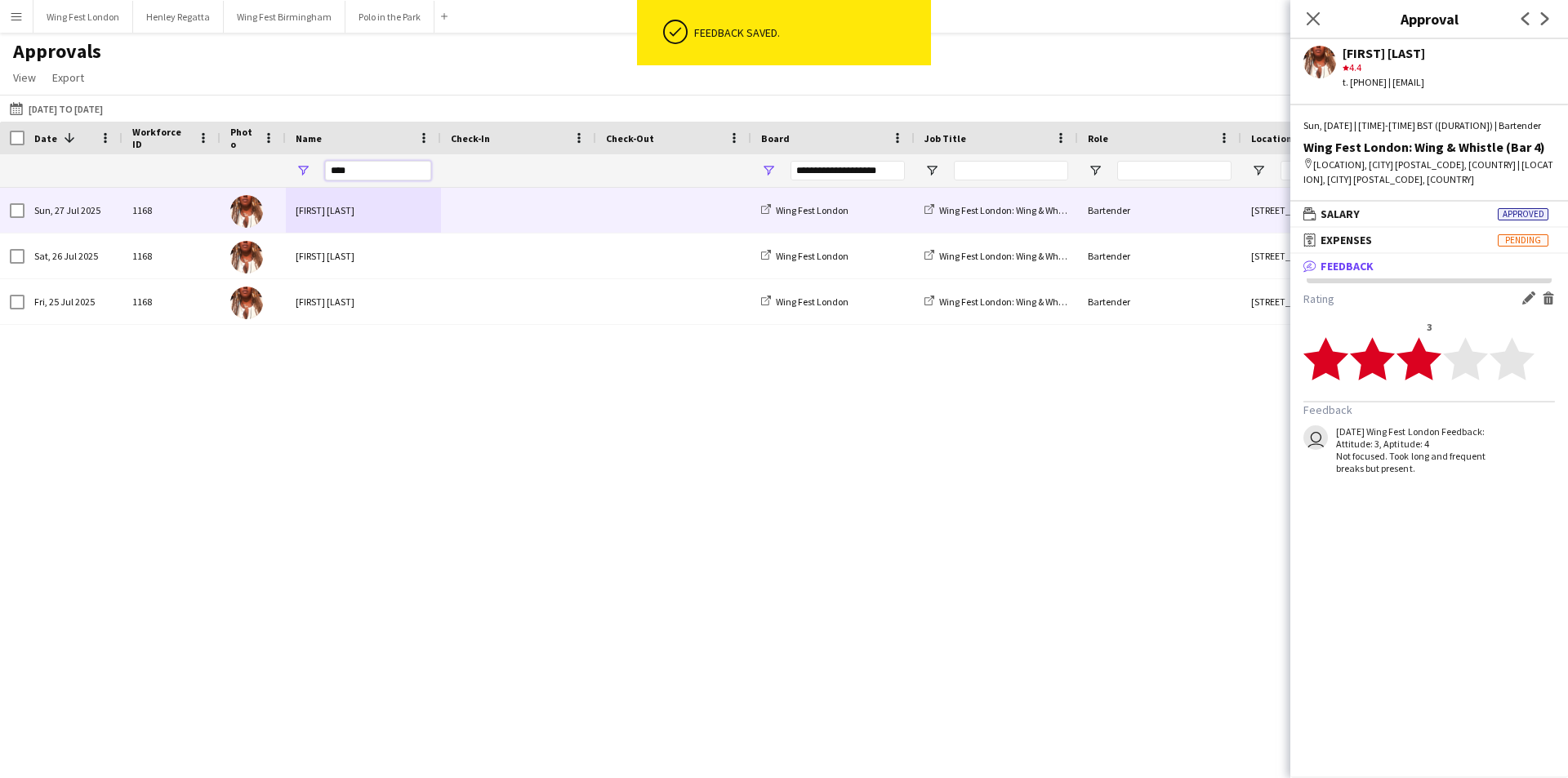 click on "****" at bounding box center (378, 171) 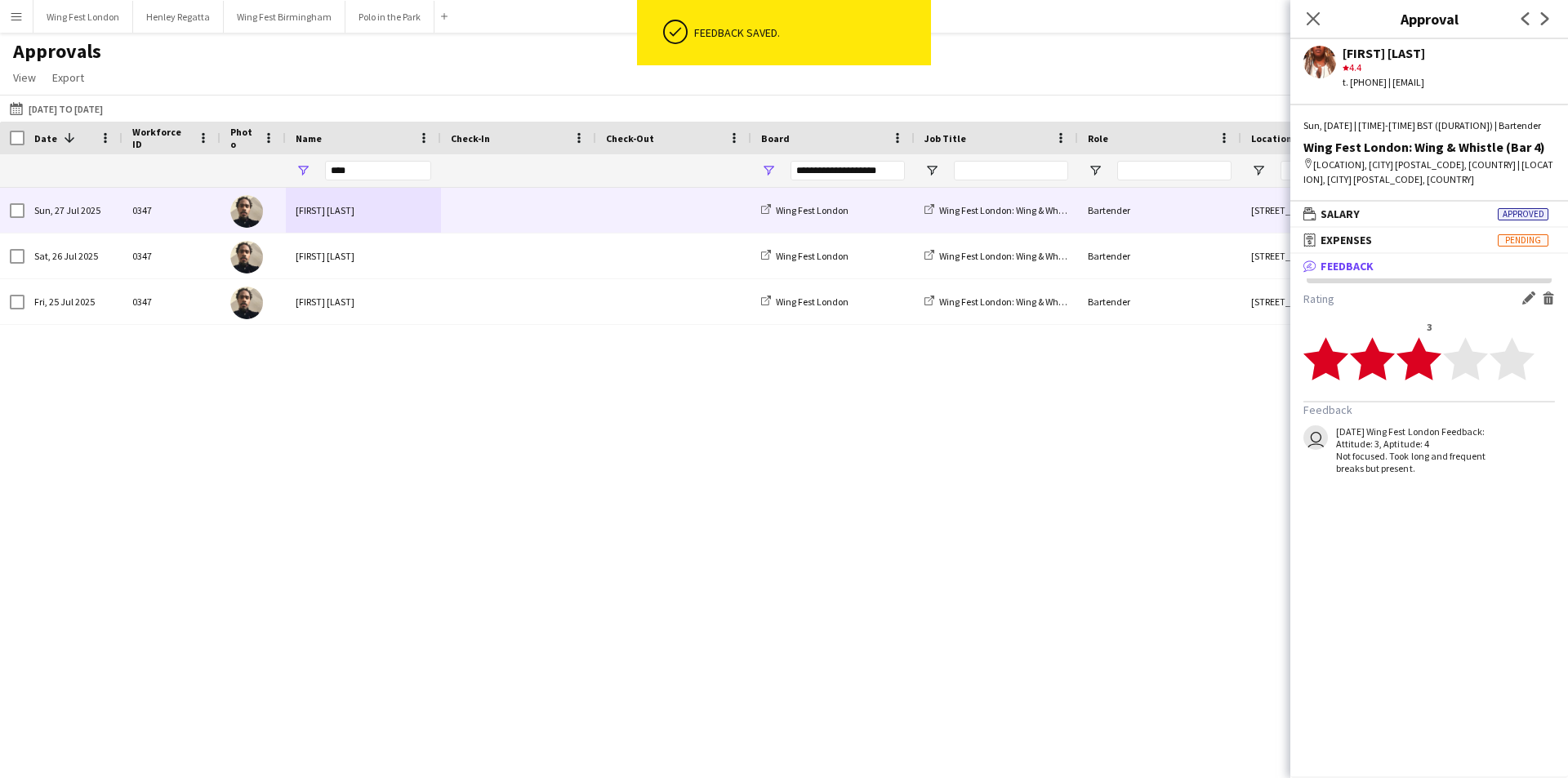 click on "[FIRST] [LAST]" at bounding box center (363, 210) 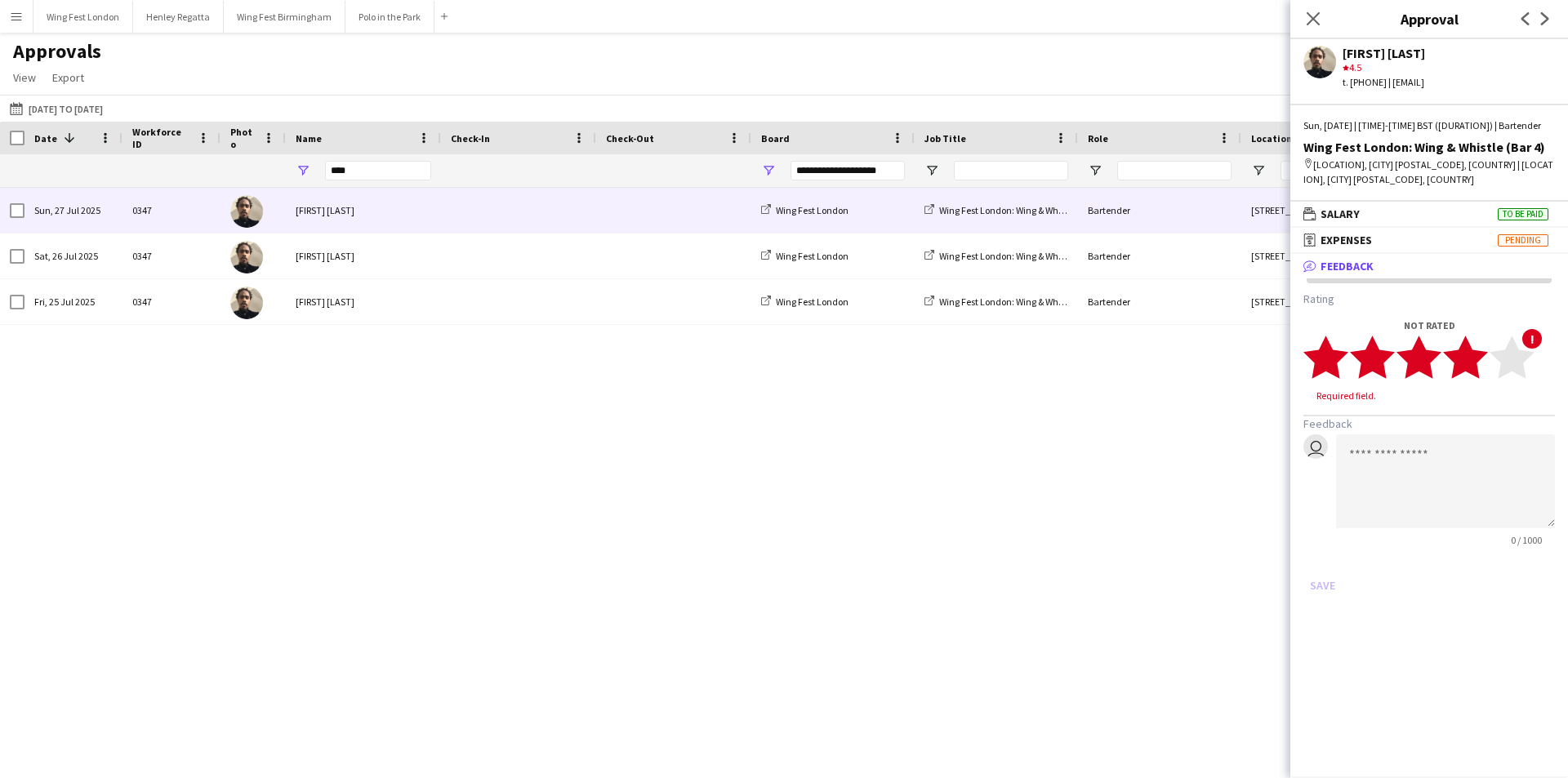 click 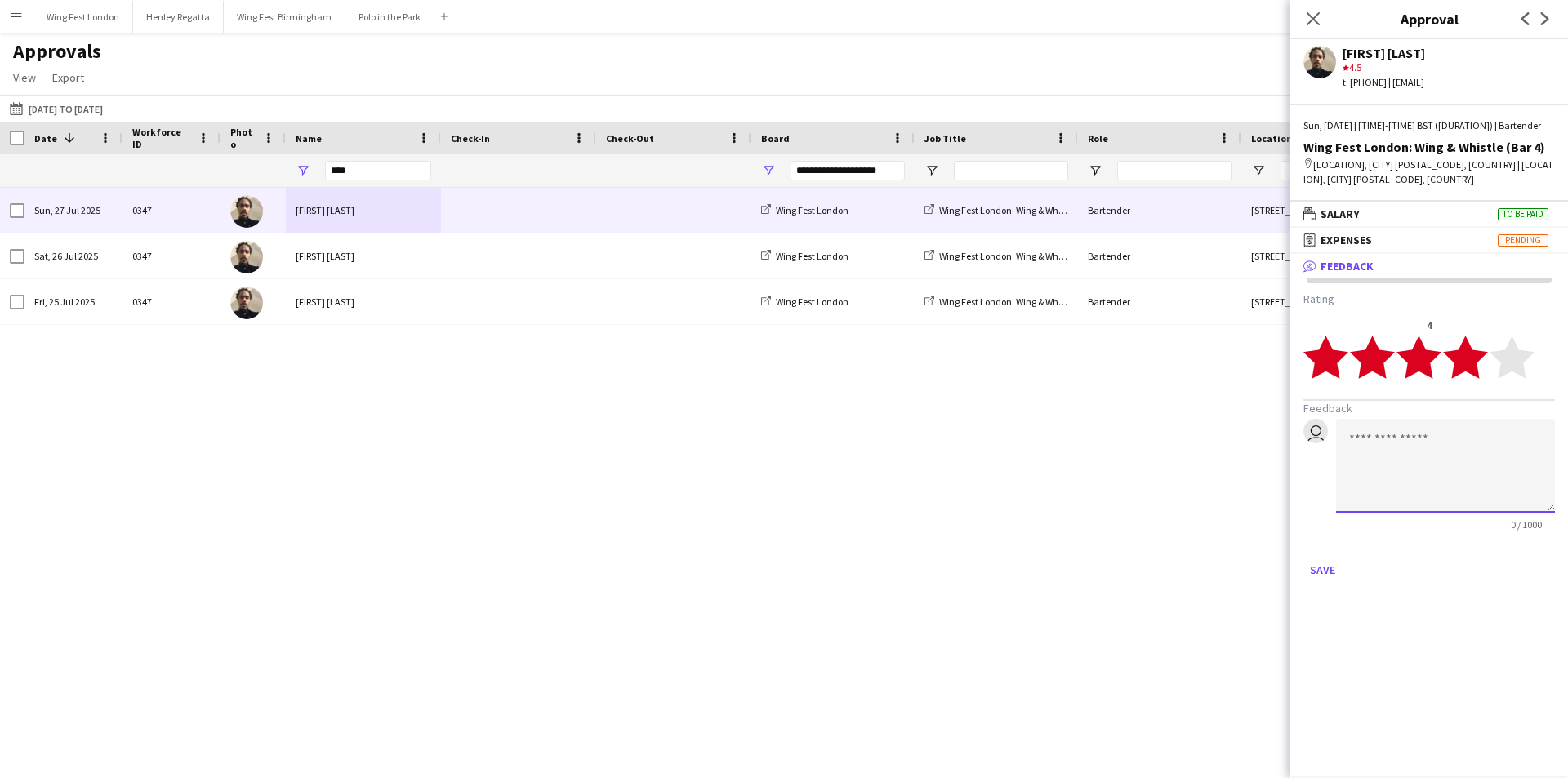 click 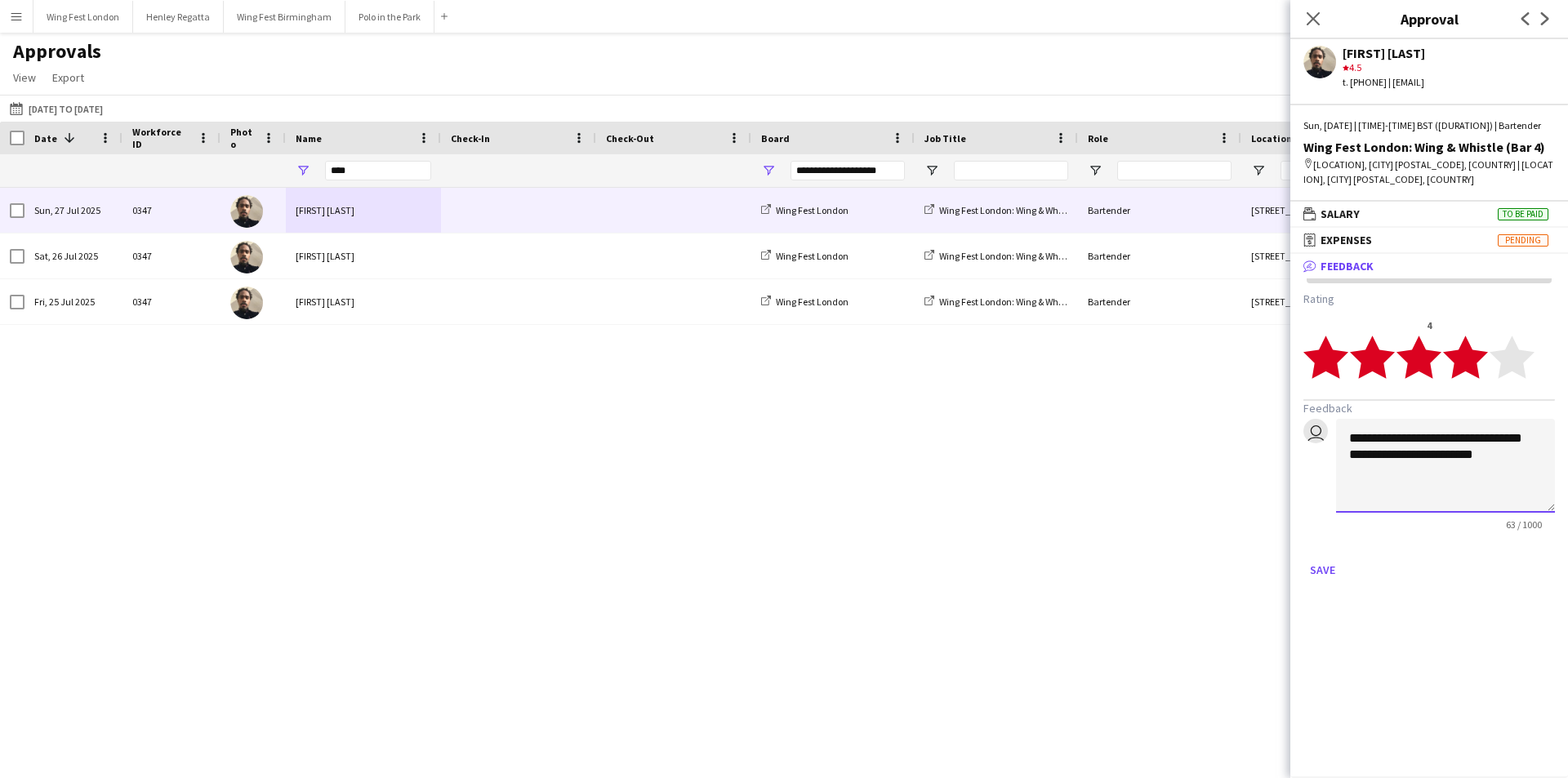 click on "**********" 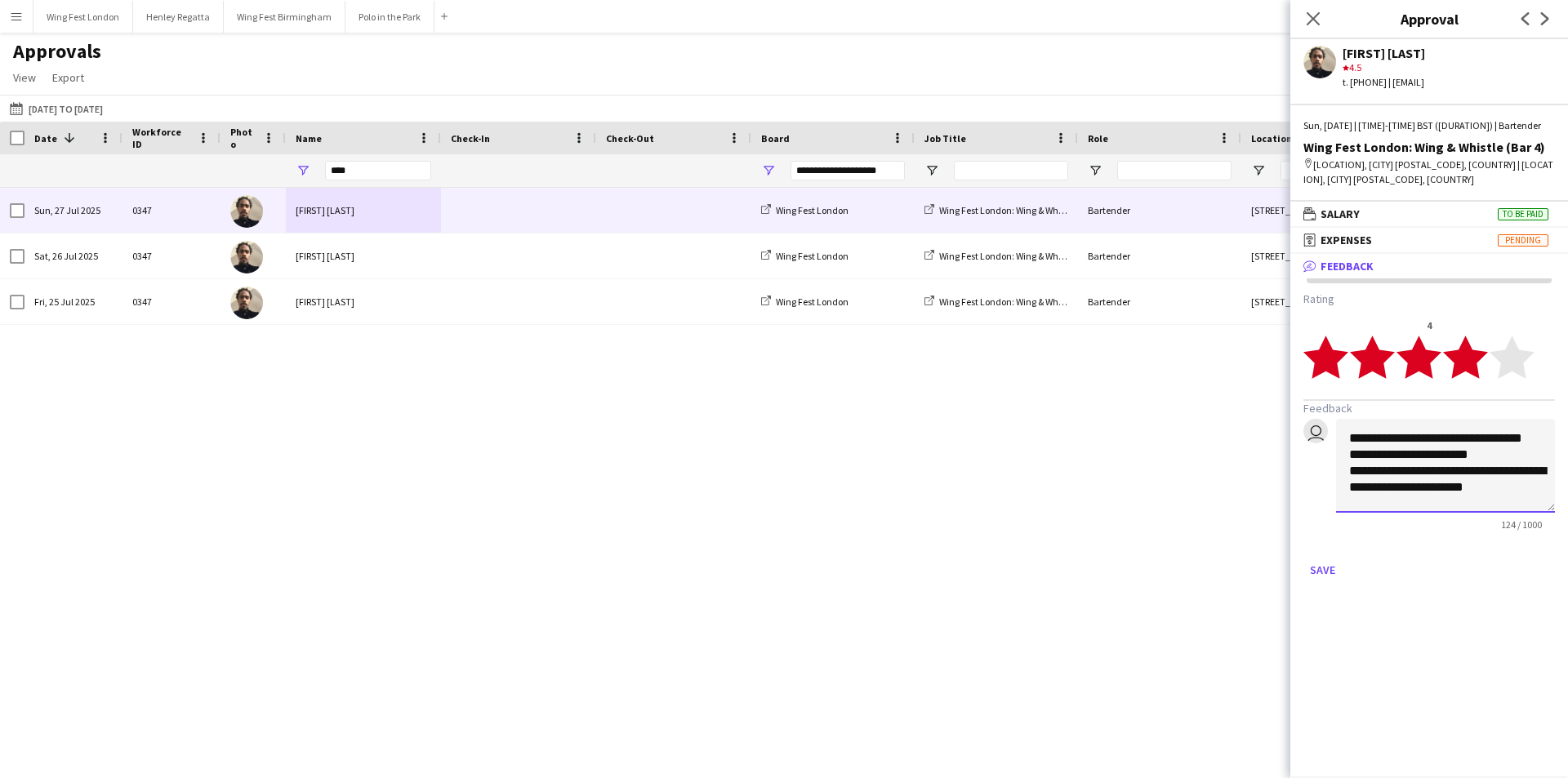 scroll, scrollTop: 17, scrollLeft: 0, axis: vertical 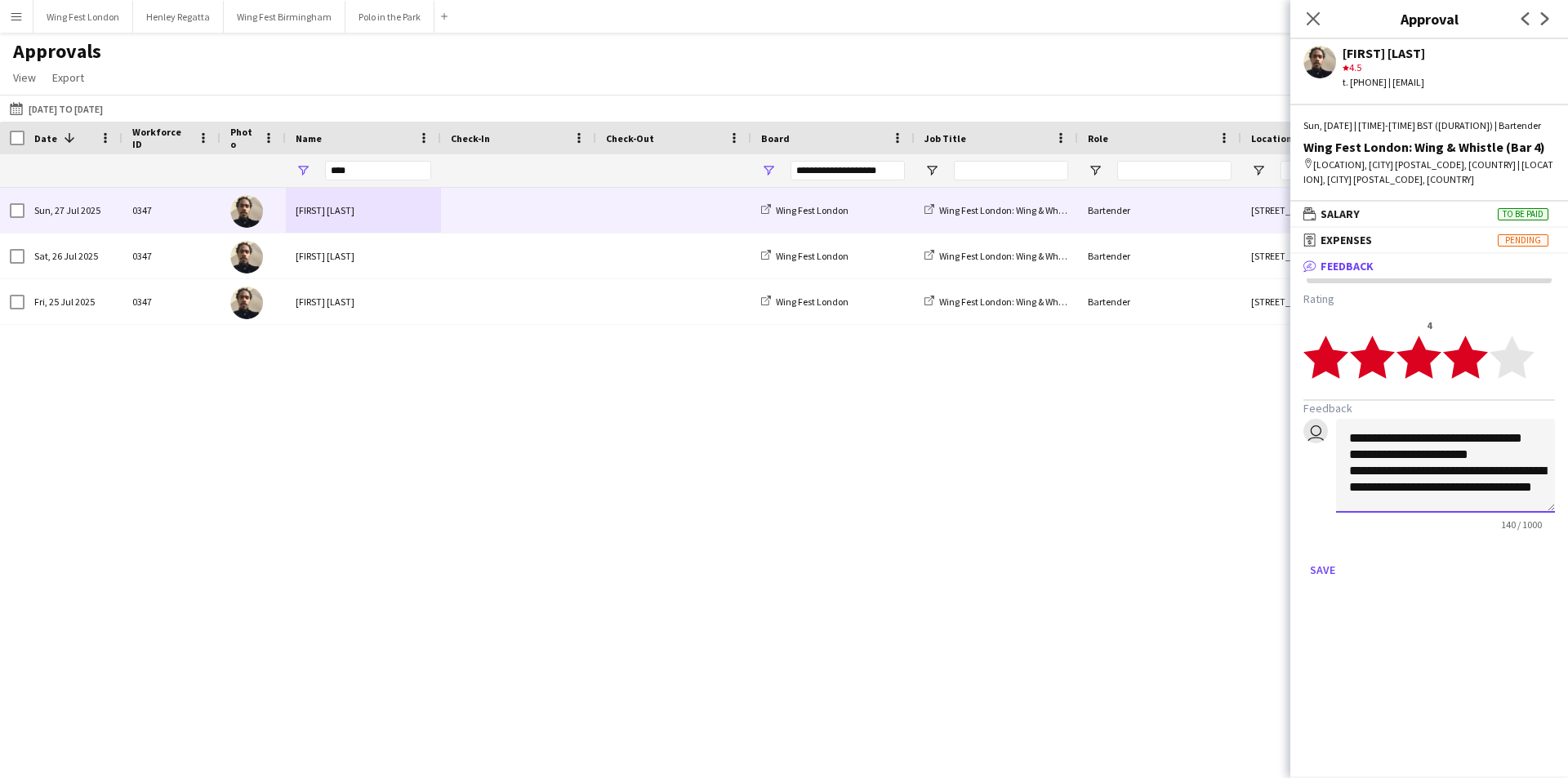 click on "**********" 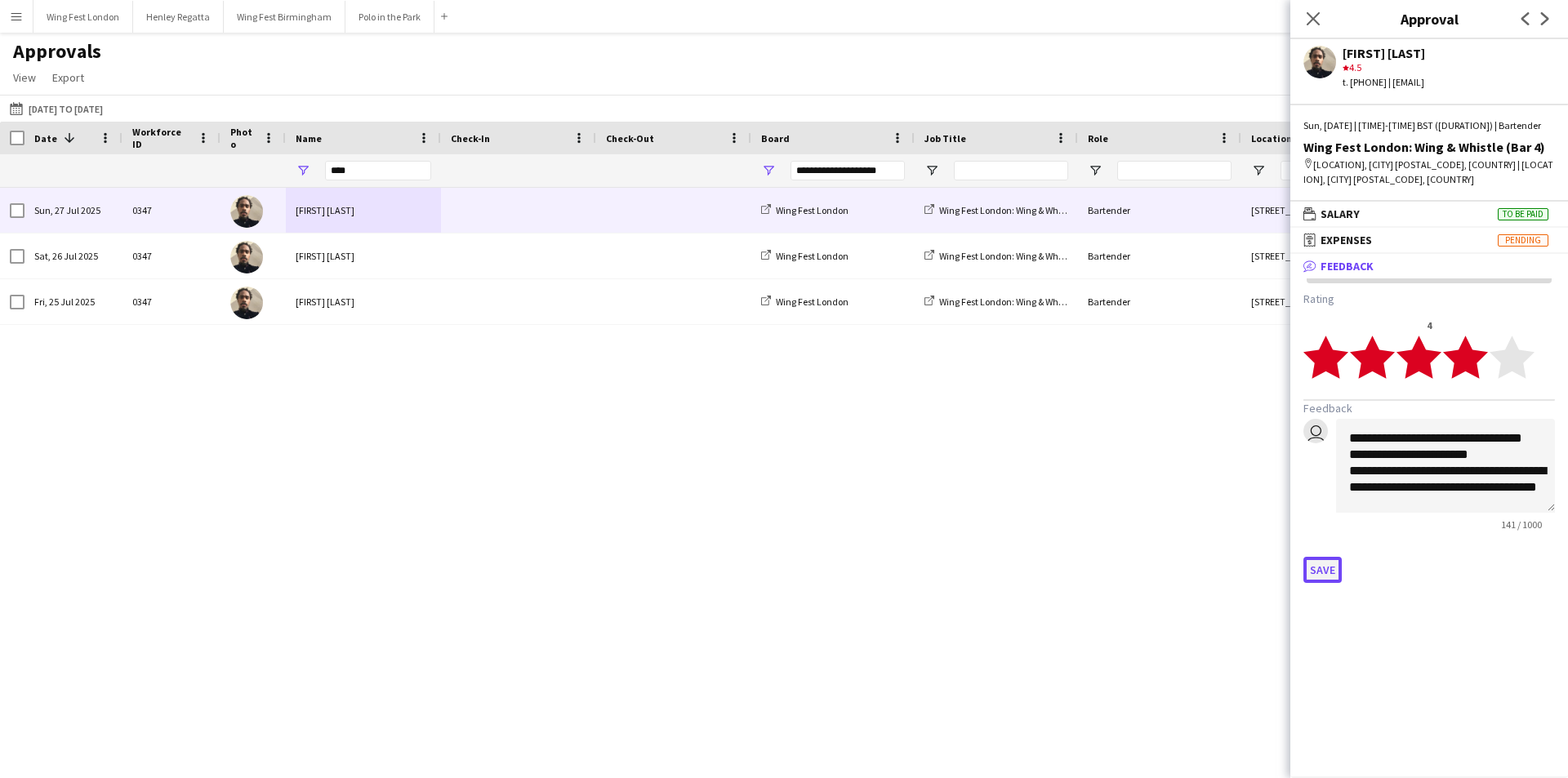 click on "Save" at bounding box center (1322, 570) 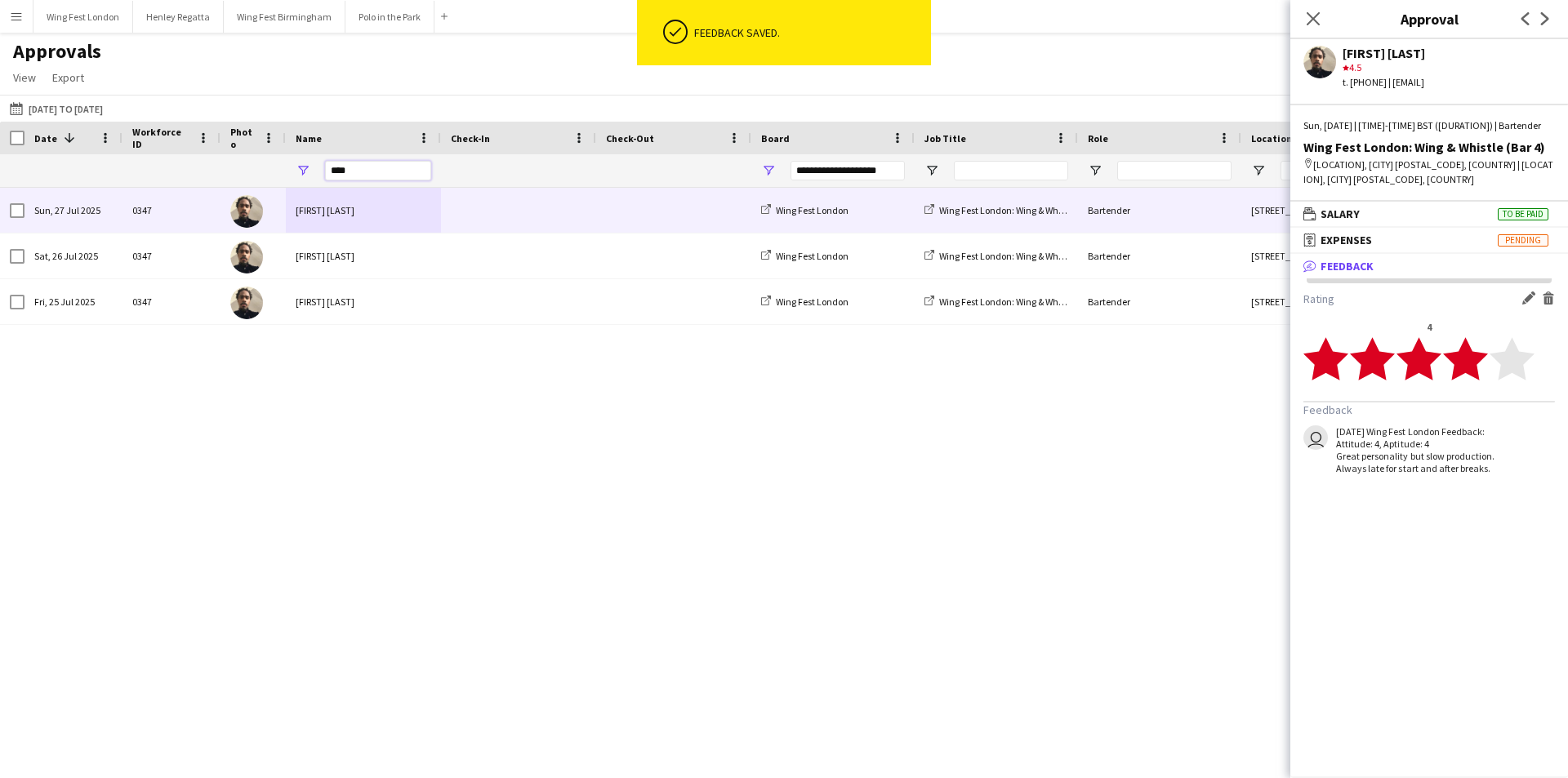 click on "****" at bounding box center [378, 171] 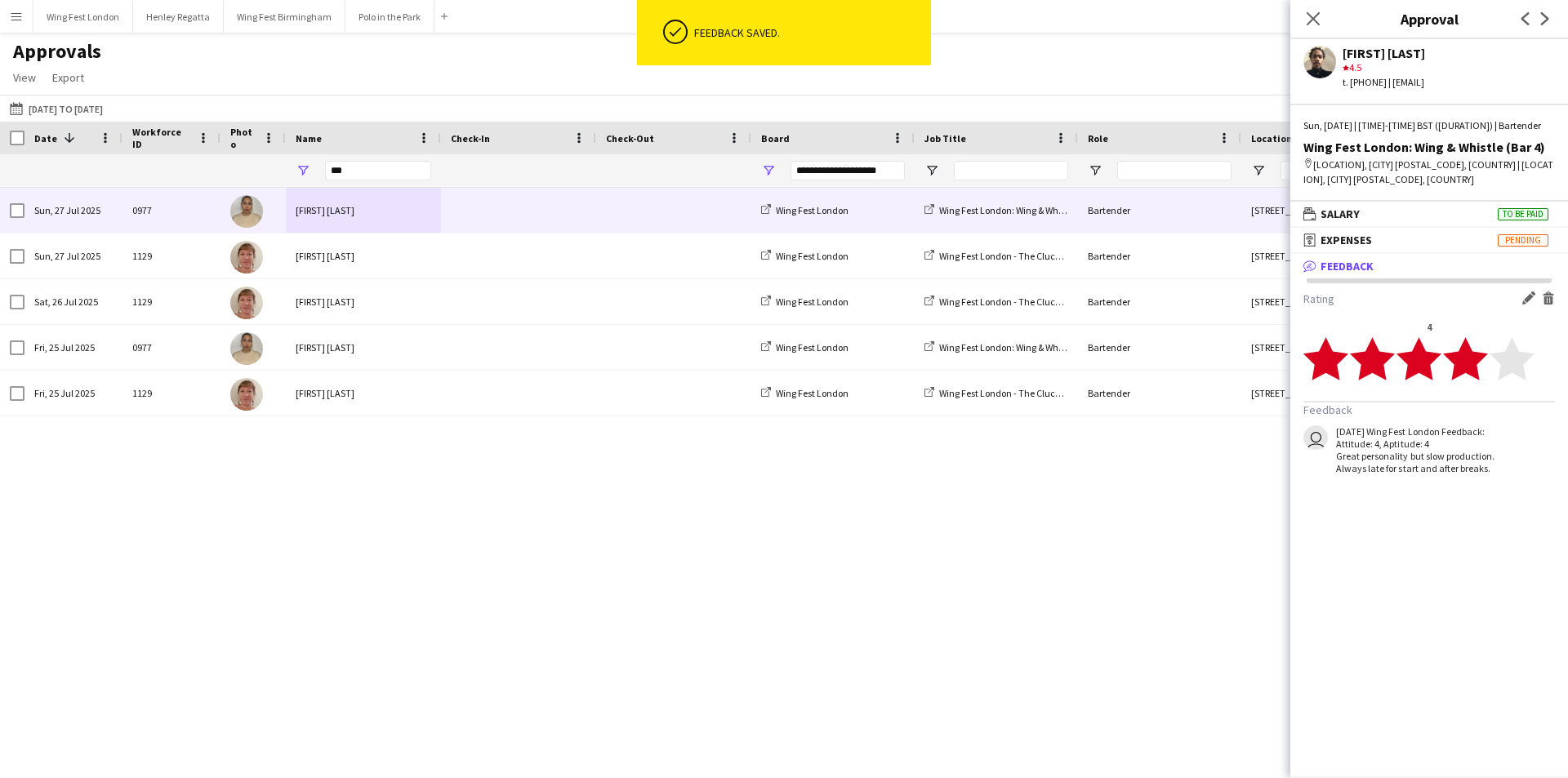 click on "[FIRST] [LAST] [LAST]" at bounding box center (363, 210) 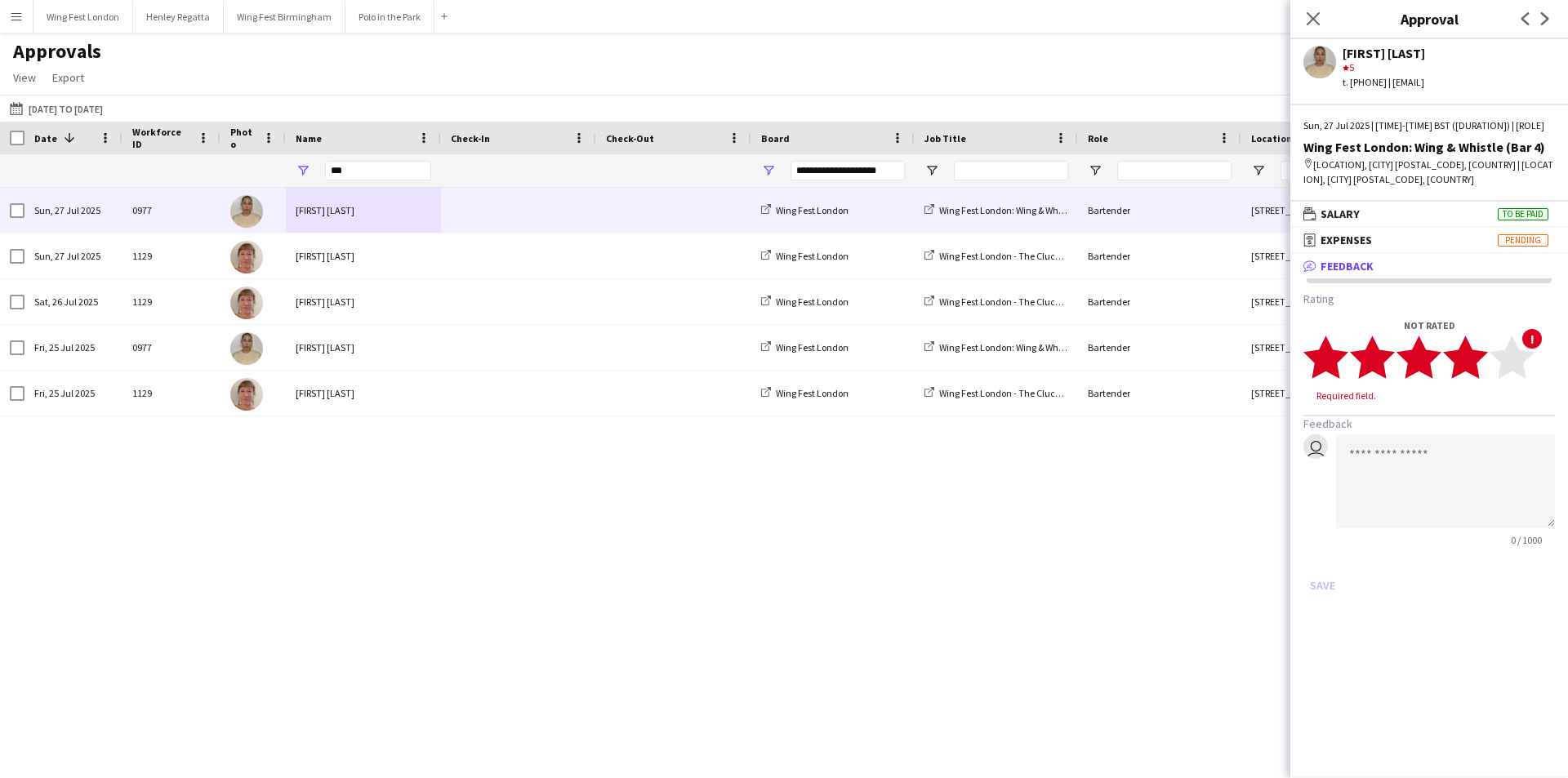 click 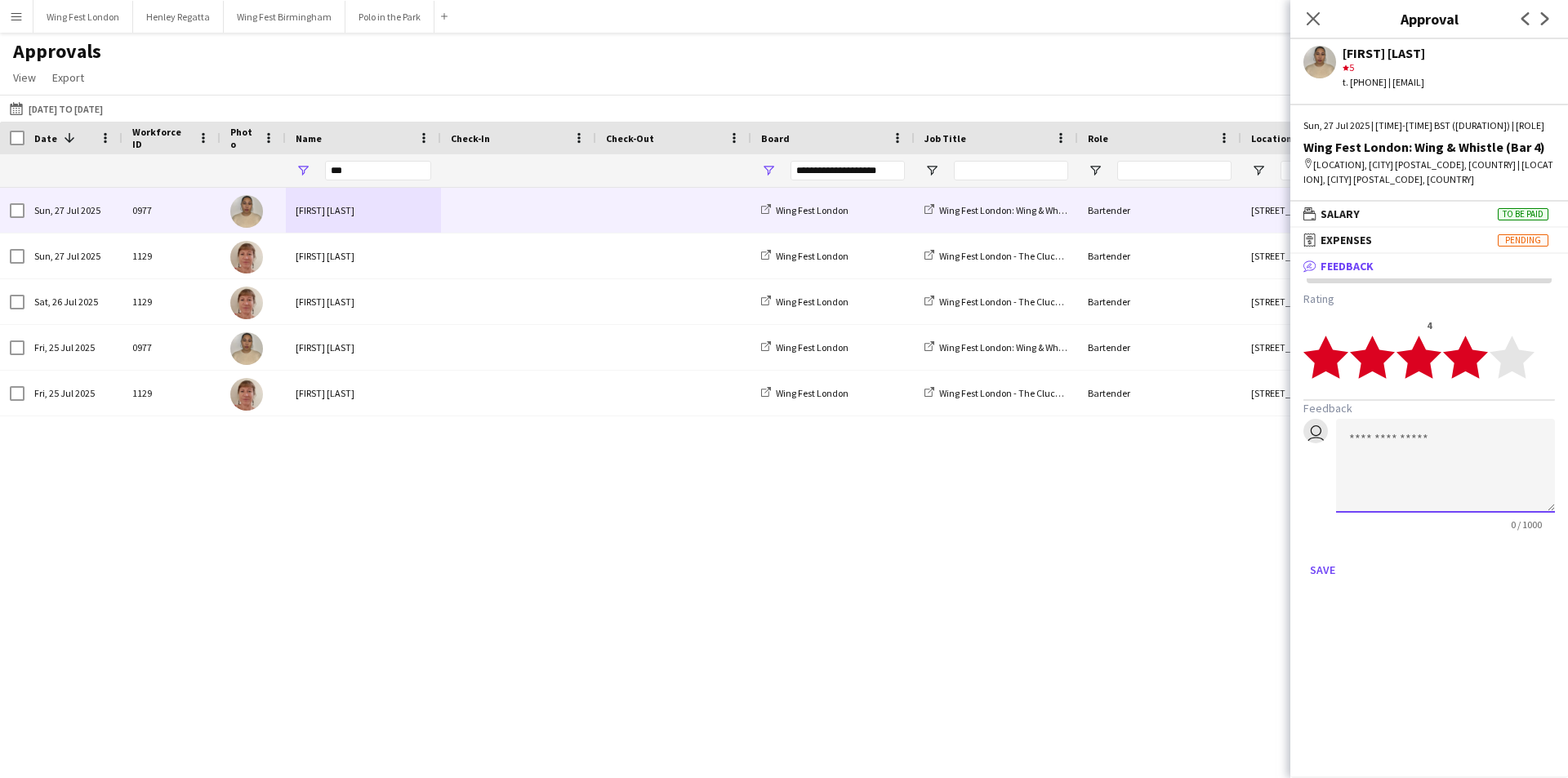 click 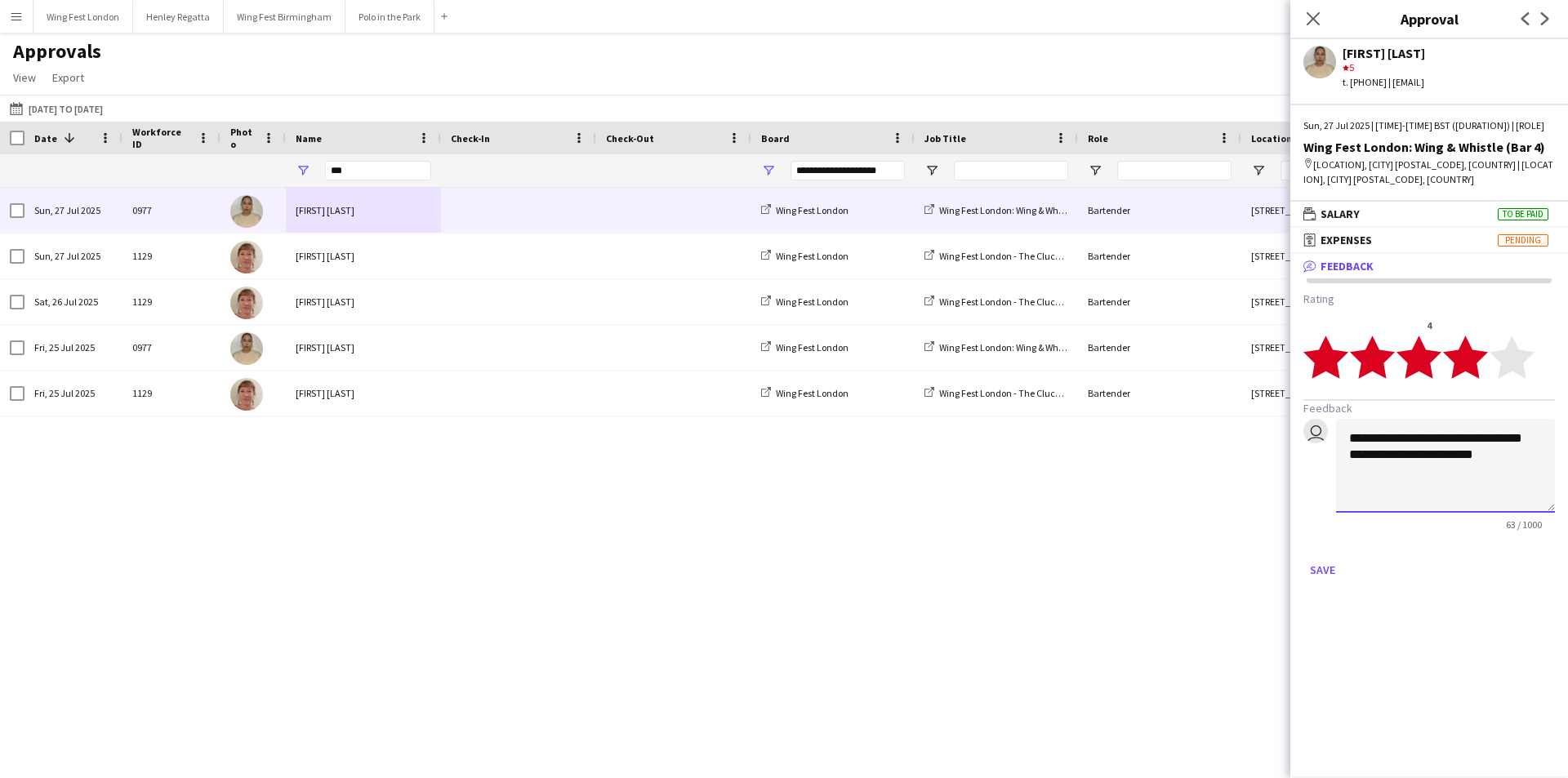 click on "**********" 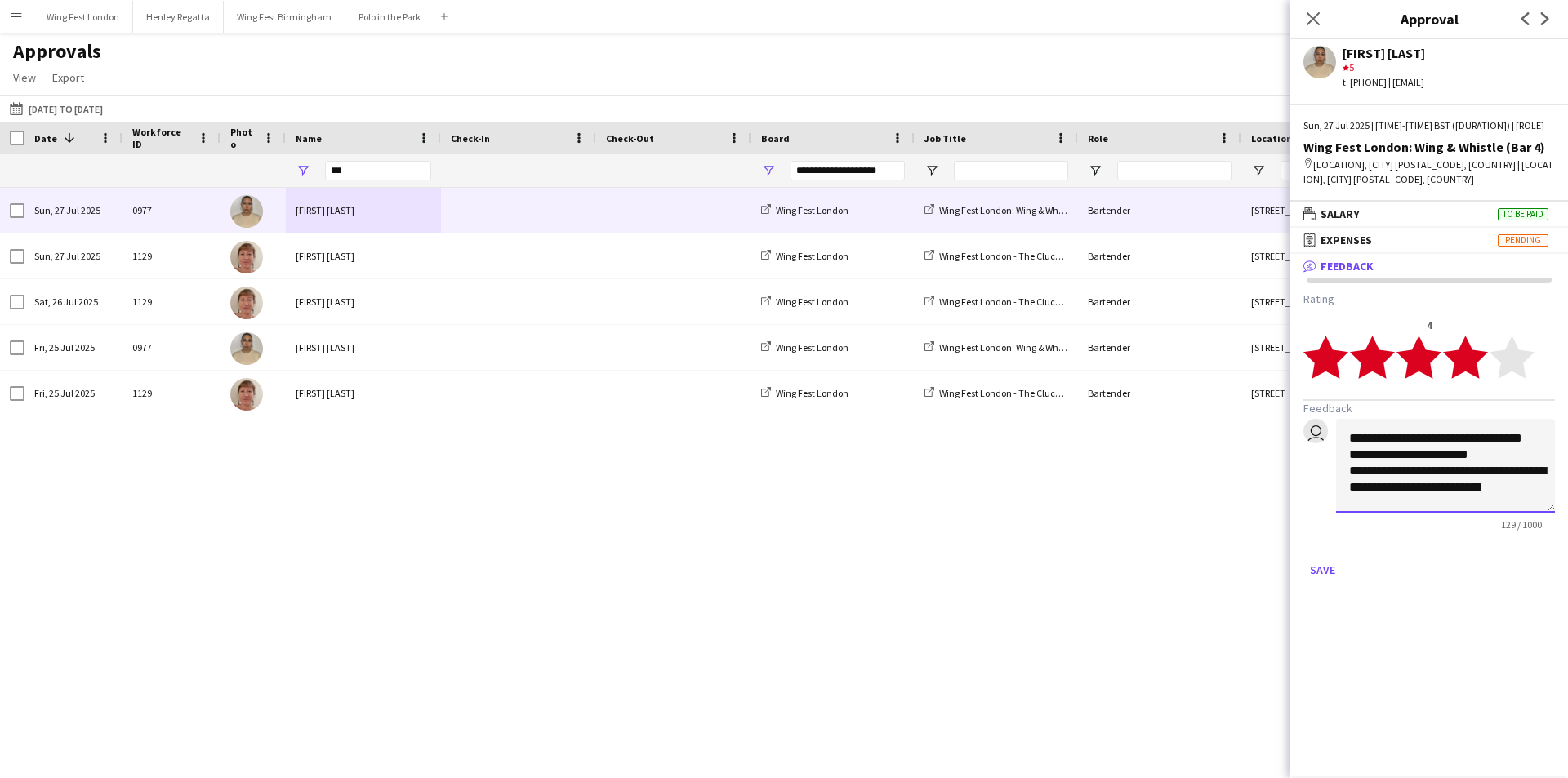scroll, scrollTop: 18, scrollLeft: 0, axis: vertical 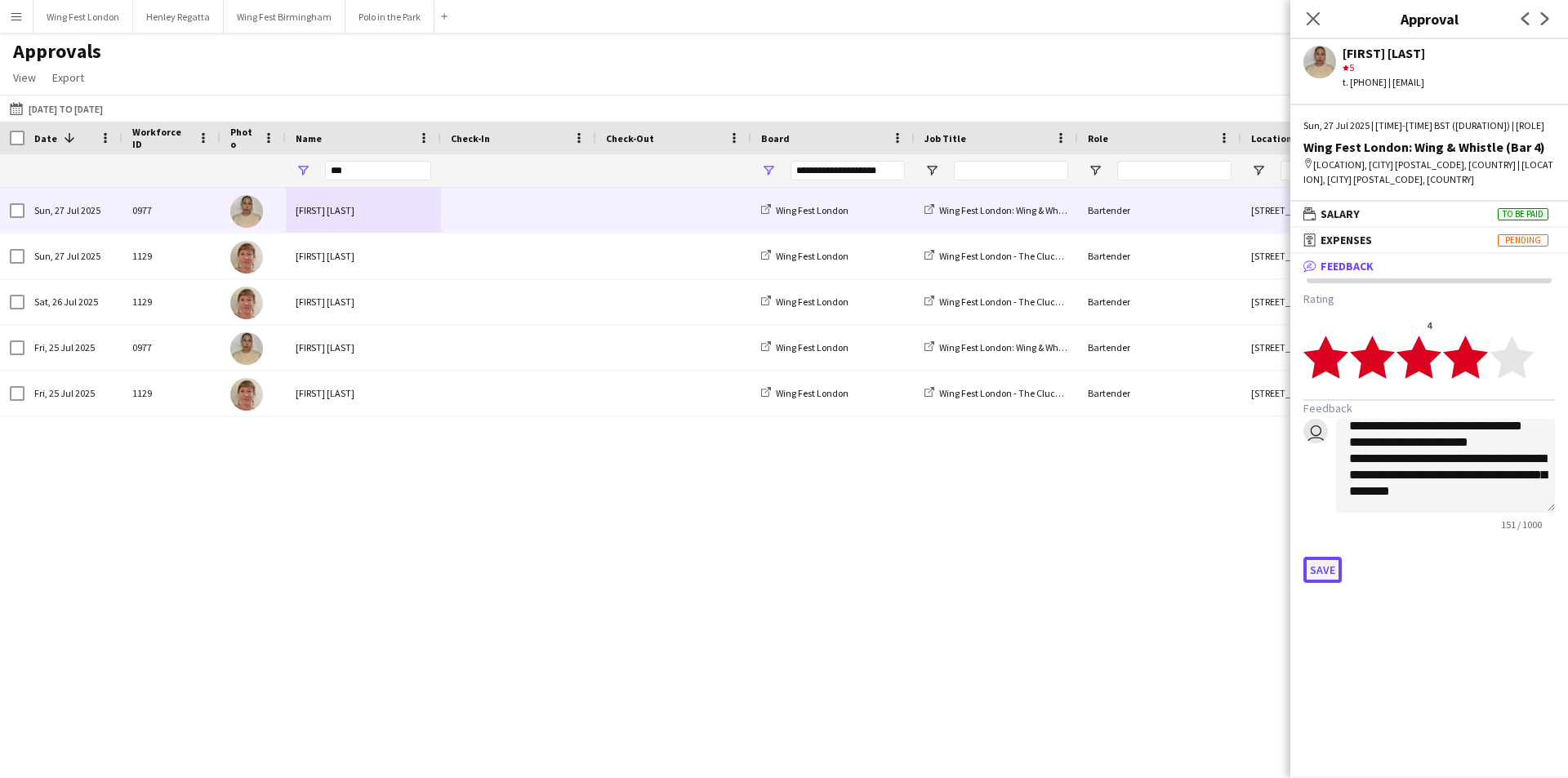 click on "Save" at bounding box center (1322, 570) 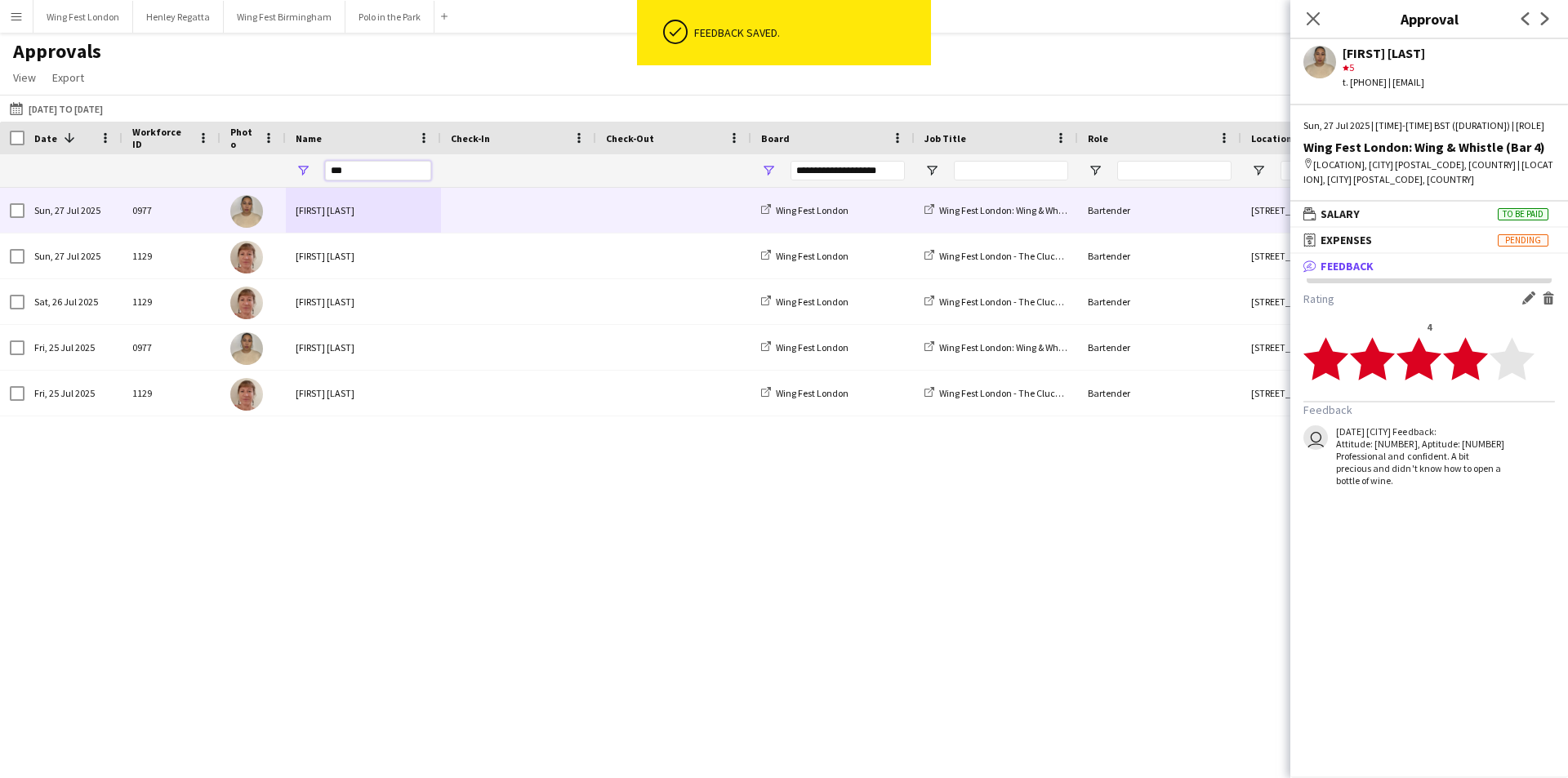 click on "***" at bounding box center (378, 171) 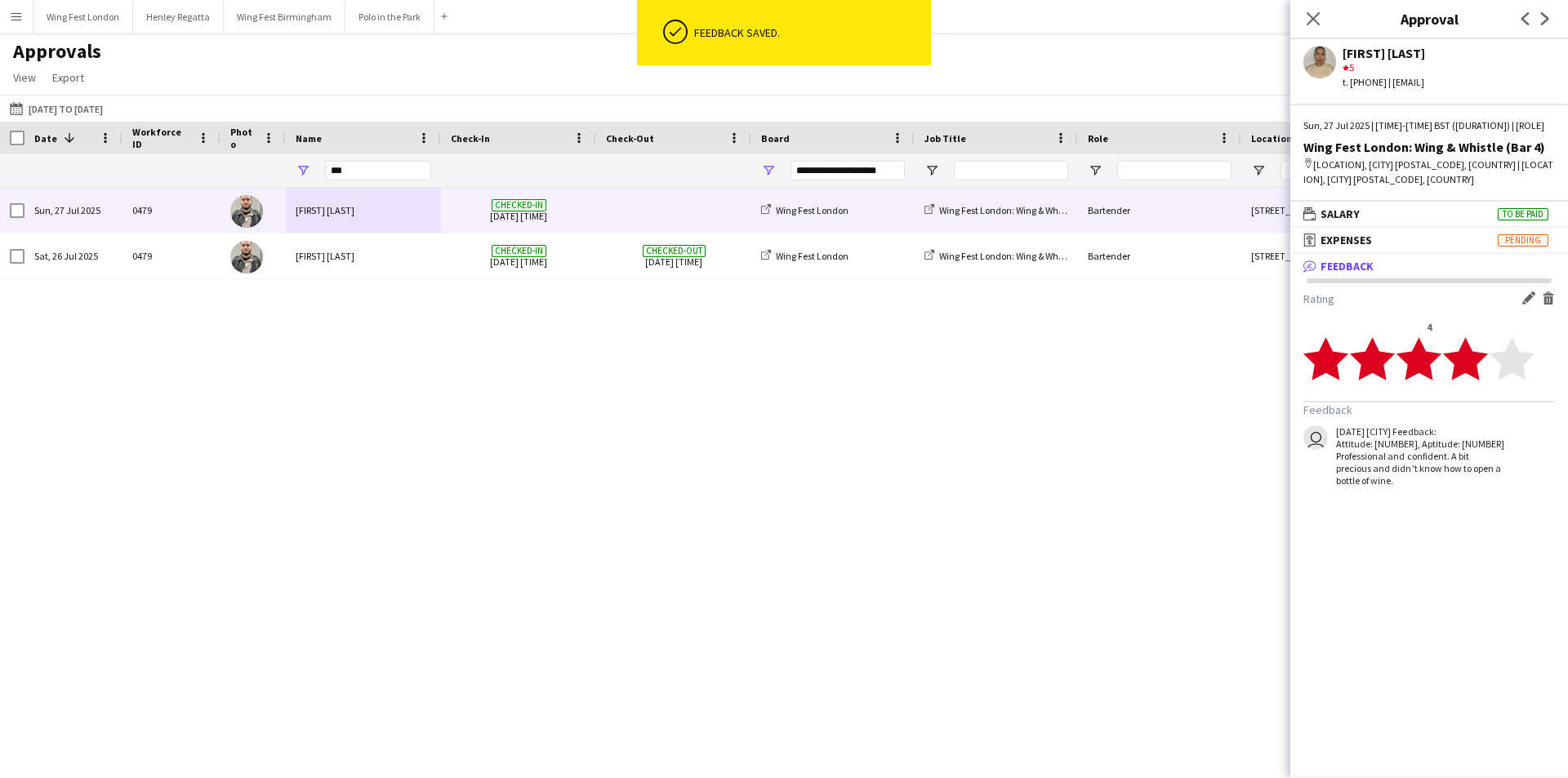 click on "[FIRST] [LAST]" at bounding box center [363, 210] 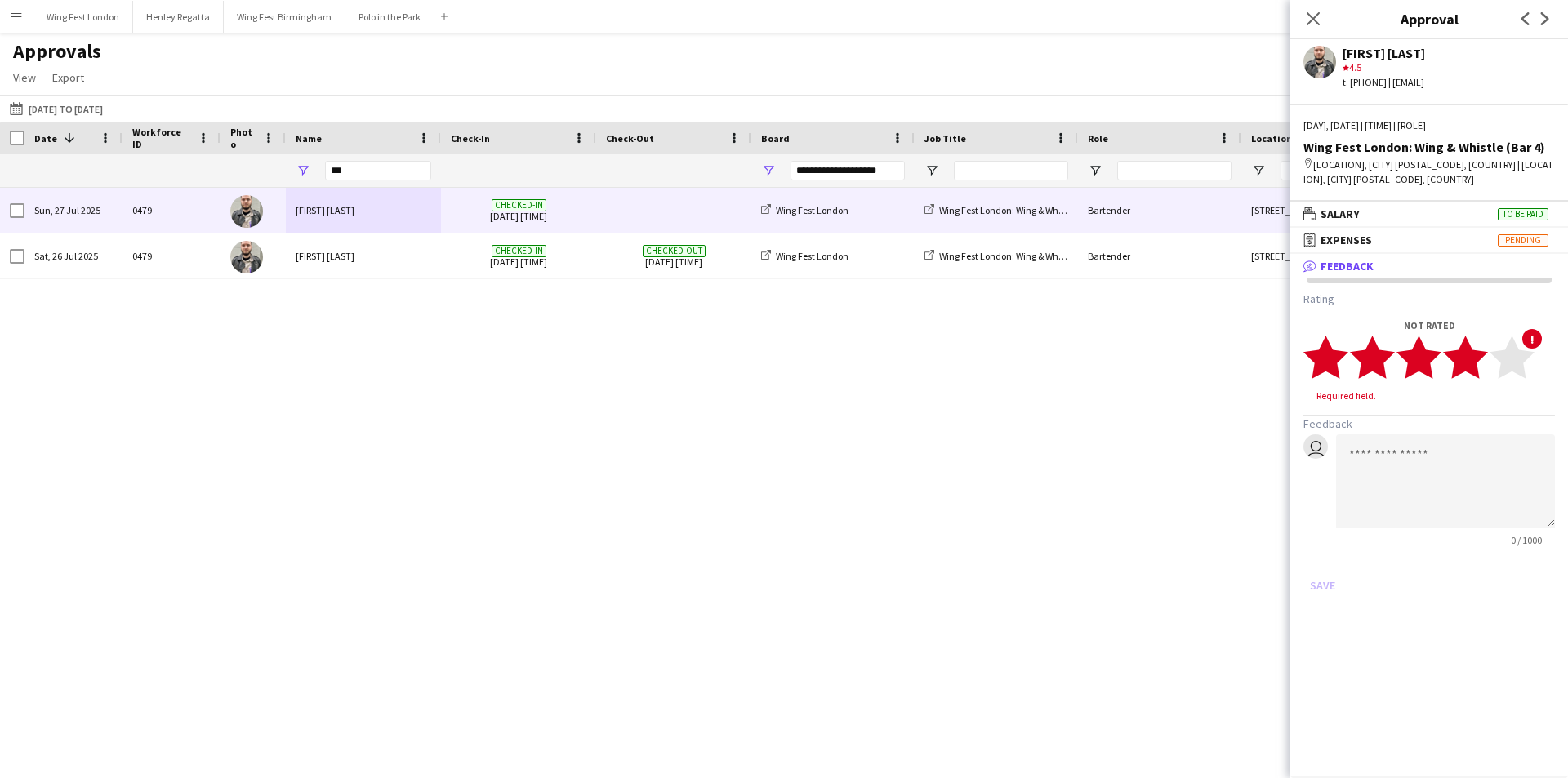 click 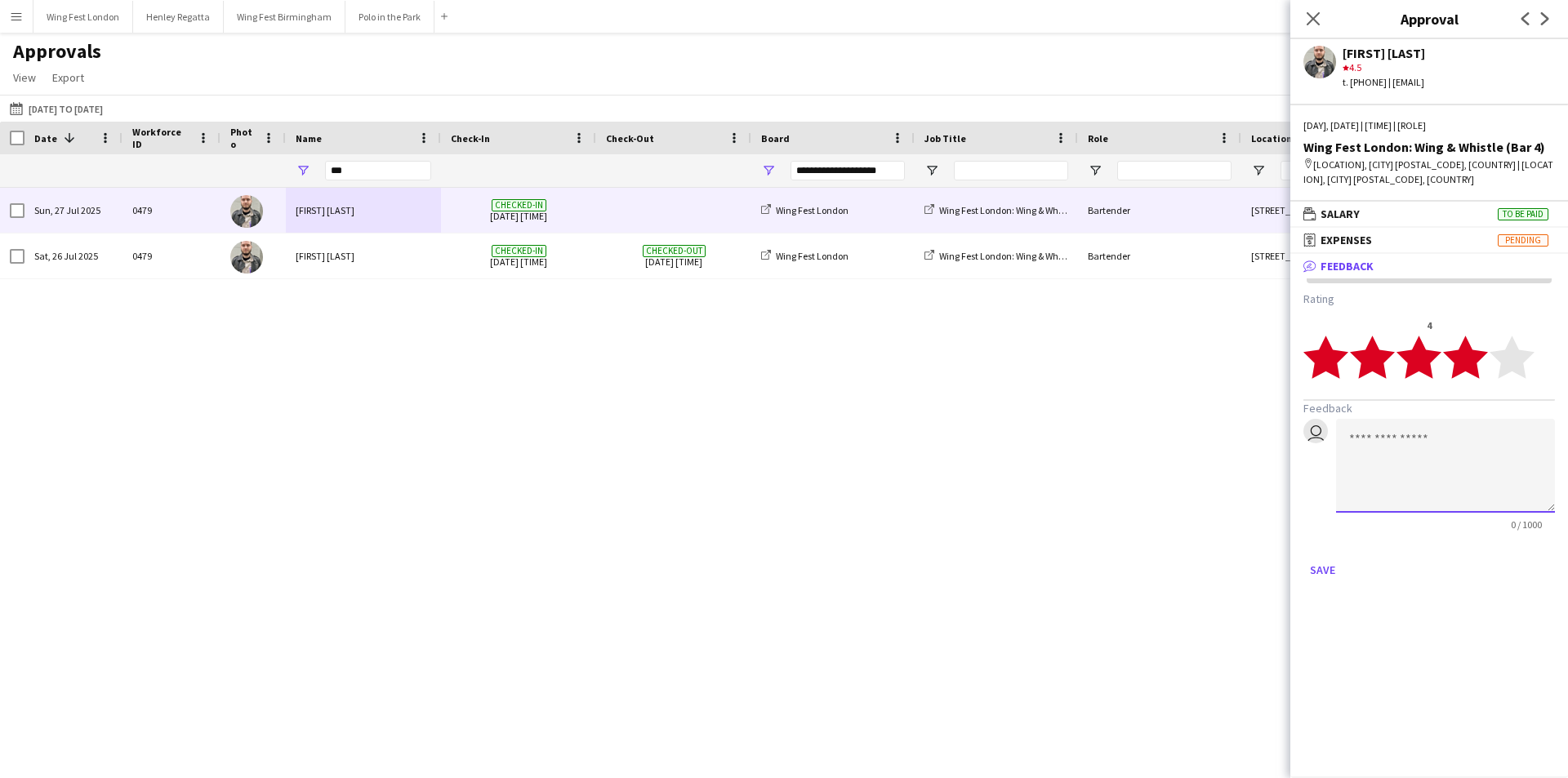 click 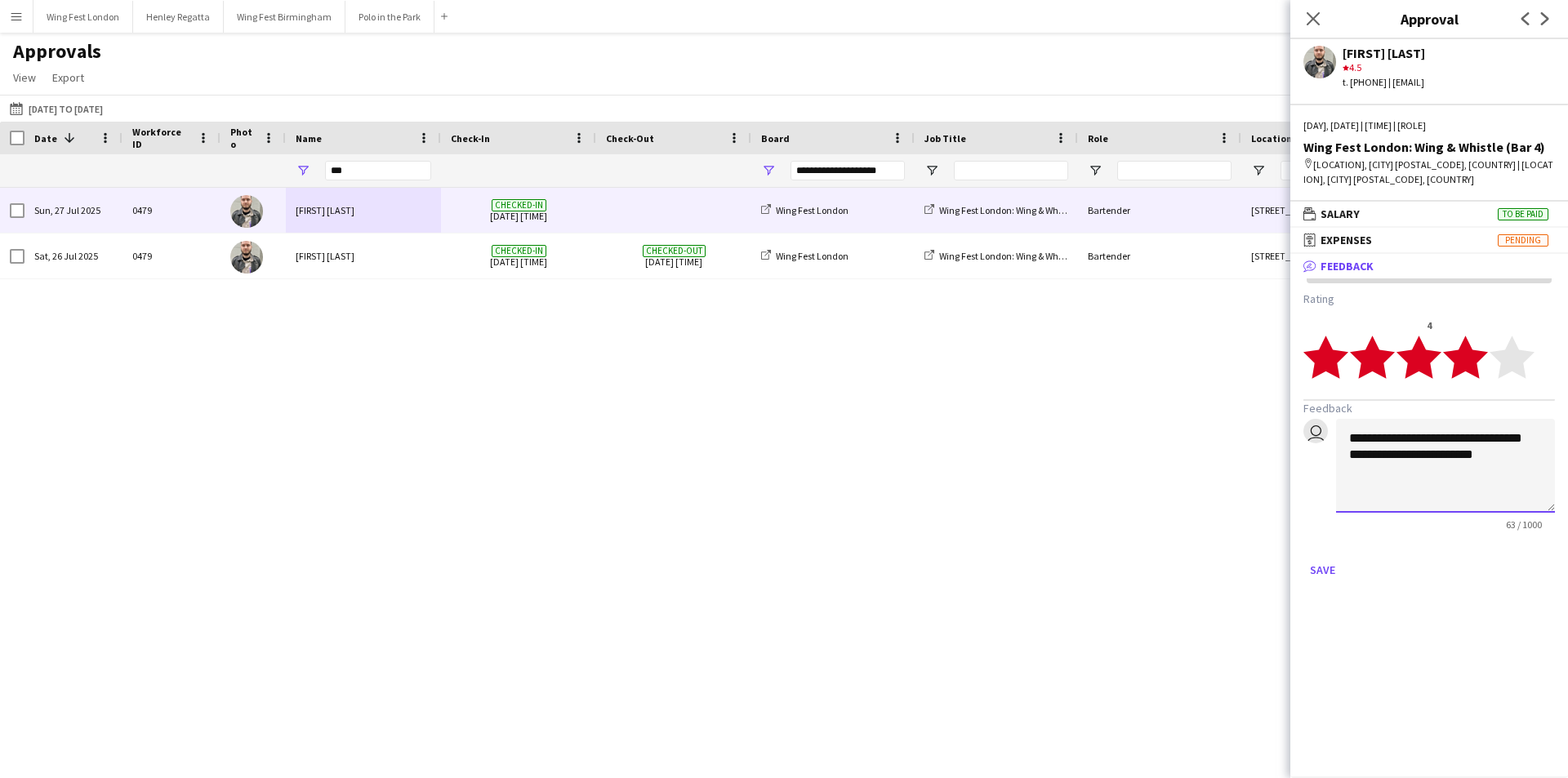 click on "**********" 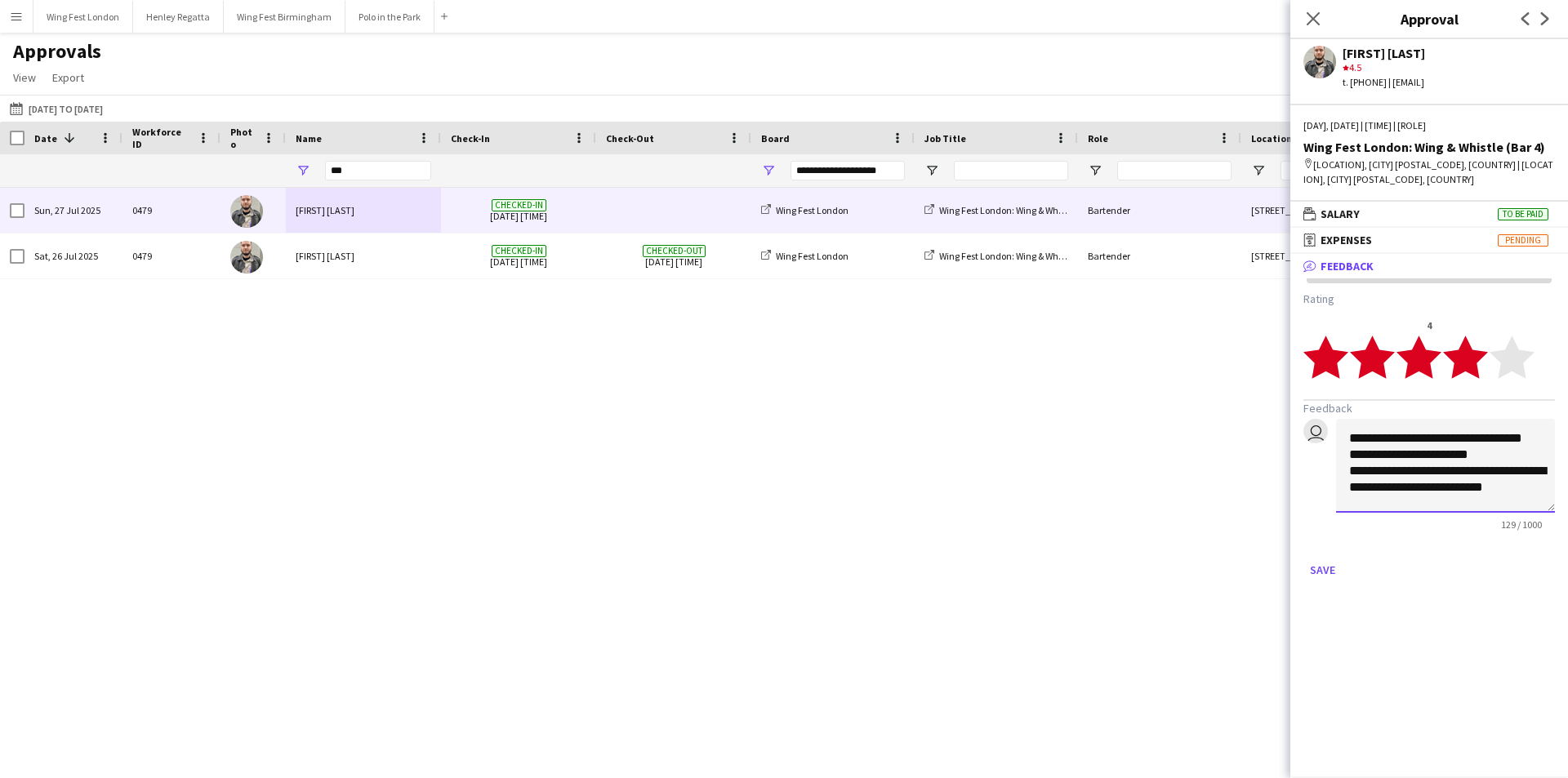 scroll, scrollTop: 18, scrollLeft: 0, axis: vertical 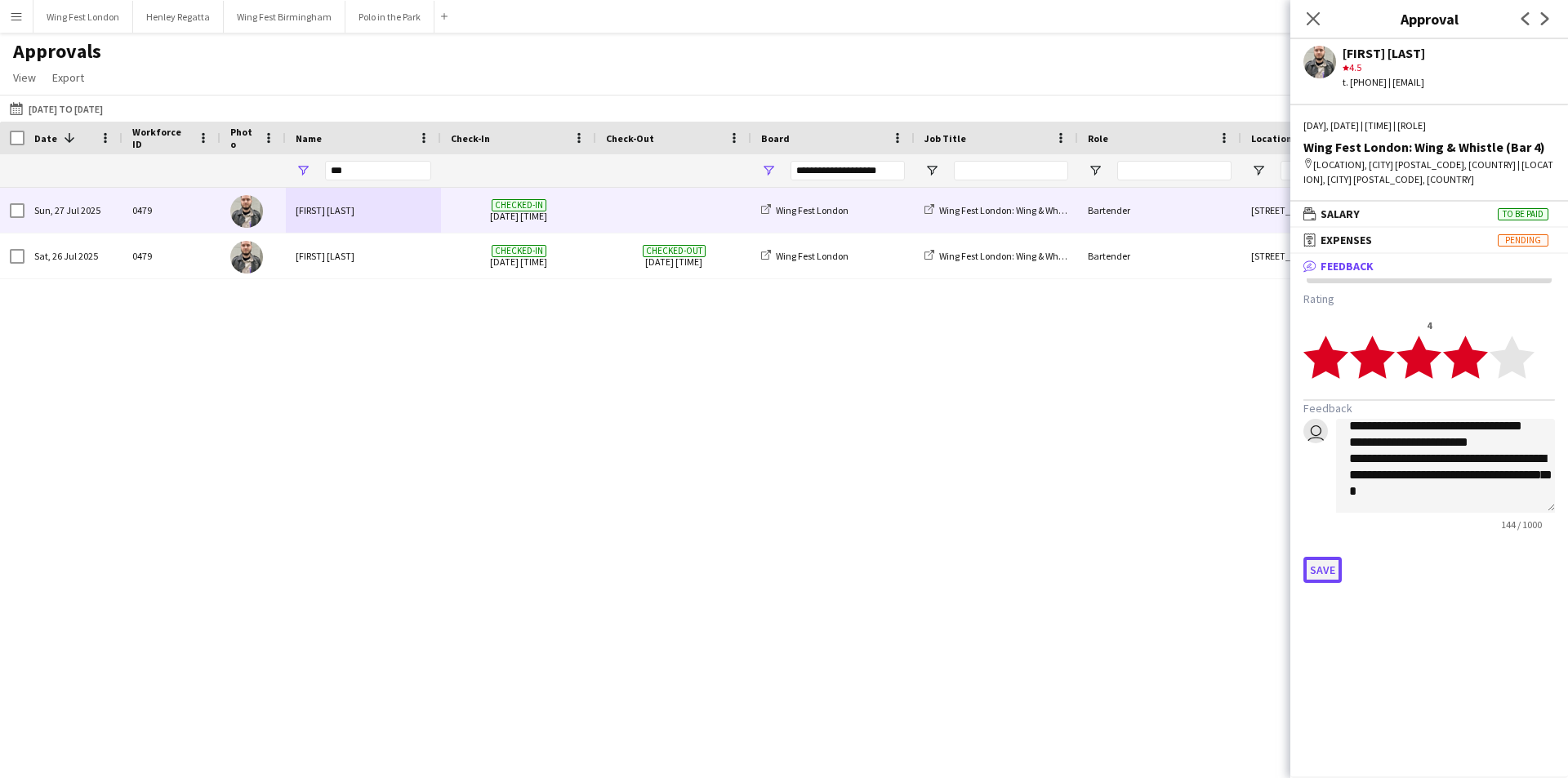 click on "Save" at bounding box center (1322, 570) 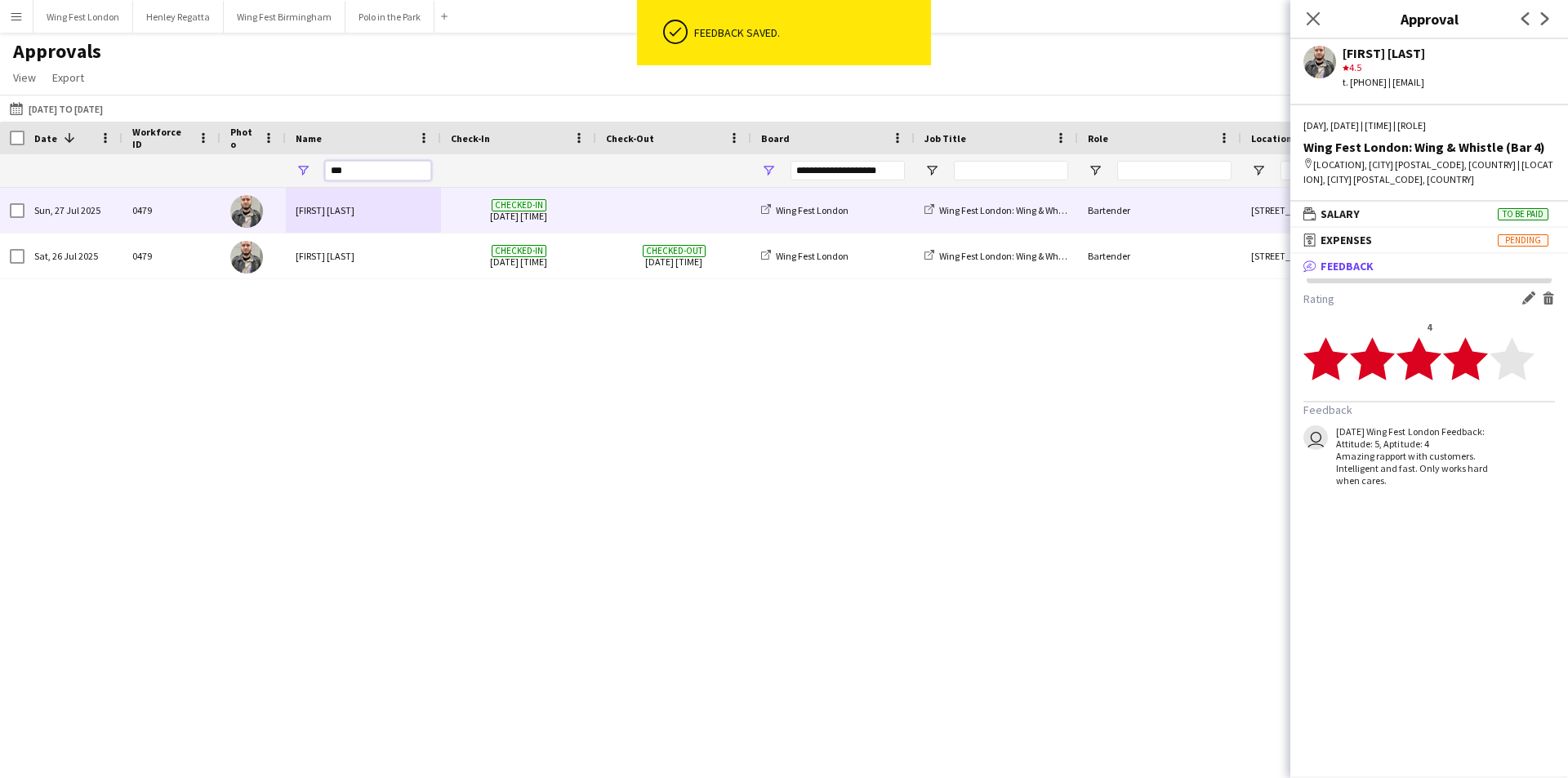 click on "***" at bounding box center [378, 171] 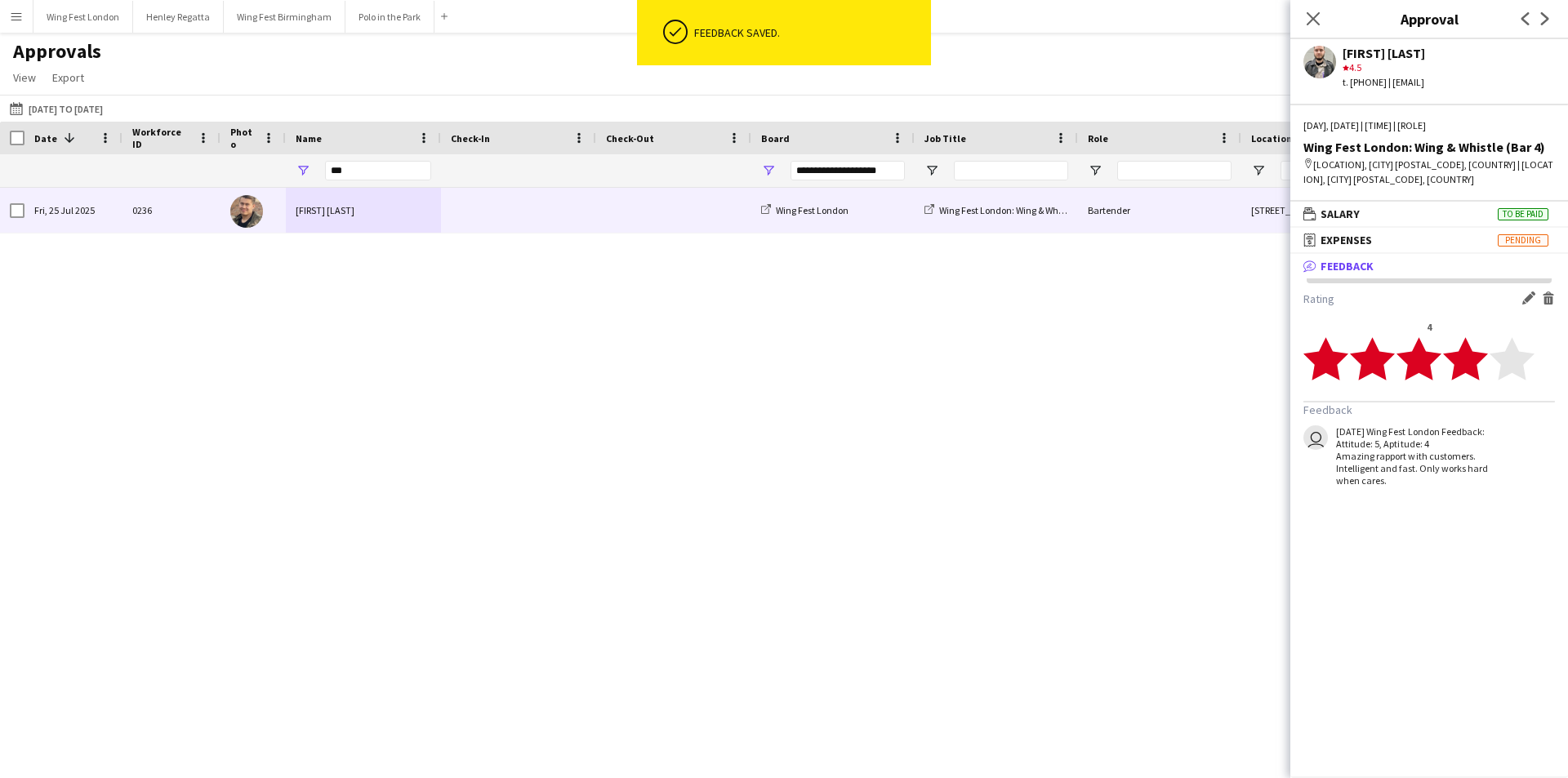 click on "[FIRST] [LAST] [LAST]" at bounding box center (363, 210) 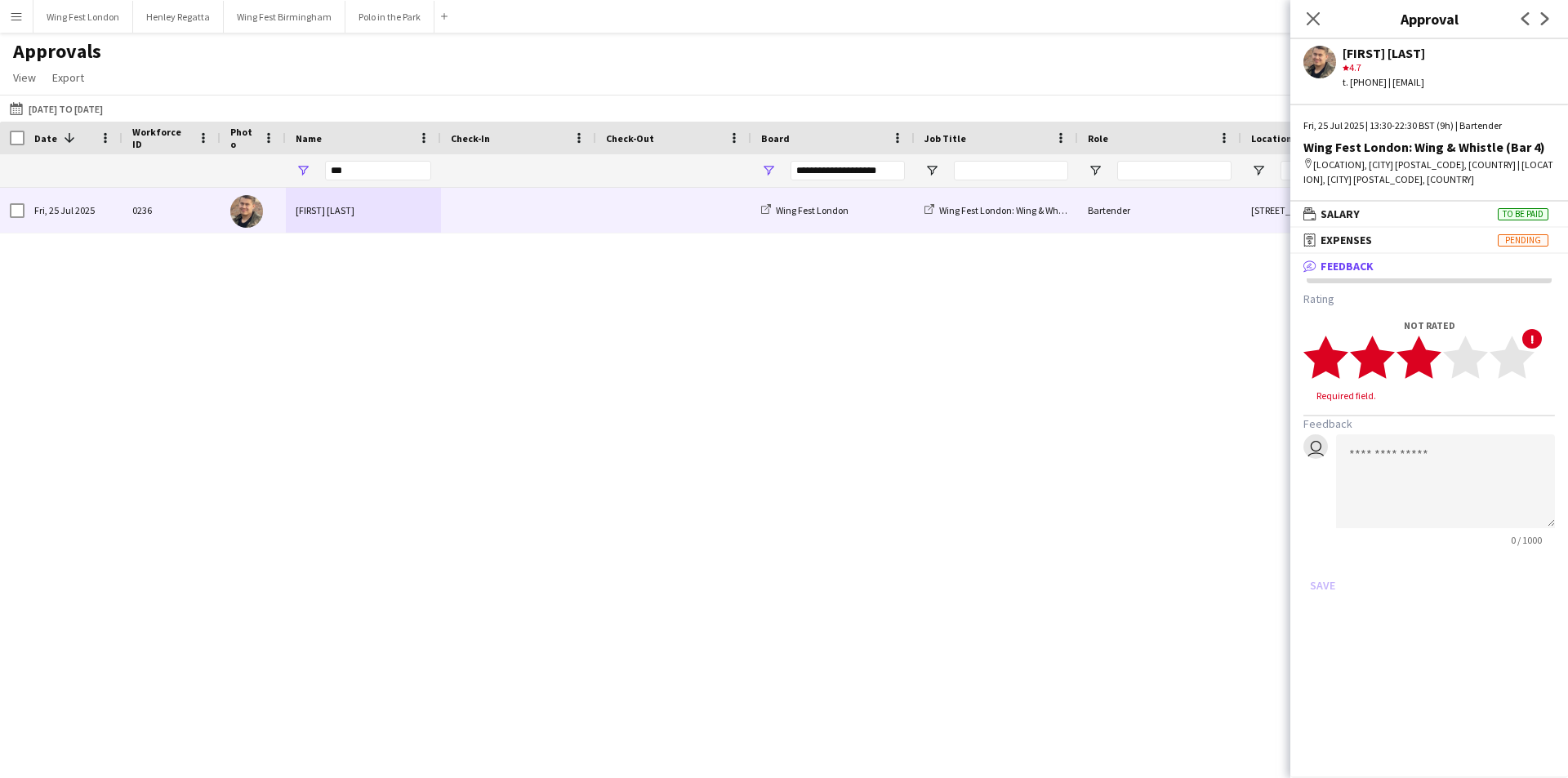 click 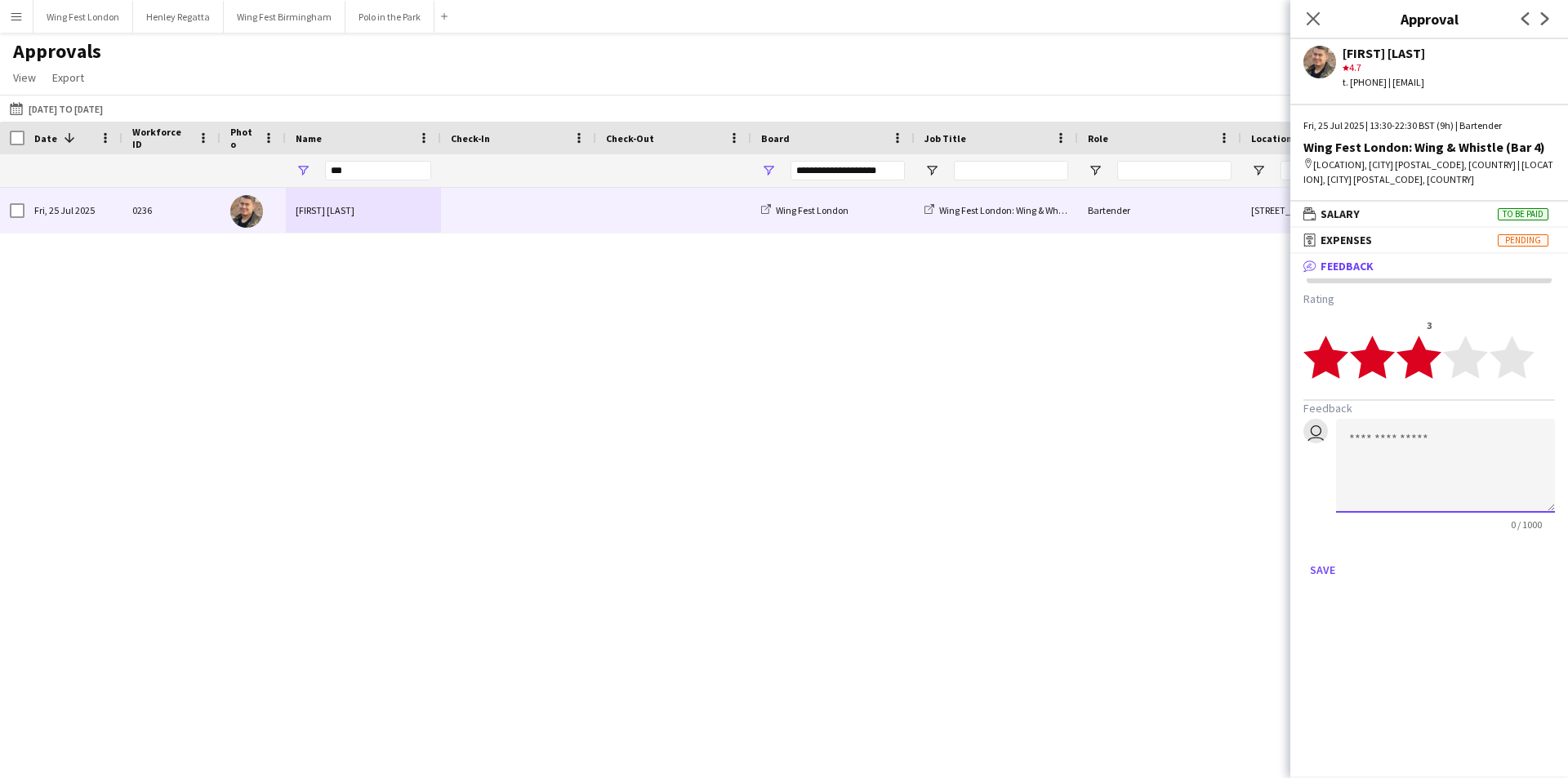 click 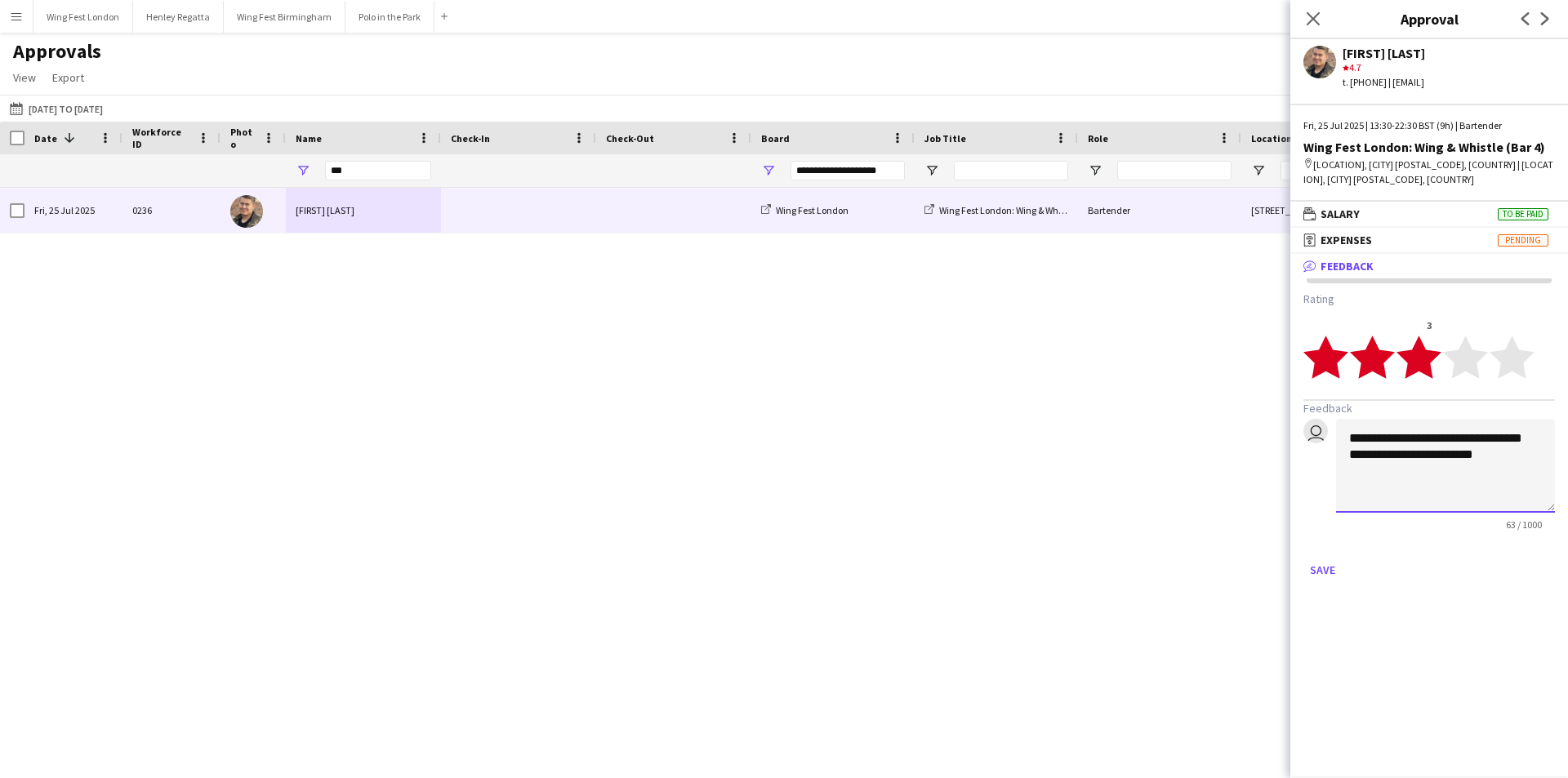 drag, startPoint x: 1401, startPoint y: 482, endPoint x: 1408, endPoint y: 505, distance: 24.041631 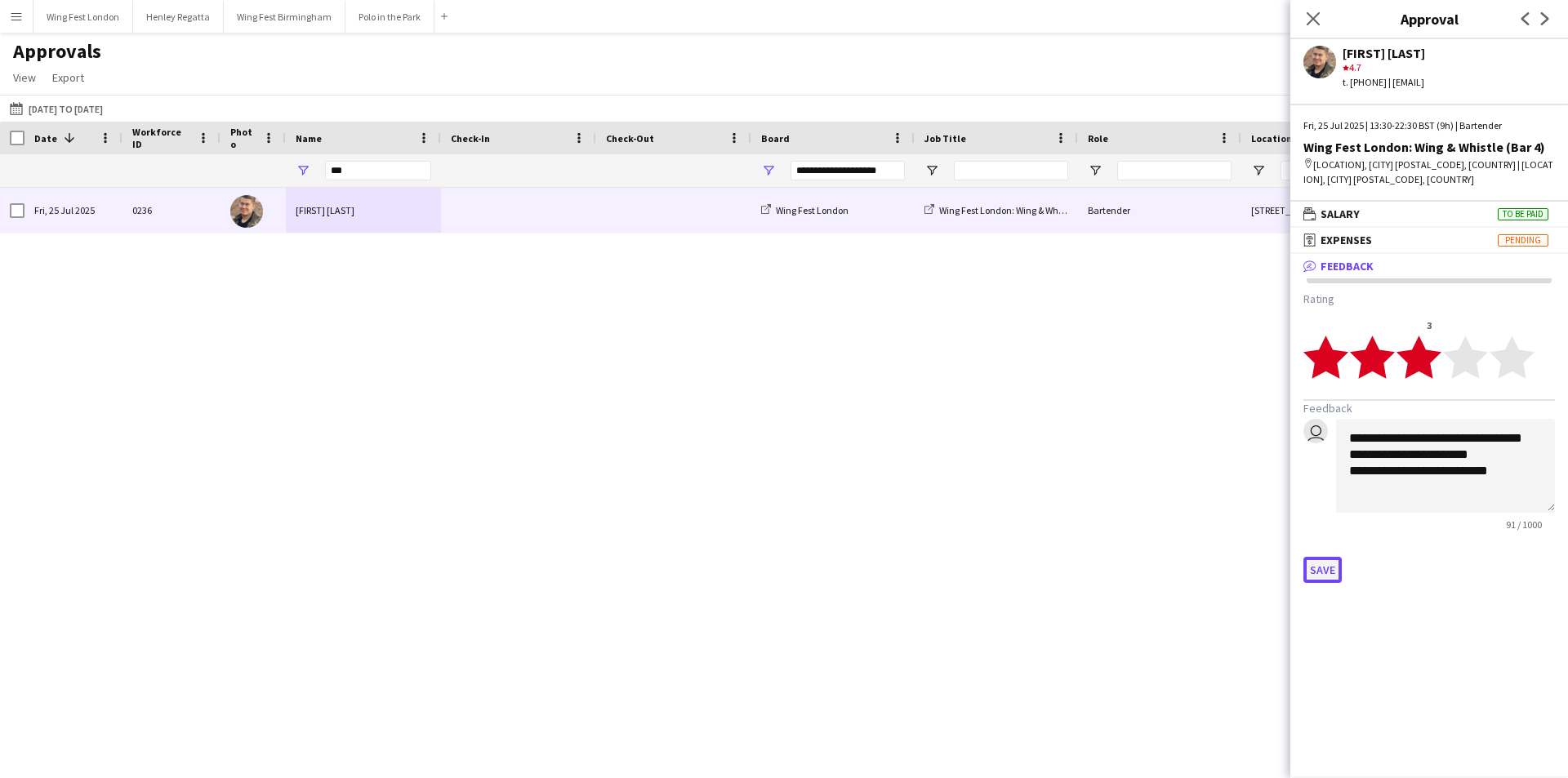 click on "Save" at bounding box center [1322, 570] 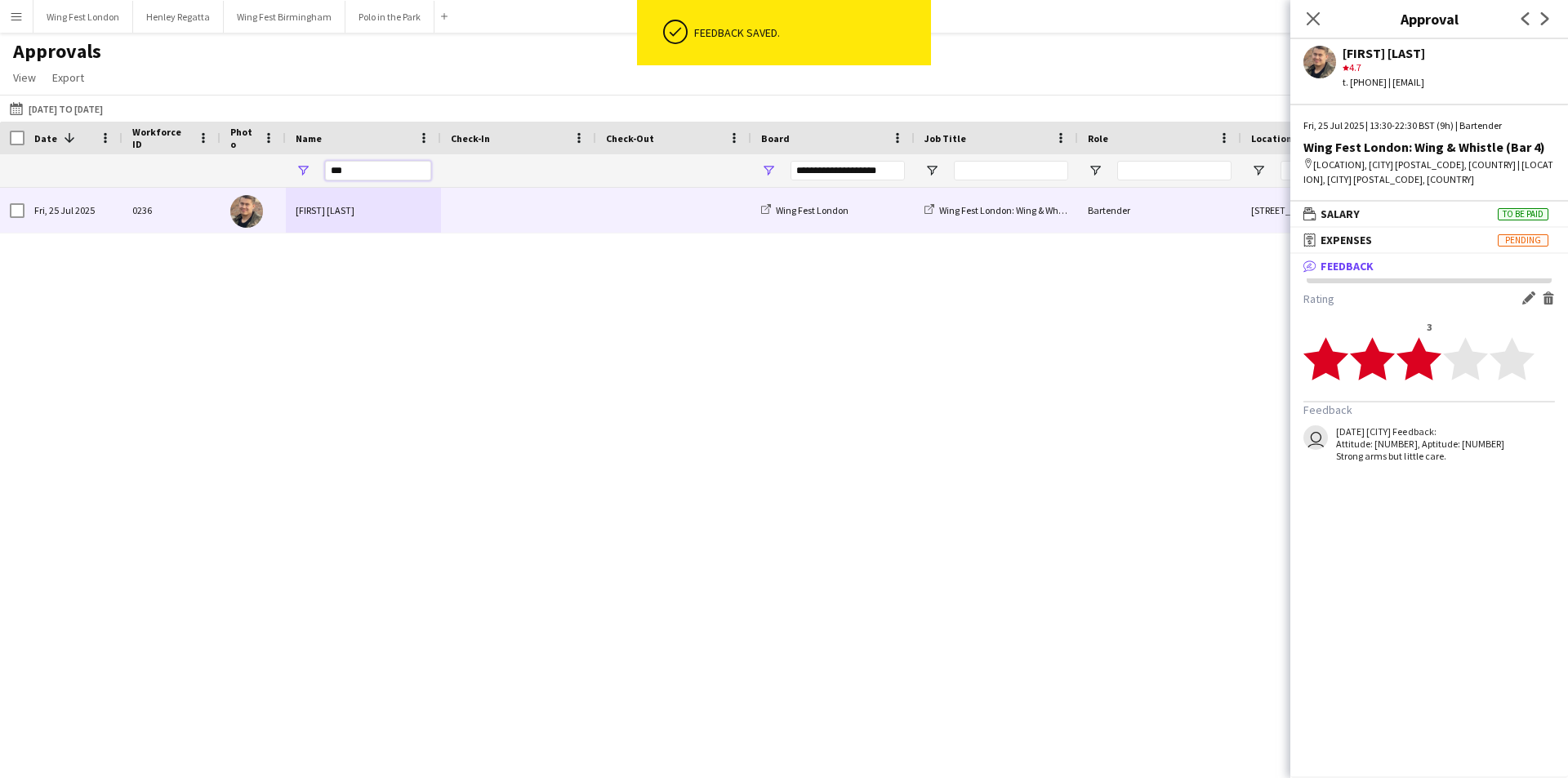 click on "***" at bounding box center [378, 171] 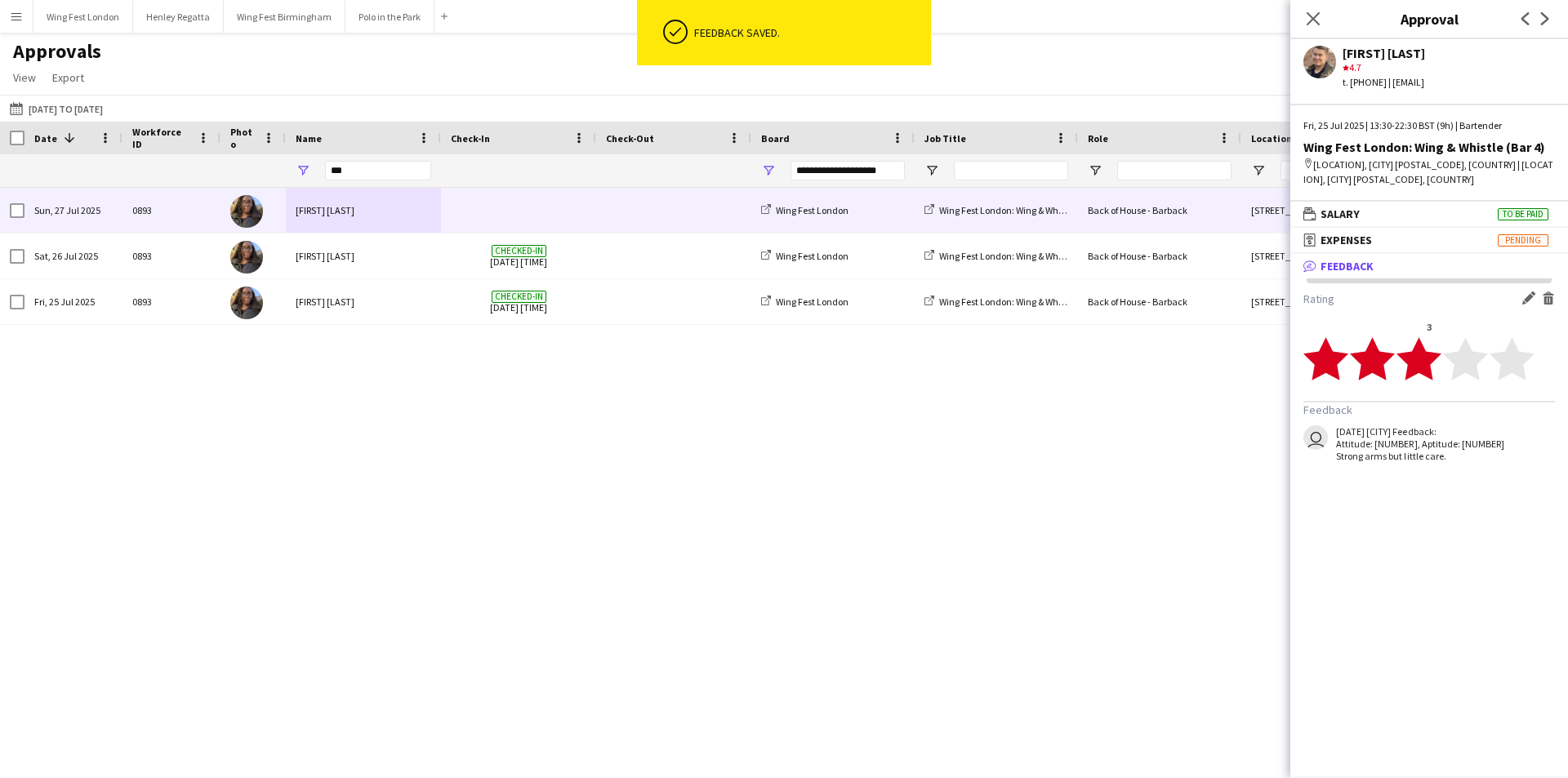 click on "[FIRST] [LAST]" at bounding box center (363, 210) 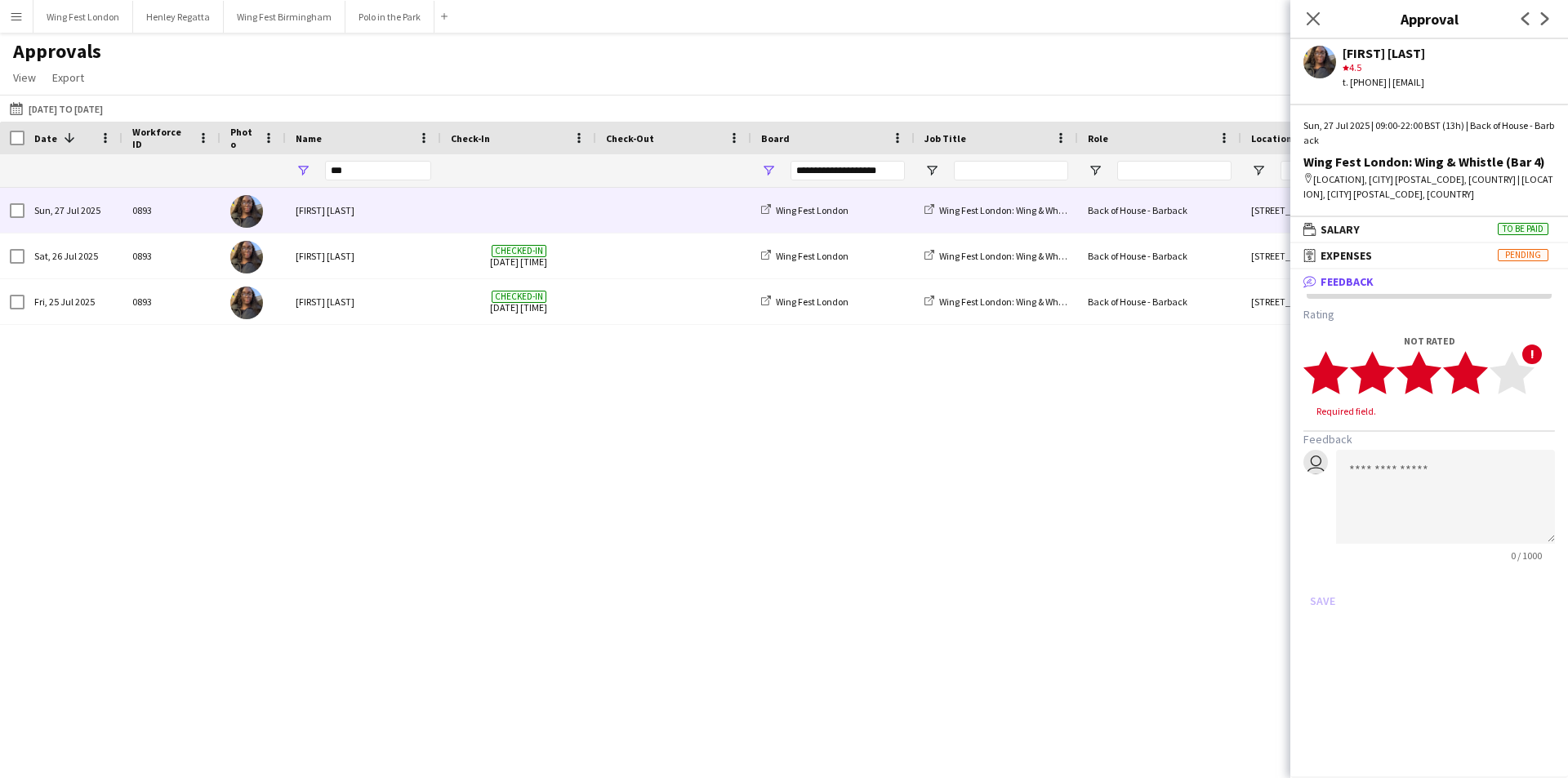 click 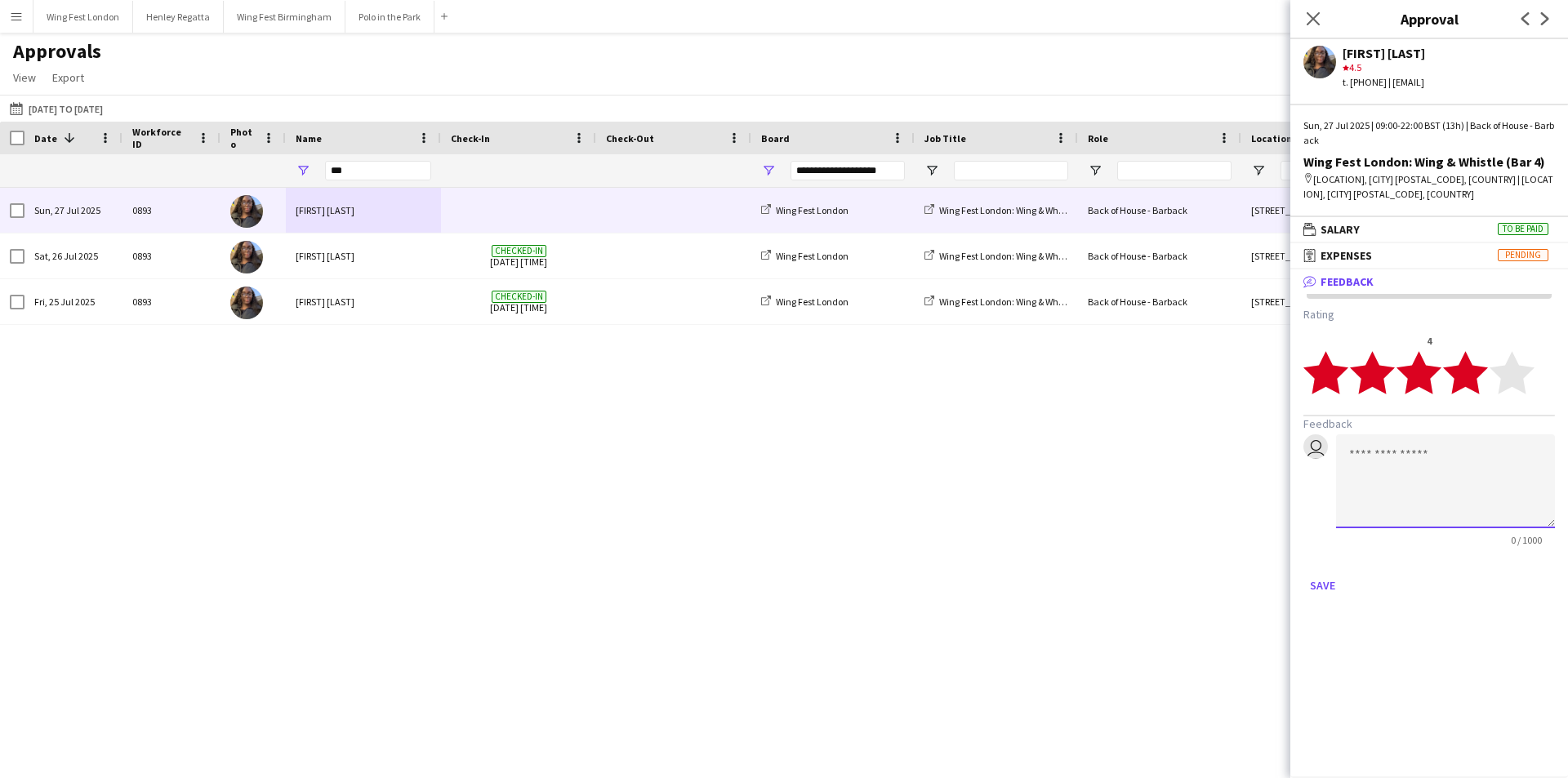 click 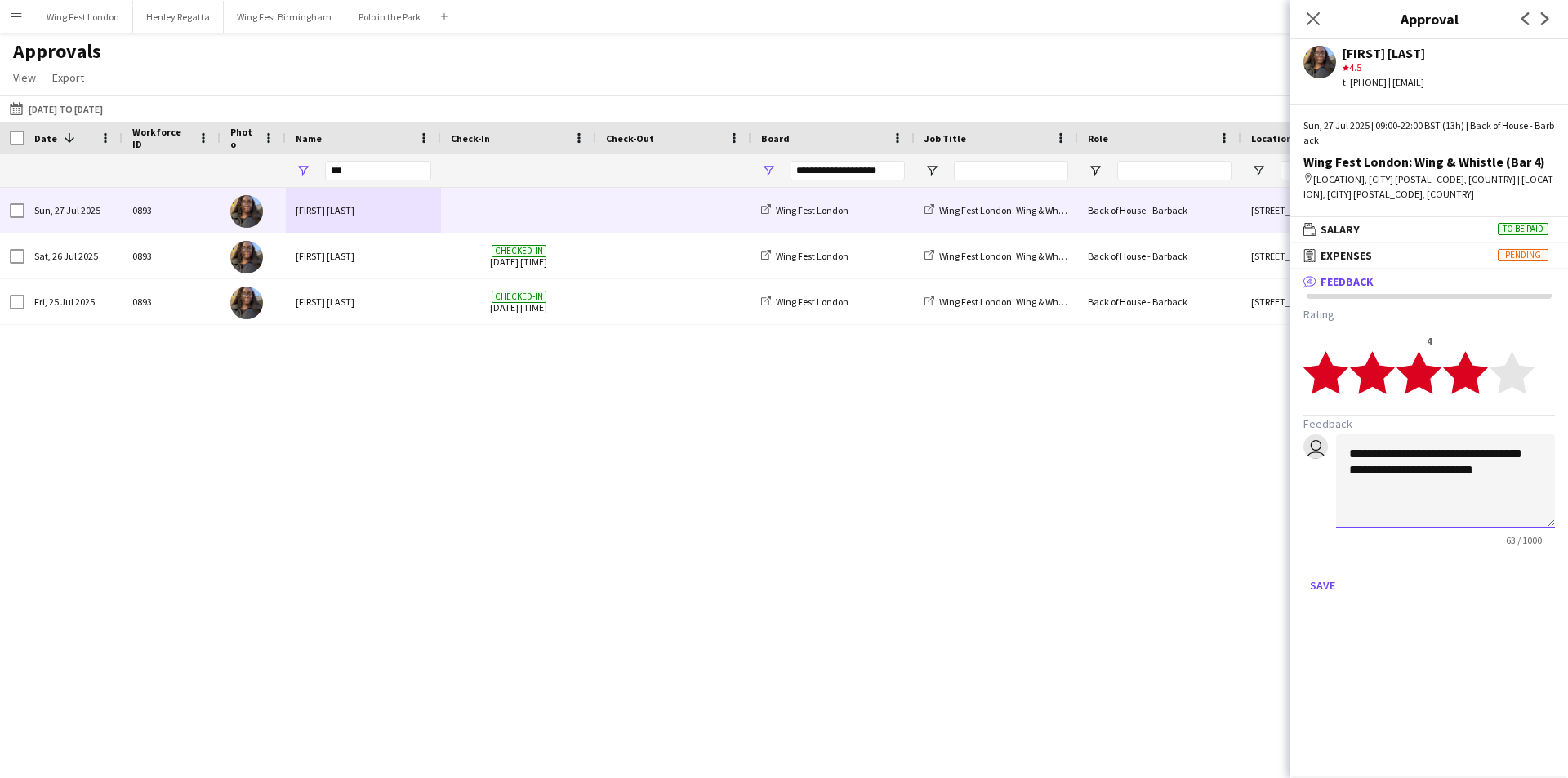 click on "**********" 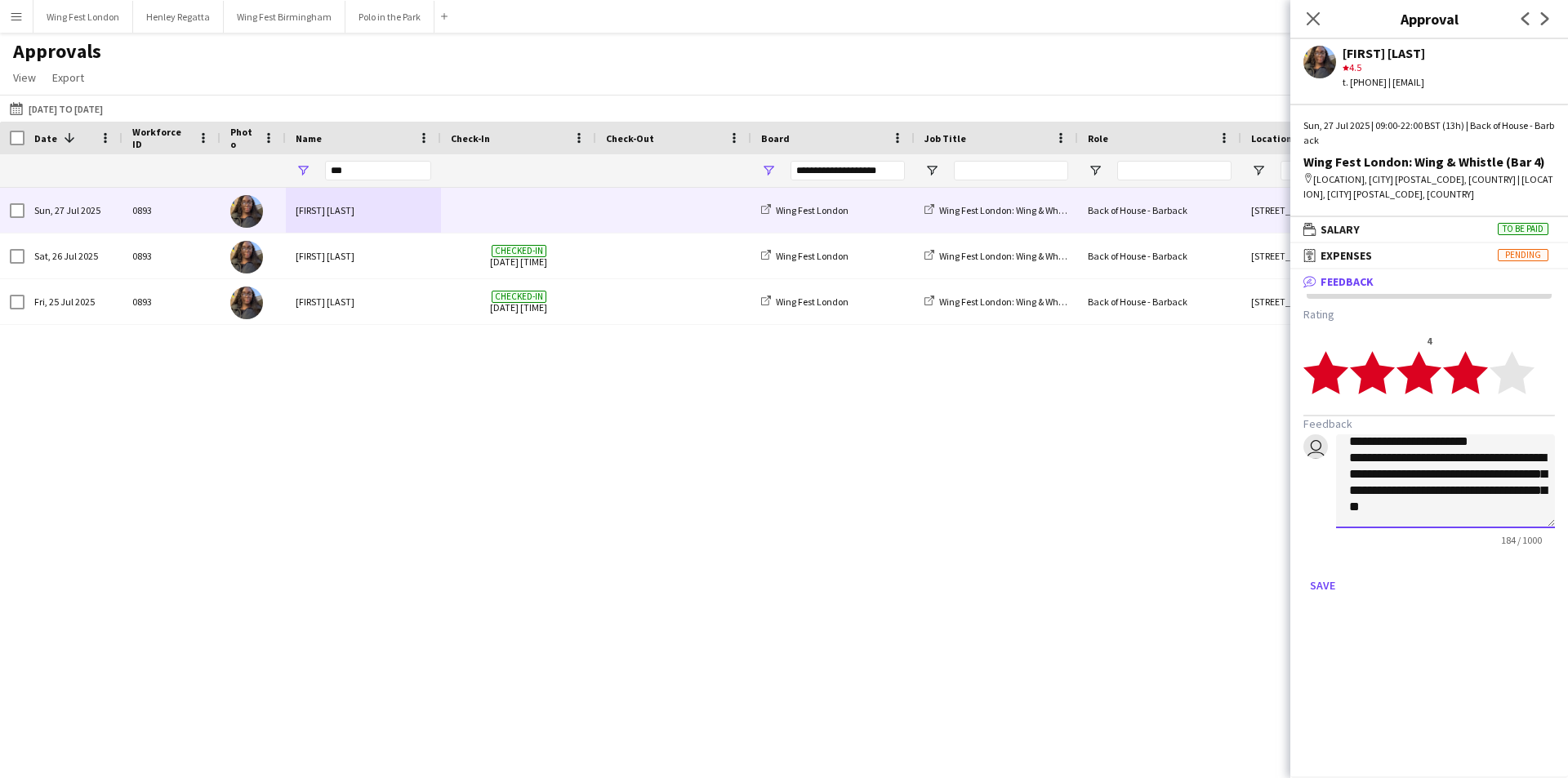 scroll, scrollTop: 50, scrollLeft: 0, axis: vertical 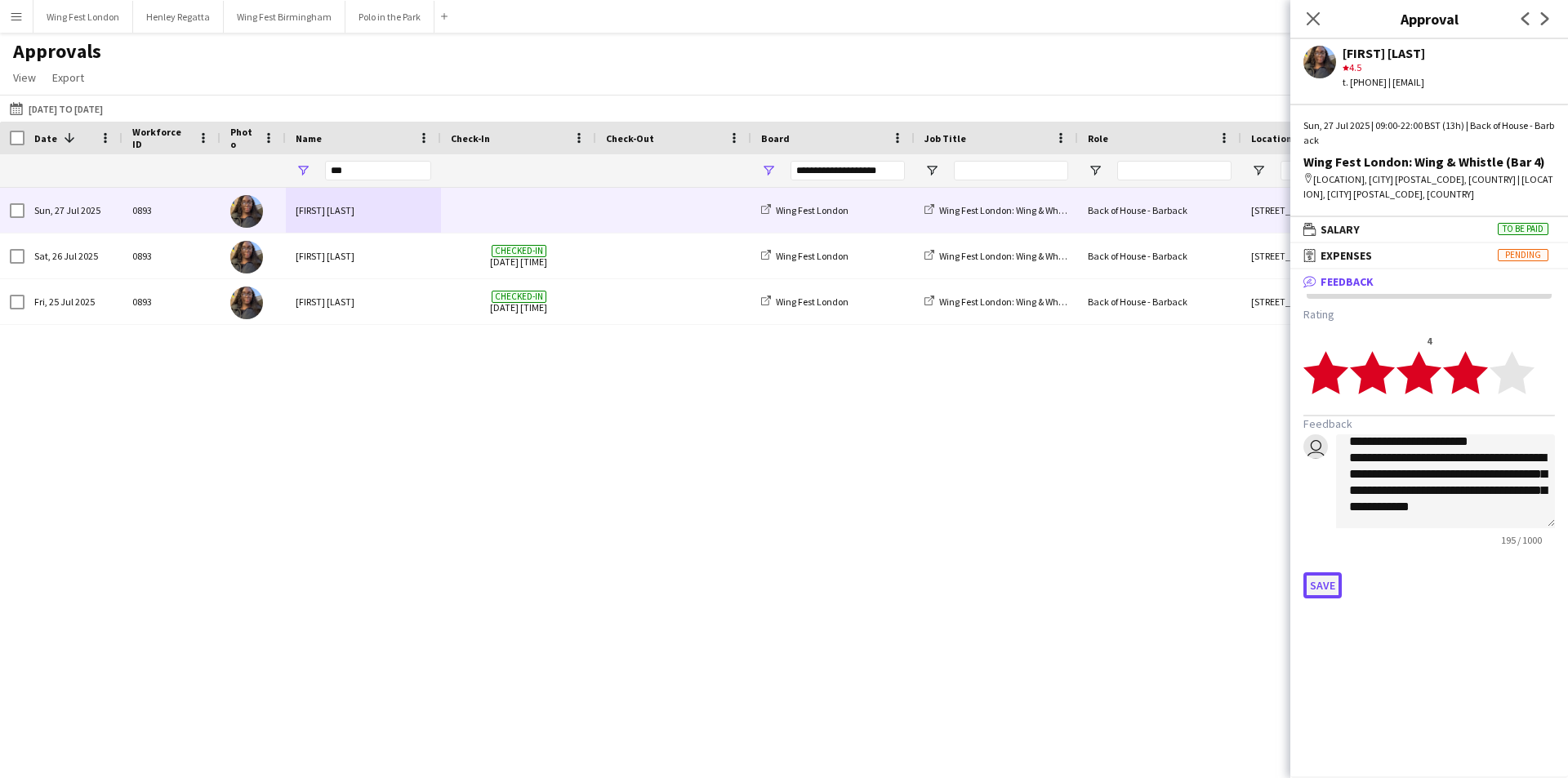 click on "Save" at bounding box center (1322, 585) 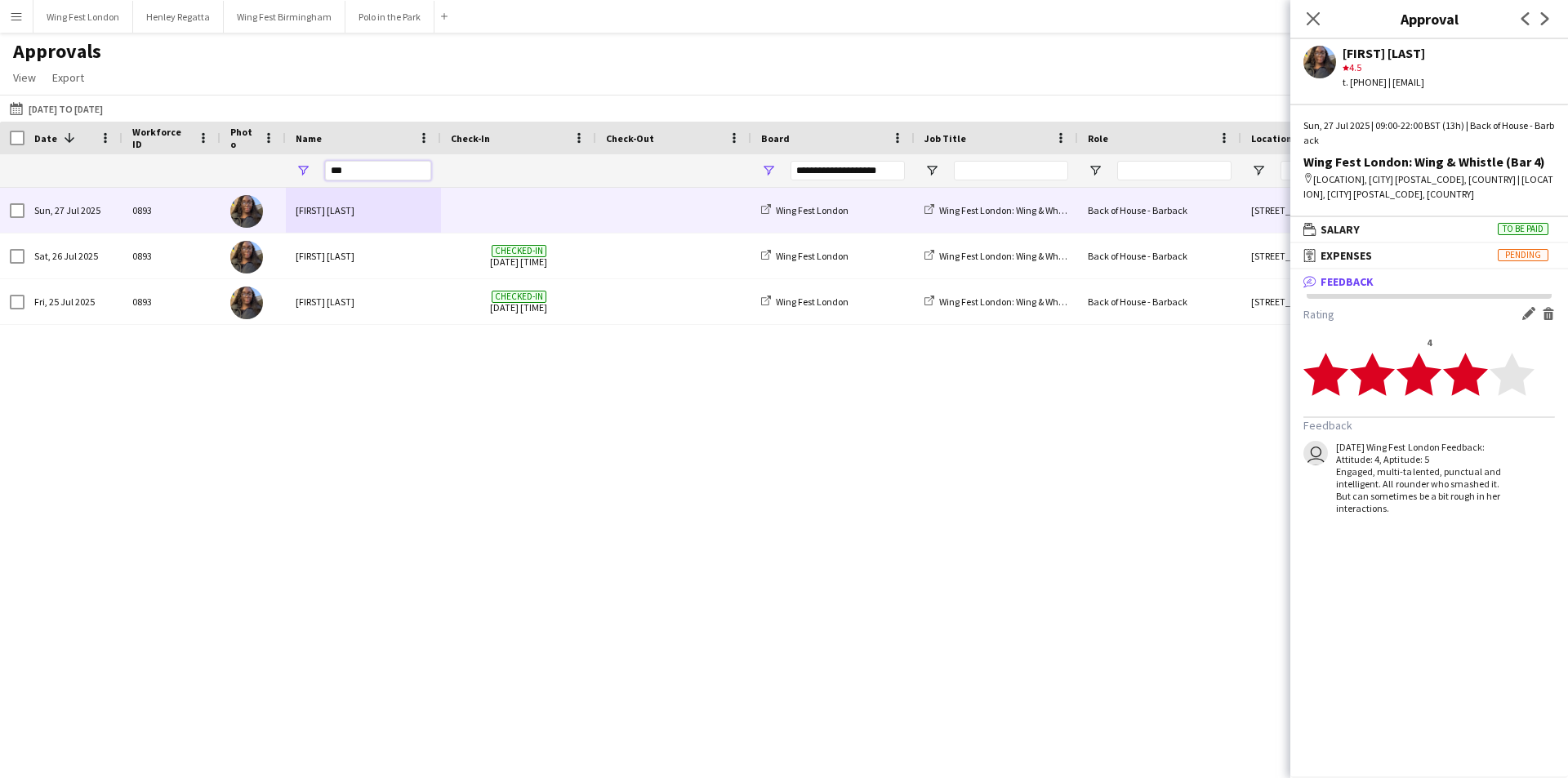 click on "***" at bounding box center [378, 171] 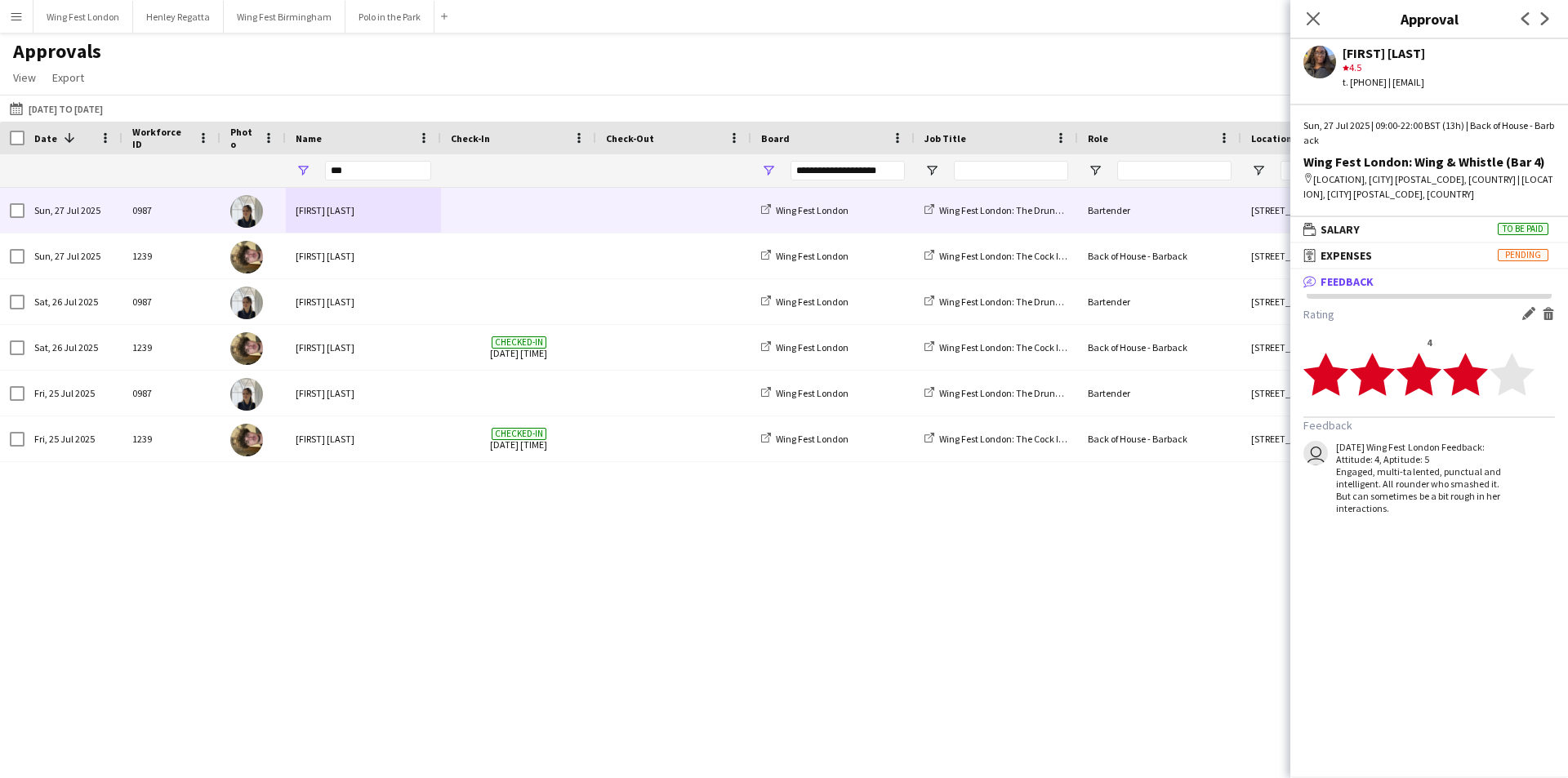 click on "[FIRST] [LAST]" at bounding box center [363, 210] 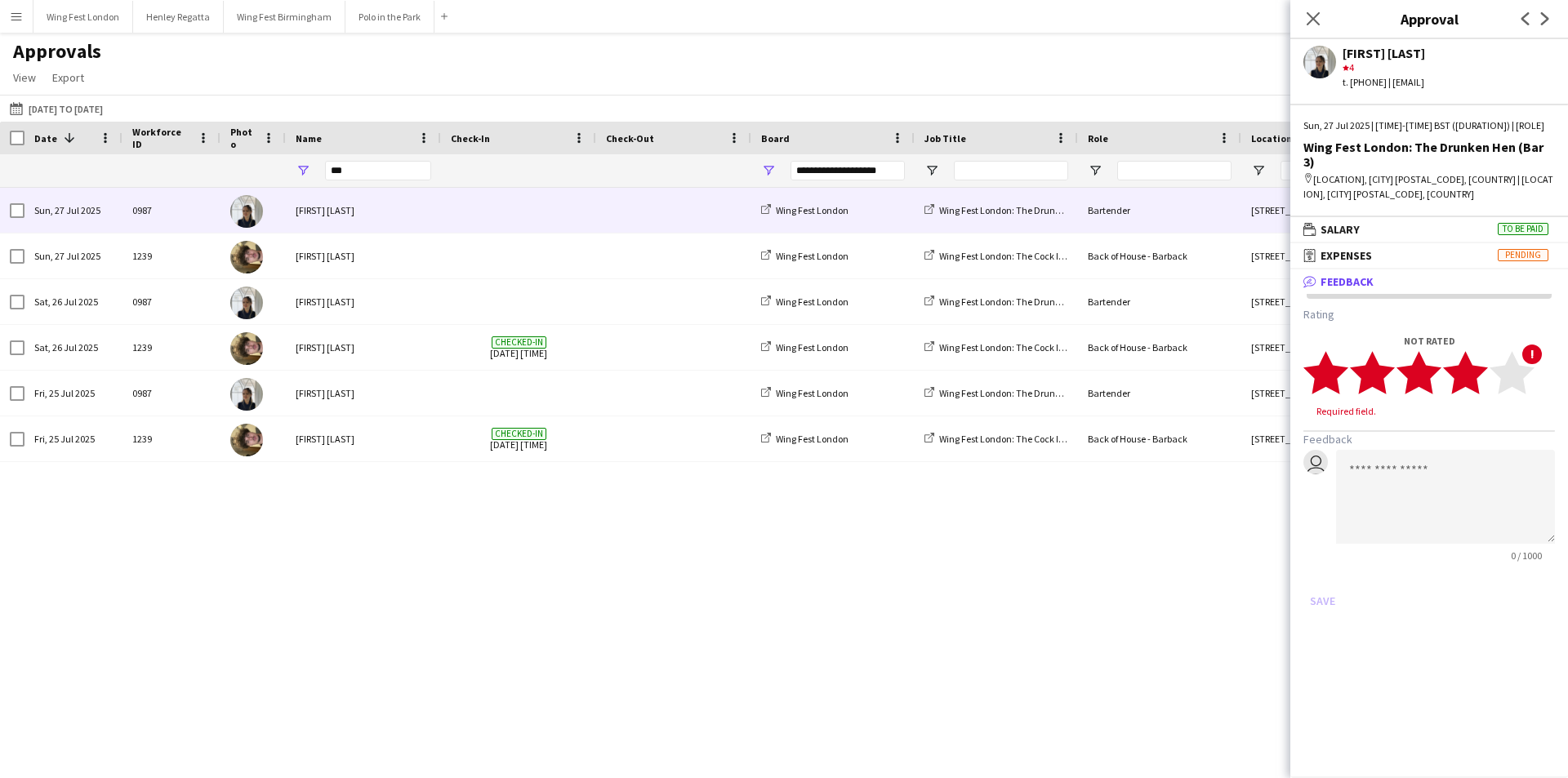 click 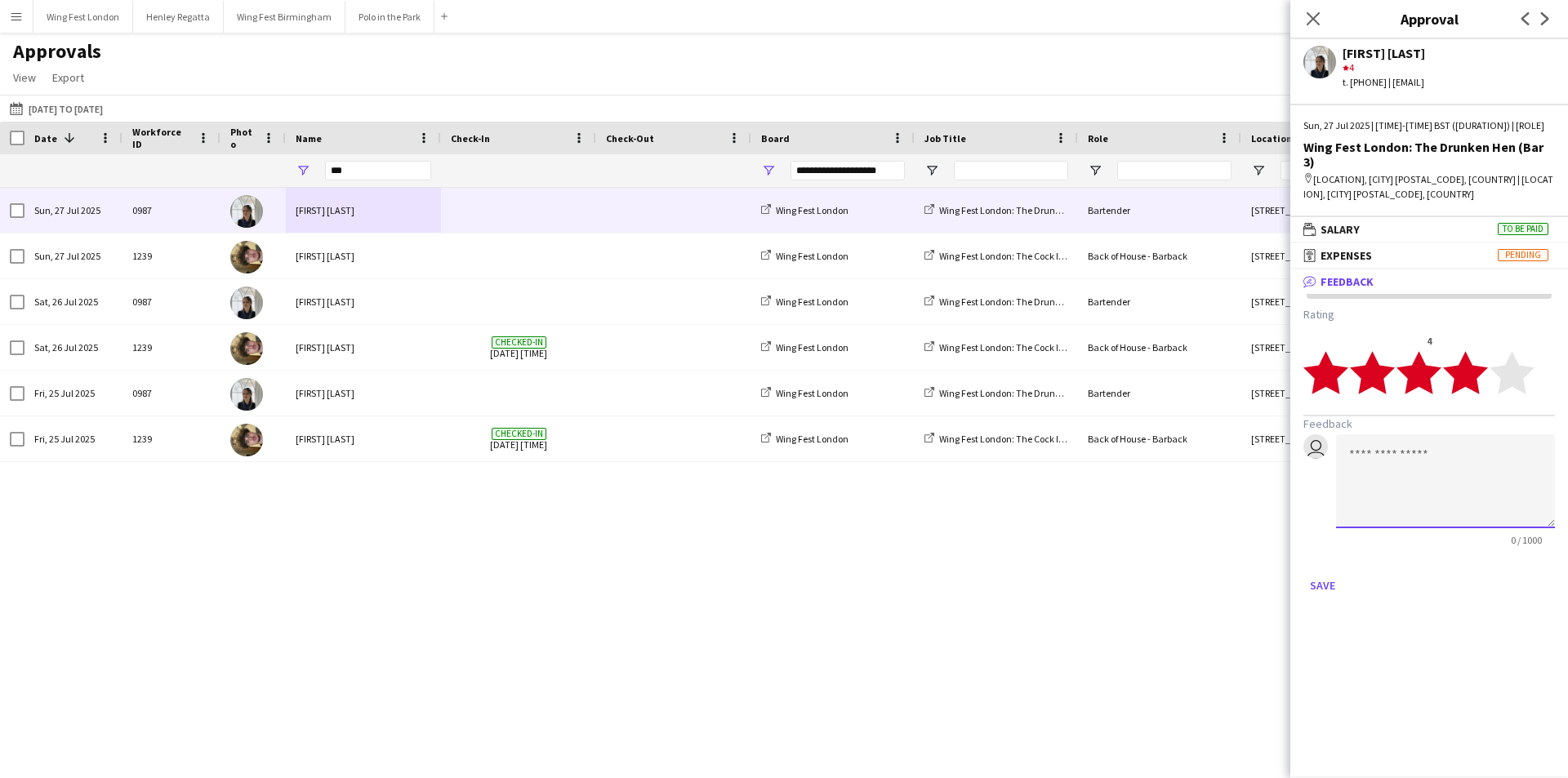 click 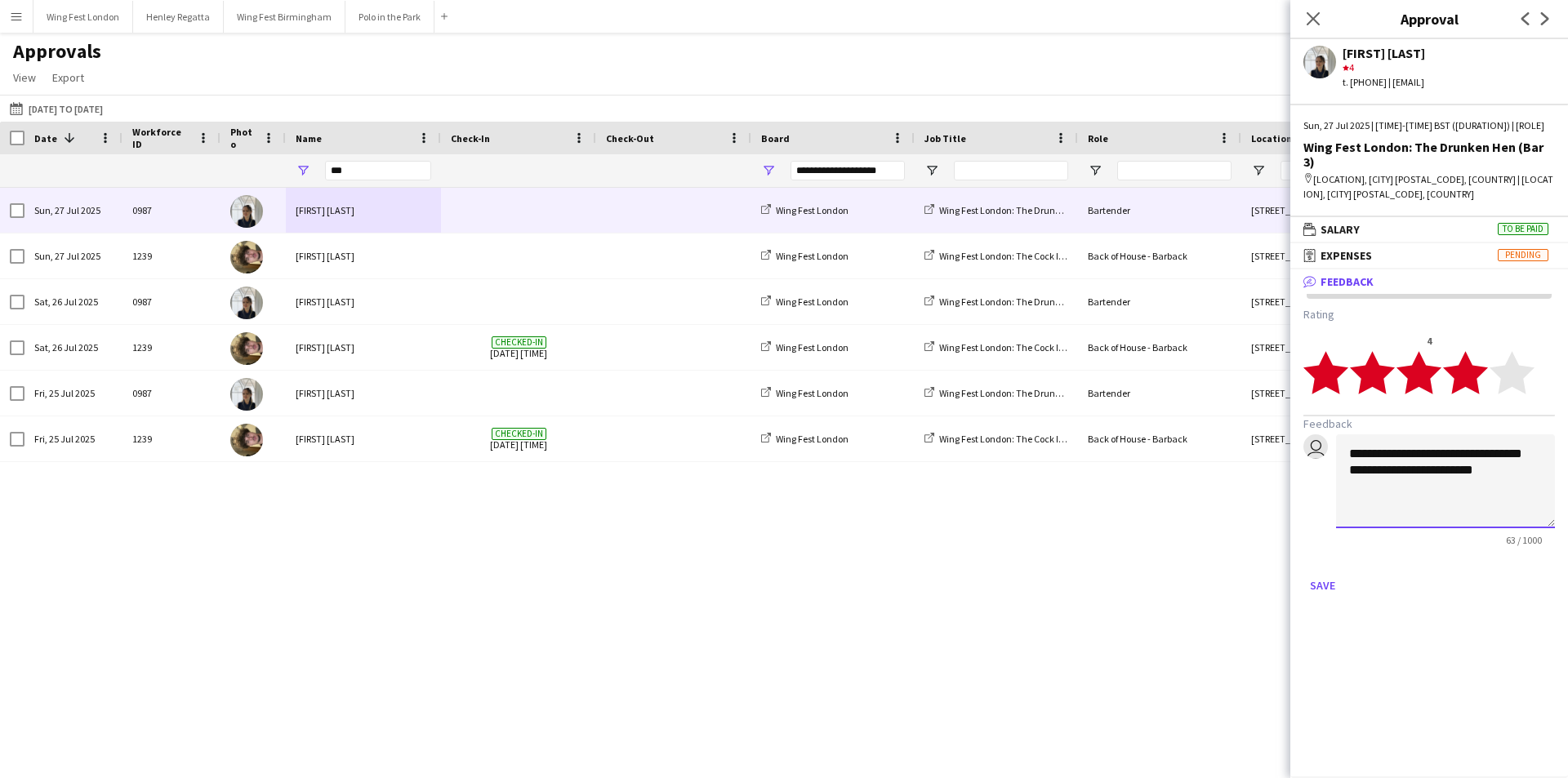 click on "**********" 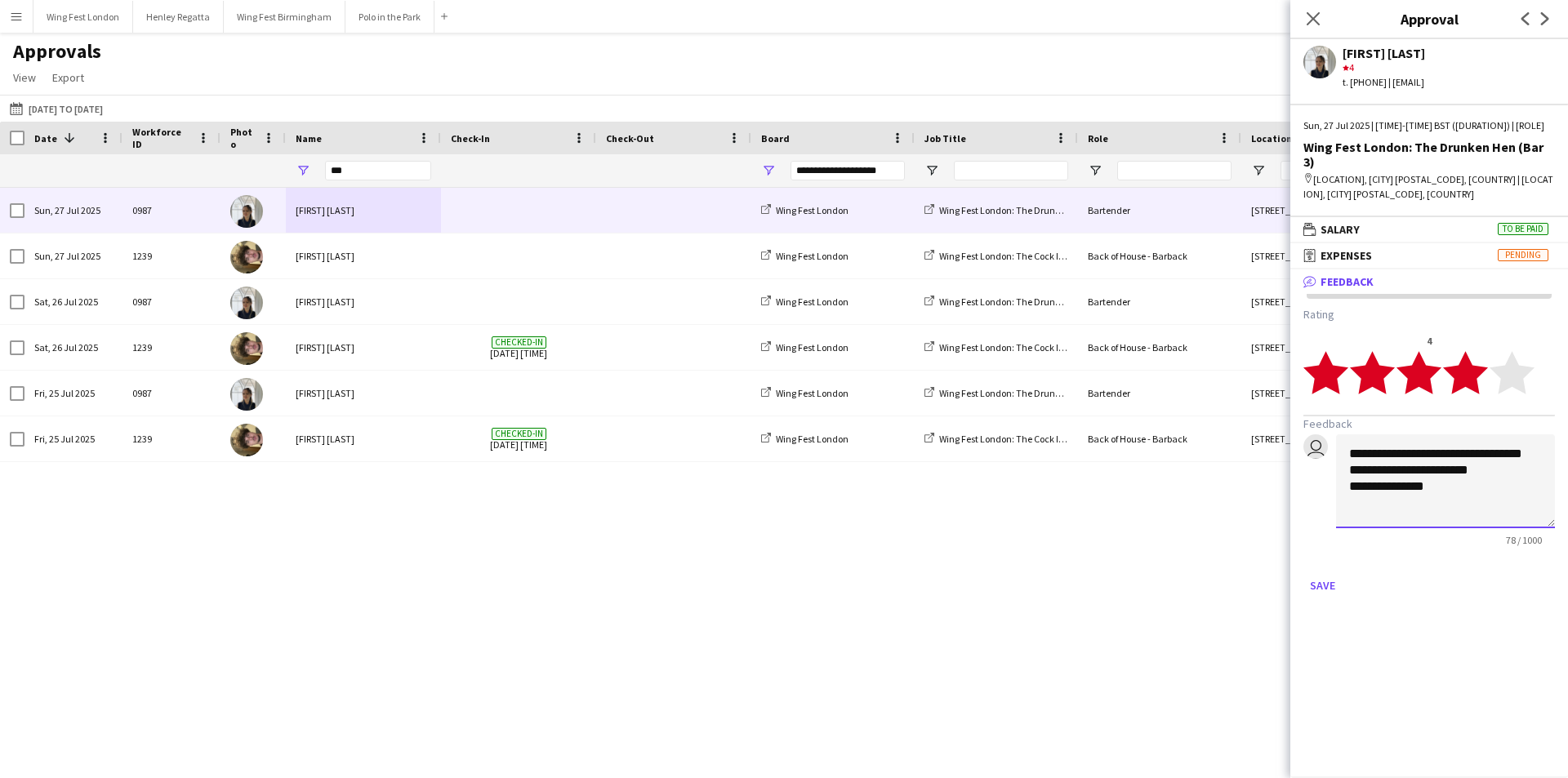 click on "**********" 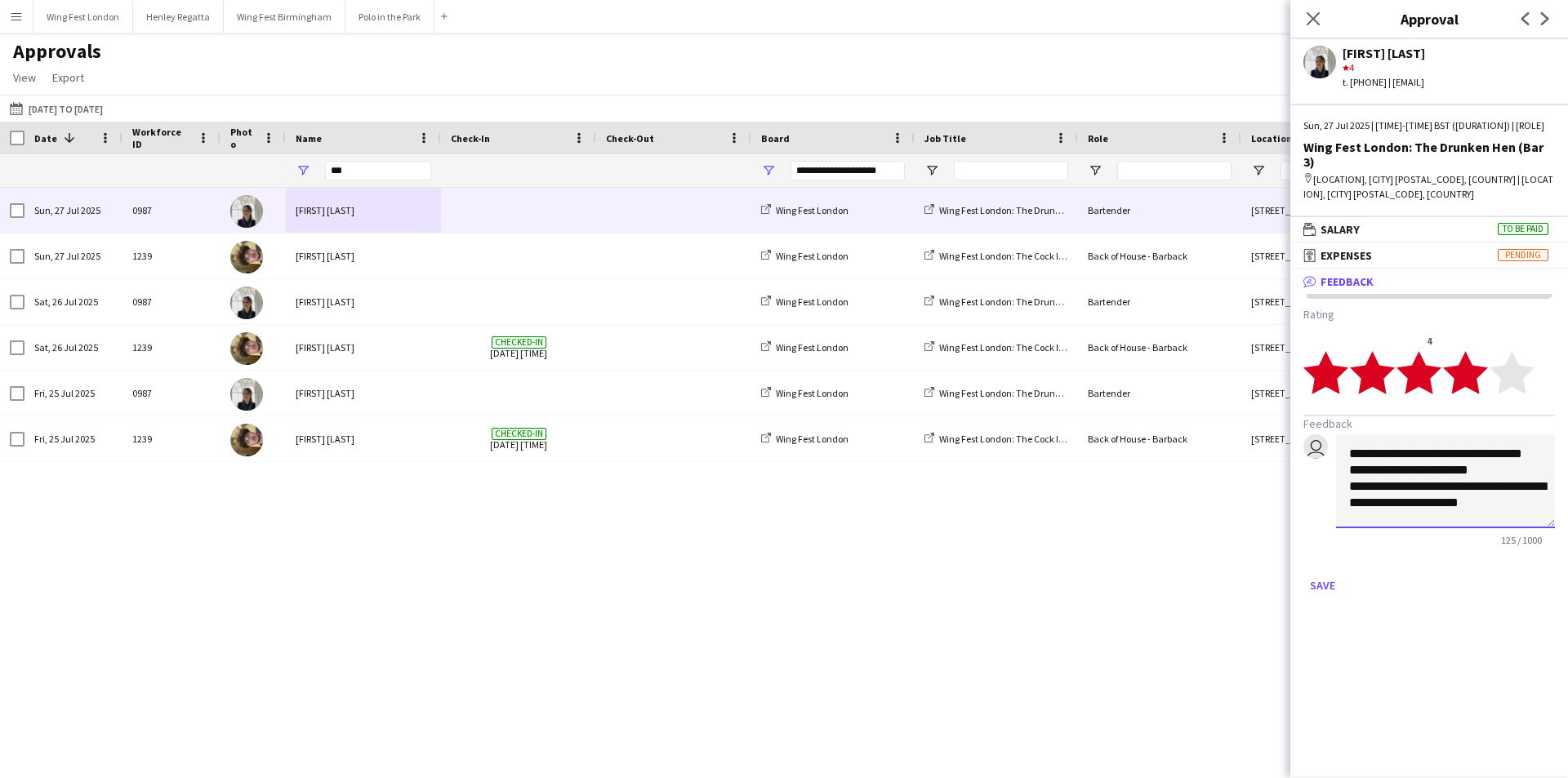 scroll, scrollTop: 18, scrollLeft: 0, axis: vertical 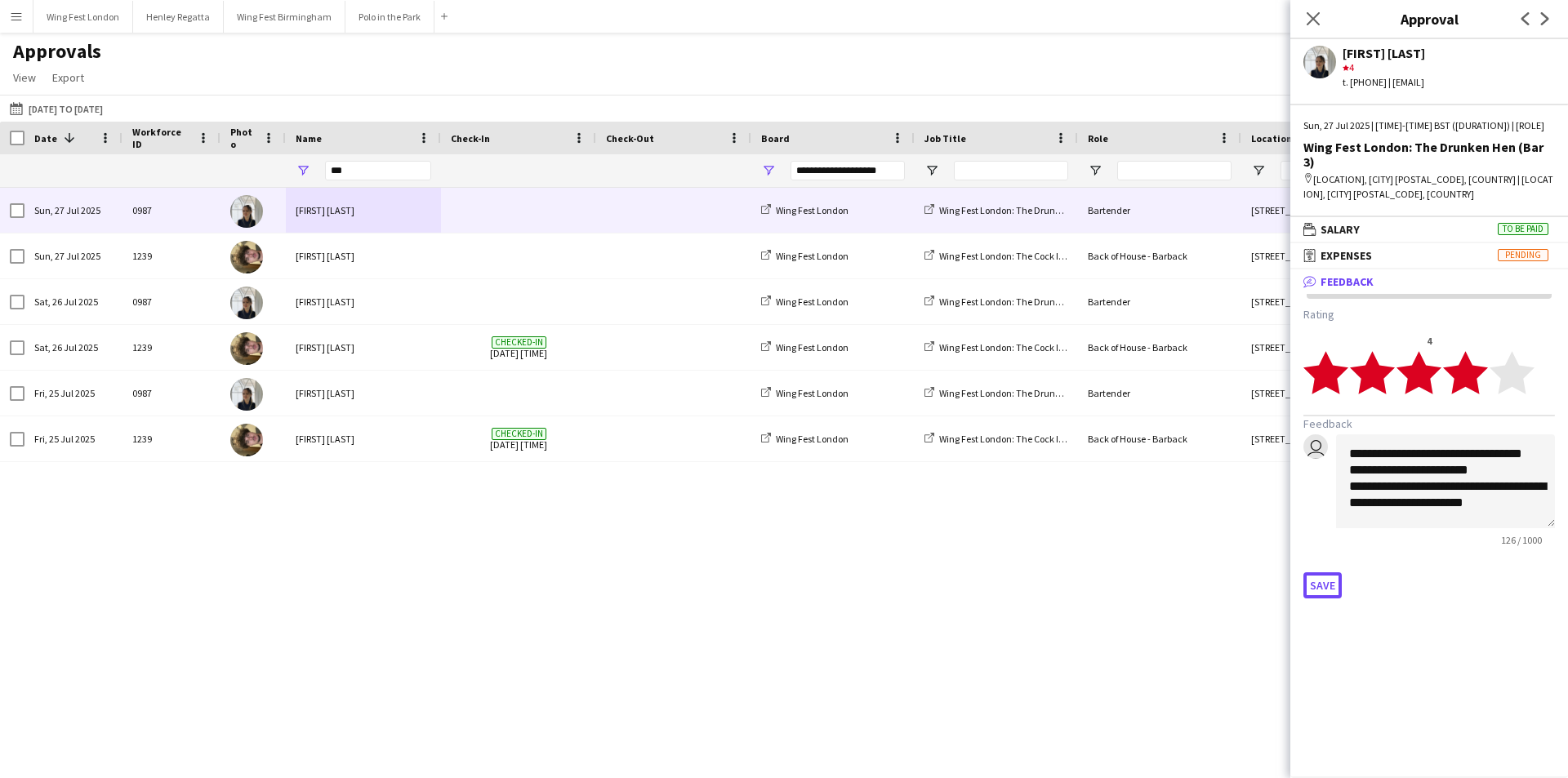 click on "Save" at bounding box center [1322, 585] 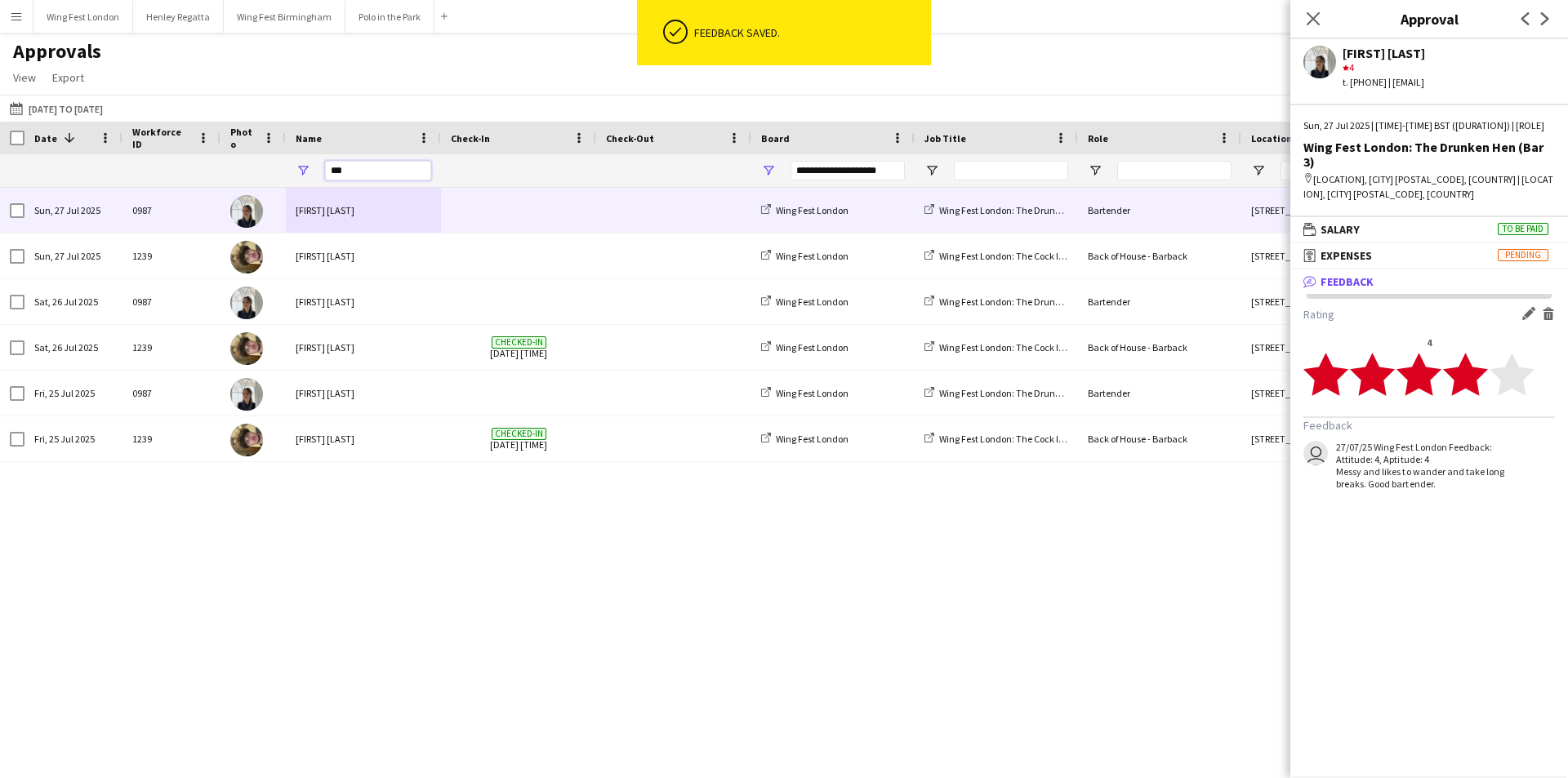 click on "***" at bounding box center [378, 171] 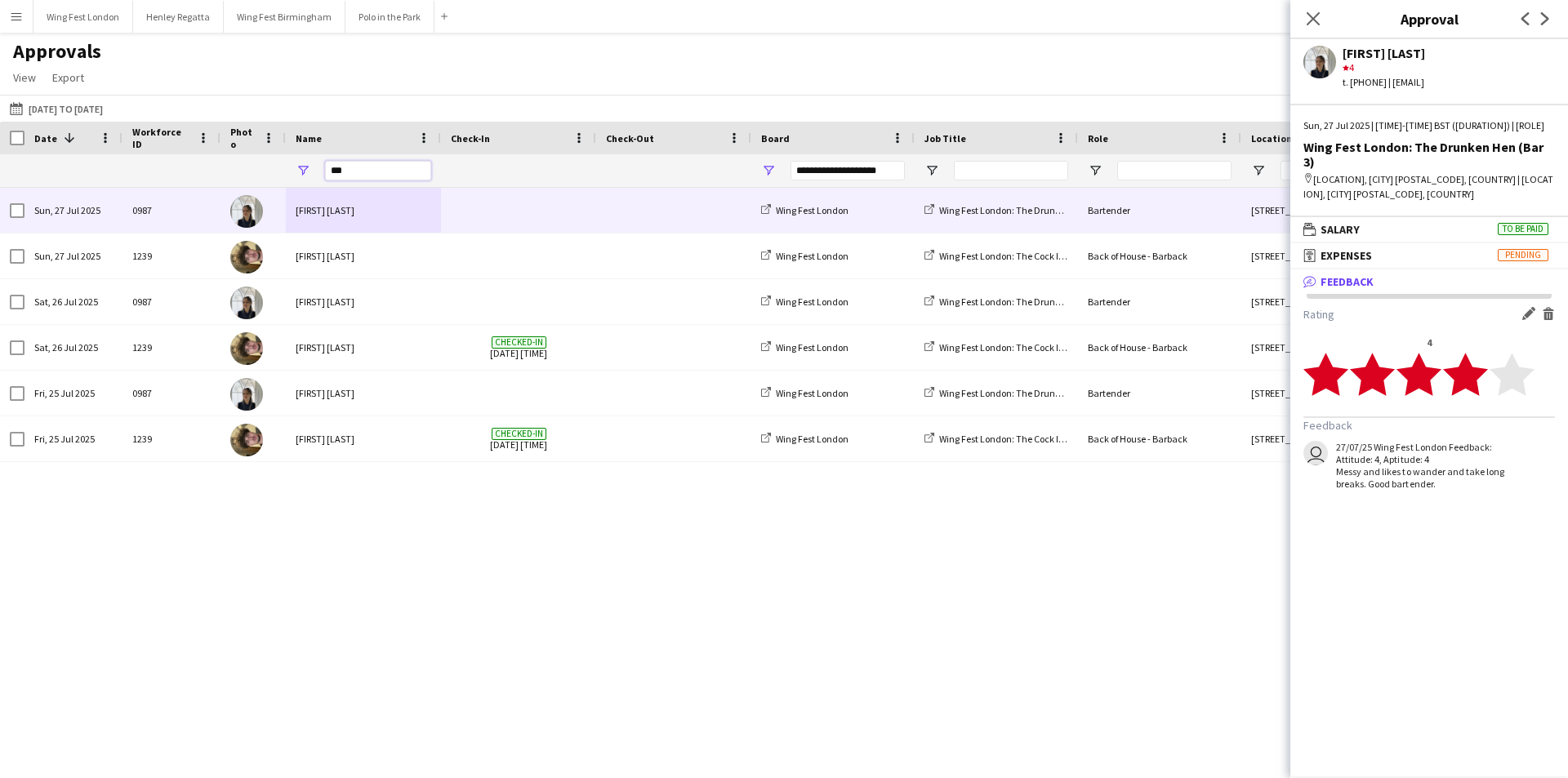 click on "***" at bounding box center (378, 171) 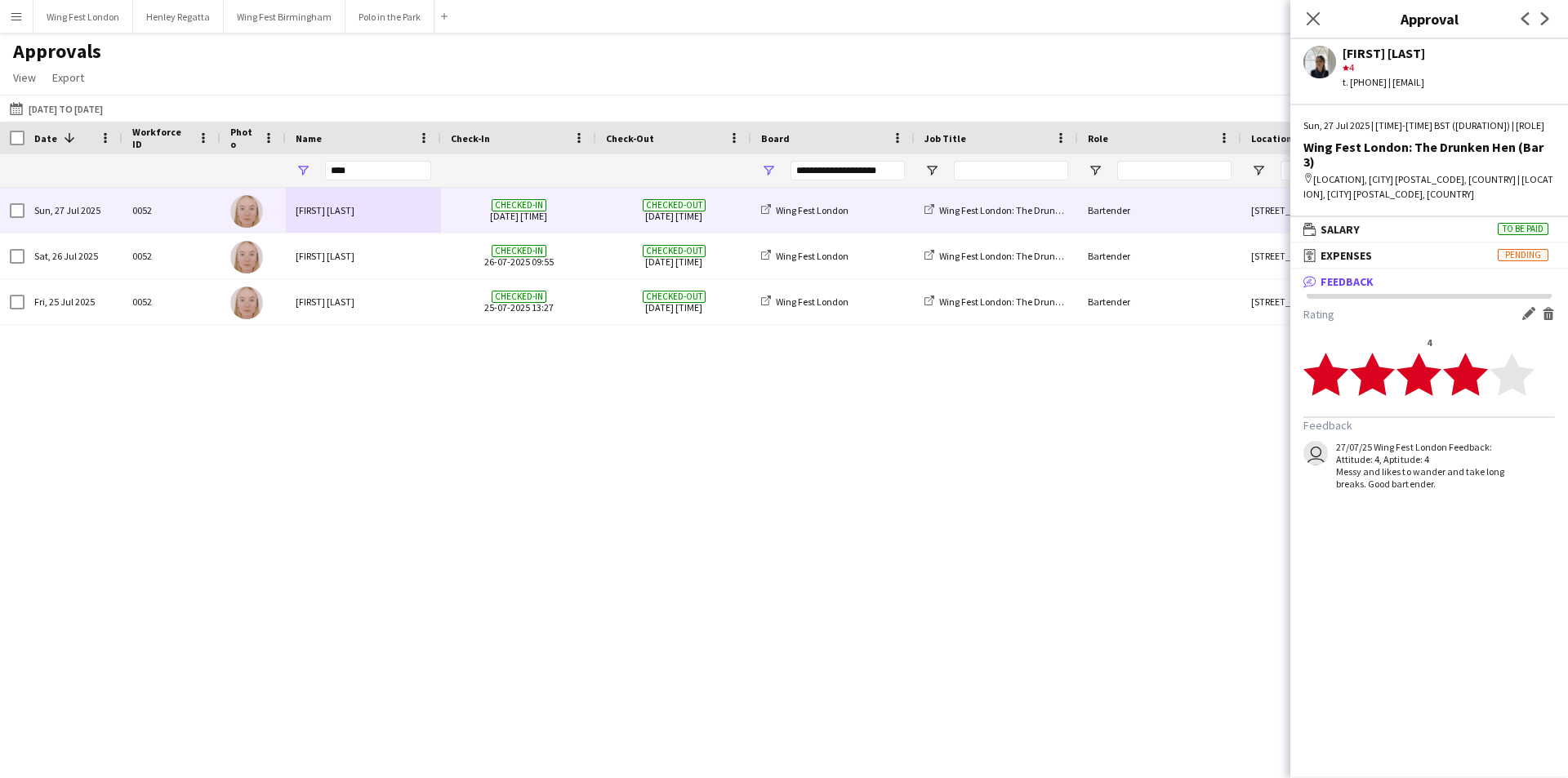 click on "[FIRST] [LAST]" at bounding box center [363, 210] 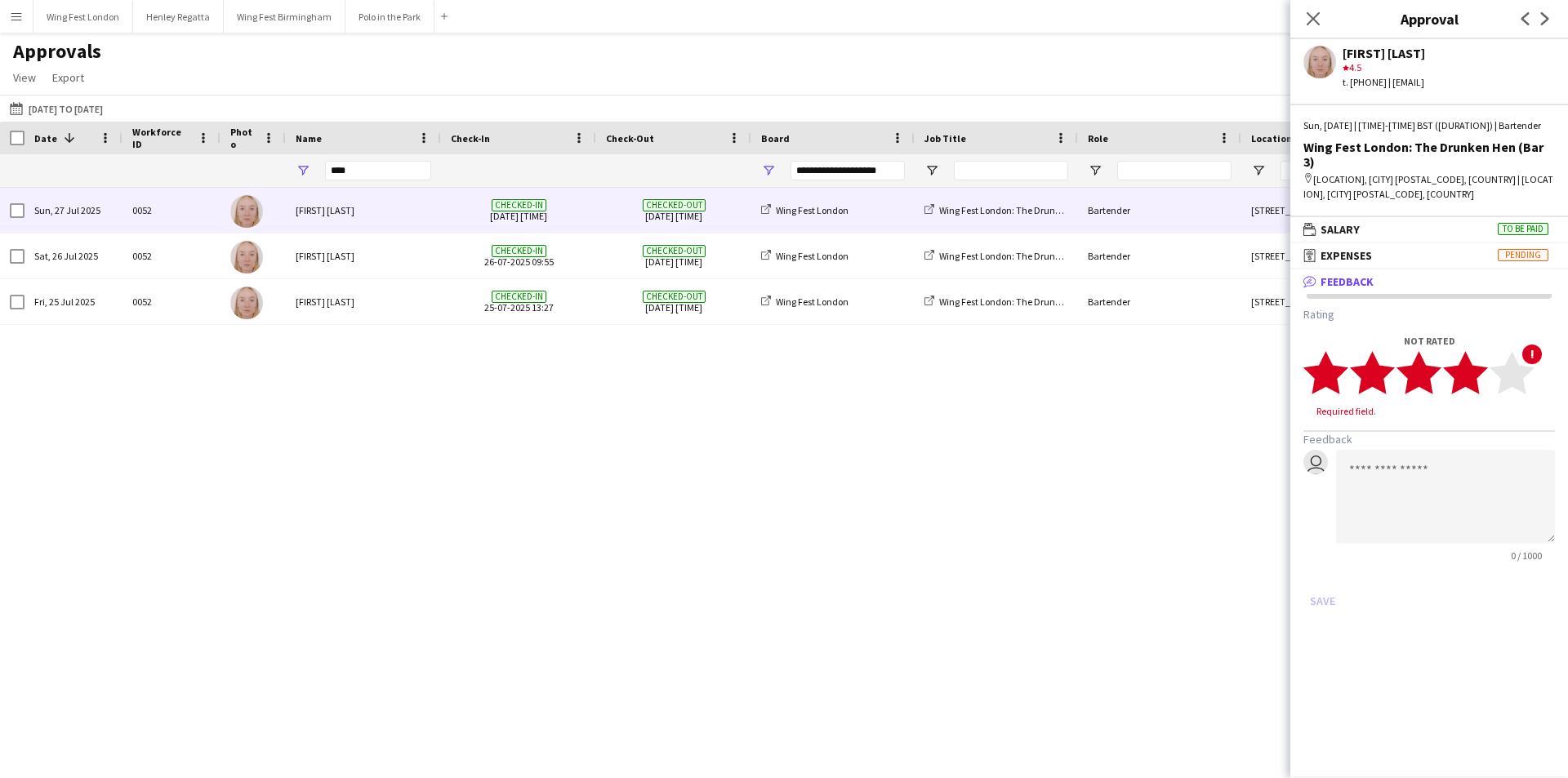 click on "star" 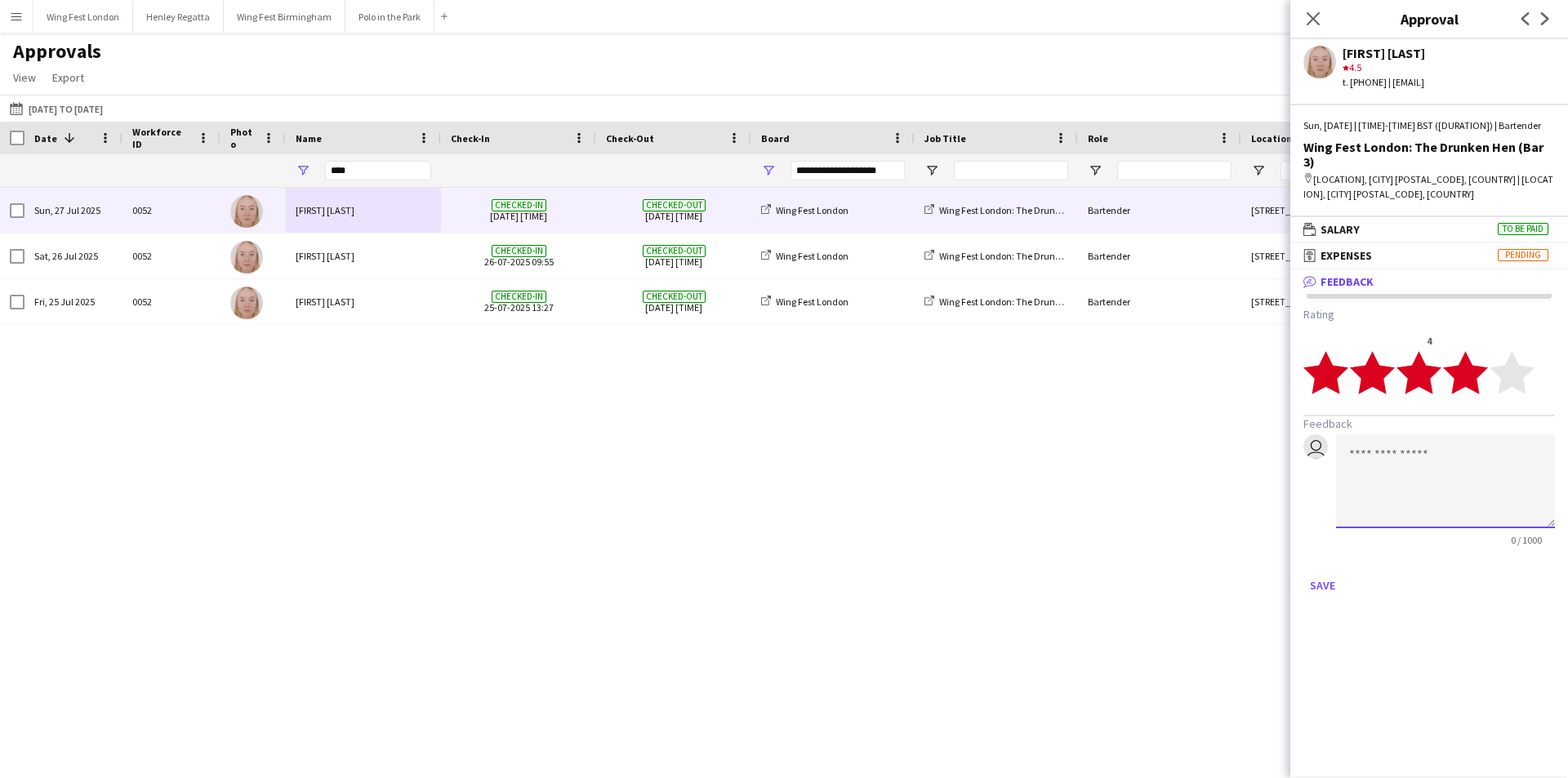click 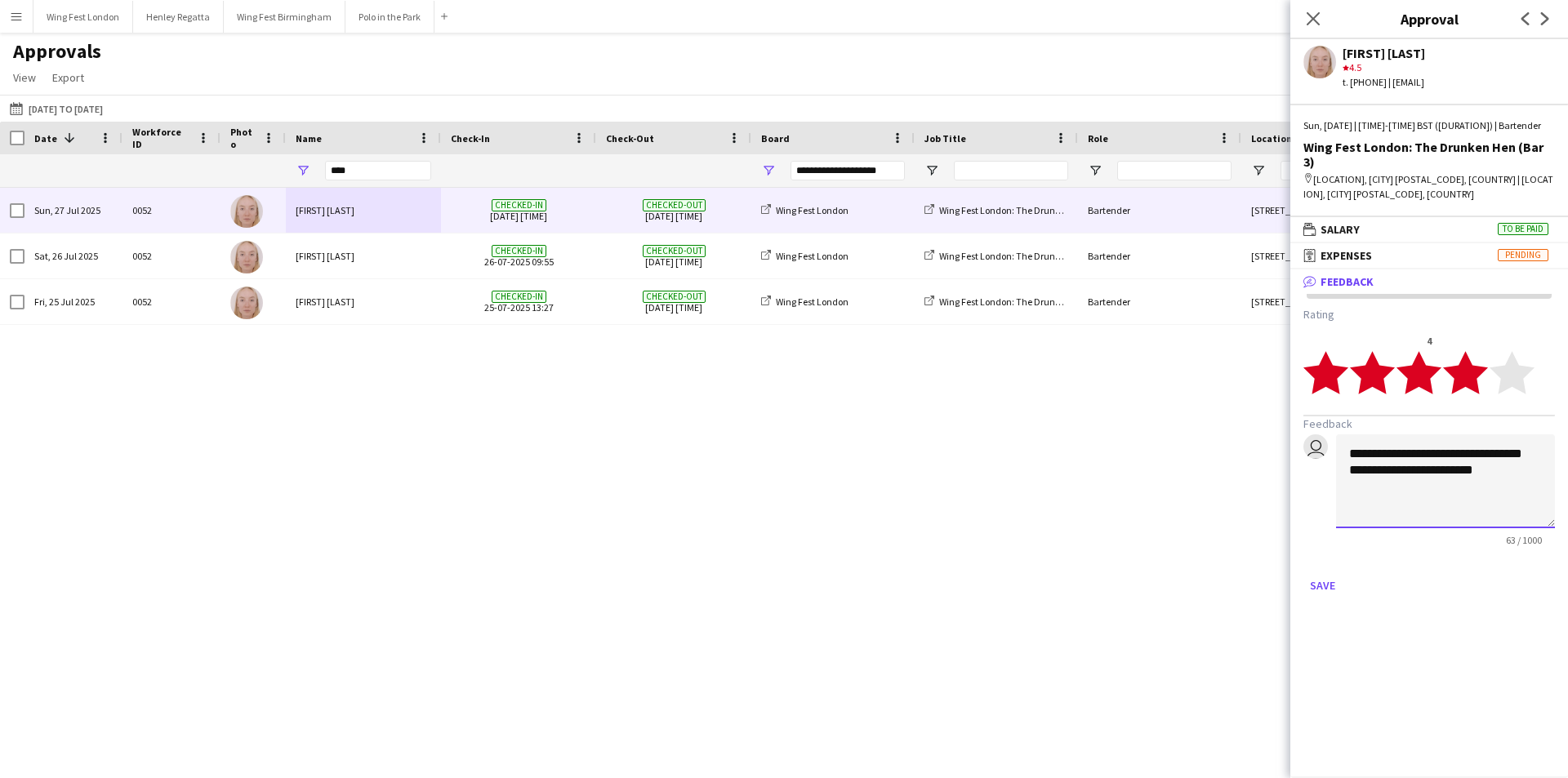 click on "**********" 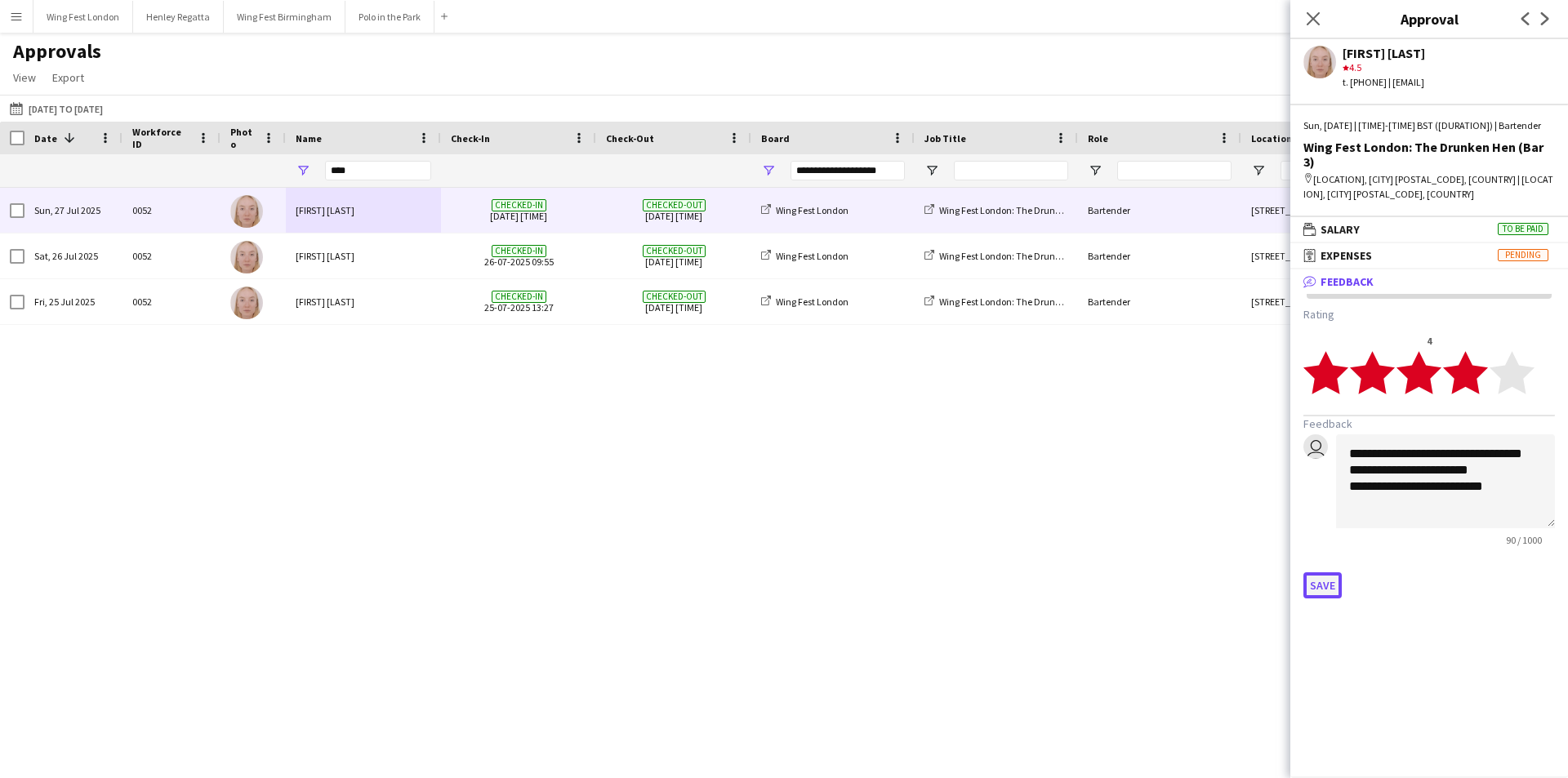 click on "Save" at bounding box center (1322, 585) 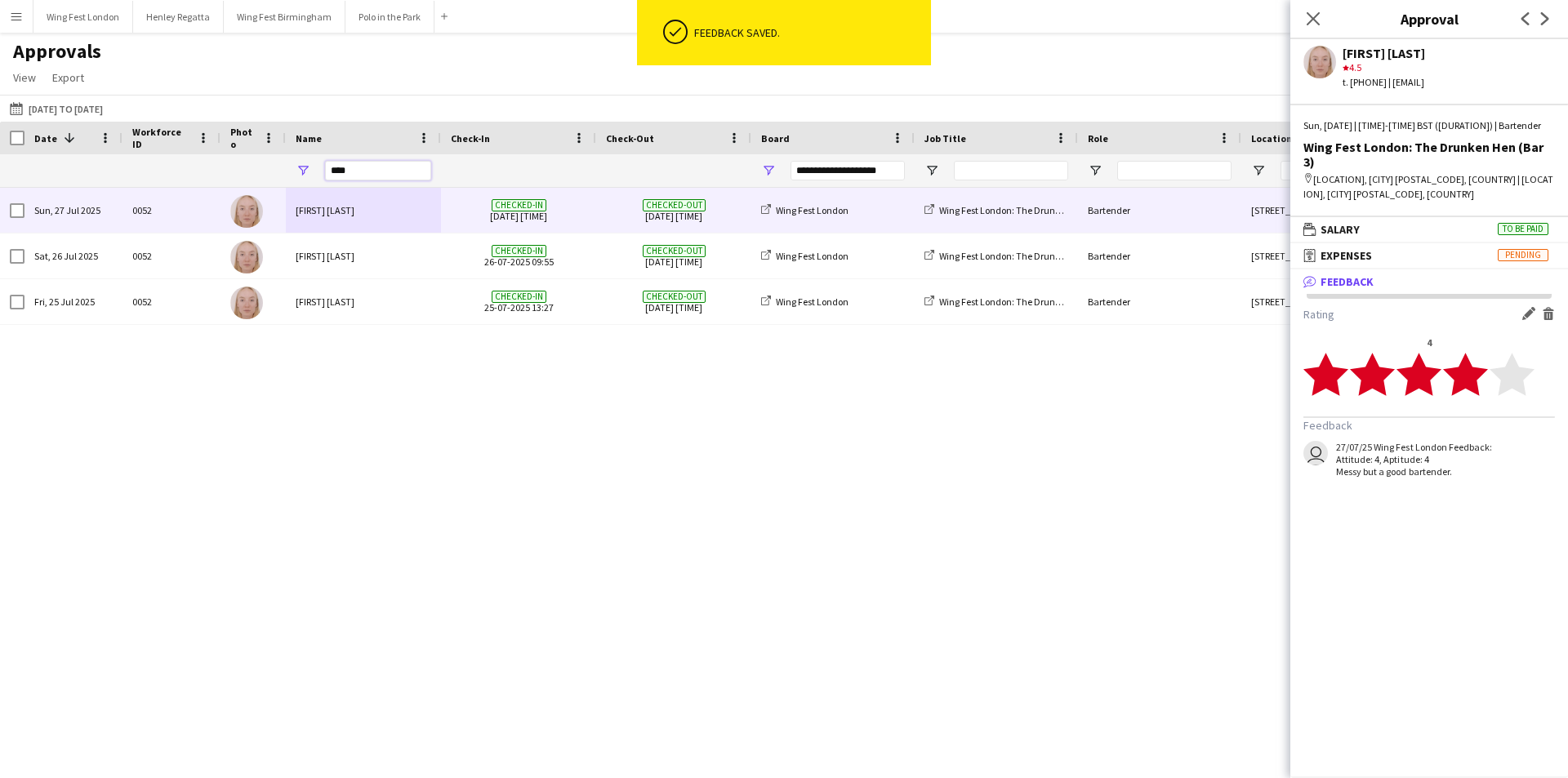 click on "****" at bounding box center [378, 171] 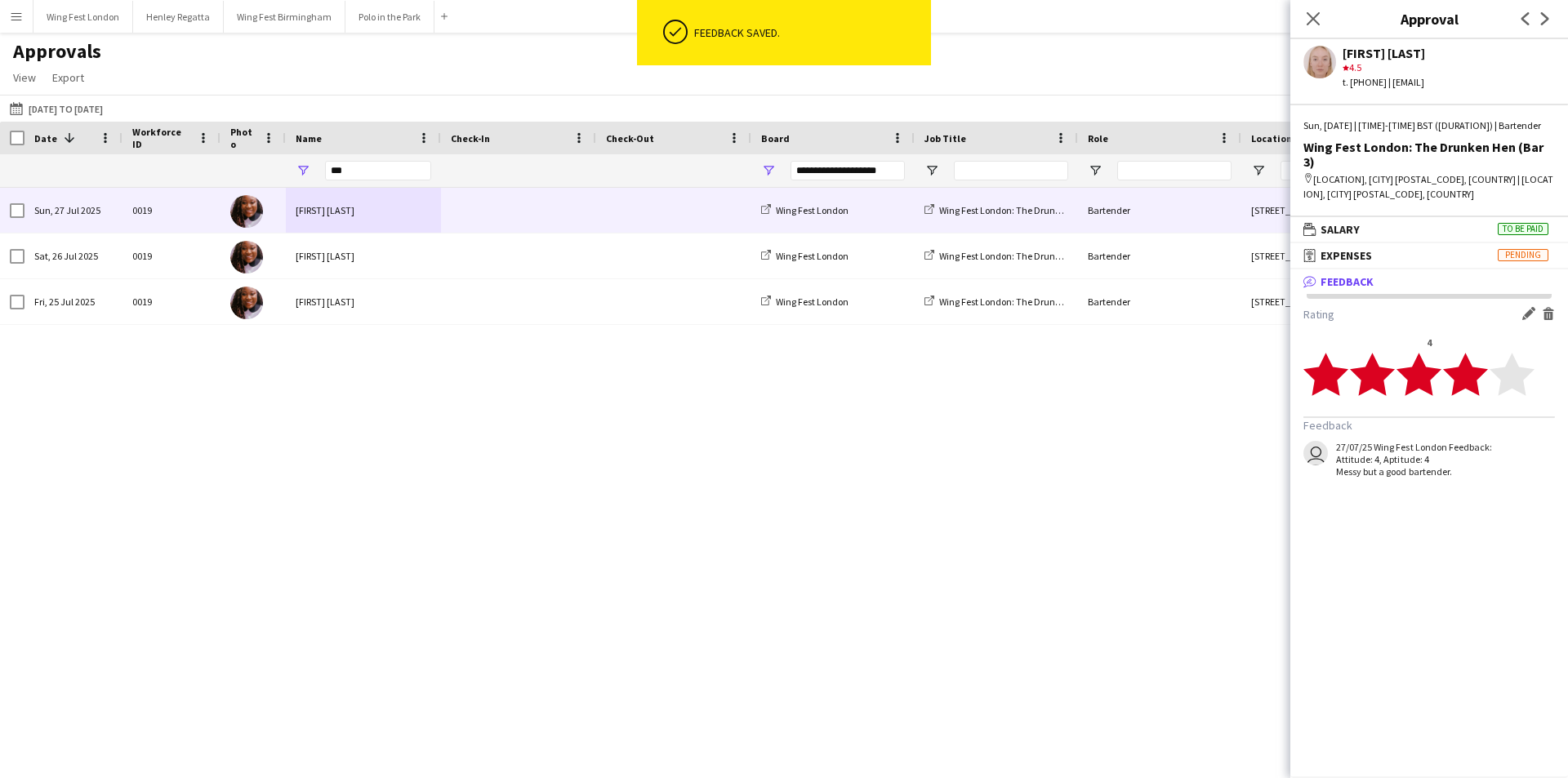 click on "[FIRST] [LAST]" at bounding box center (363, 210) 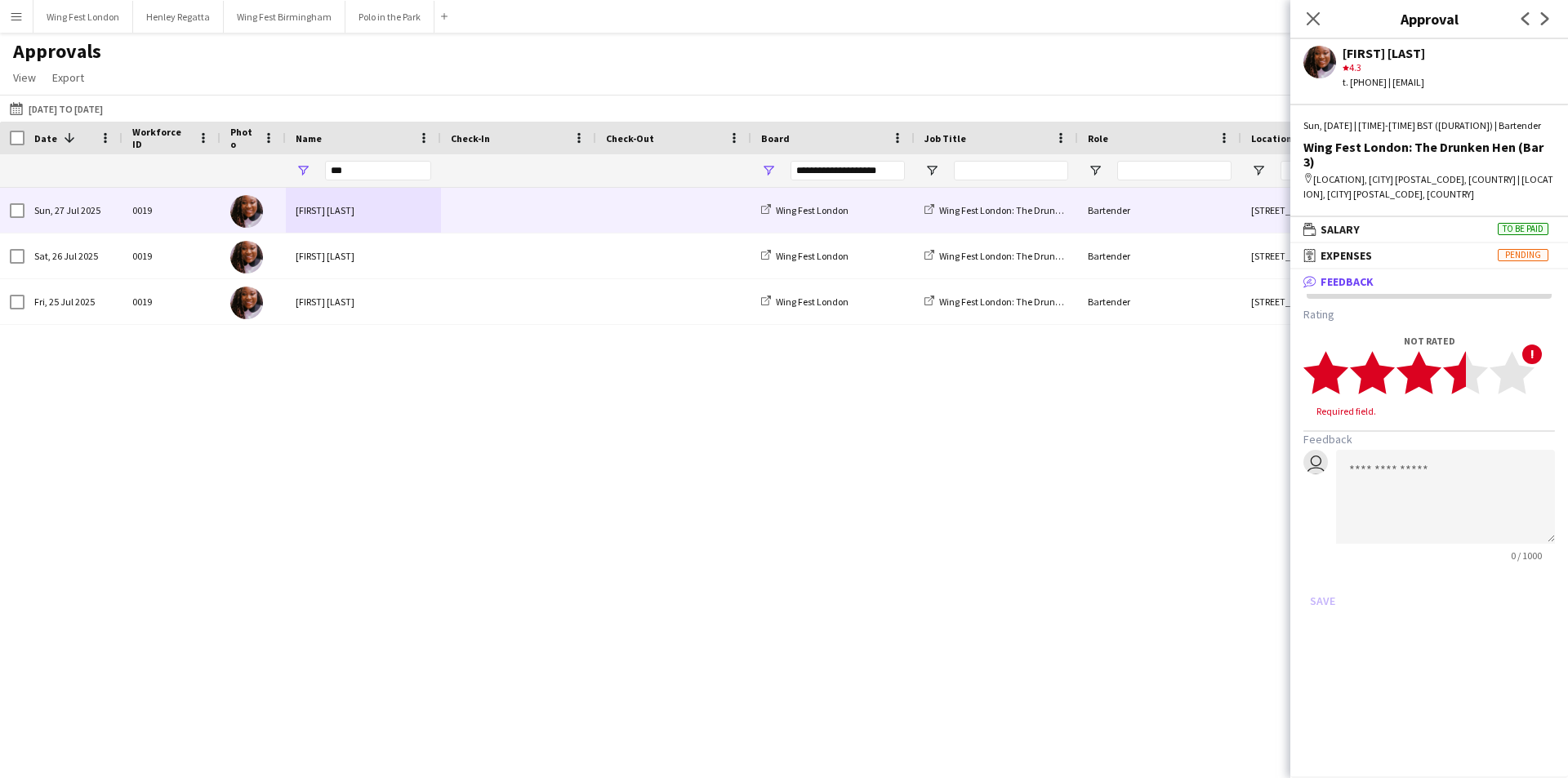 click on "star" 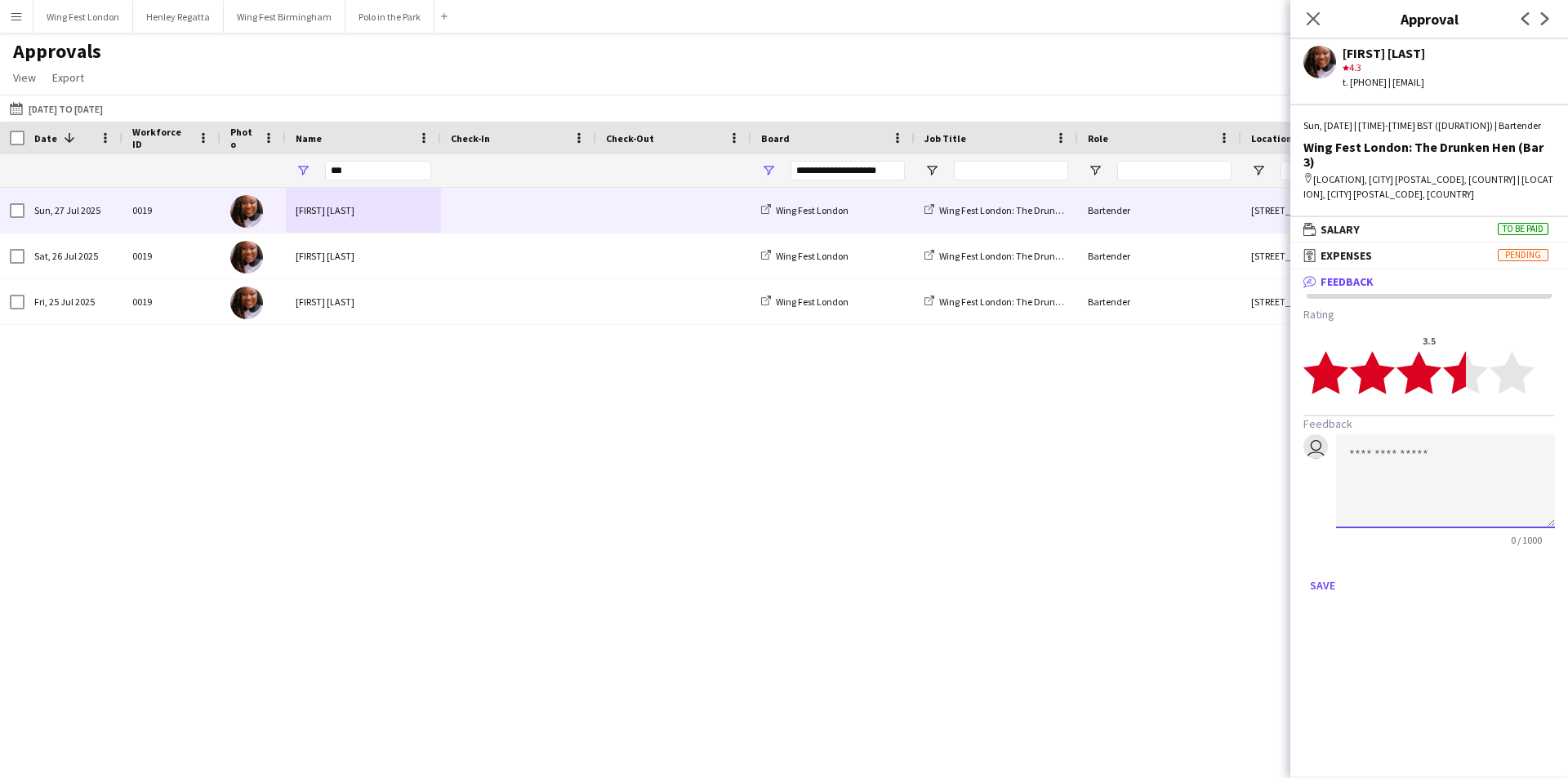 click 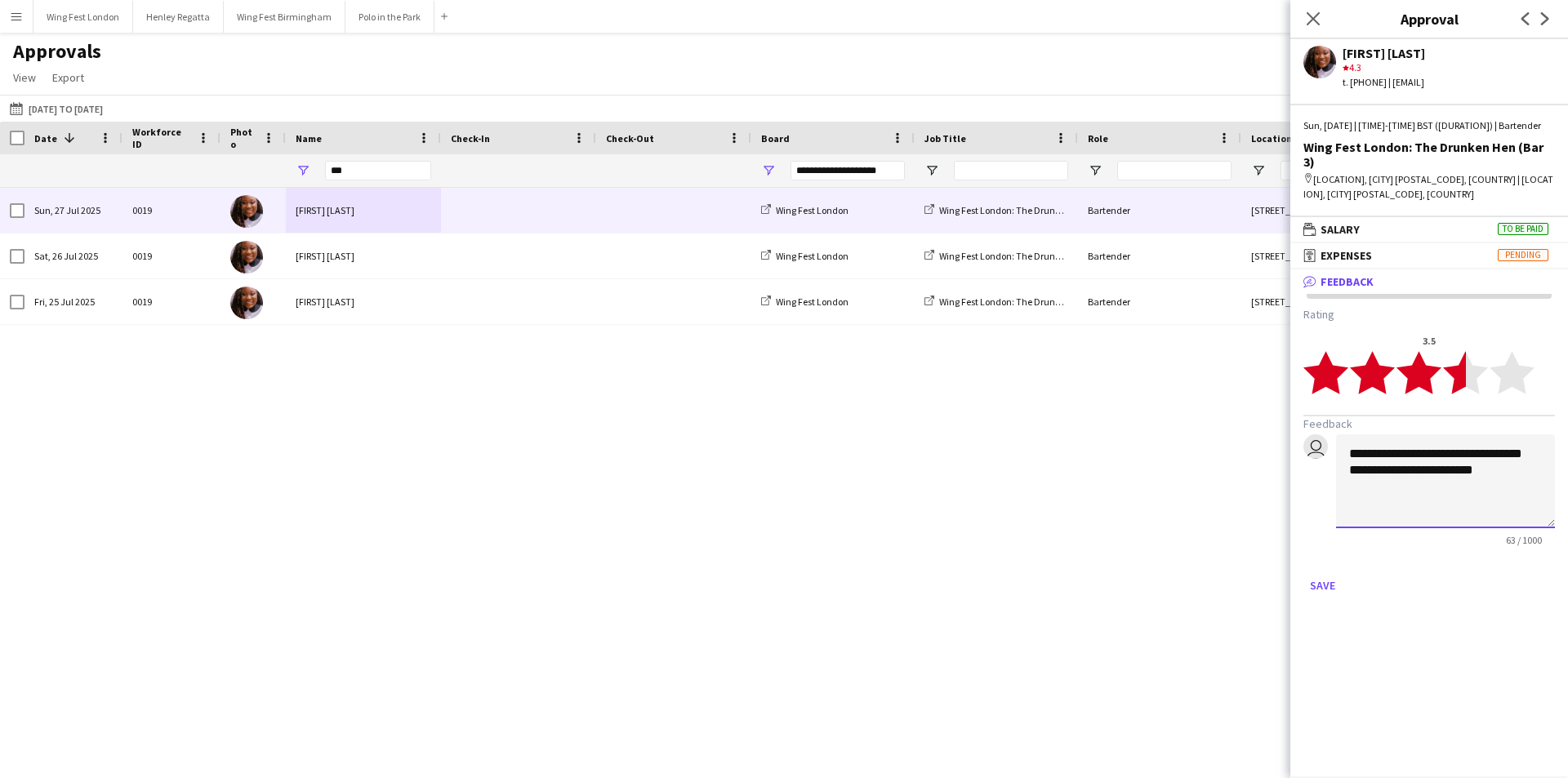 click on "**********" 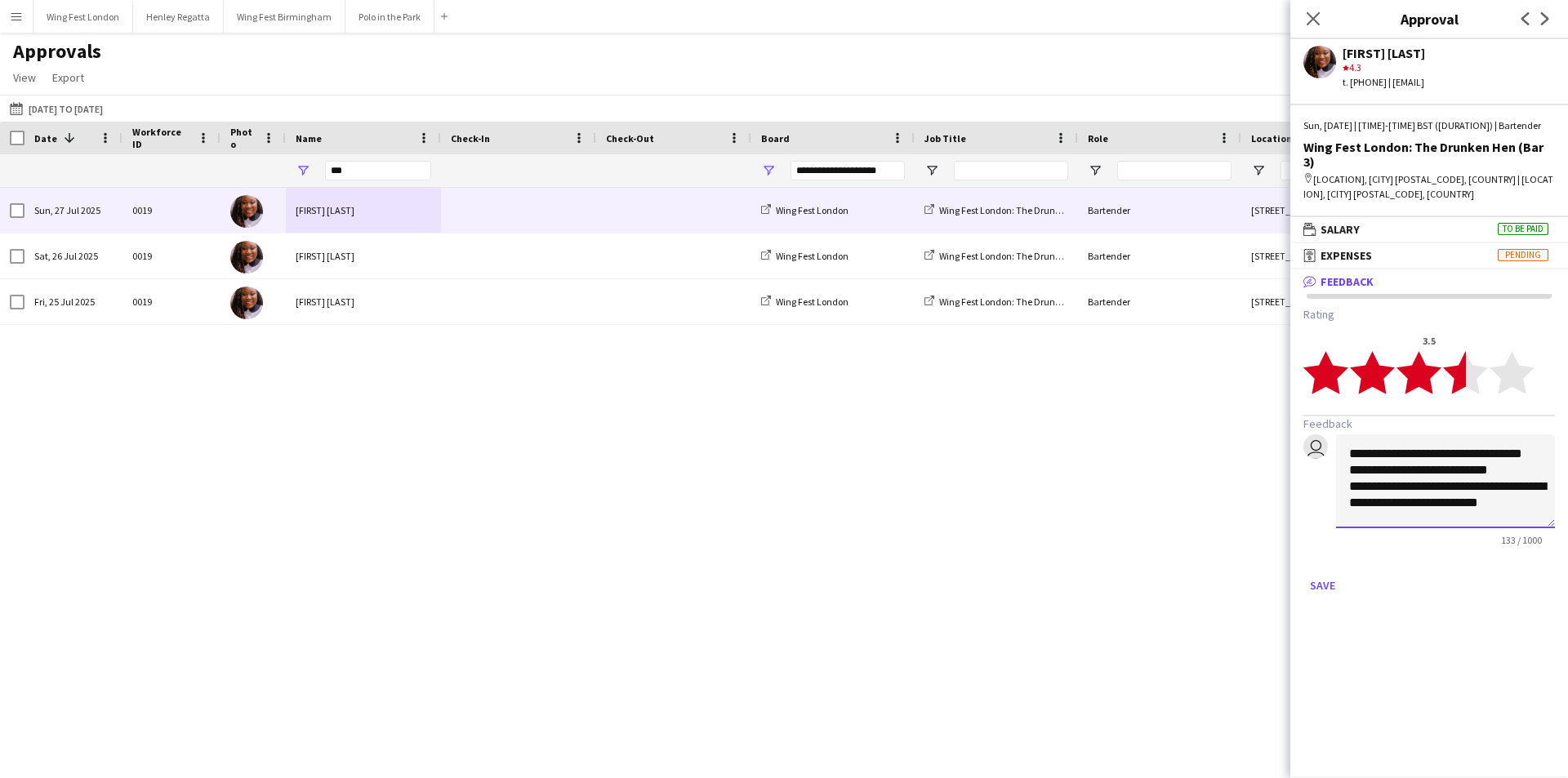 scroll, scrollTop: 18, scrollLeft: 0, axis: vertical 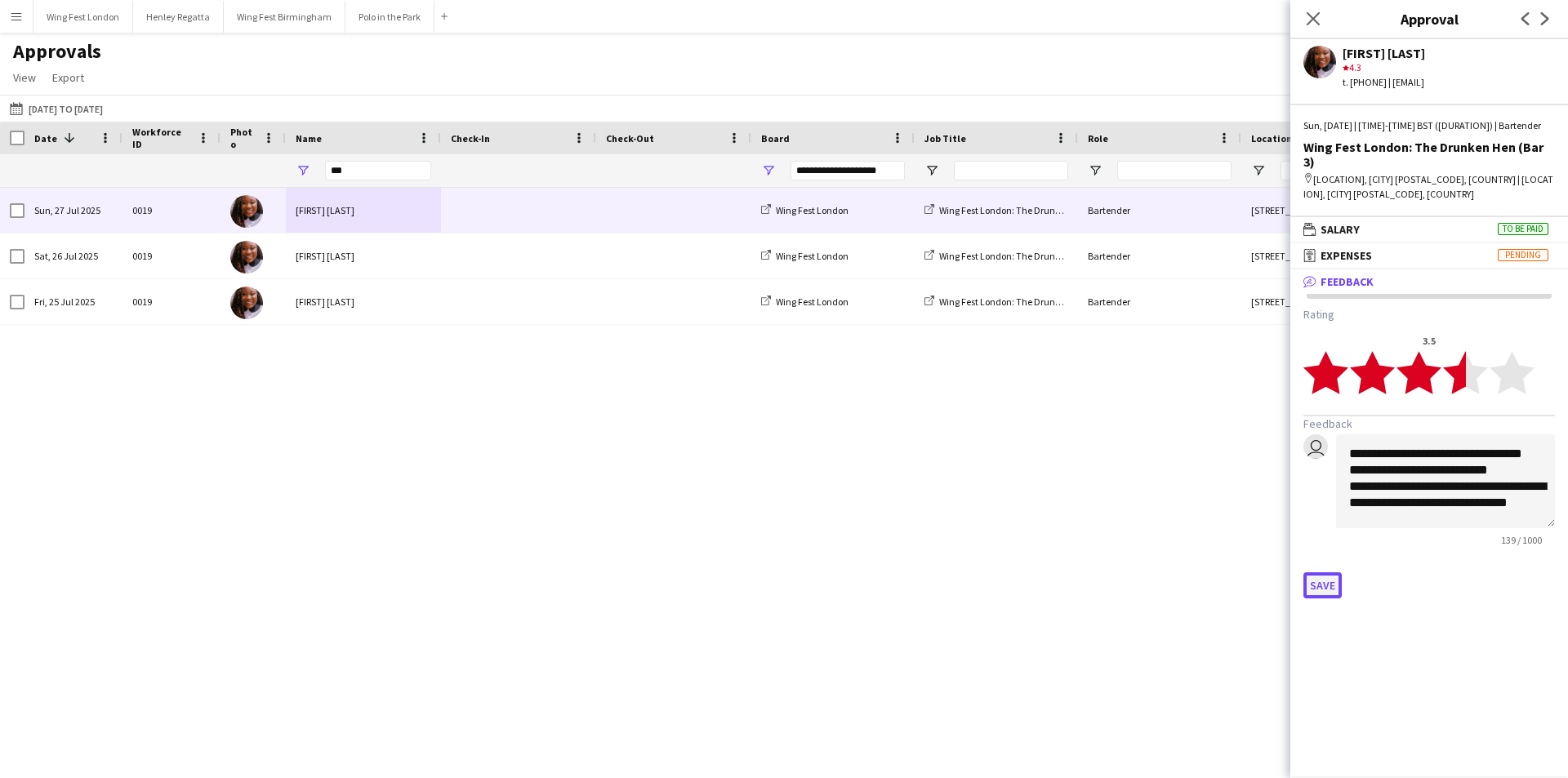 click on "Save" at bounding box center [1322, 585] 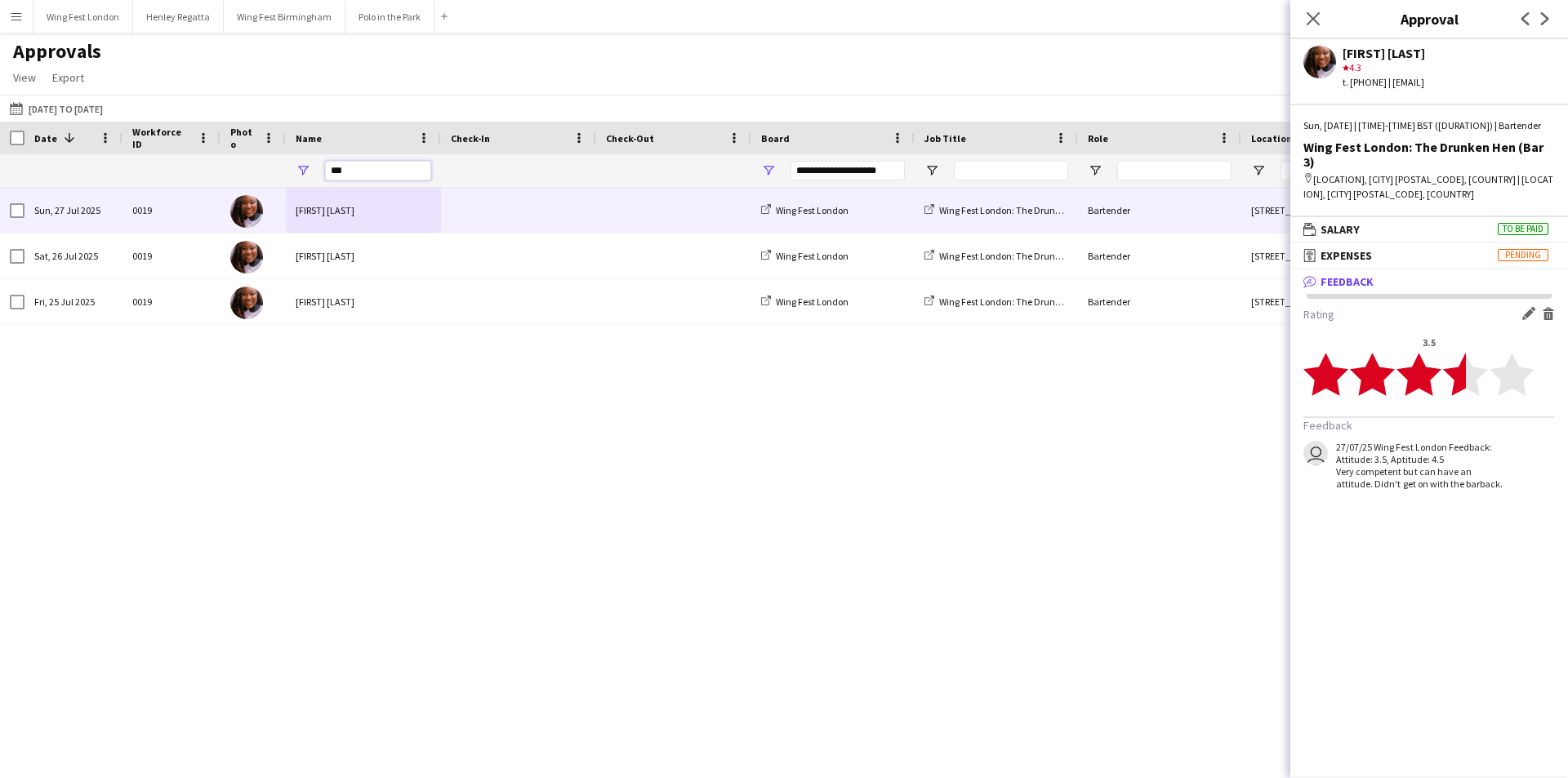 click on "***" at bounding box center [378, 171] 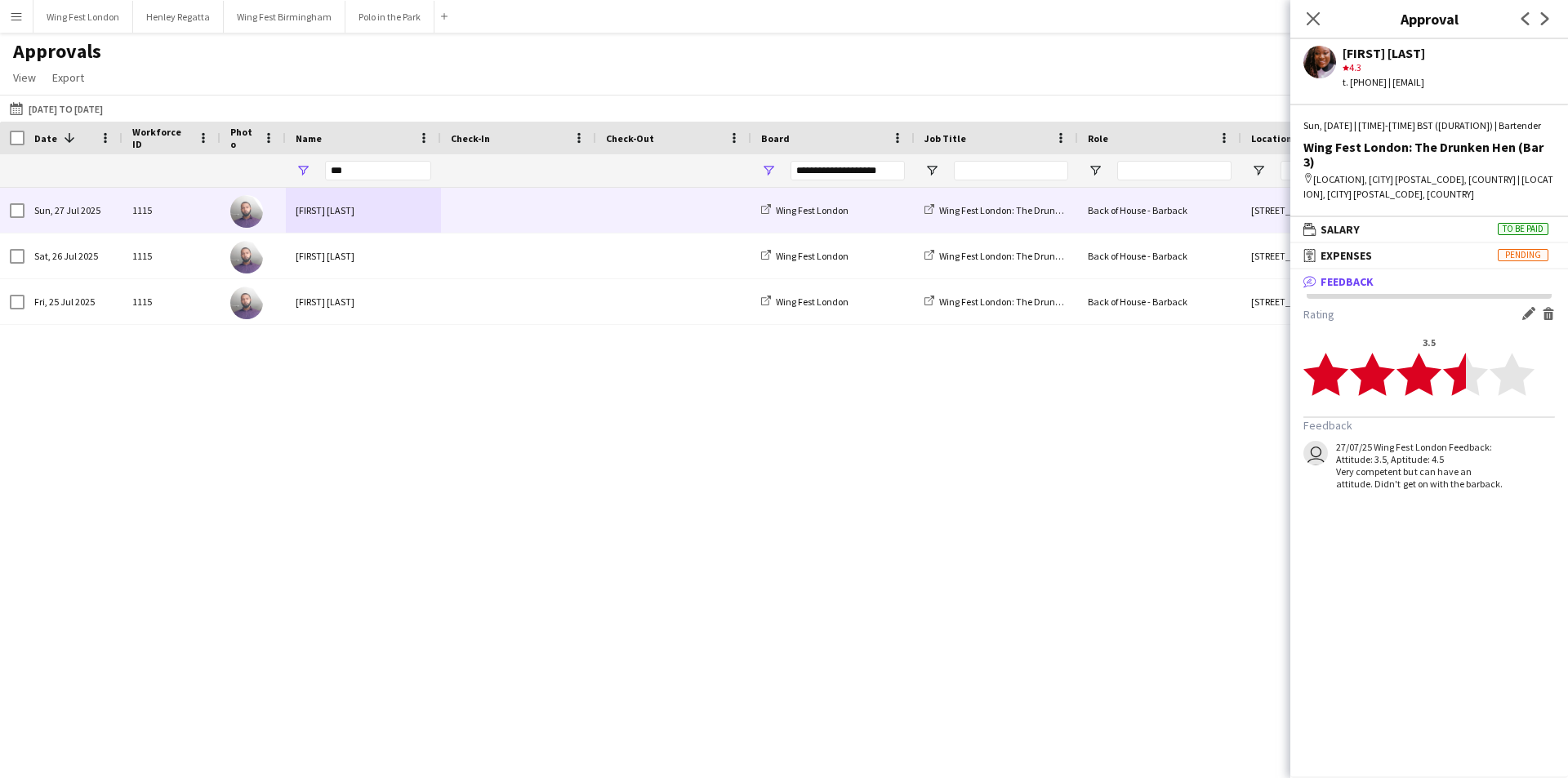 click on "[FIRST] [LAST]" at bounding box center [363, 210] 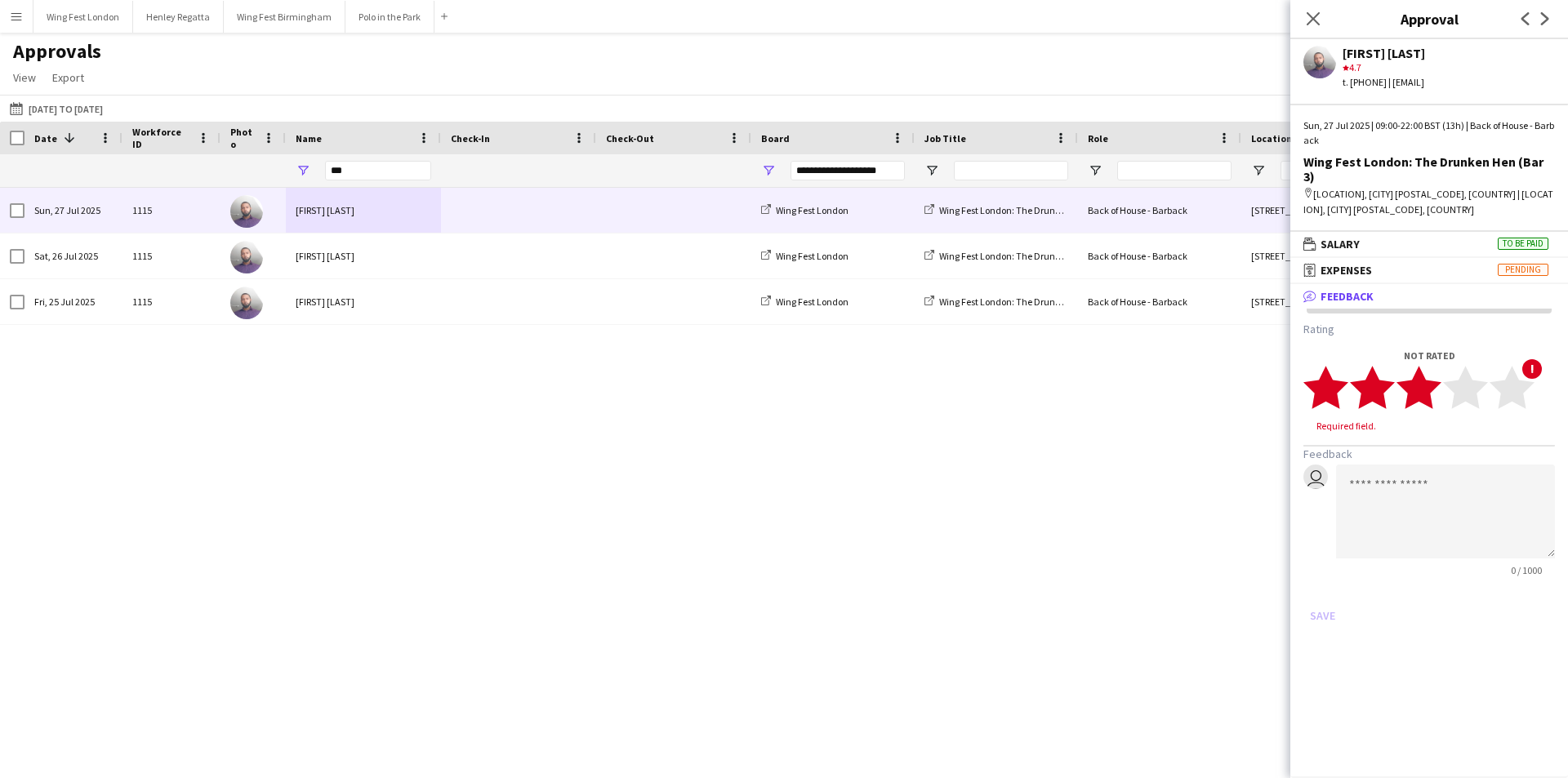 click 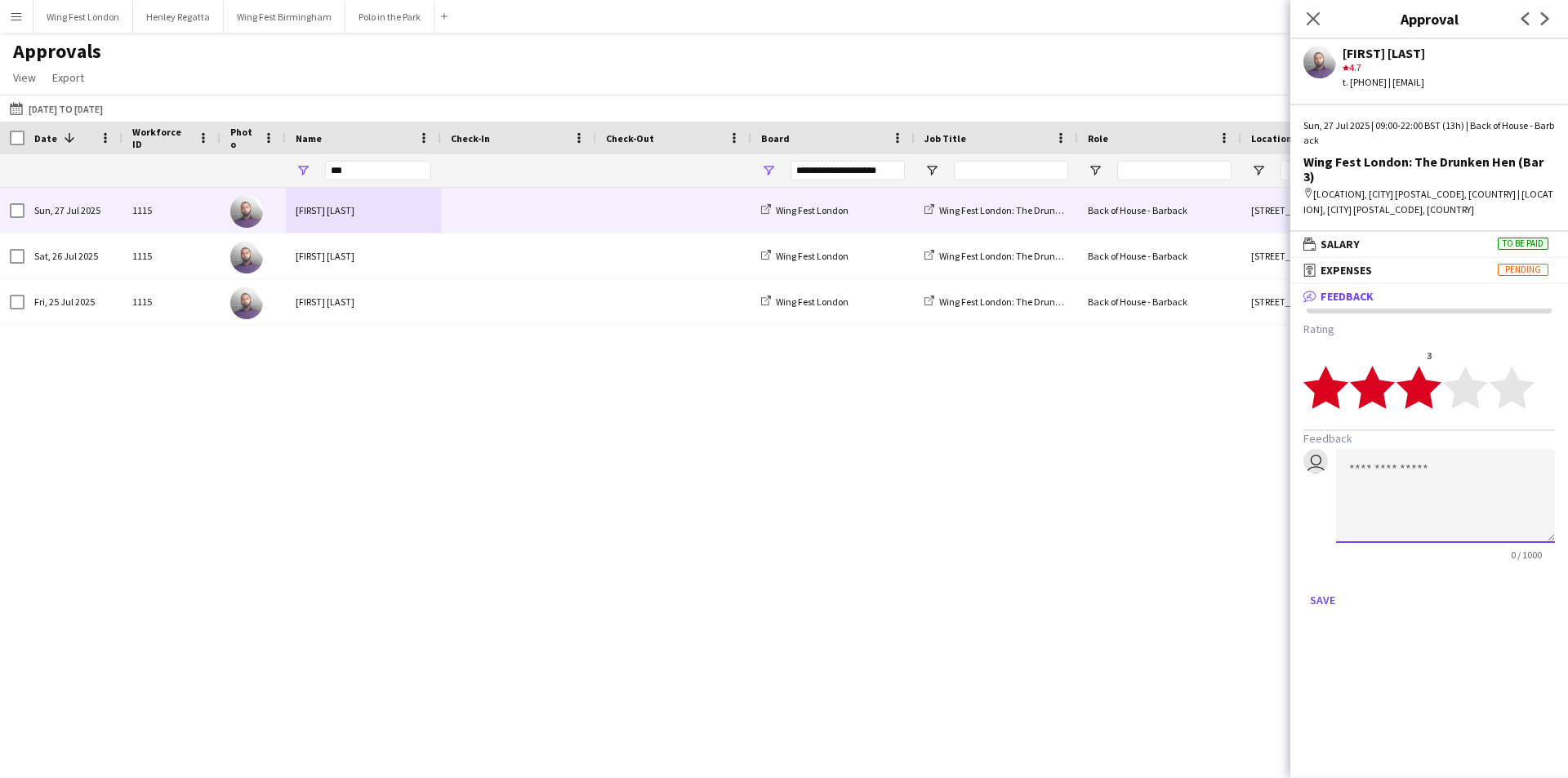 click 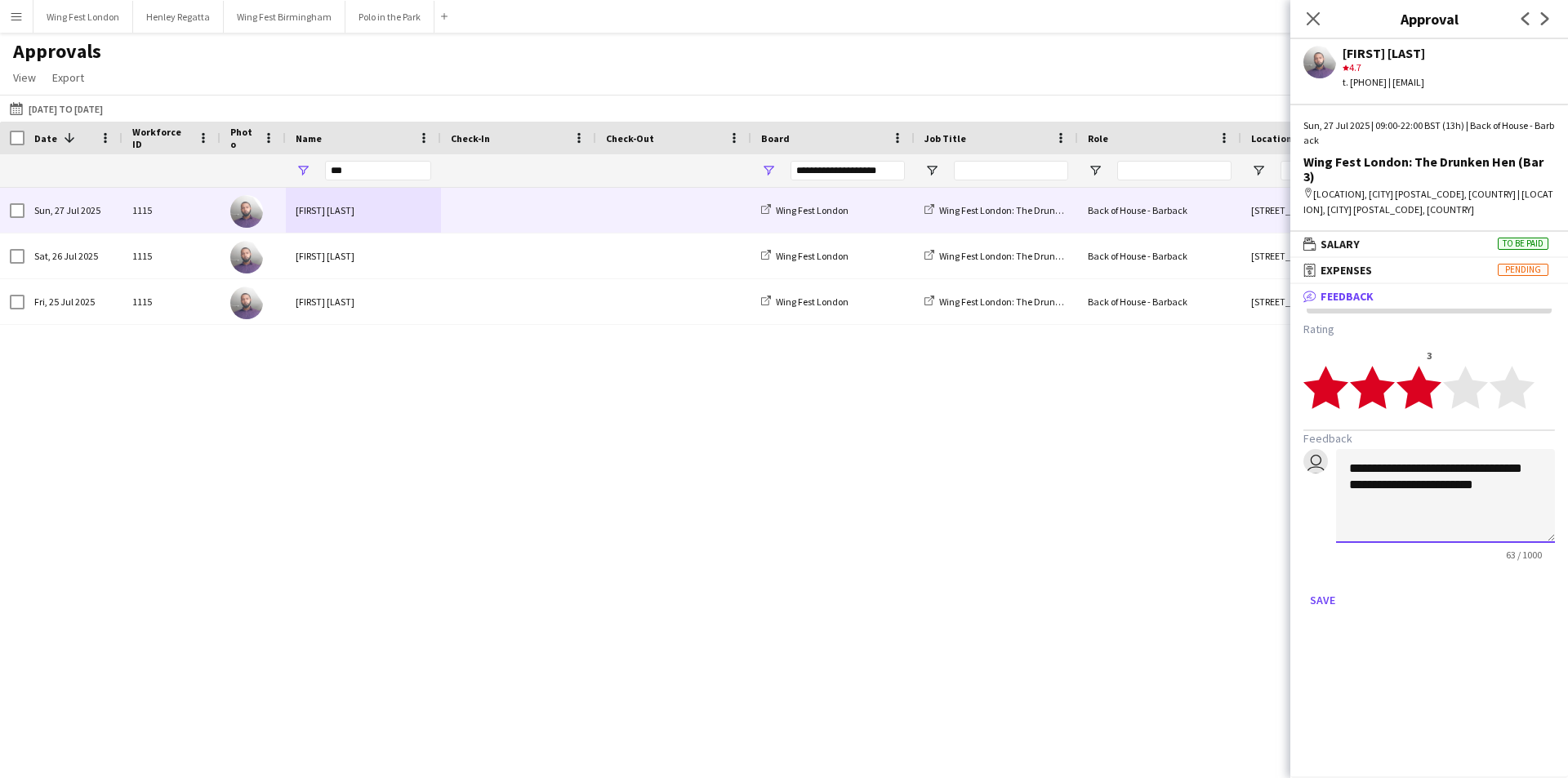 click on "**********" 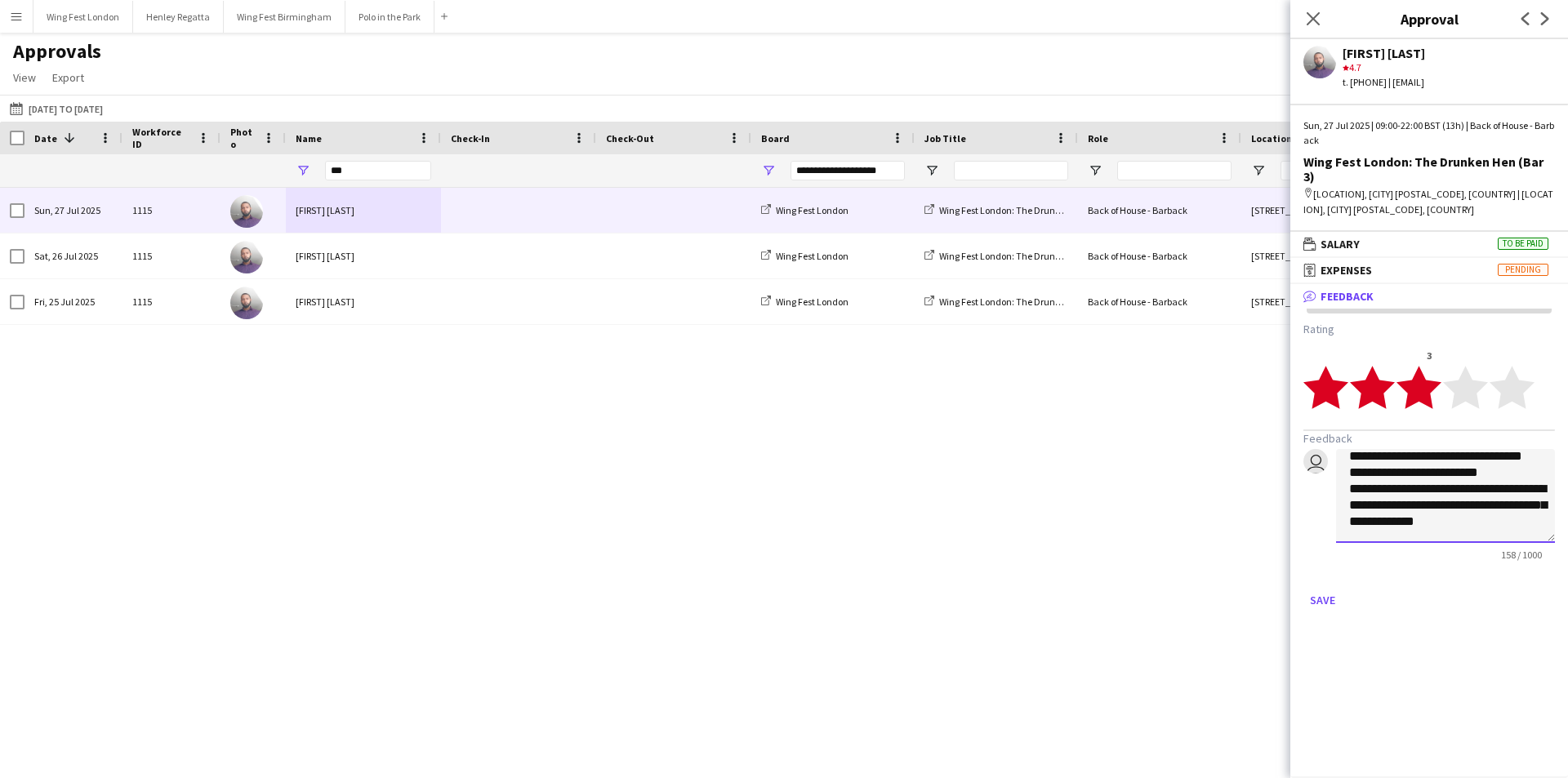 scroll, scrollTop: 33, scrollLeft: 0, axis: vertical 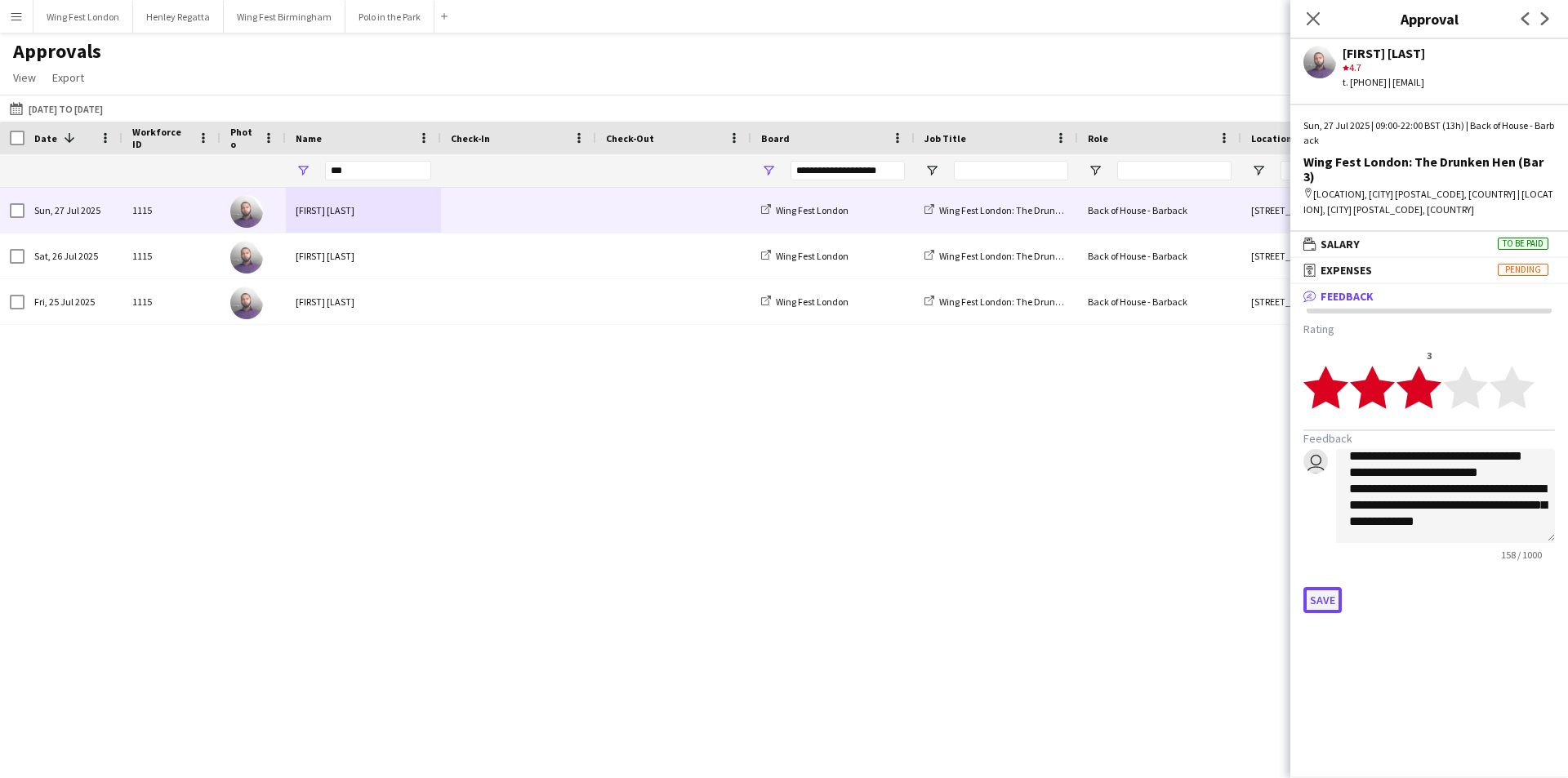 click on "Save" at bounding box center [1322, 600] 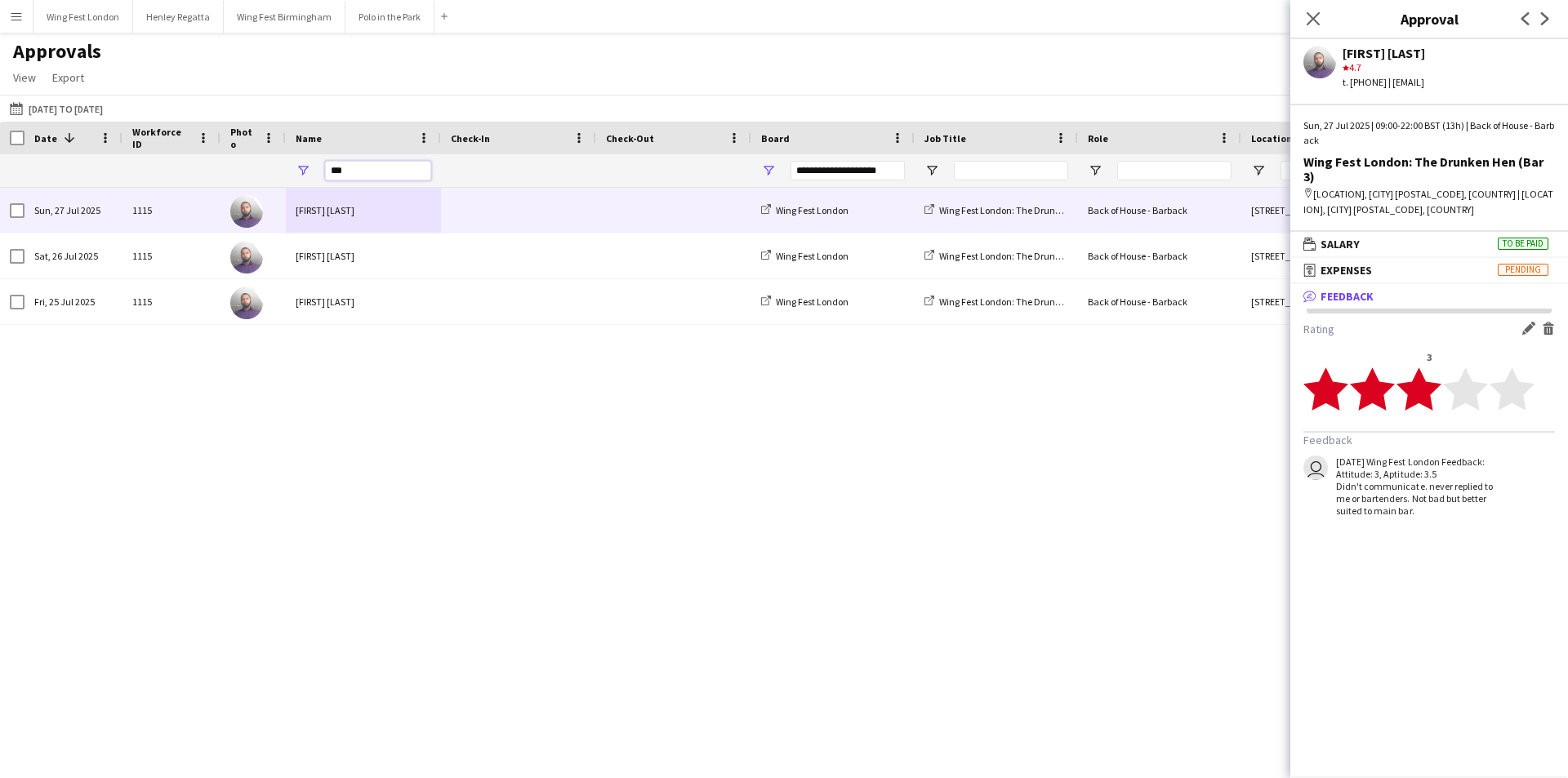 click on "***" at bounding box center [378, 171] 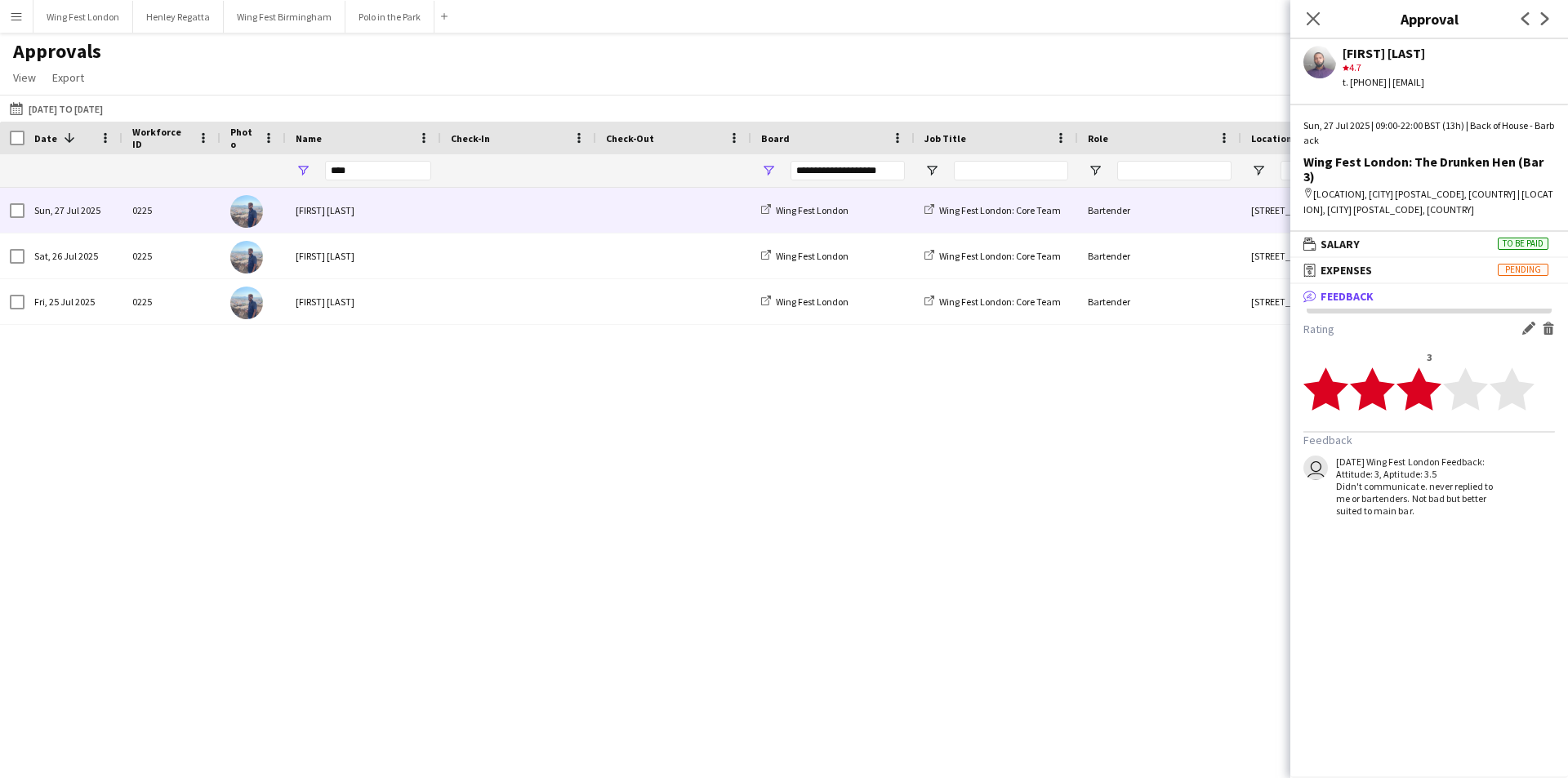 click on "[FIRST] [LAST]" at bounding box center [363, 210] 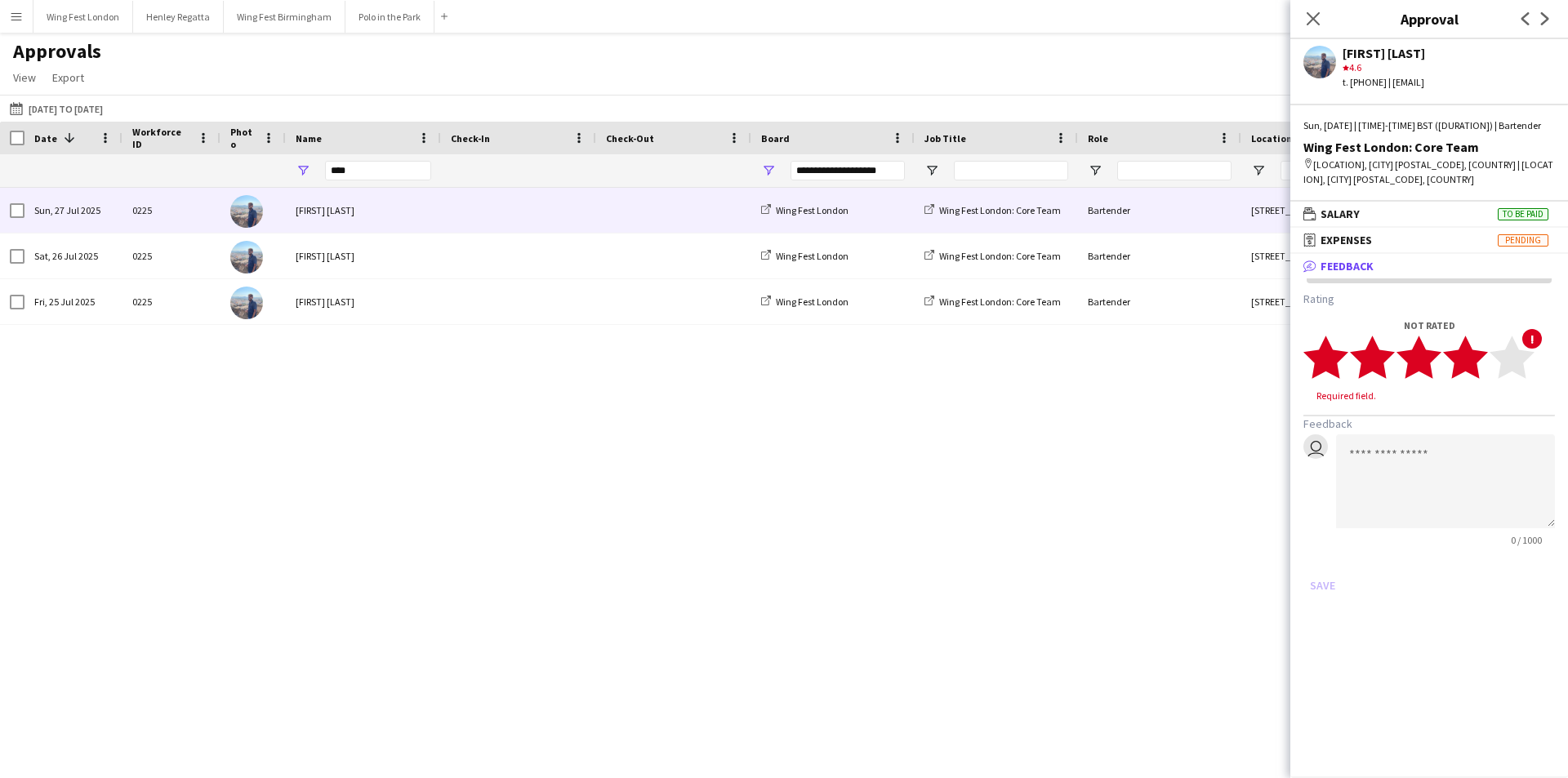 click 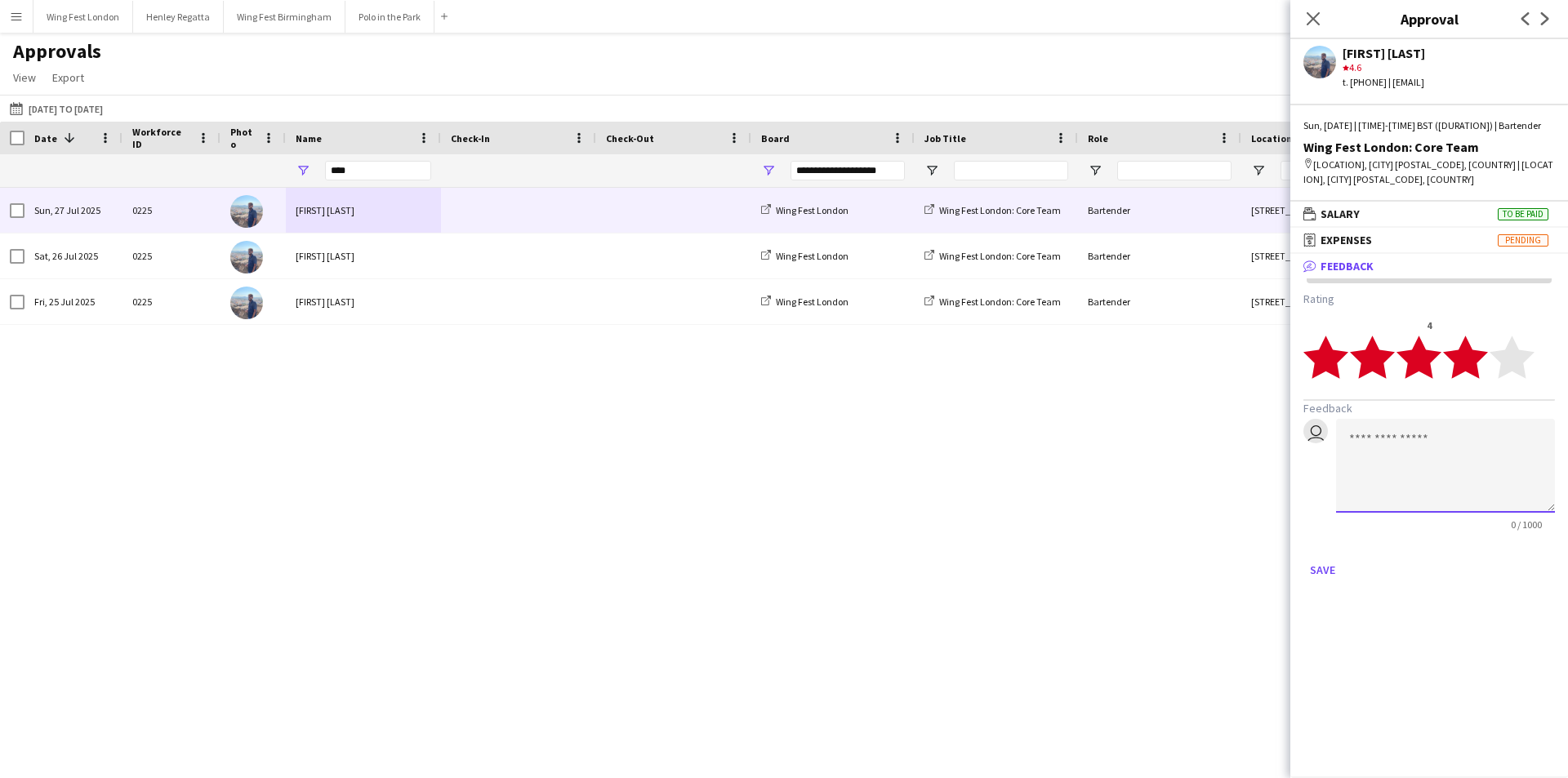 drag, startPoint x: 1443, startPoint y: 429, endPoint x: 1433, endPoint y: 435, distance: 11.661904 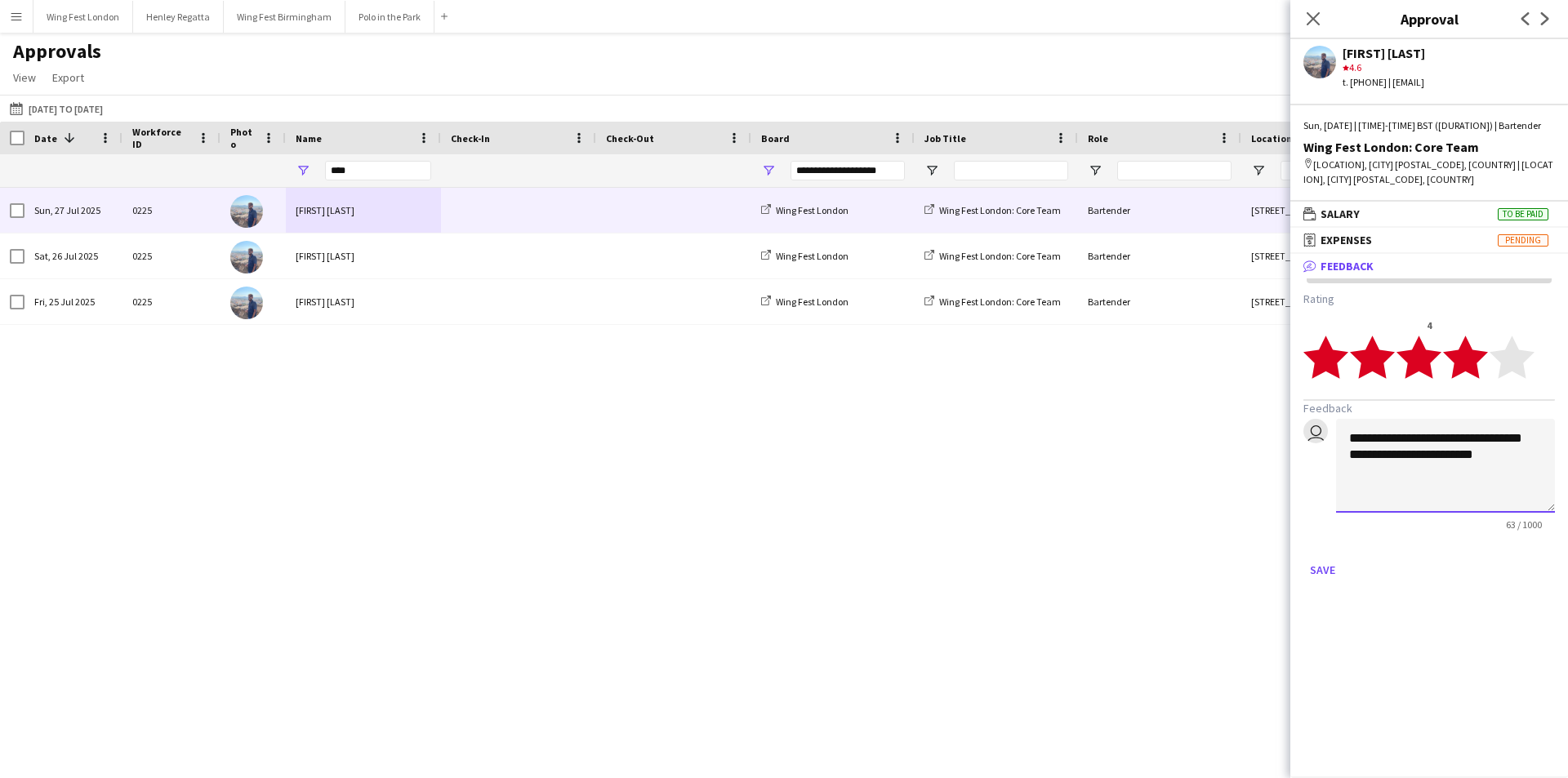 drag, startPoint x: 1405, startPoint y: 469, endPoint x: 1374, endPoint y: 522, distance: 61.40033 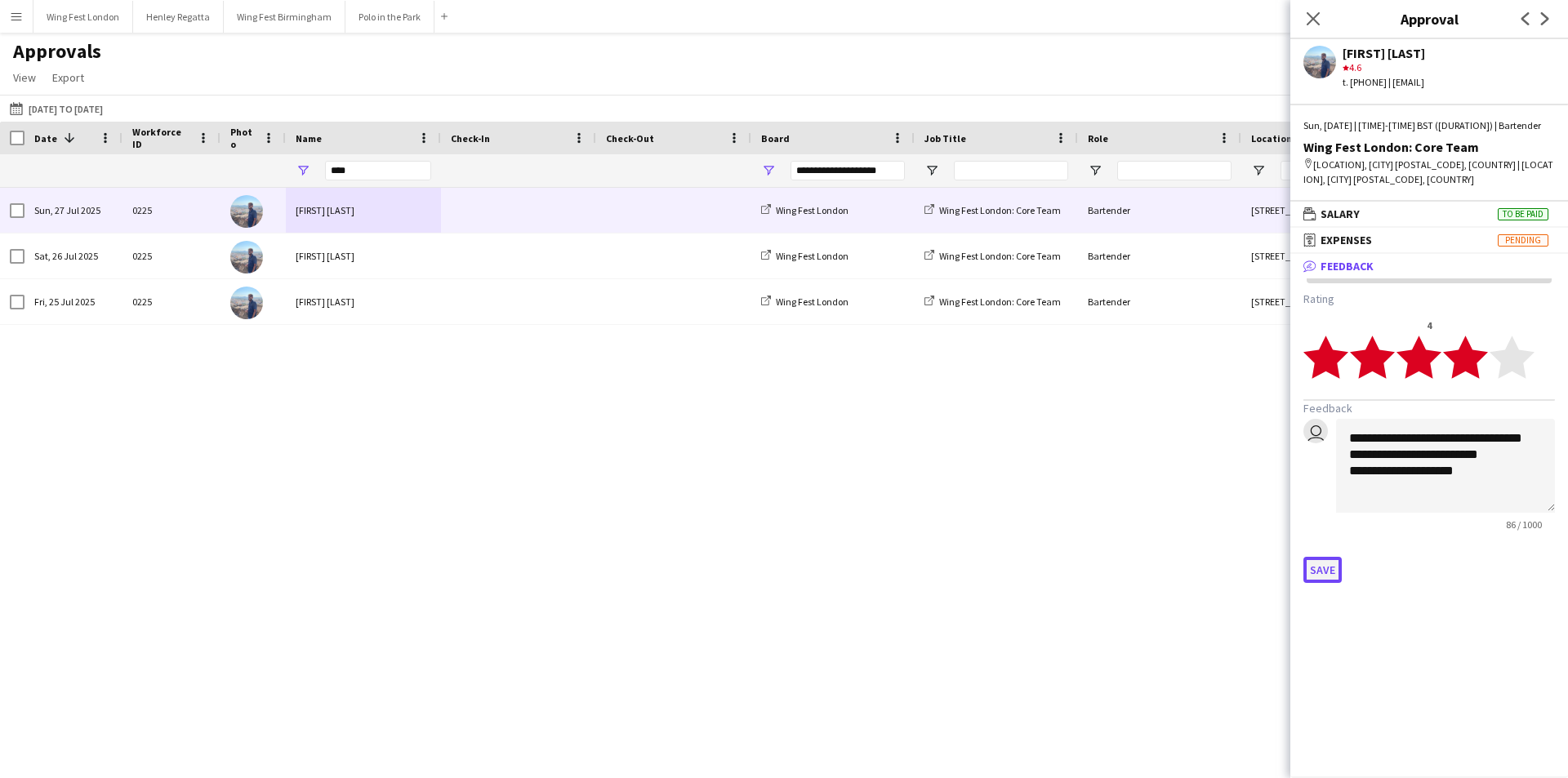 click on "Save" at bounding box center [1322, 570] 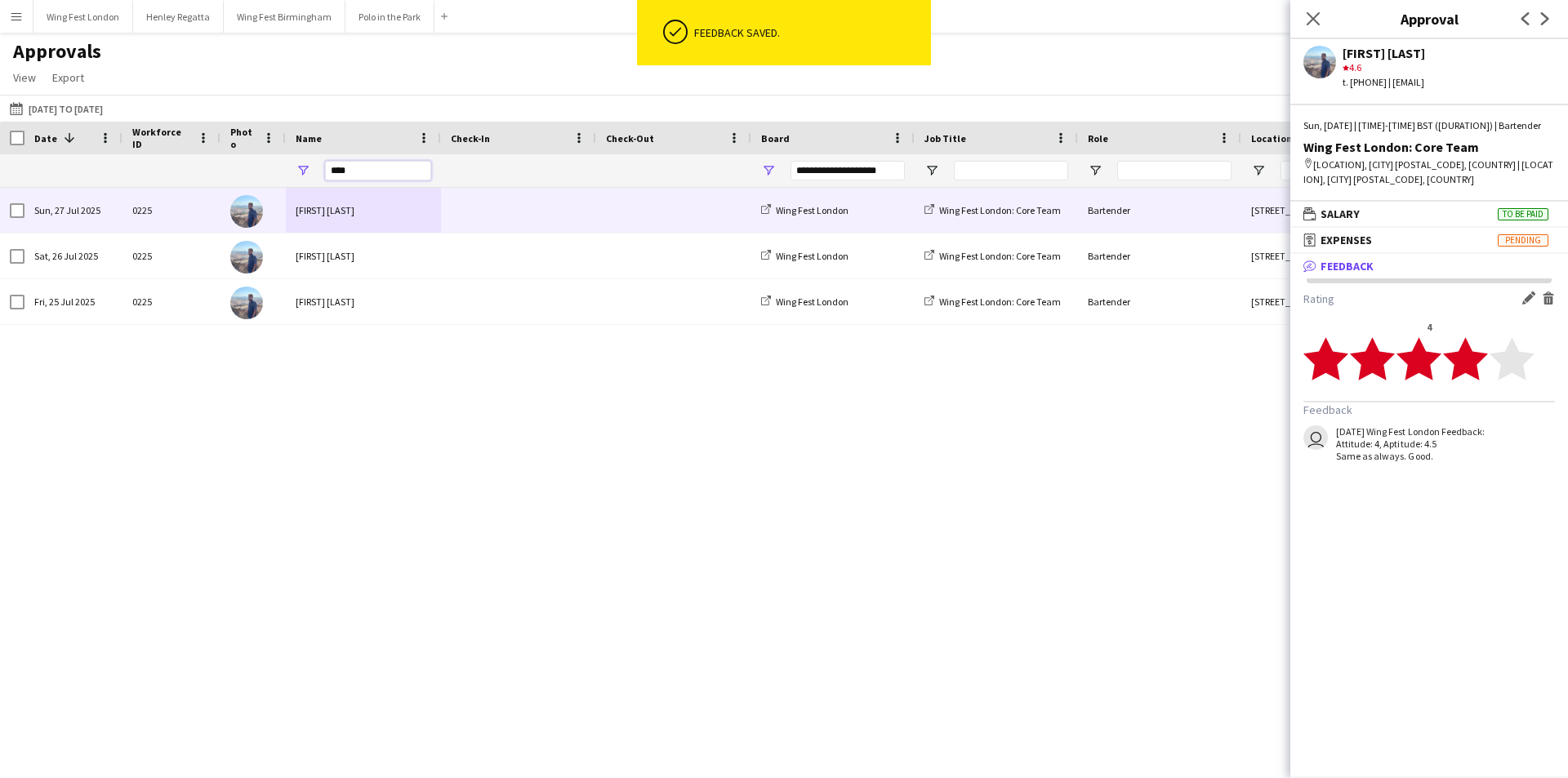 click on "****" at bounding box center (378, 171) 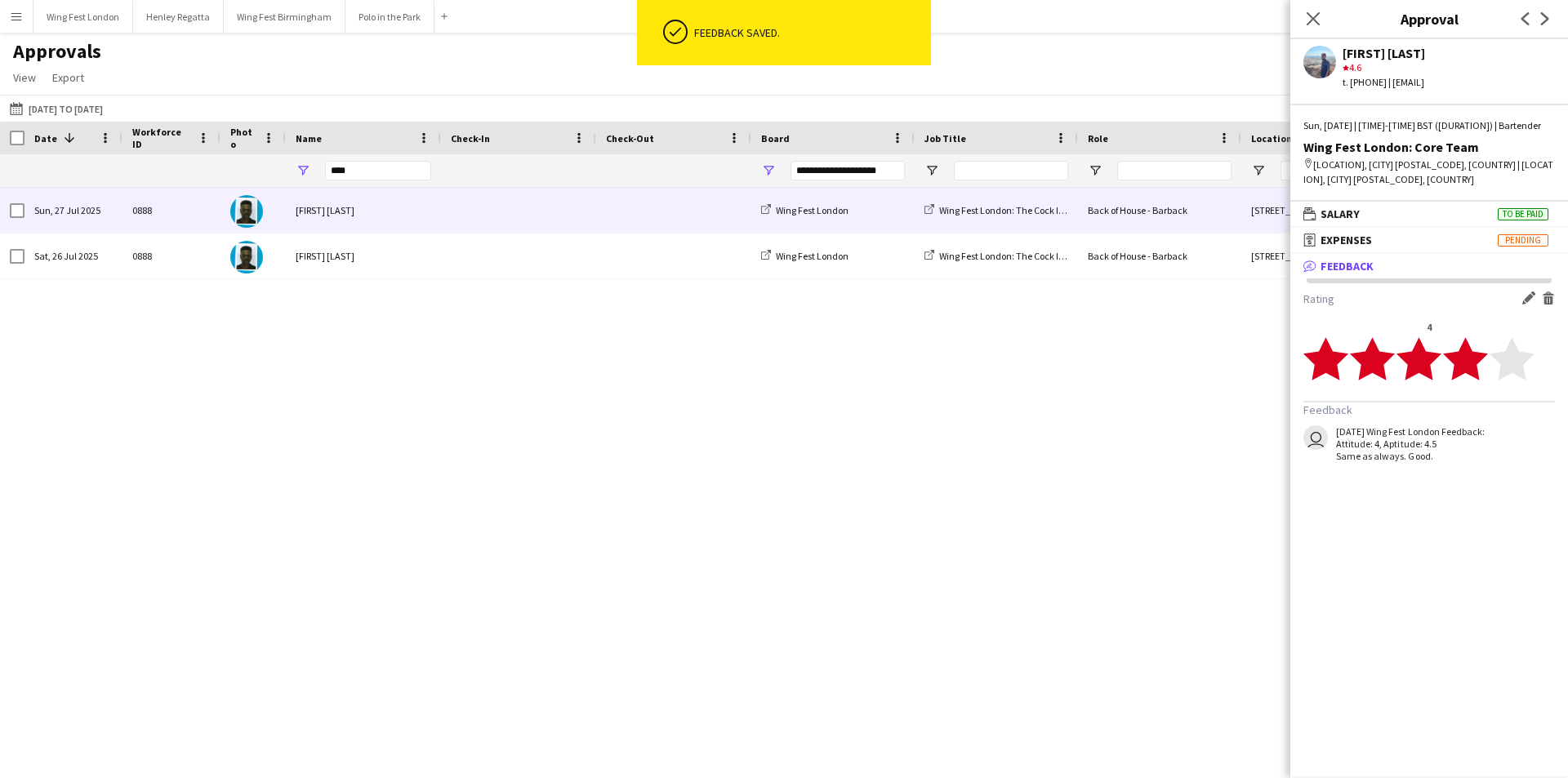 drag, startPoint x: 399, startPoint y: 181, endPoint x: 405, endPoint y: 202, distance: 21.84033 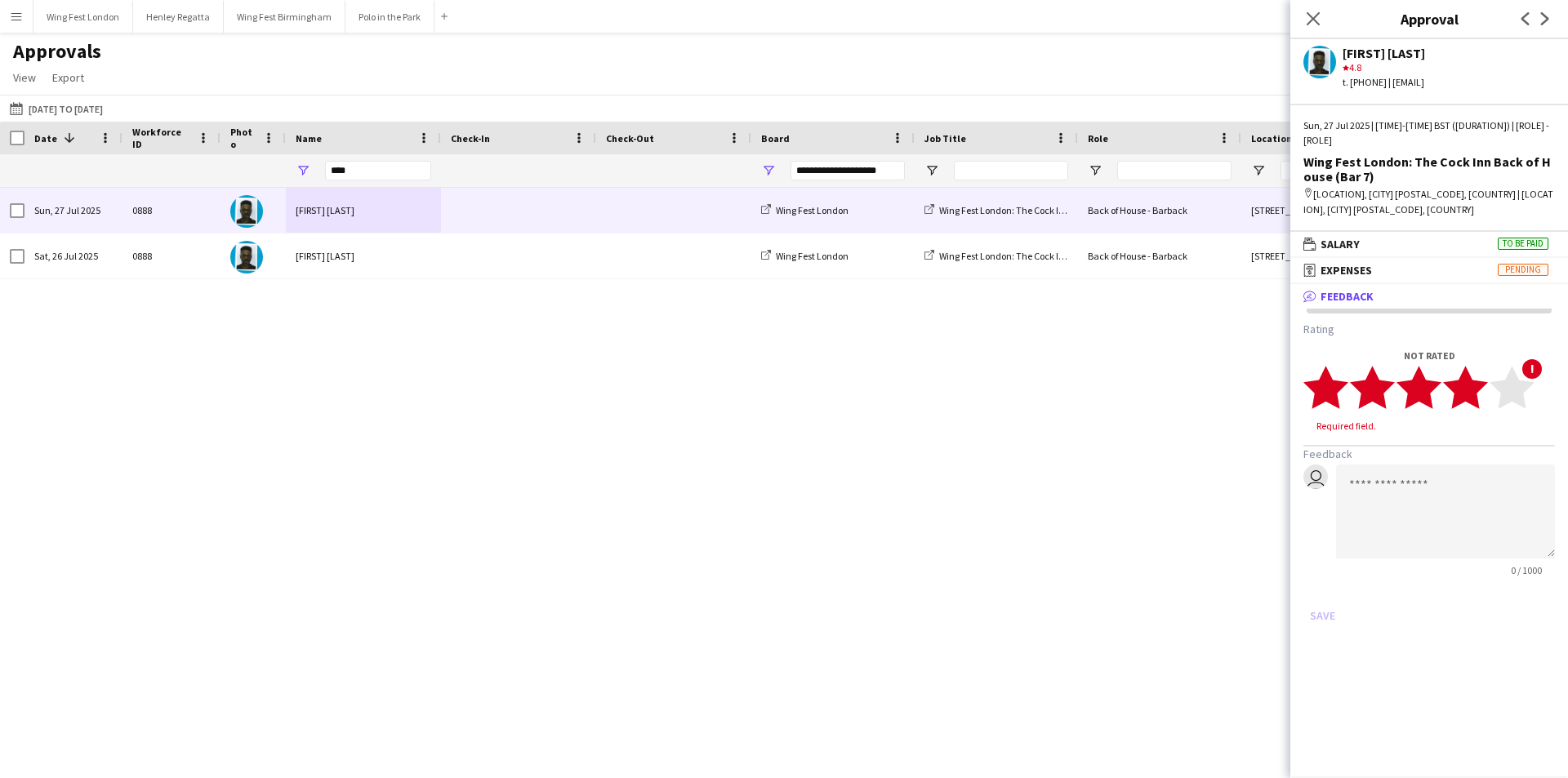 click 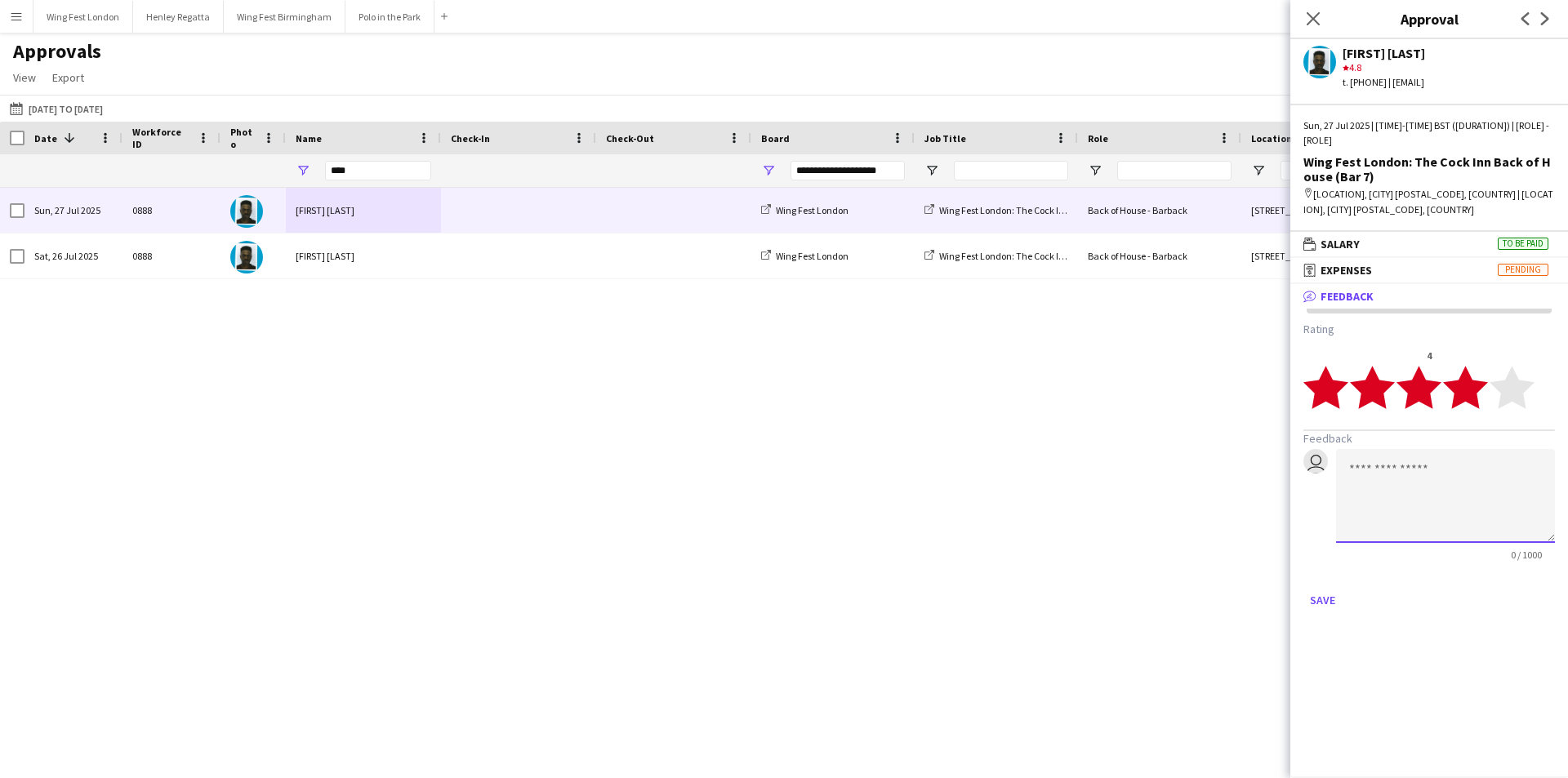 click 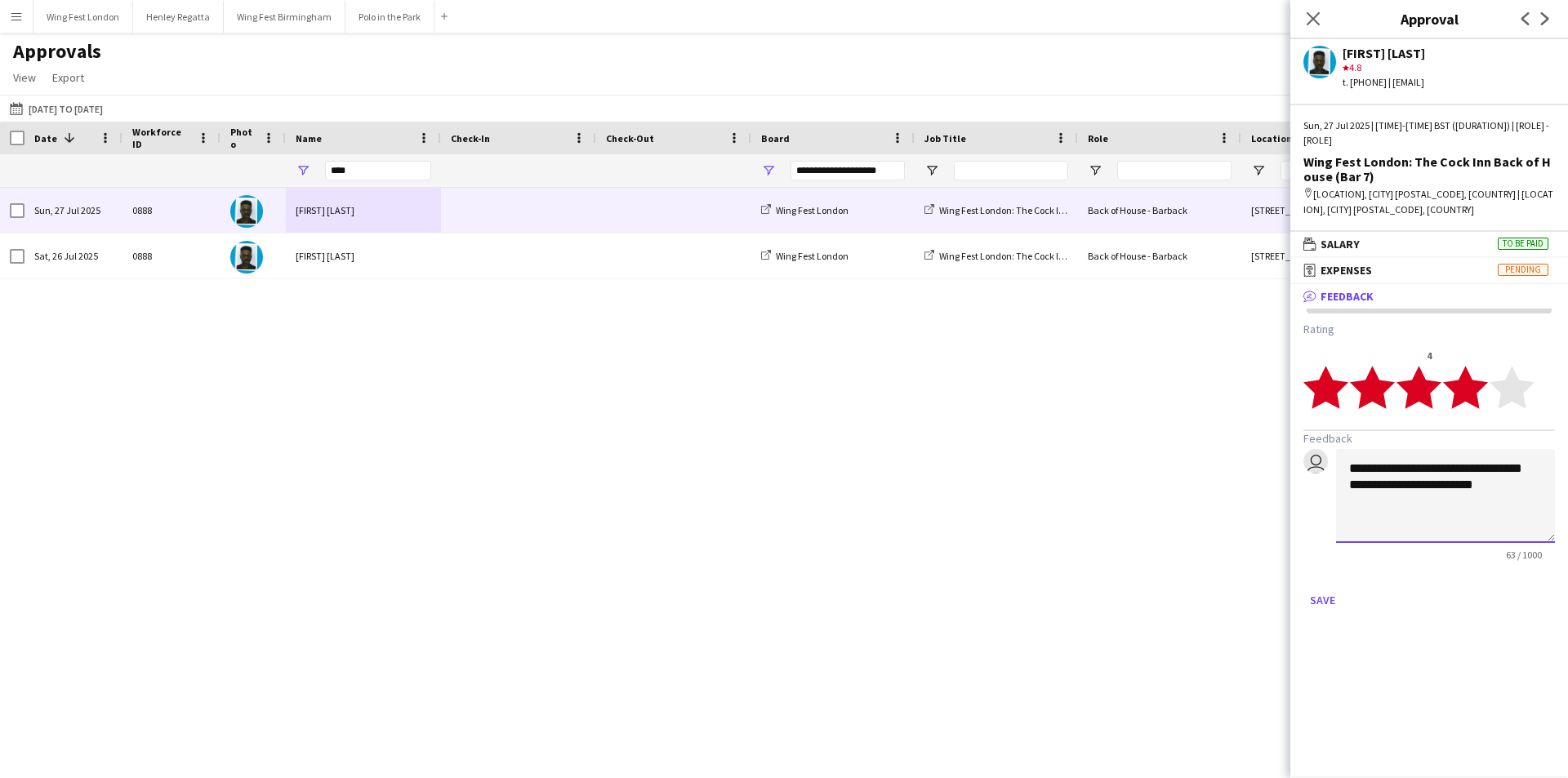 click on "**********" 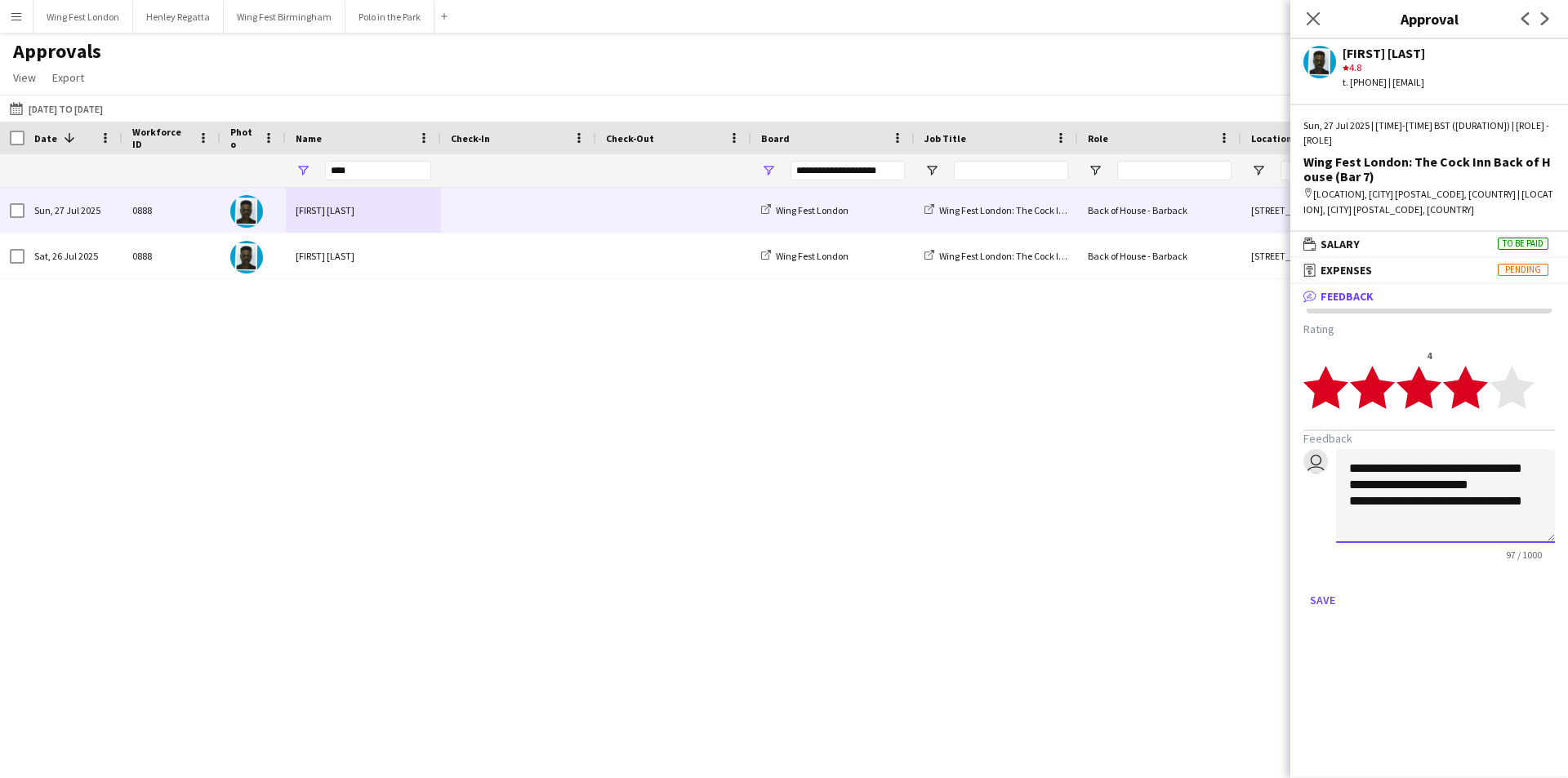 scroll, scrollTop: 1, scrollLeft: 0, axis: vertical 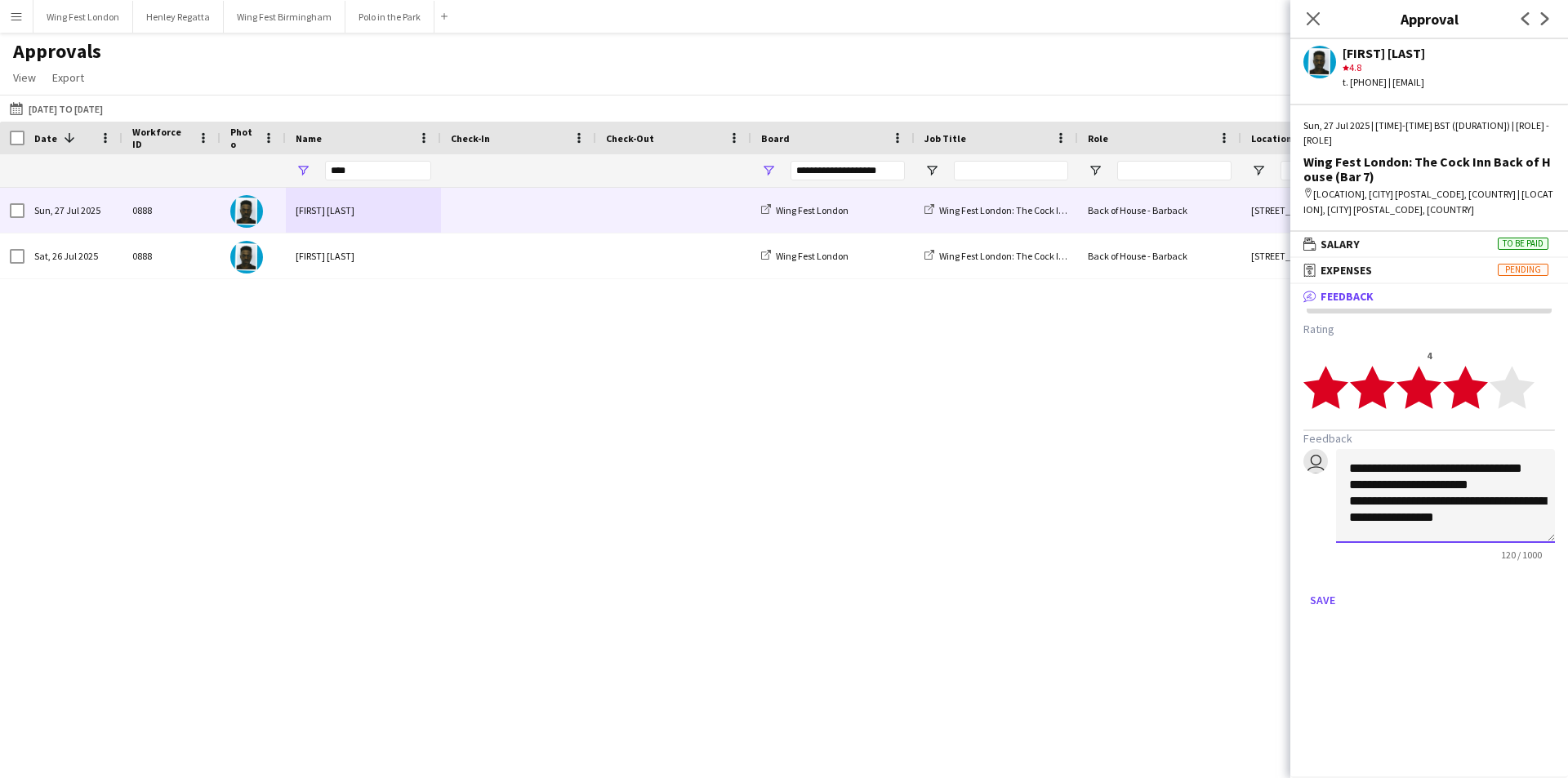 click on "**********" 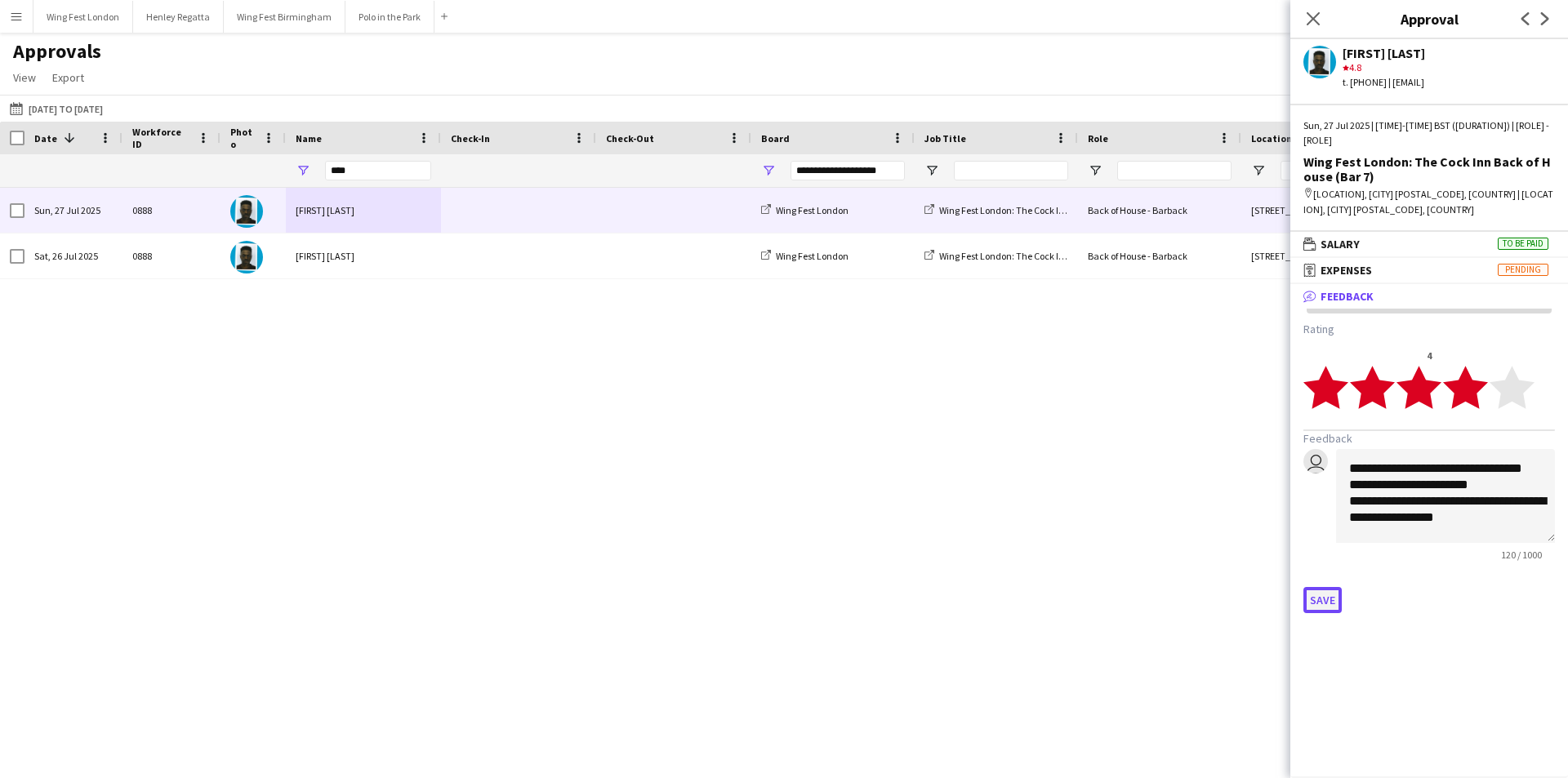 click on "Save" at bounding box center [1322, 600] 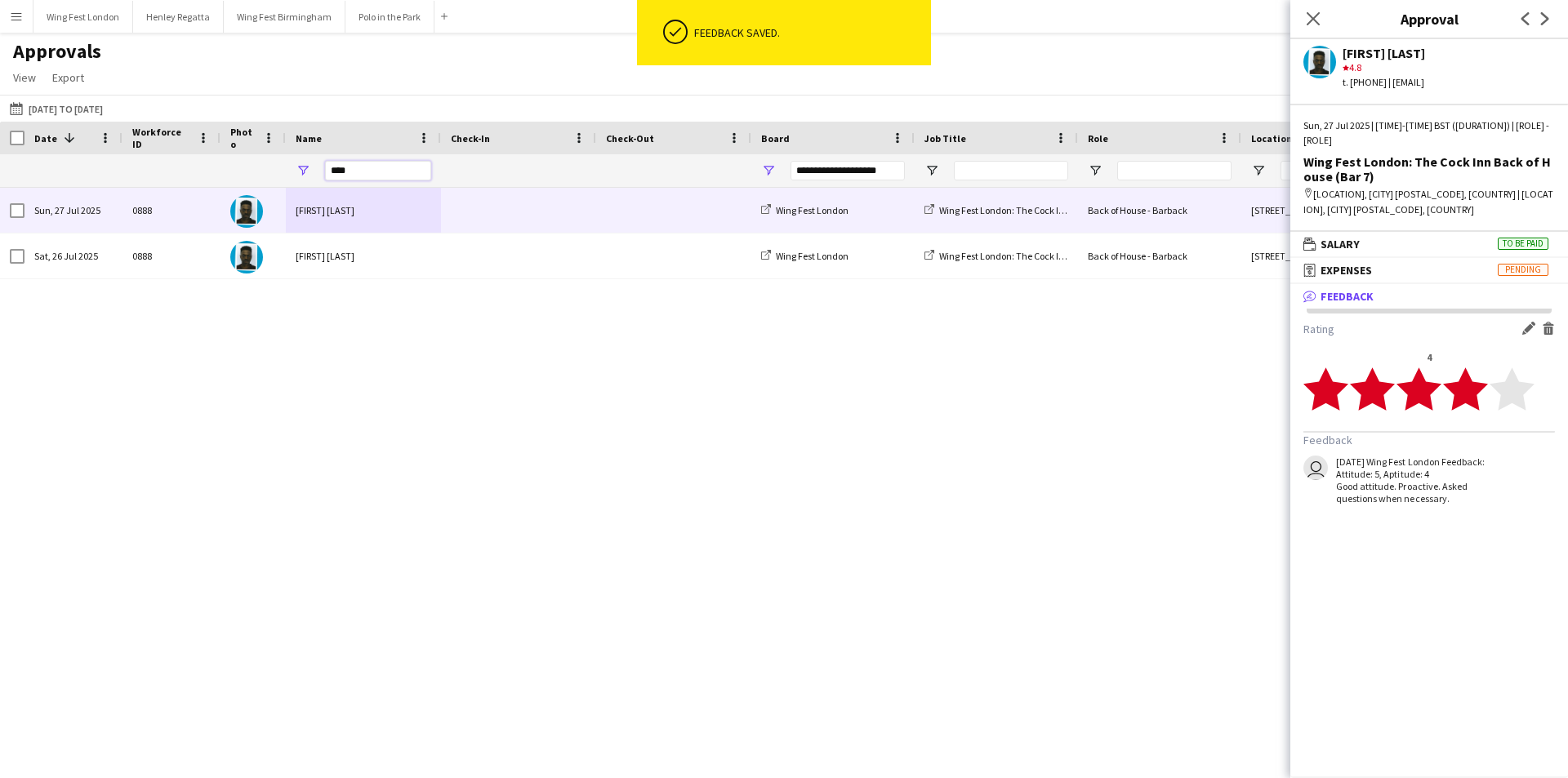 click on "****" at bounding box center (378, 171) 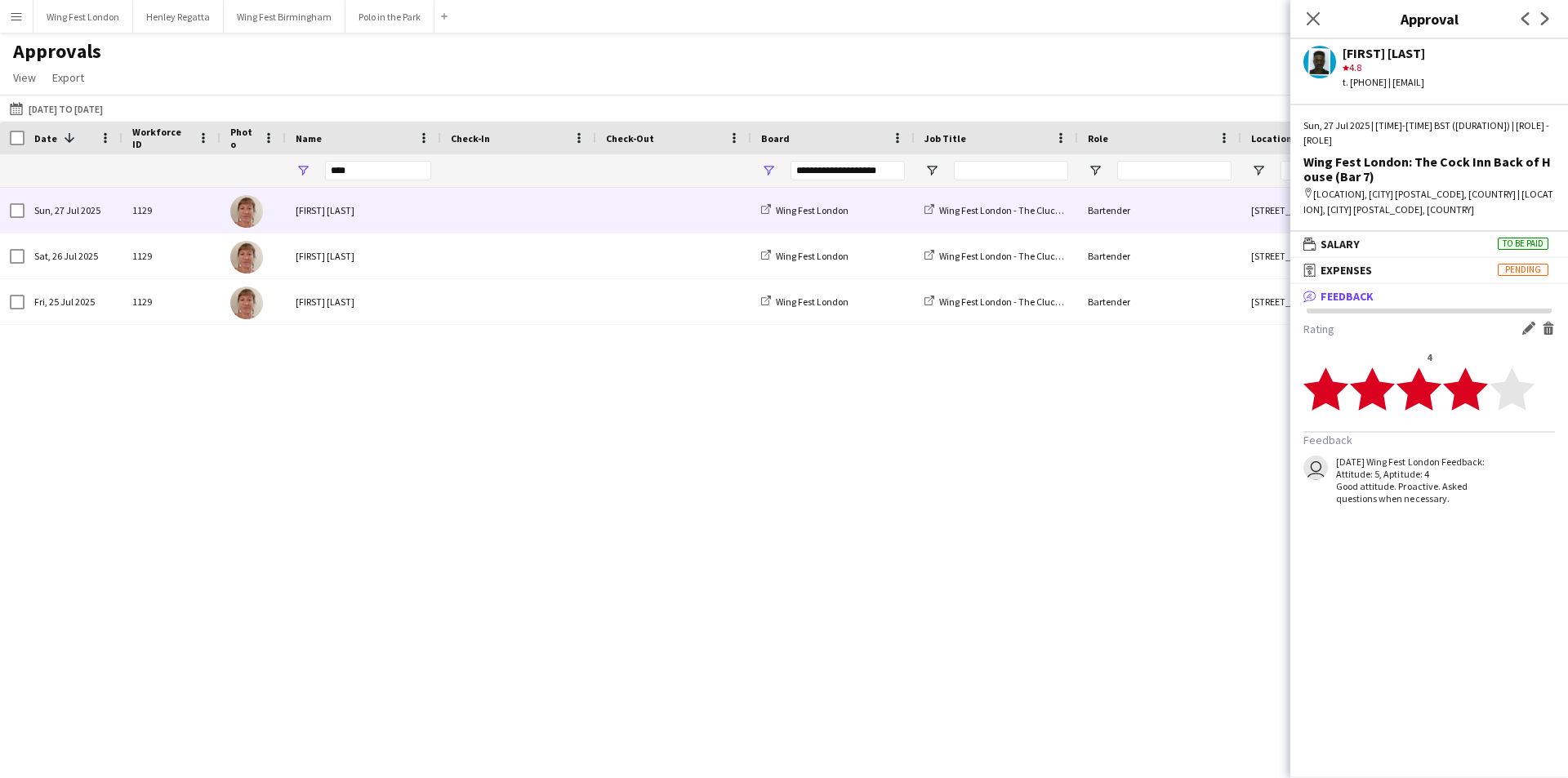 click on "[FIRST] [LAST]" at bounding box center [363, 210] 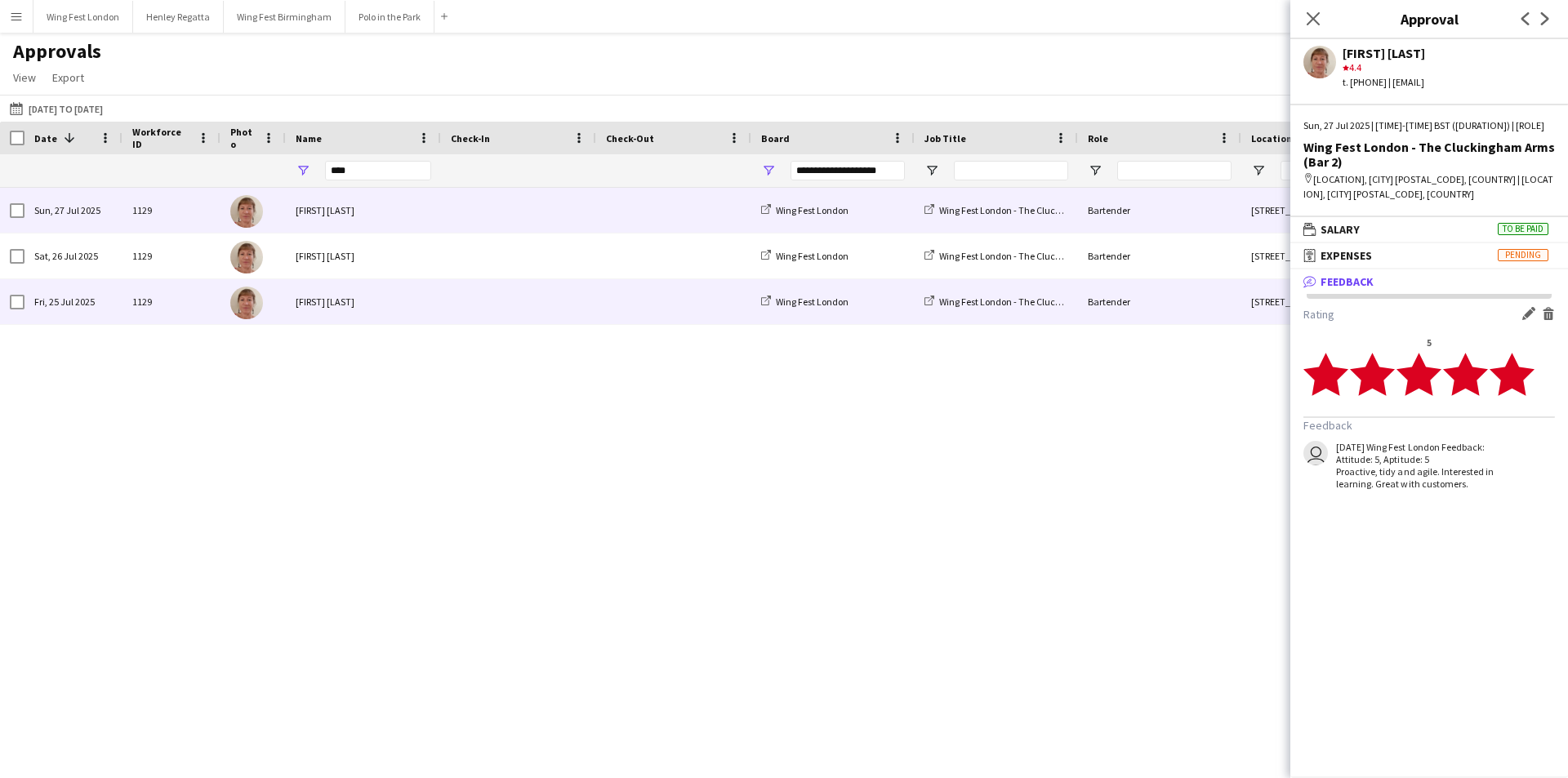 click on "[FIRST] [LAST]" at bounding box center [363, 301] 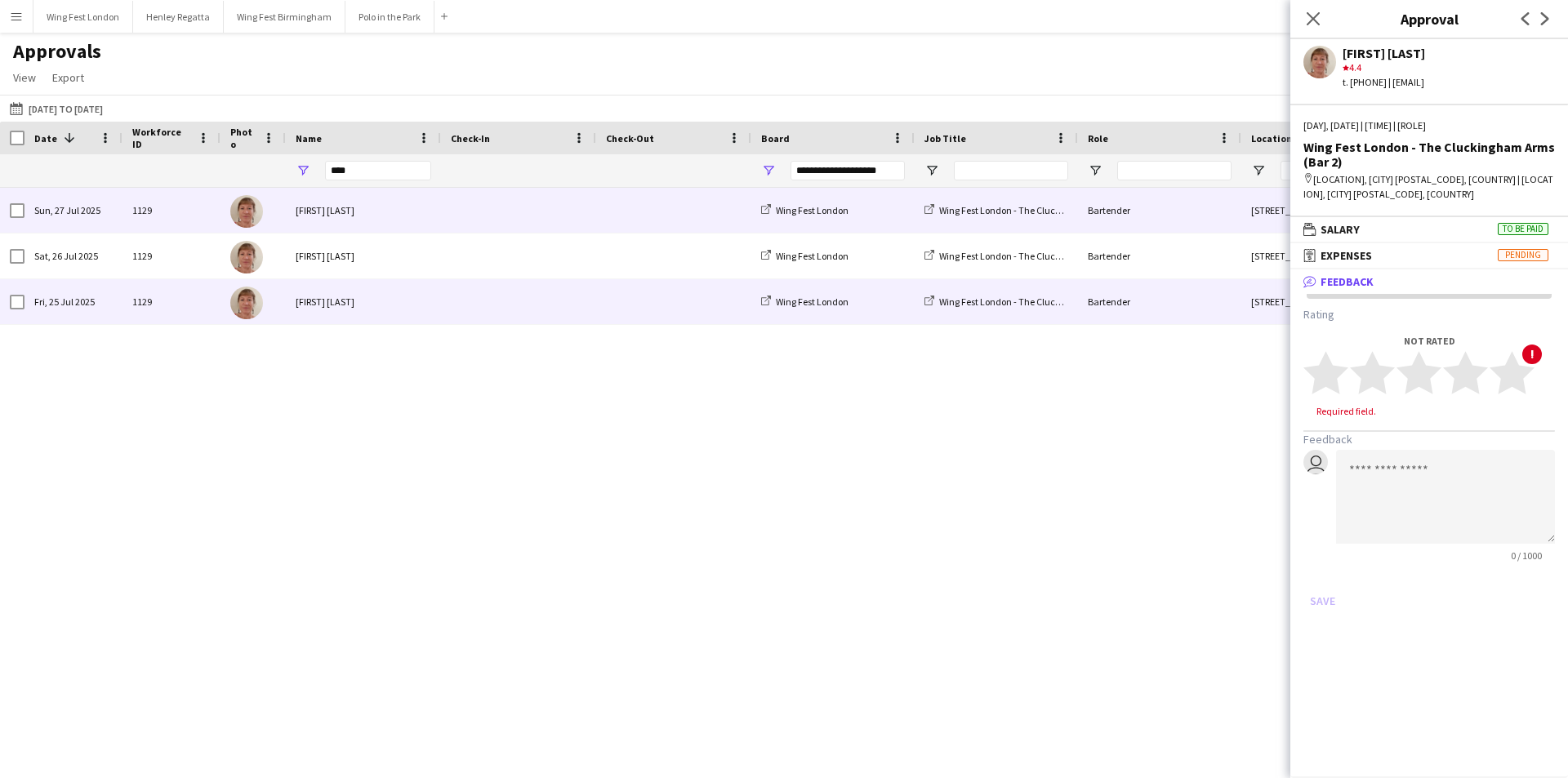 click on "[FIRST] [LAST]" at bounding box center (363, 210) 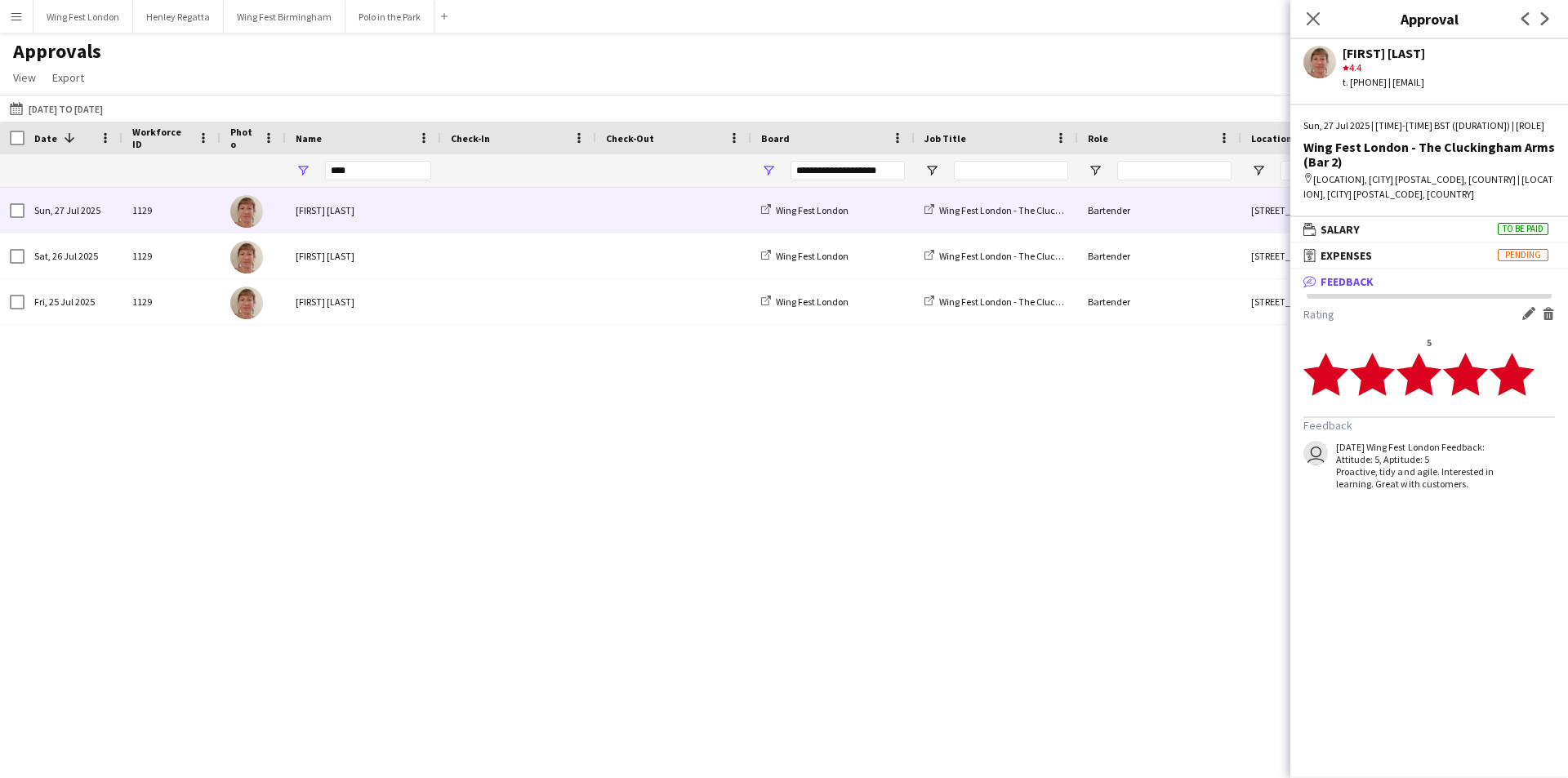 click on "27/07/25 Wing Fest London Feedback:
Attitude: 5, Aptitude: 5
Proactive, tidy and agile. Interested in learning. Great with customers." at bounding box center (1420, 465) 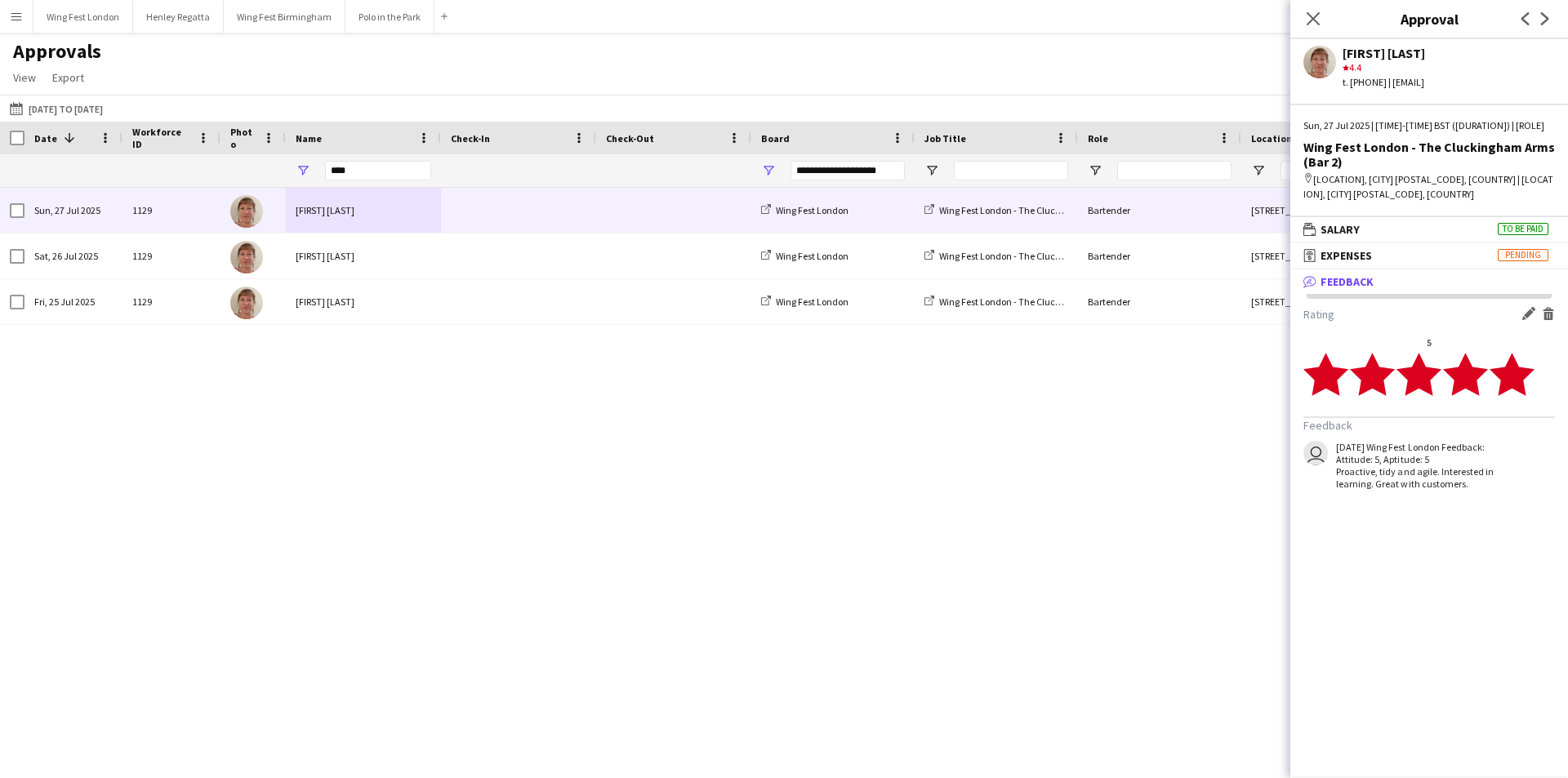 drag, startPoint x: 1476, startPoint y: 485, endPoint x: 1337, endPoint y: 451, distance: 143.09787 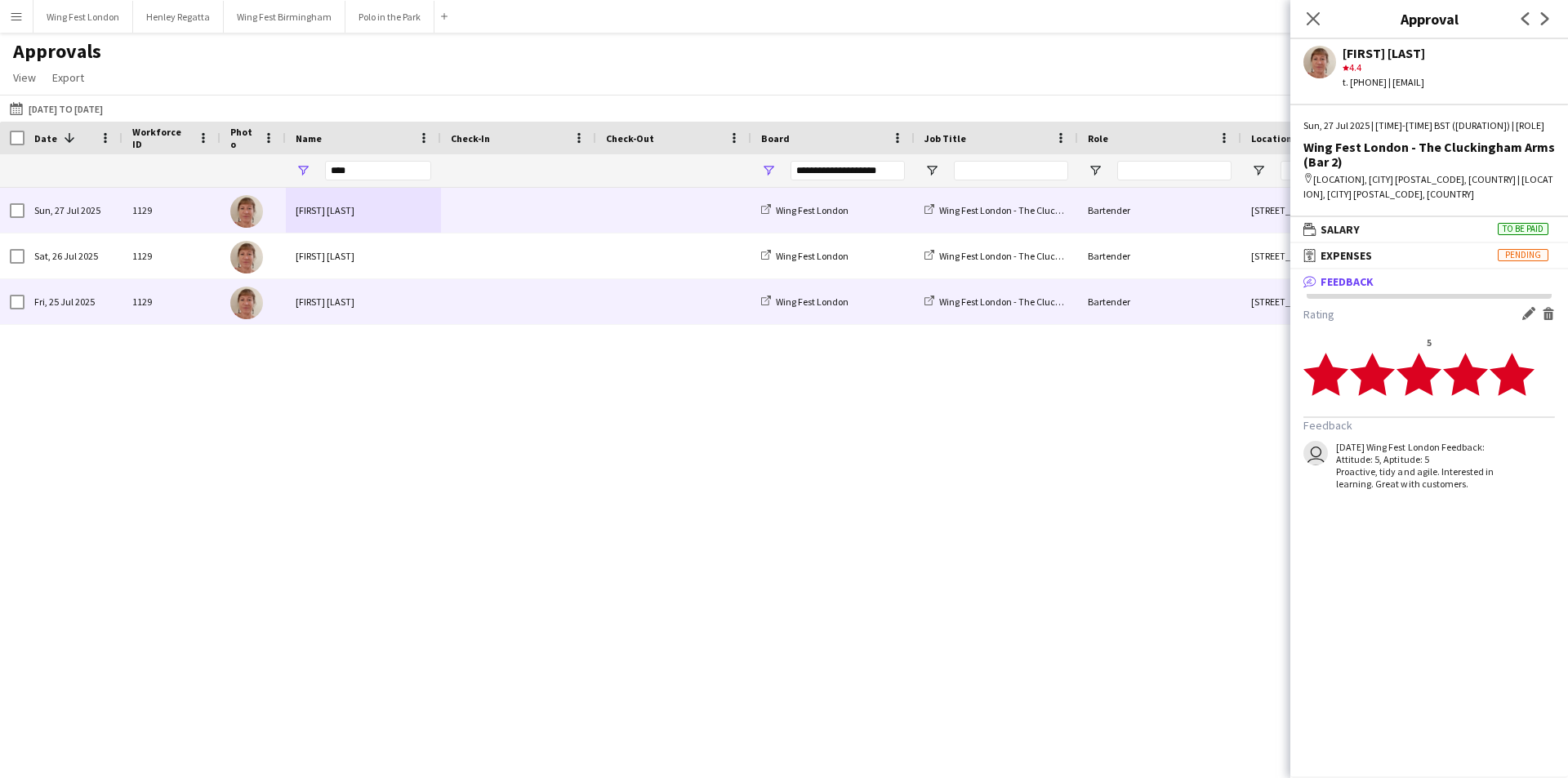 click on "[FIRST] [LAST]" at bounding box center (363, 301) 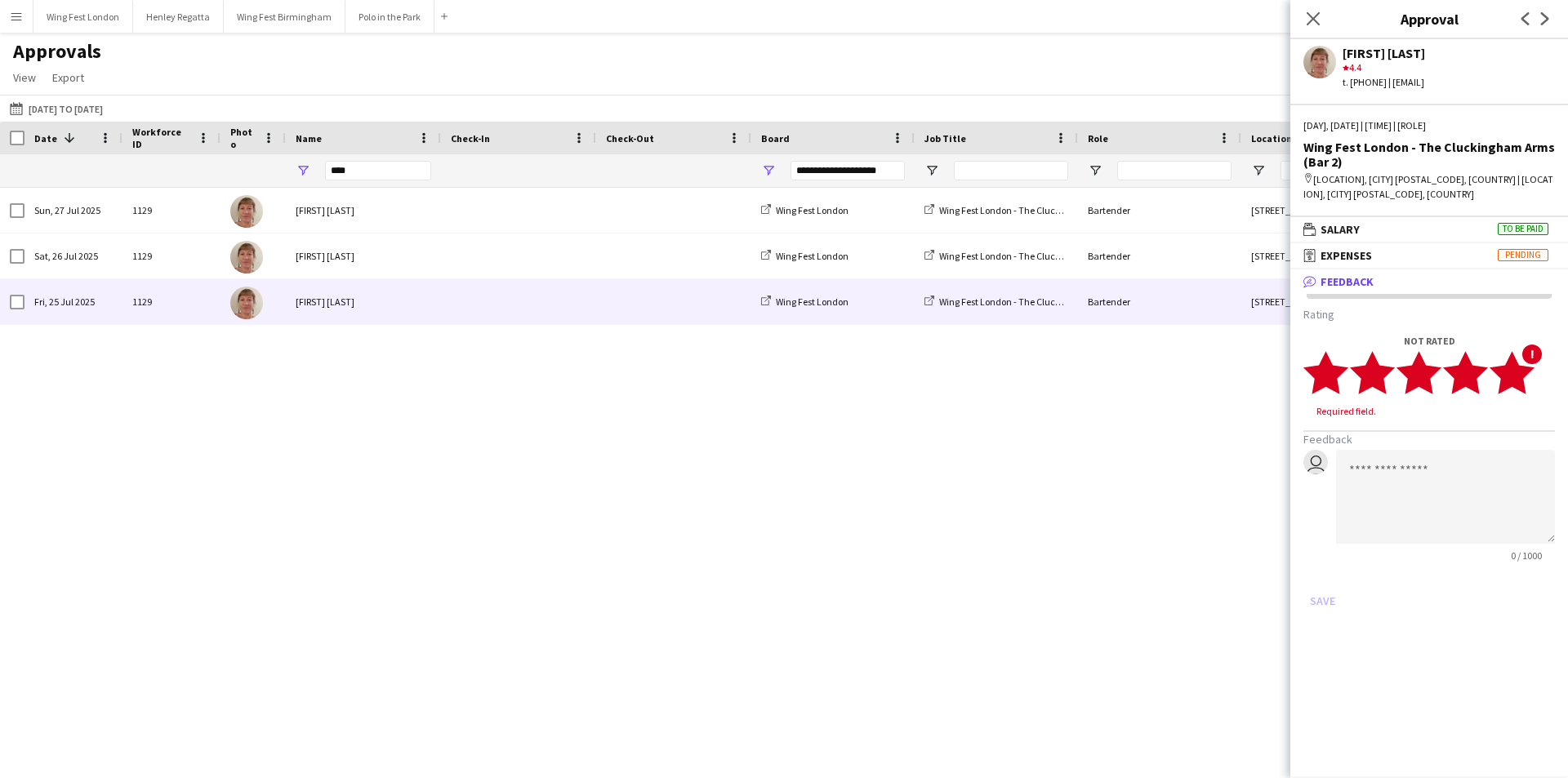 click 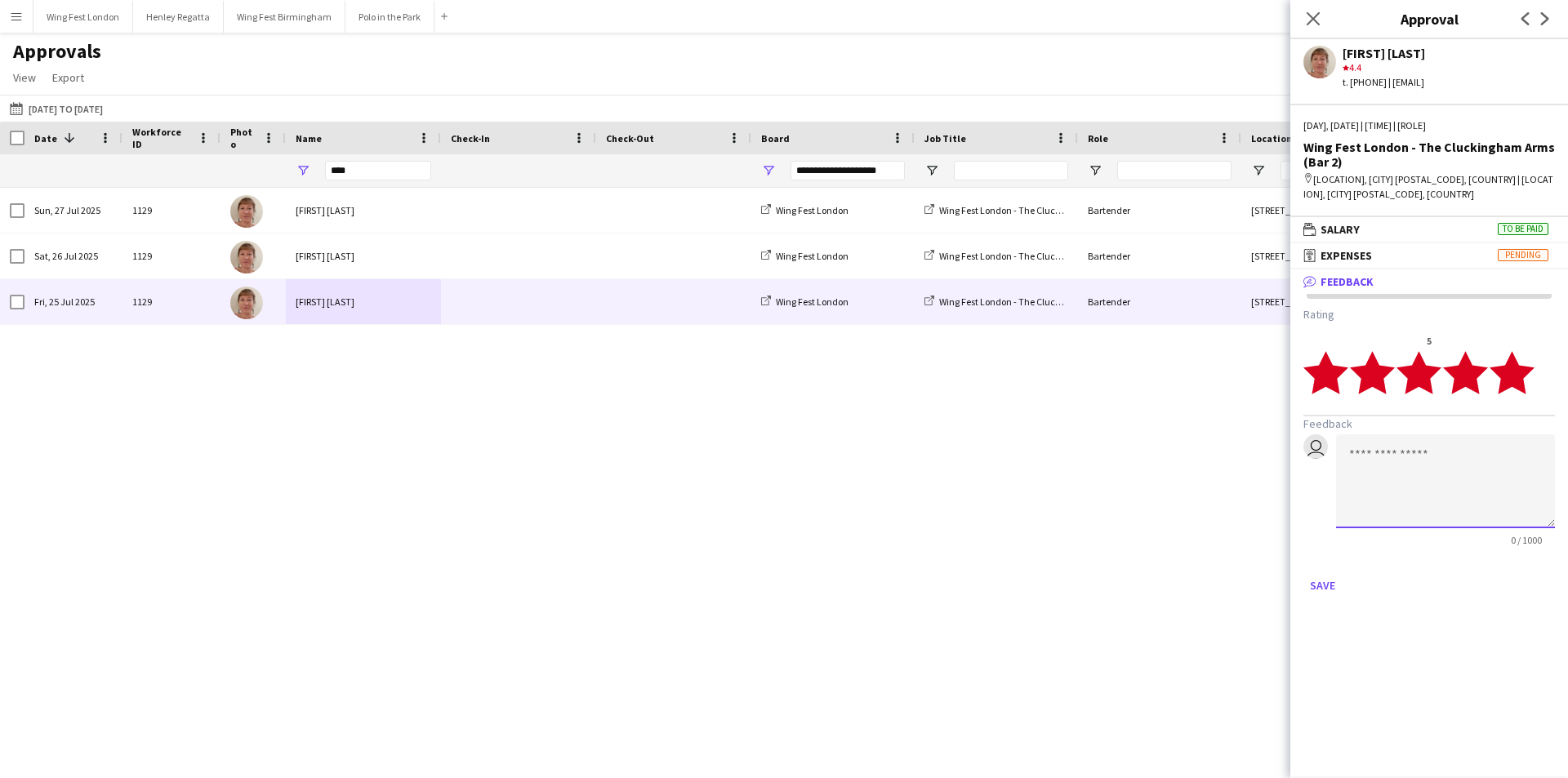 click 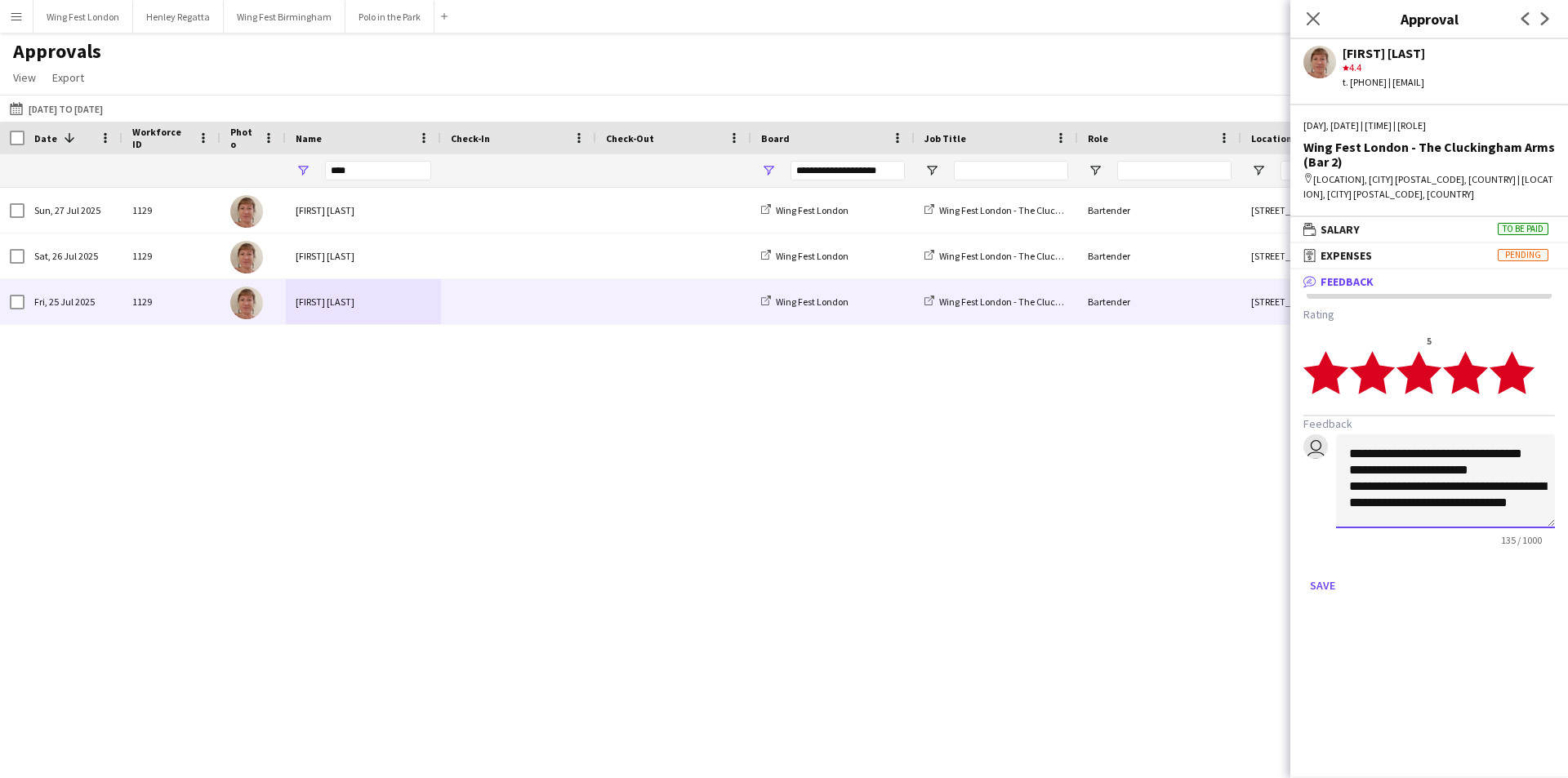 scroll, scrollTop: 0, scrollLeft: 0, axis: both 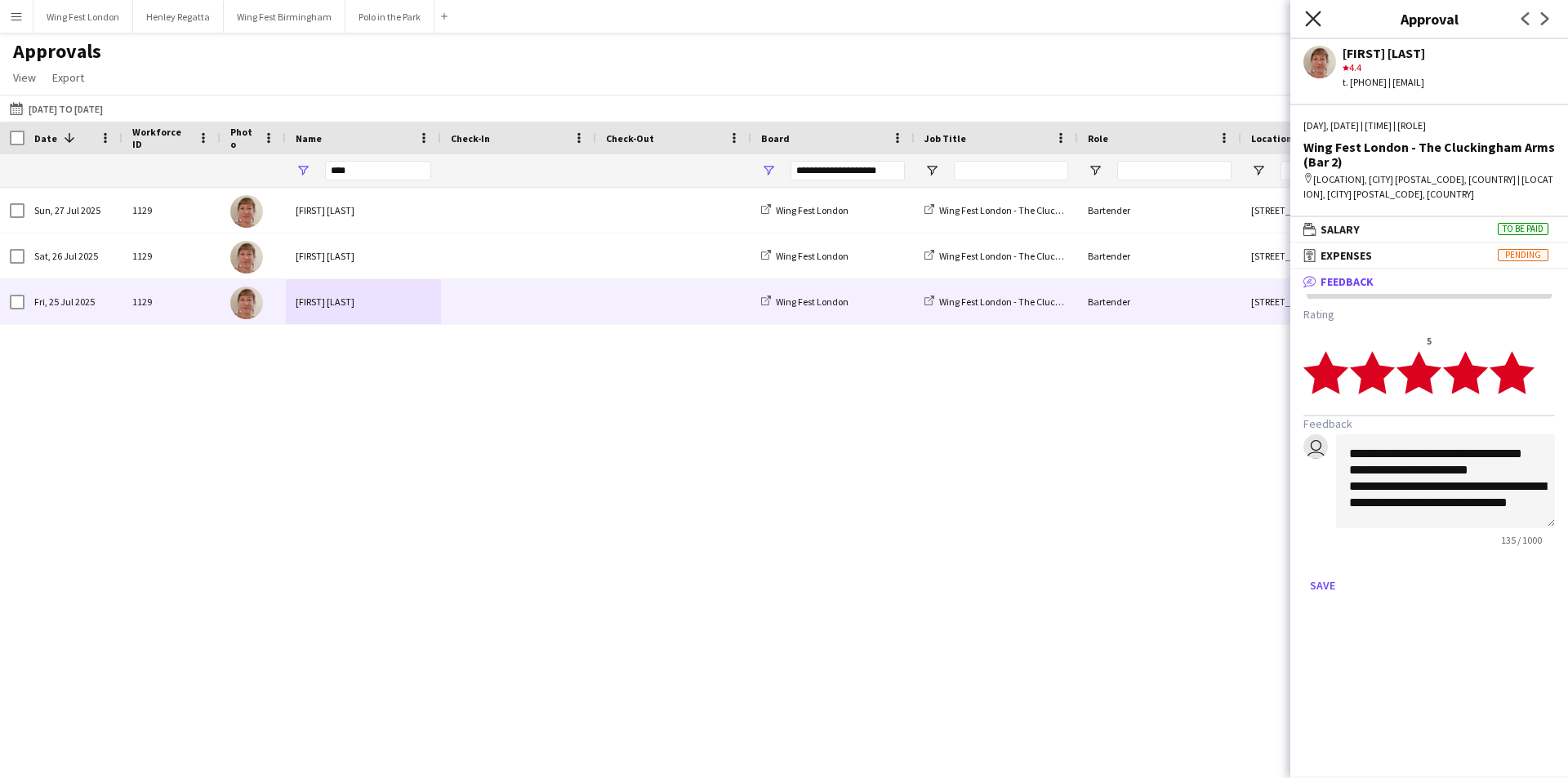 click on "Close pop-in" 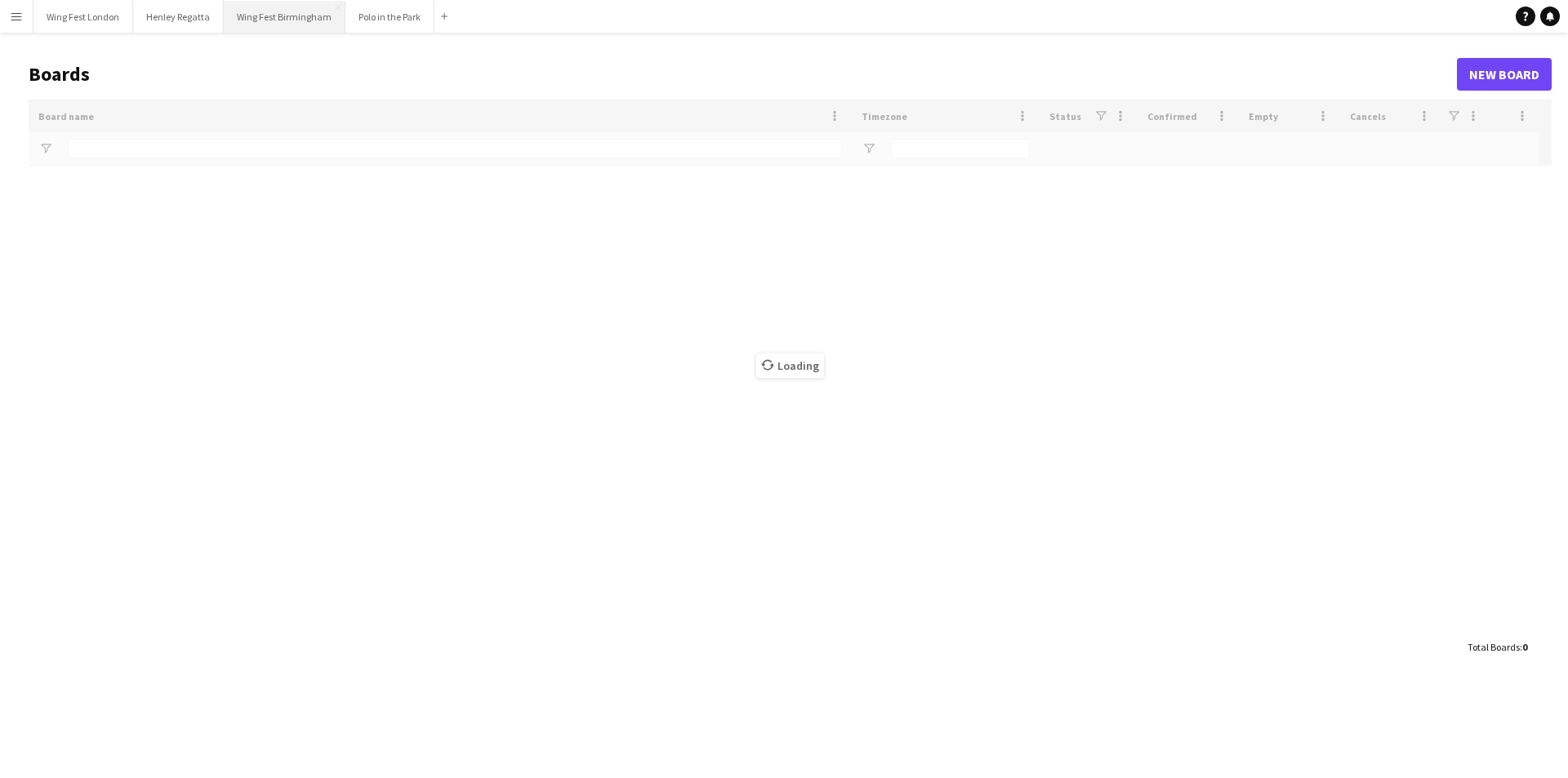 scroll, scrollTop: 0, scrollLeft: 0, axis: both 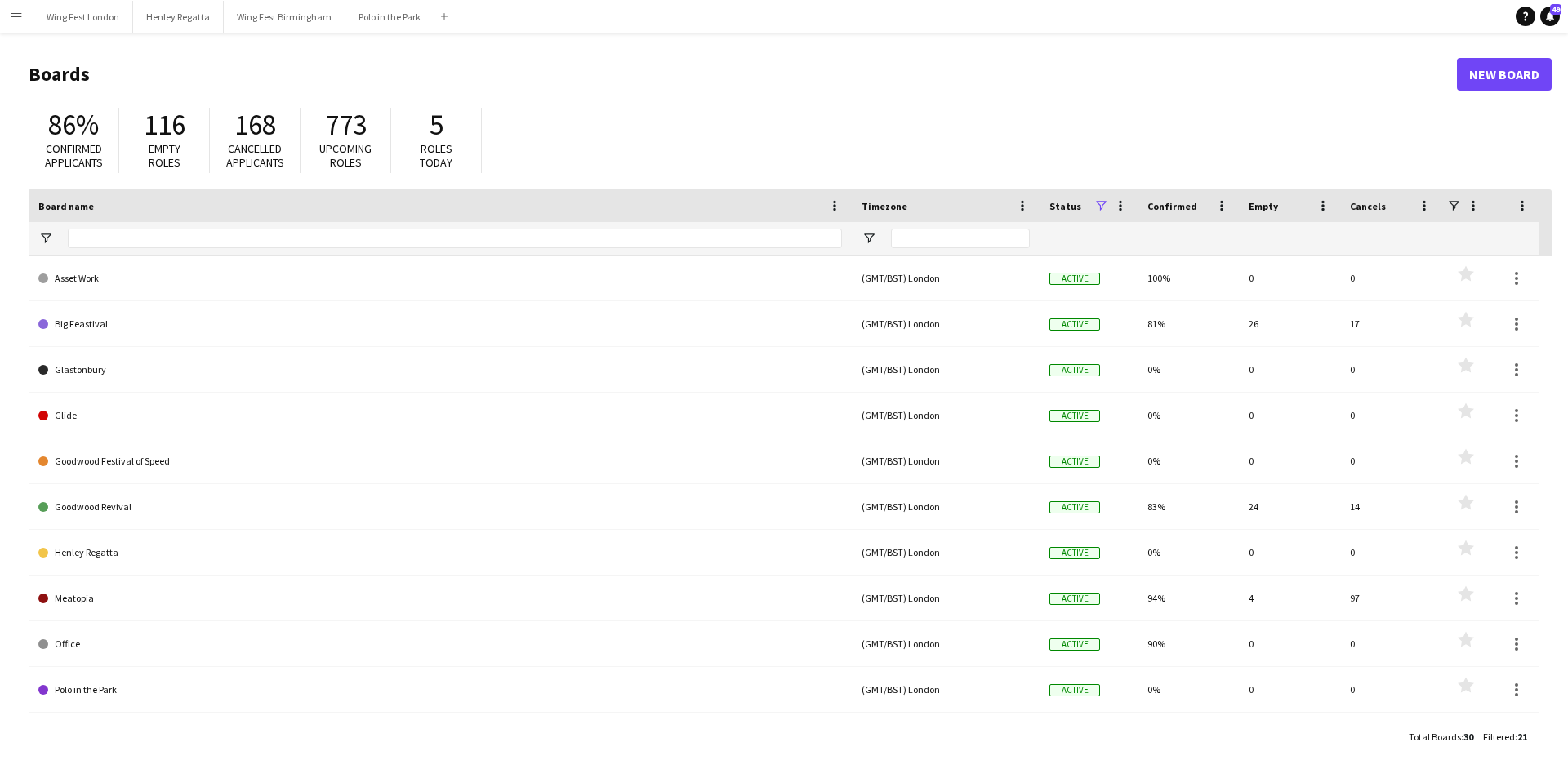 click on "Menu" at bounding box center (16, 16) 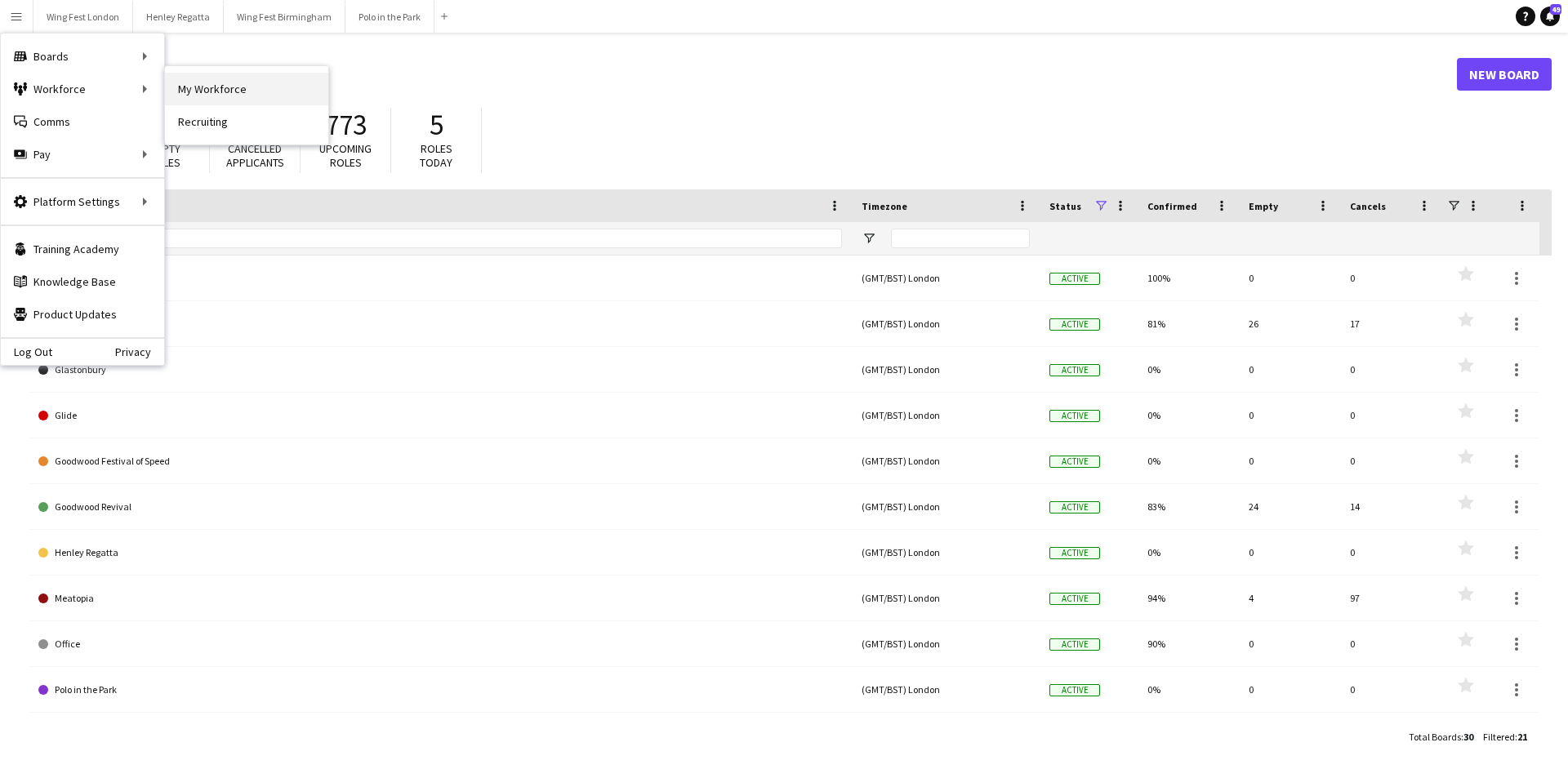 click on "My Workforce" at bounding box center [247, 89] 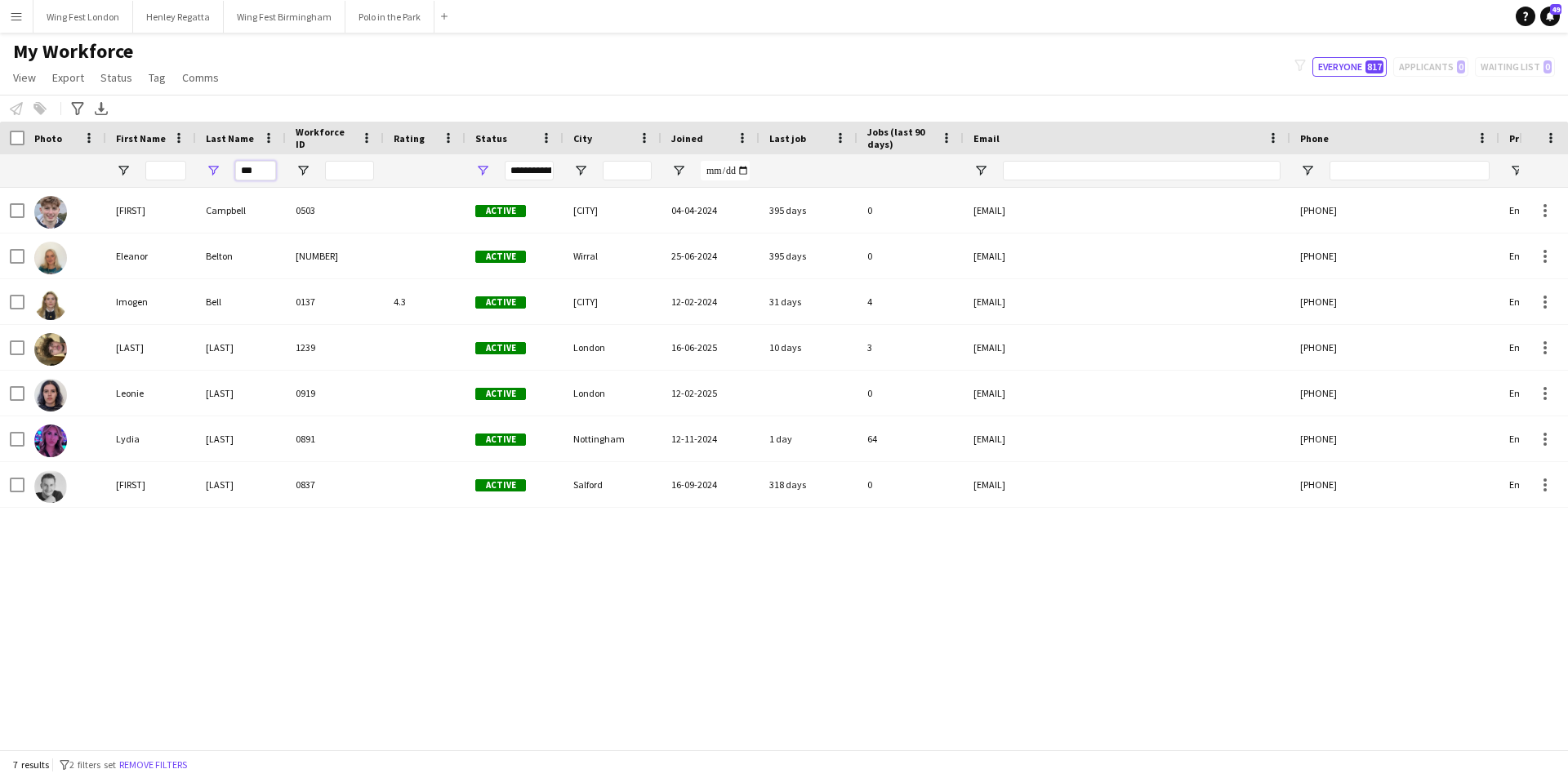 click on "***" at bounding box center [256, 171] 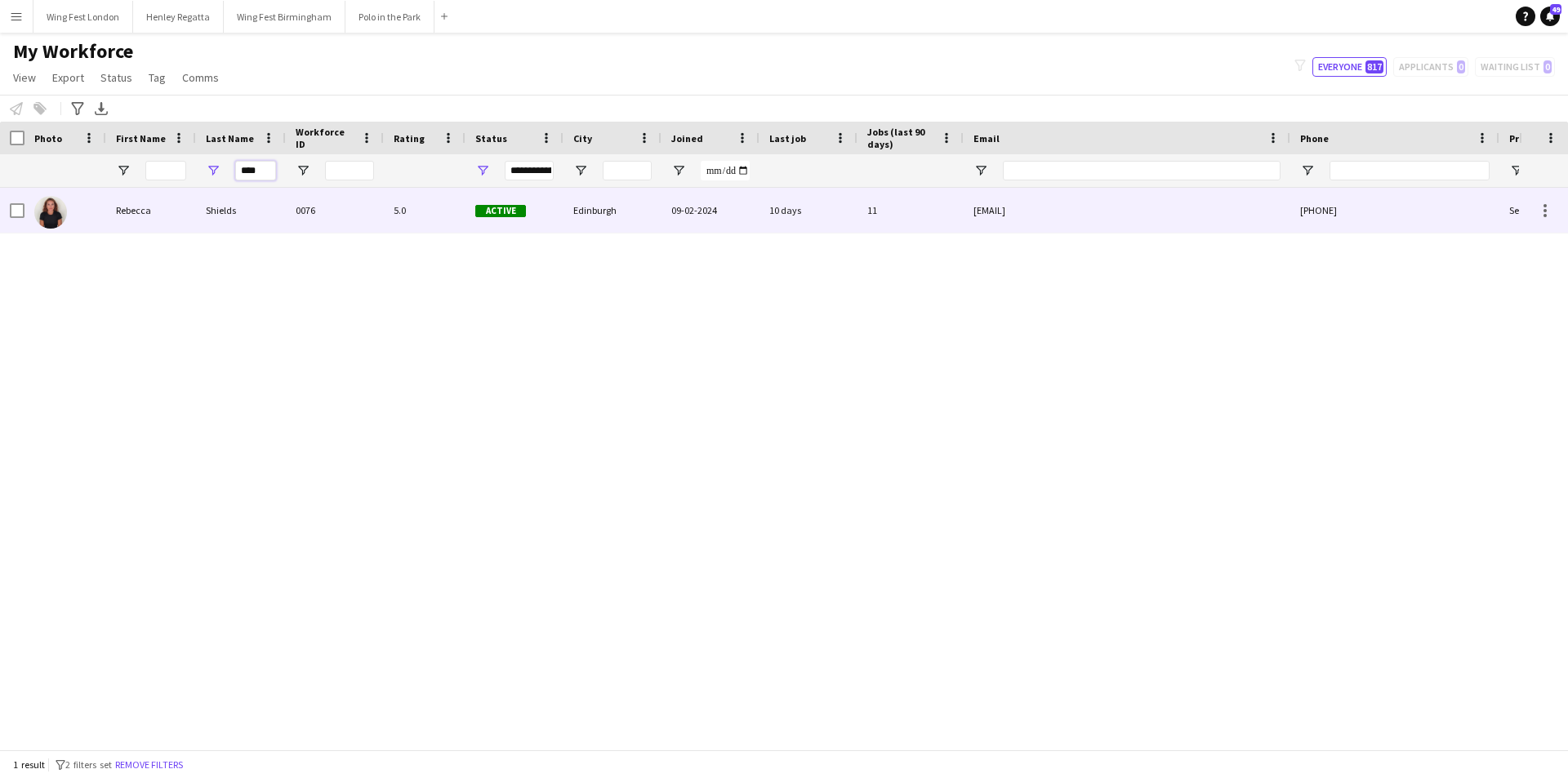 type on "****" 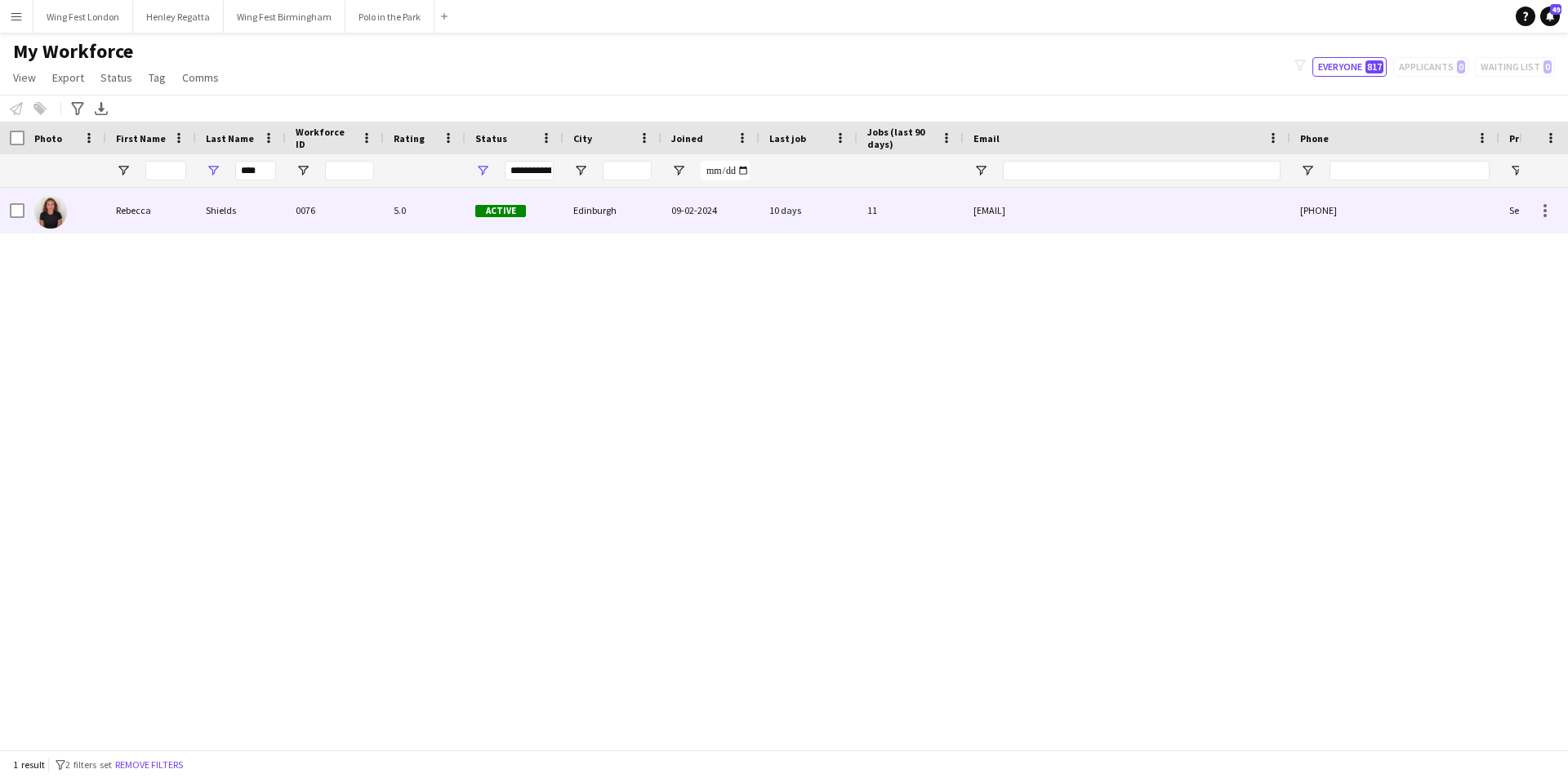 click on "0076" at bounding box center [335, 210] 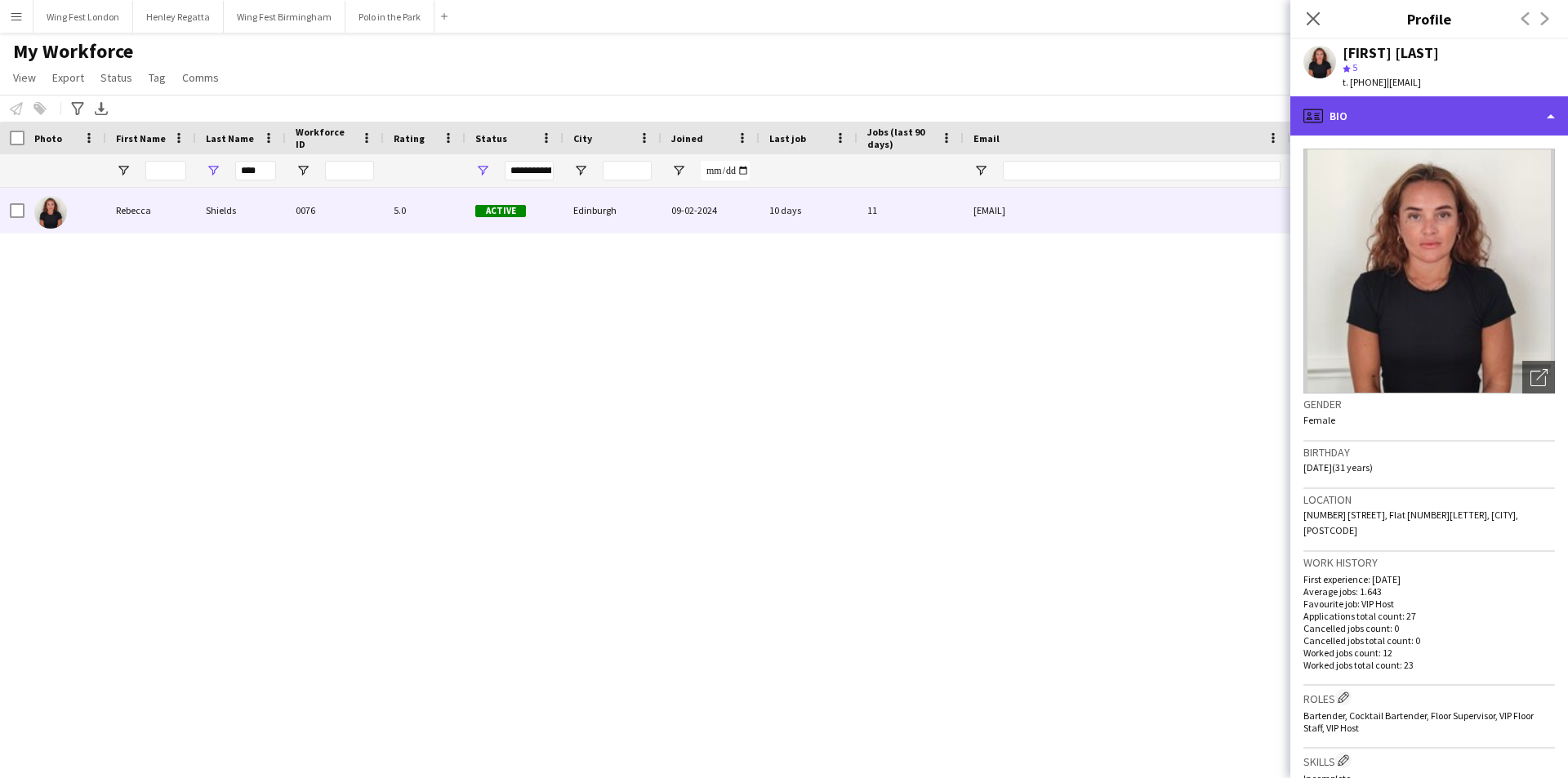 click on "profile
Bio" 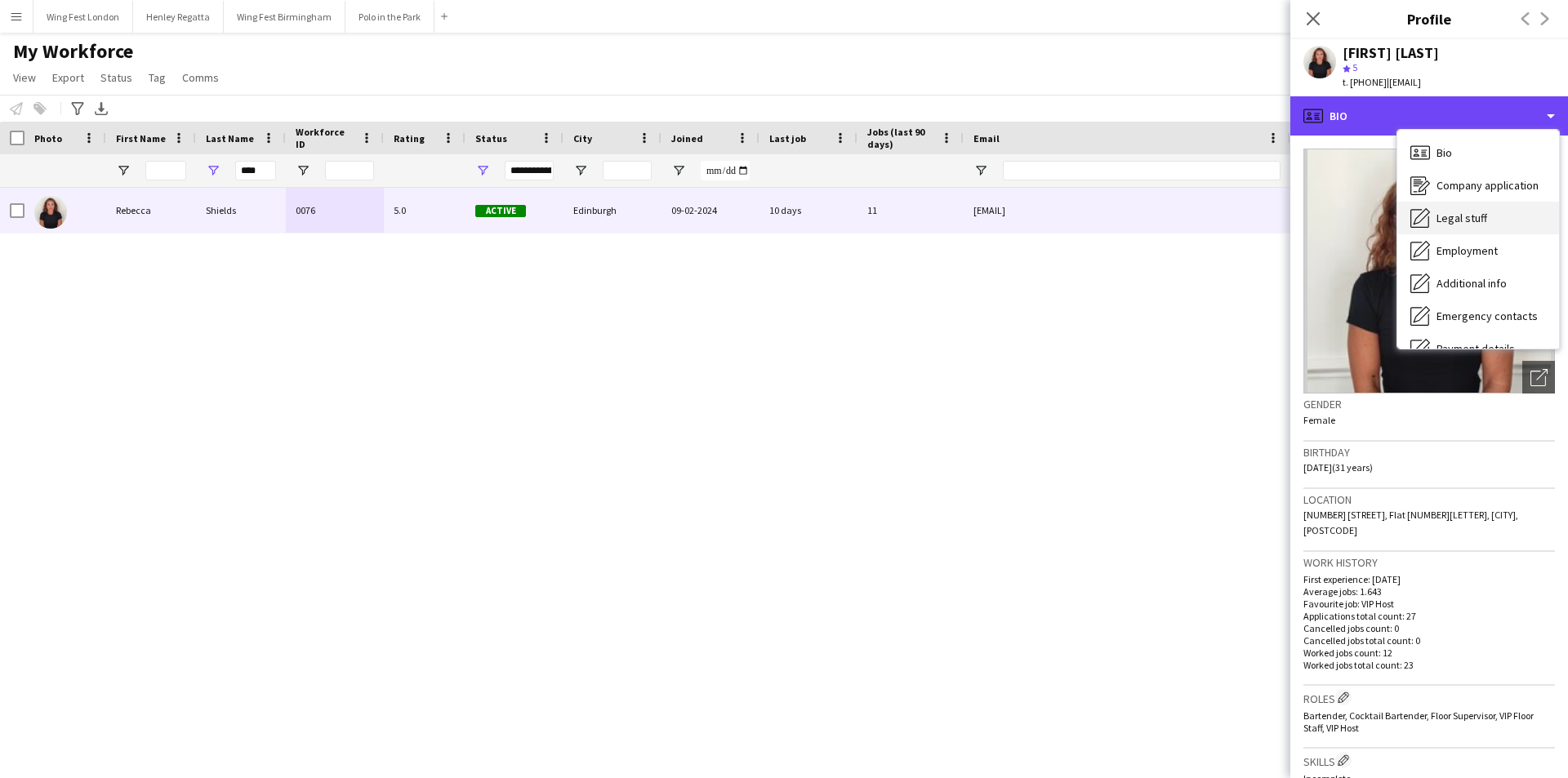 scroll, scrollTop: 121, scrollLeft: 0, axis: vertical 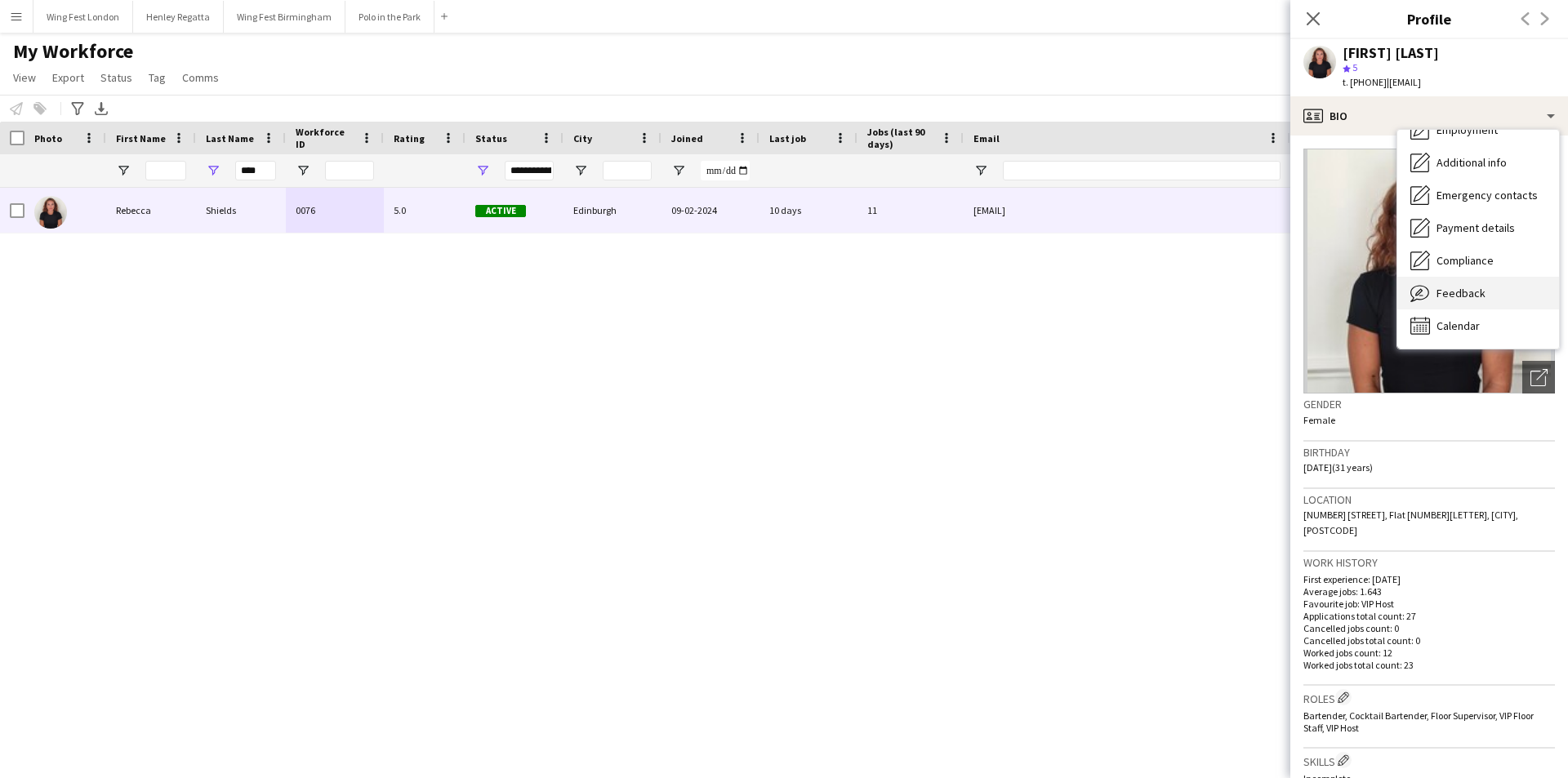 click on "Feedback
Feedback" at bounding box center [1478, 293] 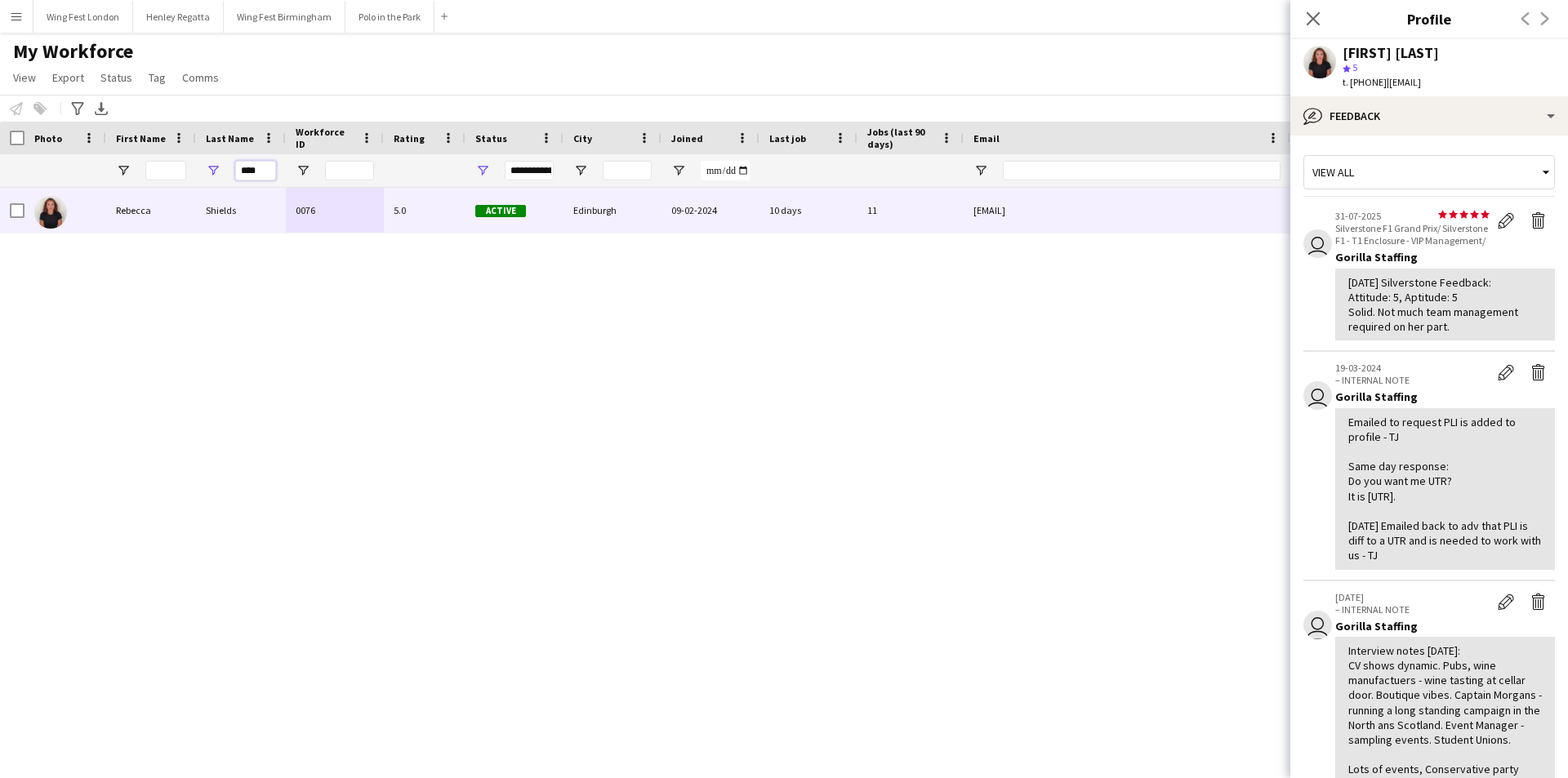 click on "****" at bounding box center (256, 171) 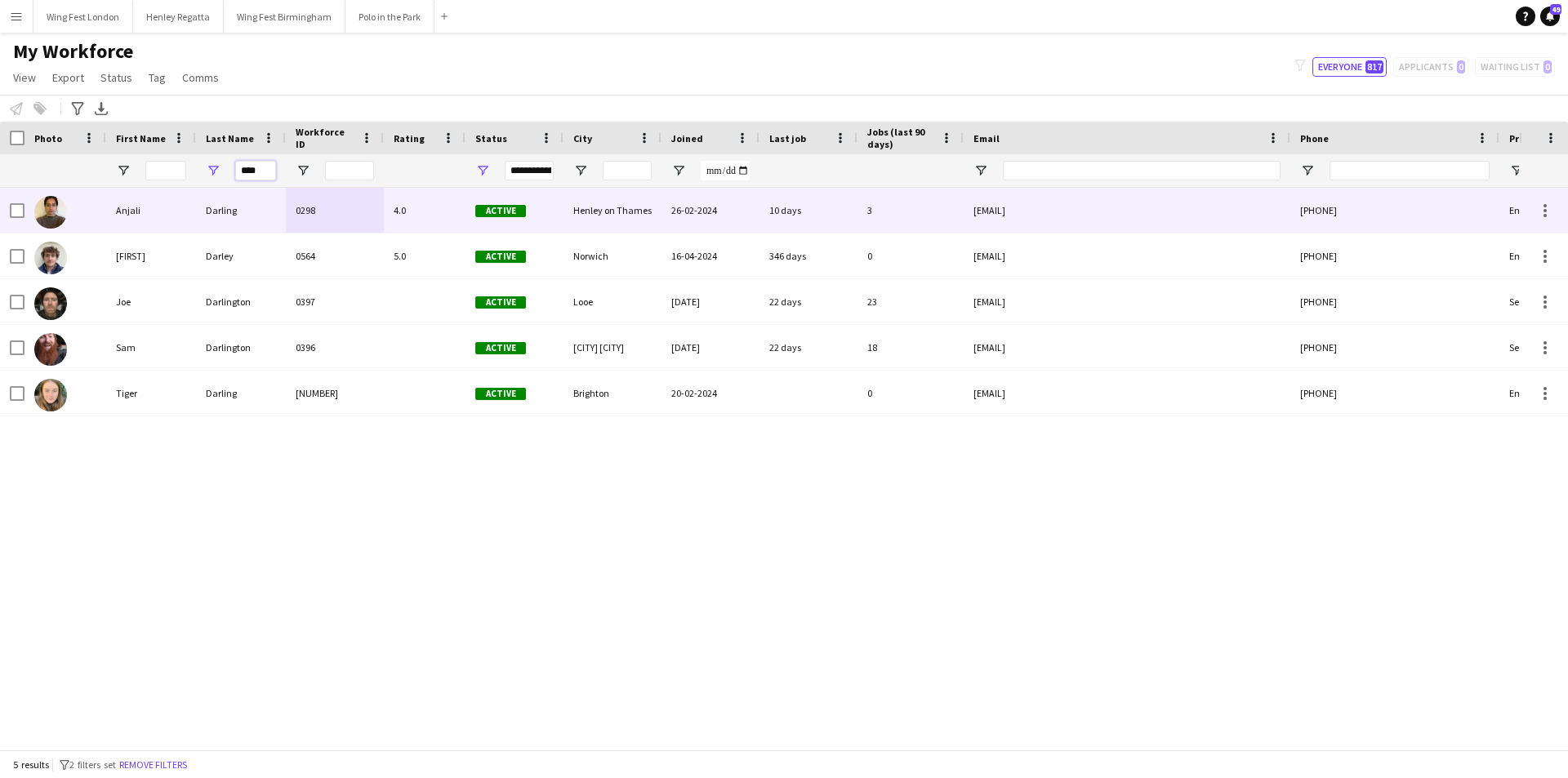 type on "****" 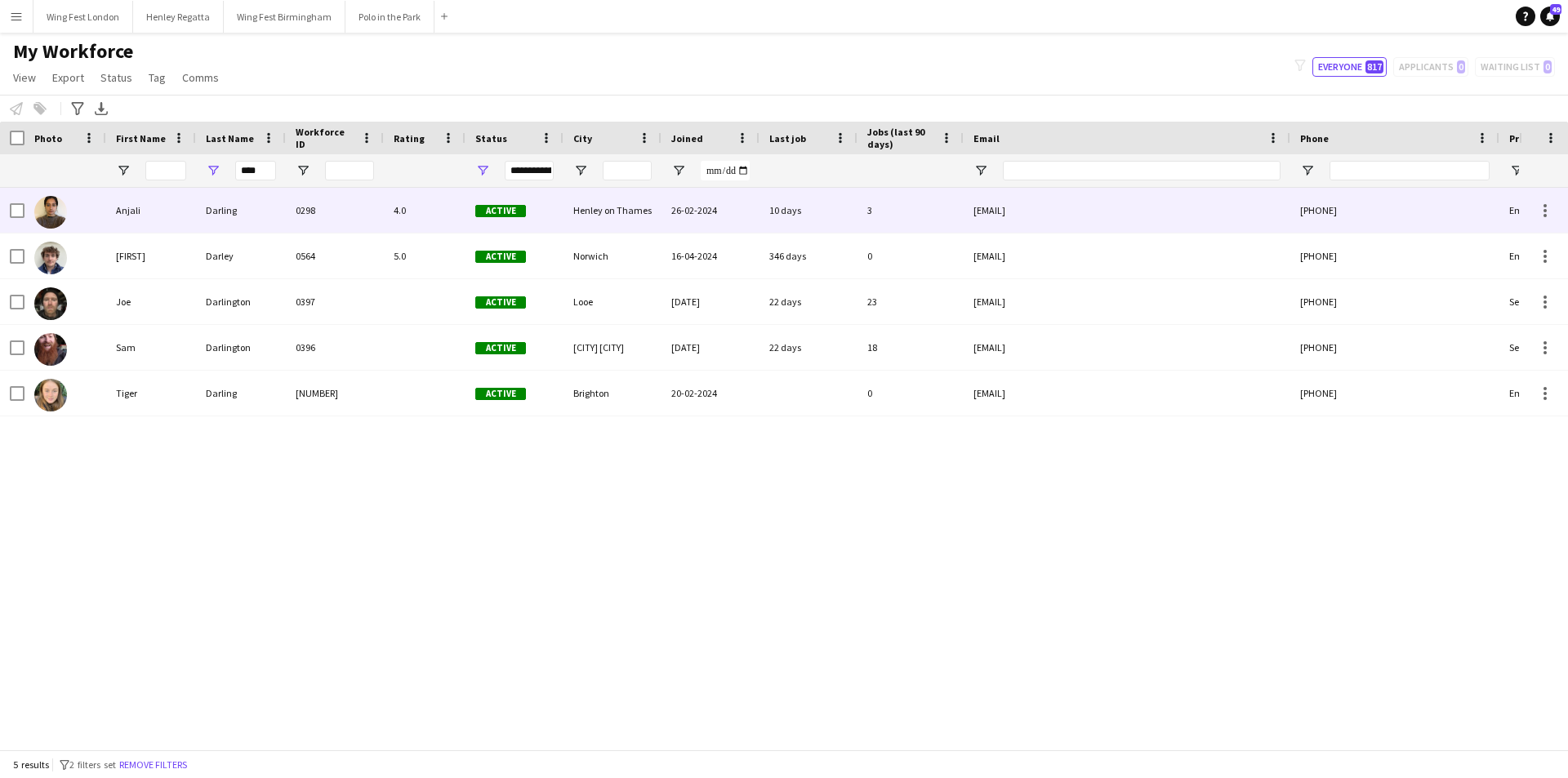 click on "Darling" at bounding box center [241, 210] 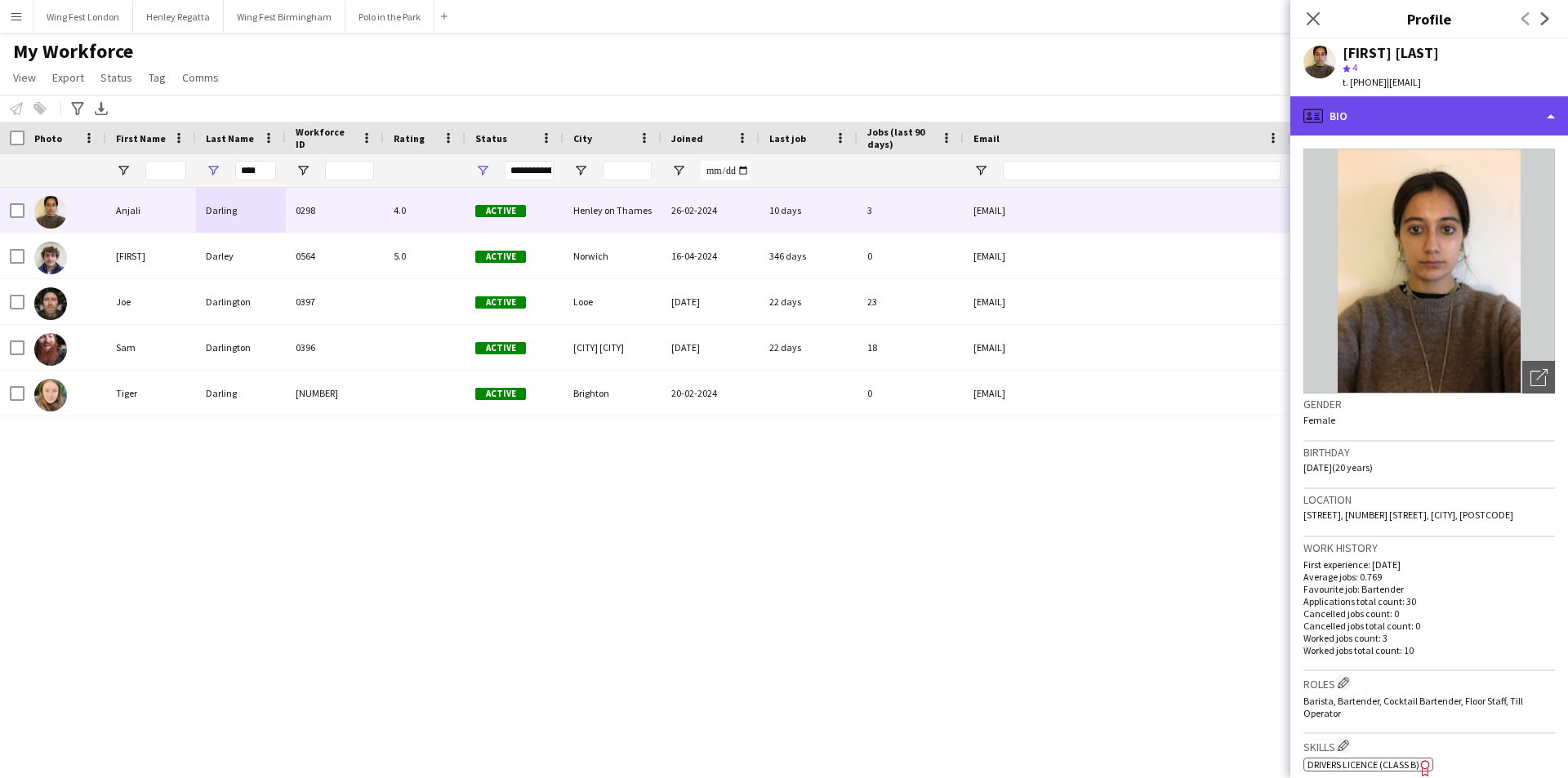 click on "profile
Bio" 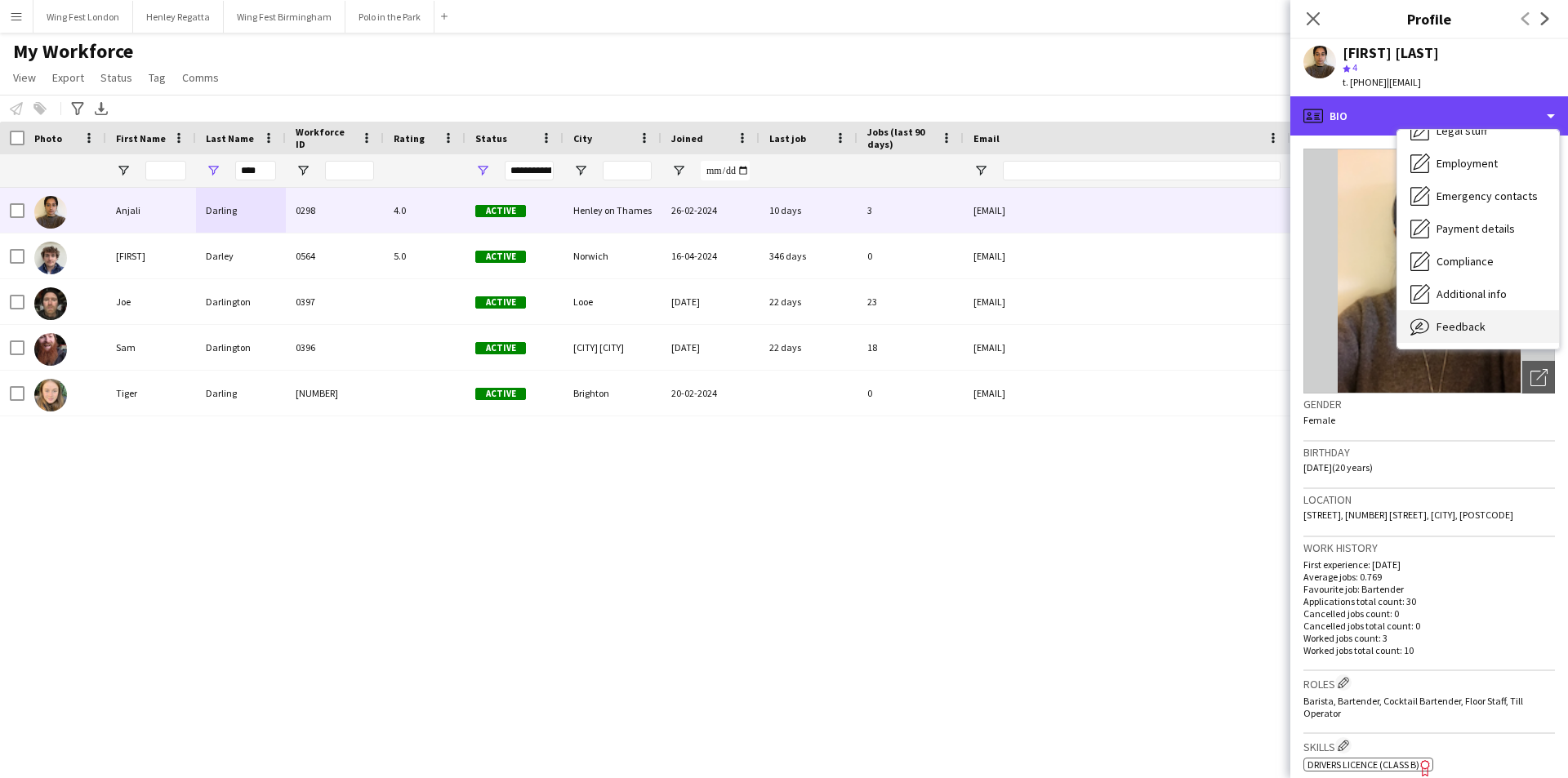scroll, scrollTop: 121, scrollLeft: 0, axis: vertical 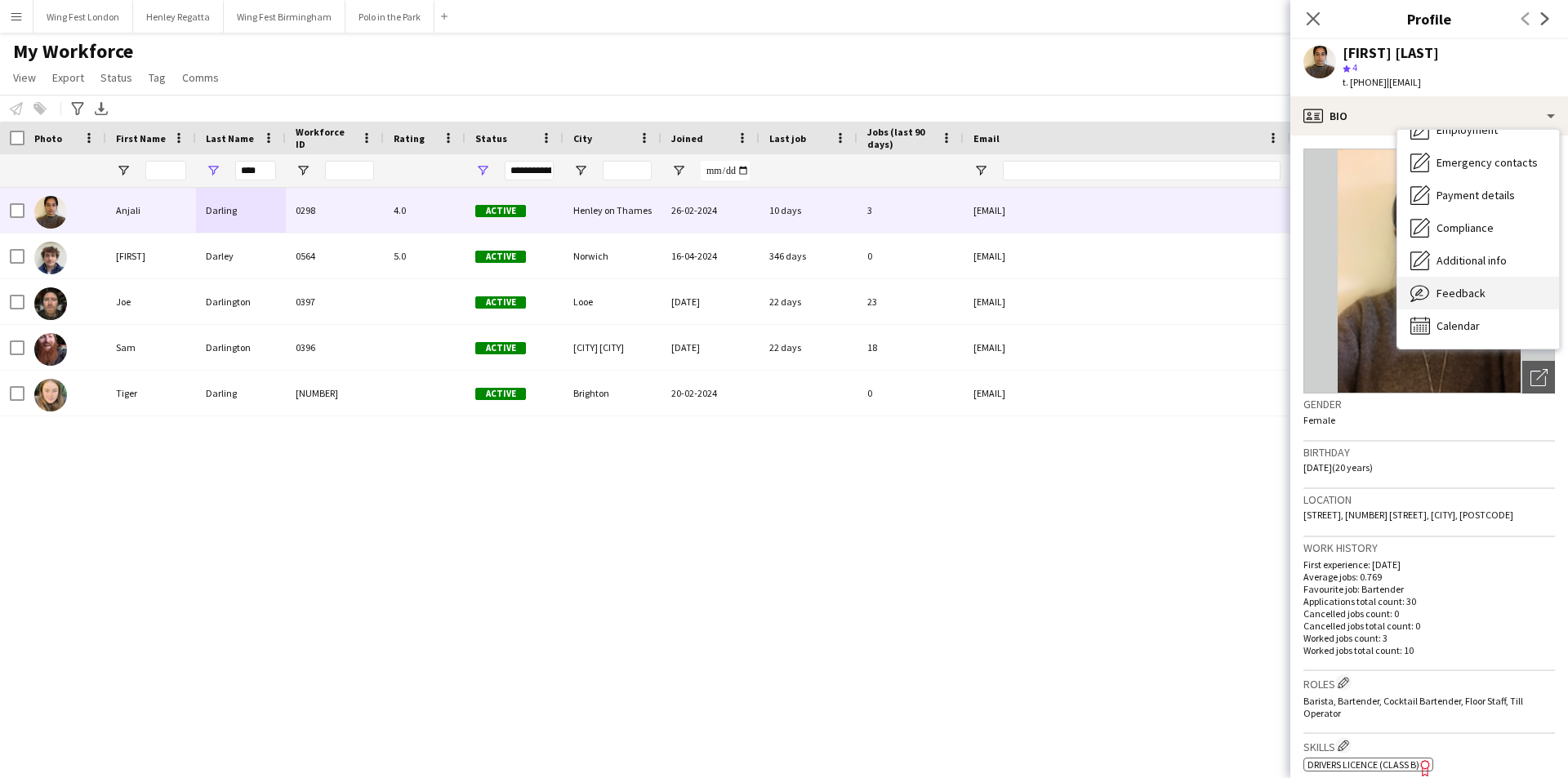click on "Feedback
Feedback" at bounding box center (1478, 293) 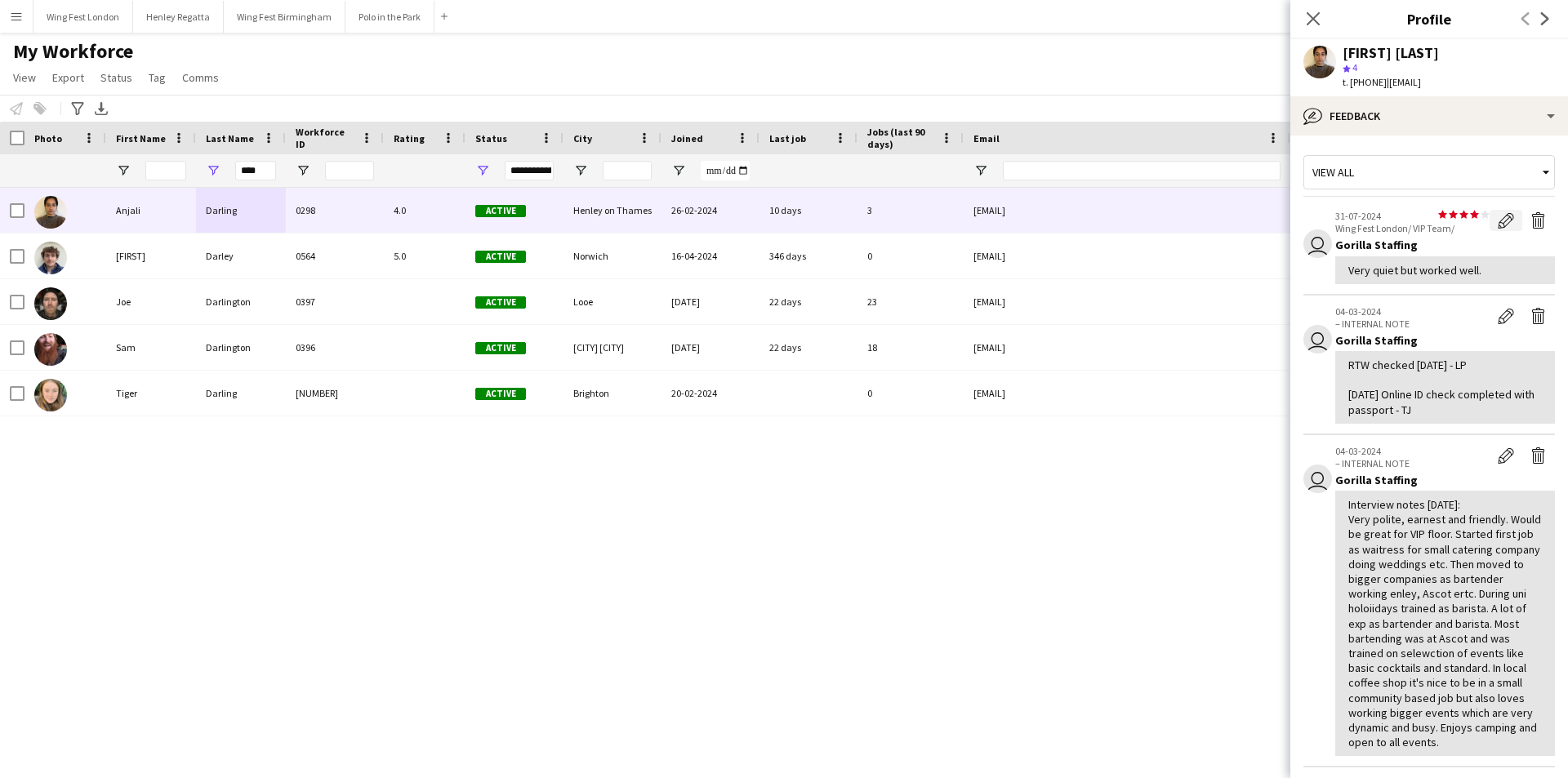 click on "Edit feedback" 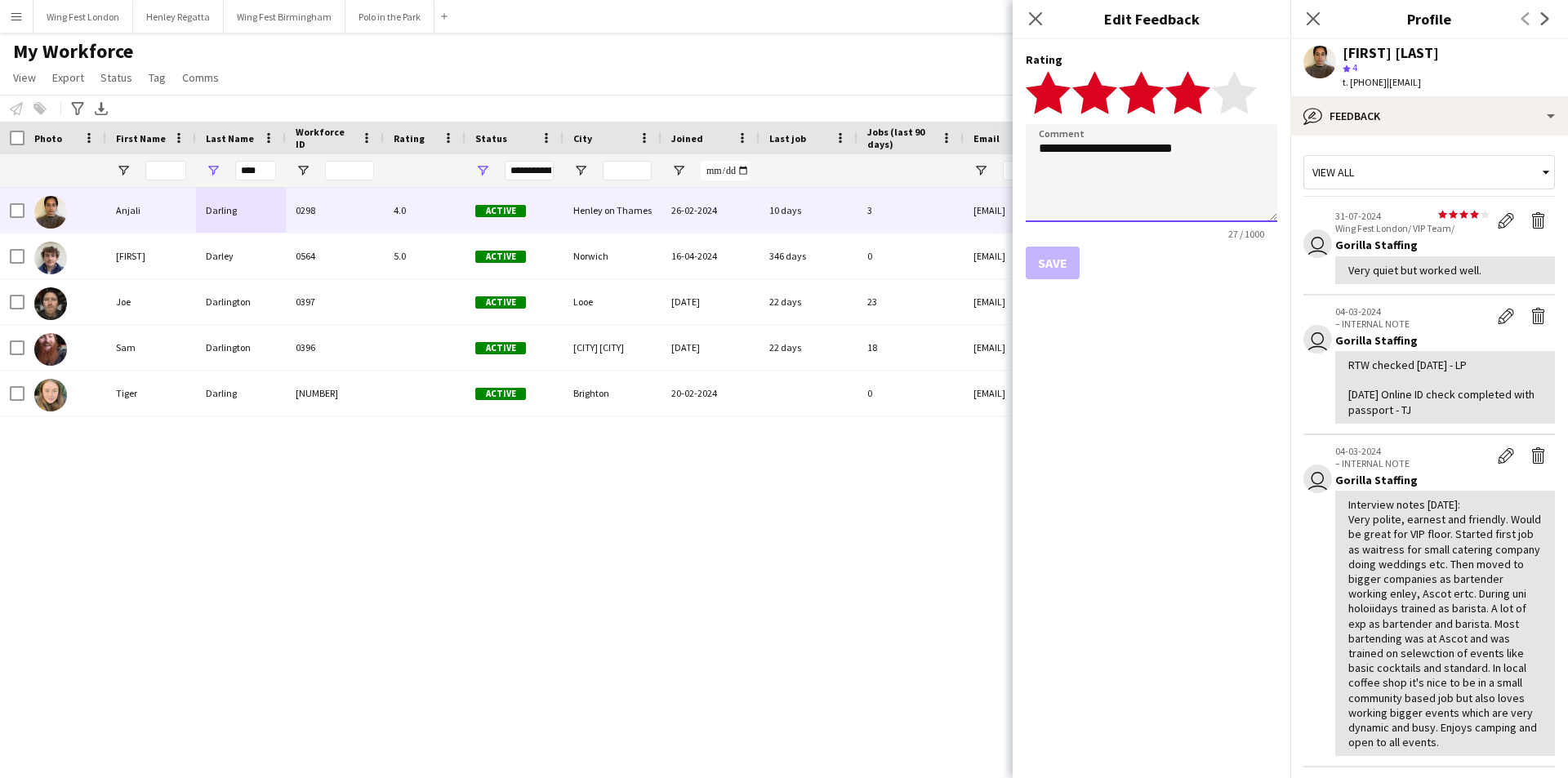 click on "**********" 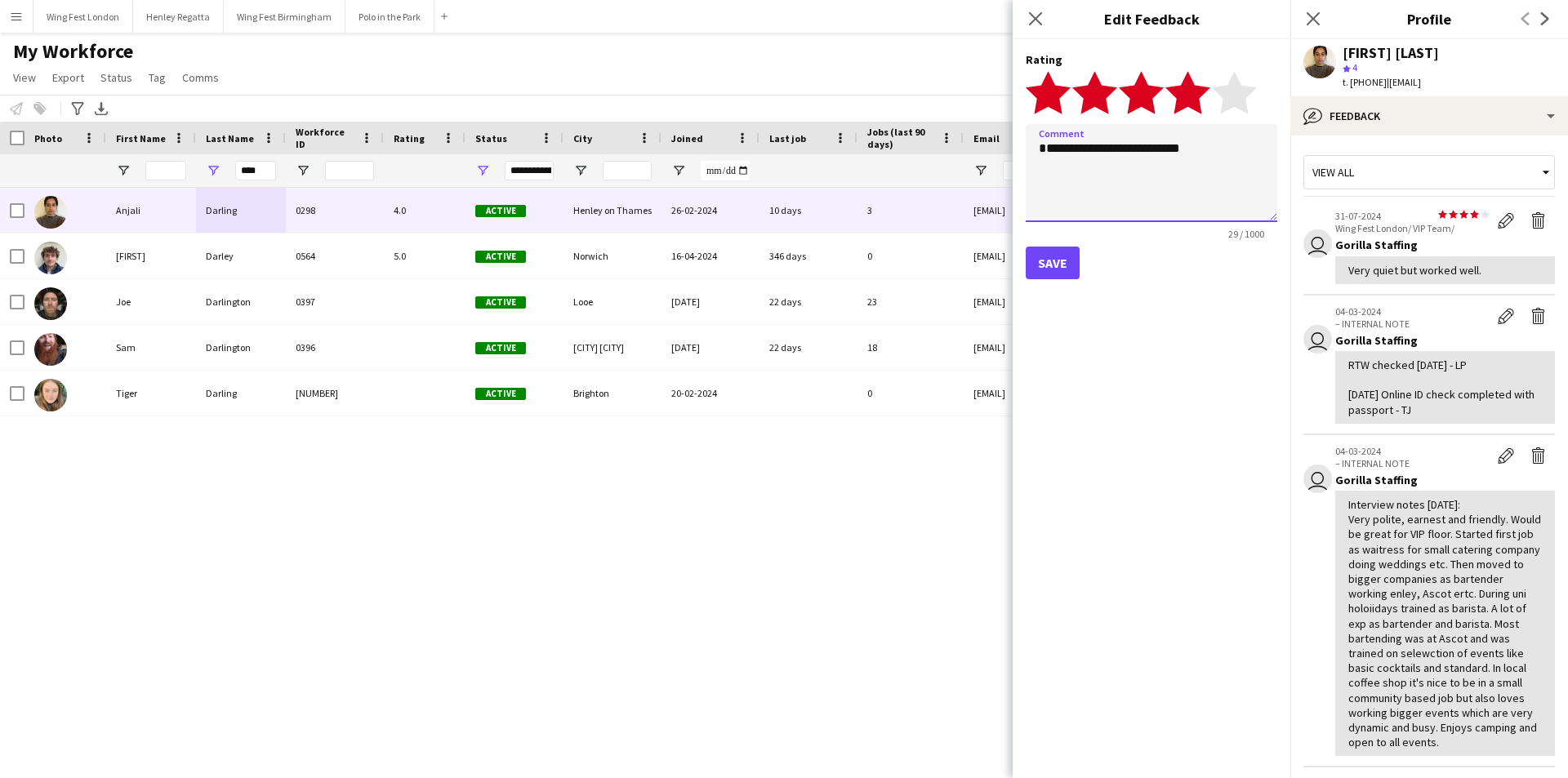 paste on "**********" 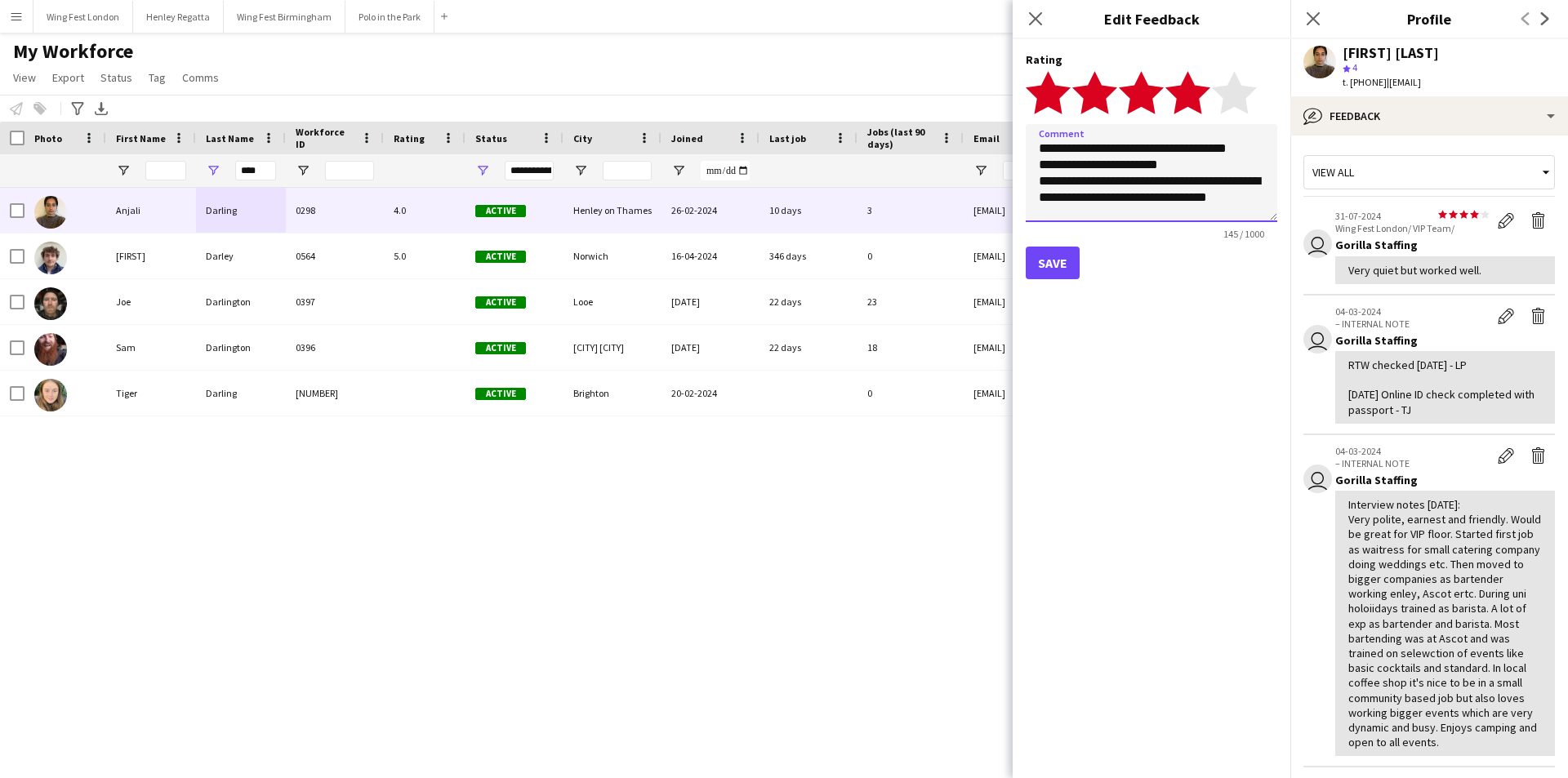 scroll, scrollTop: 18, scrollLeft: 0, axis: vertical 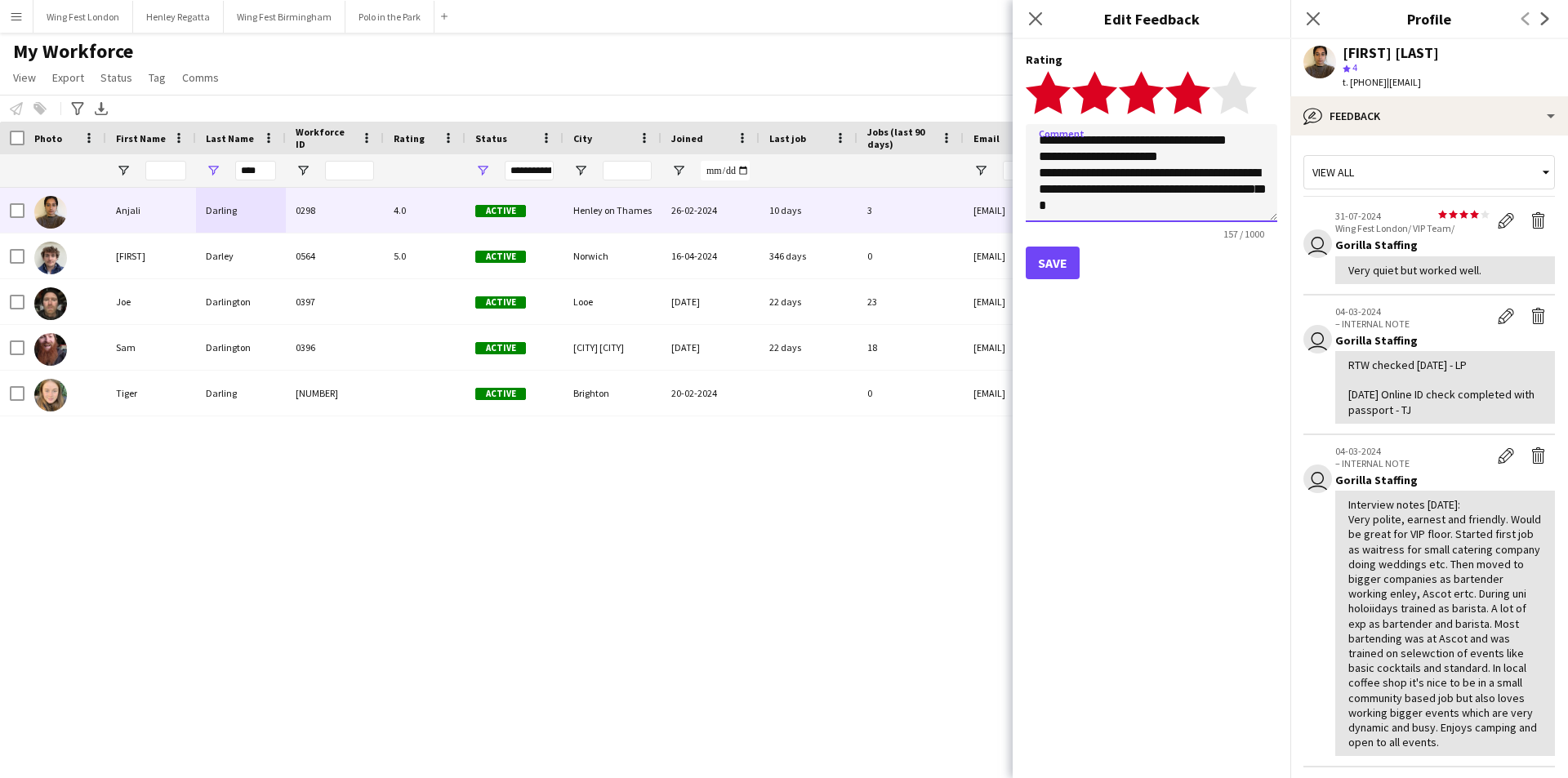 type on "**********" 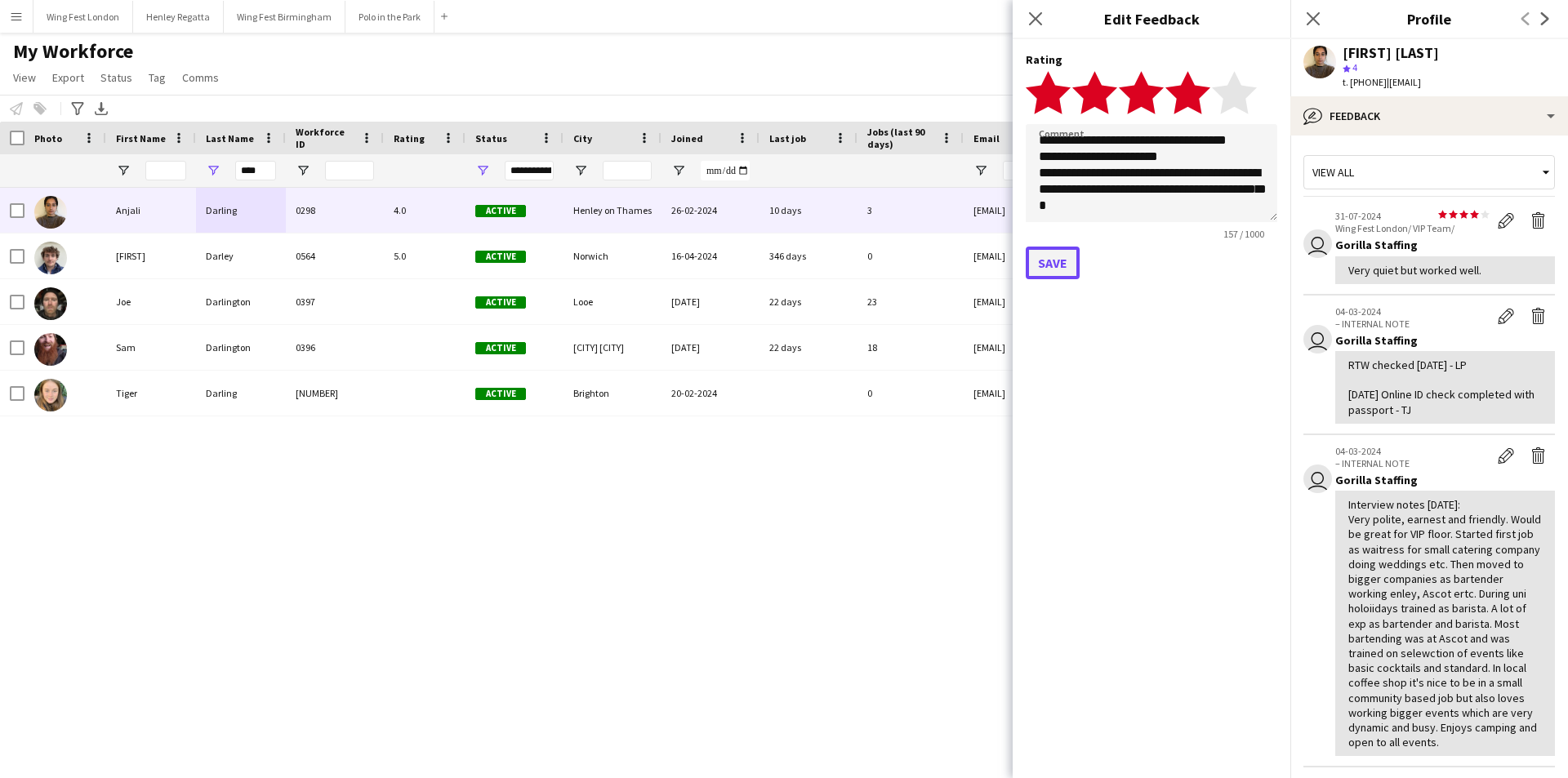 click on "Save" 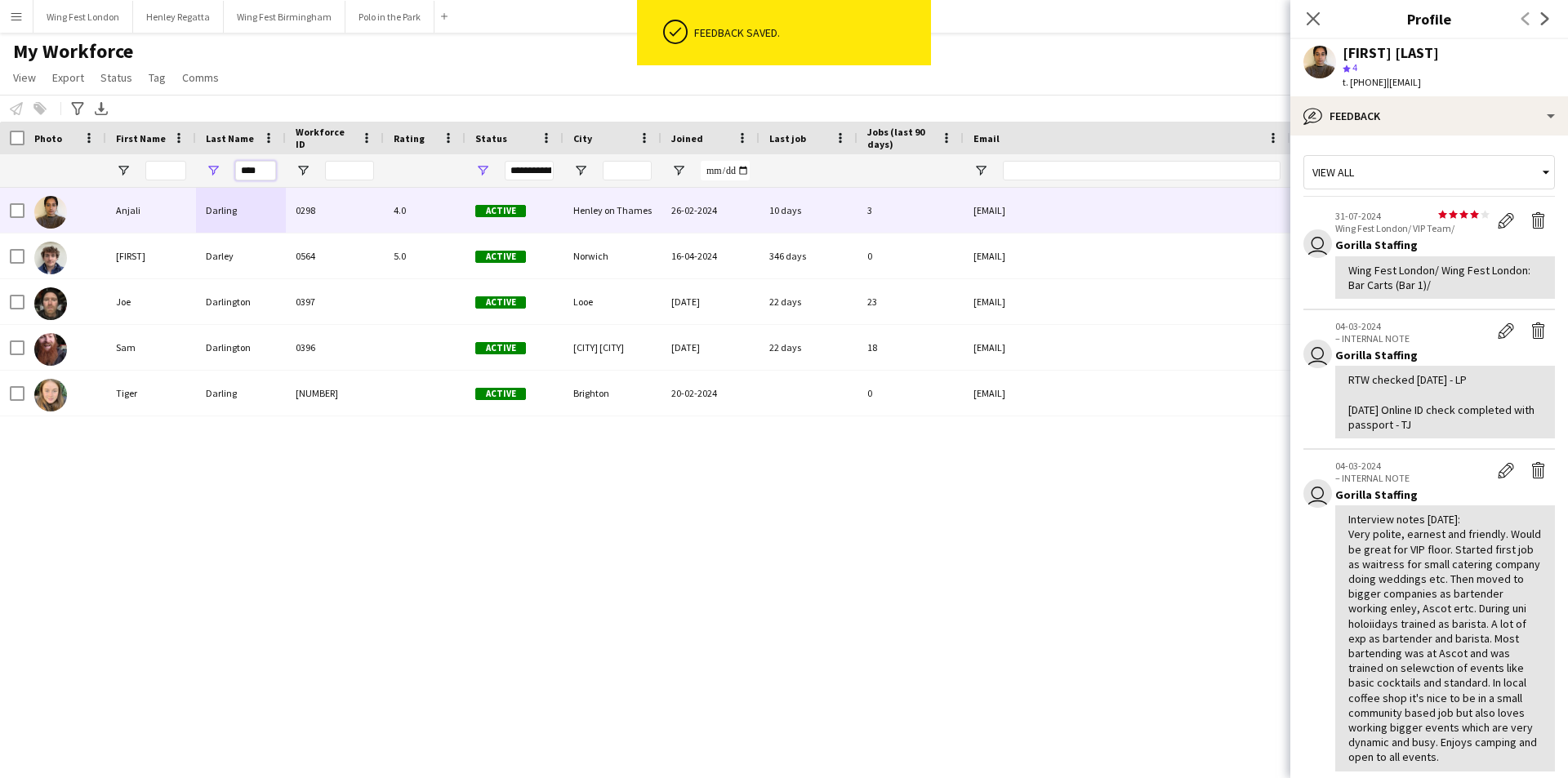 click on "****" at bounding box center [256, 171] 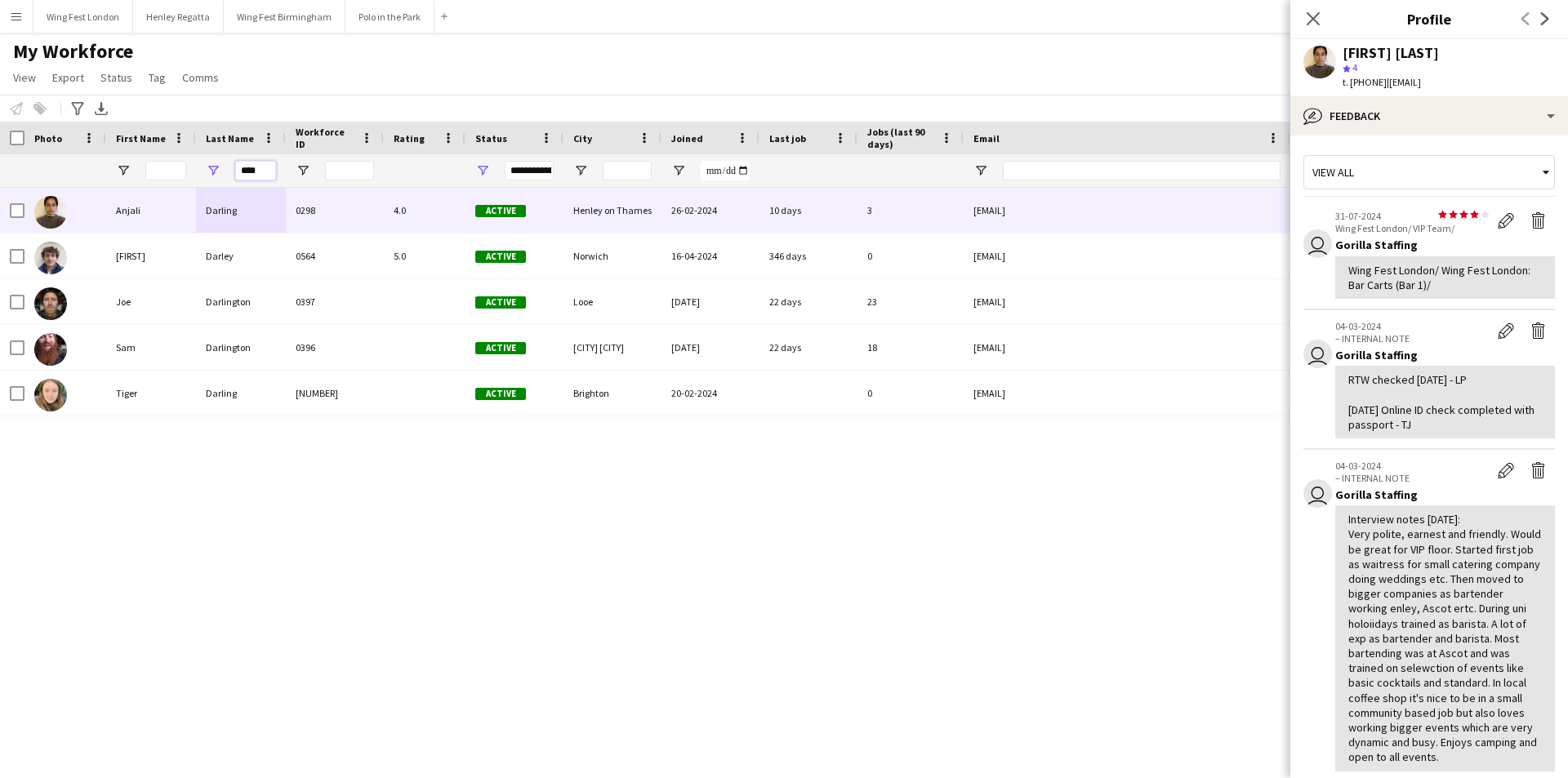click on "****" at bounding box center [256, 171] 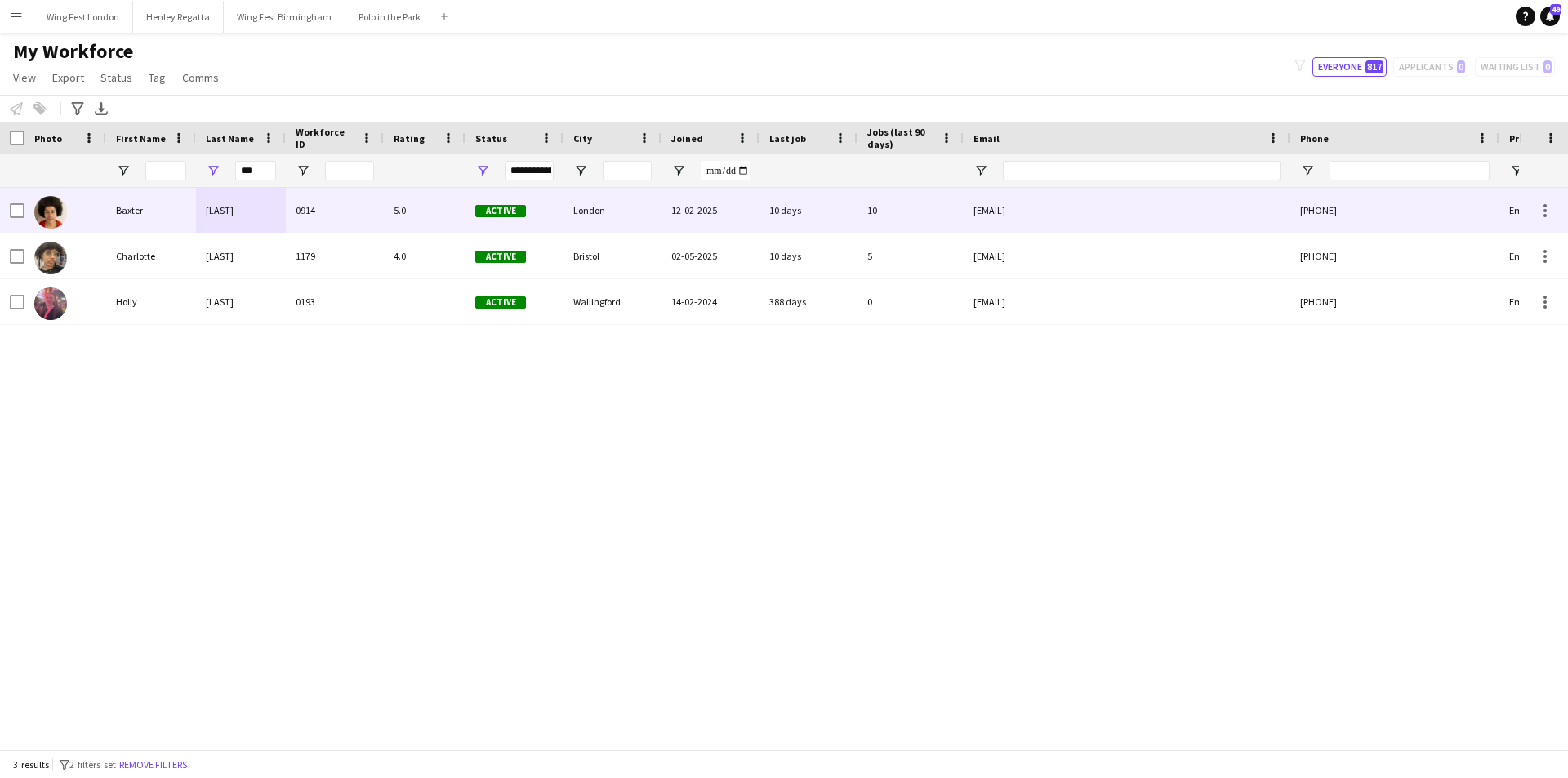 click on "0914" at bounding box center [335, 210] 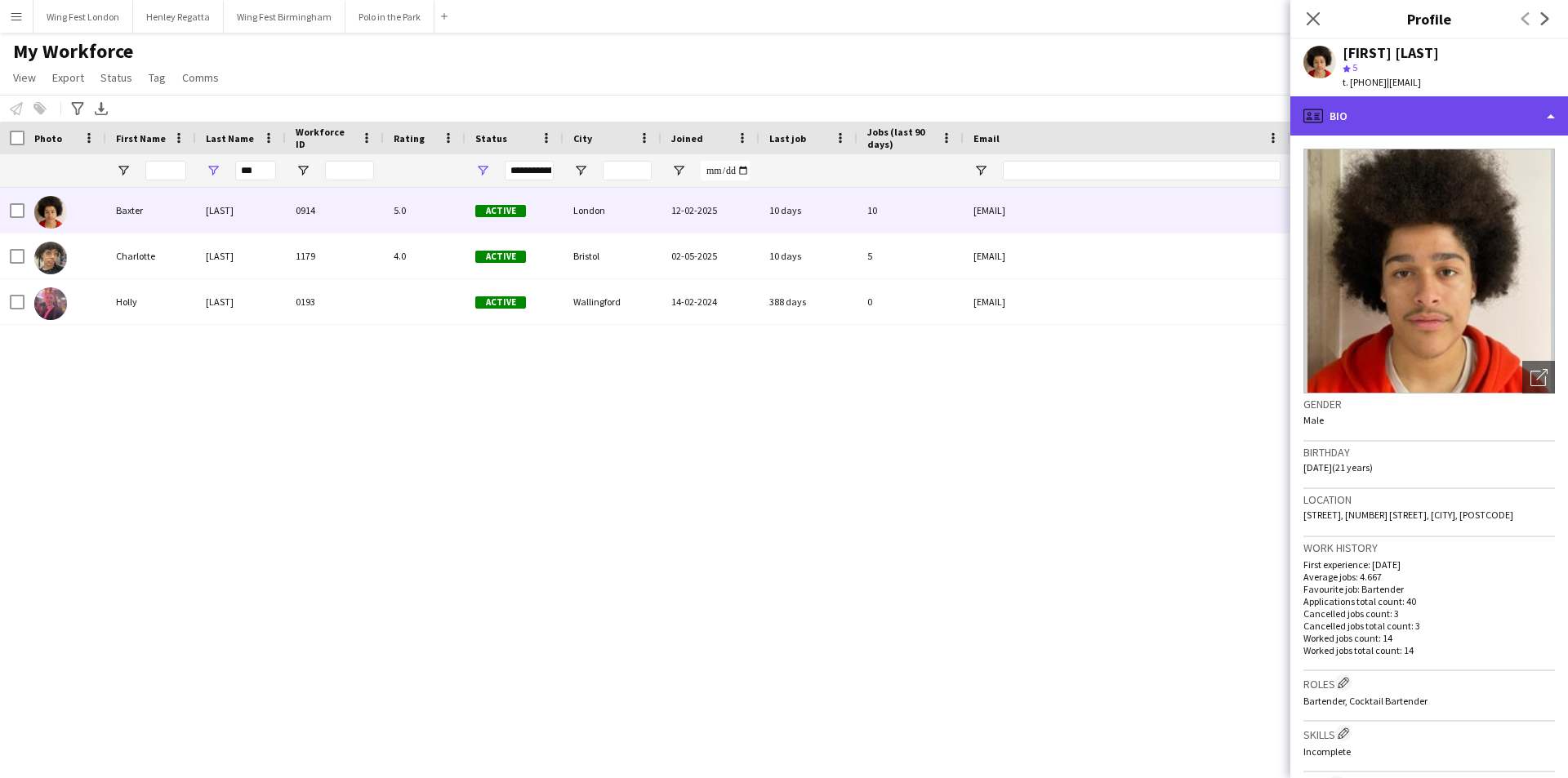 click on "profile
Bio" 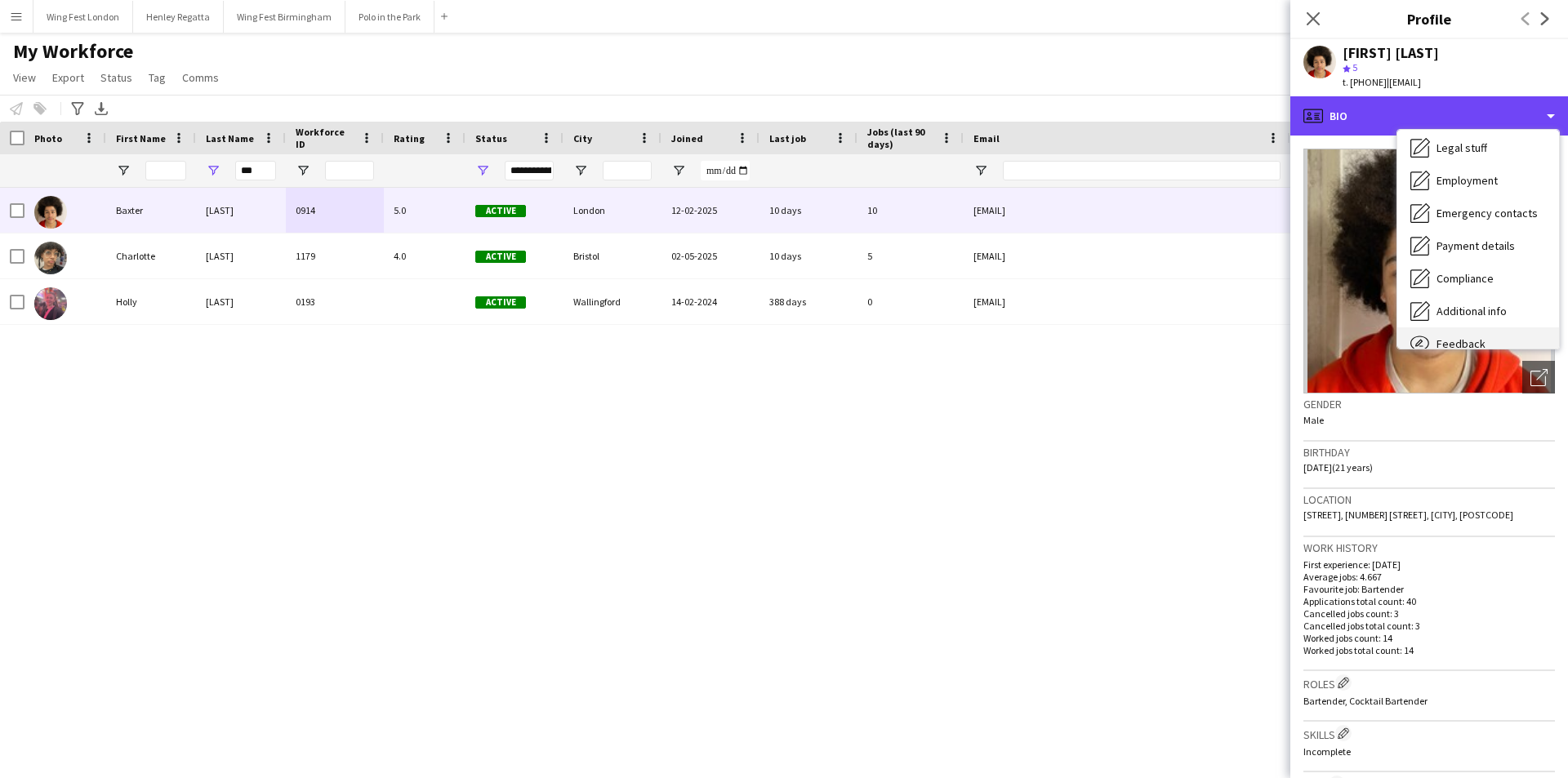 scroll, scrollTop: 121, scrollLeft: 0, axis: vertical 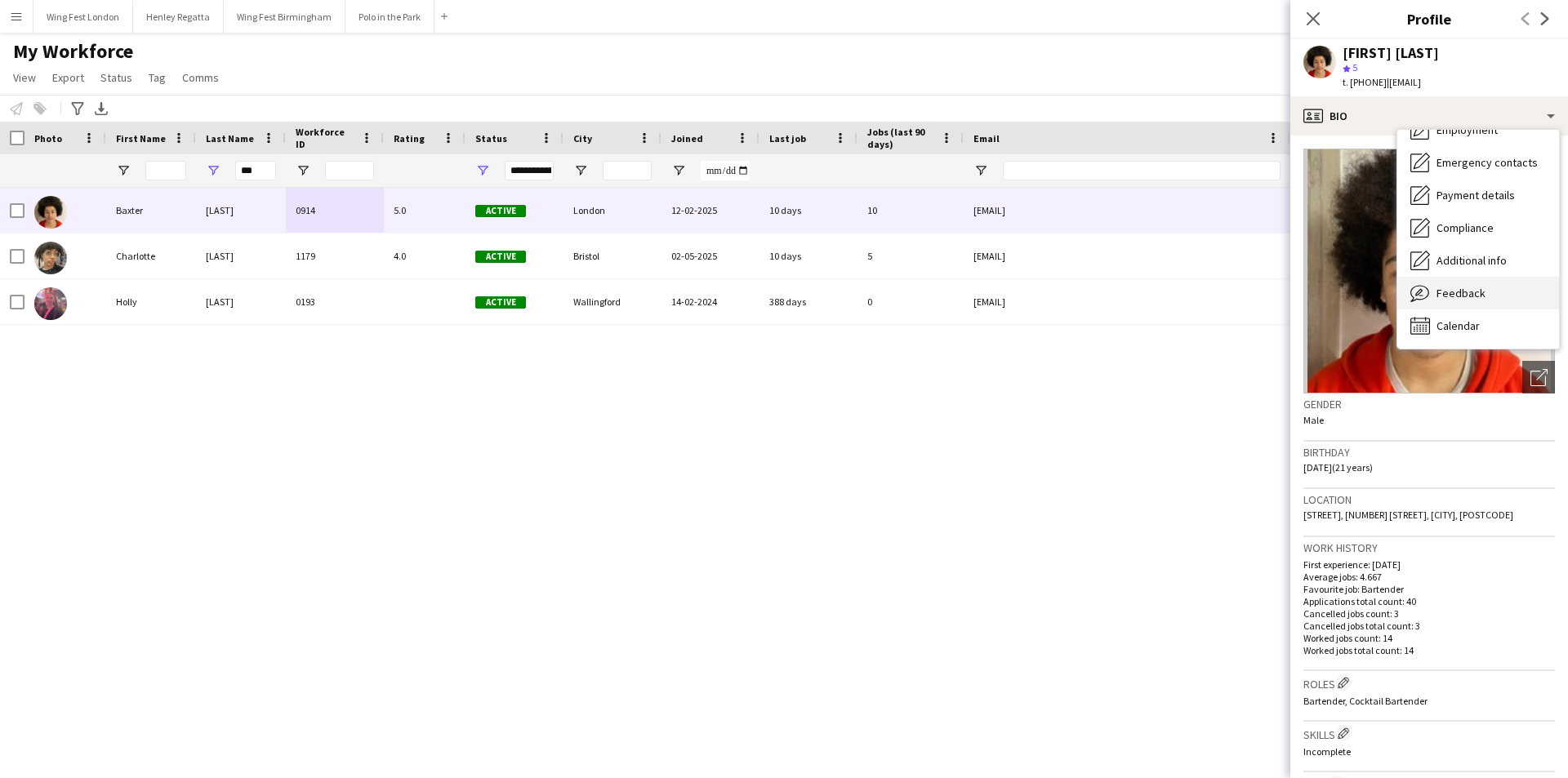 click on "Feedback
Feedback" at bounding box center (1478, 293) 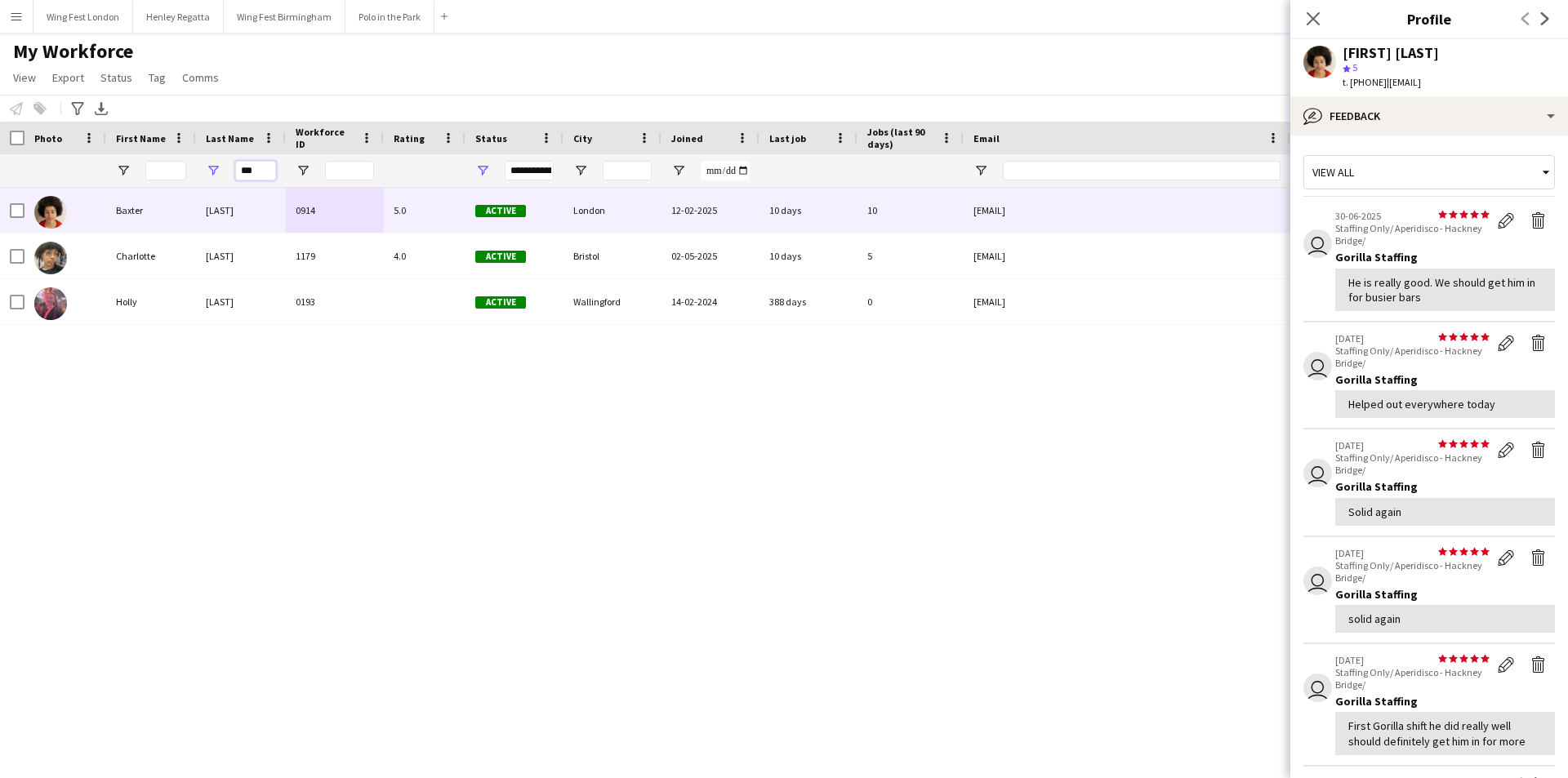 click on "***" at bounding box center [256, 171] 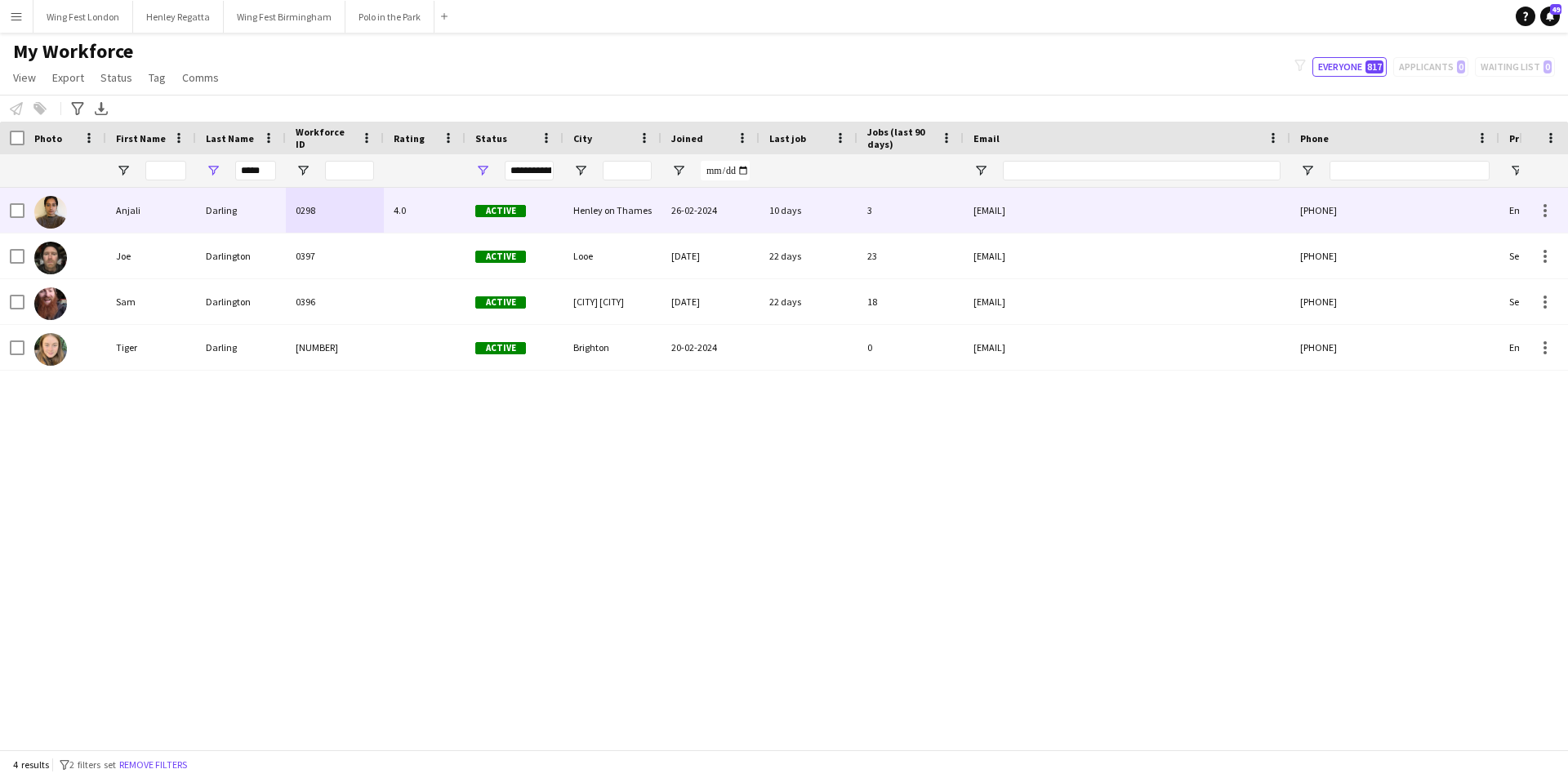 click on "Darling" at bounding box center [241, 210] 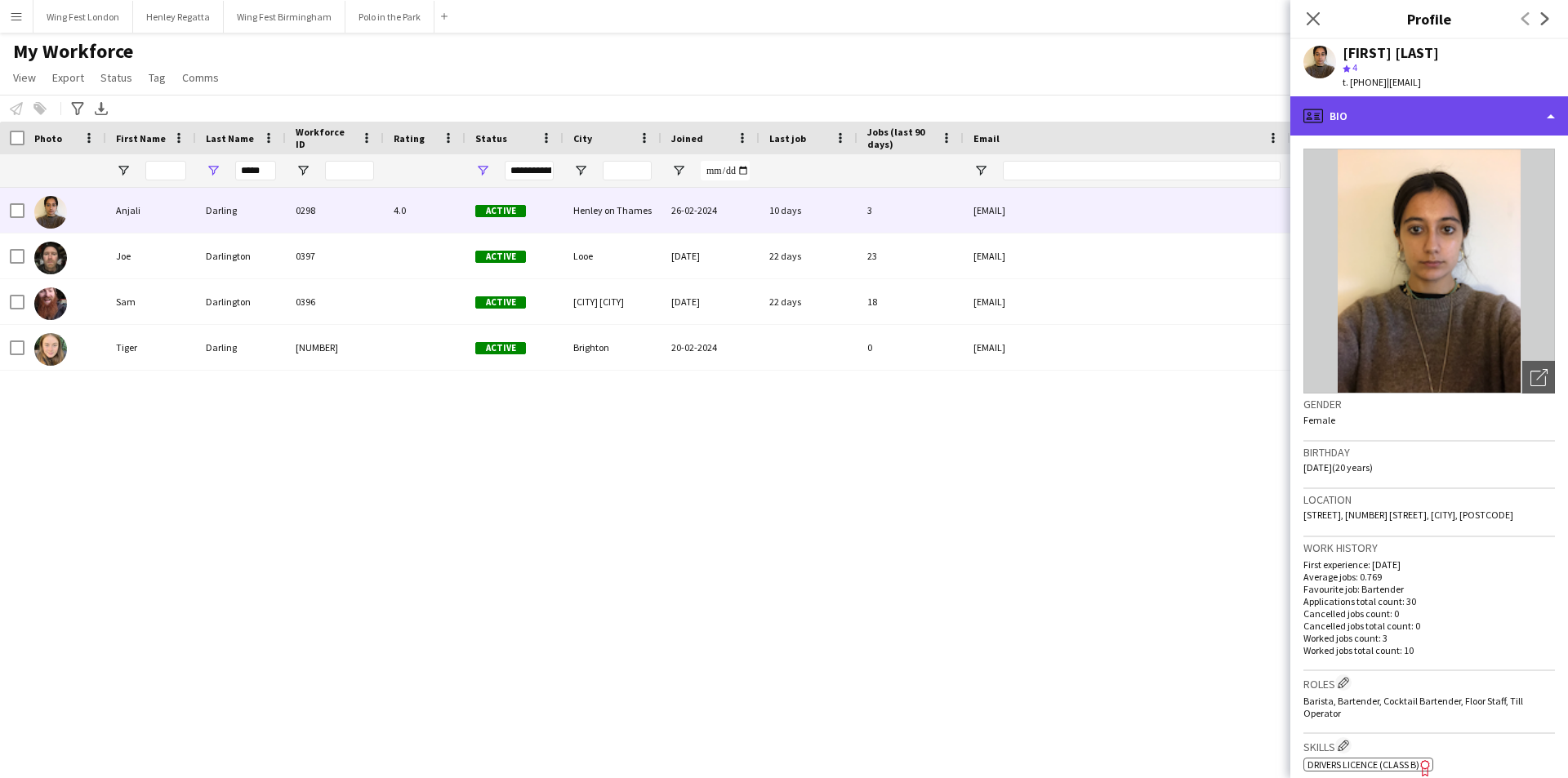click on "profile
Bio" 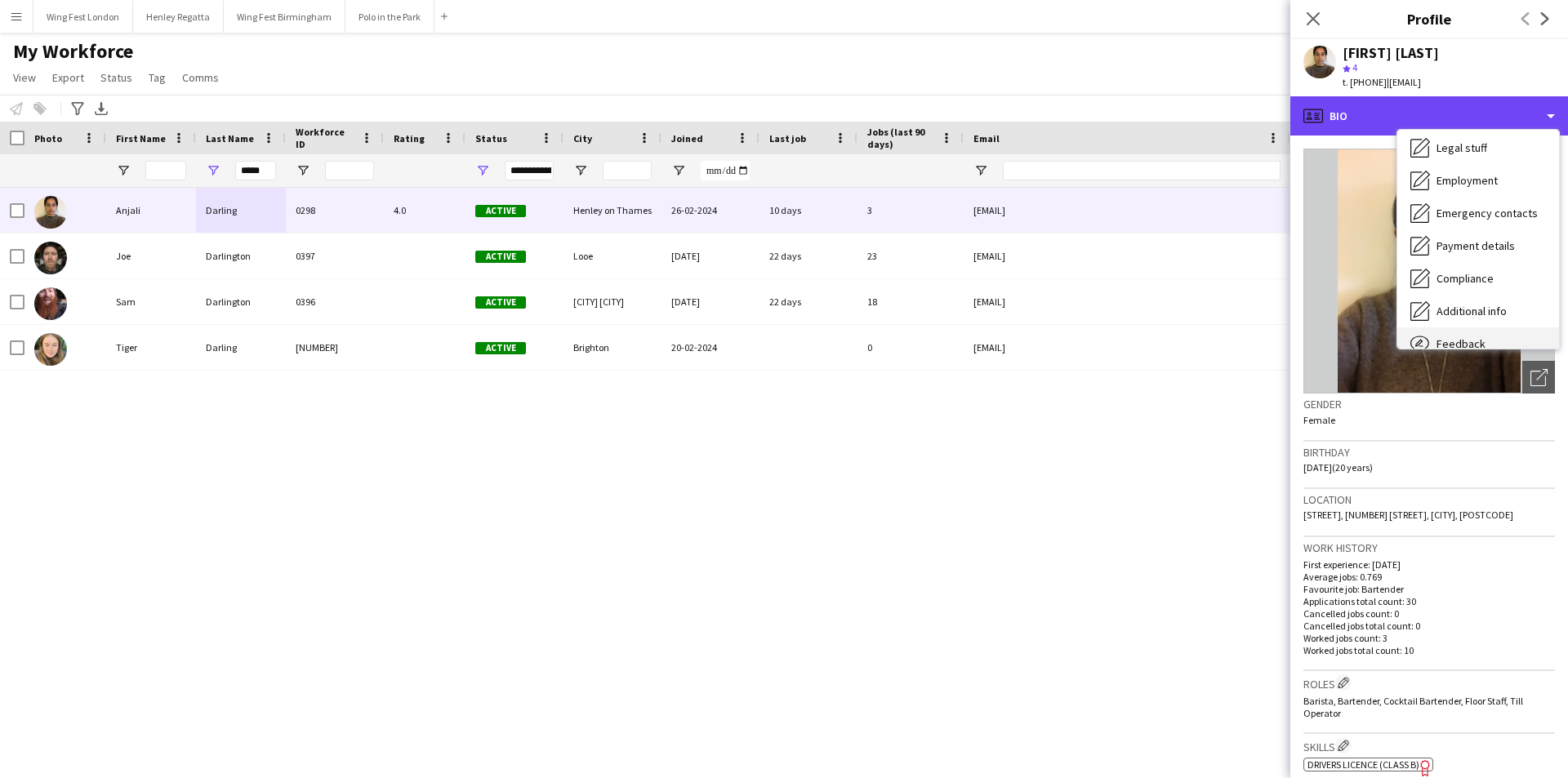 scroll, scrollTop: 121, scrollLeft: 0, axis: vertical 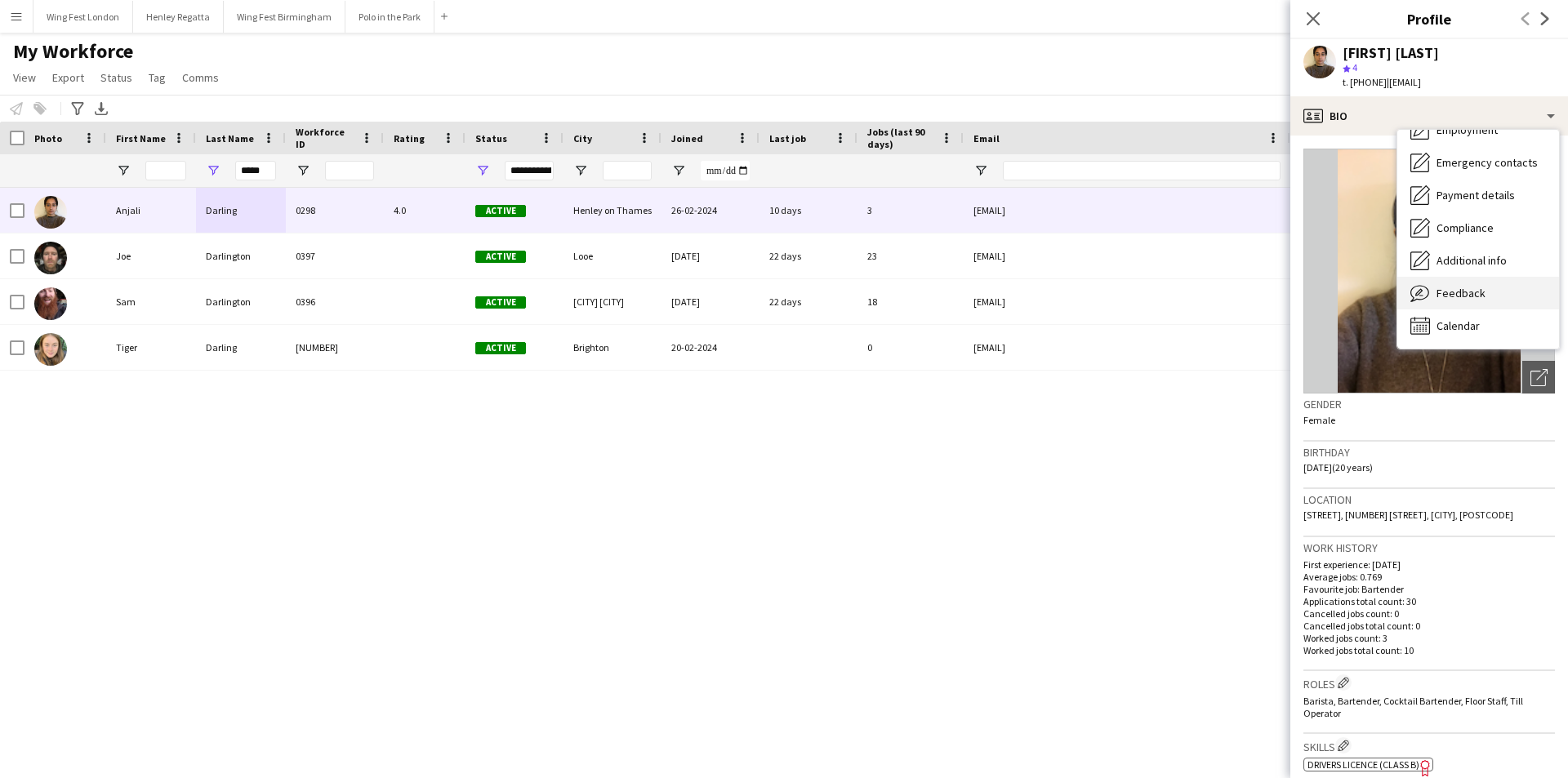 click on "Feedback
Feedback" at bounding box center (1478, 293) 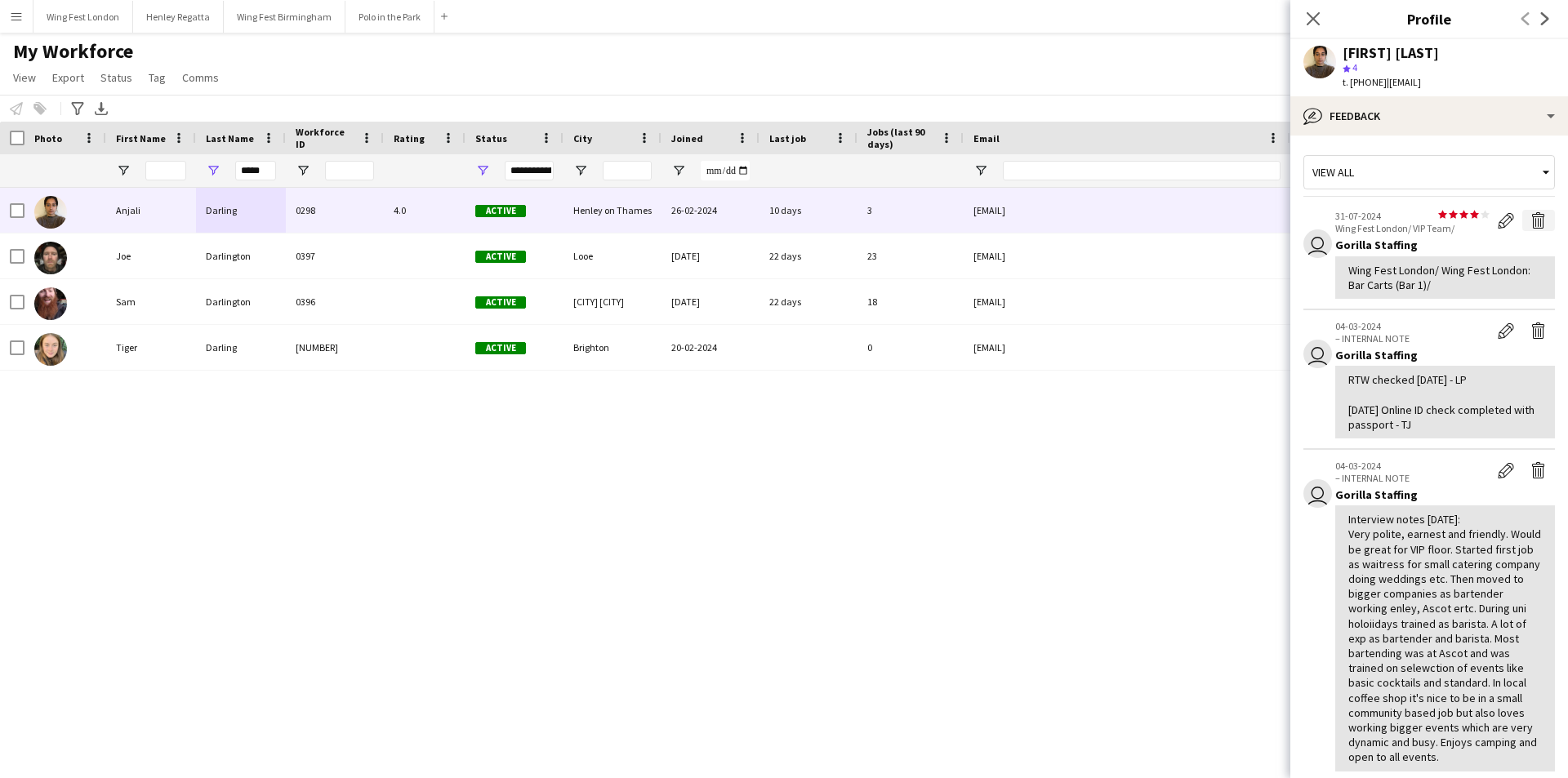click on "Delete feedback" 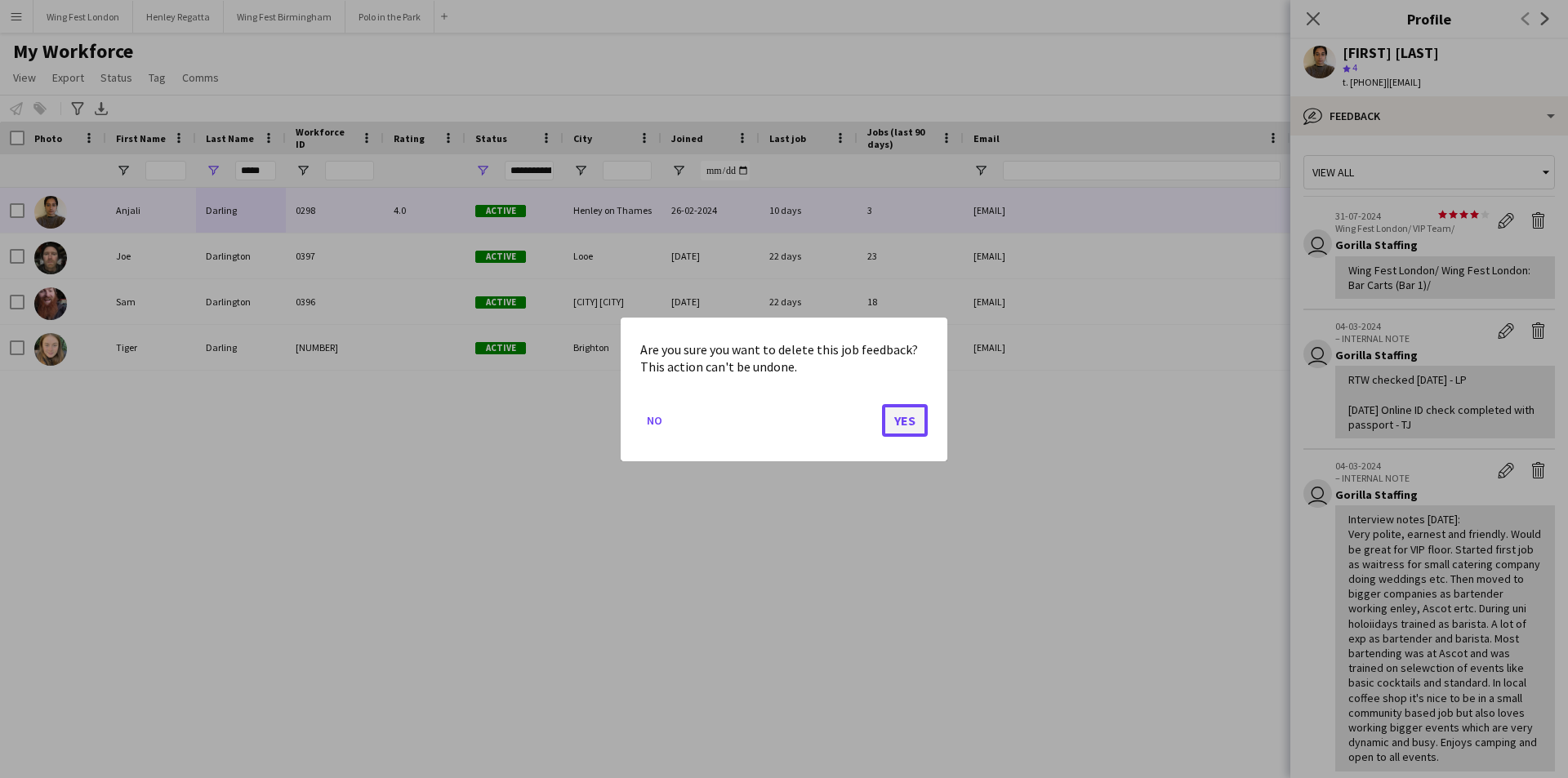 click on "Yes" 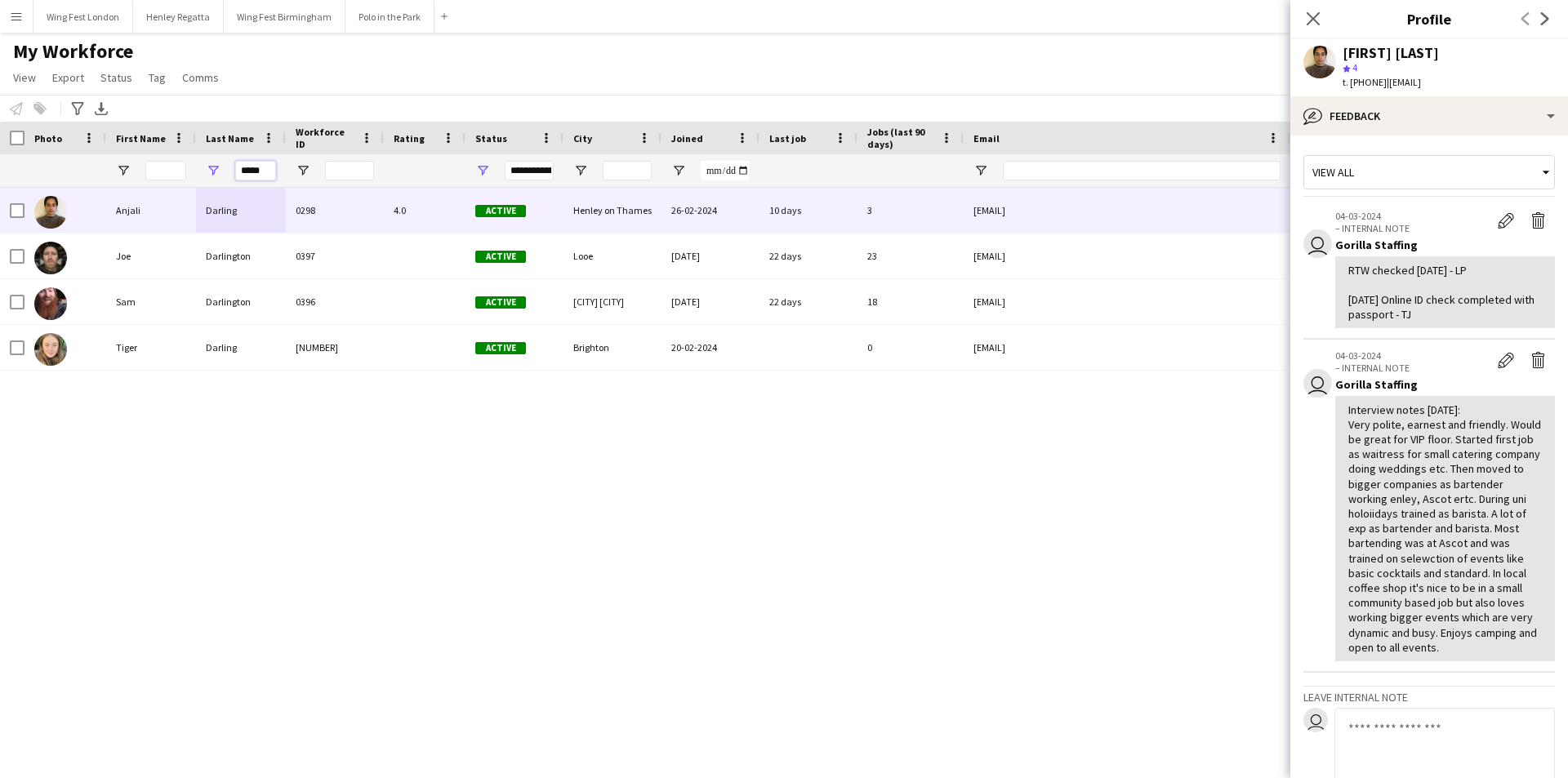 click on "*****" at bounding box center [256, 171] 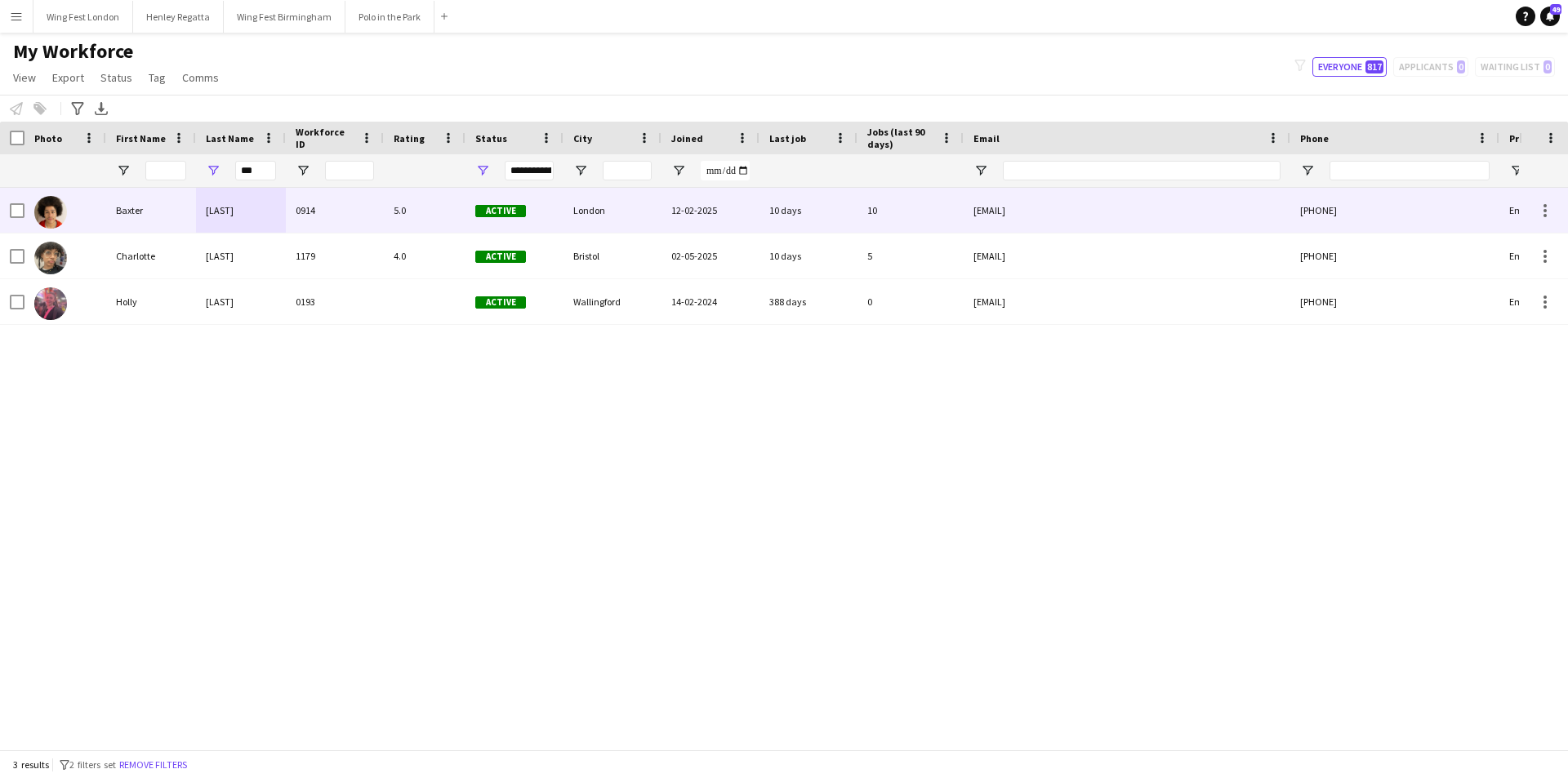 click on "Munyama" at bounding box center [241, 210] 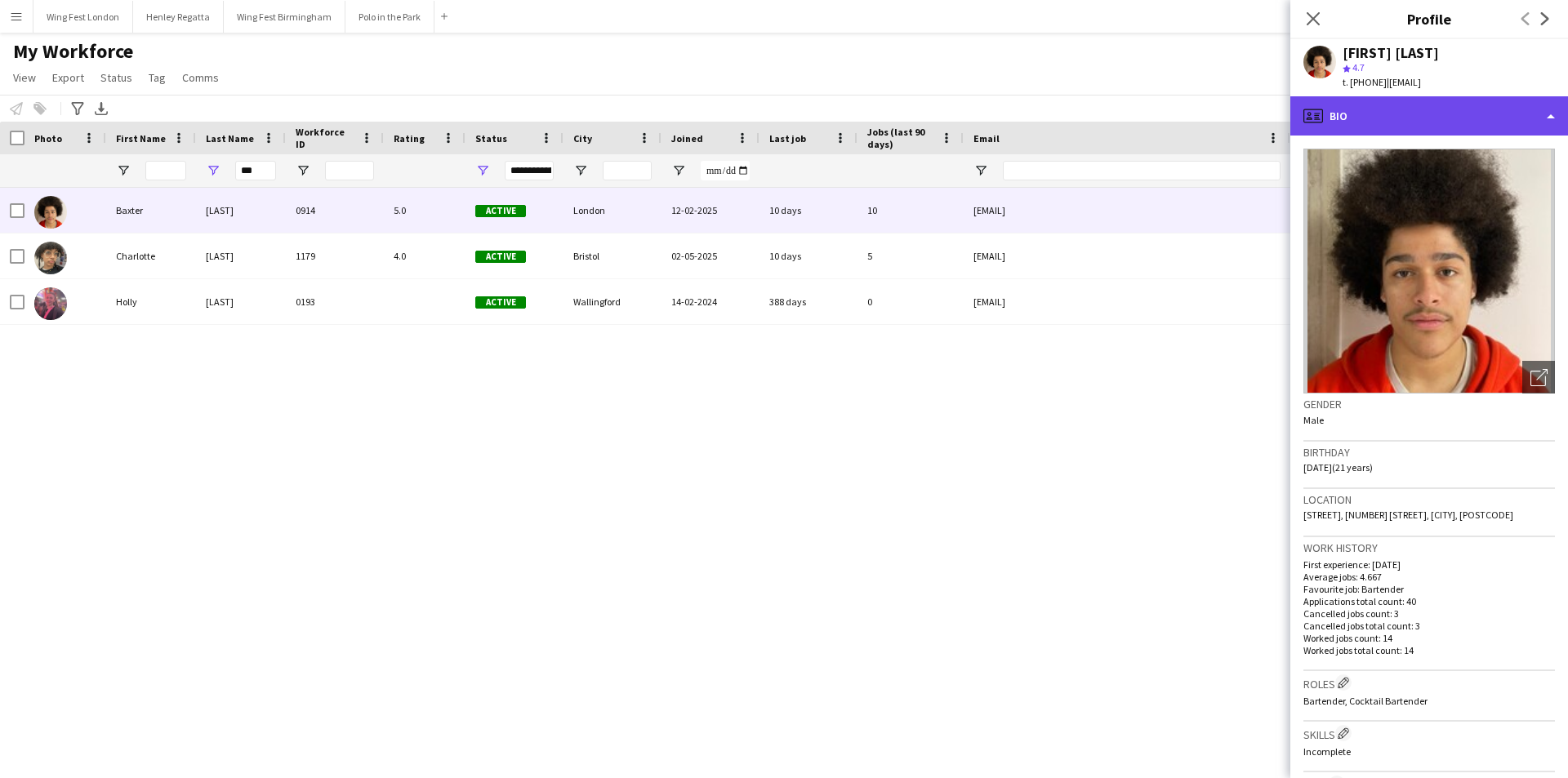 click on "profile
Bio" 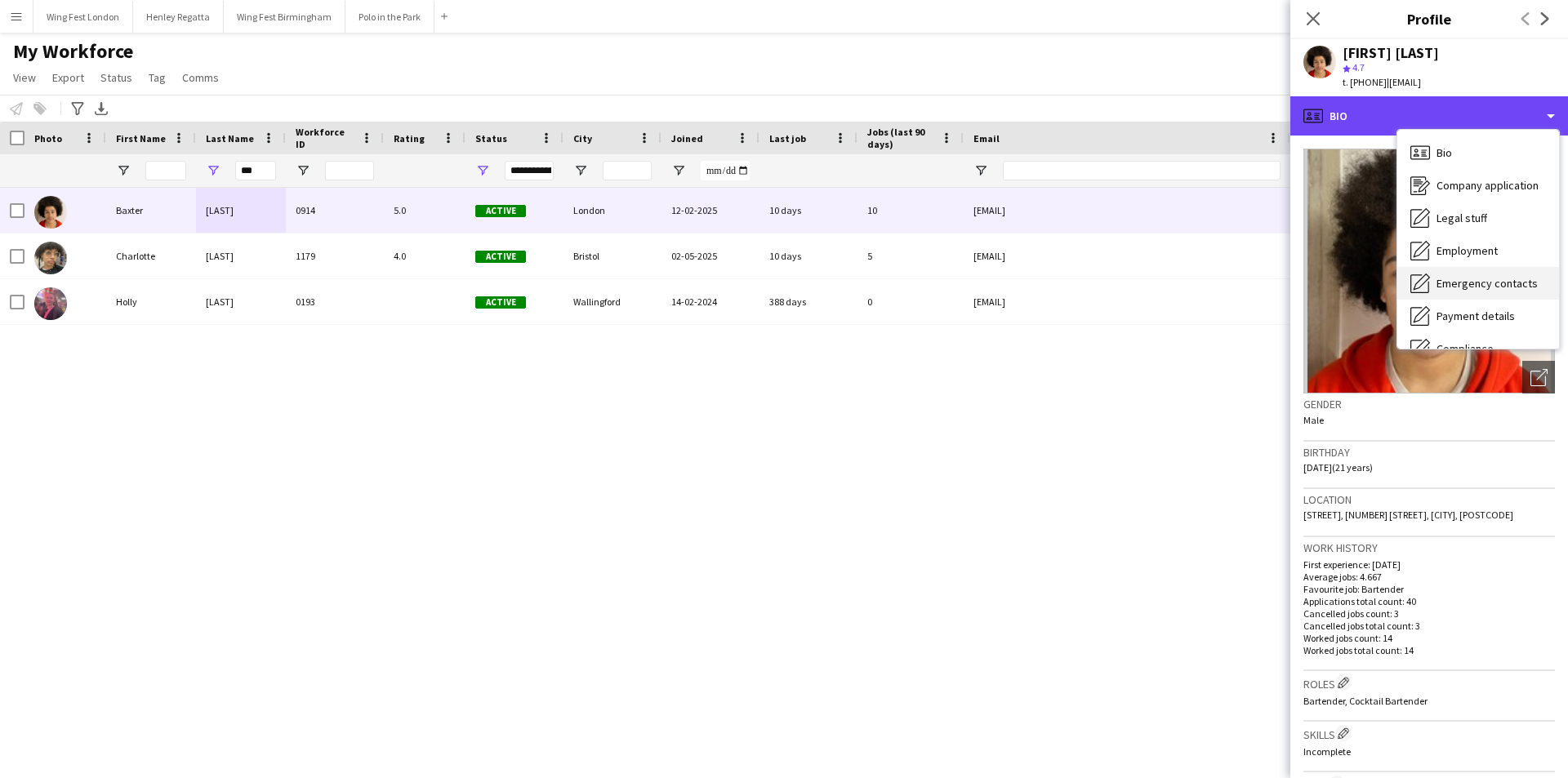 scroll, scrollTop: 121, scrollLeft: 0, axis: vertical 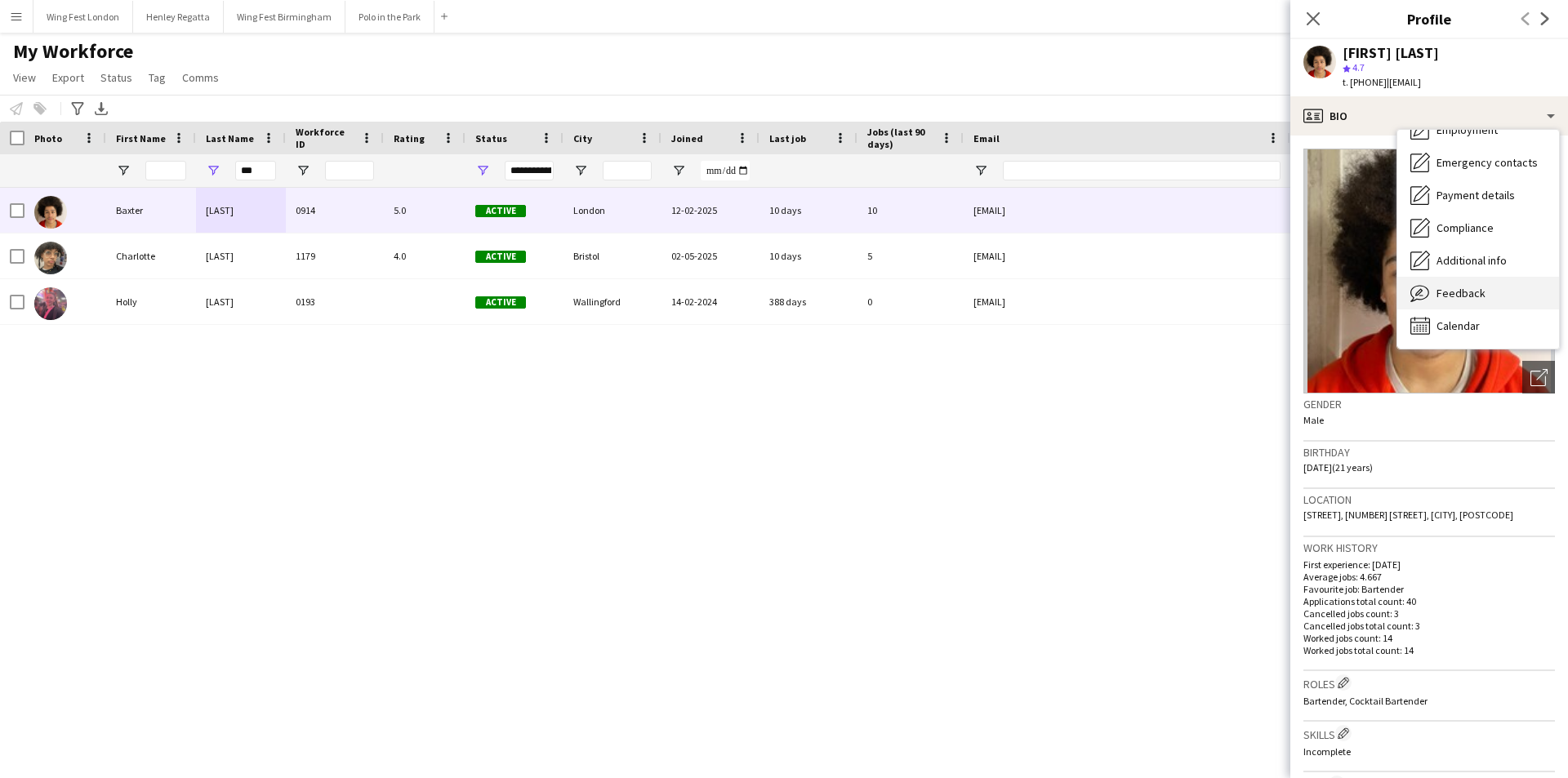 click on "Feedback" at bounding box center [1461, 293] 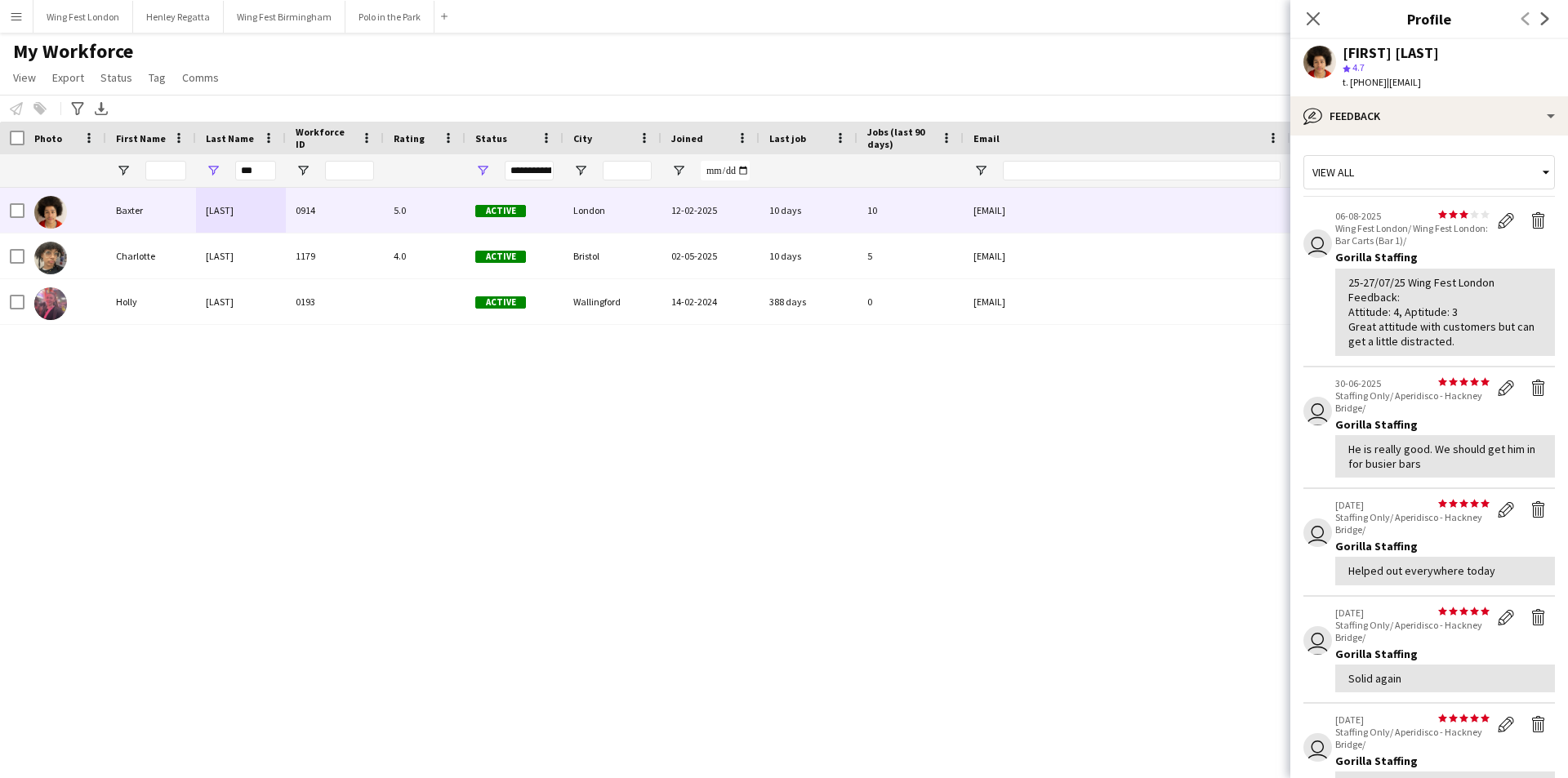 click on "25-27/07/25 Wing Fest London Feedback:
Attitude: 4, Aptitude: 3
Great attitude with customers but can get a little distracted." 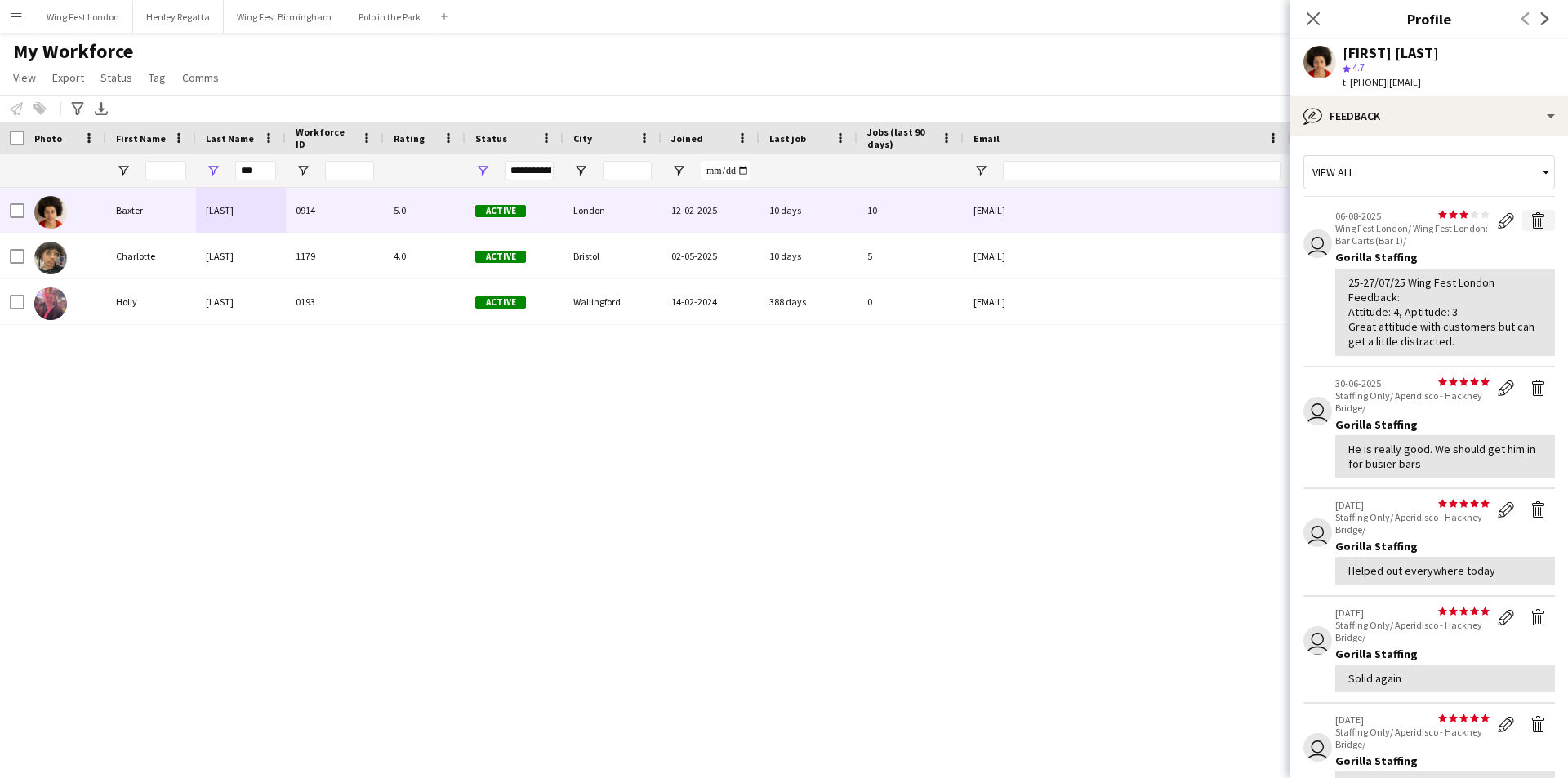 click on "Delete feedback" 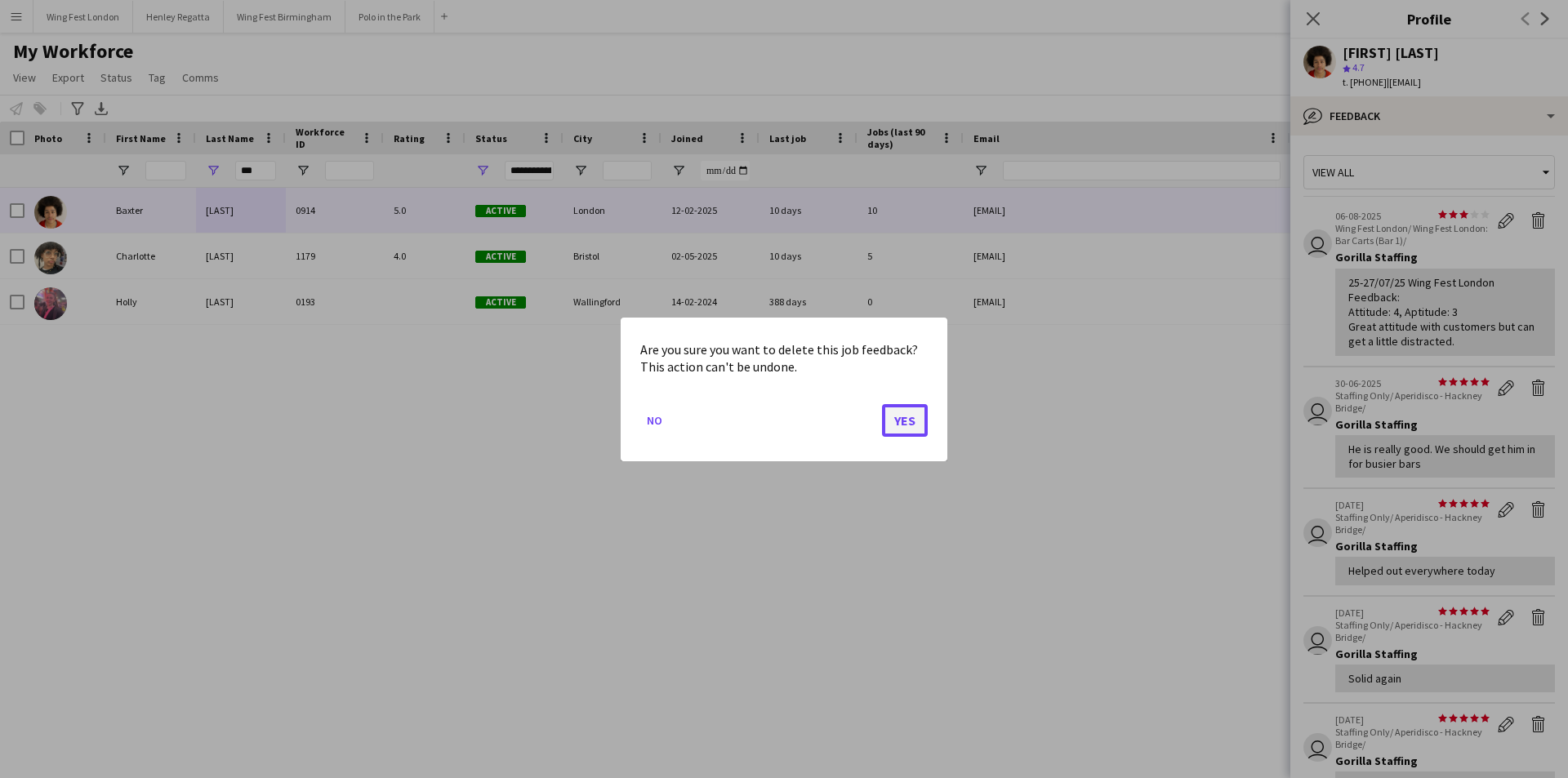 click on "Yes" 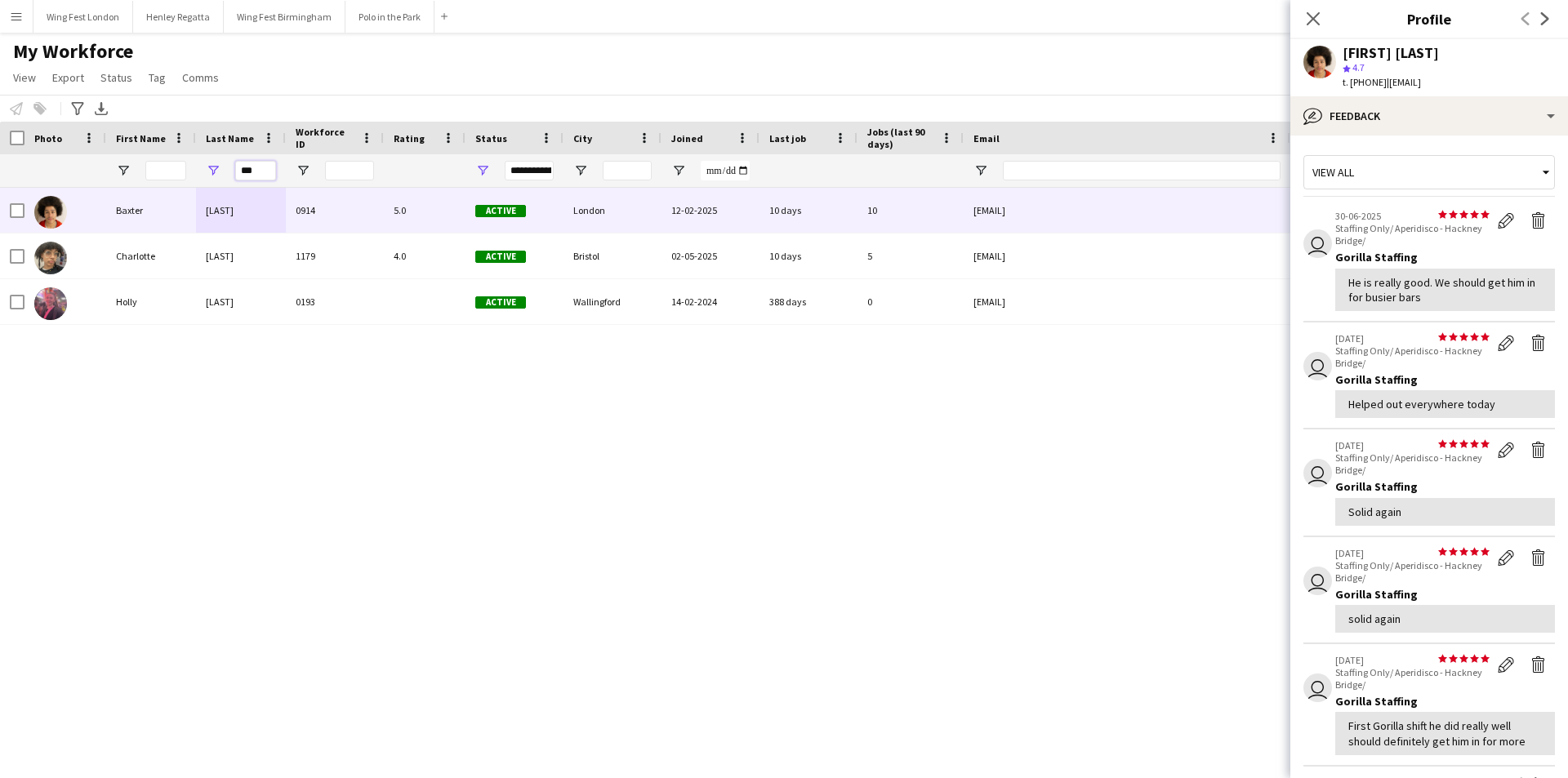 click on "***" at bounding box center [256, 171] 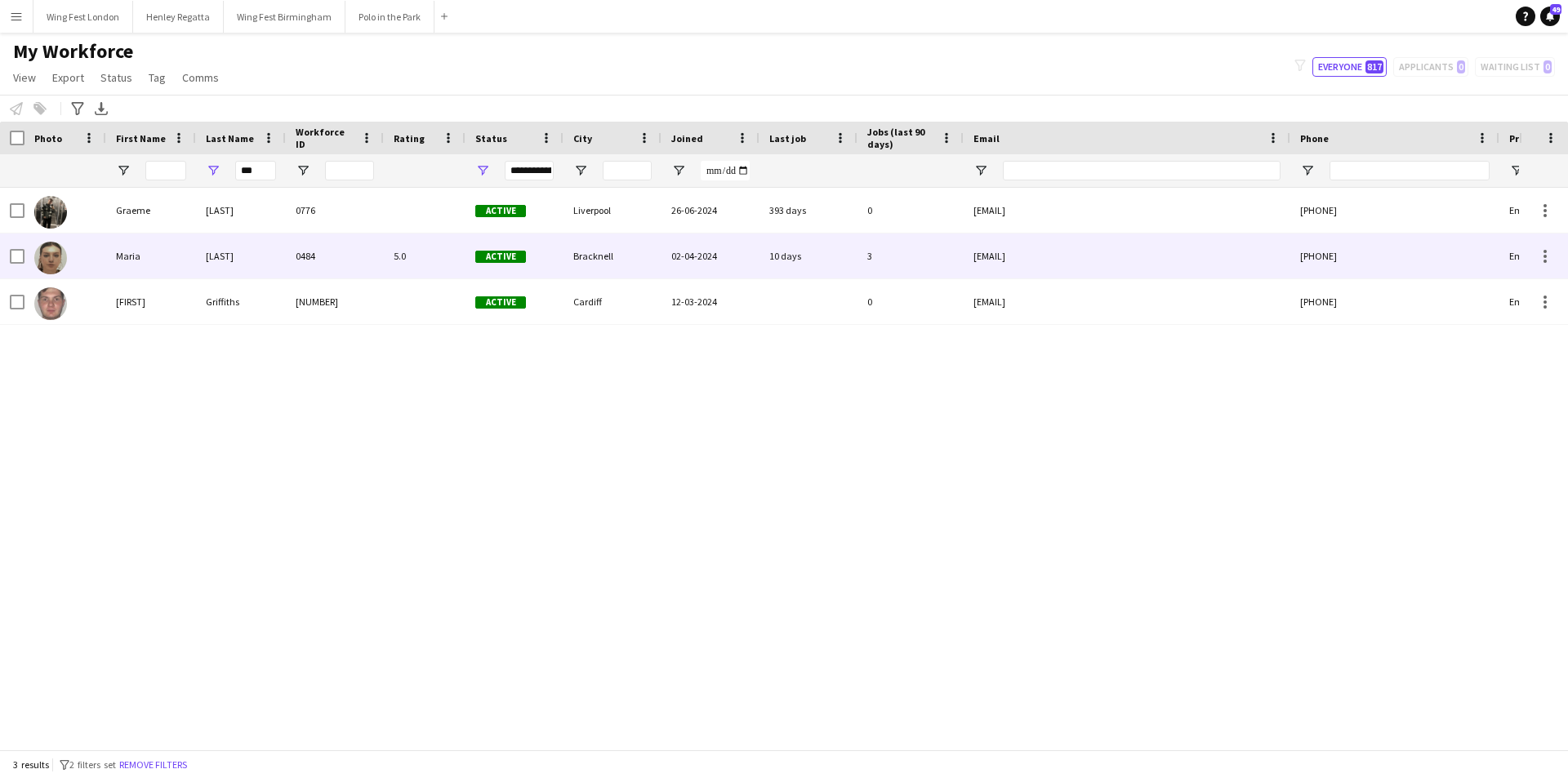 click on "Fitzpatrick" at bounding box center [241, 256] 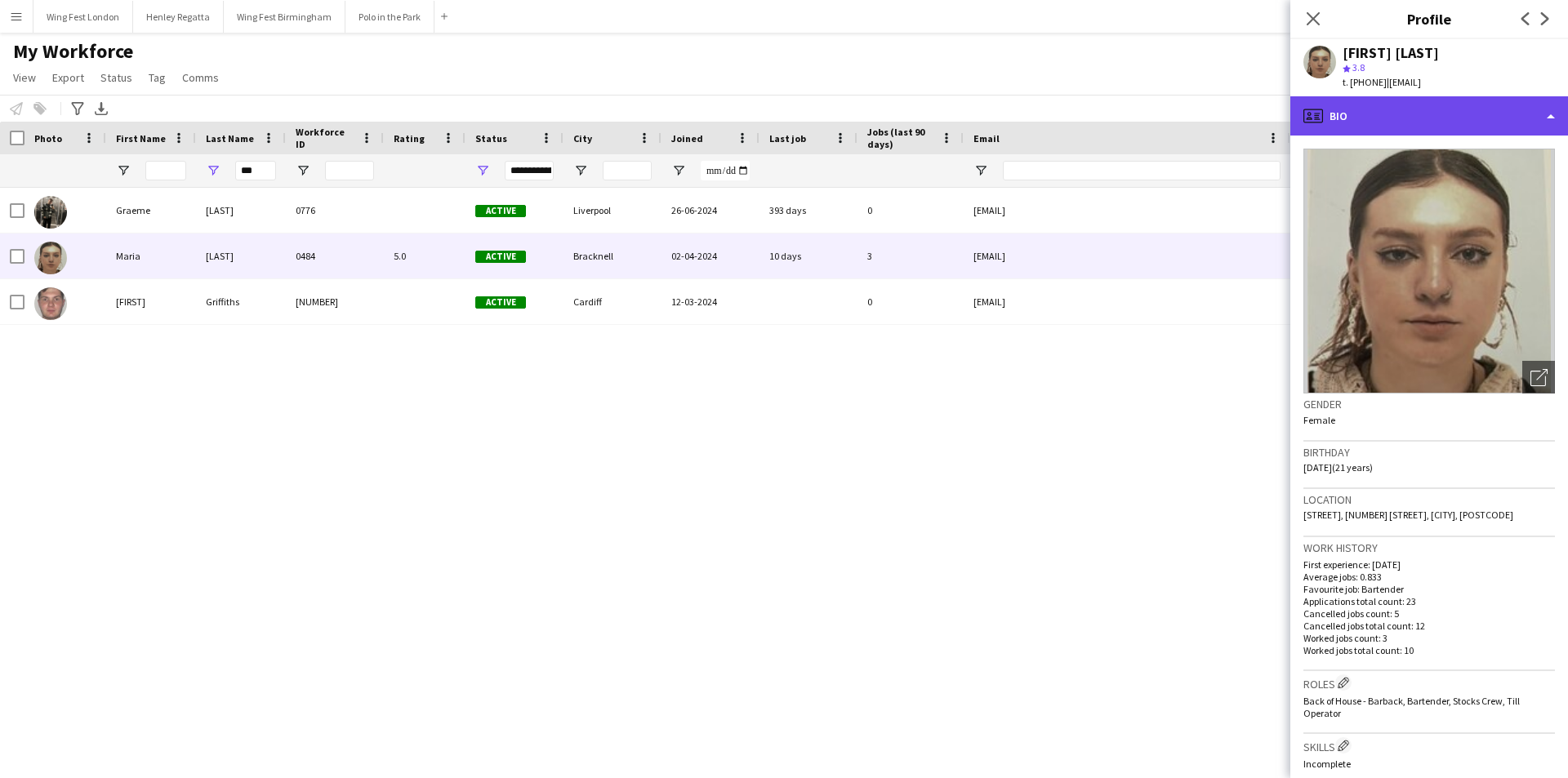 click on "profile
Bio" 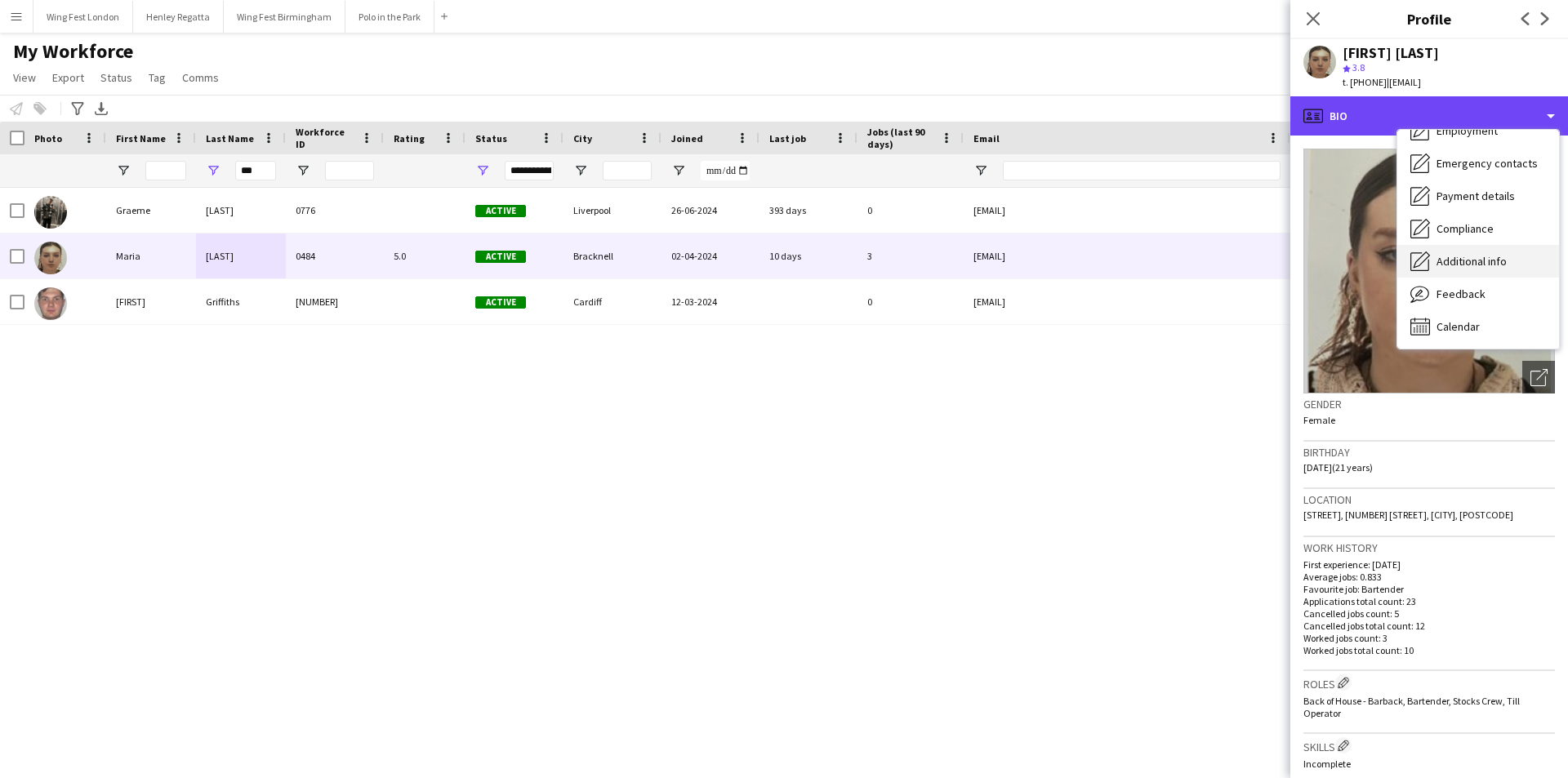 scroll, scrollTop: 121, scrollLeft: 0, axis: vertical 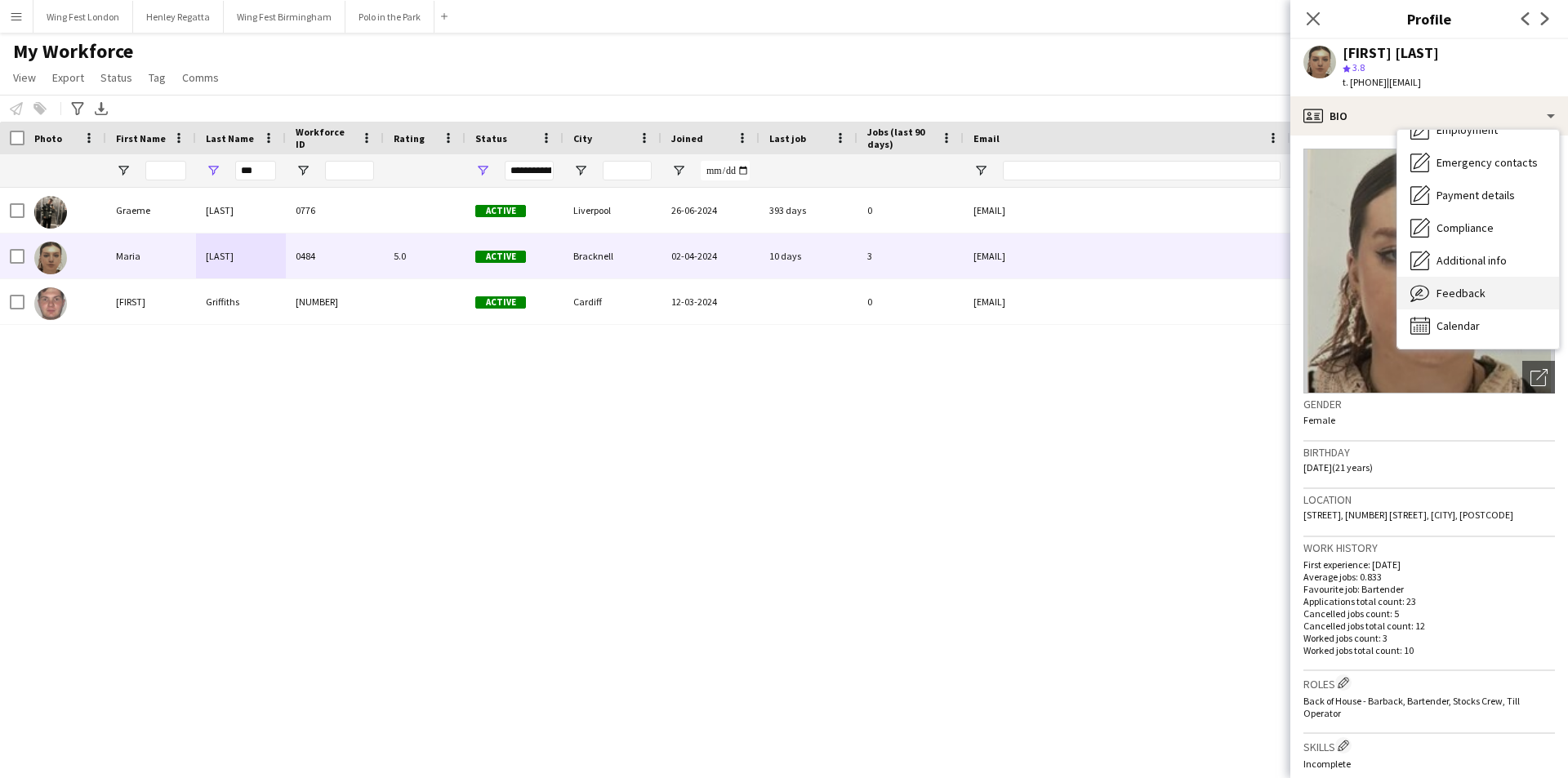 click on "Feedback" at bounding box center (1461, 293) 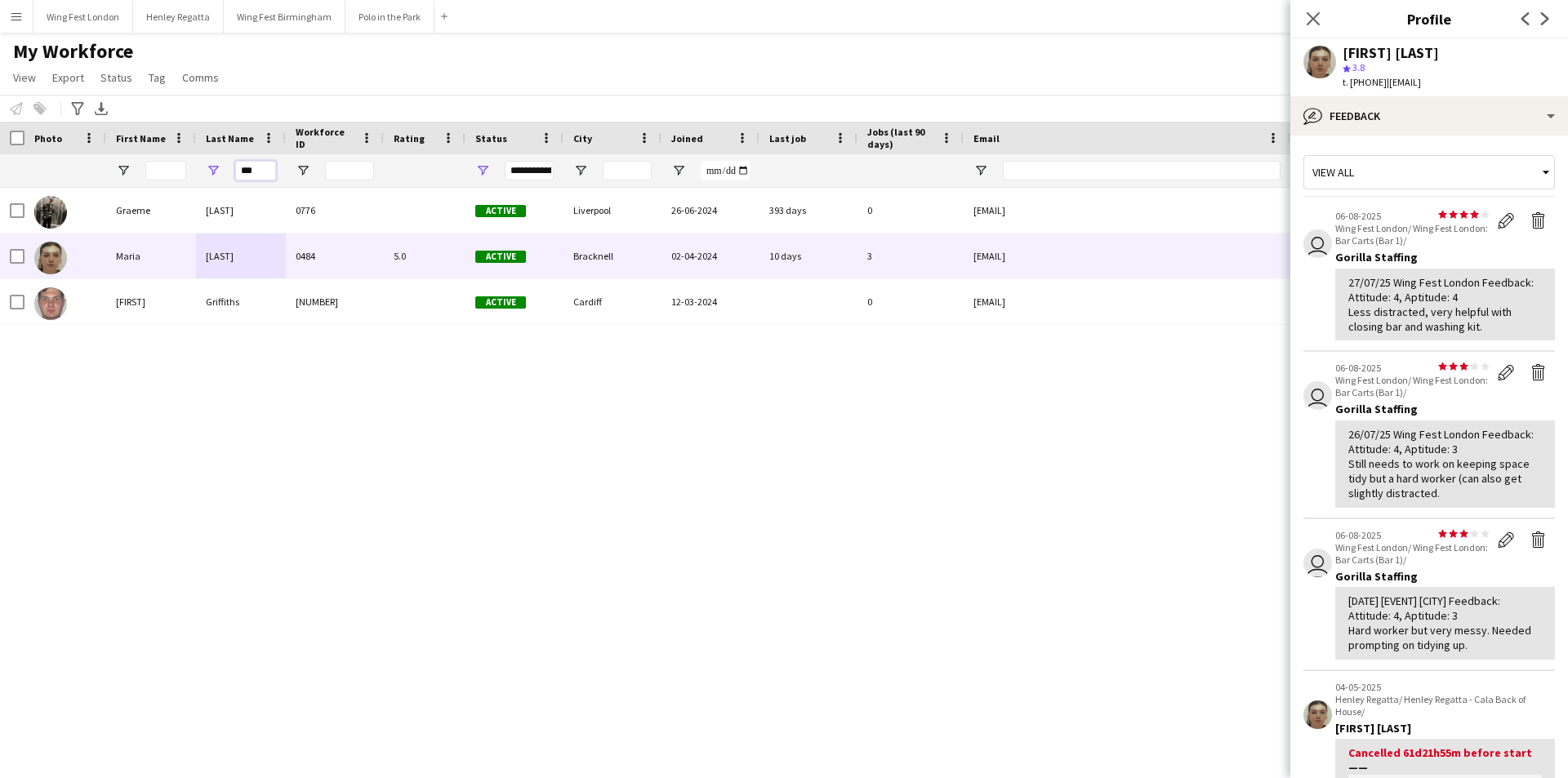 click on "***" at bounding box center [256, 171] 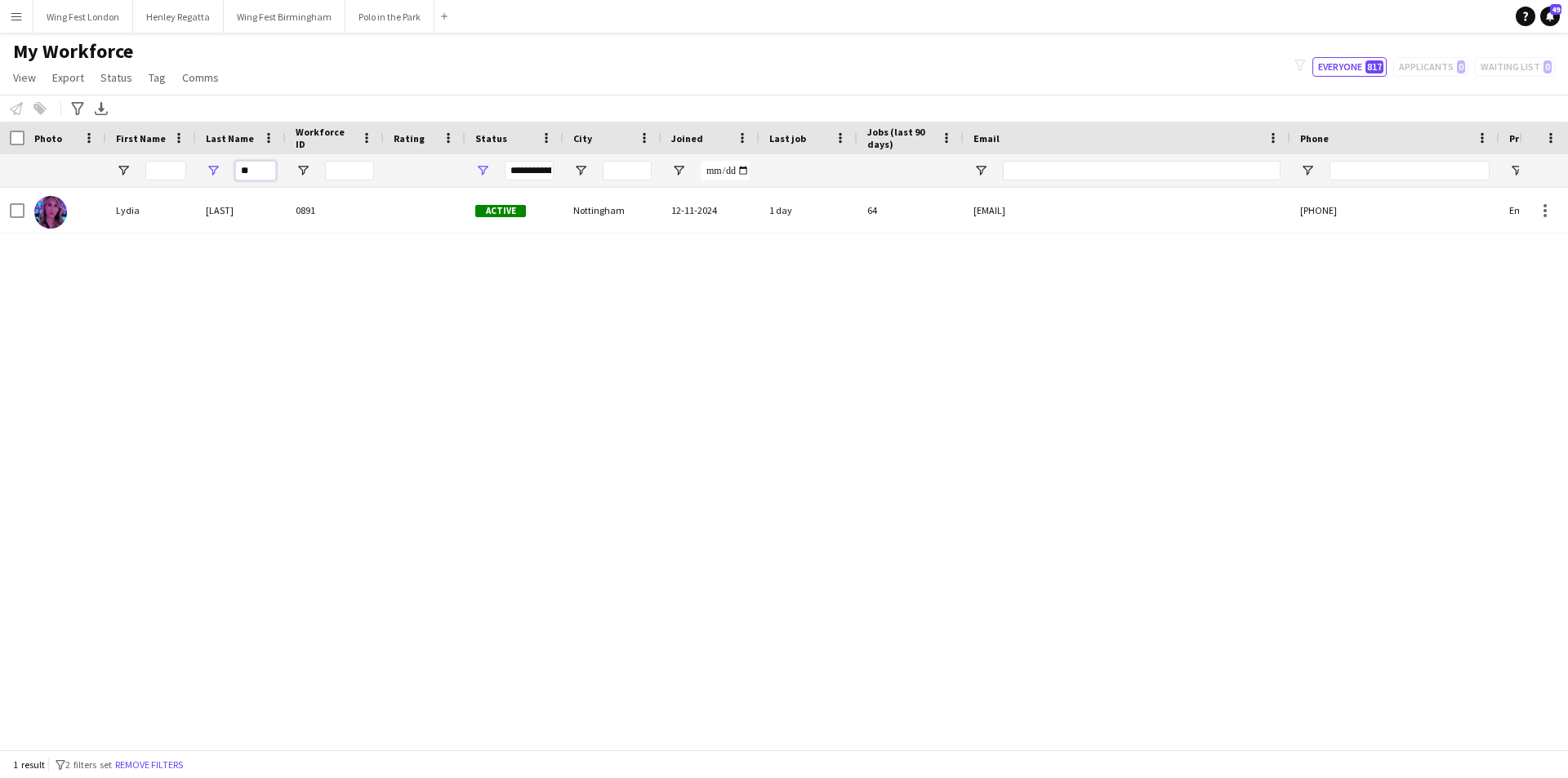 type on "*" 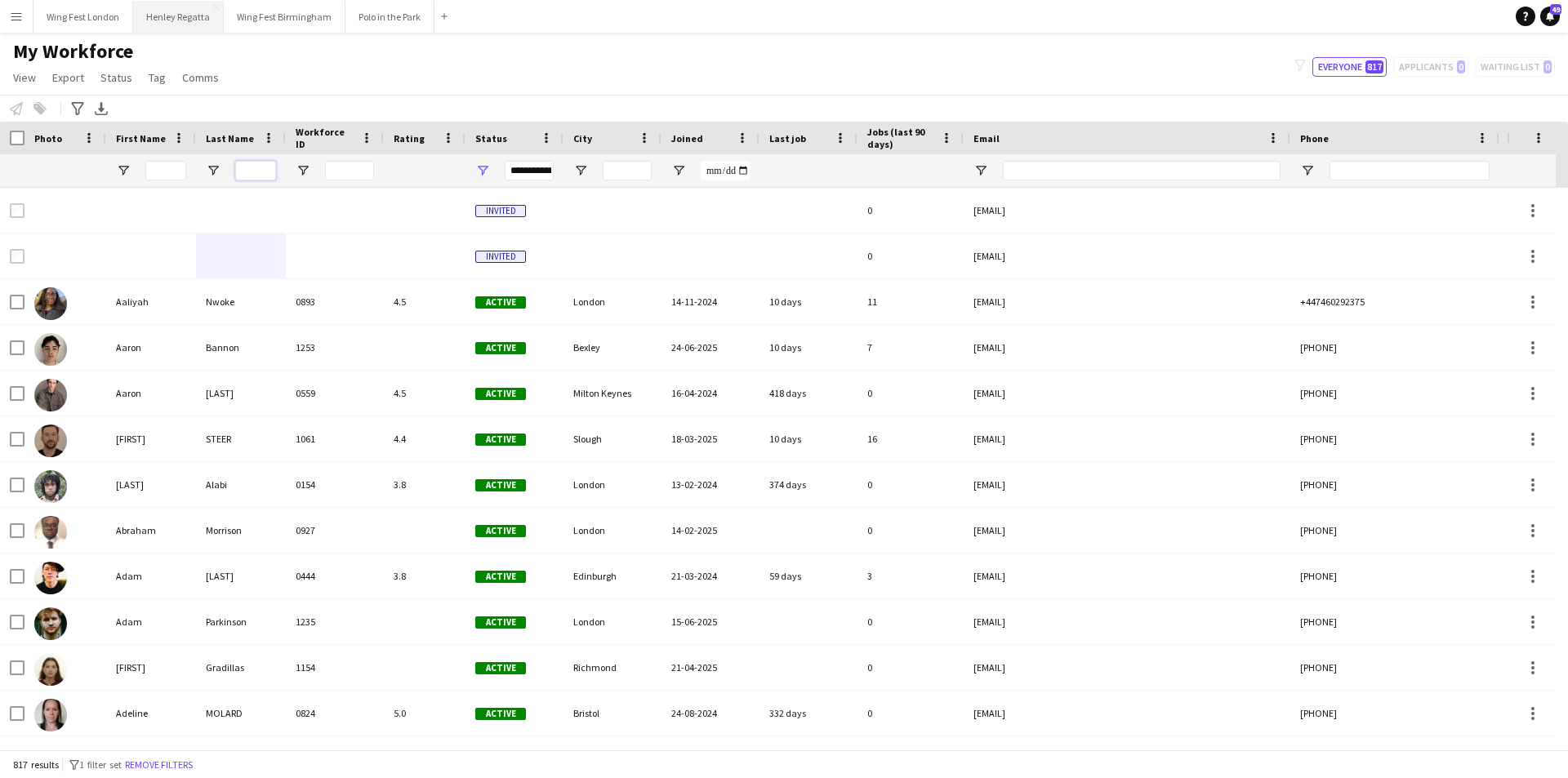 type 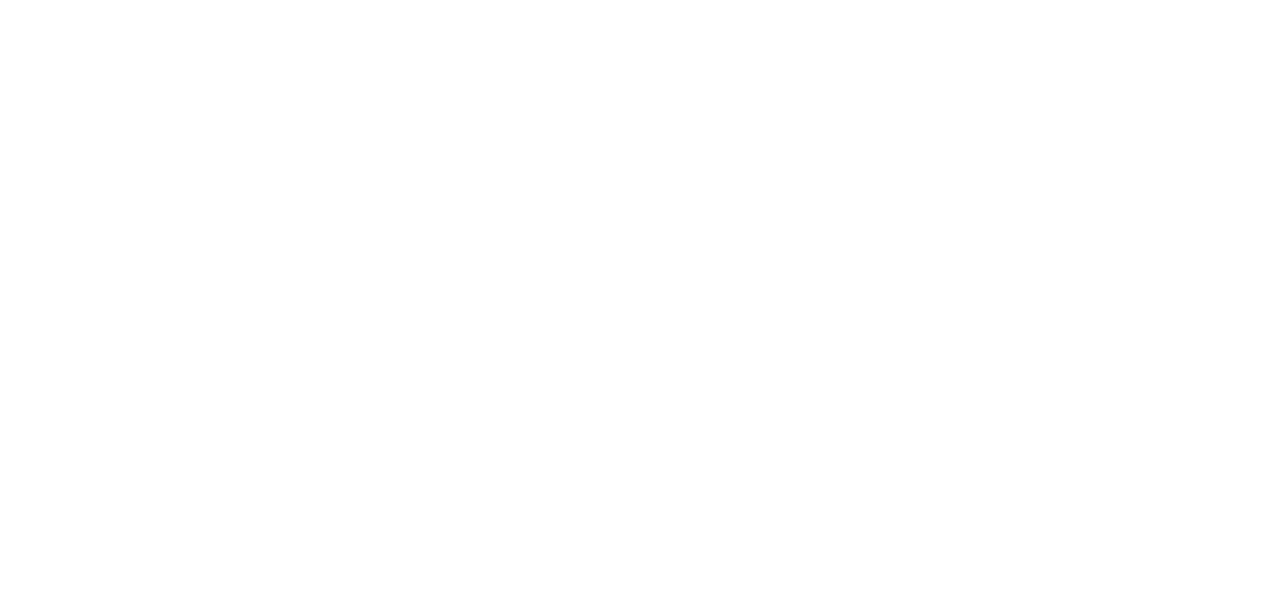 scroll, scrollTop: 0, scrollLeft: 0, axis: both 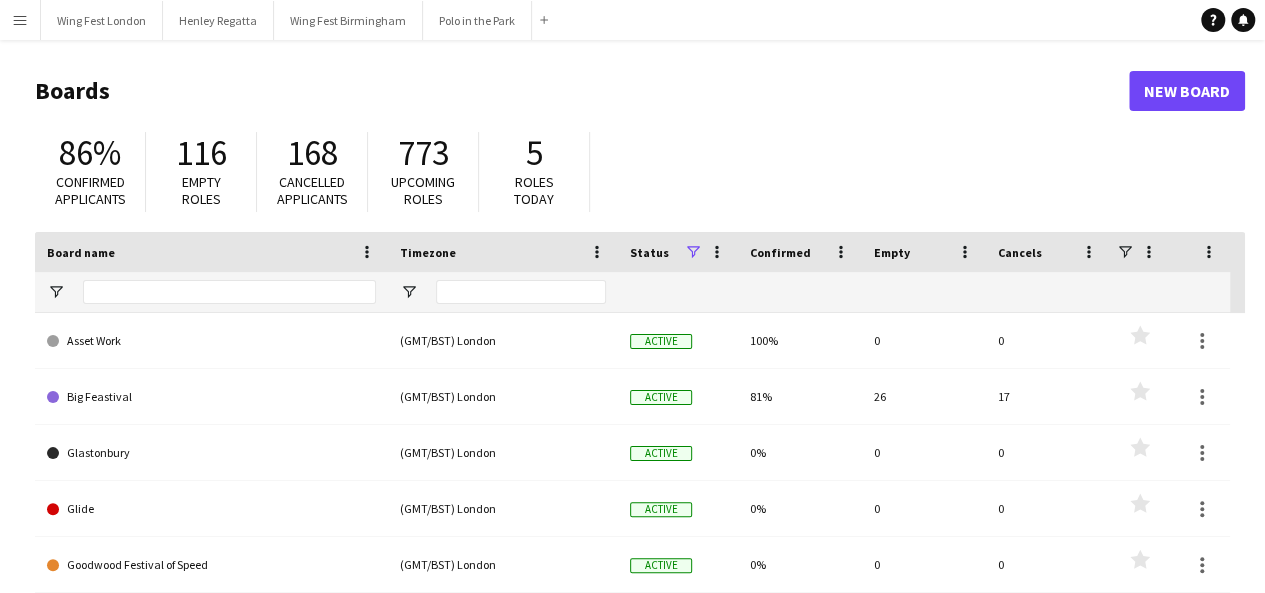 click on "Menu" at bounding box center [20, 20] 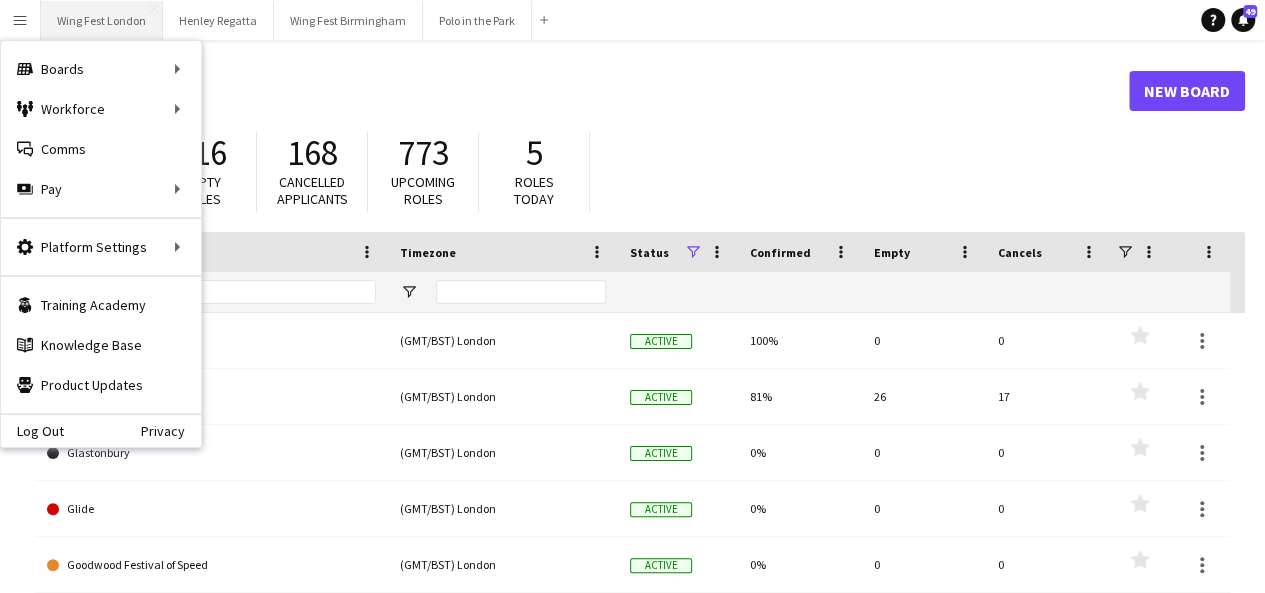 click on "Wing Fest London
Close" at bounding box center (102, 20) 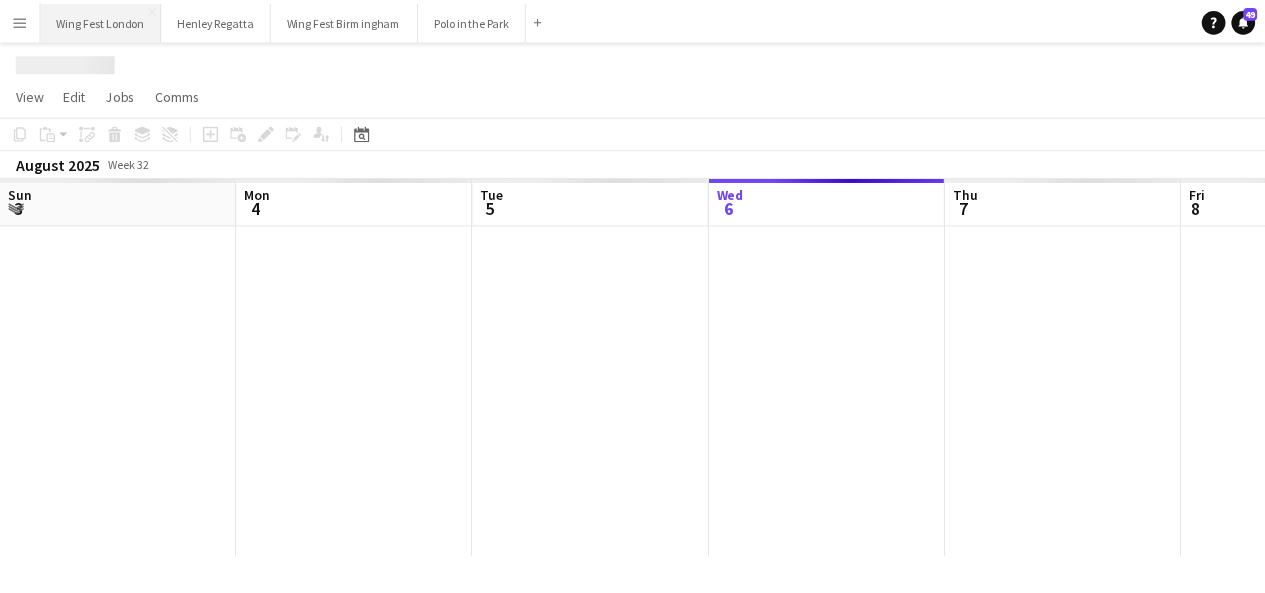scroll, scrollTop: 0, scrollLeft: 478, axis: horizontal 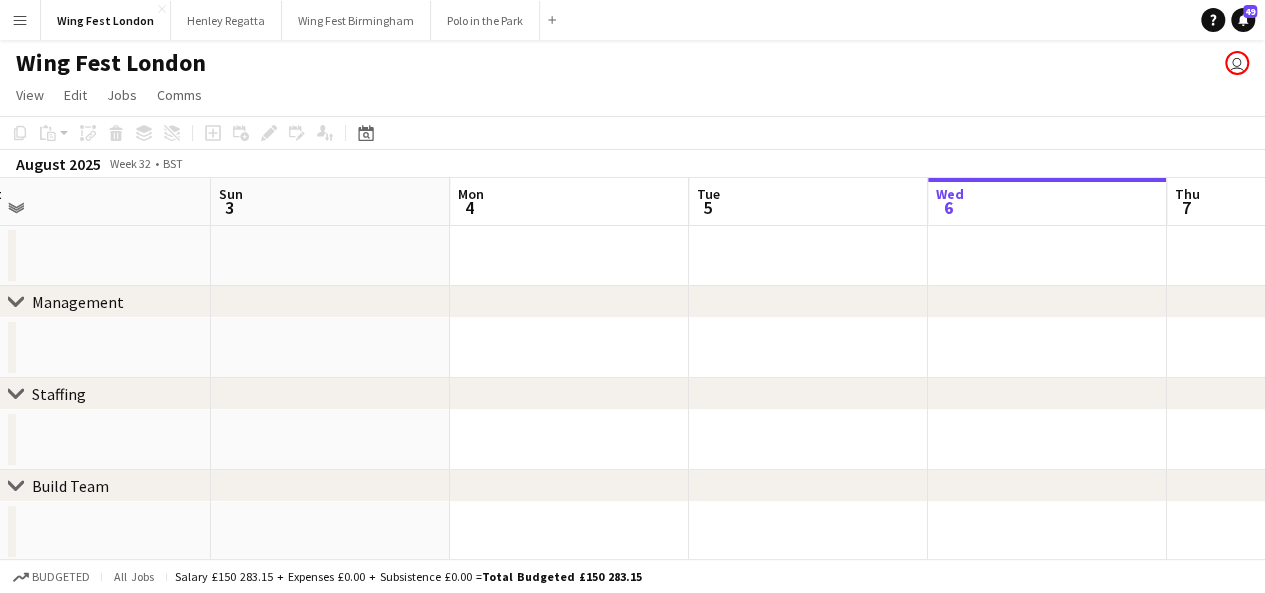 drag, startPoint x: 190, startPoint y: 251, endPoint x: 1118, endPoint y: 276, distance: 928.3367 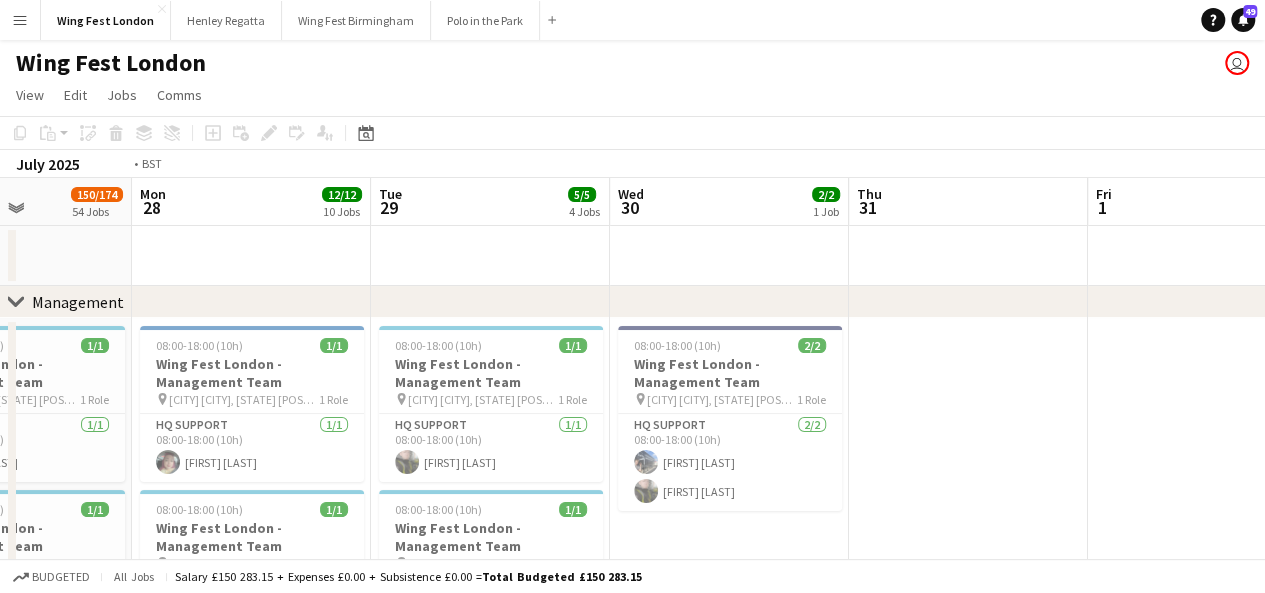 drag, startPoint x: 108, startPoint y: 243, endPoint x: 654, endPoint y: 271, distance: 546.71747 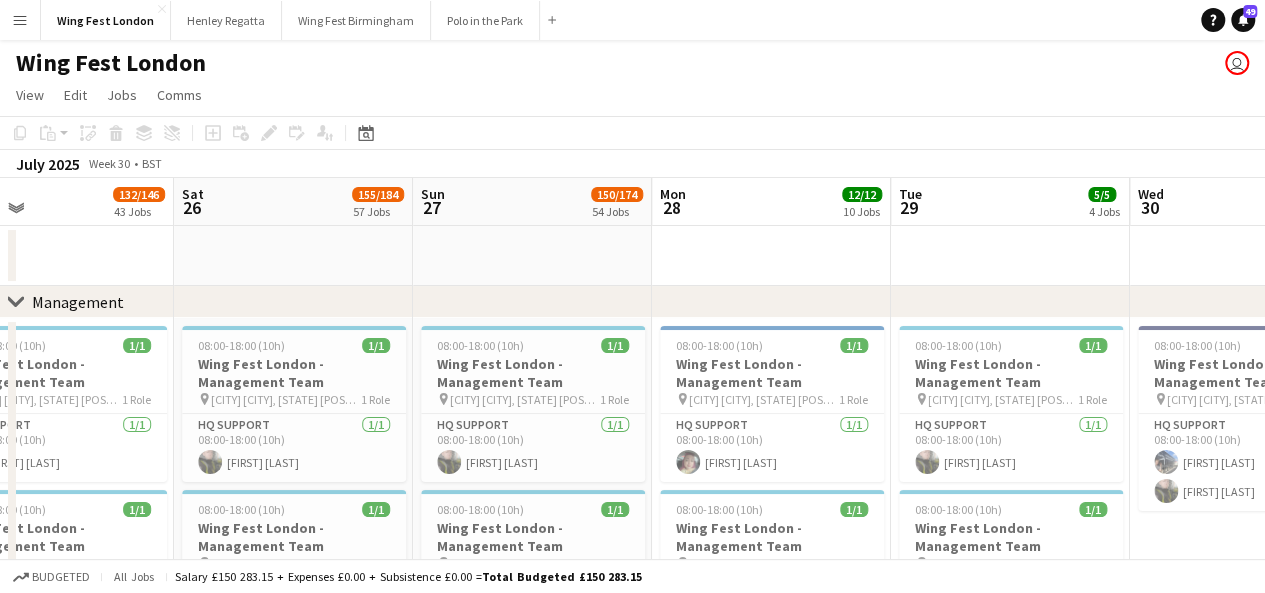scroll, scrollTop: 0, scrollLeft: 542, axis: horizontal 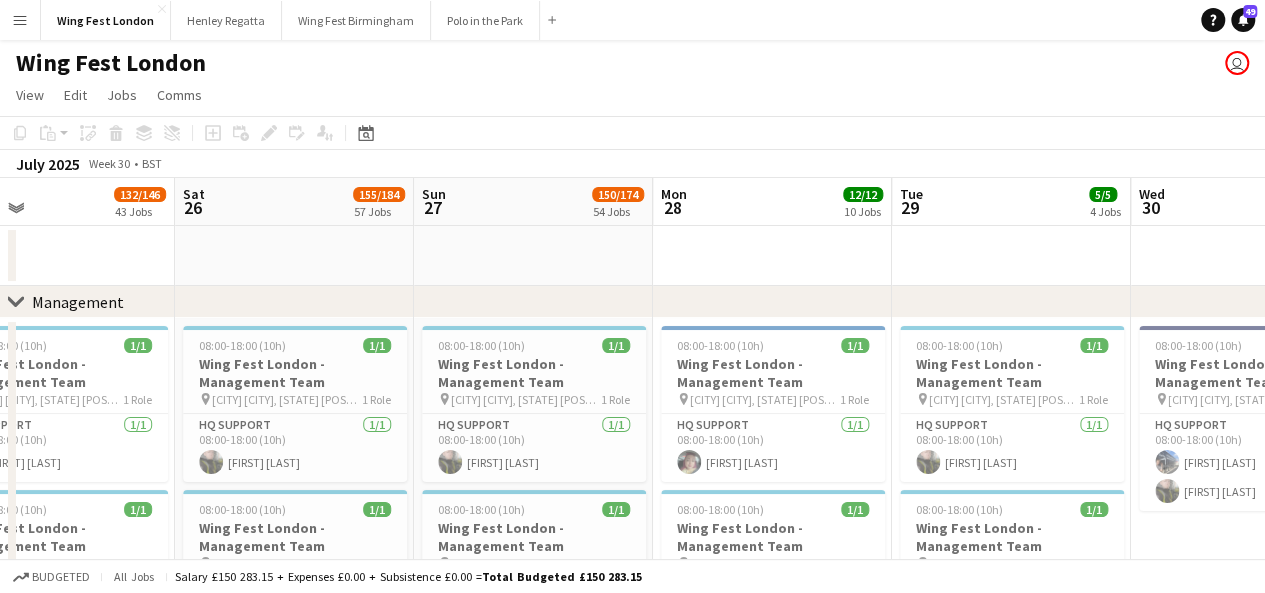 drag, startPoint x: 336, startPoint y: 249, endPoint x: 749, endPoint y: 253, distance: 413.01938 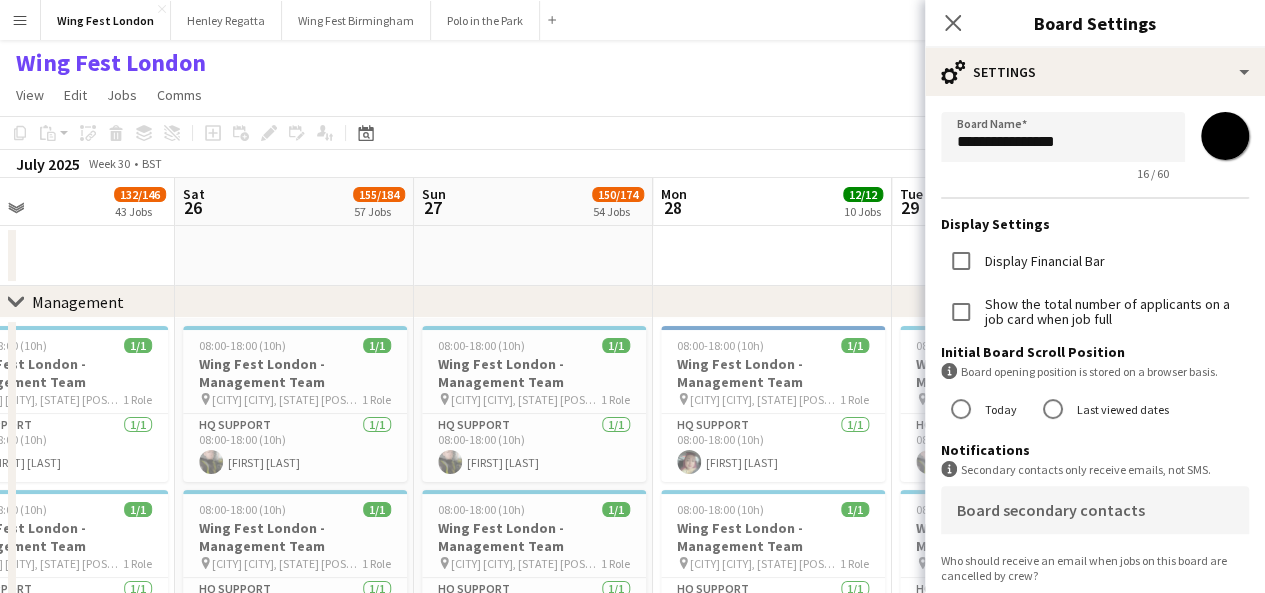 click on "Copy
Paste
Paste   Ctrl+V Paste with crew  Ctrl+Shift+V
Paste linked Job
Delete
Group
Ungroup
Add job
Add linked Job
Edit
Edit linked Job
Applicants
Date picker
AUG 2025 AUG 2025 Monday M Tuesday T Wednesday W Thursday T Friday F Saturday S Sunday S  AUG   1   2   3   4   5   6   7   8   9   10   11   12   13   14   15   16   17   18   19   20   21   22   23   24   25   26   27   28   29   30   31
Comparison range
Comparison range
Today" 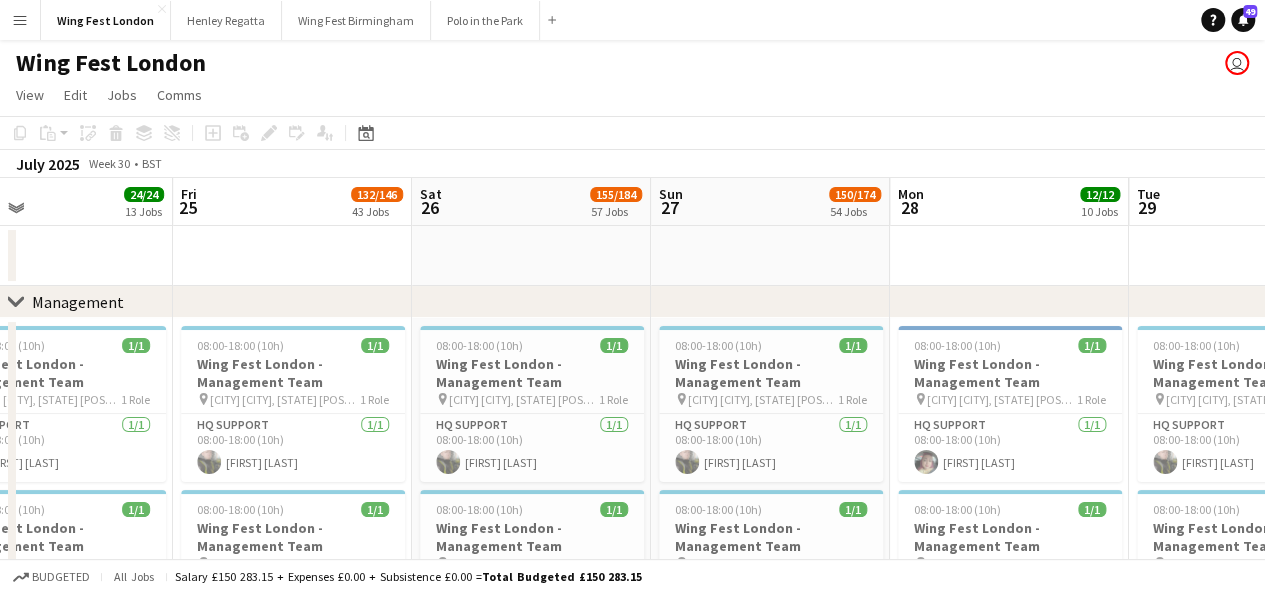 drag, startPoint x: 214, startPoint y: 257, endPoint x: 459, endPoint y: 279, distance: 245.98578 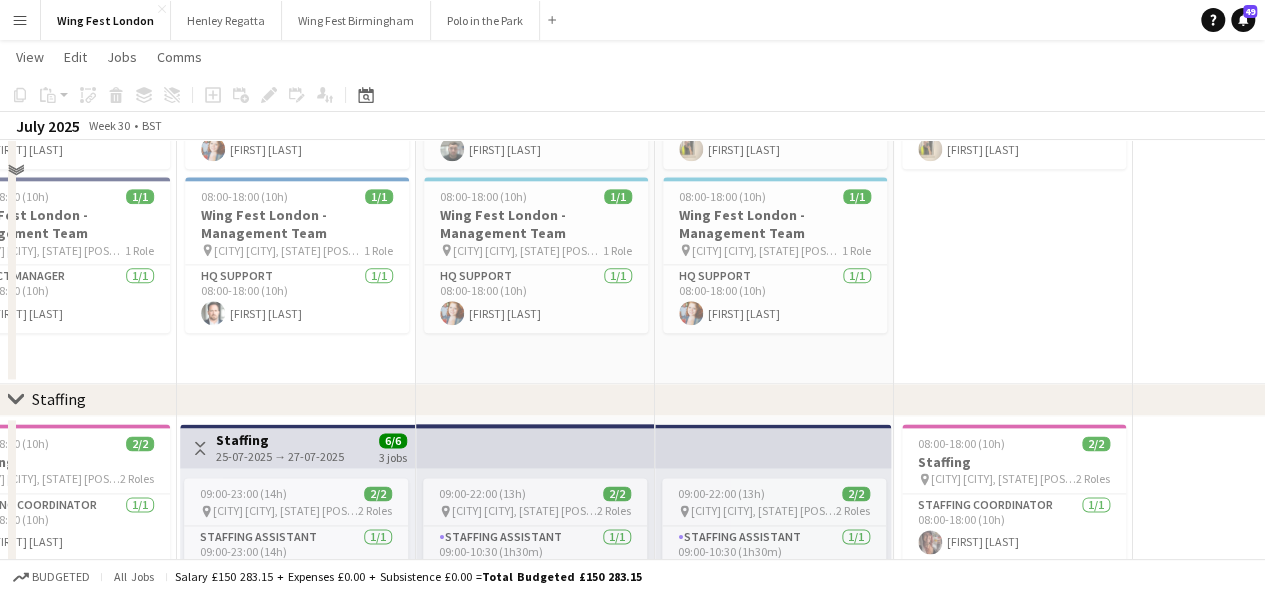 scroll, scrollTop: 1300, scrollLeft: 0, axis: vertical 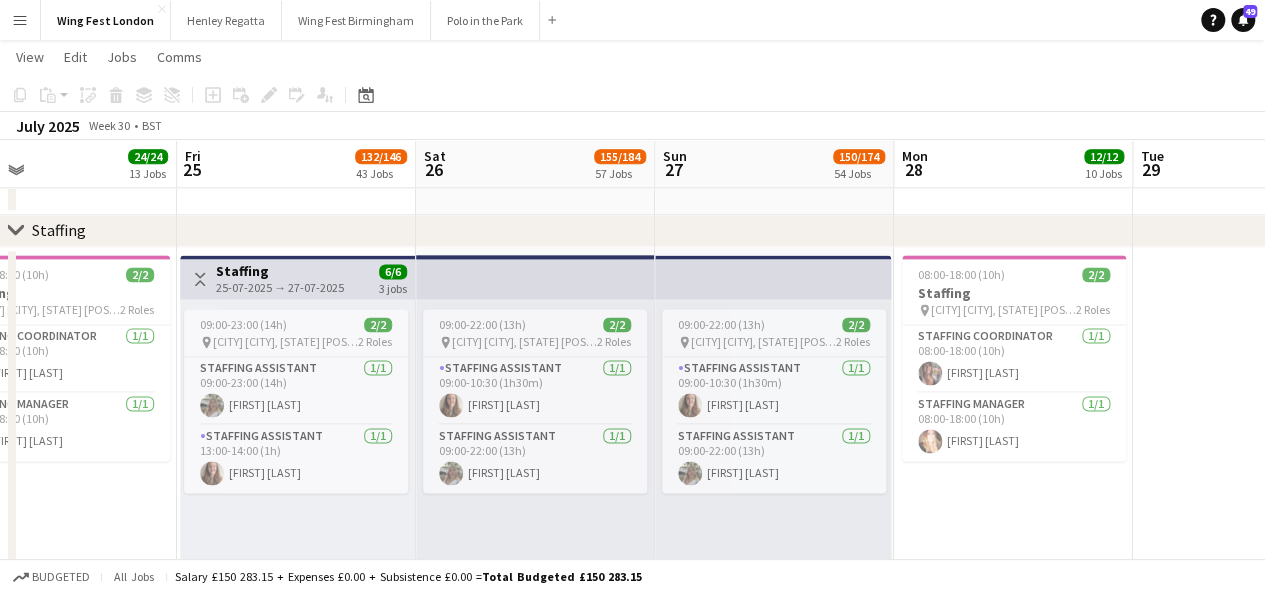 click 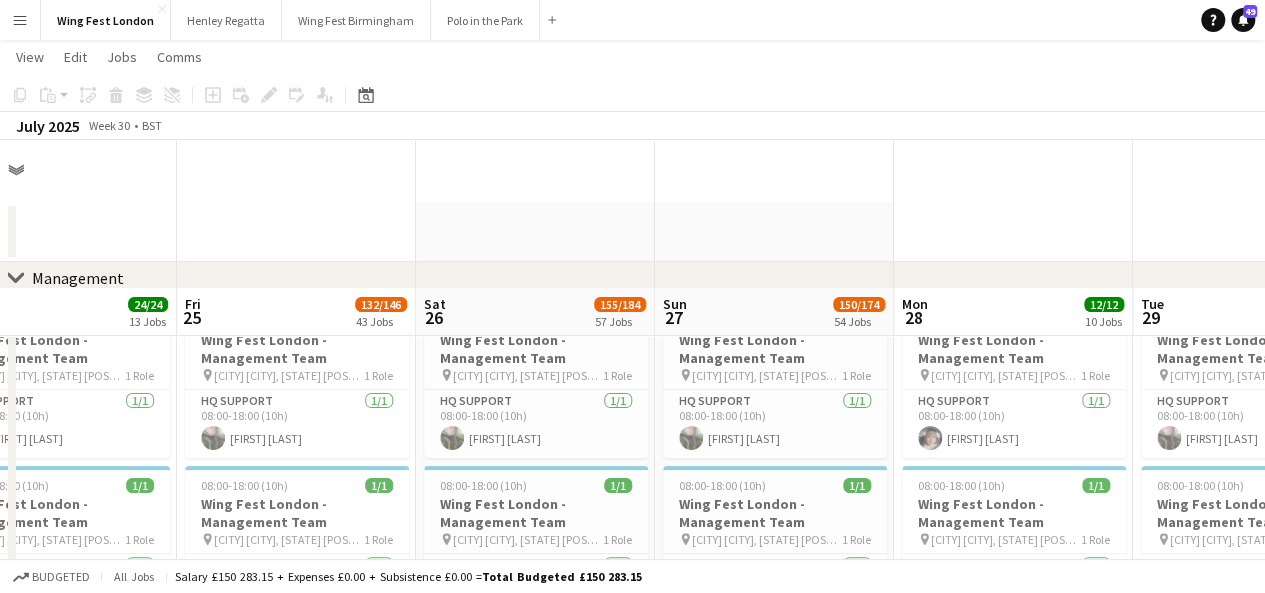 scroll, scrollTop: 0, scrollLeft: 0, axis: both 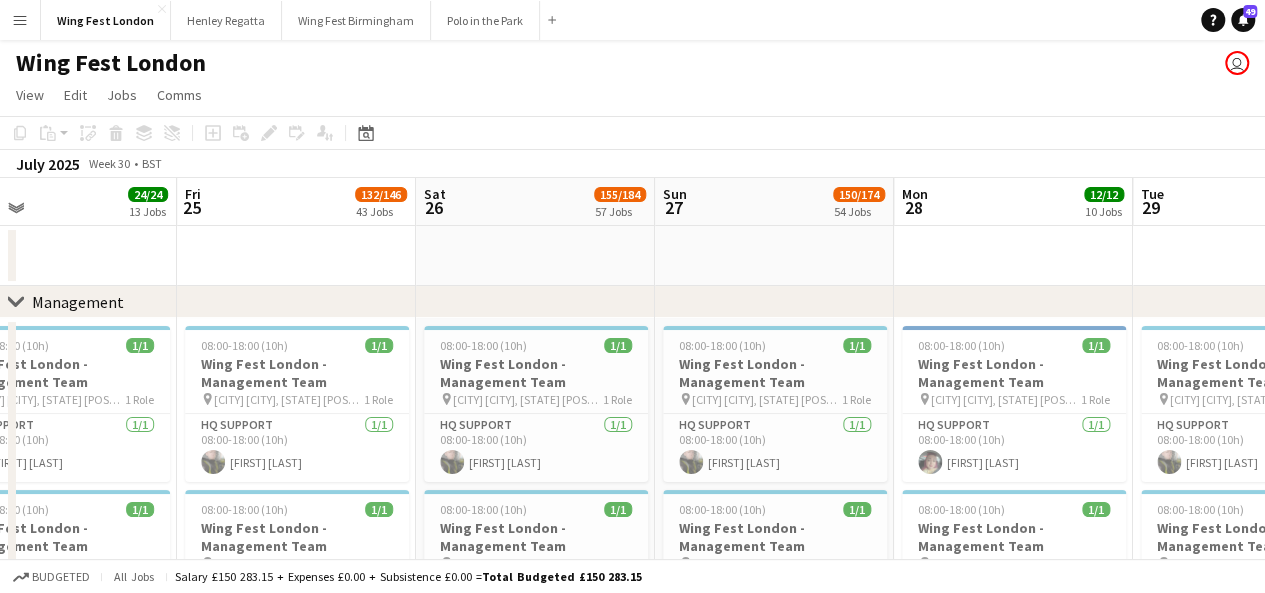 click 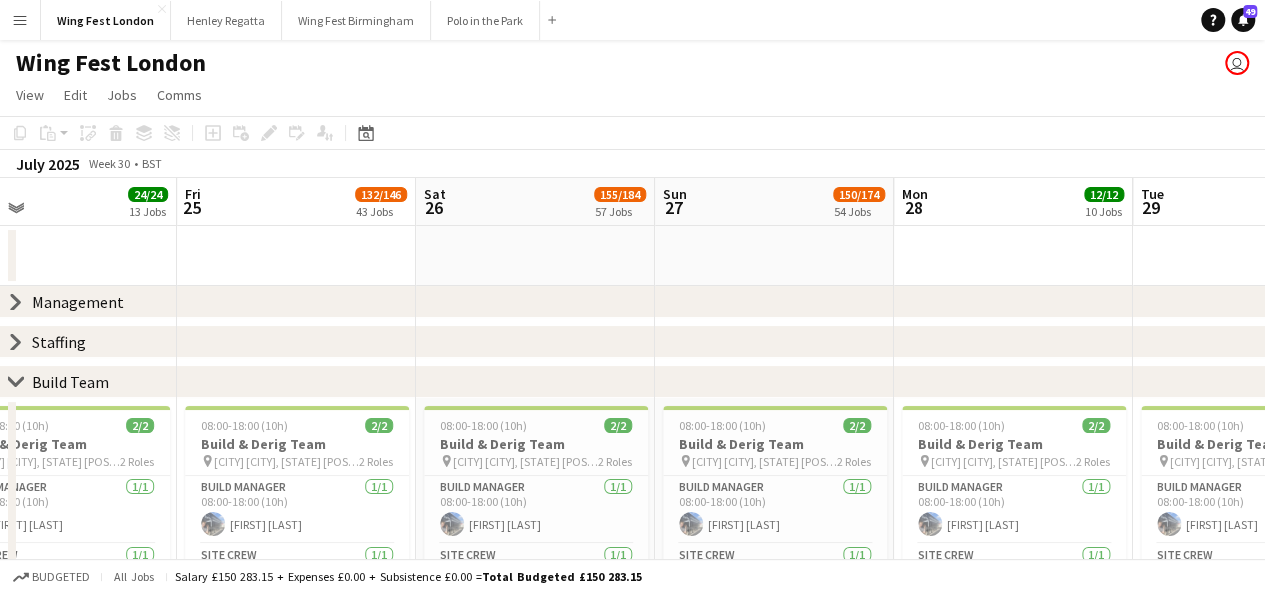 click on "chevron-right" 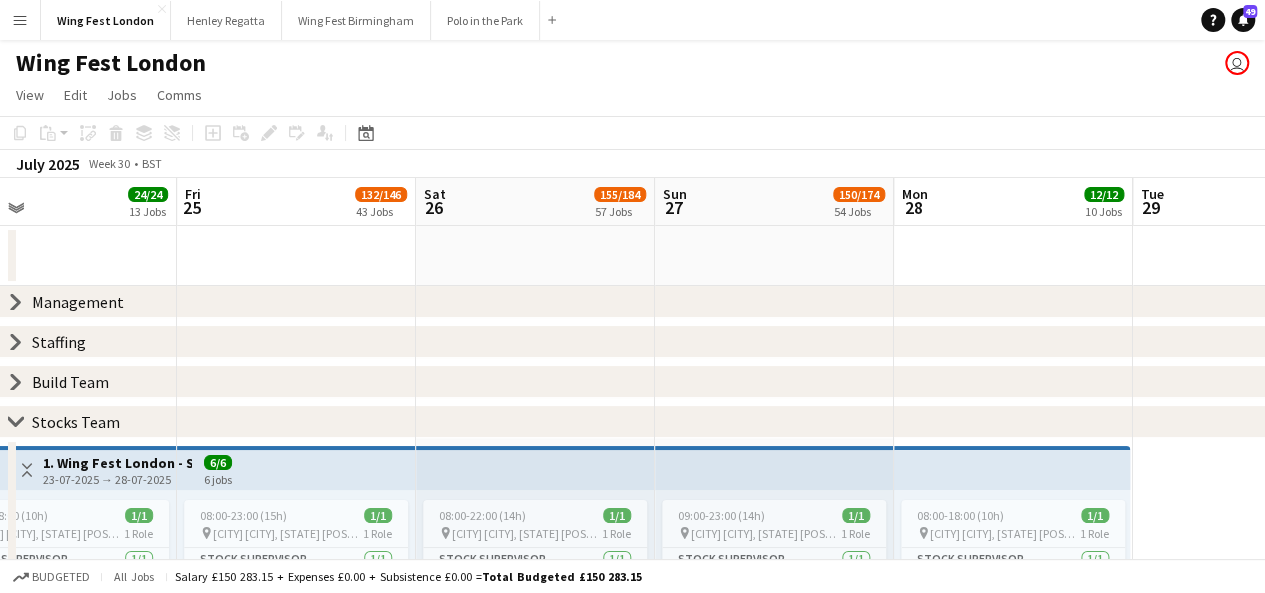 click on "chevron-right" 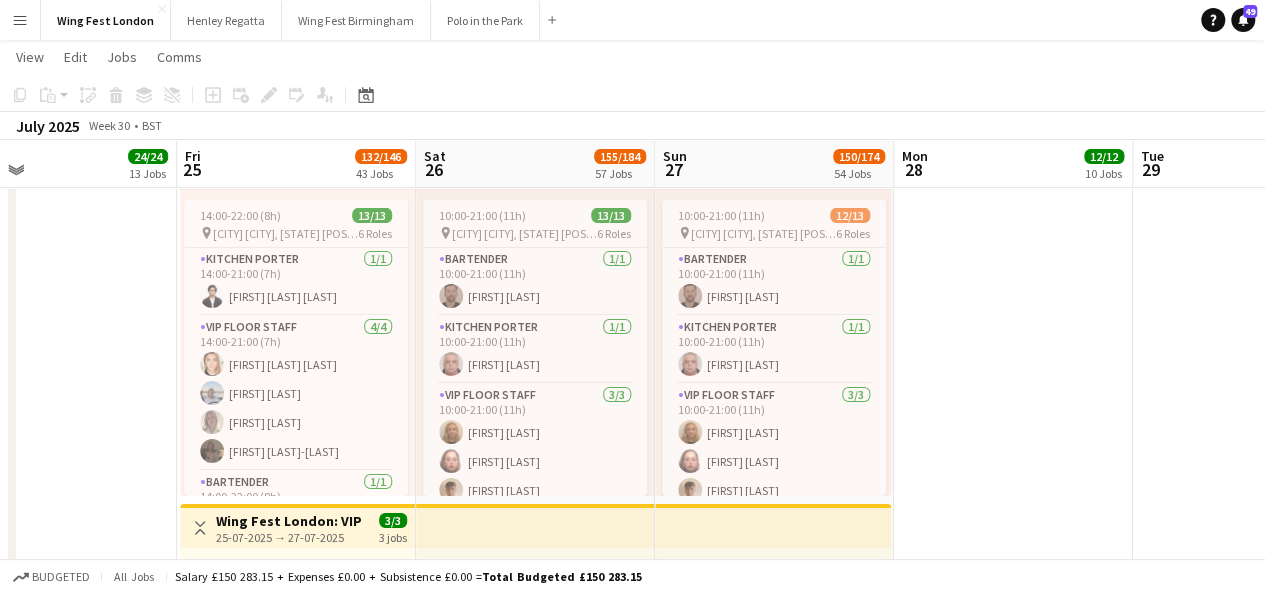 scroll, scrollTop: 7100, scrollLeft: 0, axis: vertical 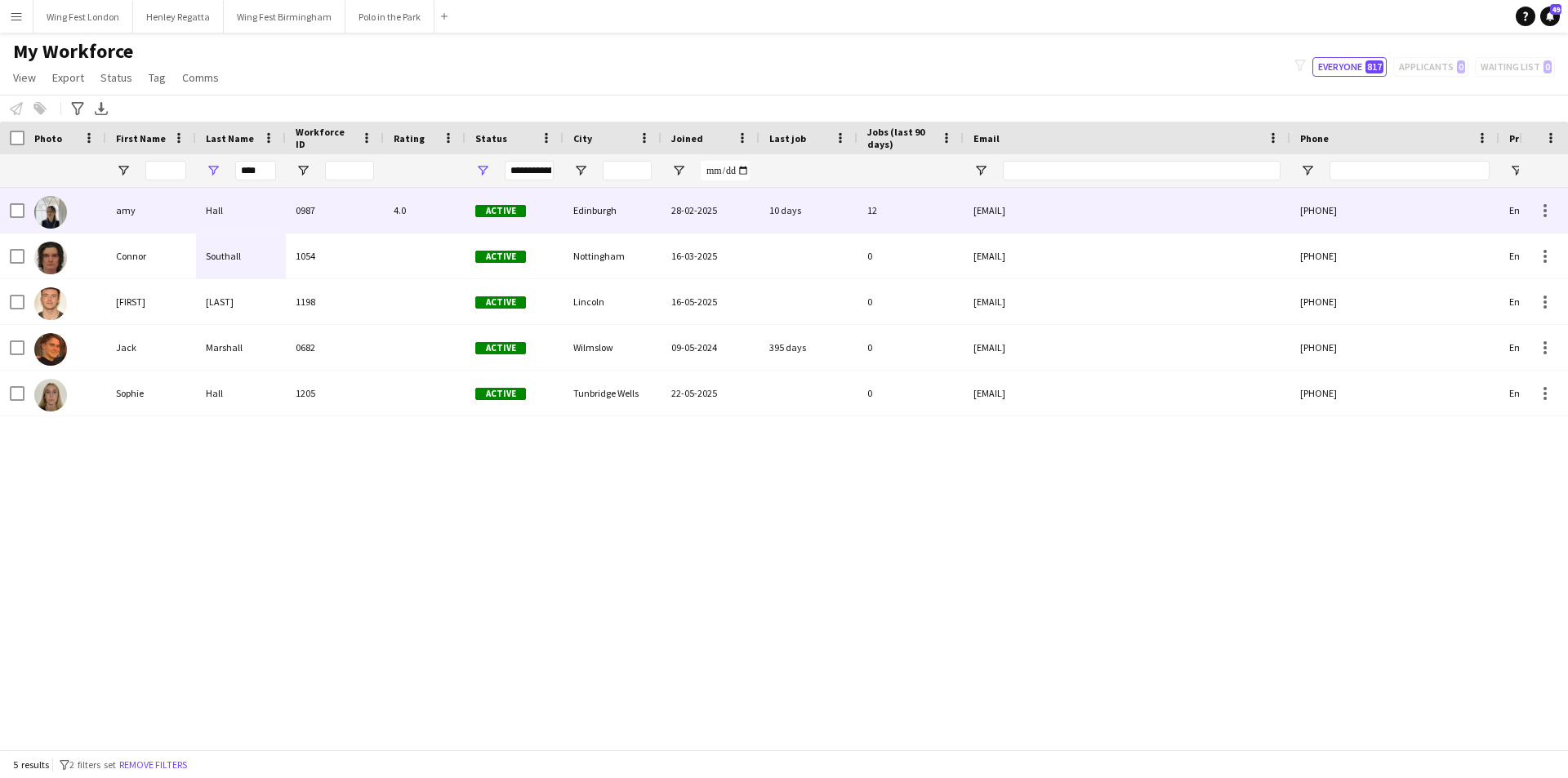 click on "amy" at bounding box center [151, 210] 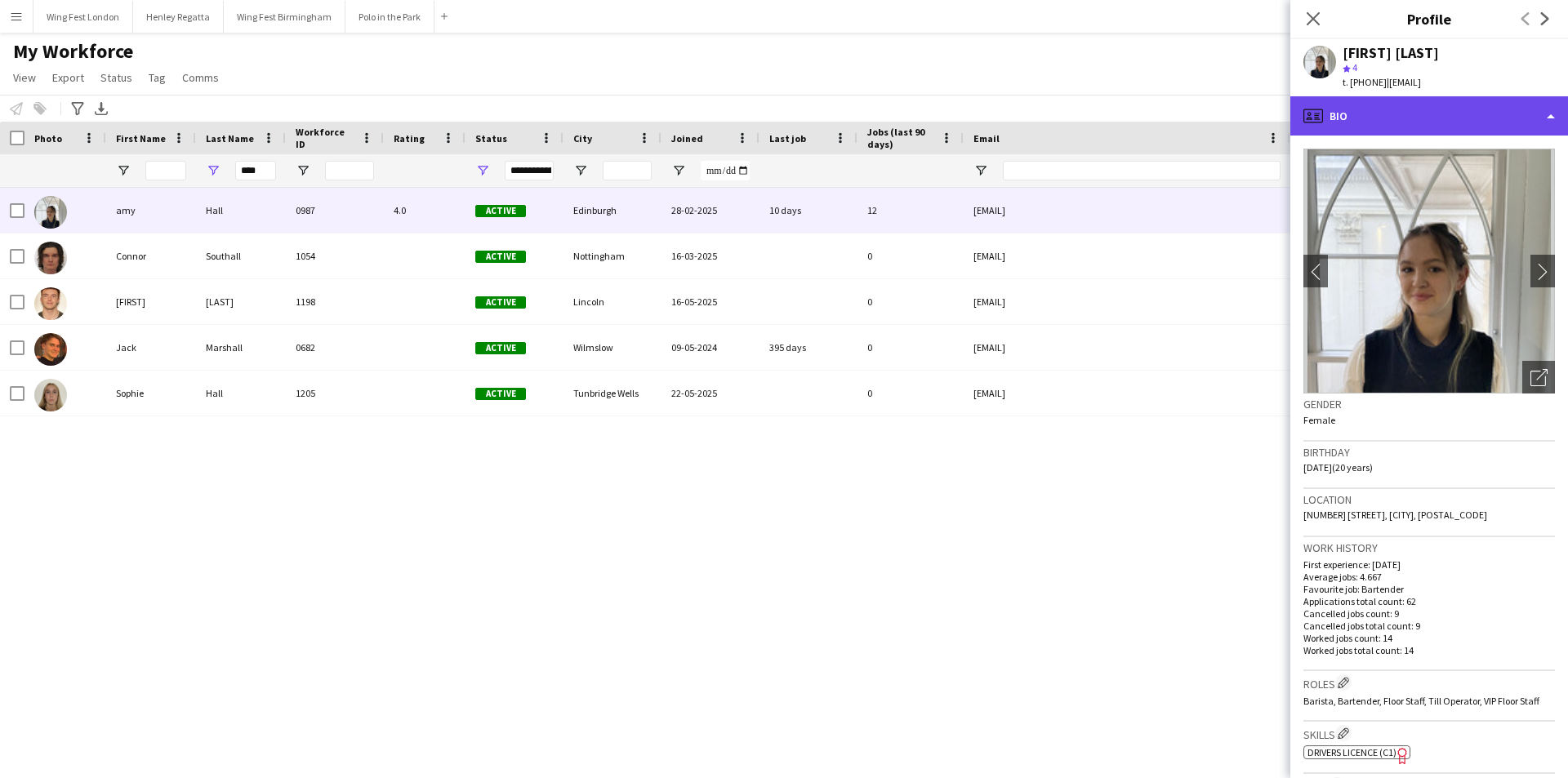 click on "profile
Bio" 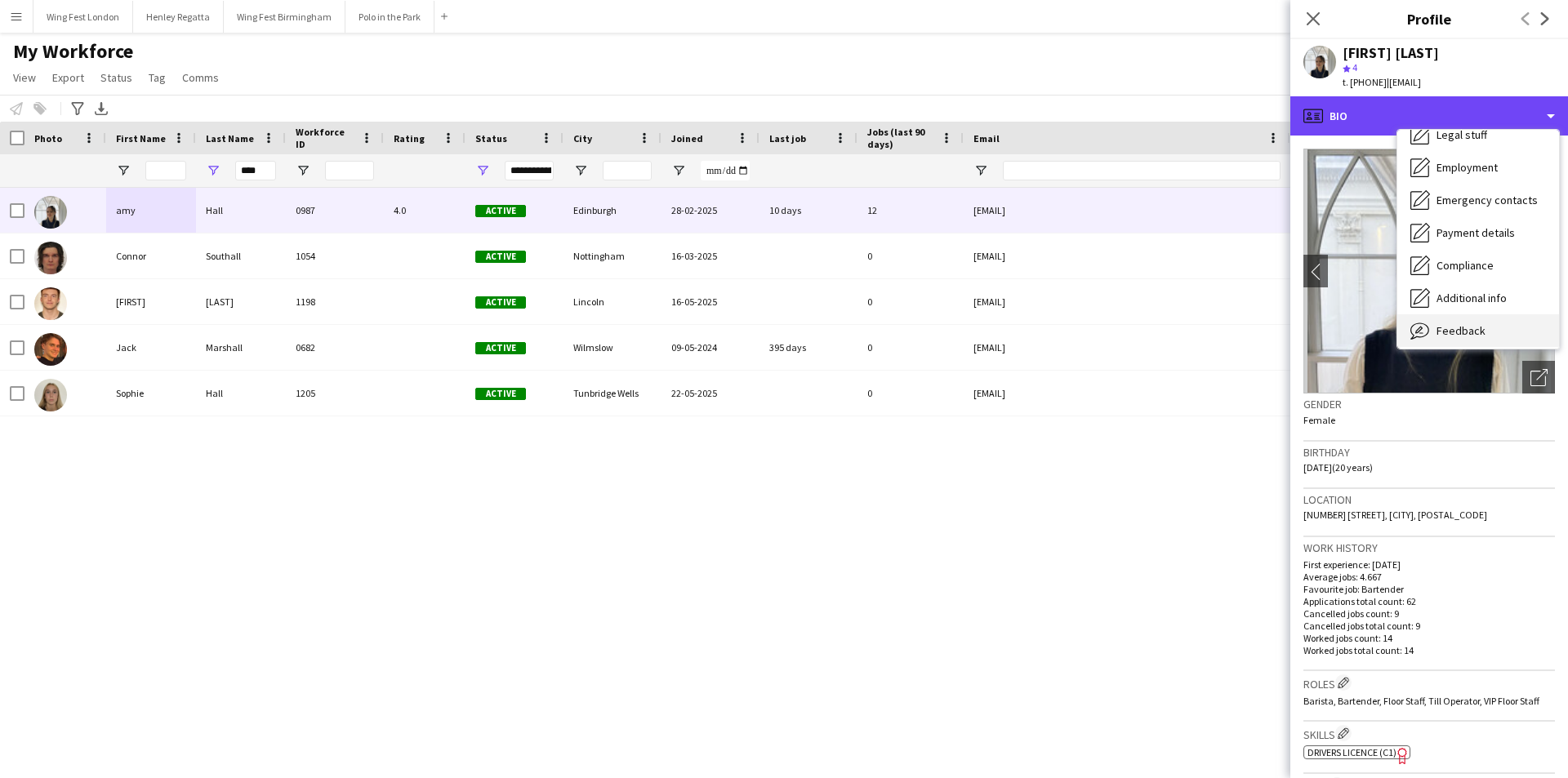scroll, scrollTop: 121, scrollLeft: 0, axis: vertical 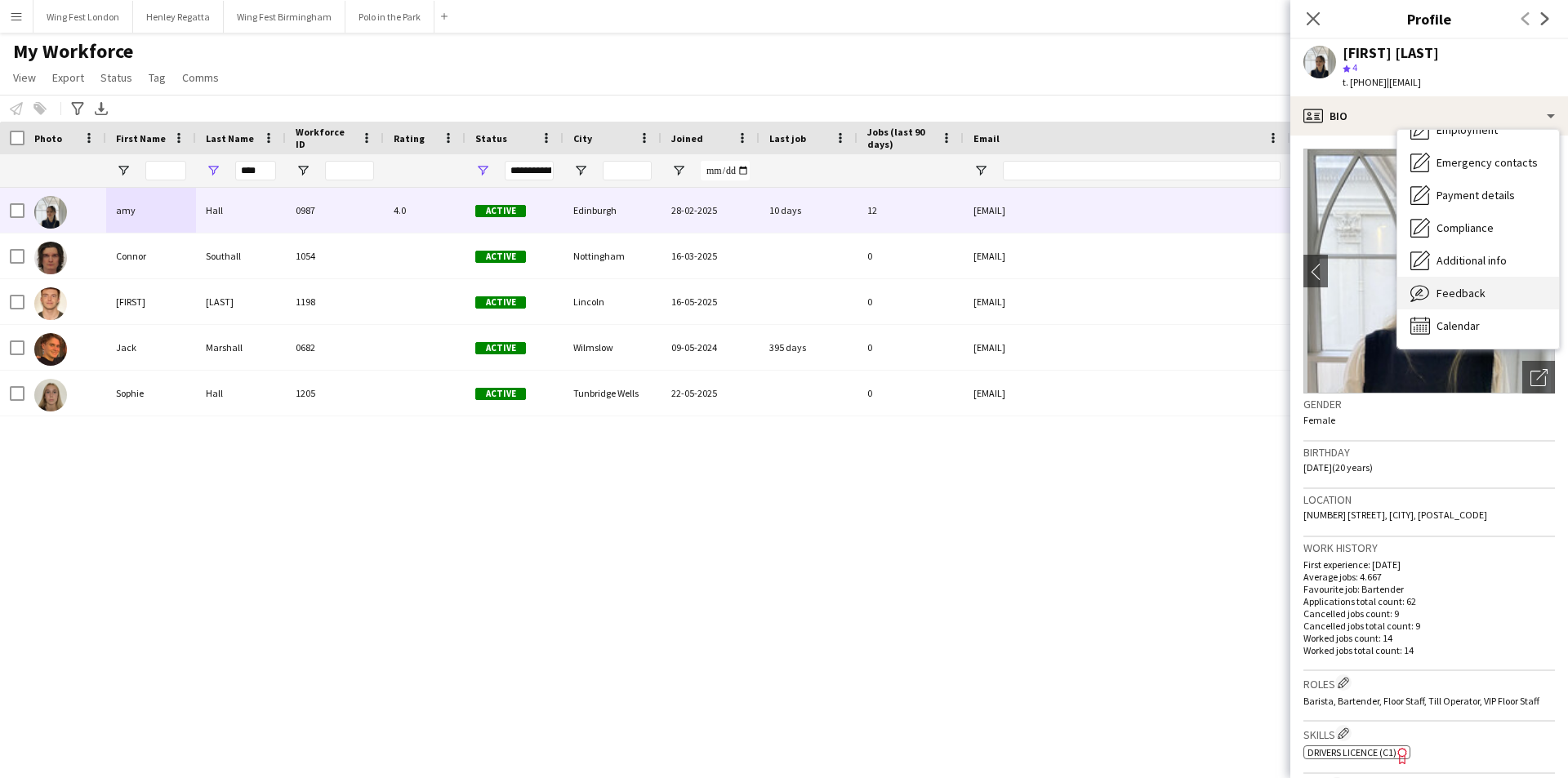 click on "Feedback
Feedback" at bounding box center (1478, 293) 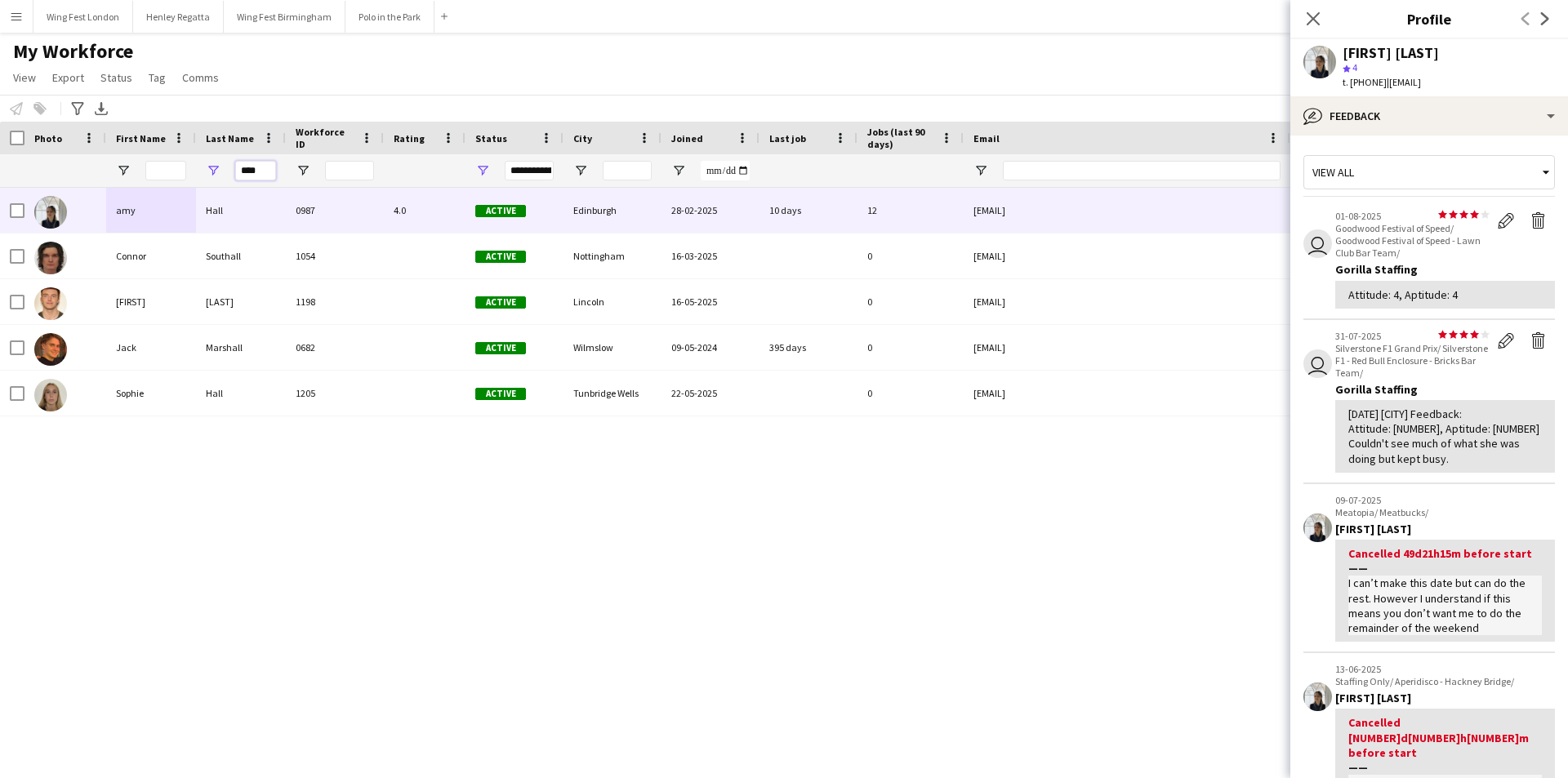 click on "****" at bounding box center [256, 171] 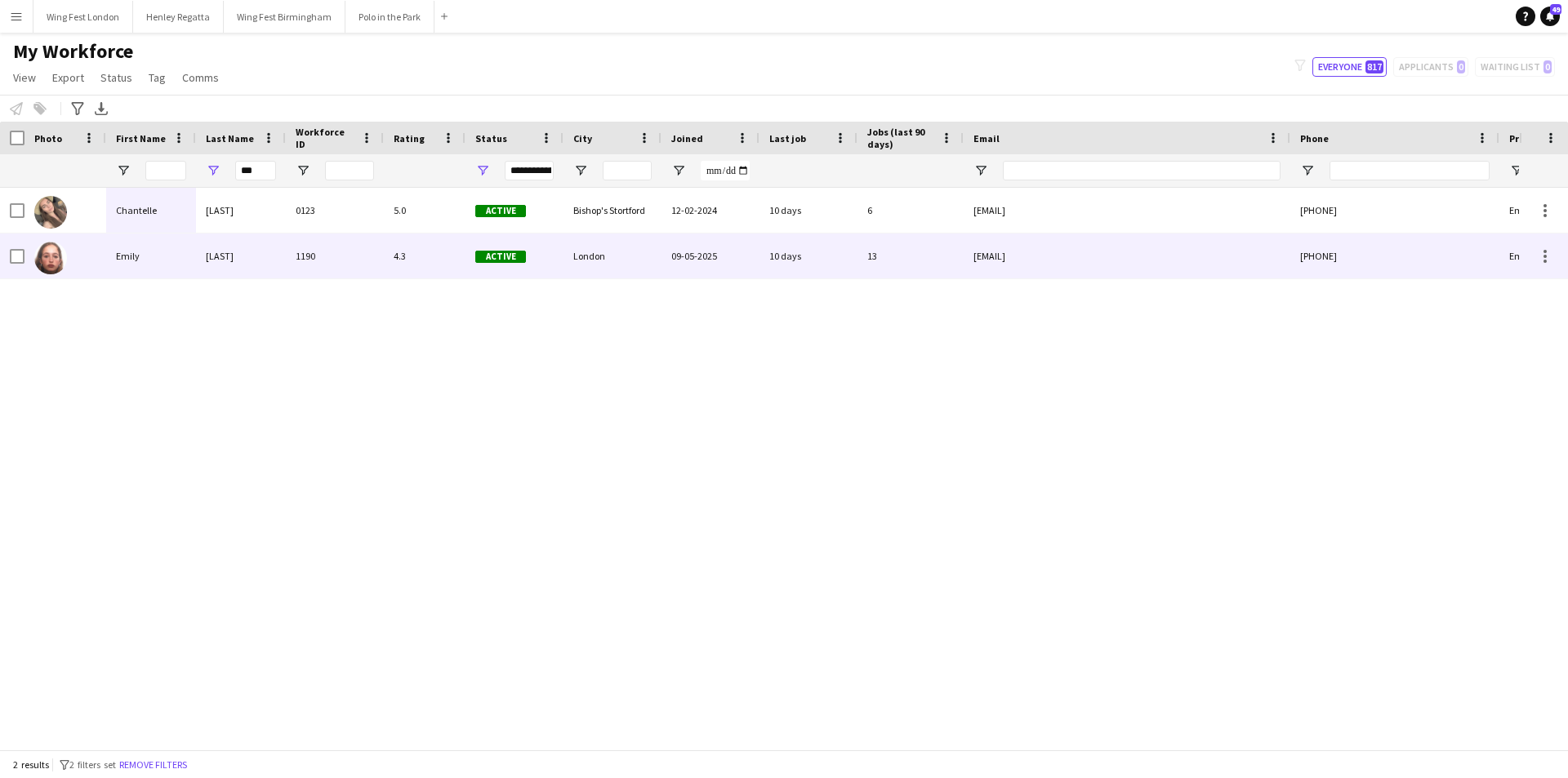 click on "[LAST]" at bounding box center (241, 256) 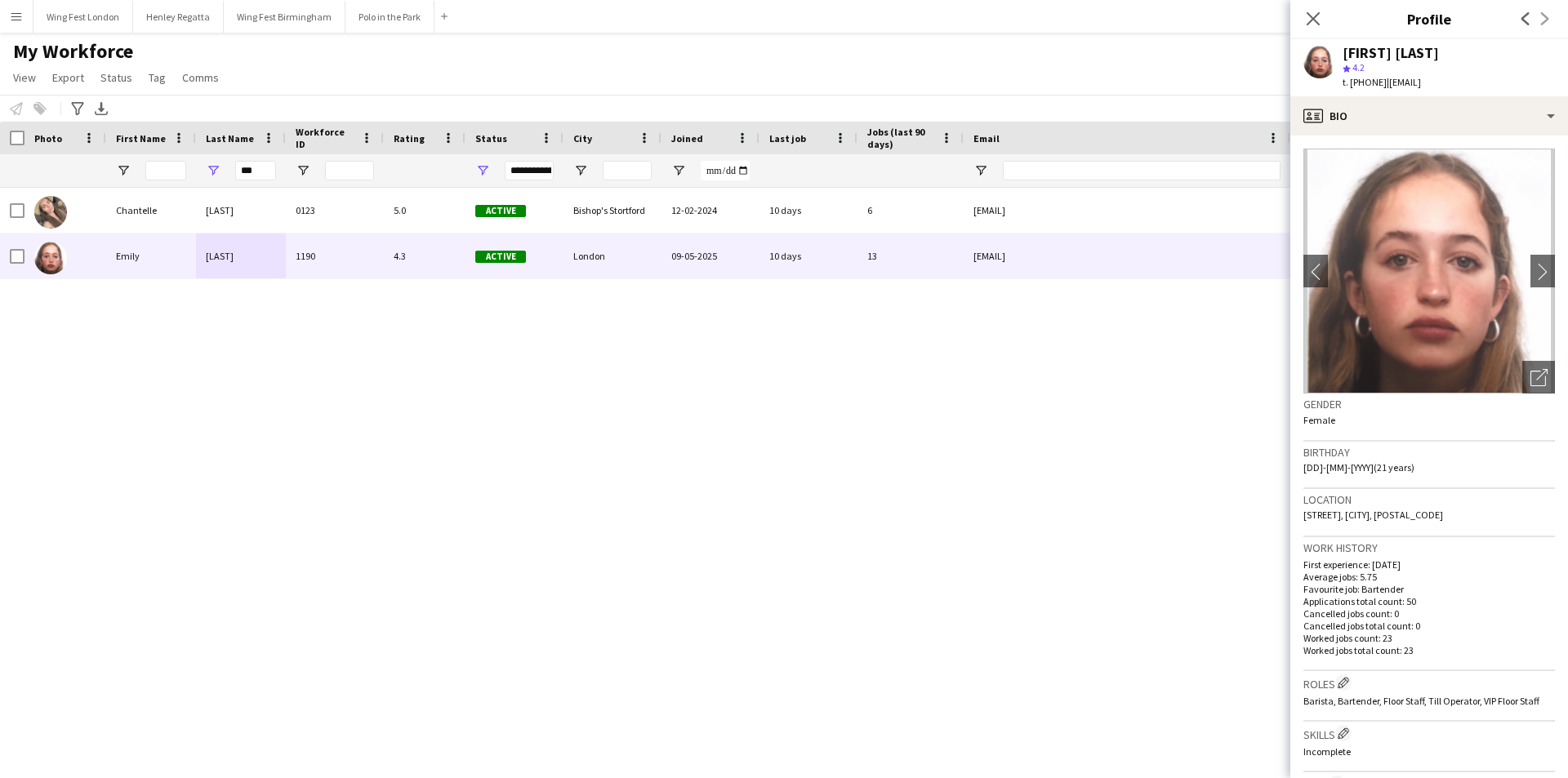 drag, startPoint x: 1469, startPoint y: 516, endPoint x: 1305, endPoint y: 529, distance: 164.5144 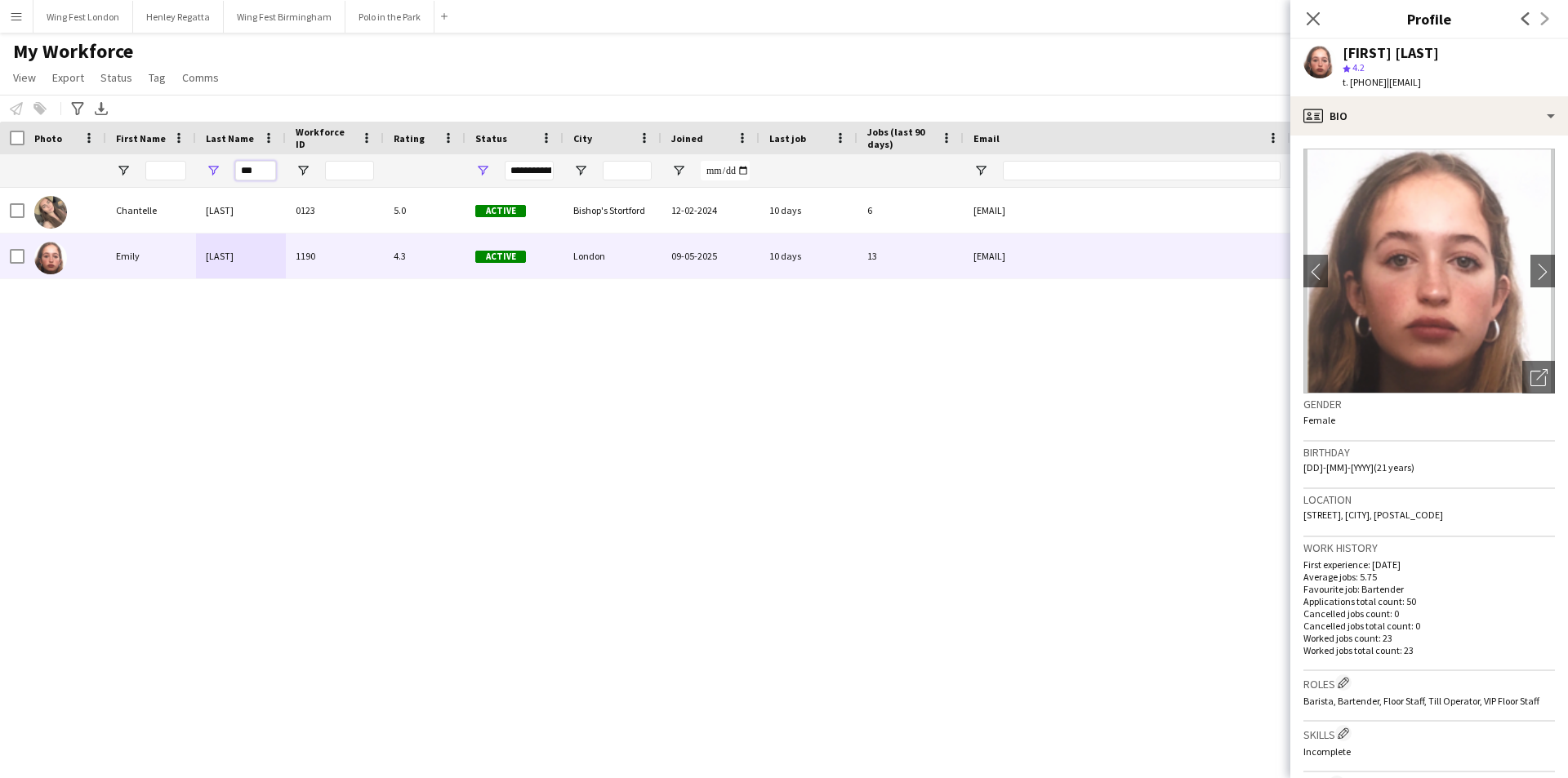 click on "***" at bounding box center [256, 171] 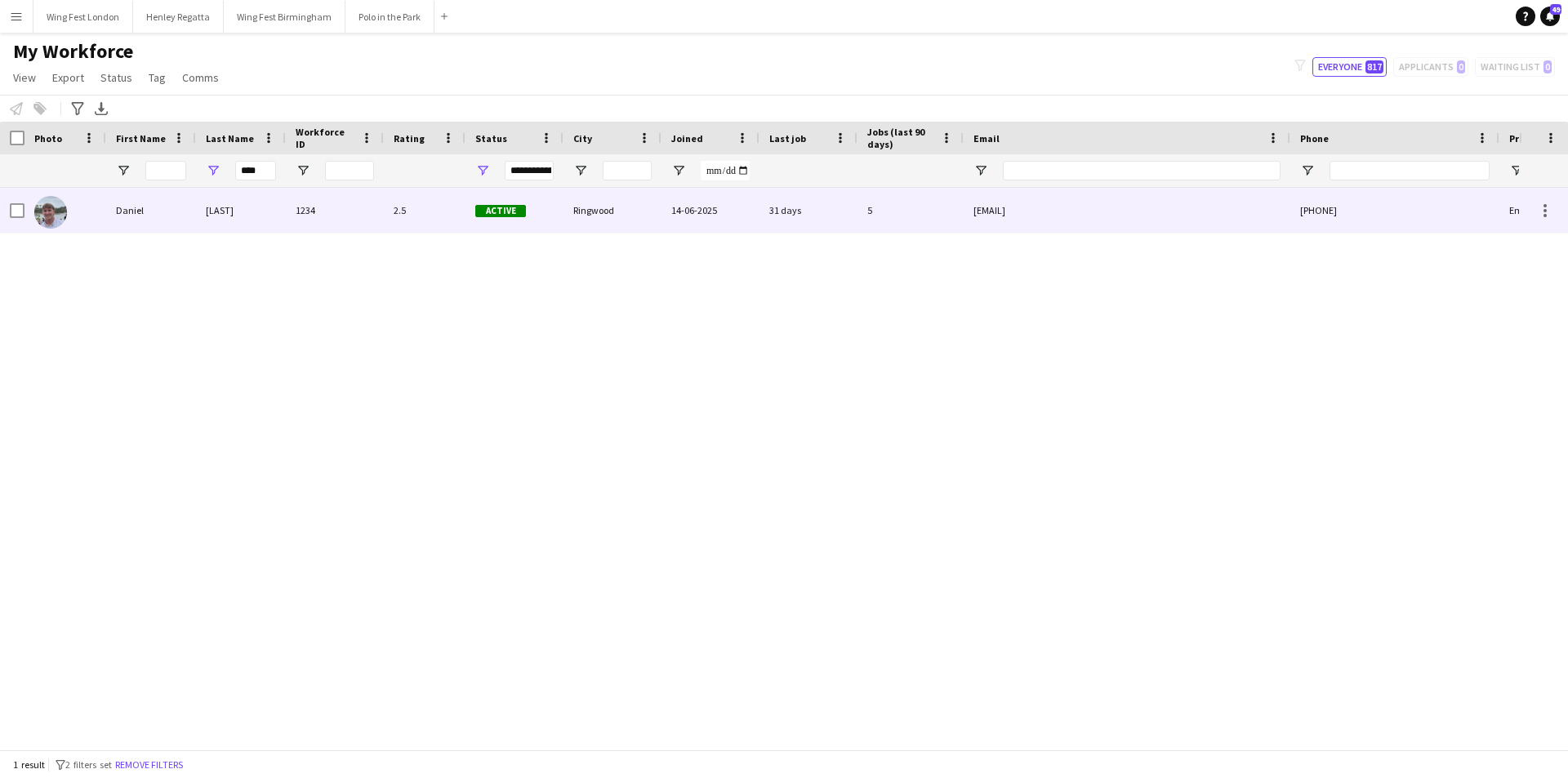 click on "1234" at bounding box center (335, 210) 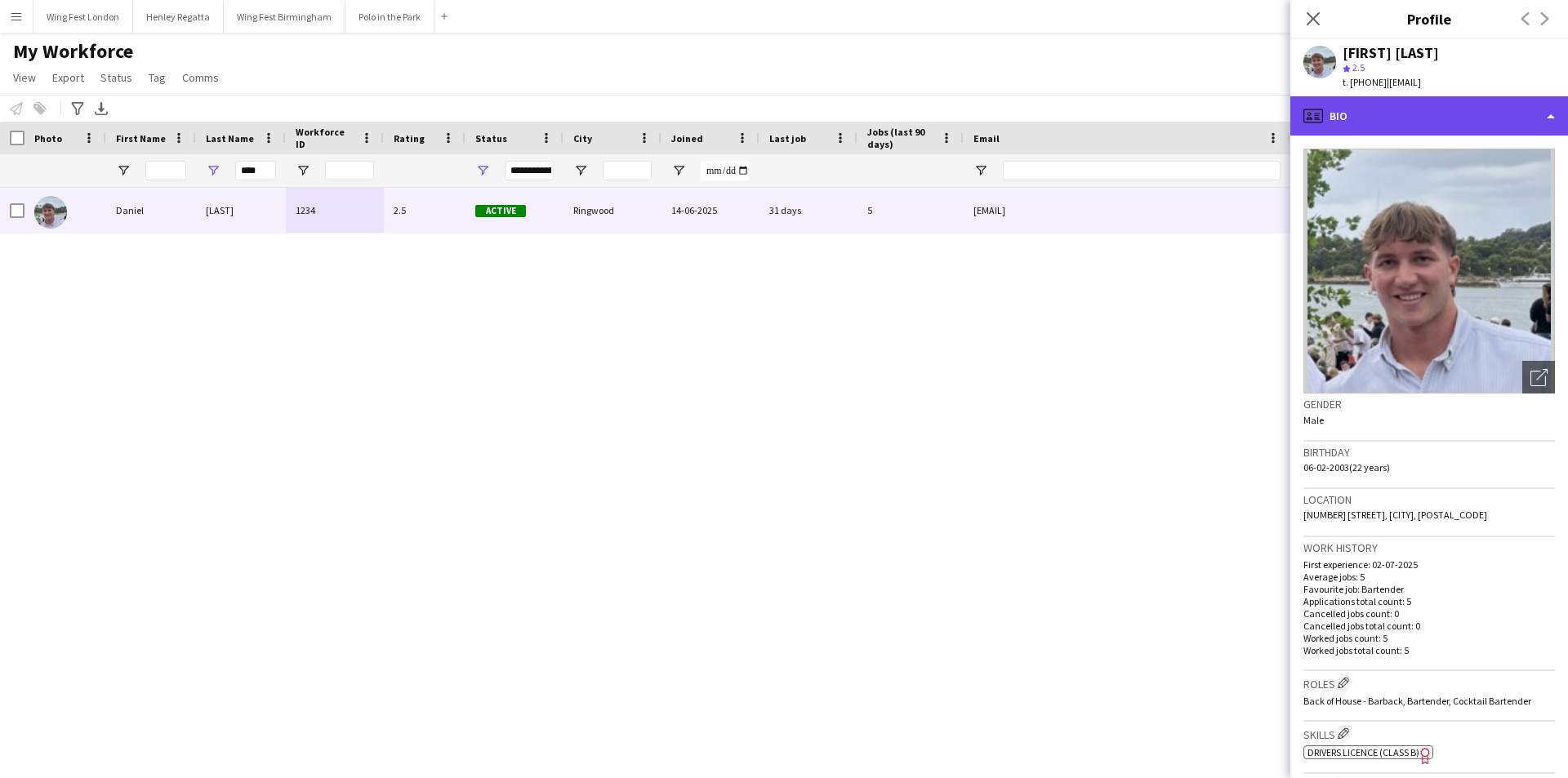 click on "profile
Bio" 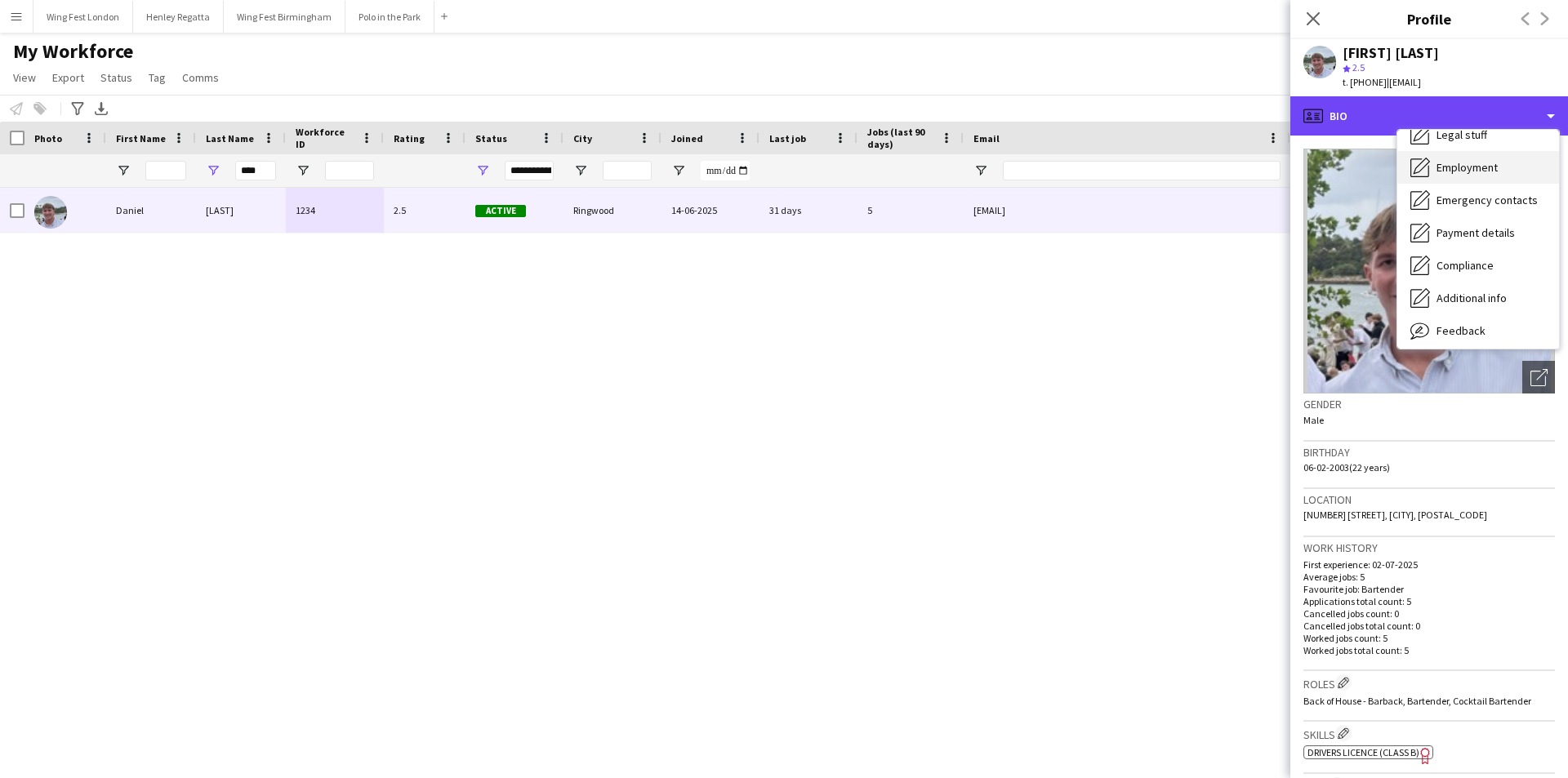 scroll, scrollTop: 121, scrollLeft: 0, axis: vertical 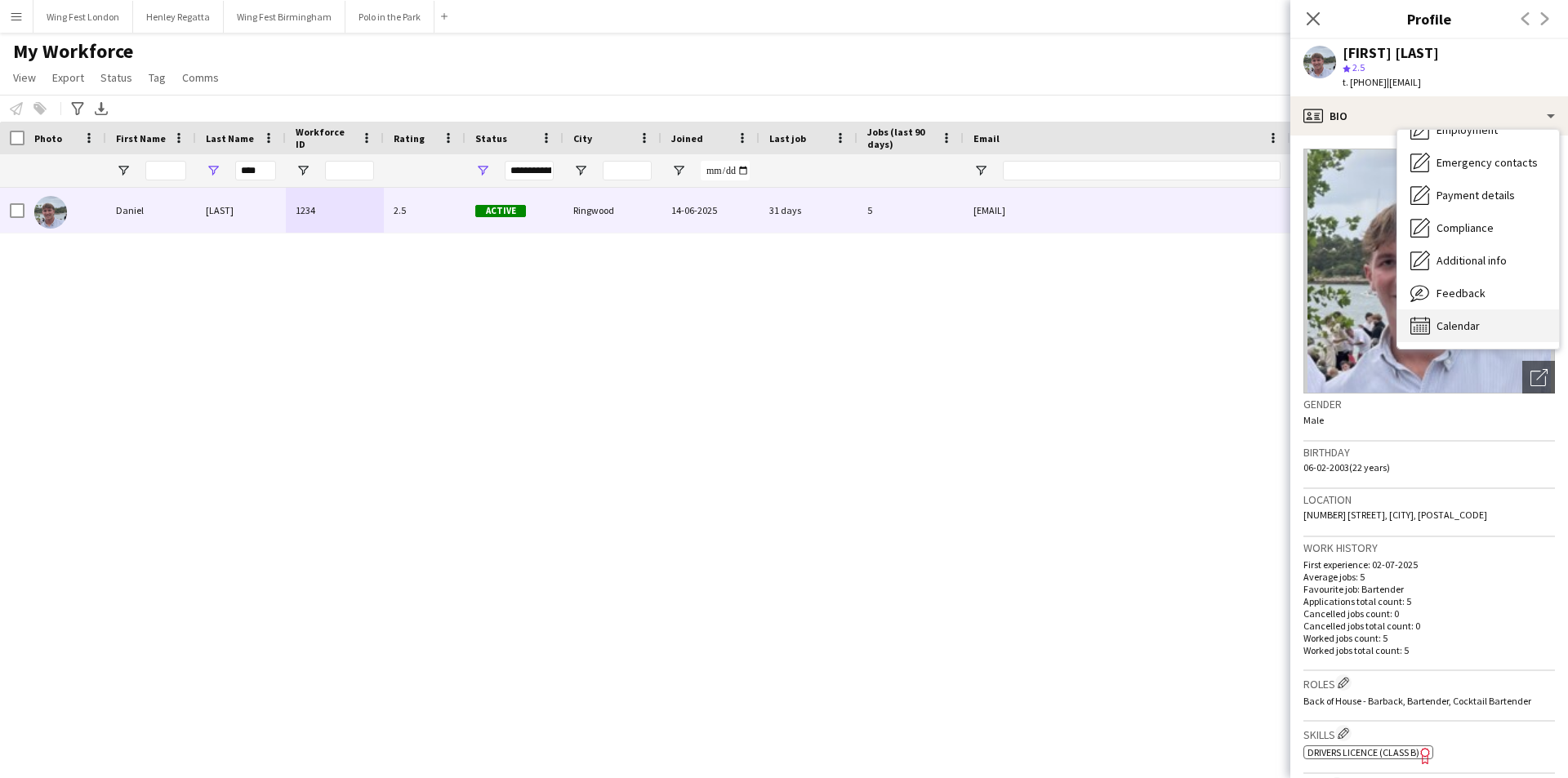 click on "Calendar
Calendar" at bounding box center (1478, 326) 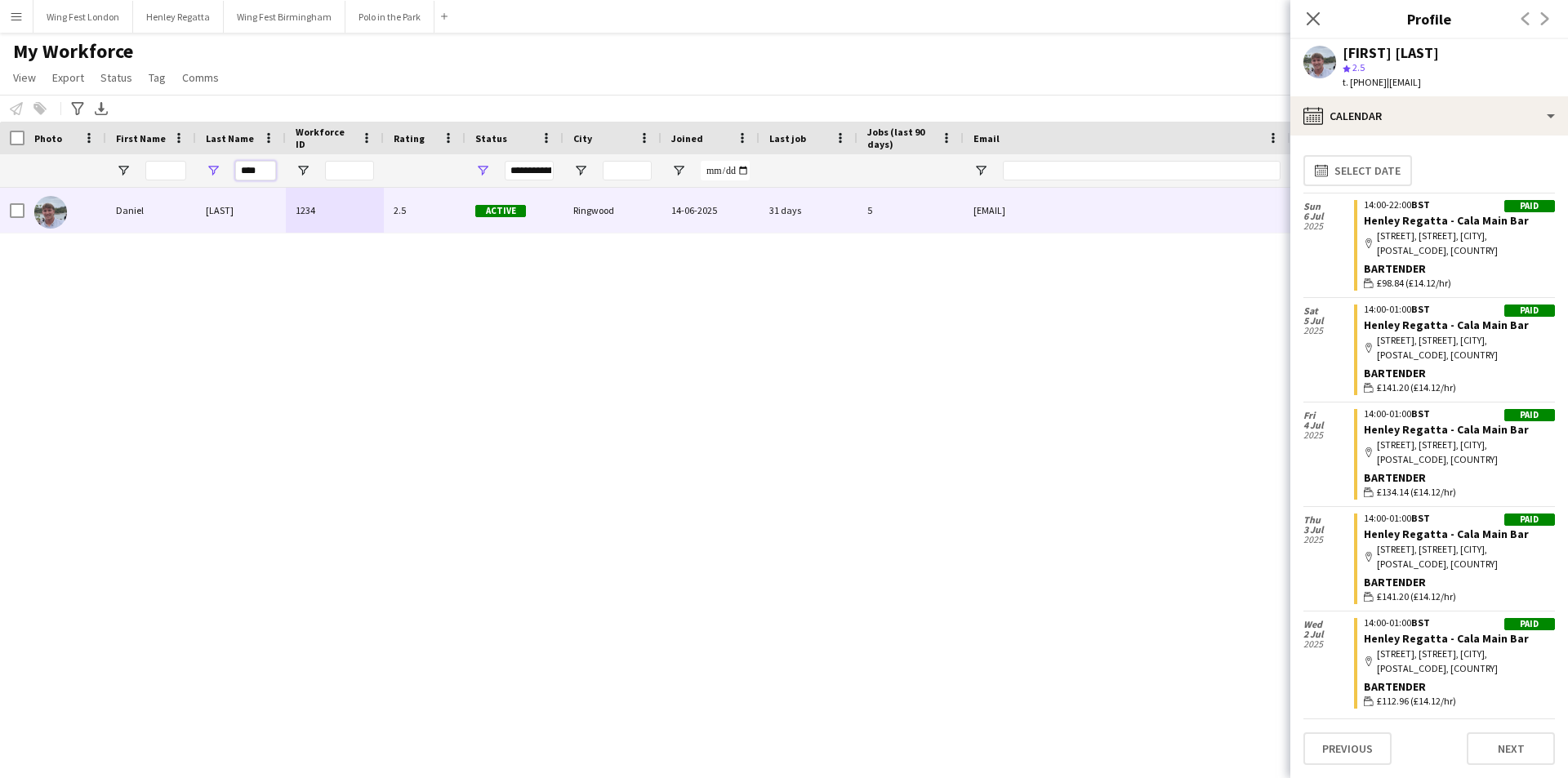click on "****" at bounding box center [256, 171] 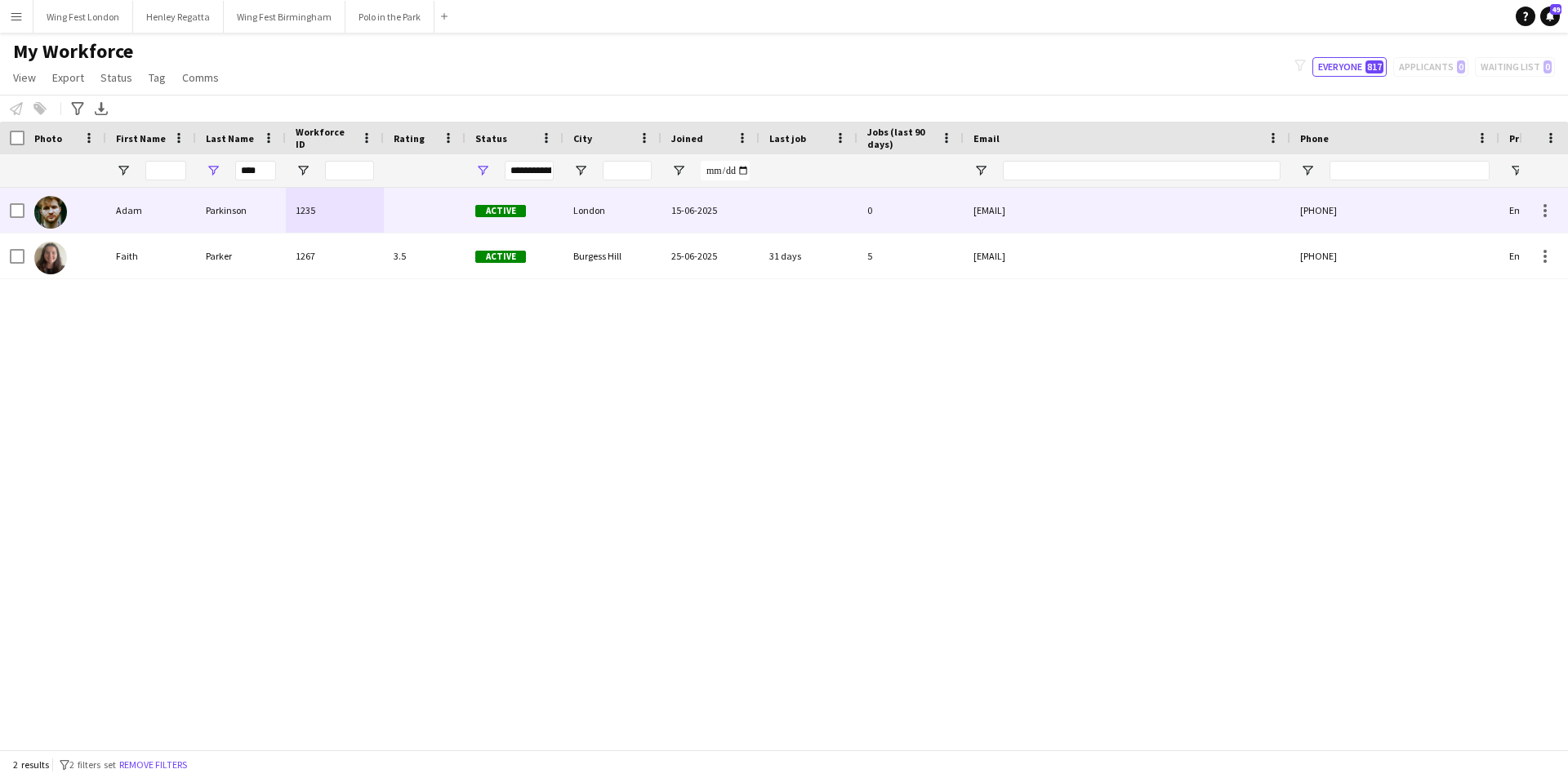 click on "Adam" at bounding box center [151, 210] 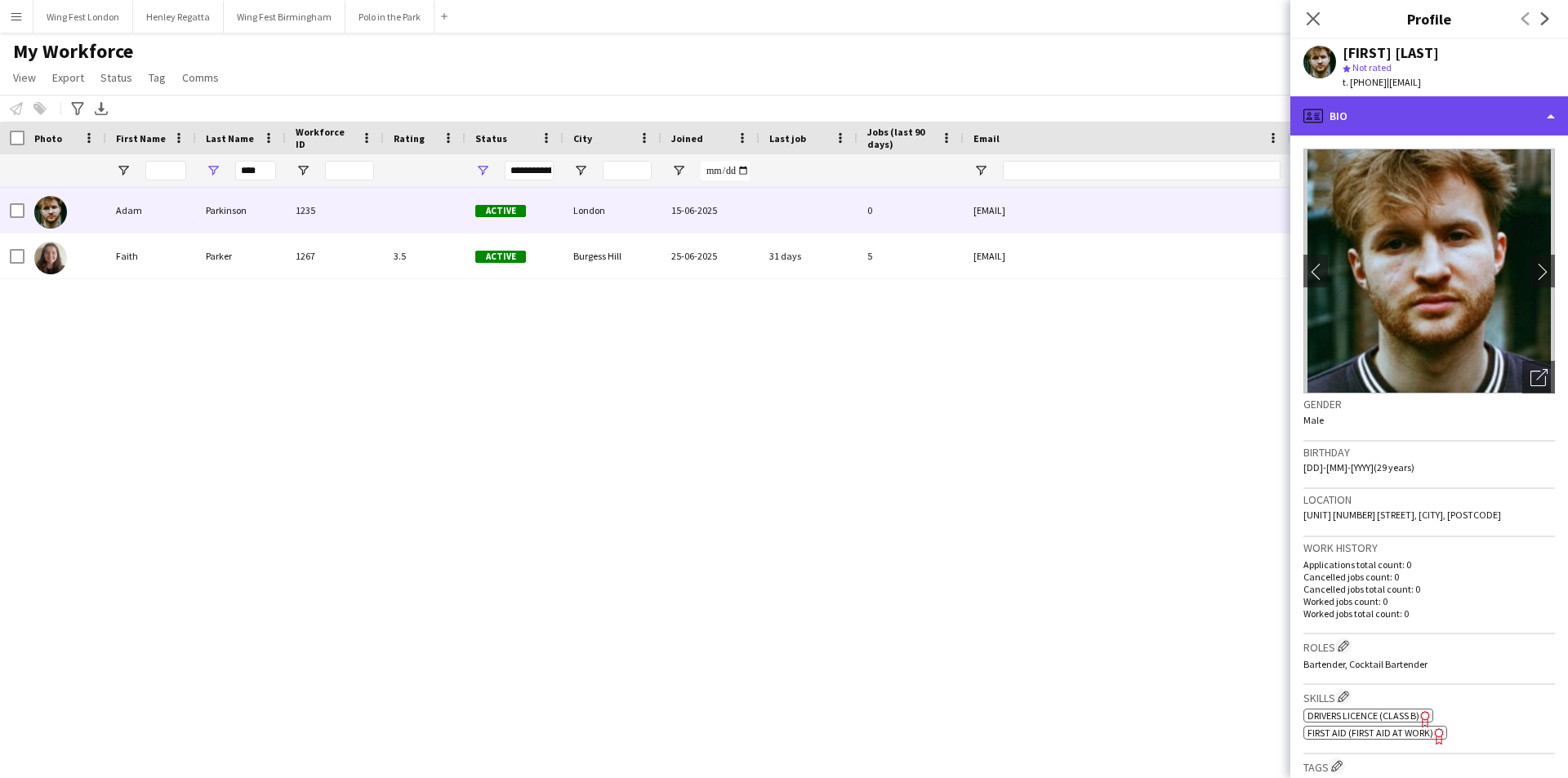click on "profile
Bio" 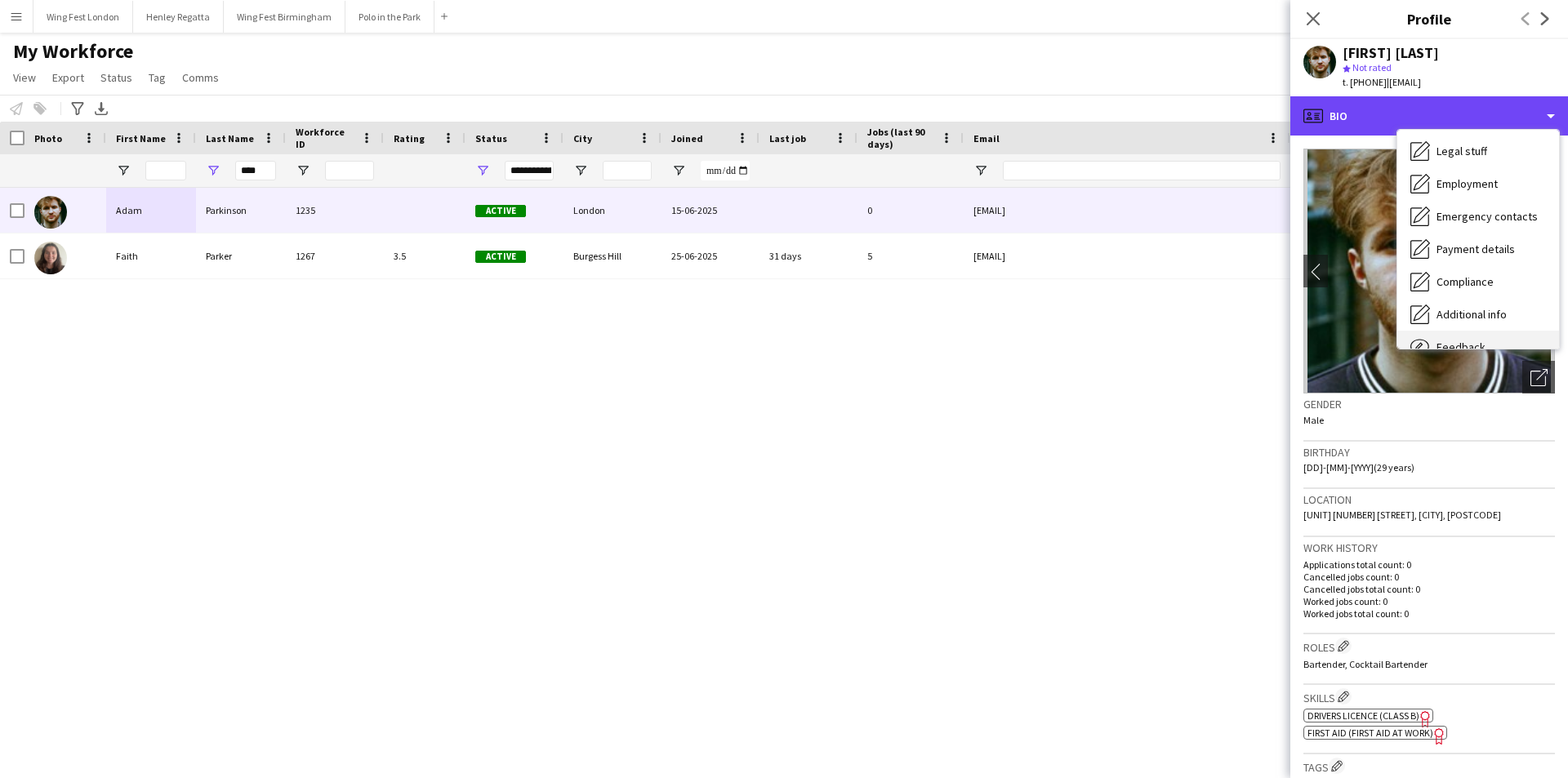 scroll, scrollTop: 121, scrollLeft: 0, axis: vertical 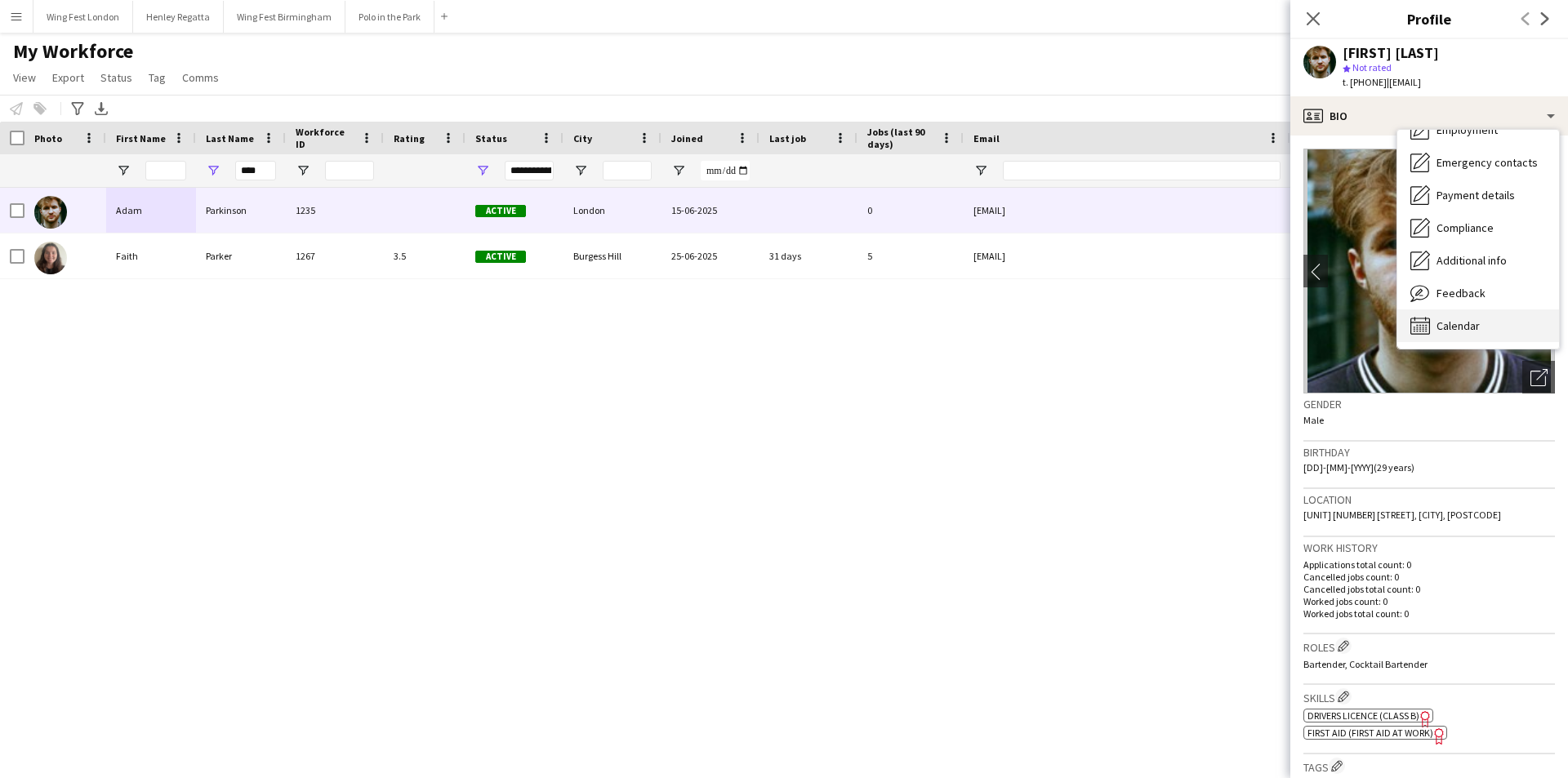 click on "Calendar" at bounding box center (1458, 326) 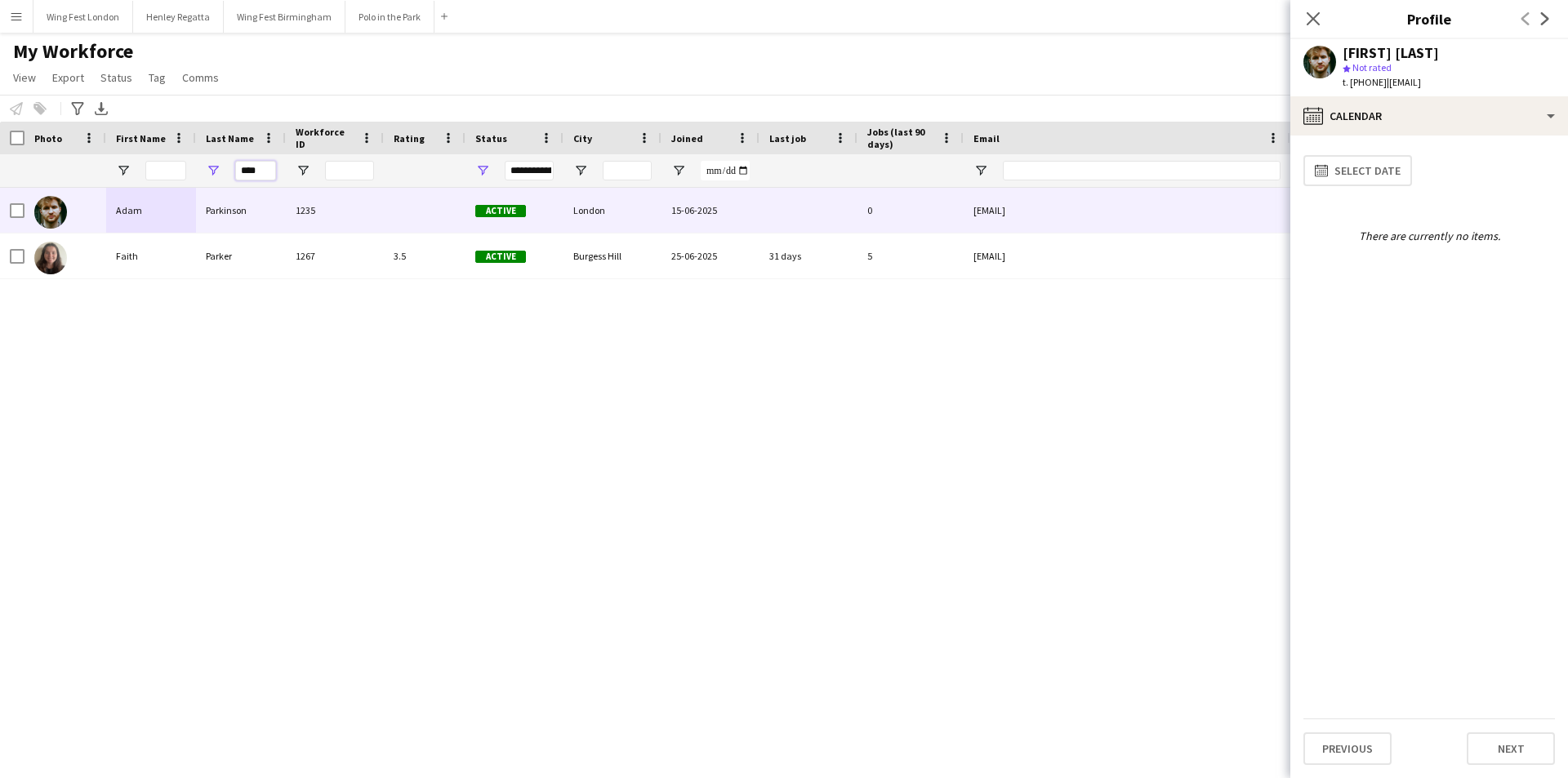 click on "****" at bounding box center (256, 171) 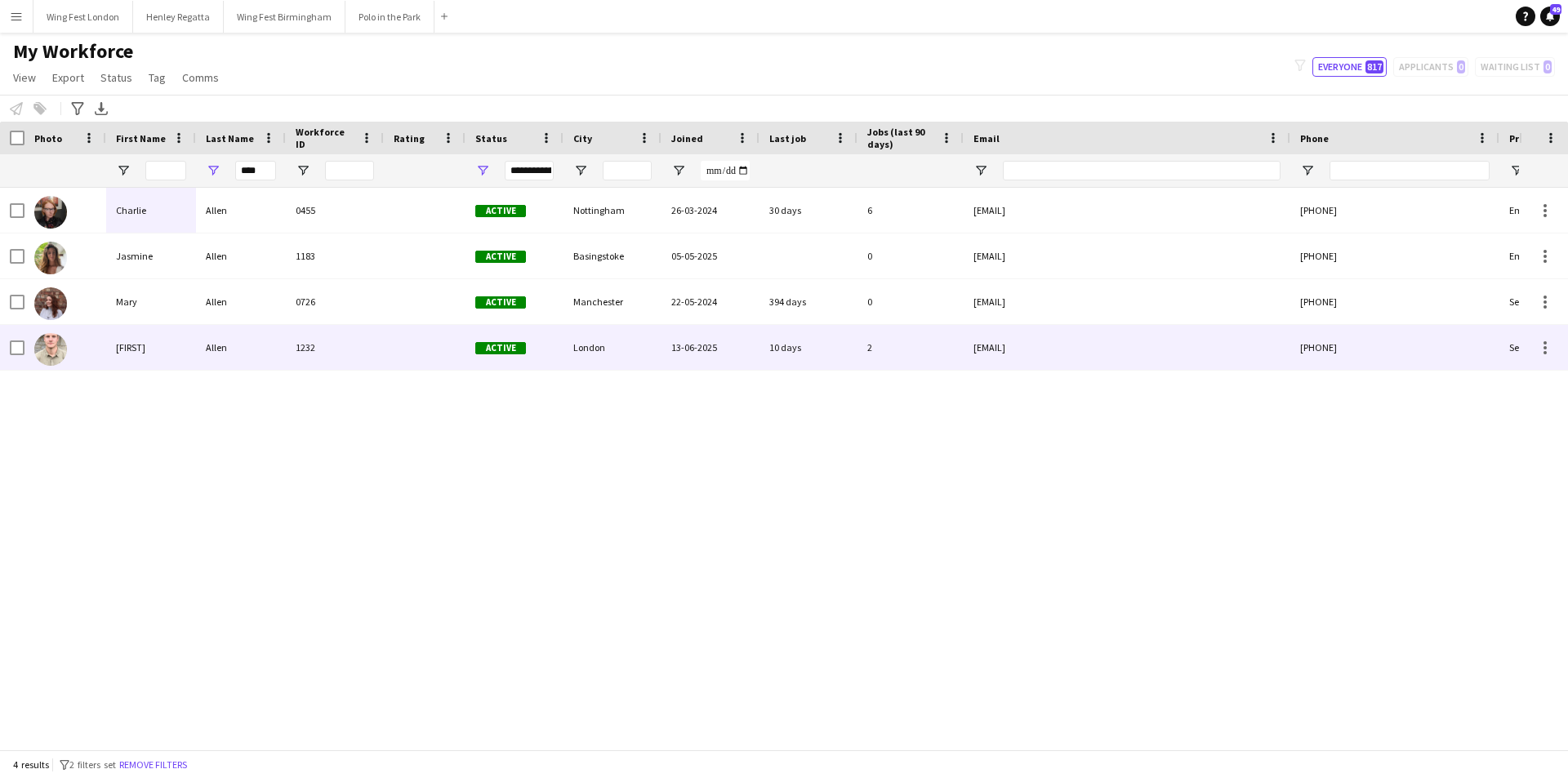 click on "1232" at bounding box center [335, 347] 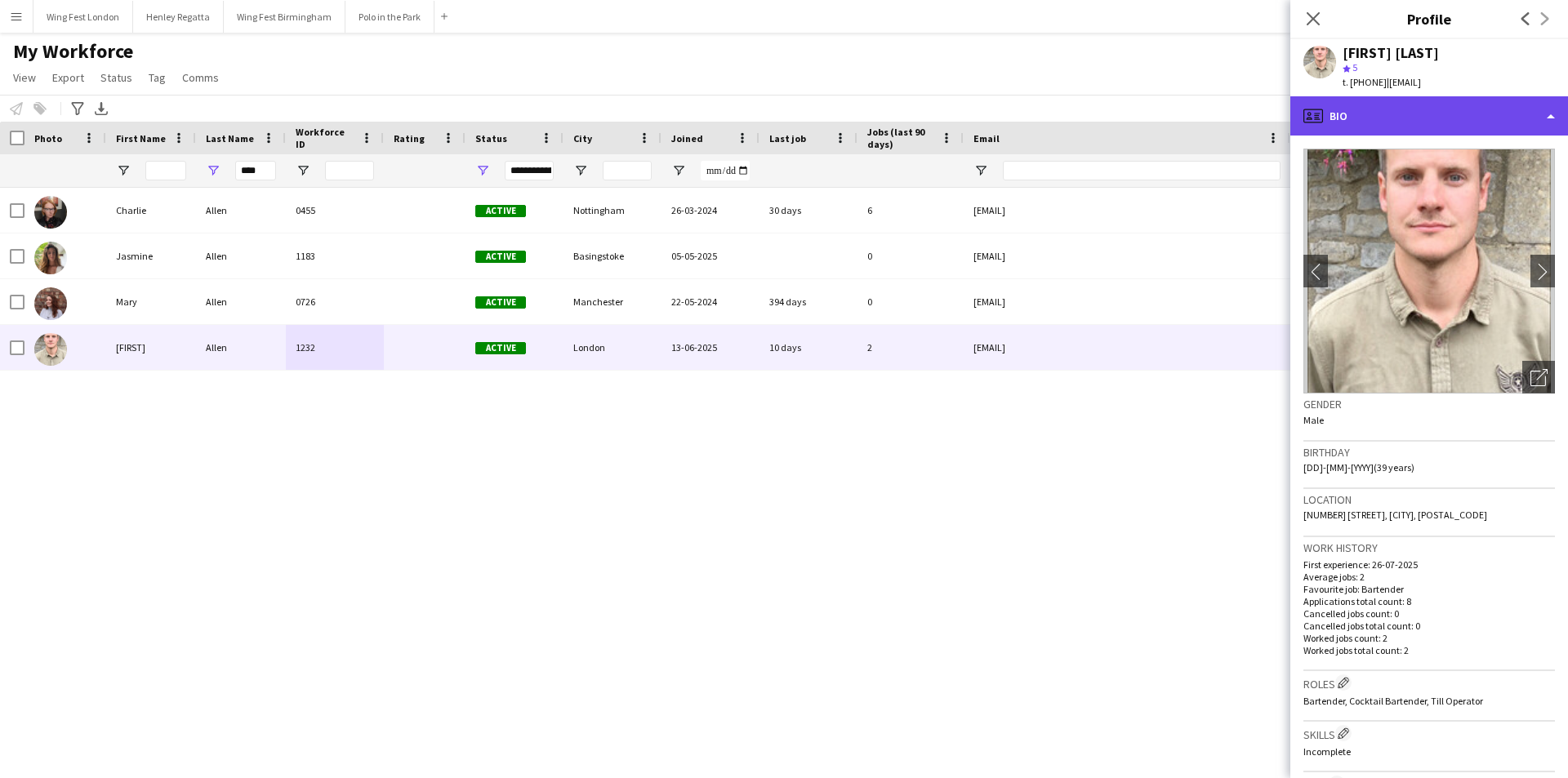 click on "profile
Bio" 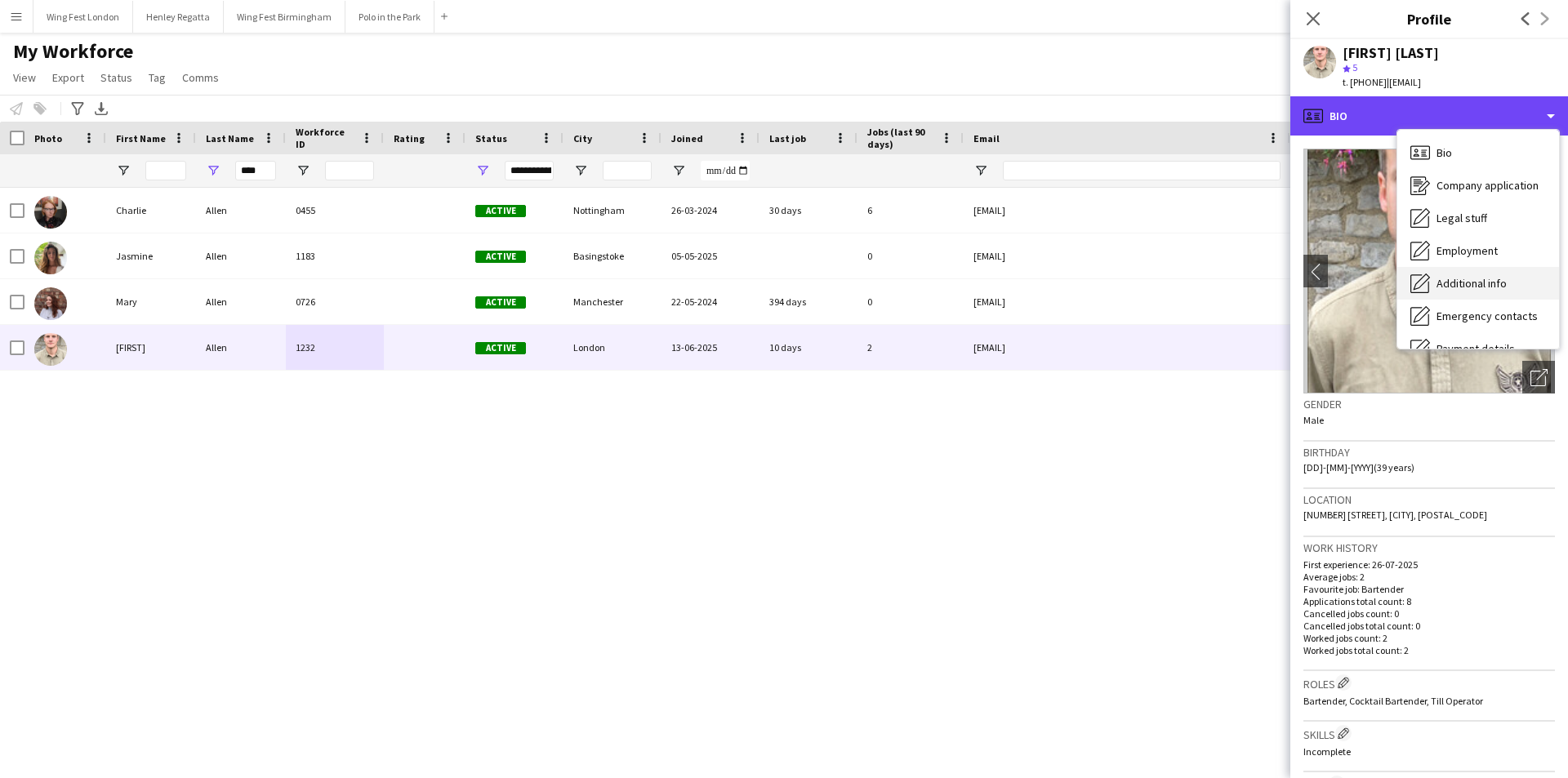 scroll, scrollTop: 121, scrollLeft: 0, axis: vertical 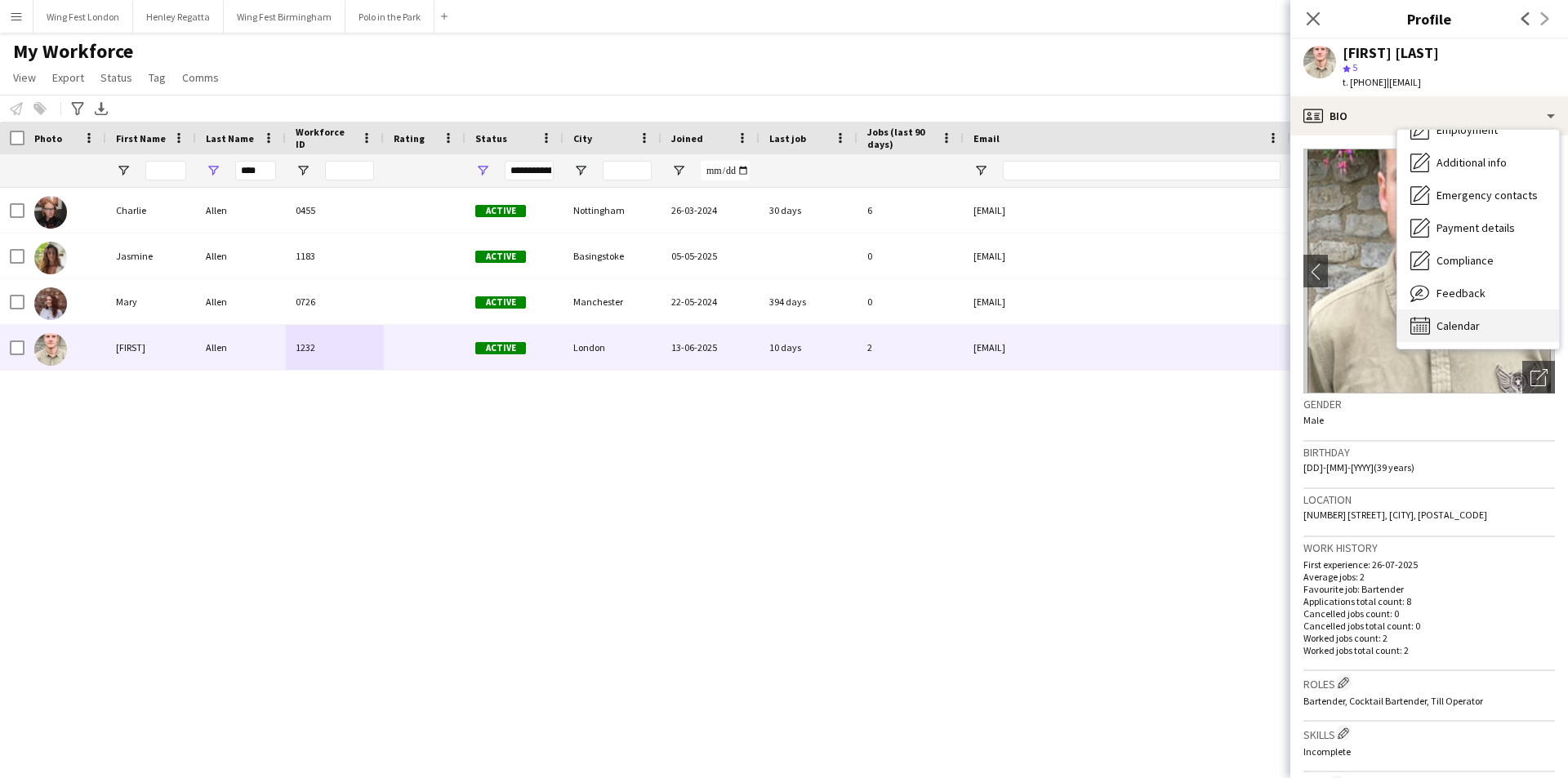 click on "Calendar
Calendar" at bounding box center (1478, 326) 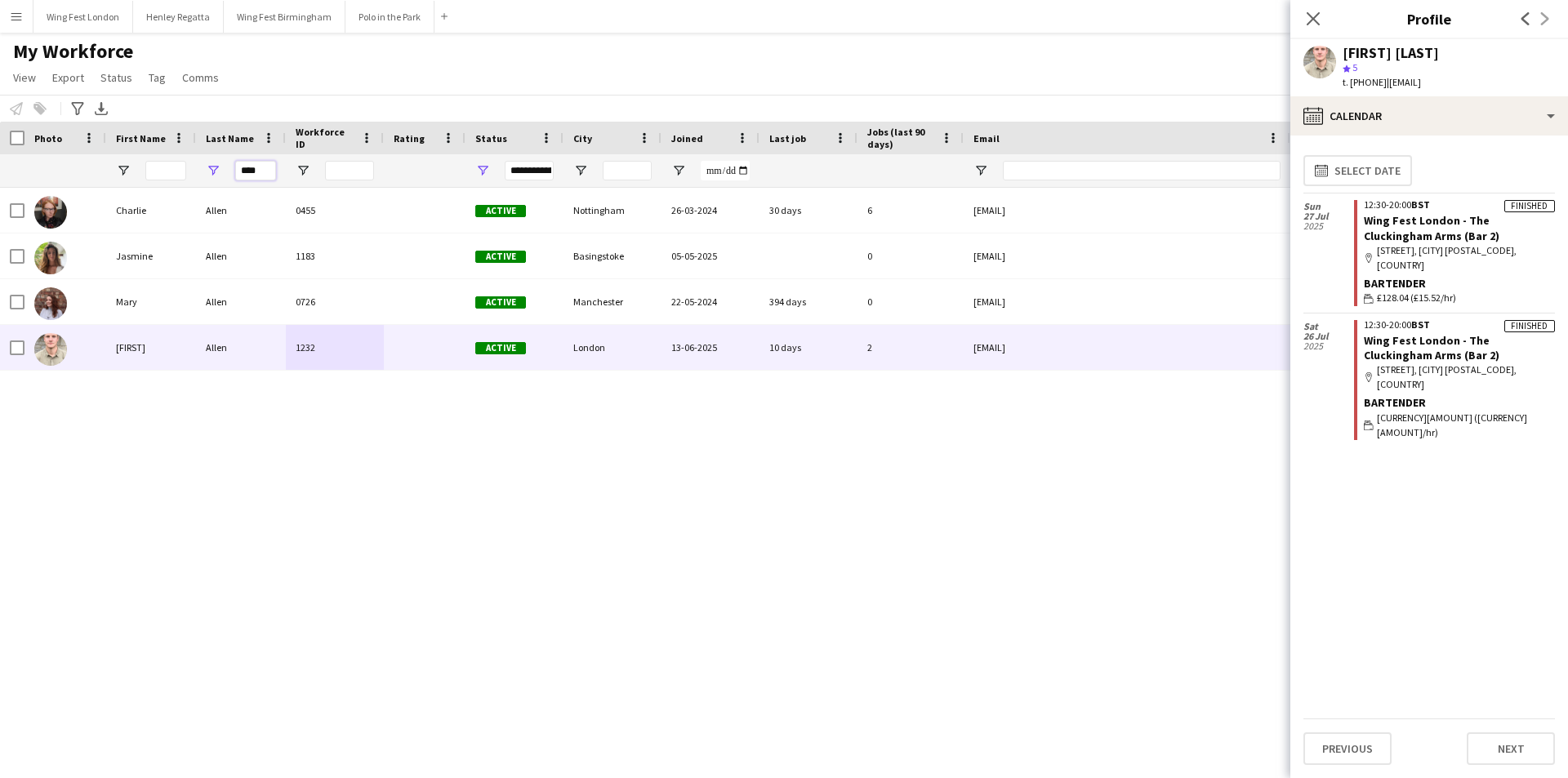 click on "****" at bounding box center [256, 171] 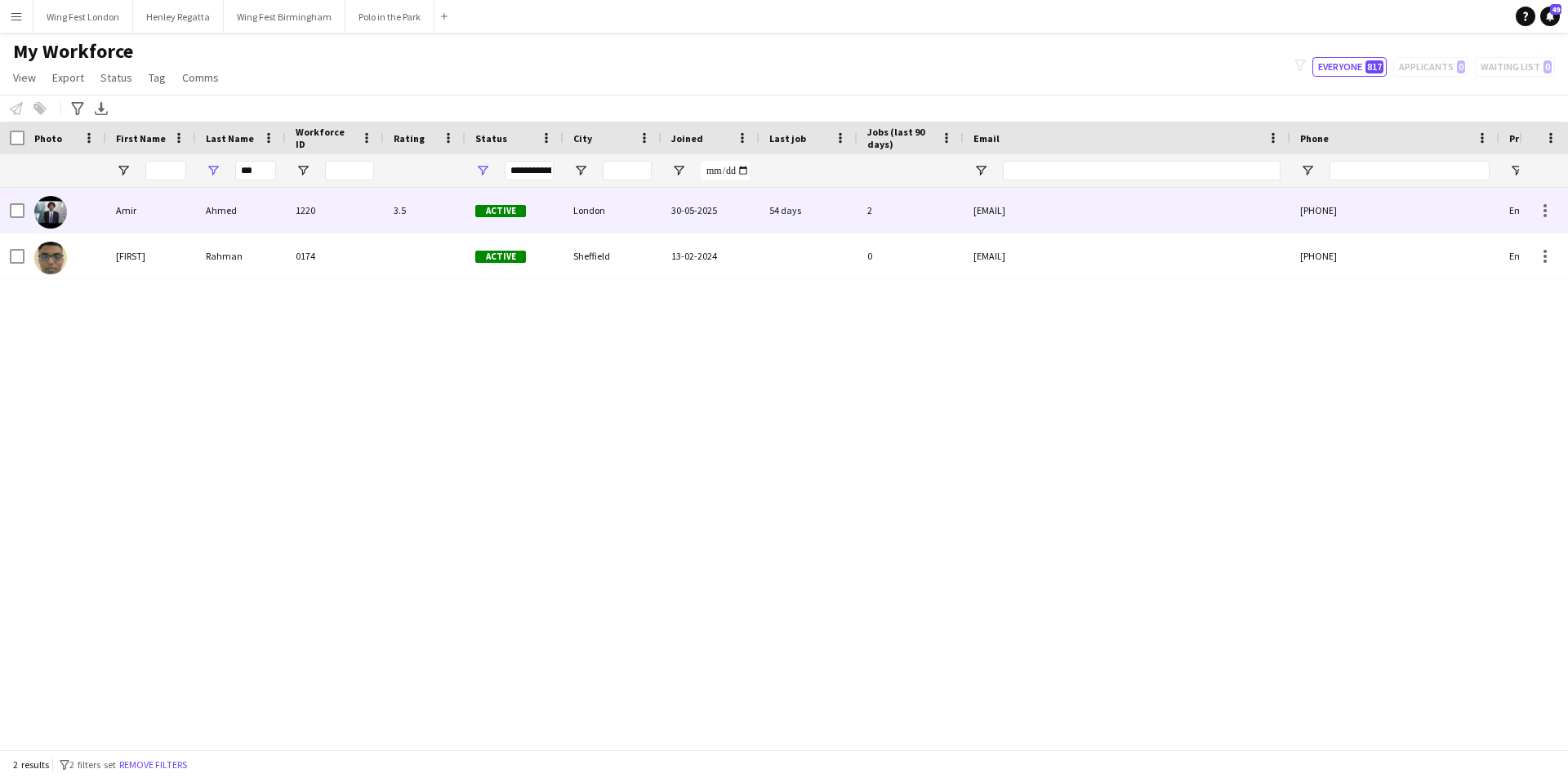 click on "Ahmed" at bounding box center (241, 210) 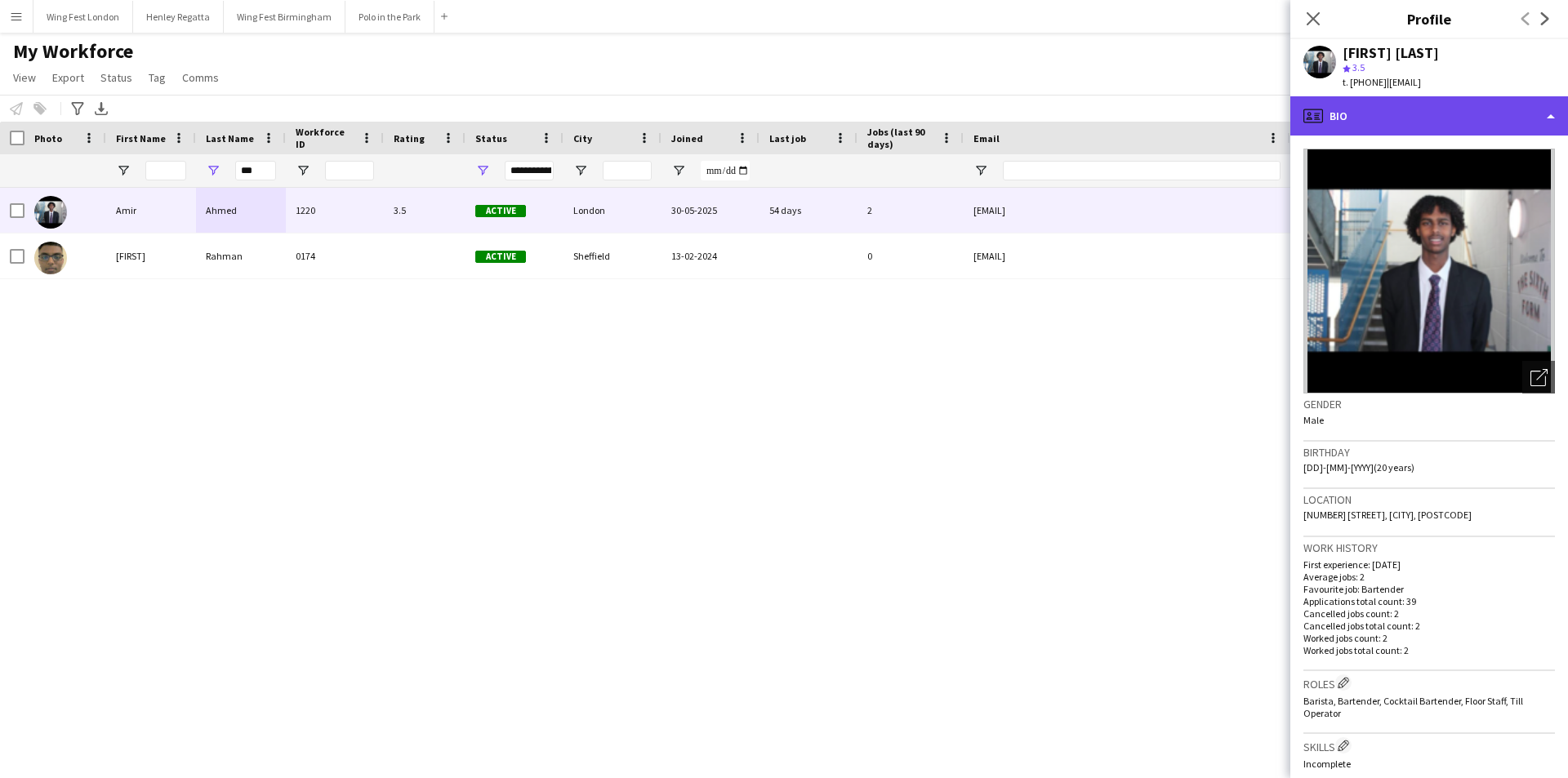 click on "profile
Bio" 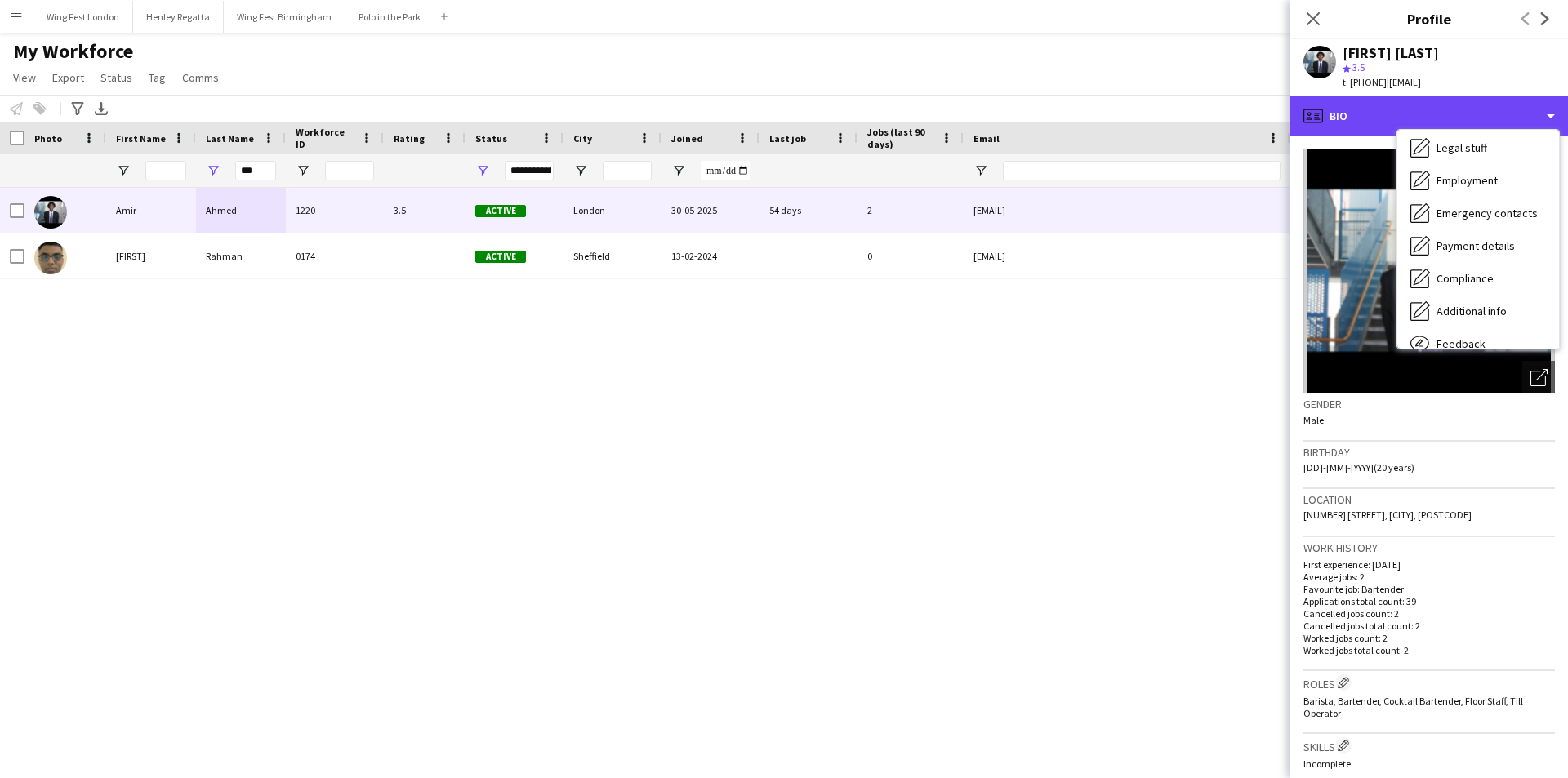 scroll, scrollTop: 121, scrollLeft: 0, axis: vertical 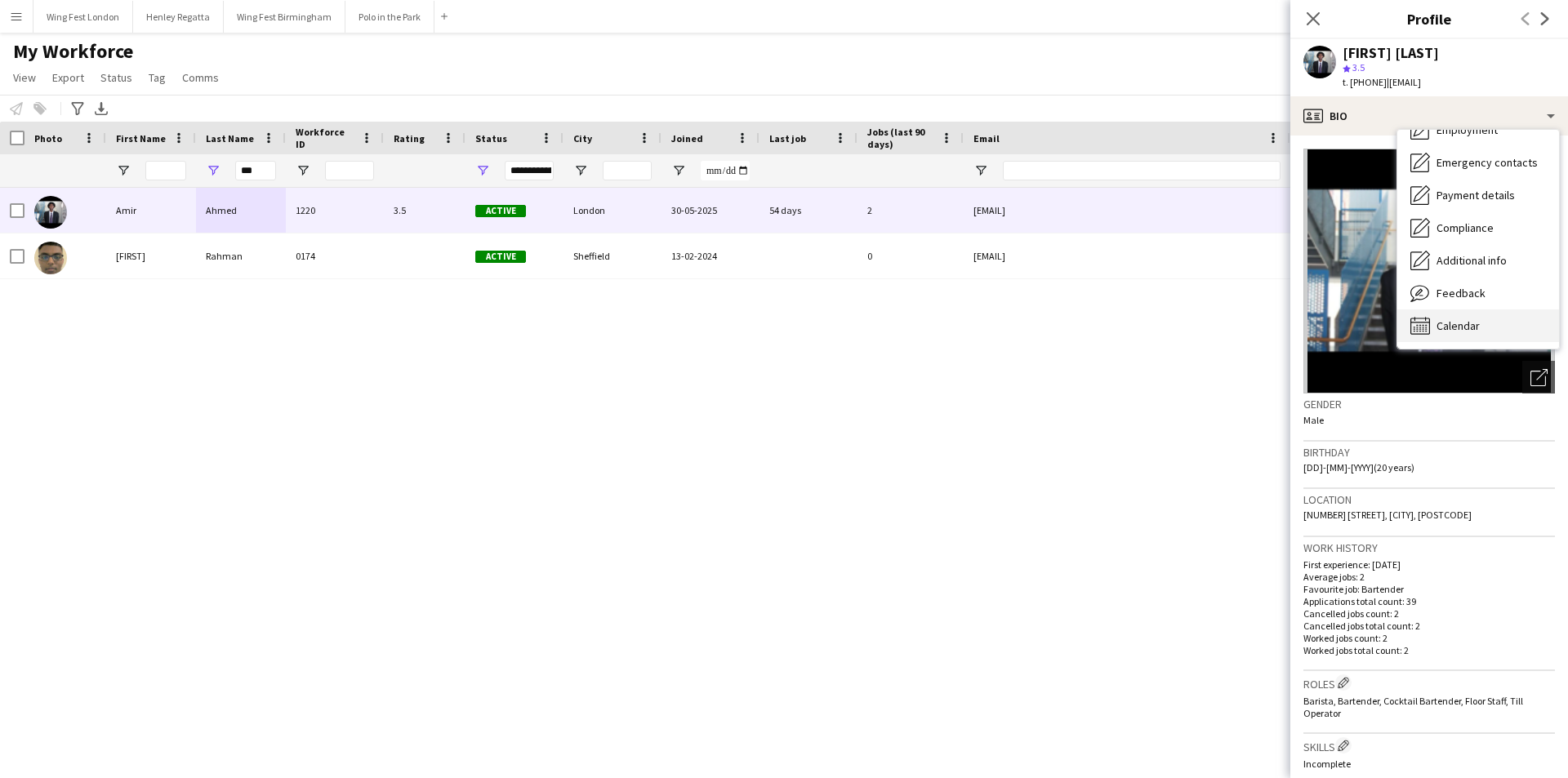 click on "Calendar
Calendar" at bounding box center (1478, 326) 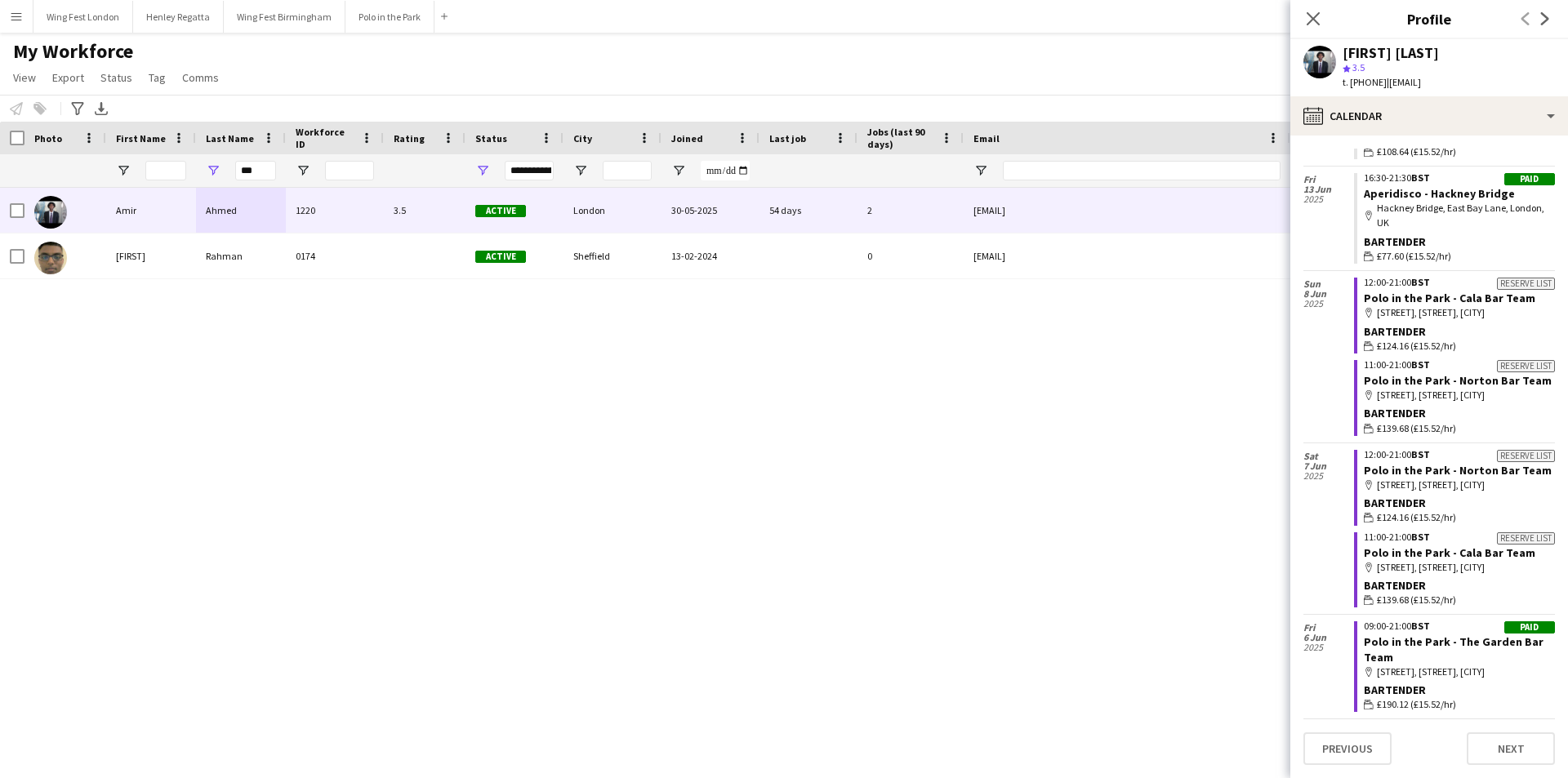 scroll, scrollTop: 3126, scrollLeft: 0, axis: vertical 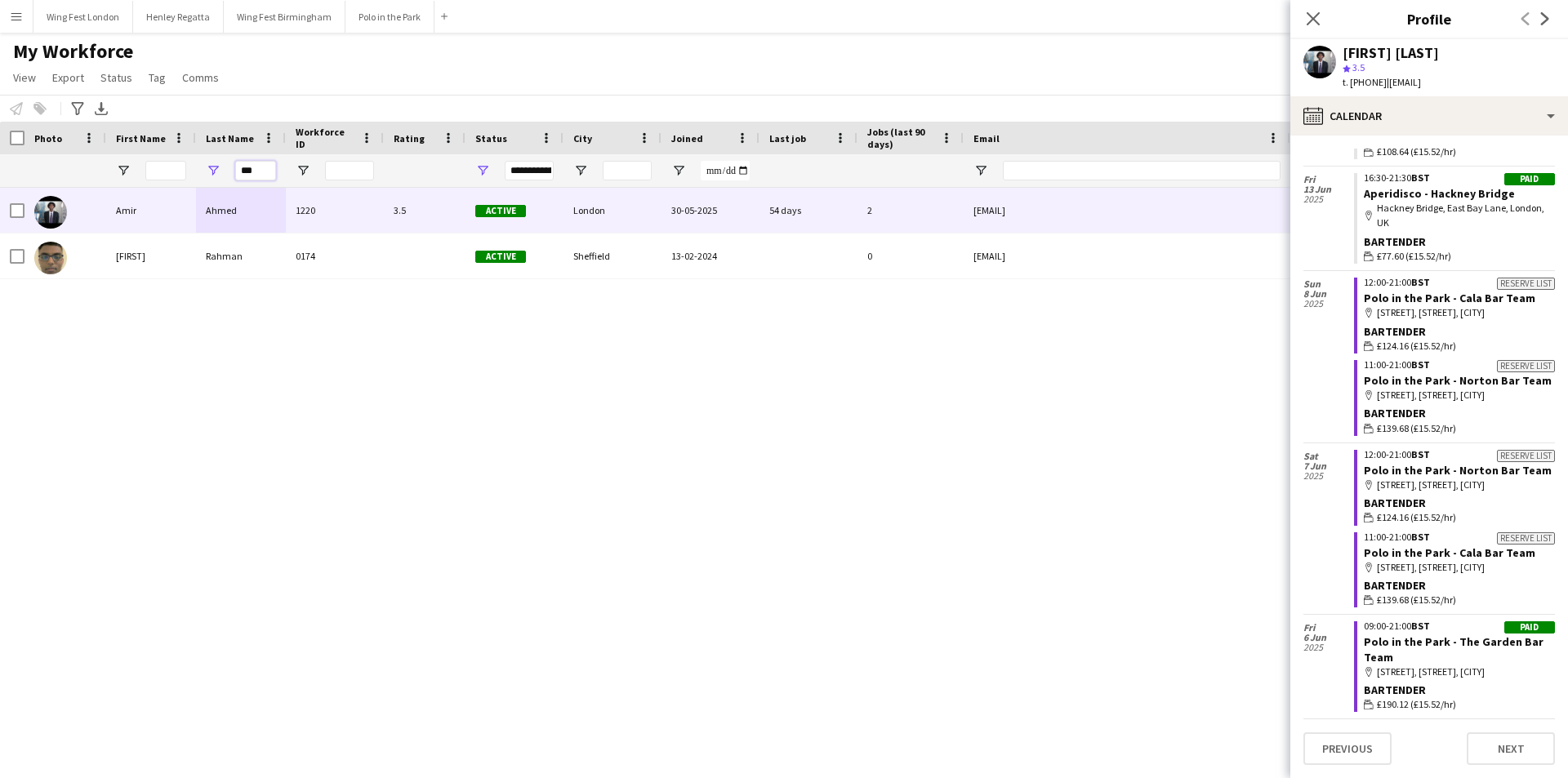 click on "***" at bounding box center [256, 171] 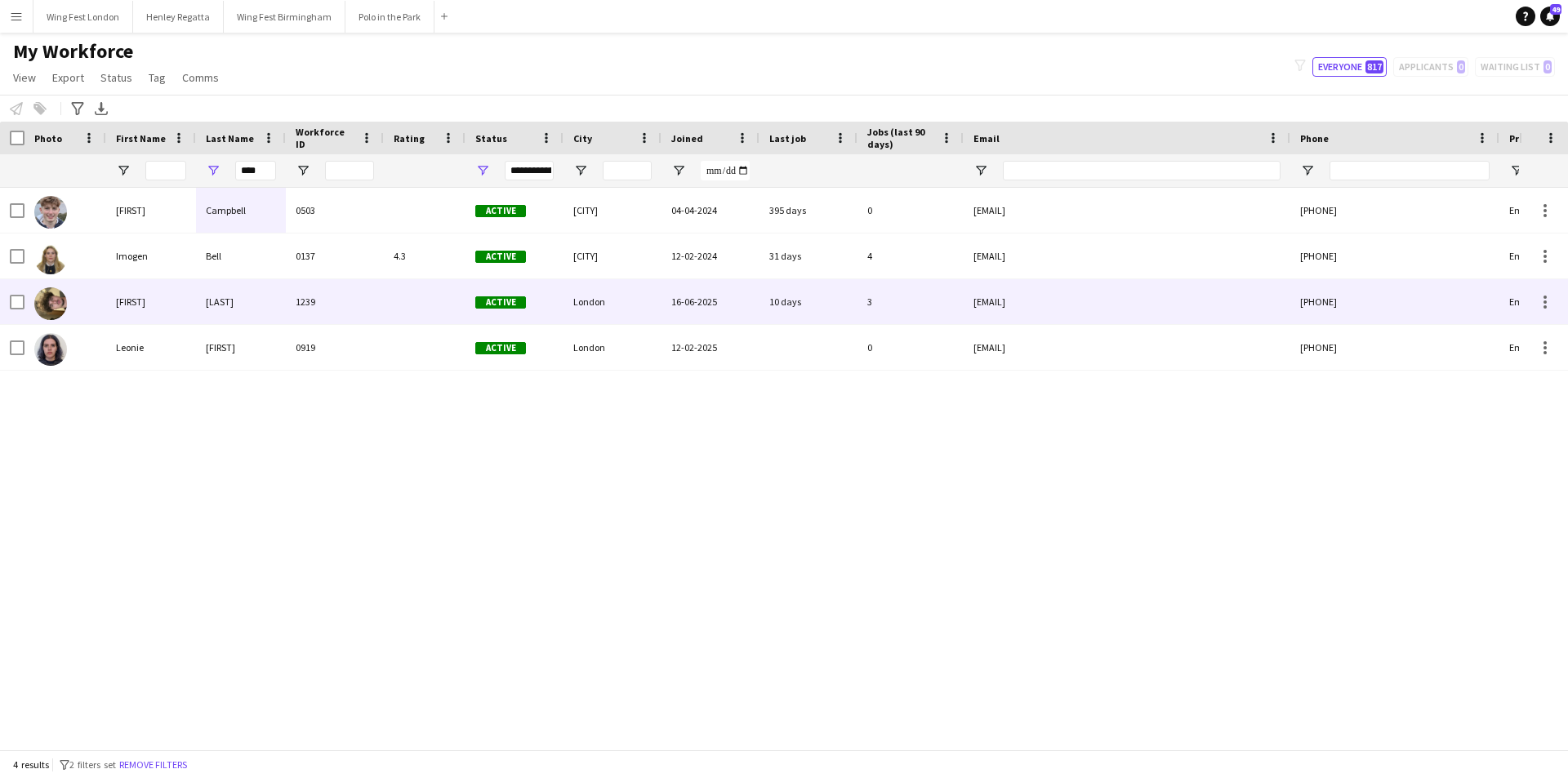 click on "[LAST]" at bounding box center [241, 301] 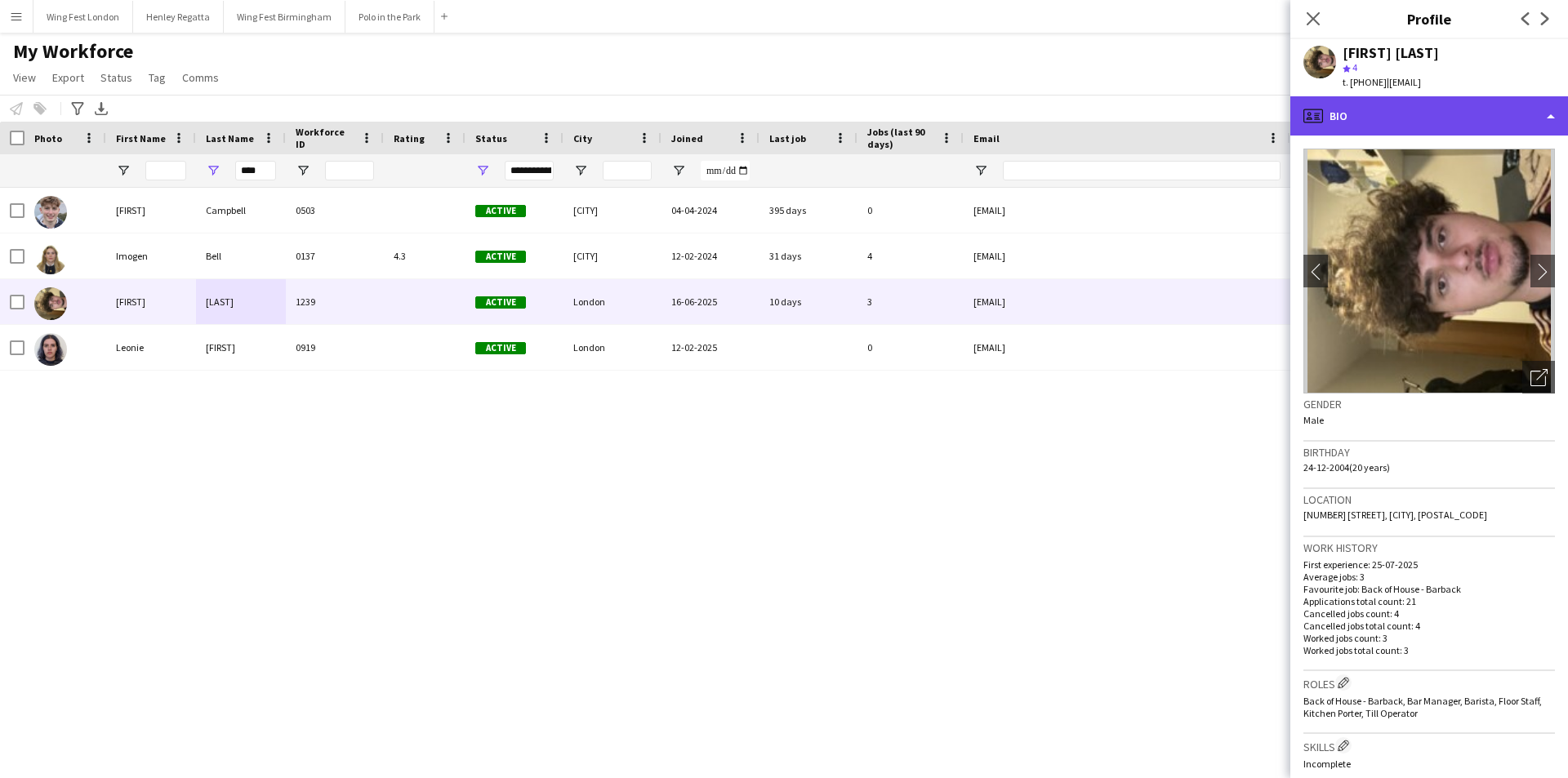 click on "profile
Bio" 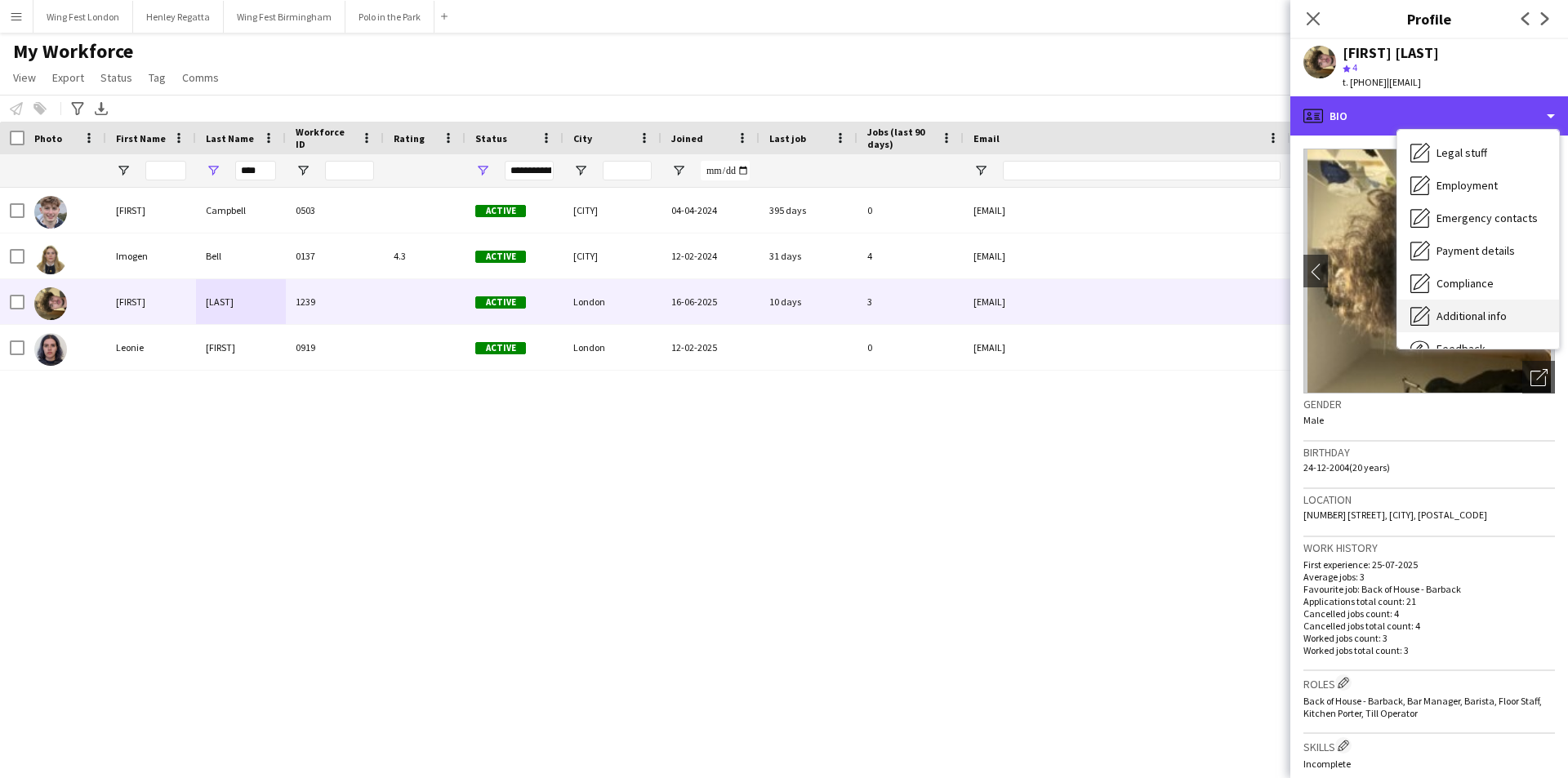 scroll, scrollTop: 121, scrollLeft: 0, axis: vertical 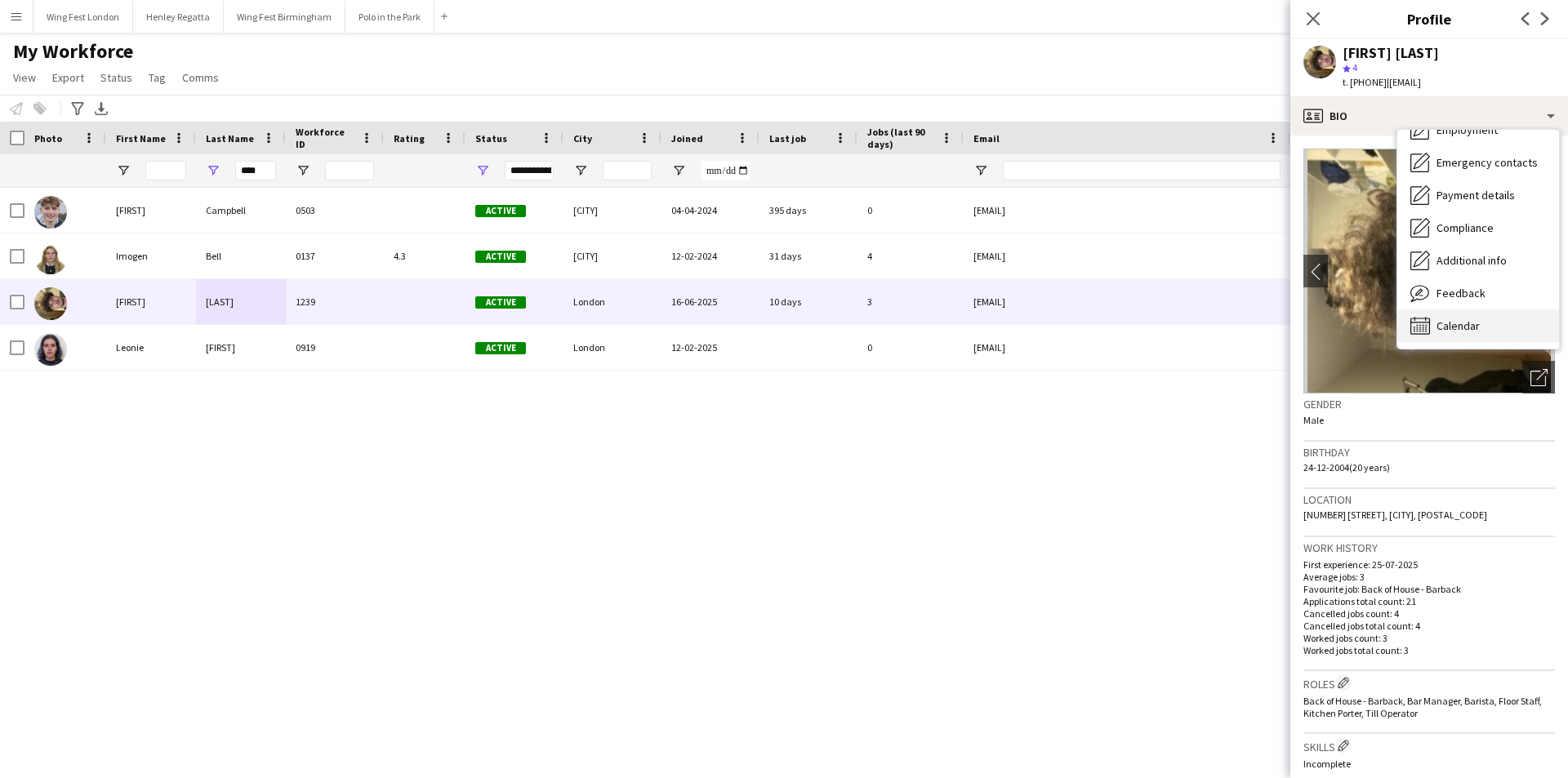 click on "Calendar
Calendar" at bounding box center [1478, 326] 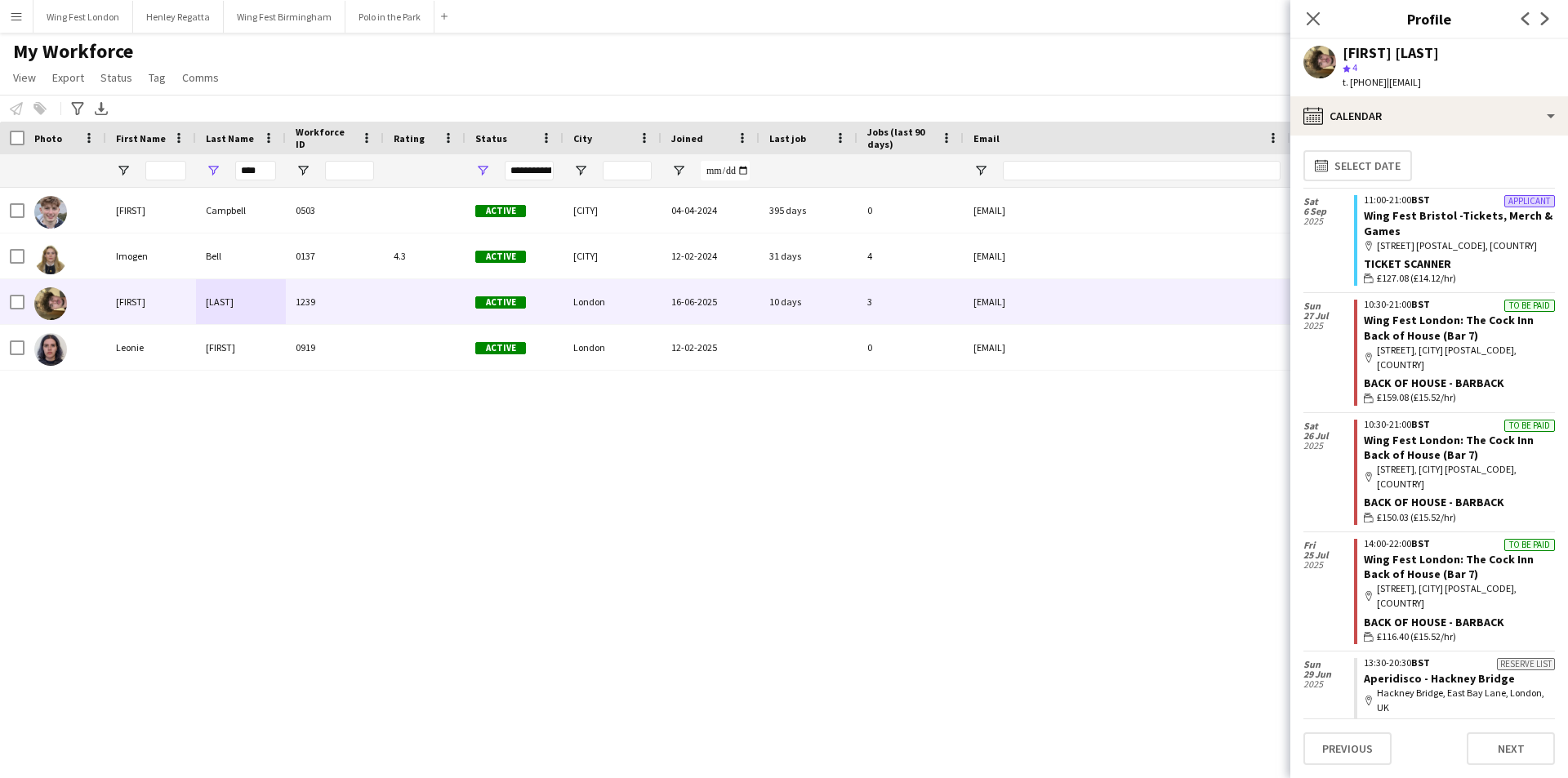 scroll, scrollTop: 0, scrollLeft: 0, axis: both 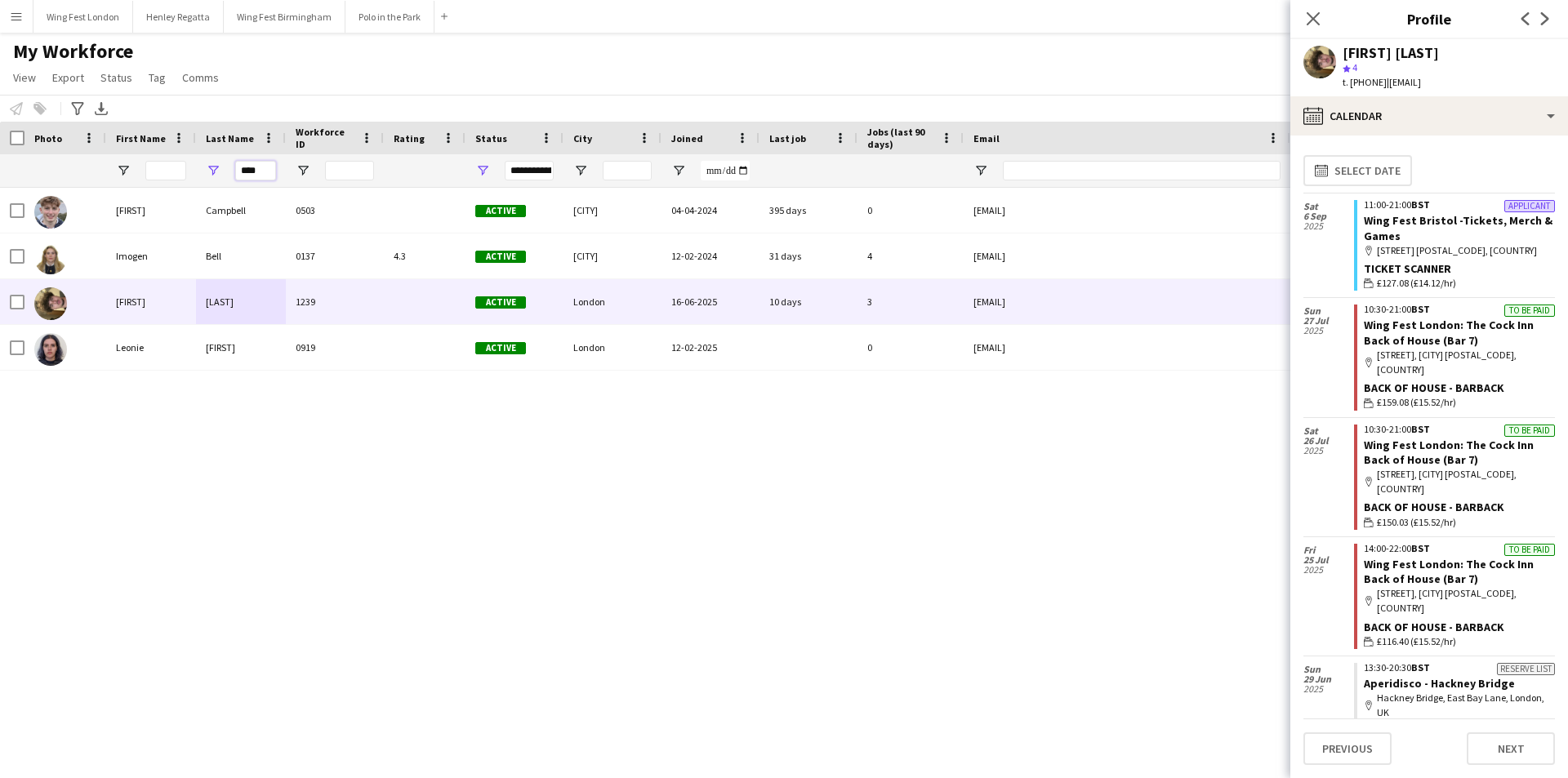 click on "****" at bounding box center [256, 171] 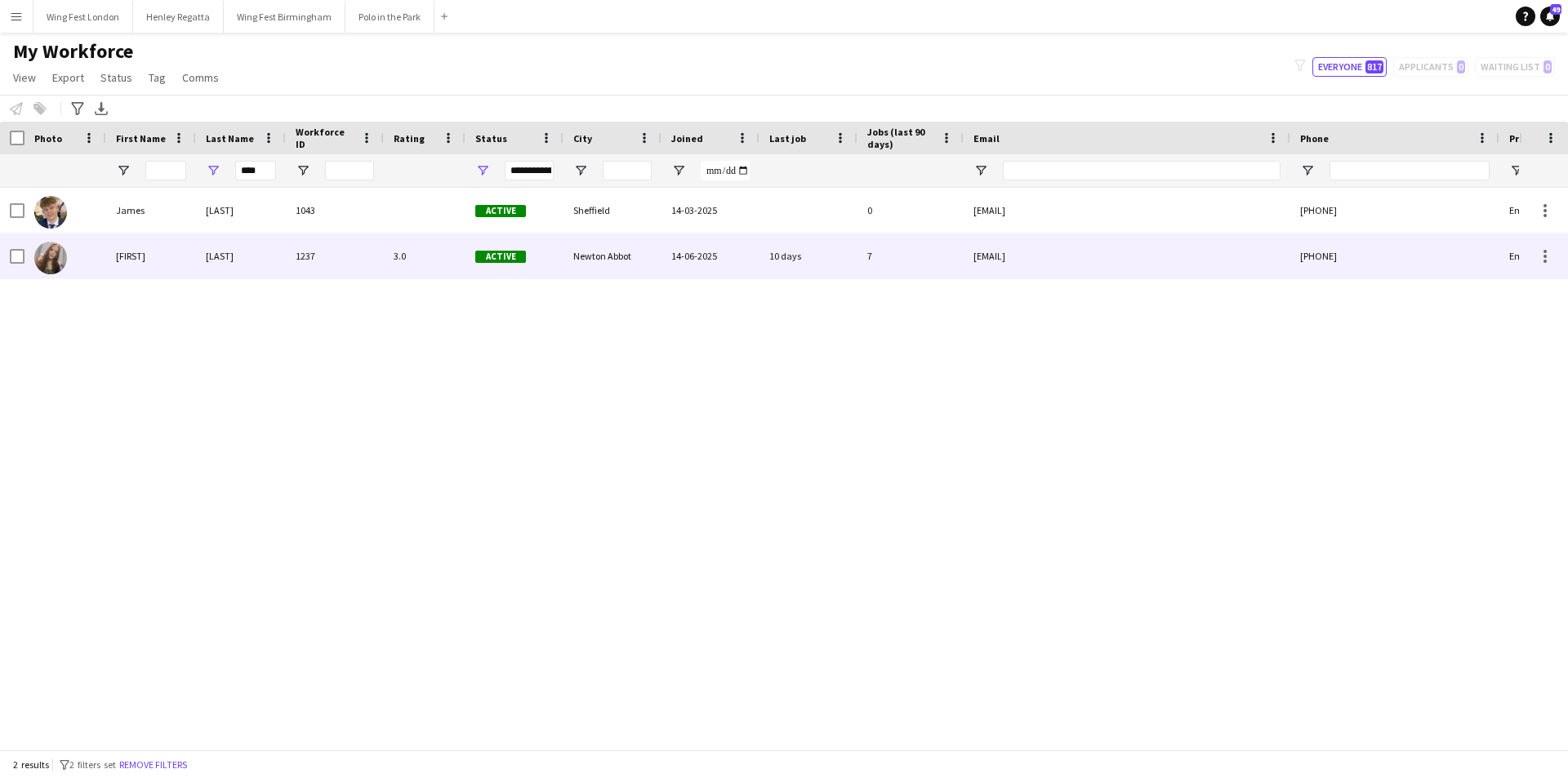 click on "[LAST]" at bounding box center (241, 256) 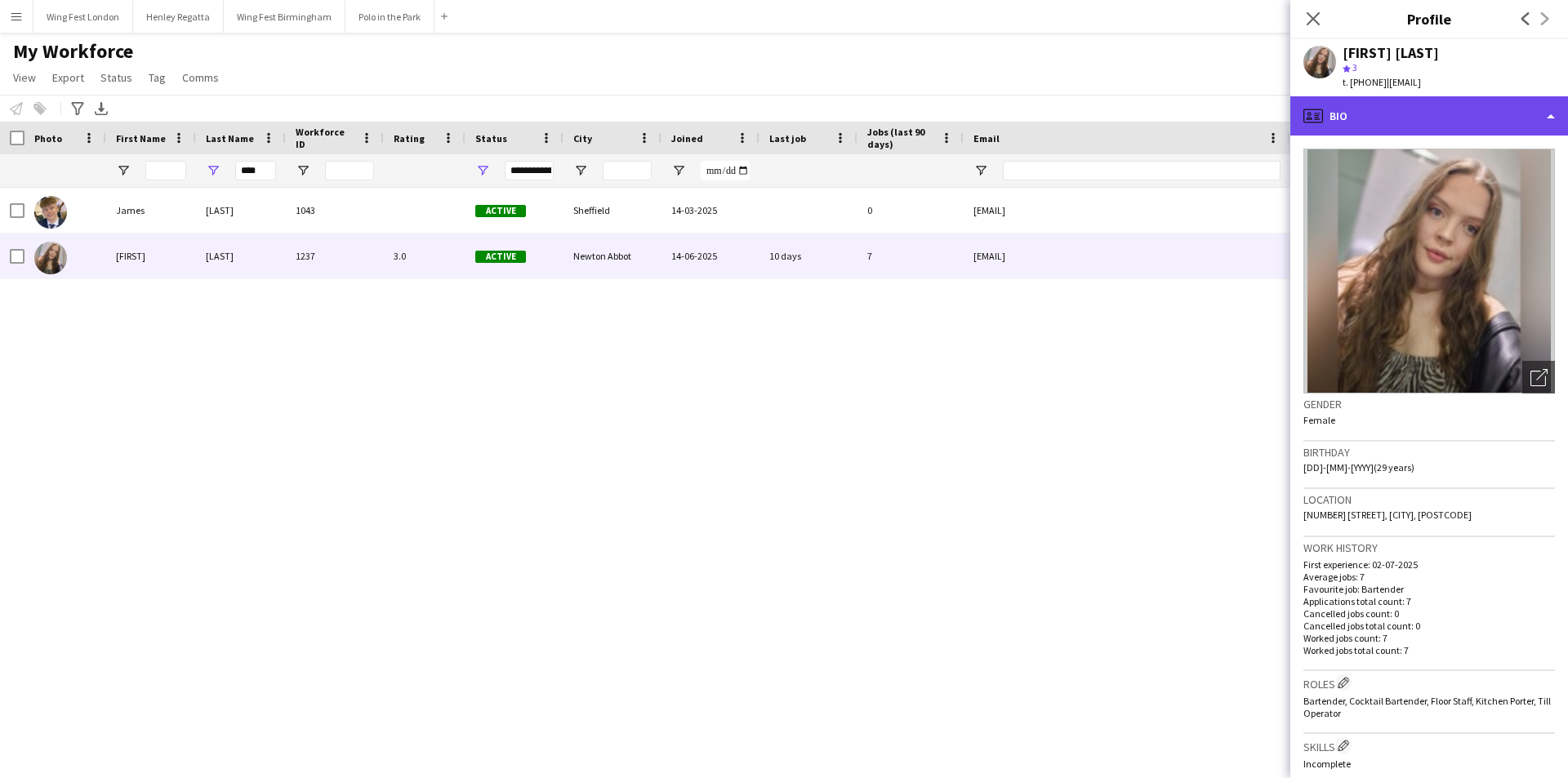 click on "profile
Bio" 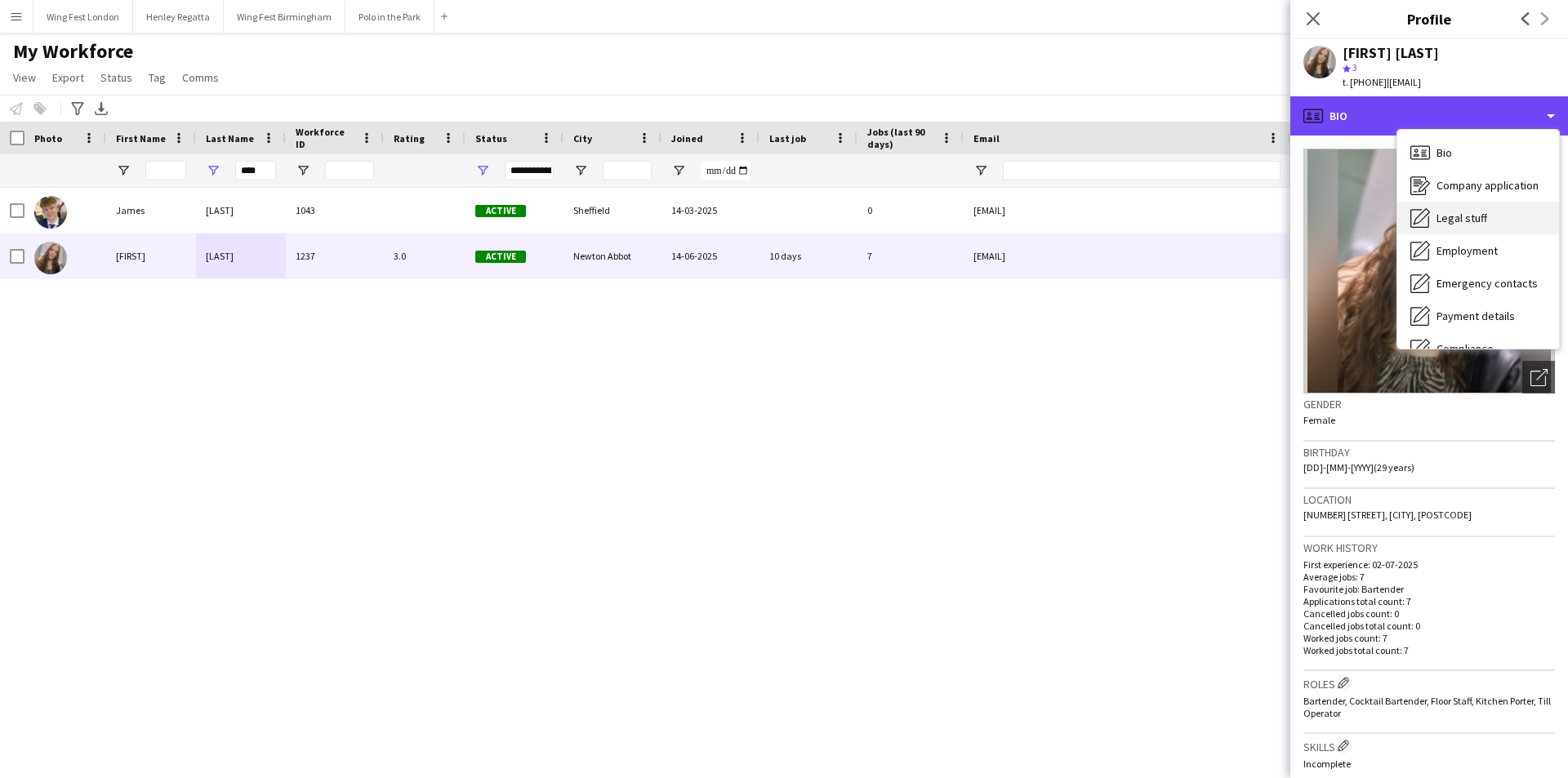 scroll, scrollTop: 121, scrollLeft: 0, axis: vertical 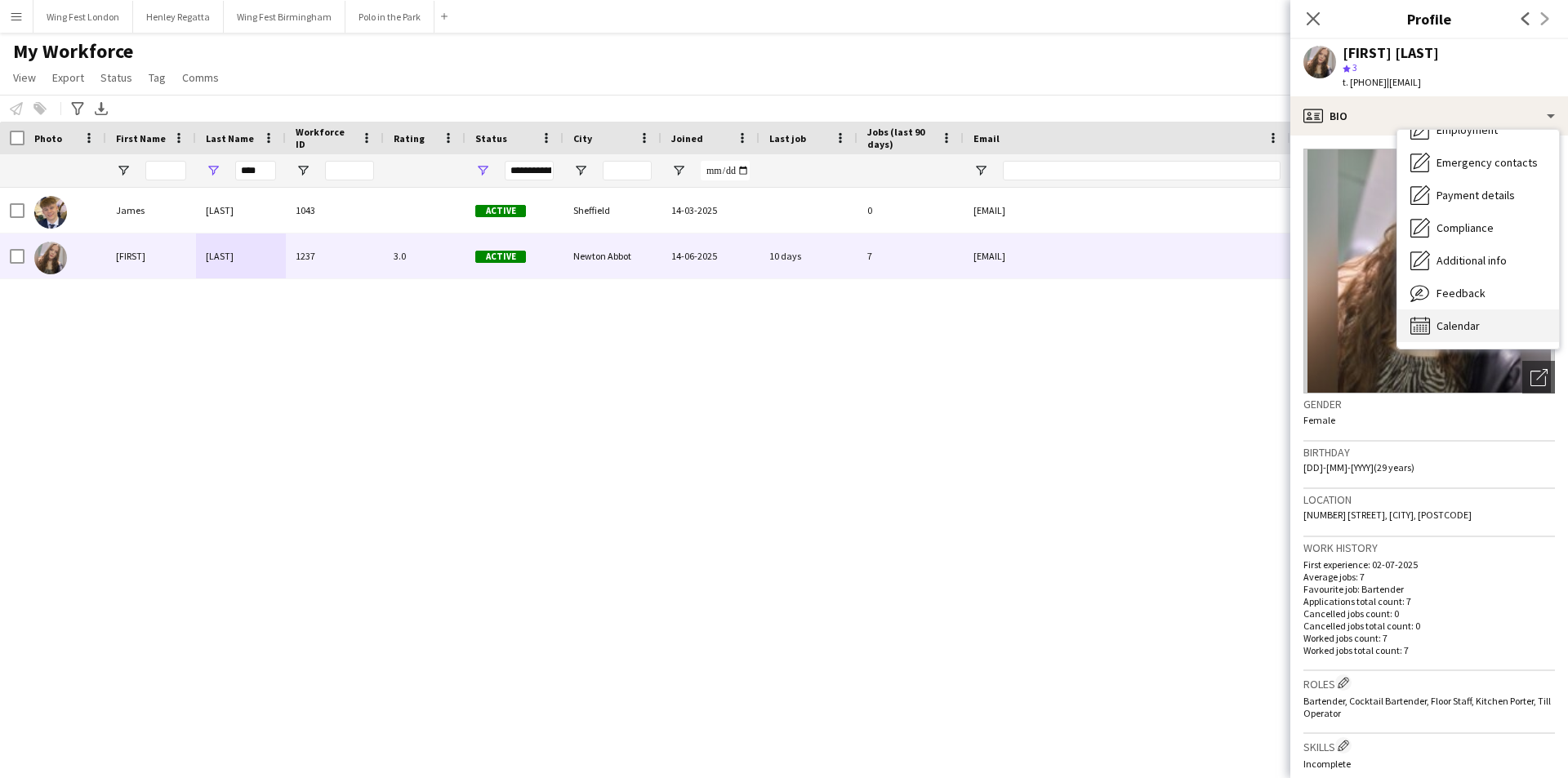 click on "Calendar
Calendar" at bounding box center [1478, 326] 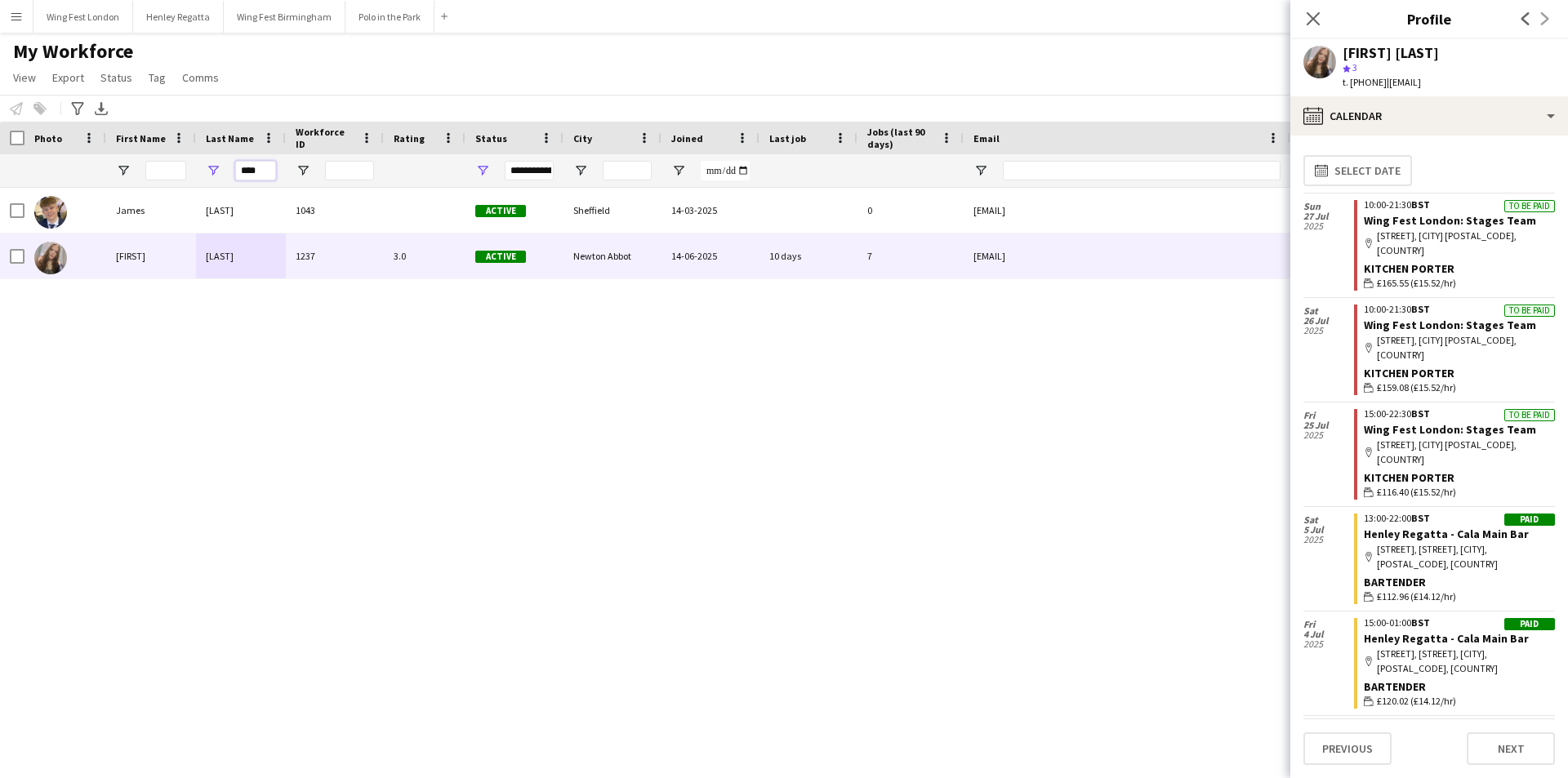 click on "****" at bounding box center (256, 171) 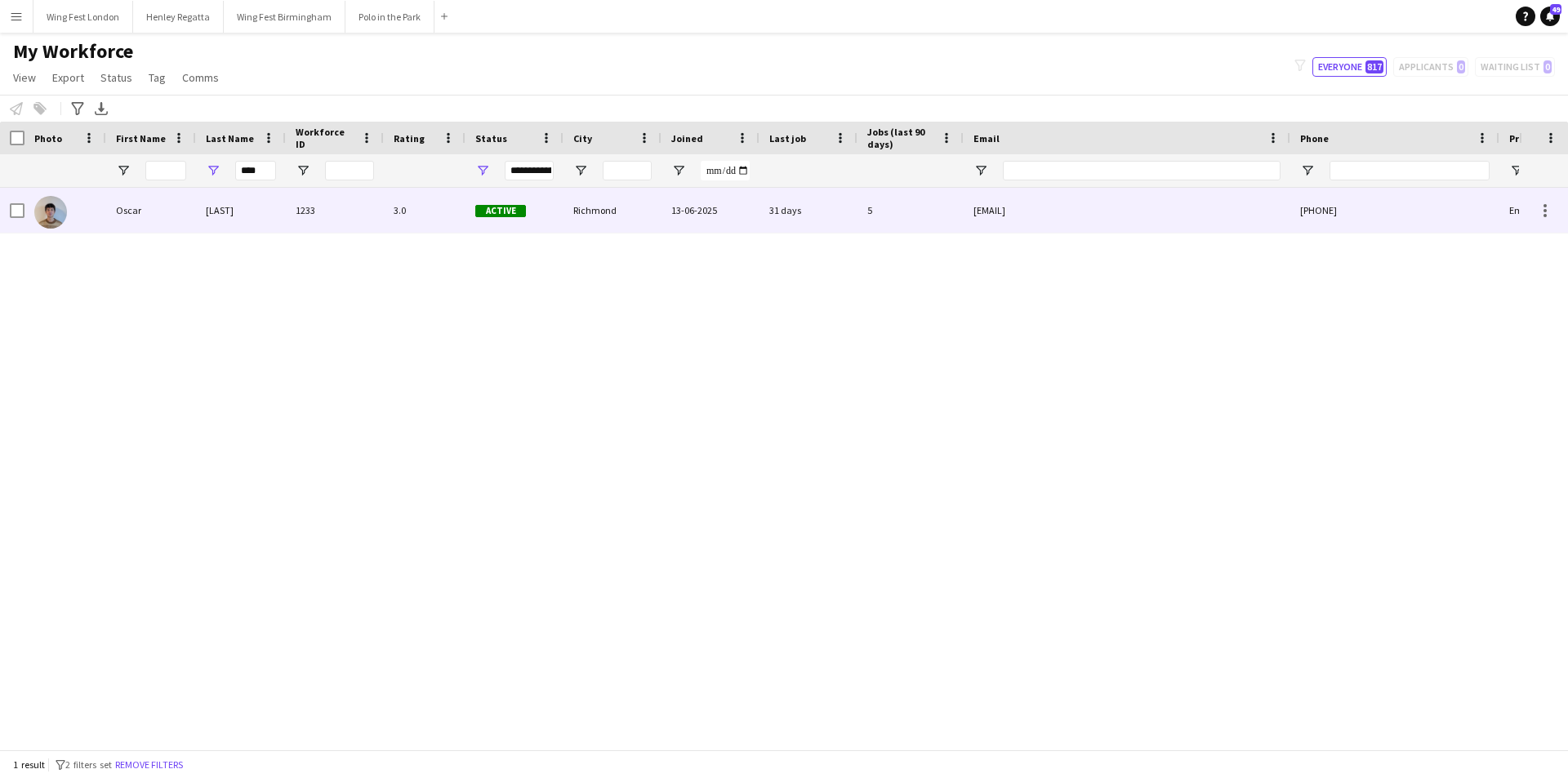 click on "Richmond" at bounding box center (612, 210) 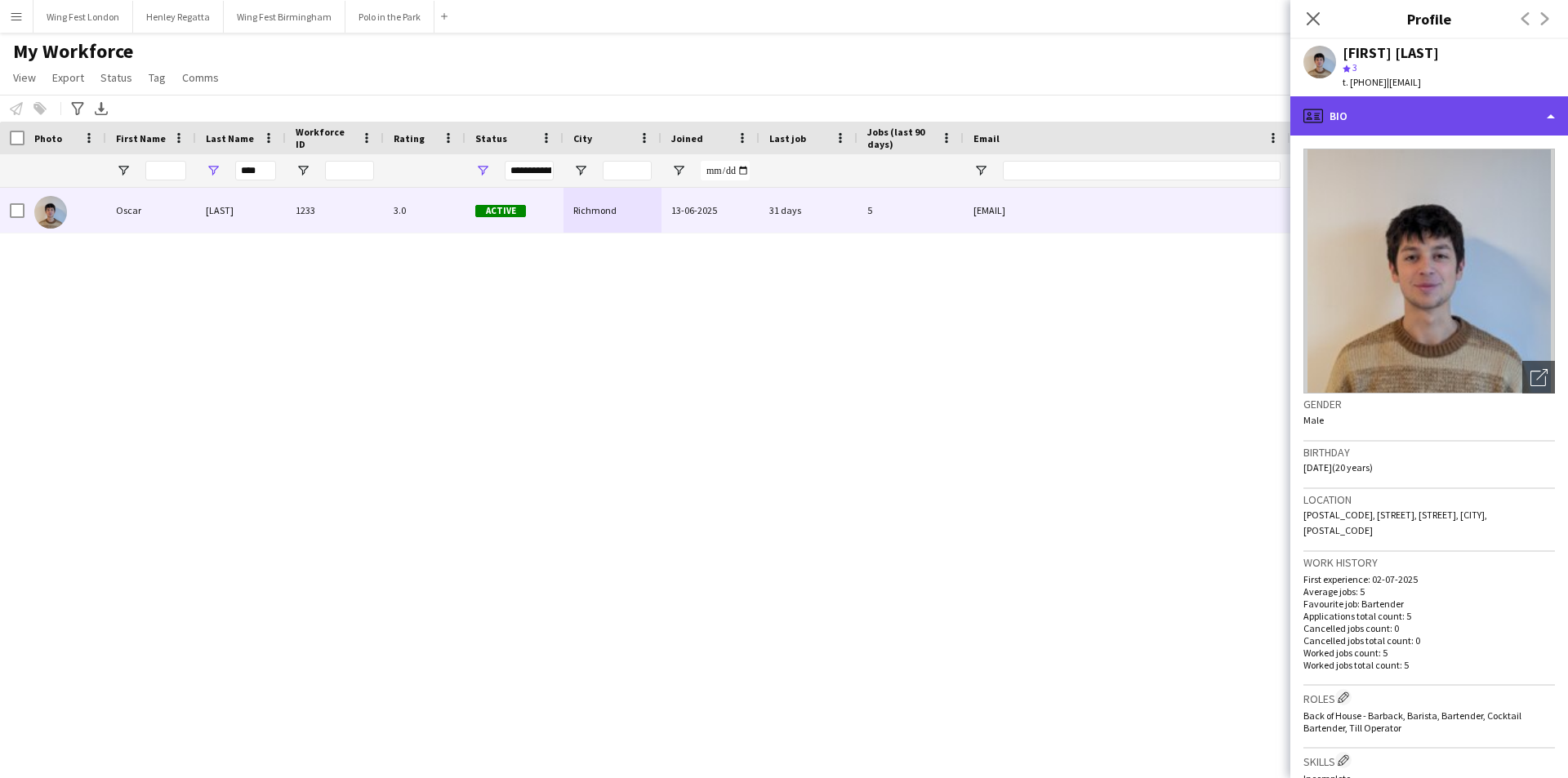 drag, startPoint x: 1431, startPoint y: 113, endPoint x: 1437, endPoint y: 121, distance: 10 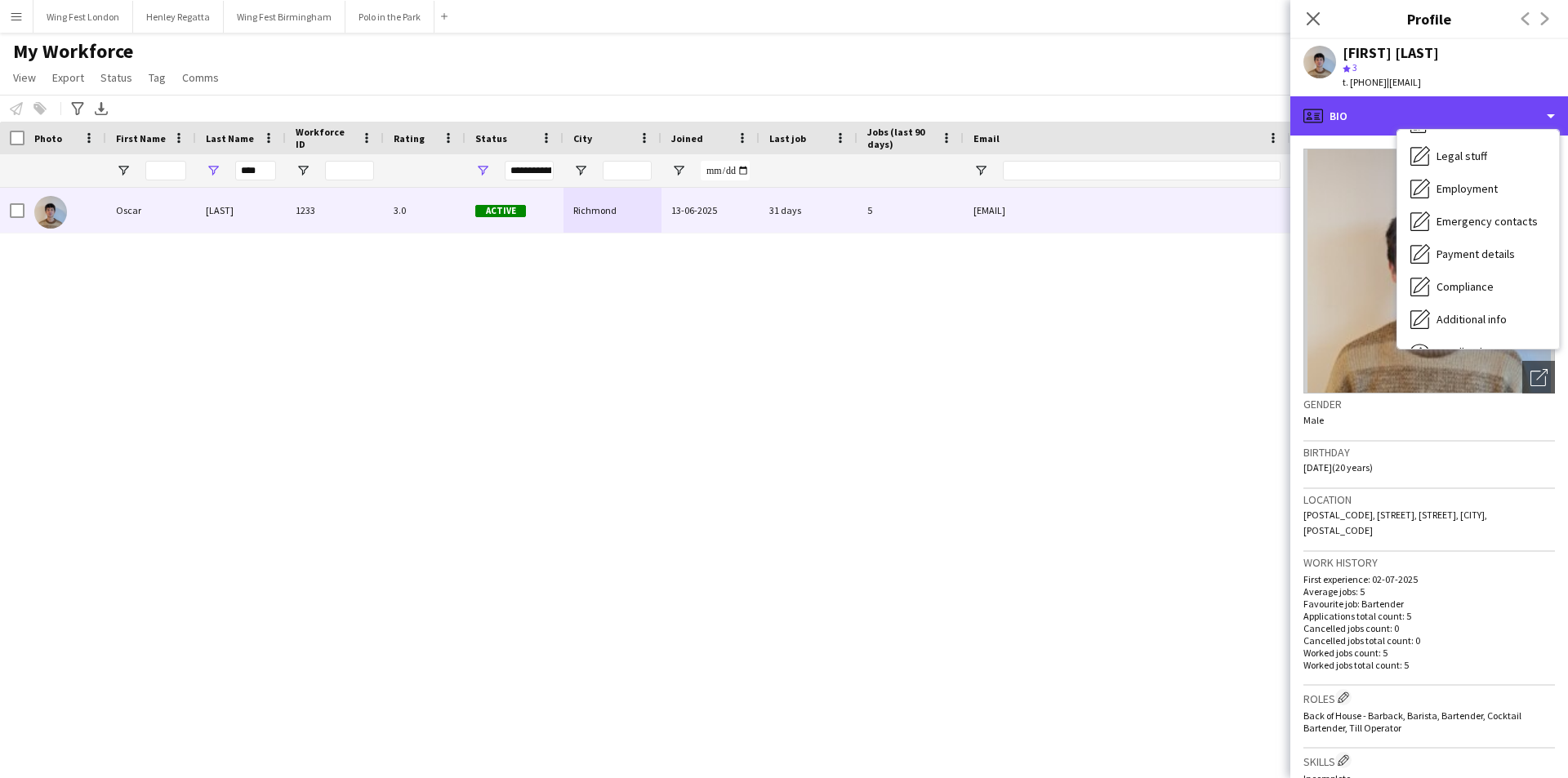 scroll, scrollTop: 121, scrollLeft: 0, axis: vertical 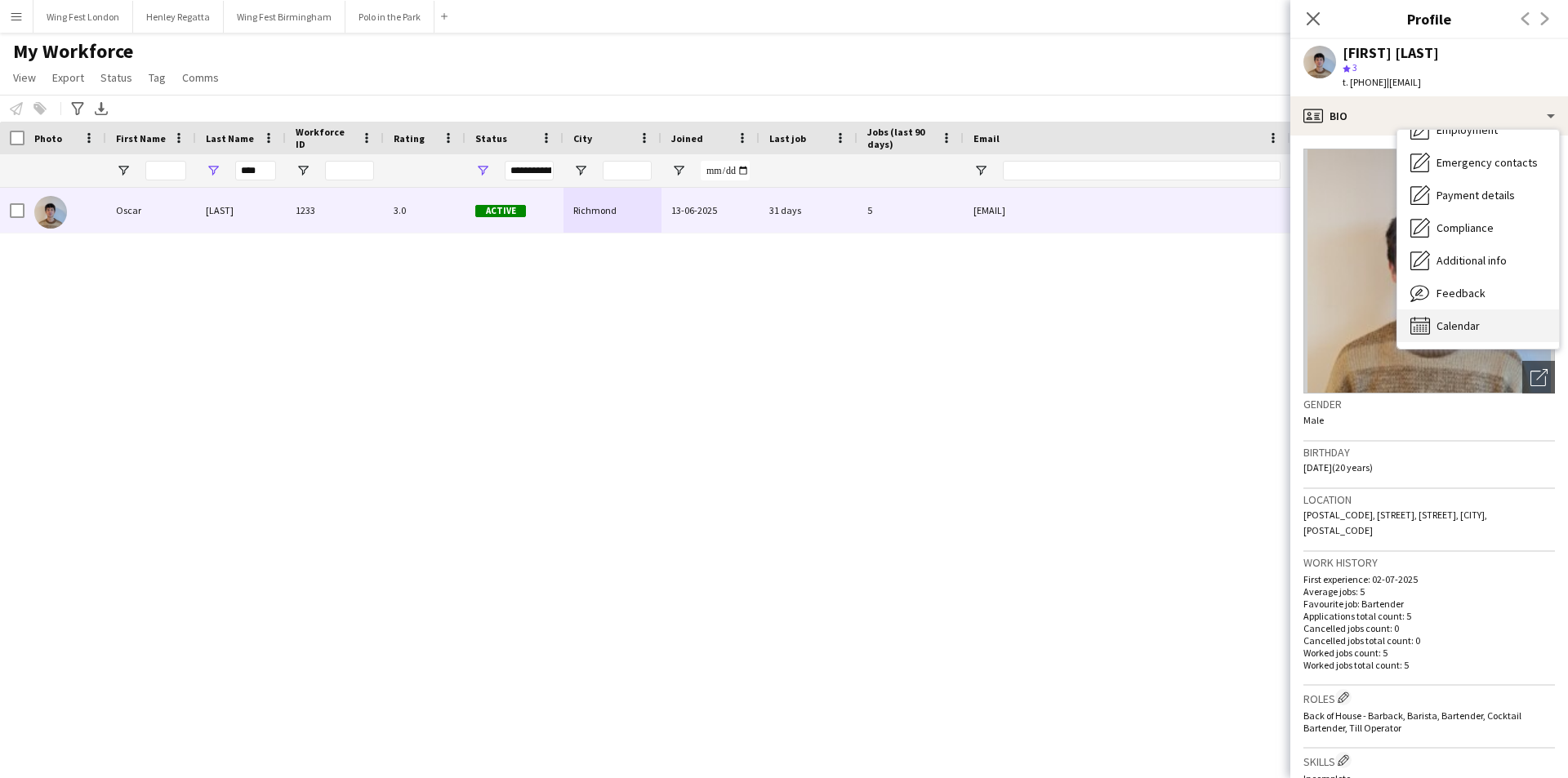 click on "Calendar" at bounding box center (1458, 326) 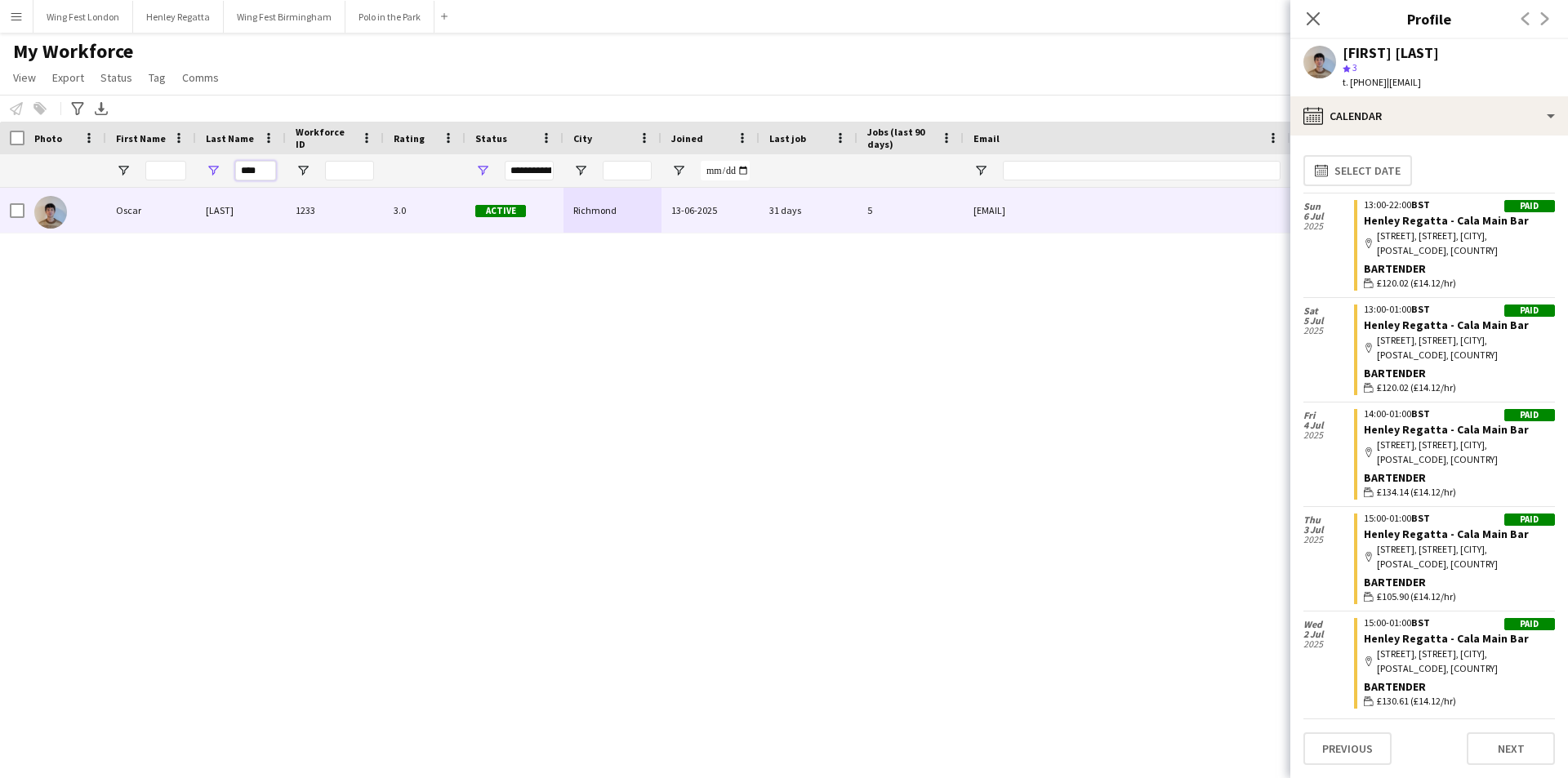 click on "****" at bounding box center [256, 171] 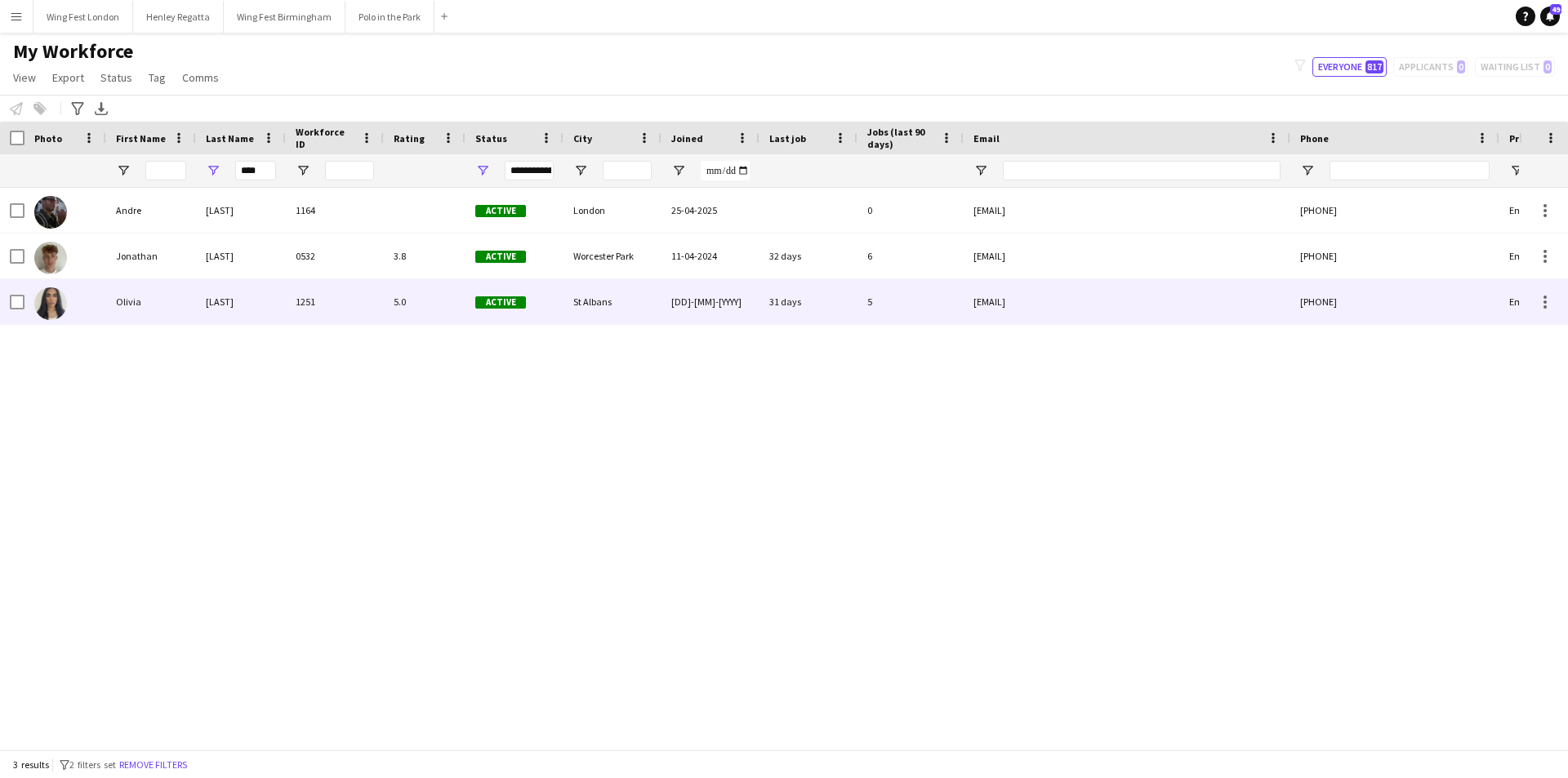 click on "Garricks" at bounding box center [241, 301] 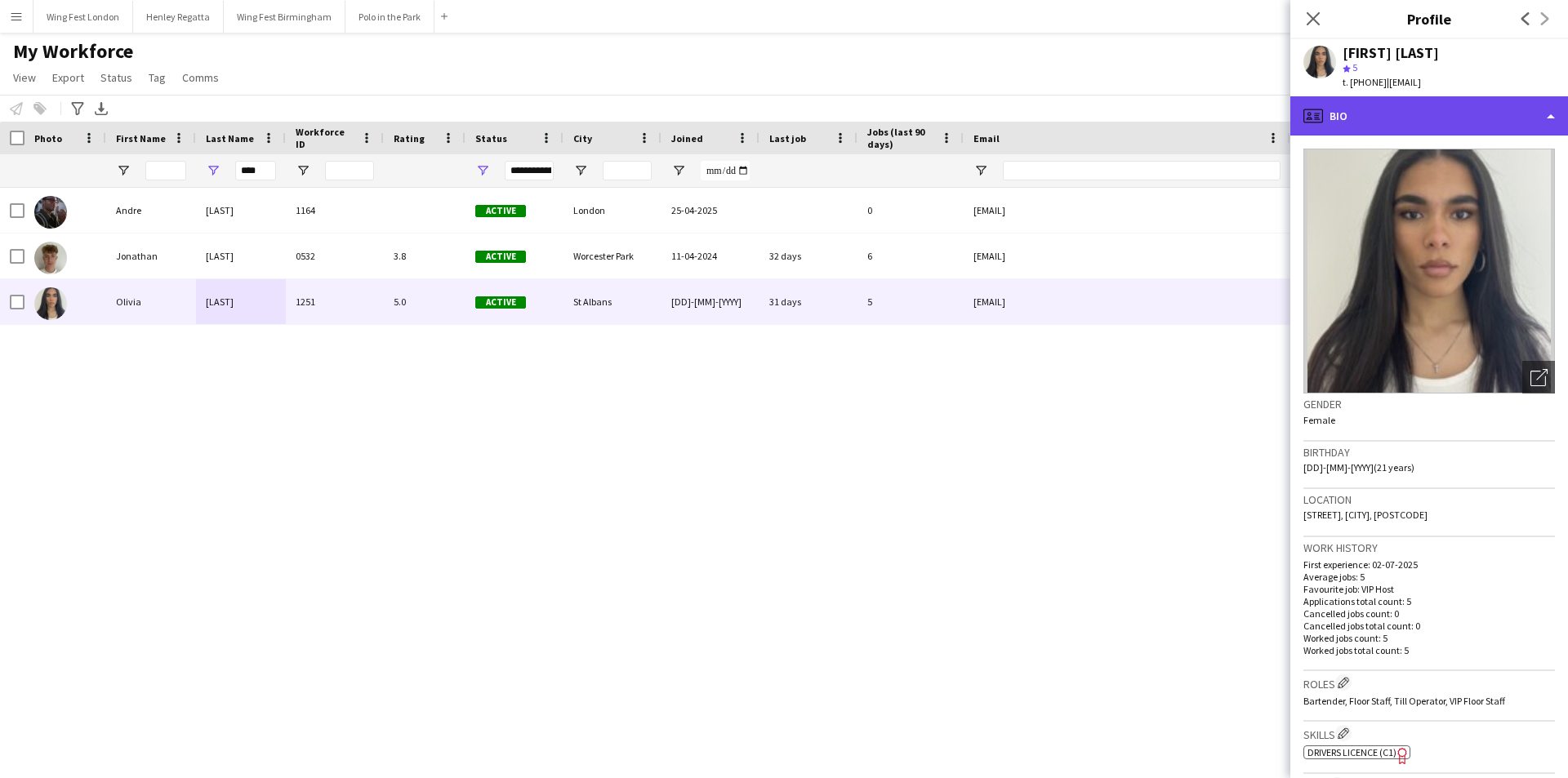 click on "profile
Bio" 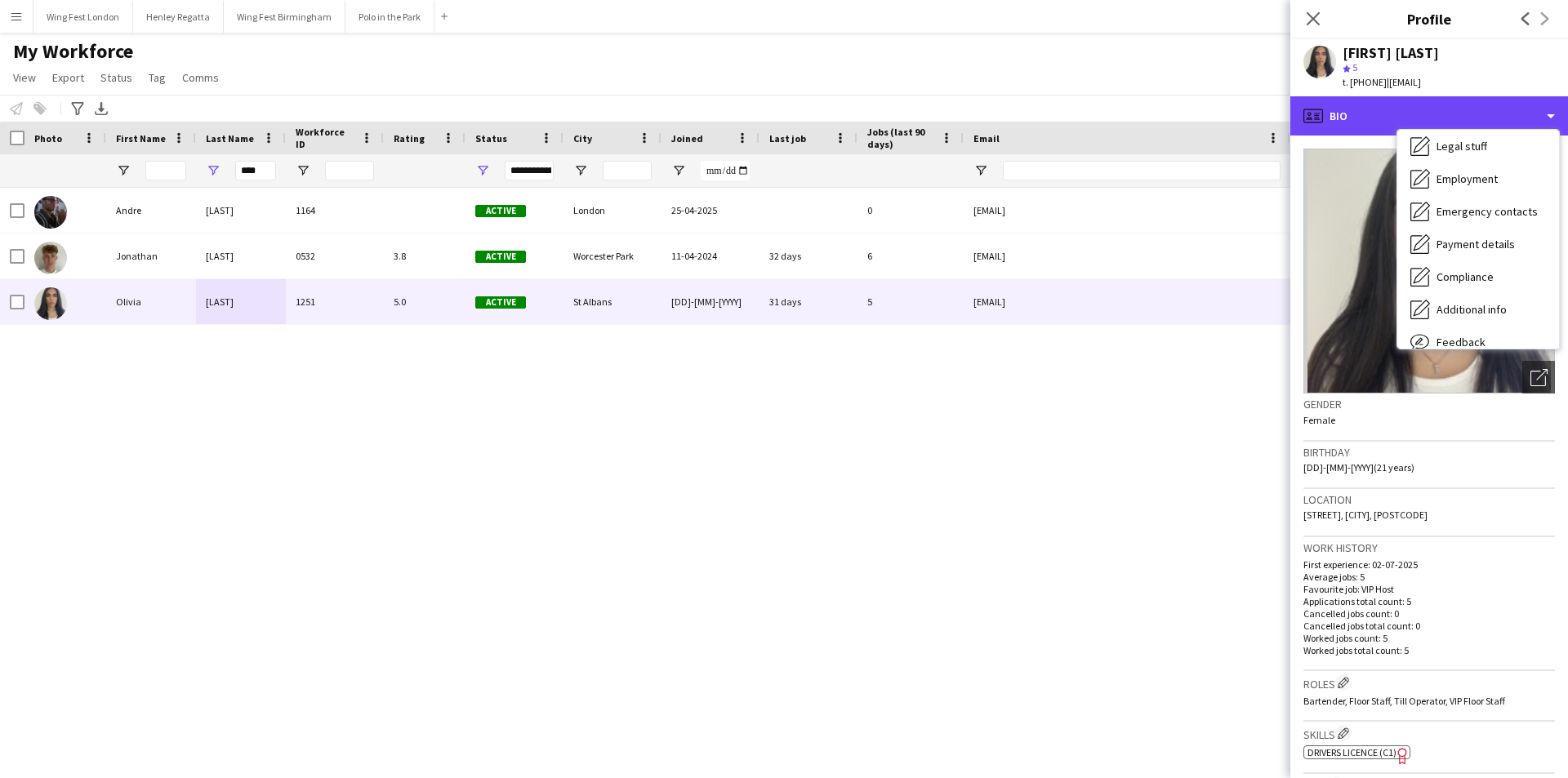 scroll, scrollTop: 121, scrollLeft: 0, axis: vertical 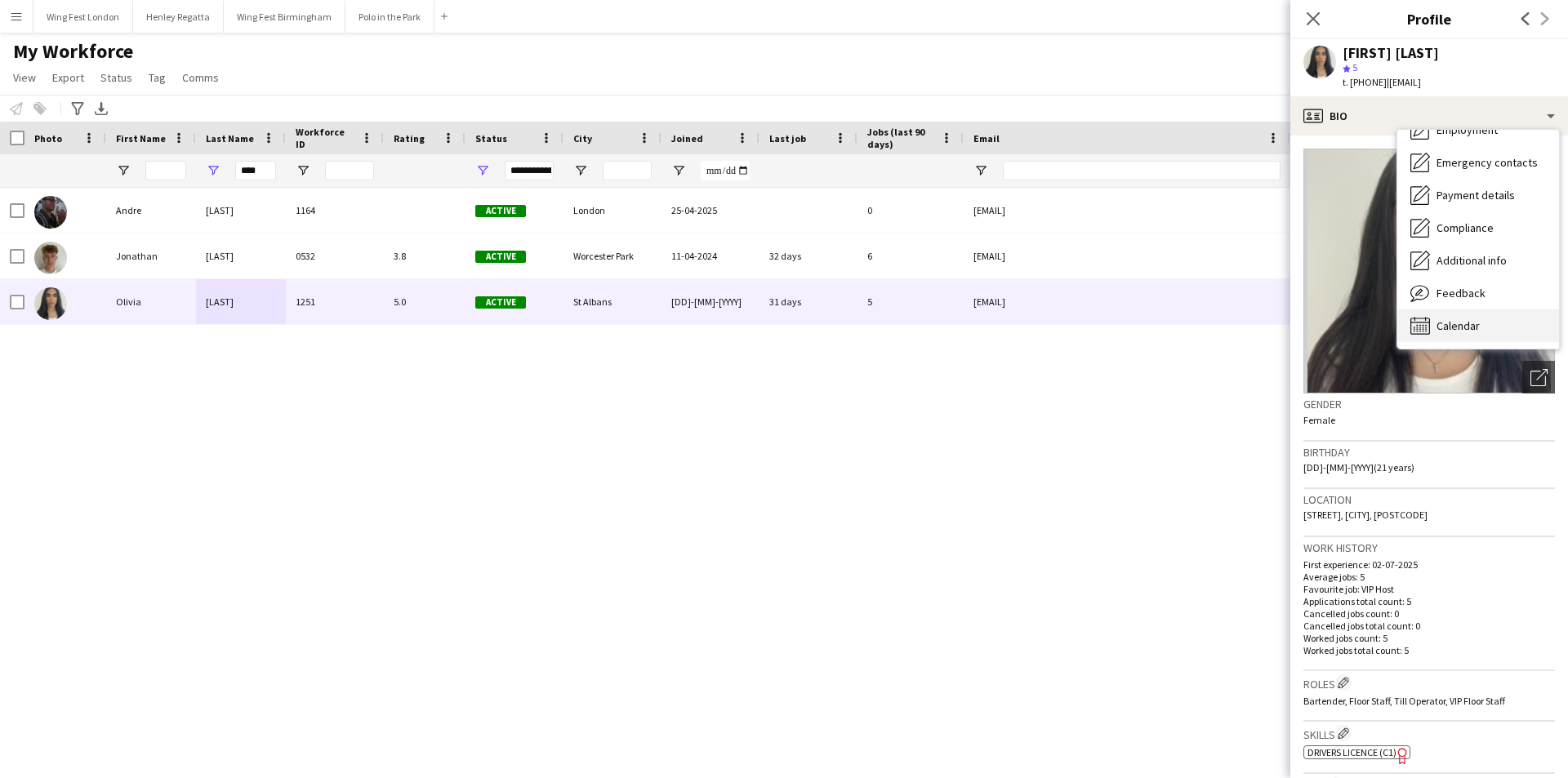click on "Calendar
Calendar" at bounding box center (1478, 326) 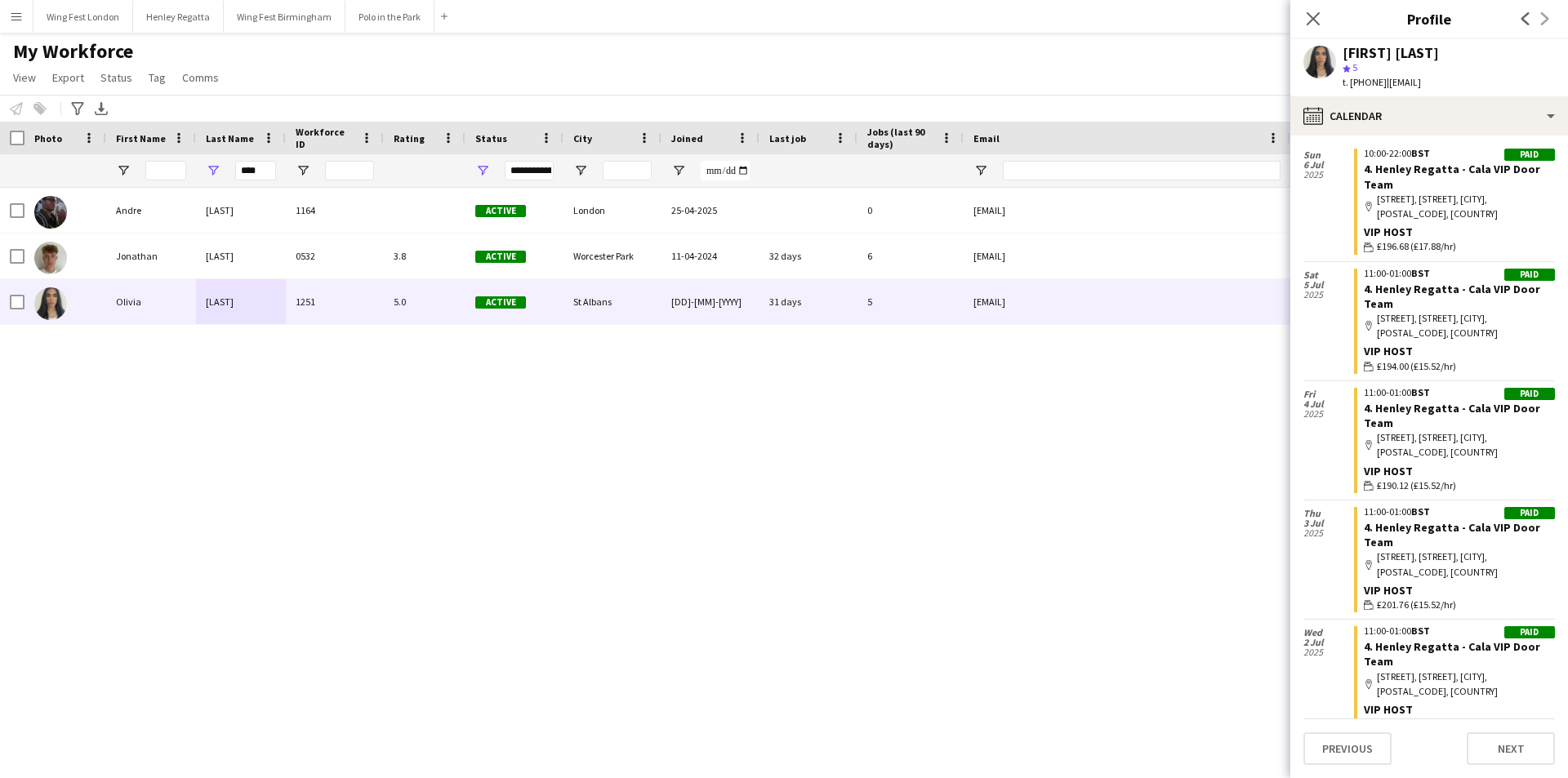 scroll, scrollTop: 71, scrollLeft: 0, axis: vertical 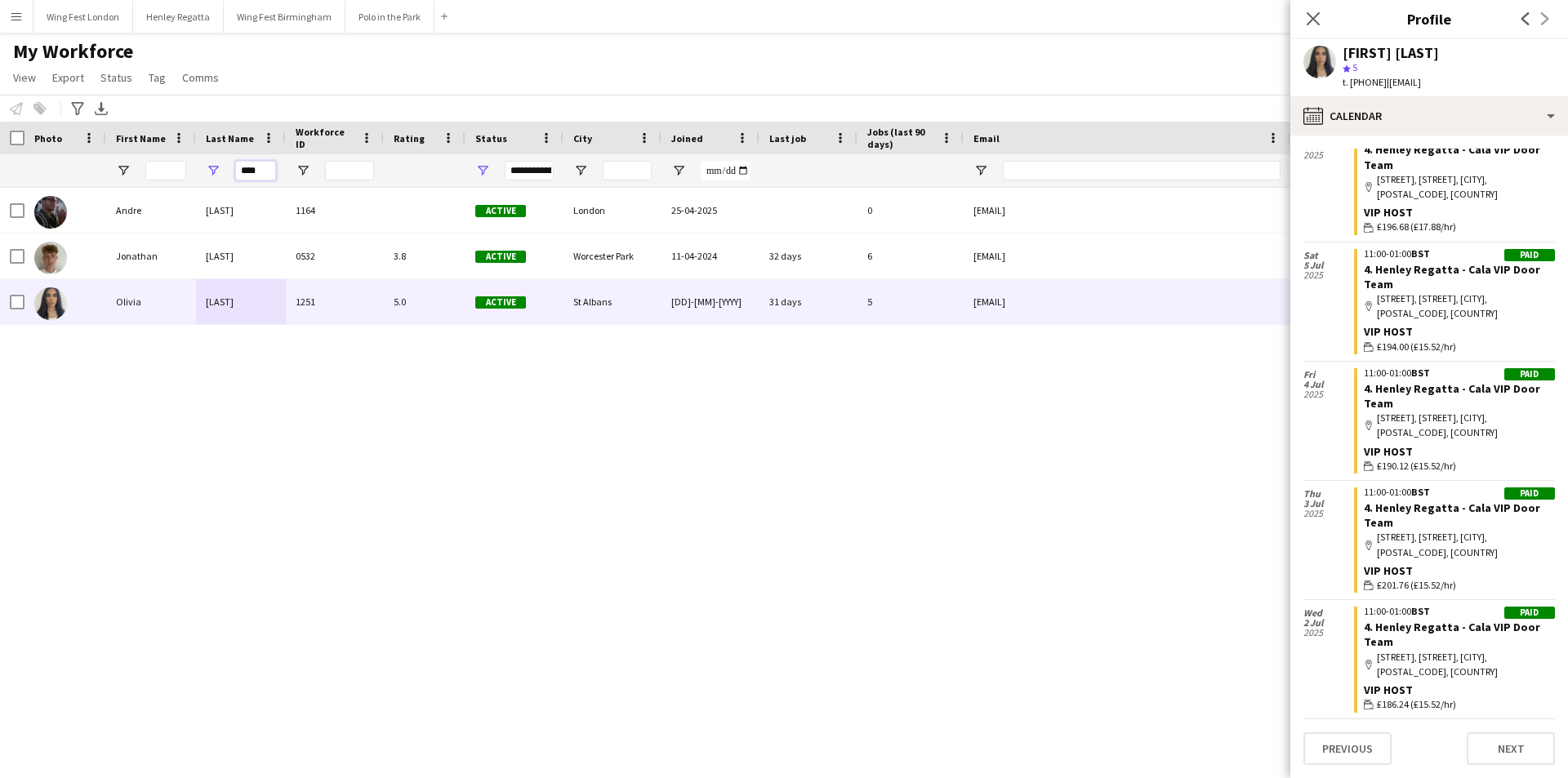 click on "****" at bounding box center [256, 171] 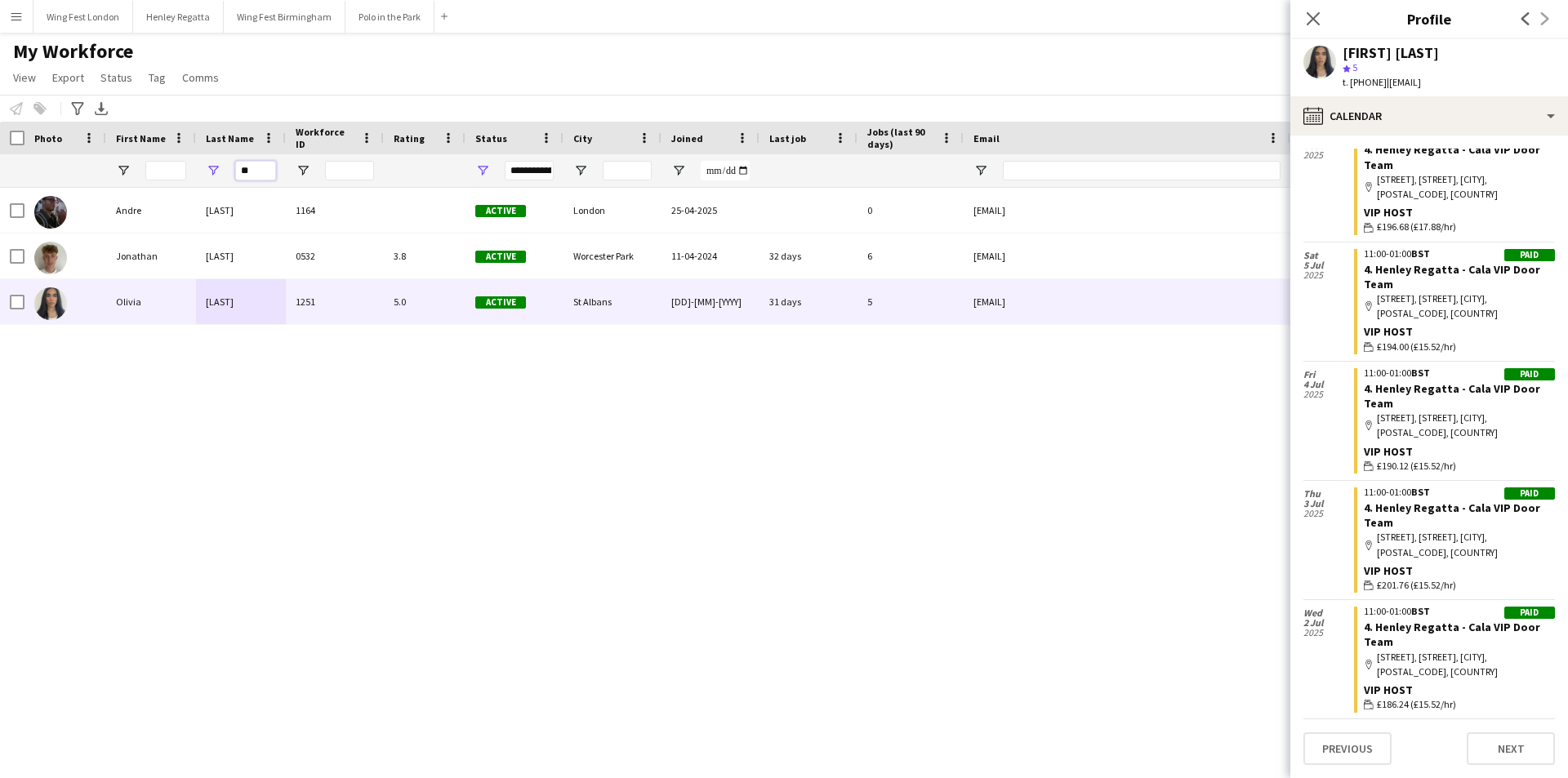type on "*" 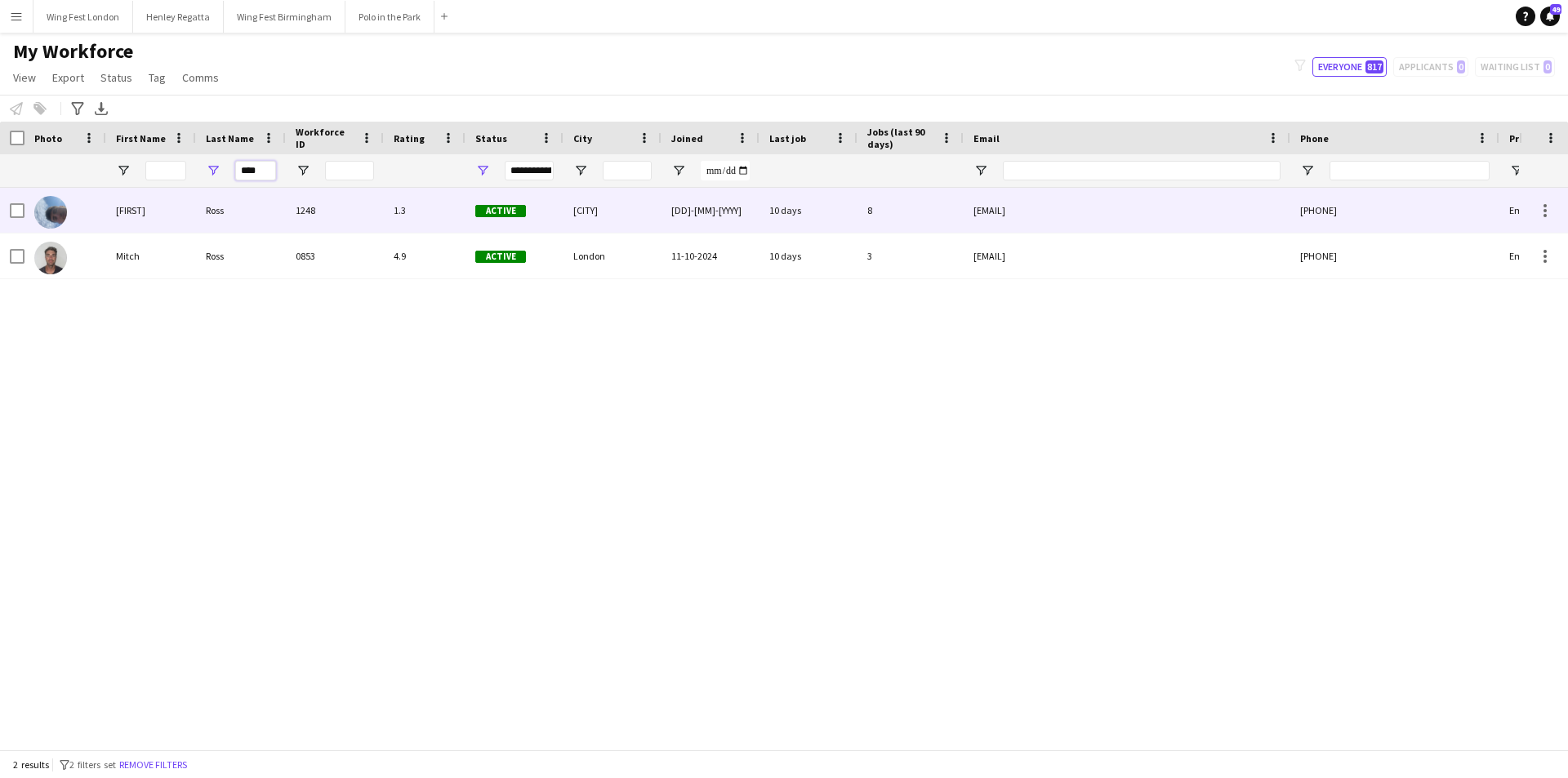 type on "****" 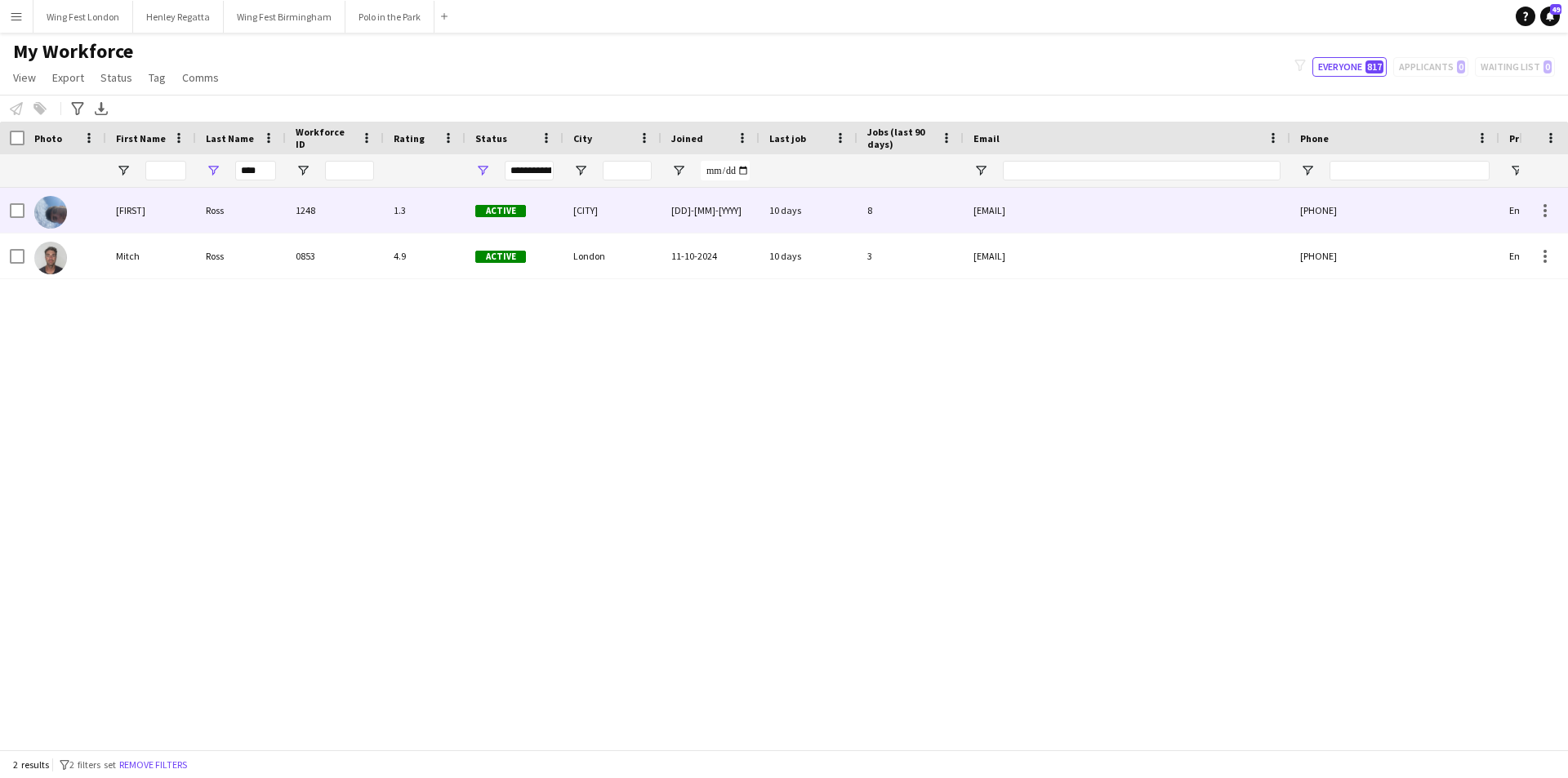 click on "Ross" at bounding box center [241, 210] 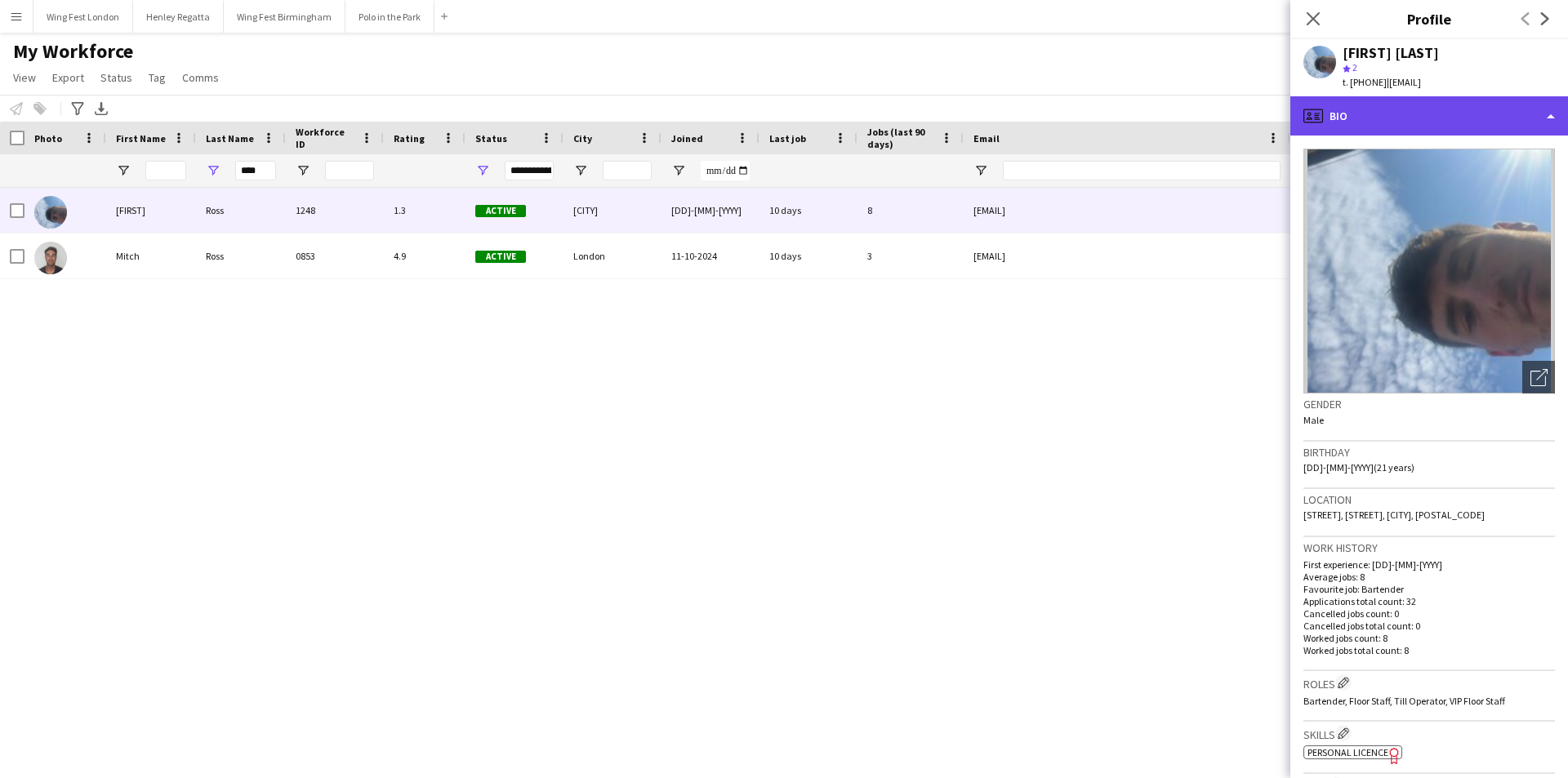 click on "profile
Bio" 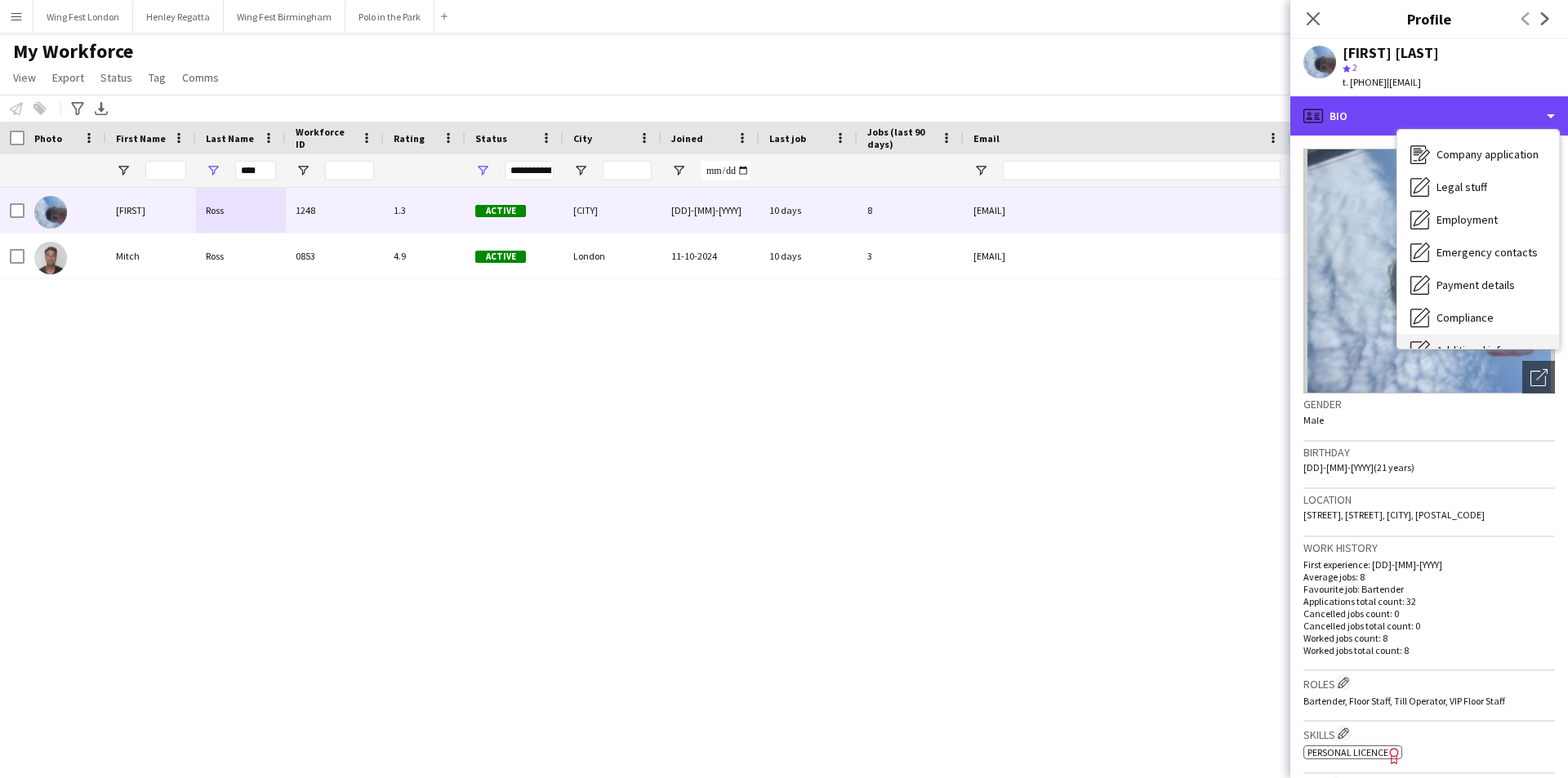 scroll, scrollTop: 121, scrollLeft: 0, axis: vertical 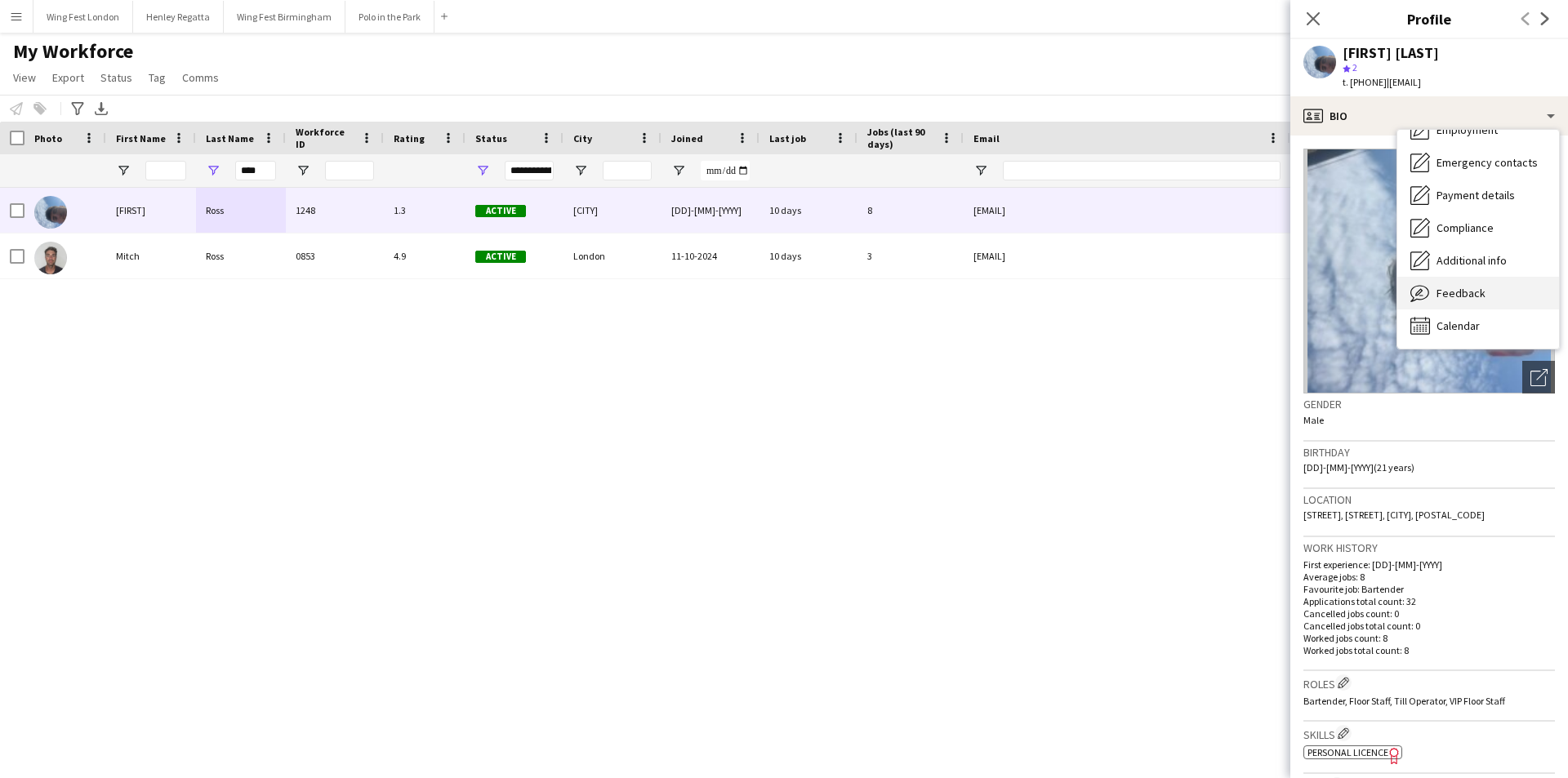 click on "Feedback" at bounding box center [1461, 293] 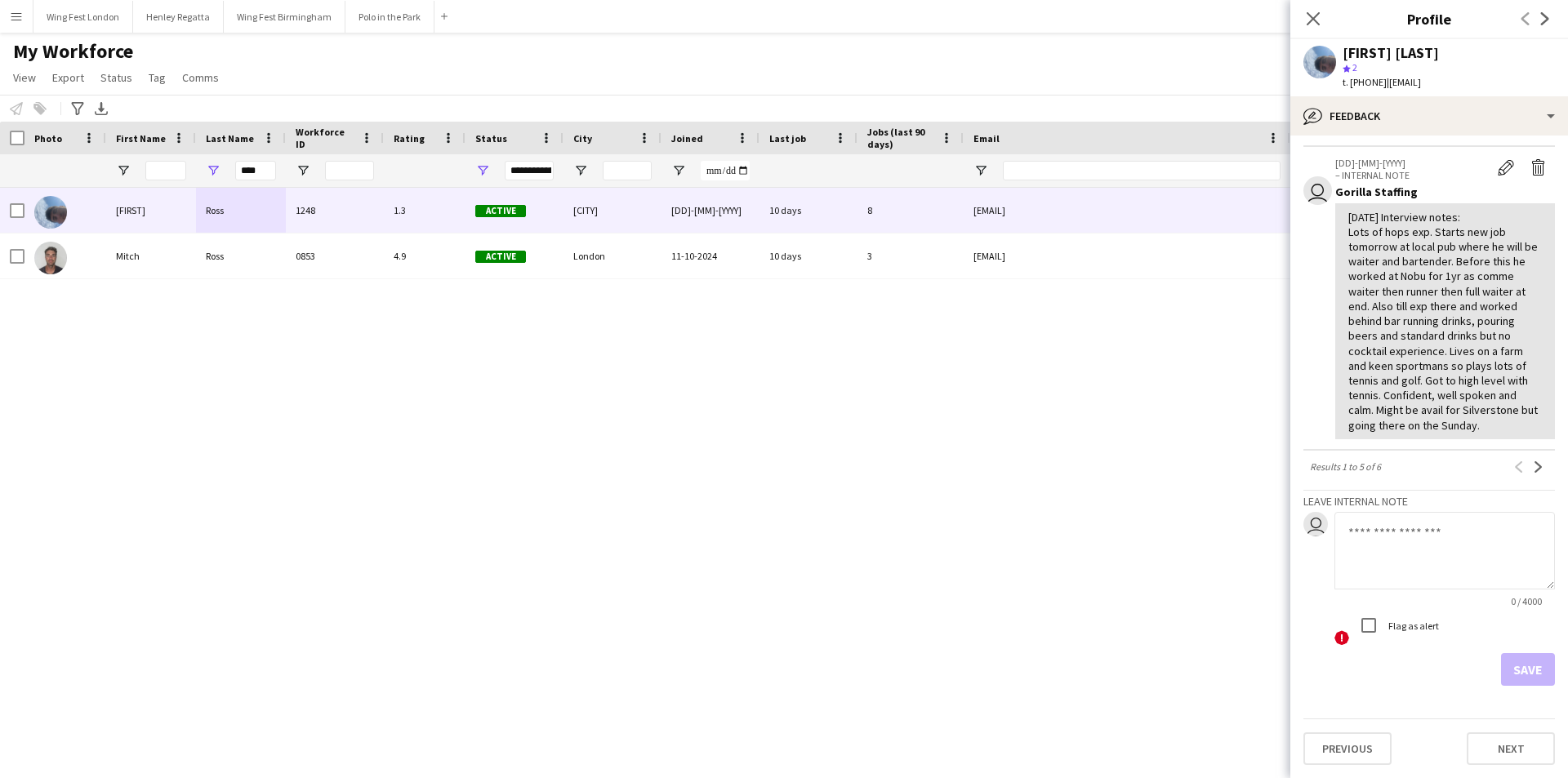 scroll, scrollTop: 690, scrollLeft: 0, axis: vertical 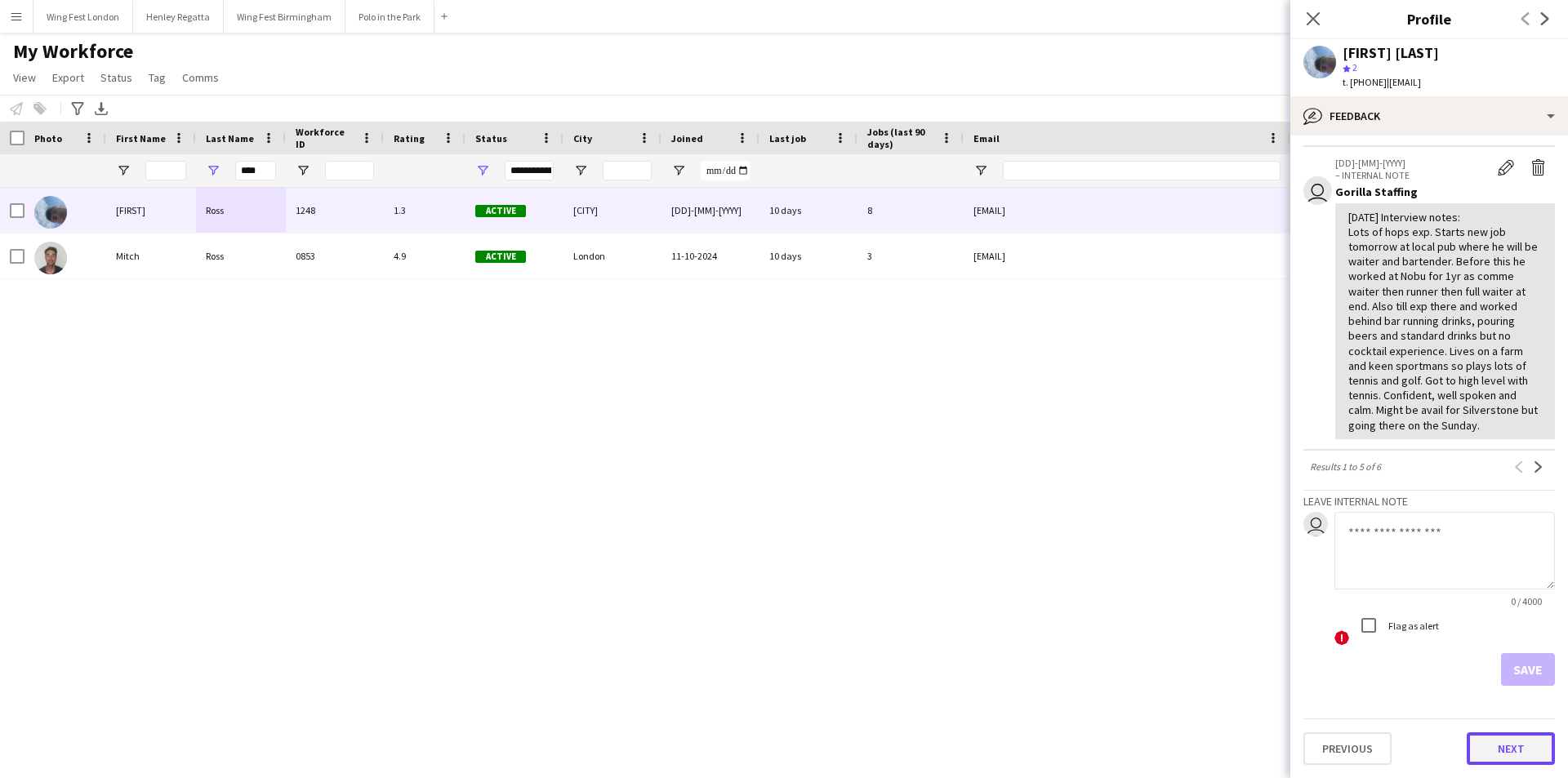 click on "Next" 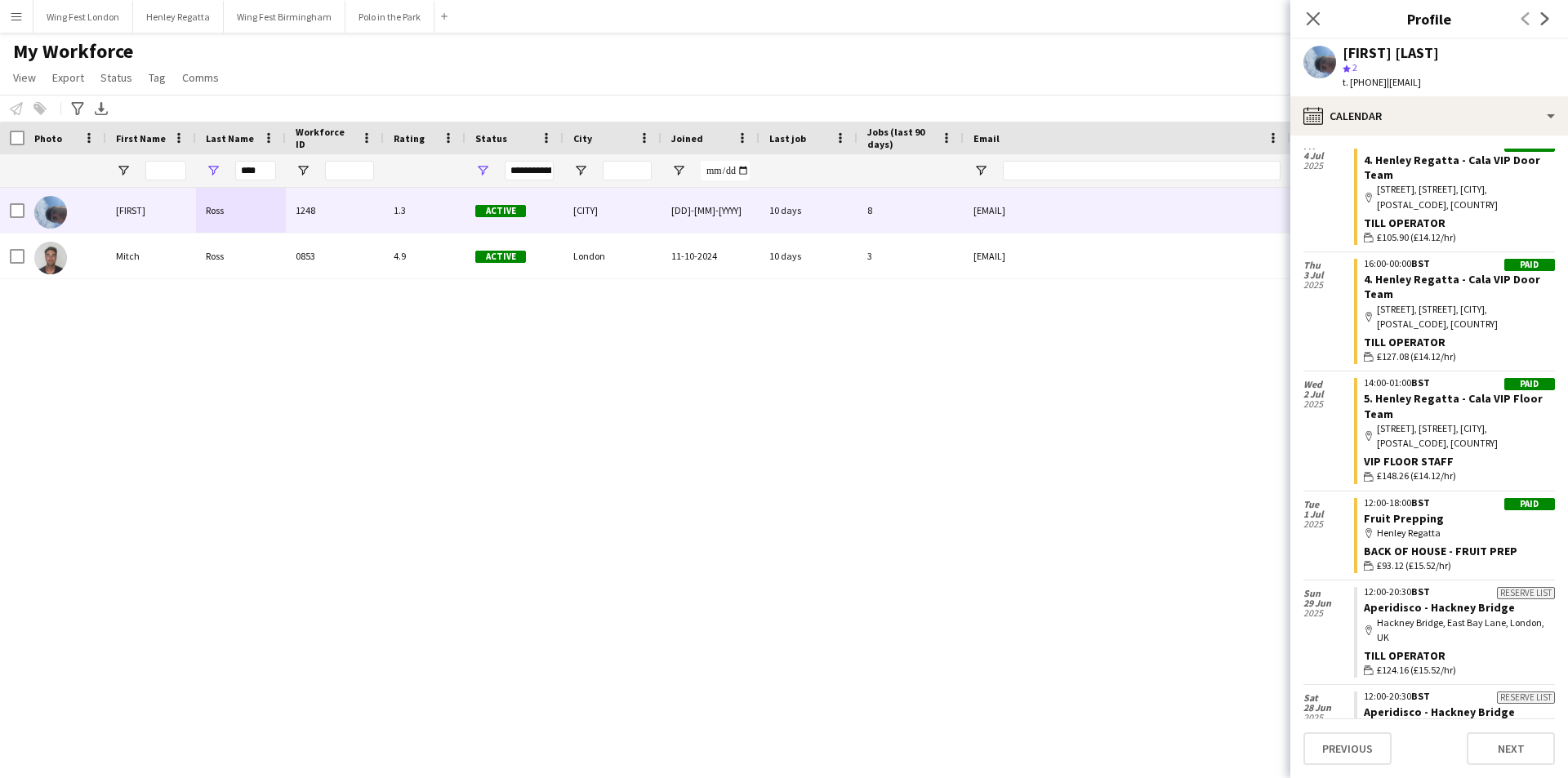 scroll, scrollTop: 2685, scrollLeft: 0, axis: vertical 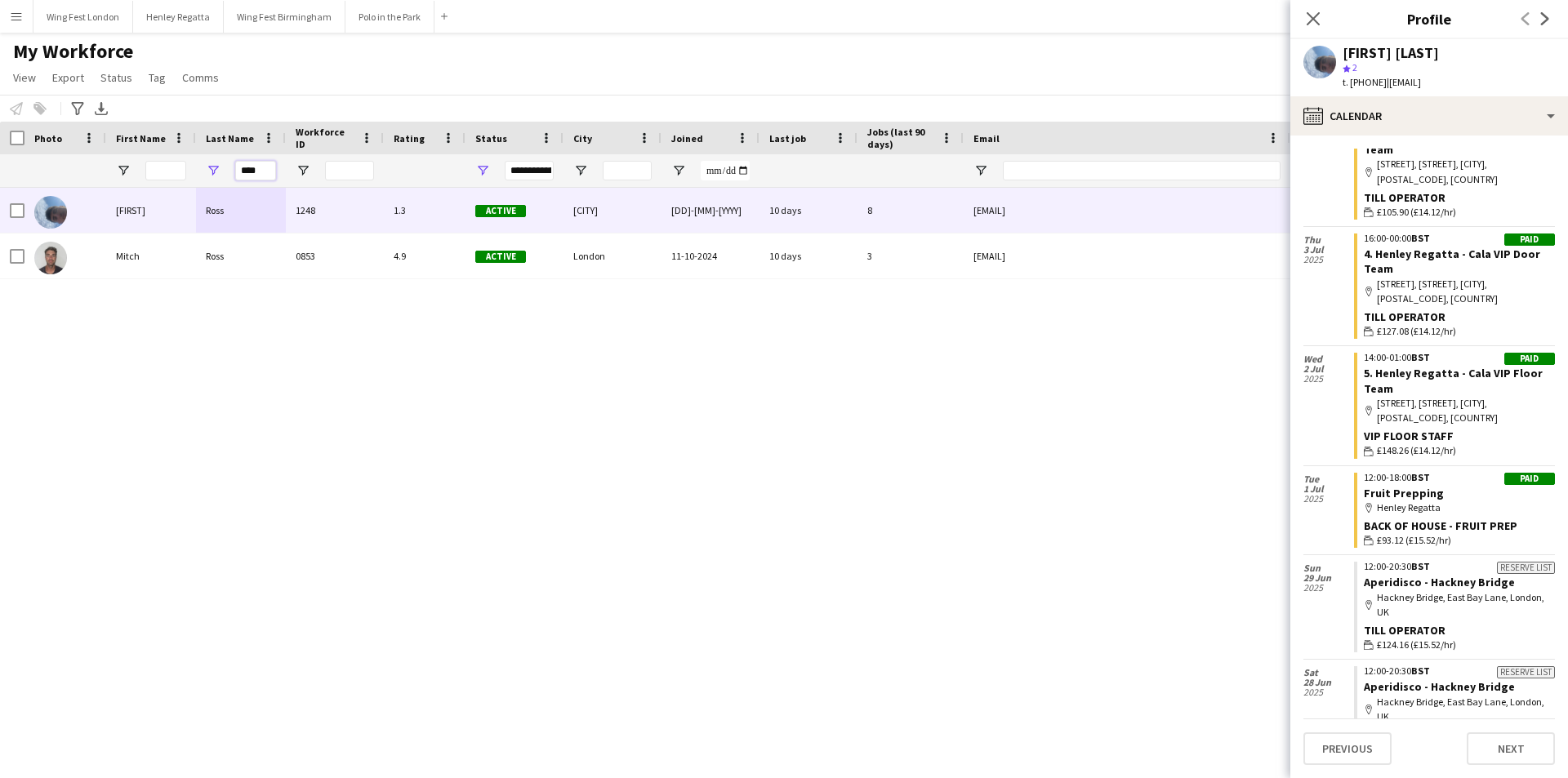click on "****" at bounding box center (256, 171) 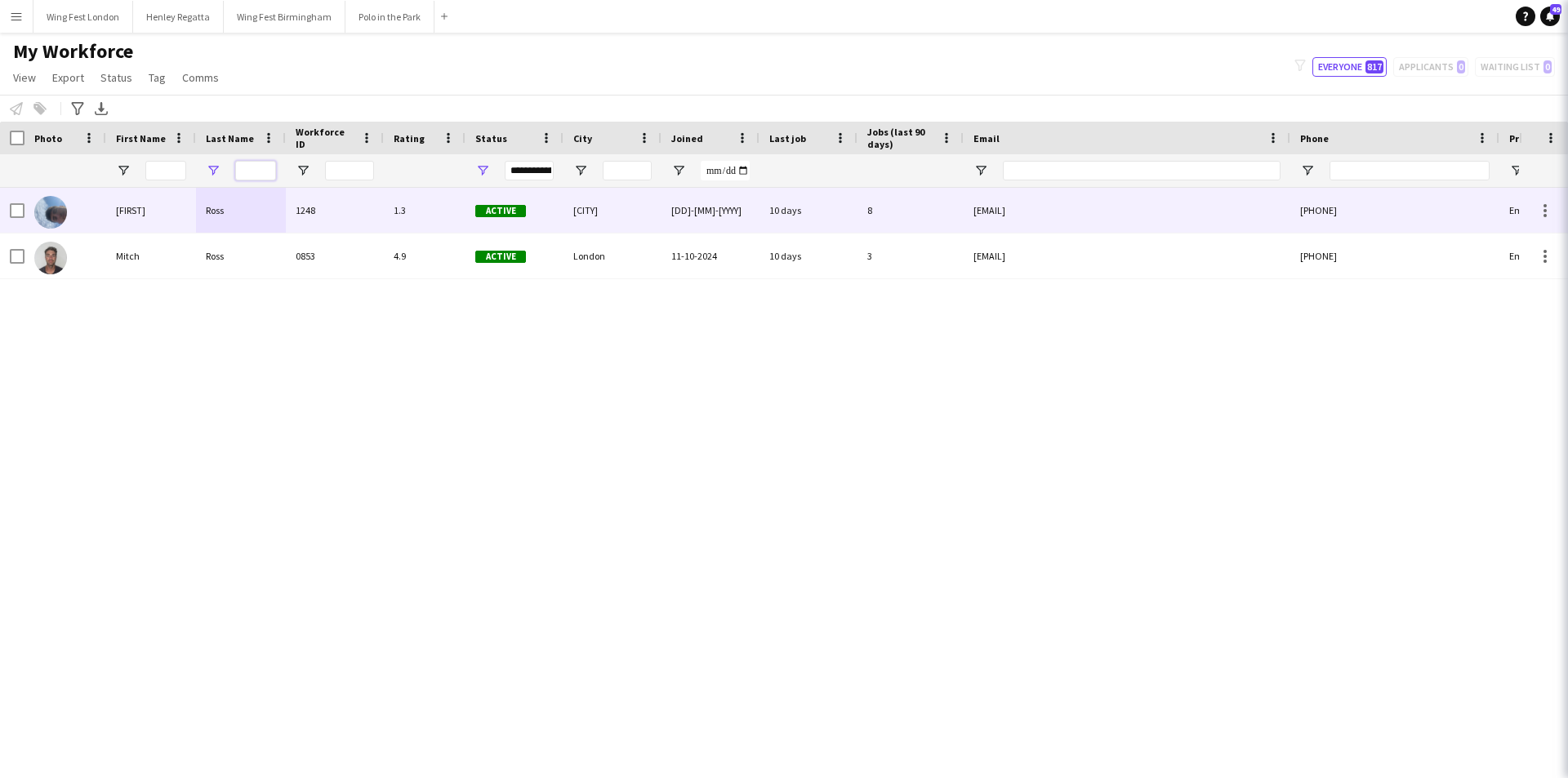 type 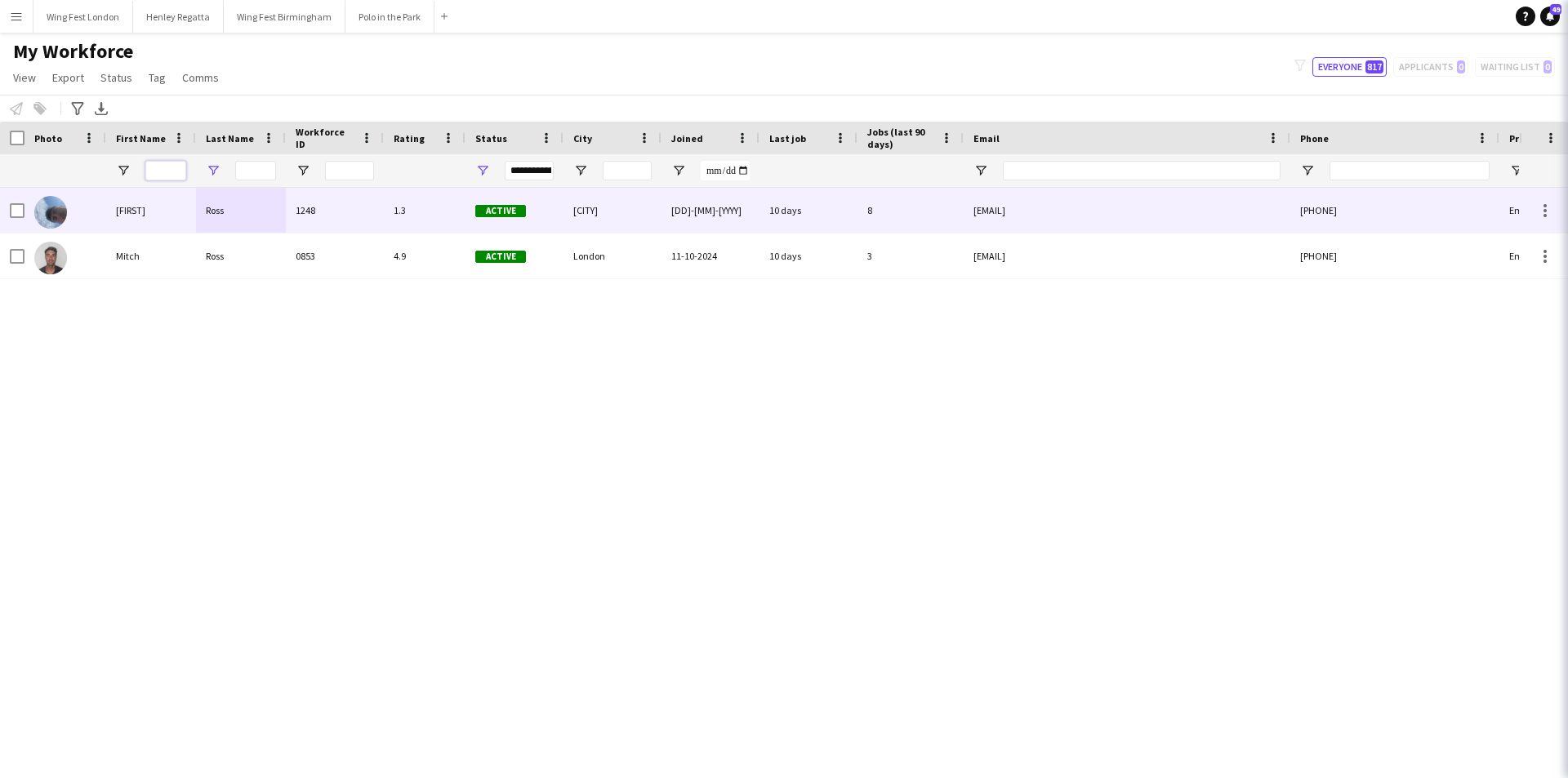 click at bounding box center (166, 171) 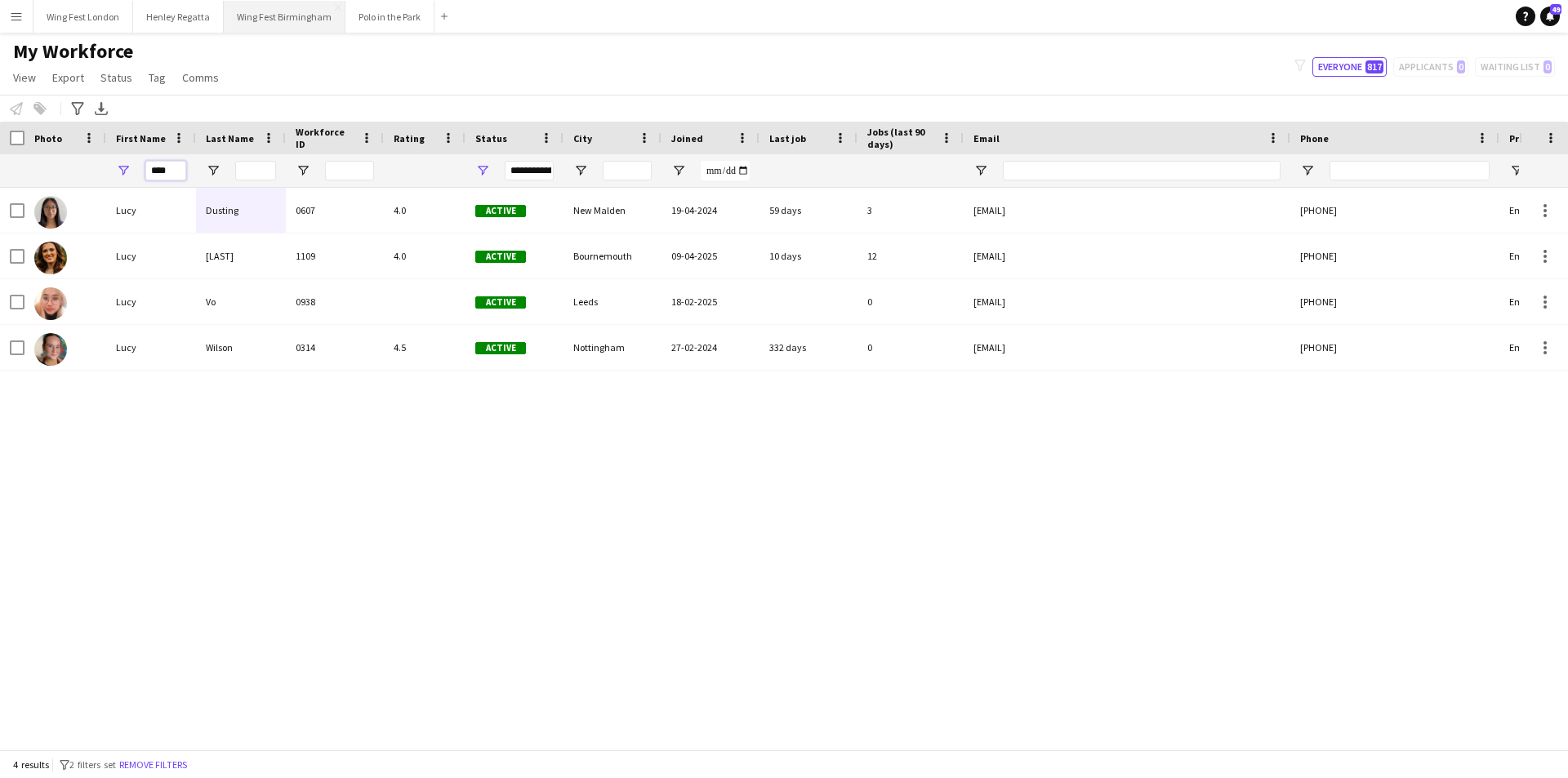 type on "****" 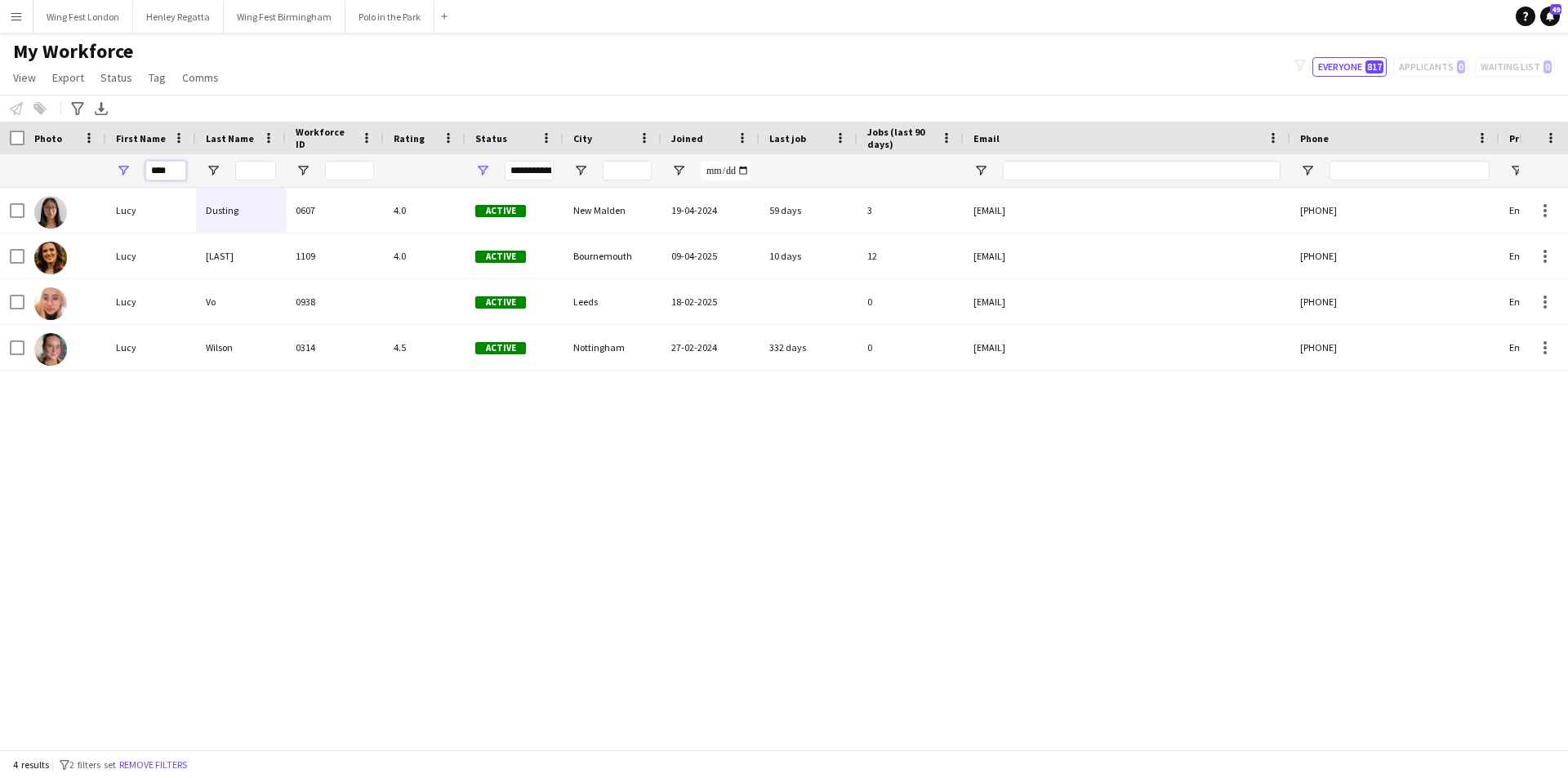 click on "****" at bounding box center [166, 171] 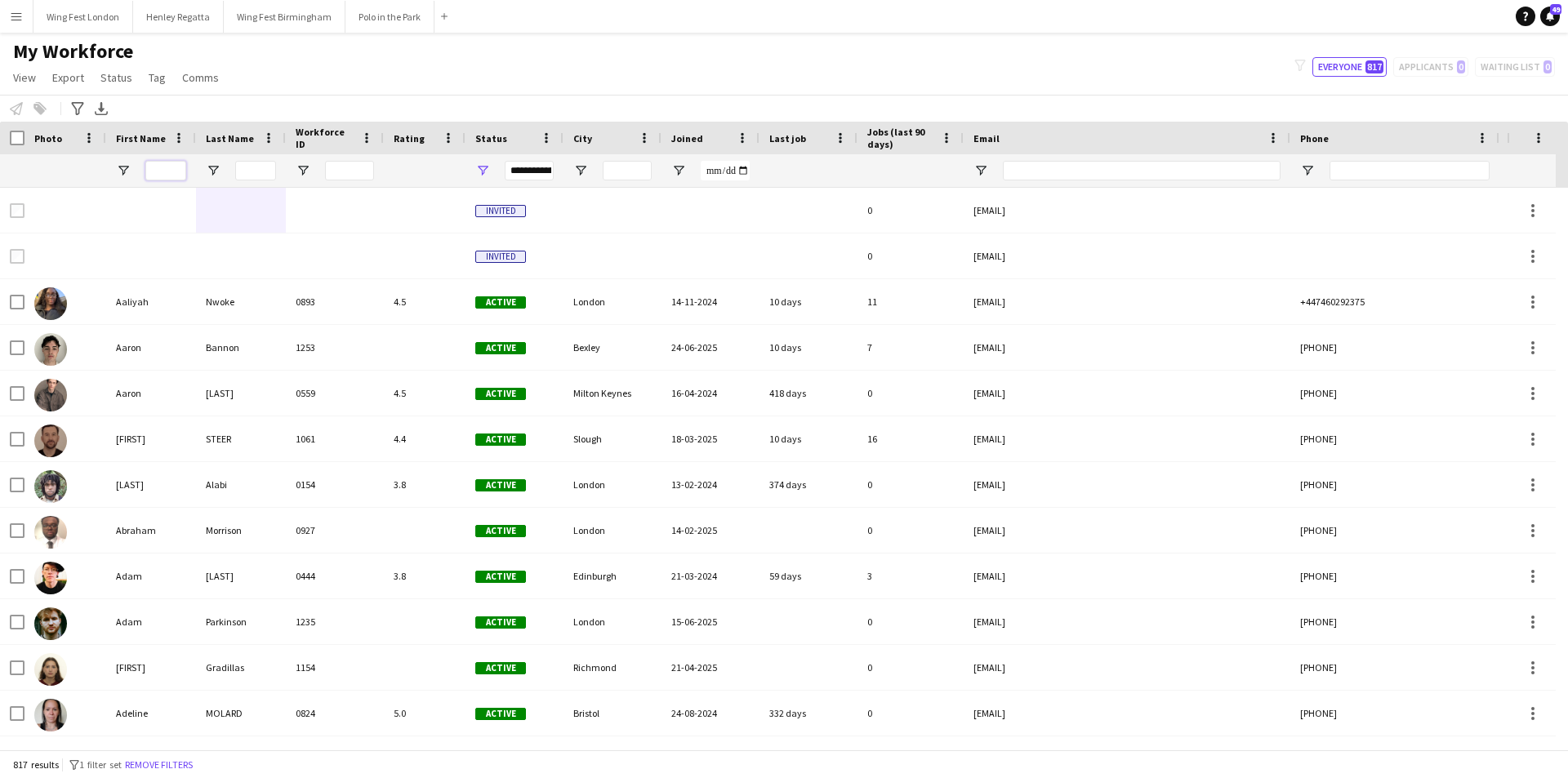 type 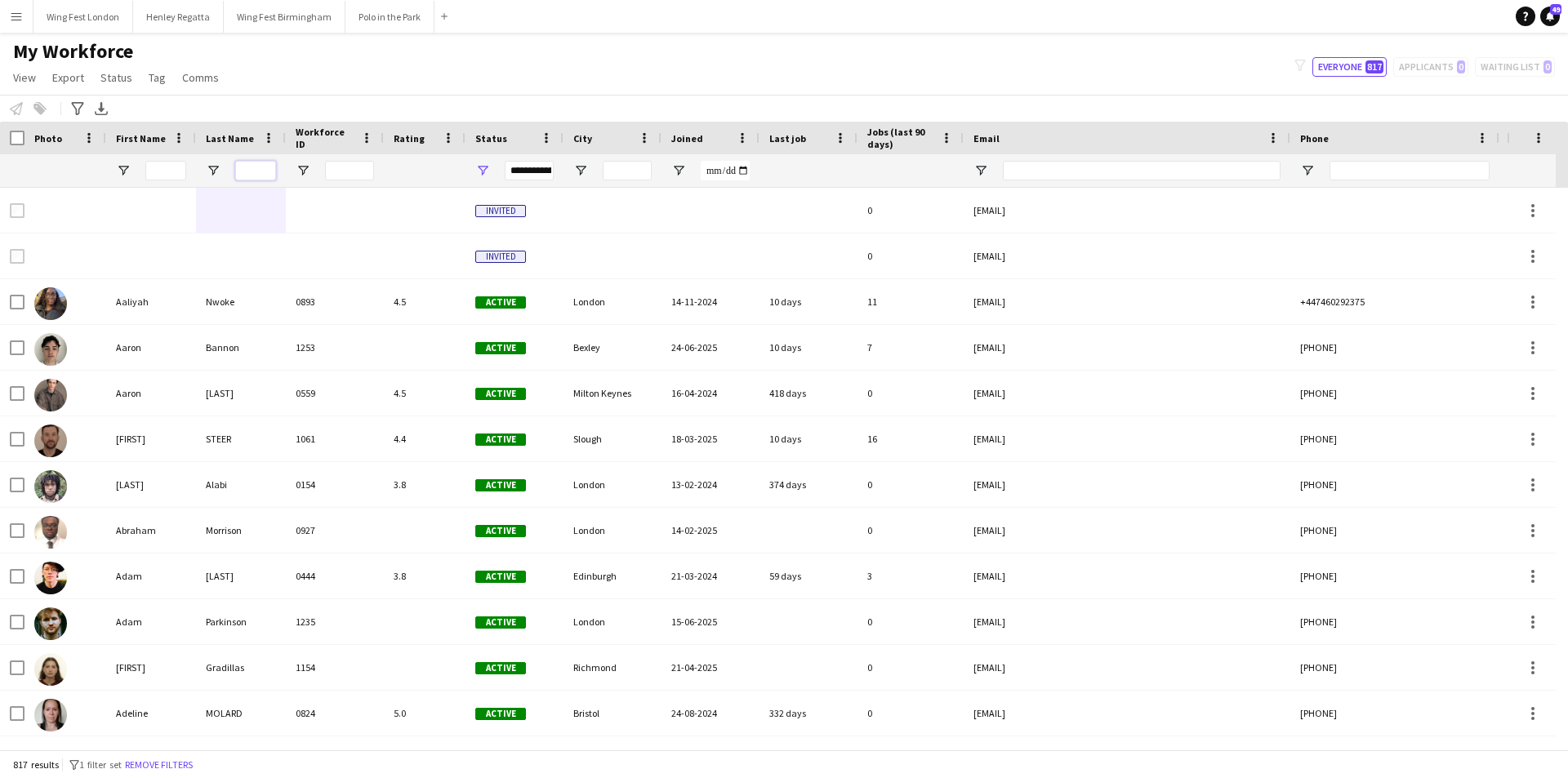 click at bounding box center [256, 171] 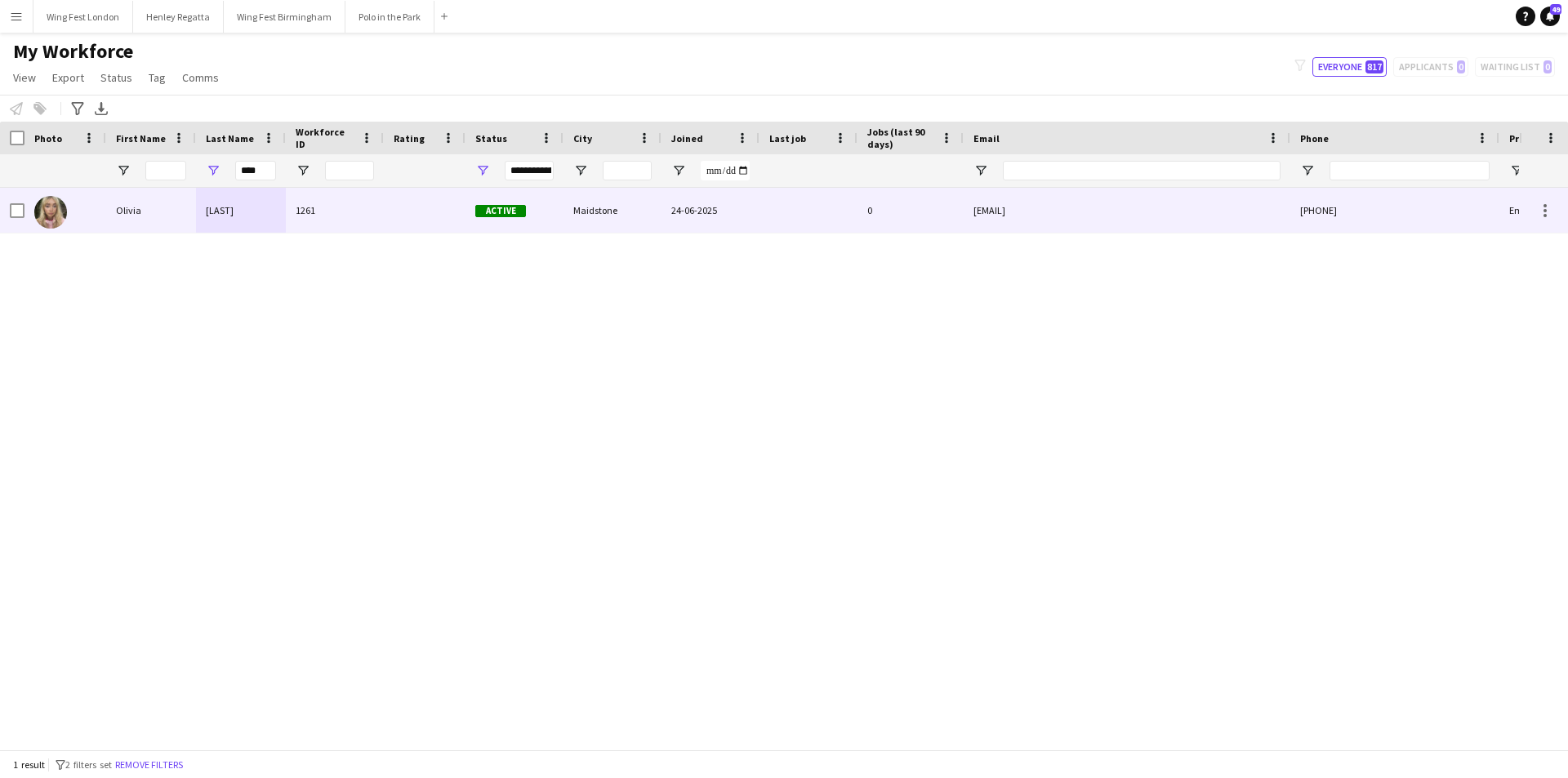 click on "Crowe" at bounding box center [241, 210] 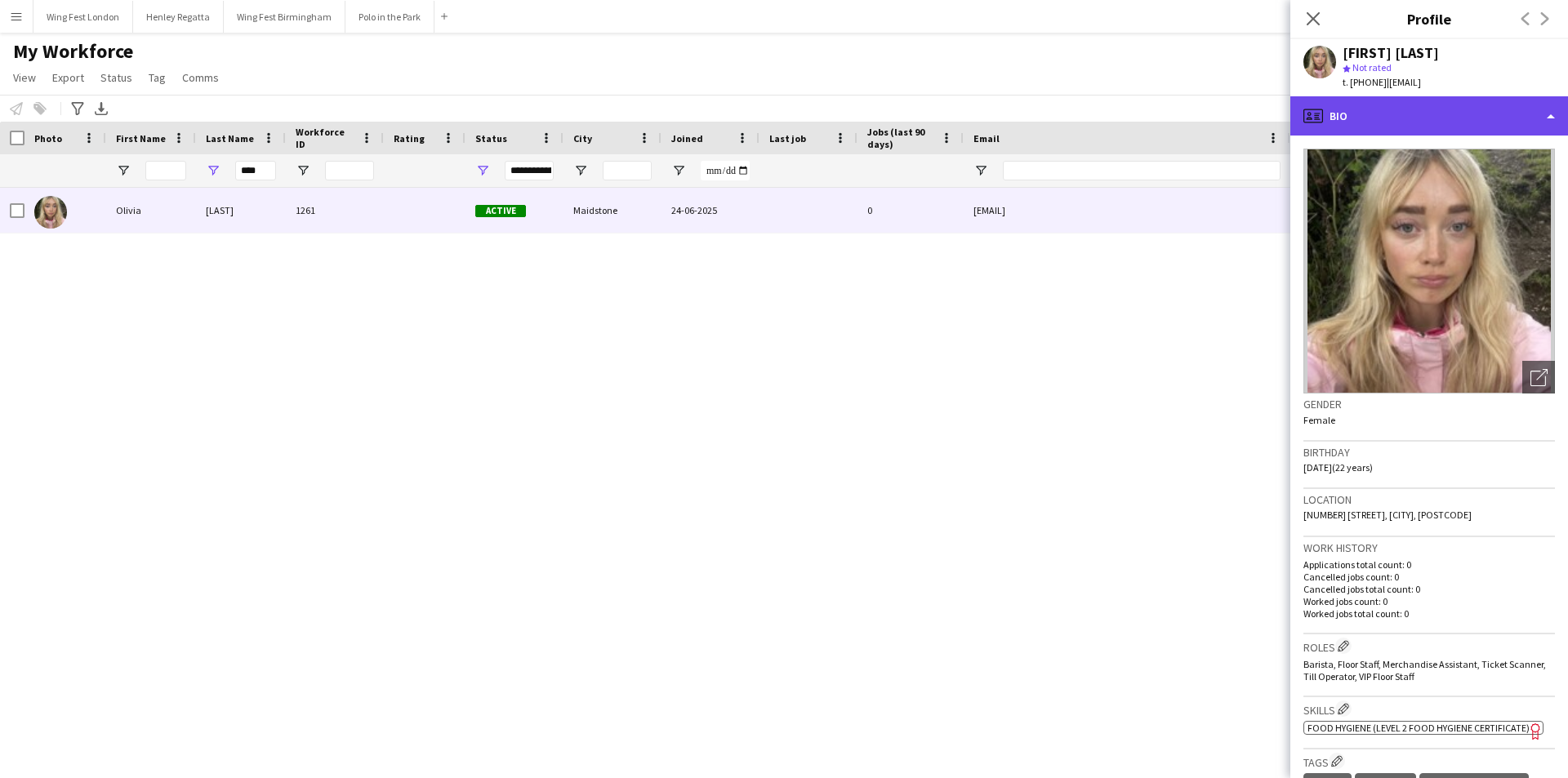 click on "profile
Bio" 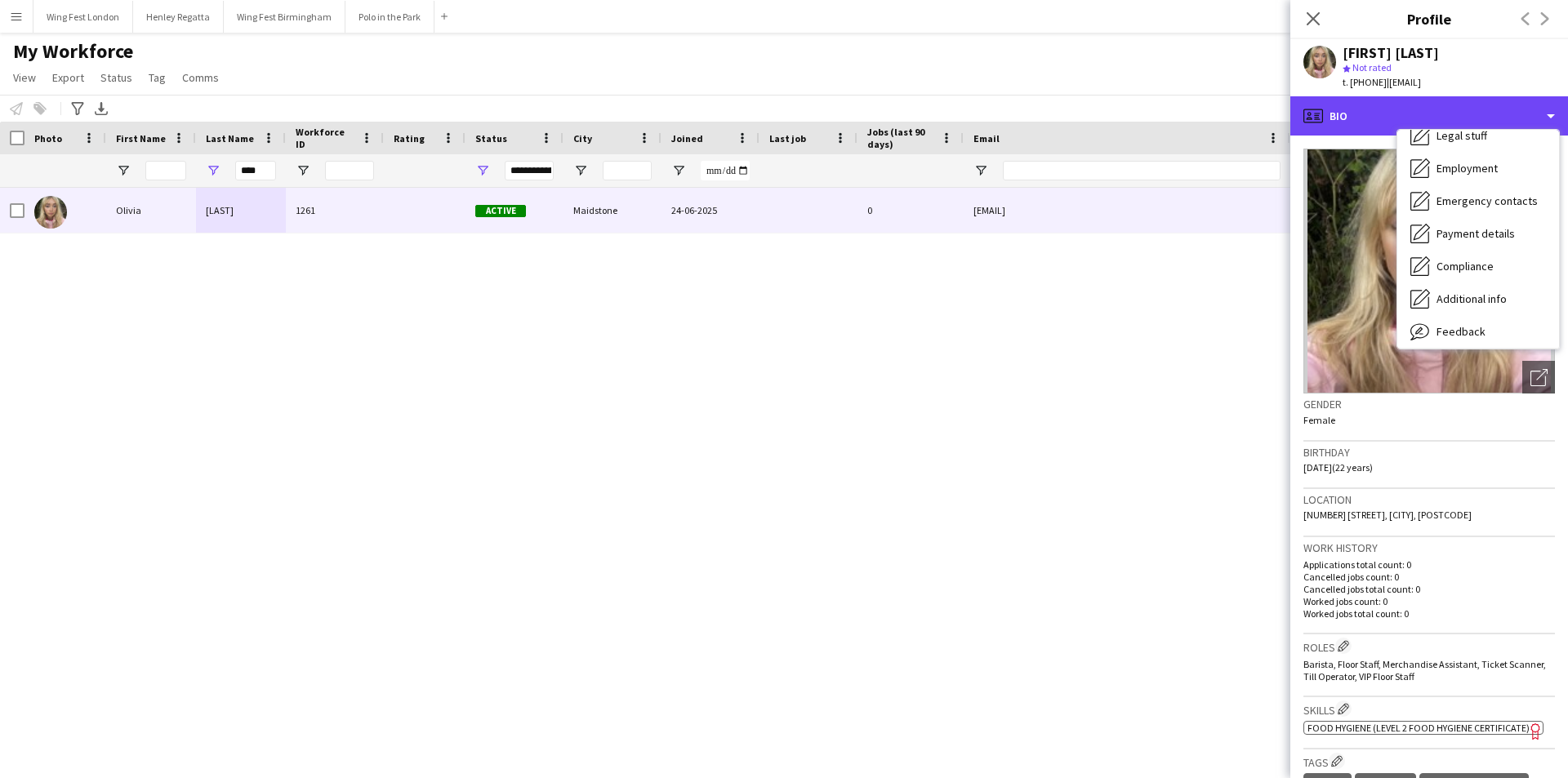 scroll, scrollTop: 121, scrollLeft: 0, axis: vertical 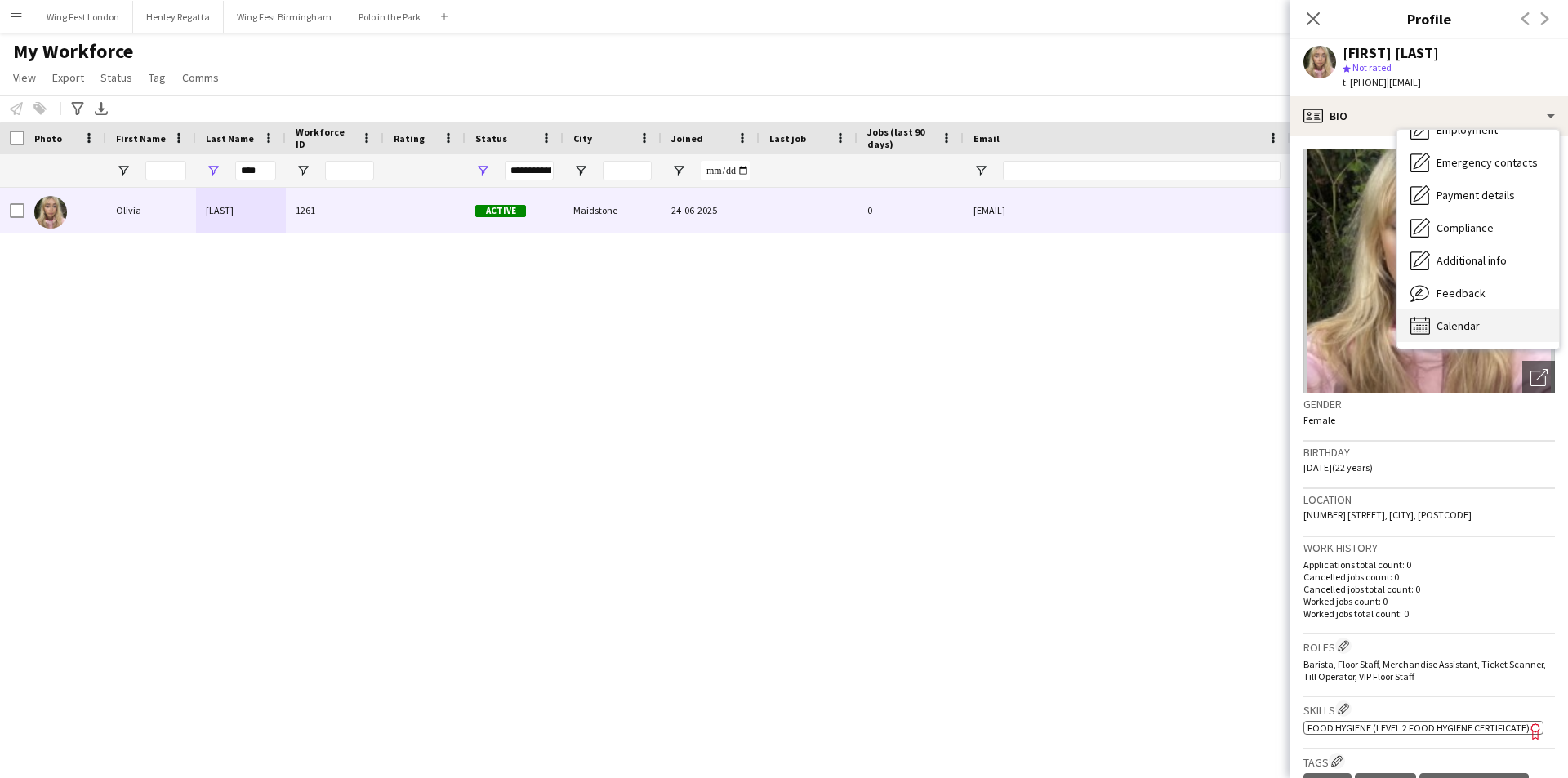 click on "Calendar" at bounding box center [1458, 326] 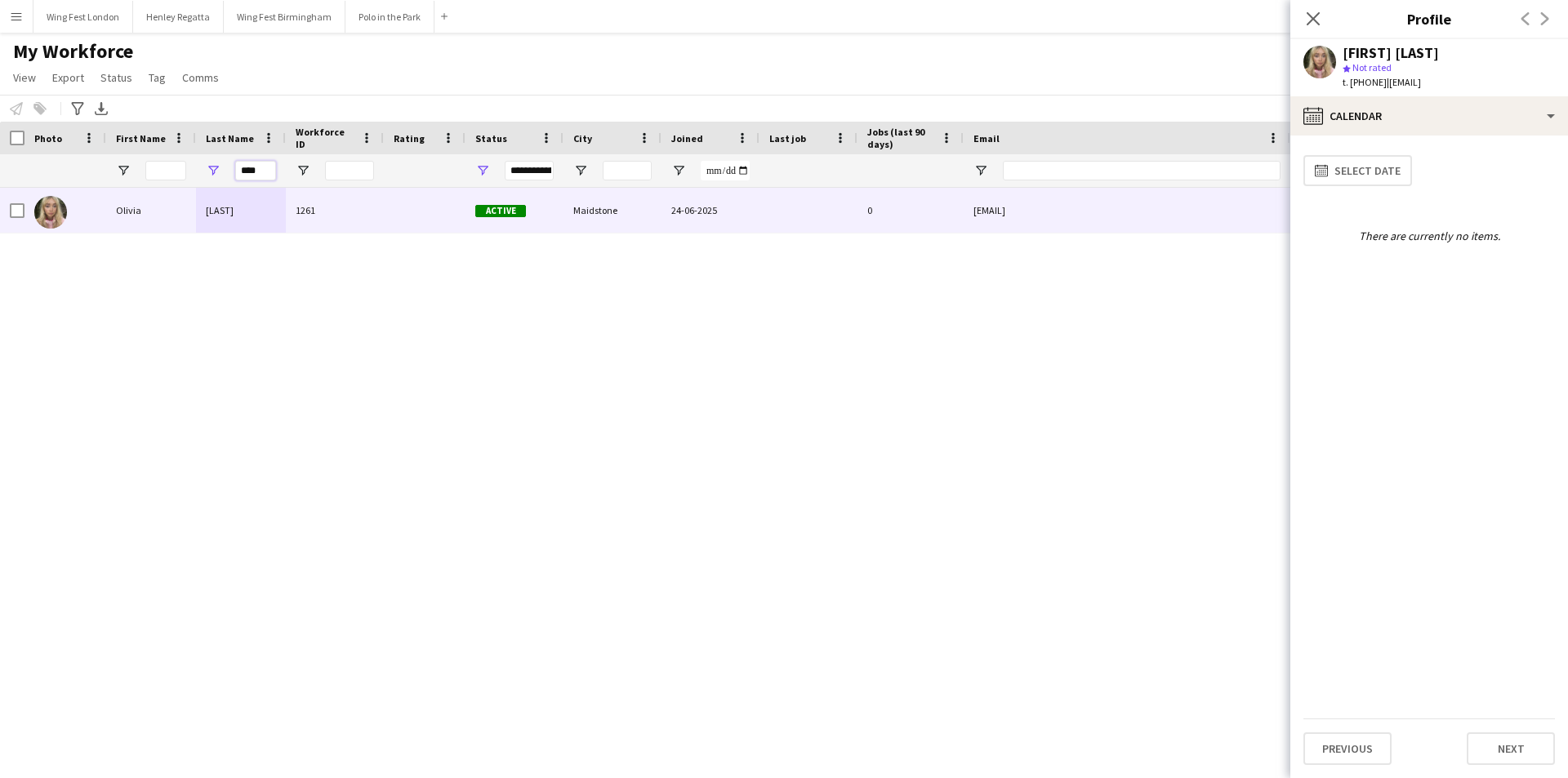 click on "****" at bounding box center [256, 171] 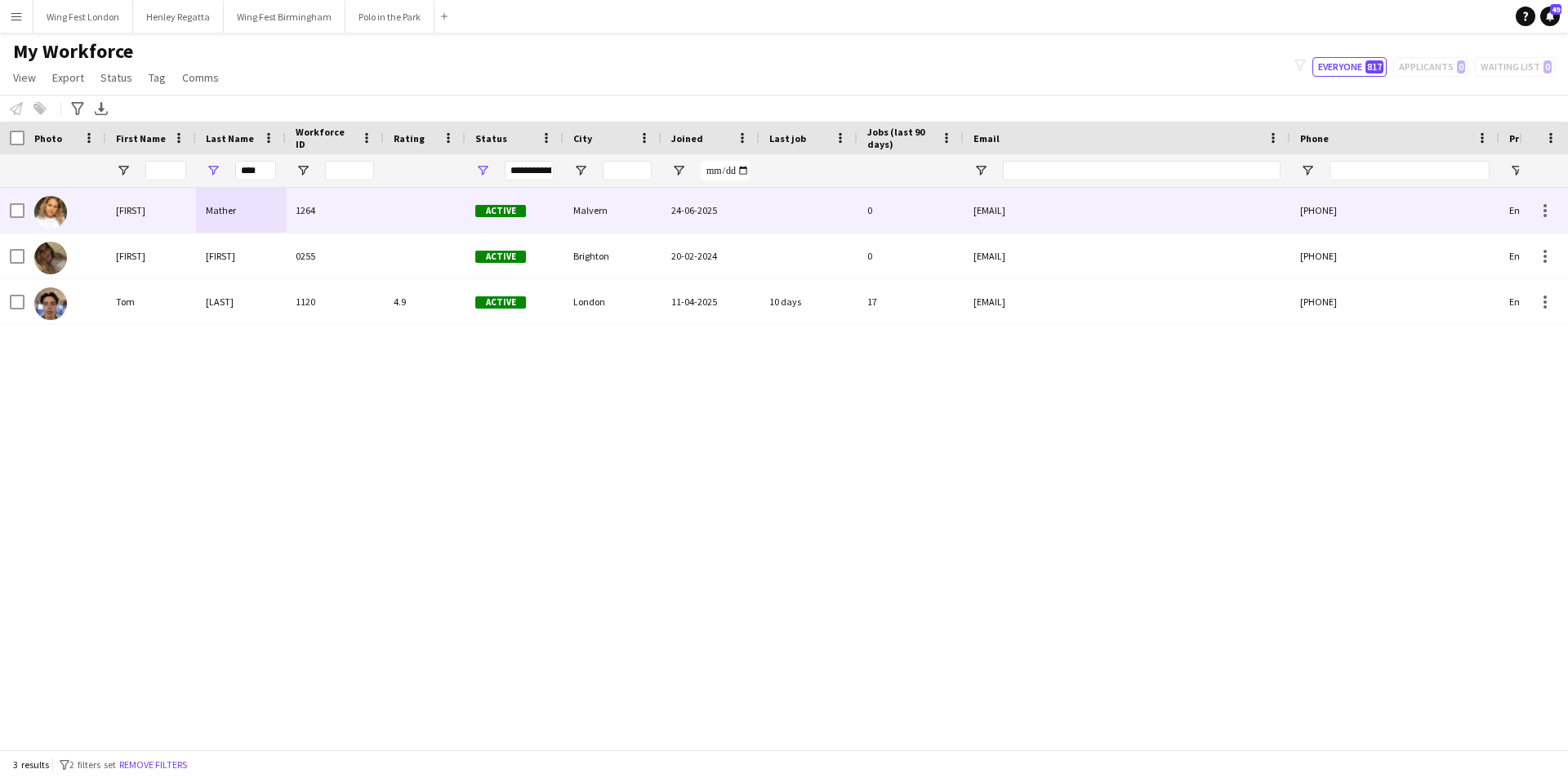 click on "Mather" at bounding box center (241, 210) 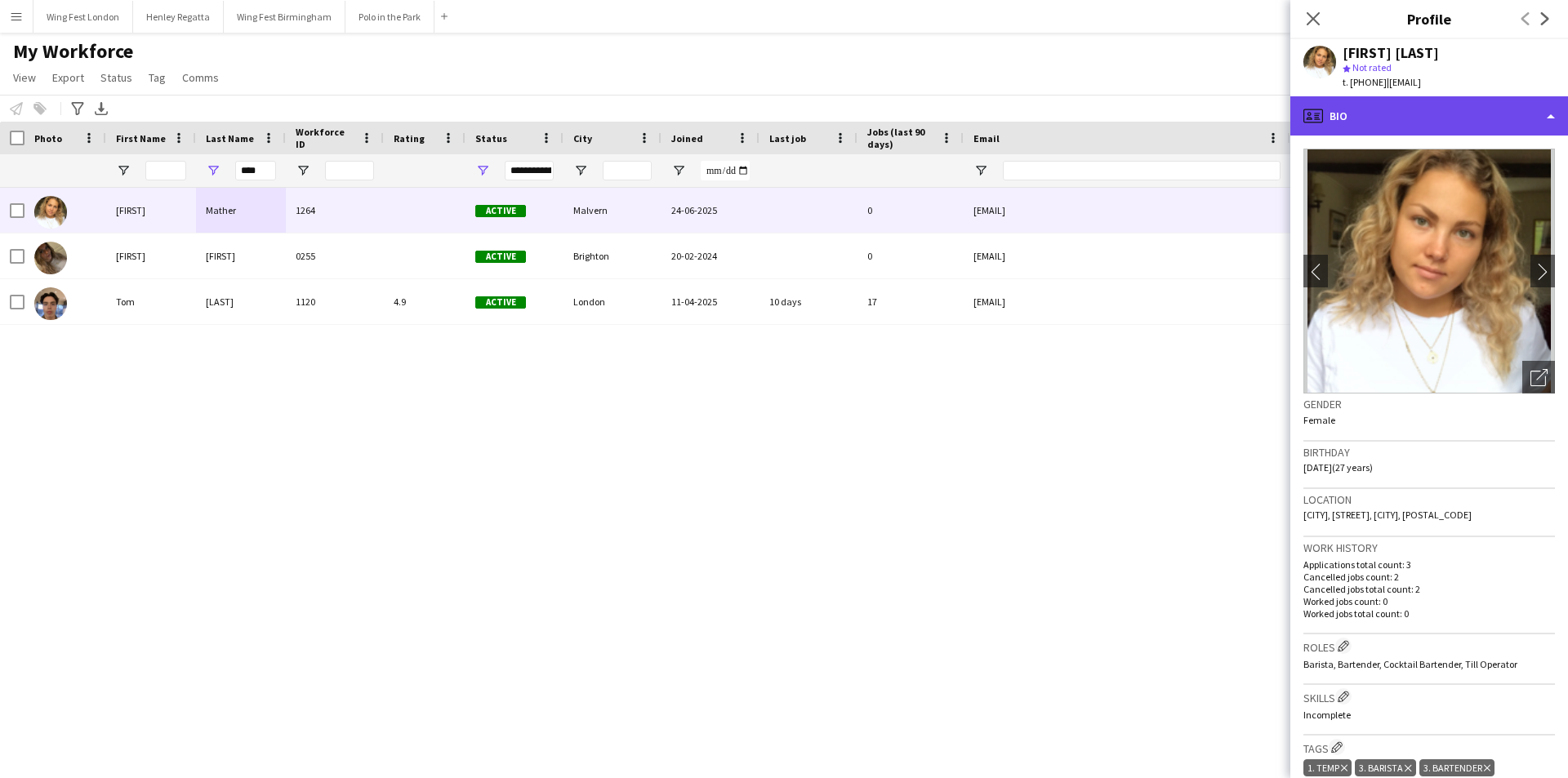 click on "profile
Bio" 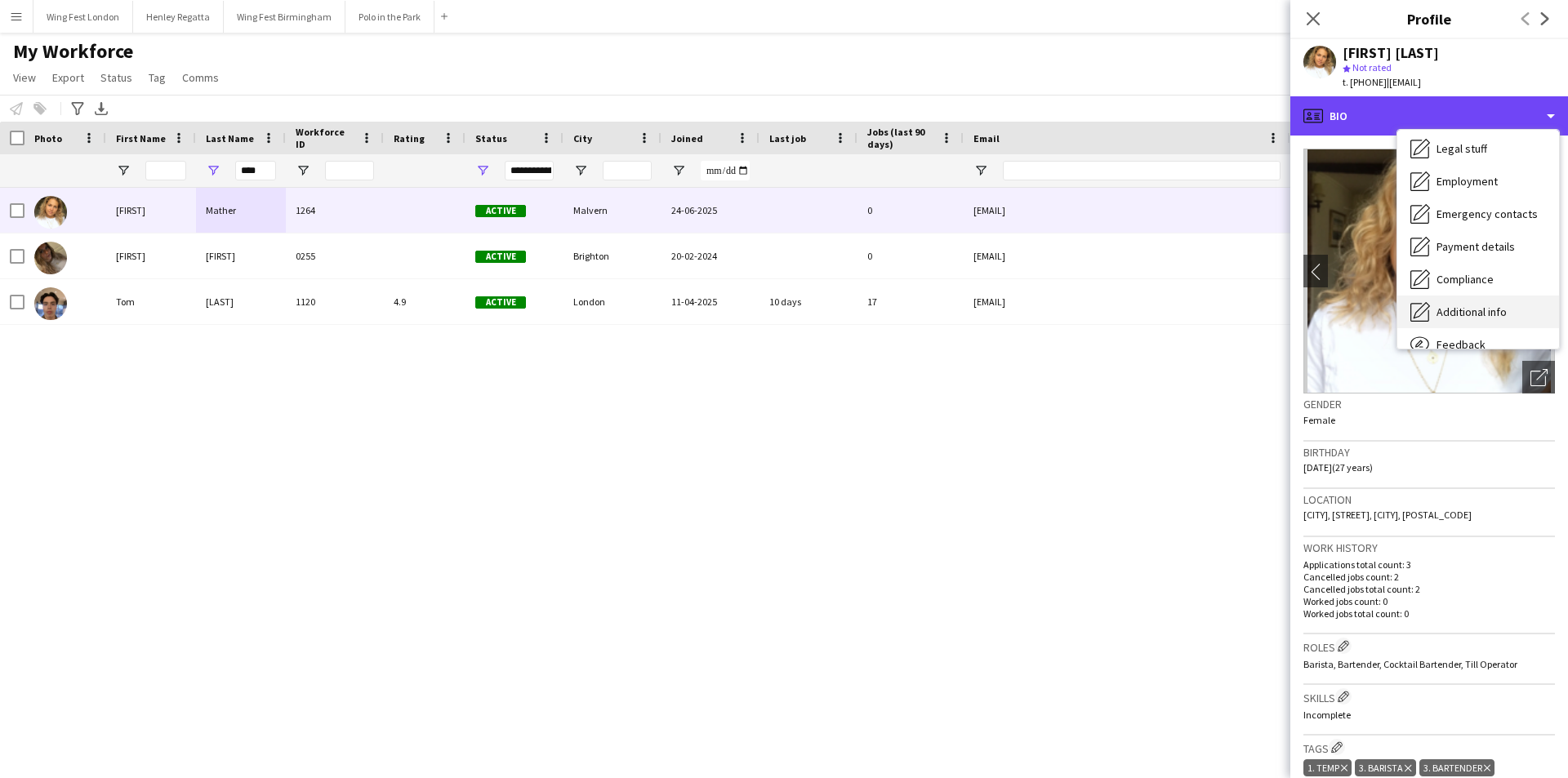 scroll, scrollTop: 121, scrollLeft: 0, axis: vertical 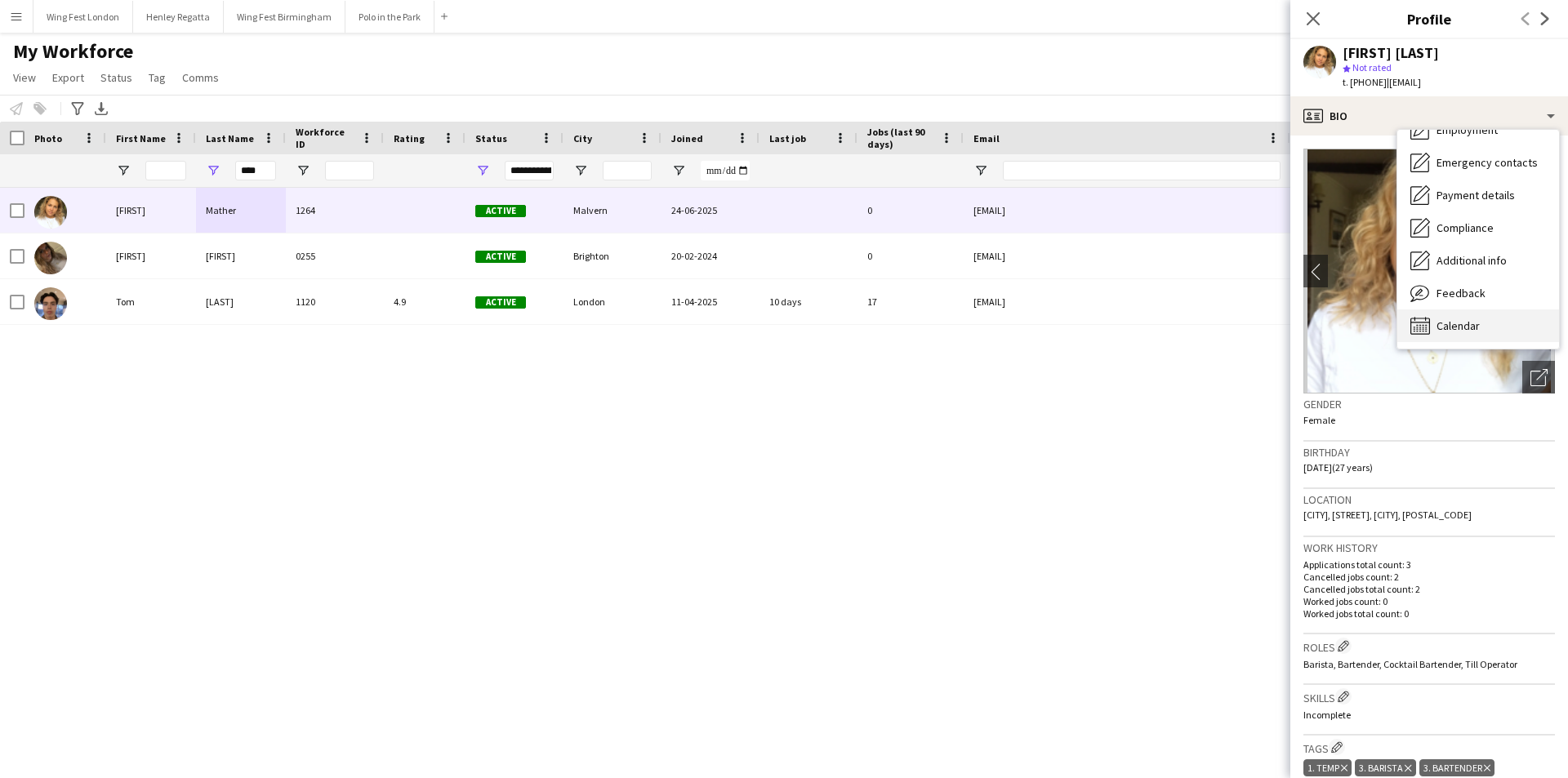 click on "Calendar
Calendar" at bounding box center (1478, 326) 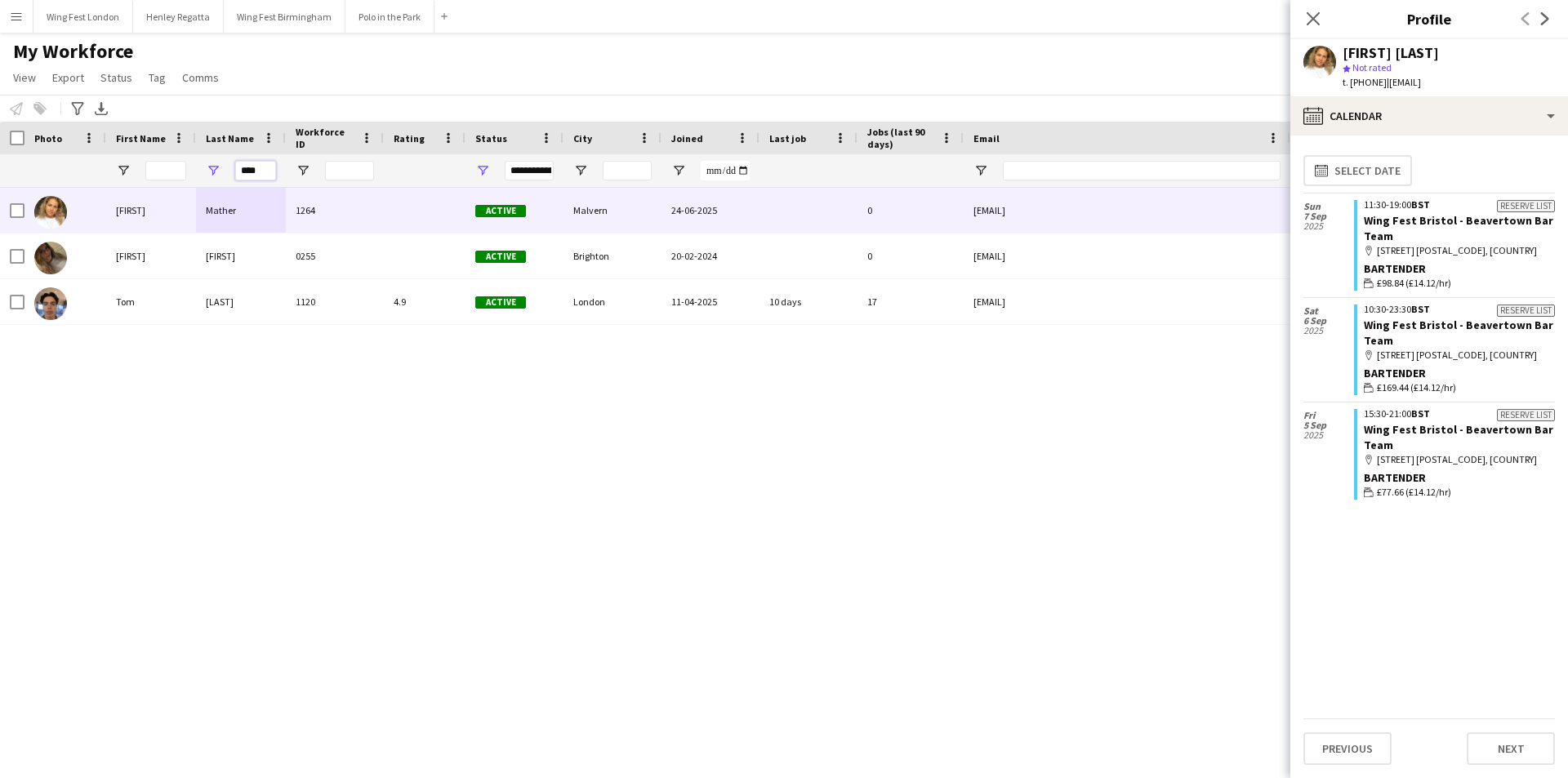 click on "****" at bounding box center [256, 171] 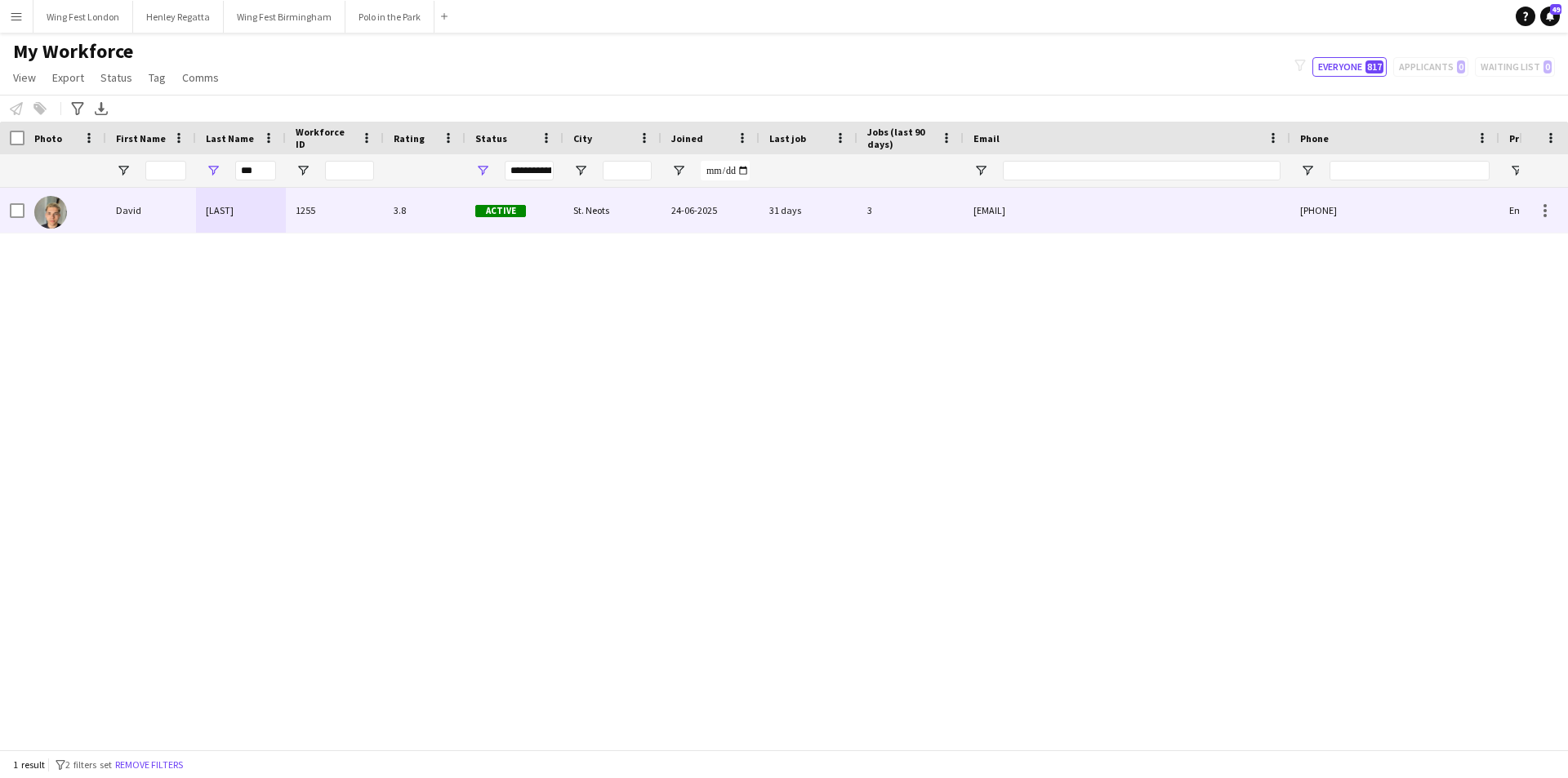 click on "Bujoreanu" at bounding box center (241, 210) 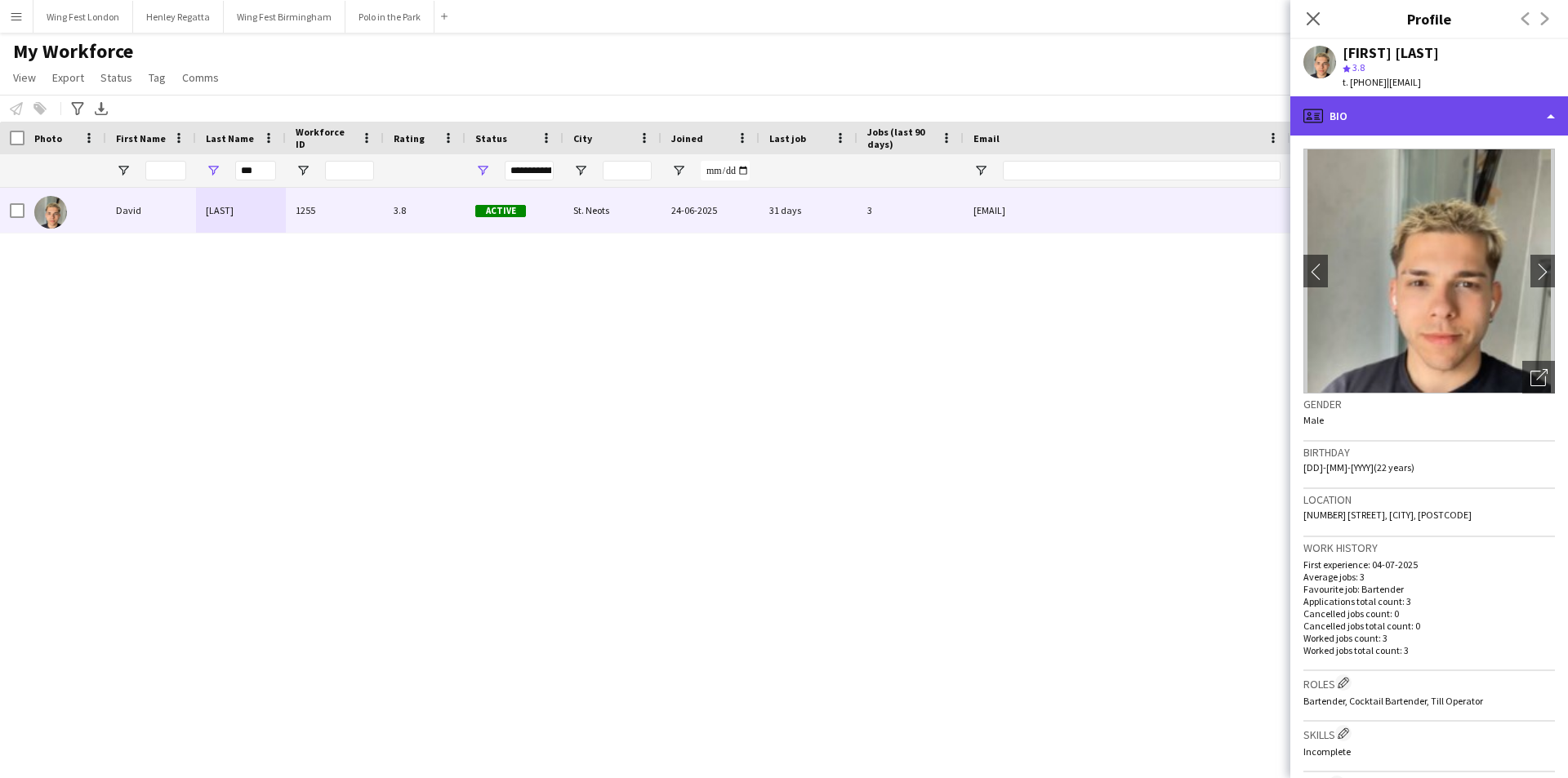click on "profile
Bio" 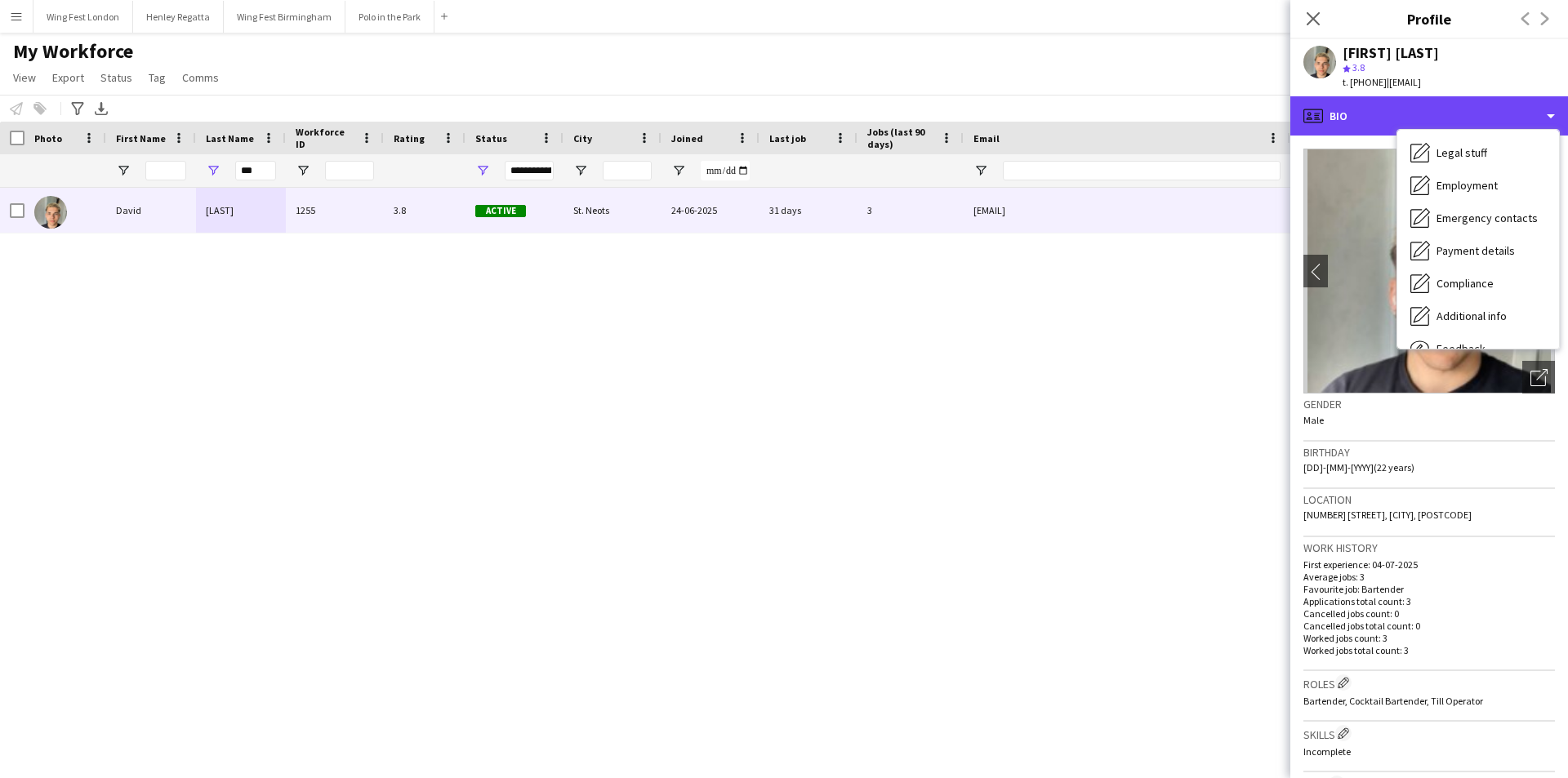 scroll, scrollTop: 121, scrollLeft: 0, axis: vertical 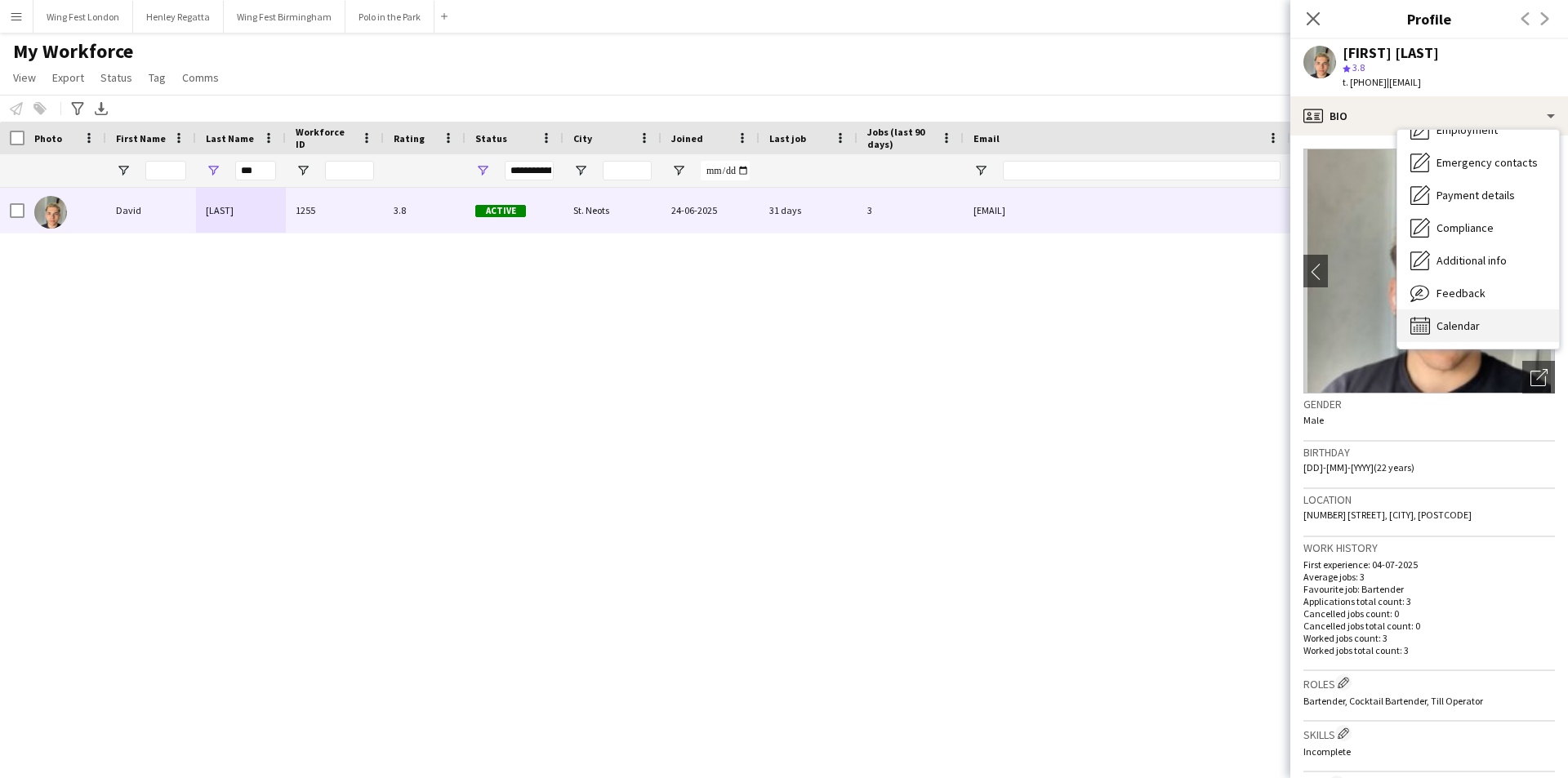 click on "Calendar
Calendar" at bounding box center (1478, 326) 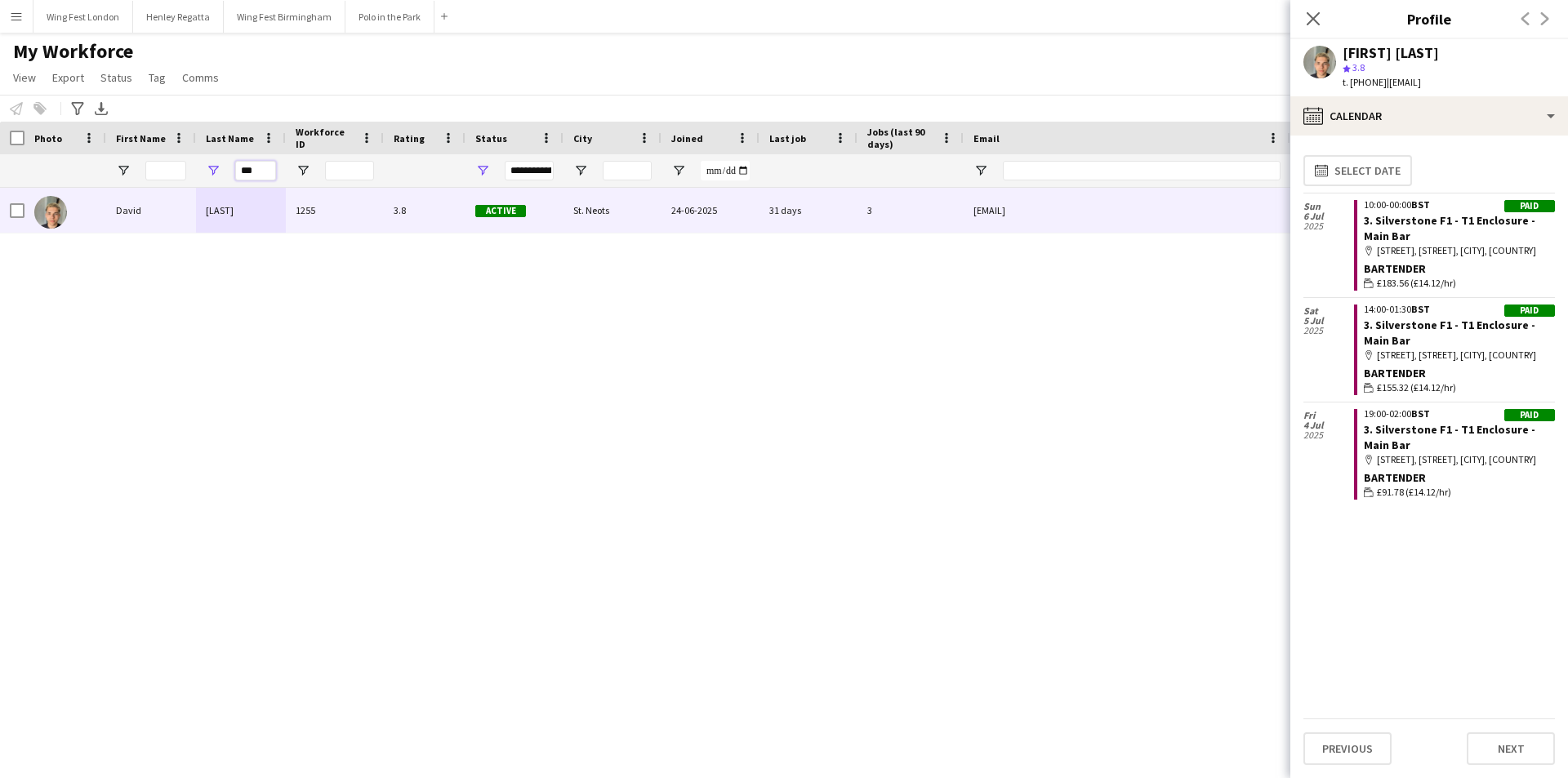 click on "***" at bounding box center (256, 171) 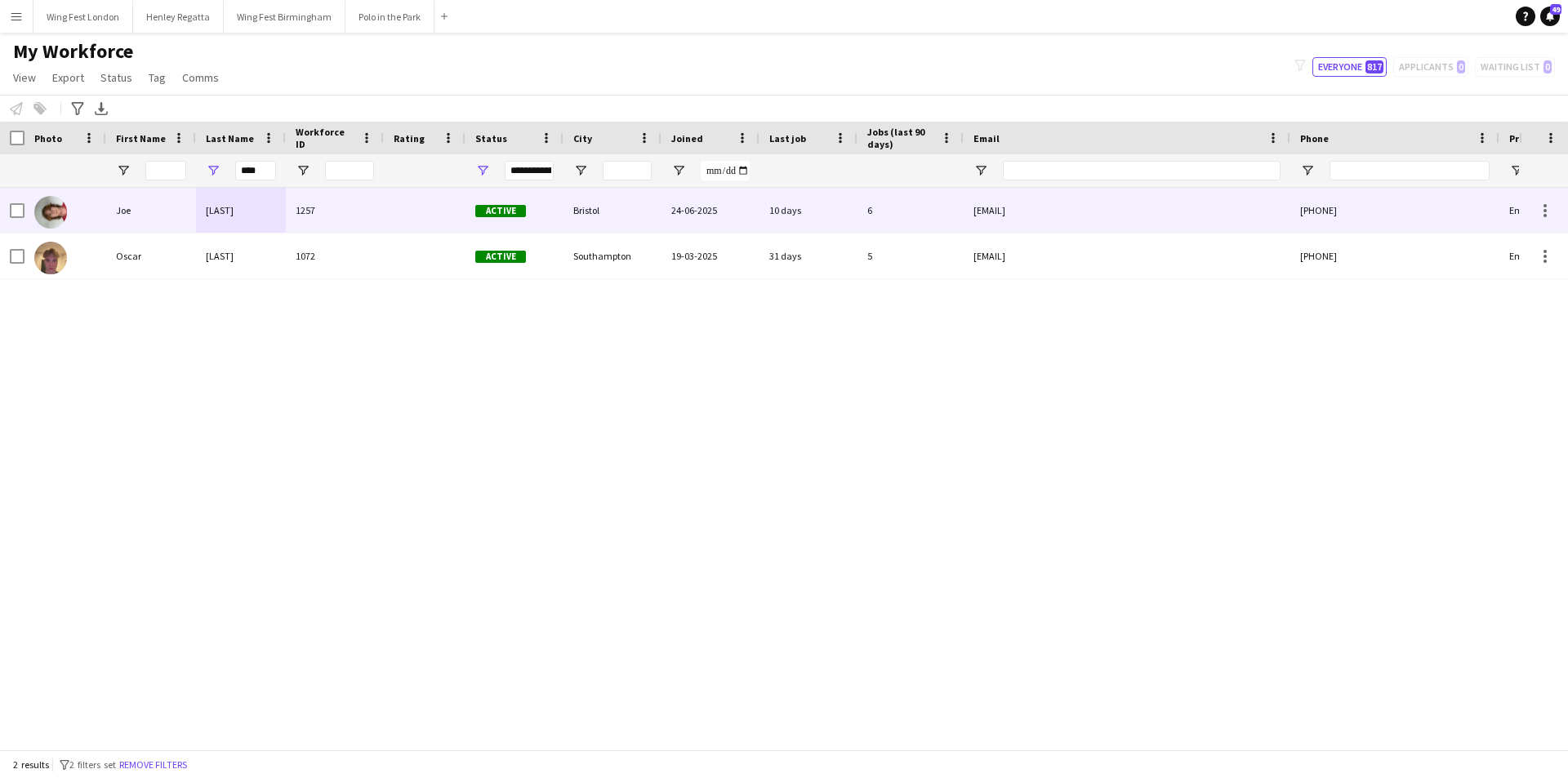 click on "Leach" at bounding box center (241, 210) 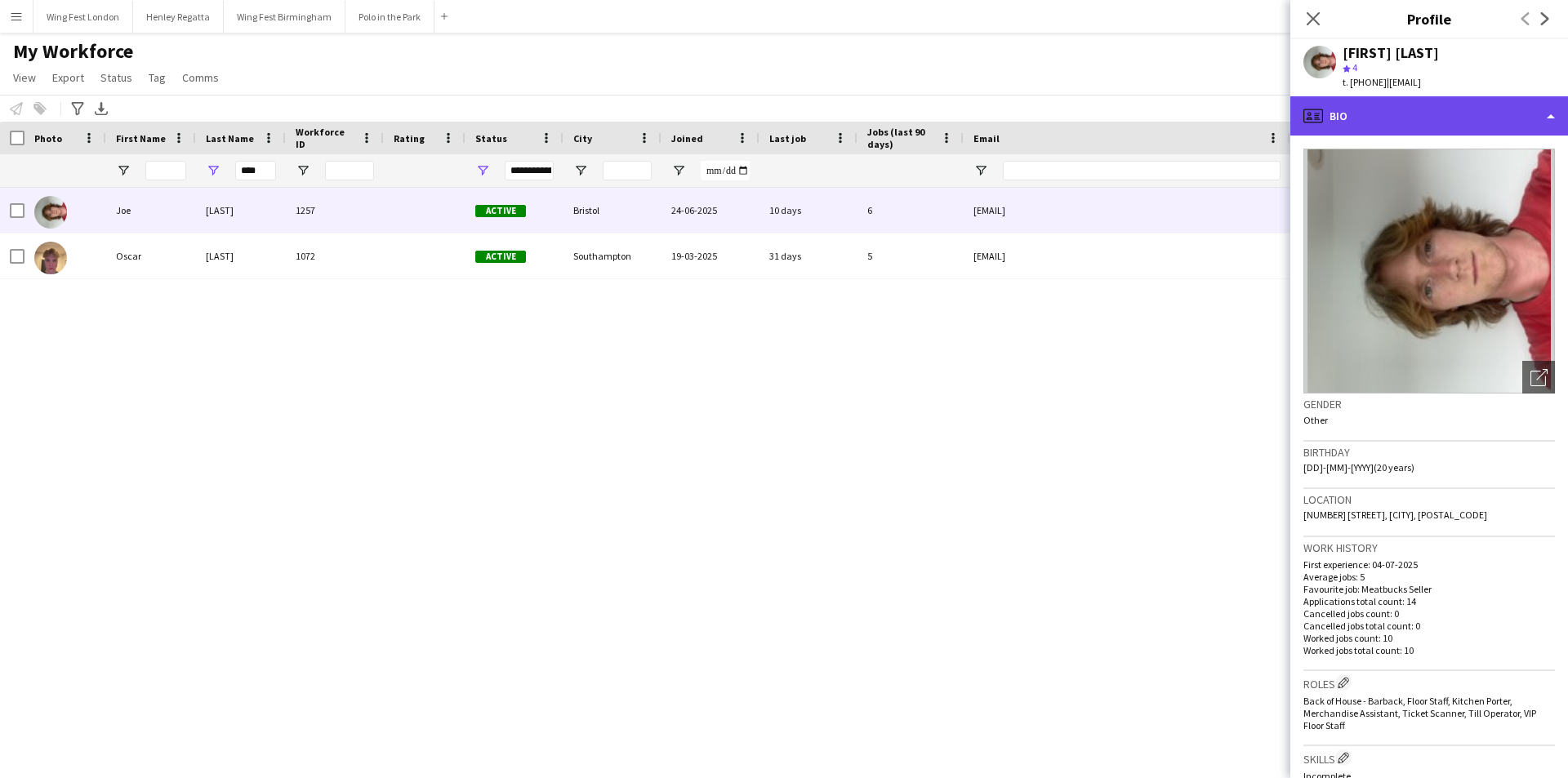 click on "profile
Bio" 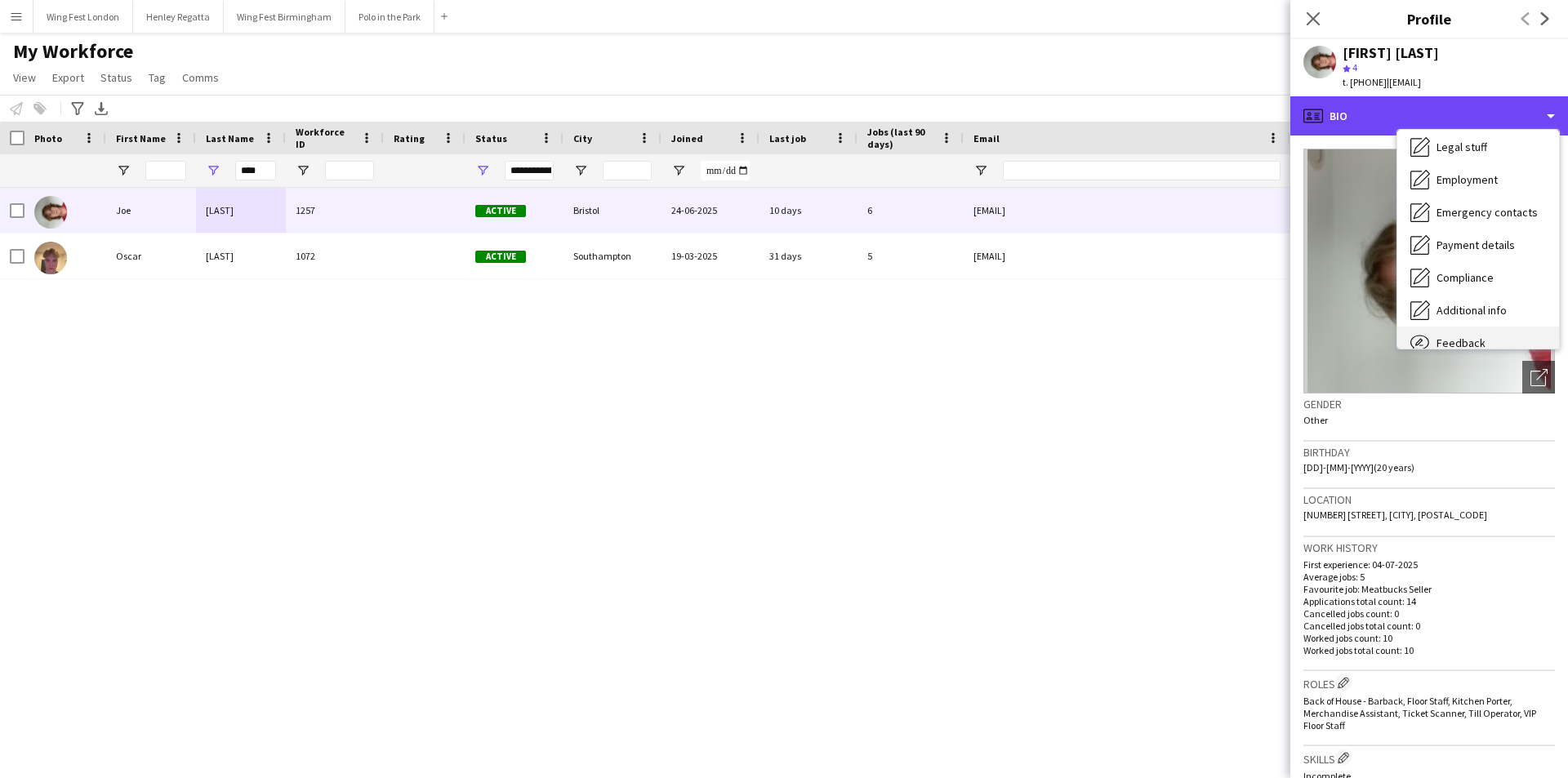 scroll, scrollTop: 121, scrollLeft: 0, axis: vertical 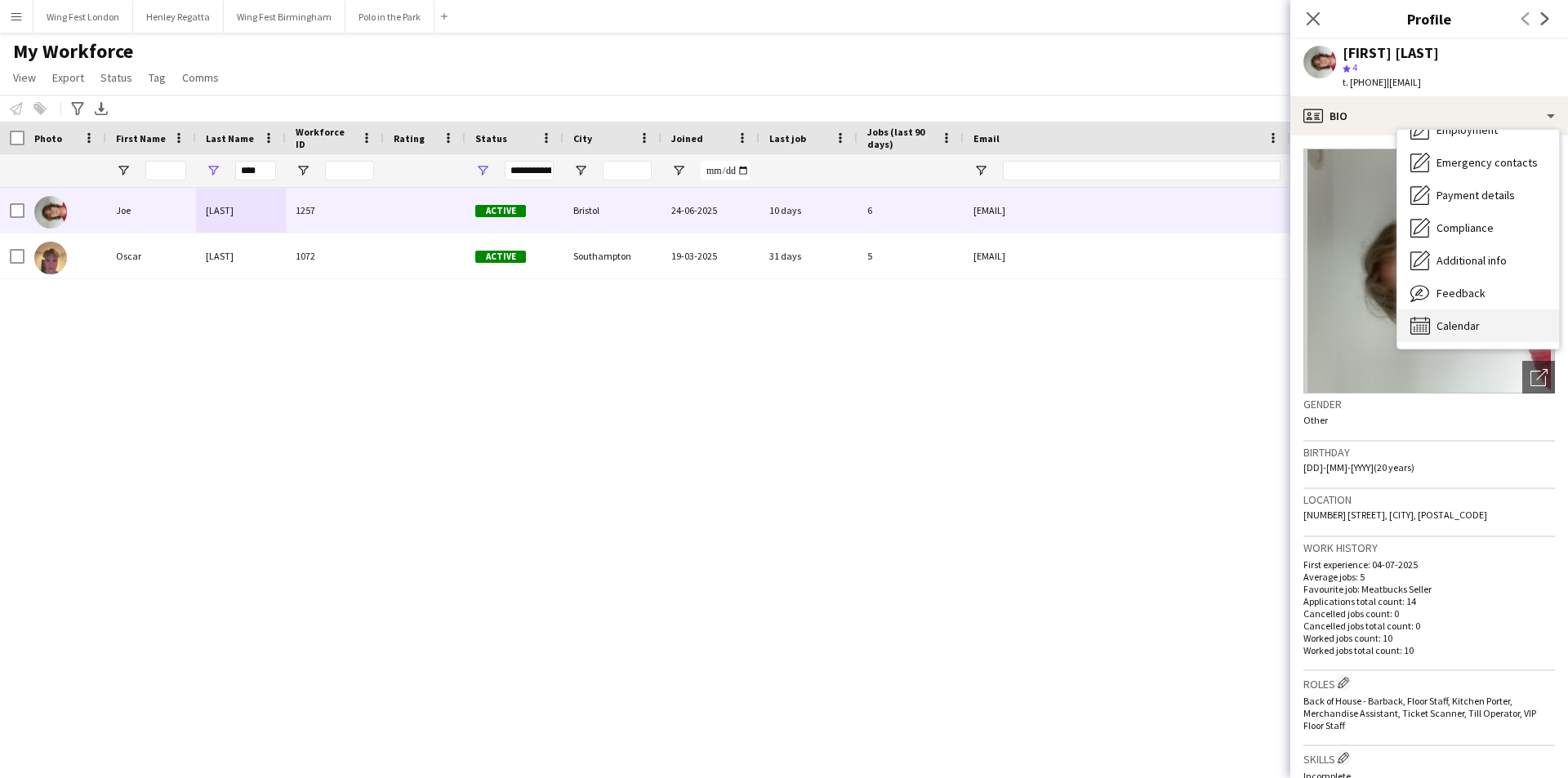 click on "Calendar" at bounding box center [1458, 326] 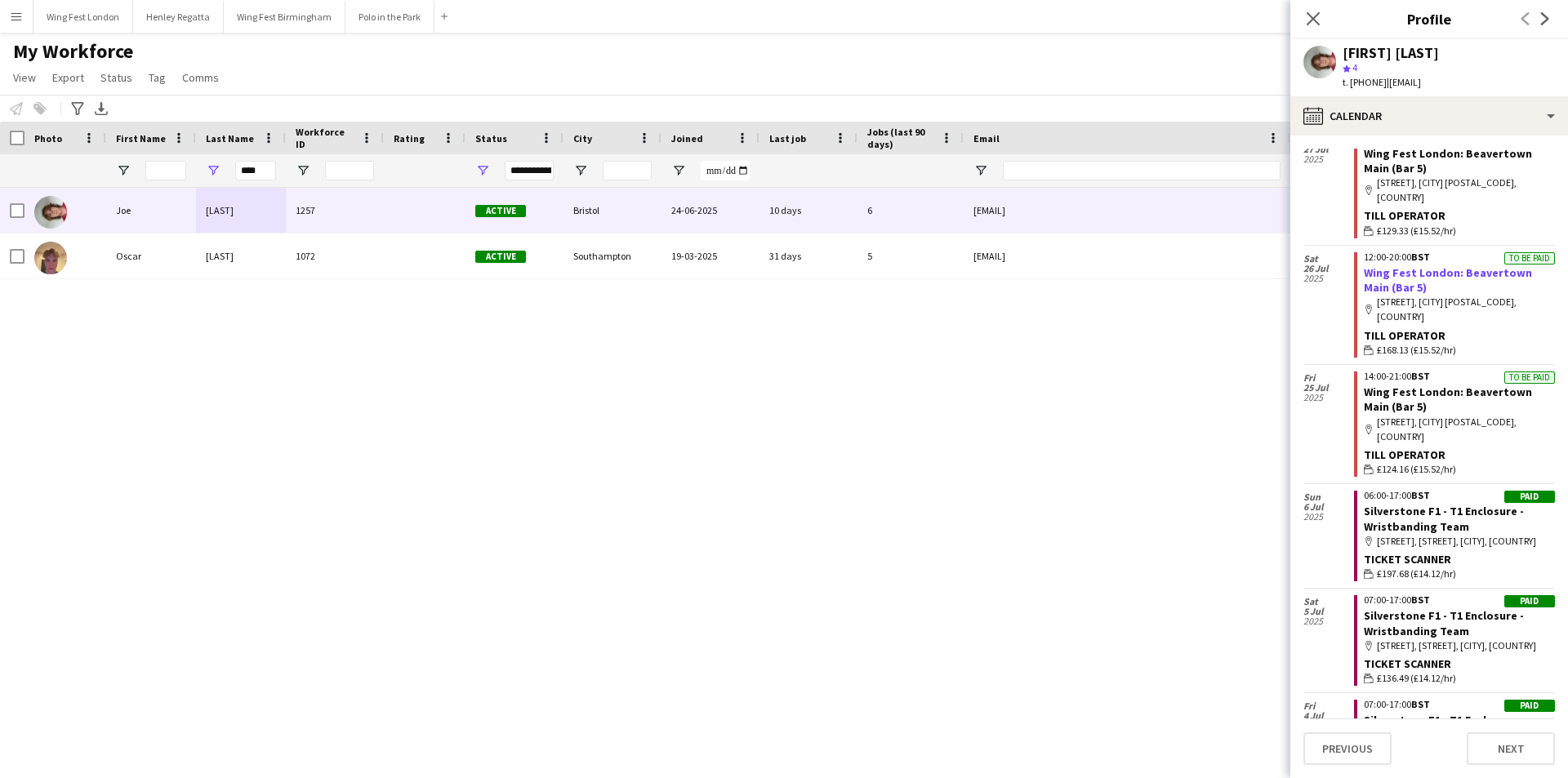 scroll, scrollTop: 1016, scrollLeft: 0, axis: vertical 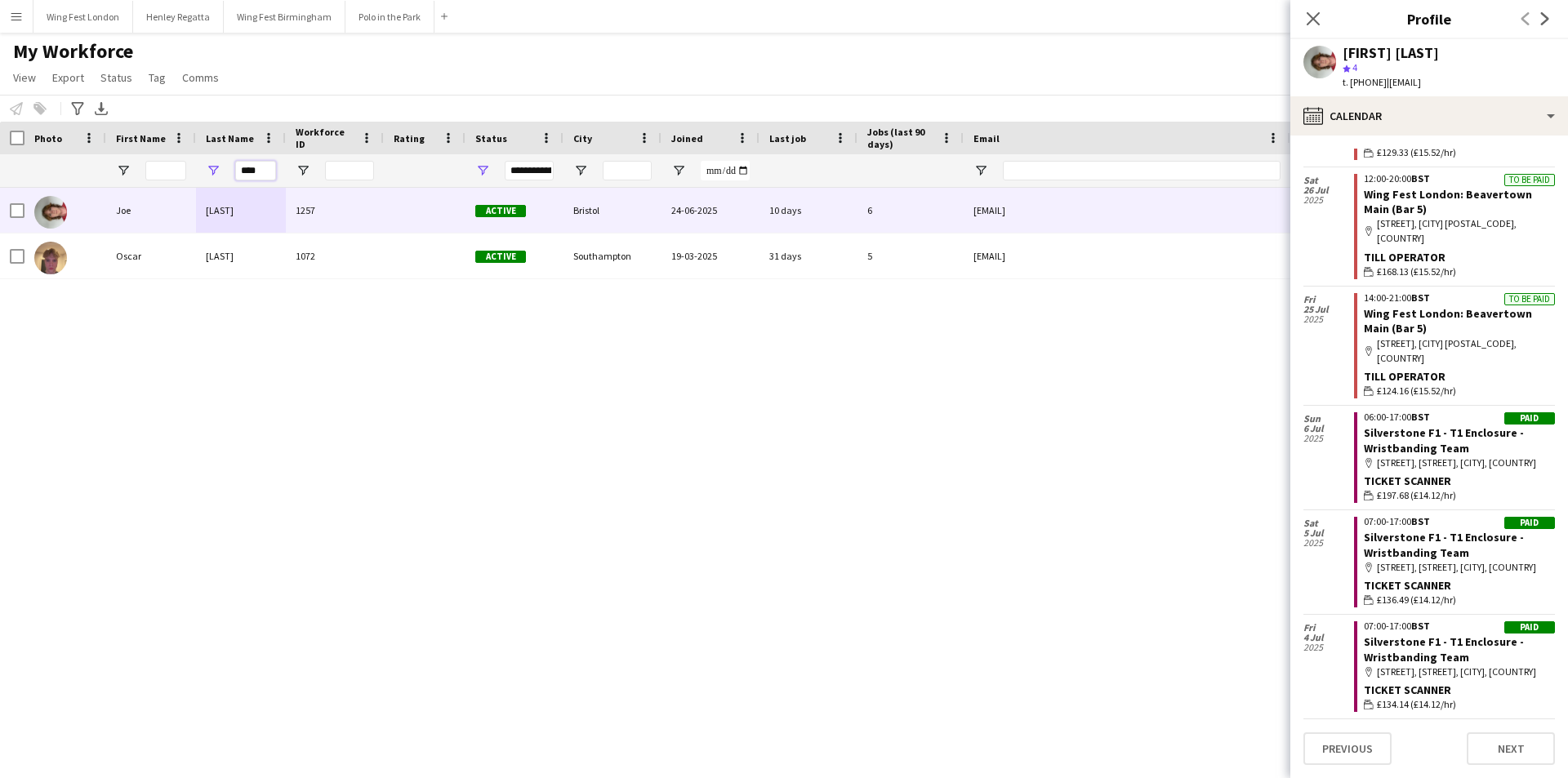 click on "****" at bounding box center [256, 171] 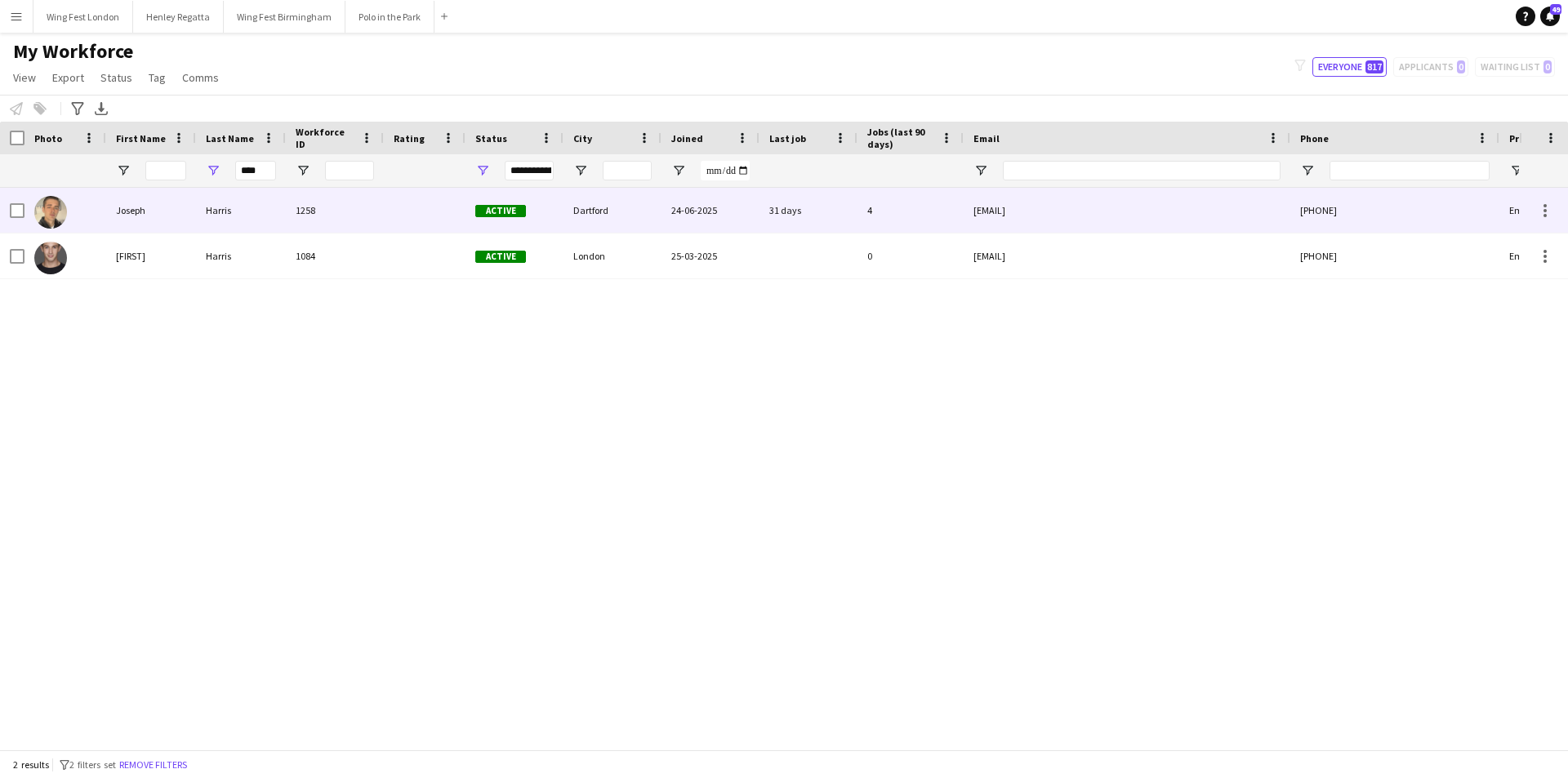 click on "Harris" at bounding box center [241, 210] 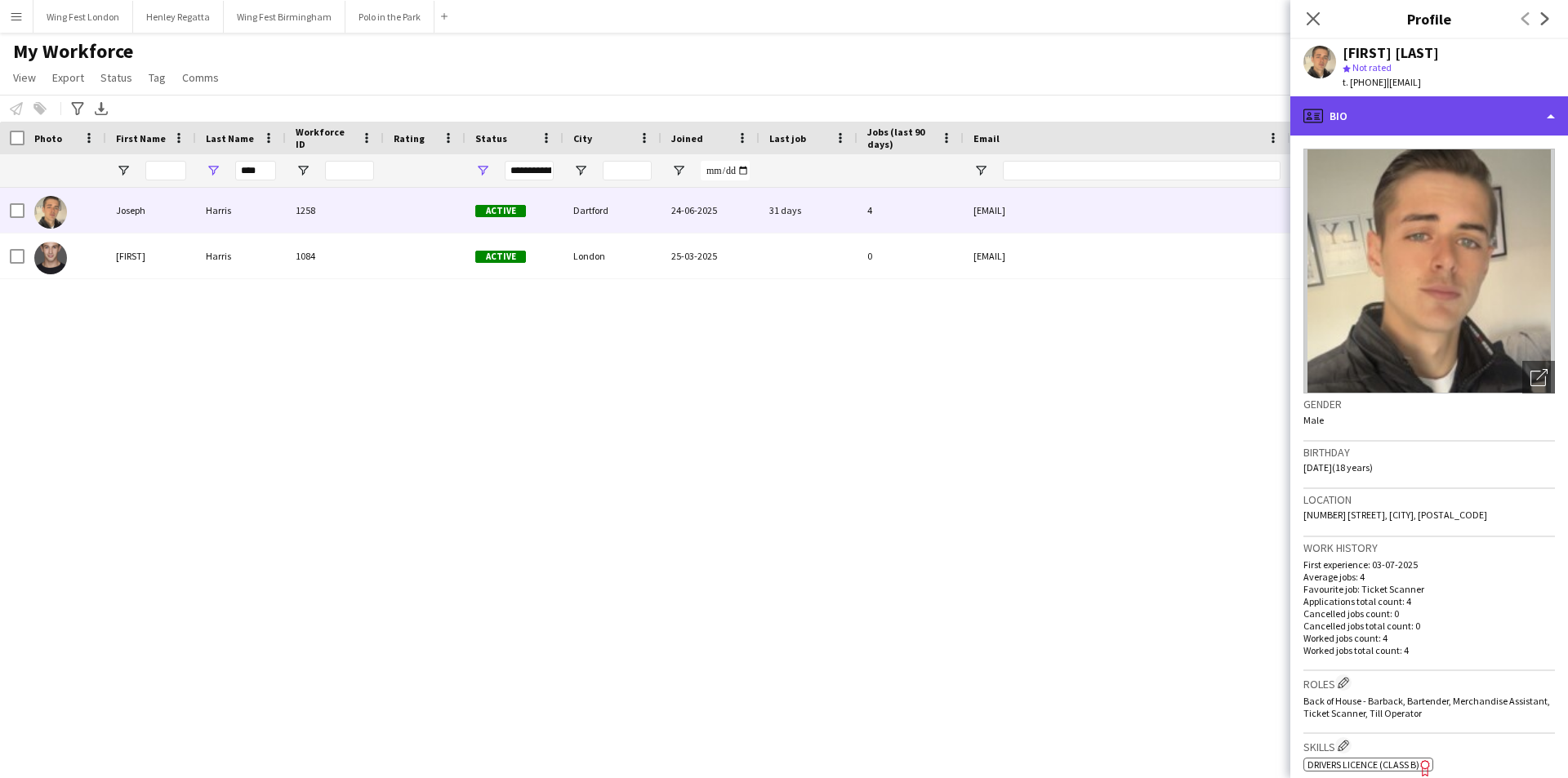 click on "profile
Bio" 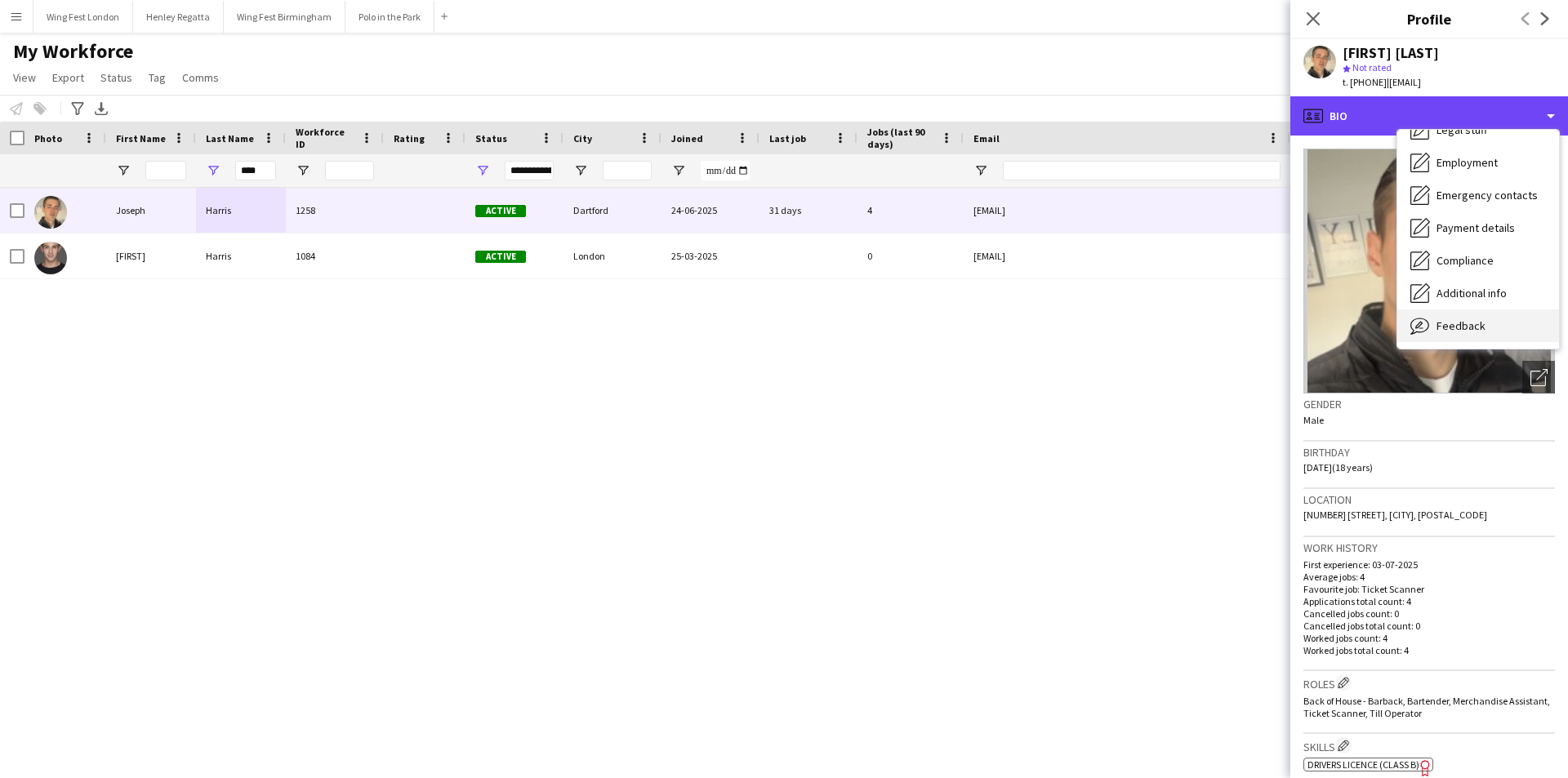 scroll, scrollTop: 121, scrollLeft: 0, axis: vertical 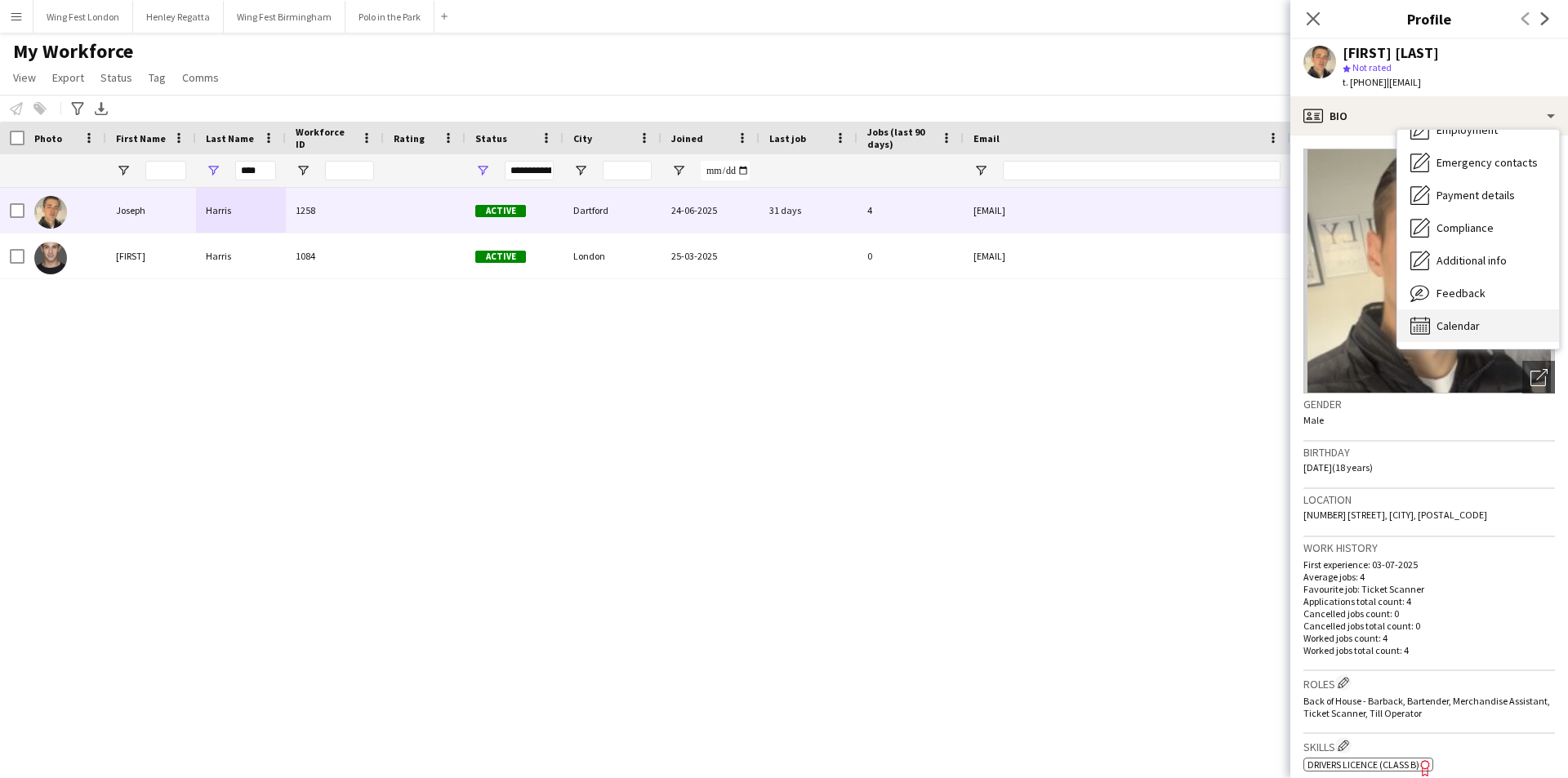 click on "Calendar" at bounding box center (1458, 326) 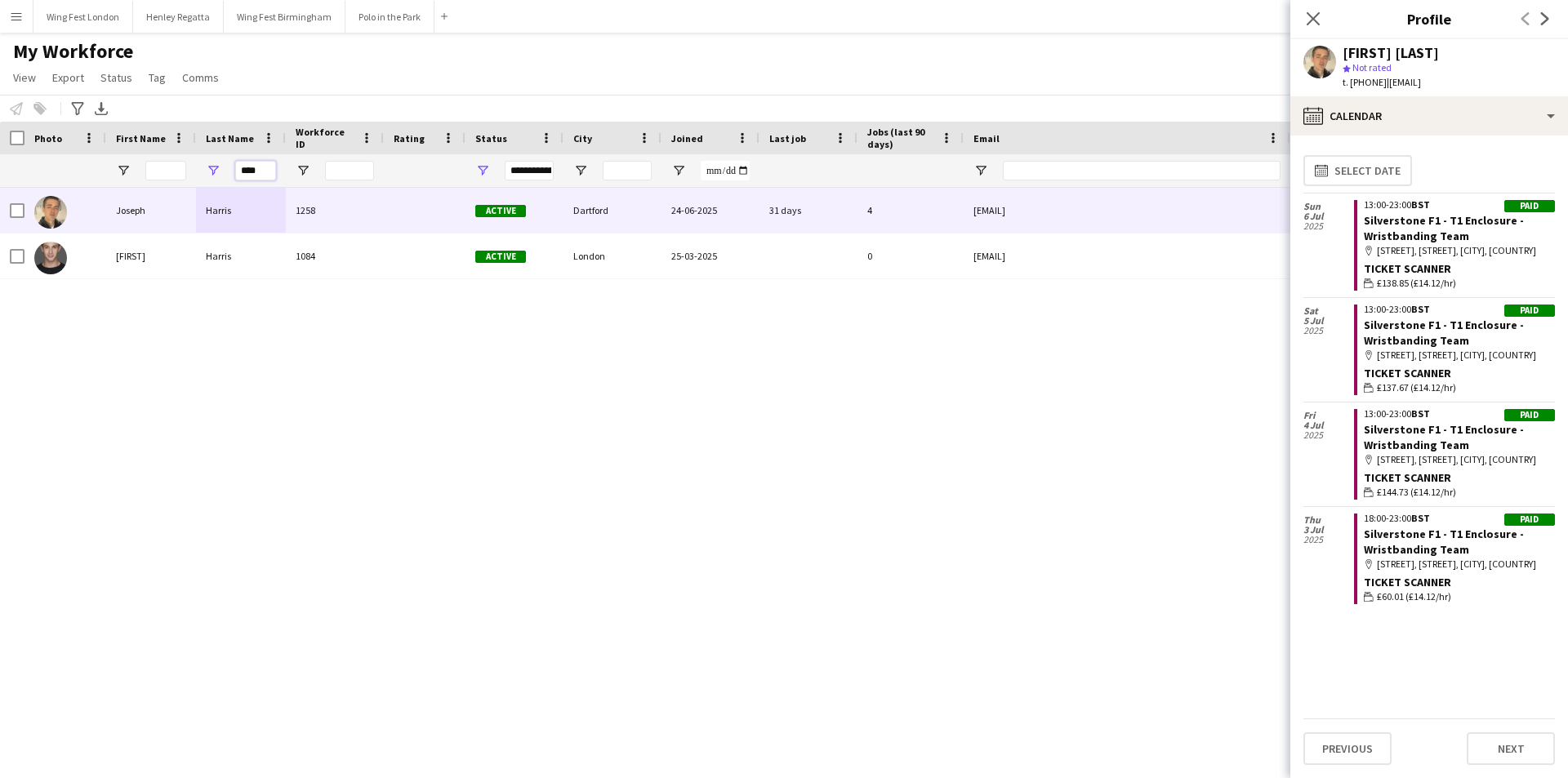 click on "****" at bounding box center [256, 171] 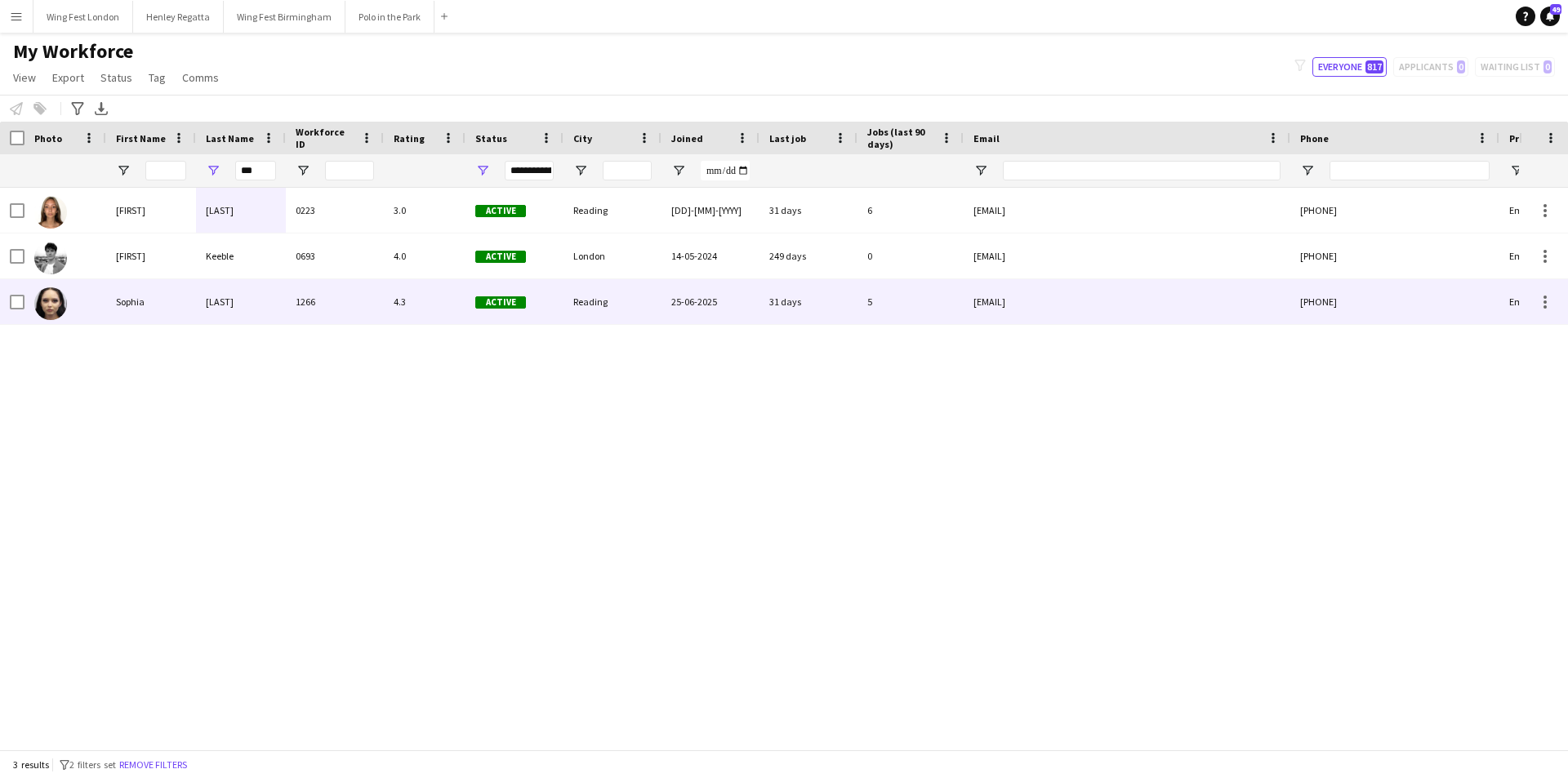click on "Sophia" at bounding box center [151, 301] 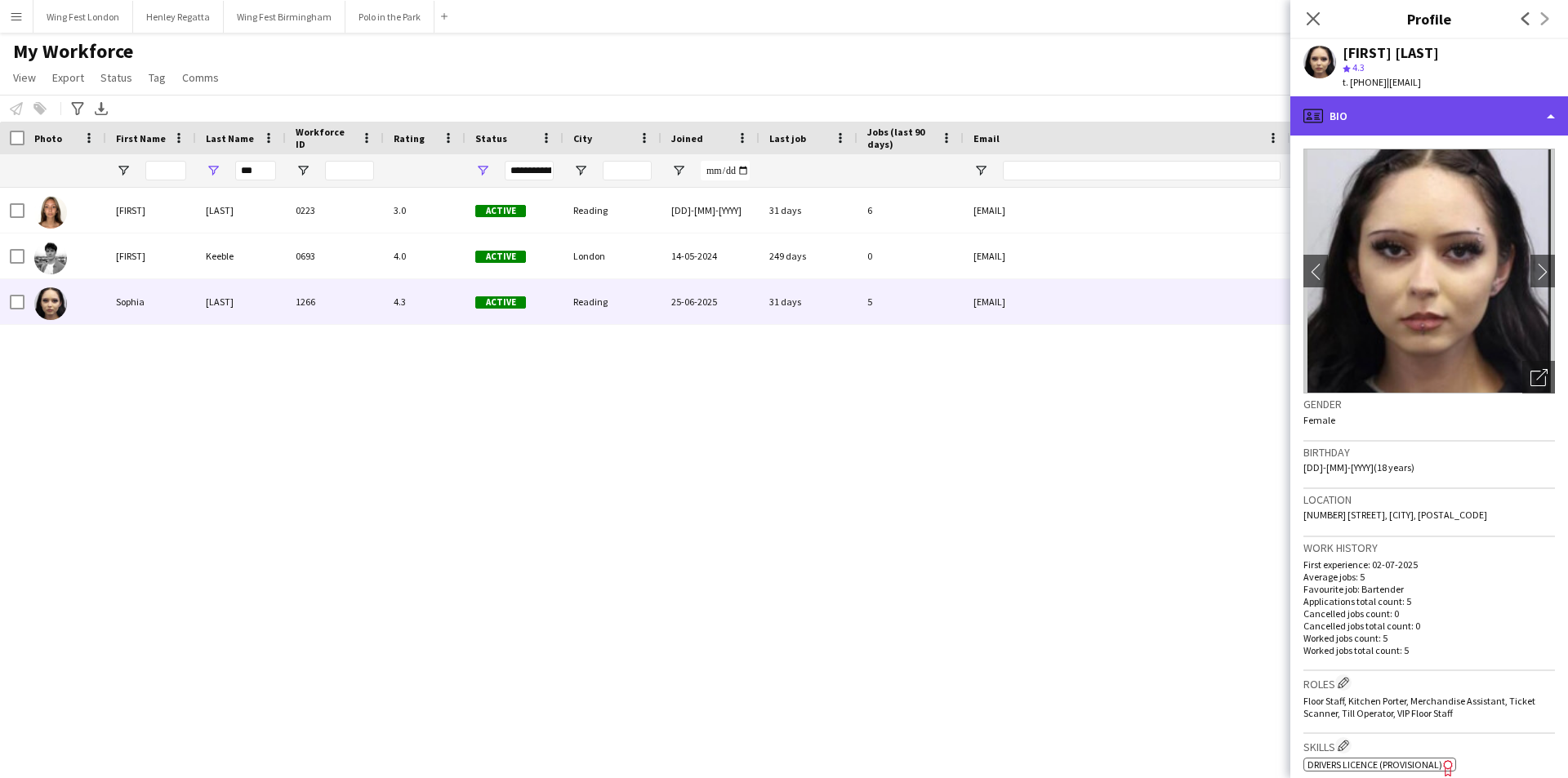 click on "profile
Bio" 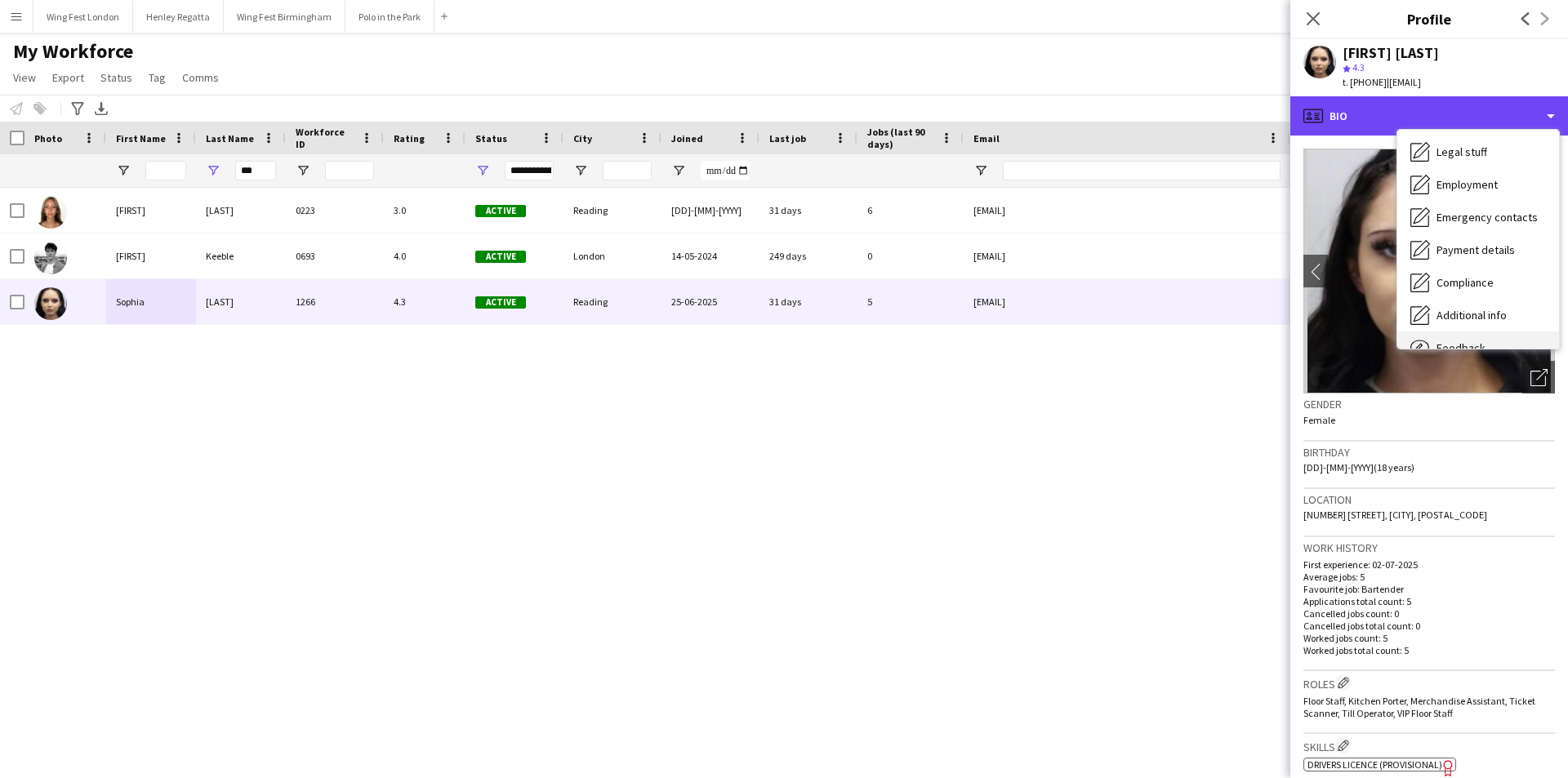 scroll, scrollTop: 121, scrollLeft: 0, axis: vertical 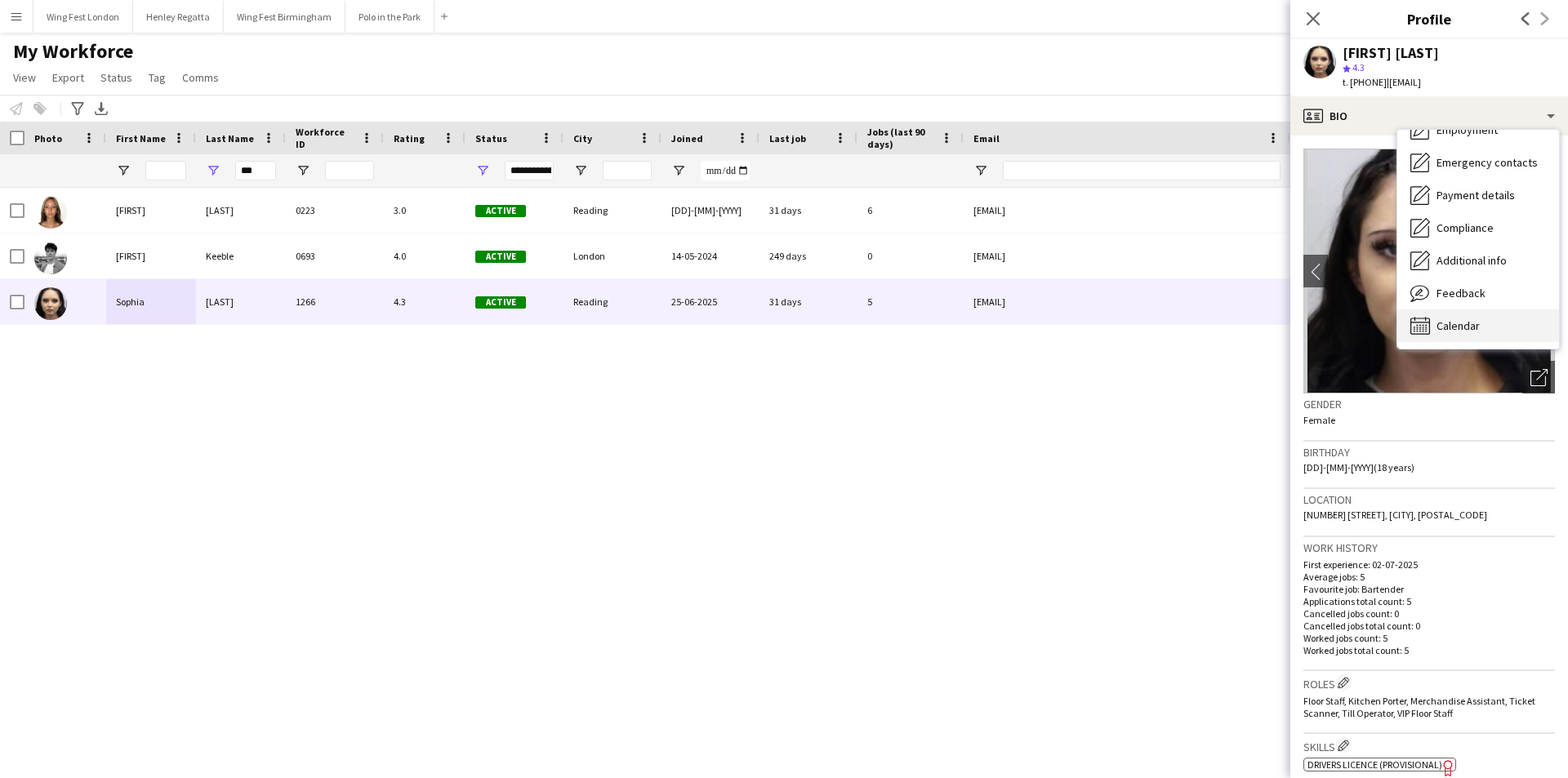 click on "Calendar" at bounding box center [1458, 326] 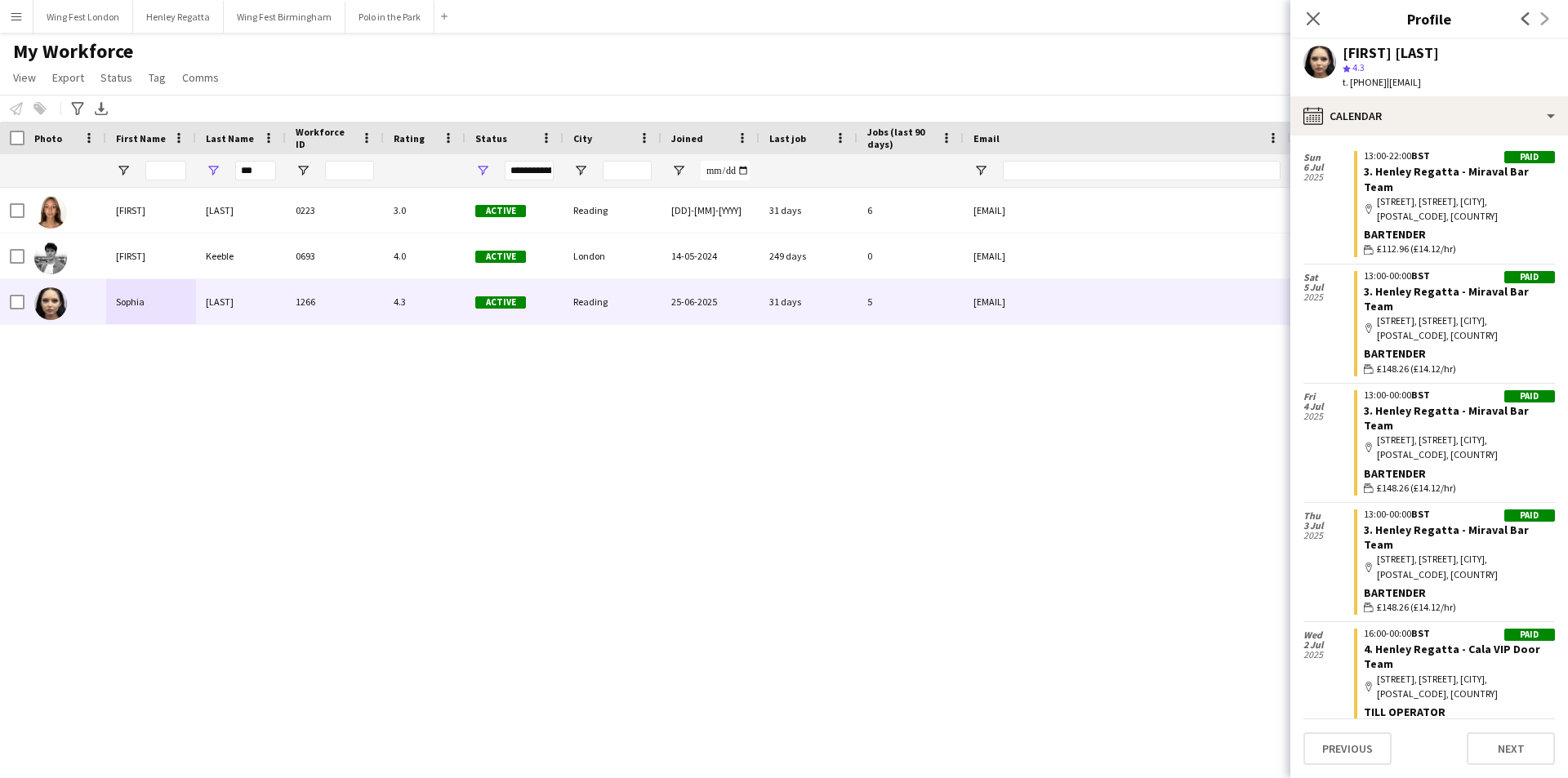 scroll, scrollTop: 71, scrollLeft: 0, axis: vertical 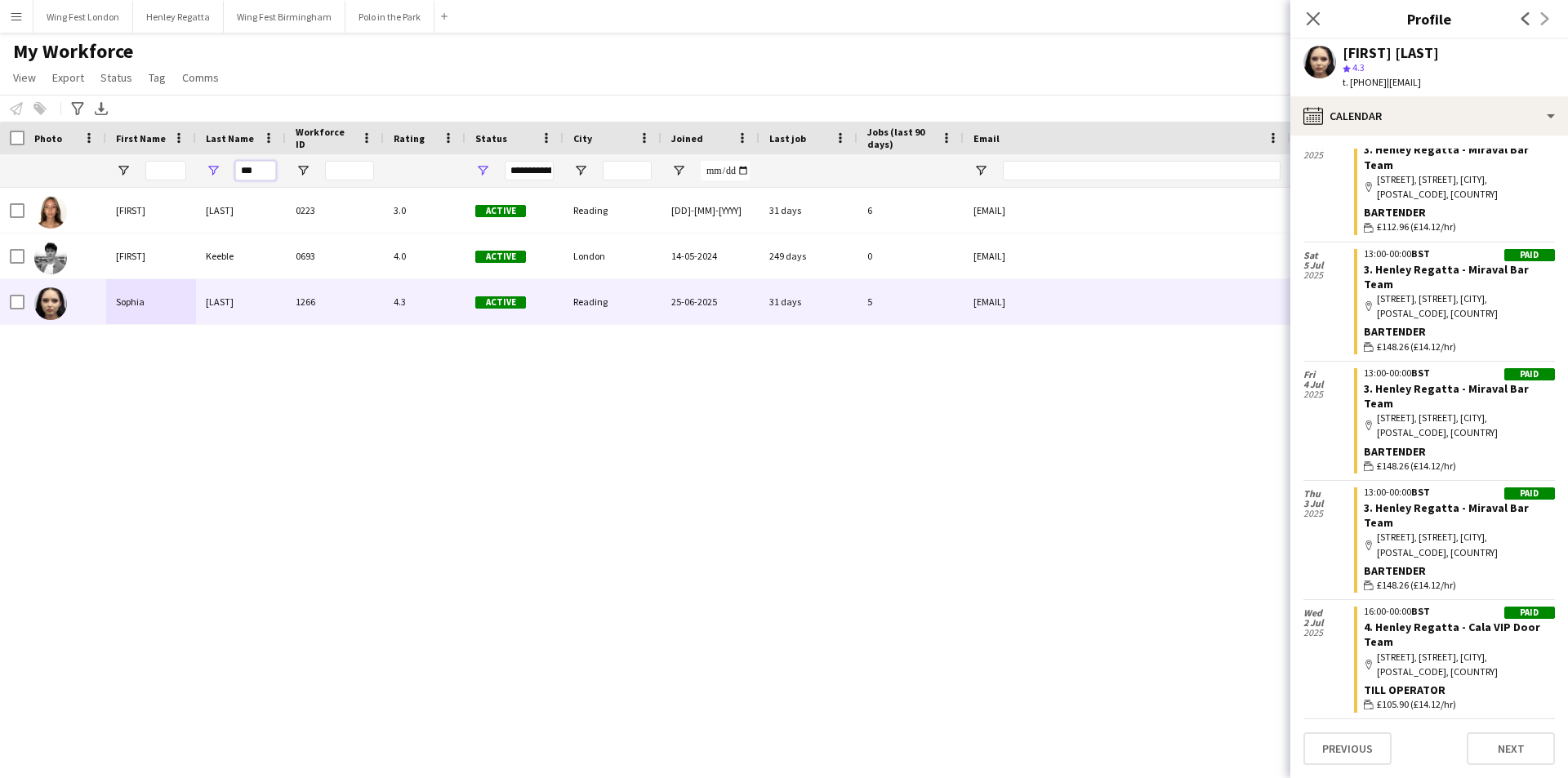 click on "***" at bounding box center [256, 171] 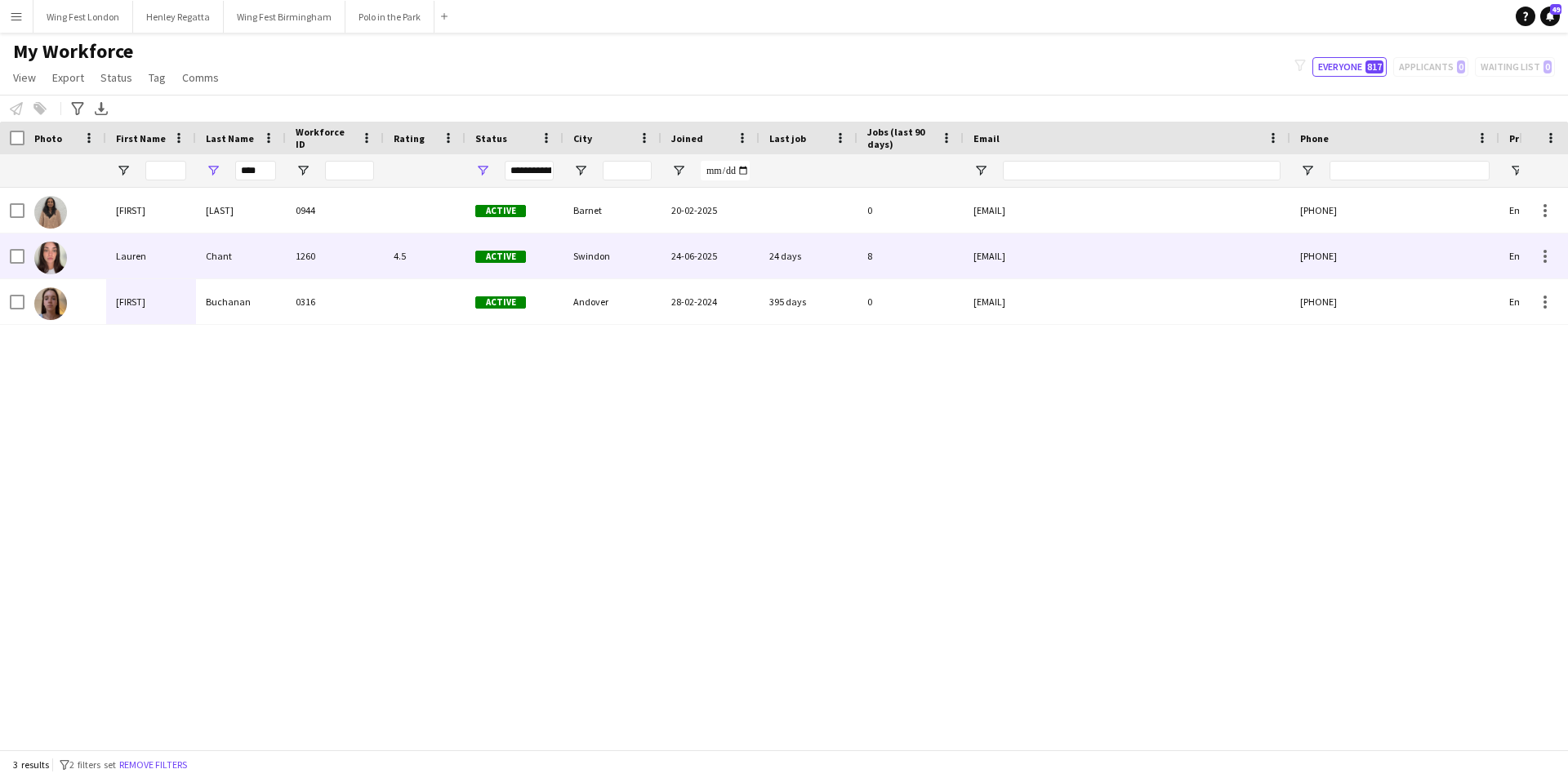 click on "Chant" at bounding box center (241, 256) 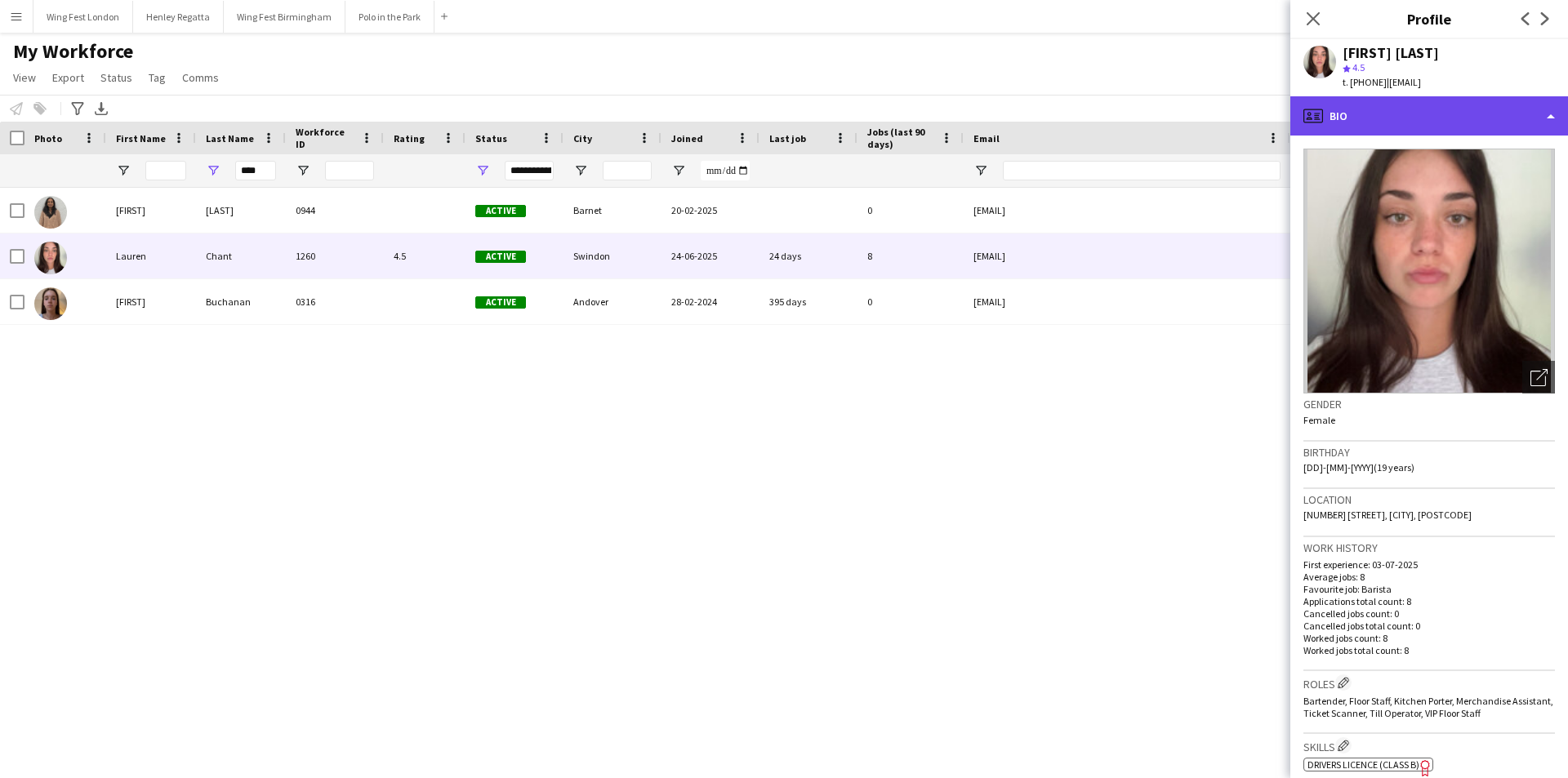click on "profile
Bio" 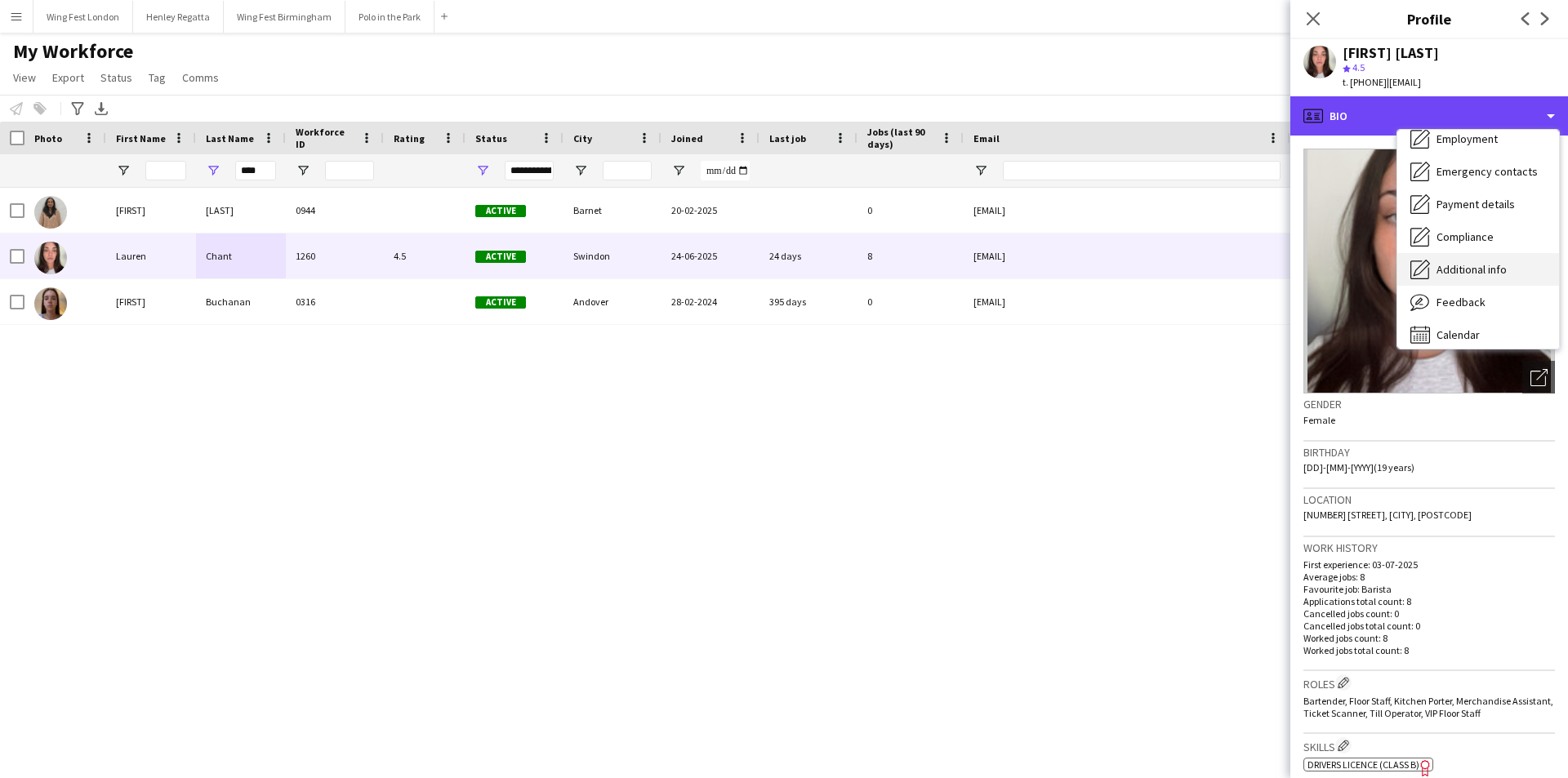 scroll, scrollTop: 121, scrollLeft: 0, axis: vertical 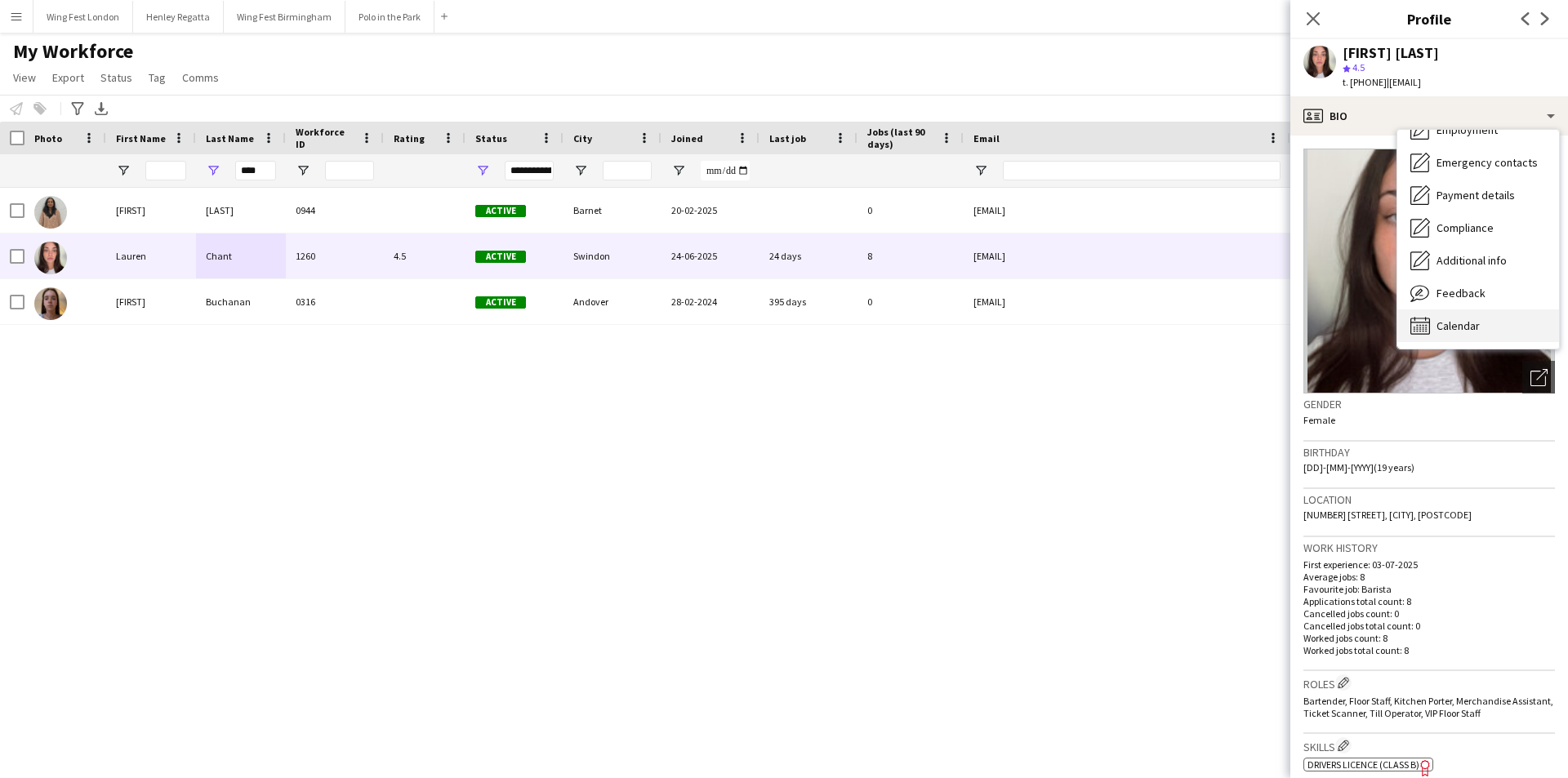 click on "Calendar
Calendar" at bounding box center (1478, 326) 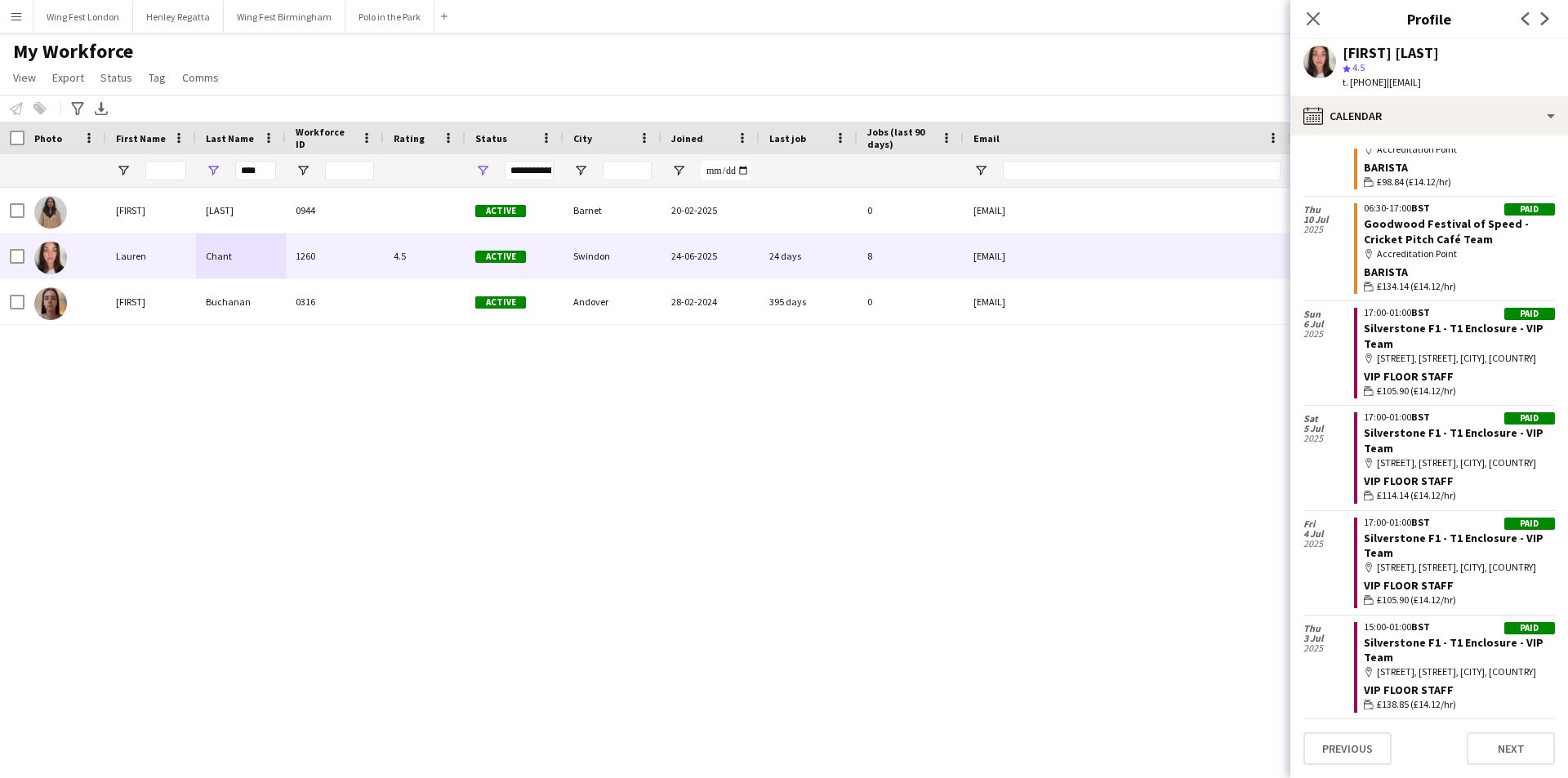 scroll, scrollTop: 370, scrollLeft: 0, axis: vertical 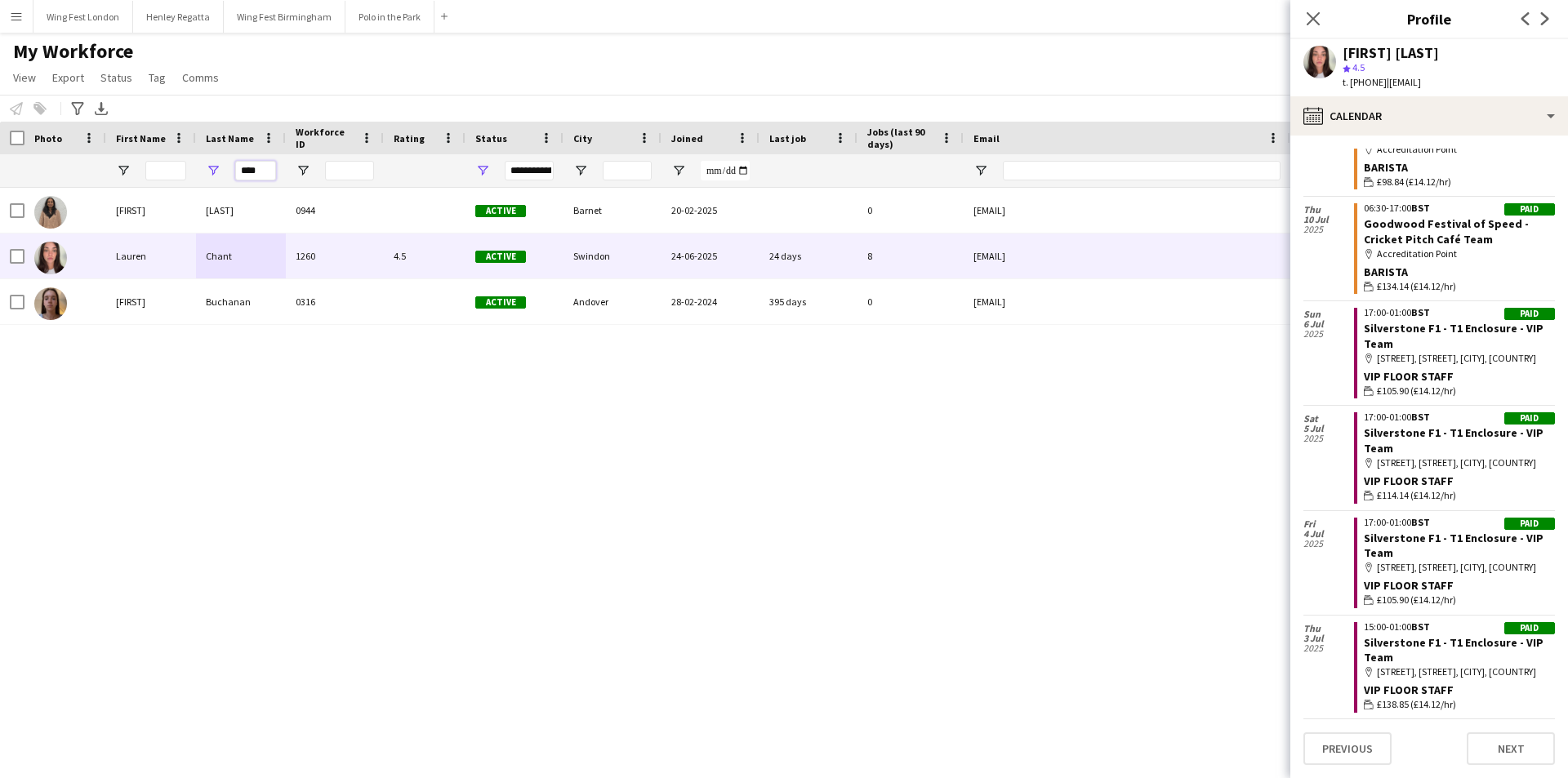 click on "****" at bounding box center (256, 171) 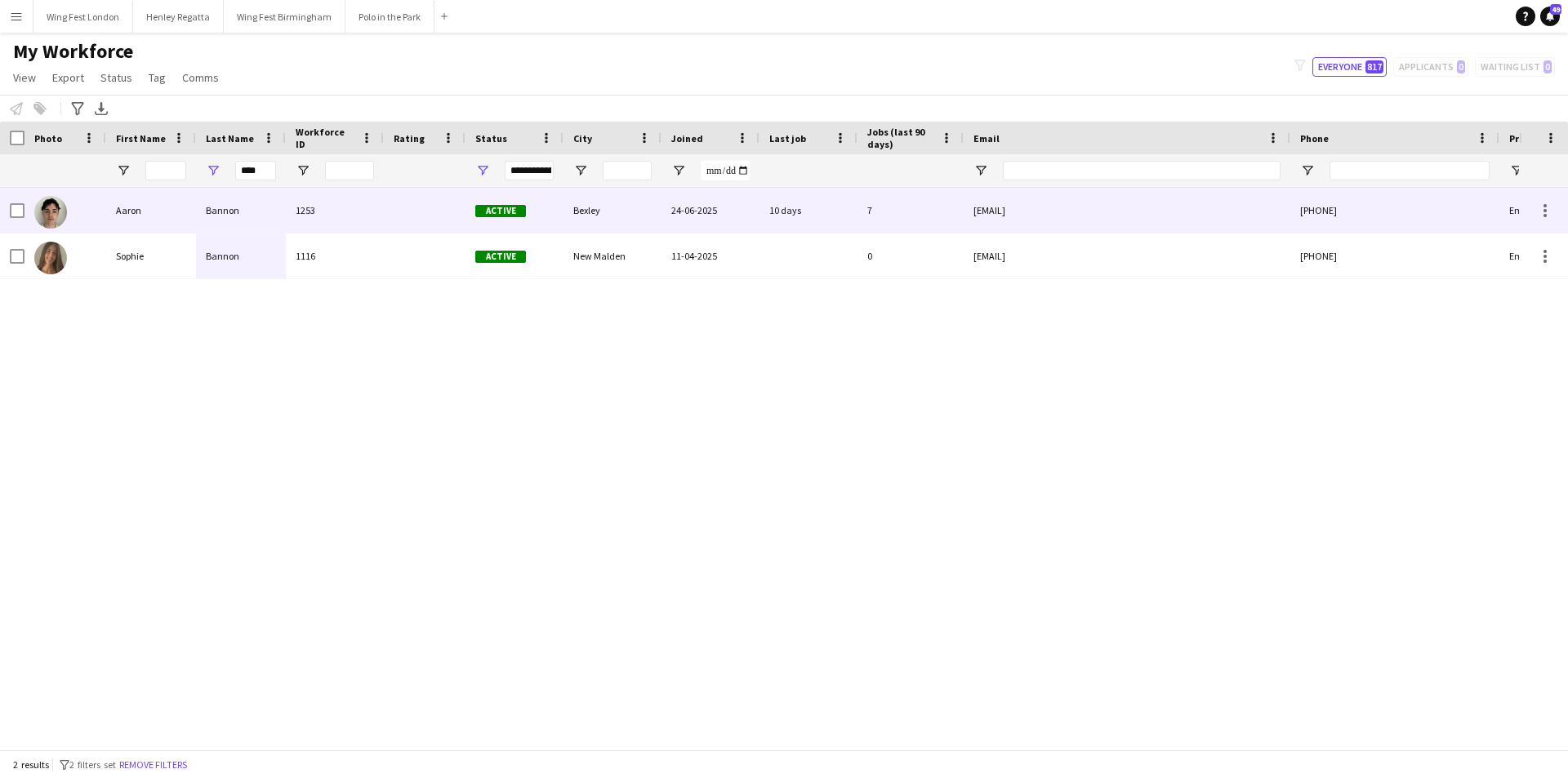 click on "Bannon" at bounding box center (241, 210) 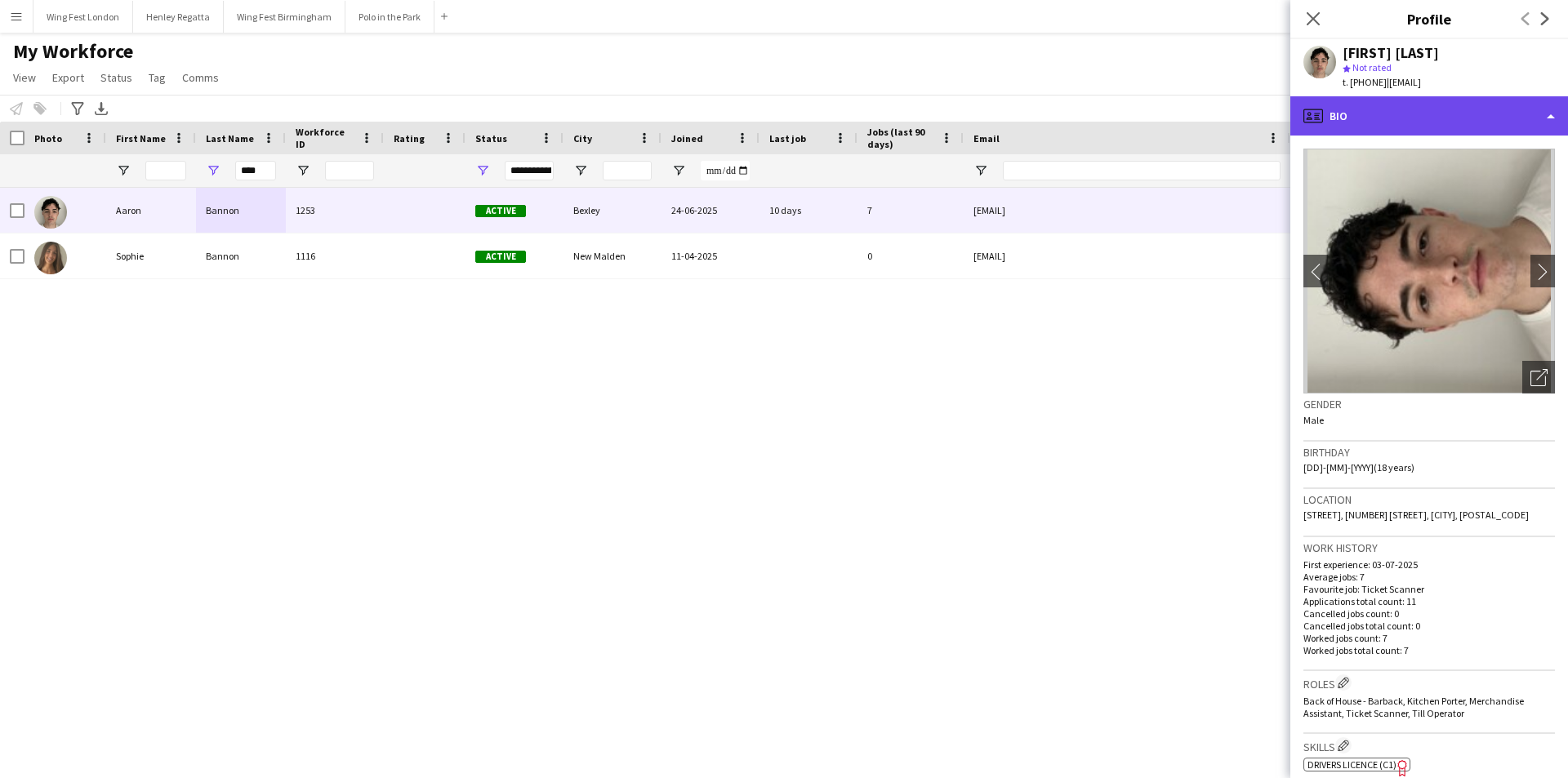 click on "profile
Bio" 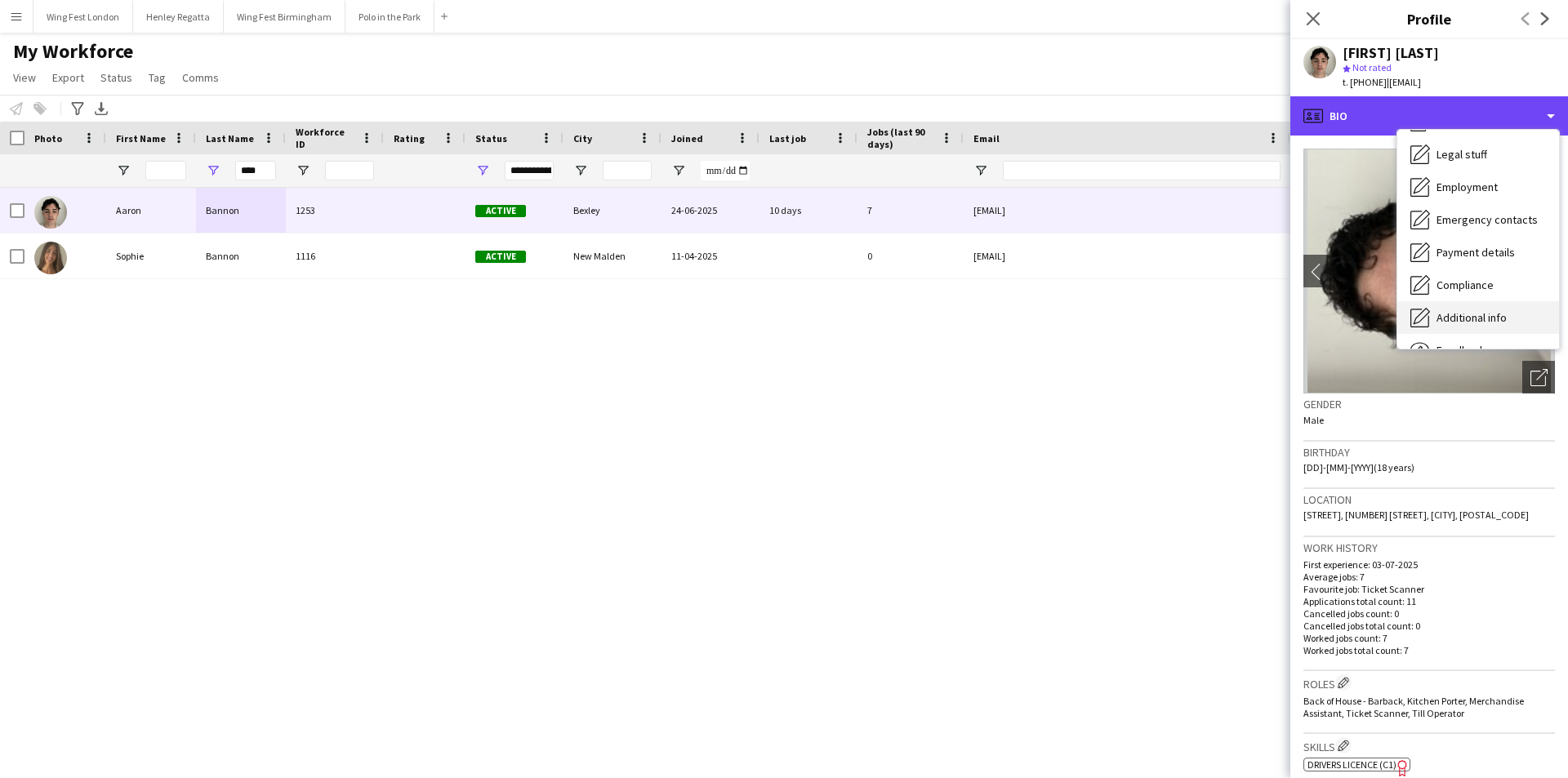 scroll, scrollTop: 121, scrollLeft: 0, axis: vertical 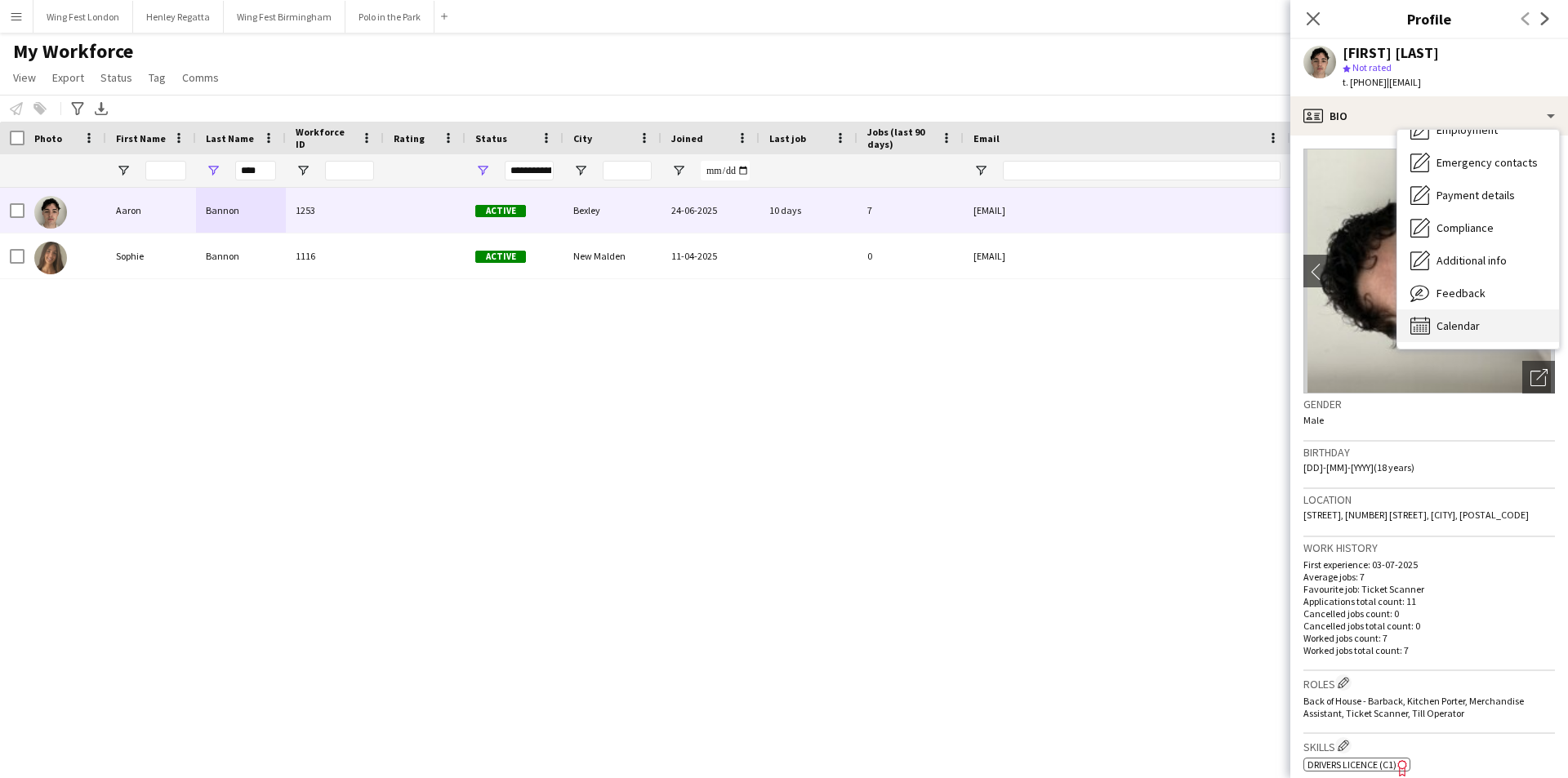 click on "Calendar
Calendar" at bounding box center [1478, 326] 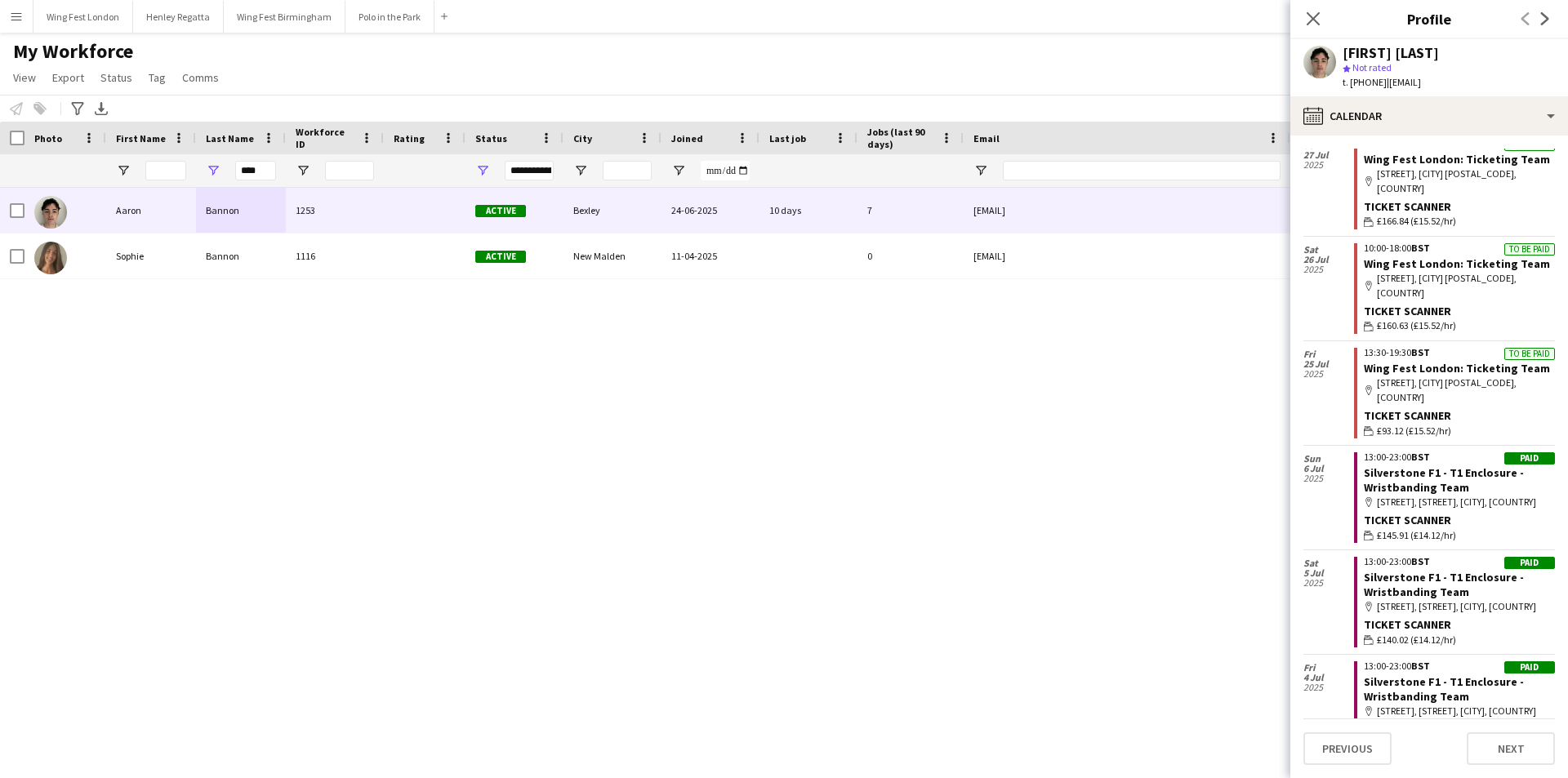 scroll, scrollTop: 416, scrollLeft: 0, axis: vertical 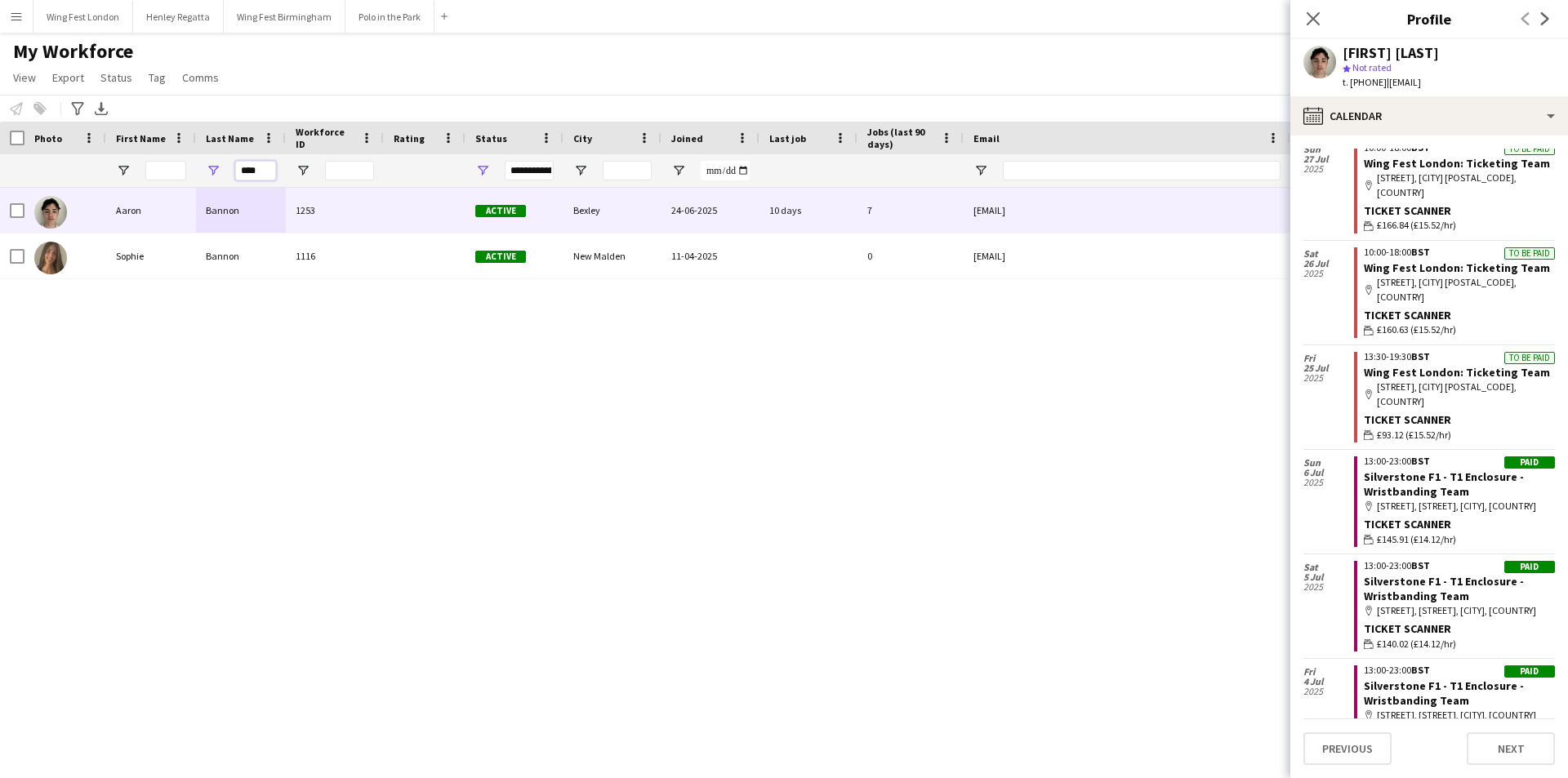 click on "****" at bounding box center [256, 171] 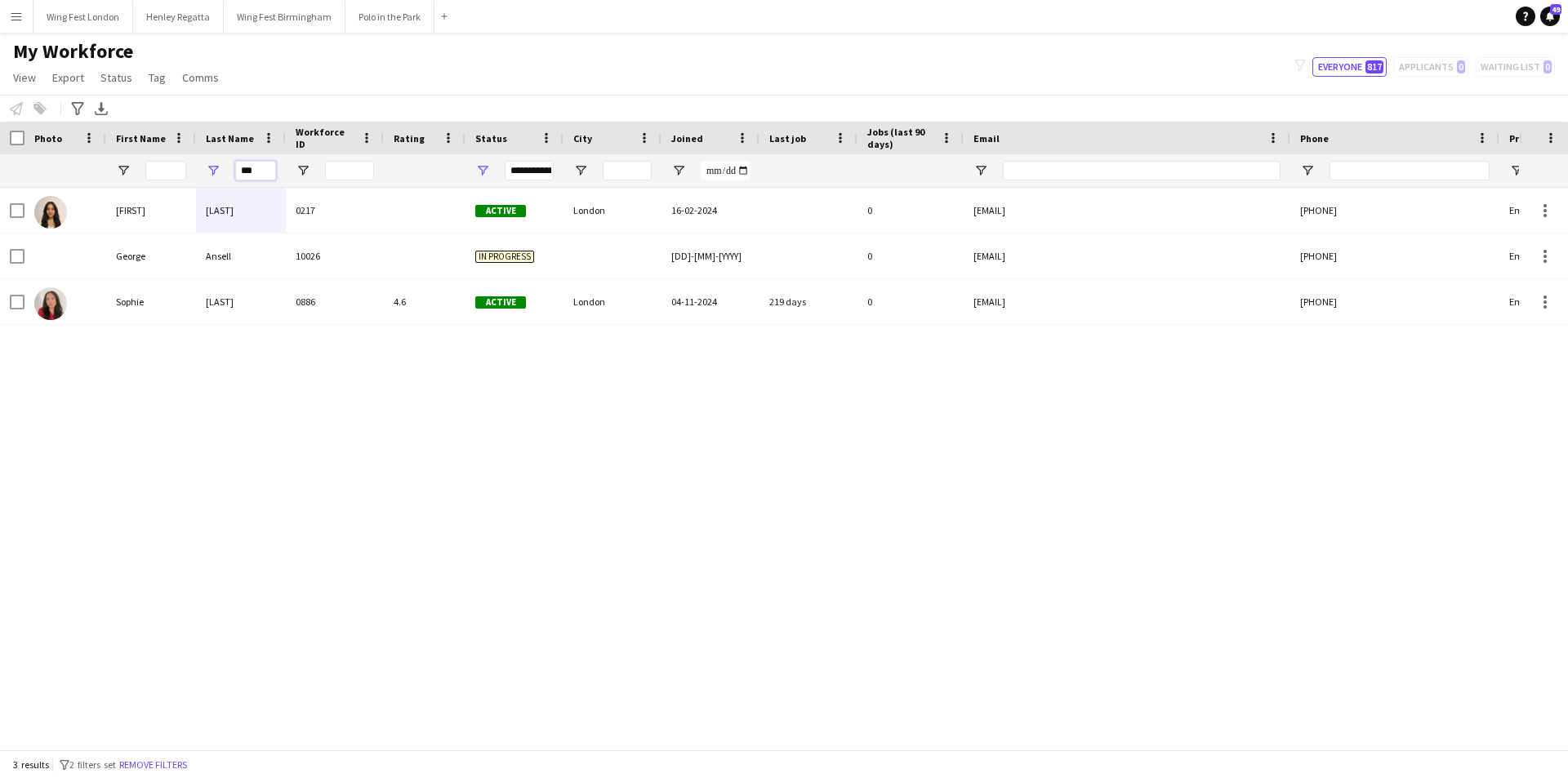 click on "***" at bounding box center [256, 171] 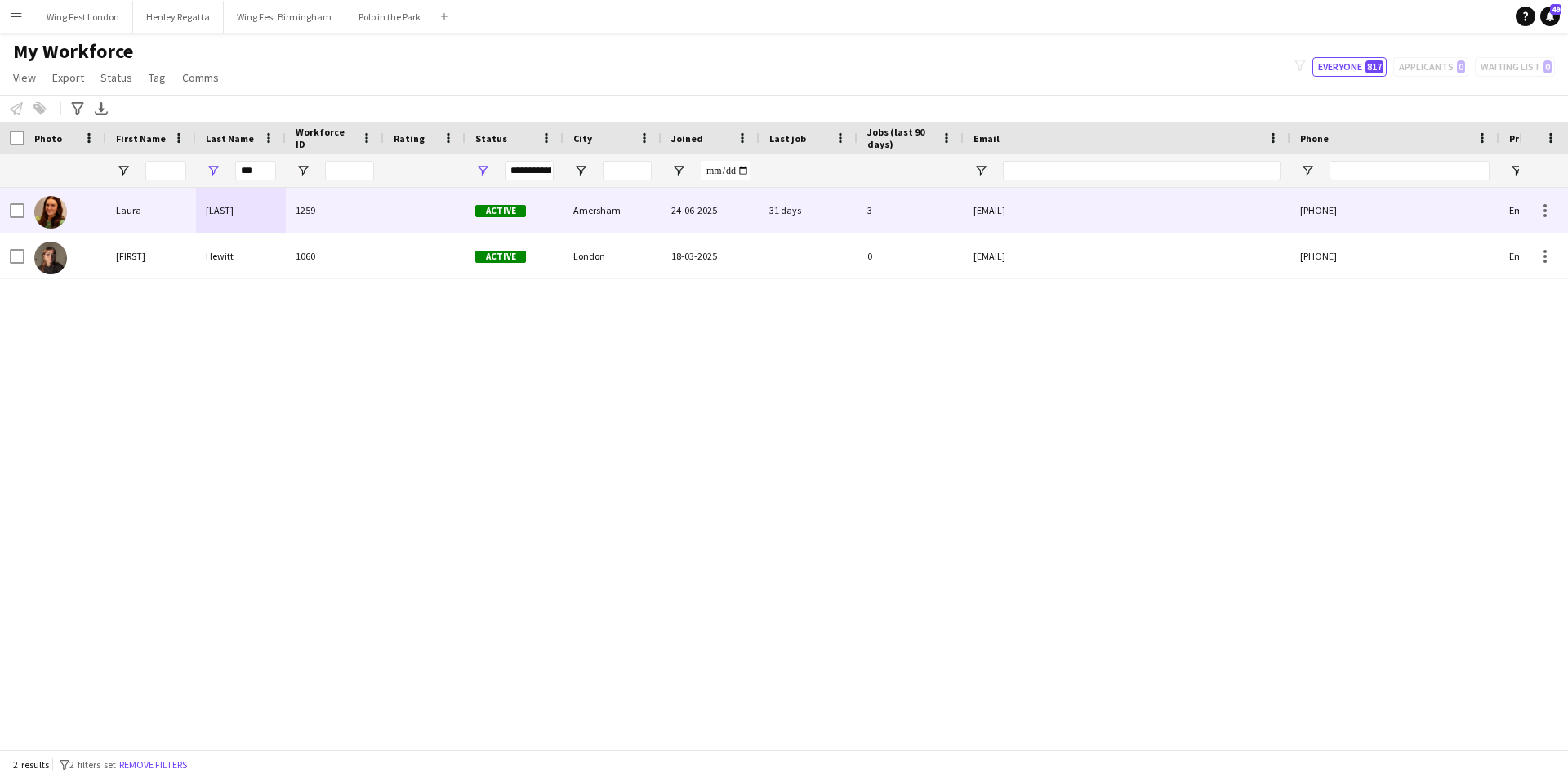 click on "Hewat" at bounding box center [241, 210] 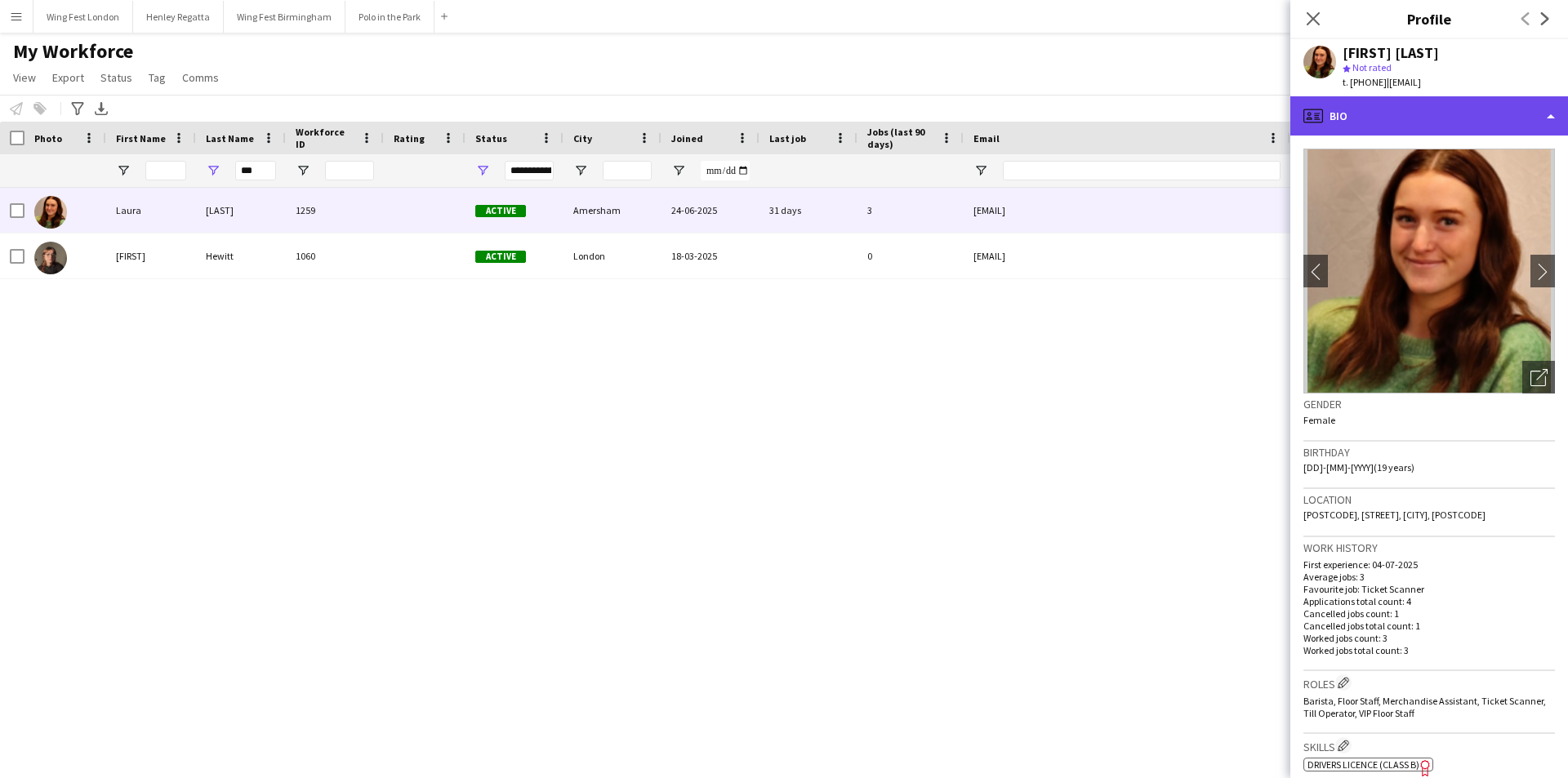 click on "profile
Bio" 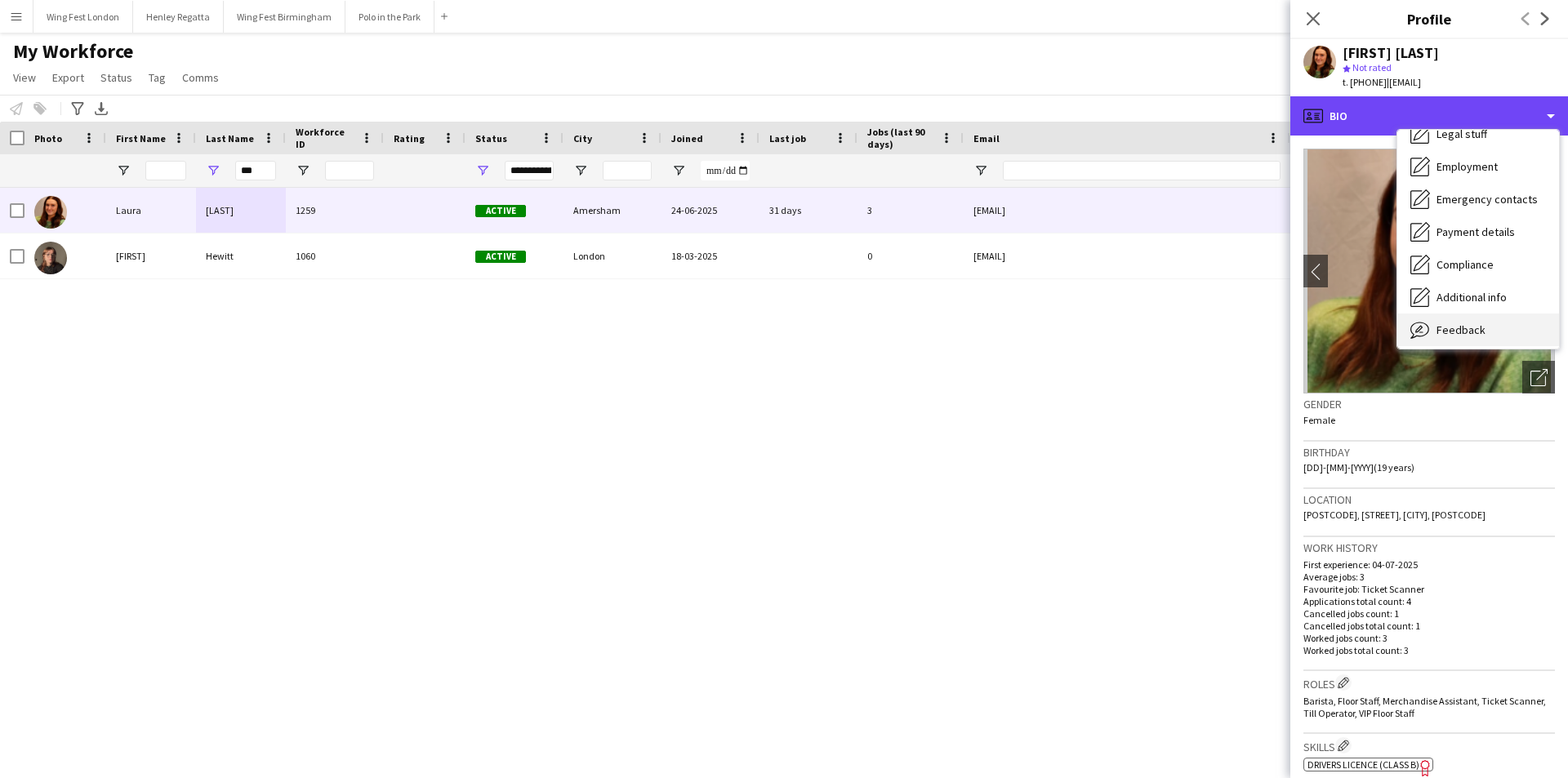 scroll, scrollTop: 121, scrollLeft: 0, axis: vertical 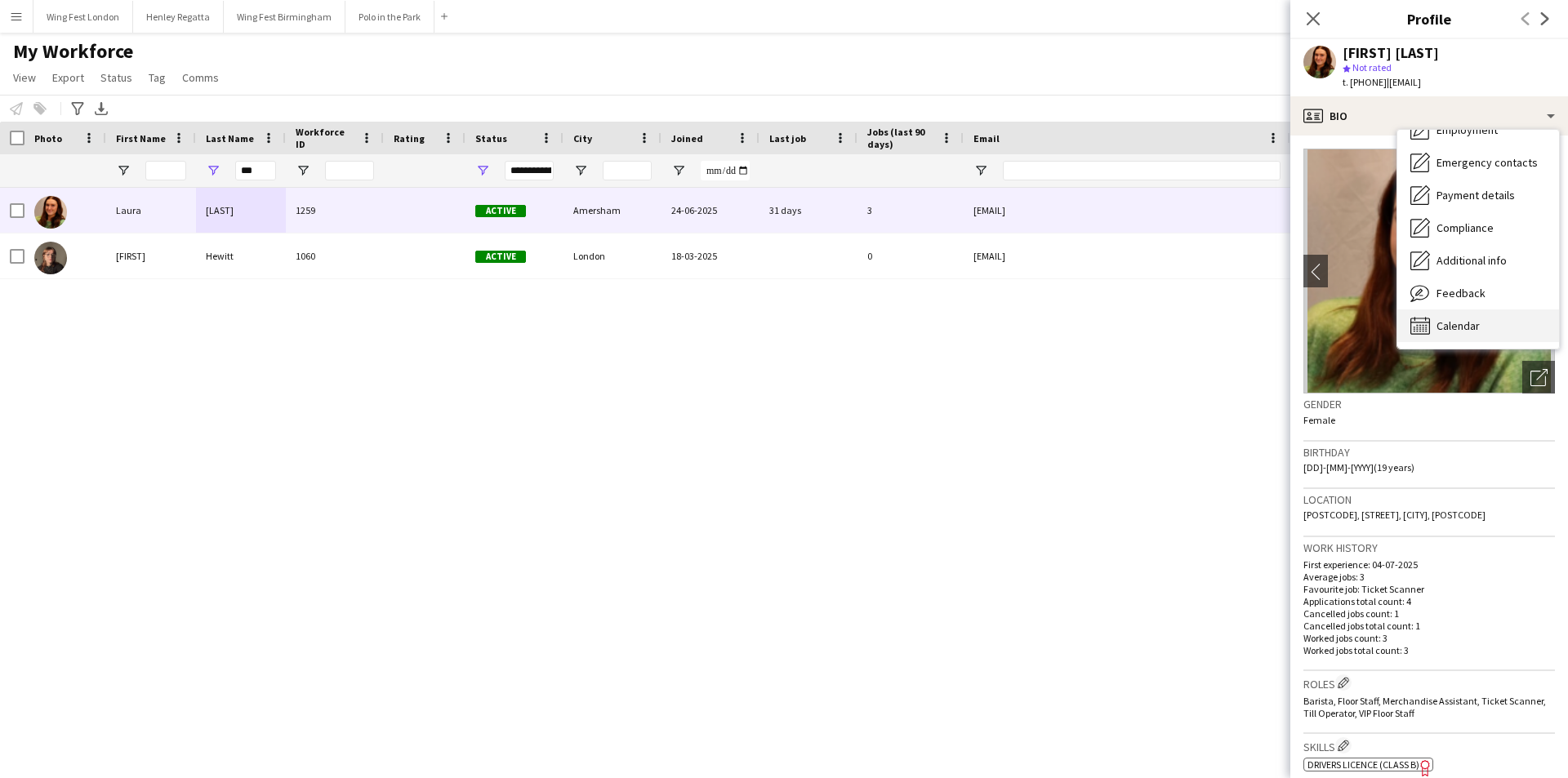 click on "Calendar
Calendar" at bounding box center [1478, 326] 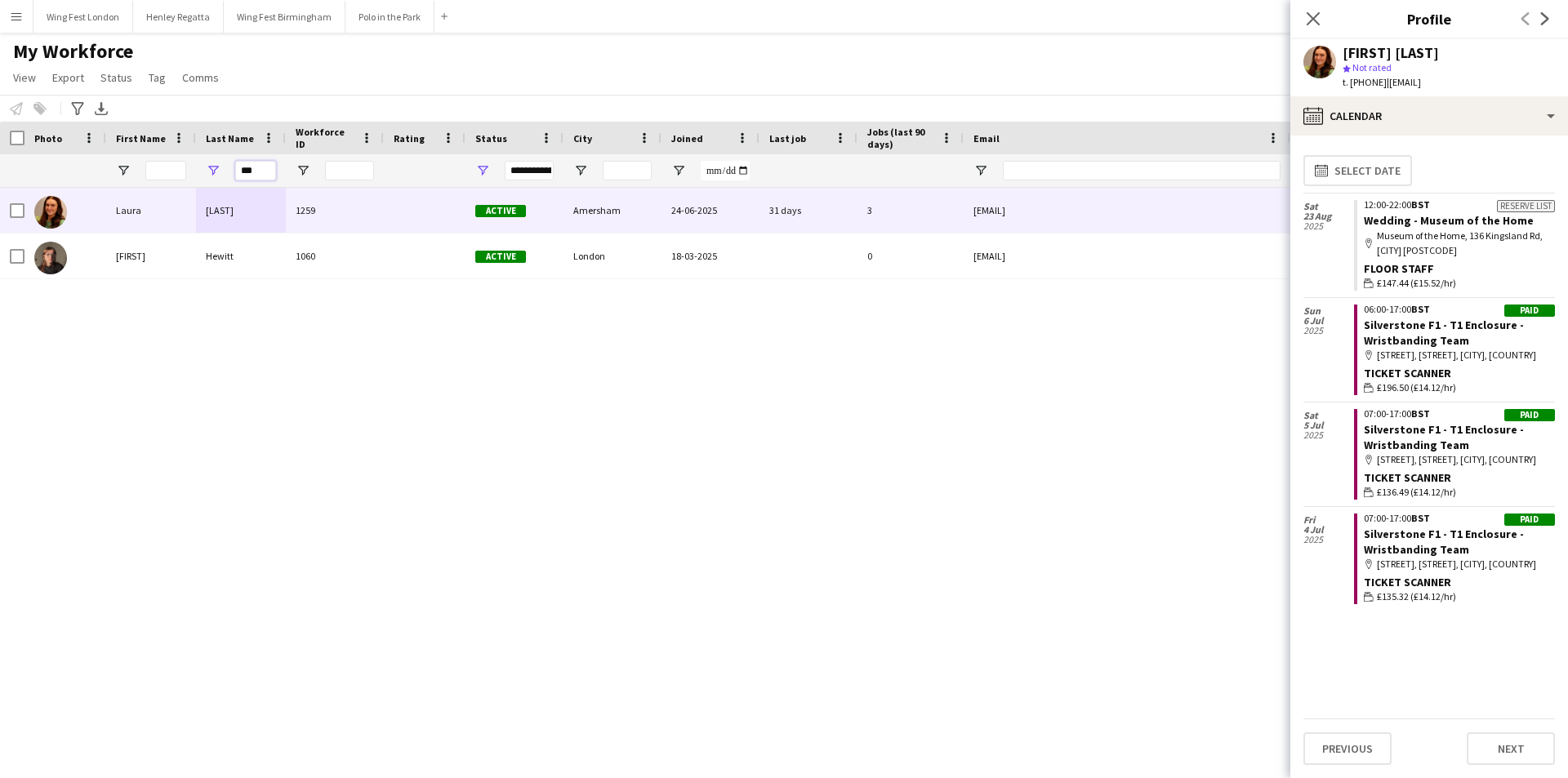 click on "***" at bounding box center [256, 171] 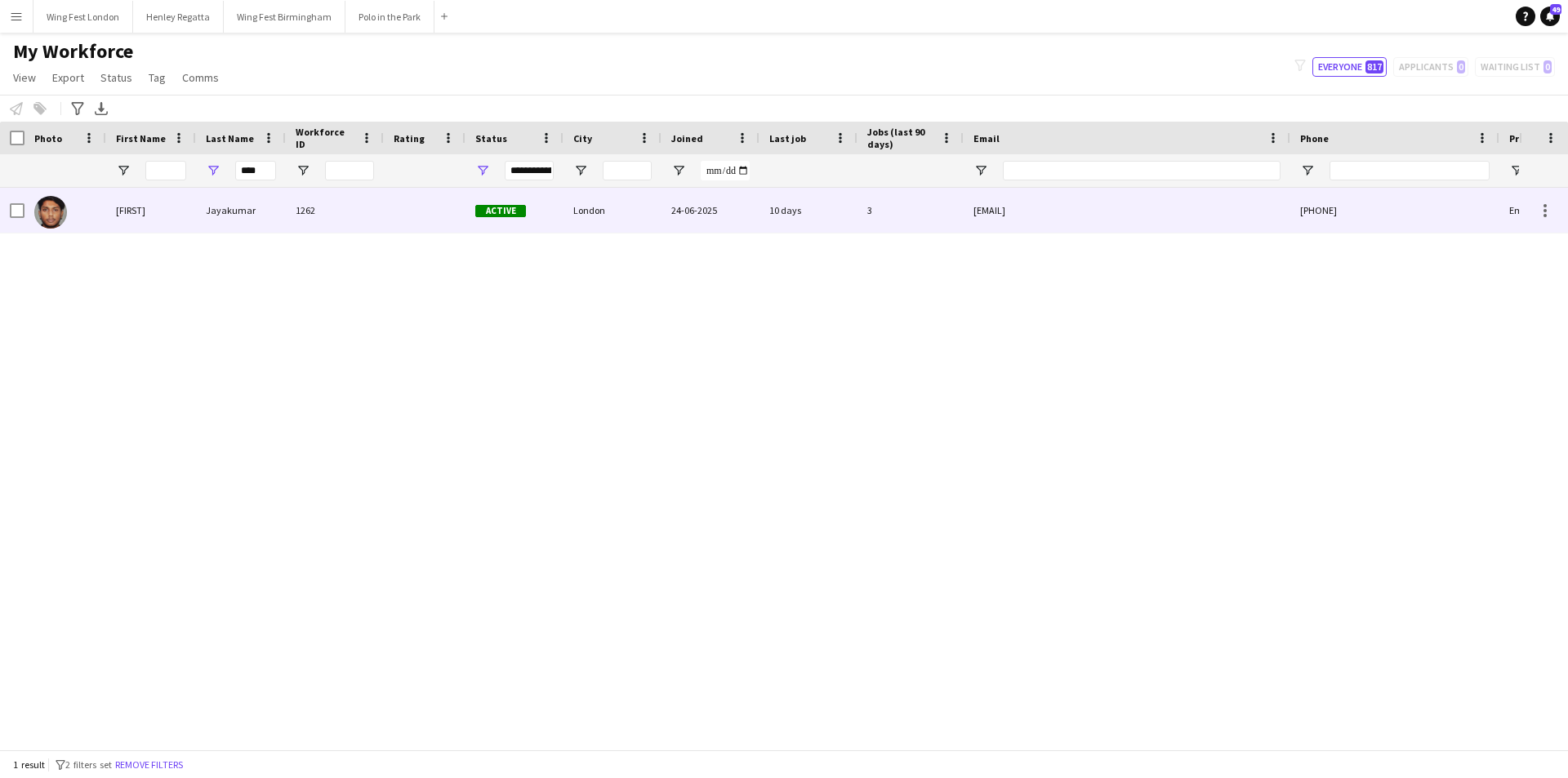click on "1262" at bounding box center (335, 210) 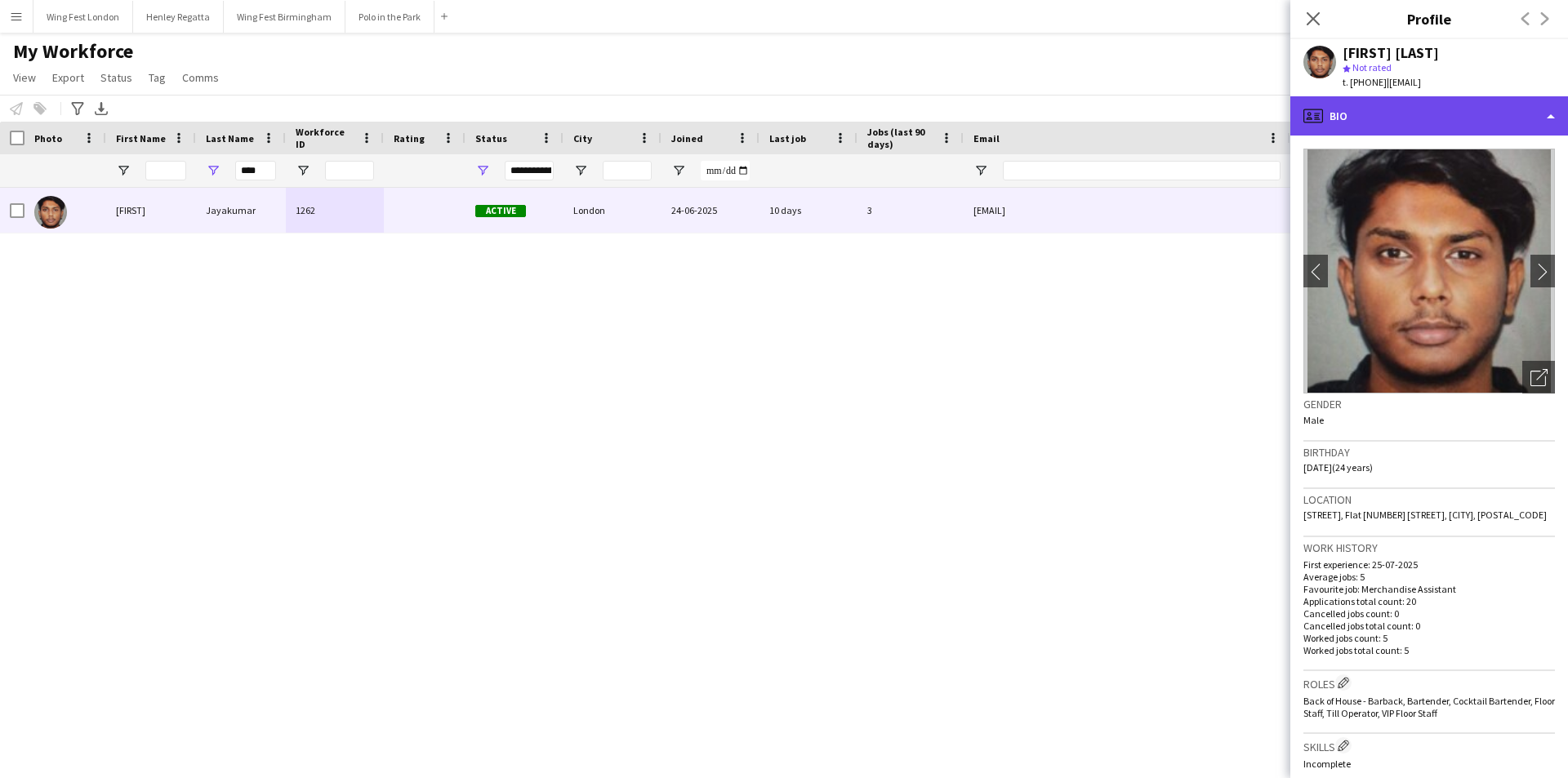 click on "profile
Bio" 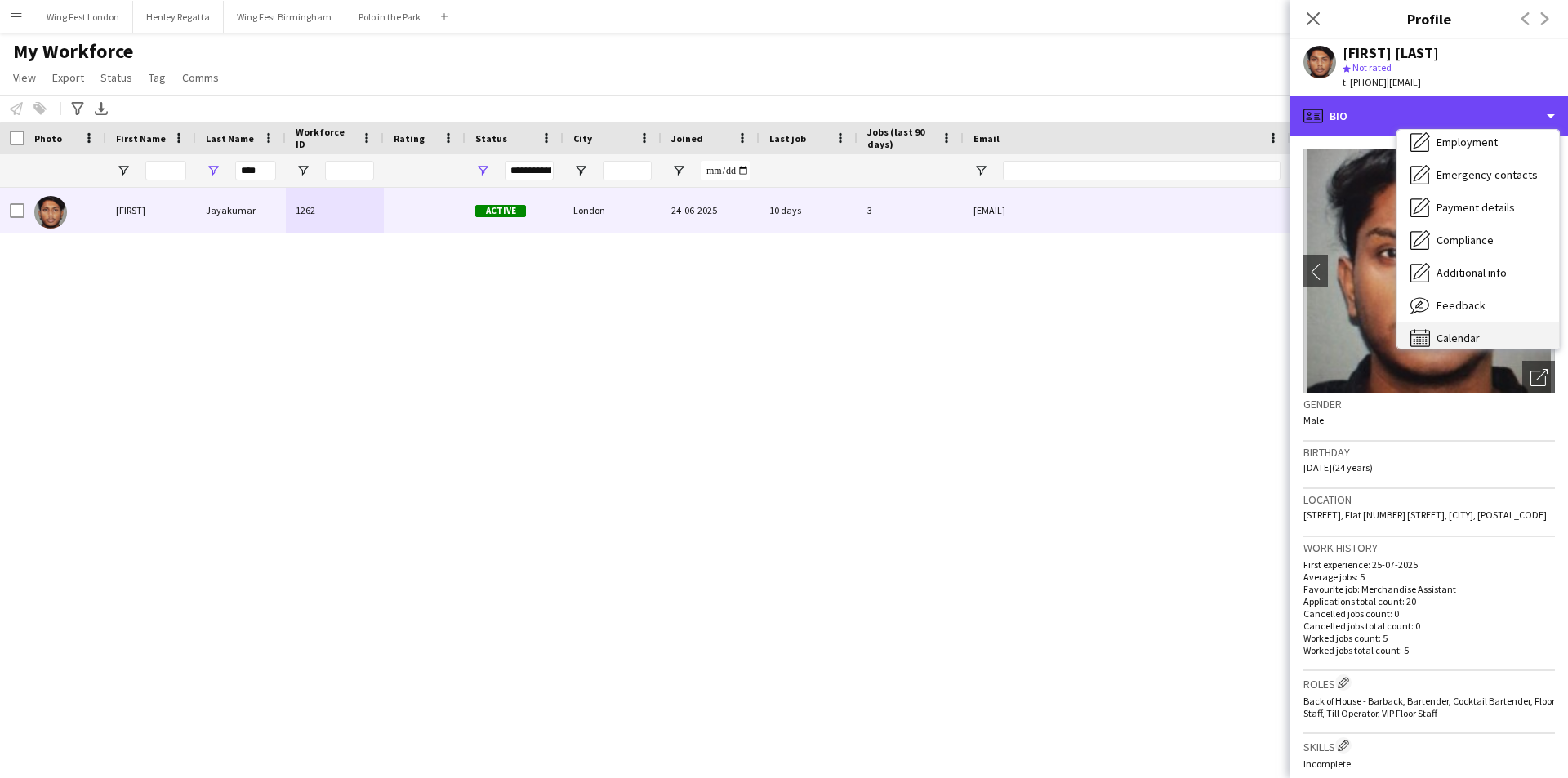 scroll, scrollTop: 121, scrollLeft: 0, axis: vertical 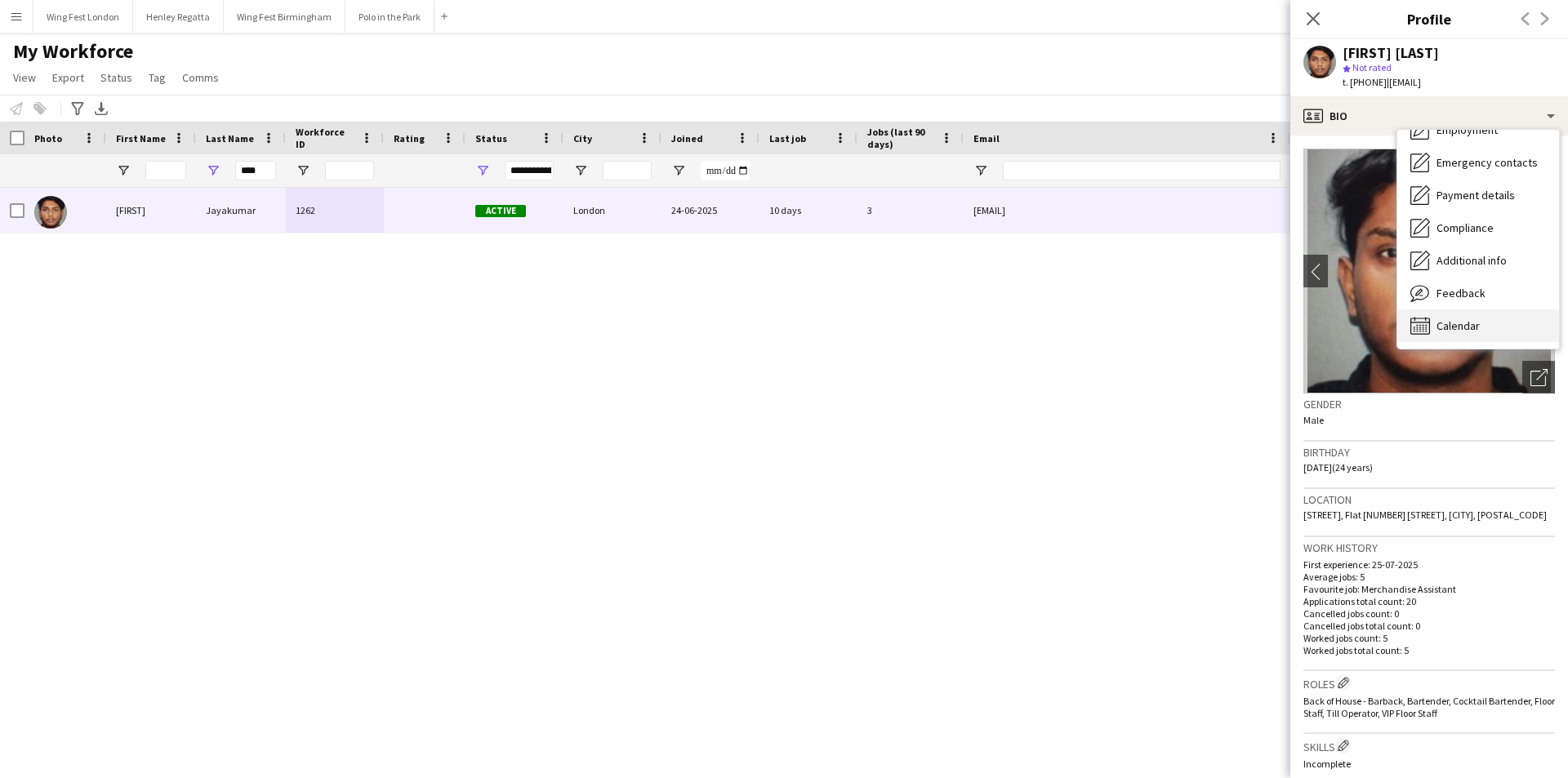 click on "Calendar
Calendar" at bounding box center [1478, 326] 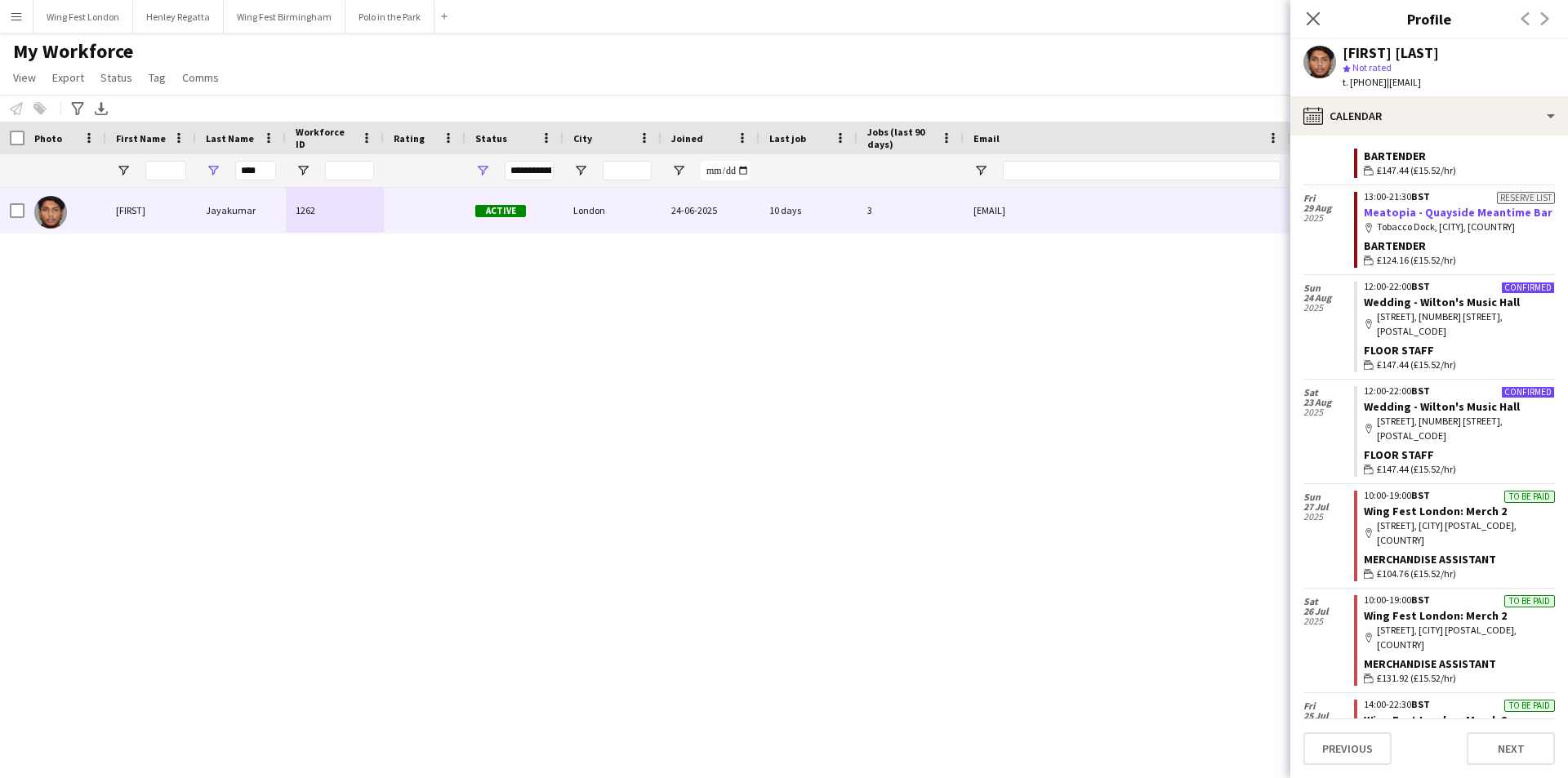 scroll, scrollTop: 102, scrollLeft: 0, axis: vertical 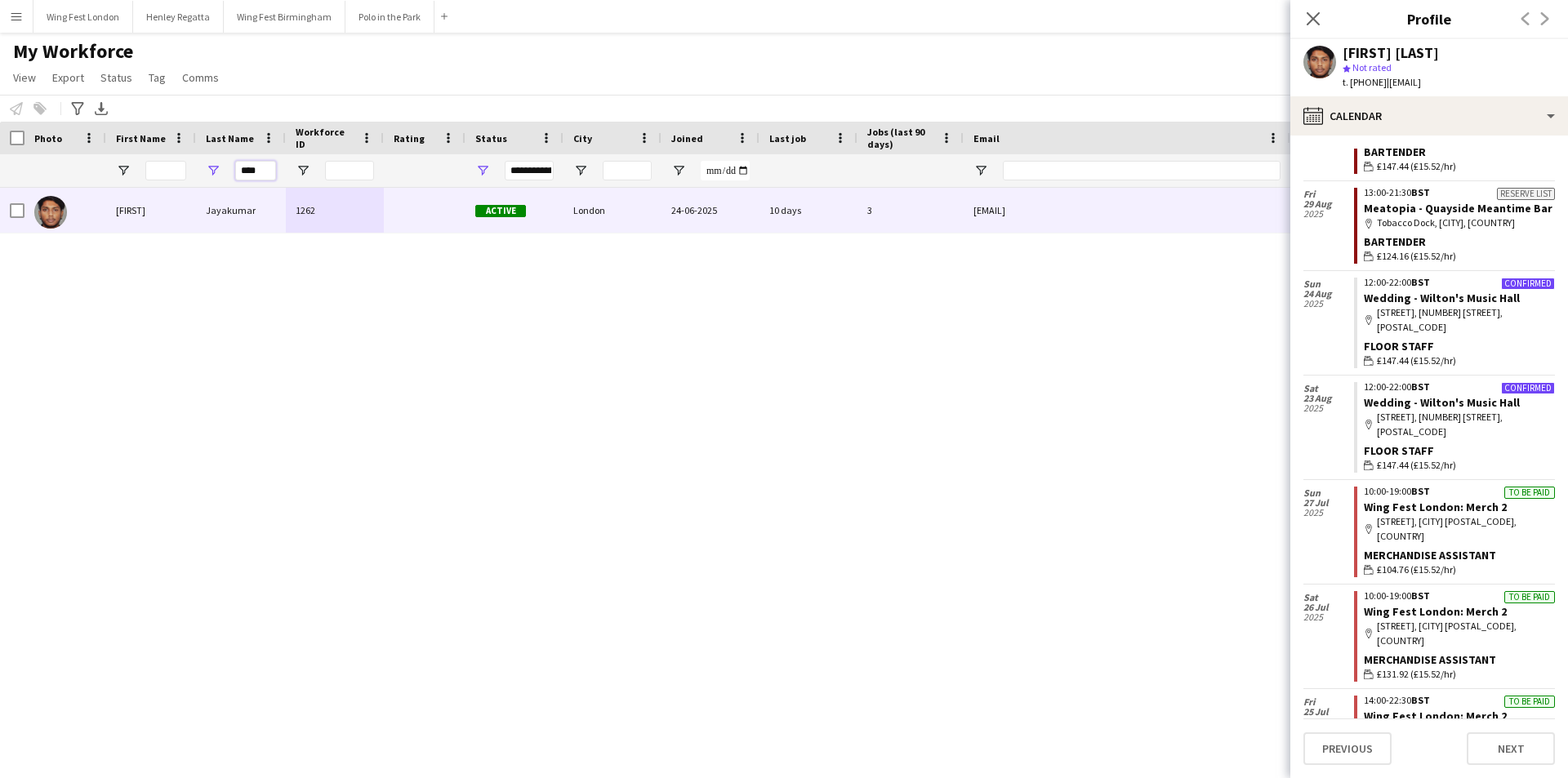 click on "****" at bounding box center (256, 171) 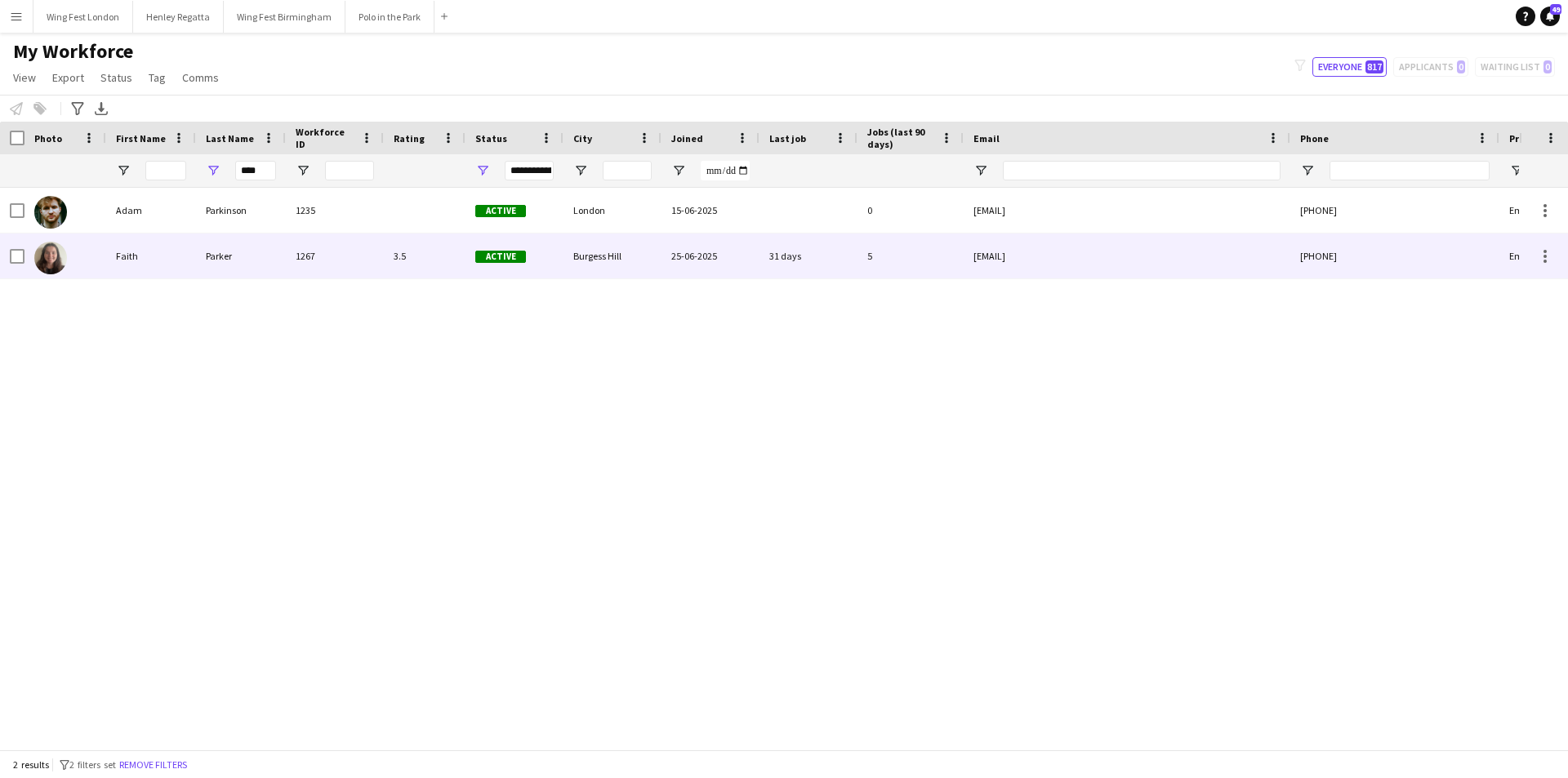 click on "Parker" at bounding box center (241, 256) 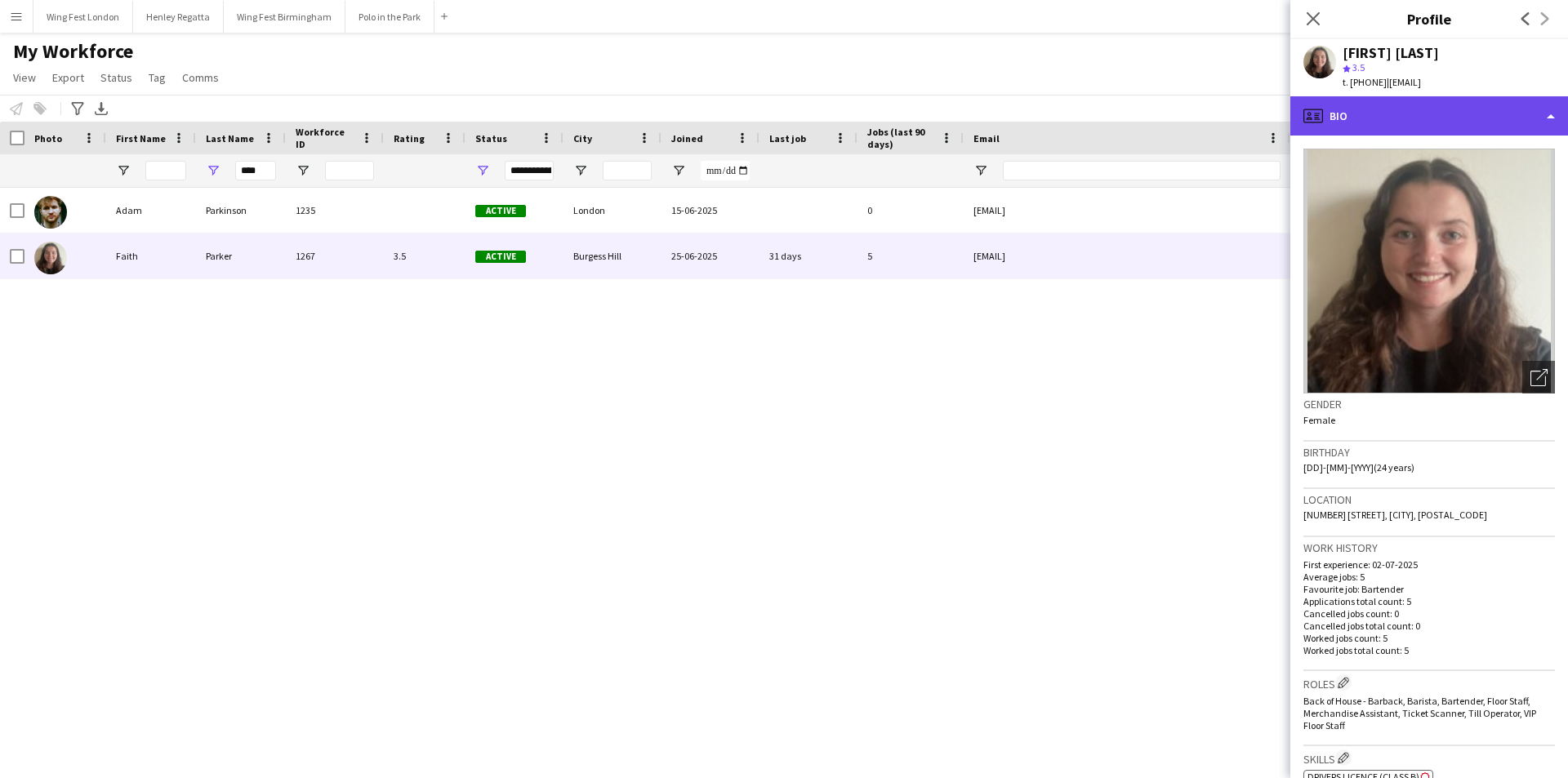 click on "profile
Bio" 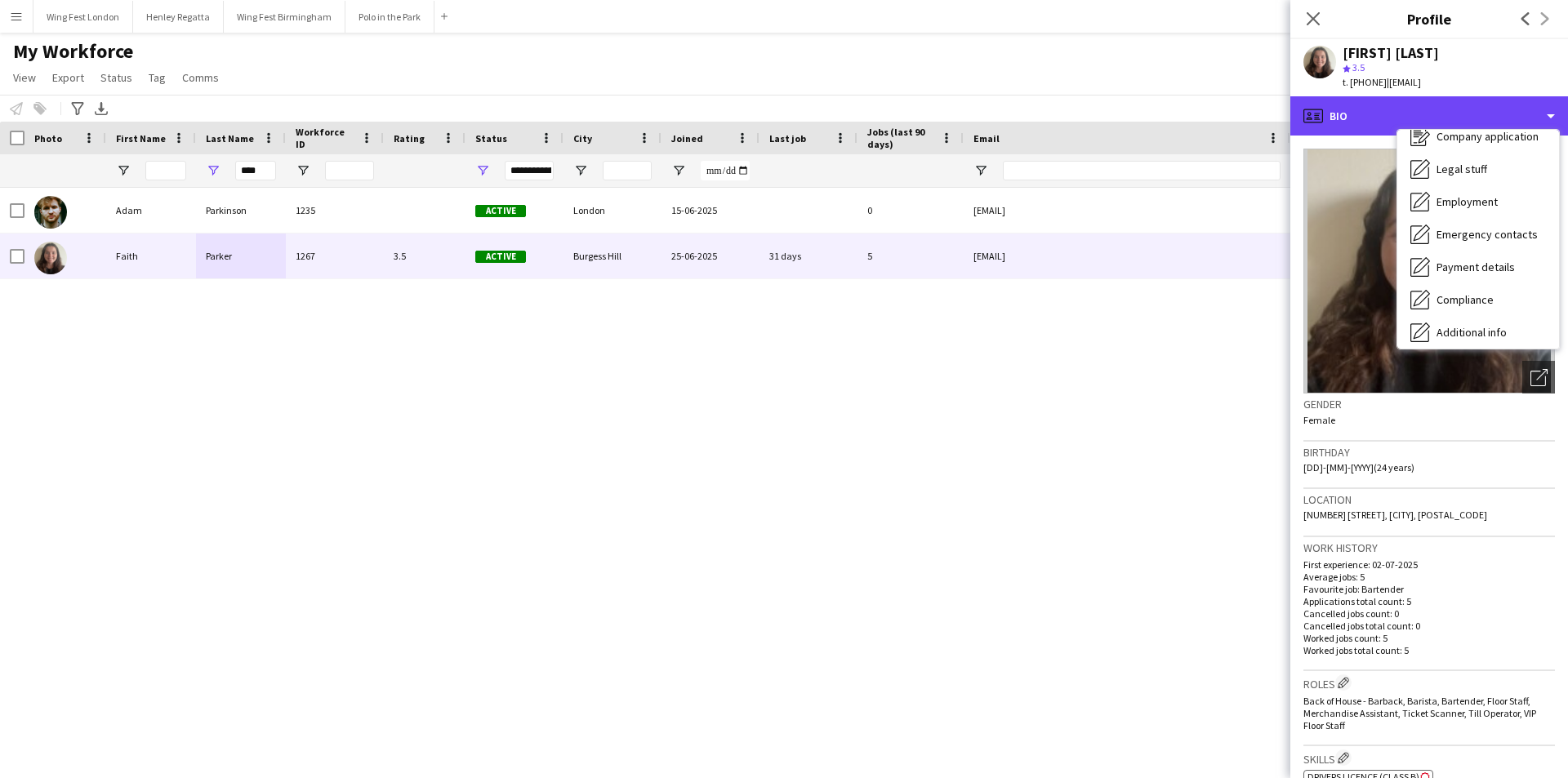 scroll, scrollTop: 121, scrollLeft: 0, axis: vertical 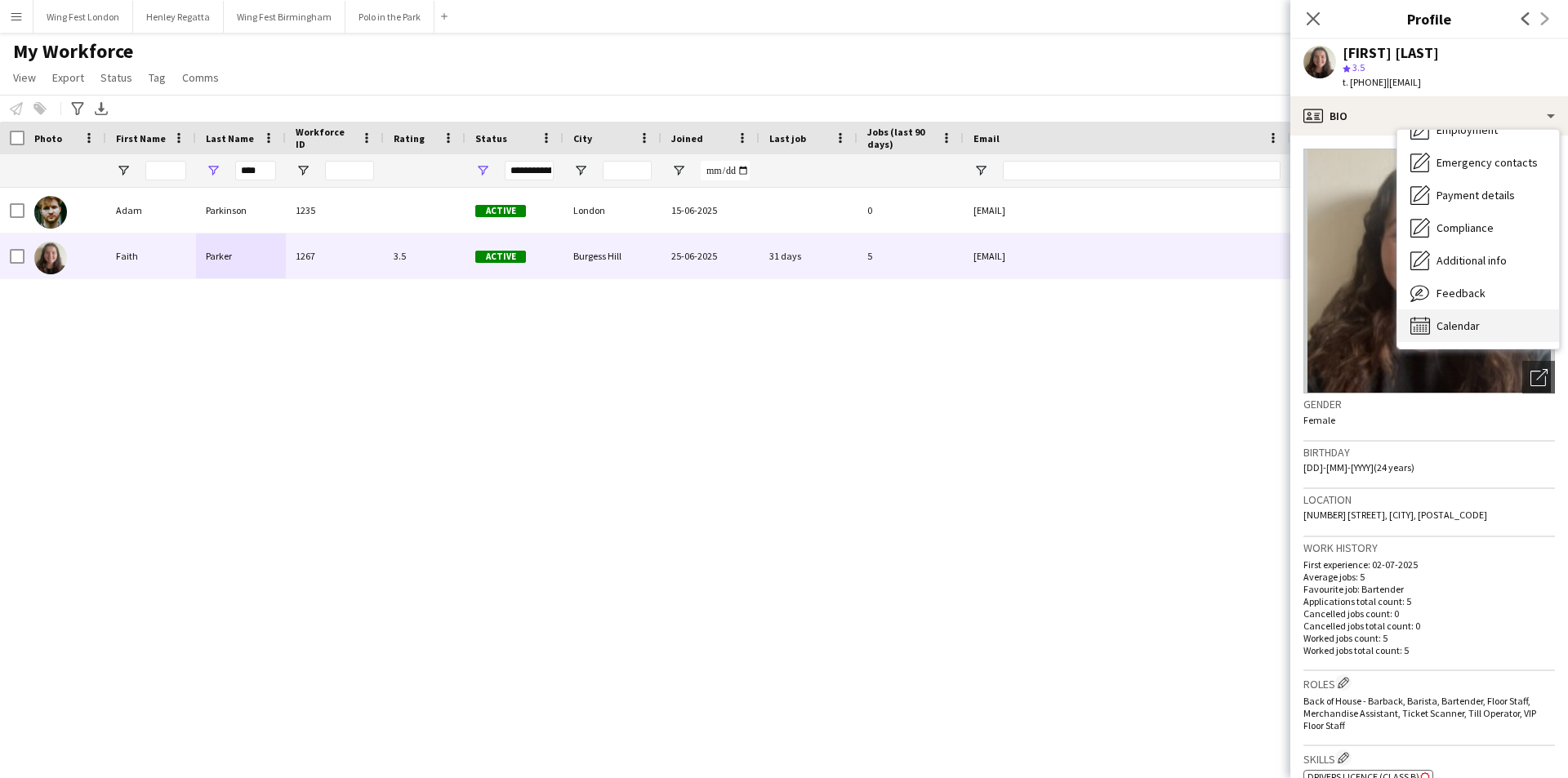 click on "Calendar
Calendar" at bounding box center [1478, 326] 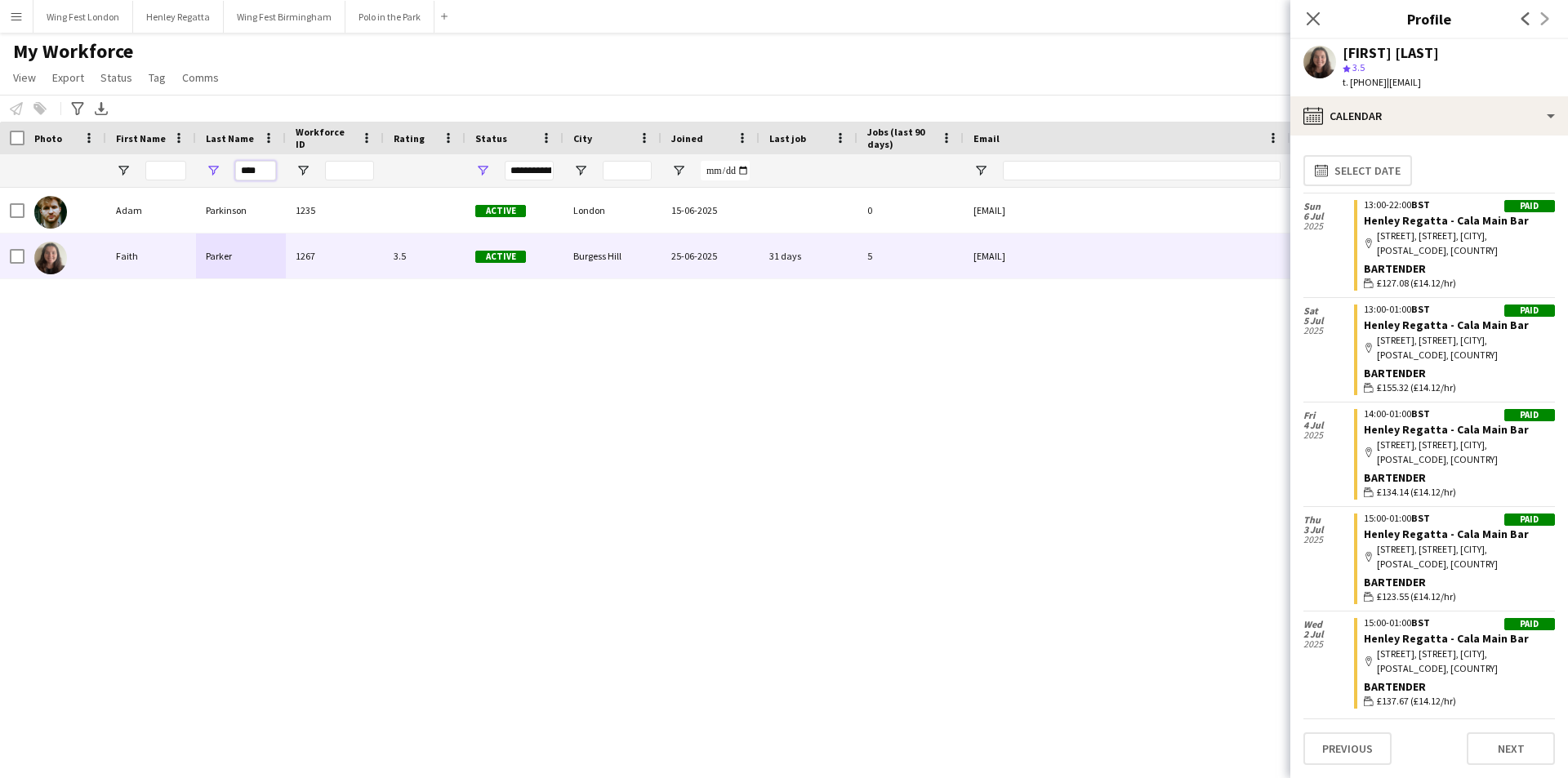 click on "****" at bounding box center (256, 171) 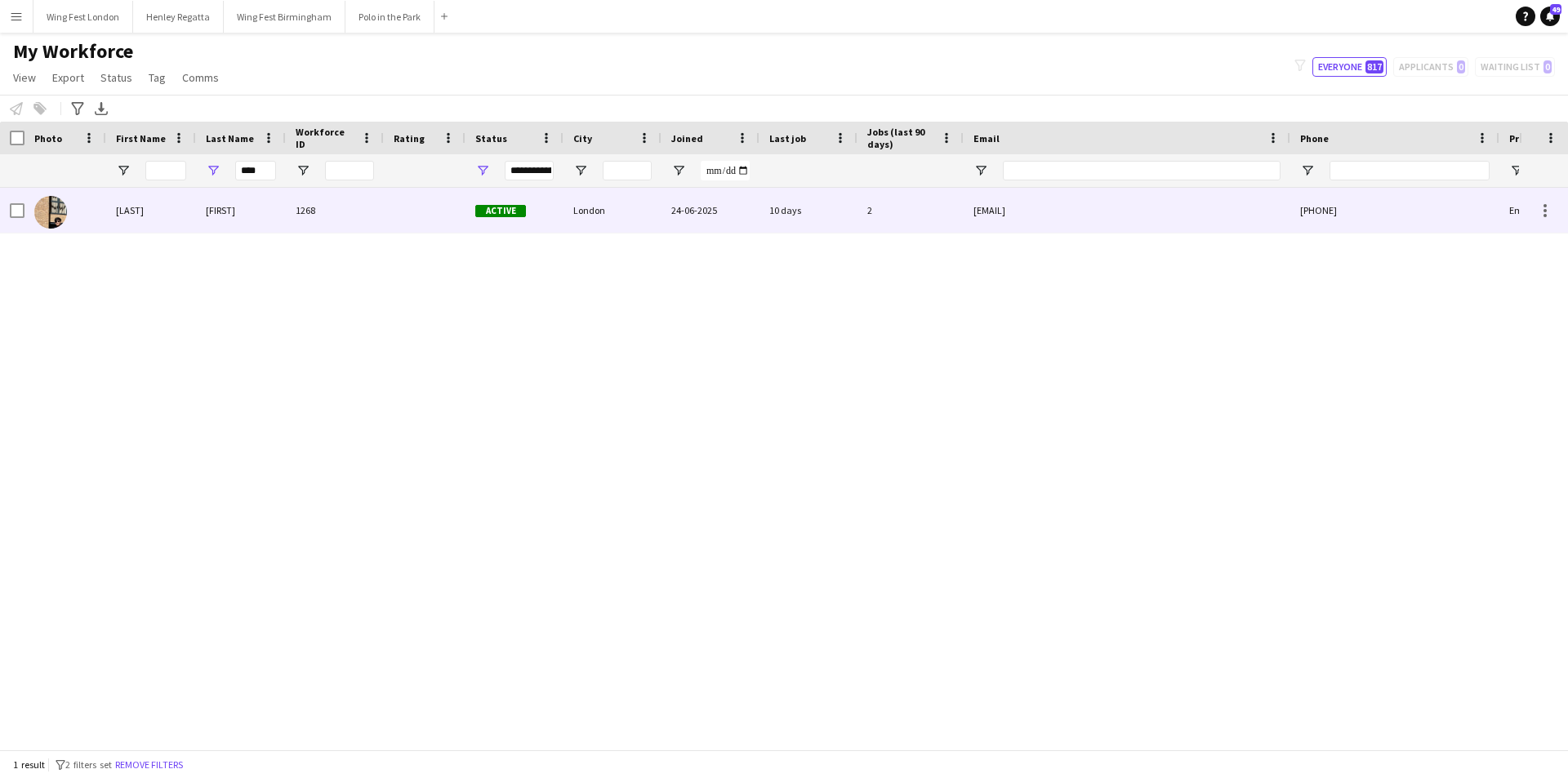 click on "2" at bounding box center [911, 210] 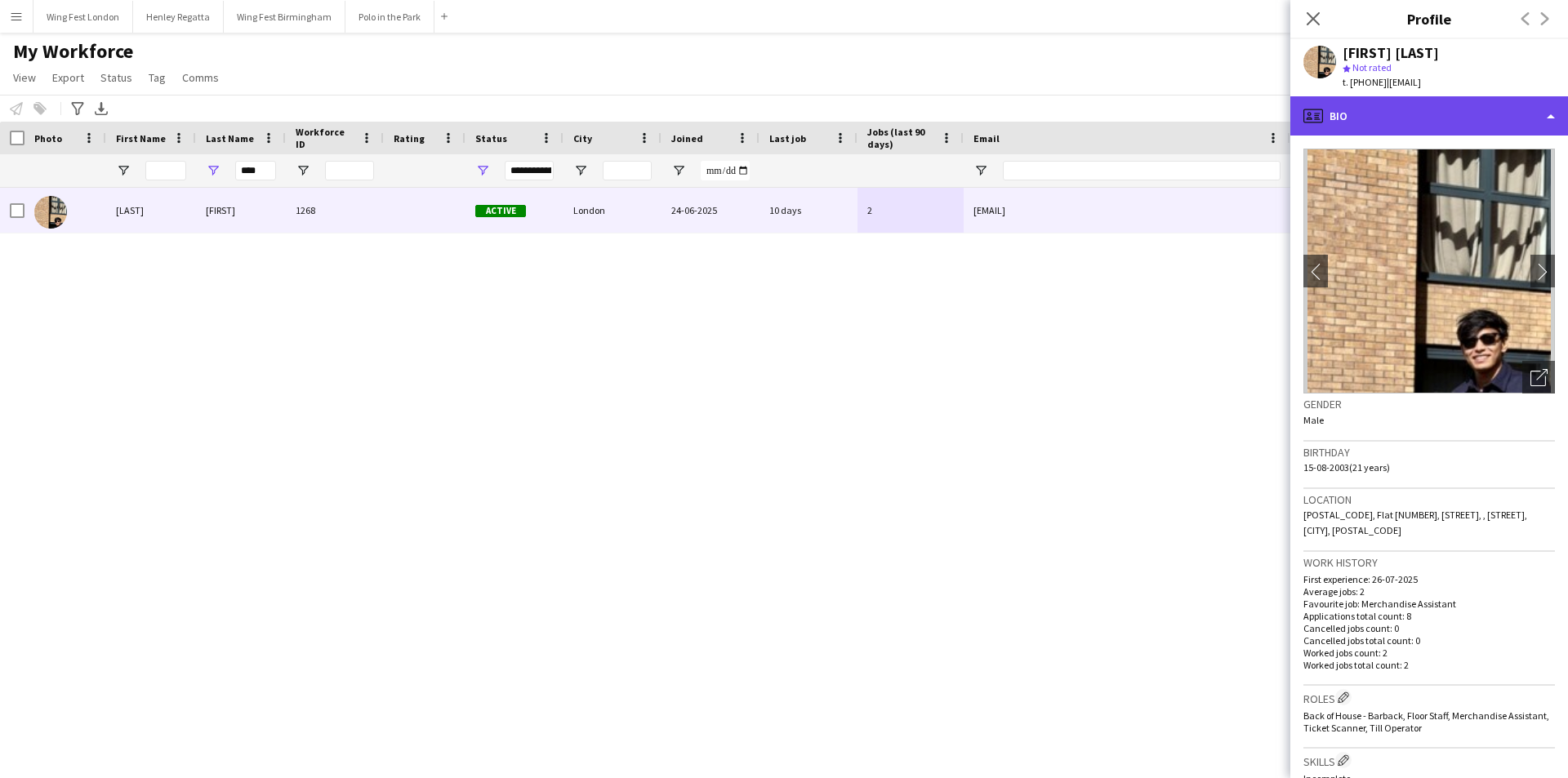 click on "profile
Bio" 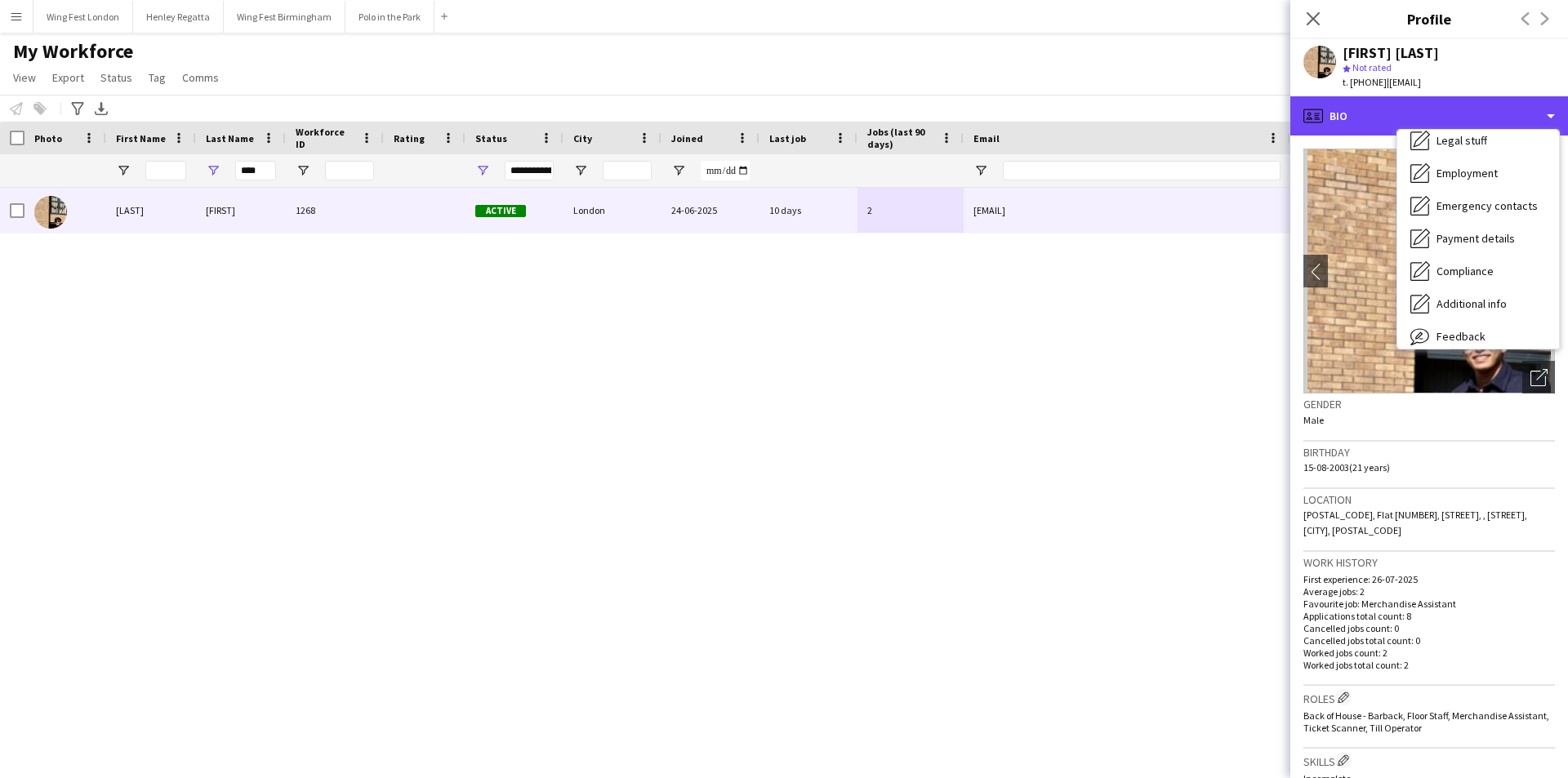 scroll, scrollTop: 121, scrollLeft: 0, axis: vertical 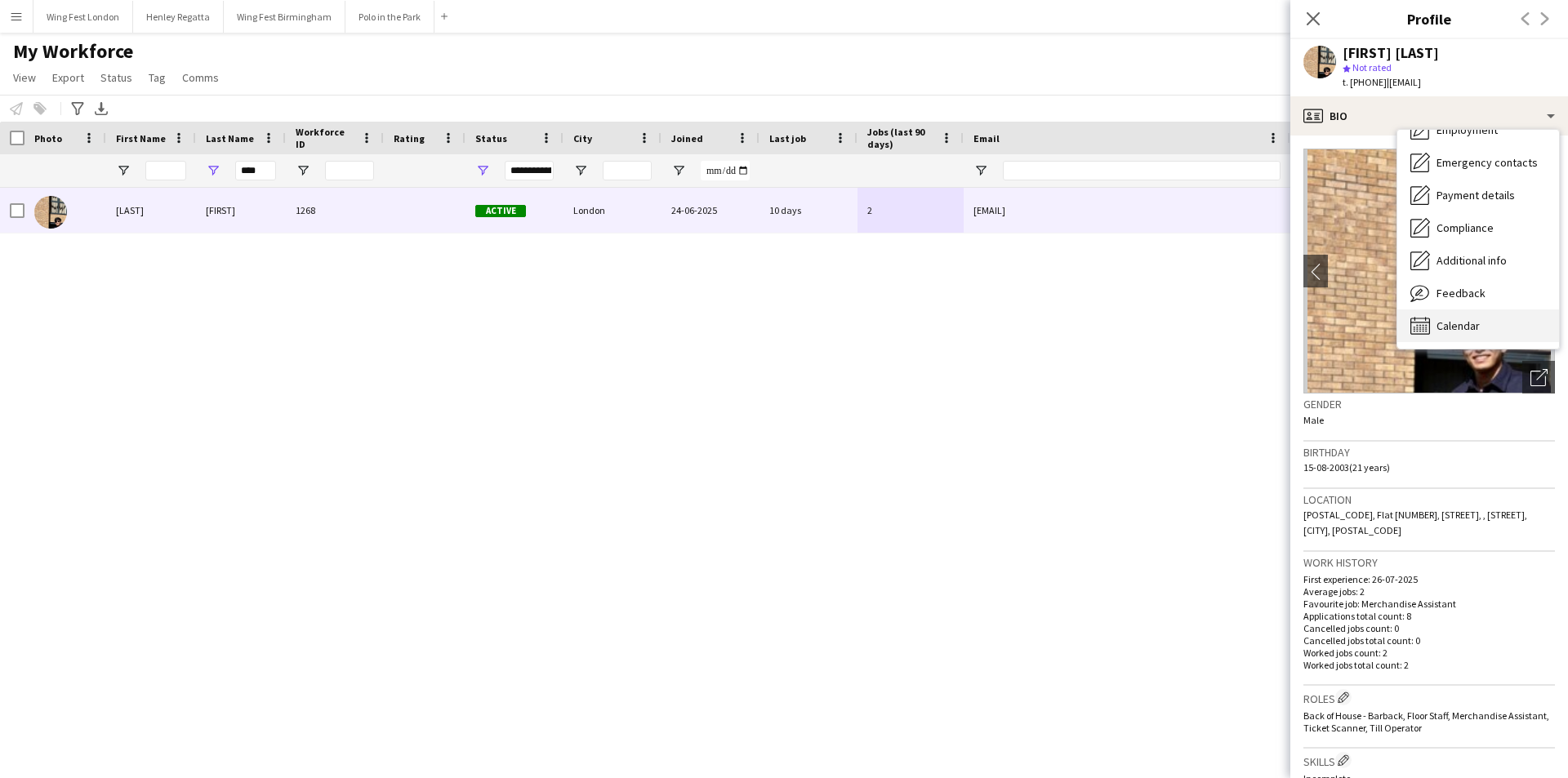 click on "Calendar
Calendar" at bounding box center [1478, 326] 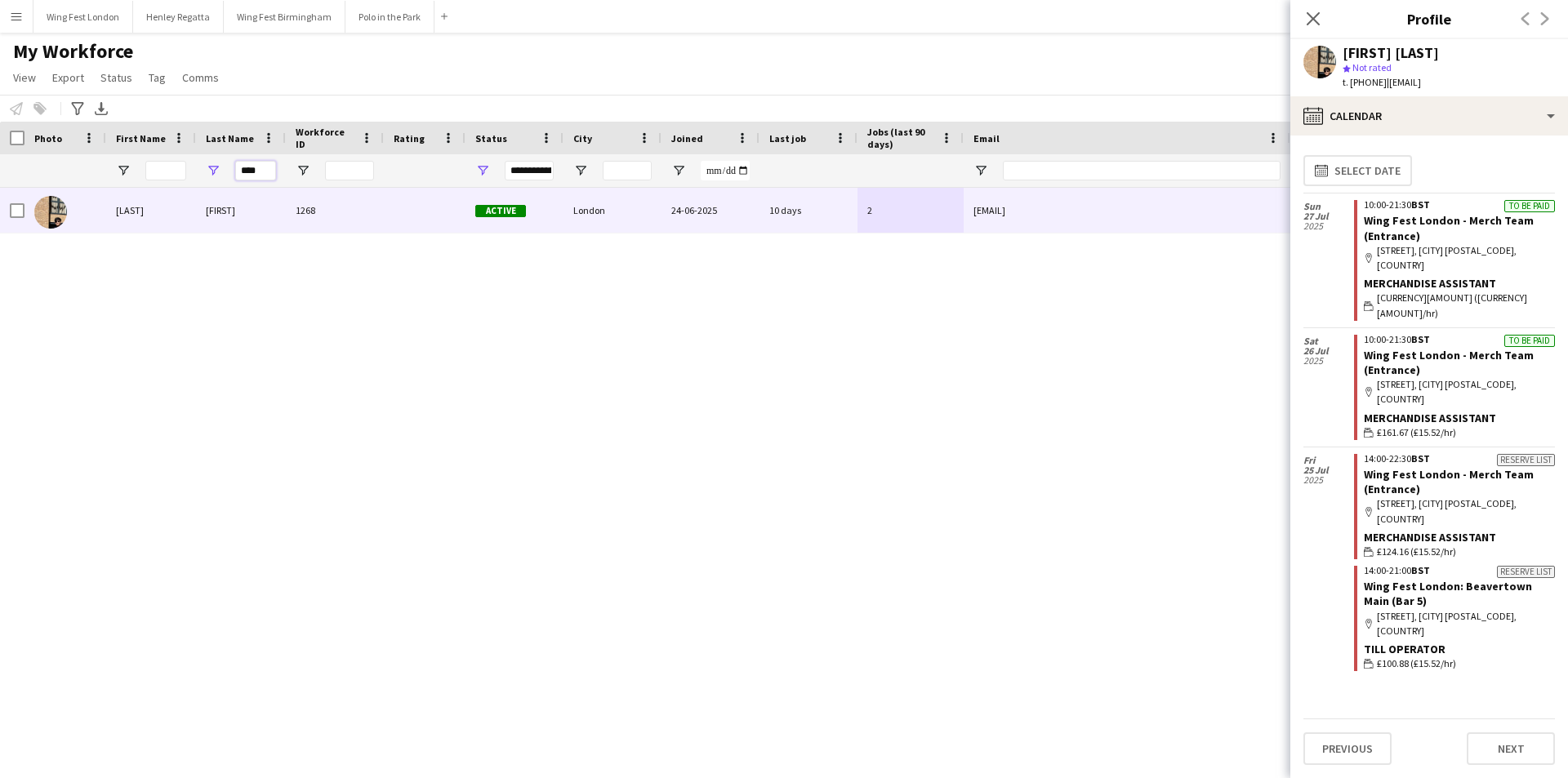 click on "****" at bounding box center (256, 171) 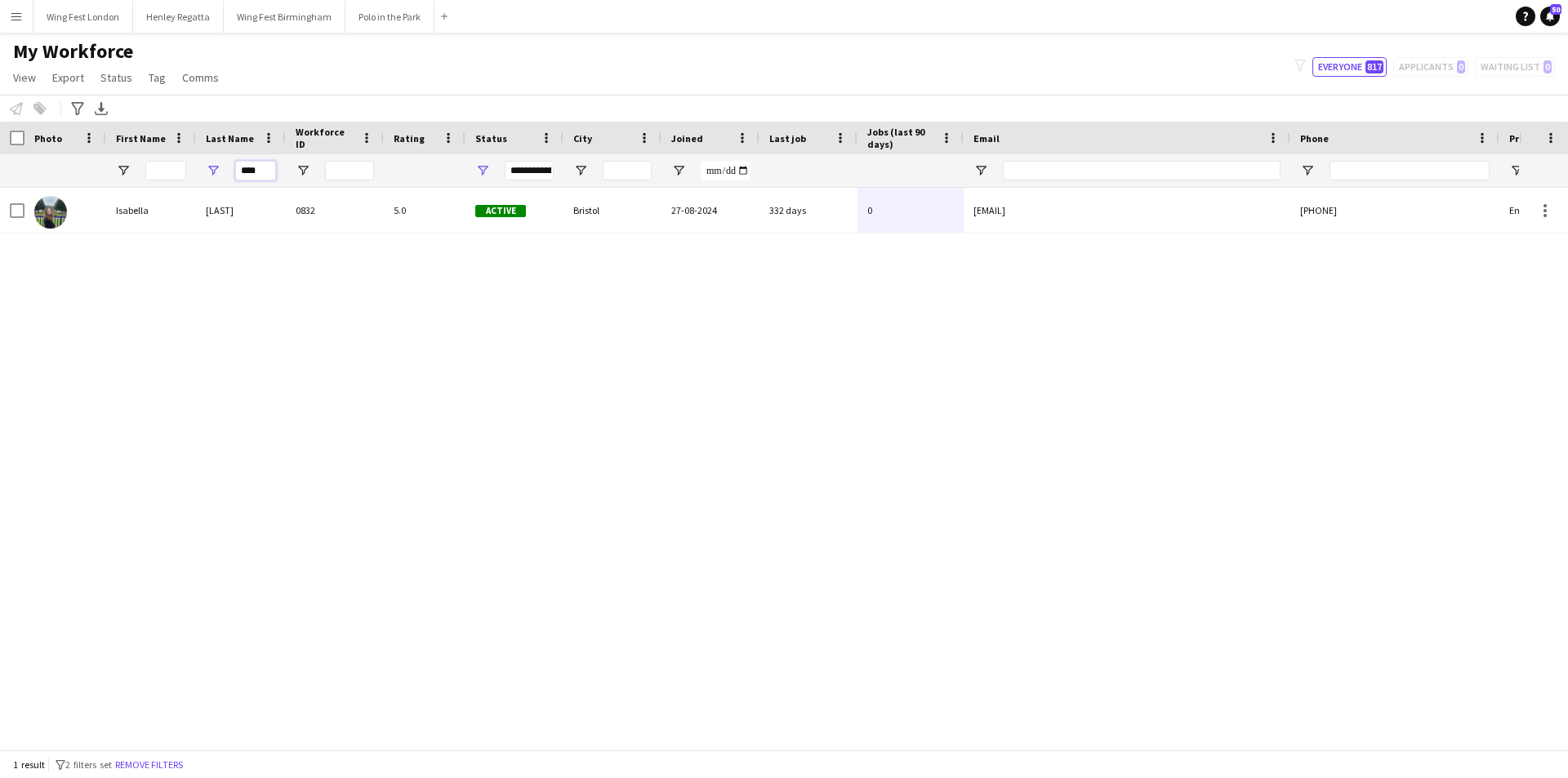 click on "****" at bounding box center [256, 171] 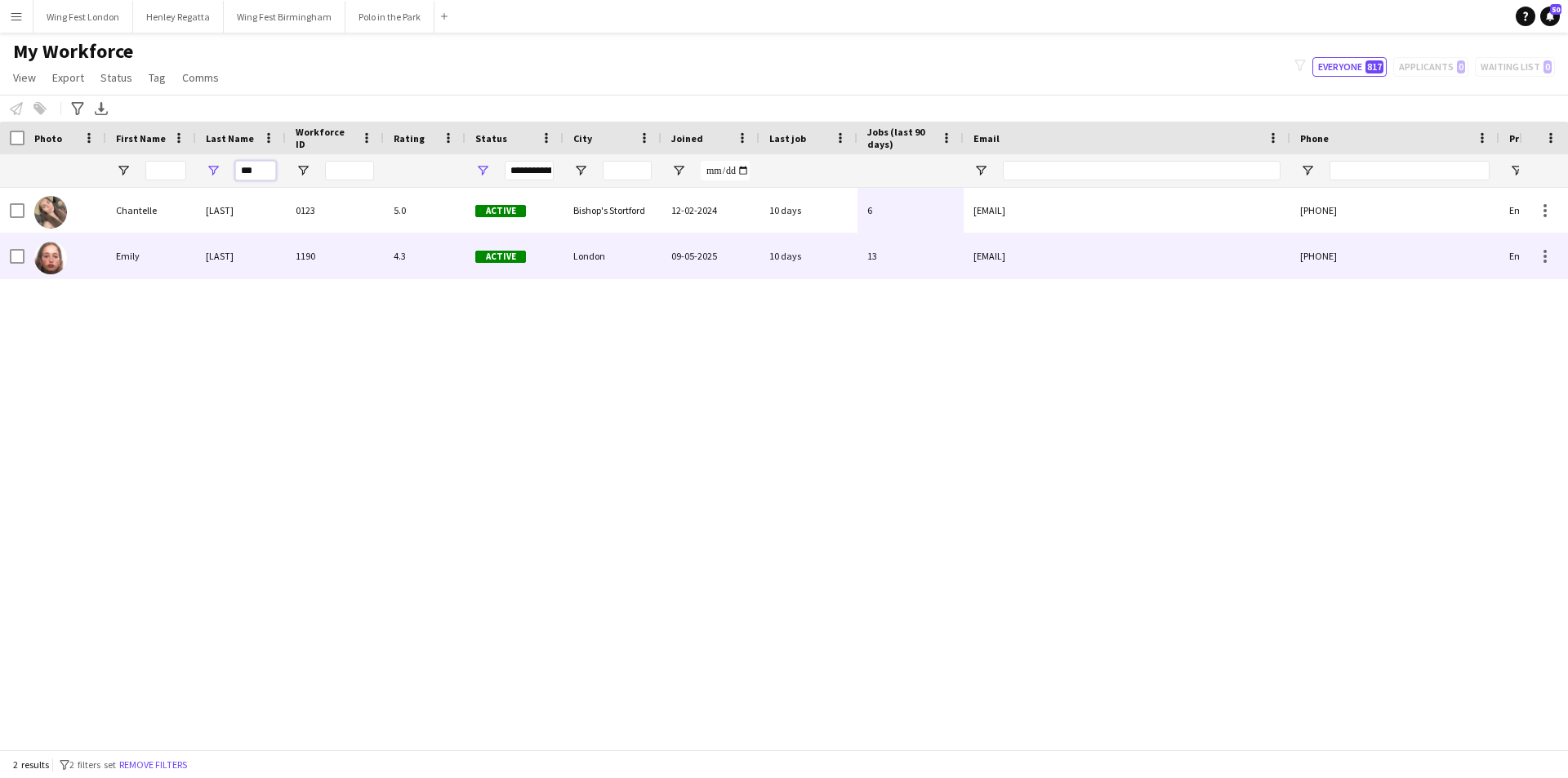type on "***" 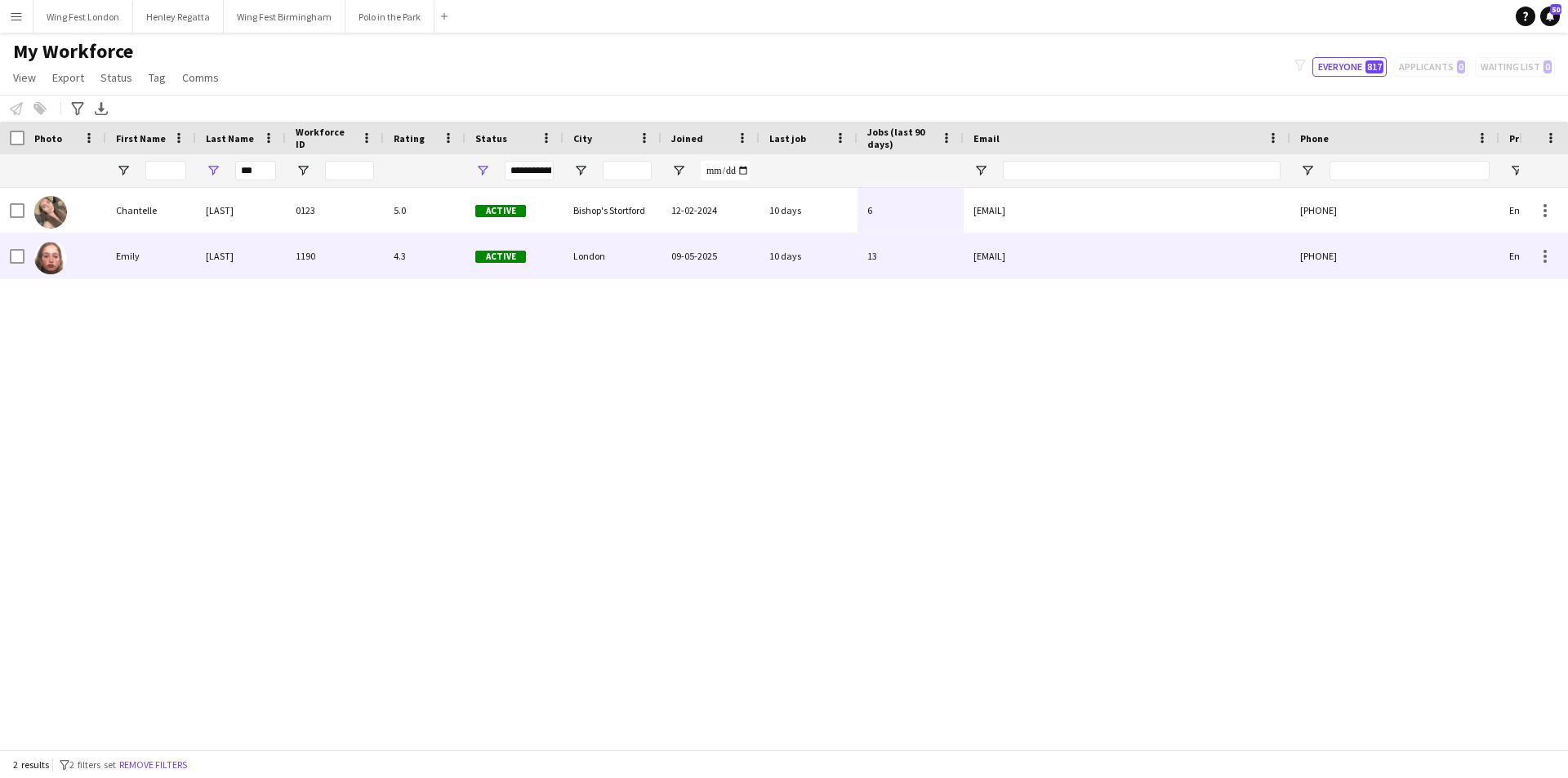 click on "[LAST]" at bounding box center (241, 256) 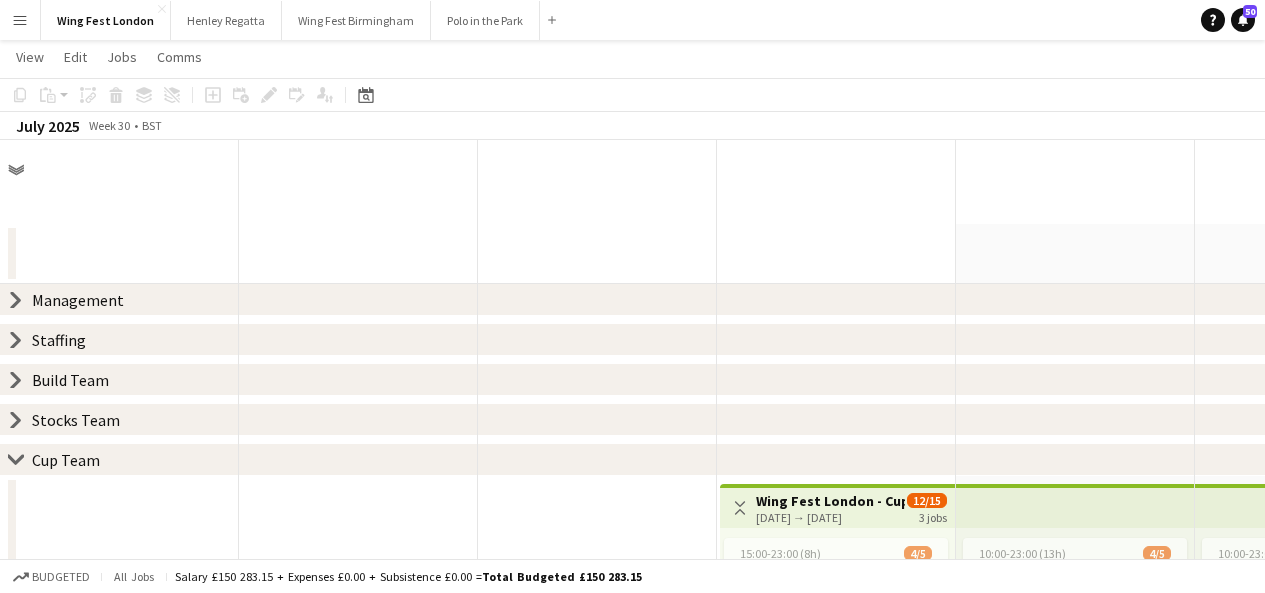 scroll, scrollTop: 7900, scrollLeft: 0, axis: vertical 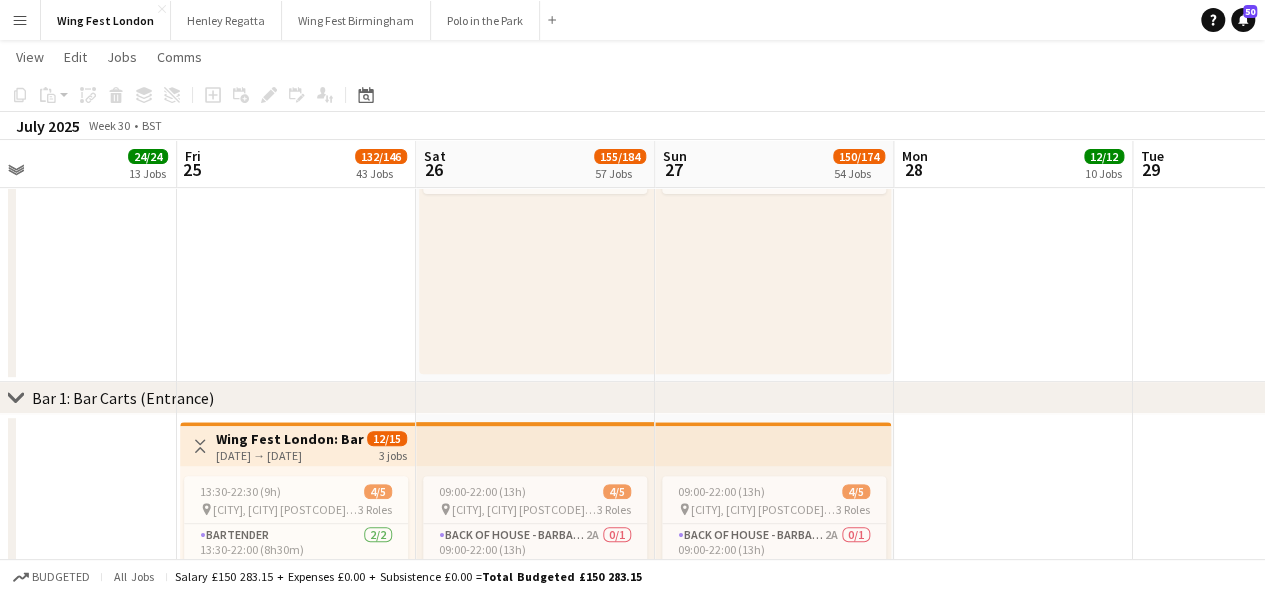click on "Menu" at bounding box center [20, 20] 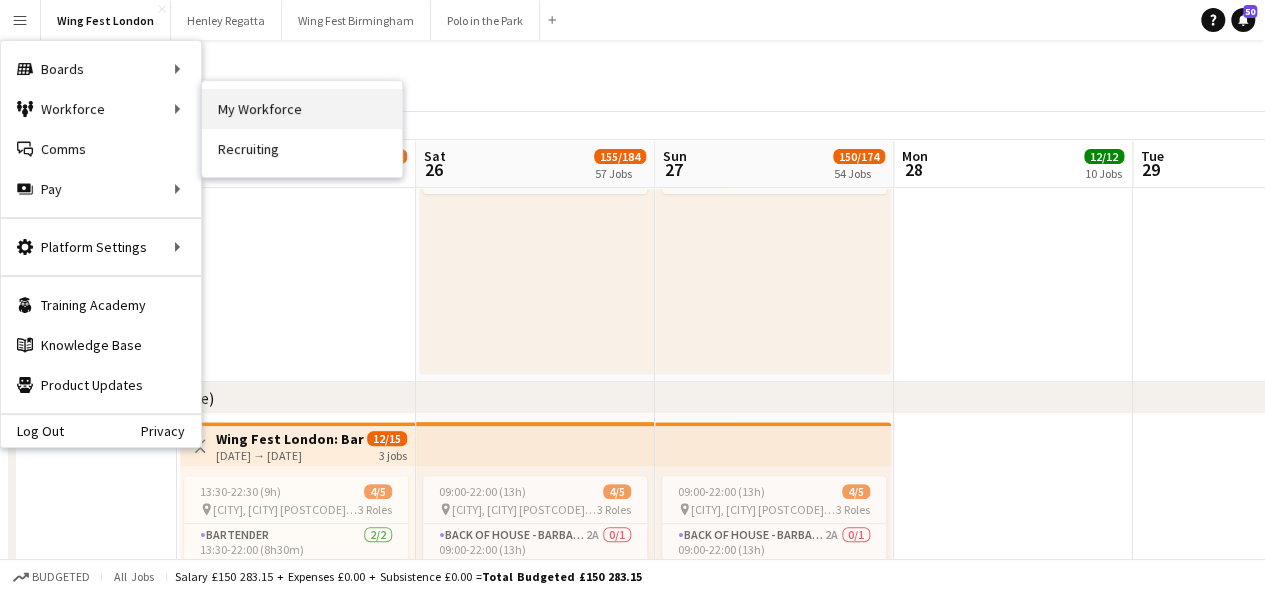click on "My Workforce" at bounding box center (302, 109) 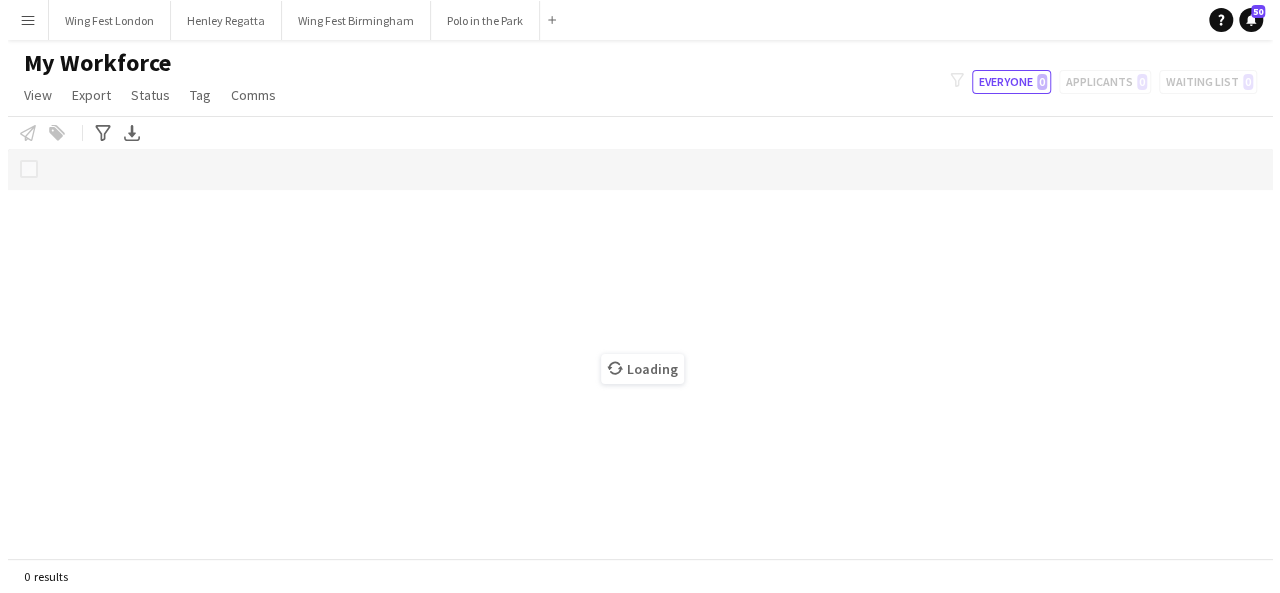 scroll, scrollTop: 0, scrollLeft: 0, axis: both 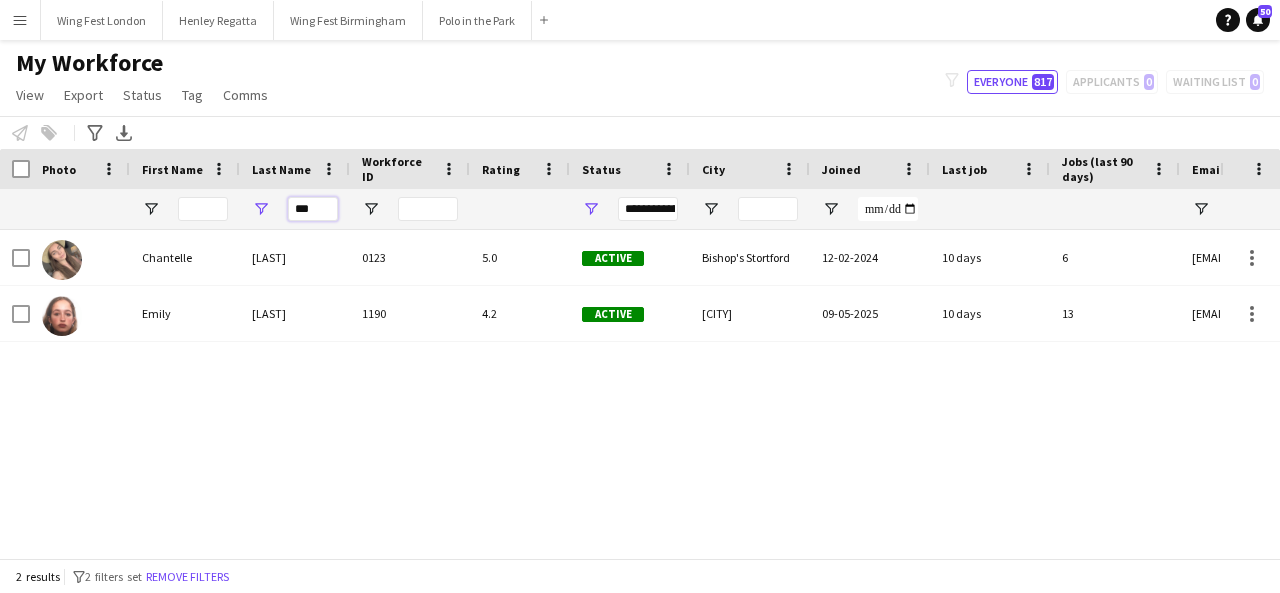 click on "***" at bounding box center (313, 209) 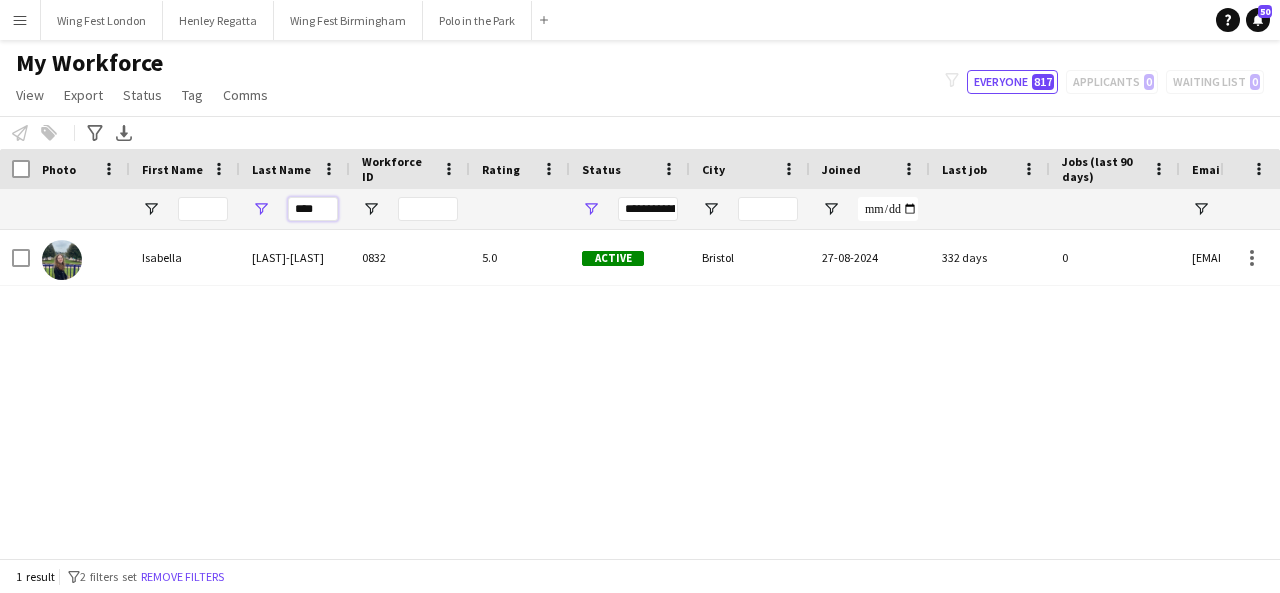 click on "****" at bounding box center [313, 209] 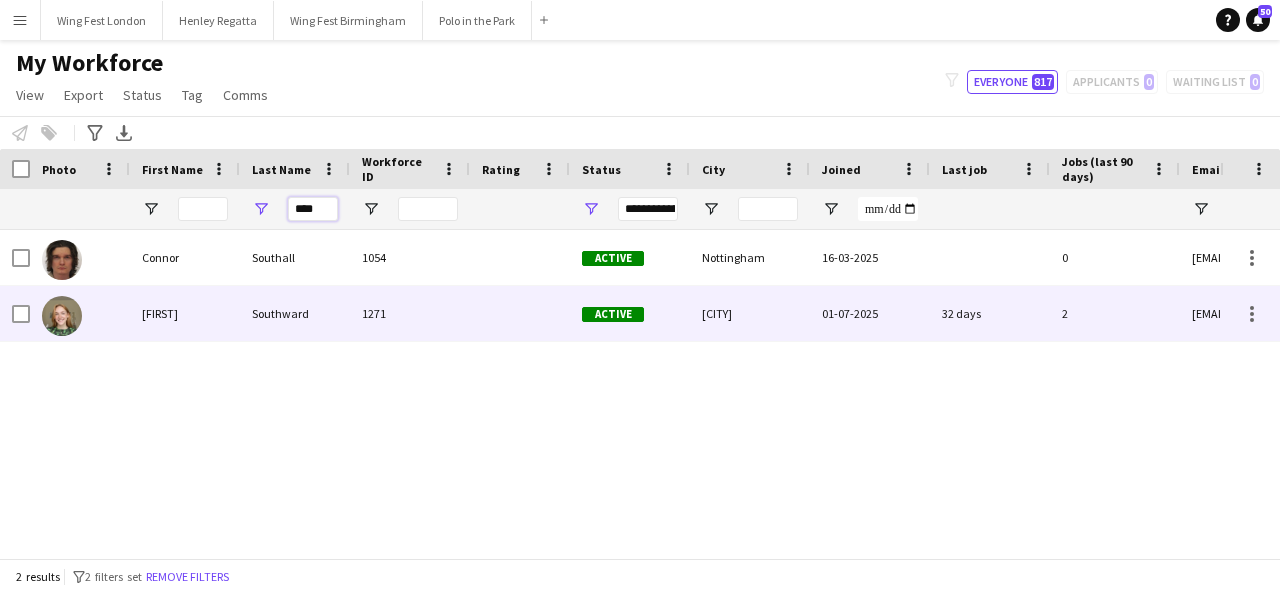 type on "****" 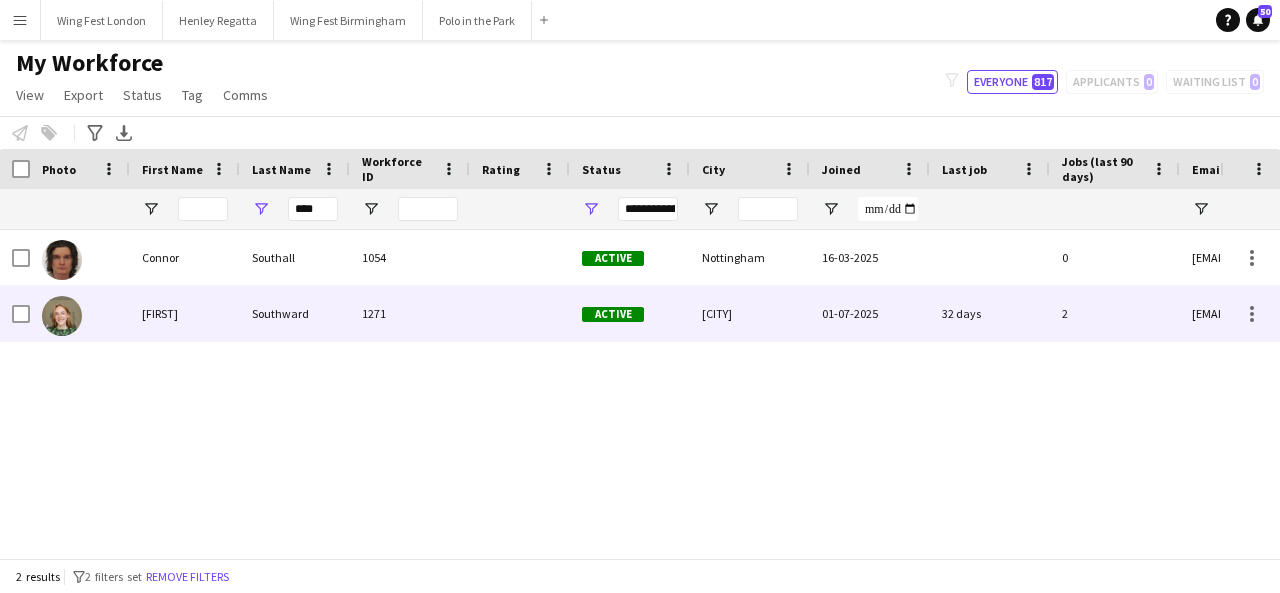 click on "[FIRST]" at bounding box center (185, 313) 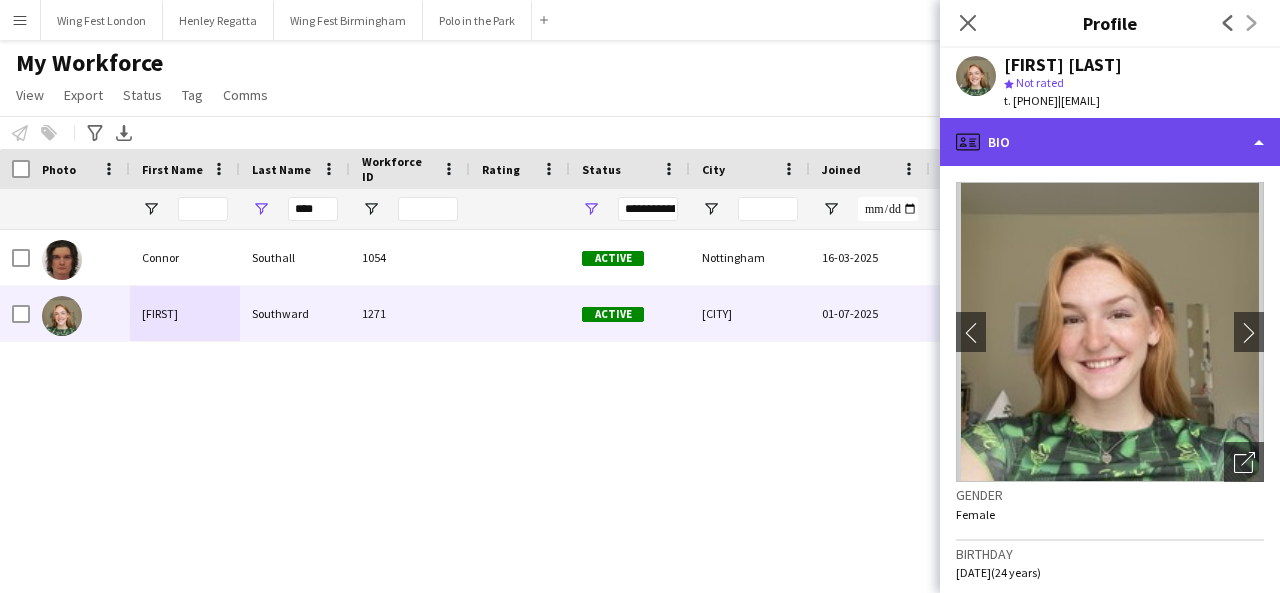 click on "profile
Bio" 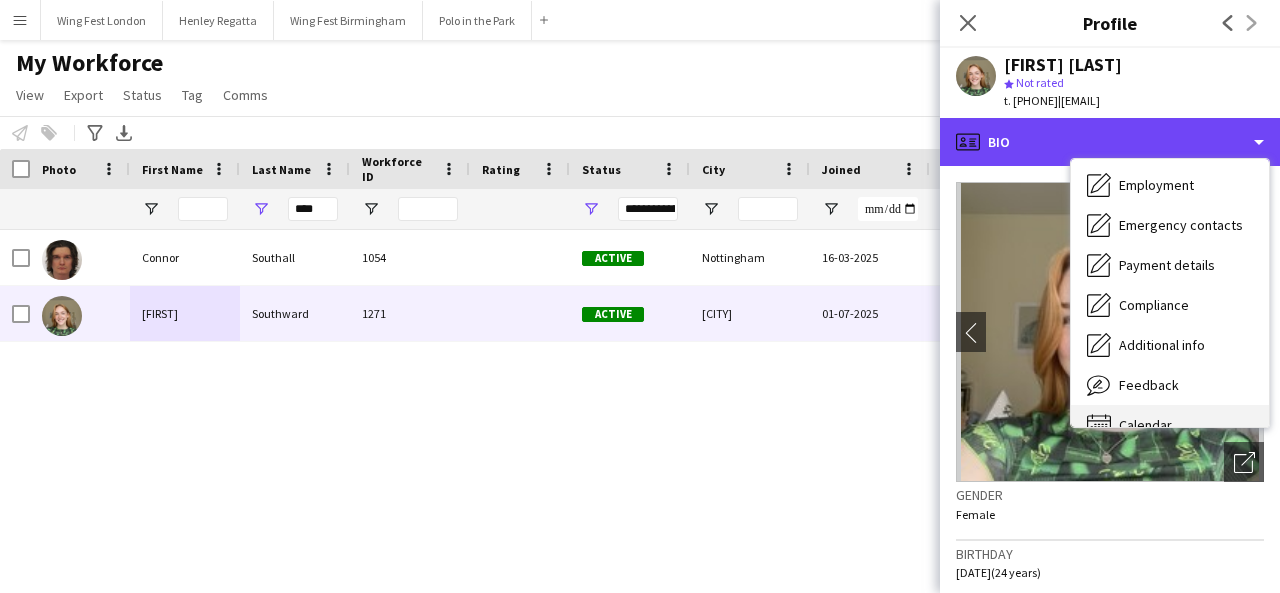 scroll, scrollTop: 148, scrollLeft: 0, axis: vertical 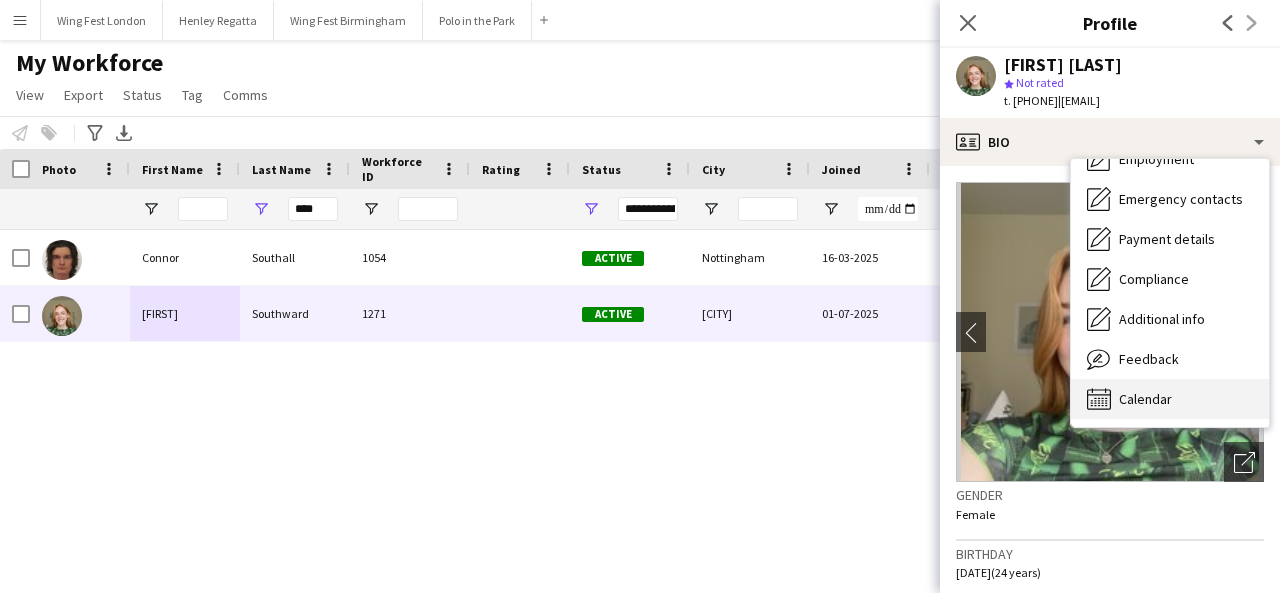 click on "Calendar
Calendar" at bounding box center (1170, 399) 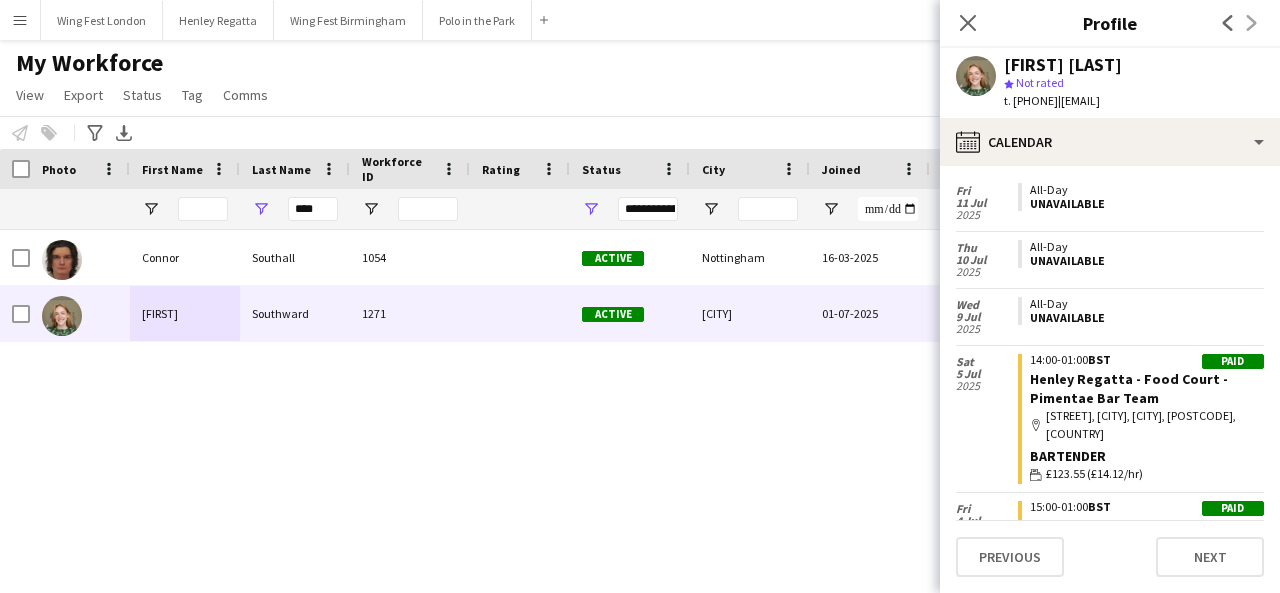 scroll, scrollTop: 744, scrollLeft: 0, axis: vertical 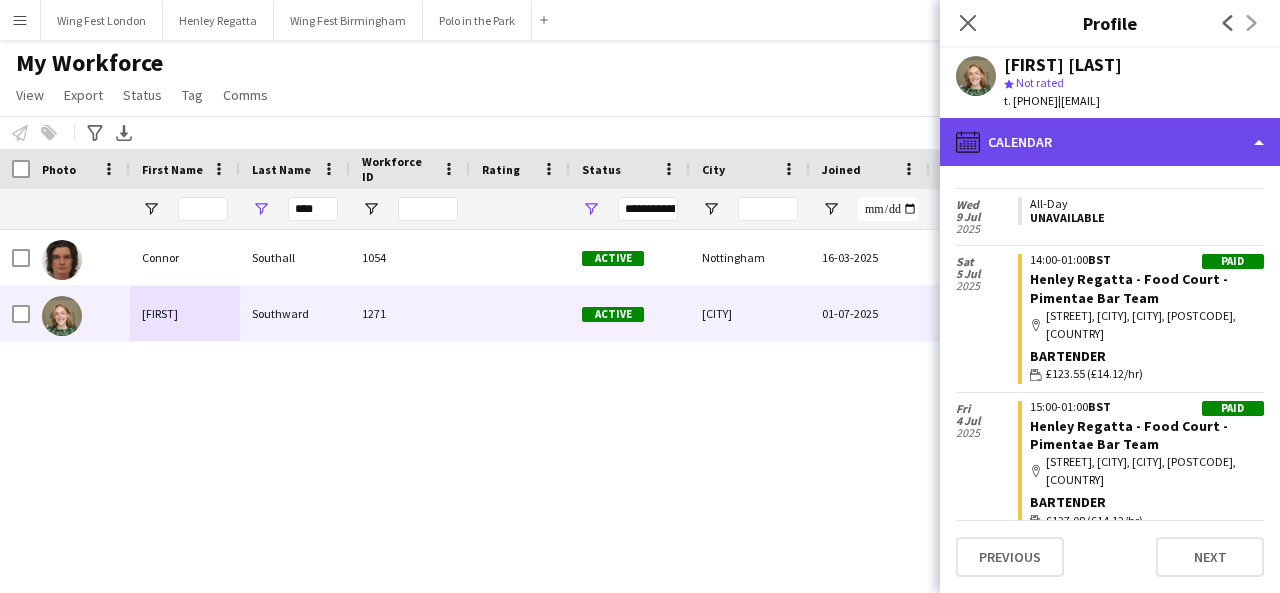 click on "calendar-full
Calendar" 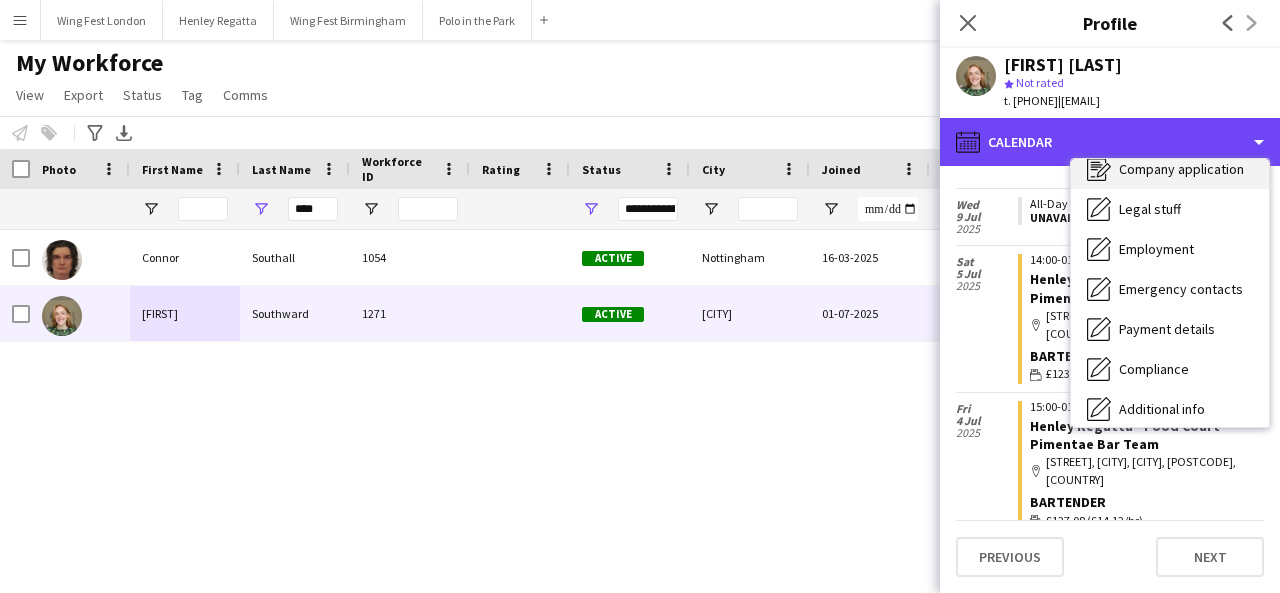 scroll, scrollTop: 0, scrollLeft: 0, axis: both 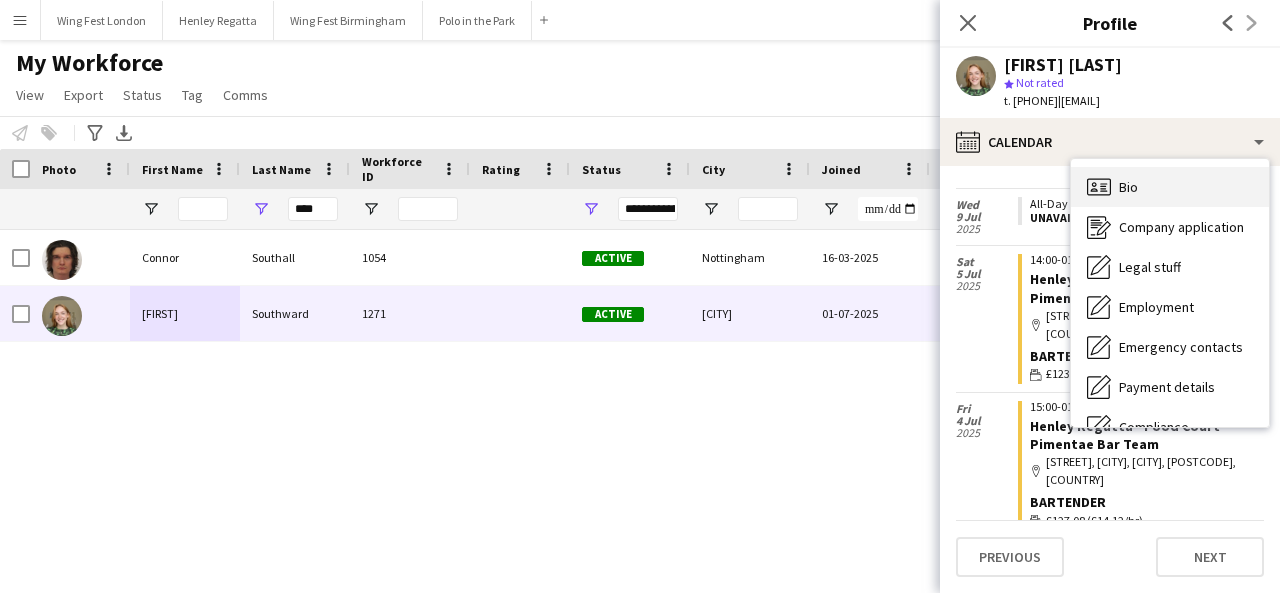 click on "Bio" at bounding box center [1128, 187] 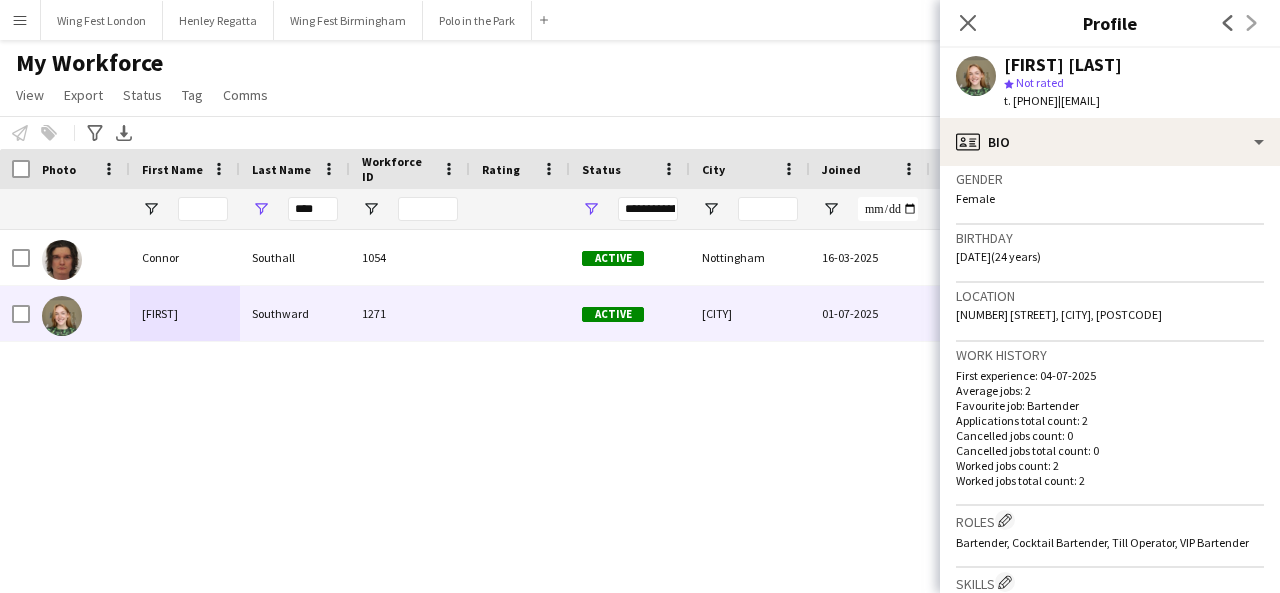 scroll, scrollTop: 400, scrollLeft: 0, axis: vertical 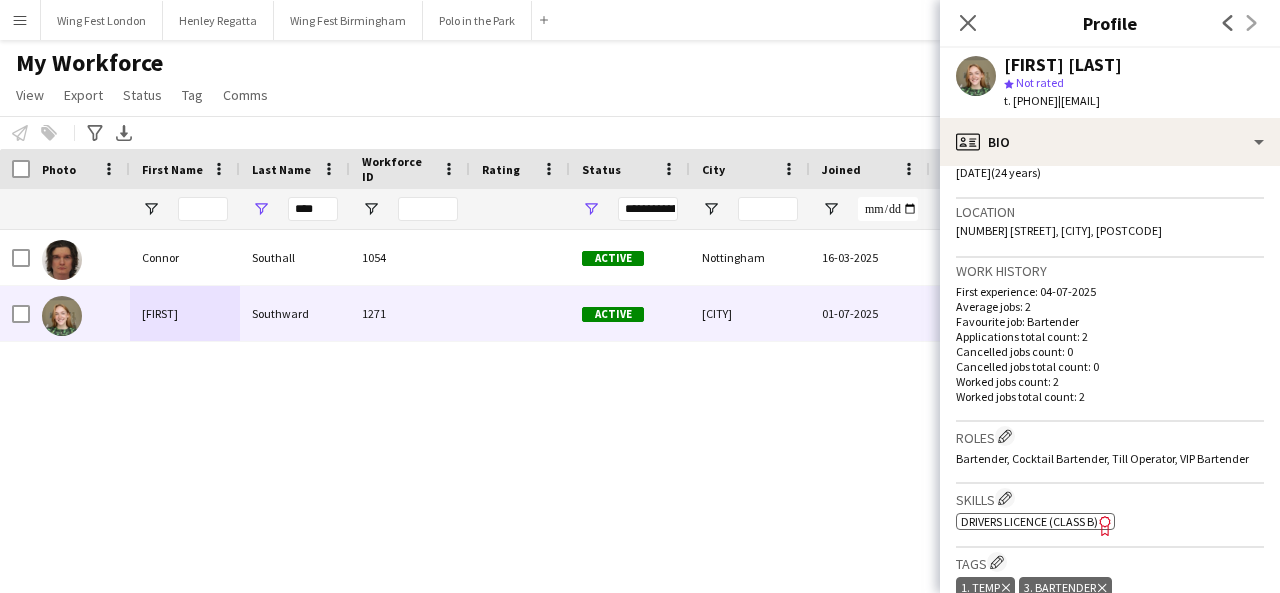 drag, startPoint x: 1248, startPoint y: 459, endPoint x: 958, endPoint y: 470, distance: 290.20856 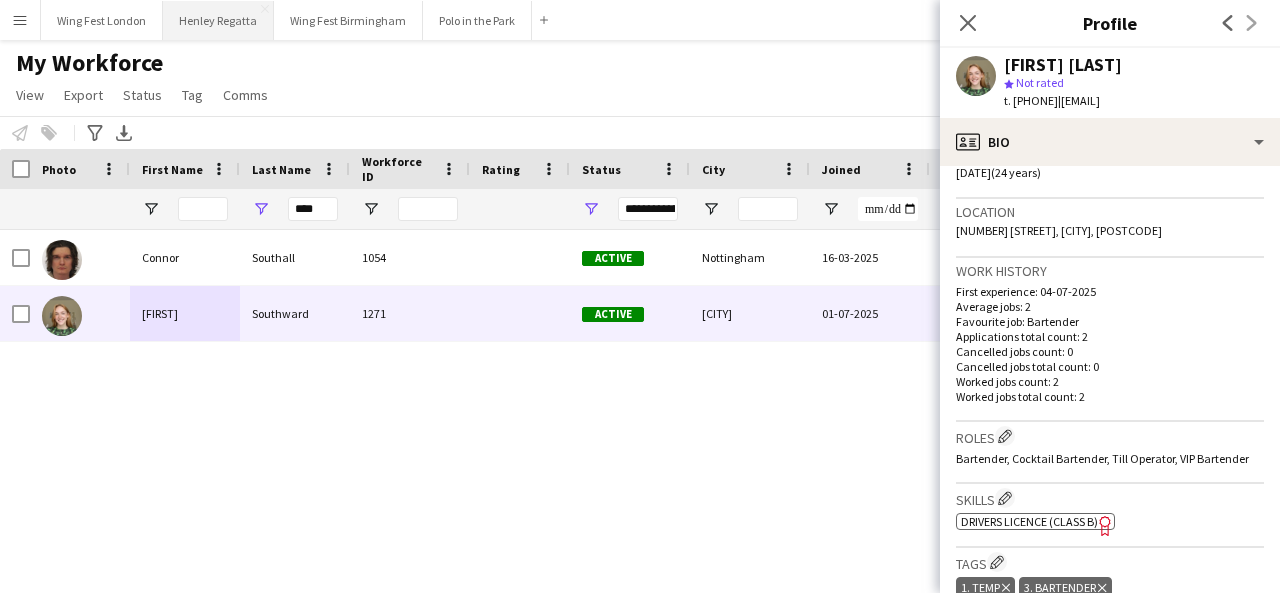 click on "Henley Regatta
Close" at bounding box center (218, 20) 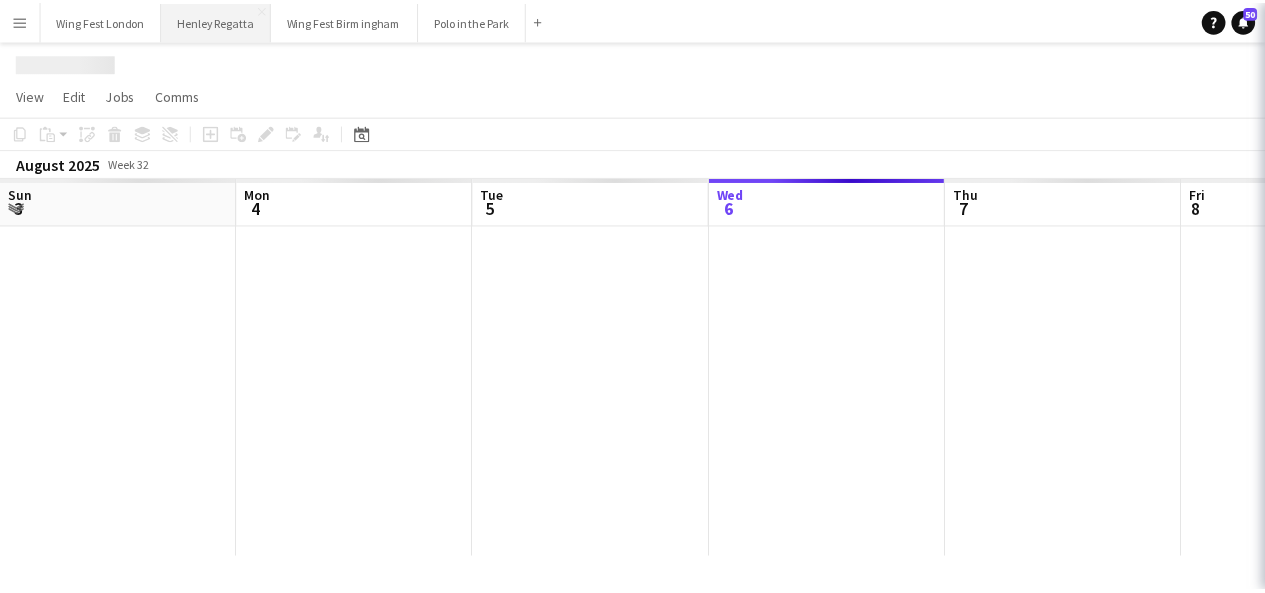 scroll, scrollTop: 0, scrollLeft: 478, axis: horizontal 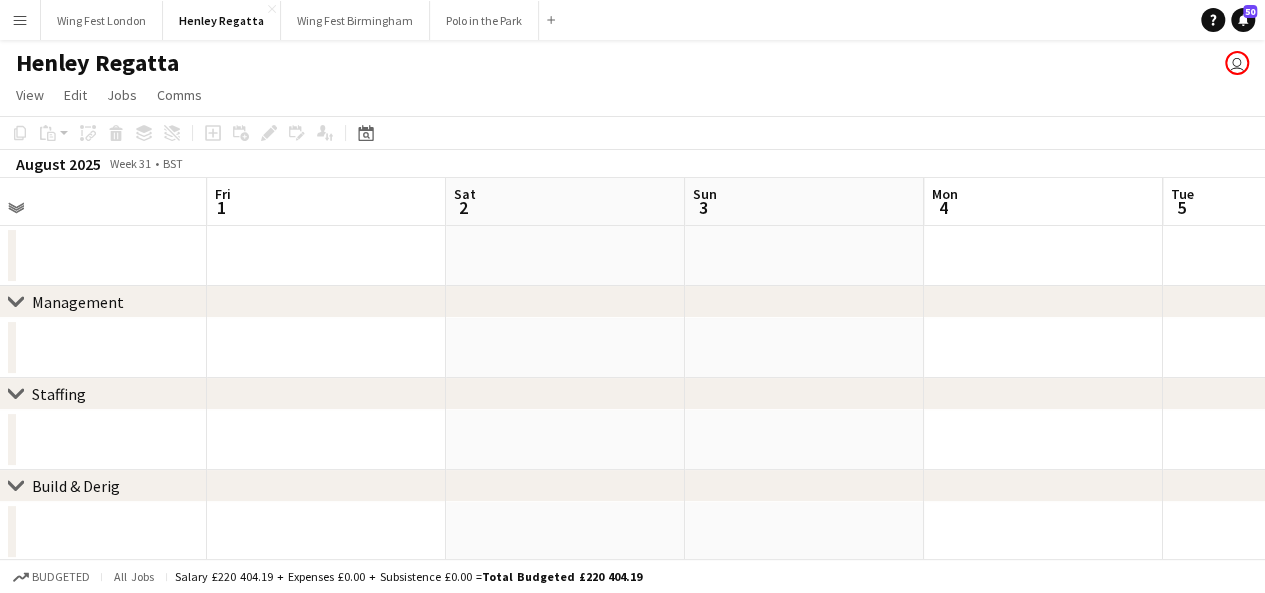 drag, startPoint x: 97, startPoint y: 241, endPoint x: 1276, endPoint y: 114, distance: 1185.8204 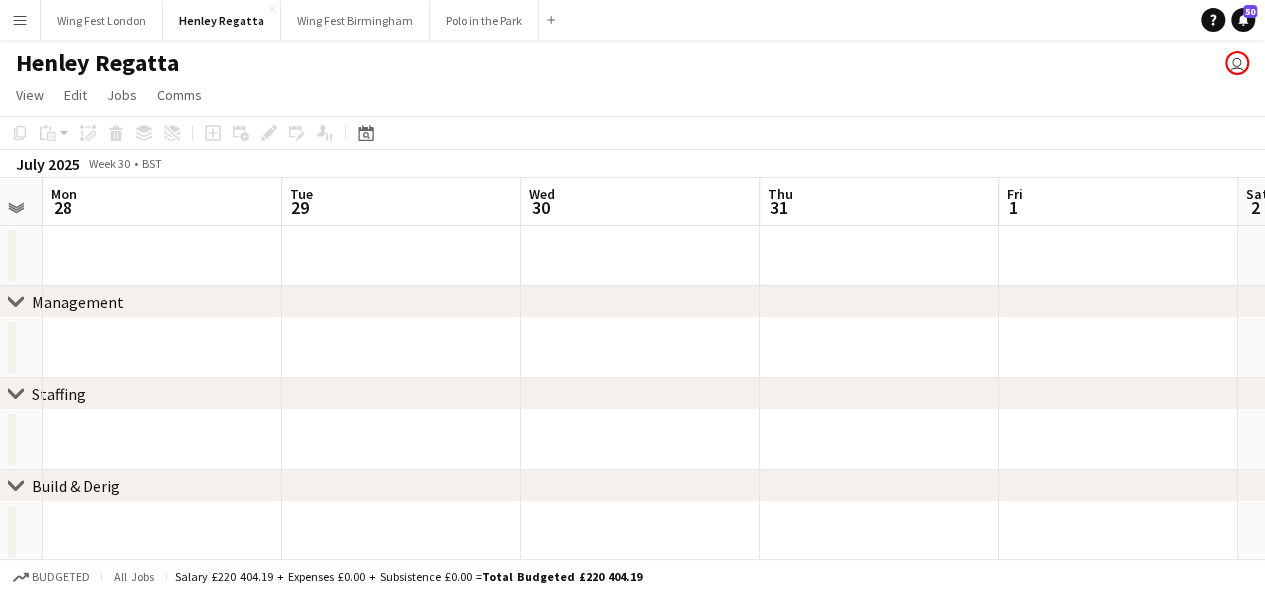 drag, startPoint x: 62, startPoint y: 253, endPoint x: 491, endPoint y: 247, distance: 429.04196 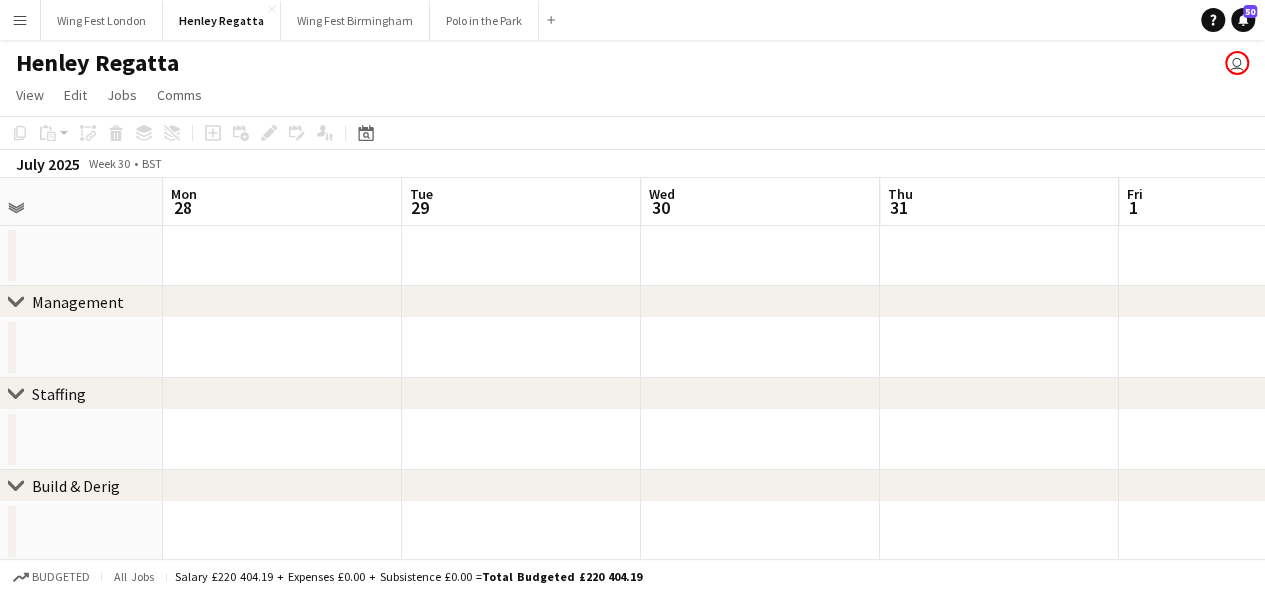 drag, startPoint x: 123, startPoint y: 264, endPoint x: 147, endPoint y: 257, distance: 25 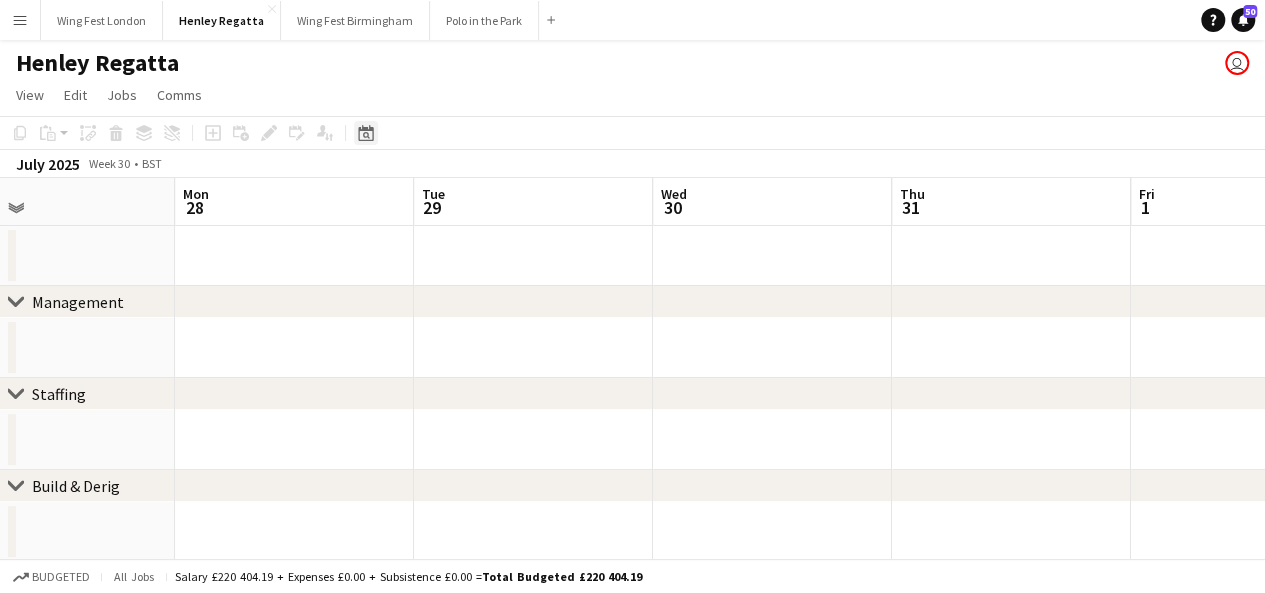 click 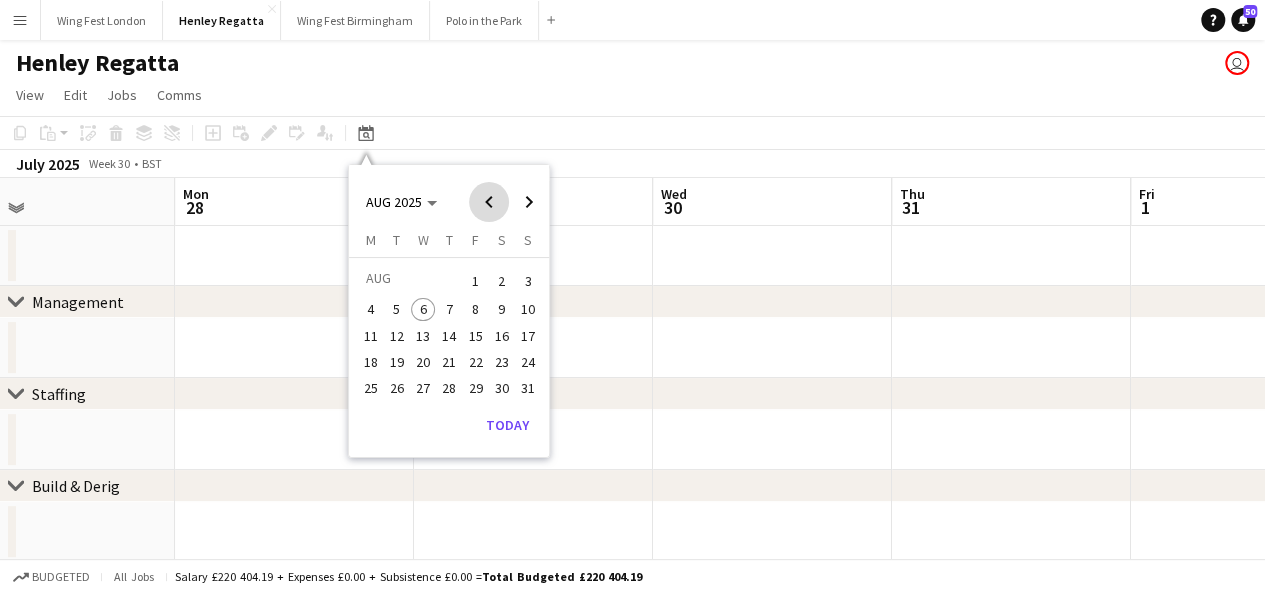 click at bounding box center (489, 202) 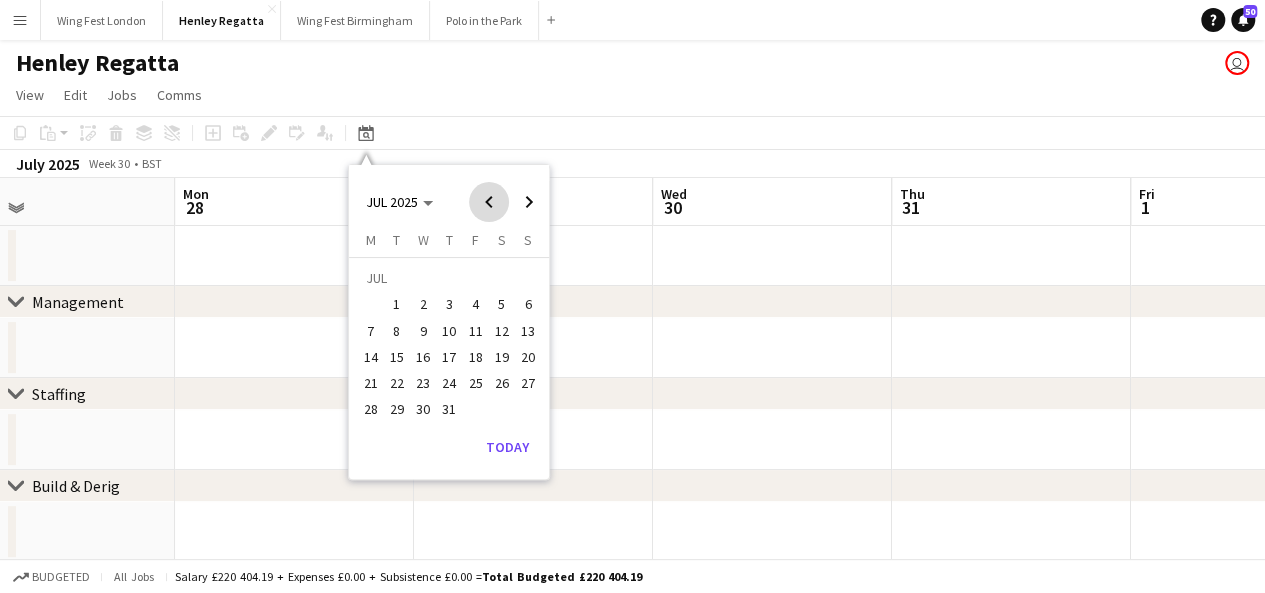 click at bounding box center (489, 202) 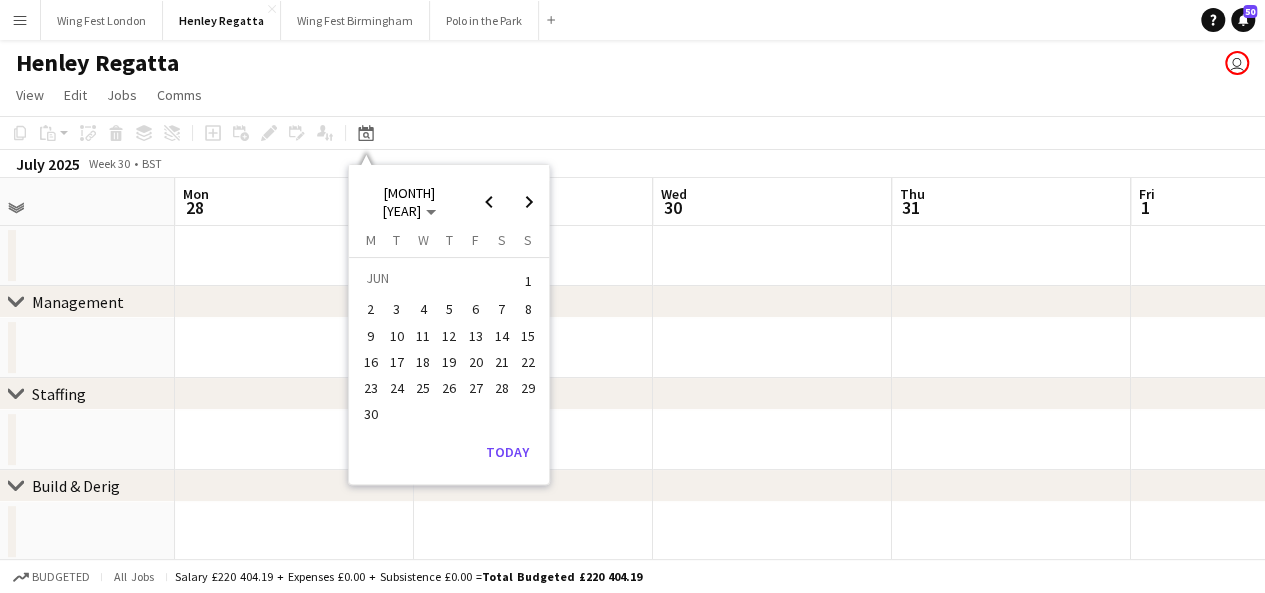 click on "30" at bounding box center (371, 415) 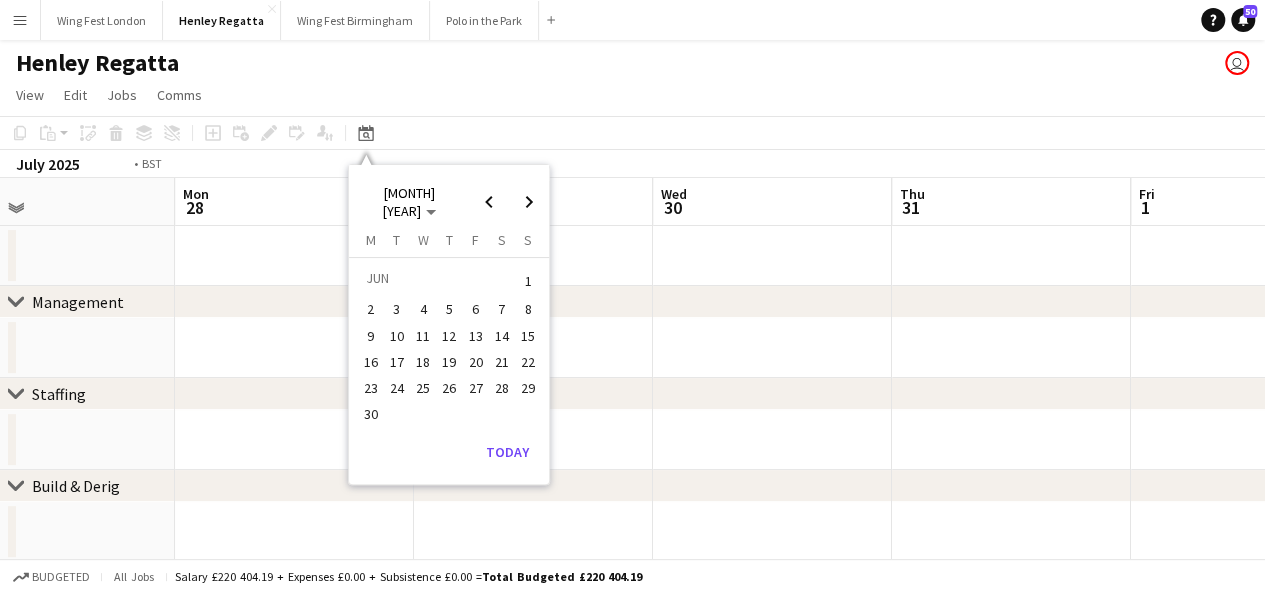 scroll, scrollTop: 0, scrollLeft: 688, axis: horizontal 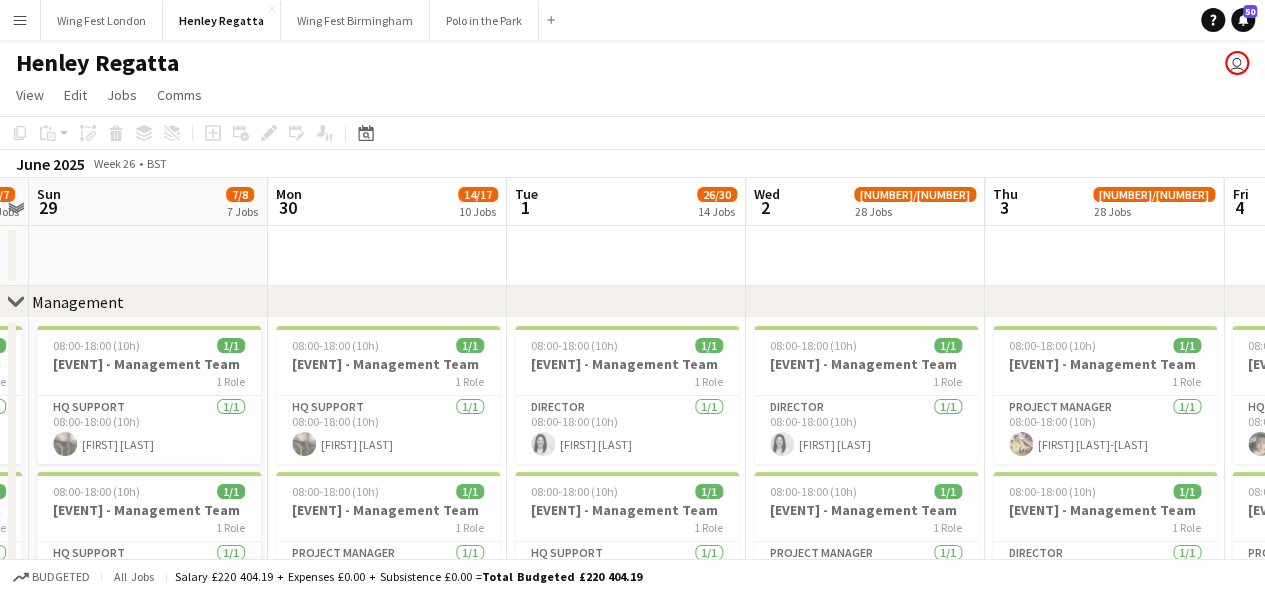 click on "Henley Regatta" 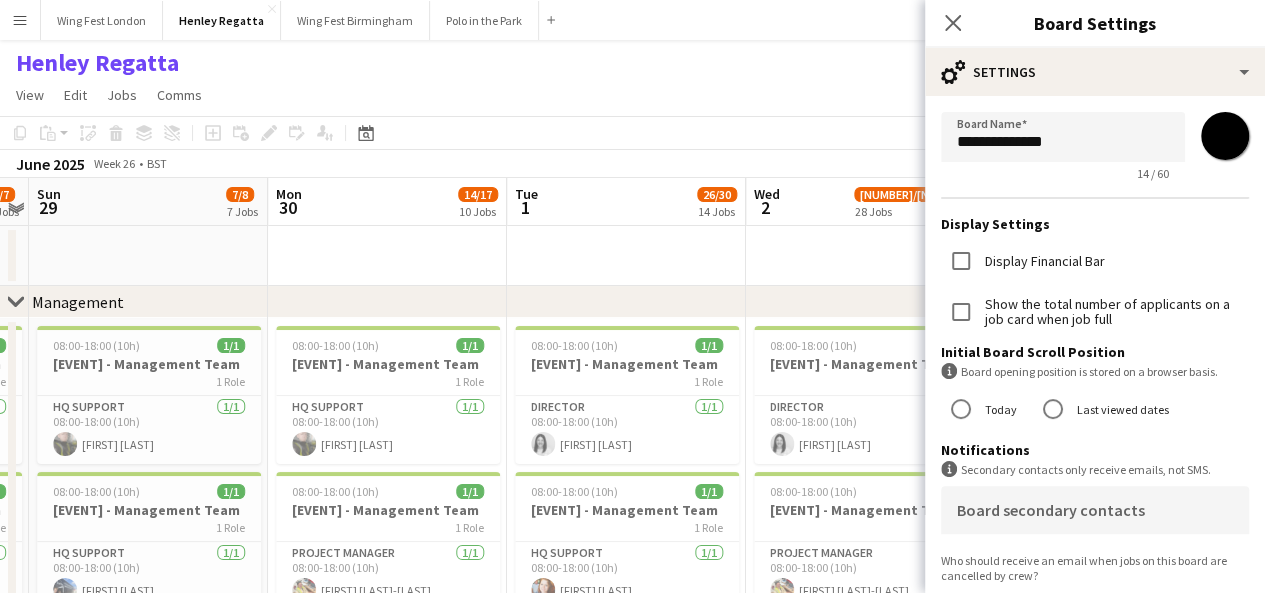 click on "Copy
Paste
Paste   Ctrl+V Paste with crew  Ctrl+Shift+V
Paste linked Job
Delete
Group
Ungroup
Add job
Add linked Job
Edit
Edit linked Job
Applicants
Date picker
JUN 2025 JUN 2025 Monday M Tuesday T Wednesday W Thursday T Friday F Saturday S Sunday S  JUN   1   2   3   4   5   6   7   8   9   10   11   12   13   14   15   16   17   18   19   20   21   22   23   24   25   26   27   28   29   30
Comparison range
Comparison range
Today" 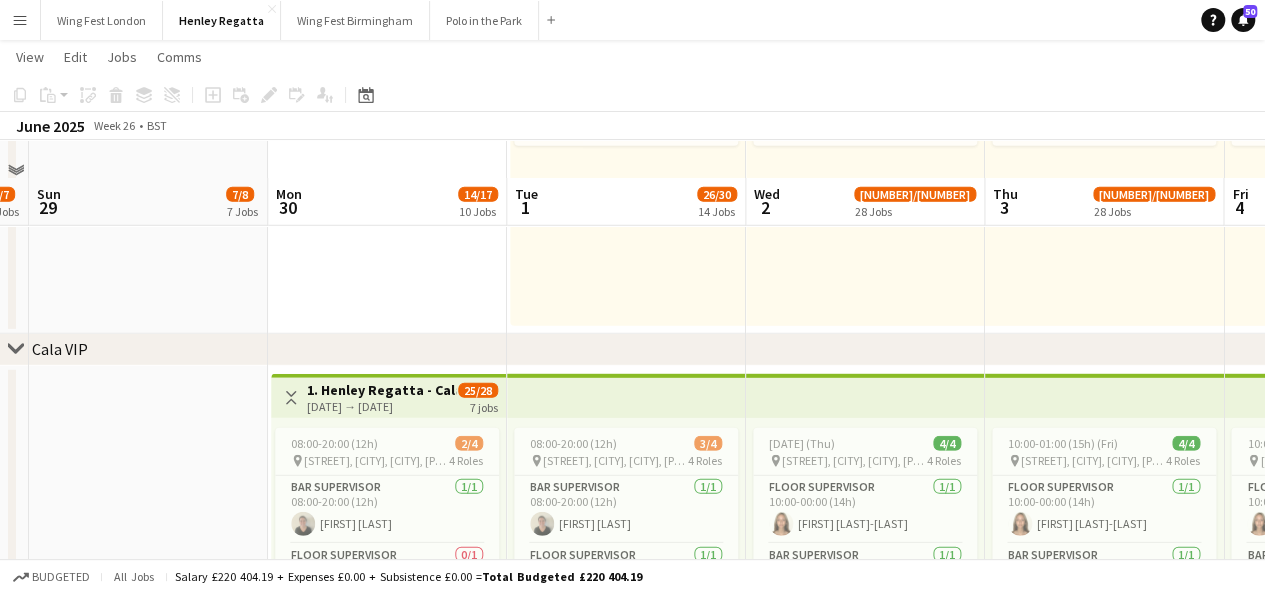 scroll, scrollTop: 3000, scrollLeft: 0, axis: vertical 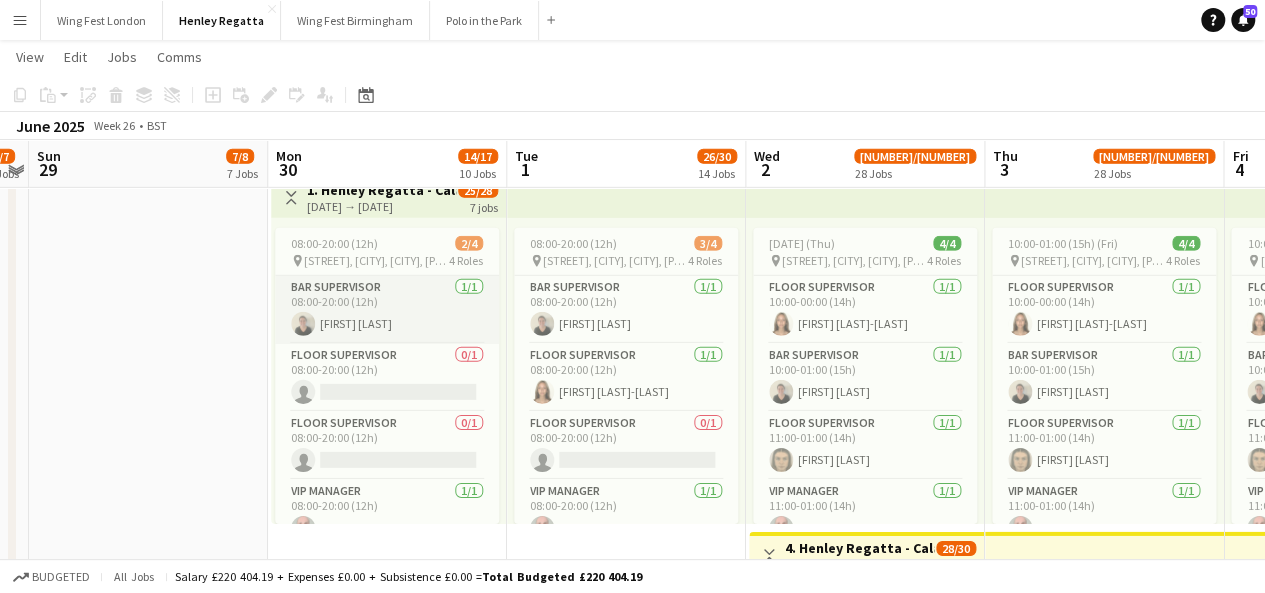 click on "[FIRST] [LAST]" at bounding box center (387, 310) 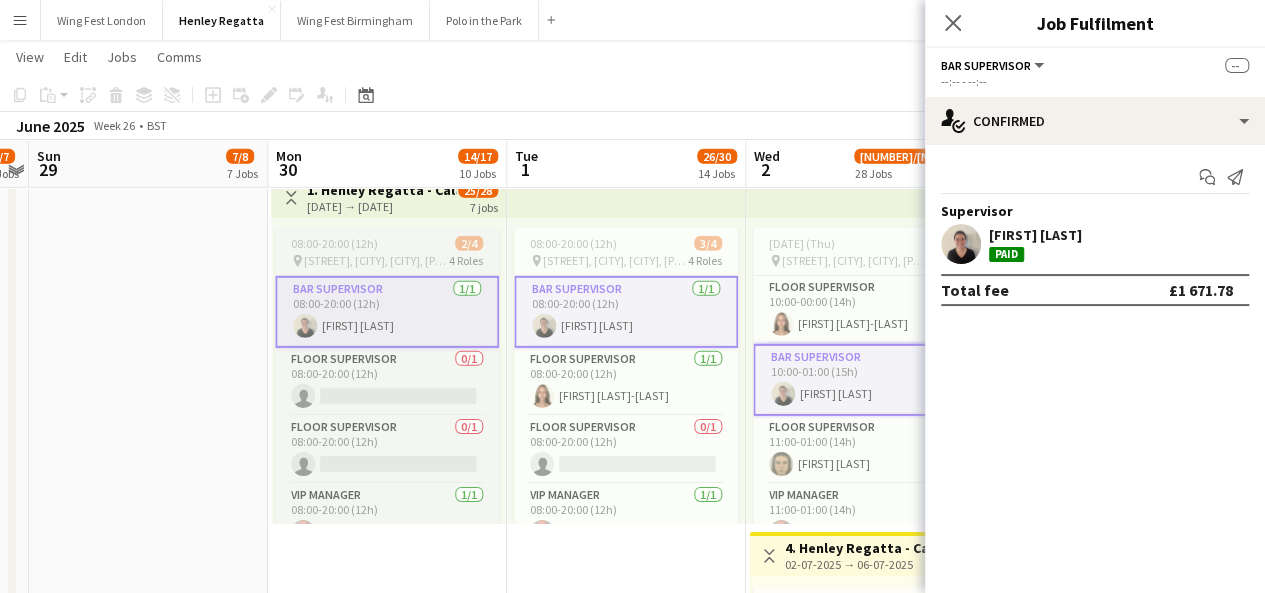 click on "[STREET], [CITY], [CITY], [POSTCODE], [COUNTRY]" at bounding box center [376, 260] 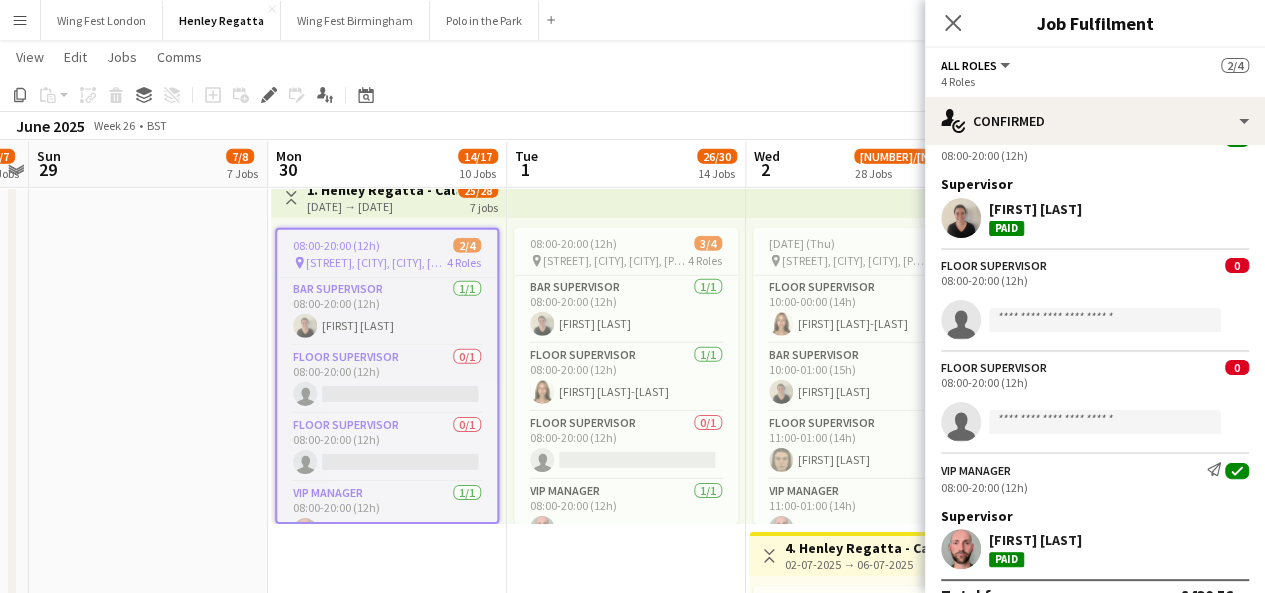 scroll, scrollTop: 103, scrollLeft: 0, axis: vertical 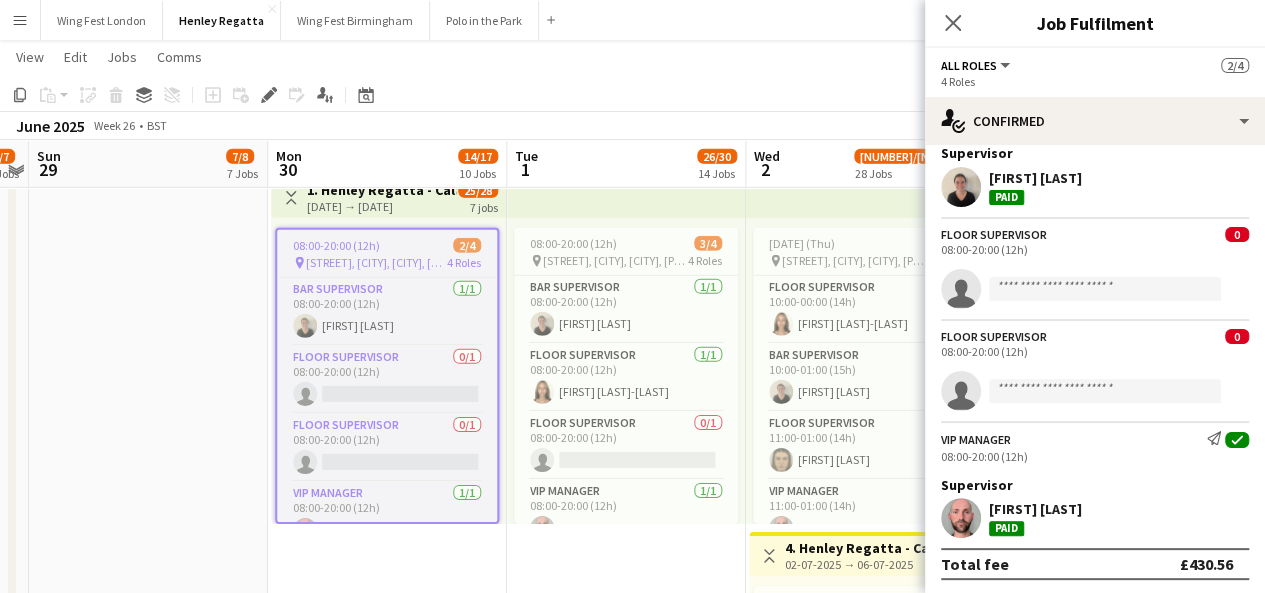 click on "[DATE] → [DATE]" at bounding box center (381, 206) 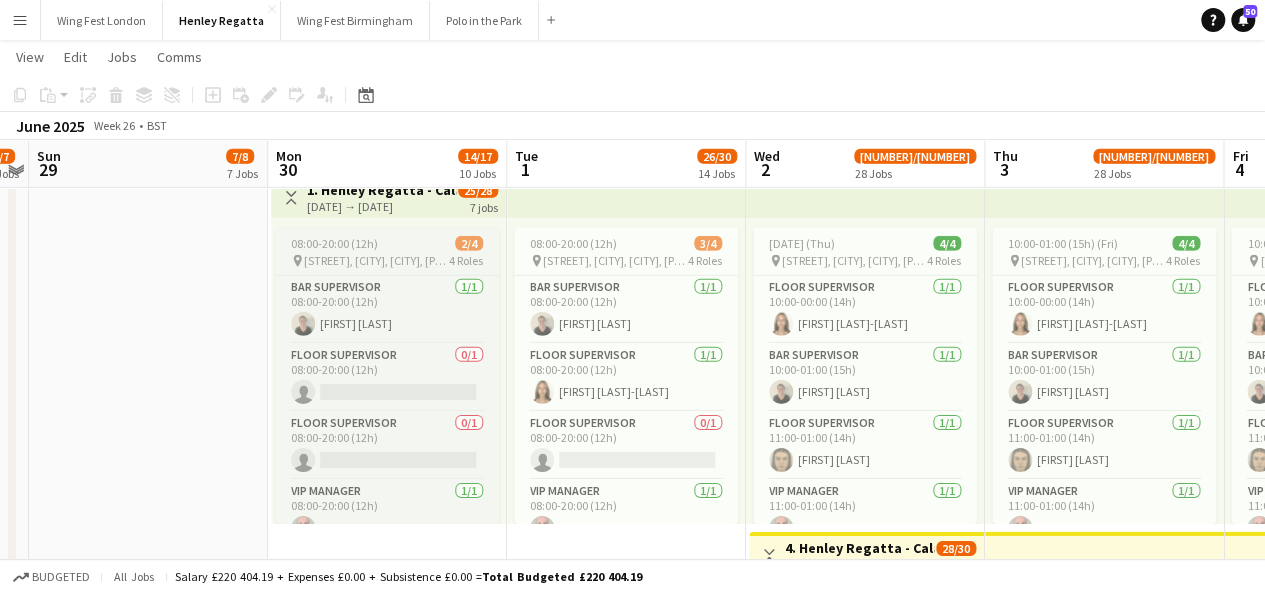 click on "pin
The Lodge, Remenham Ln, Remenham, Henley-on-Thames RG9 3DA, UK   4 Roles   Bar Supervisor   1/1   08:00-20:00 (12h)
[FIRST] [LAST] [FIRST] Supervisor   0/1   08:00-20:00 (12h)
single-neutral-actions
Floor Supervisor   0/1   08:00-20:00 (12h)
single-neutral-actions
VIP Manager   1/1   08:00-20:00 (12h)
[FIRST] [LAST]" at bounding box center (387, 376) 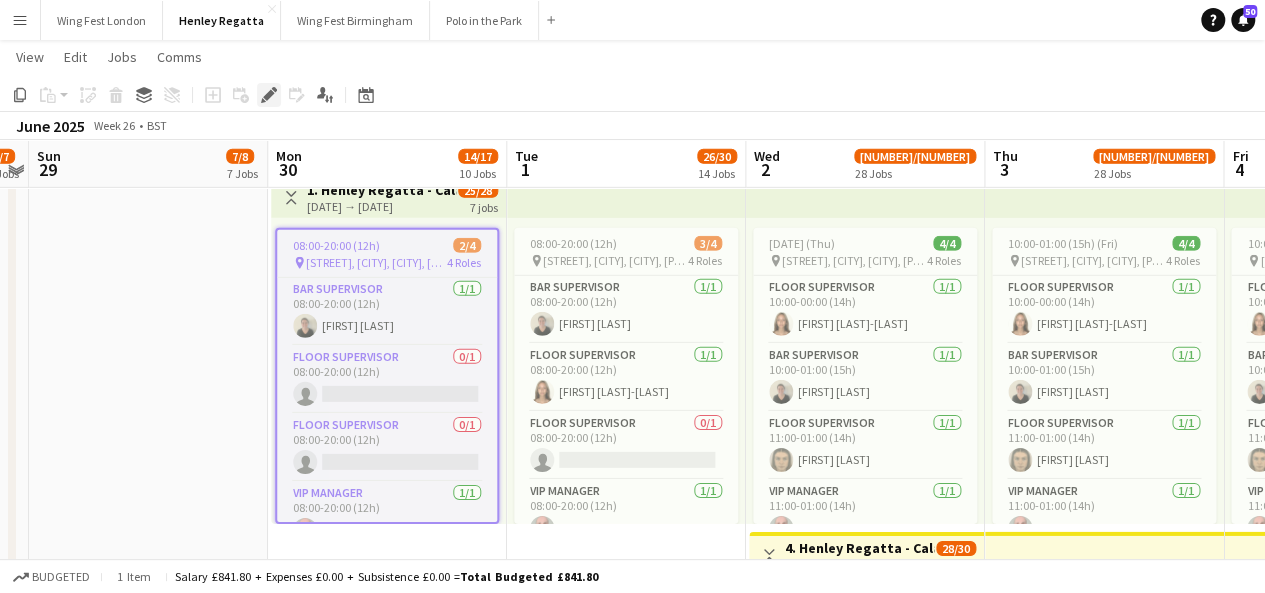 click on "Edit" 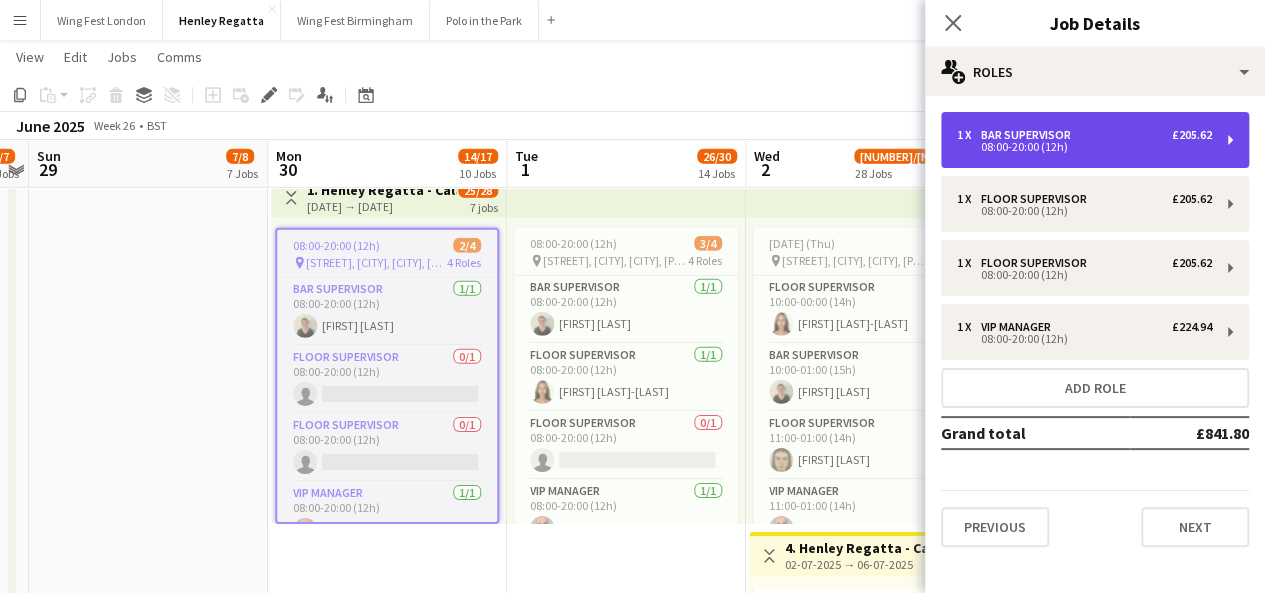 click on "Bar Supervisor" at bounding box center (1030, 135) 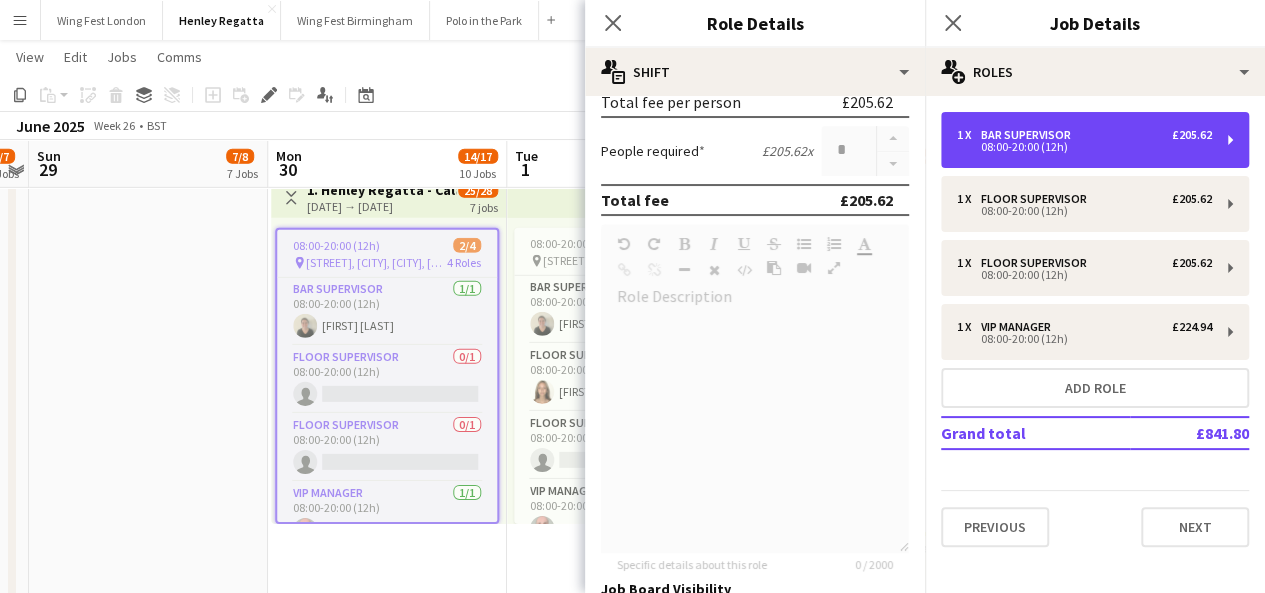 scroll, scrollTop: 685, scrollLeft: 0, axis: vertical 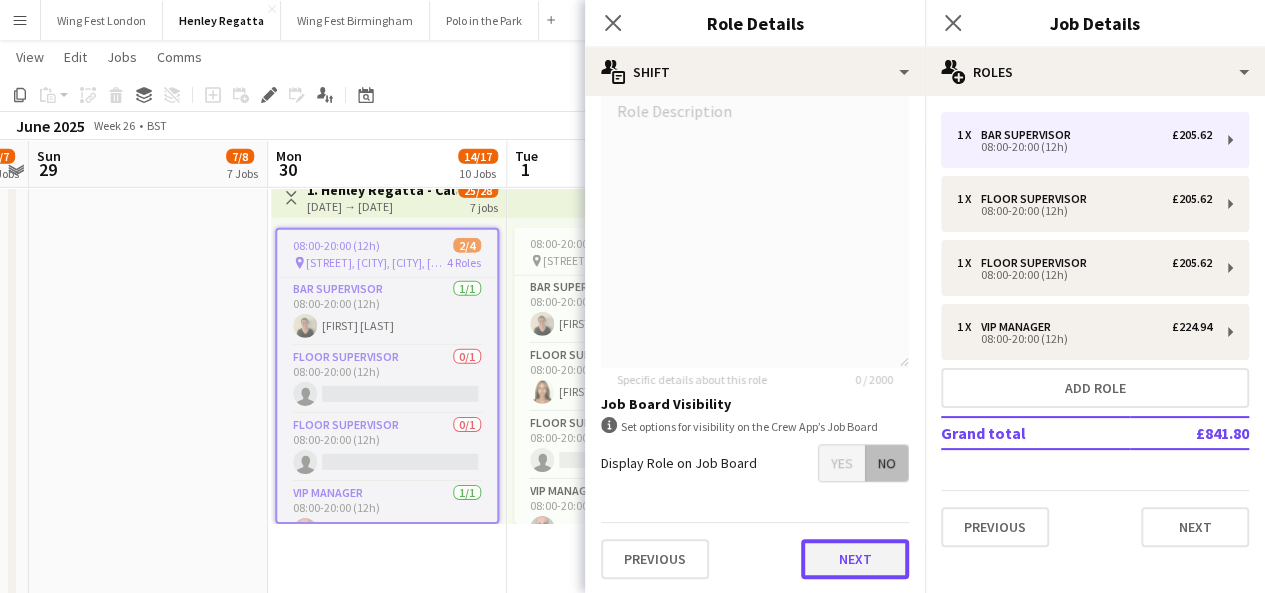 click on "Next" at bounding box center [855, 559] 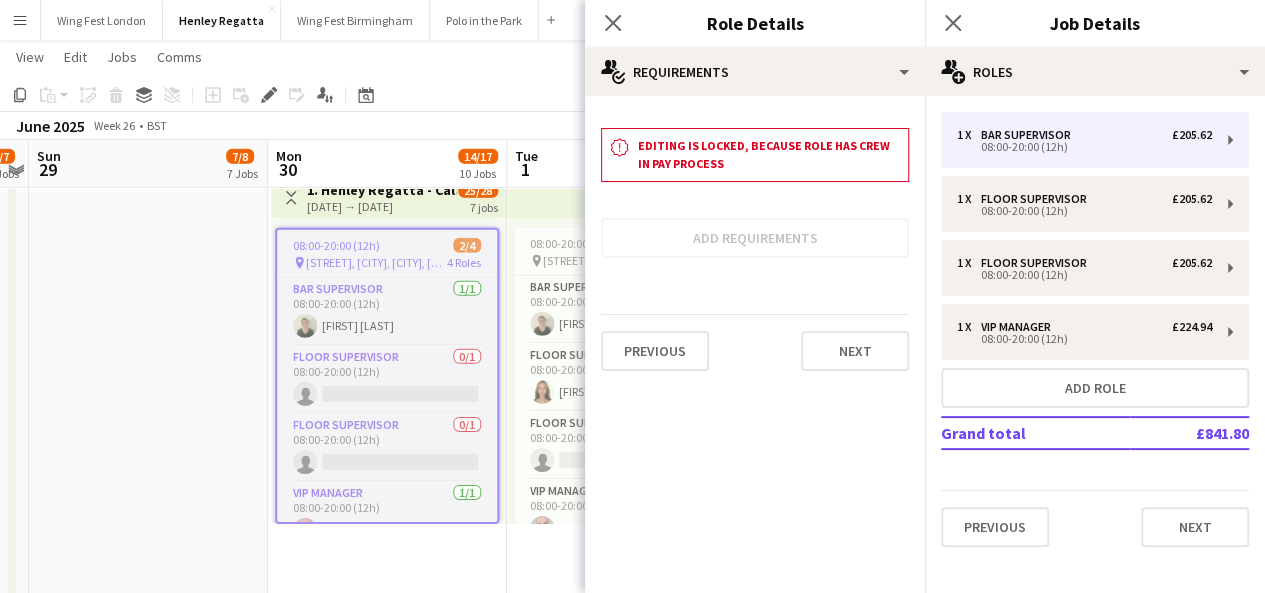 scroll, scrollTop: 0, scrollLeft: 0, axis: both 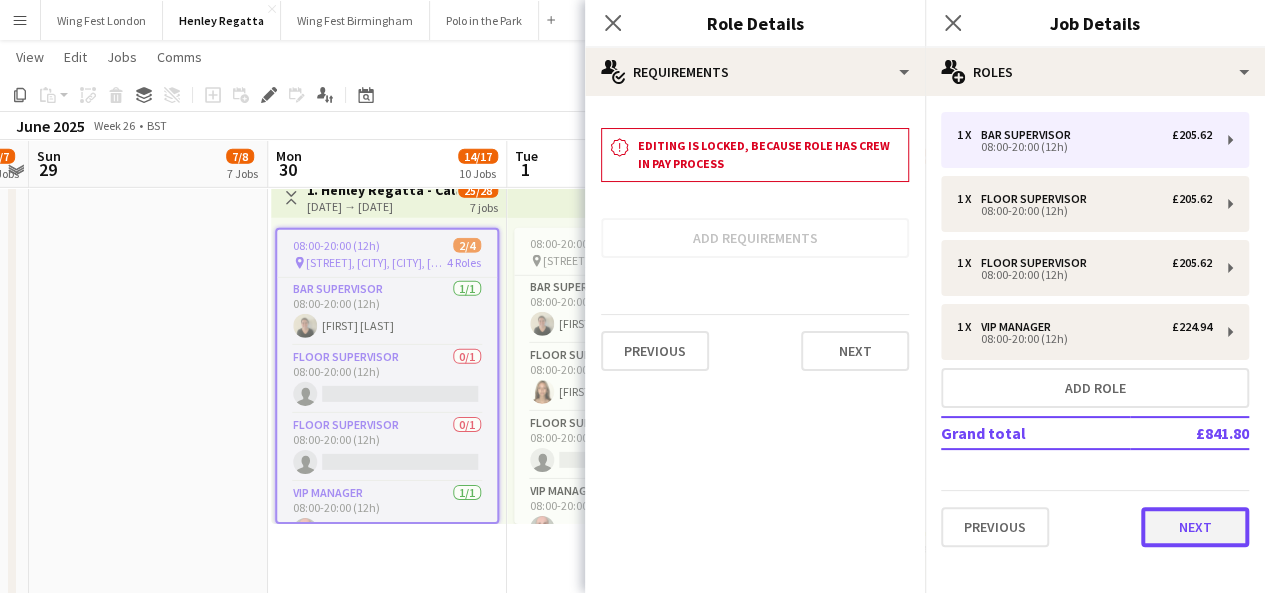 click on "Next" at bounding box center [1195, 527] 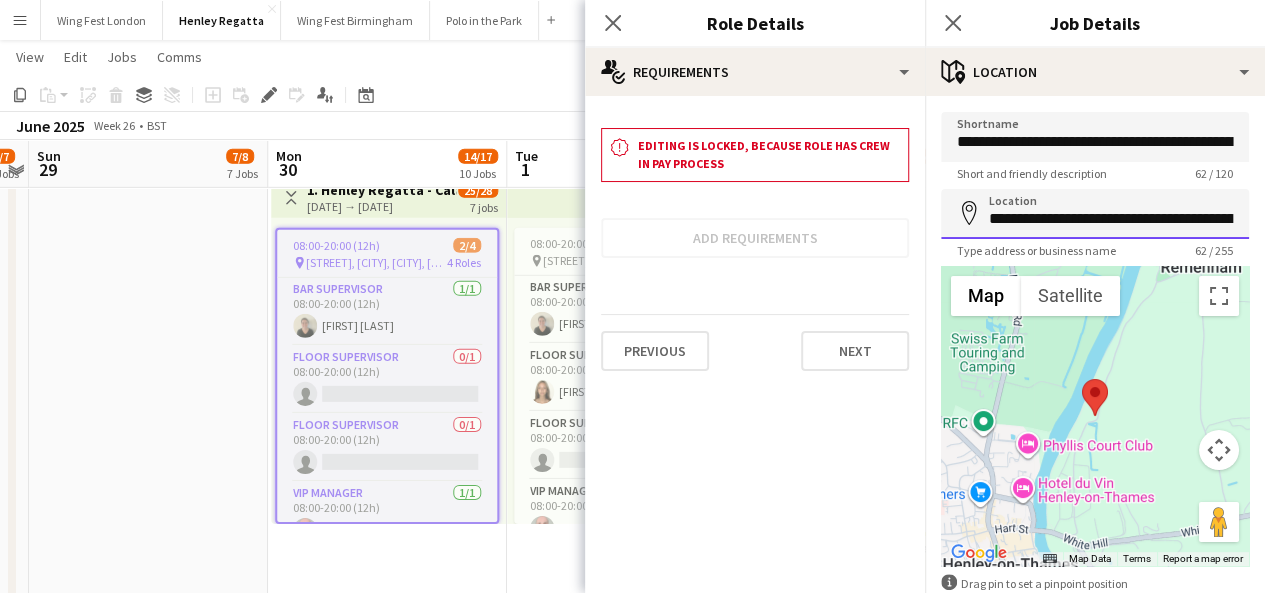 click on "**********" at bounding box center (1095, 214) 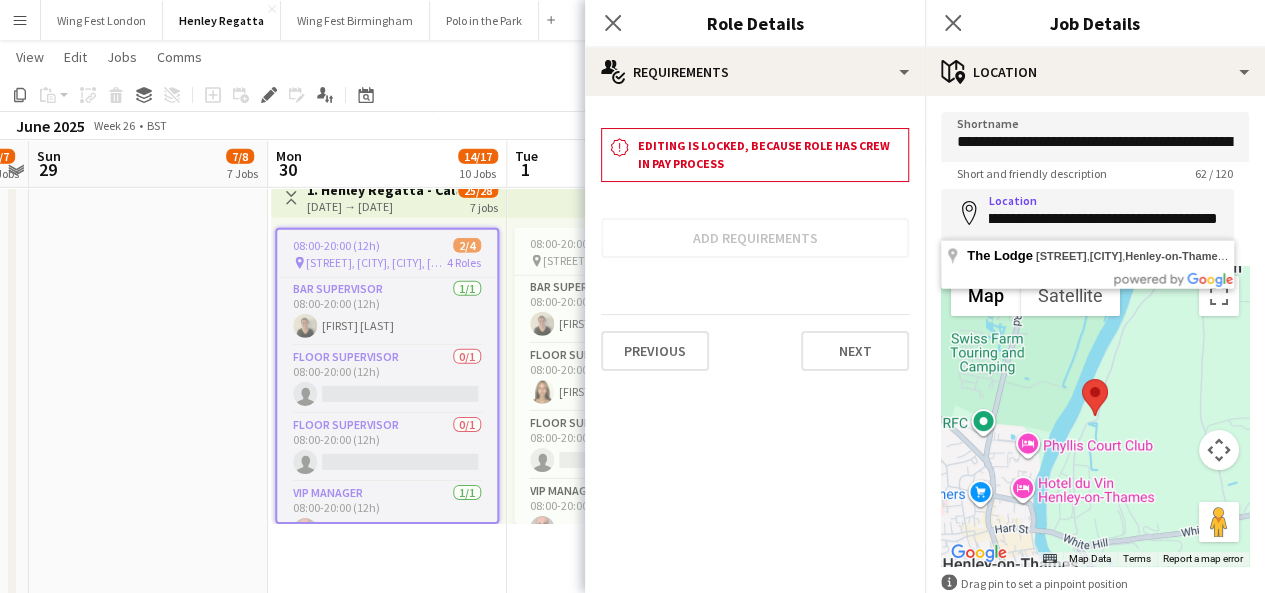 scroll, scrollTop: 0, scrollLeft: 0, axis: both 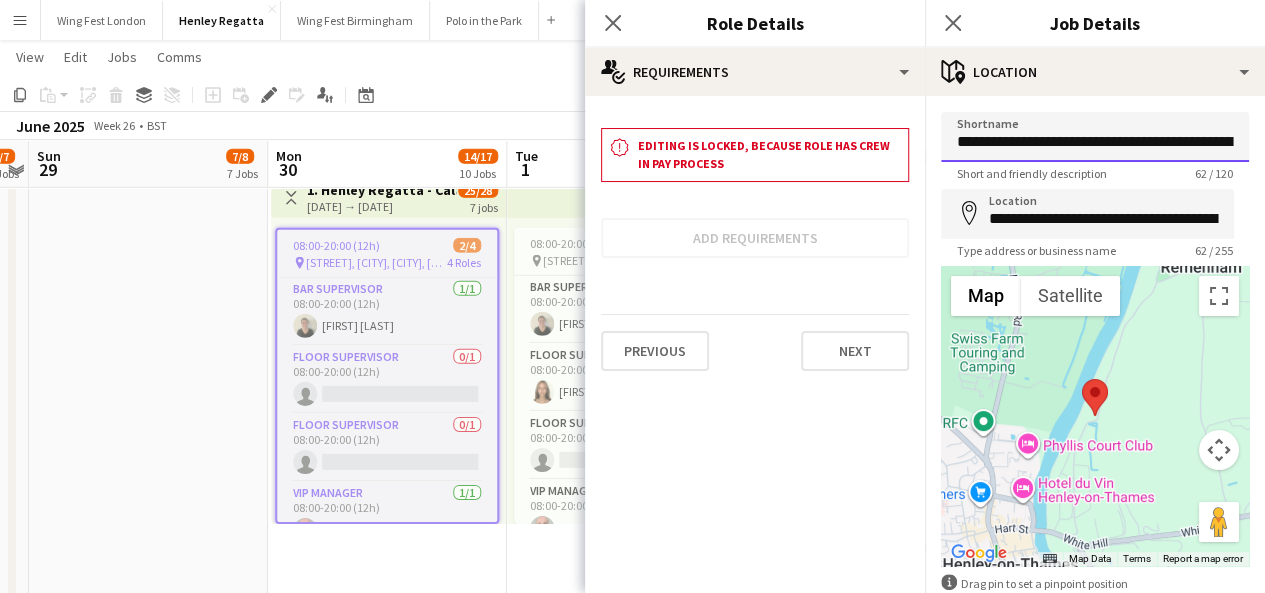 click on "**********" at bounding box center [1095, 137] 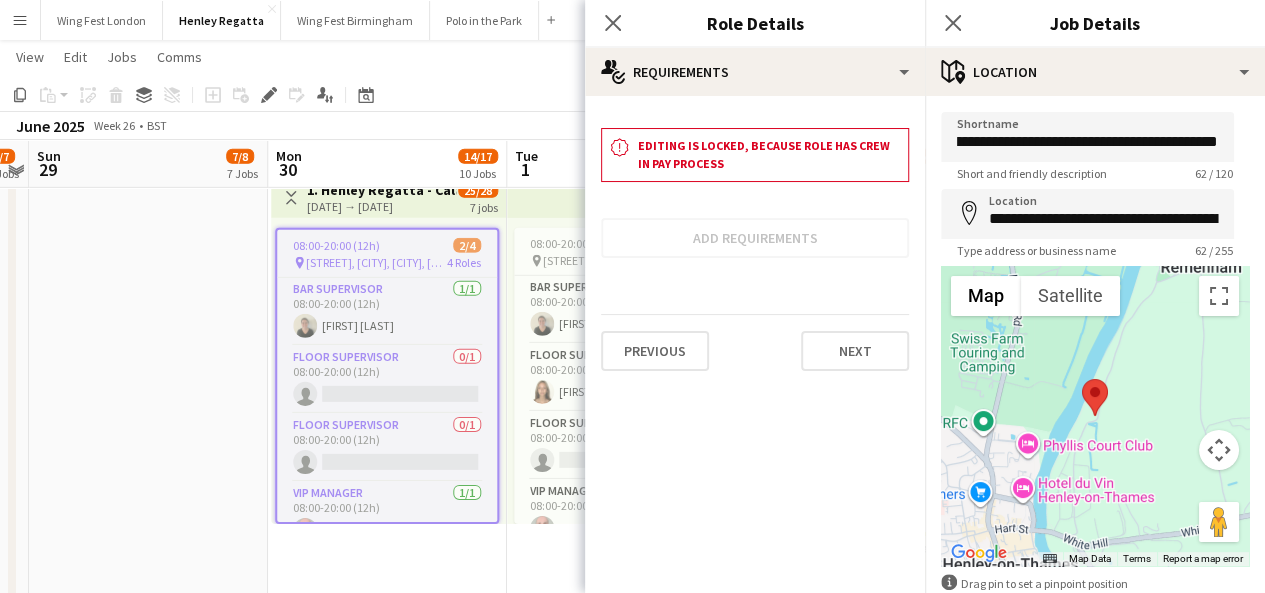 scroll, scrollTop: 0, scrollLeft: 0, axis: both 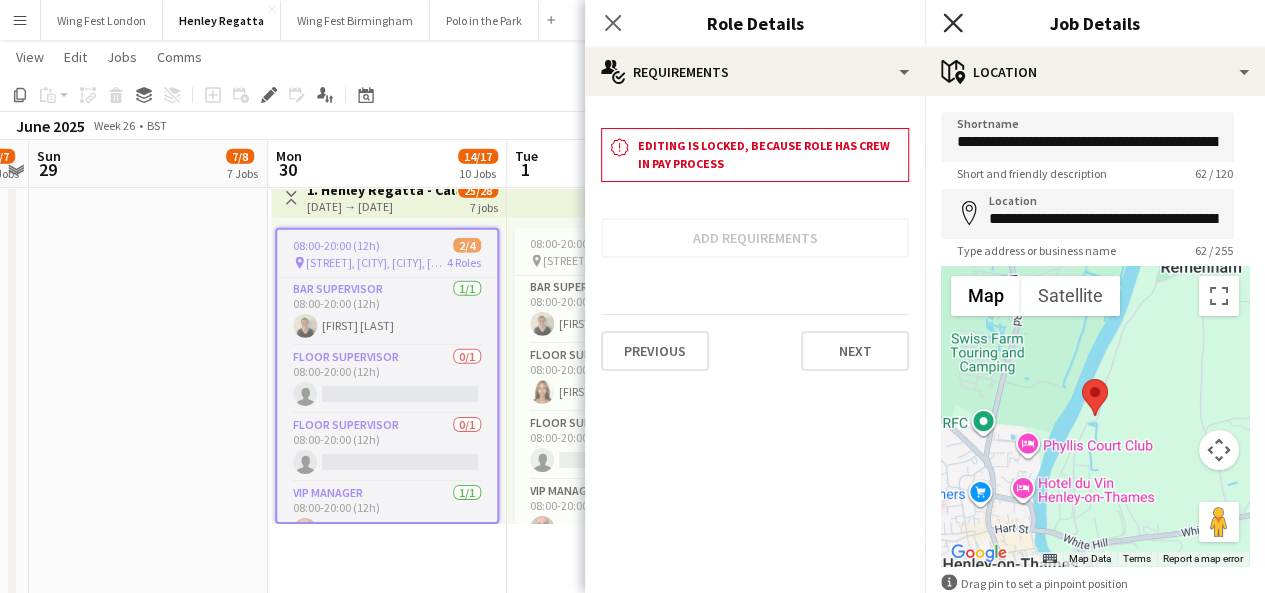 click on "Close pop-in" 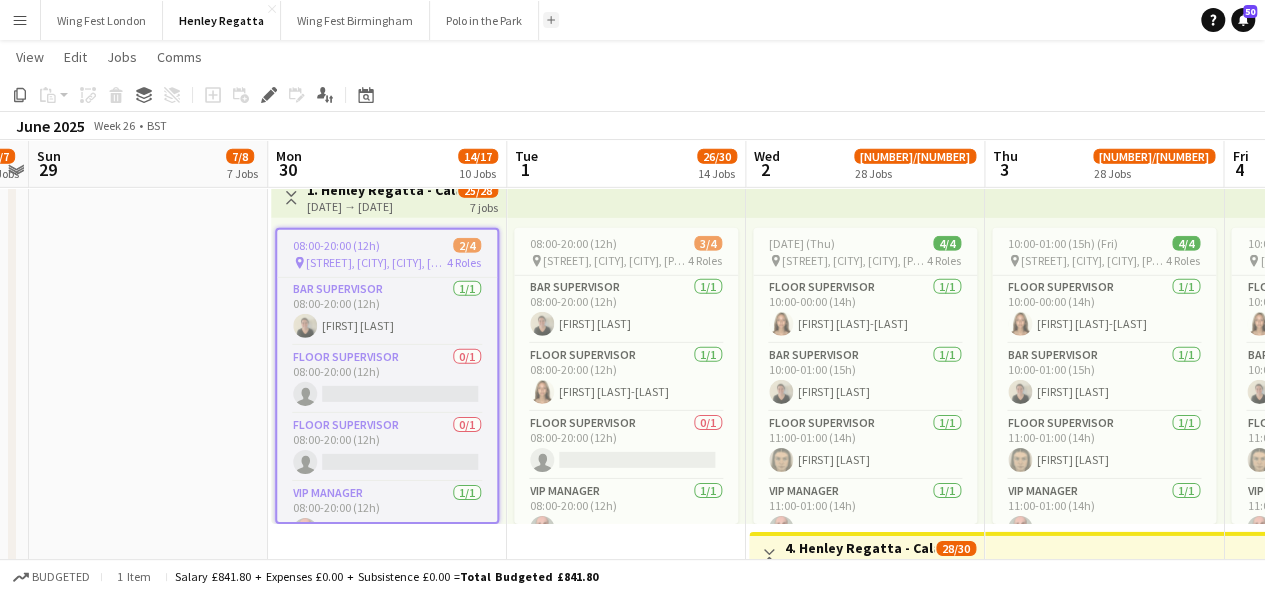 click on "Add" at bounding box center [551, 20] 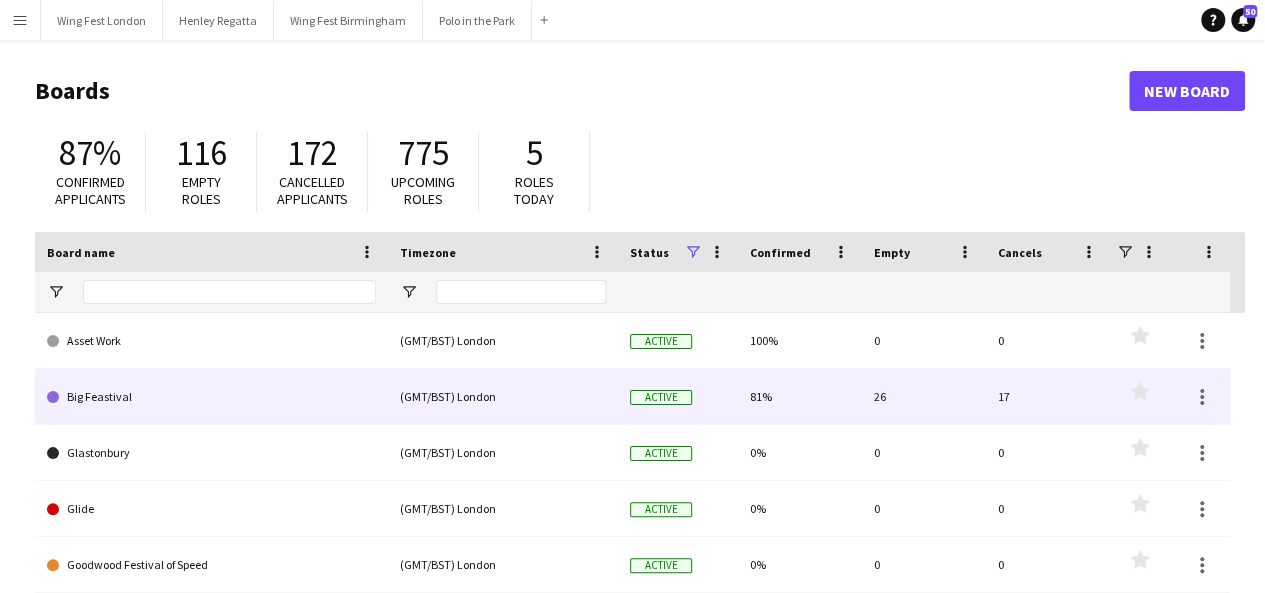 scroll, scrollTop: 192, scrollLeft: 0, axis: vertical 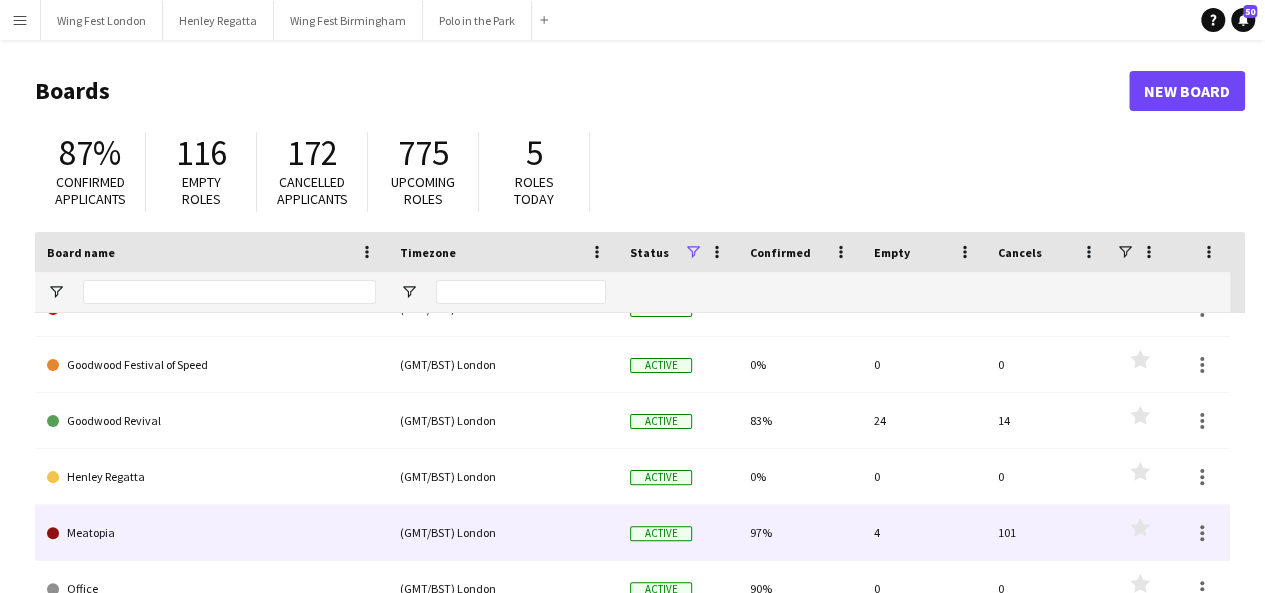 click on "Meatopia" 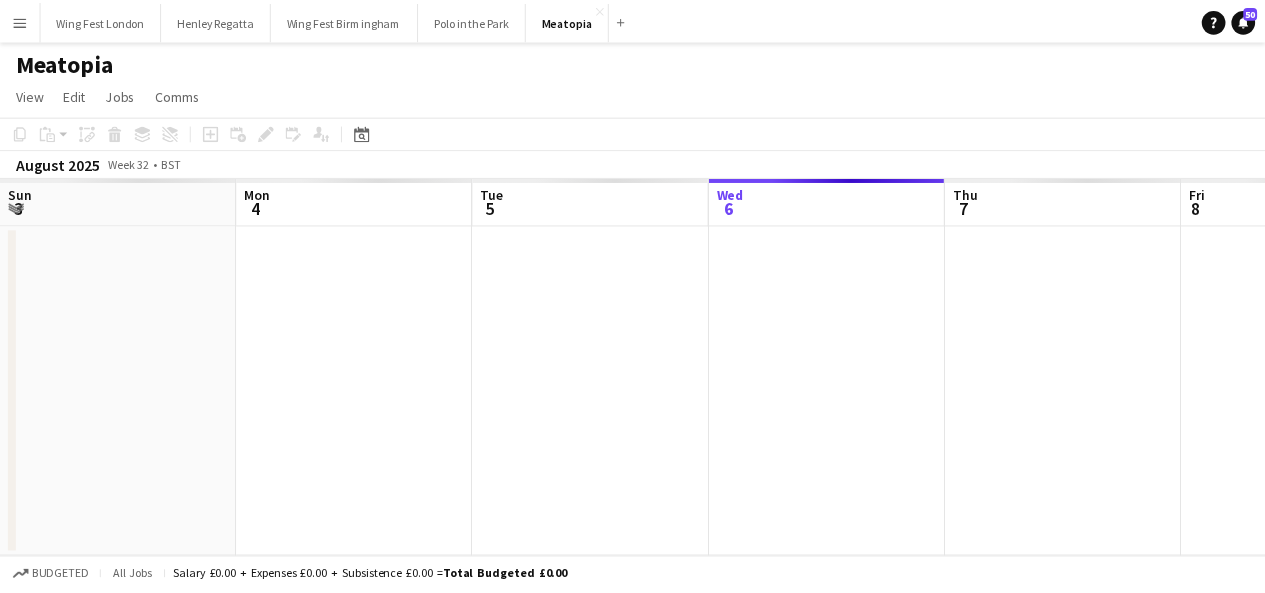 scroll, scrollTop: 0, scrollLeft: 478, axis: horizontal 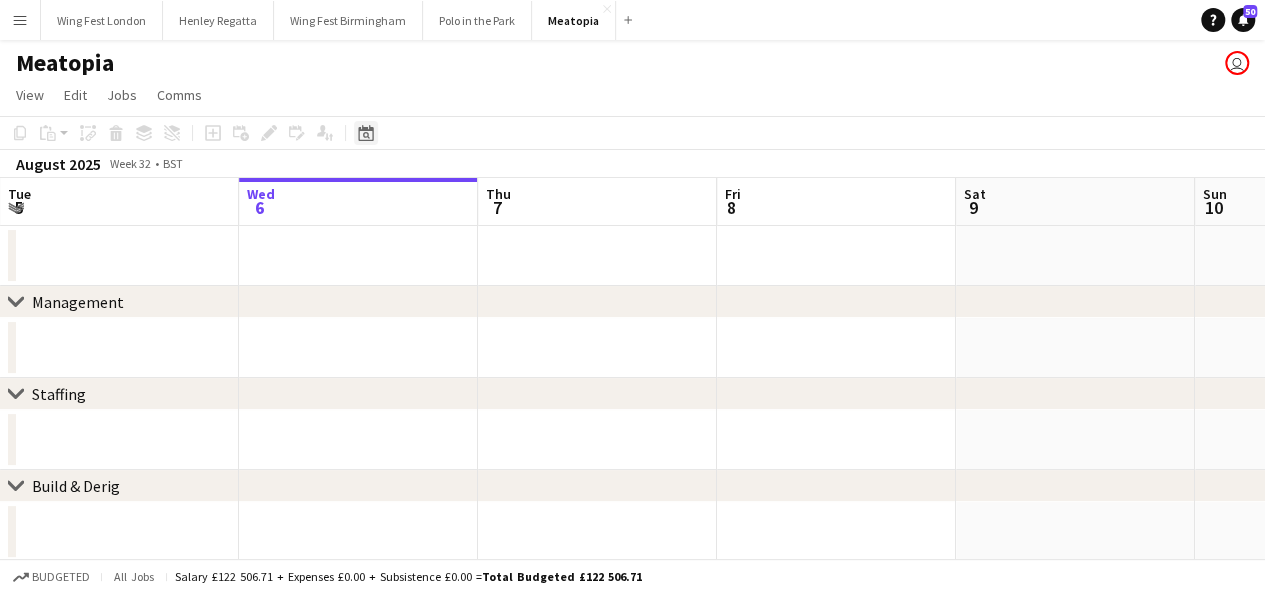 click on "Date picker" 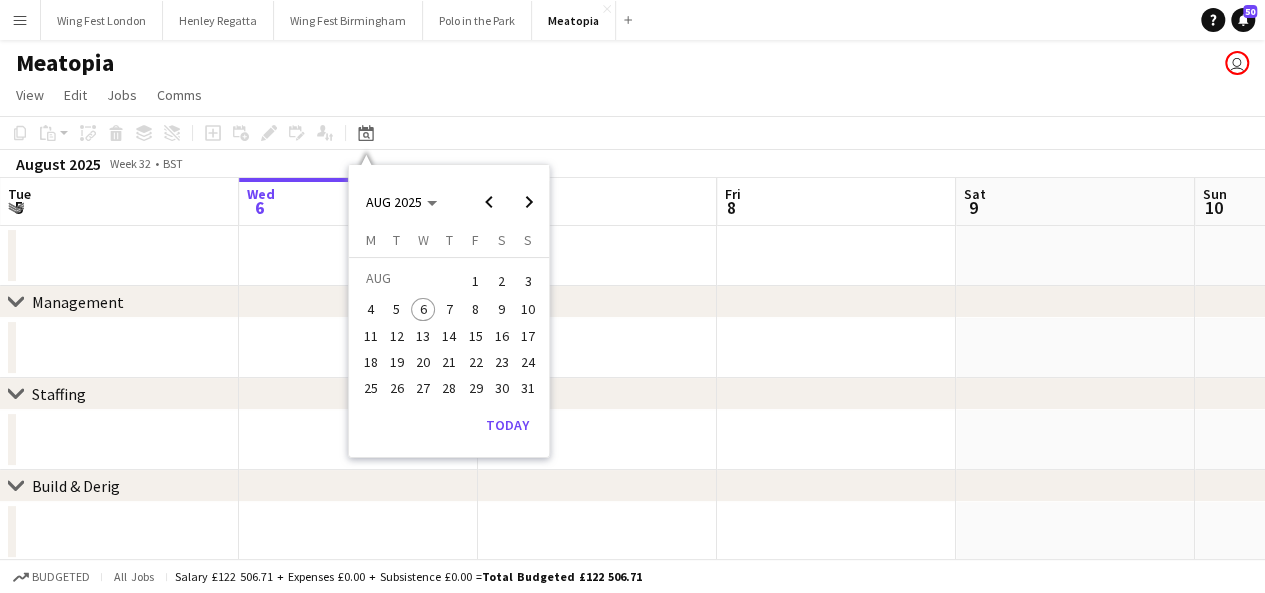 click on "26" at bounding box center (397, 388) 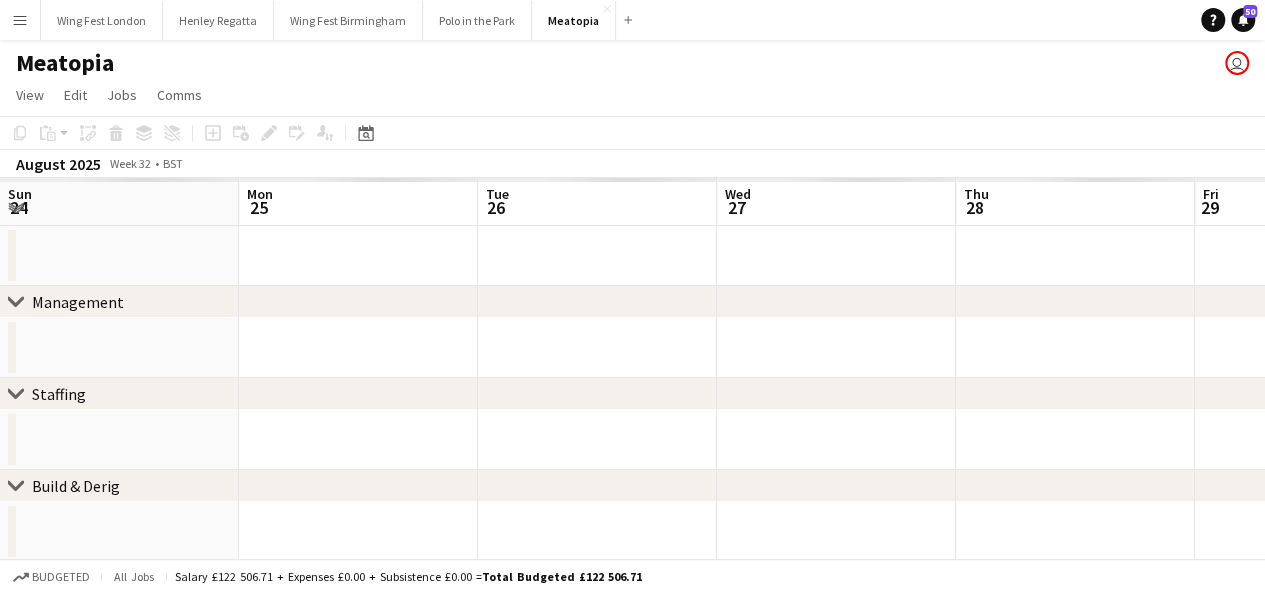 scroll, scrollTop: 0, scrollLeft: 688, axis: horizontal 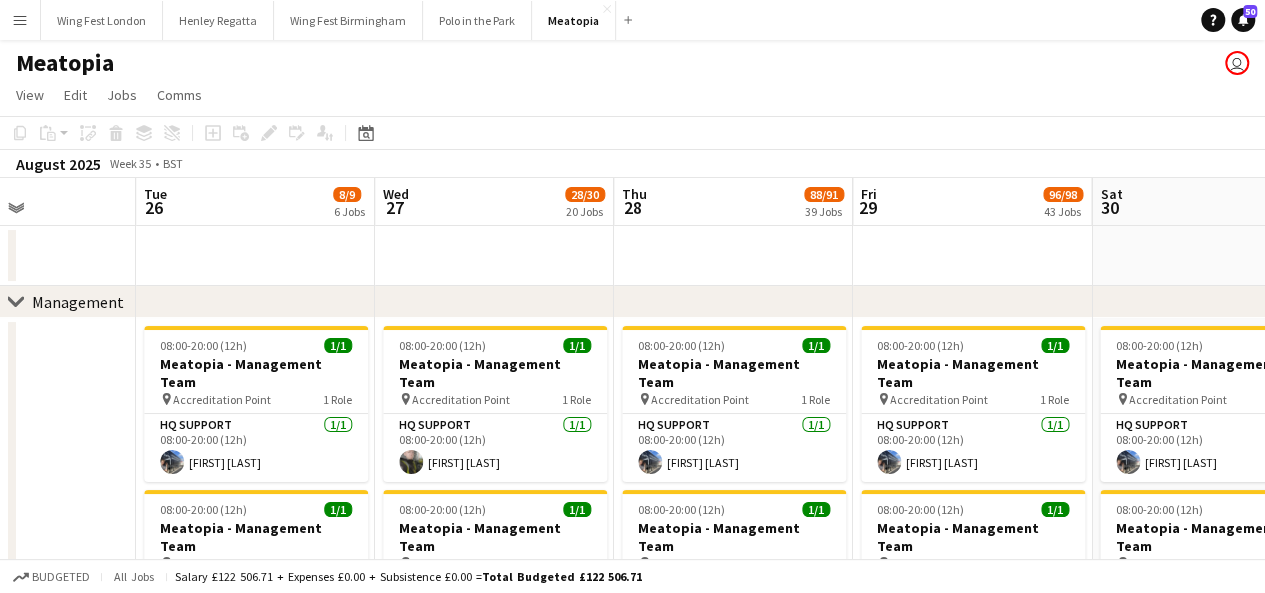 drag, startPoint x: 566, startPoint y: 256, endPoint x: 434, endPoint y: 266, distance: 132.37825 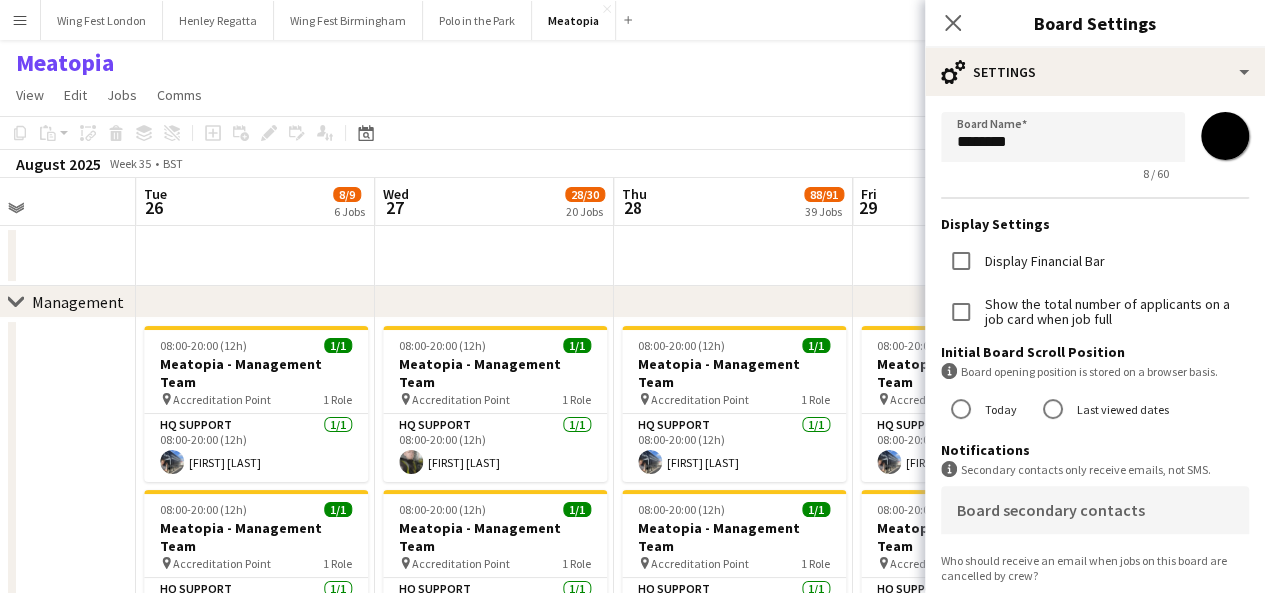 click at bounding box center [16, 669] 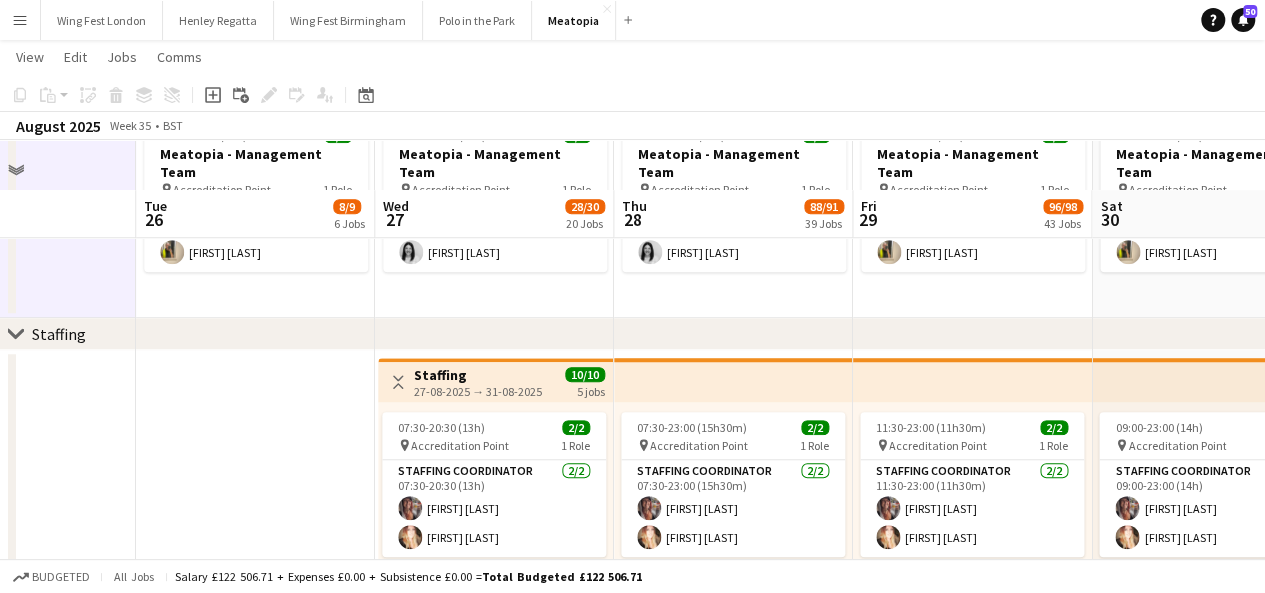 scroll, scrollTop: 800, scrollLeft: 0, axis: vertical 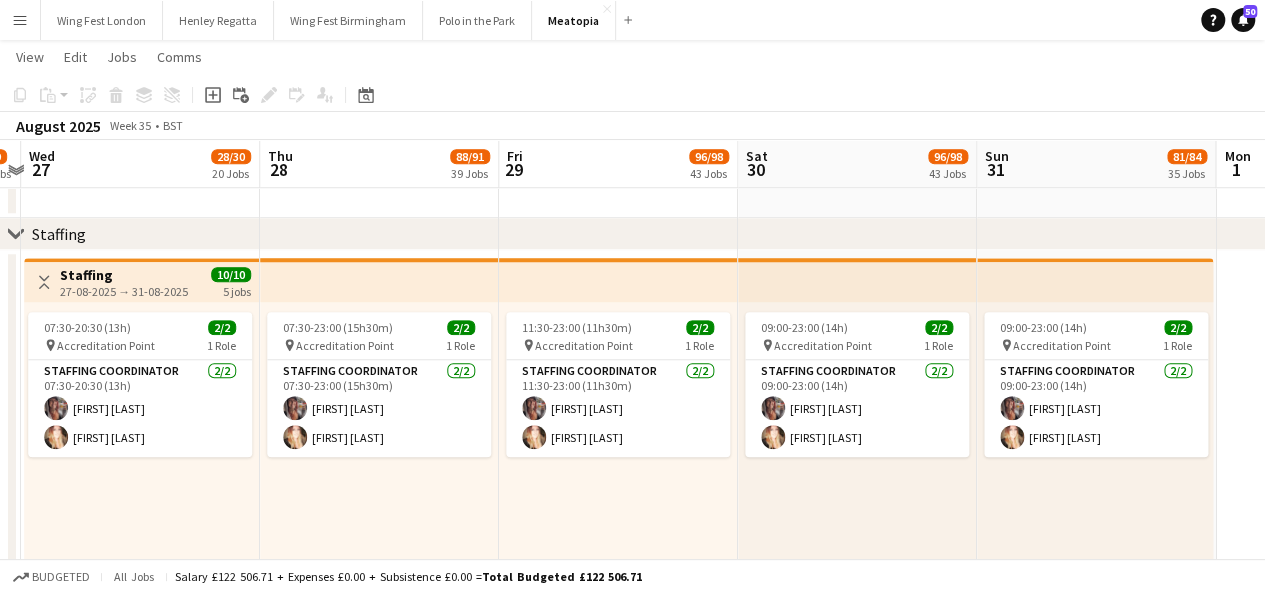 drag, startPoint x: 940, startPoint y: 531, endPoint x: 414, endPoint y: 559, distance: 526.7447 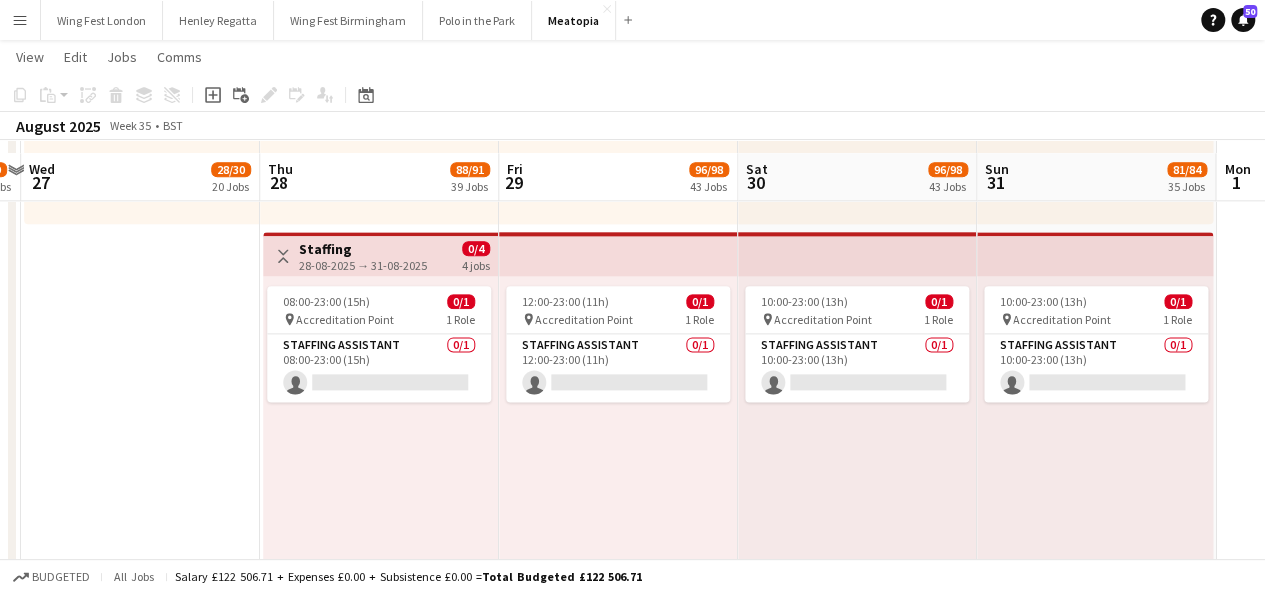scroll, scrollTop: 1200, scrollLeft: 0, axis: vertical 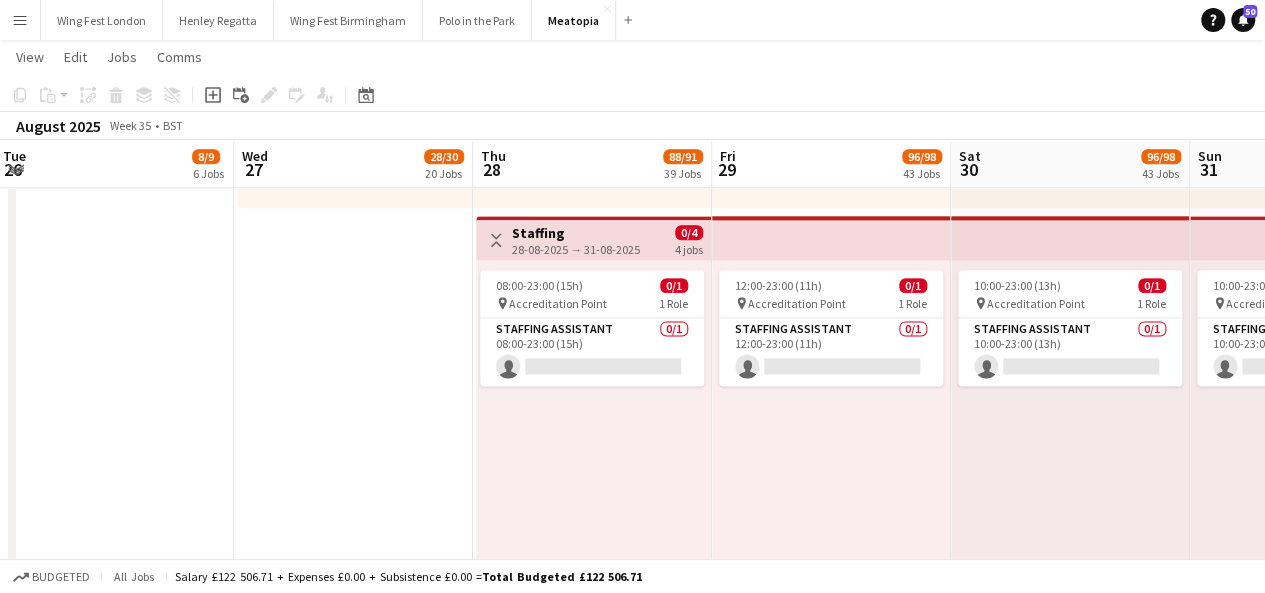 drag, startPoint x: 410, startPoint y: 515, endPoint x: 623, endPoint y: 531, distance: 213.6001 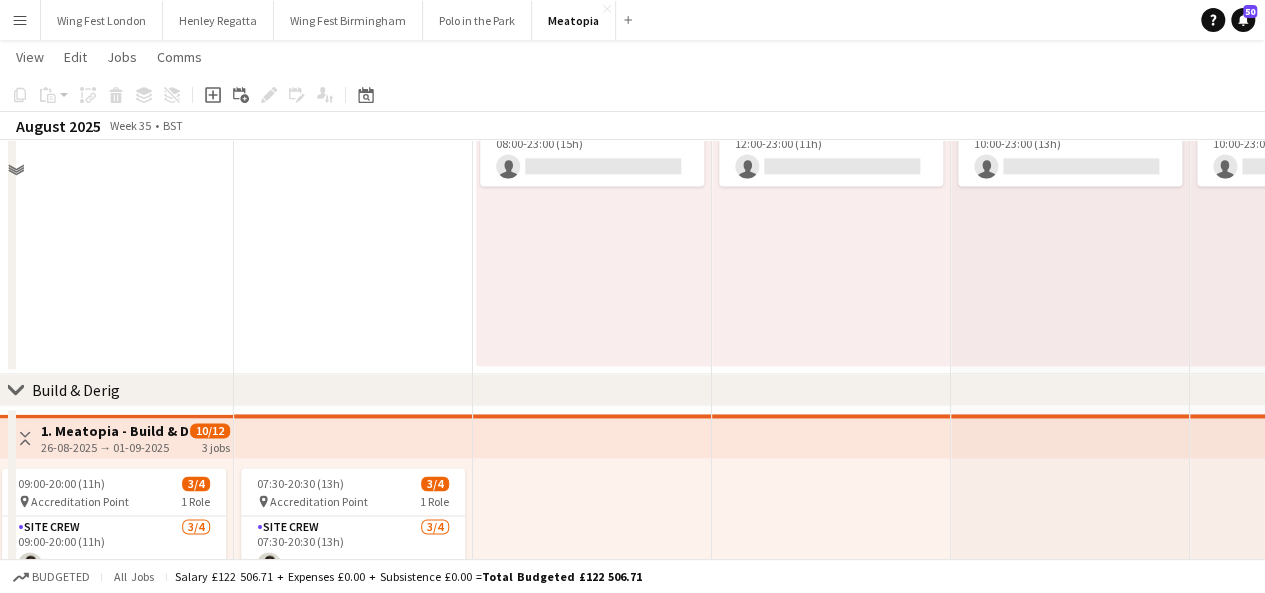scroll, scrollTop: 900, scrollLeft: 0, axis: vertical 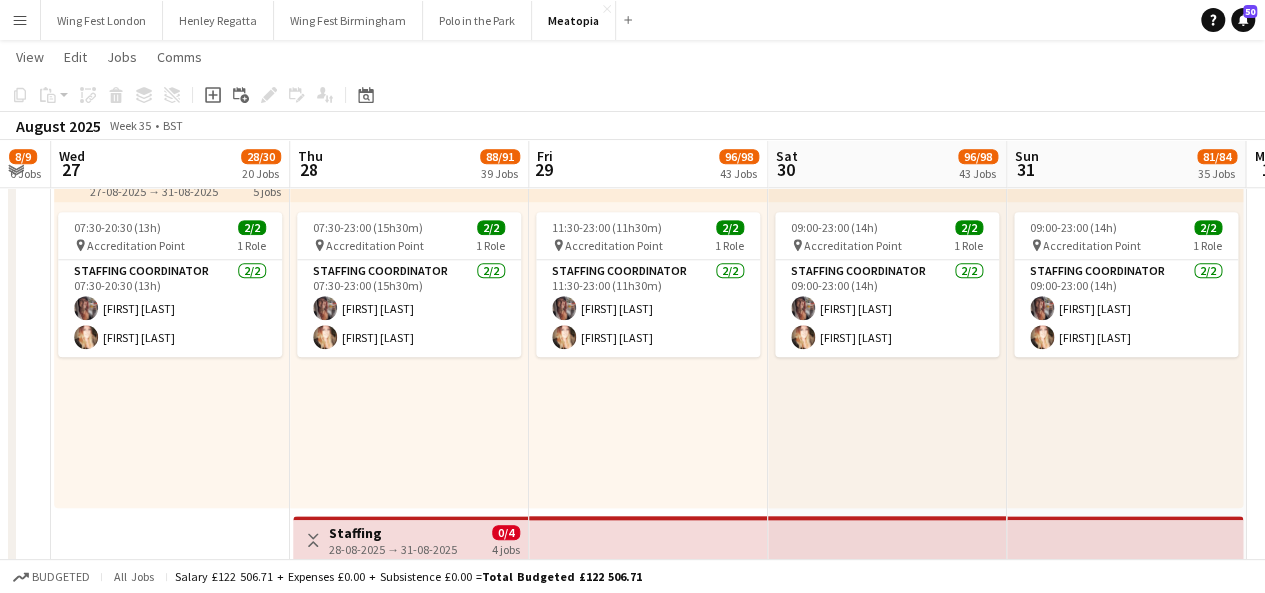 drag, startPoint x: 943, startPoint y: 399, endPoint x: 760, endPoint y: 409, distance: 183.27303 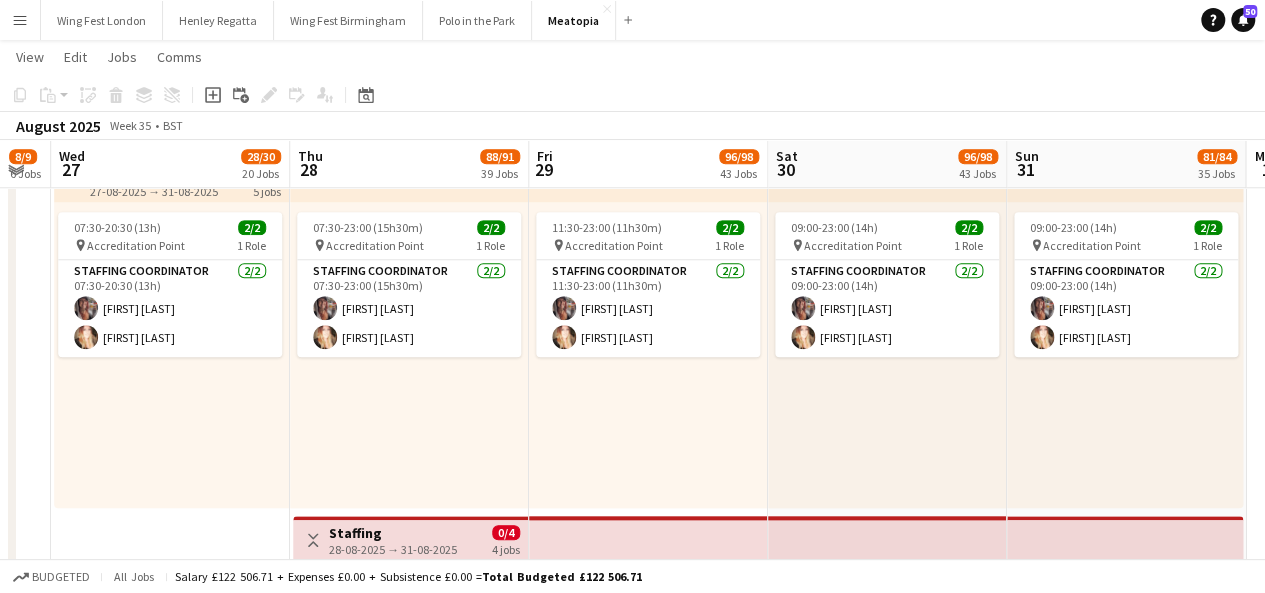 click on "Menu" at bounding box center [20, 20] 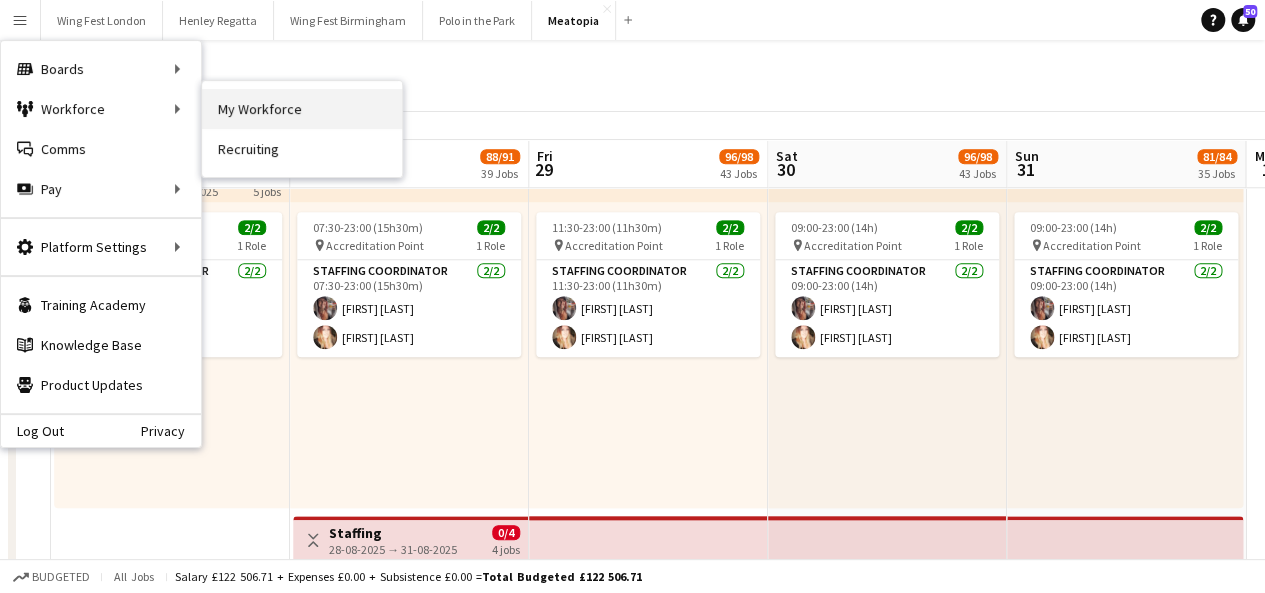 click on "My Workforce" at bounding box center (302, 109) 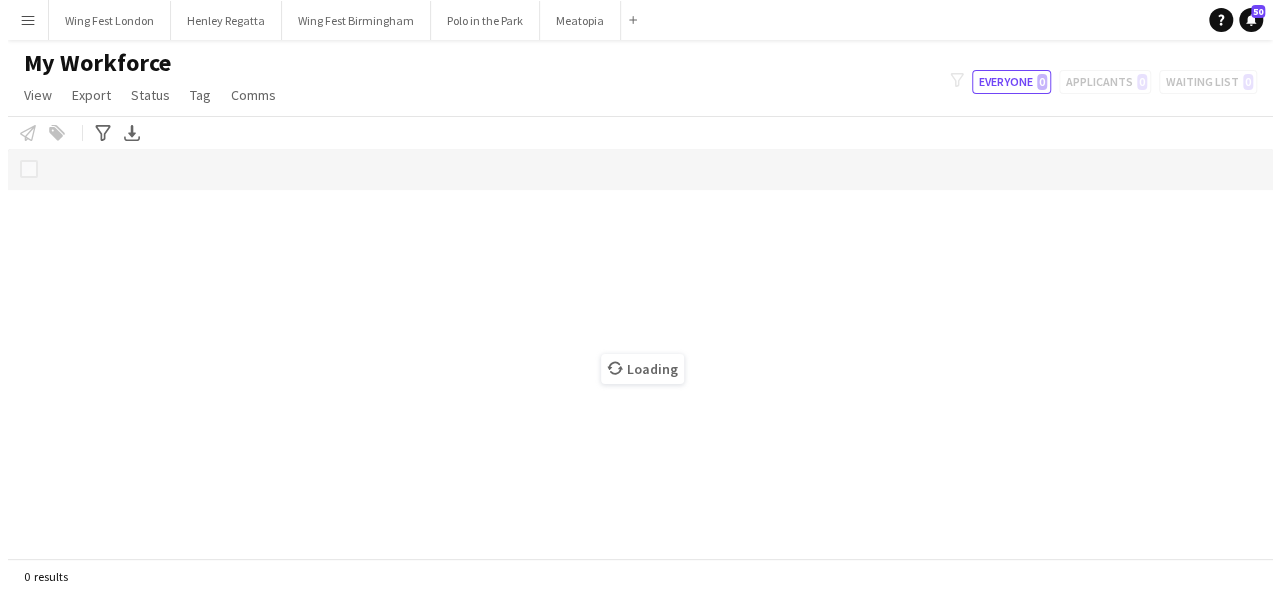 scroll, scrollTop: 0, scrollLeft: 0, axis: both 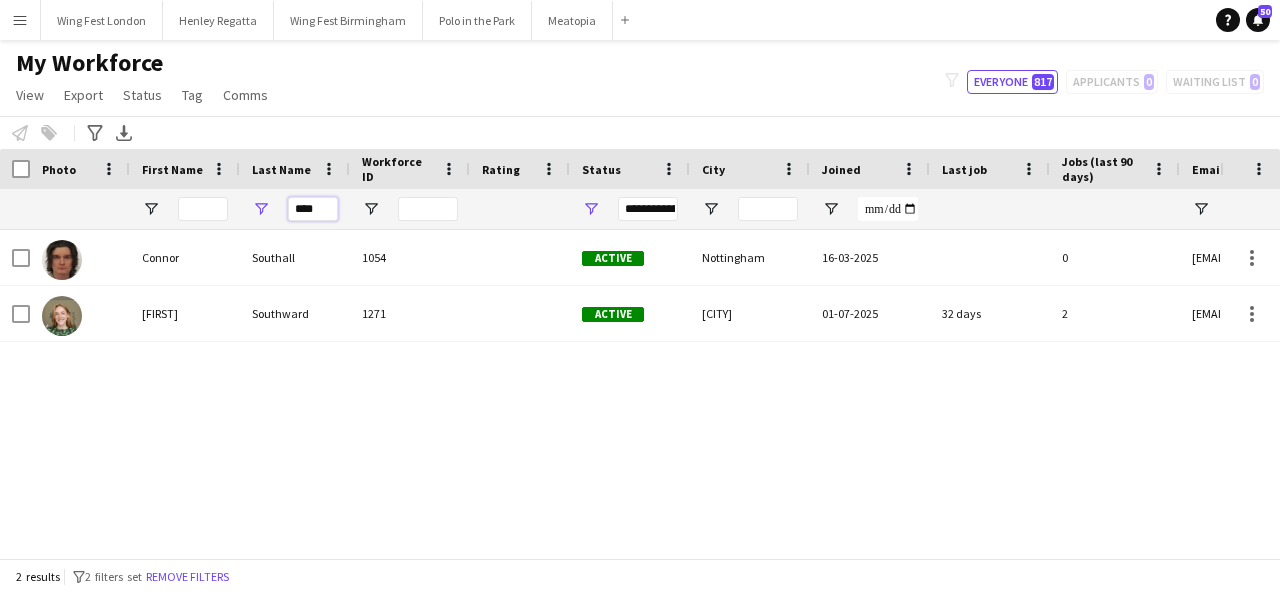 click on "****" at bounding box center (313, 209) 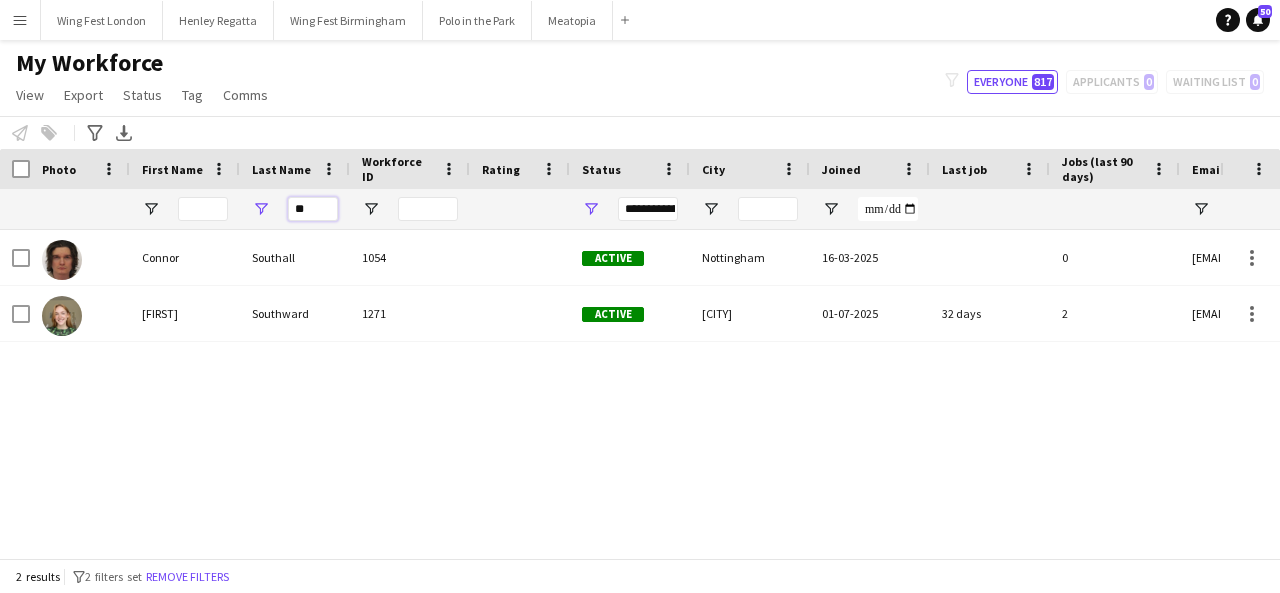 type on "*" 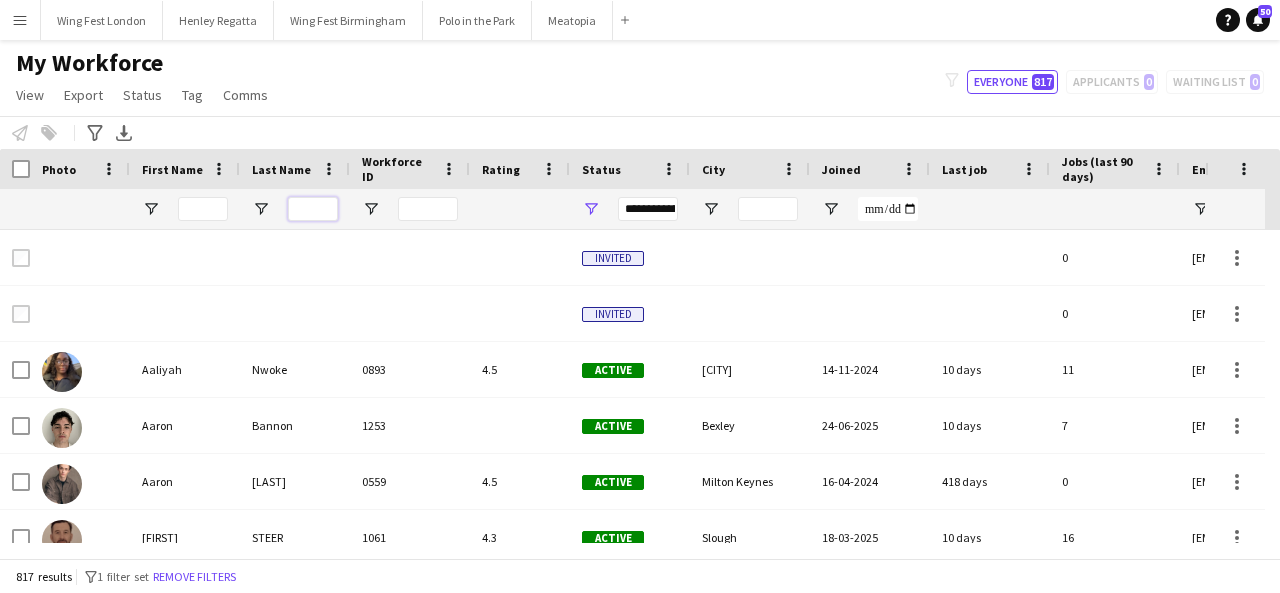 click at bounding box center [313, 209] 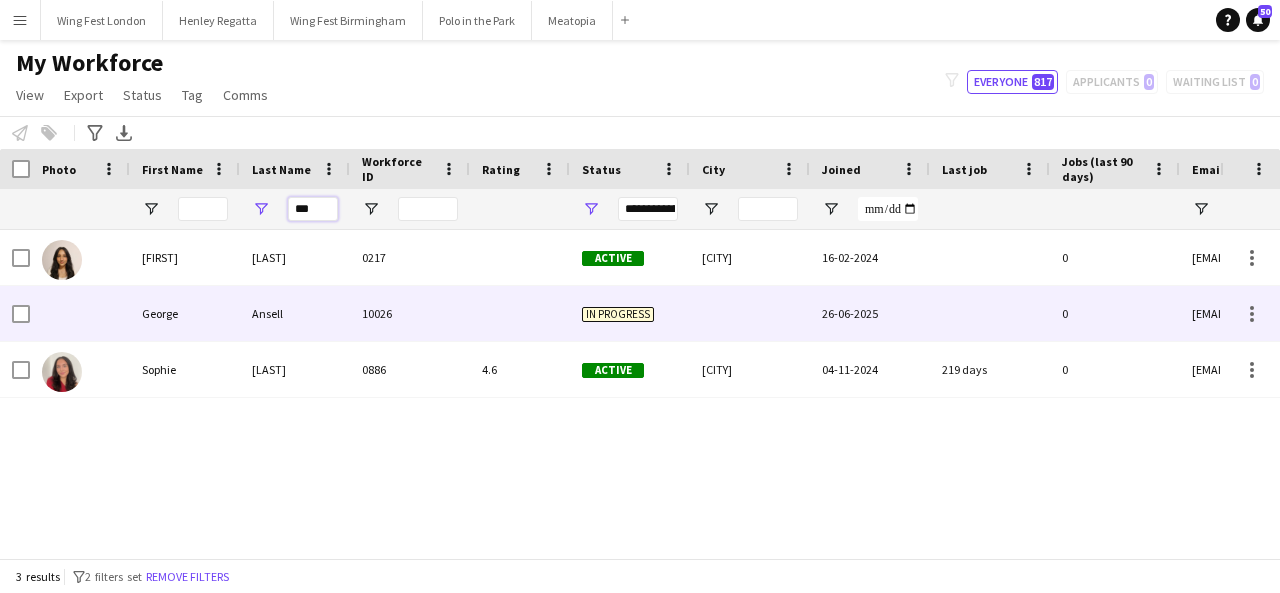 type on "***" 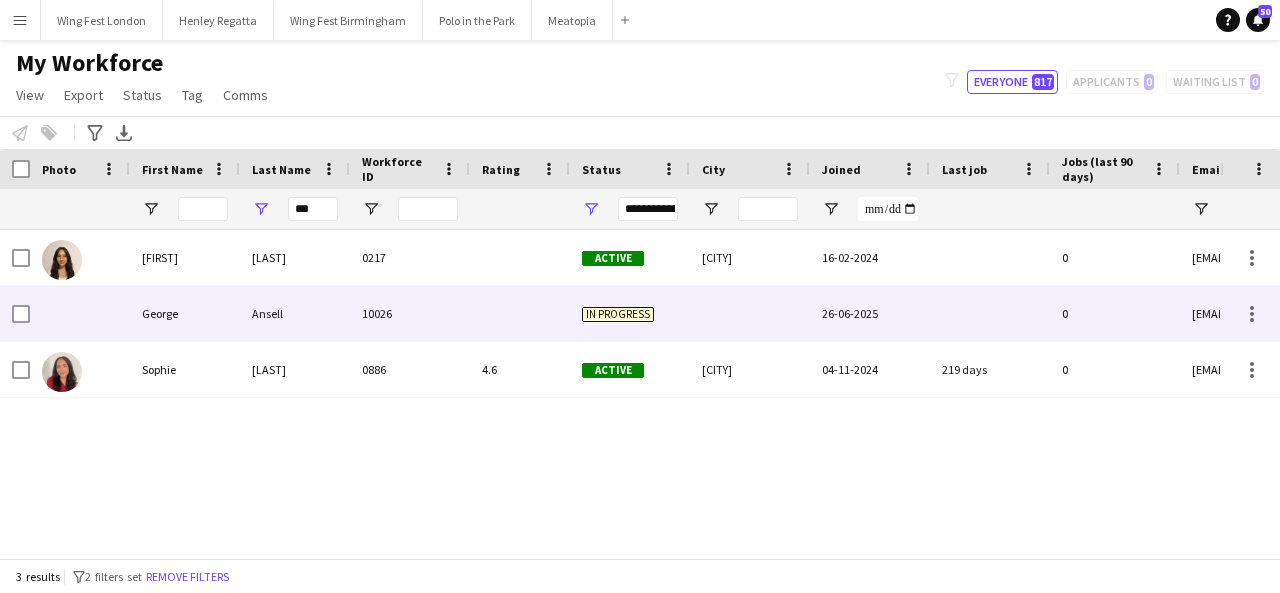 click on "Ansell" at bounding box center [295, 313] 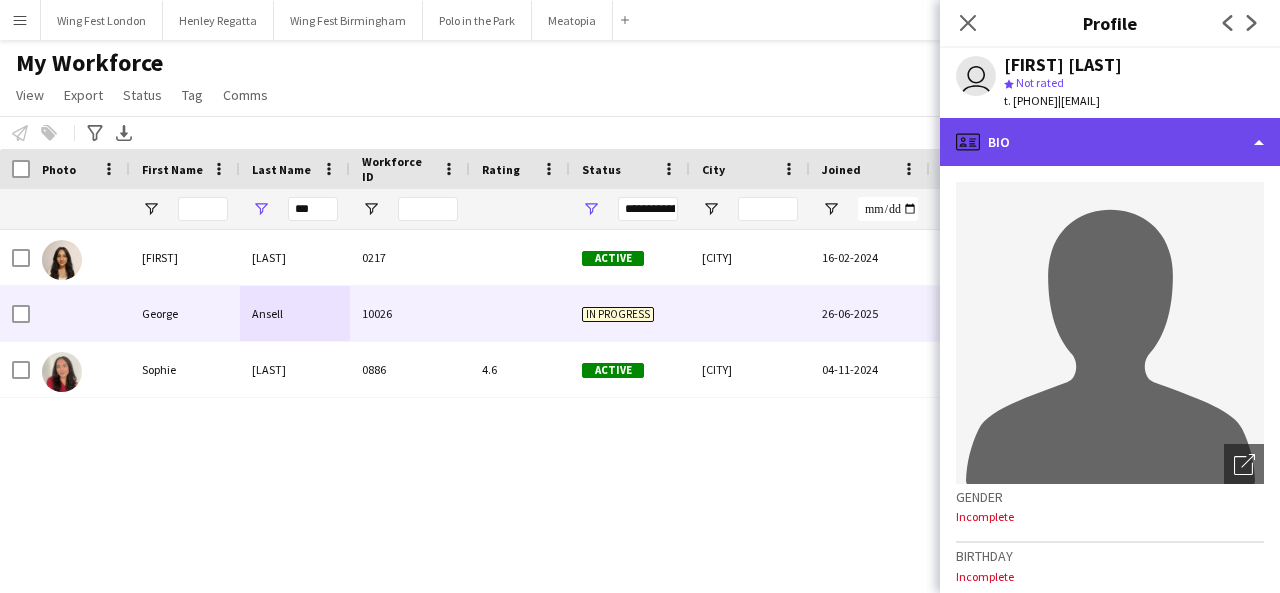 click on "profile
Bio" 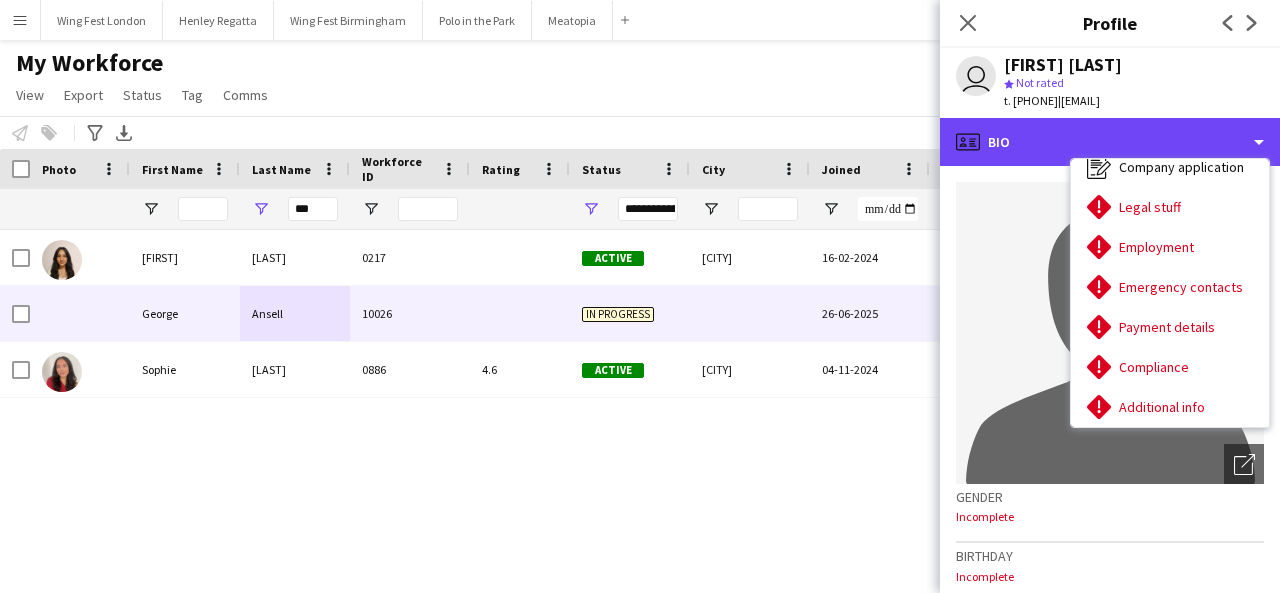 scroll, scrollTop: 0, scrollLeft: 0, axis: both 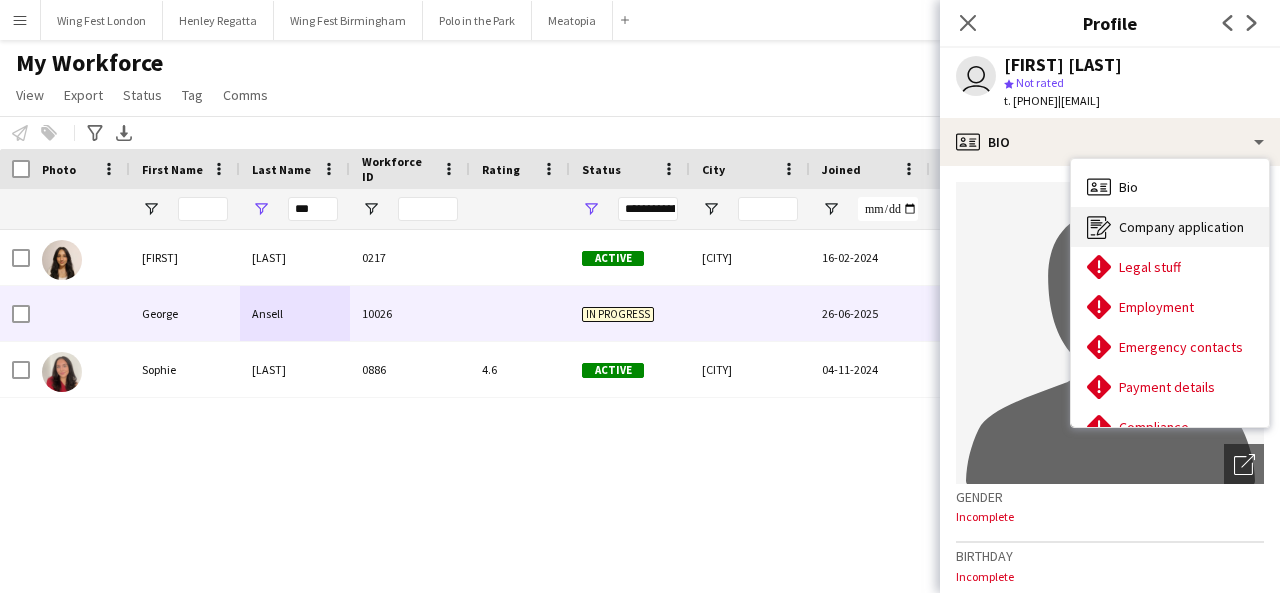 click on "Company application" at bounding box center [1181, 227] 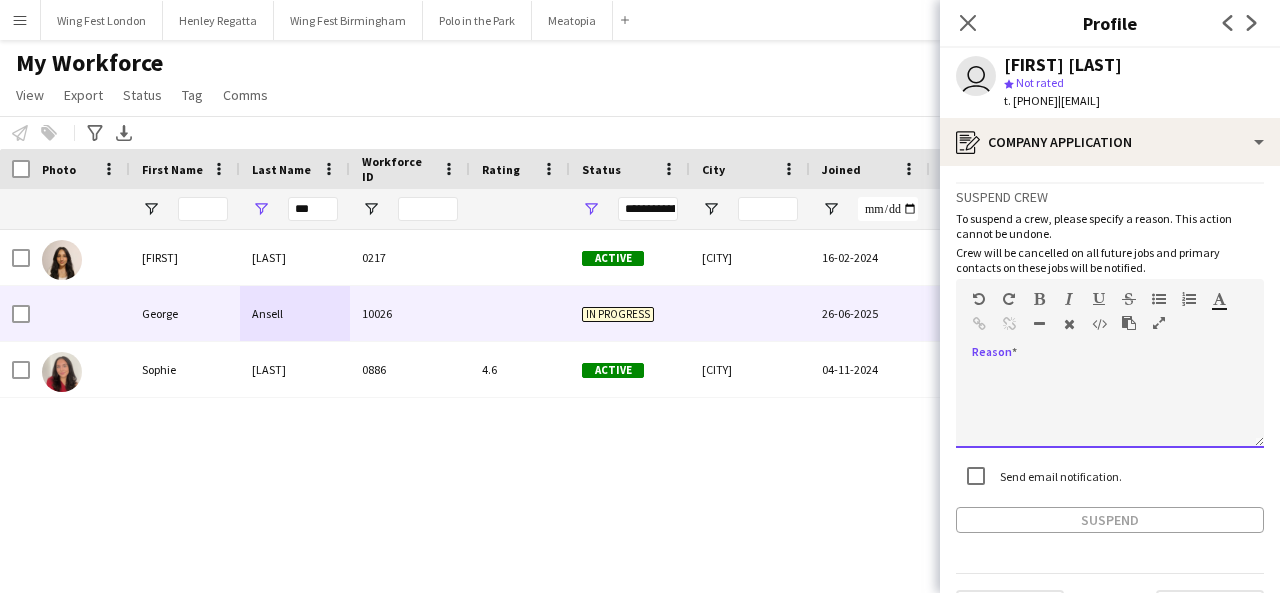 click at bounding box center [1110, 408] 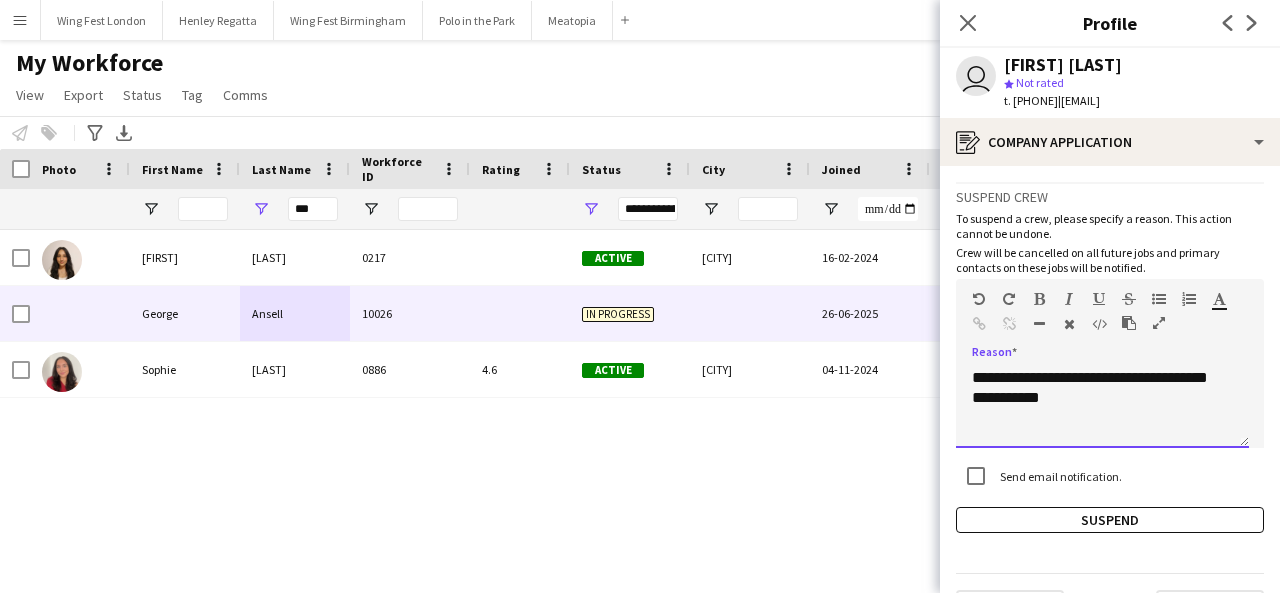 click on "**********" at bounding box center (1102, 408) 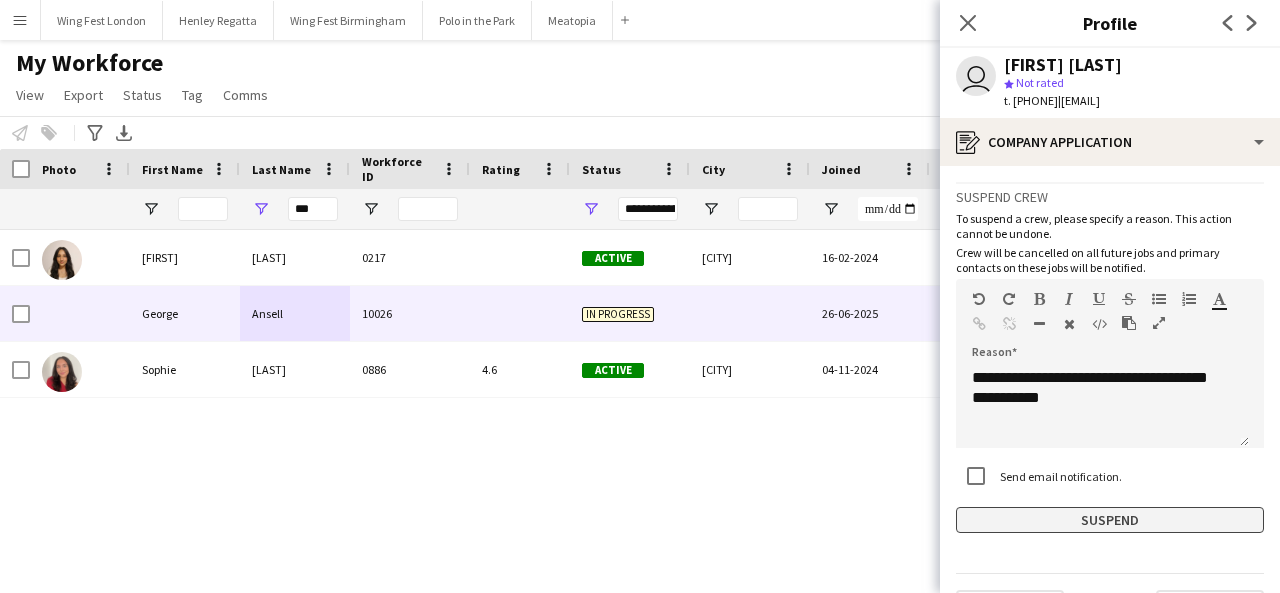 click on "Suspend" 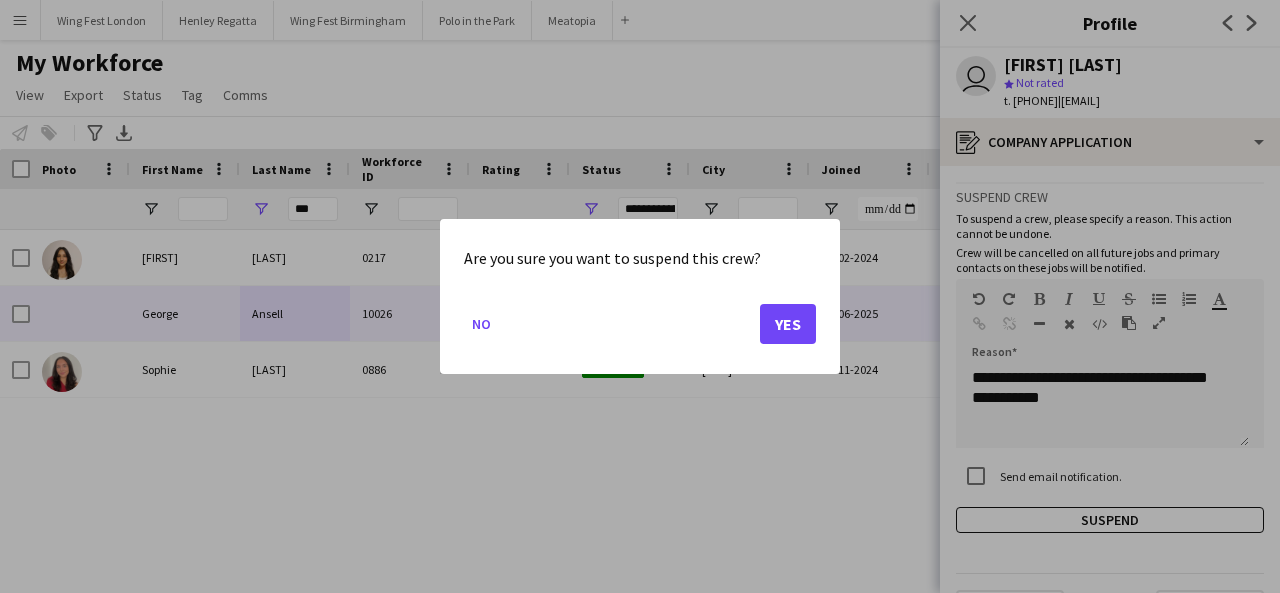 click at bounding box center [640, 296] 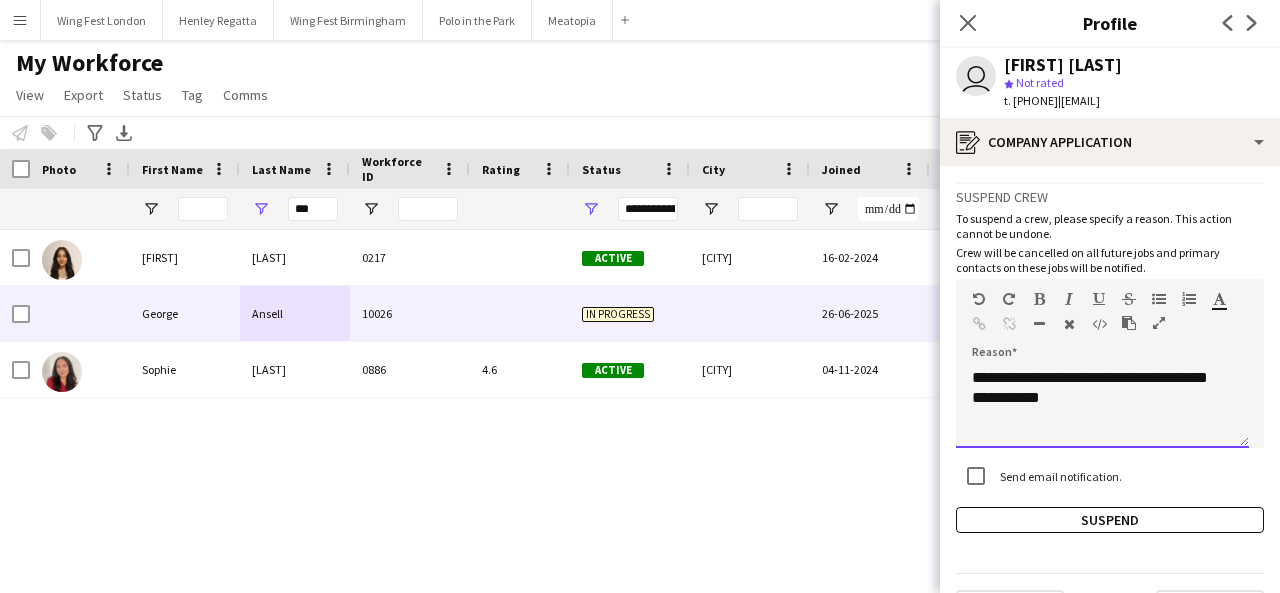 click on "**********" at bounding box center [1102, 408] 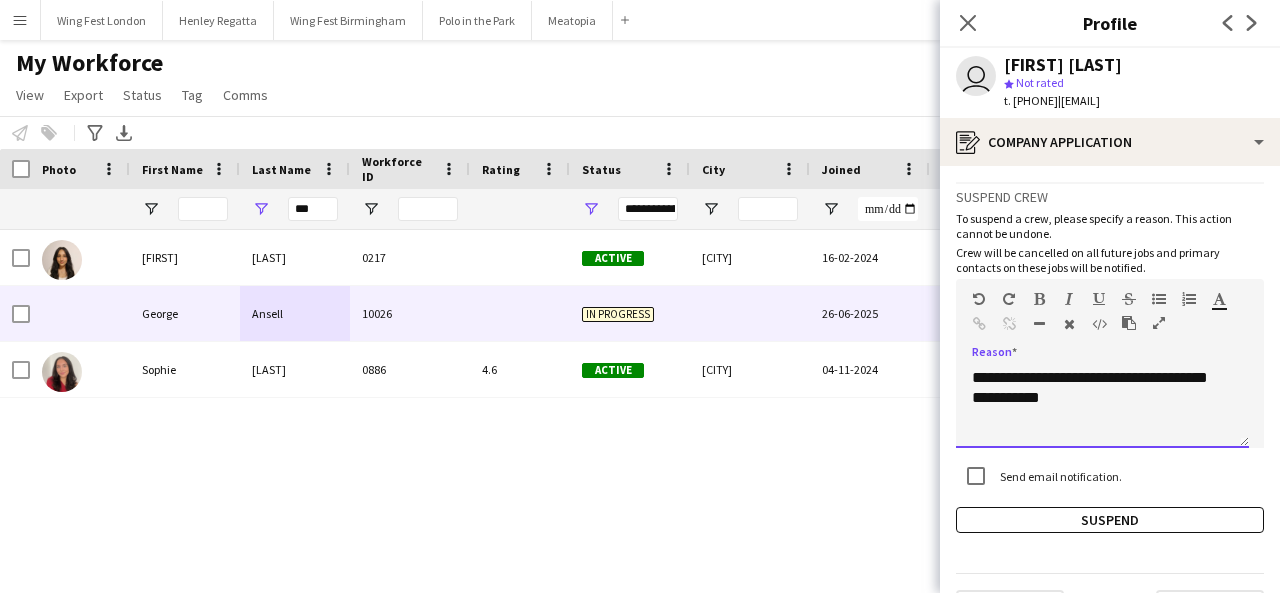 click on "**********" at bounding box center (1102, 408) 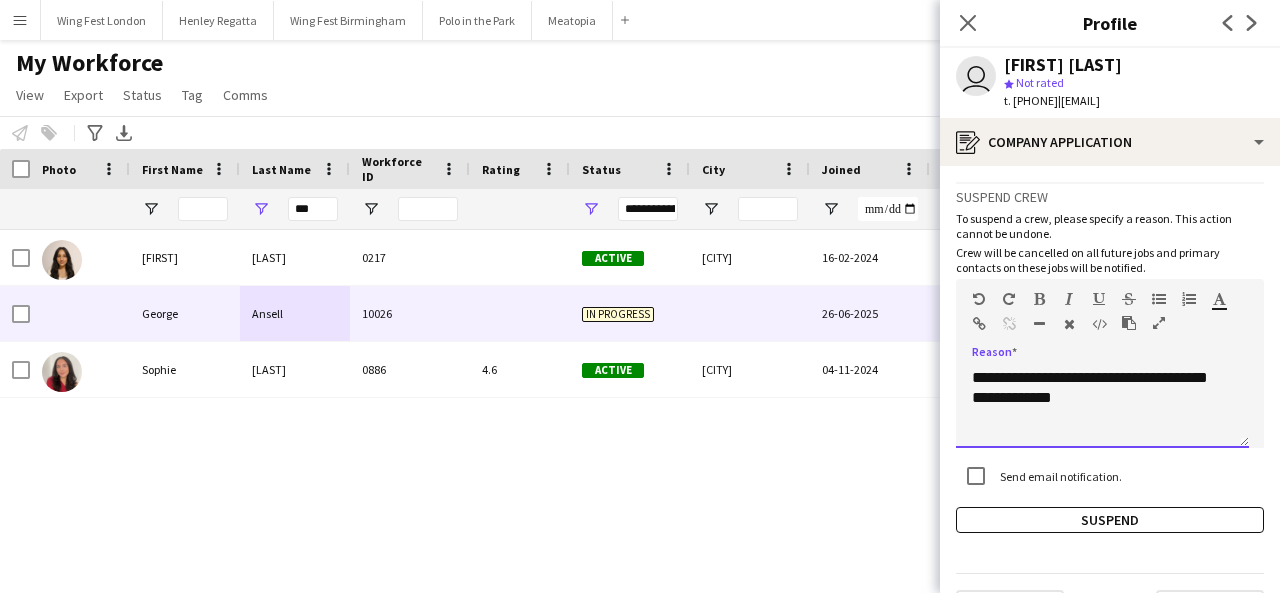 drag, startPoint x: 1112, startPoint y: 399, endPoint x: 946, endPoint y: 375, distance: 167.72597 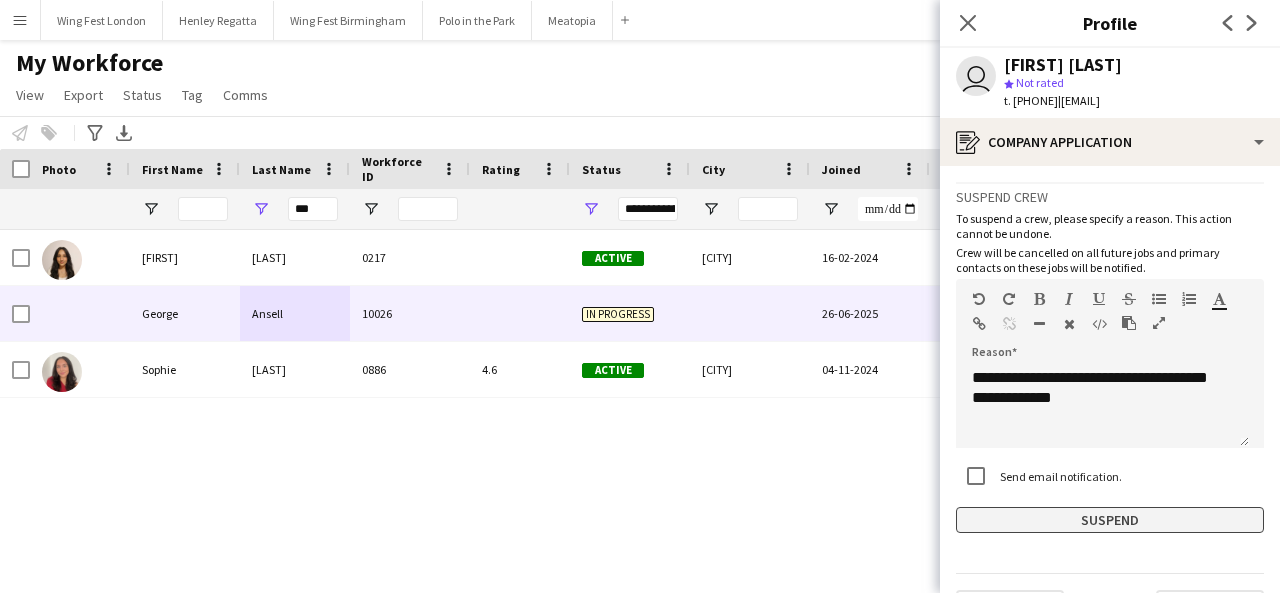 click on "Suspend" 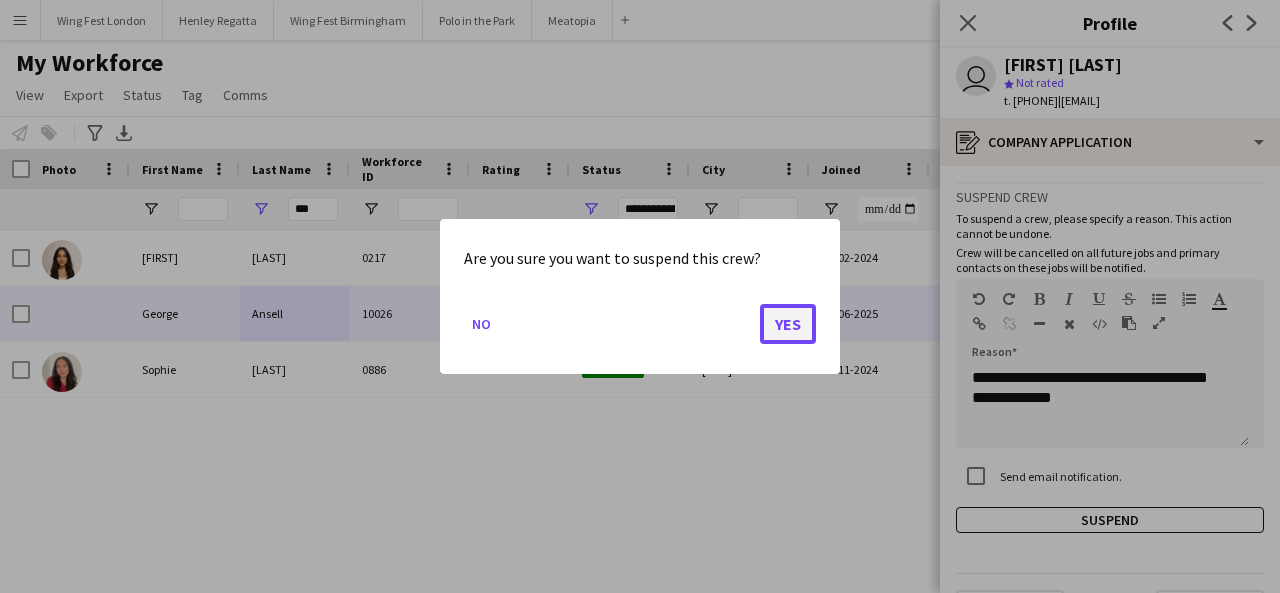 click on "Yes" 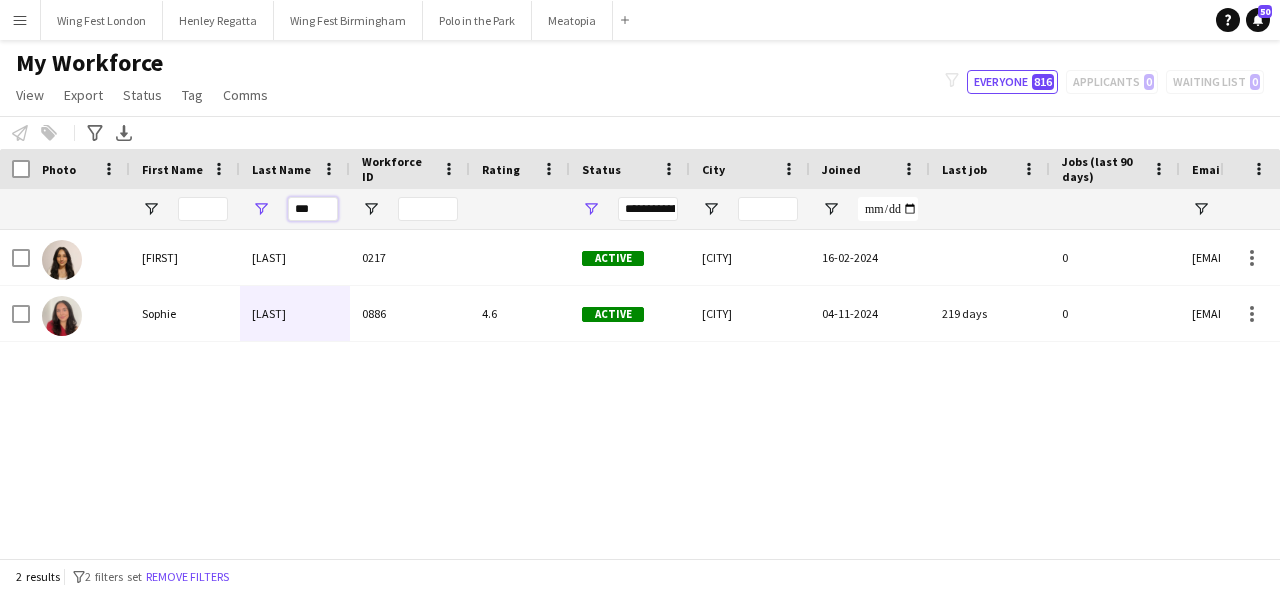 click on "***" at bounding box center [313, 209] 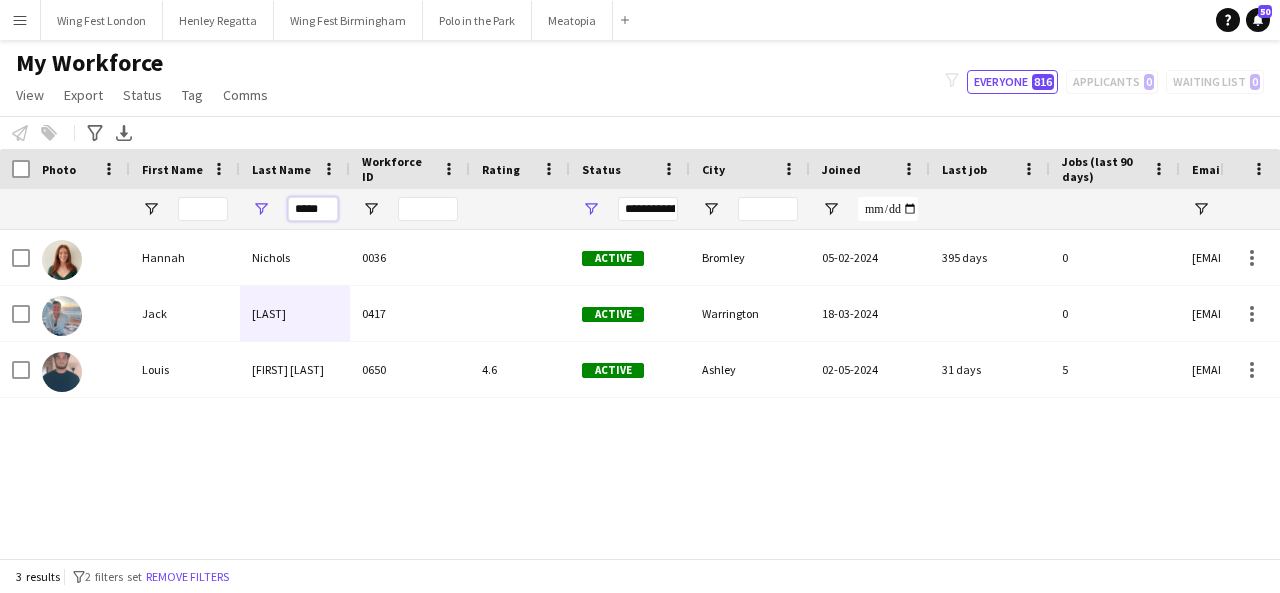 click on "*****" at bounding box center [313, 209] 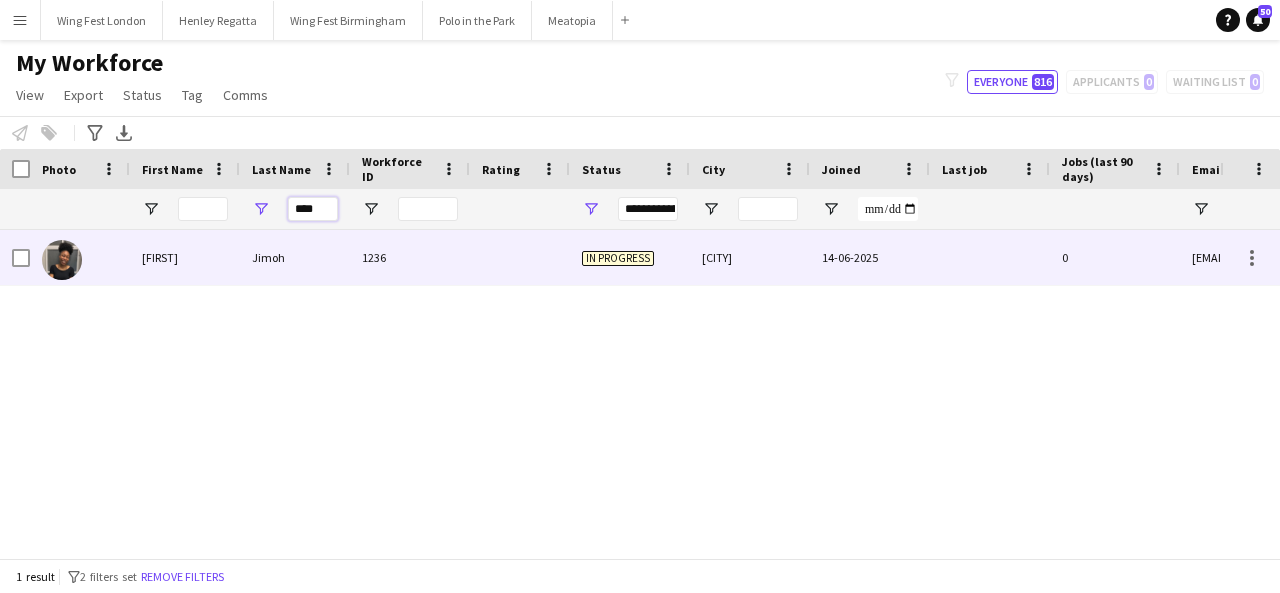 type on "****" 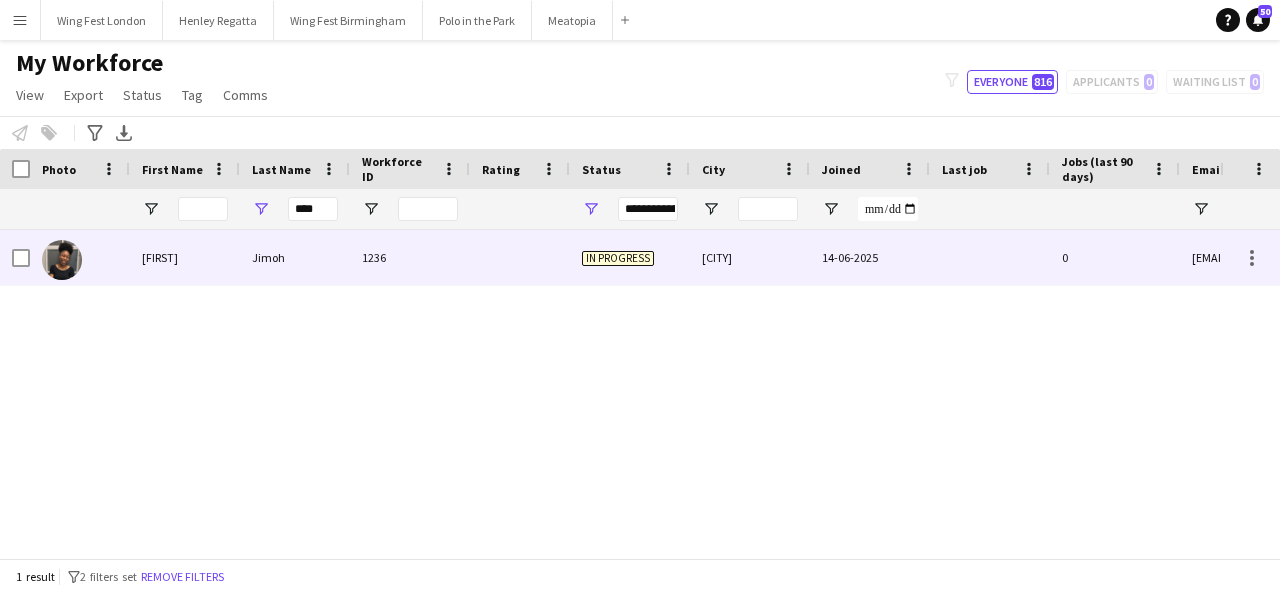 click at bounding box center [520, 257] 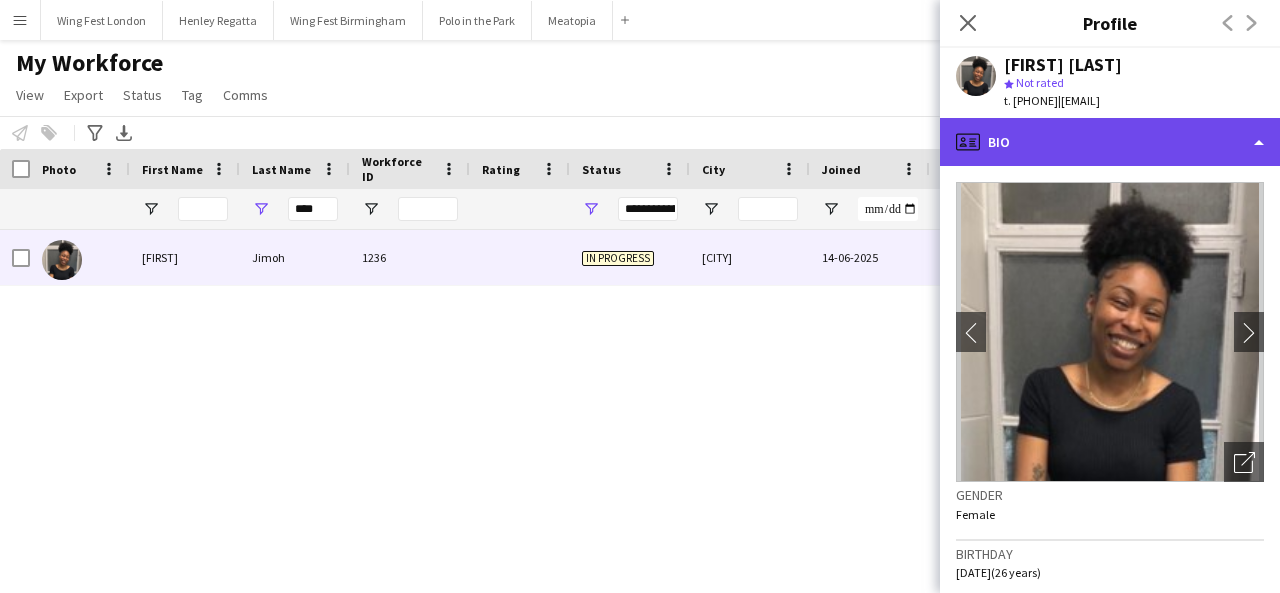 click on "profile
Bio" 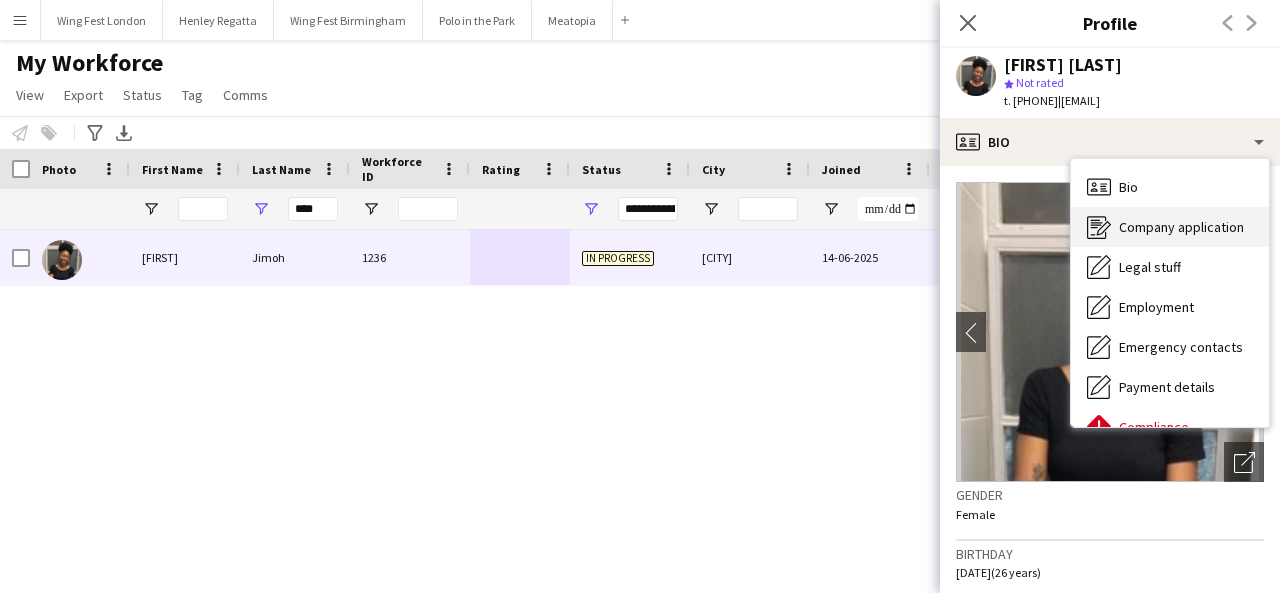 click on "Company application
Company application" at bounding box center [1170, 227] 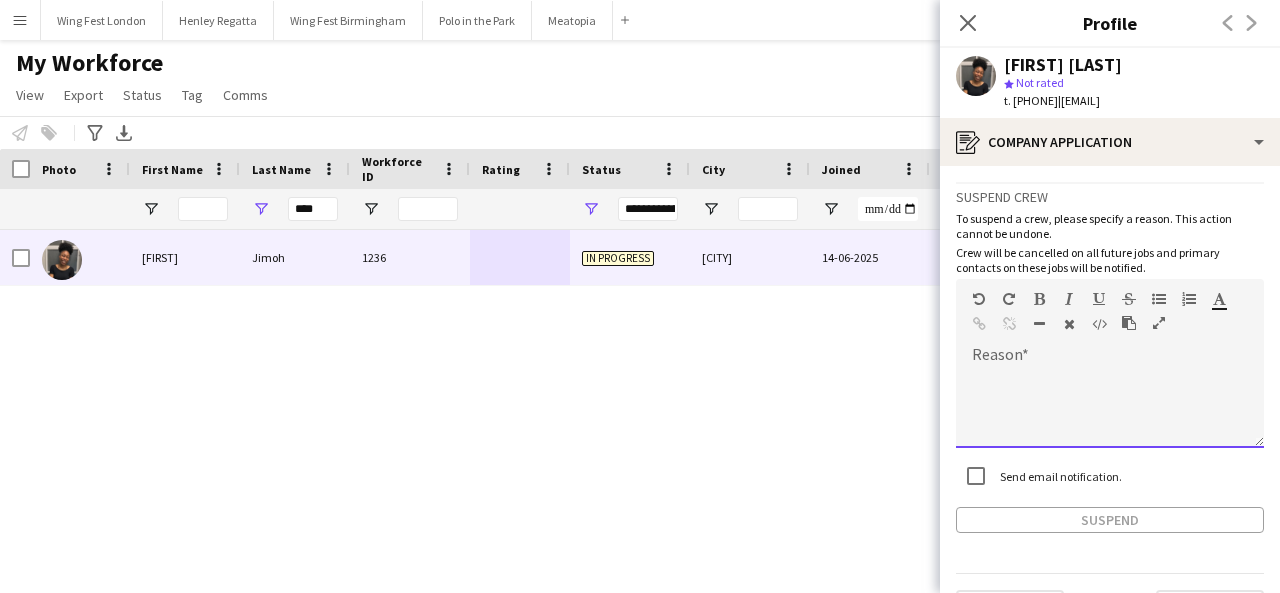 click at bounding box center (1110, 408) 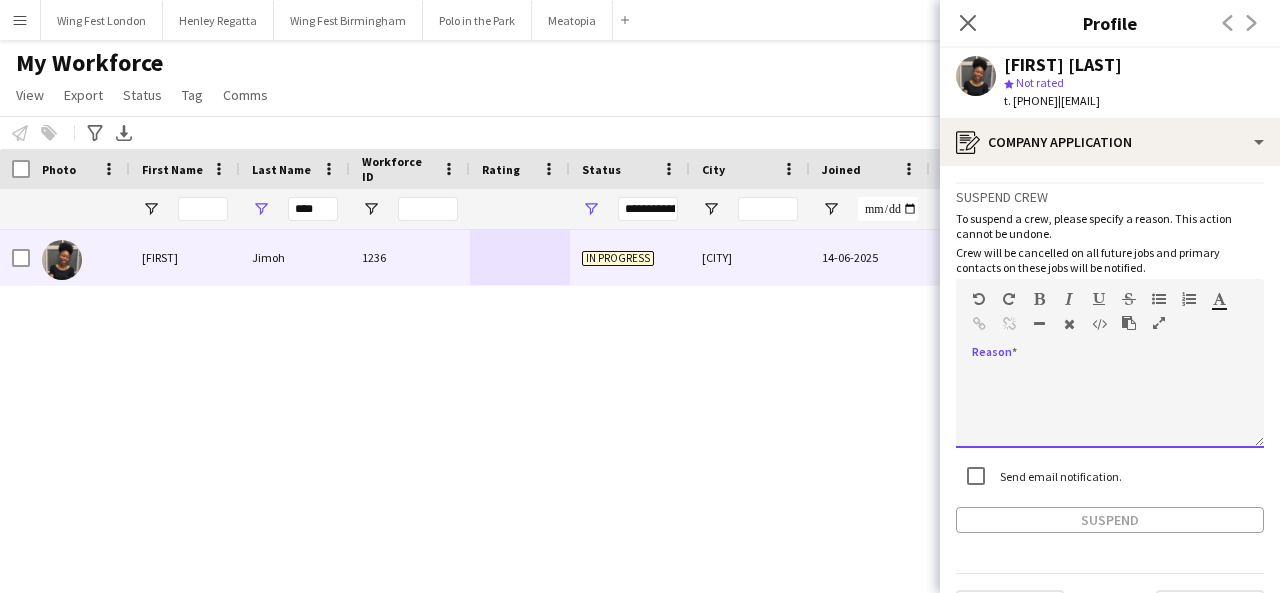 paste 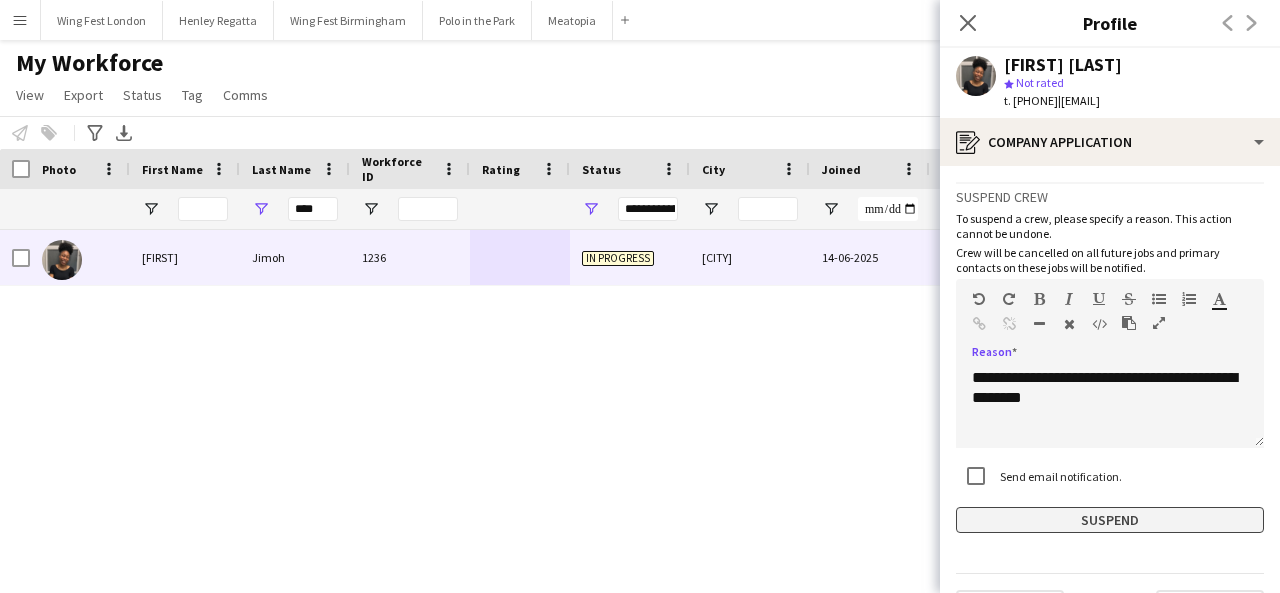 click on "Suspend" 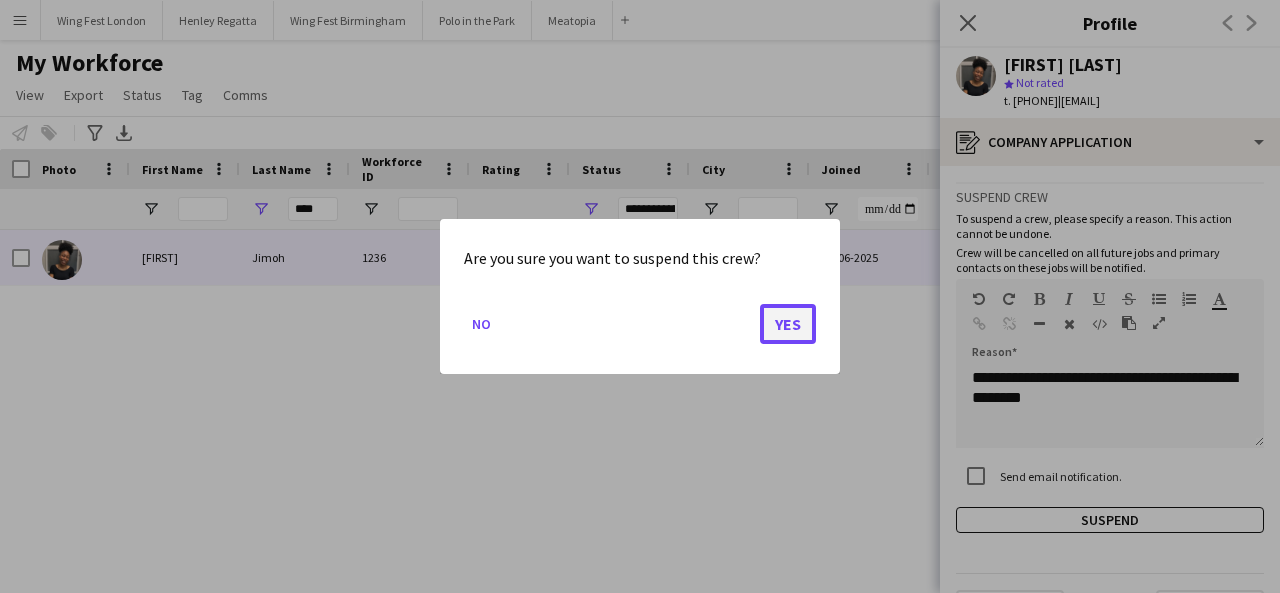 click on "Yes" 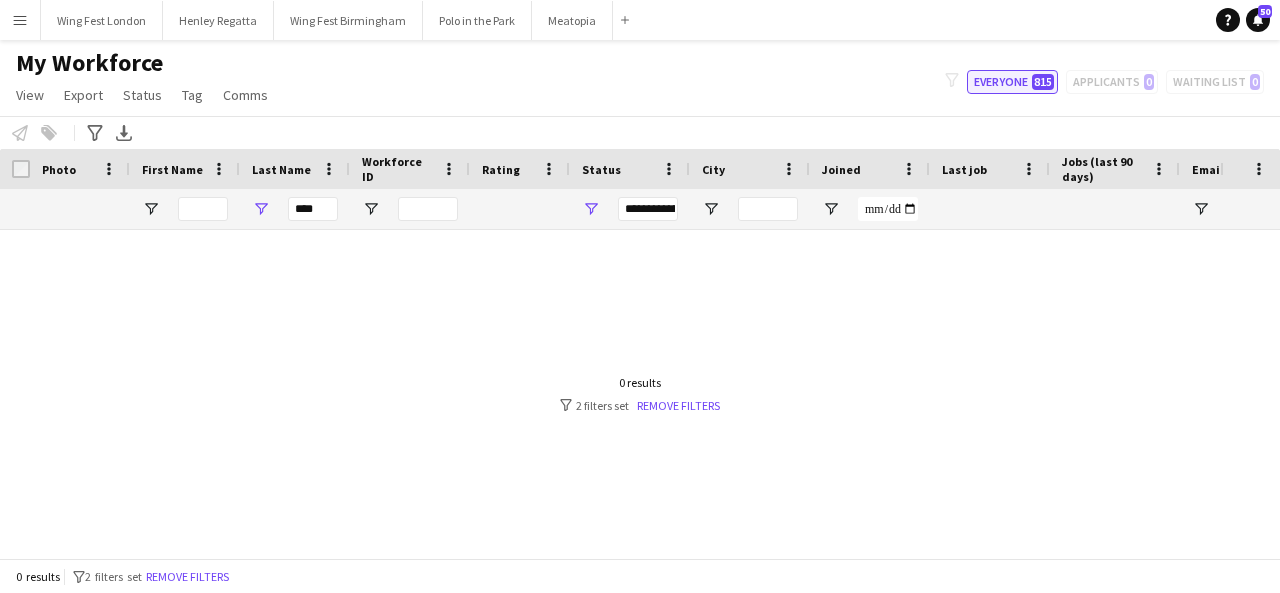 click on "815" 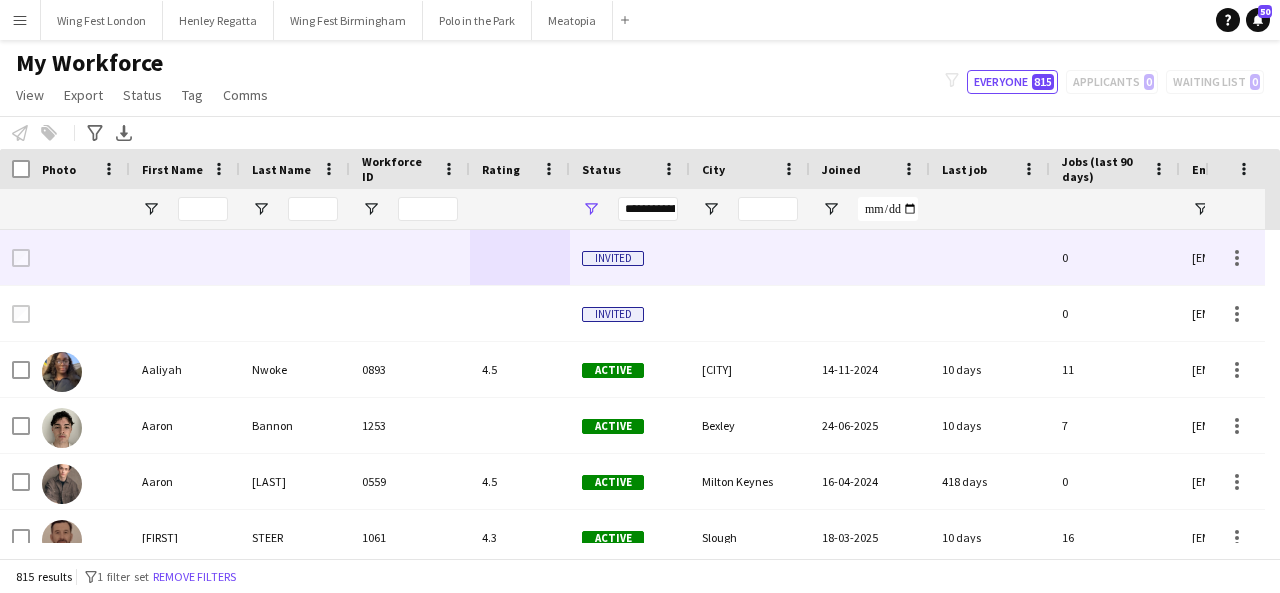 click at bounding box center [295, 257] 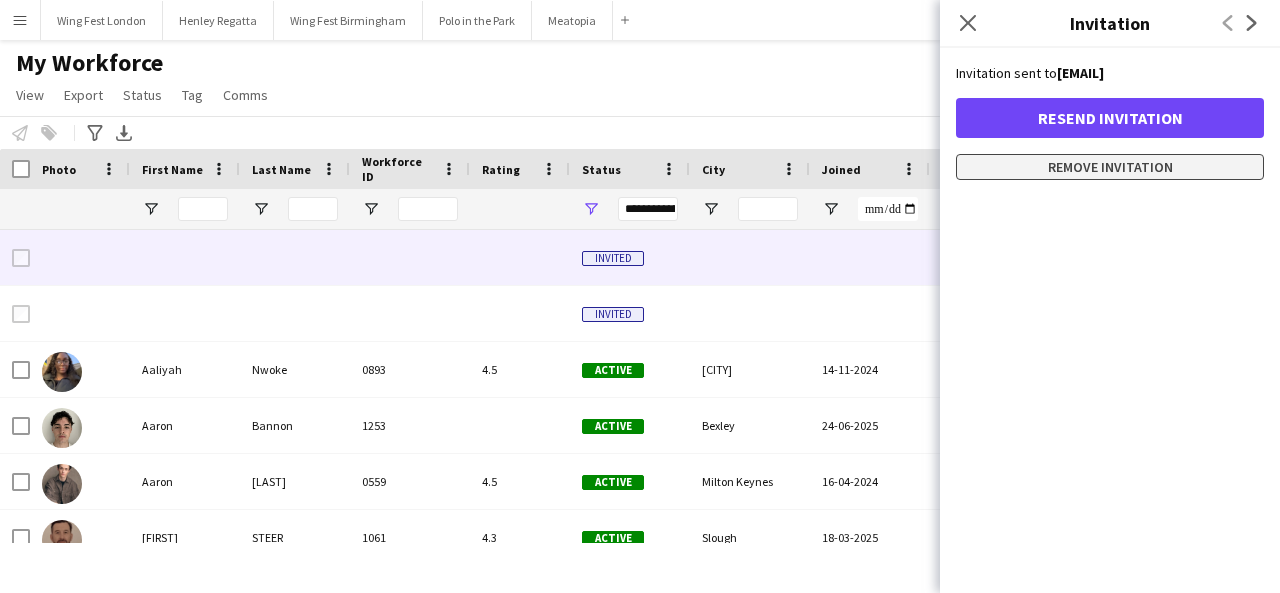 click on "Remove invitation" 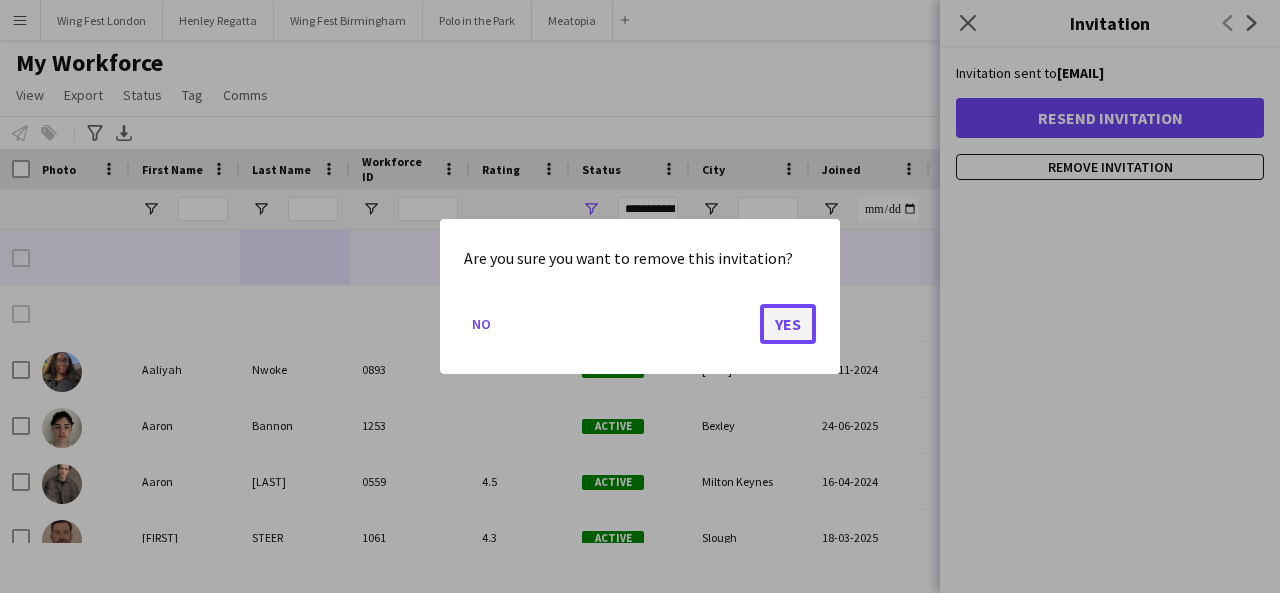 click on "Yes" 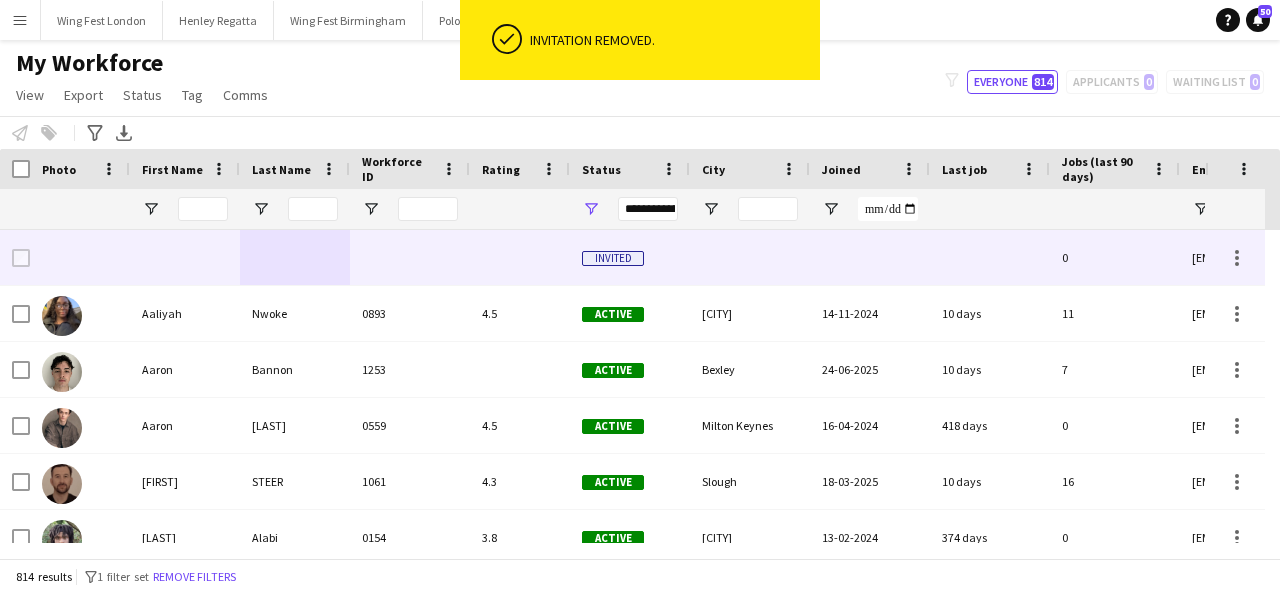 click on "Invited" at bounding box center (630, 257) 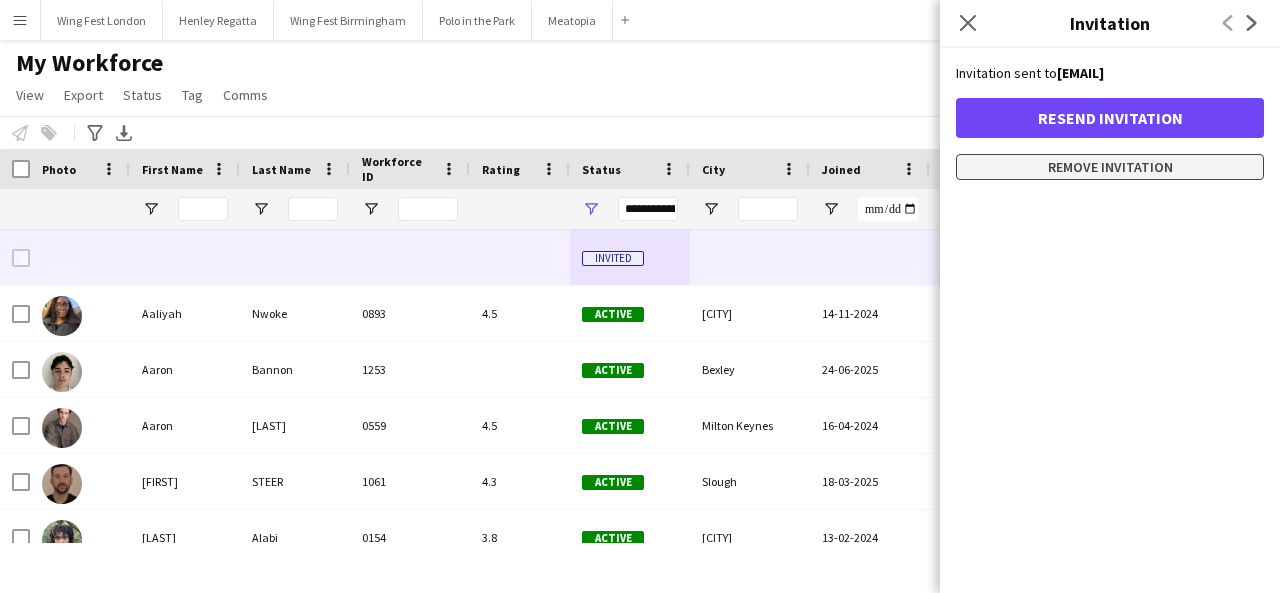 click on "Remove invitation" 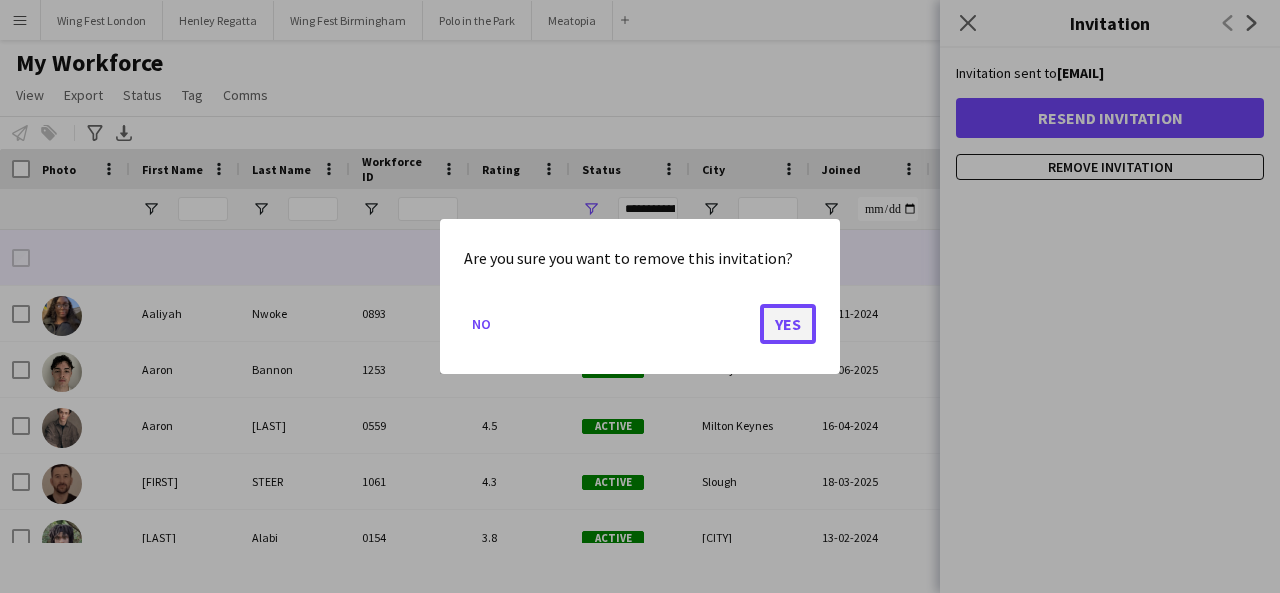 click on "Yes" 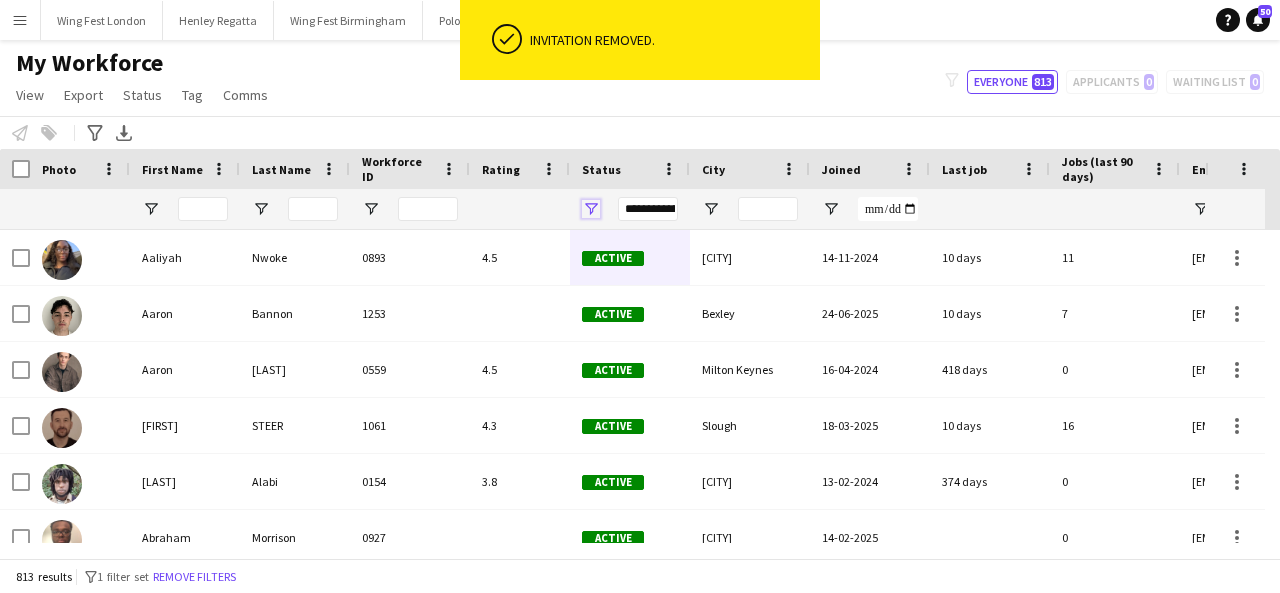 click at bounding box center [591, 209] 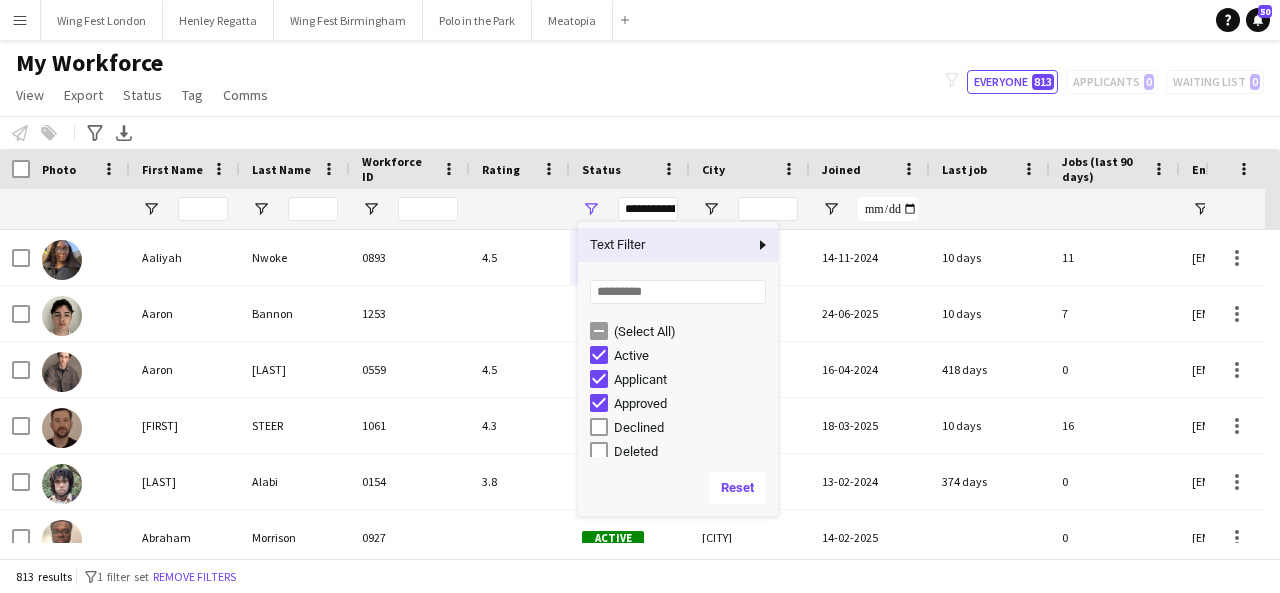 click on "Status" at bounding box center [601, 169] 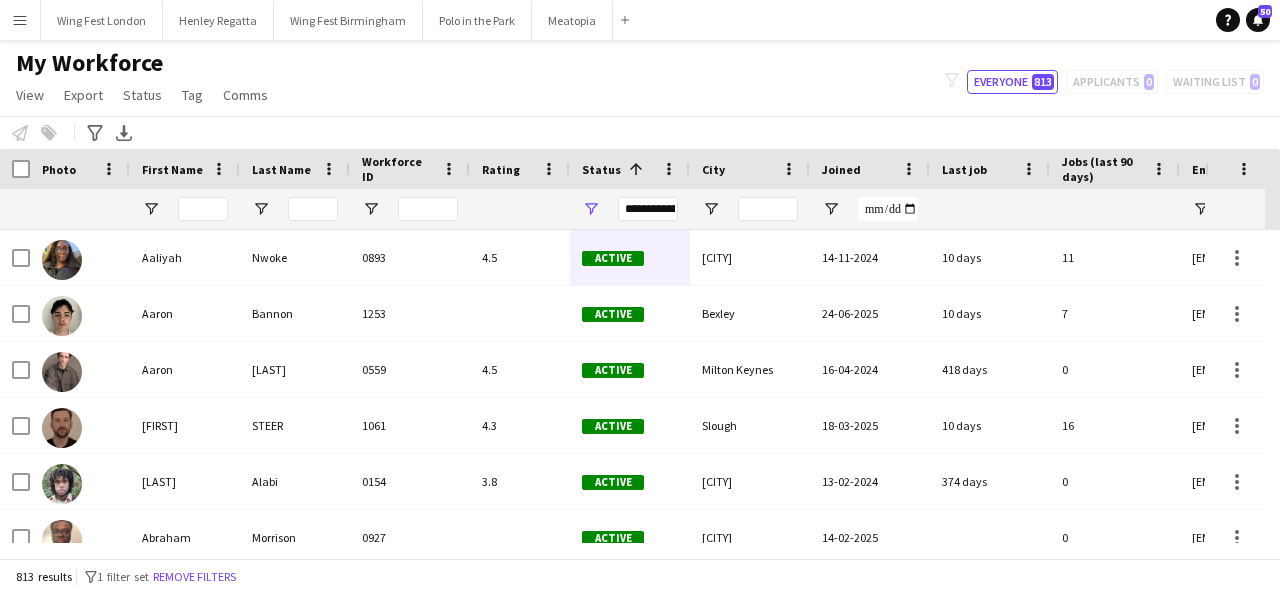 click on "Status" at bounding box center (601, 169) 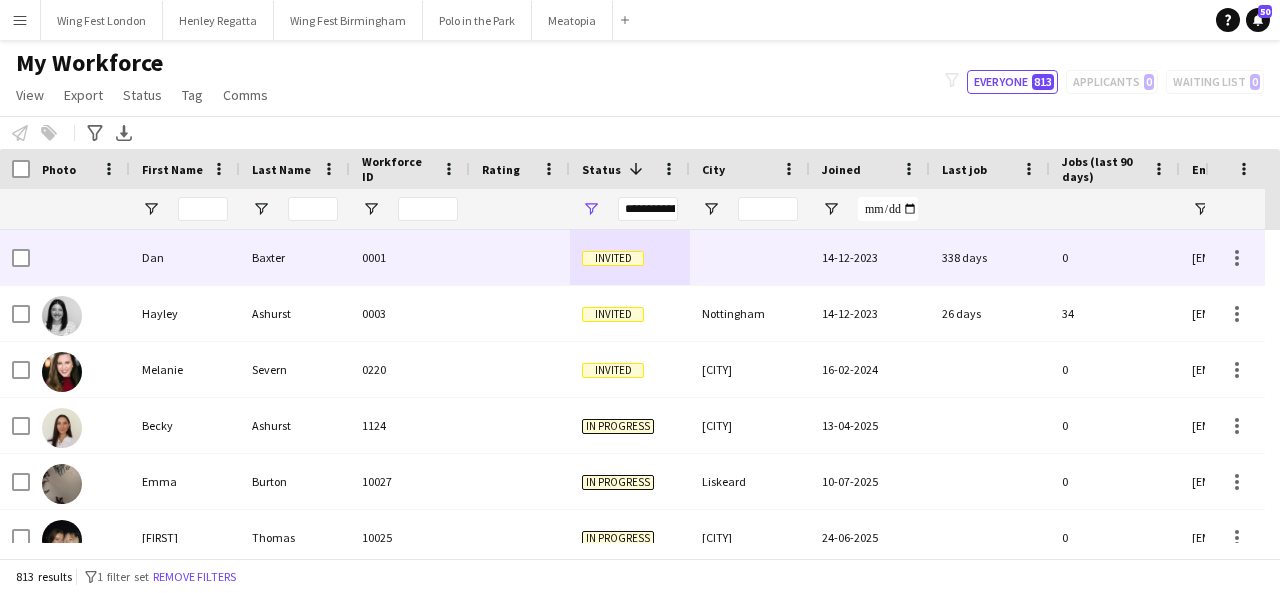 click on "Baxter" at bounding box center (295, 257) 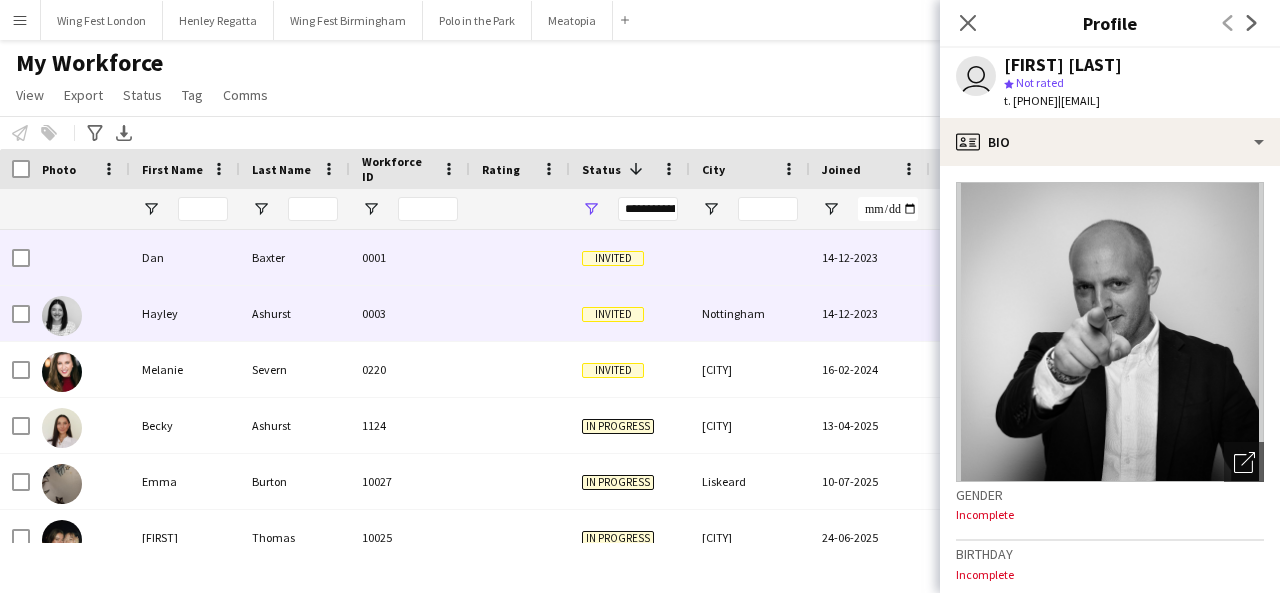 click on "Ashurst" at bounding box center (295, 313) 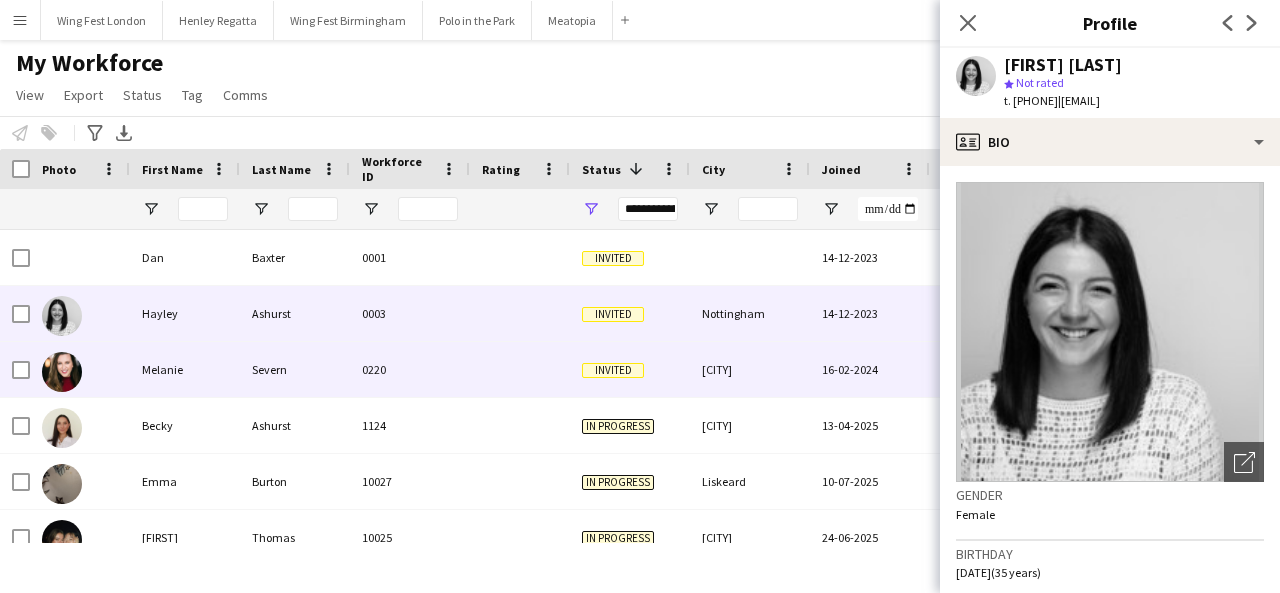 click on "Severn" at bounding box center [295, 369] 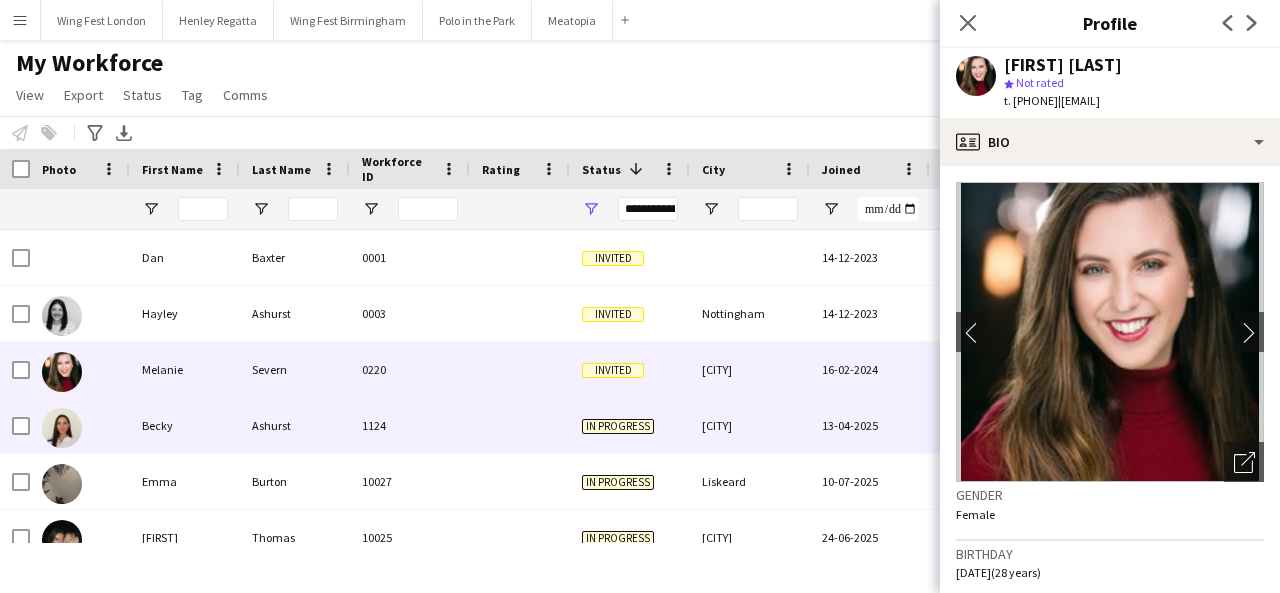 click on "Becky" at bounding box center (185, 425) 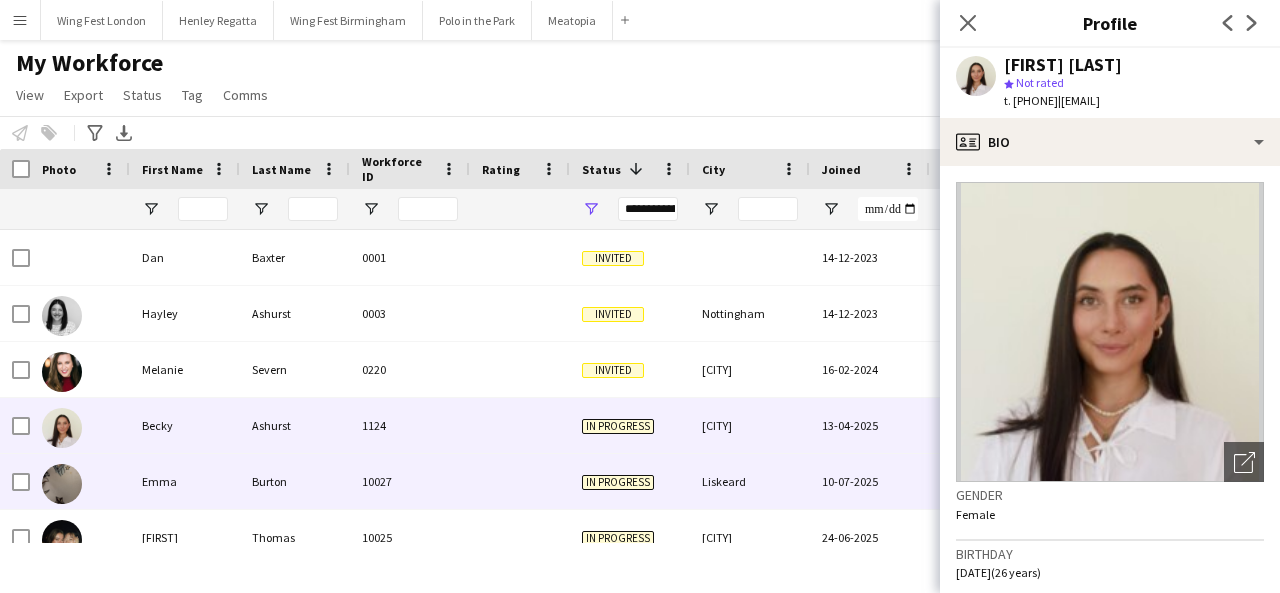 click on "Emma" at bounding box center [185, 481] 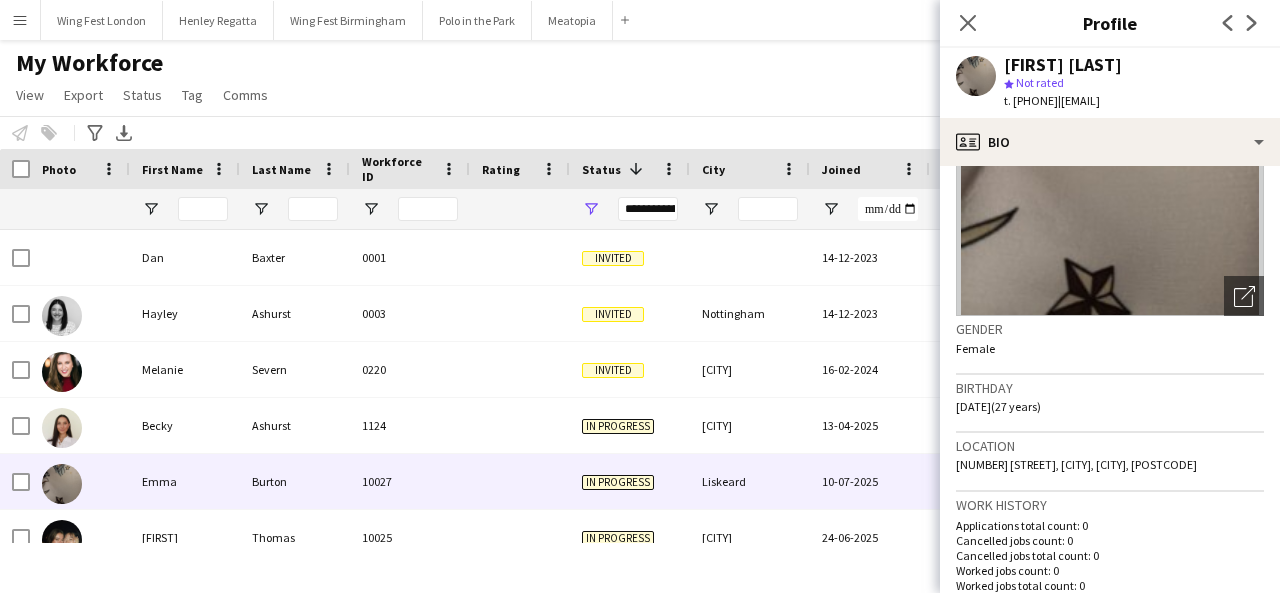 scroll, scrollTop: 0, scrollLeft: 0, axis: both 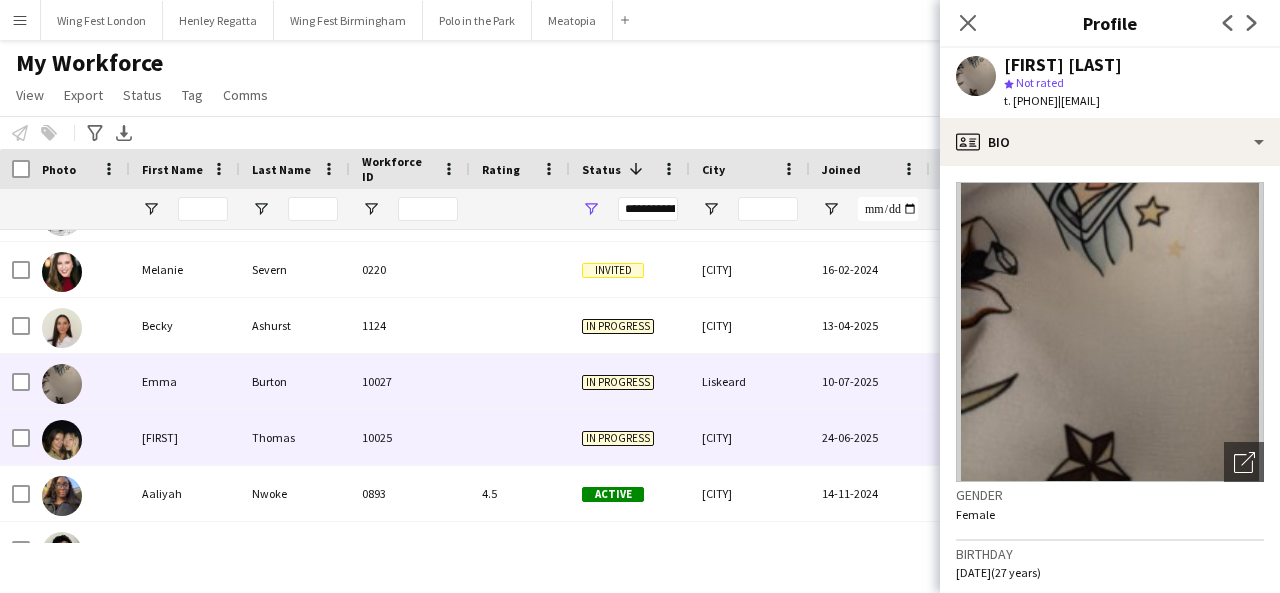 click on "Thomas" at bounding box center (295, 437) 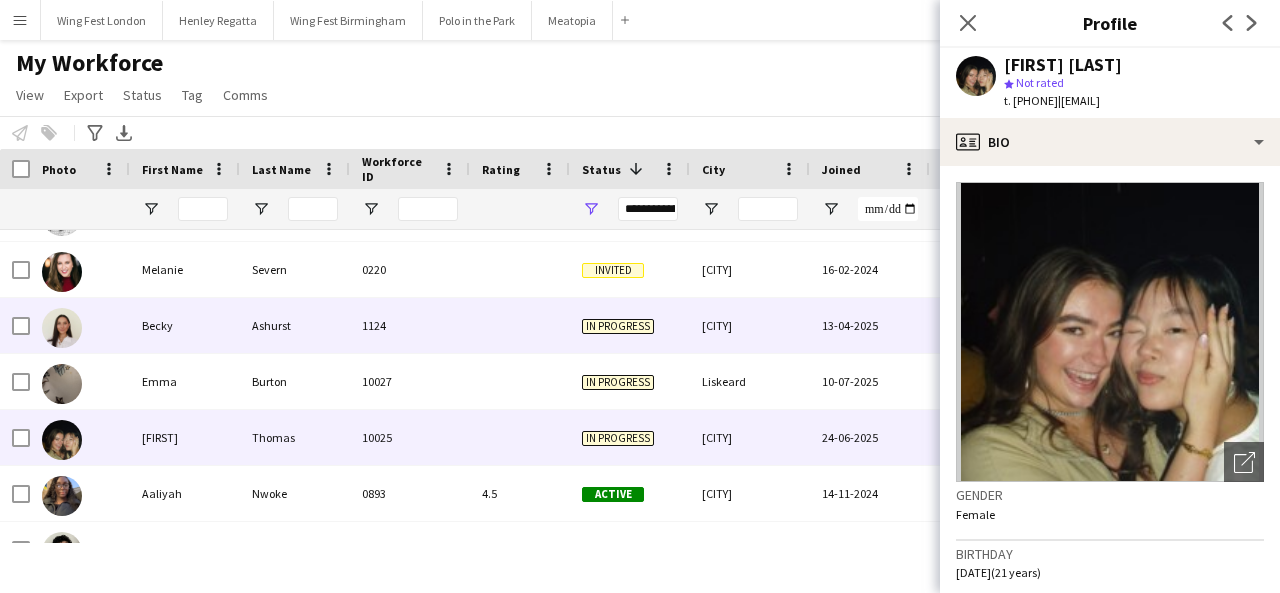 scroll, scrollTop: 42, scrollLeft: 0, axis: vertical 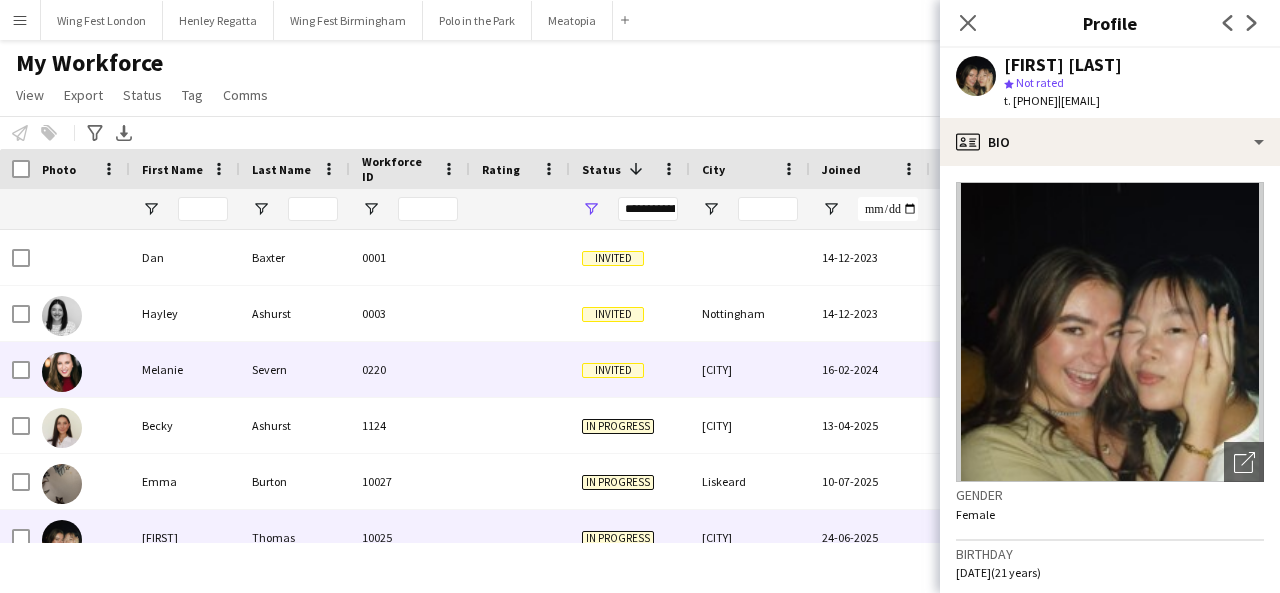 click on "0220" at bounding box center (410, 369) 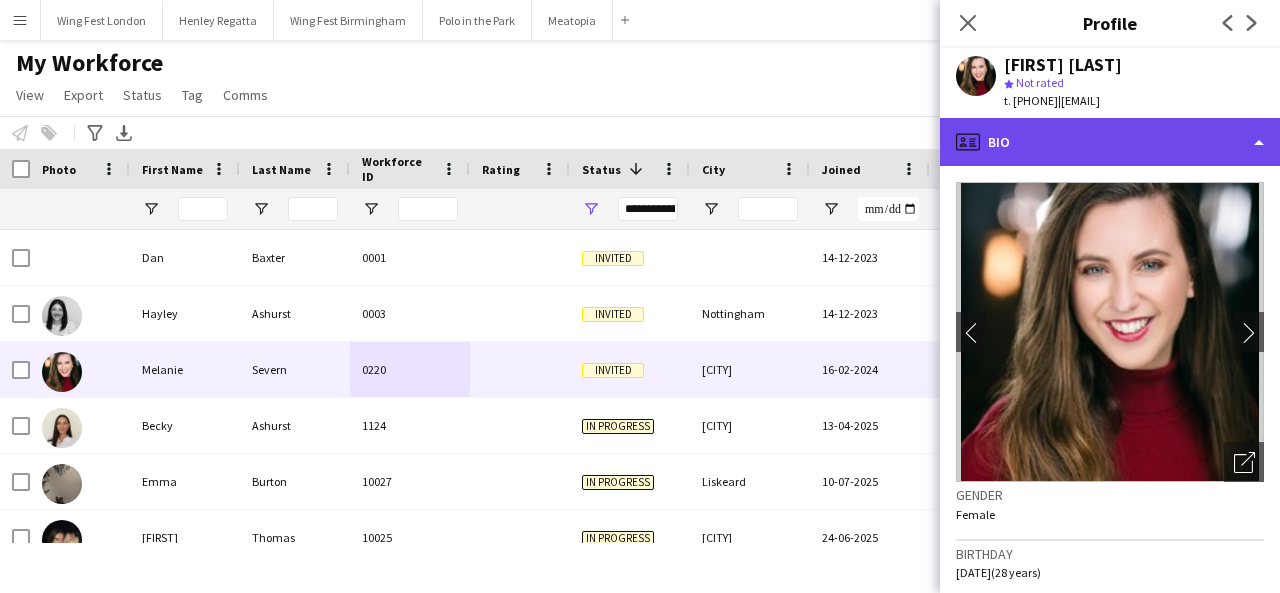 click on "profile
Bio" 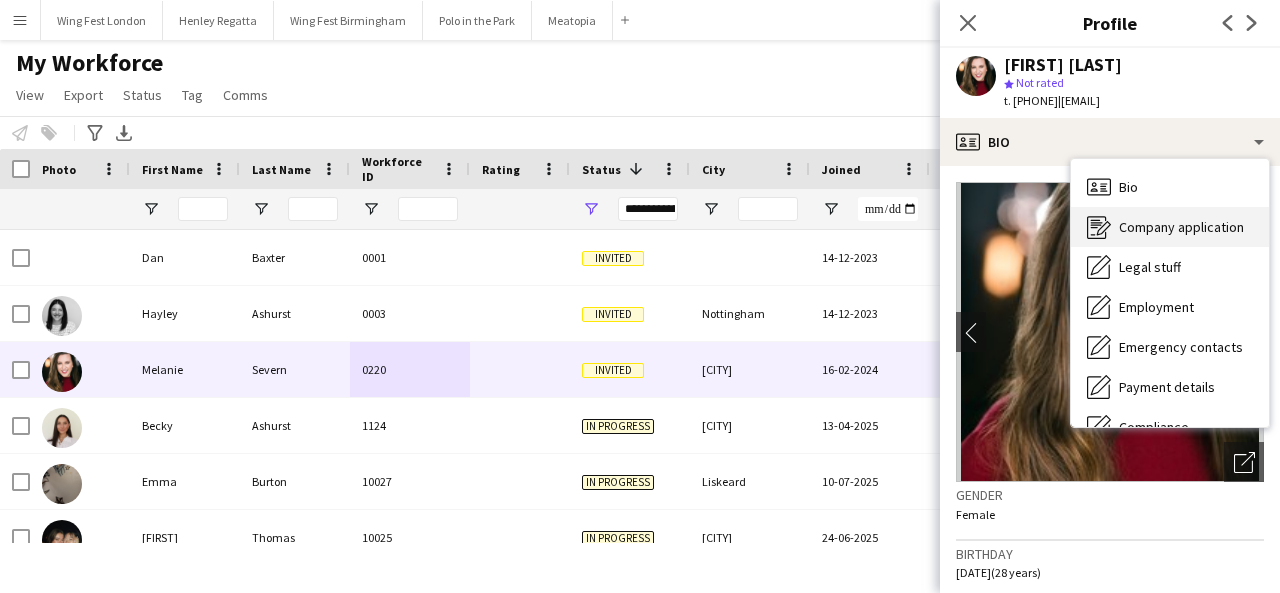 click on "Company application" at bounding box center (1181, 227) 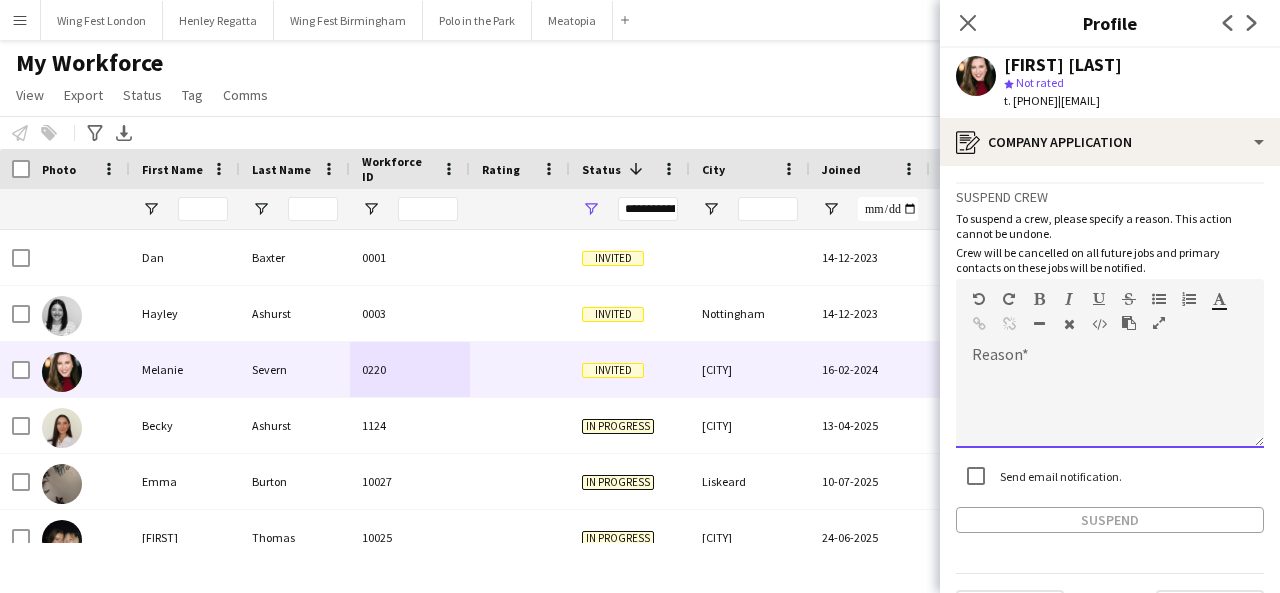 click at bounding box center [1110, 408] 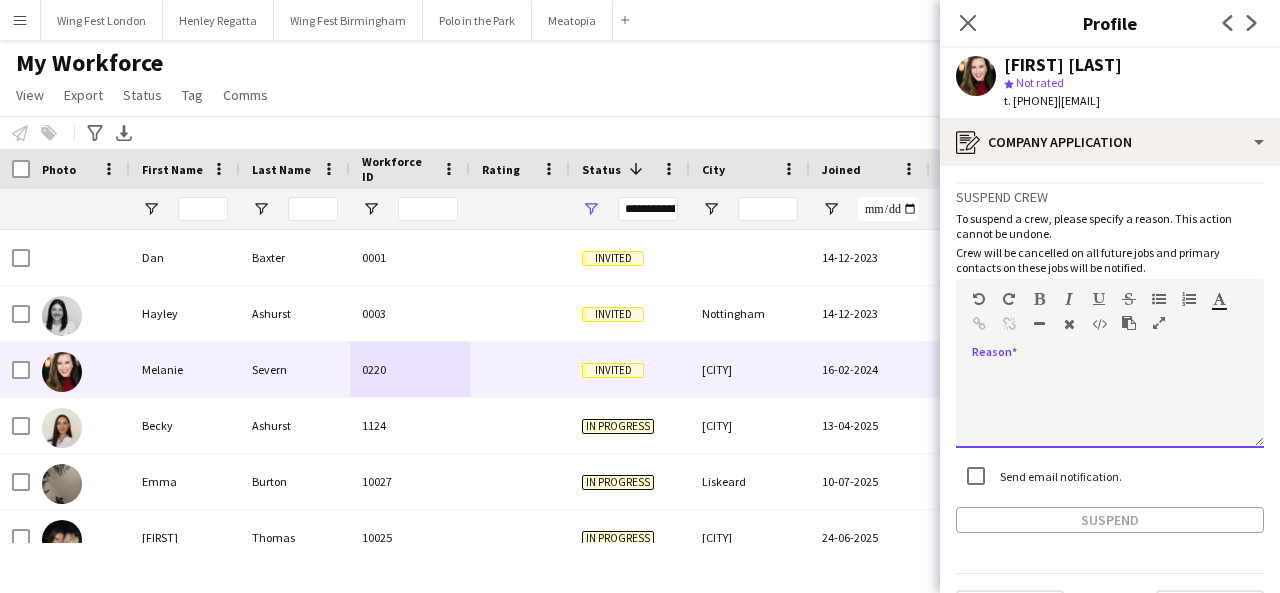 paste 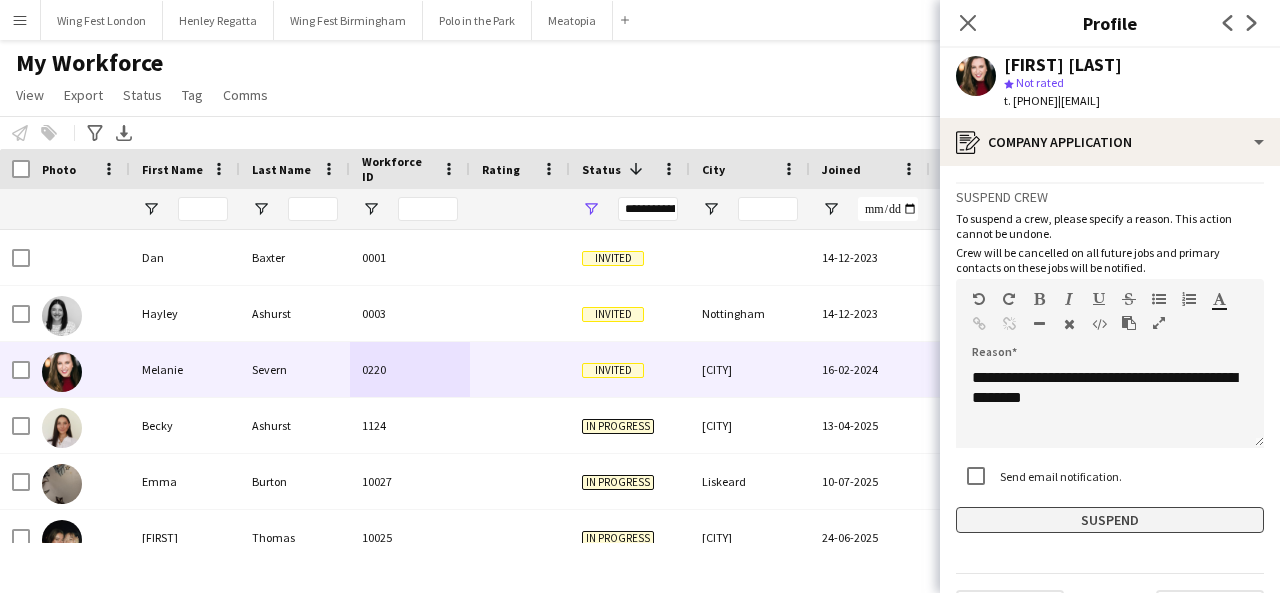 click on "Suspend" 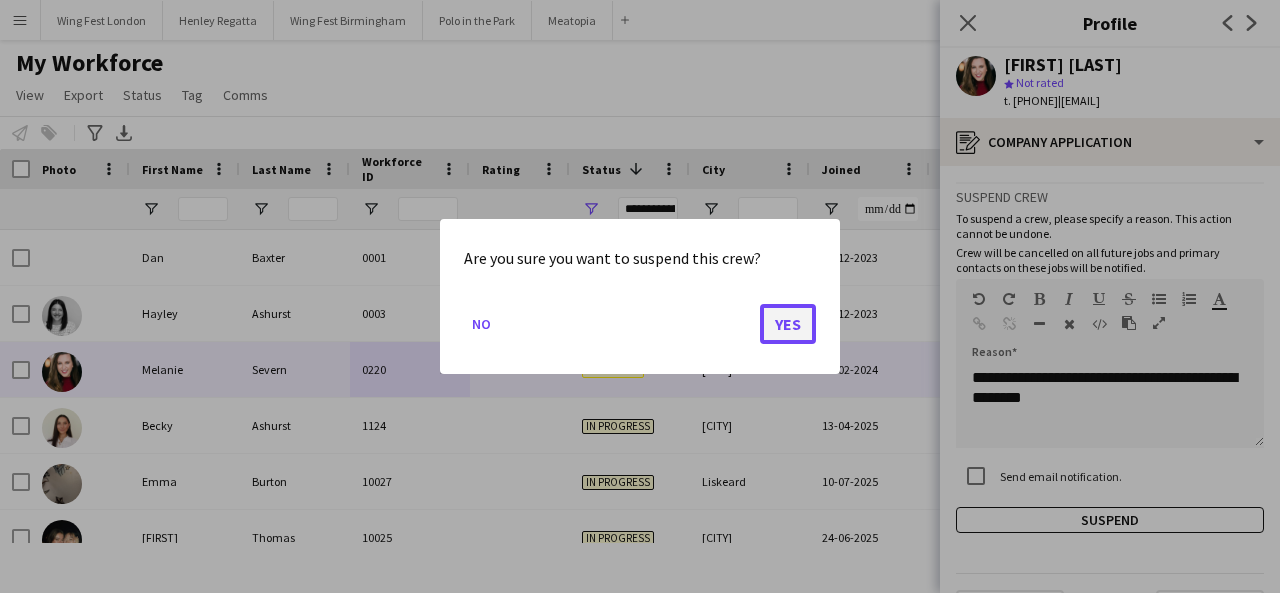 click on "Yes" 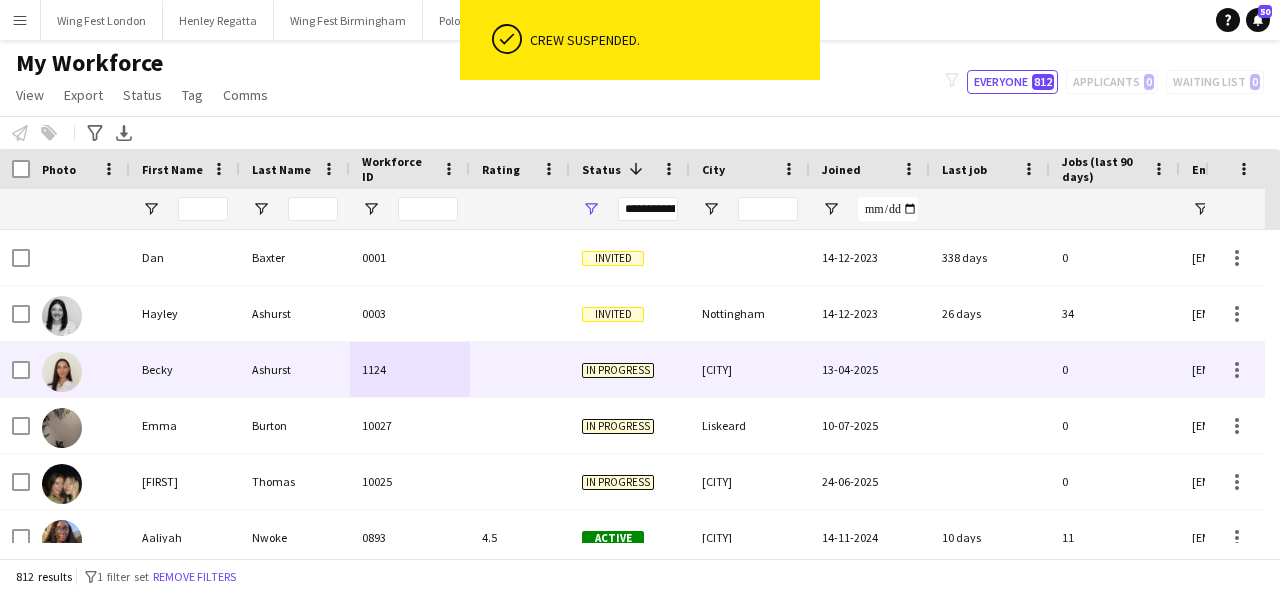 click on "In progress" at bounding box center (618, 370) 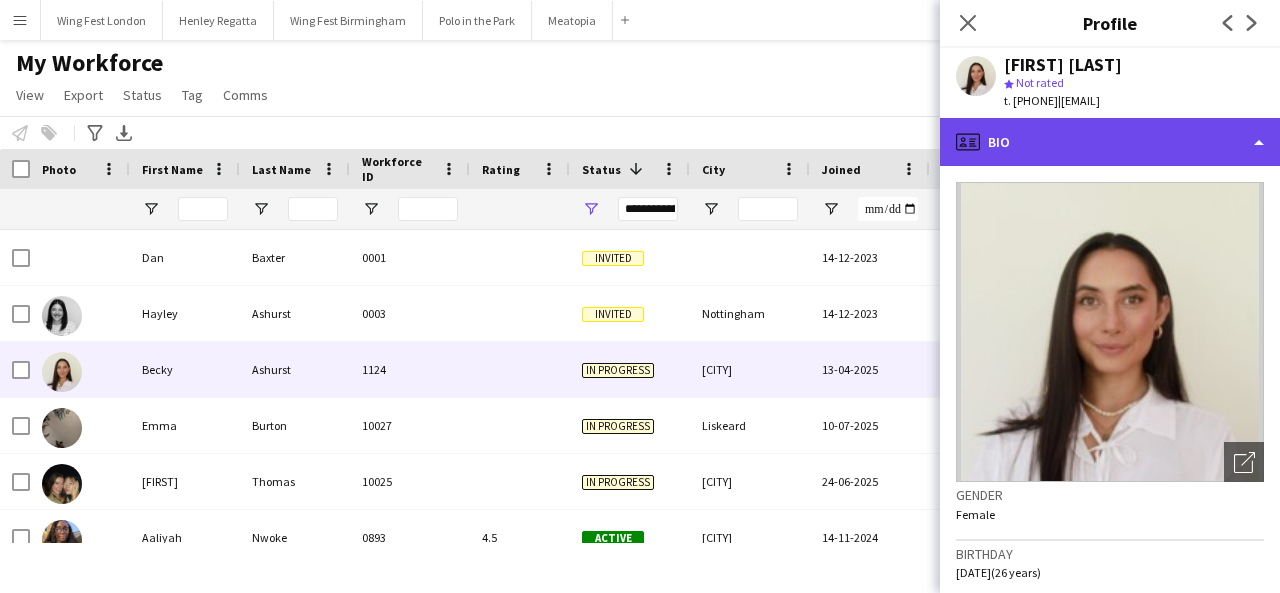 click on "profile
Bio" 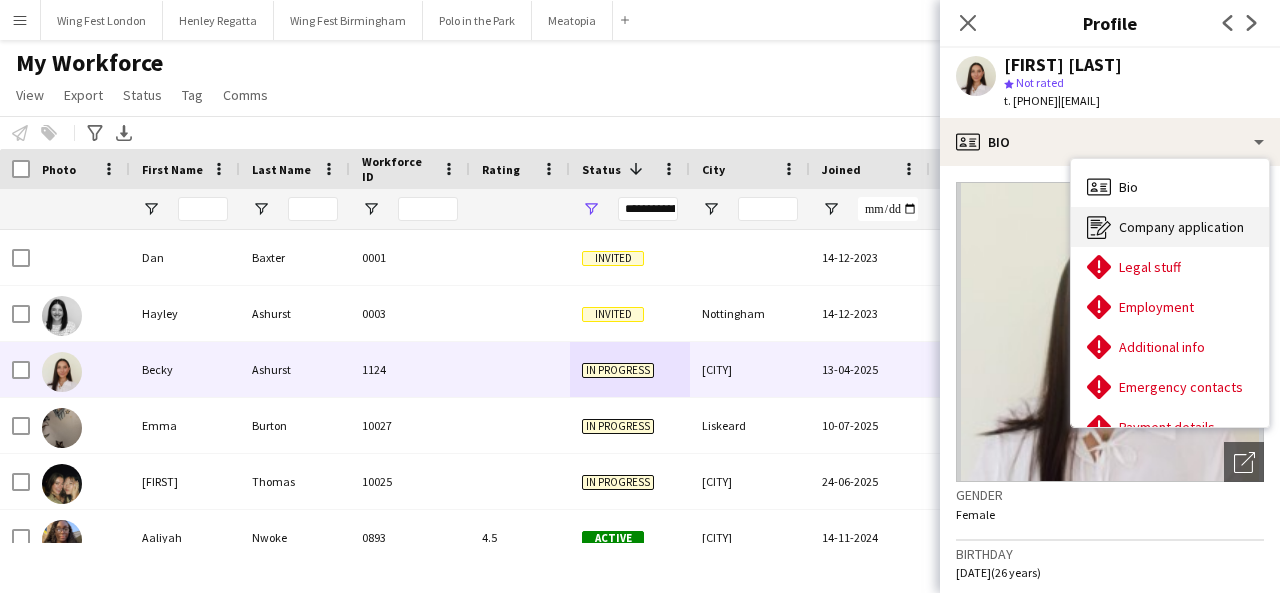 click on "Company application" at bounding box center (1181, 227) 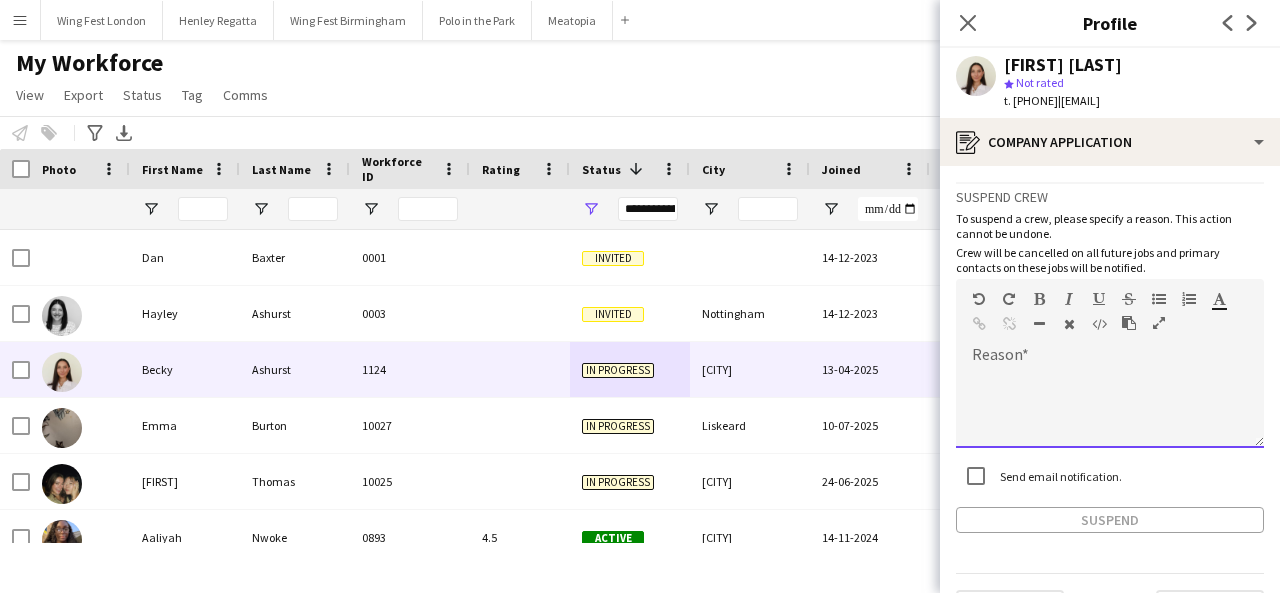 click at bounding box center [1110, 408] 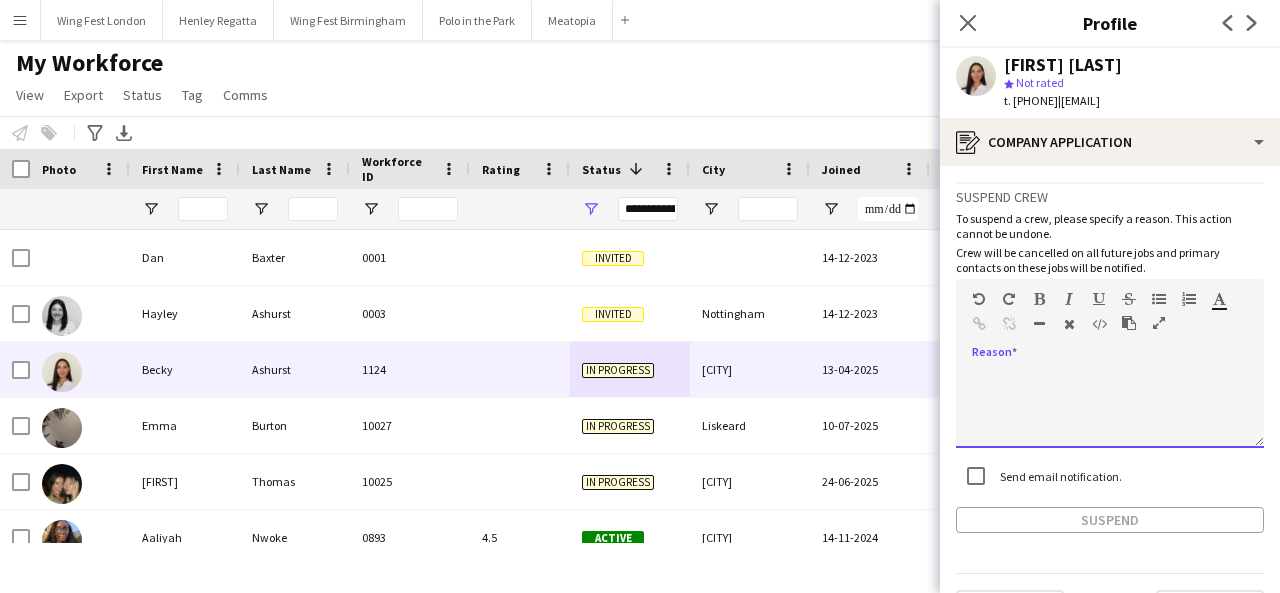 paste 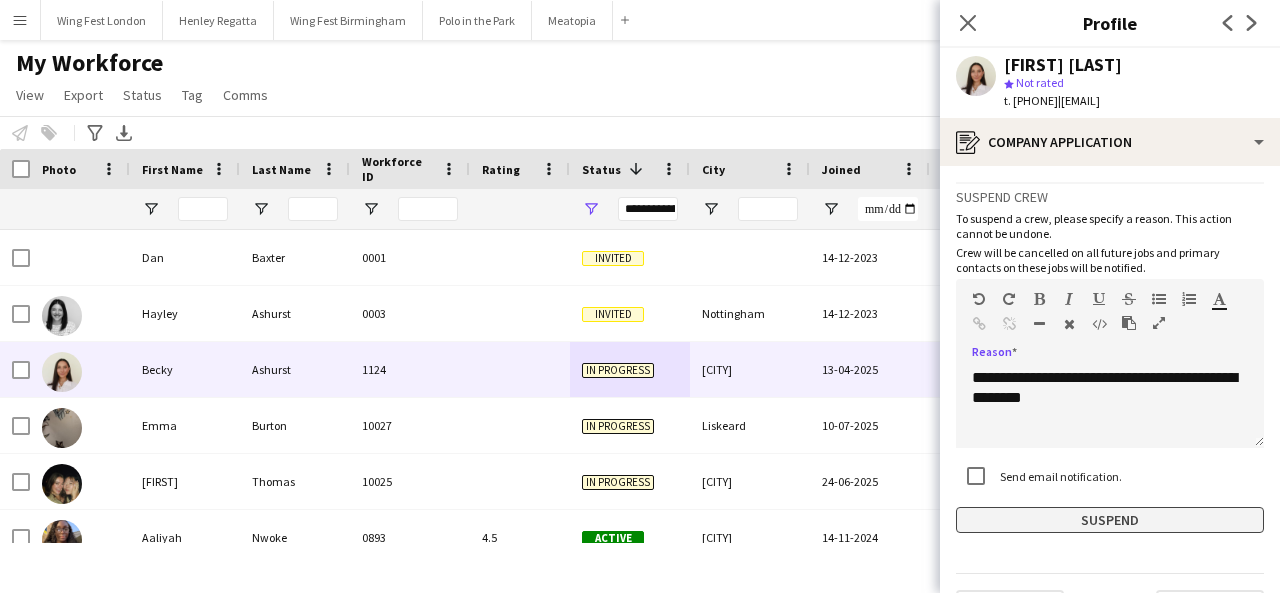 click on "Suspend" 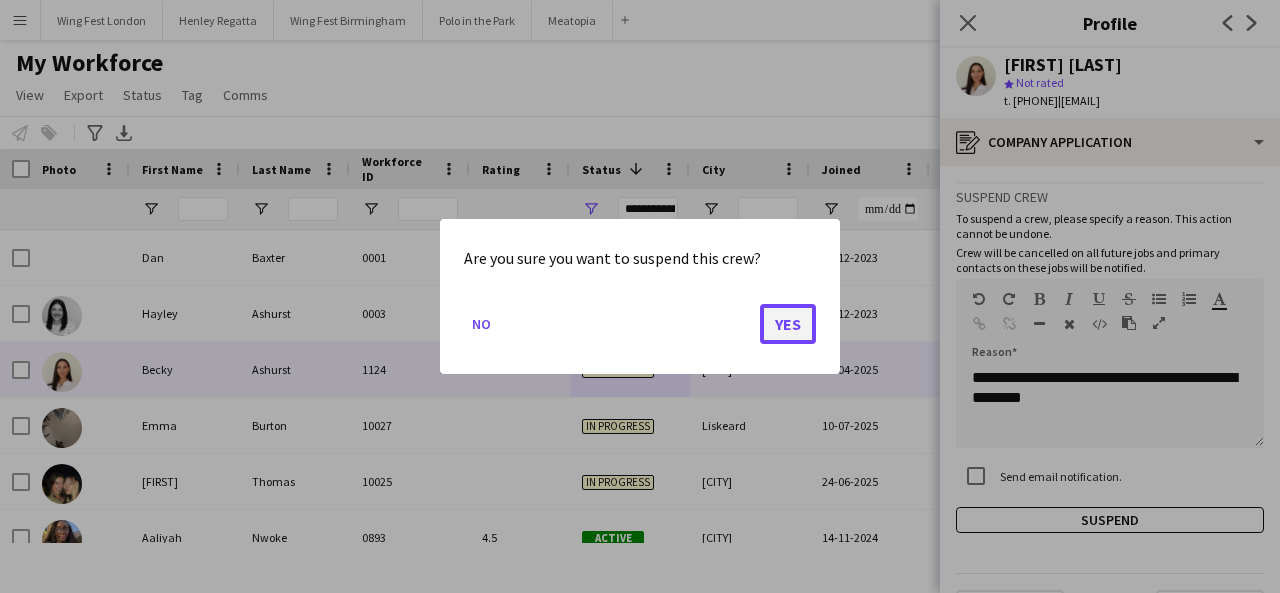 click on "Yes" 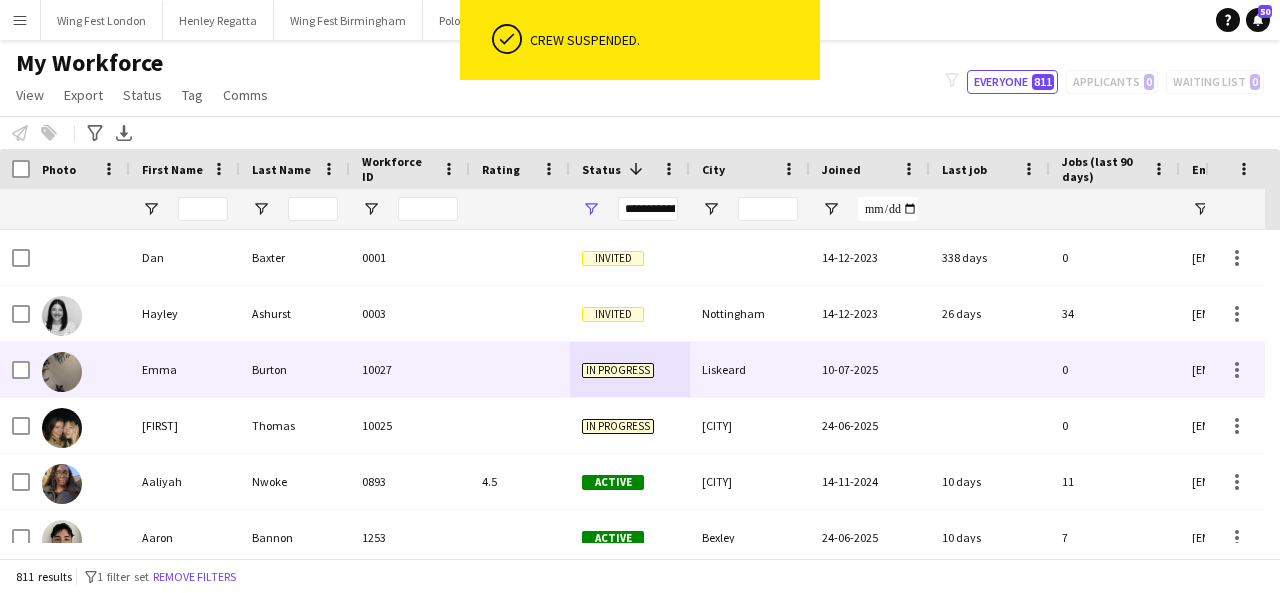 click on "Liskeard" at bounding box center [750, 369] 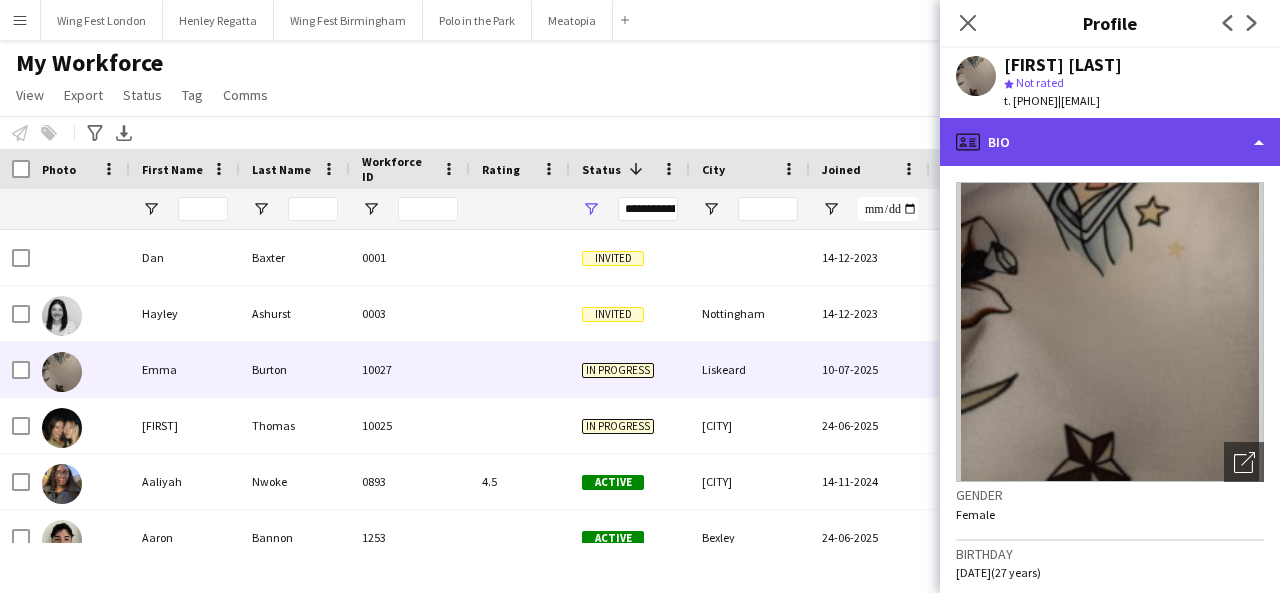 click on "profile
Bio" 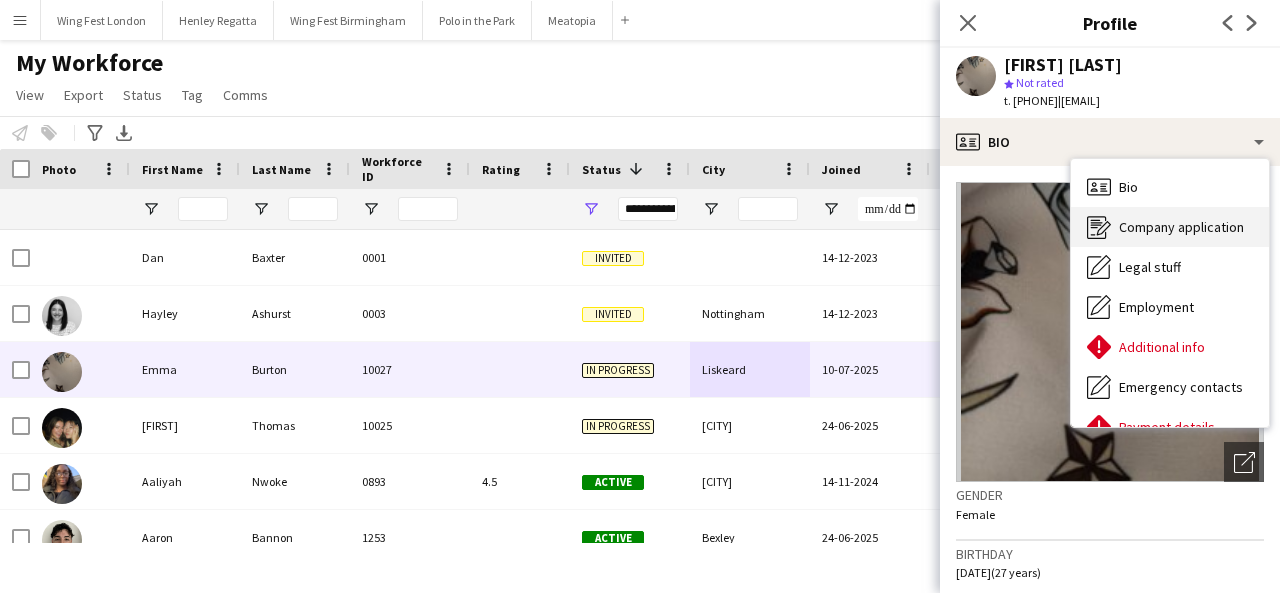 click on "Company application" at bounding box center [1181, 227] 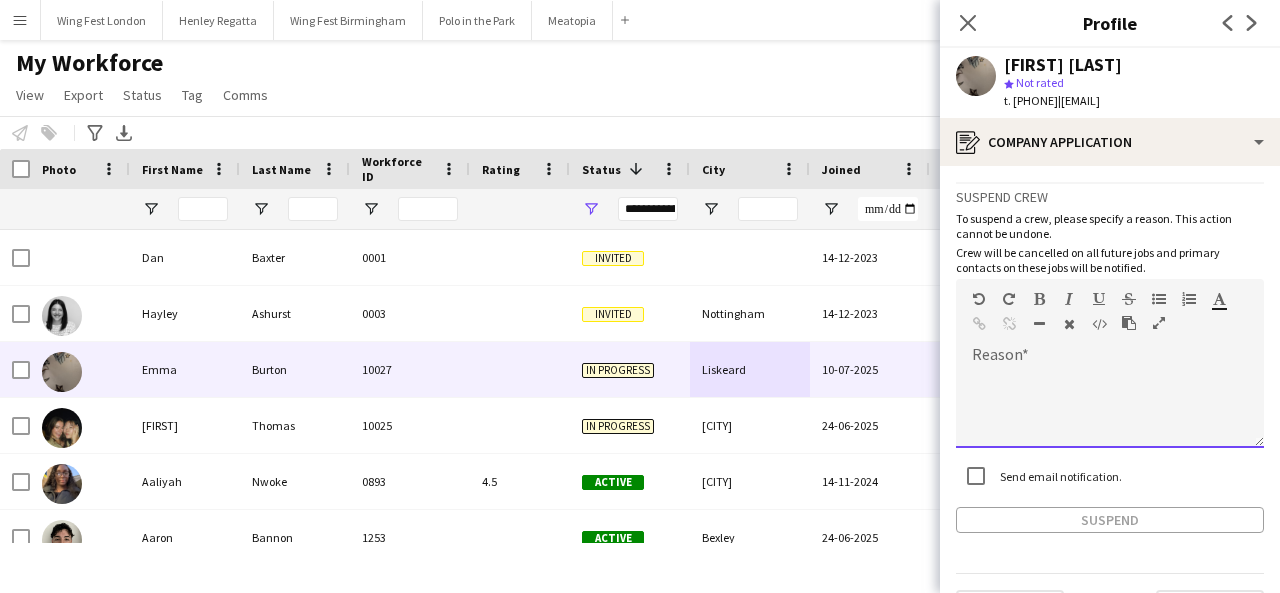 click at bounding box center [1110, 408] 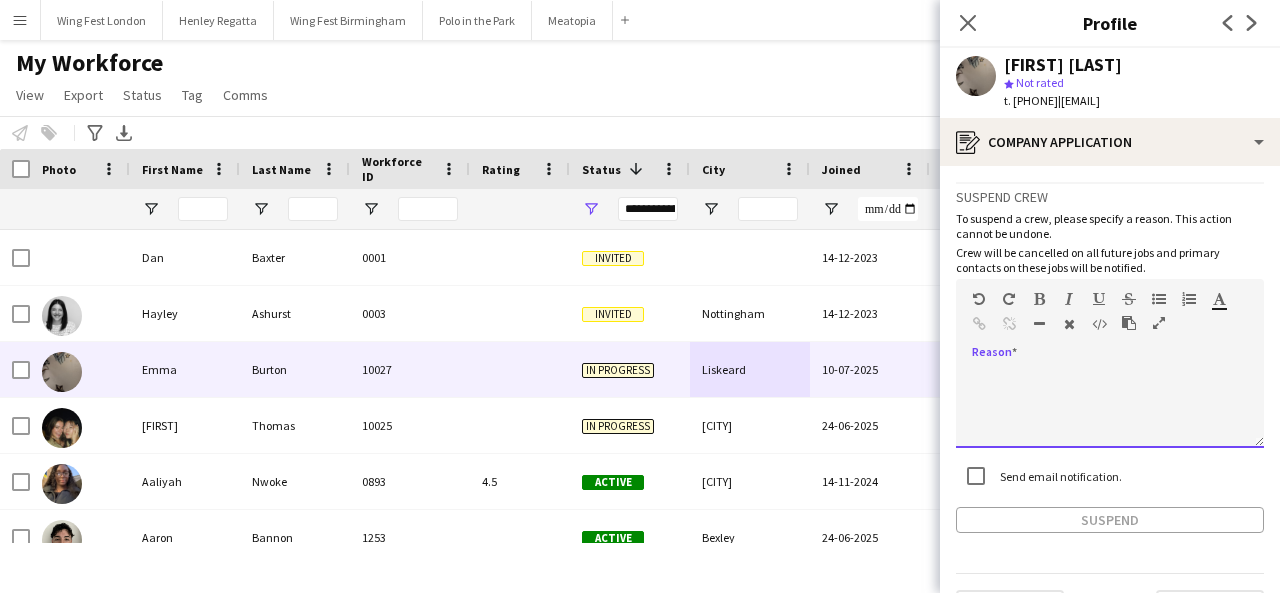 paste 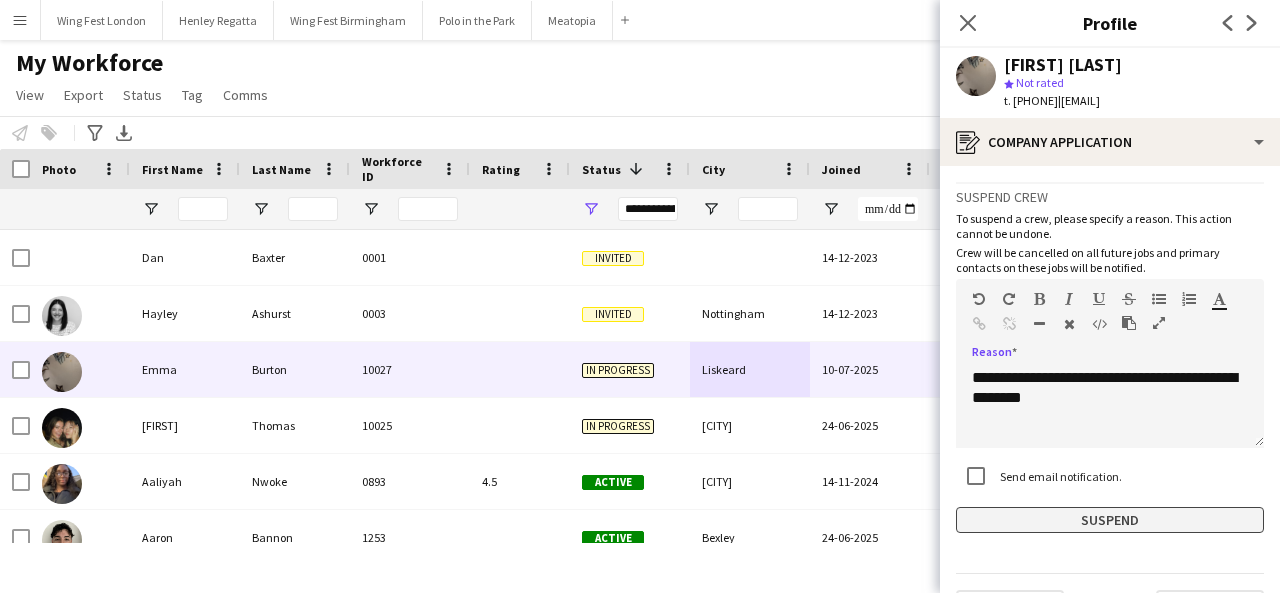 click on "Suspend" 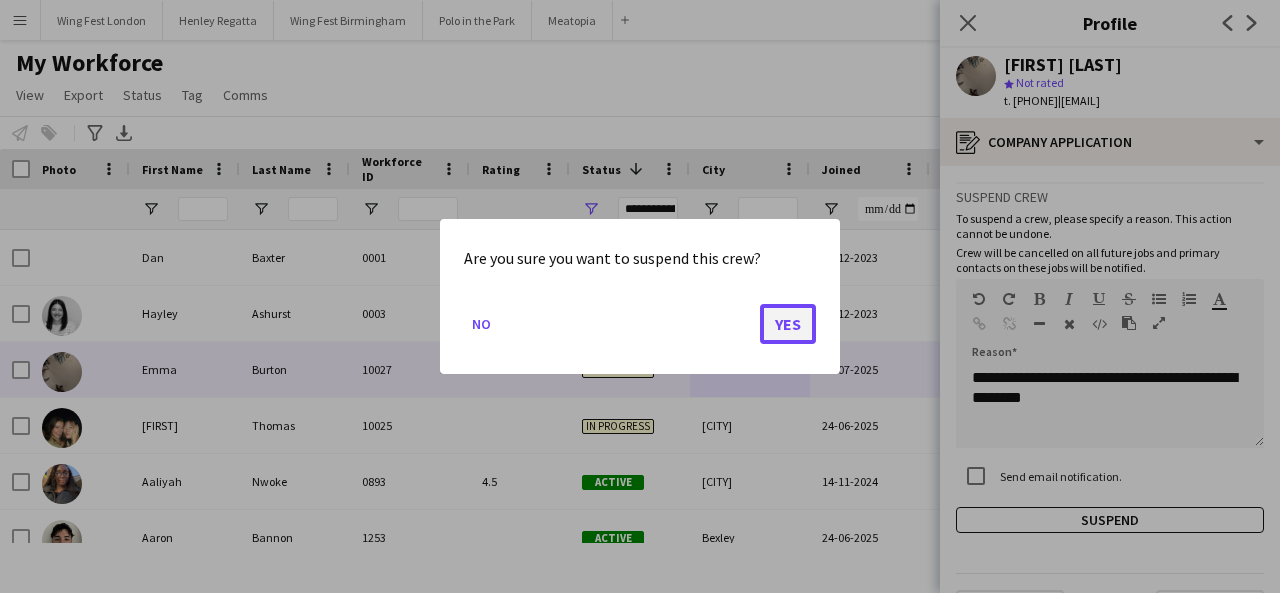 click on "Yes" 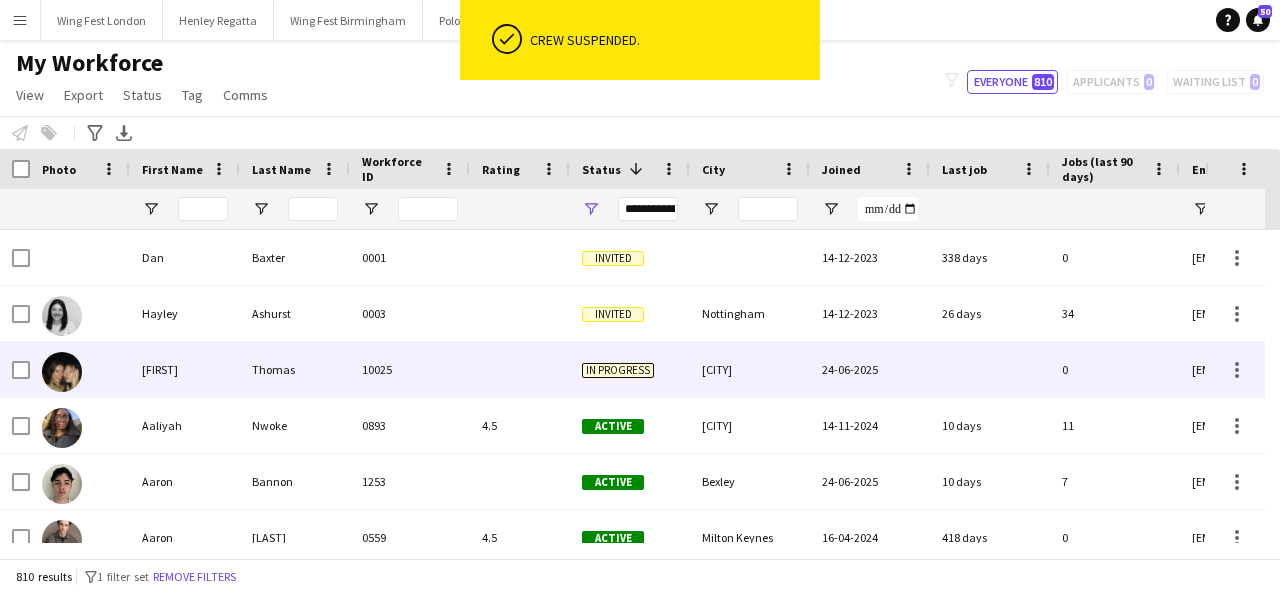 click on "[CITY]" at bounding box center (750, 369) 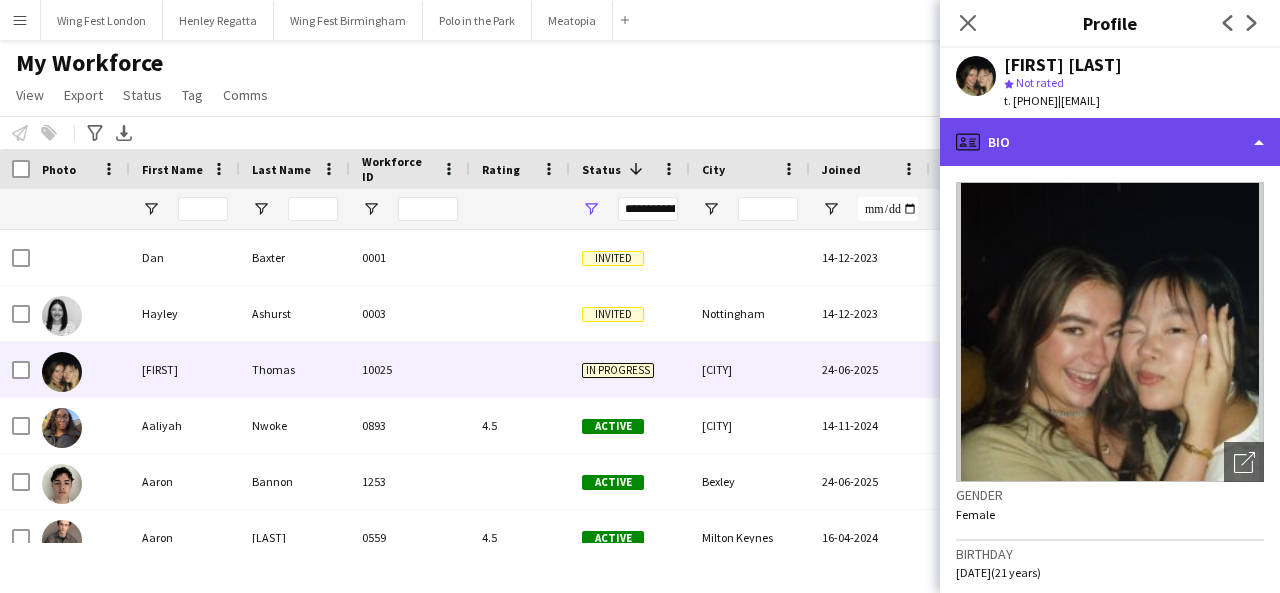 click on "profile
Bio" 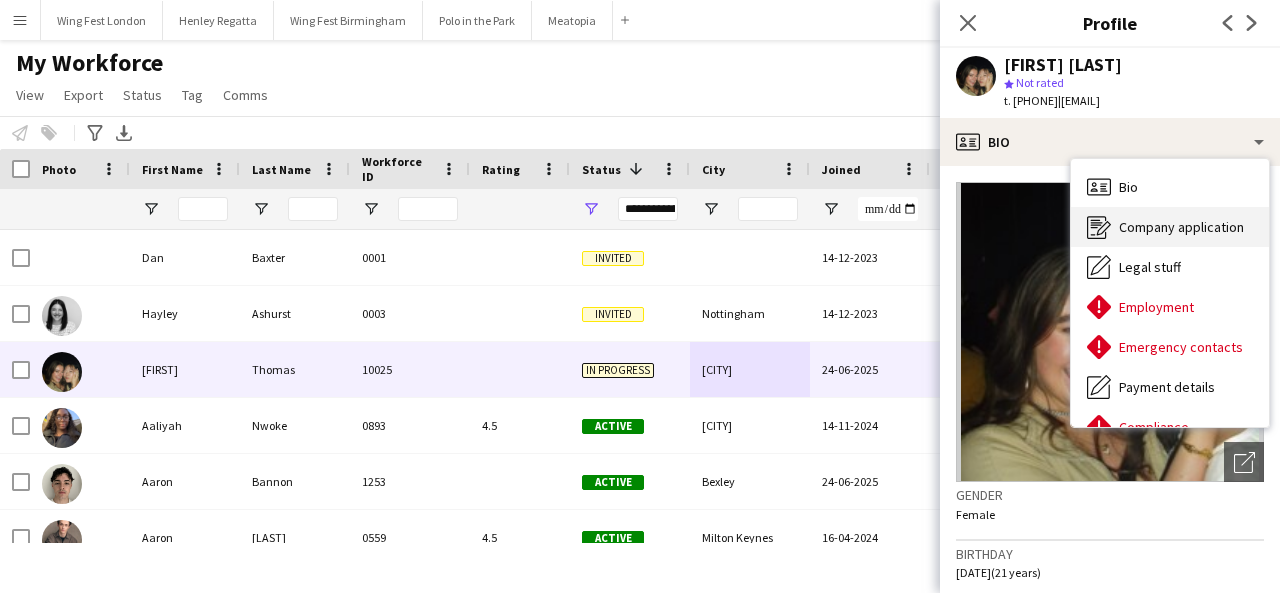 click on "Company application
Company application" at bounding box center (1170, 227) 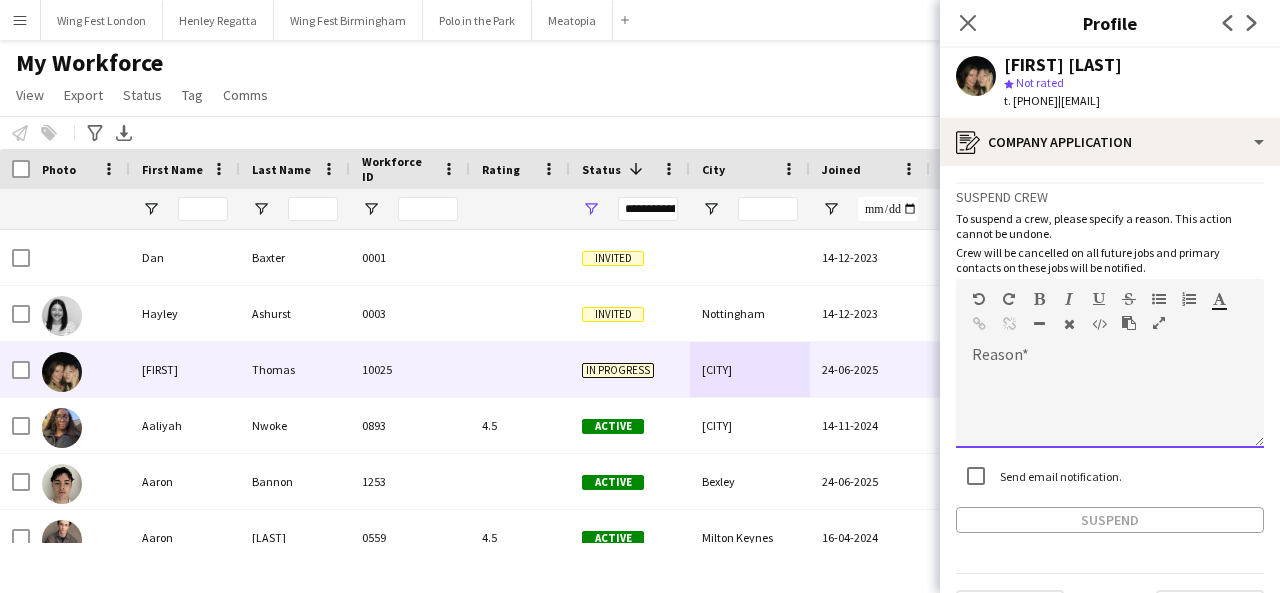 click at bounding box center (1110, 408) 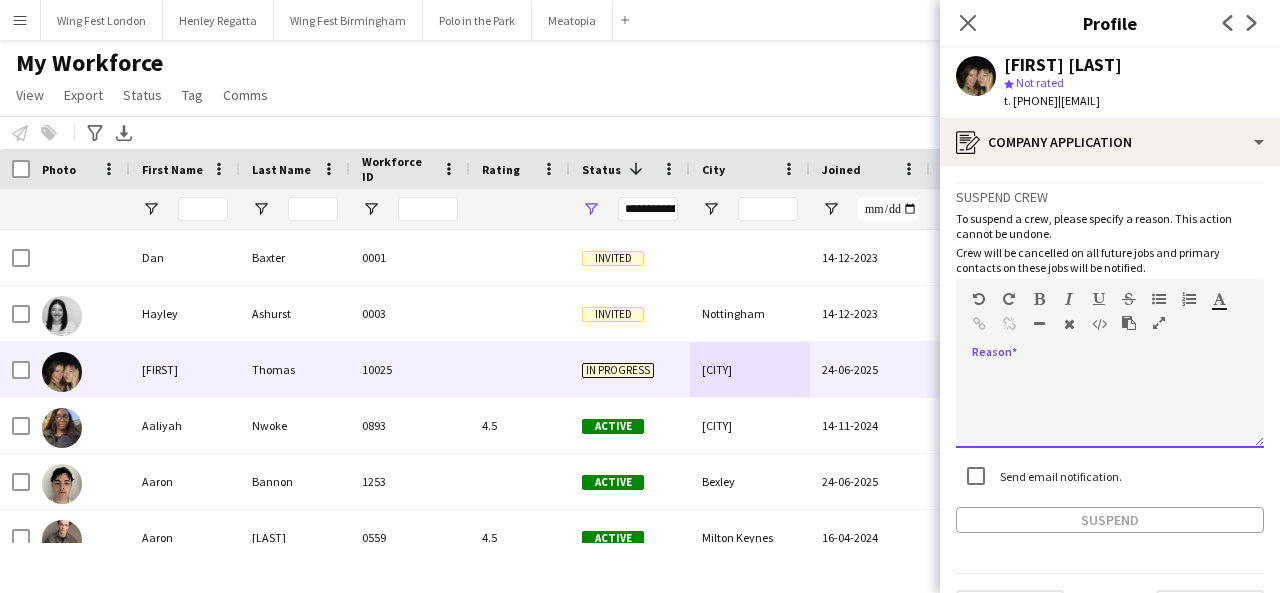 paste 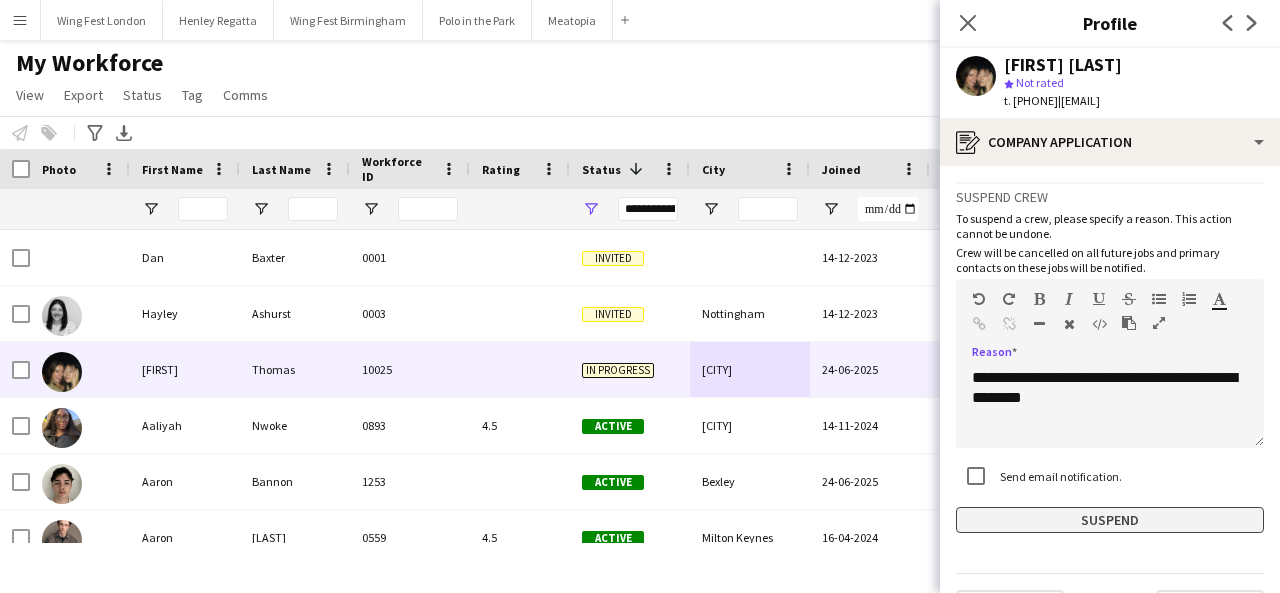 click on "Suspend" 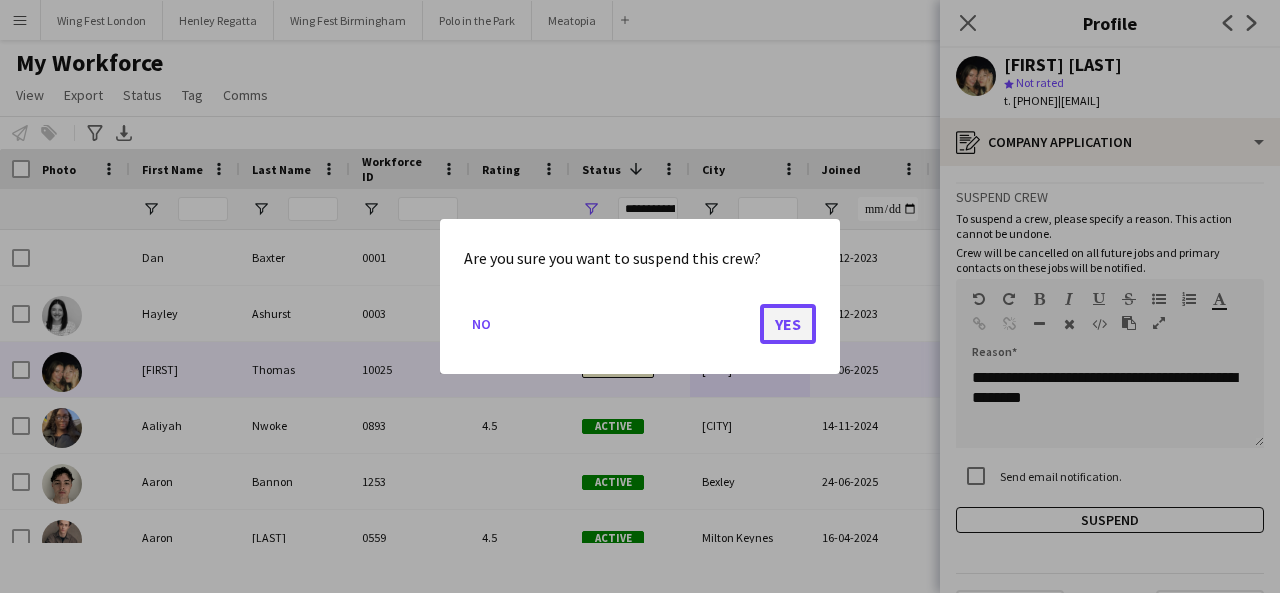 click on "Yes" 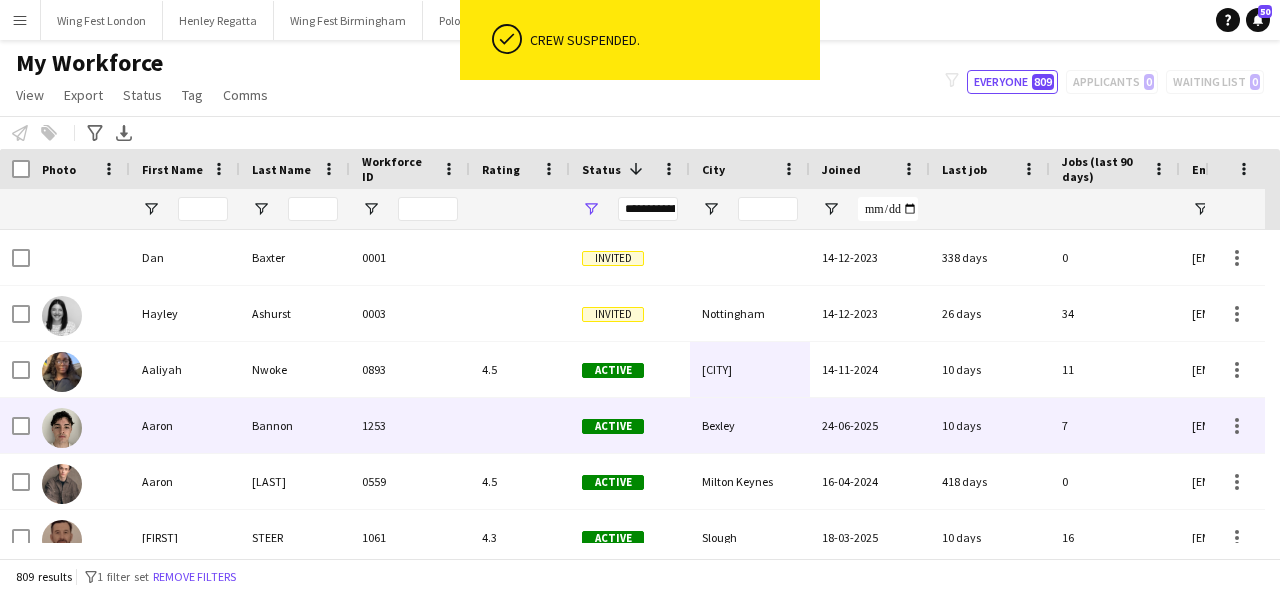 scroll, scrollTop: 180, scrollLeft: 0, axis: vertical 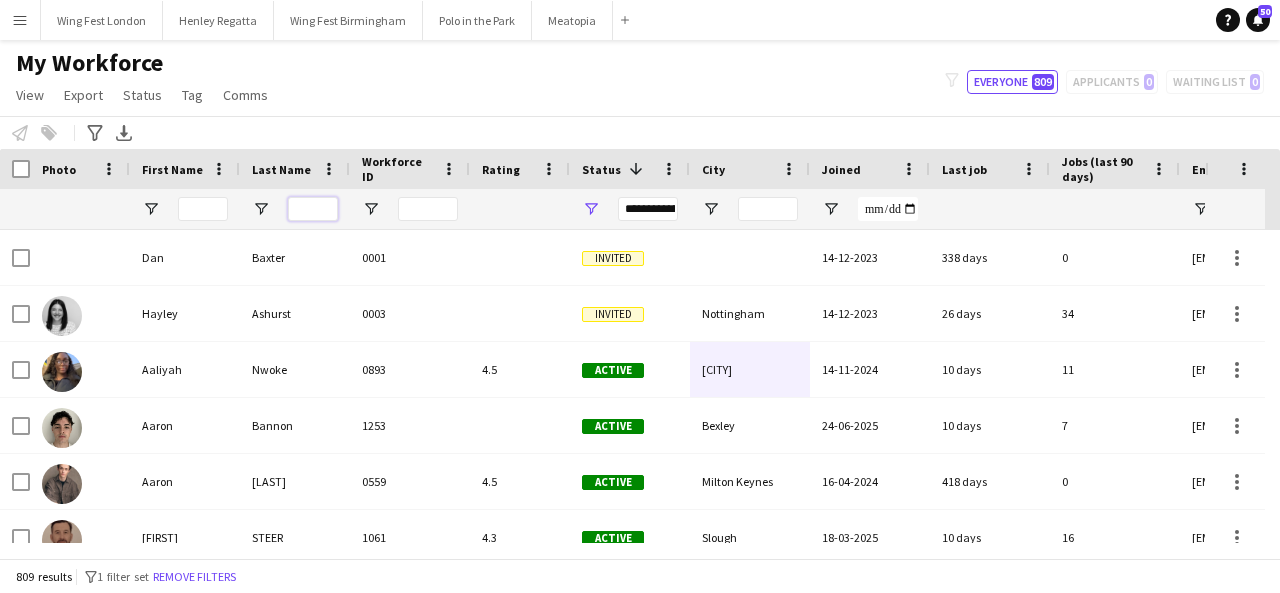 click at bounding box center [313, 209] 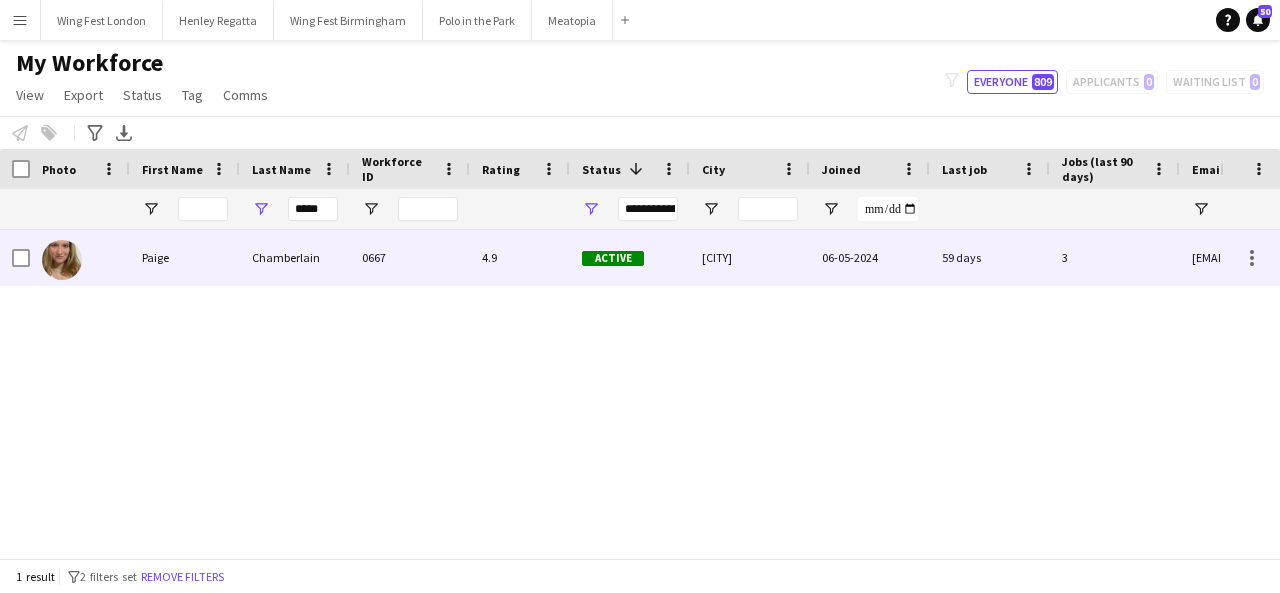 click on "Chamberlain" at bounding box center [295, 257] 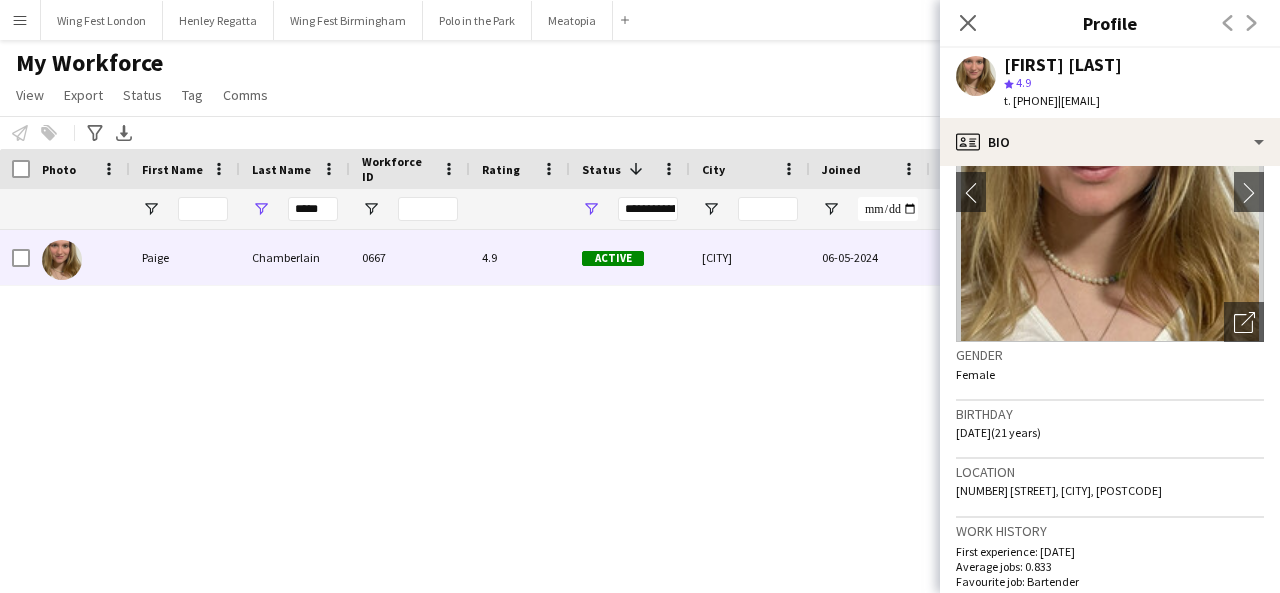 scroll, scrollTop: 200, scrollLeft: 0, axis: vertical 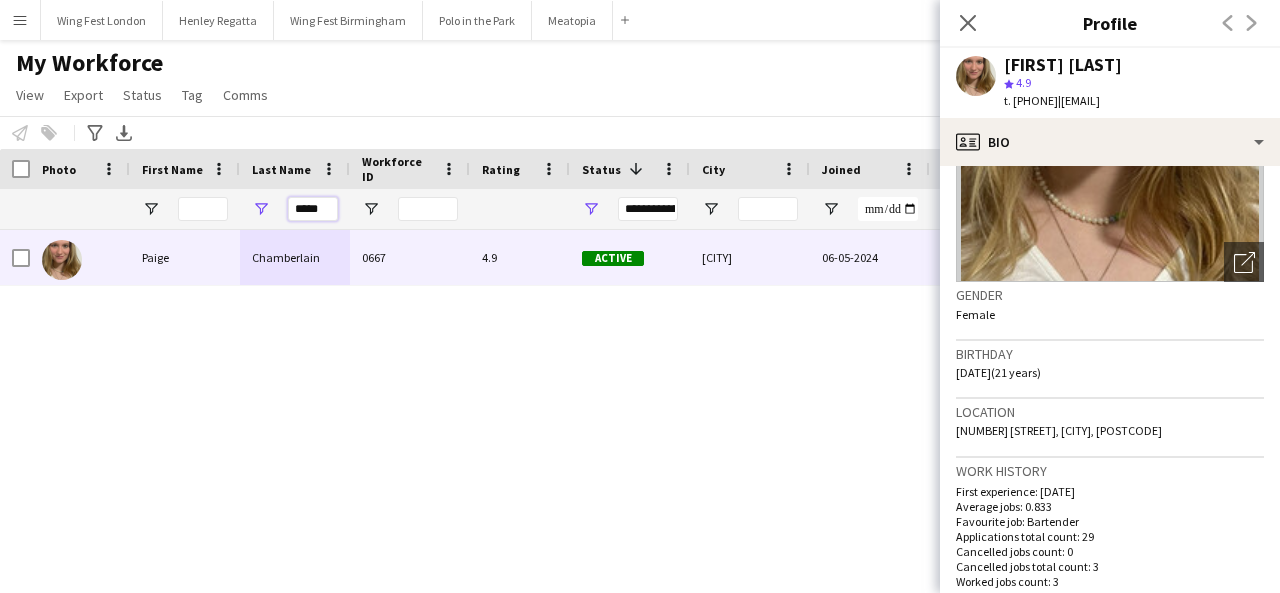 click on "*****" at bounding box center (313, 209) 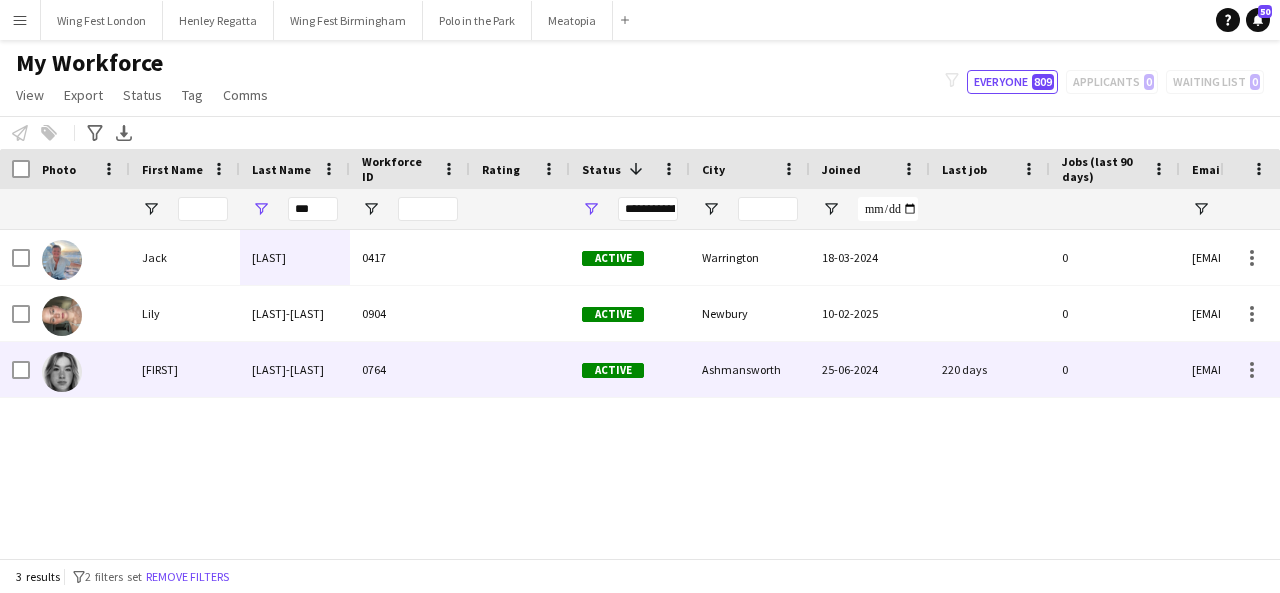 click on "[LAST]-[LAST]" at bounding box center [295, 369] 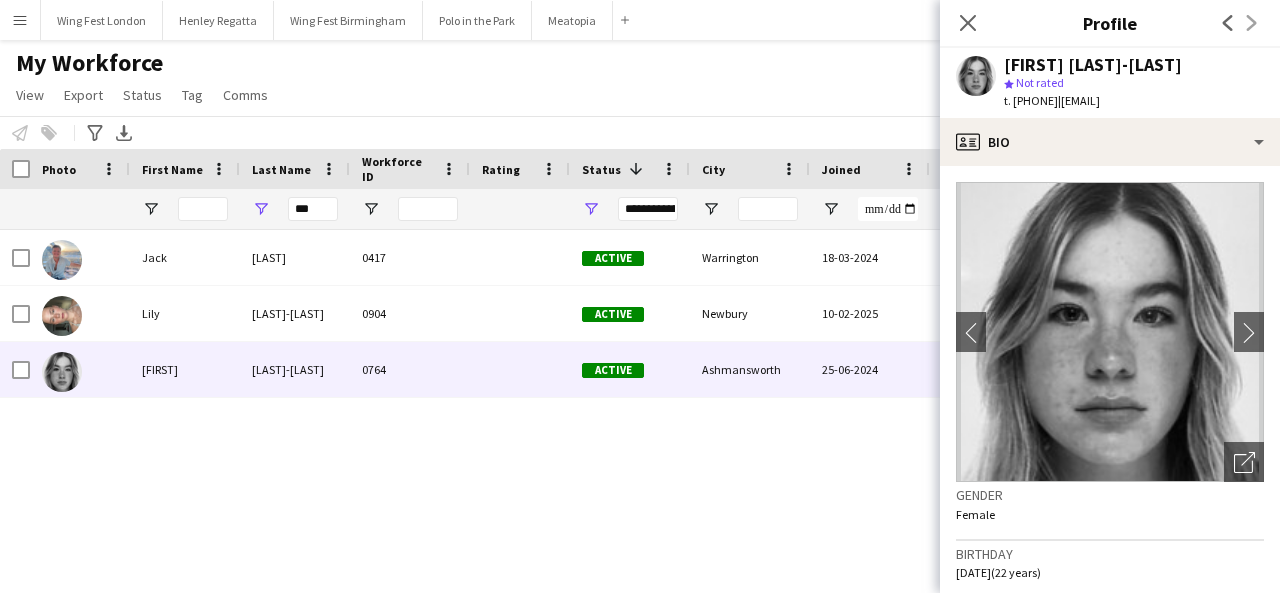 scroll, scrollTop: 100, scrollLeft: 0, axis: vertical 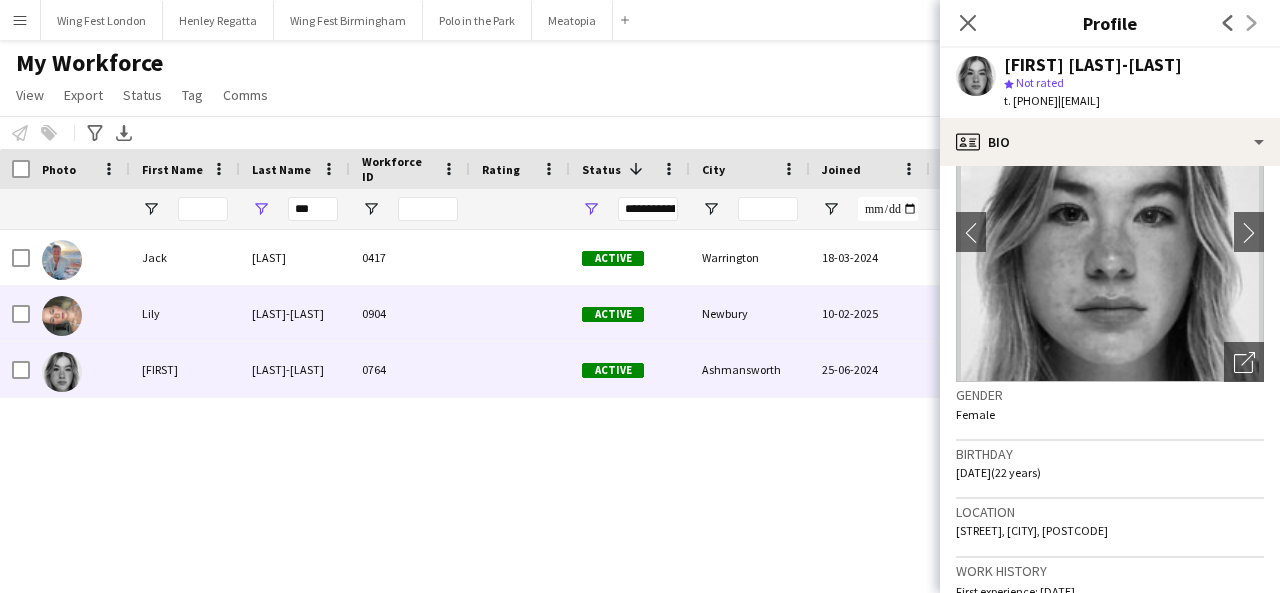 click on "[LAST]-[LAST]" at bounding box center [295, 313] 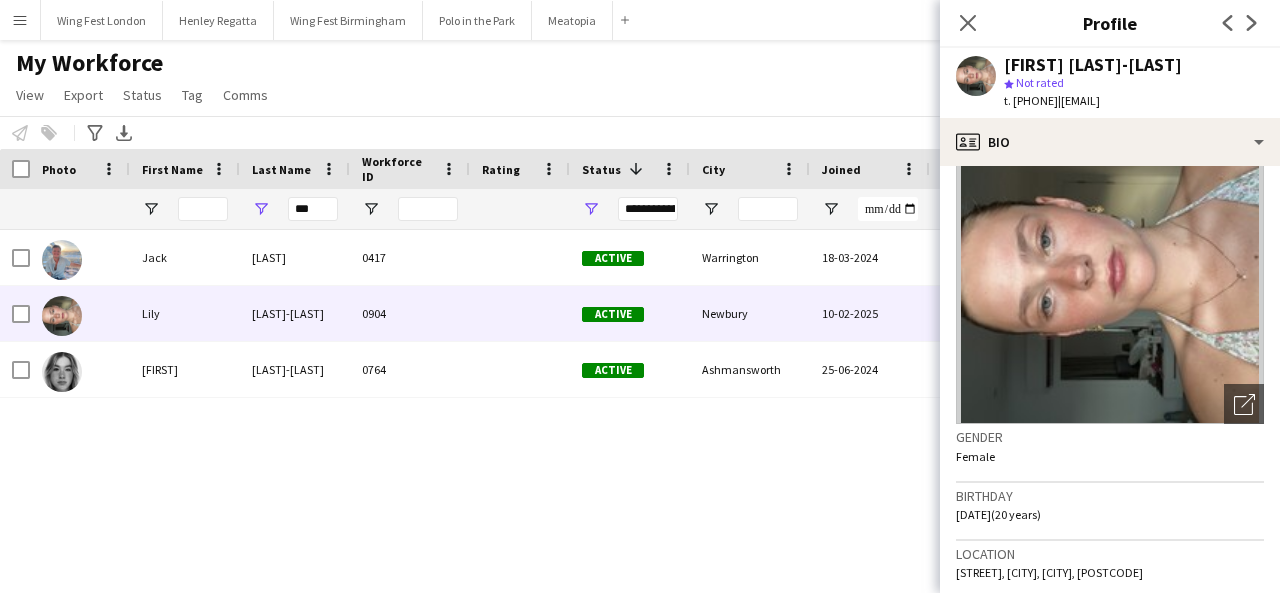 scroll, scrollTop: 100, scrollLeft: 0, axis: vertical 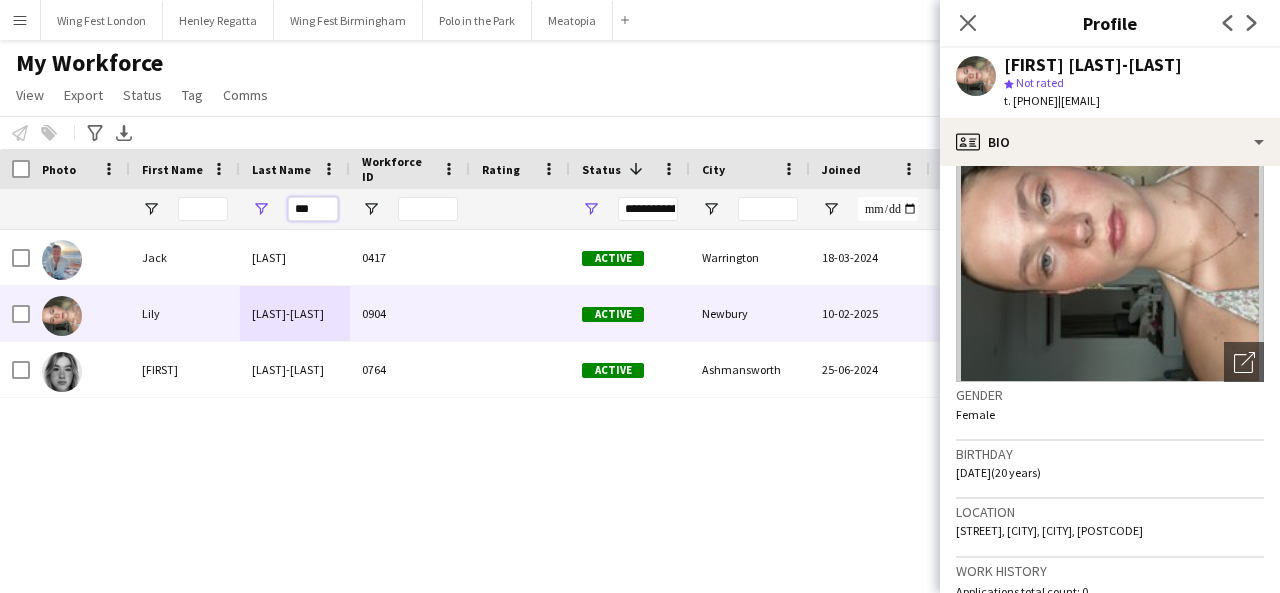 click on "***" at bounding box center (313, 209) 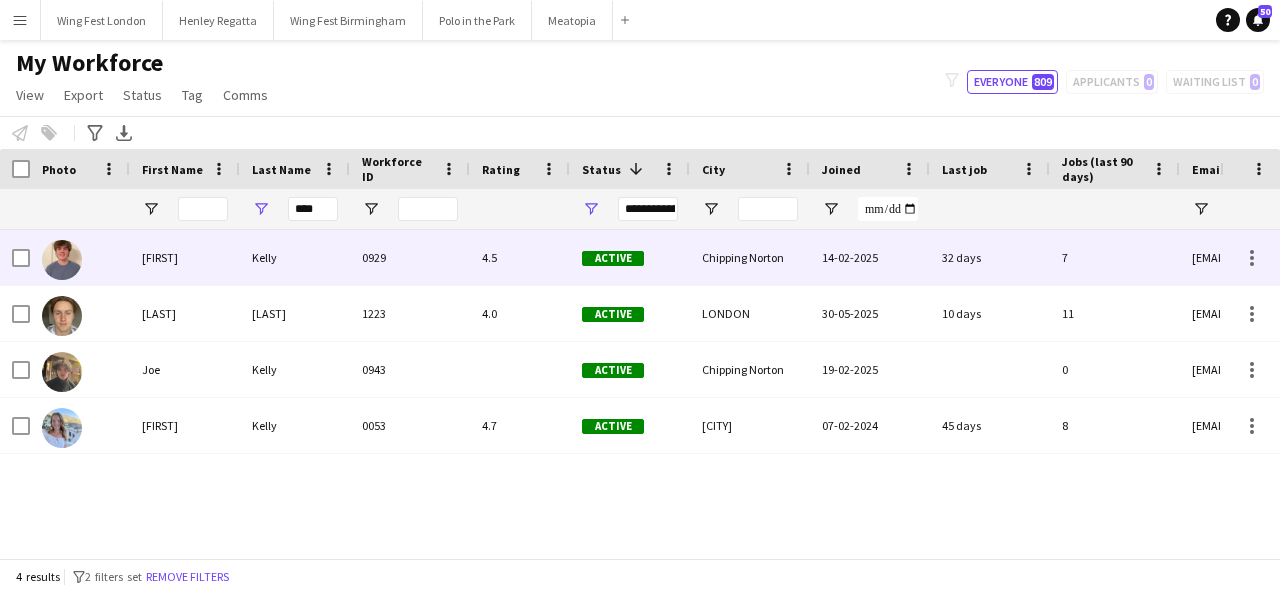 click on "Kelly" at bounding box center [295, 257] 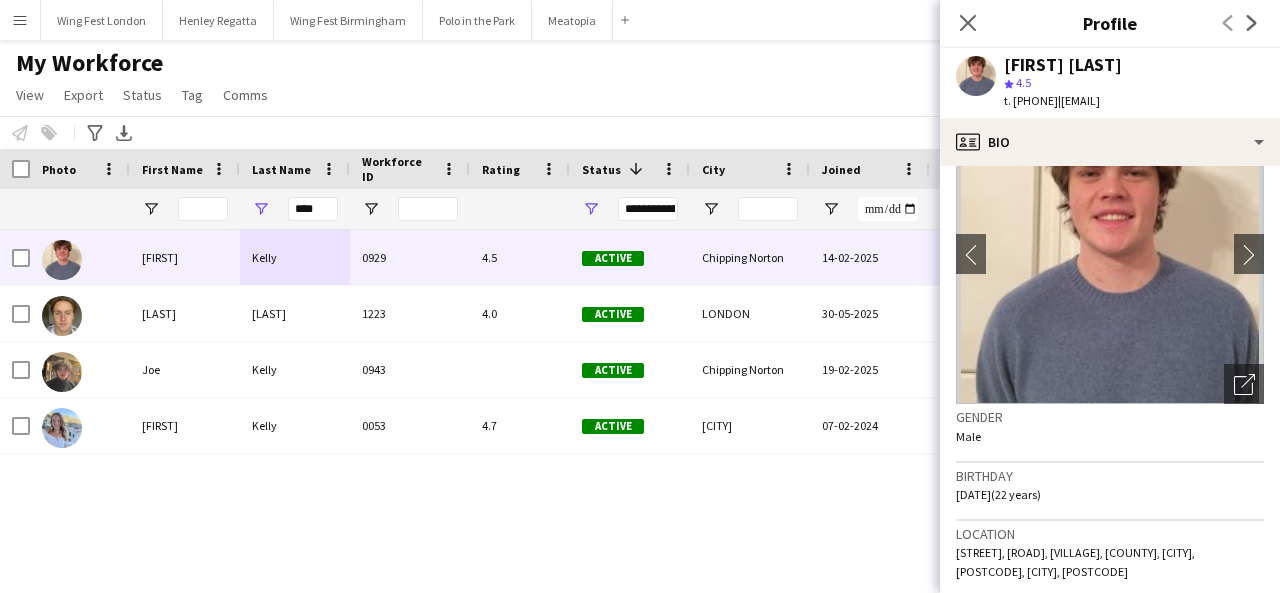 scroll, scrollTop: 200, scrollLeft: 0, axis: vertical 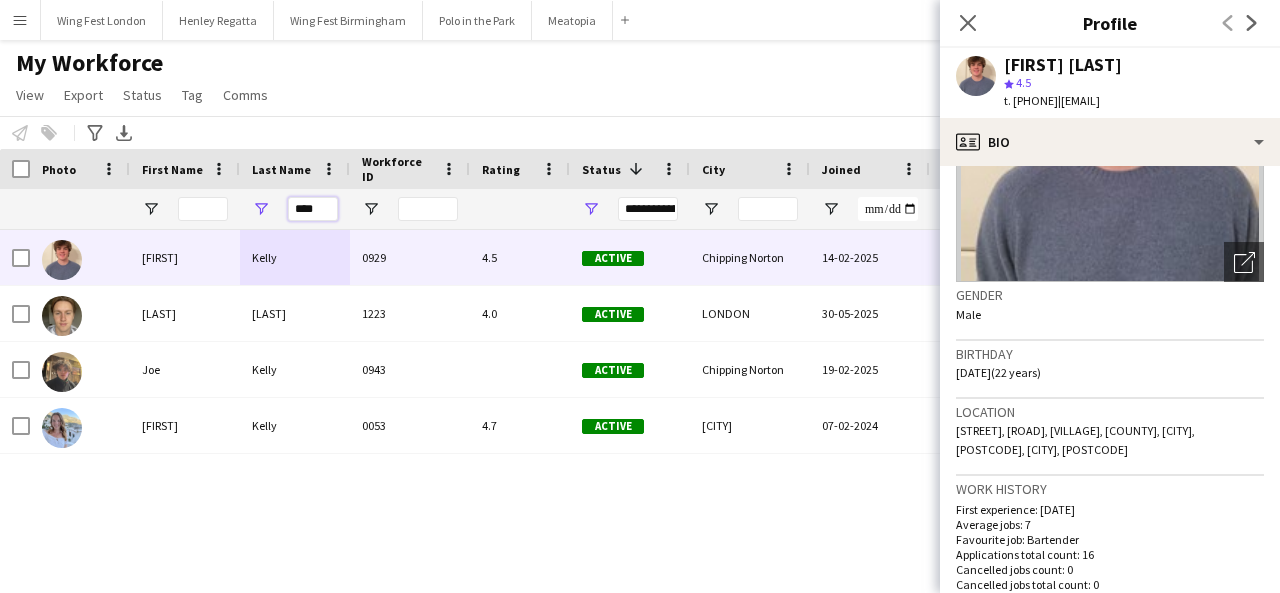 click on "****" at bounding box center [313, 209] 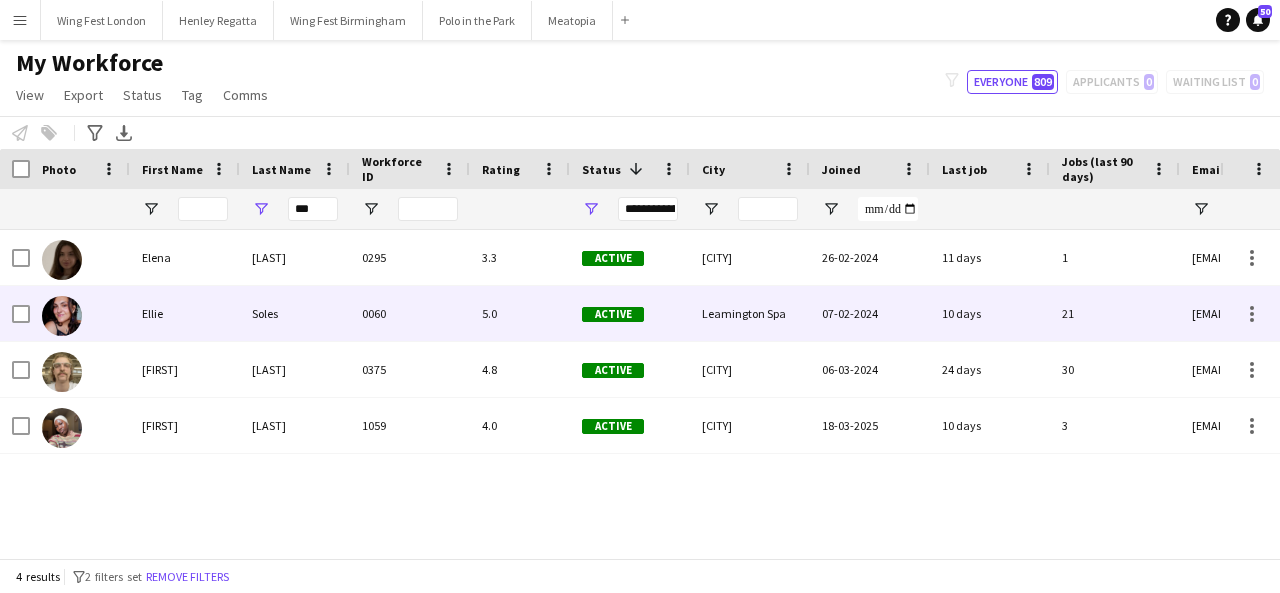 click on "Soles" at bounding box center (295, 313) 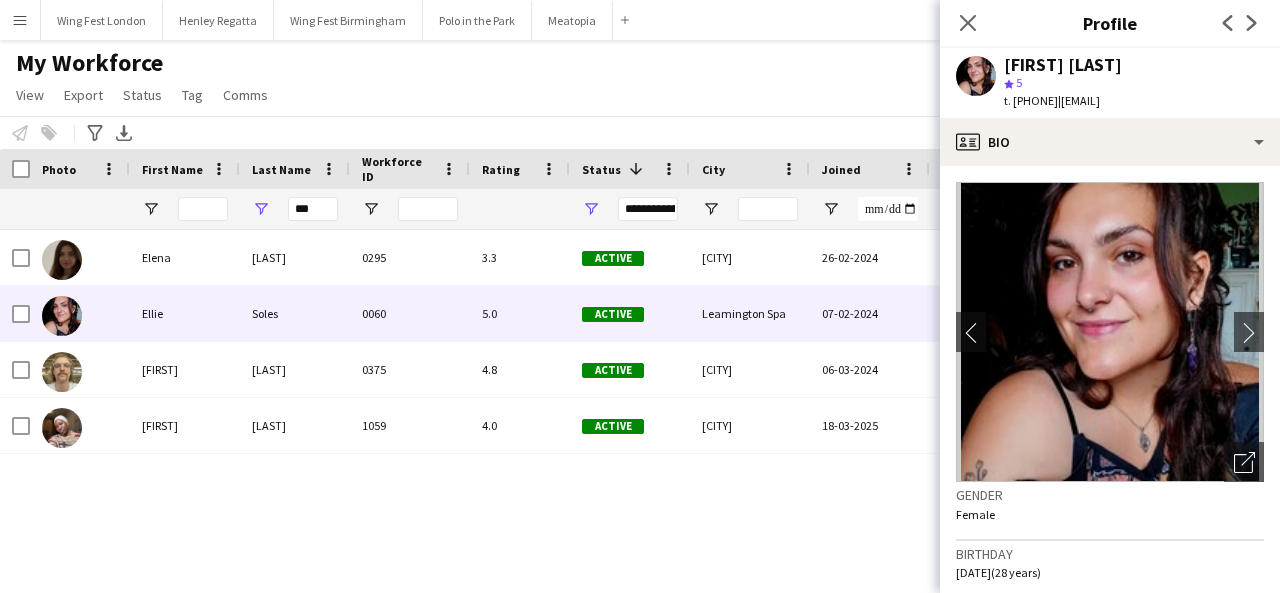 scroll, scrollTop: 100, scrollLeft: 0, axis: vertical 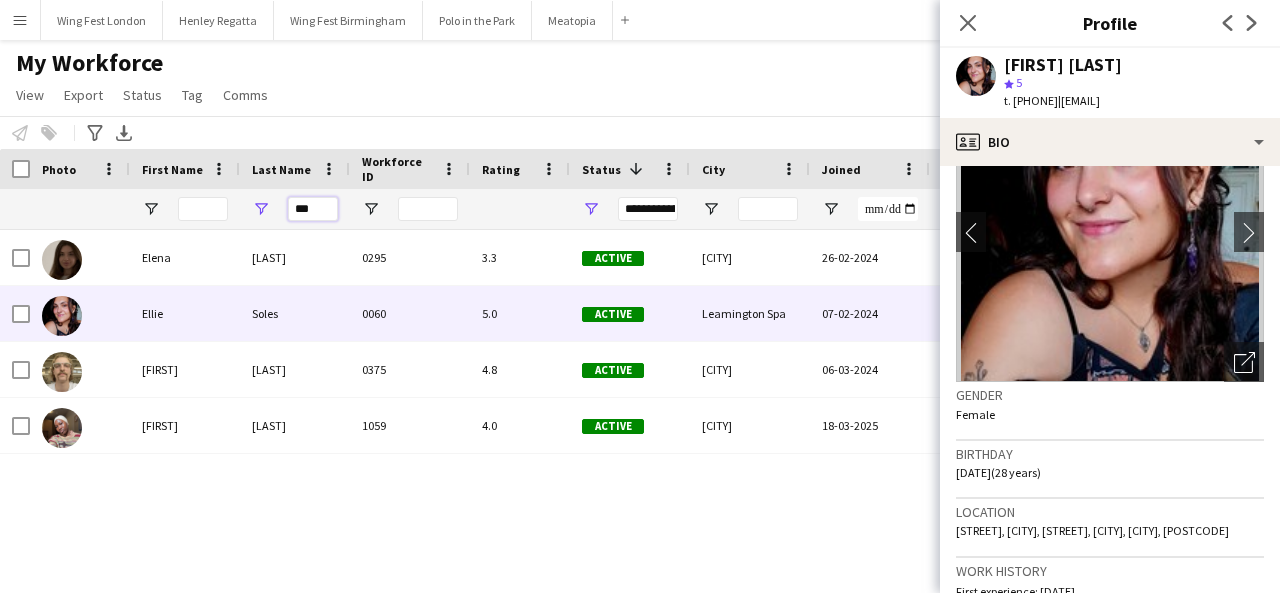 click on "***" at bounding box center [313, 209] 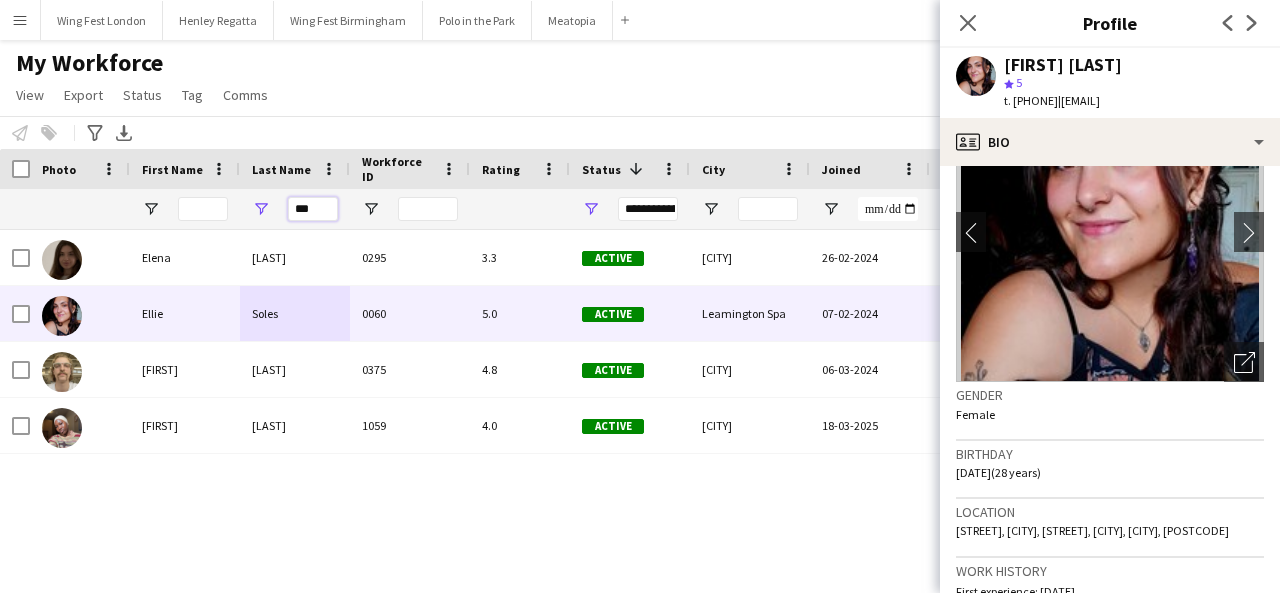 click on "***" at bounding box center [313, 209] 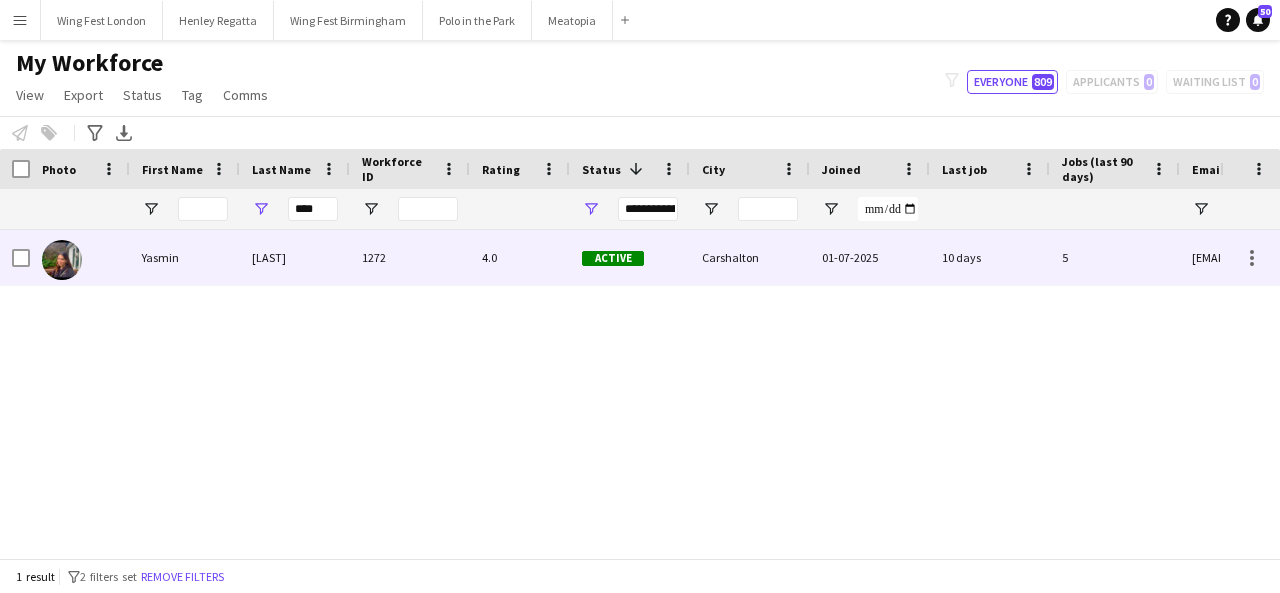 click on "1272" at bounding box center (410, 257) 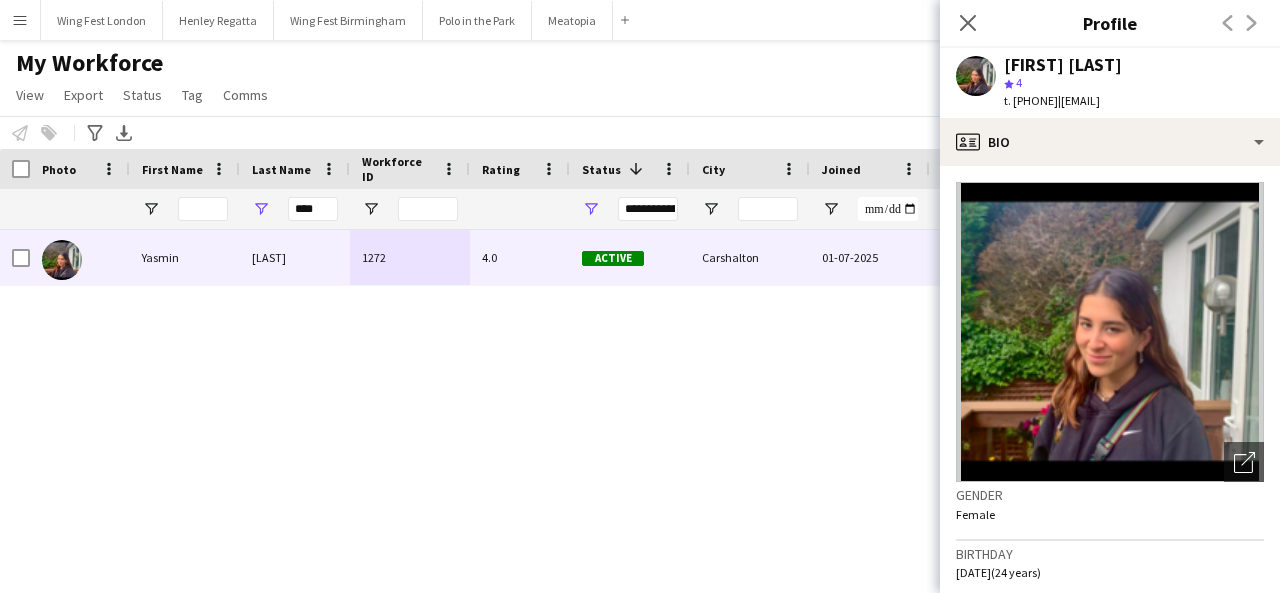 drag, startPoint x: 1268, startPoint y: 101, endPoint x: 1098, endPoint y: 109, distance: 170.18813 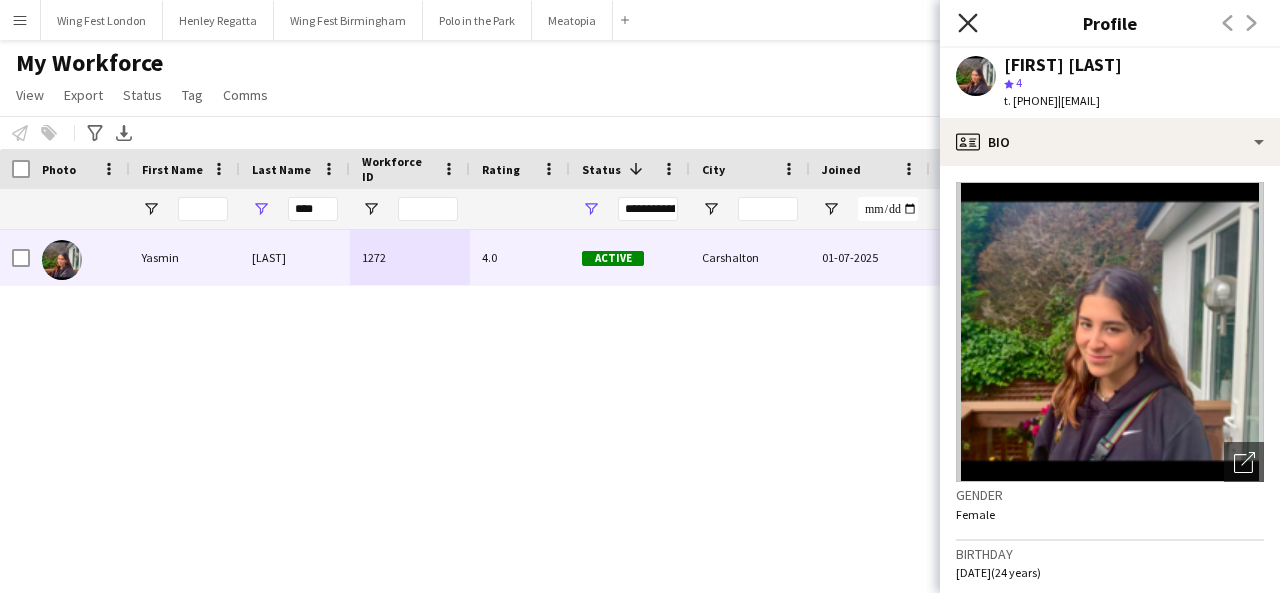 click on "Close pop-in" 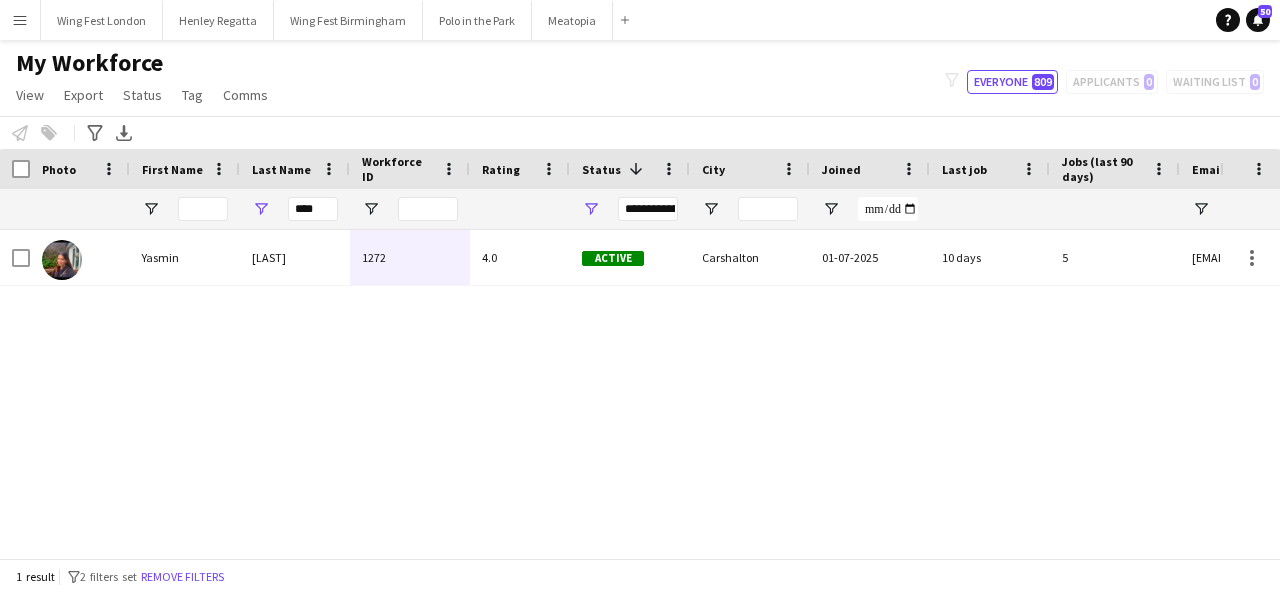 click on "****" at bounding box center (295, 209) 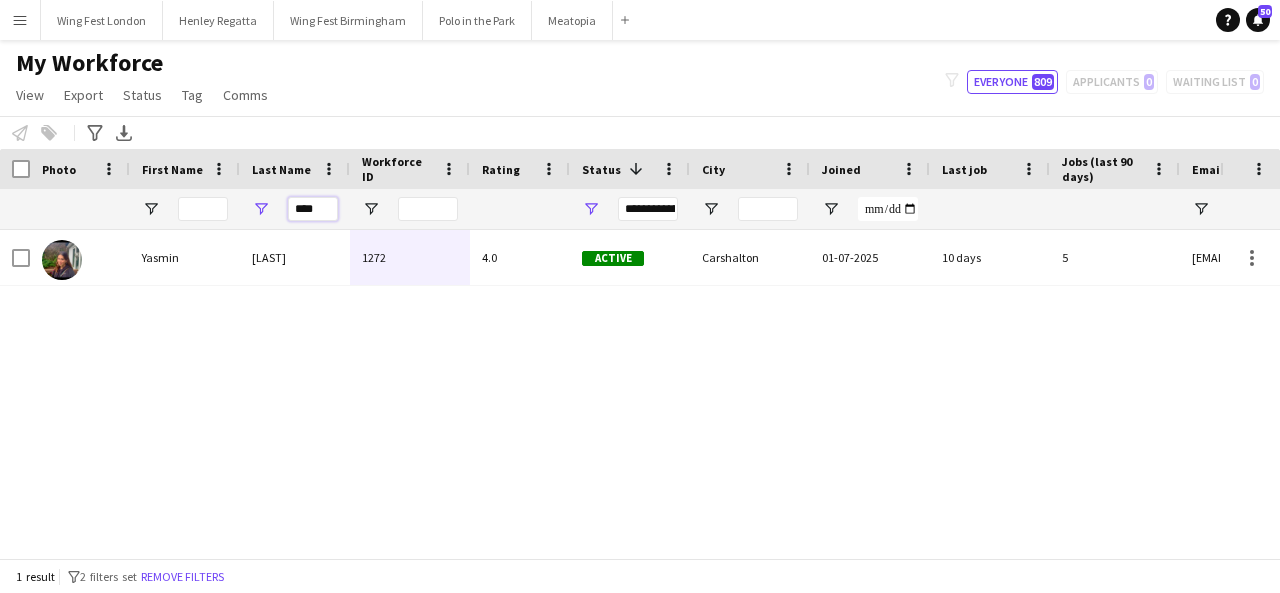 click on "****" at bounding box center (313, 209) 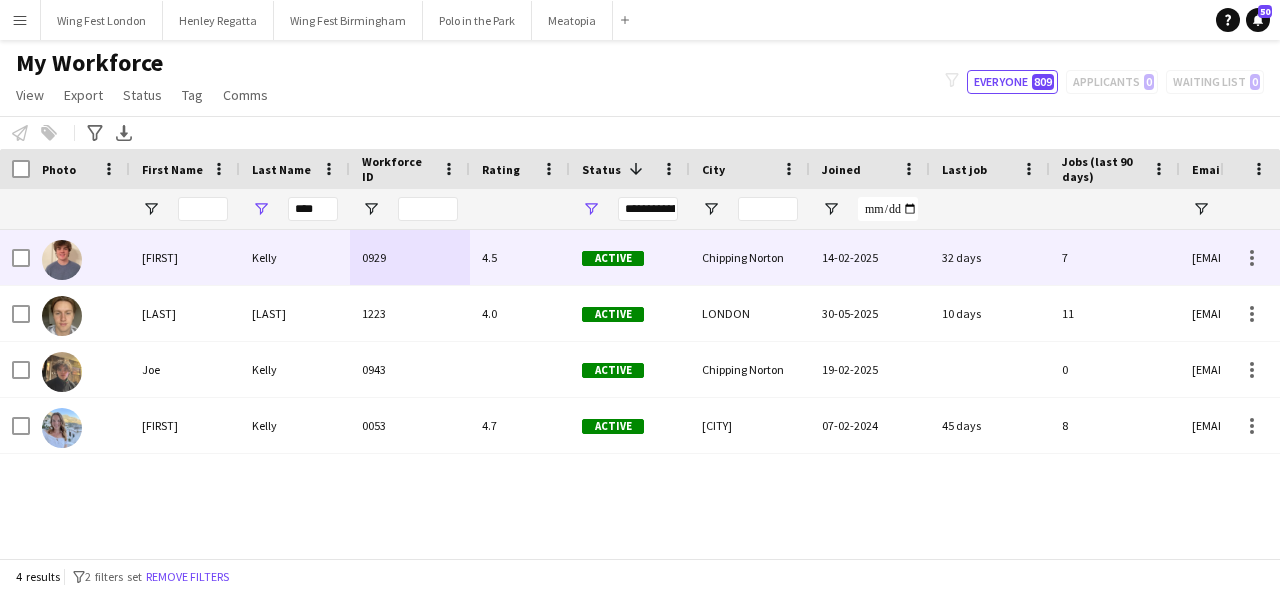 click on "4.5" at bounding box center (520, 257) 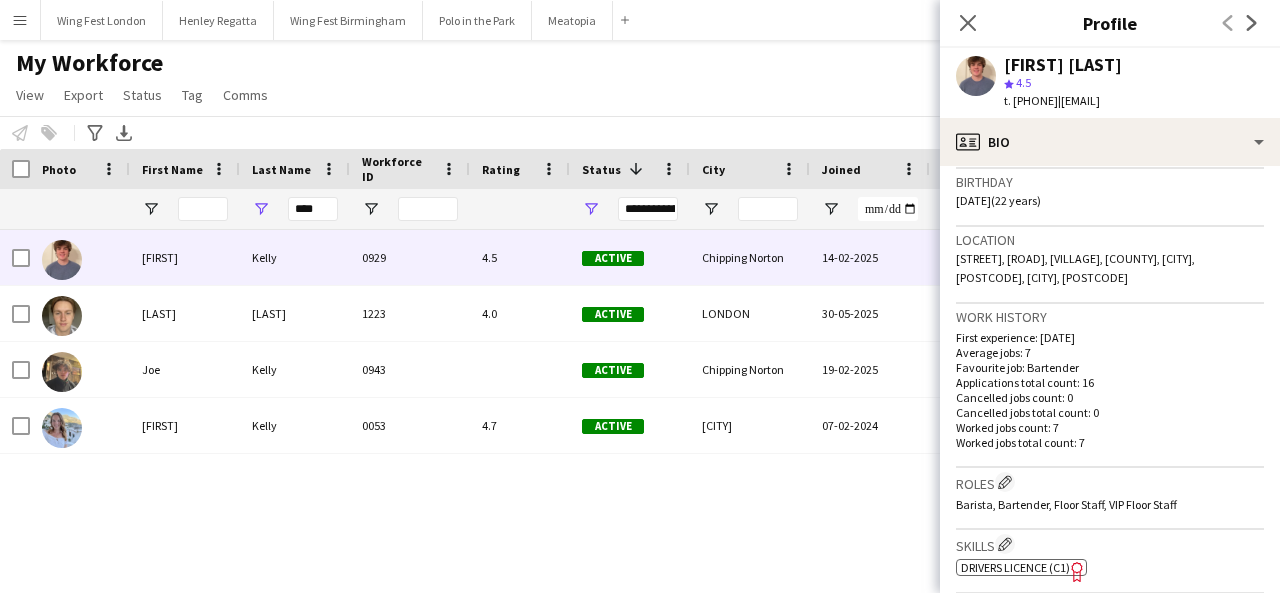 scroll, scrollTop: 400, scrollLeft: 0, axis: vertical 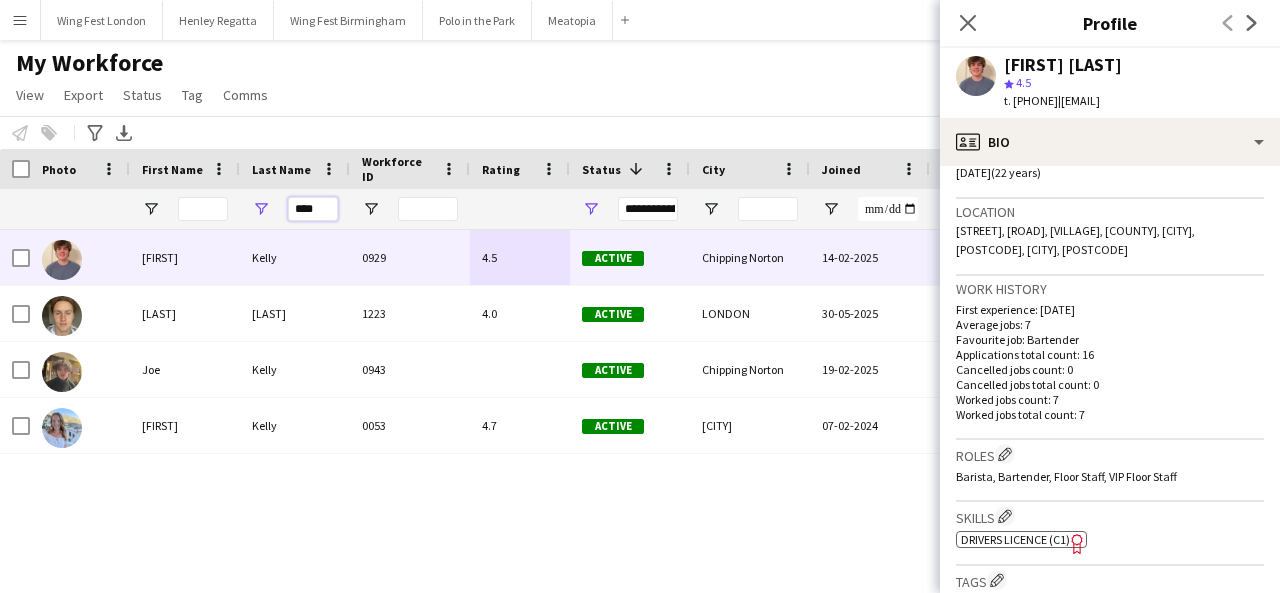 click on "****" at bounding box center [313, 209] 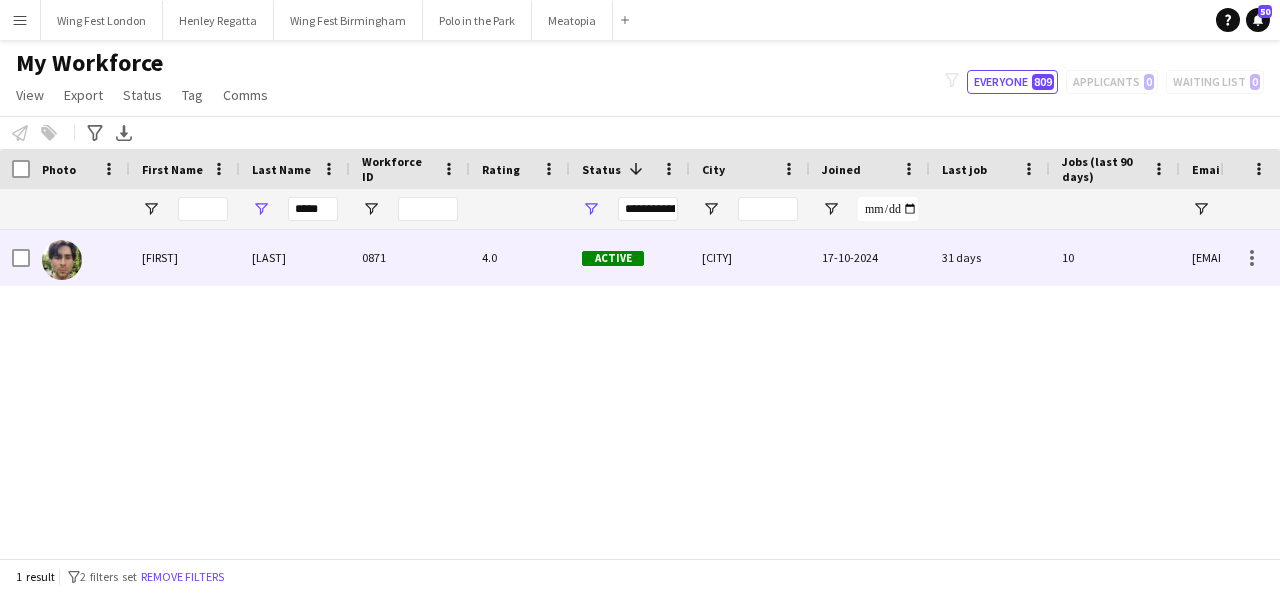 click on "[LAST]" at bounding box center (295, 257) 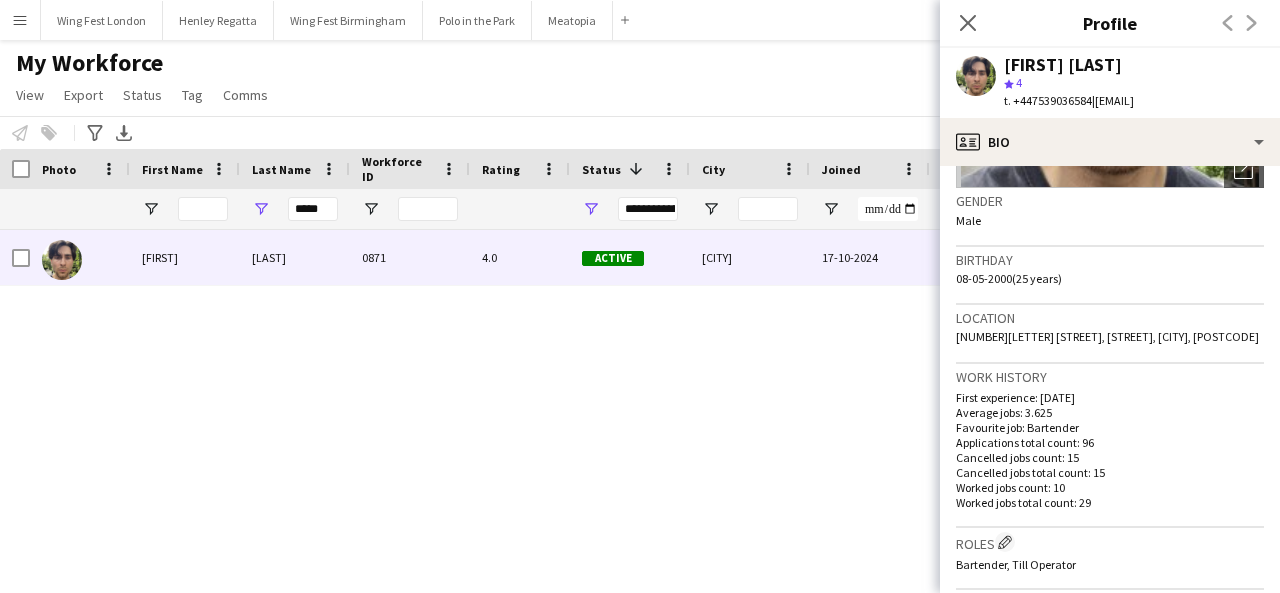 scroll, scrollTop: 400, scrollLeft: 0, axis: vertical 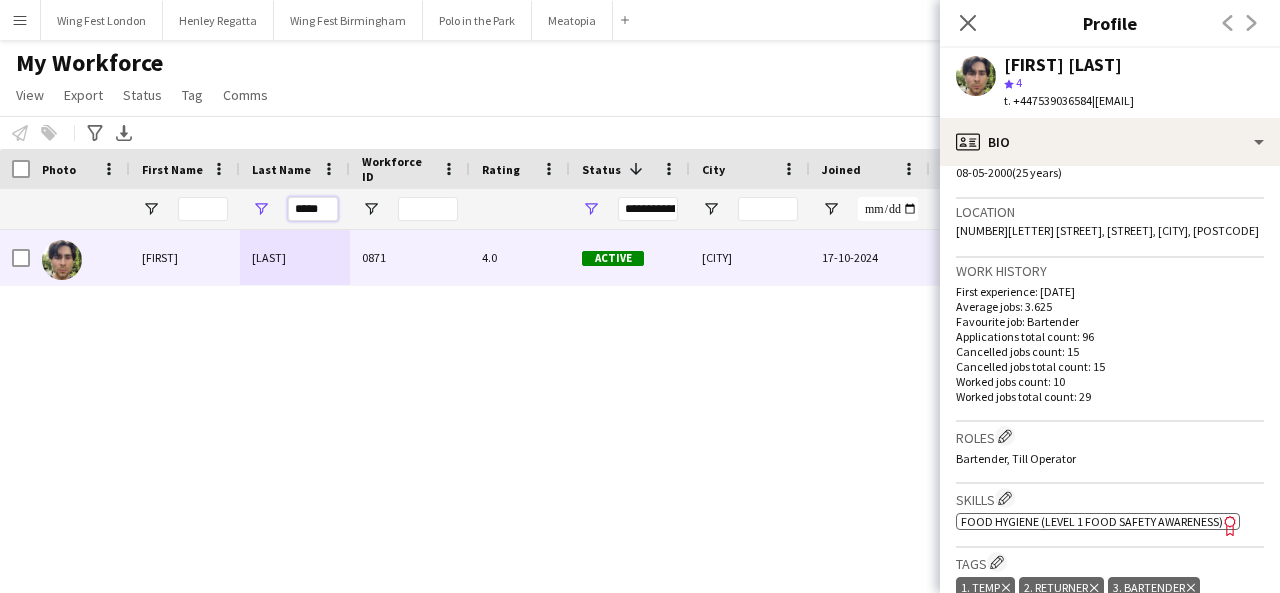 click on "*****" at bounding box center (313, 209) 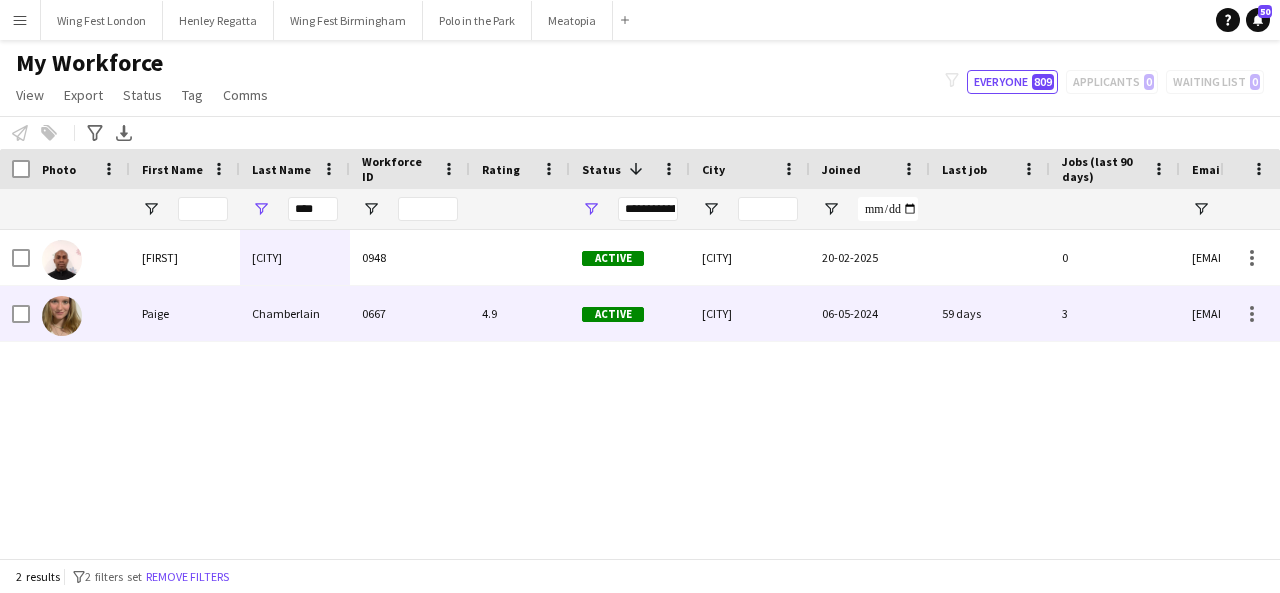 click on "Chamberlain" at bounding box center (295, 313) 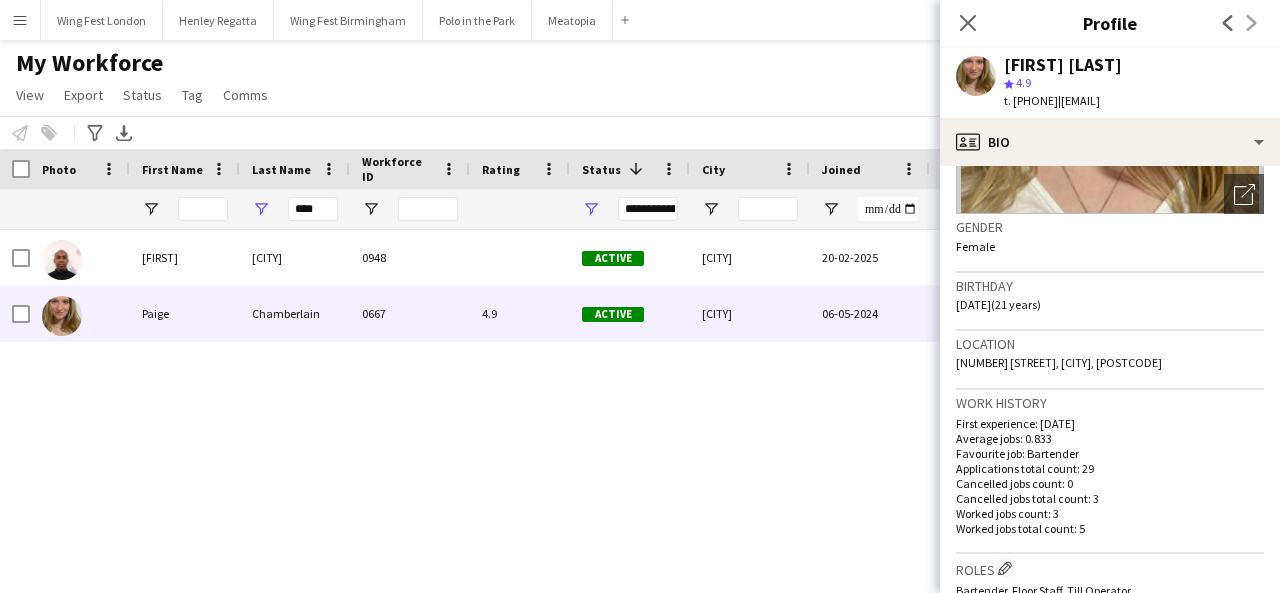 scroll, scrollTop: 300, scrollLeft: 0, axis: vertical 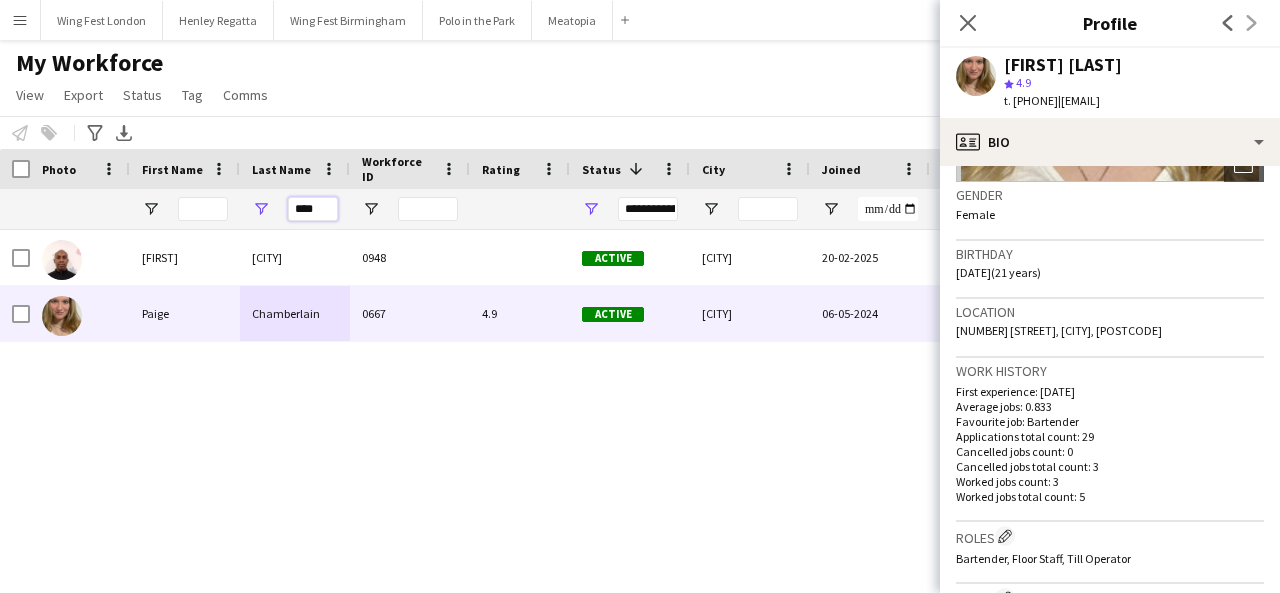 click on "****" at bounding box center [313, 209] 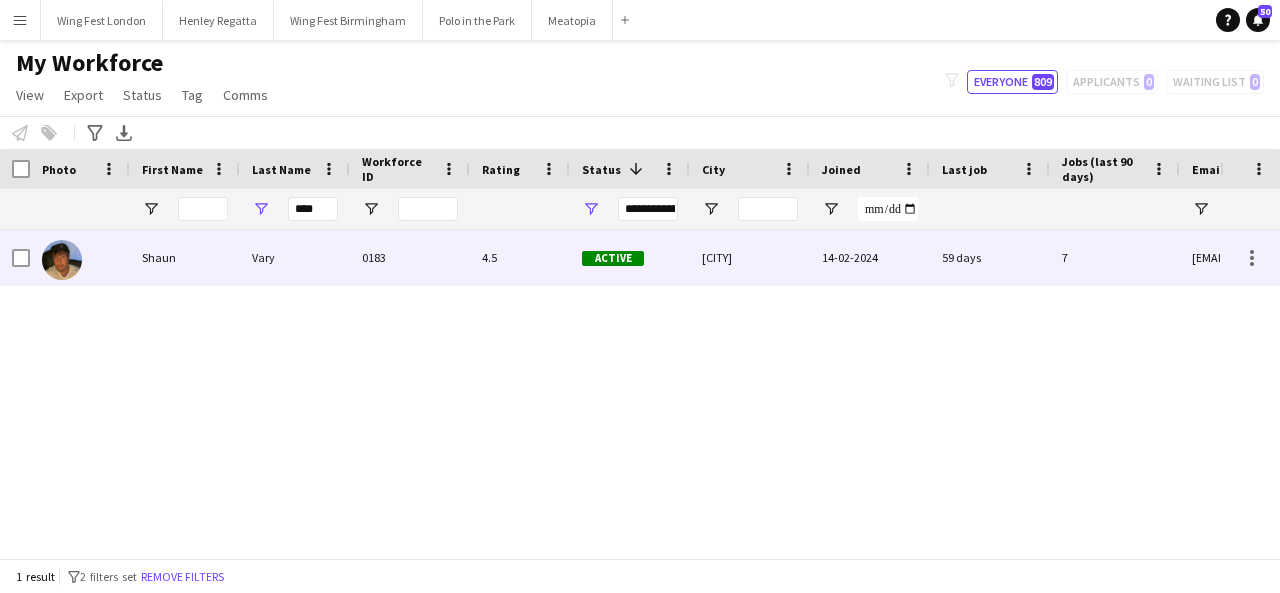 click on "Vary" at bounding box center [295, 257] 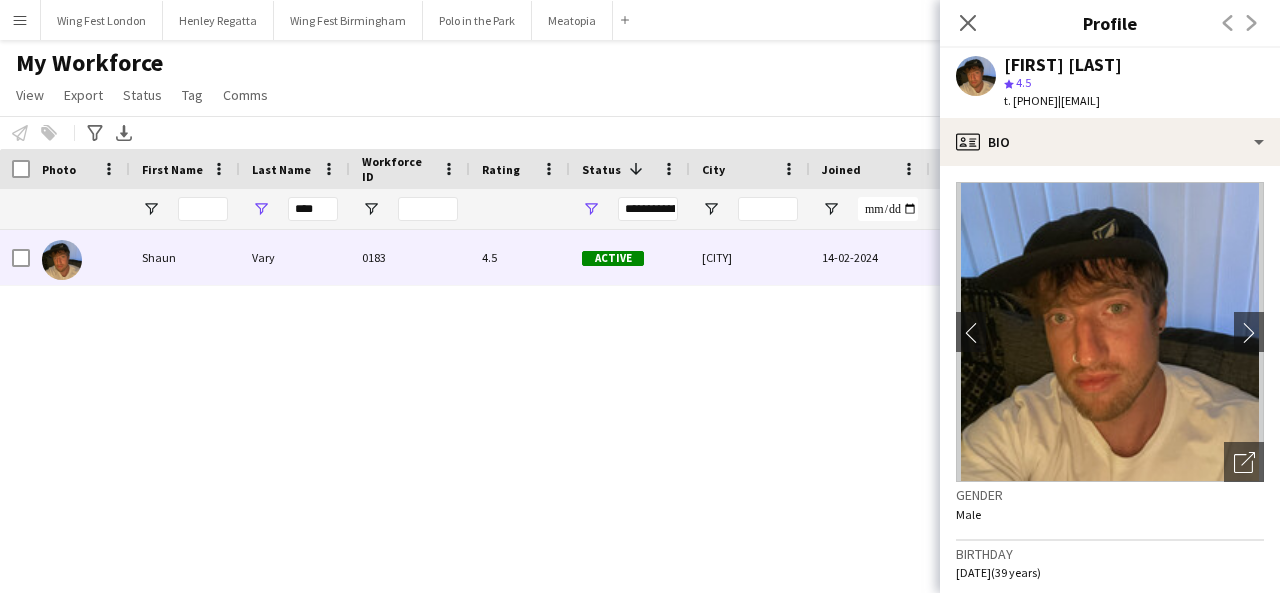 scroll, scrollTop: 400, scrollLeft: 0, axis: vertical 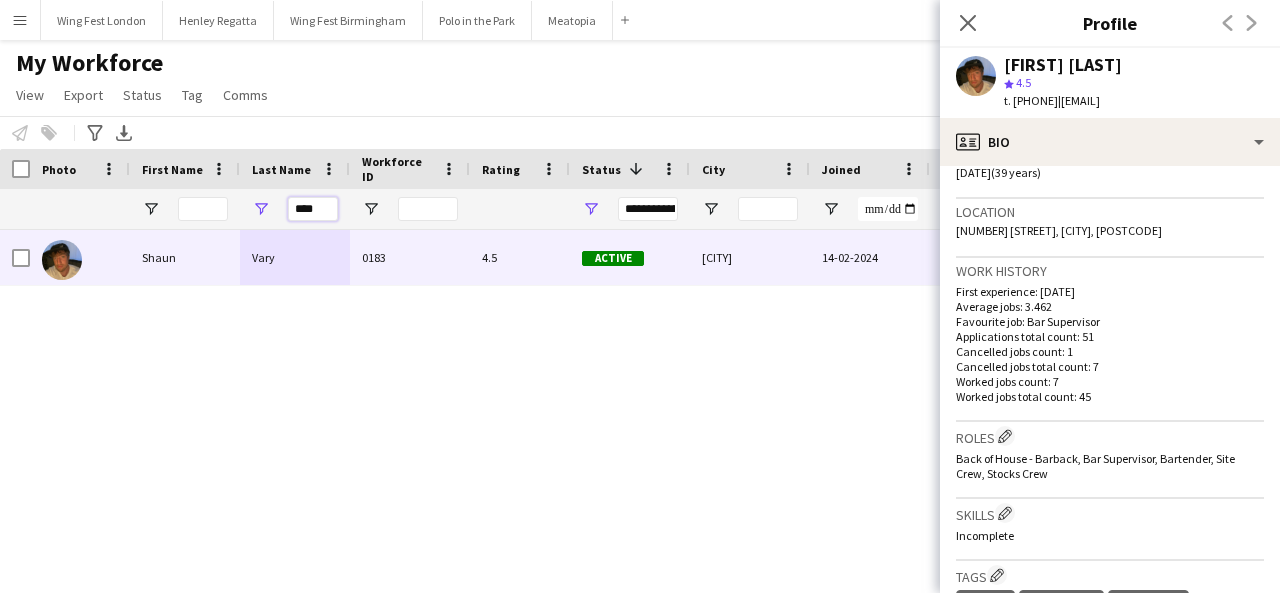 click on "****" at bounding box center [313, 209] 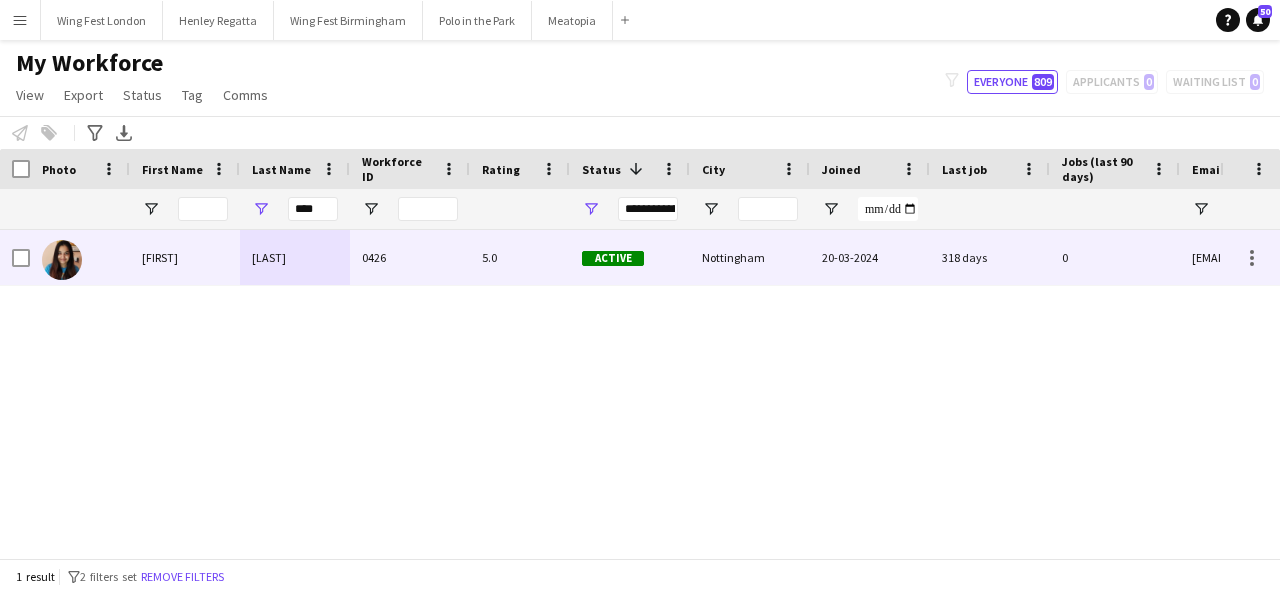 click on "[LAST]" at bounding box center [295, 257] 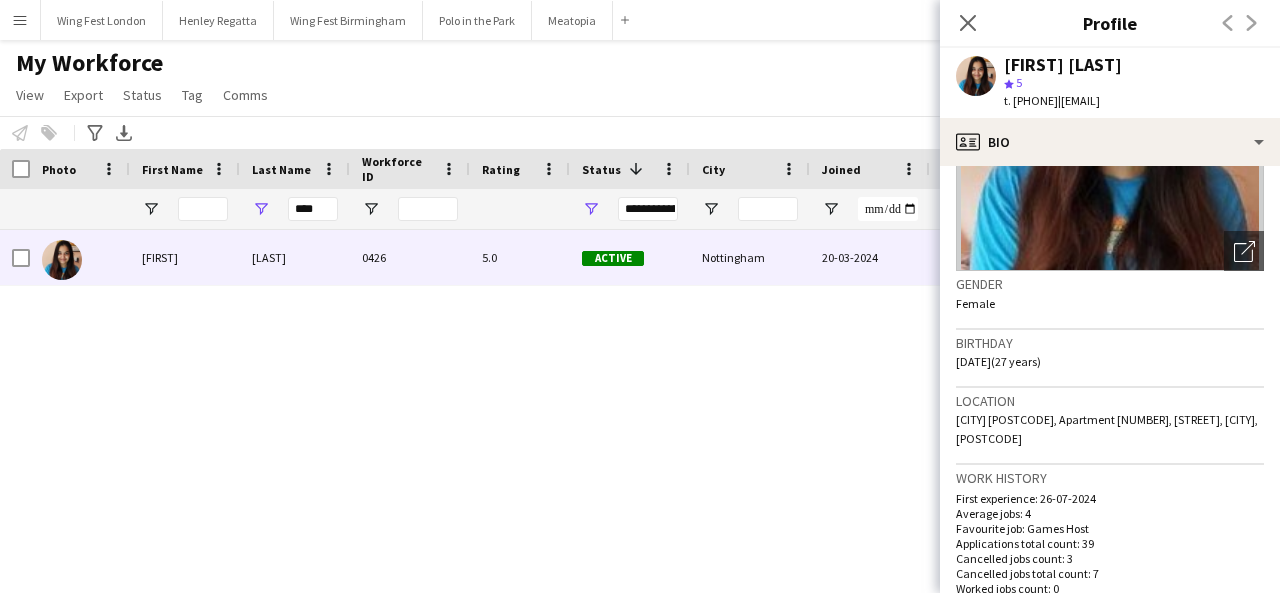 scroll, scrollTop: 300, scrollLeft: 0, axis: vertical 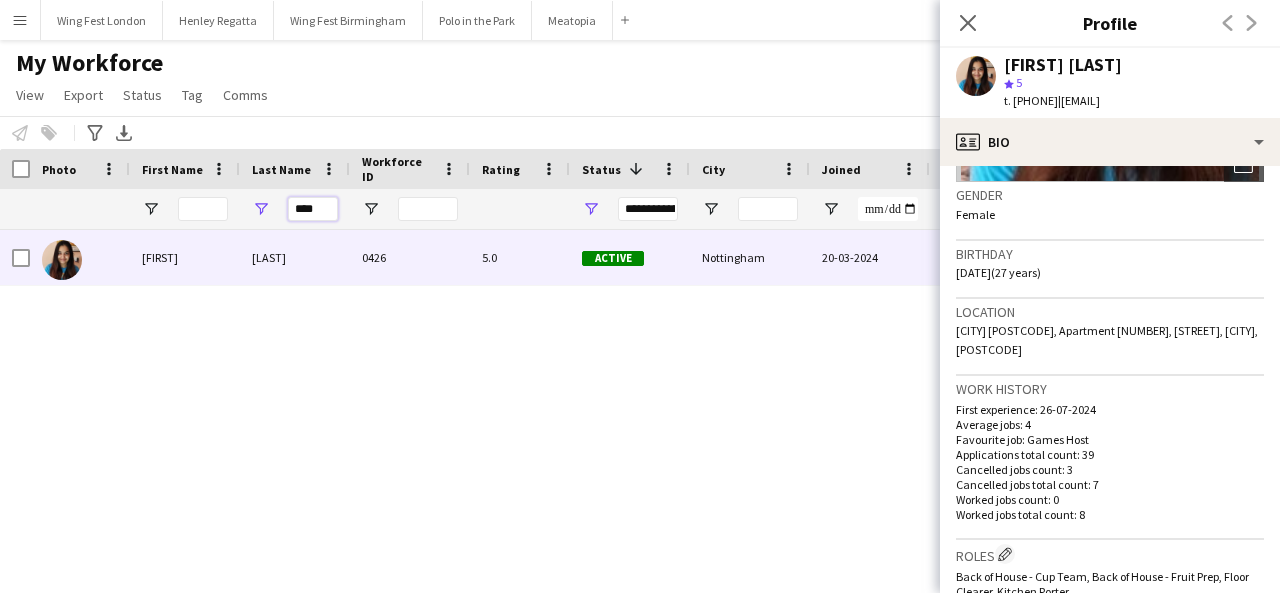 click on "****" at bounding box center [313, 209] 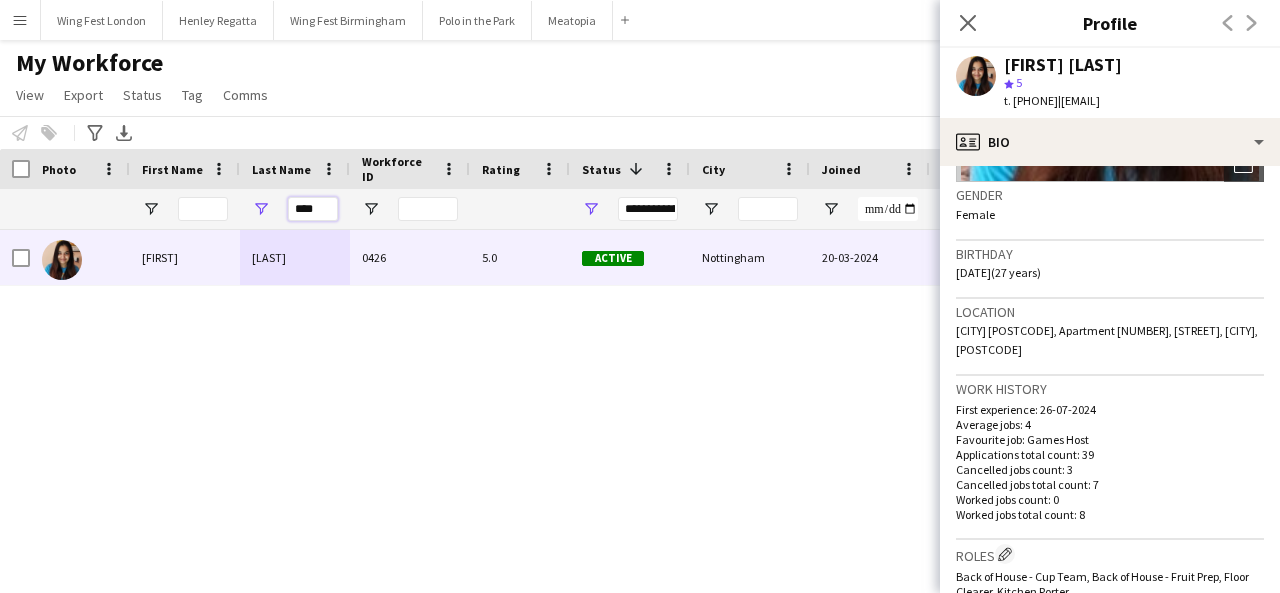 click on "****" at bounding box center (313, 209) 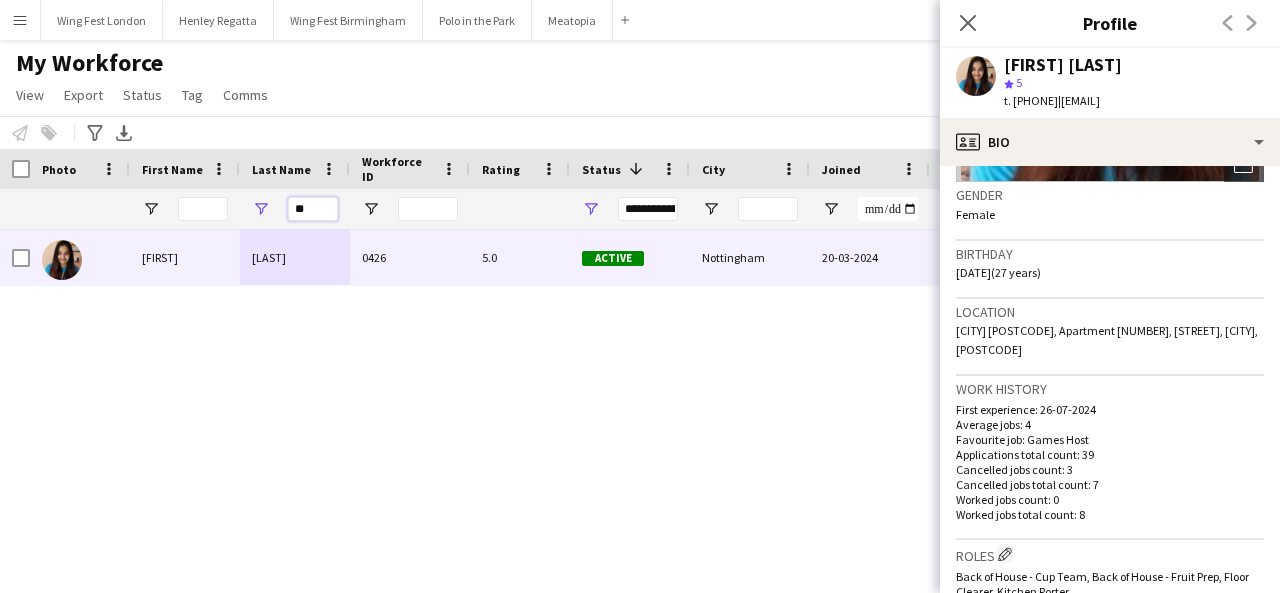 type on "*" 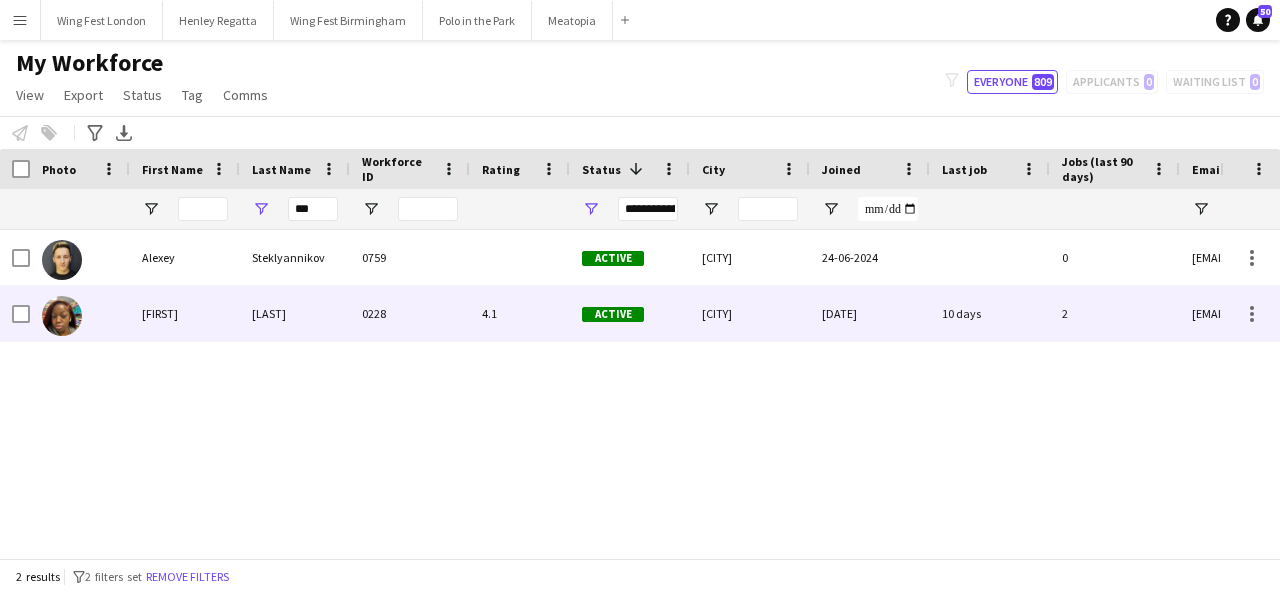 click on "[LAST]" at bounding box center (295, 313) 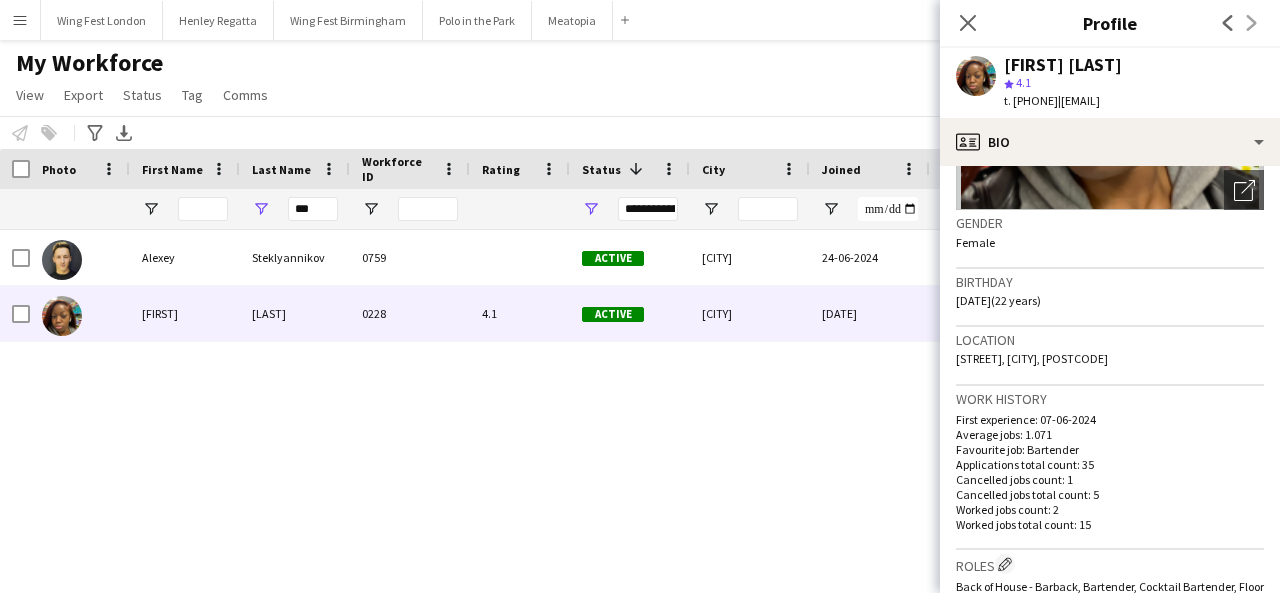 scroll, scrollTop: 300, scrollLeft: 0, axis: vertical 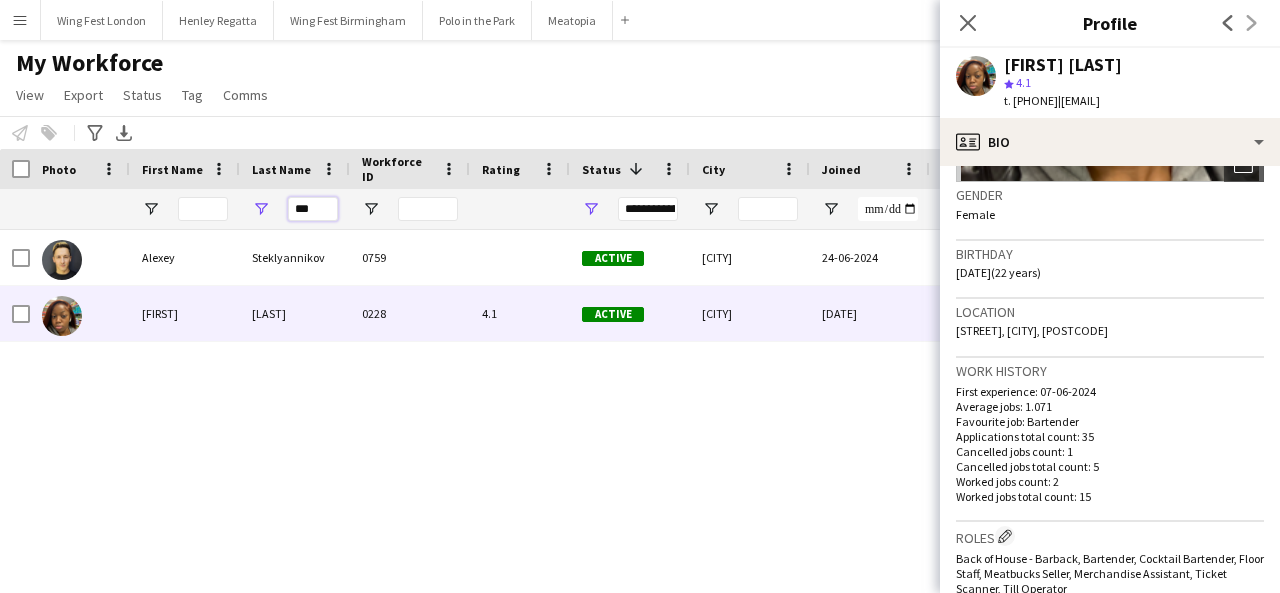 click on "***" at bounding box center (313, 209) 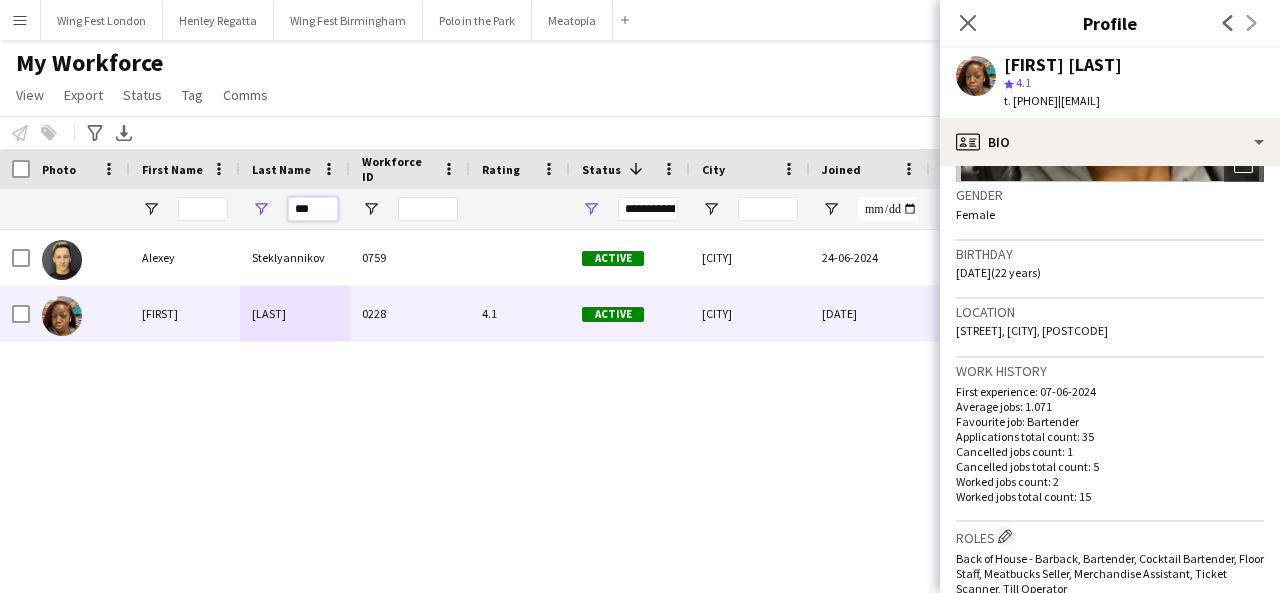 click on "***" at bounding box center [313, 209] 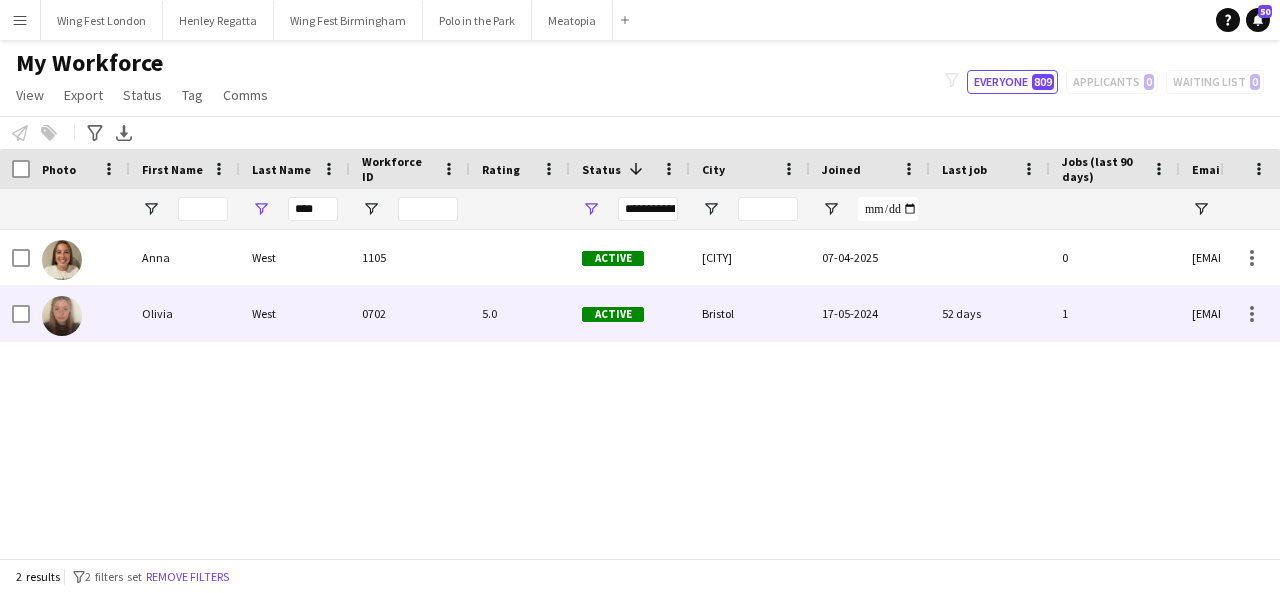 click on "West" at bounding box center (295, 313) 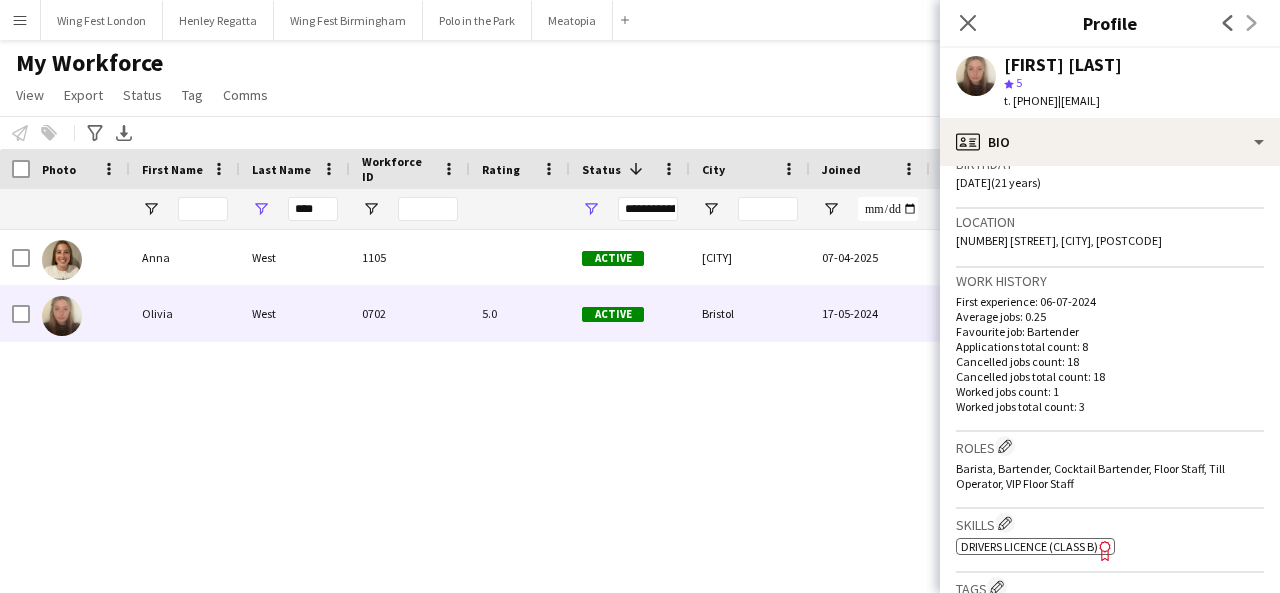 scroll, scrollTop: 400, scrollLeft: 0, axis: vertical 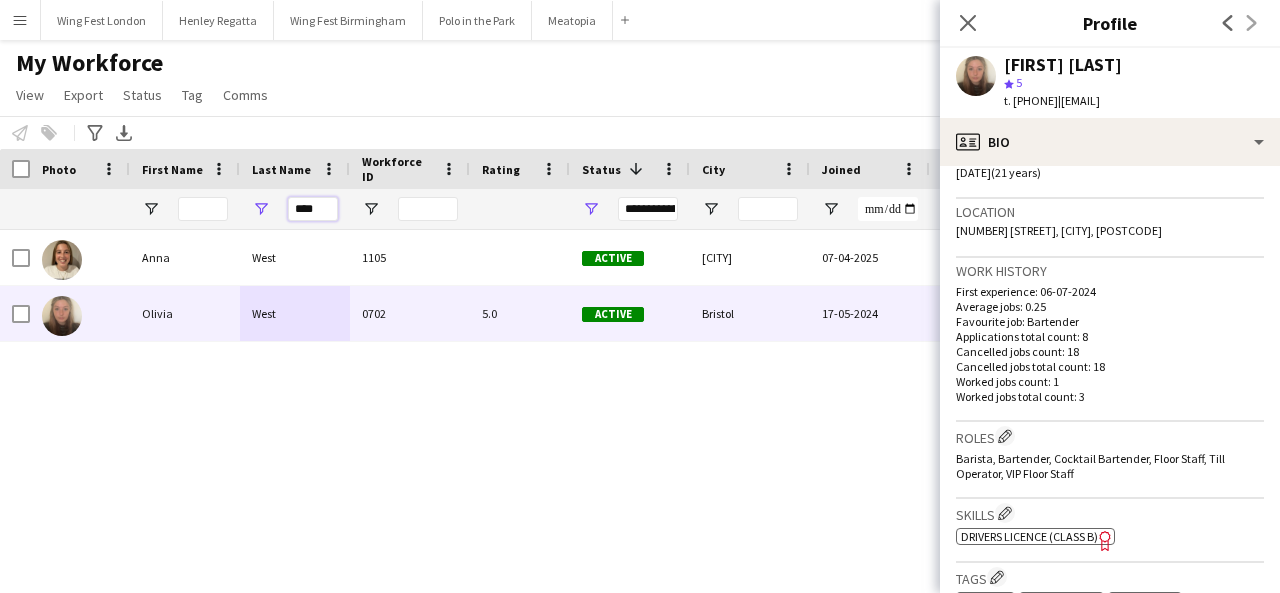 click on "****" at bounding box center (313, 209) 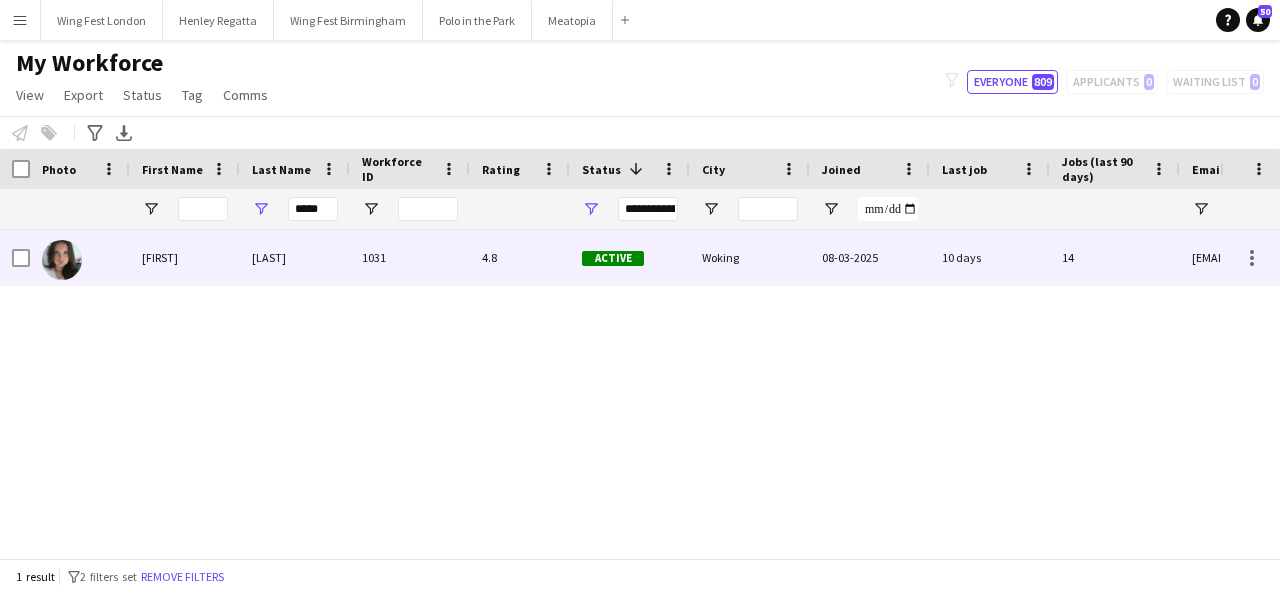 click on "[LAST]" at bounding box center [295, 257] 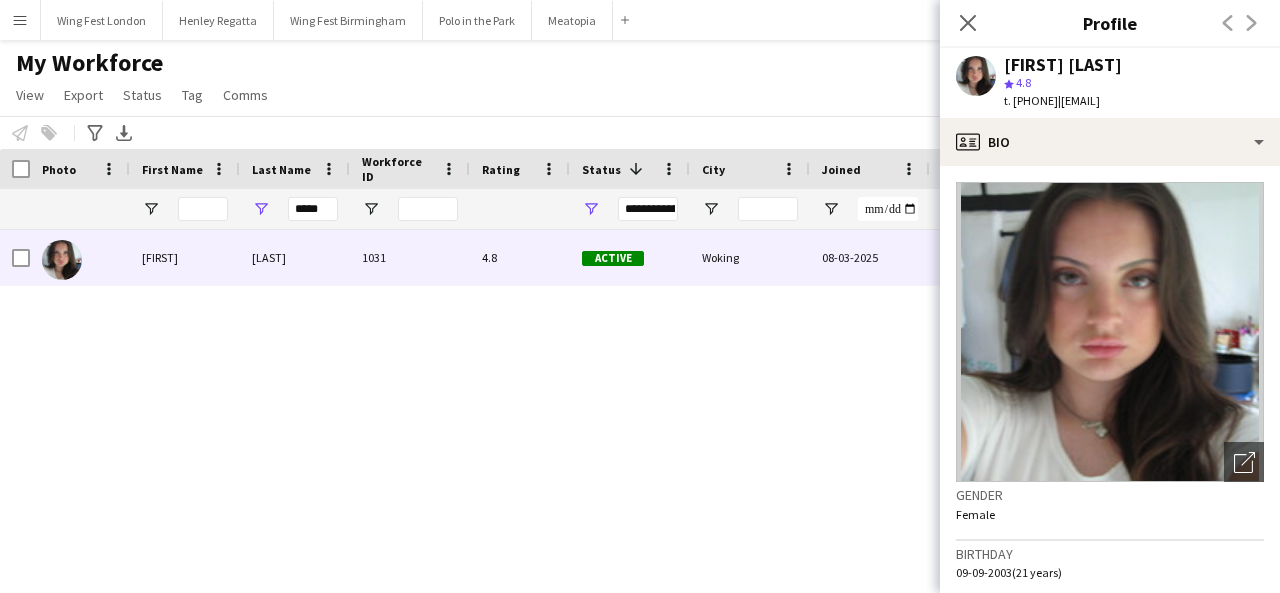 scroll, scrollTop: 200, scrollLeft: 0, axis: vertical 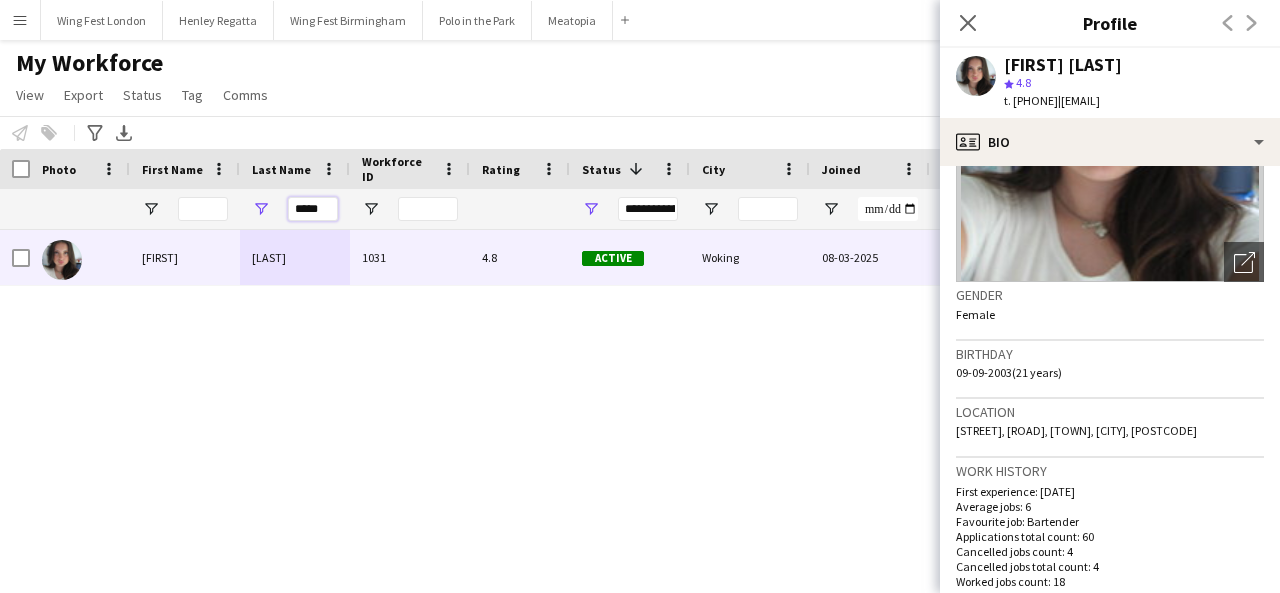 click on "*****" at bounding box center [313, 209] 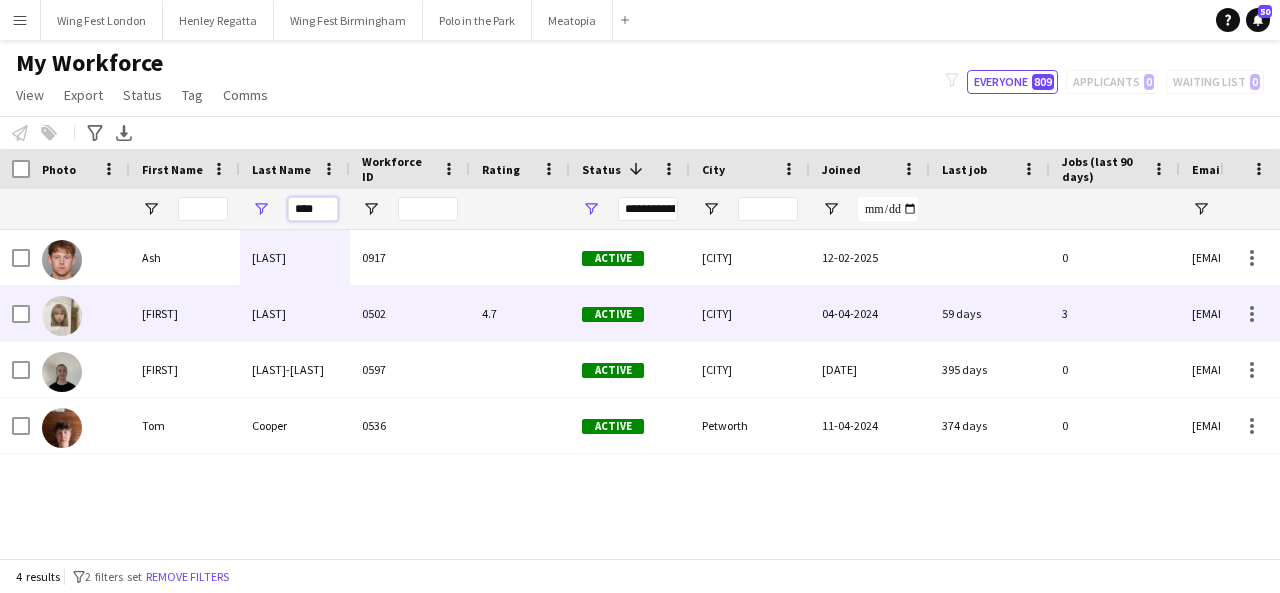 type on "****" 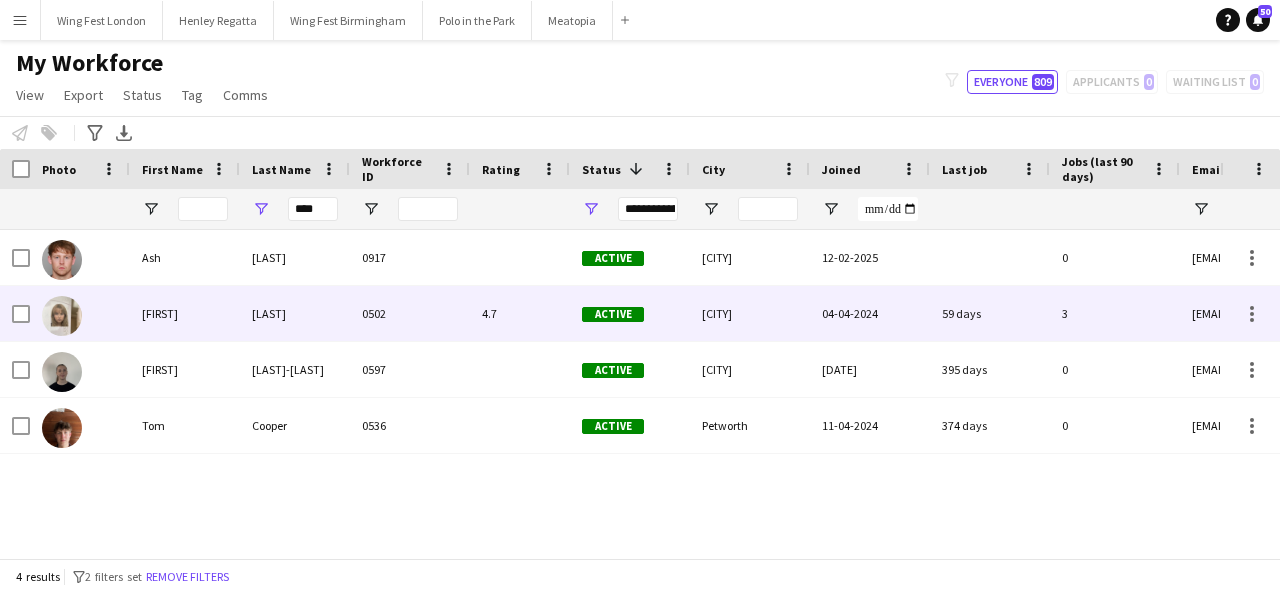 click on "[LAST]" at bounding box center (295, 313) 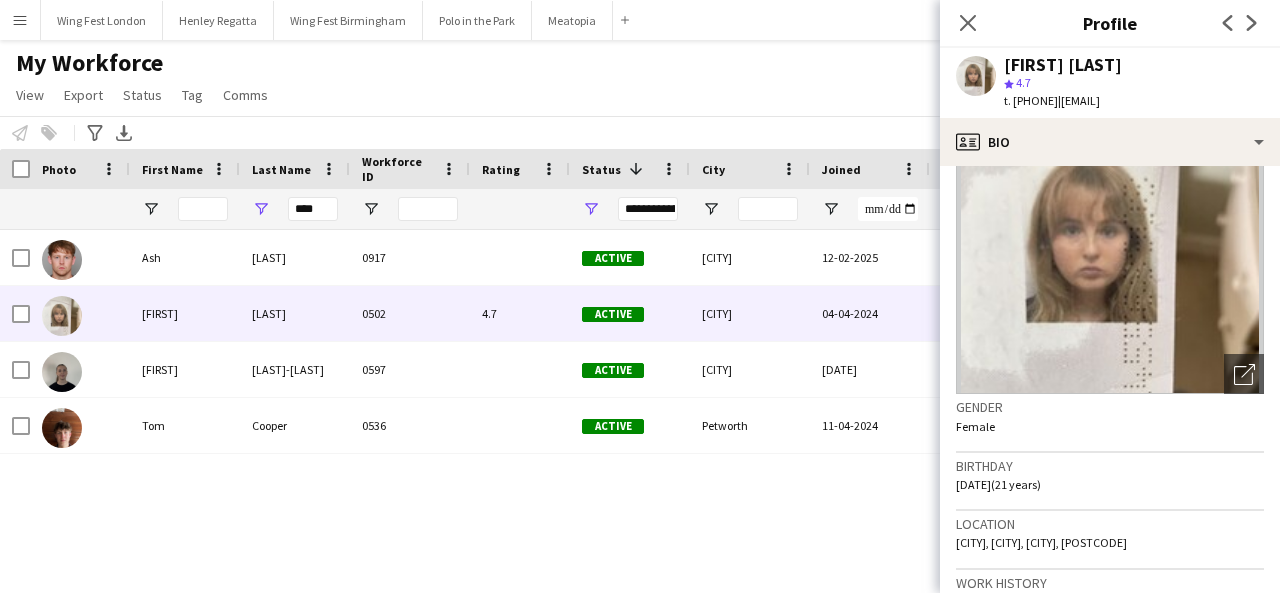 scroll, scrollTop: 200, scrollLeft: 0, axis: vertical 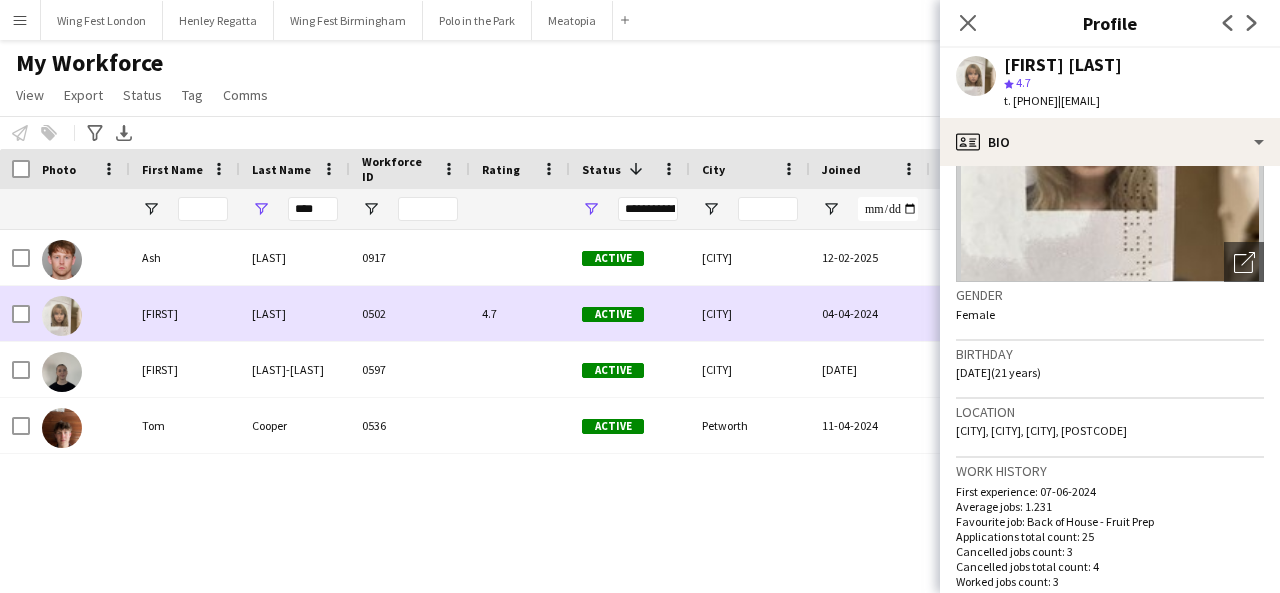 click on "[LAST]" at bounding box center (295, 313) 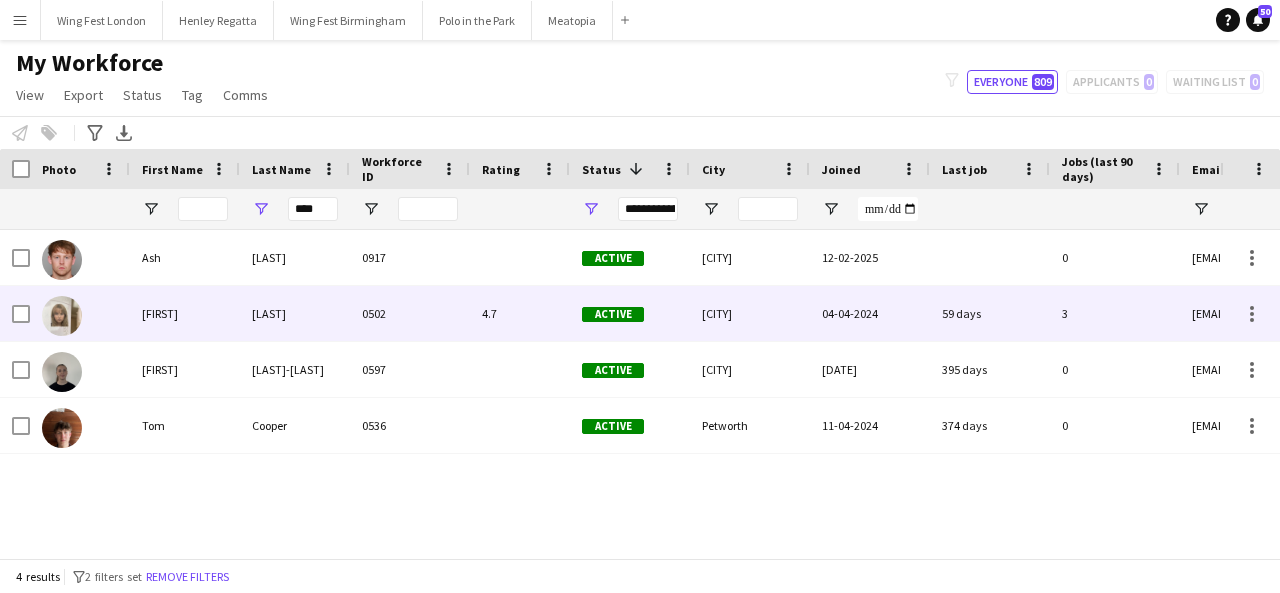 click on "[LAST]" at bounding box center [295, 313] 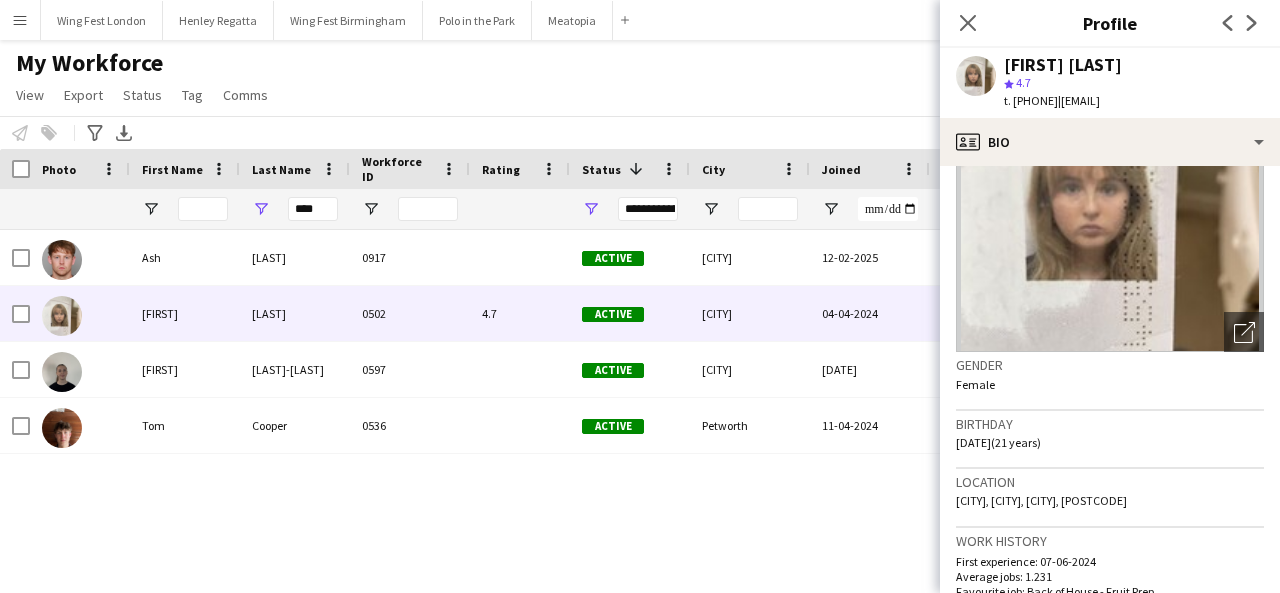 scroll, scrollTop: 200, scrollLeft: 0, axis: vertical 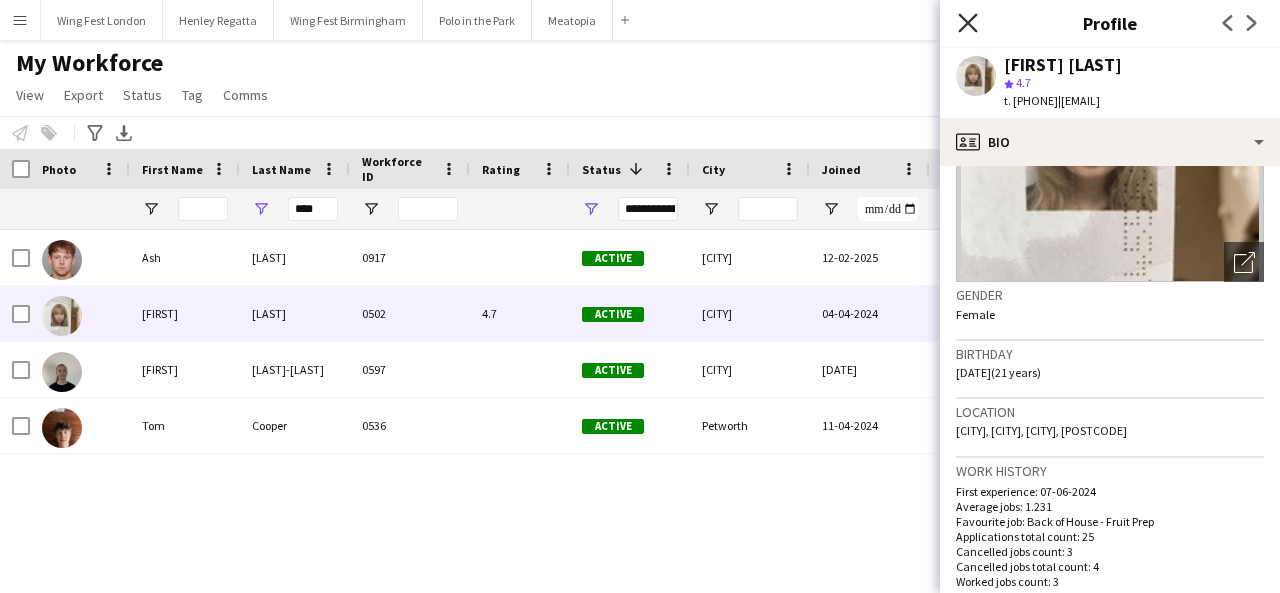 click 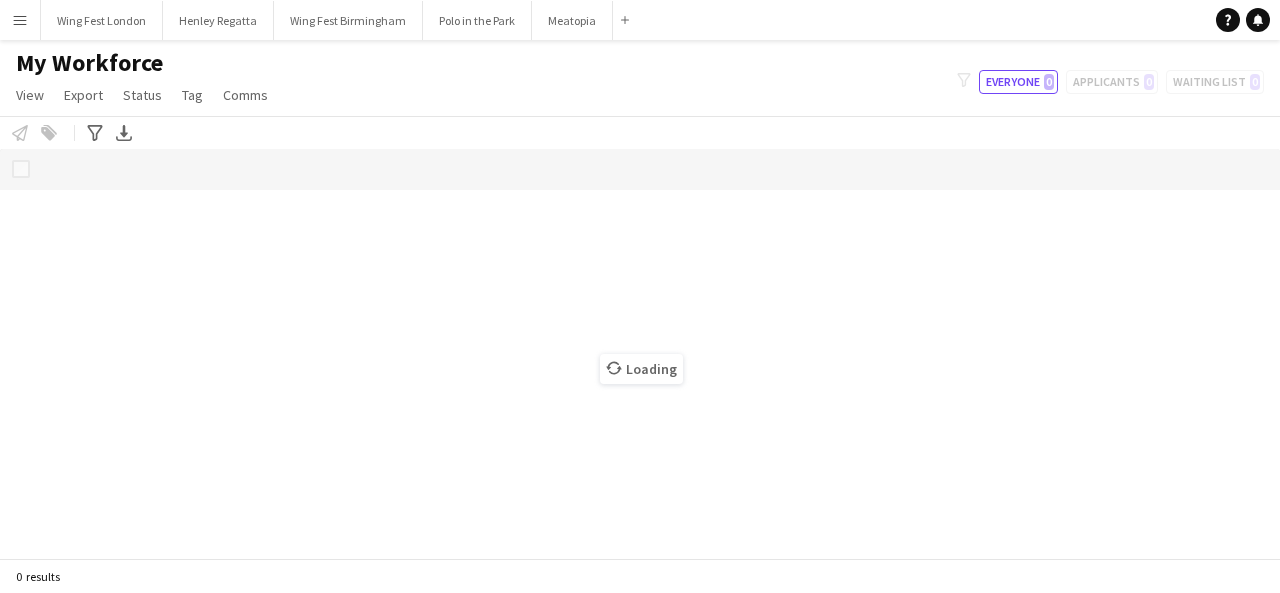 scroll, scrollTop: 0, scrollLeft: 0, axis: both 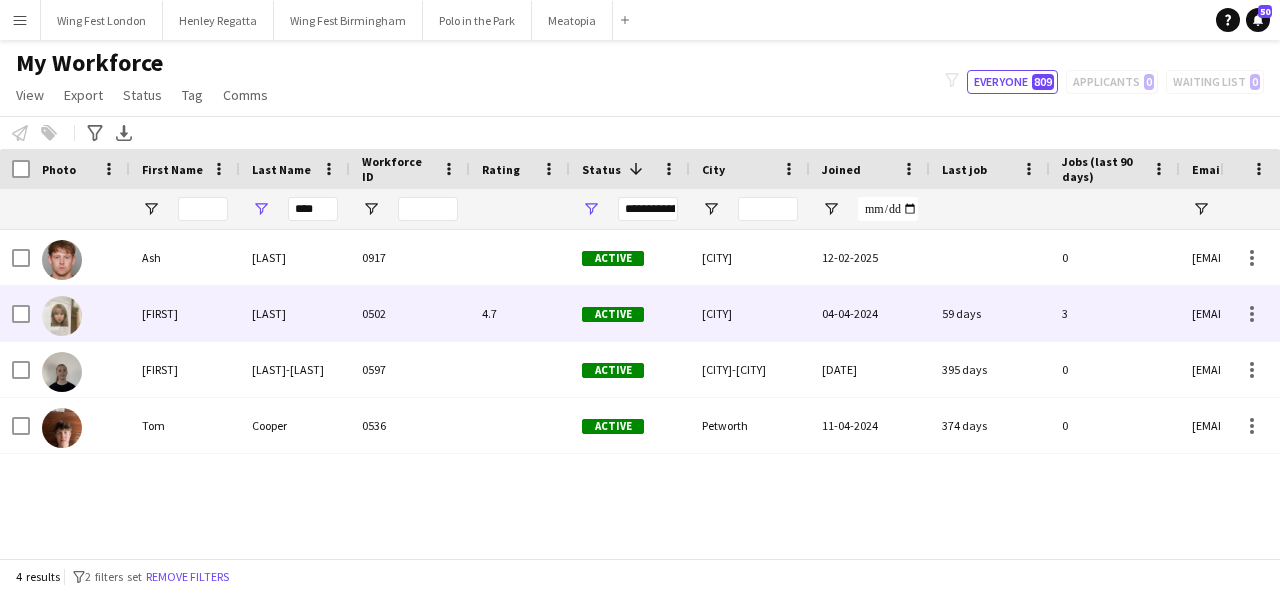 click on "[LAST]" at bounding box center [295, 313] 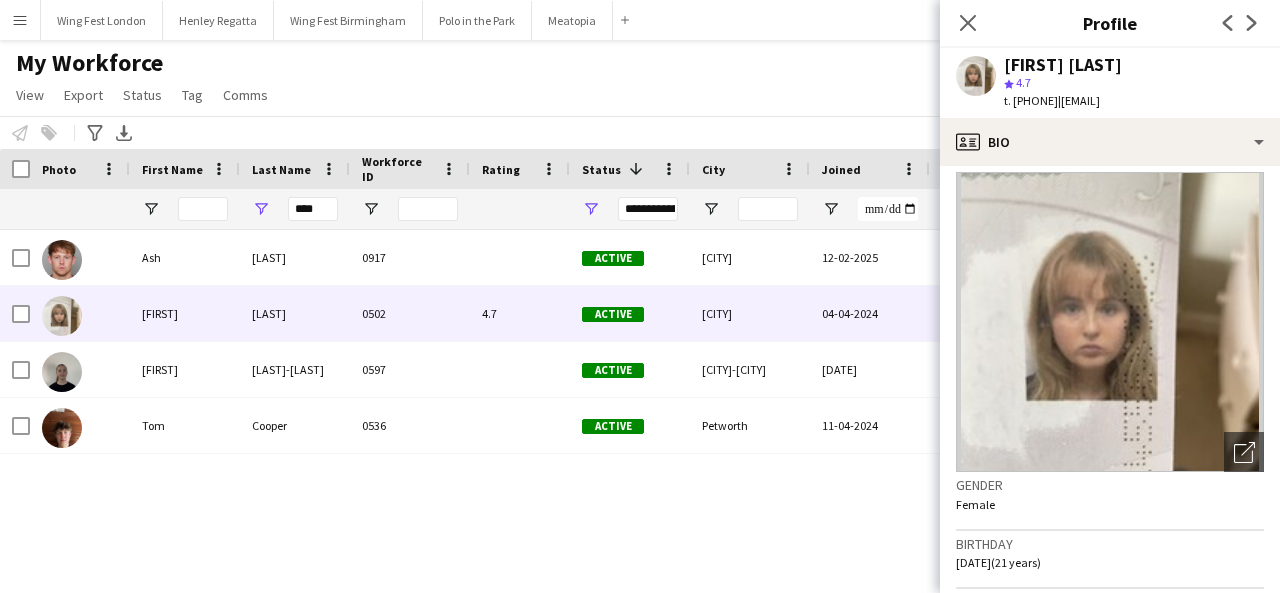 scroll, scrollTop: 0, scrollLeft: 0, axis: both 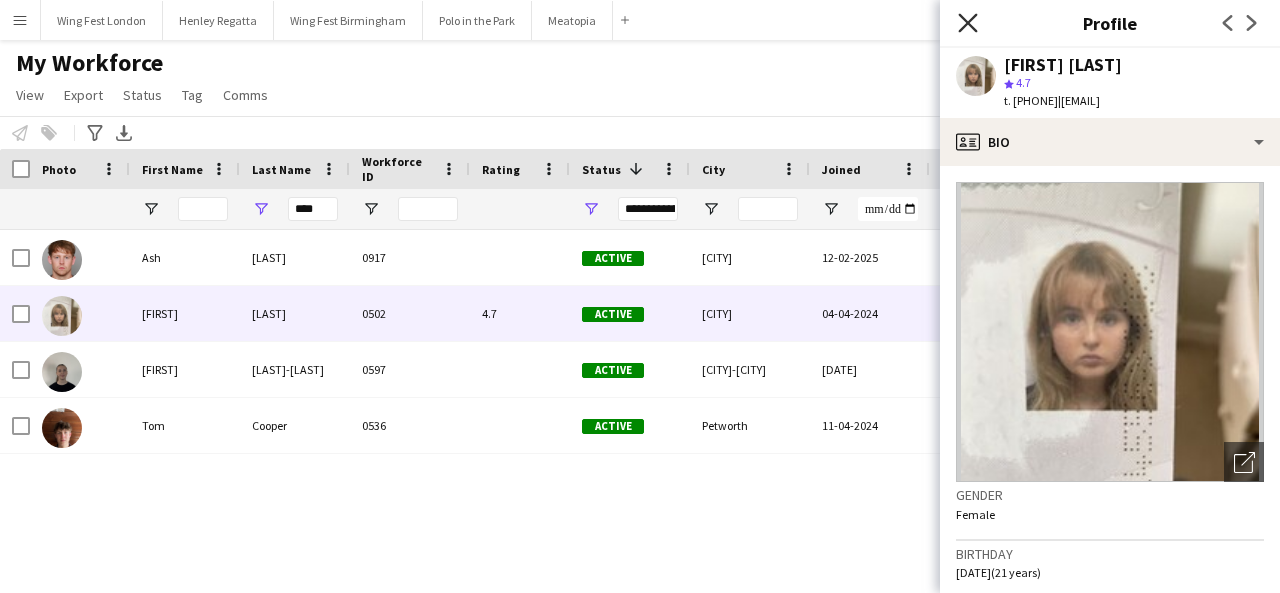 click on "Close pop-in" 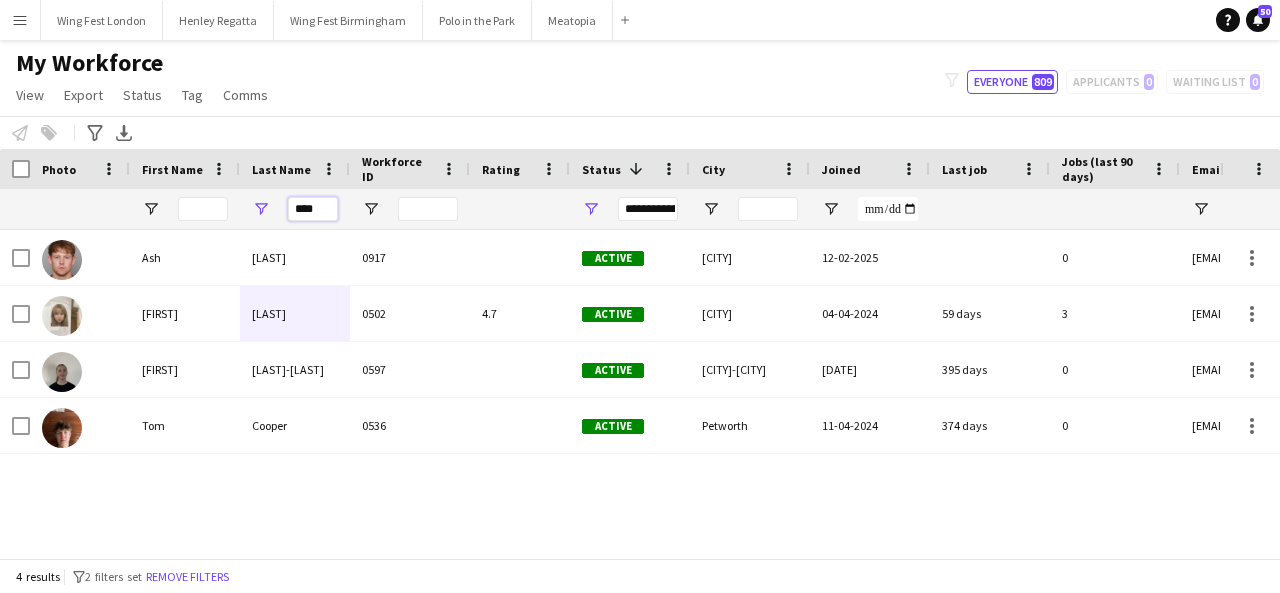 click on "****" at bounding box center [313, 209] 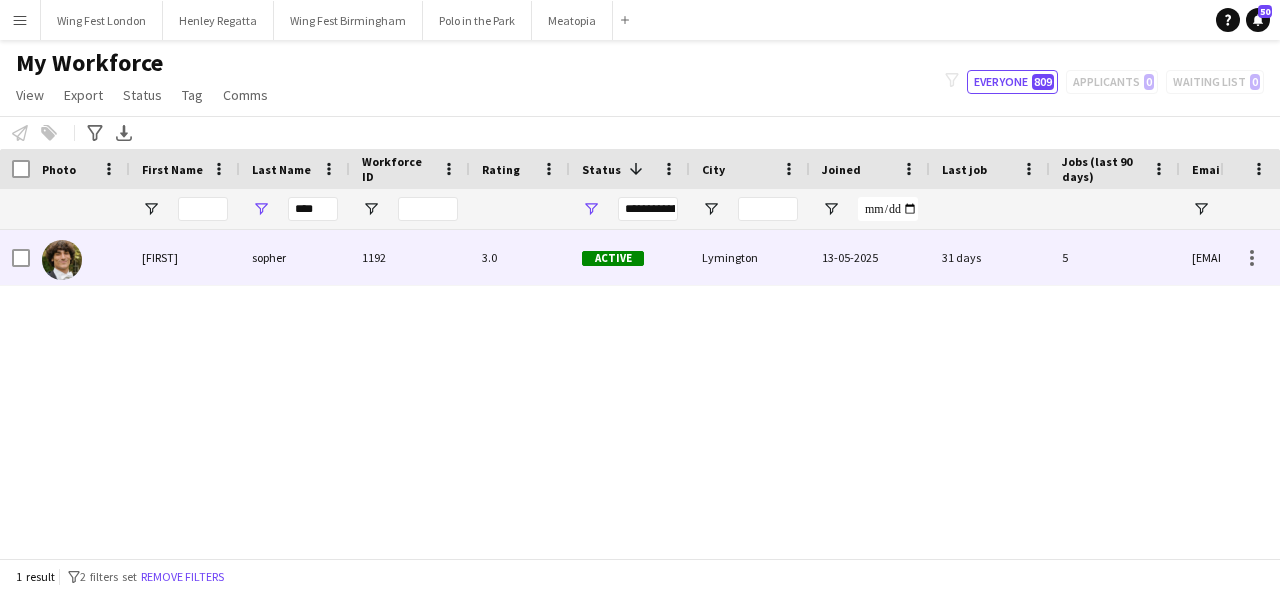 click on "1192" at bounding box center [410, 257] 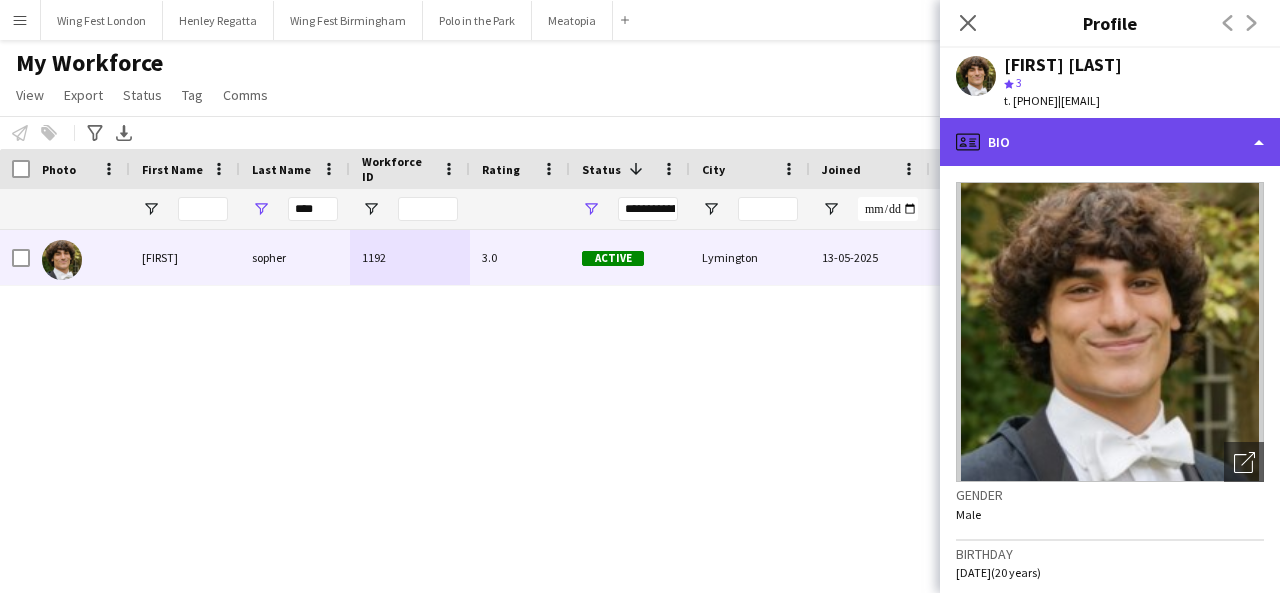 click on "profile
Bio" 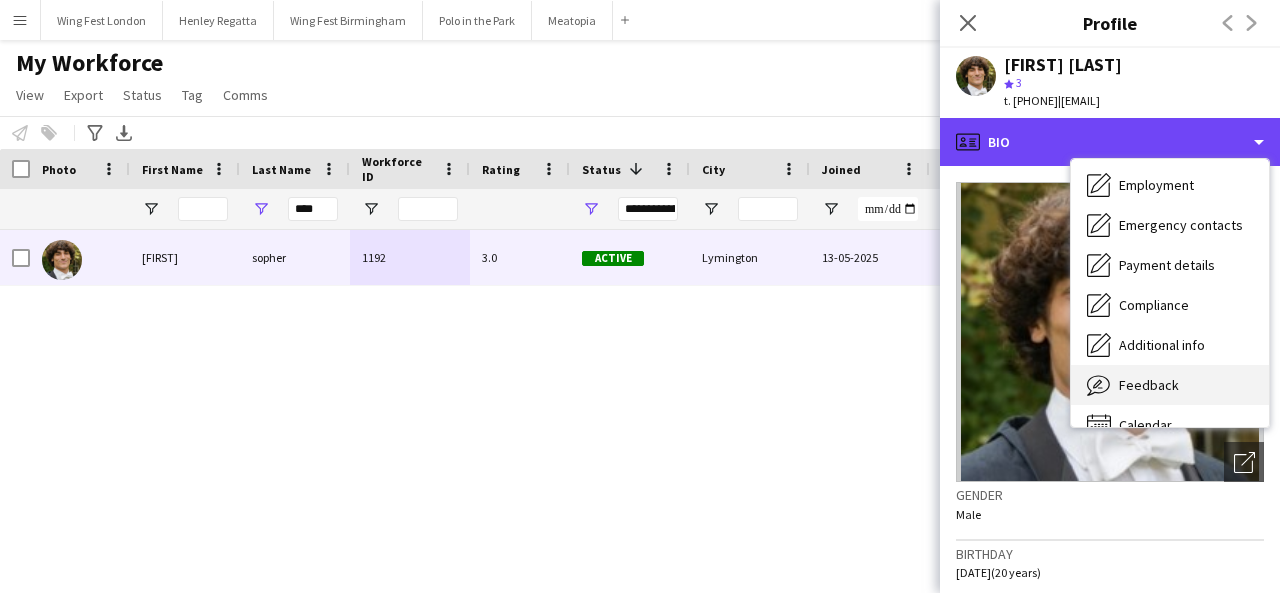 scroll, scrollTop: 148, scrollLeft: 0, axis: vertical 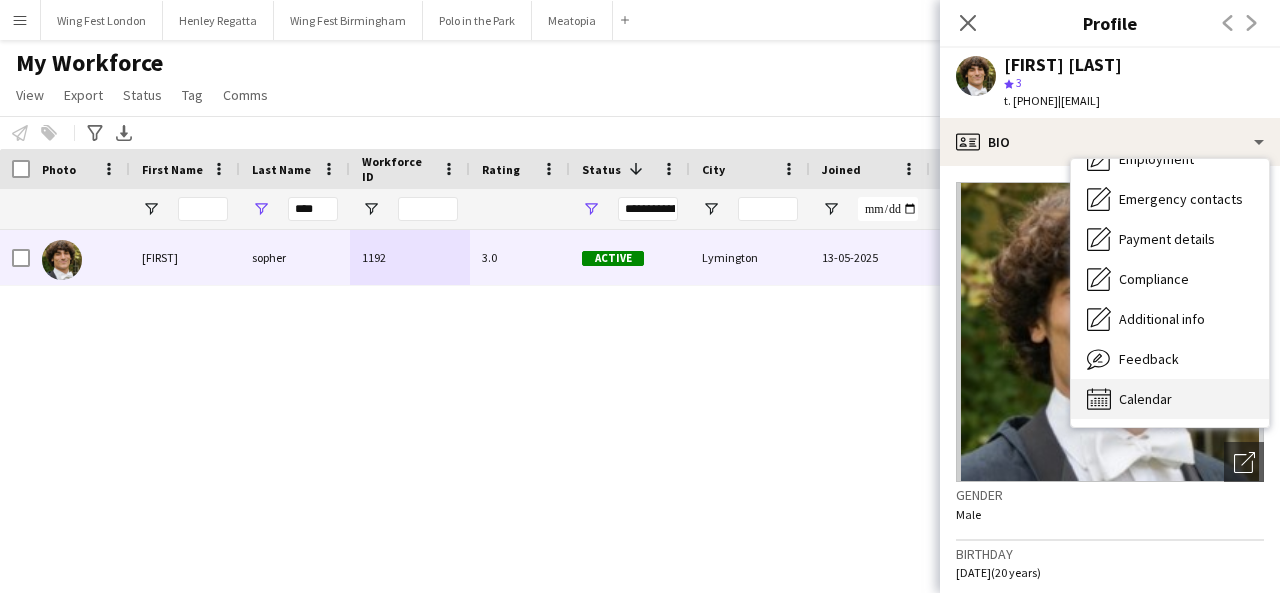 click on "Calendar
Calendar" at bounding box center [1170, 399] 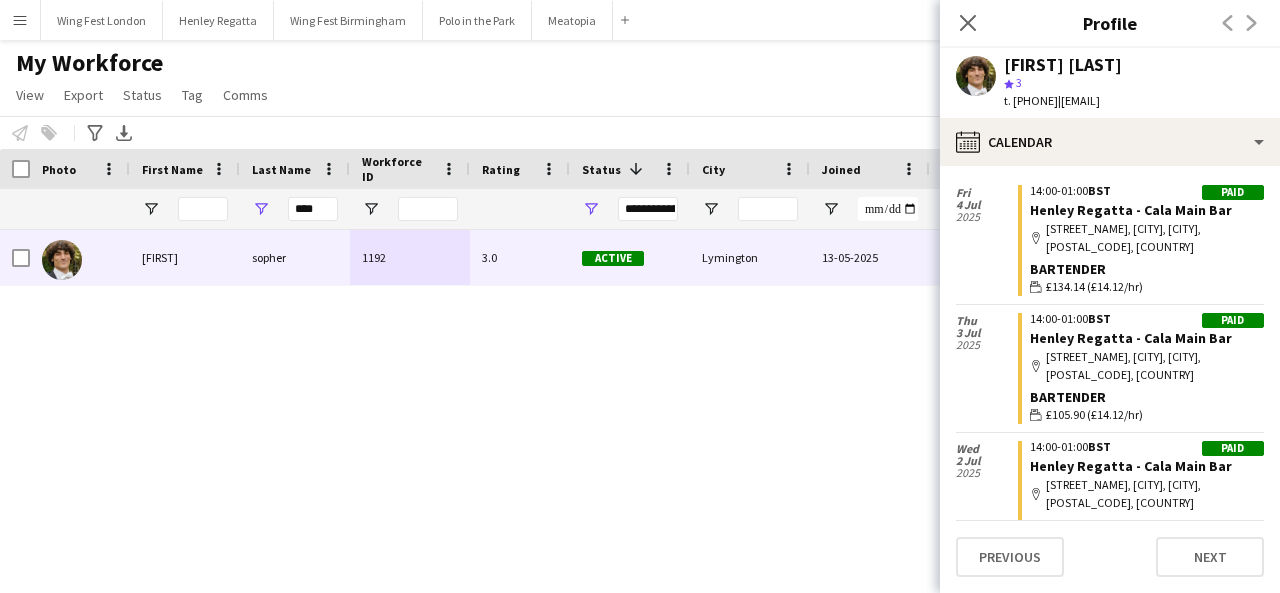 scroll, scrollTop: 354, scrollLeft: 0, axis: vertical 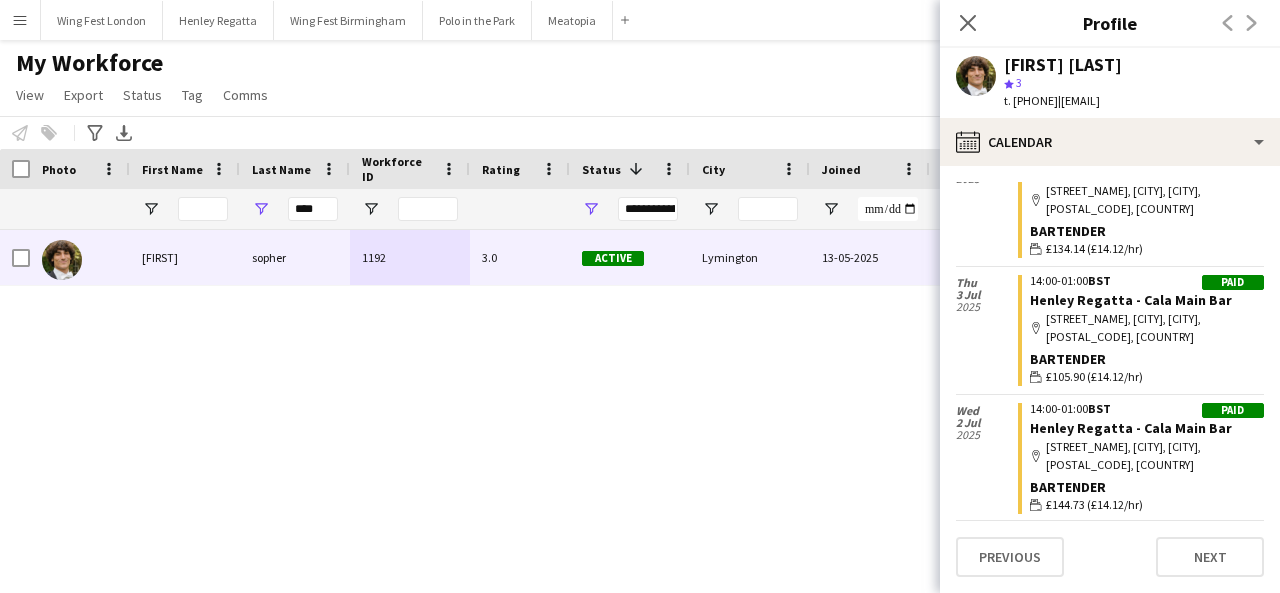 click on "My Workforce   View   Views  Default view Glenn BD's Payroll New Starters New view Update view Delete view Edit name Customise view Customise filters Reset Filters Reset View Reset All  Export  New starters report Export as XLSX Export as PDF  Status  Edit  Tag  New tag  Edit tag  1. HQ (18) 1. Self Employed (34) 1. Temp (752) 2. MAX 20 HOURS (20) 2. Returner (473) 3. Assets (3) 3. Bar back (181) 3. Bar Manager (4) 3. Bar Supervisor (30) 3. Barista (174) 3. Bartender (623) 3. BOH Manager (1) 3. BOH Supervisor (5) 3. Brand Ambassador (4) 3. Carpenter (9) 3. Chef (15) 3. Cocktail Bartender (332) 3. Crew (20) 3. Flair Bartender (0) 3. Floor Supervisor (9) 3. Games Host (81) 3. KP (150) 3. Merch & Ticketing (202) 3. Mixologist (33) 3. Premix (1) 3. Staffing (9) 3. Stock Supervisor (2) 3. Stocks (21) 3. Till Op (509) 3. VIP Bar (50) 3. VIP Floor (143) 3. VIP Host (12) 3. VIP Manager (4) 3. VIP Supervisor (8) 3. Waiting  (444) 3. Warehouse (2) 4. Medical - allergy (99) 4. Medical - back trouble (24) 5. A-Team (81)" 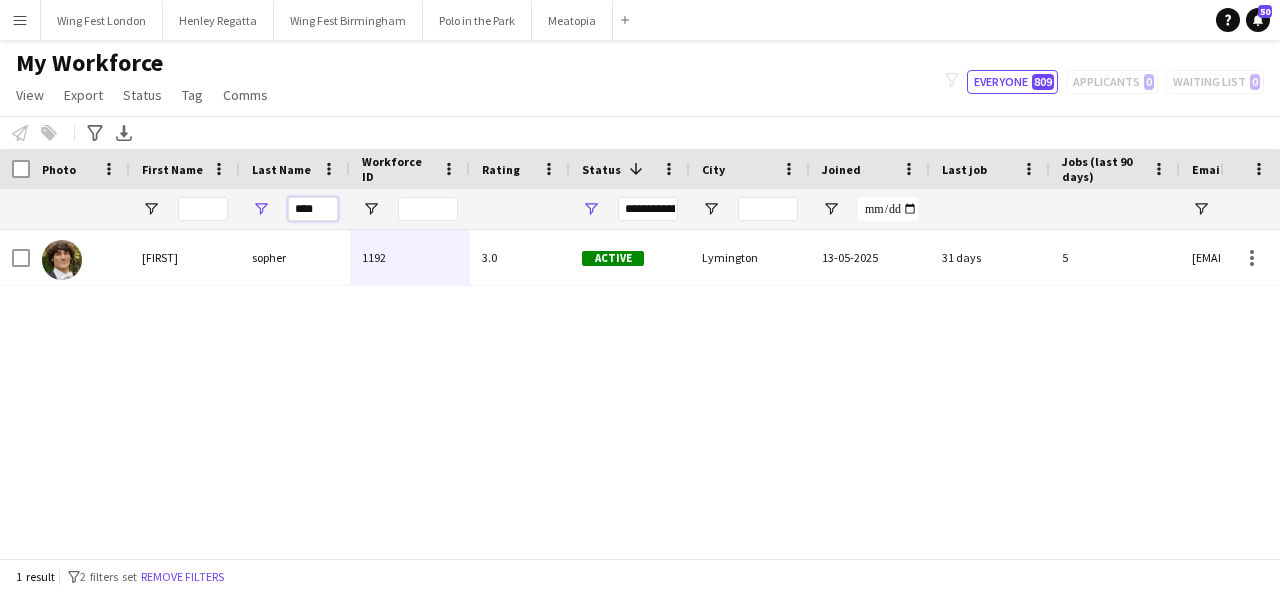 click on "****" at bounding box center (313, 209) 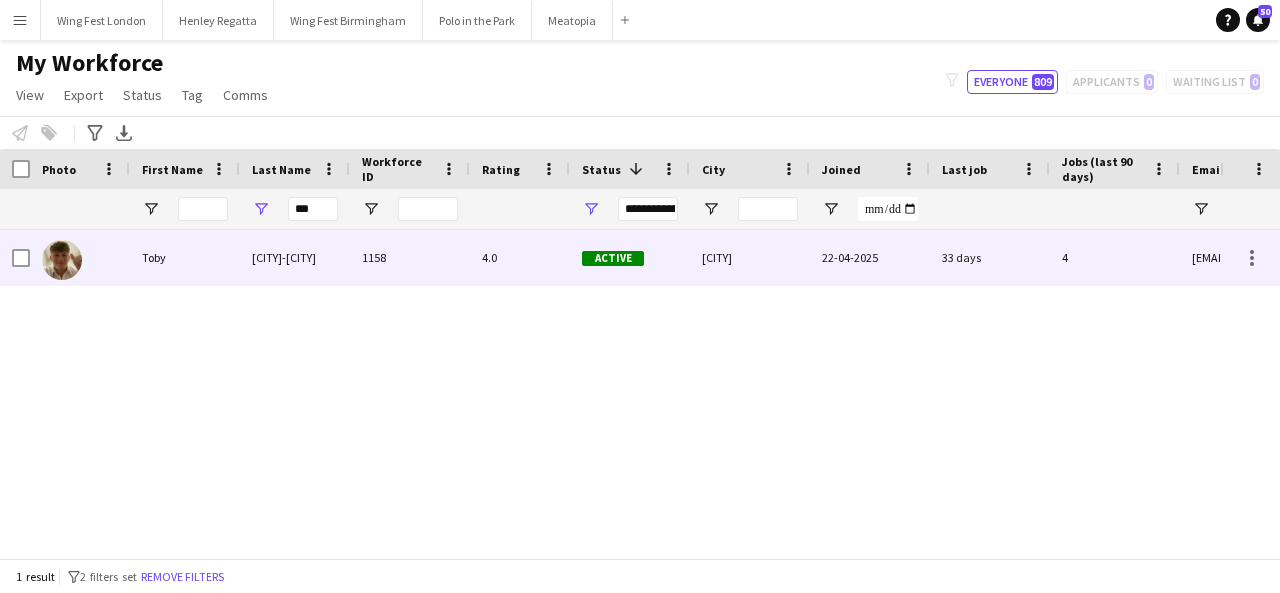 click on "1158" at bounding box center [410, 257] 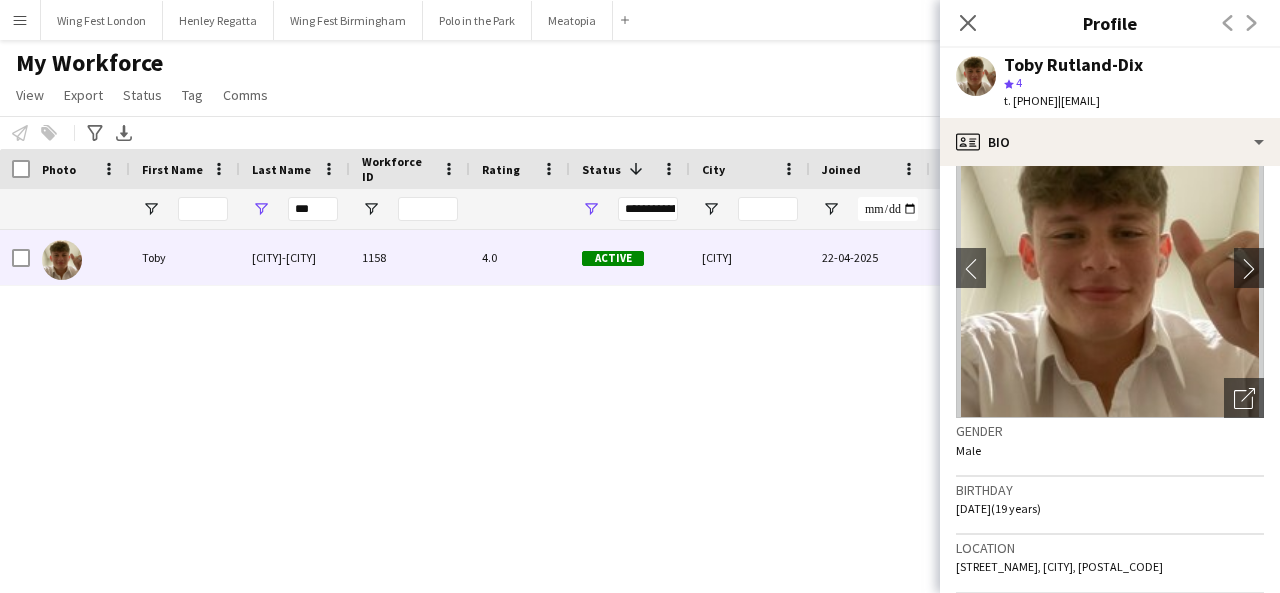 scroll, scrollTop: 0, scrollLeft: 0, axis: both 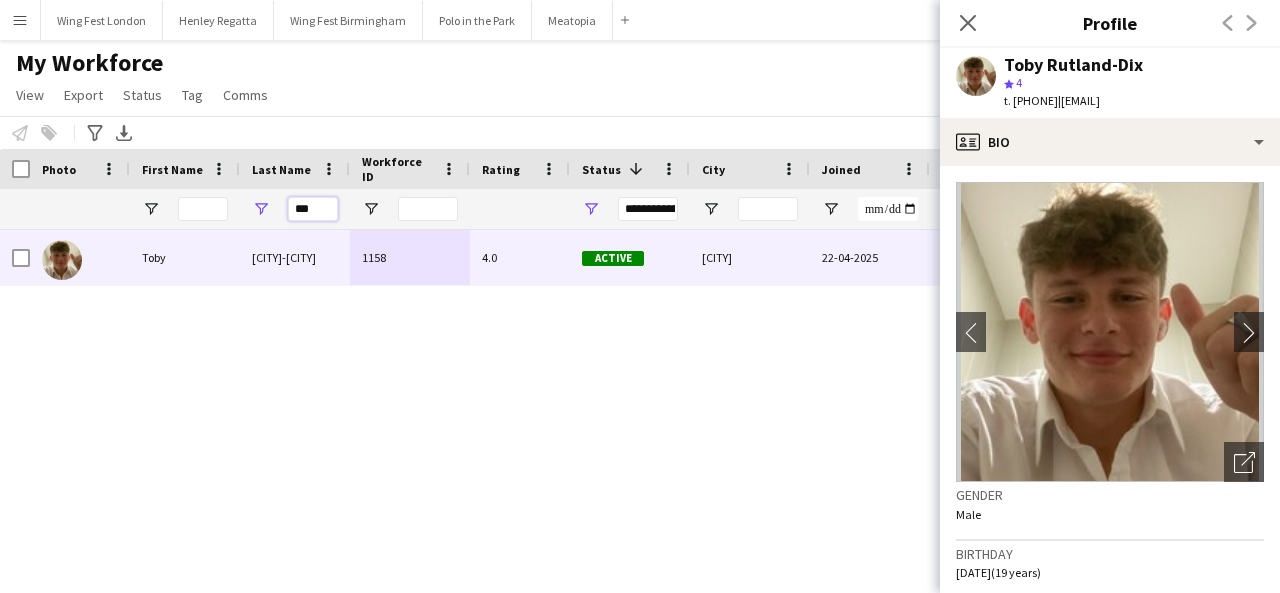 click on "***" at bounding box center (313, 209) 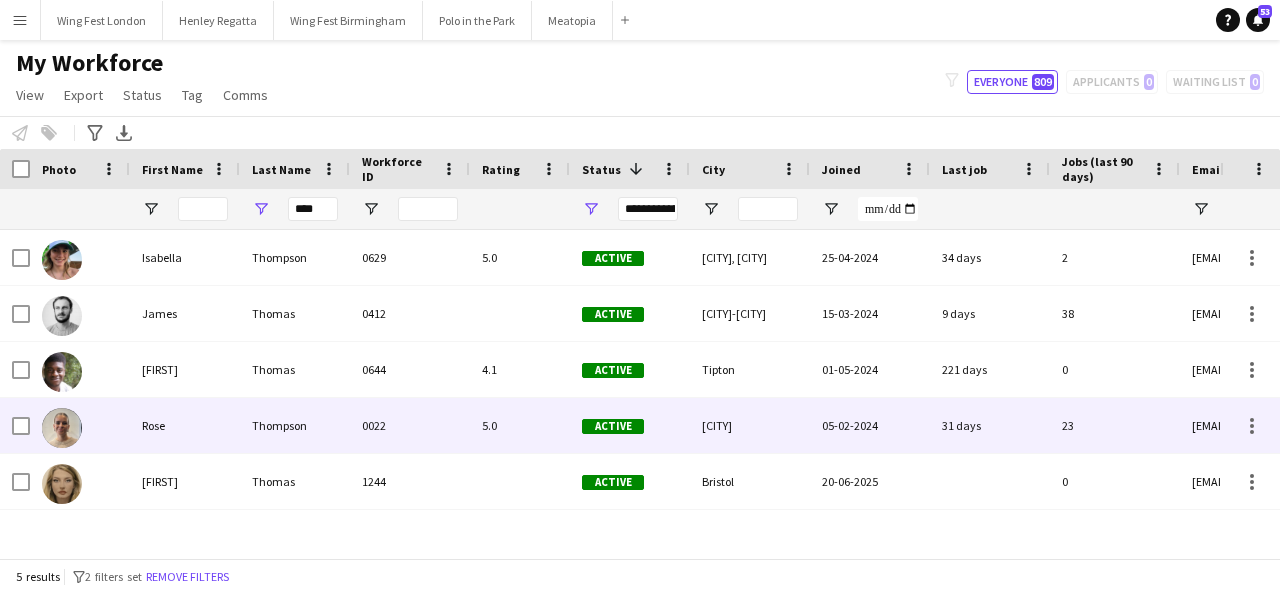 click on "Thompson" at bounding box center (295, 425) 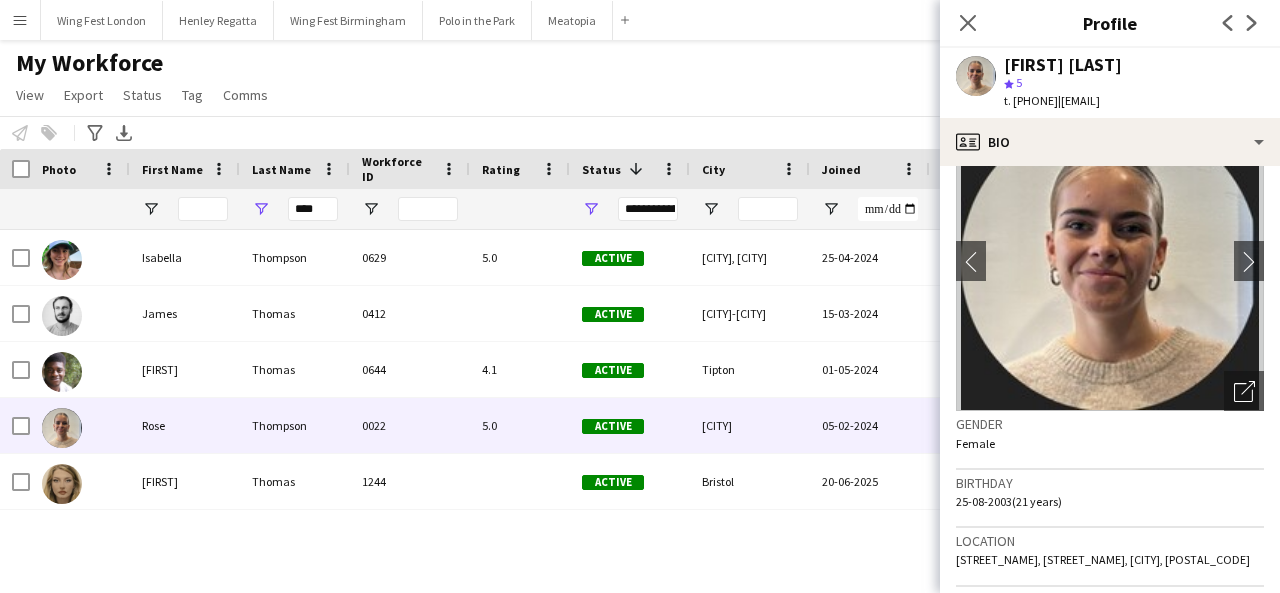 scroll, scrollTop: 100, scrollLeft: 0, axis: vertical 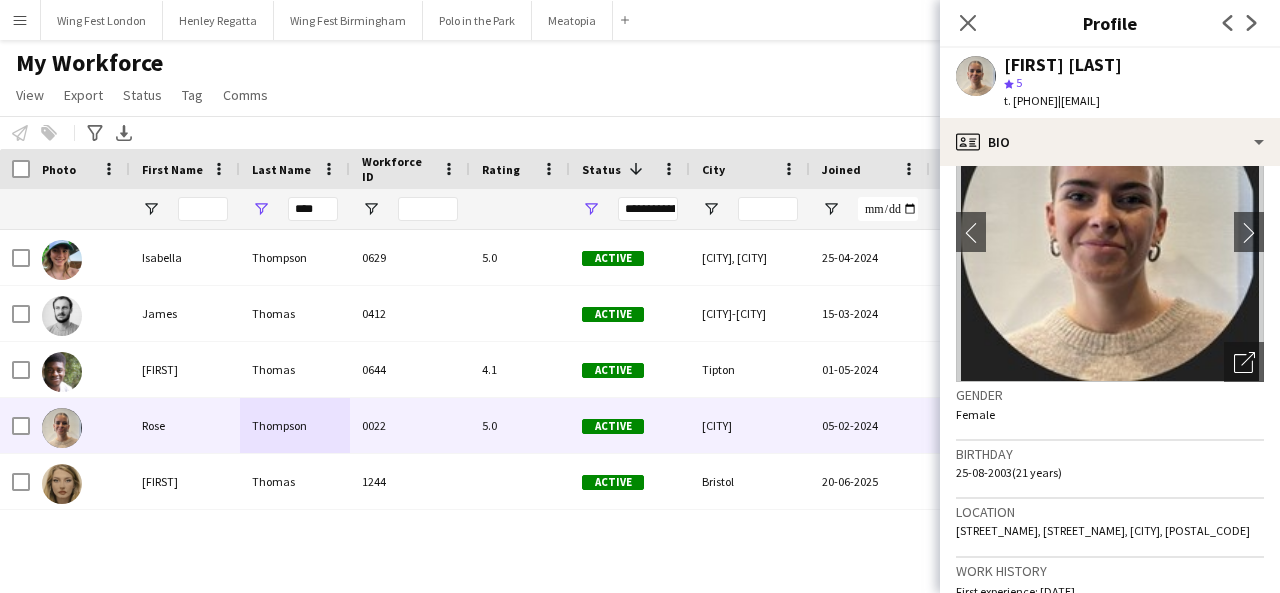 drag, startPoint x: 974, startPoint y: 16, endPoint x: 922, endPoint y: 34, distance: 55.027267 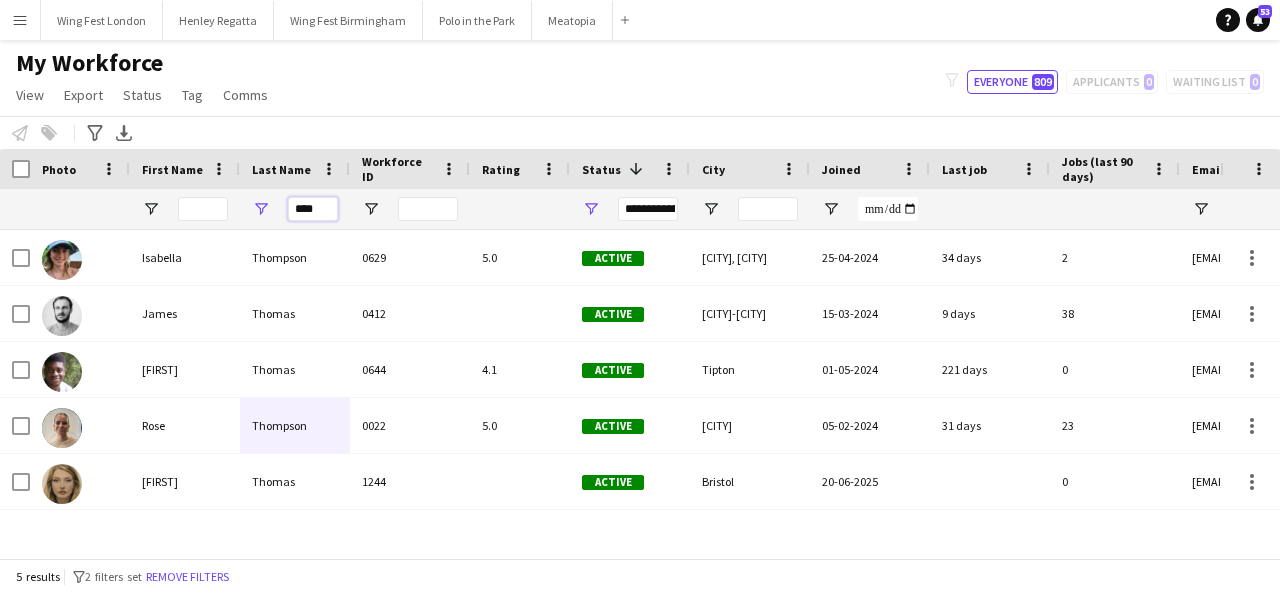 click on "****" at bounding box center (313, 209) 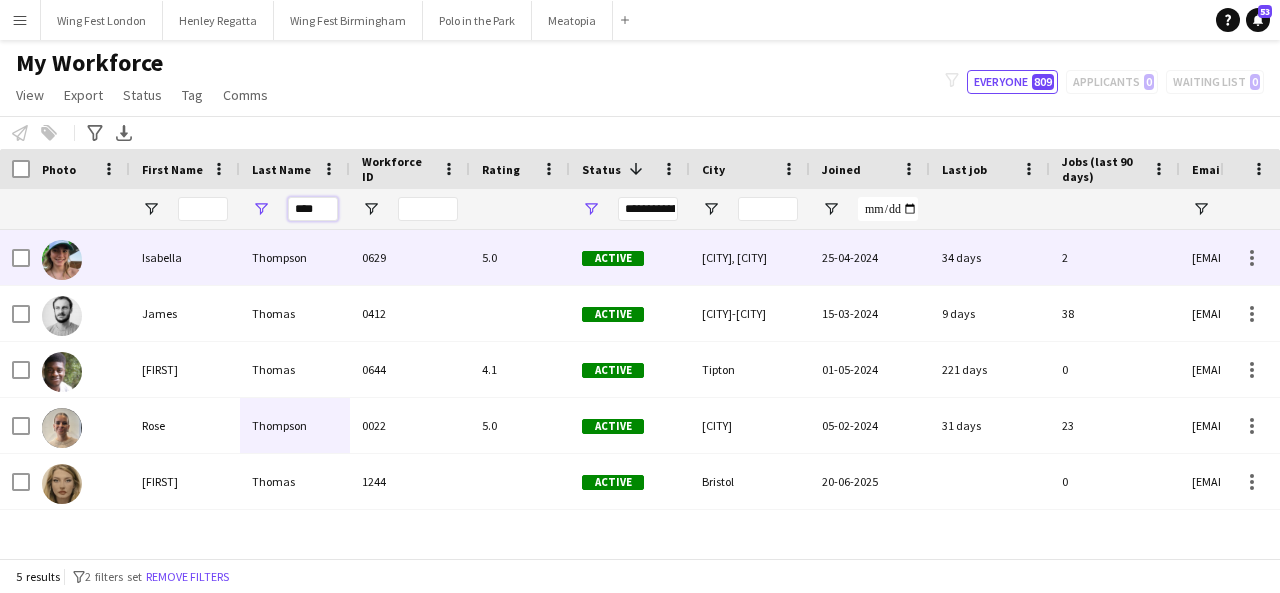 type on "****" 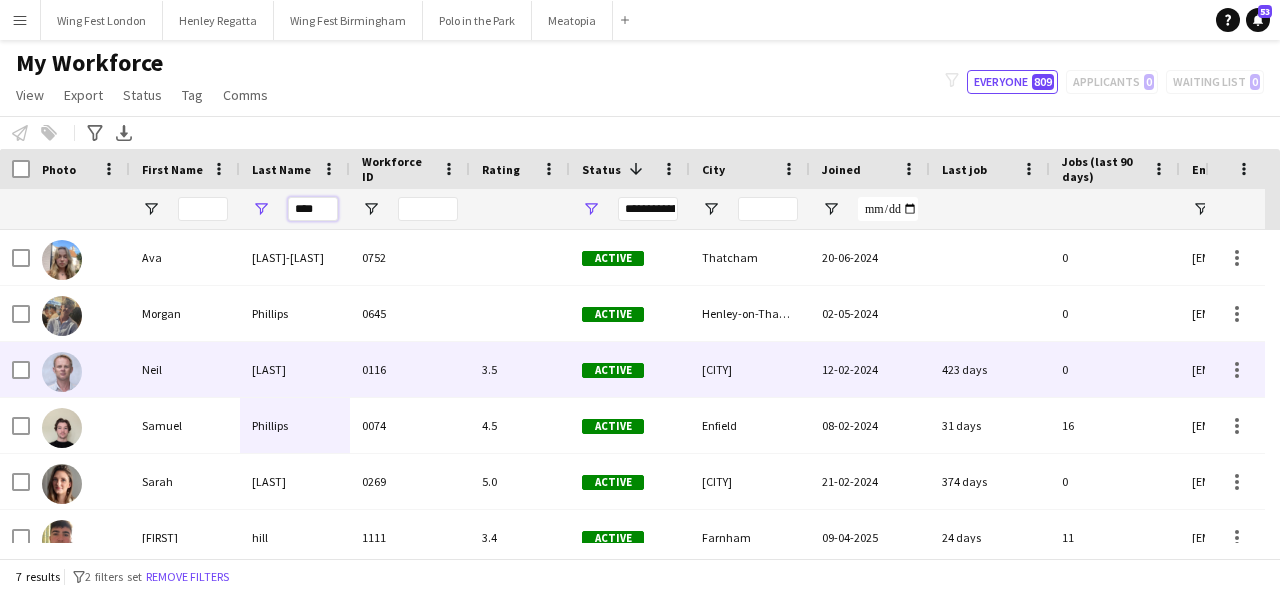 scroll, scrollTop: 42, scrollLeft: 0, axis: vertical 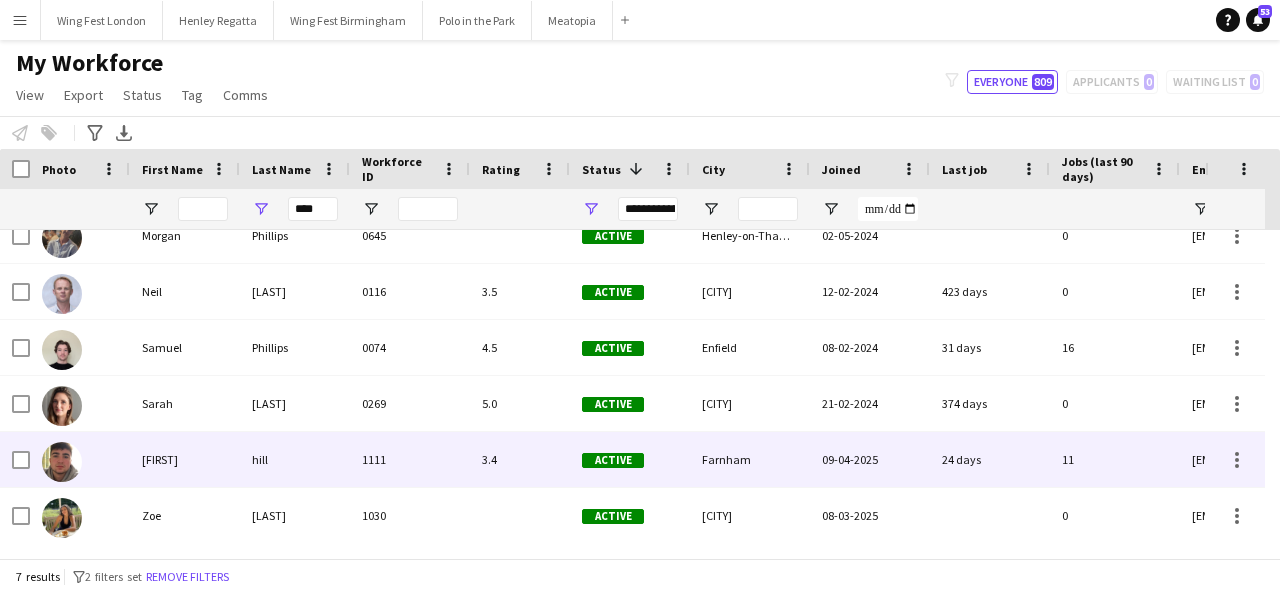 click on "hill" at bounding box center (295, 459) 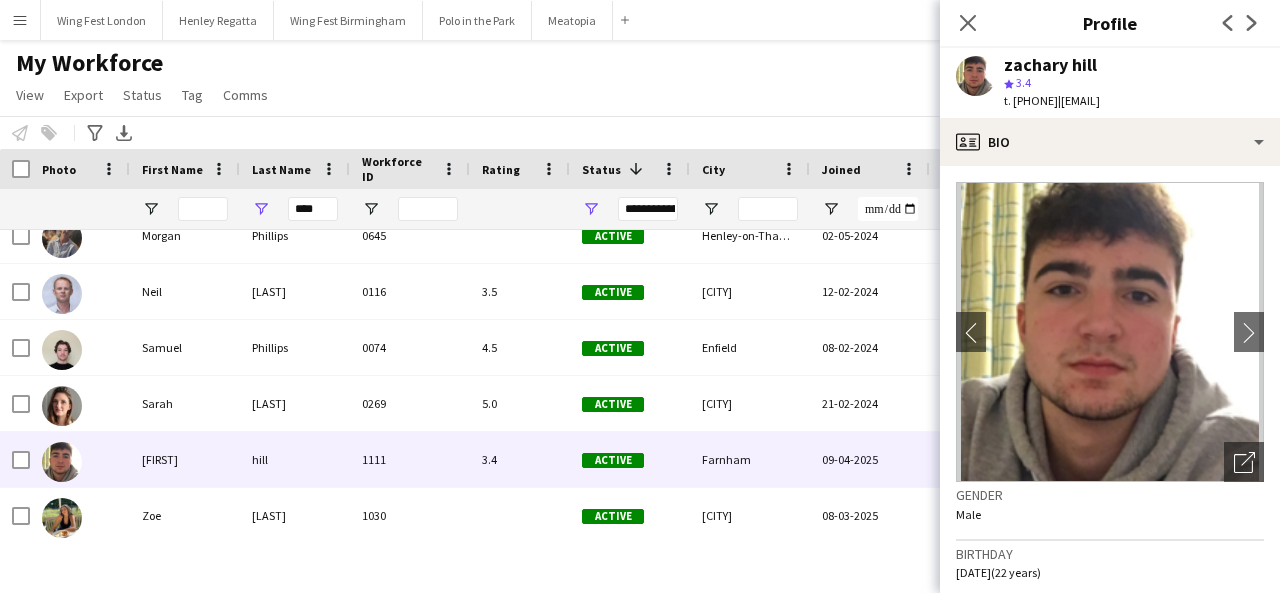 scroll, scrollTop: 200, scrollLeft: 0, axis: vertical 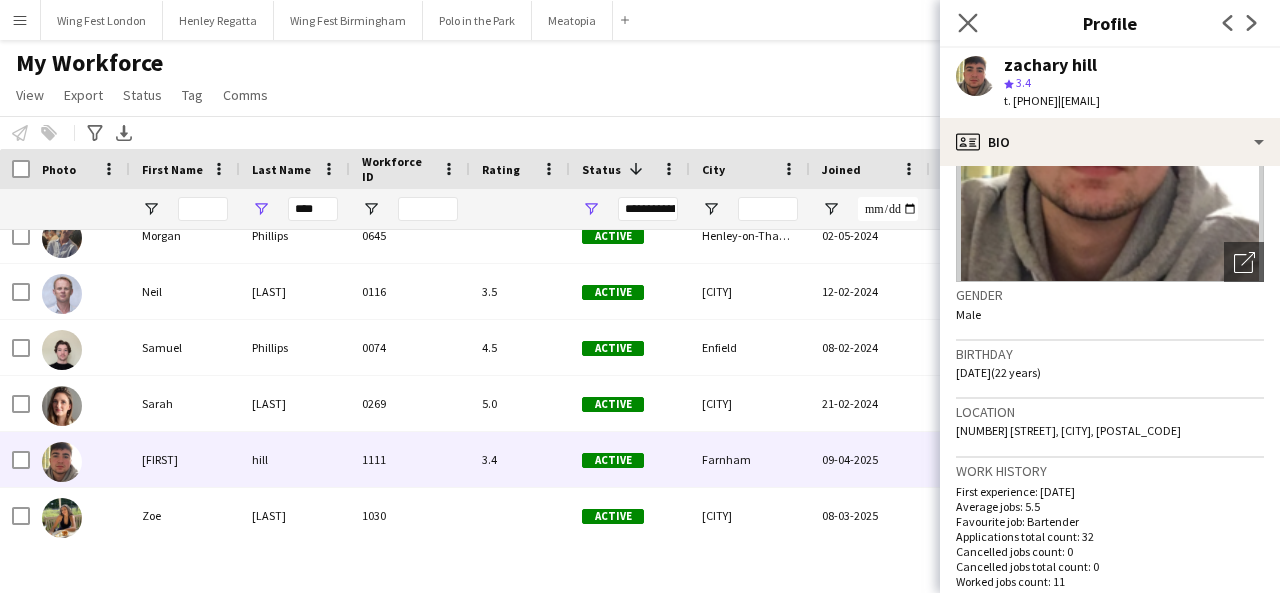drag, startPoint x: 957, startPoint y: 15, endPoint x: 318, endPoint y: 1, distance: 639.1533 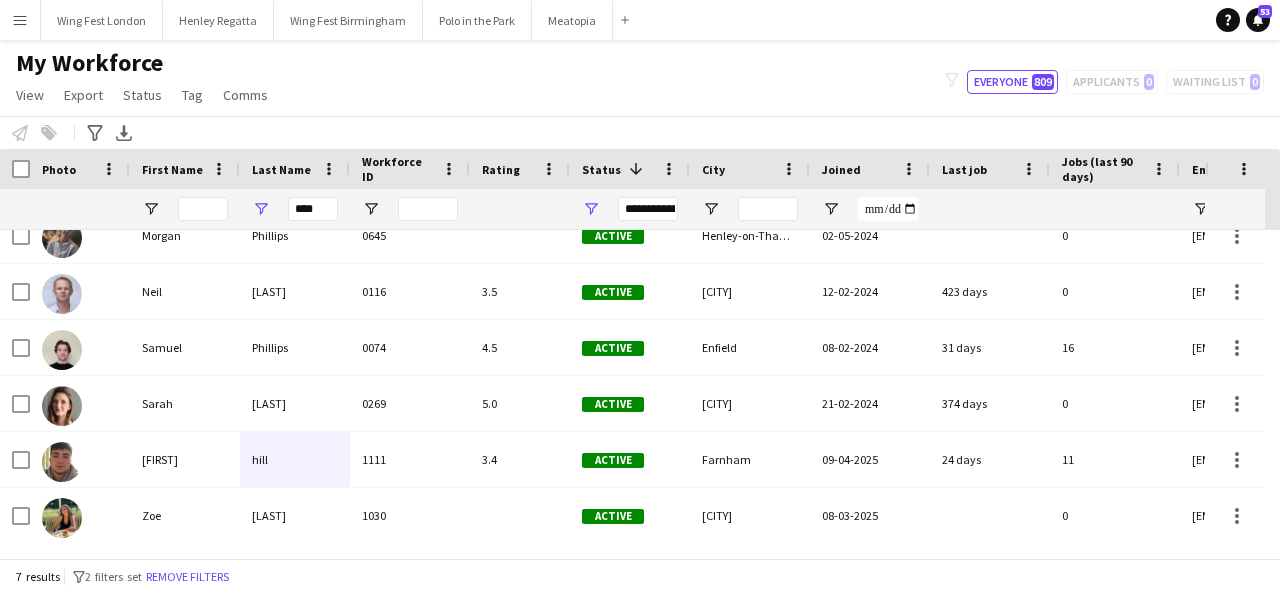 scroll, scrollTop: 75, scrollLeft: 0, axis: vertical 